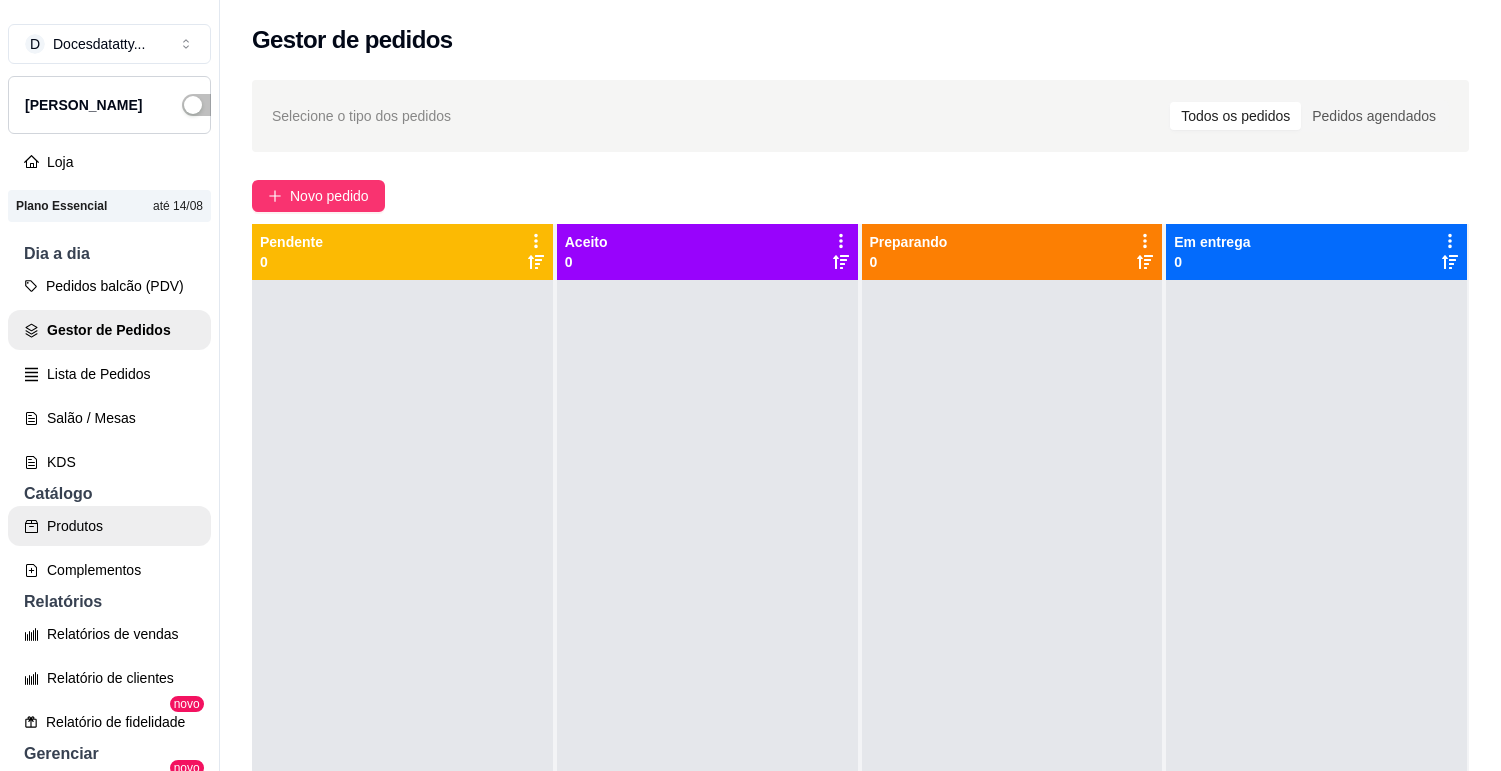scroll, scrollTop: 0, scrollLeft: 0, axis: both 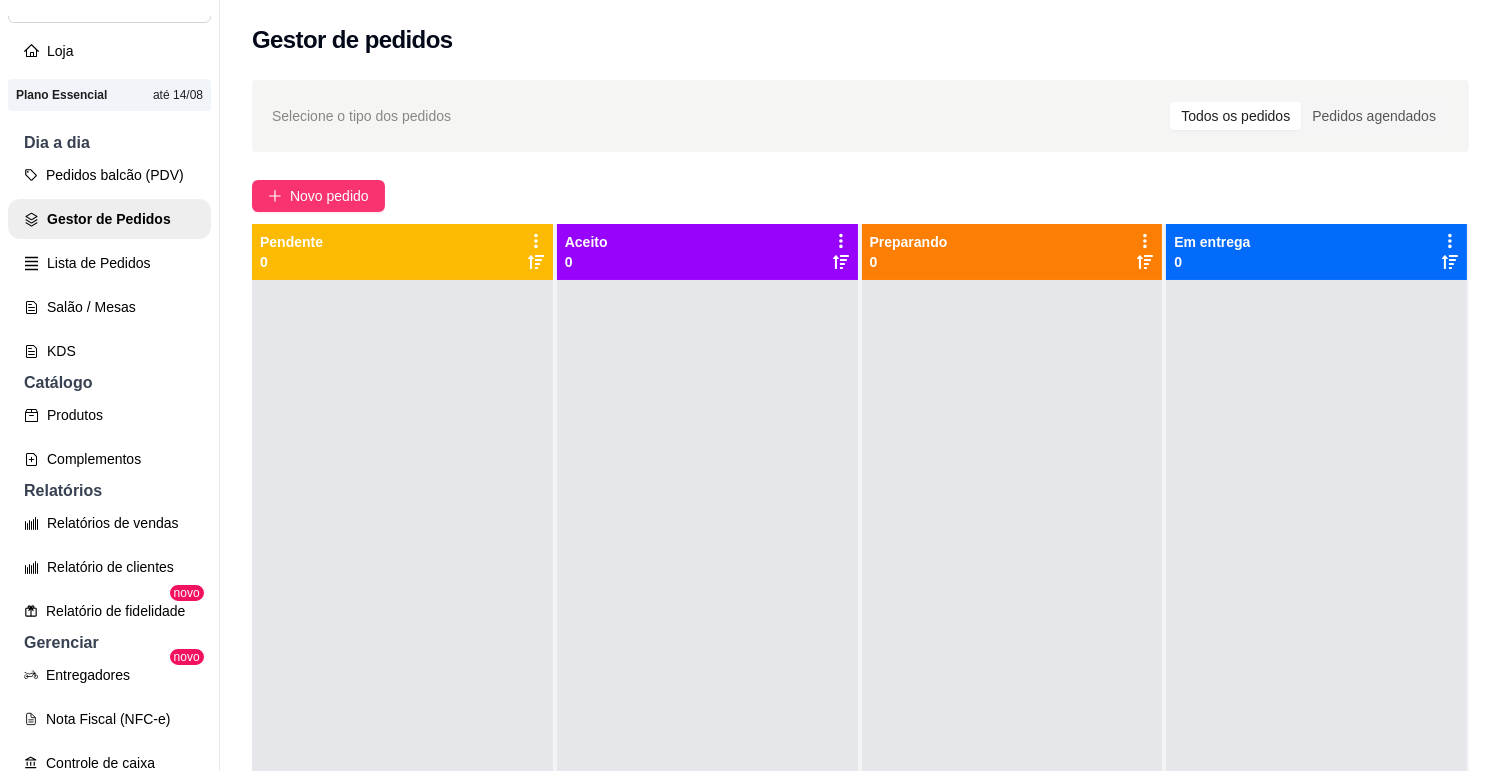 click on "Produtos" at bounding box center (109, 415) 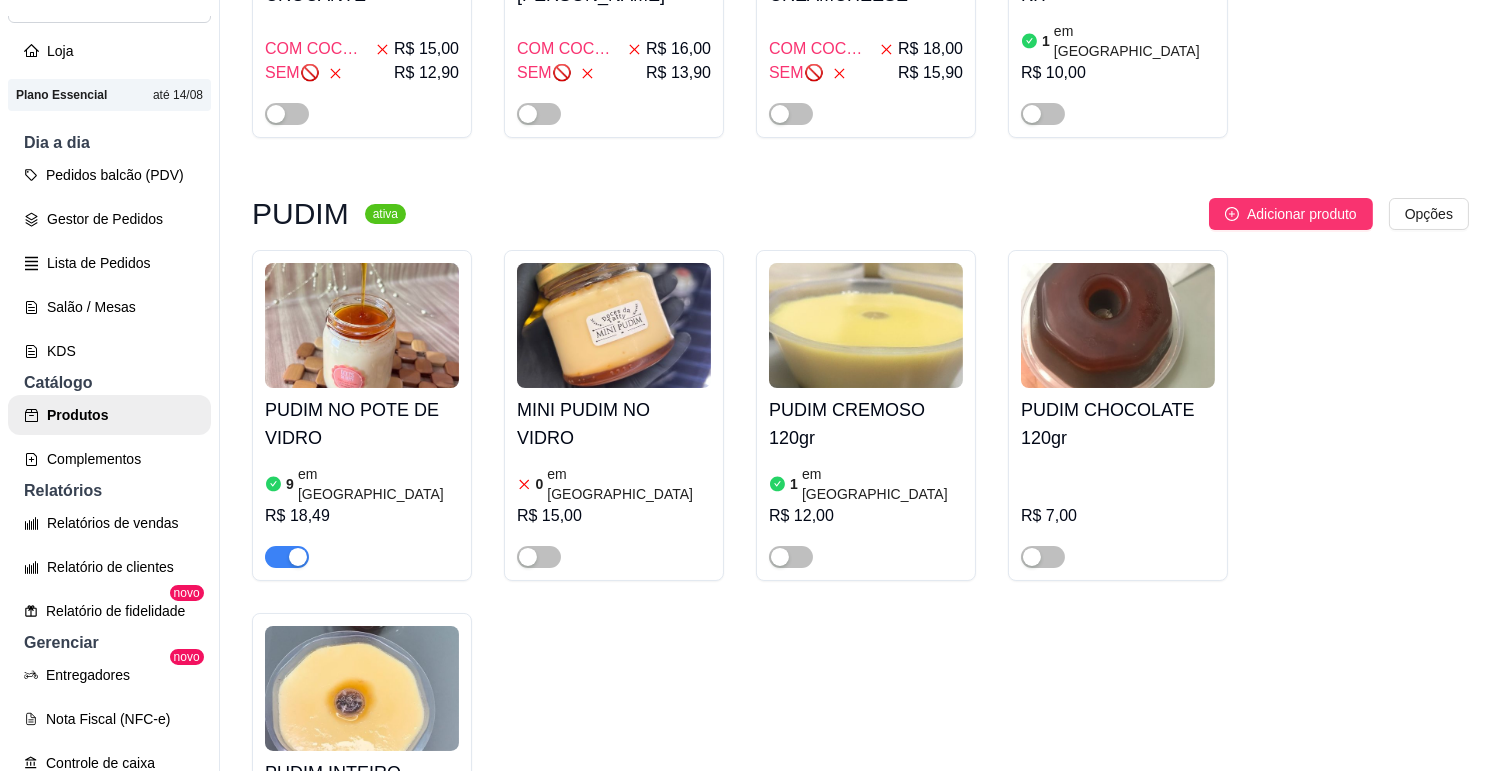 scroll, scrollTop: 1000, scrollLeft: 0, axis: vertical 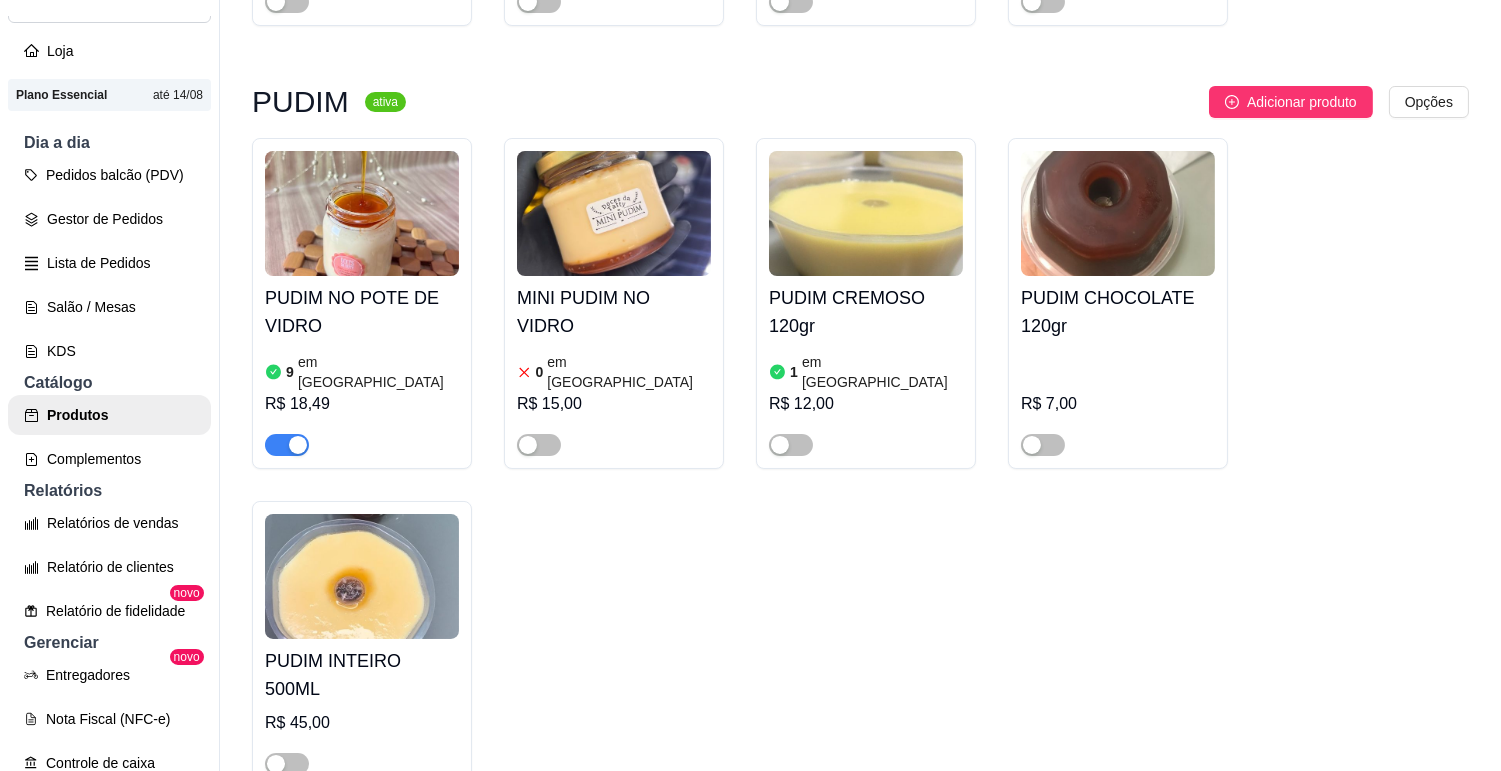 click on "PUDIM NO POTE DE VIDRO" at bounding box center [362, 312] 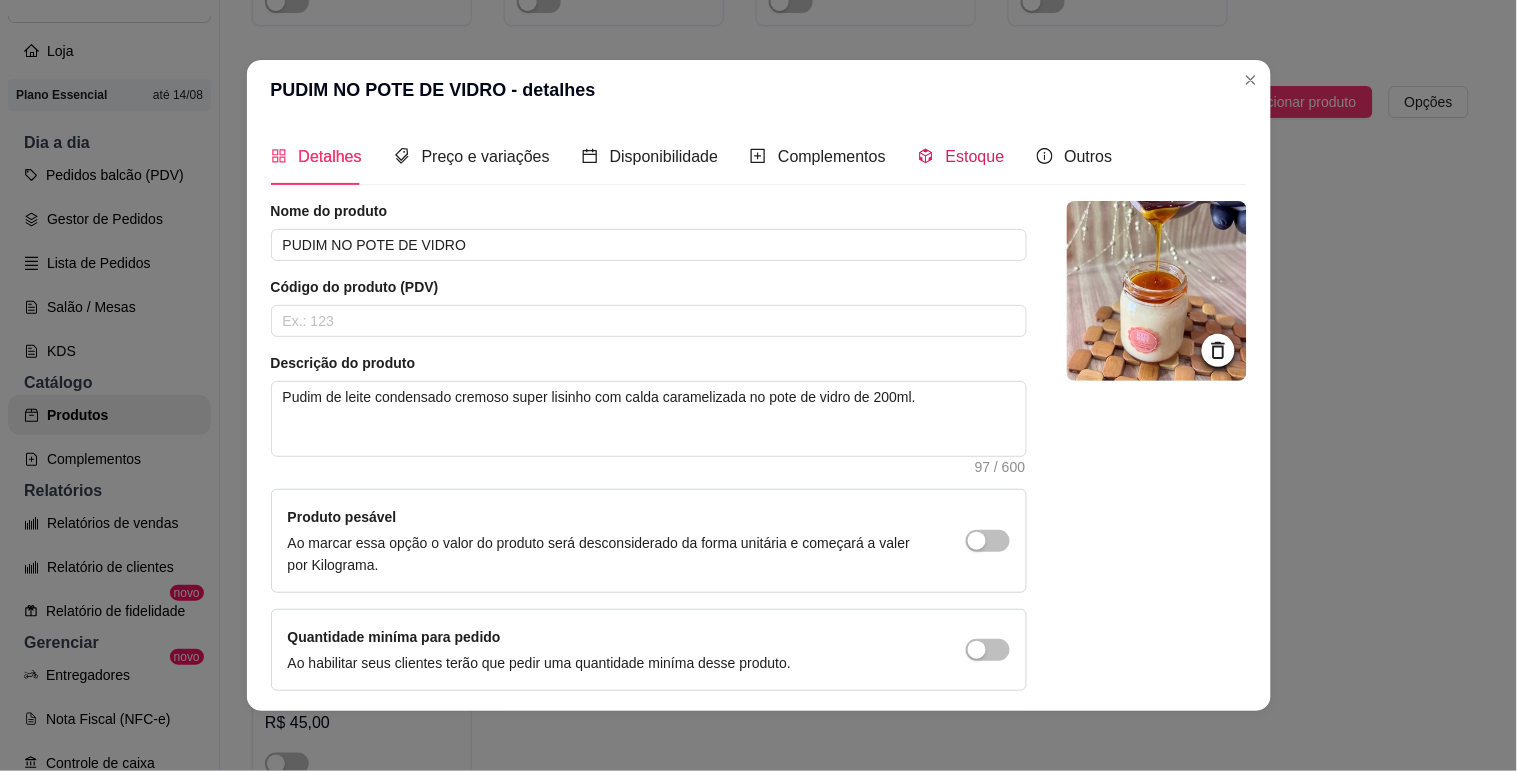 click on "Estoque" at bounding box center (975, 156) 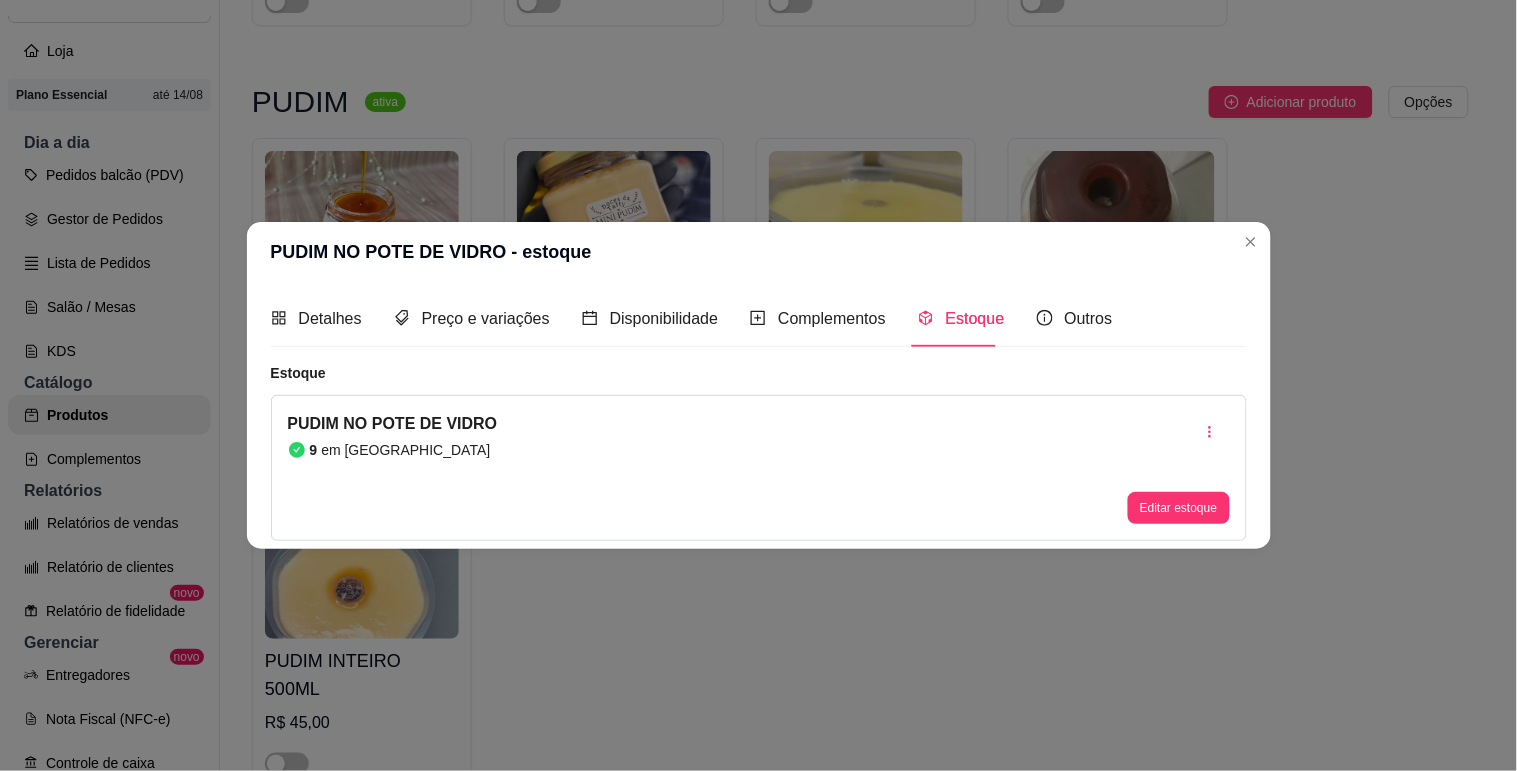 type 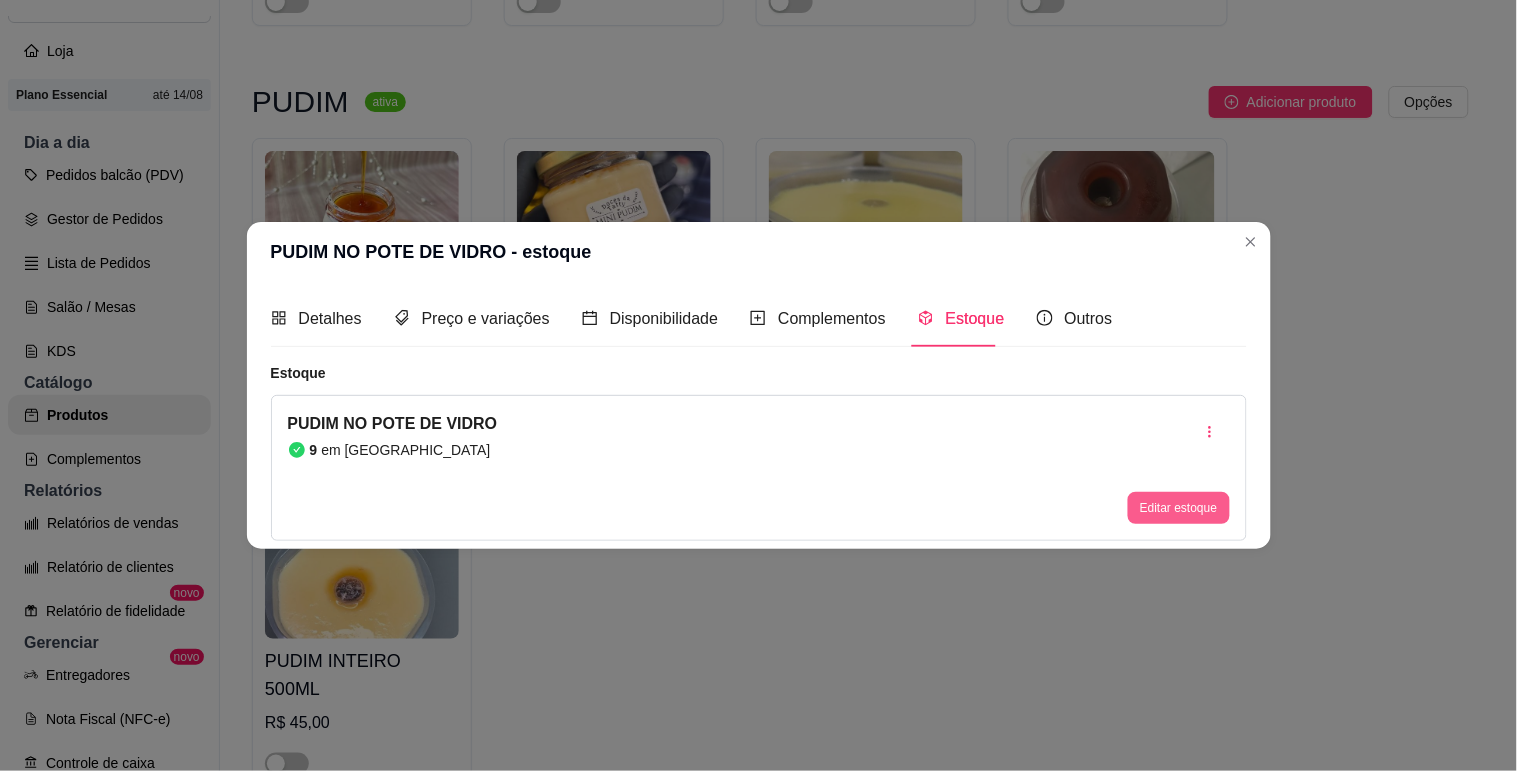 click on "Editar estoque" at bounding box center [1178, 508] 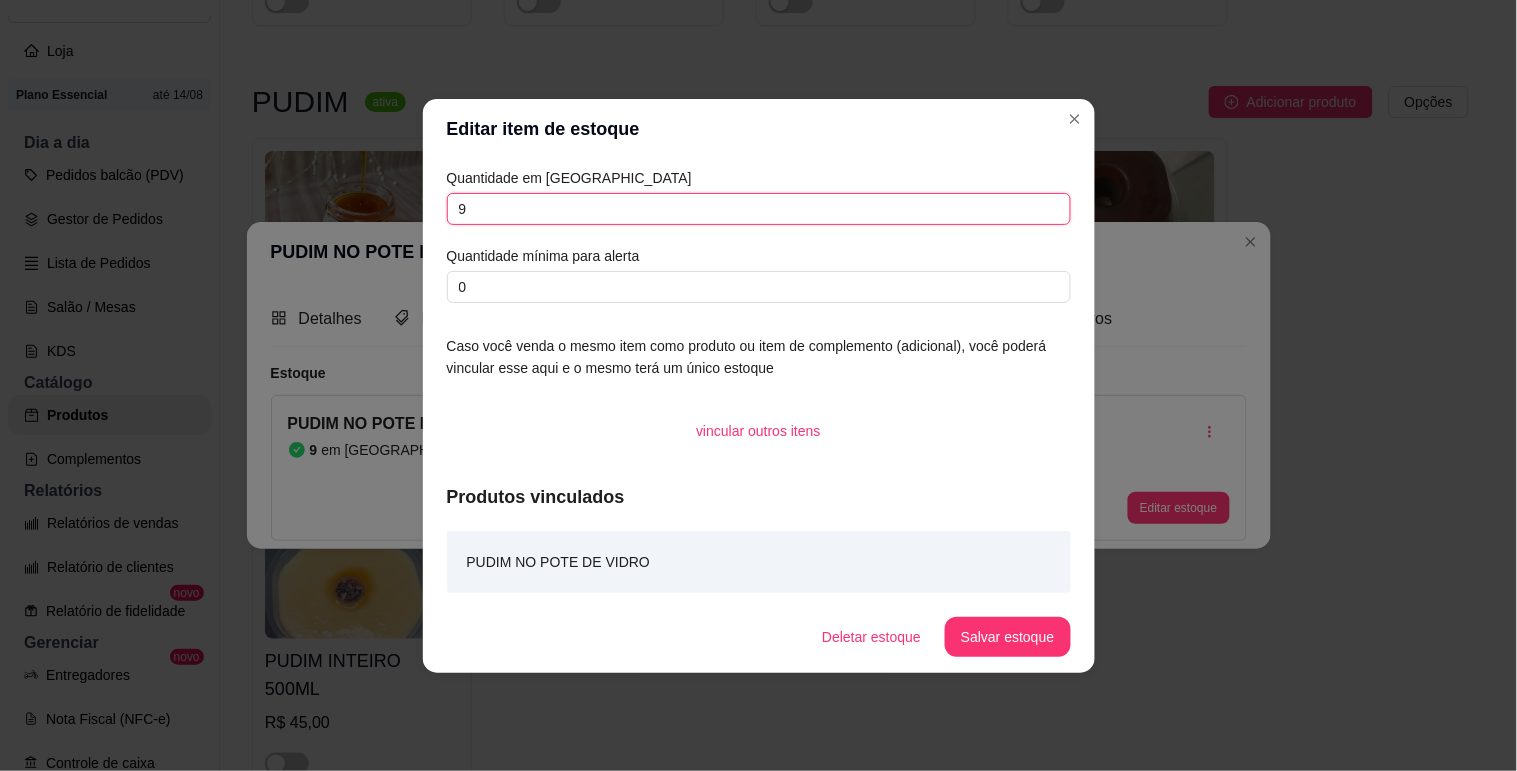click on "9" at bounding box center (759, 209) 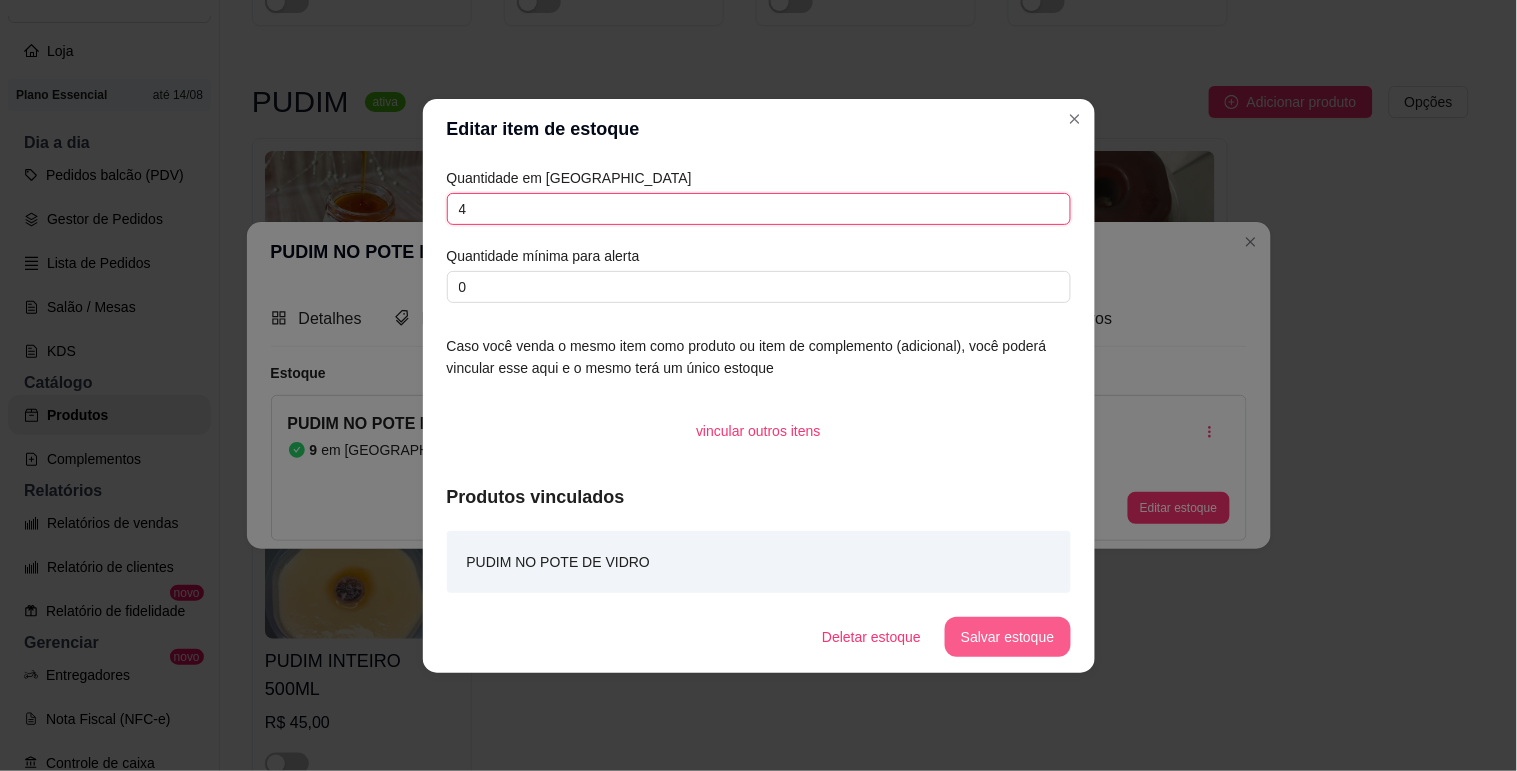 type on "4" 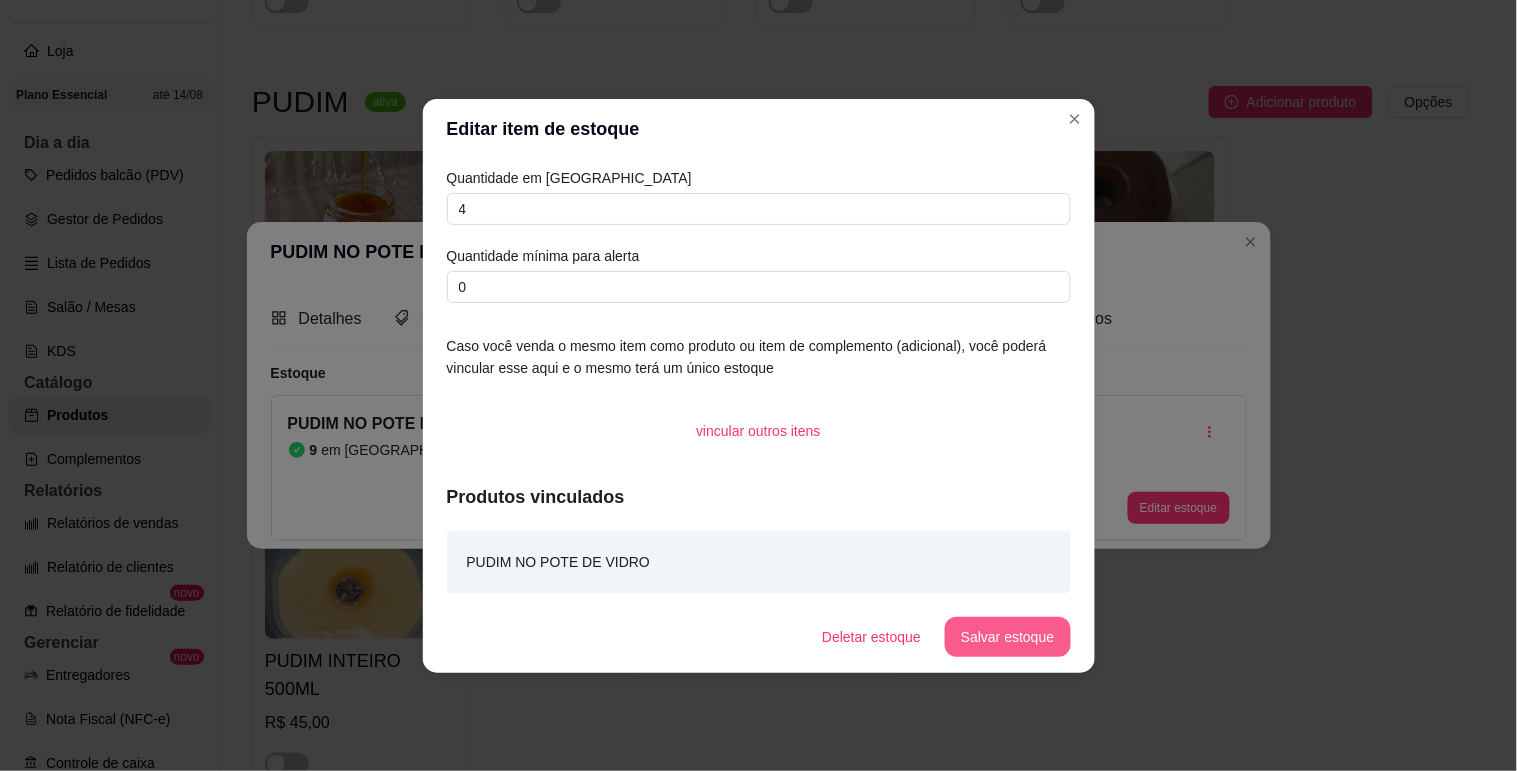 click on "Salvar estoque" at bounding box center (1007, 637) 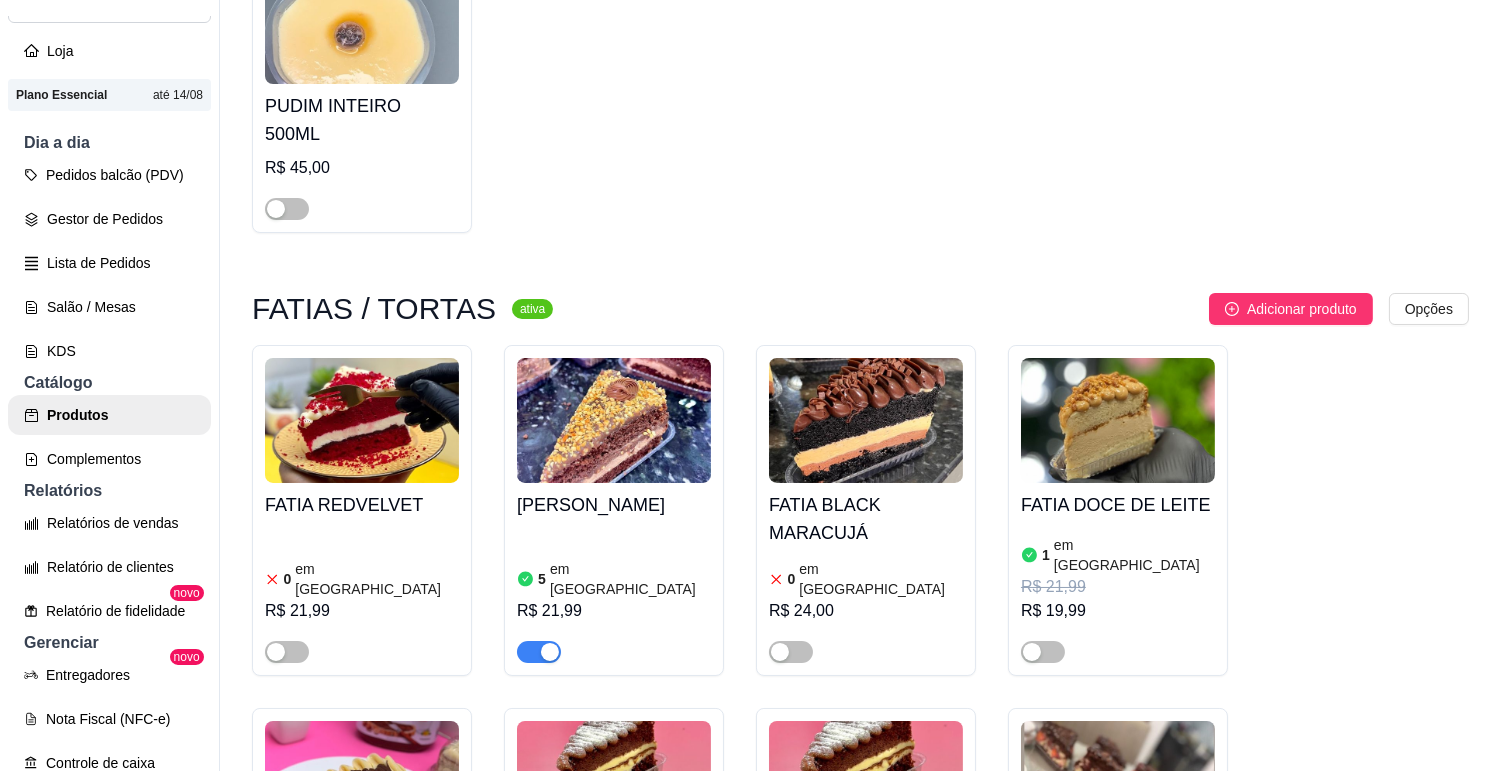 scroll, scrollTop: 1666, scrollLeft: 0, axis: vertical 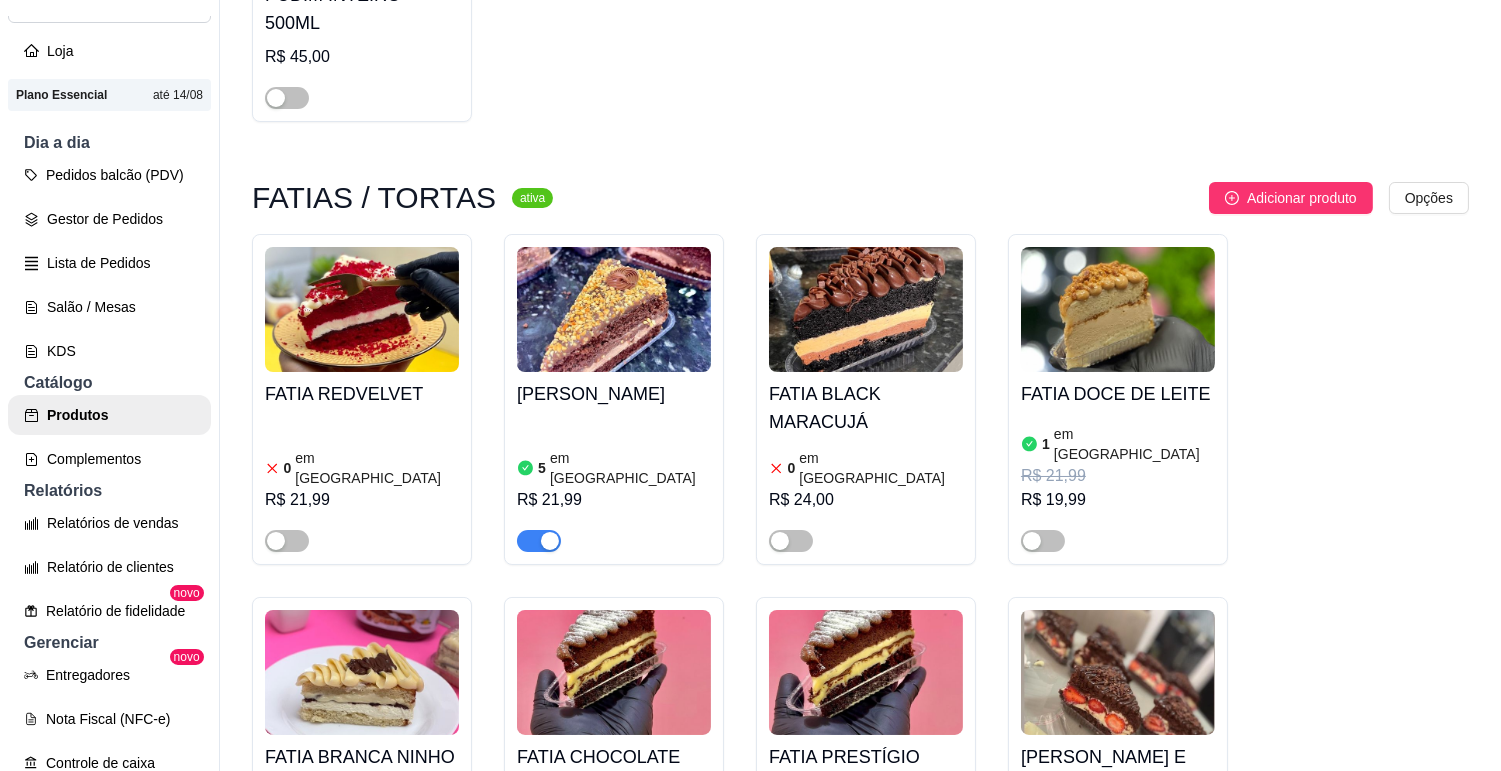 click on "[PERSON_NAME]" at bounding box center (614, 394) 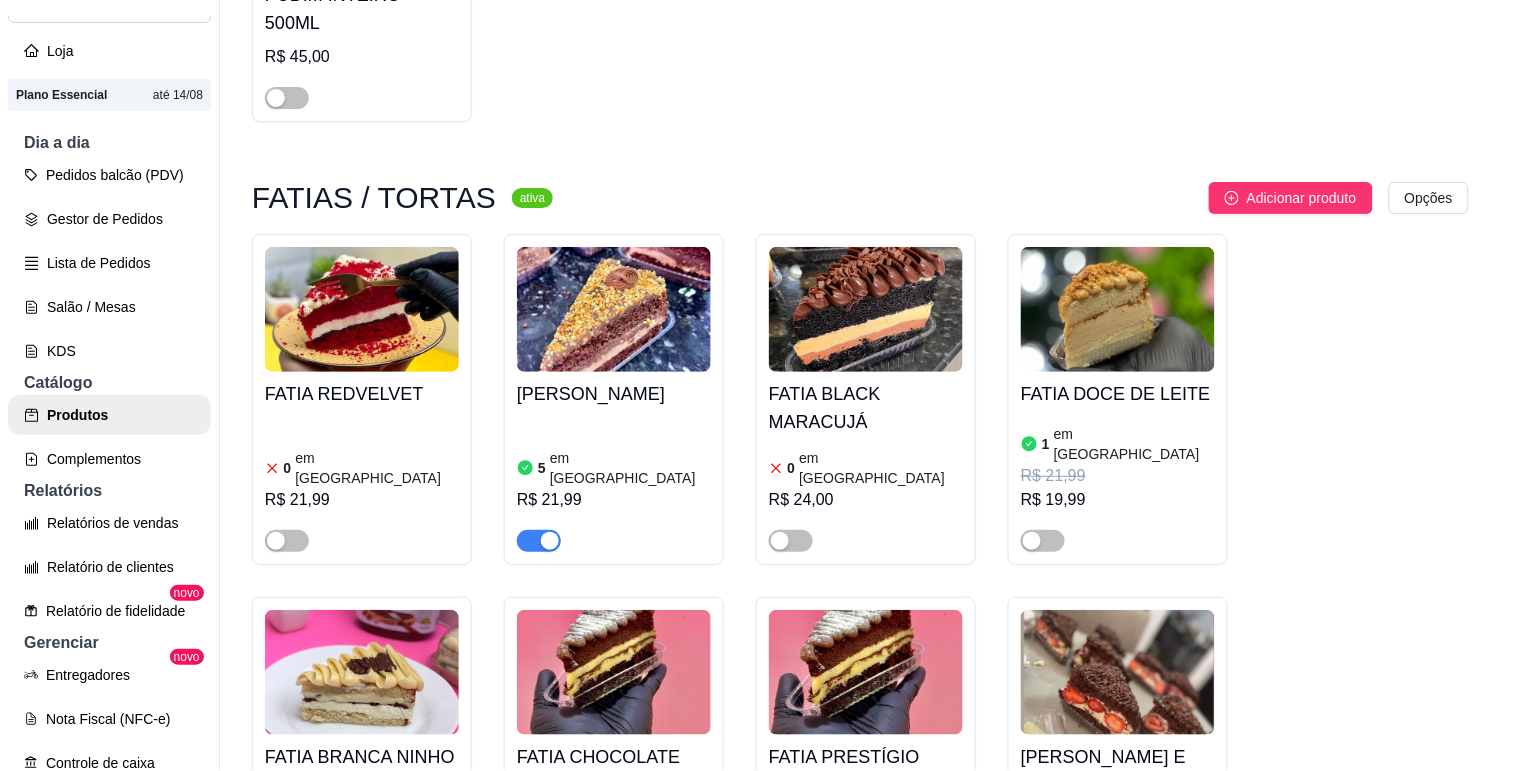 click on "Estoque" at bounding box center [975, 156] 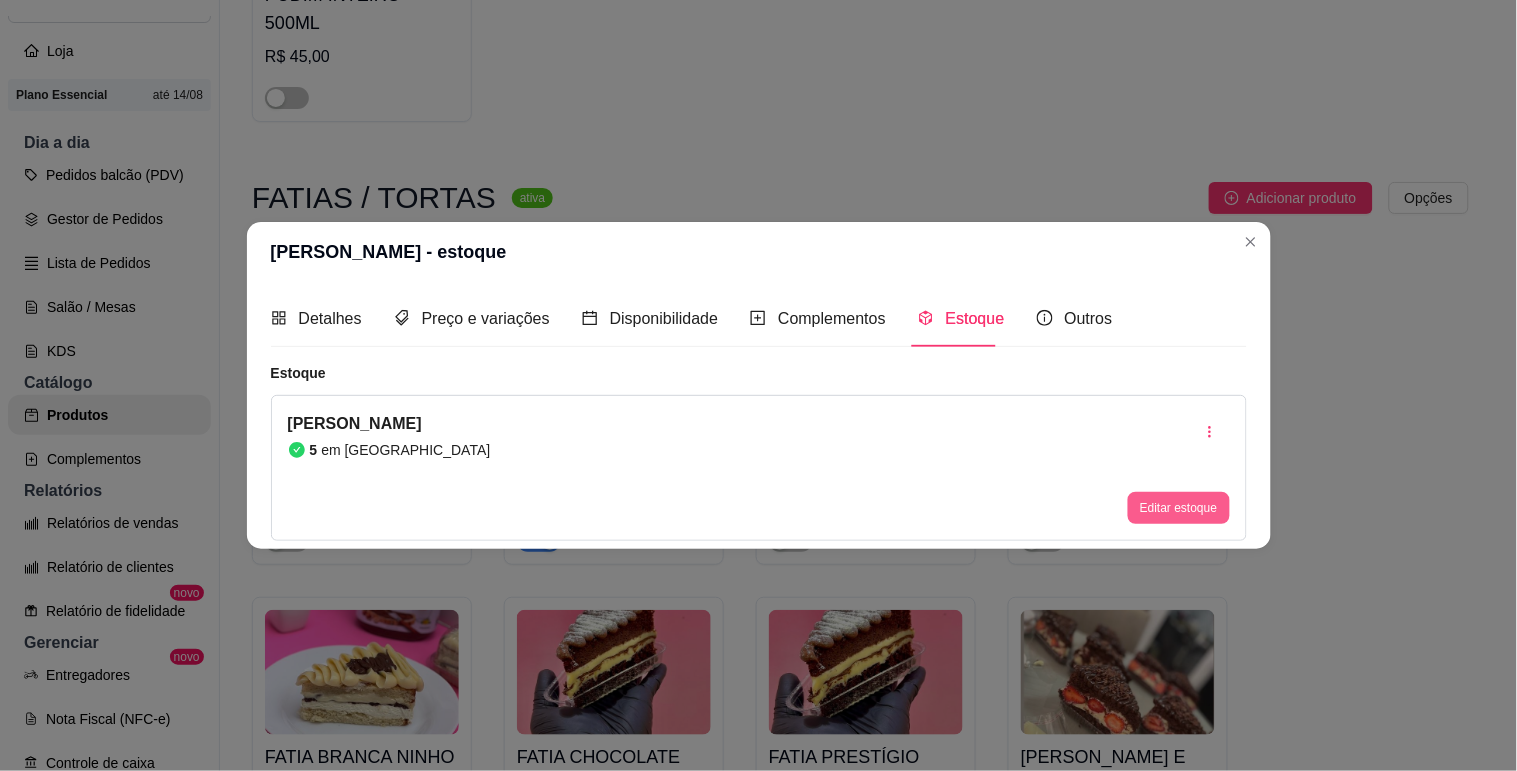 click on "Editar estoque" at bounding box center [1178, 508] 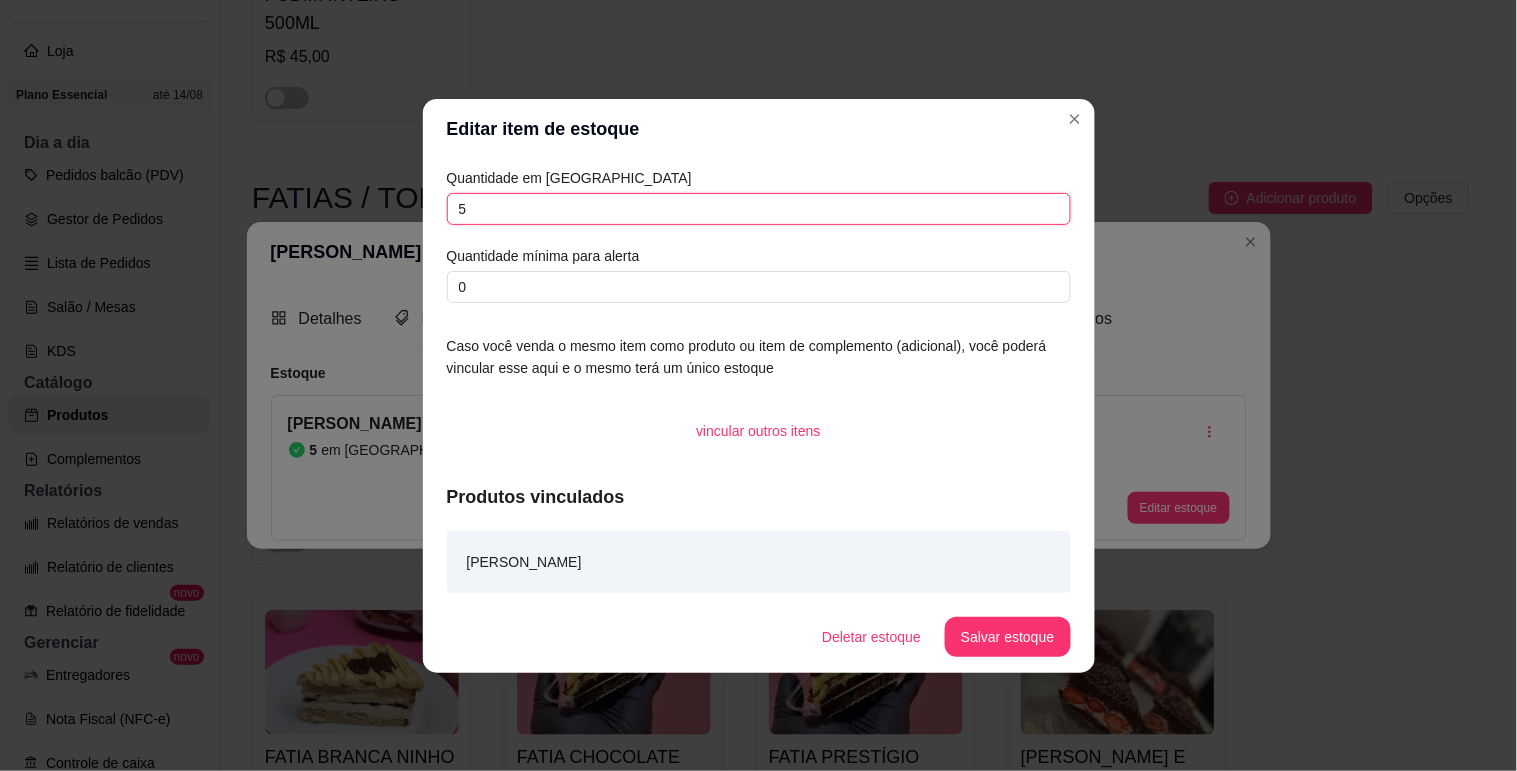 click on "5" at bounding box center [759, 209] 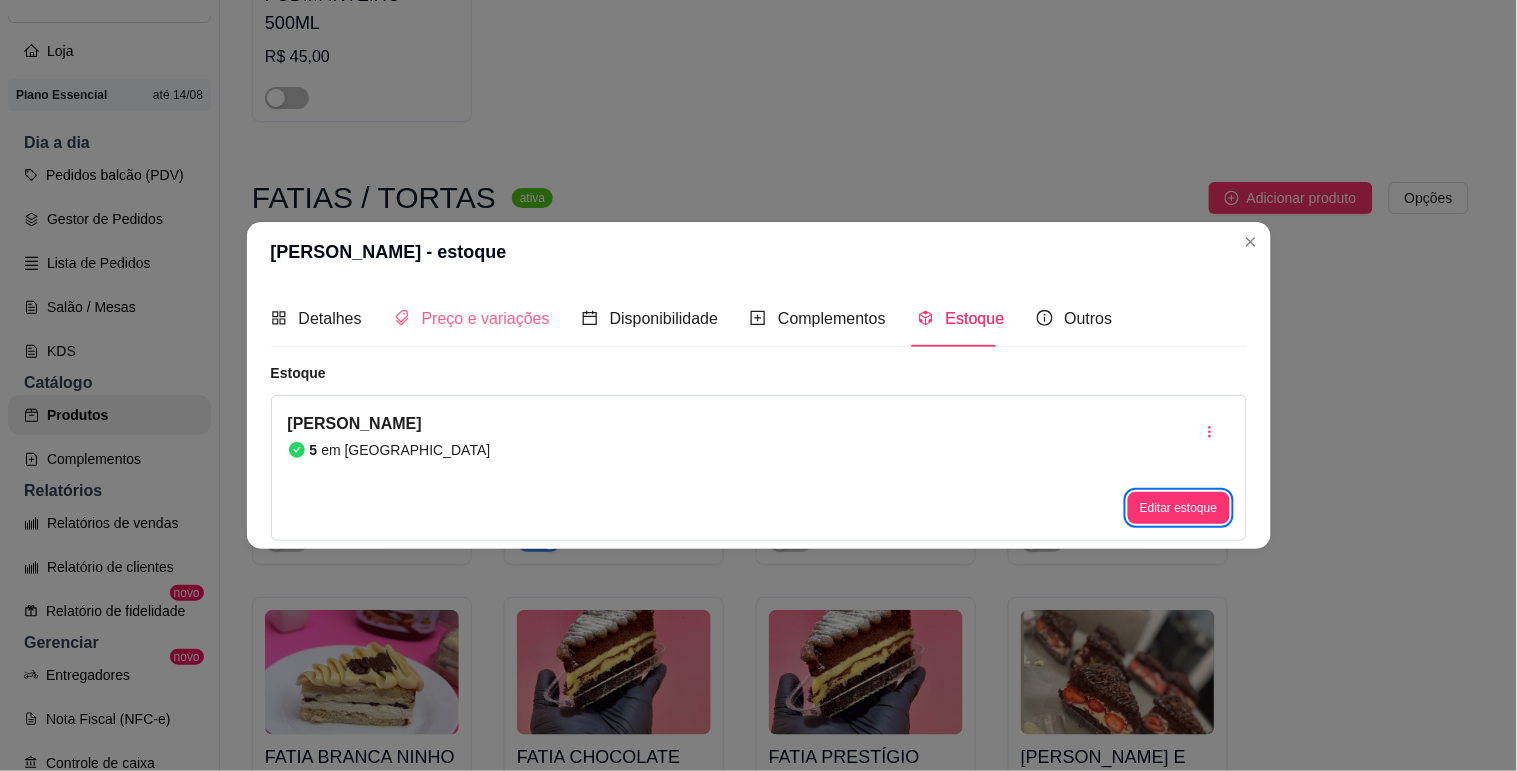 type 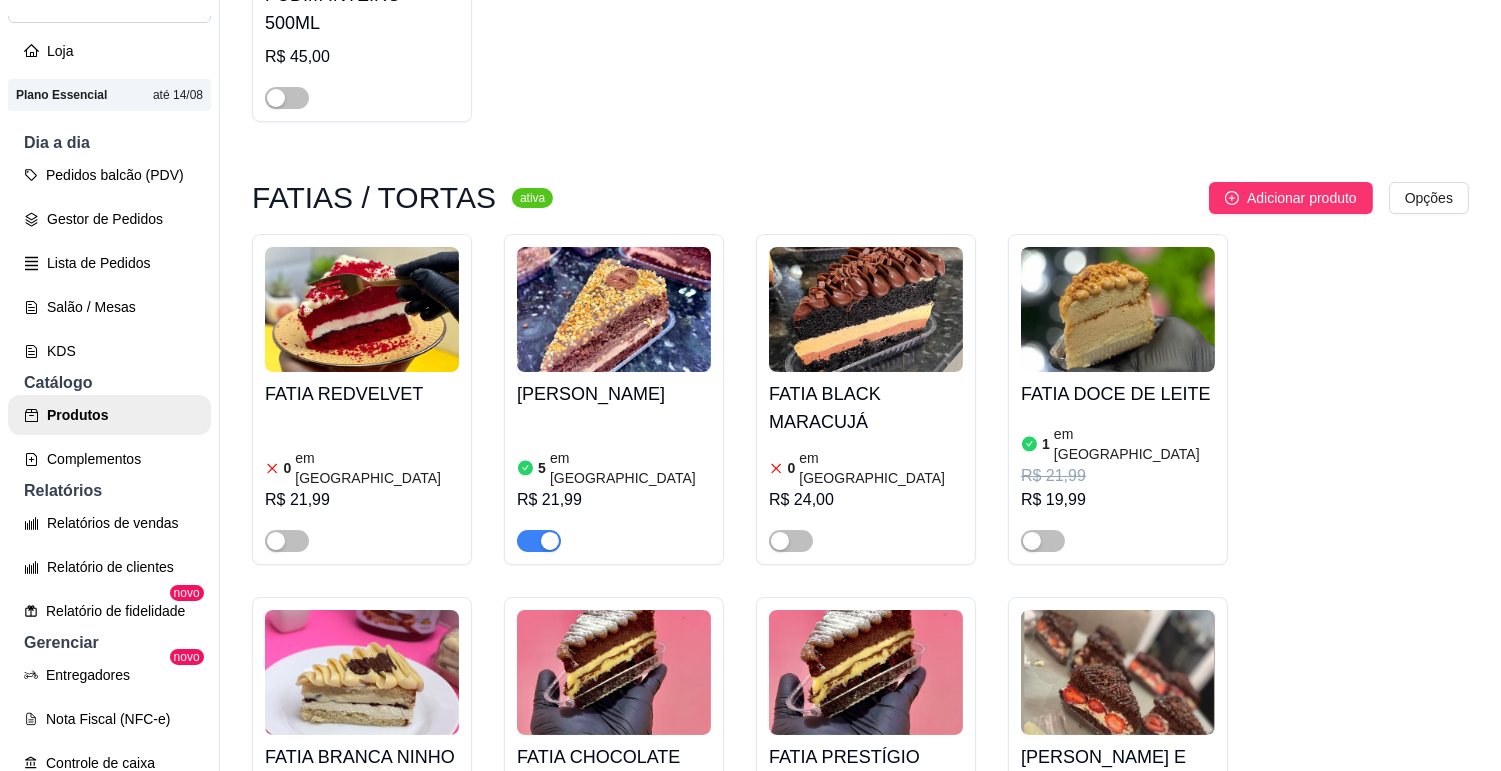 click on "FATIA BLACK MARACUJÁ" at bounding box center [866, 408] 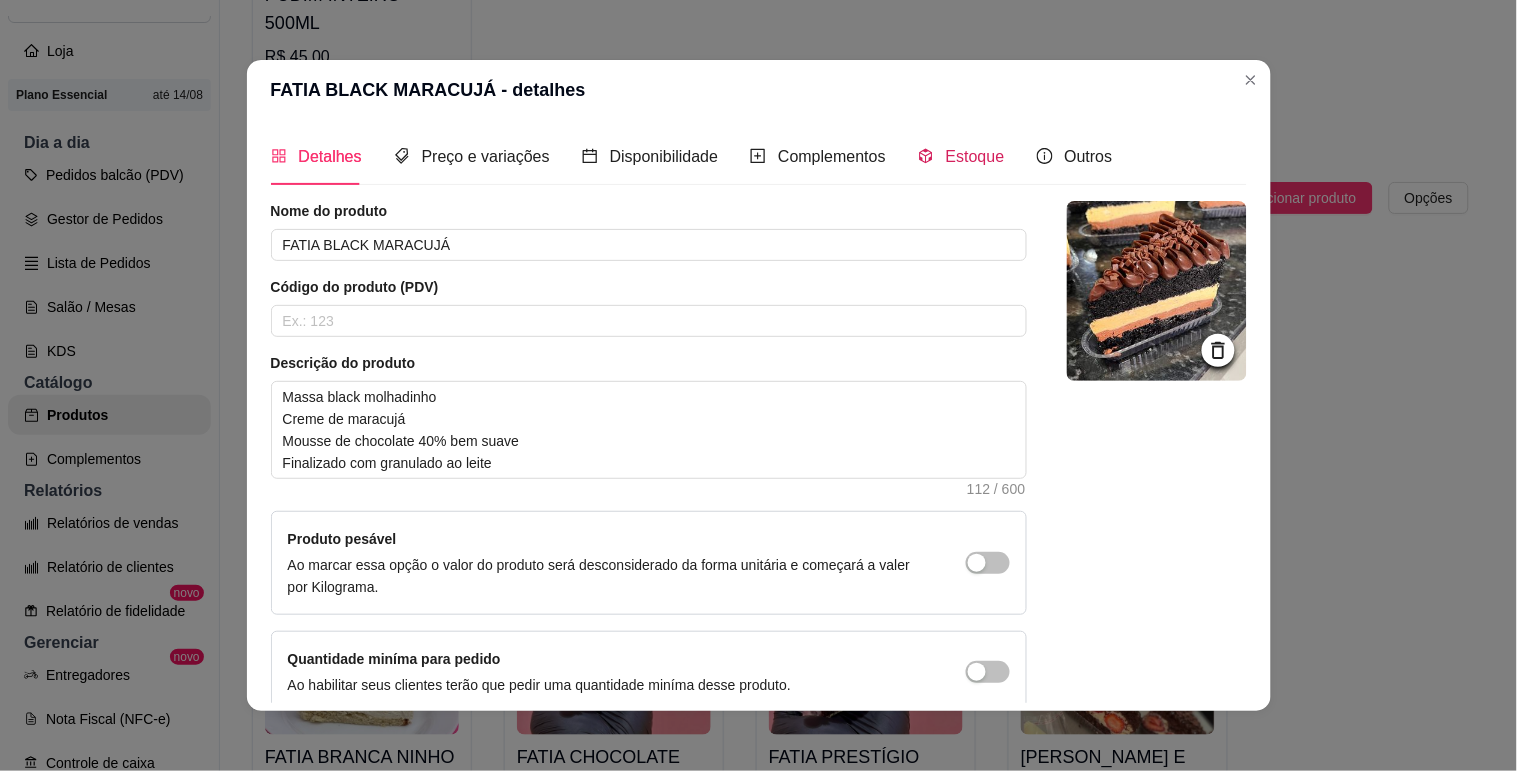 click on "Estoque" at bounding box center [975, 156] 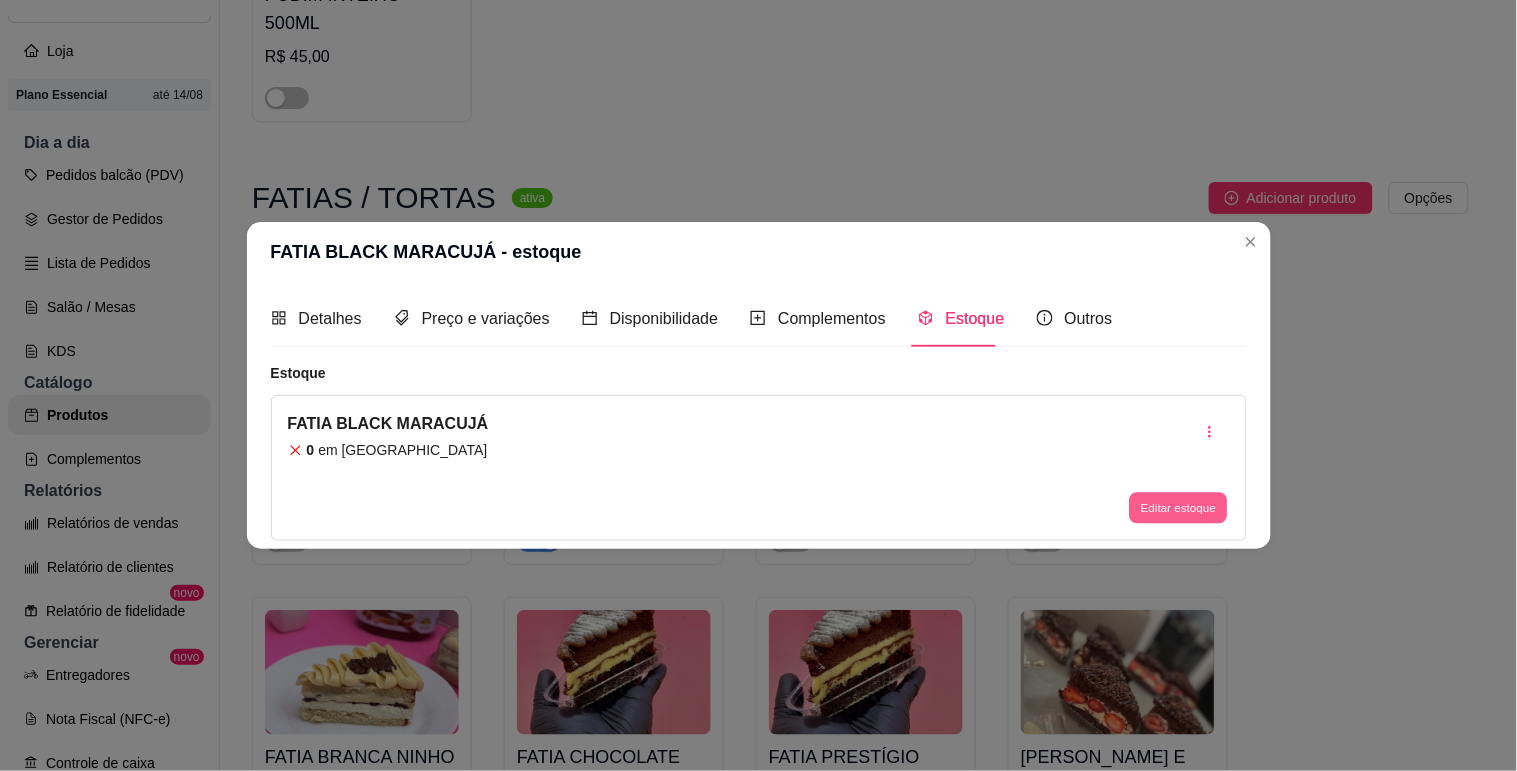 click on "Editar estoque" at bounding box center (1179, 508) 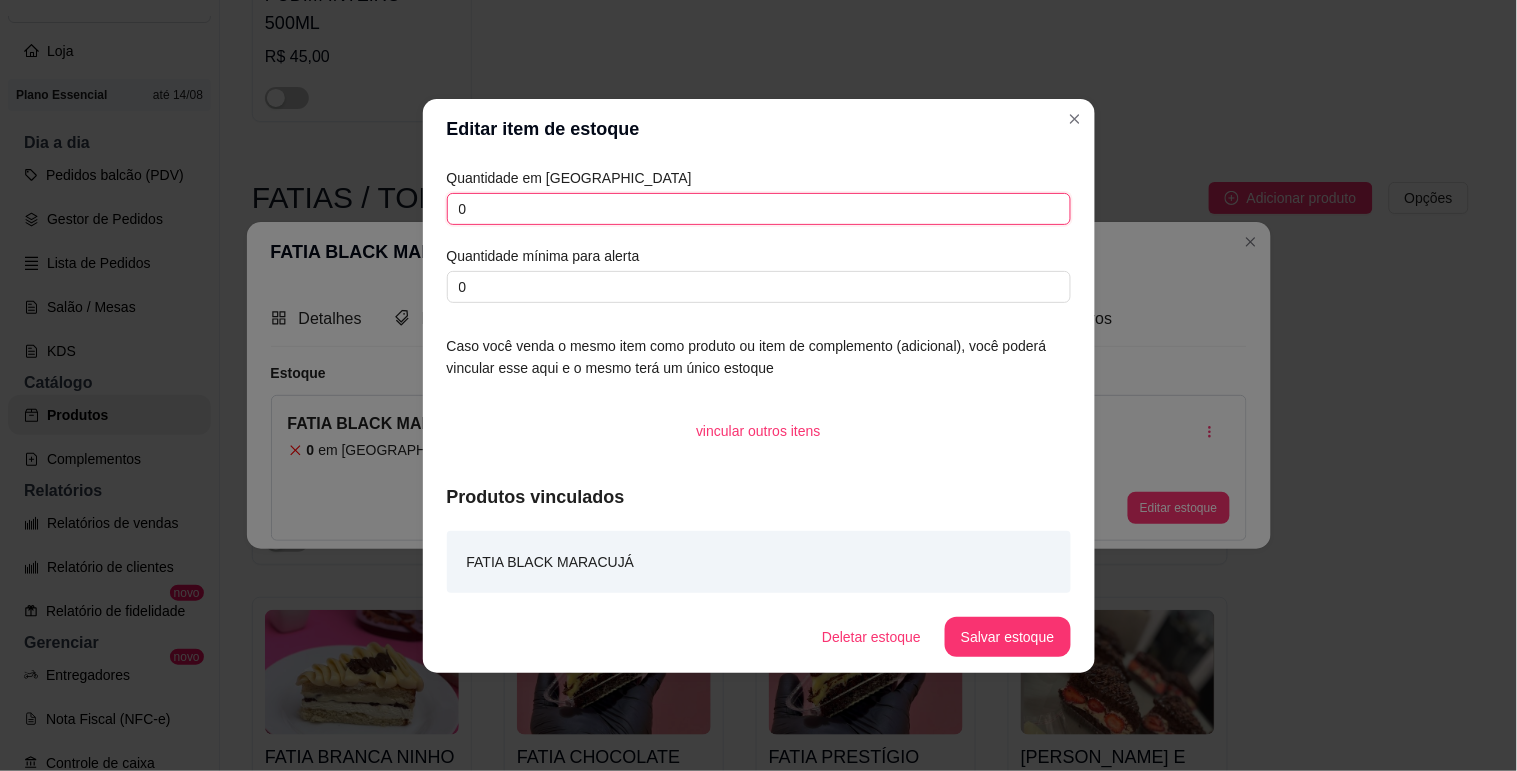 click on "0" at bounding box center (759, 209) 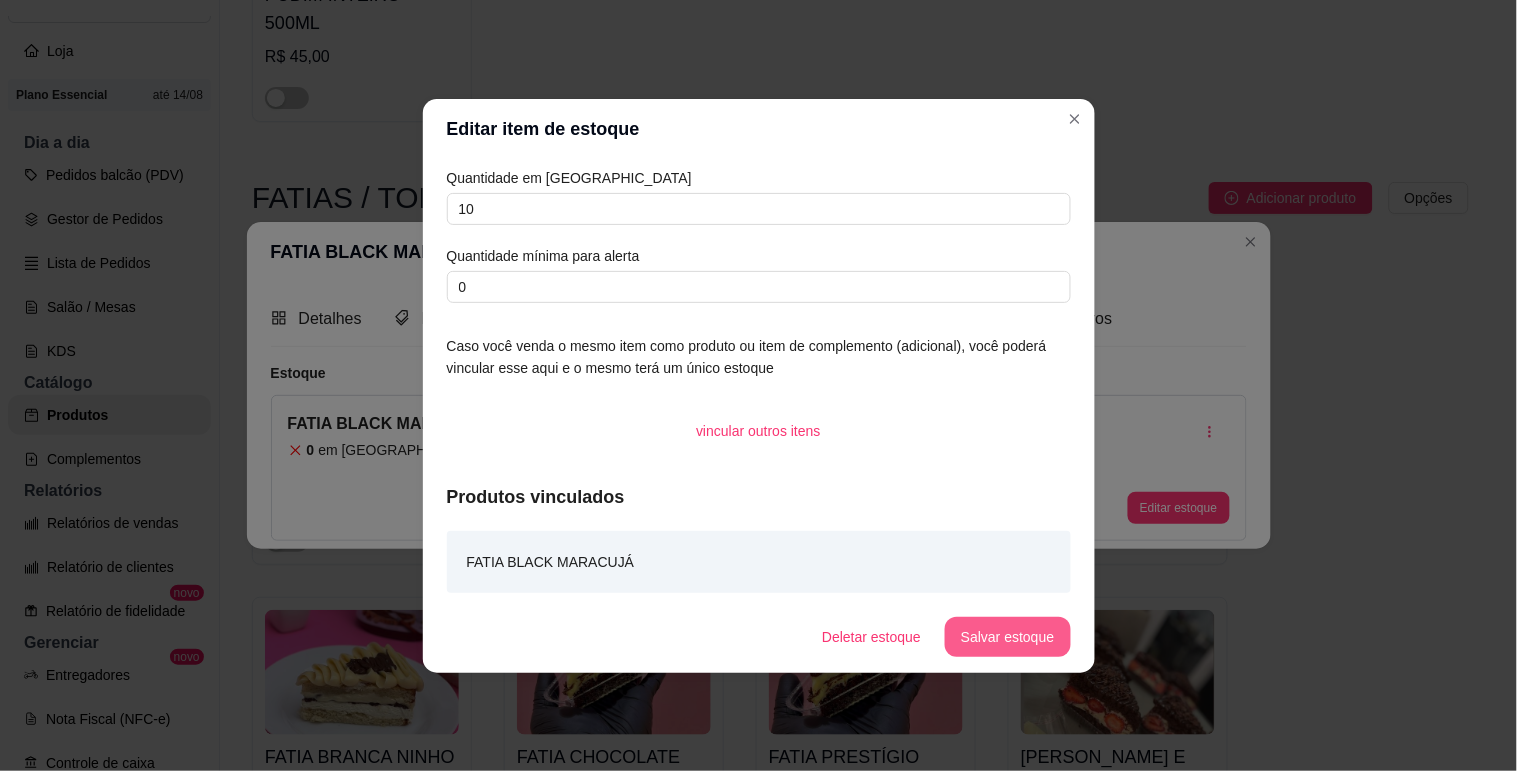 click on "Salvar estoque" at bounding box center (1007, 637) 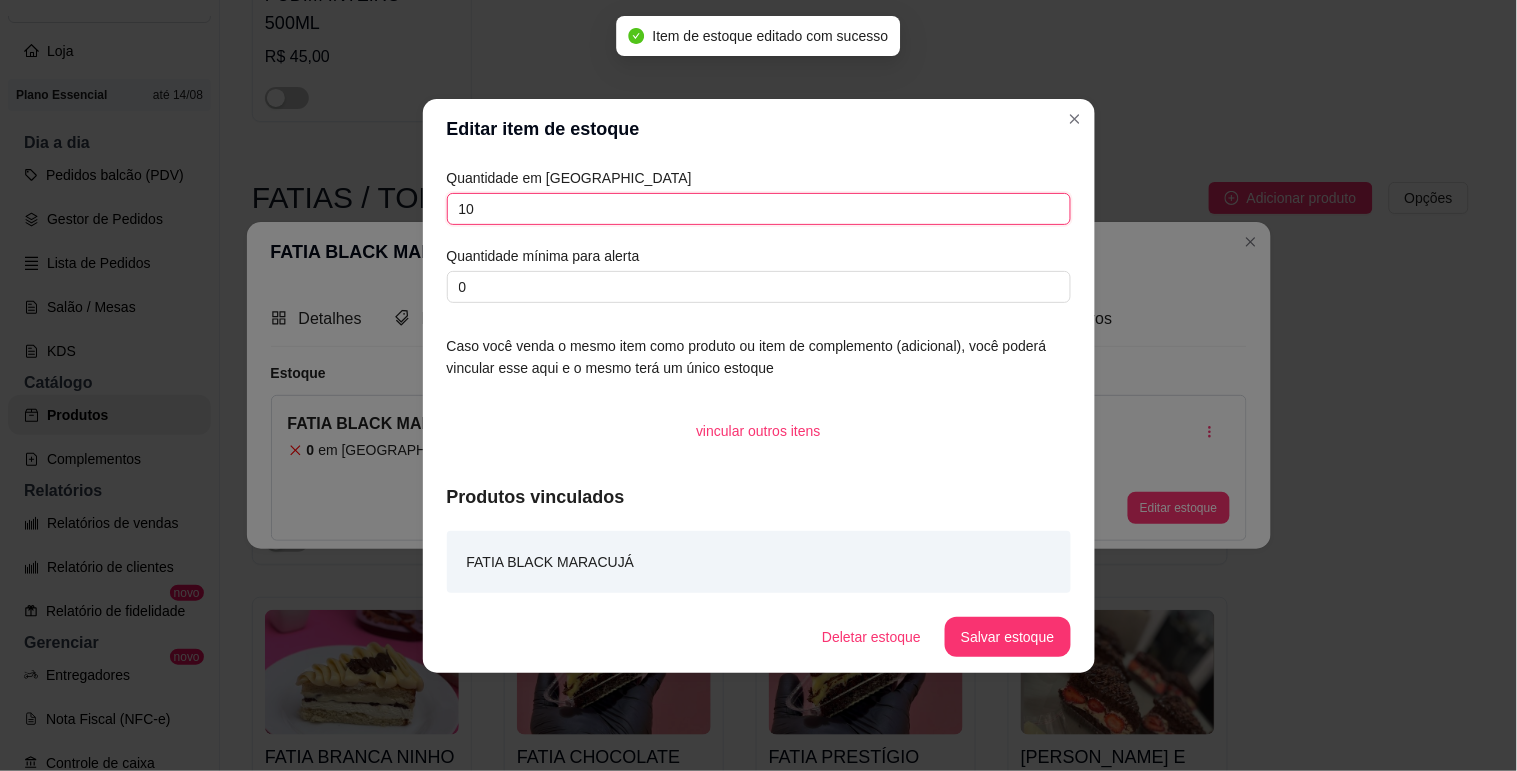 click on "10" at bounding box center [759, 209] 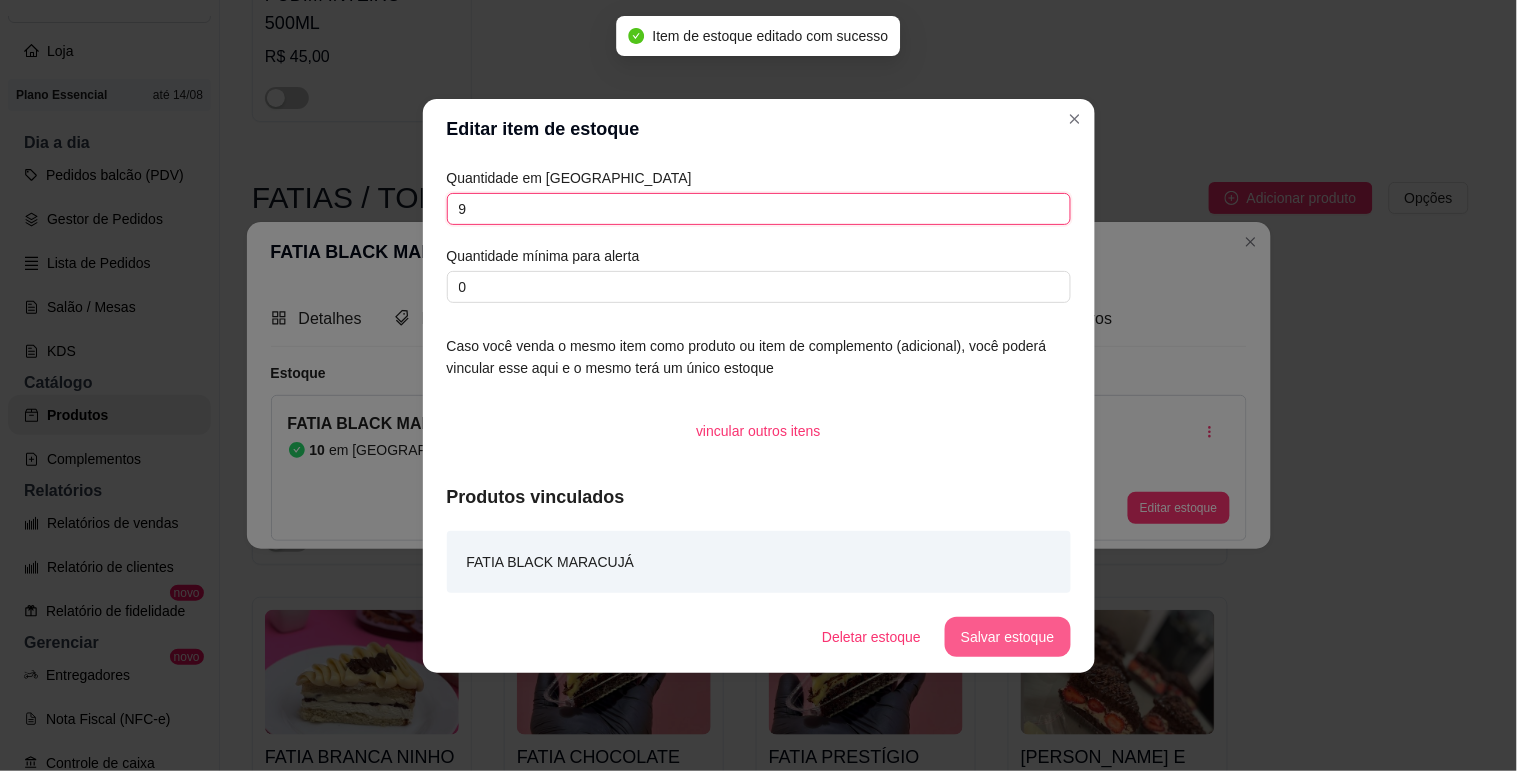 type on "9" 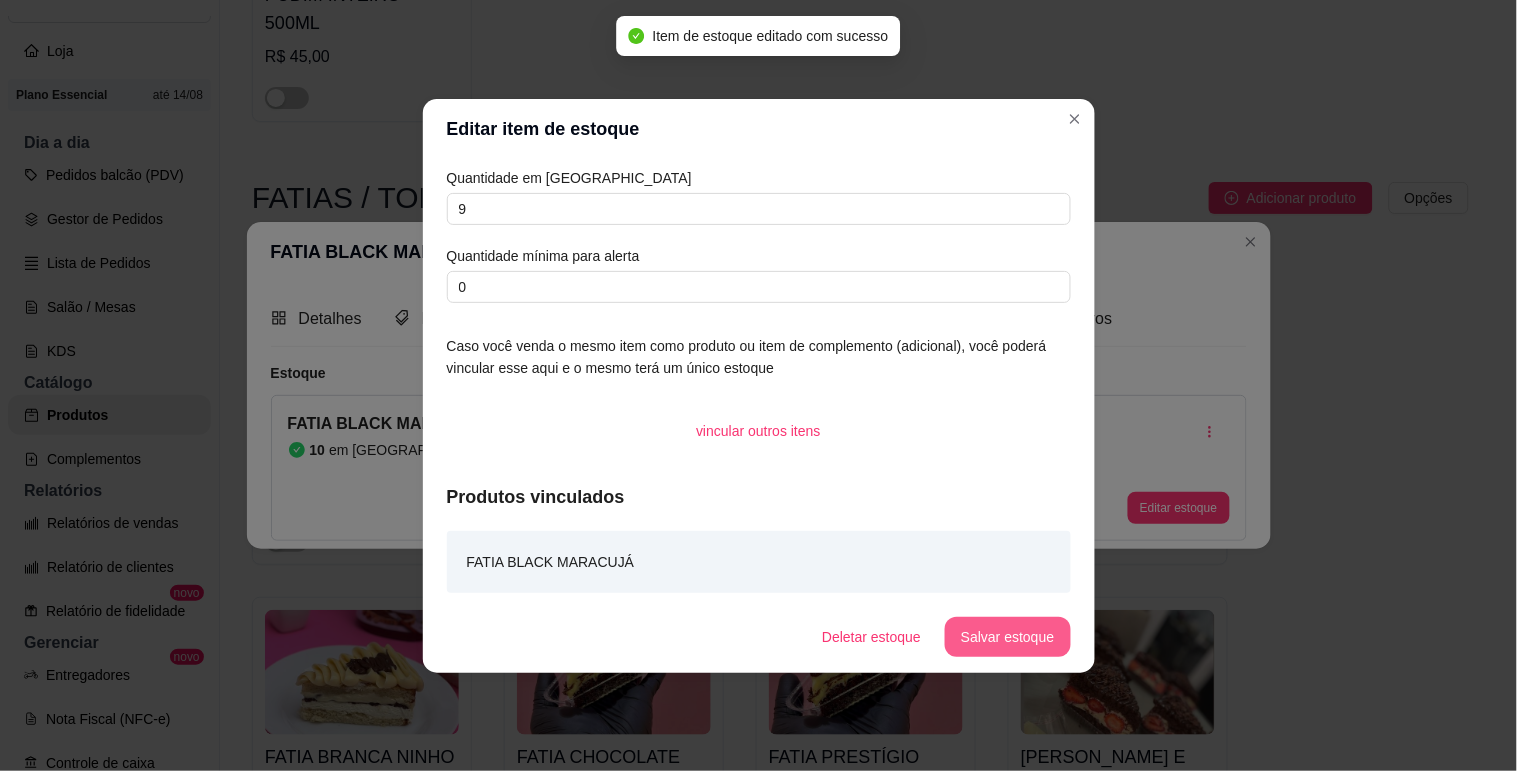 click on "Salvar estoque" at bounding box center [1007, 637] 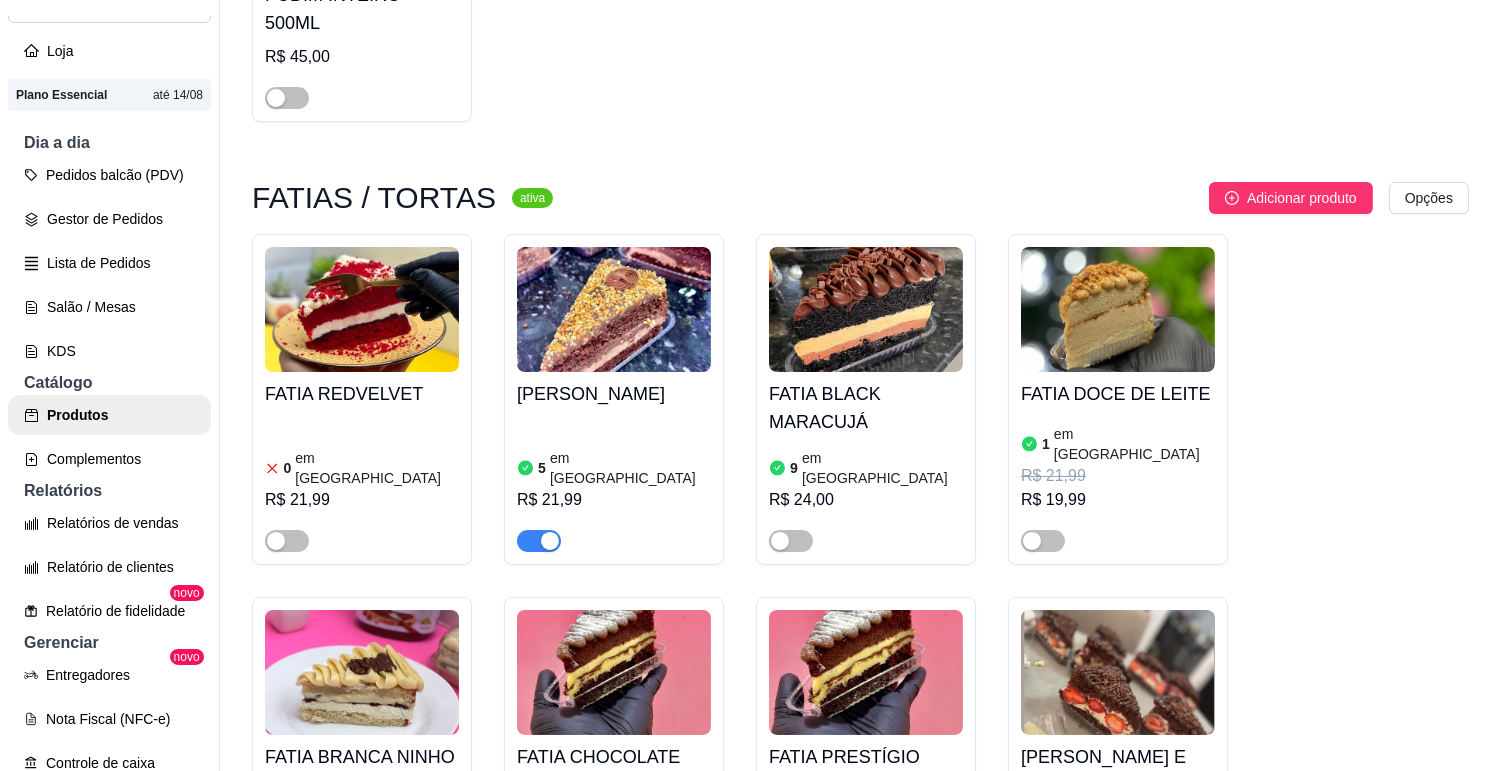 click at bounding box center (614, 309) 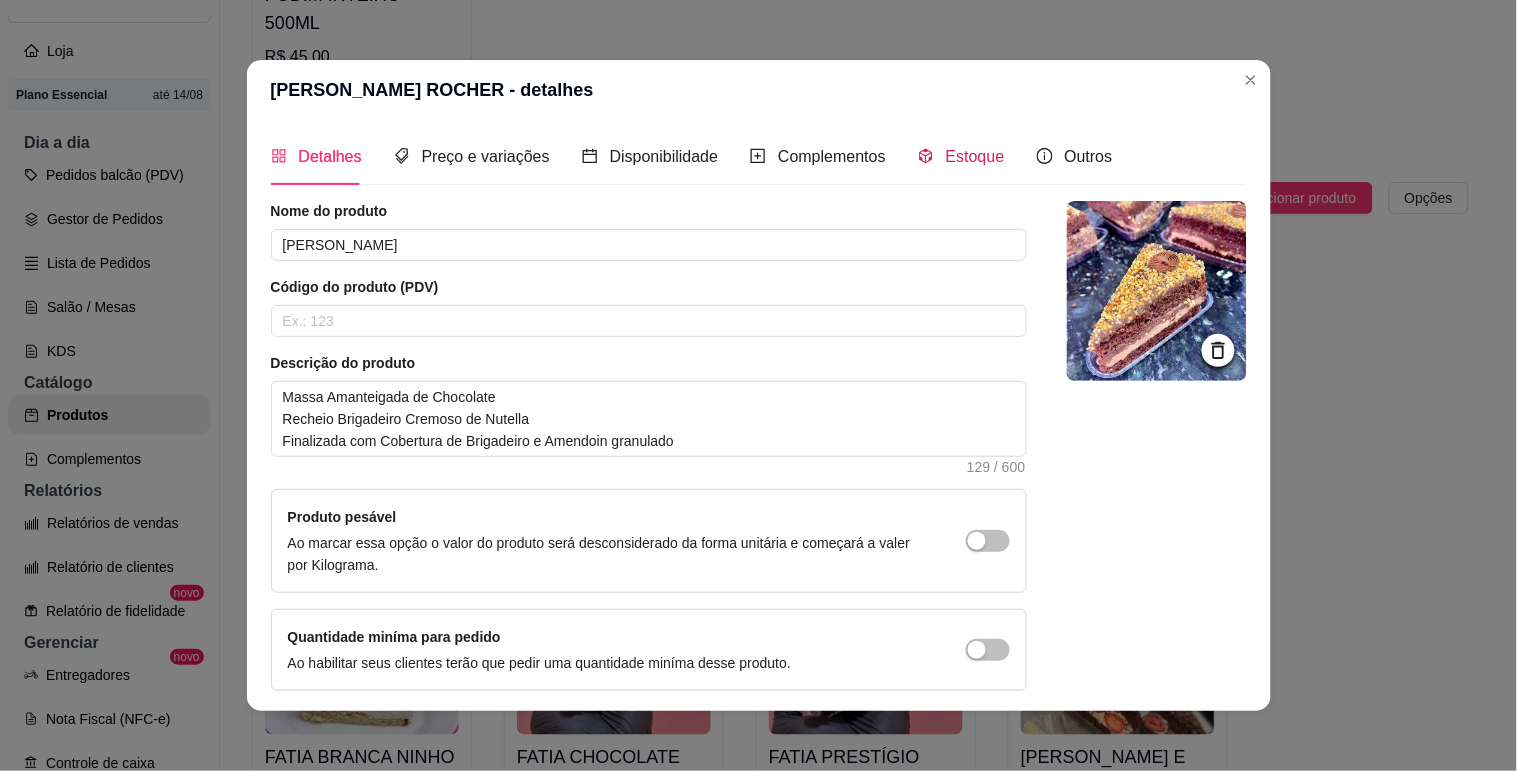 click on "Estoque" at bounding box center [961, 156] 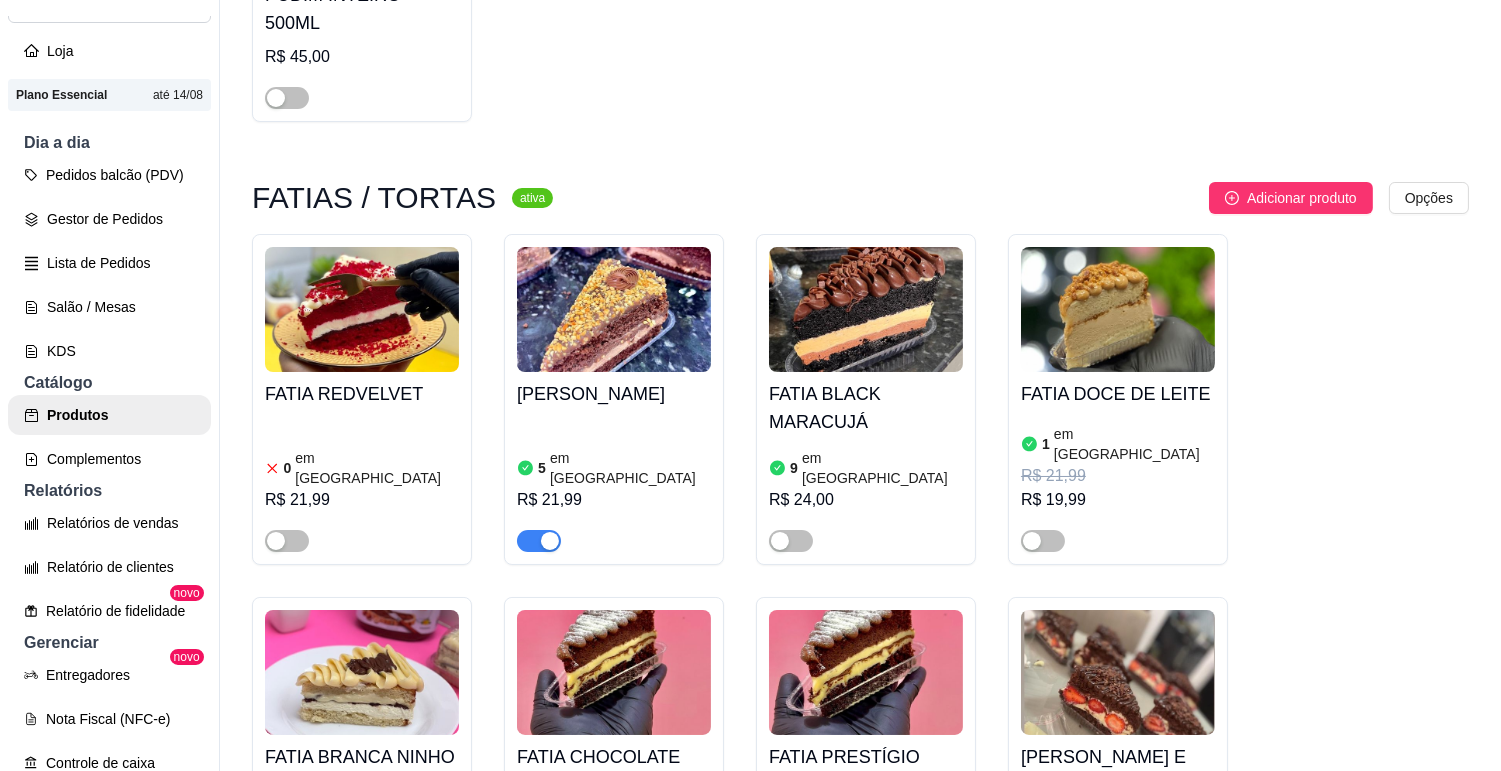 click at bounding box center [362, 672] 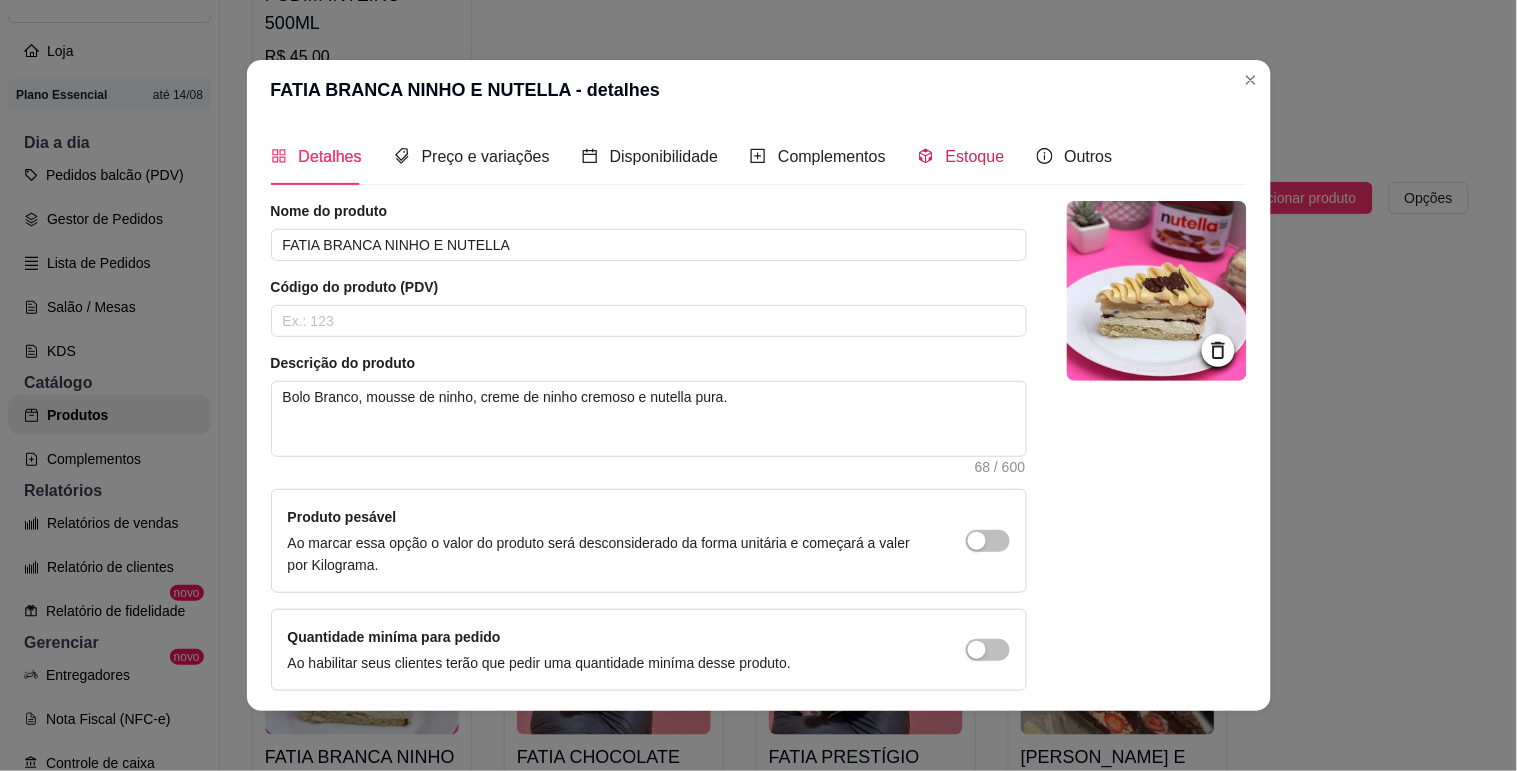 click on "Estoque" at bounding box center [961, 156] 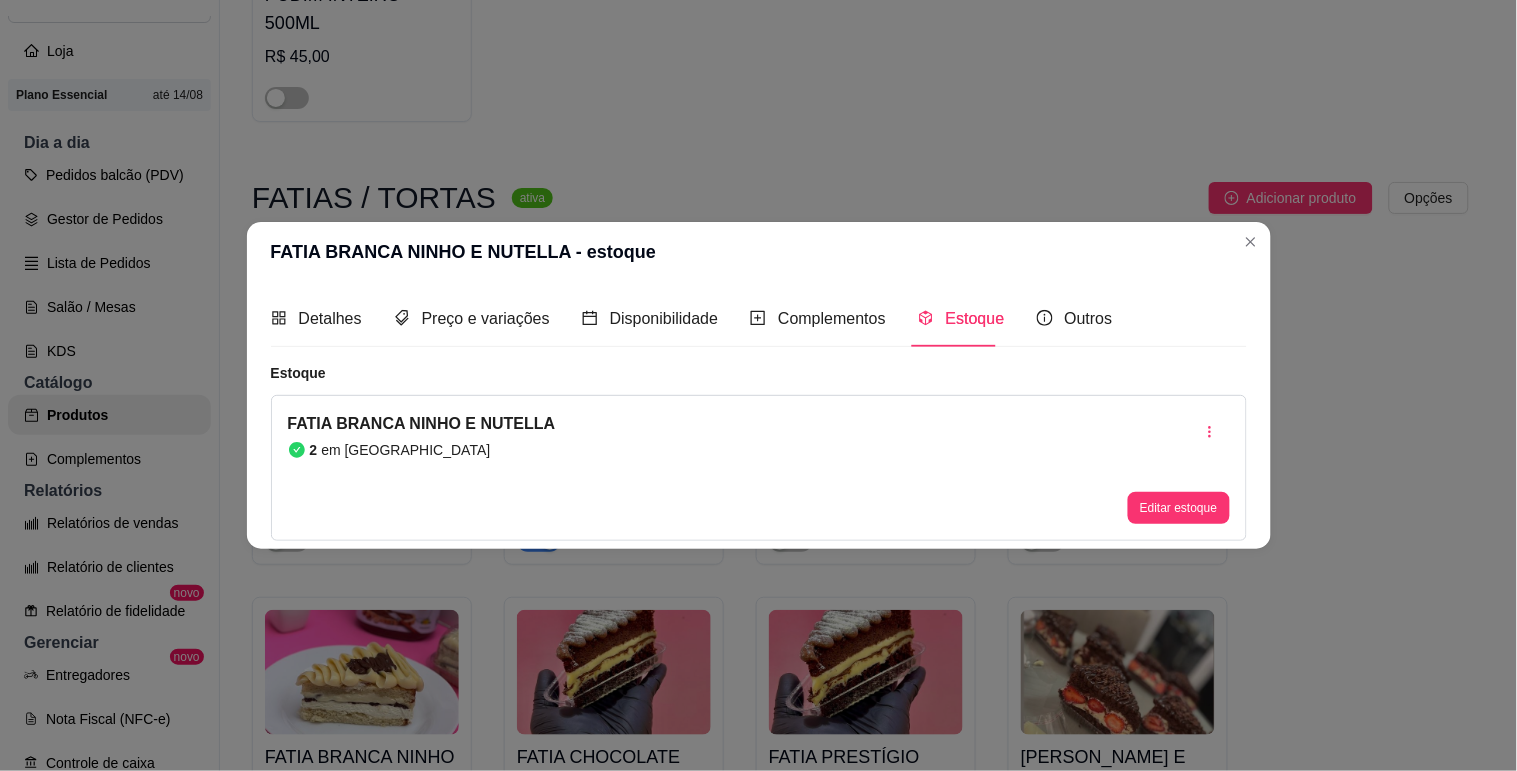 click on "Editar estoque" at bounding box center (1178, 508) 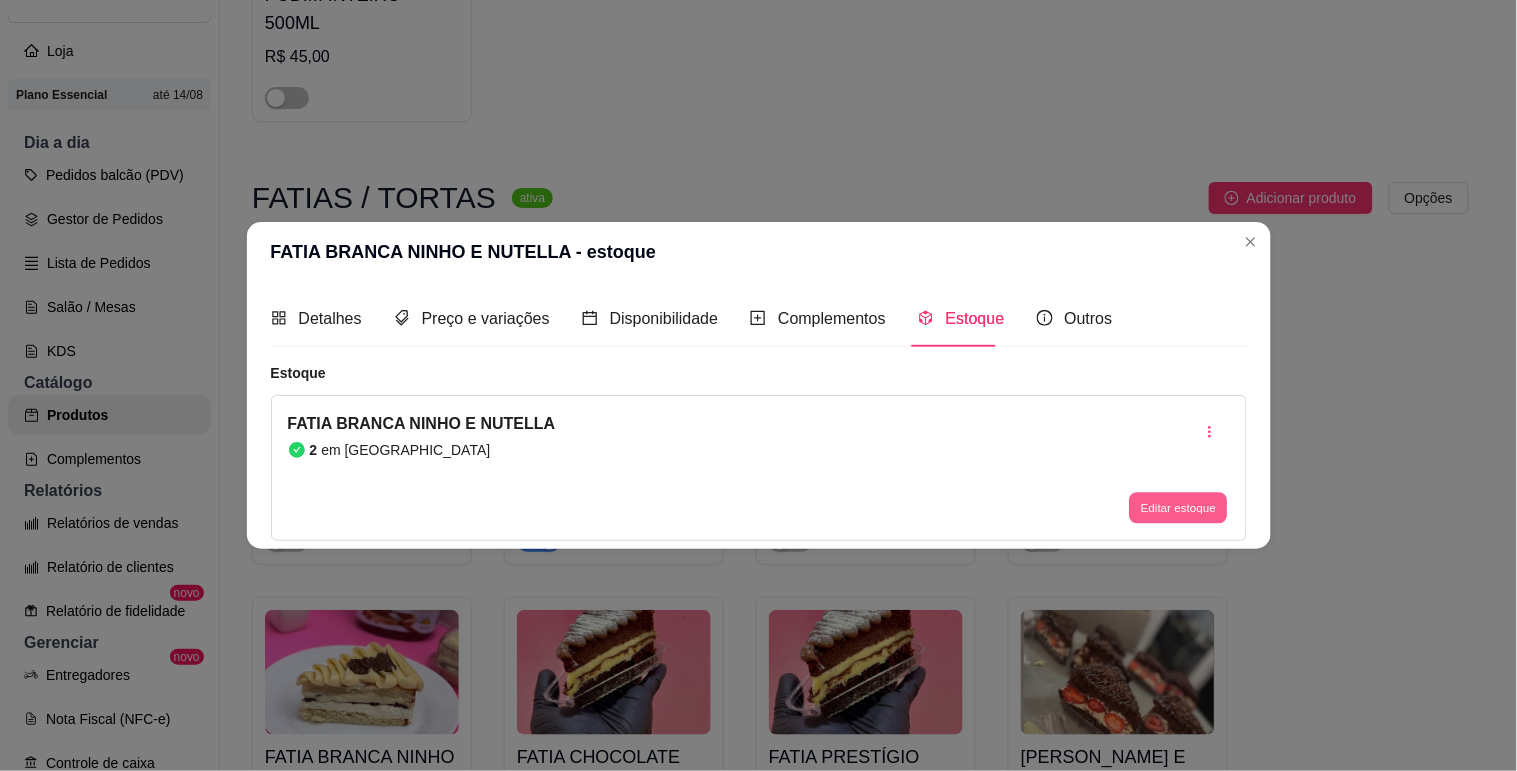 click on "Editar estoque" at bounding box center [1179, 508] 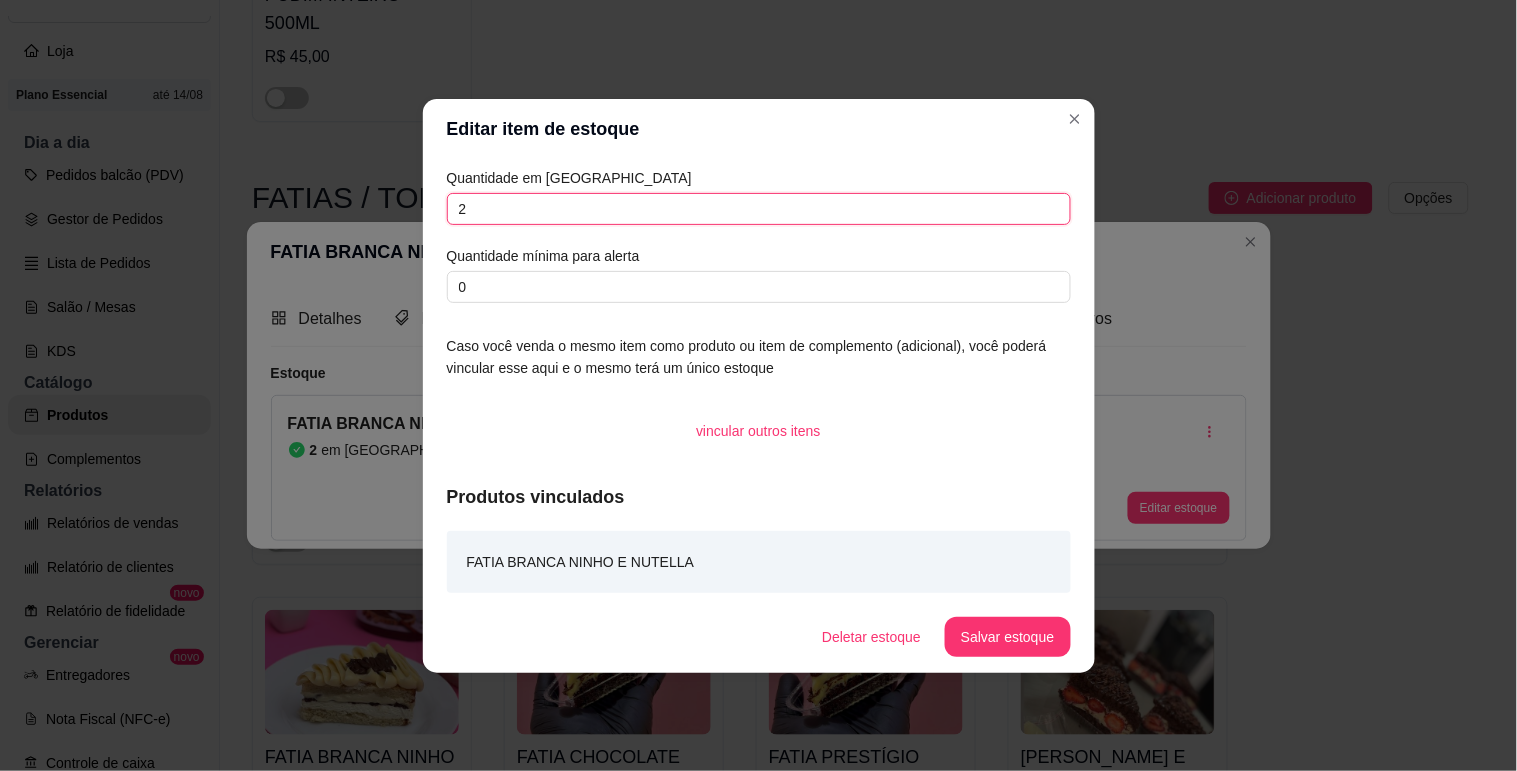 click on "2" at bounding box center [759, 209] 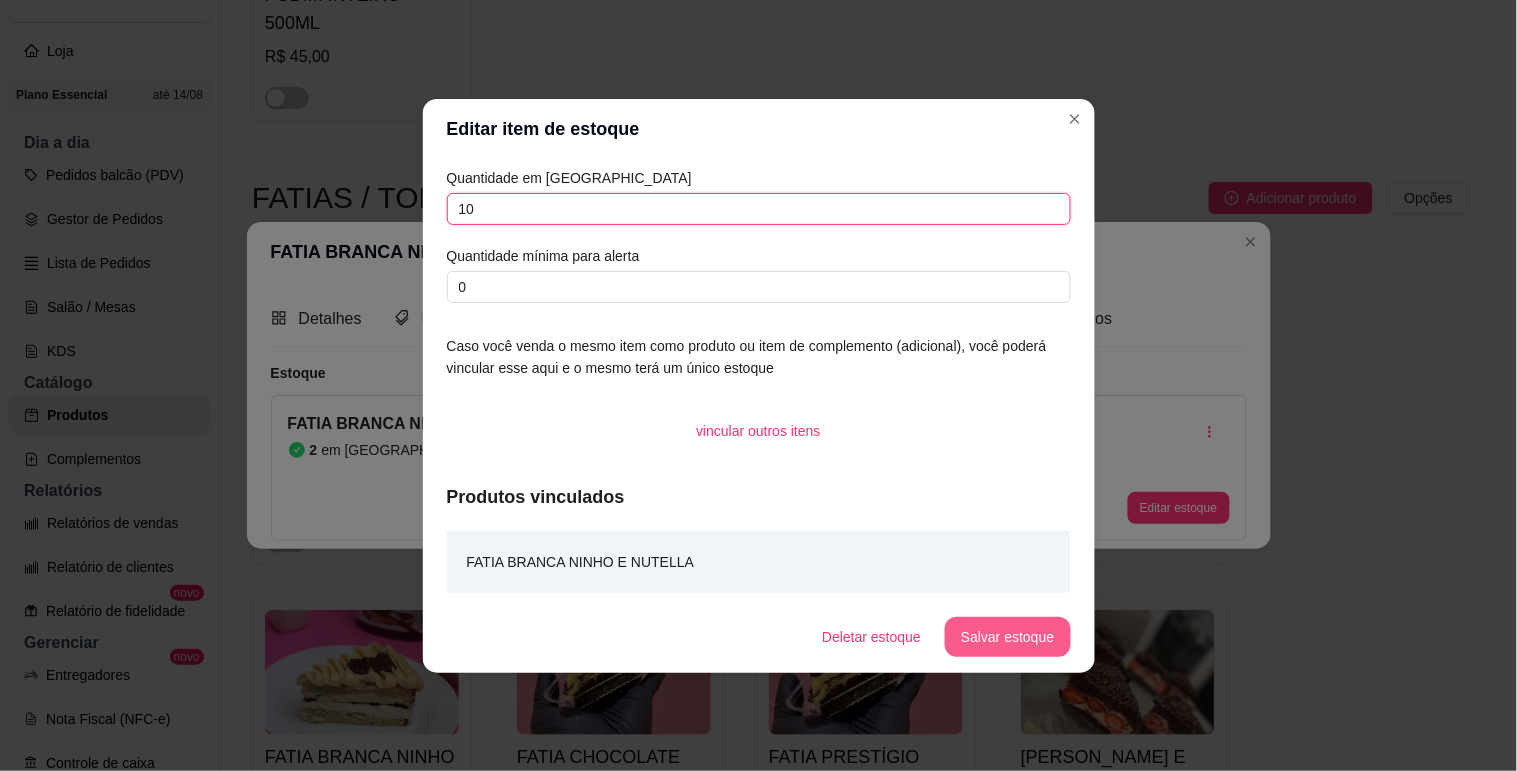 type on "10" 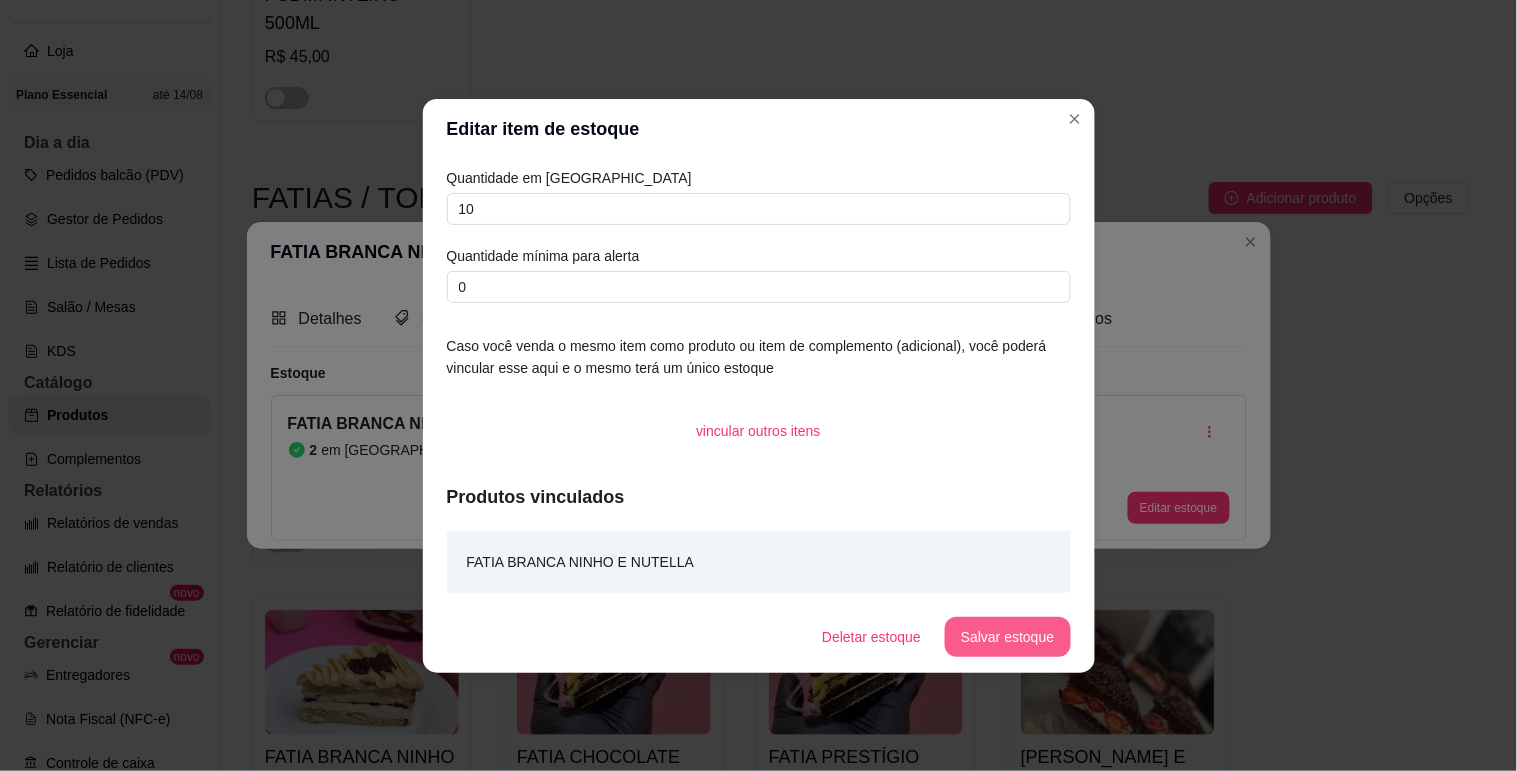 click on "Salvar estoque" at bounding box center [1007, 637] 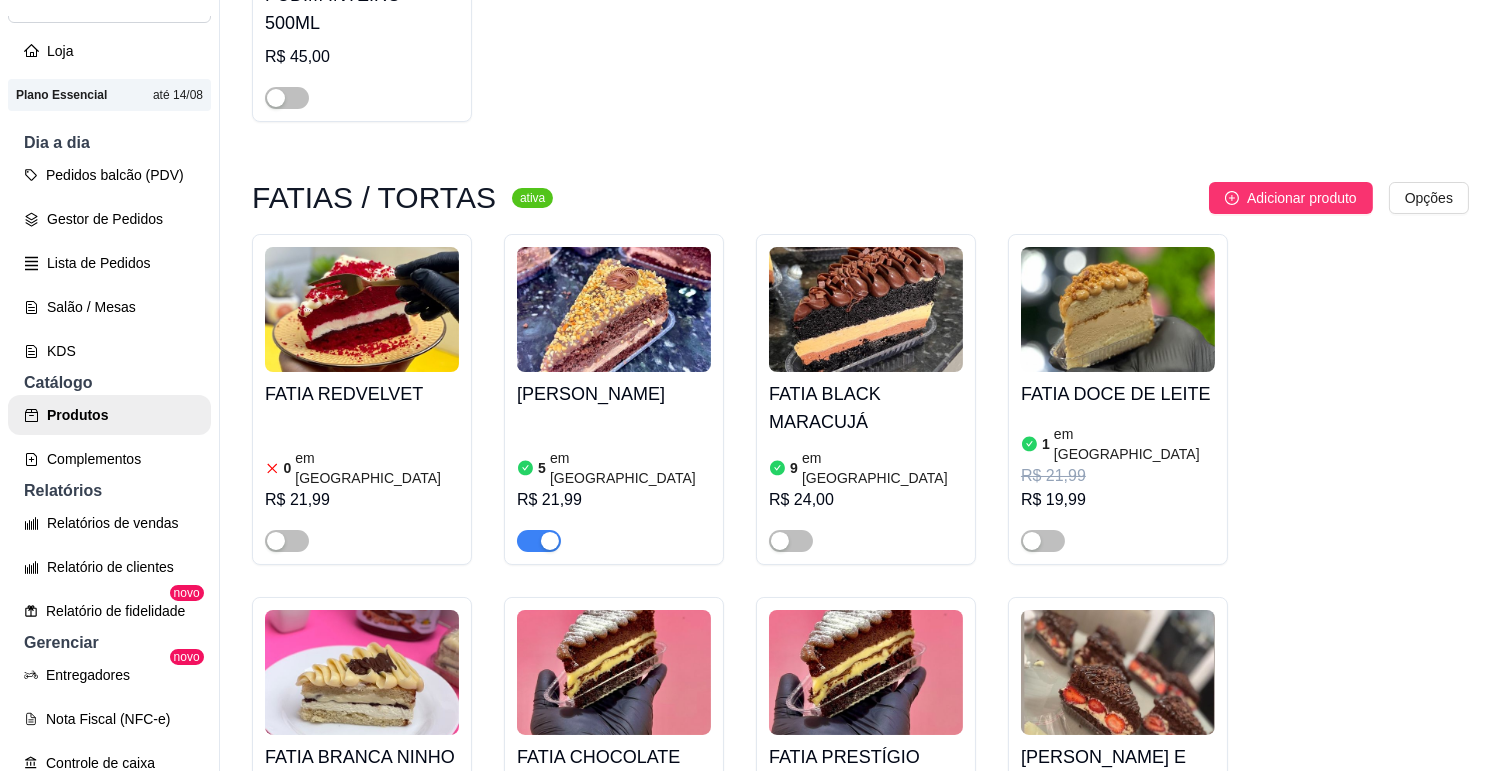click at bounding box center (614, 309) 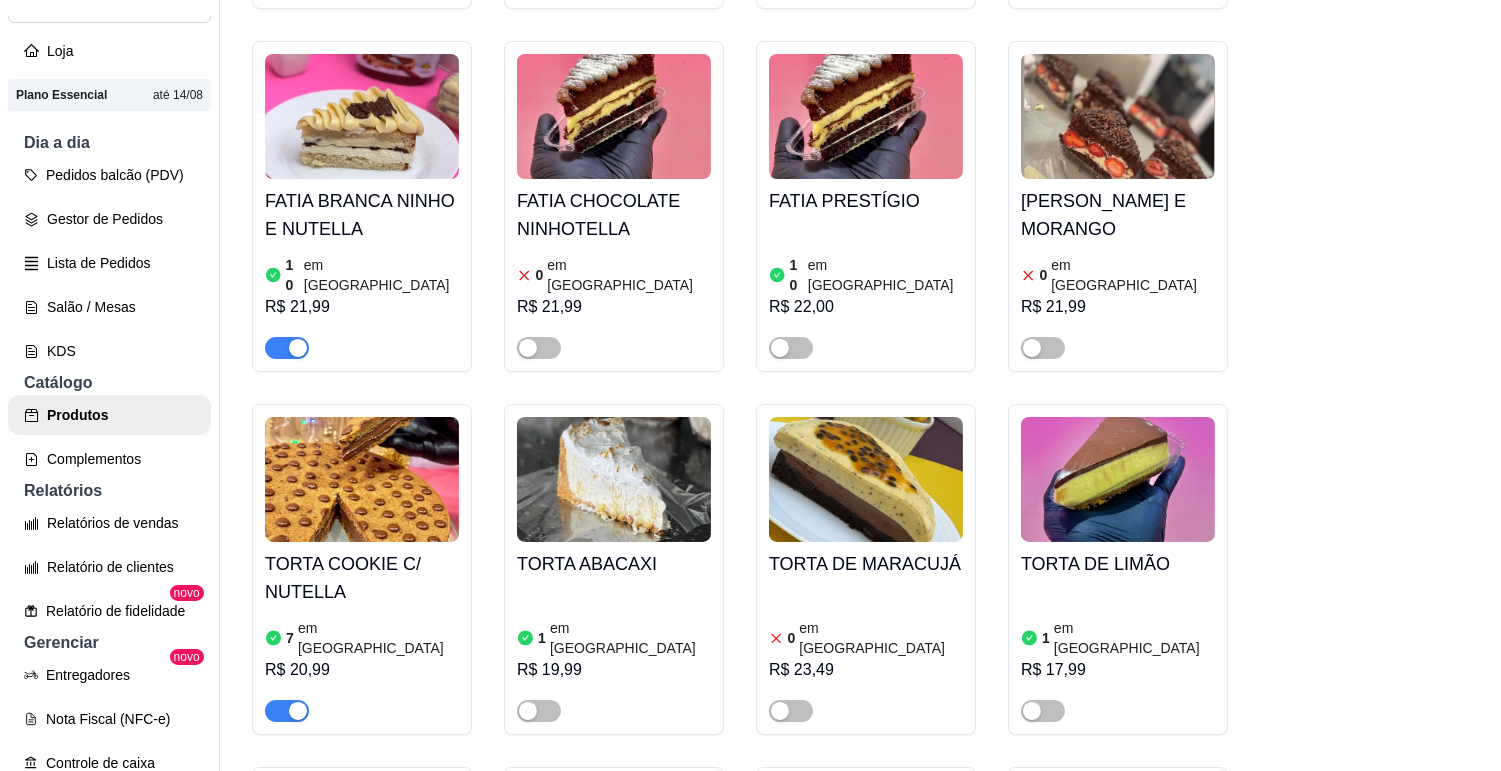 scroll, scrollTop: 2333, scrollLeft: 0, axis: vertical 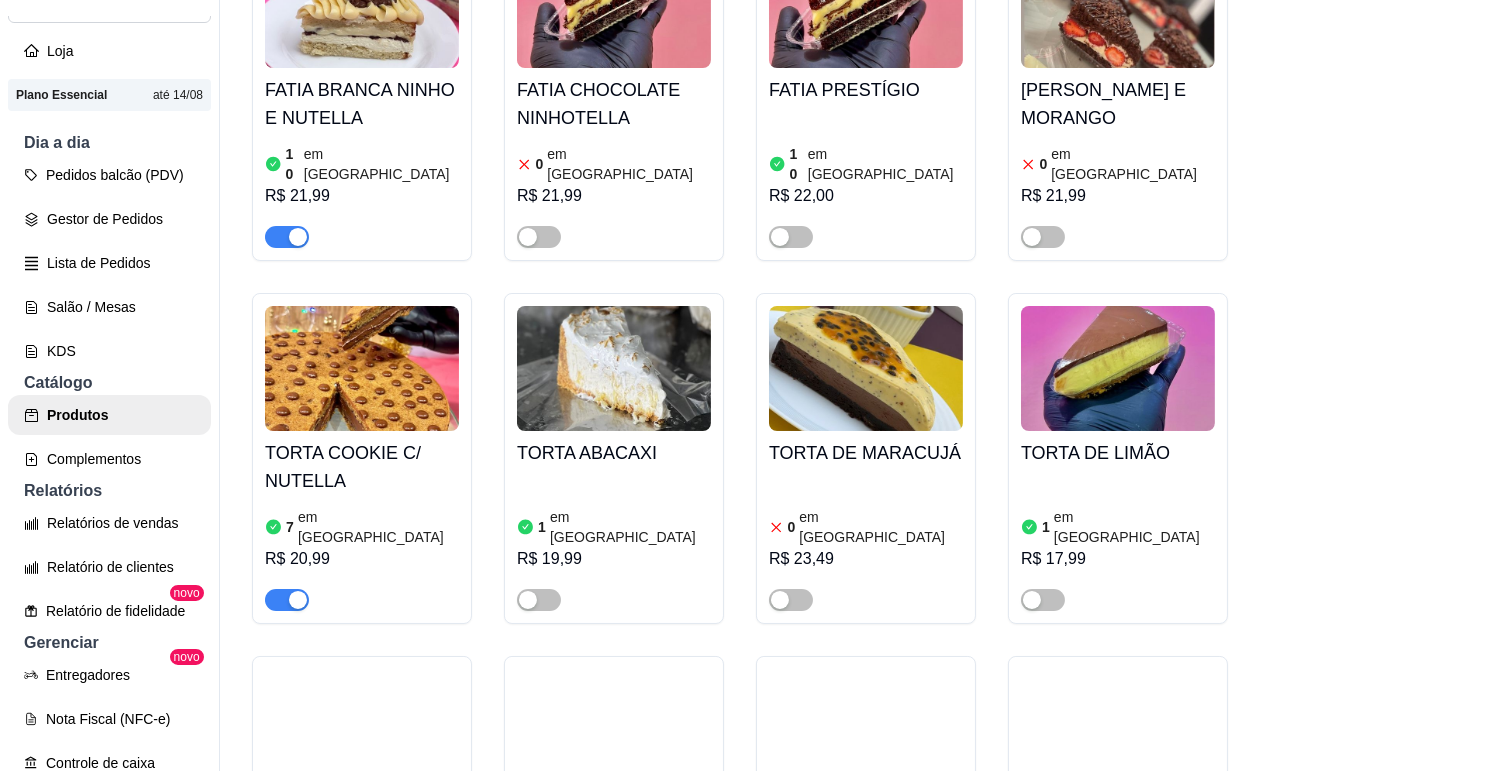 click on "TORTA COOKIE C/ NUTELLA" at bounding box center [362, 467] 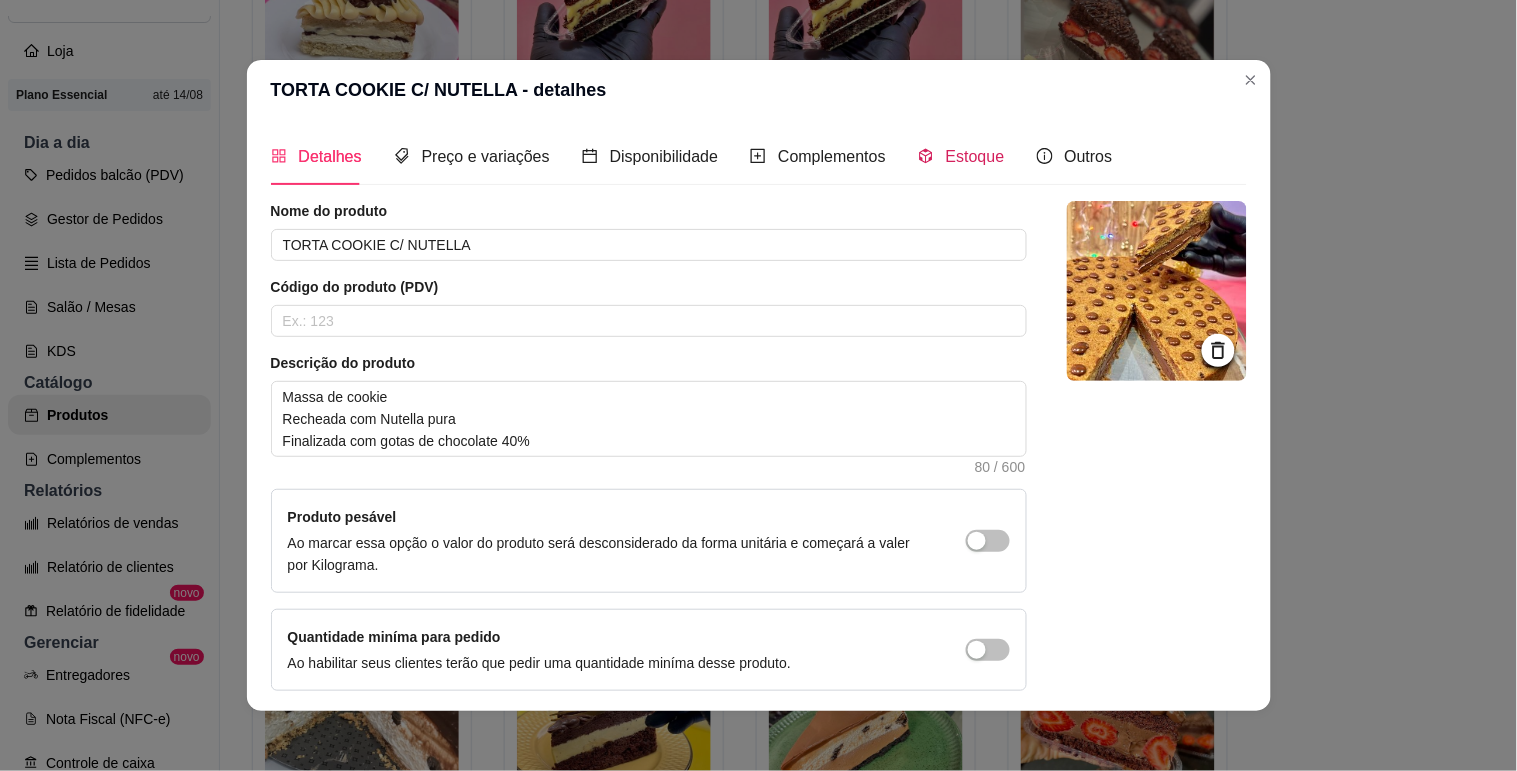 click on "Estoque" at bounding box center (961, 156) 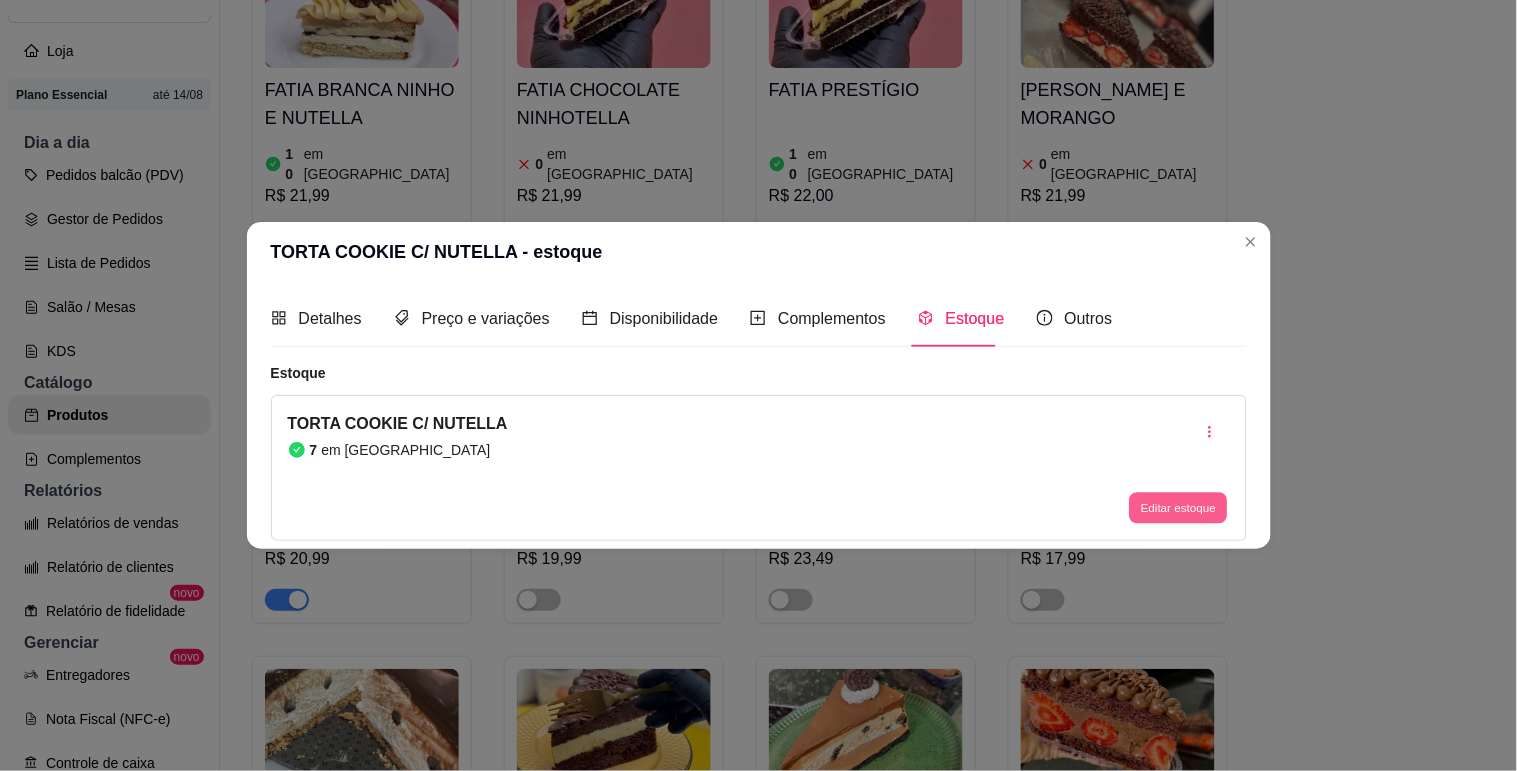 click on "Editar estoque" at bounding box center (1179, 508) 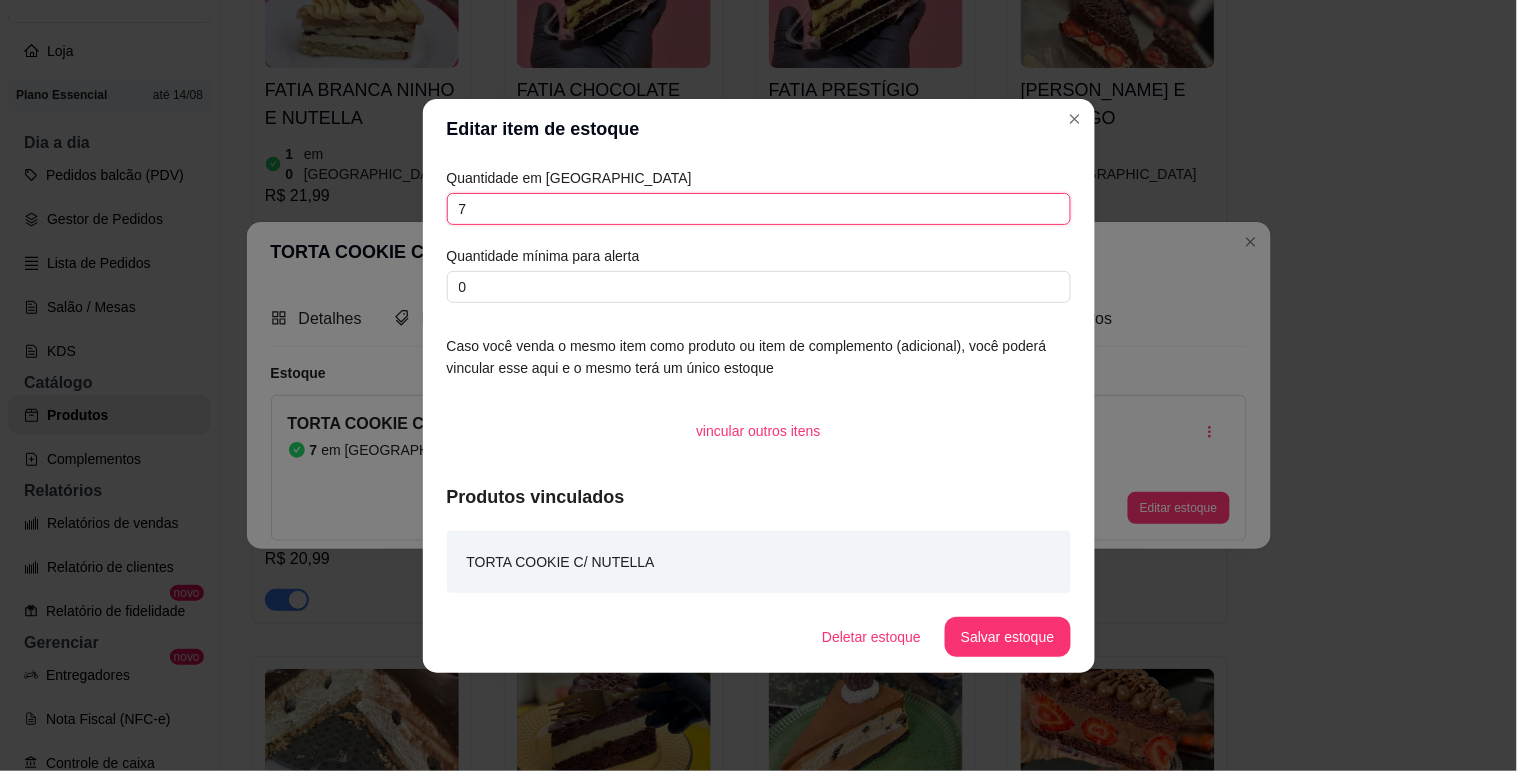 click on "7" at bounding box center [759, 209] 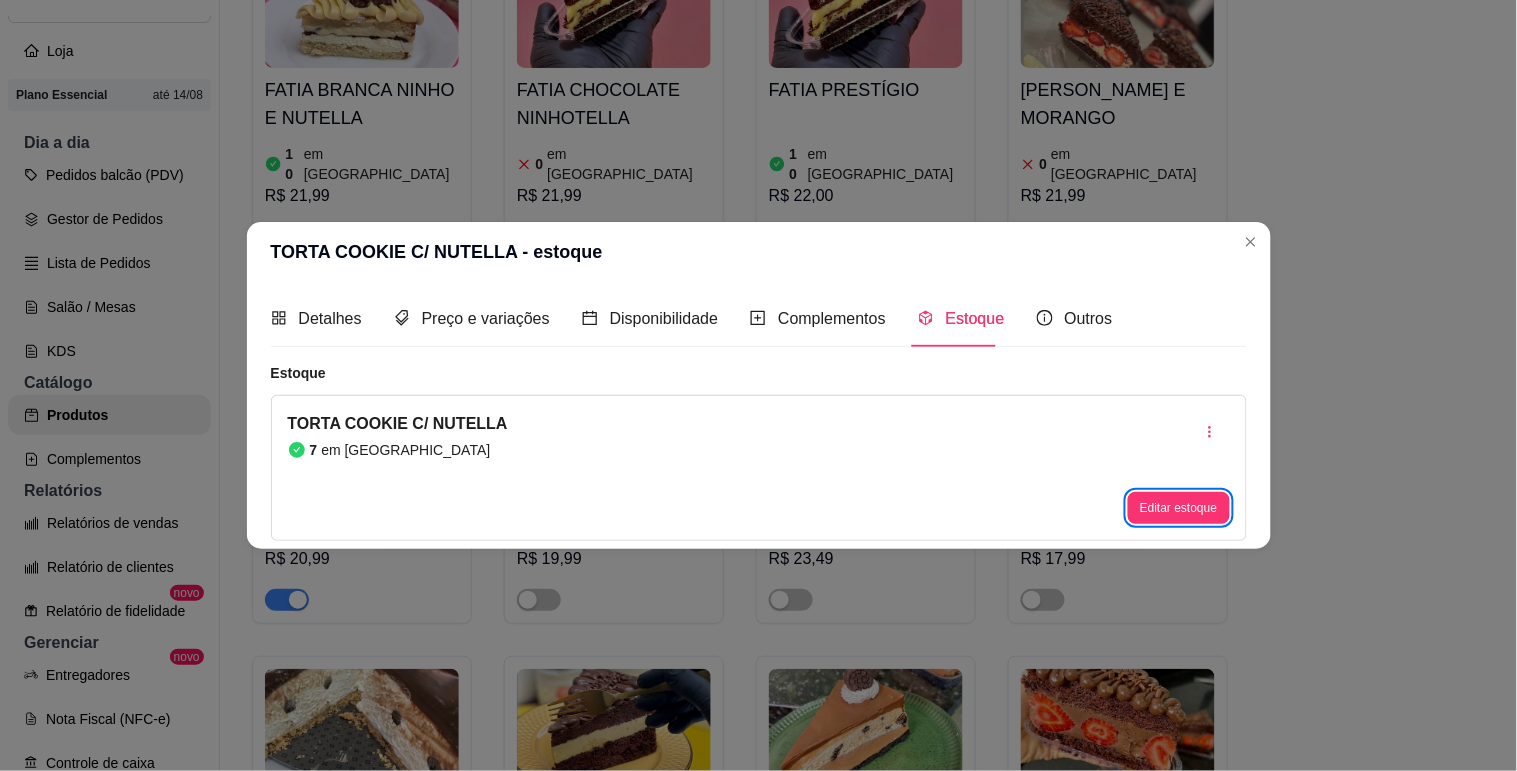type 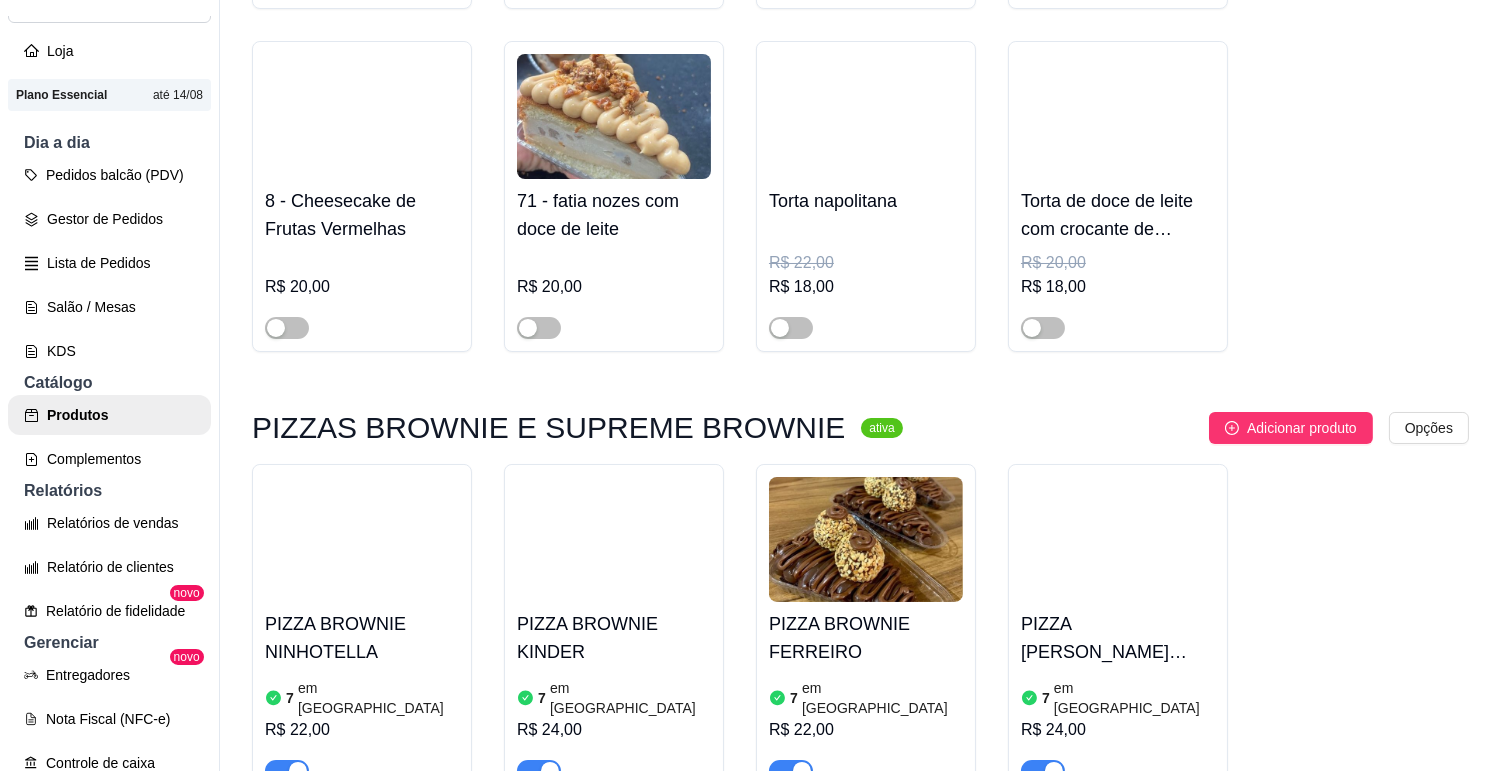 scroll, scrollTop: 3777, scrollLeft: 0, axis: vertical 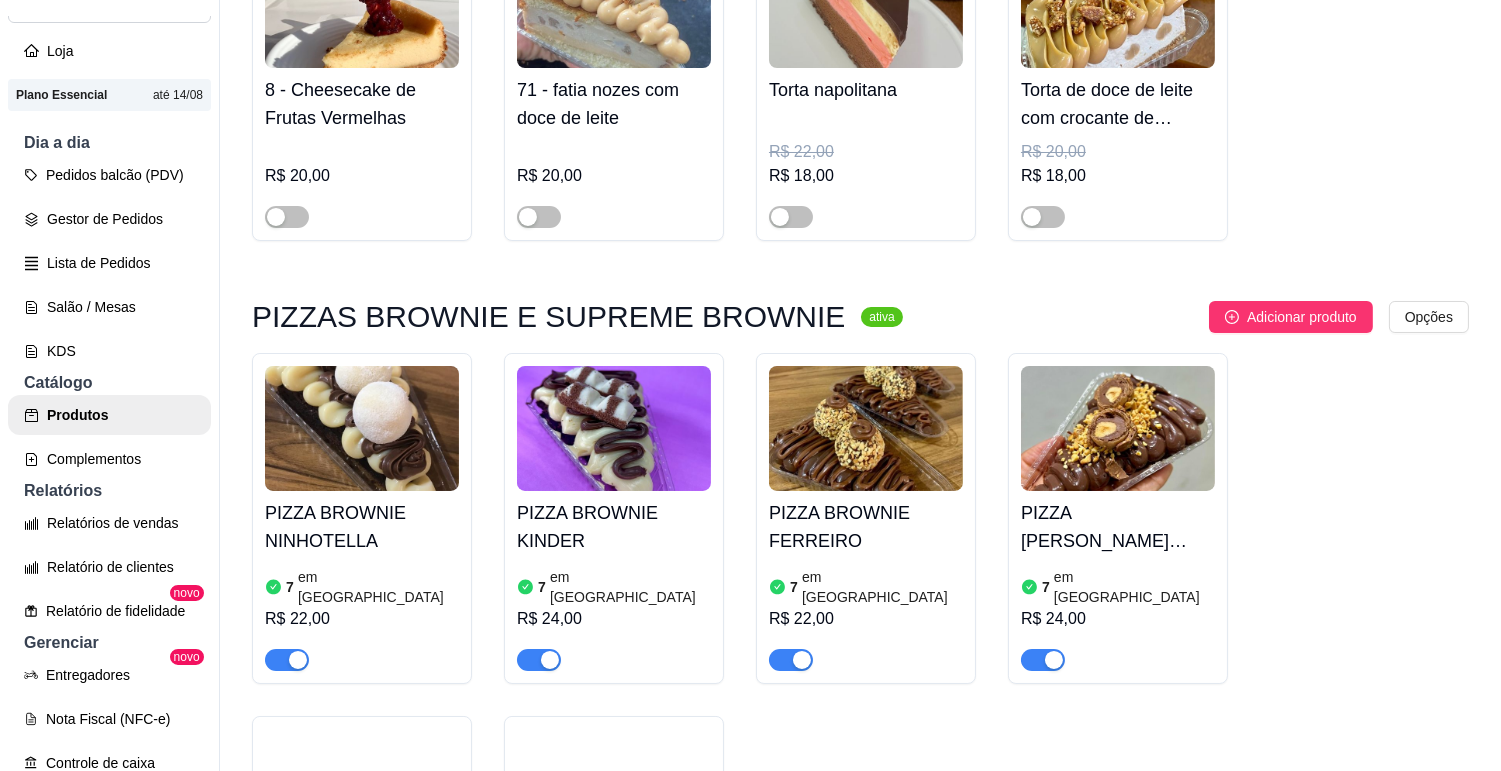 click at bounding box center [362, 428] 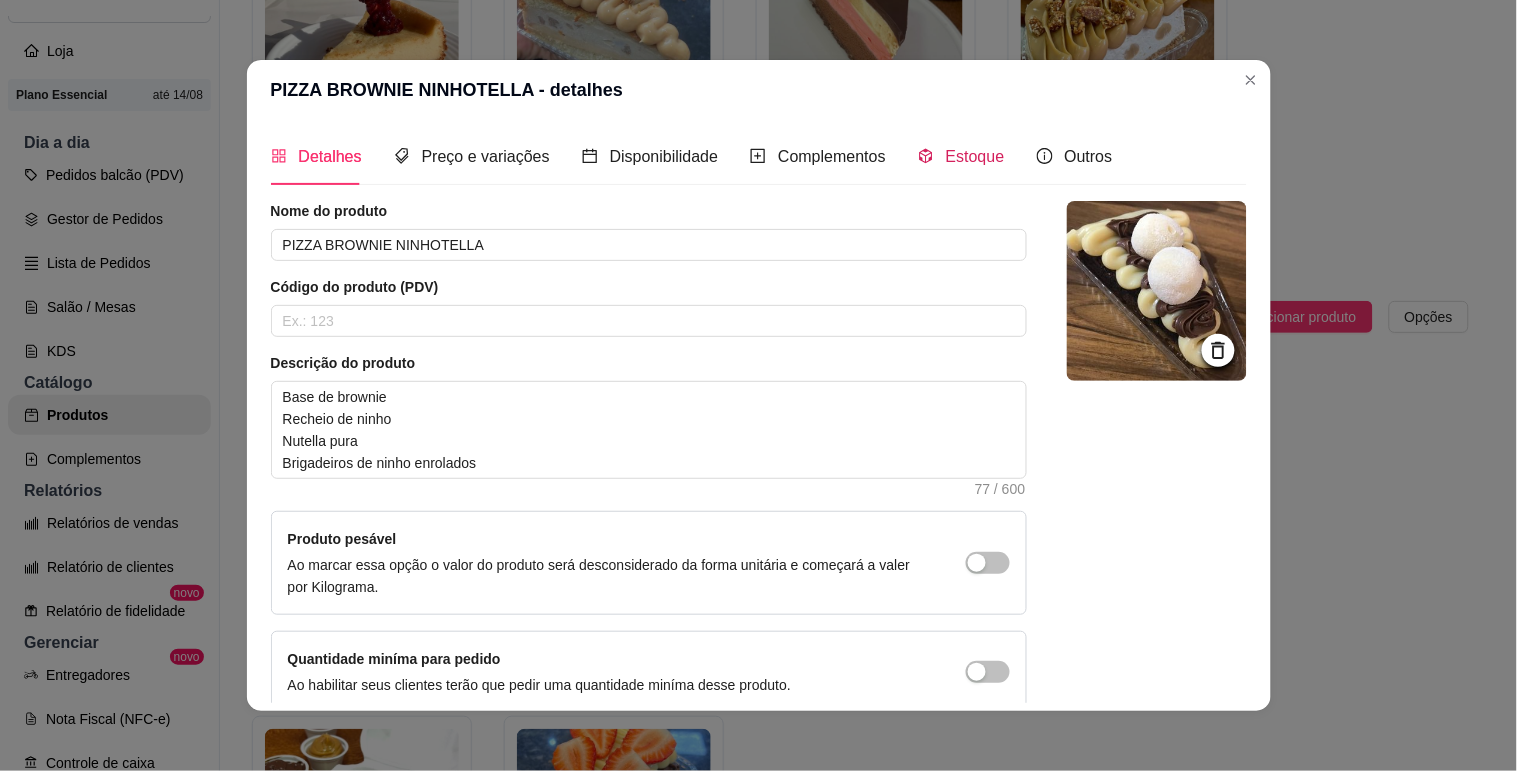 click 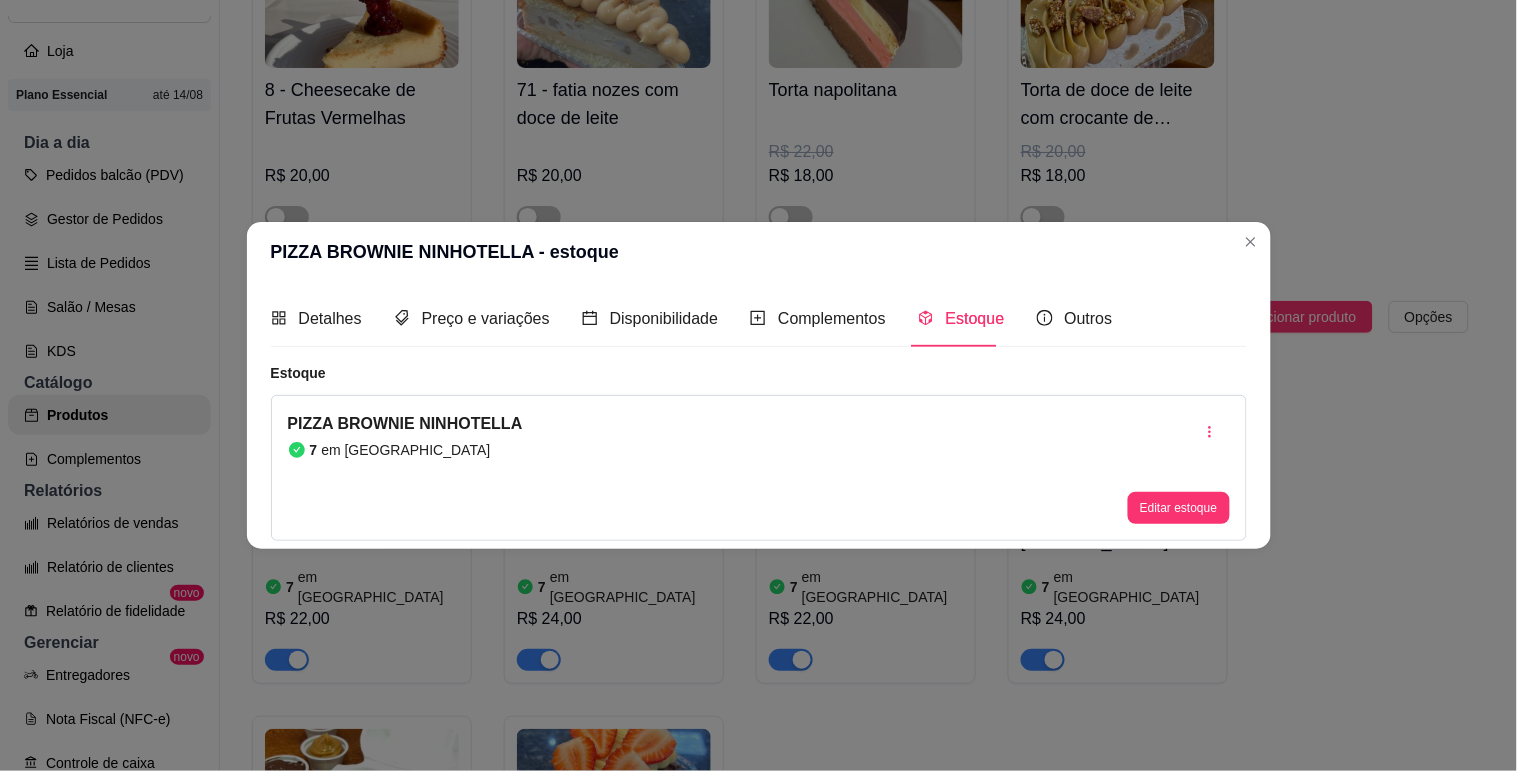type 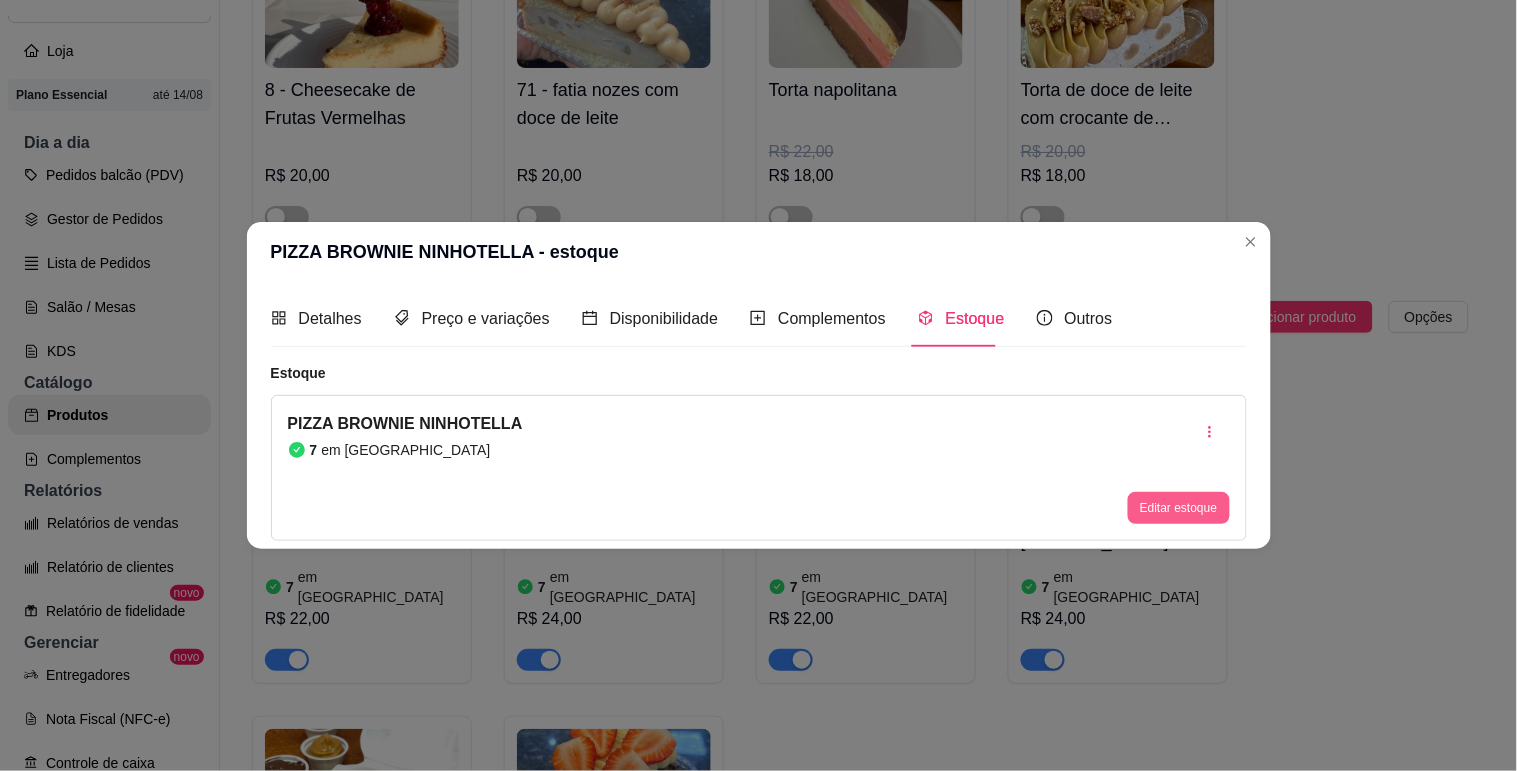 click on "Editar estoque" at bounding box center (1178, 508) 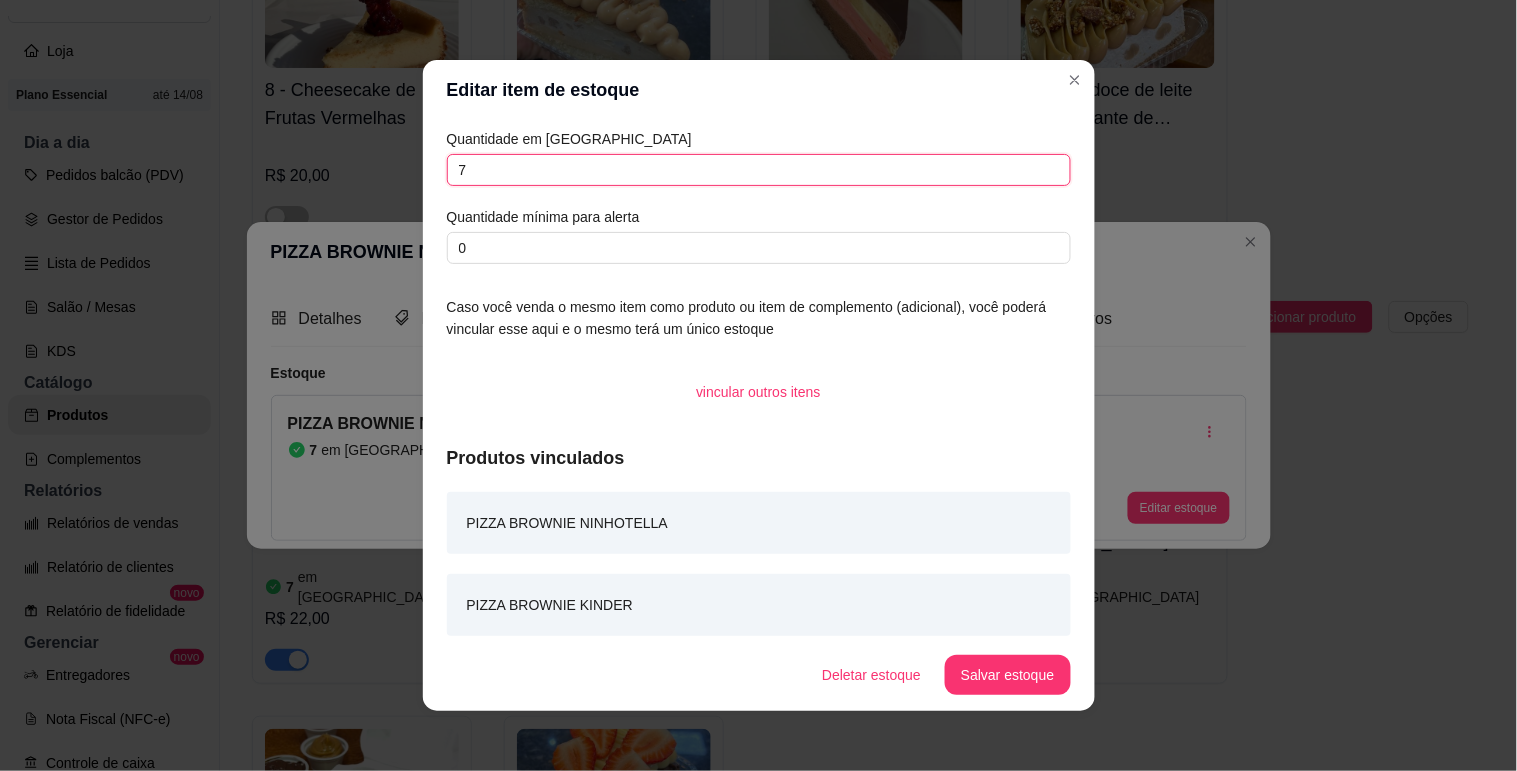 click on "7" at bounding box center (759, 170) 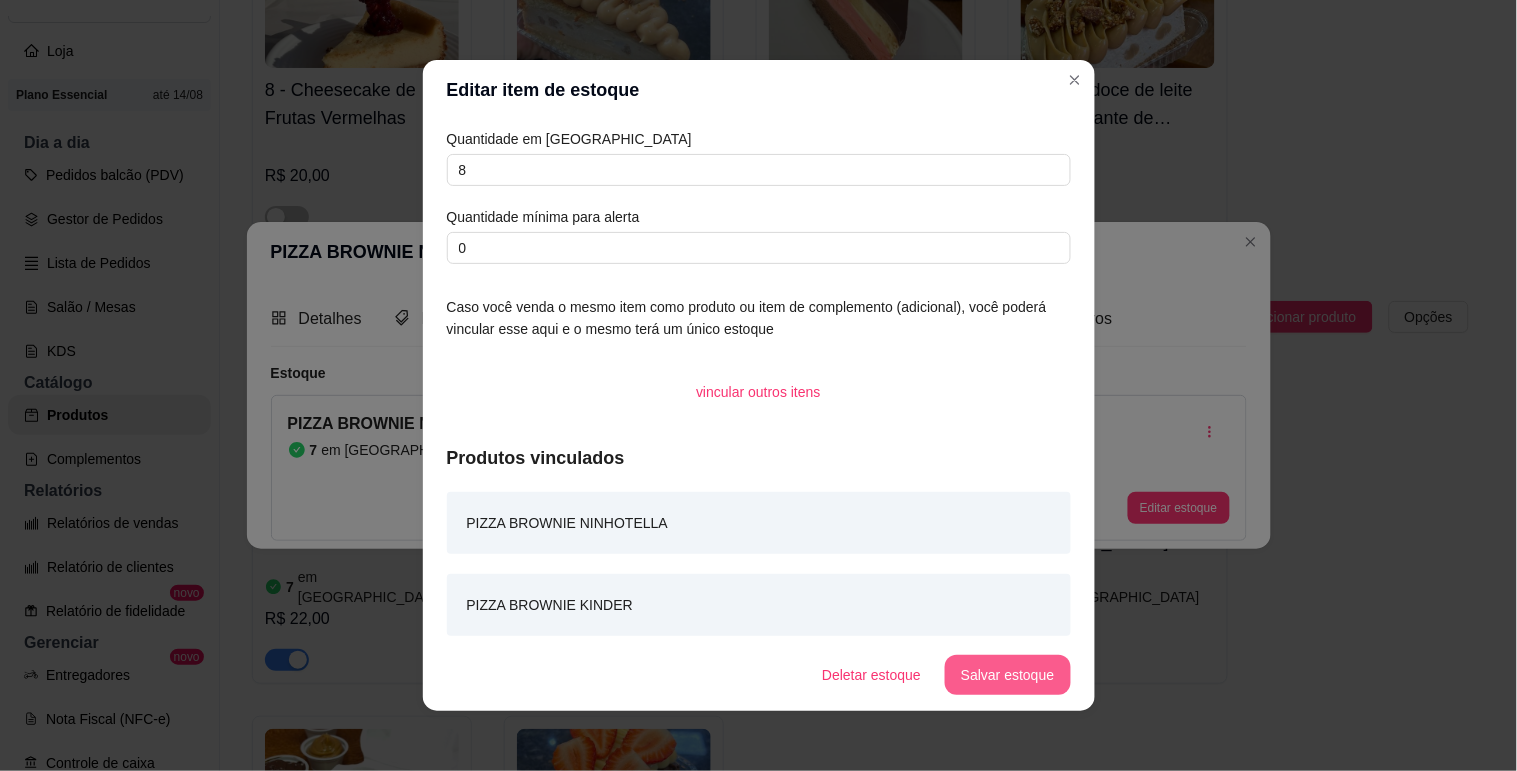 click on "Salvar estoque" at bounding box center (1007, 675) 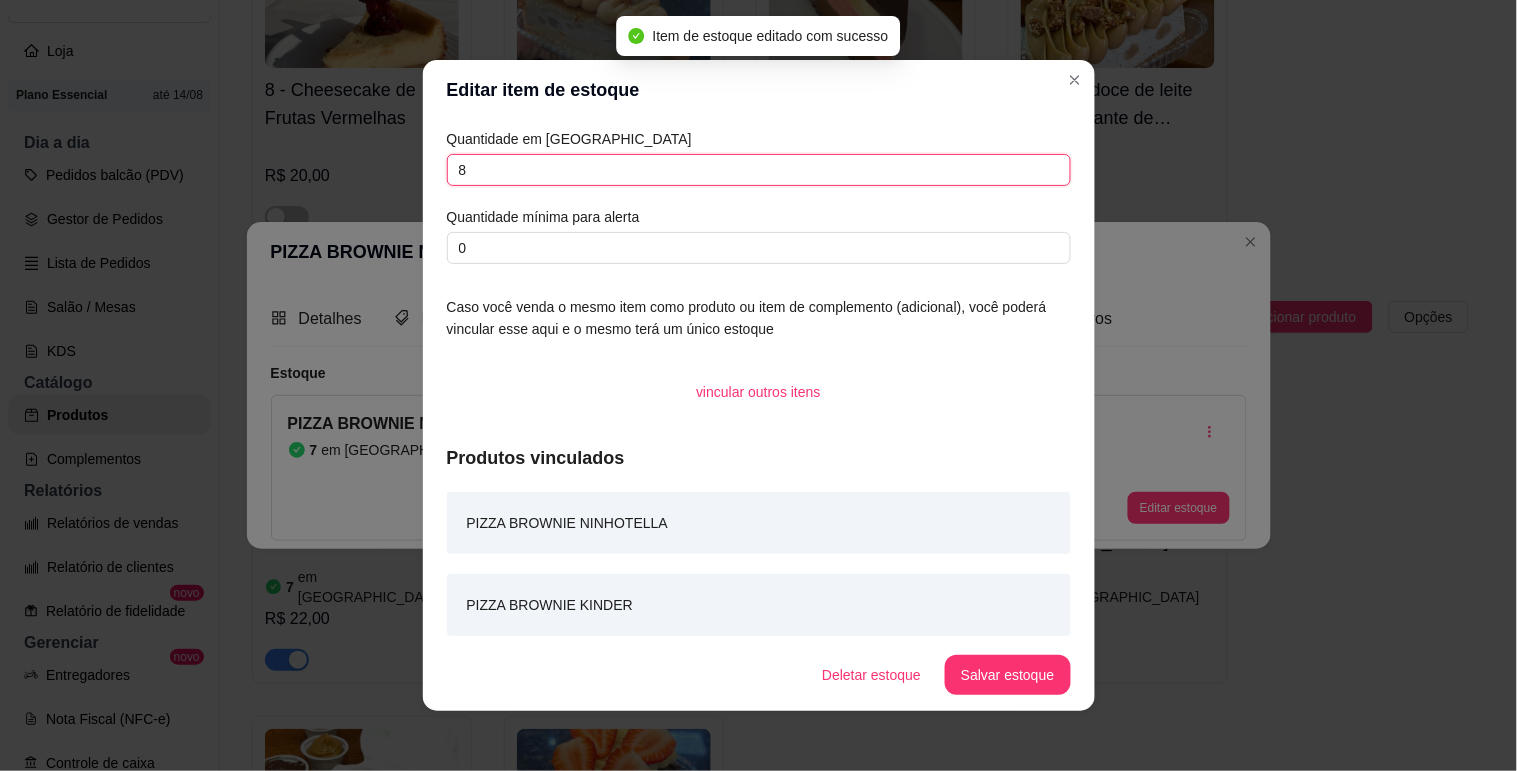 click on "8" at bounding box center (759, 170) 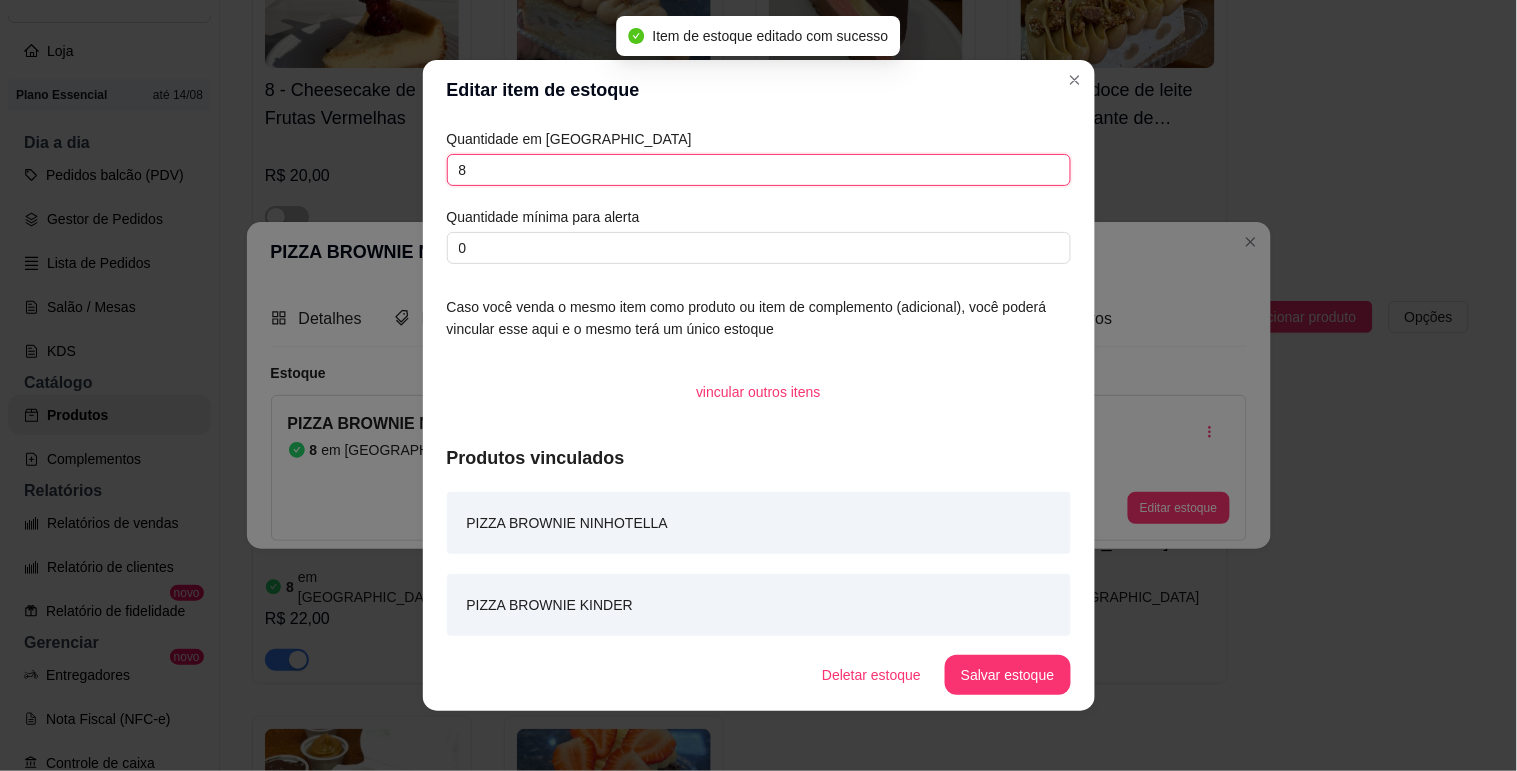 click on "8" at bounding box center (759, 170) 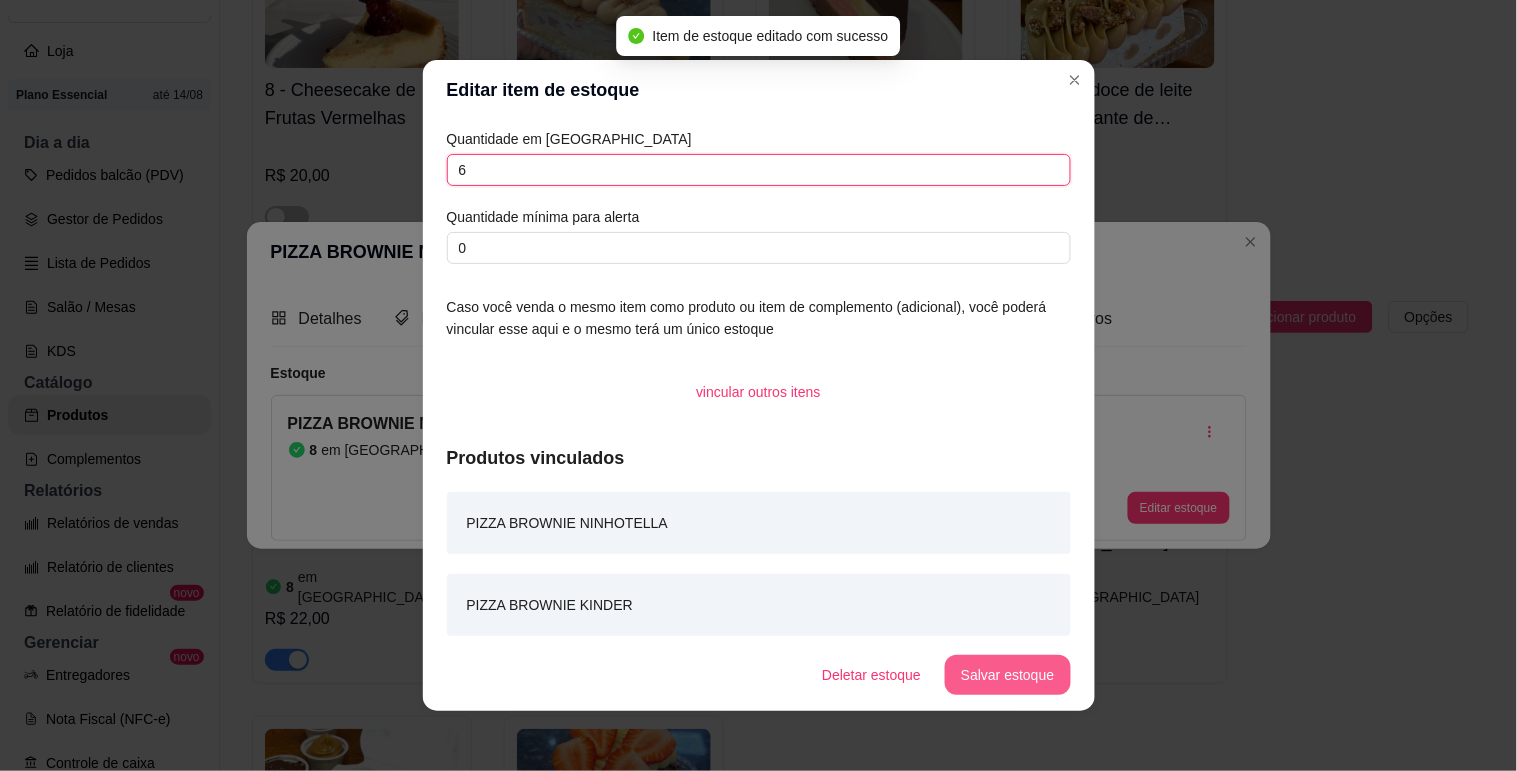 type on "6" 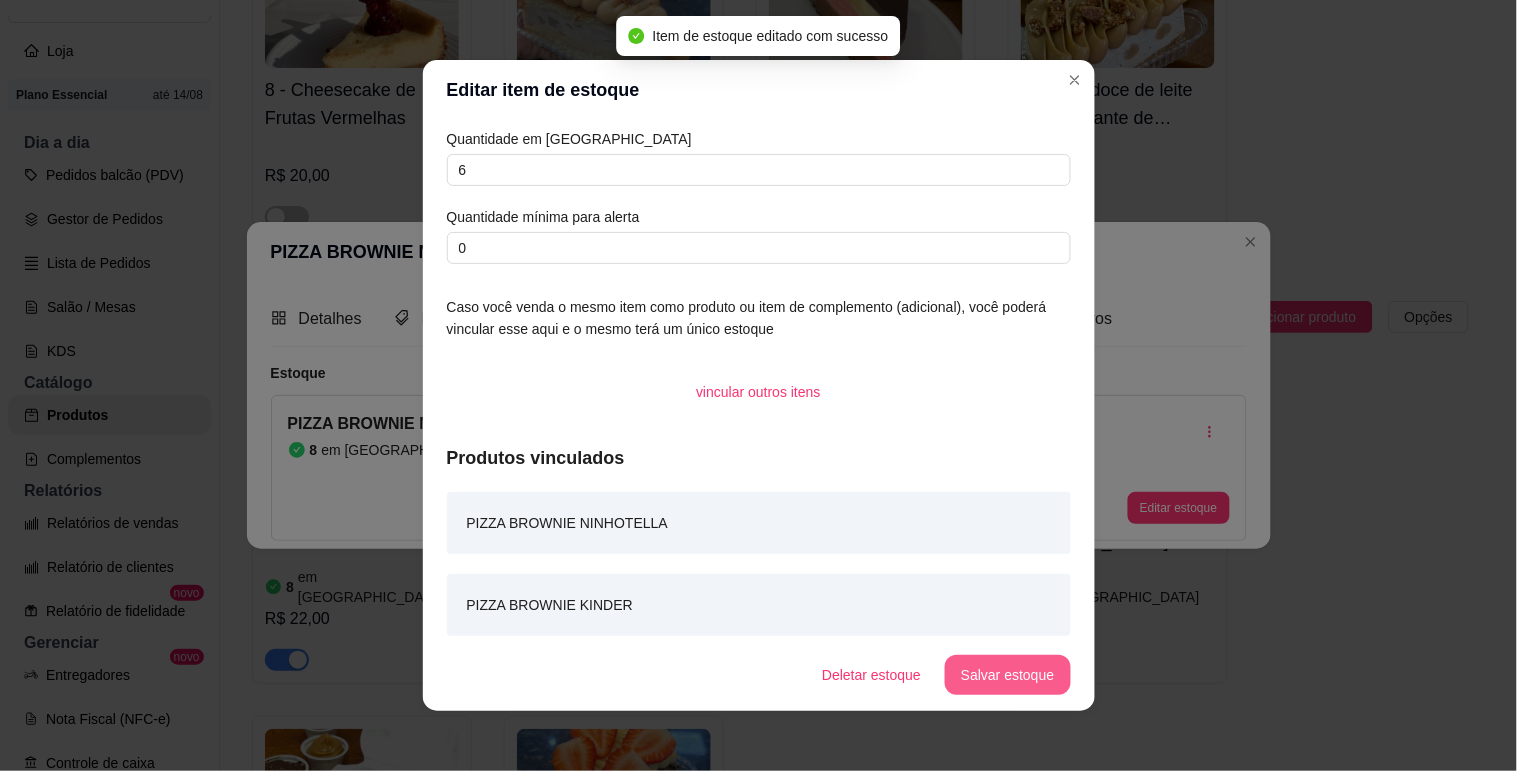 click on "Salvar estoque" at bounding box center (1007, 675) 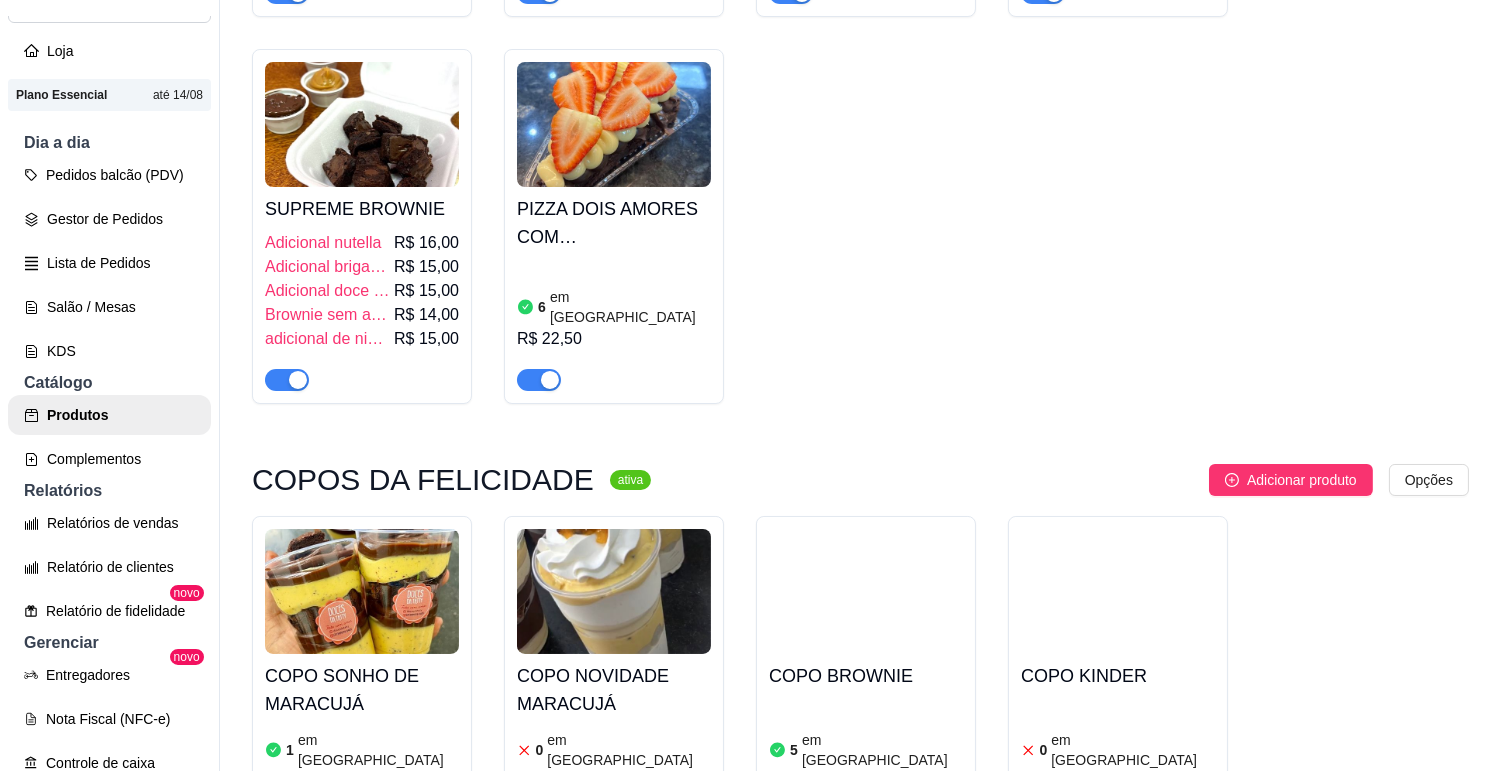scroll, scrollTop: 4555, scrollLeft: 0, axis: vertical 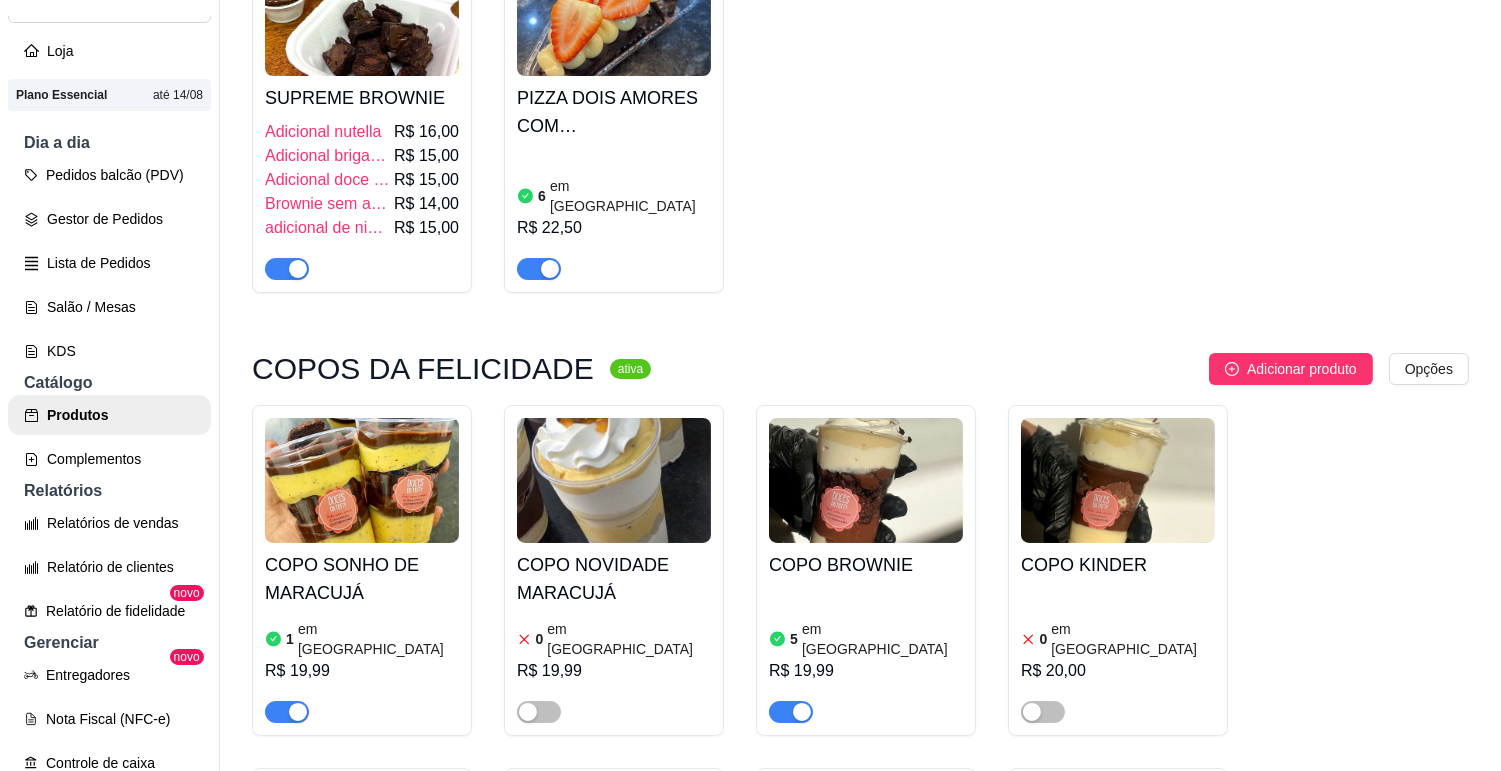 click at bounding box center [362, 480] 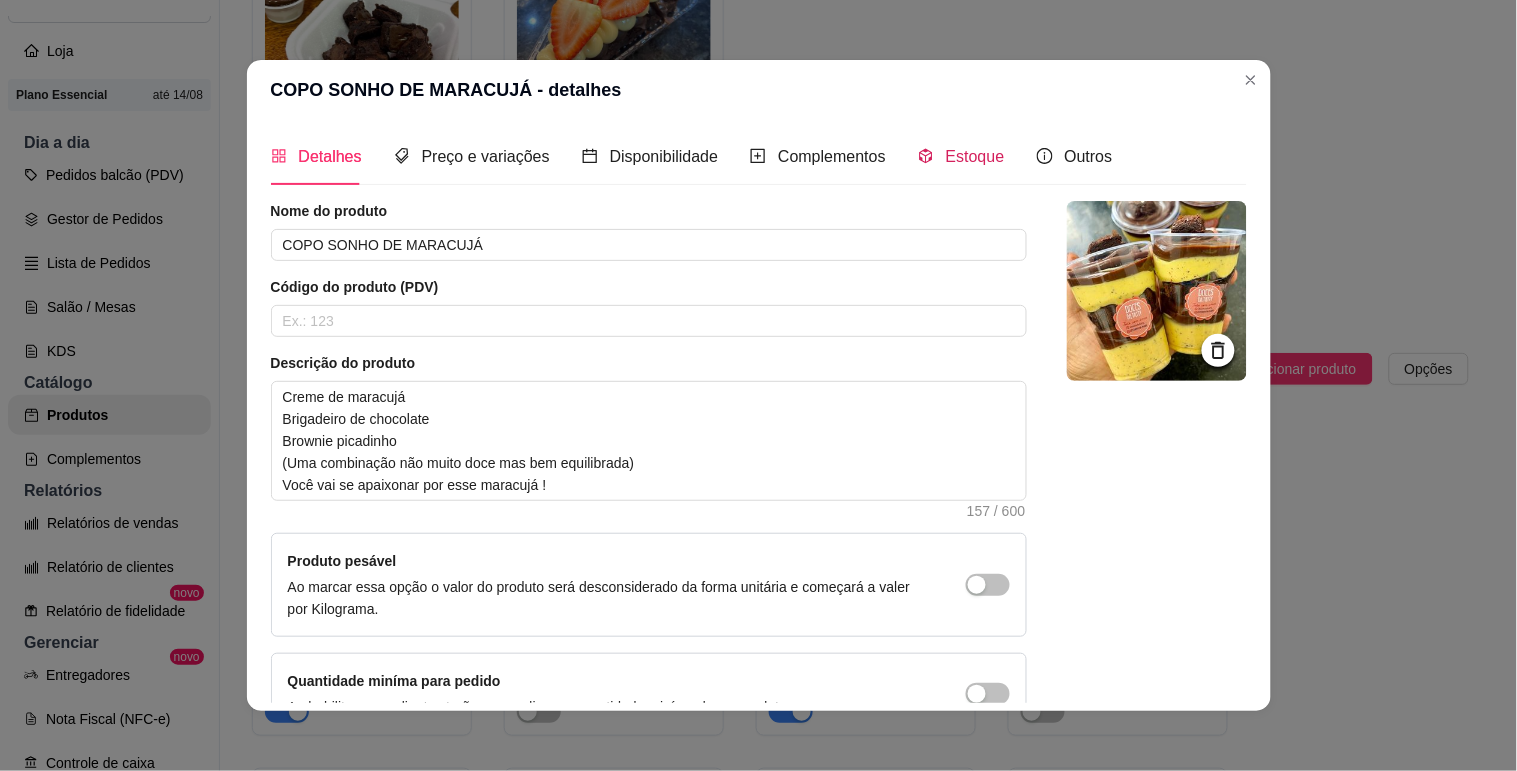 click on "Estoque" at bounding box center (961, 156) 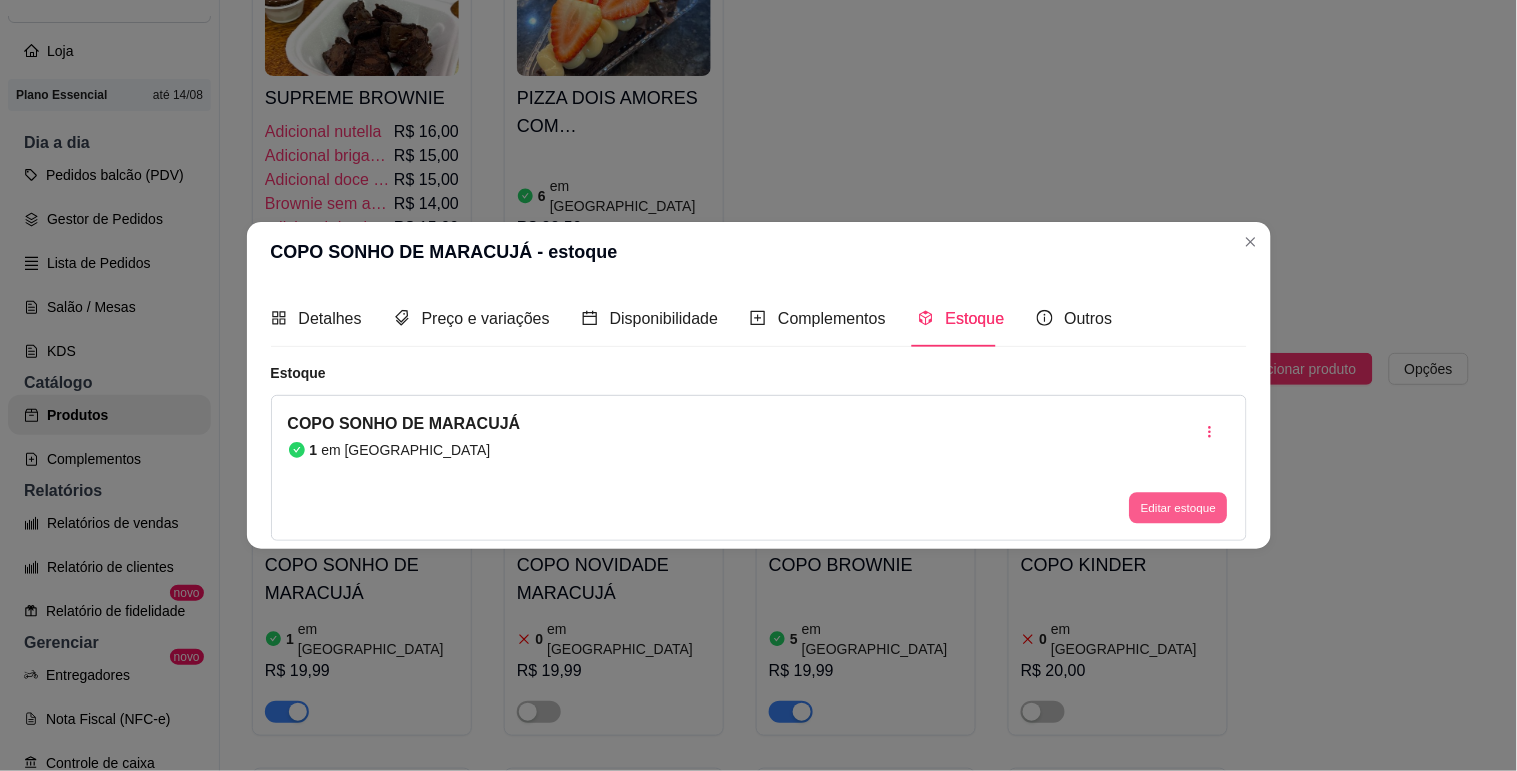 click on "Editar estoque" at bounding box center (1179, 508) 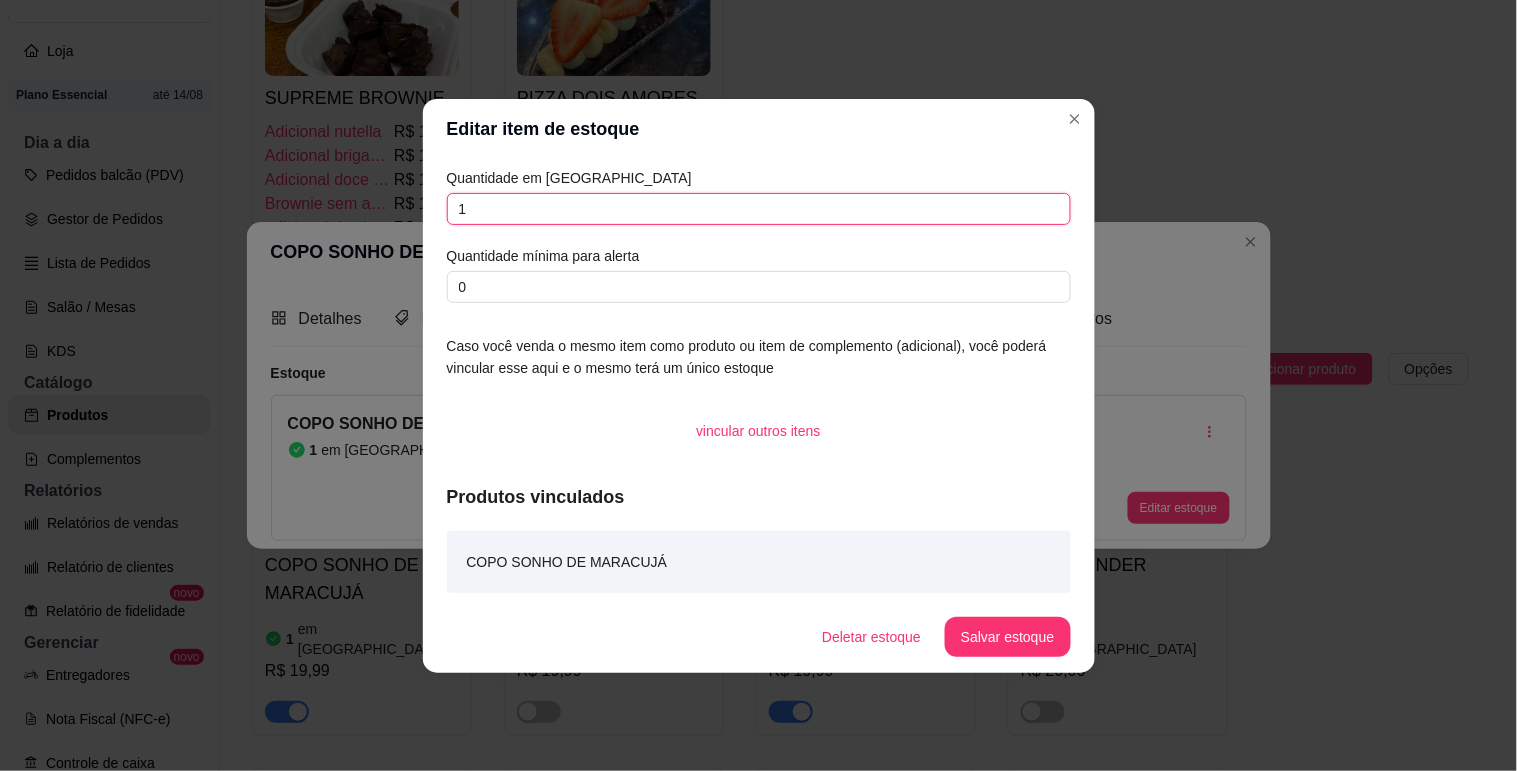 click on "1" at bounding box center (759, 209) 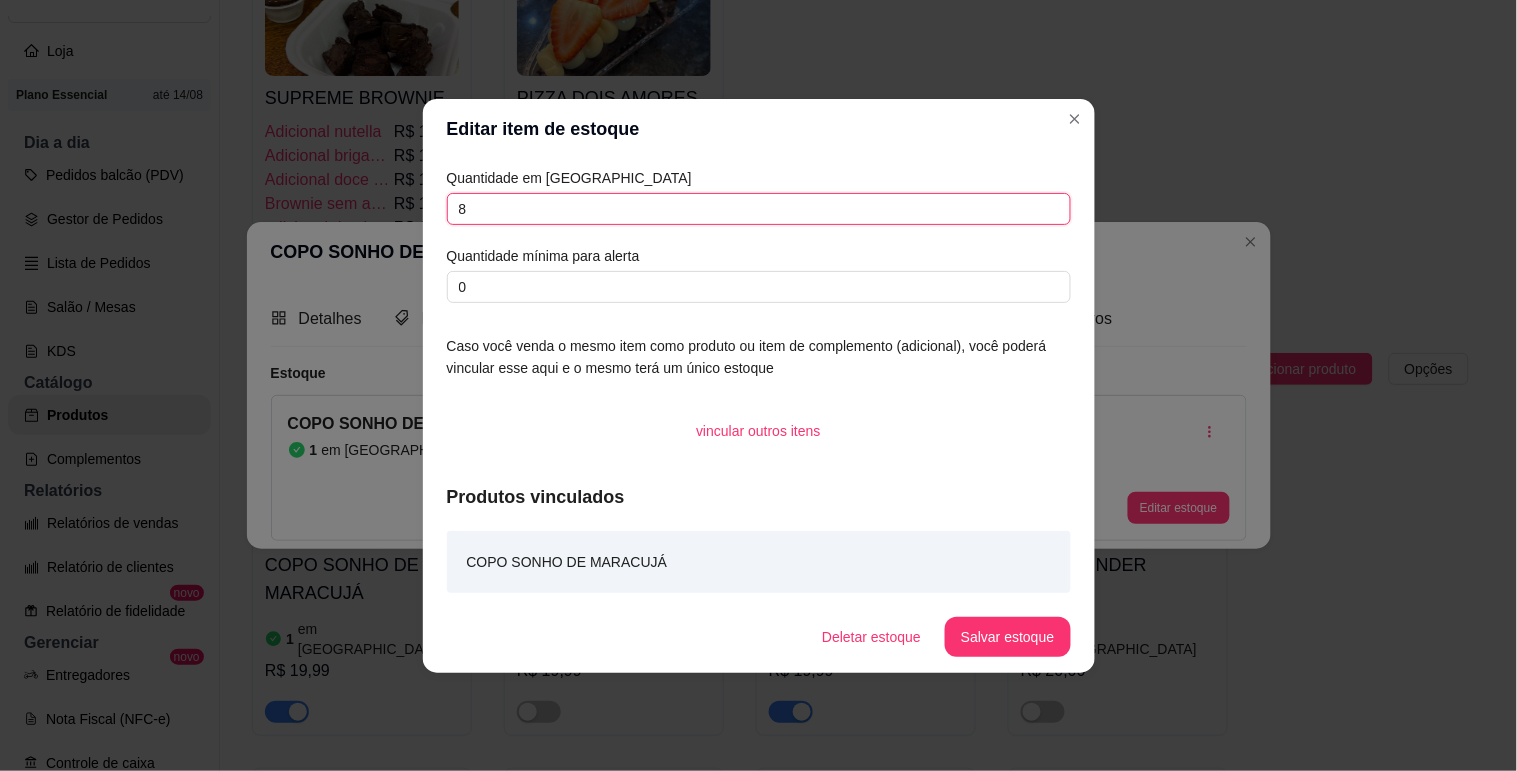 type on "8" 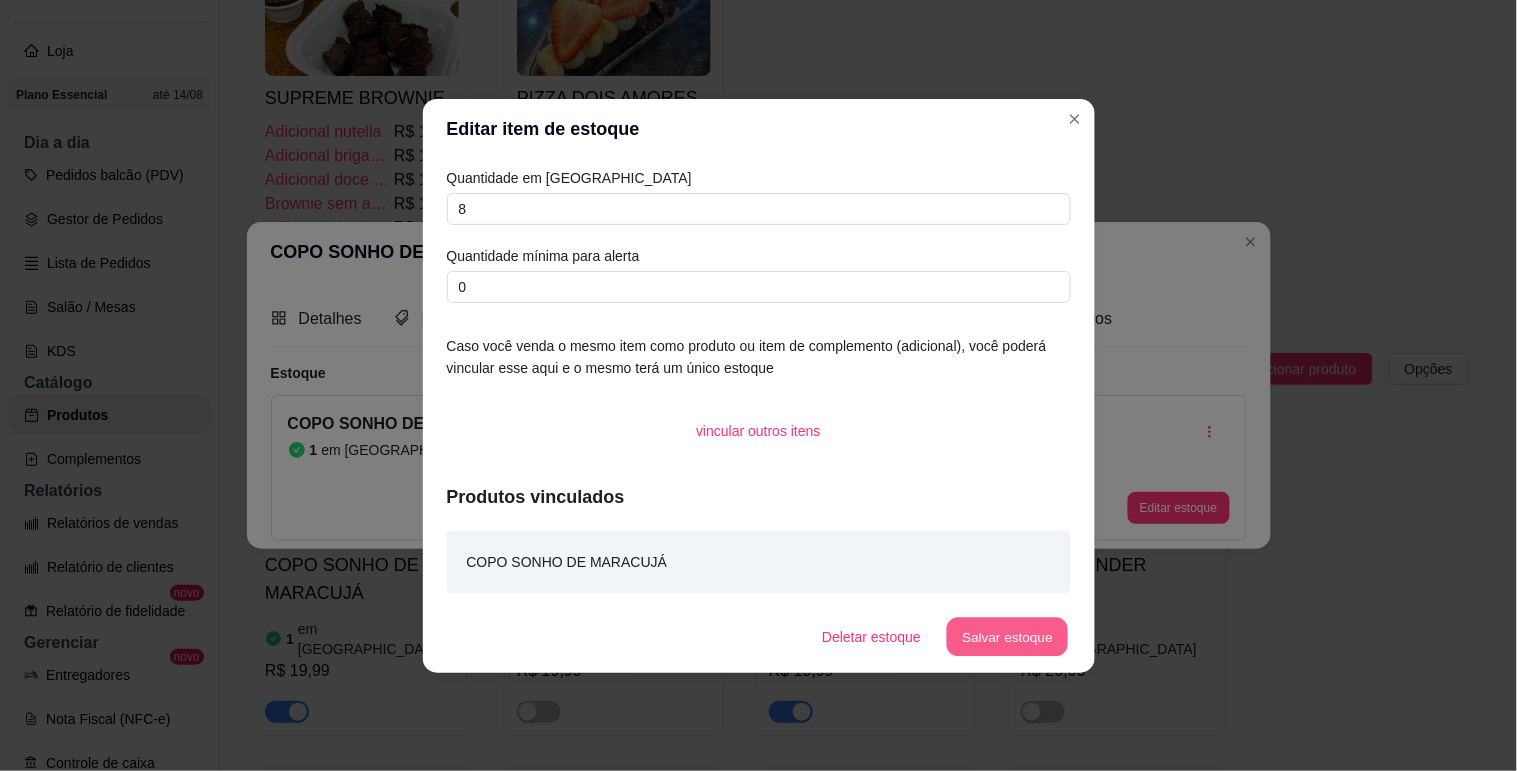 click on "Salvar estoque" at bounding box center (1008, 636) 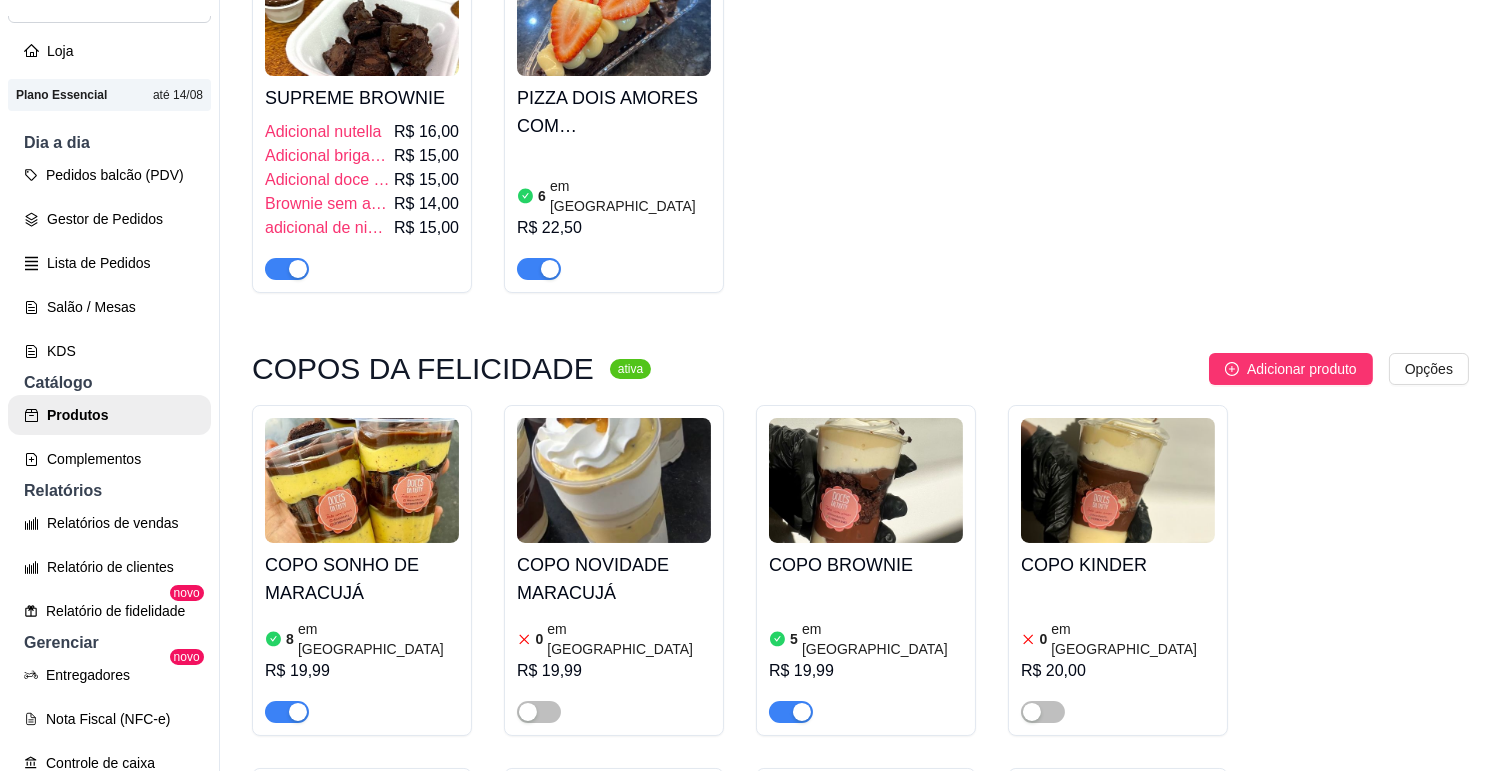 click at bounding box center (614, 480) 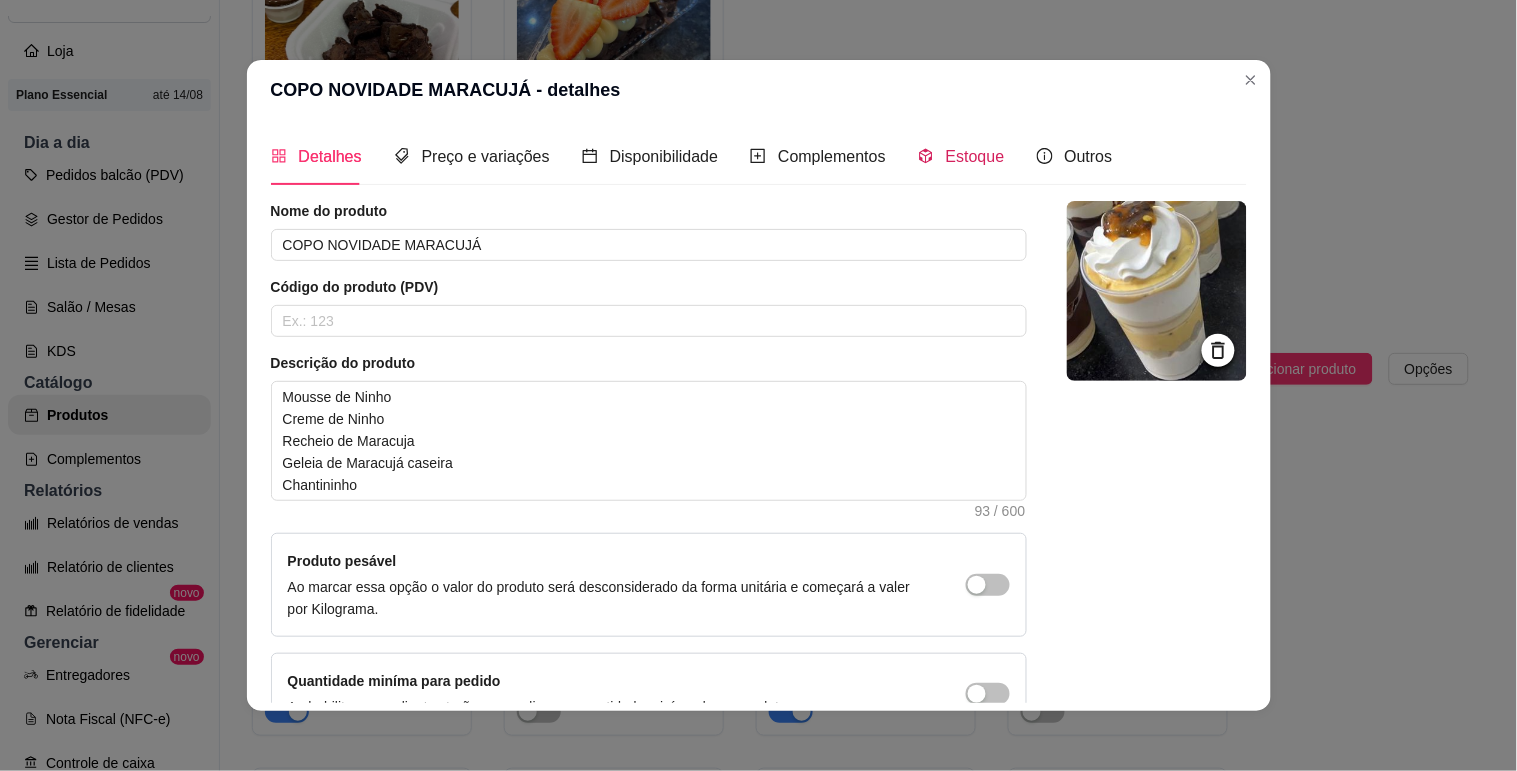 click on "Estoque" at bounding box center (975, 156) 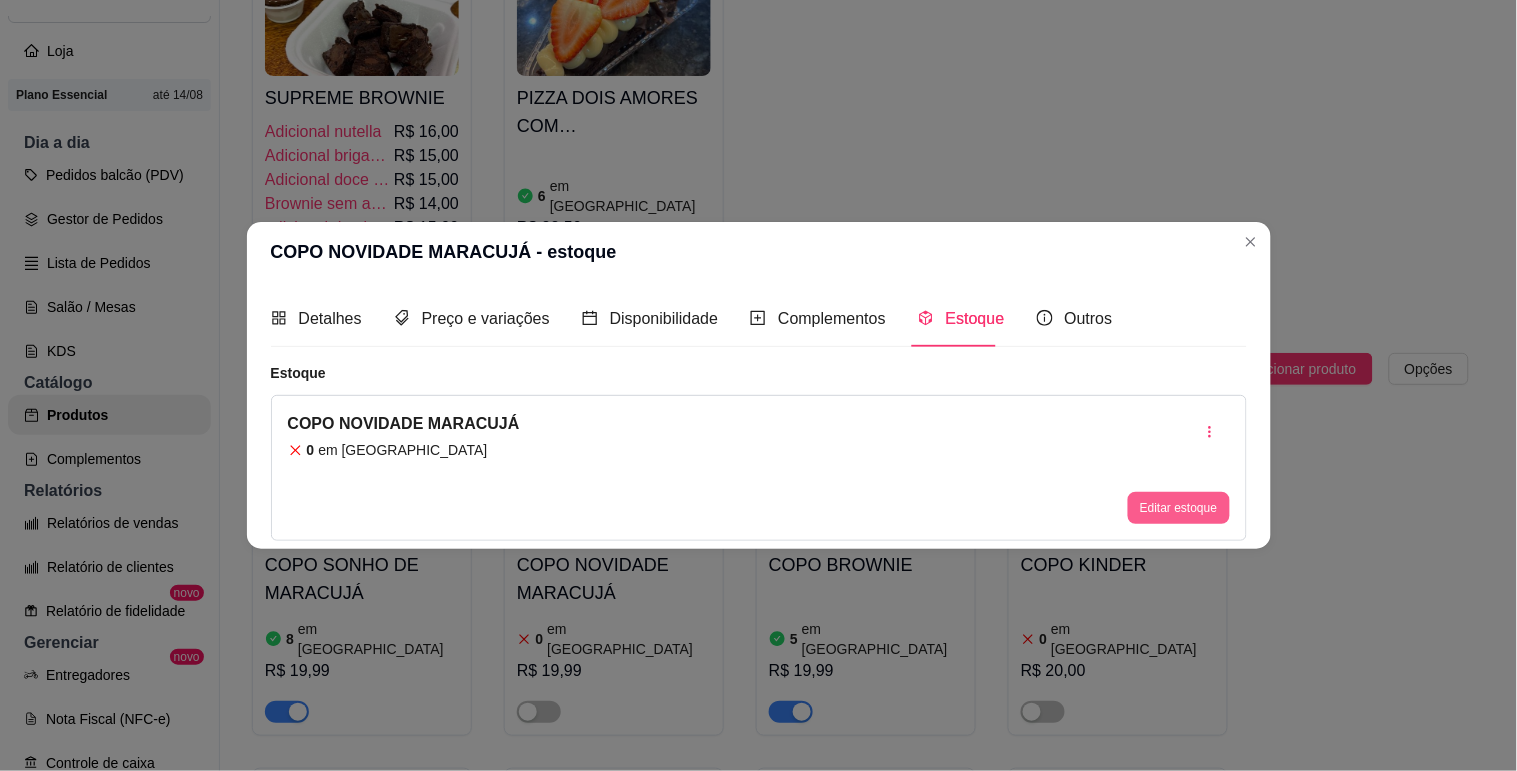 click on "Editar estoque" at bounding box center (1178, 508) 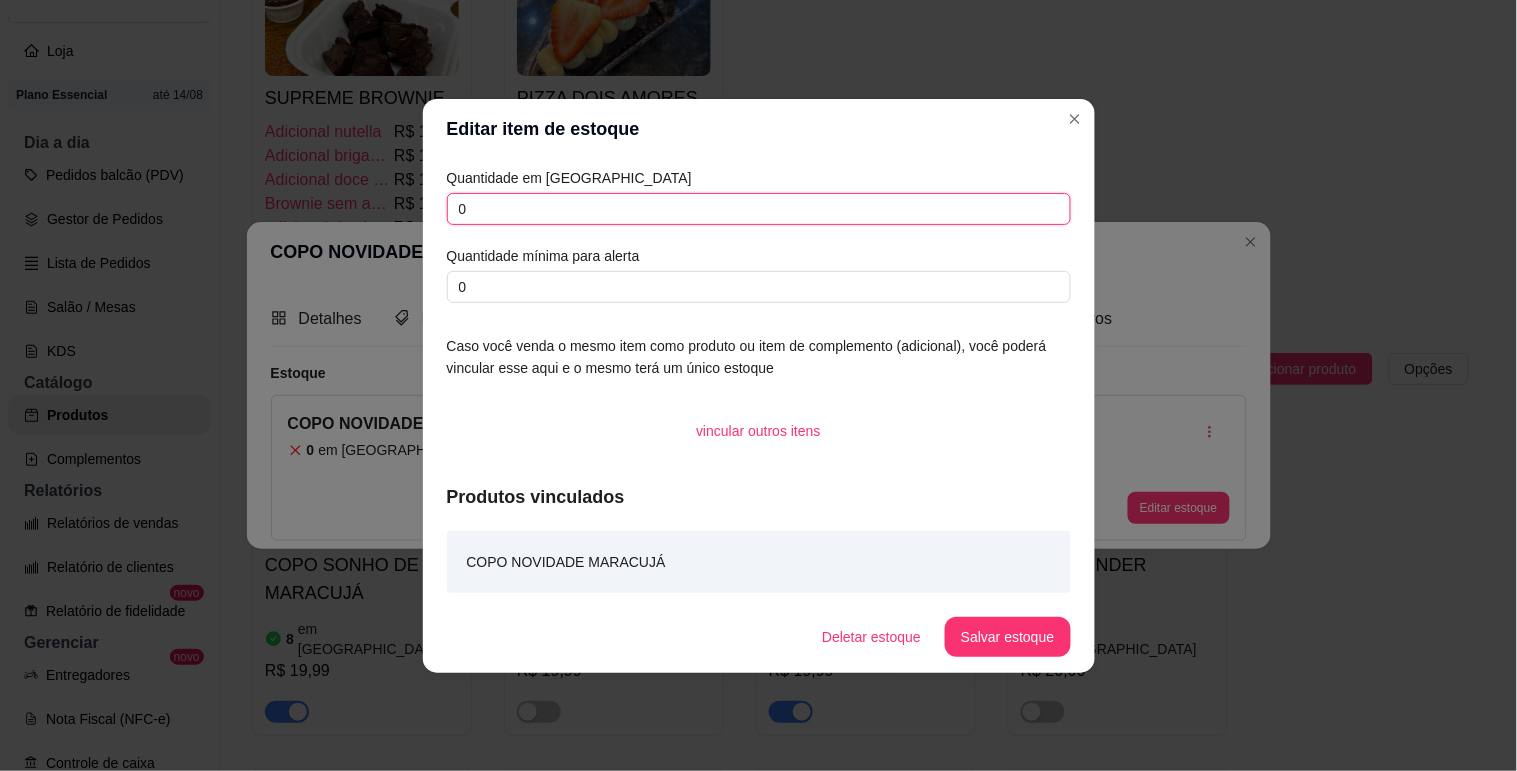 click on "0" at bounding box center [759, 209] 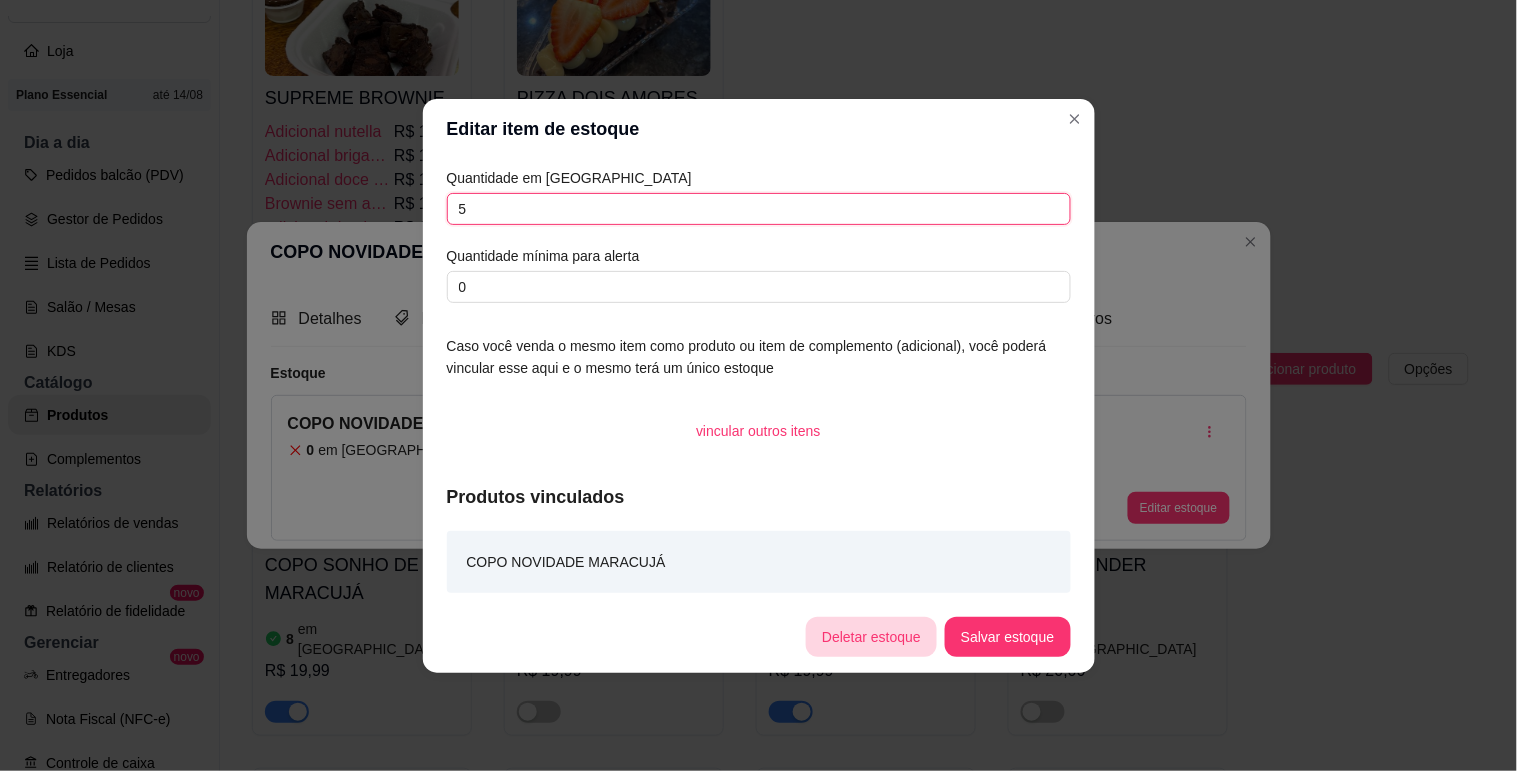 type on "5" 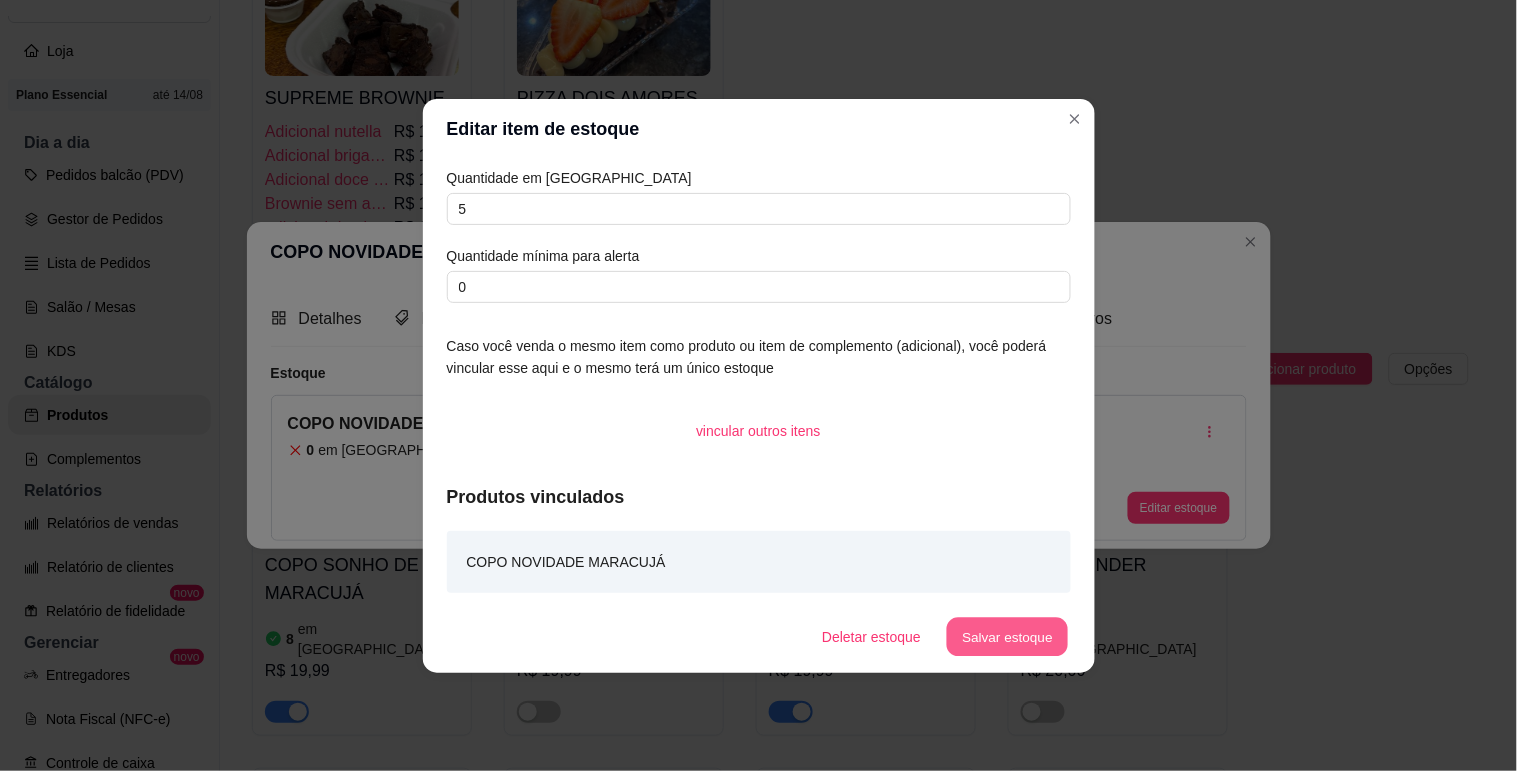 click on "Salvar estoque" at bounding box center [1008, 636] 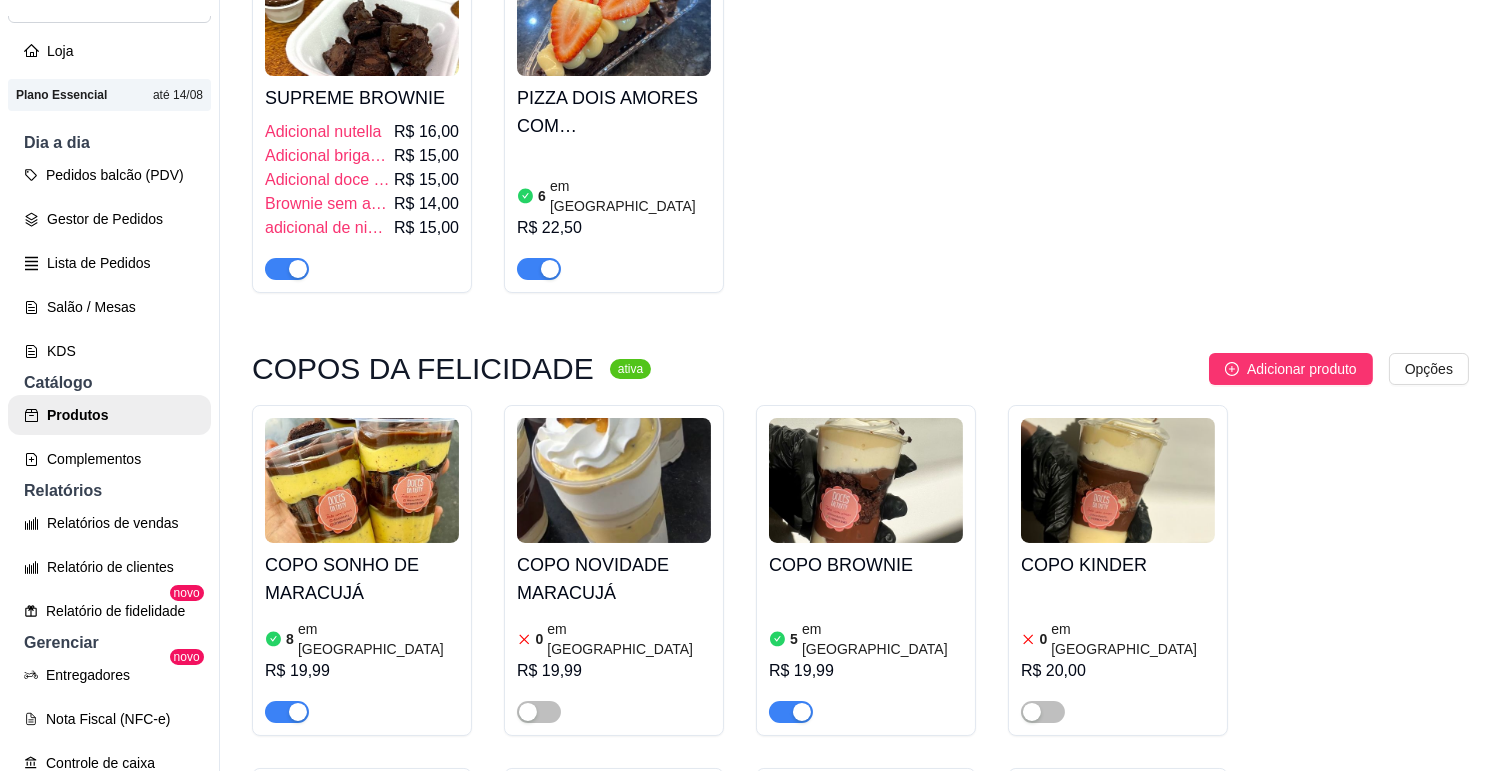 click at bounding box center [539, 712] 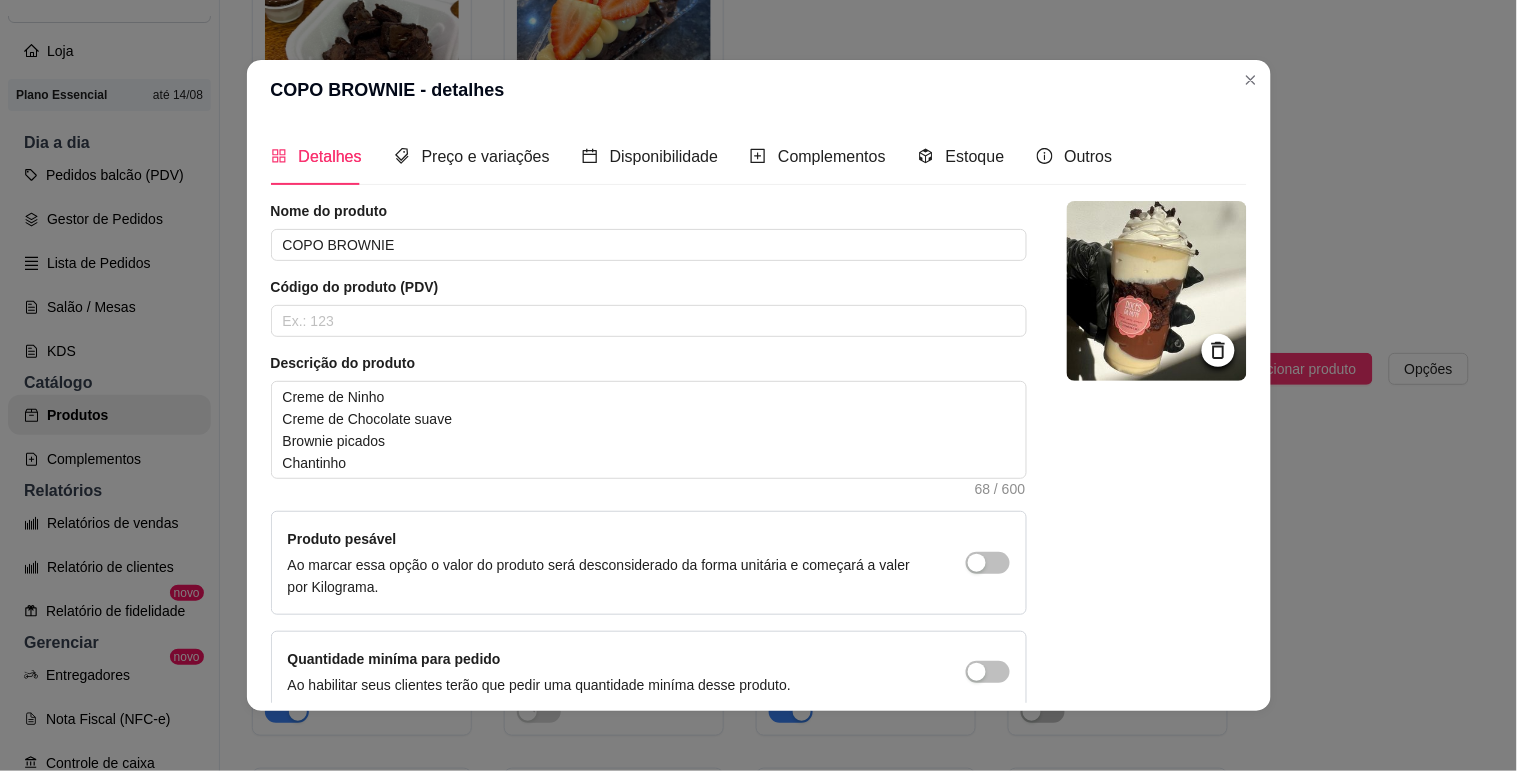 click on "Detalhes Preço e variações Disponibilidade Complementos Estoque Outros" at bounding box center [692, 156] 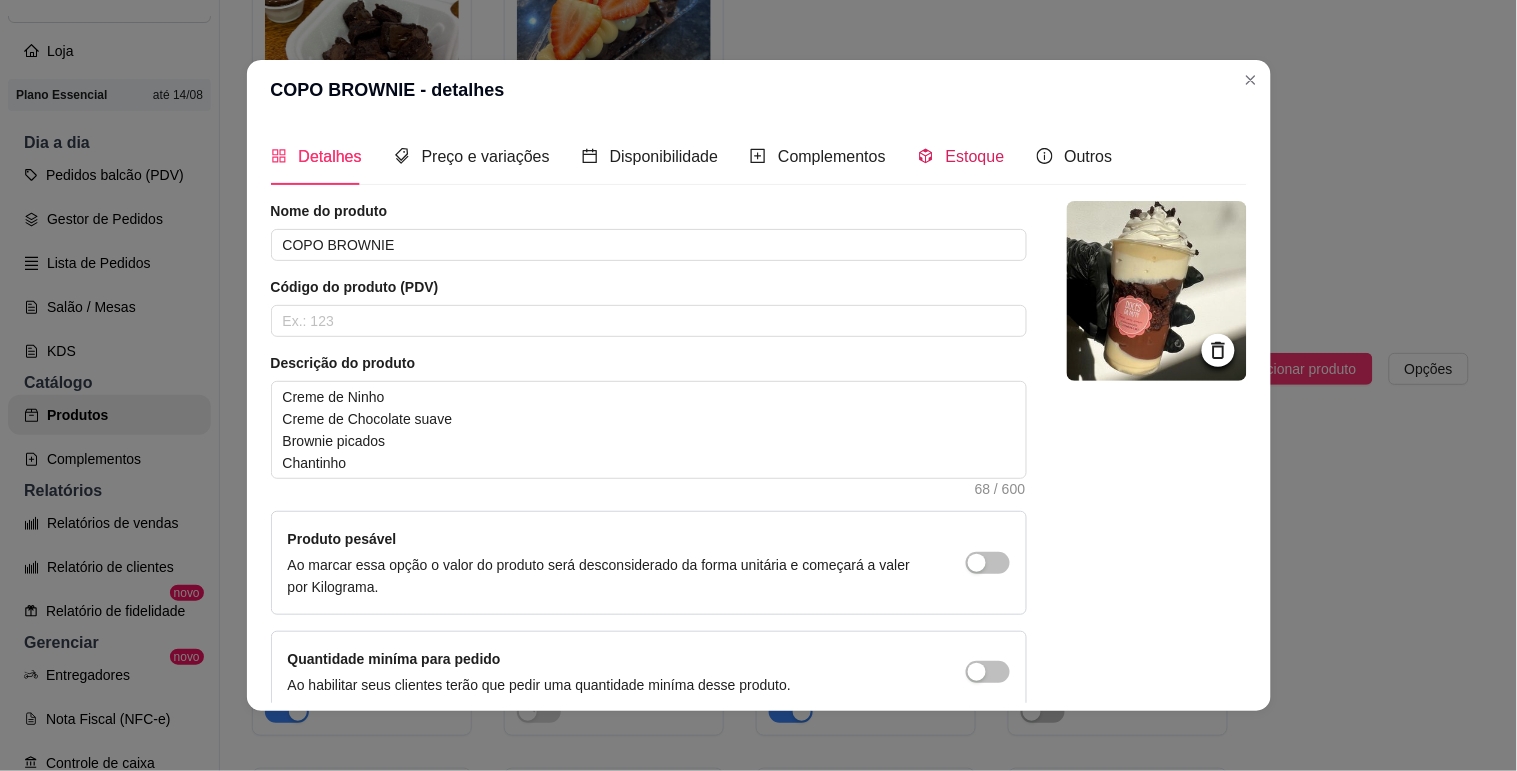 click on "Estoque" at bounding box center [975, 156] 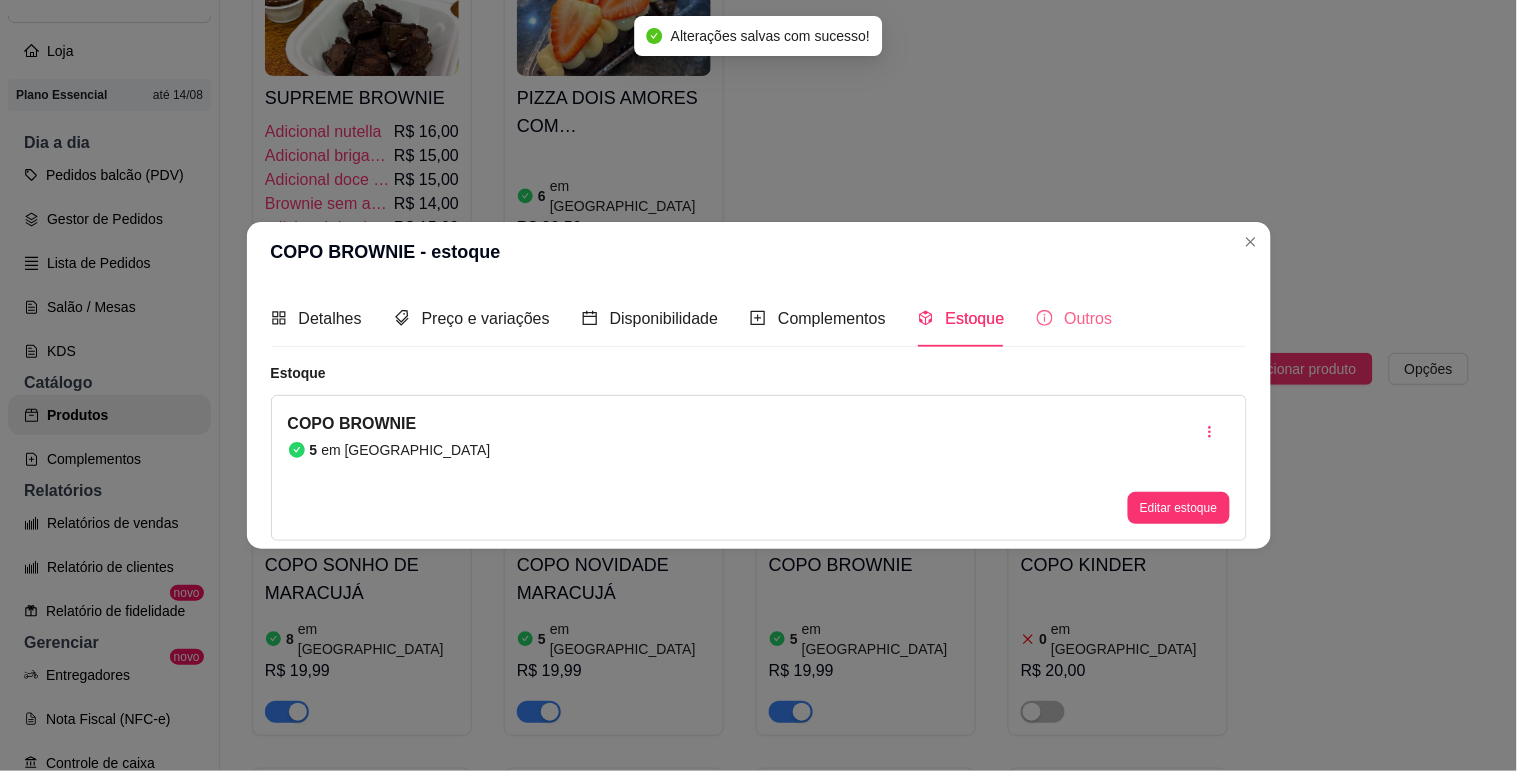 type 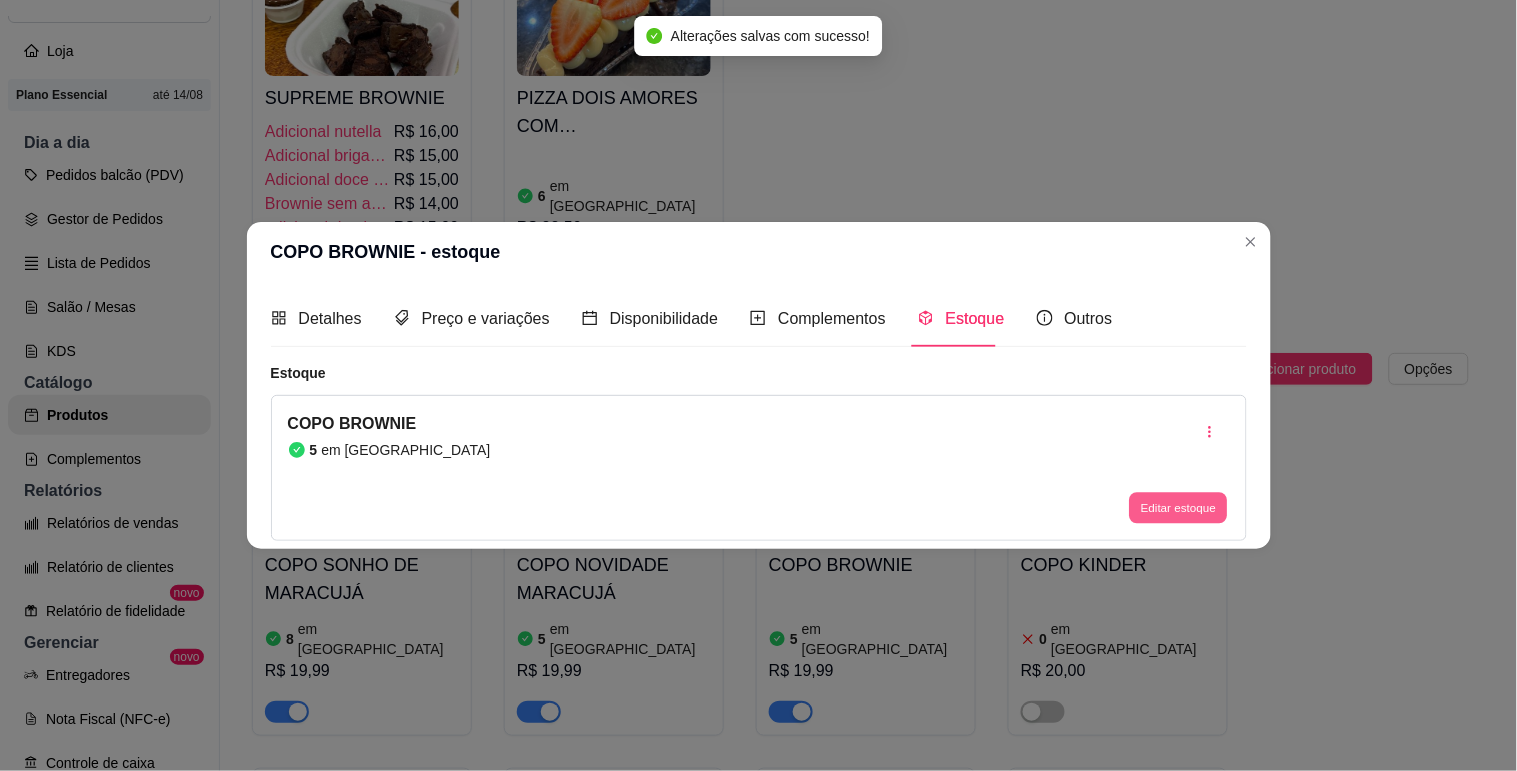 click on "Editar estoque" at bounding box center [1179, 508] 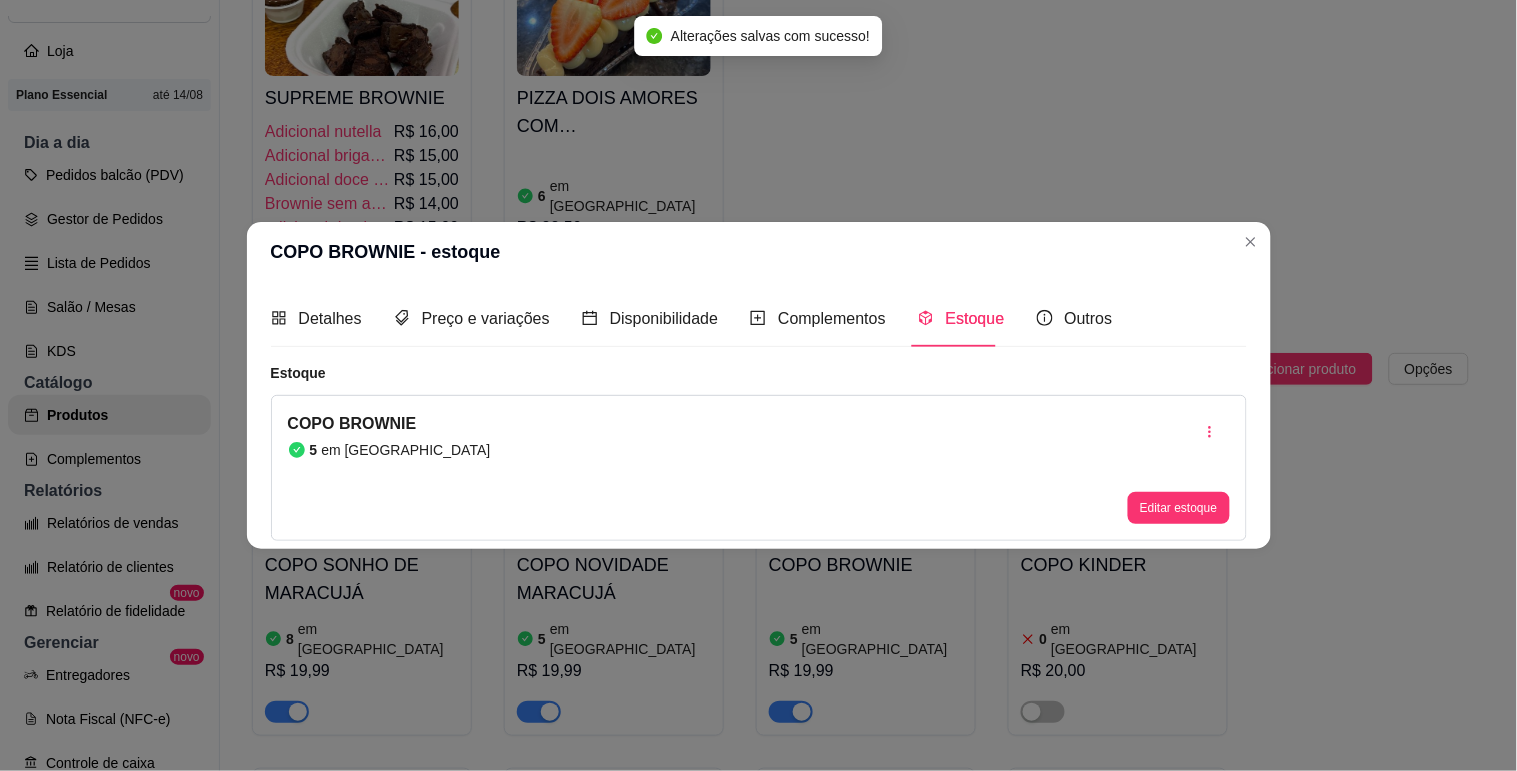 click on "5" at bounding box center [759, 209] 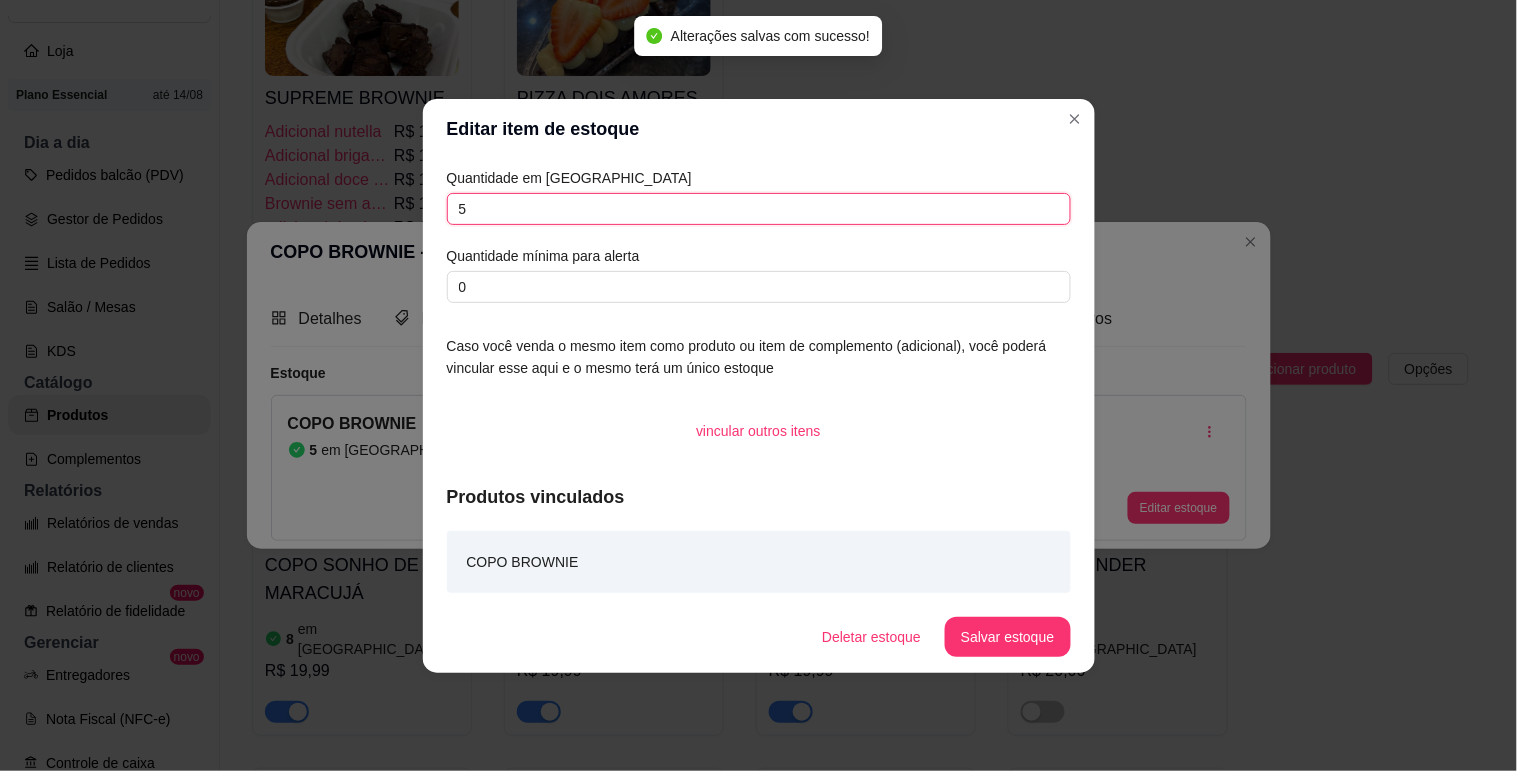 click on "5" at bounding box center [759, 209] 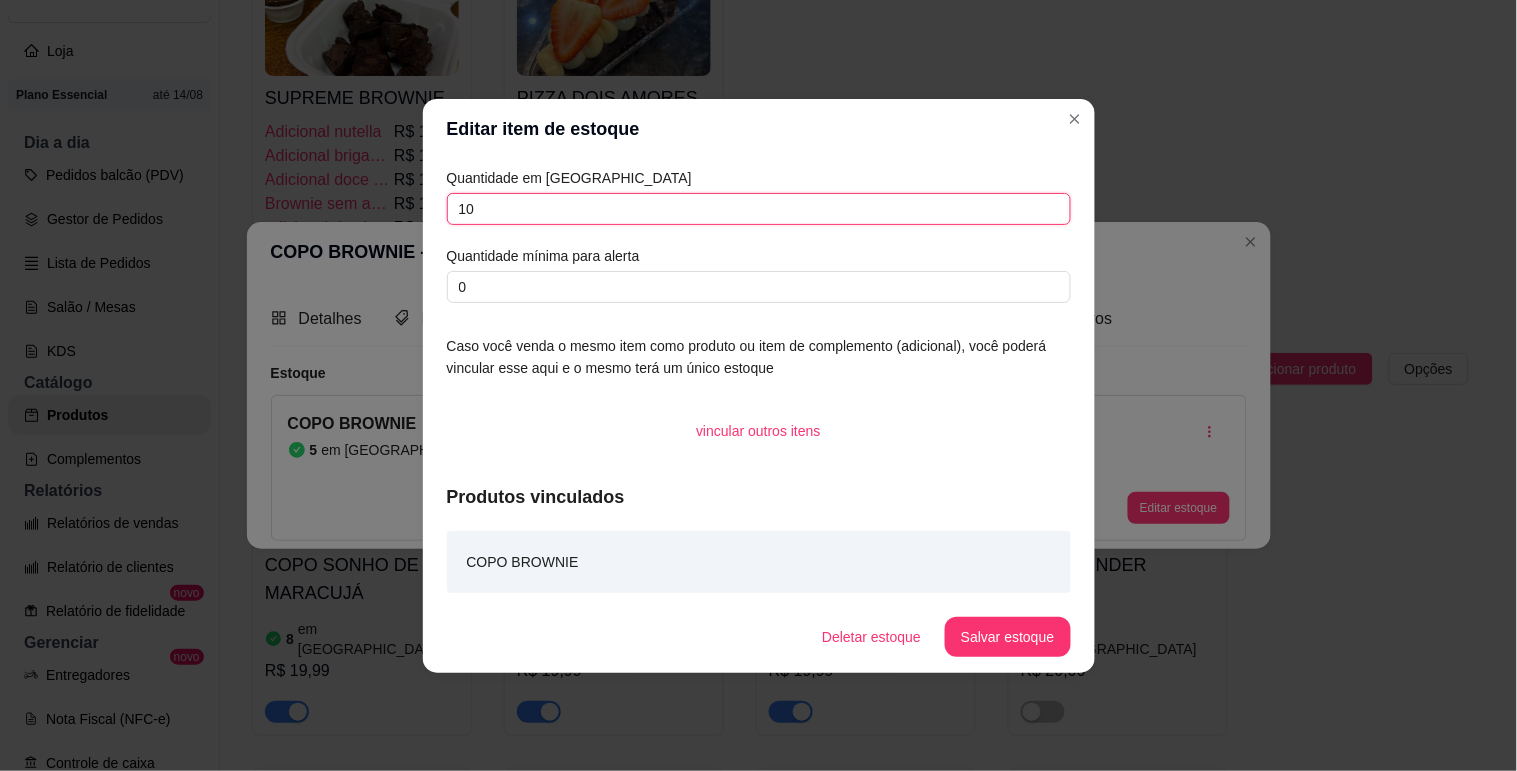type on "10" 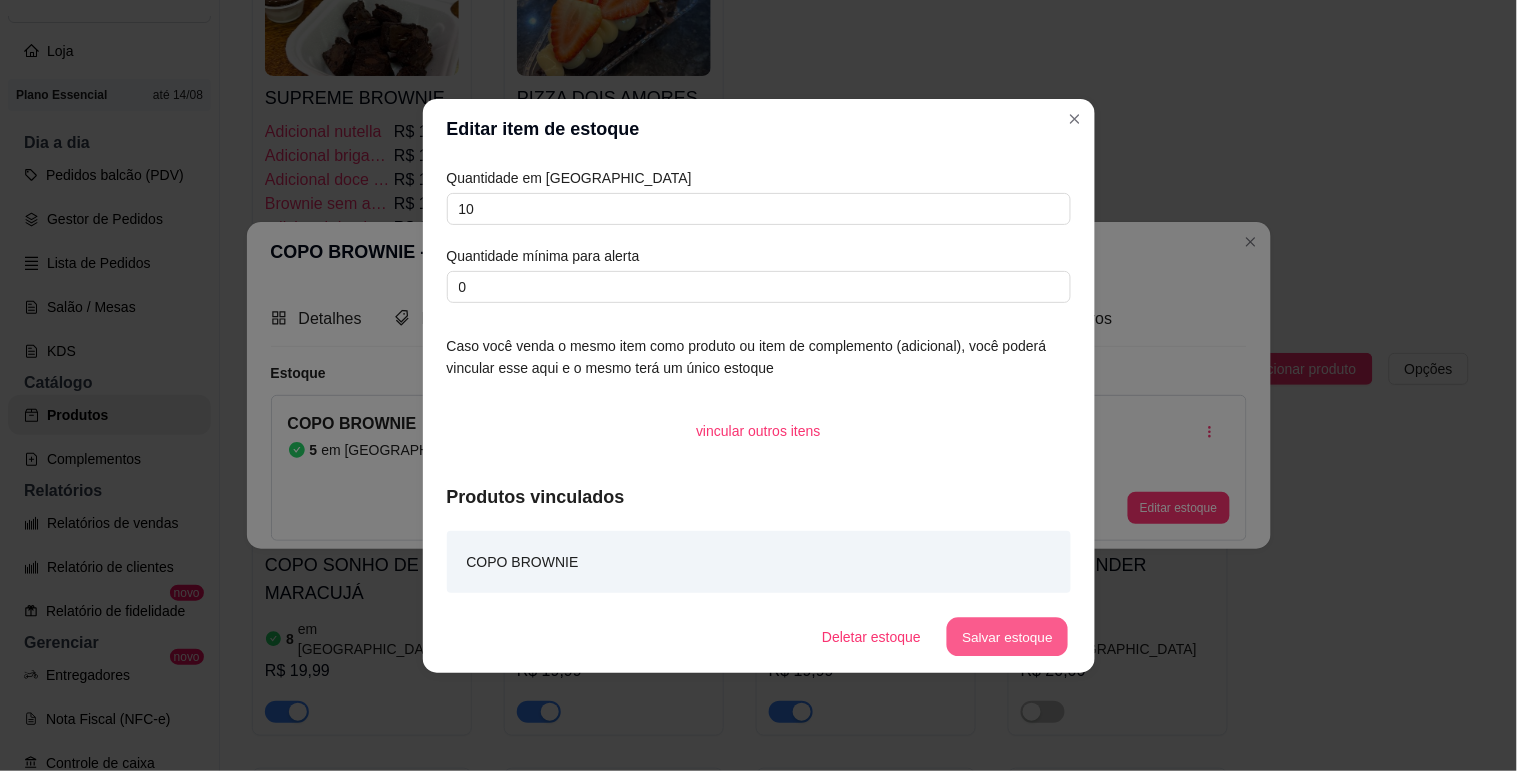 click on "Salvar estoque" at bounding box center (1008, 636) 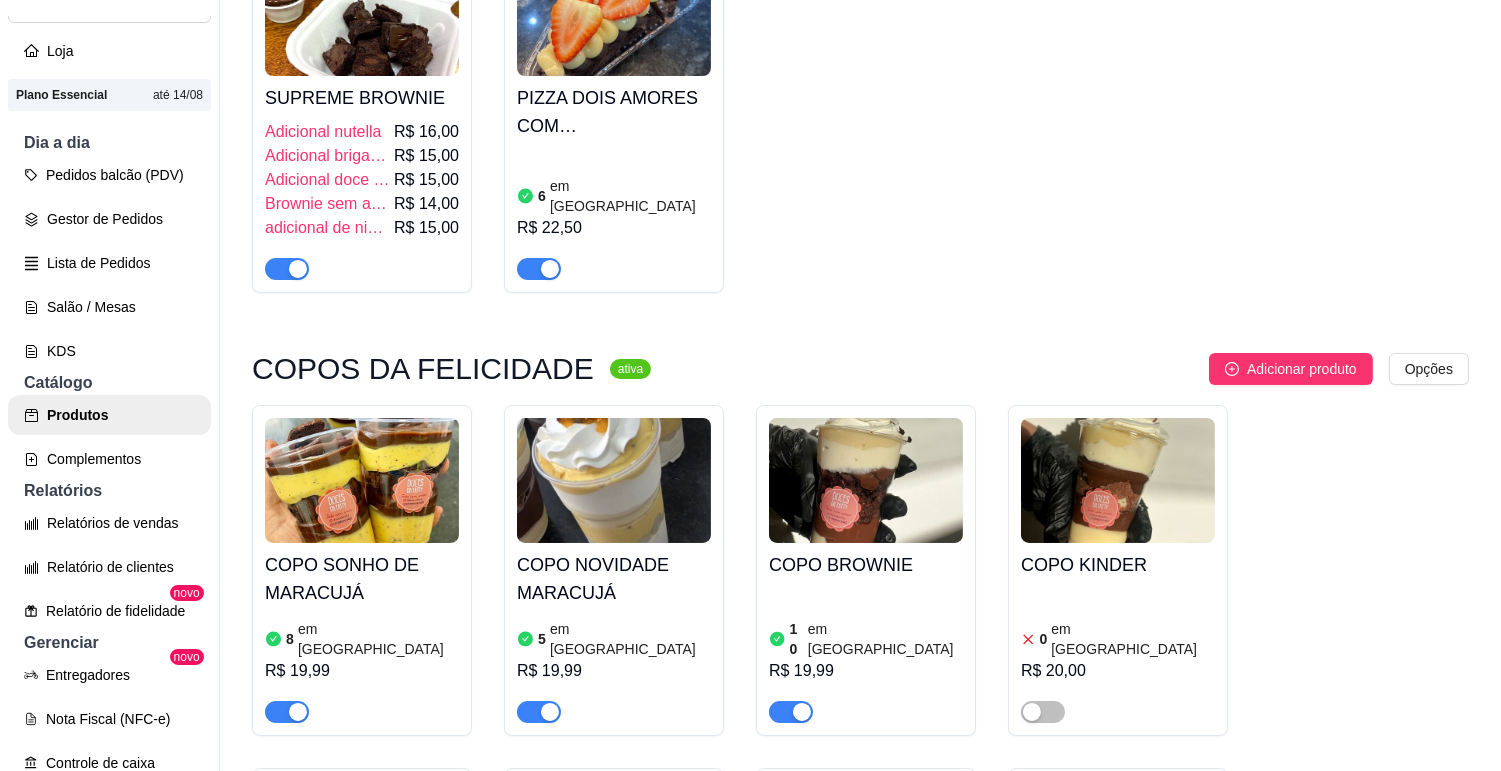 click at bounding box center [1118, 480] 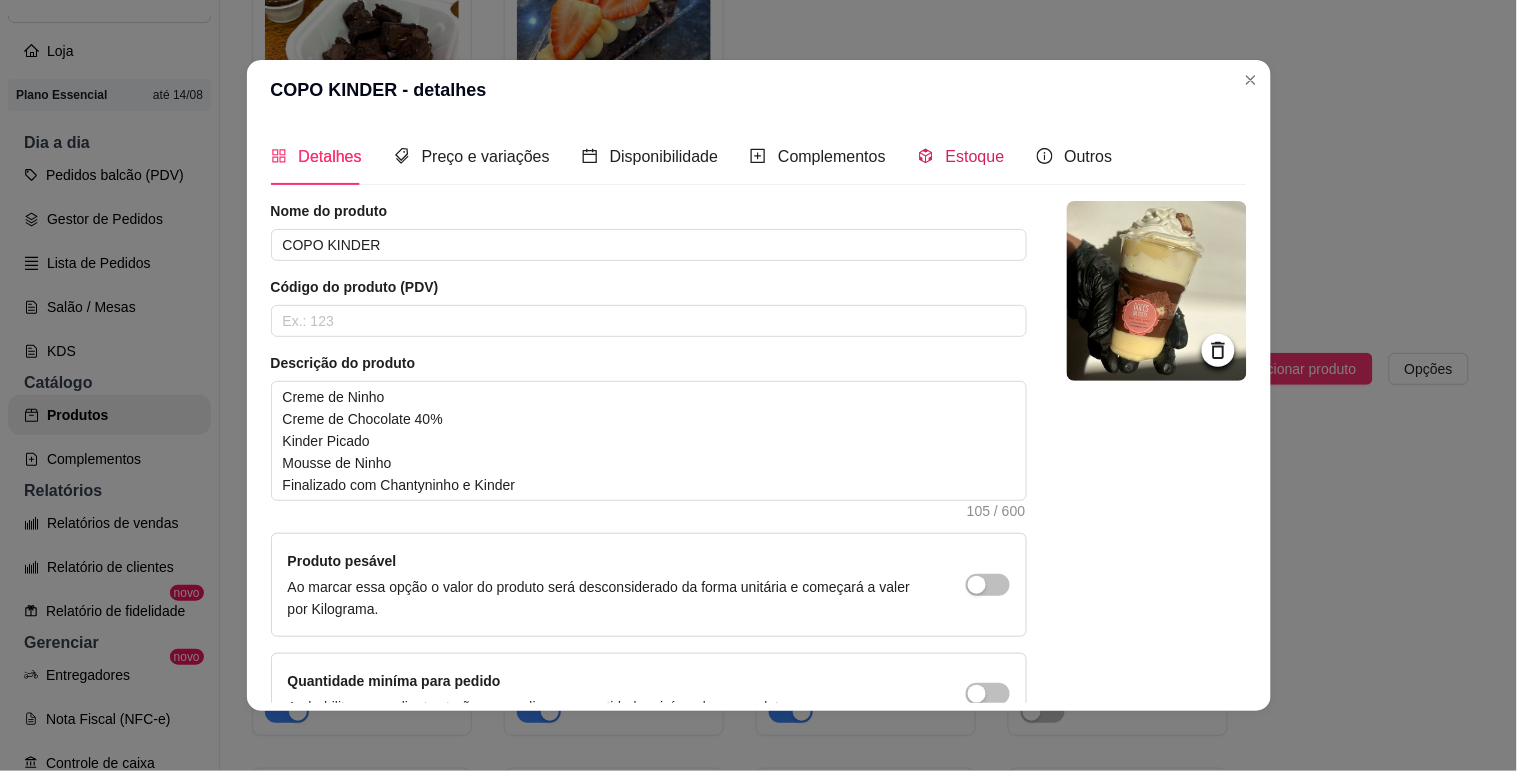 click on "Estoque" at bounding box center (975, 156) 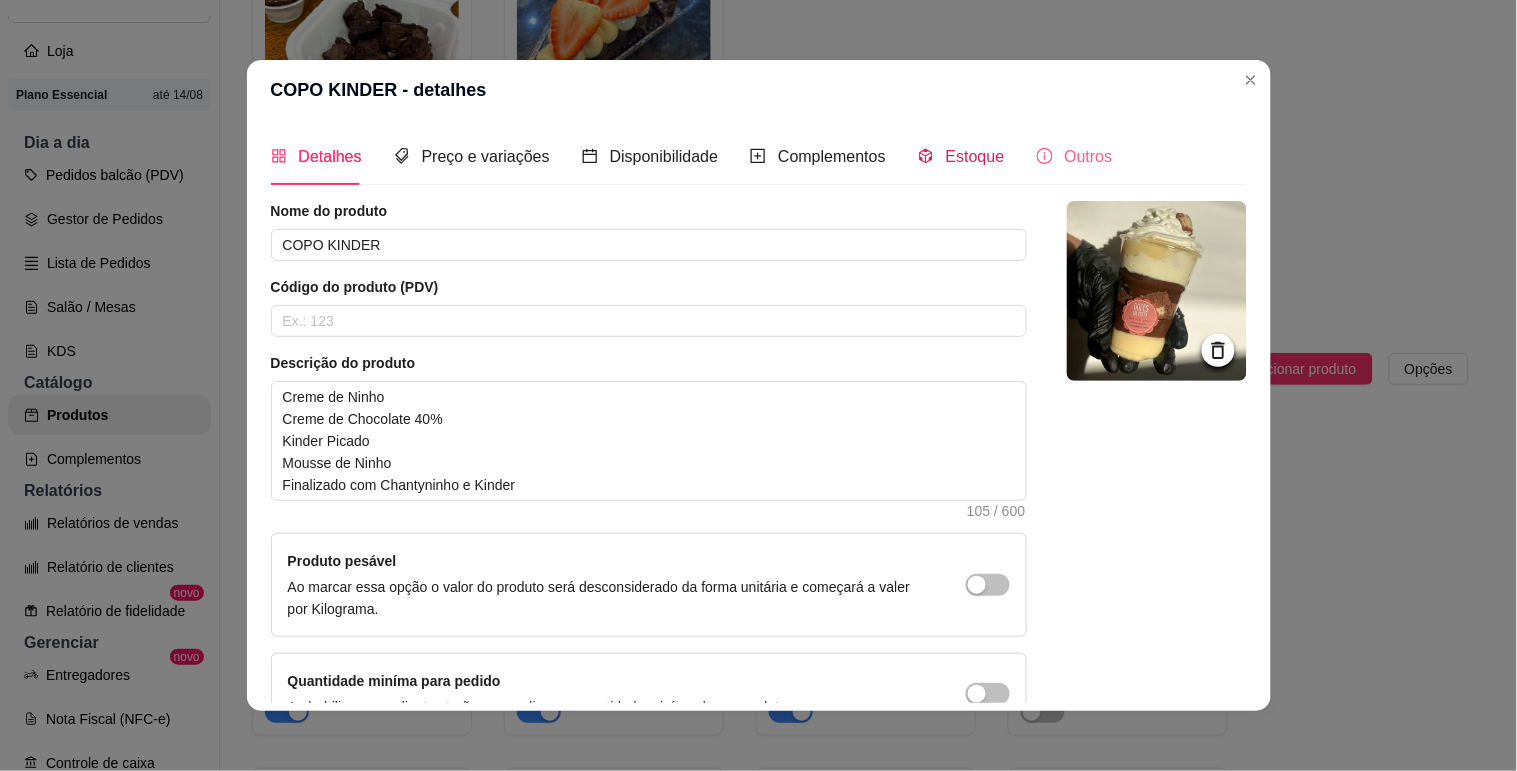 type 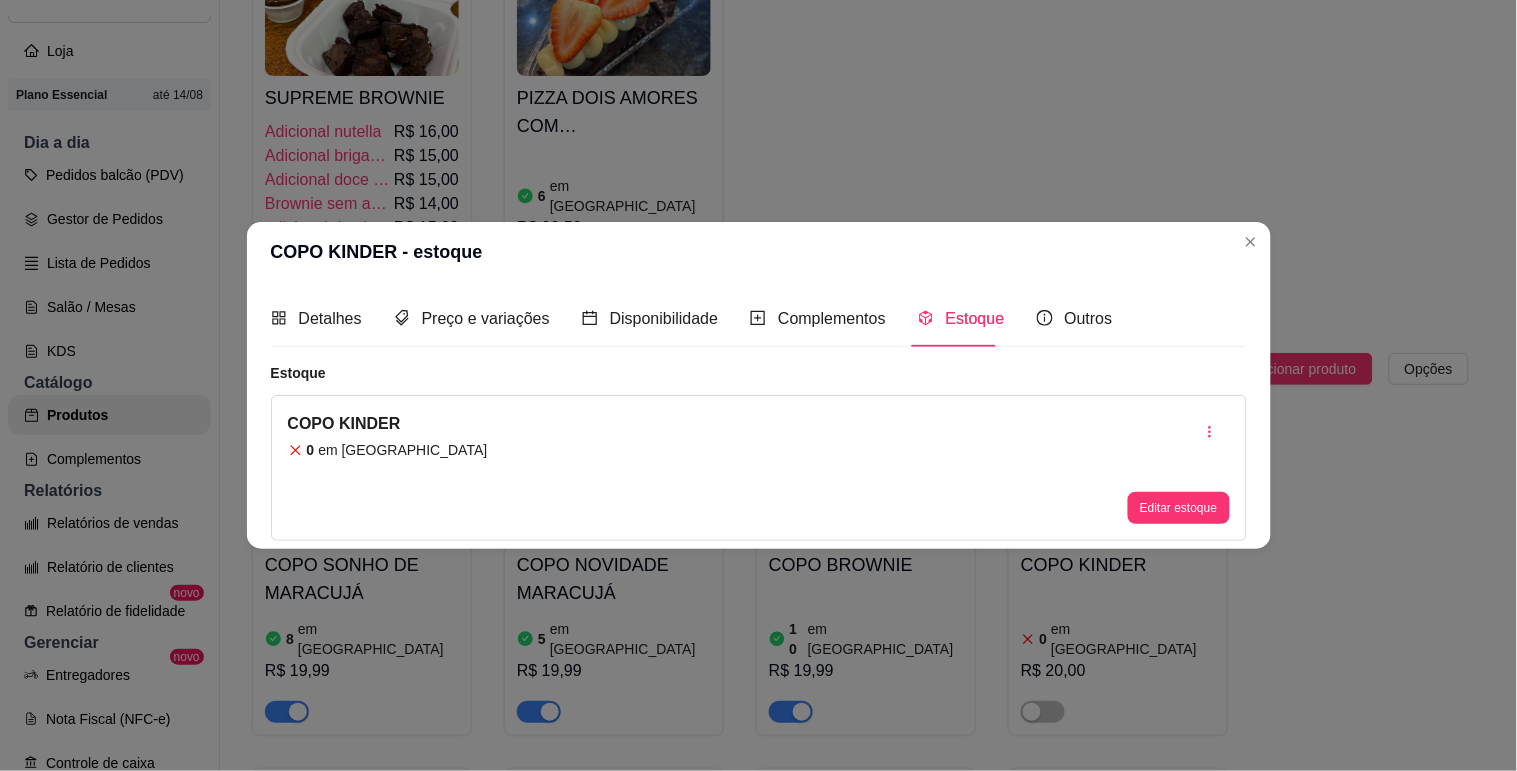click on "Editar estoque" at bounding box center [1178, 508] 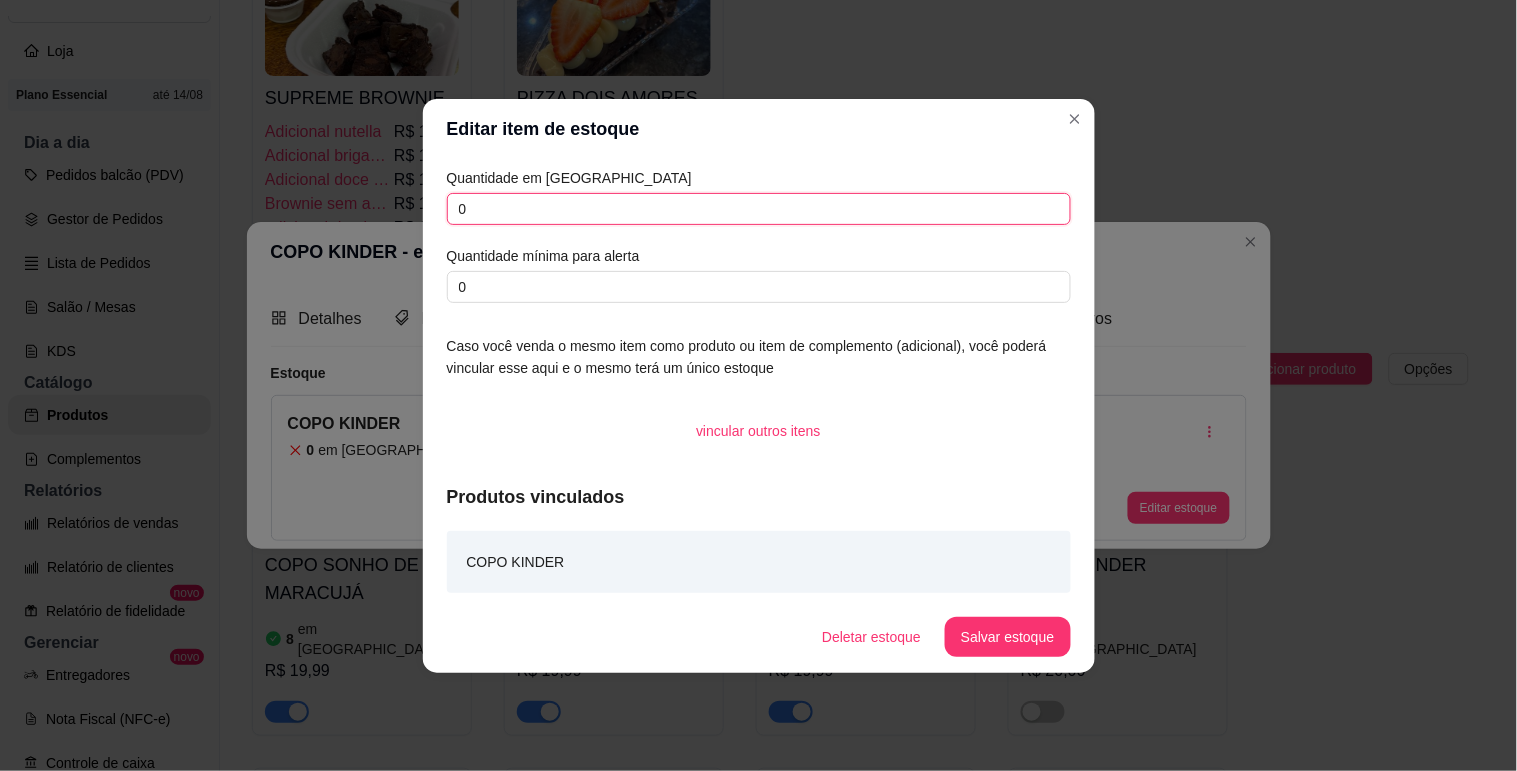click on "0" at bounding box center [759, 209] 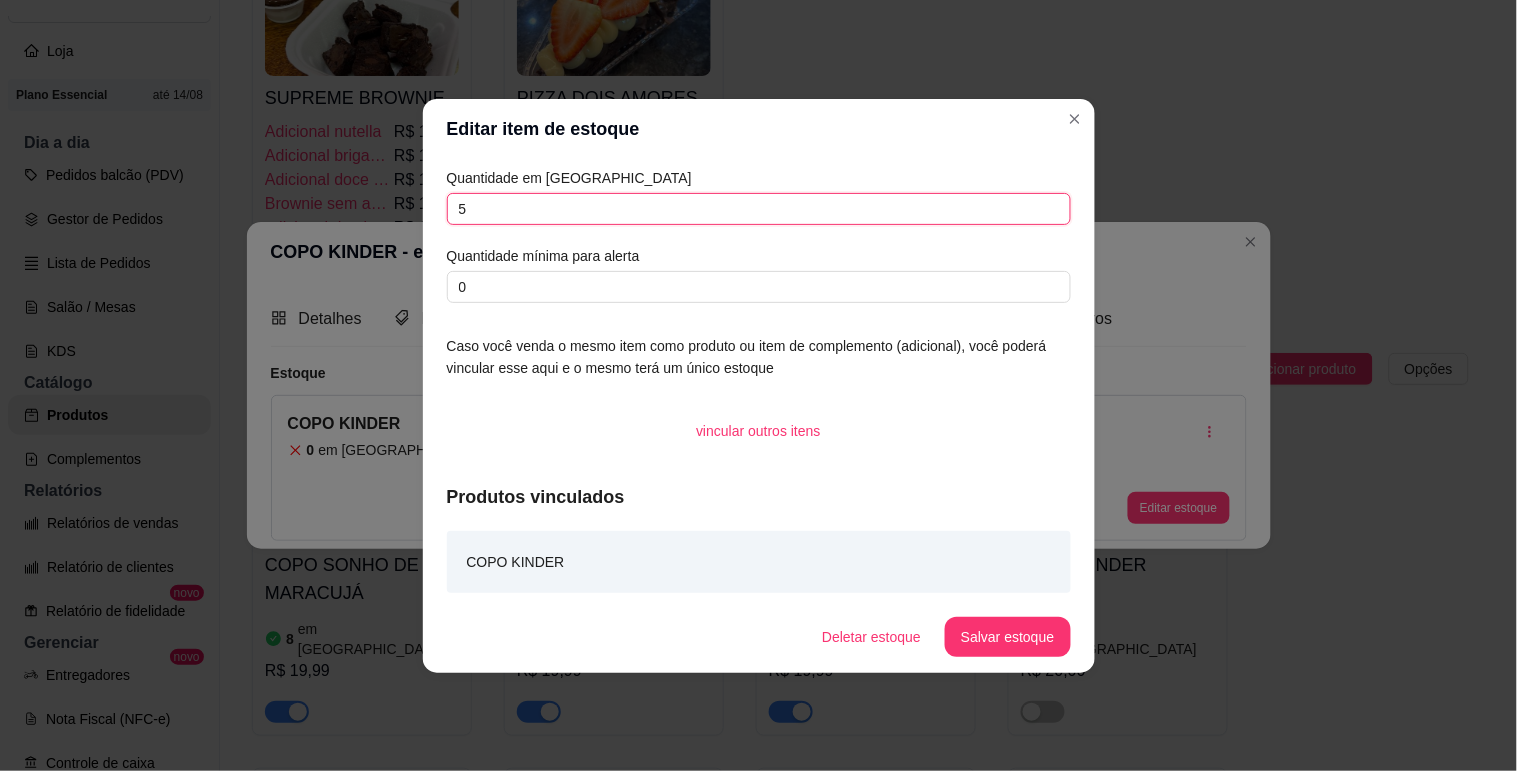 type on "5" 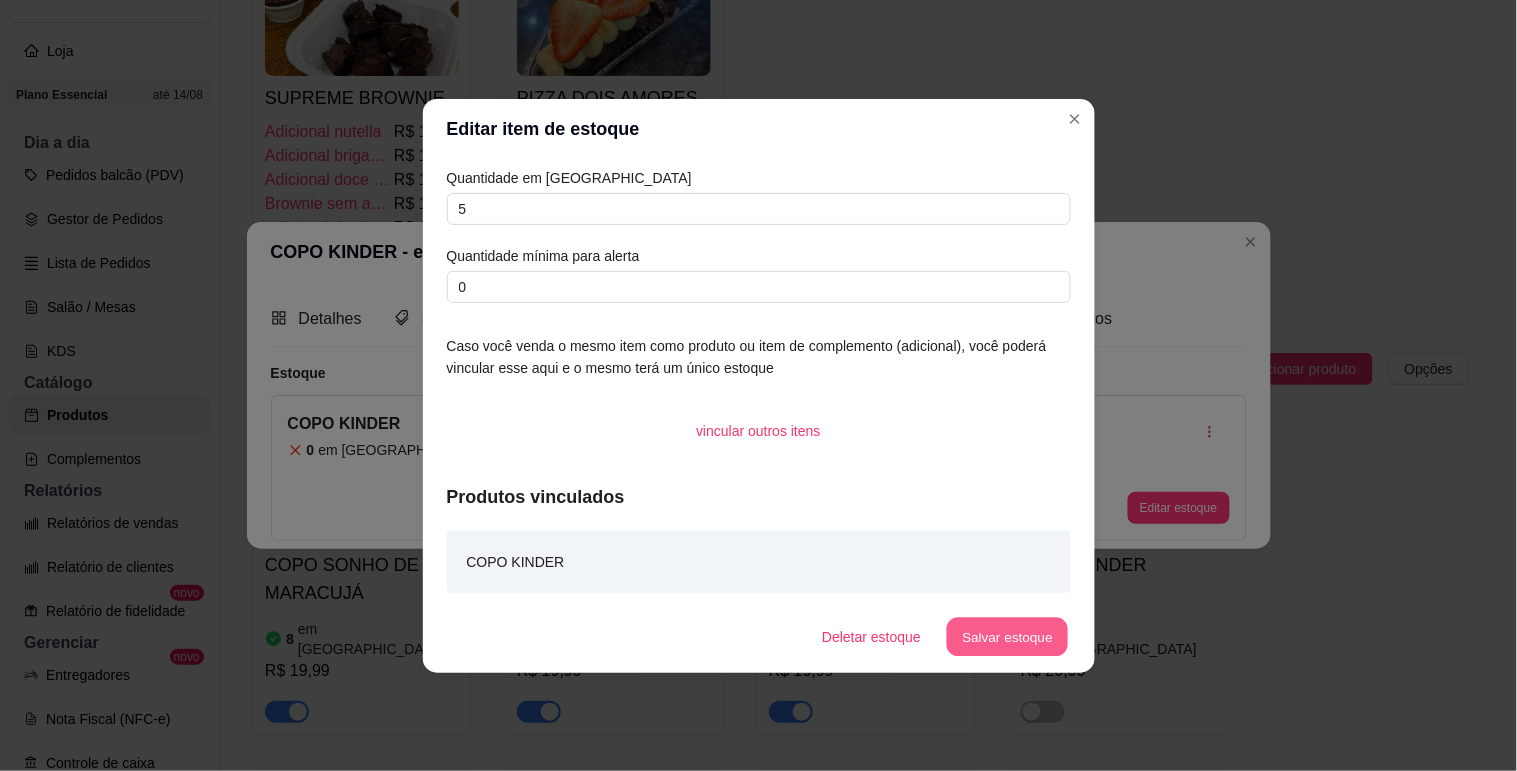 click on "Salvar estoque" at bounding box center (1008, 636) 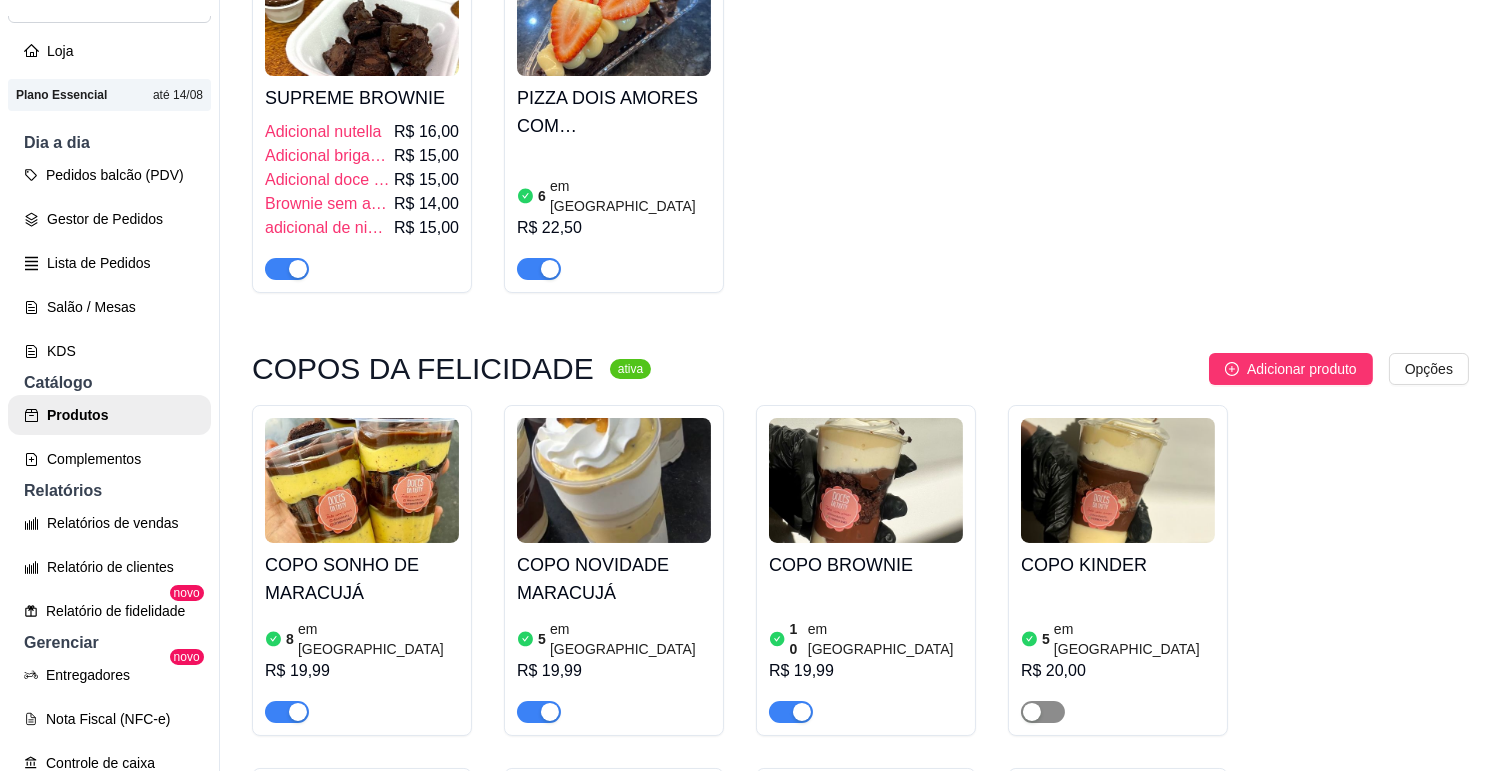 click at bounding box center (1043, 712) 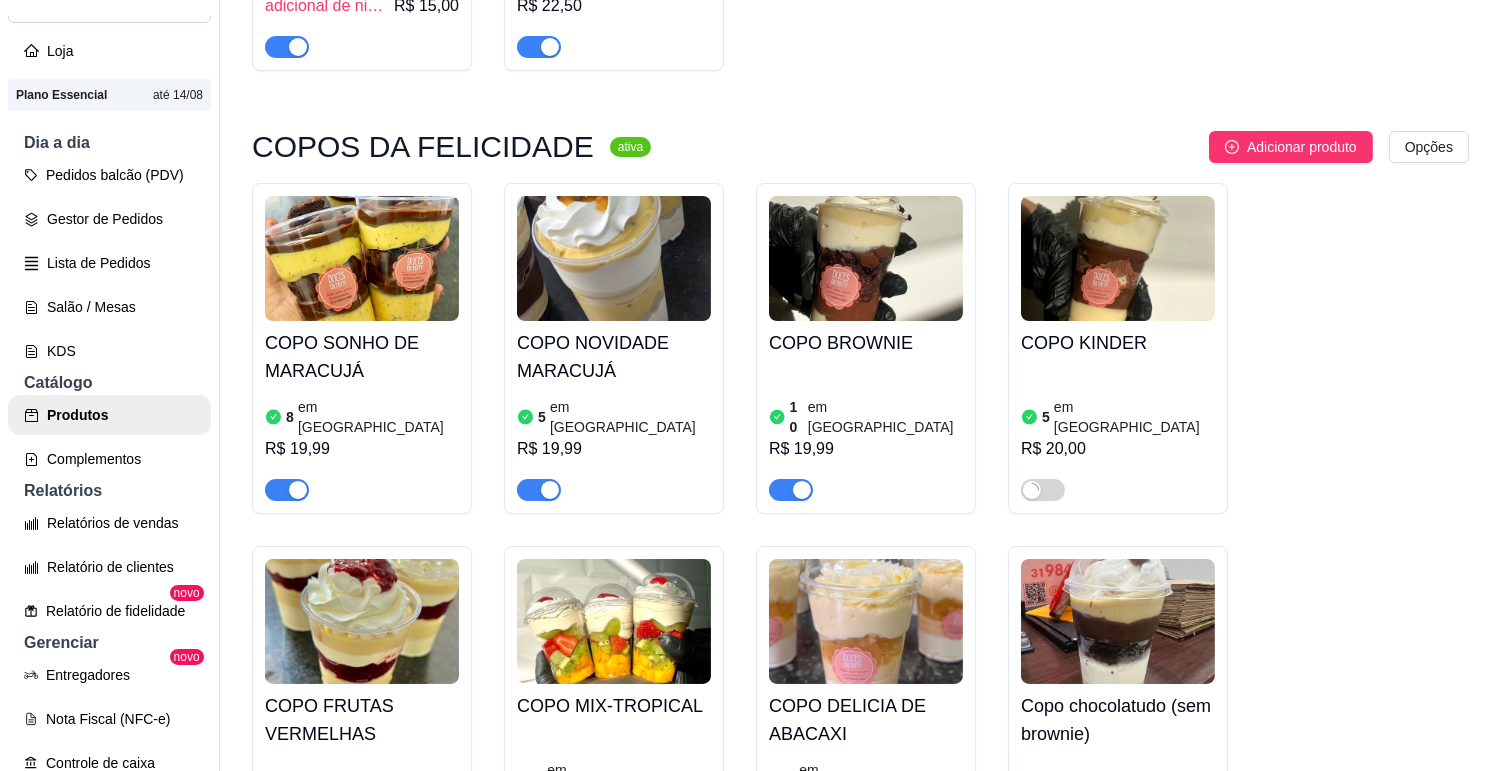 scroll, scrollTop: 4888, scrollLeft: 0, axis: vertical 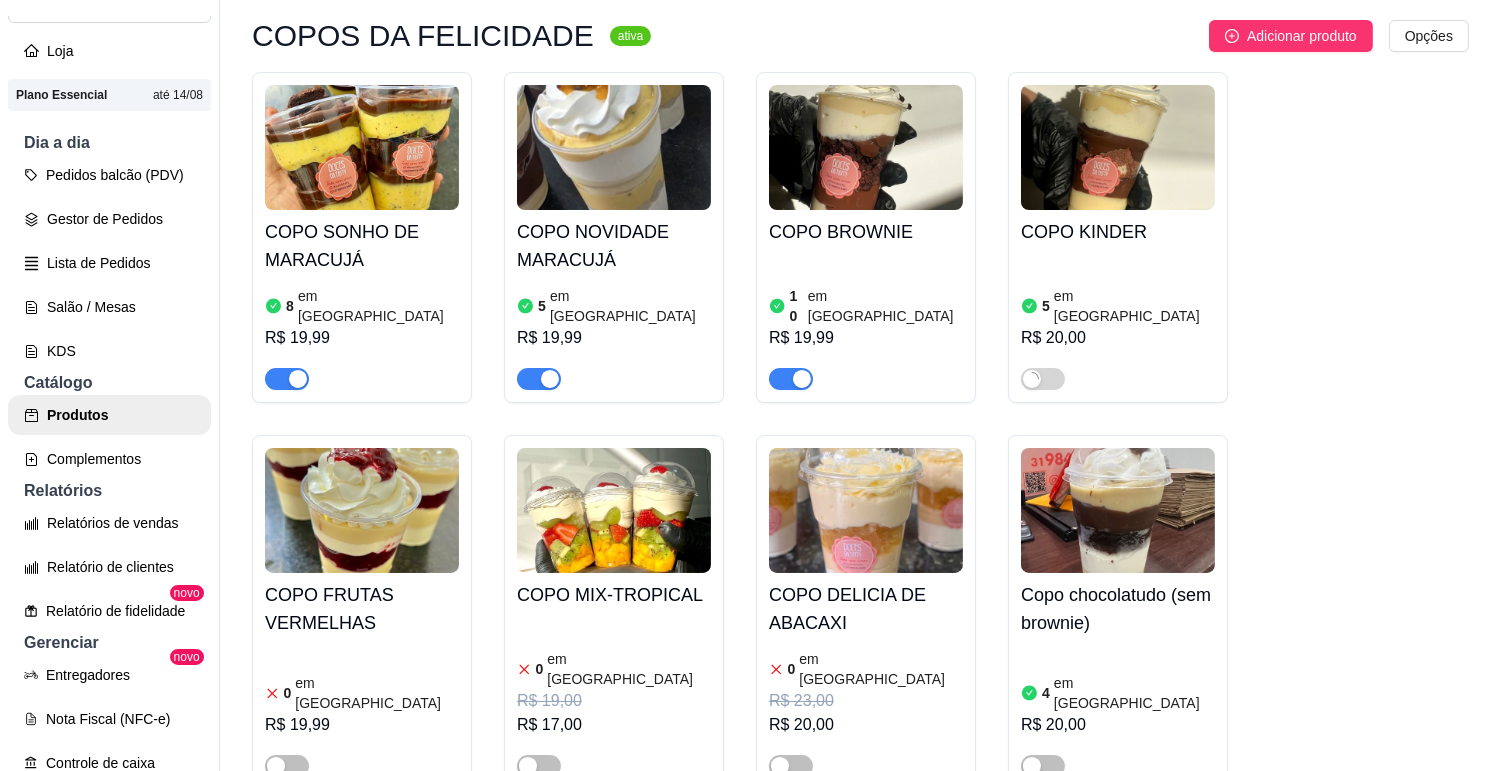 click at bounding box center [362, 510] 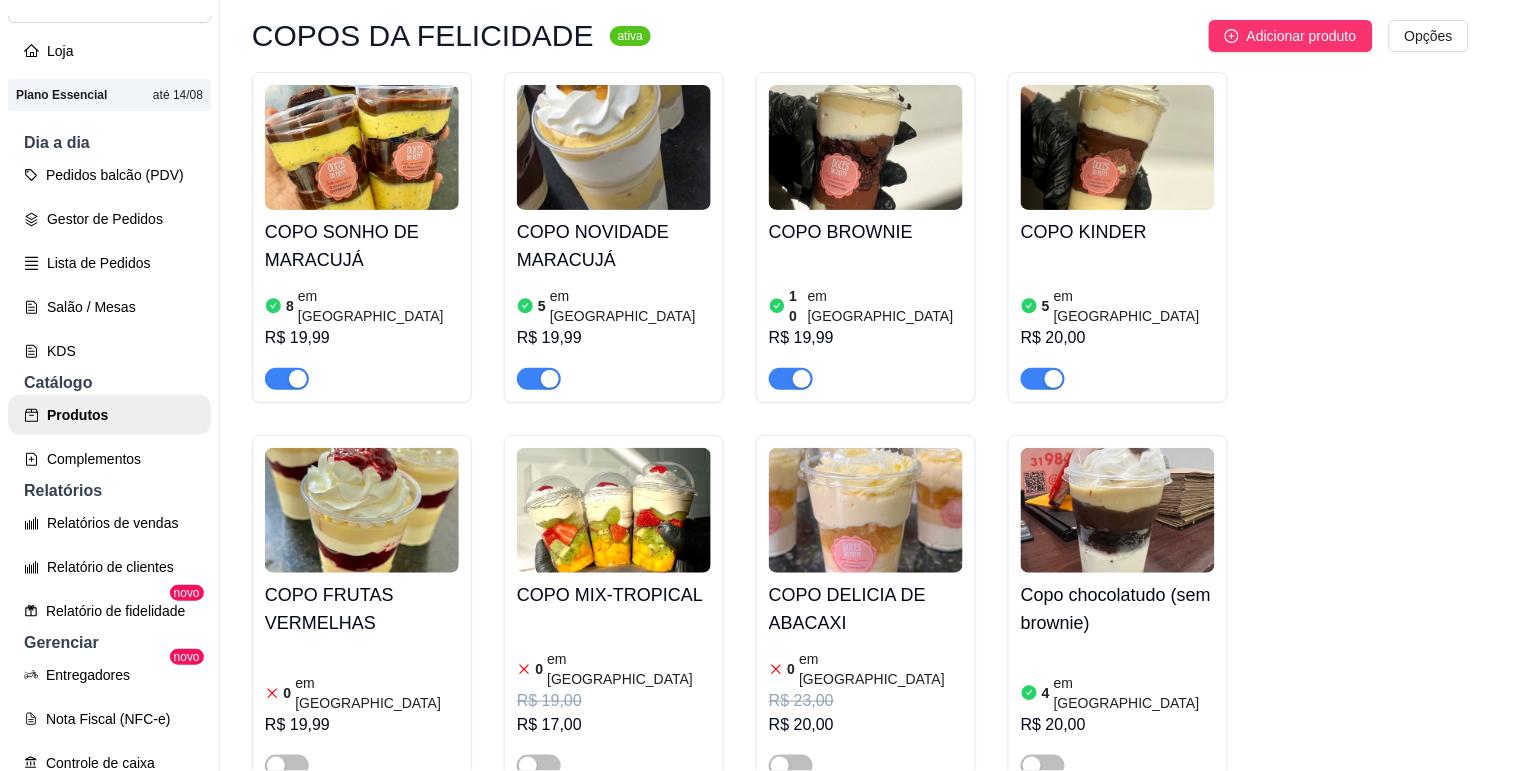 click on "Estoque" at bounding box center (975, 156) 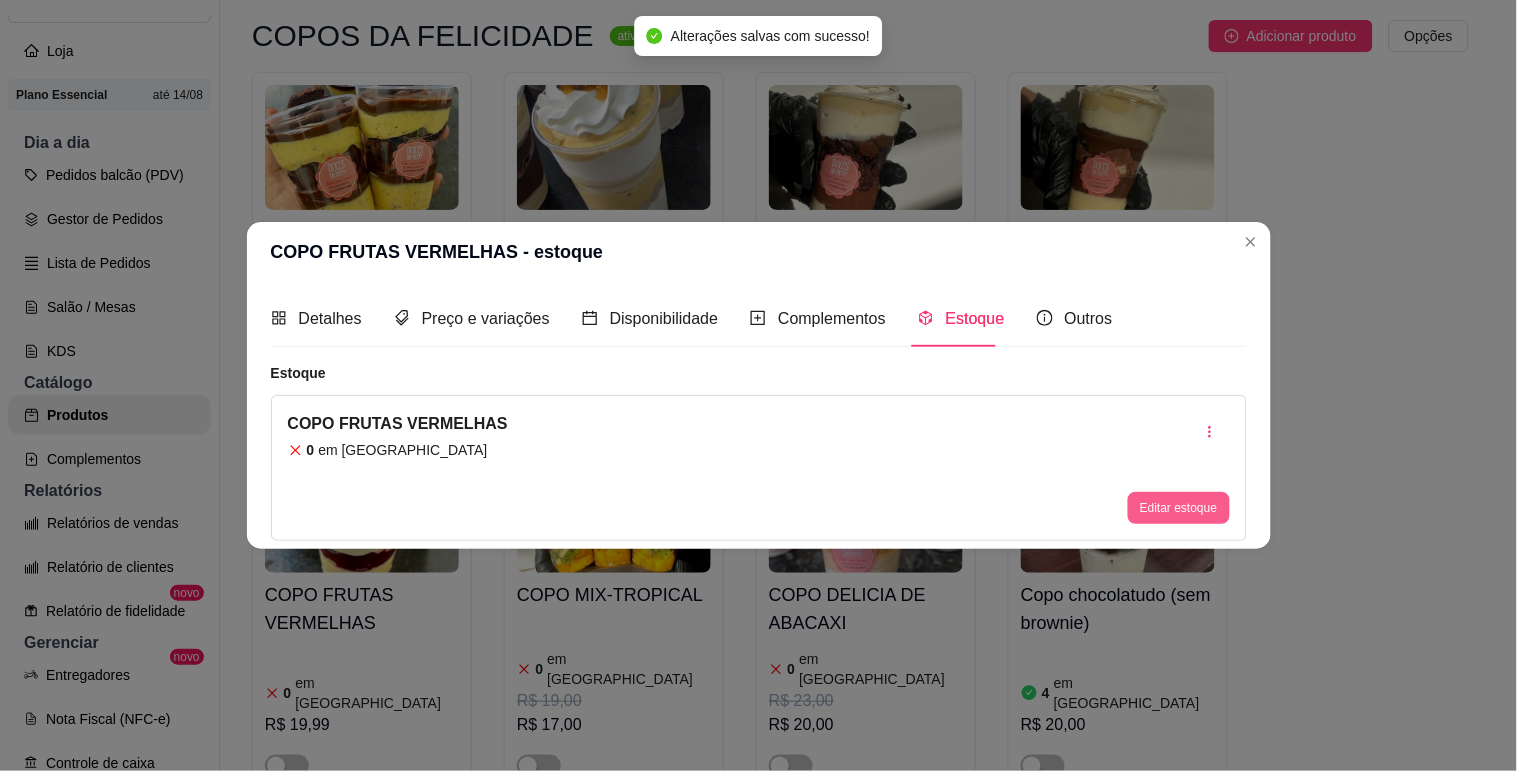 click on "Editar estoque" at bounding box center [1178, 508] 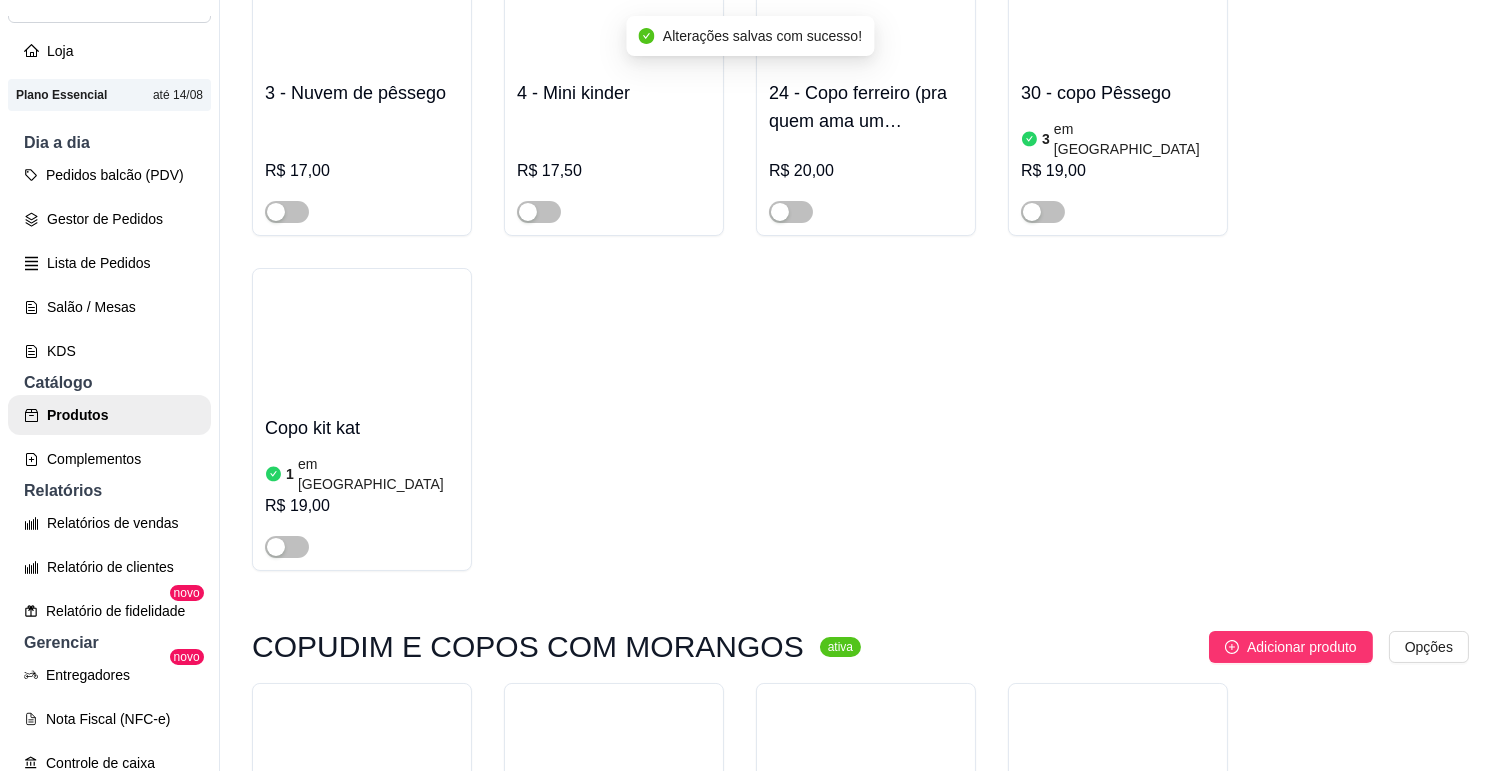 scroll, scrollTop: 6000, scrollLeft: 0, axis: vertical 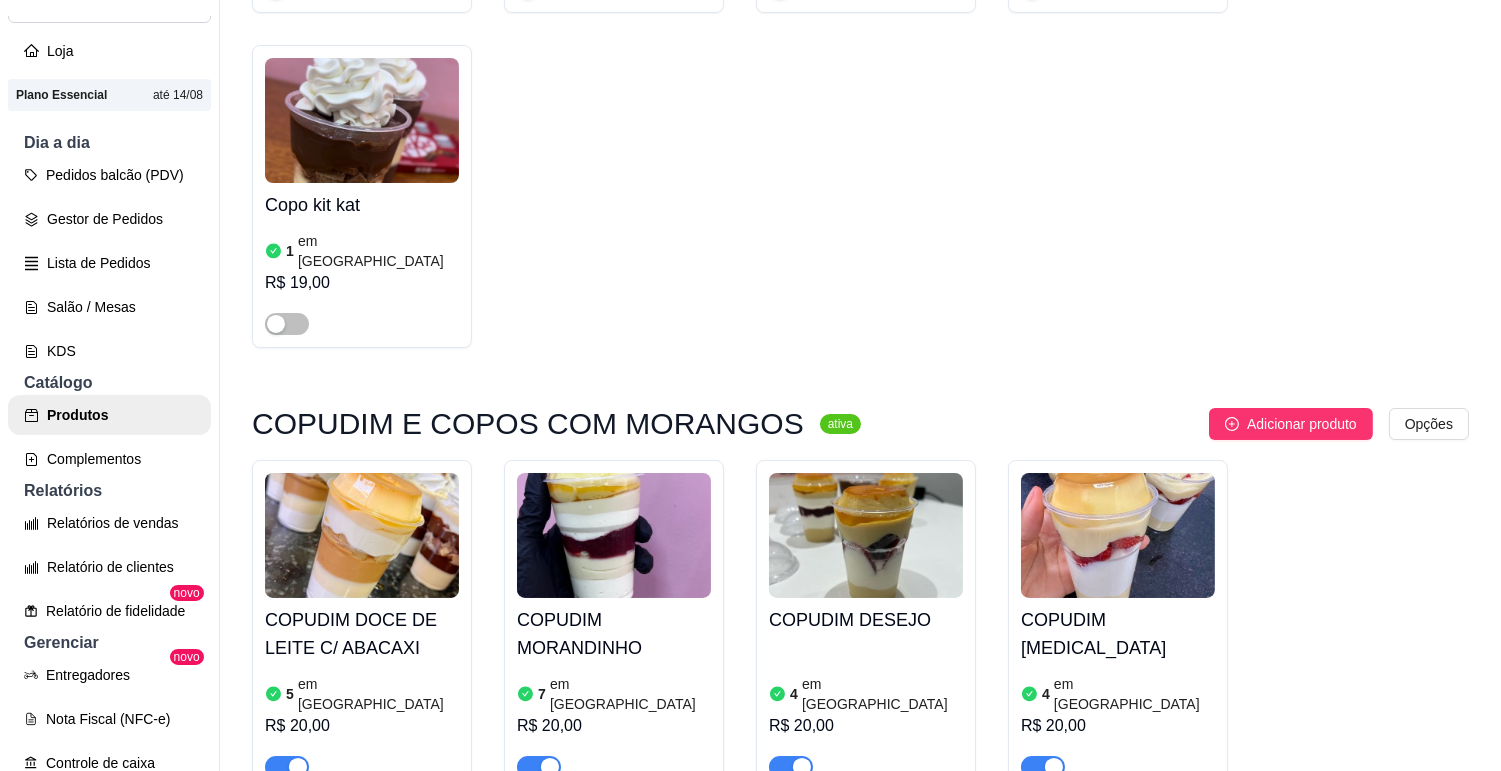 click at bounding box center (362, 535) 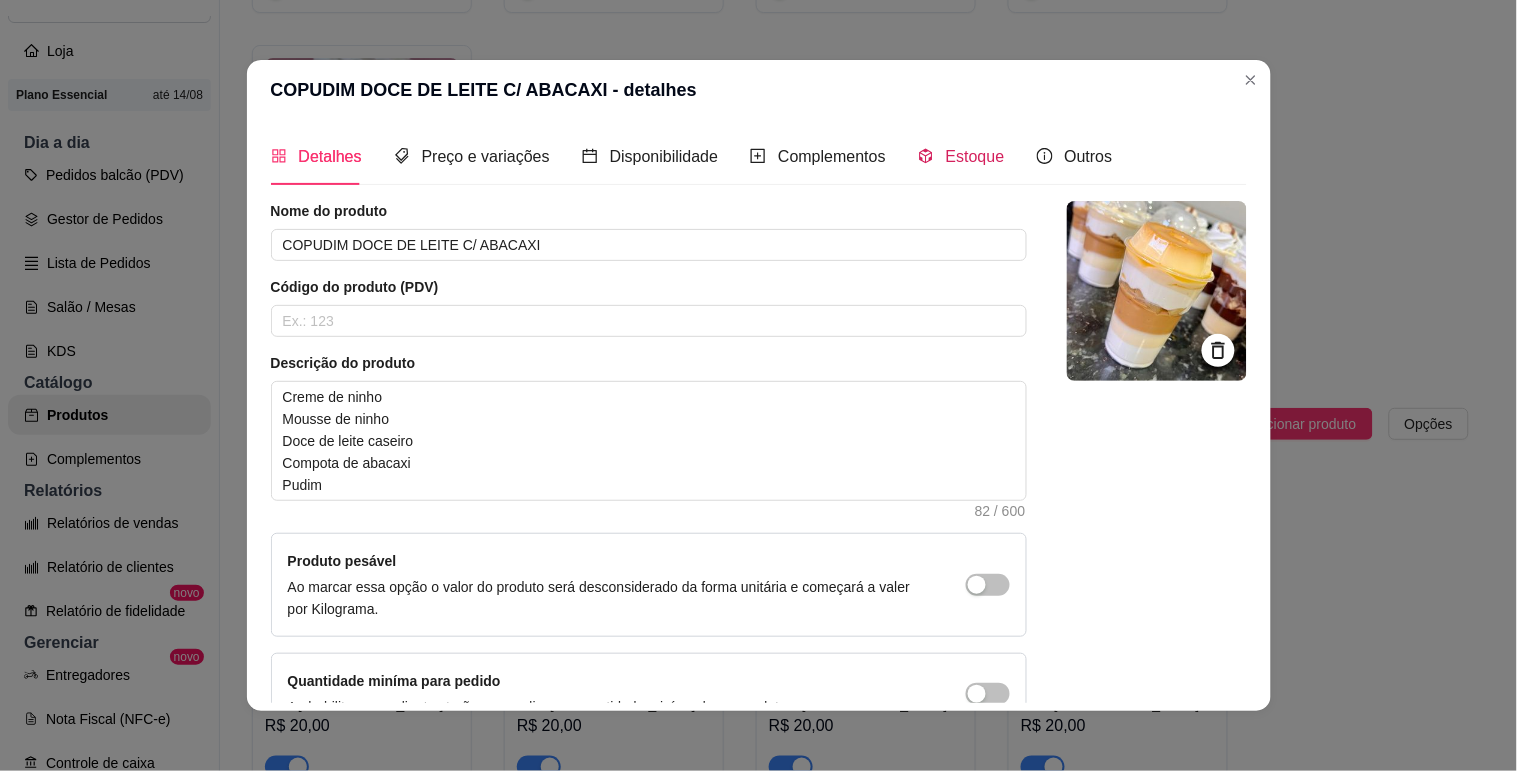 click on "Estoque" at bounding box center [975, 156] 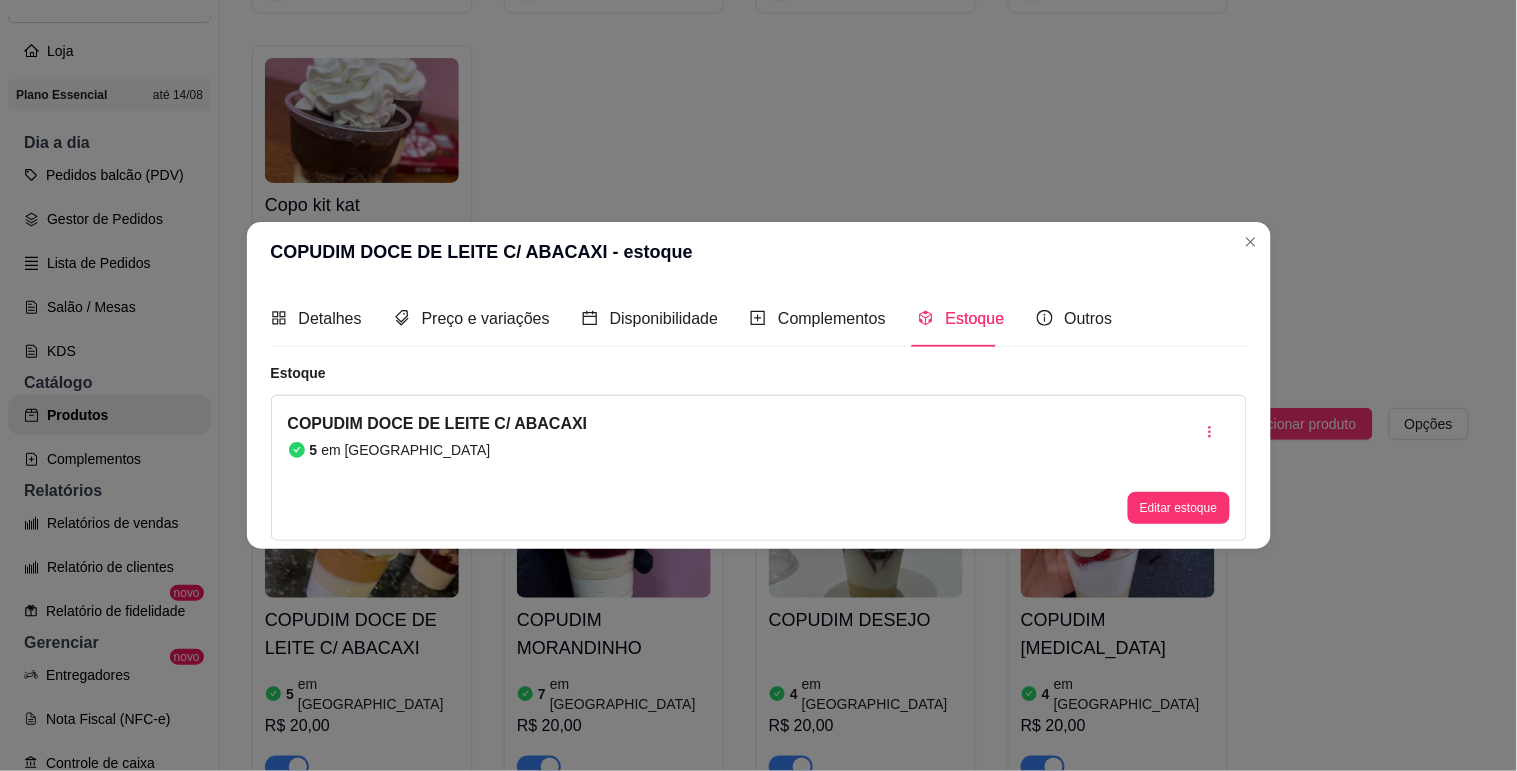 click on "Editar estoque" at bounding box center [1178, 508] 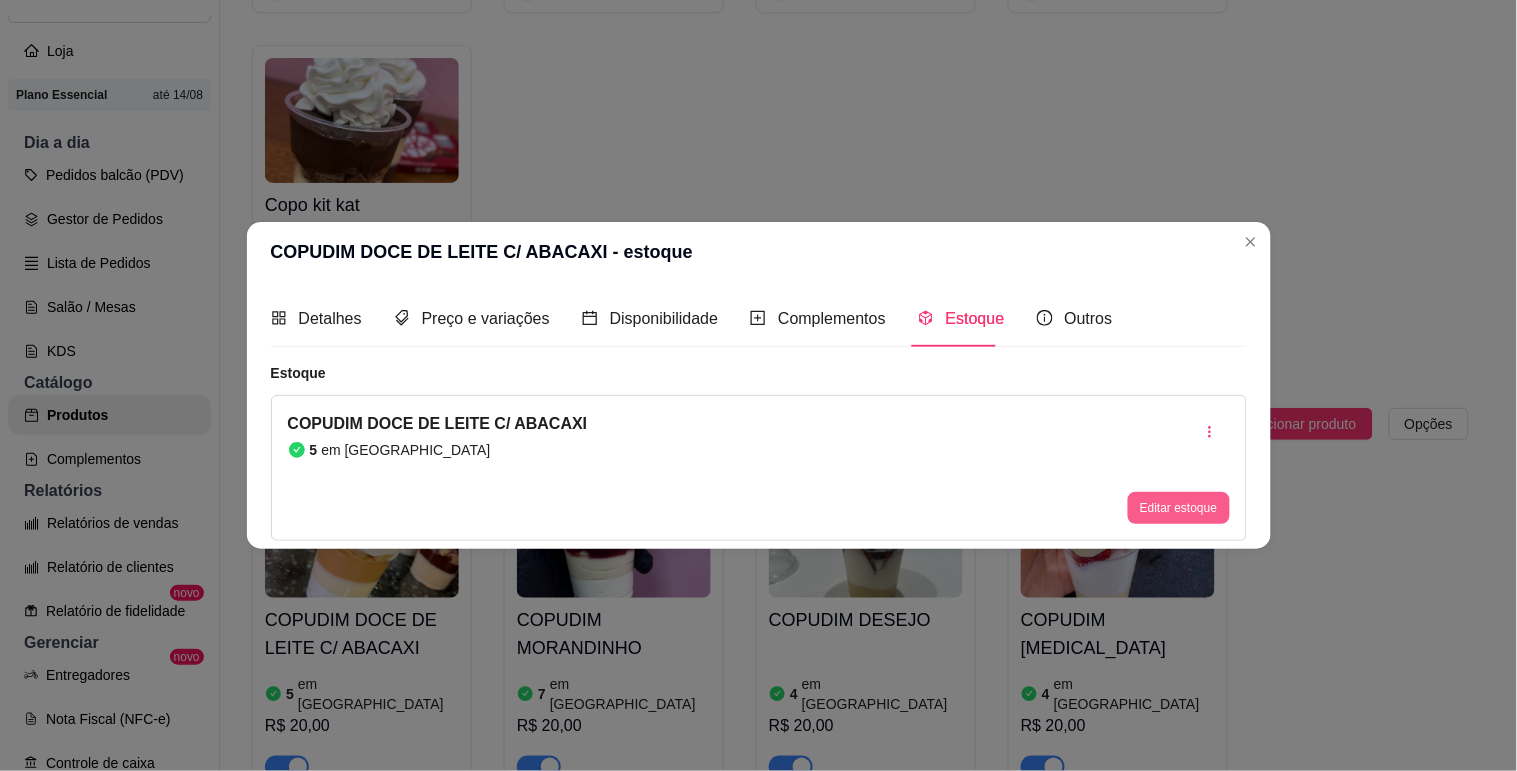 click on "Editar estoque" at bounding box center (1178, 508) 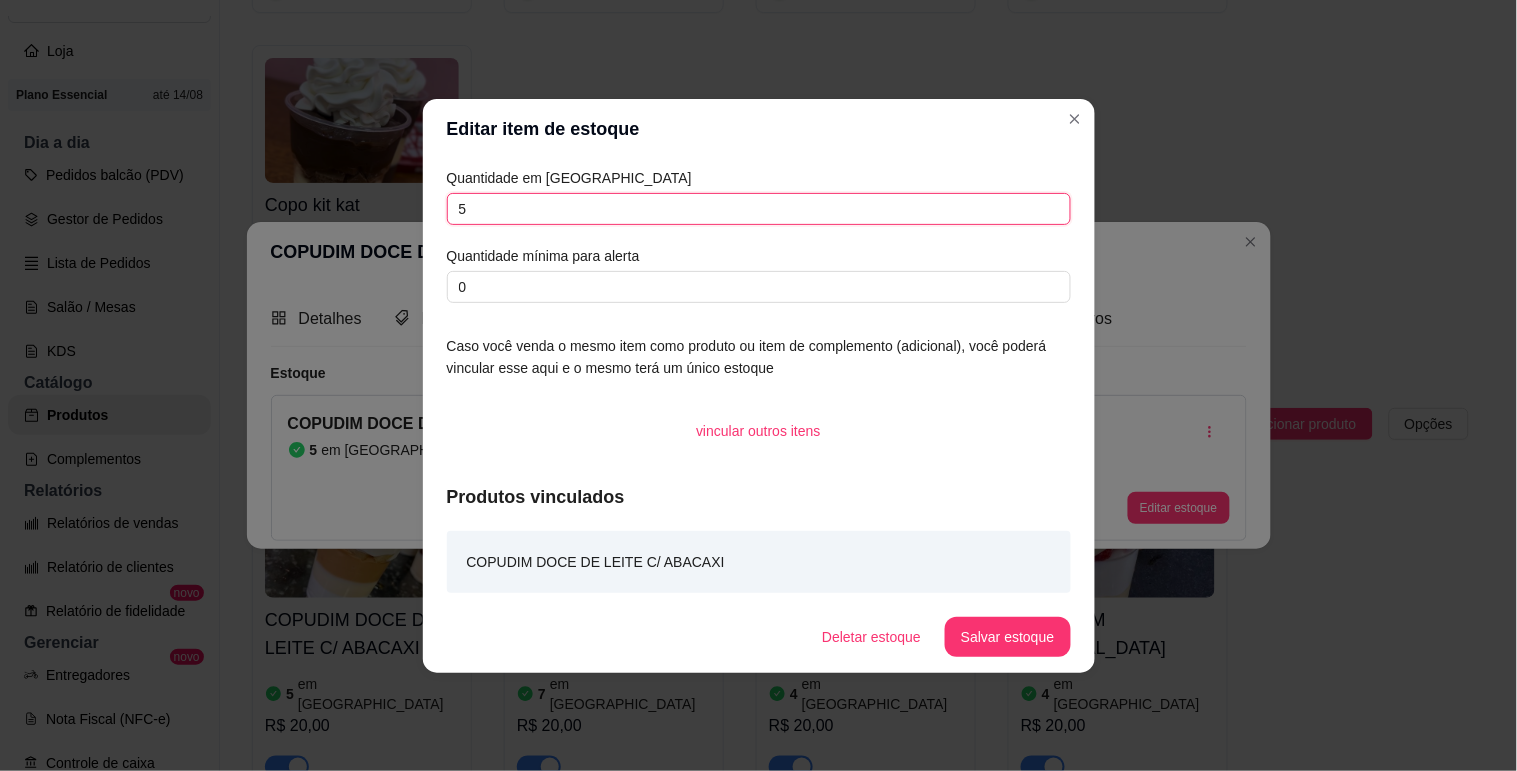 click on "5" at bounding box center [759, 209] 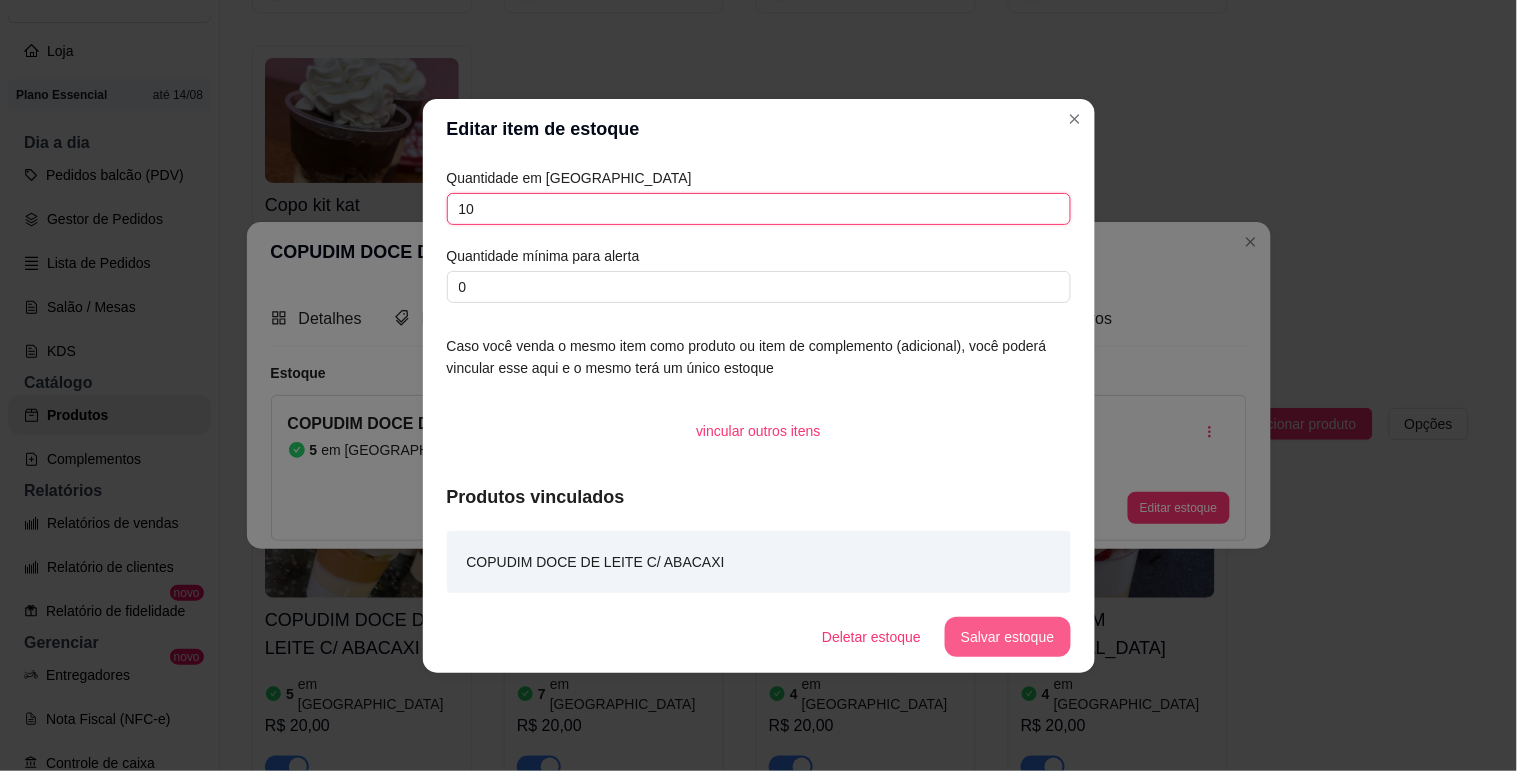 type on "10" 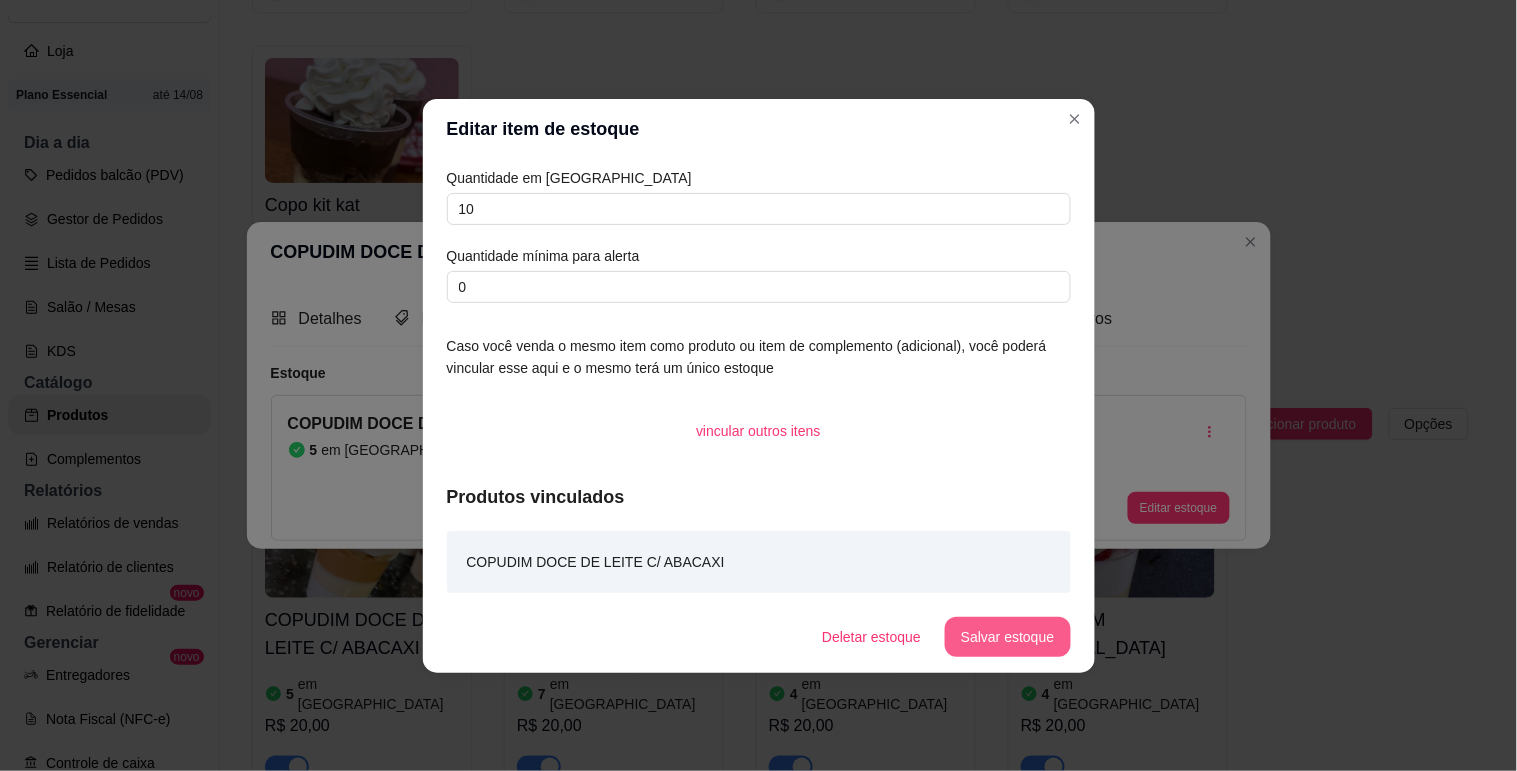 click on "Salvar estoque" at bounding box center [1007, 637] 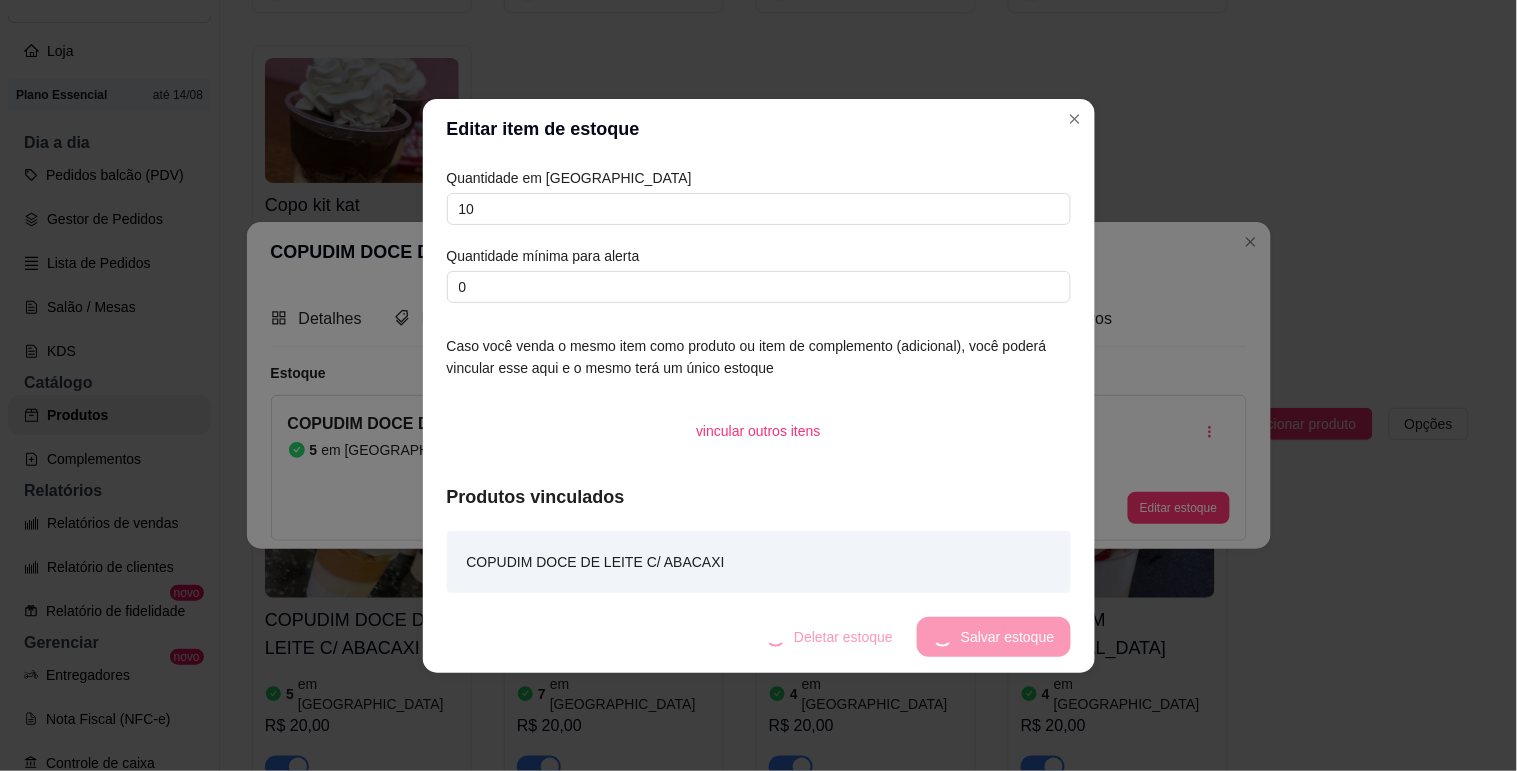 drag, startPoint x: 1351, startPoint y: 473, endPoint x: 658, endPoint y: 394, distance: 697.48834 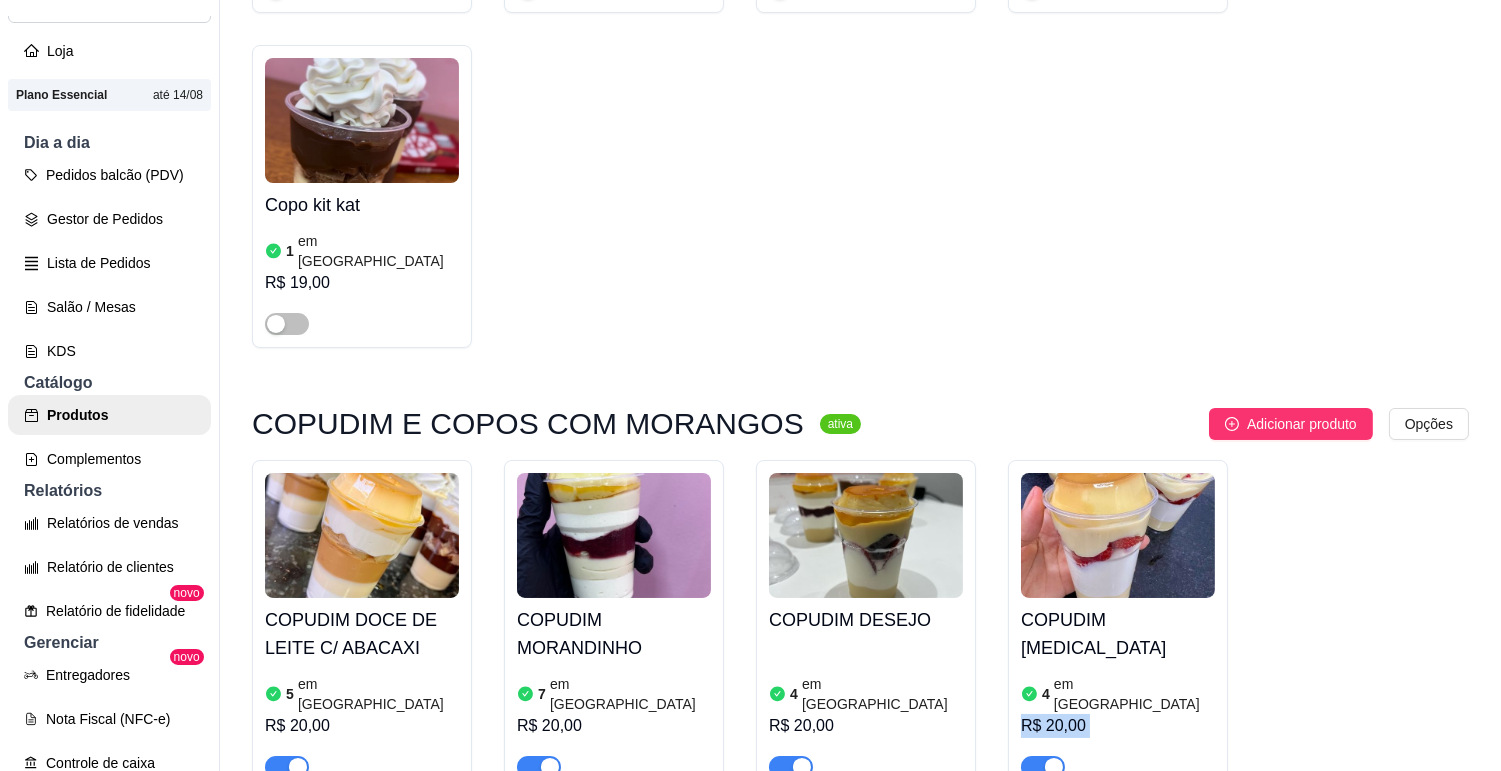 click on "COPUDIM MORANDINHO   7 em estoque R$ 20,00" at bounding box center [614, 625] 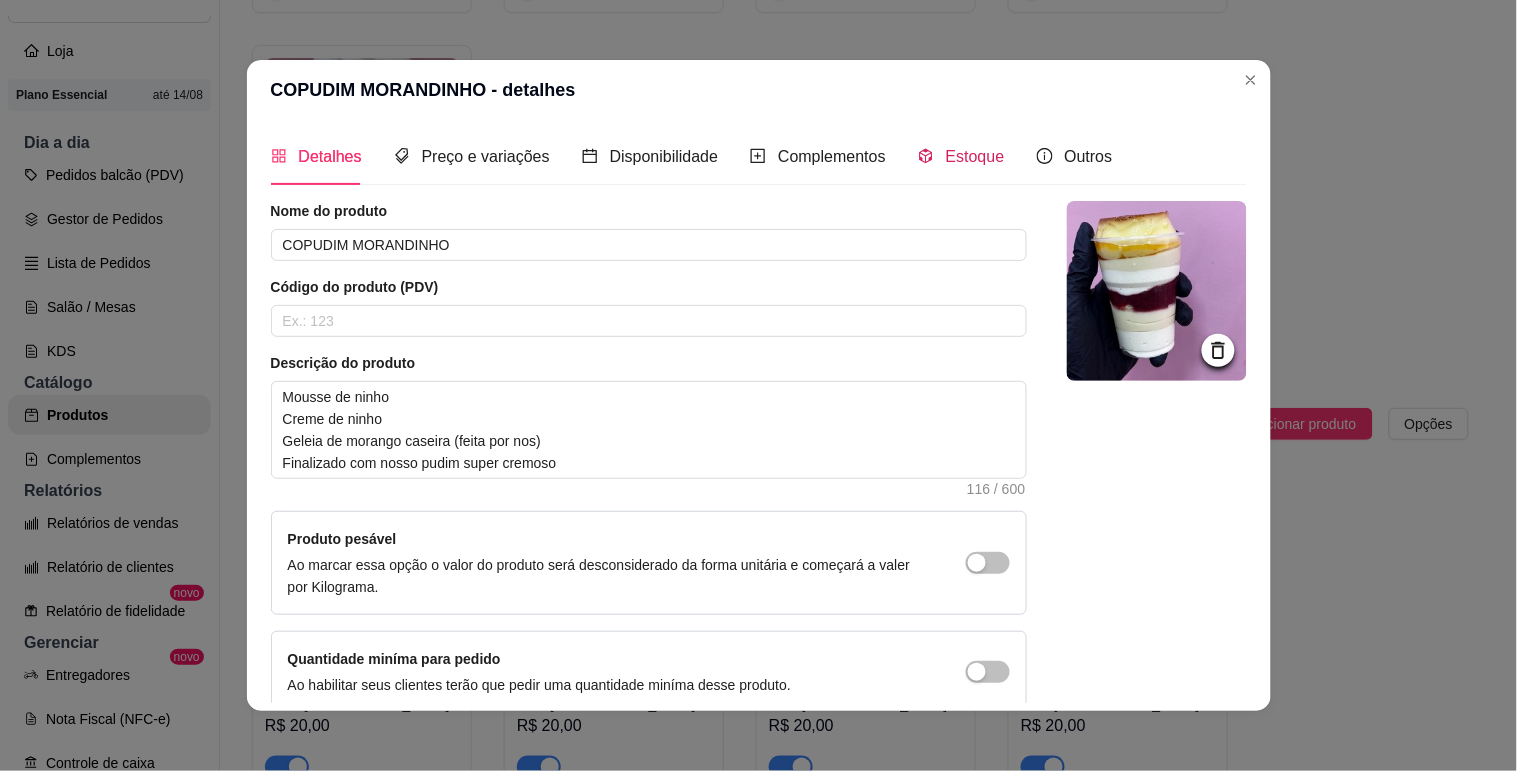 click on "Estoque" at bounding box center (975, 156) 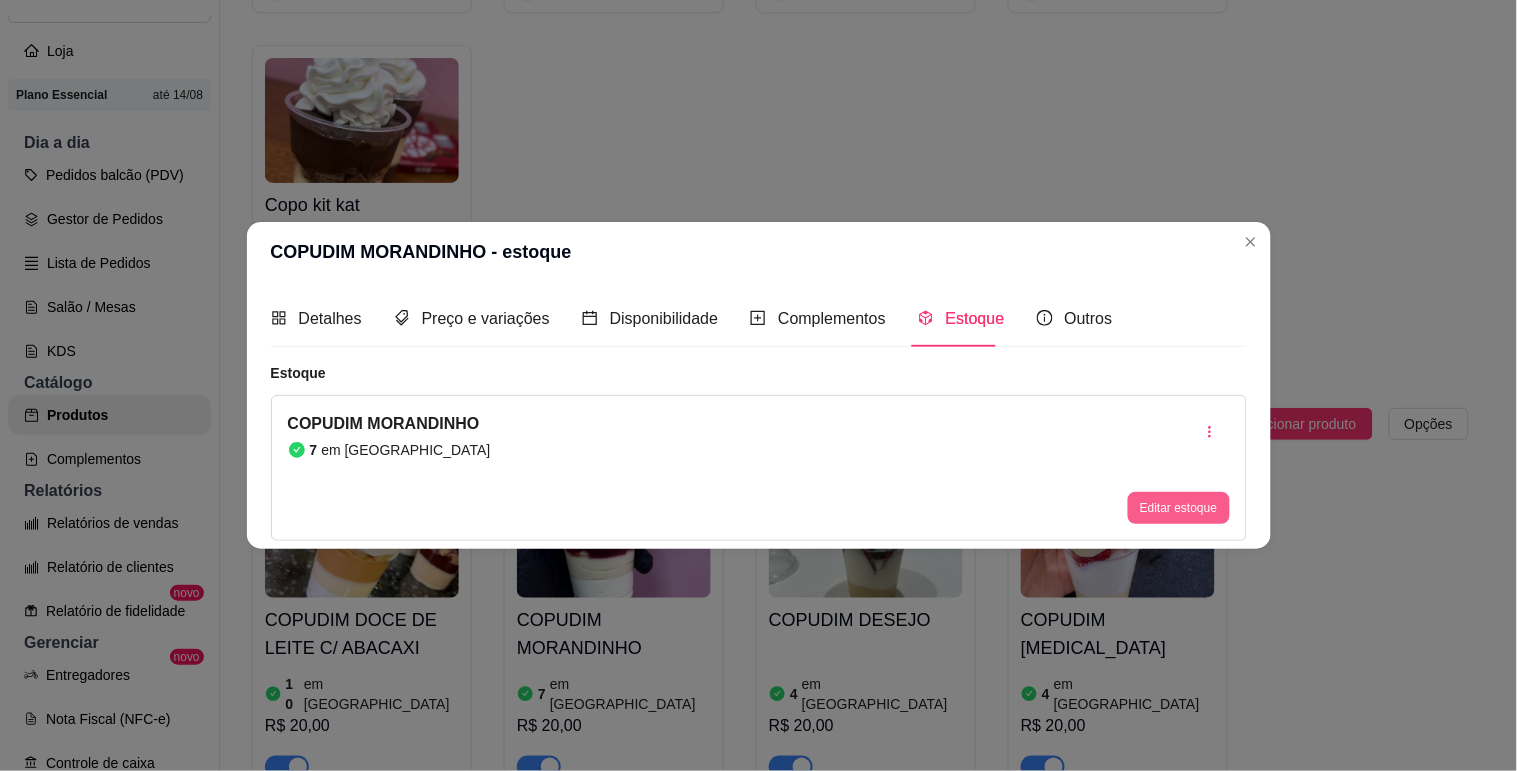 click on "Editar estoque" at bounding box center [1178, 508] 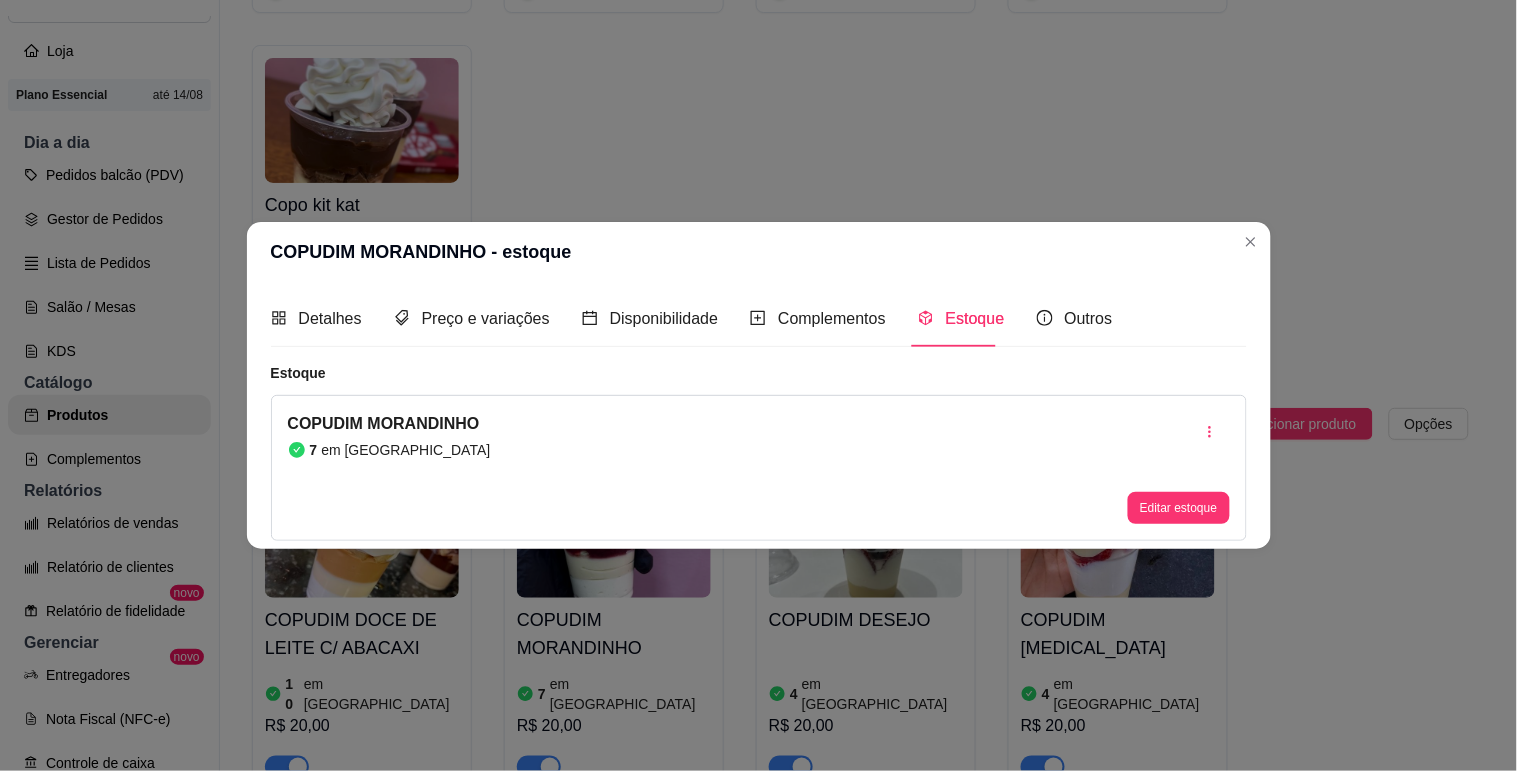 click on "7" at bounding box center [758, 170] 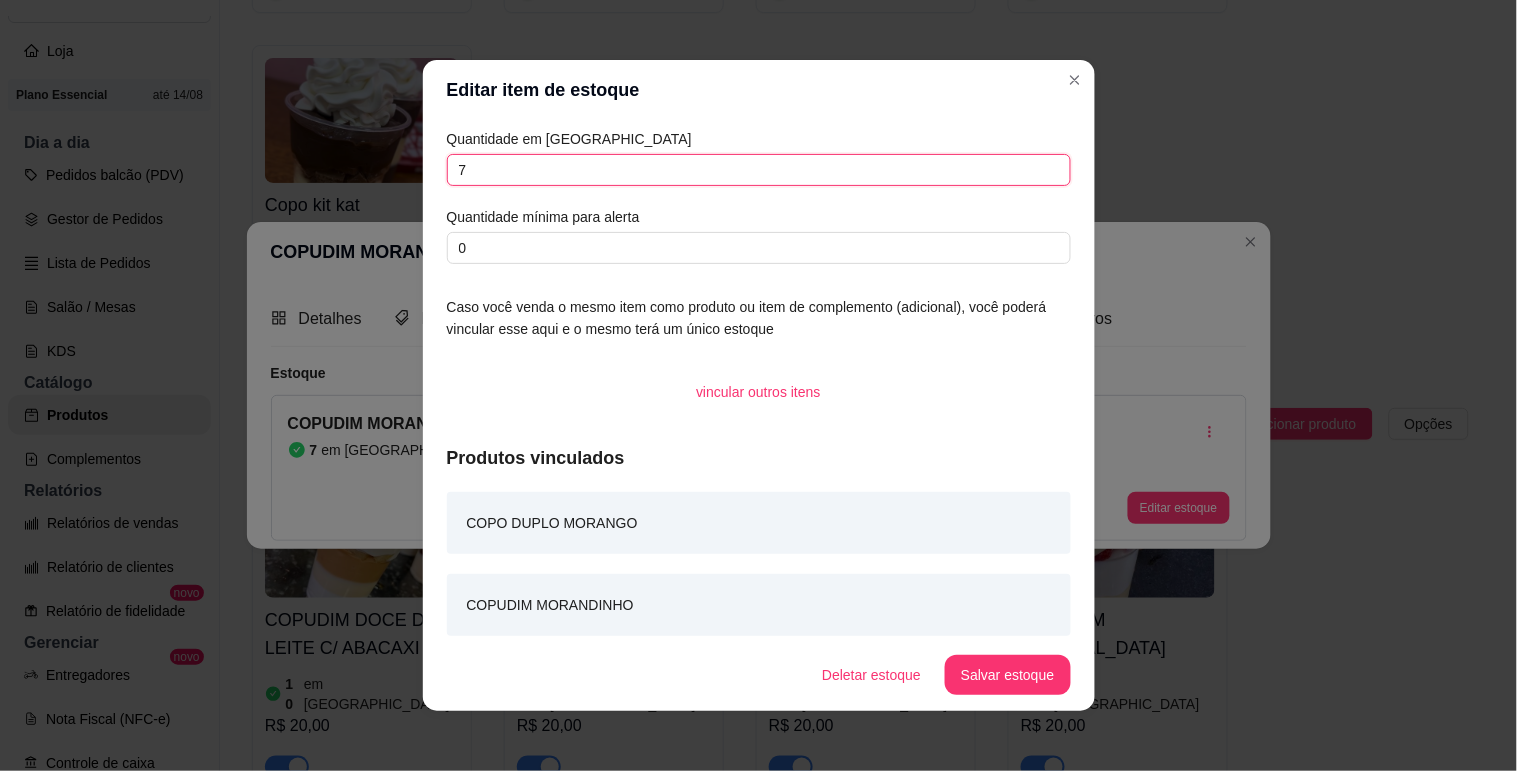 click on "7" at bounding box center (759, 170) 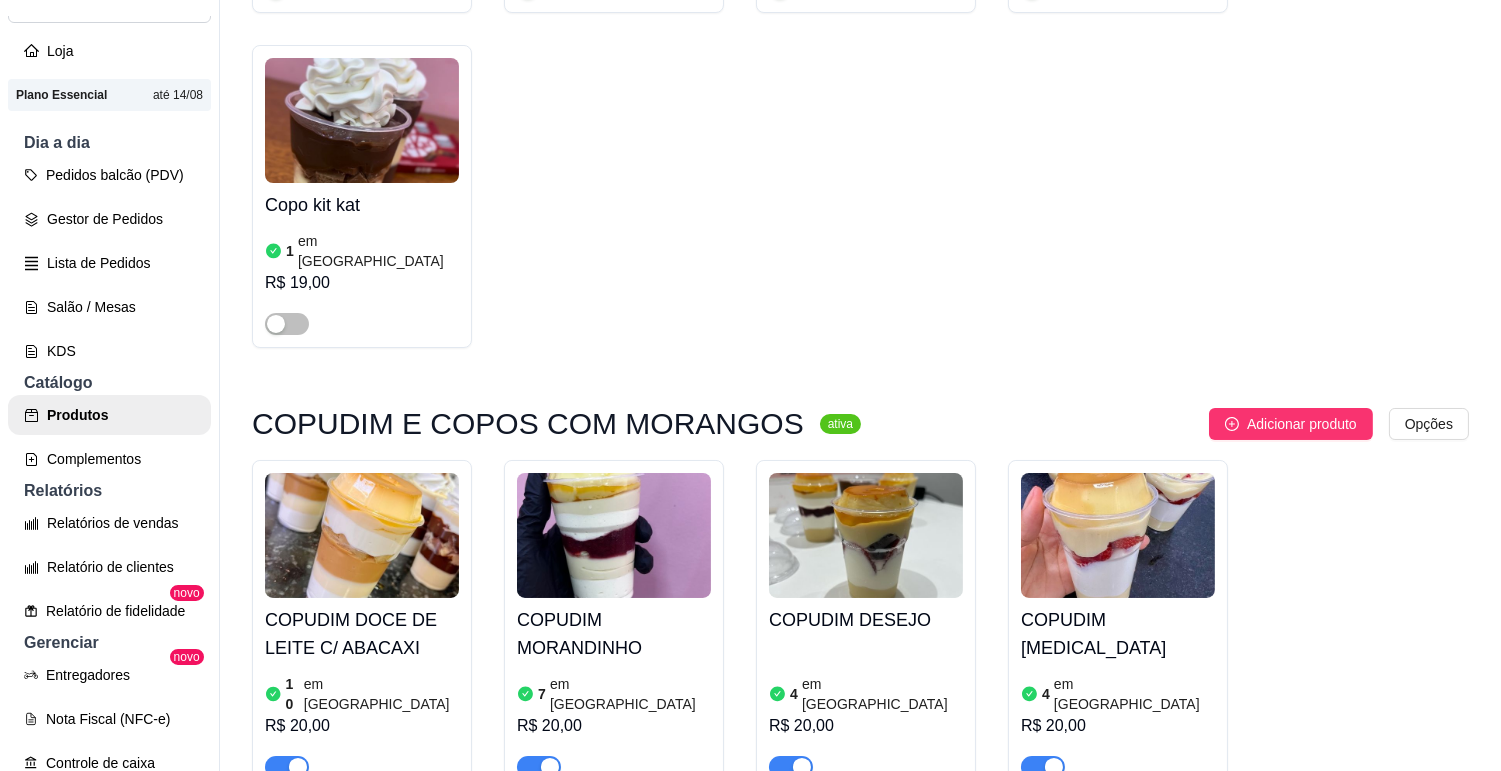 click on "COPUDIM DESEJO   4 em estoque R$ 20,00" at bounding box center [866, 688] 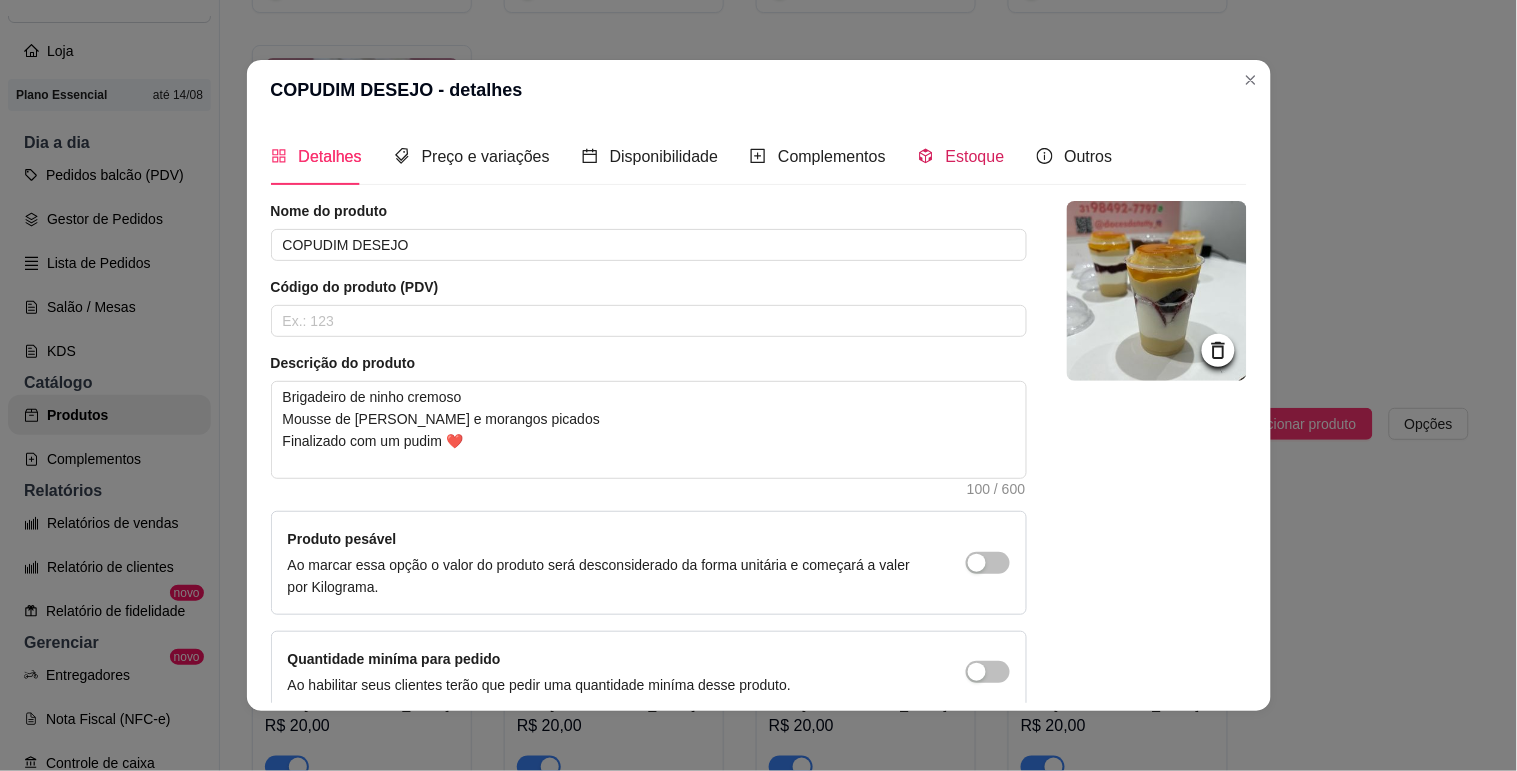 click on "Estoque" at bounding box center (961, 156) 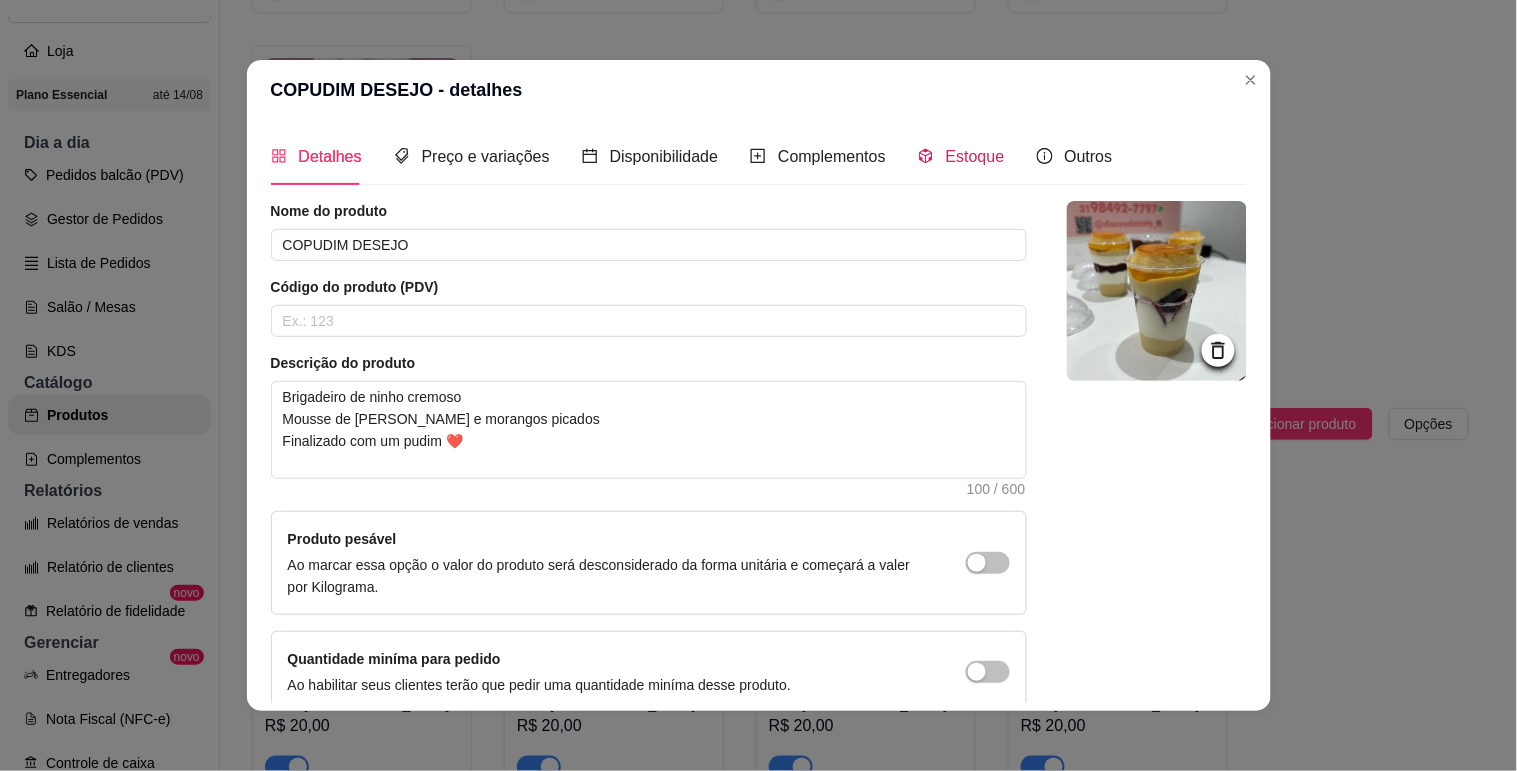 type 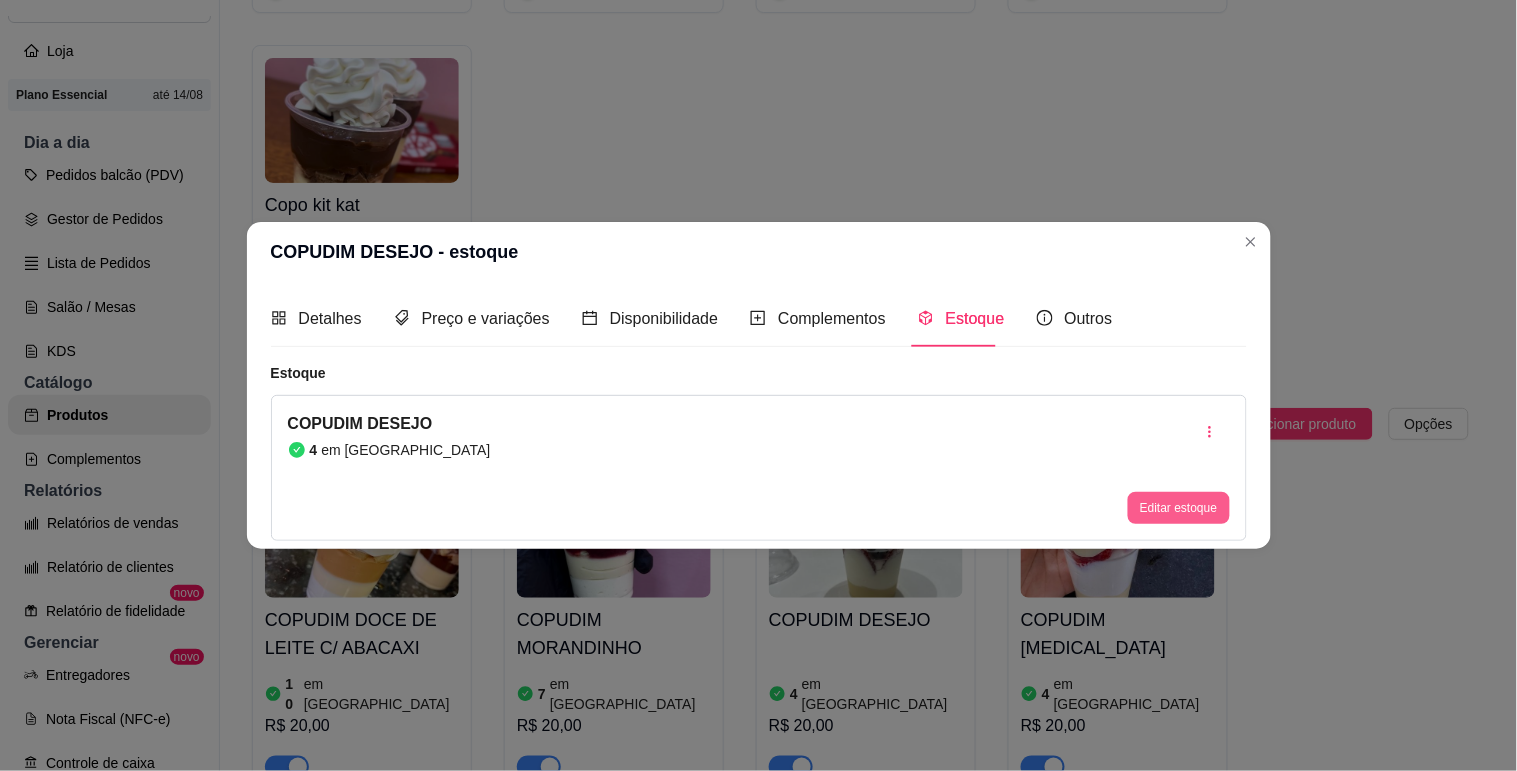 click on "Editar estoque" at bounding box center (1178, 508) 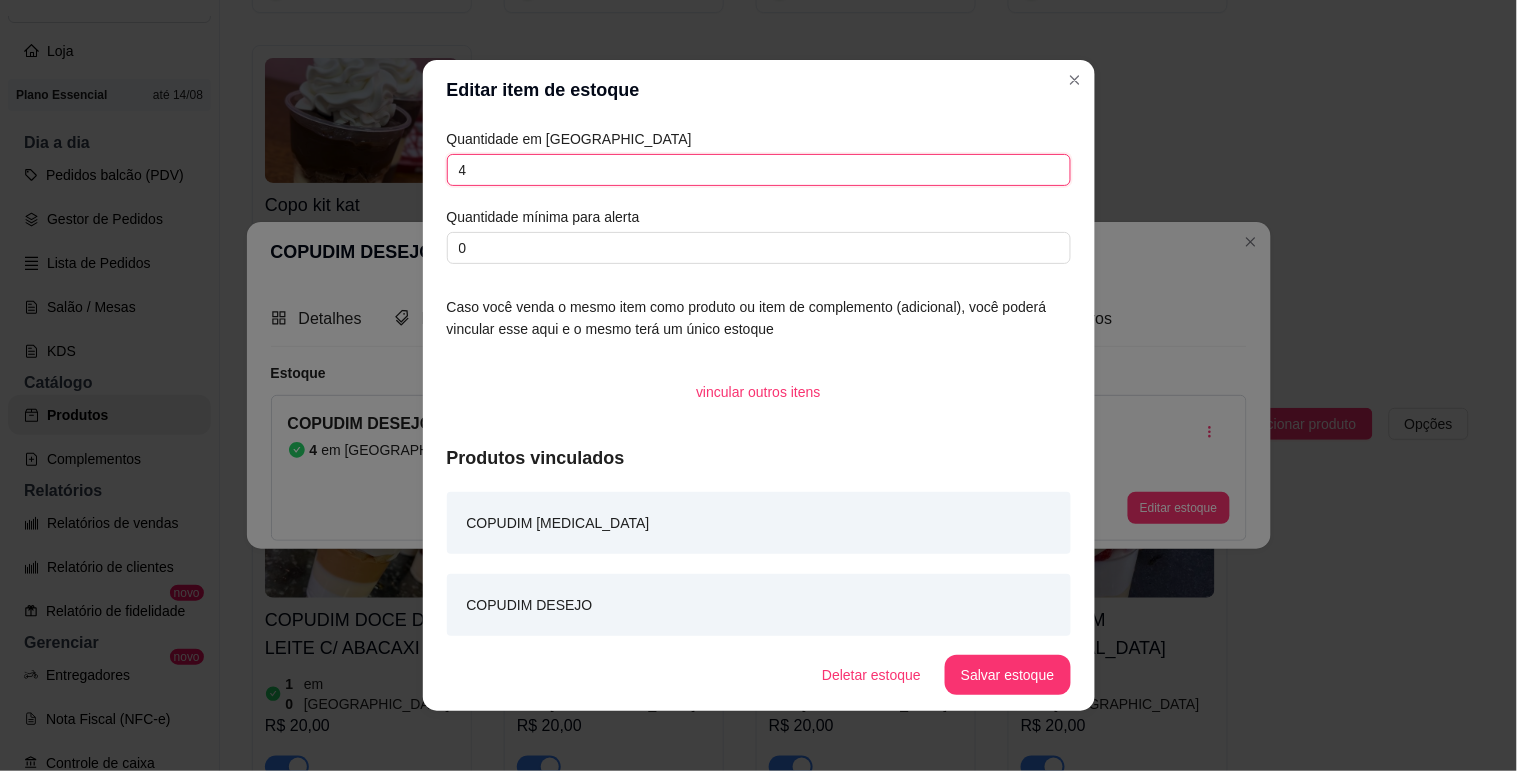 click on "4" at bounding box center (759, 170) 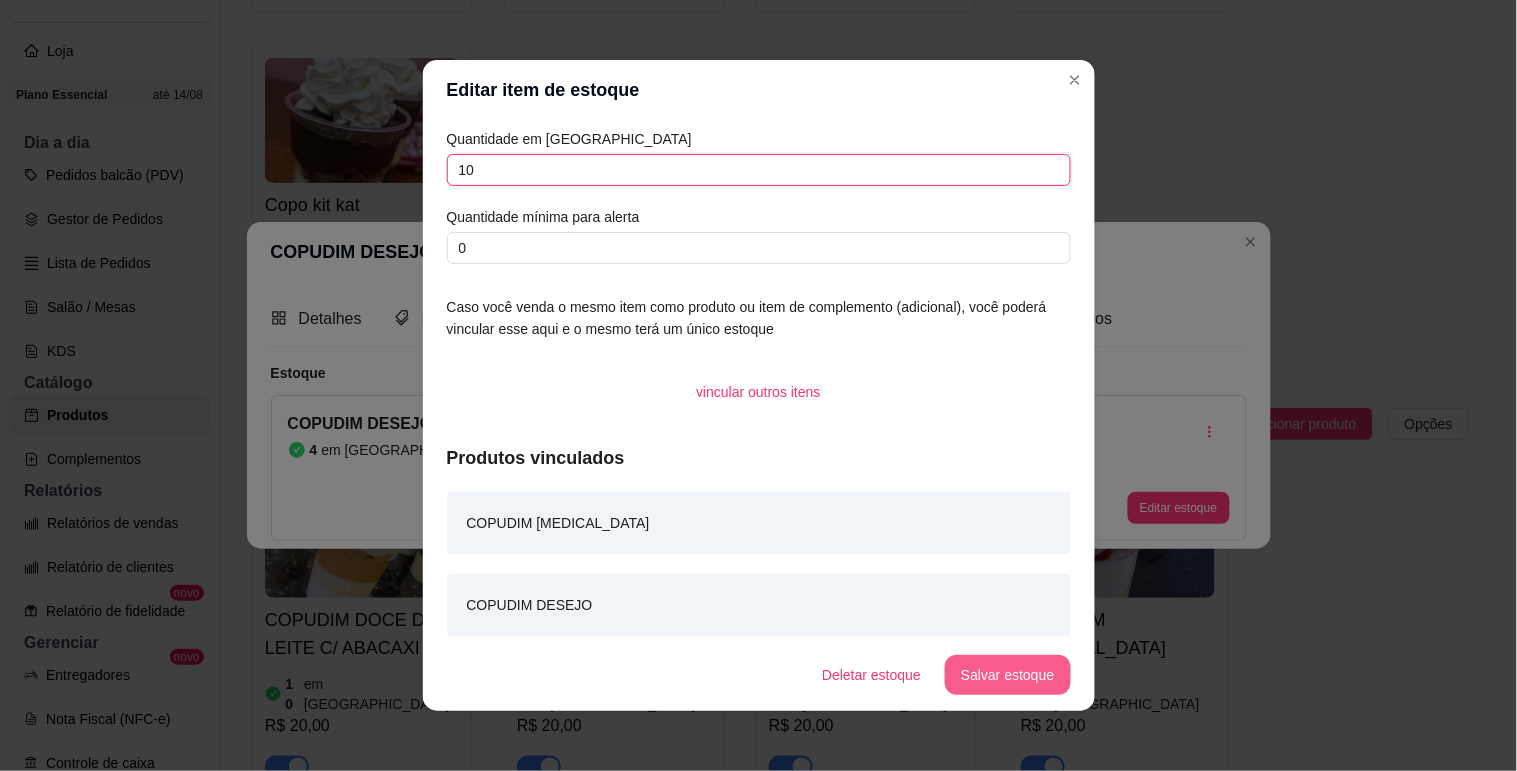 type on "10" 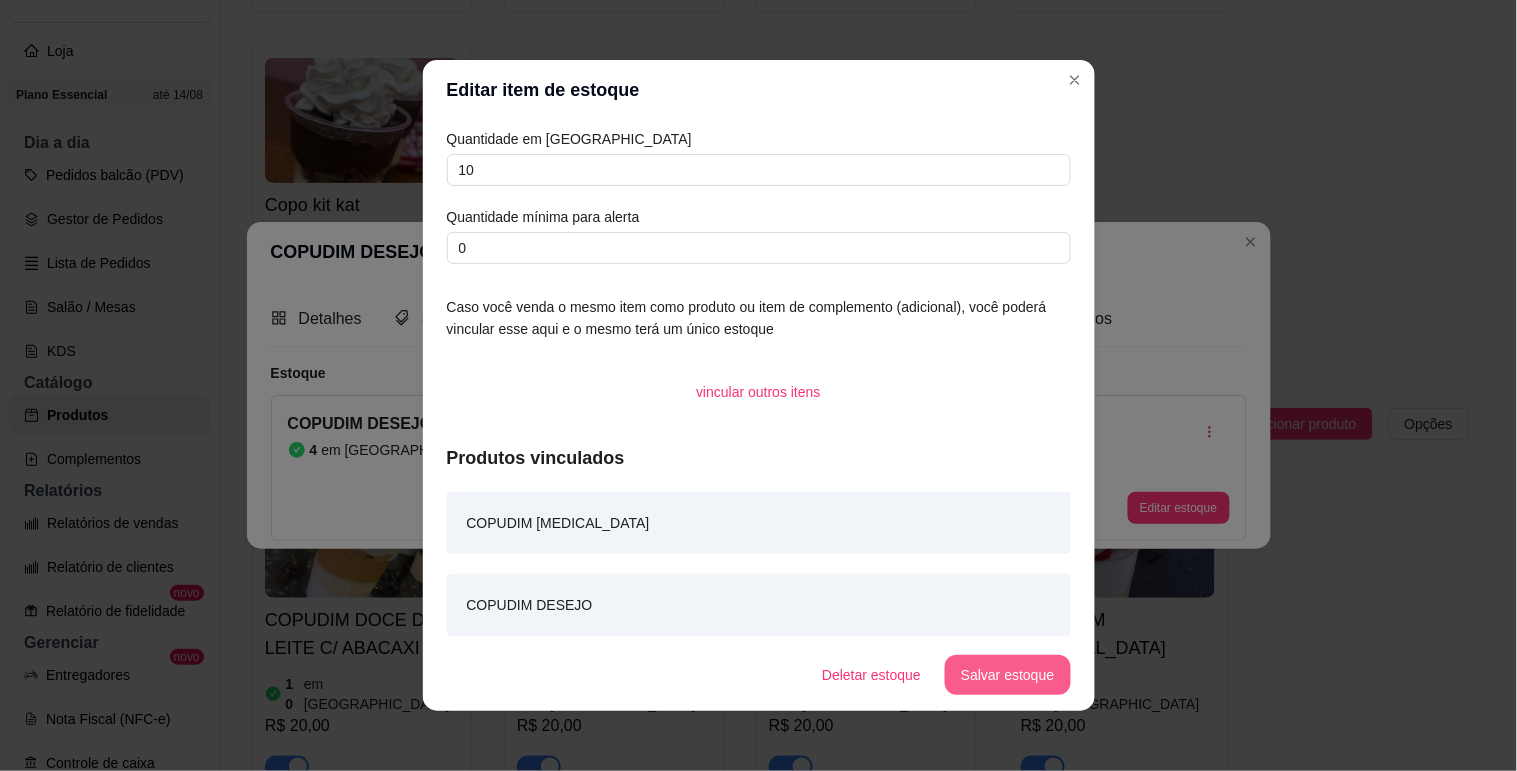 click on "Salvar estoque" at bounding box center (1007, 675) 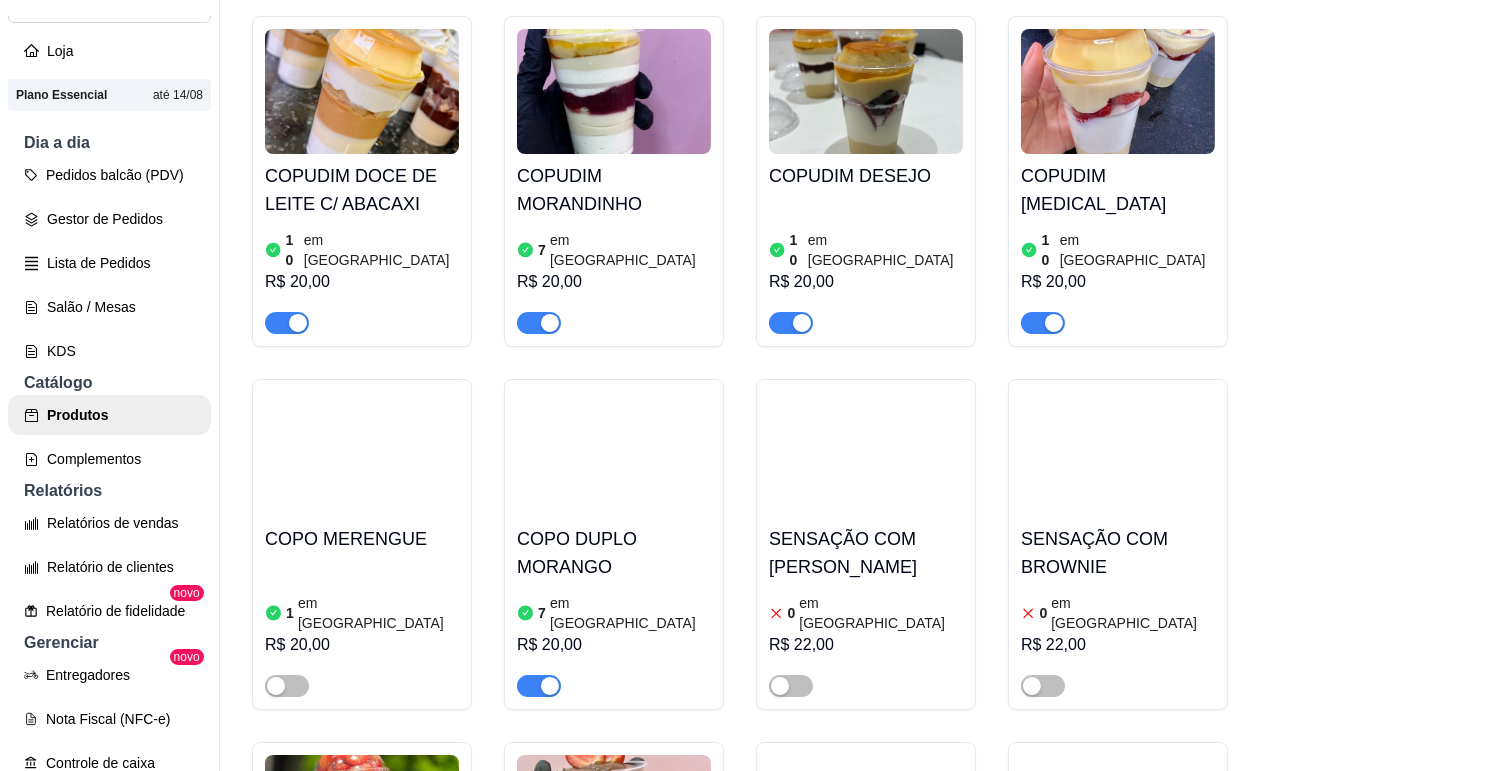 scroll, scrollTop: 6666, scrollLeft: 0, axis: vertical 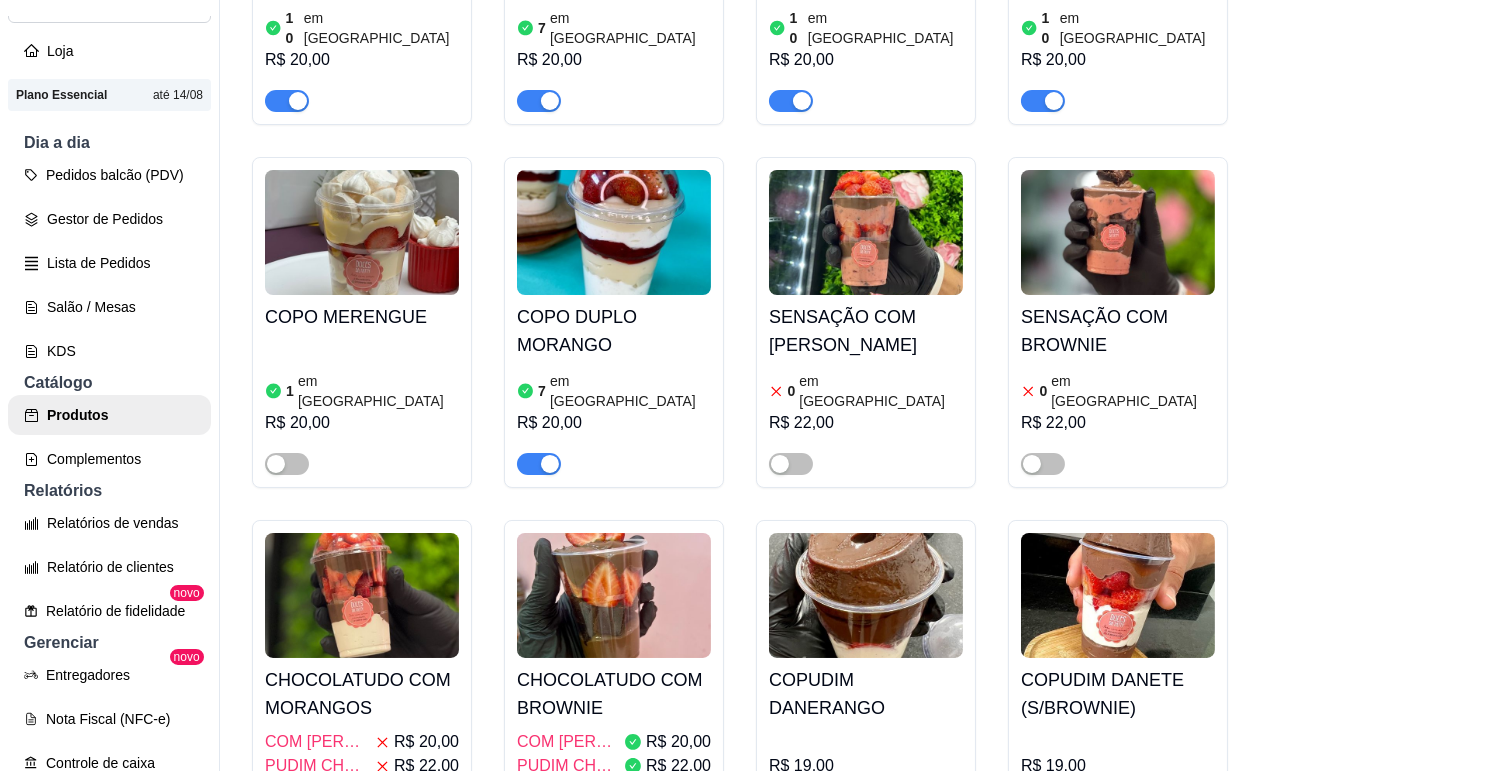 click at bounding box center [614, 595] 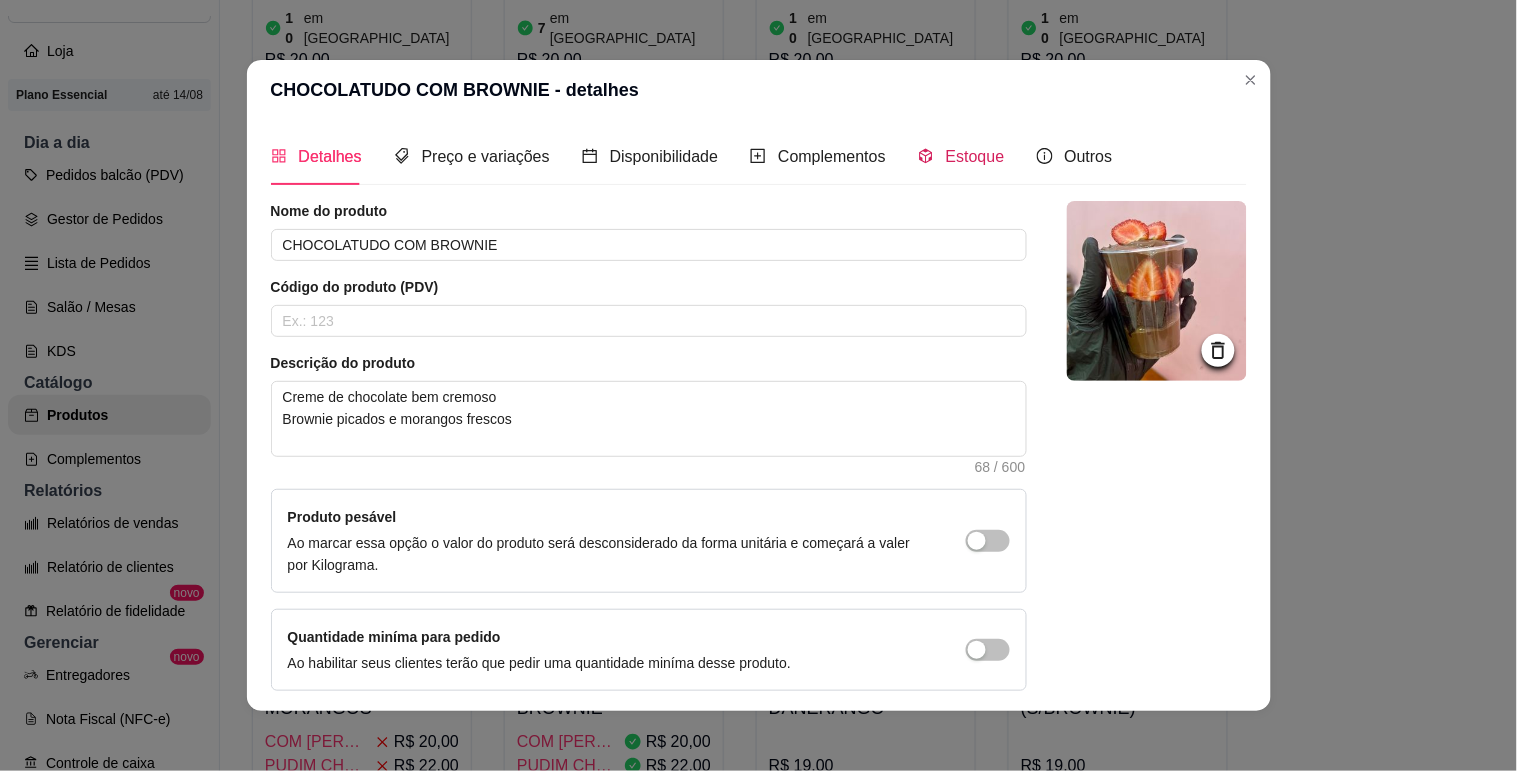 click on "Estoque" at bounding box center [975, 156] 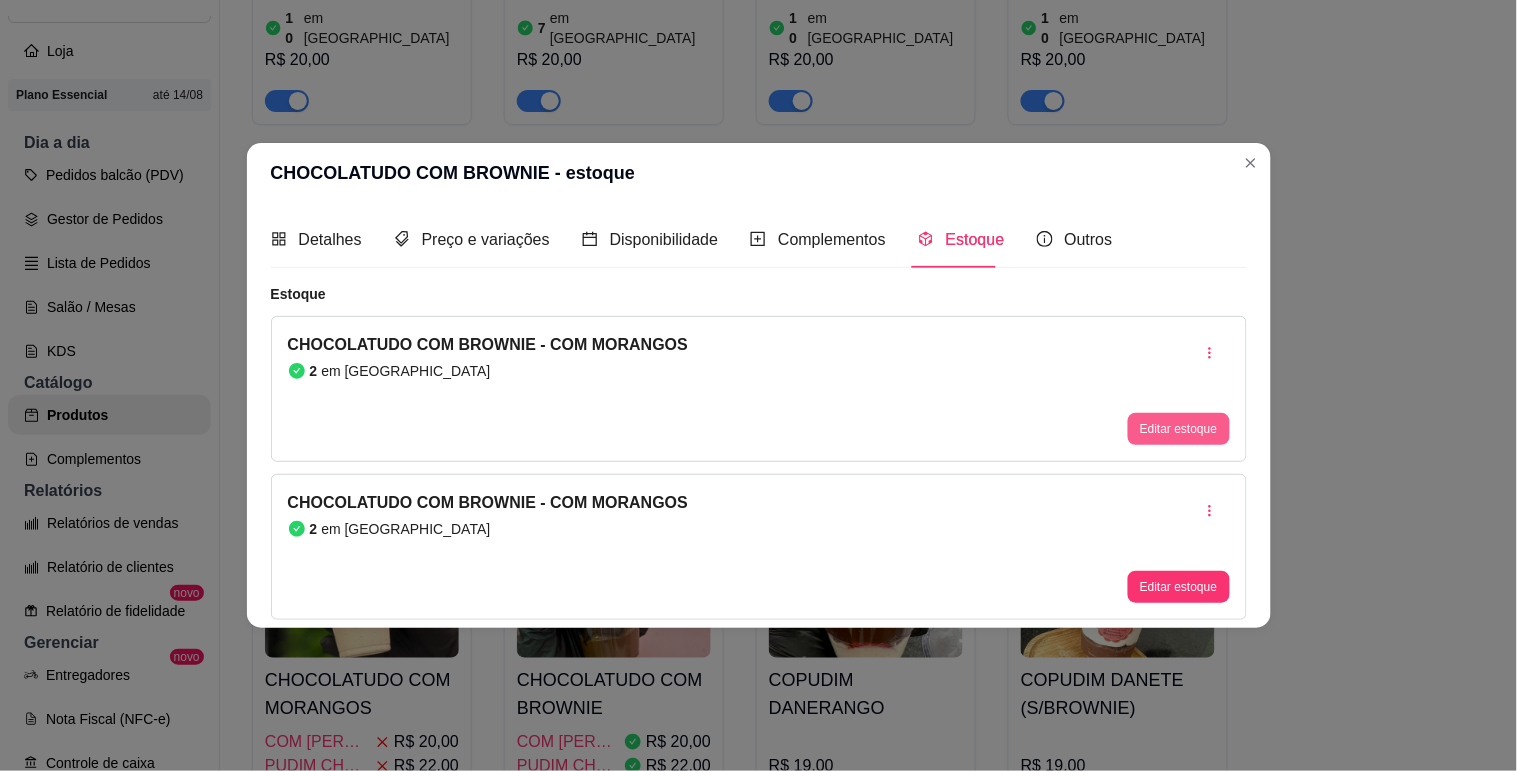click on "Editar estoque" at bounding box center (1178, 429) 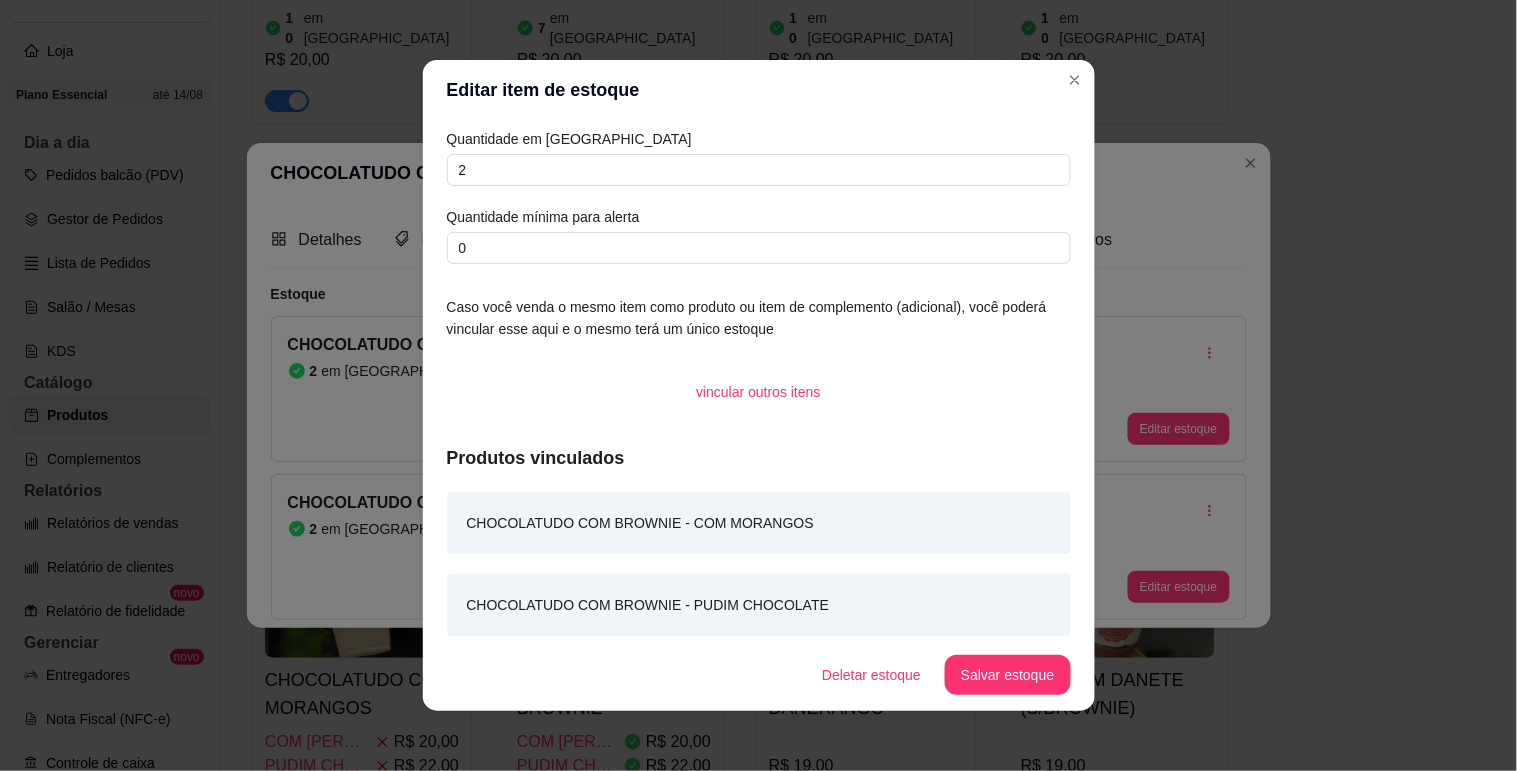 click on "Quantidade   em estoque 2 Quantidade   mínima para alerta 0" at bounding box center [759, 196] 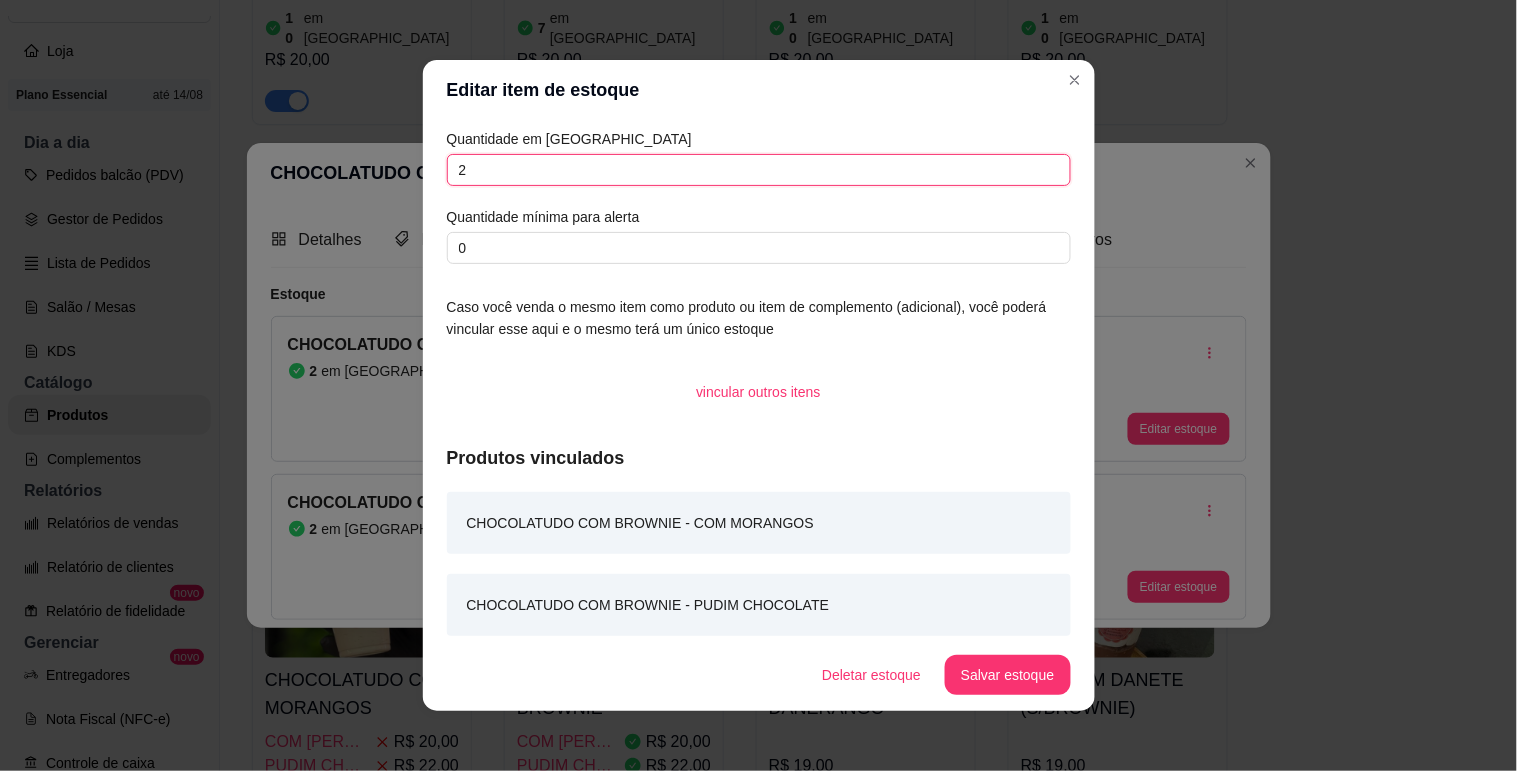click on "2" at bounding box center (759, 170) 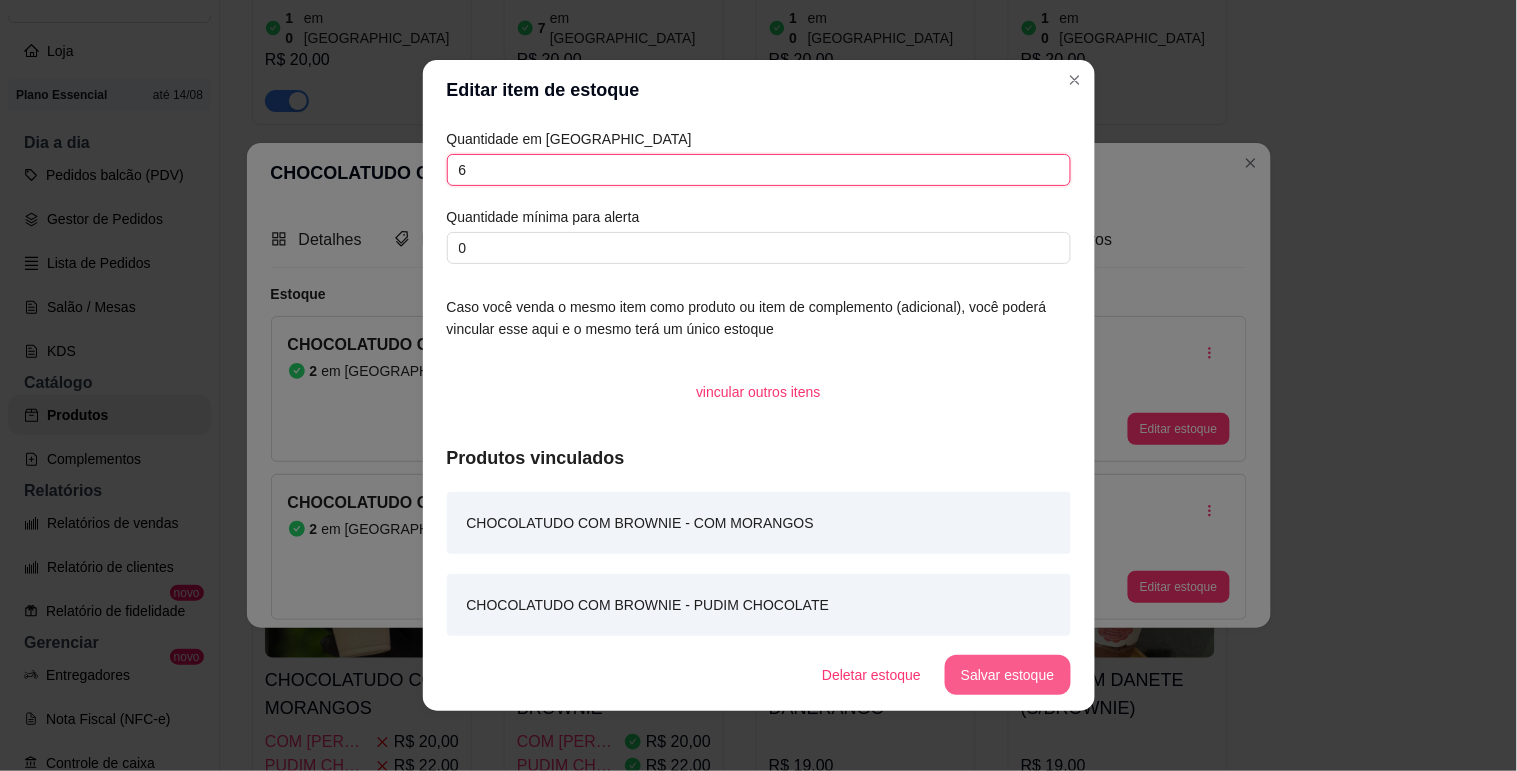 type on "6" 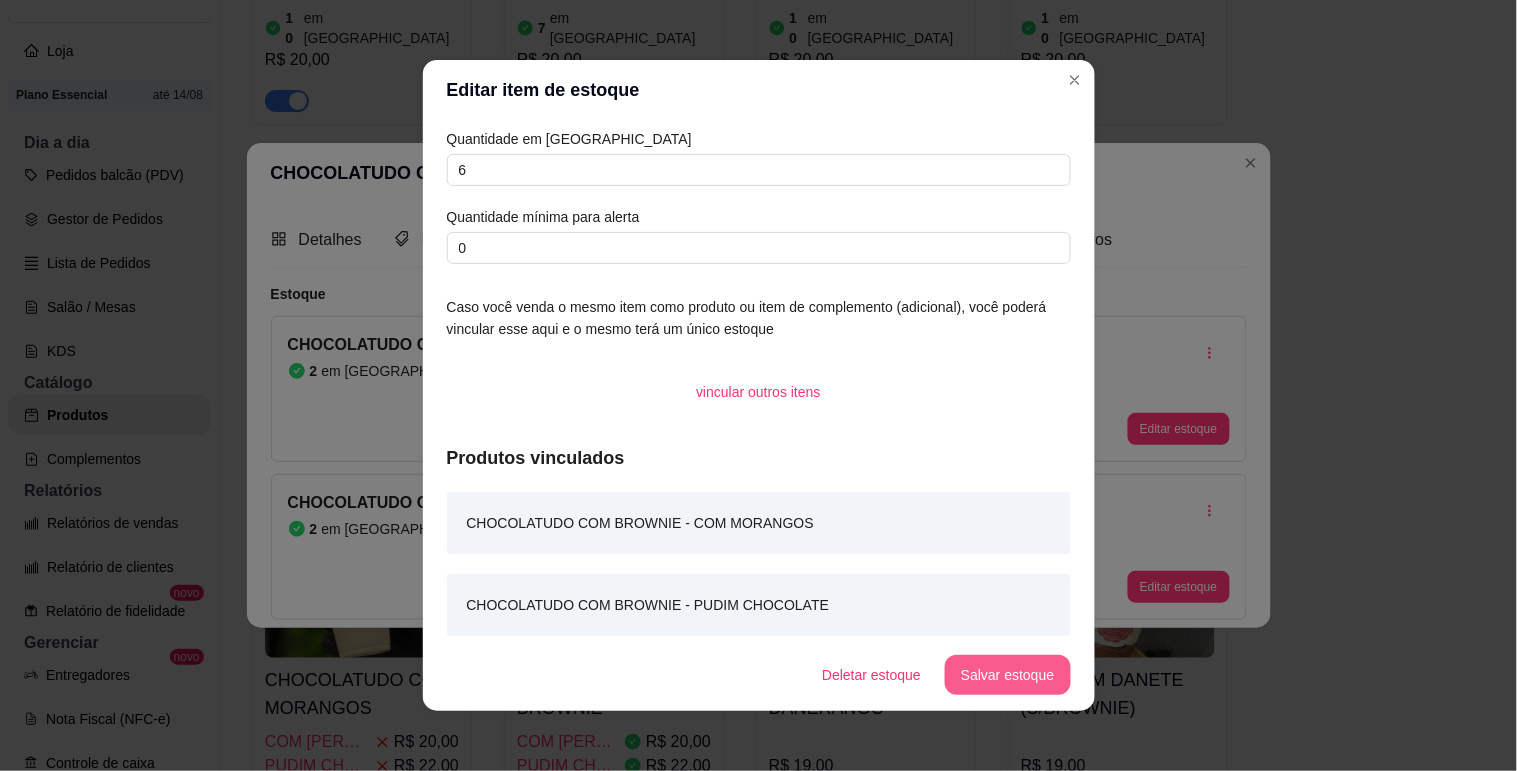 click on "Salvar estoque" at bounding box center [1007, 675] 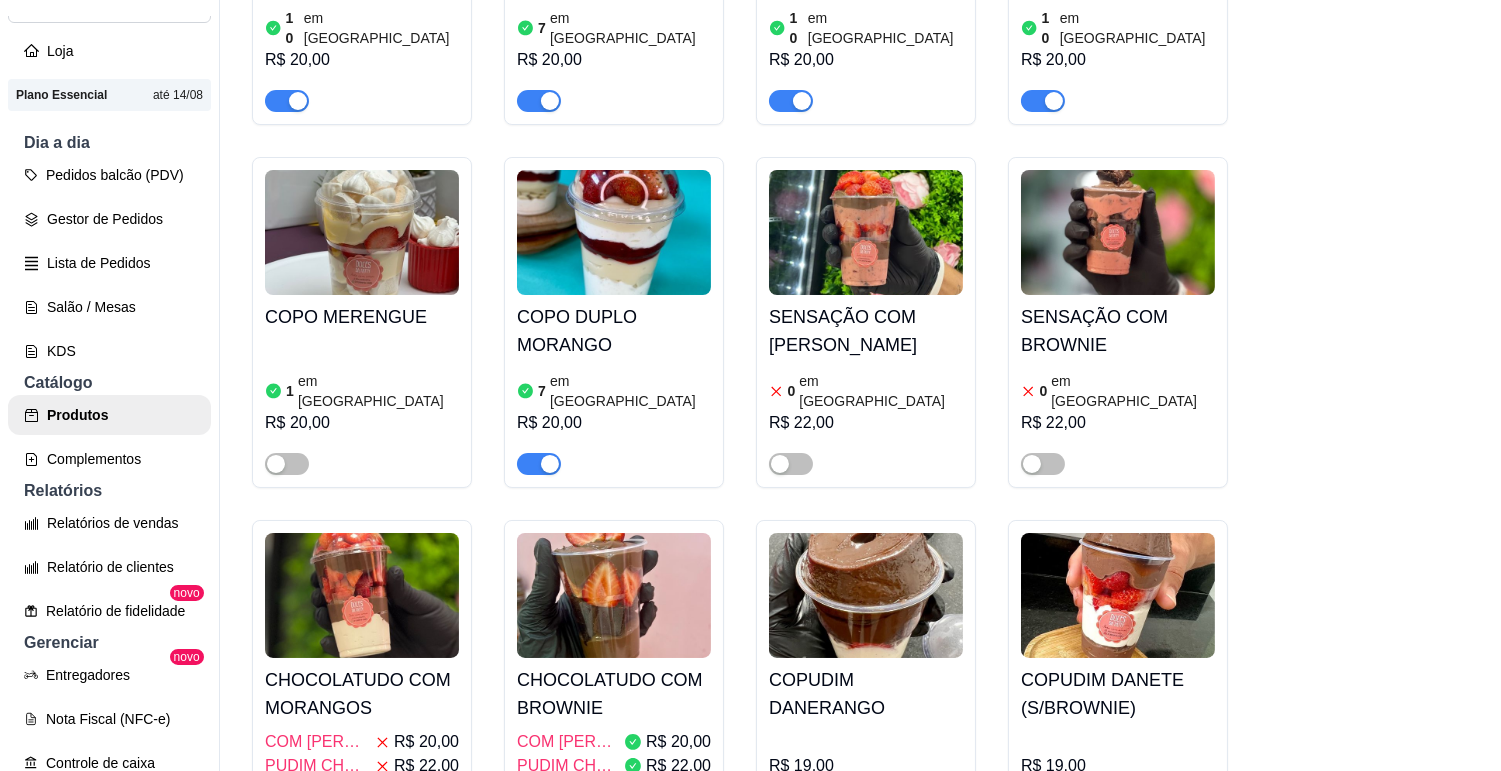 click at bounding box center (362, 595) 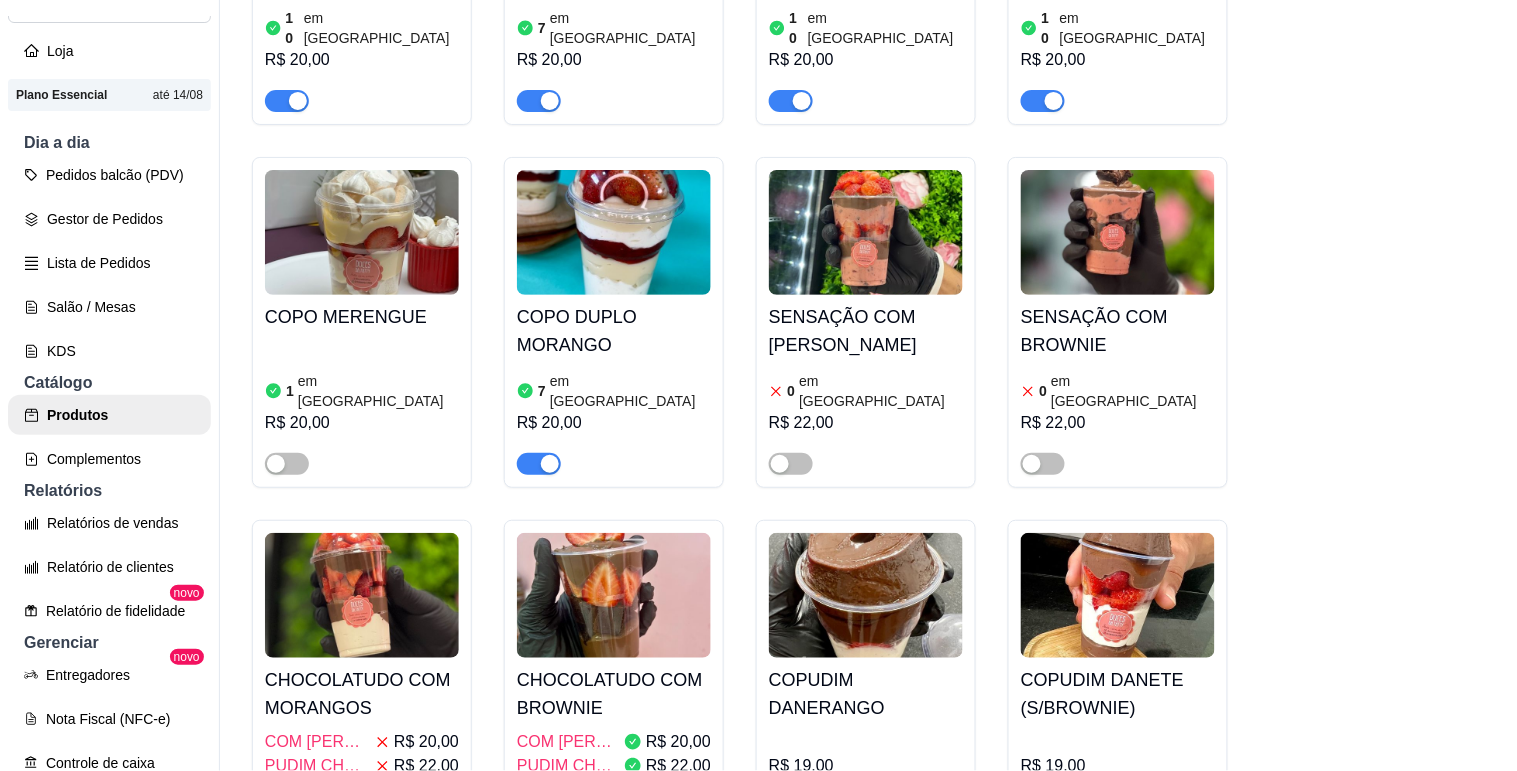 click on "Estoque" at bounding box center [975, 156] 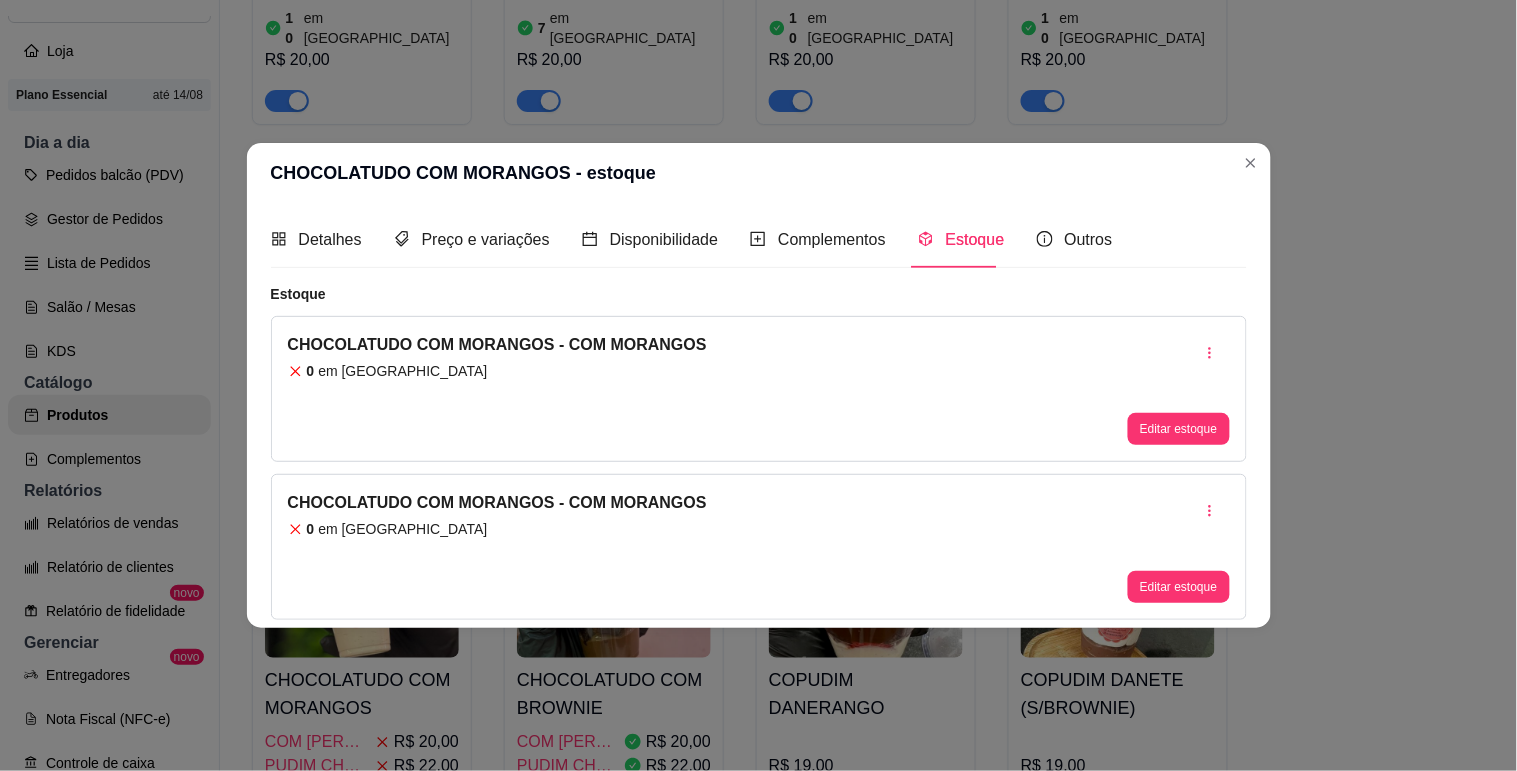 type 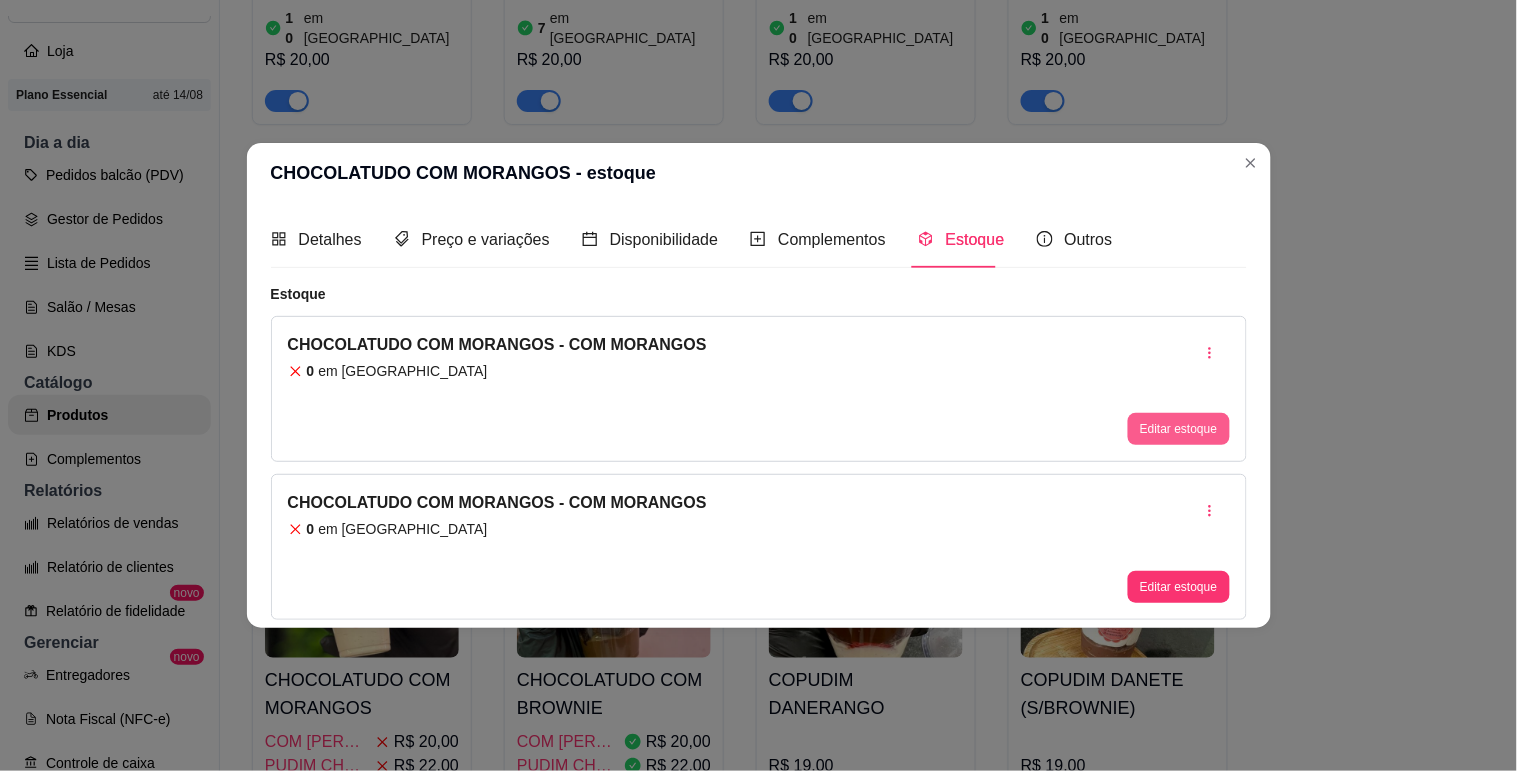 click on "Editar estoque" at bounding box center (1178, 429) 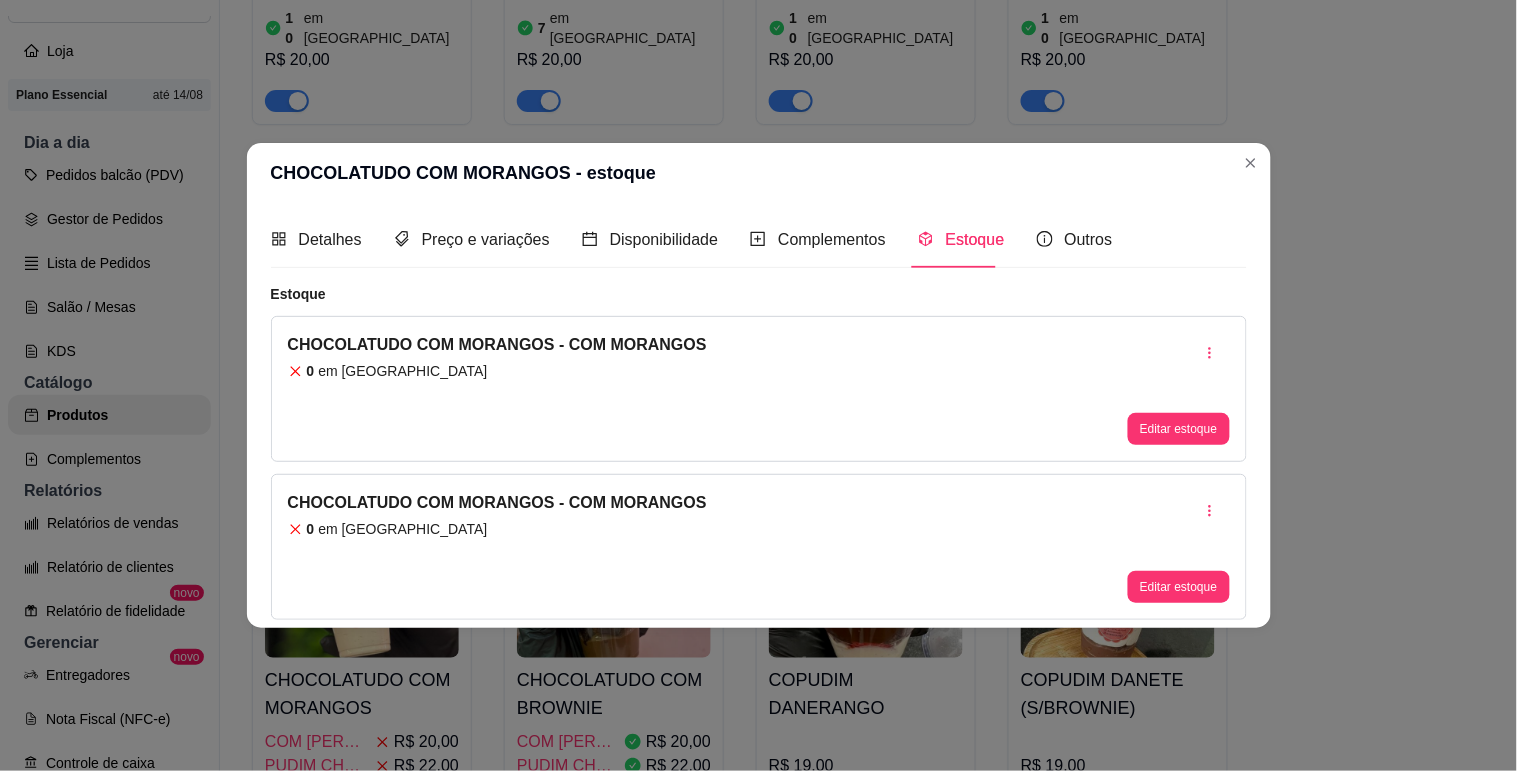 click on "0" at bounding box center (758, 170) 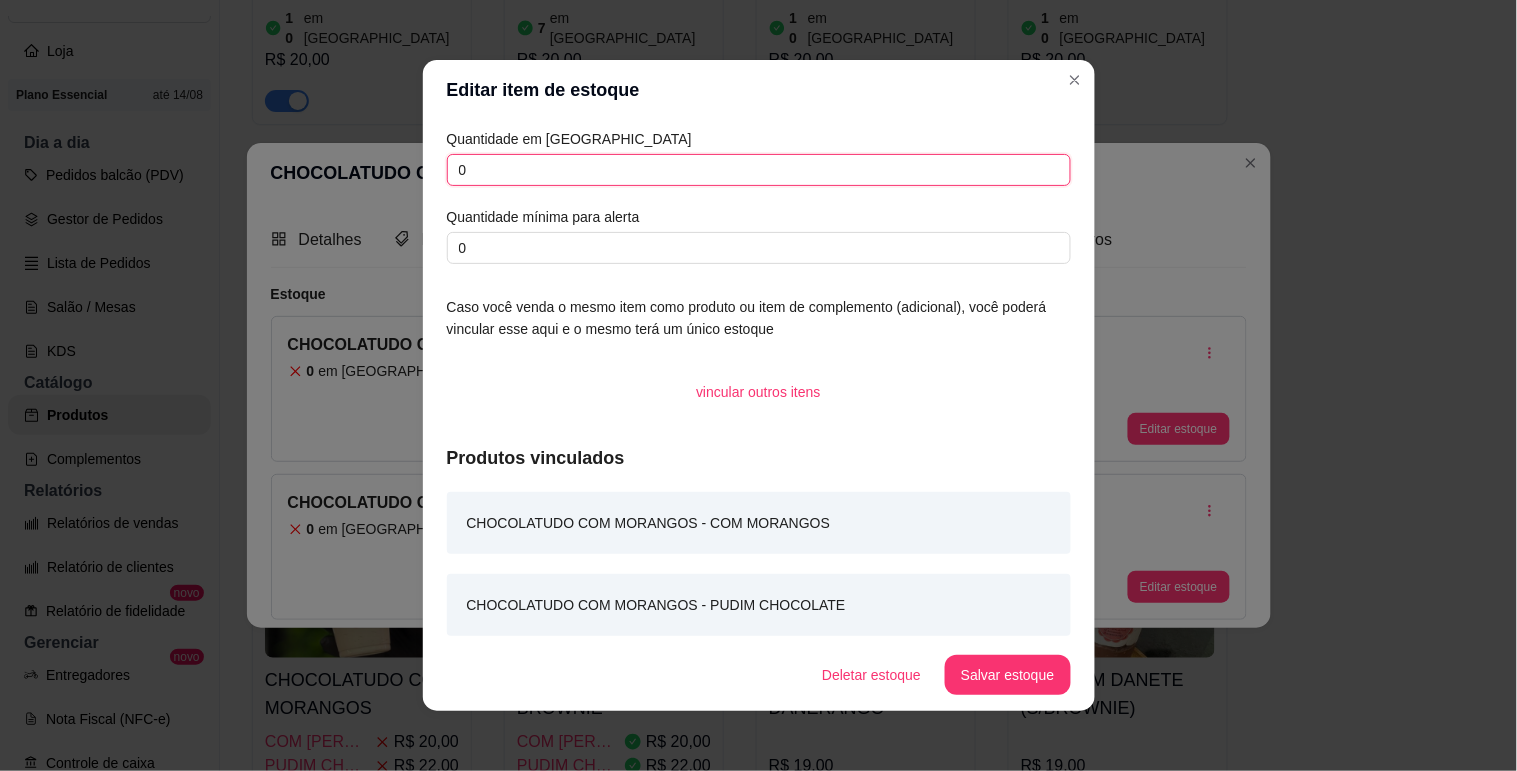 click on "0" at bounding box center [759, 170] 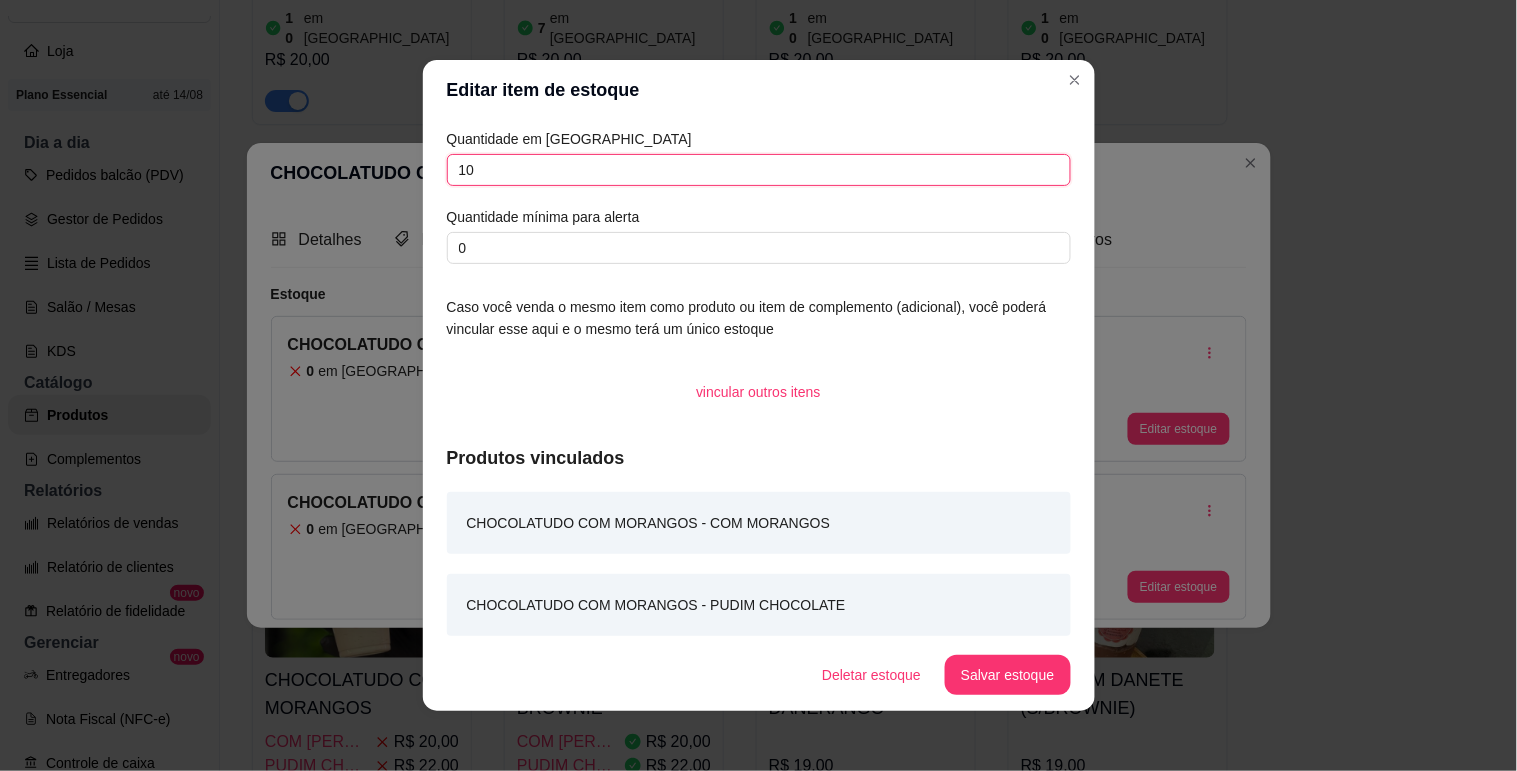 type on "10" 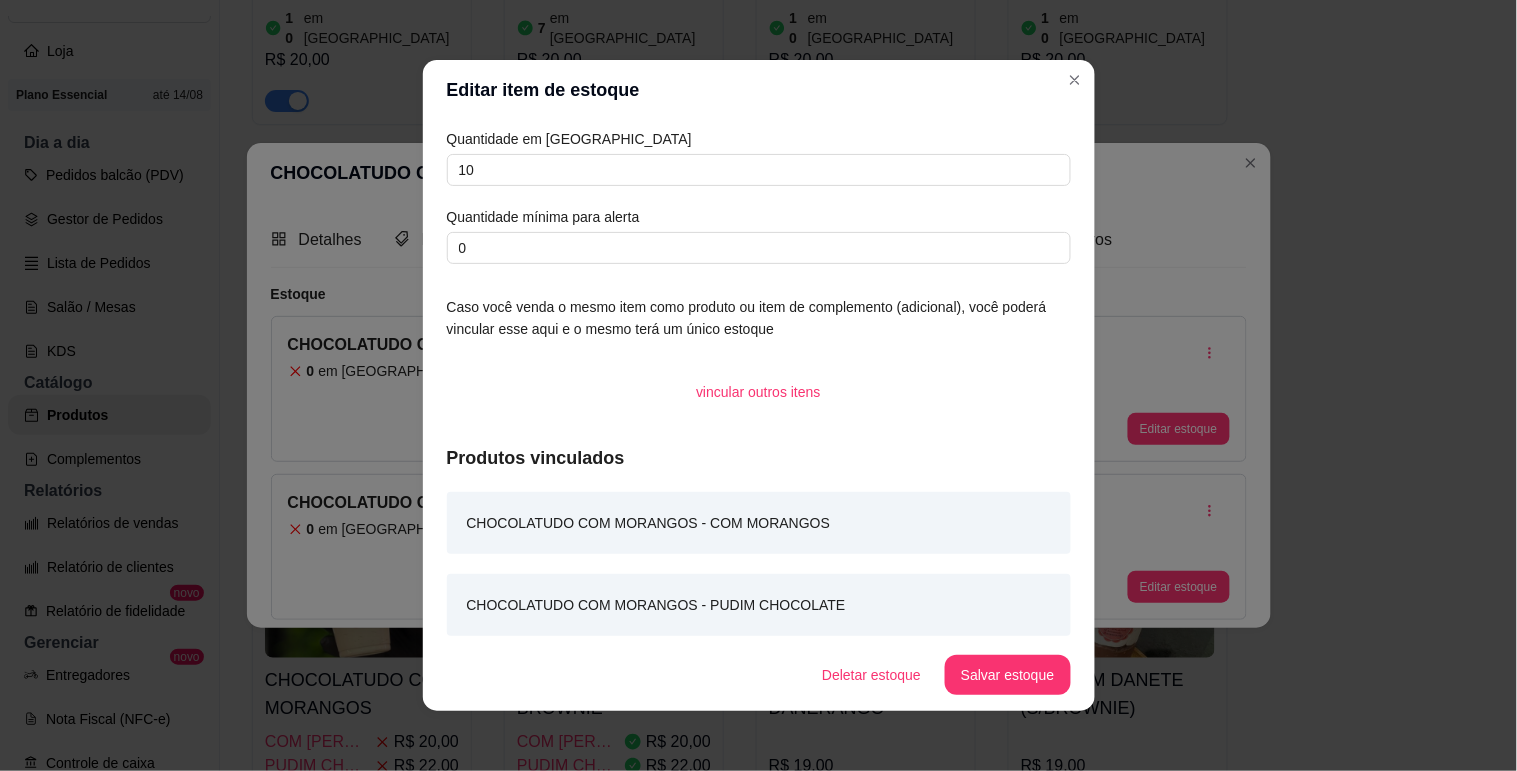 click on "Salvar estoque" at bounding box center (1007, 675) 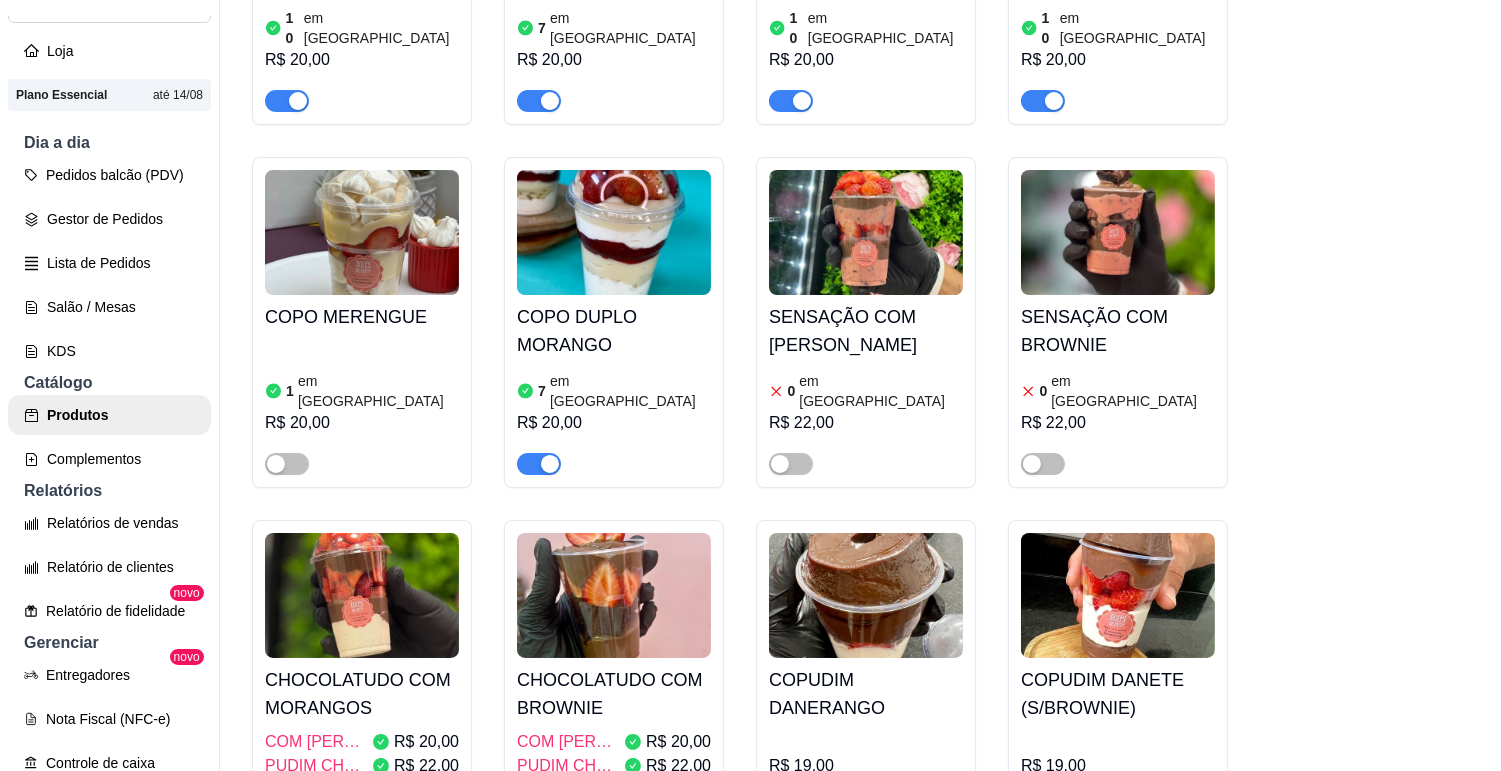click at bounding box center [287, 807] 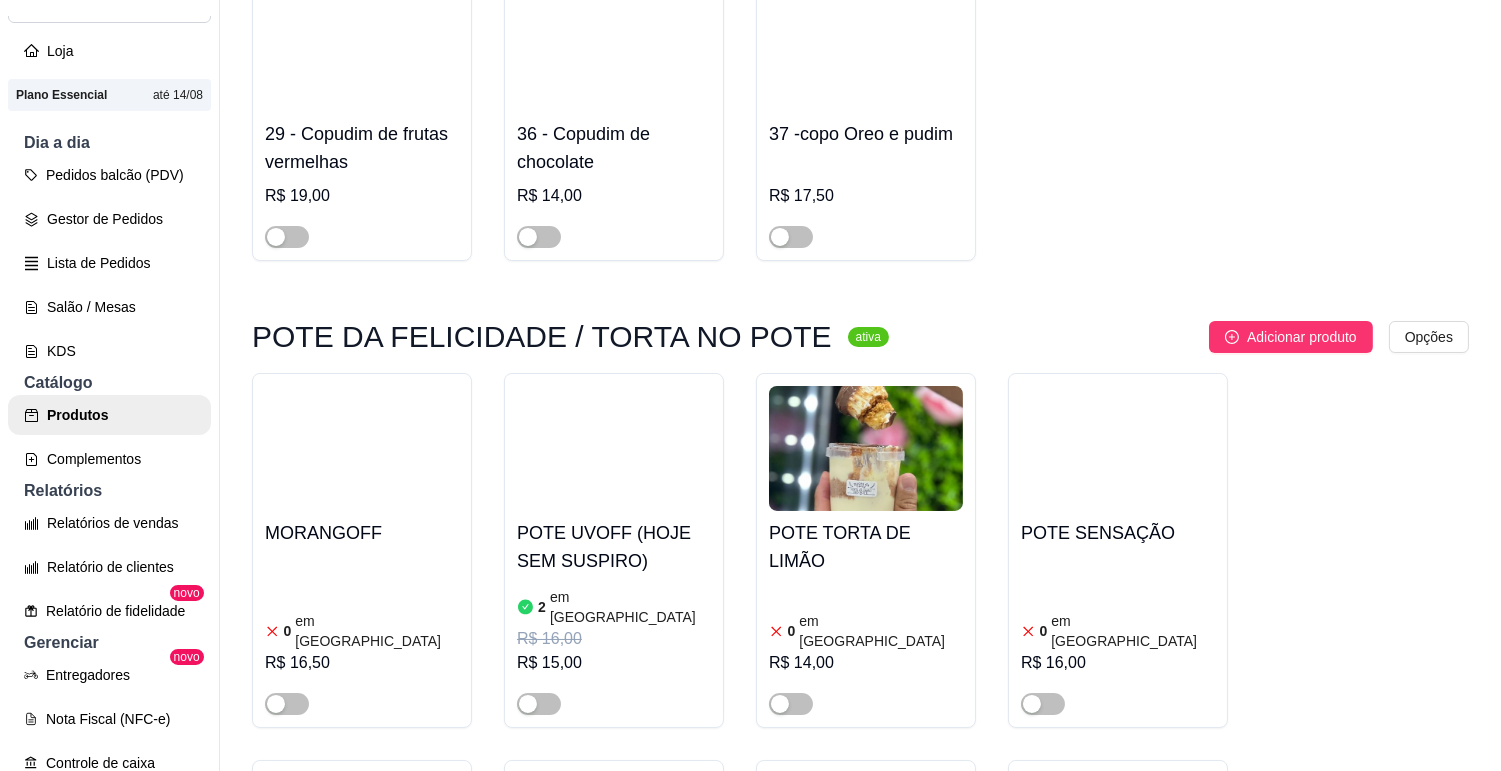 scroll, scrollTop: 7888, scrollLeft: 0, axis: vertical 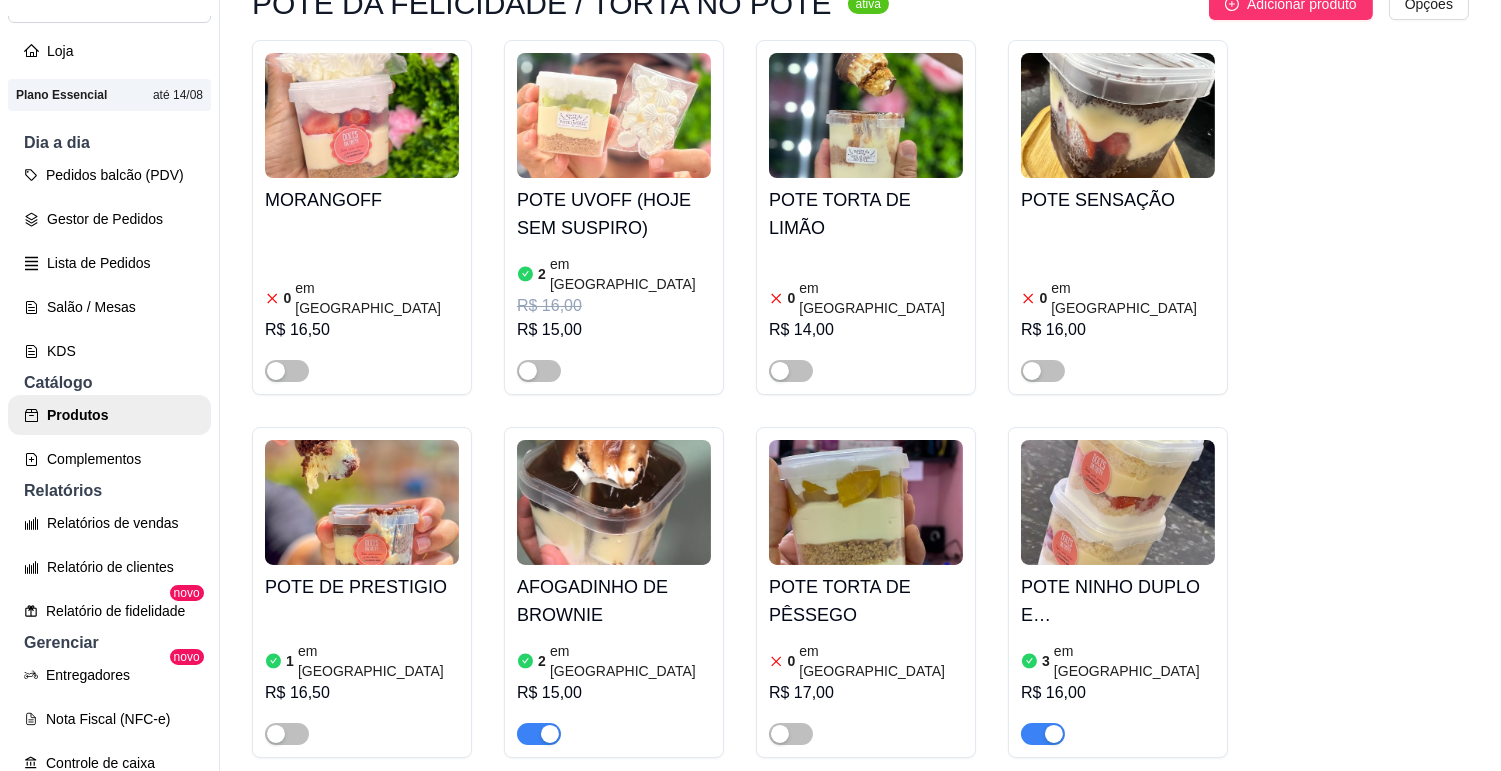 click on "2 em [GEOGRAPHIC_DATA]" at bounding box center (614, 661) 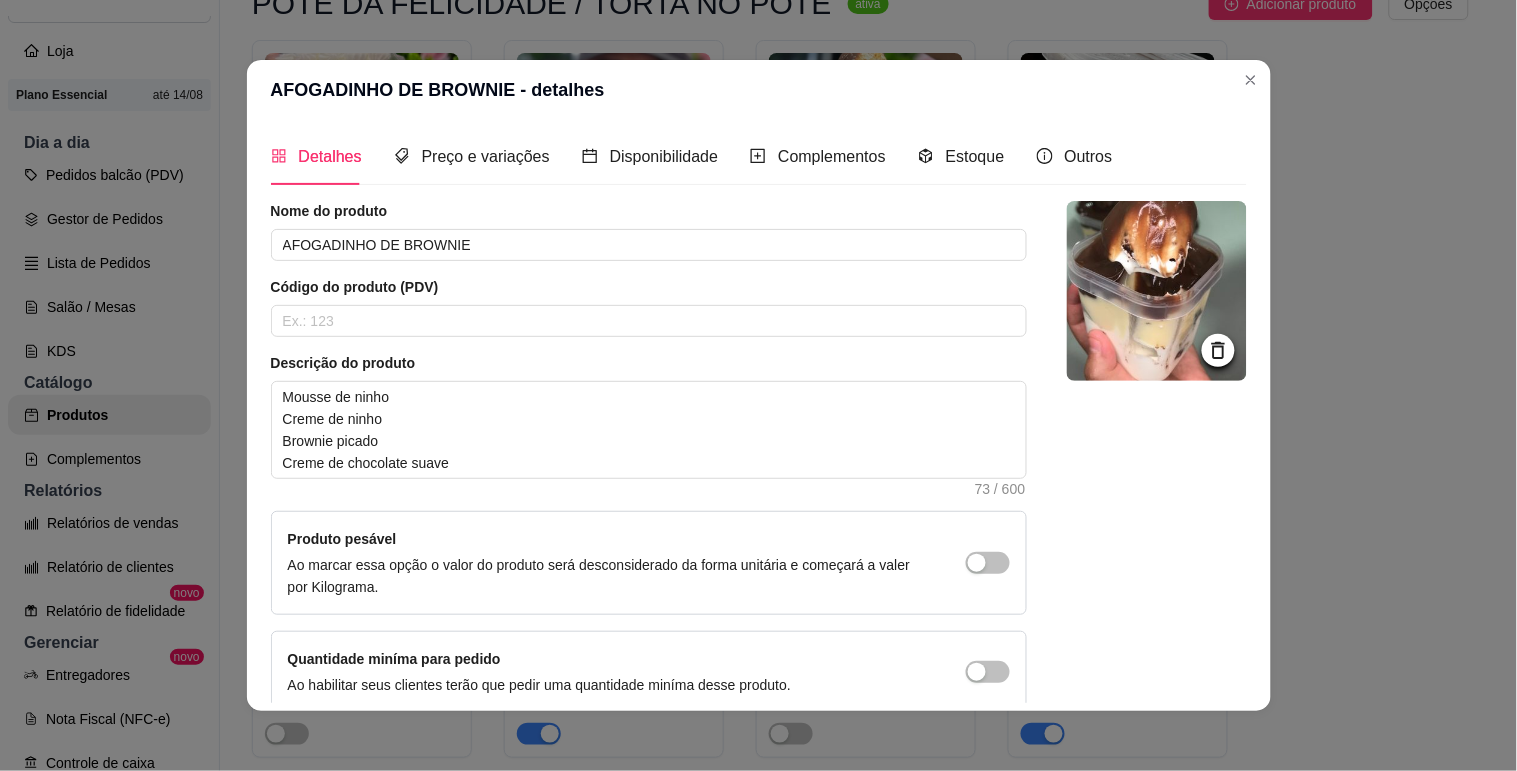 click on "Estoque" at bounding box center (961, 156) 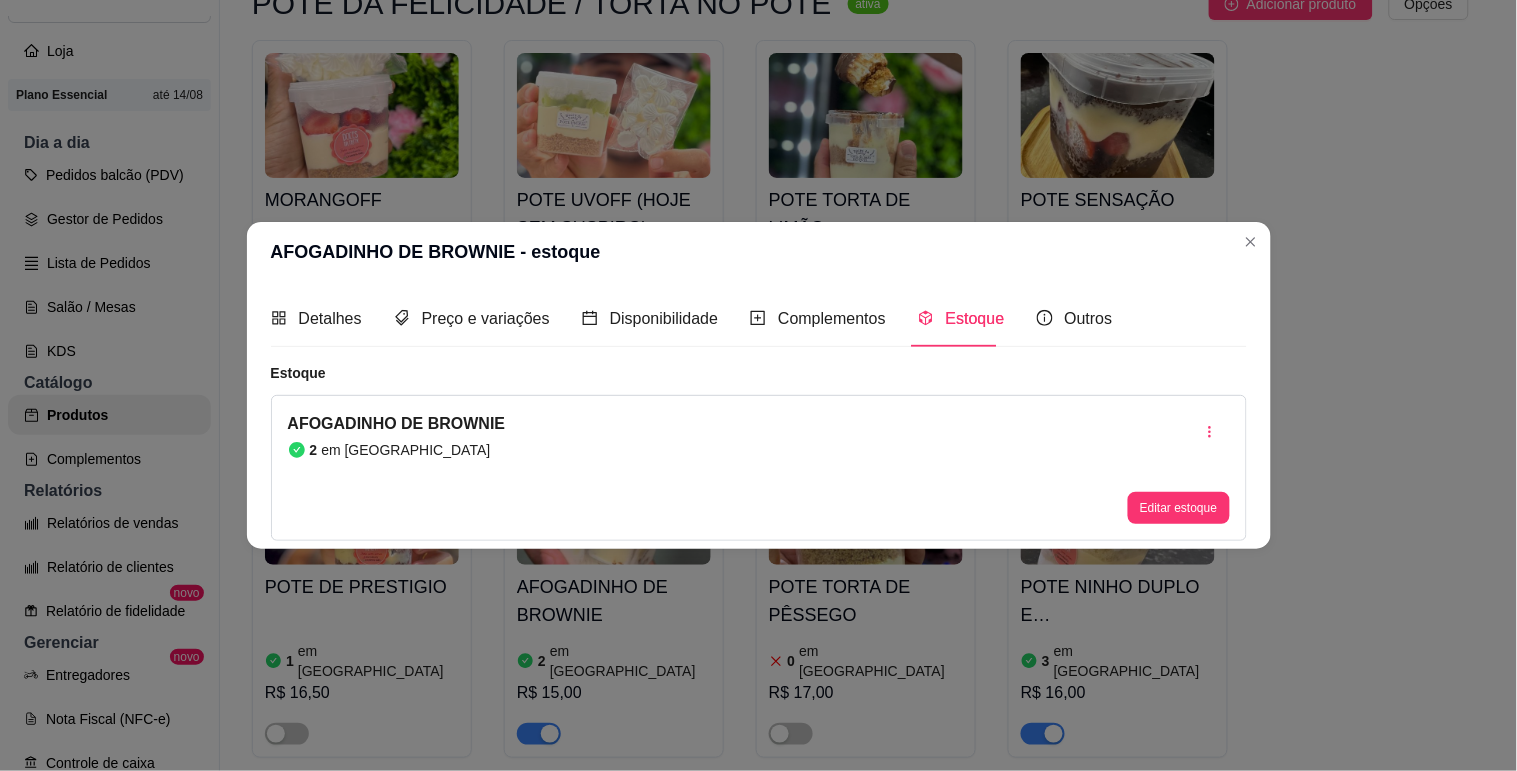 type 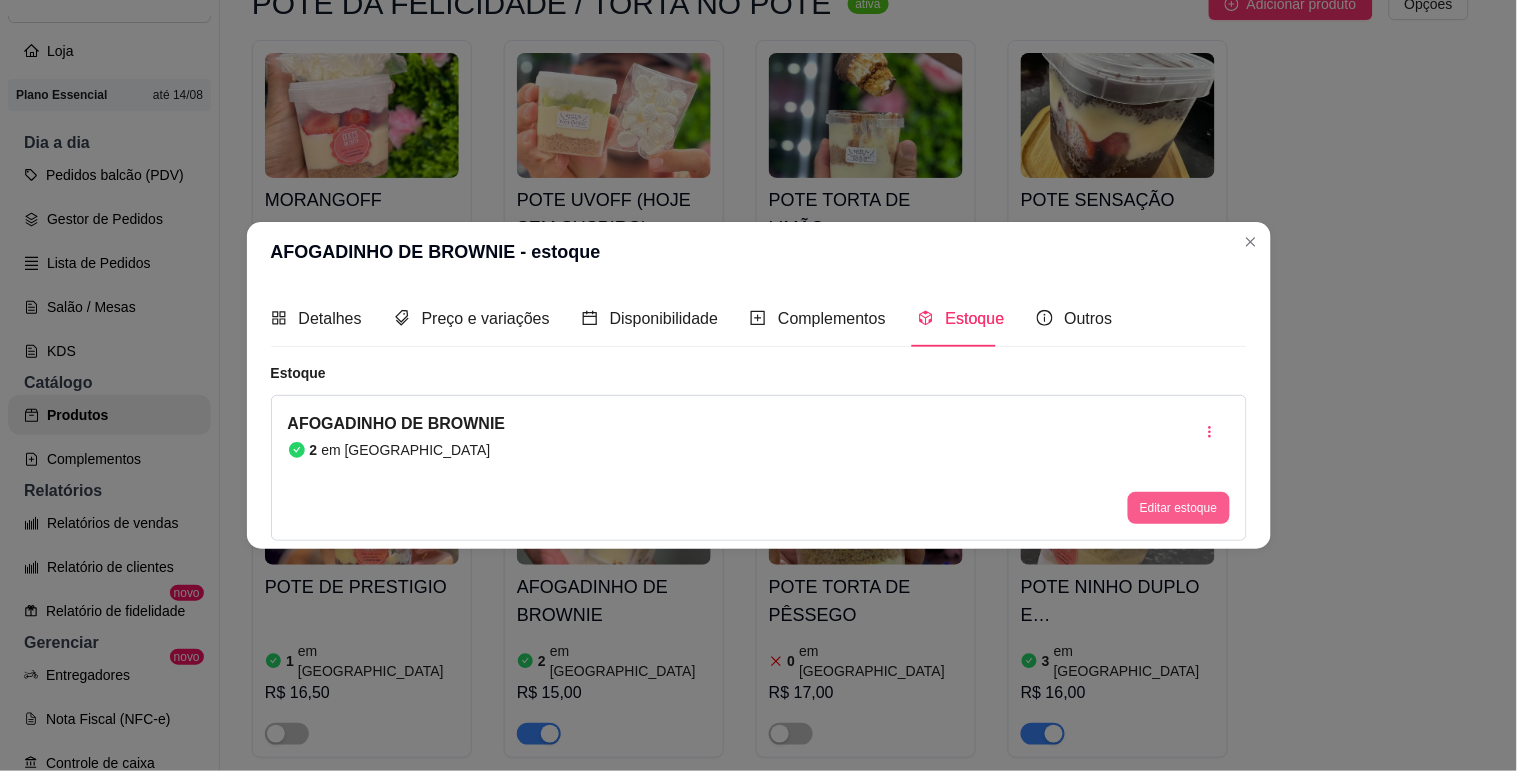 click on "Editar estoque" at bounding box center [1178, 508] 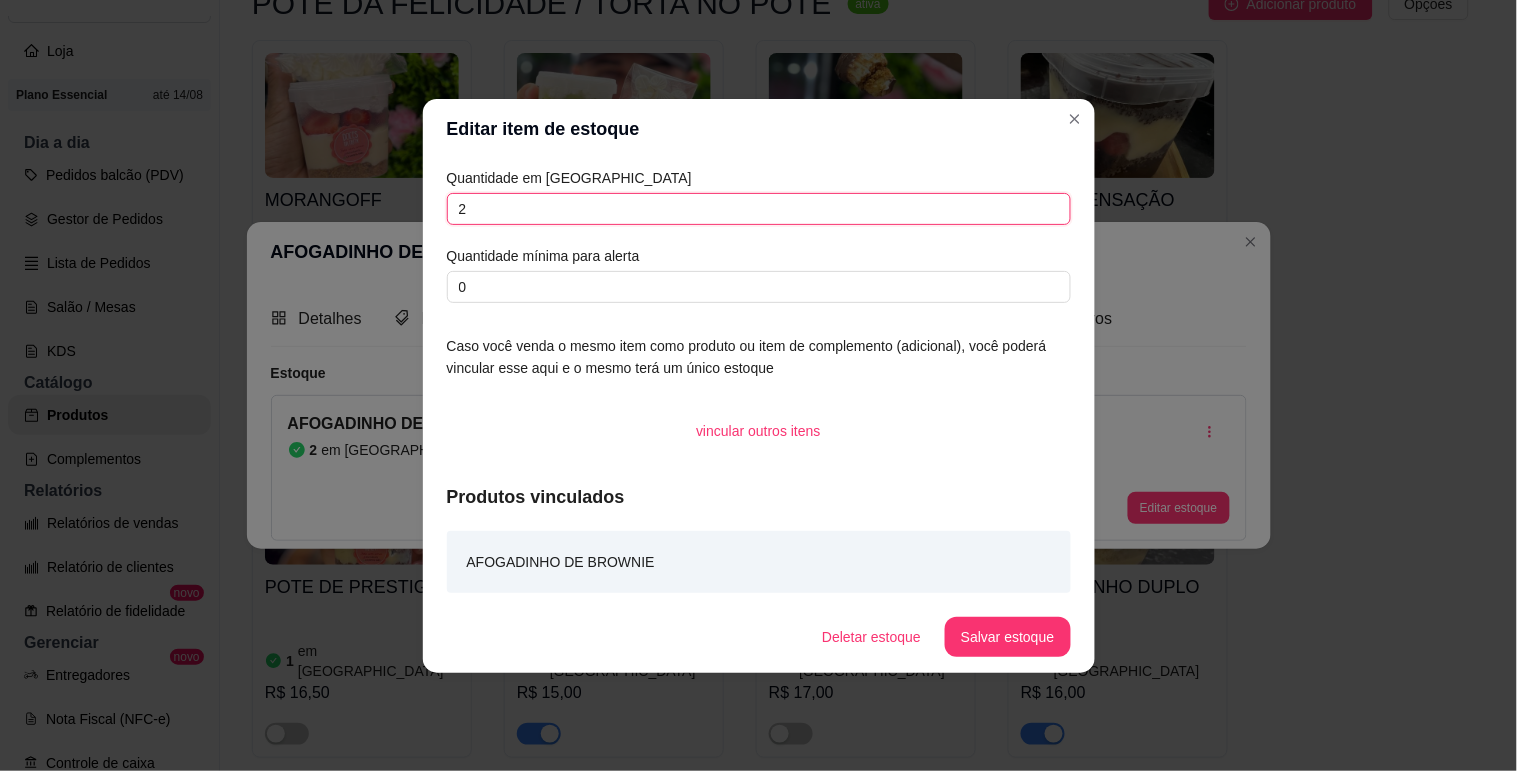 click on "2" at bounding box center [759, 209] 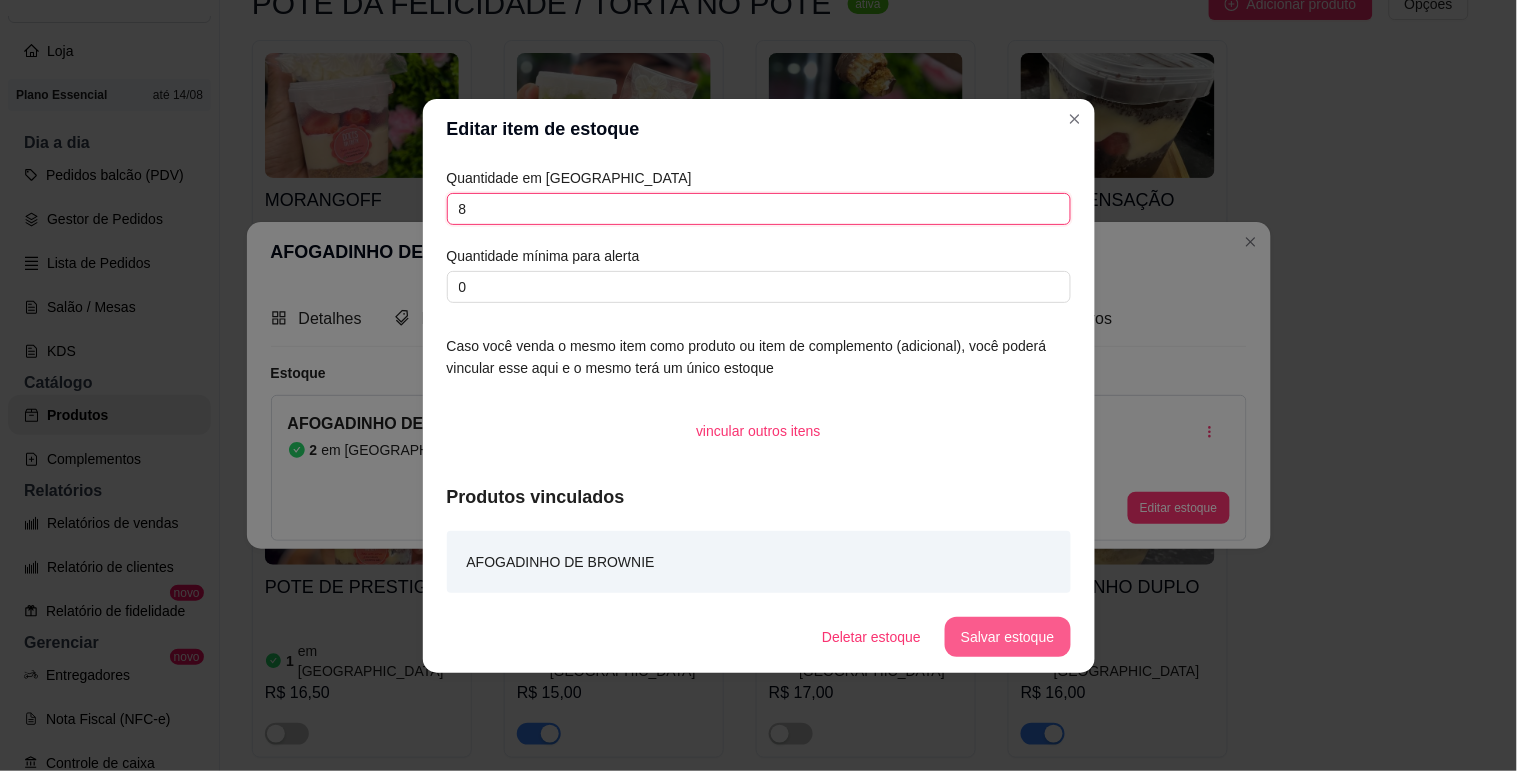 type on "8" 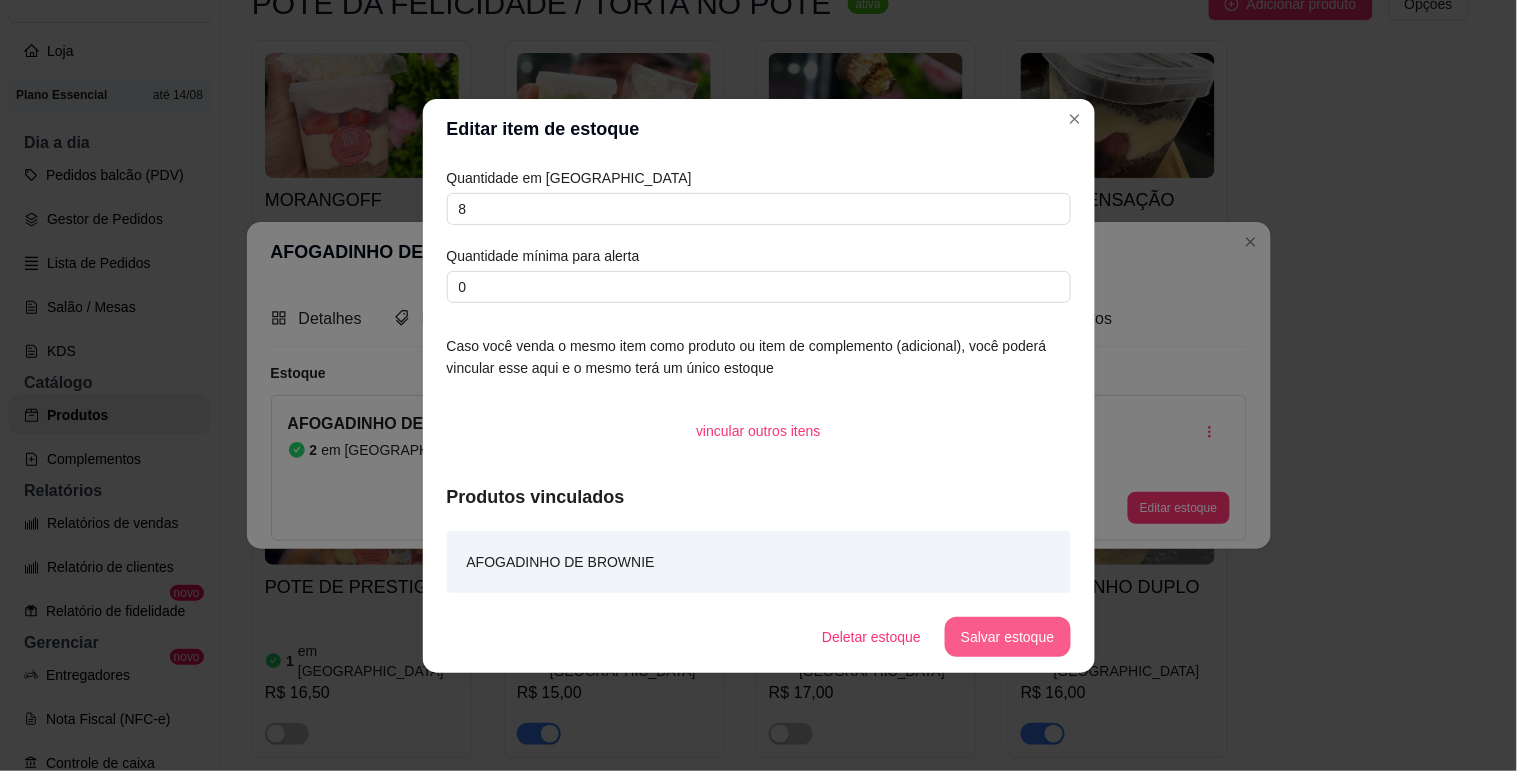 click on "Salvar estoque" at bounding box center (1007, 637) 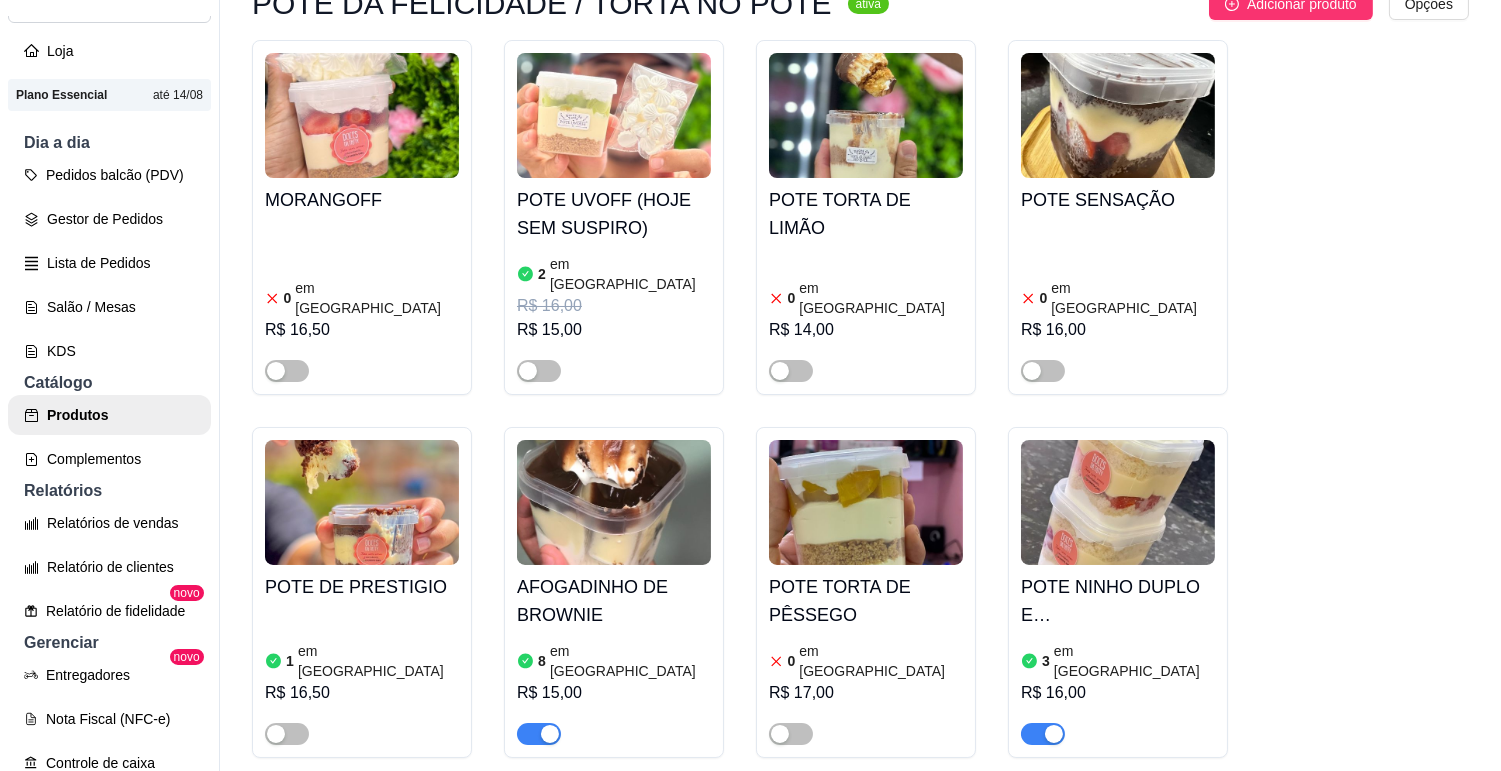 click at bounding box center [1118, 865] 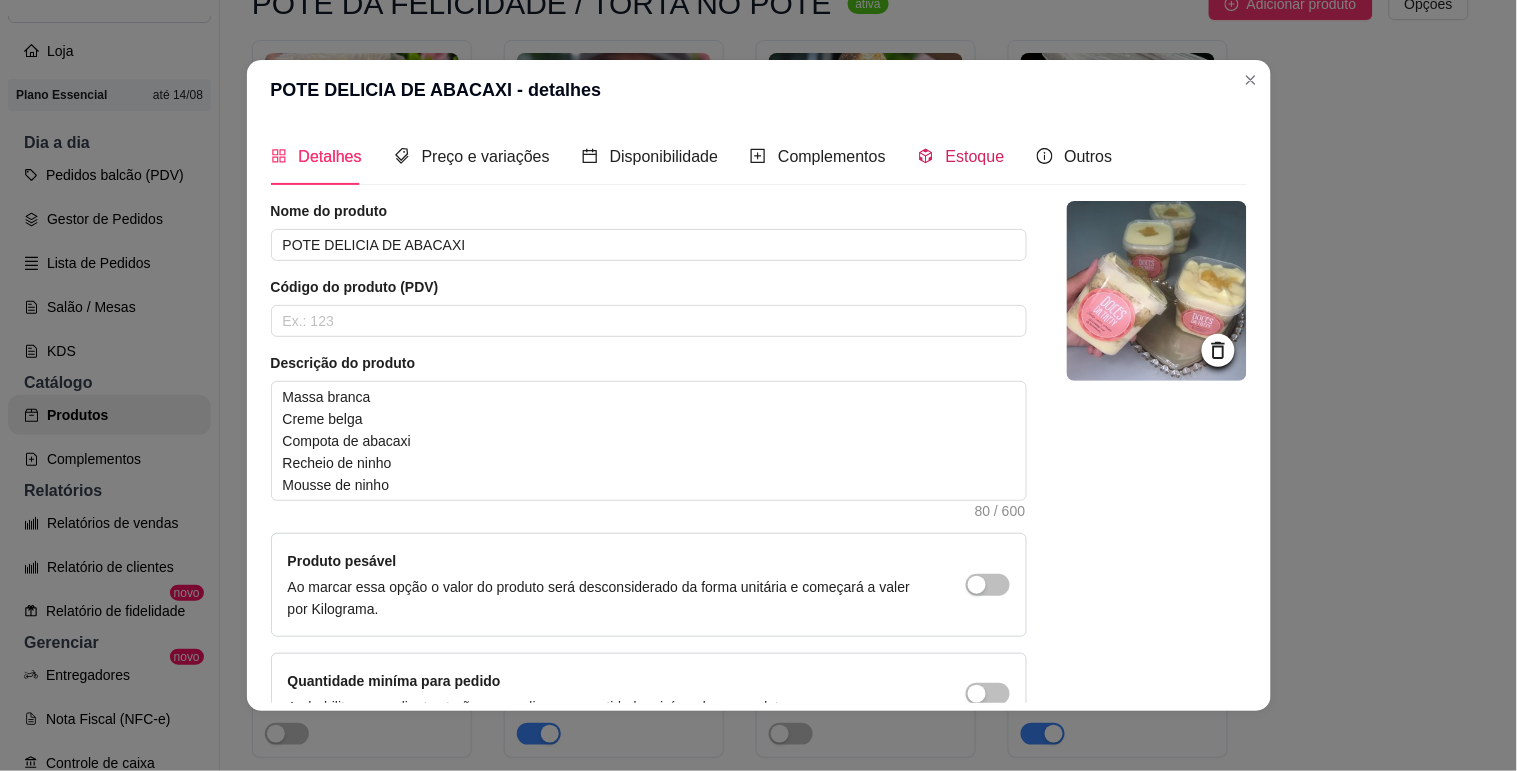 click 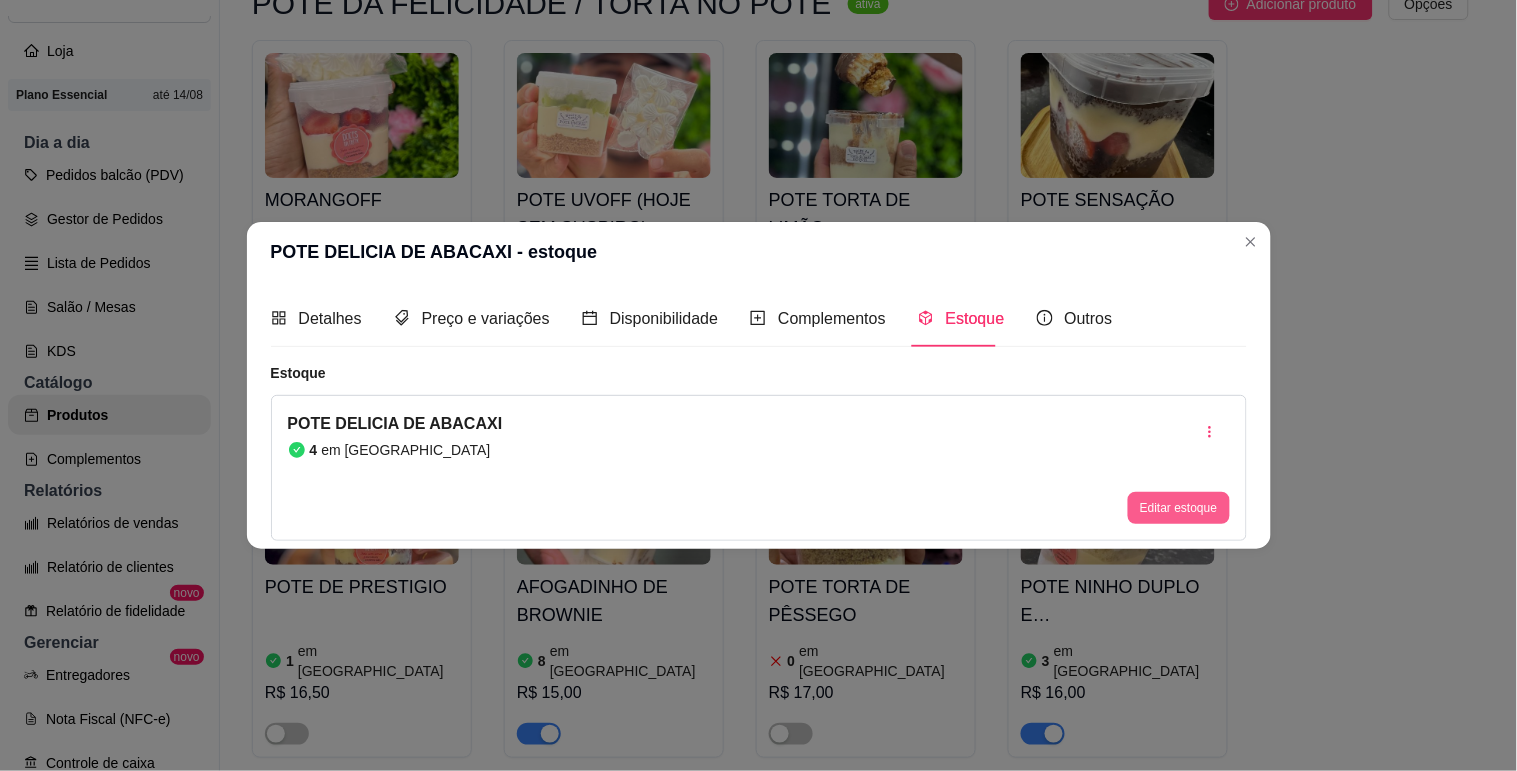 click on "Editar estoque" at bounding box center [1178, 508] 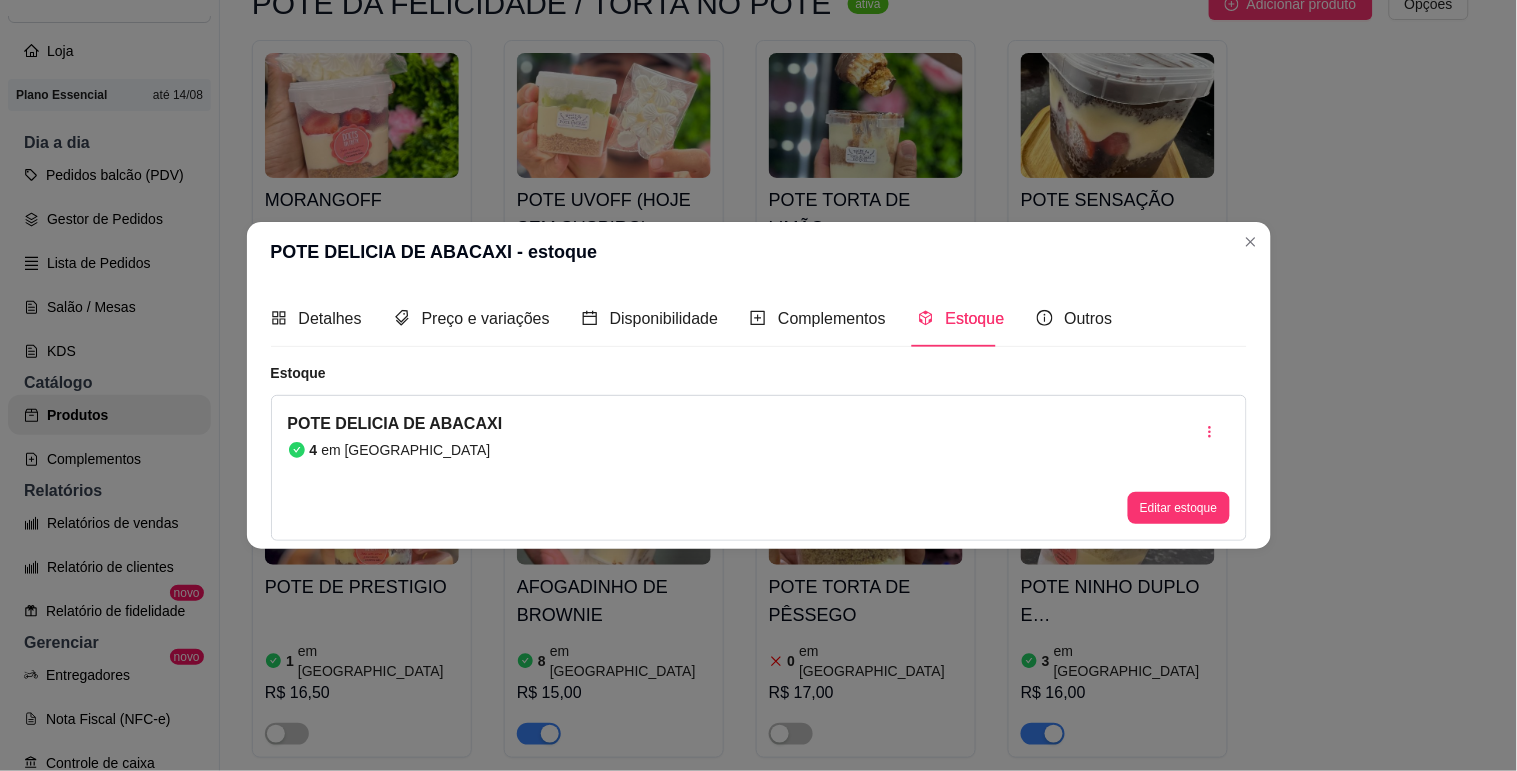 click on "4" at bounding box center [758, 208] 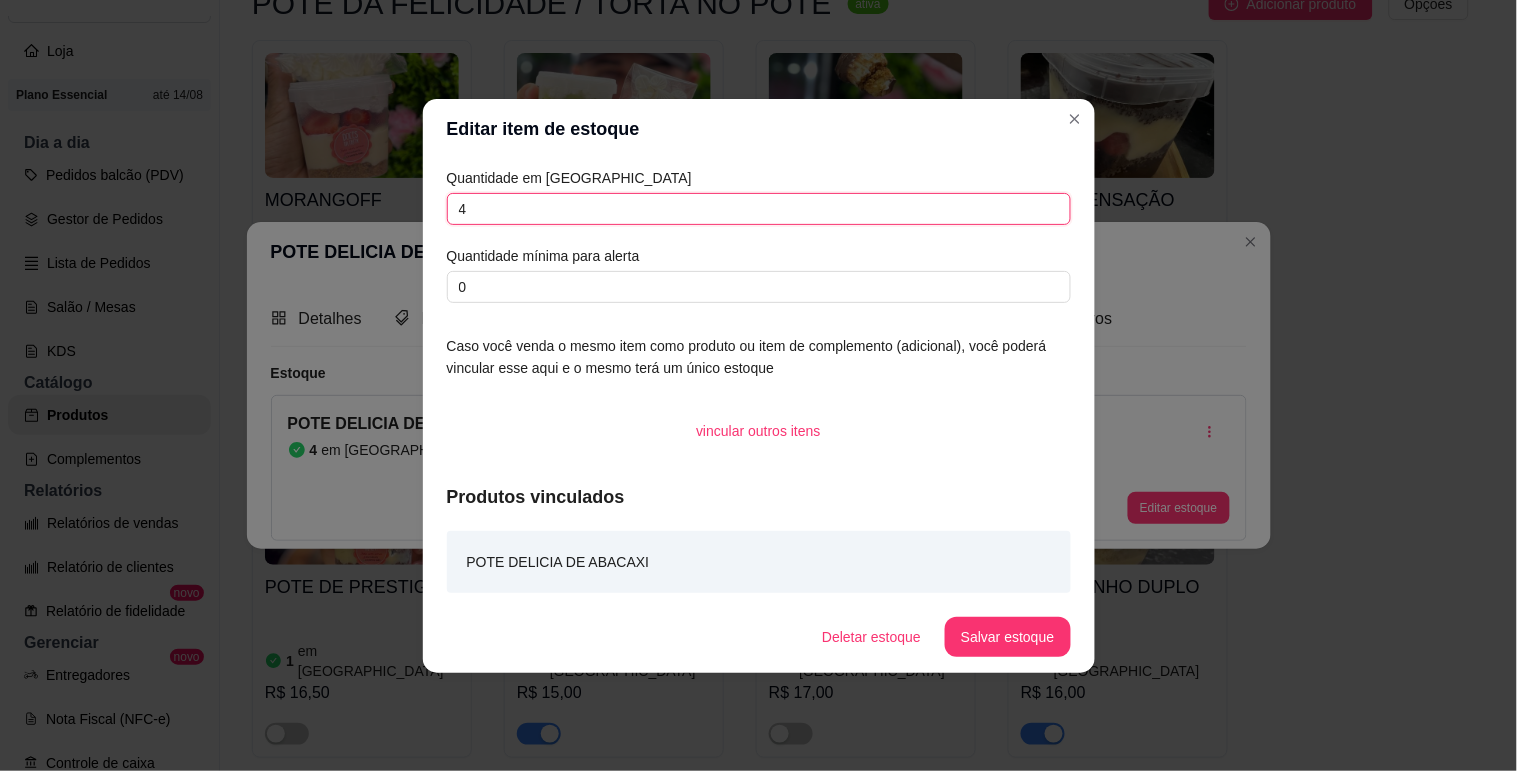 click on "4" at bounding box center (759, 209) 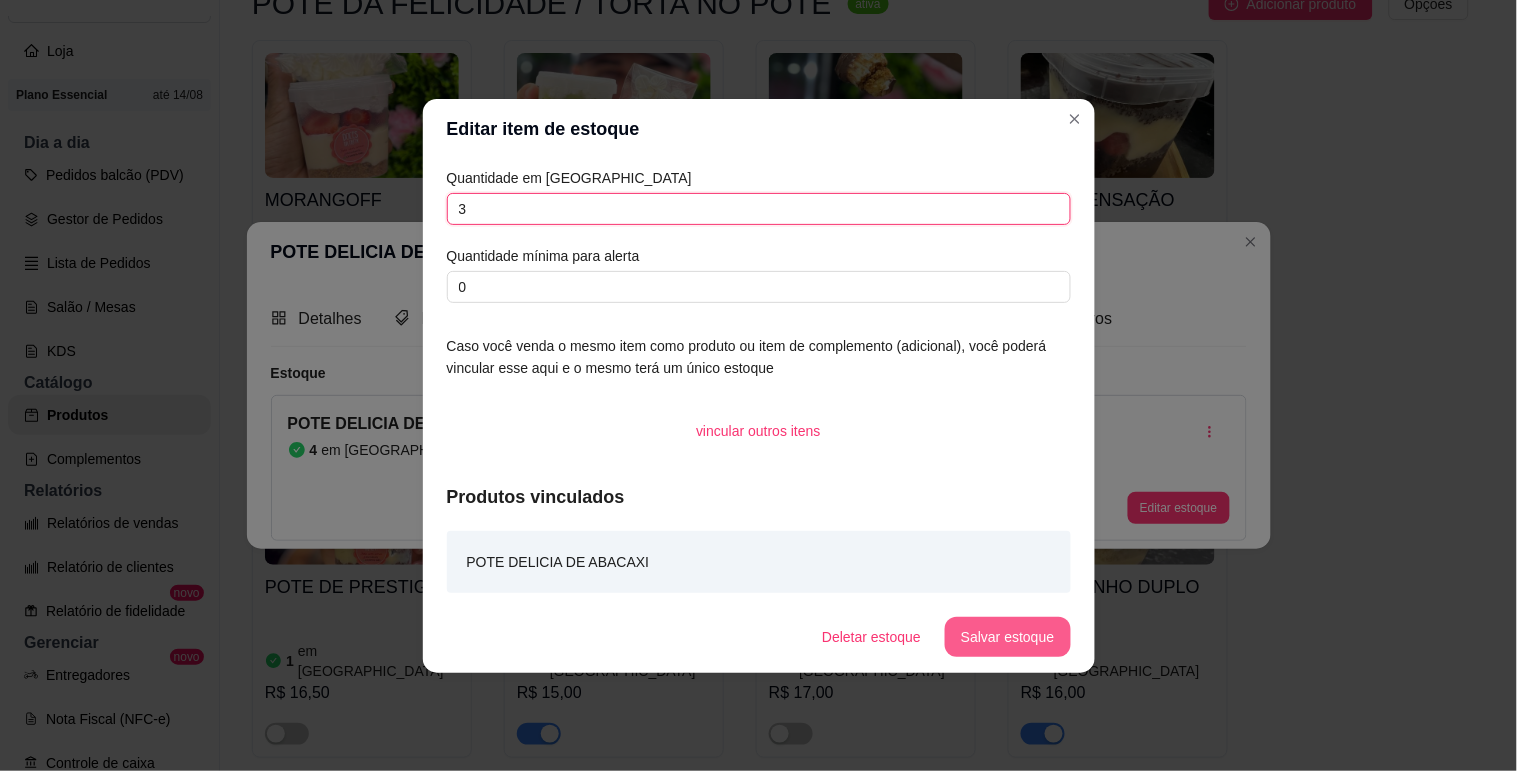 type on "3" 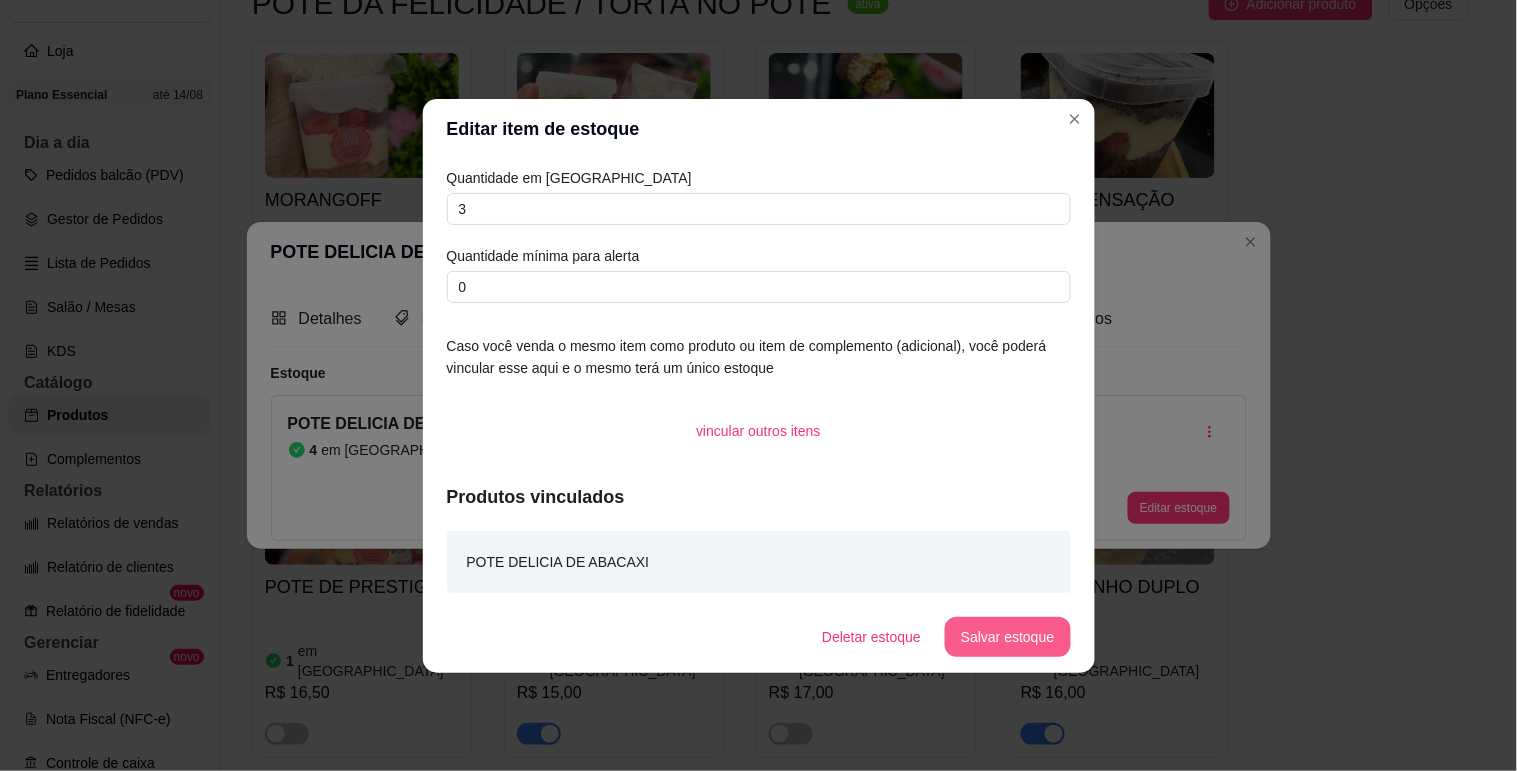 click on "Salvar estoque" at bounding box center (1007, 637) 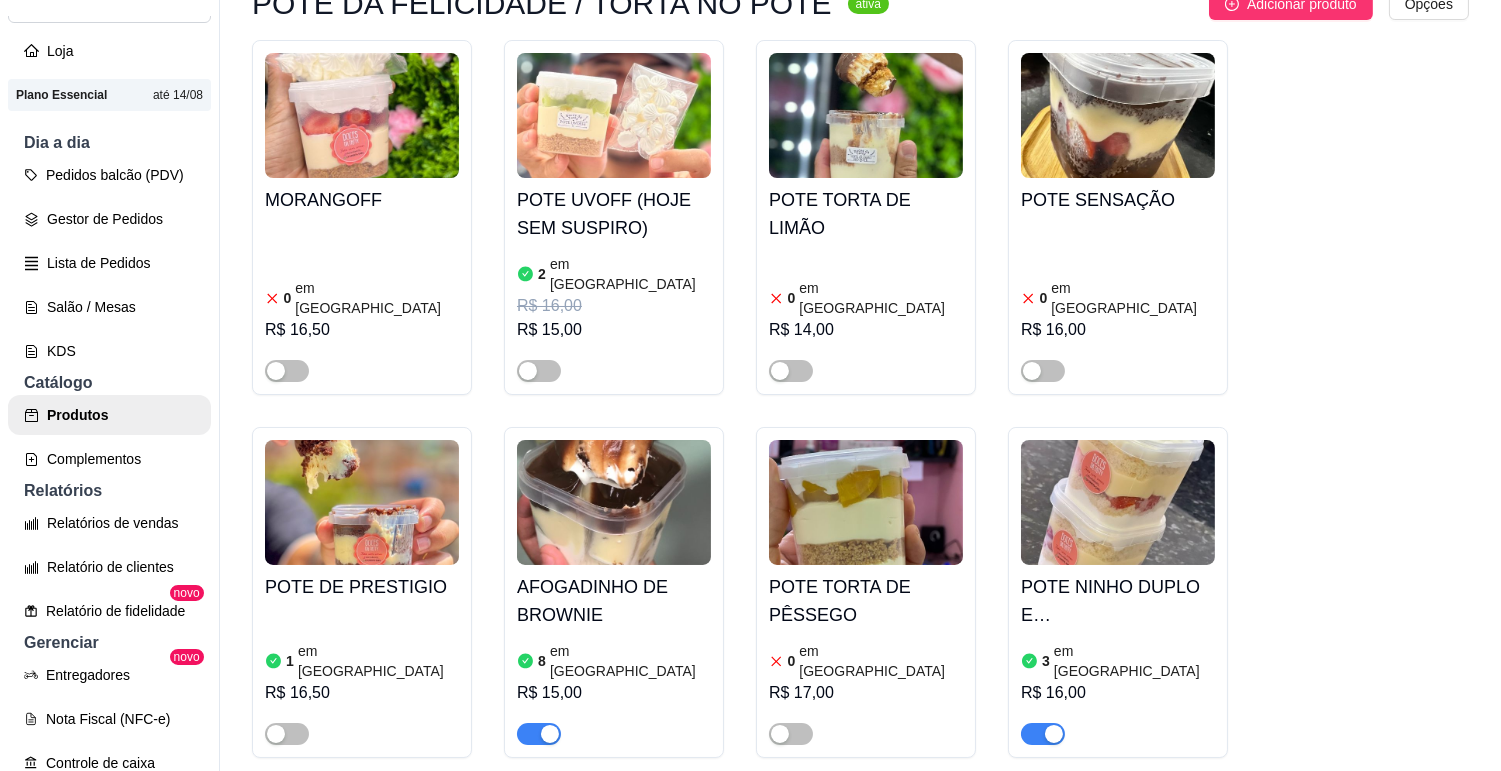 click on "POTE NINHO DUPLO E [GEOGRAPHIC_DATA]" at bounding box center (1118, 601) 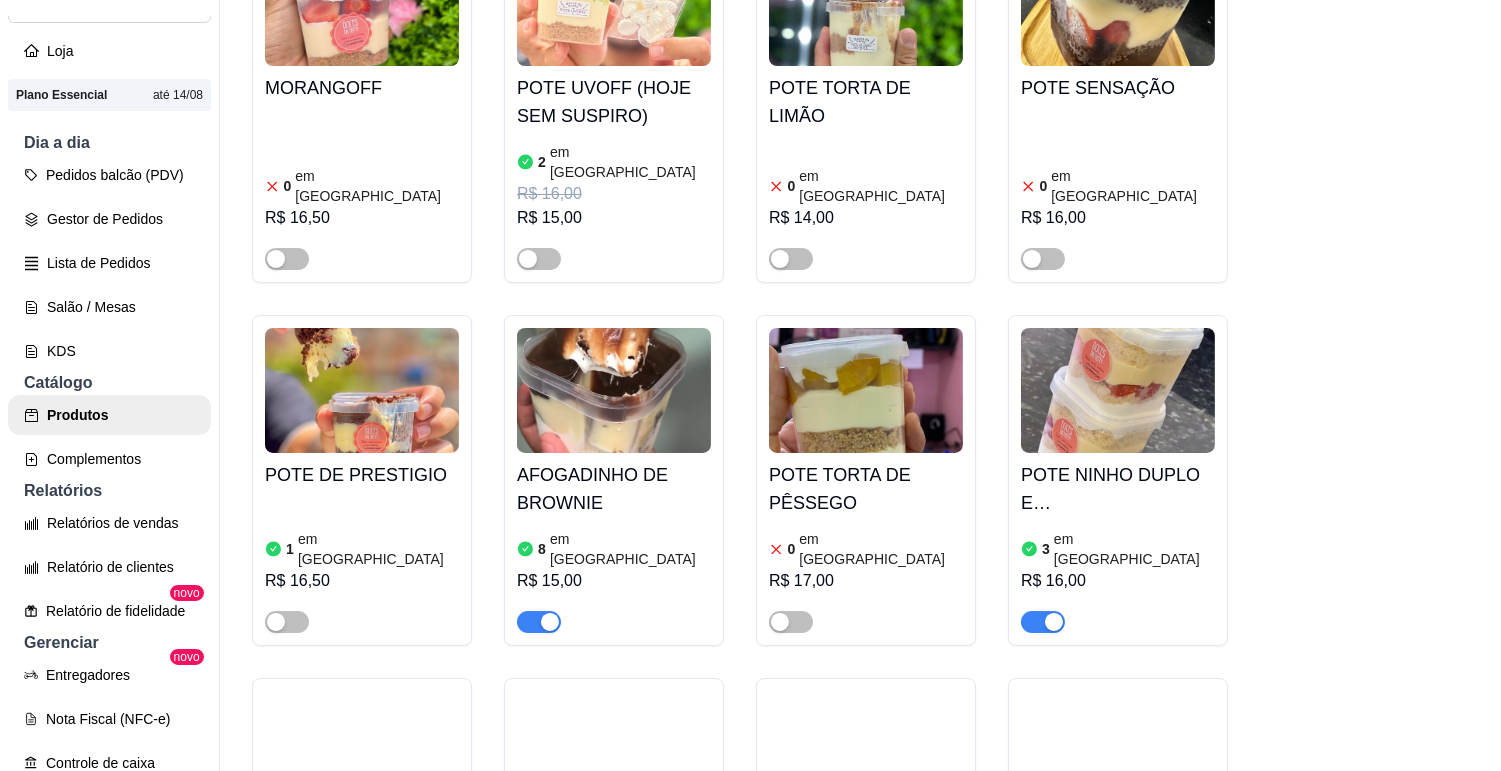 click at bounding box center (362, 753) 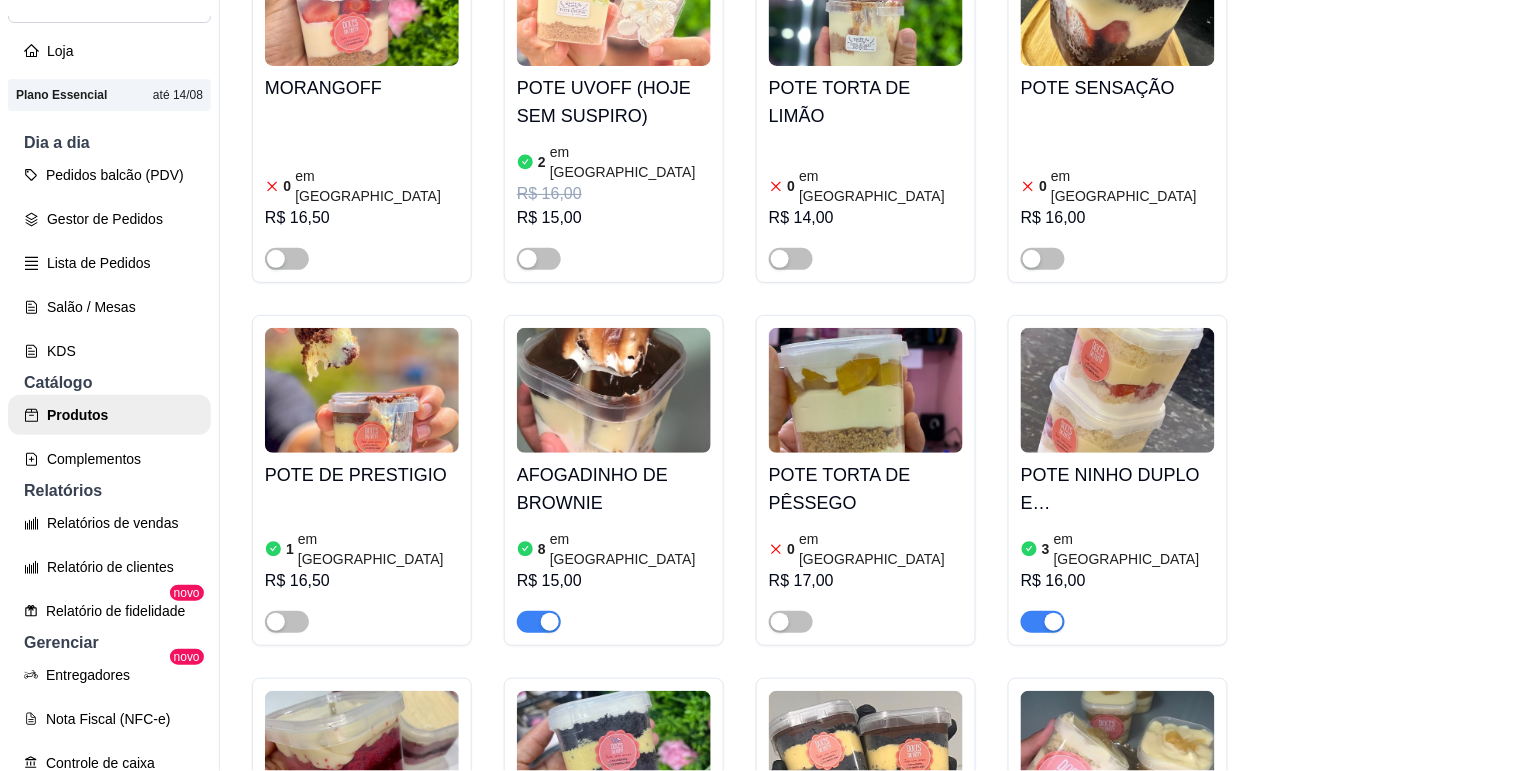 click on "Estoque" at bounding box center [975, 156] 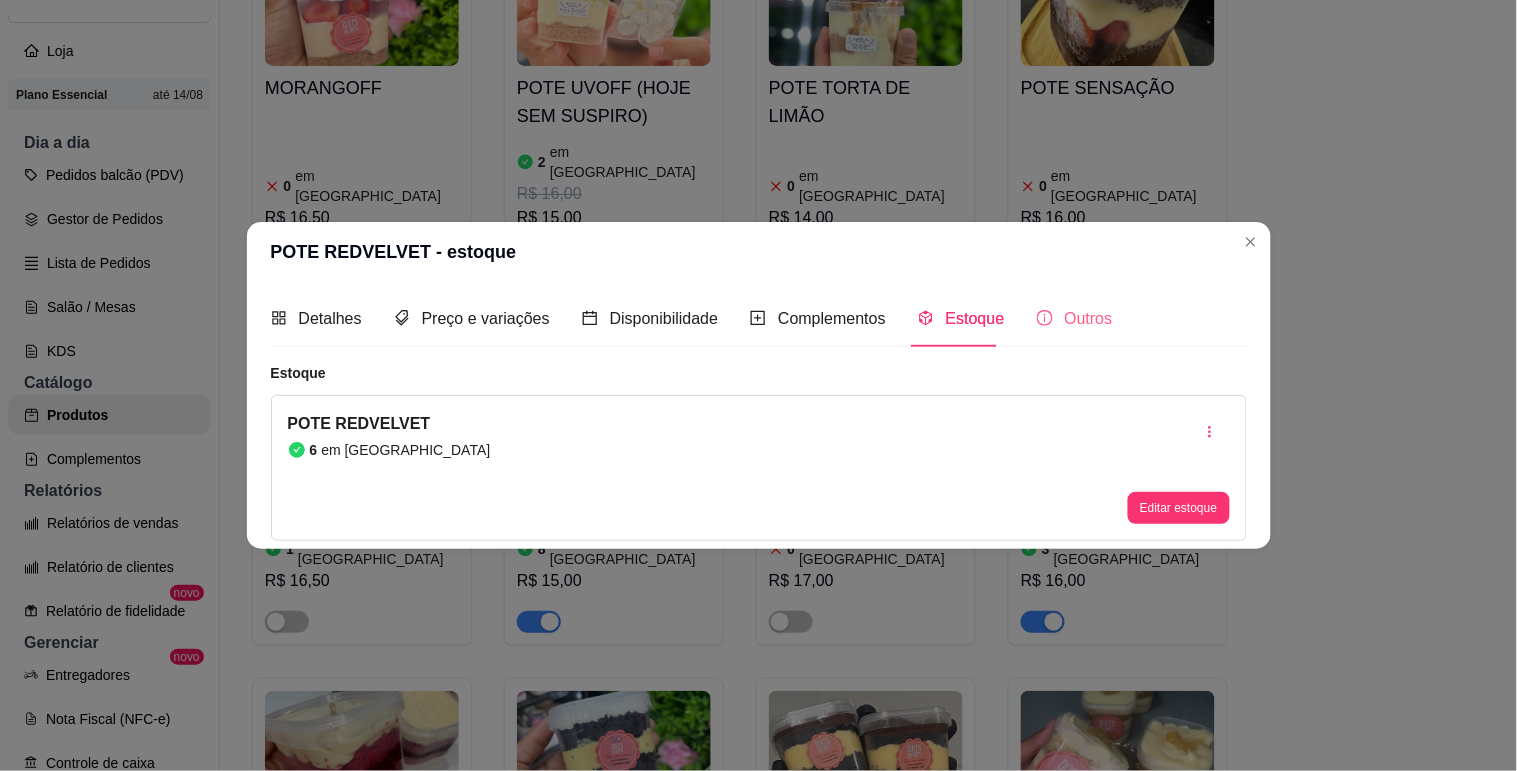 type 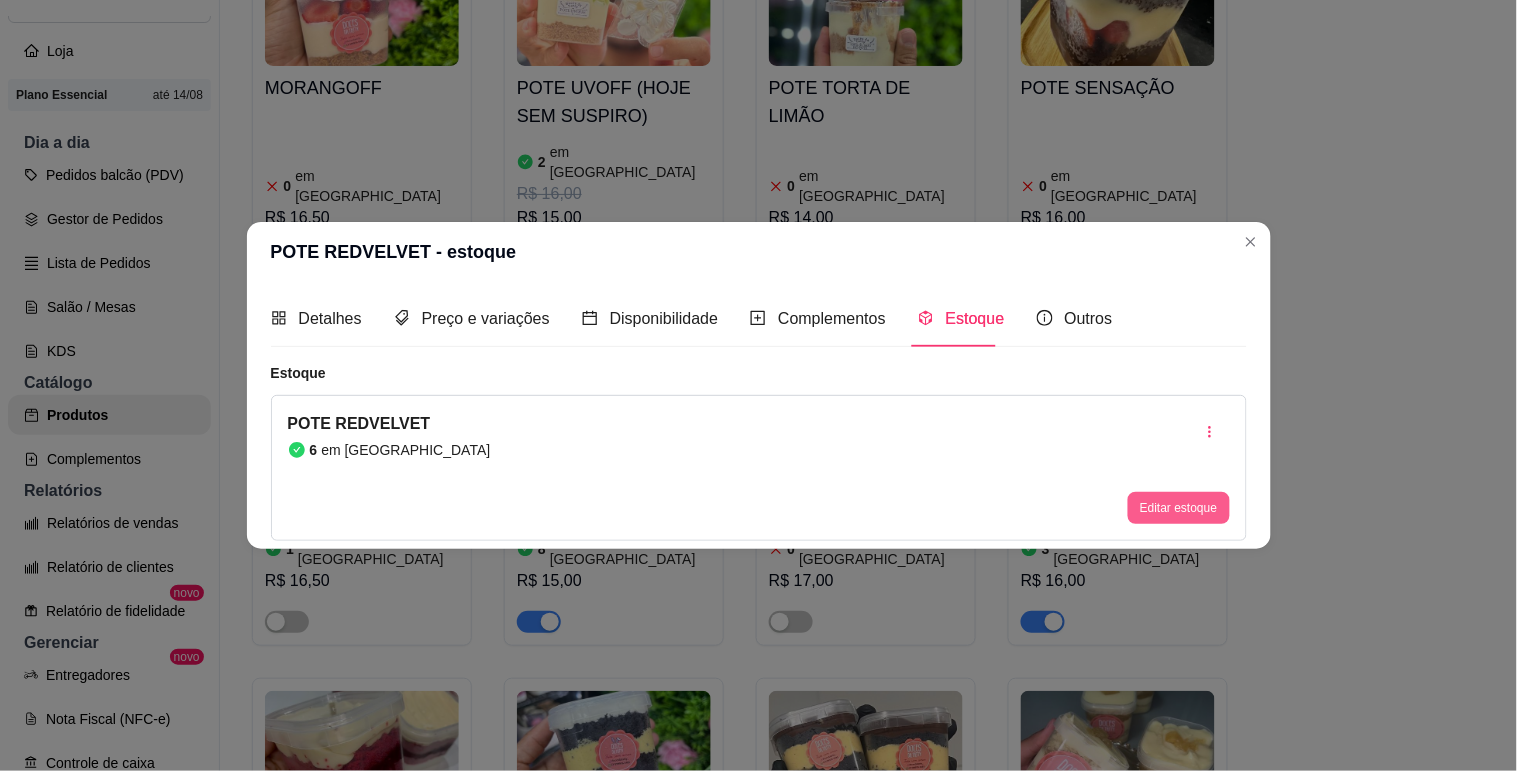 click on "Editar estoque" at bounding box center [1178, 508] 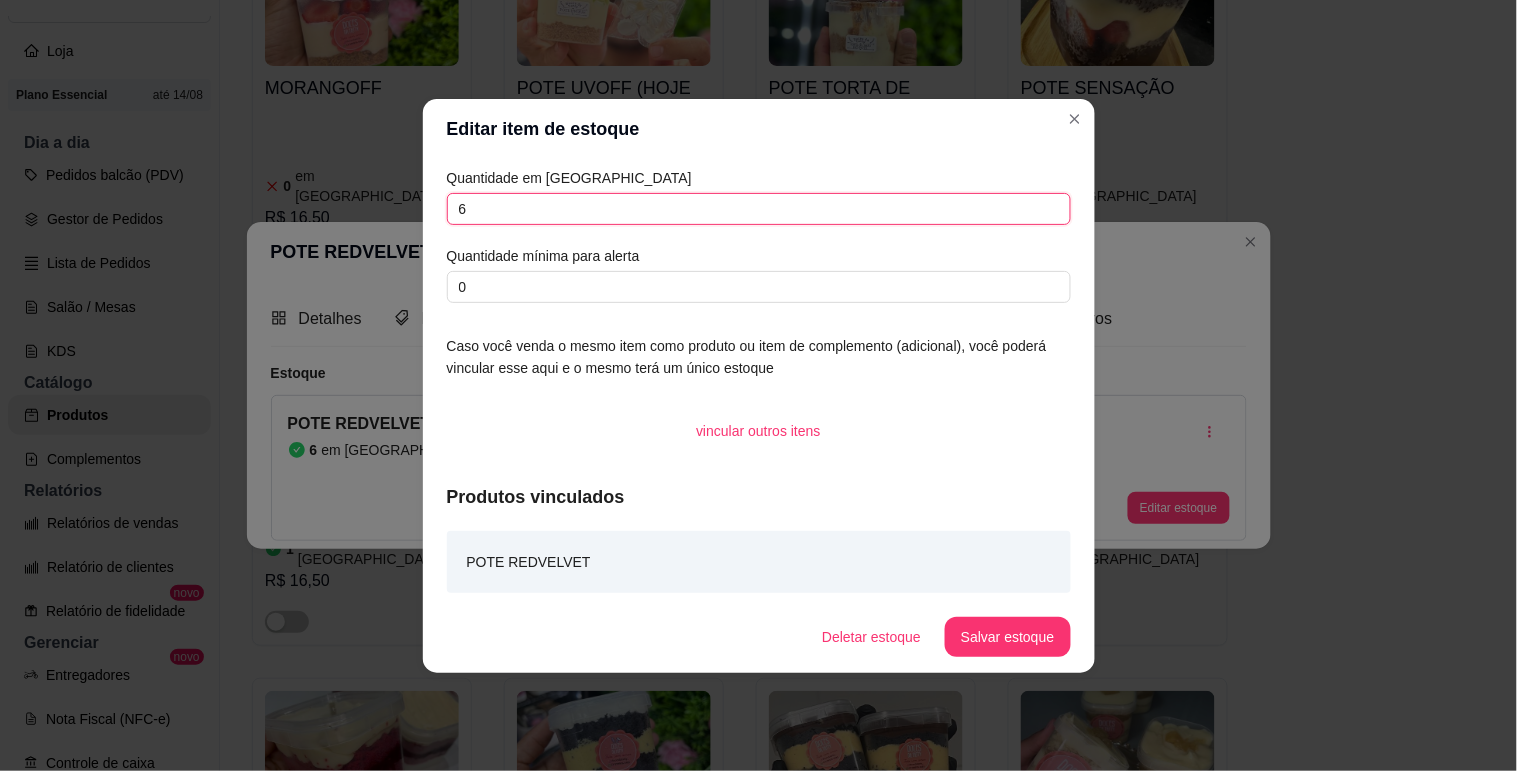 click on "6" at bounding box center (759, 209) 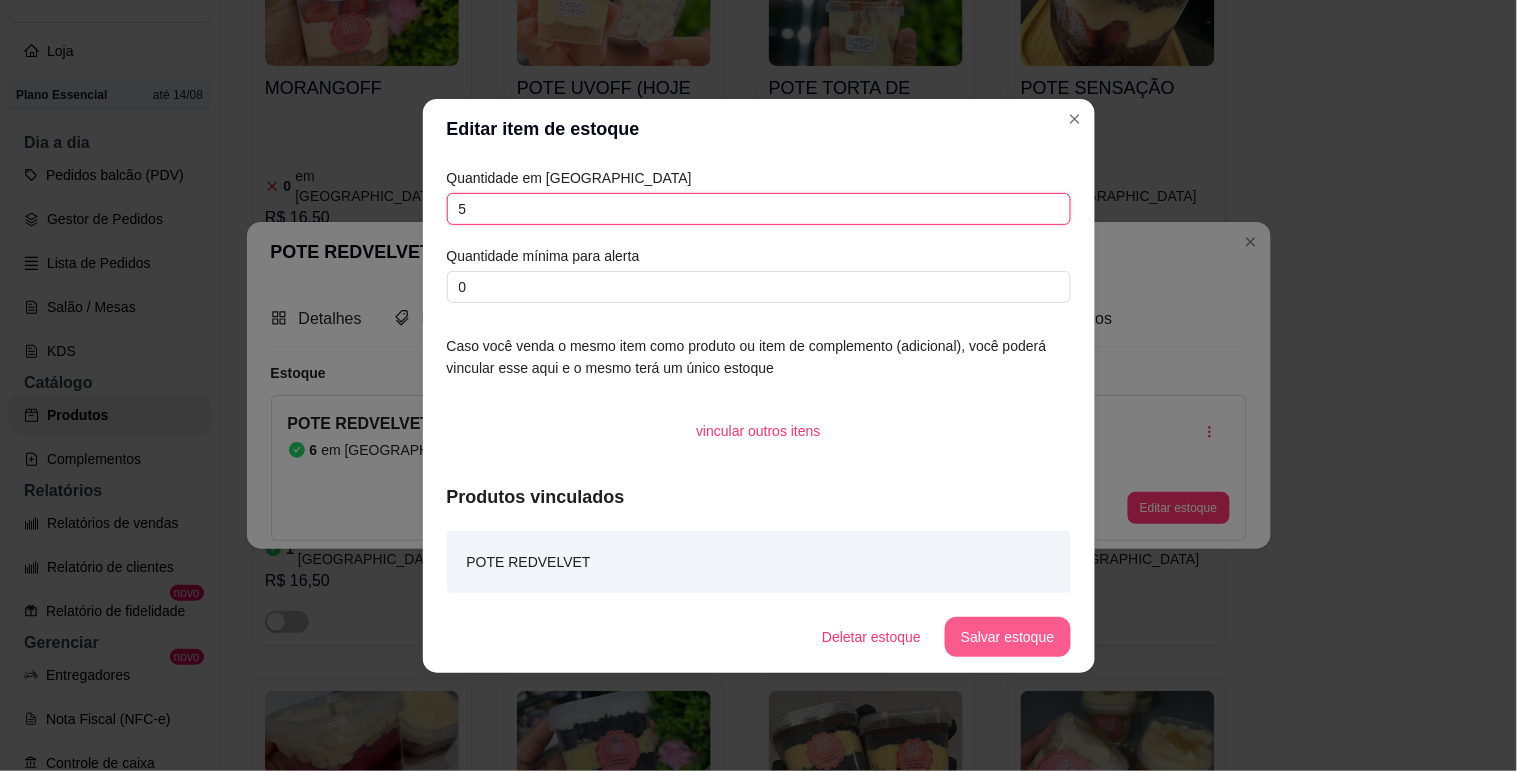 type on "5" 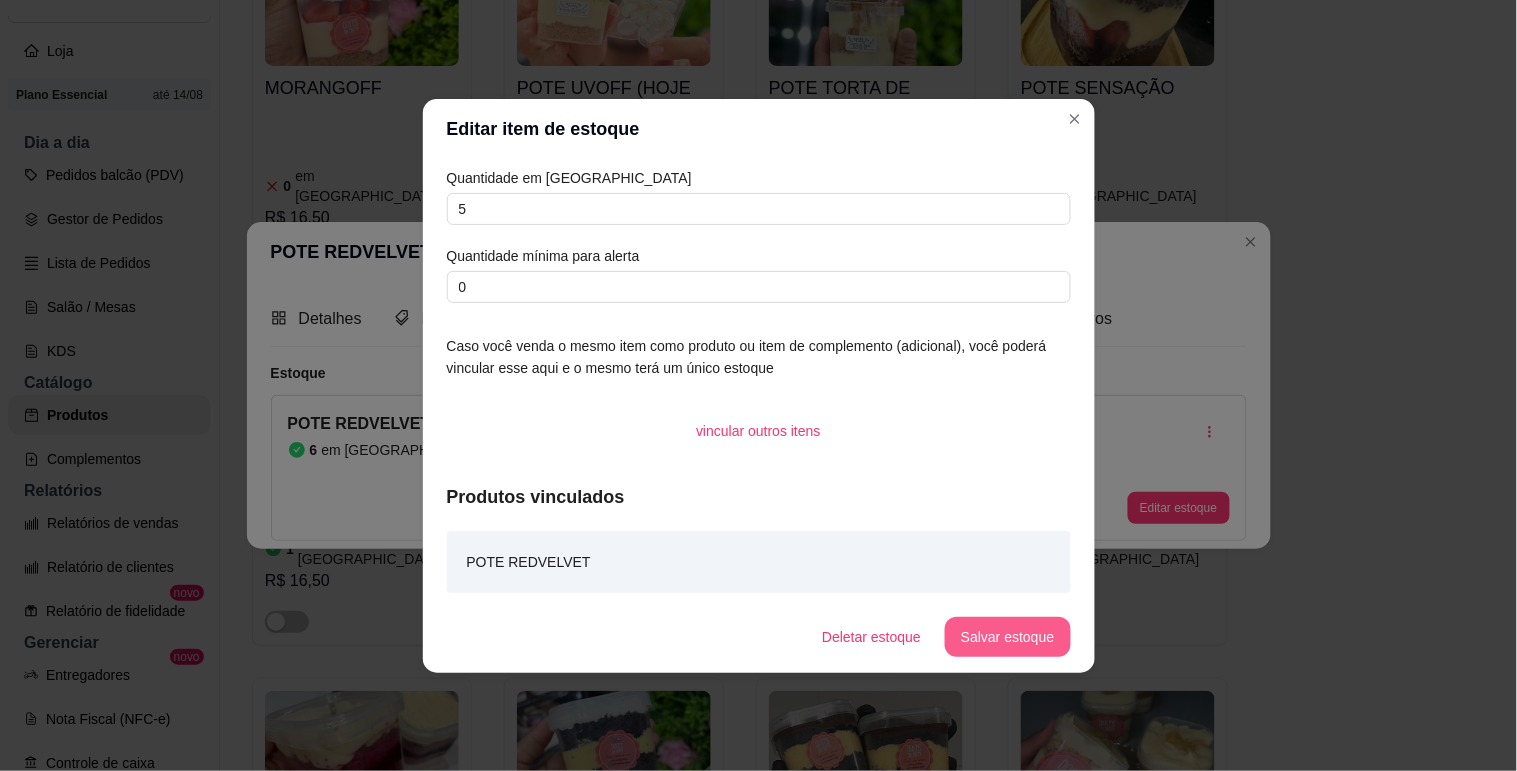 click on "Salvar estoque" at bounding box center (1007, 637) 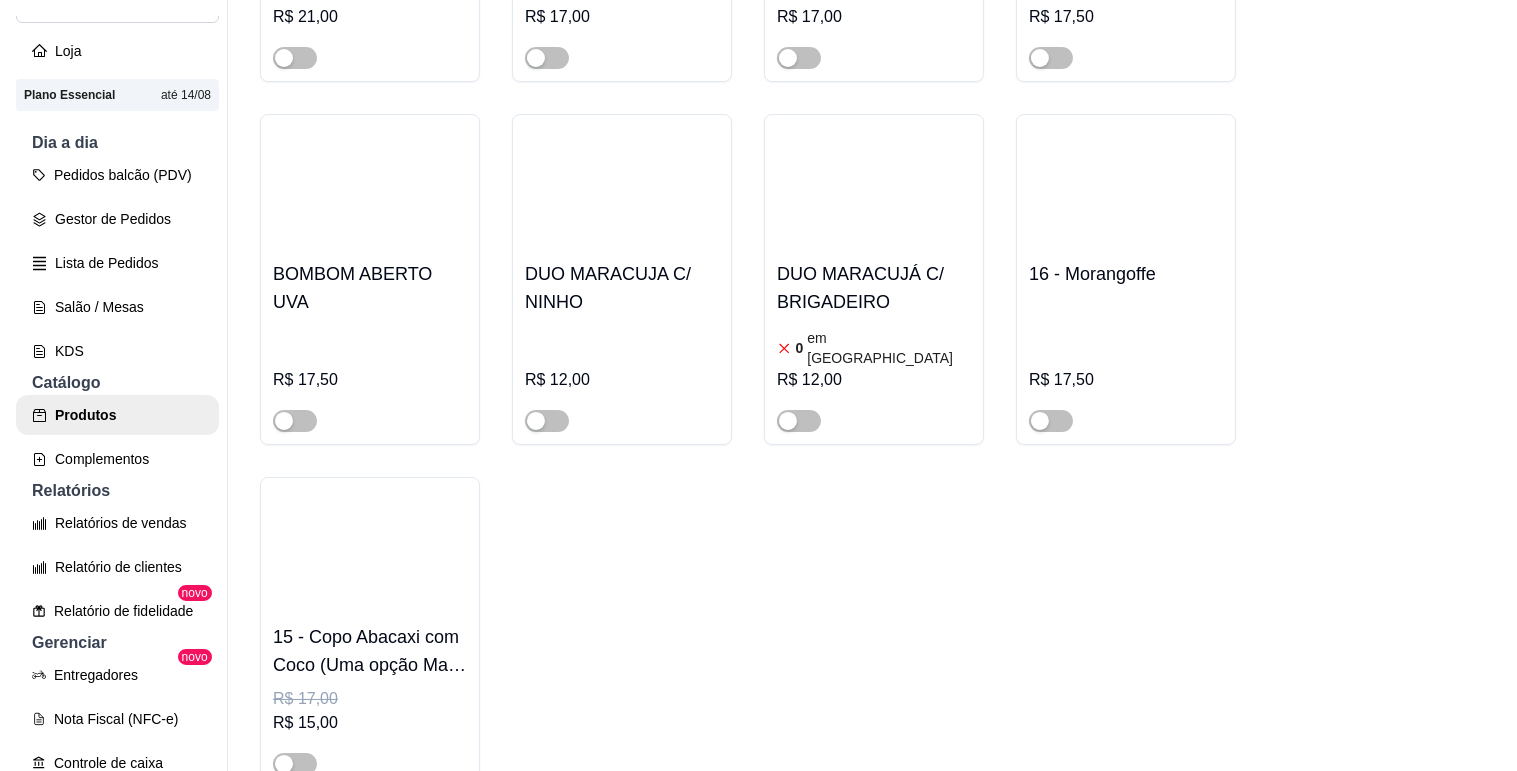 scroll, scrollTop: 11666, scrollLeft: 0, axis: vertical 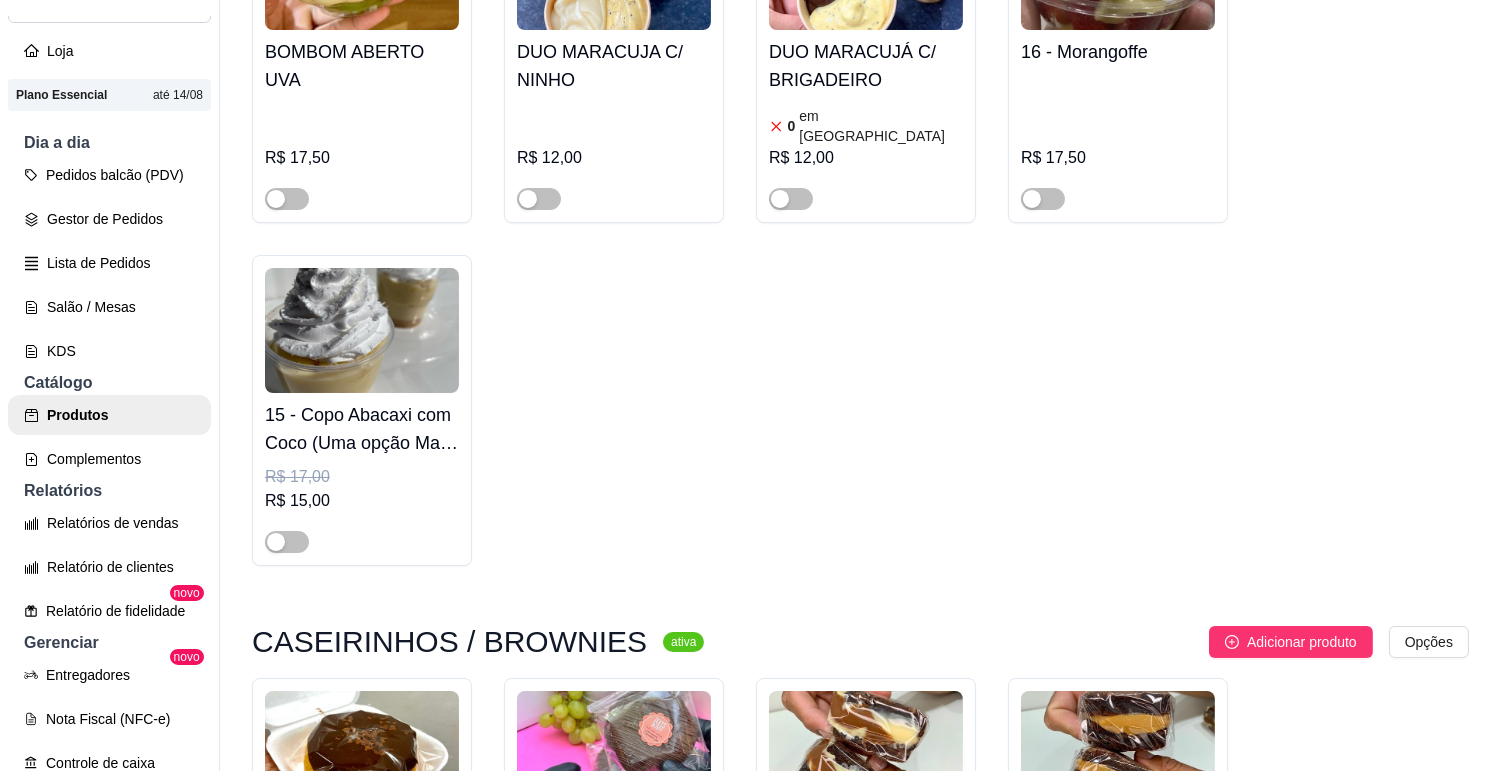 click at bounding box center [362, 753] 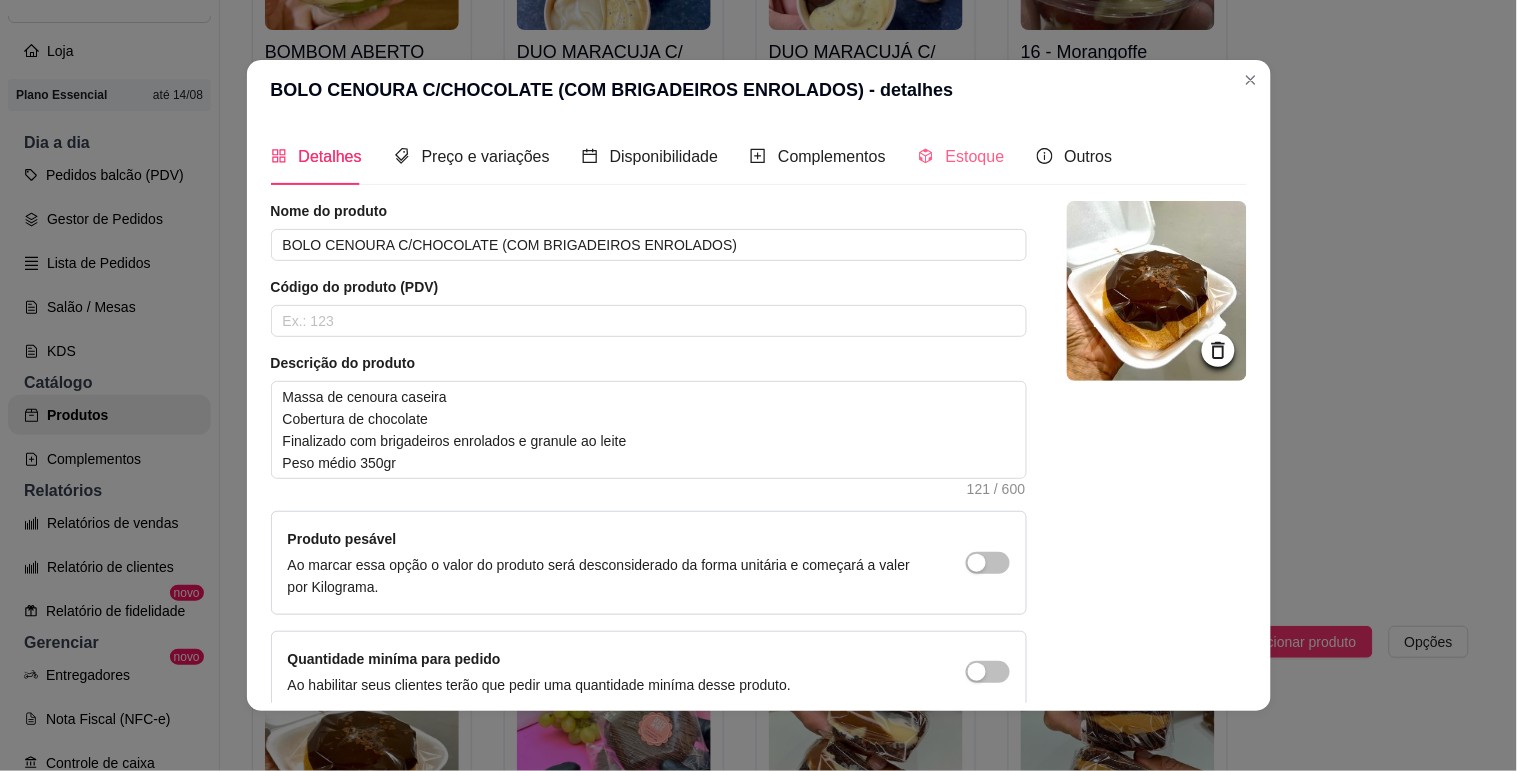 click on "Estoque" at bounding box center (961, 156) 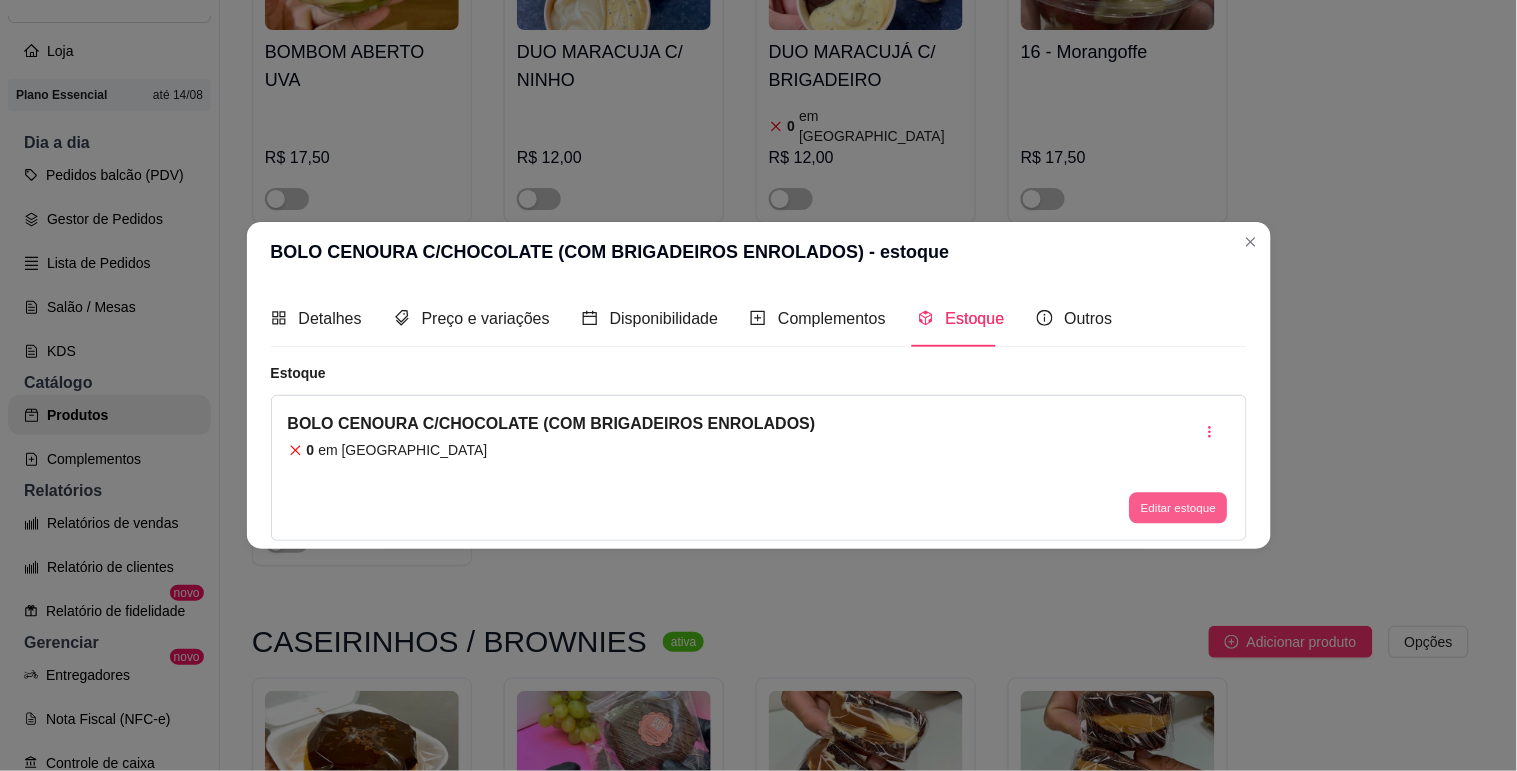 click on "Editar estoque" at bounding box center [1179, 508] 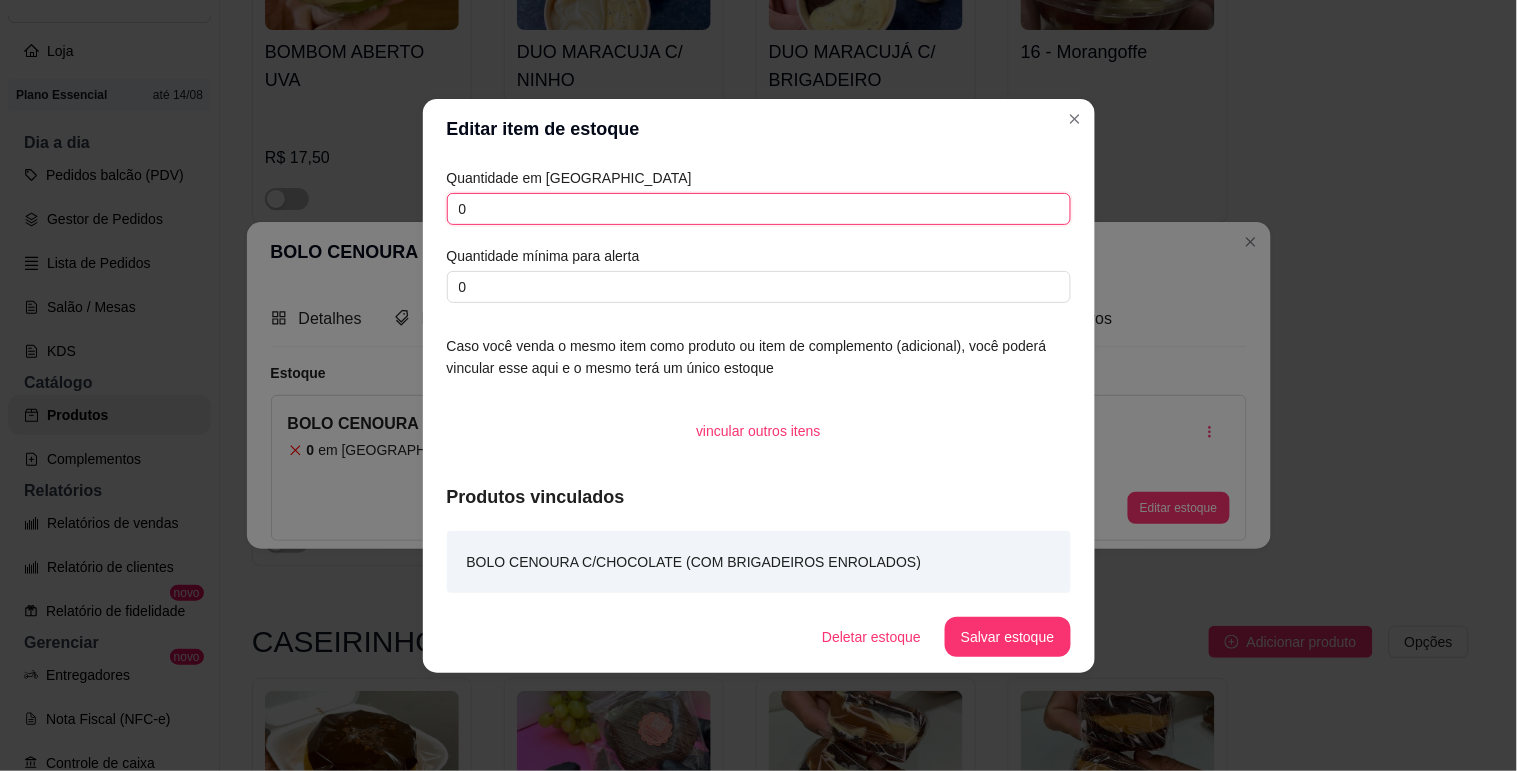 click on "0" at bounding box center (759, 209) 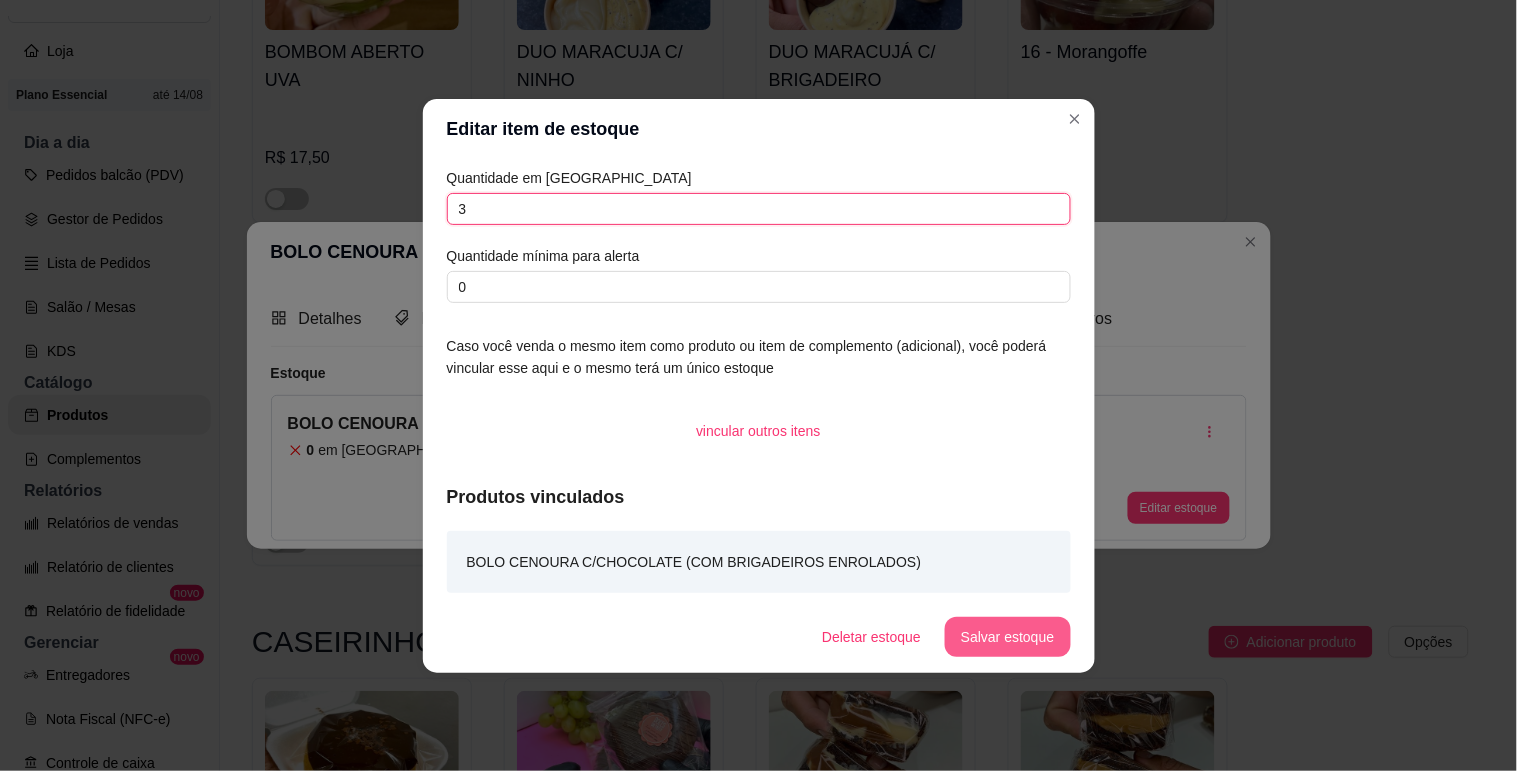 type on "3" 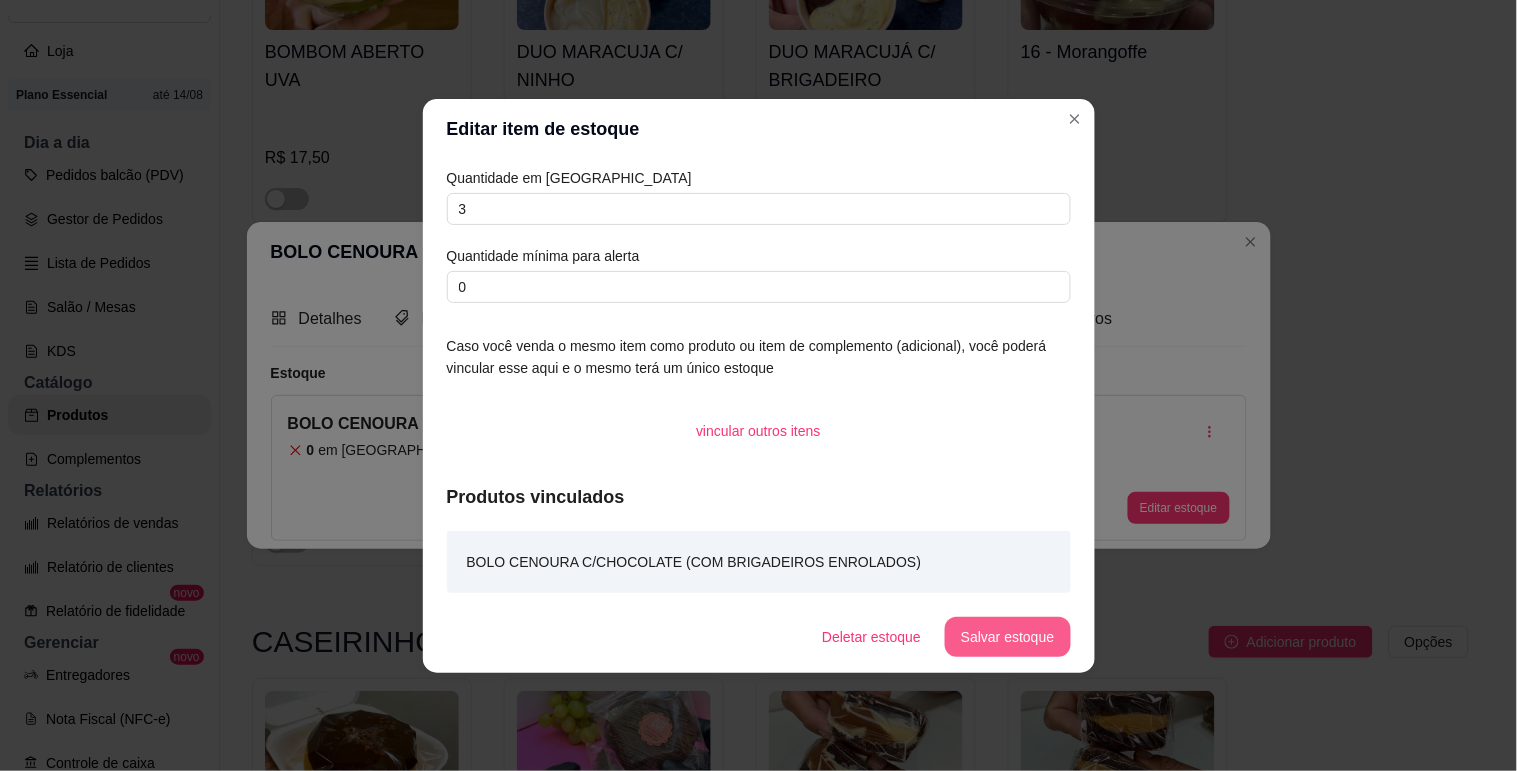 click on "Salvar estoque" at bounding box center (1007, 637) 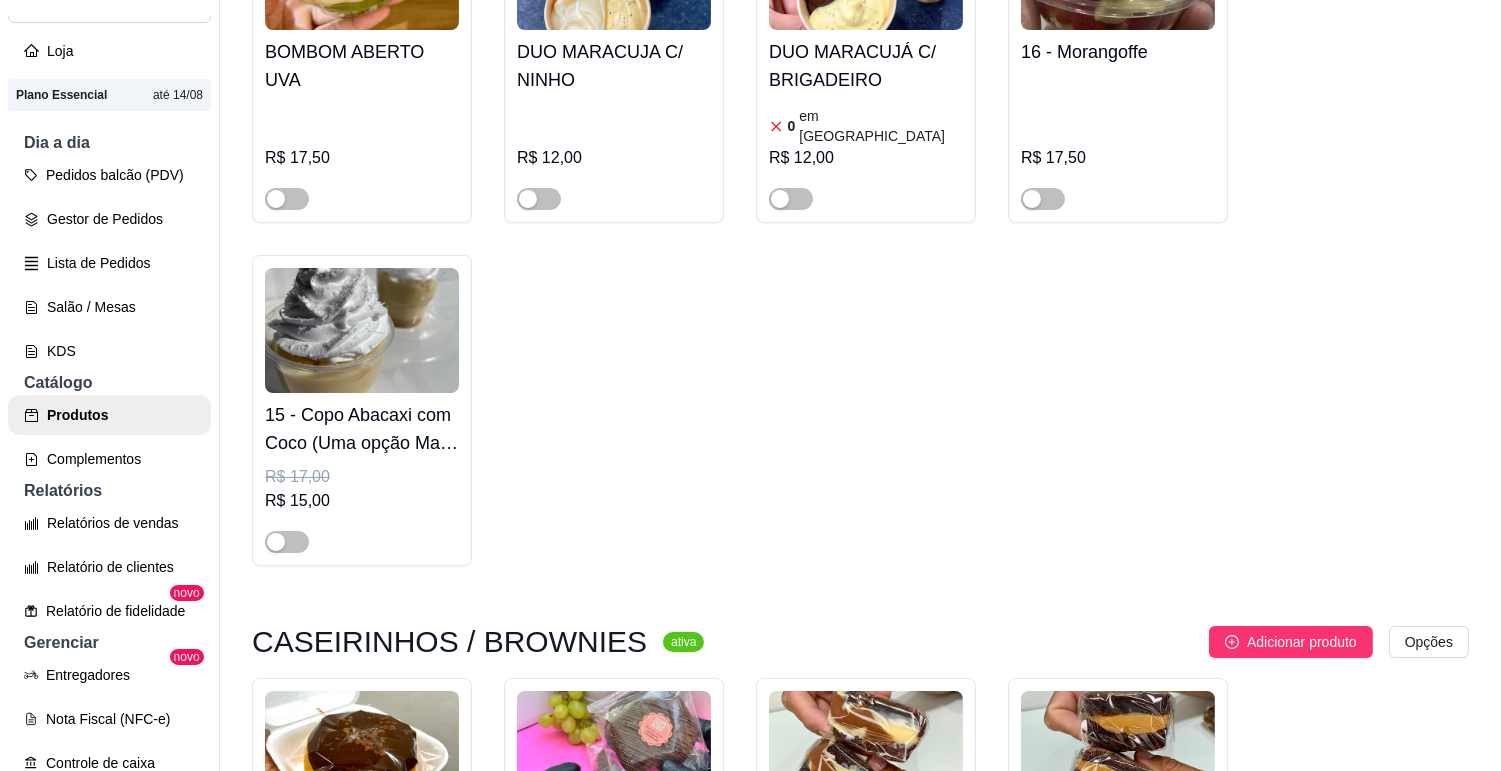 click at bounding box center (539, 1009) 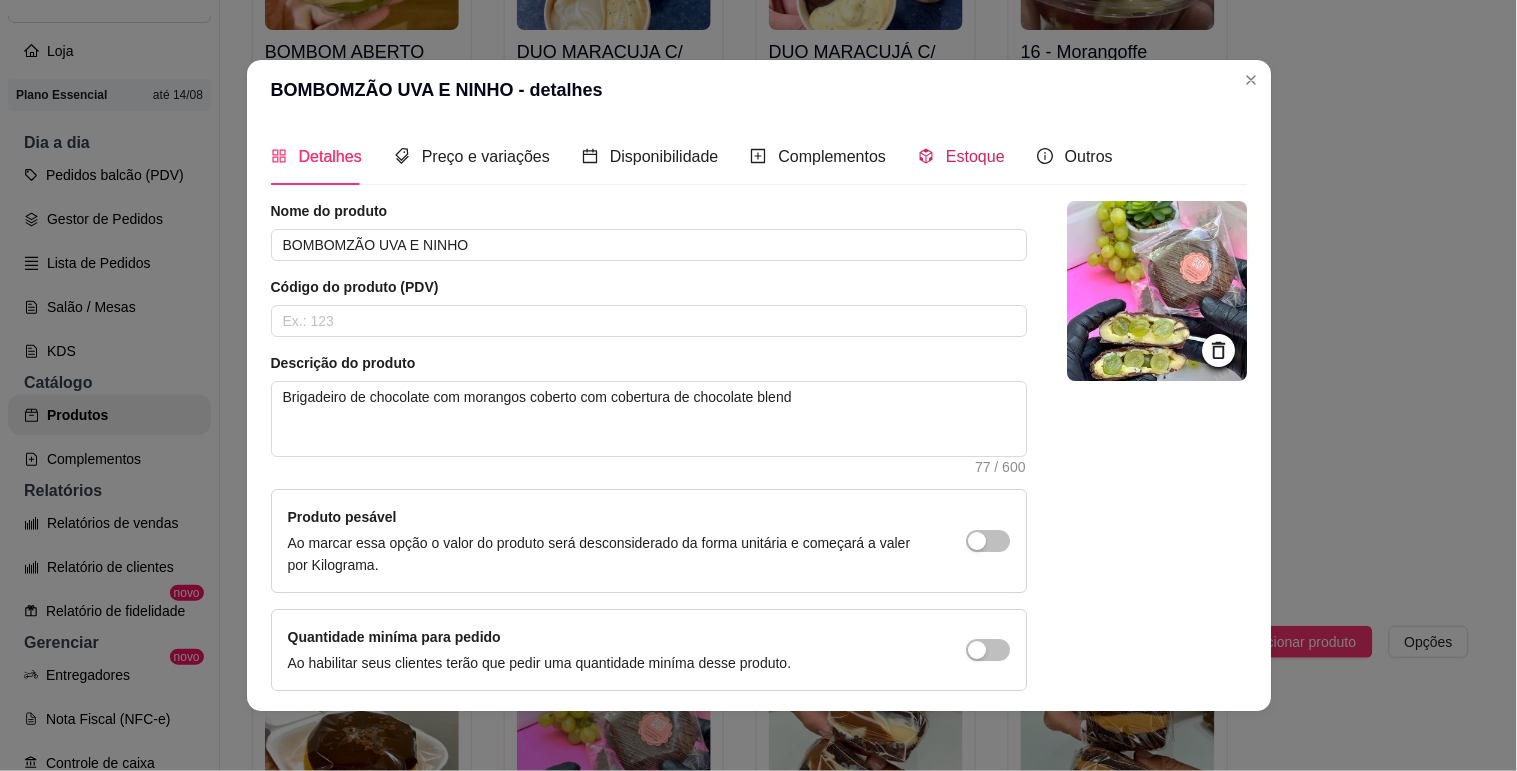 click on "Estoque" at bounding box center (975, 156) 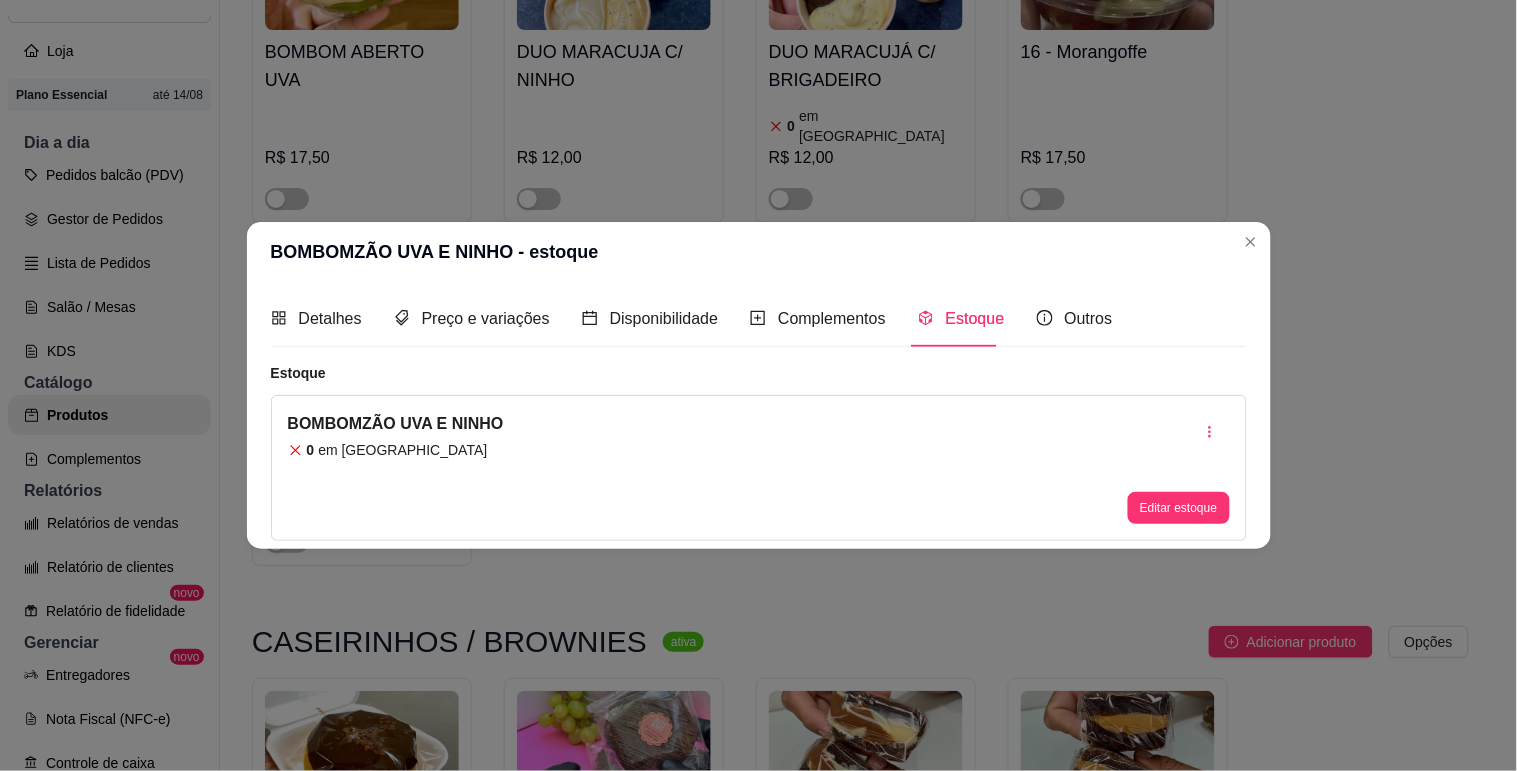 type 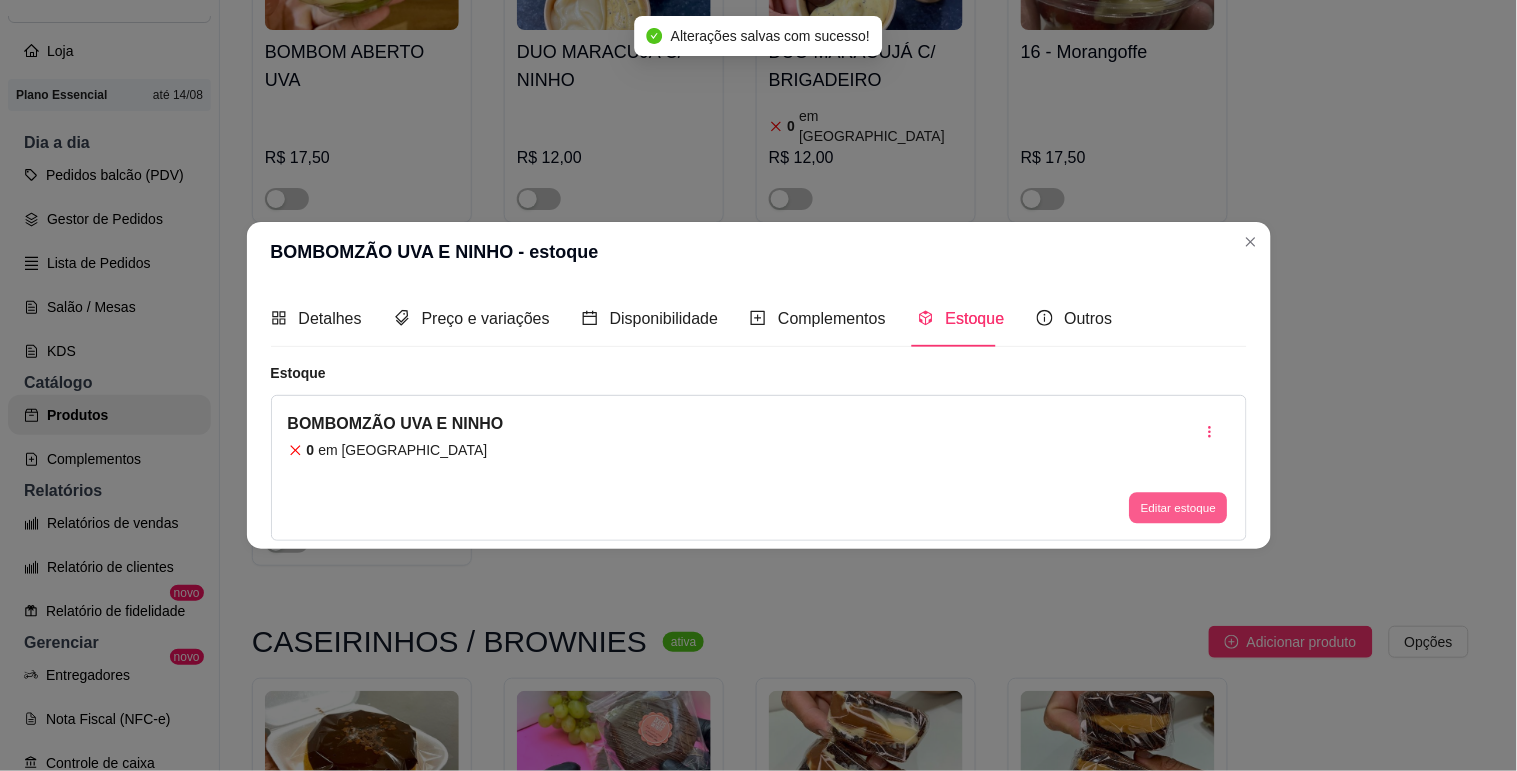 click on "Editar estoque" at bounding box center [1179, 508] 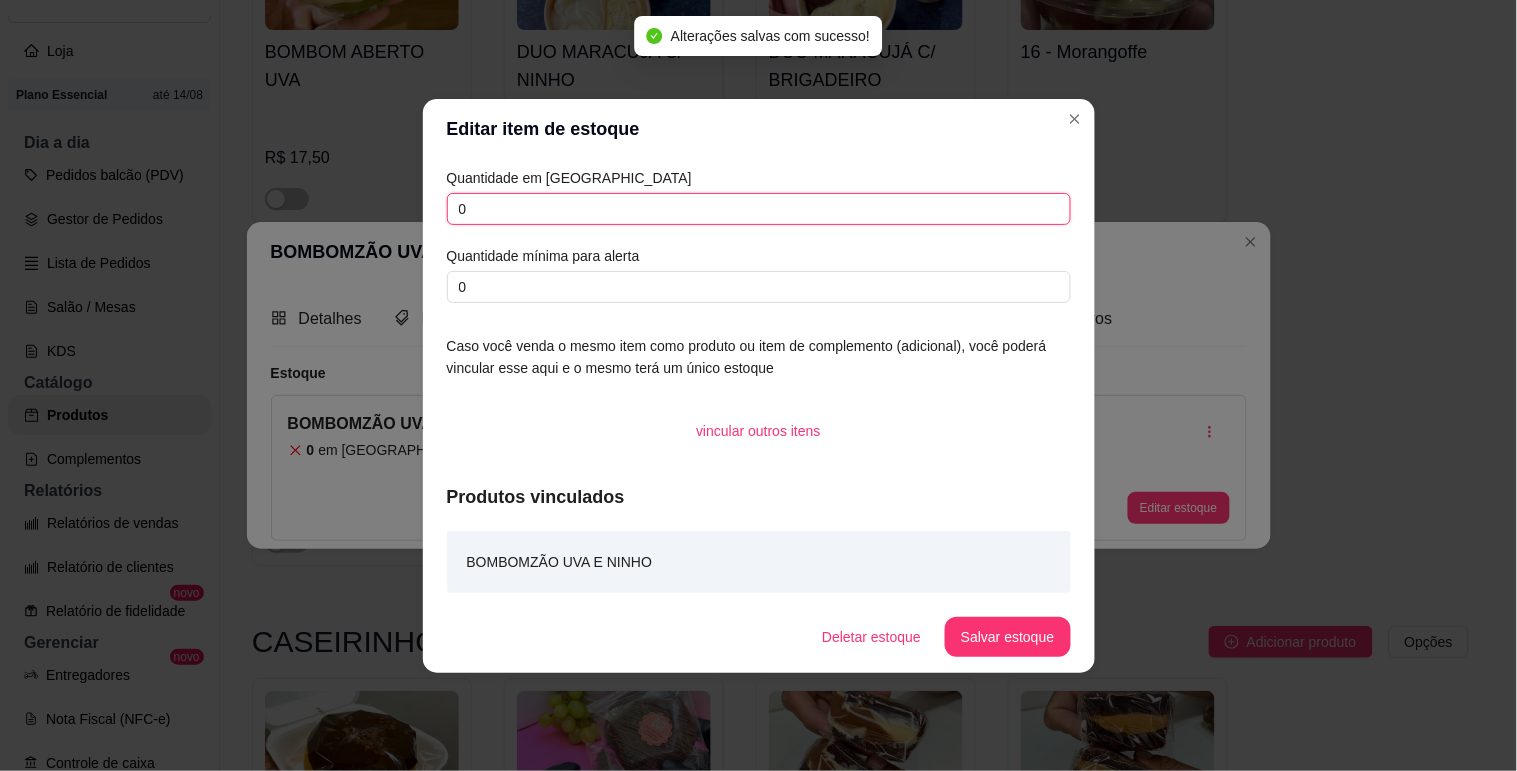 click on "0" at bounding box center (759, 209) 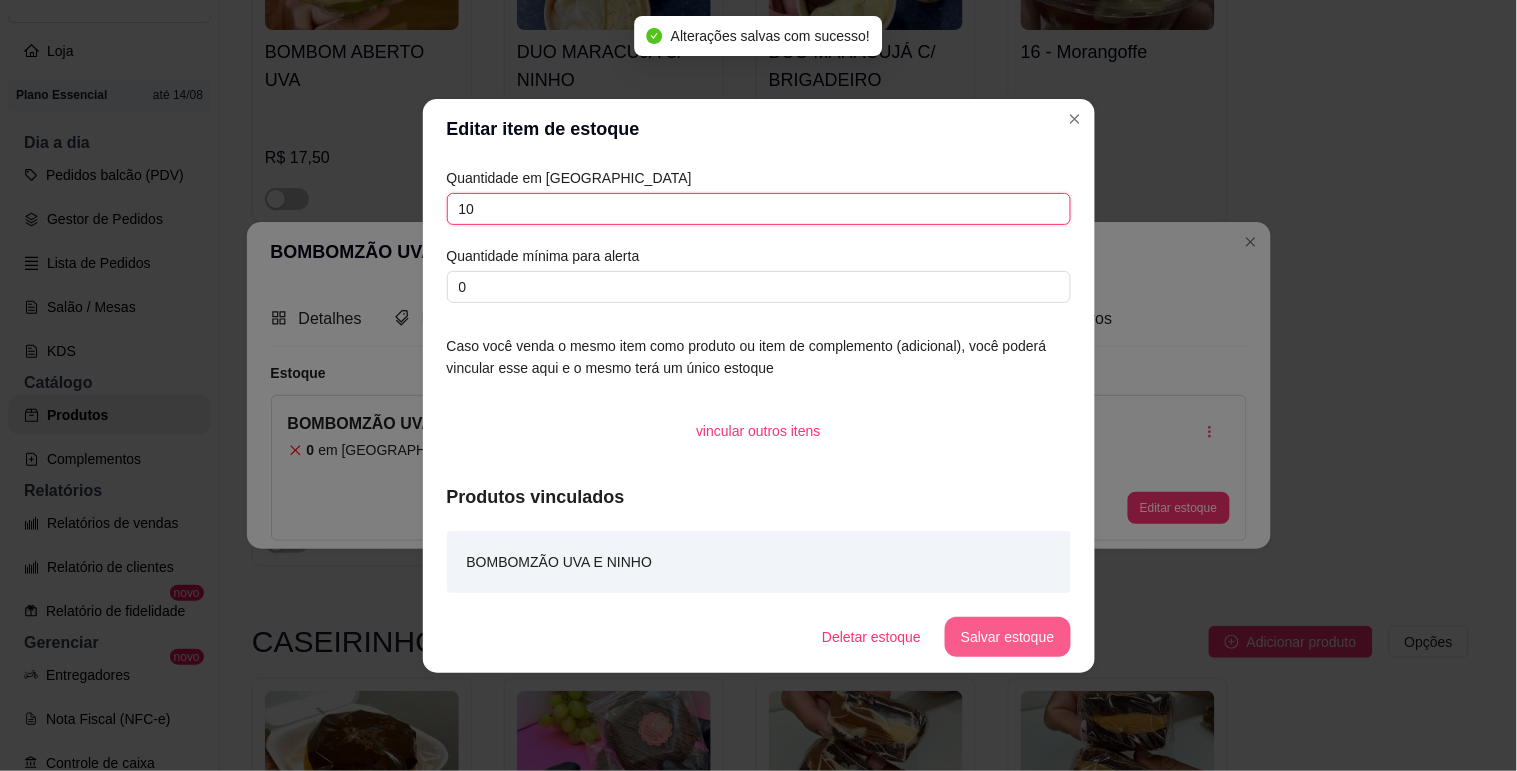type on "10" 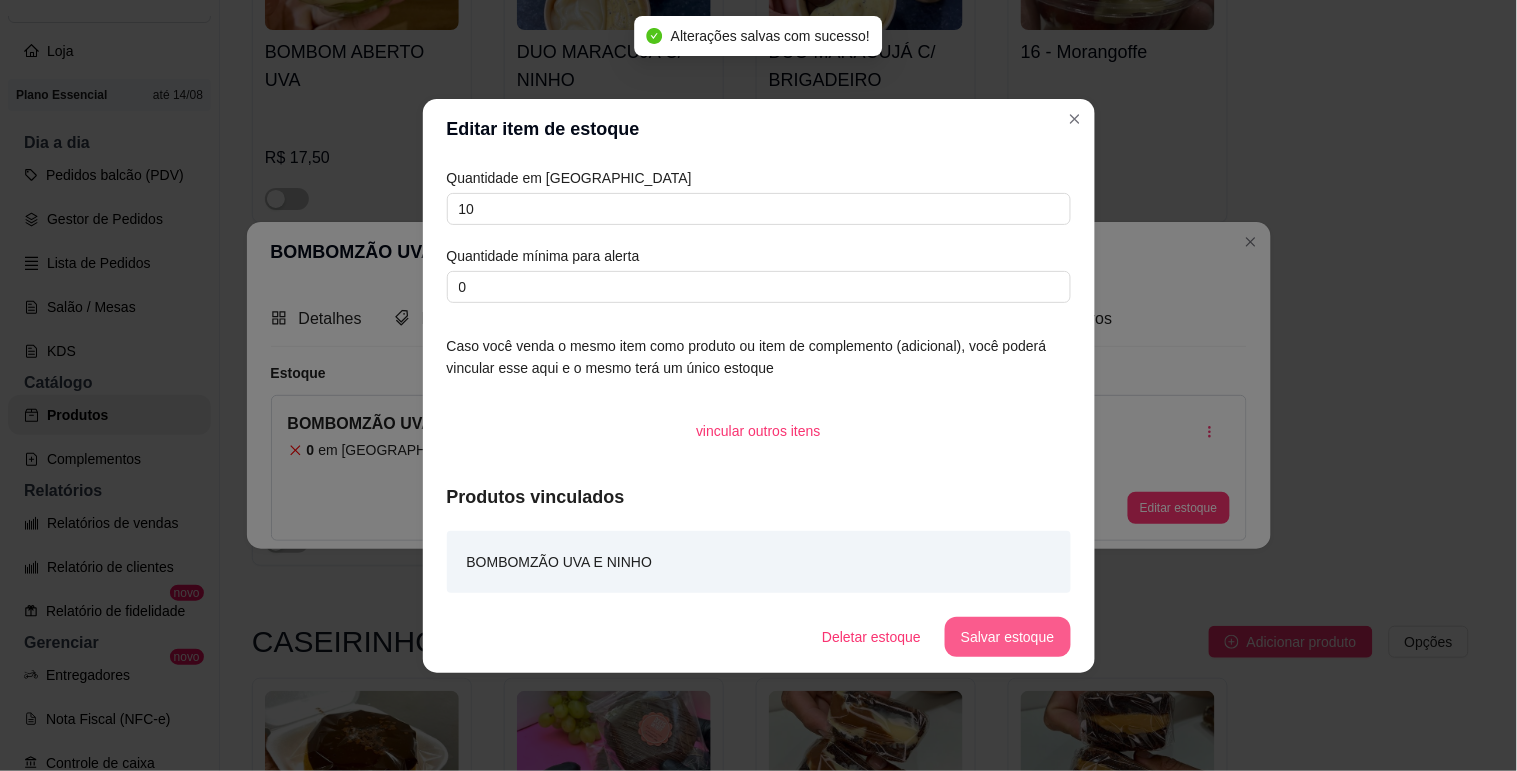 click on "Salvar estoque" at bounding box center (1007, 637) 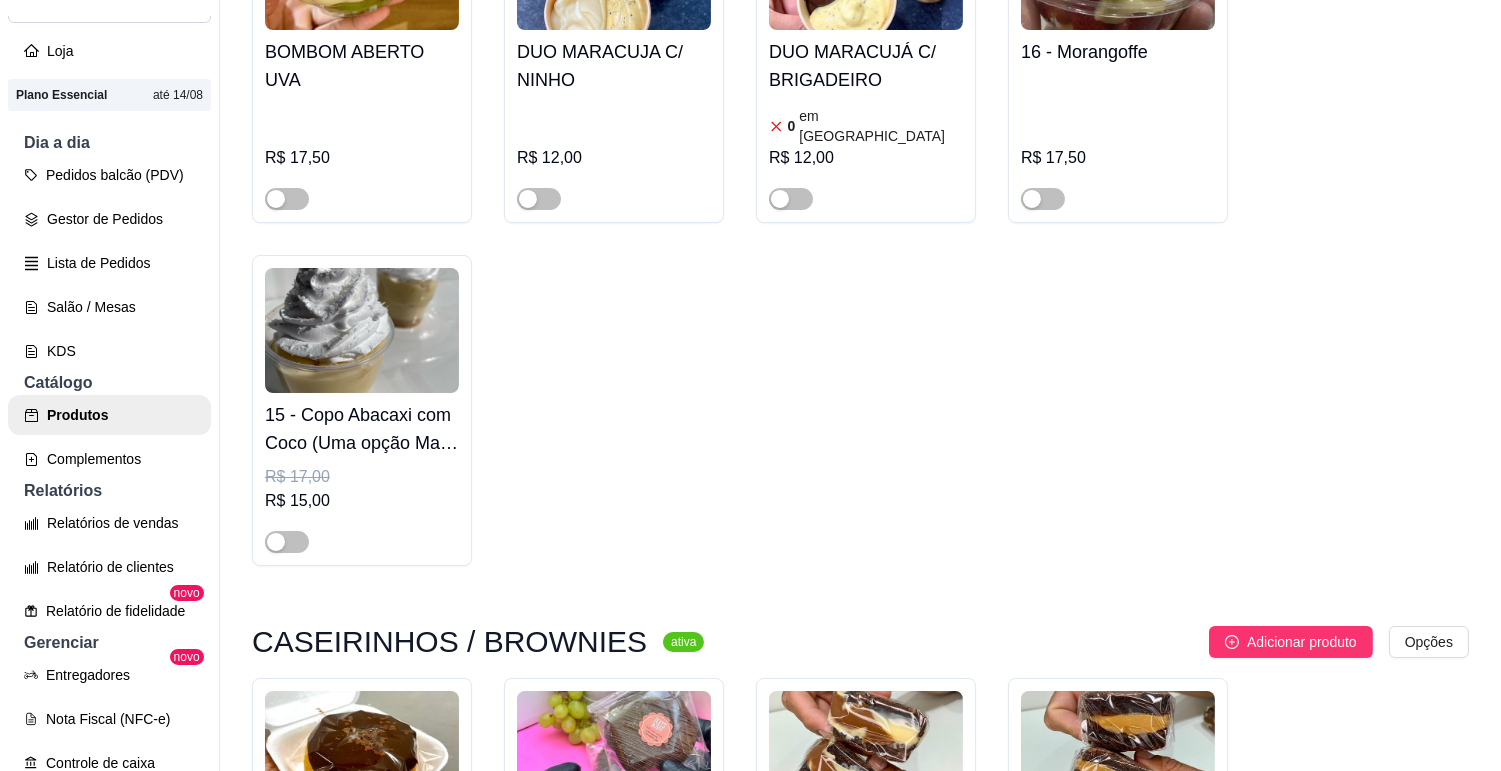 click at bounding box center [287, 1009] 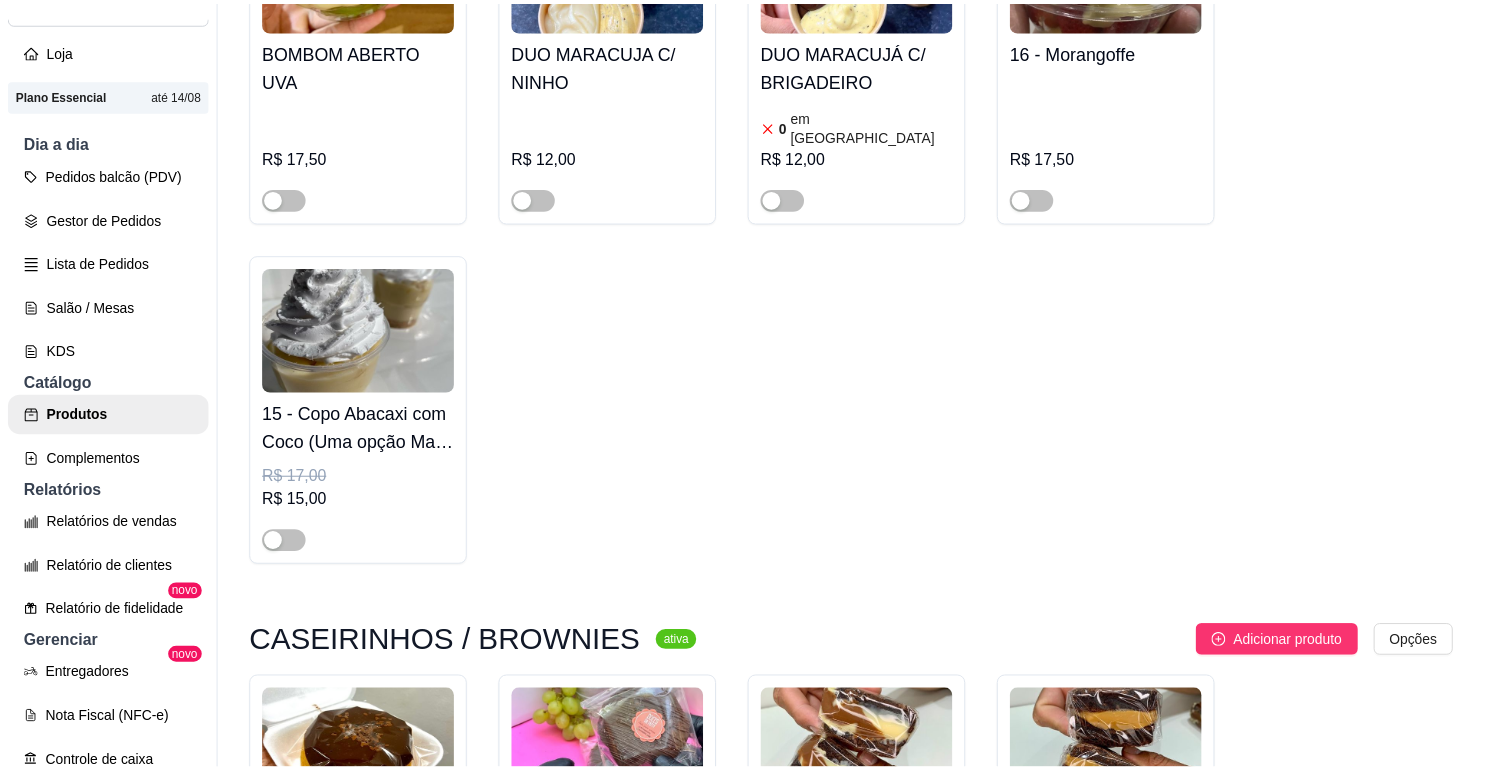 scroll, scrollTop: 11888, scrollLeft: 0, axis: vertical 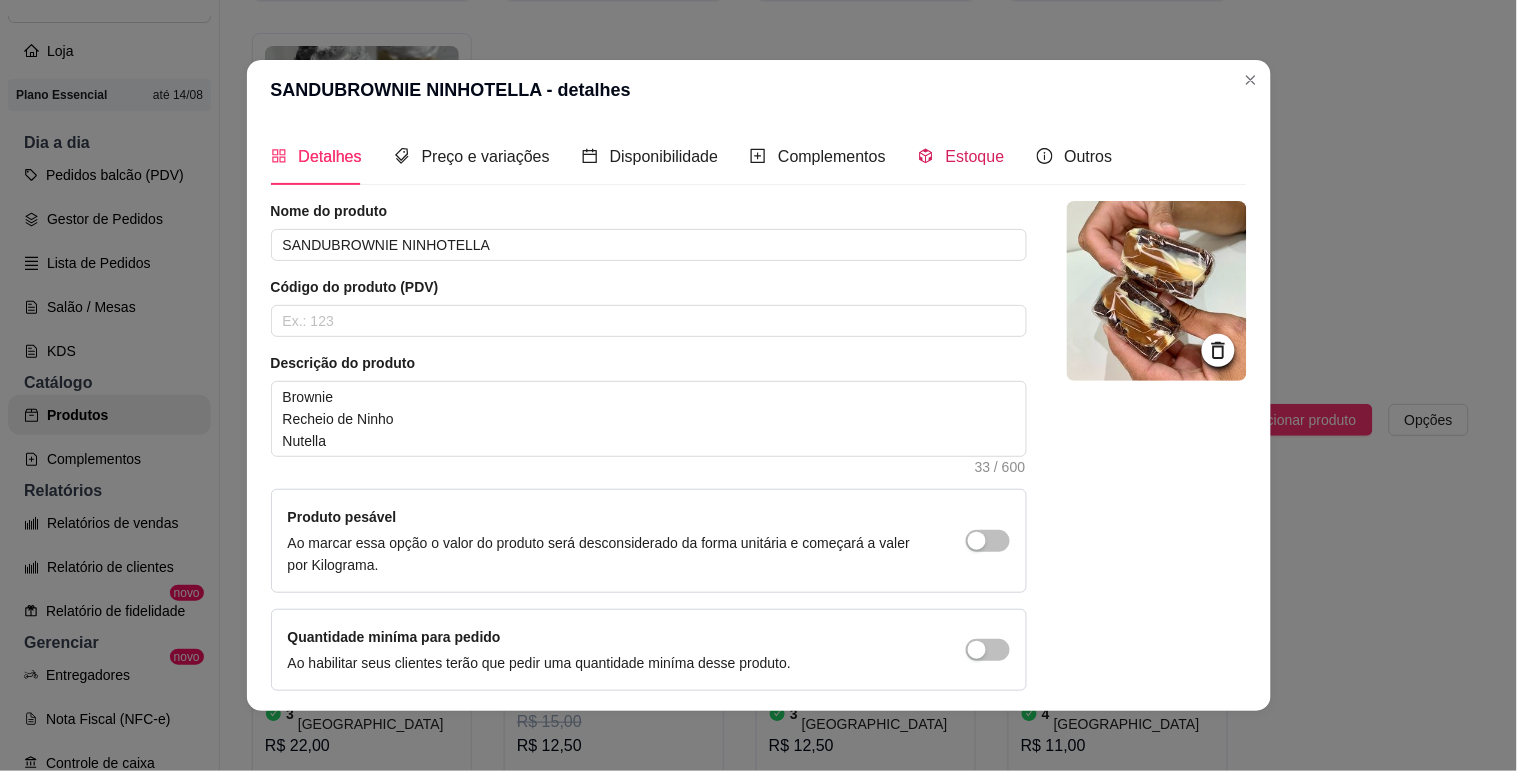 click on "Estoque" at bounding box center [961, 156] 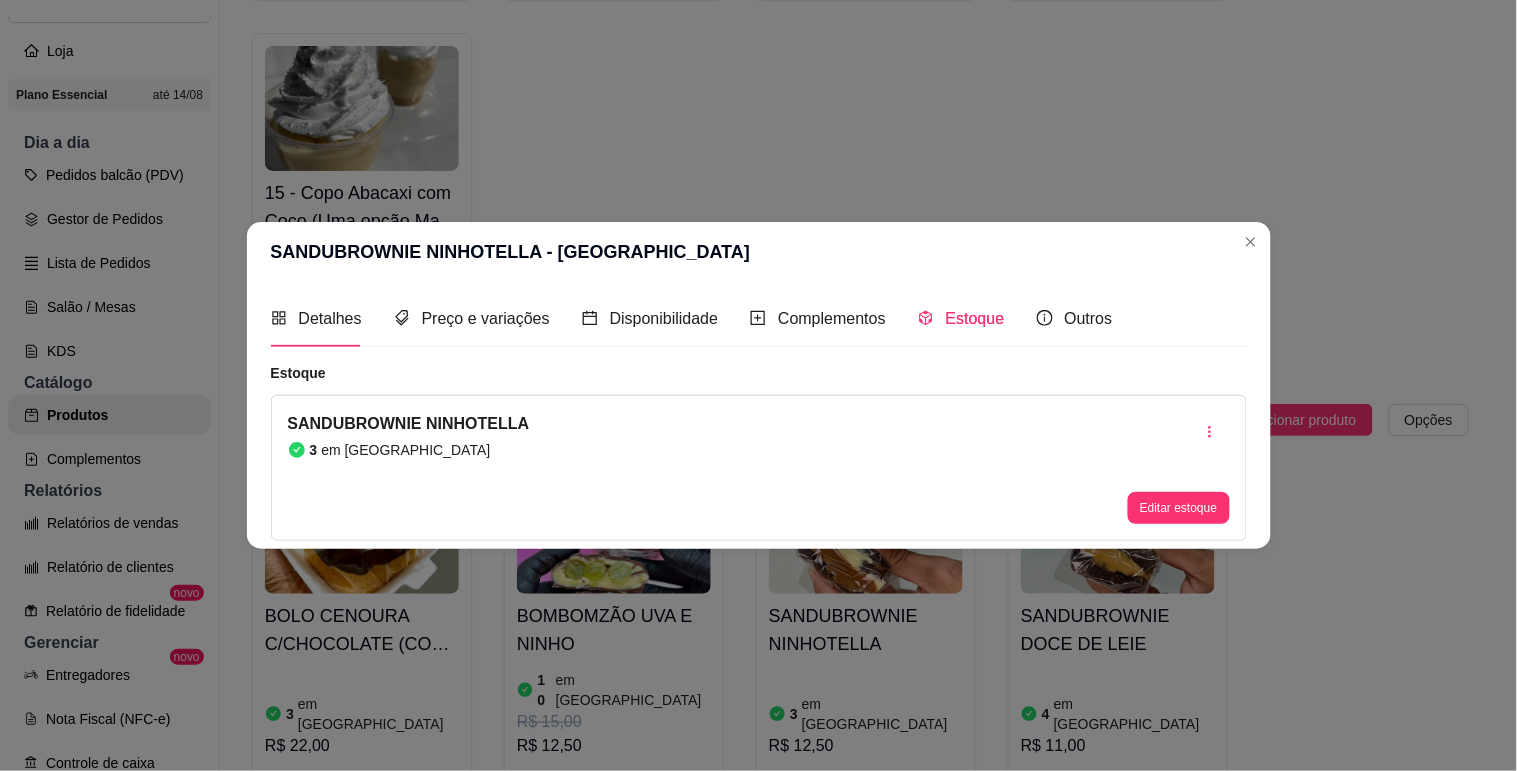 click on "Editar estoque" at bounding box center [1178, 508] 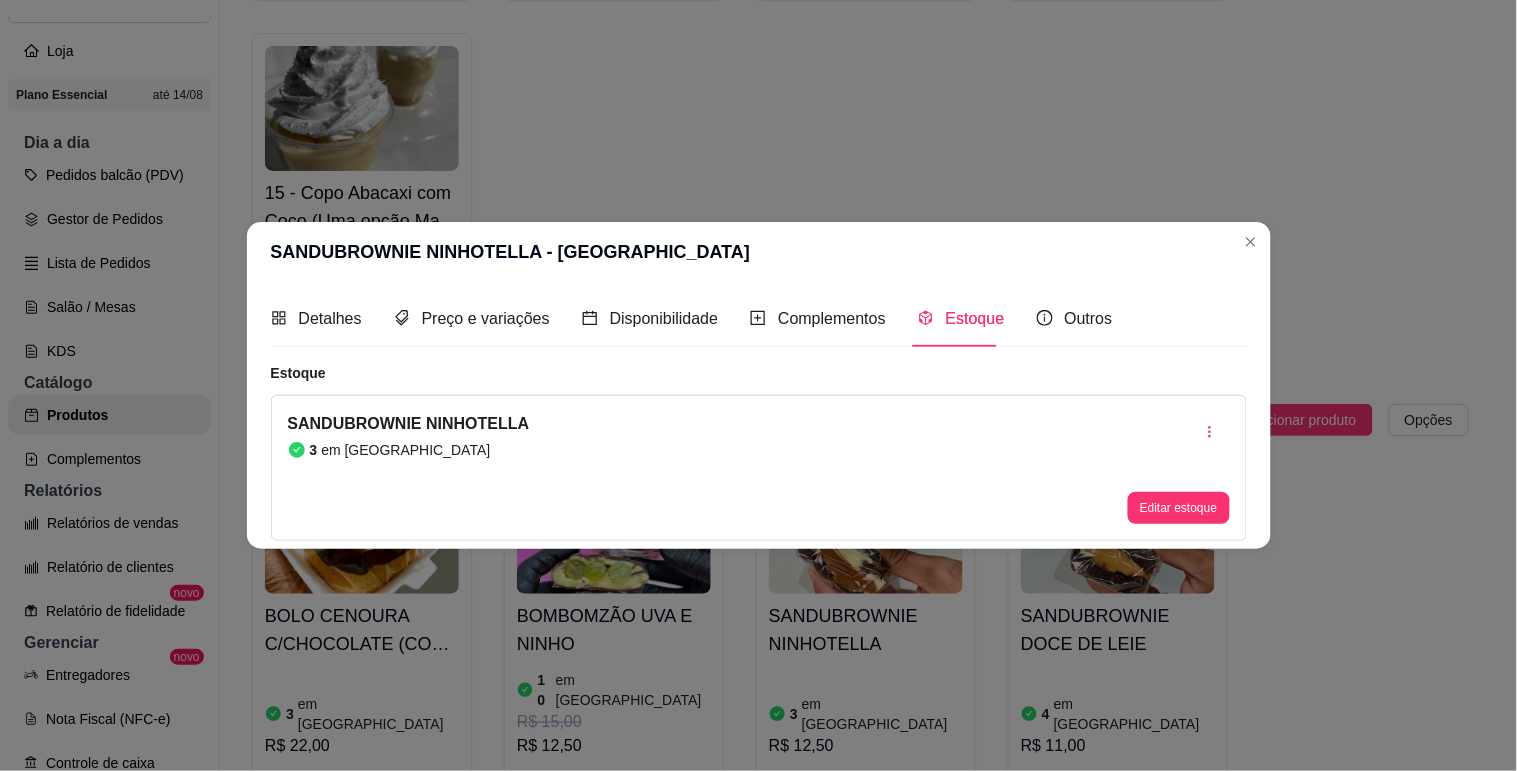 type 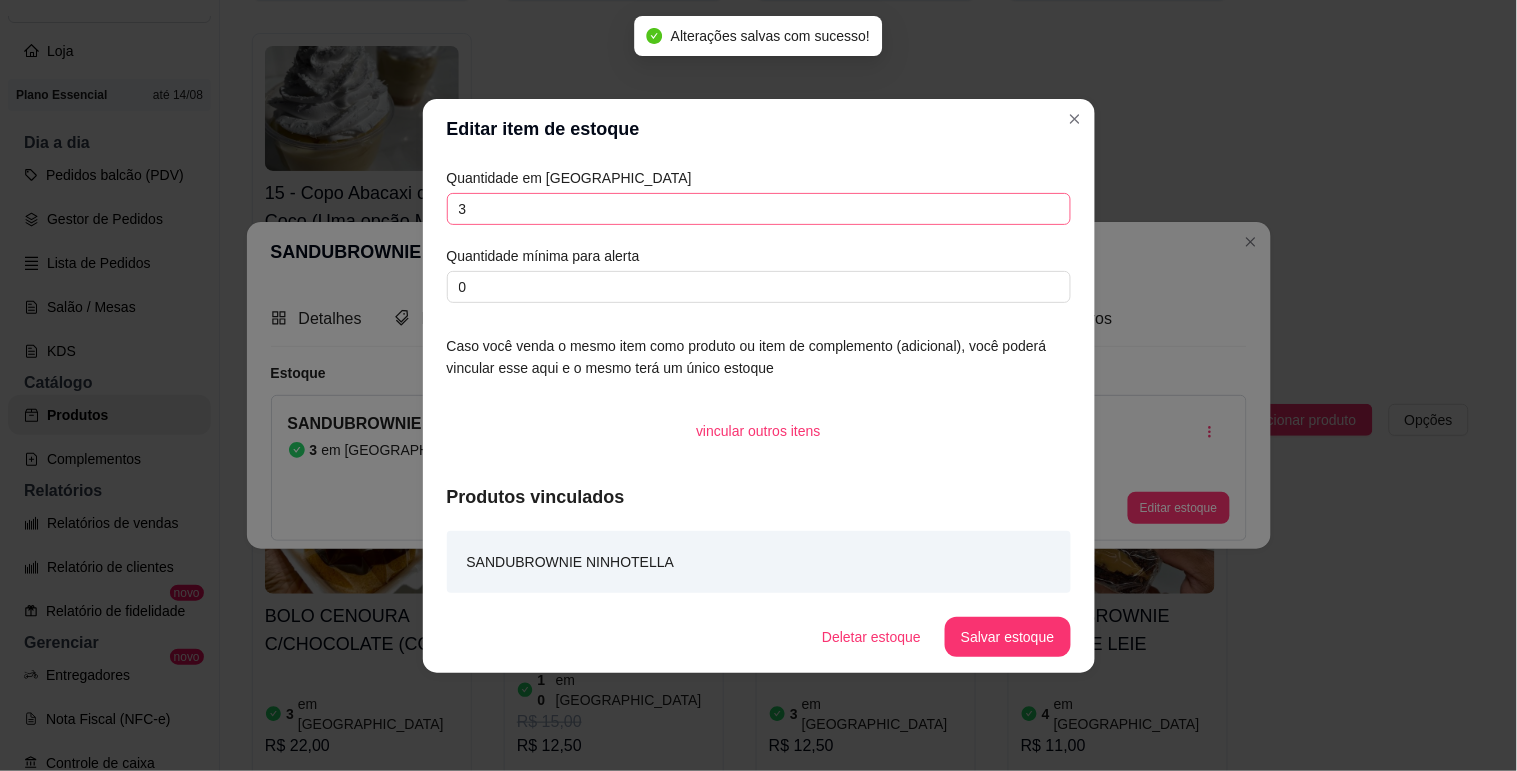 click on "Quantidade   em estoque 3 Quantidade   mínima para alerta 0" at bounding box center (759, 235) 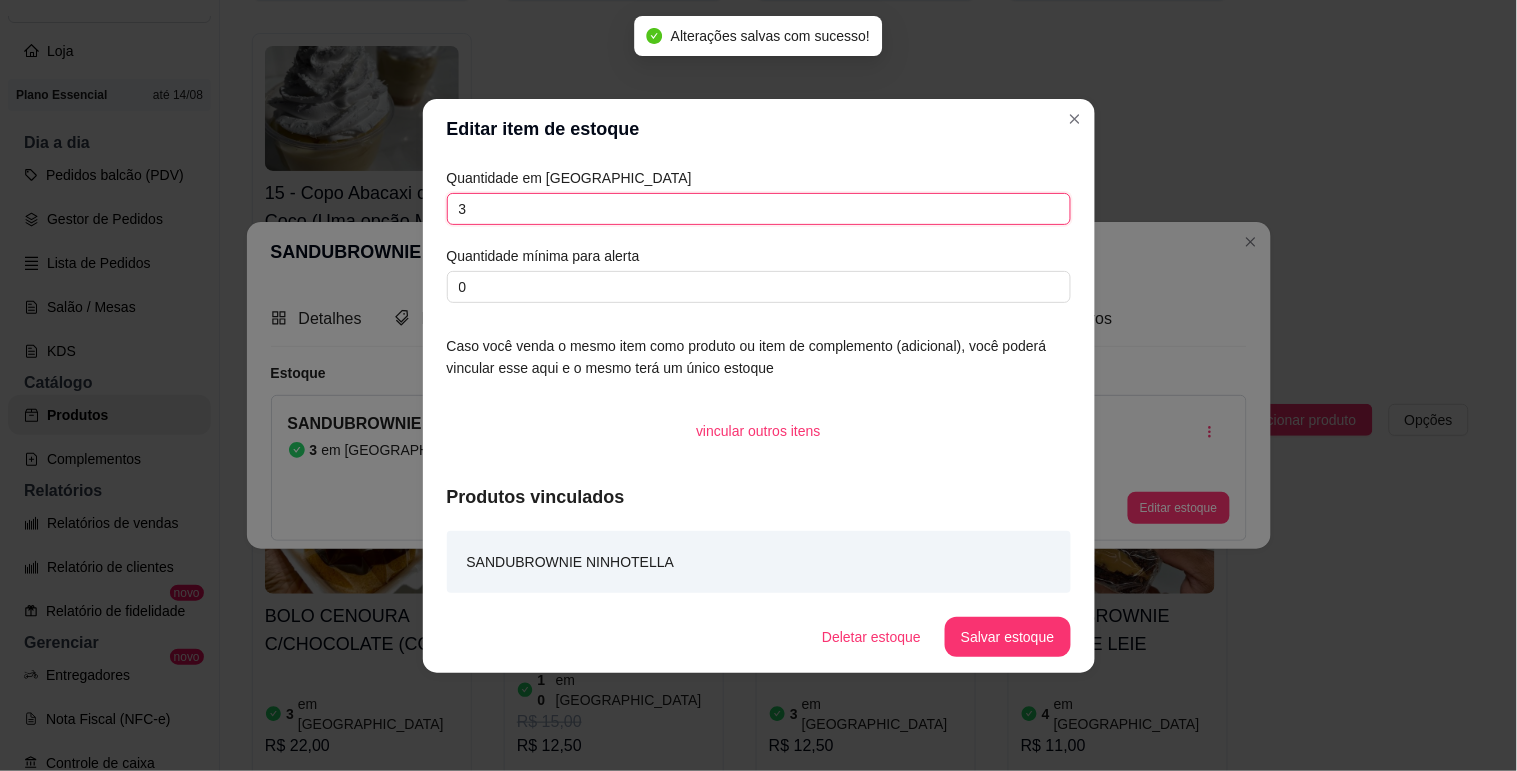 click on "3" at bounding box center [759, 209] 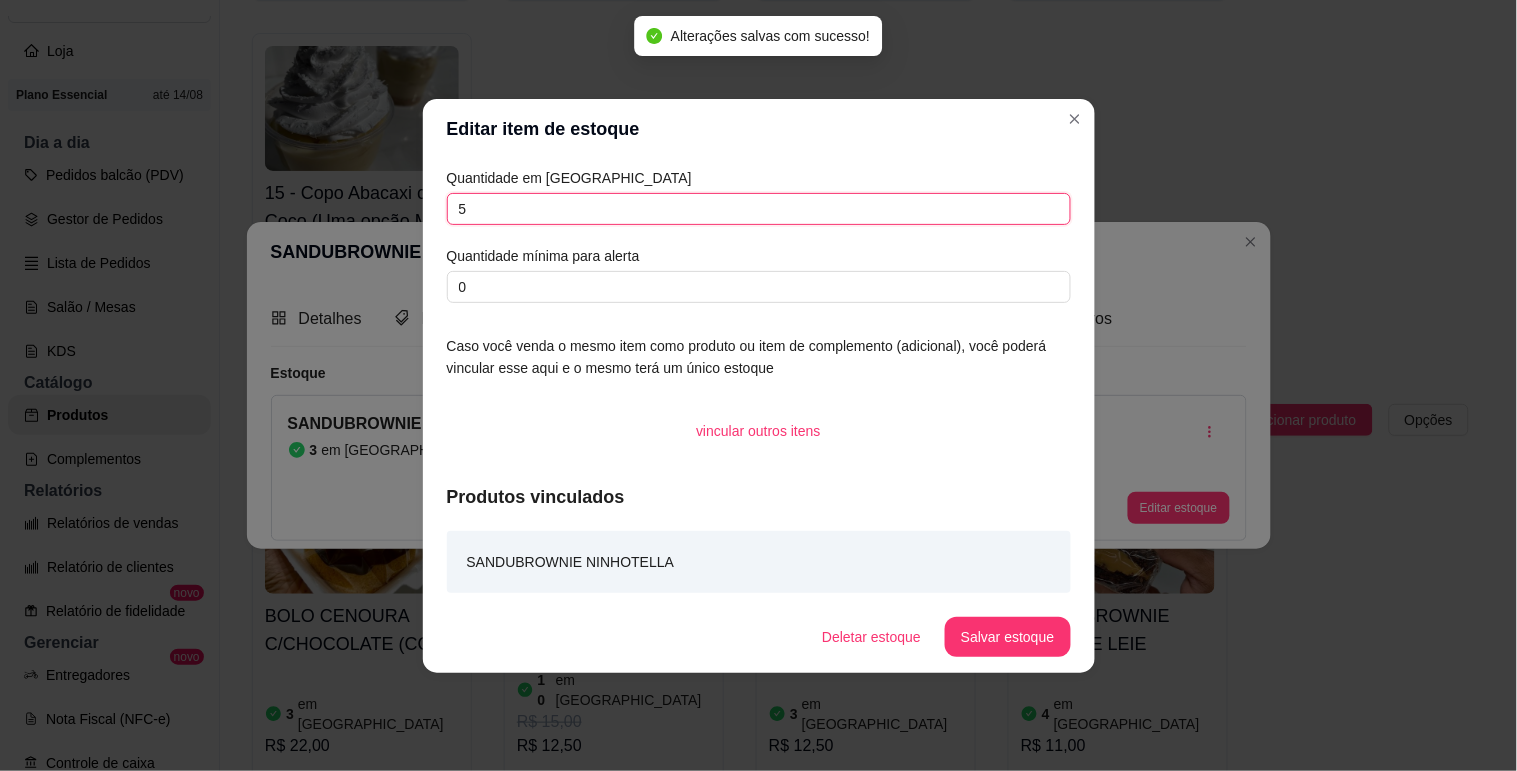 click on "5" at bounding box center [759, 209] 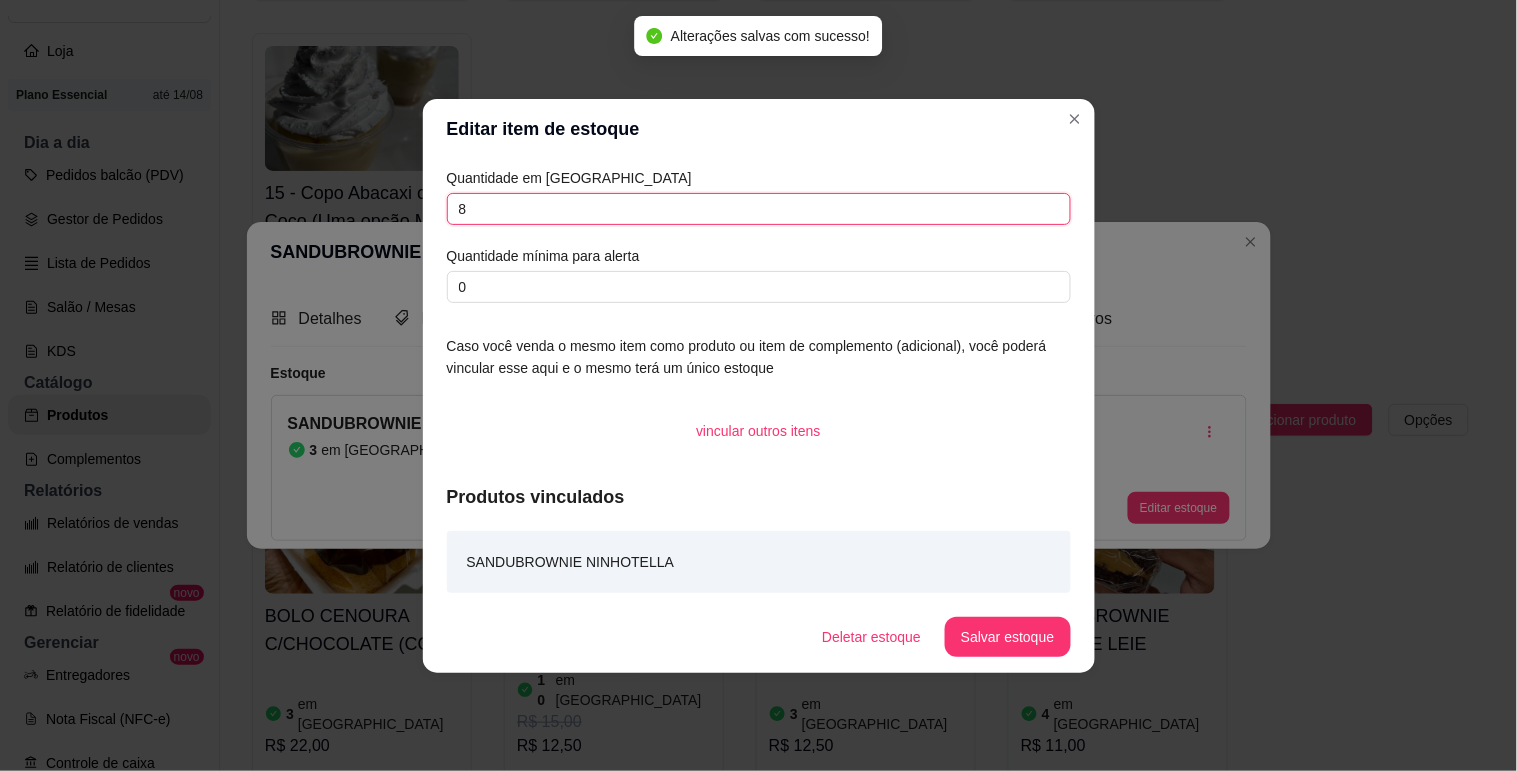 type on "8" 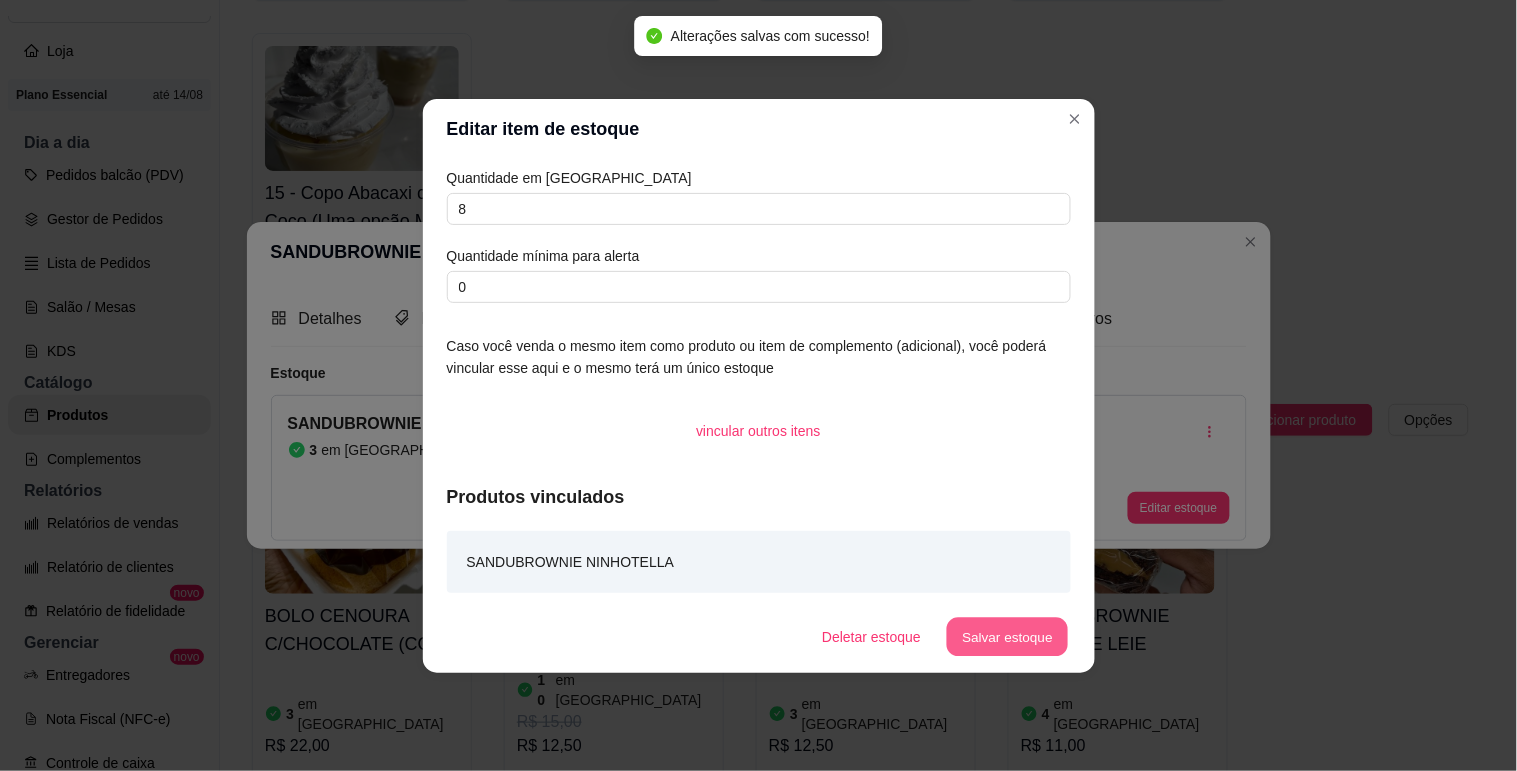click on "Salvar estoque" at bounding box center (1008, 636) 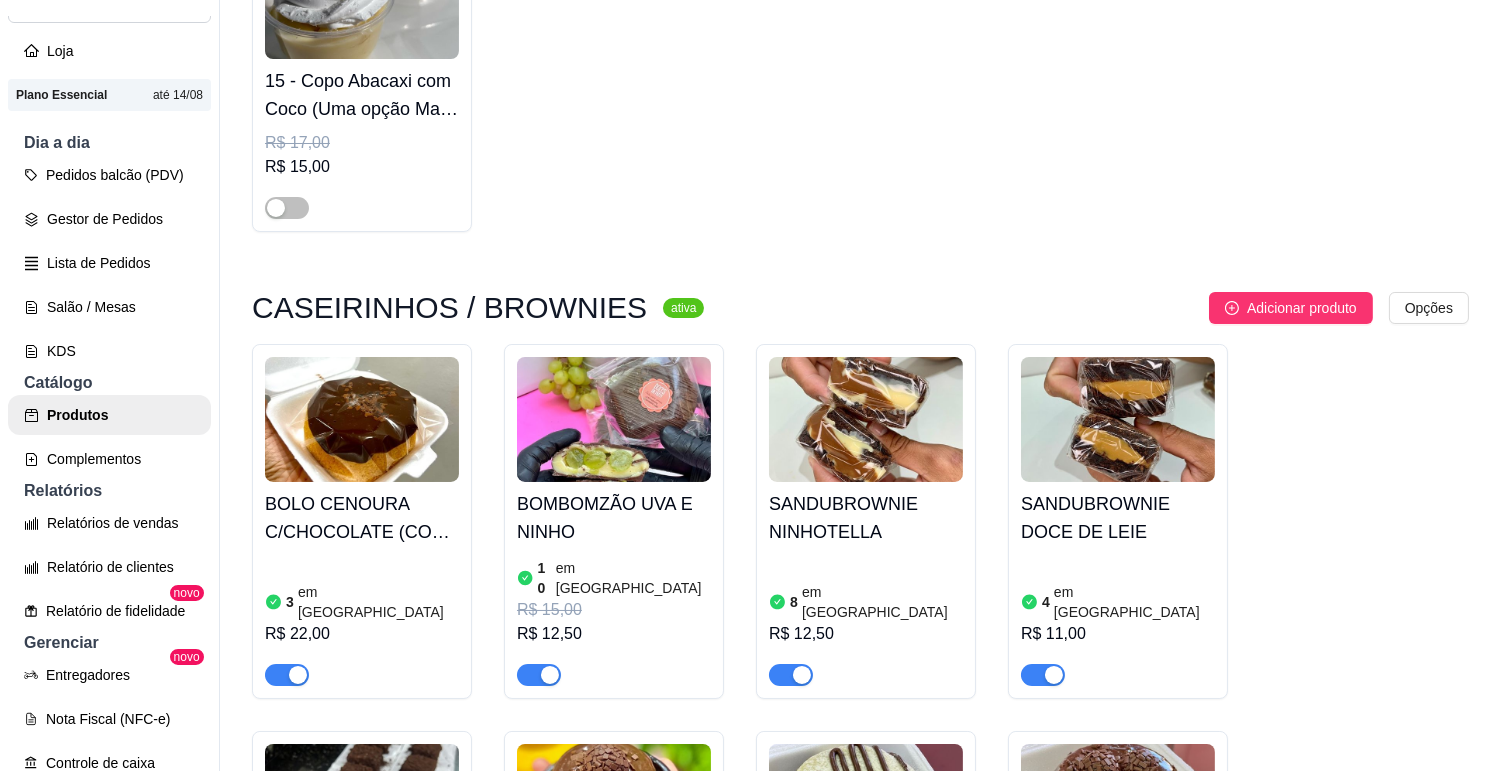 scroll, scrollTop: 12111, scrollLeft: 0, axis: vertical 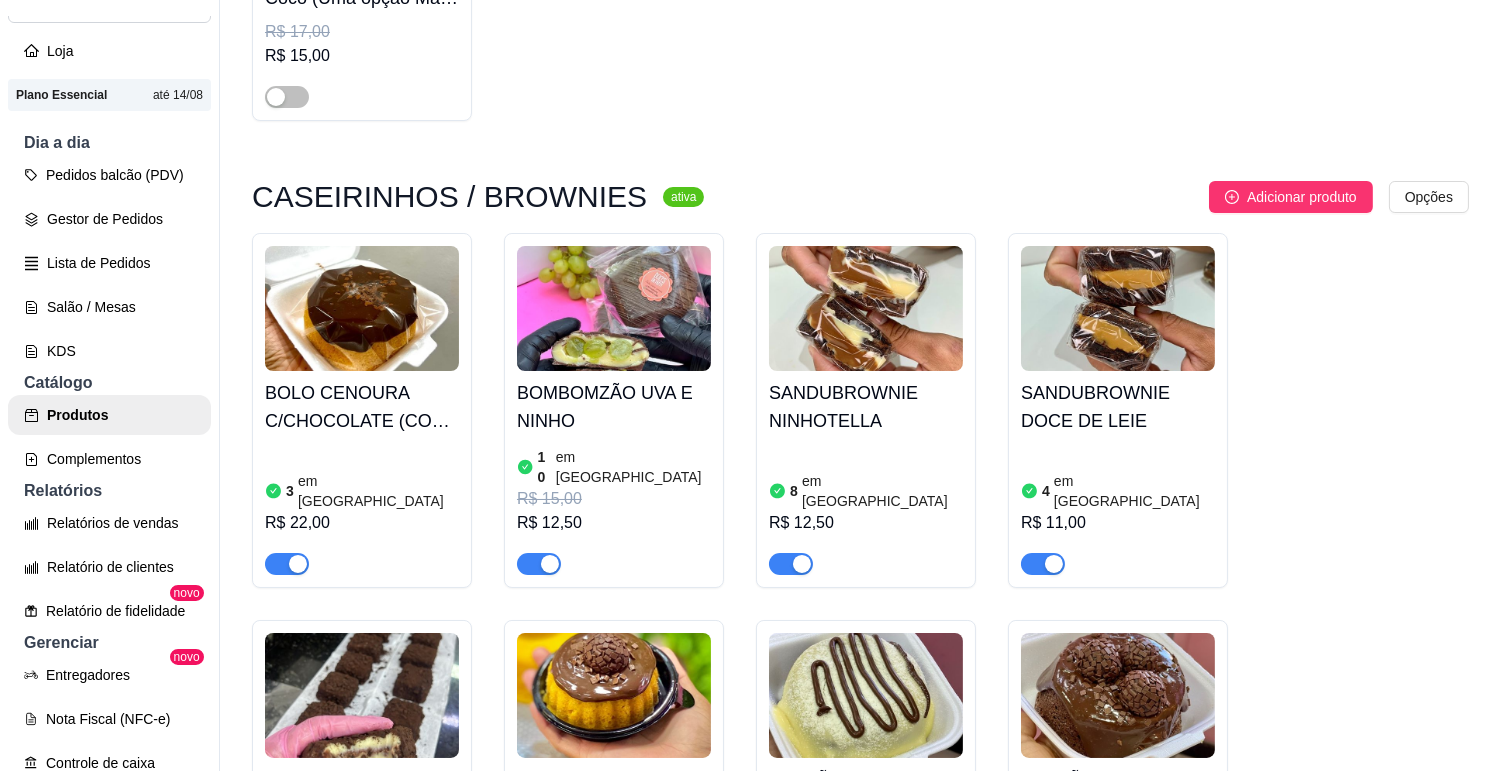 click at bounding box center (362, 695) 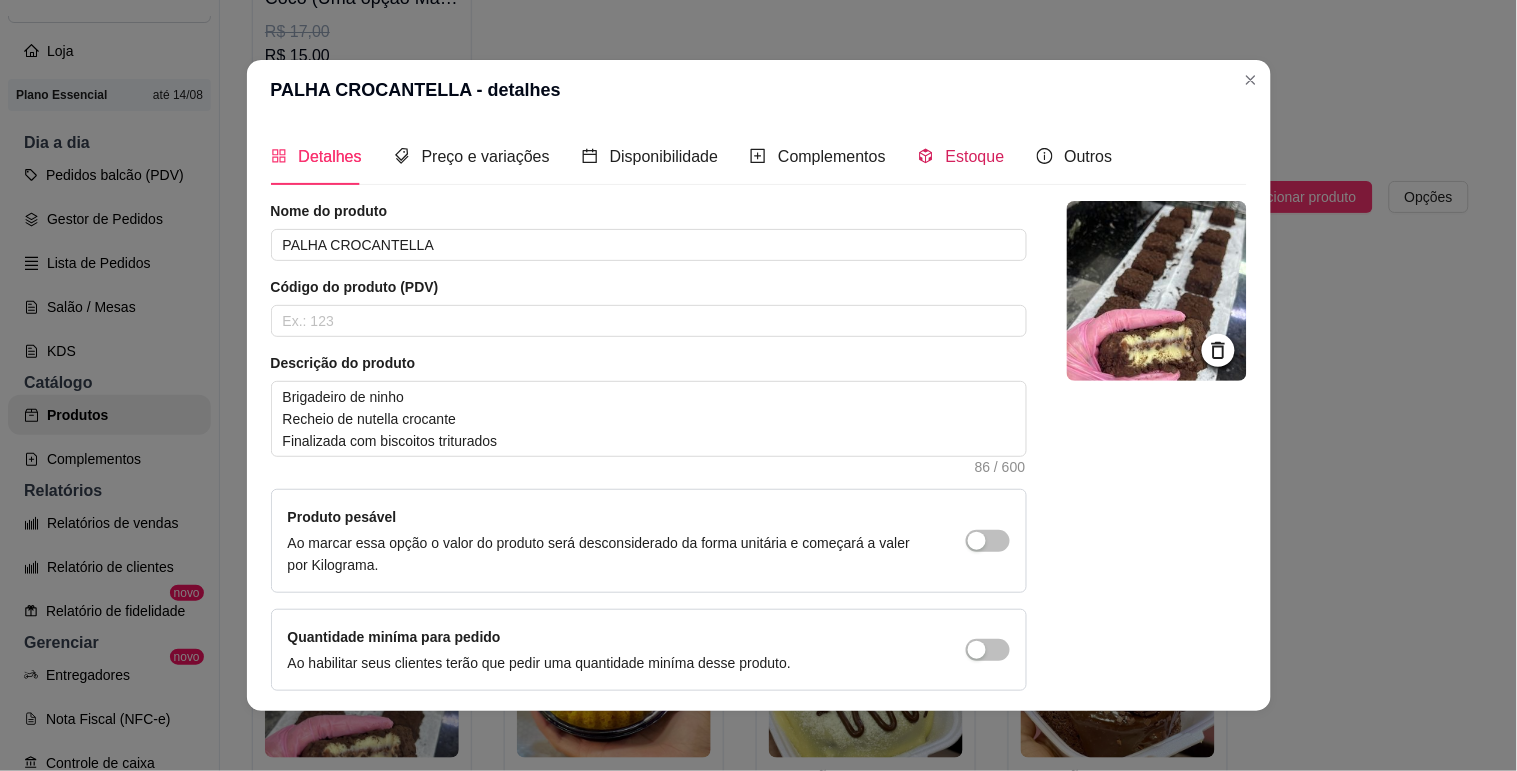 click 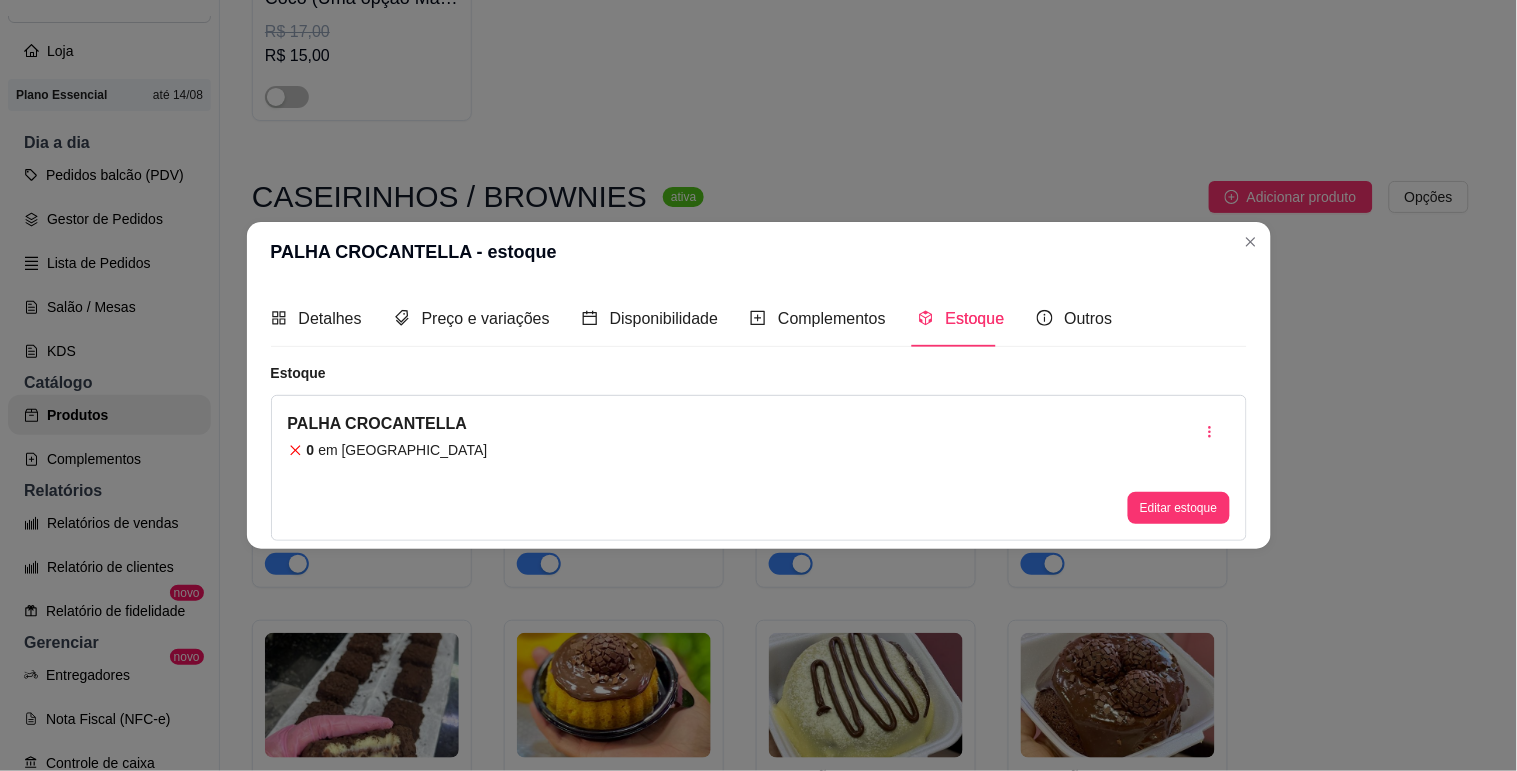 click on "Editar estoque" at bounding box center [1178, 508] 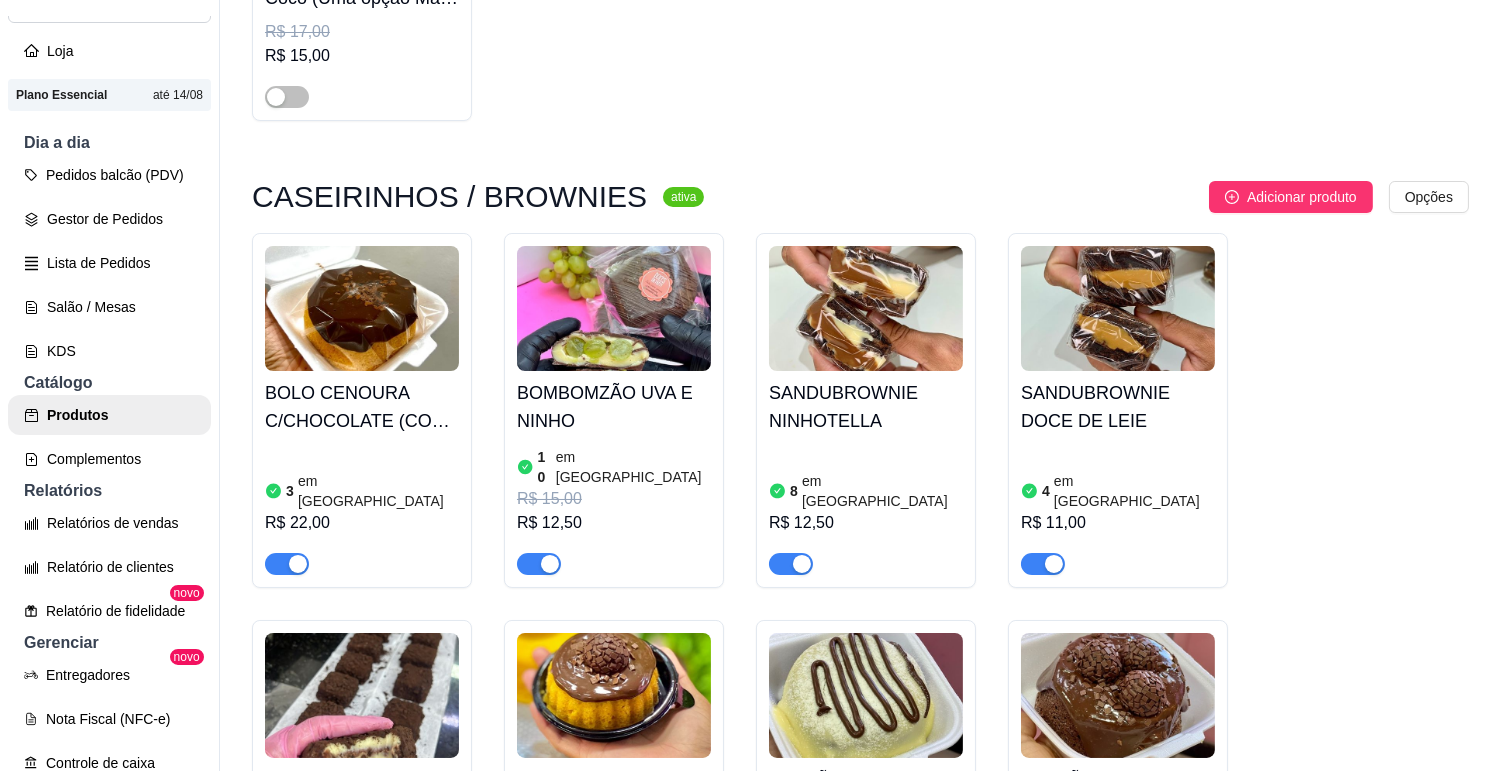 click at bounding box center (298, 951) 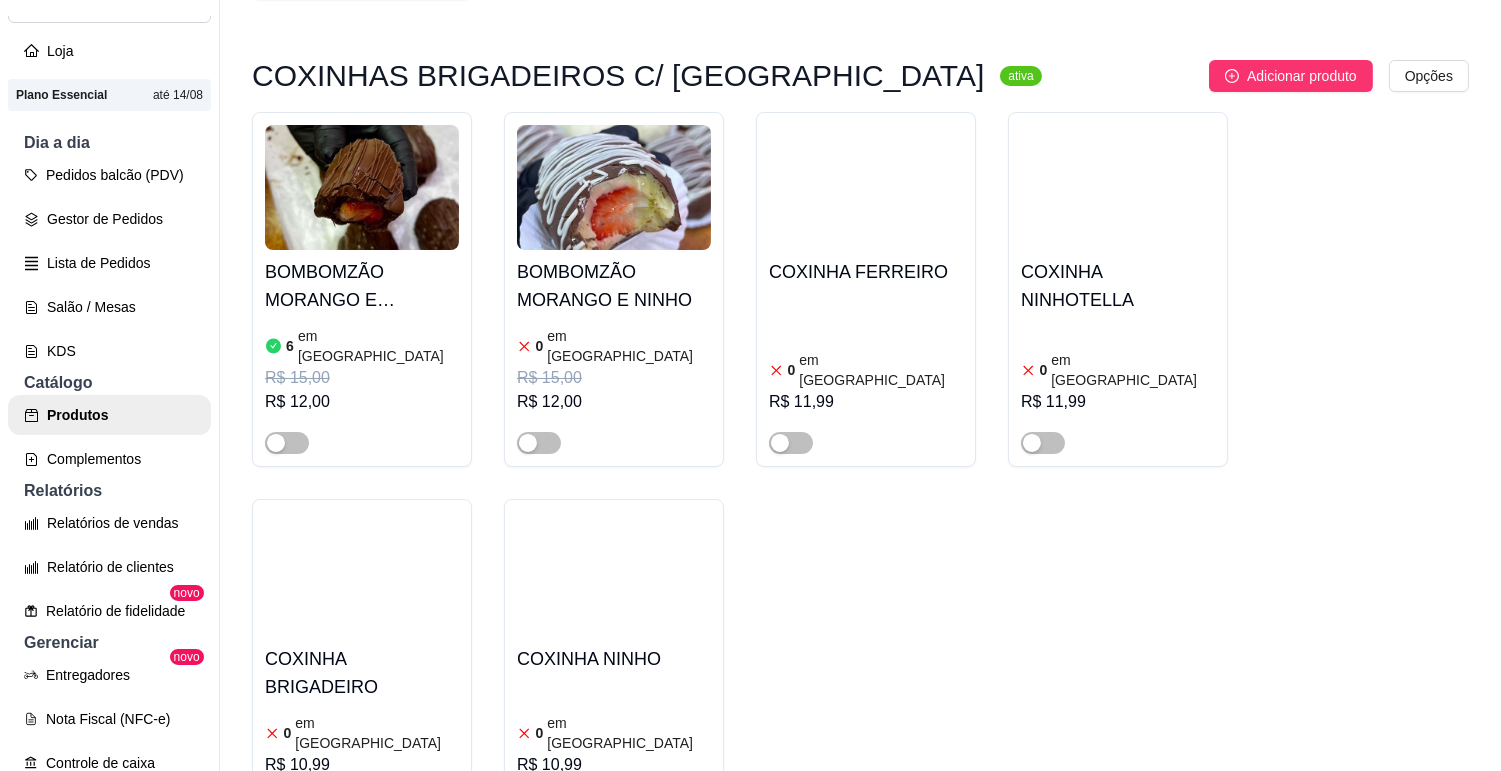 scroll, scrollTop: 15777, scrollLeft: 0, axis: vertical 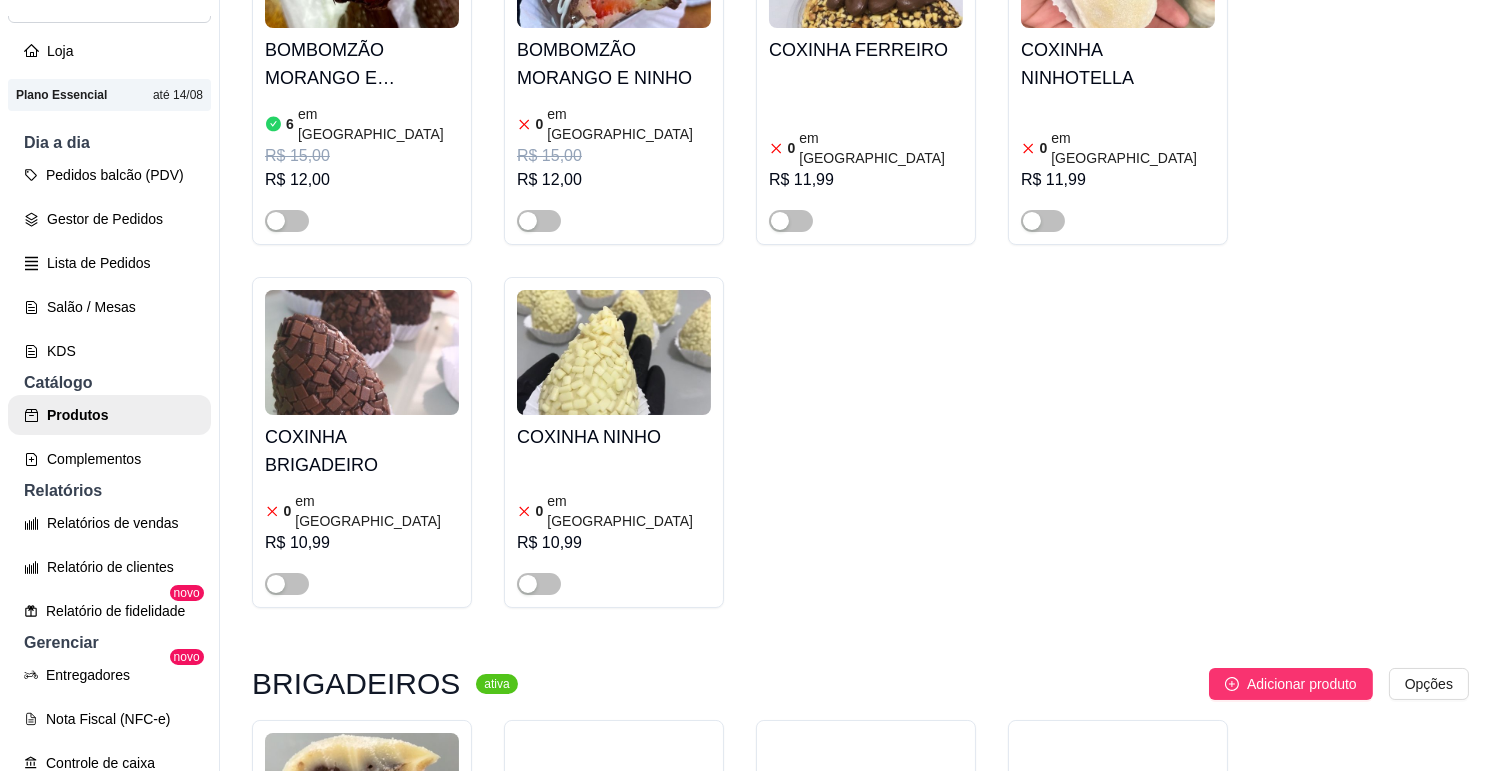 click at bounding box center (287, 1027) 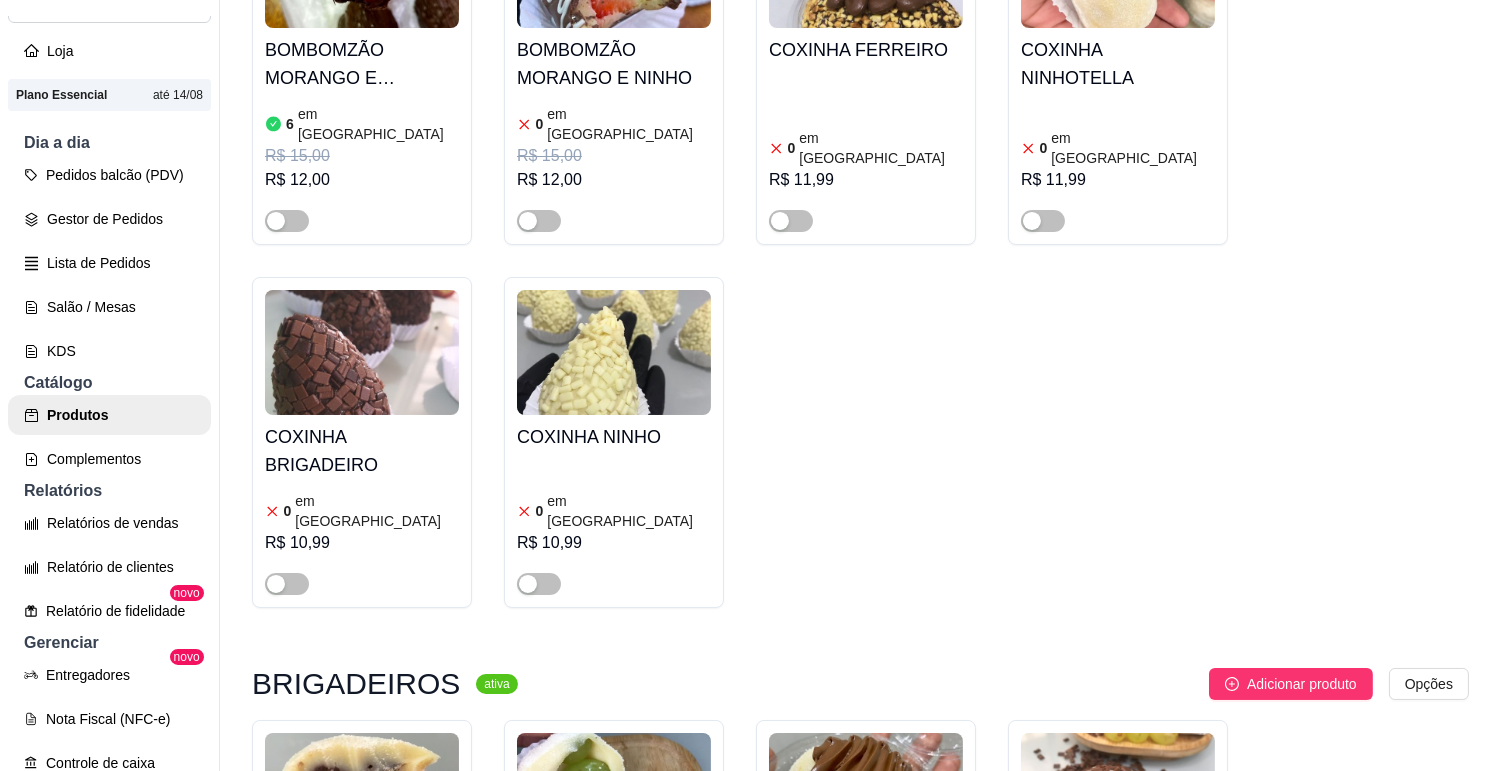 click on "BRIGADEIRO NINHOTELLA" at bounding box center [362, 894] 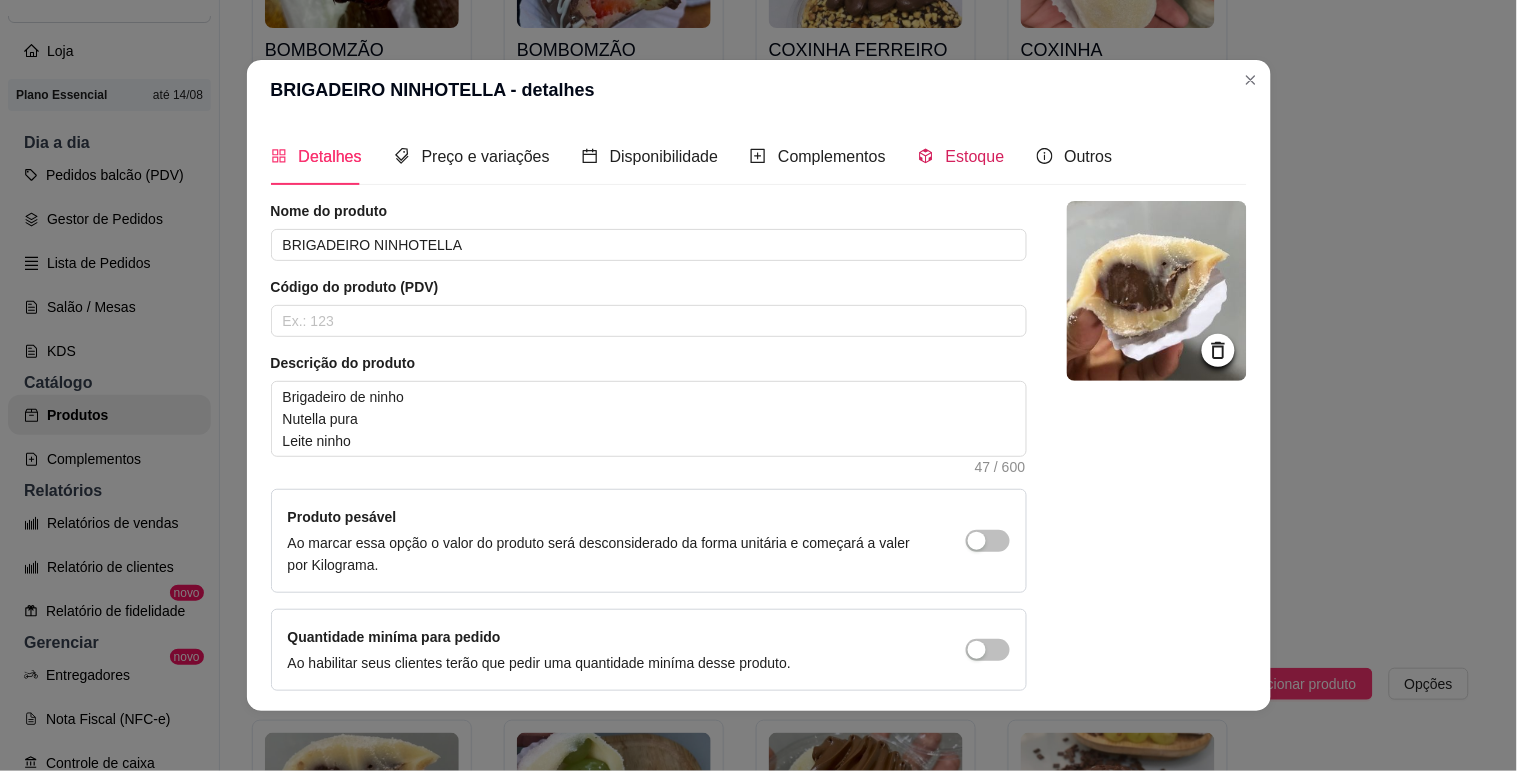 click on "Estoque" at bounding box center (975, 156) 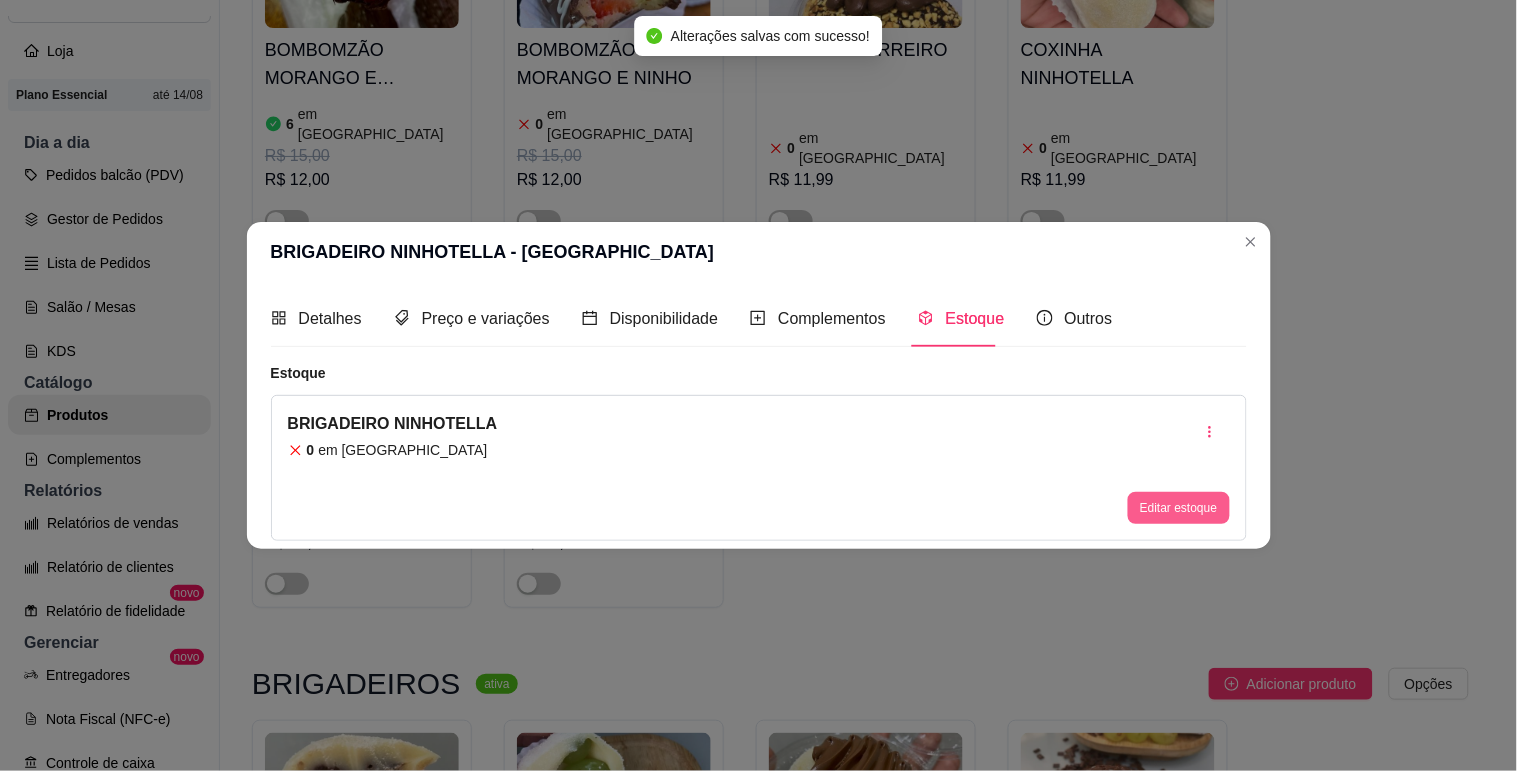 click on "Editar estoque" at bounding box center (1178, 508) 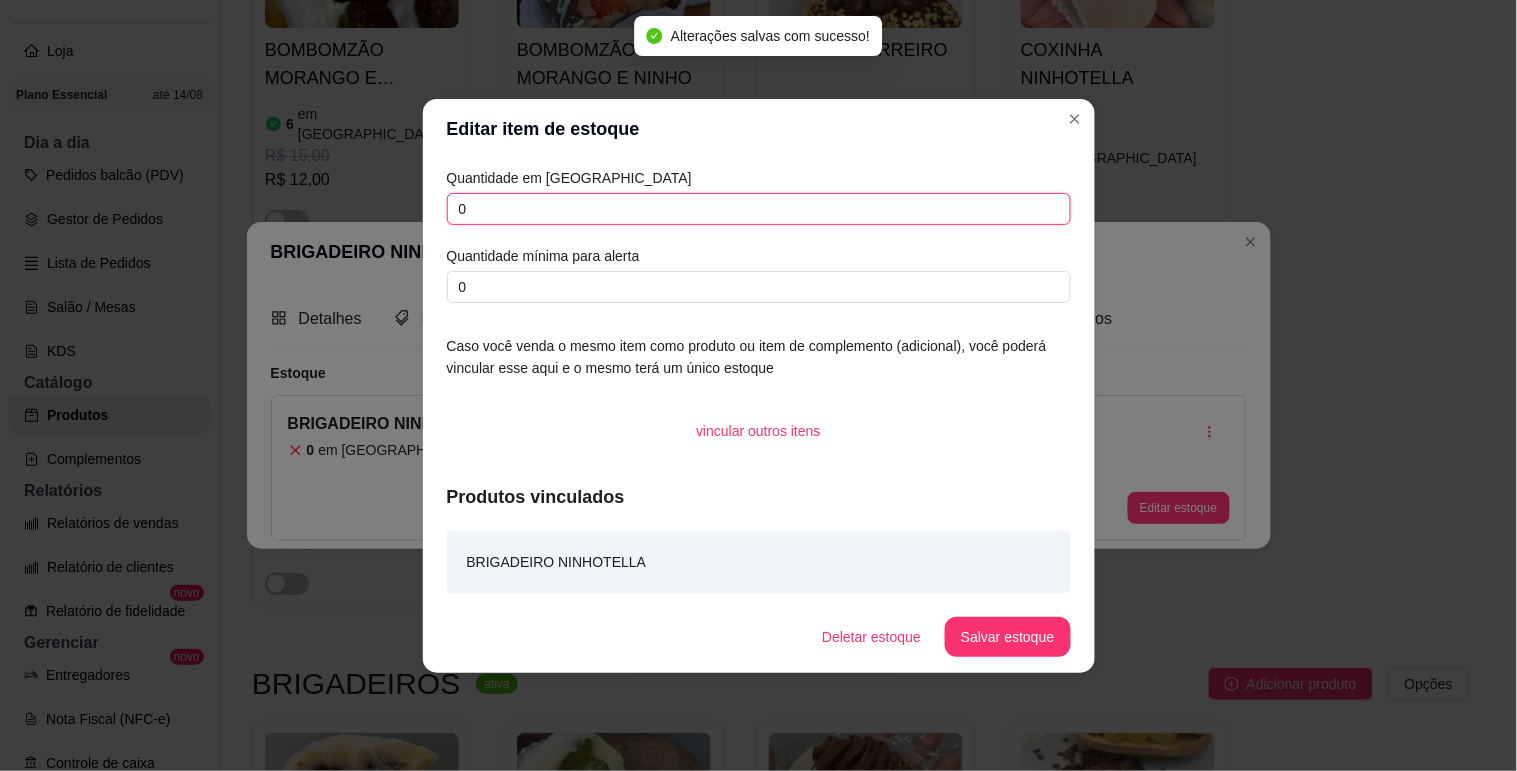 click on "0" at bounding box center [759, 209] 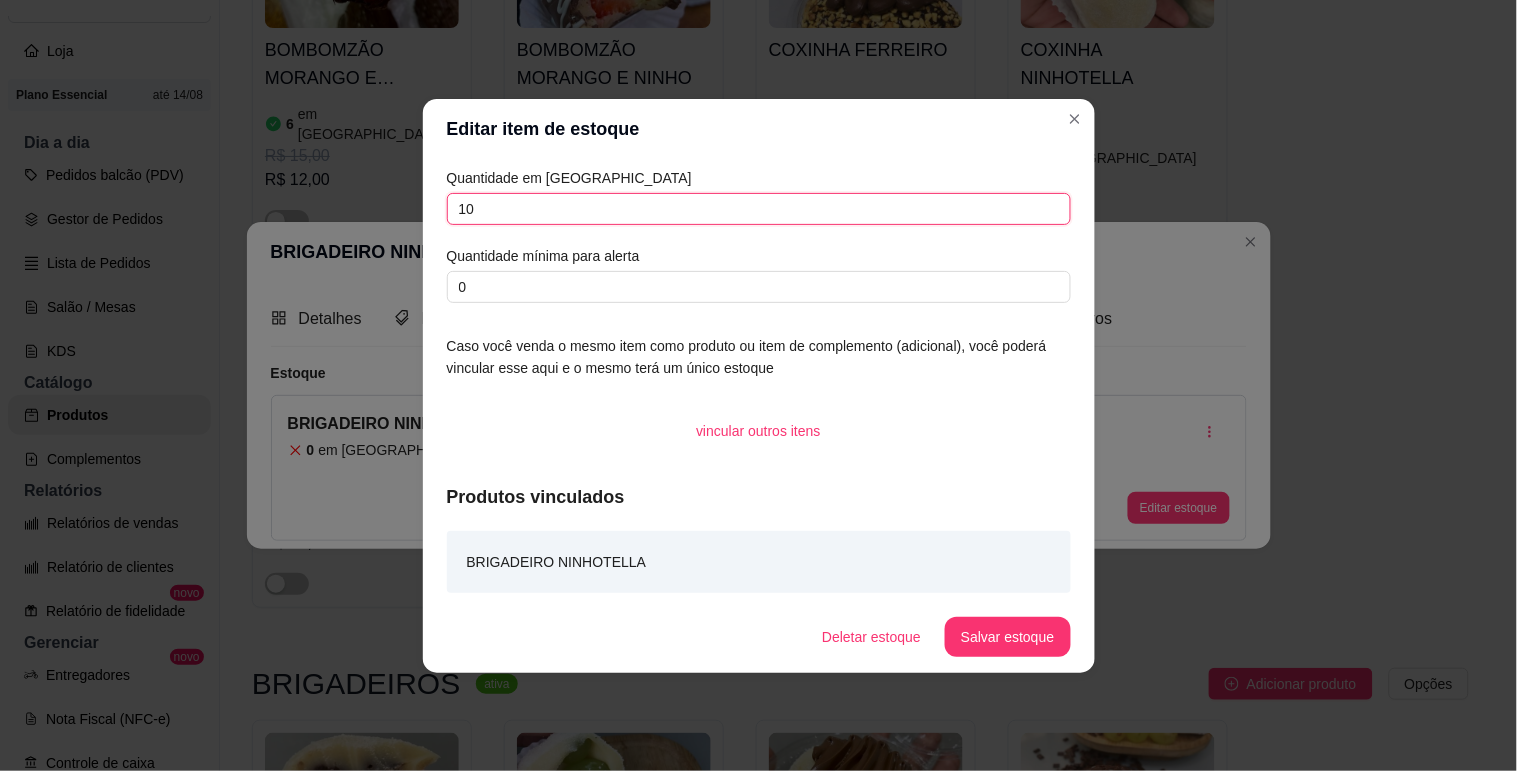 type on "10" 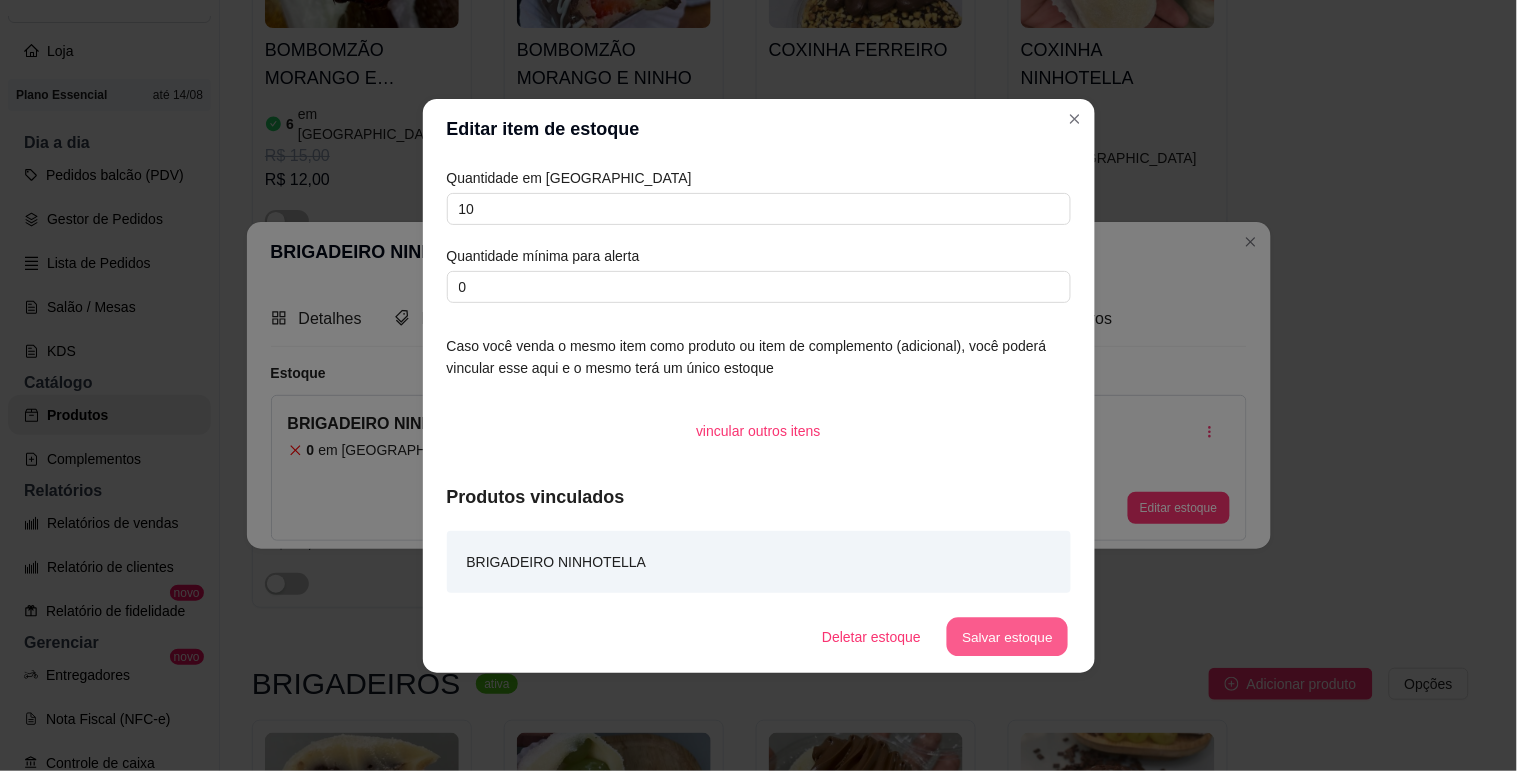 click on "Salvar estoque" at bounding box center [1008, 636] 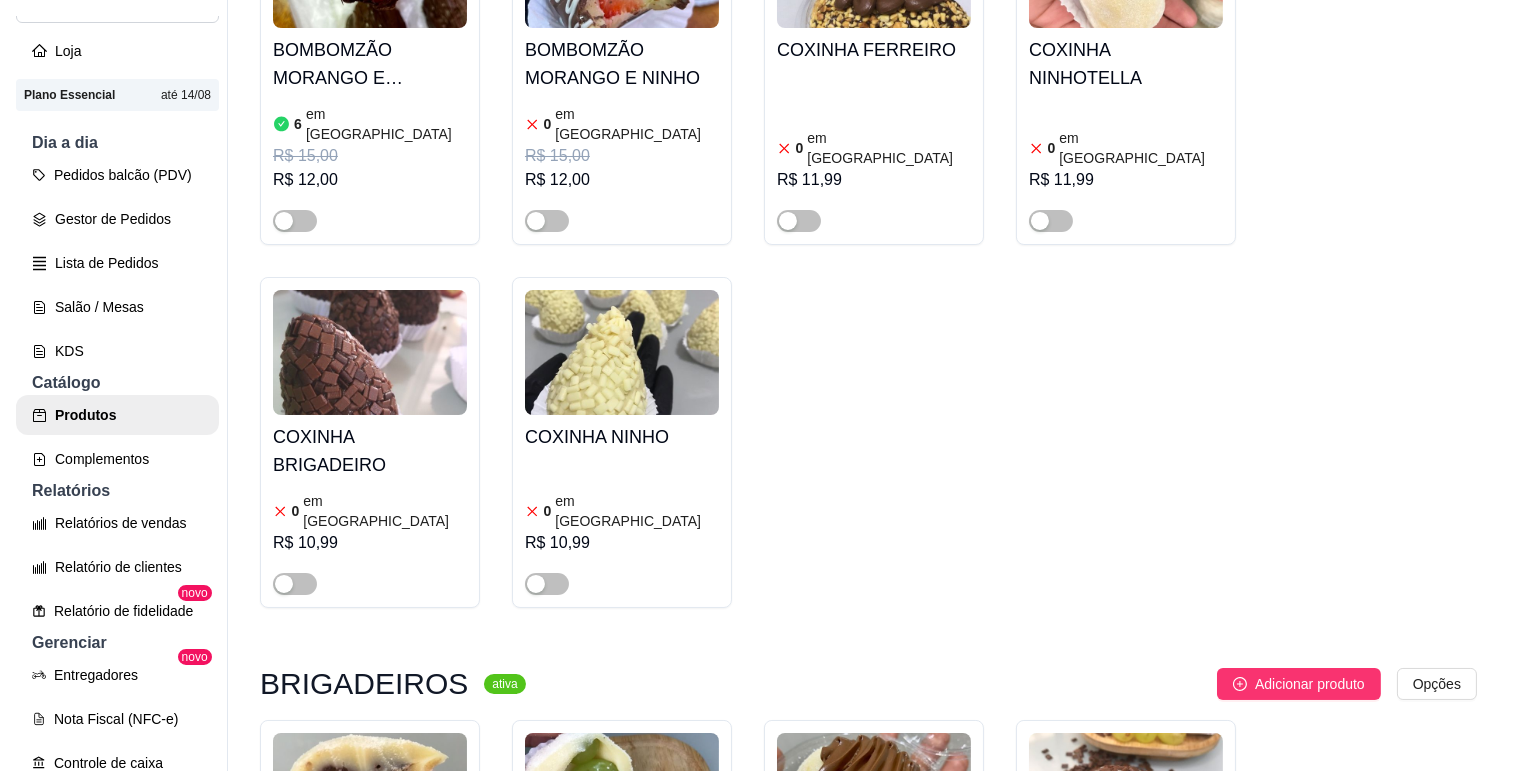 scroll, scrollTop: 15666, scrollLeft: 0, axis: vertical 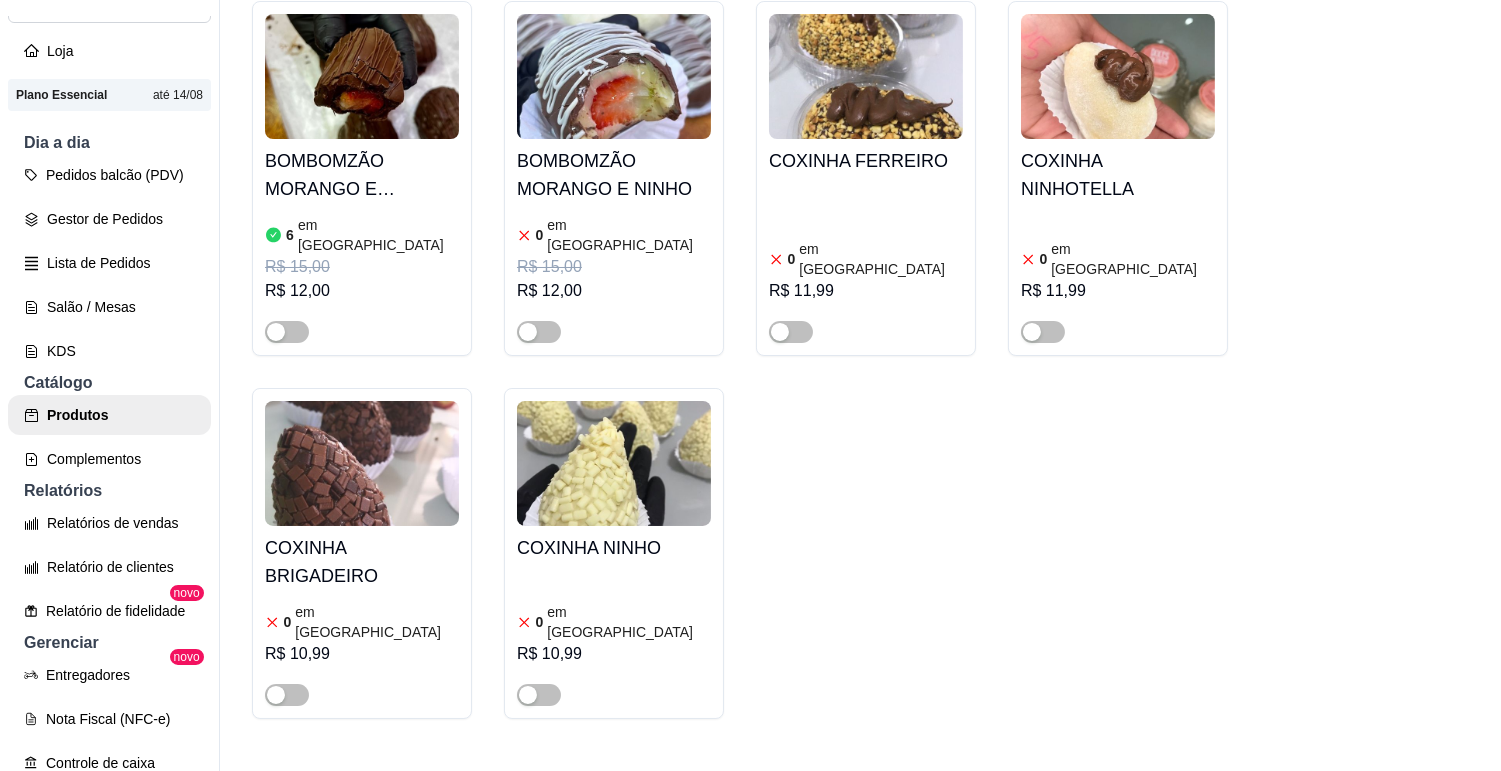 click at bounding box center [614, 906] 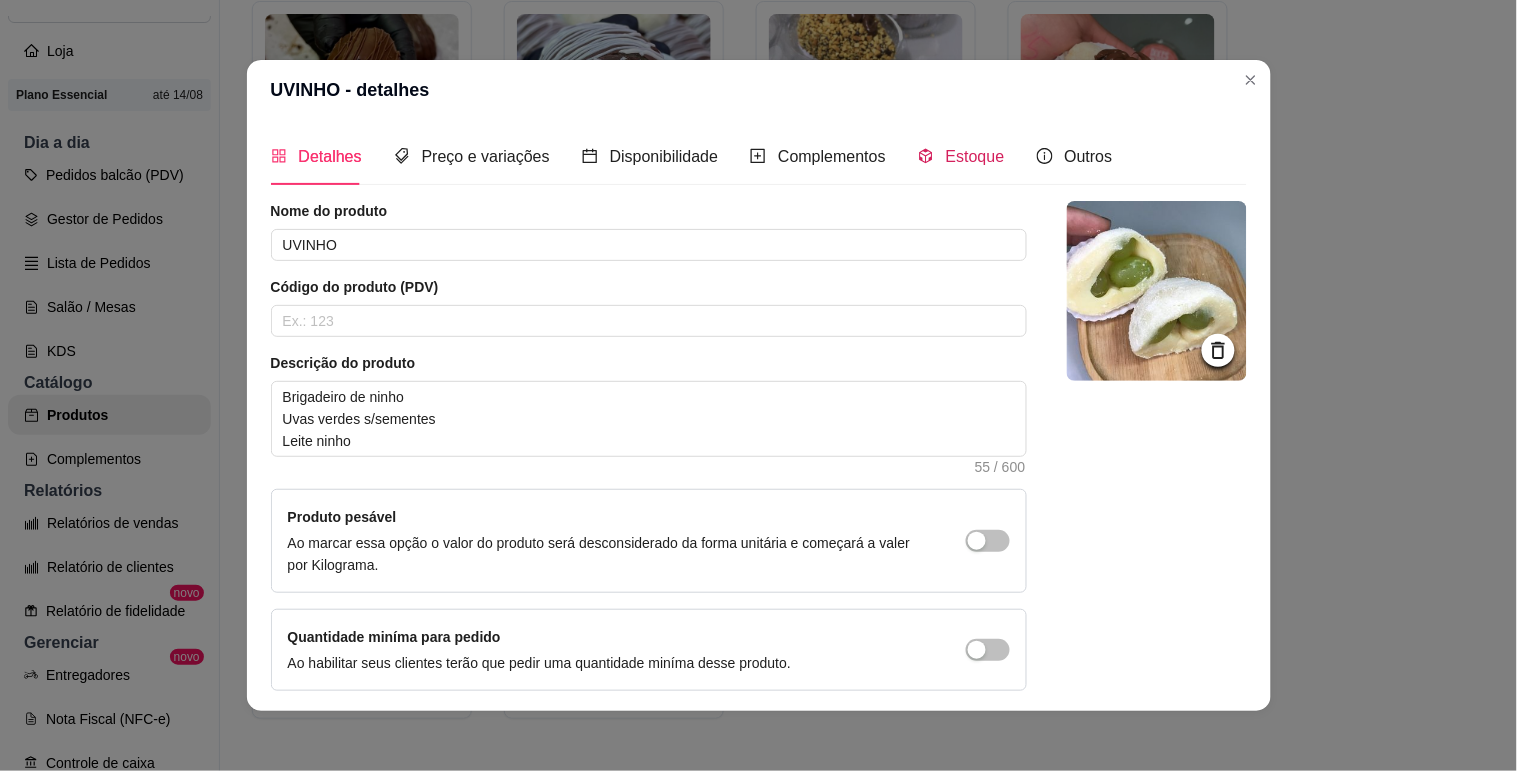 click on "Estoque" at bounding box center (975, 156) 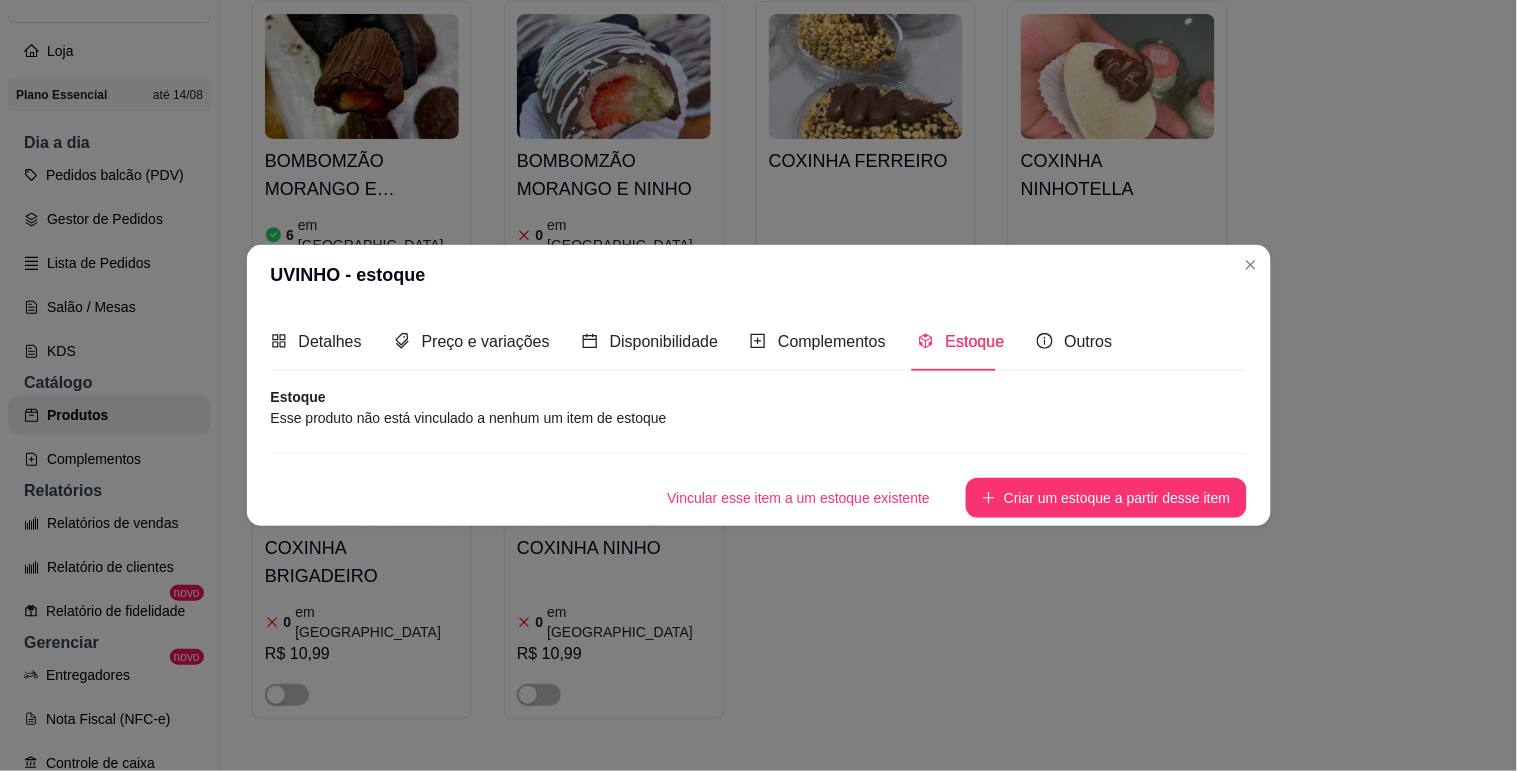type 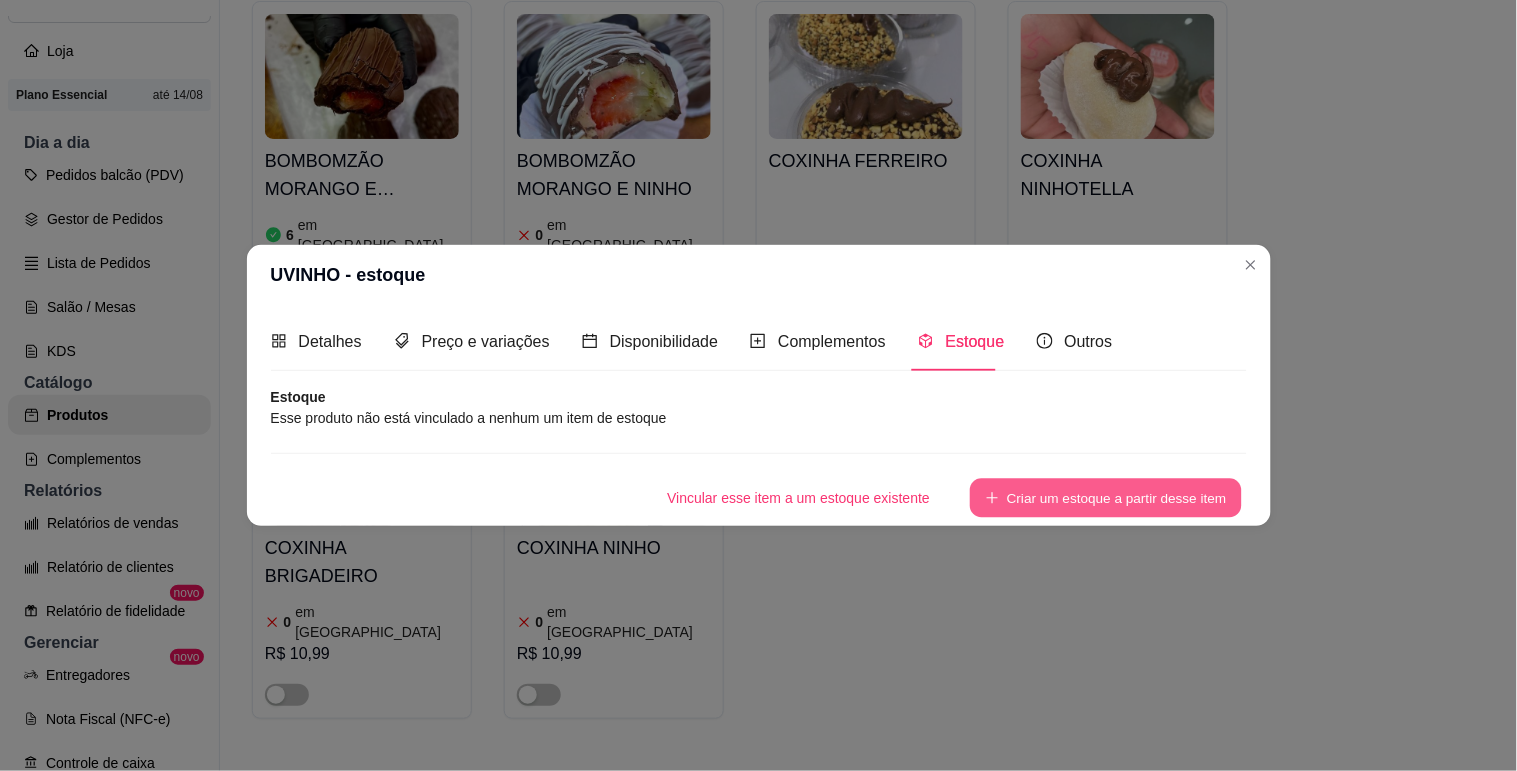 click on "Criar um estoque a partir desse item" at bounding box center [1106, 497] 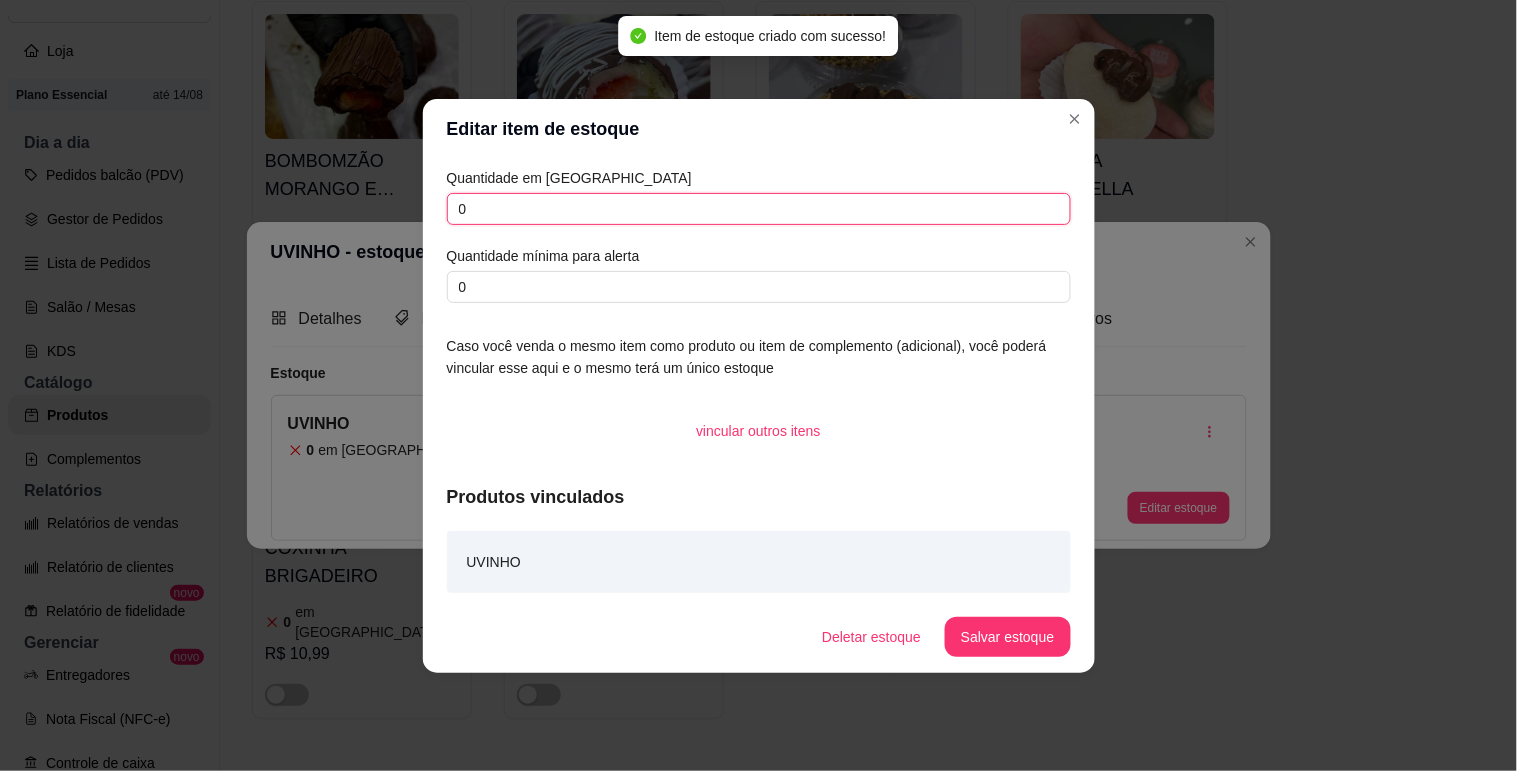 click on "0" at bounding box center [759, 209] 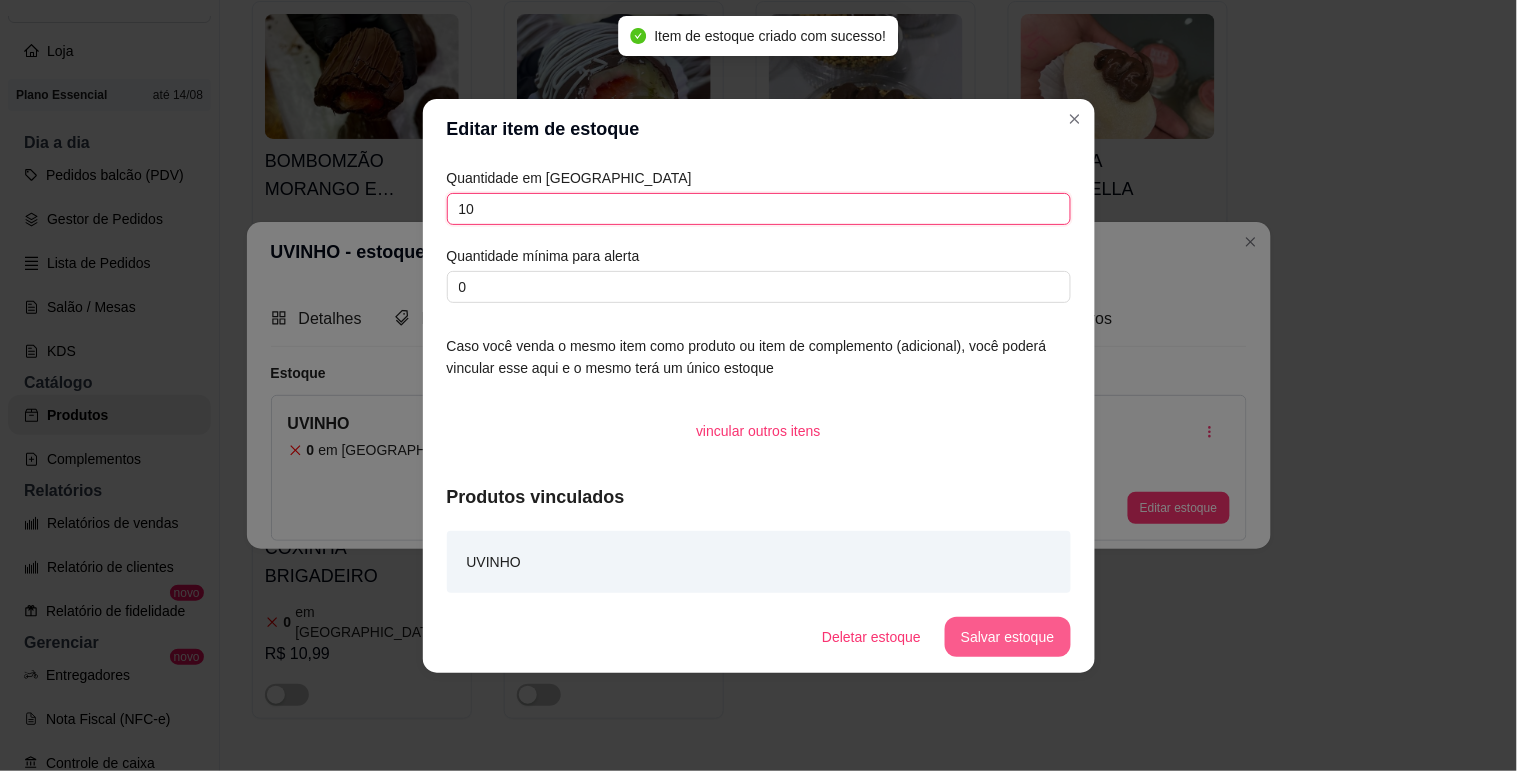 type on "10" 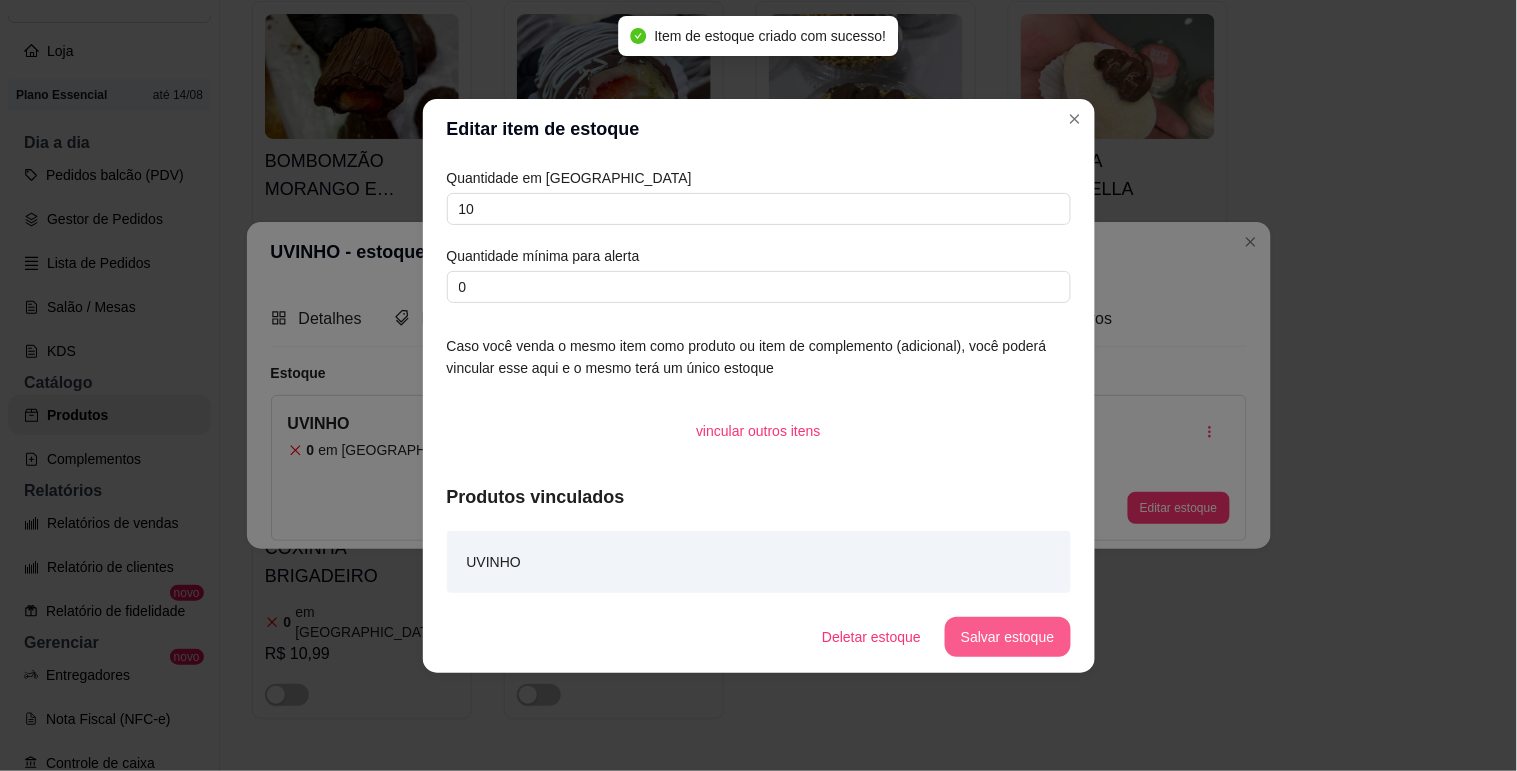 click on "Salvar estoque" at bounding box center [1007, 637] 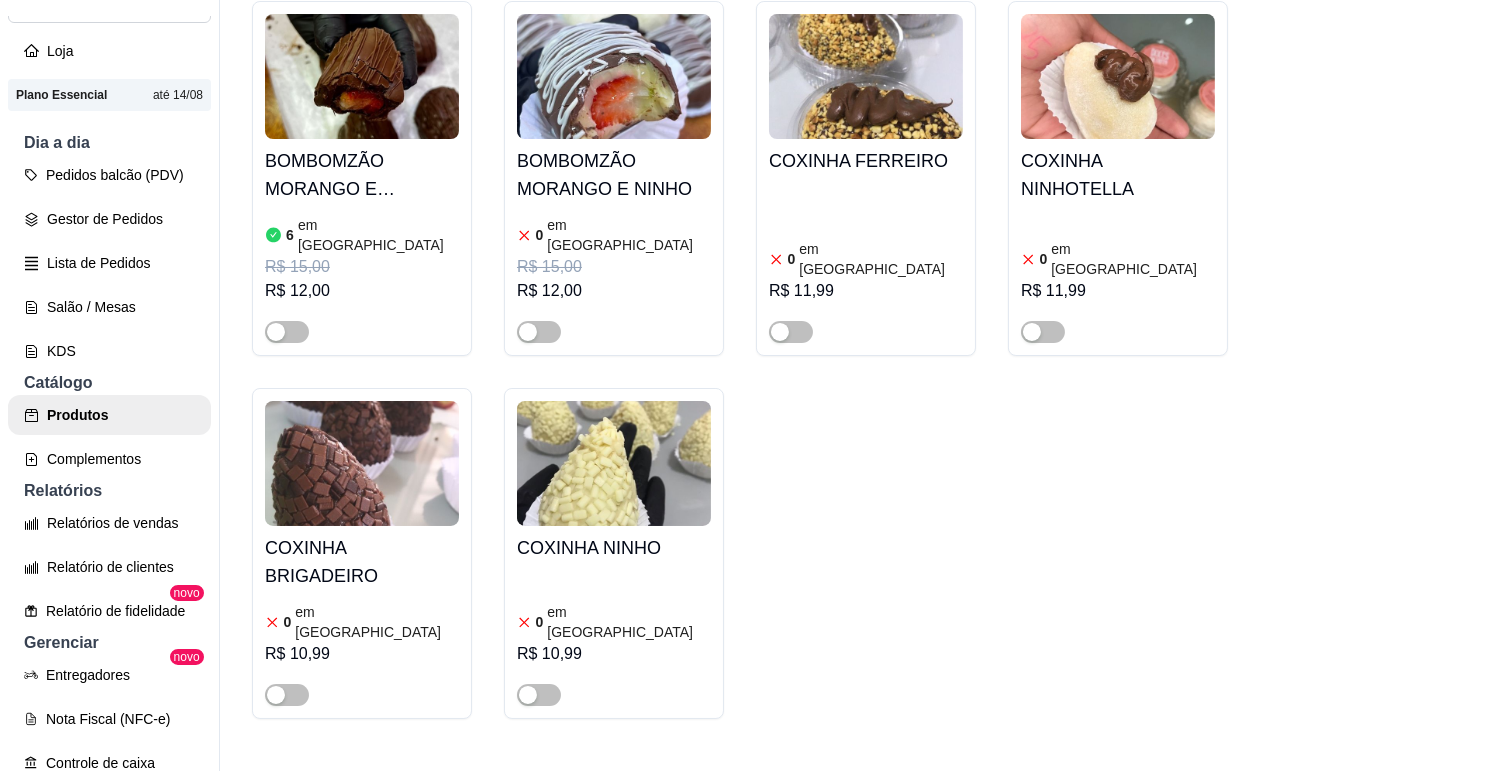 click at bounding box center [866, 906] 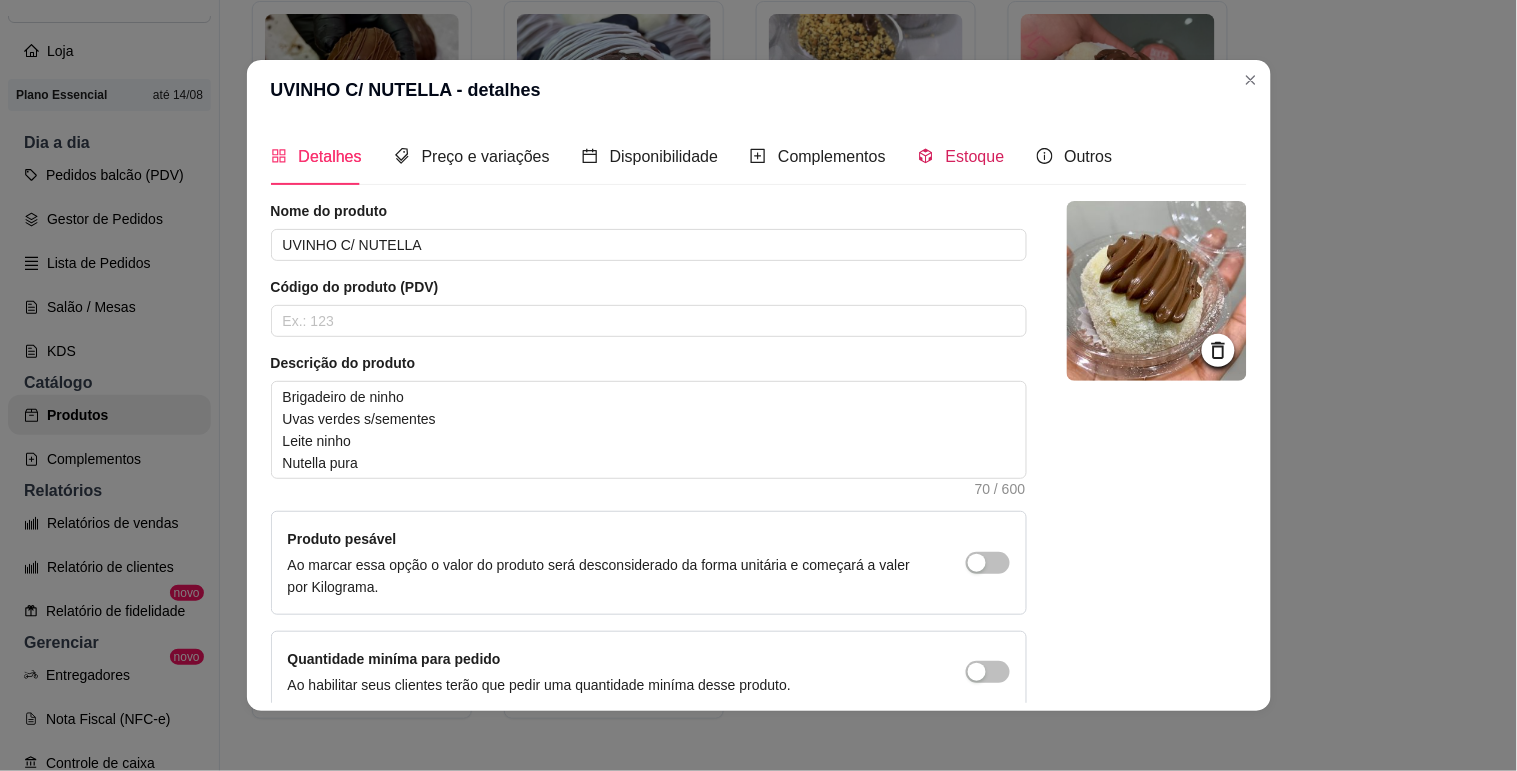 click on "Estoque" at bounding box center [961, 156] 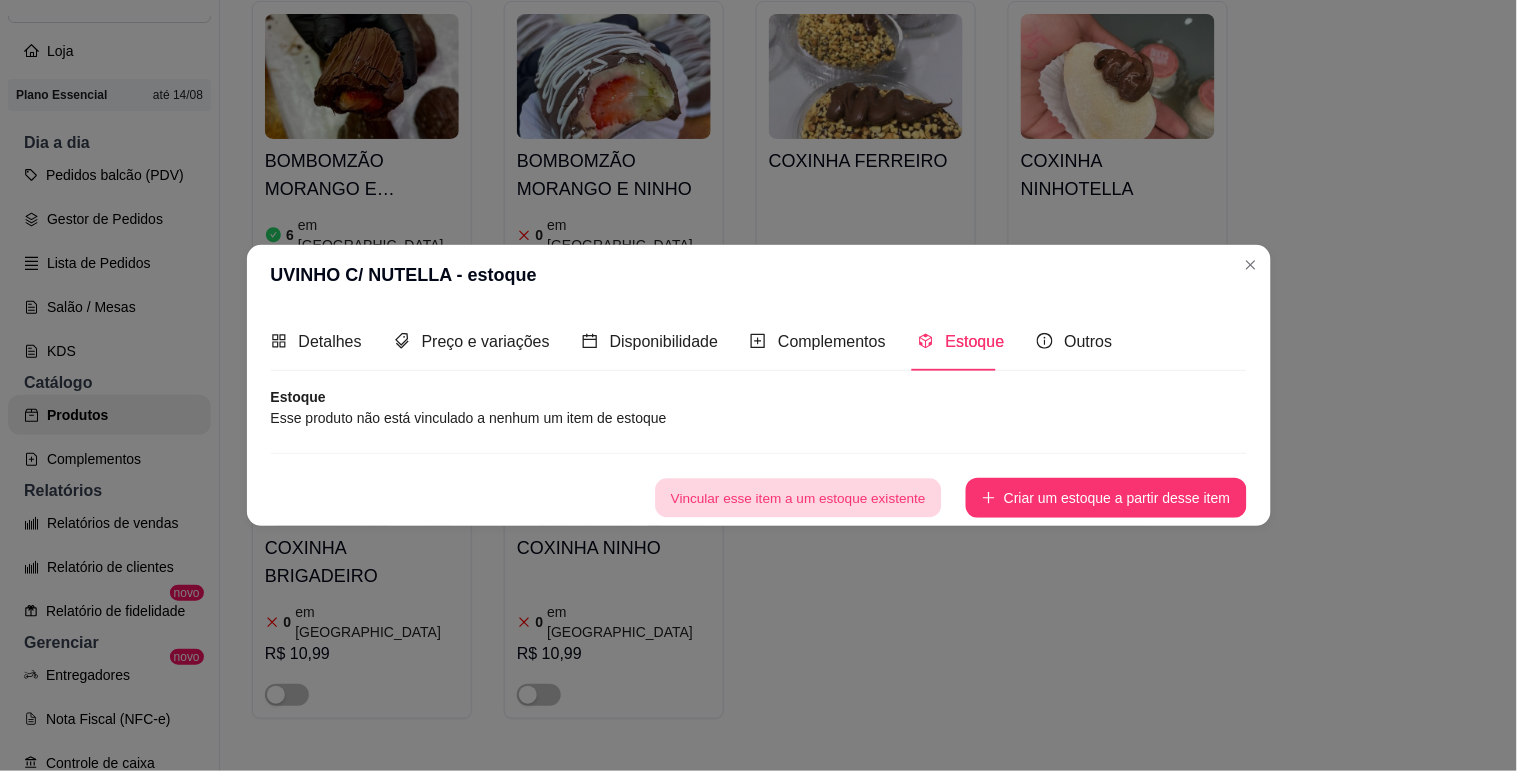 click on "Vincular esse item a um estoque existente" at bounding box center [799, 497] 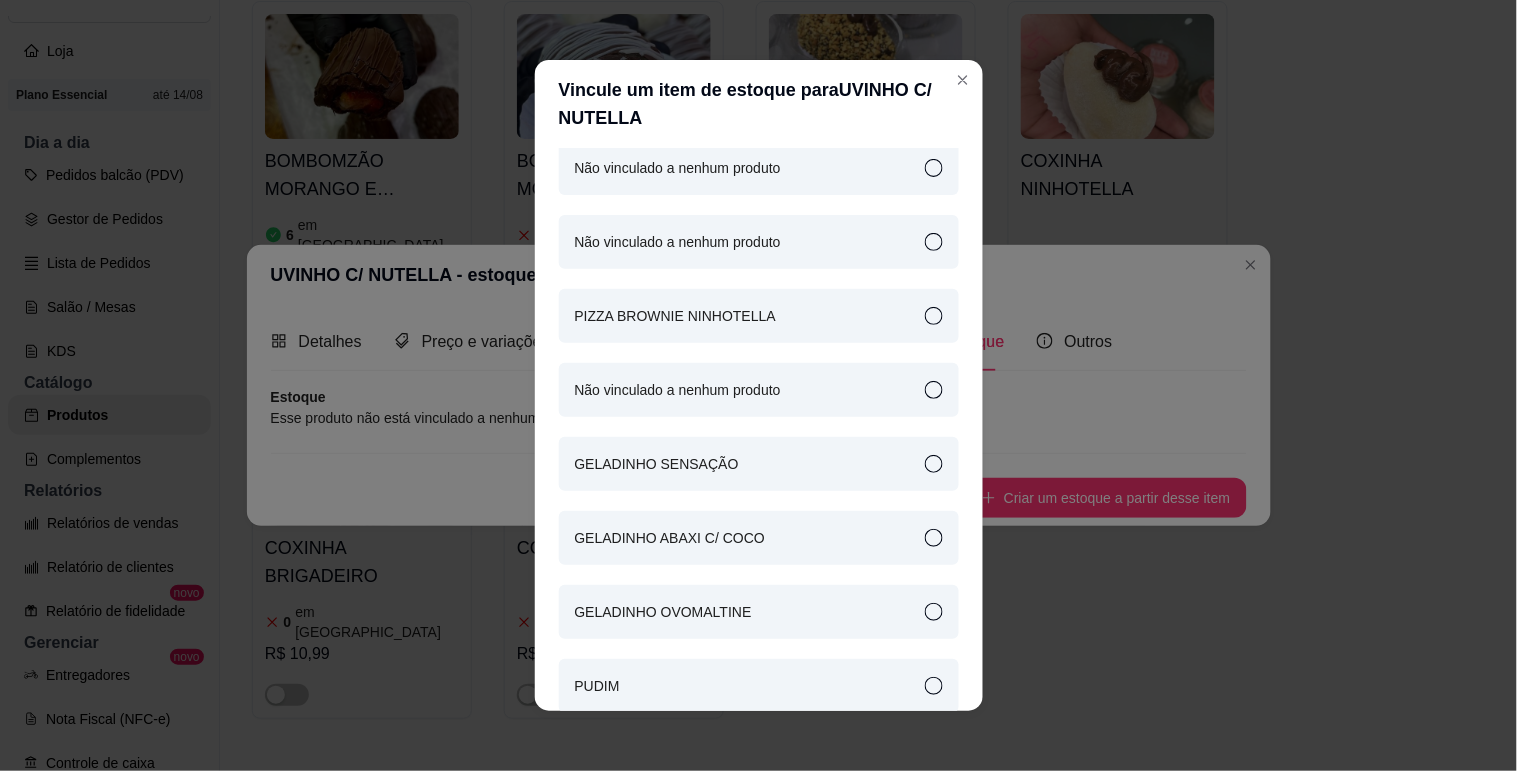 scroll, scrollTop: 11595, scrollLeft: 0, axis: vertical 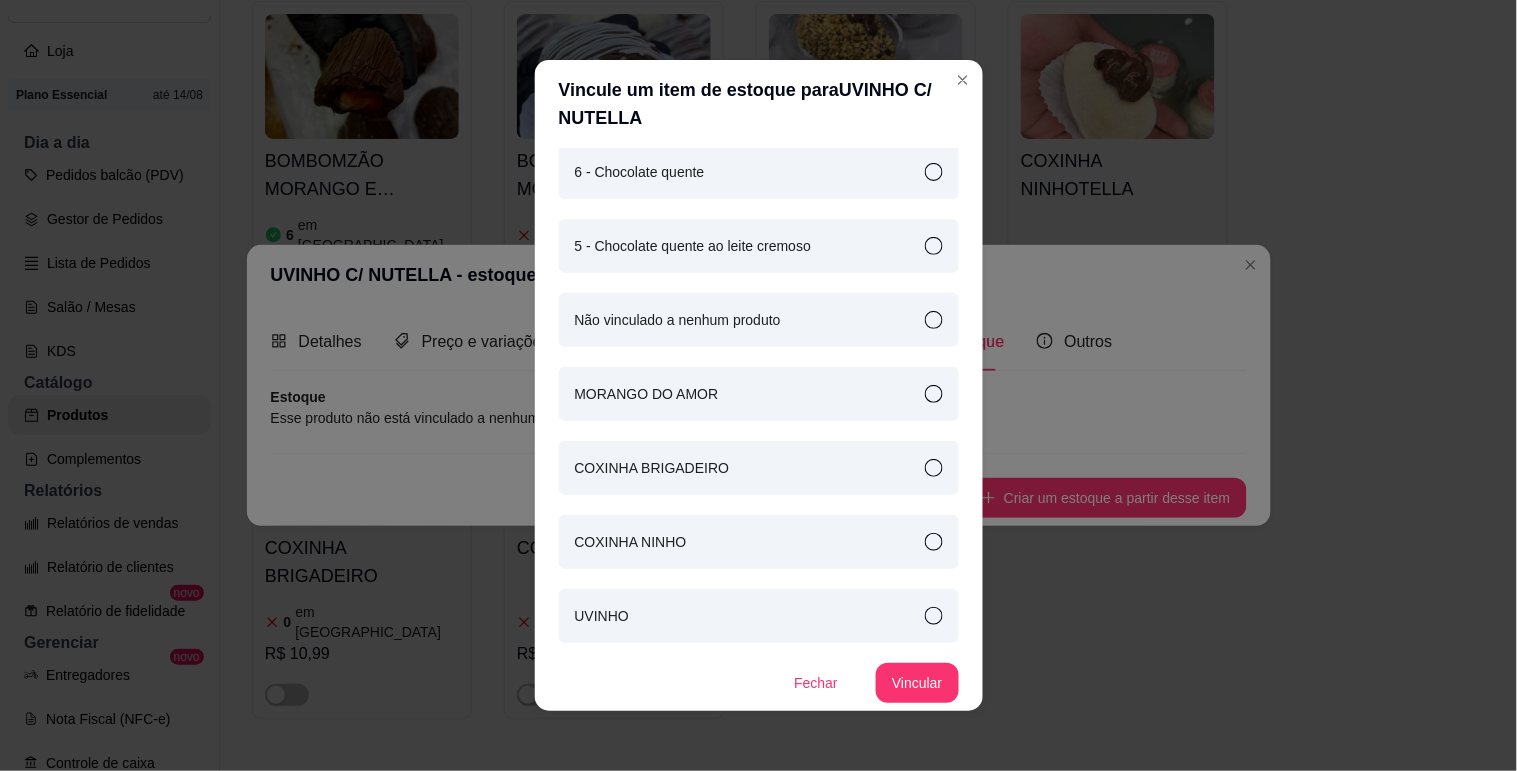 click on "UVINHO" at bounding box center (759, 616) 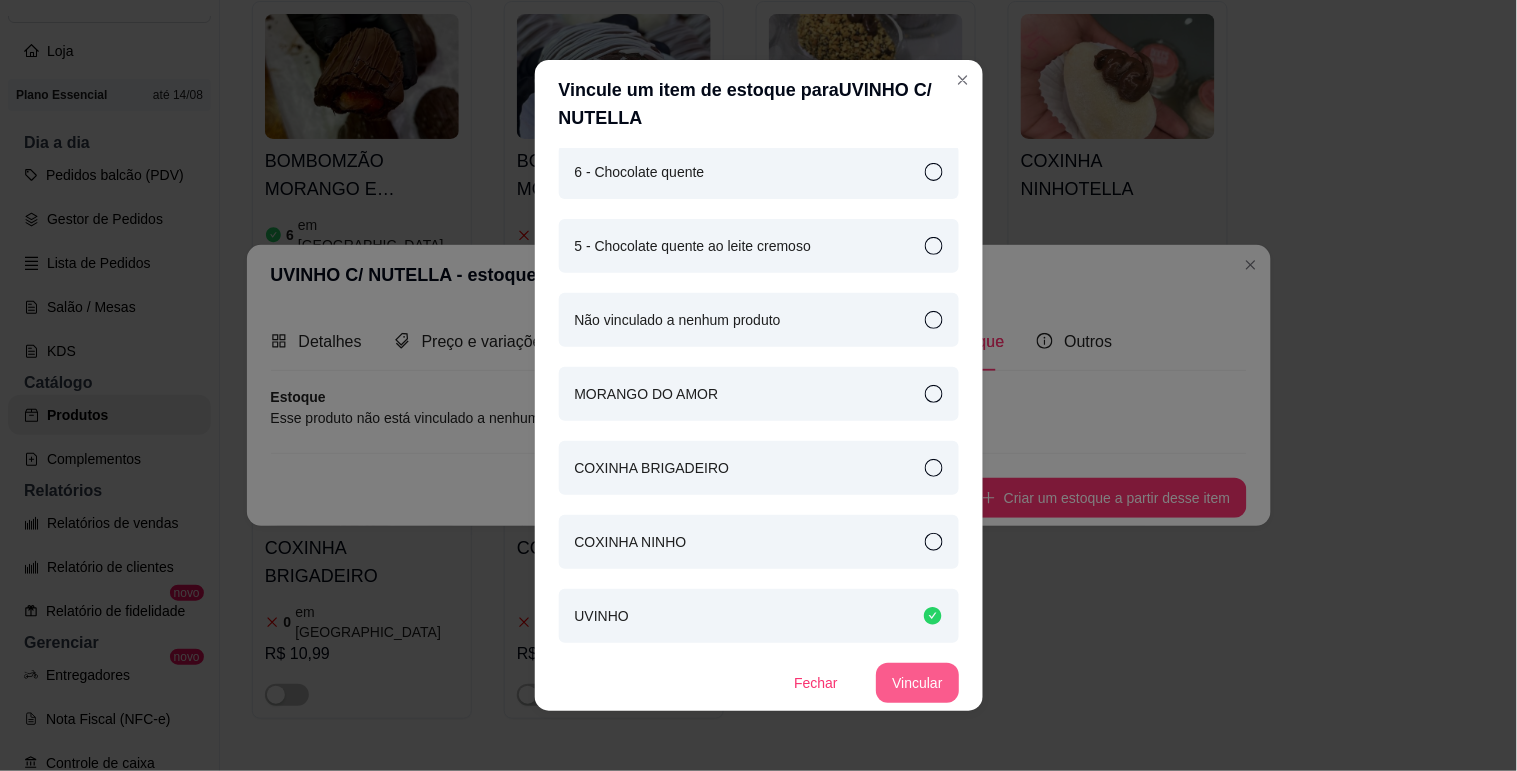 click on "Vincular" at bounding box center [917, 683] 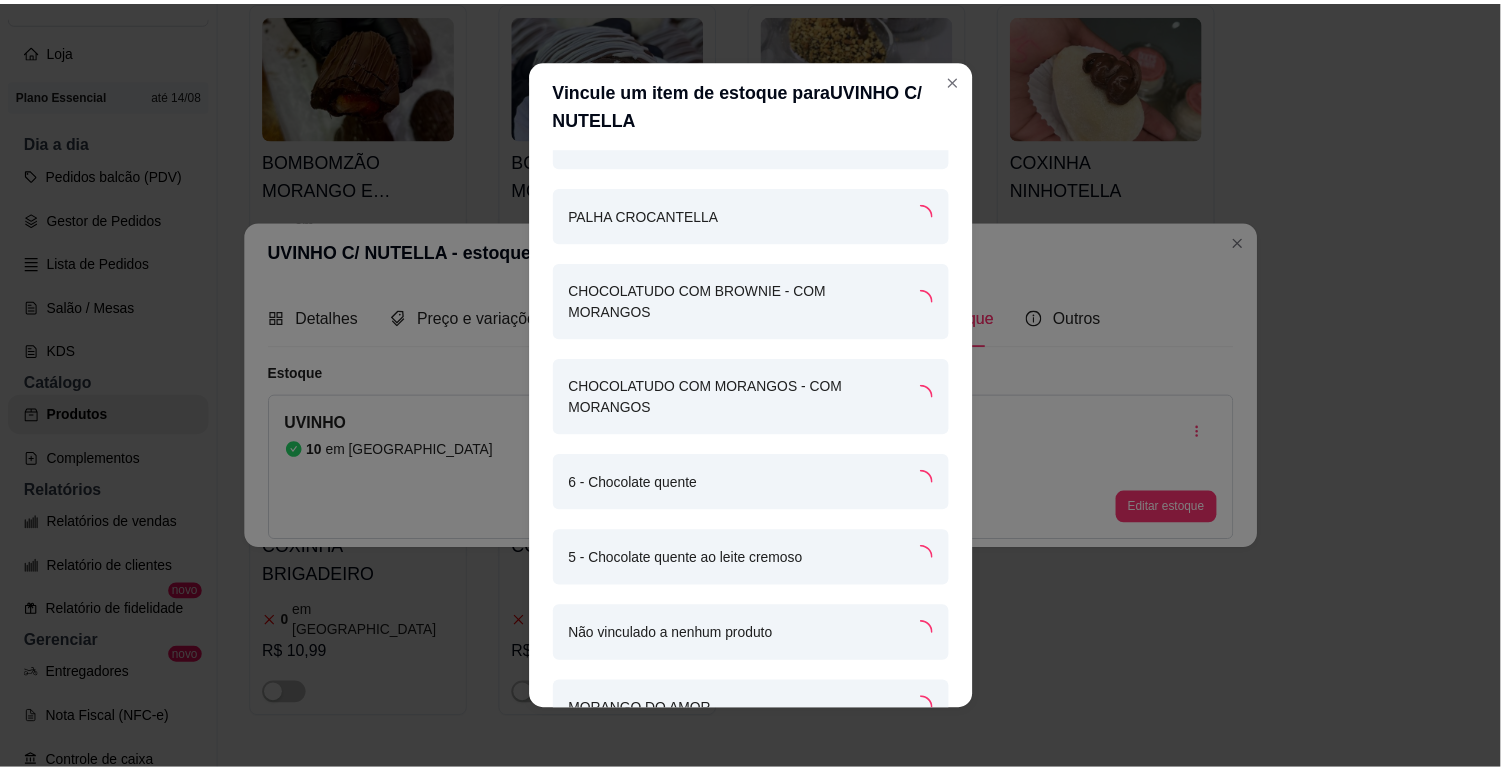 scroll, scrollTop: 11921, scrollLeft: 0, axis: vertical 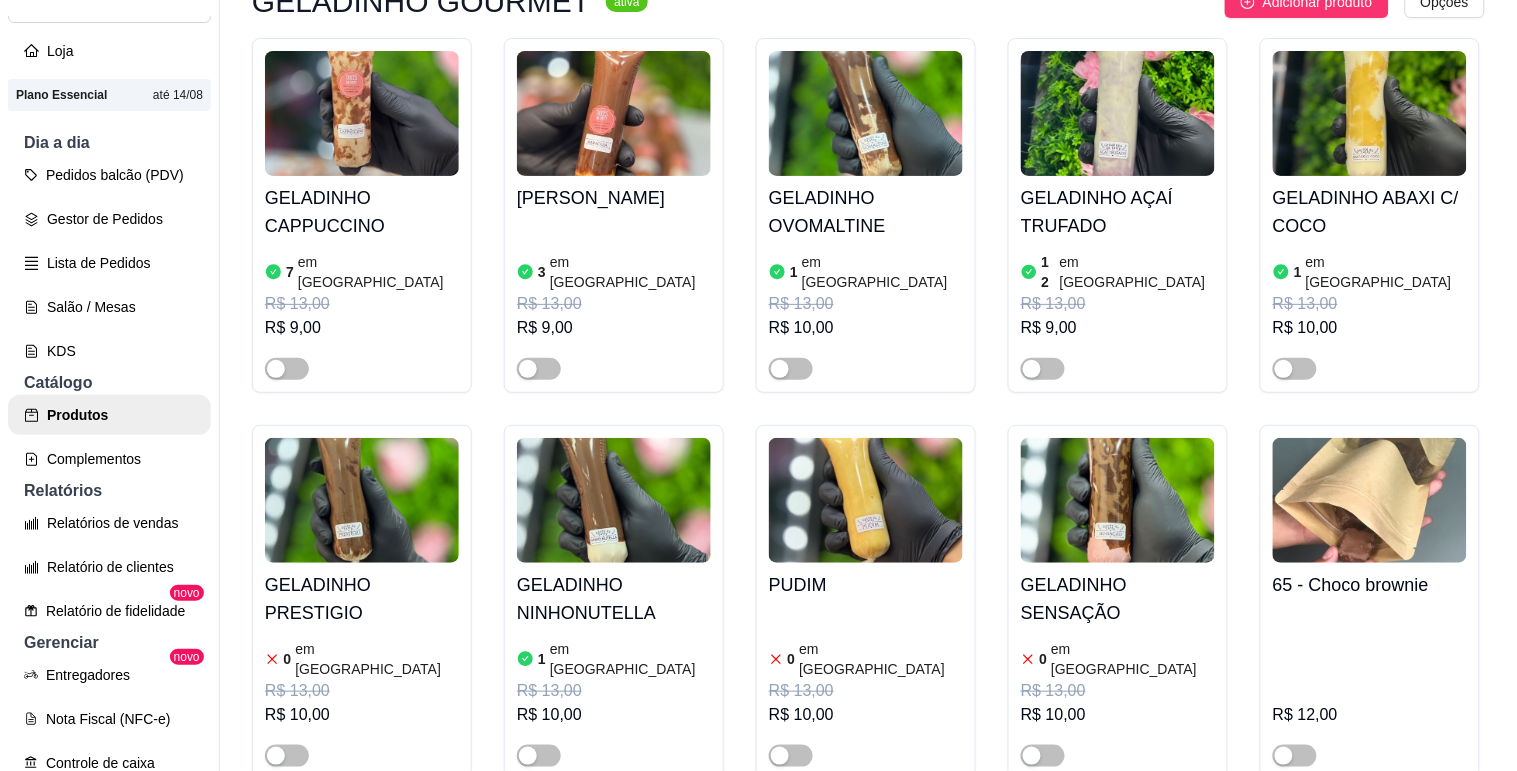 click on "BRIGADEIRO NINHOTELLA   10 em estoque R$ 11,00 UVINHO    10 em estoque R$ 10,00 UVINHO C/ NUTELLA   10 em estoque R$ 11,00 SURPRESINHA DE UVA   R$ 10,00 BRIGADEIRÃO KINDER   R$ 13,50 BRIGADEIRÃO   R$ 10,00 BRIGADEIRÃO FERRERO ROCHER   R$ 13,50 BRIGADEIRO FERRERO   R$ 13,50 BRIGADEIRÃO OREO   R$ 10,00 CAIXINHA TRADICIONAL   R$ 10,00 CAIXINHA CHOCOTELLA   R$ 12,00 CAIXINHA NINHOTELLA   R$ 12,00" at bounding box center (868, -1389) 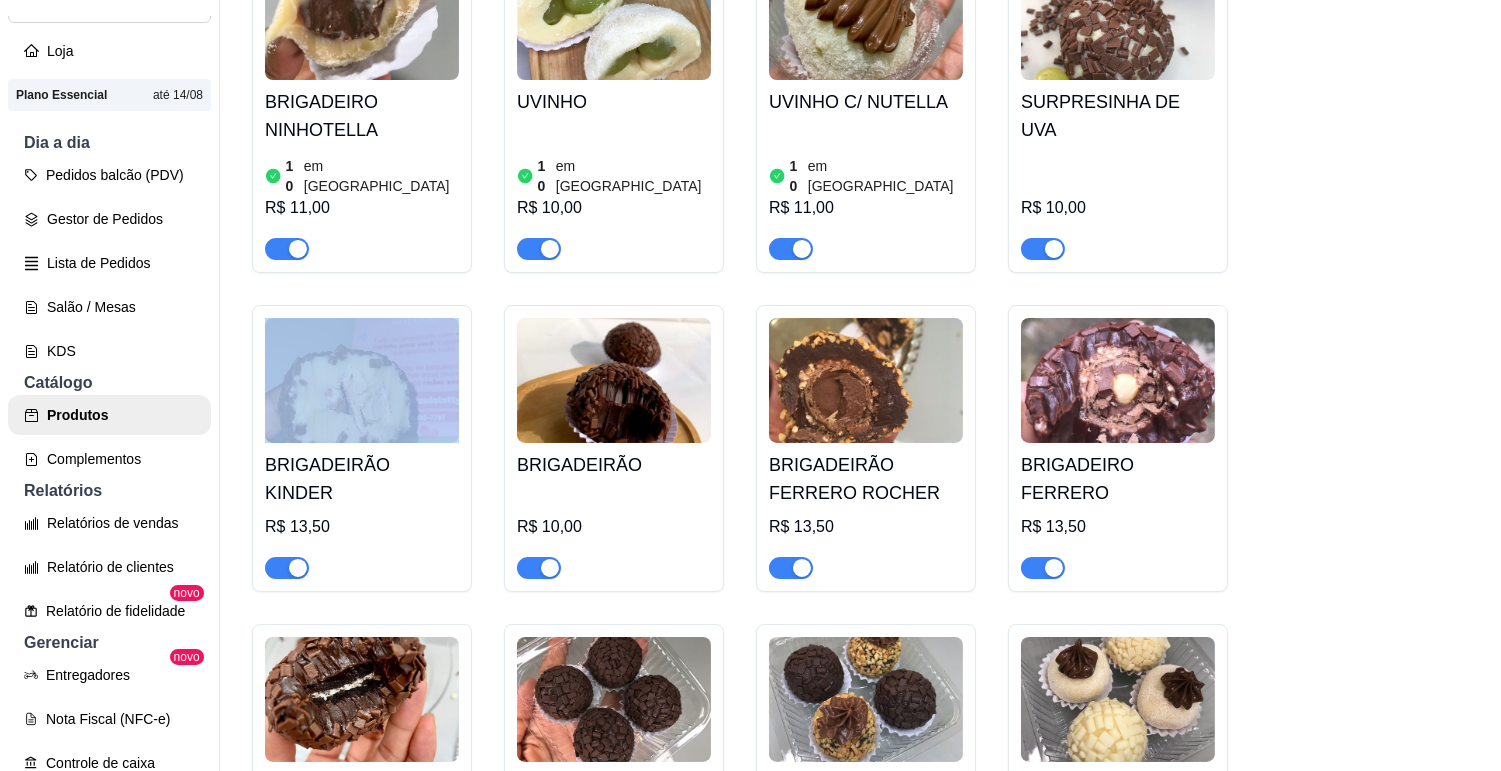 scroll, scrollTop: 17000, scrollLeft: 0, axis: vertical 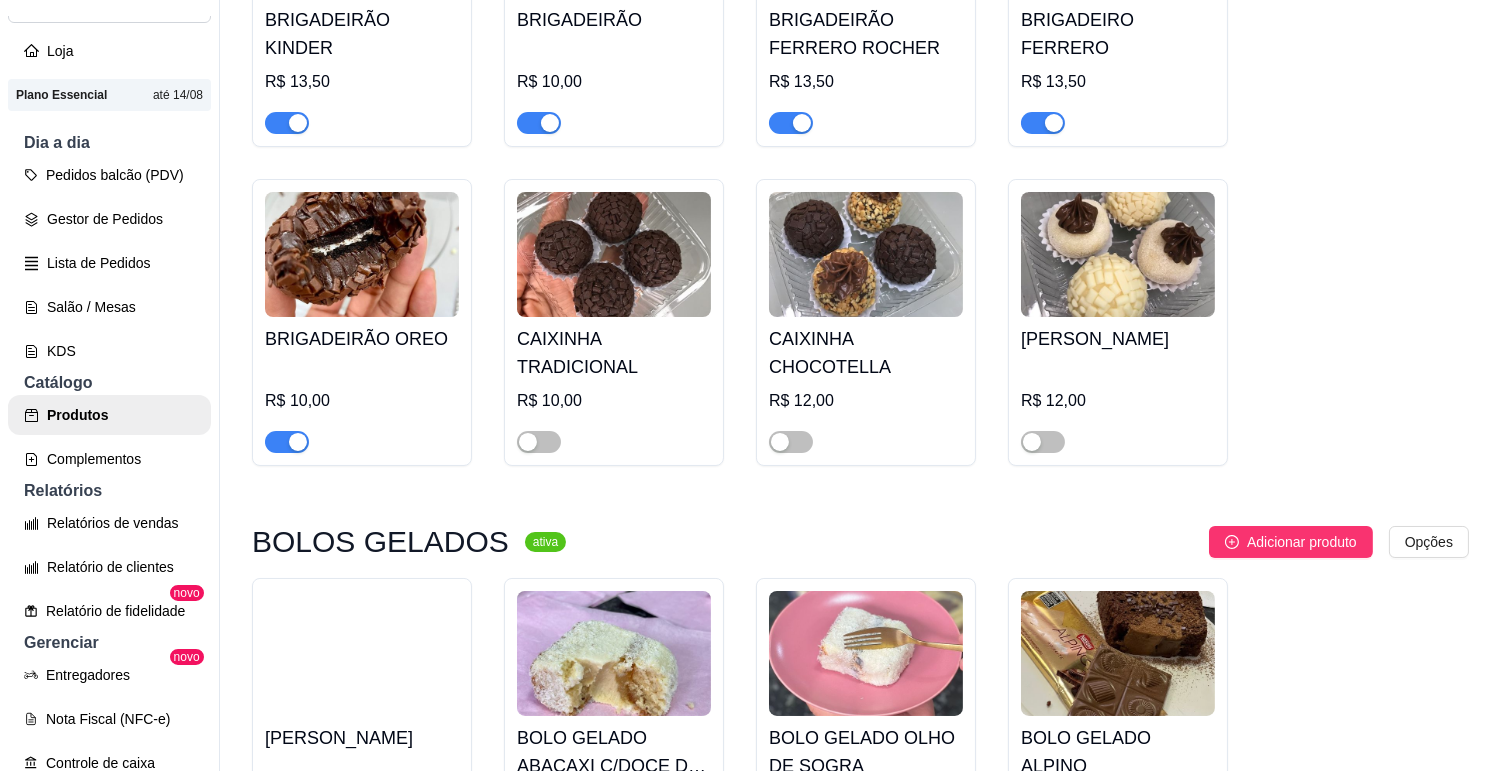 click at bounding box center (362, 1040) 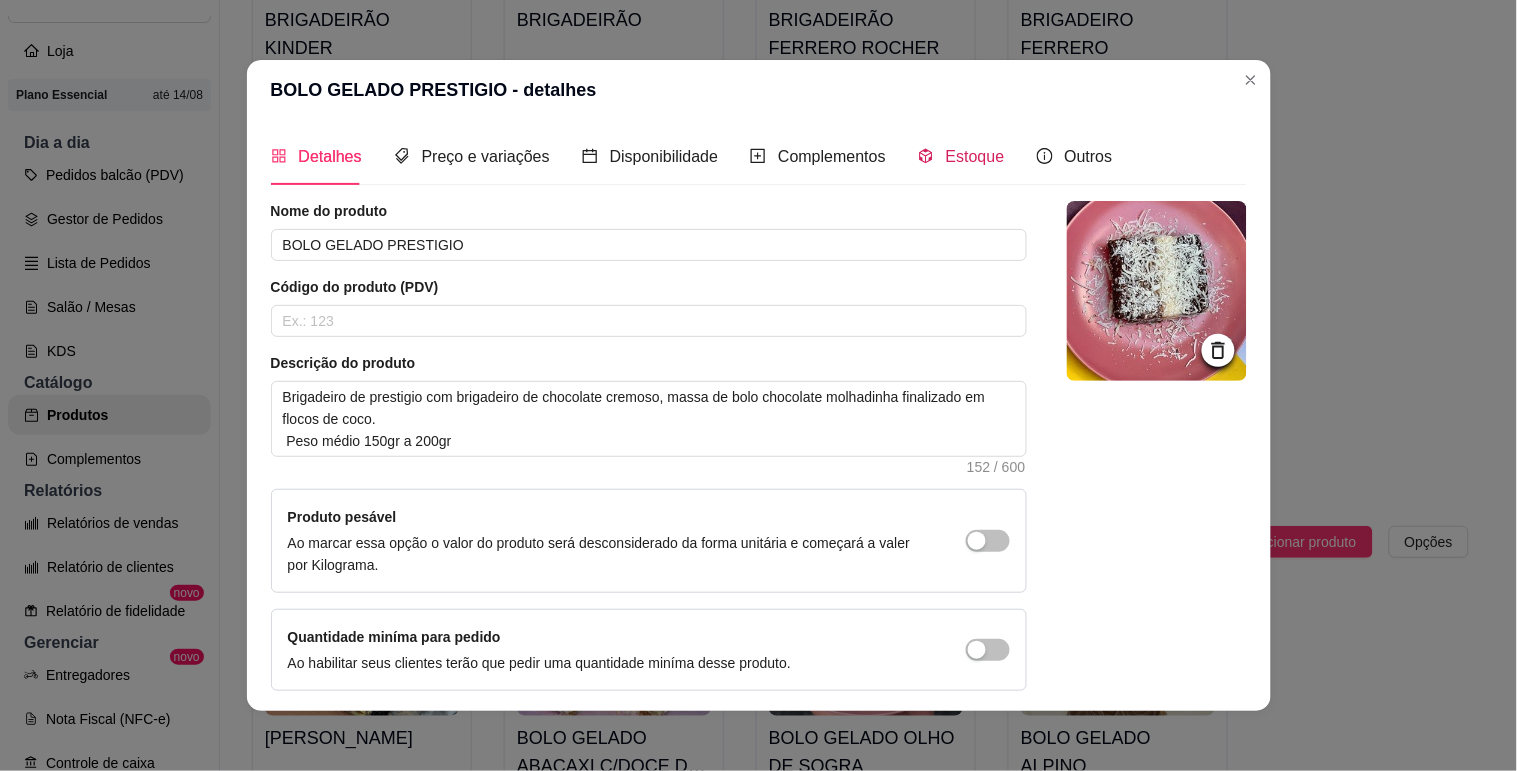 click on "Estoque" at bounding box center (975, 156) 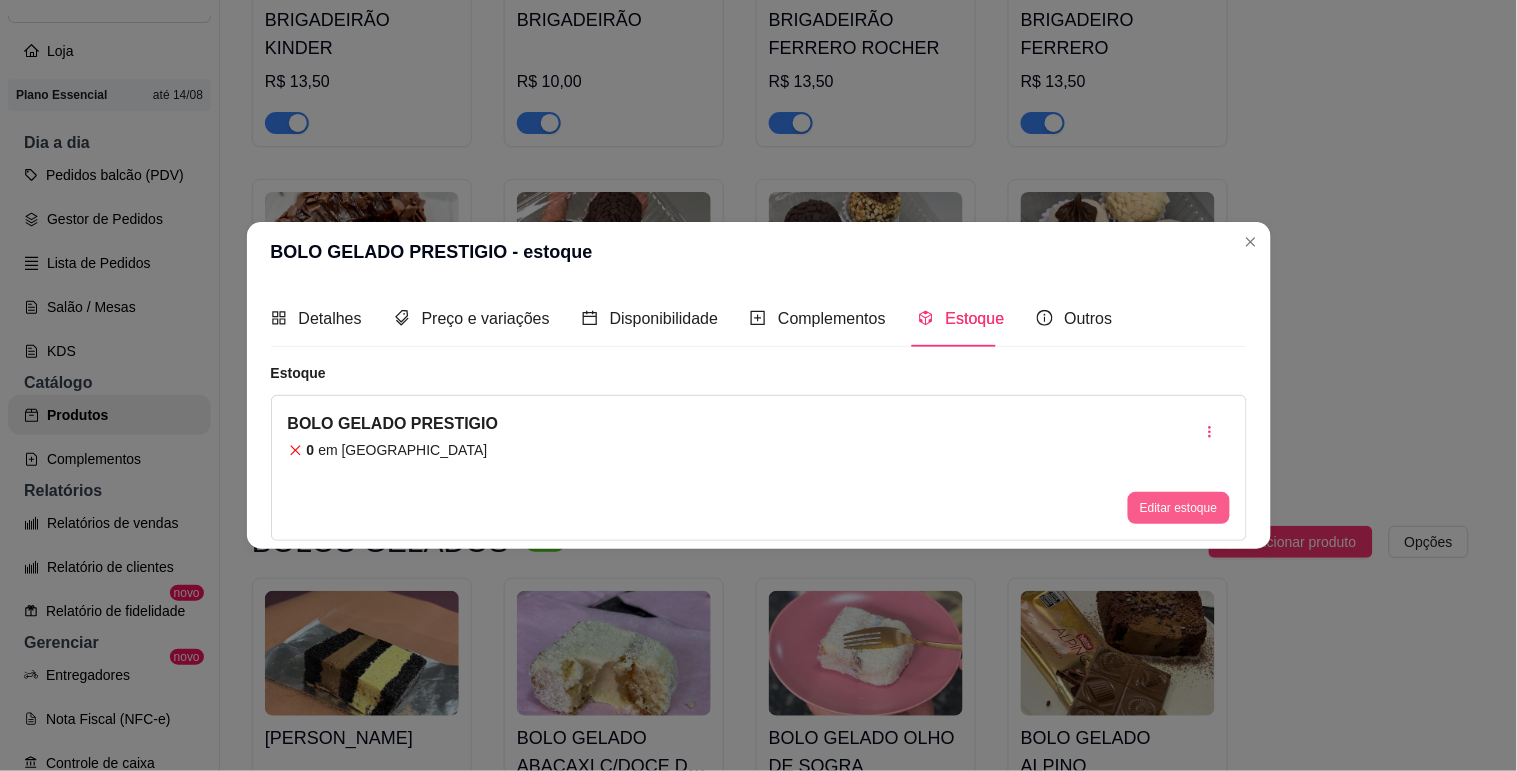 click on "Editar estoque" at bounding box center [1178, 508] 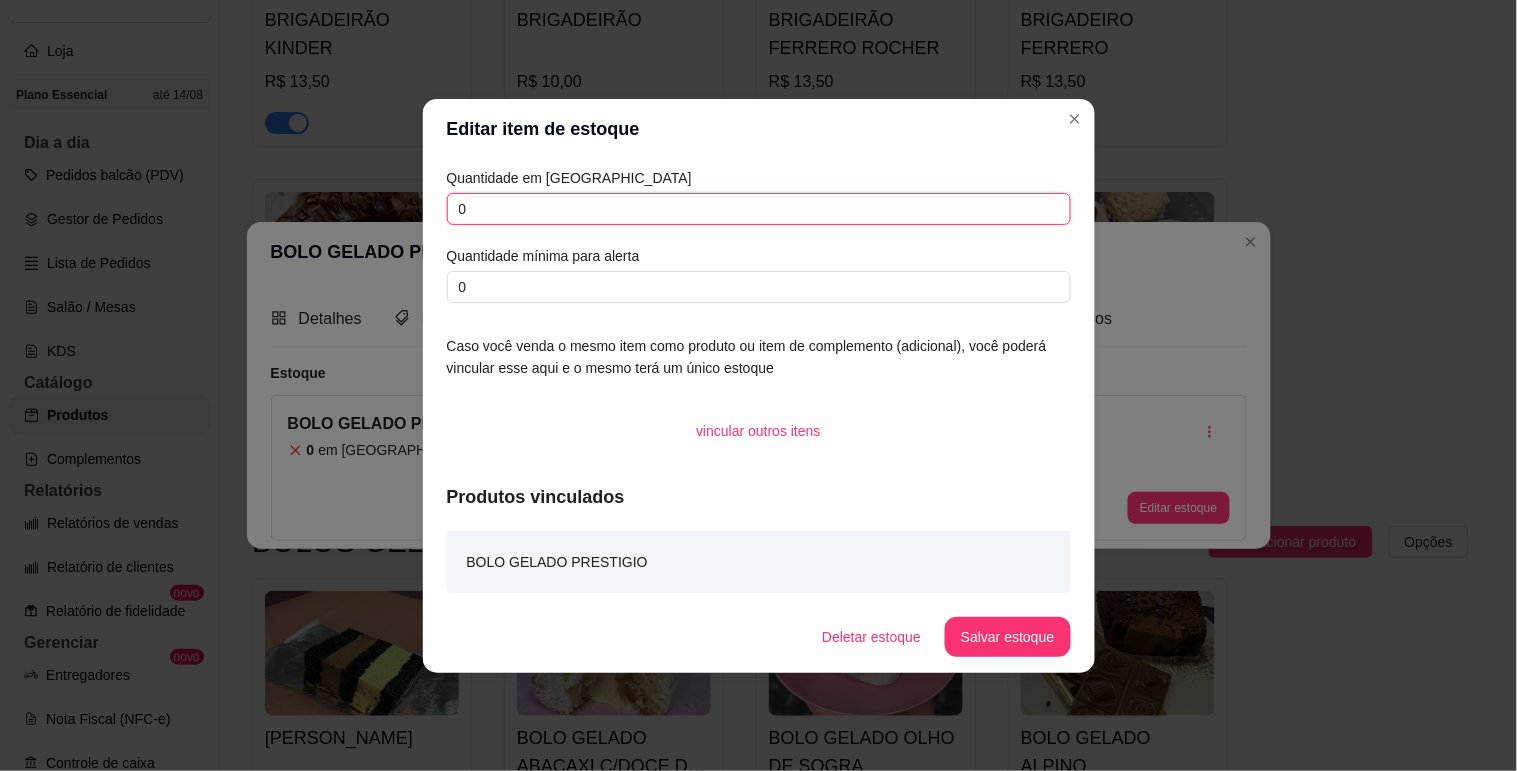 click on "0" at bounding box center [759, 209] 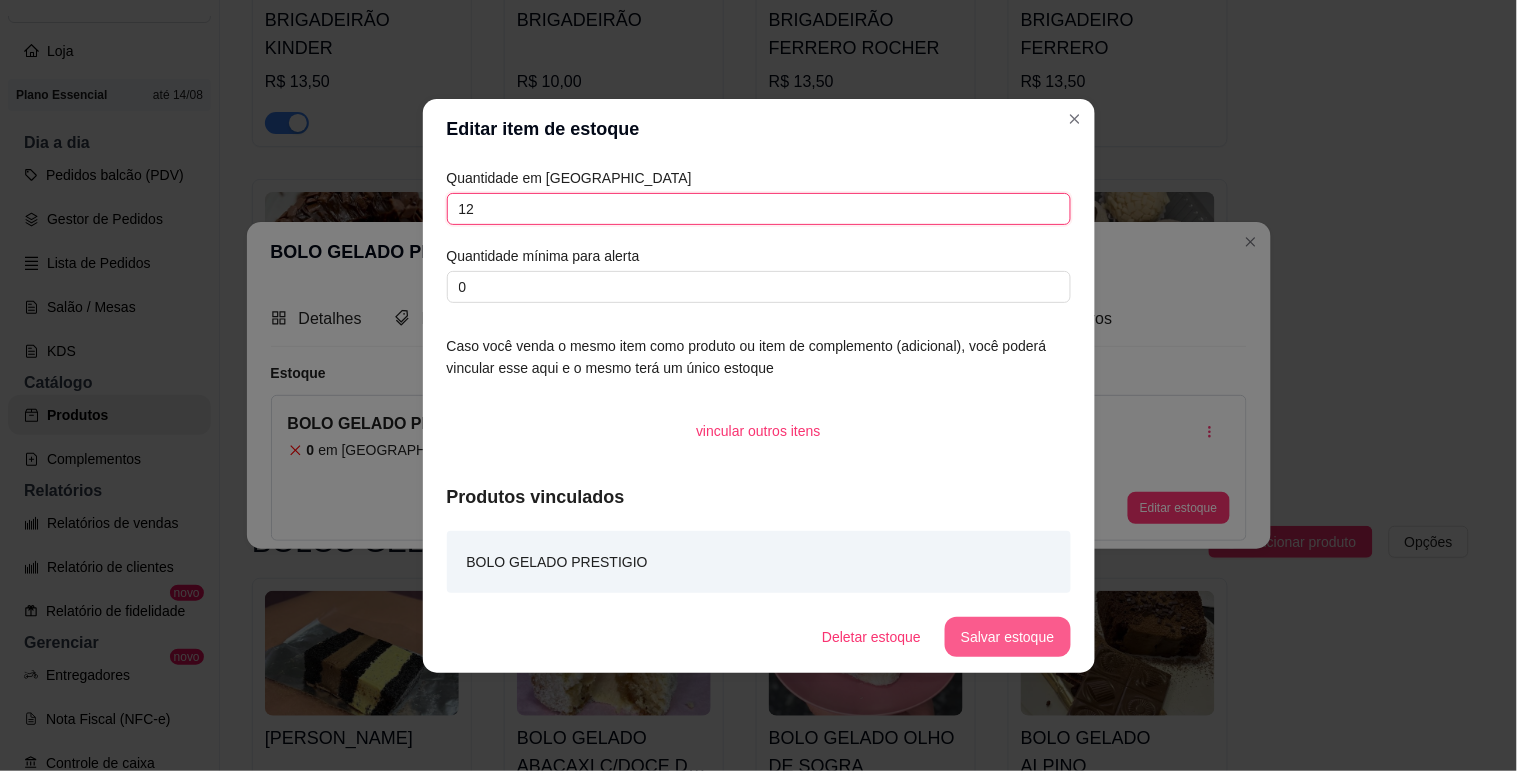 type on "12" 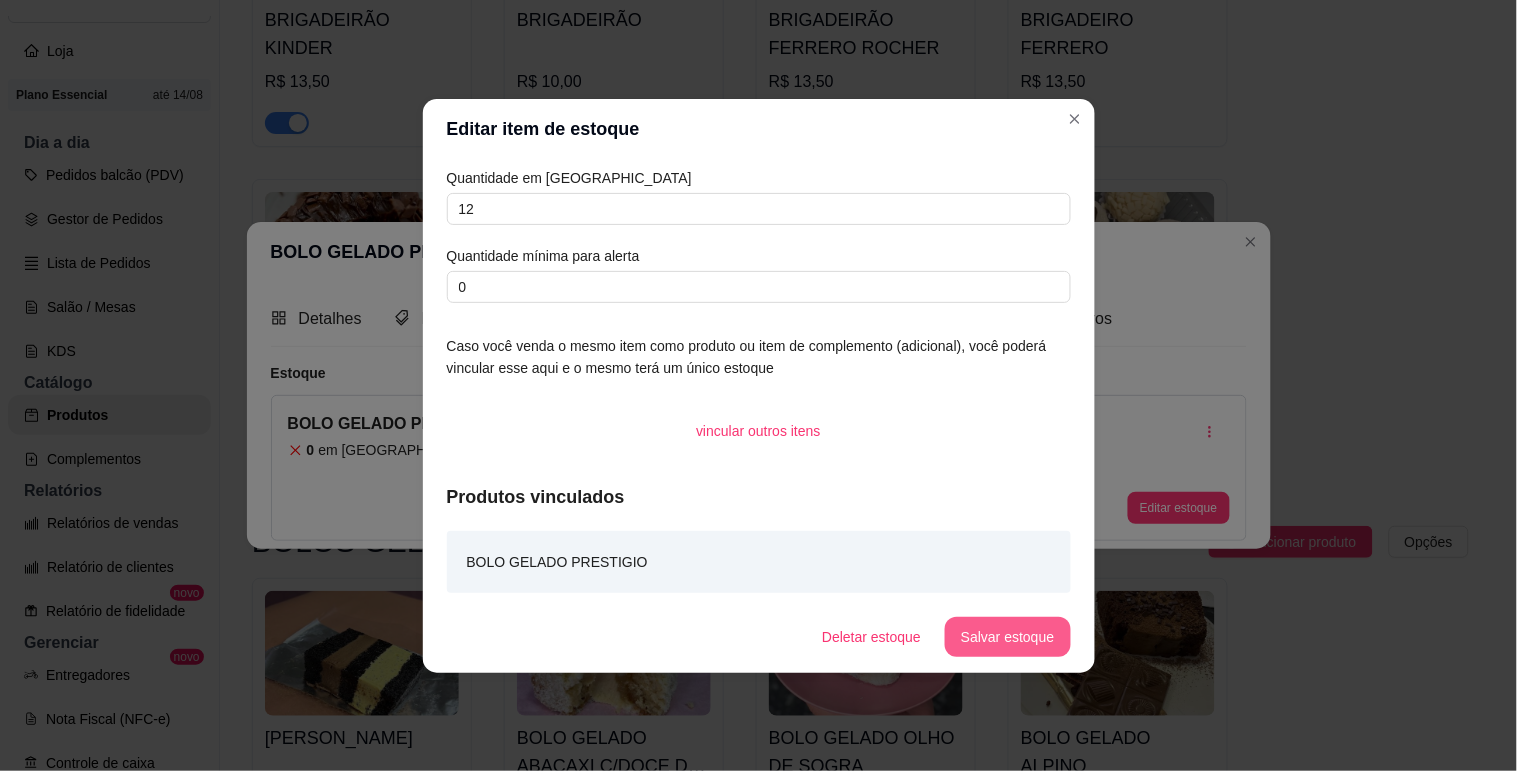 click on "Salvar estoque" at bounding box center (1007, 637) 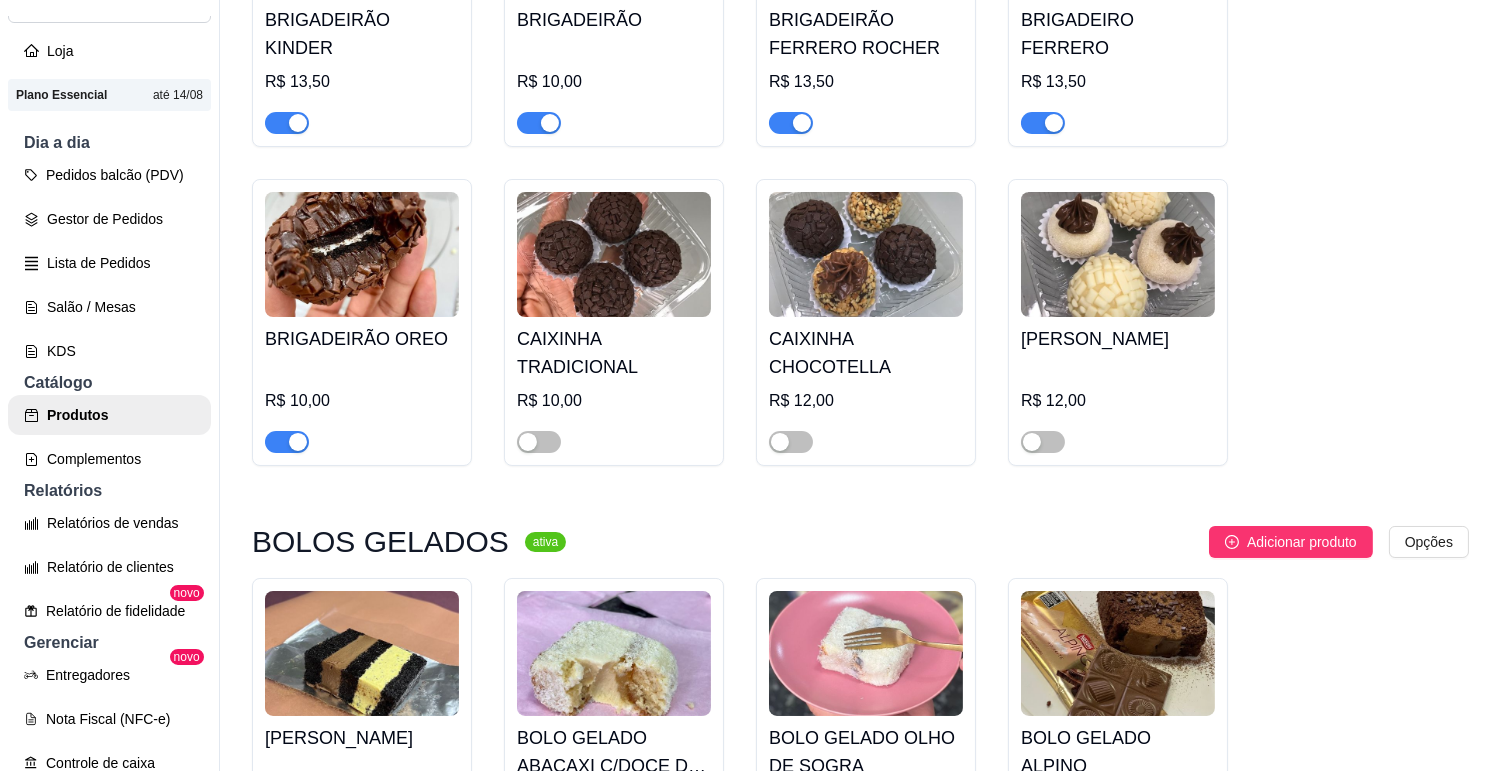 click at bounding box center (287, 1296) 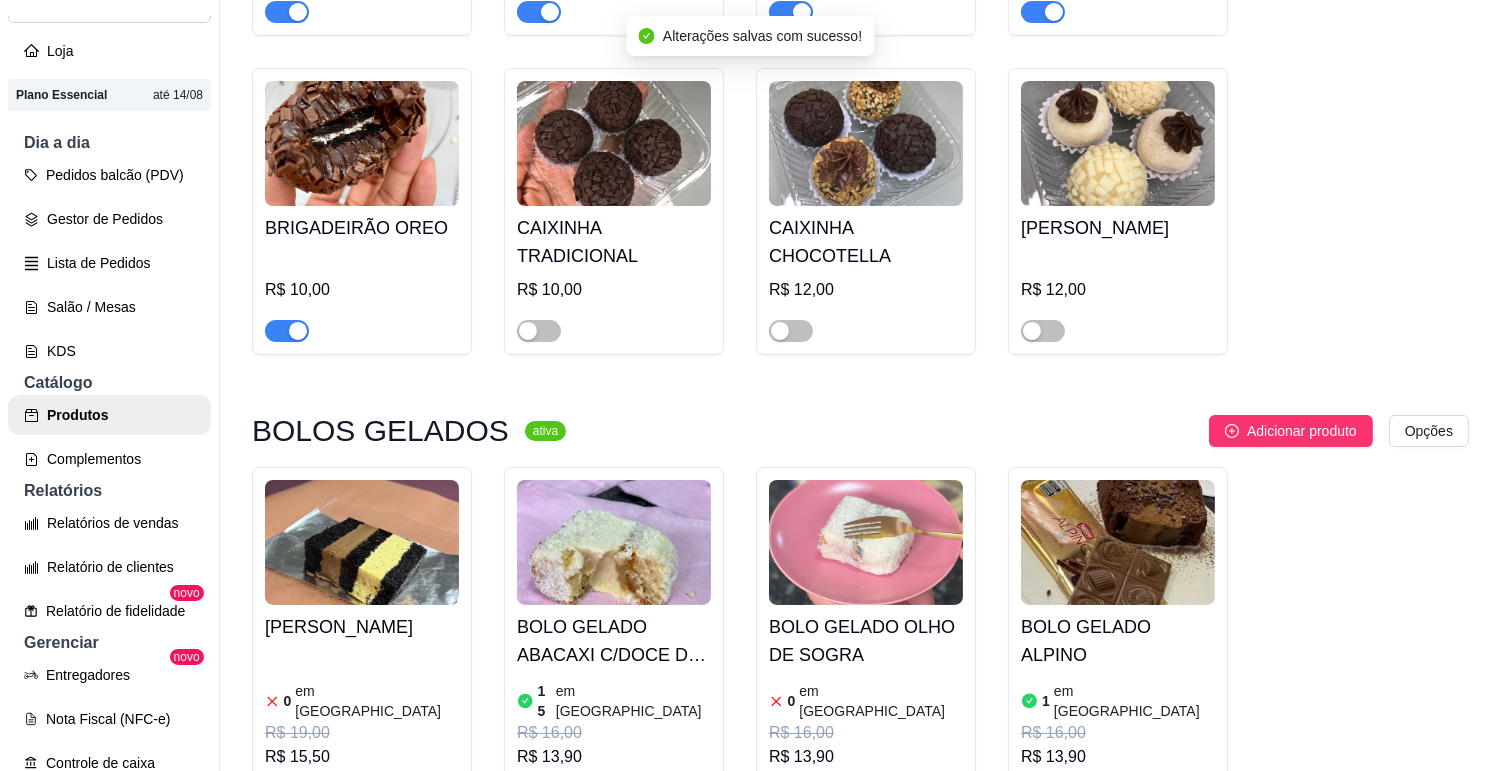 scroll, scrollTop: 17555, scrollLeft: 0, axis: vertical 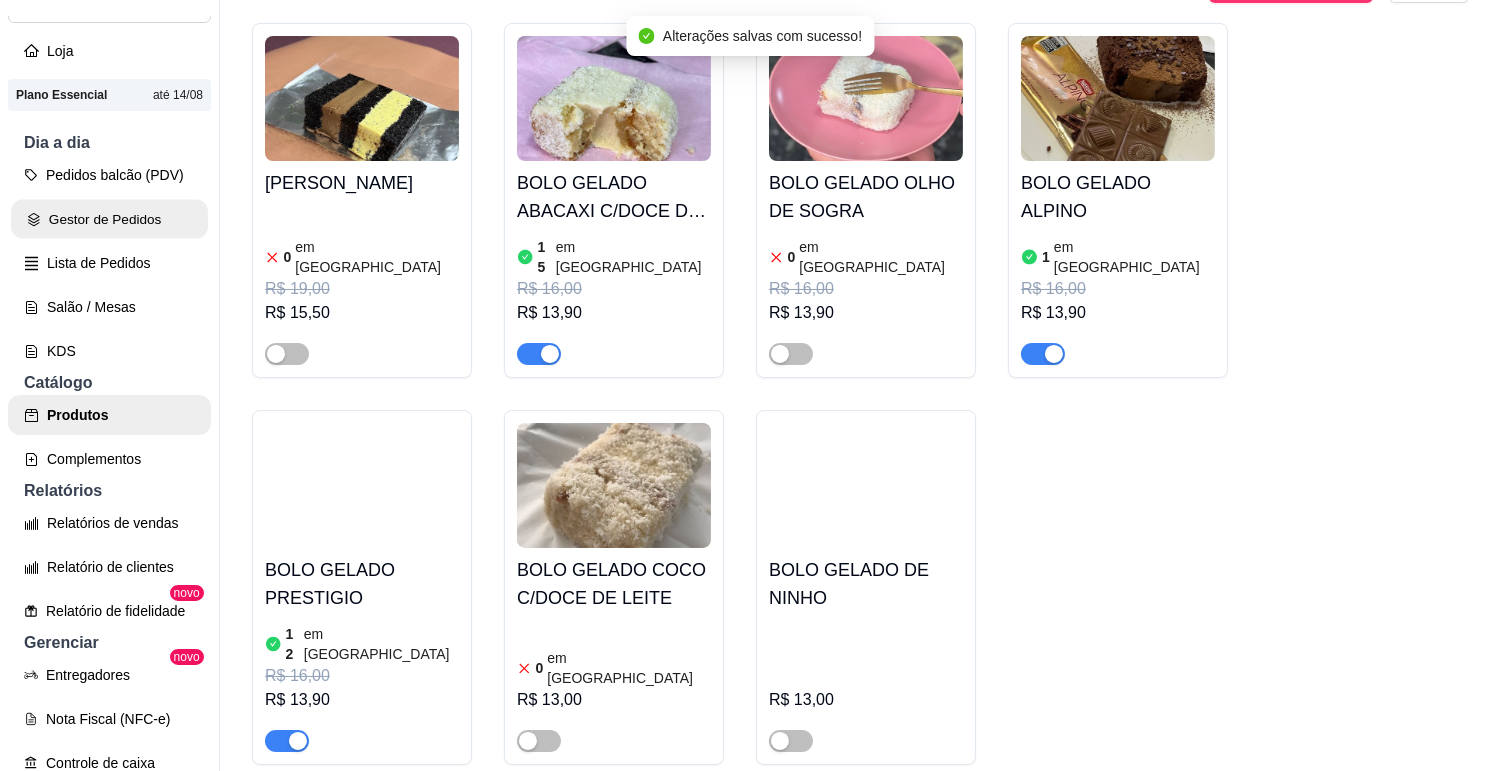 click on "Gestor de Pedidos" at bounding box center (109, 219) 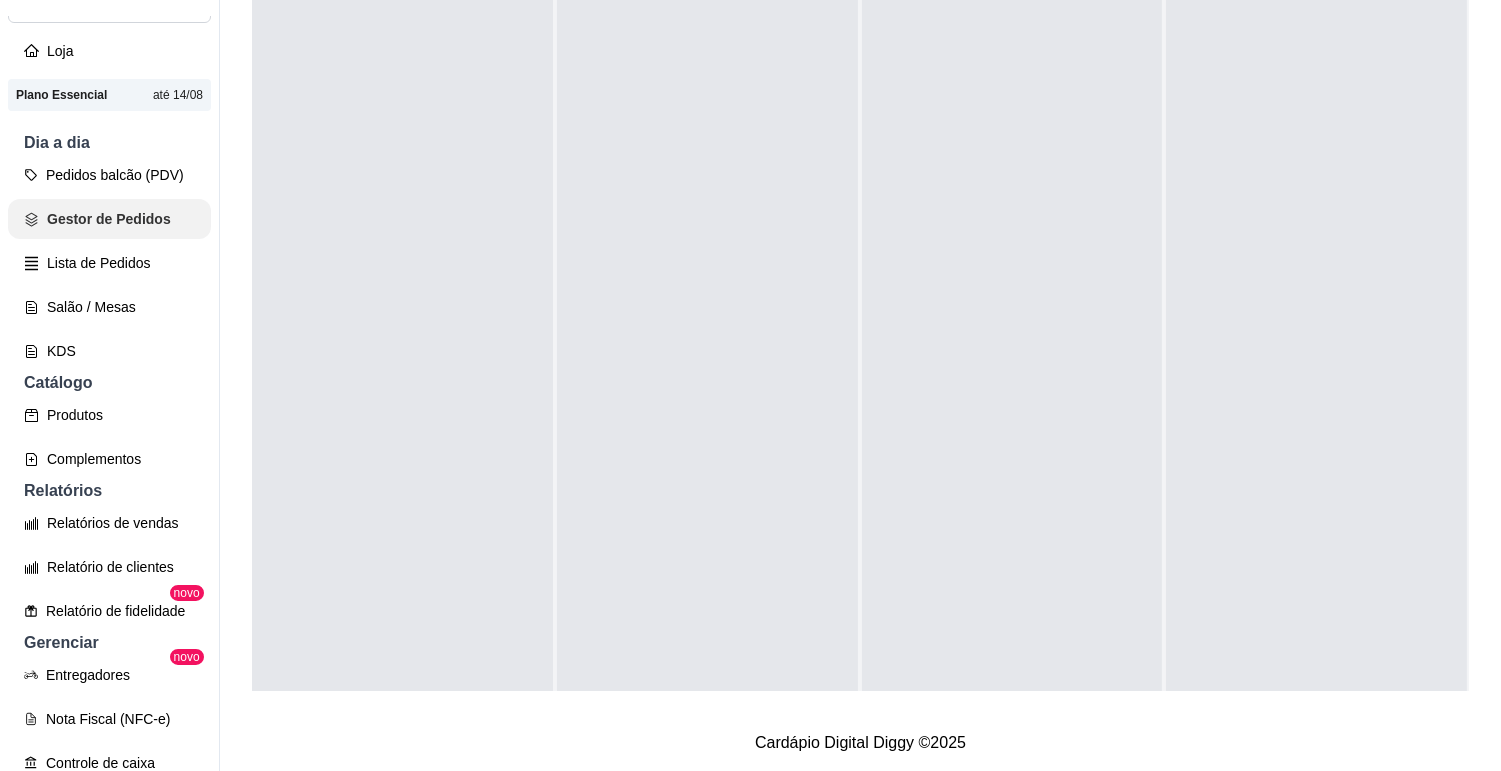 scroll, scrollTop: 0, scrollLeft: 0, axis: both 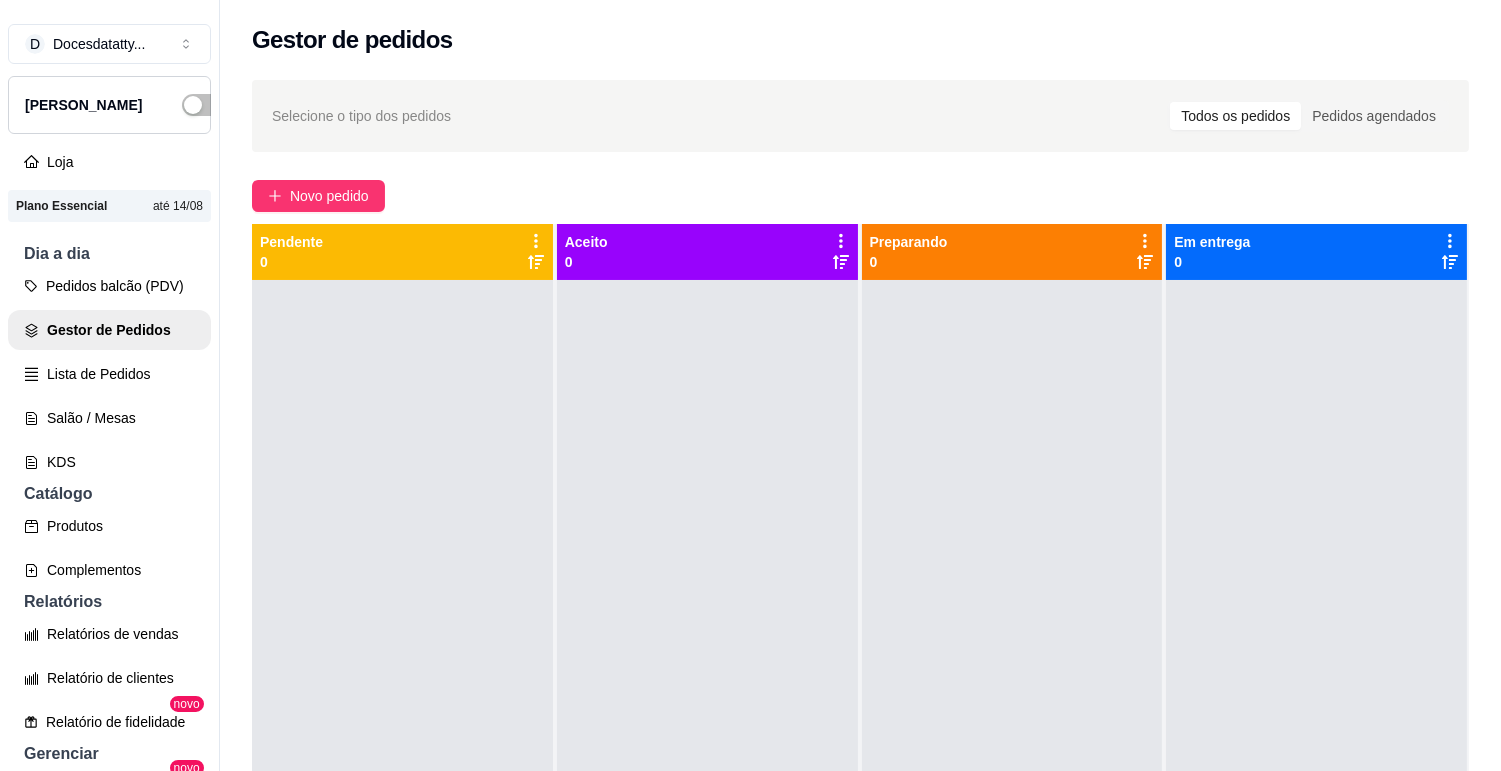 click on "[PERSON_NAME]" at bounding box center [109, 105] 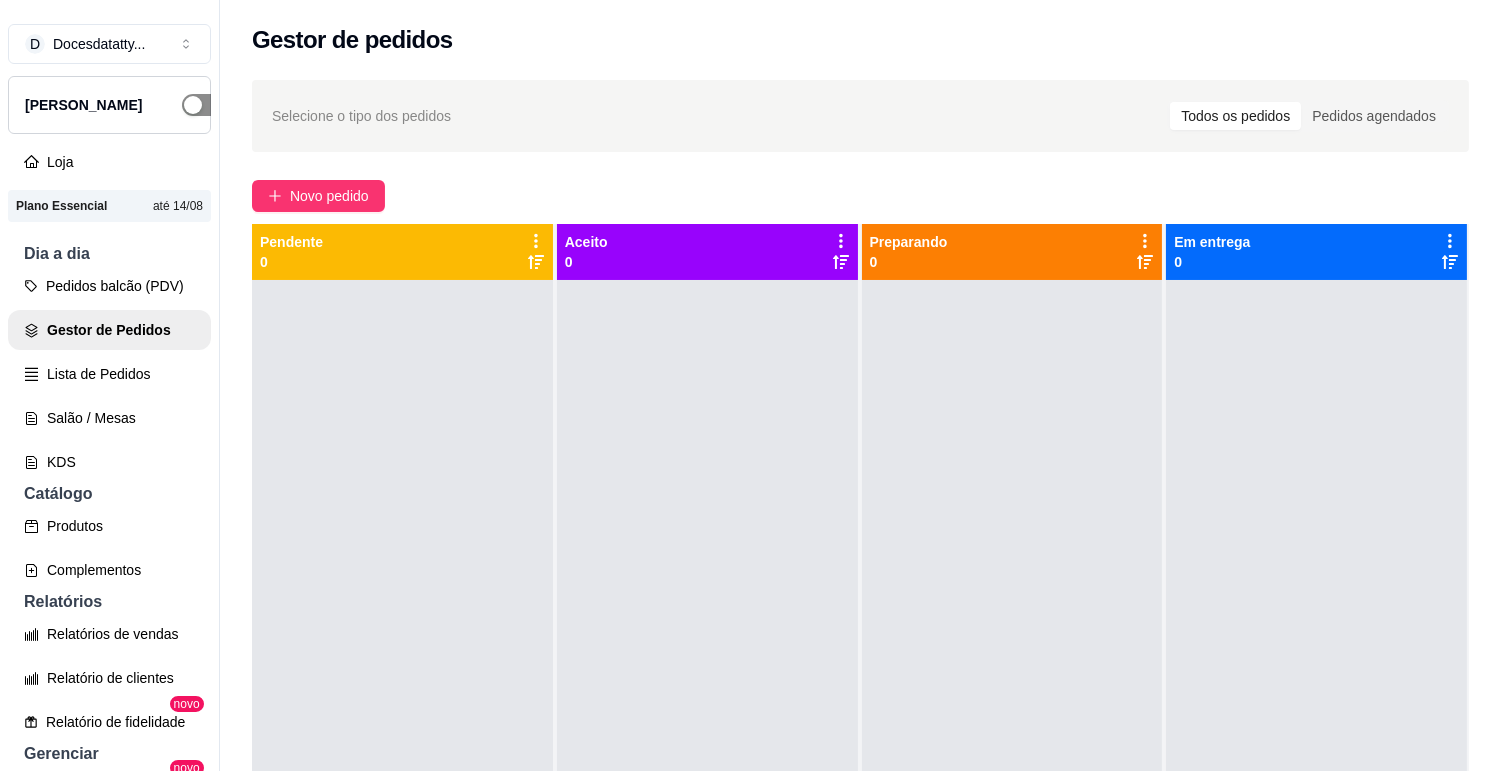 click at bounding box center [204, 105] 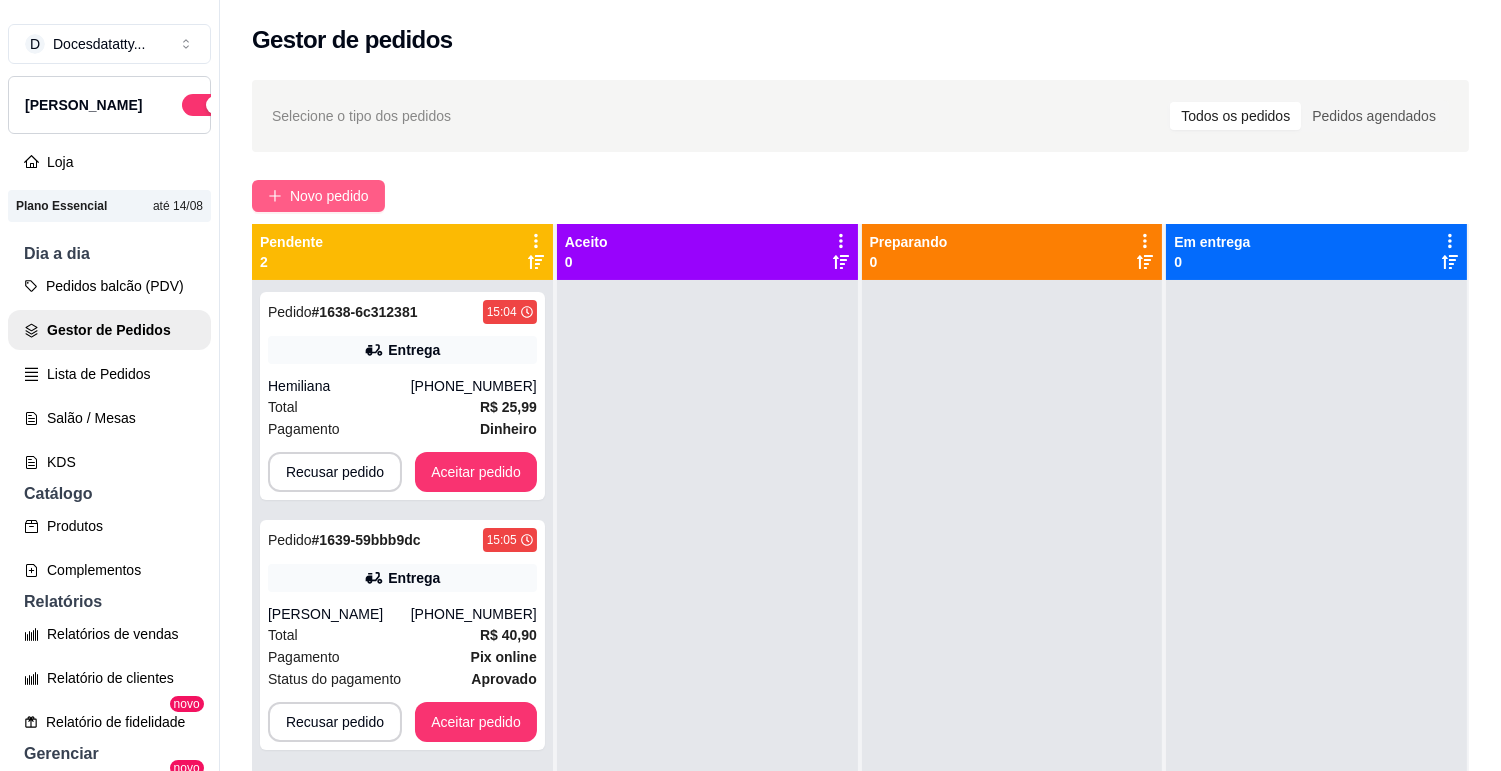 click on "Selecione o tipo dos pedidos Todos os pedidos Pedidos agendados Novo pedido Pendente 2 Pedido  # 1638-6c312381 15:04 Entrega Hemiliana  [PHONE_NUMBER] Total R$ 25,99 Pagamento Dinheiro Recusar pedido Aceitar pedido Pedido  # 1639-59bbb9dc 15:05 Entrega Thais [PERSON_NAME]  [PHONE_NUMBER] Total R$ 40,90 Pagamento Pix online Status do pagamento aprovado Recusar pedido Aceitar pedido Aceito 0 Preparando 0 Em entrega 0" at bounding box center [860, 543] 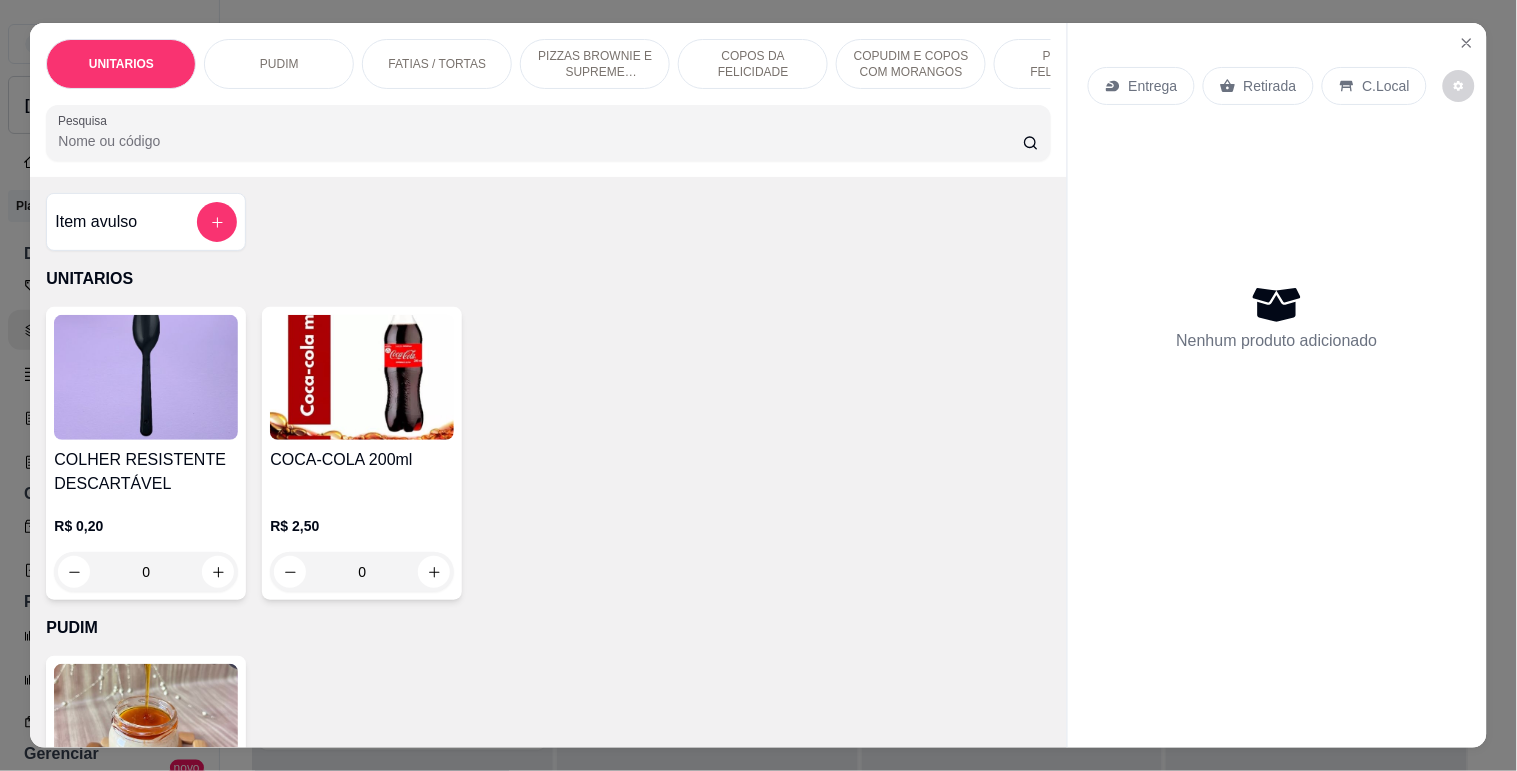 click on "Item avulso UNITARIOS  COLHER RESISTENTE DESCARTÁVEL    R$ 0,20 0 COCA-COLA 200ml   R$ 2,50 0 PUDIM PUDIM NO POTE DE VIDRO    R$ 18,49 0 FATIAS / TORTAS  FATIA FERRERO ROCHER   R$ 21,99 0 FATIA BRANCA NINHO E NUTELLA   R$ 21,99 0 TORTA COOKIE C/ NUTELLA   R$ 20,99 0 PIZZAS BROWNIE E SUPREME BROWNIE PIZZA BROWNIE NINHOTELLA   R$ 22,00 0 PIZZA BROWNIE KINDER   R$ 24,00 0 PIZZA BROWNIE FERREIRO   R$ 22,00 0 PIZZA BROWNIE FERRERO ROCHER   R$ 24,00 0 SUPREME BROWNIE   R$ 10,00 0 PIZZA DOIS AMORES COM MORANGOS    R$ 22,50 0 COPOS DA FELICIDADE COPO SONHO DE MARACUJÁ   R$ 19,99 0 COPO NOVIDADE MARACUJÁ   R$ 19,99 0 COPO BROWNIE   R$ 19,99 0 COPO KINDER   R$ 20,00 0 COPUDIM E COPOS COM MORANGOS  COPUDIM DOCE DE LEITE C/ ABACAXI   R$ 20,00 0 COPUDIM MORANDINHO   R$ 20,00 0 COPUDIM DESEJO   R$ 20,00 0 COPUDIM [MEDICAL_DATA]   R$ 20,00 0 COPO DUPLO MORANGO   R$ 20,00 0 CHOCOLATUDO COM MORANGOS   R$ 20,00 0 CHOCOLATUDO COM BROWNIE   R$ 20,00 0 POTE DA FELICIDADE / TORTA NO POTE AFOGADINHO DE BROWNIE" at bounding box center [548, 462] 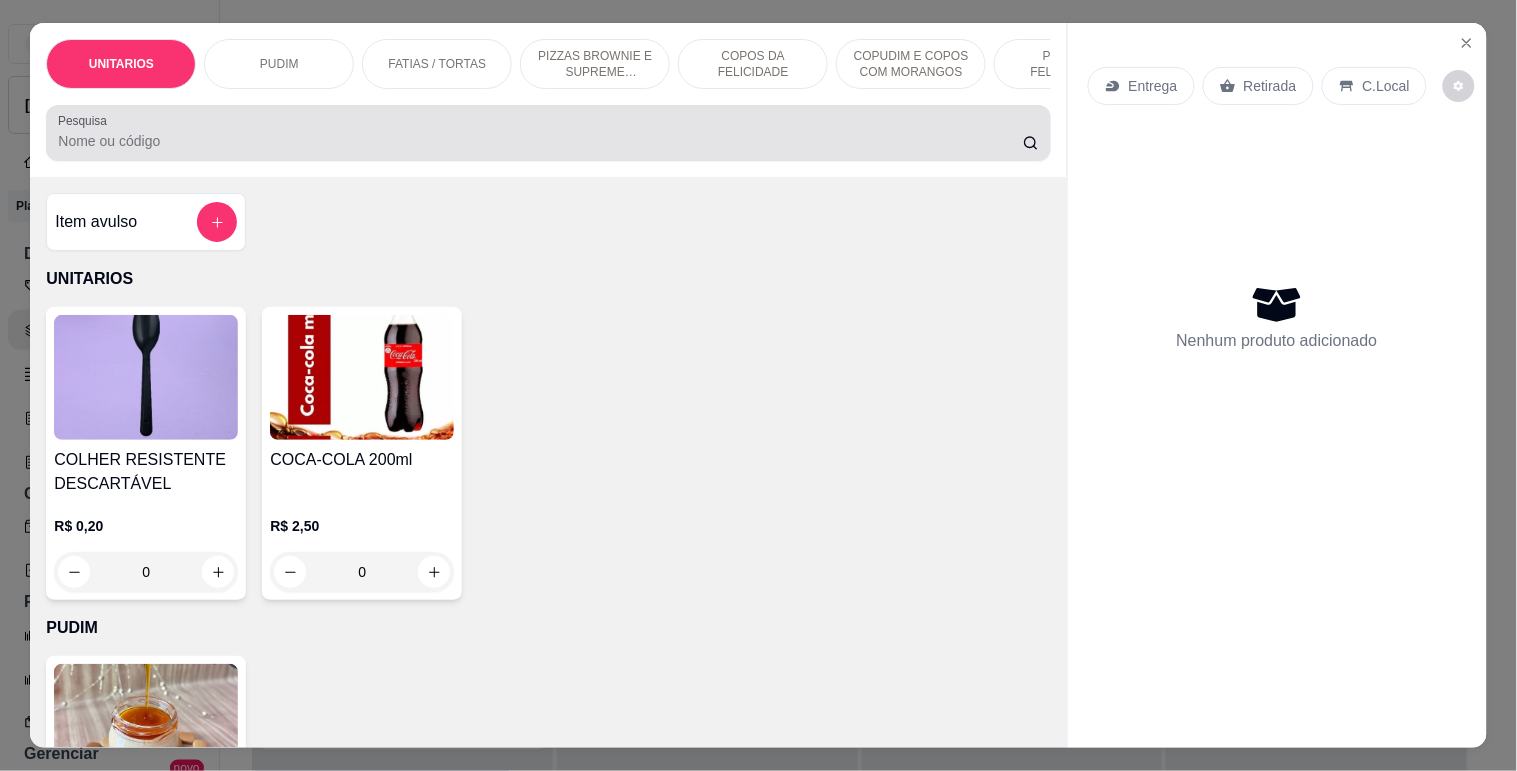 click on "Pesquisa" at bounding box center (540, 141) 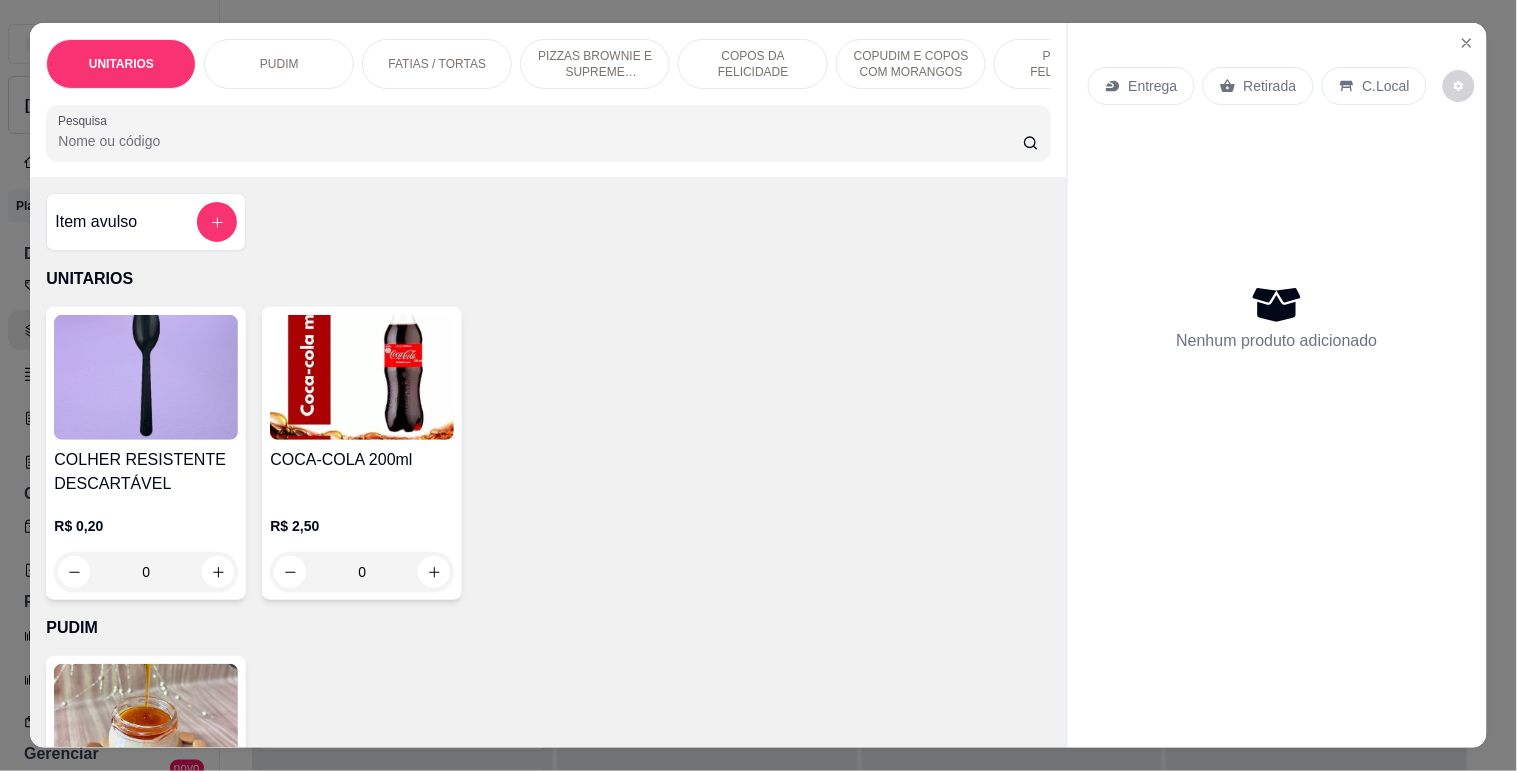 click on "Pesquisa" at bounding box center (540, 141) 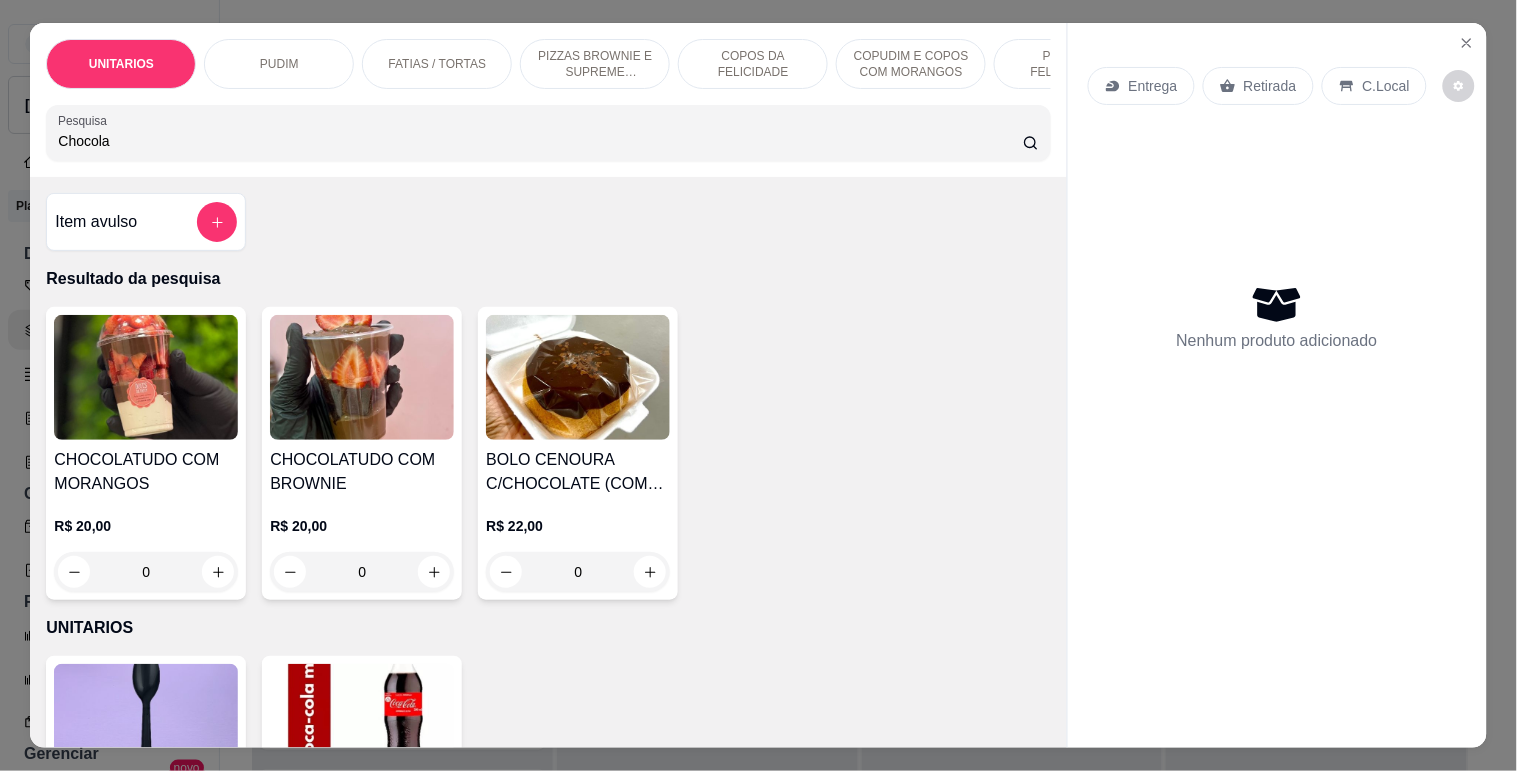 type on "Chocola" 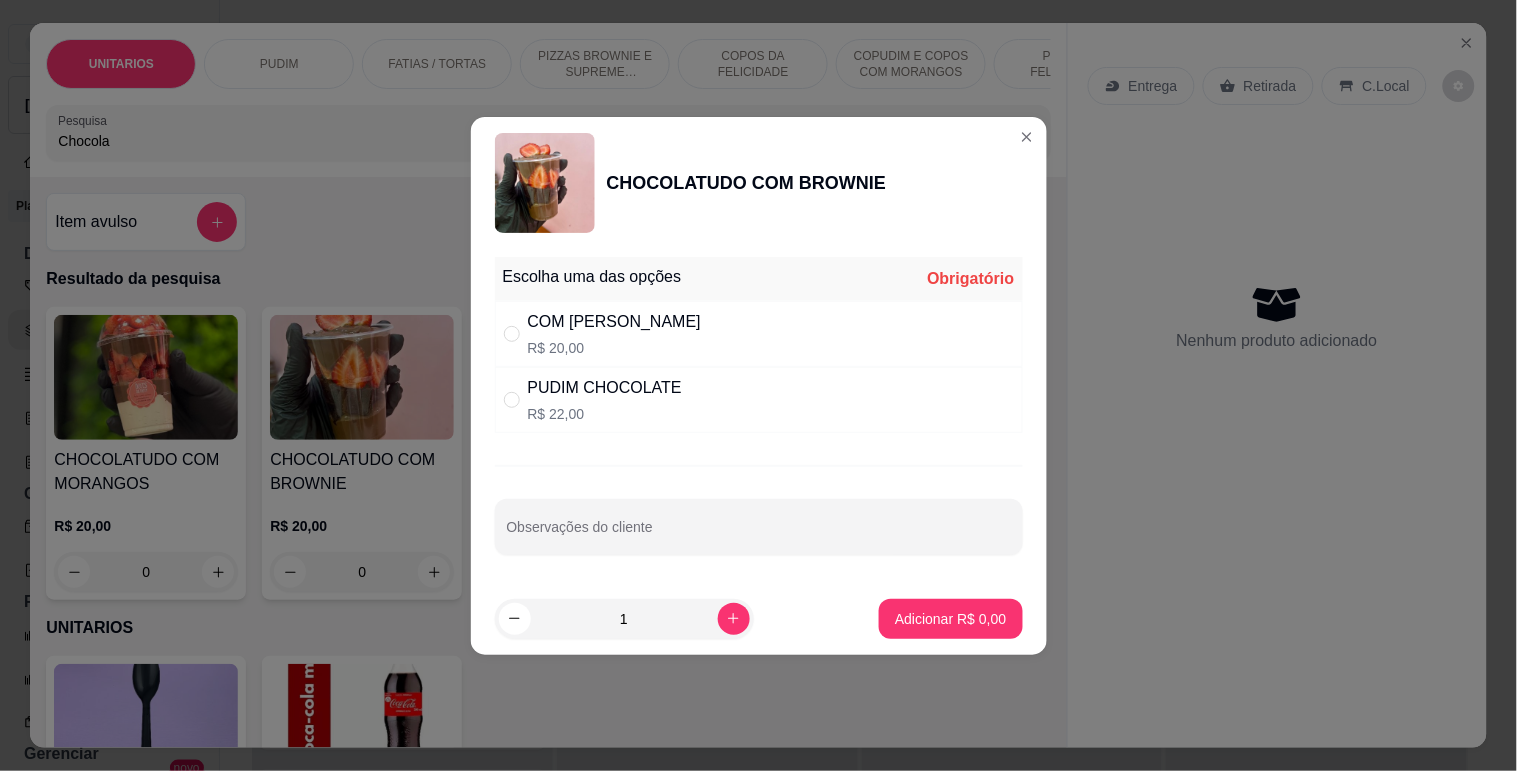 click on "R$ 22,00" at bounding box center [605, 414] 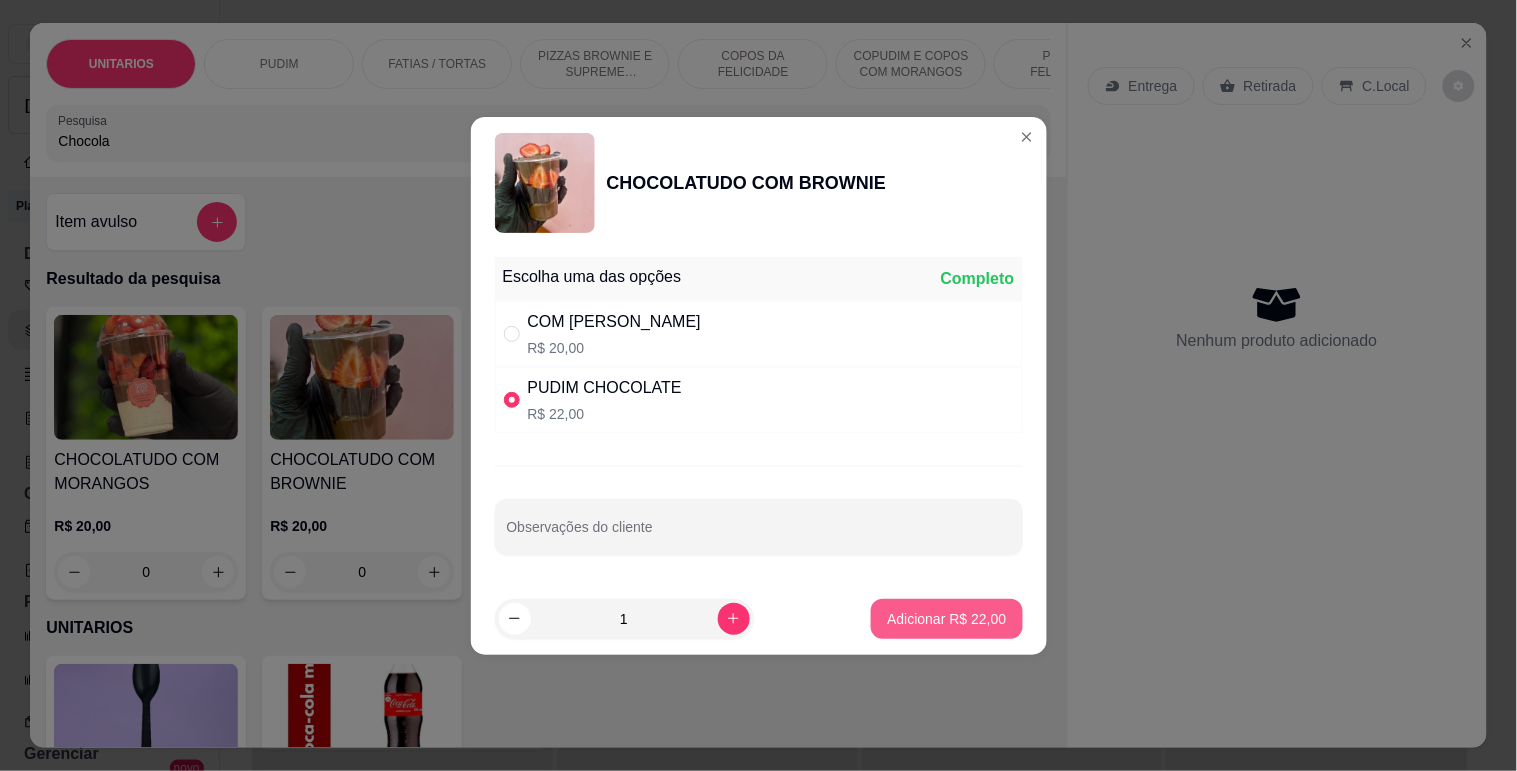 click on "Adicionar   R$ 22,00" at bounding box center [946, 619] 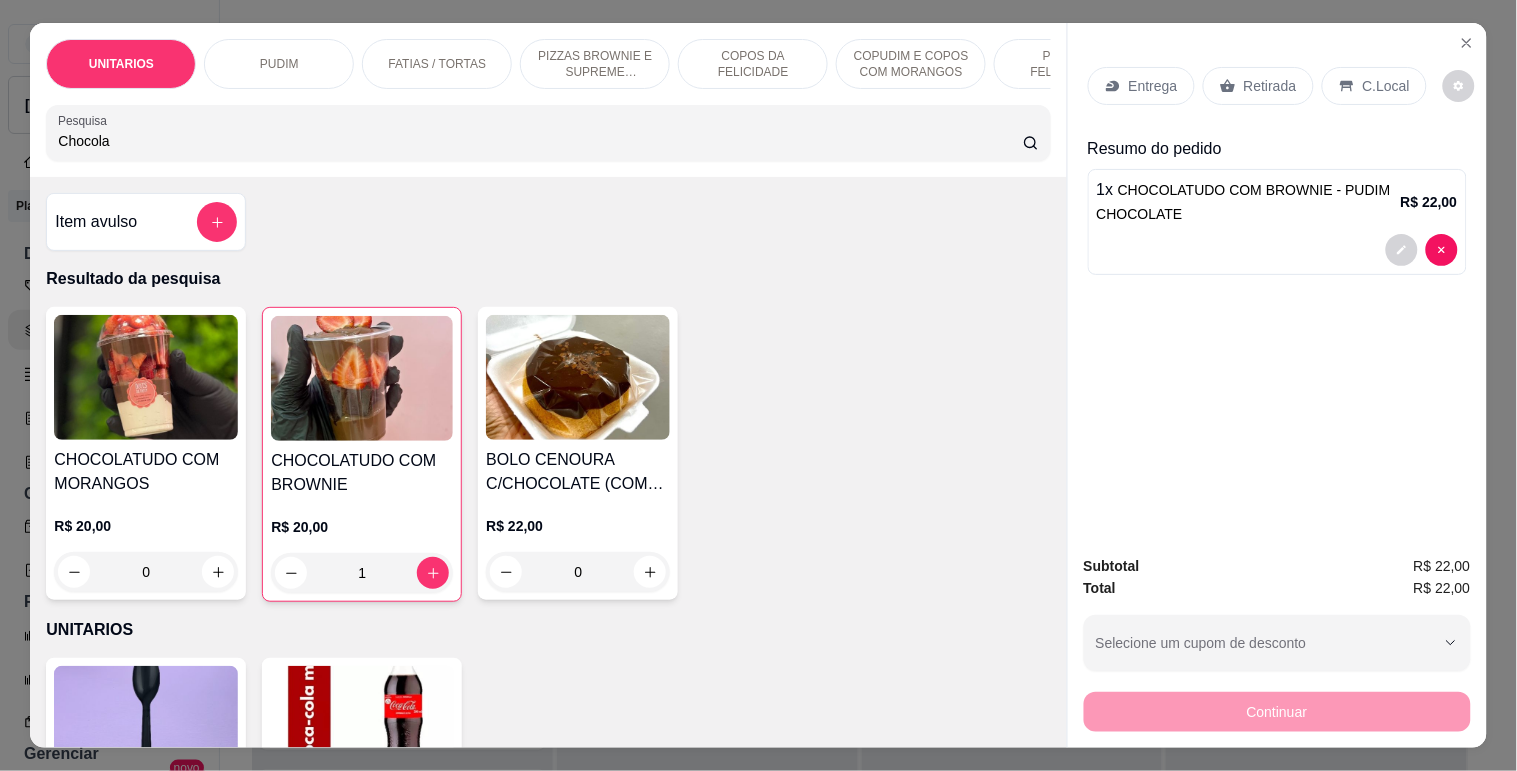 click on "Retirada" at bounding box center [1270, 86] 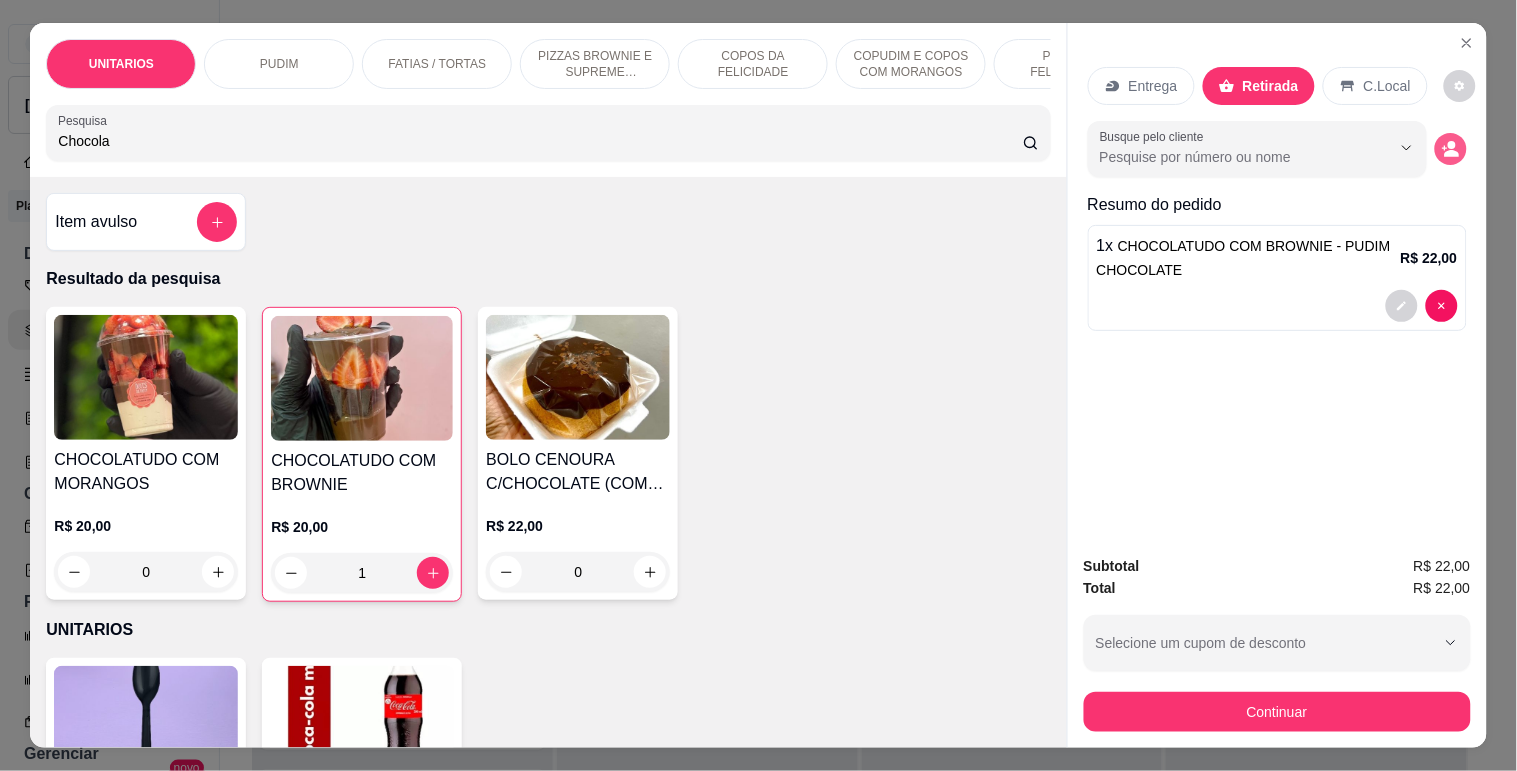 click on "Busque pelo cliente" at bounding box center (1277, 149) 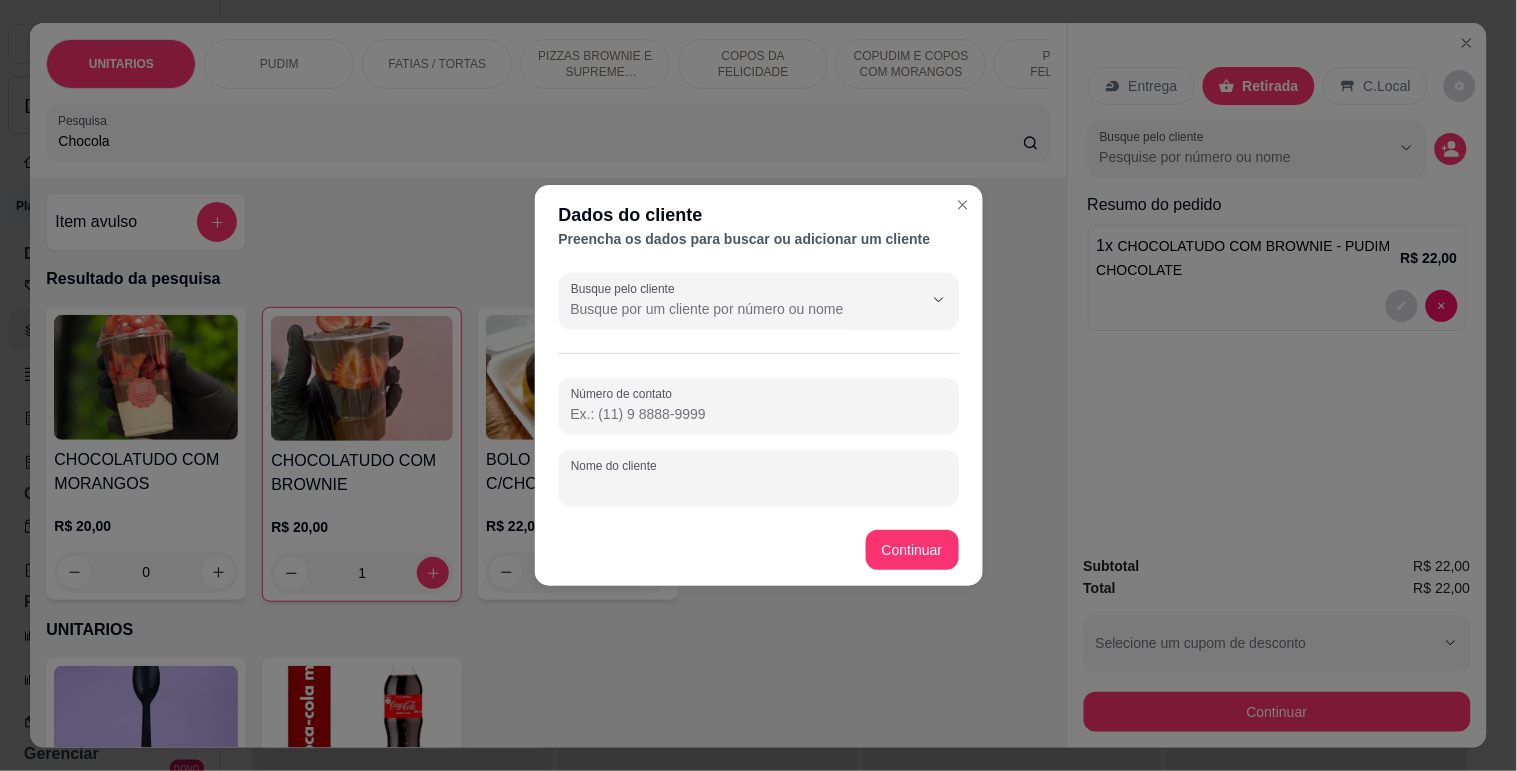 click on "Nome do cliente" at bounding box center (759, 486) 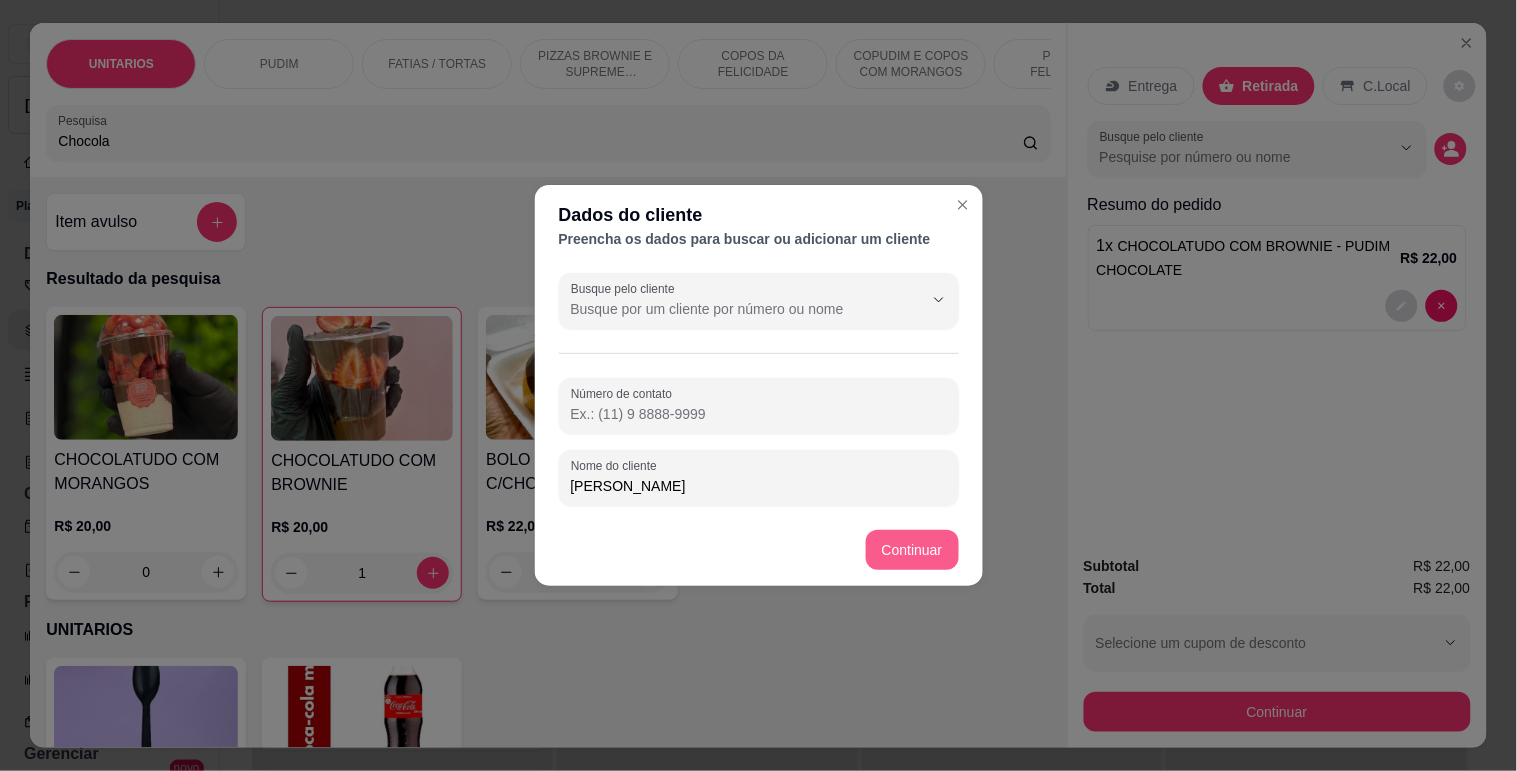 type on "[PERSON_NAME]" 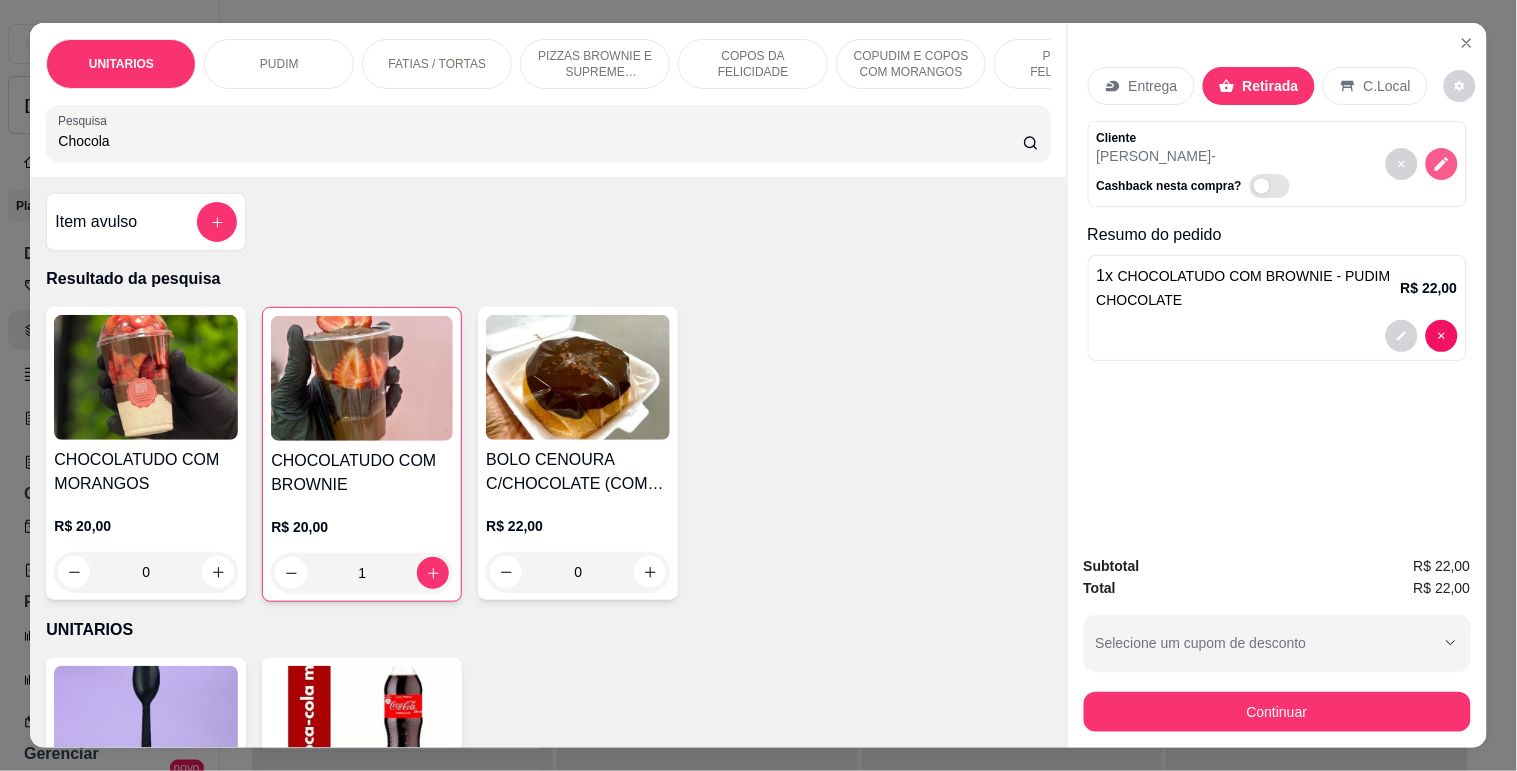 click at bounding box center [1442, 164] 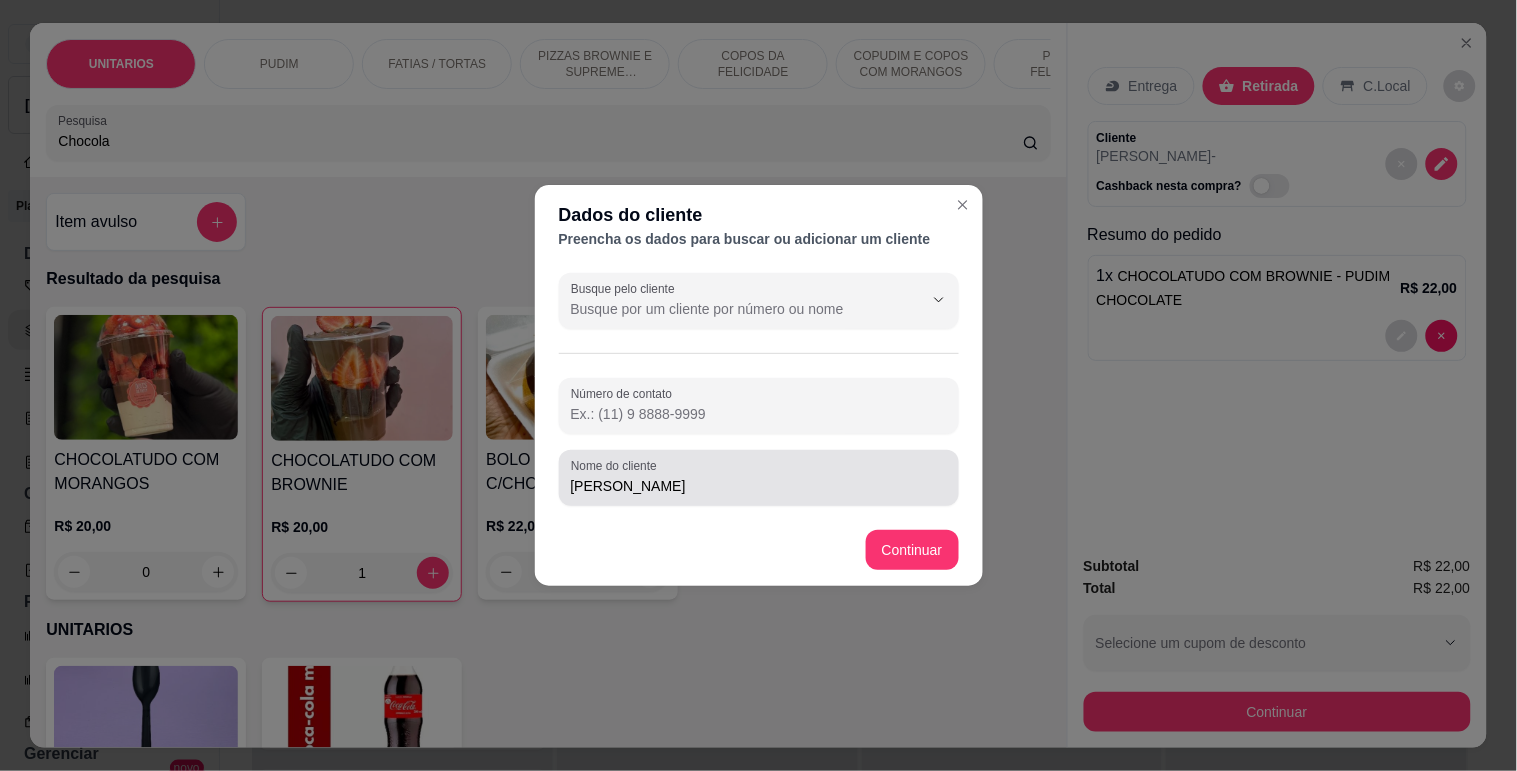 click on "[PERSON_NAME]" at bounding box center (759, 486) 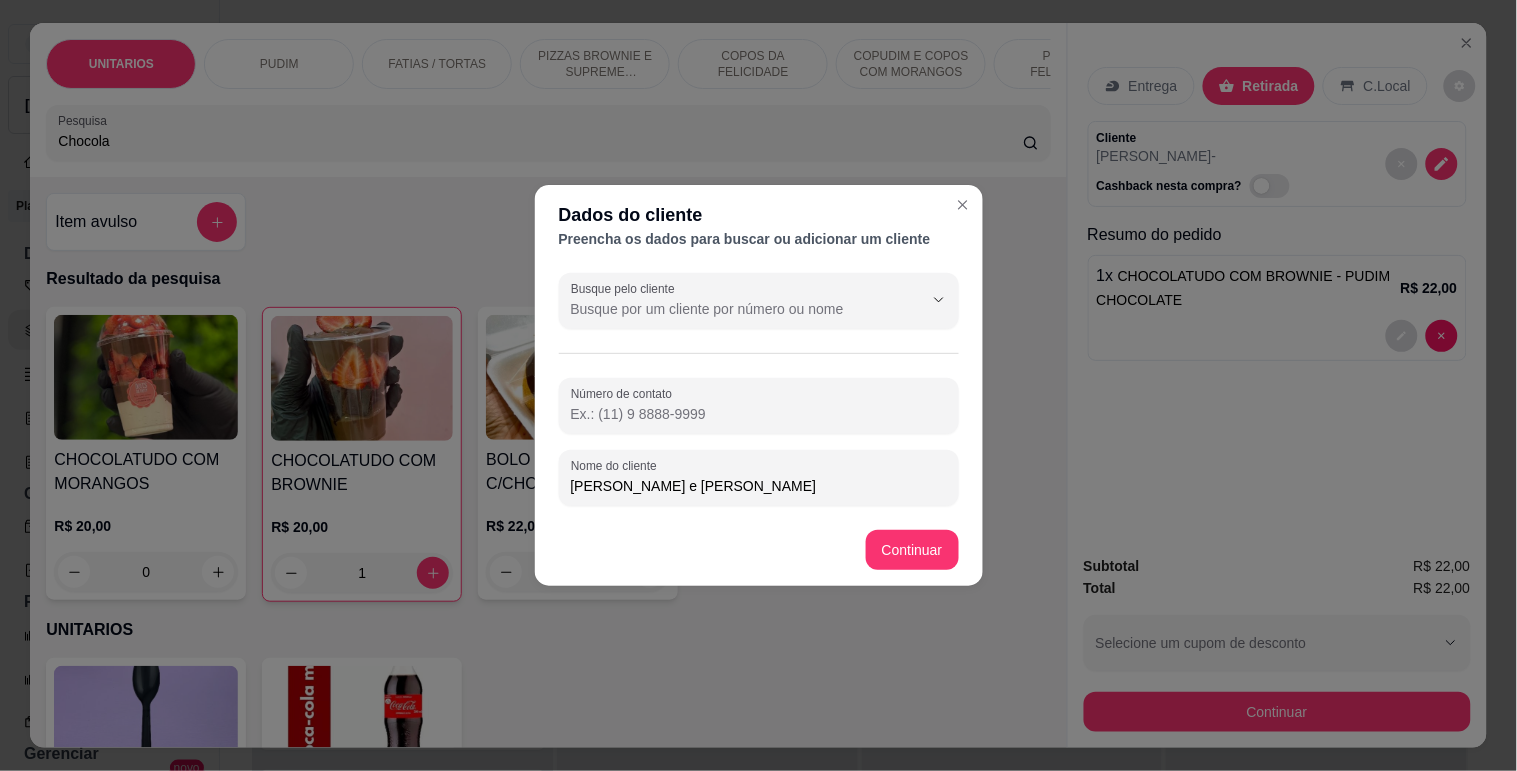 type on "[PERSON_NAME] e [PERSON_NAME]" 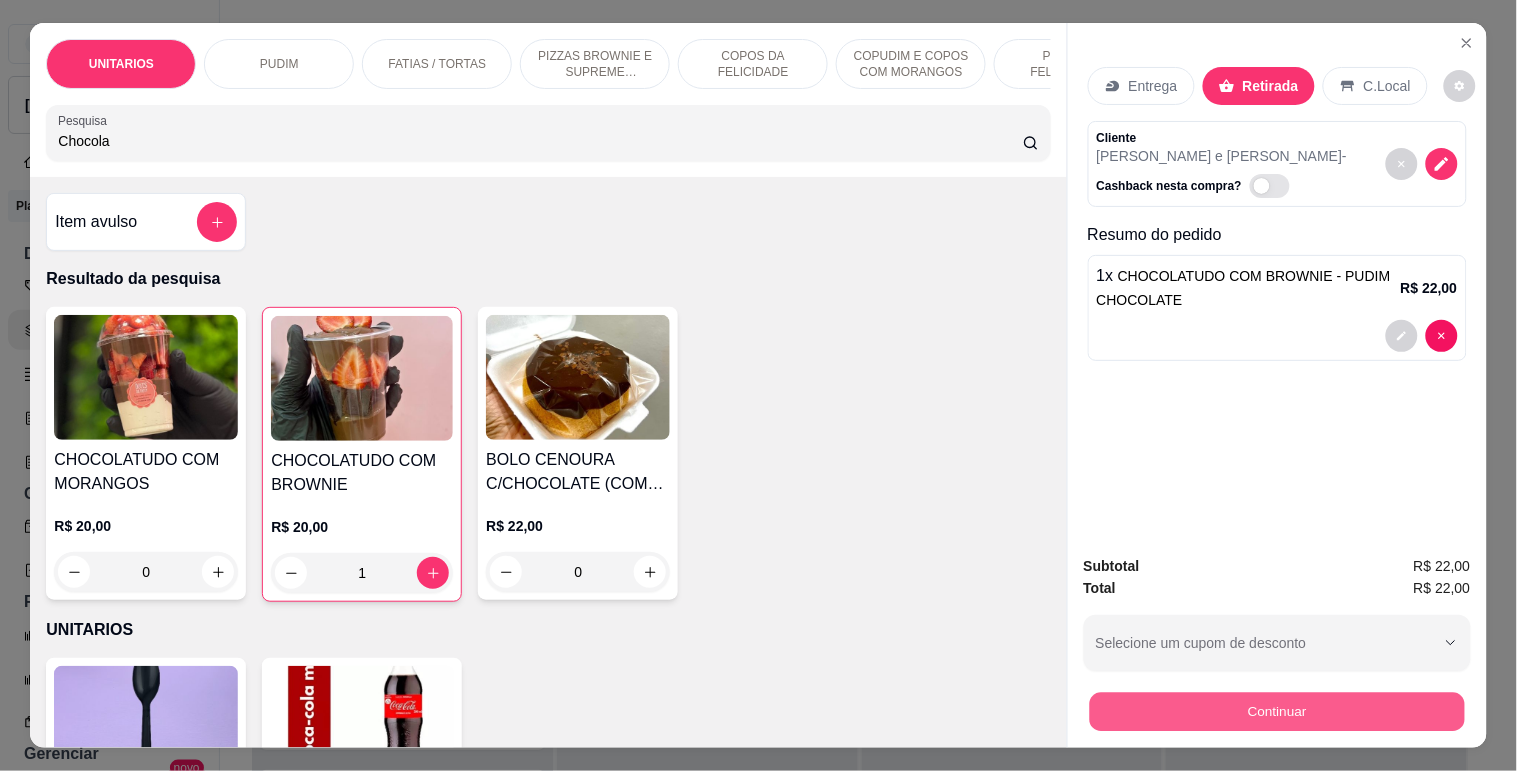 click on "Continuar" at bounding box center [1276, 711] 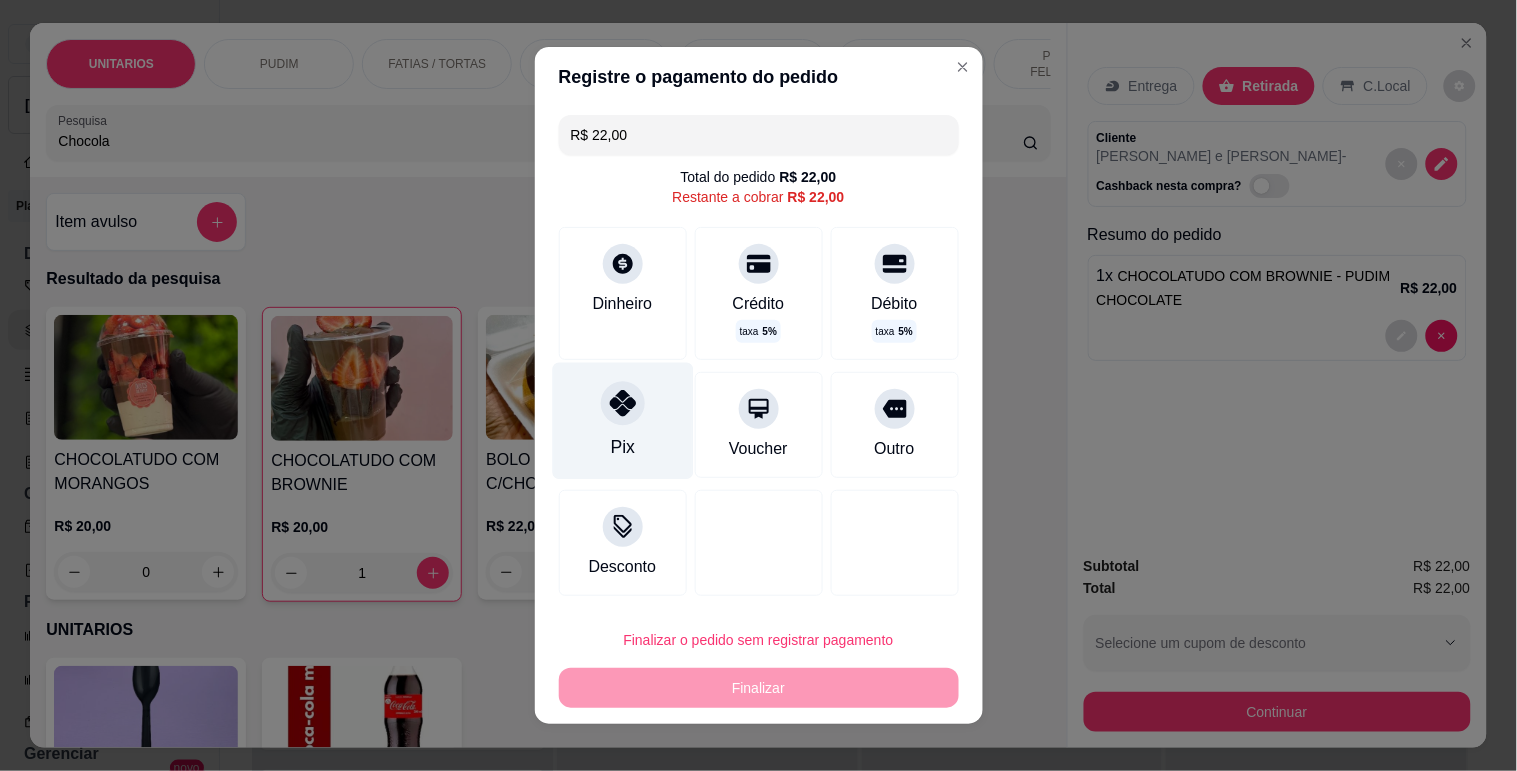 click at bounding box center [623, 403] 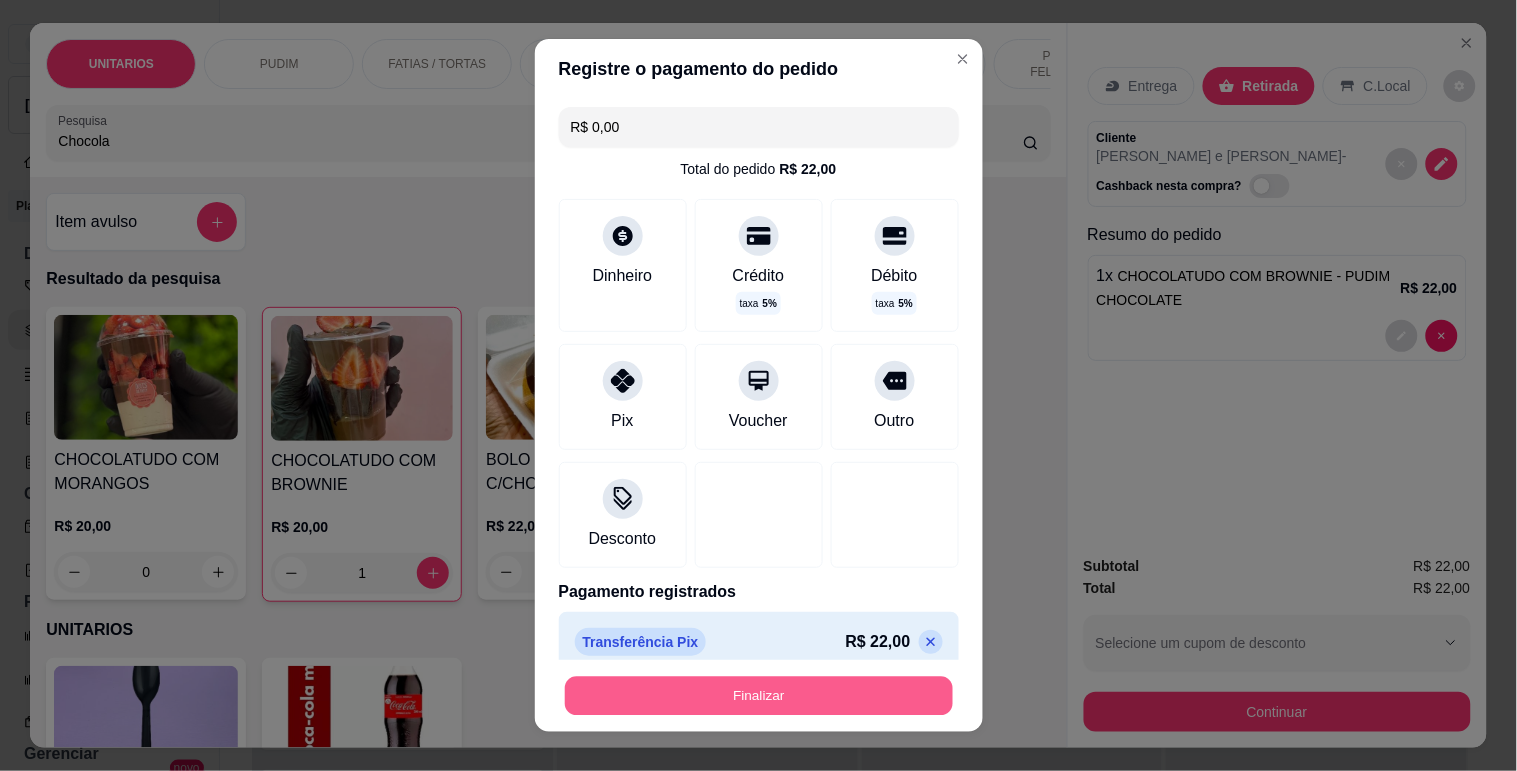 click on "Finalizar" at bounding box center (759, 696) 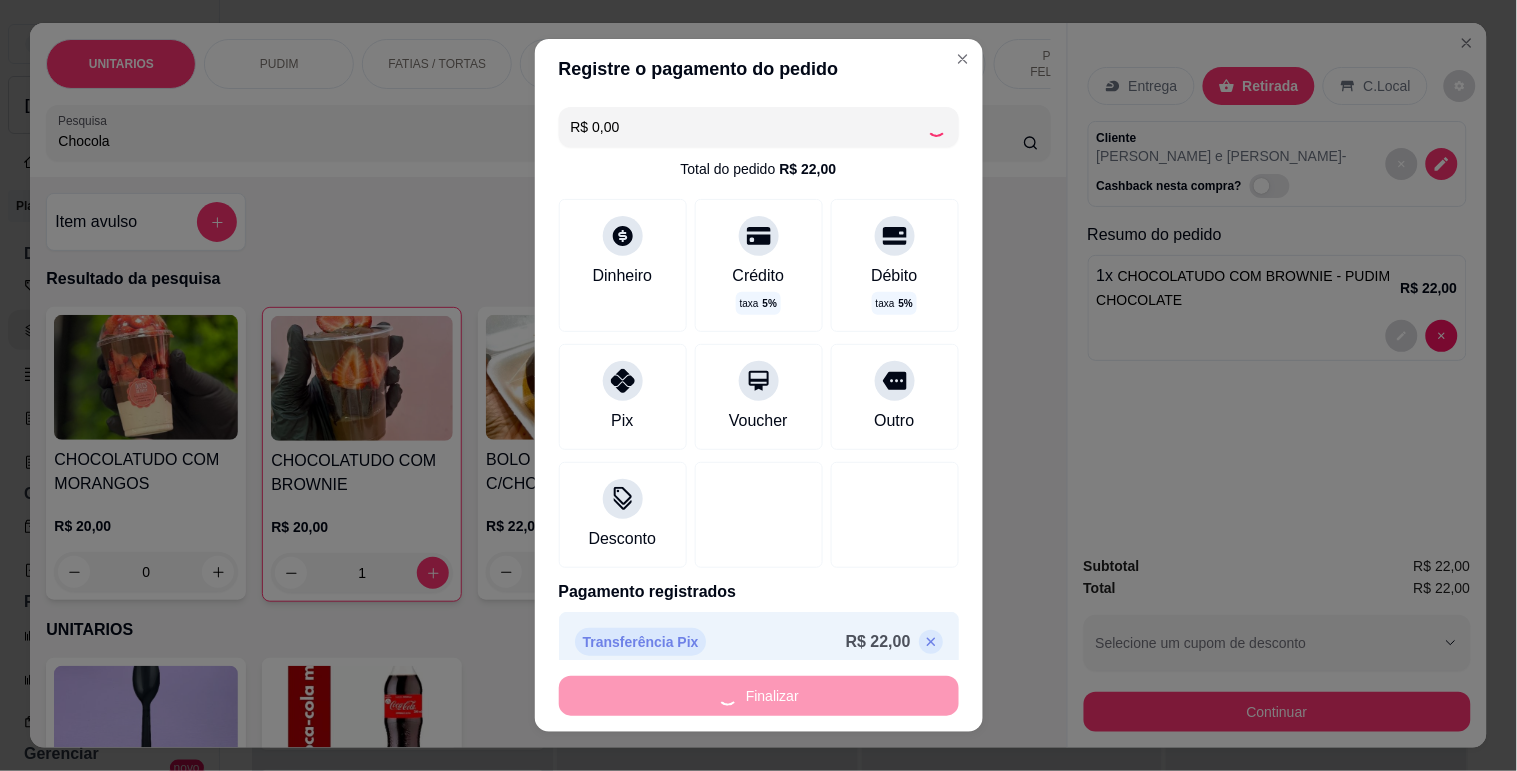 type on "0" 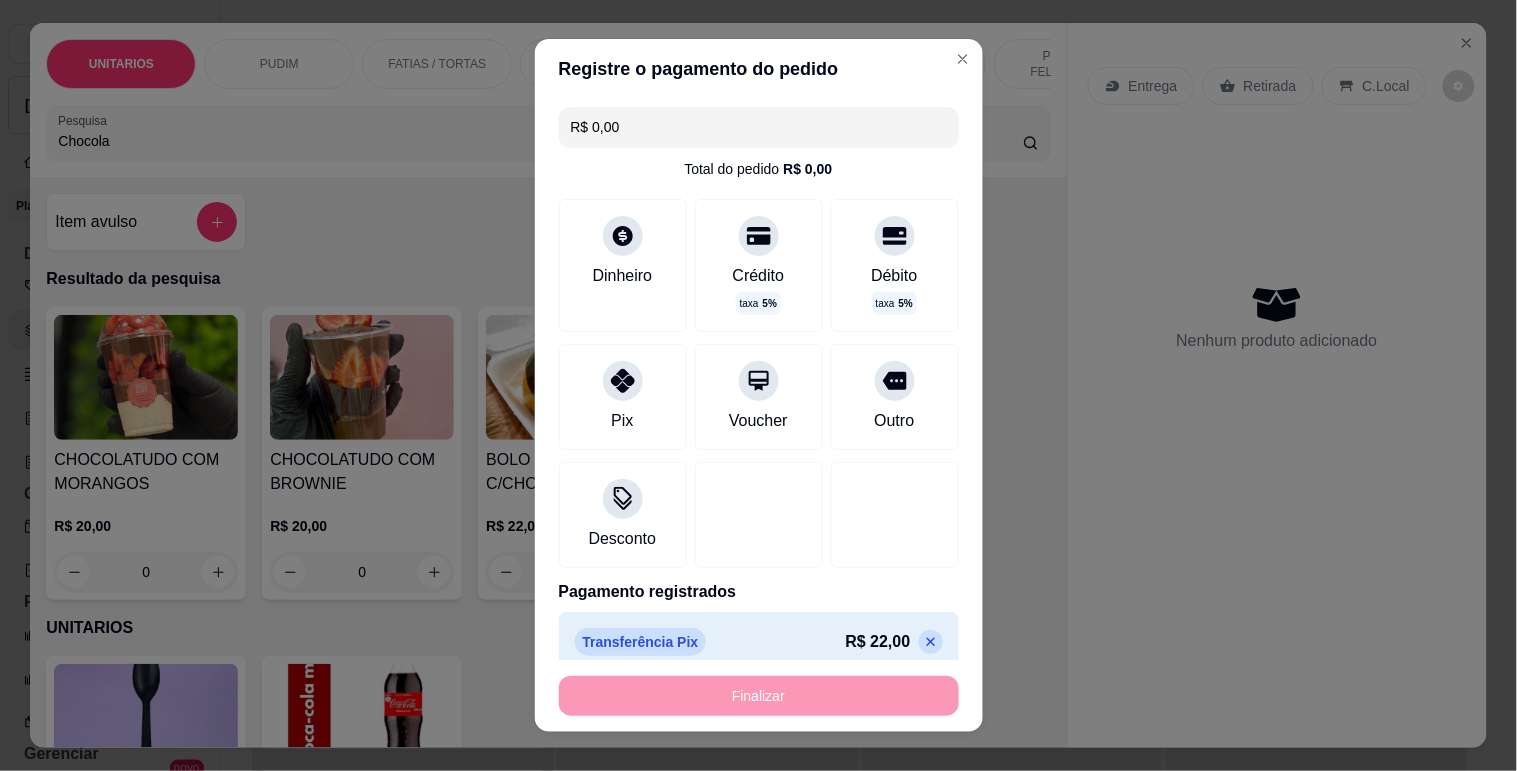 type on "-R$ 22,00" 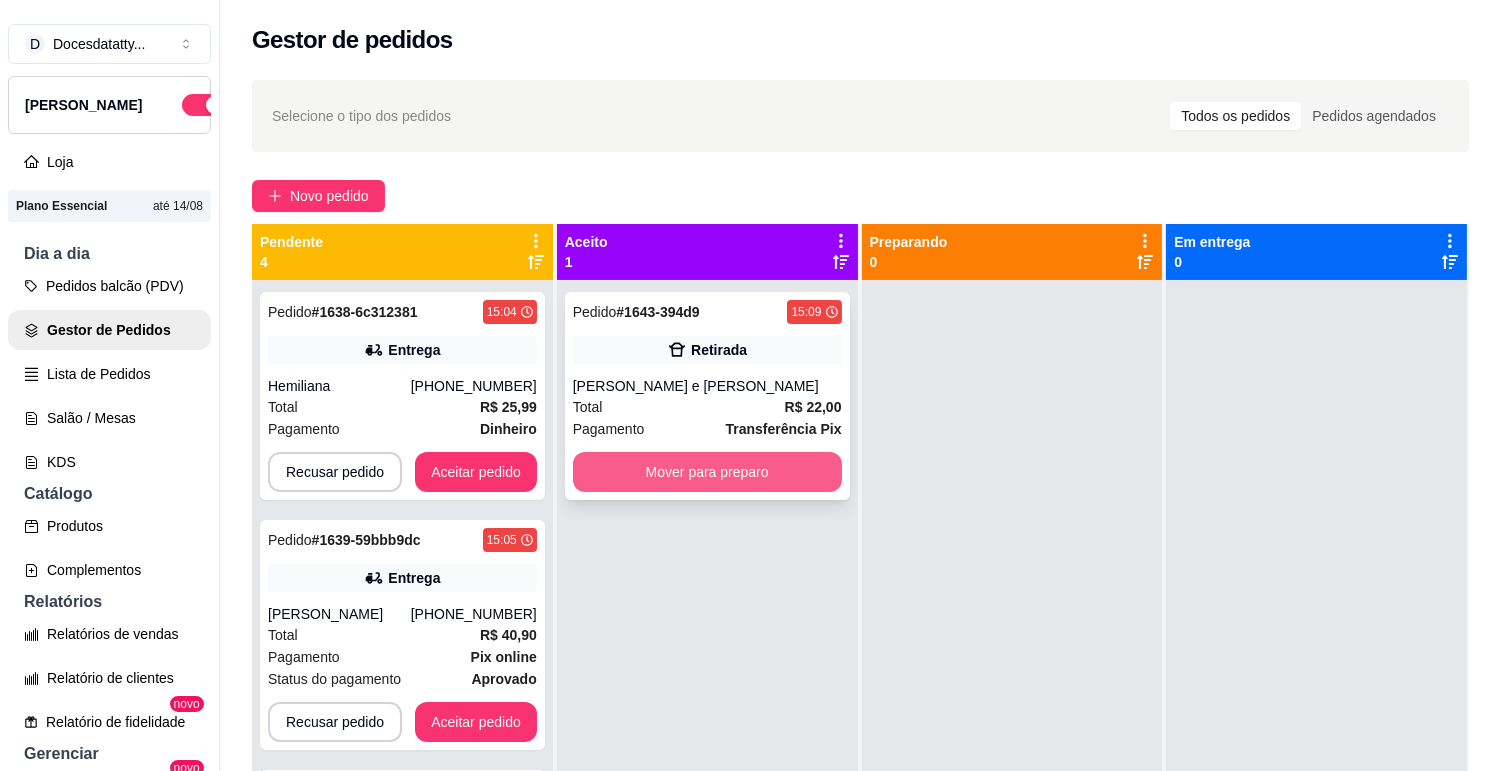 click on "Mover para preparo" at bounding box center (707, 472) 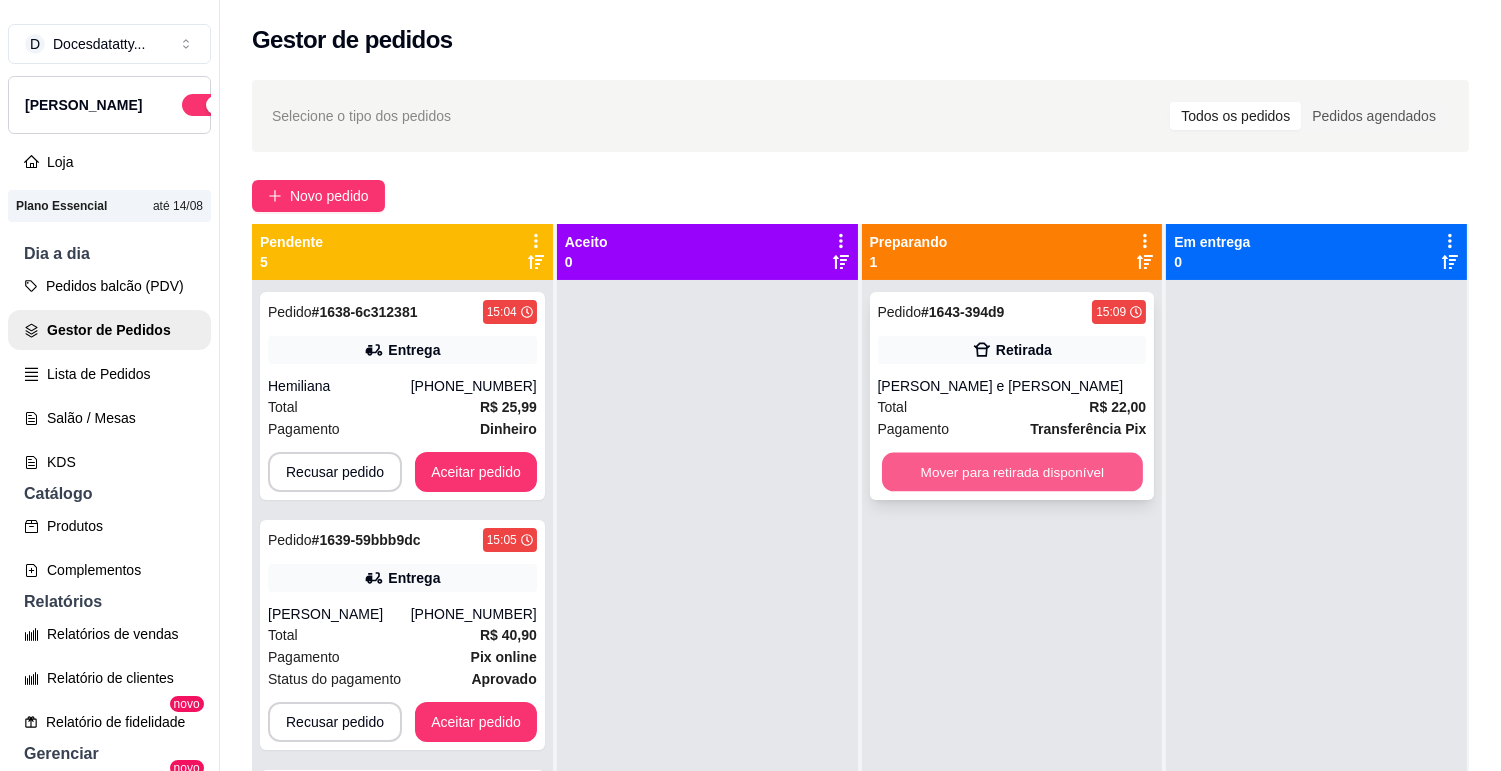 click on "Mover para retirada disponível" at bounding box center [1012, 472] 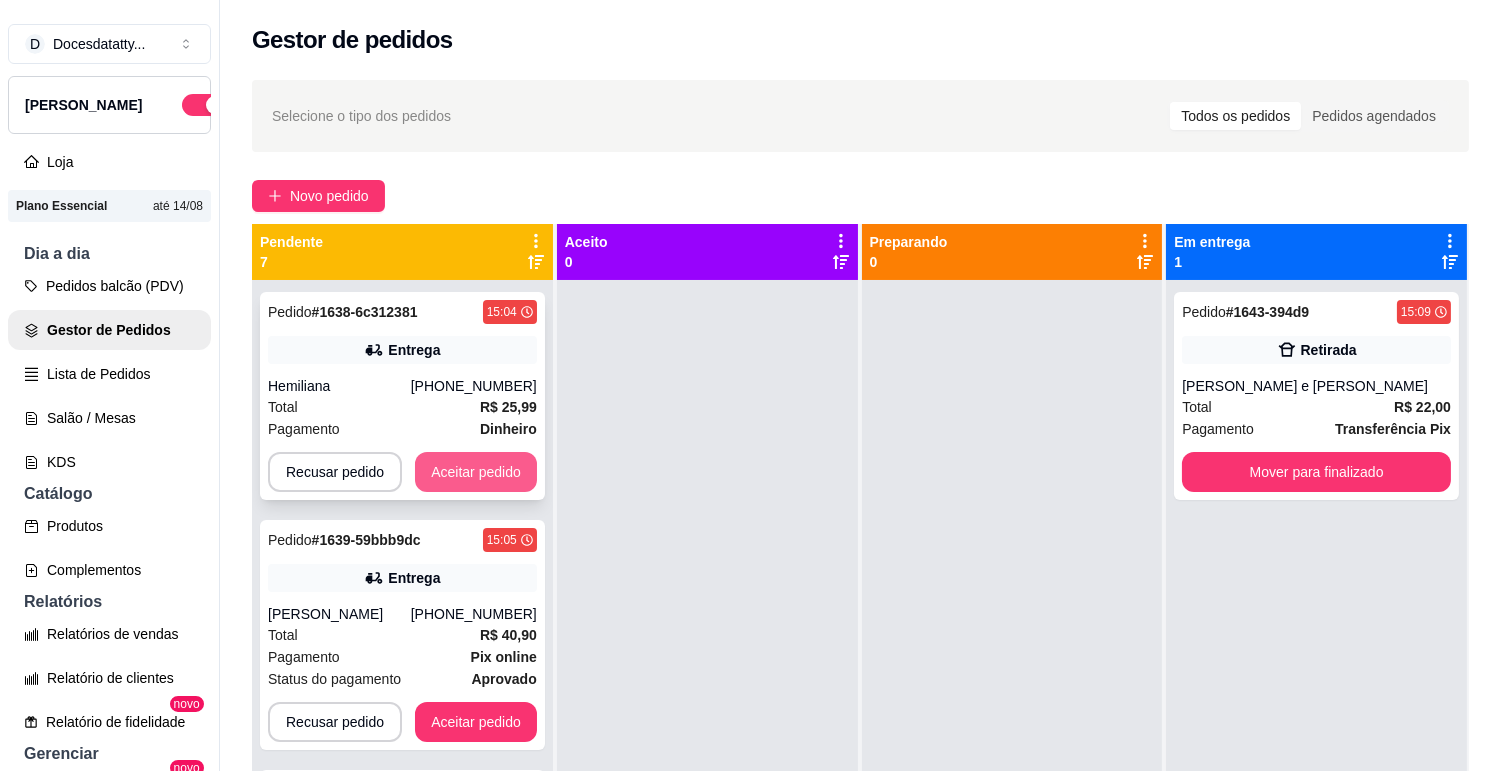 click on "Aceitar pedido" at bounding box center (476, 472) 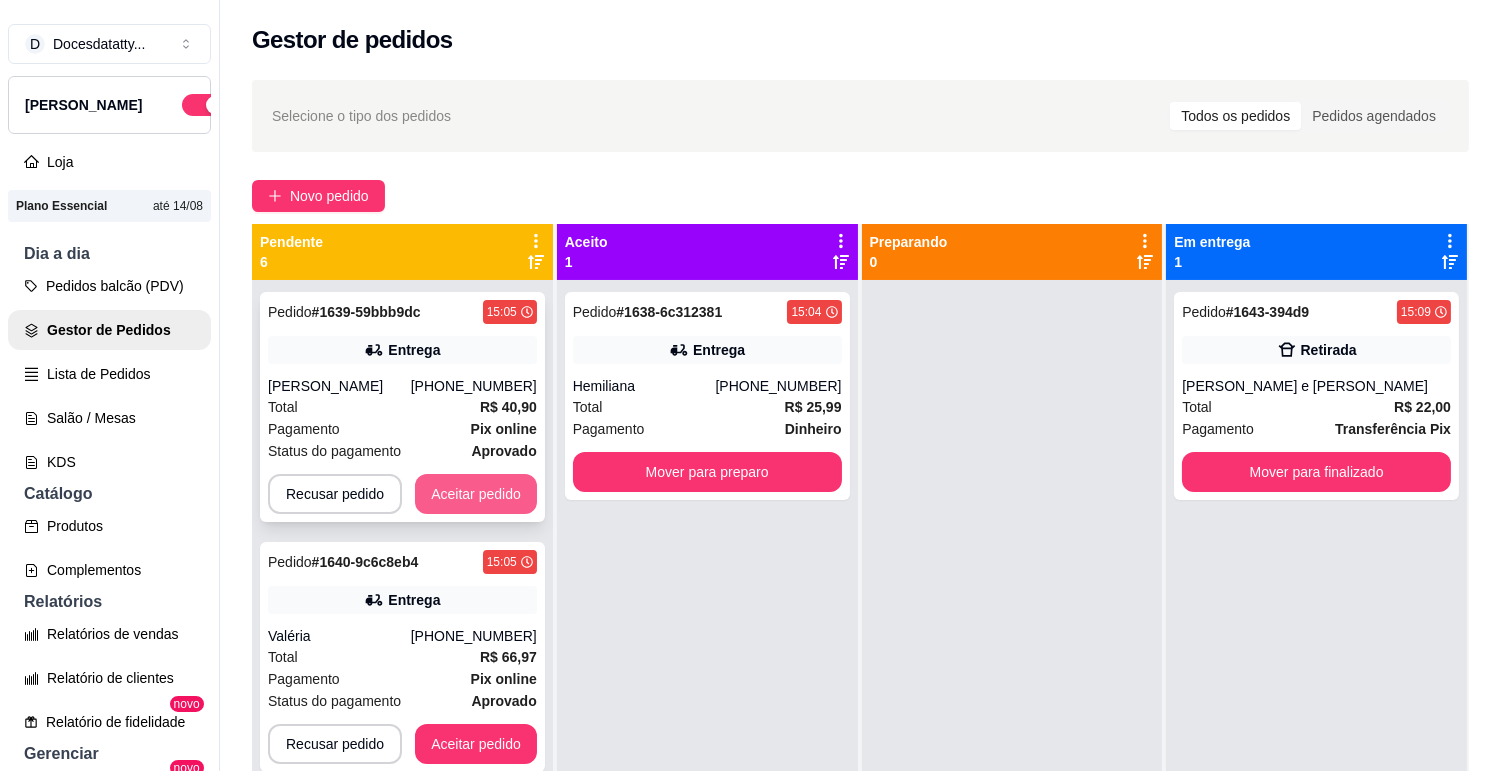 click on "Aceitar pedido" at bounding box center [476, 494] 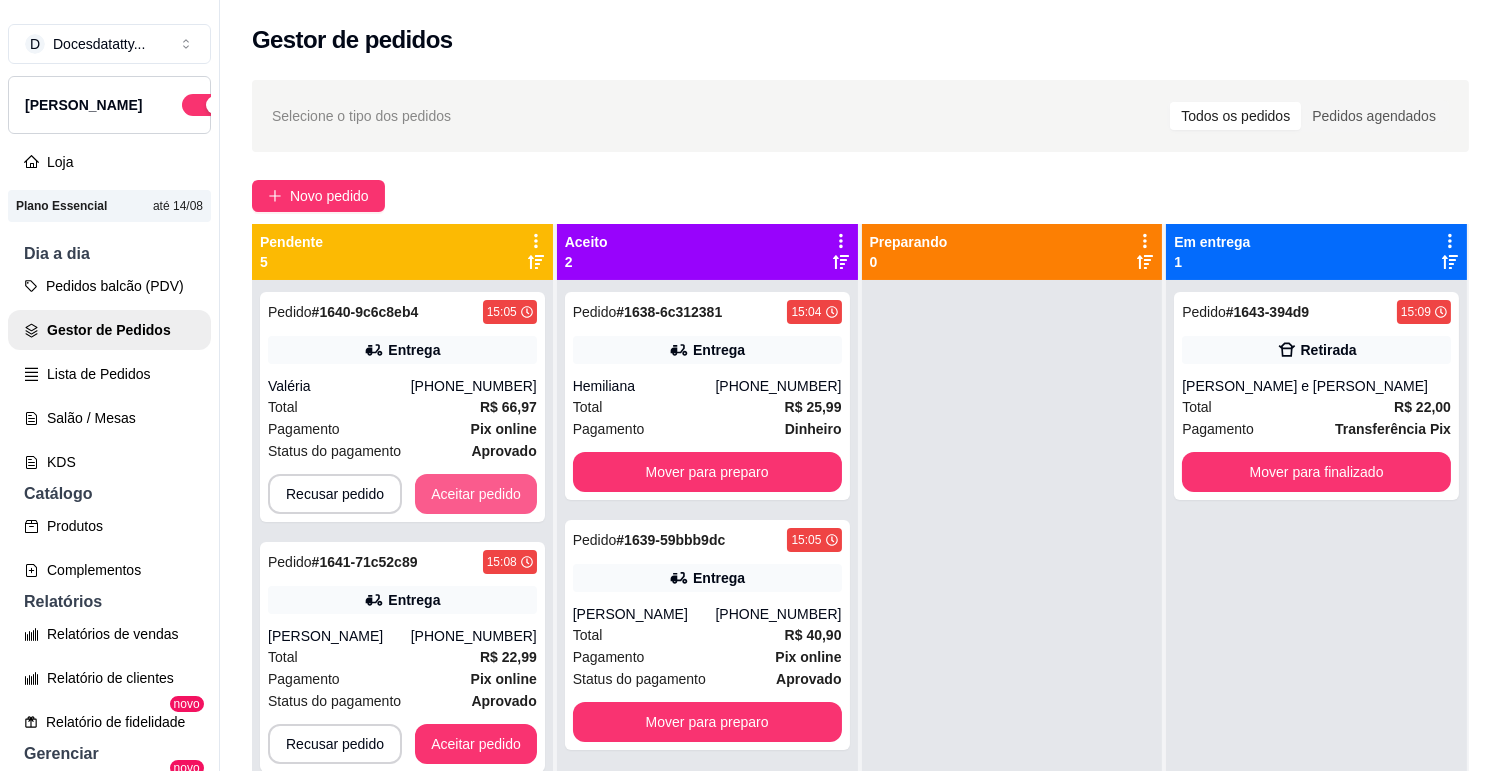 click on "Aceitar pedido" at bounding box center [476, 494] 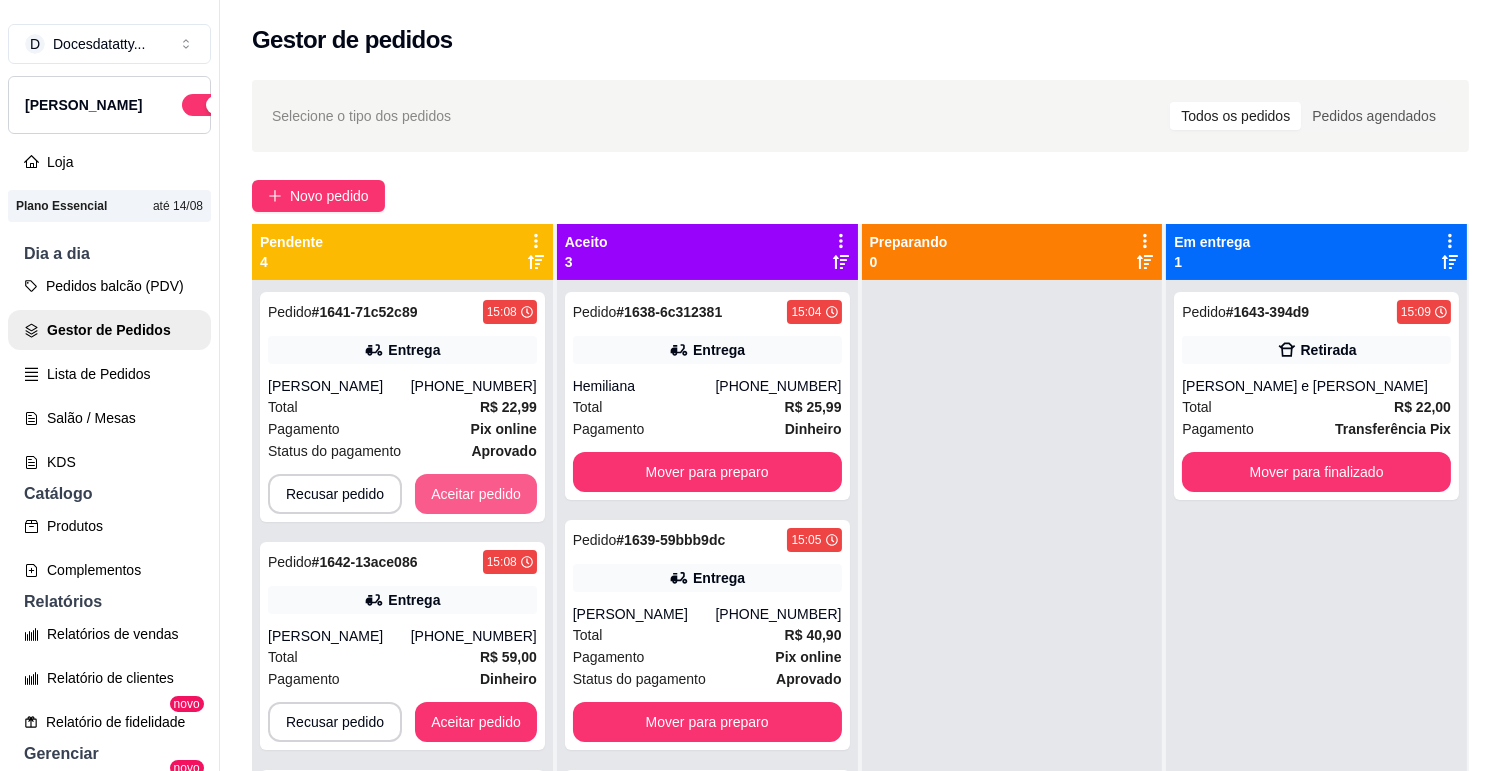click on "Aceitar pedido" at bounding box center (476, 494) 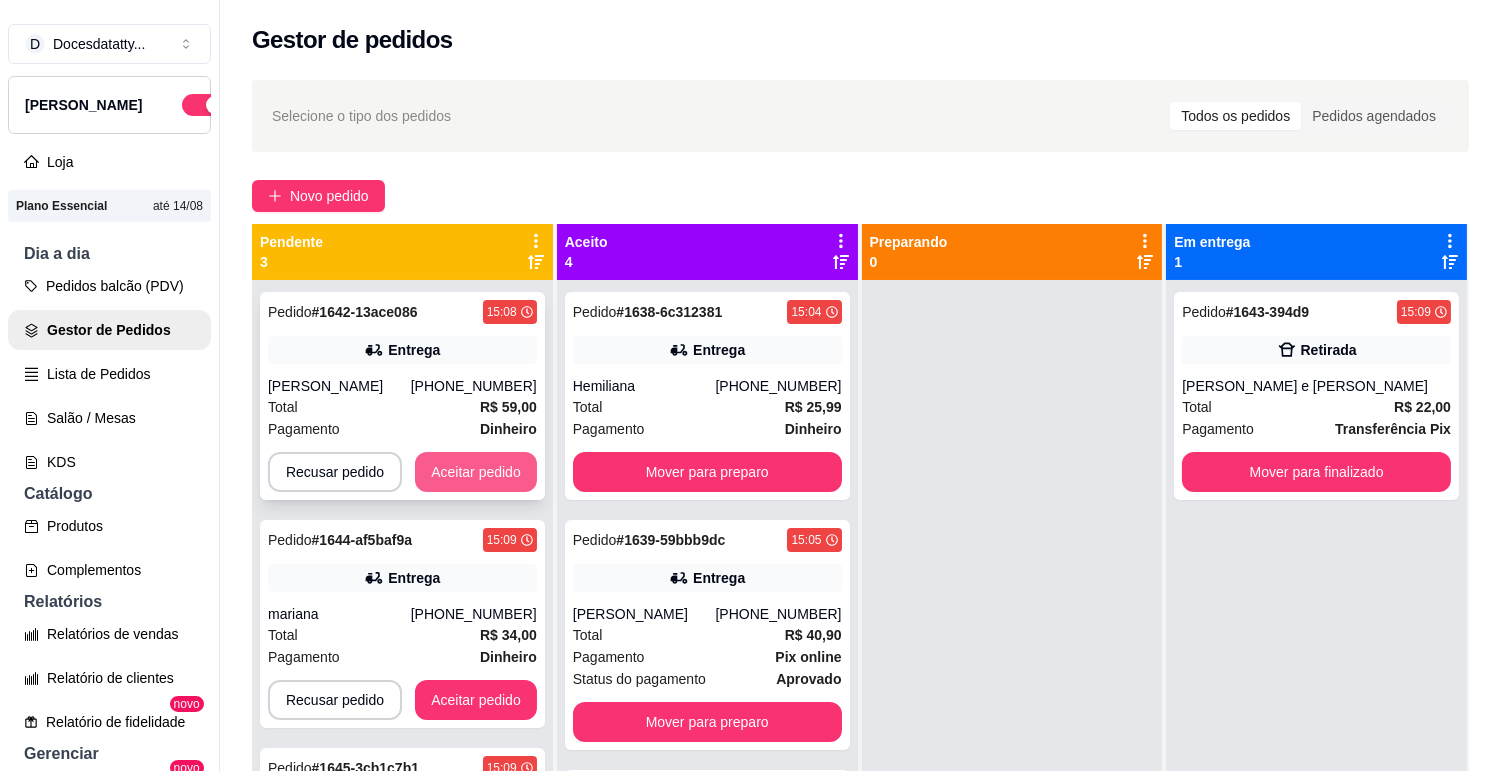 click on "Aceitar pedido" at bounding box center [476, 472] 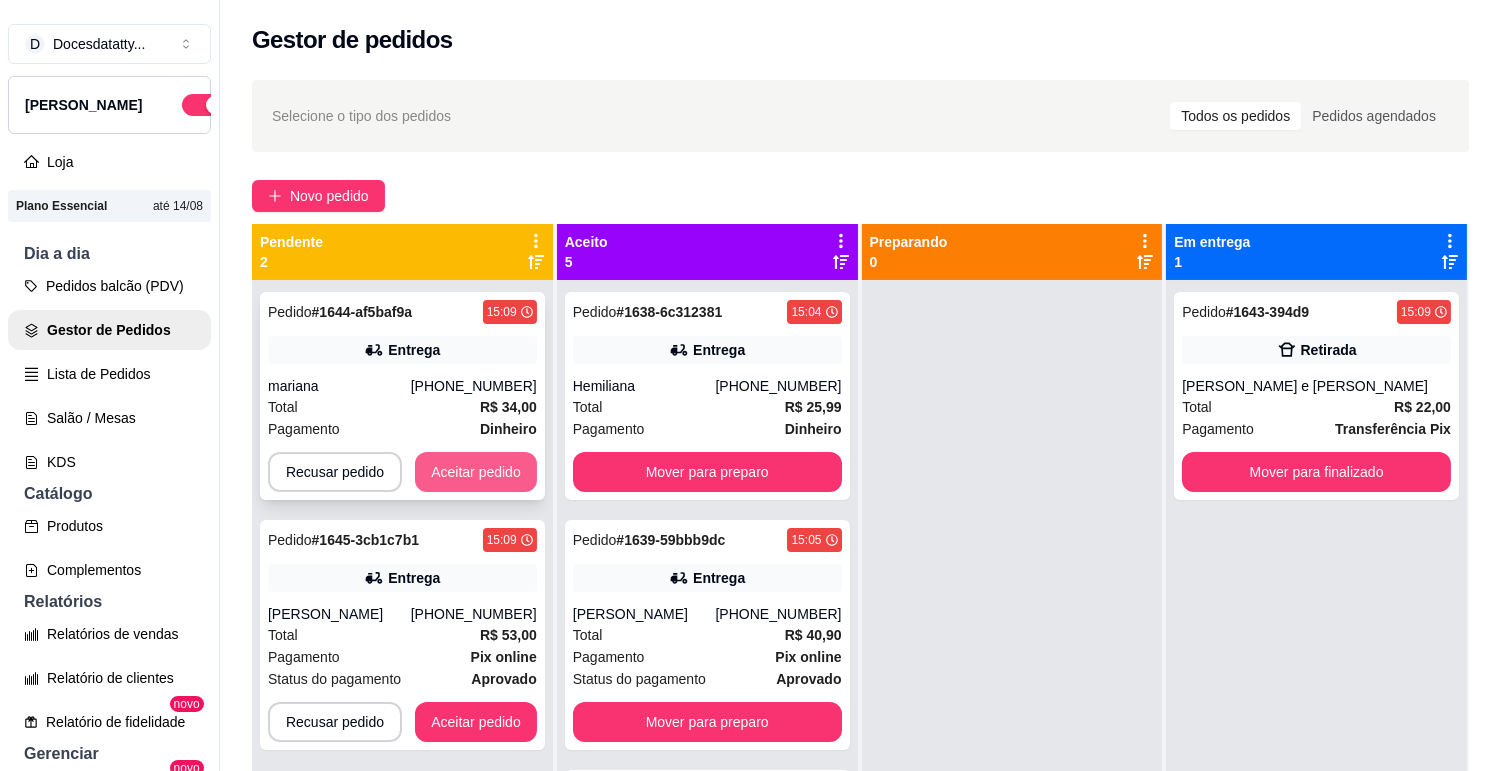 click on "Aceitar pedido" at bounding box center (476, 472) 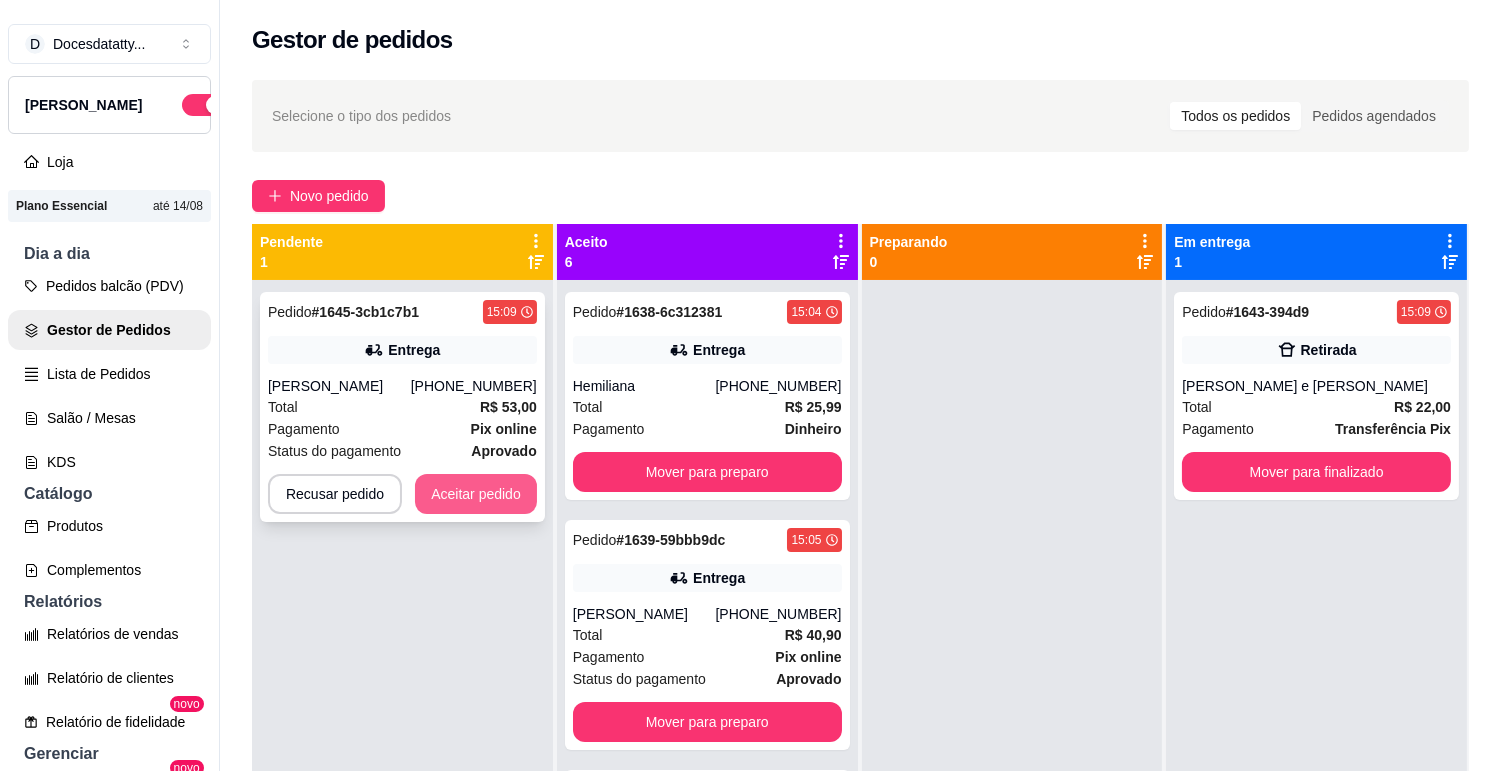 click on "Aceitar pedido" at bounding box center (476, 494) 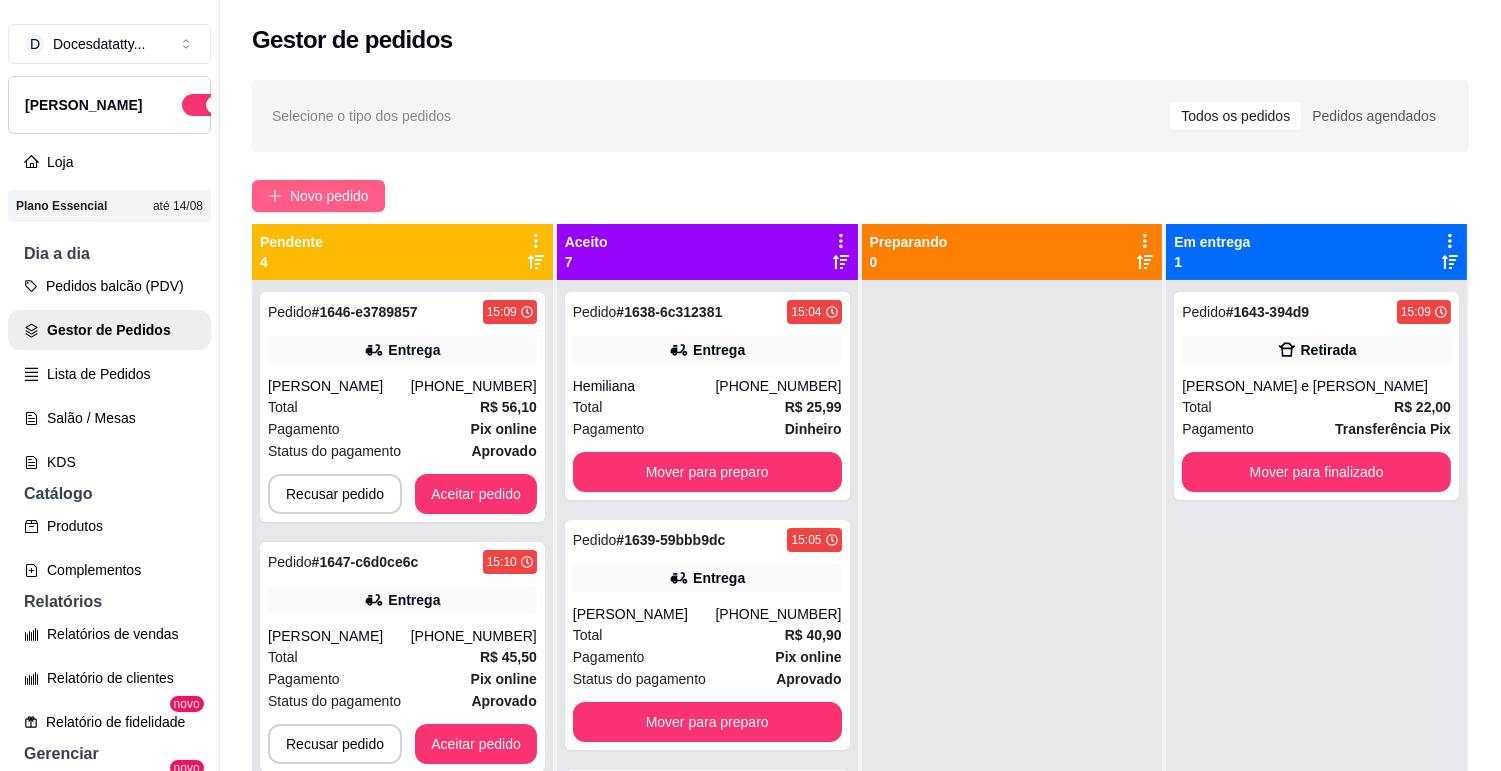 click on "Novo pedido" at bounding box center [329, 196] 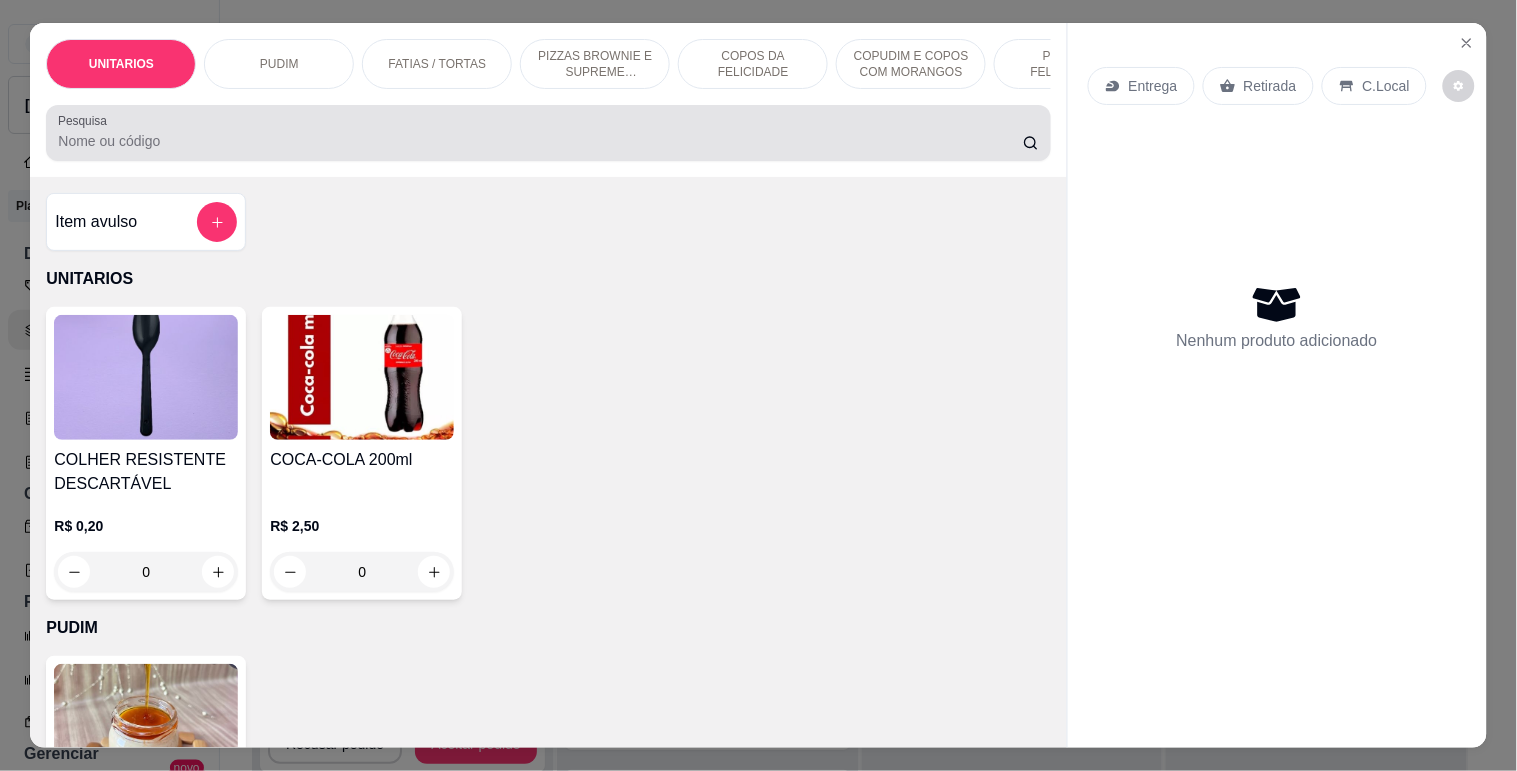 click on "Pesquisa" at bounding box center (548, 133) 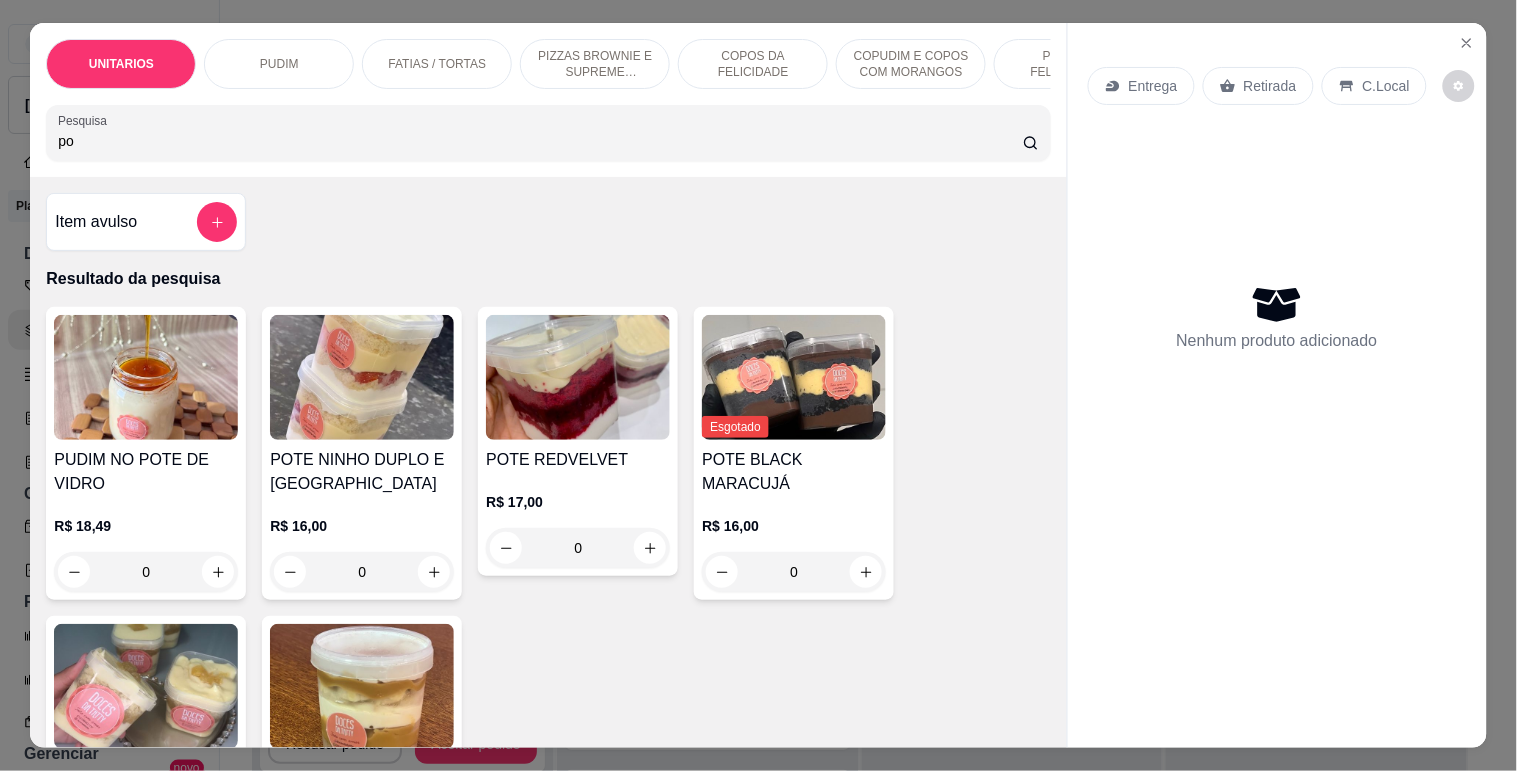 type on "p" 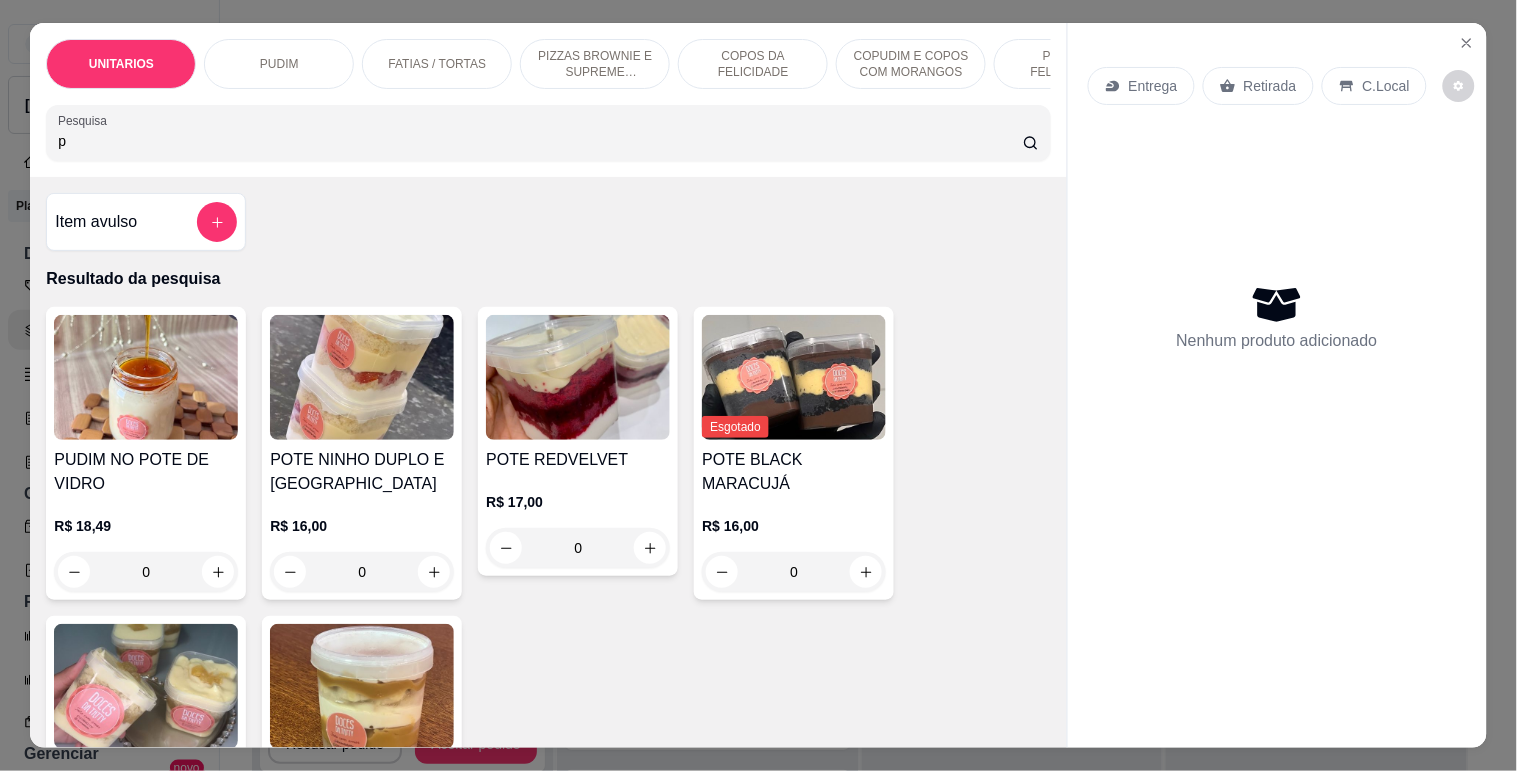 type 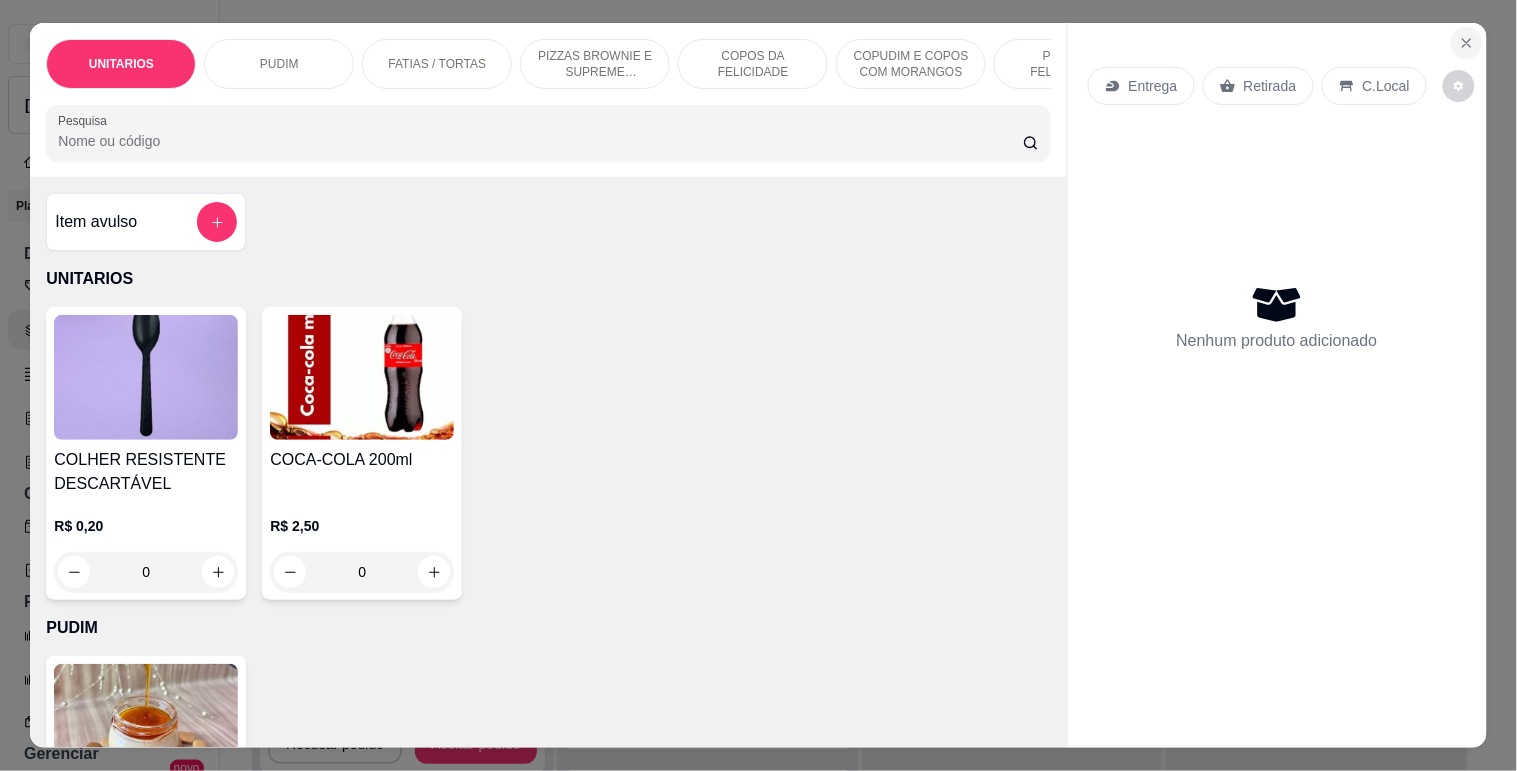 click 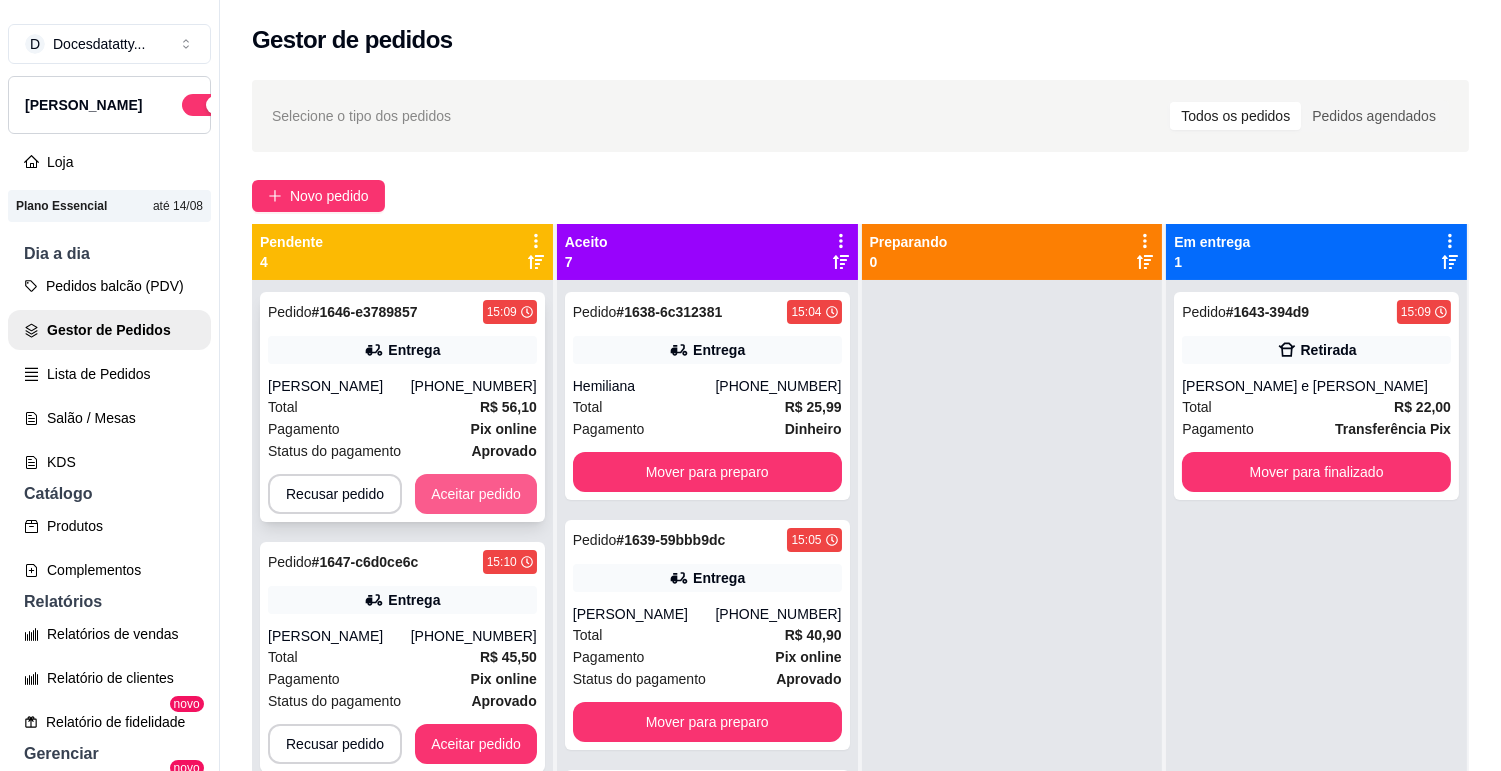 click on "Aceitar pedido" at bounding box center (476, 494) 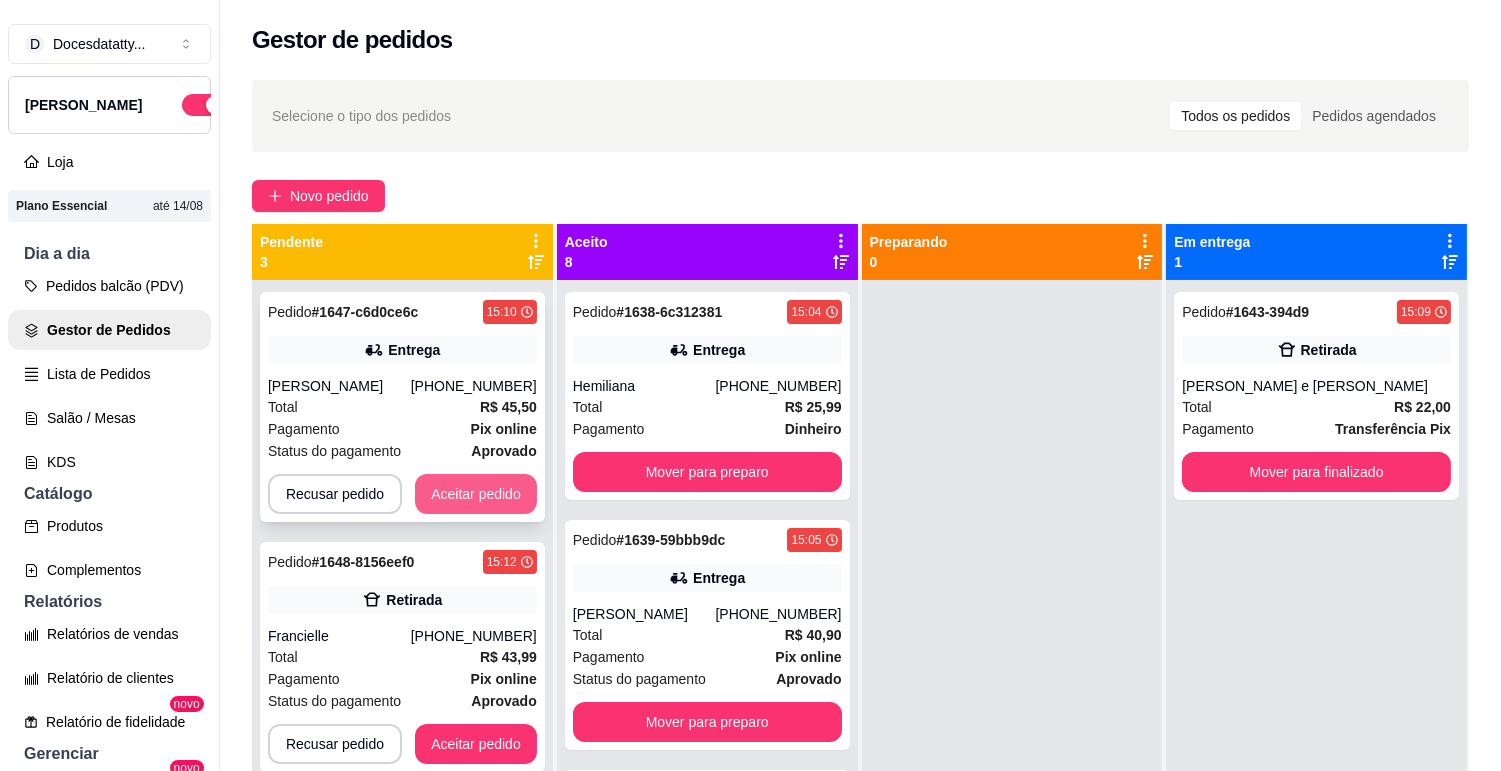 click on "Aceitar pedido" at bounding box center (476, 494) 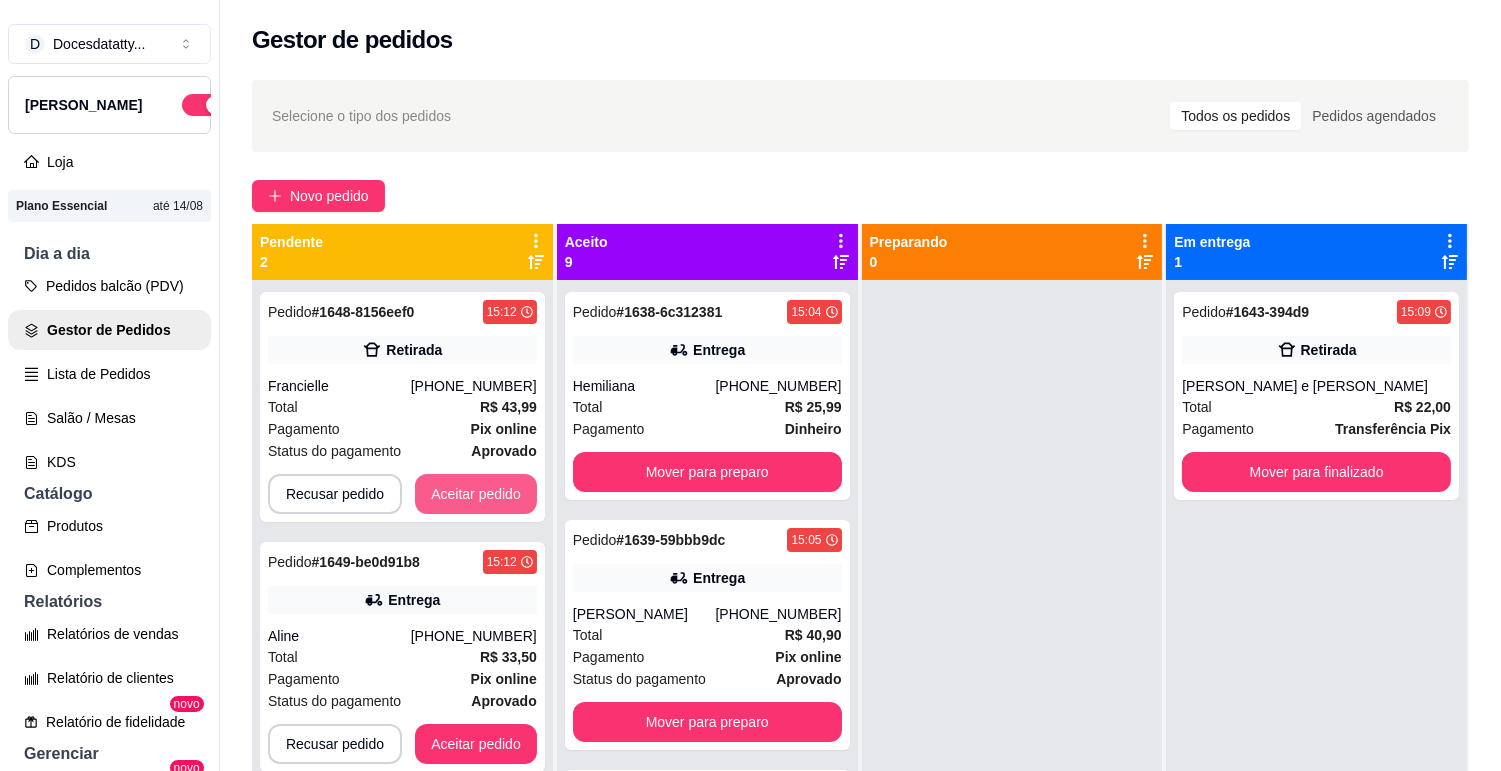 click on "Aceitar pedido" at bounding box center [476, 494] 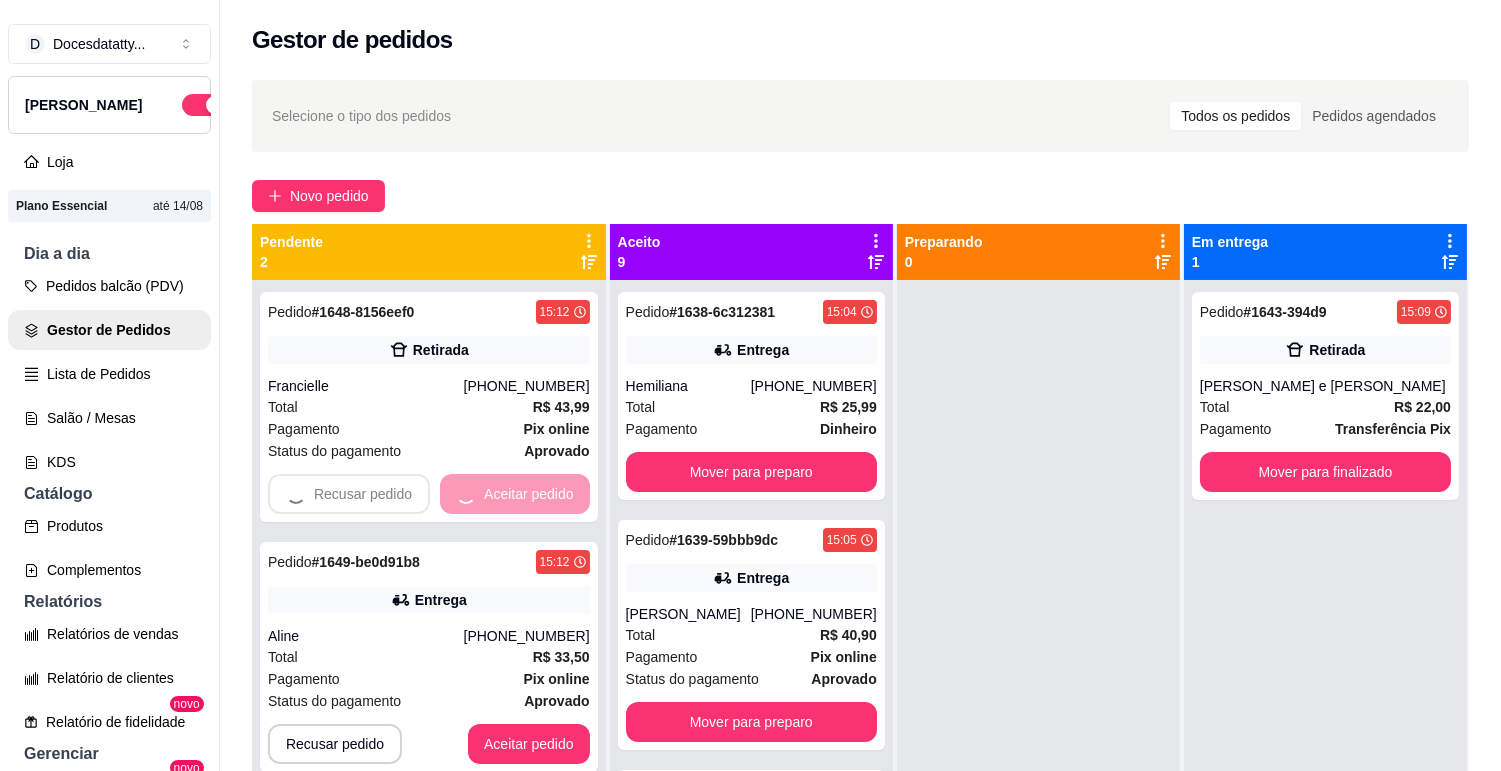 click on "Recusar pedido Aceitar pedido" at bounding box center (429, 494) 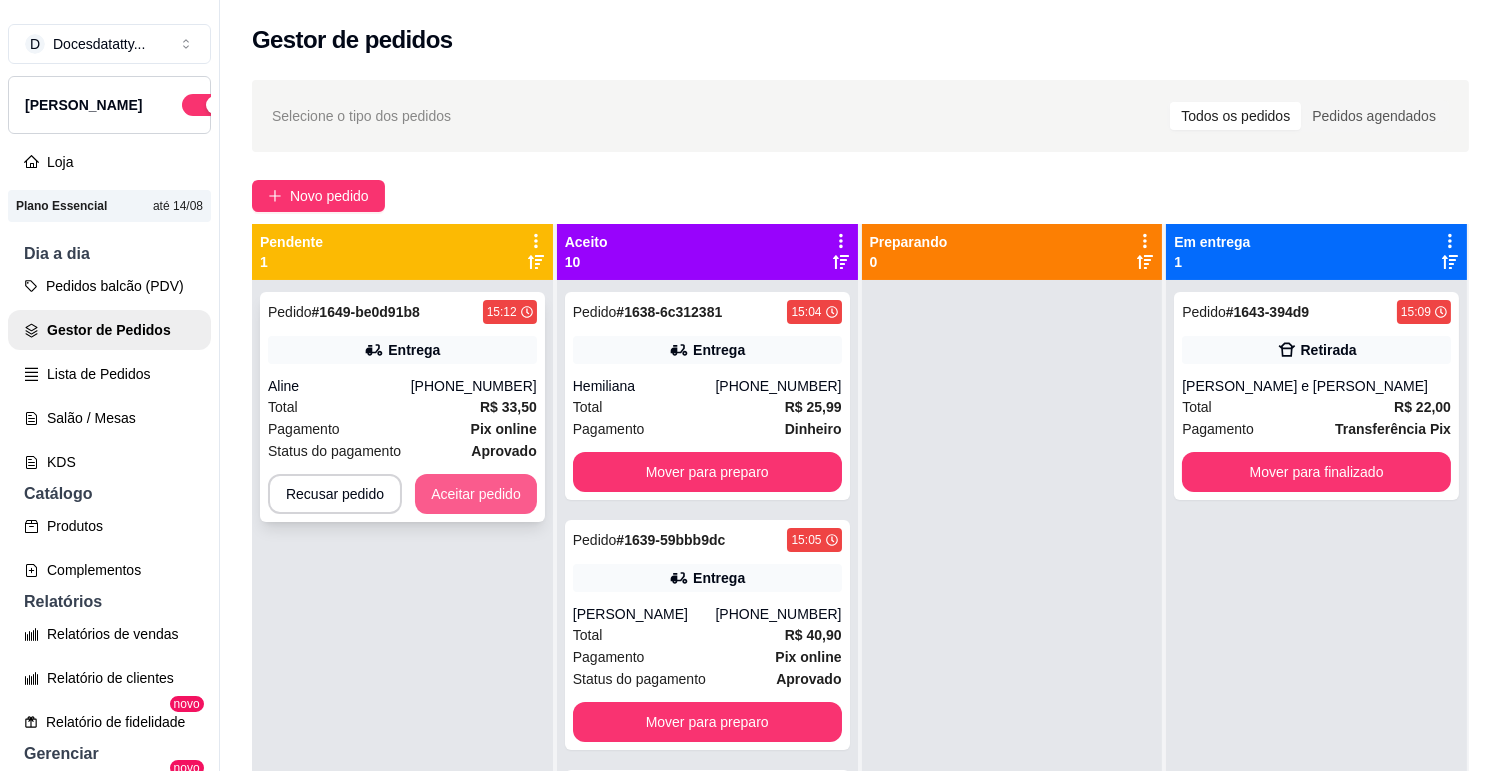 click on "Aceitar pedido" at bounding box center (476, 494) 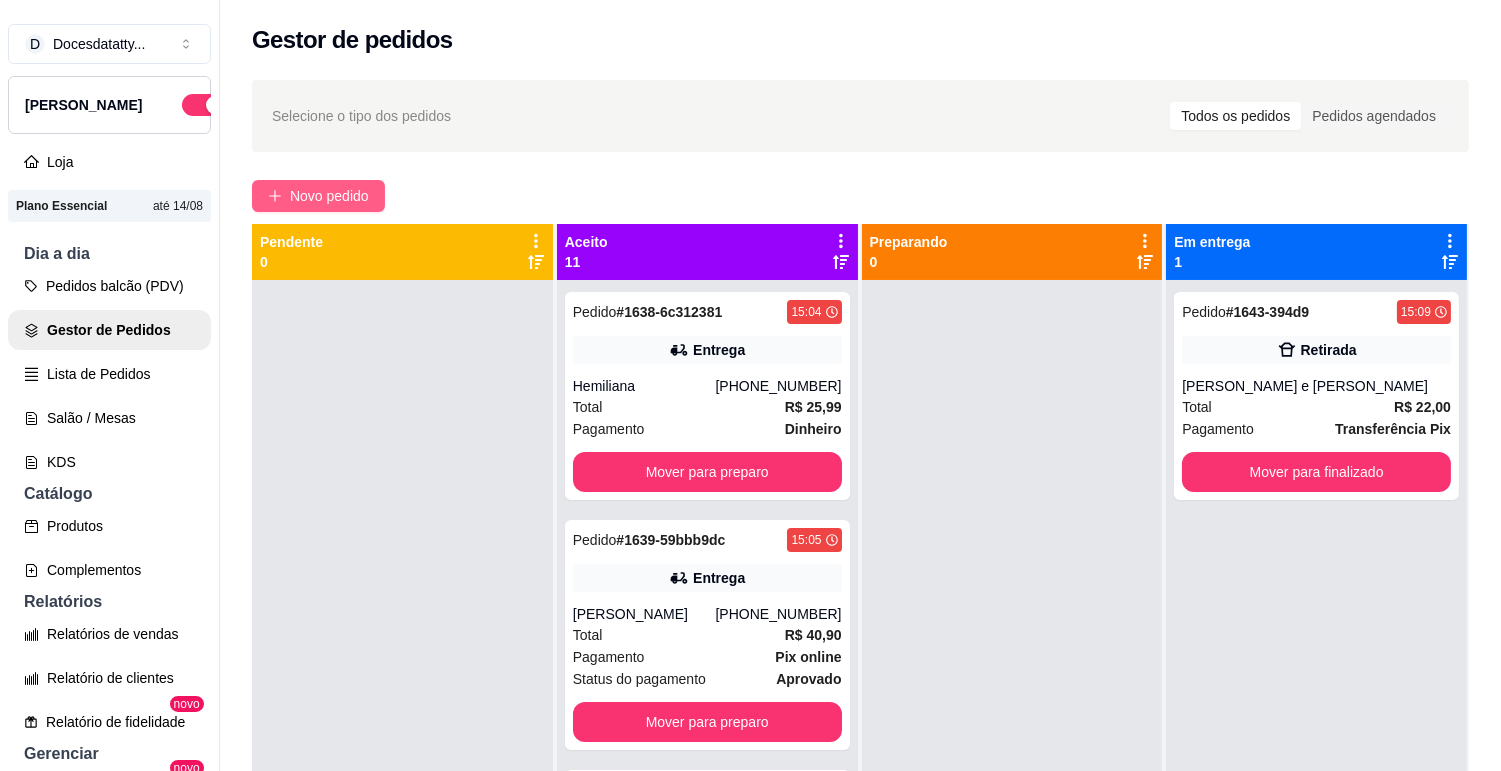 click on "Novo pedido" at bounding box center [329, 196] 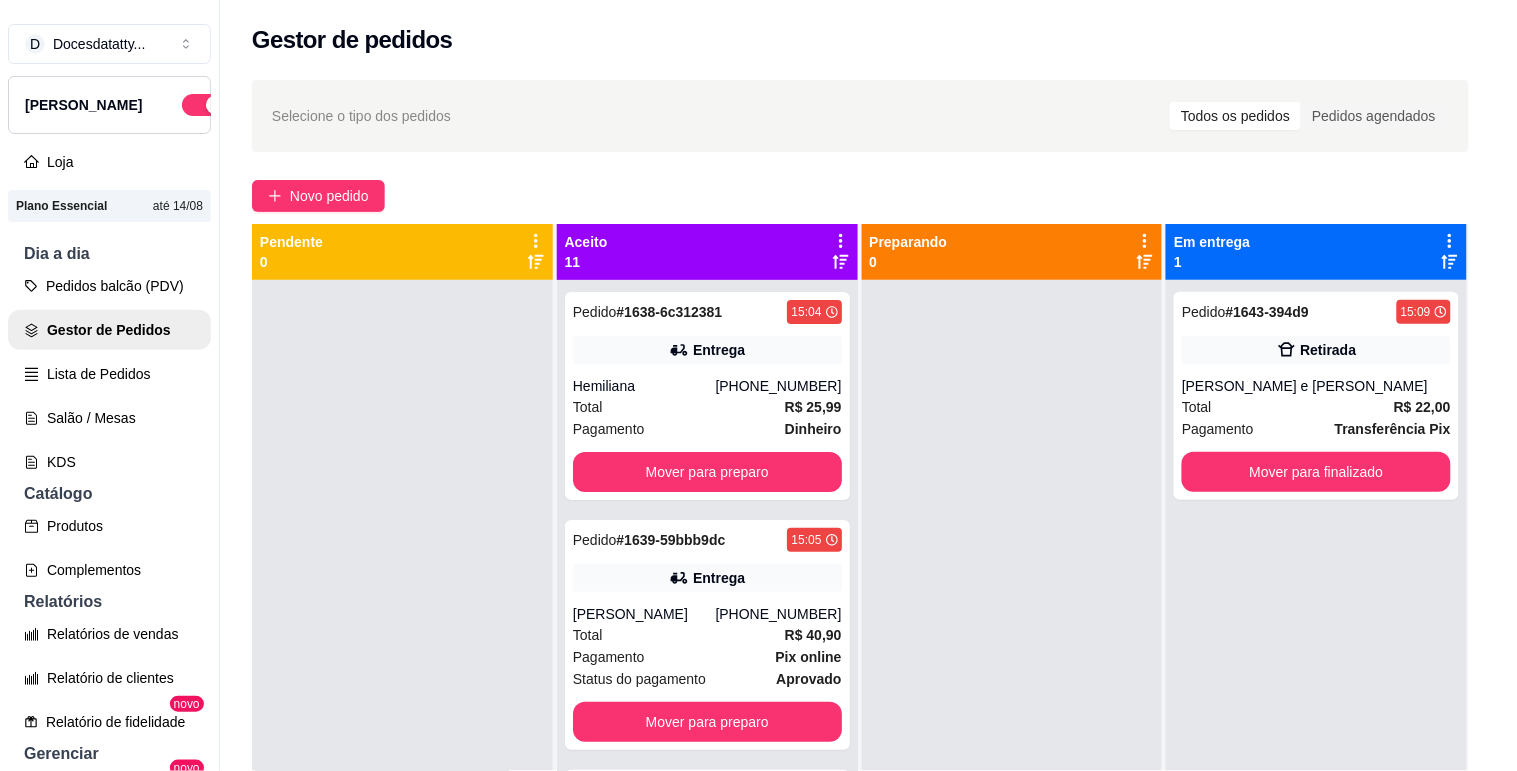 click at bounding box center (548, 133) 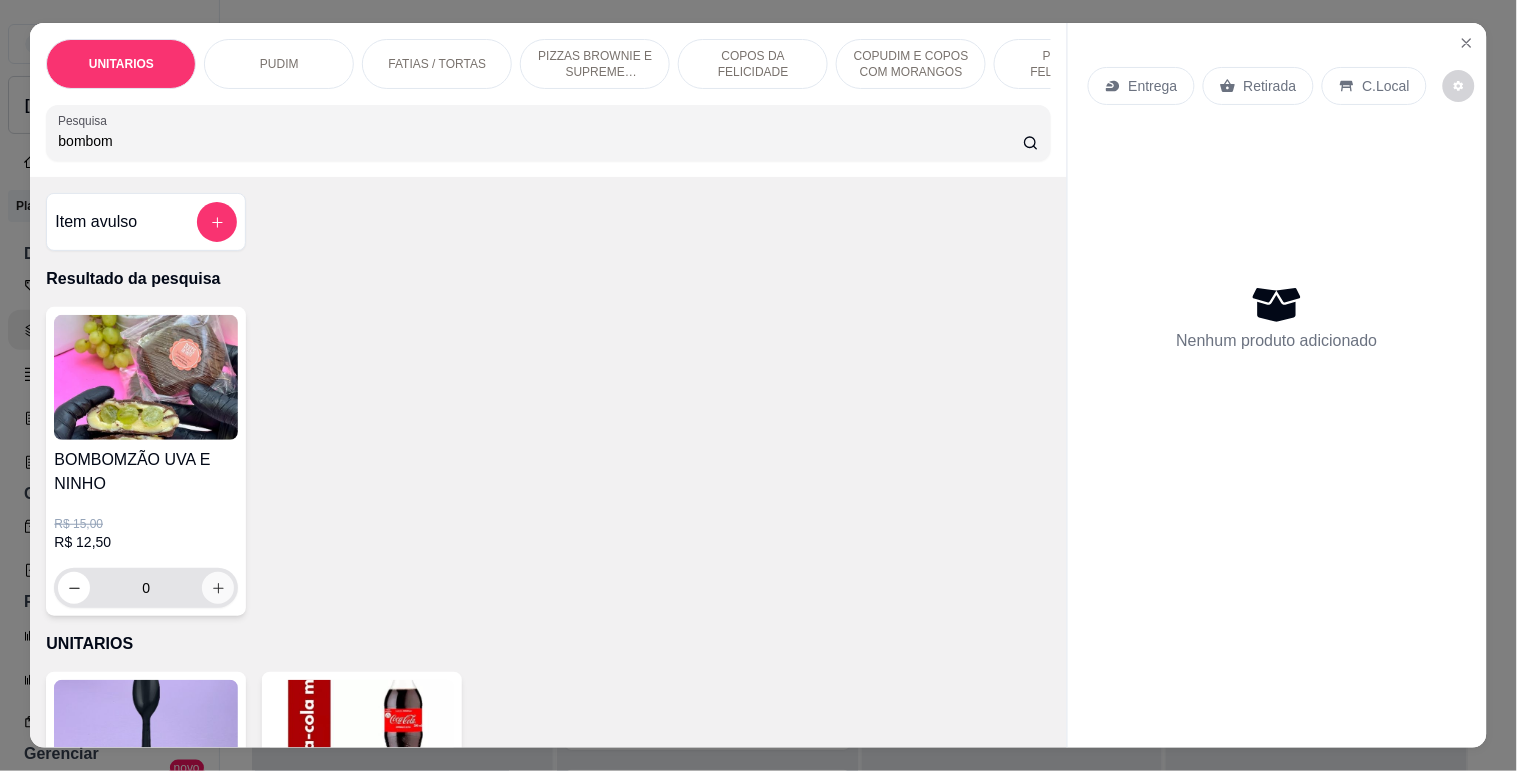 type on "bombom" 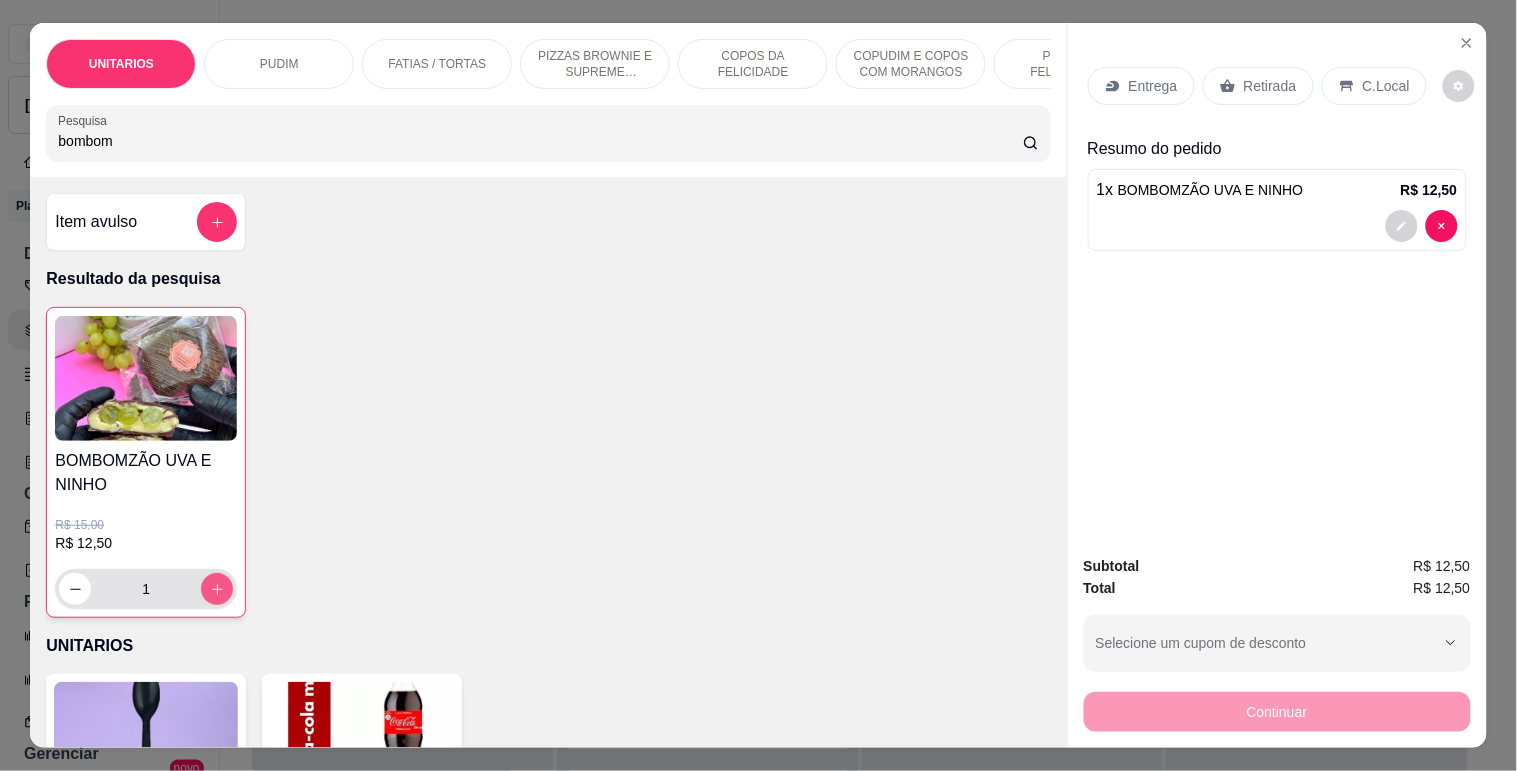type on "1" 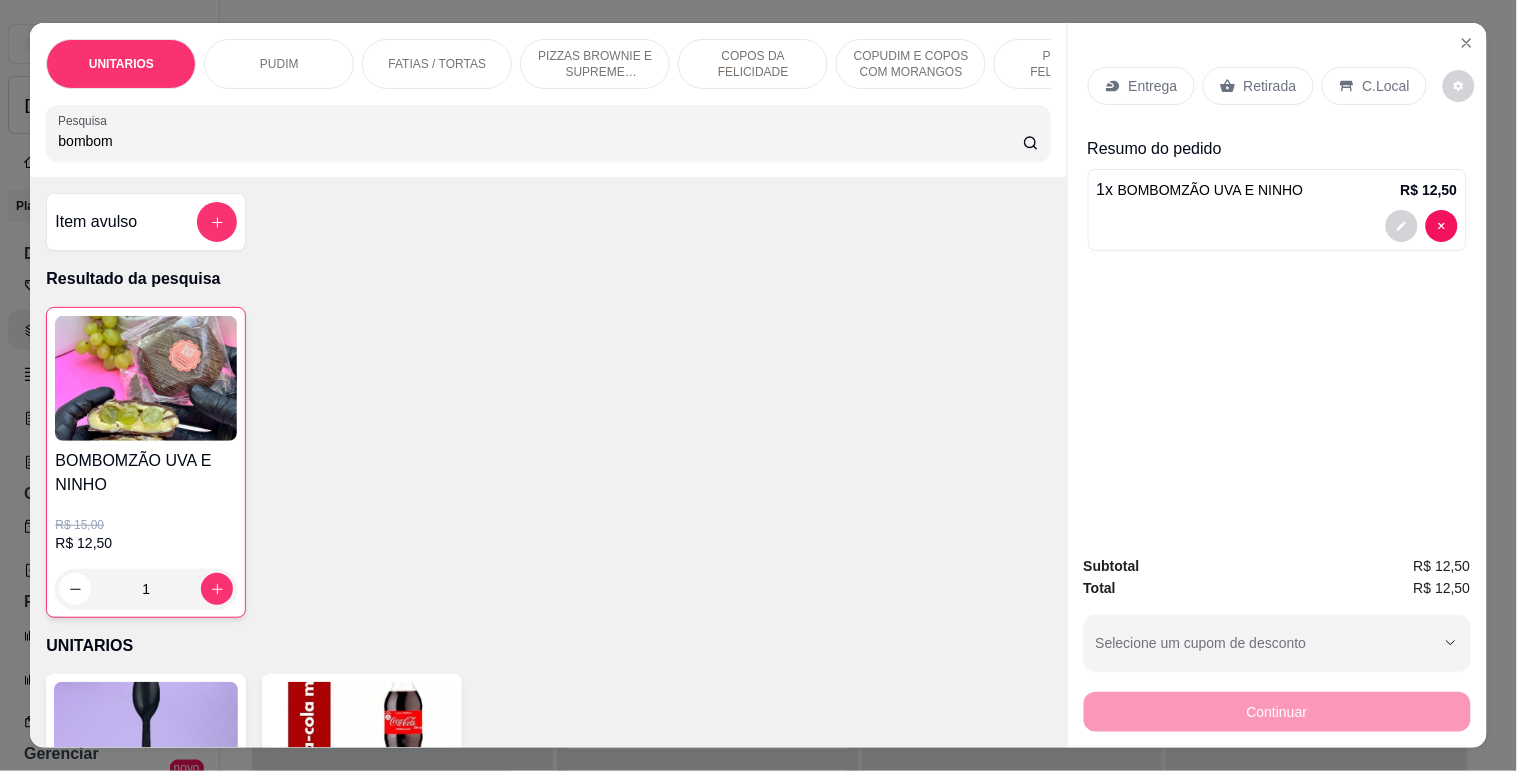 click on "Retirada" at bounding box center [1270, 86] 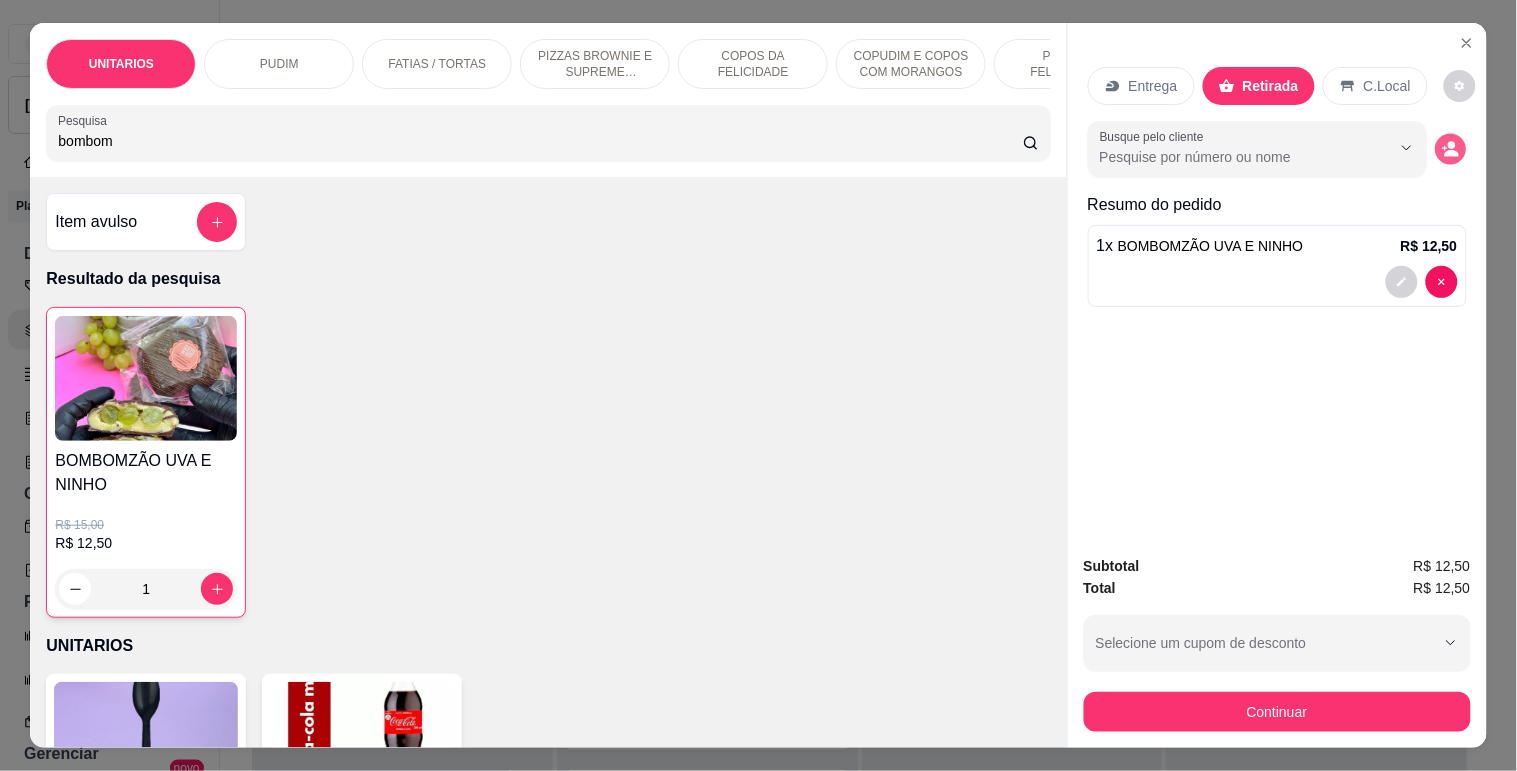 click at bounding box center [1450, 149] 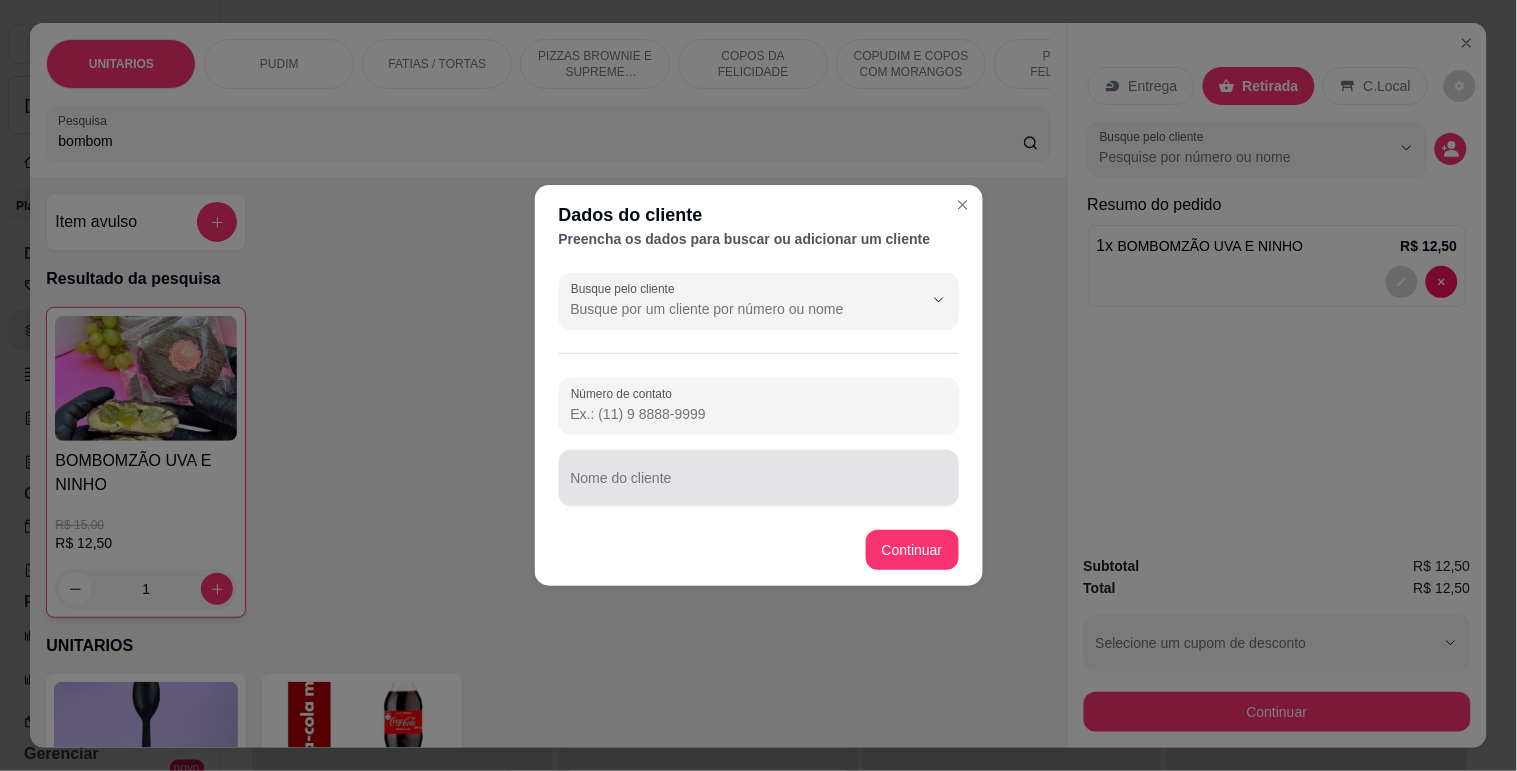 click on "Nome do cliente" at bounding box center [759, 486] 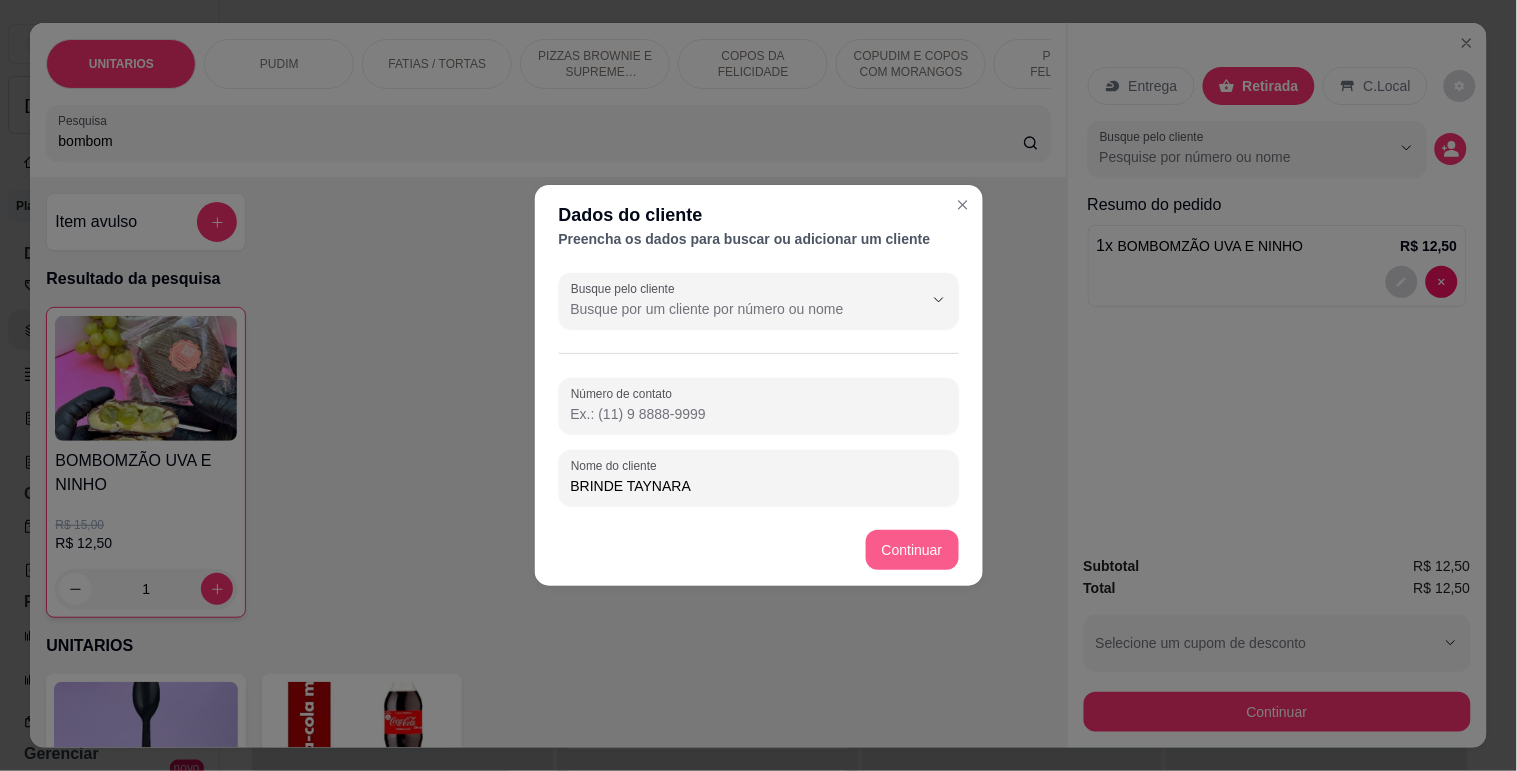 type on "BRINDE TAYNARA" 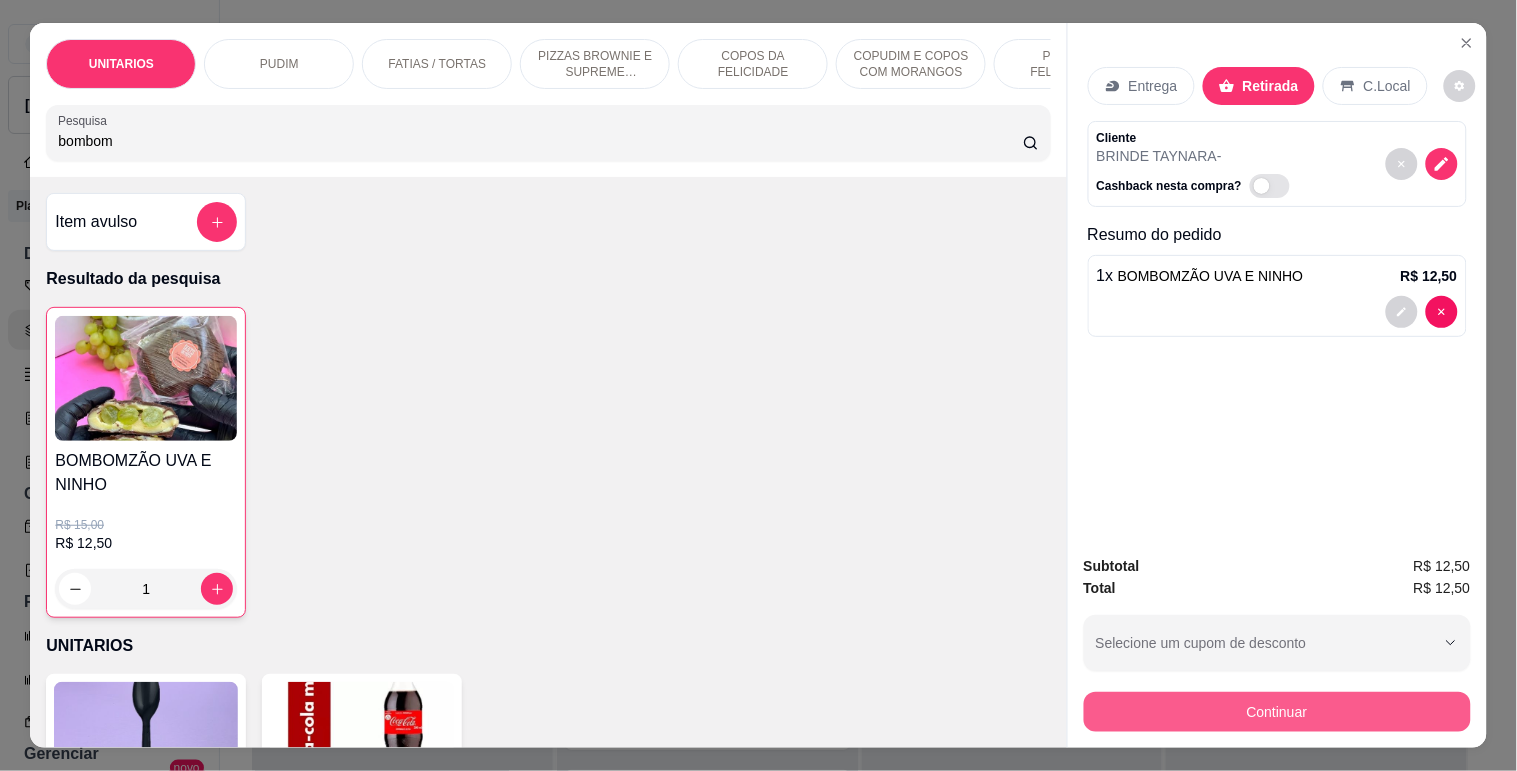 click on "Continuar" at bounding box center (1277, 712) 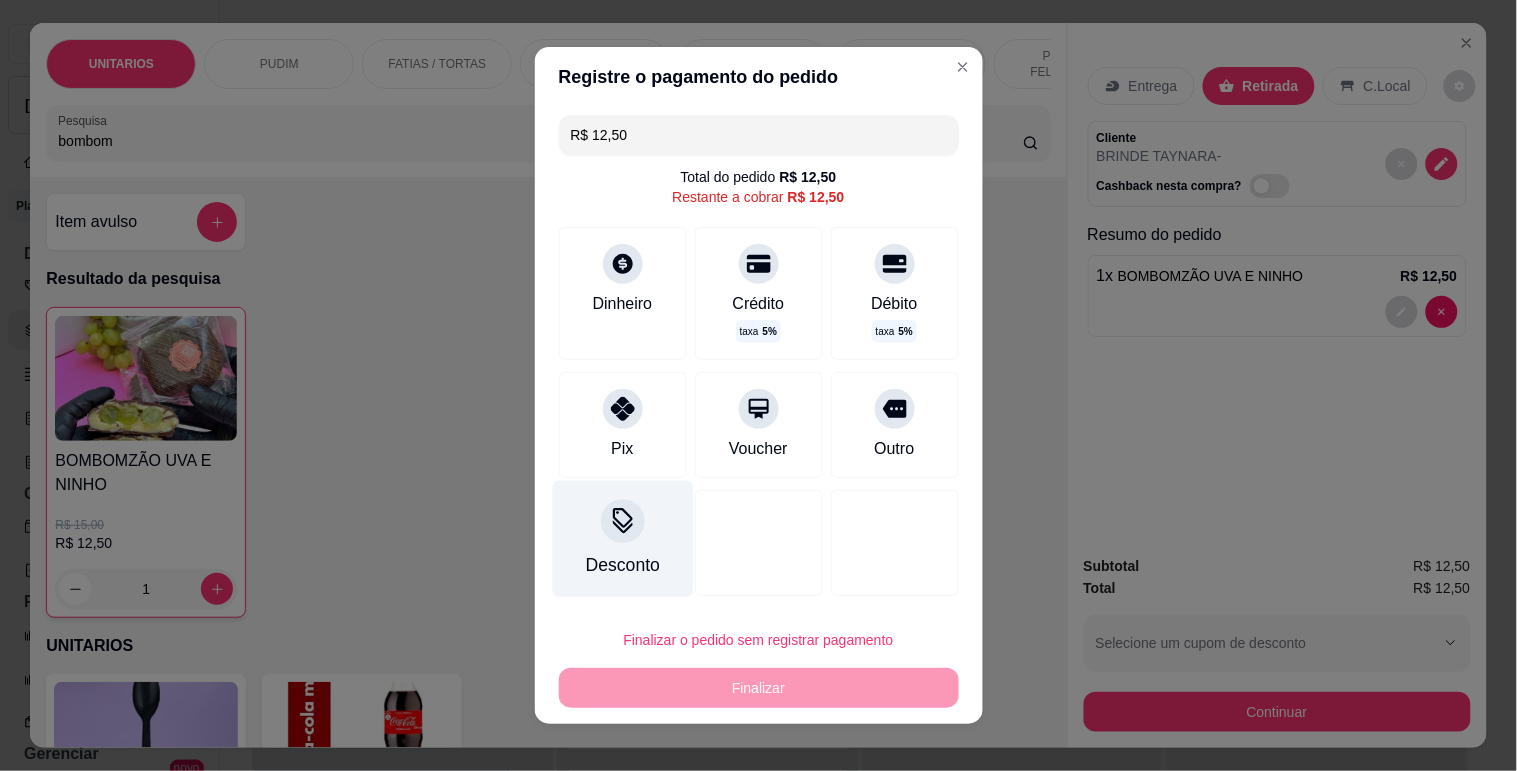 click 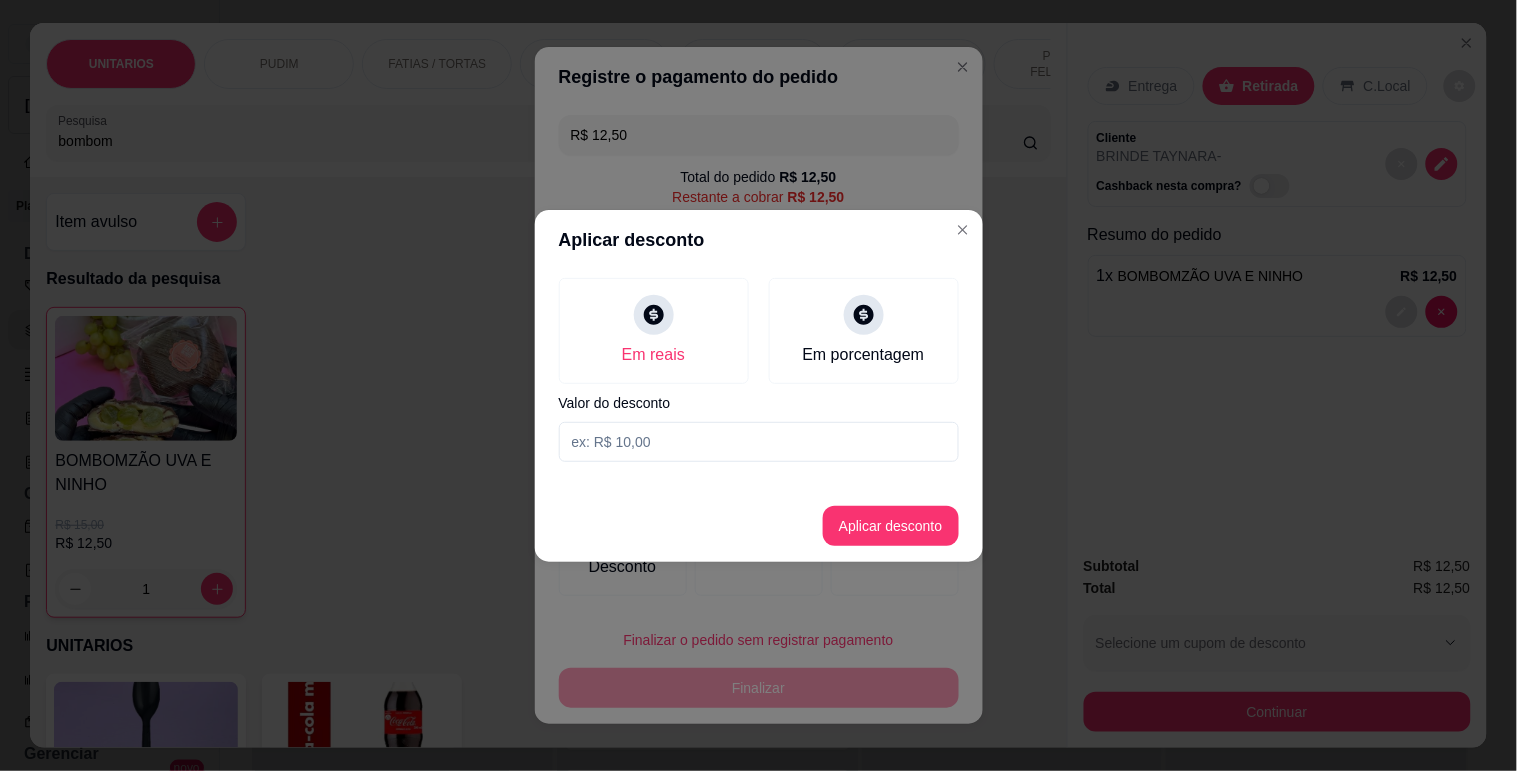 click at bounding box center [759, 442] 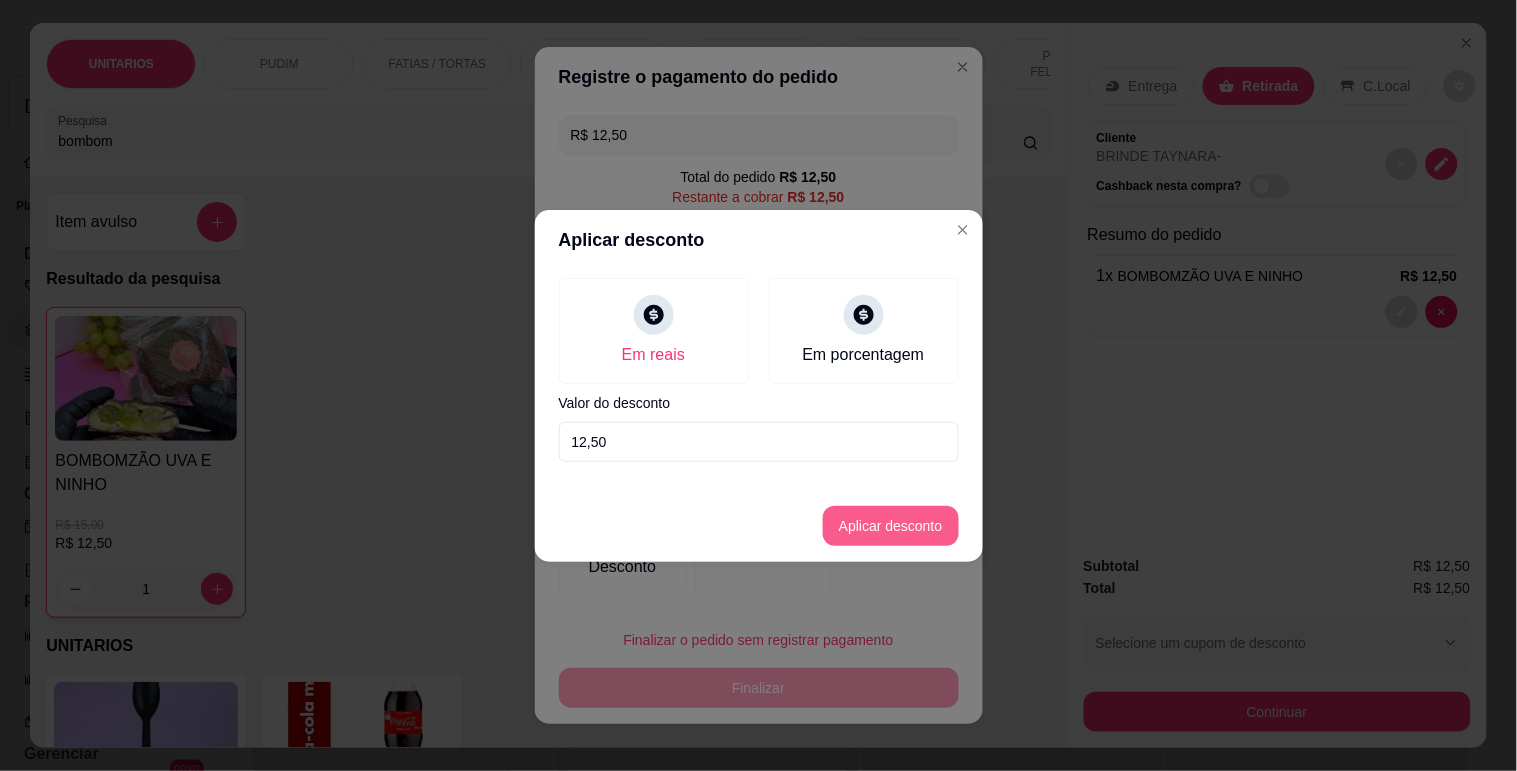 type on "12,50" 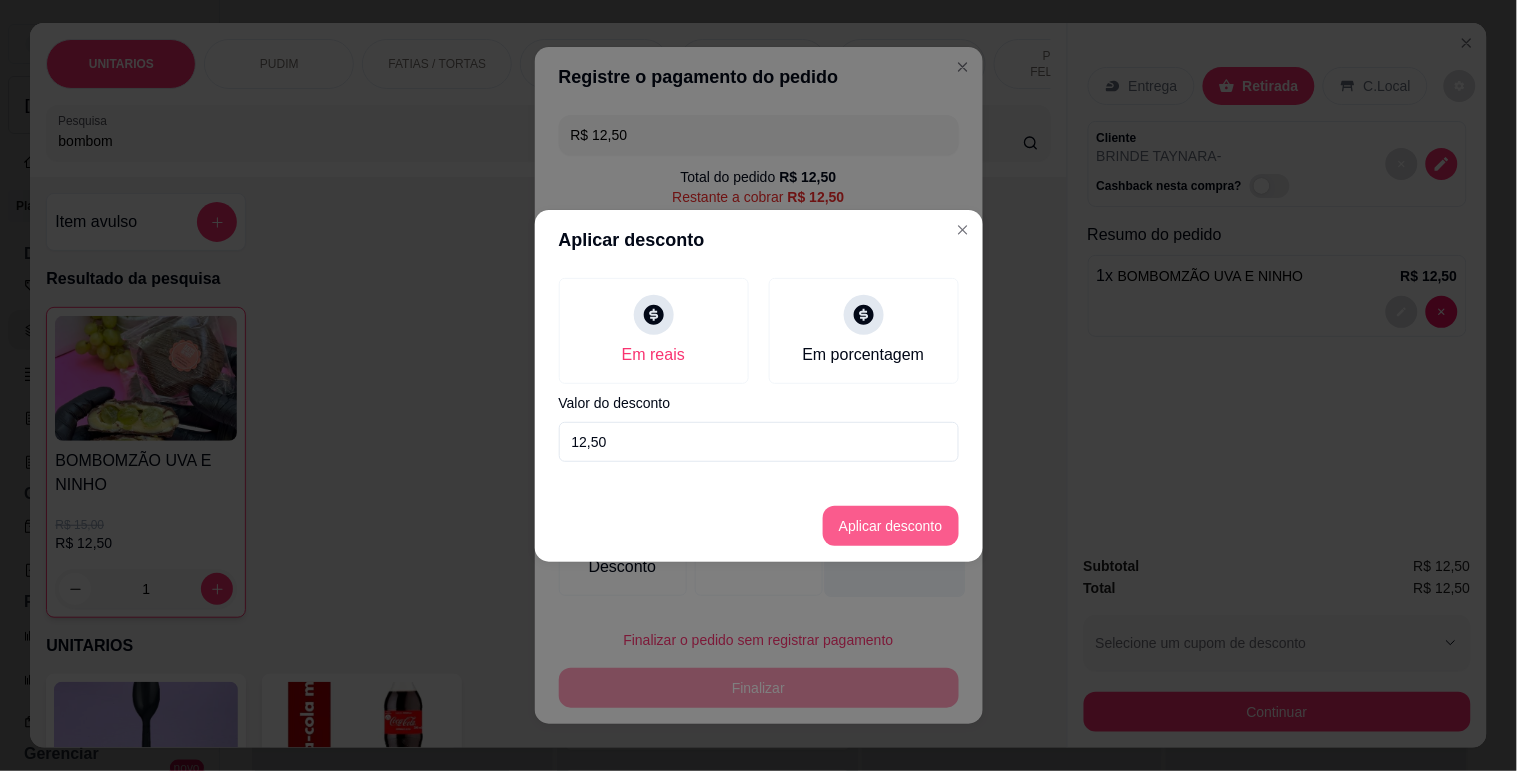 type on "R$ 0,00" 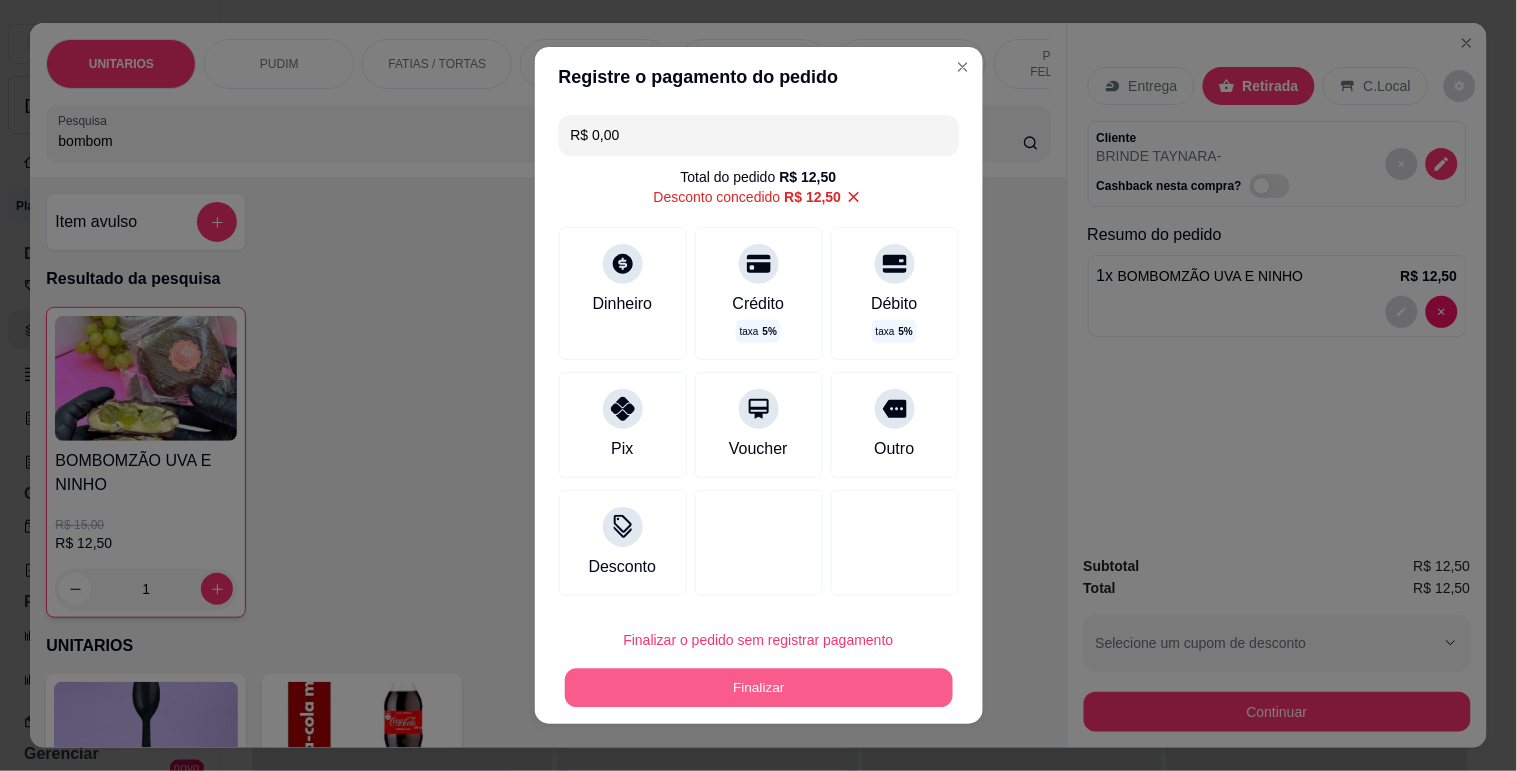 click on "Finalizar" at bounding box center (759, 688) 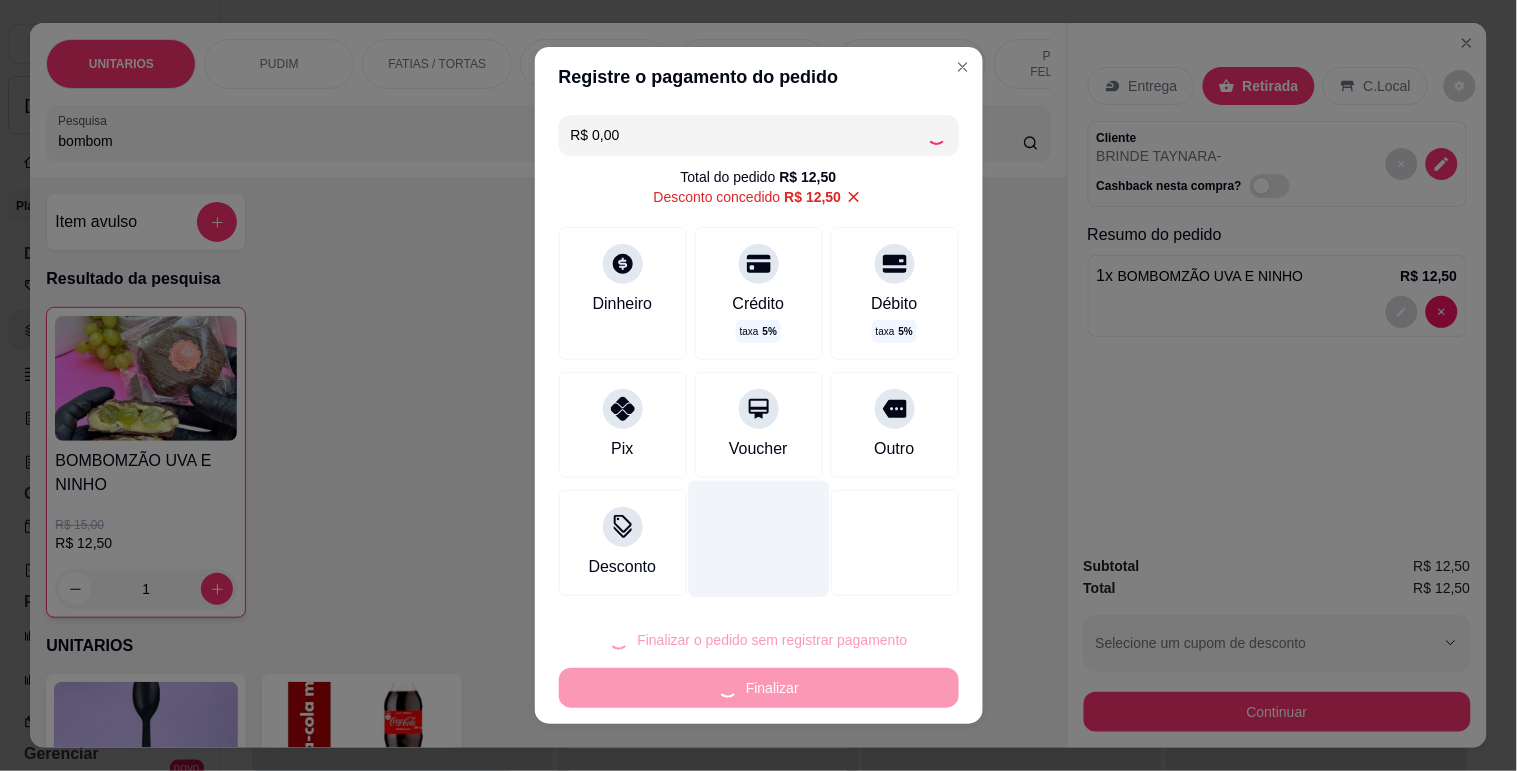 type on "0" 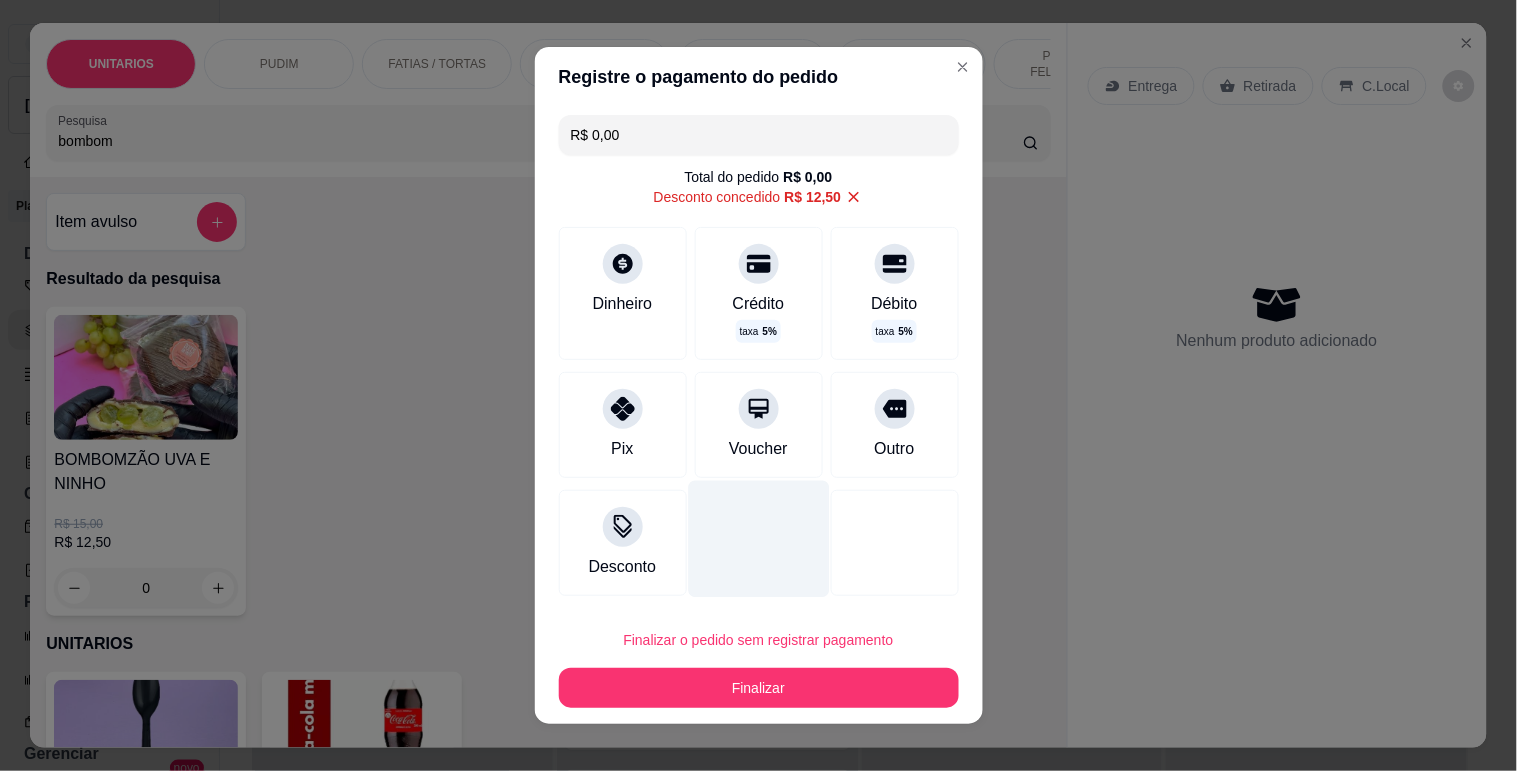 type on "-R$ 12,50" 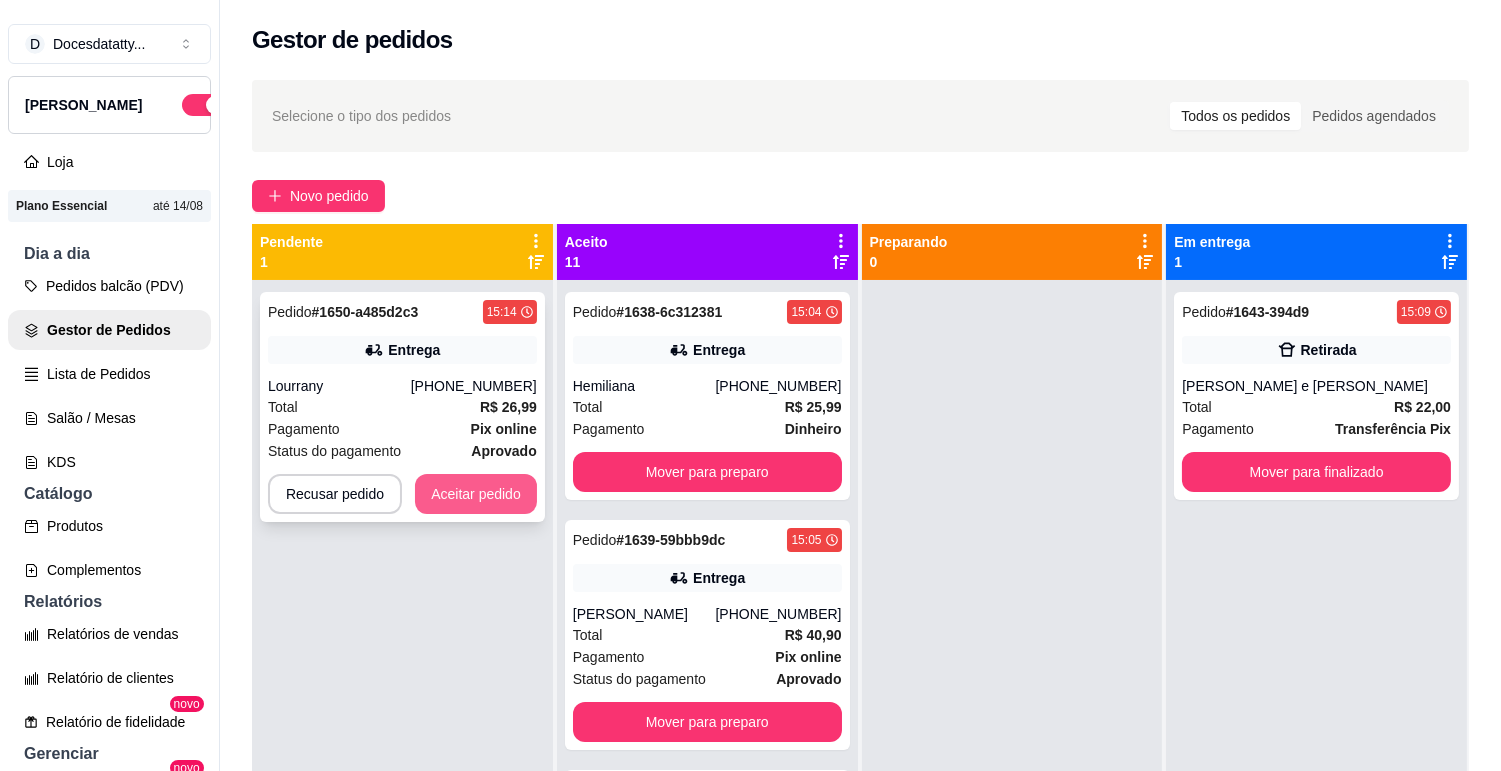 click on "Aceitar pedido" at bounding box center [476, 494] 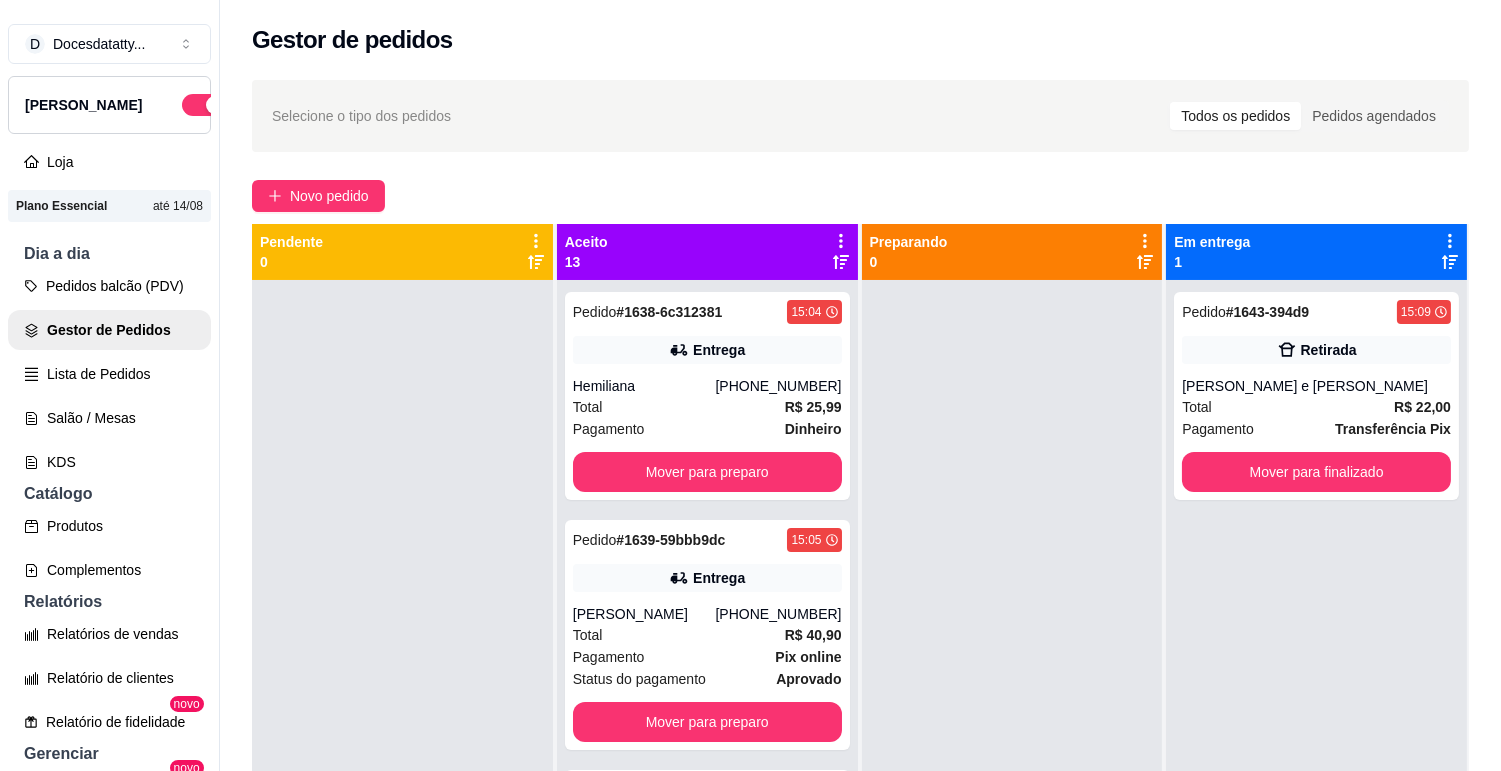 scroll, scrollTop: 55, scrollLeft: 0, axis: vertical 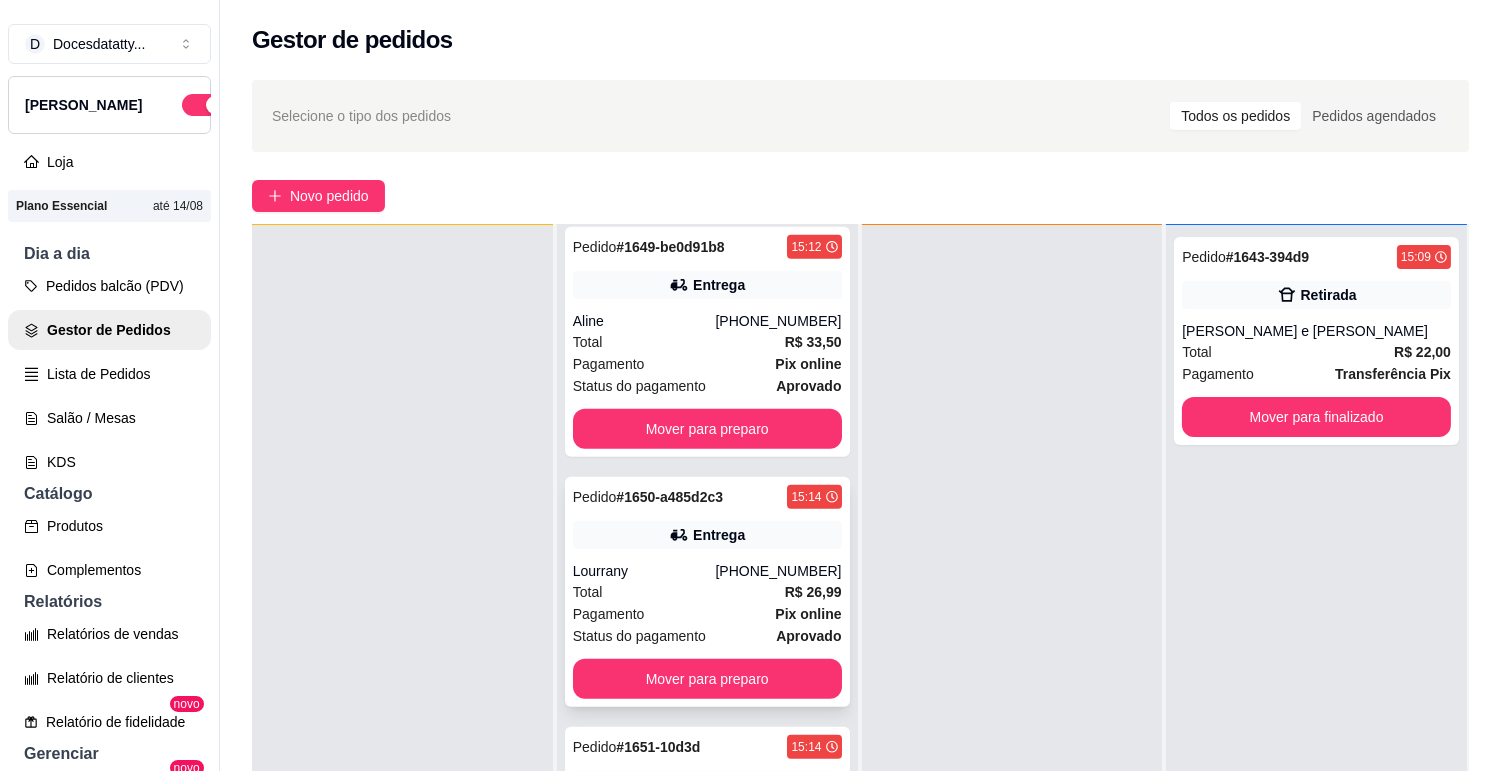 click on "Entrega" at bounding box center (707, 535) 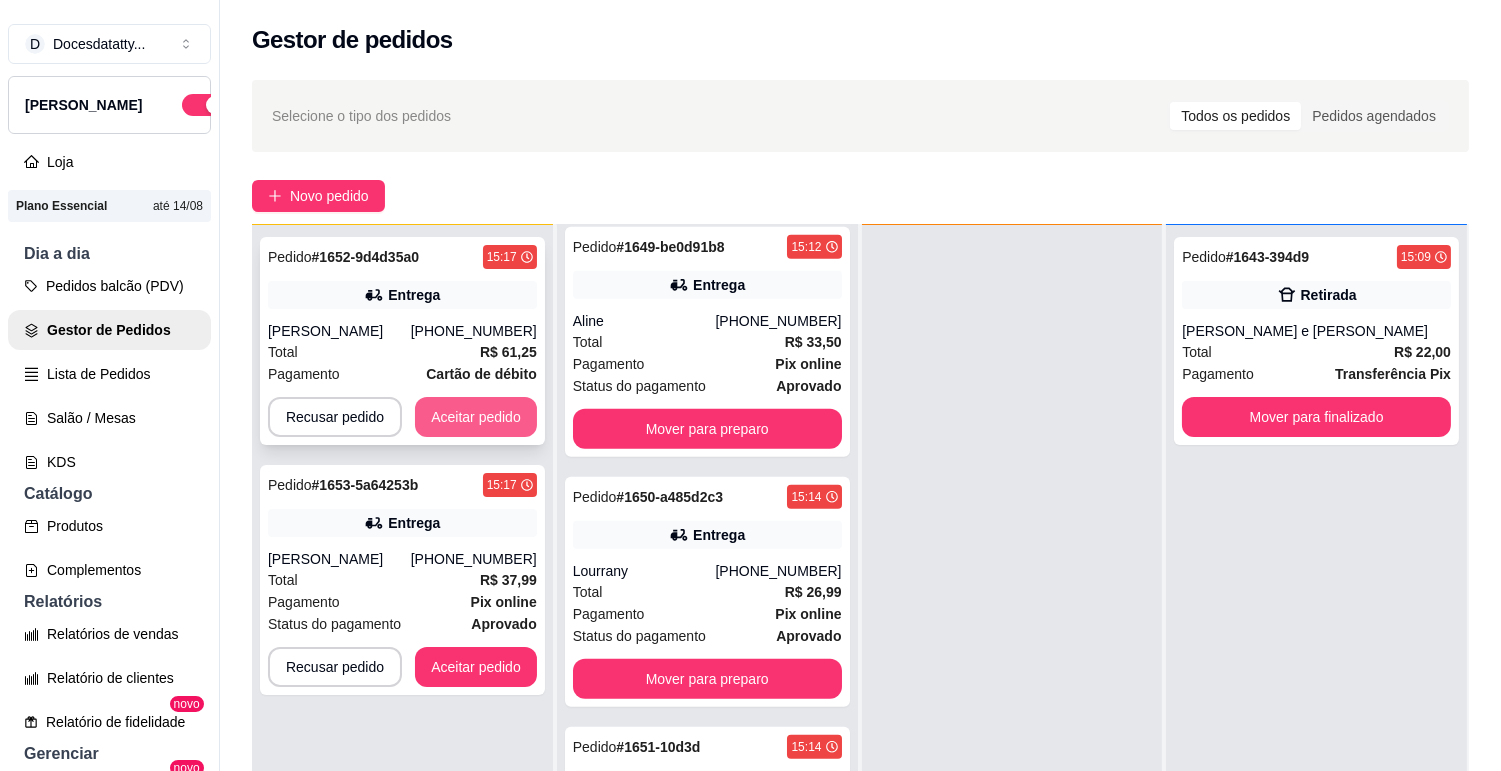 click on "Aceitar pedido" at bounding box center (476, 417) 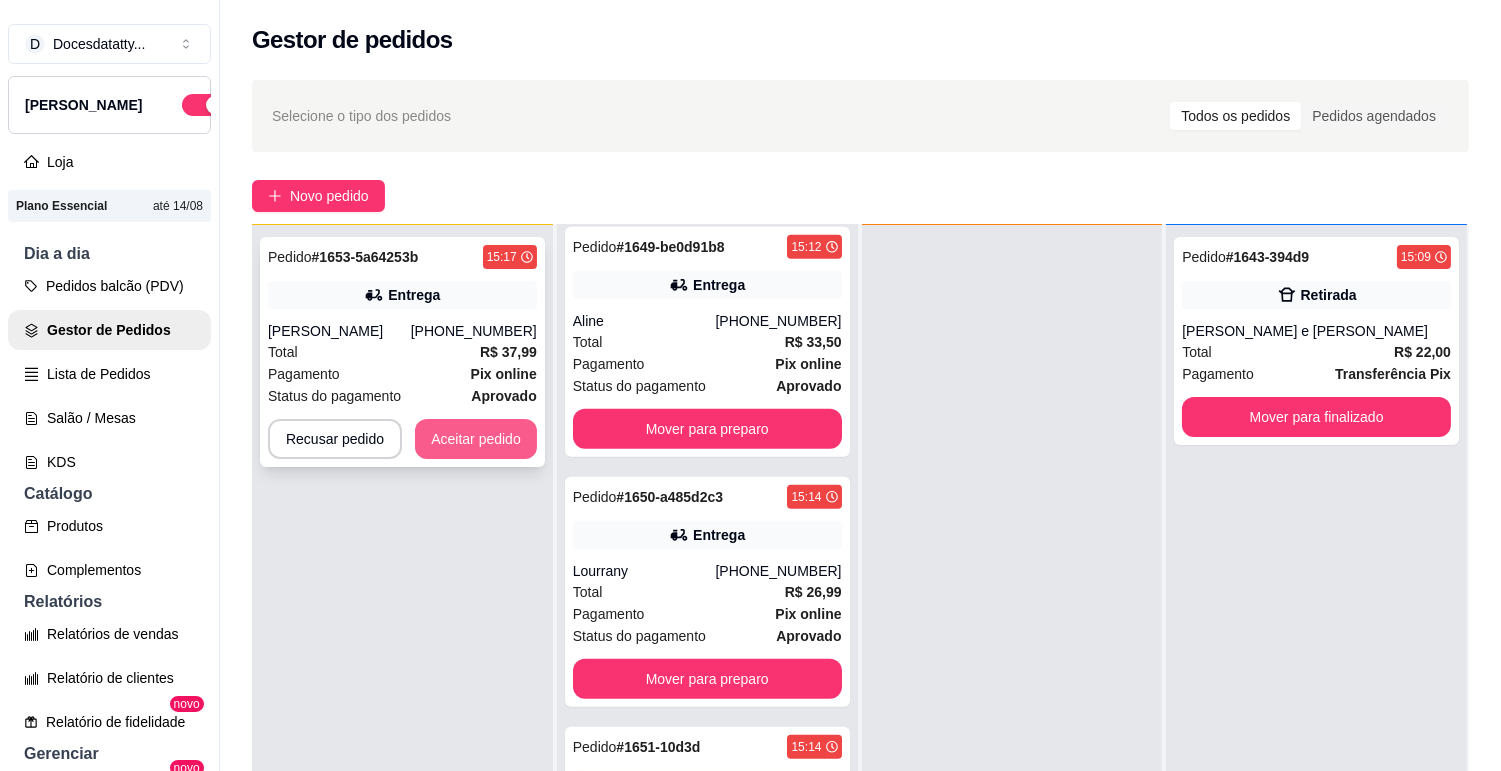 click on "Aceitar pedido" at bounding box center (476, 439) 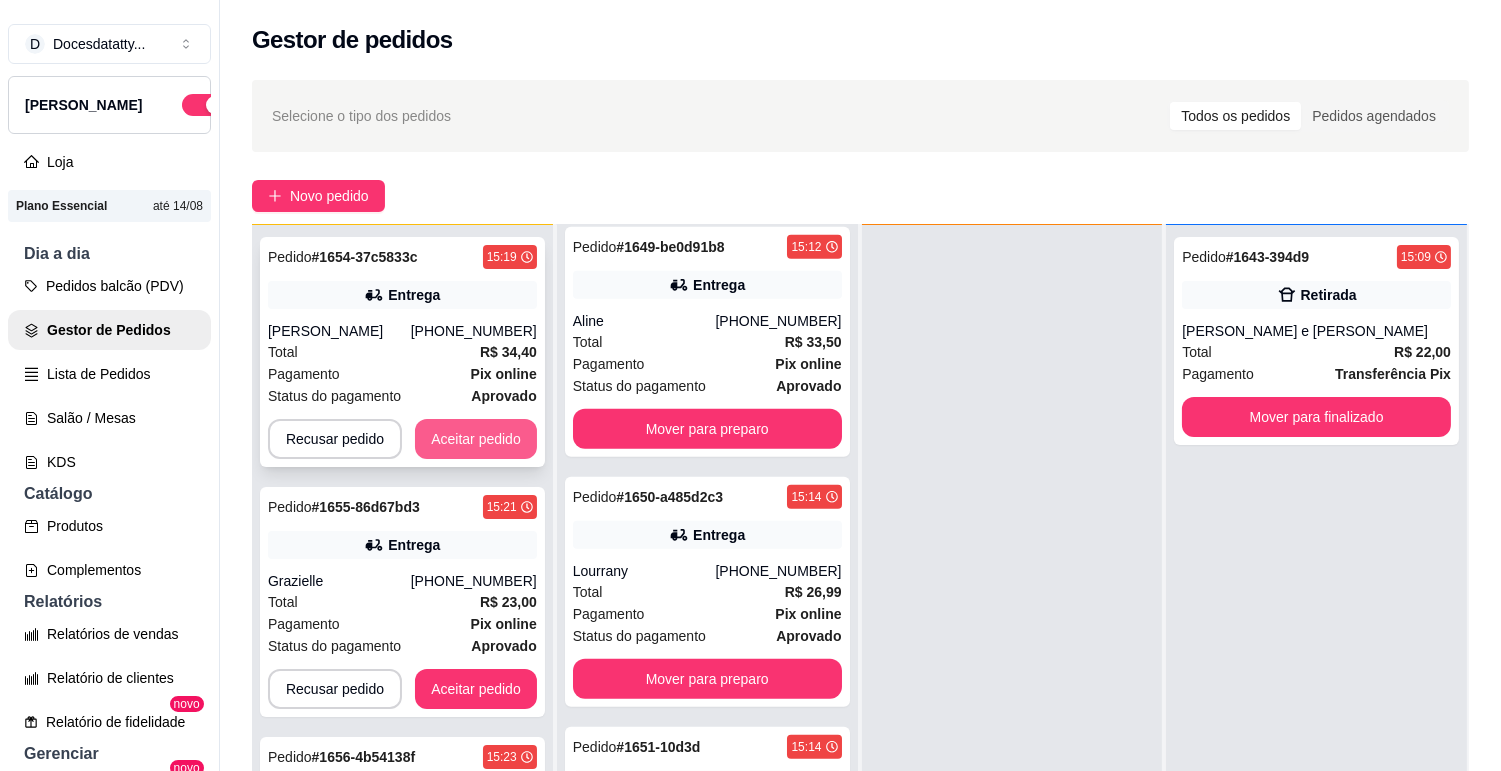 click on "Aceitar pedido" at bounding box center [476, 439] 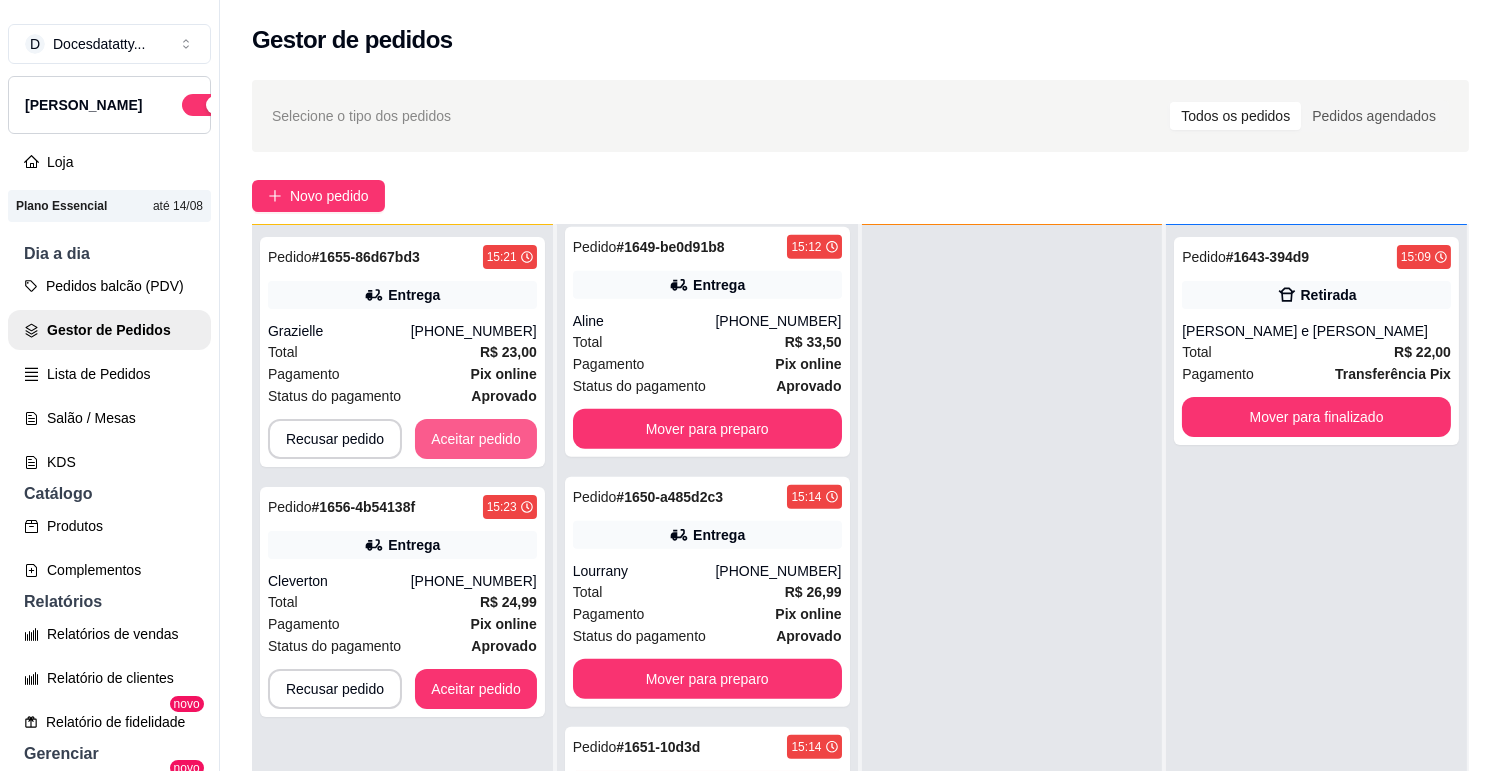 click on "Aceitar pedido" at bounding box center [476, 439] 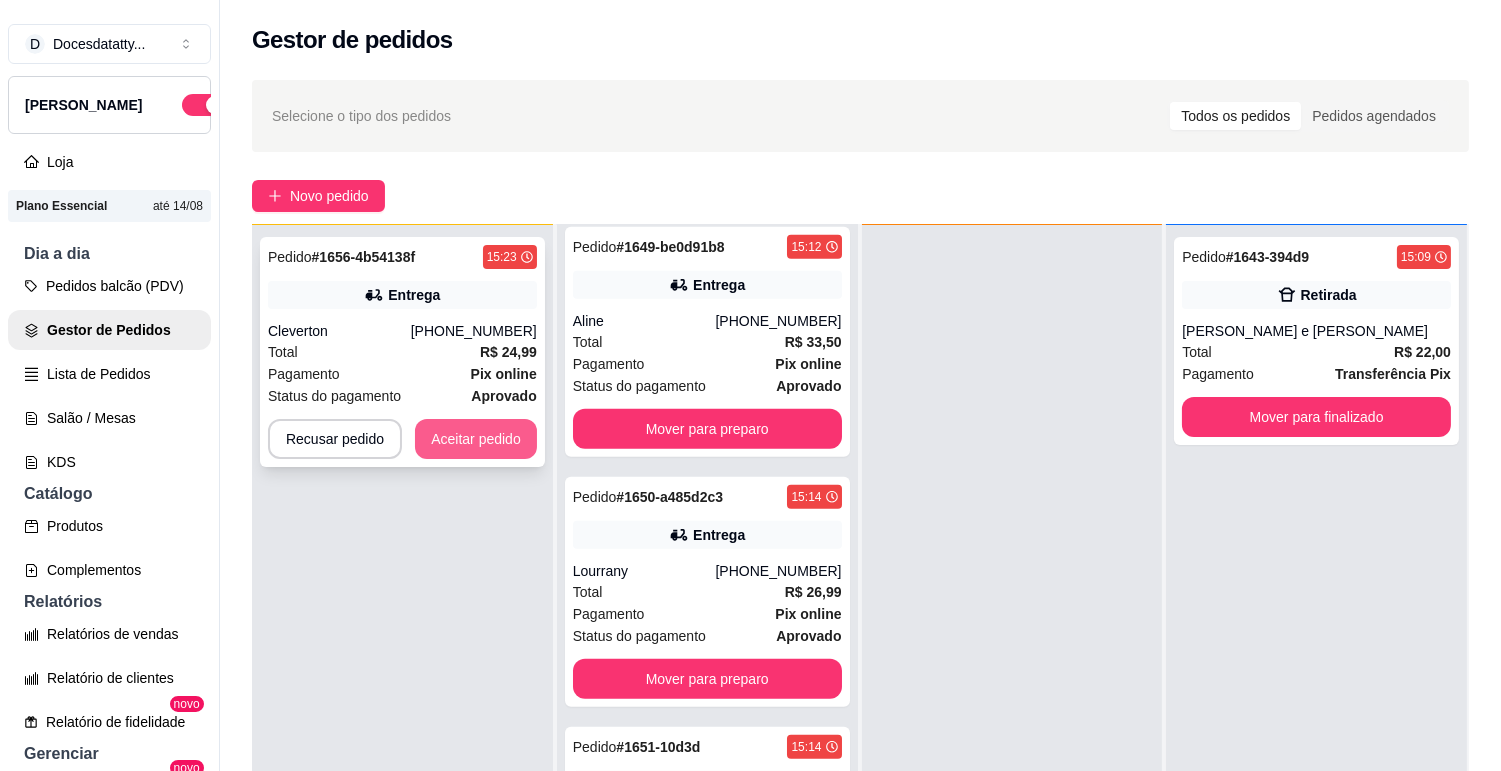 click on "Aceitar pedido" at bounding box center (476, 439) 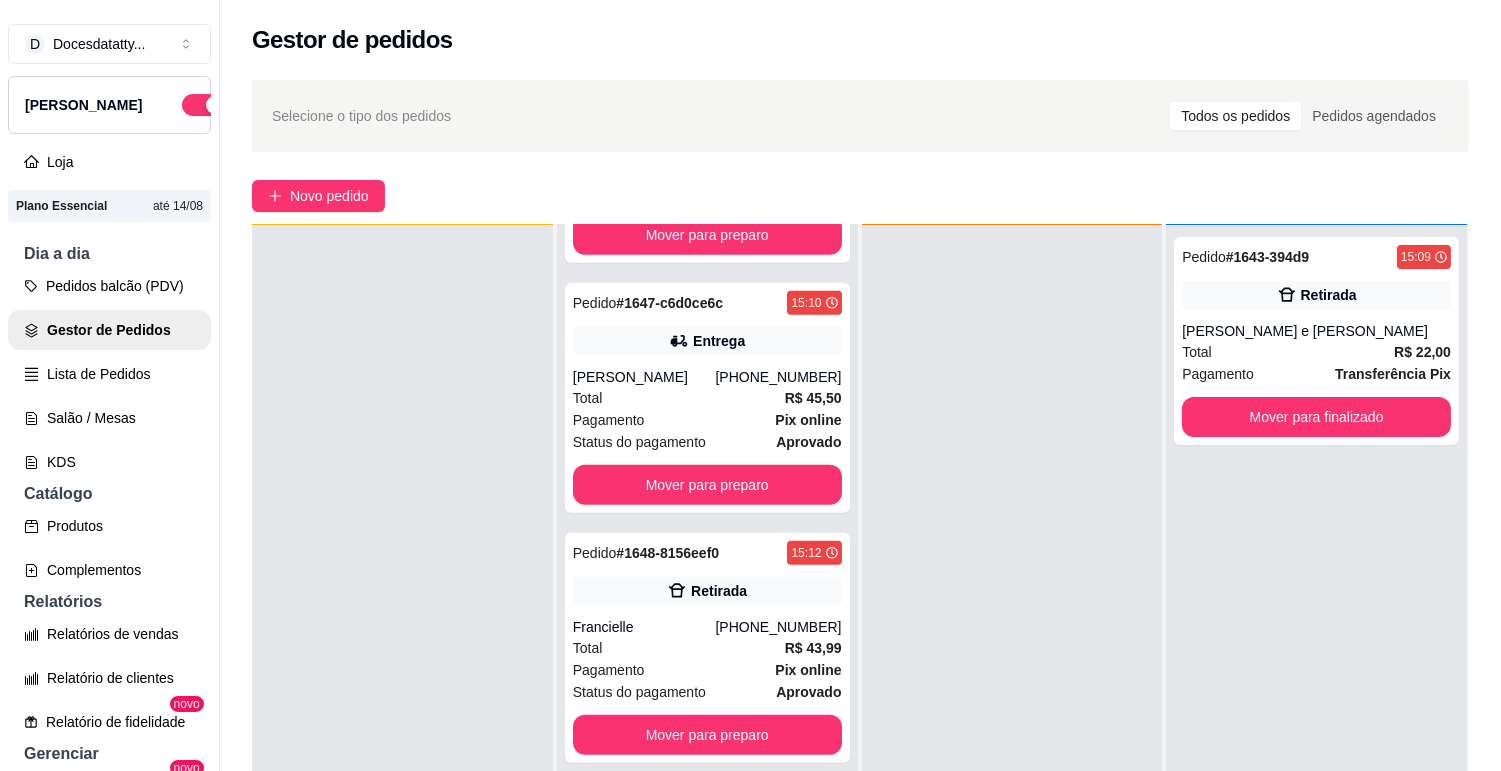 scroll, scrollTop: 2000, scrollLeft: 0, axis: vertical 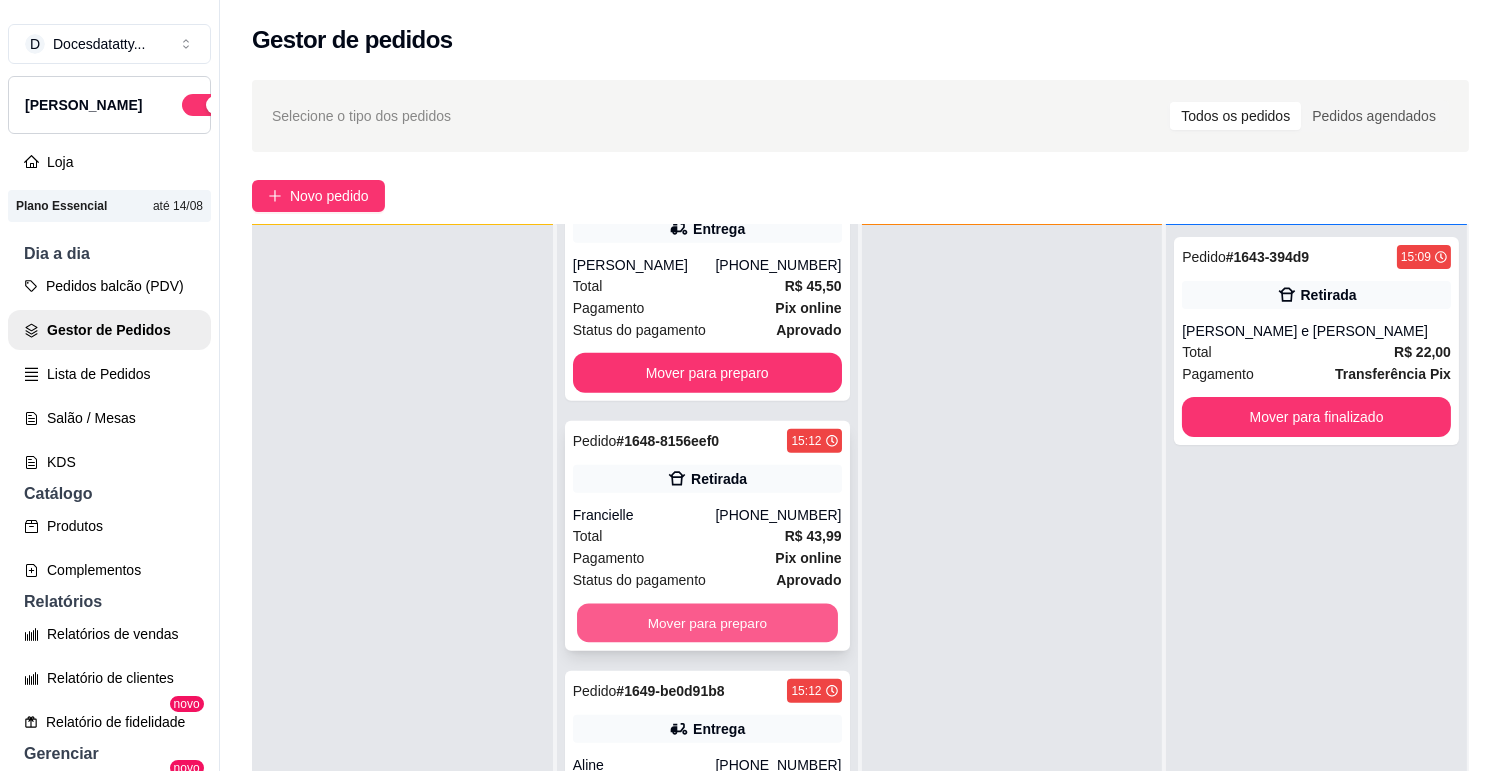 click on "Mover para preparo" at bounding box center [707, 623] 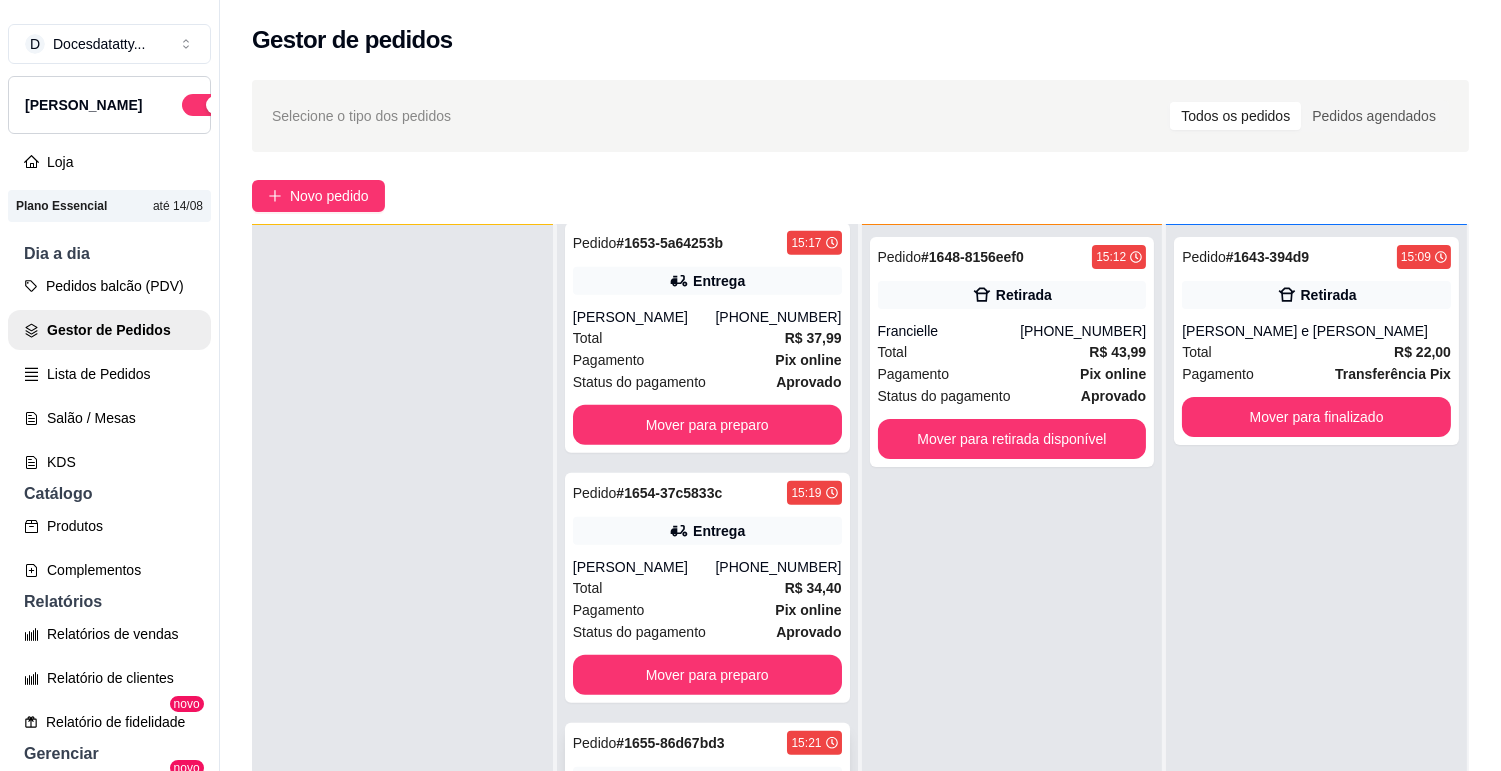 scroll, scrollTop: 3475, scrollLeft: 0, axis: vertical 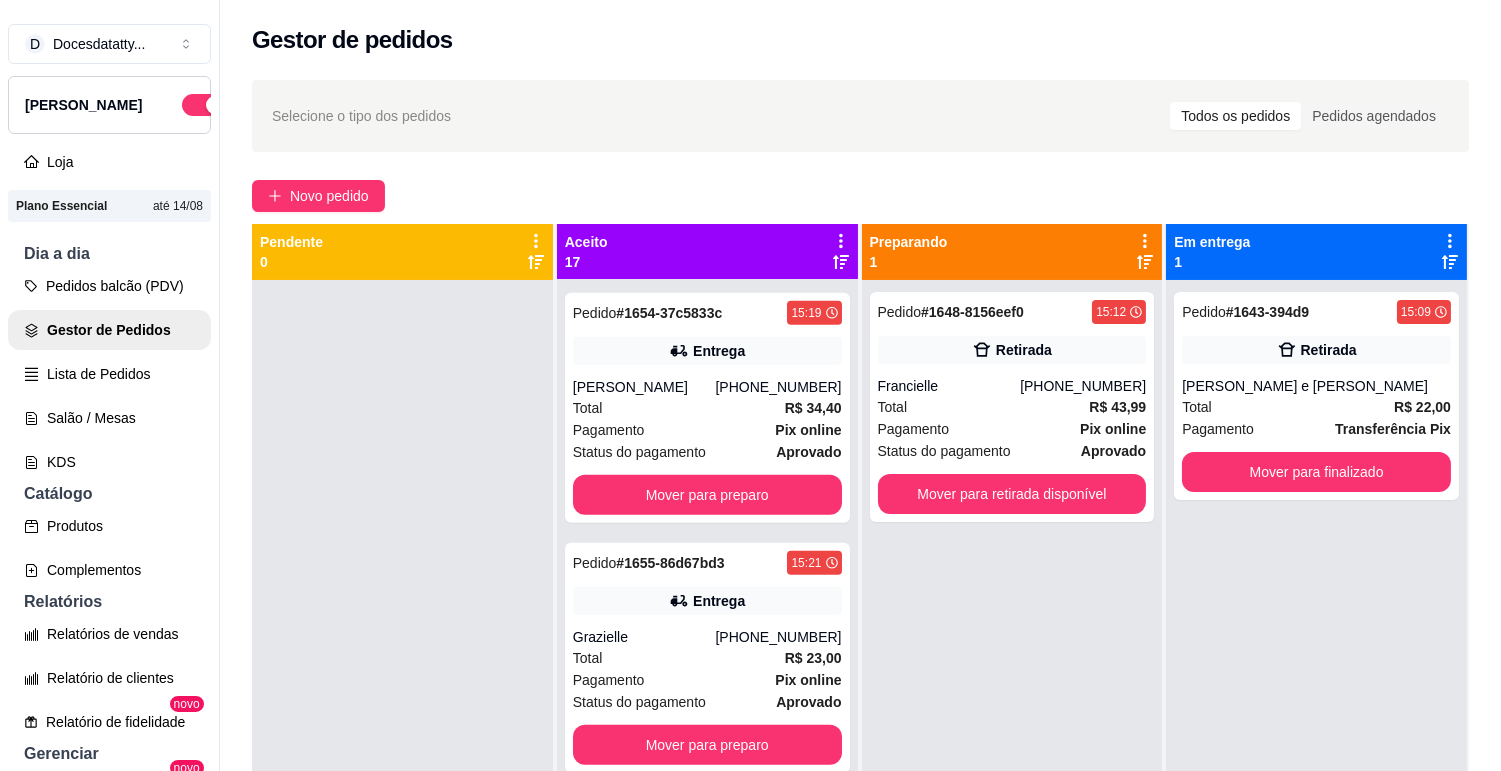 click on "Selecione o tipo dos pedidos Todos os pedidos Pedidos agendados Novo pedido Pendente 0 Aceito 17 Pedido  # 1638-6c312381 15:04 Entrega Hemiliana  [PHONE_NUMBER] Total R$ 25,99 Pagamento Dinheiro Mover para preparo Pedido  # 1639-59bbb9dc 15:05 Entrega [PERSON_NAME]  [PHONE_NUMBER] Total R$ 40,90 Pagamento Pix online Status do pagamento aprovado Mover para preparo Pedido  # 1640-9c6c8eb4 15:05 Entrega Valéria  [PHONE_NUMBER] Total R$ 66,97 Pagamento Pix online Status do pagamento aprovado Mover para preparo Pedido  # 1641-71c52c89 15:08 Entrega [PERSON_NAME]  [PHONE_NUMBER] Total R$ 22,99 Pagamento Pix online Status do pagamento aprovado Mover para preparo Pedido  # 1642-13ace086 15:08 Entrega [PERSON_NAME]  [PHONE_NUMBER] Total R$ 59,00 Pagamento Dinheiro Mover para preparo Pedido  # 1644-af5baf9a 15:09 Entrega mariana  [PHONE_NUMBER] Total R$ 34,00 Pagamento Dinheiro Mover para preparo Pedido  # 1645-3cb1c7b1 15:09 Entrega [PERSON_NAME]  [PHONE_NUMBER] Total R$ 53,00 Pagamento #" at bounding box center [860, 543] 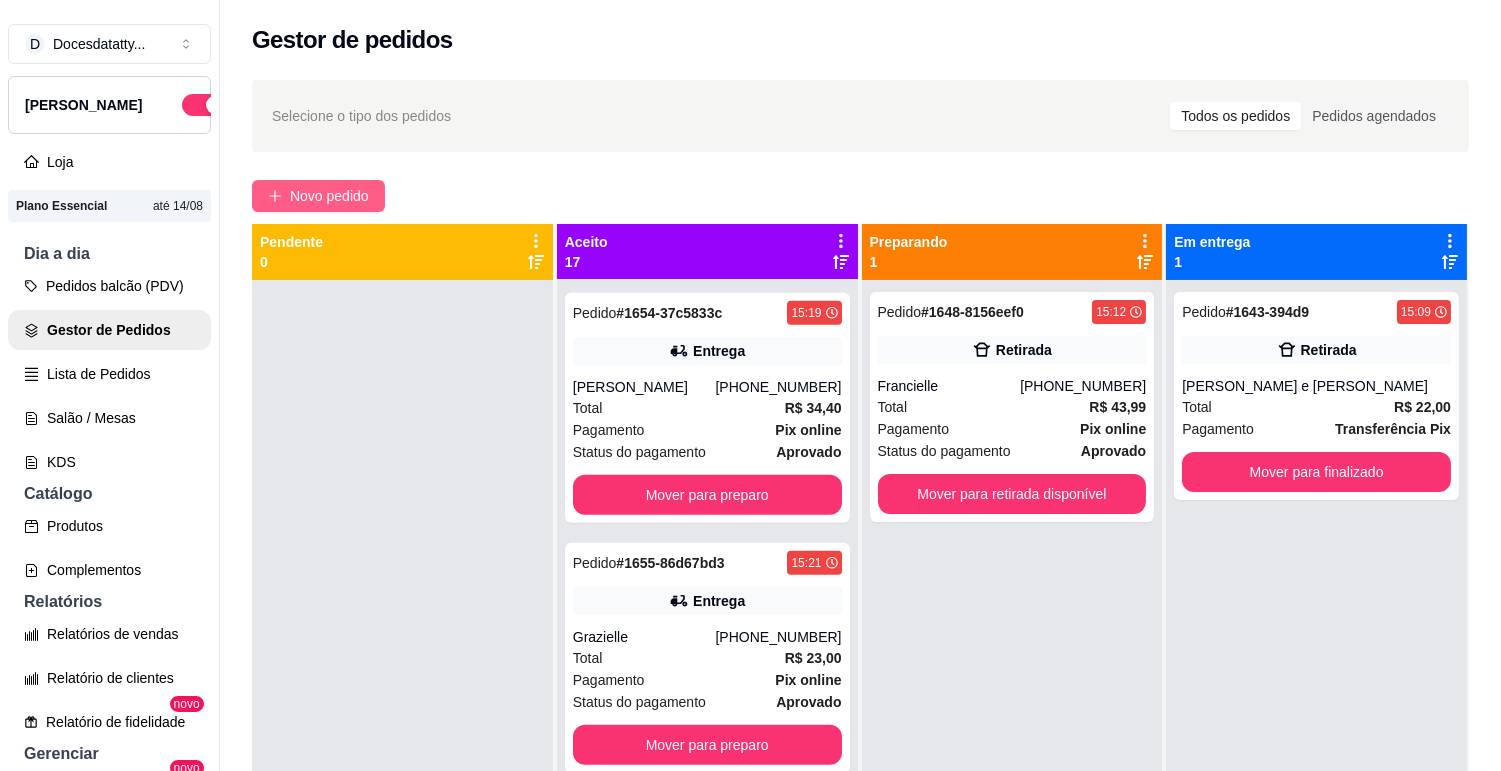click on "Novo pedido" at bounding box center [329, 196] 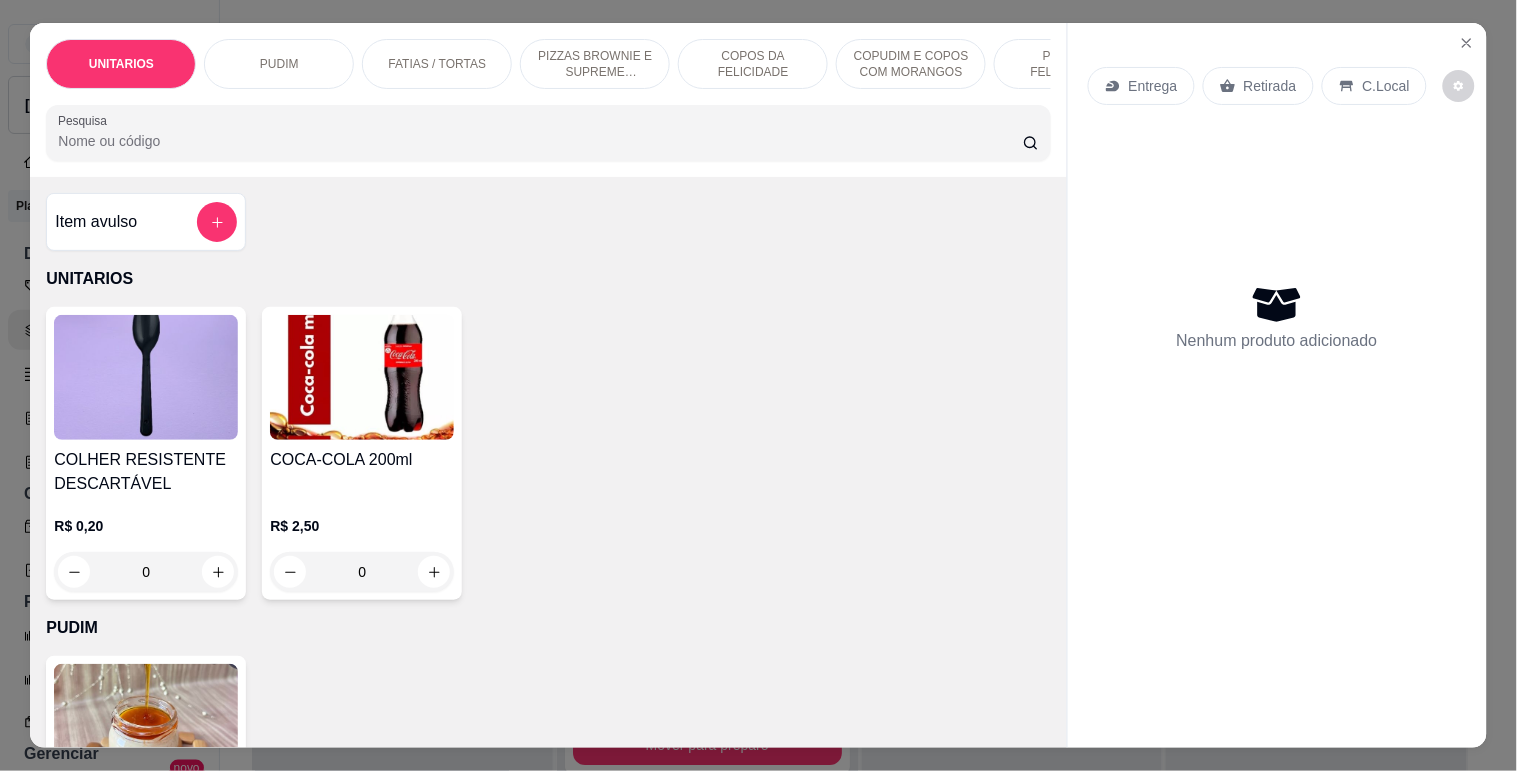 click on "Pesquisa" at bounding box center (540, 141) 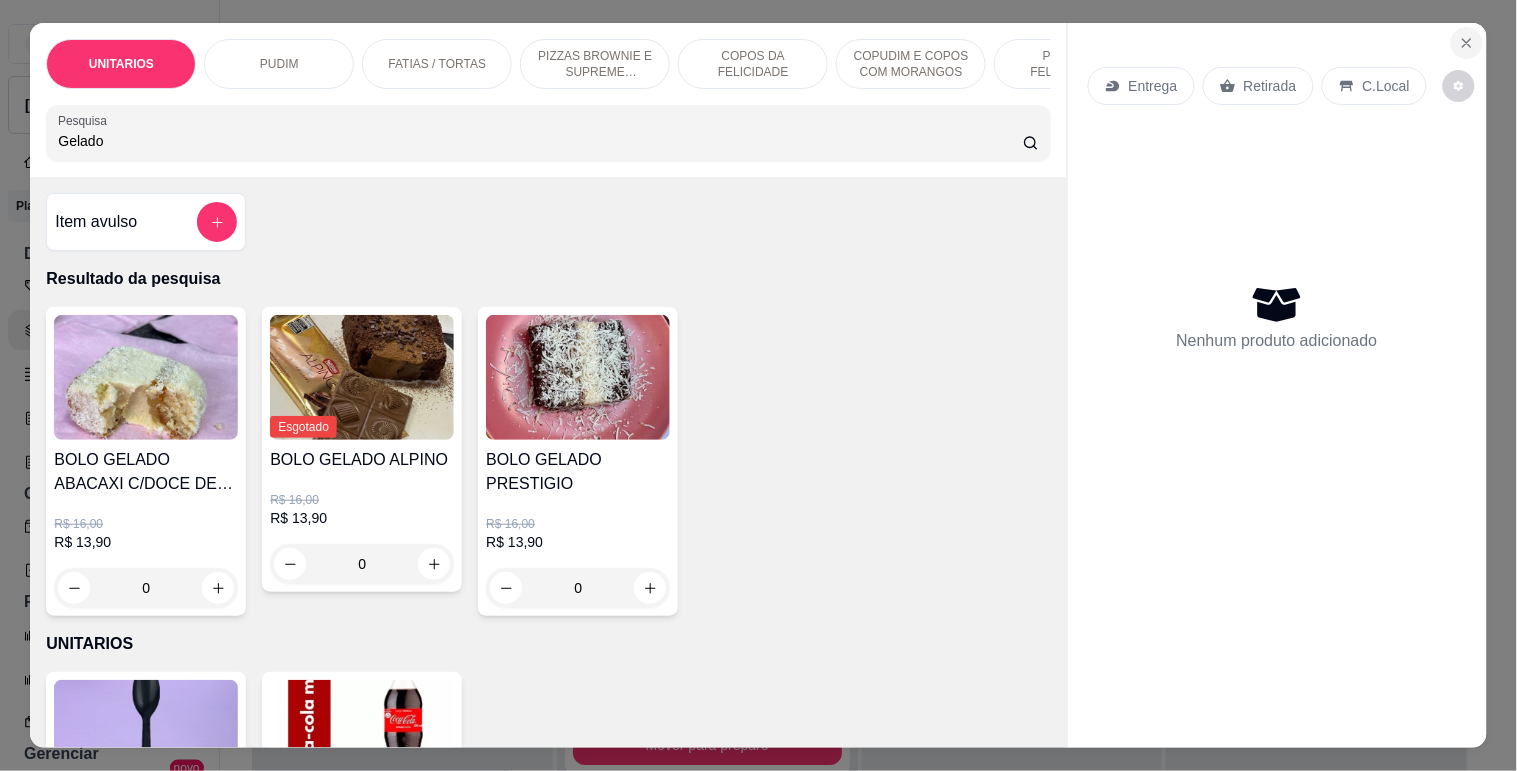type on "Gelado" 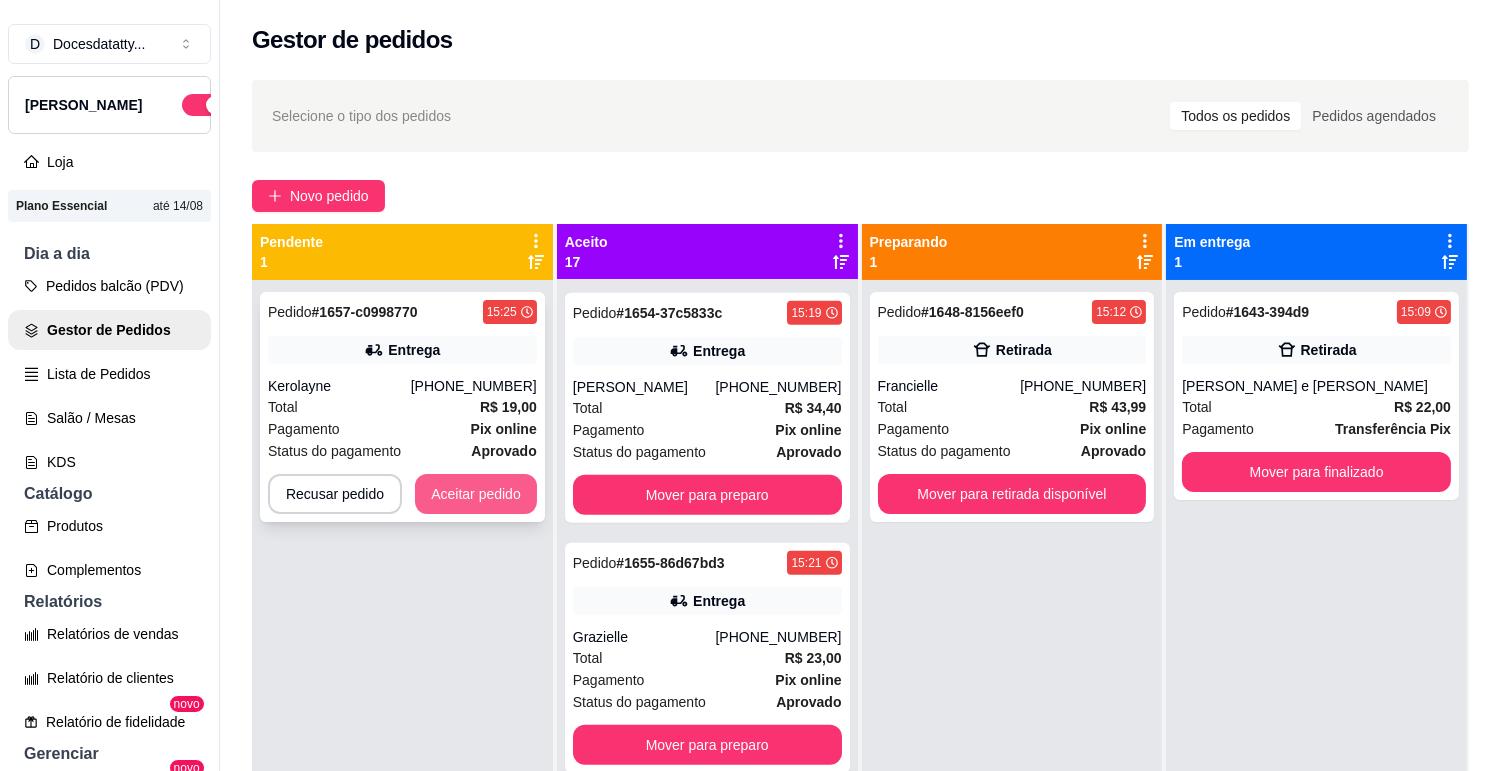 click on "Aceitar pedido" at bounding box center [476, 494] 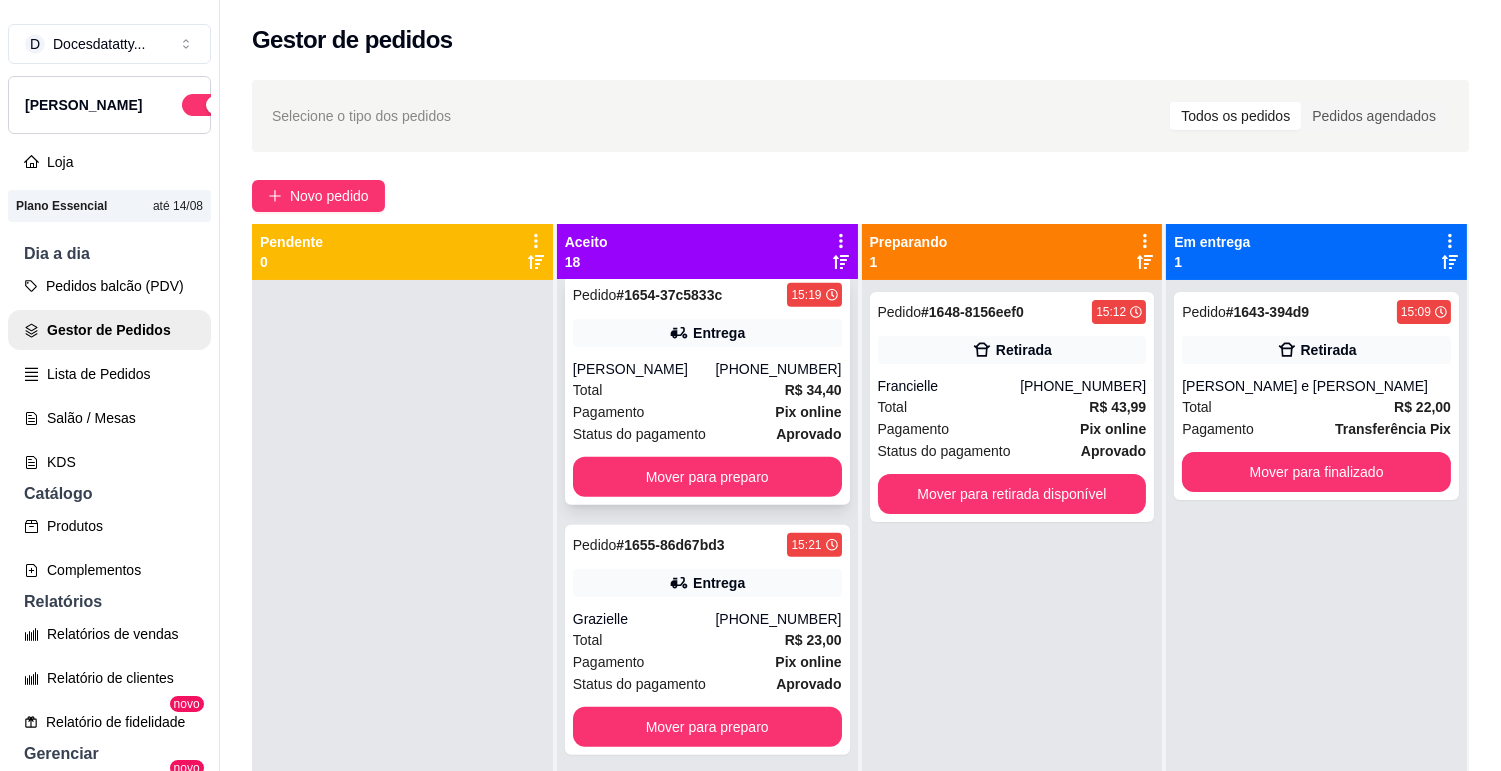 click on "Mover para preparo" at bounding box center (707, 477) 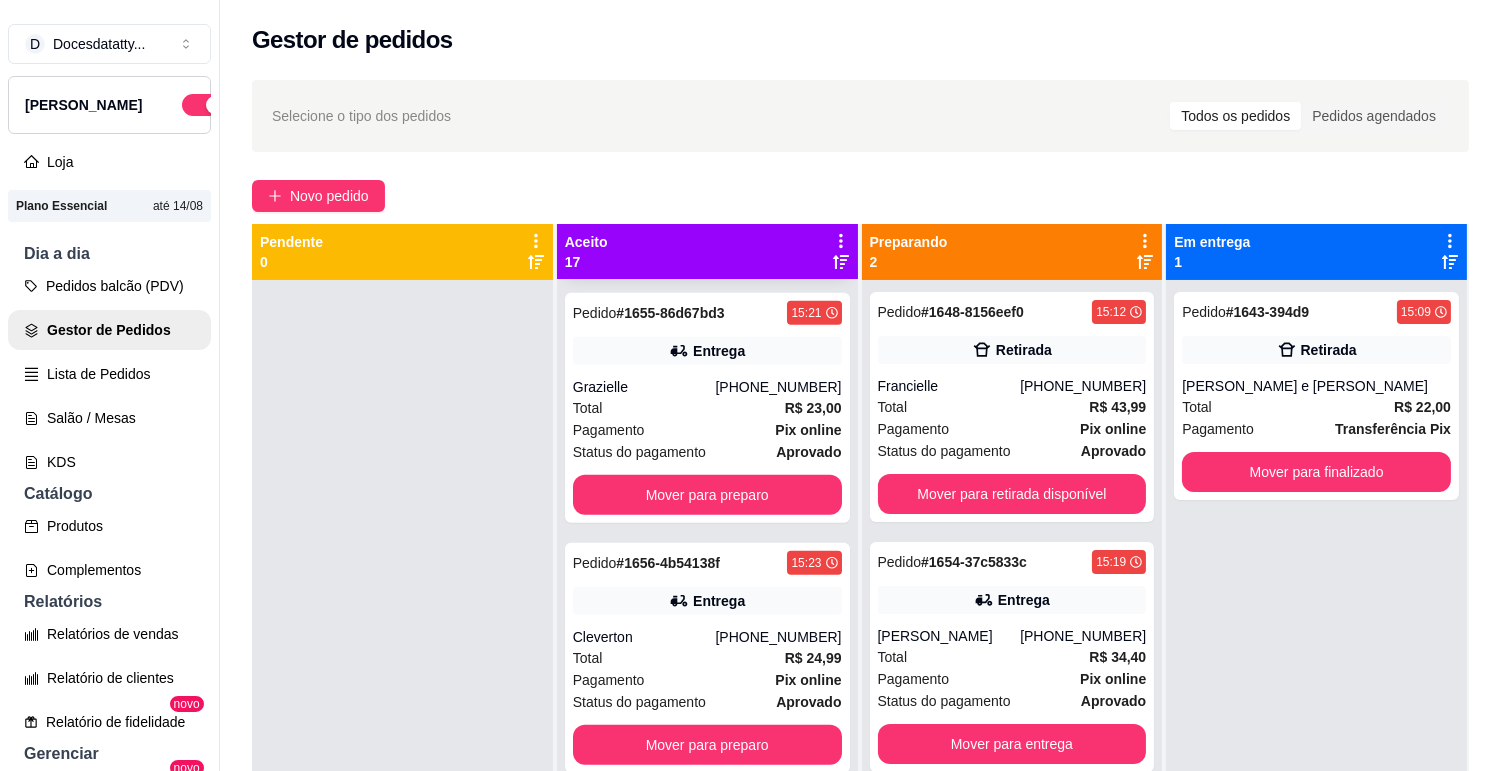 scroll, scrollTop: 3225, scrollLeft: 0, axis: vertical 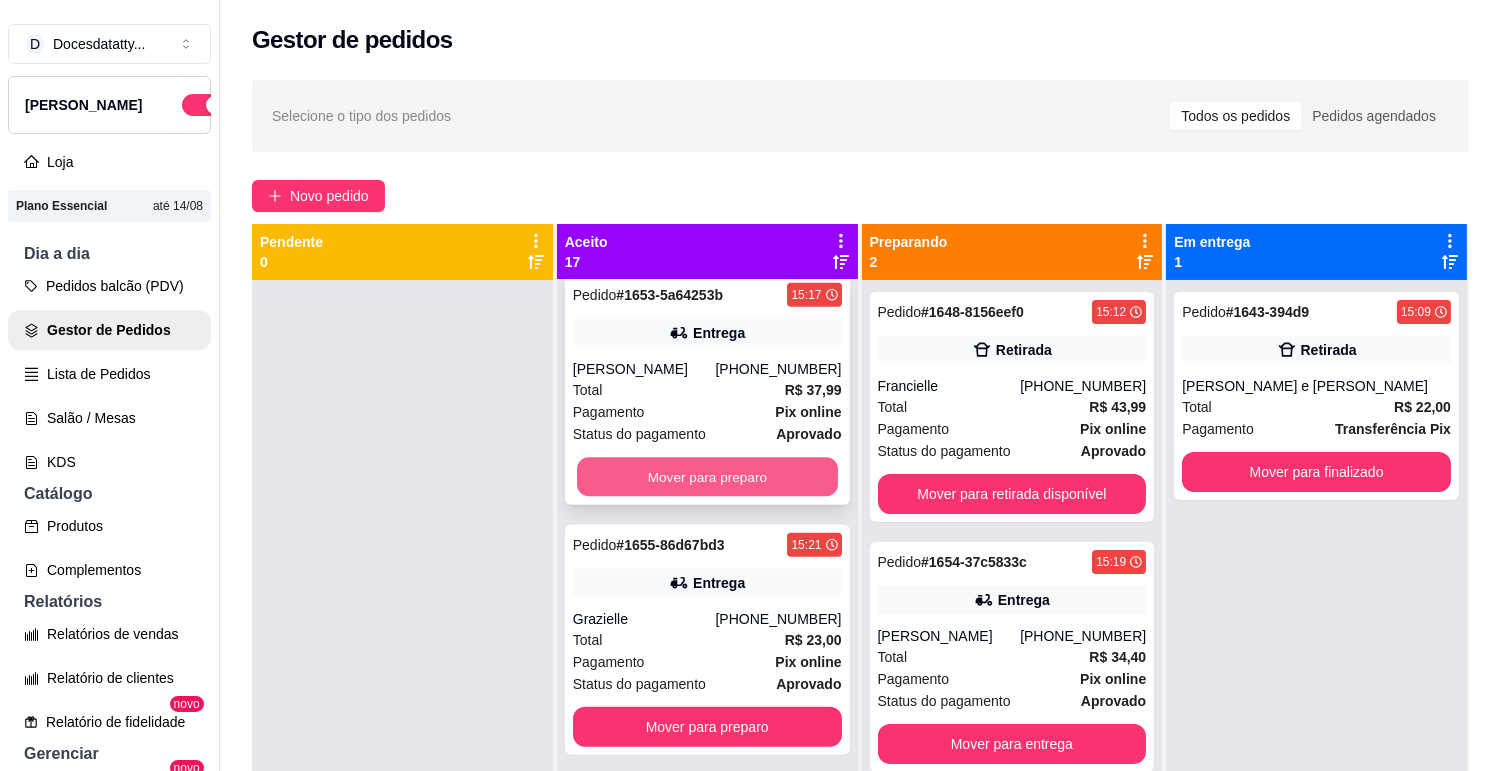 click on "Mover para preparo" at bounding box center [707, 477] 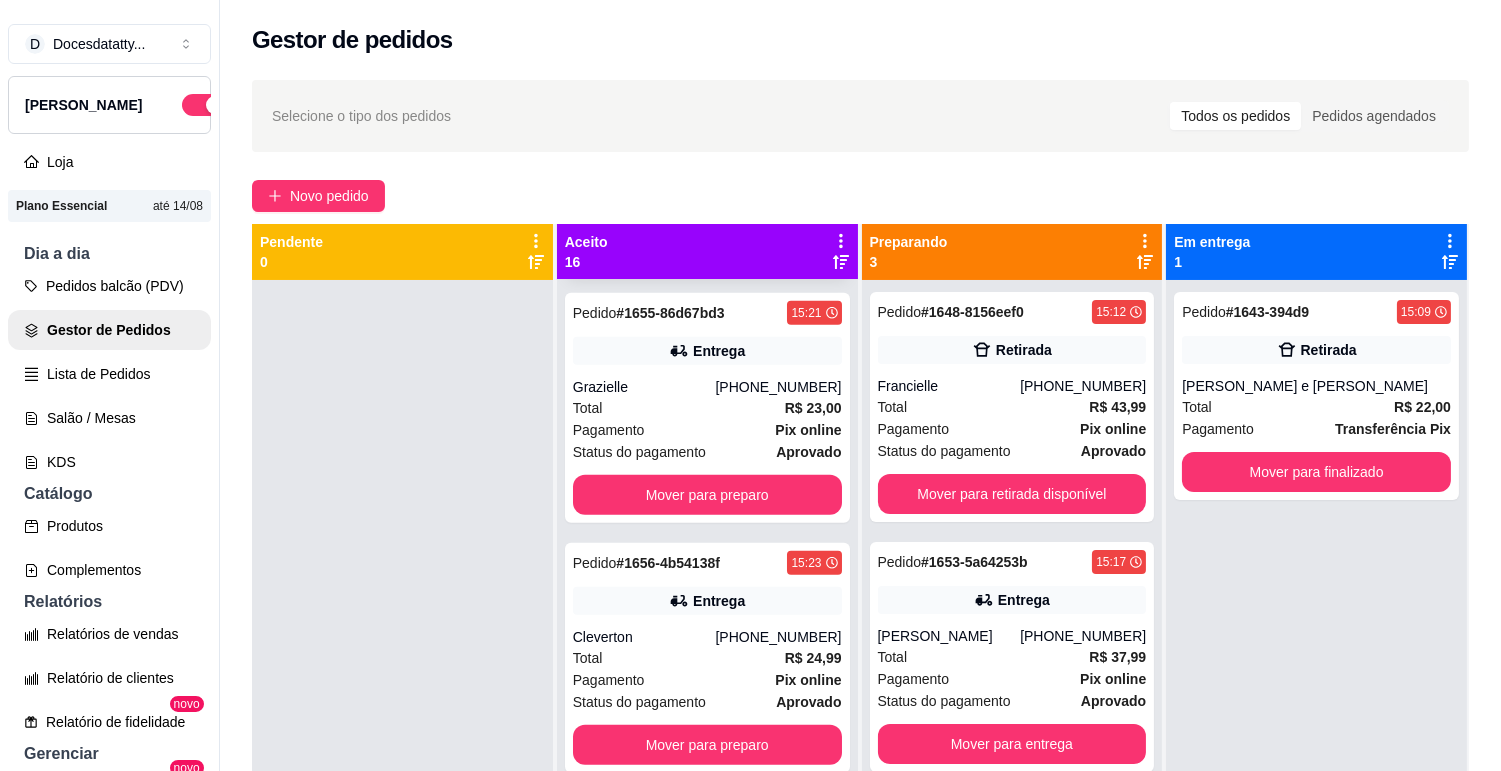 click on "Mover para preparo" at bounding box center (707, 245) 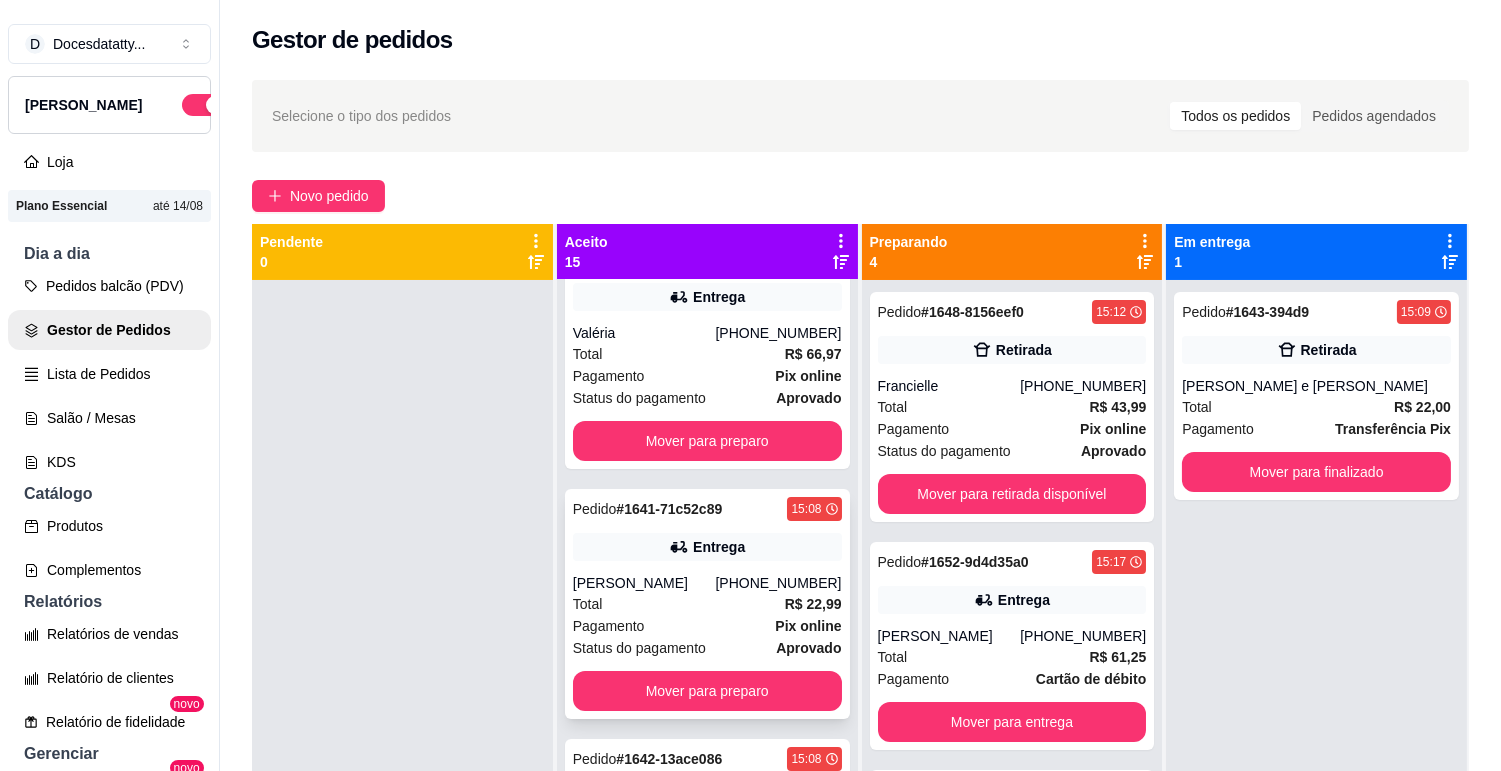 scroll, scrollTop: 0, scrollLeft: 0, axis: both 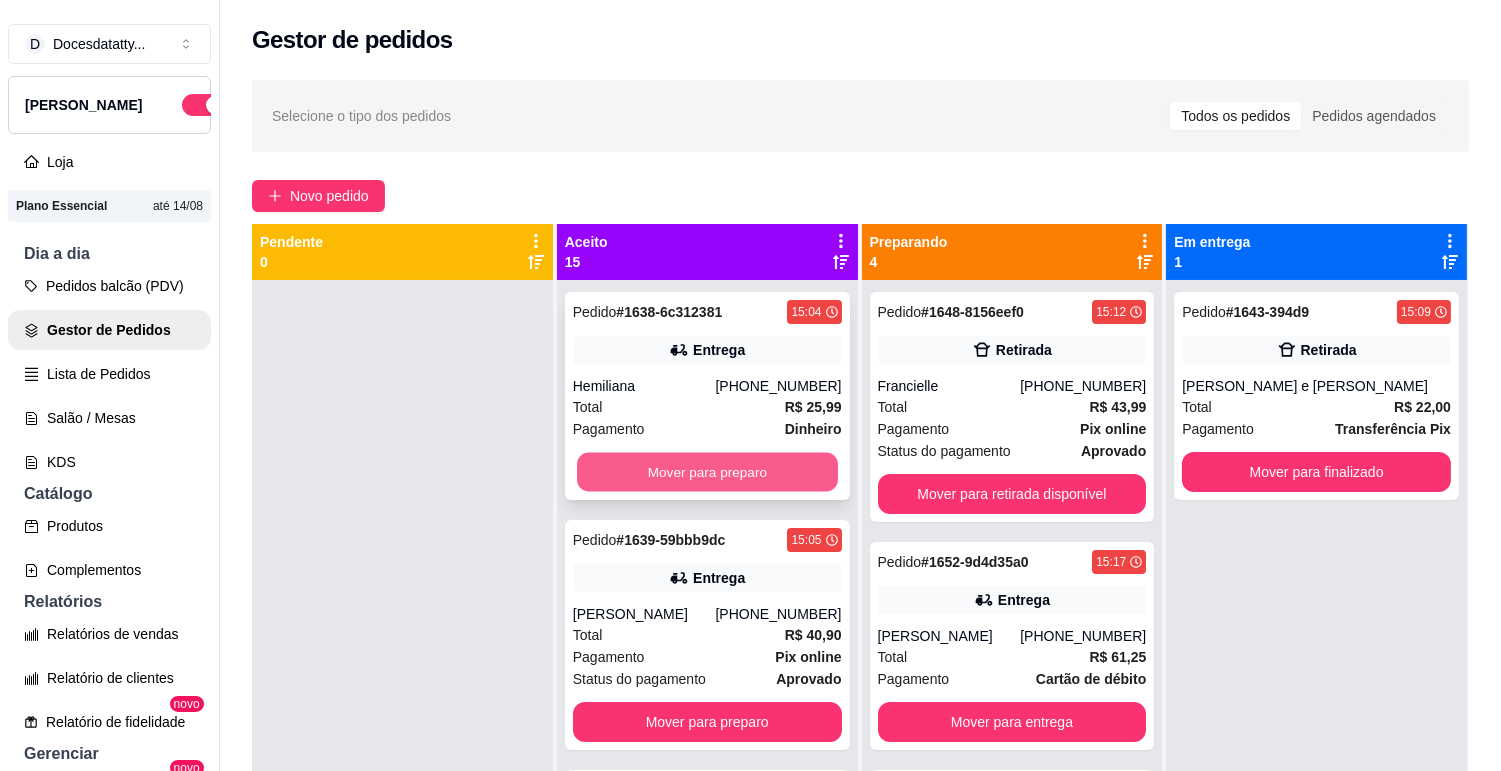 click on "Mover para preparo" at bounding box center (707, 472) 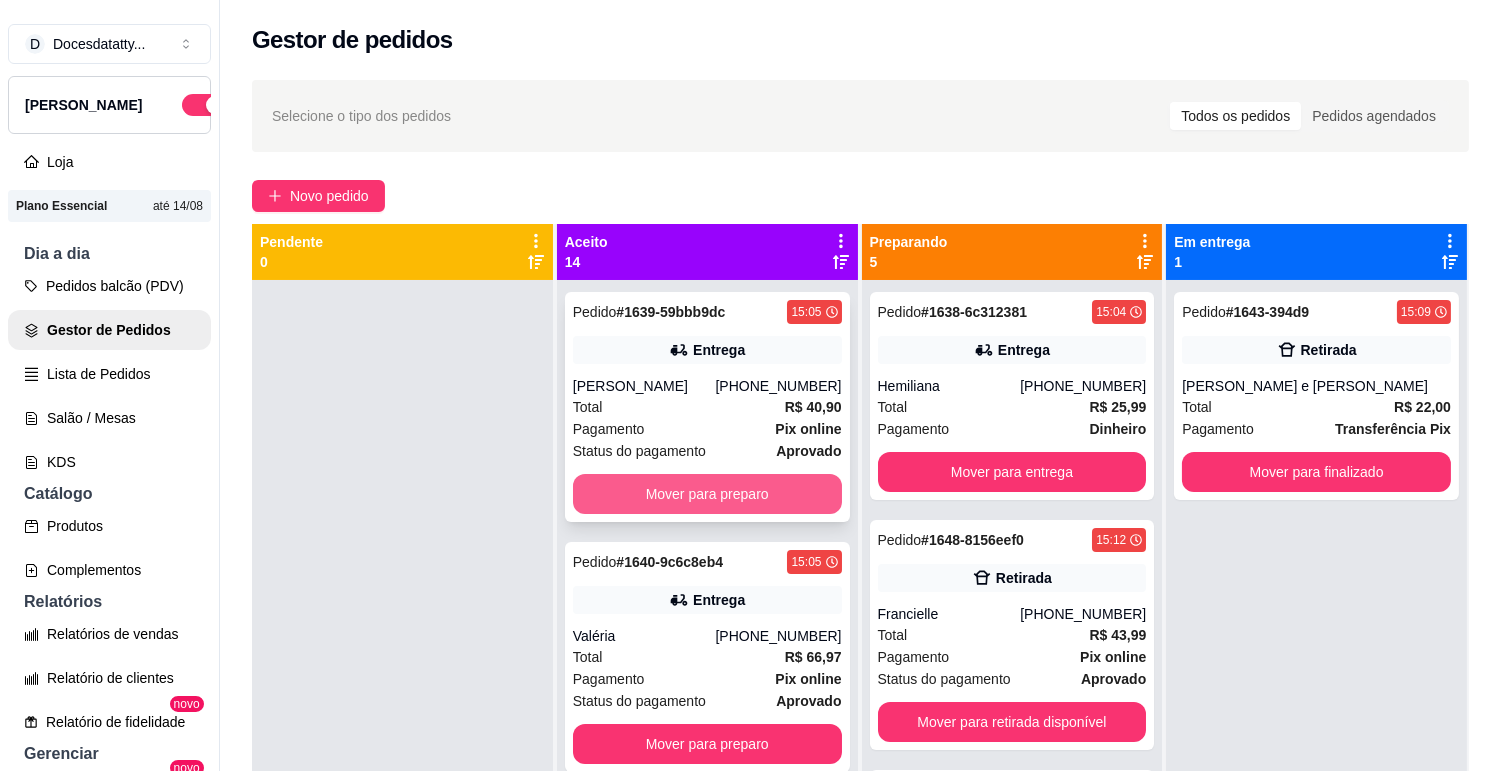 click on "Mover para preparo" at bounding box center [707, 494] 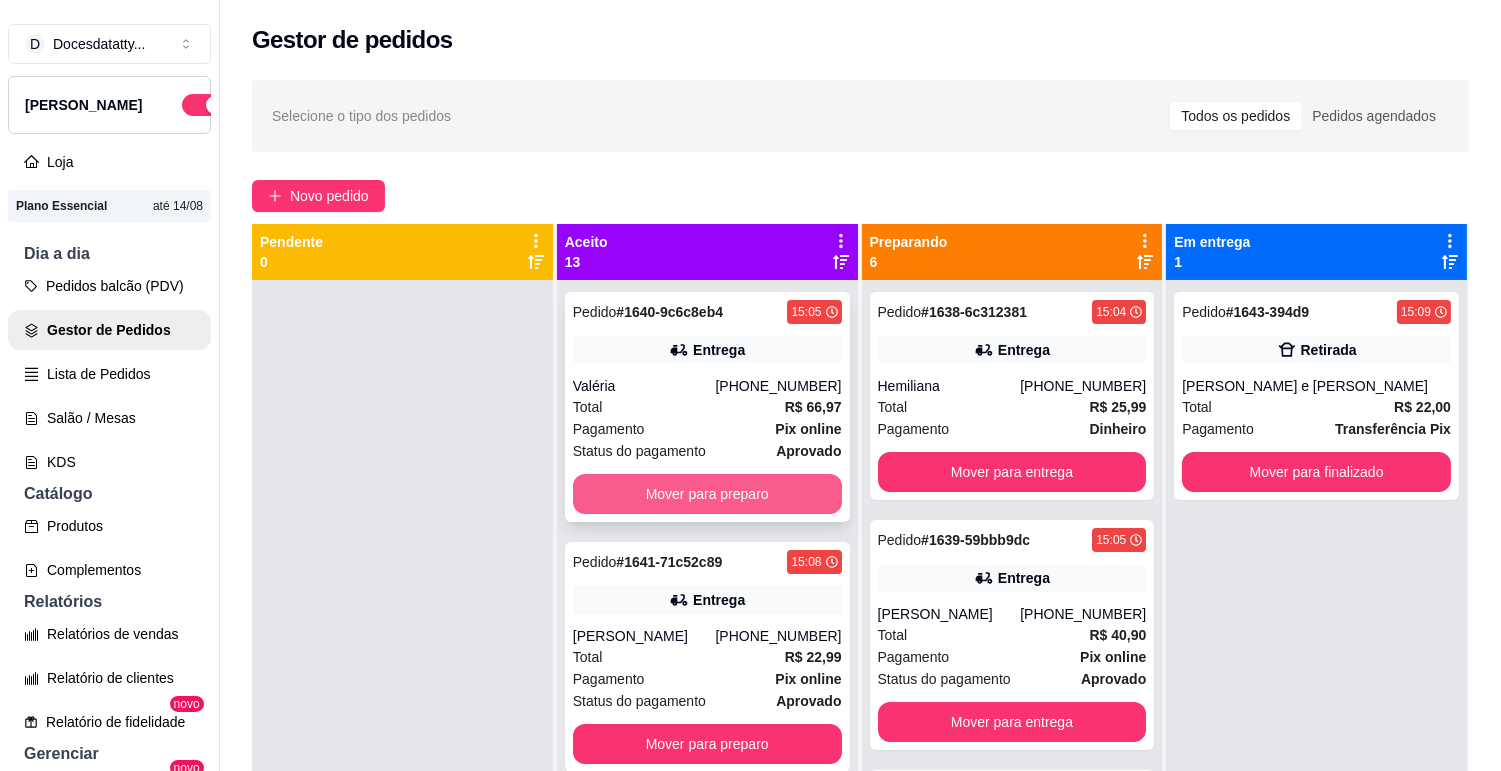 click on "Mover para preparo" at bounding box center (707, 494) 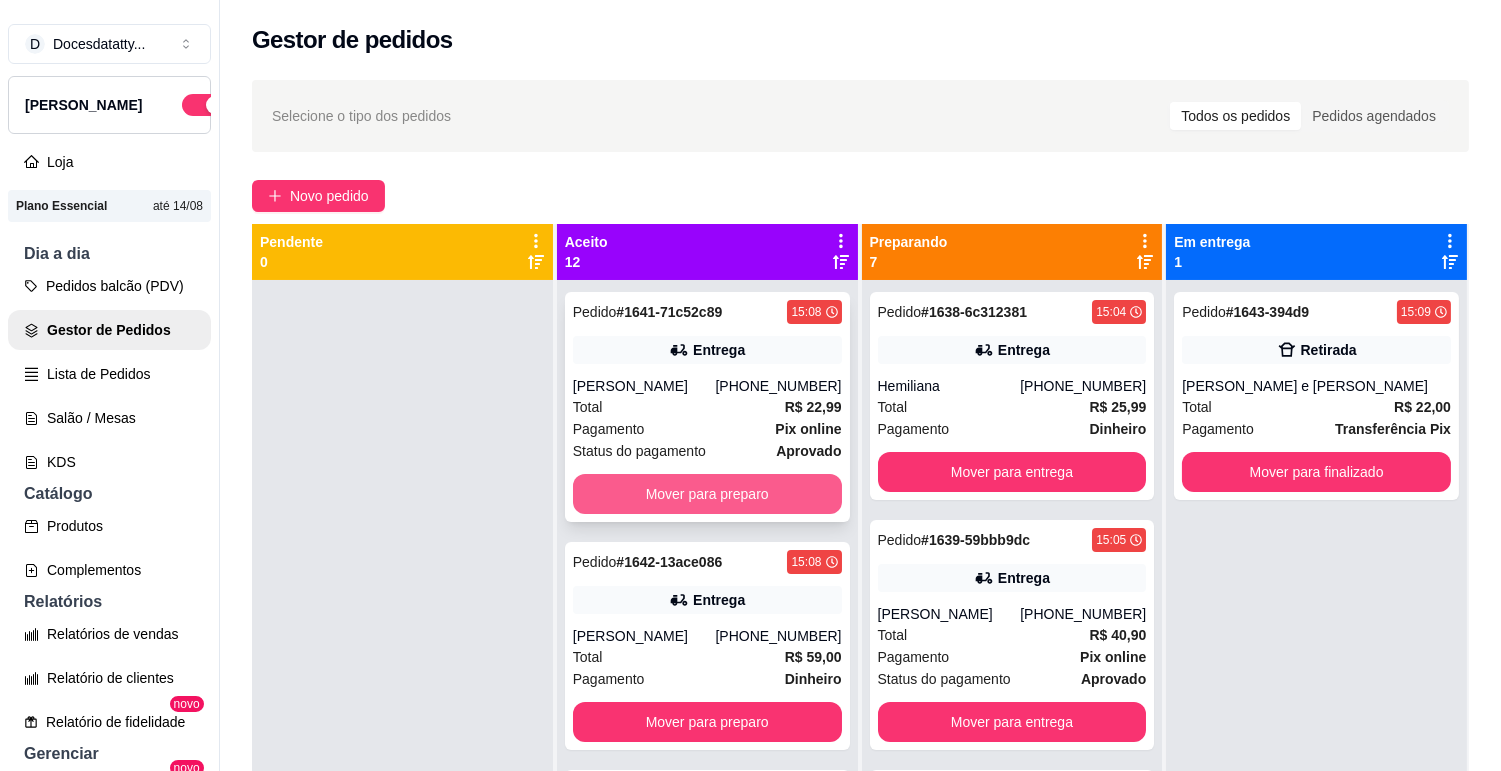 click on "Mover para preparo" at bounding box center [707, 494] 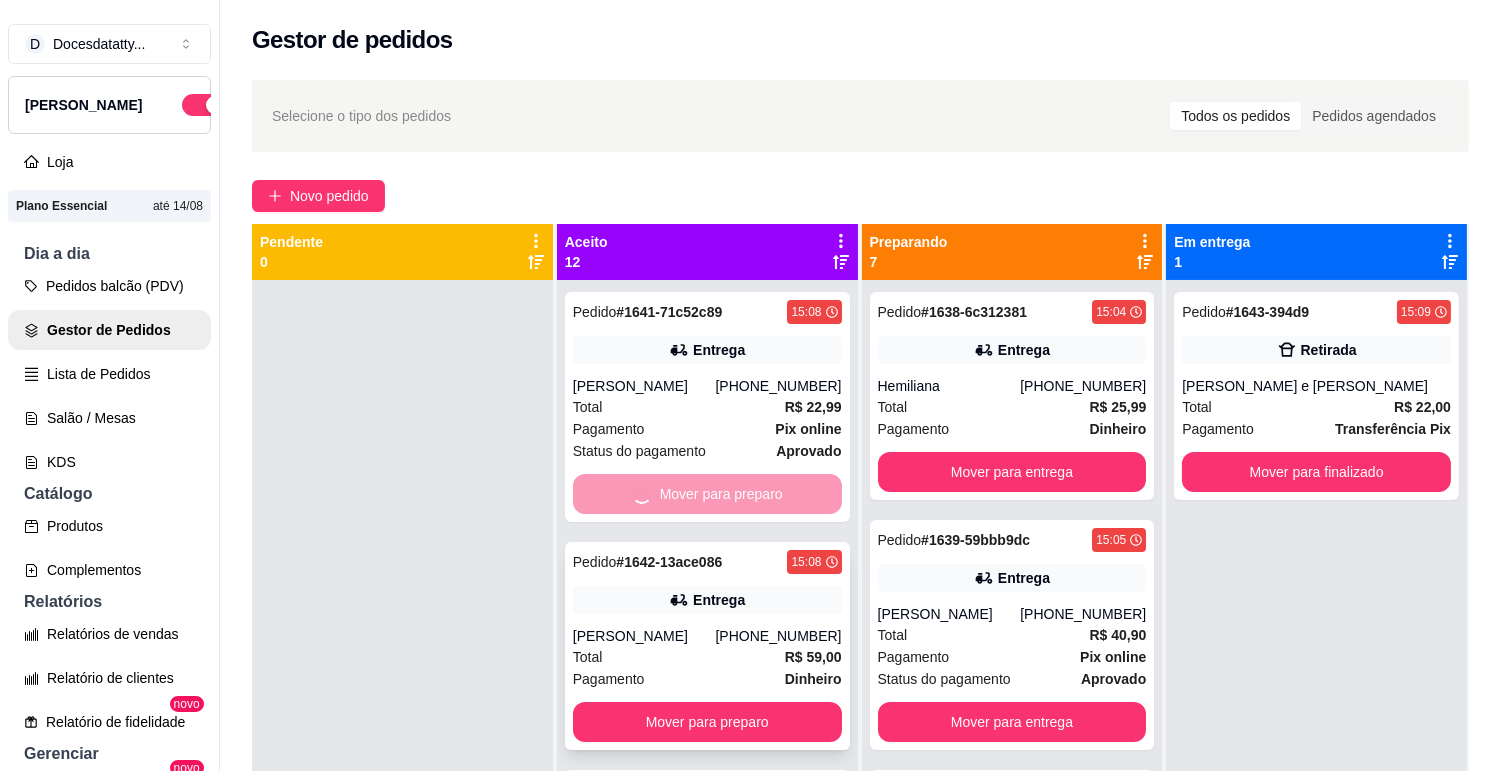 click on "Mover para preparo" at bounding box center (707, 722) 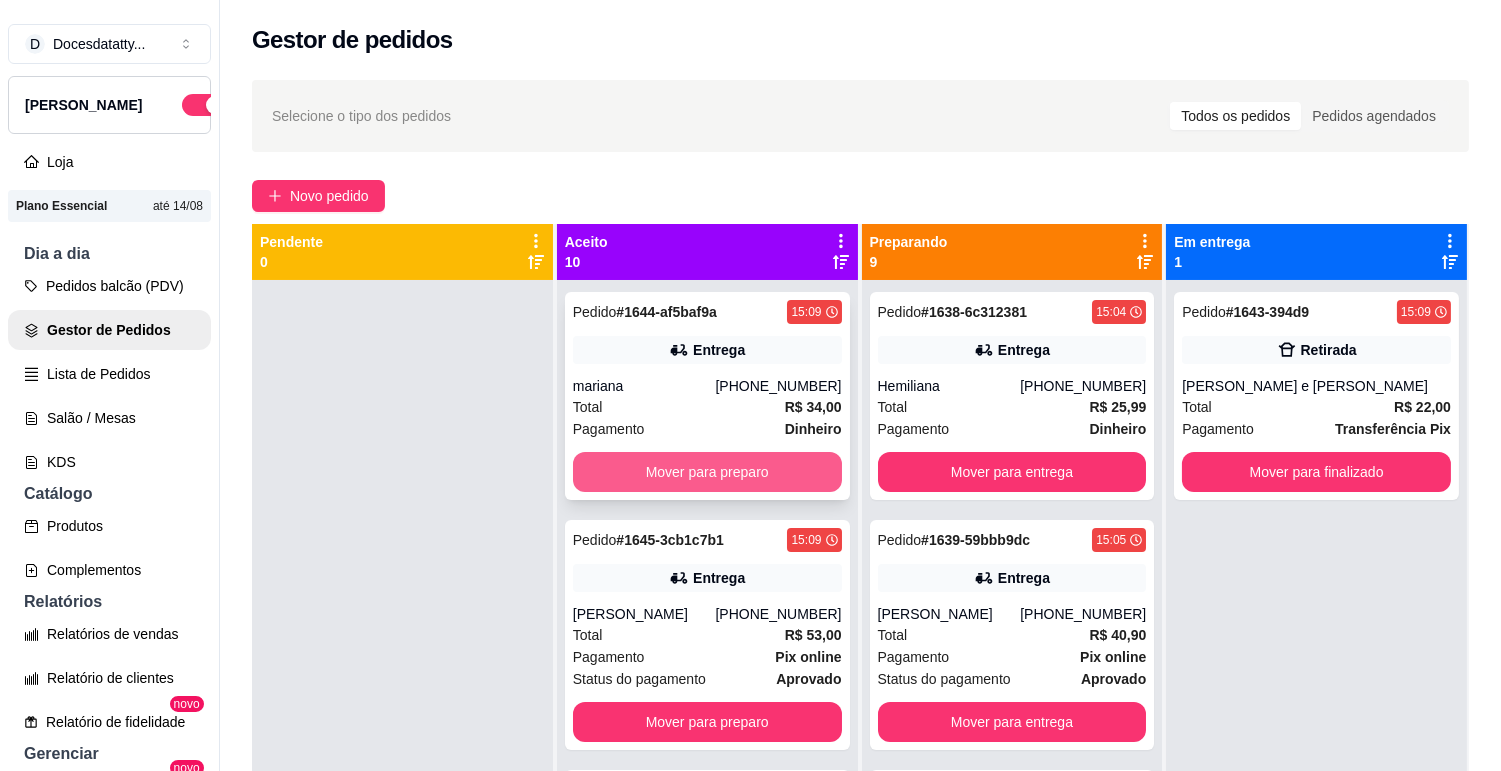 click on "Mover para preparo" at bounding box center (707, 472) 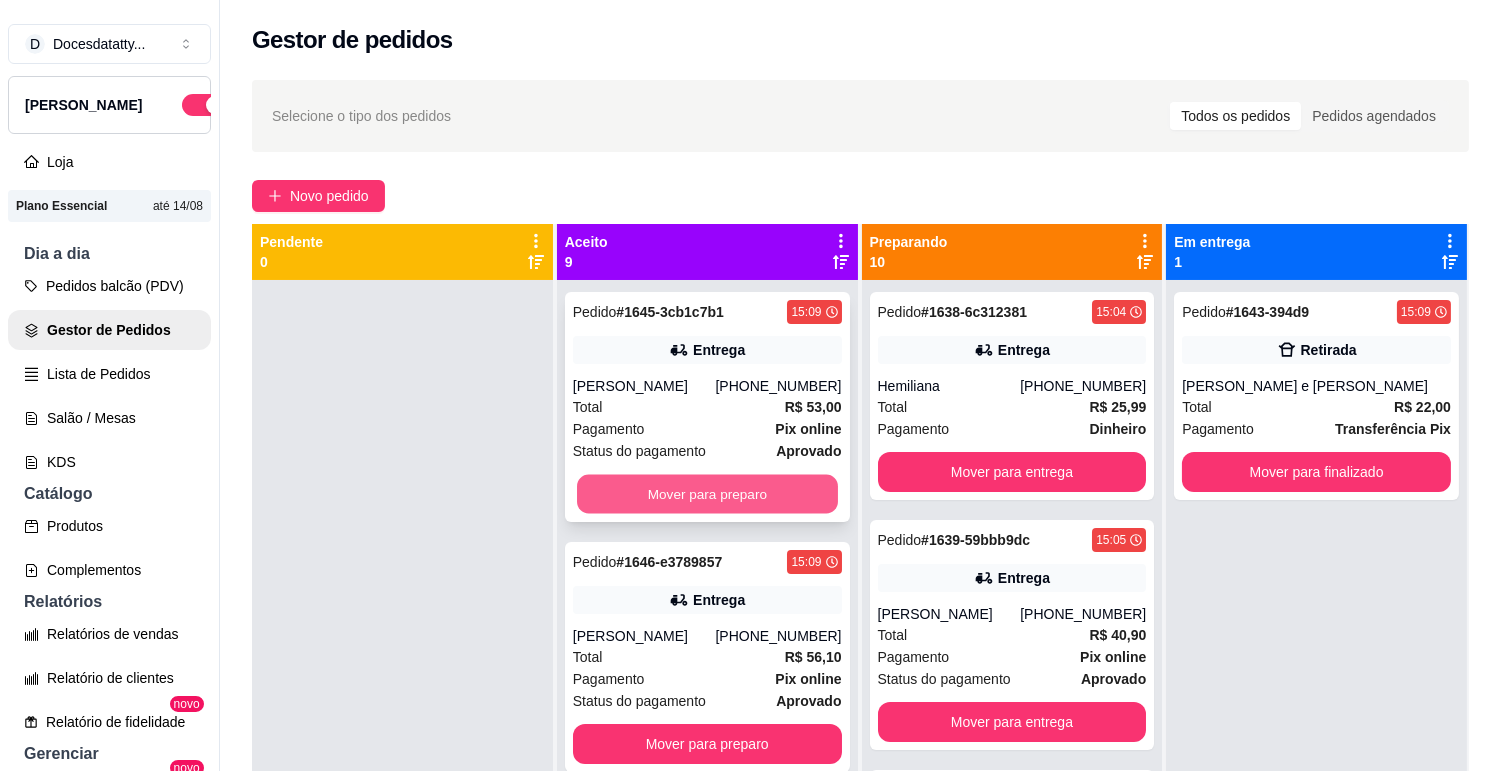 click on "Mover para preparo" at bounding box center (707, 494) 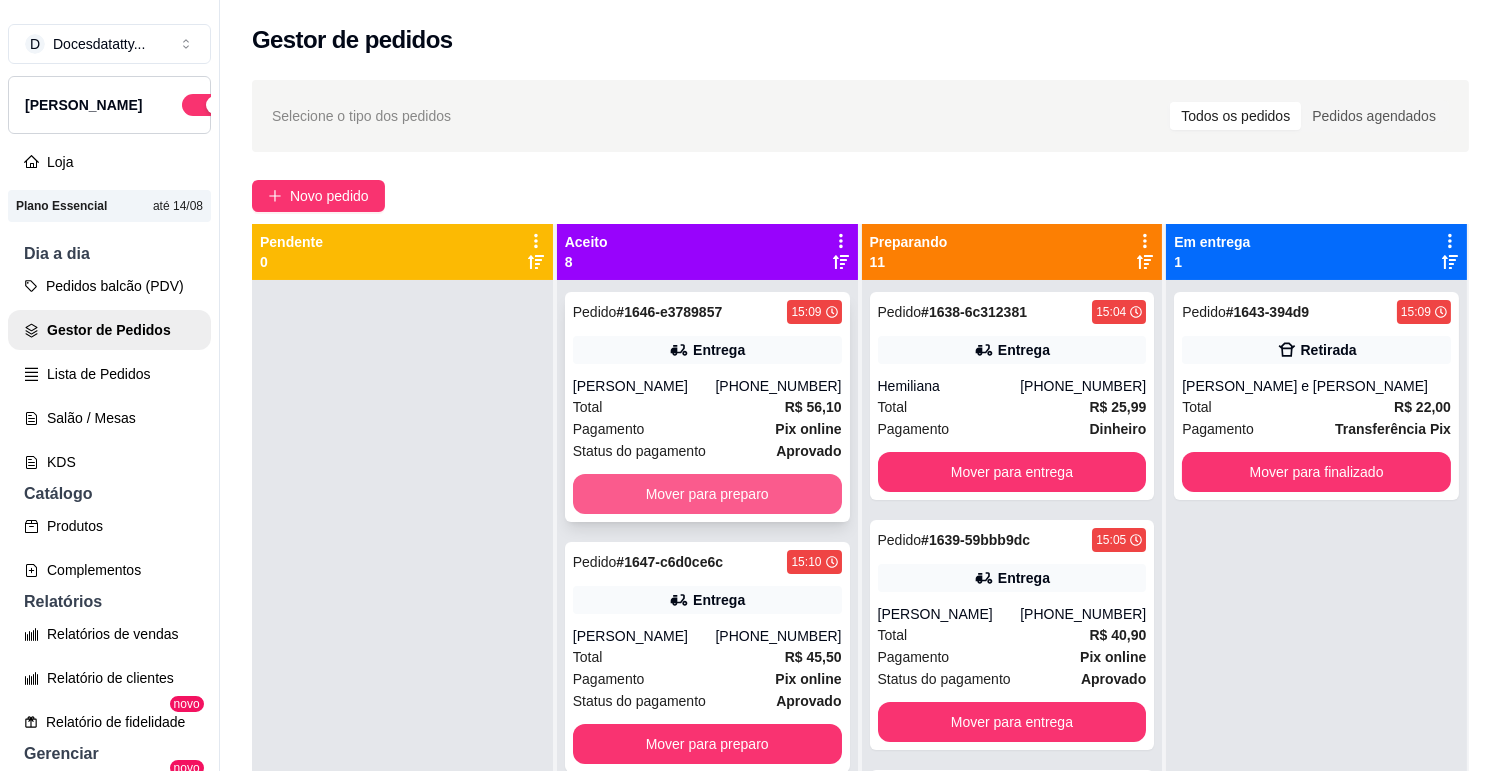 click on "Mover para preparo" at bounding box center (707, 494) 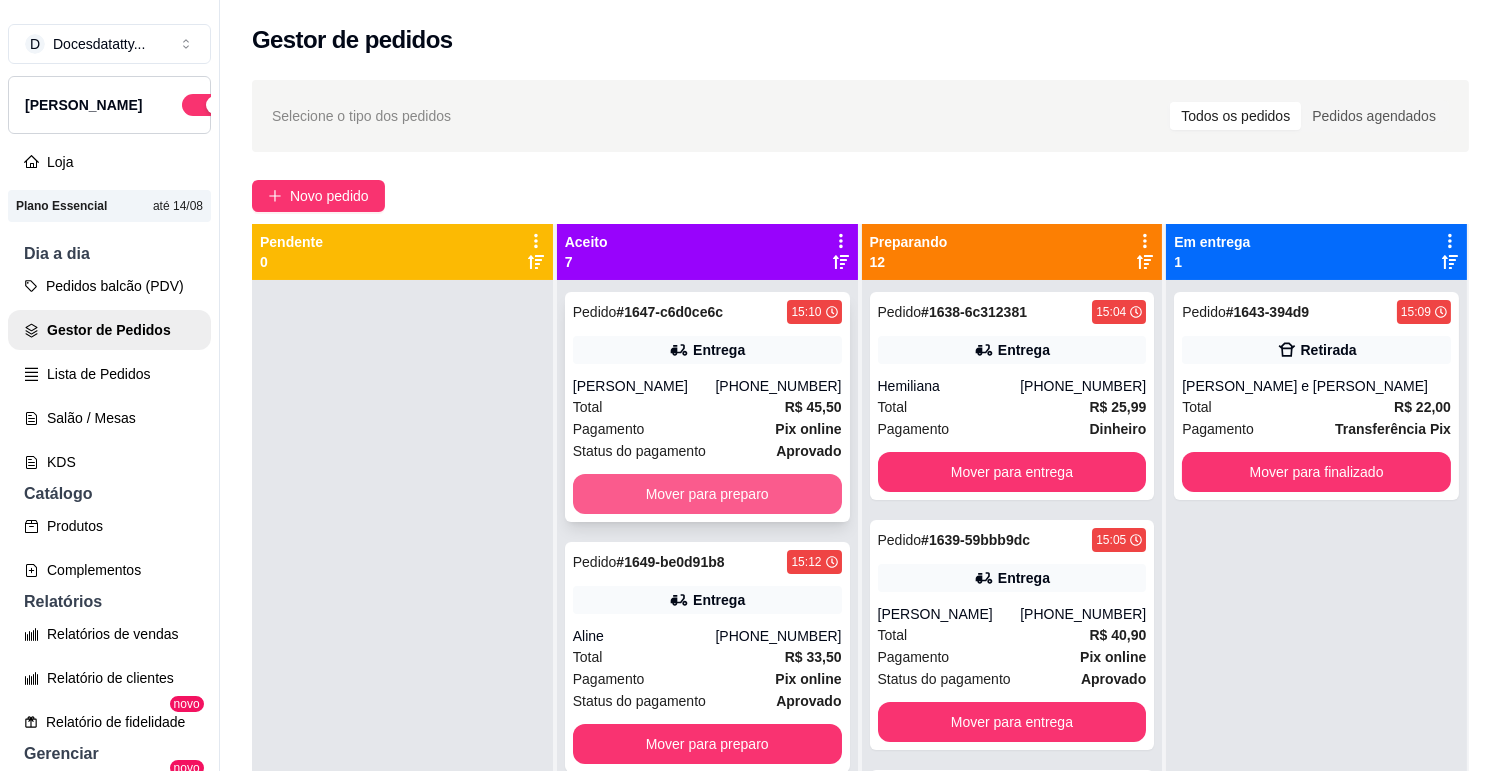 click on "Mover para preparo" at bounding box center [707, 494] 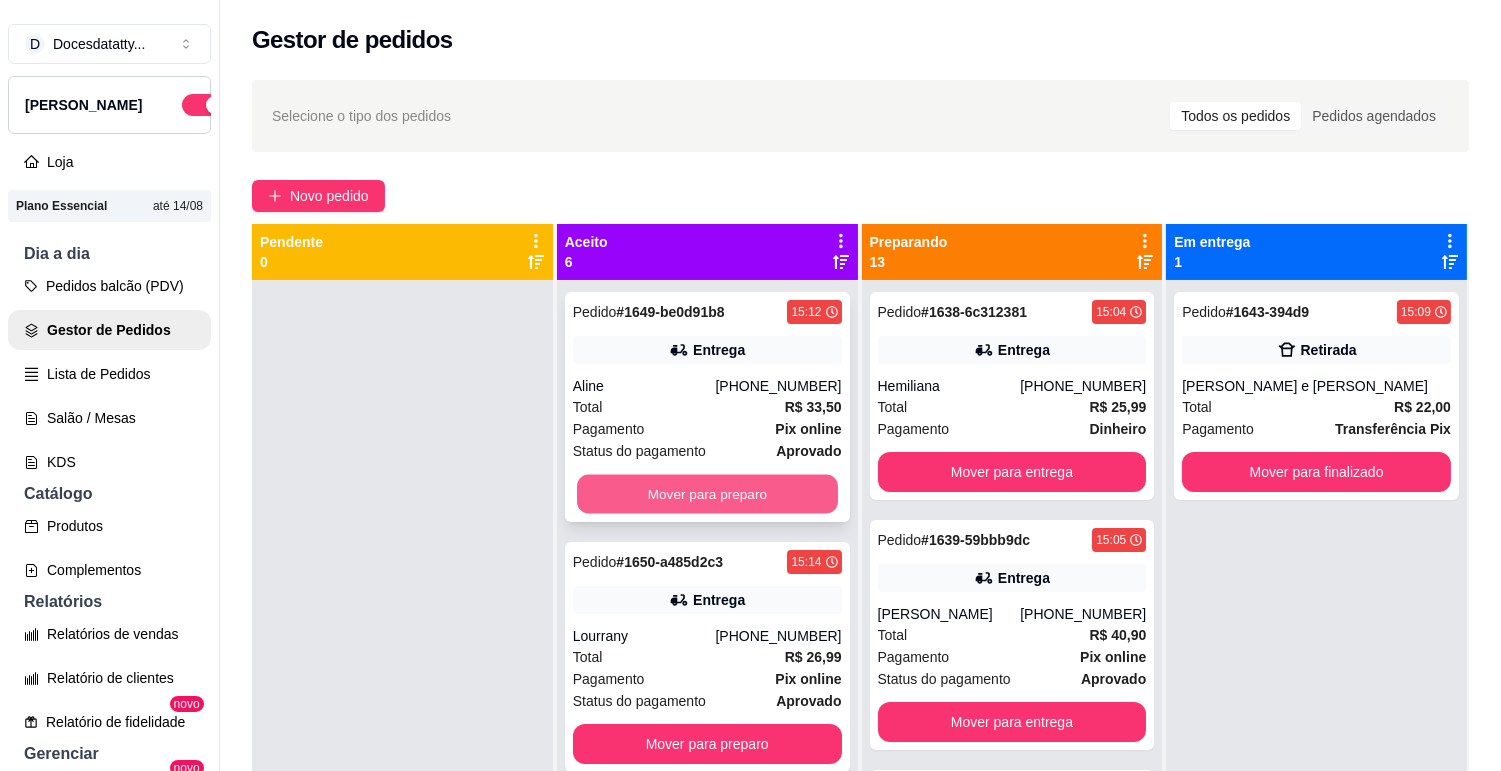 click on "Mover para preparo" at bounding box center (707, 494) 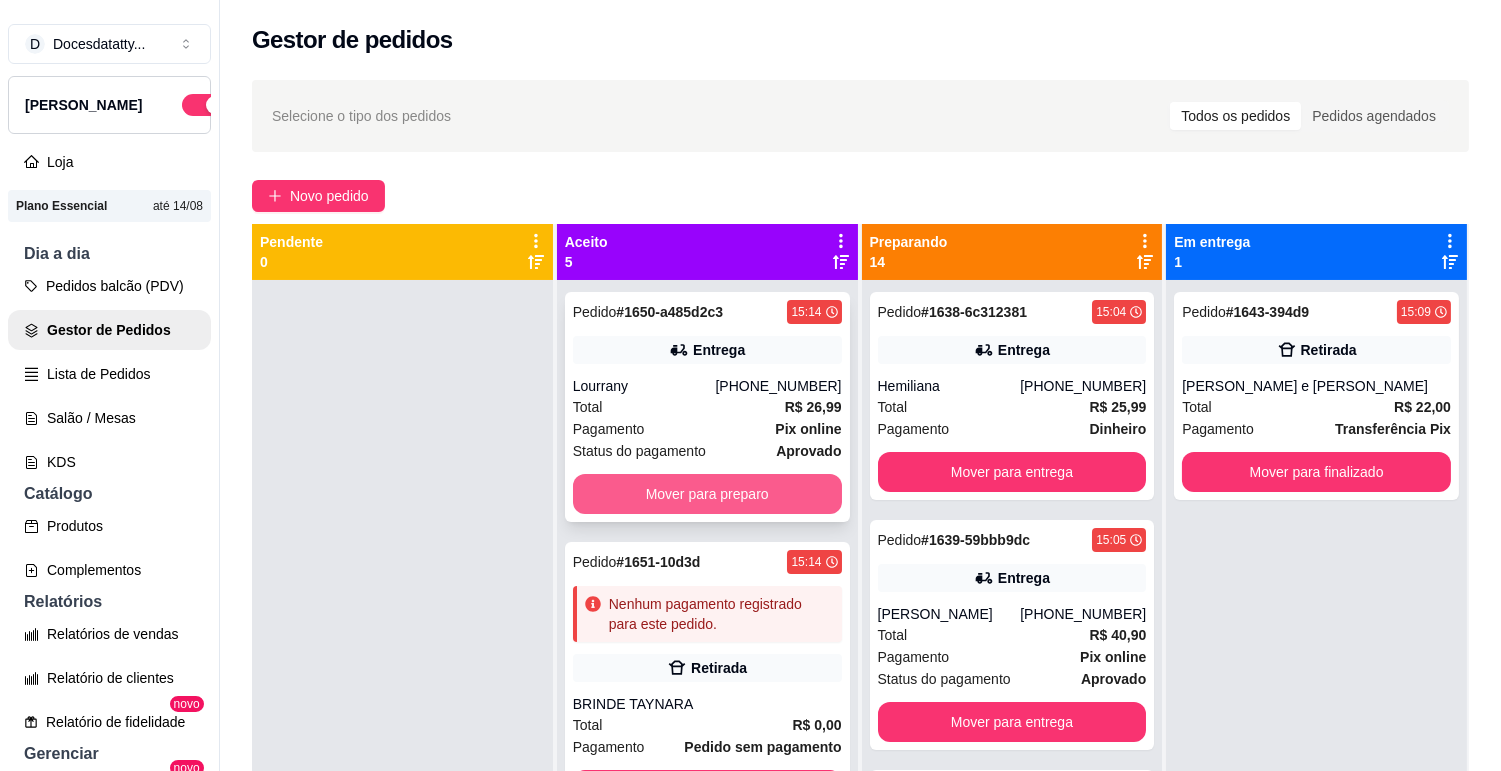 click on "Mover para preparo" at bounding box center (707, 494) 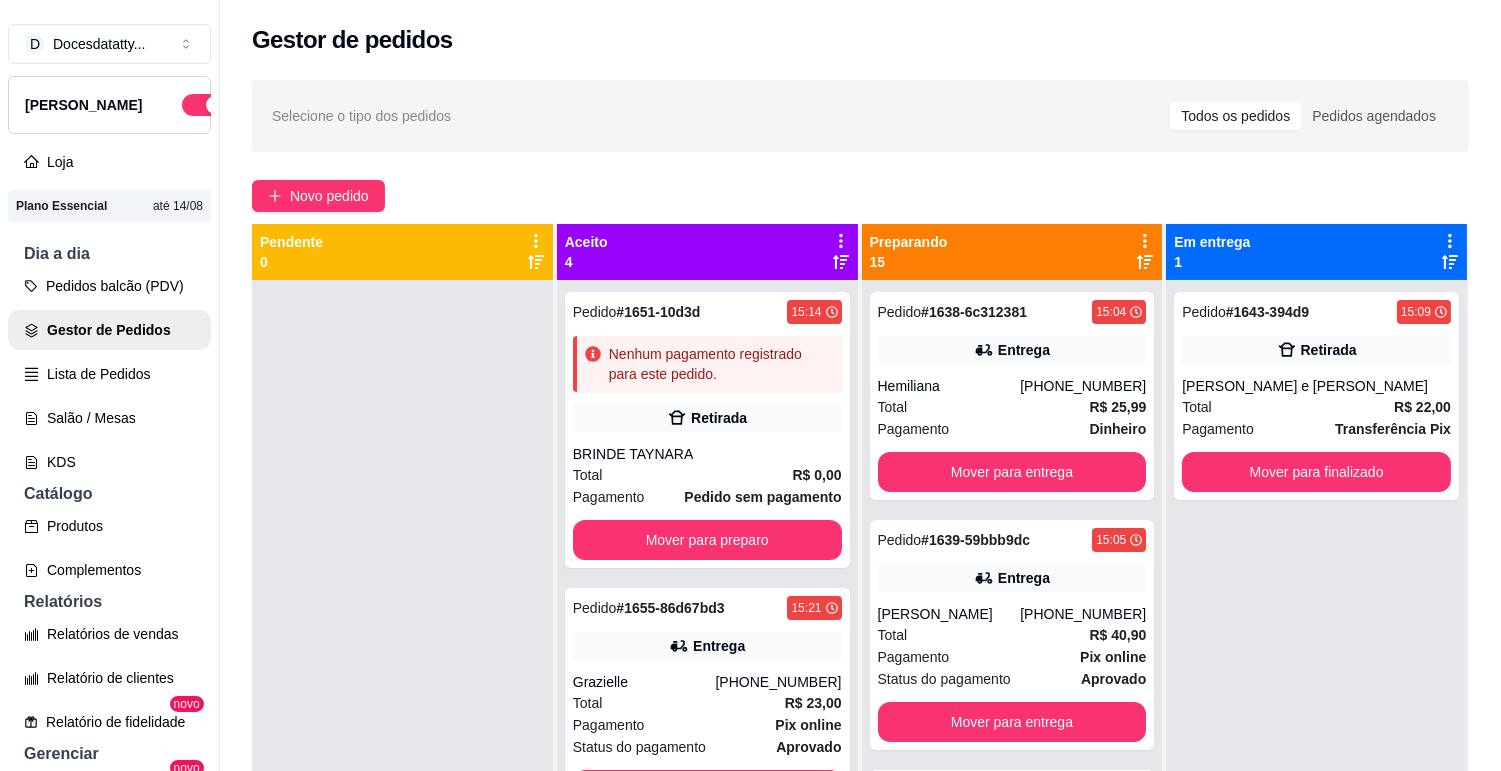 scroll, scrollTop: 294, scrollLeft: 0, axis: vertical 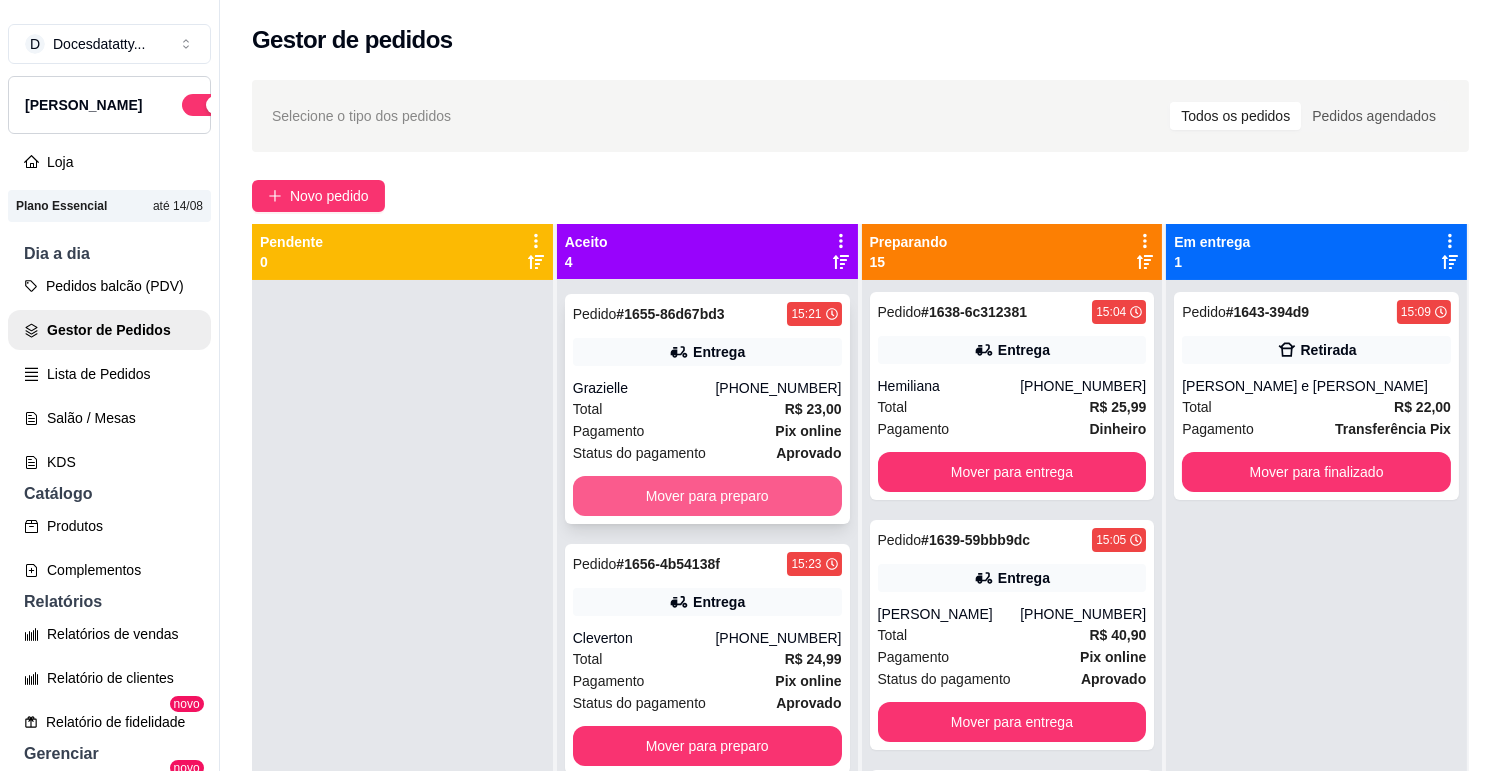 click on "Mover para preparo" at bounding box center (707, 496) 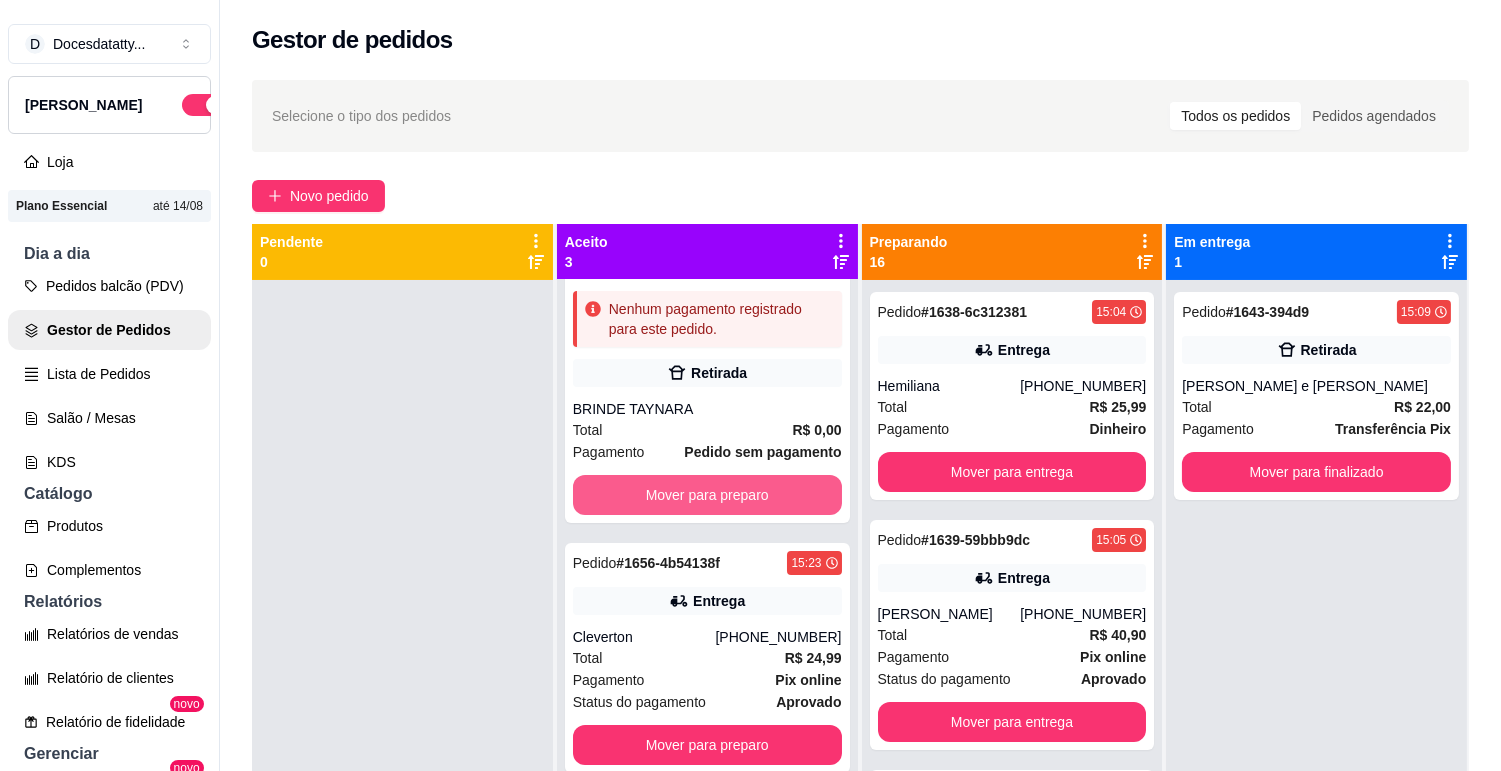 scroll, scrollTop: 44, scrollLeft: 0, axis: vertical 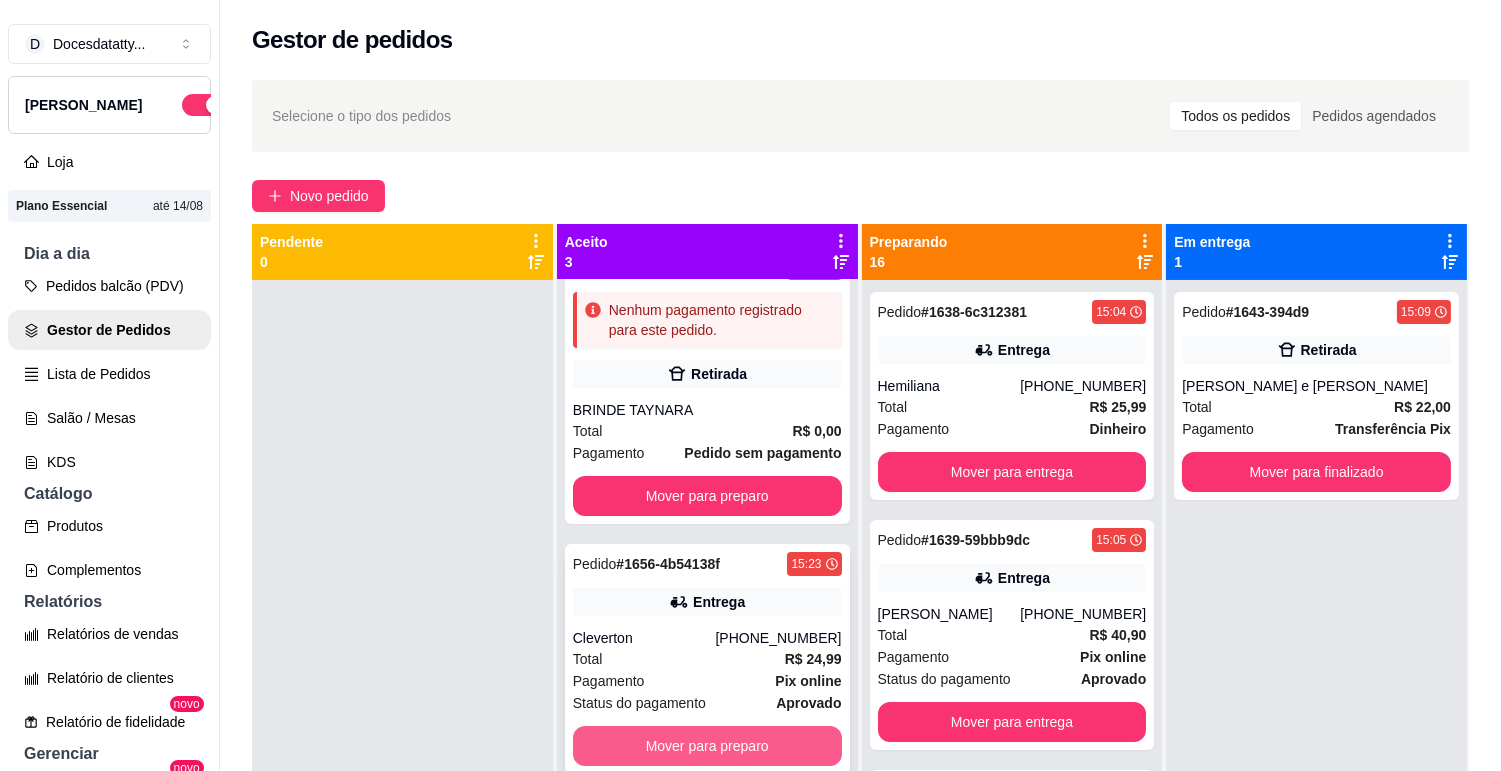 click on "Mover para preparo" at bounding box center [707, 746] 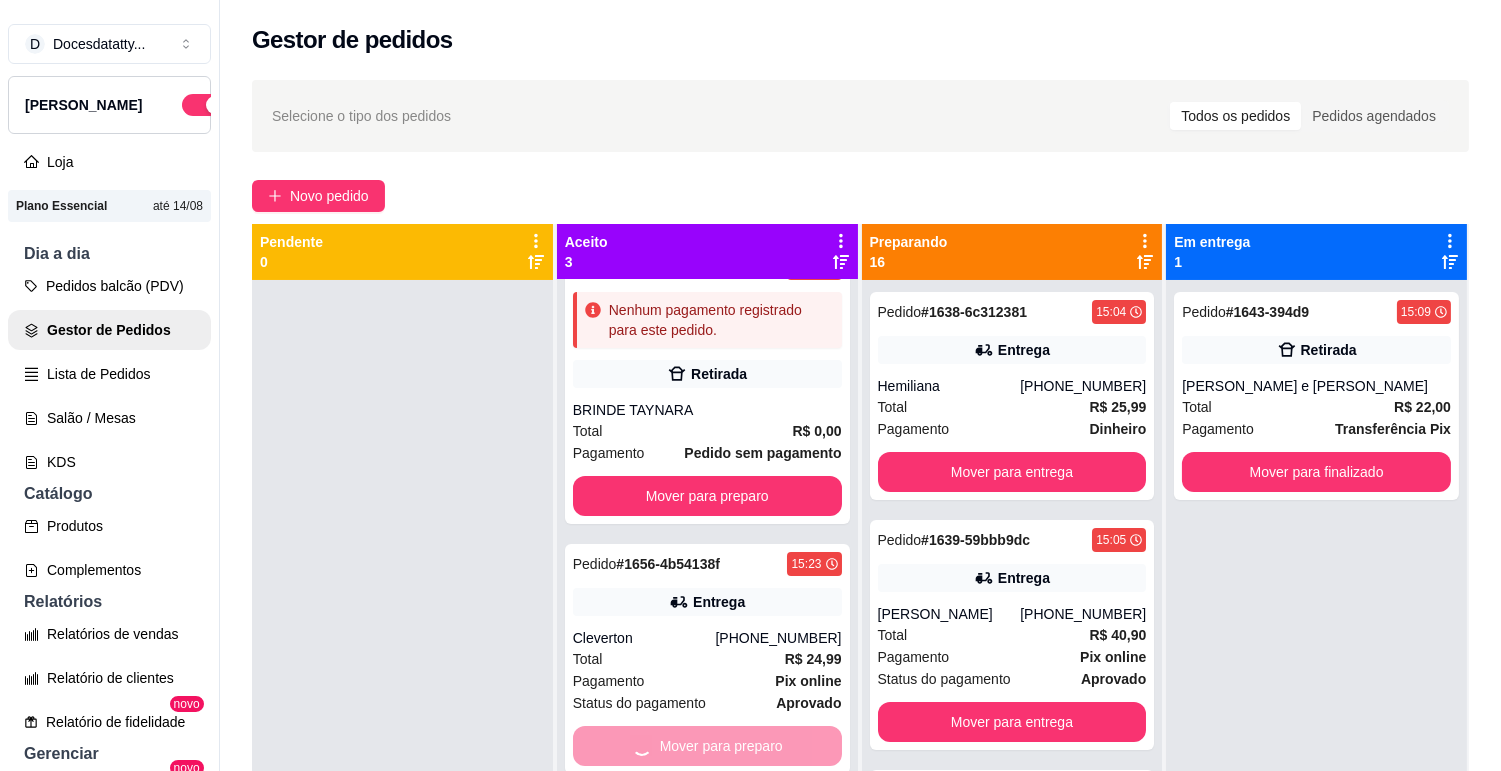scroll, scrollTop: 0, scrollLeft: 0, axis: both 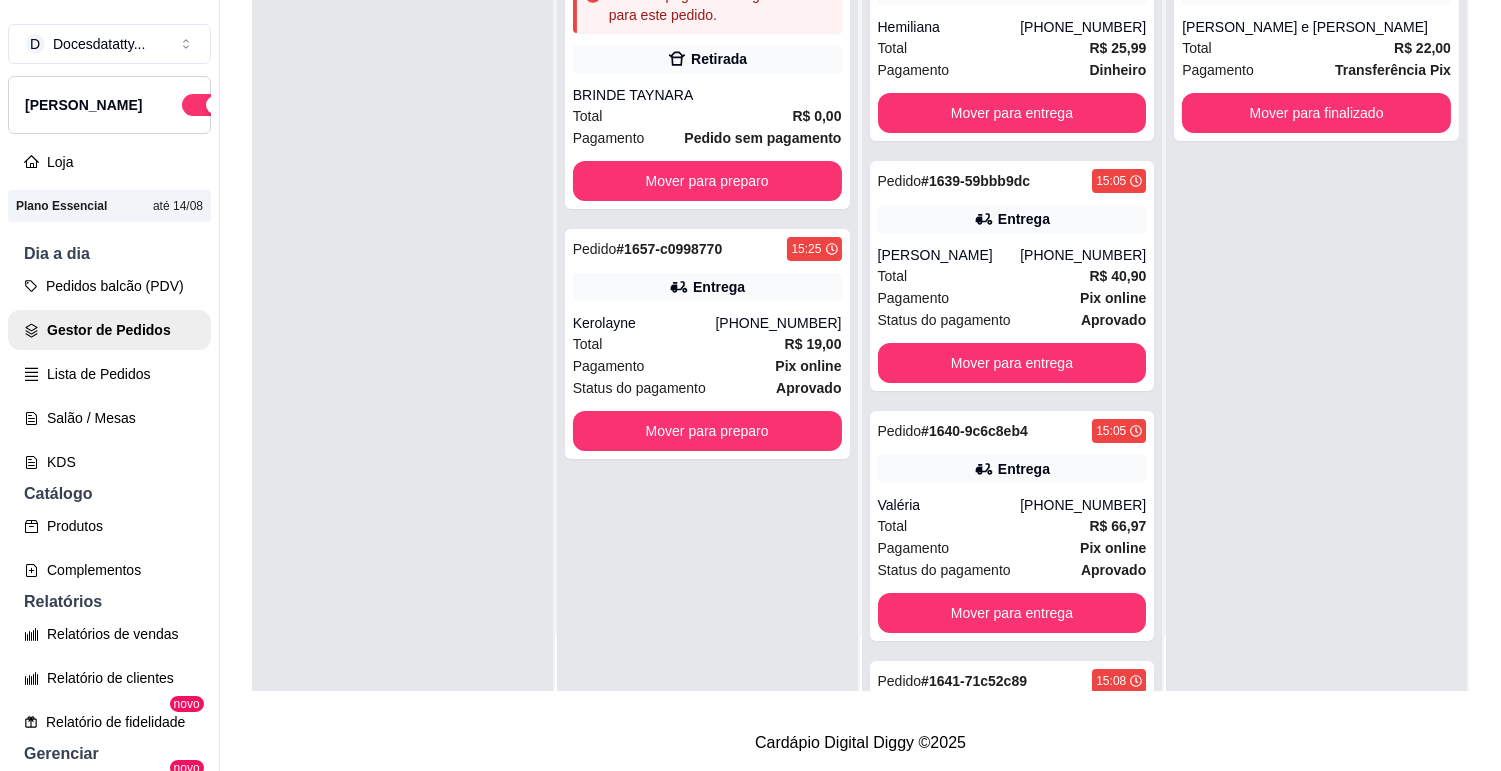 click on "Pedido  # 1651-10d3d 15:14 Nenhum pagamento registrado para este pedido. Retirada BRINDE TAYNARA Total R$ 0,00 Pagamento Pedido sem pagamento Mover para preparo Pedido  # 1657-c0998770 15:25 Entrega Kerolayne  [PHONE_NUMBER] Total R$ 19,00 Pagamento Pix online Status do pagamento aprovado Mover para preparo" at bounding box center [707, 306] 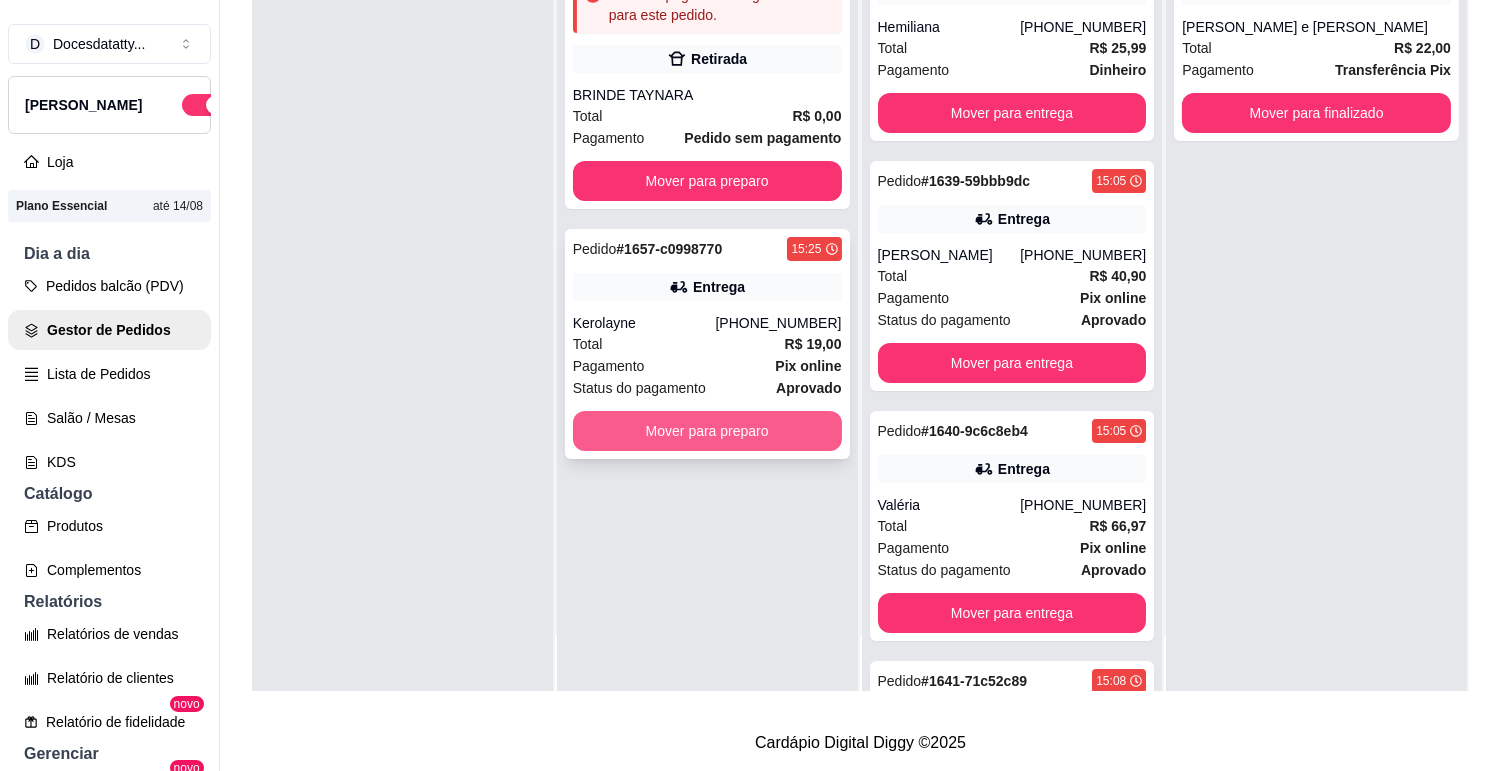 click on "Mover para preparo" at bounding box center [707, 431] 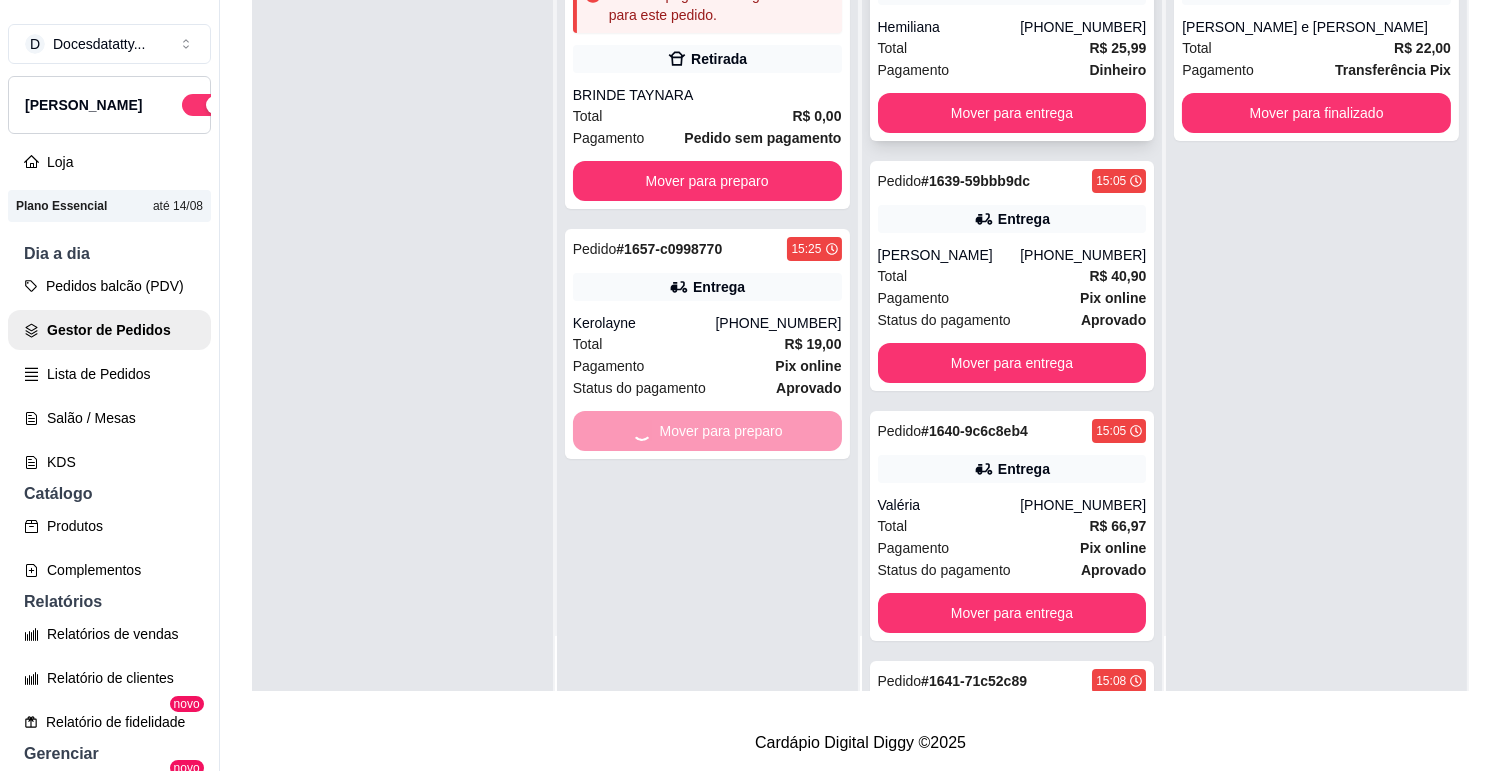 scroll, scrollTop: 0, scrollLeft: 0, axis: both 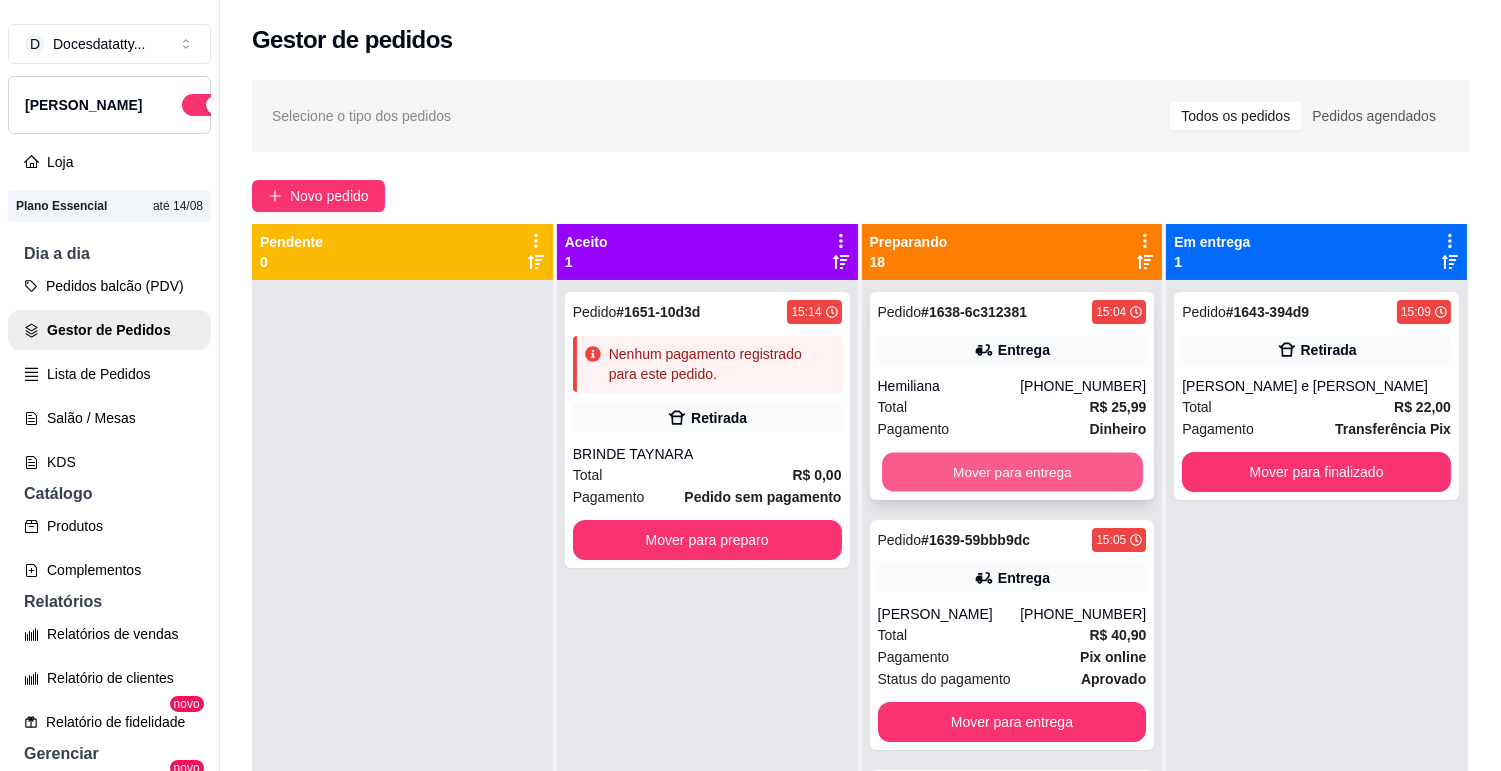 click on "Mover para entrega" at bounding box center [1012, 472] 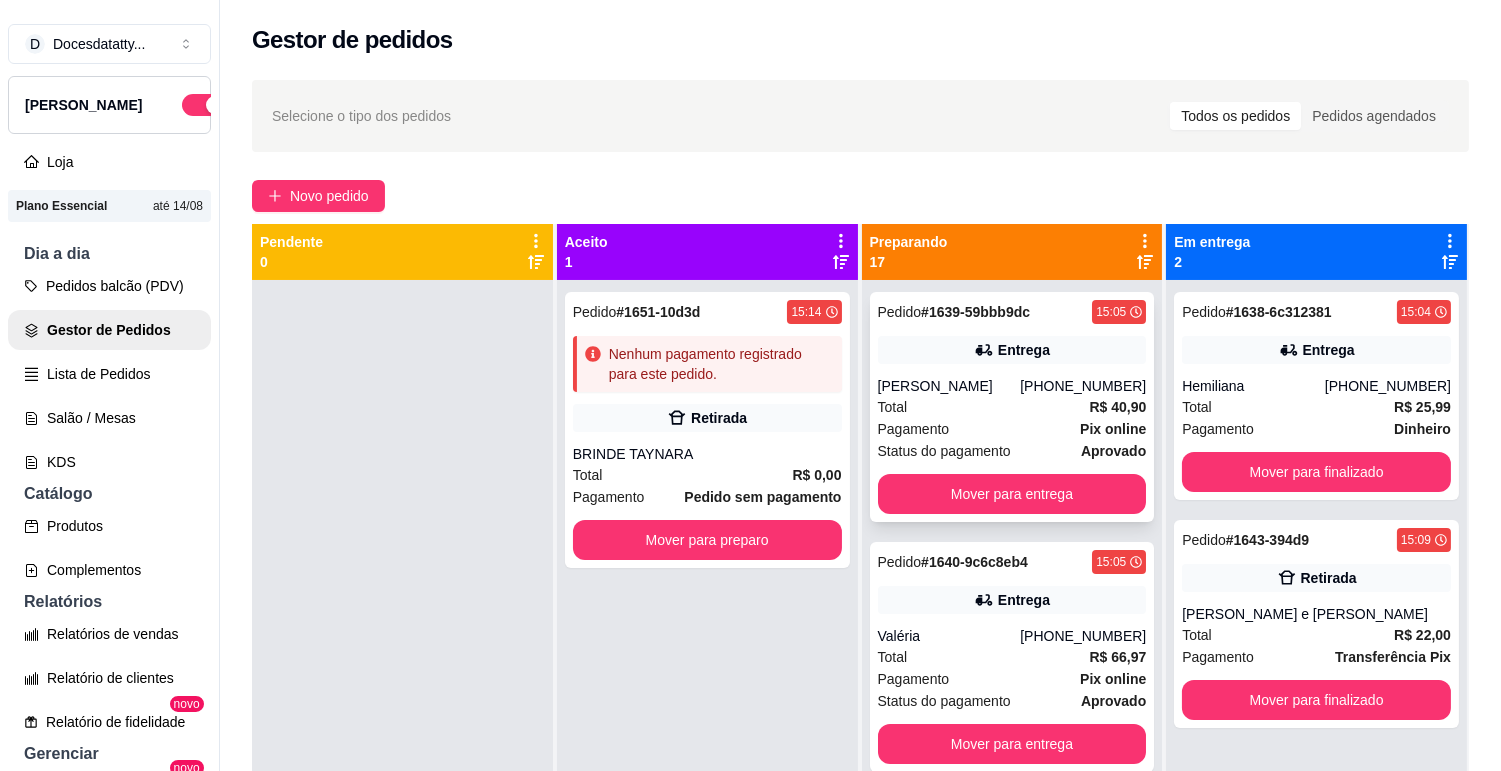click on "Pedido  # 1639-59bbb9dc 15:05 Entrega [PERSON_NAME]  [PHONE_NUMBER] Total R$ 40,90 Pagamento Pix online Status do pagamento aprovado Mover para entrega" at bounding box center (1012, 407) 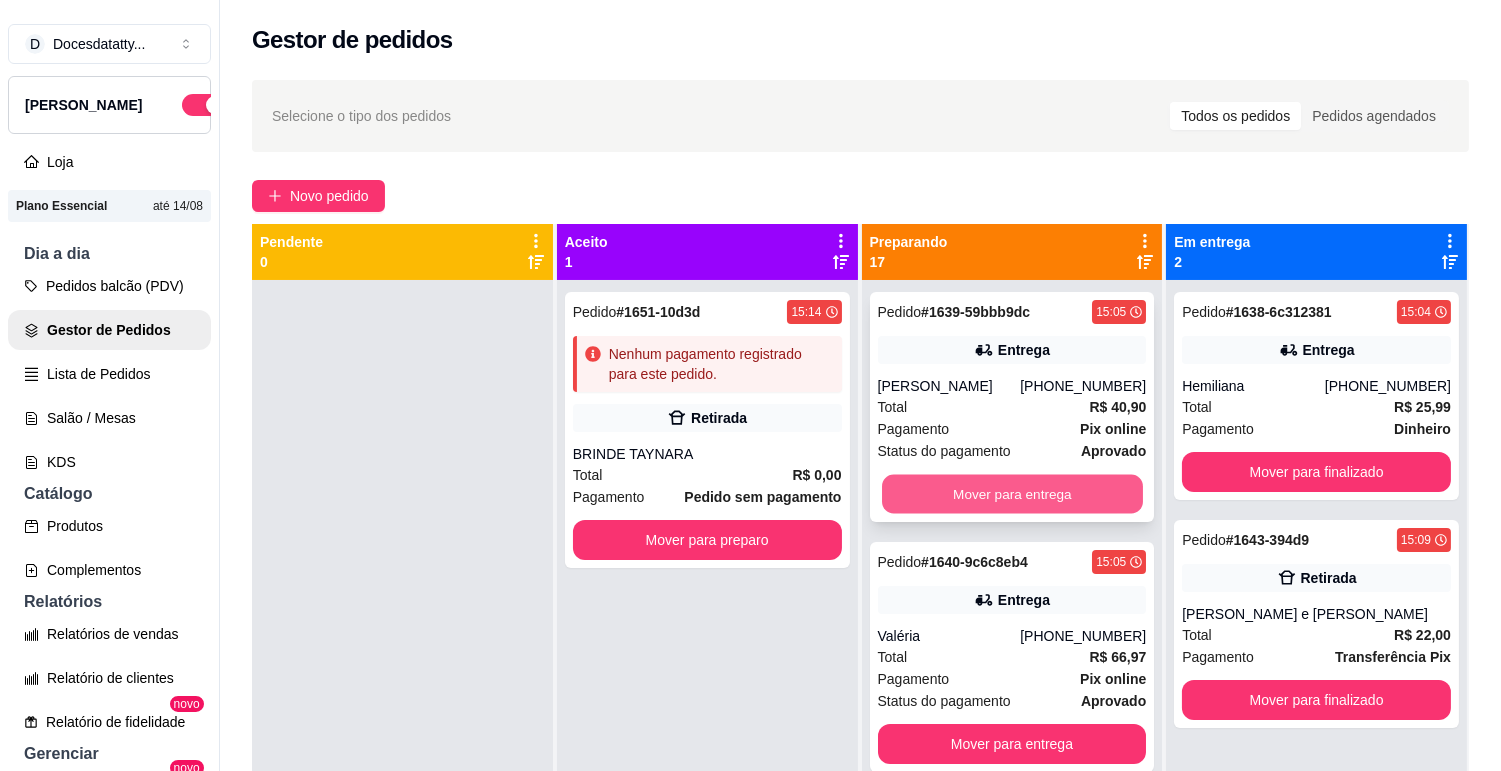 click on "Mover para entrega" at bounding box center (1012, 494) 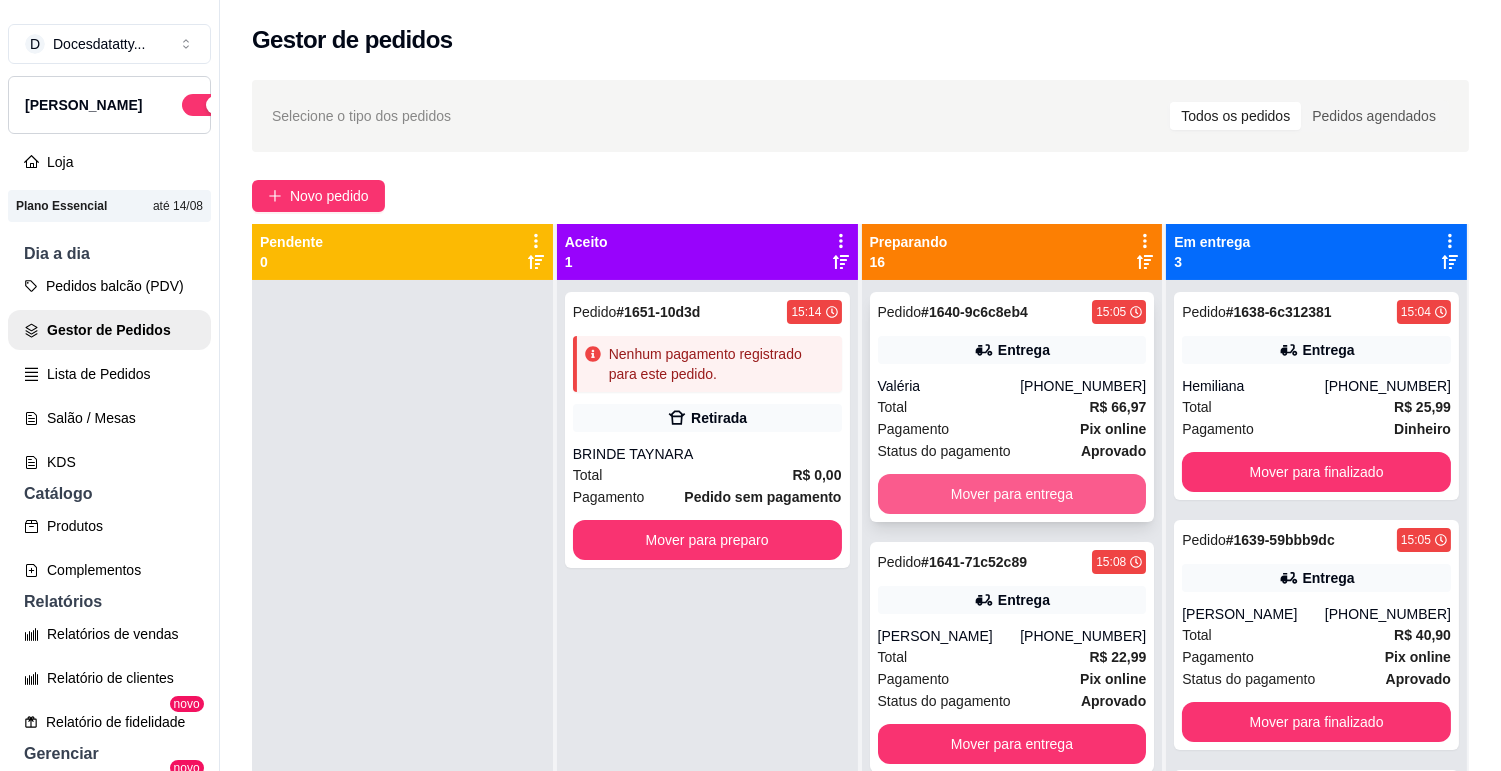 click on "Mover para entrega" at bounding box center (1012, 494) 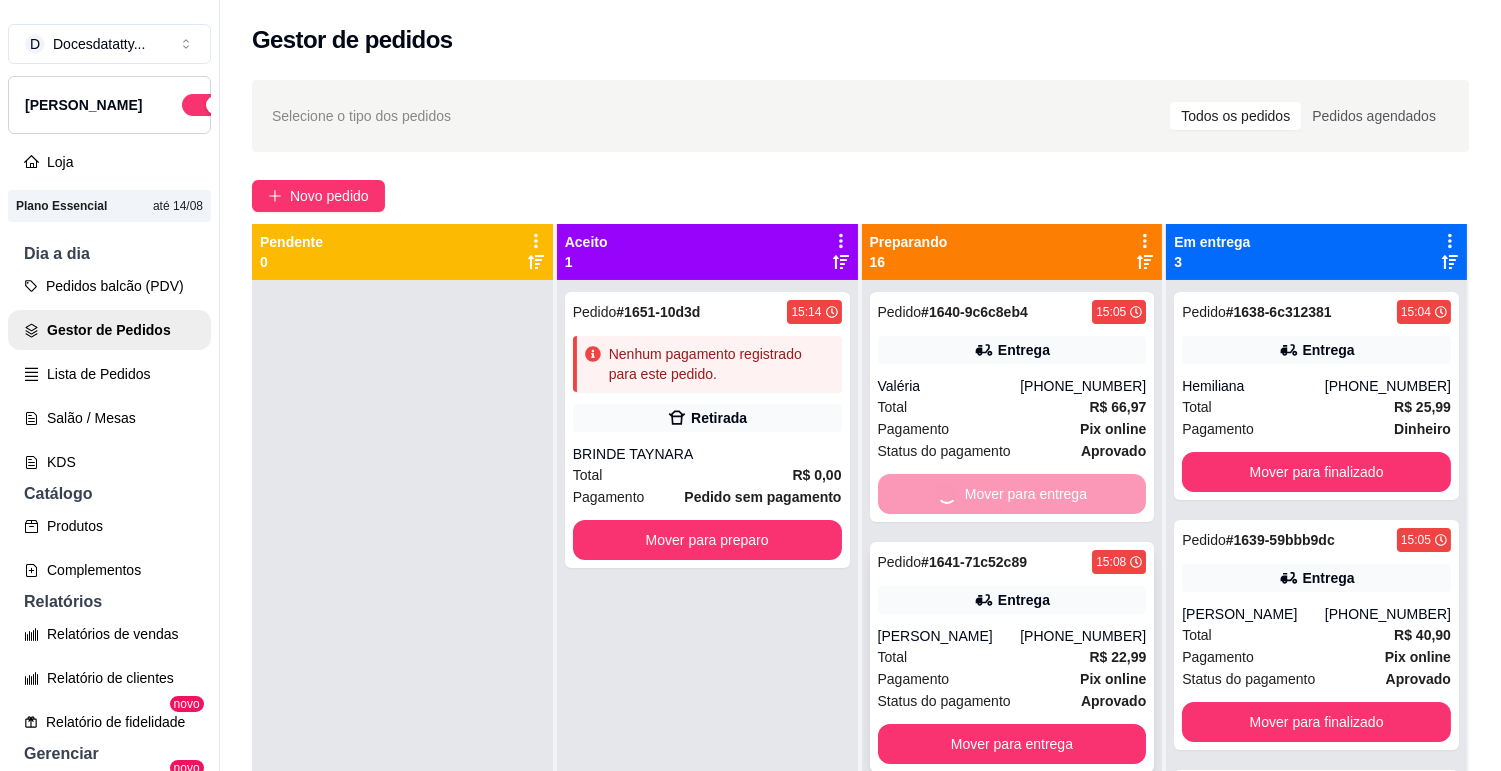 click on "Mover para entrega" at bounding box center (1012, 744) 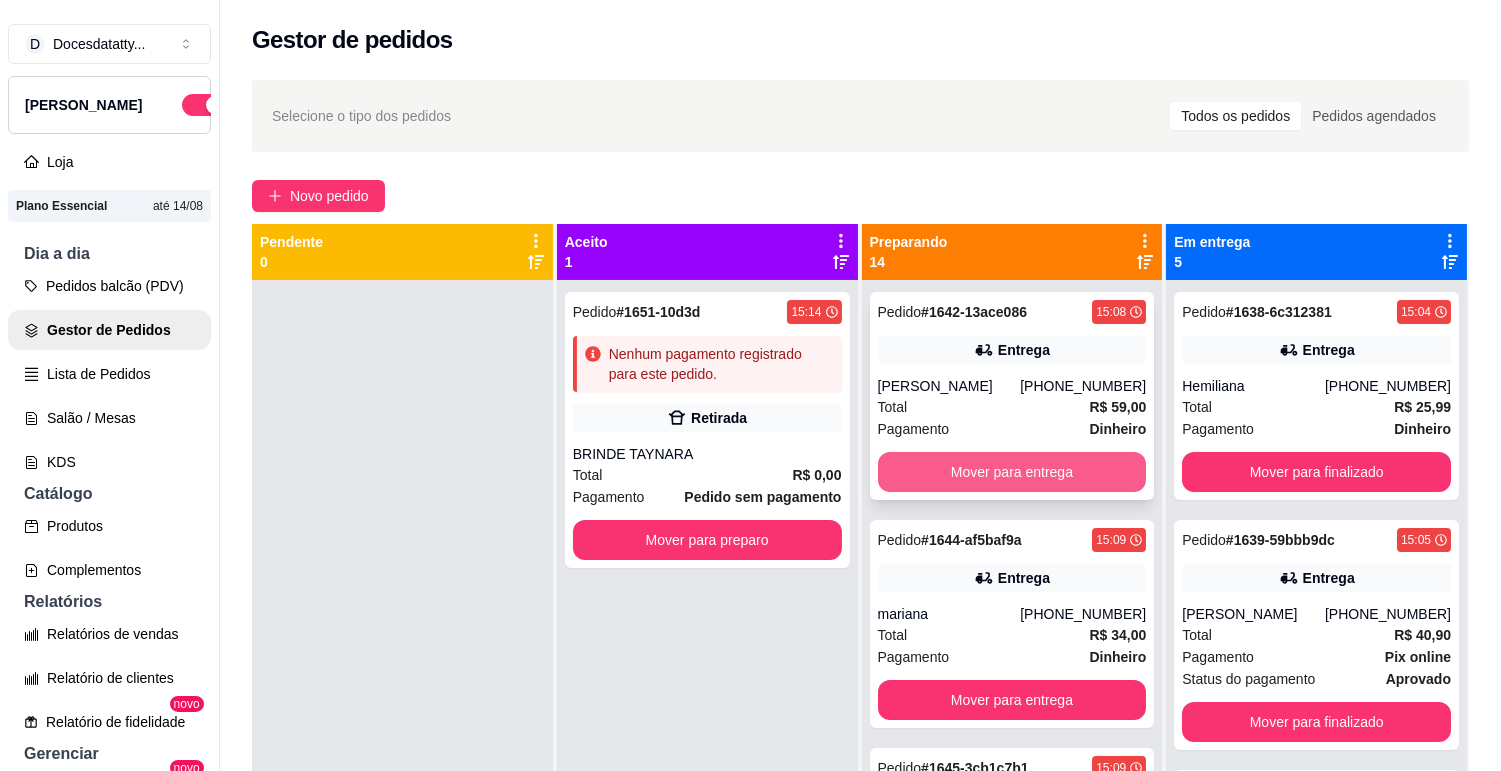 click on "Mover para entrega" at bounding box center [1012, 472] 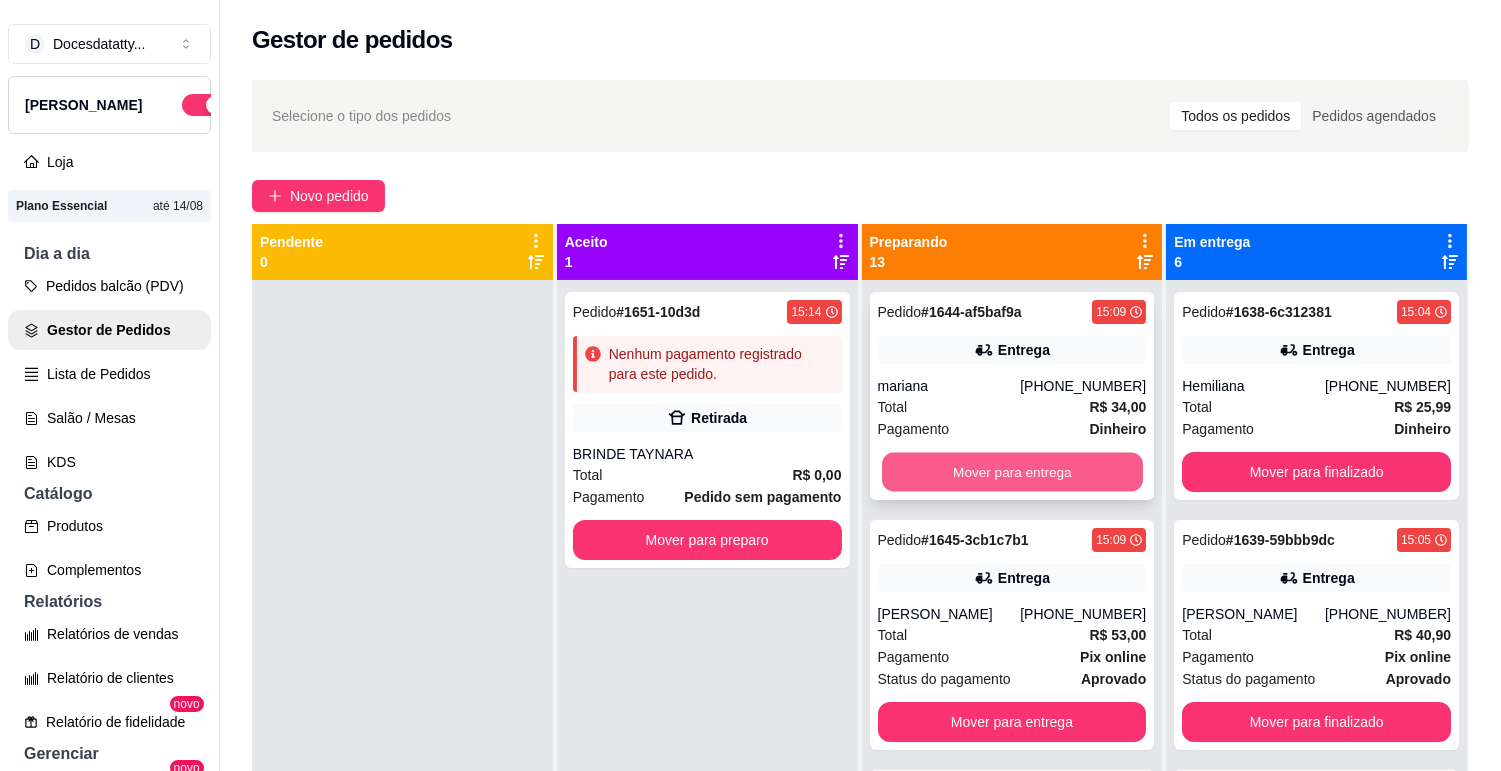 click on "Mover para entrega" at bounding box center (1012, 472) 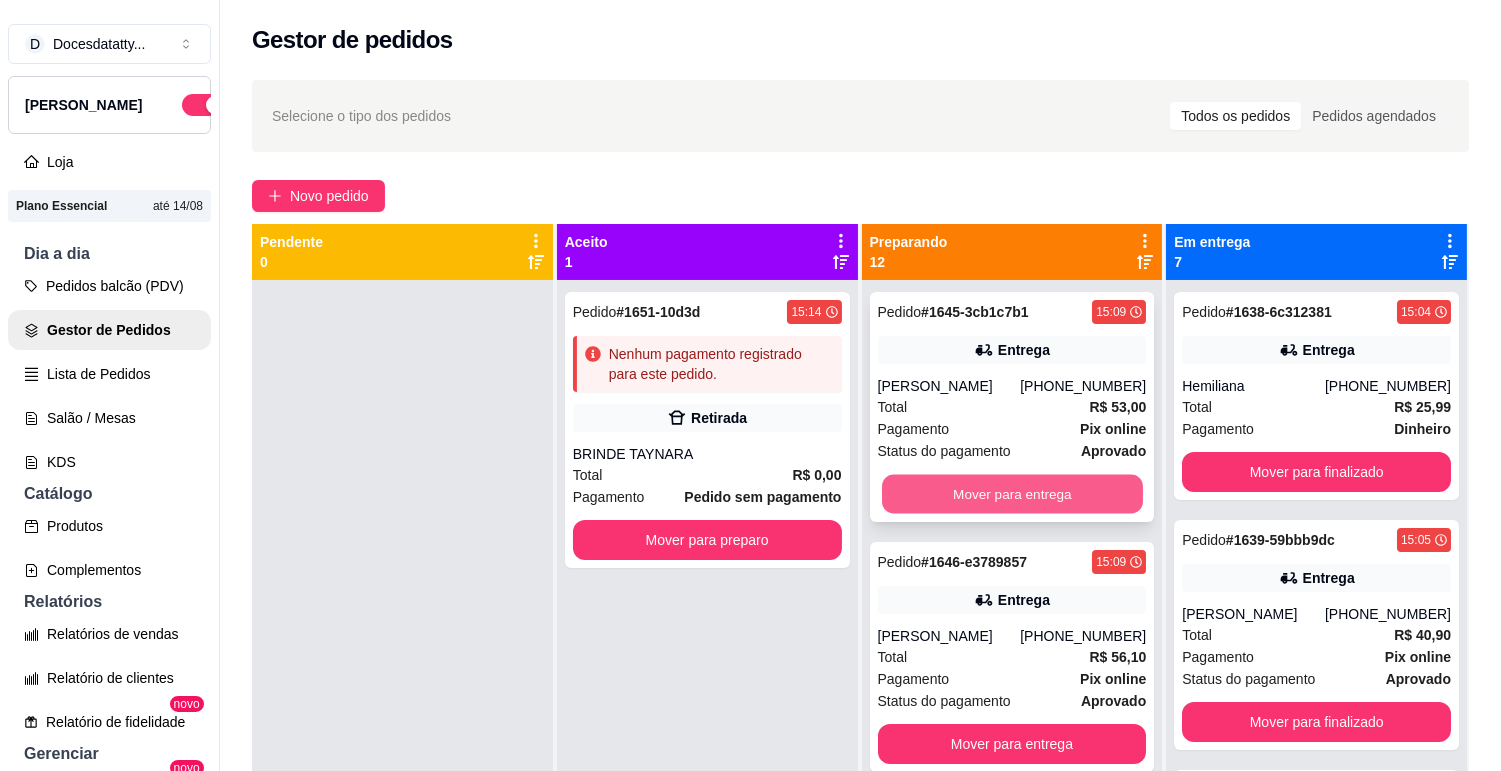 click on "Mover para entrega" at bounding box center (1012, 494) 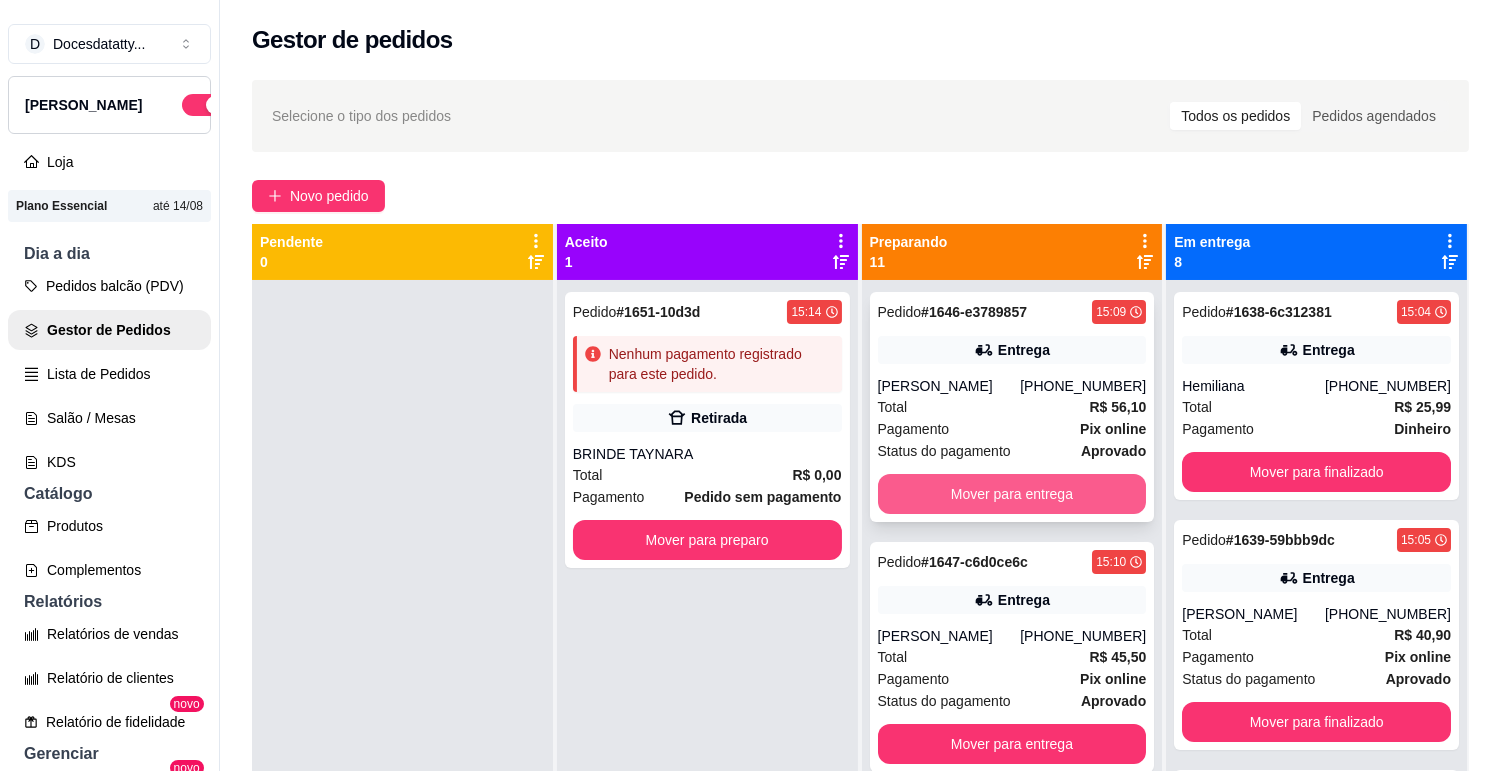 click on "Mover para entrega" at bounding box center (1012, 494) 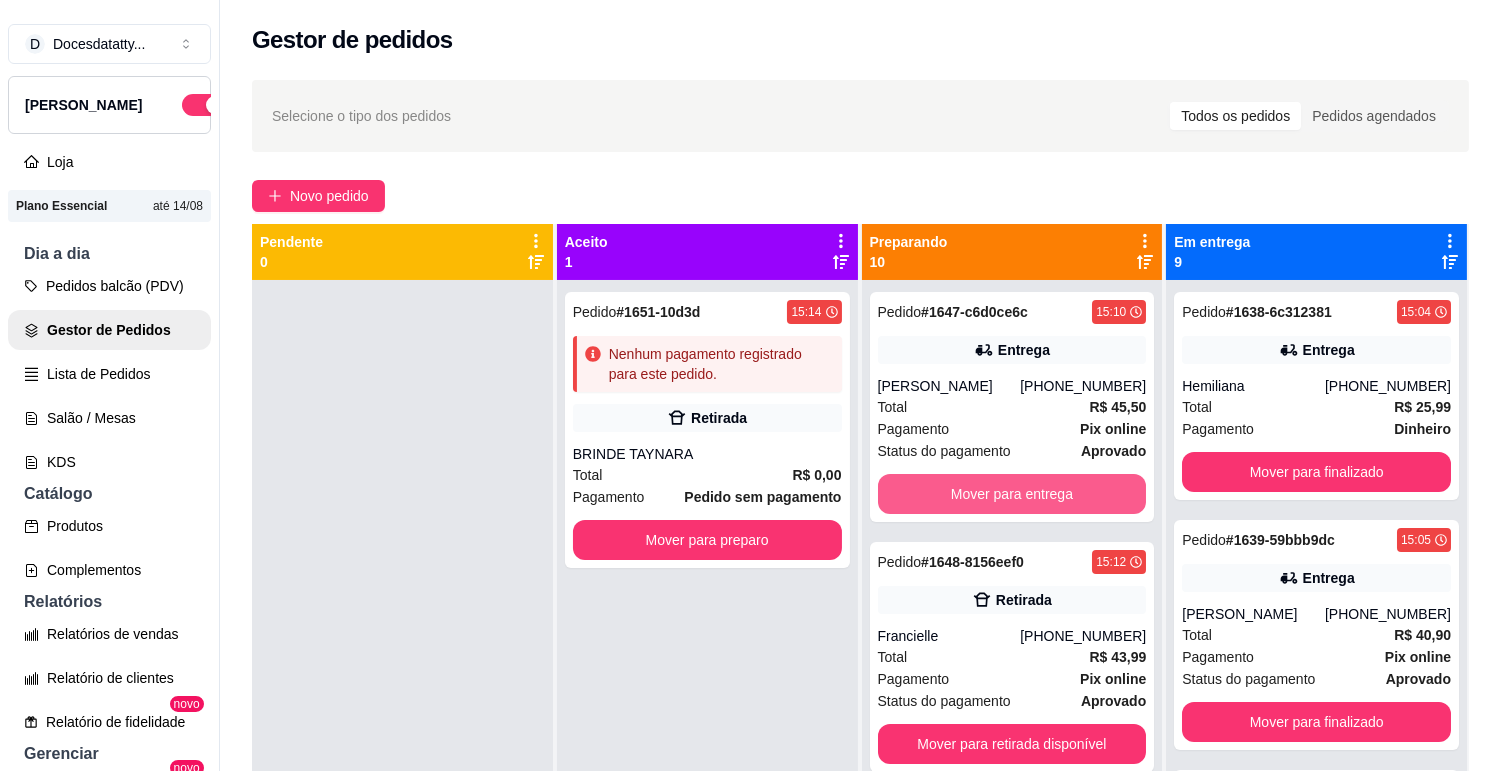 click on "Mover para entrega" at bounding box center [1012, 494] 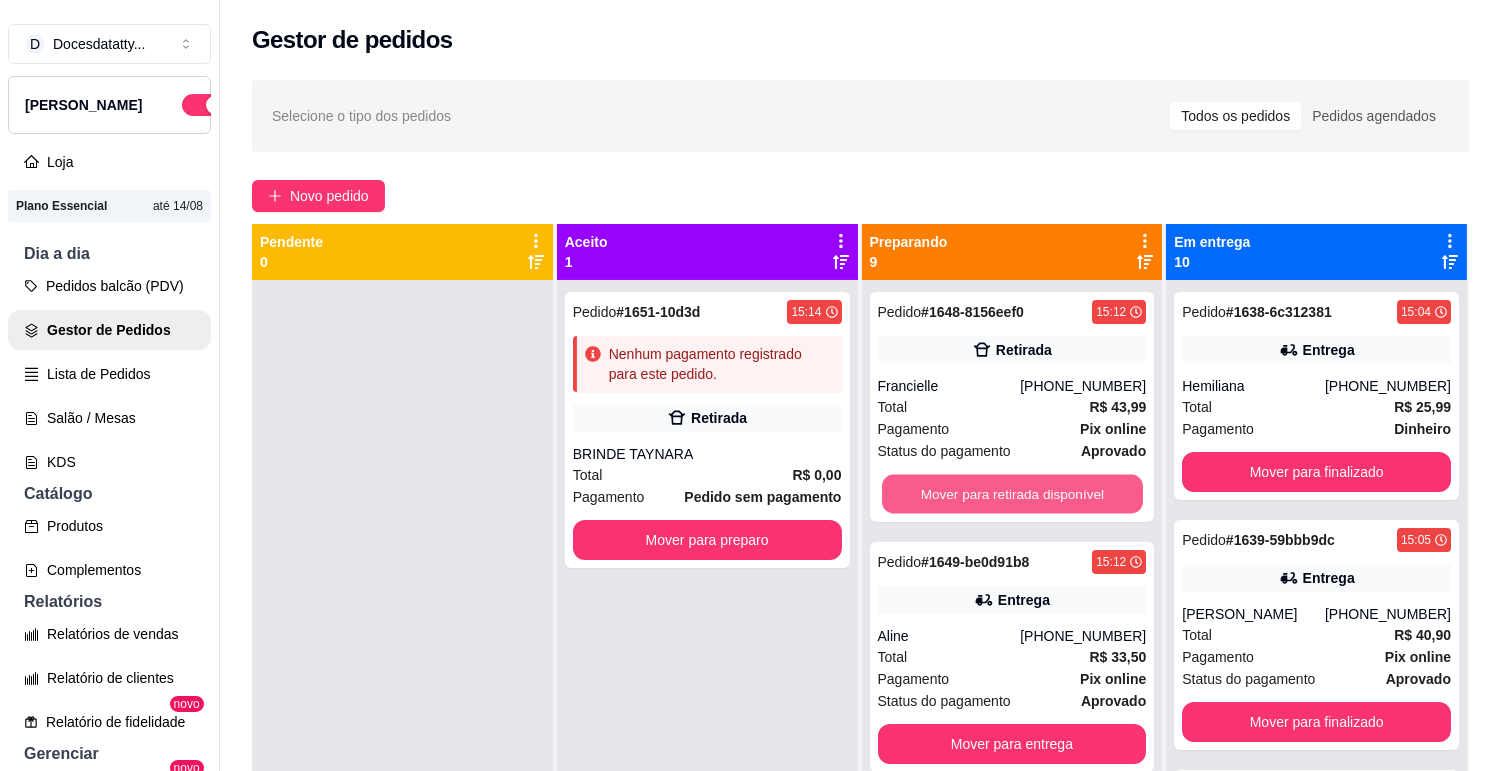 click on "Mover para retirada disponível" at bounding box center (1012, 494) 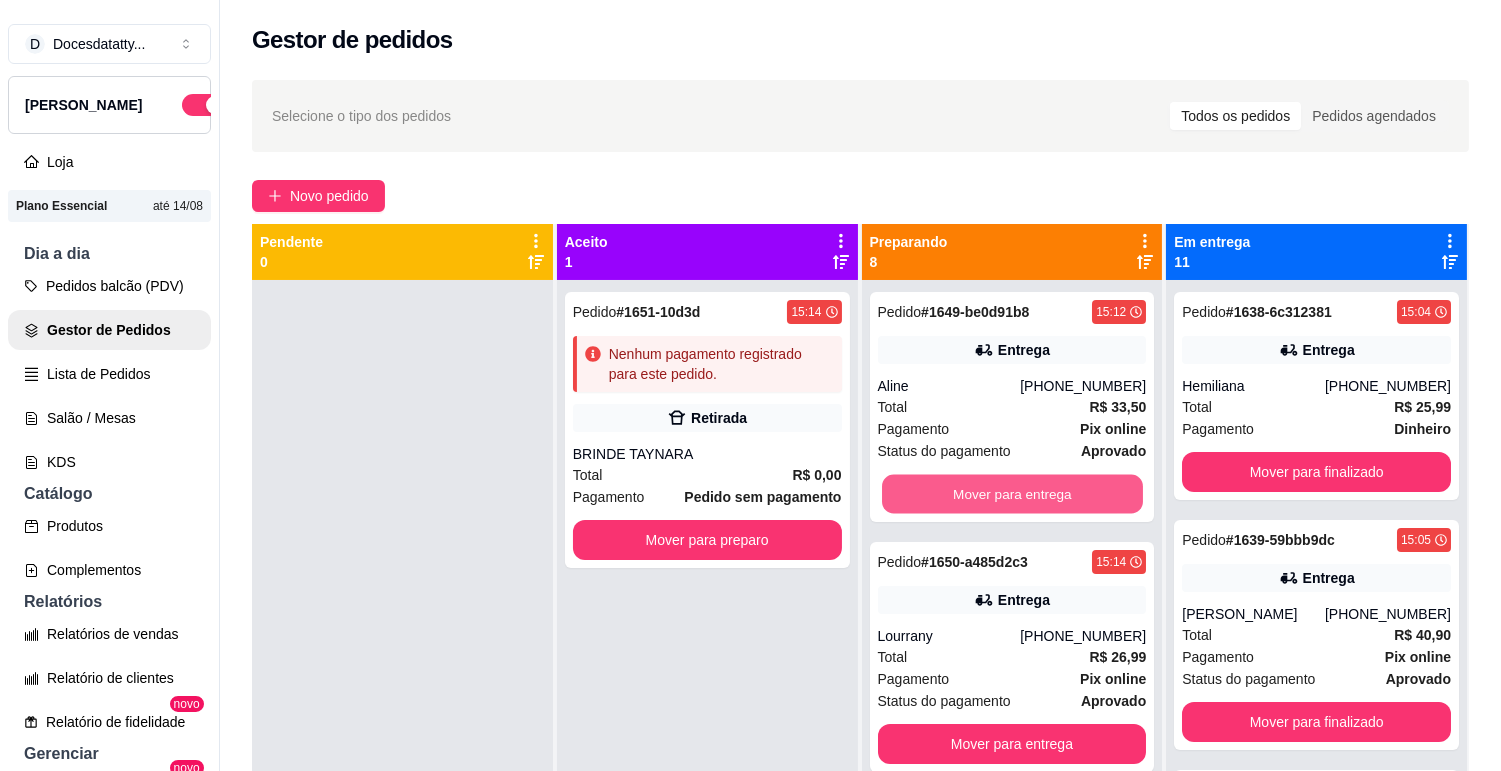 click on "Mover para entrega" at bounding box center (1012, 494) 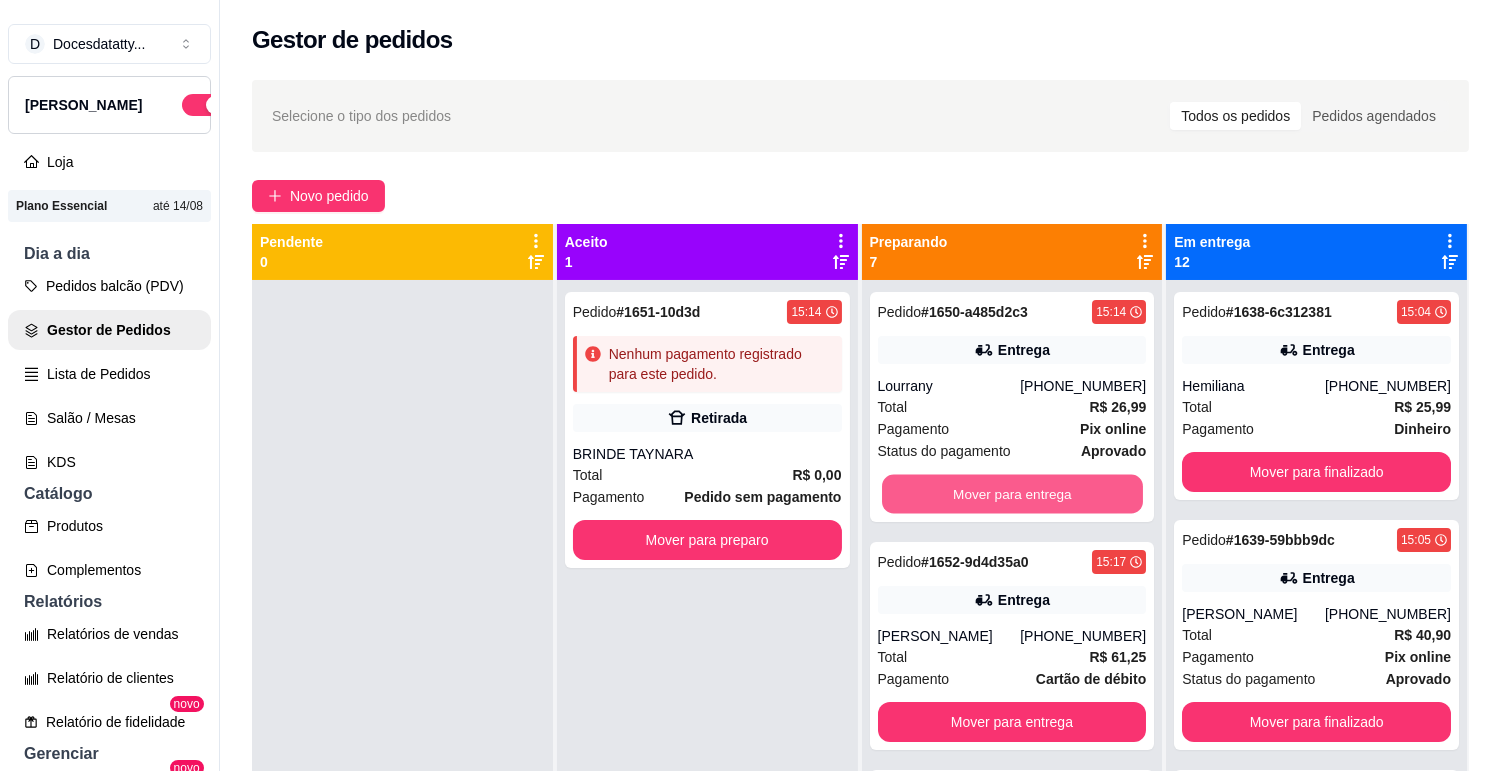 click on "Mover para entrega" at bounding box center (1012, 494) 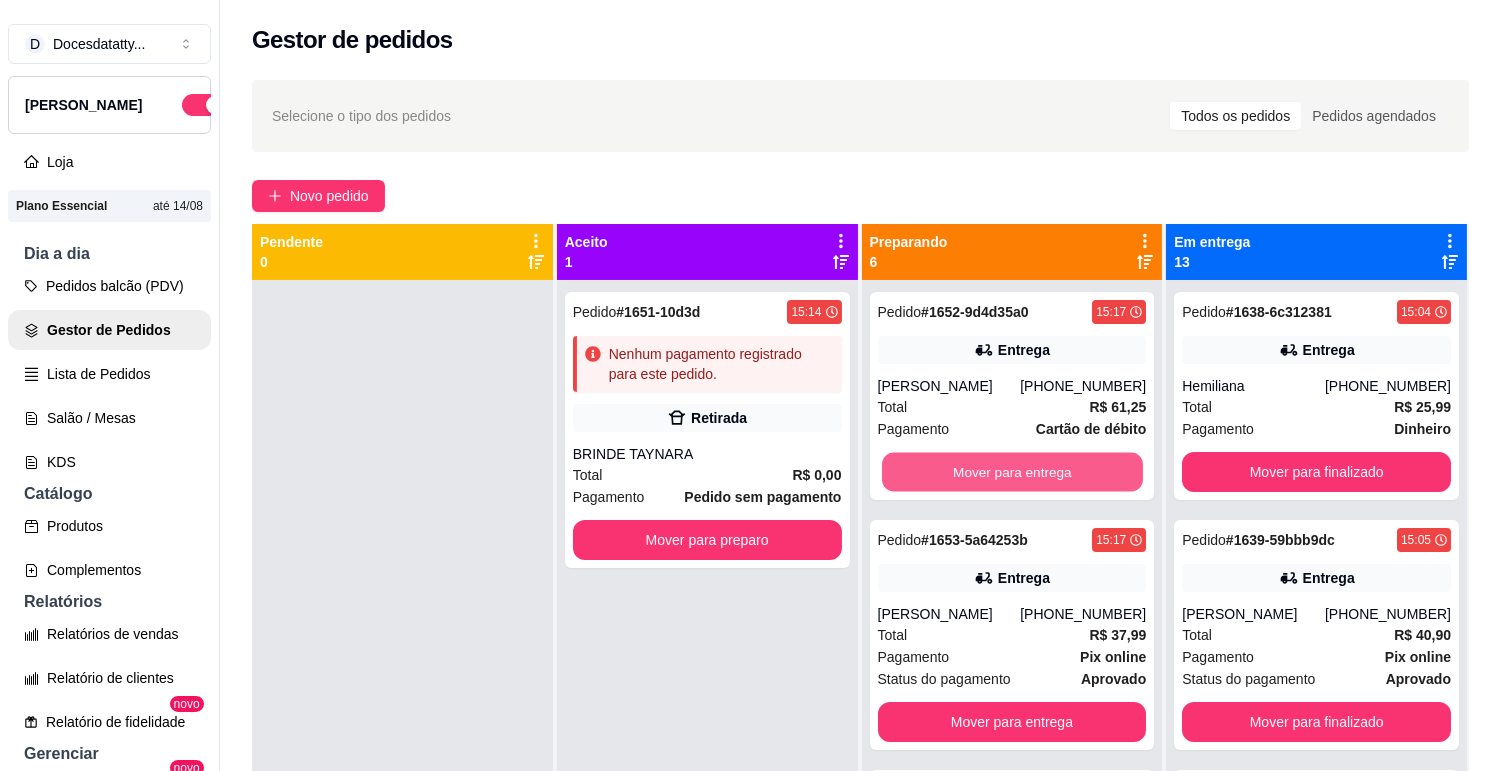 click on "Mover para entrega" at bounding box center (1012, 472) 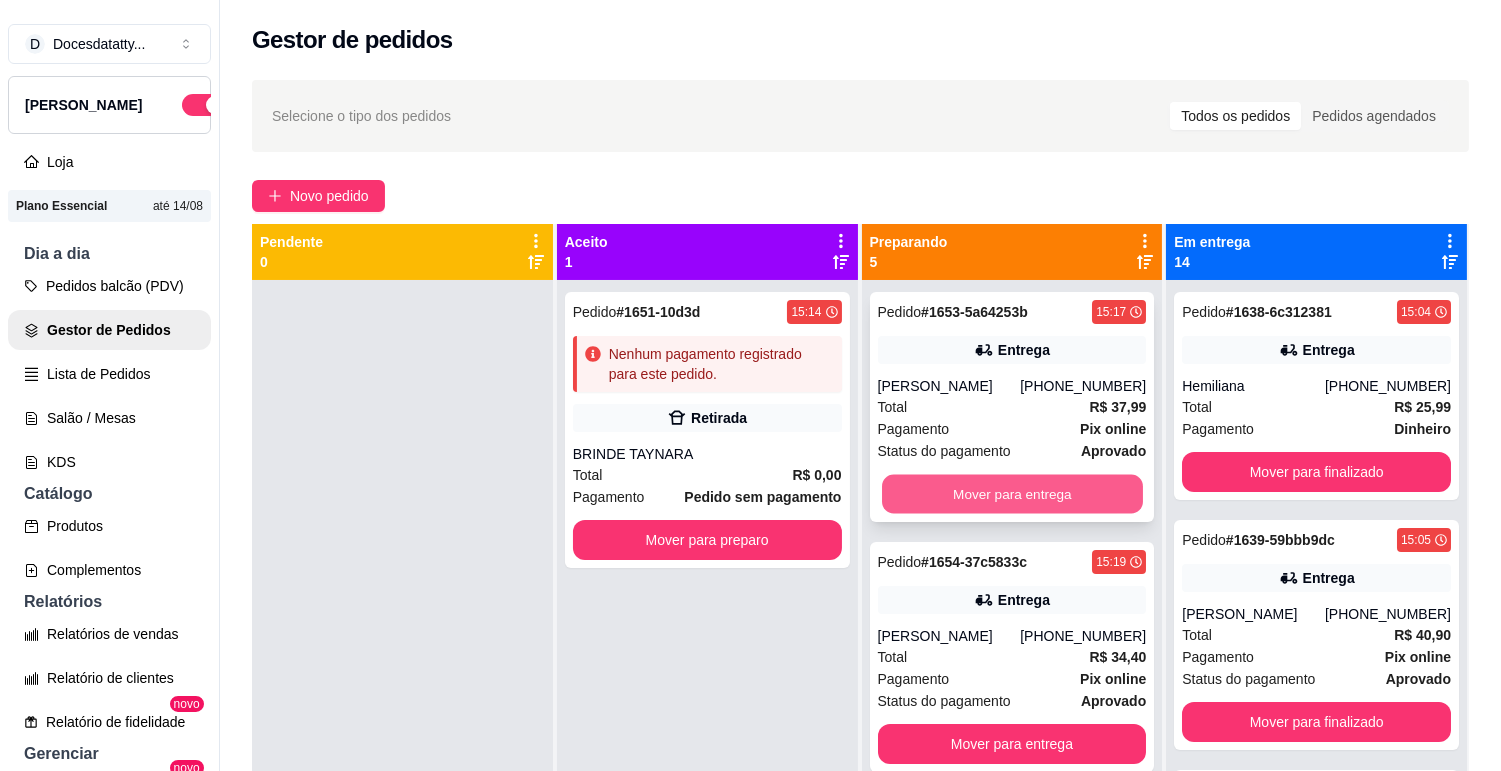 click on "Mover para entrega" at bounding box center [1012, 494] 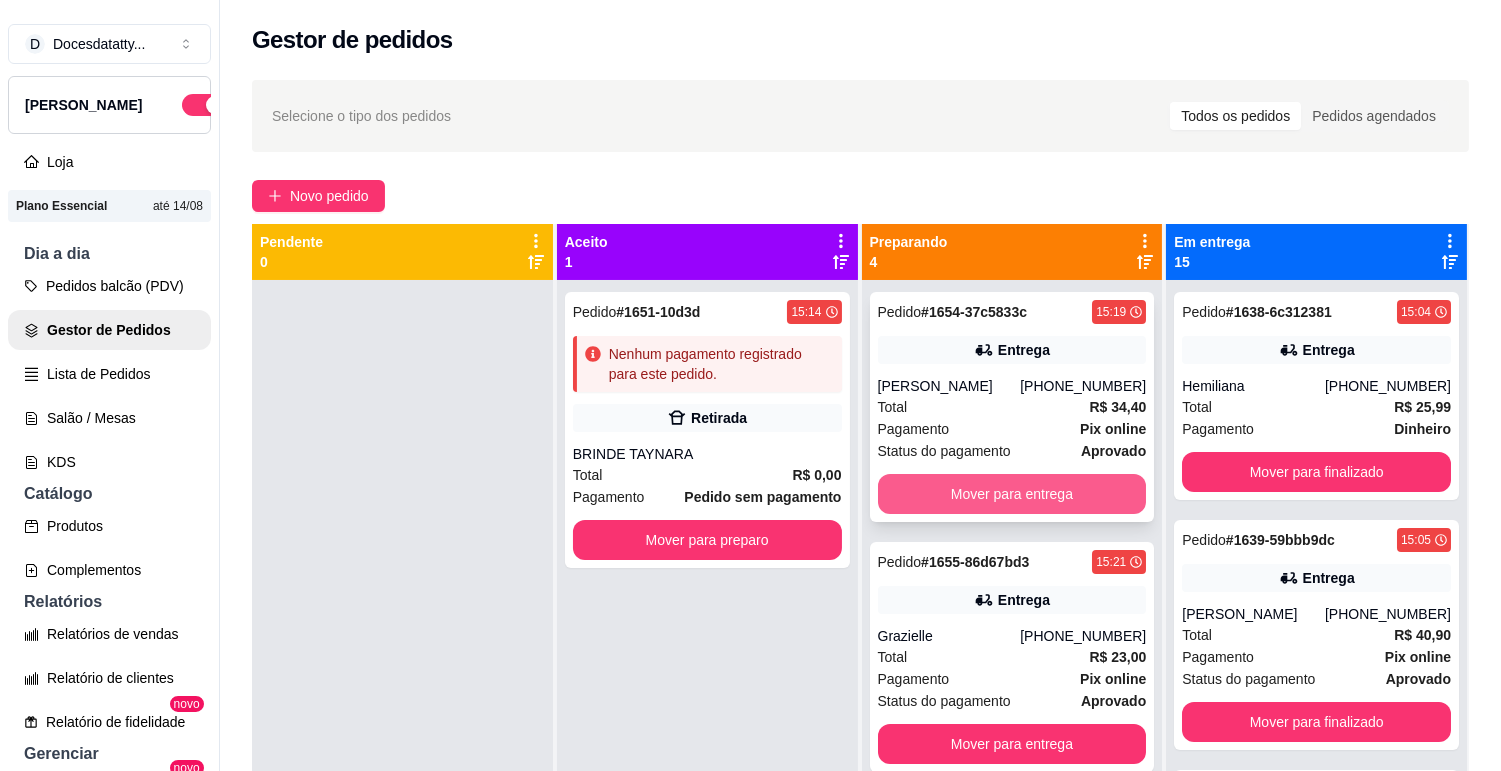 click on "Mover para entrega" at bounding box center (1012, 494) 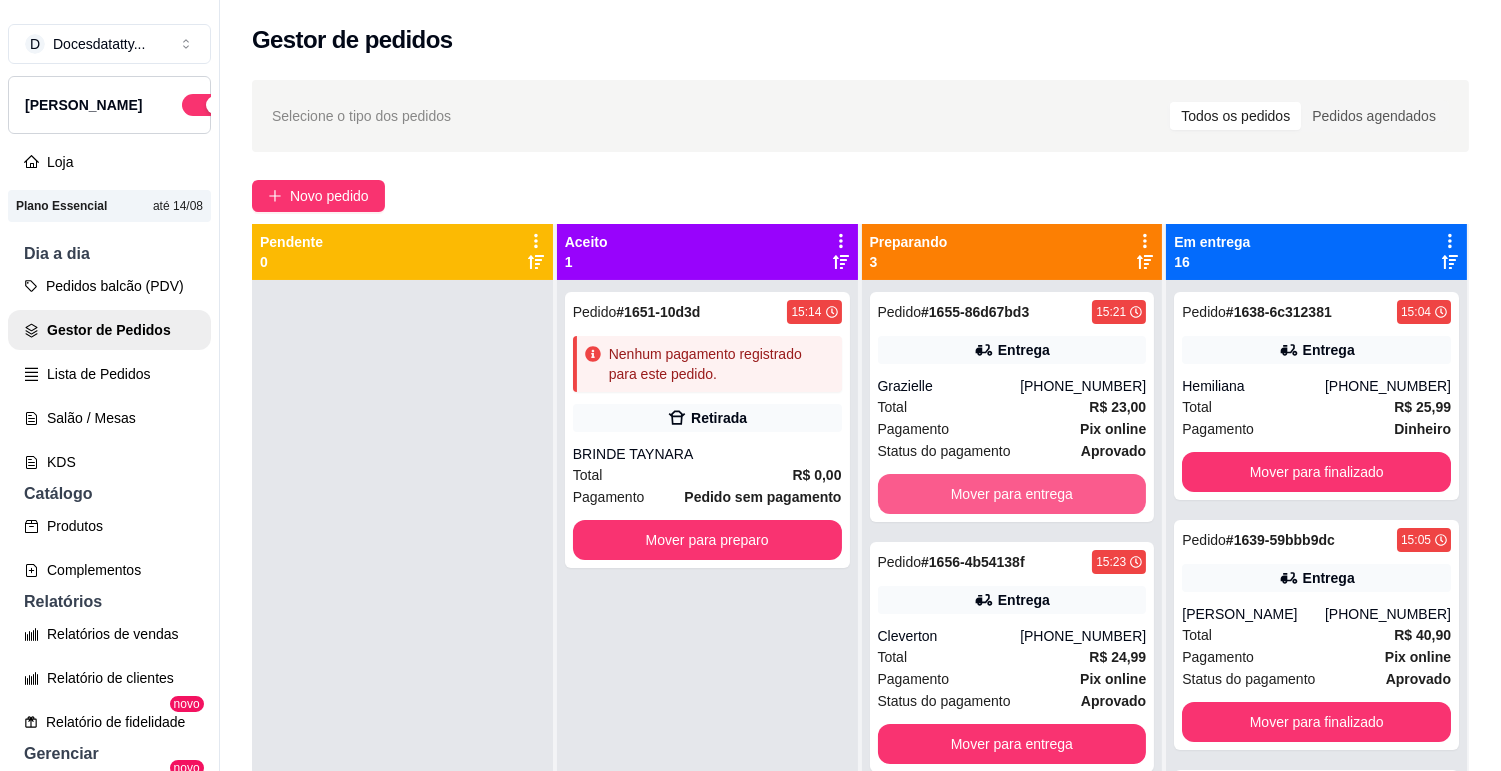 click on "Mover para entrega" at bounding box center (1012, 494) 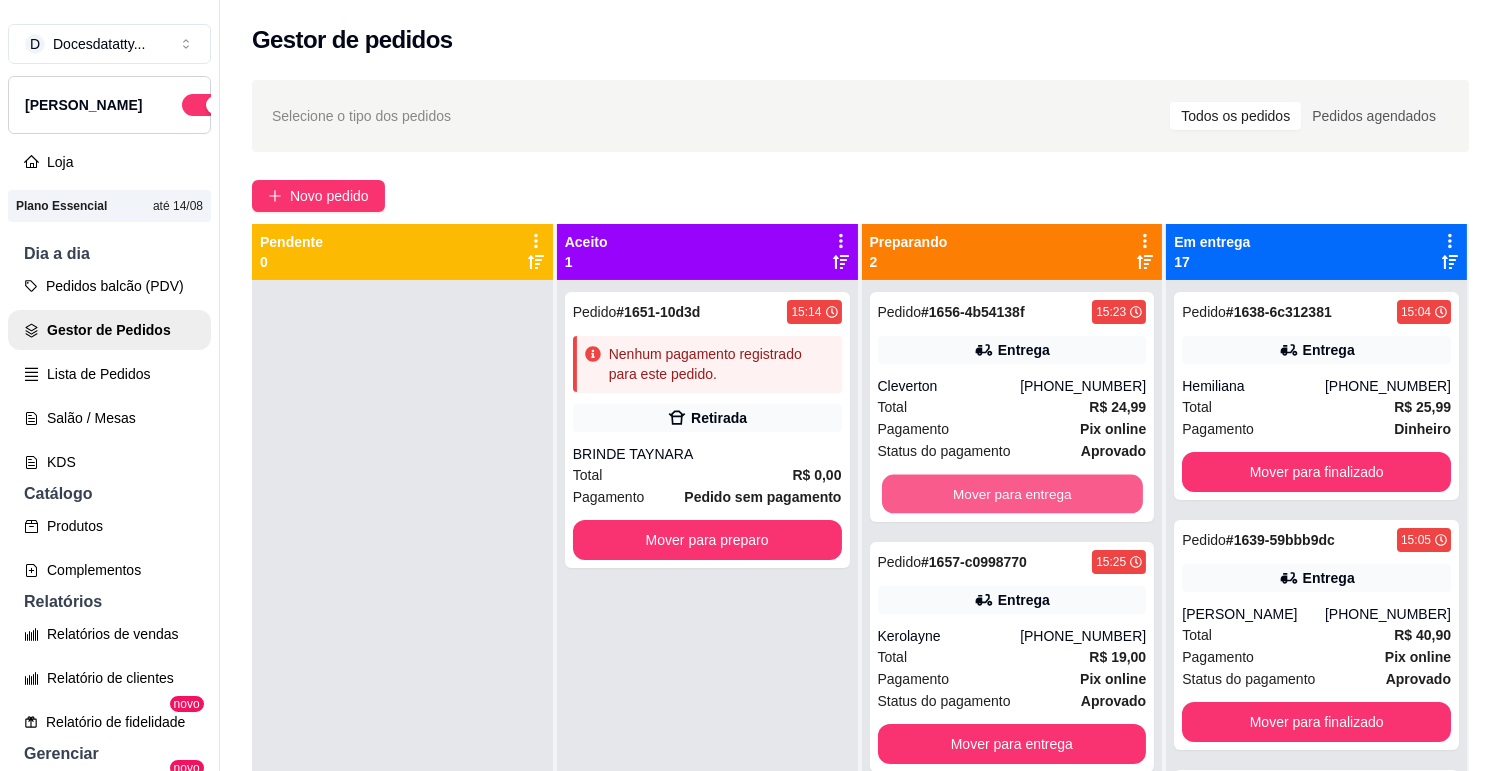 click on "Mover para entrega" at bounding box center [1012, 494] 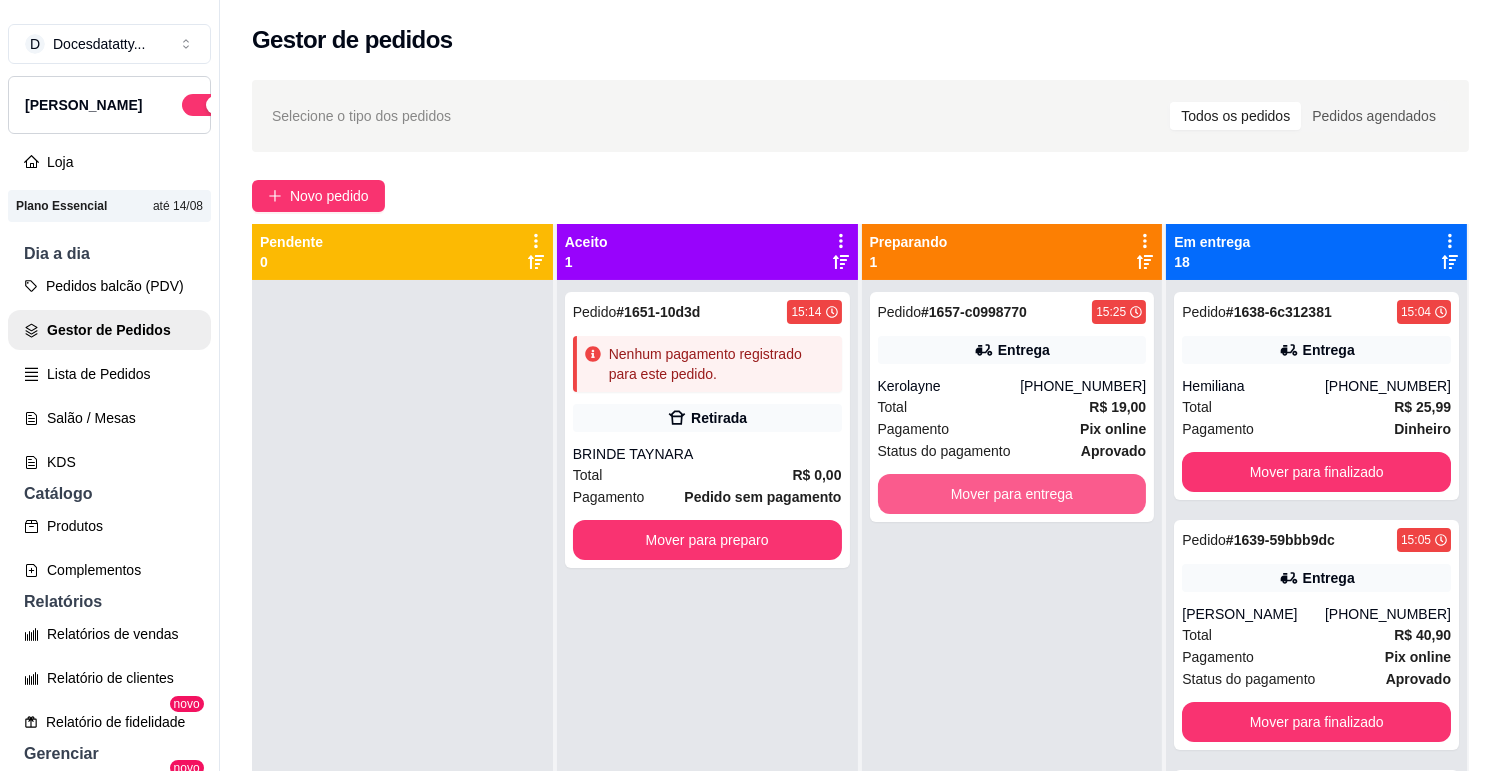 click on "Mover para entrega" at bounding box center [1012, 494] 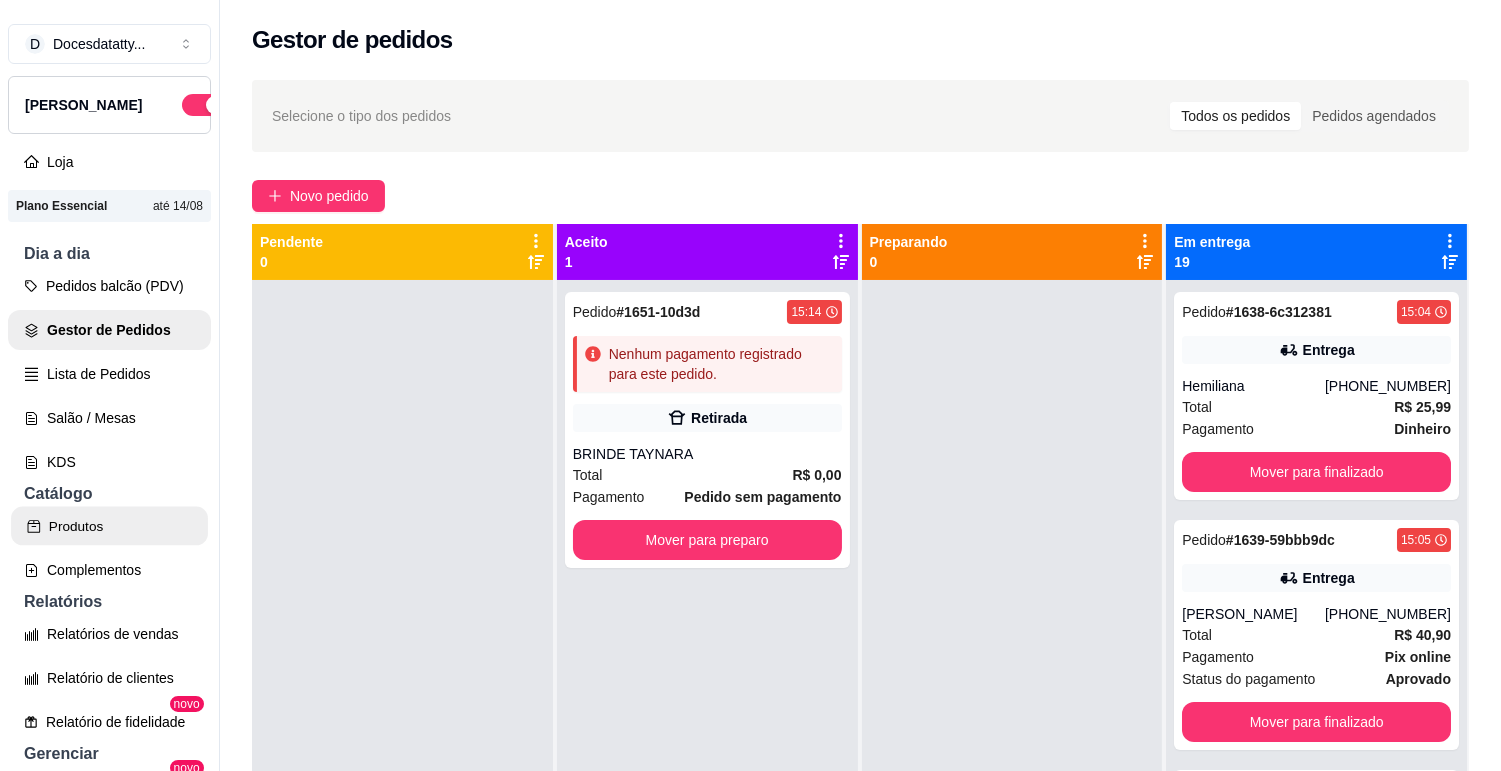 click on "Produtos" at bounding box center [109, 526] 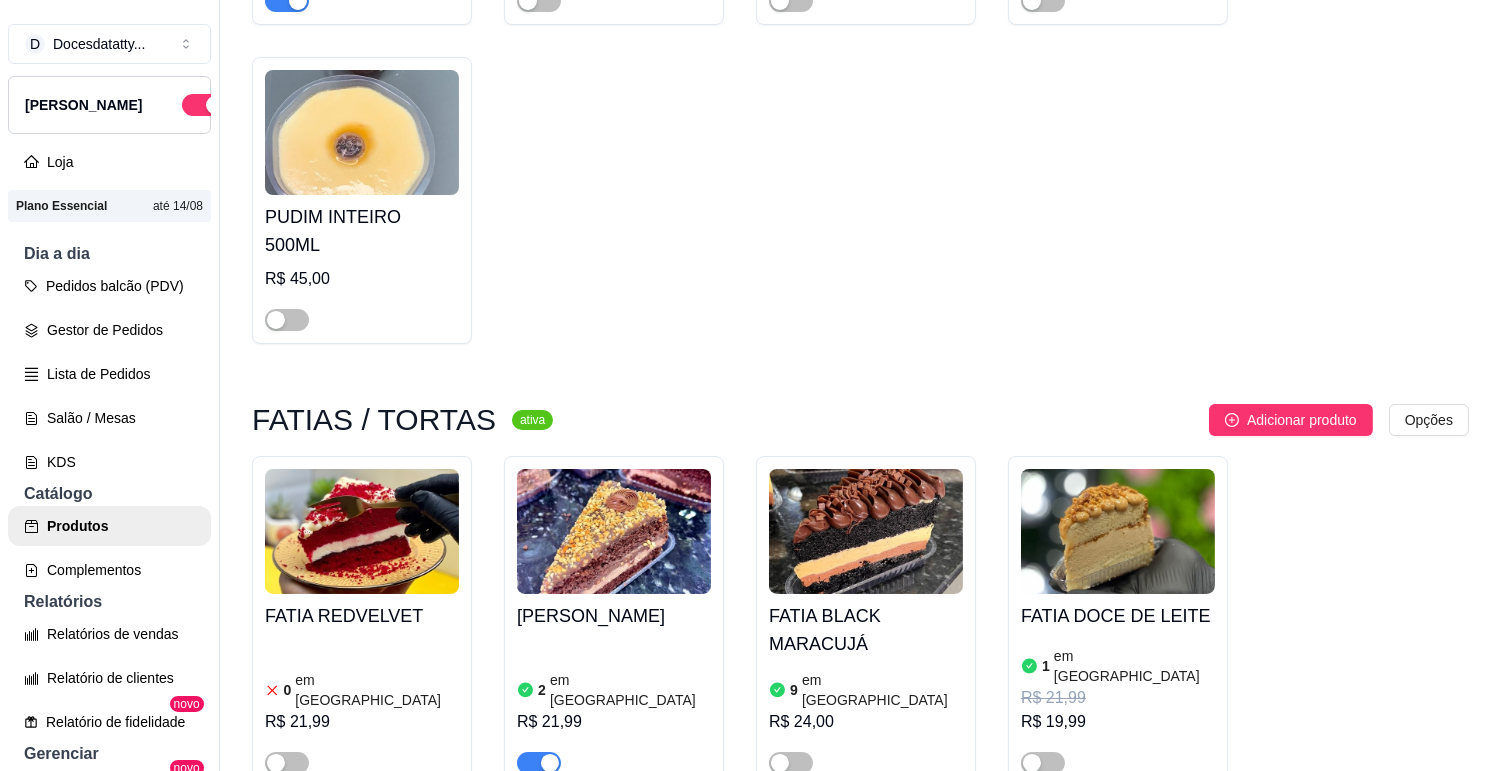 scroll, scrollTop: 1666, scrollLeft: 0, axis: vertical 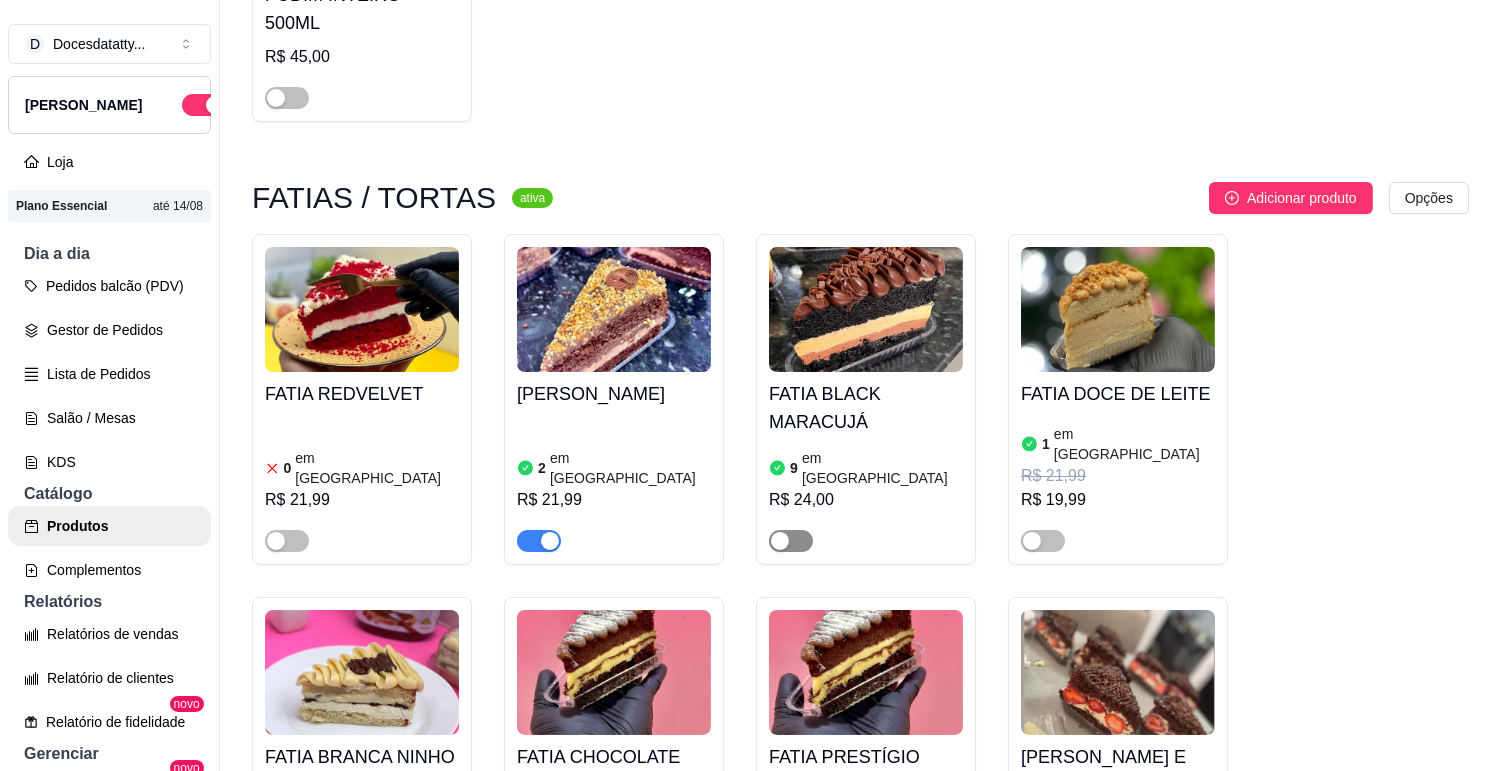 click at bounding box center (791, 541) 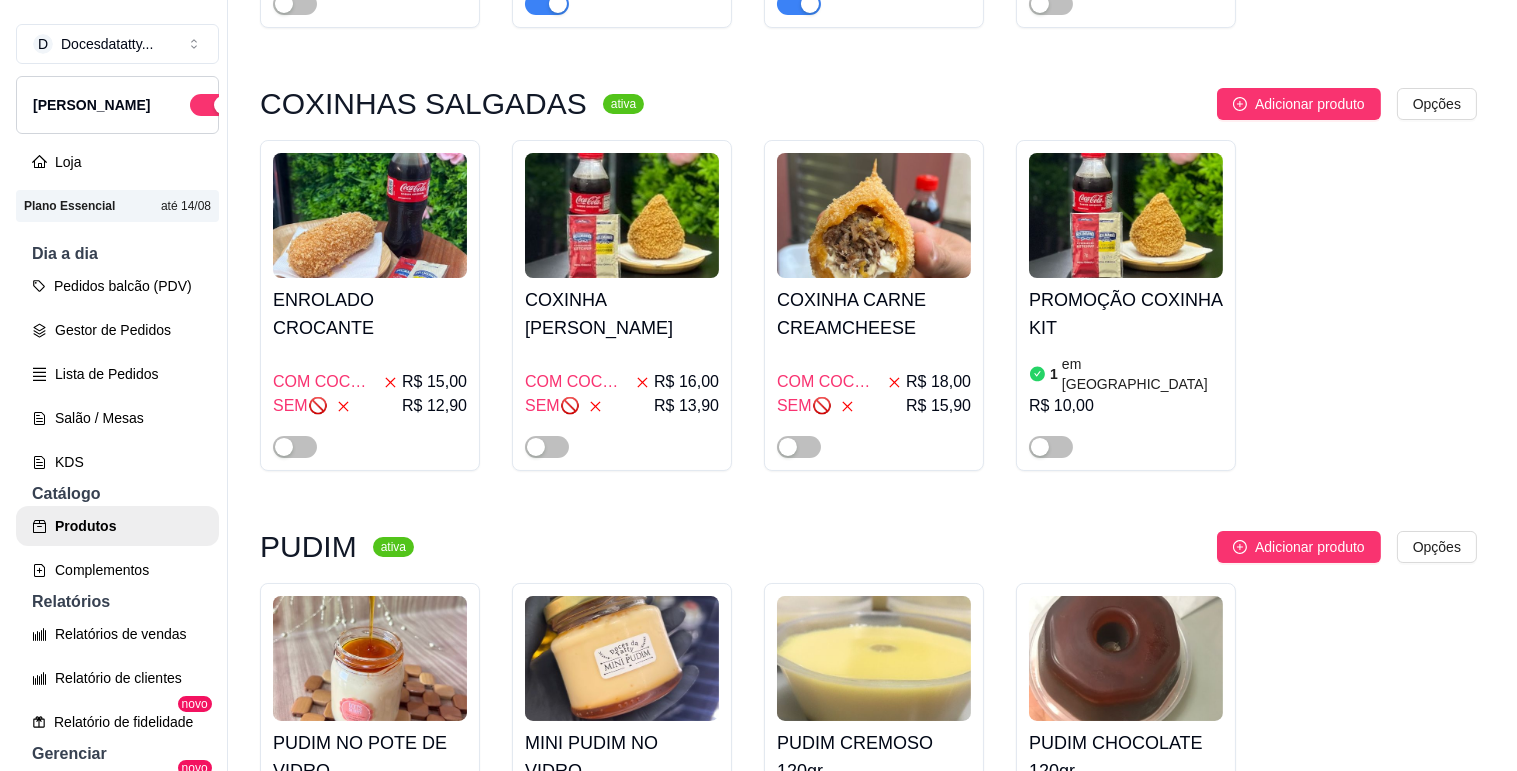 scroll, scrollTop: 0, scrollLeft: 0, axis: both 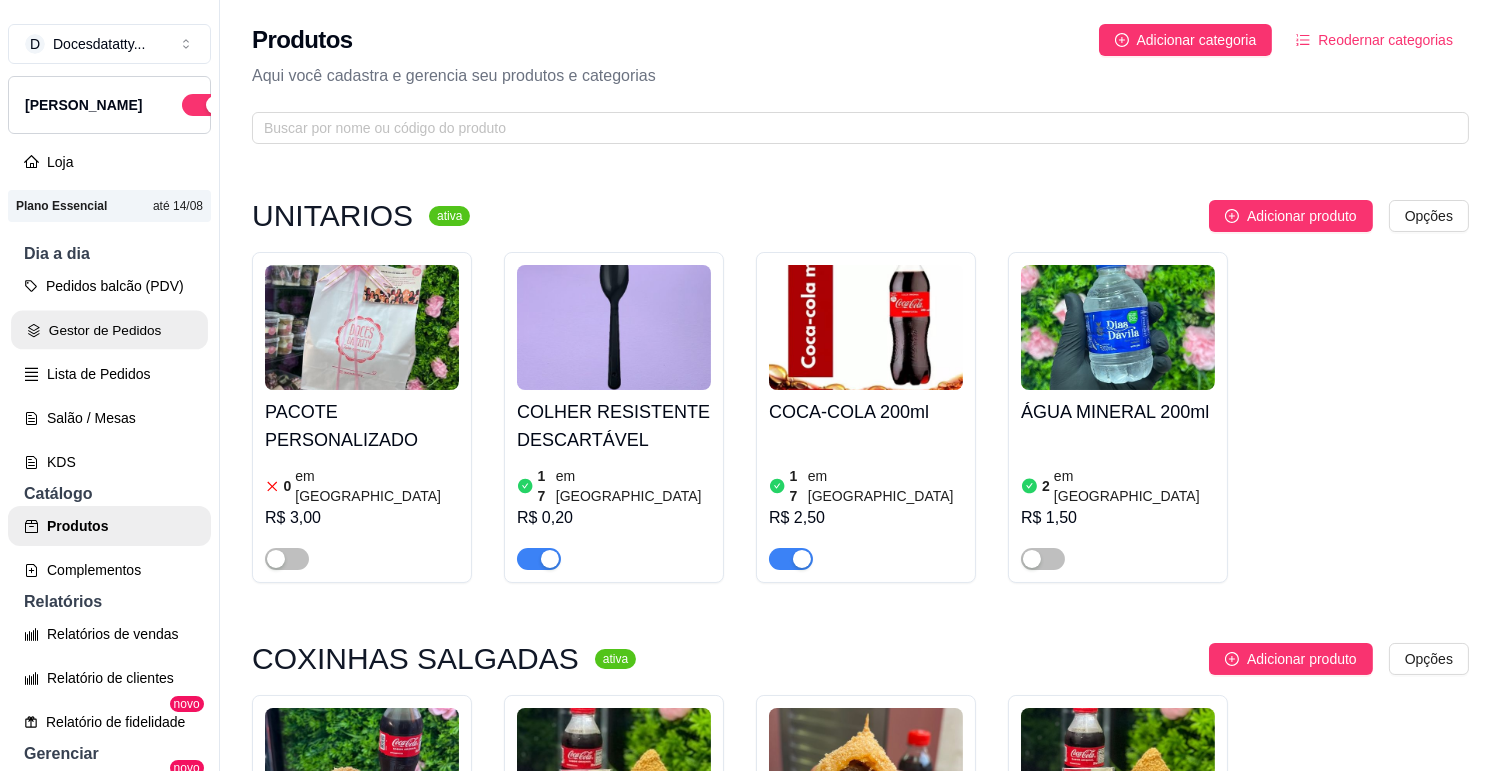click on "Gestor de Pedidos" at bounding box center [109, 330] 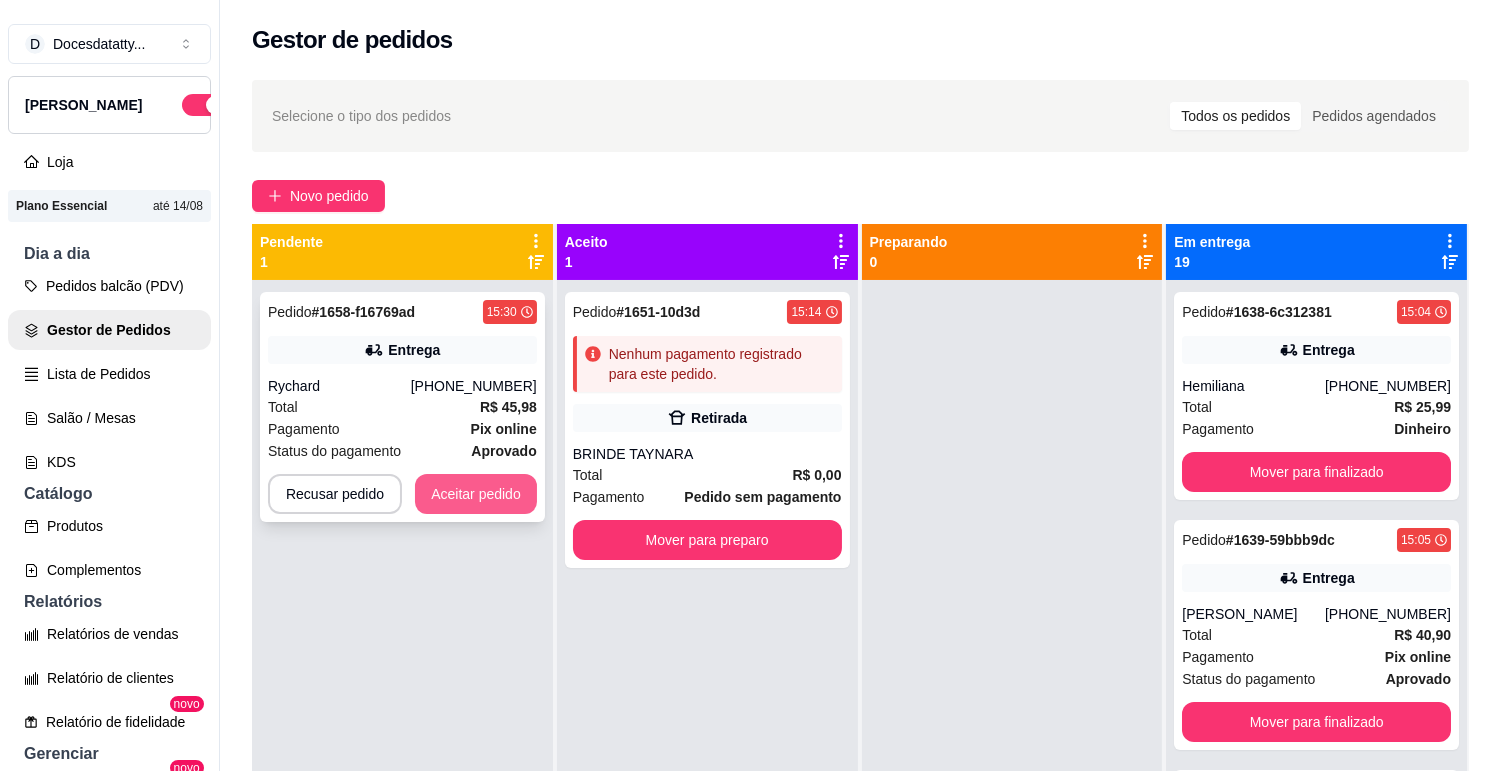 click on "Aceitar pedido" at bounding box center [476, 494] 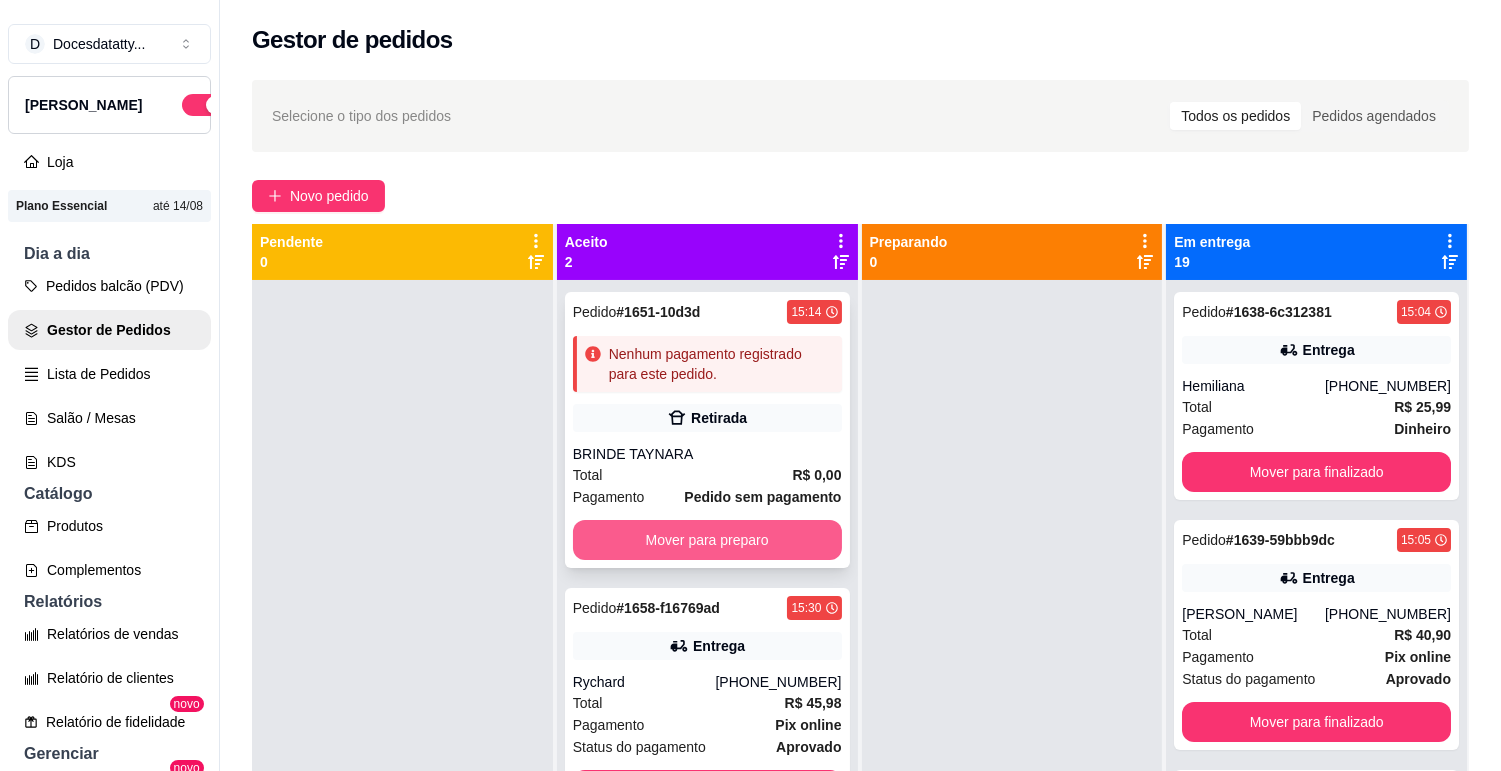click on "Mover para preparo" at bounding box center (707, 540) 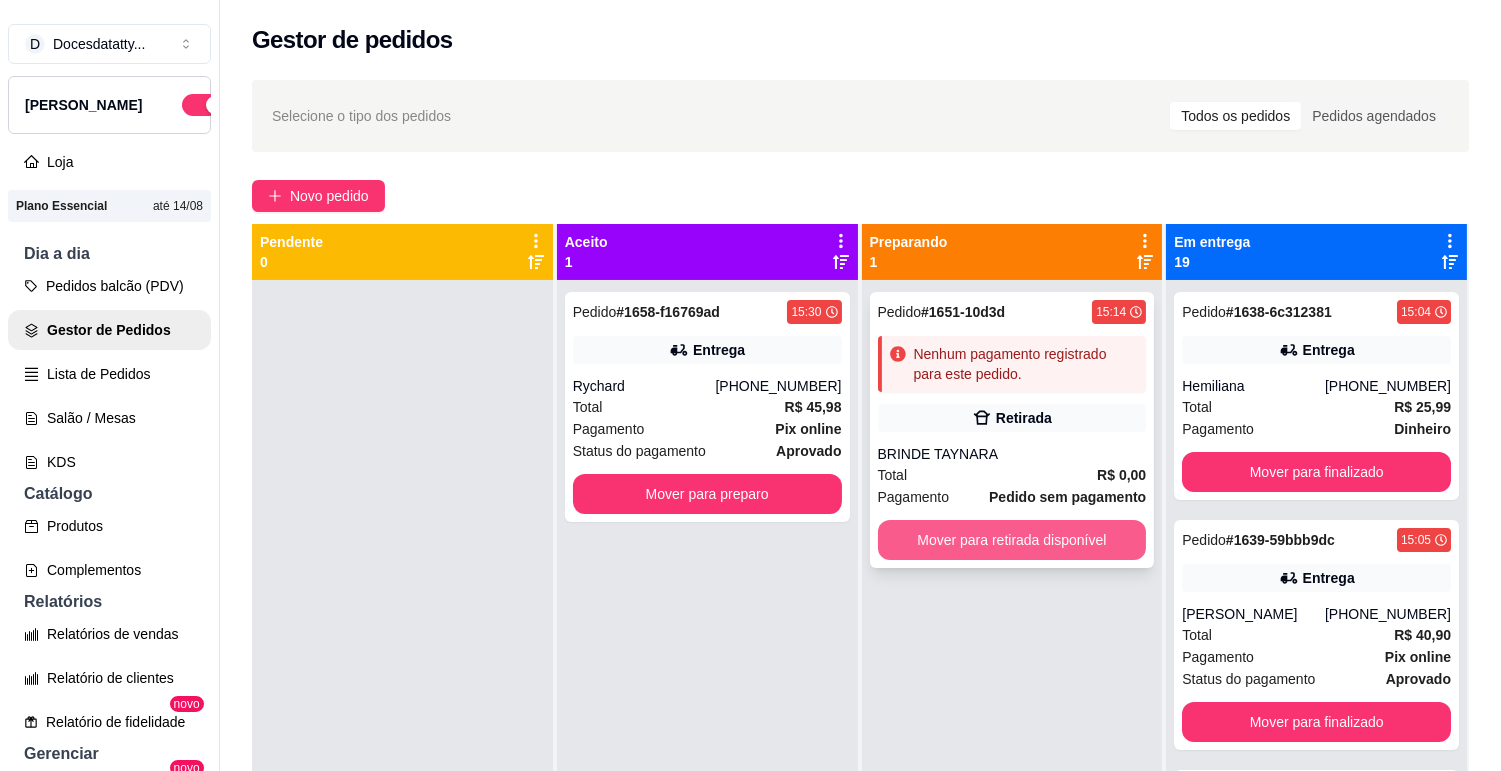 click on "Mover para retirada disponível" at bounding box center (1012, 540) 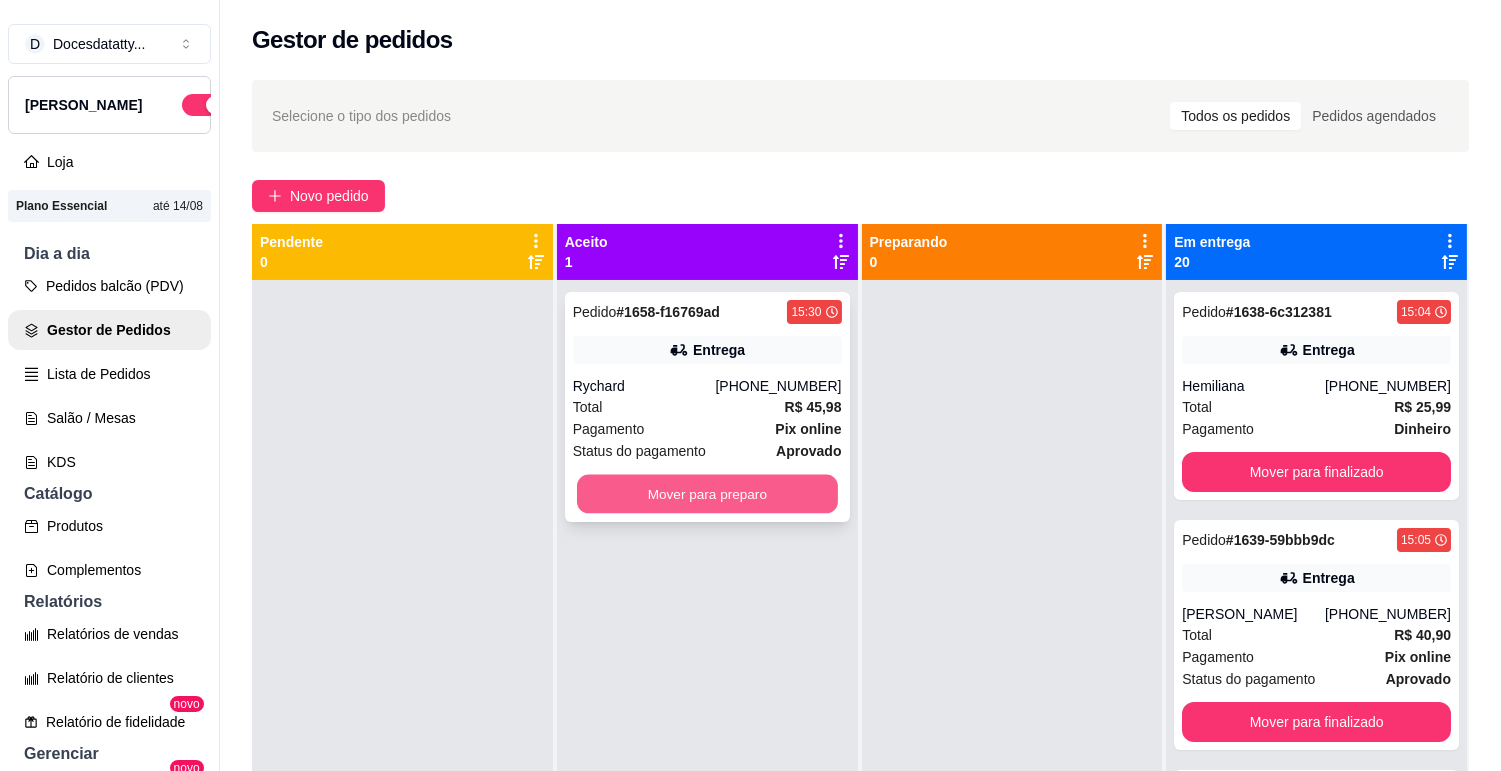 click on "Mover para preparo" at bounding box center (707, 494) 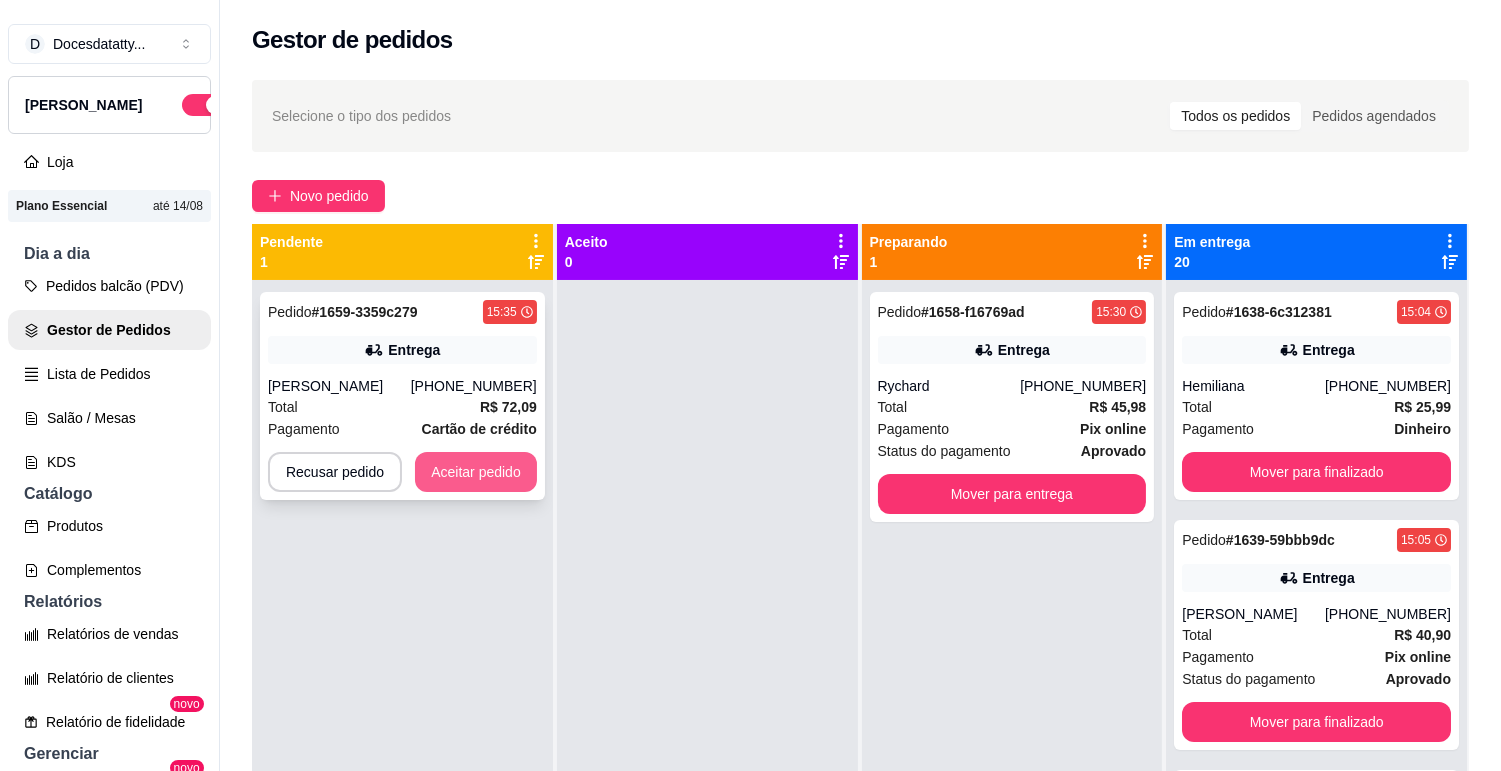 click on "Aceitar pedido" at bounding box center [476, 472] 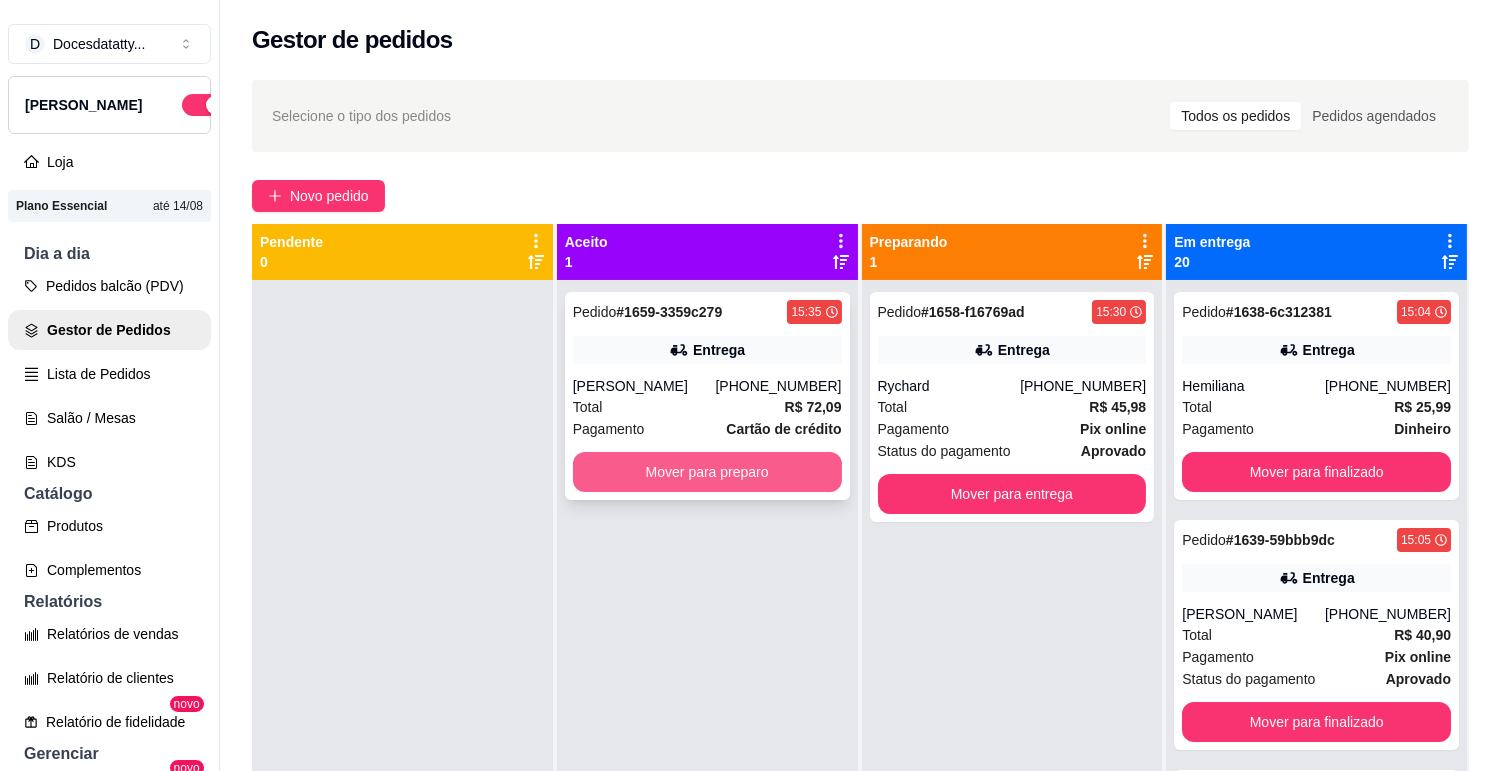 click on "Mover para preparo" at bounding box center [707, 472] 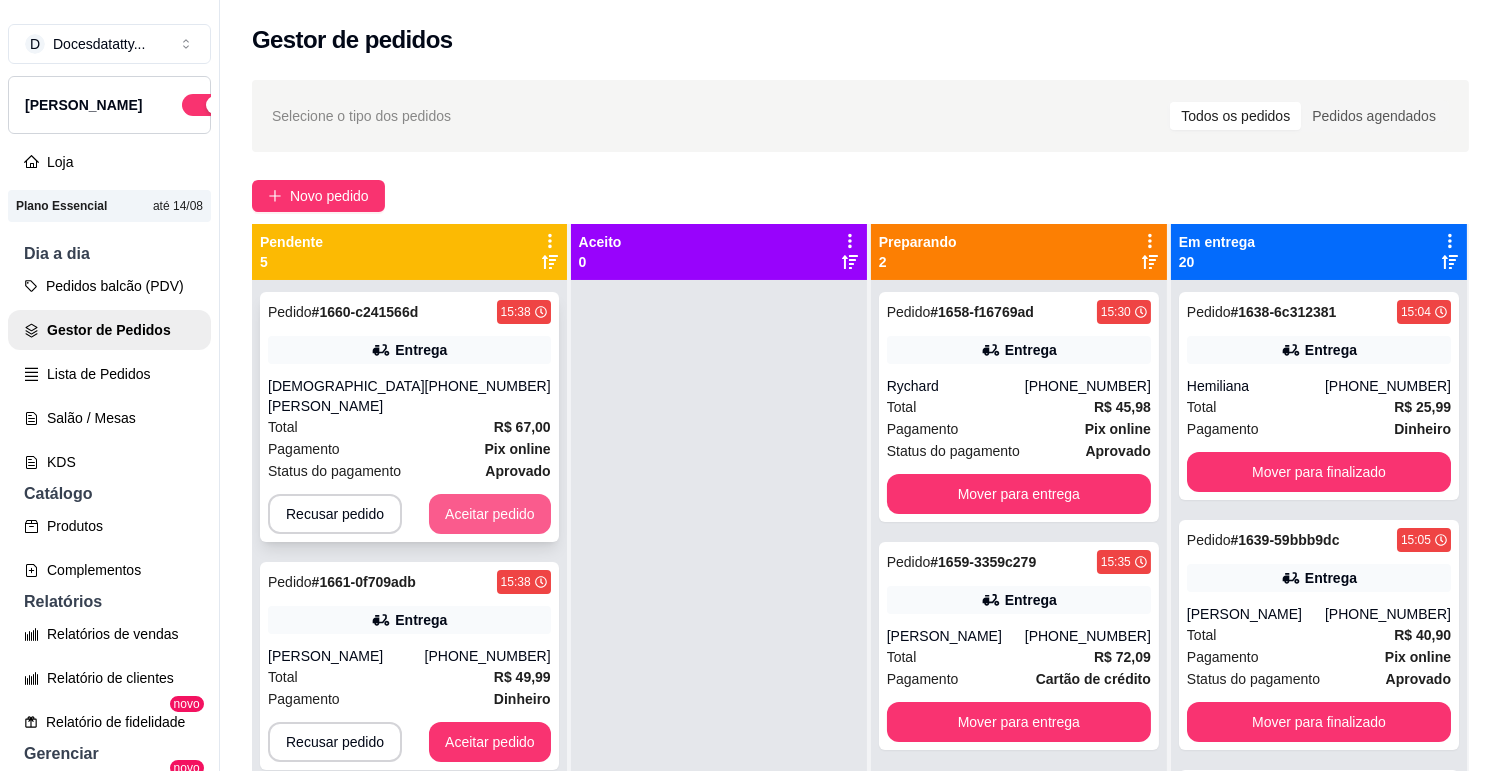 click on "Aceitar pedido" at bounding box center (490, 514) 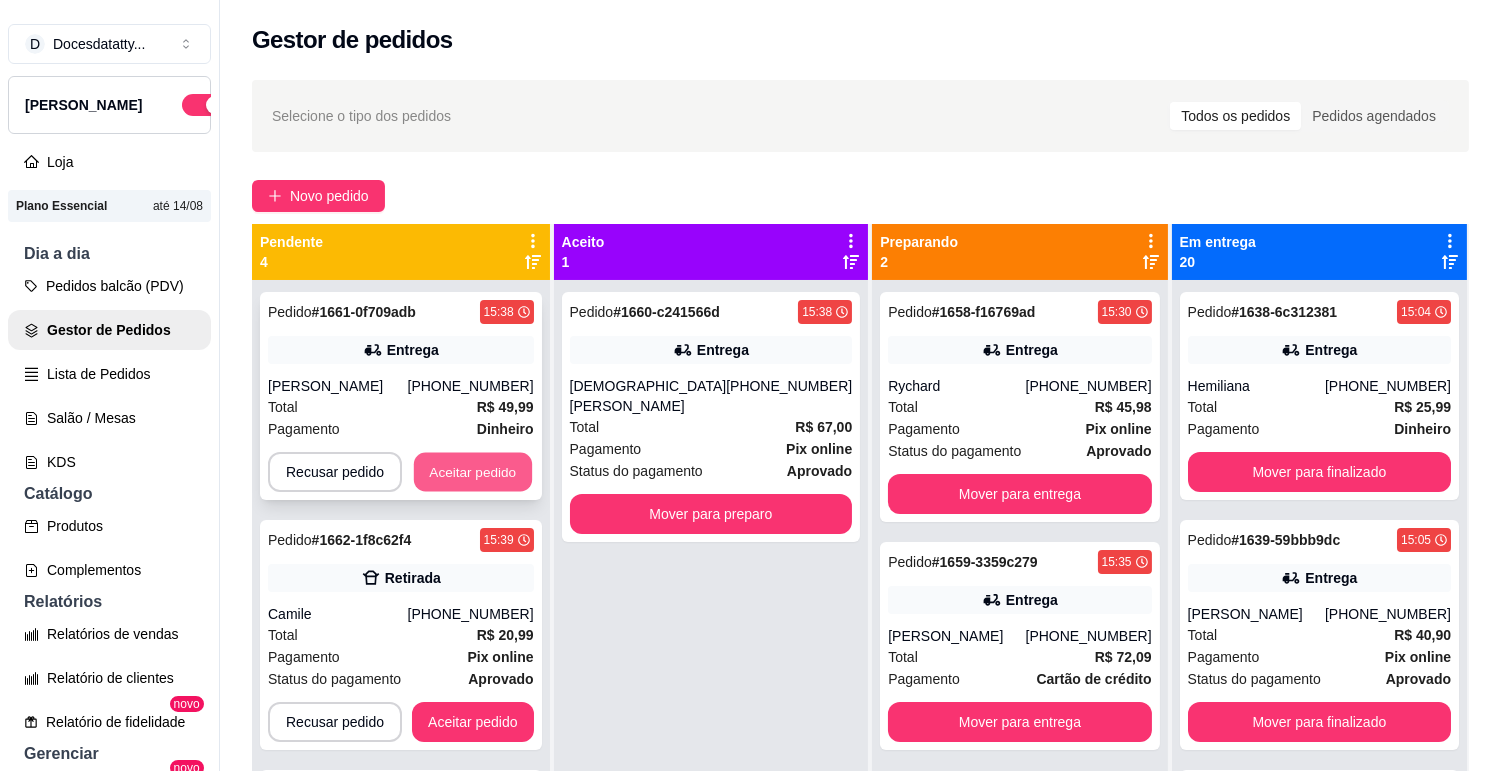 click on "Aceitar pedido" at bounding box center [473, 472] 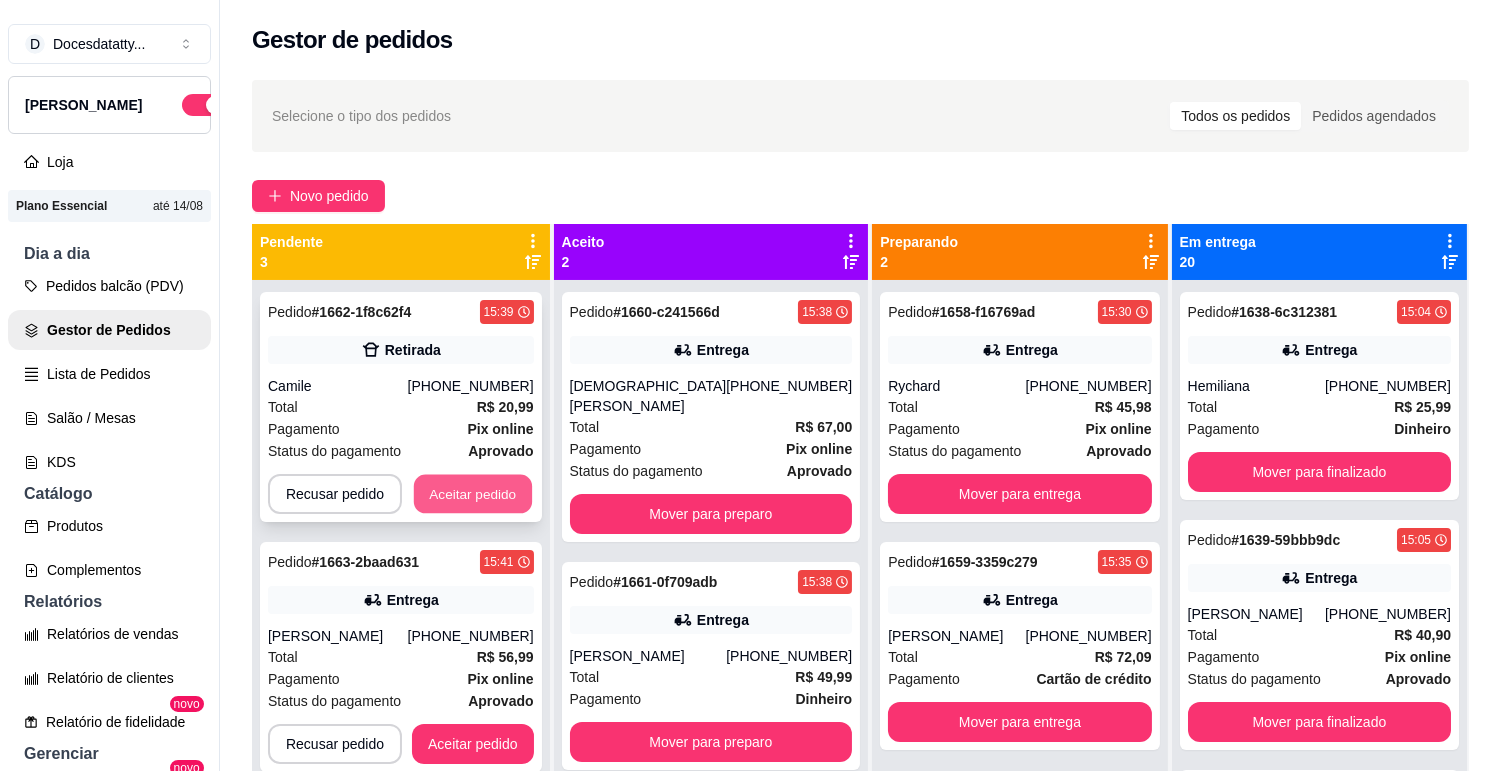 click on "Aceitar pedido" at bounding box center [473, 494] 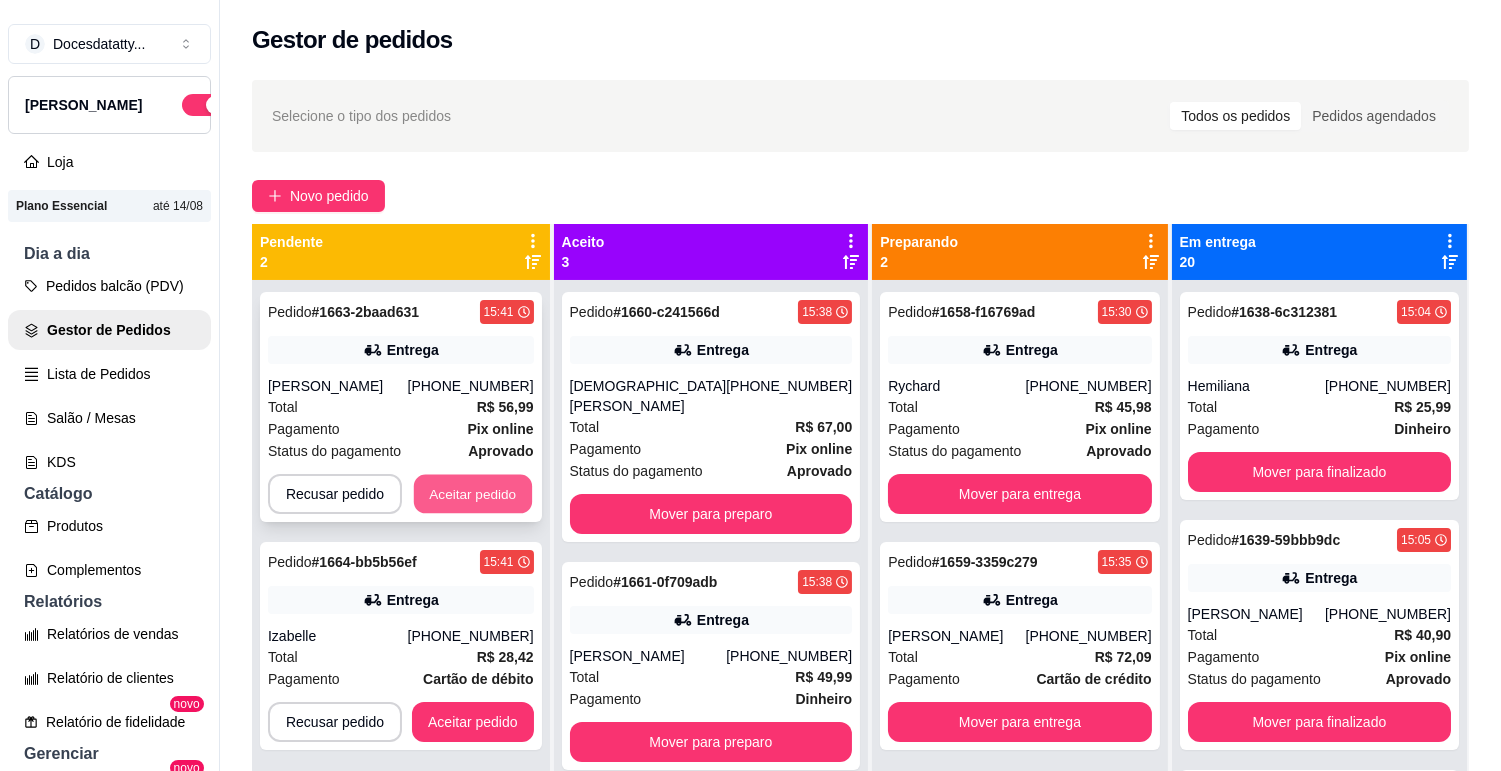 click on "Aceitar pedido" at bounding box center (473, 494) 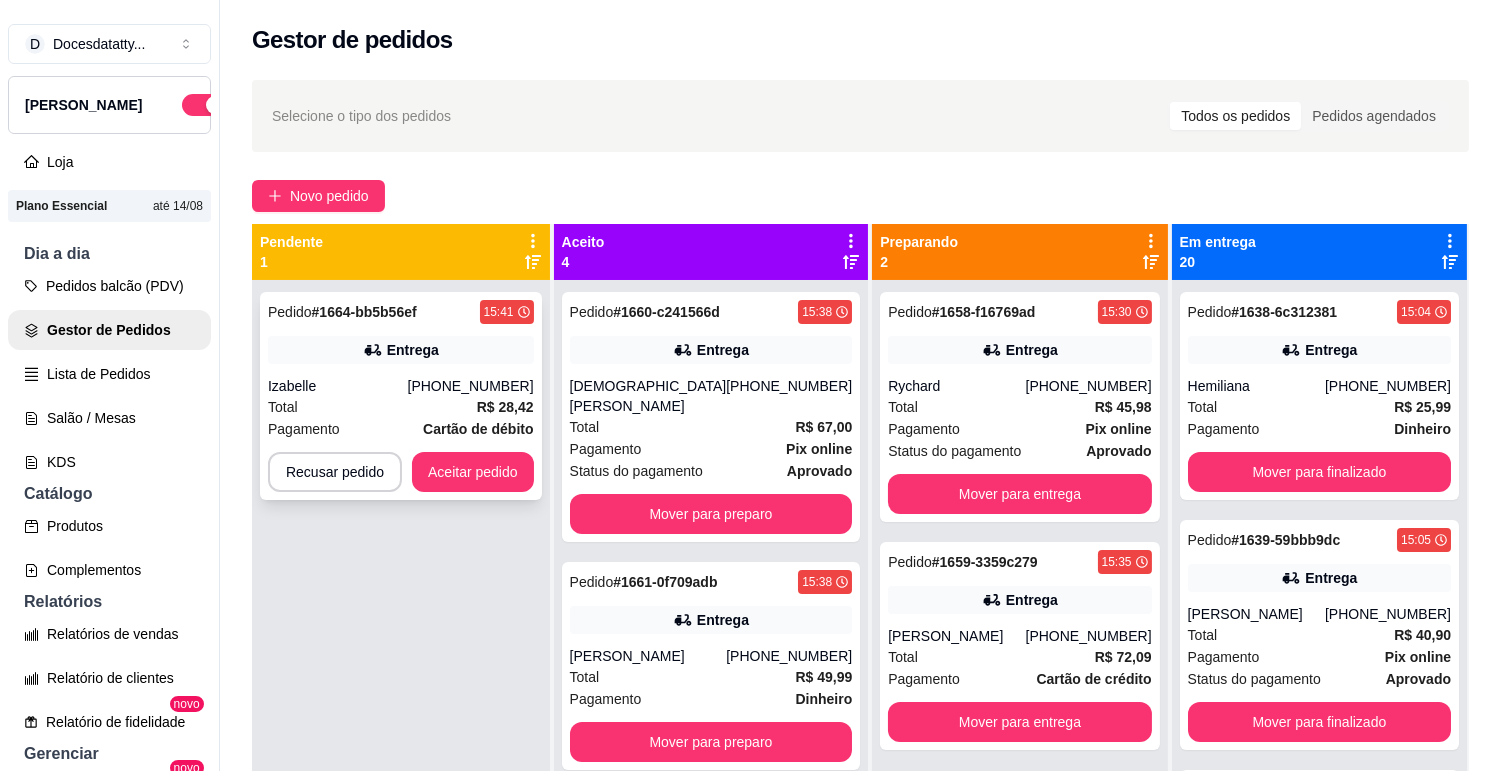 click on "Izabelle" at bounding box center (338, 386) 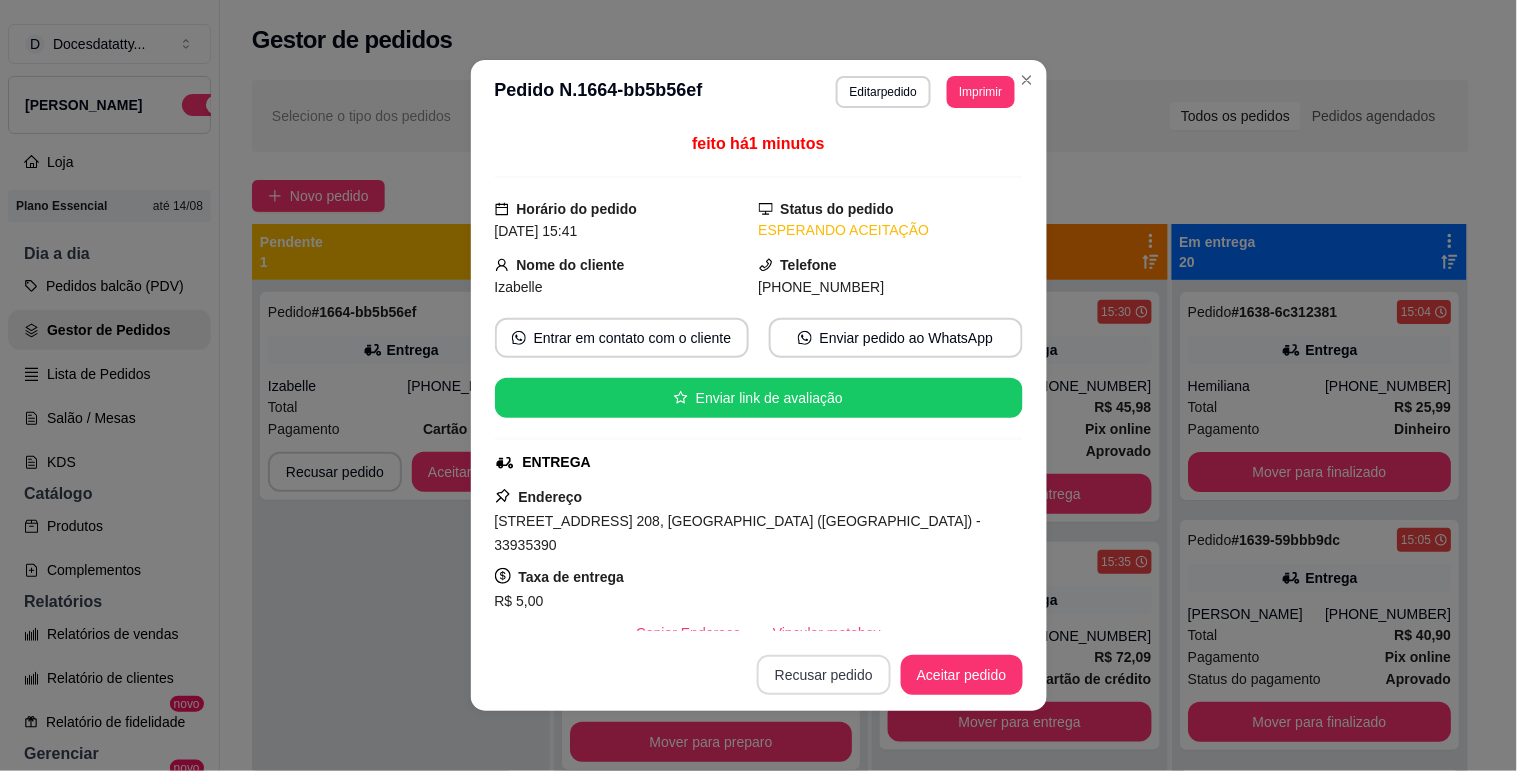 click on "Recusar pedido" at bounding box center (824, 675) 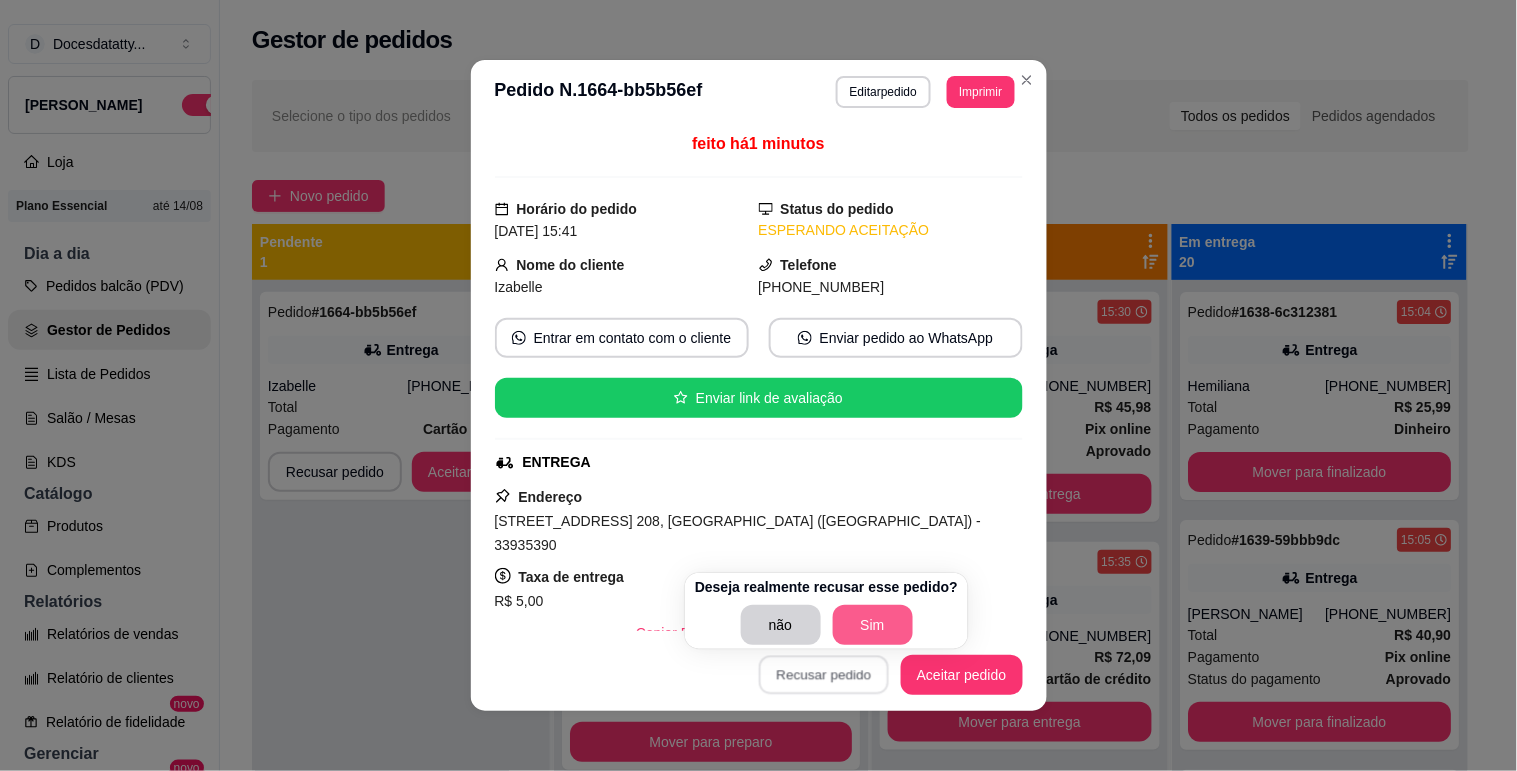 click on "Sim" at bounding box center [873, 625] 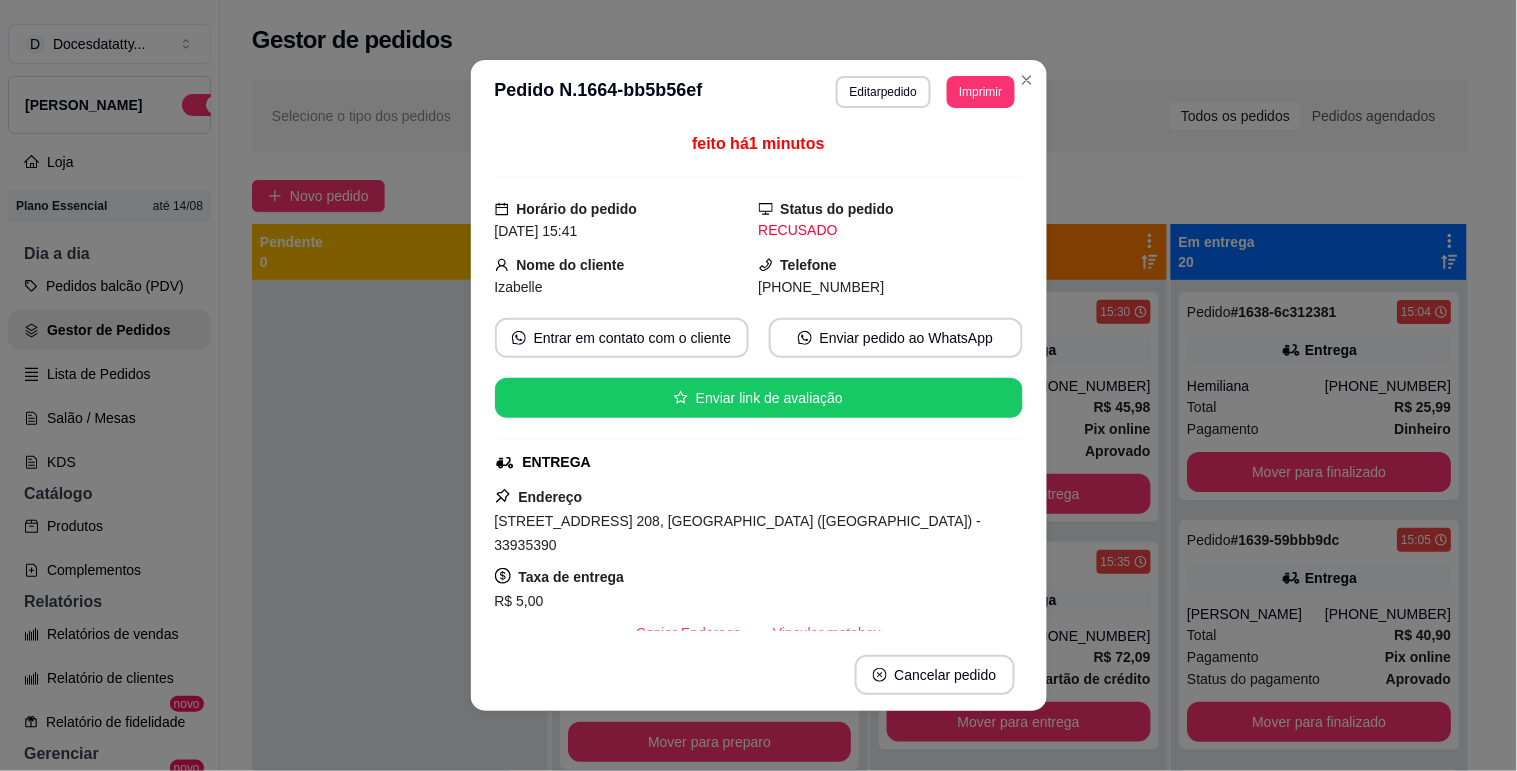 click at bounding box center [400, 665] 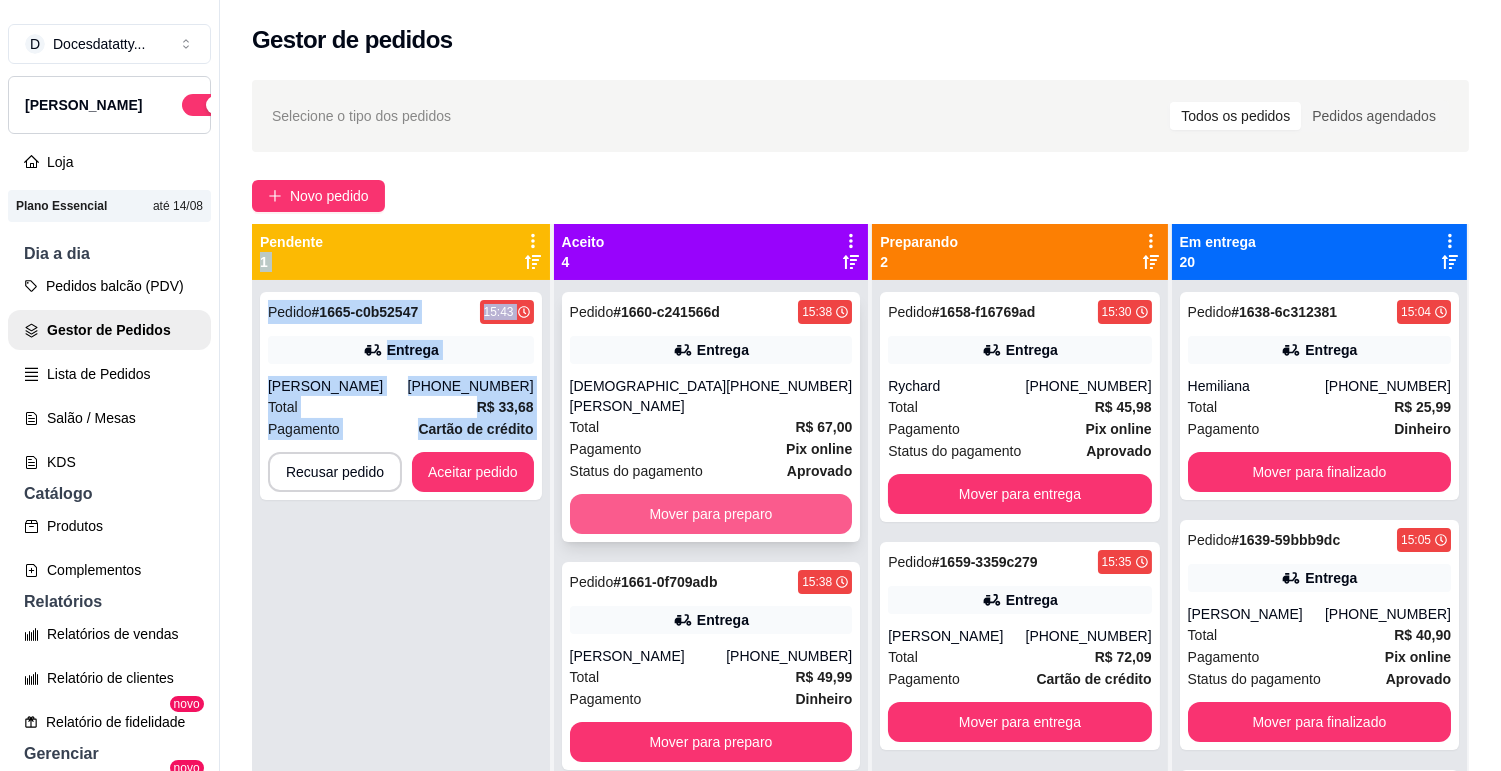 click on "Mover para preparo" at bounding box center [711, 514] 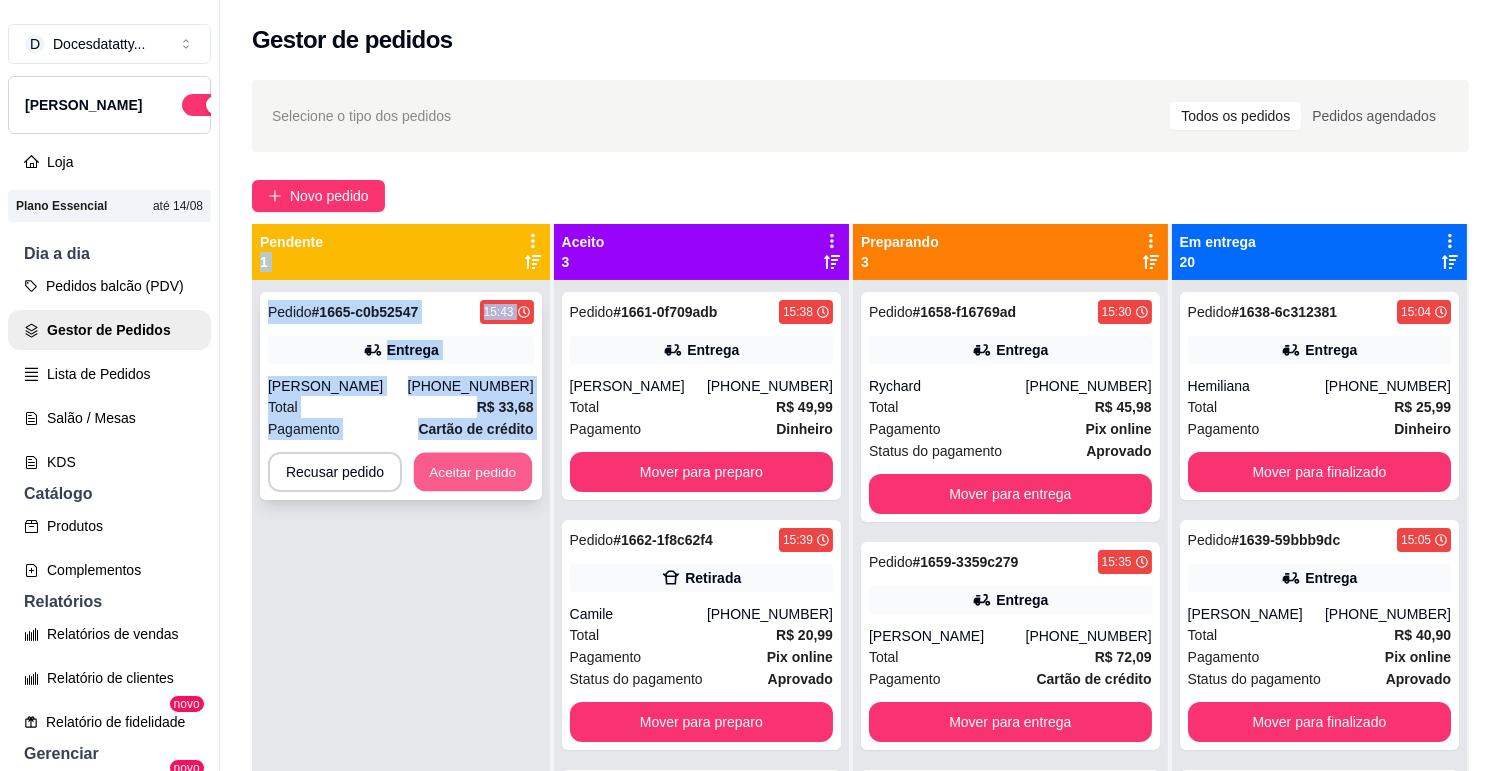 click on "Aceitar pedido" at bounding box center [473, 472] 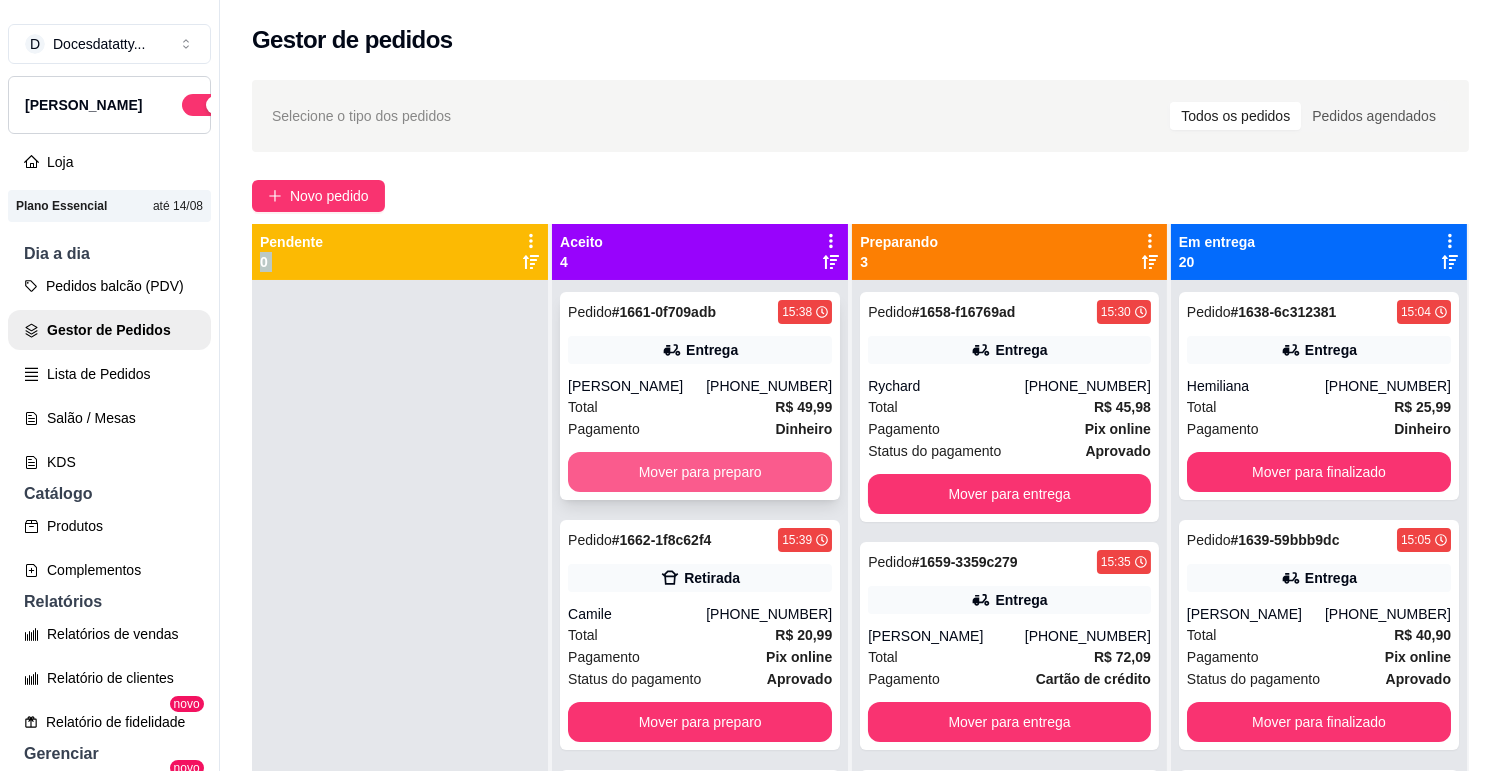 click on "Mover para preparo" at bounding box center (700, 472) 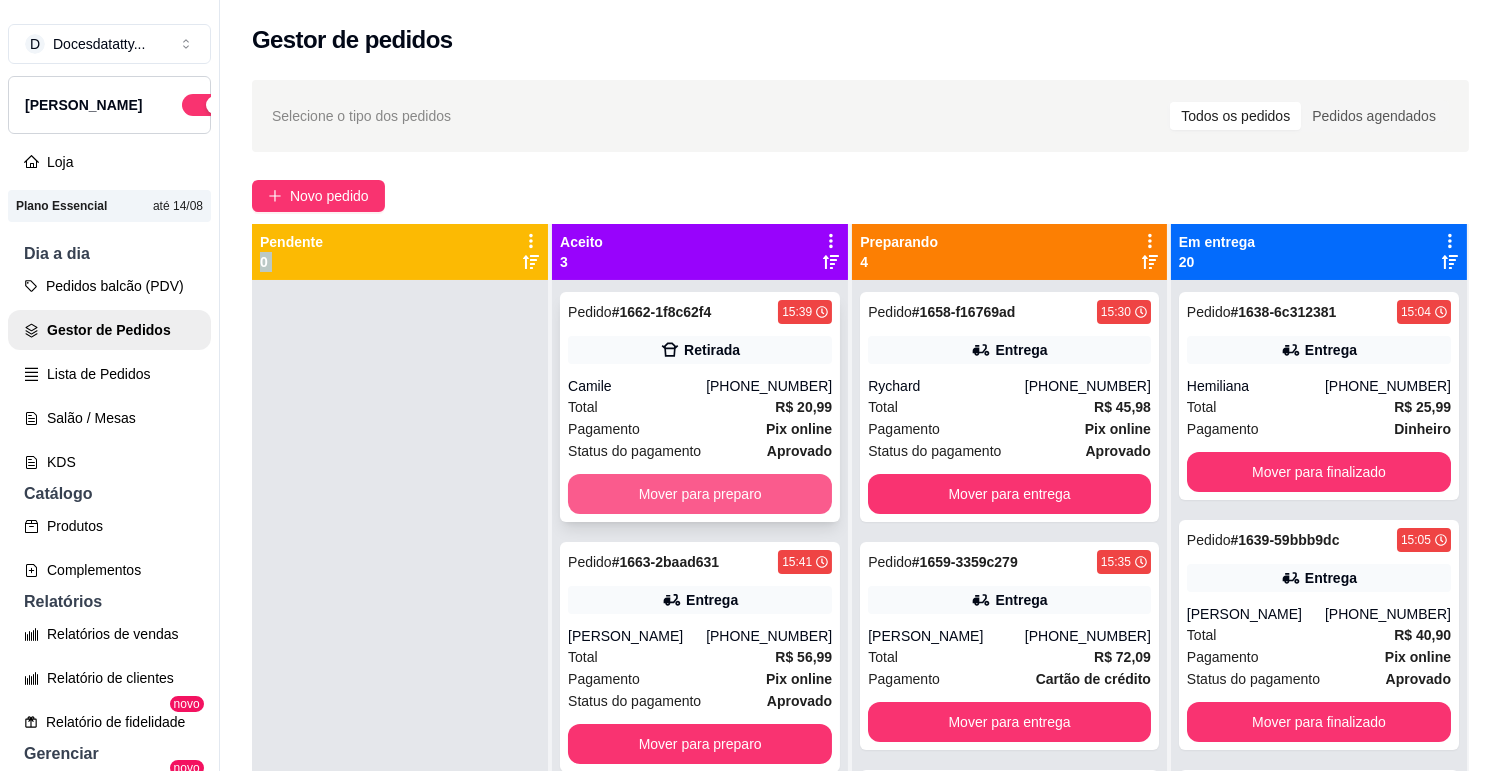 click on "Mover para preparo" at bounding box center (700, 494) 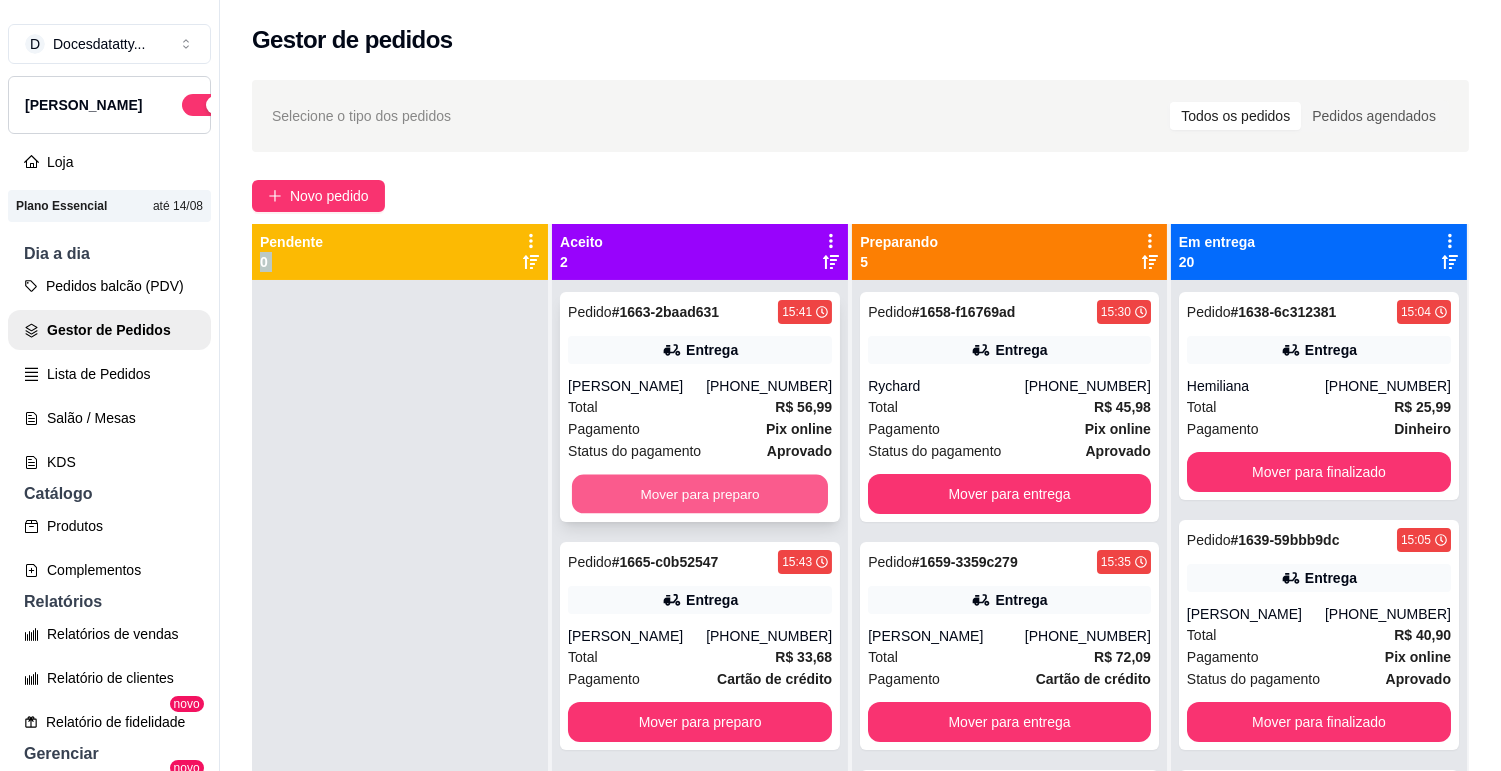 click on "Mover para preparo" at bounding box center [700, 494] 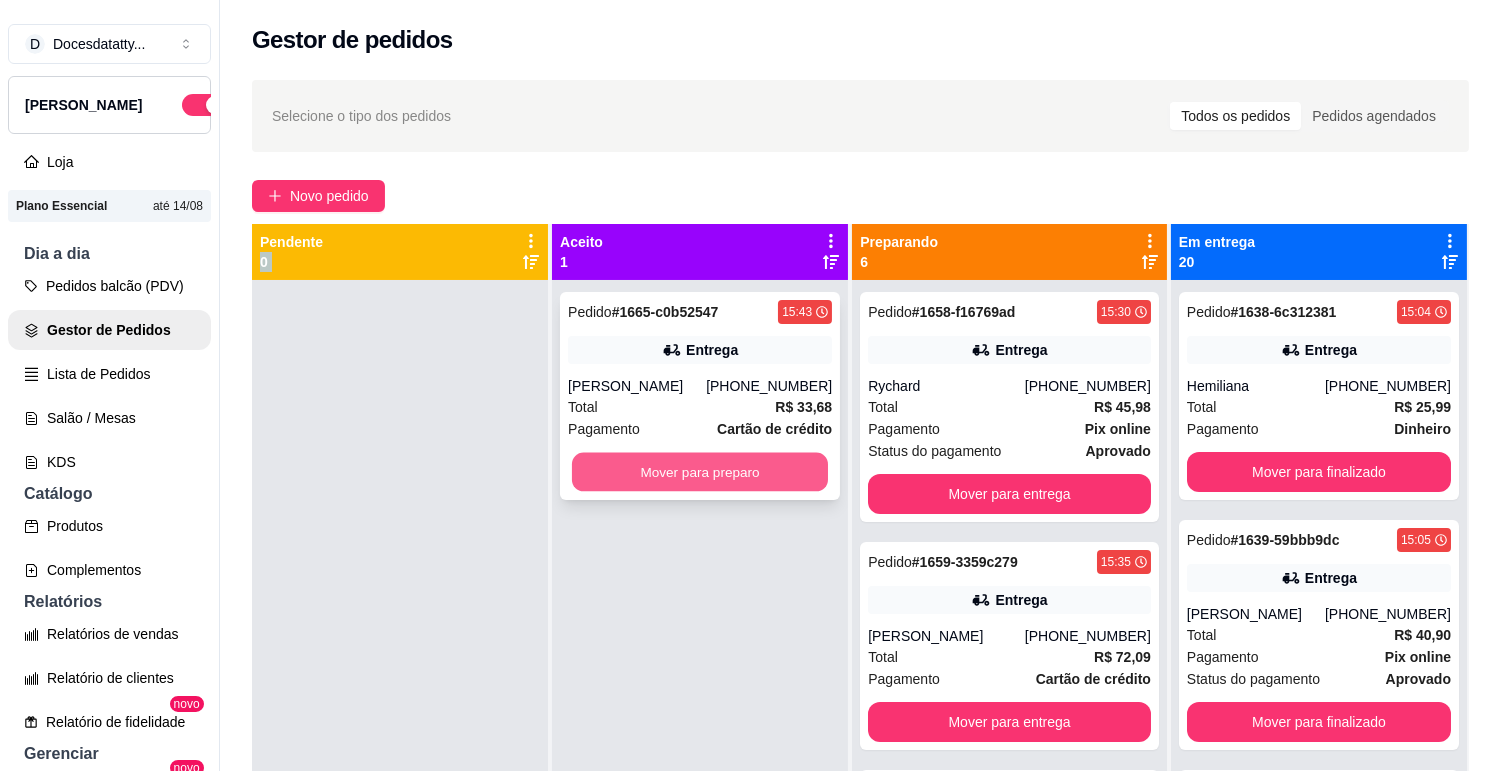 click on "Mover para preparo" at bounding box center [700, 472] 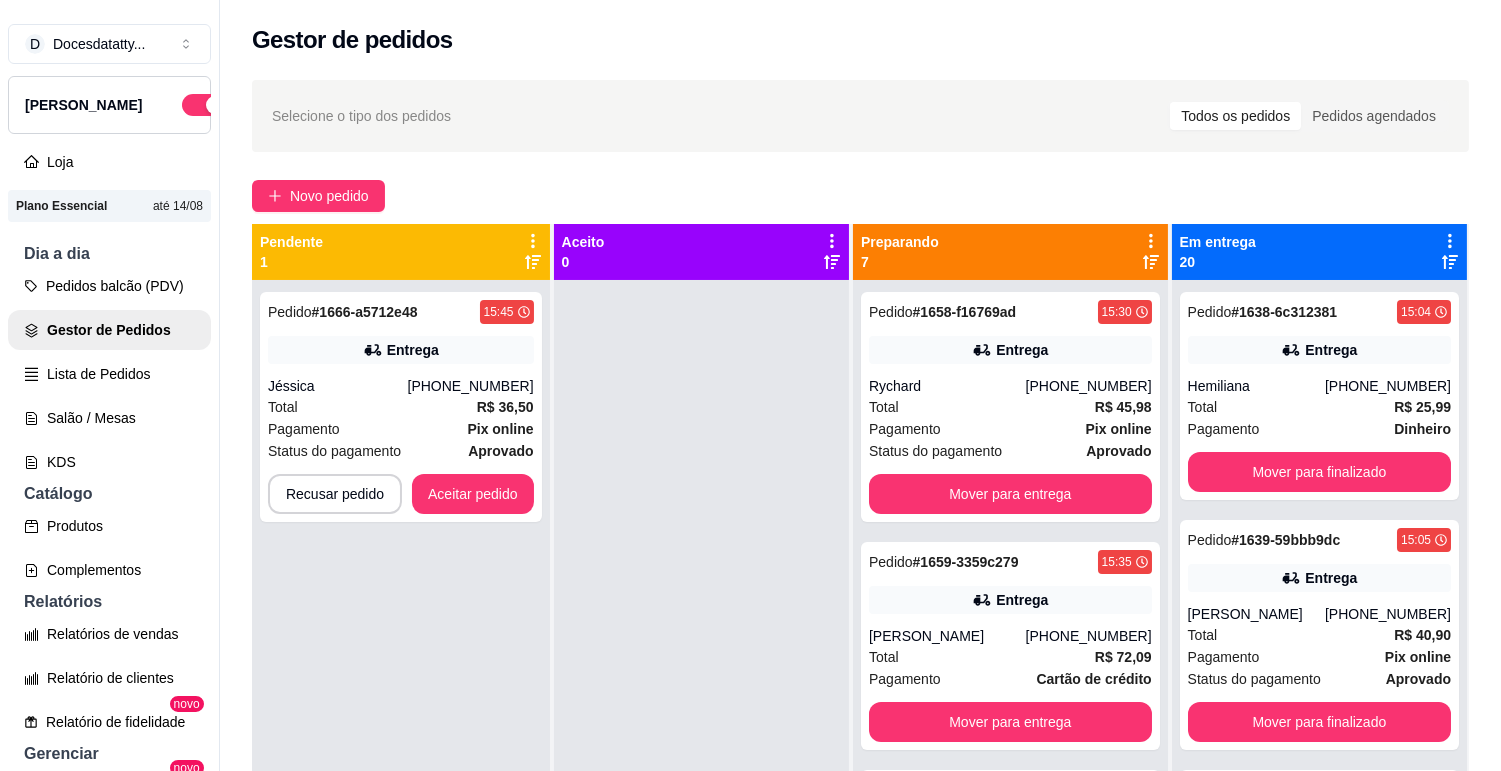 click at bounding box center [701, 665] 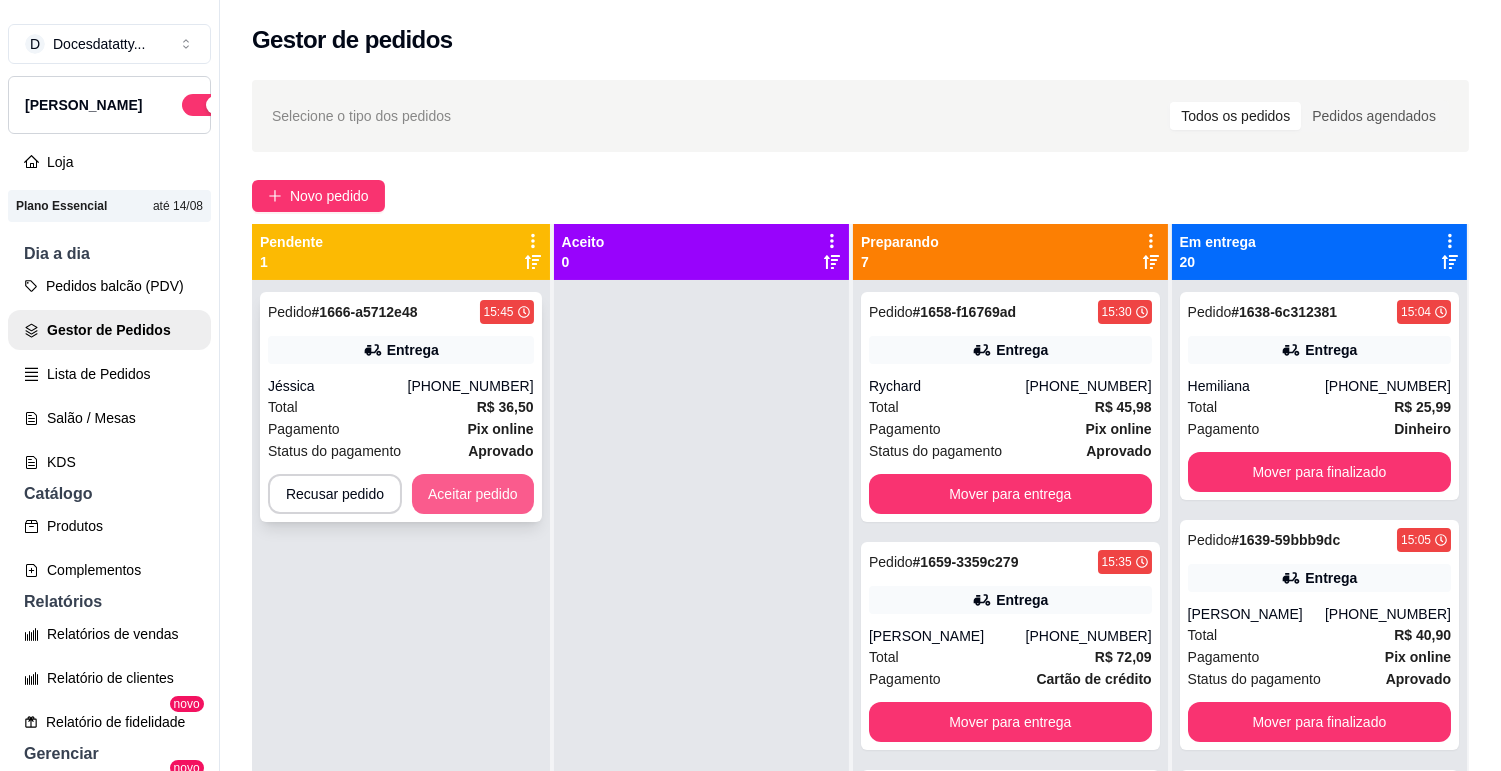 click on "Aceitar pedido" at bounding box center [473, 494] 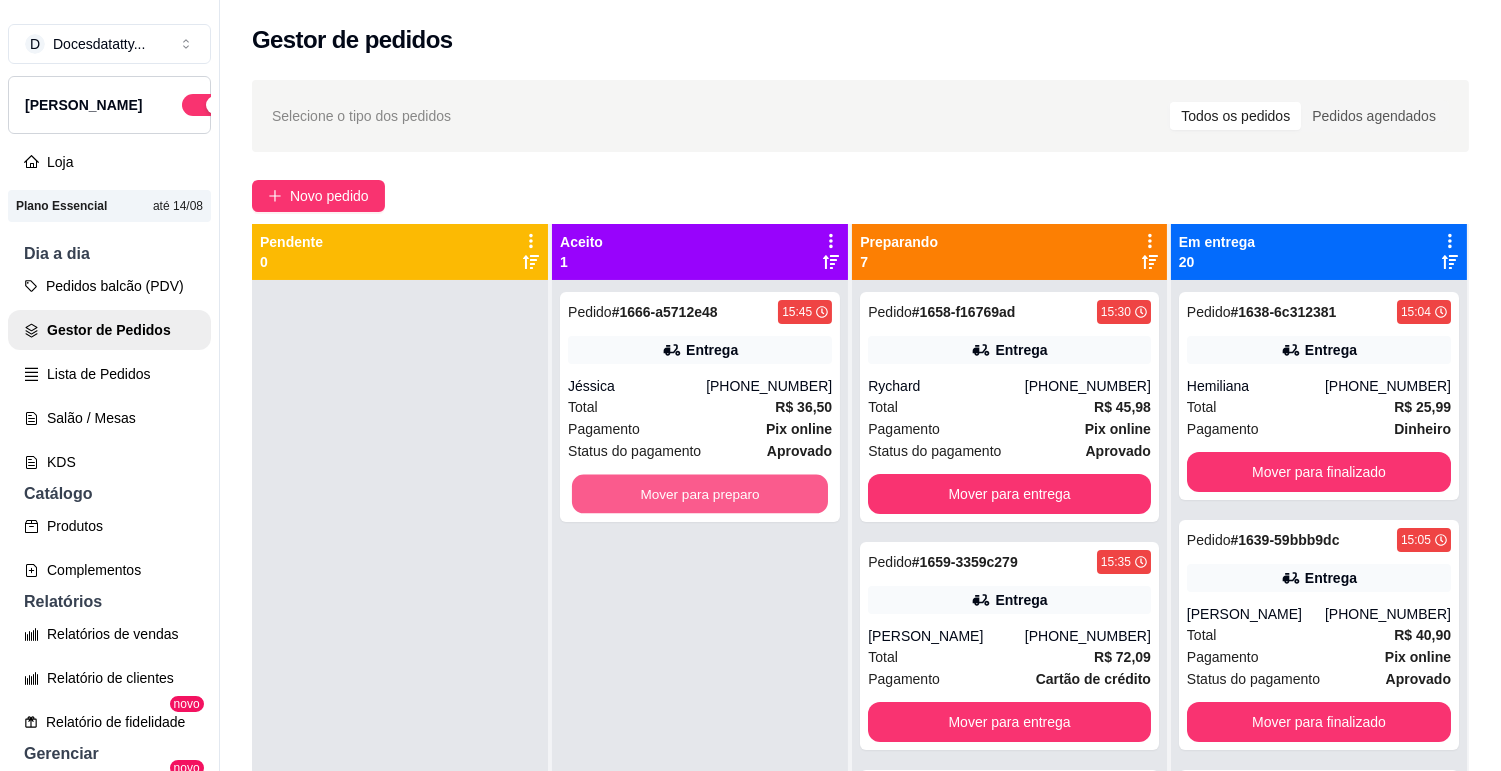 click on "Mover para preparo" at bounding box center [700, 494] 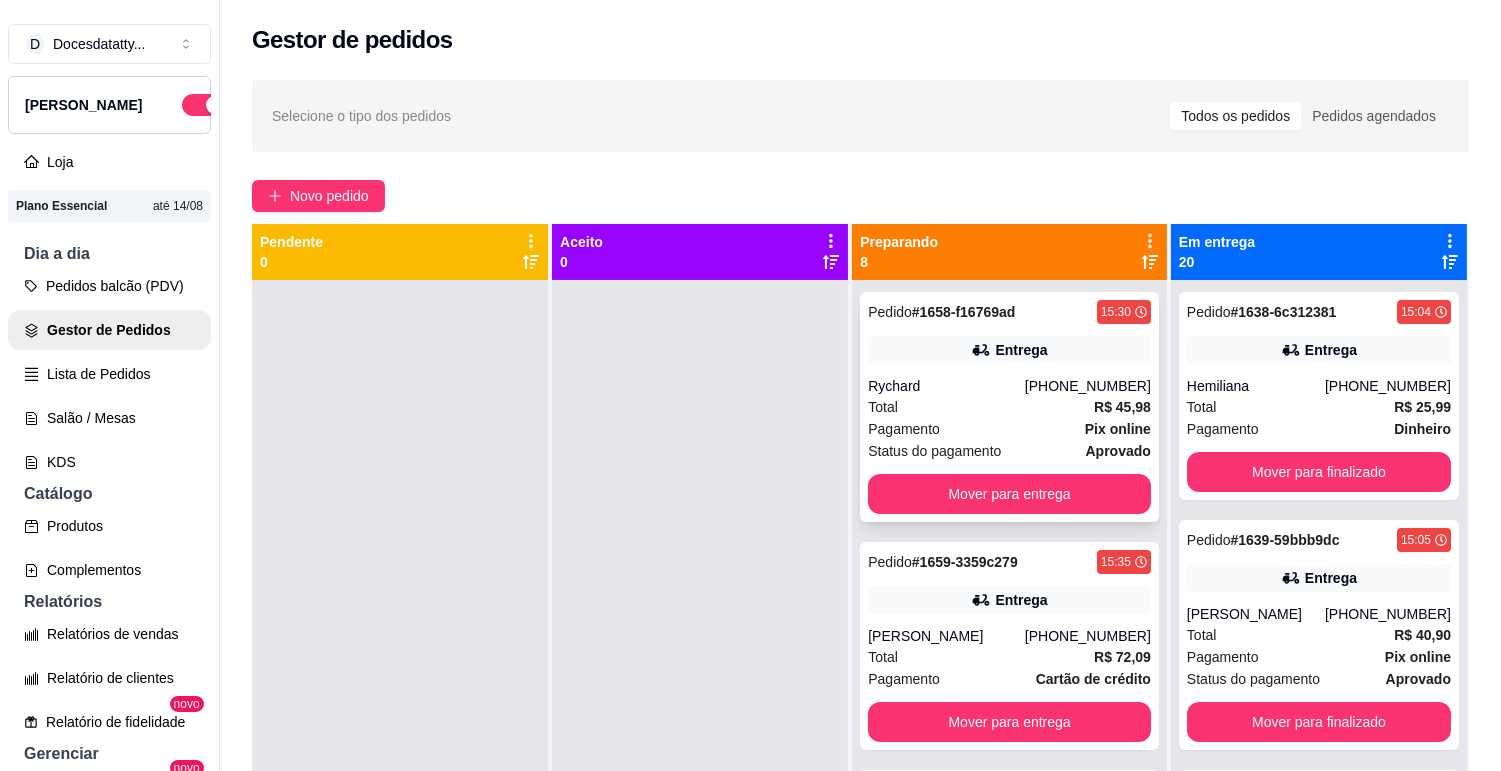 click on "Total R$ 45,98" at bounding box center [1009, 407] 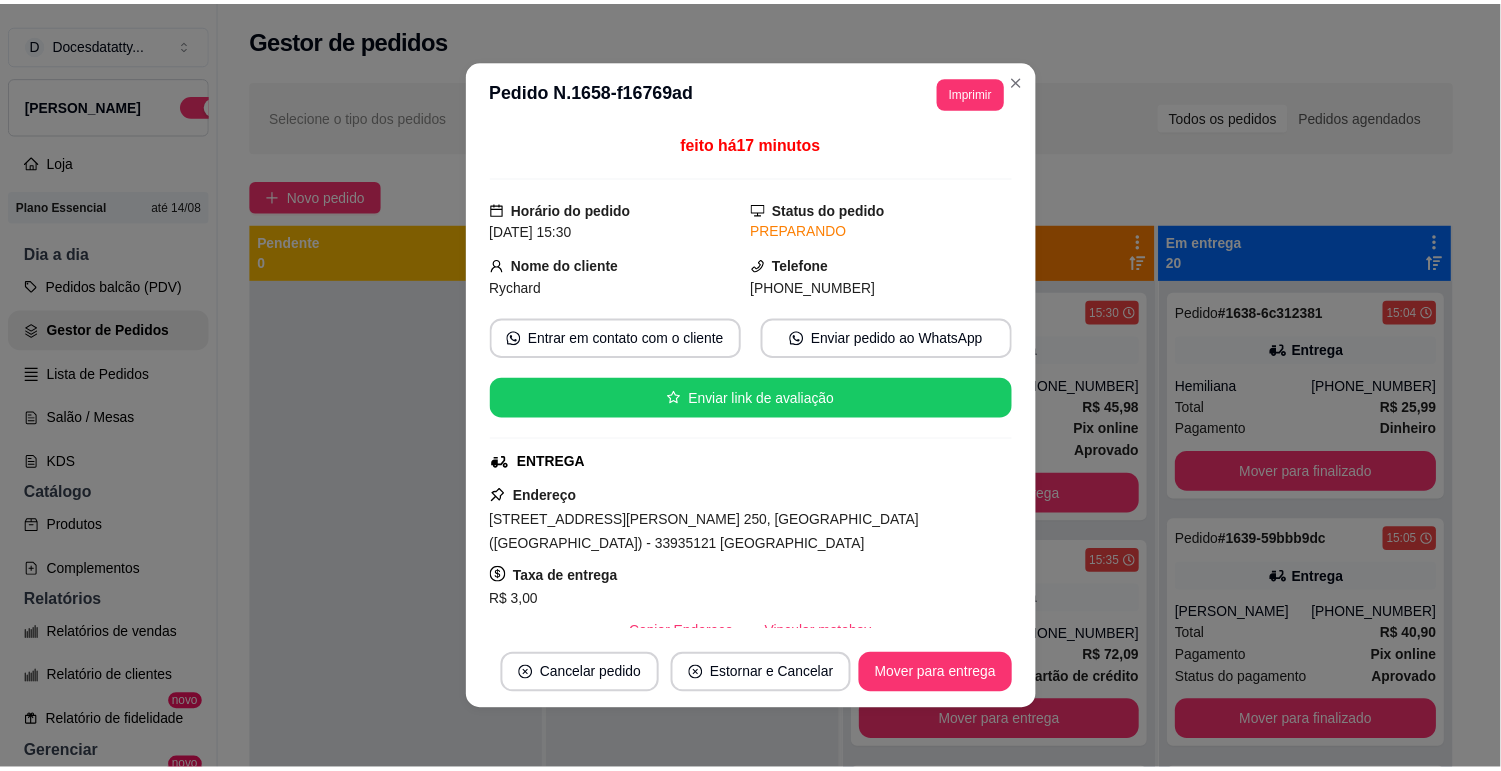 scroll, scrollTop: 111, scrollLeft: 0, axis: vertical 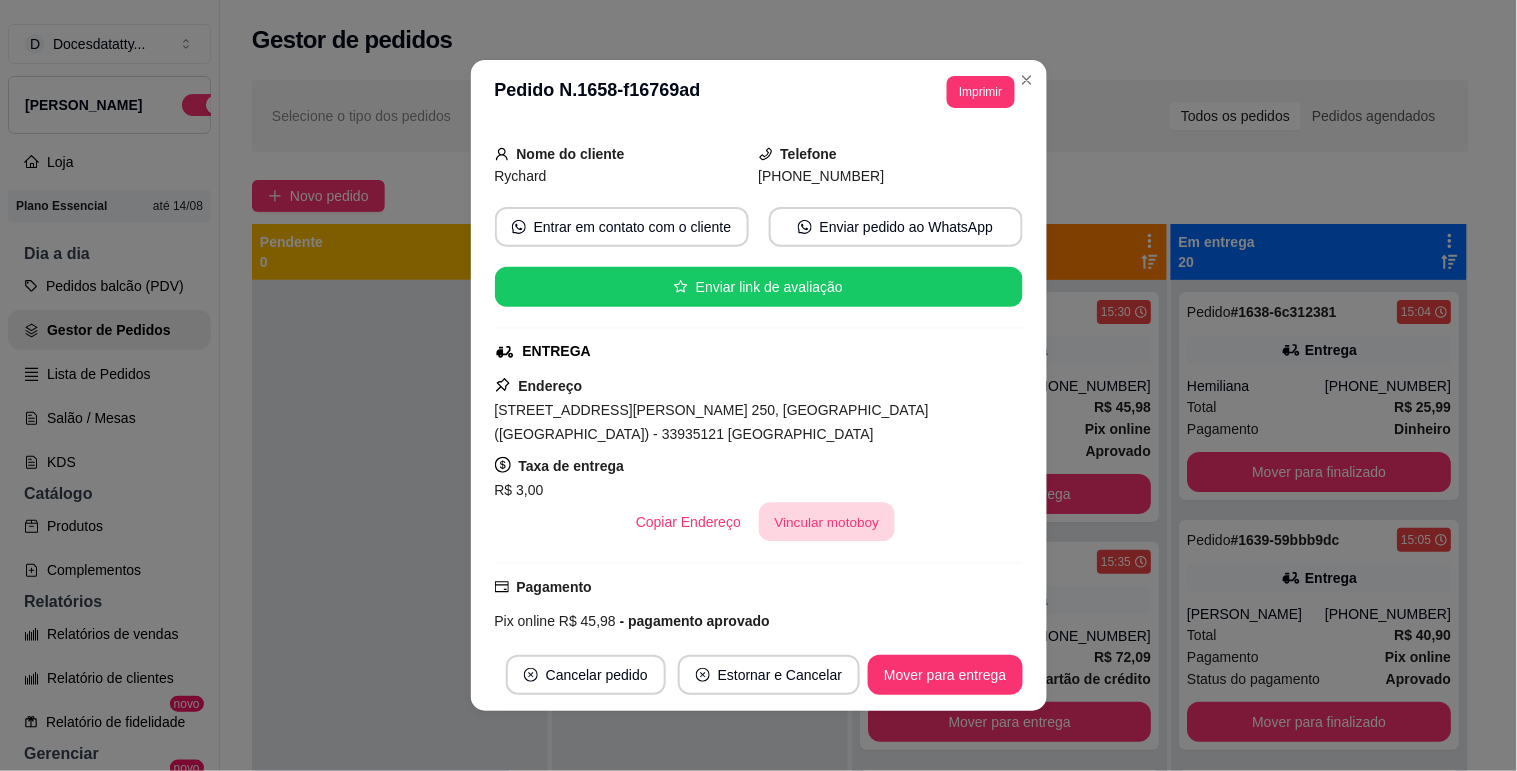 click on "Vincular motoboy" at bounding box center (827, 522) 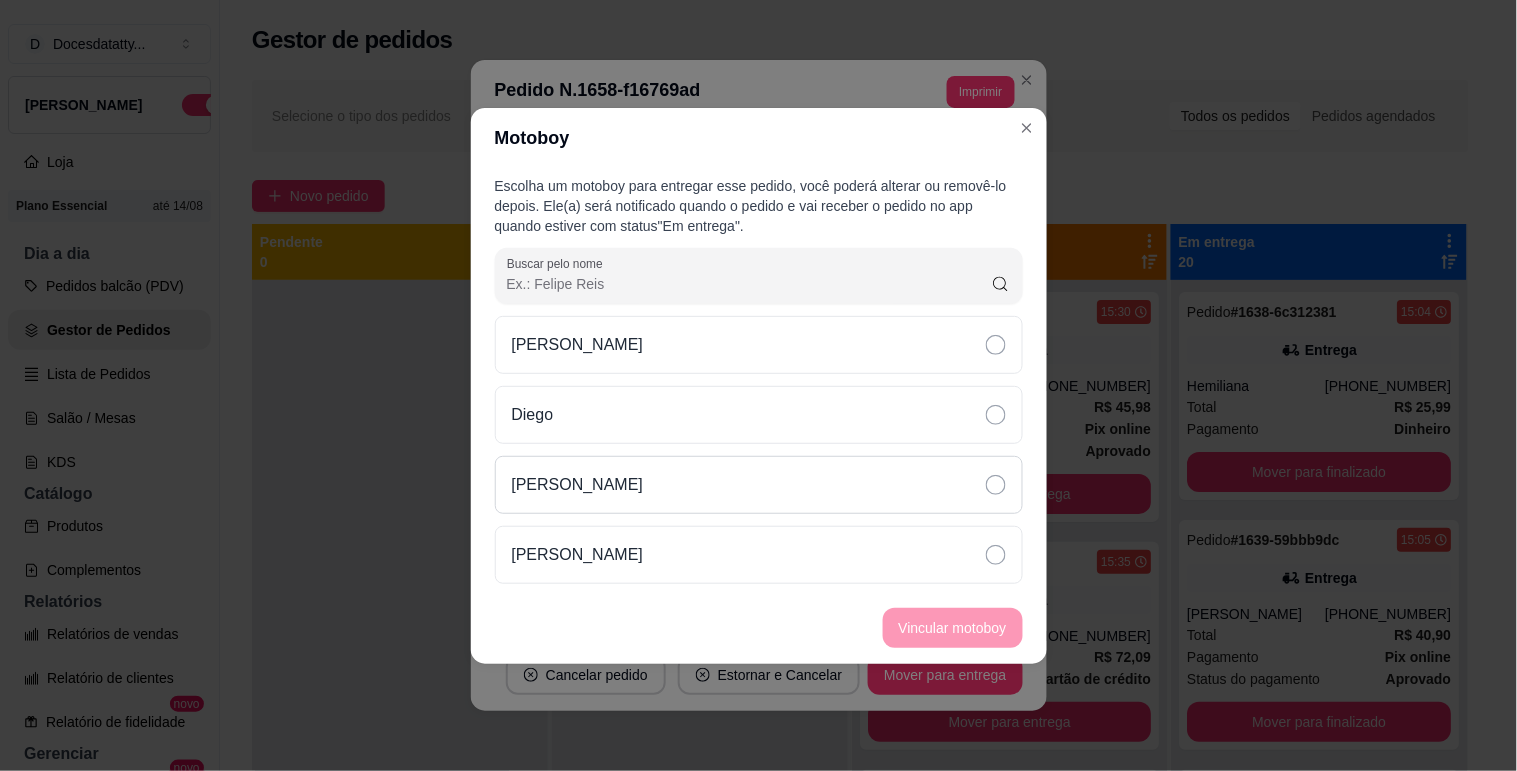drag, startPoint x: 588, startPoint y: 494, endPoint x: 618, endPoint y: 495, distance: 30.016663 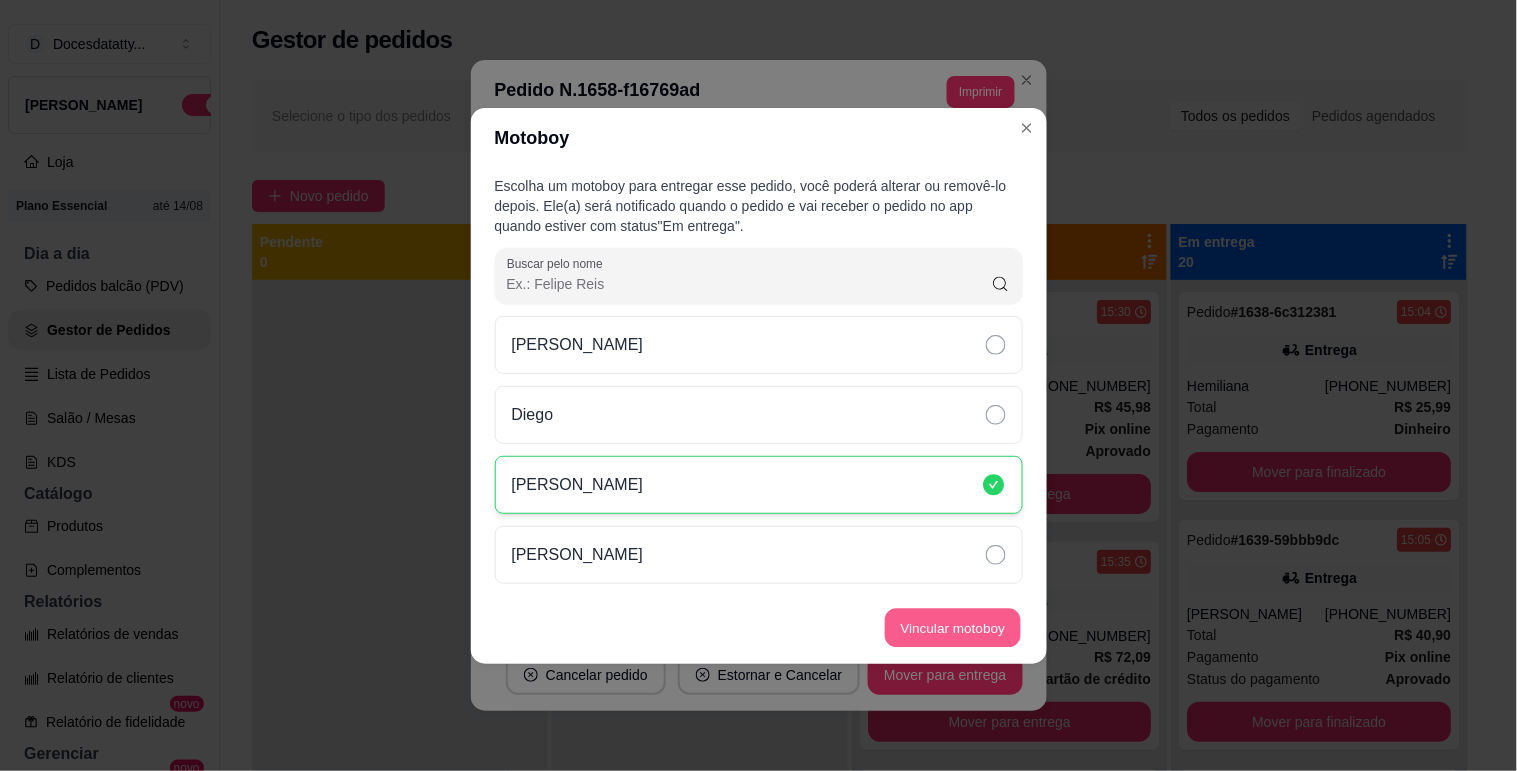 click on "Vincular motoboy" at bounding box center (953, 627) 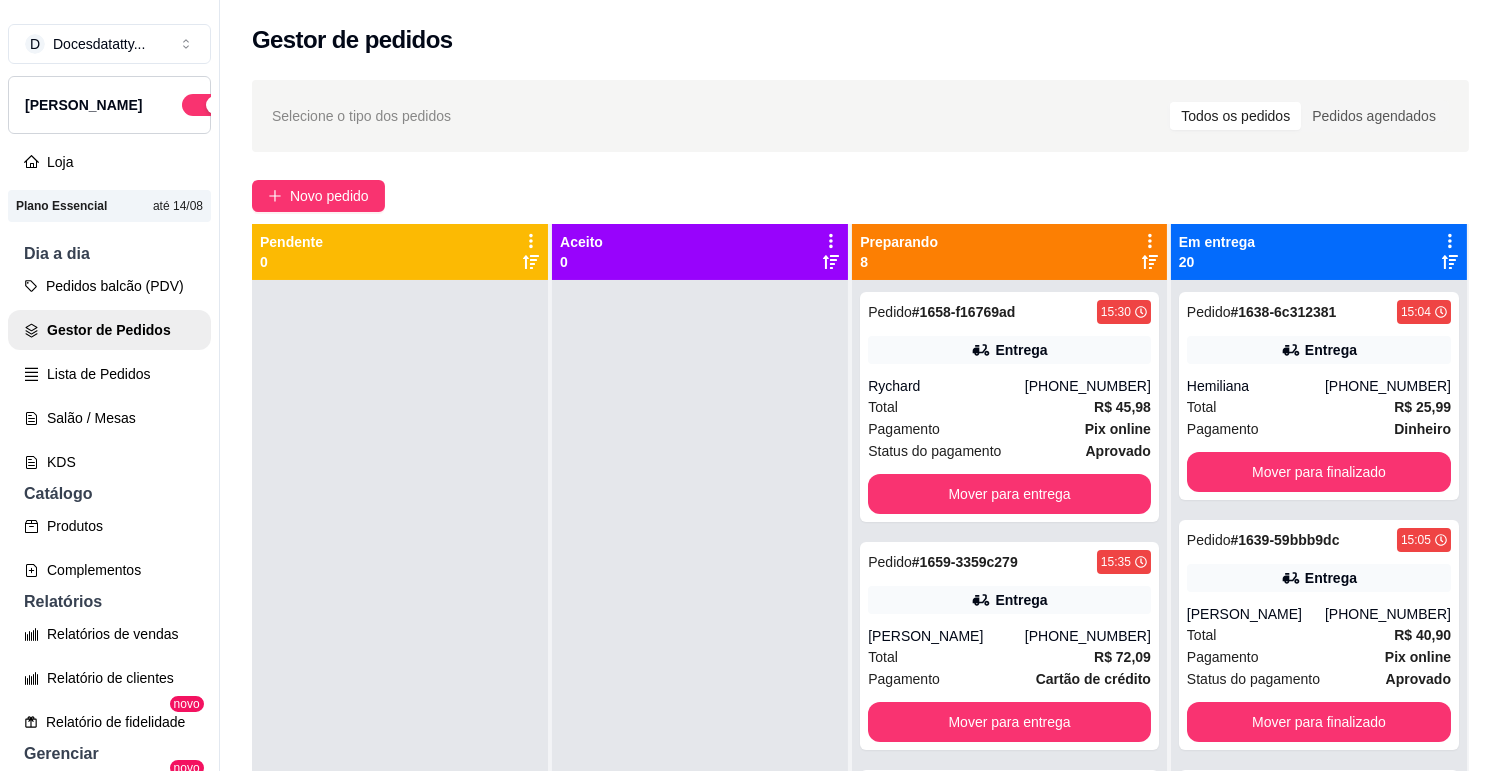 click at bounding box center (400, 665) 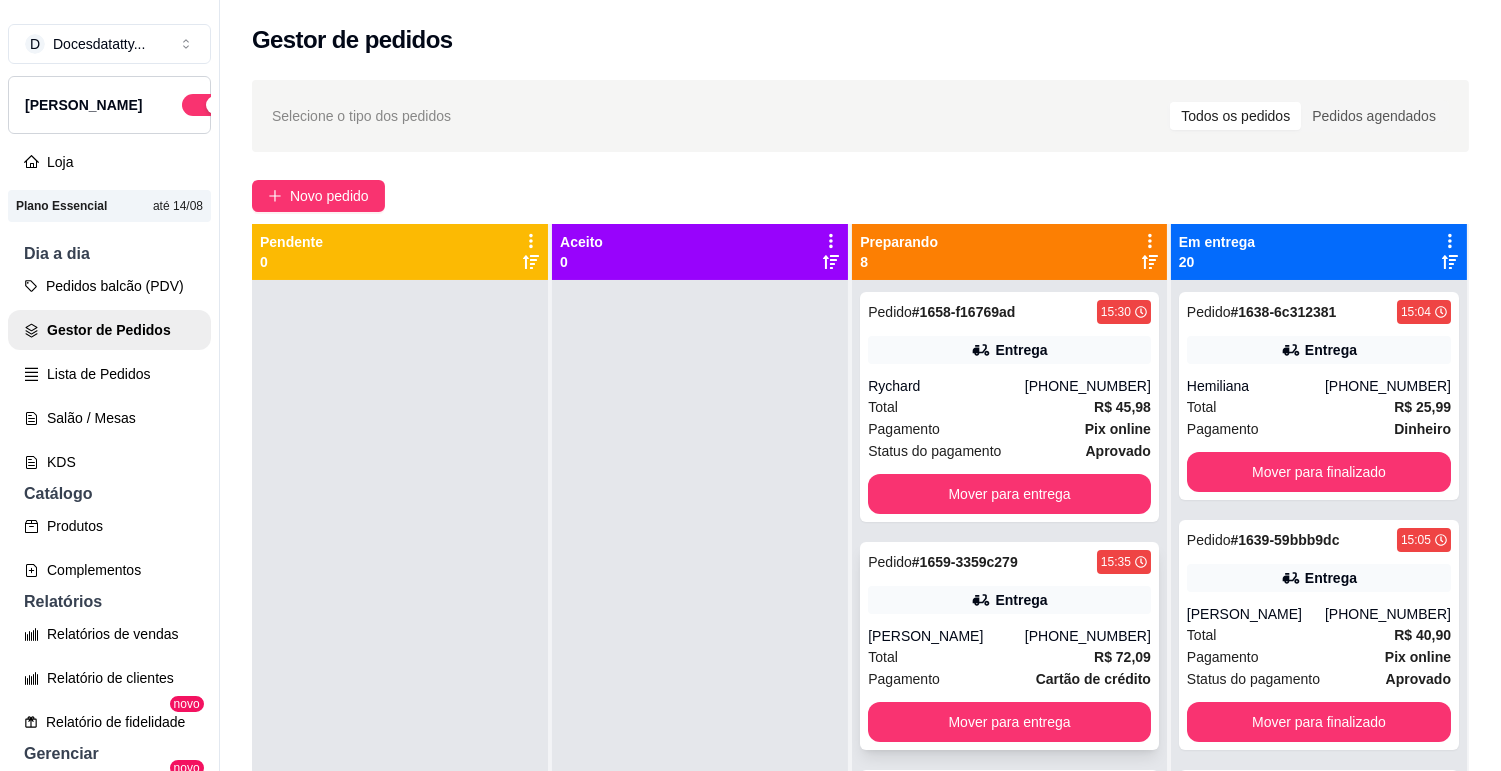 click on "[PERSON_NAME]" at bounding box center [946, 636] 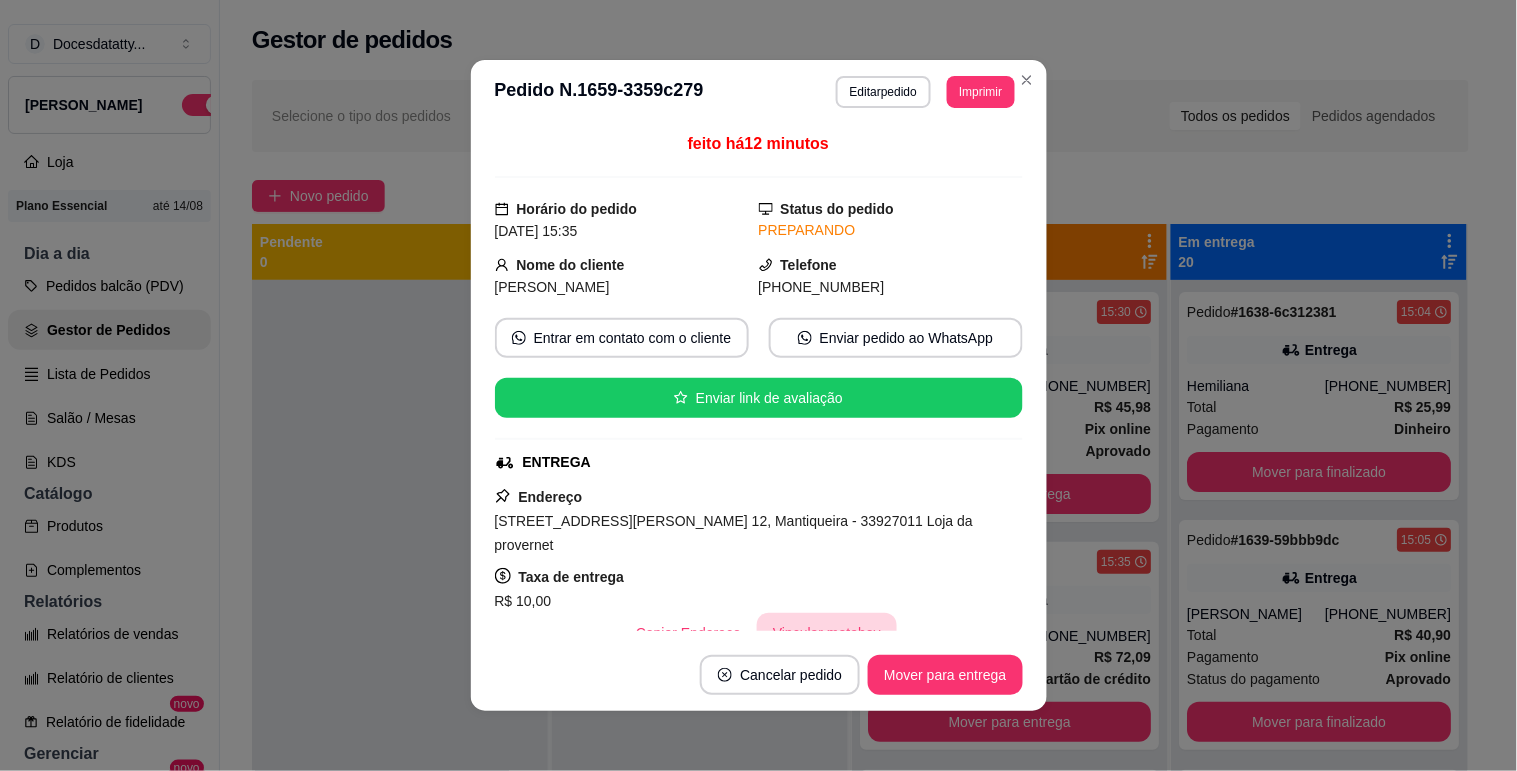 click on "Vincular motoboy" at bounding box center [827, 633] 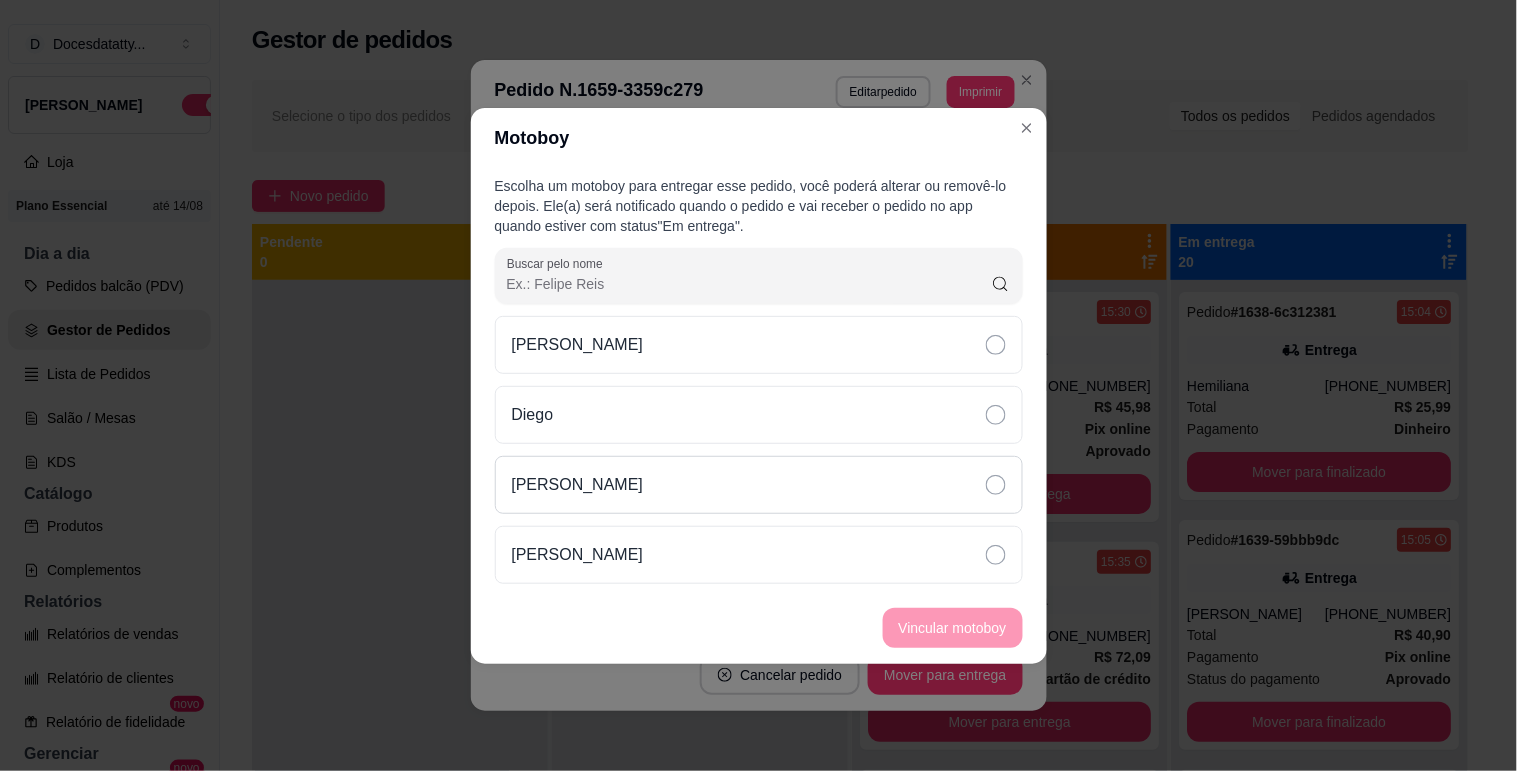 drag, startPoint x: 630, startPoint y: 492, endPoint x: 687, endPoint y: 507, distance: 58.940647 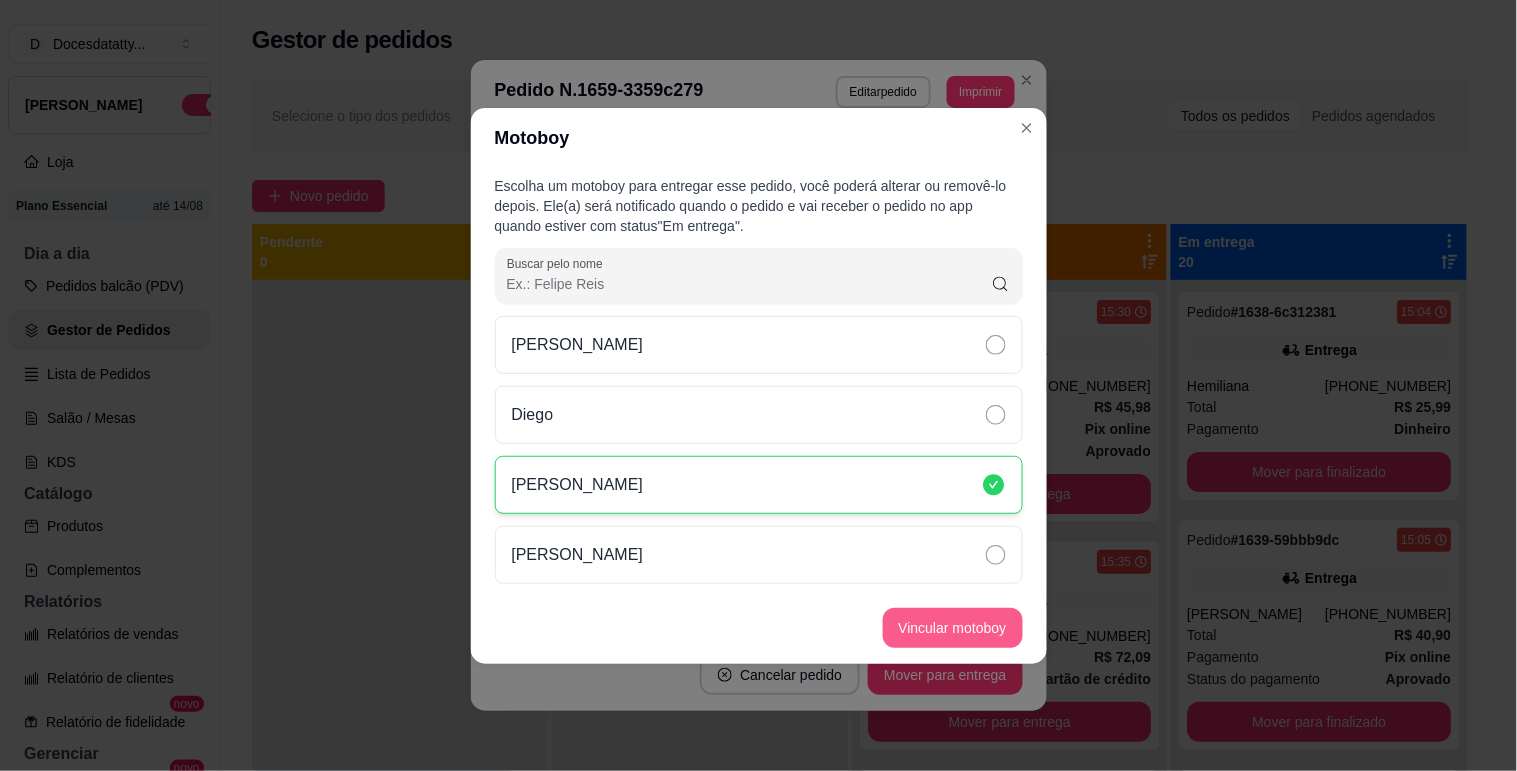 click on "Vincular motoboy" at bounding box center (953, 628) 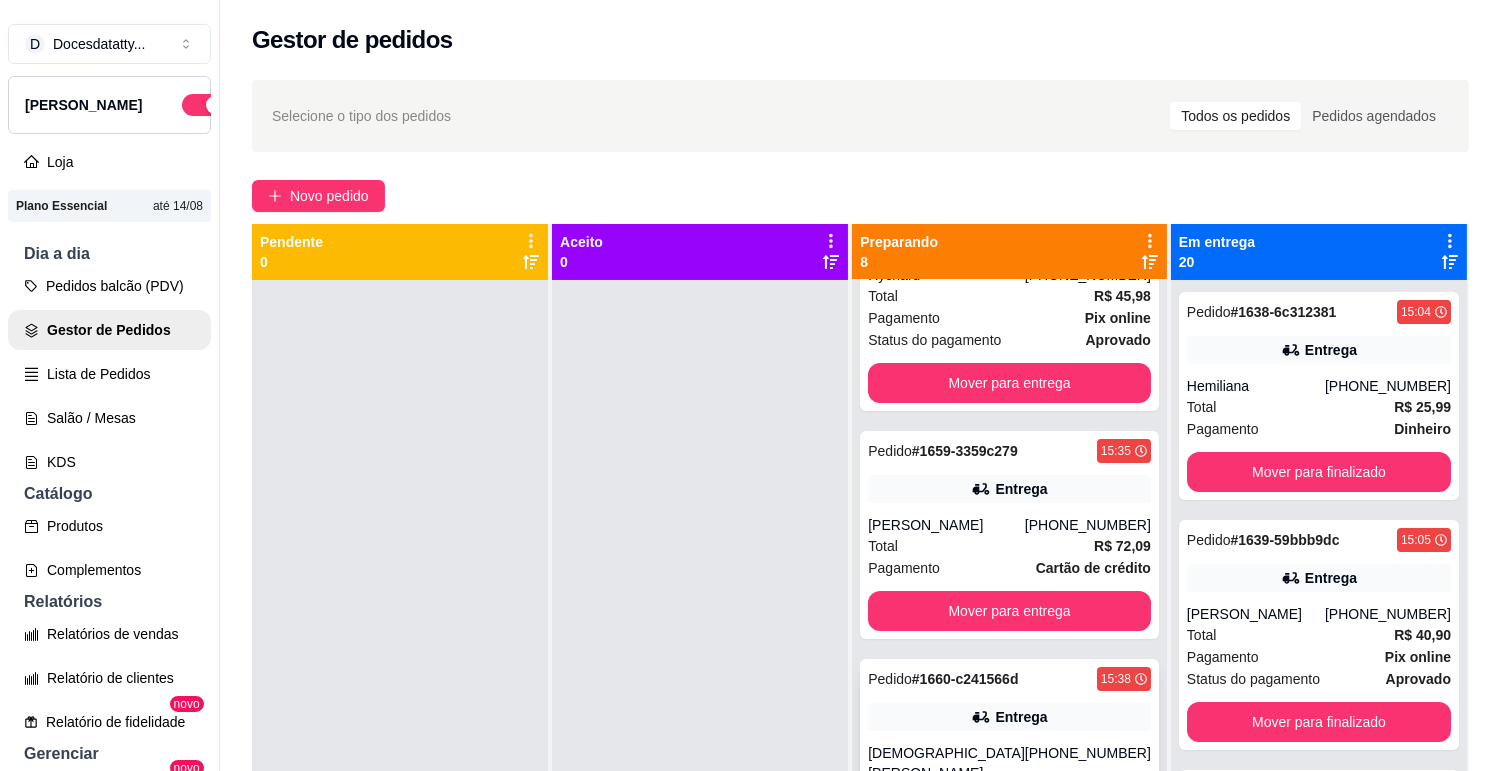 scroll, scrollTop: 222, scrollLeft: 0, axis: vertical 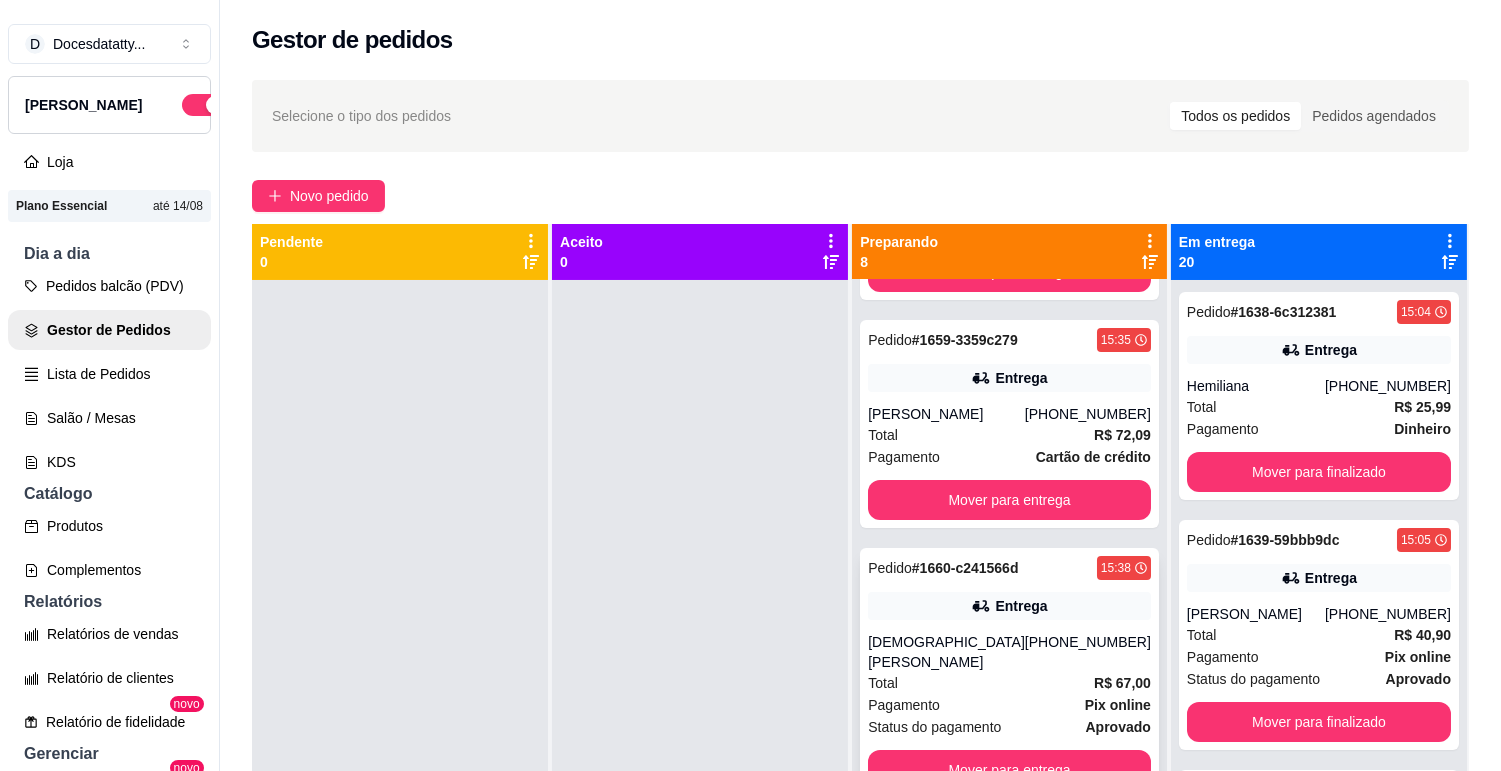 click on "Pedido  # 1660-c241566d 15:38 Entrega [PERSON_NAME] [PHONE_NUMBER] Total R$ 67,00 Pagamento Pix online Status do pagamento aprovado Mover para entrega" at bounding box center (1009, 673) 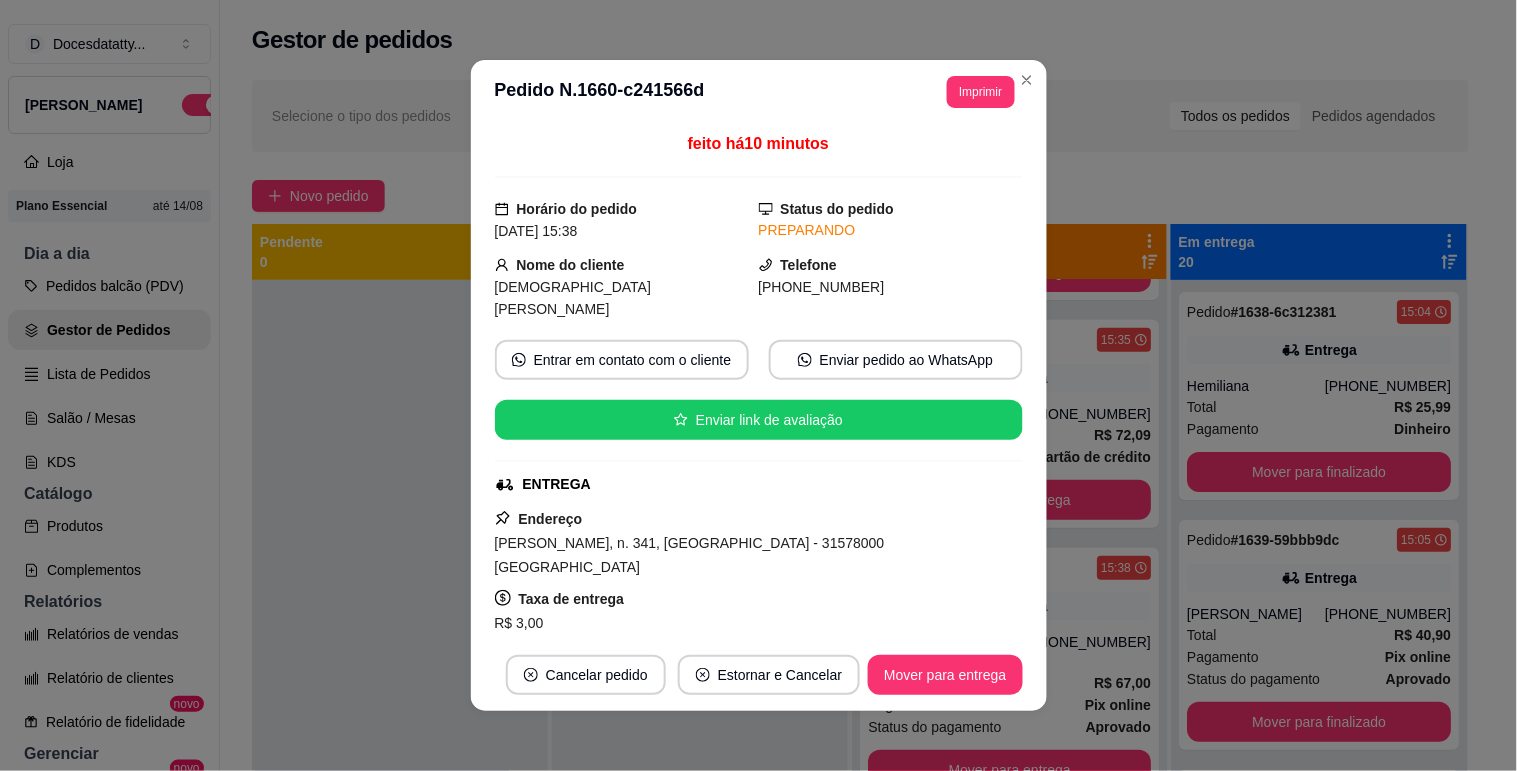 click on "Vincular motoboy" at bounding box center (827, 655) 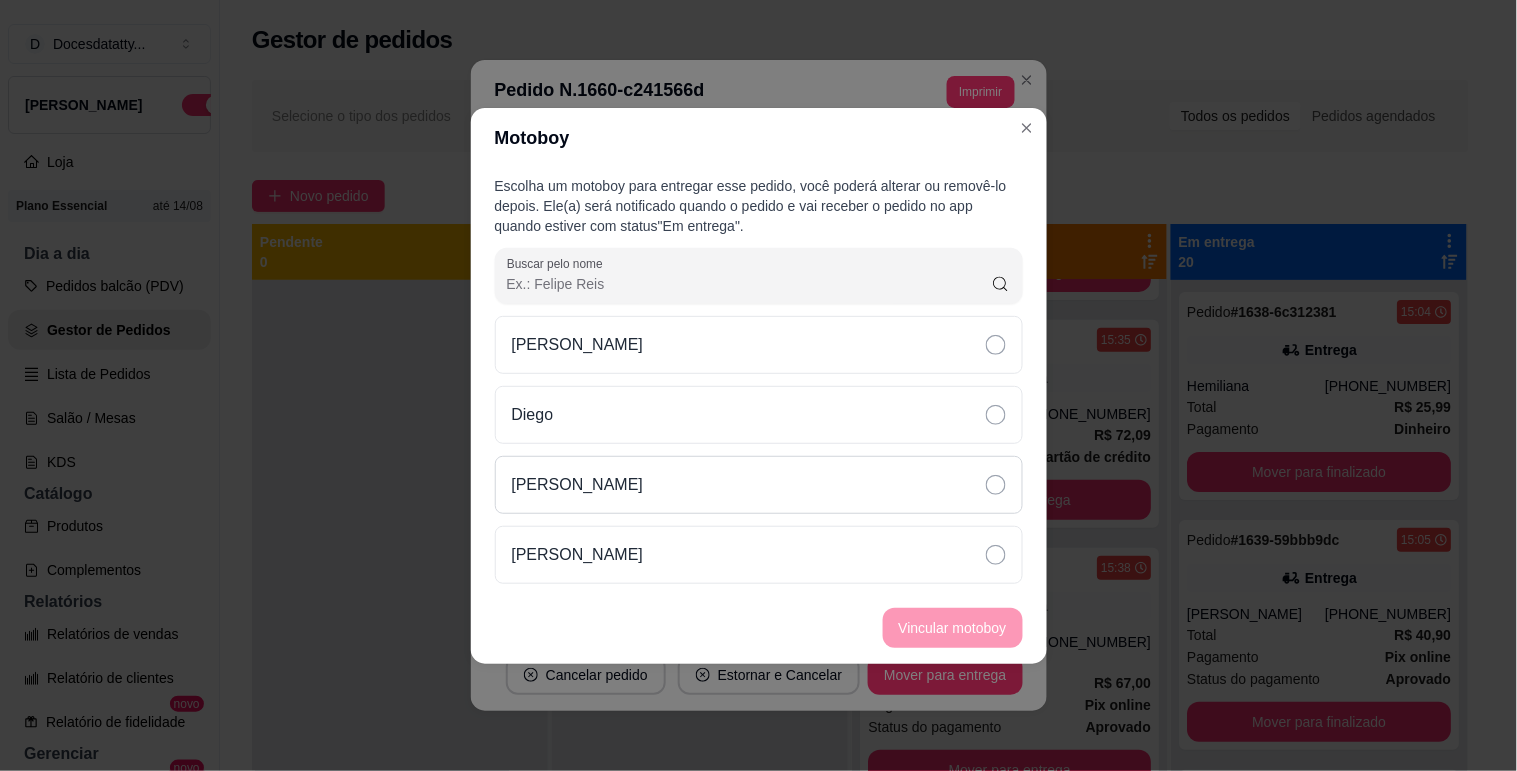 click on "[PERSON_NAME]" at bounding box center (578, 485) 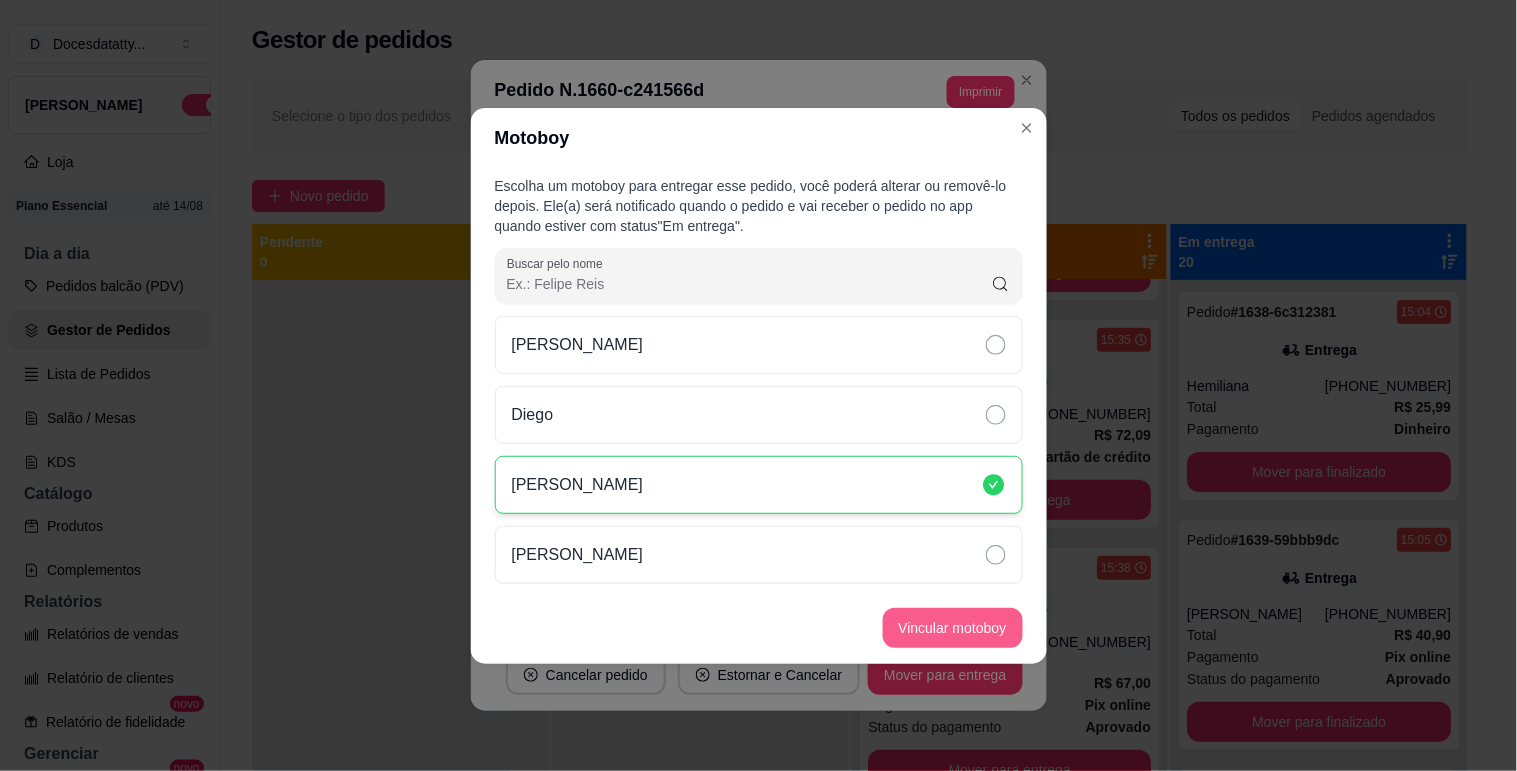 click on "Vincular motoboy" at bounding box center [953, 628] 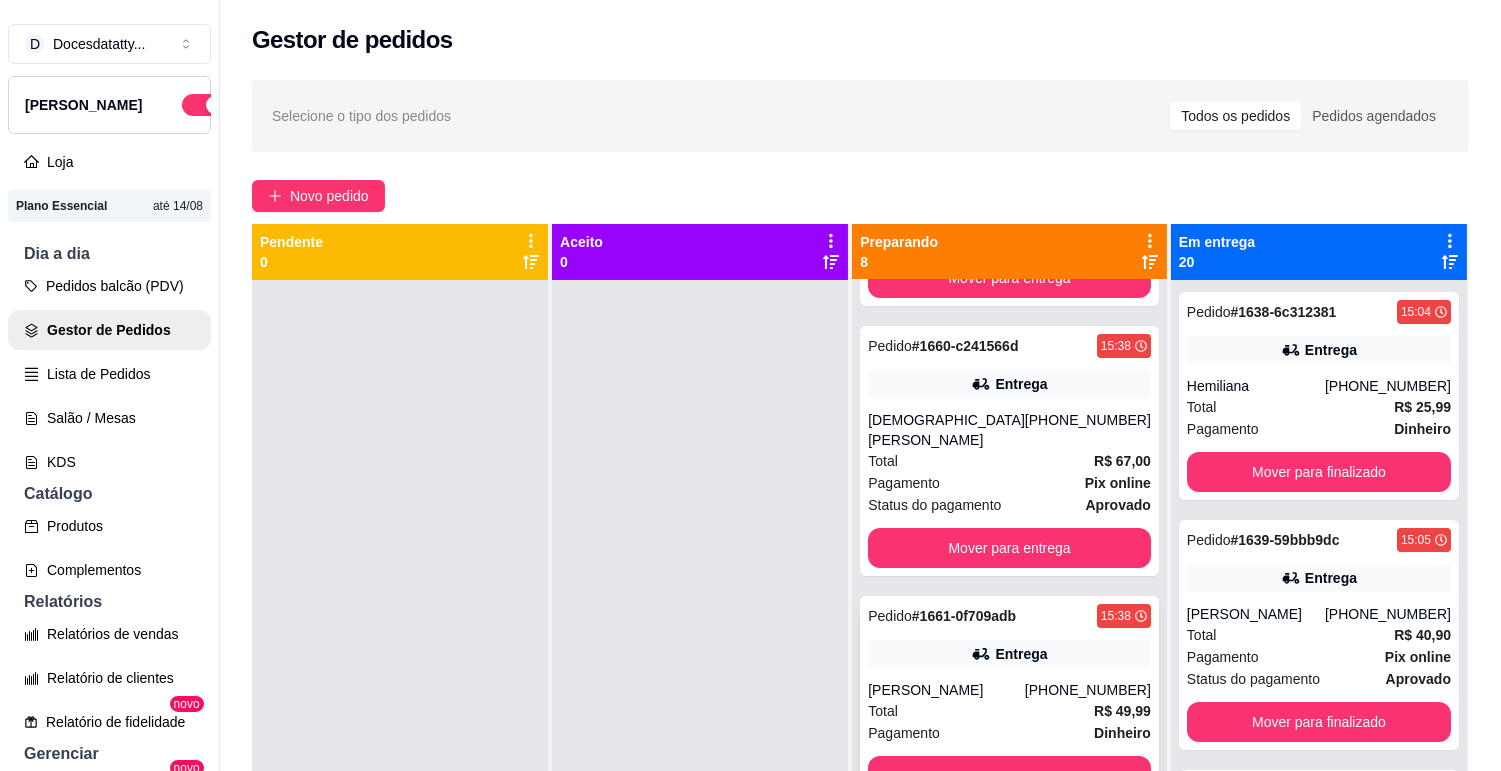 scroll, scrollTop: 555, scrollLeft: 0, axis: vertical 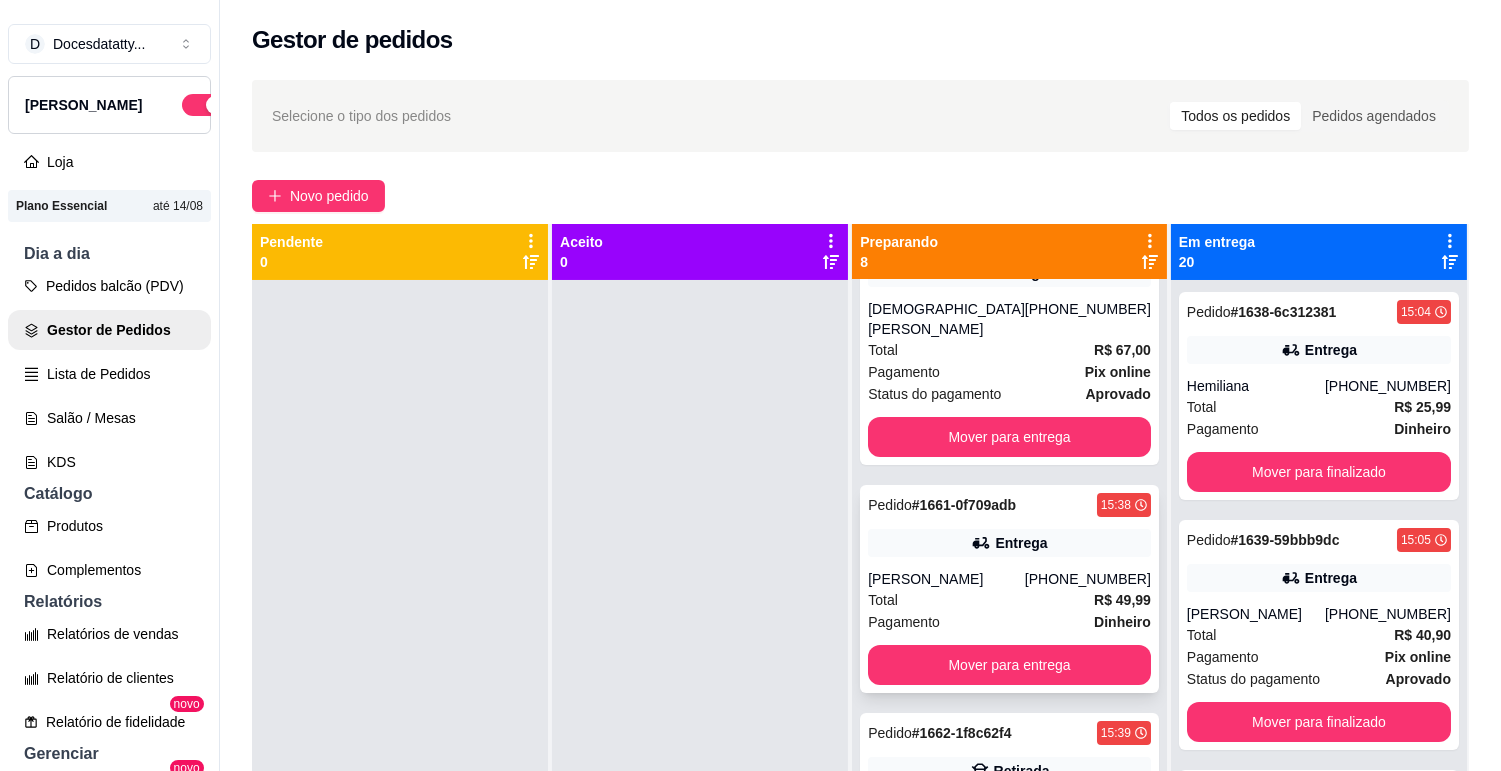 click on "[PERSON_NAME]" at bounding box center [946, 579] 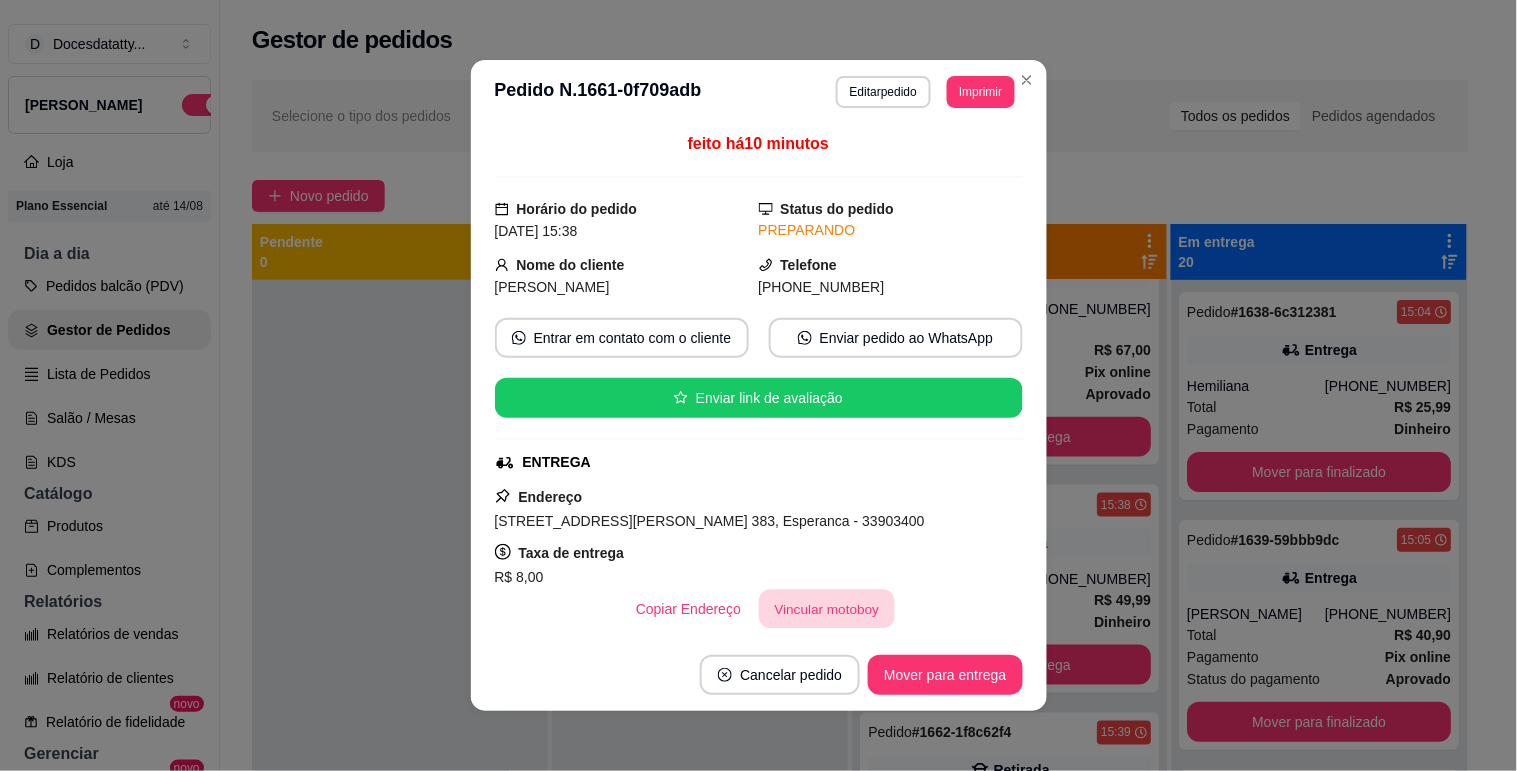click on "Vincular motoboy" at bounding box center (827, 609) 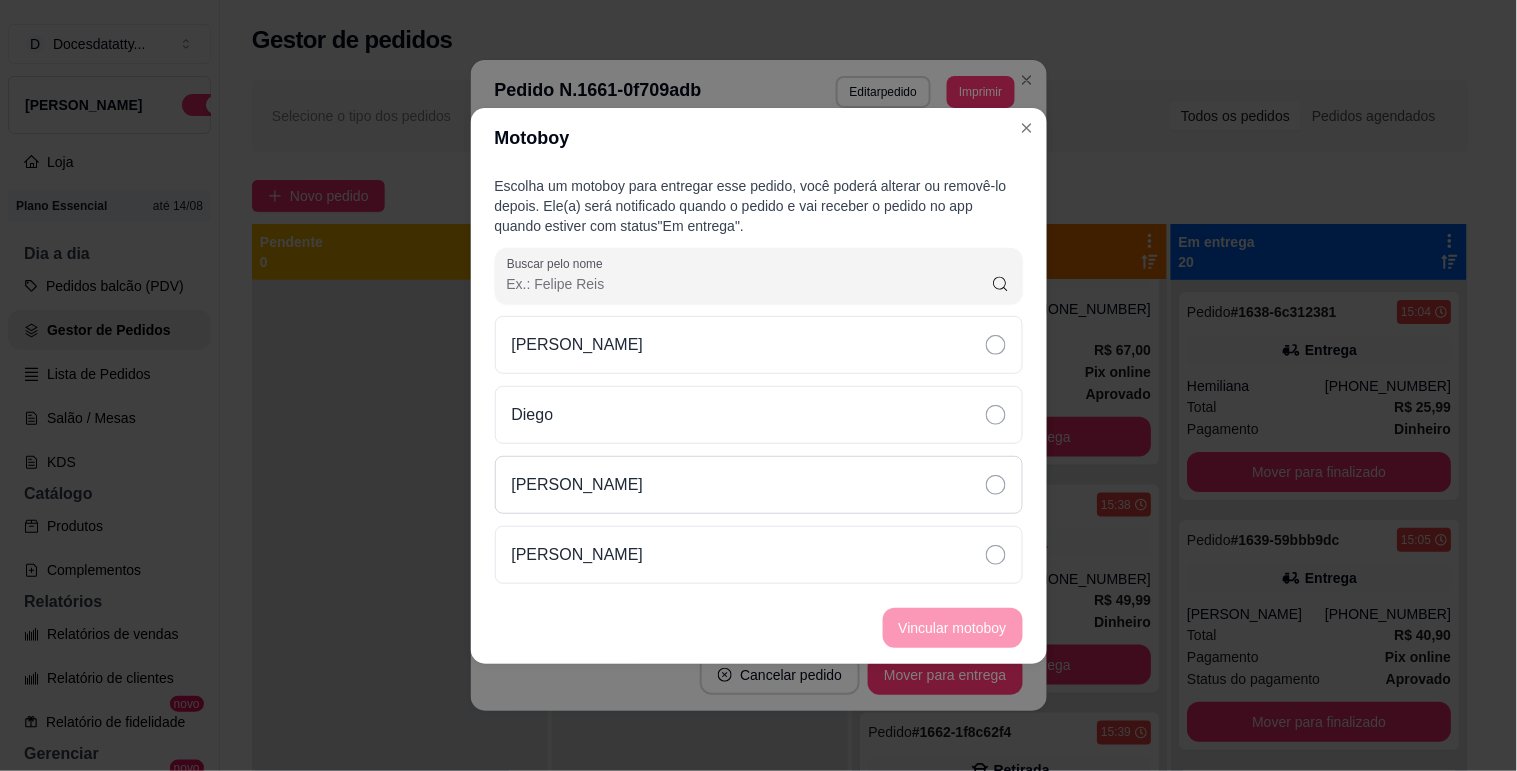 click on "[PERSON_NAME]" at bounding box center [578, 485] 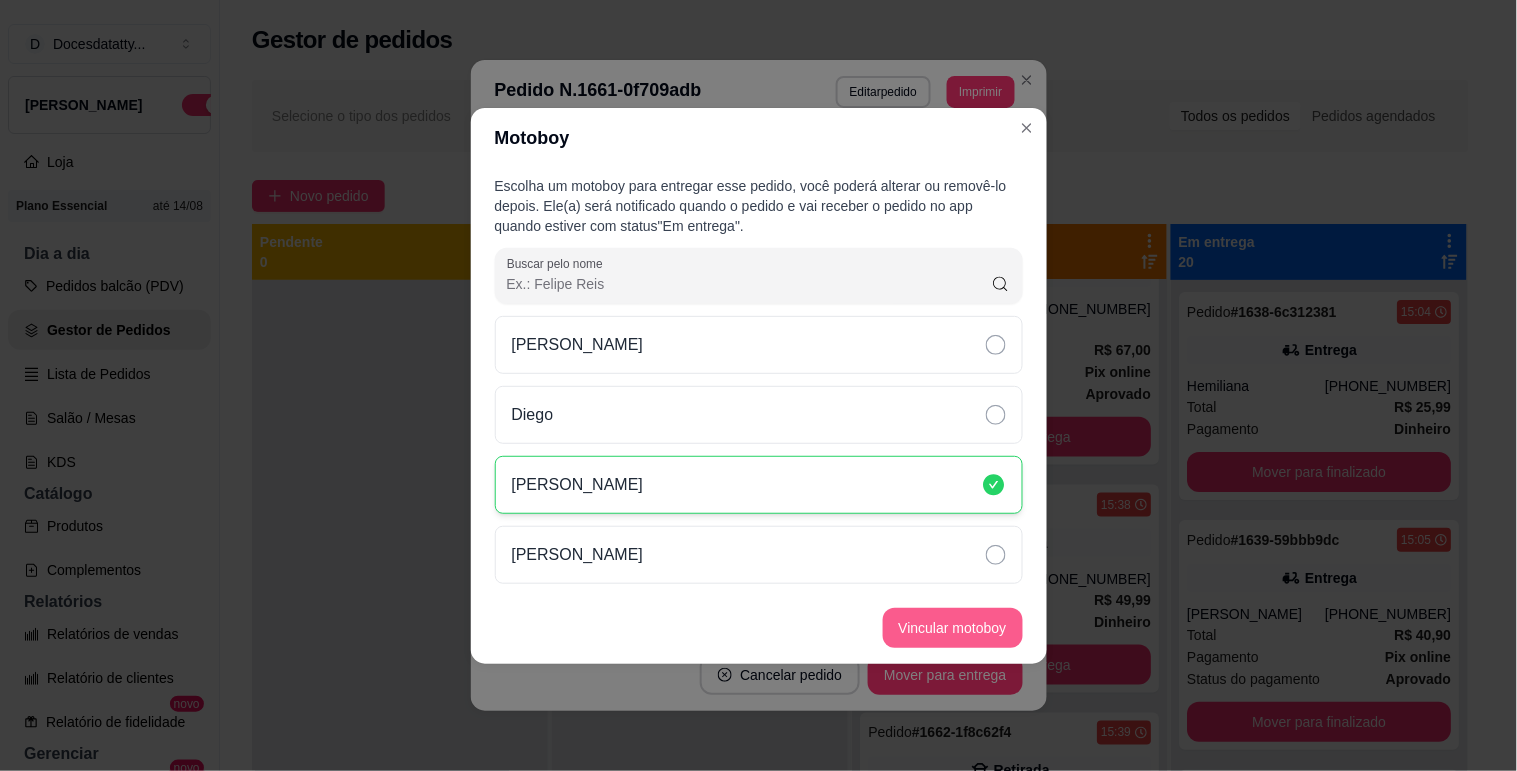 click on "Vincular motoboy" at bounding box center (953, 628) 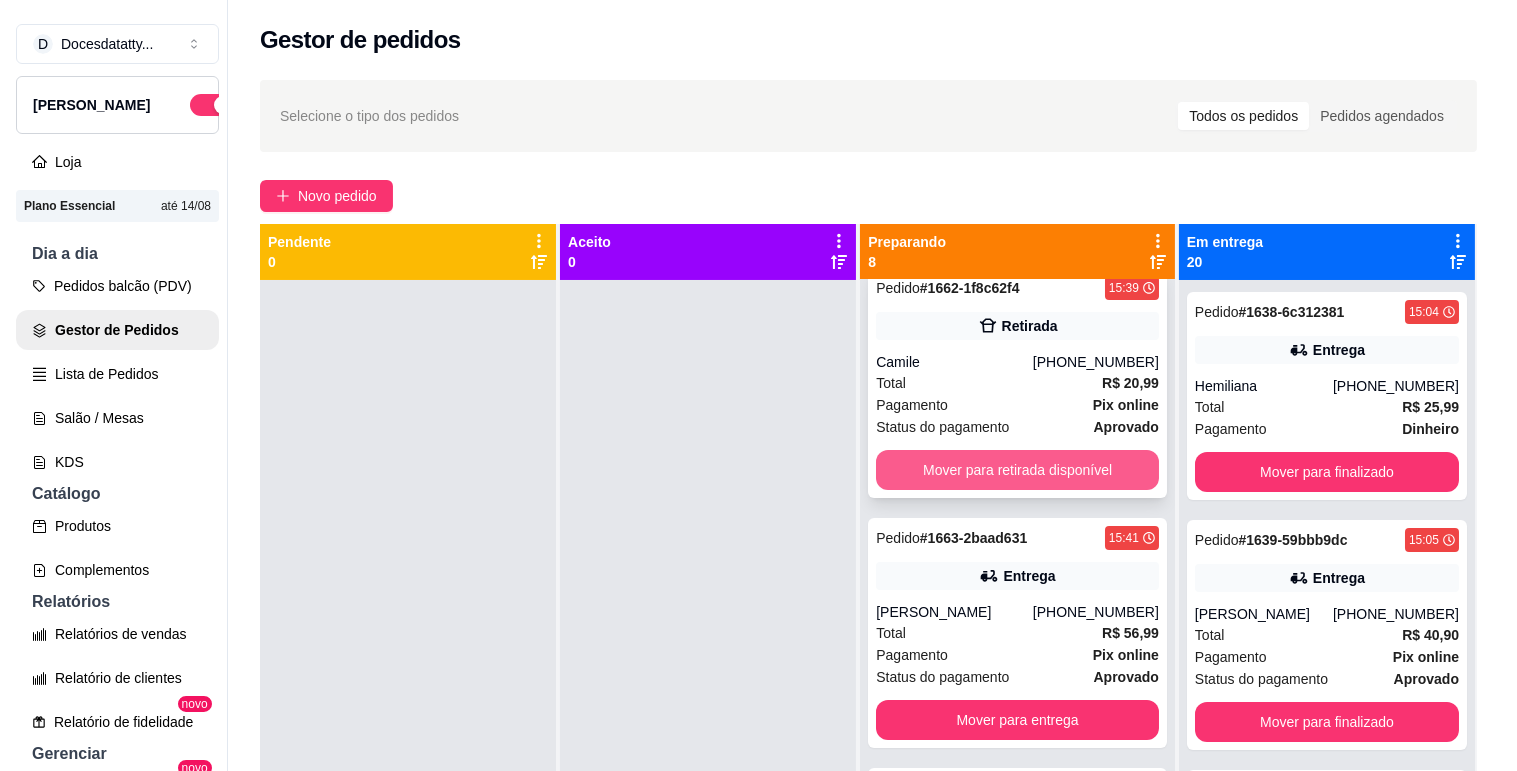 scroll, scrollTop: 1111, scrollLeft: 0, axis: vertical 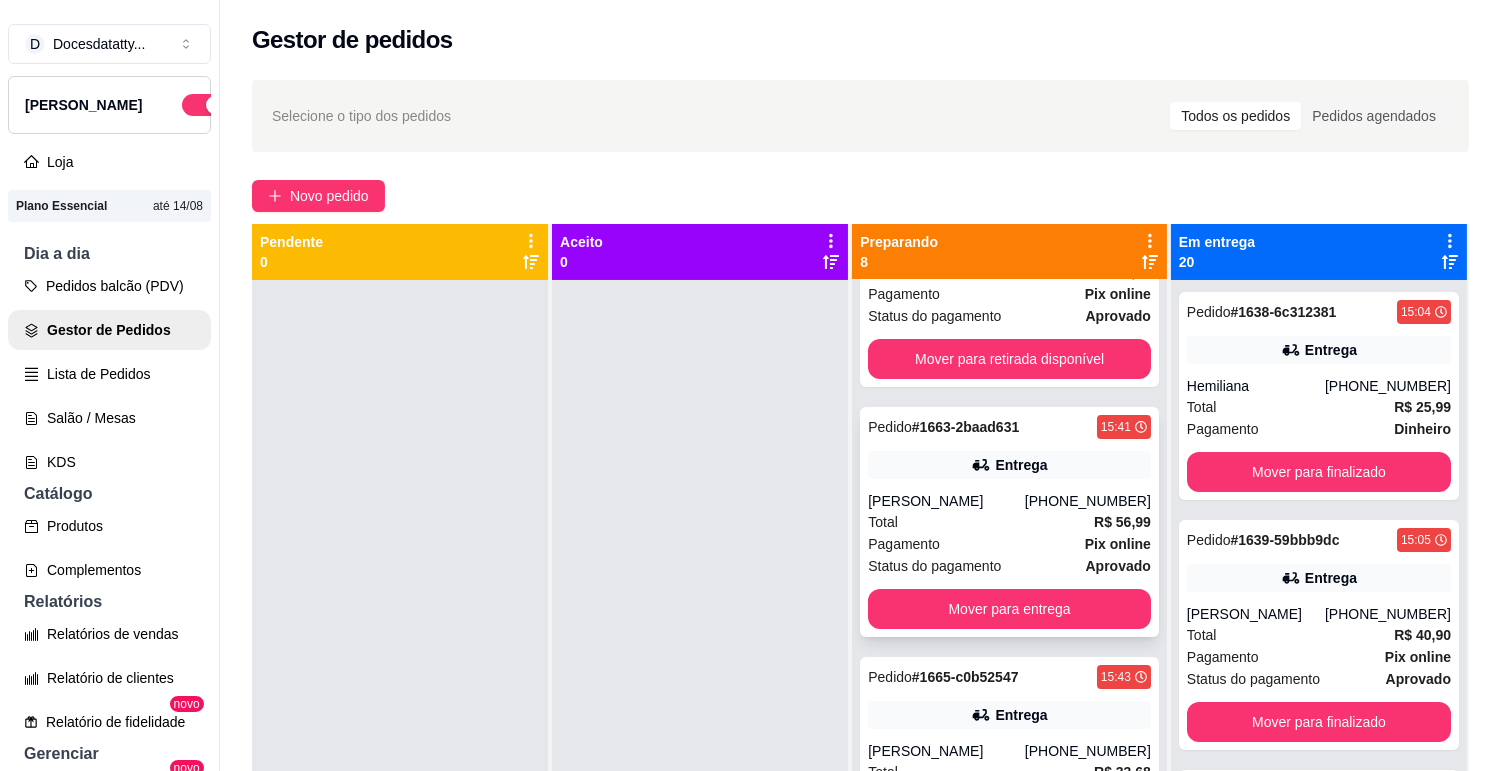 click on "Total R$ 56,99" at bounding box center [1009, 522] 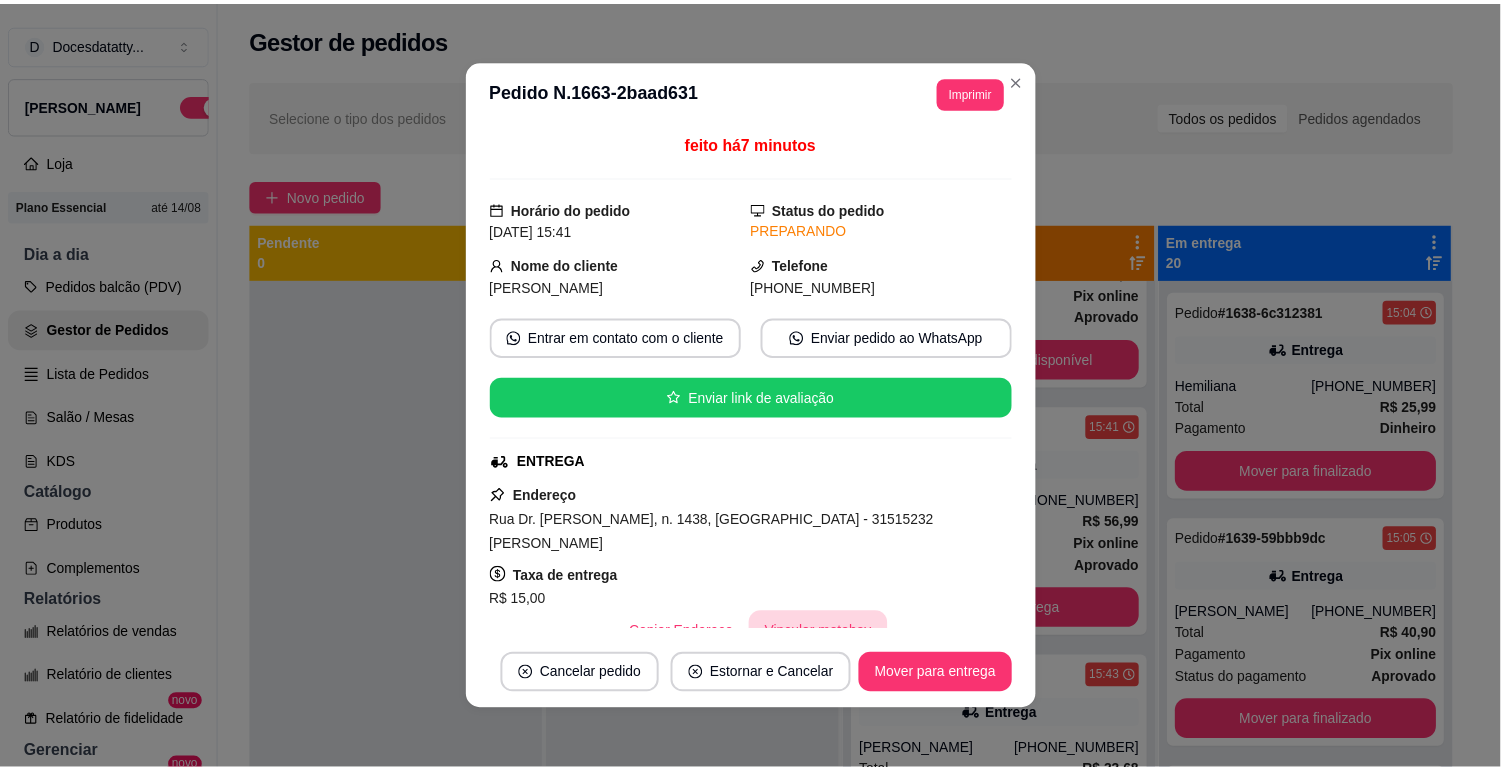 scroll, scrollTop: 111, scrollLeft: 0, axis: vertical 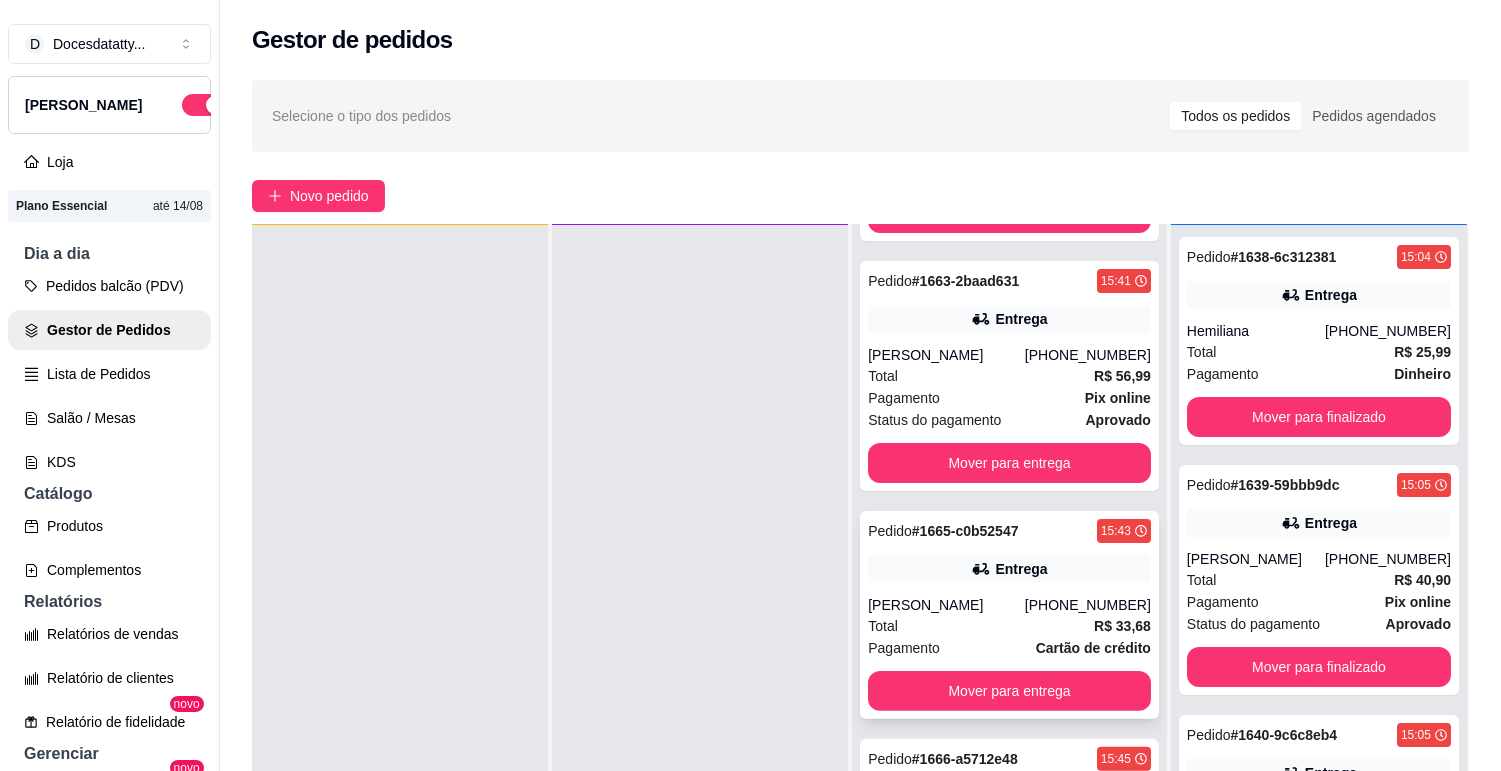 click 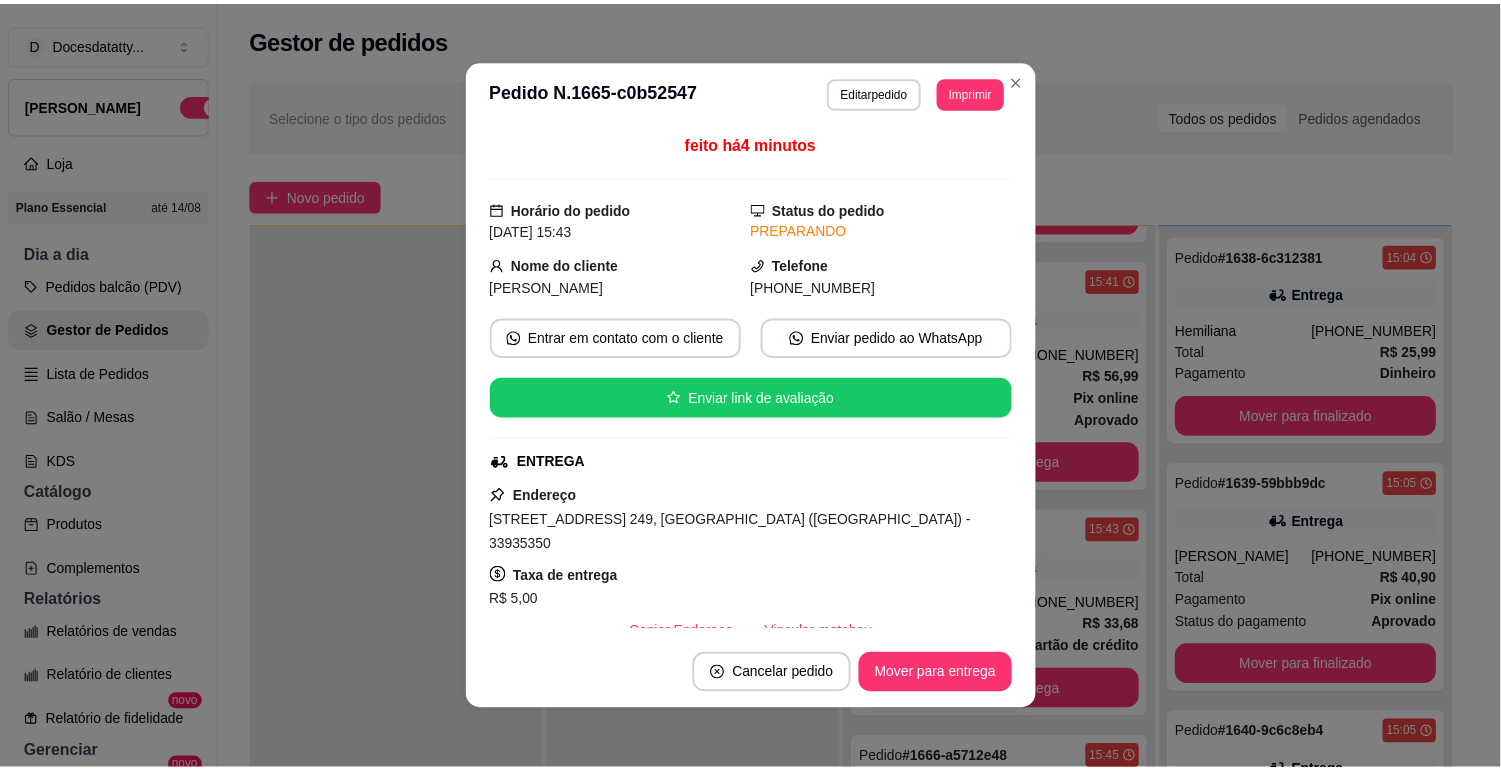 scroll, scrollTop: 111, scrollLeft: 0, axis: vertical 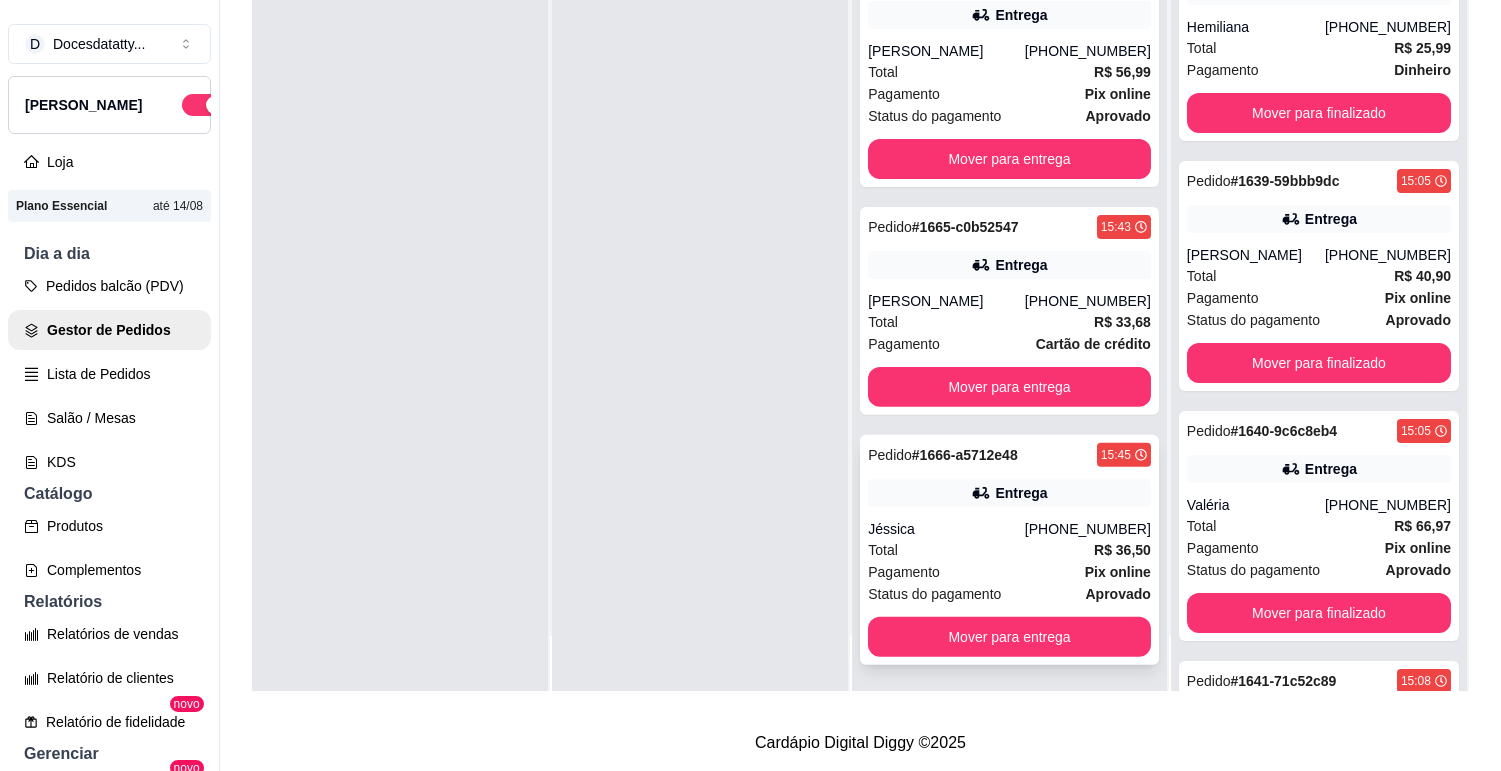 click on "Jéssica" at bounding box center (946, 529) 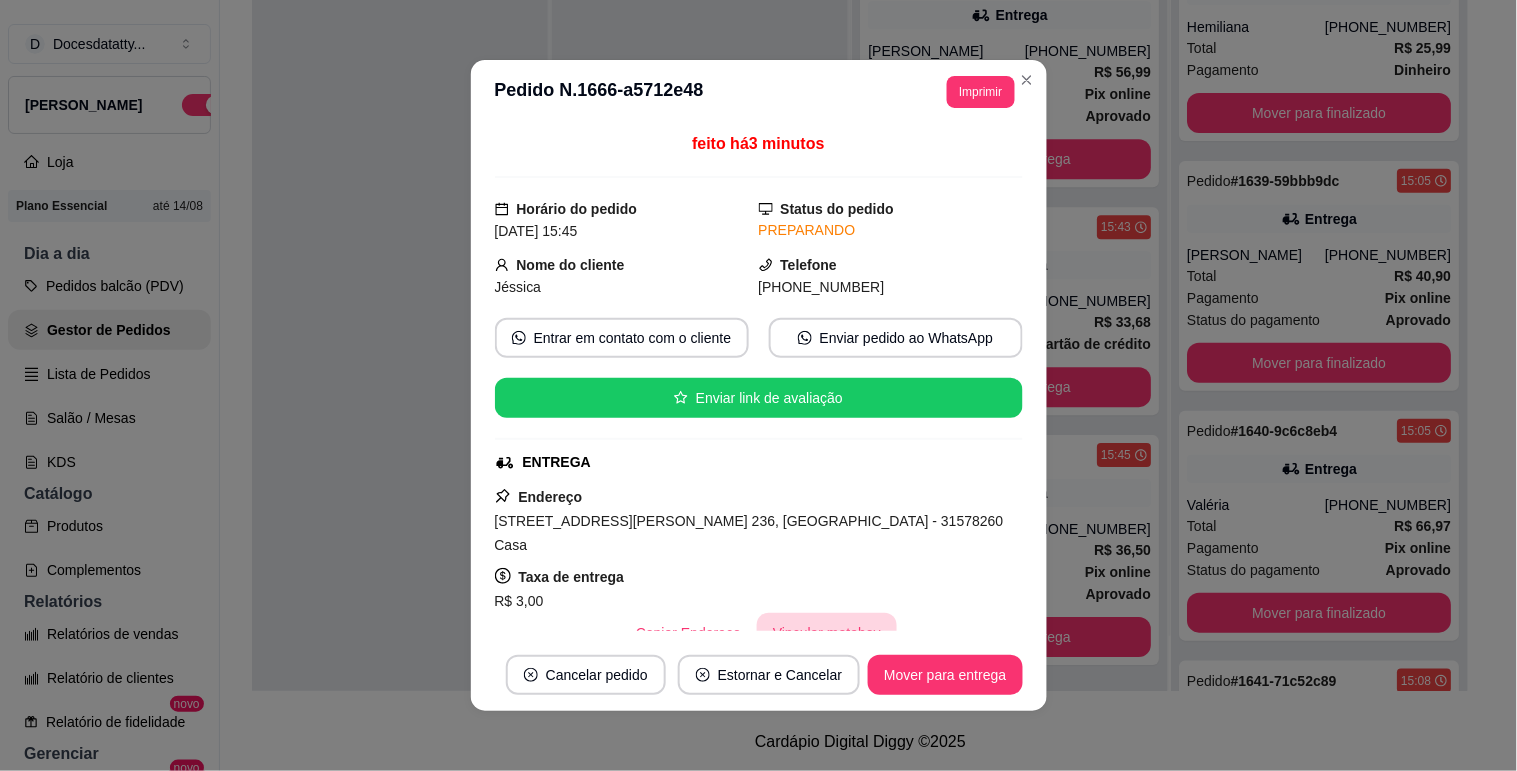 click on "Vincular motoboy" at bounding box center [827, 633] 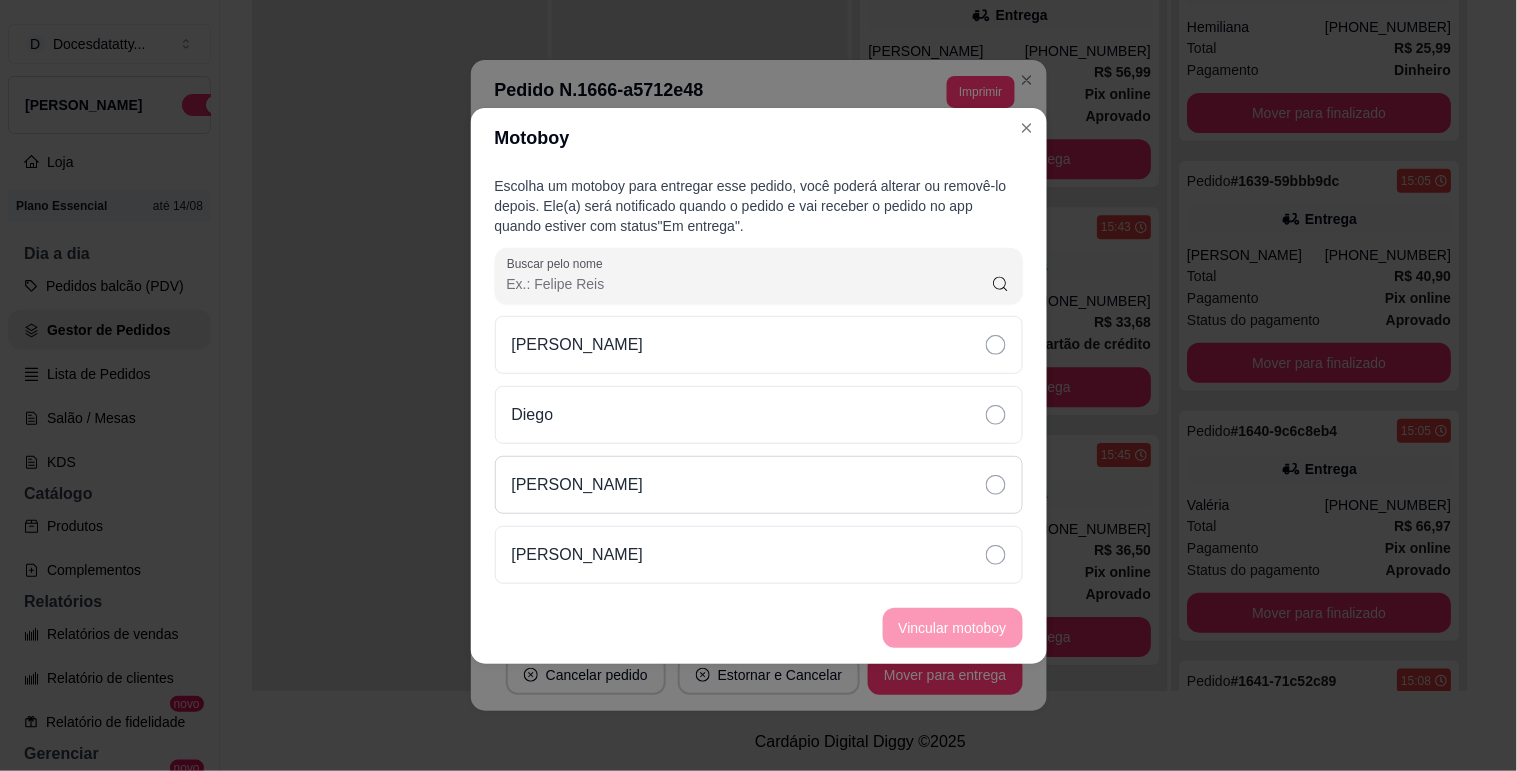 drag, startPoint x: 576, startPoint y: 473, endPoint x: 598, endPoint y: 475, distance: 22.090721 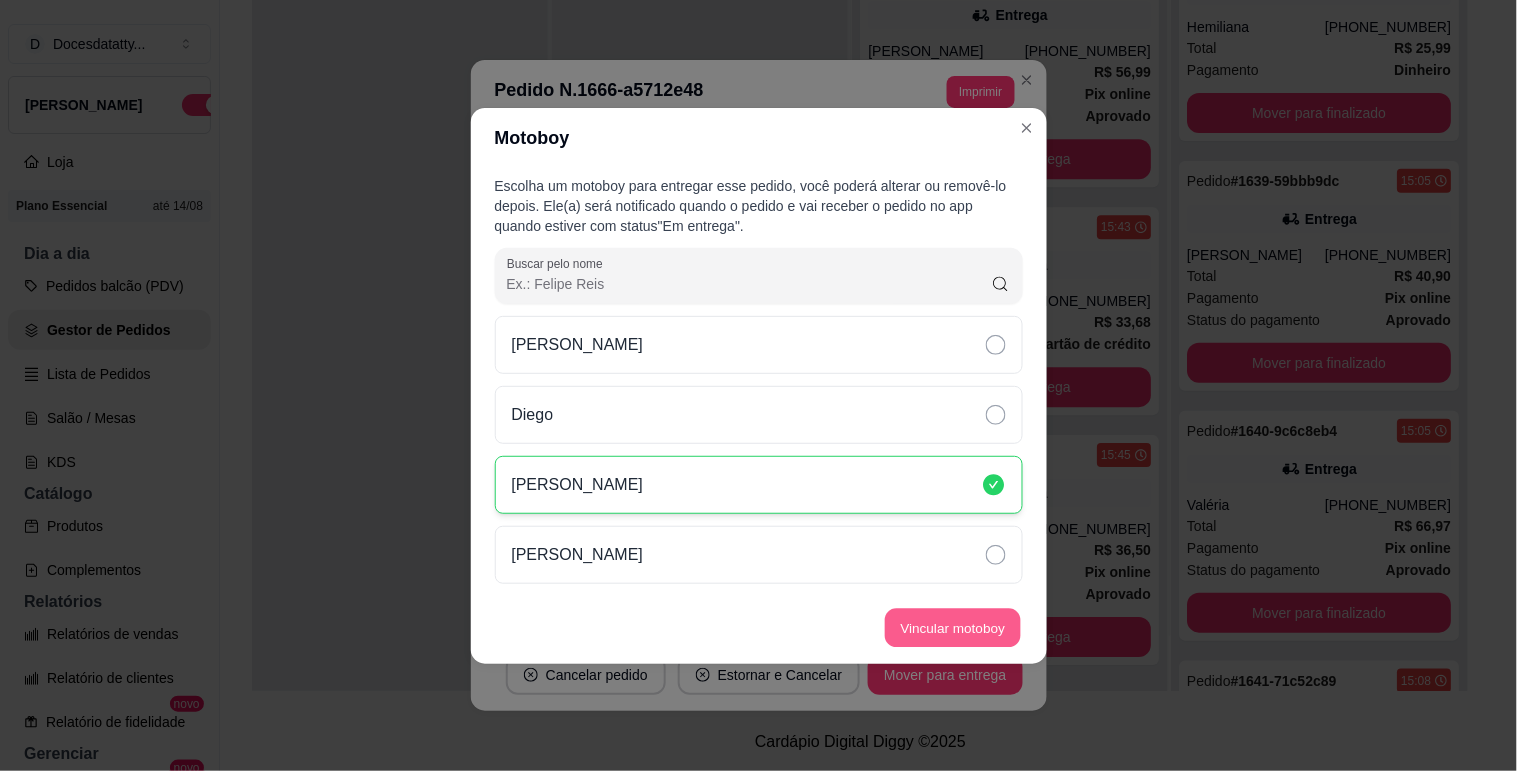 click on "Vincular motoboy" at bounding box center (953, 627) 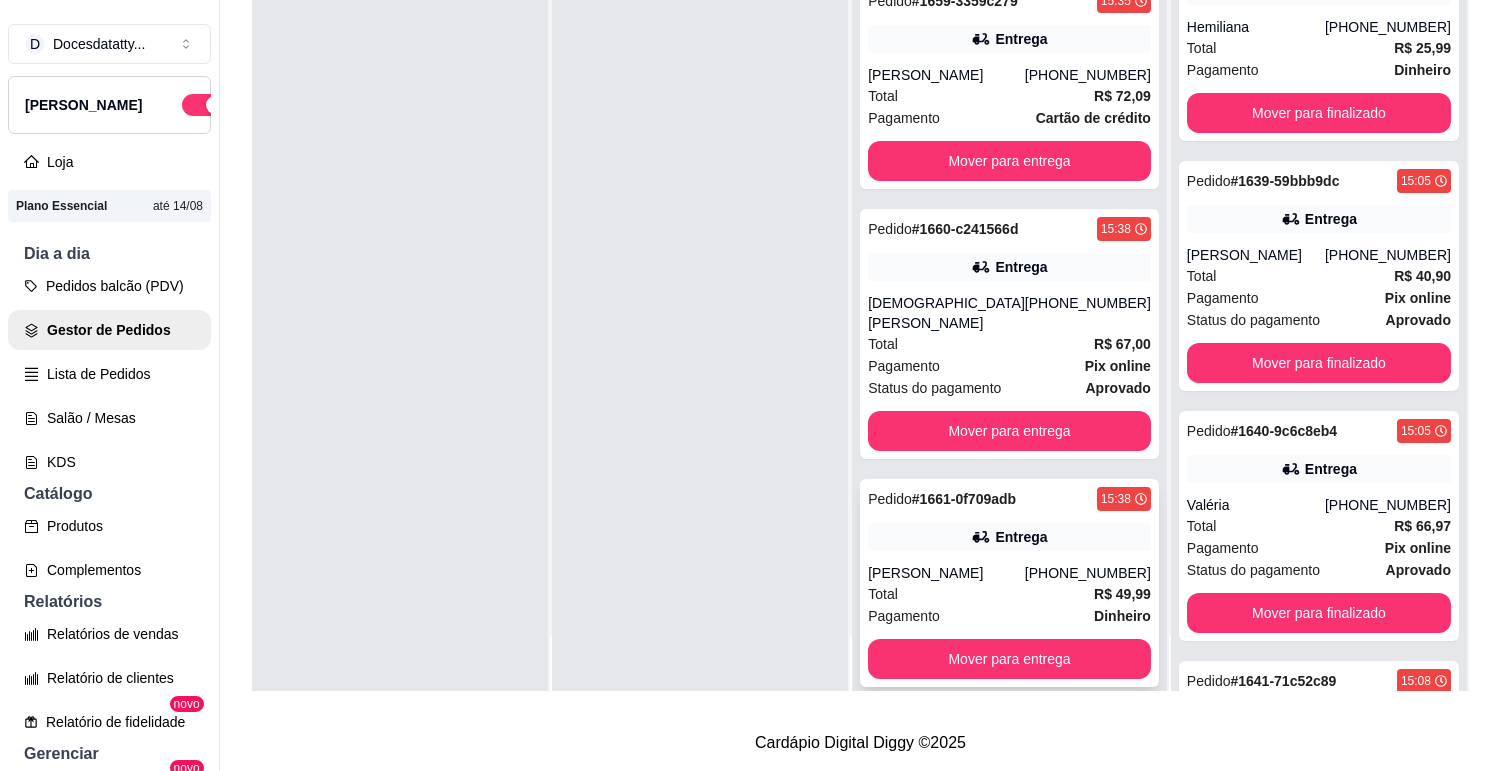 scroll, scrollTop: 0, scrollLeft: 0, axis: both 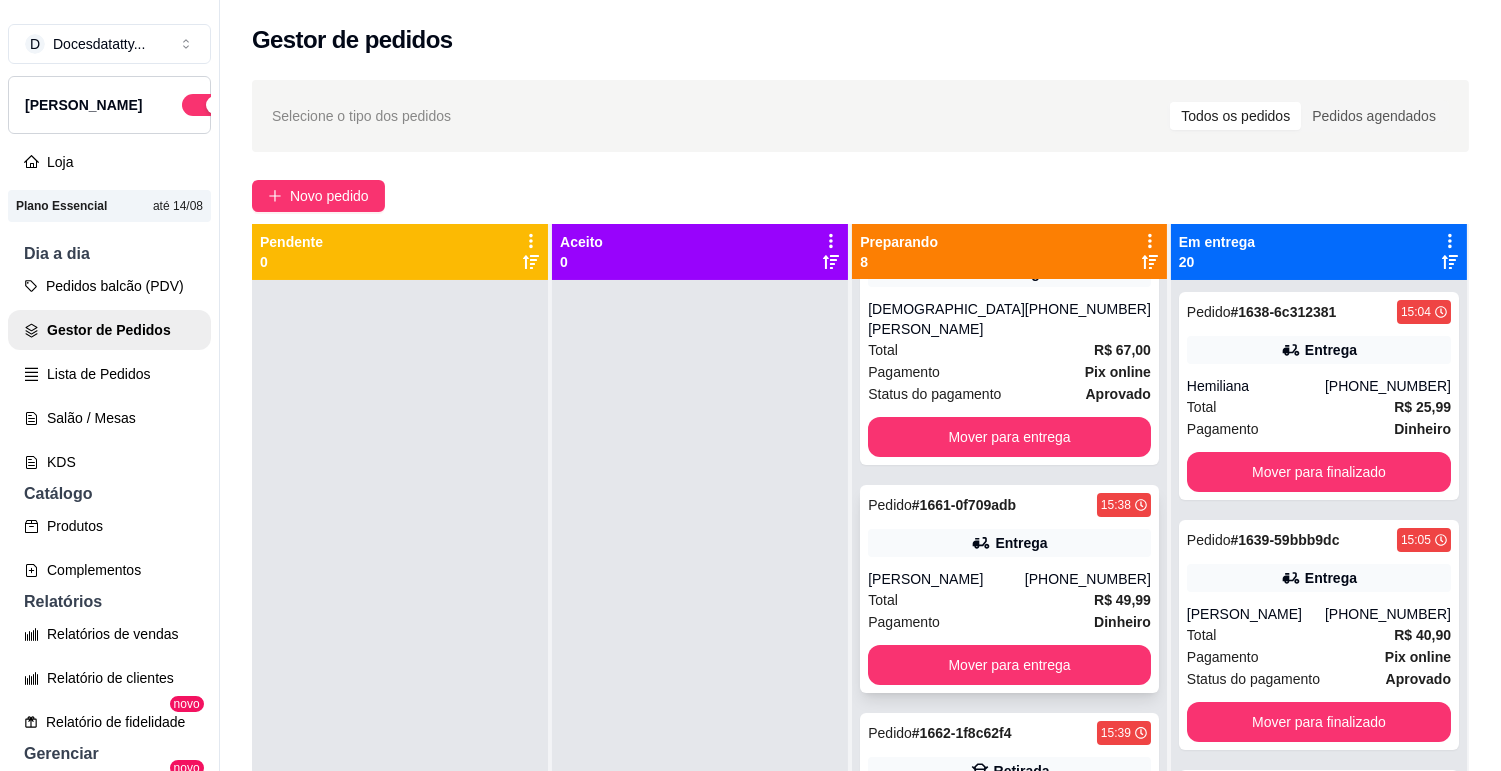 click on "Entrega" at bounding box center [1009, 543] 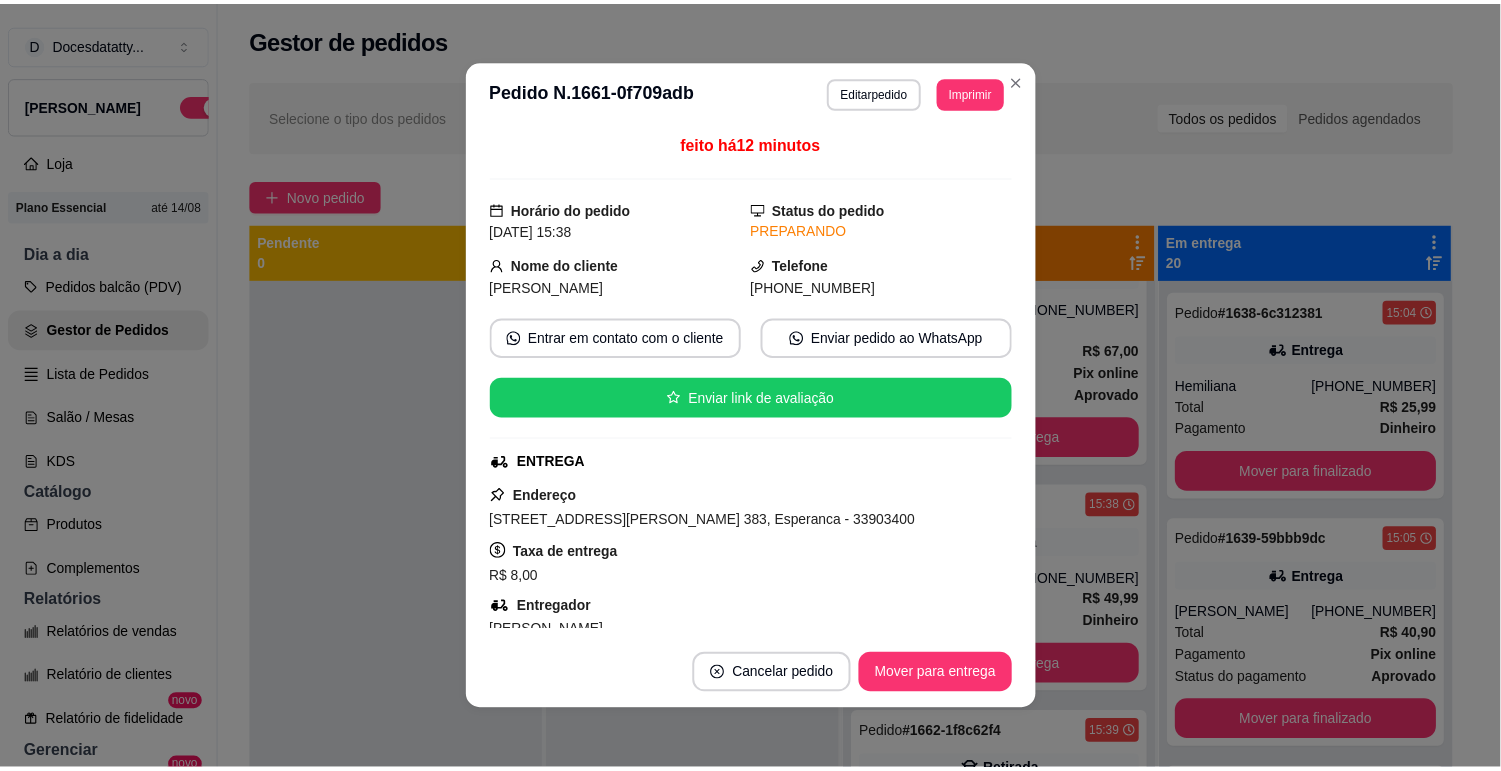 scroll, scrollTop: 222, scrollLeft: 0, axis: vertical 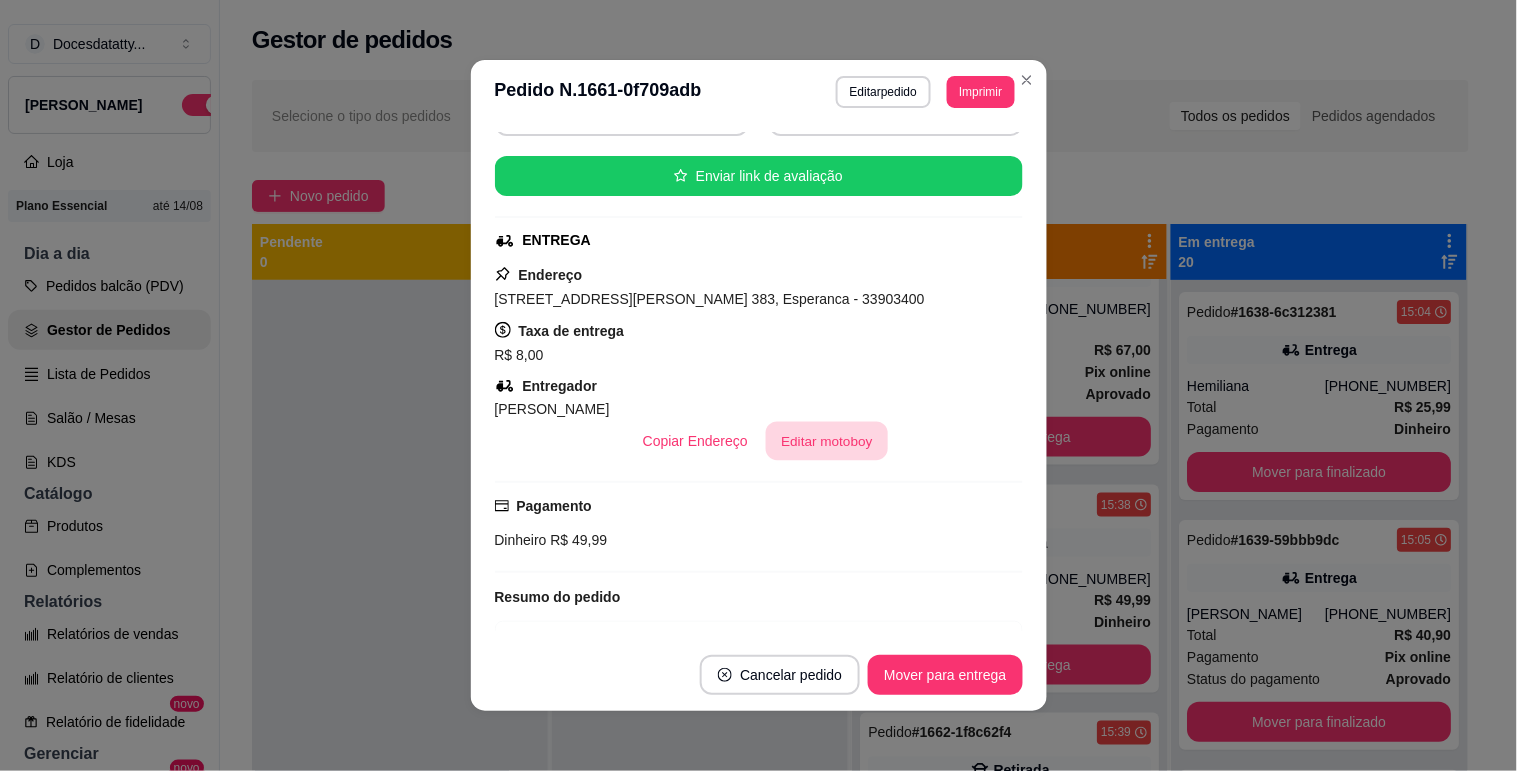 click on "Editar motoboy" at bounding box center [827, 441] 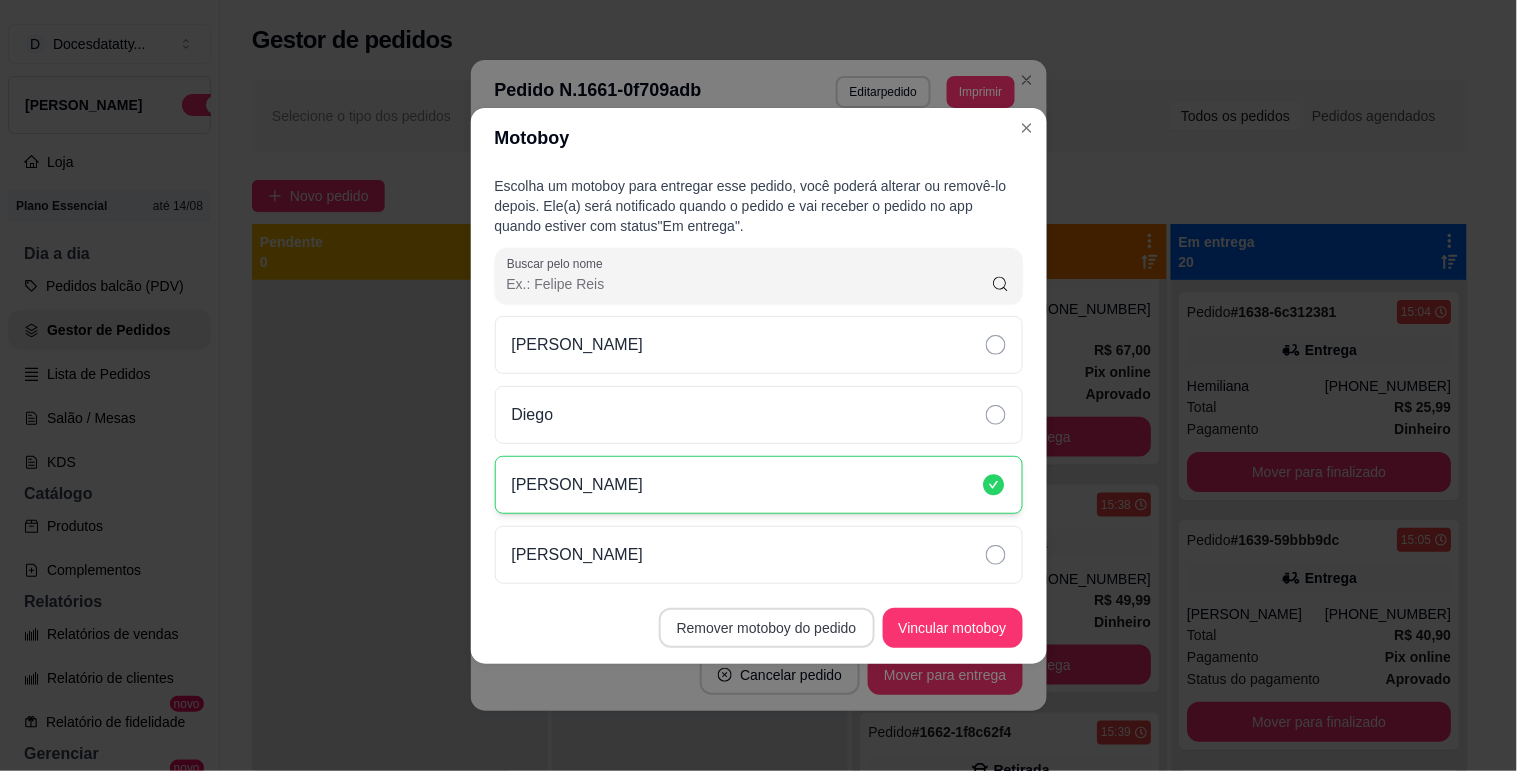 click on "Remover motoboy do pedido" at bounding box center (767, 628) 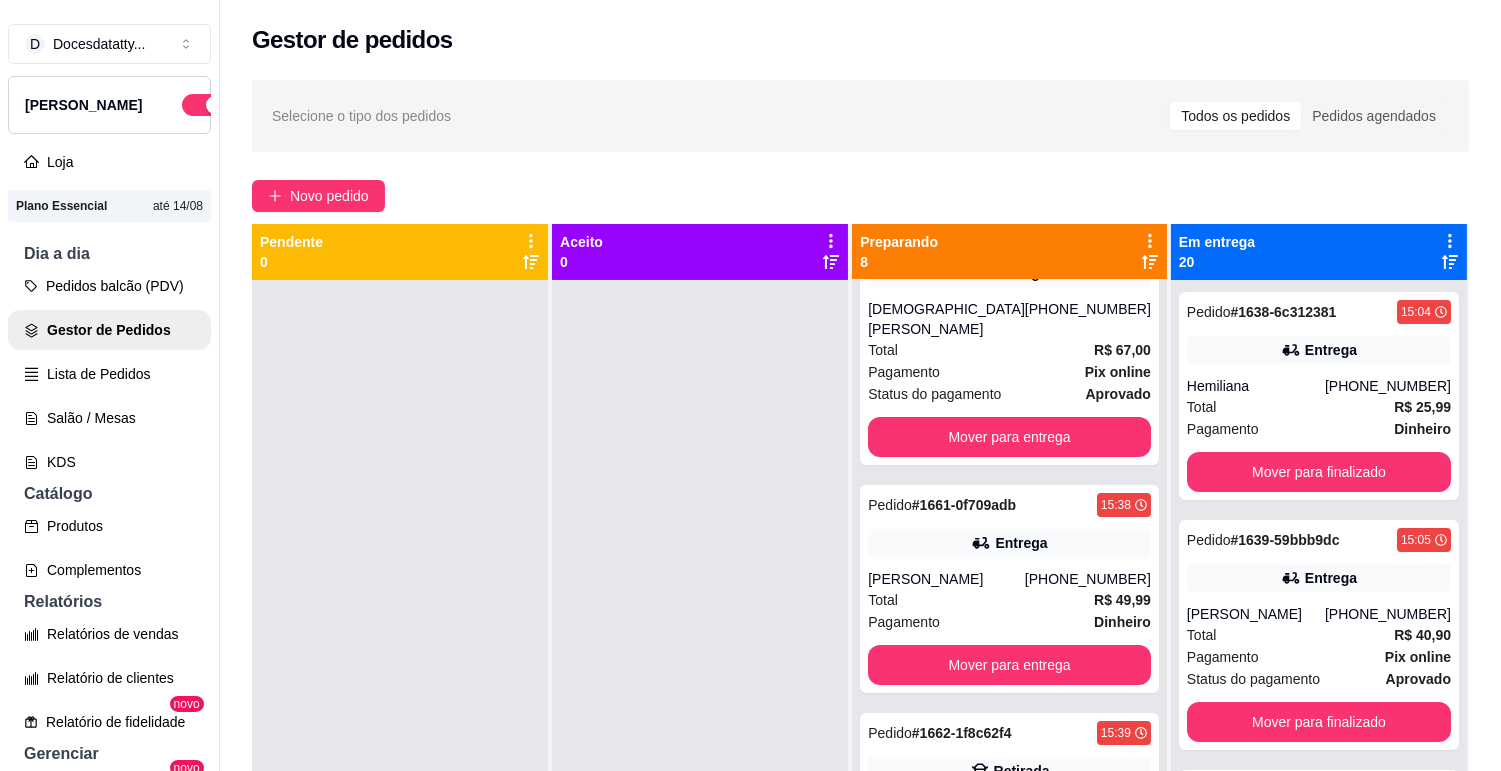 click at bounding box center [400, 665] 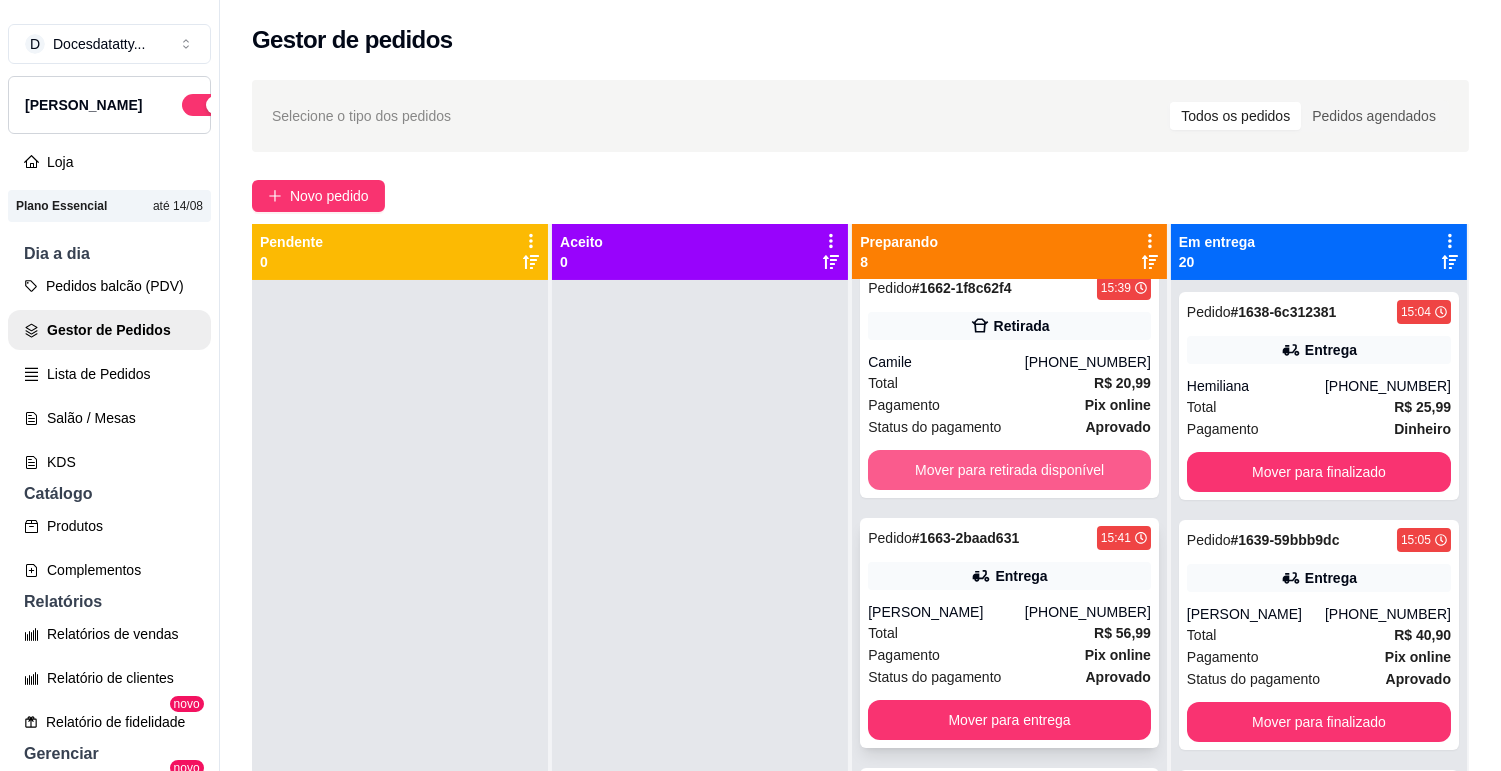 scroll, scrollTop: 1111, scrollLeft: 0, axis: vertical 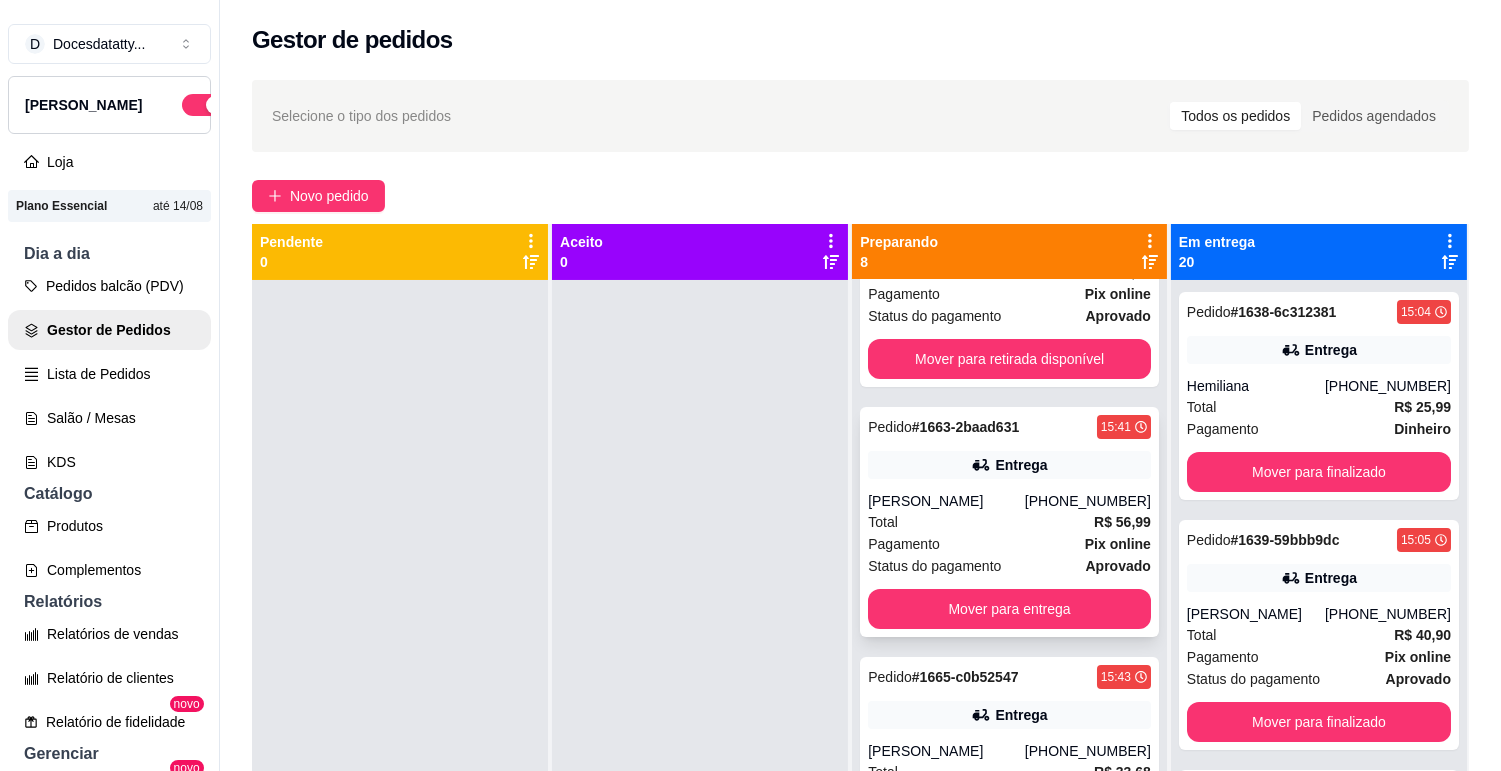 click on "[PERSON_NAME]" at bounding box center (946, 501) 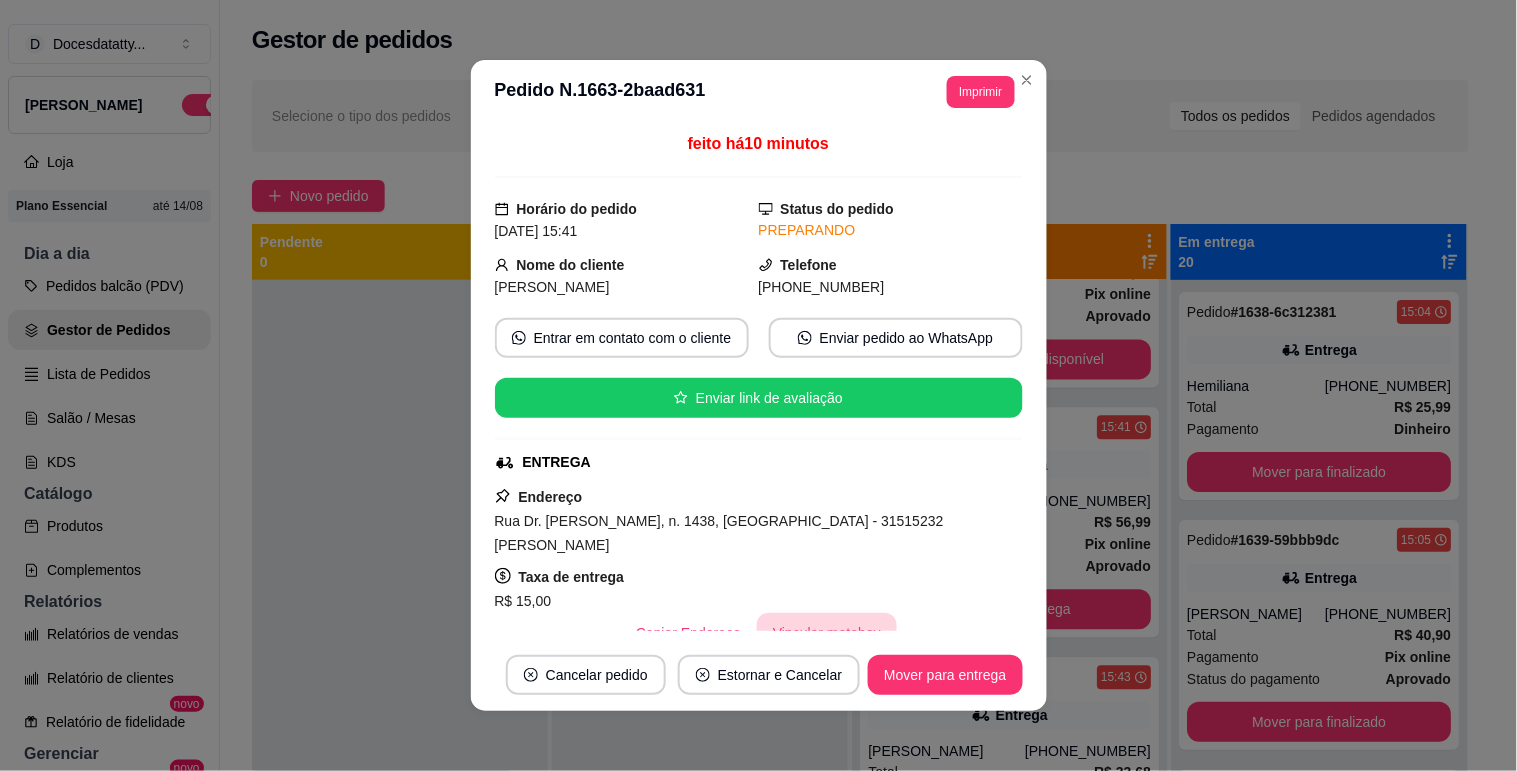 click on "Vincular motoboy" at bounding box center (827, 633) 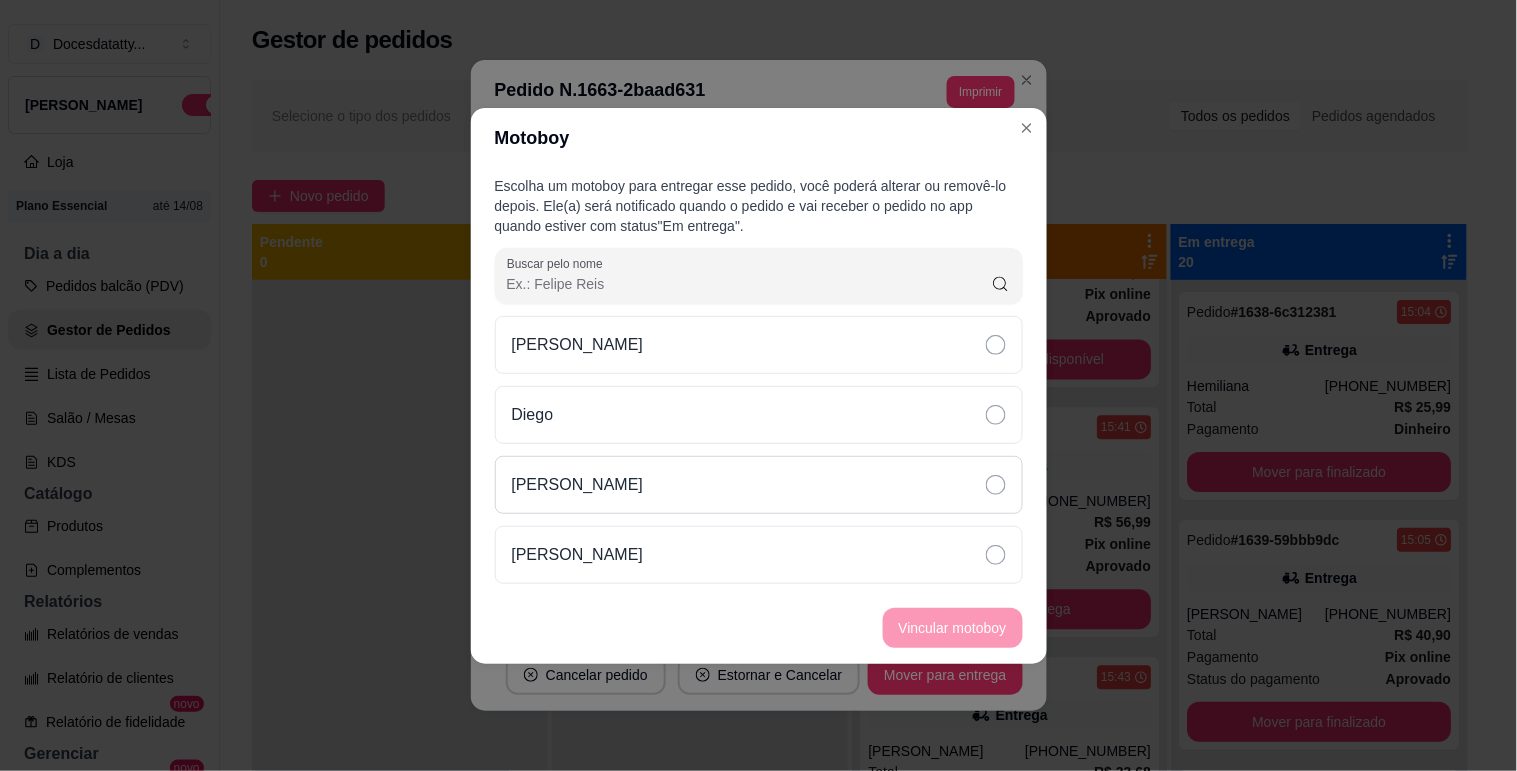 click on "[PERSON_NAME]" at bounding box center [759, 485] 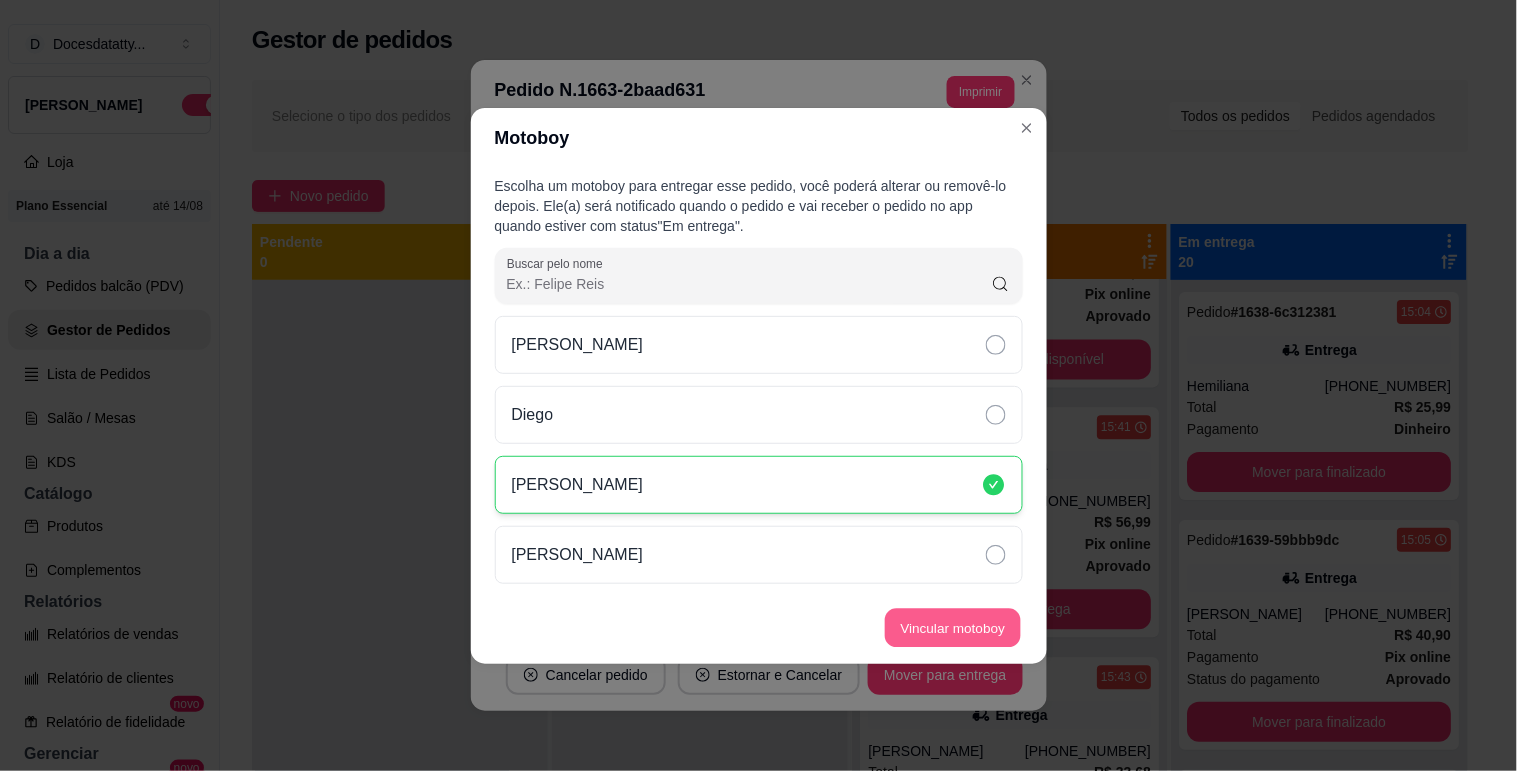 click on "Vincular motoboy" at bounding box center (953, 627) 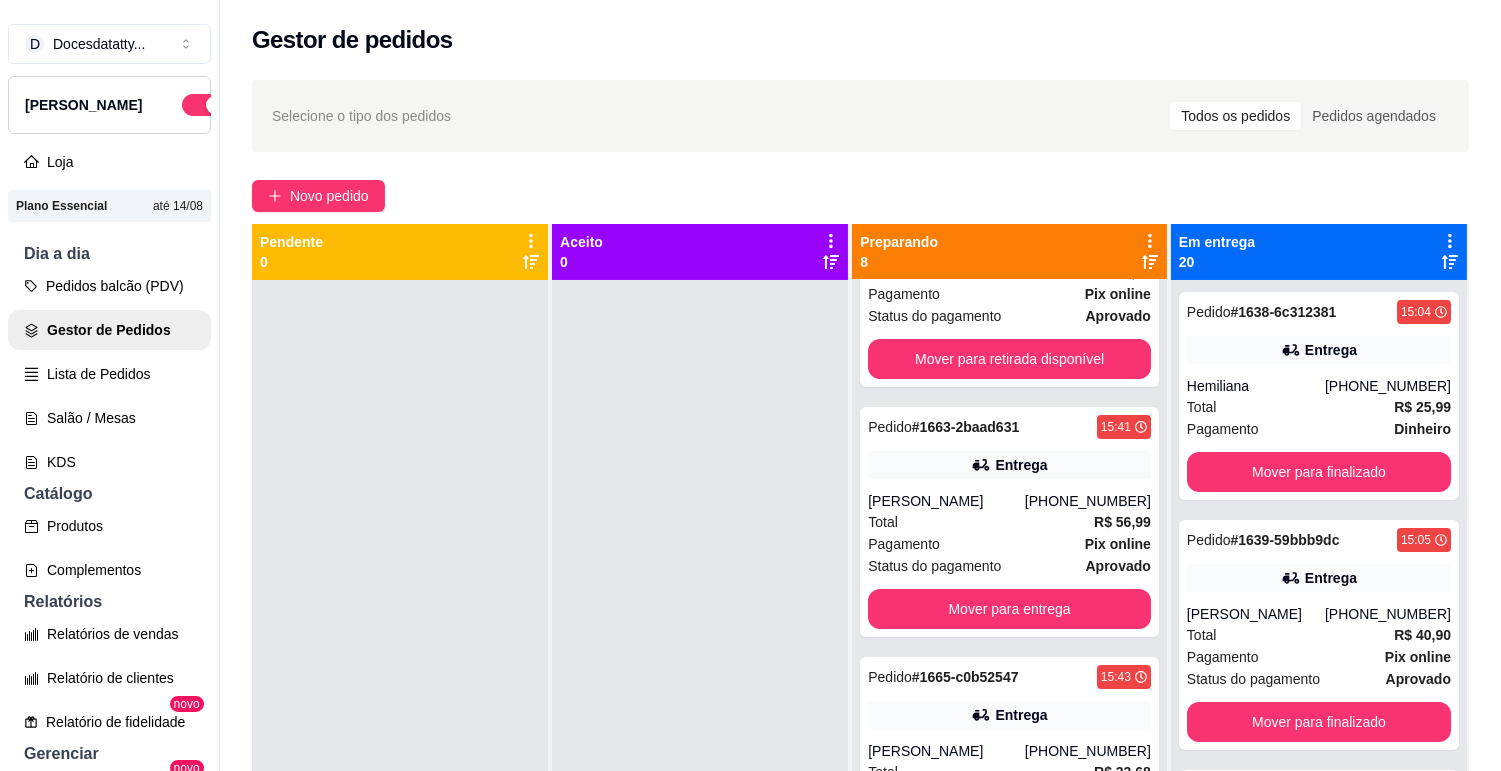 click at bounding box center [400, 665] 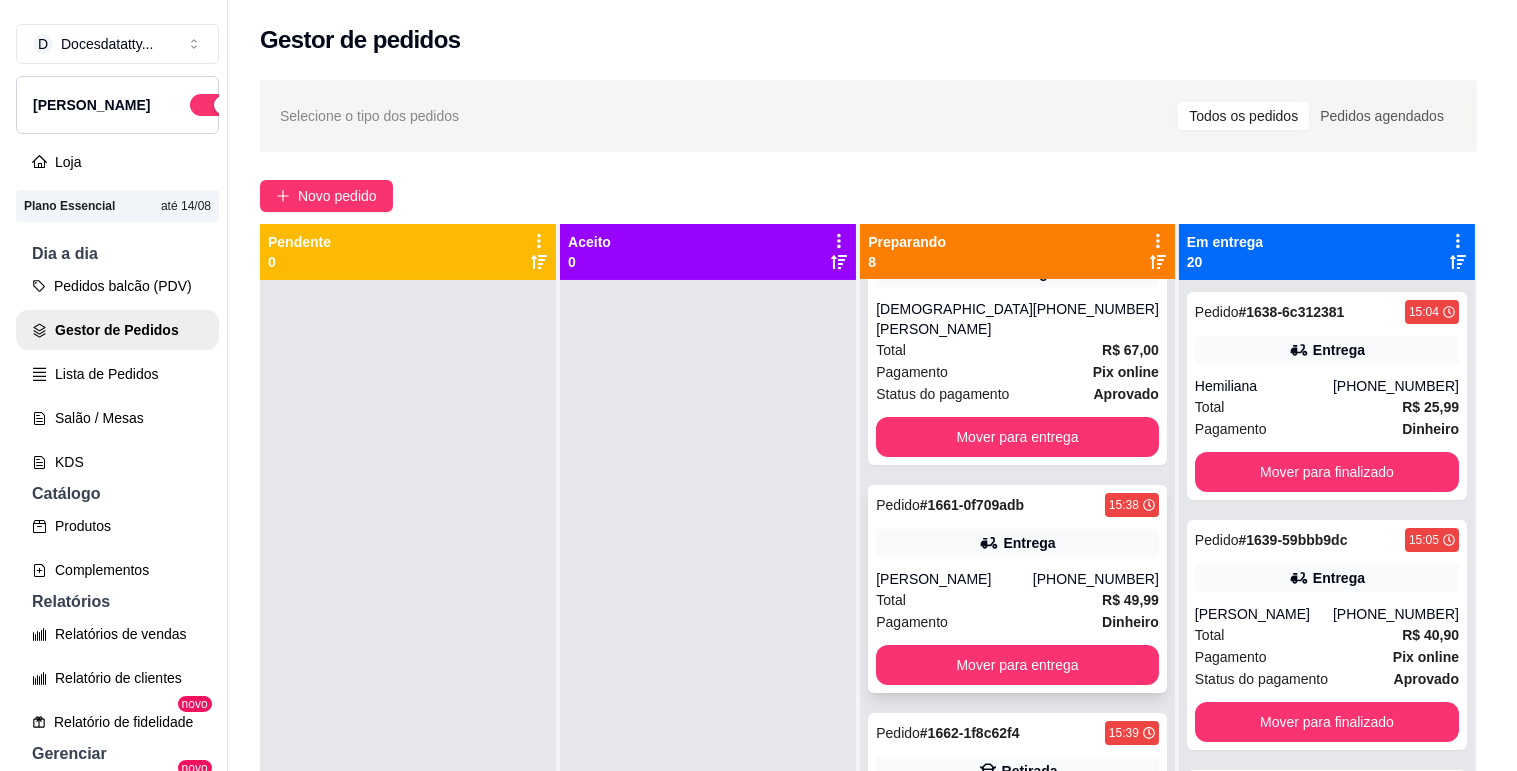 scroll, scrollTop: 0, scrollLeft: 0, axis: both 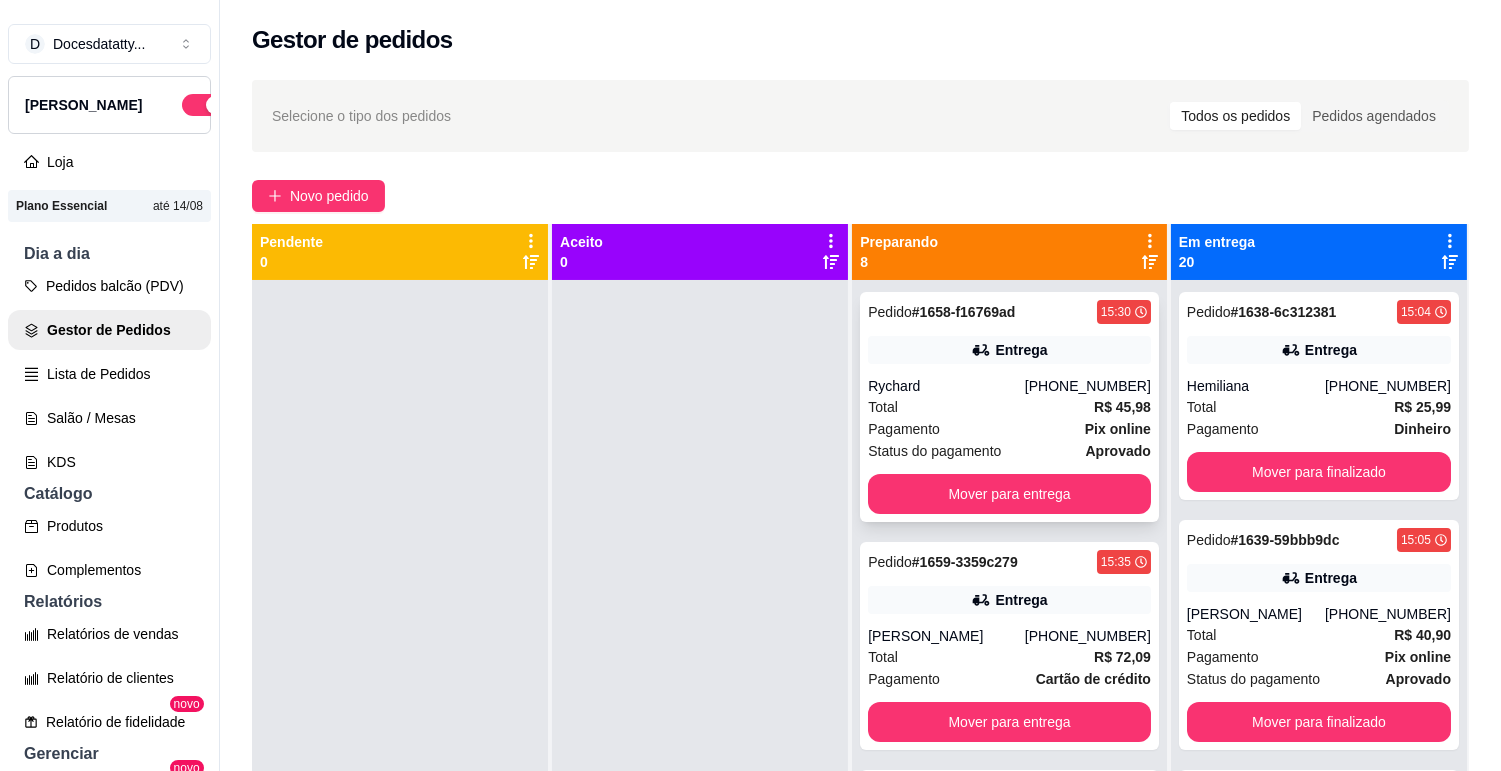click on "Rychard" at bounding box center [946, 386] 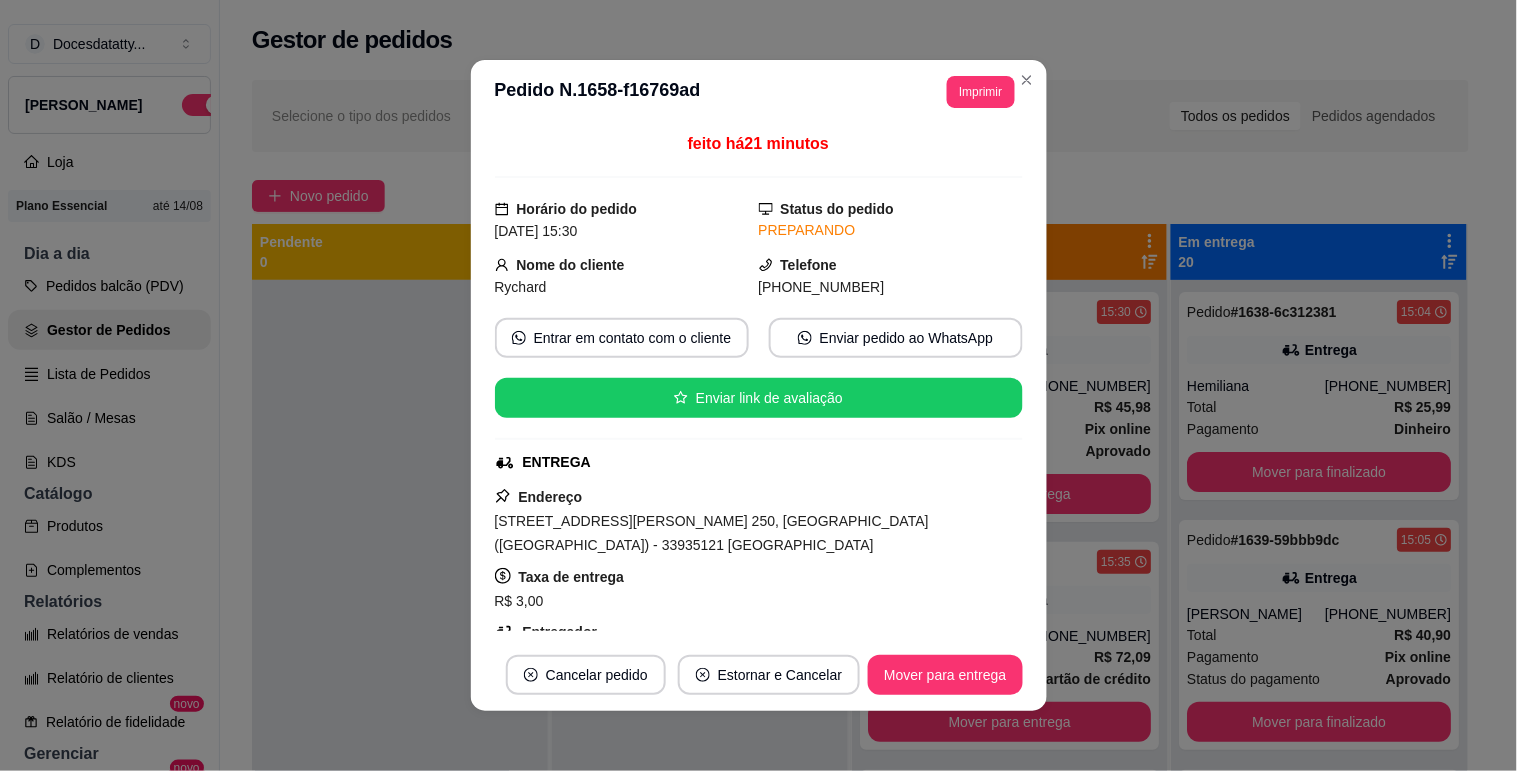 scroll, scrollTop: 111, scrollLeft: 0, axis: vertical 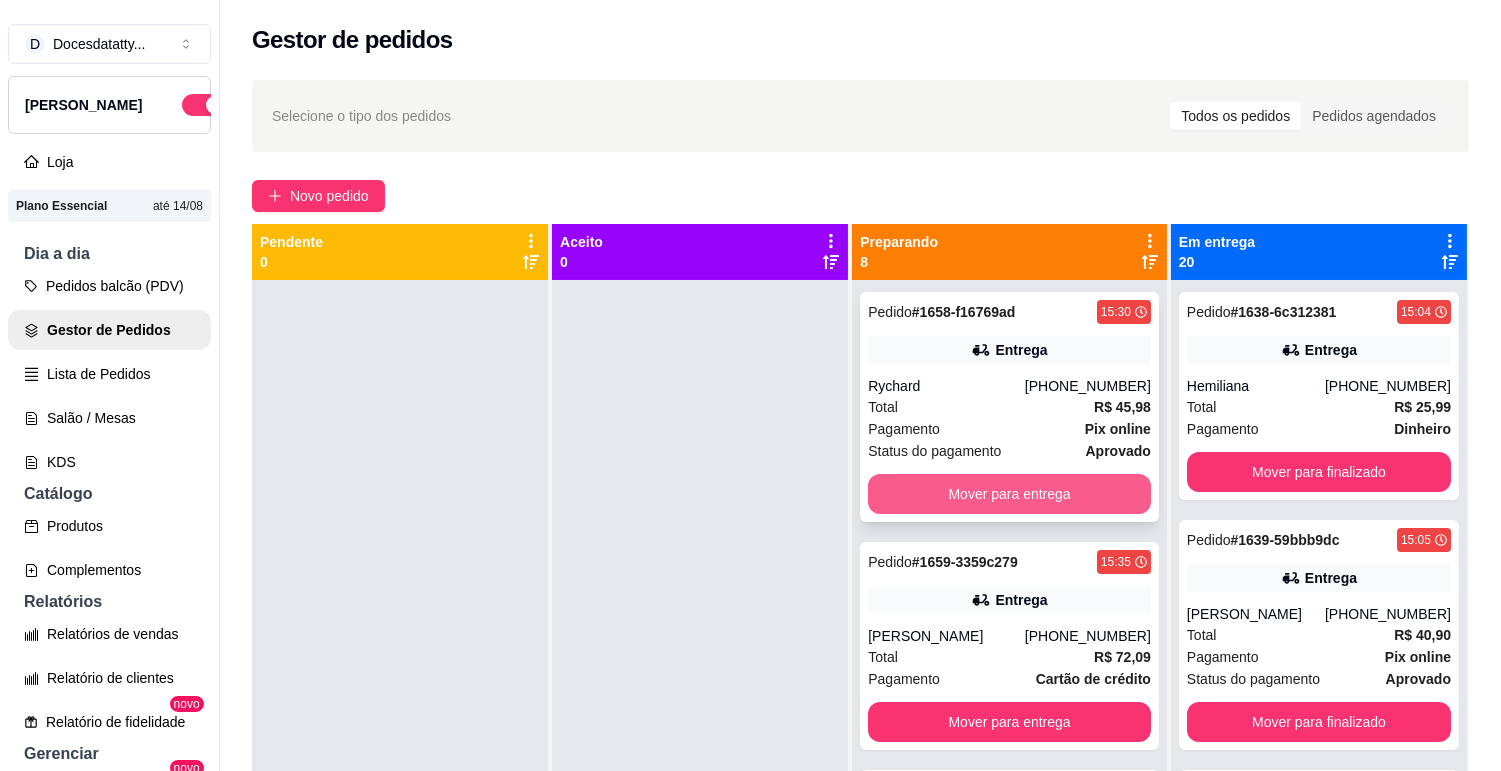 click on "Mover para entrega" at bounding box center (1009, 494) 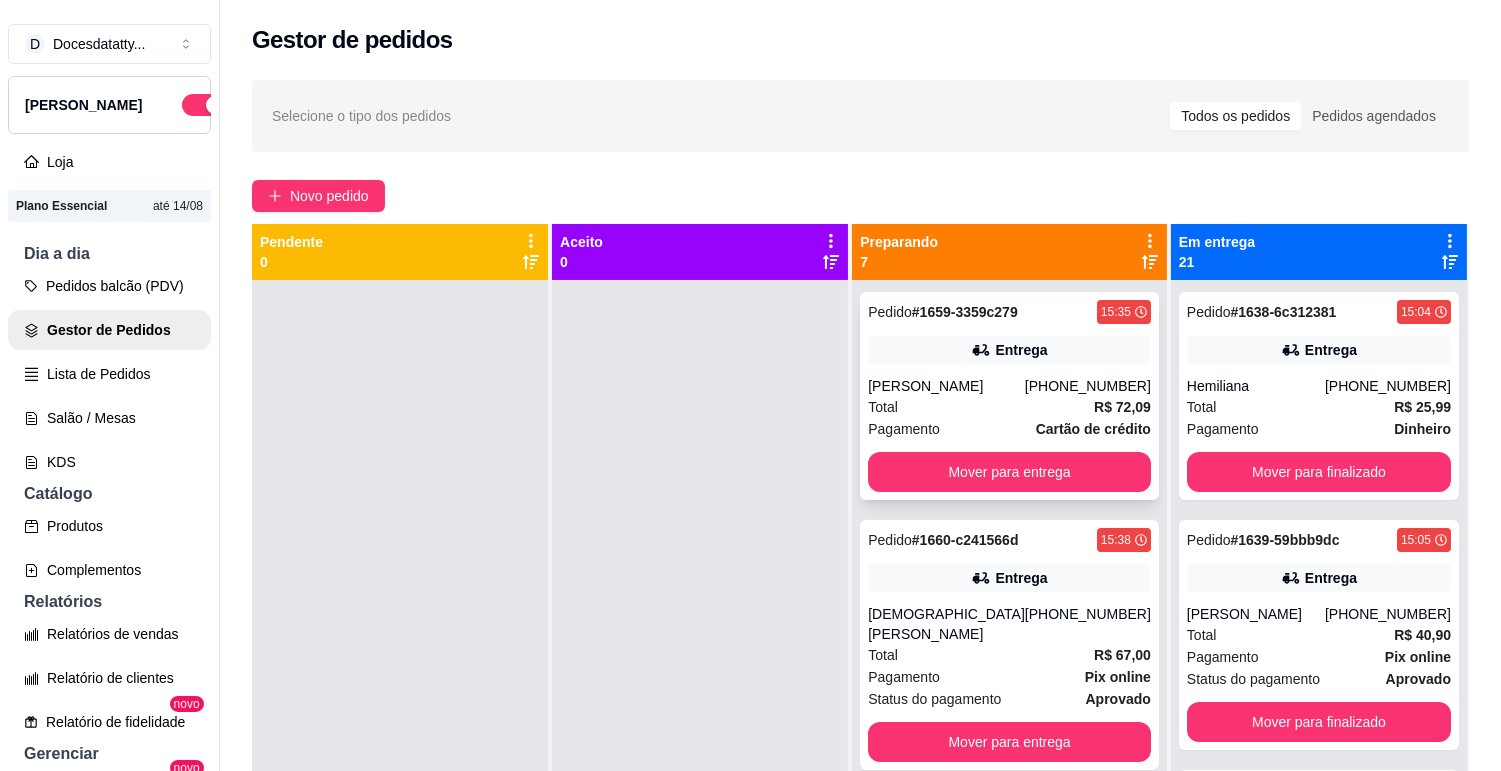 click on "[PERSON_NAME]" at bounding box center [946, 386] 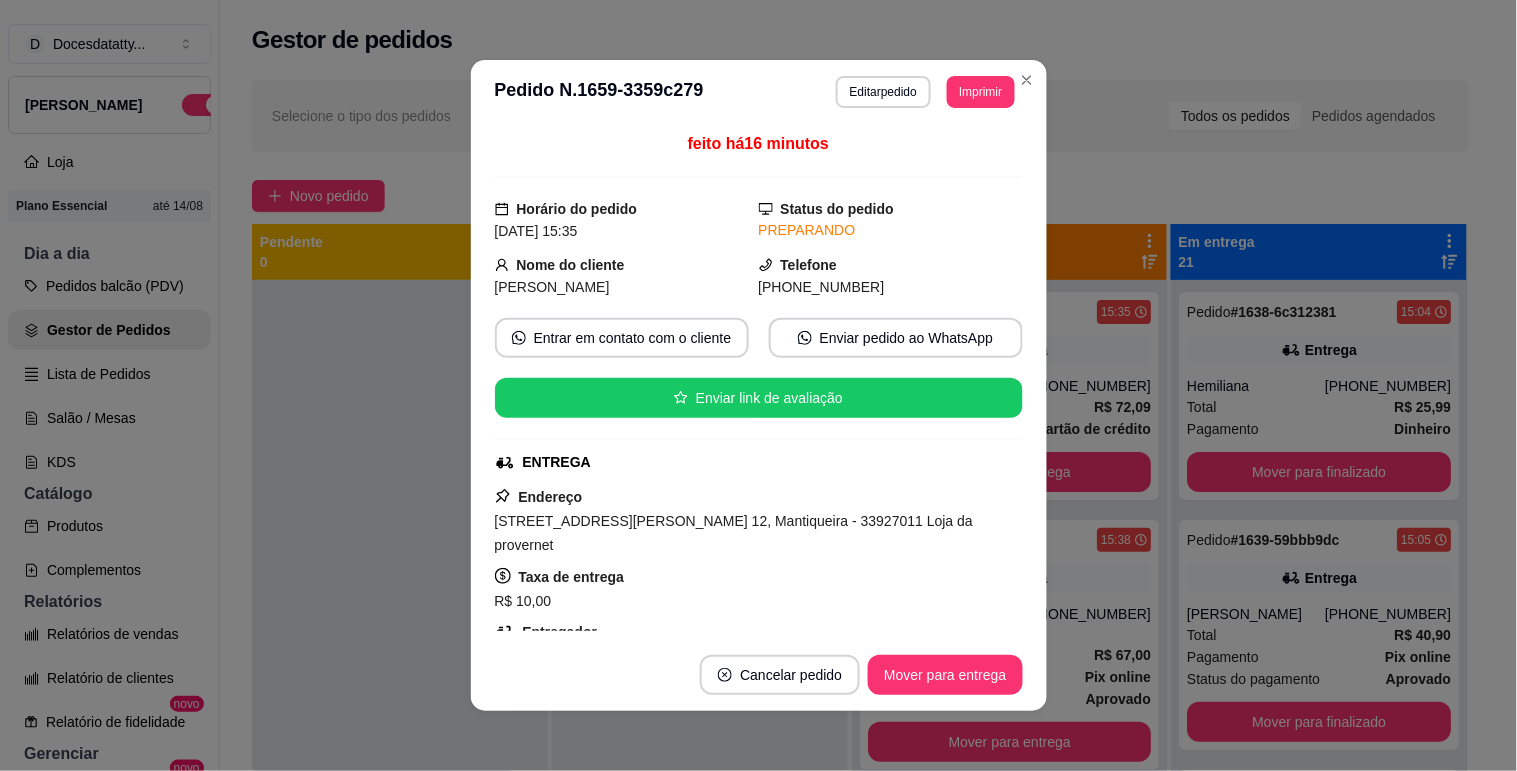 scroll, scrollTop: 222, scrollLeft: 0, axis: vertical 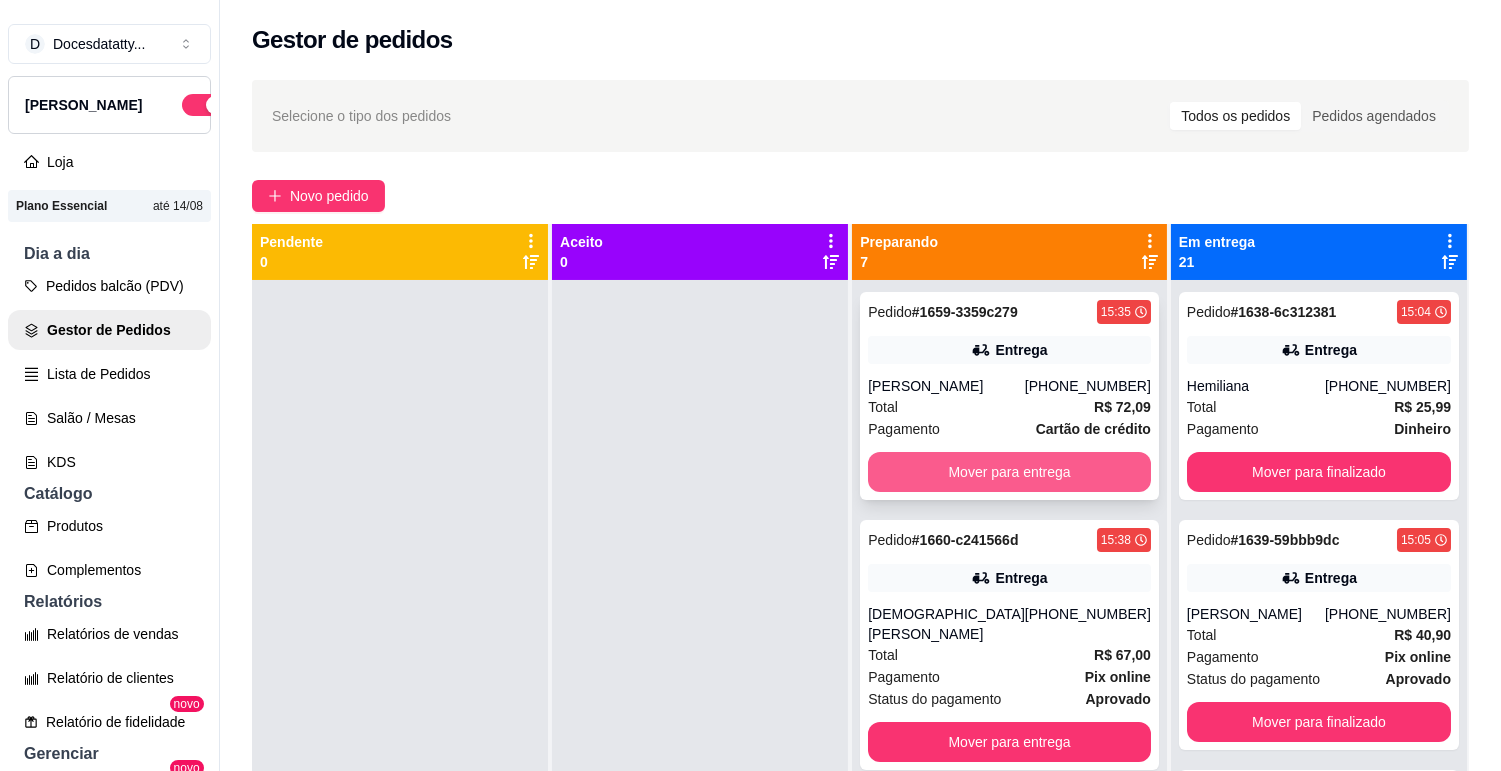 click on "Mover para entrega" at bounding box center (1009, 472) 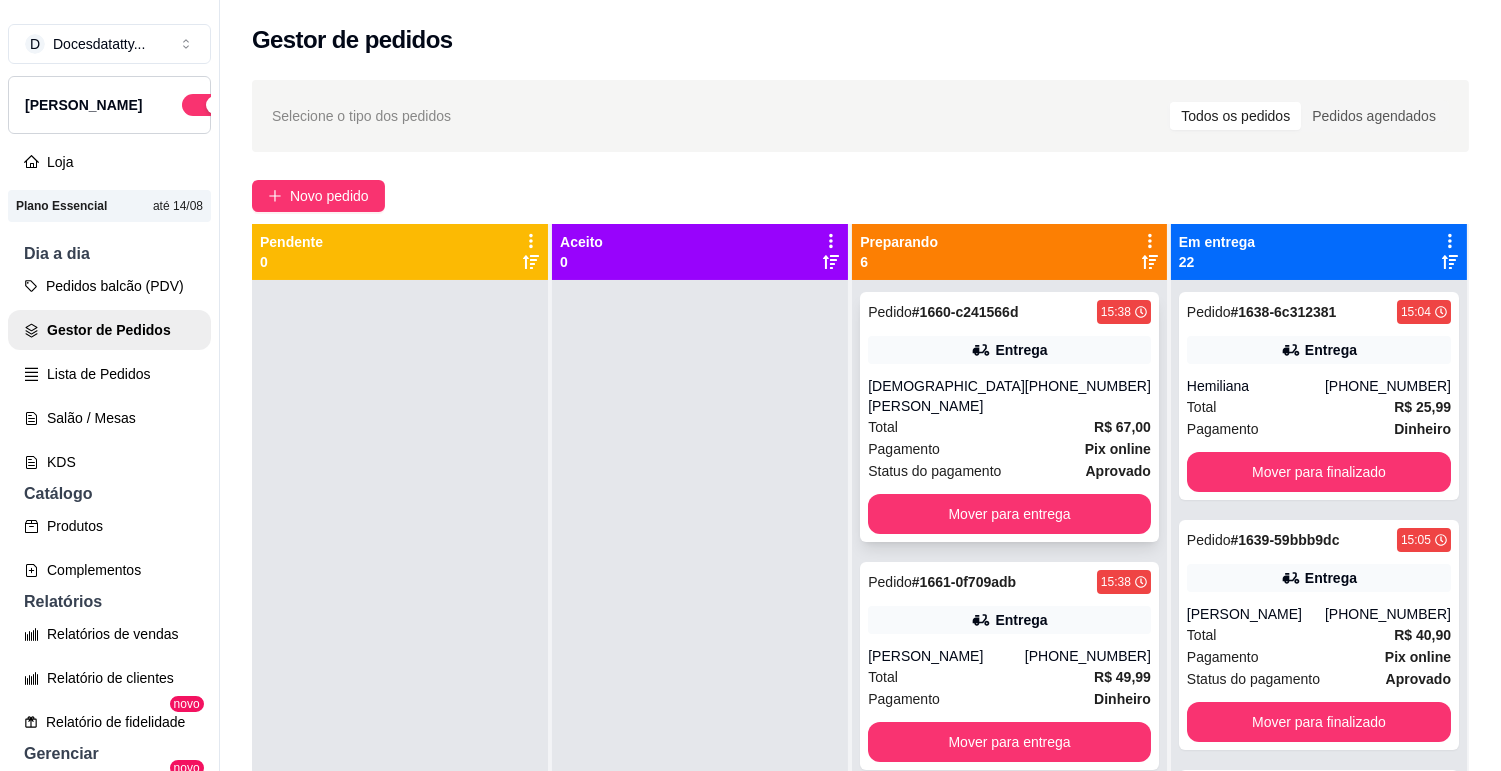 click on "[DEMOGRAPHIC_DATA][PERSON_NAME]" at bounding box center [946, 396] 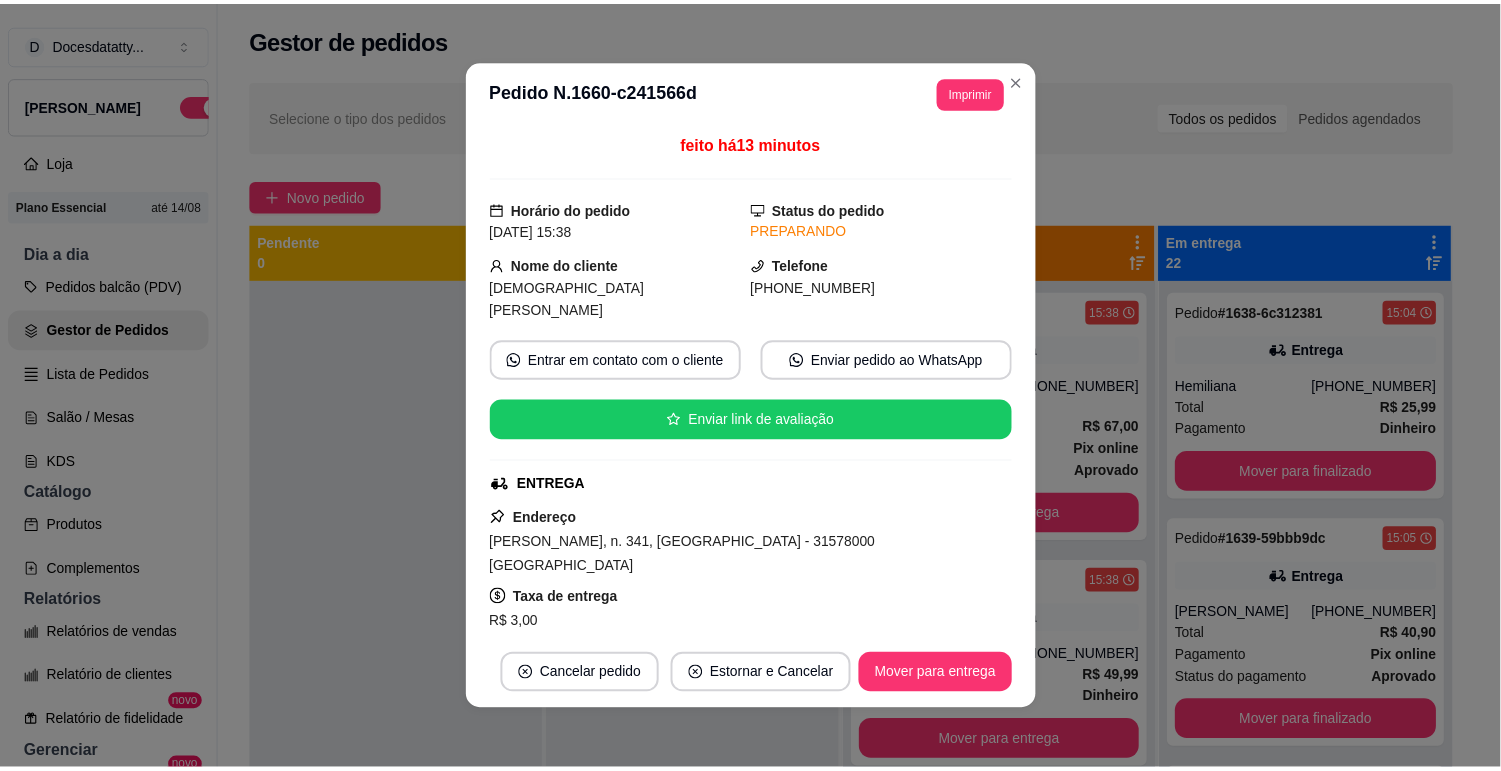 scroll, scrollTop: 111, scrollLeft: 0, axis: vertical 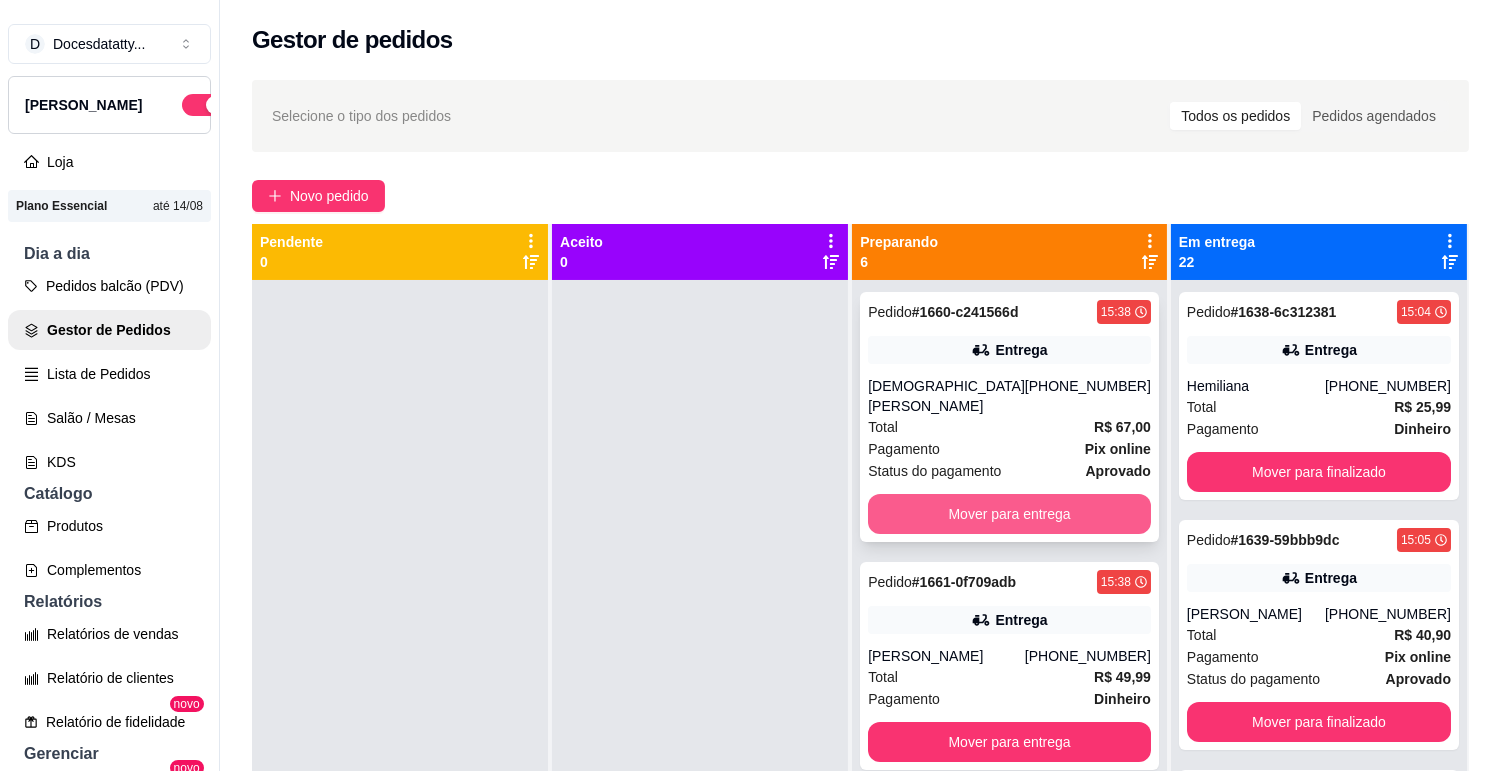 click on "Mover para entrega" at bounding box center [1009, 514] 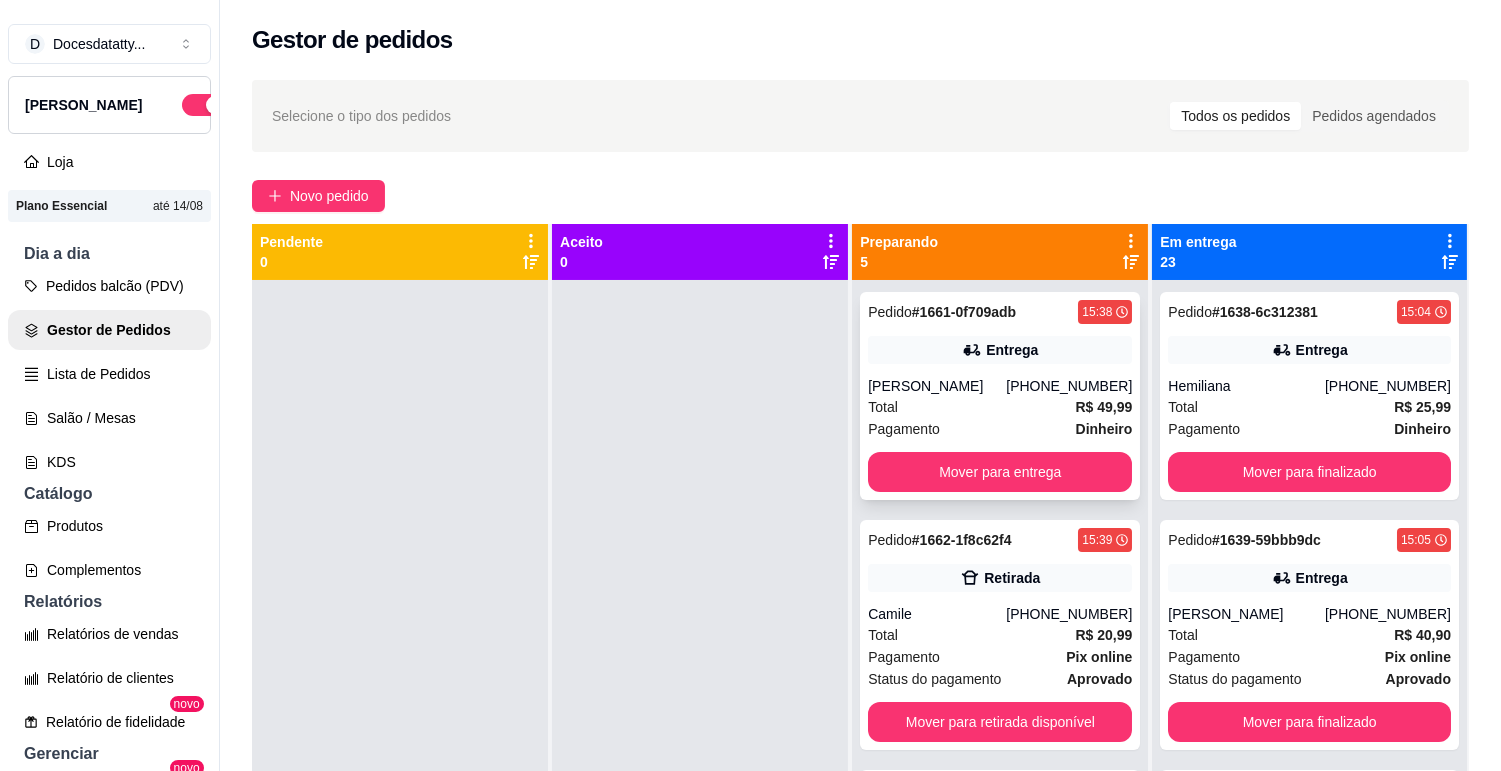click on "[PERSON_NAME]" at bounding box center (937, 386) 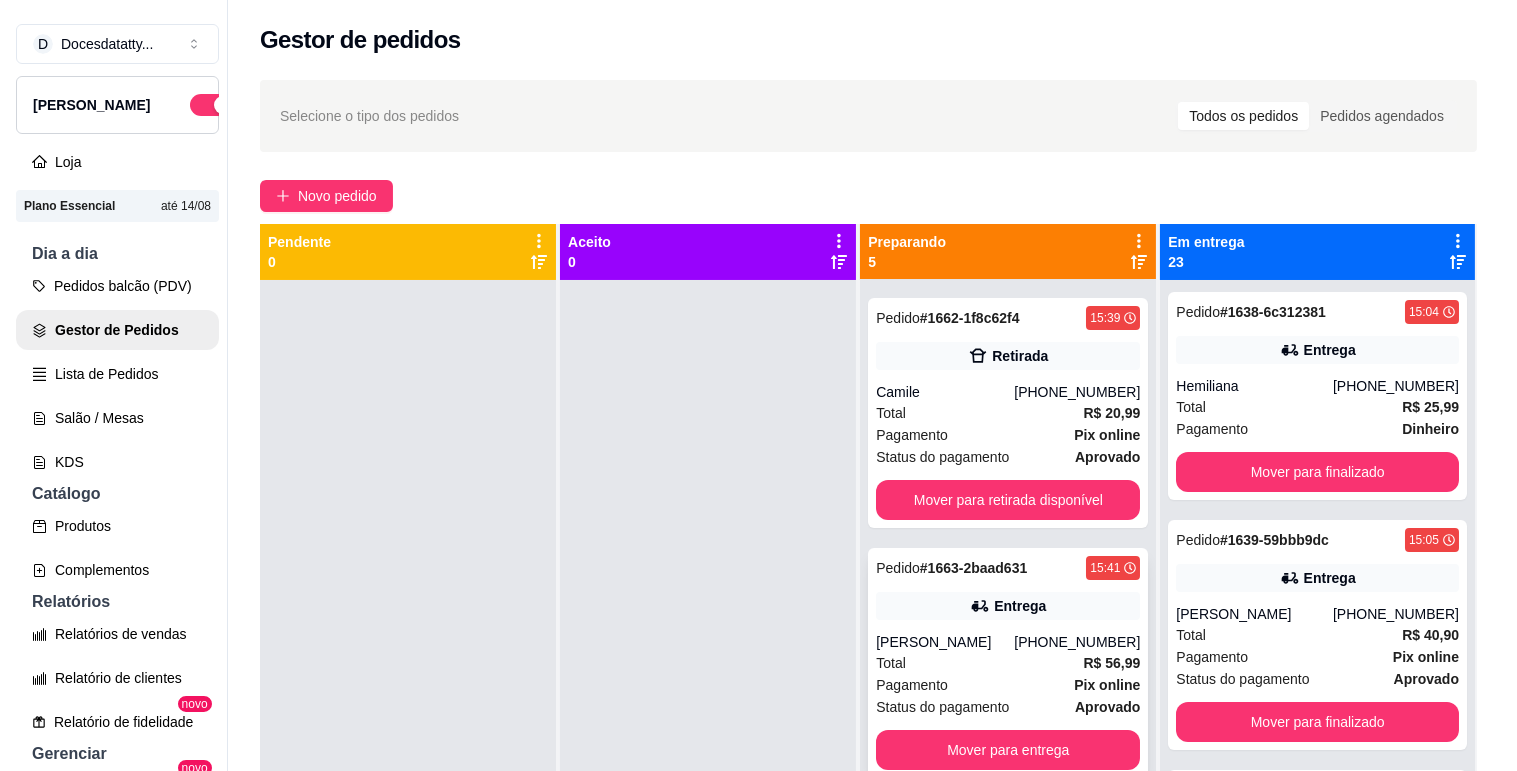 scroll, scrollTop: 333, scrollLeft: 0, axis: vertical 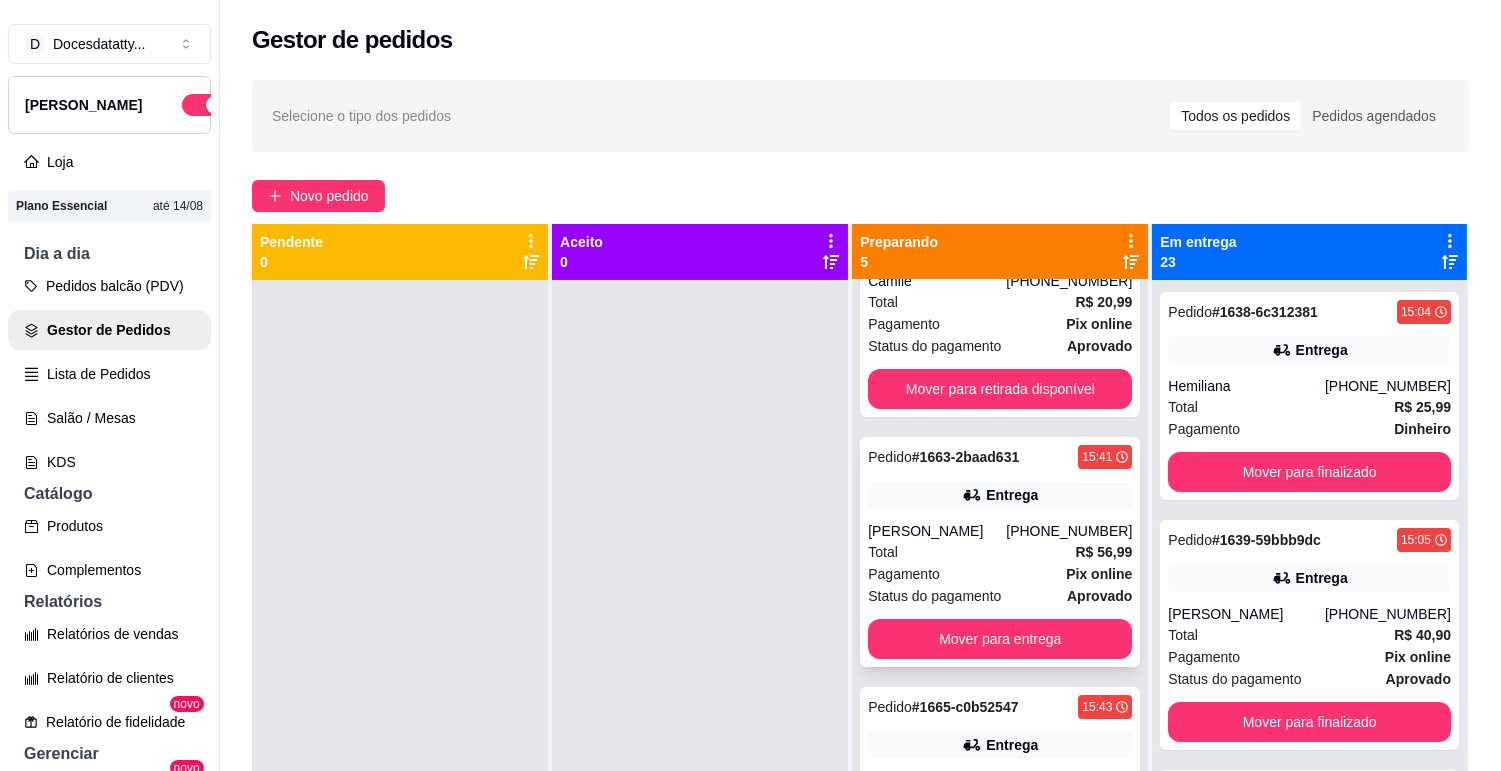 click on "Total R$ 56,99" at bounding box center [1000, 552] 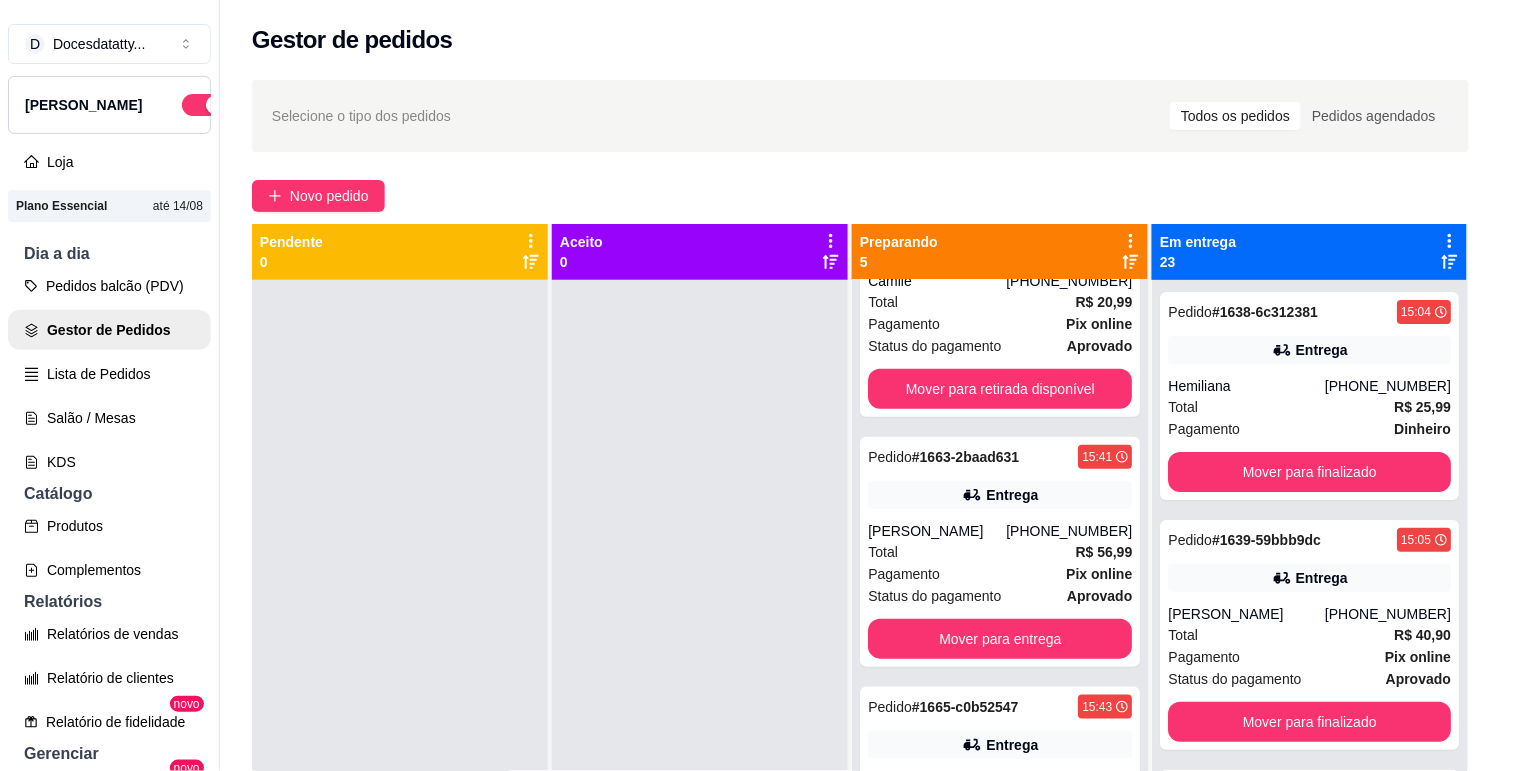 scroll, scrollTop: 111, scrollLeft: 0, axis: vertical 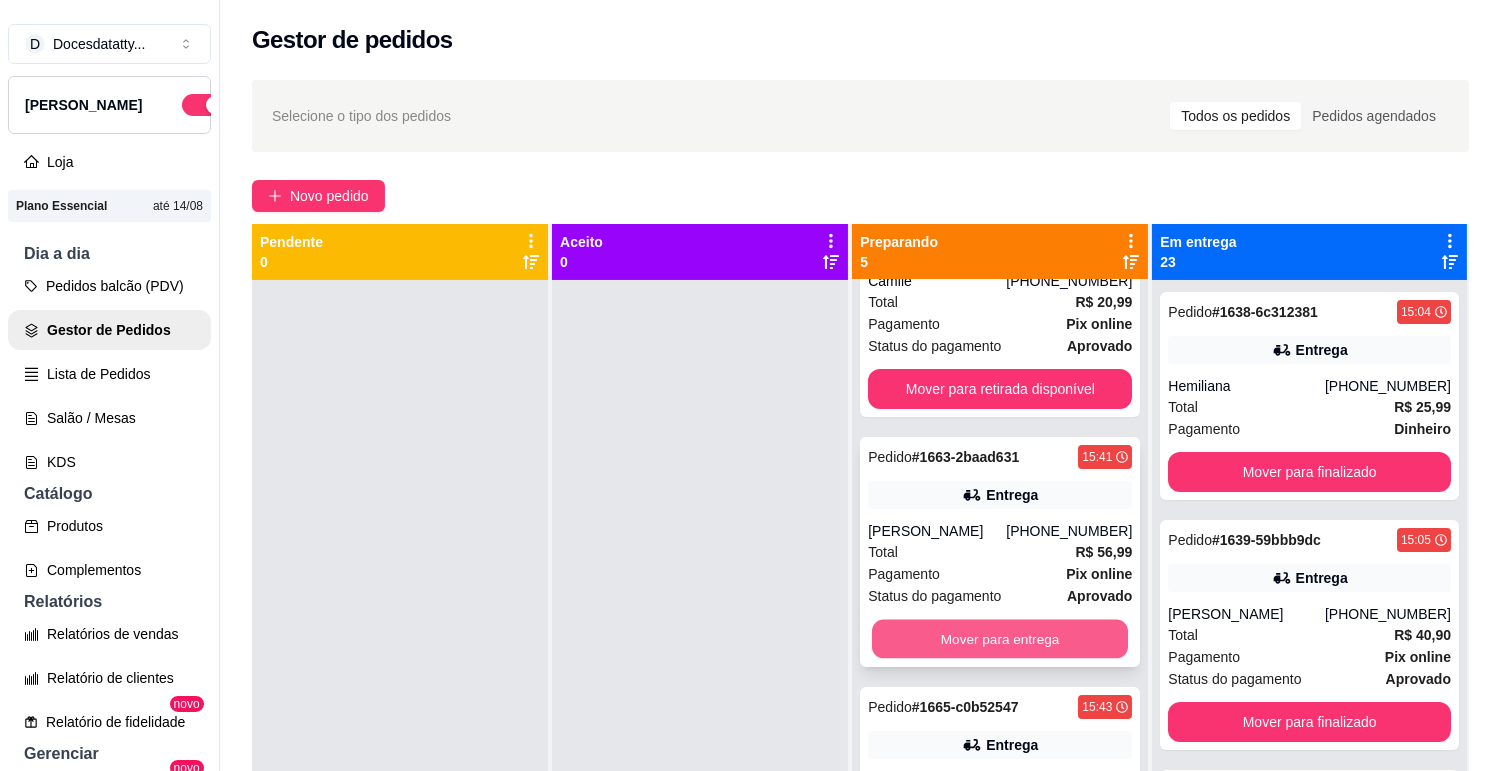 click on "Mover para entrega" at bounding box center [1000, 639] 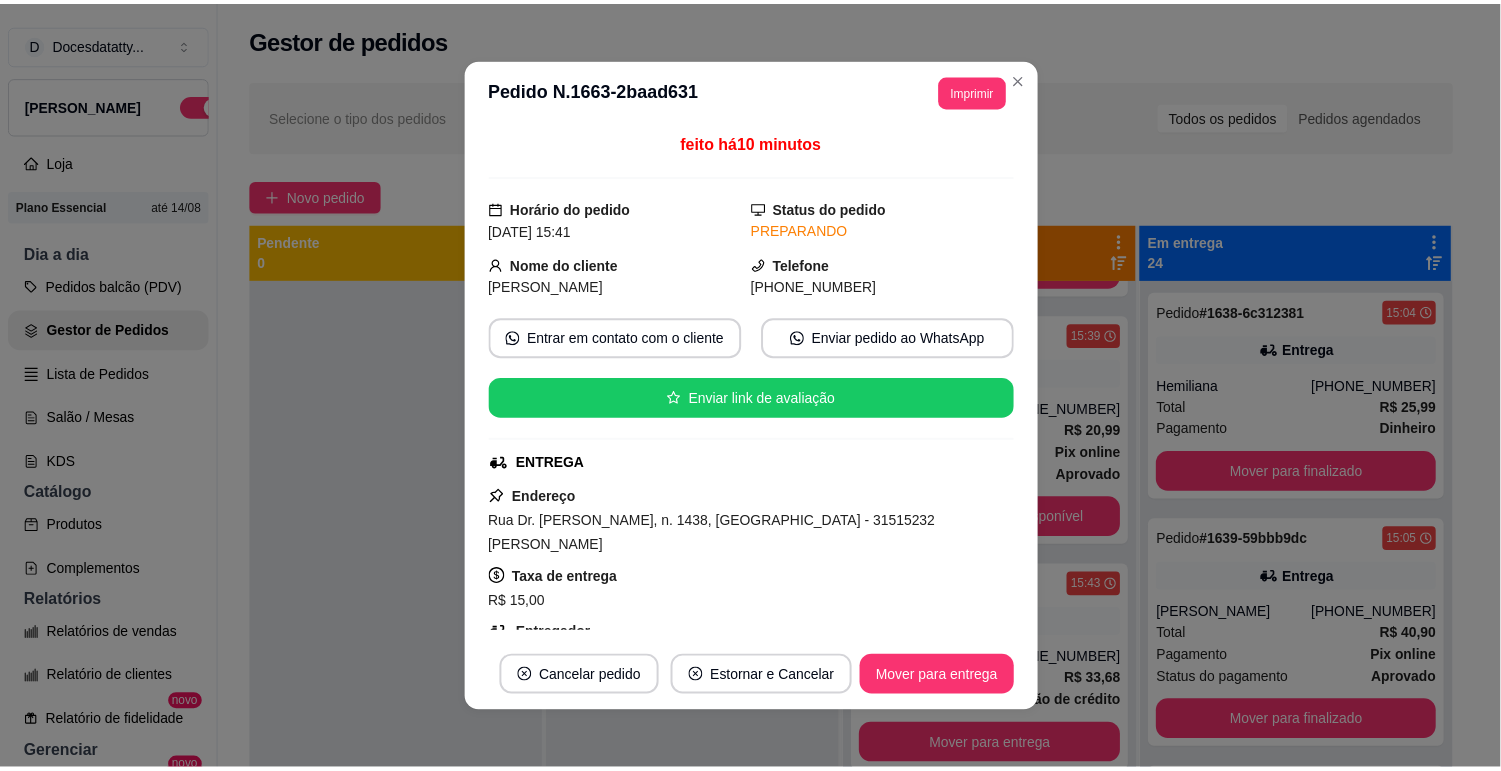 scroll, scrollTop: 204, scrollLeft: 0, axis: vertical 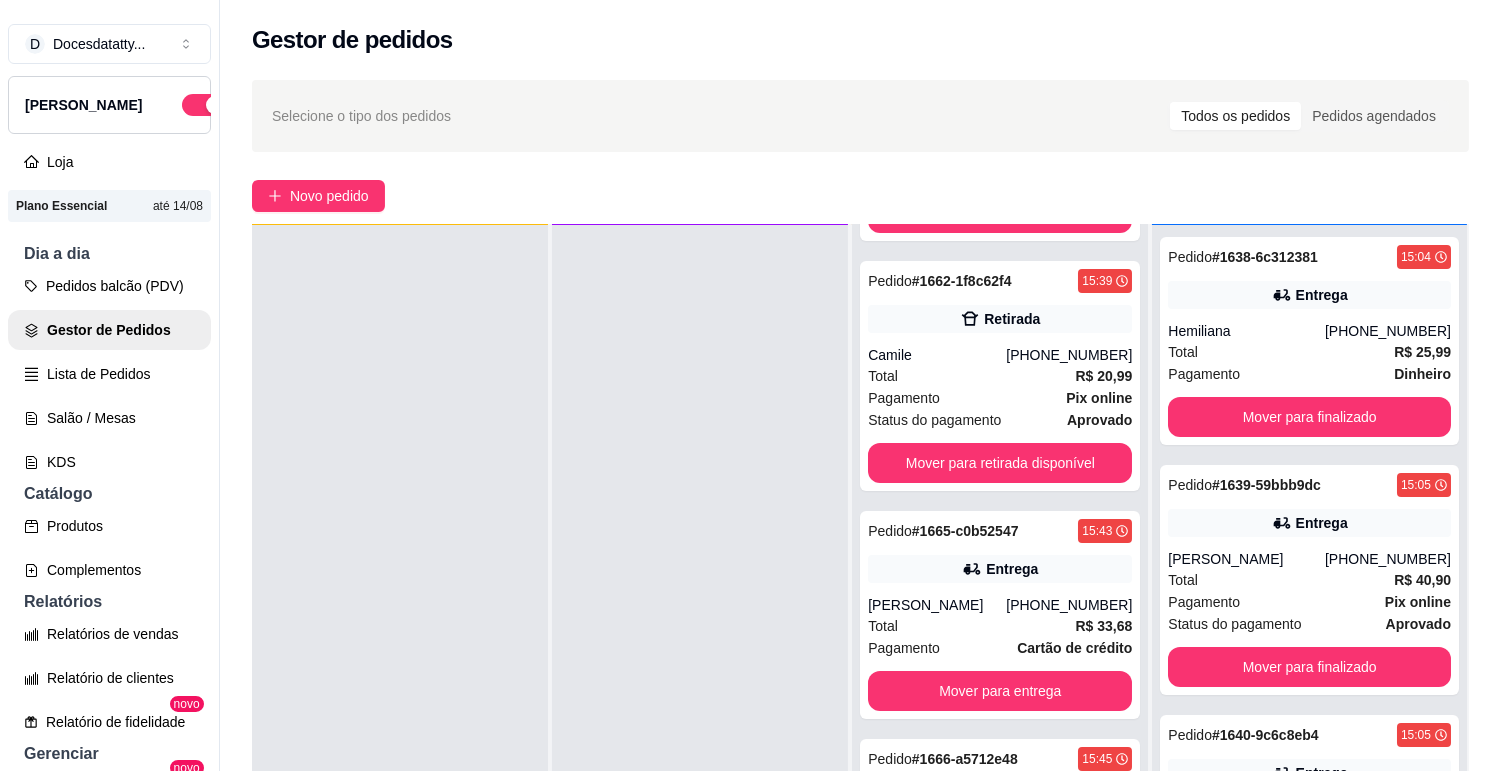 click at bounding box center (700, 610) 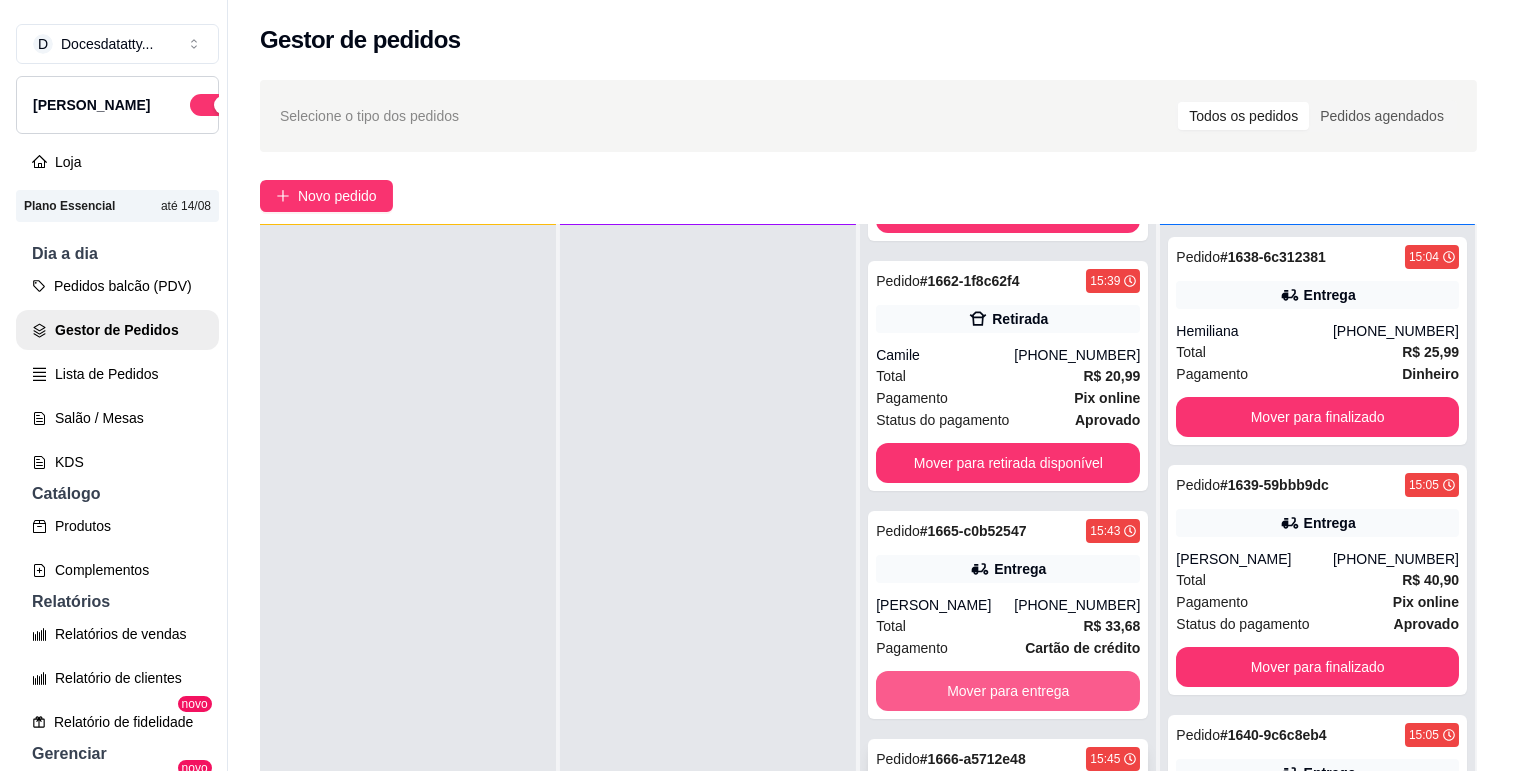 scroll, scrollTop: 222, scrollLeft: 0, axis: vertical 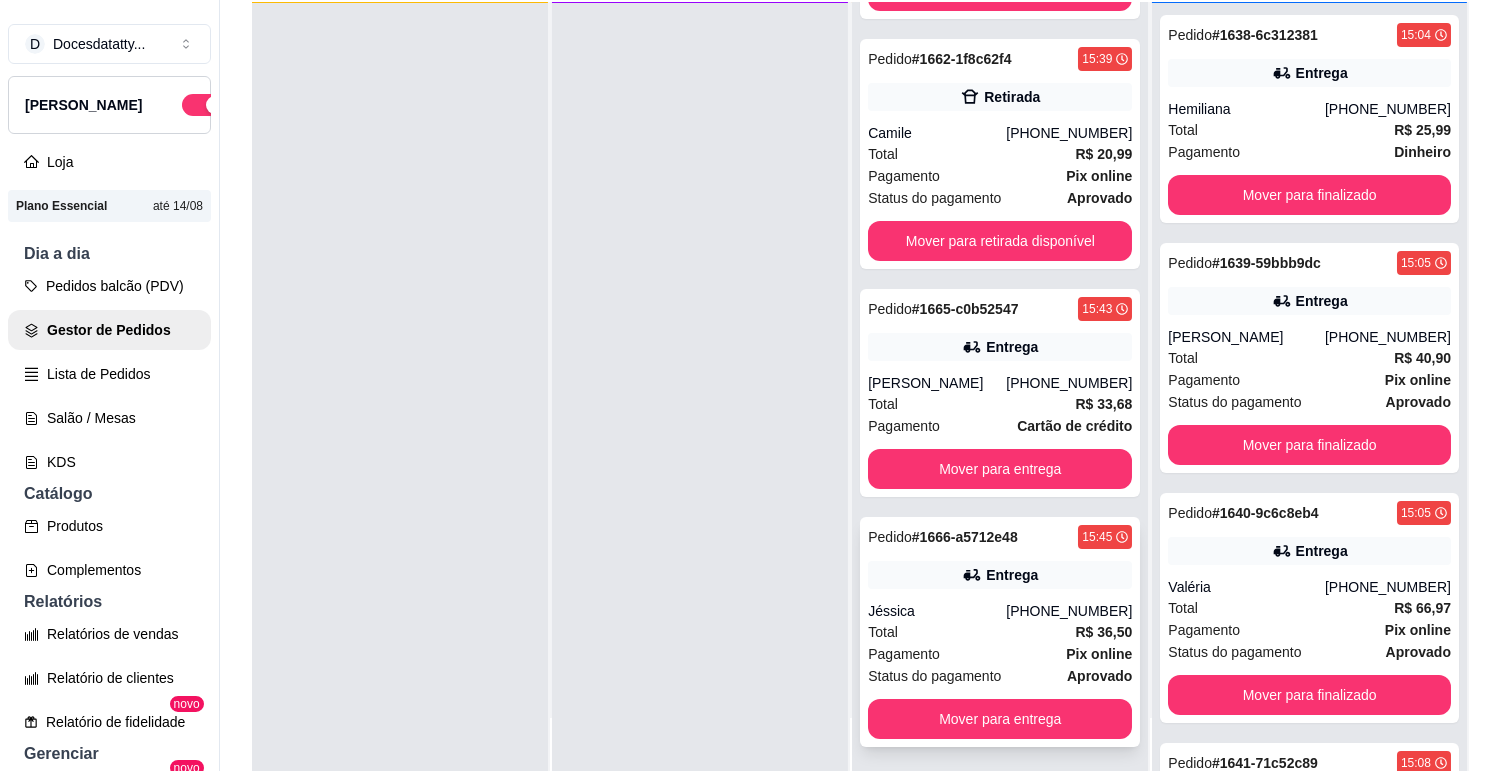 click on "Total R$ 36,50" at bounding box center (1000, 632) 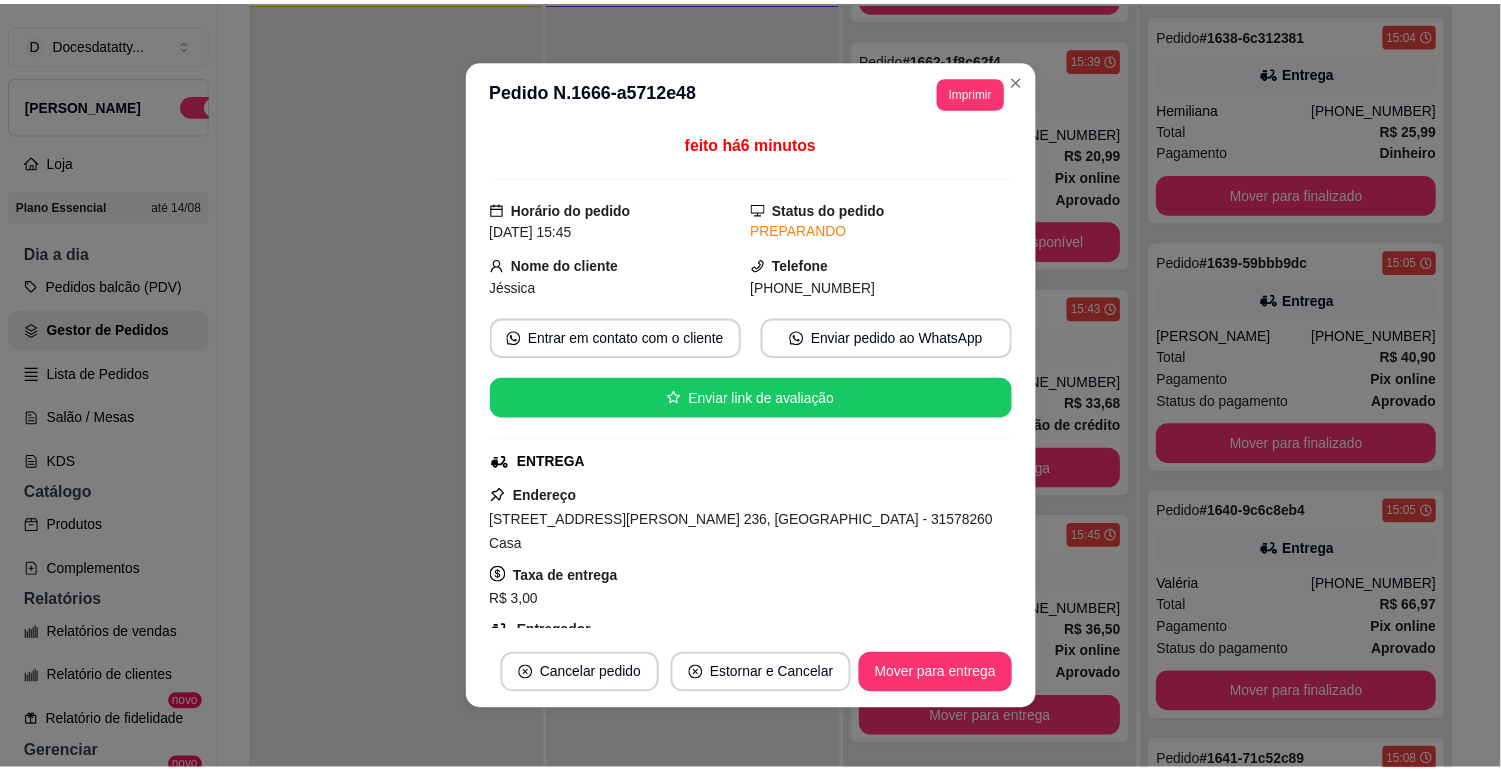 scroll, scrollTop: 111, scrollLeft: 0, axis: vertical 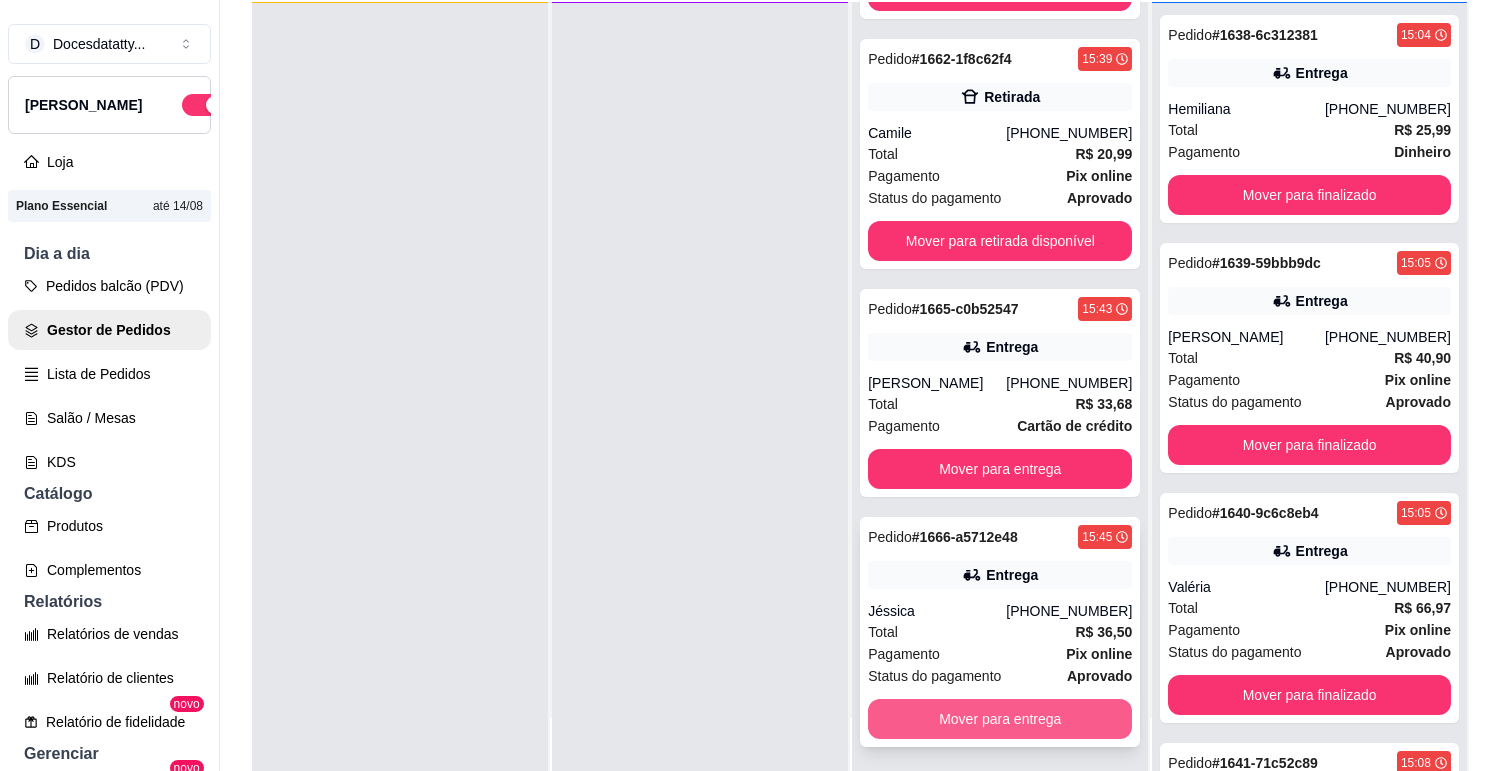 click on "Mover para entrega" at bounding box center (1000, 719) 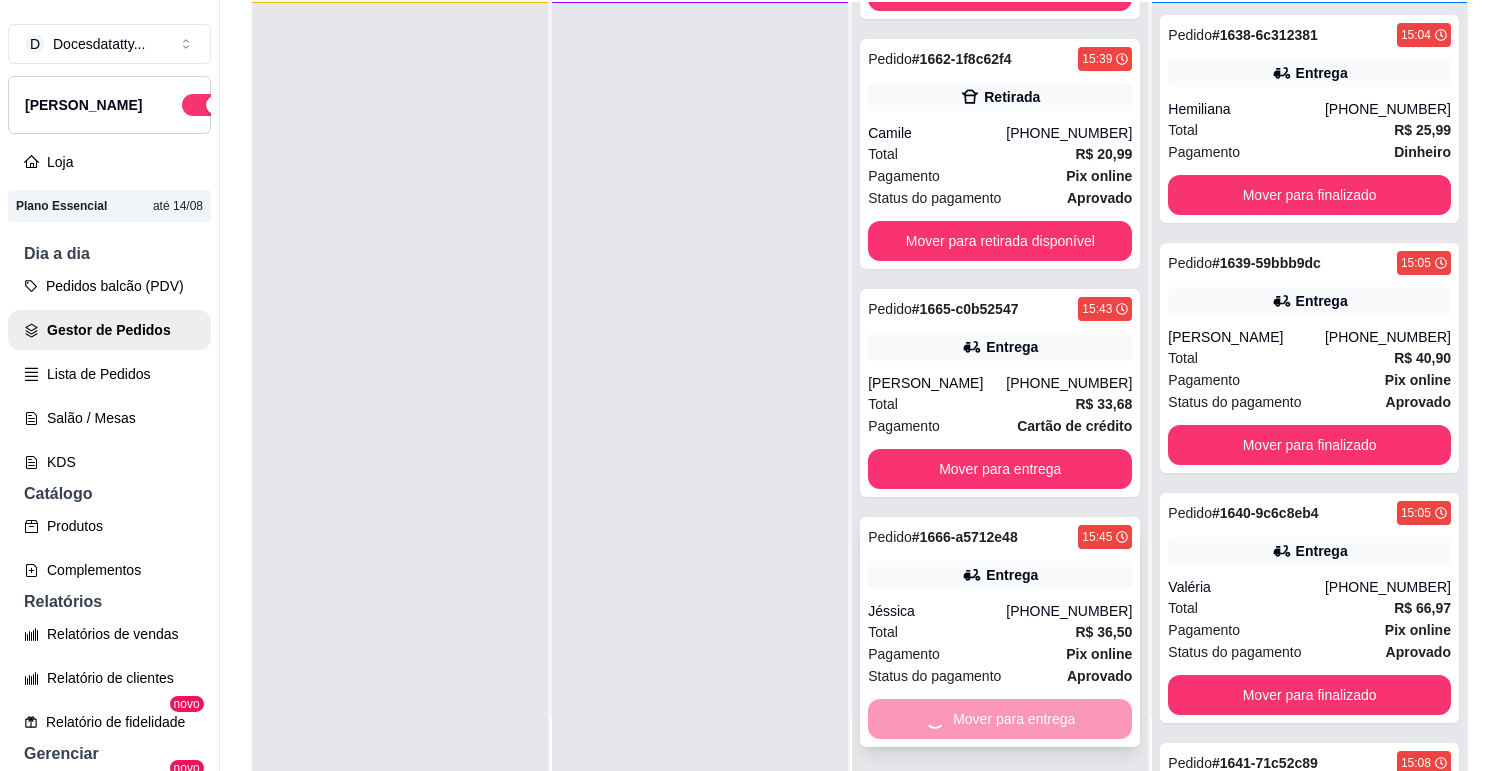 scroll, scrollTop: 0, scrollLeft: 0, axis: both 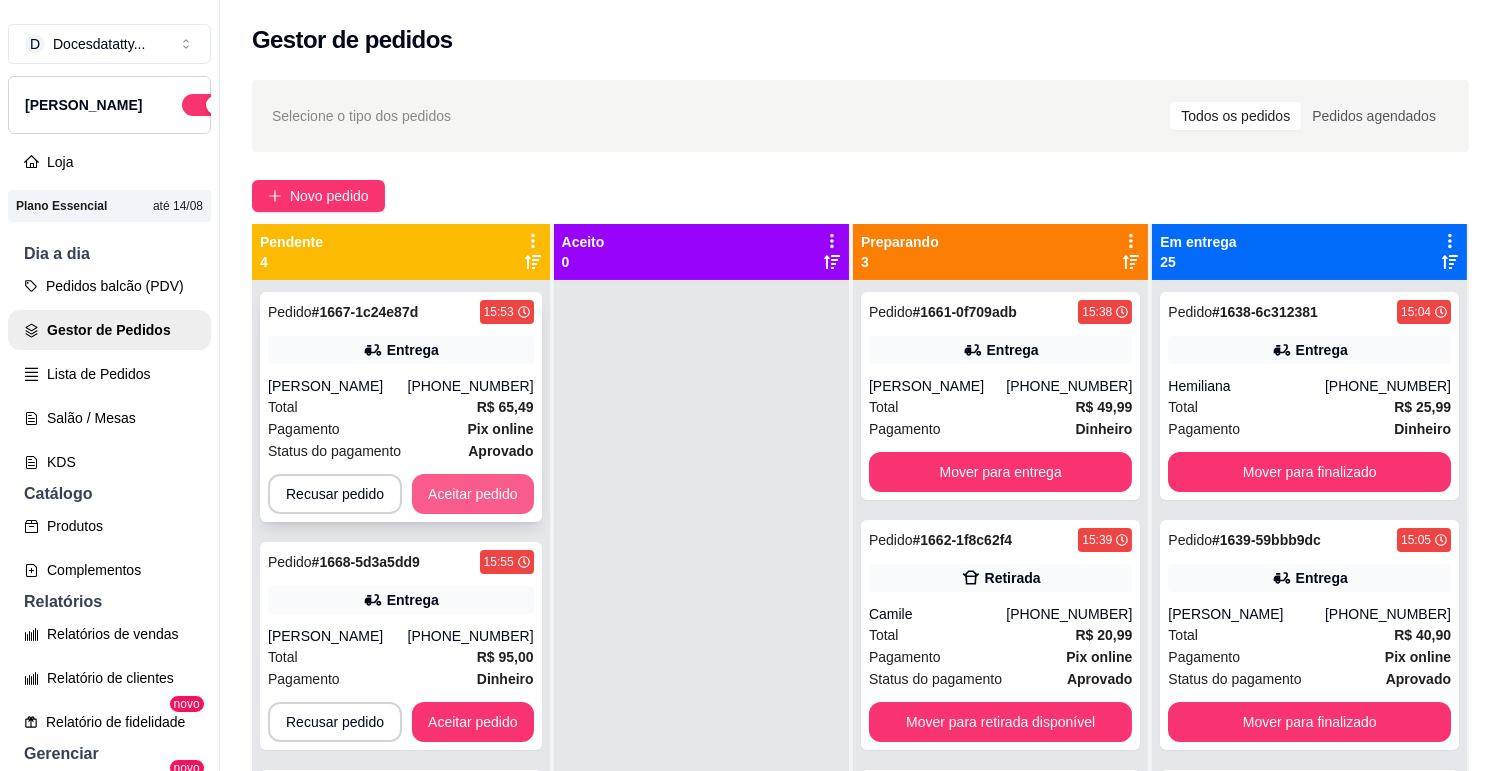 click on "Aceitar pedido" at bounding box center [473, 494] 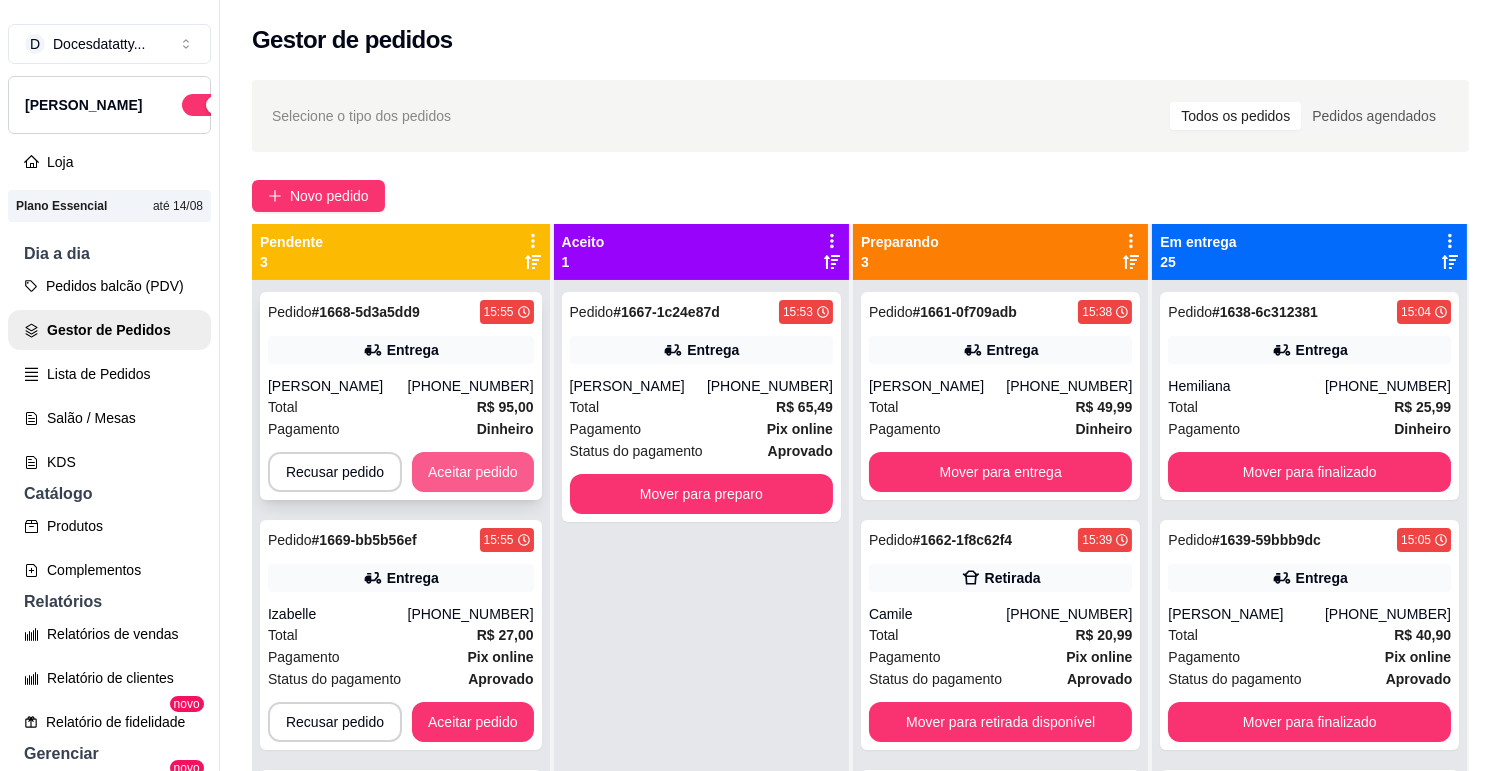 click on "Aceitar pedido" at bounding box center (473, 472) 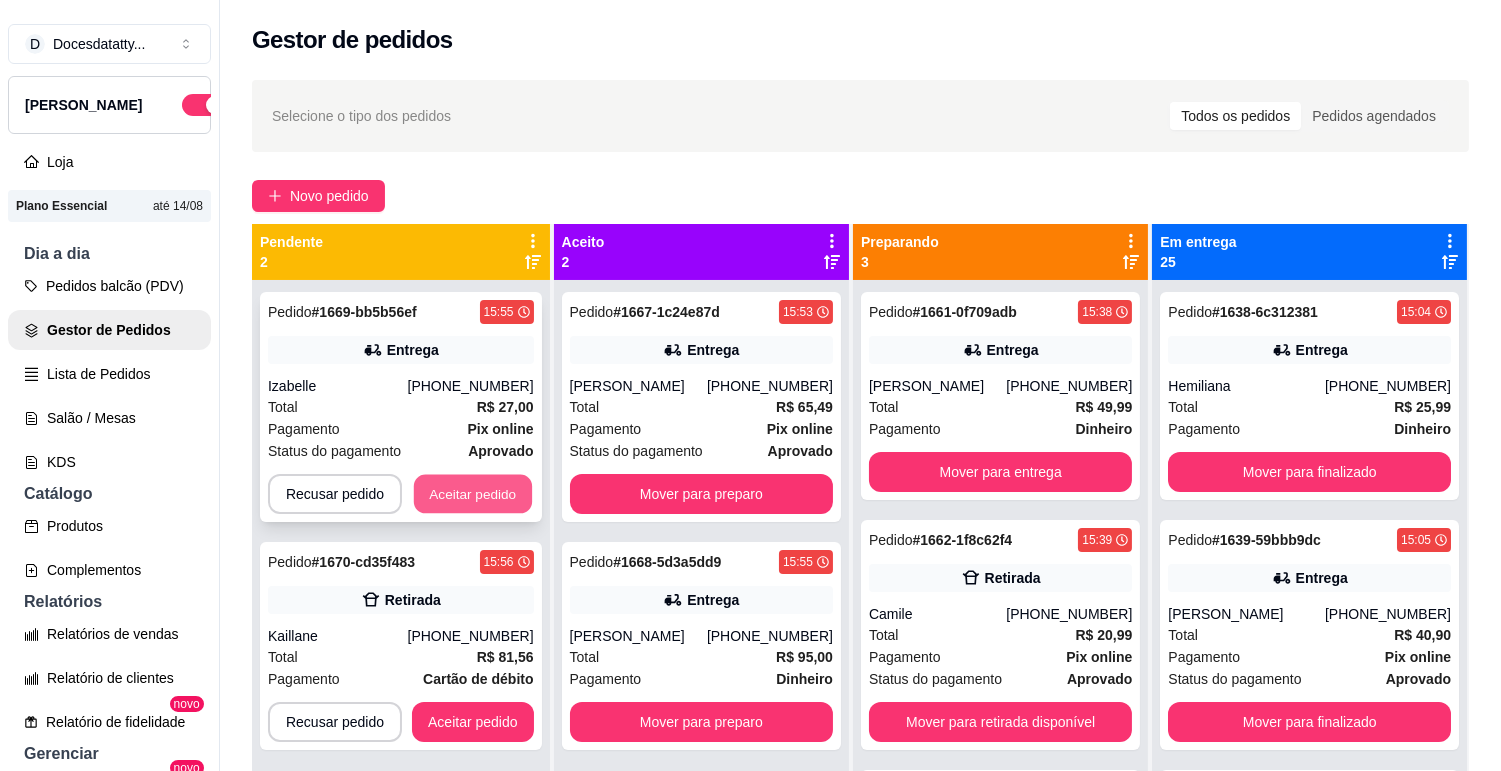 click on "Aceitar pedido" at bounding box center (473, 494) 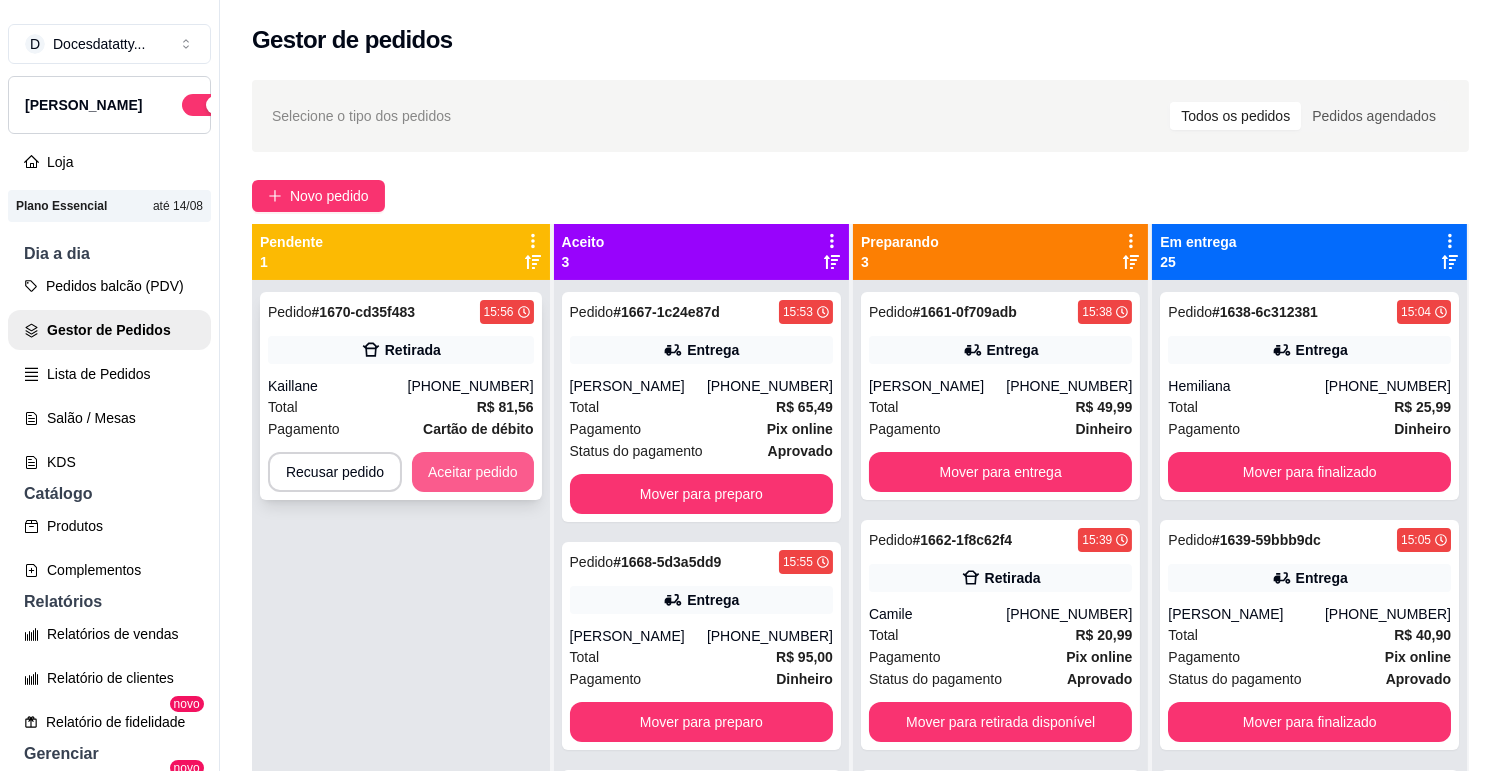 click on "Aceitar pedido" at bounding box center (473, 472) 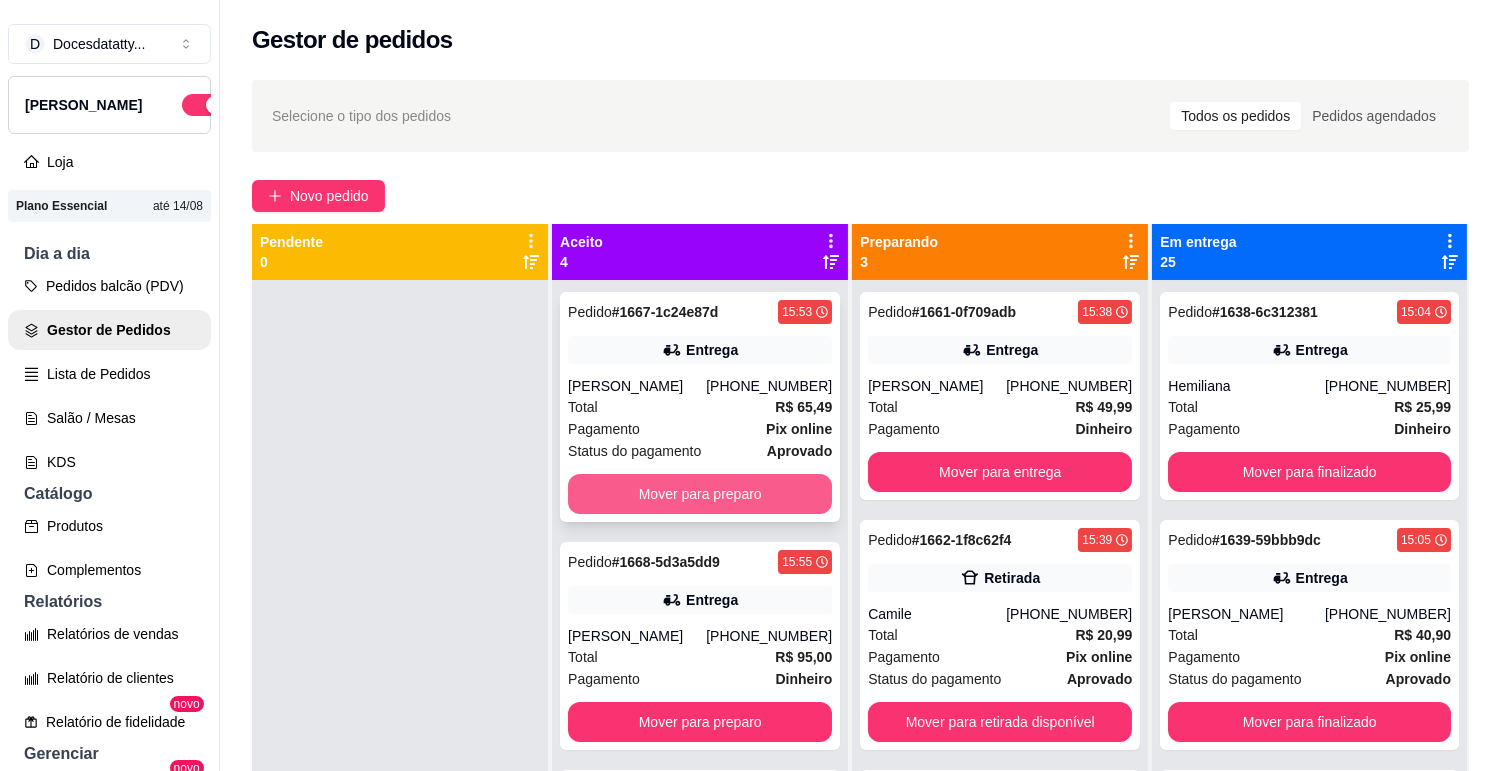 click on "Mover para preparo" at bounding box center [700, 494] 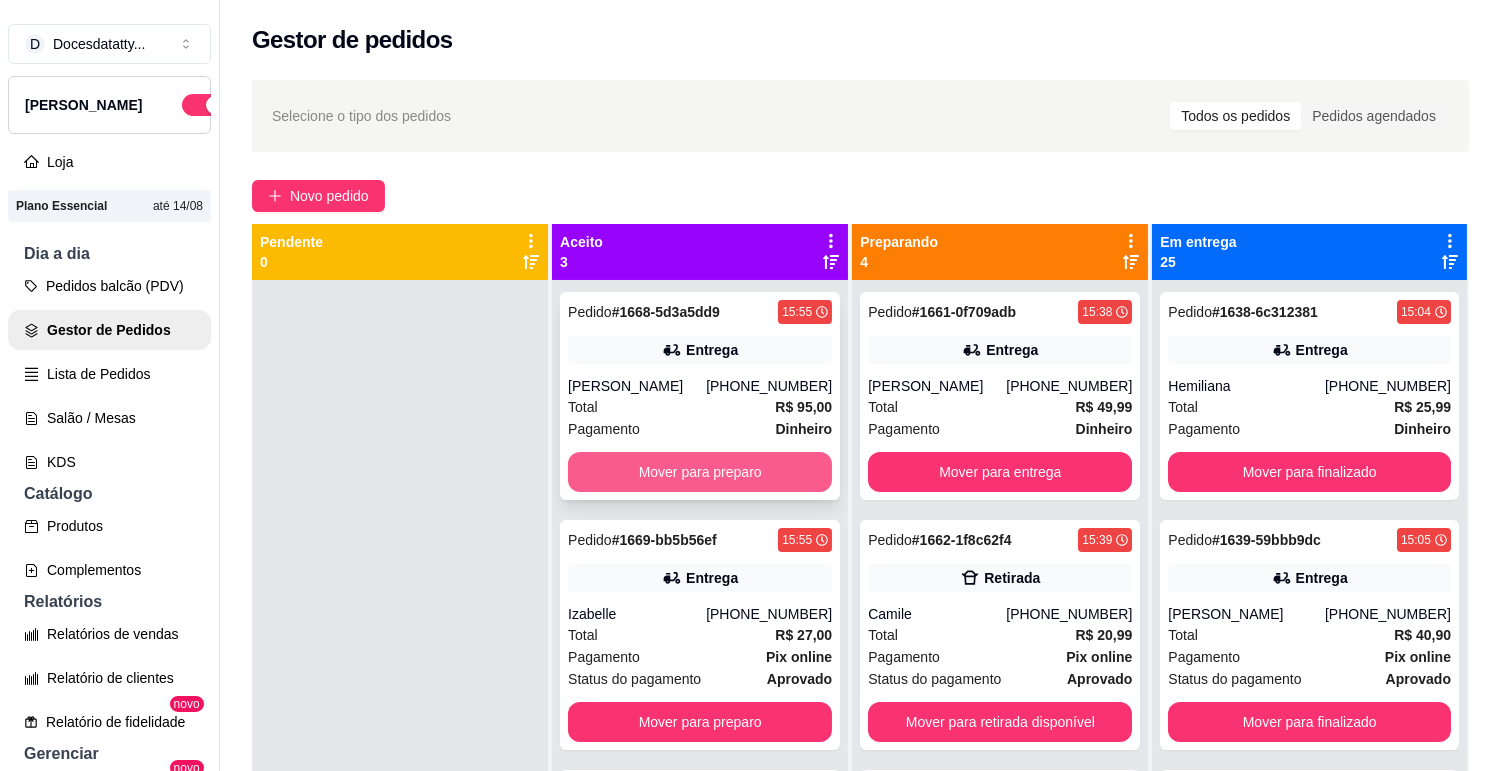 click on "Mover para preparo" at bounding box center (700, 472) 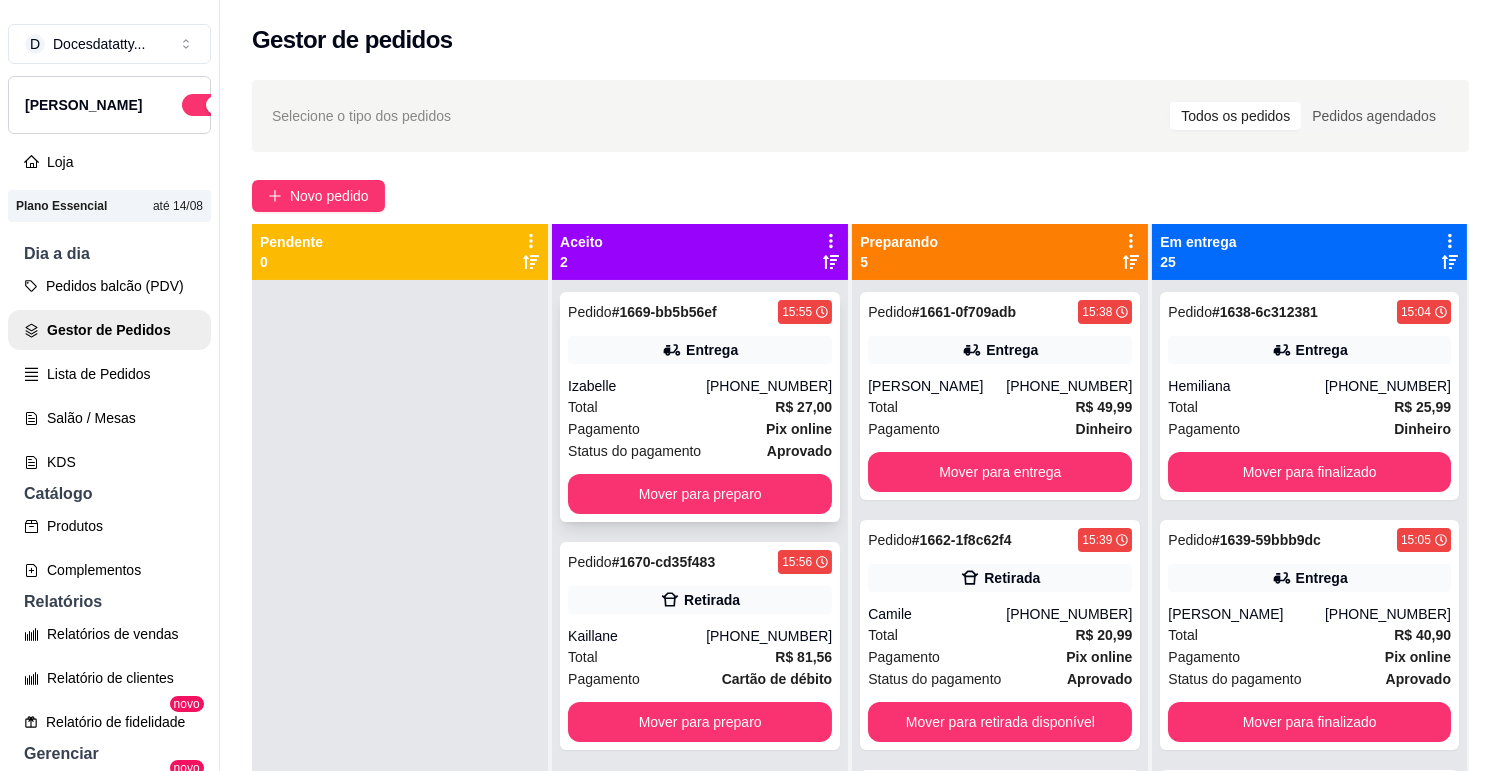 click on "Mover para preparo" at bounding box center (700, 494) 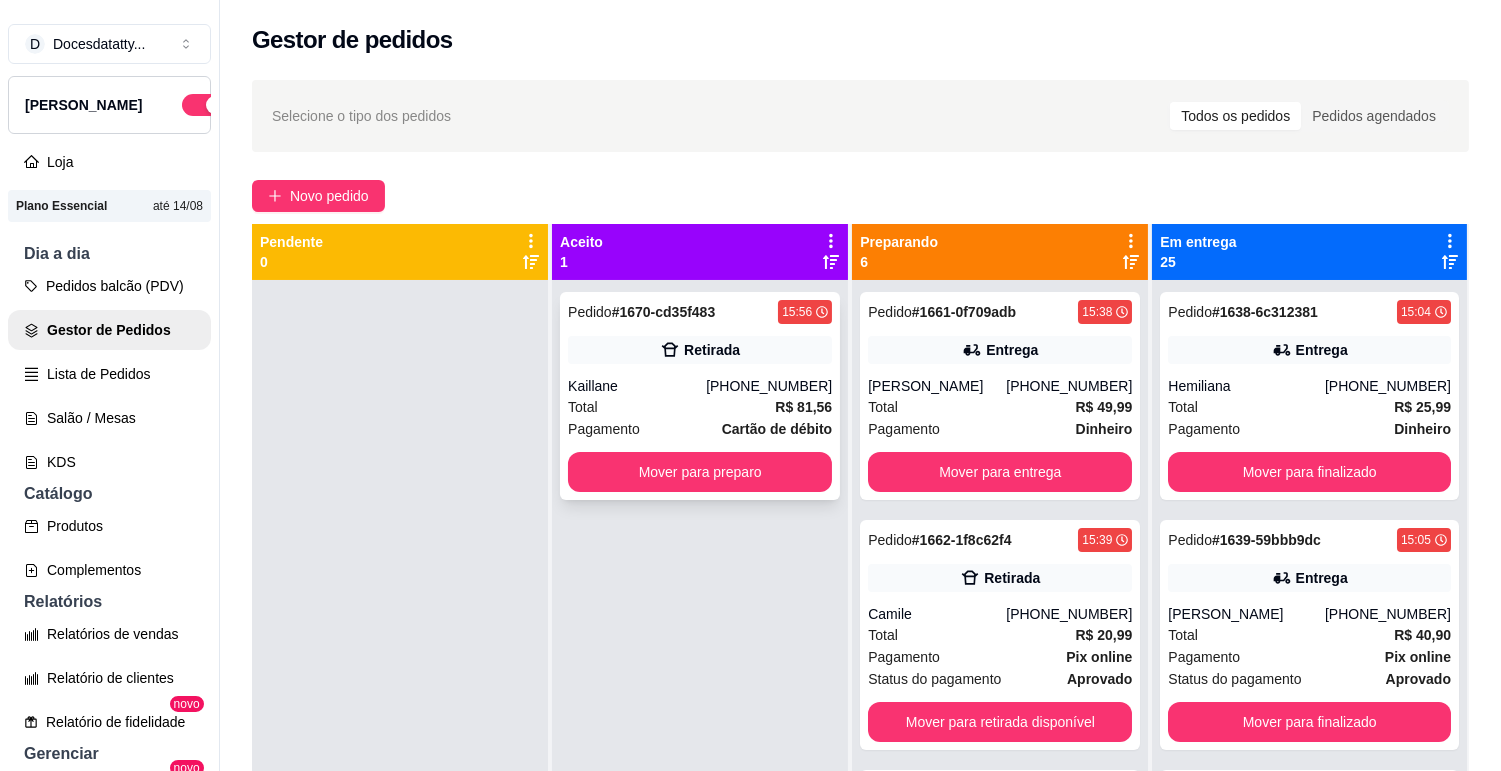click on "Mover para preparo" at bounding box center [700, 472] 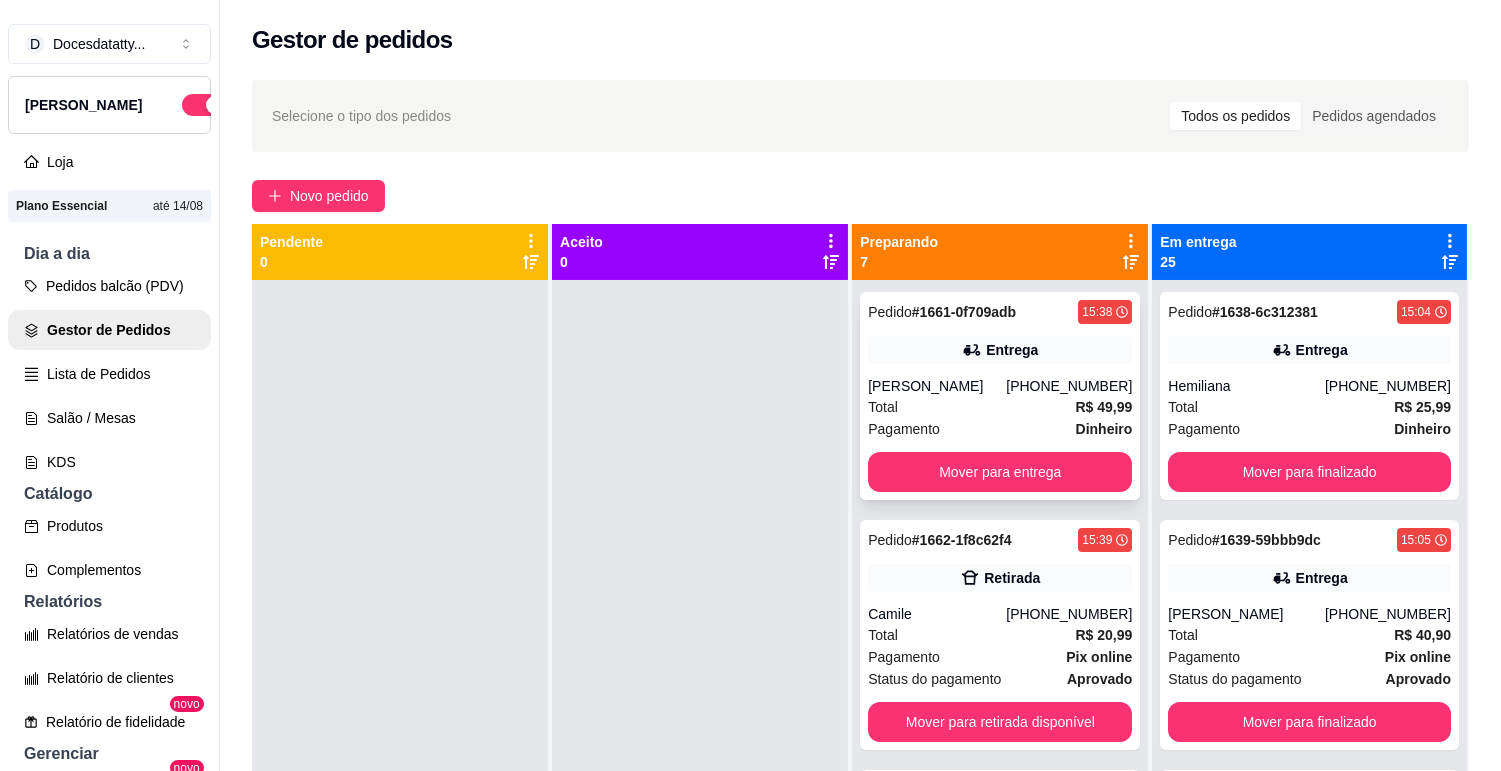 click on "Pedido  # 1661-0f709adb 15:38 Entrega [PERSON_NAME]  [PHONE_NUMBER] Total R$ 49,99 Pagamento Dinheiro Mover para entrega" at bounding box center [1000, 396] 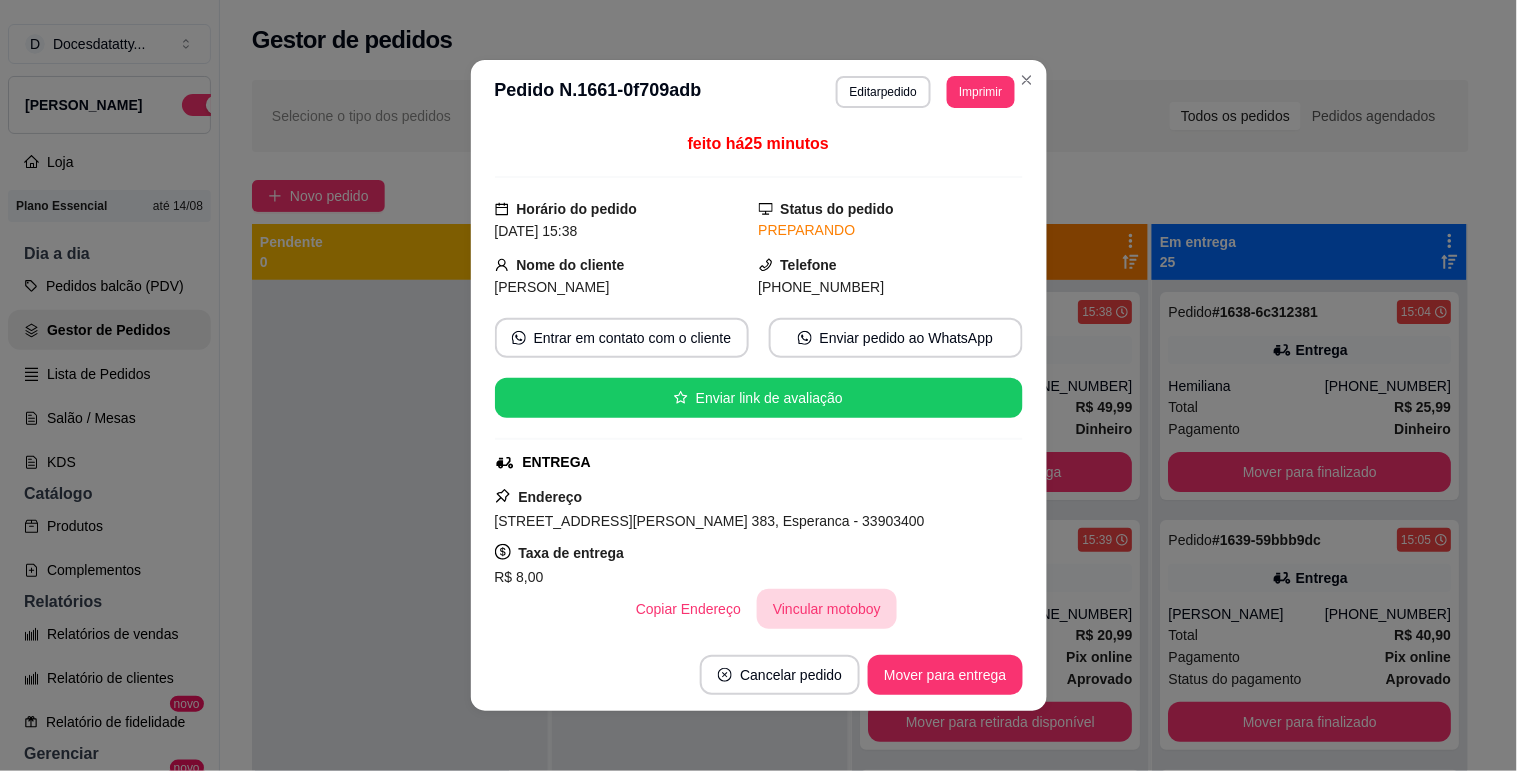 click on "Vincular motoboy" at bounding box center (827, 609) 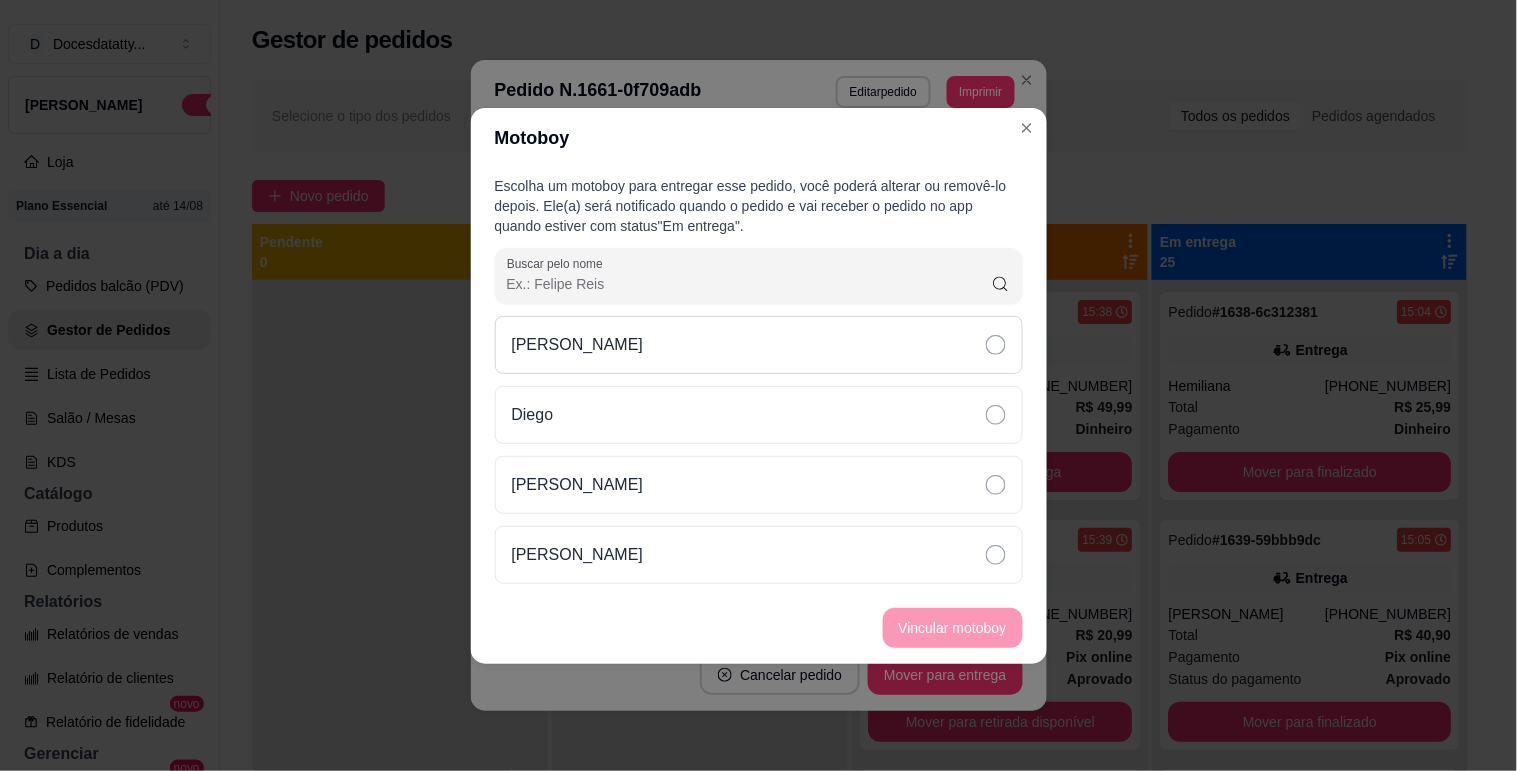 click on "[PERSON_NAME]" at bounding box center (578, 345) 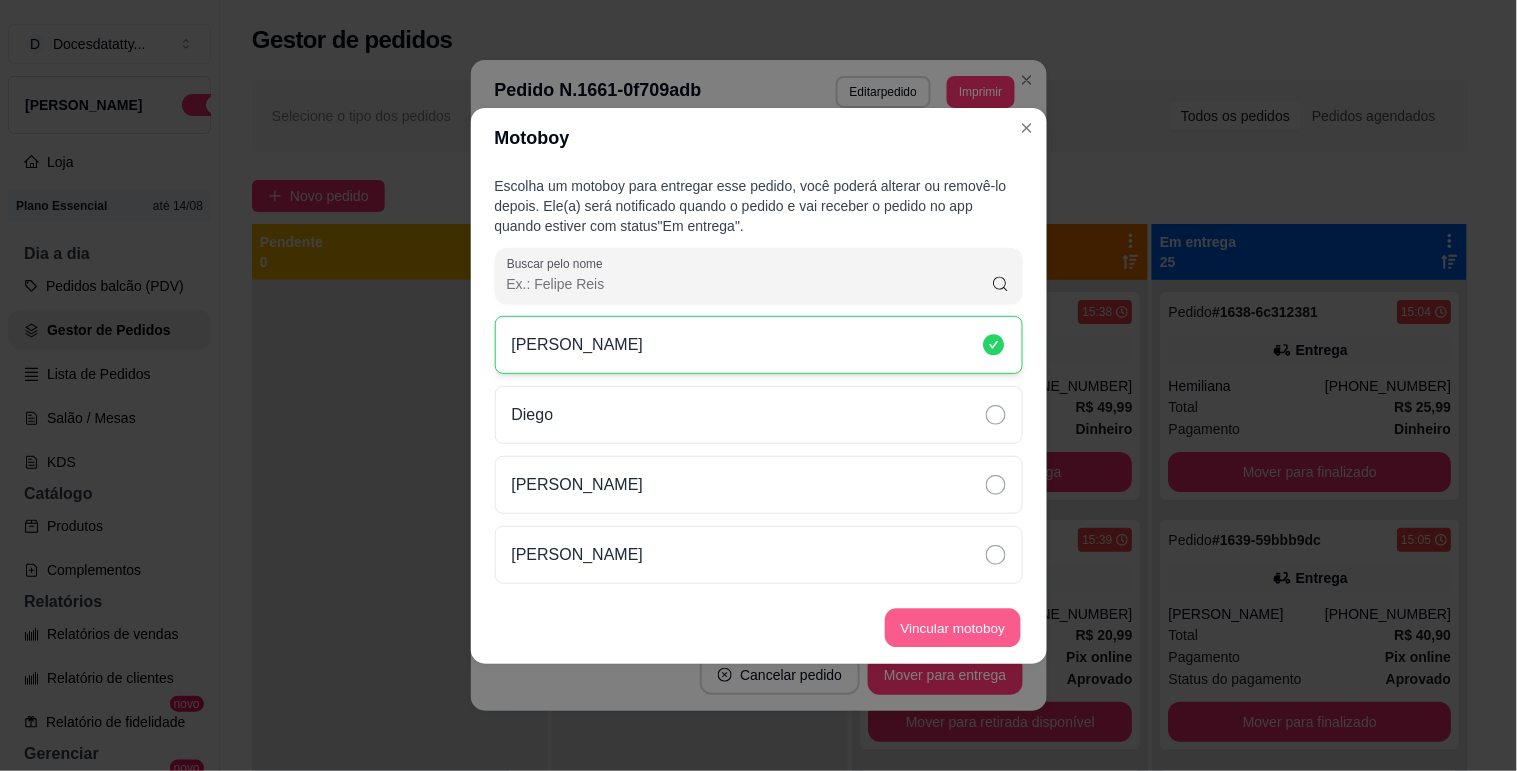 click on "Vincular motoboy" at bounding box center [953, 627] 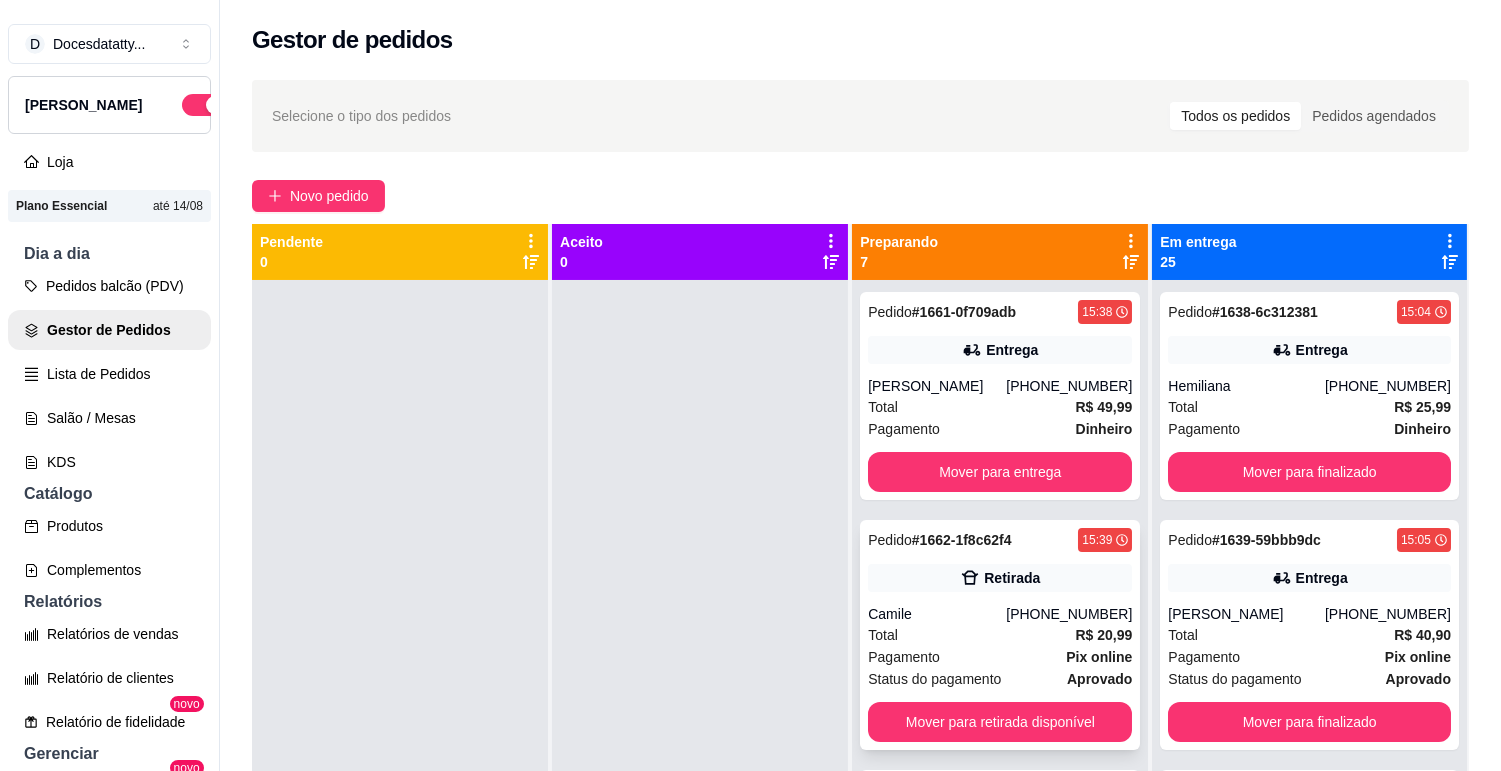 click on "Pedido  # 1662-1f8c62f4 15:39 Retirada Camile  [PHONE_NUMBER] Total R$ 20,99 Pagamento Pix online Status do pagamento aprovado Mover para retirada disponível" at bounding box center (1000, 635) 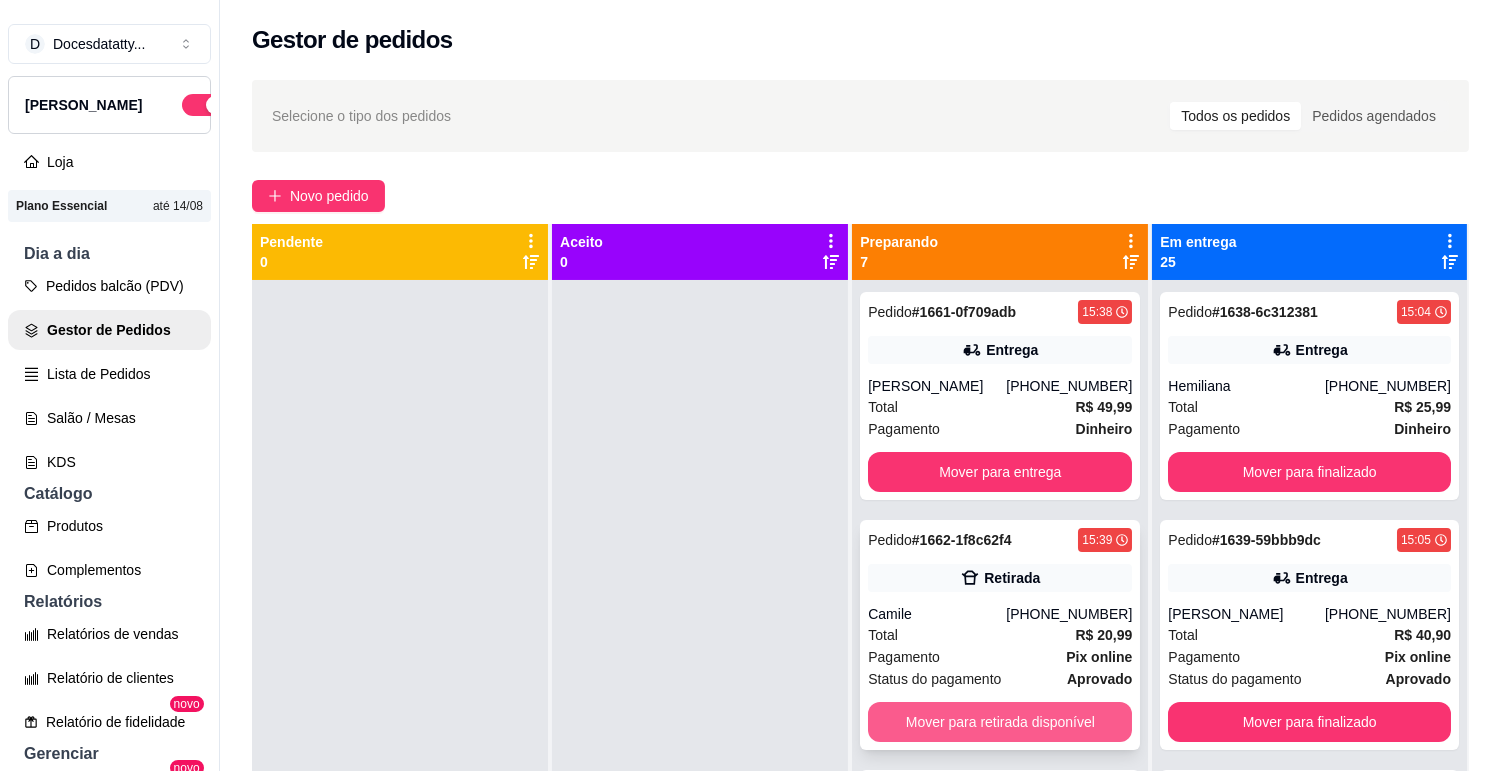 click on "Mover para retirada disponível" at bounding box center (1000, 722) 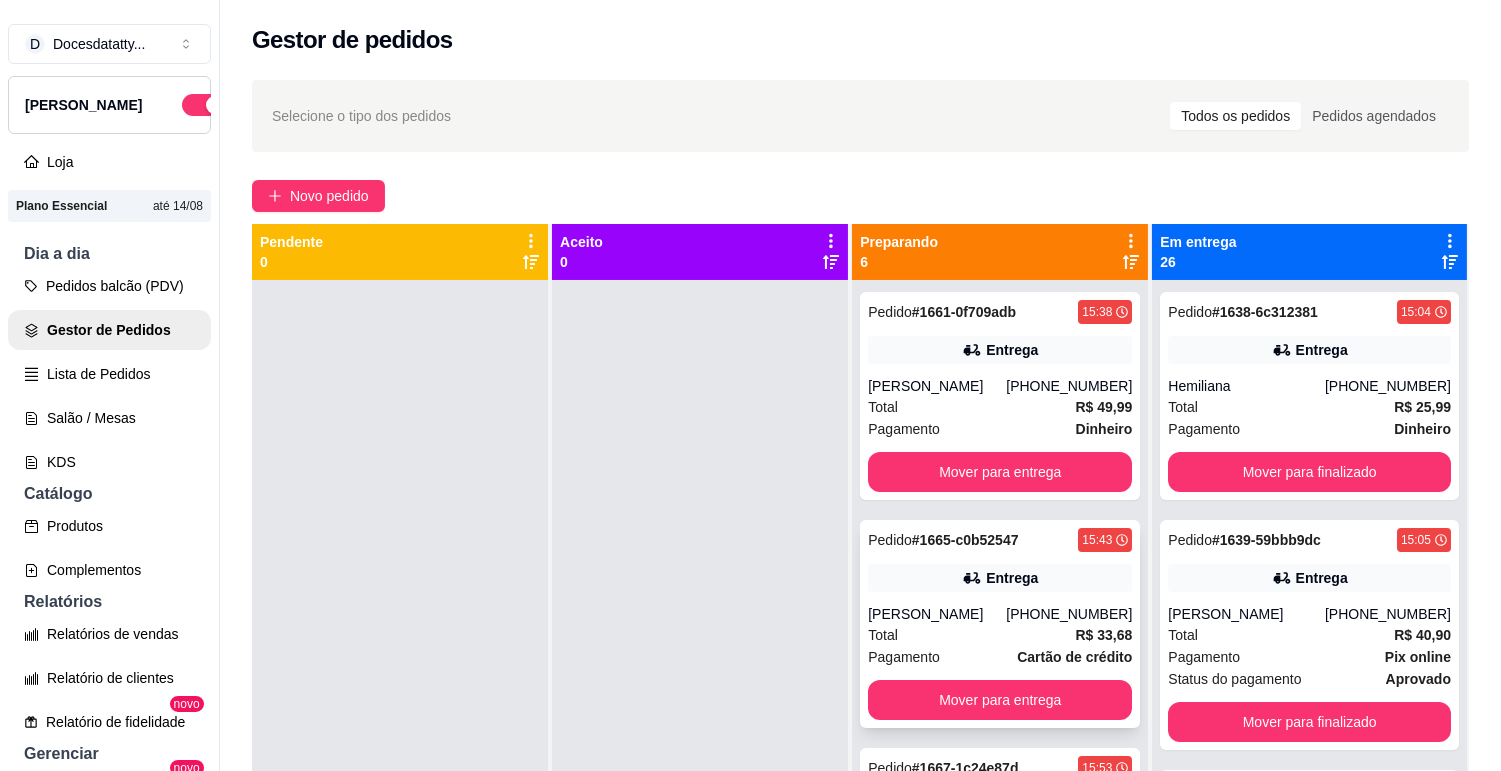 click on "[PERSON_NAME]" at bounding box center [937, 614] 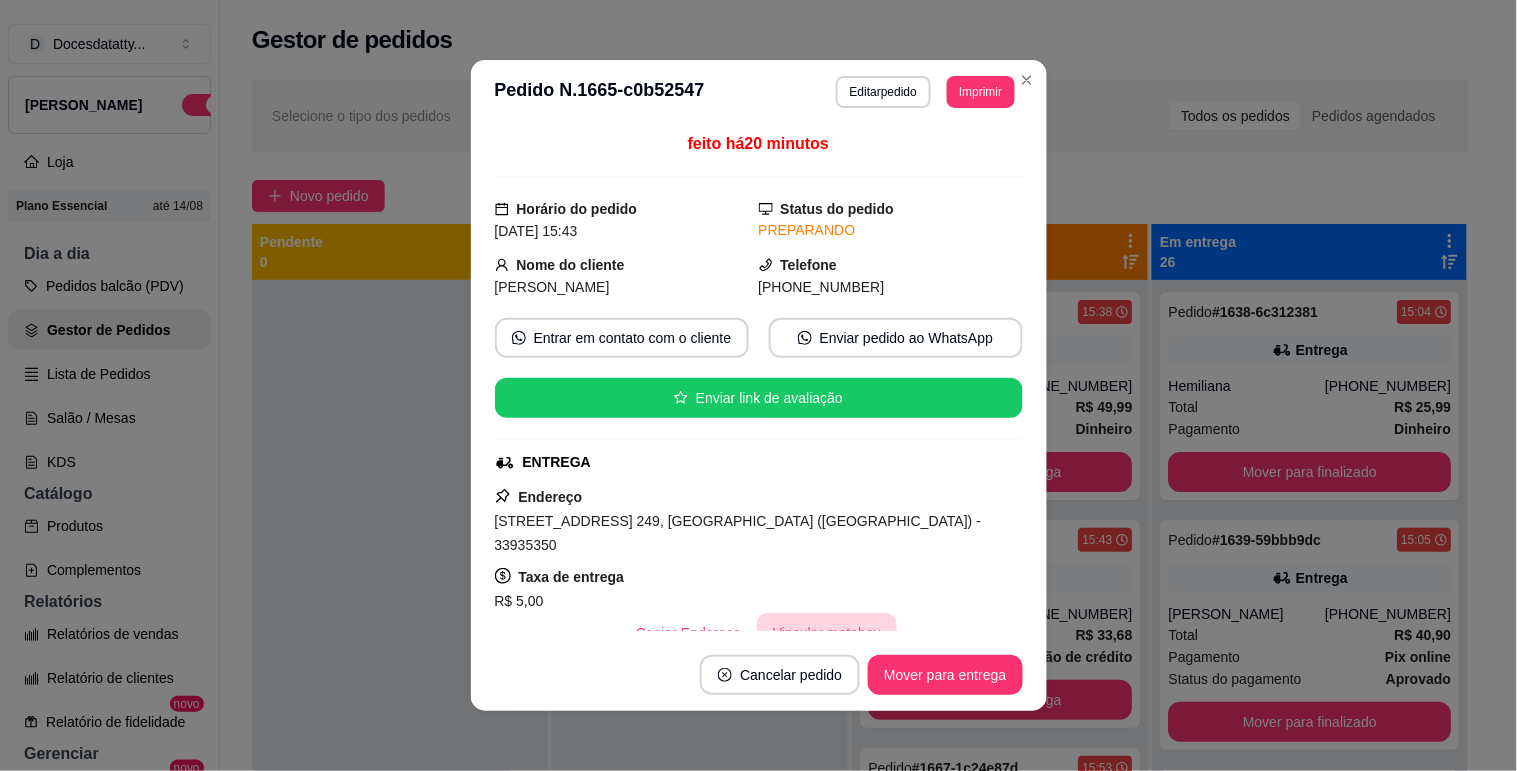 click on "Vincular motoboy" at bounding box center [827, 633] 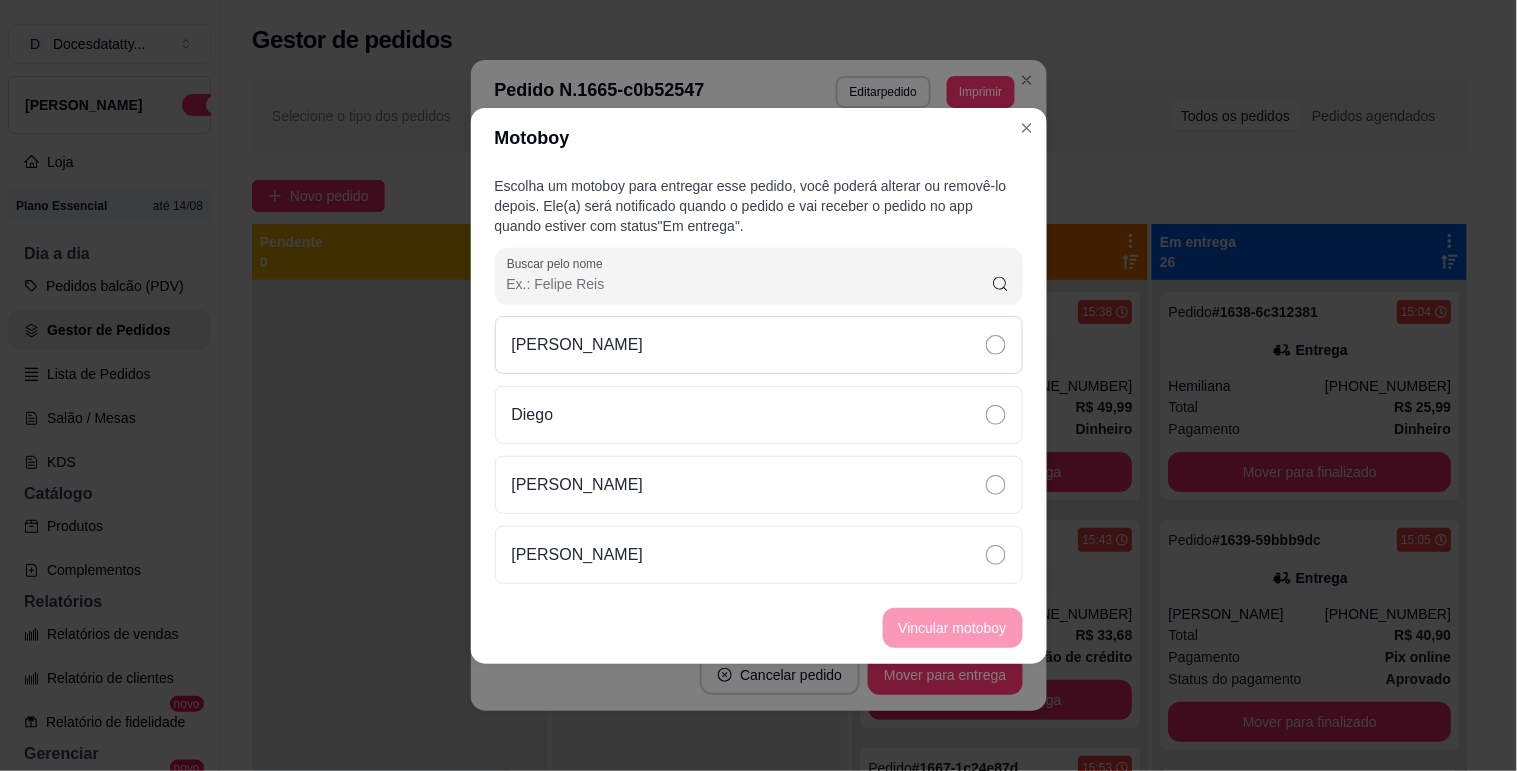 click on "[PERSON_NAME]" at bounding box center (759, 345) 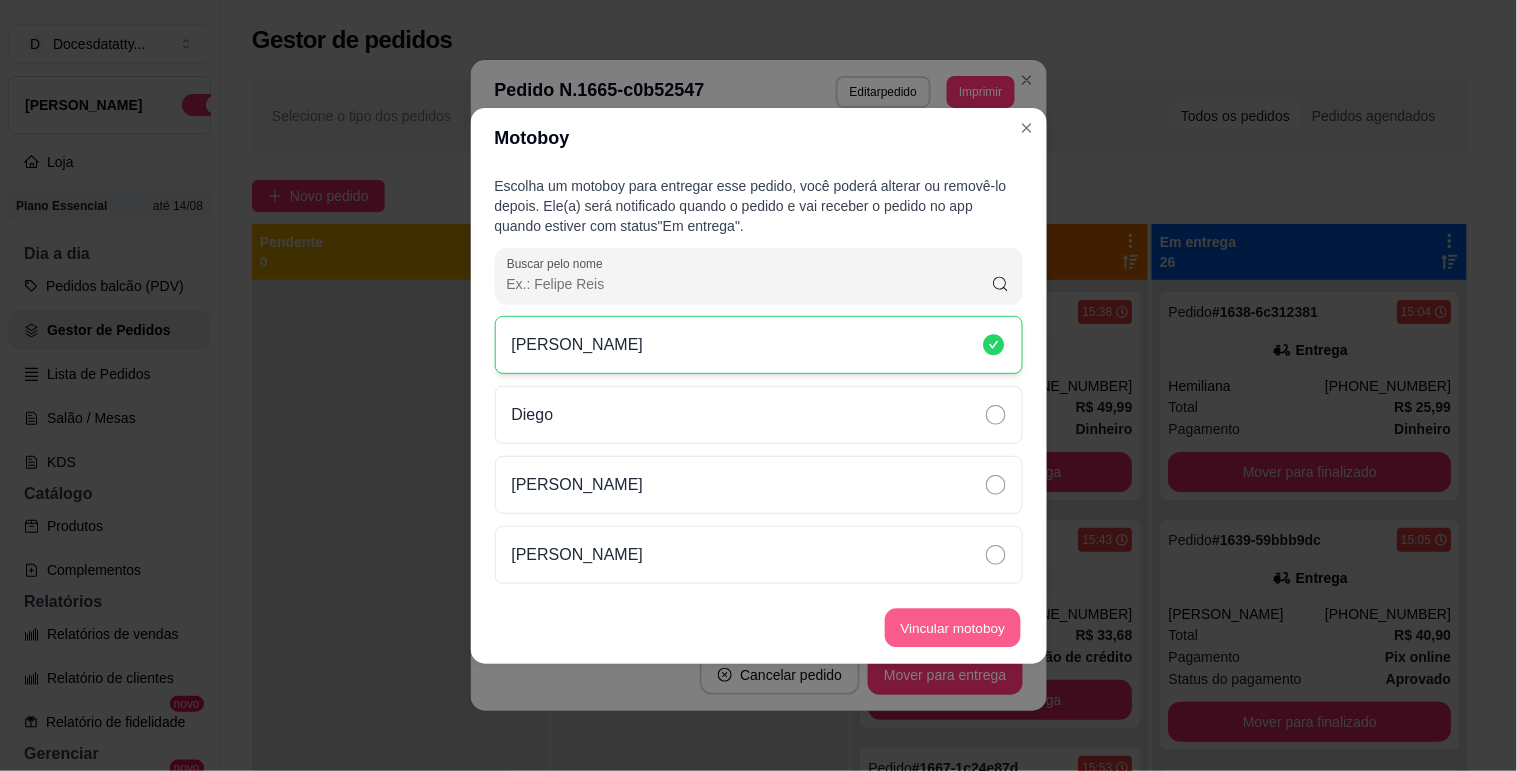 click on "Vincular motoboy" at bounding box center [953, 627] 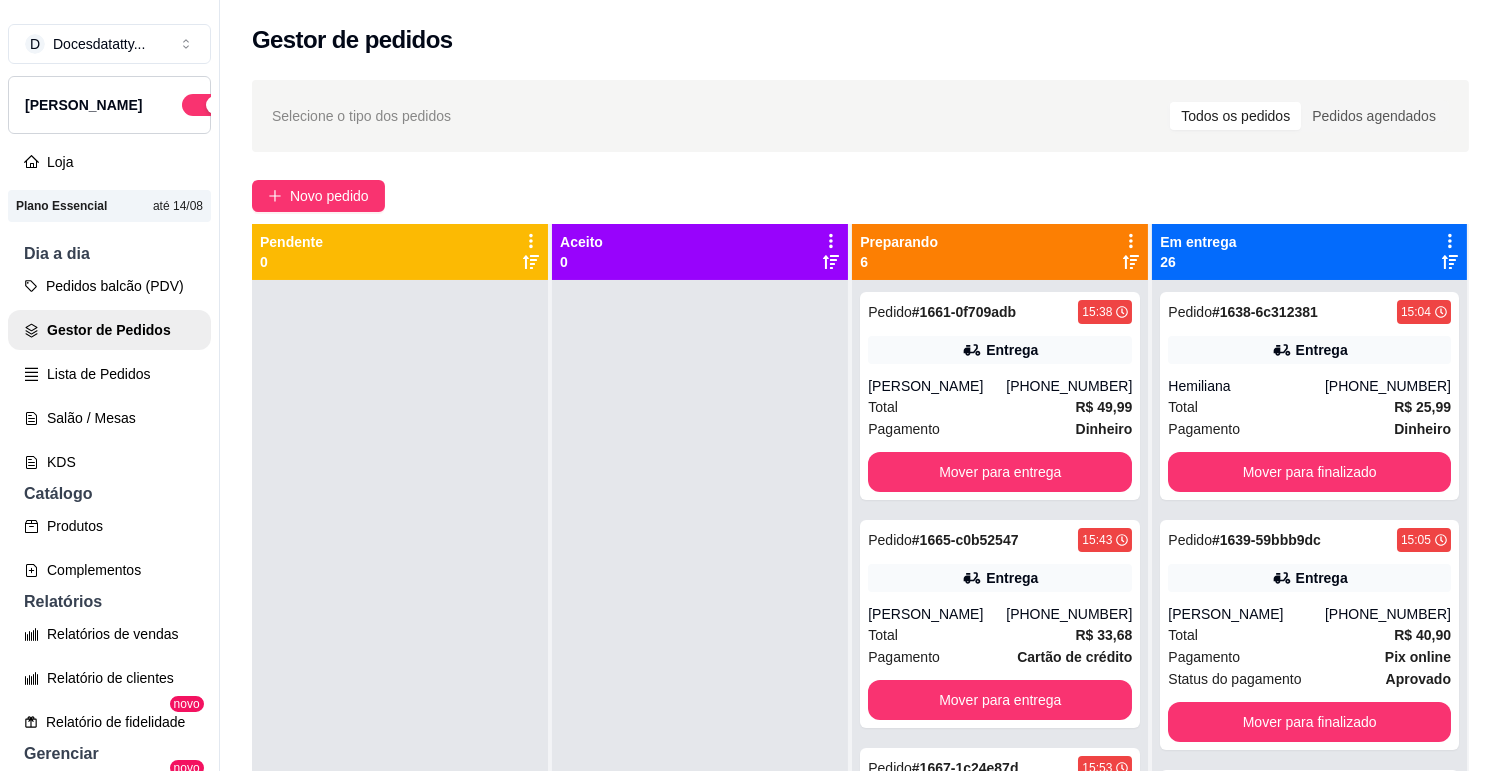 scroll, scrollTop: 55, scrollLeft: 0, axis: vertical 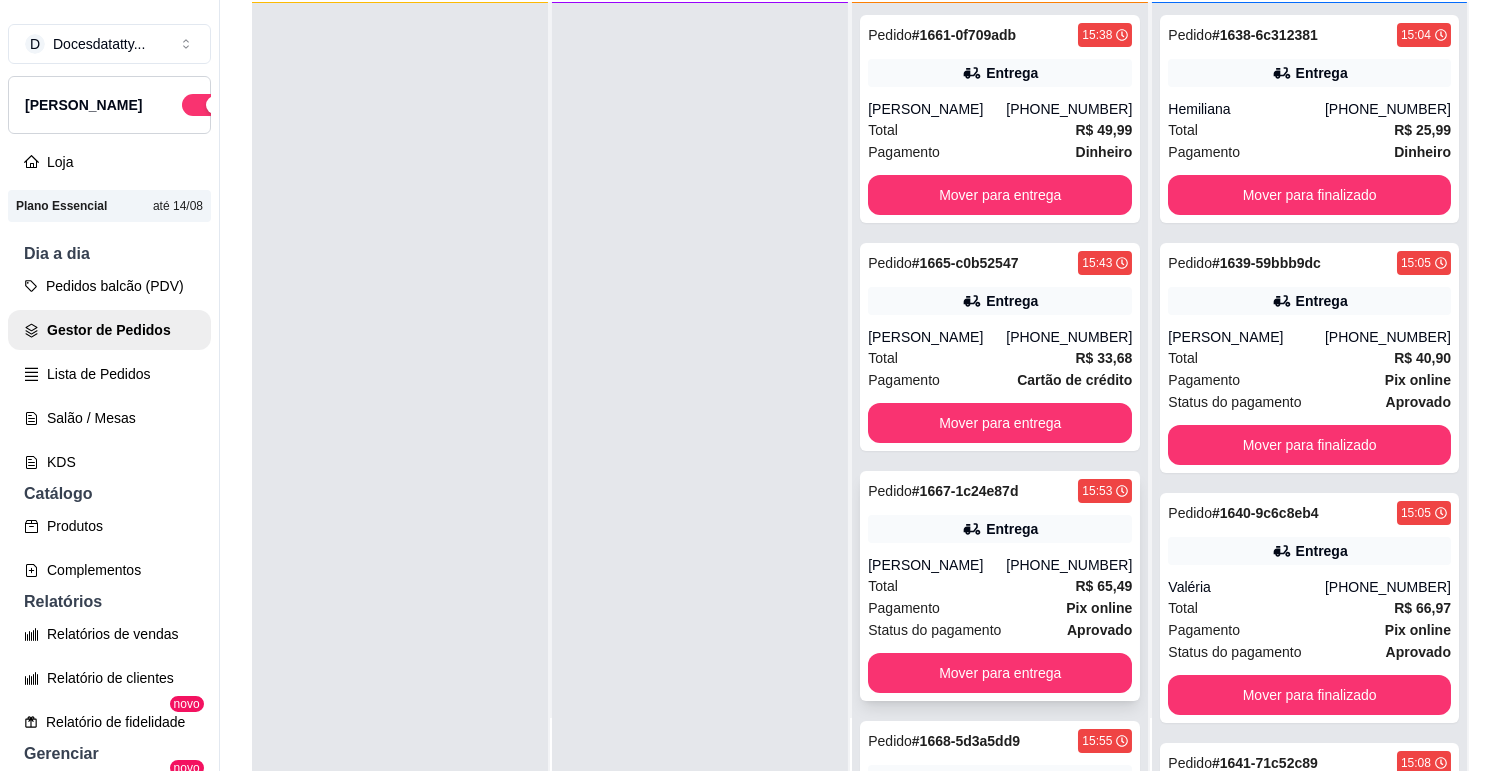 click on "Pedido  # 1667-1c24e87d 15:53 Entrega [PERSON_NAME]  [PHONE_NUMBER] Total R$ 65,49 Pagamento Pix online Status do pagamento aprovado Mover para entrega" at bounding box center [1000, 586] 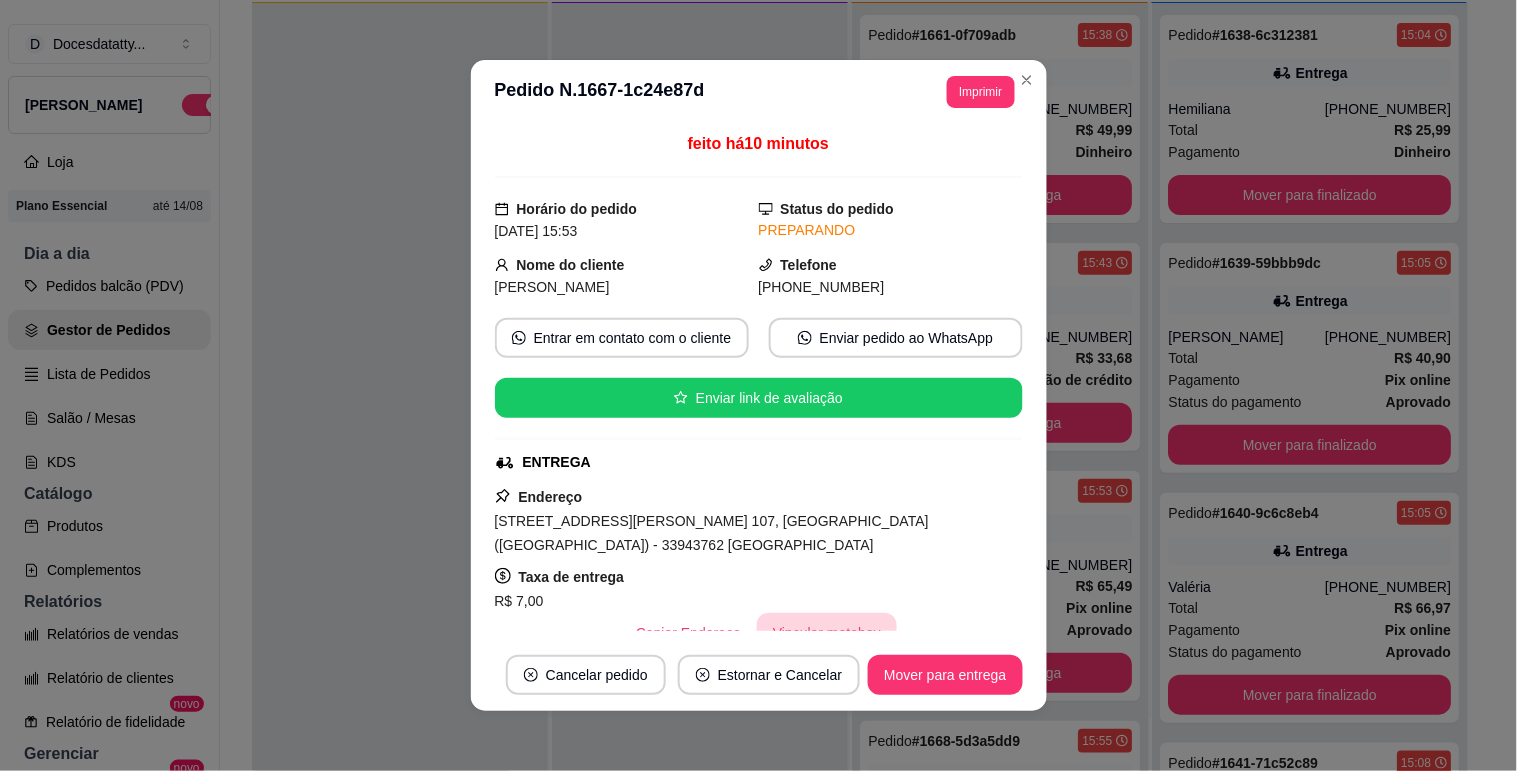 click on "Vincular motoboy" at bounding box center (827, 633) 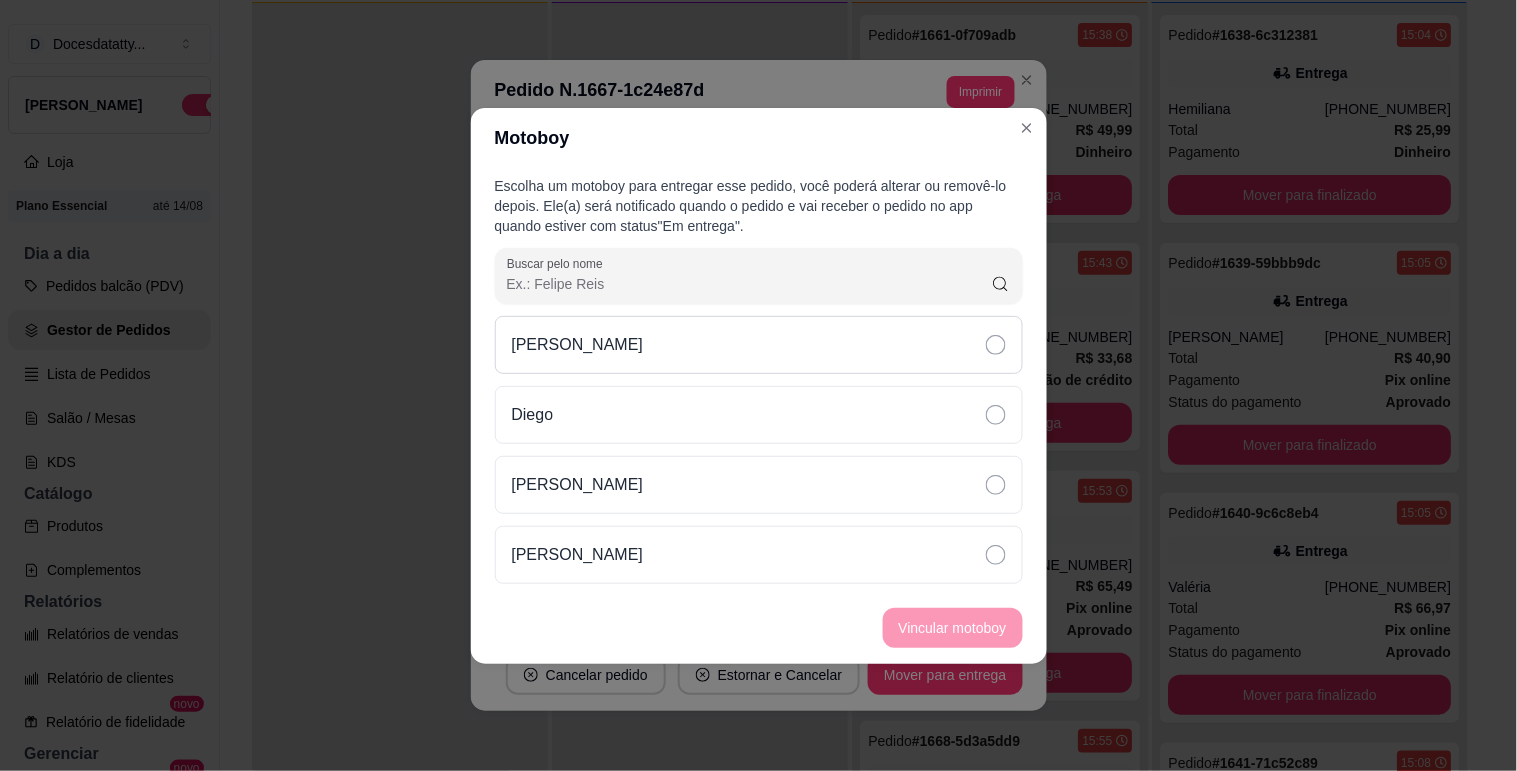 click on "[PERSON_NAME]" at bounding box center [578, 345] 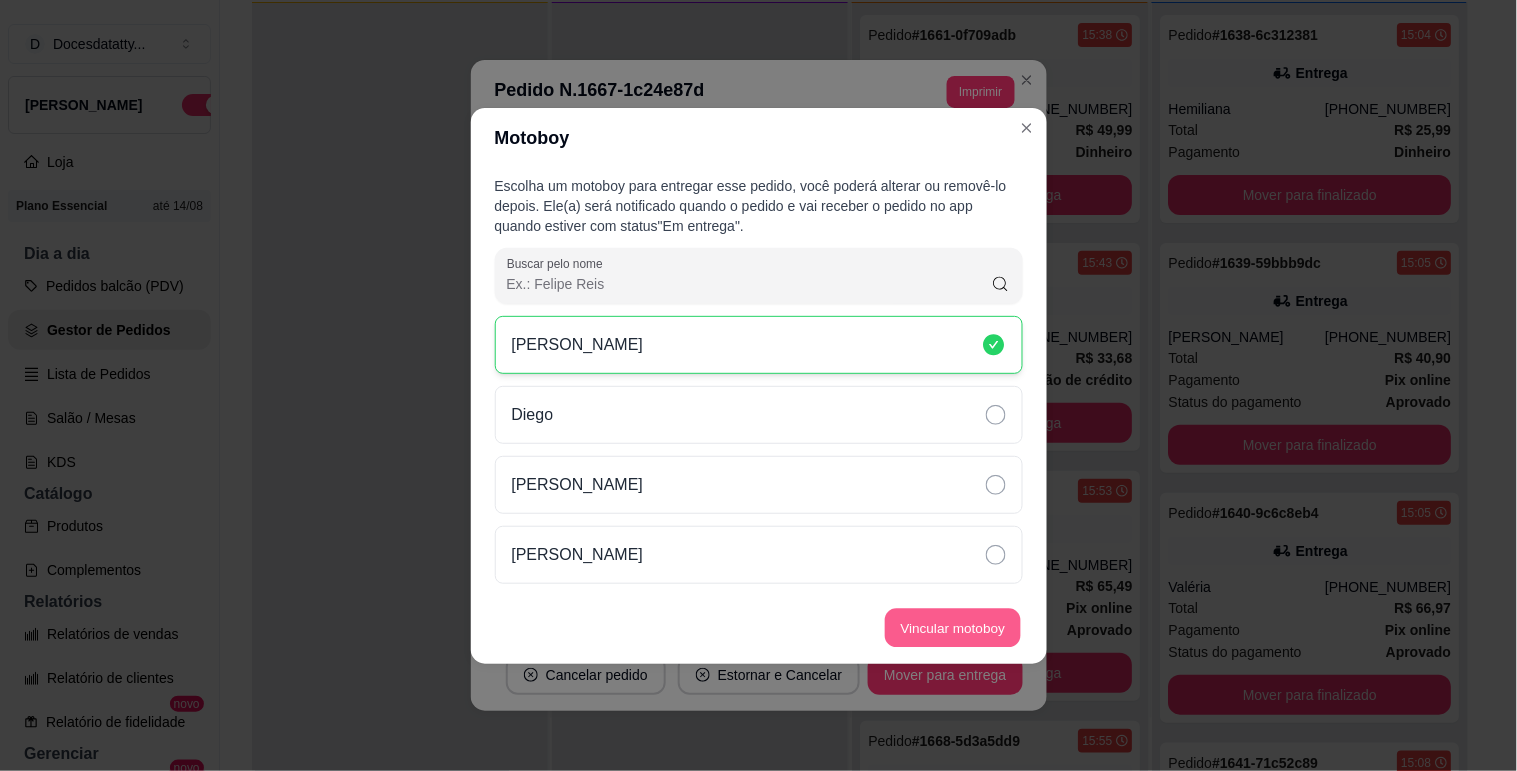 click on "Vincular motoboy" at bounding box center (953, 627) 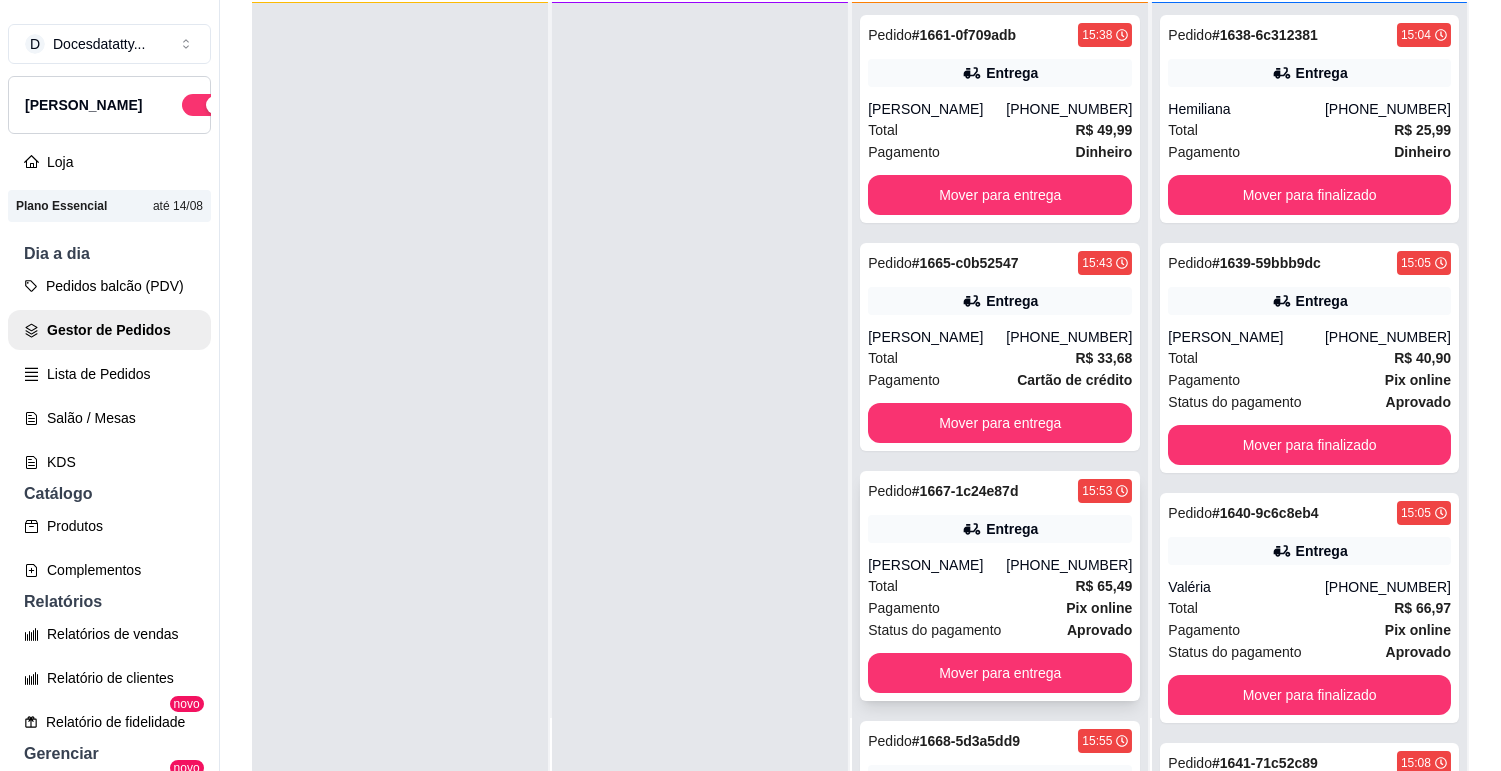 scroll, scrollTop: 222, scrollLeft: 0, axis: vertical 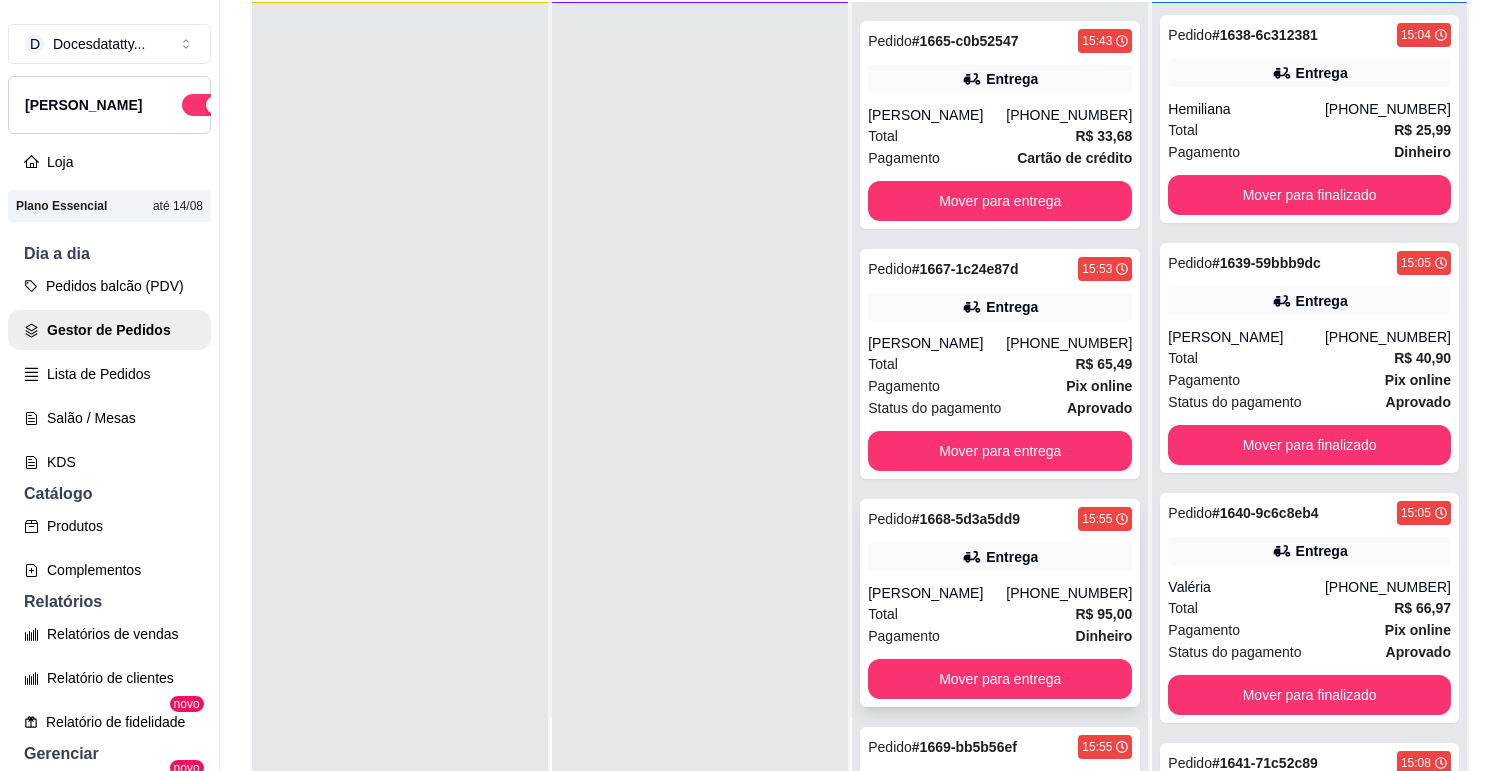 click 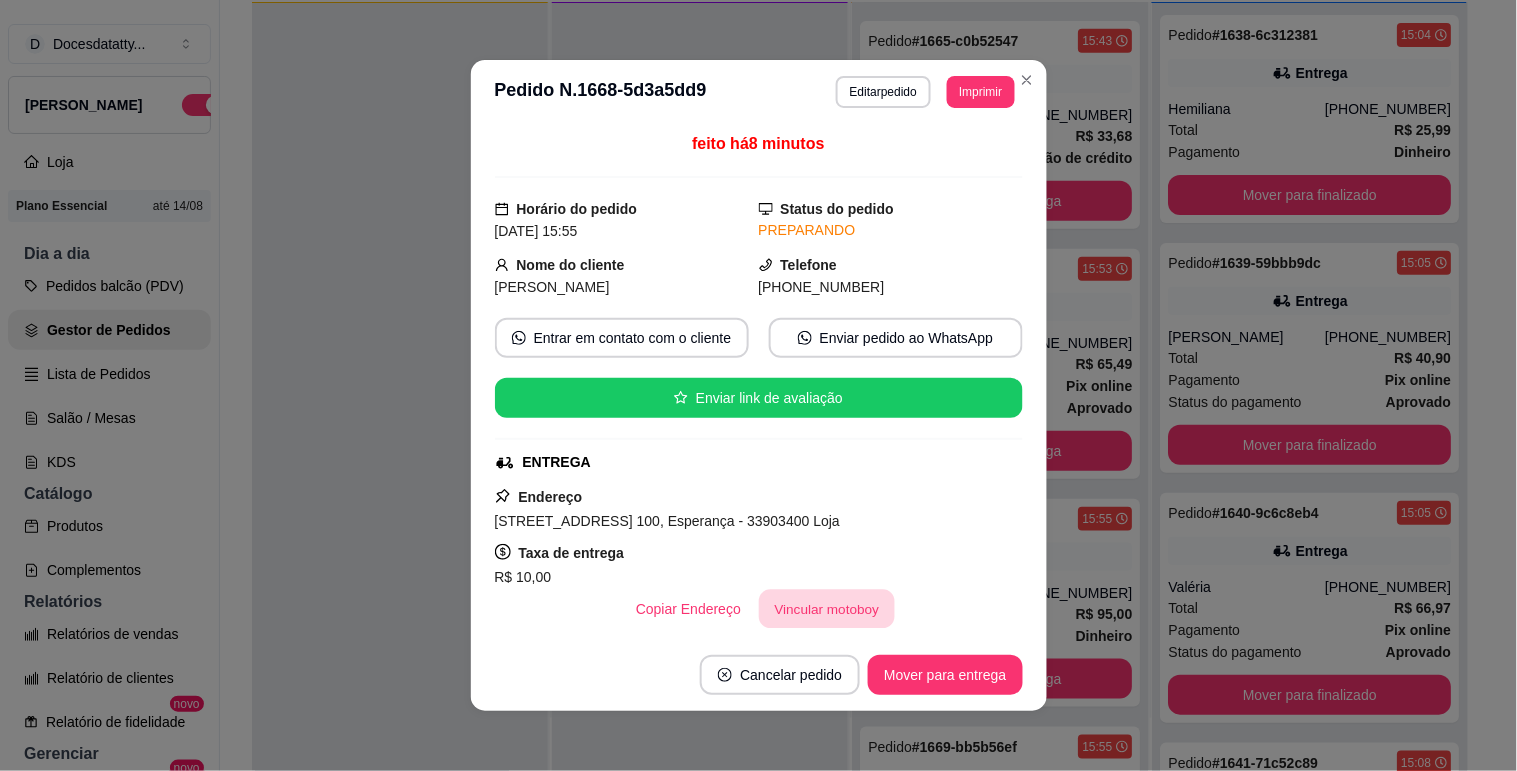 click on "Vincular motoboy" at bounding box center [827, 609] 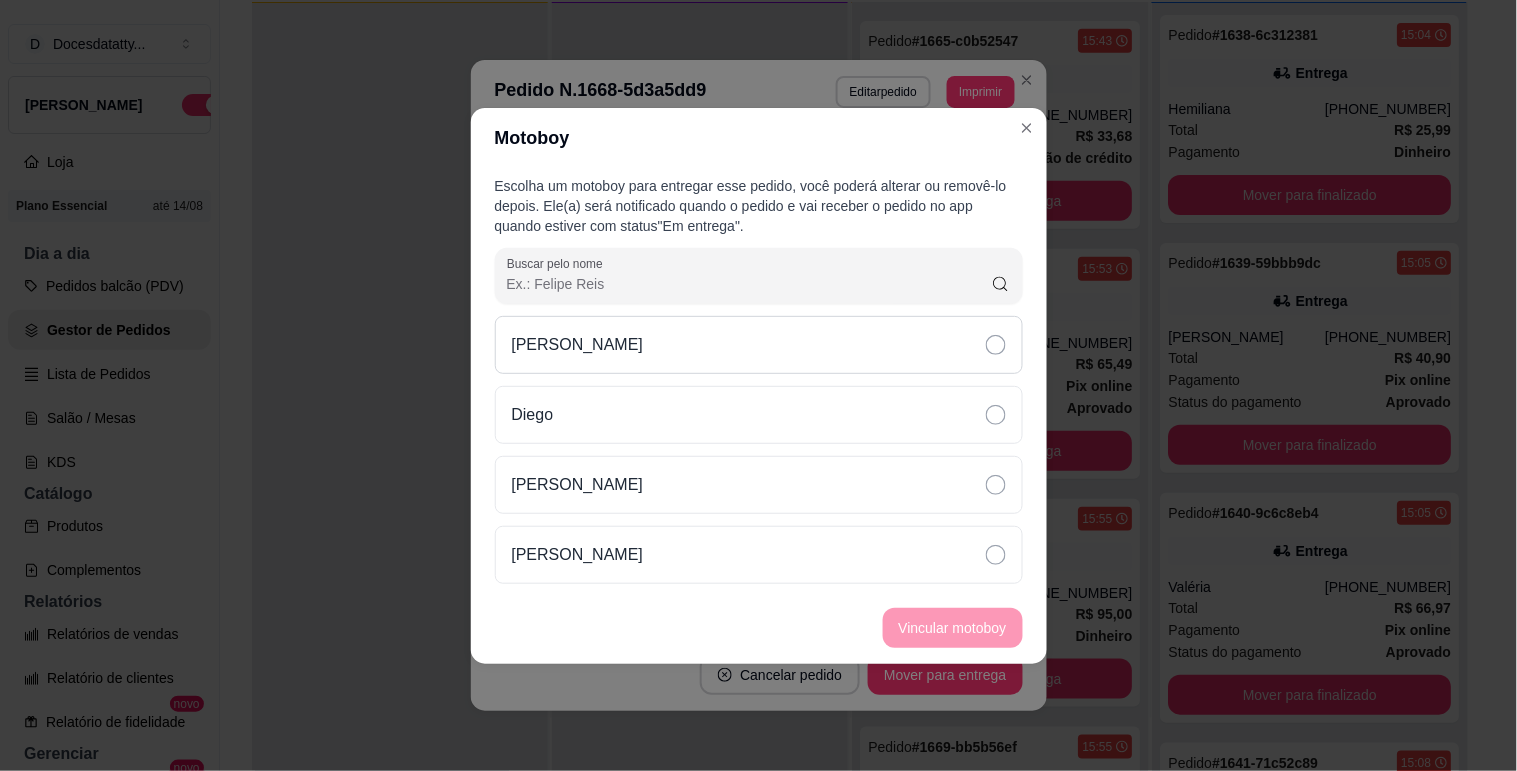 click on "[PERSON_NAME]" at bounding box center [578, 345] 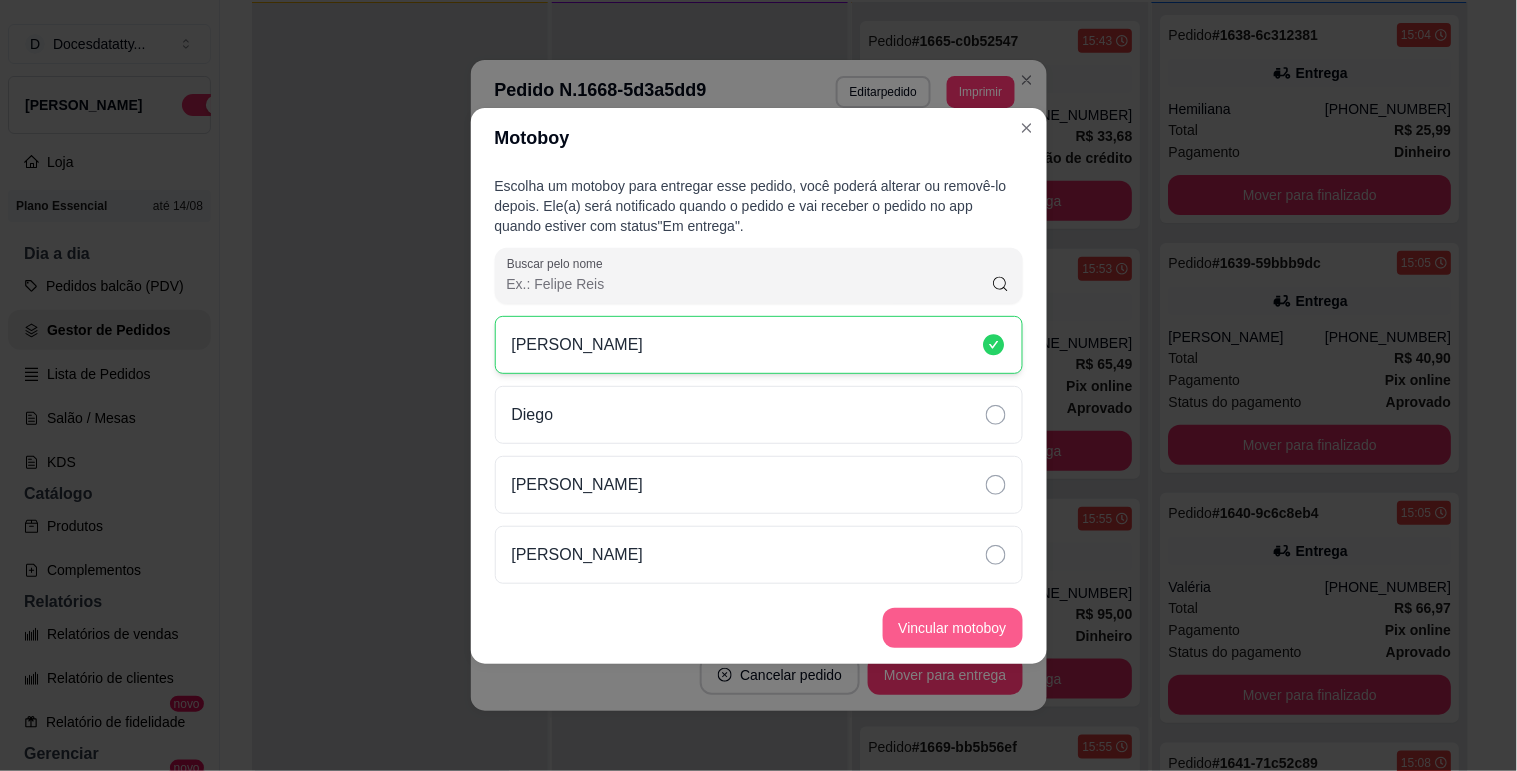 click on "Vincular motoboy" at bounding box center (953, 628) 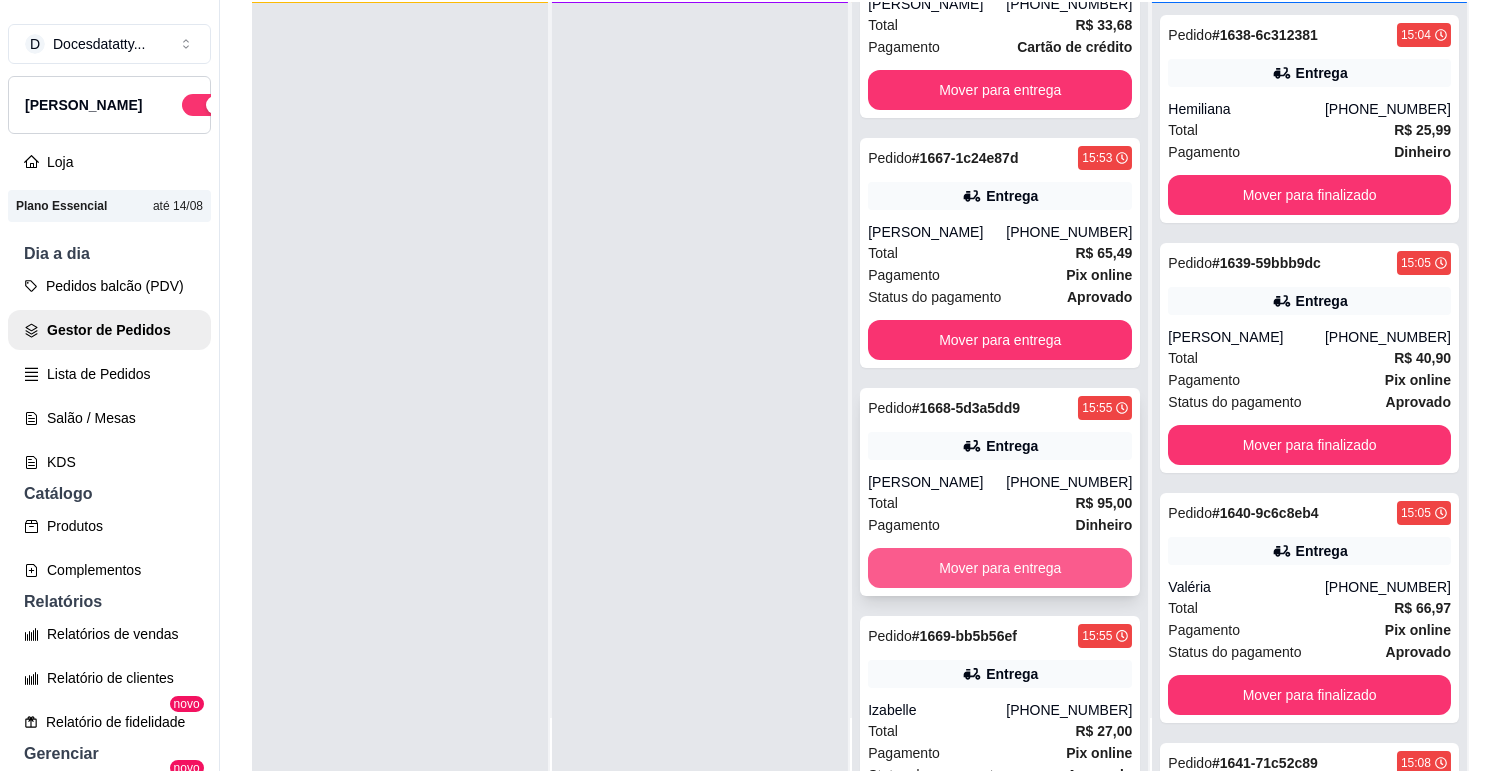 scroll, scrollTop: 444, scrollLeft: 0, axis: vertical 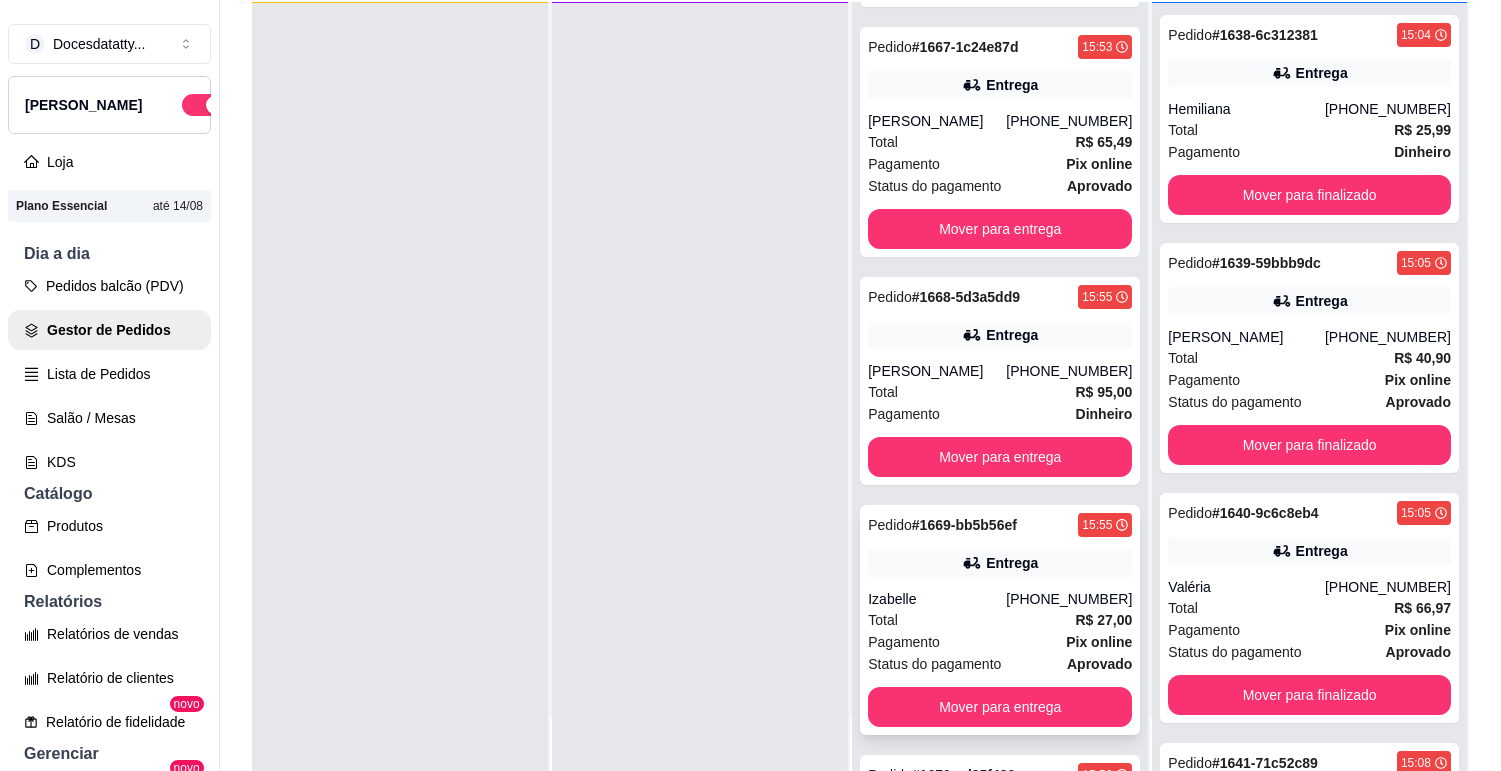click on "Pedido  # 1669-bb5b56ef 15:55 Entrega Izabelle  [PHONE_NUMBER] Total R$ 27,00 Pagamento Pix online Status do pagamento aprovado Mover para entrega" at bounding box center (1000, 620) 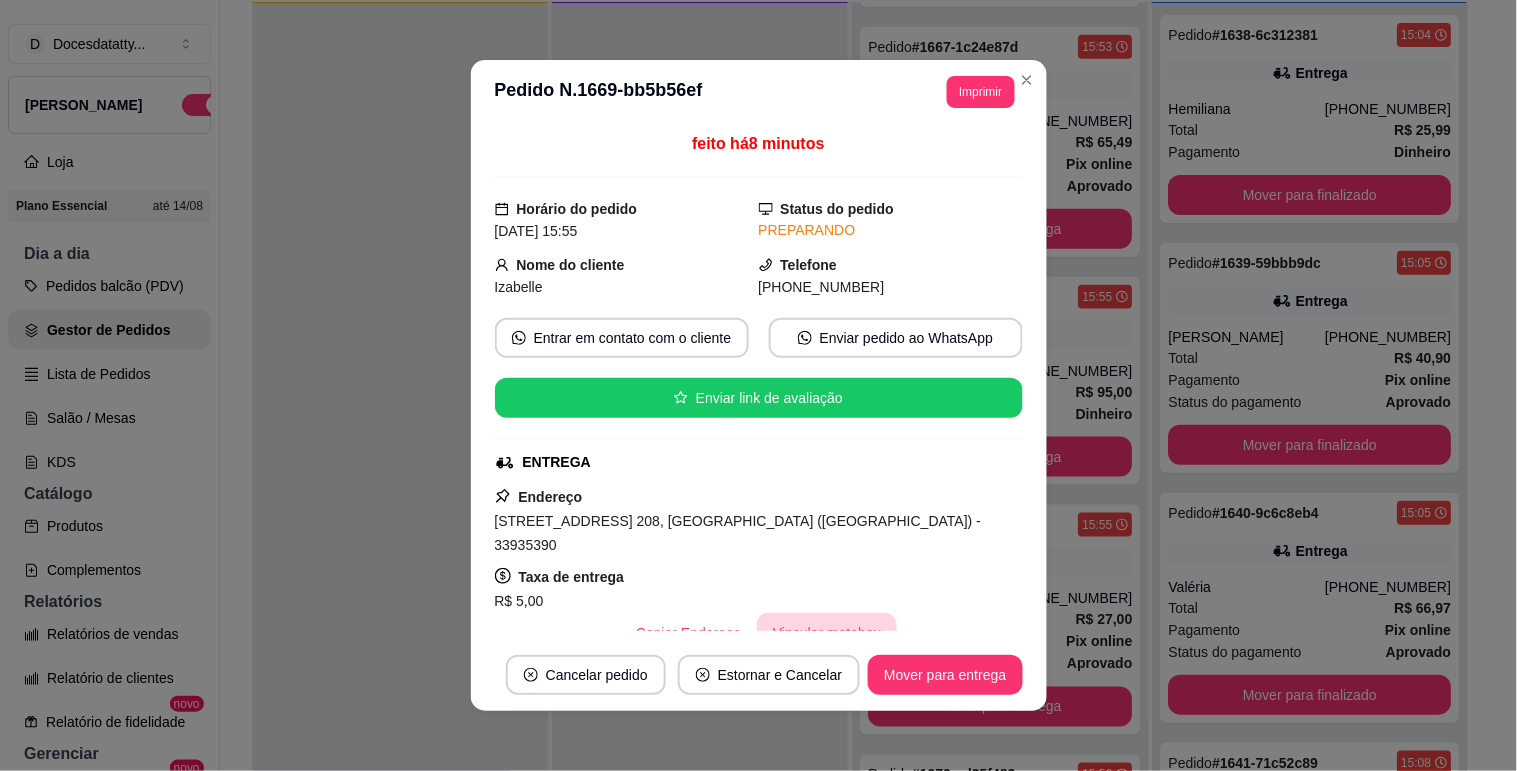 click on "Vincular motoboy" at bounding box center [827, 633] 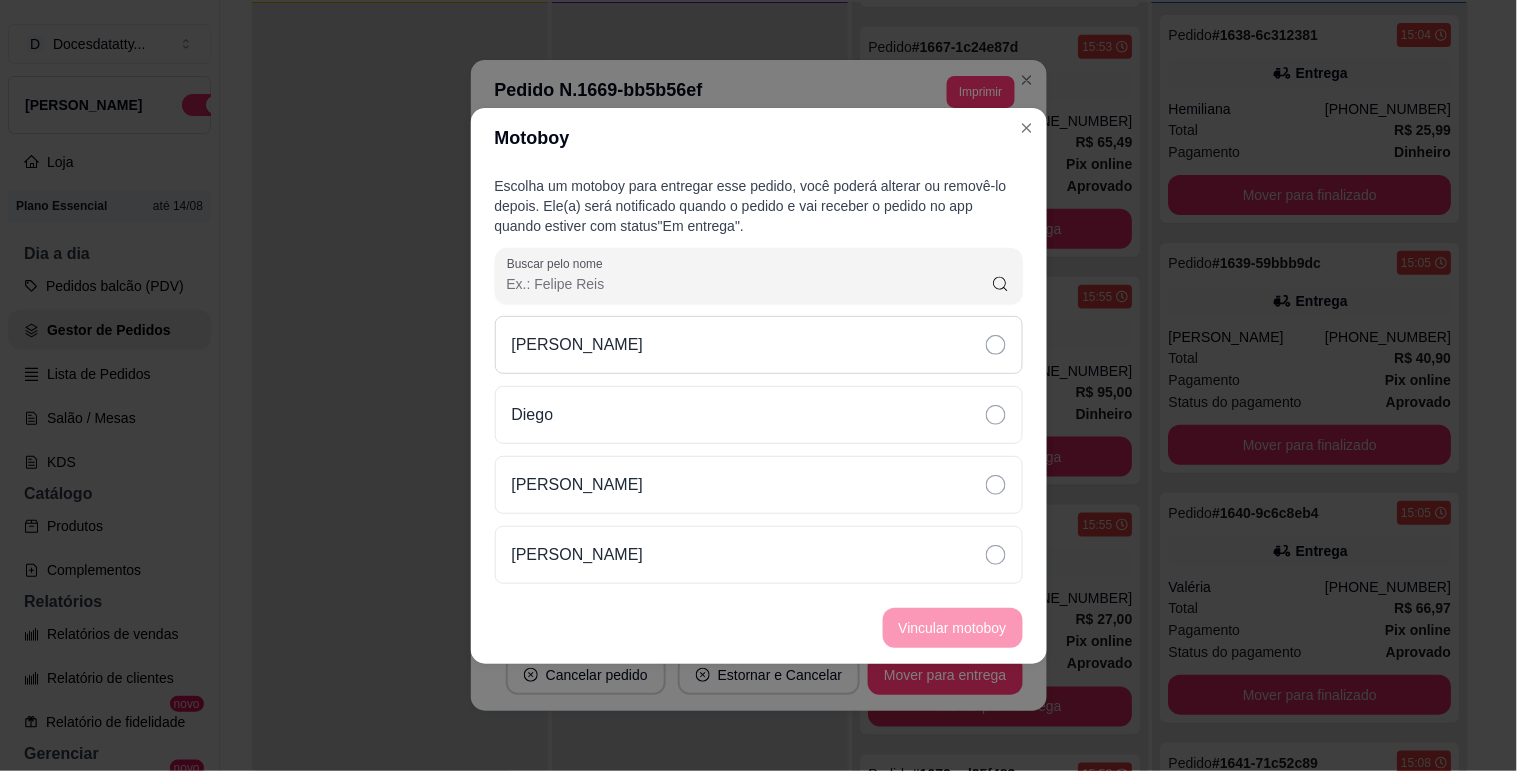 click on "[PERSON_NAME]" at bounding box center [759, 345] 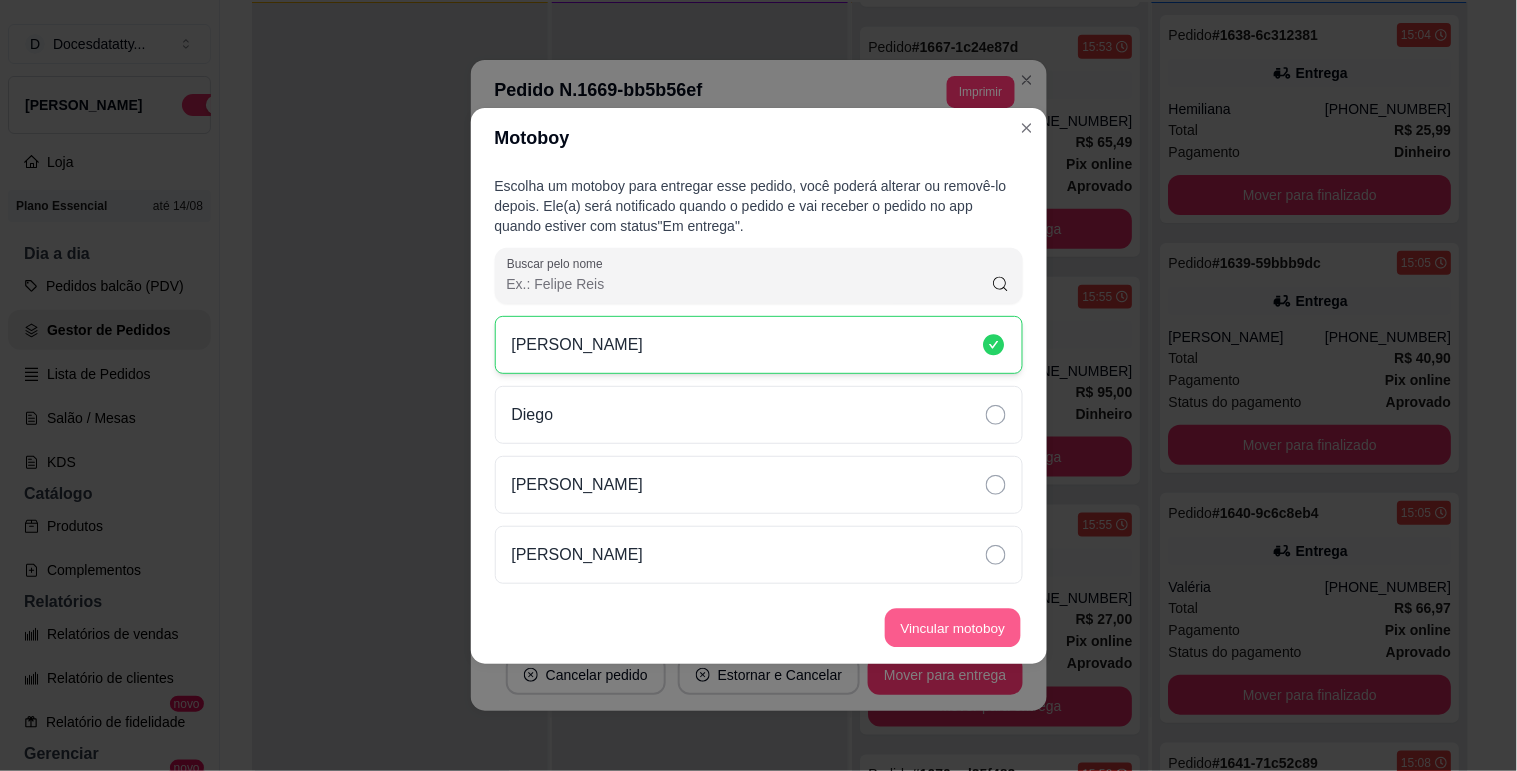click on "Vincular motoboy" at bounding box center (953, 627) 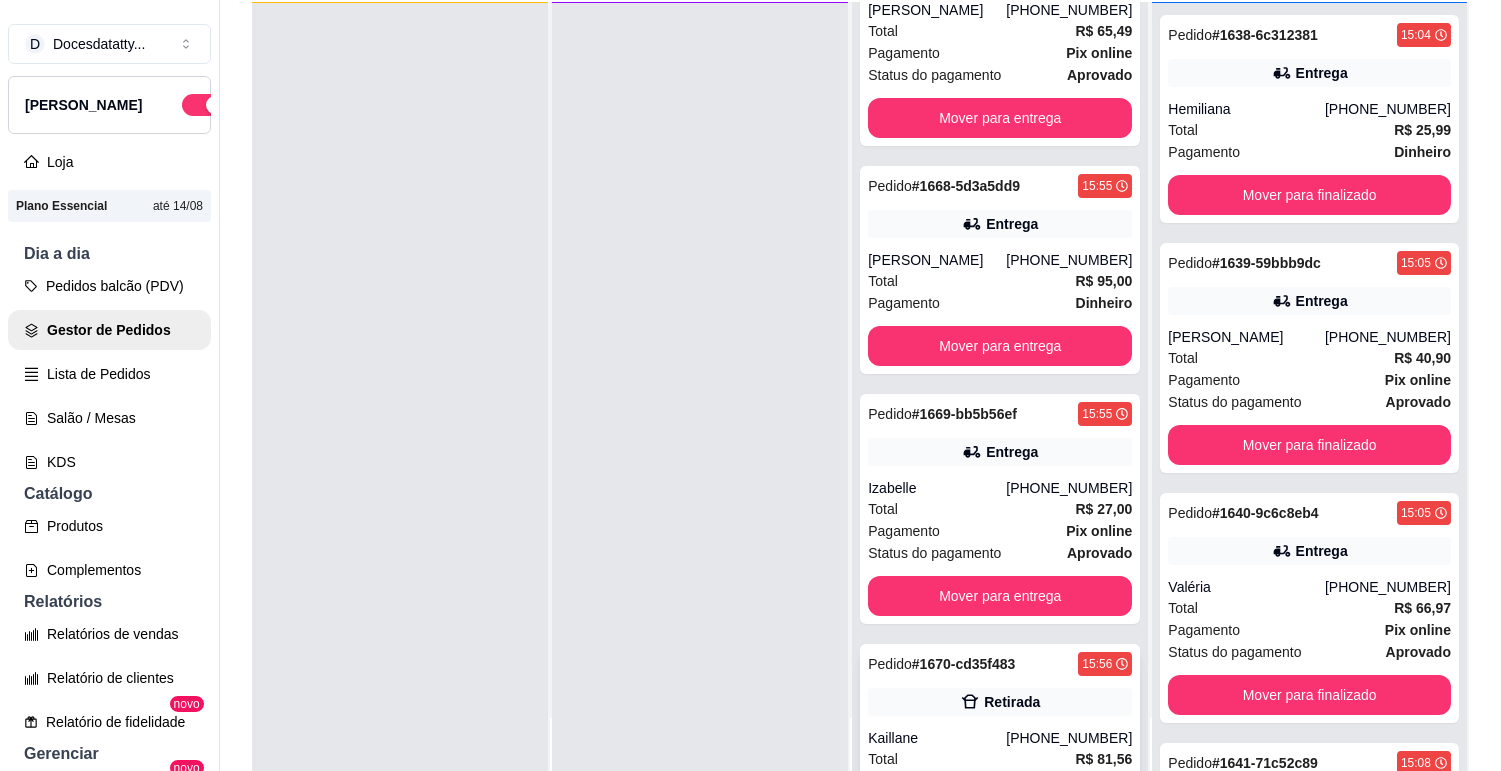scroll, scrollTop: 660, scrollLeft: 0, axis: vertical 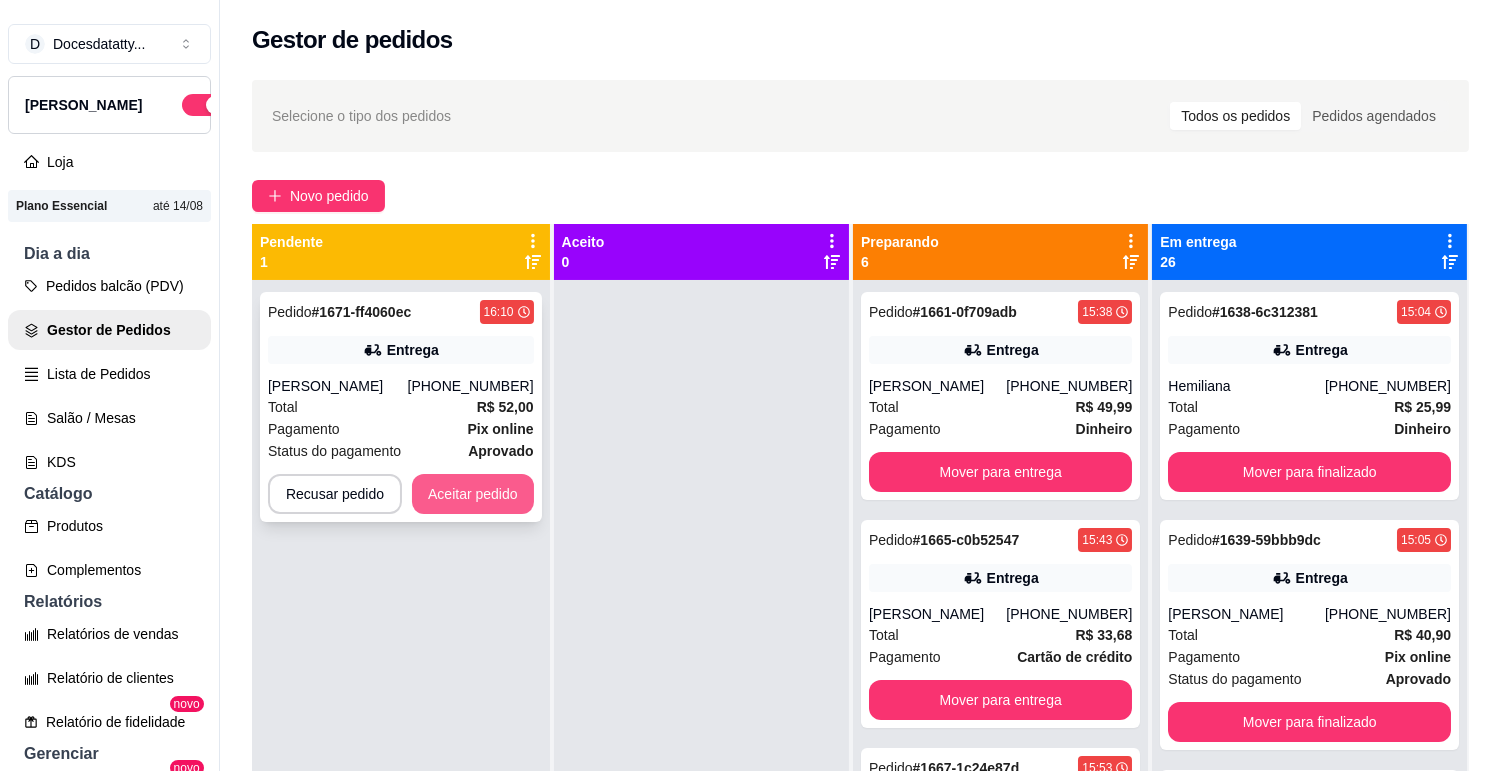 click on "Aceitar pedido" at bounding box center (473, 494) 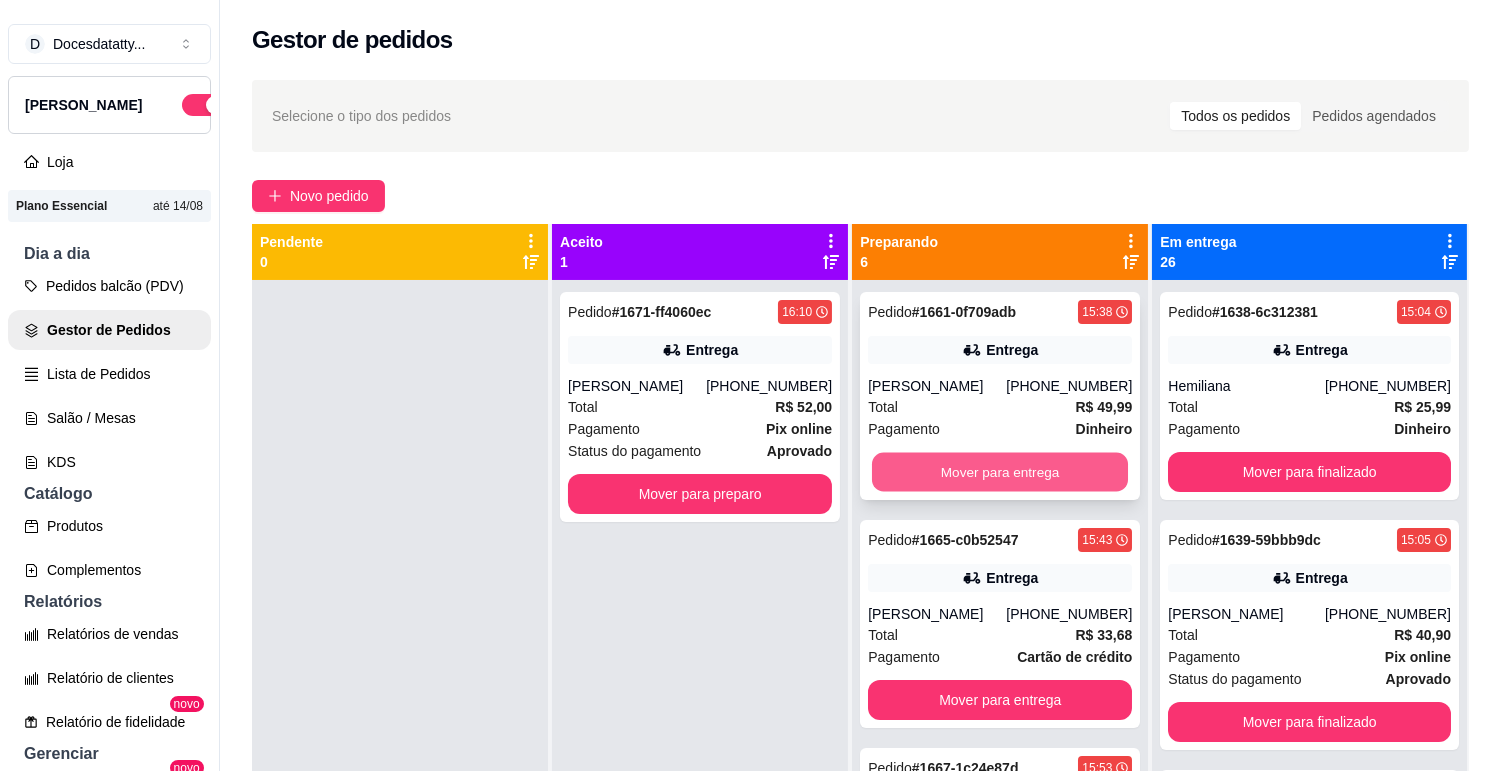 click on "Mover para entrega" at bounding box center [1000, 472] 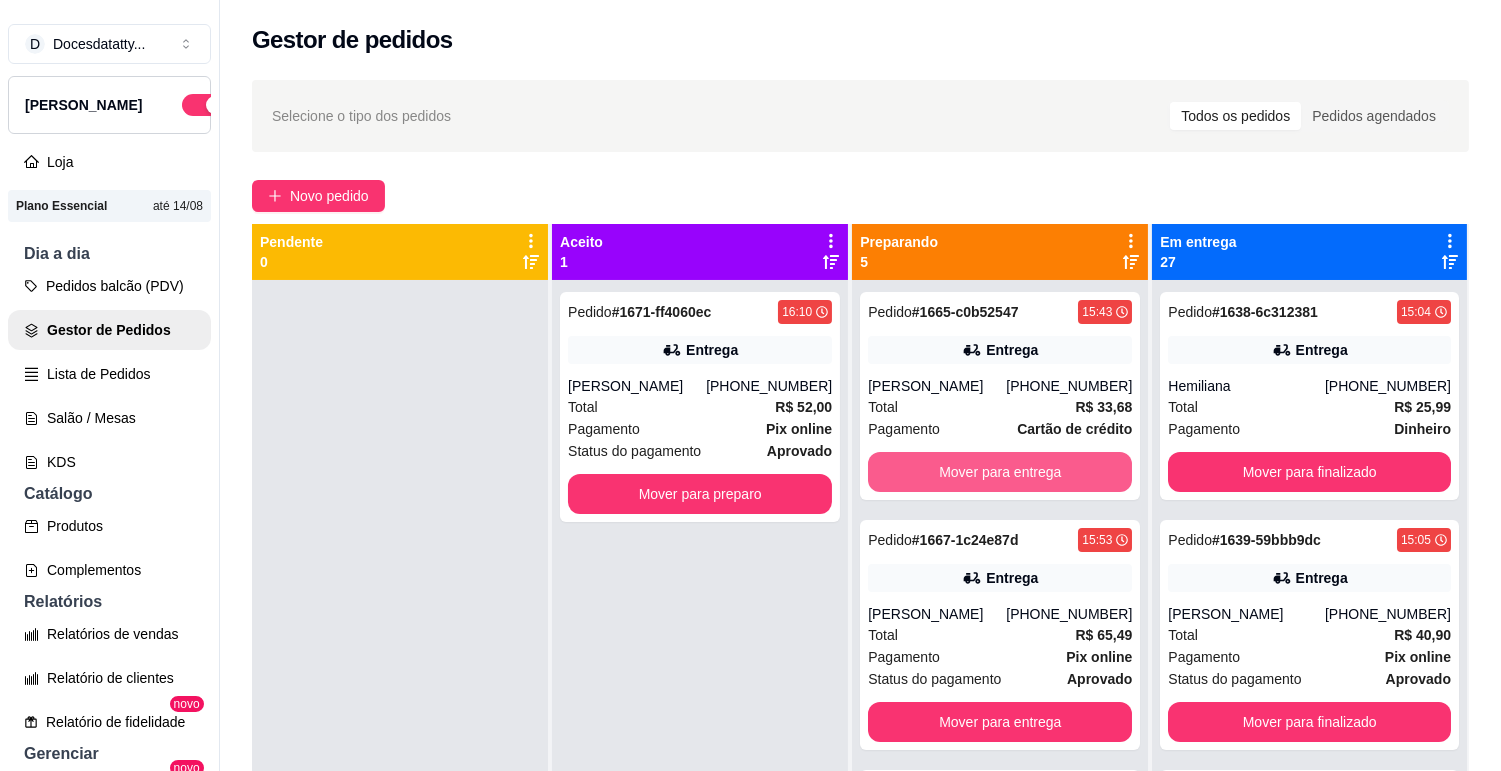 click on "Mover para entrega" at bounding box center (1000, 472) 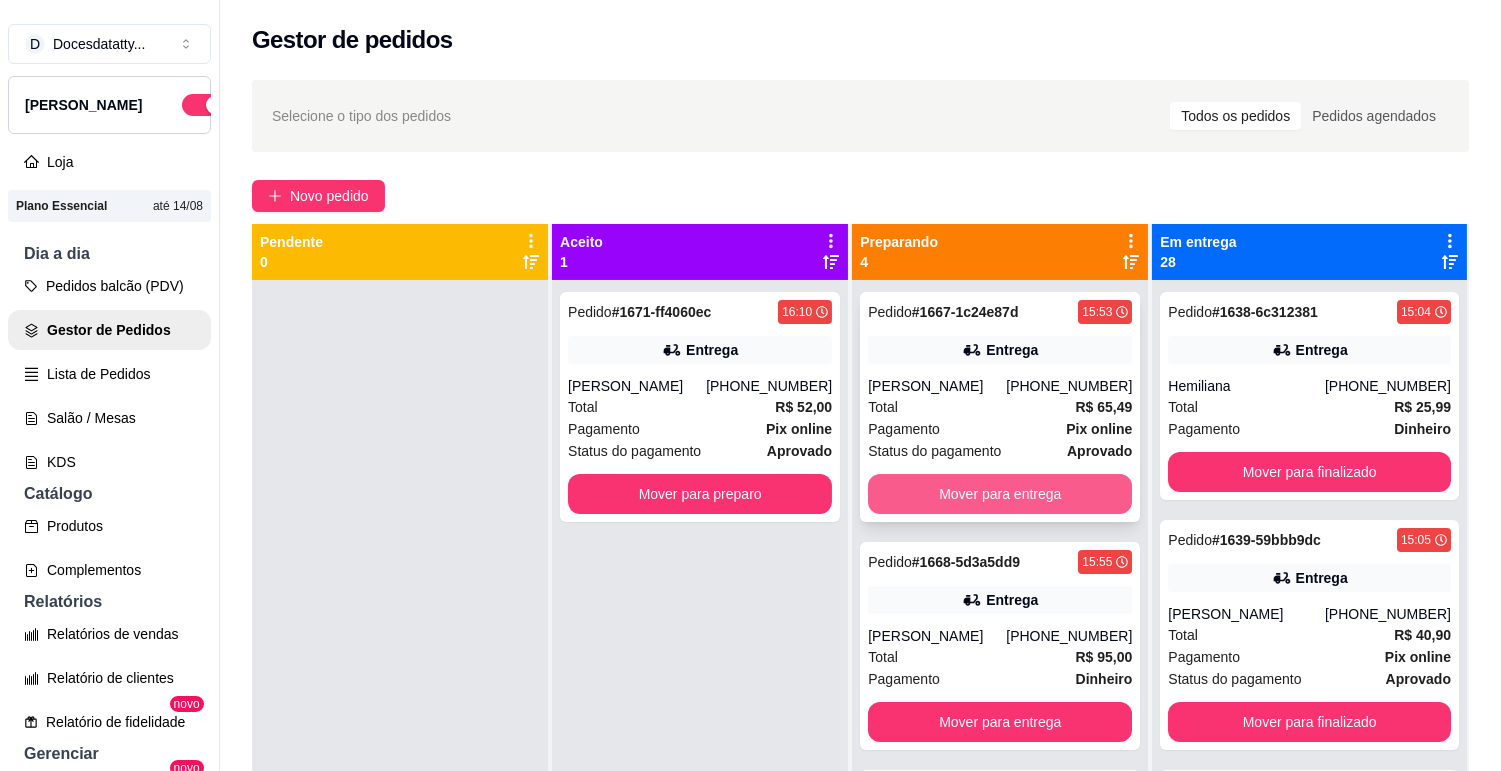 click on "Mover para entrega" at bounding box center [1000, 494] 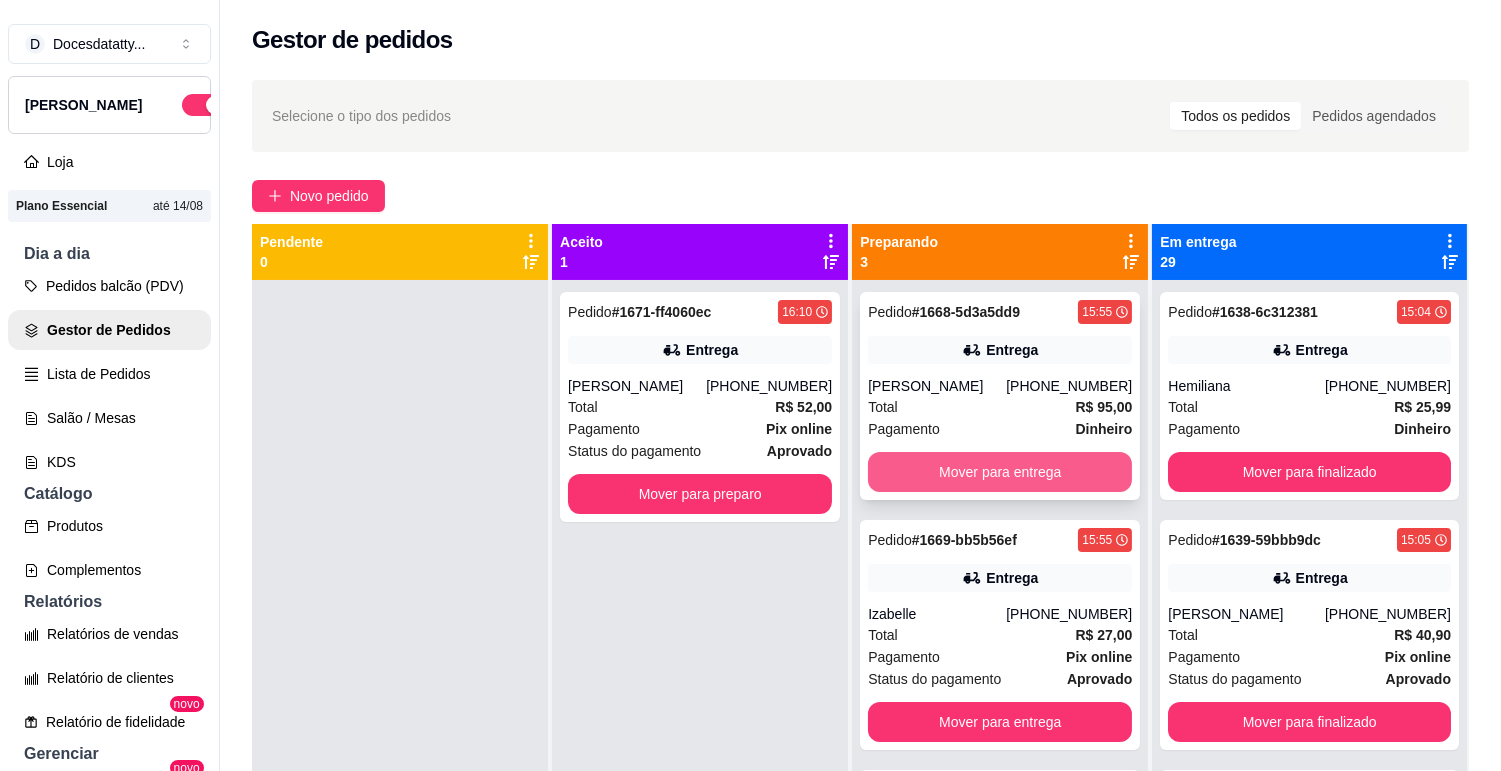 click on "Mover para entrega" at bounding box center [1000, 472] 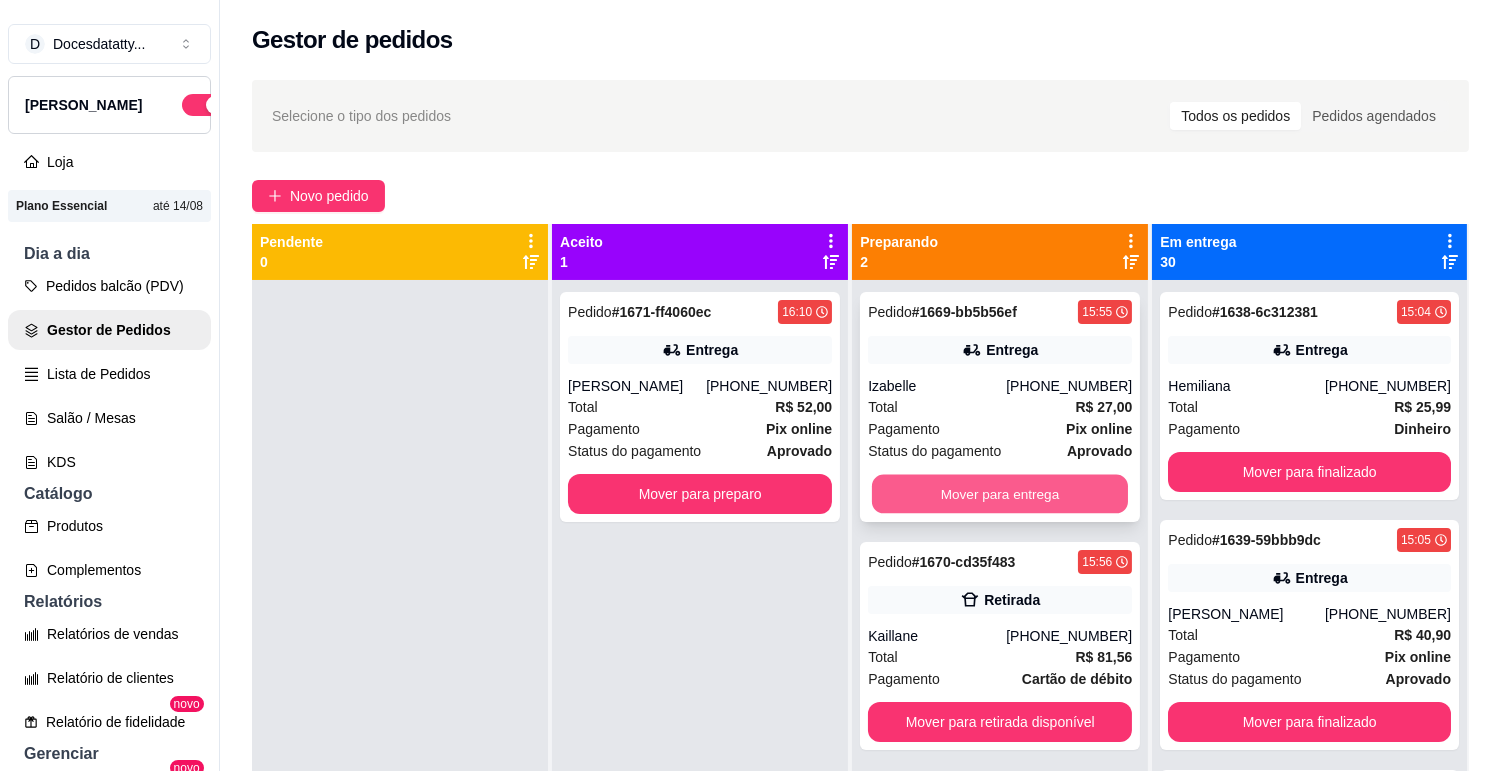 click on "Mover para entrega" at bounding box center (1000, 494) 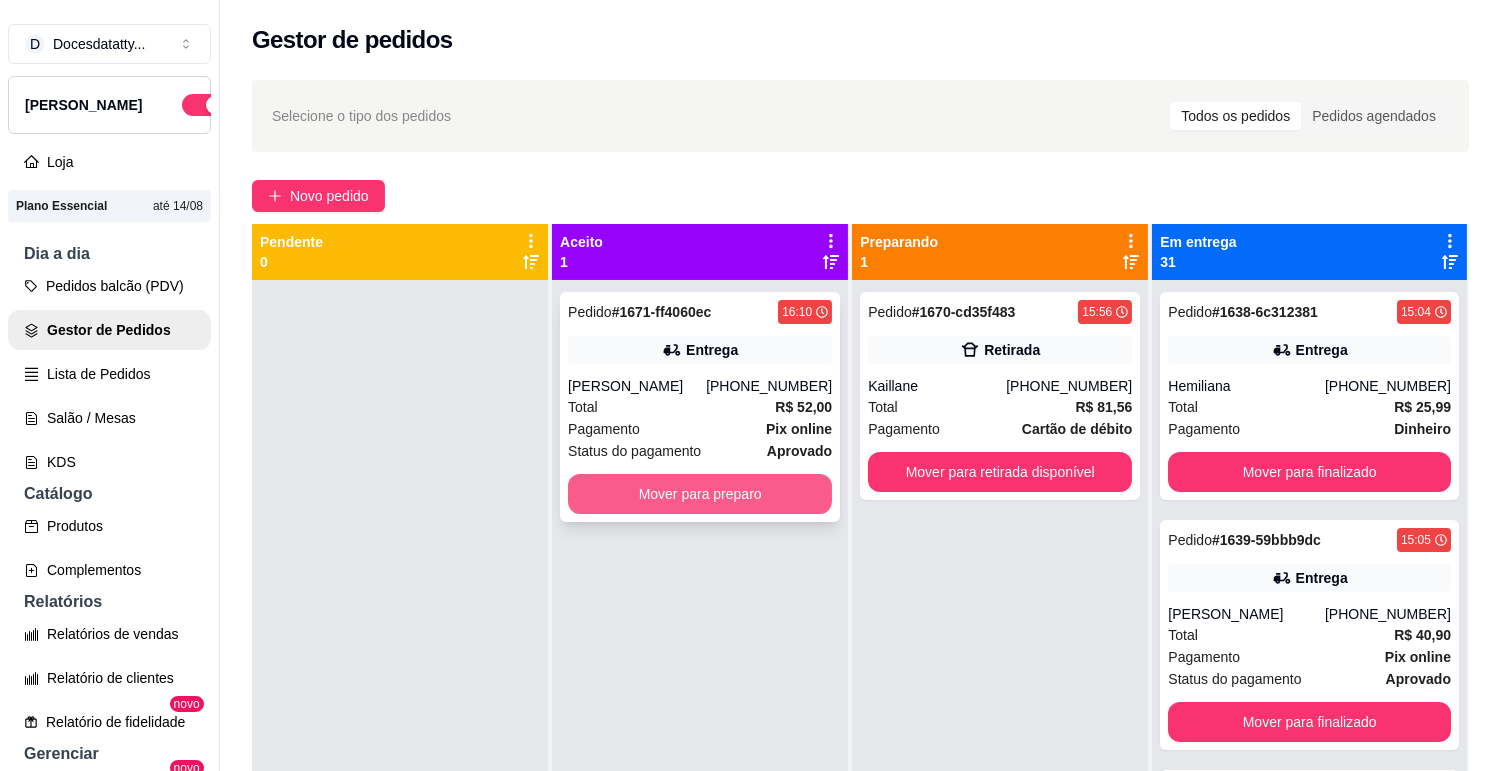 click on "Mover para preparo" at bounding box center (700, 494) 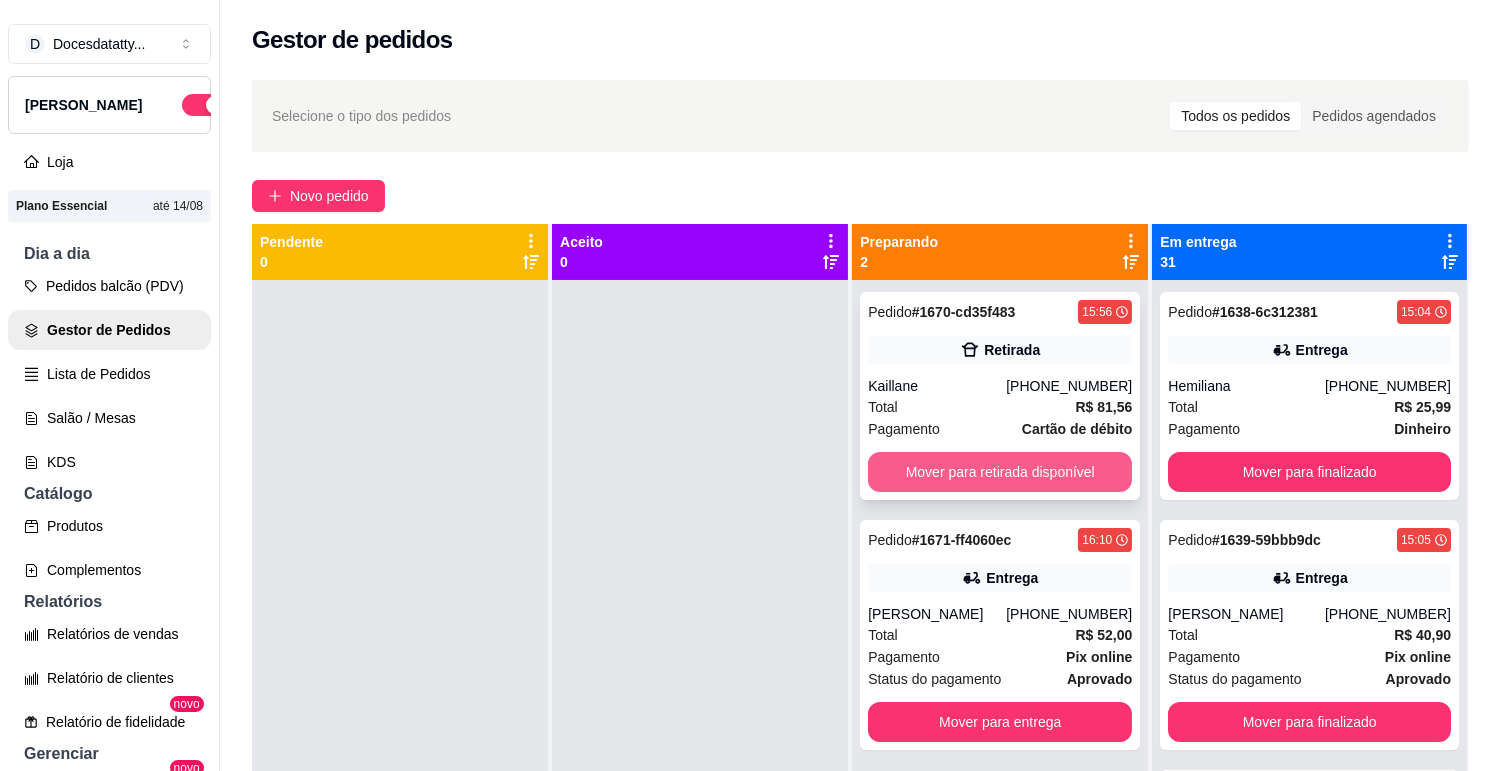 click on "Mover para retirada disponível" at bounding box center (1000, 472) 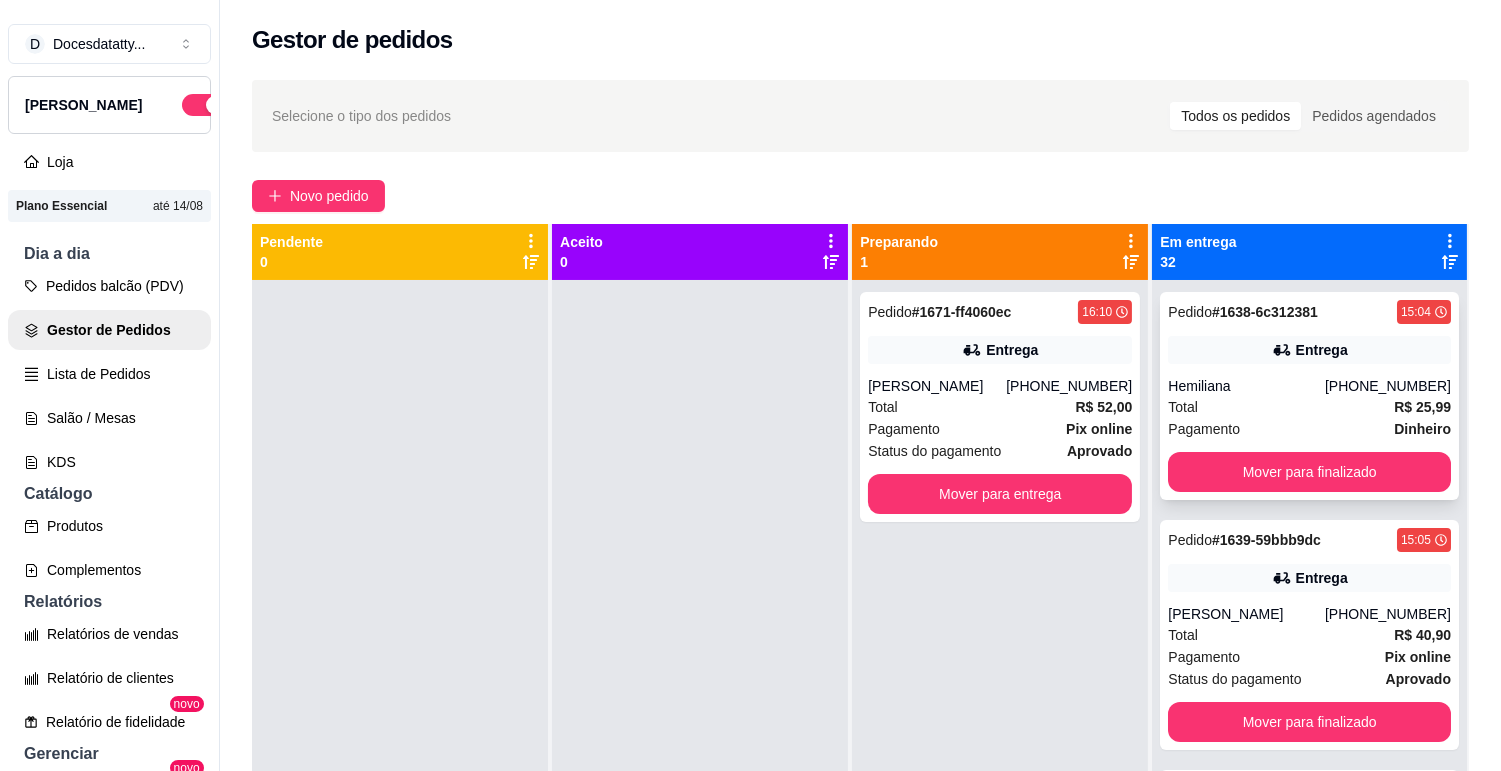 click on "Pedido  # 1638-6c312381 15:04 Entrega Hemiliana  [PHONE_NUMBER] Total R$ 25,99 Pagamento Dinheiro Mover para finalizado" at bounding box center (1309, 396) 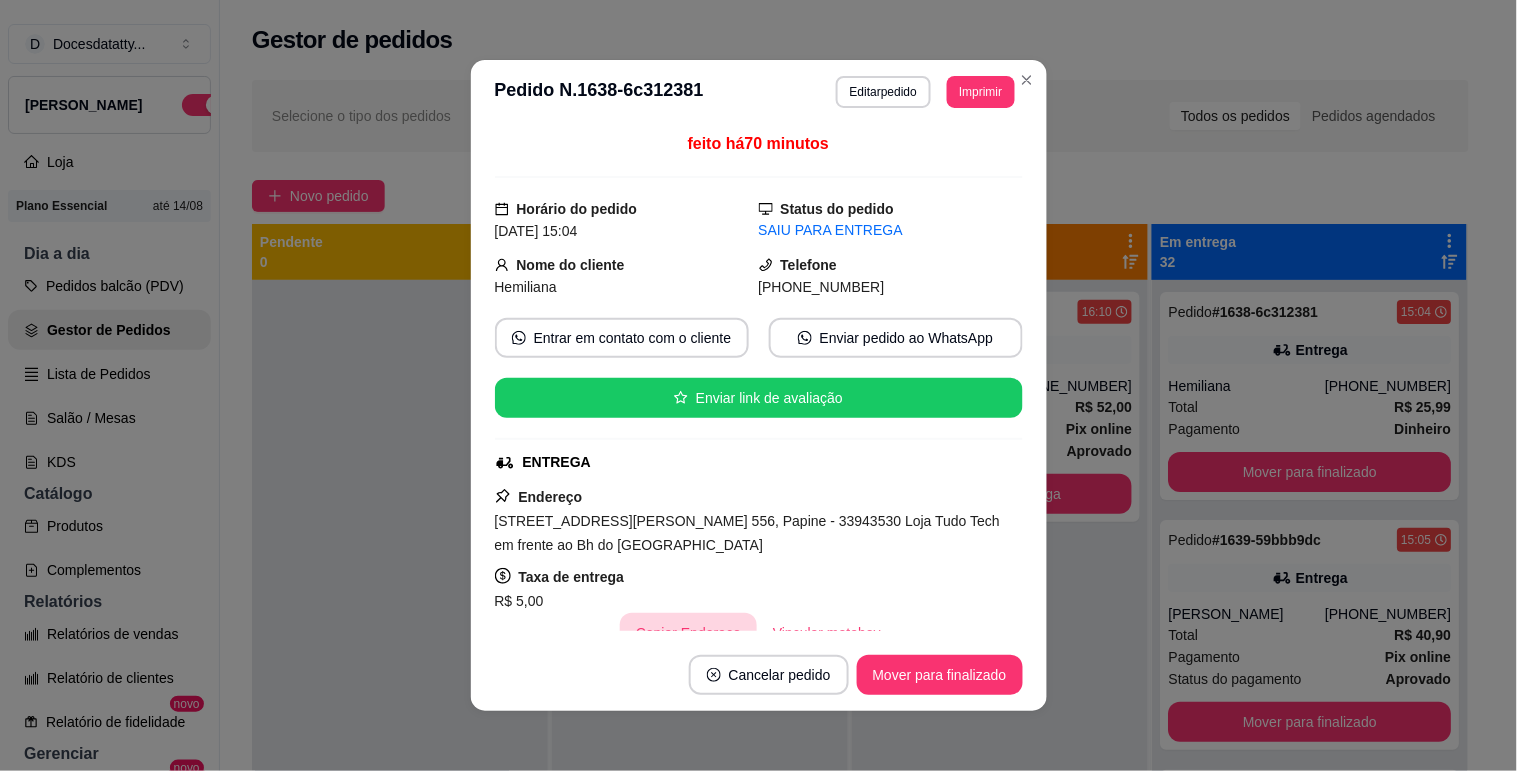 scroll, scrollTop: 111, scrollLeft: 0, axis: vertical 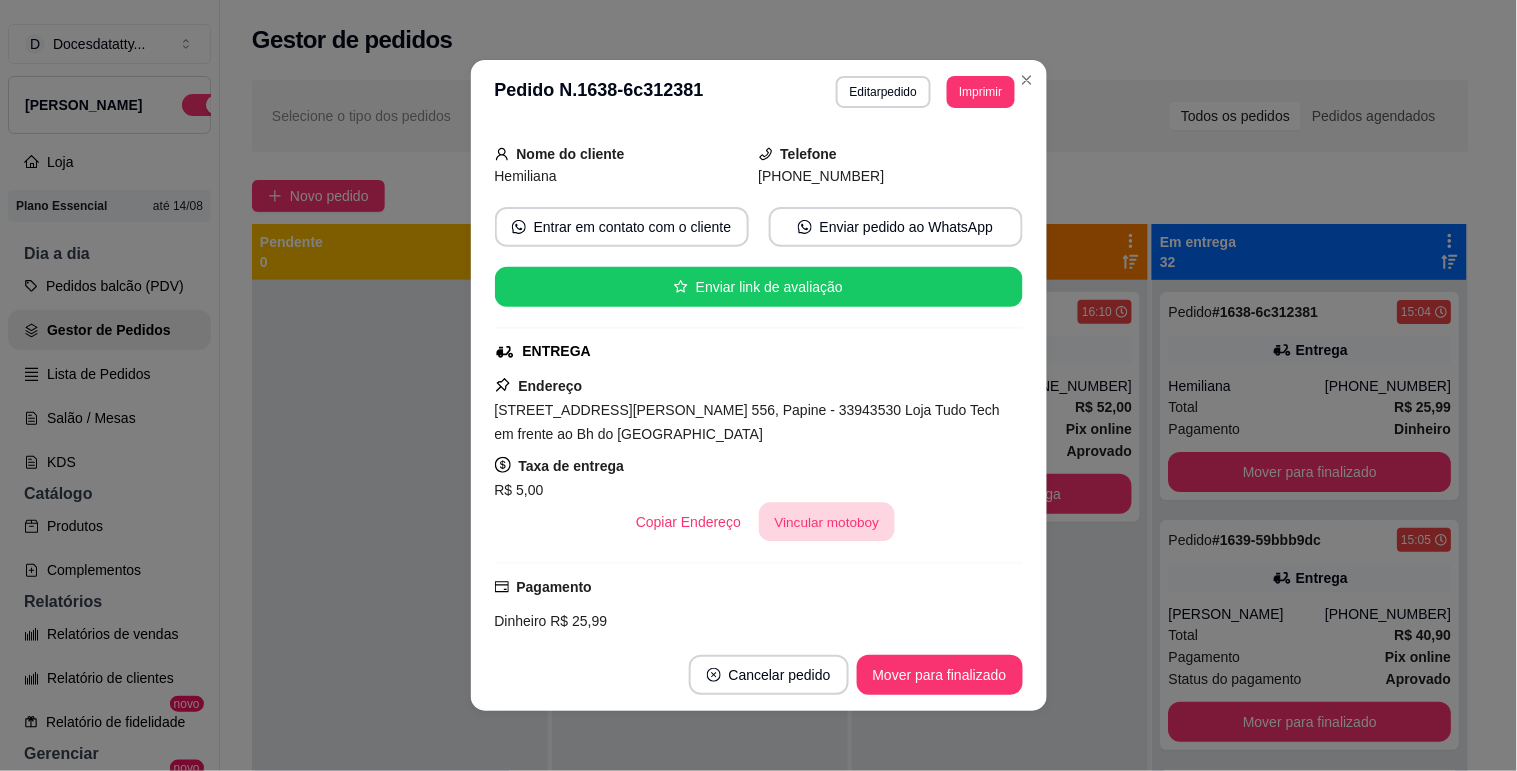 click on "Vincular motoboy" at bounding box center (827, 522) 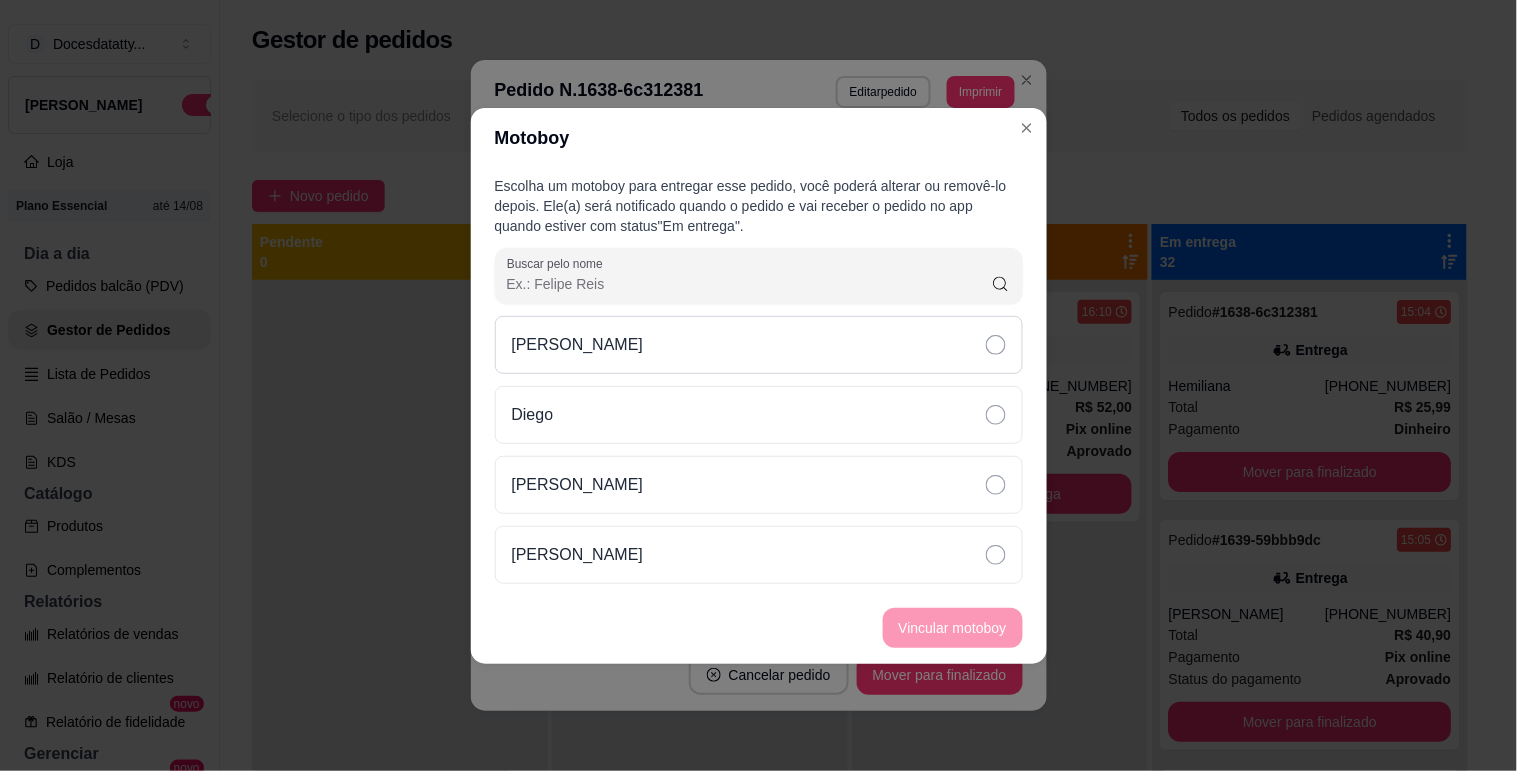 click on "[PERSON_NAME]" at bounding box center (578, 345) 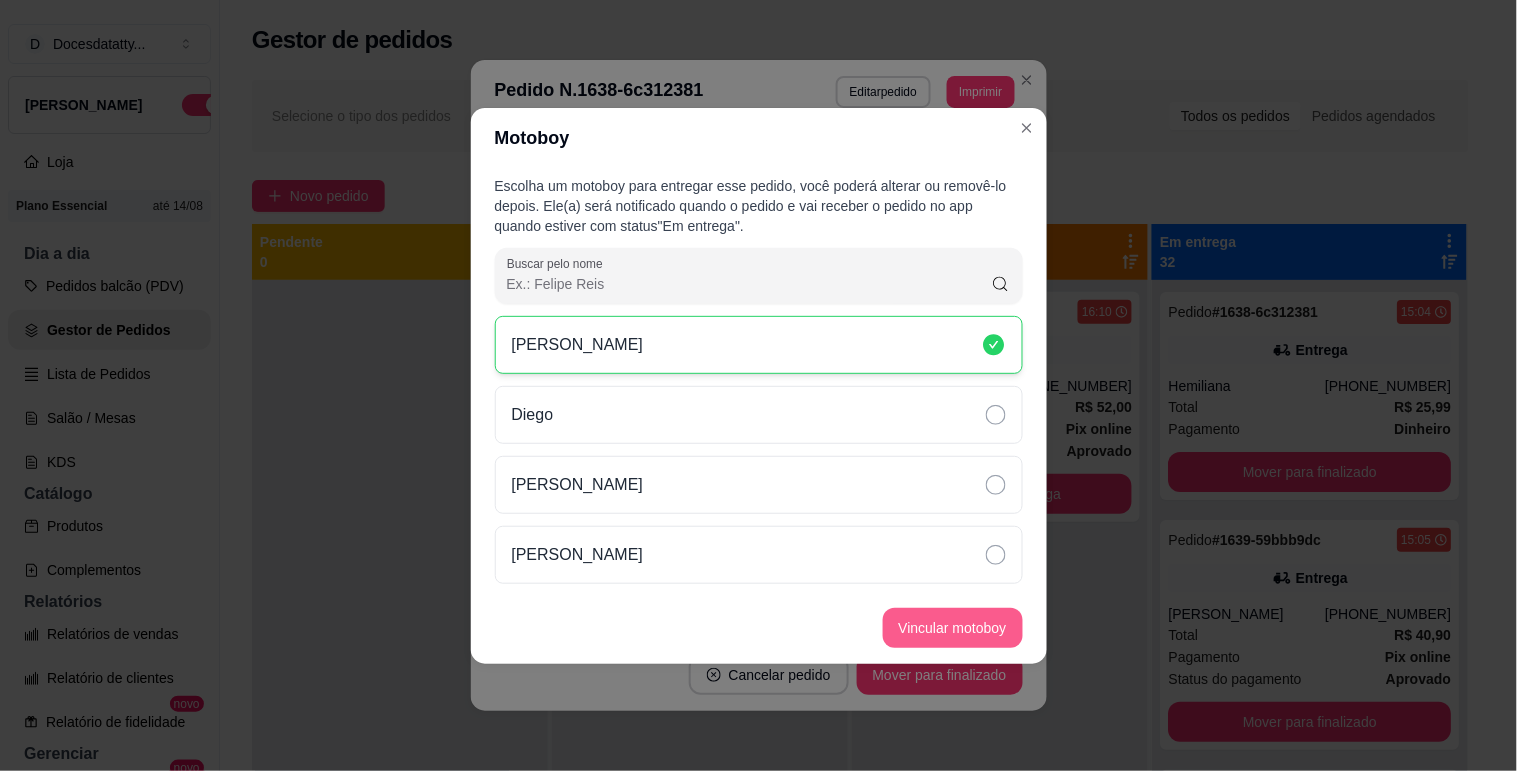 click on "Vincular motoboy" at bounding box center (953, 628) 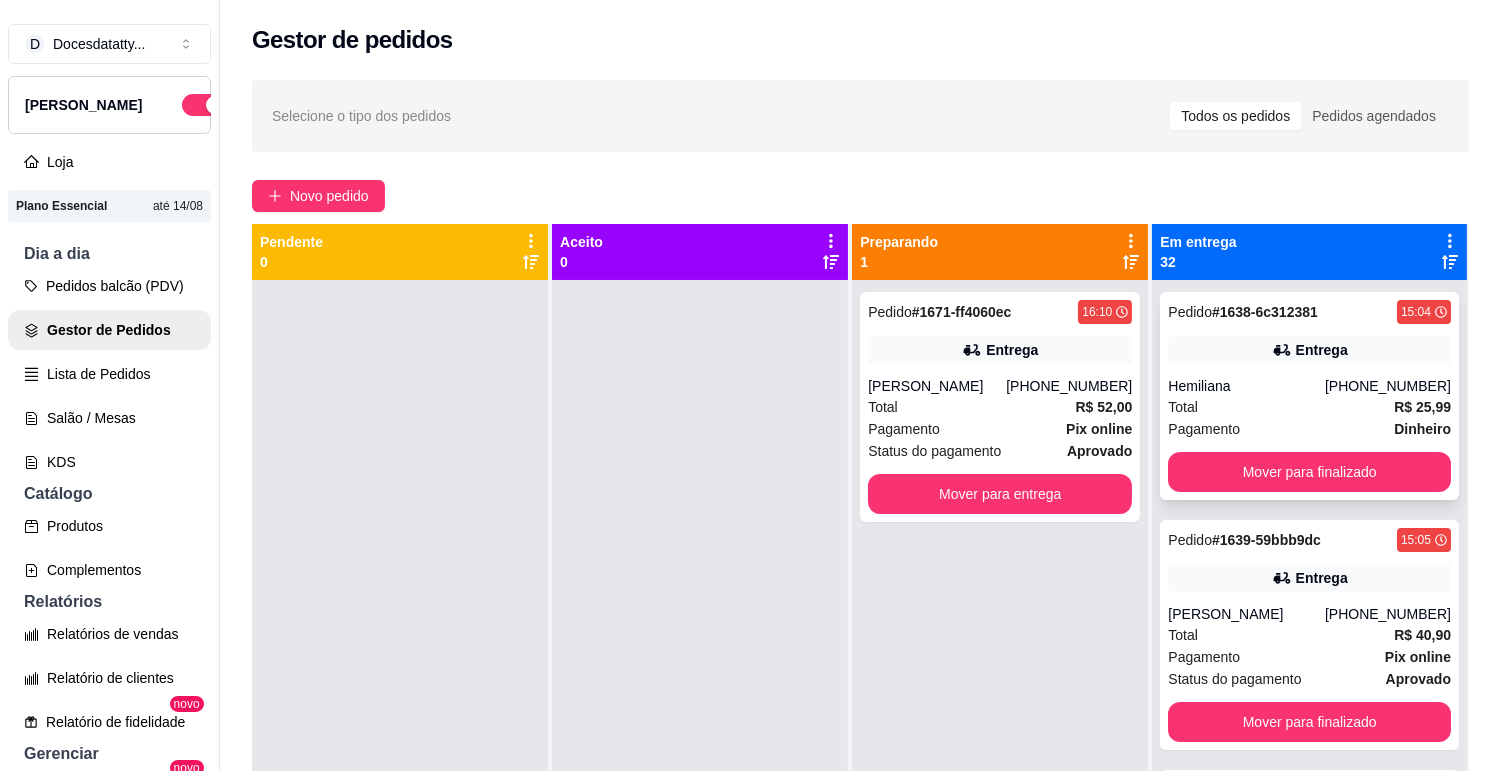 click on "Entrega" at bounding box center (1309, 350) 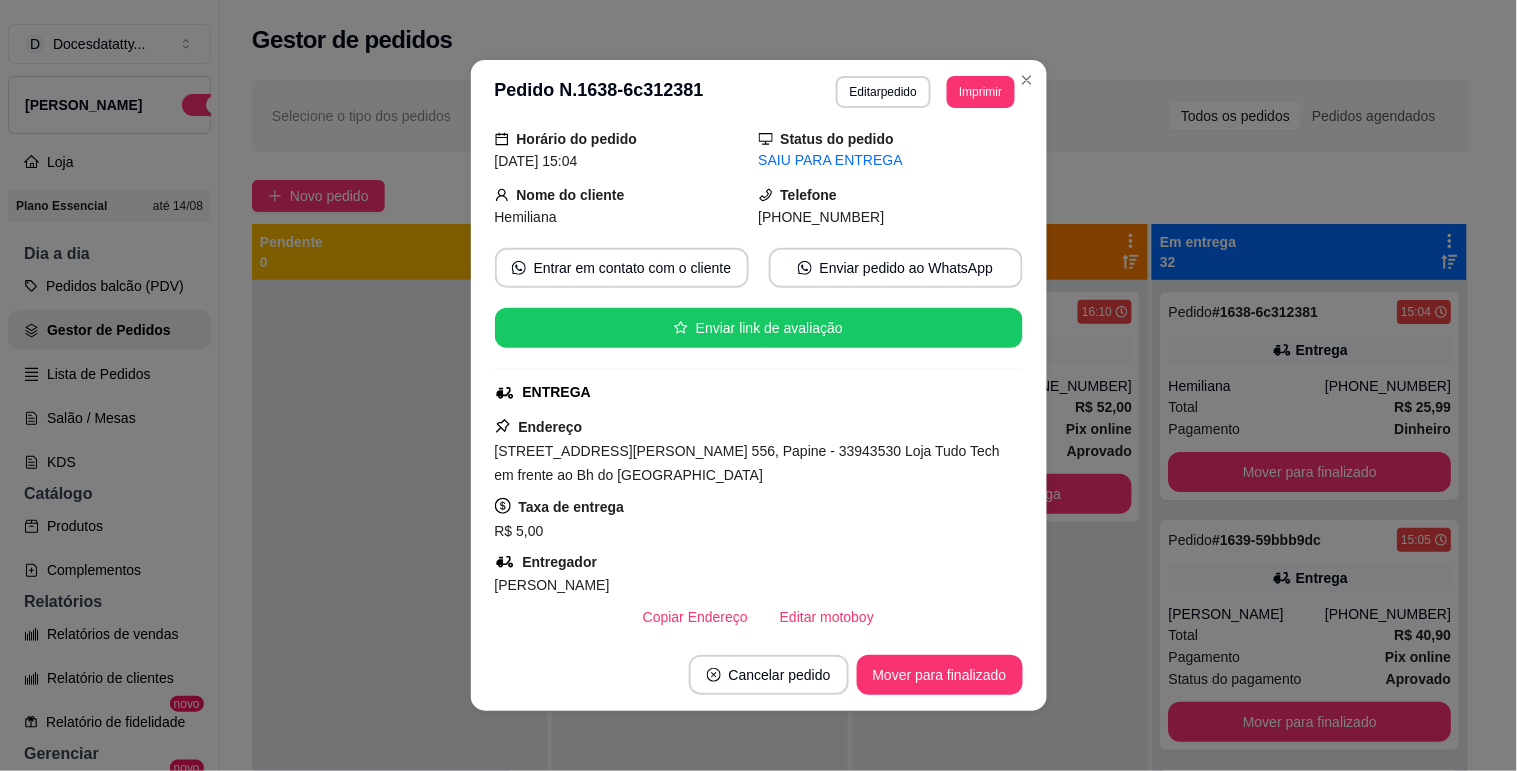 scroll, scrollTop: 292, scrollLeft: 0, axis: vertical 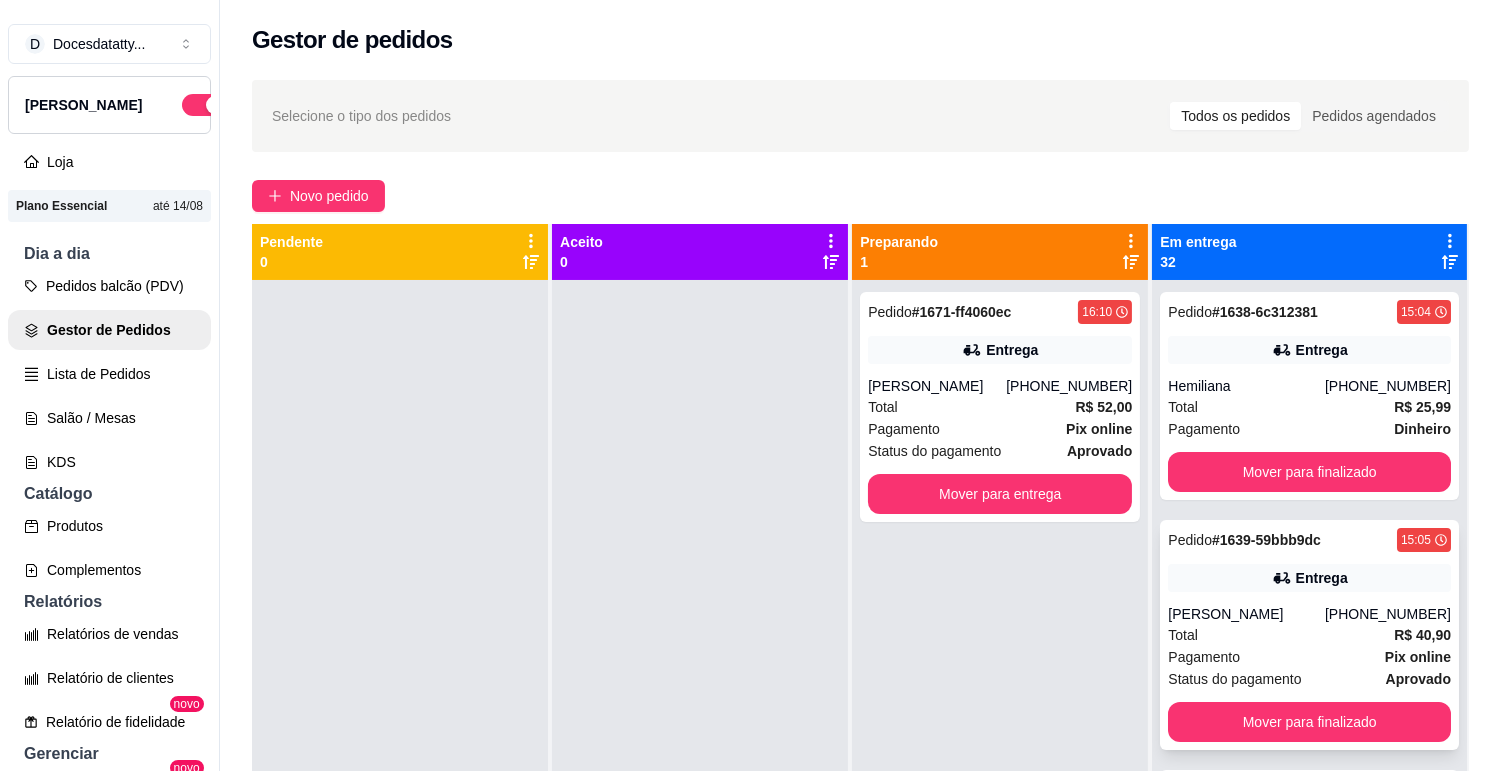 click on "Pedido  # 1639-59bbb9dc 15:05 Entrega [PERSON_NAME]  [PHONE_NUMBER] Total R$ 40,90 Pagamento Pix online Status do pagamento aprovado Mover para finalizado" at bounding box center [1309, 635] 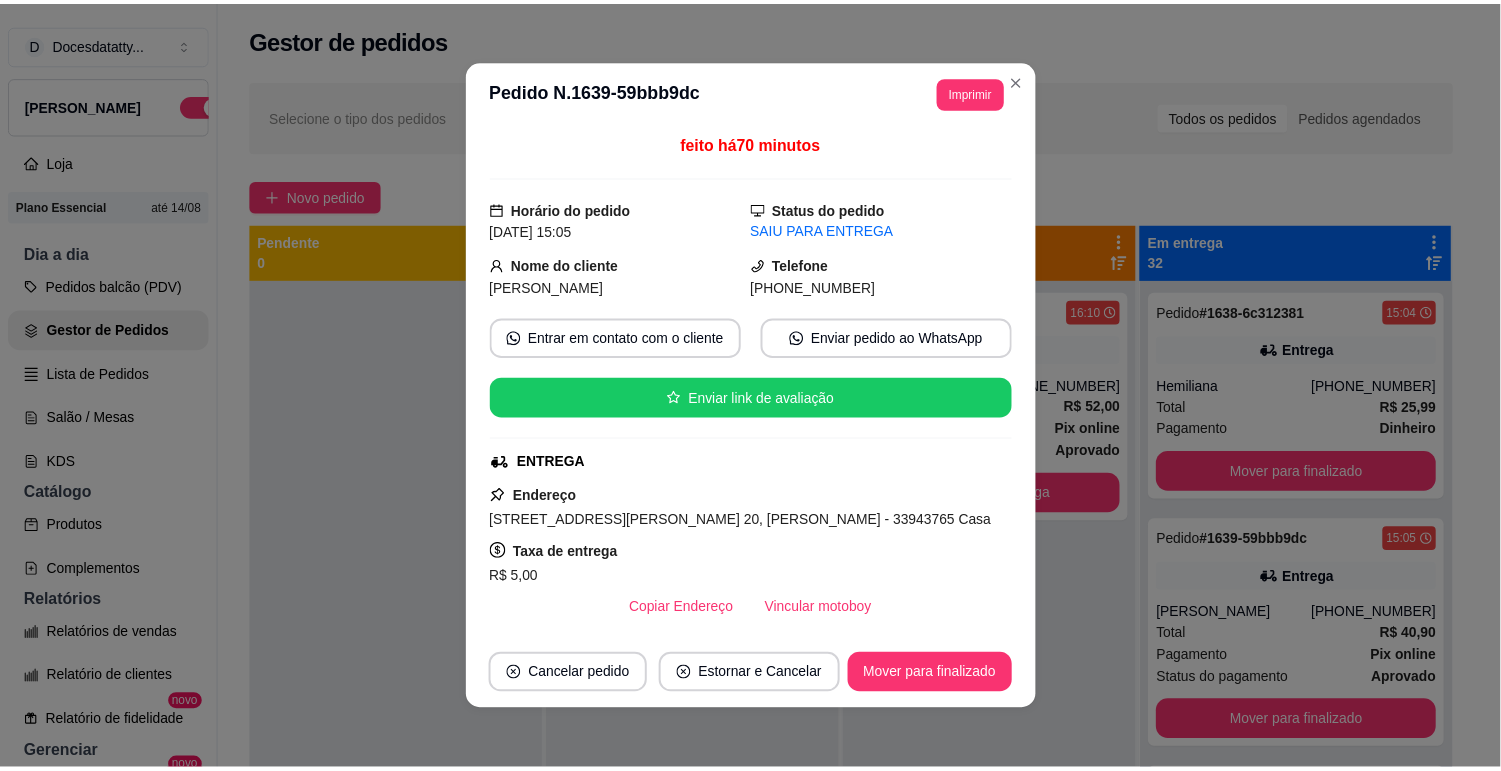 scroll, scrollTop: 222, scrollLeft: 0, axis: vertical 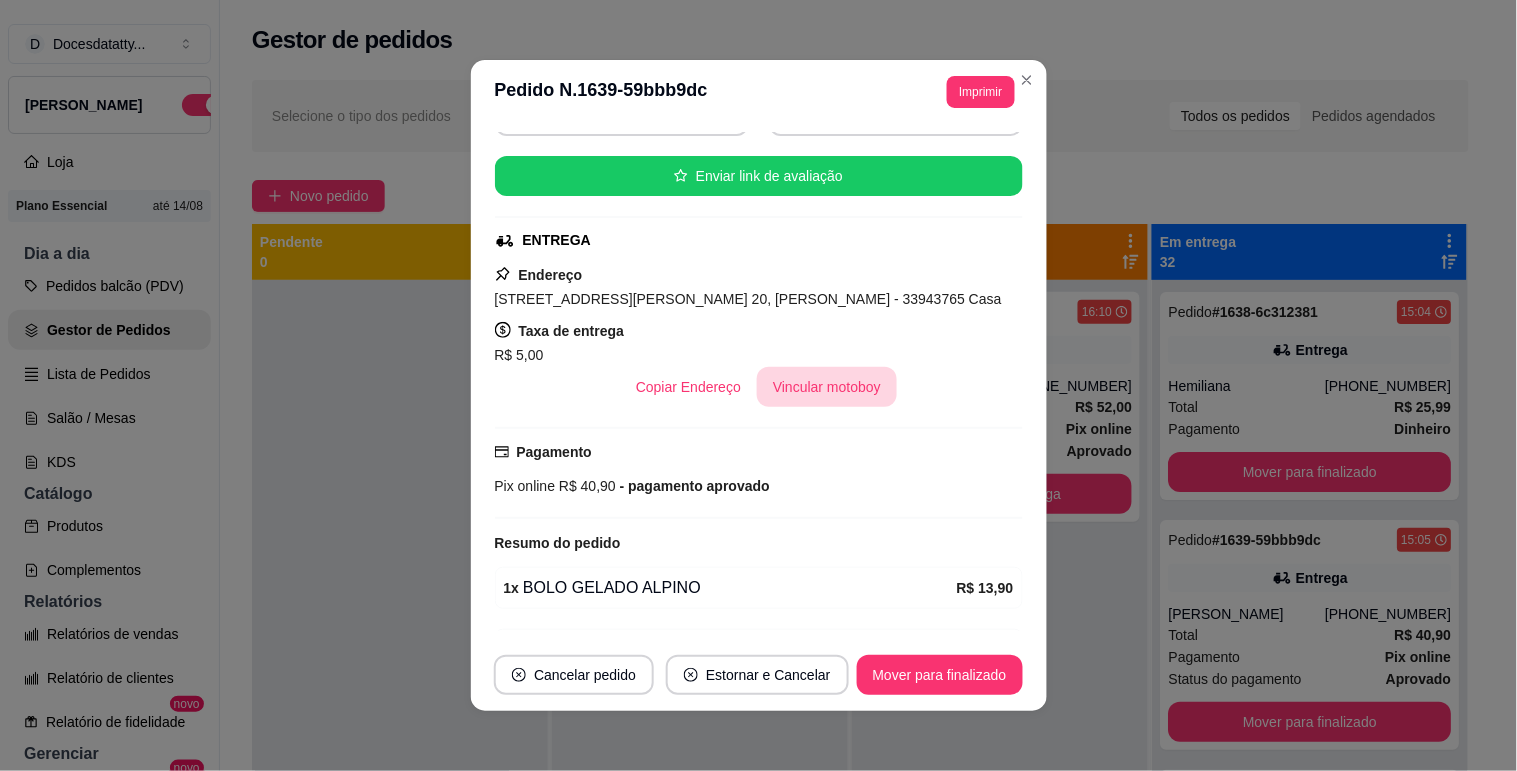 click on "Vincular motoboy" at bounding box center [827, 387] 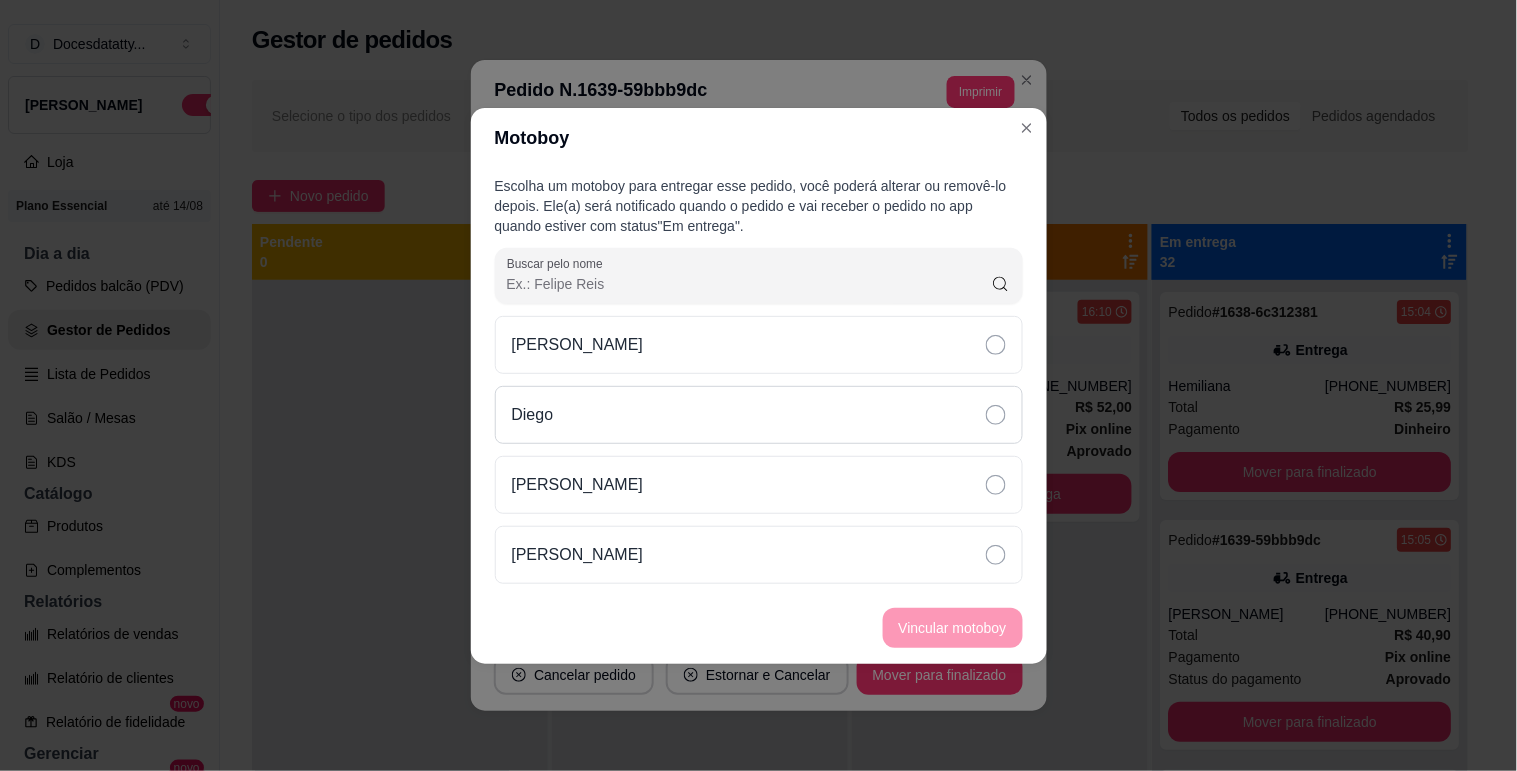 click on "Diego" at bounding box center (759, 415) 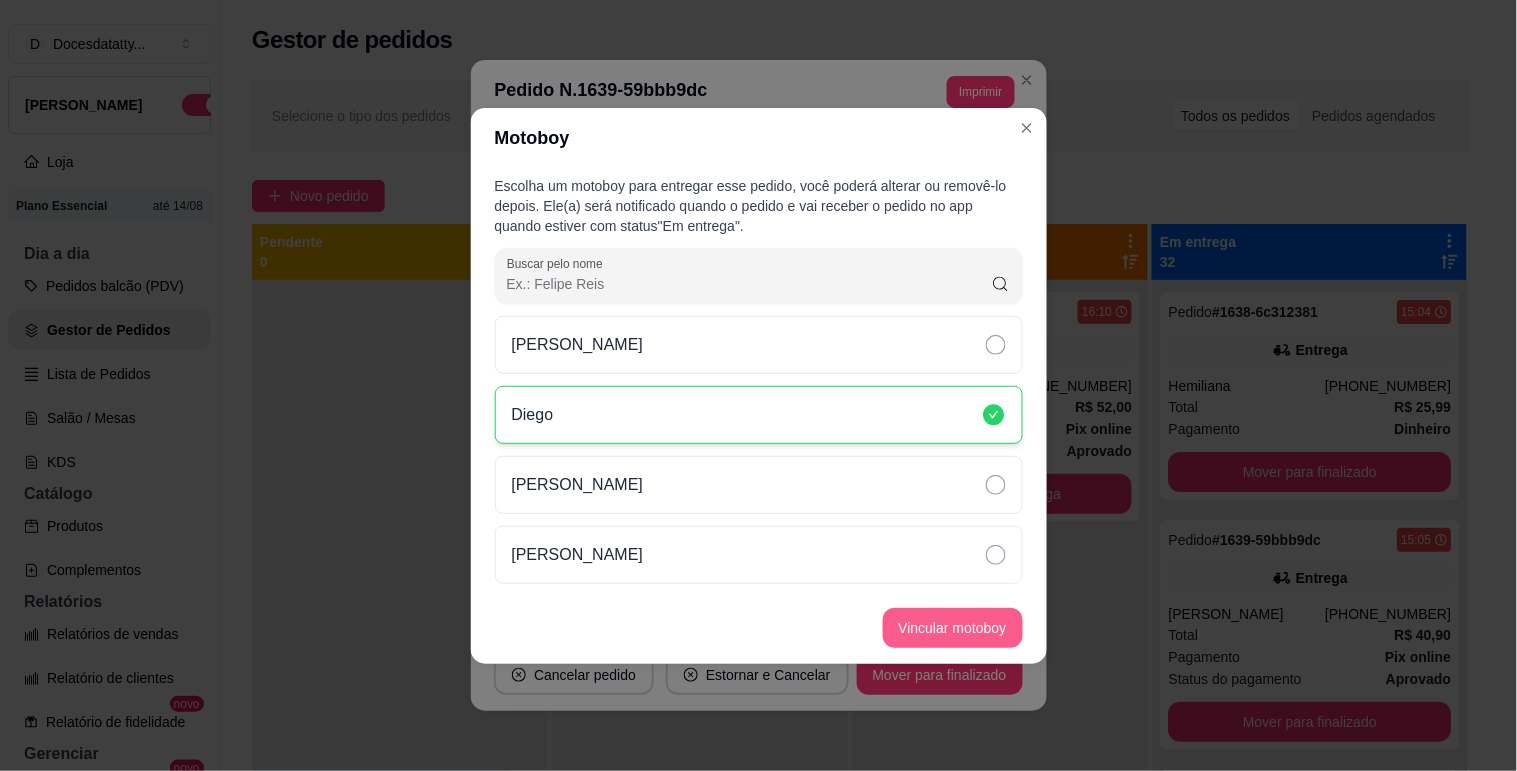 click on "Vincular motoboy" at bounding box center (953, 628) 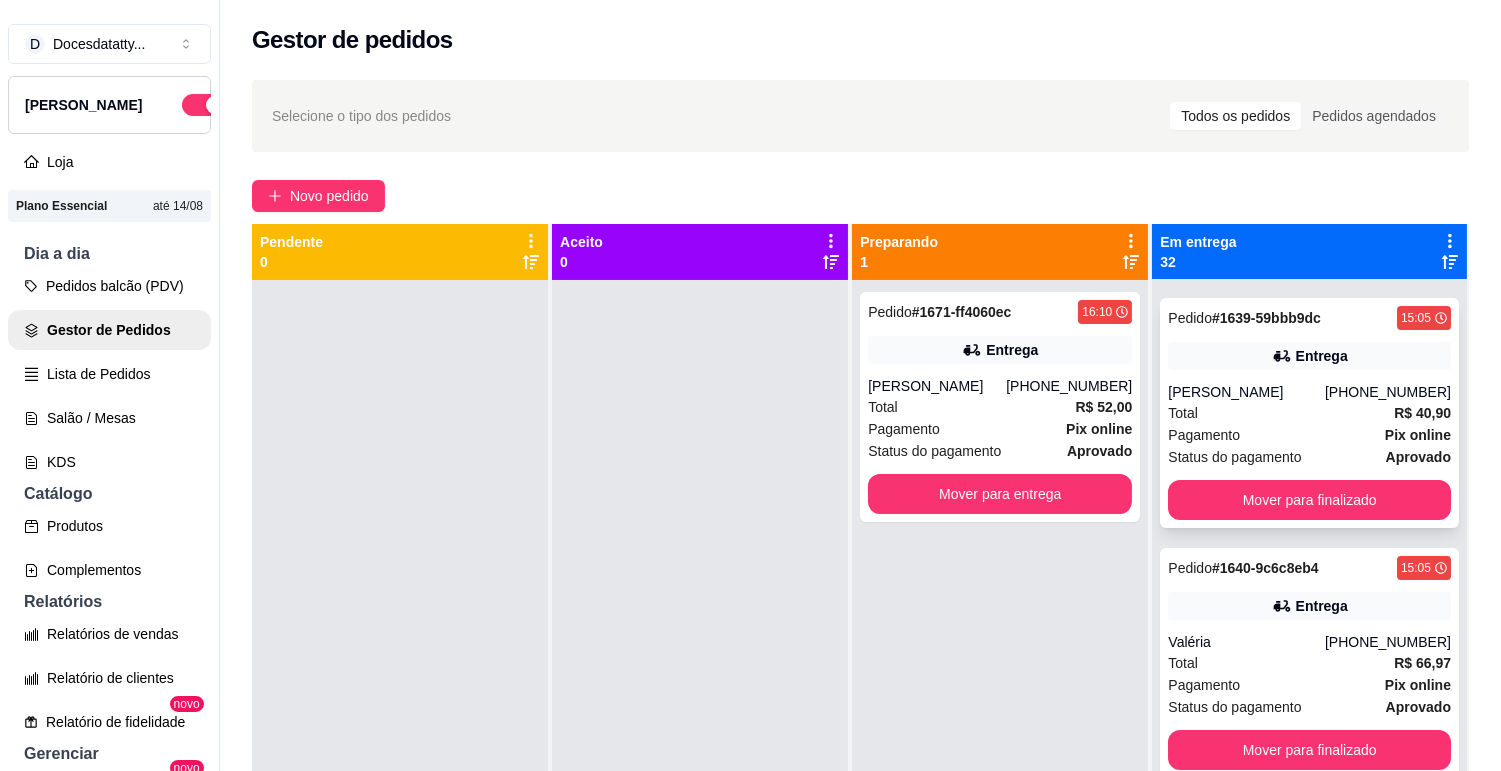 scroll, scrollTop: 333, scrollLeft: 0, axis: vertical 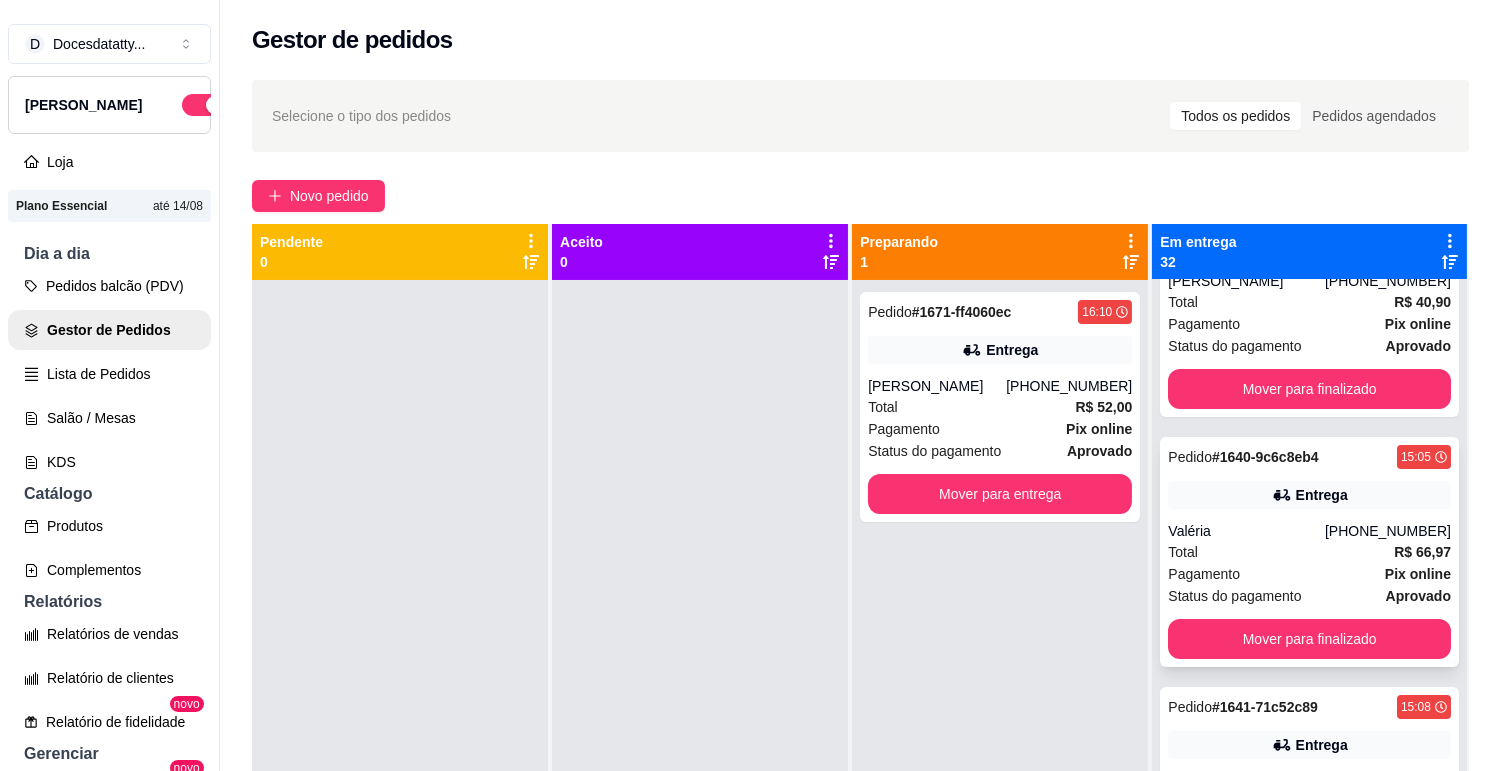 click on "Valéria" at bounding box center [1246, 531] 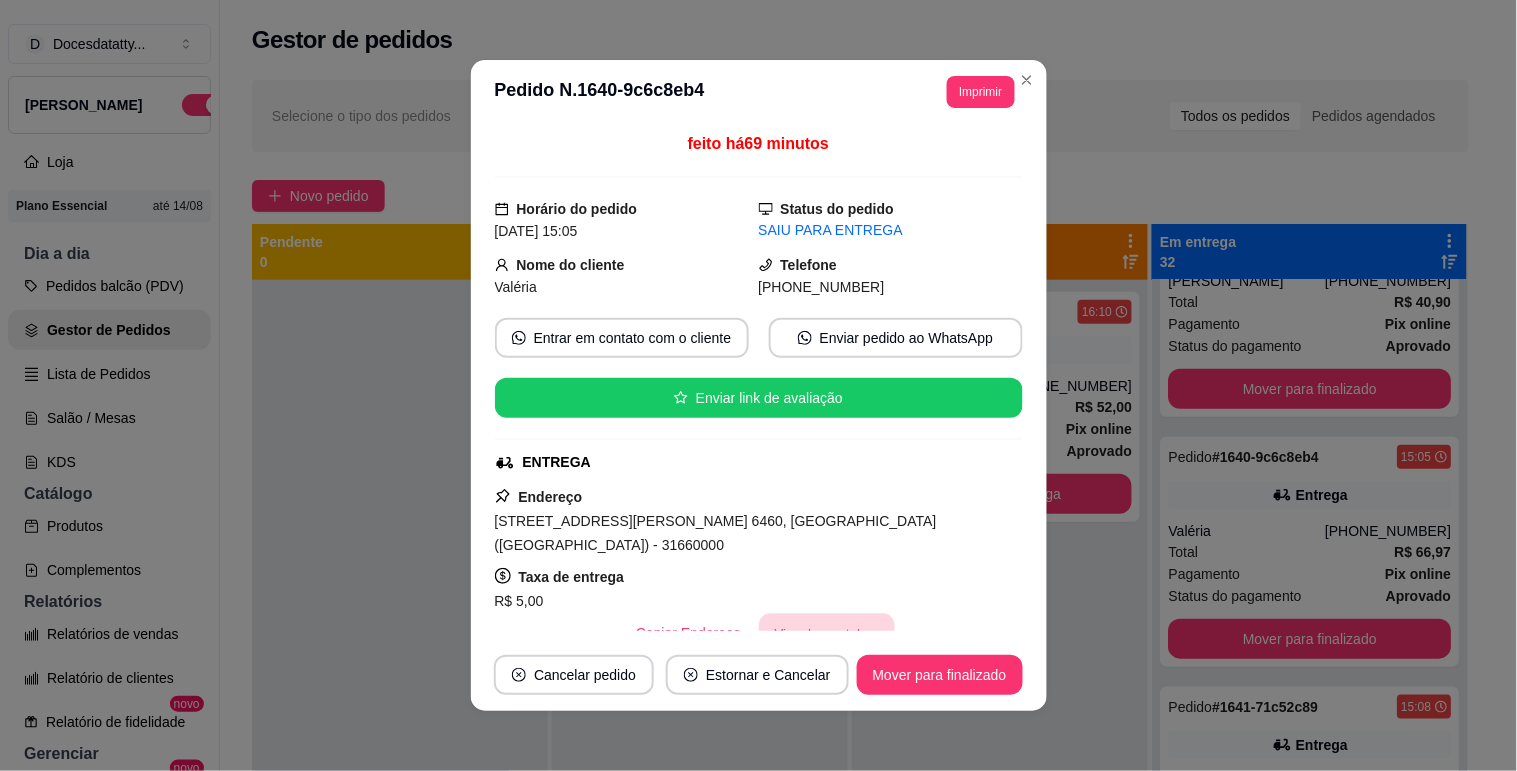 click on "Vincular motoboy" at bounding box center [827, 633] 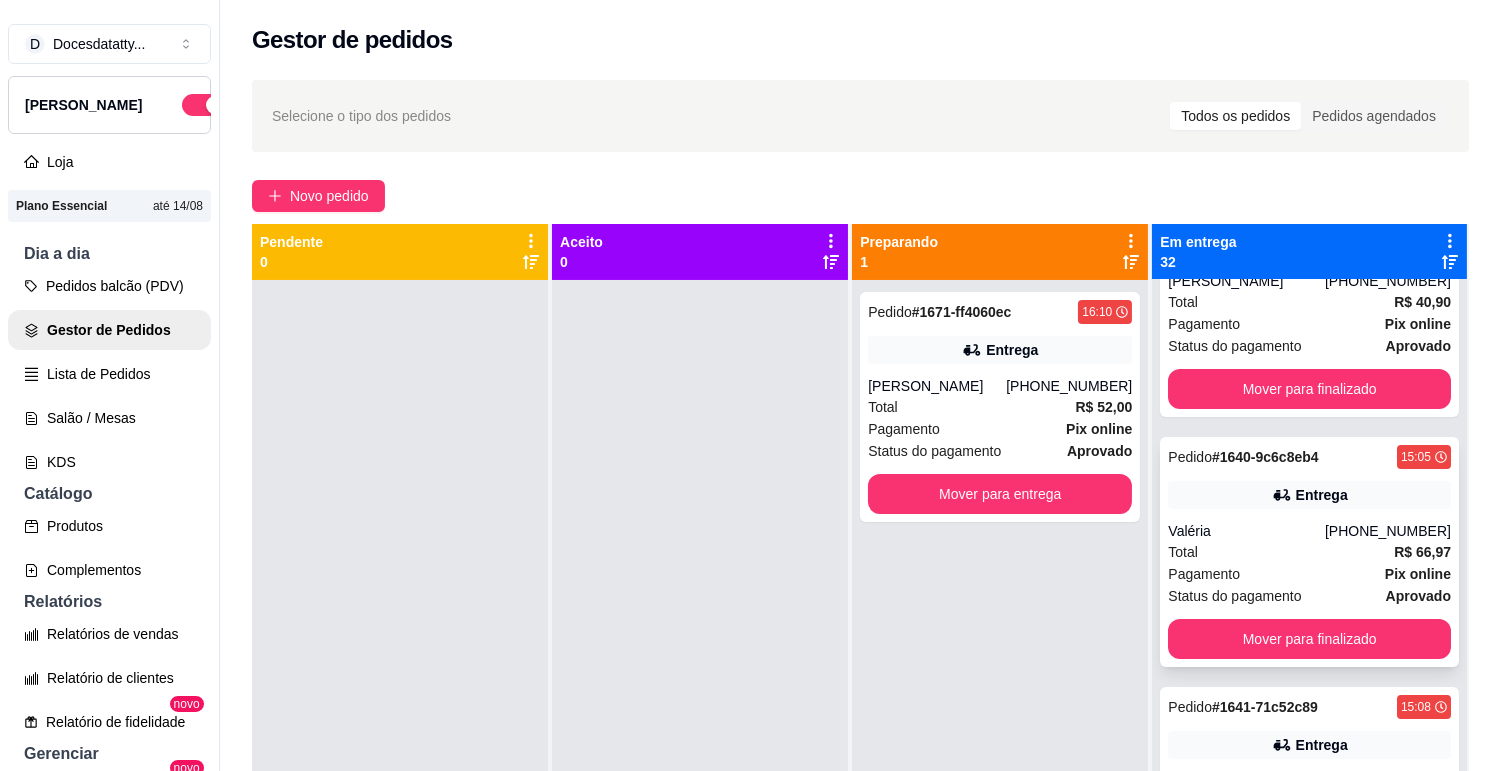 click on "Total R$ 66,97" at bounding box center [1309, 552] 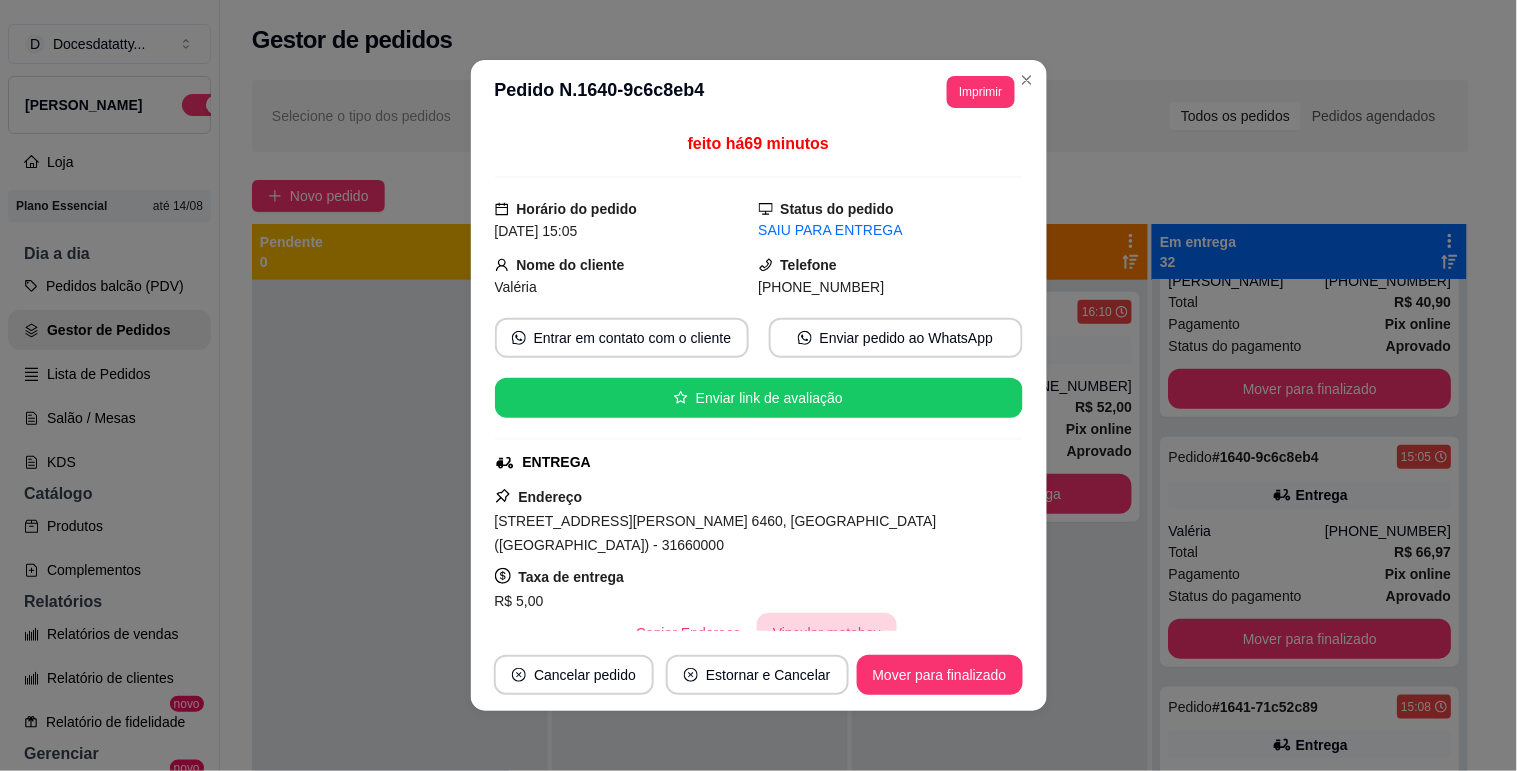 click on "Vincular motoboy" at bounding box center (827, 633) 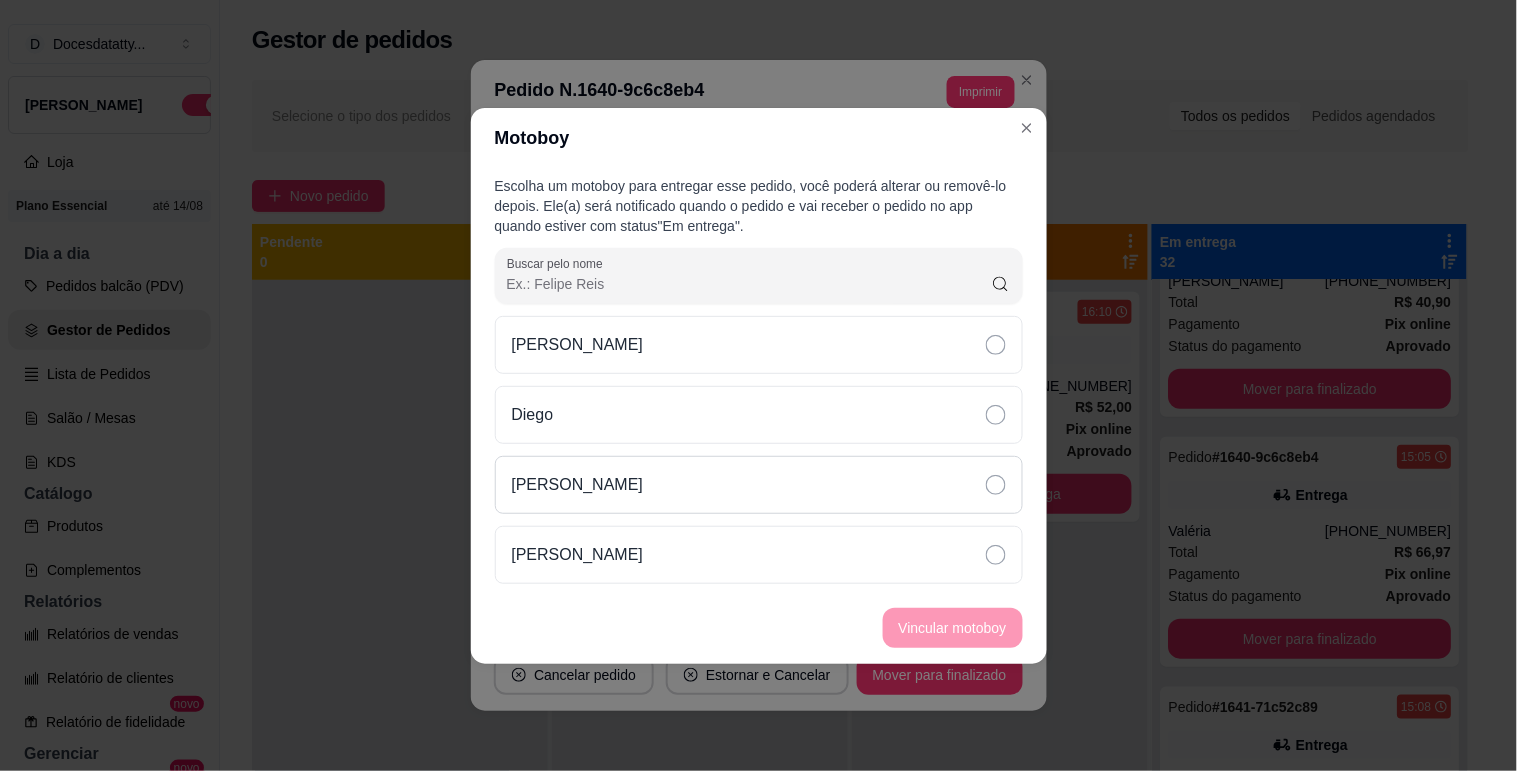click on "[PERSON_NAME]" at bounding box center [759, 485] 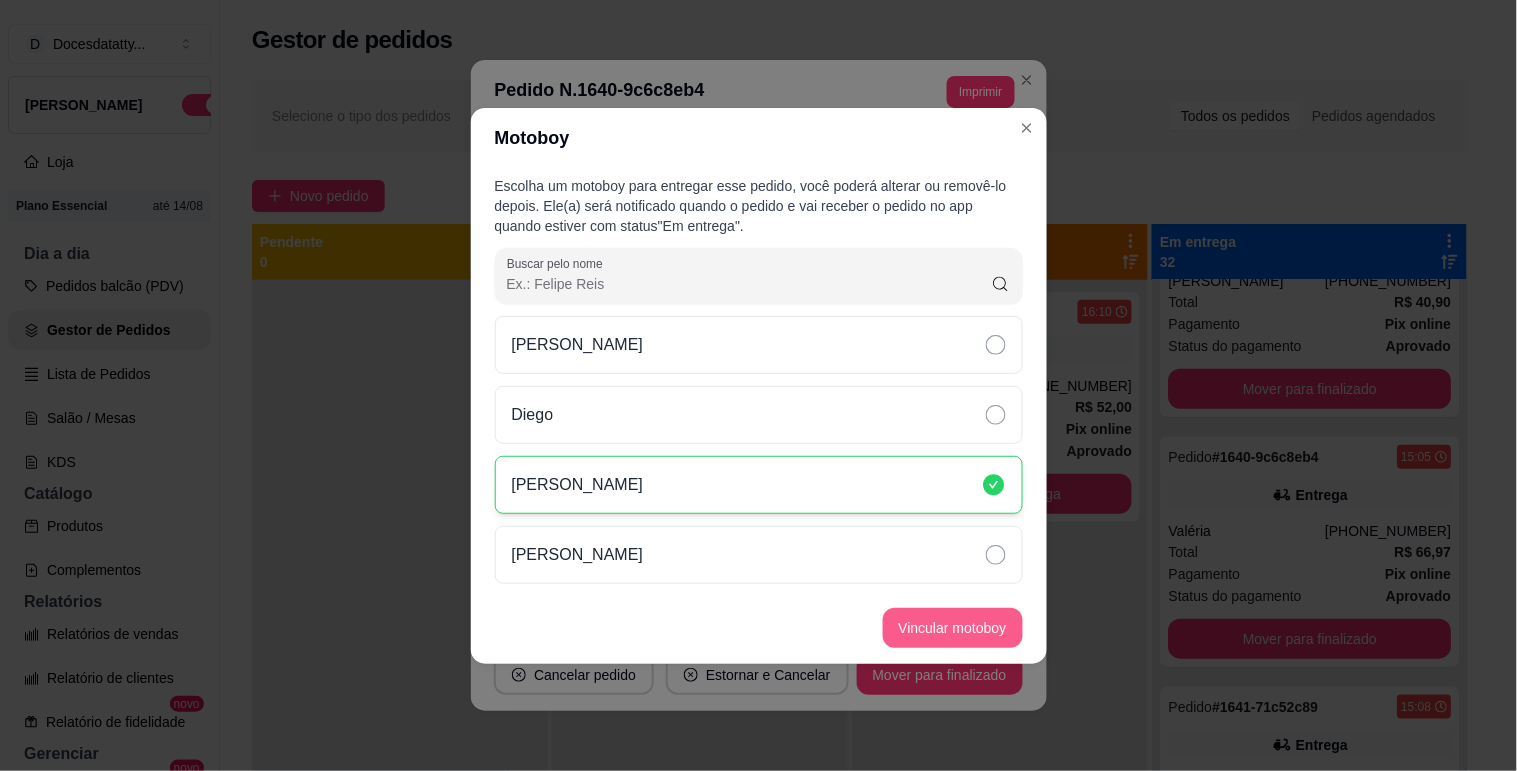 click on "Vincular motoboy" at bounding box center (953, 628) 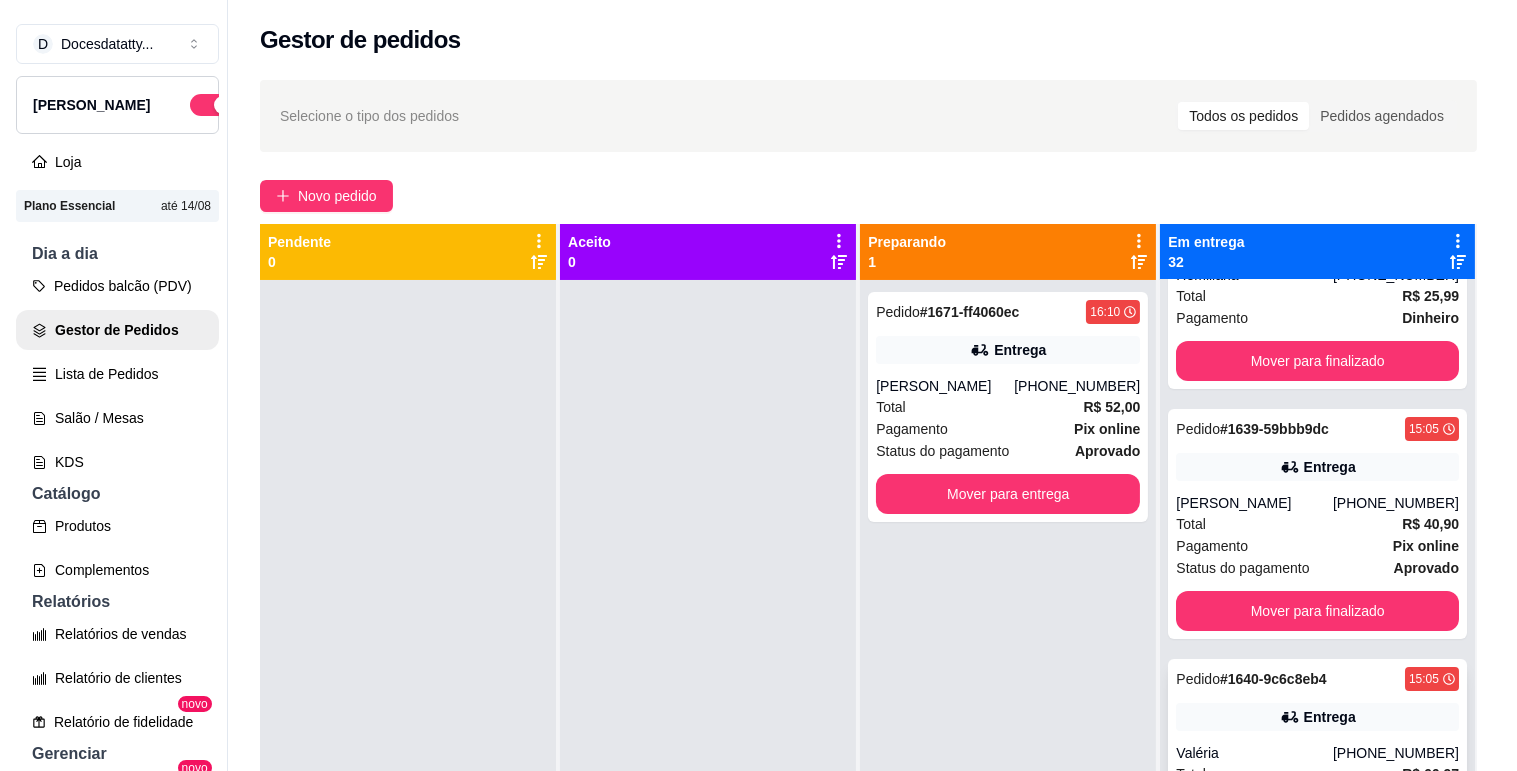 scroll, scrollTop: 0, scrollLeft: 0, axis: both 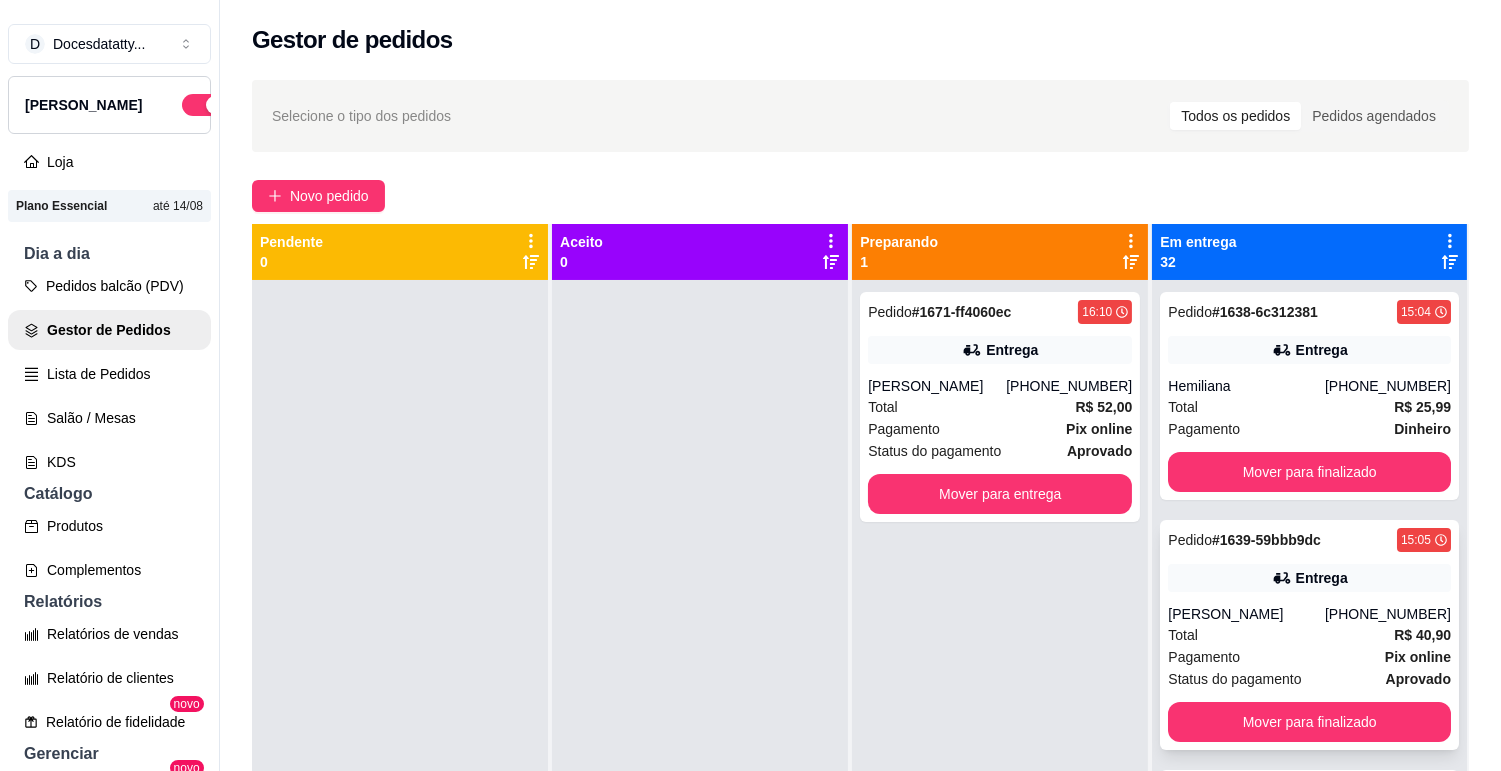 click on "[PERSON_NAME]" at bounding box center [1246, 614] 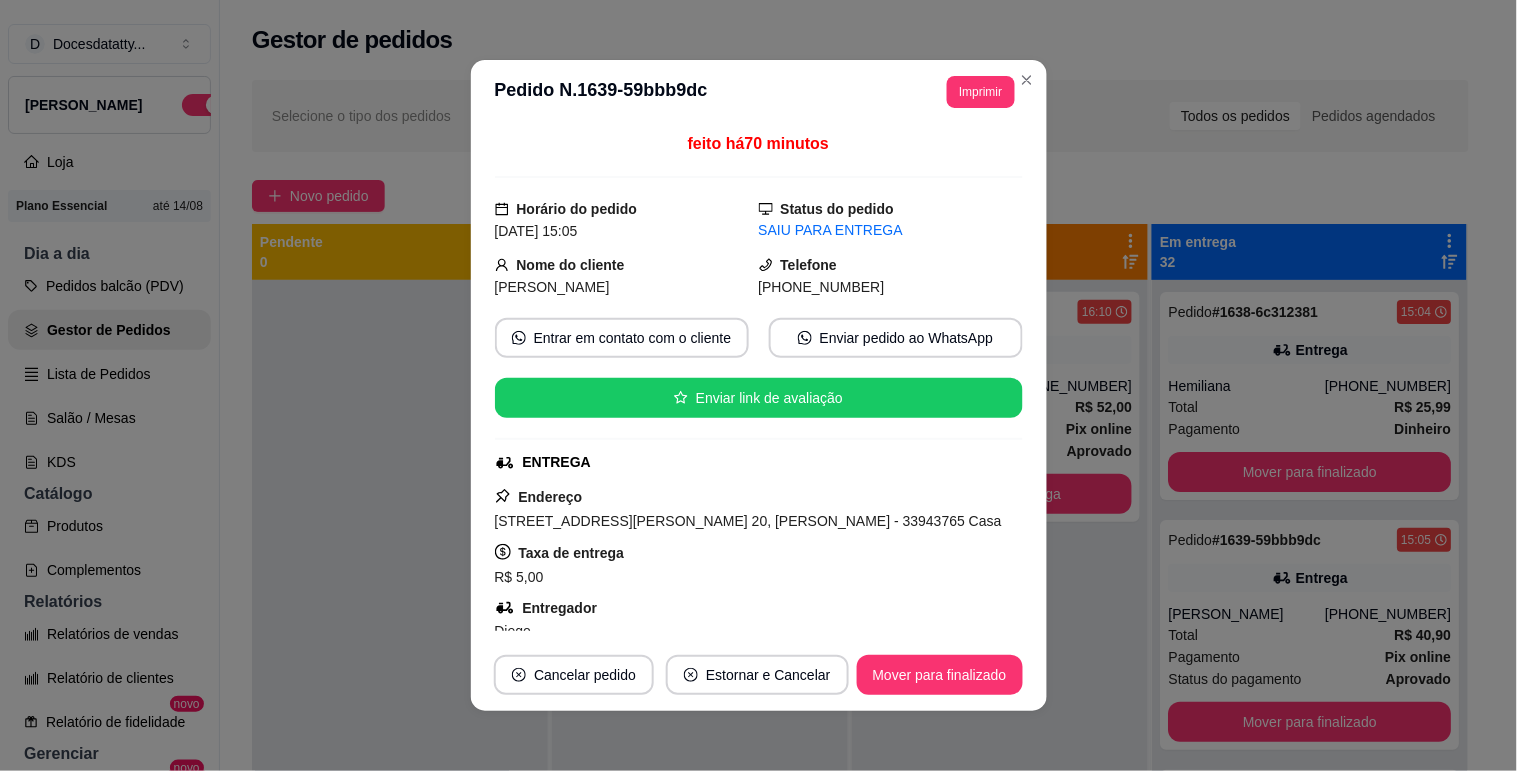 scroll, scrollTop: 111, scrollLeft: 0, axis: vertical 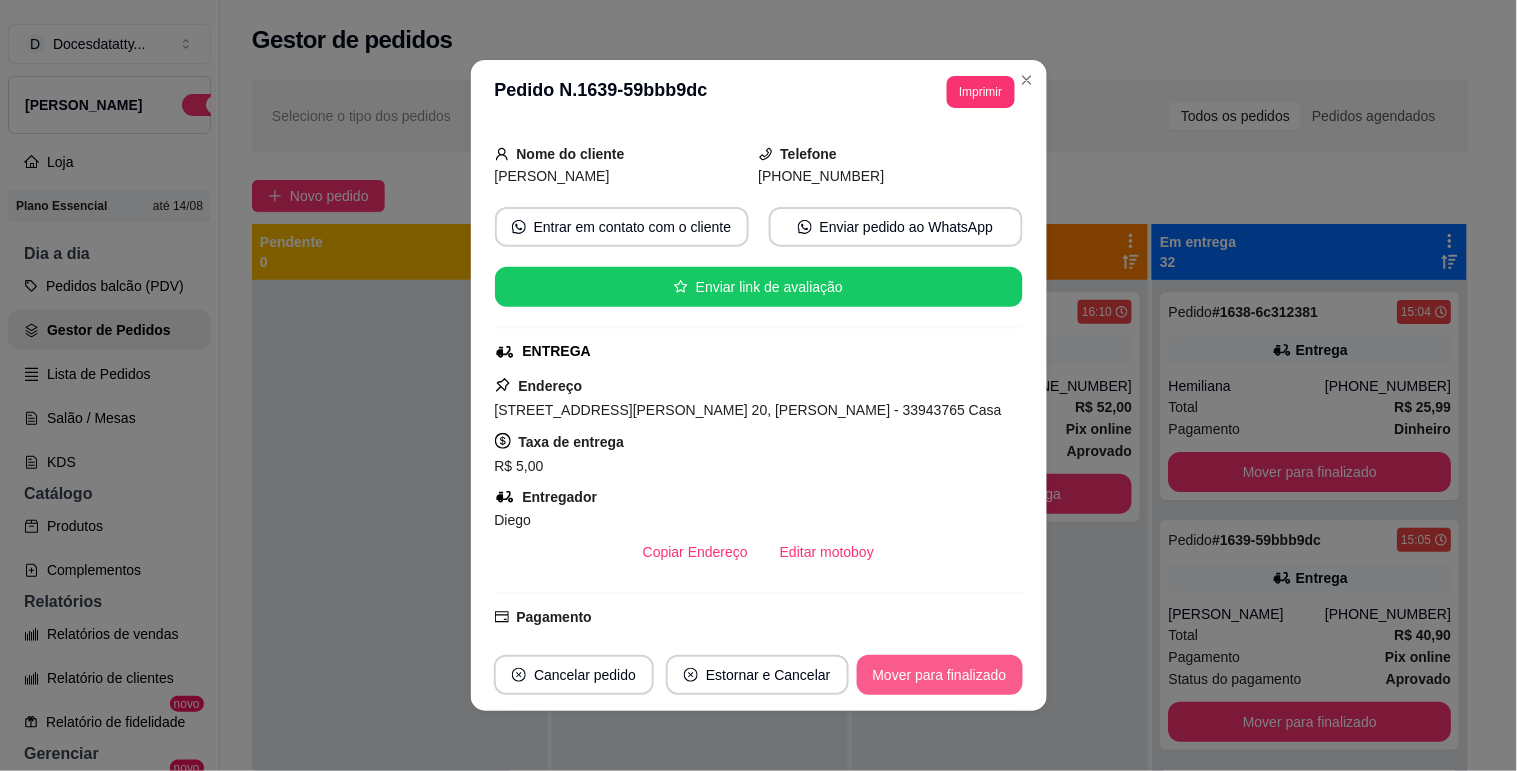 click on "Mover para finalizado" at bounding box center [940, 675] 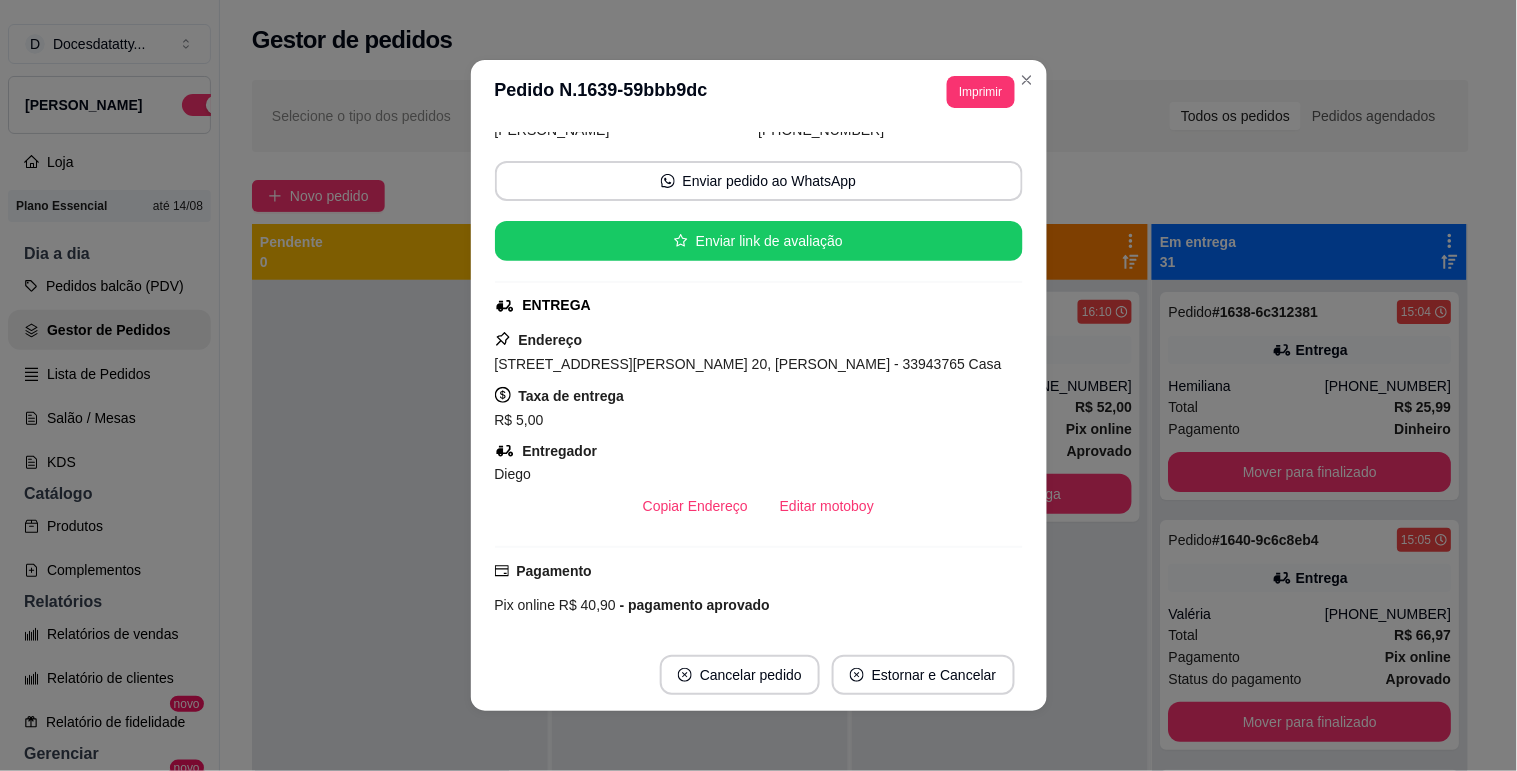 scroll, scrollTop: 65, scrollLeft: 0, axis: vertical 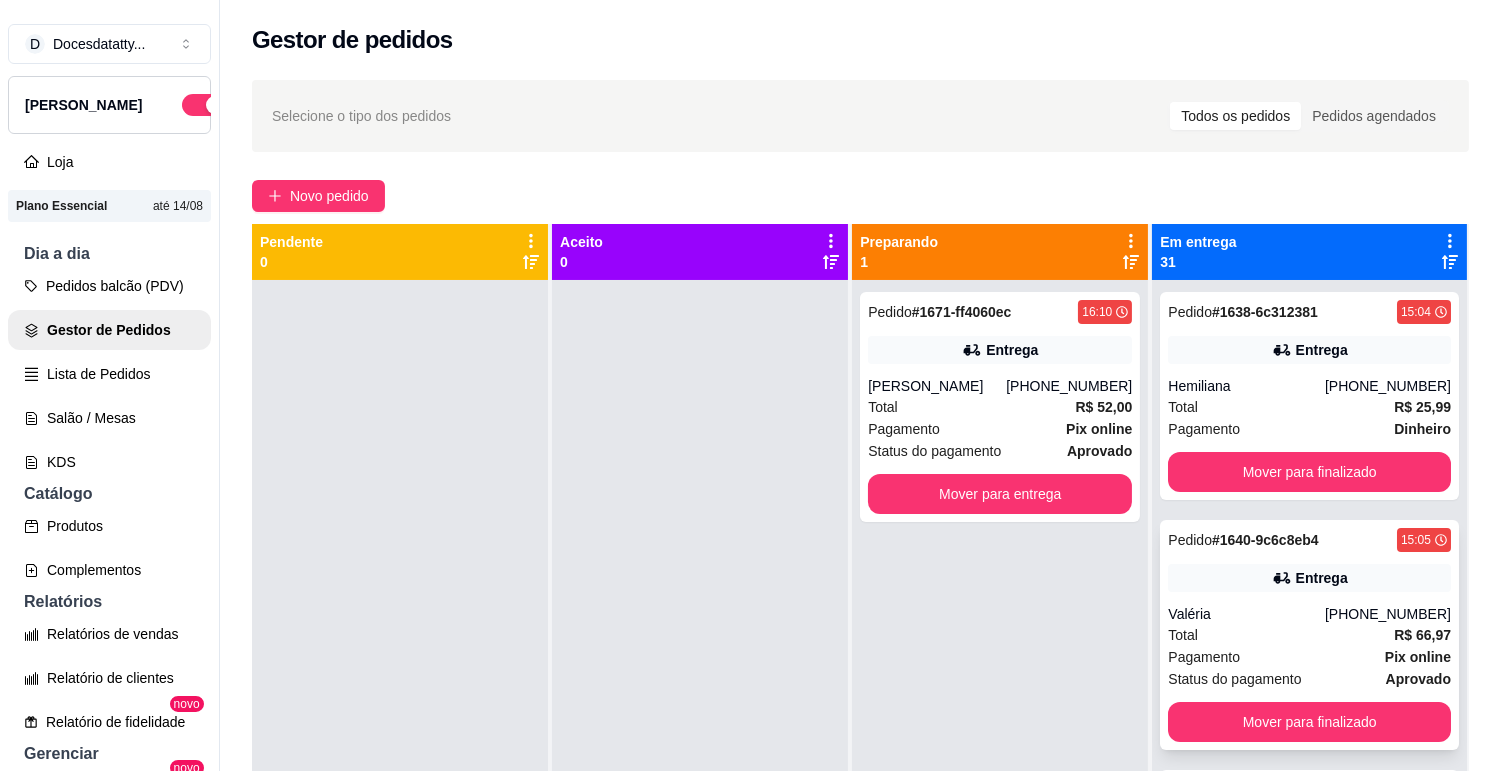 click on "Valéria" at bounding box center [1246, 614] 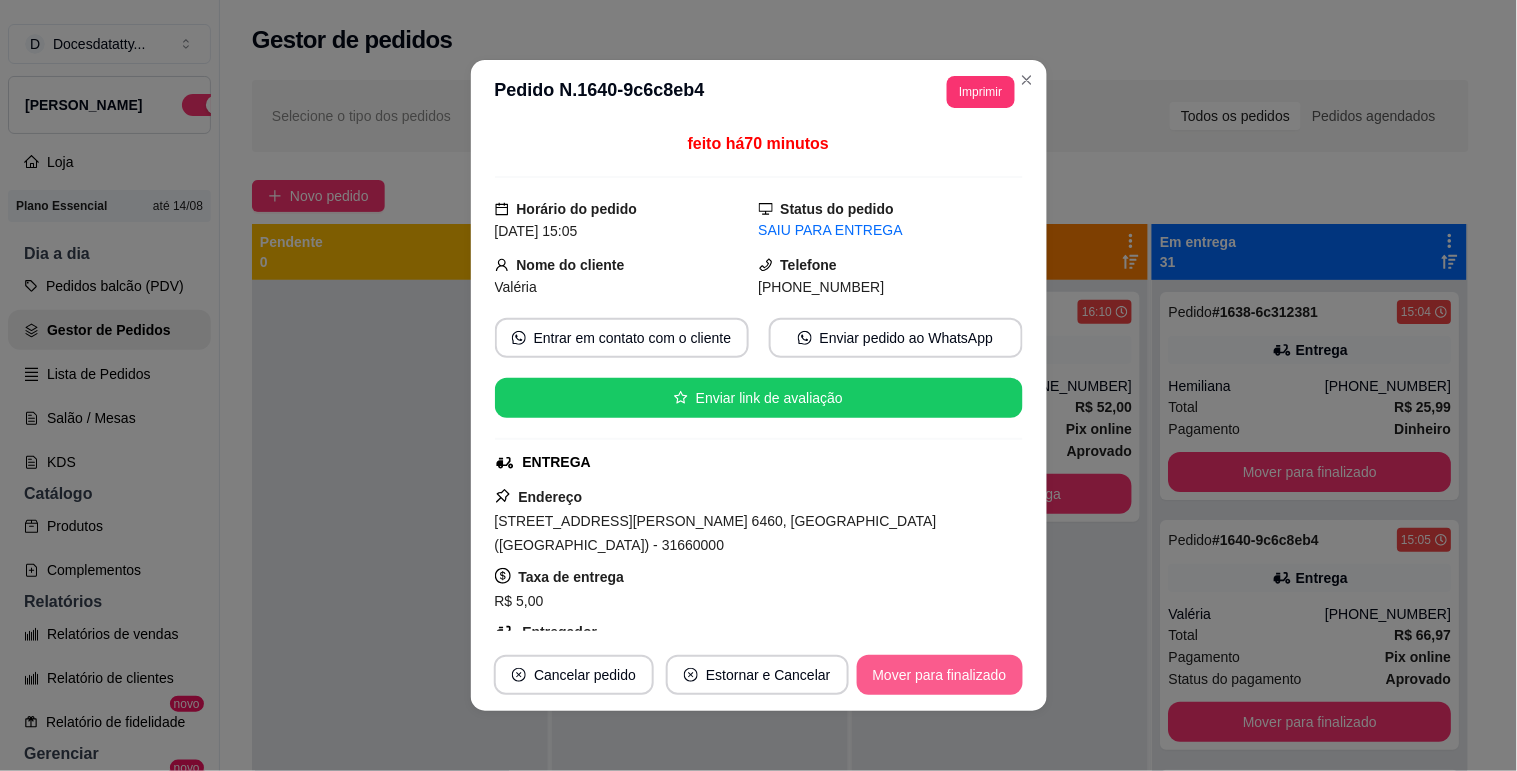 click on "Mover para finalizado" at bounding box center [940, 675] 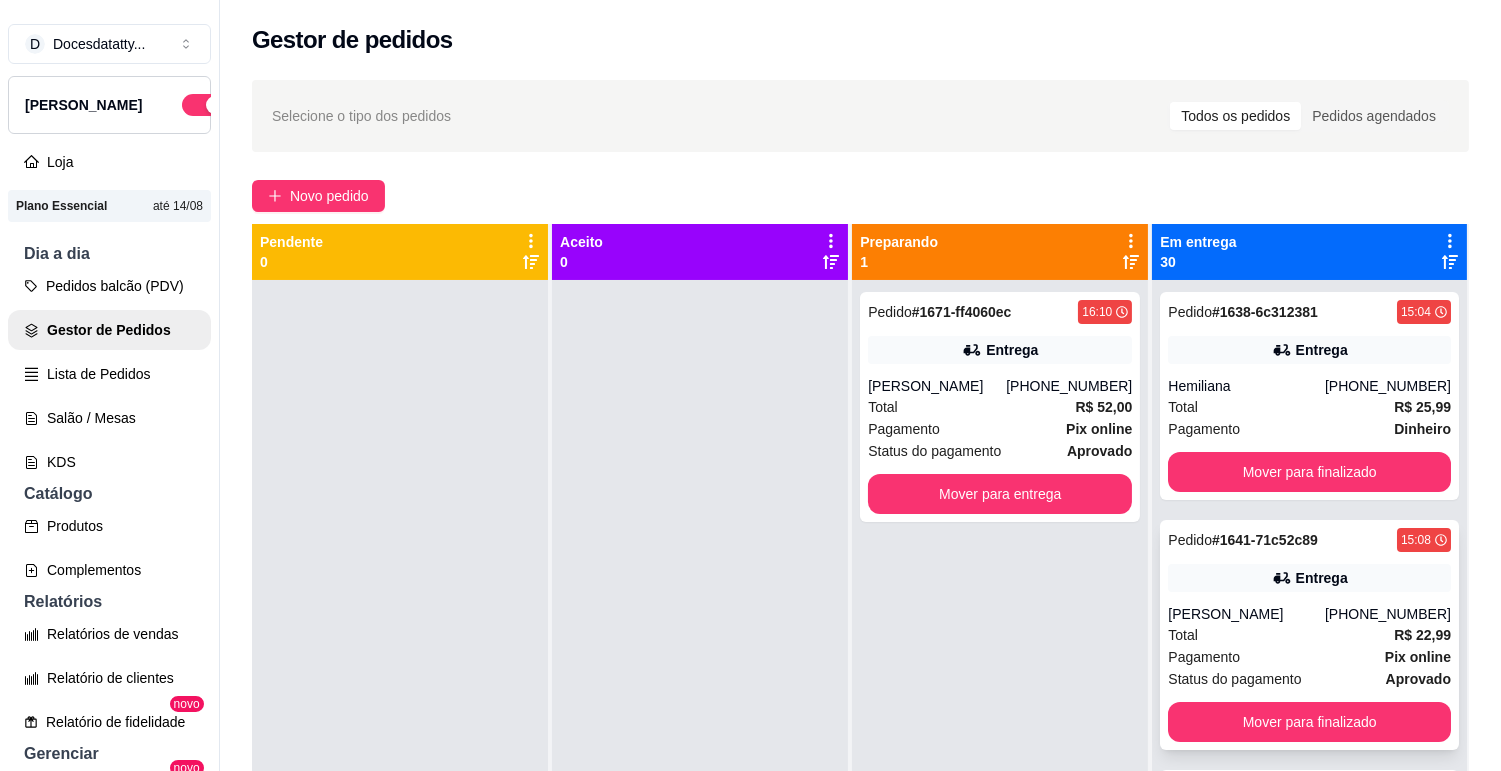 click on "[PERSON_NAME]" at bounding box center [1246, 614] 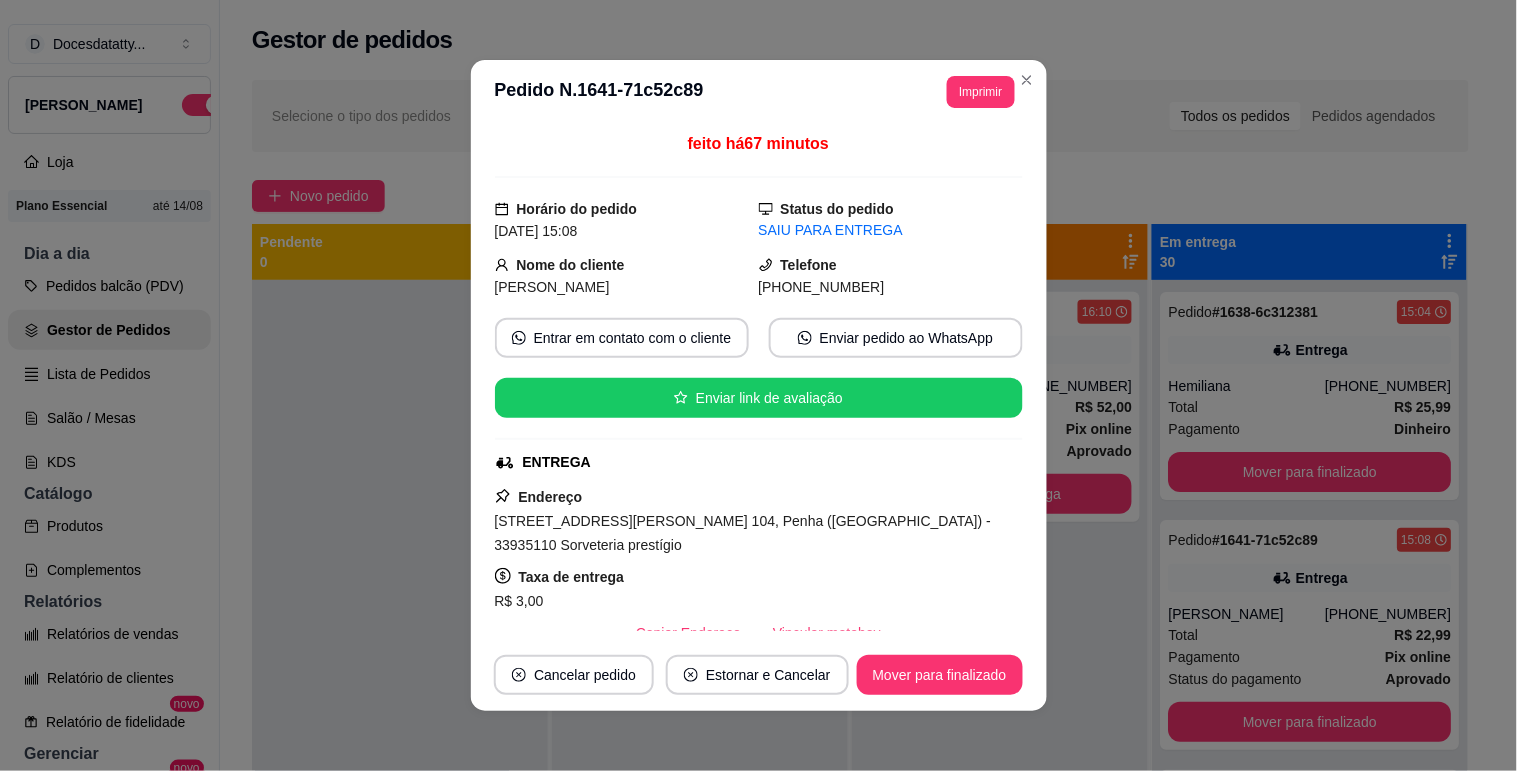 scroll, scrollTop: 111, scrollLeft: 0, axis: vertical 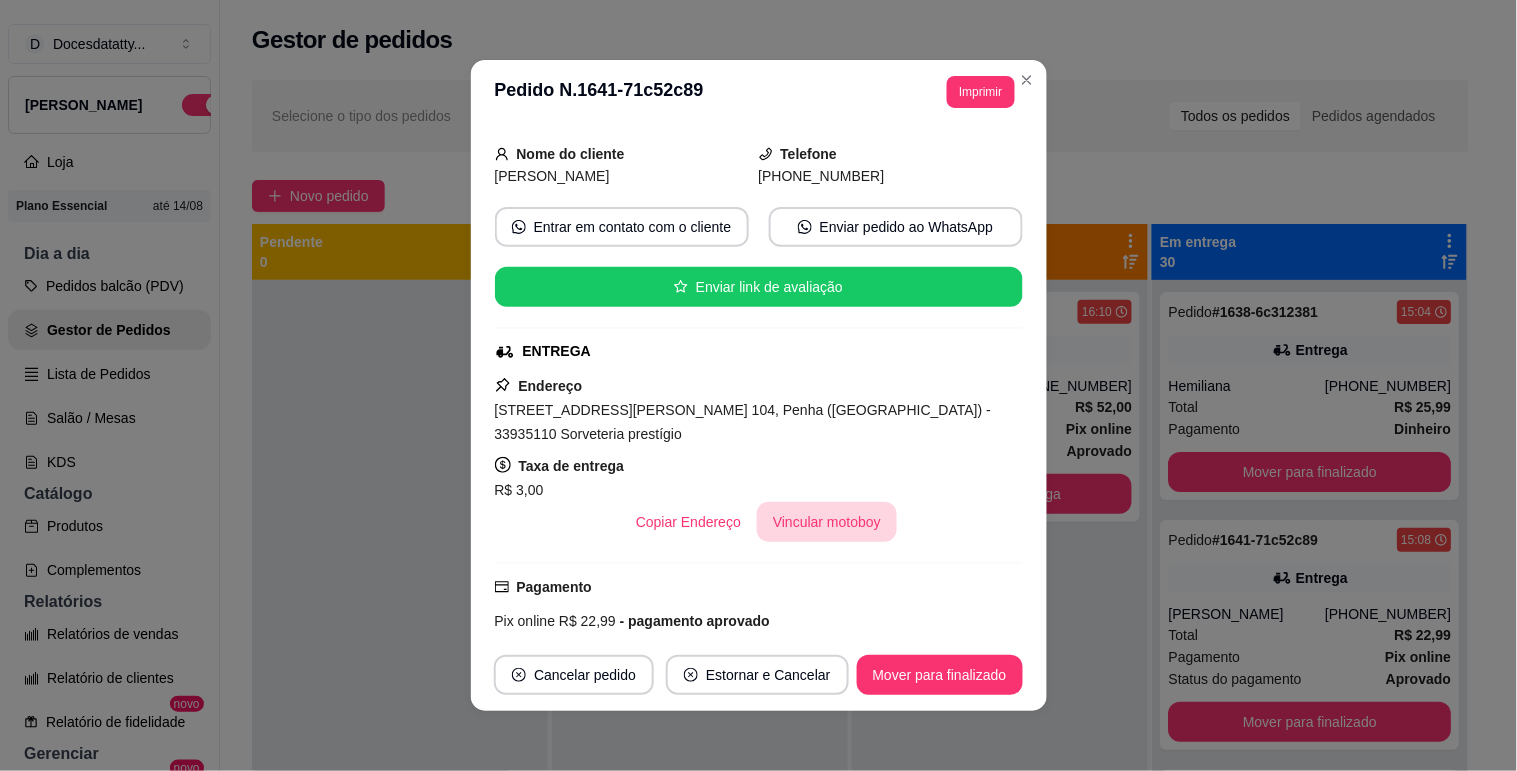 click on "Vincular motoboy" at bounding box center (827, 522) 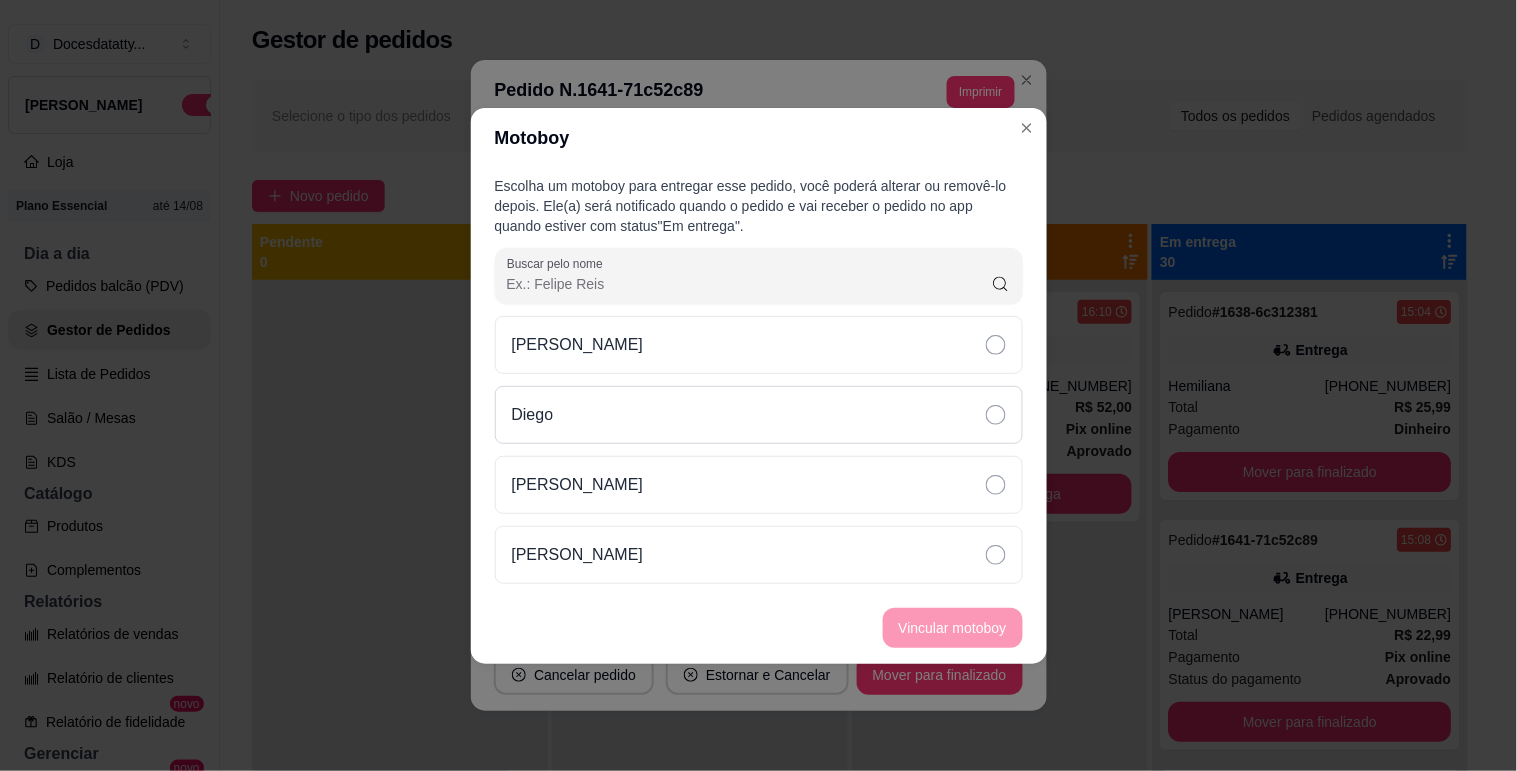click on "Diego" at bounding box center (759, 415) 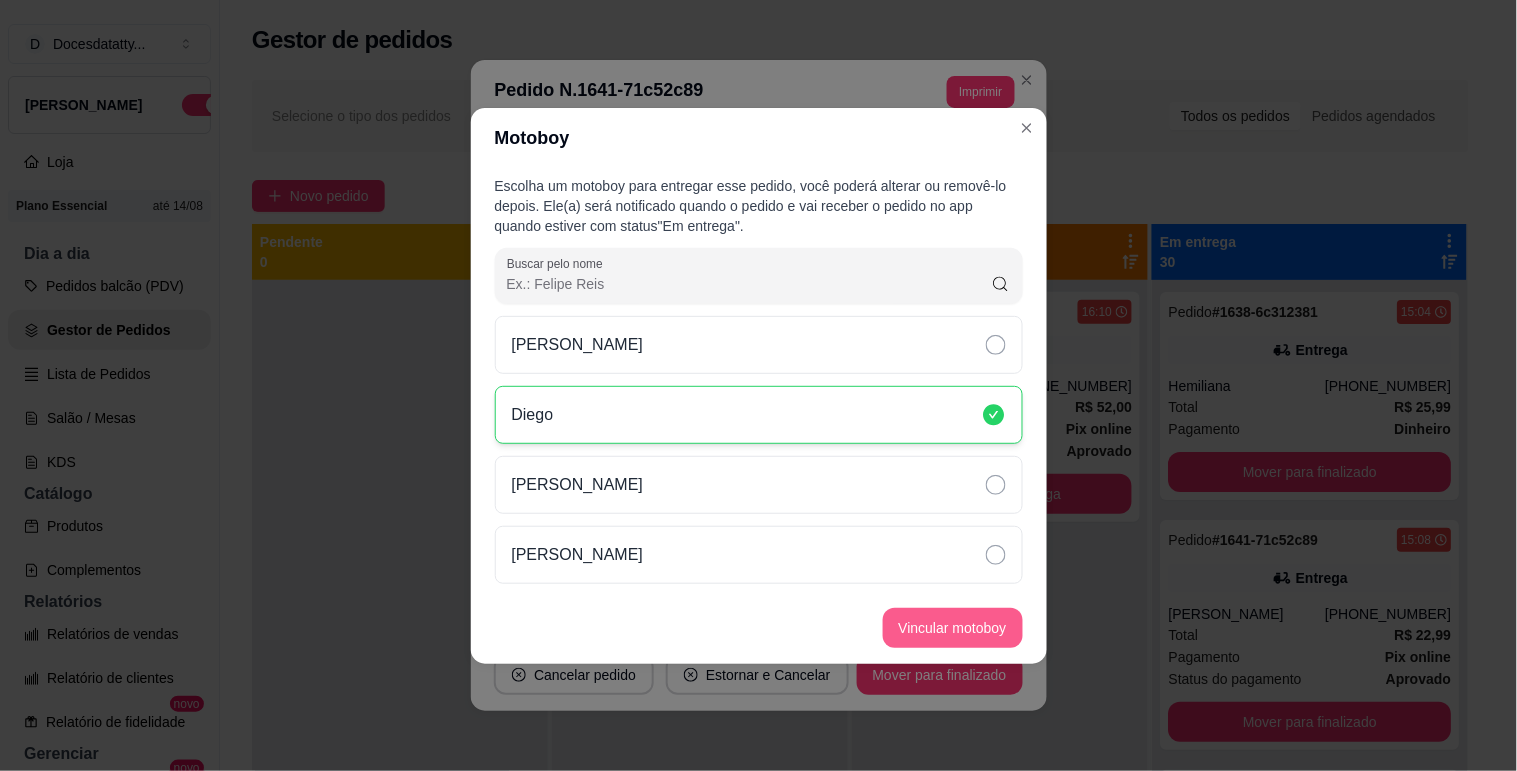click on "Vincular motoboy" at bounding box center [759, 628] 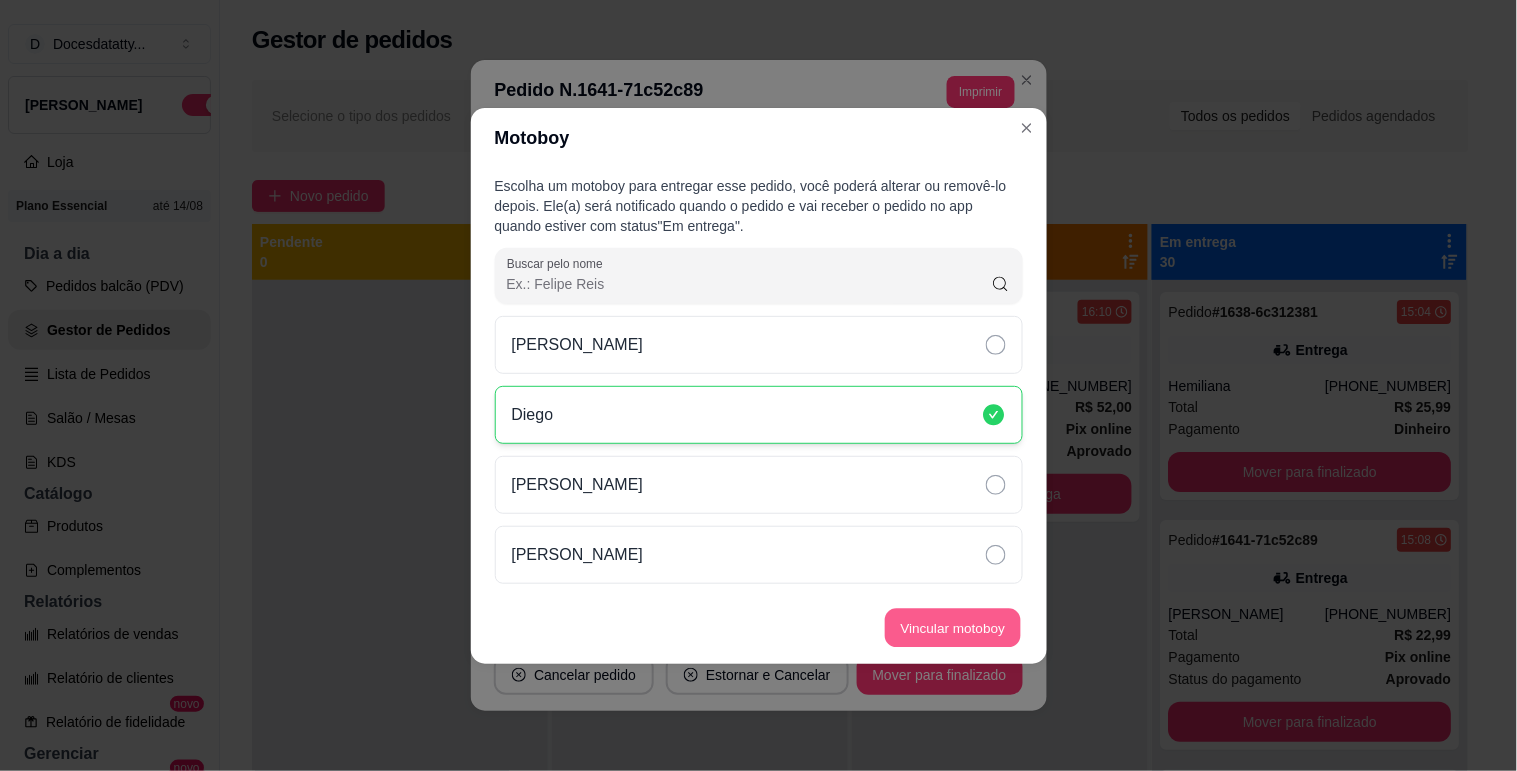 click on "Vincular motoboy" at bounding box center (953, 627) 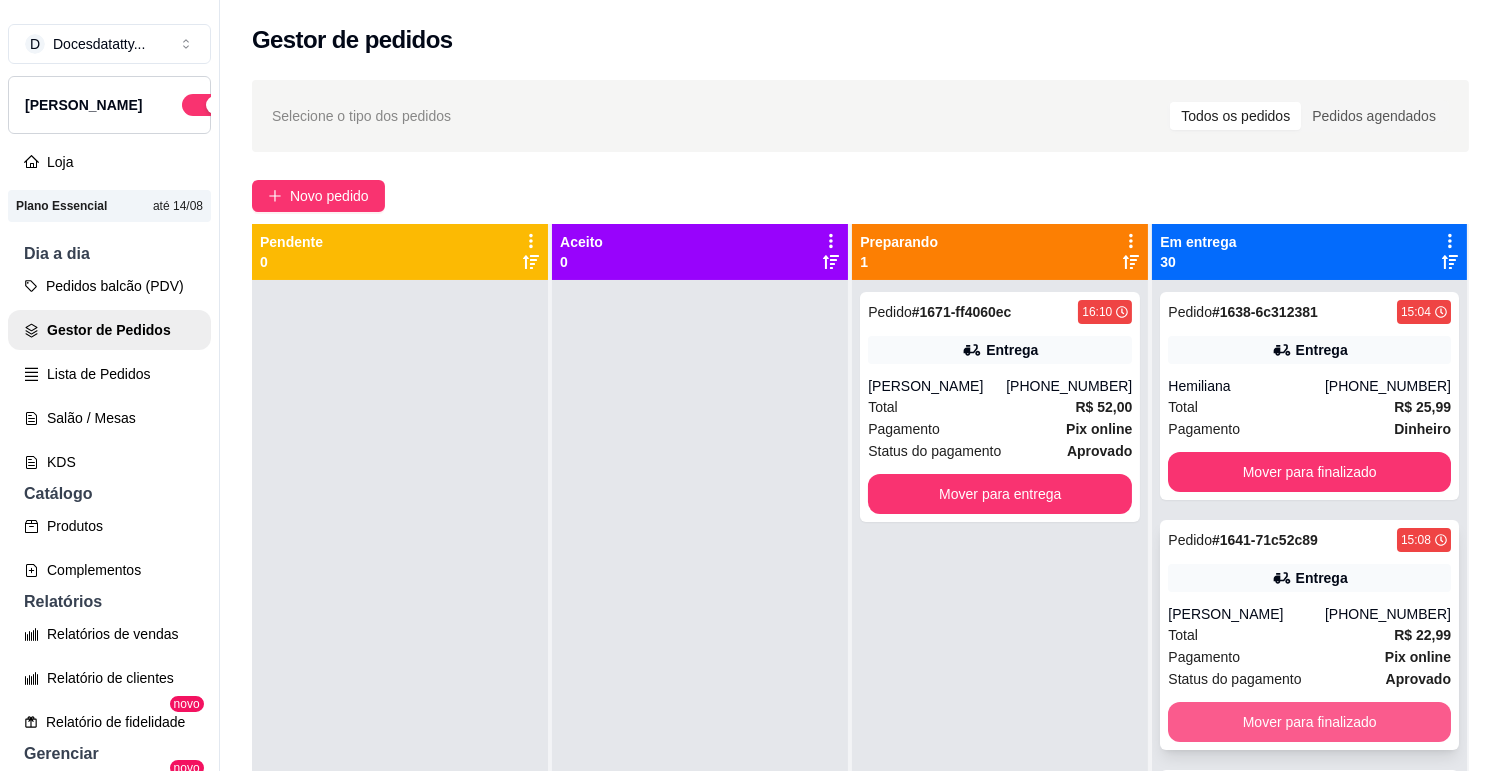 click on "Mover para finalizado" at bounding box center (1309, 722) 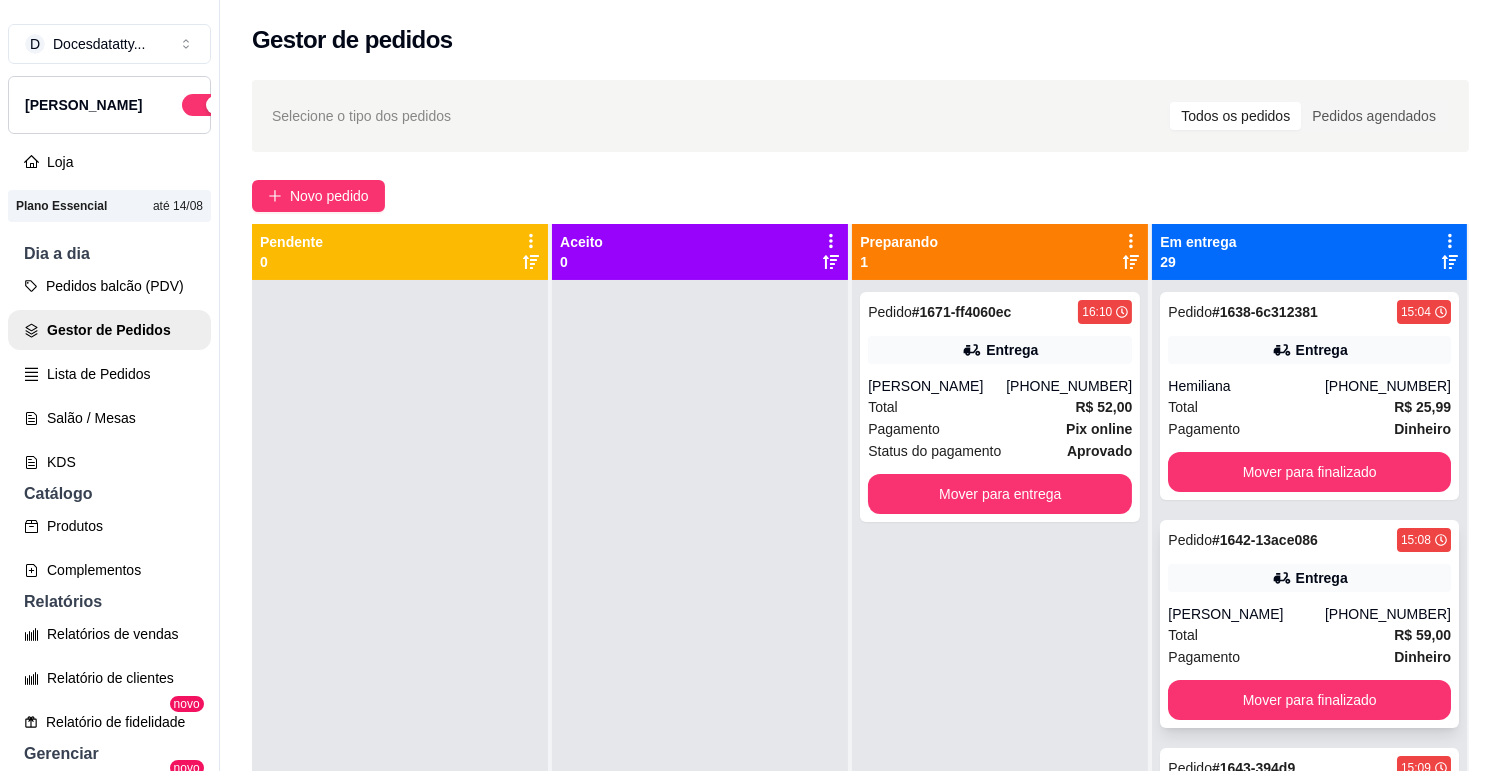 click on "[PERSON_NAME]" at bounding box center [1246, 614] 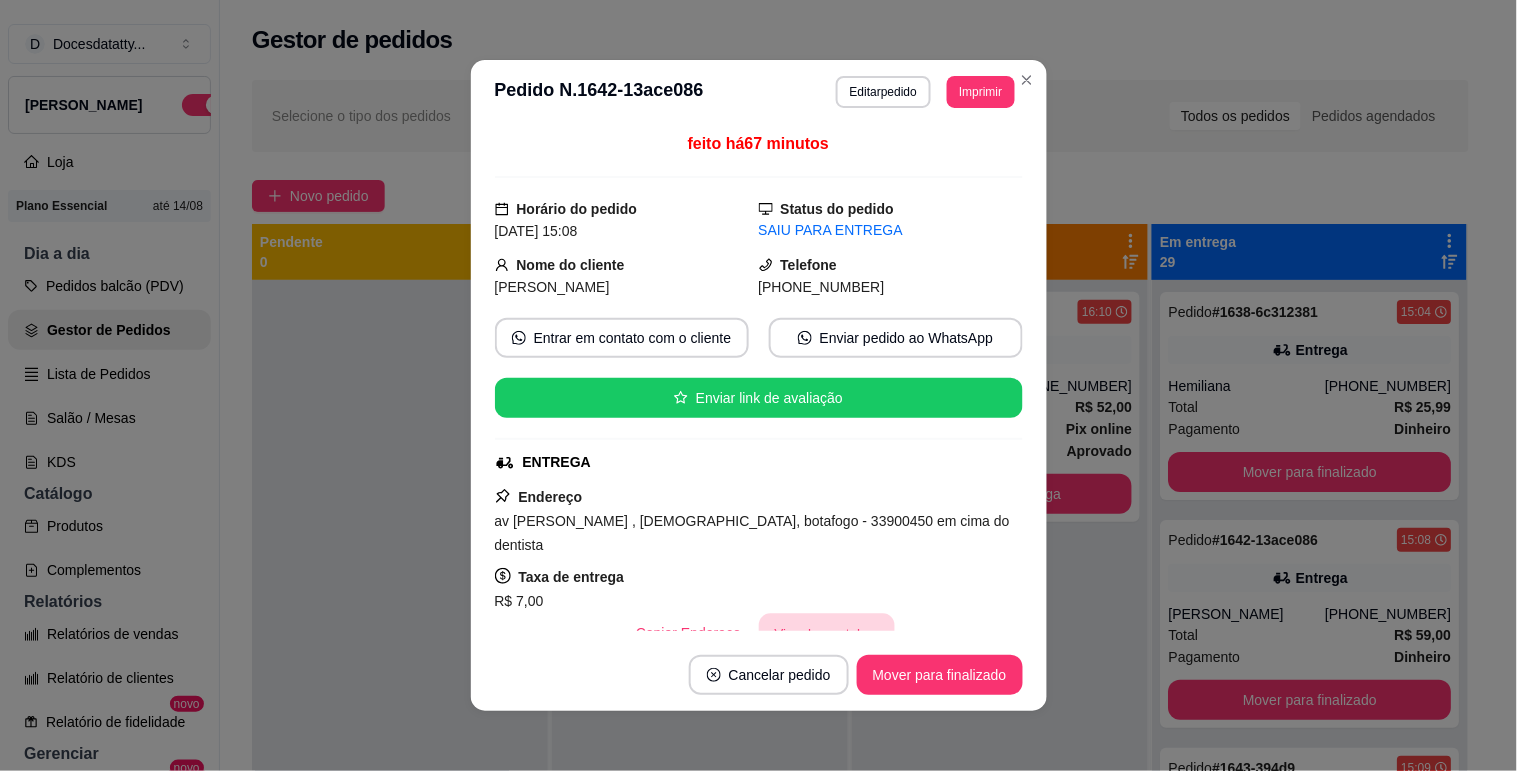 click on "Vincular motoboy" at bounding box center [827, 633] 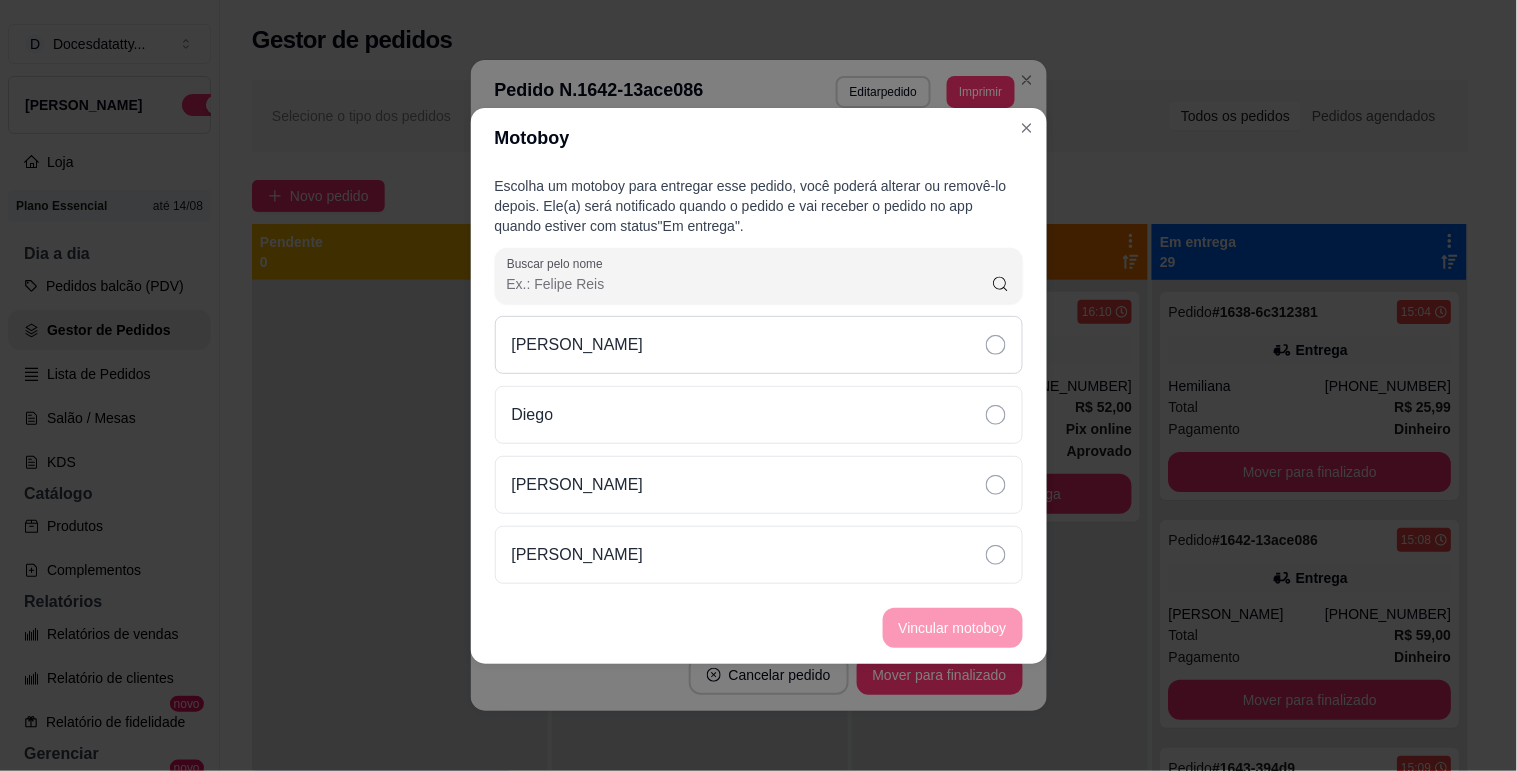 click on "[PERSON_NAME]" at bounding box center (578, 345) 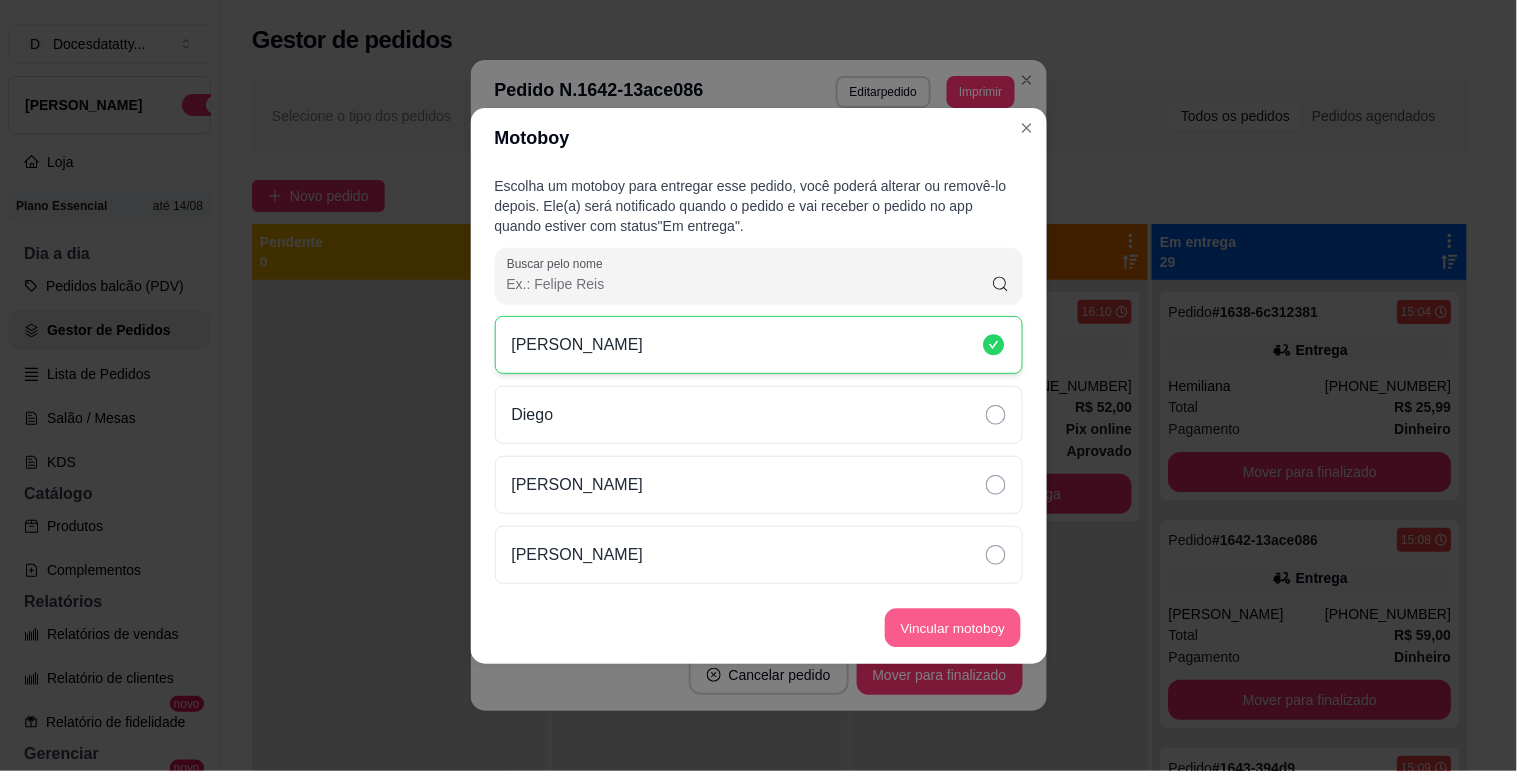 click on "Vincular motoboy" at bounding box center (953, 627) 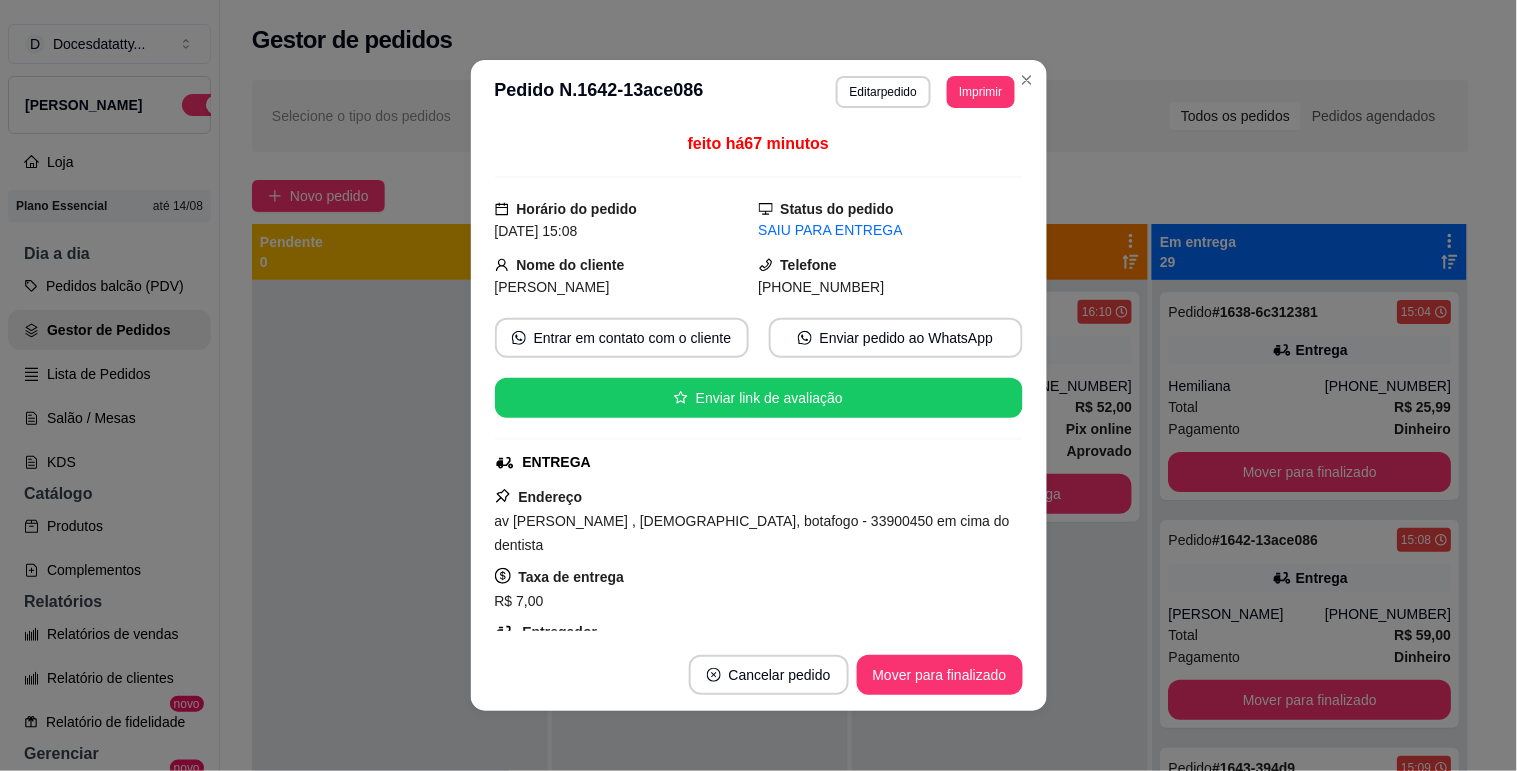 scroll, scrollTop: 222, scrollLeft: 0, axis: vertical 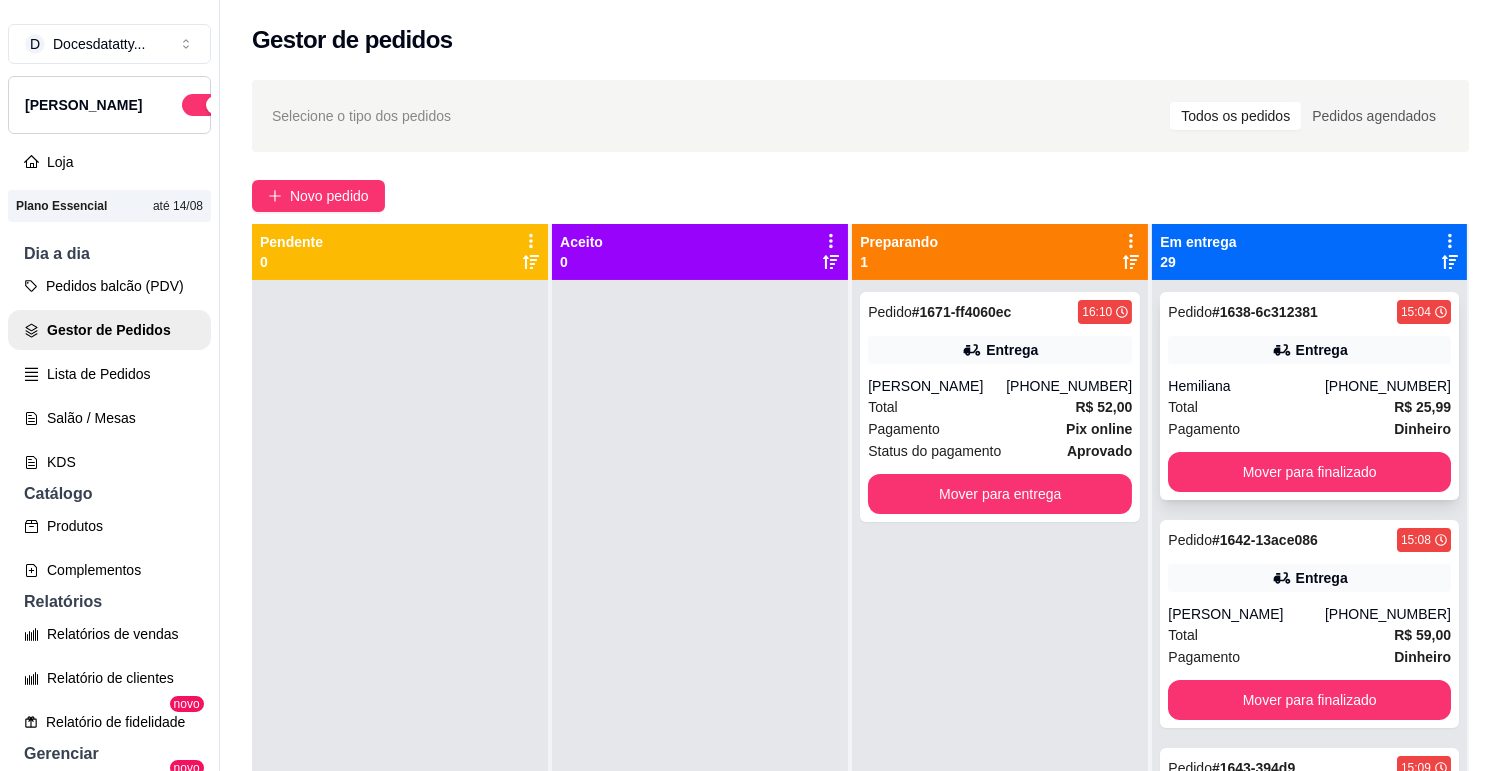 click on "Pedido  # 1638-6c312381 15:04 Entrega Hemiliana  [PHONE_NUMBER] Total R$ 25,99 Pagamento Dinheiro Mover para finalizado" at bounding box center [1309, 396] 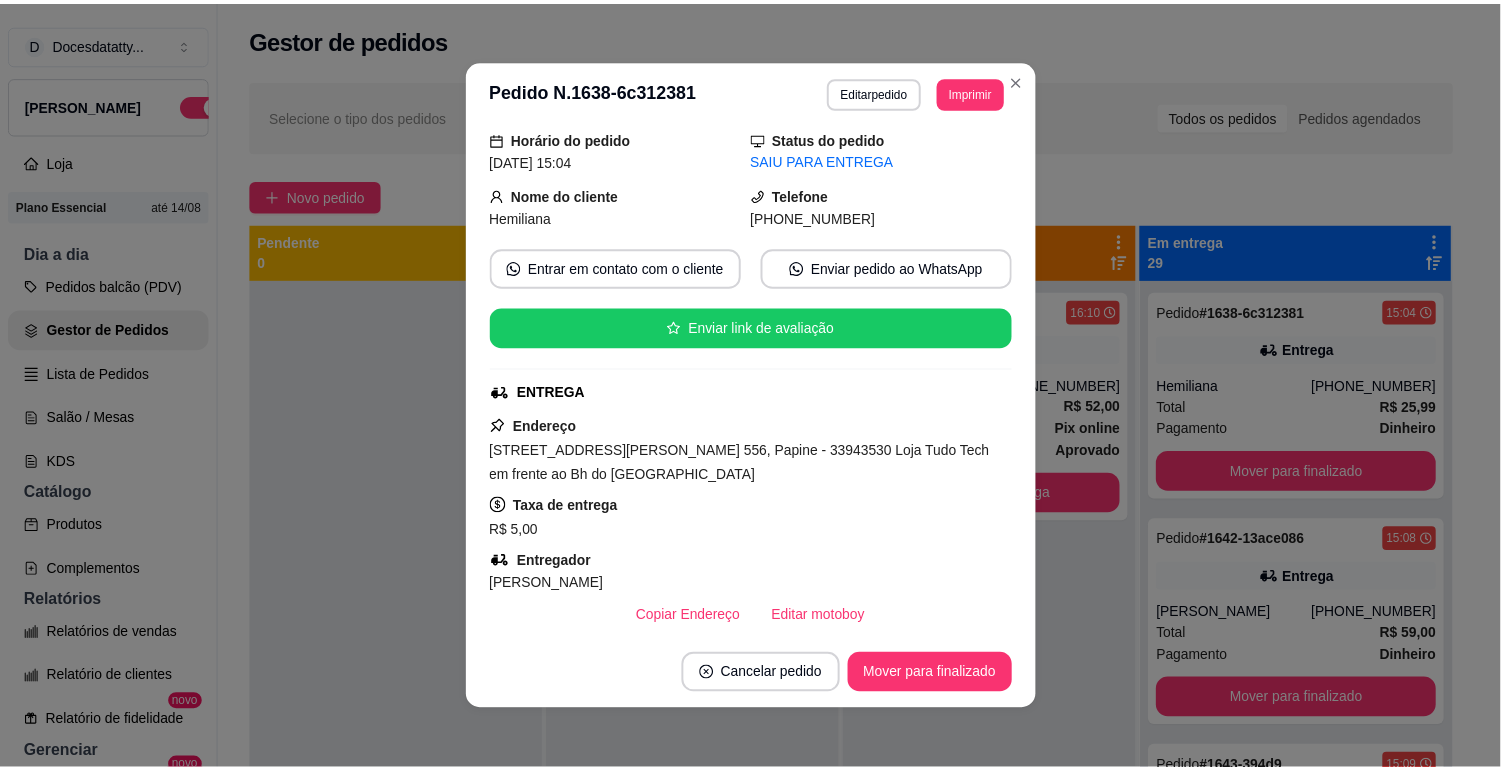 scroll, scrollTop: 0, scrollLeft: 0, axis: both 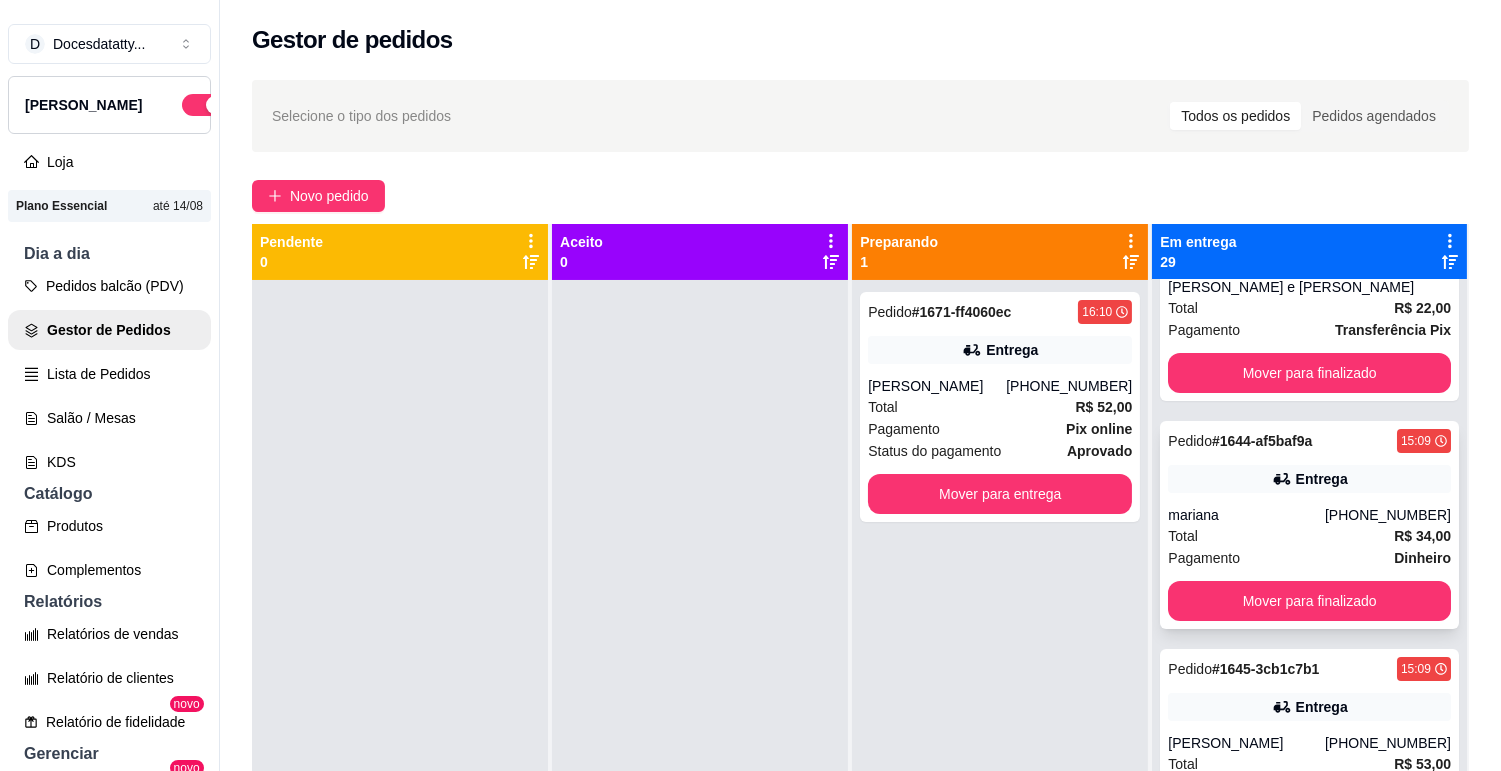 click on "mariana" at bounding box center (1246, 515) 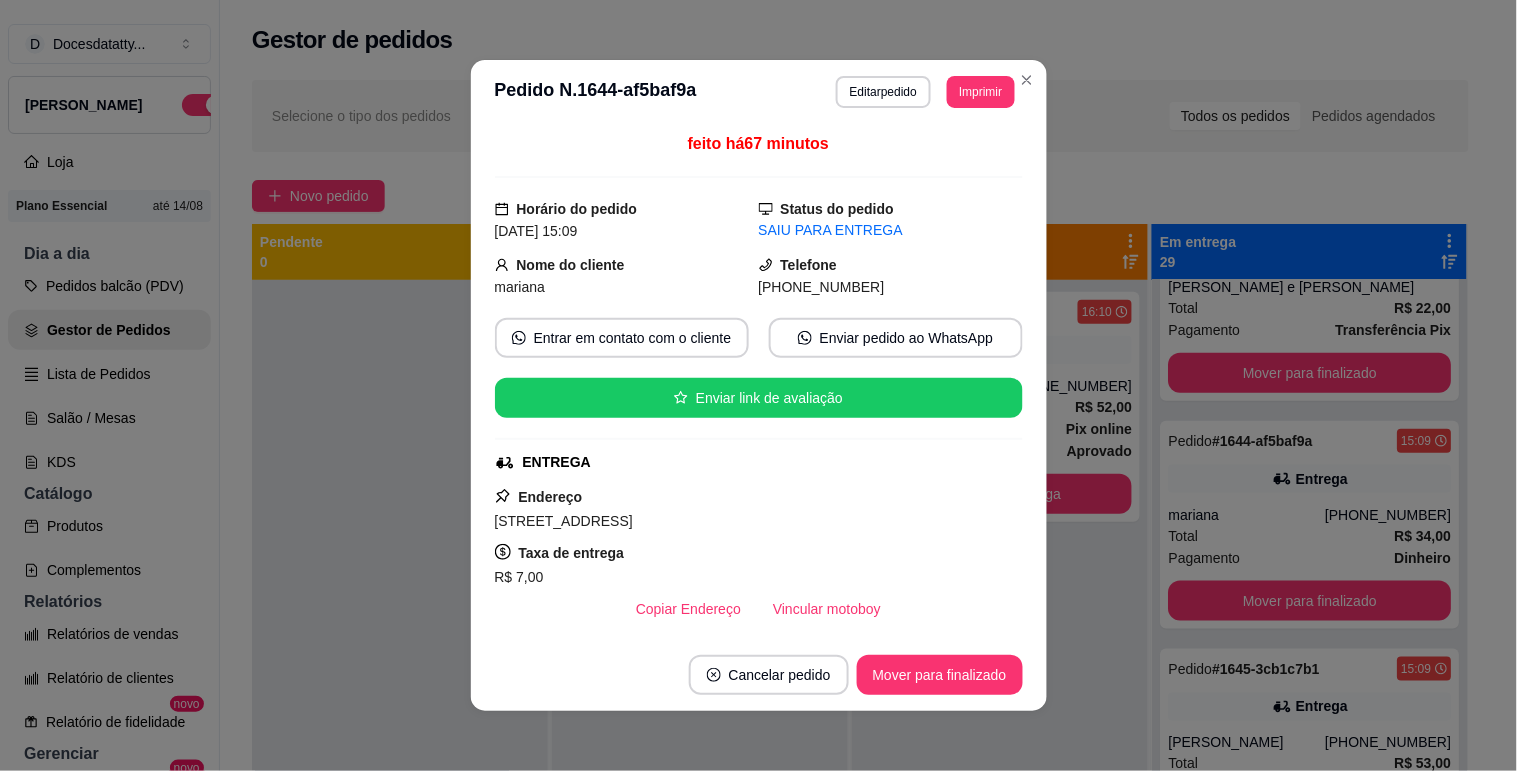 scroll, scrollTop: 222, scrollLeft: 0, axis: vertical 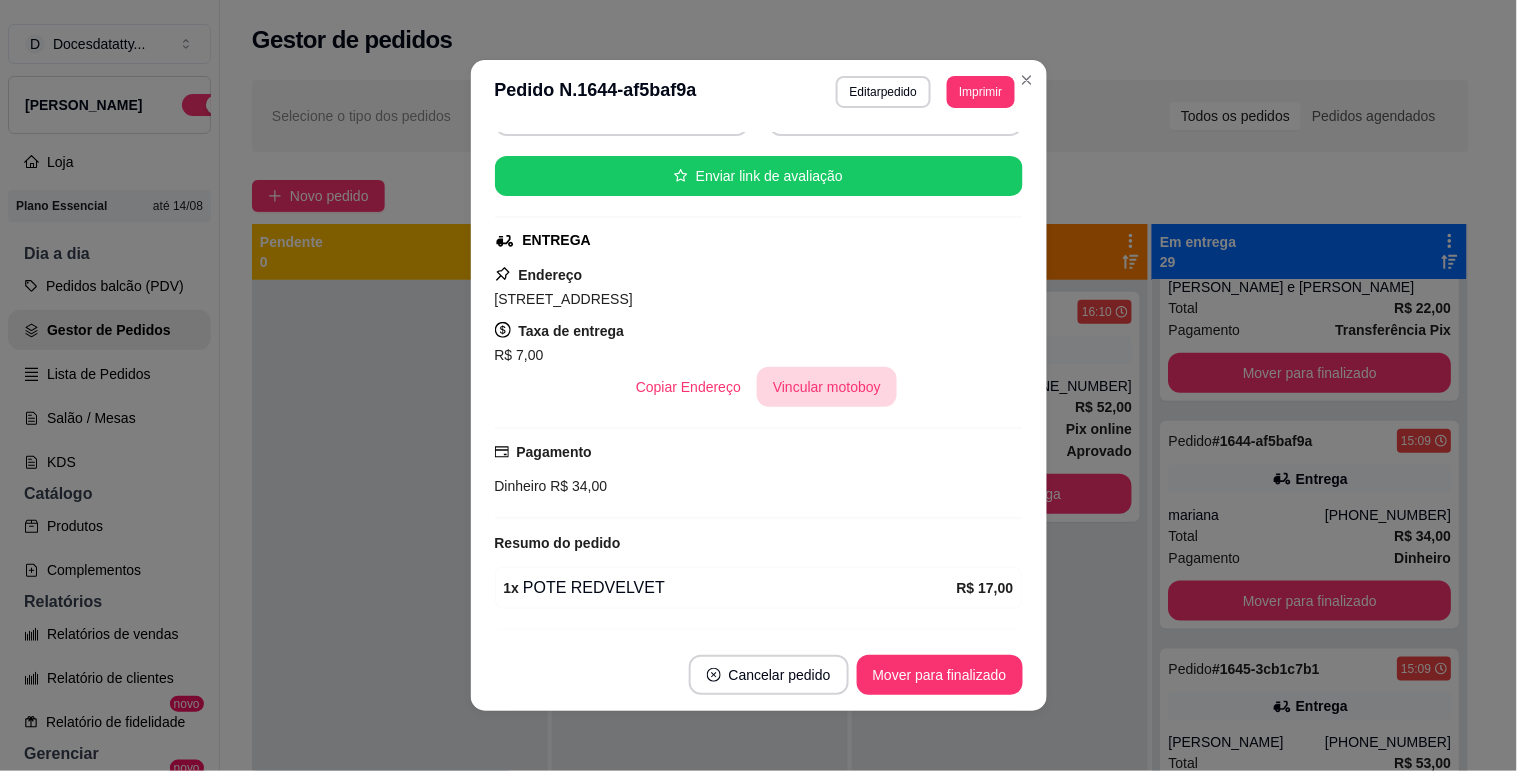 click on "Vincular motoboy" at bounding box center [827, 387] 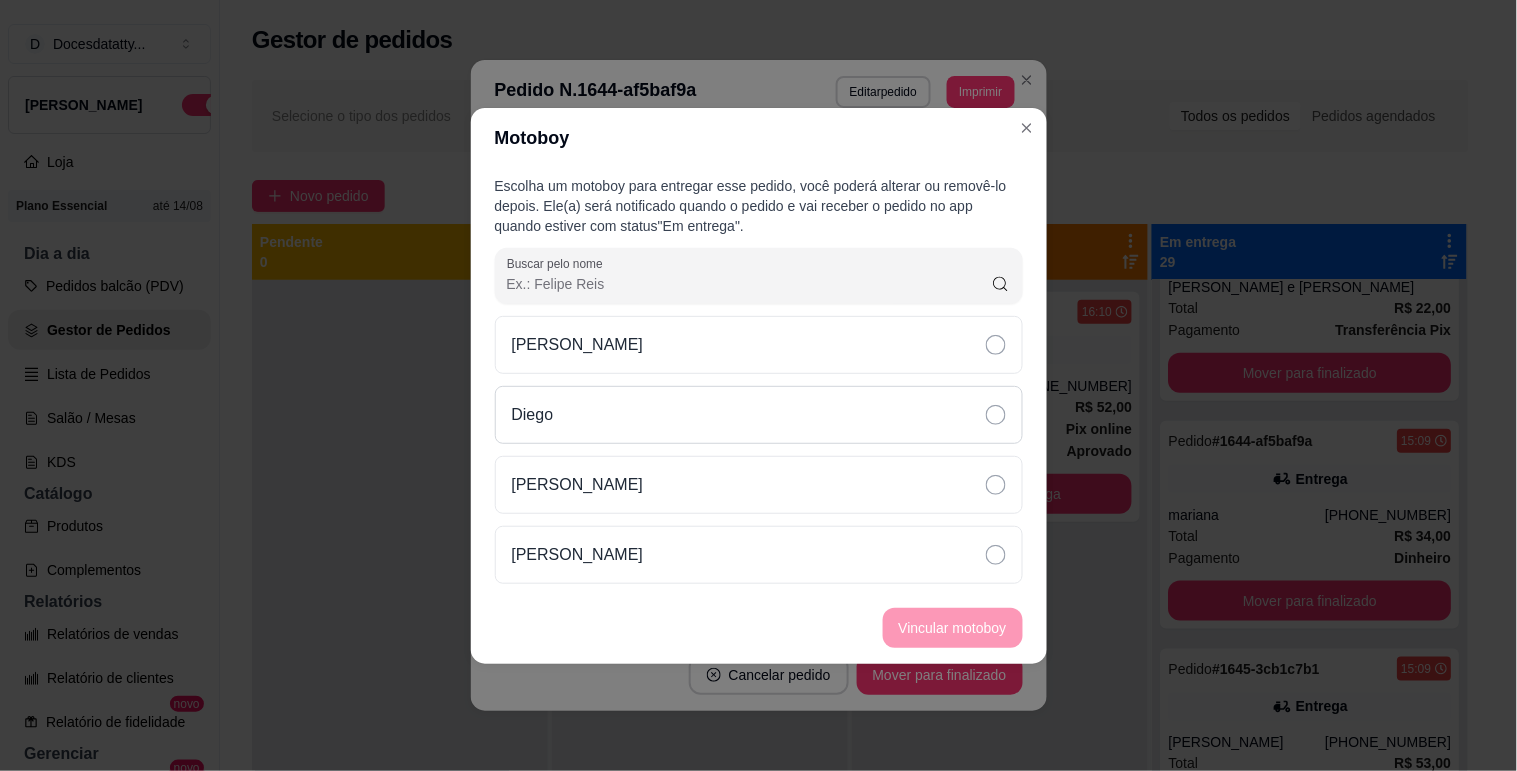 click on "Diego" at bounding box center (759, 415) 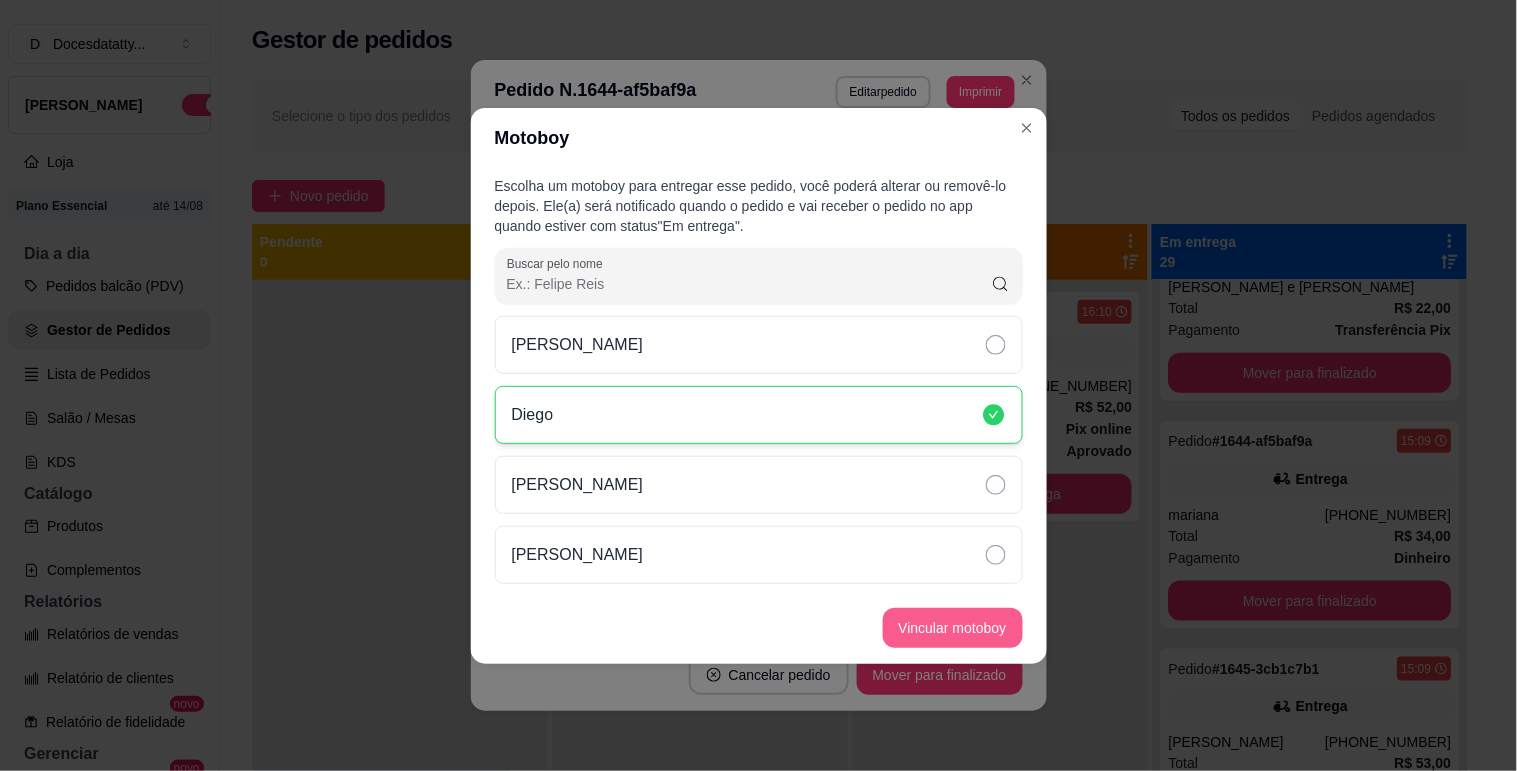 click on "Vincular motoboy" at bounding box center (953, 628) 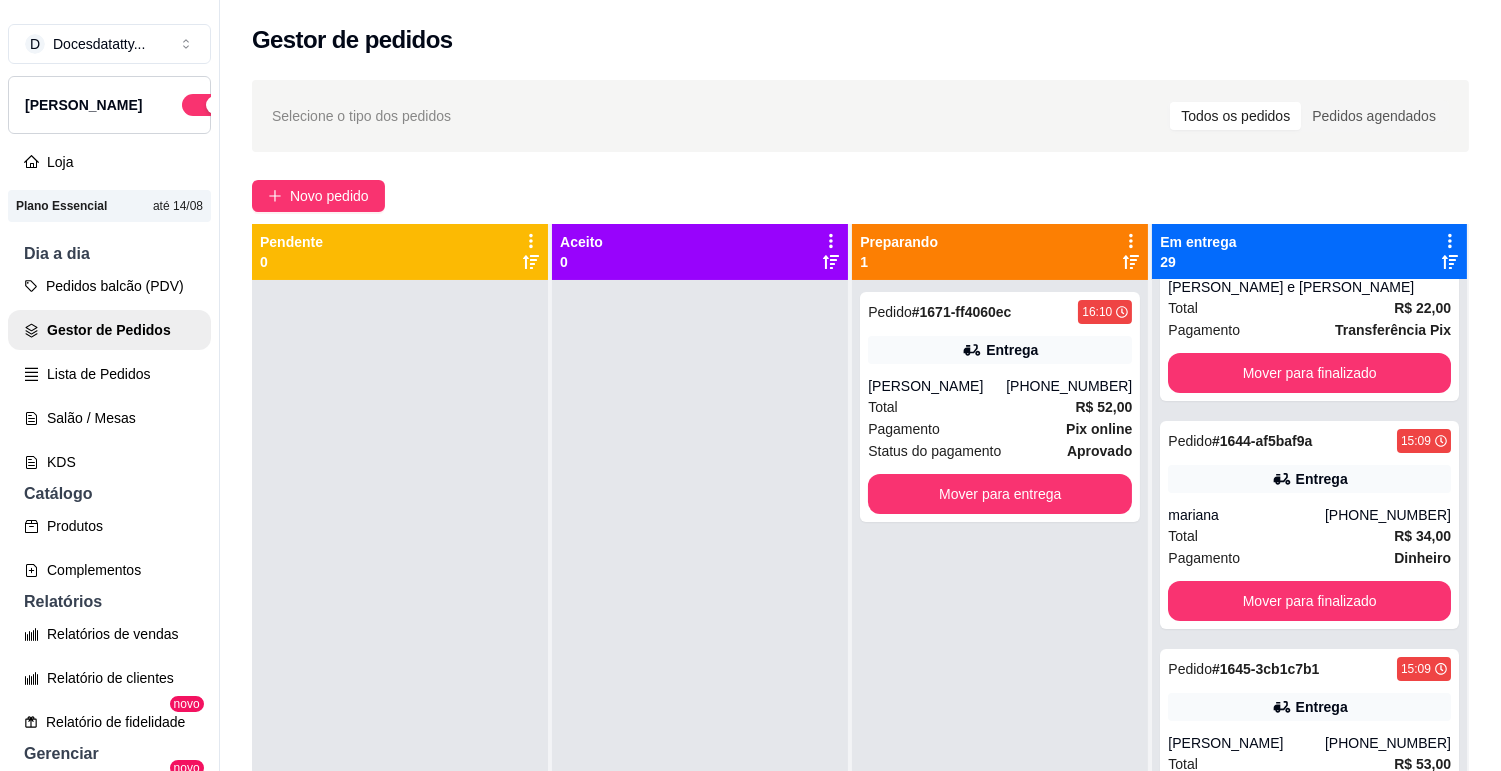 click on "Pedido  # 1671-ff4060ec 16:10 Entrega [PERSON_NAME]  [PHONE_NUMBER] Total R$ 52,00 Pagamento Pix online Status do pagamento aprovado Mover para entrega" at bounding box center (1000, 665) 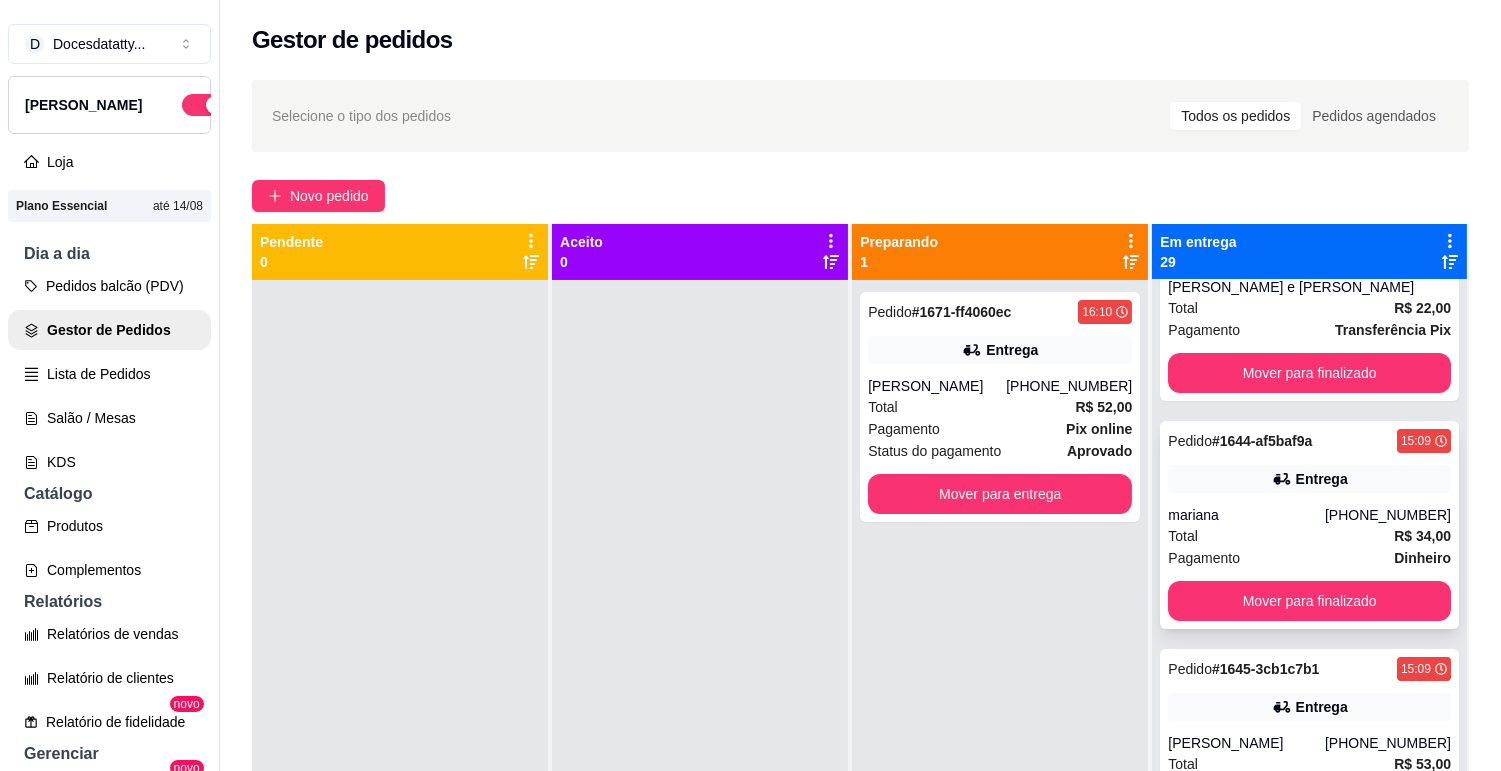 click on "mariana" at bounding box center [1246, 515] 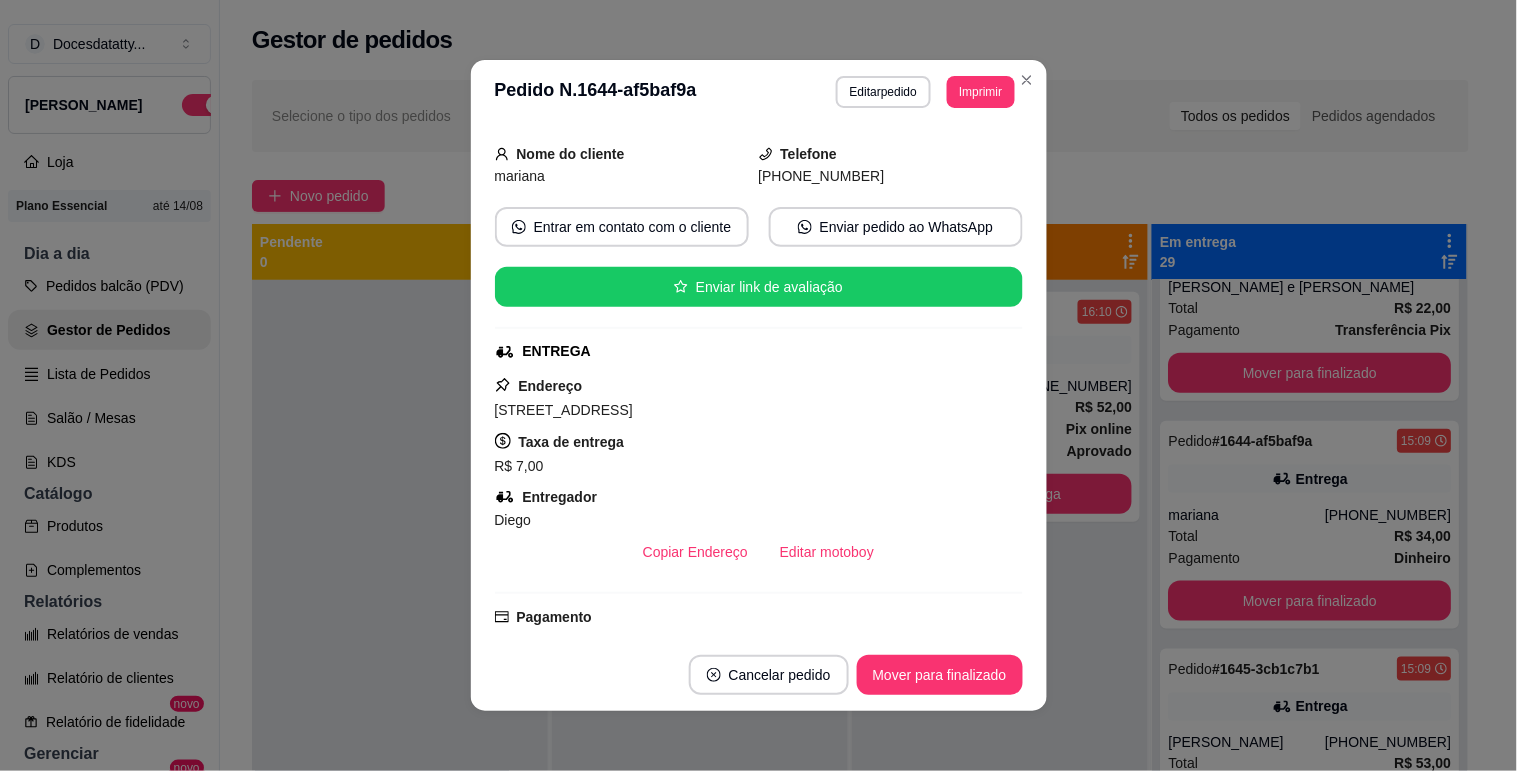 scroll, scrollTop: 0, scrollLeft: 0, axis: both 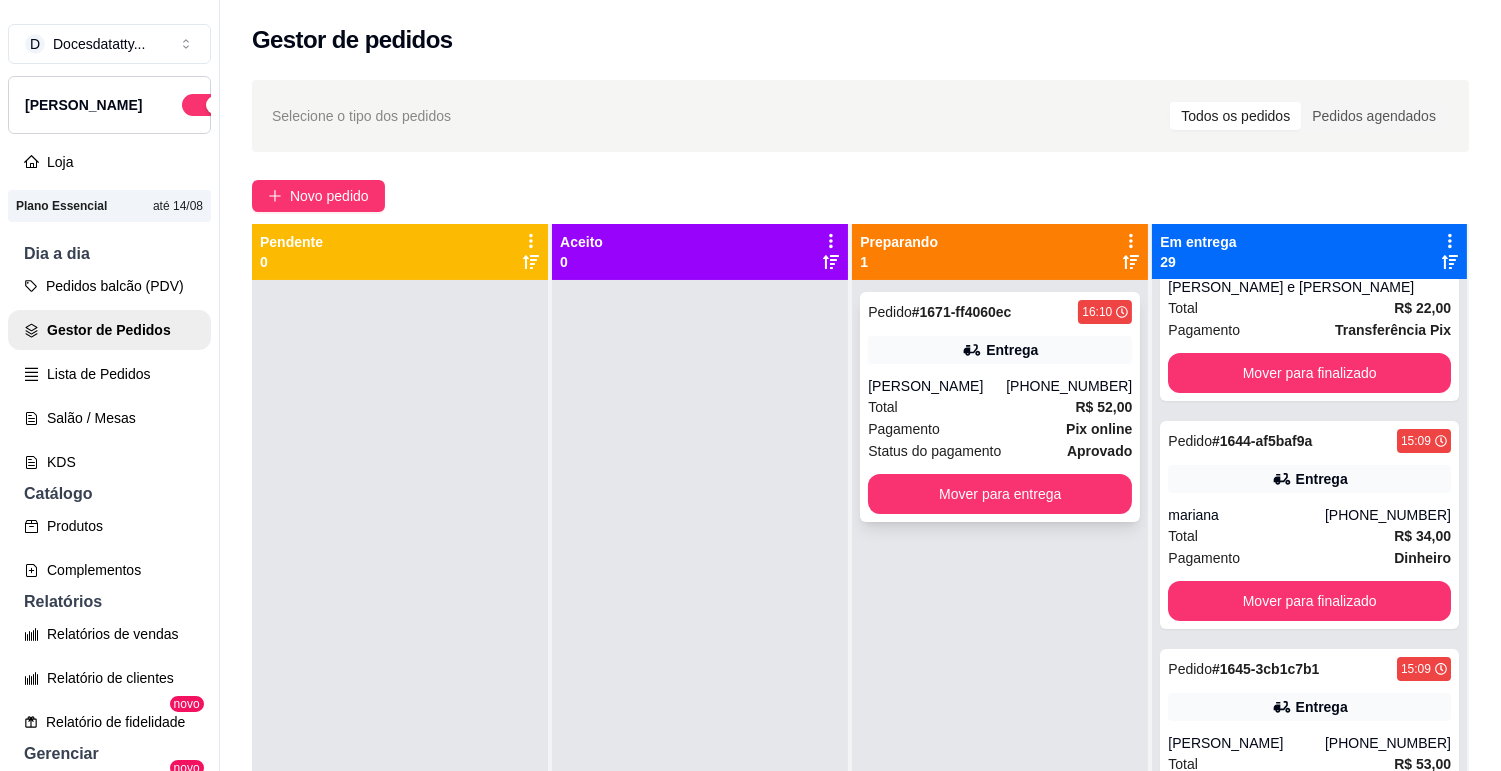 click on "[PERSON_NAME]" at bounding box center (937, 386) 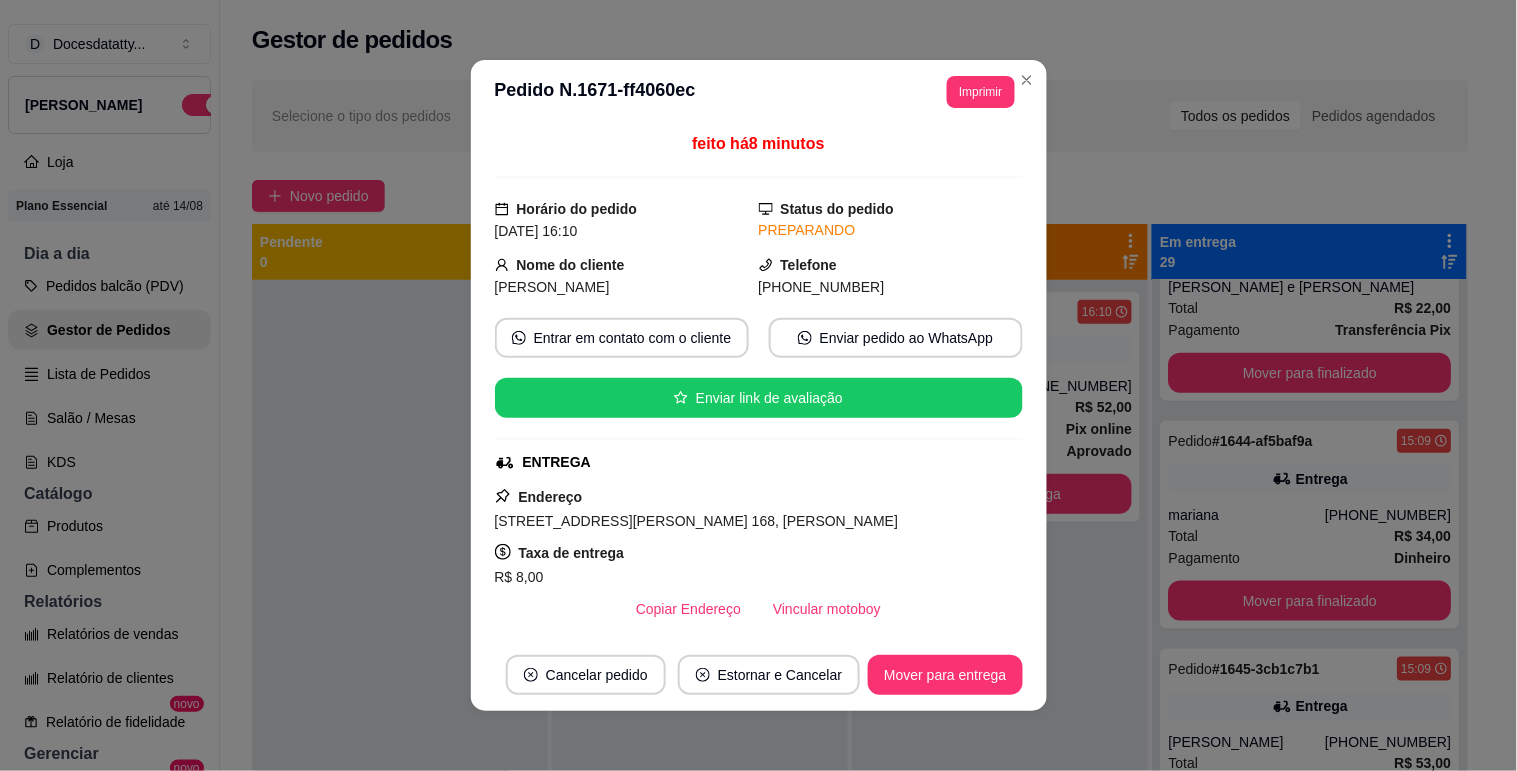 scroll, scrollTop: 111, scrollLeft: 0, axis: vertical 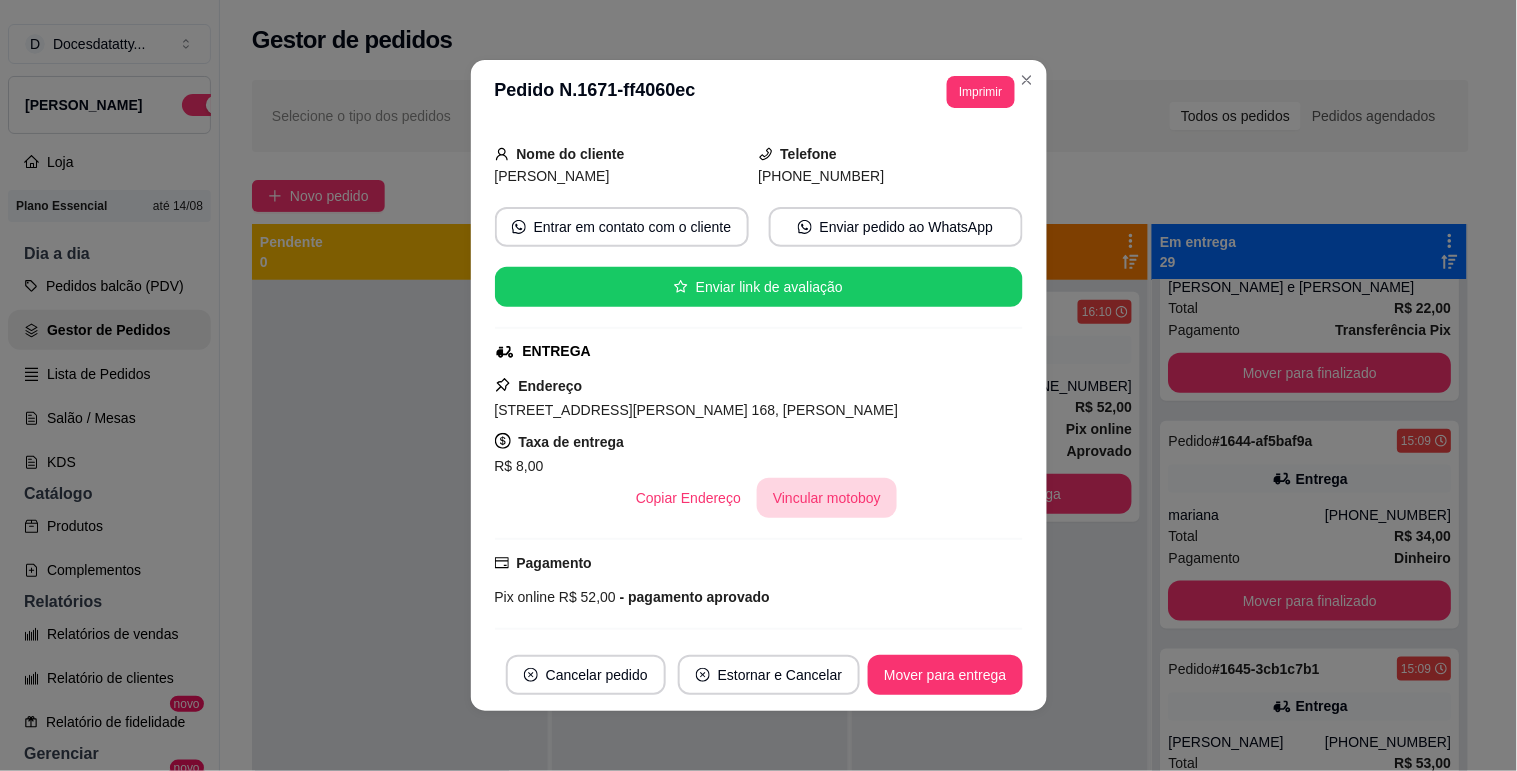 click on "Vincular motoboy" at bounding box center [827, 498] 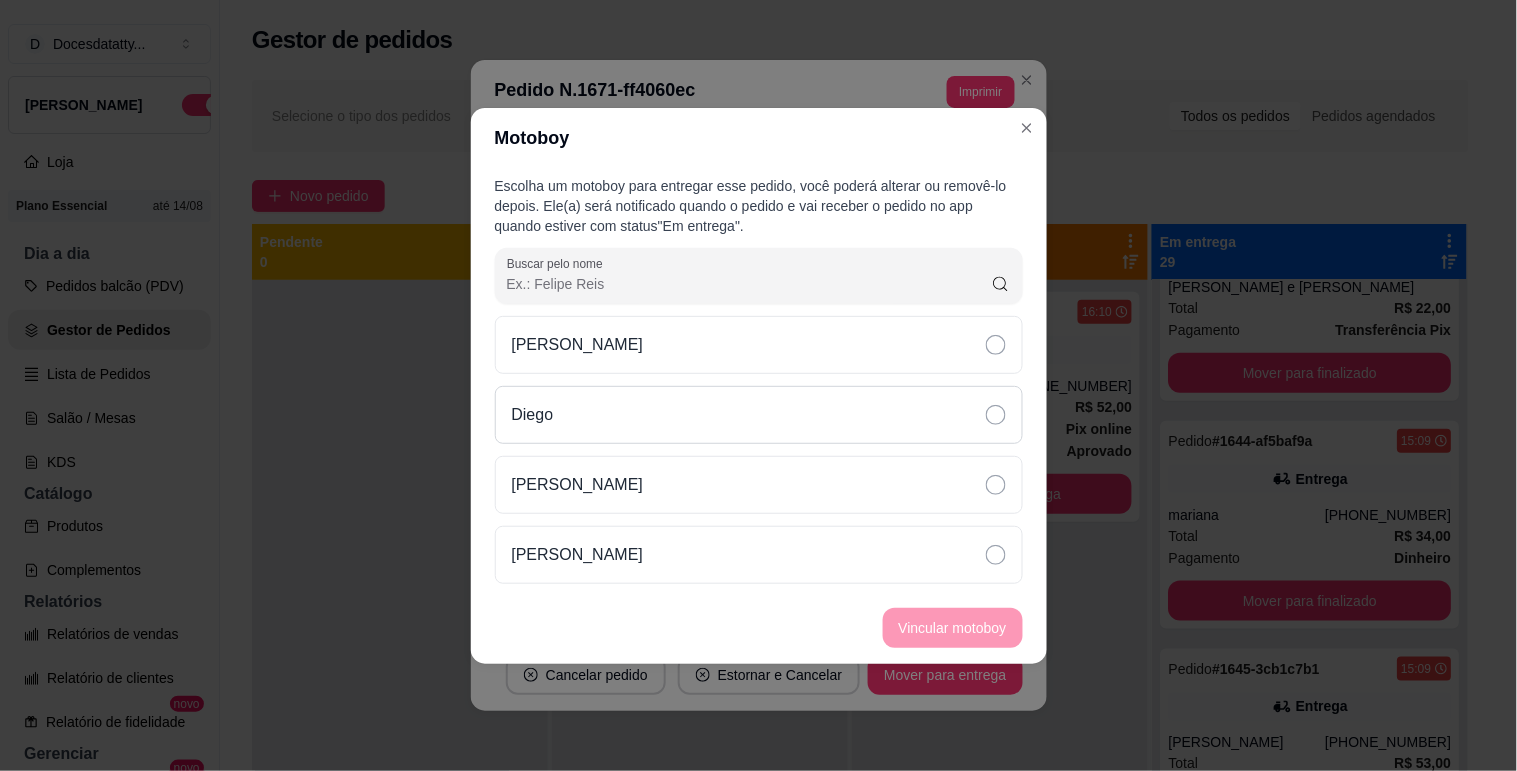 click on "Diego" at bounding box center (759, 415) 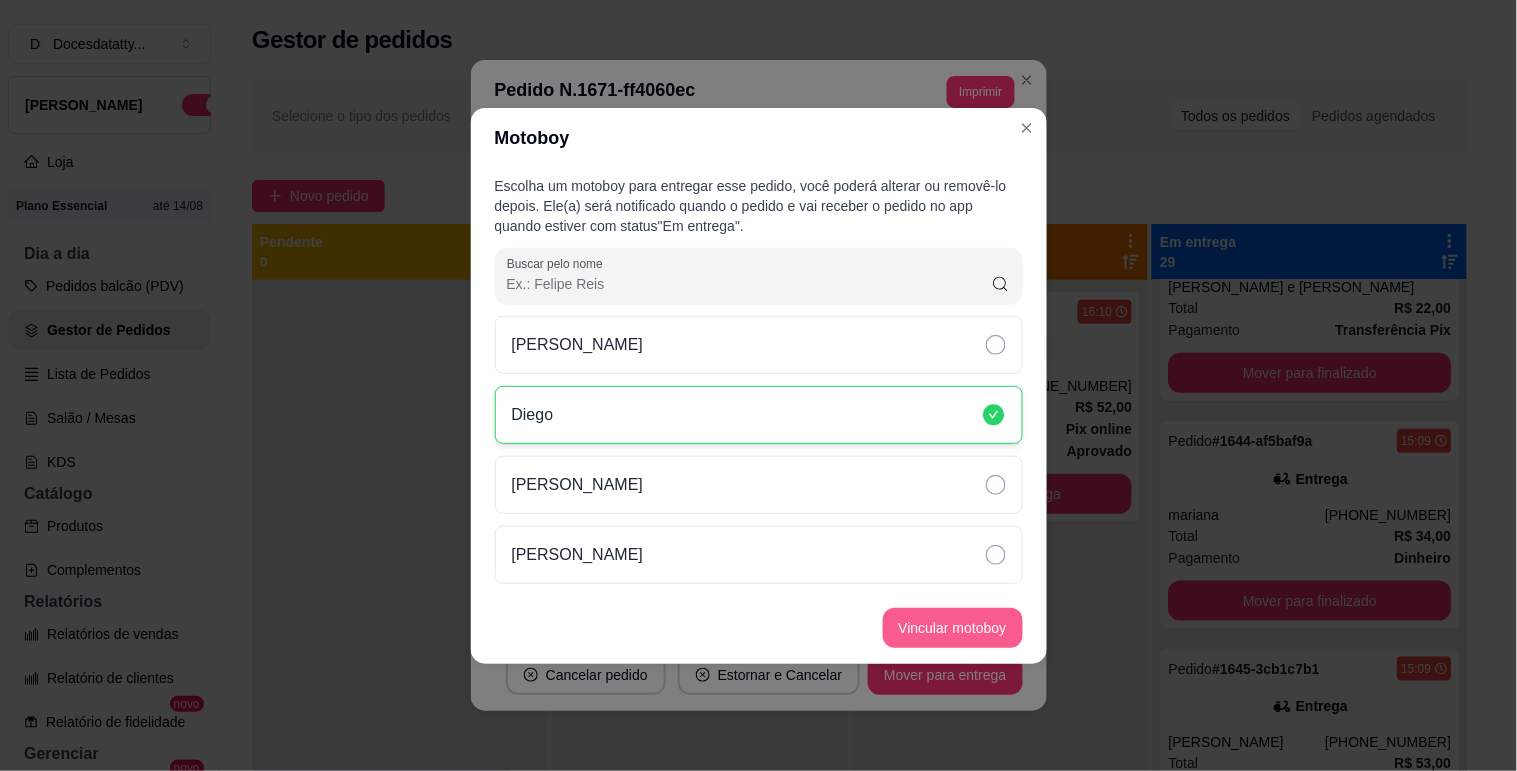 click on "Vincular motoboy" at bounding box center [953, 628] 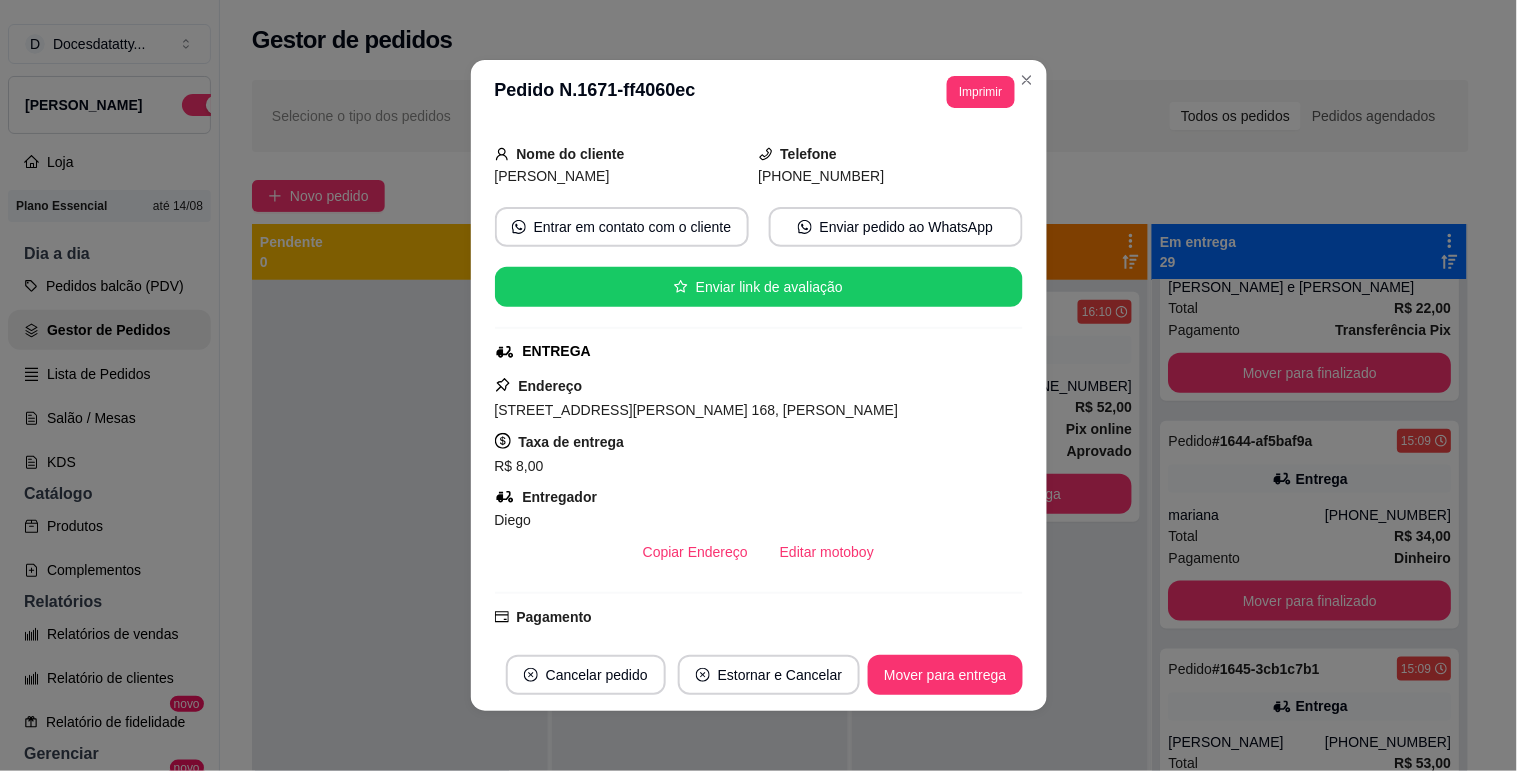 click on "Pedido  # 1671-ff4060ec 16:10 Entrega [PERSON_NAME]  [PHONE_NUMBER] Total R$ 52,00 Pagamento Pix online Status do pagamento aprovado Mover para entrega" at bounding box center [1000, 665] 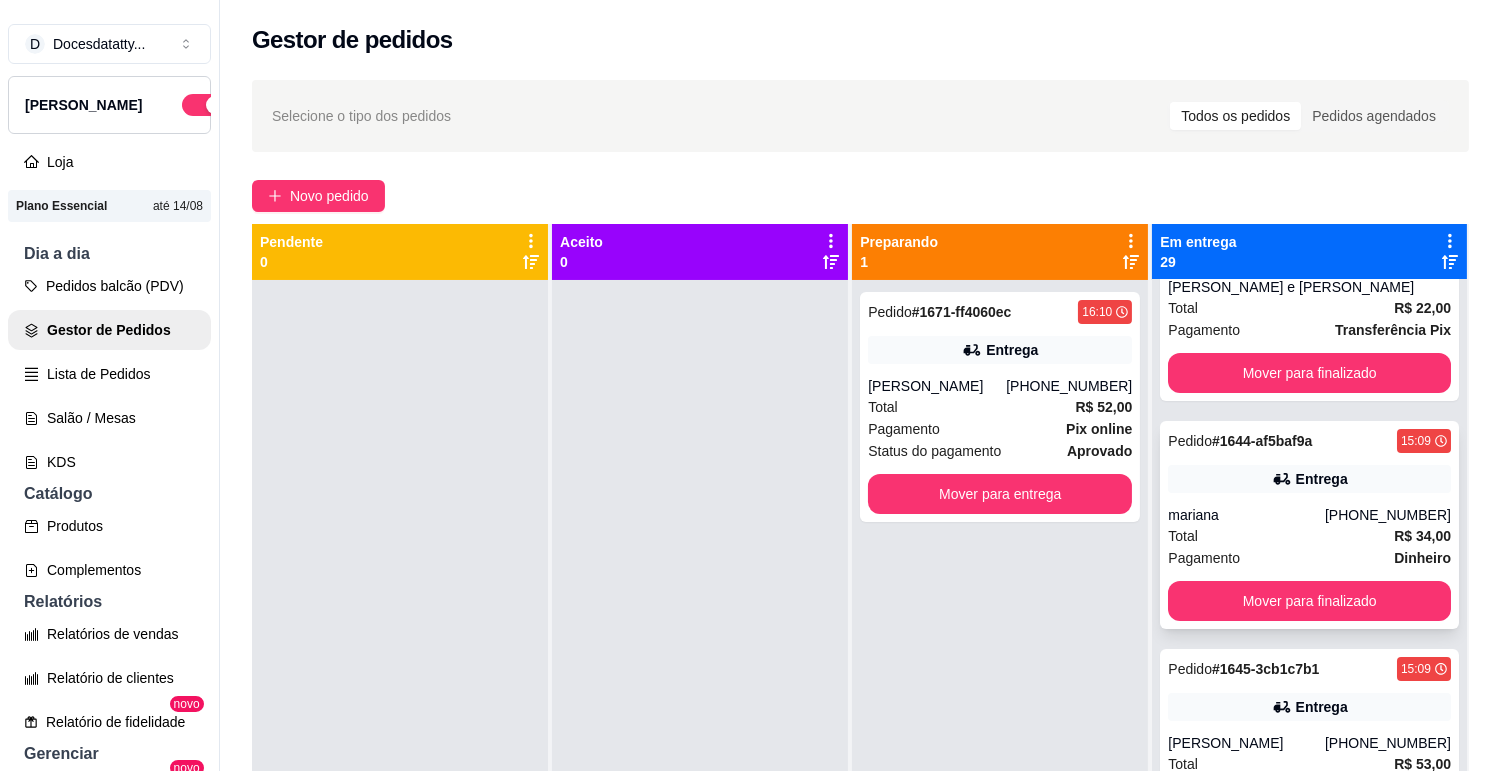 click on "mariana" at bounding box center [1246, 515] 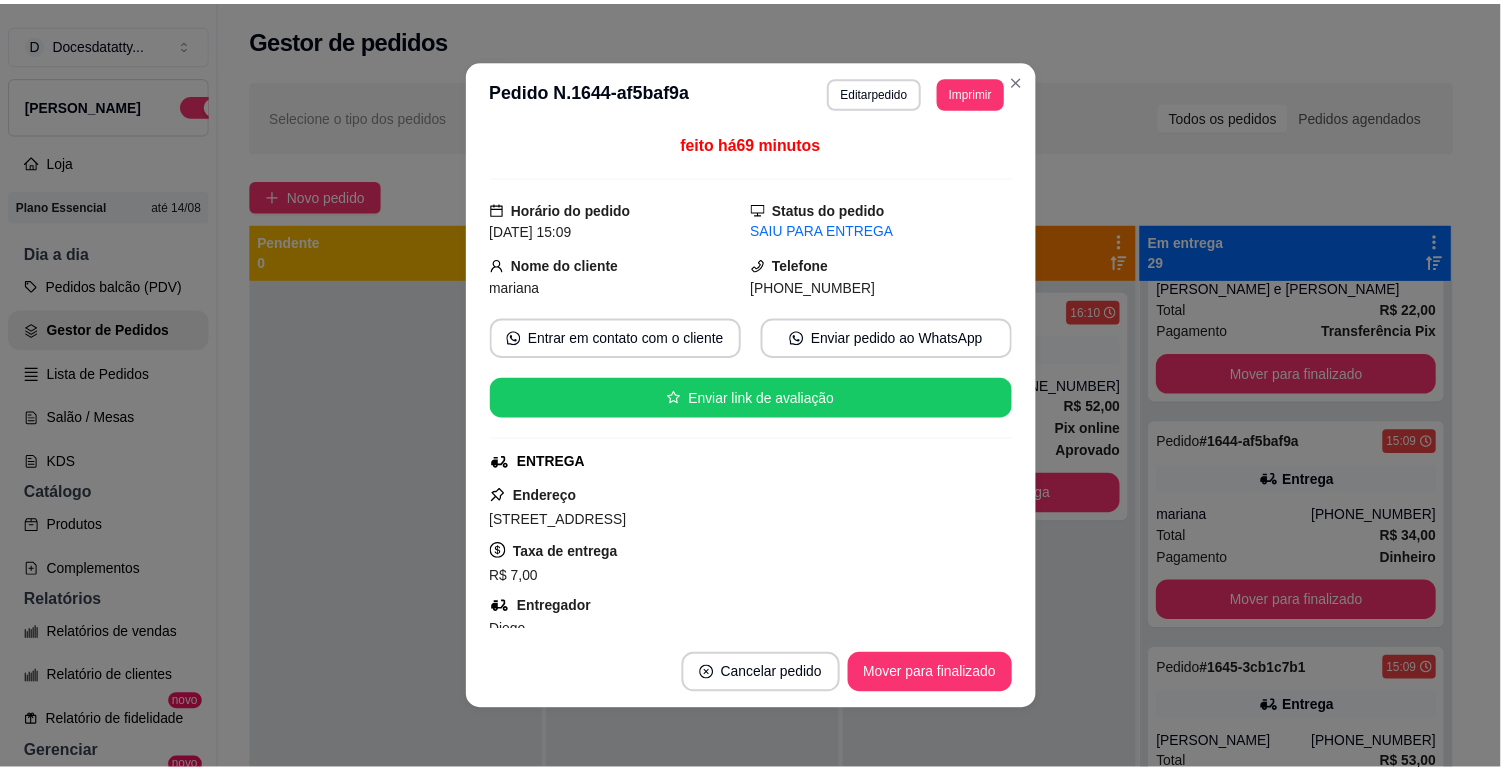 scroll, scrollTop: 111, scrollLeft: 0, axis: vertical 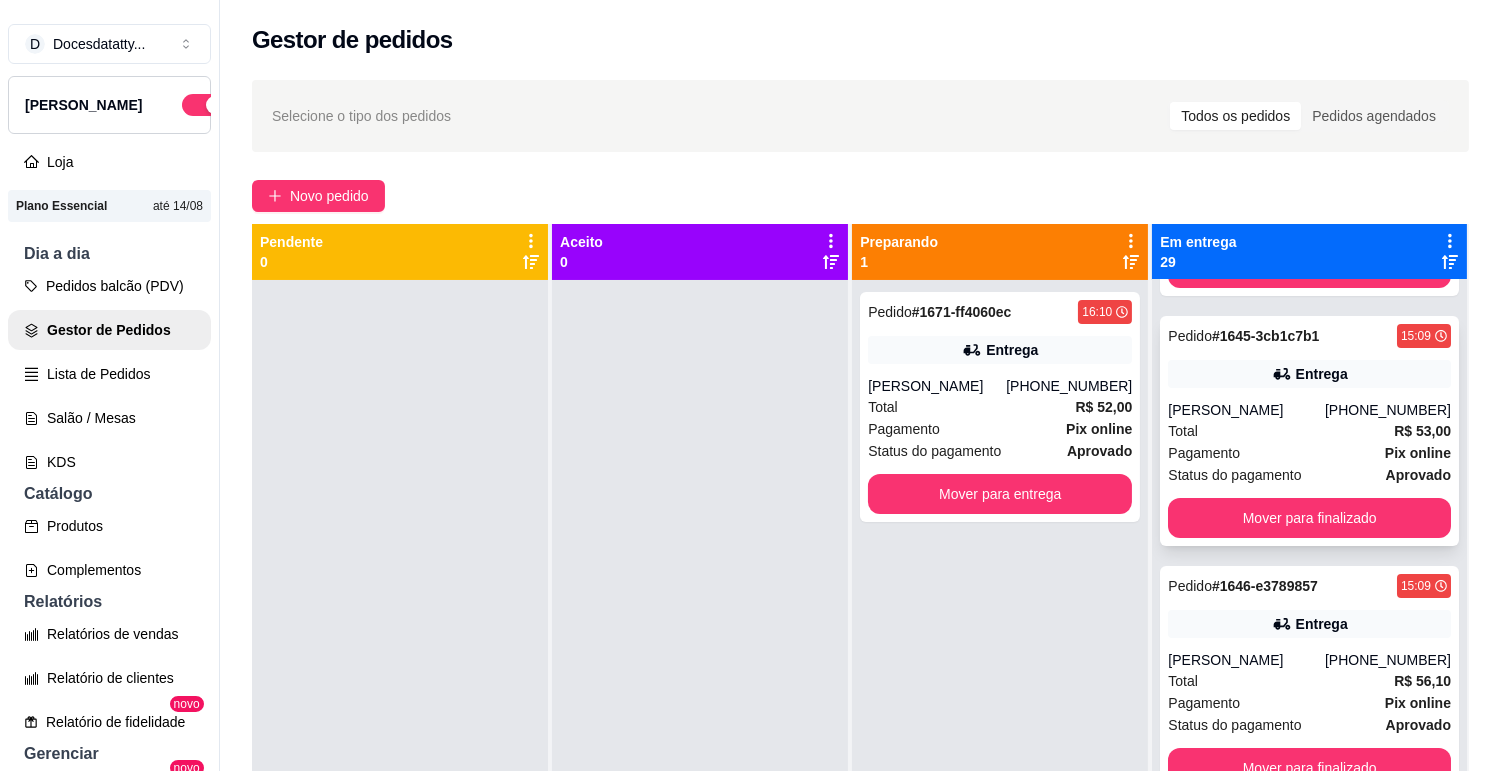click on "Total R$ 53,00" at bounding box center [1309, 431] 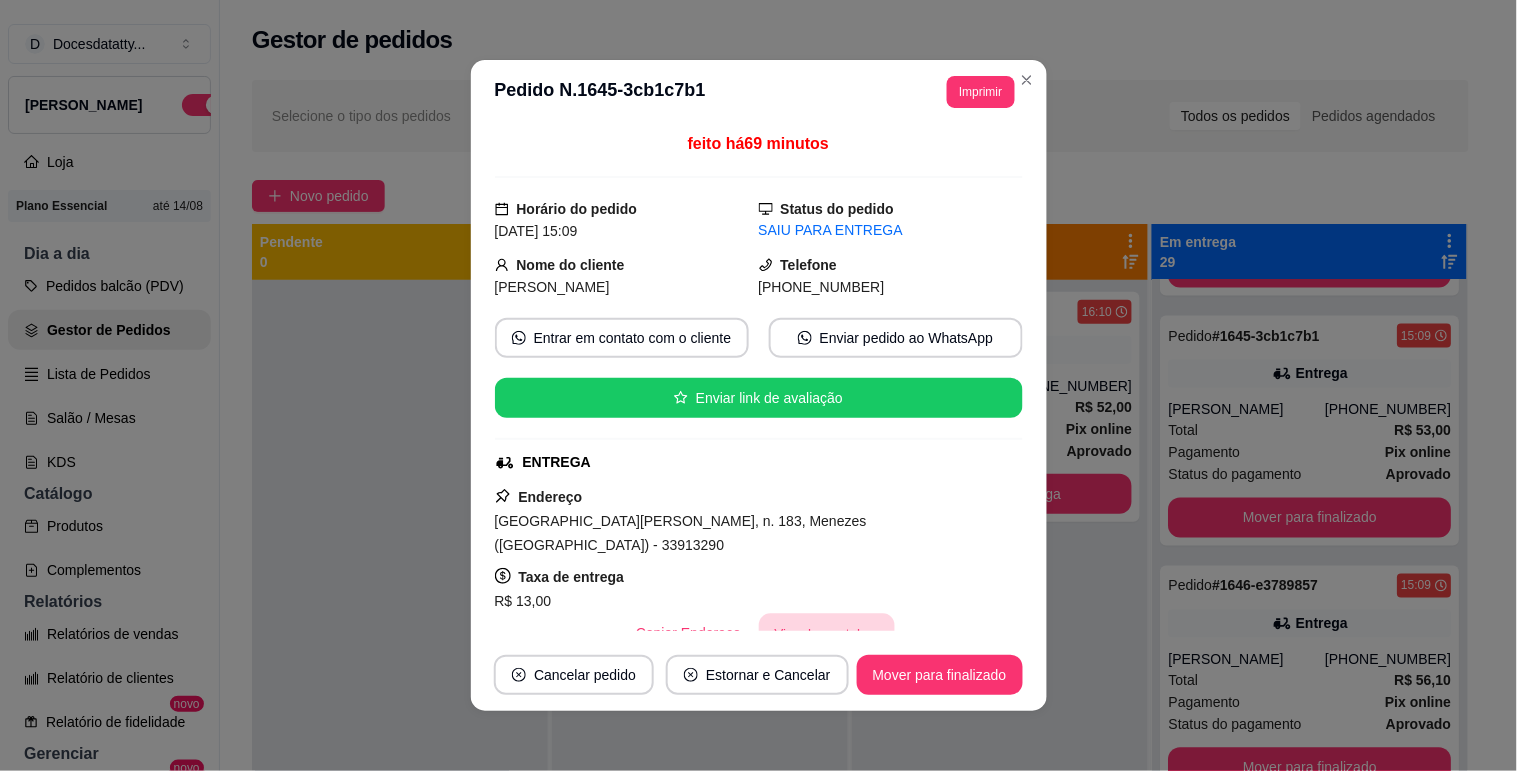 click on "Vincular motoboy" at bounding box center [827, 633] 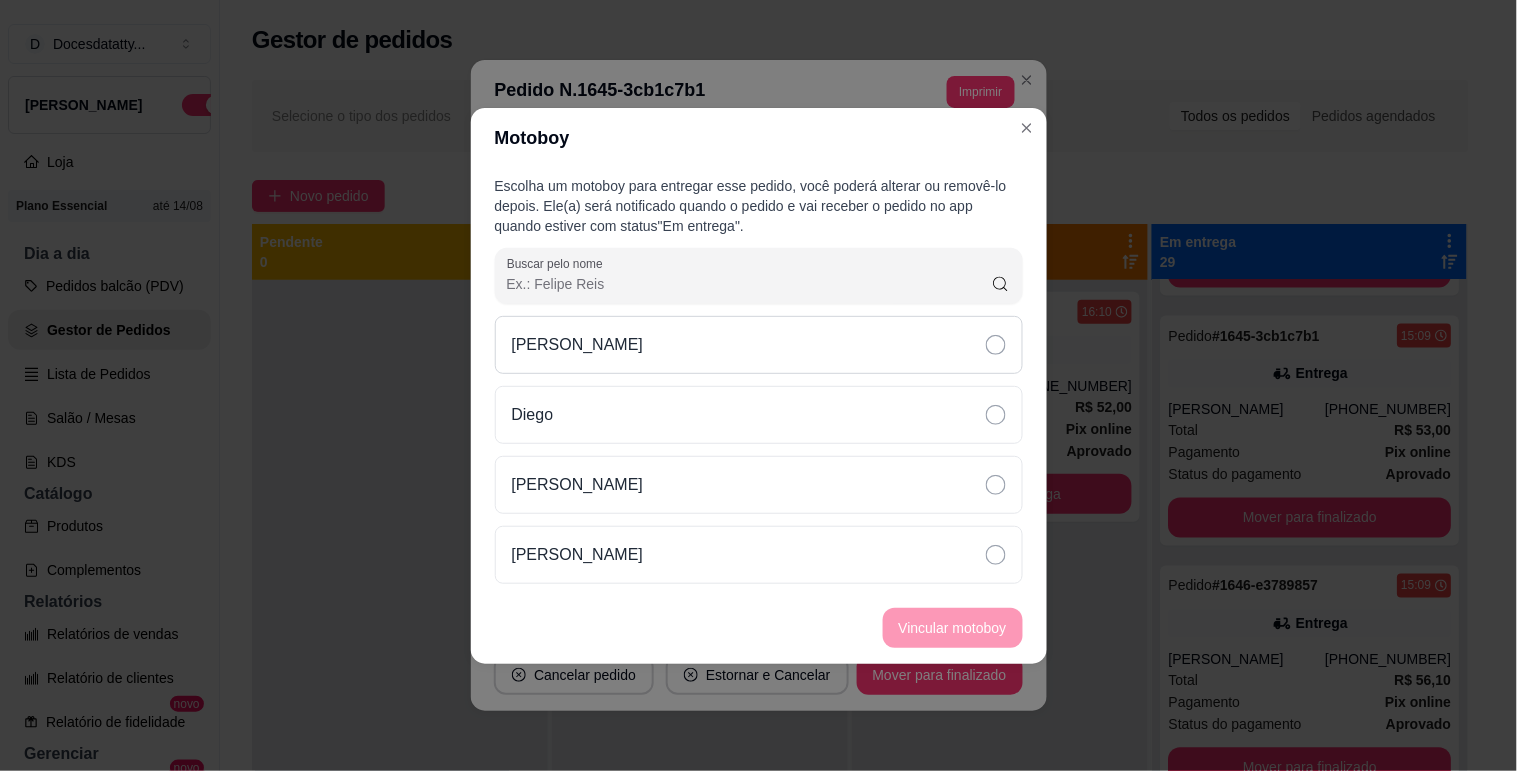 click on "[PERSON_NAME]" at bounding box center (759, 345) 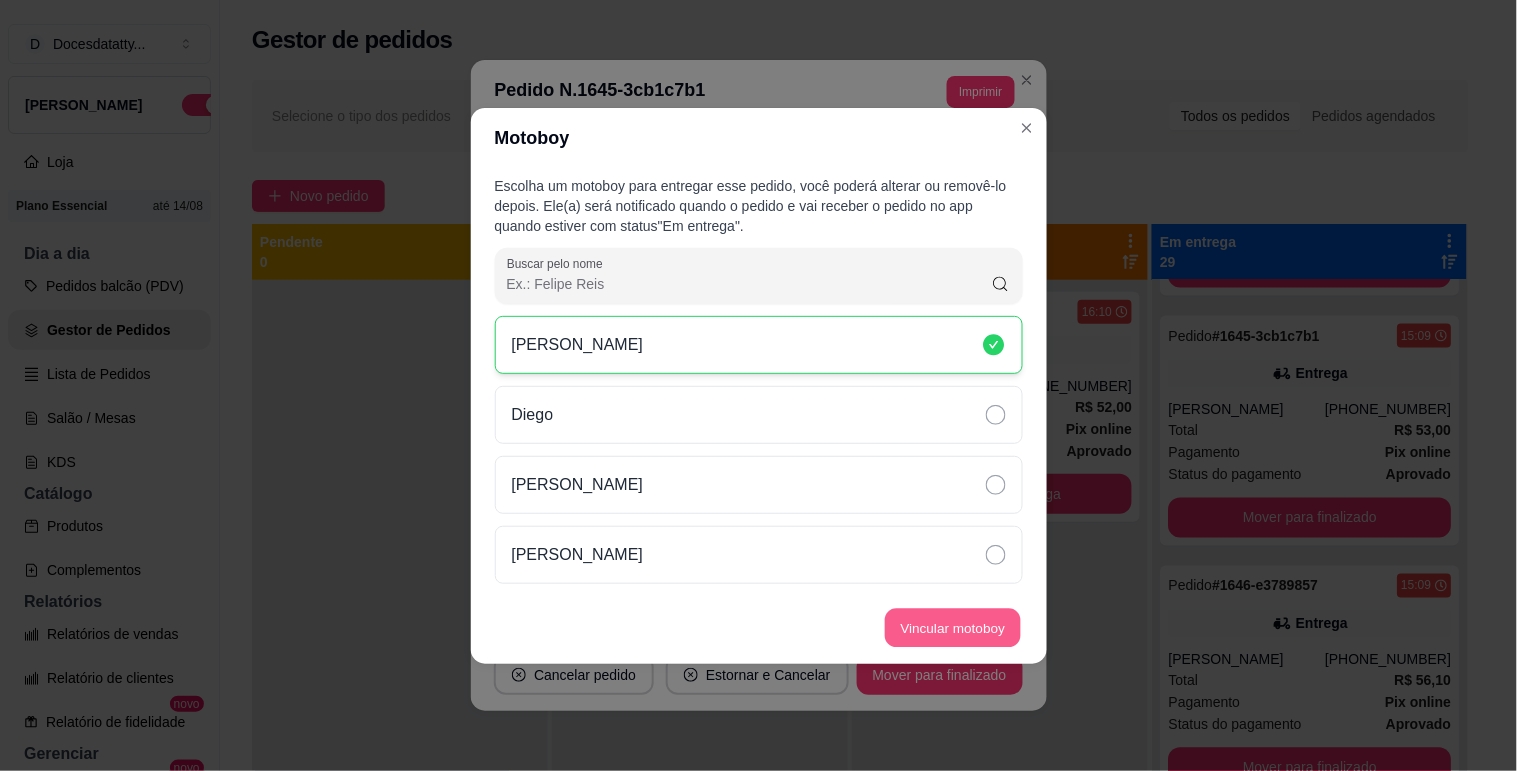click on "Vincular motoboy" at bounding box center [953, 627] 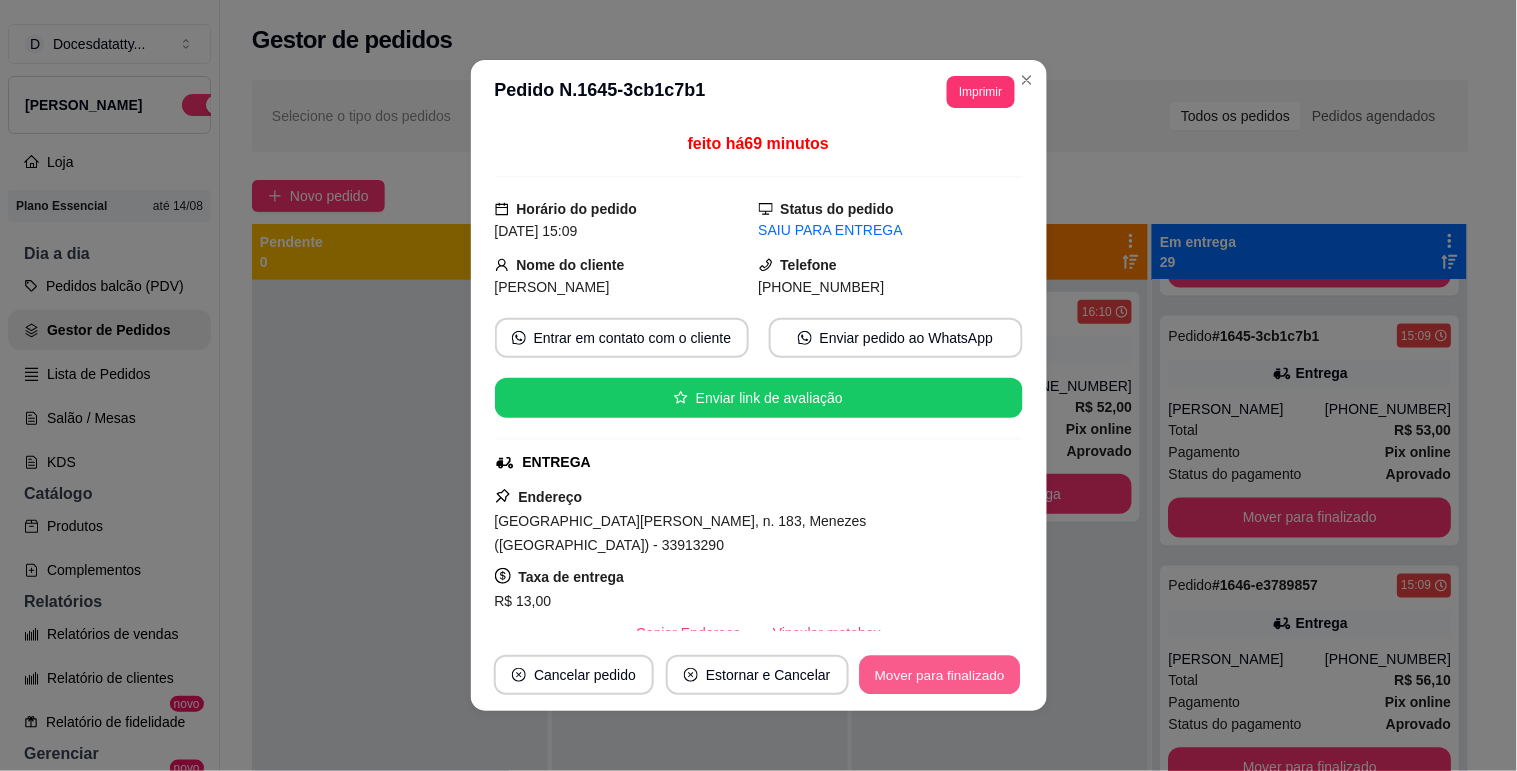 click on "Mover para finalizado" at bounding box center (939, 675) 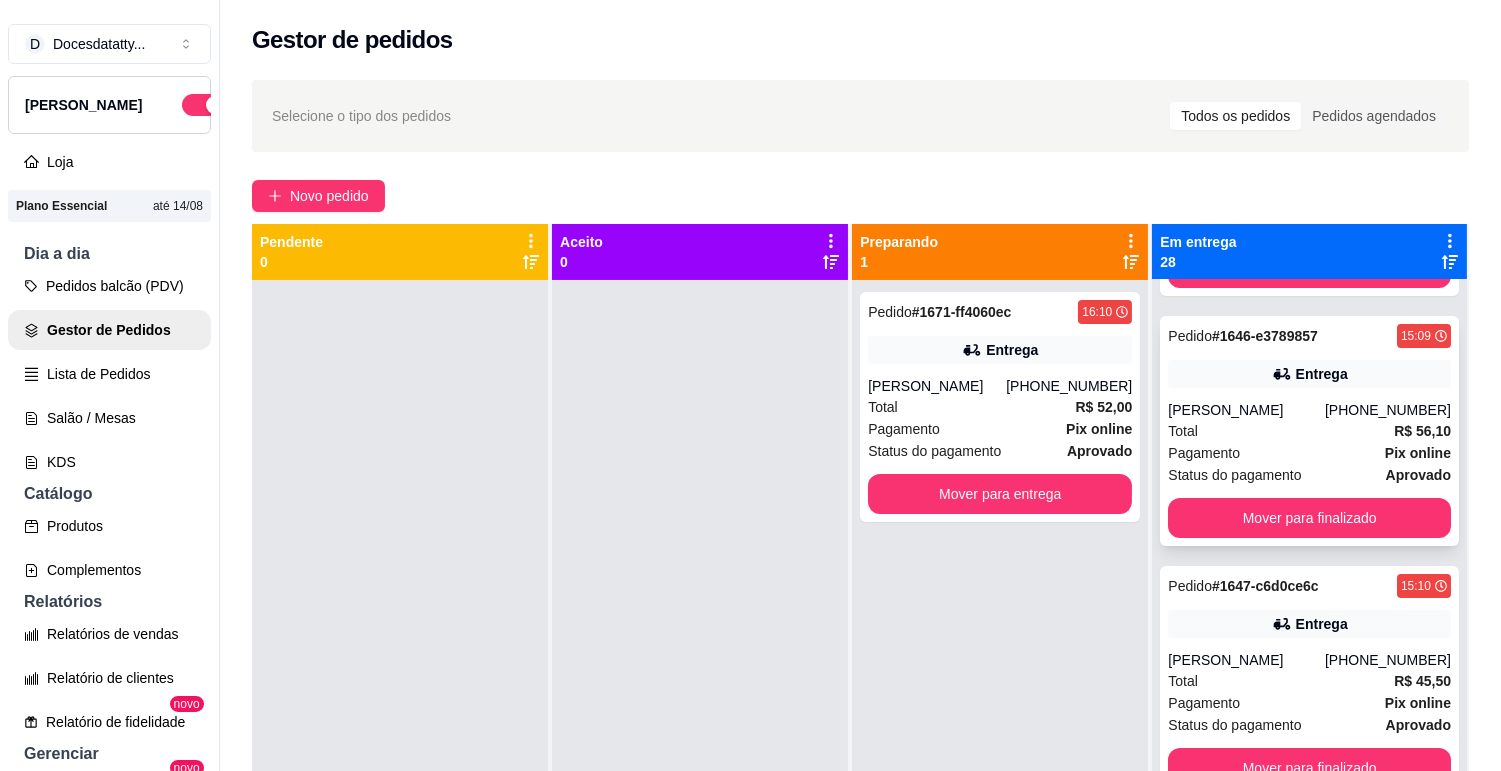 click on "Pedido  # 1646-e3789857 15:09 Entrega [PERSON_NAME]  [PHONE_NUMBER] Total R$ 56,10 Pagamento Pix online Status do pagamento aprovado Mover para finalizado" at bounding box center (1309, 431) 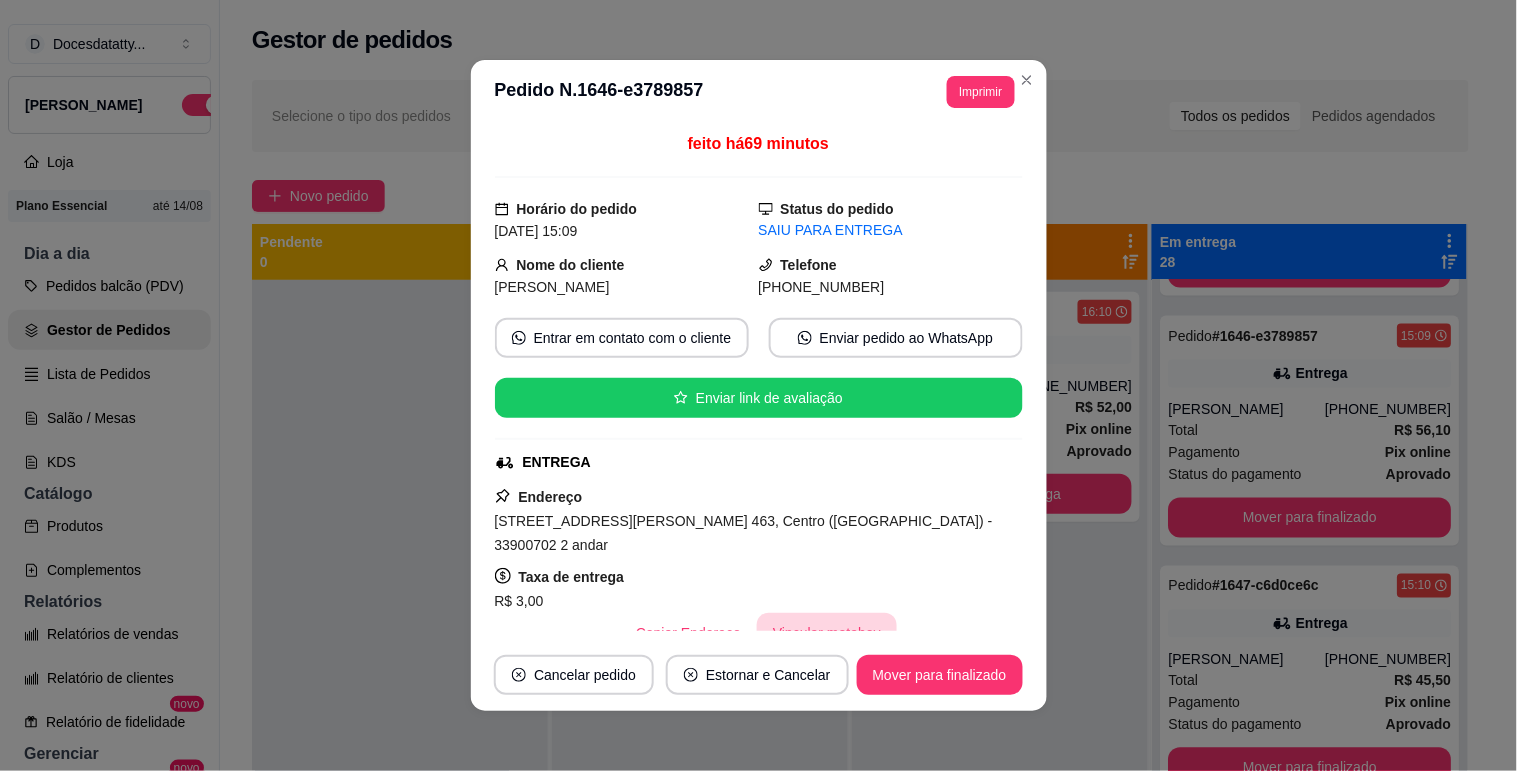 click on "Vincular motoboy" at bounding box center [827, 633] 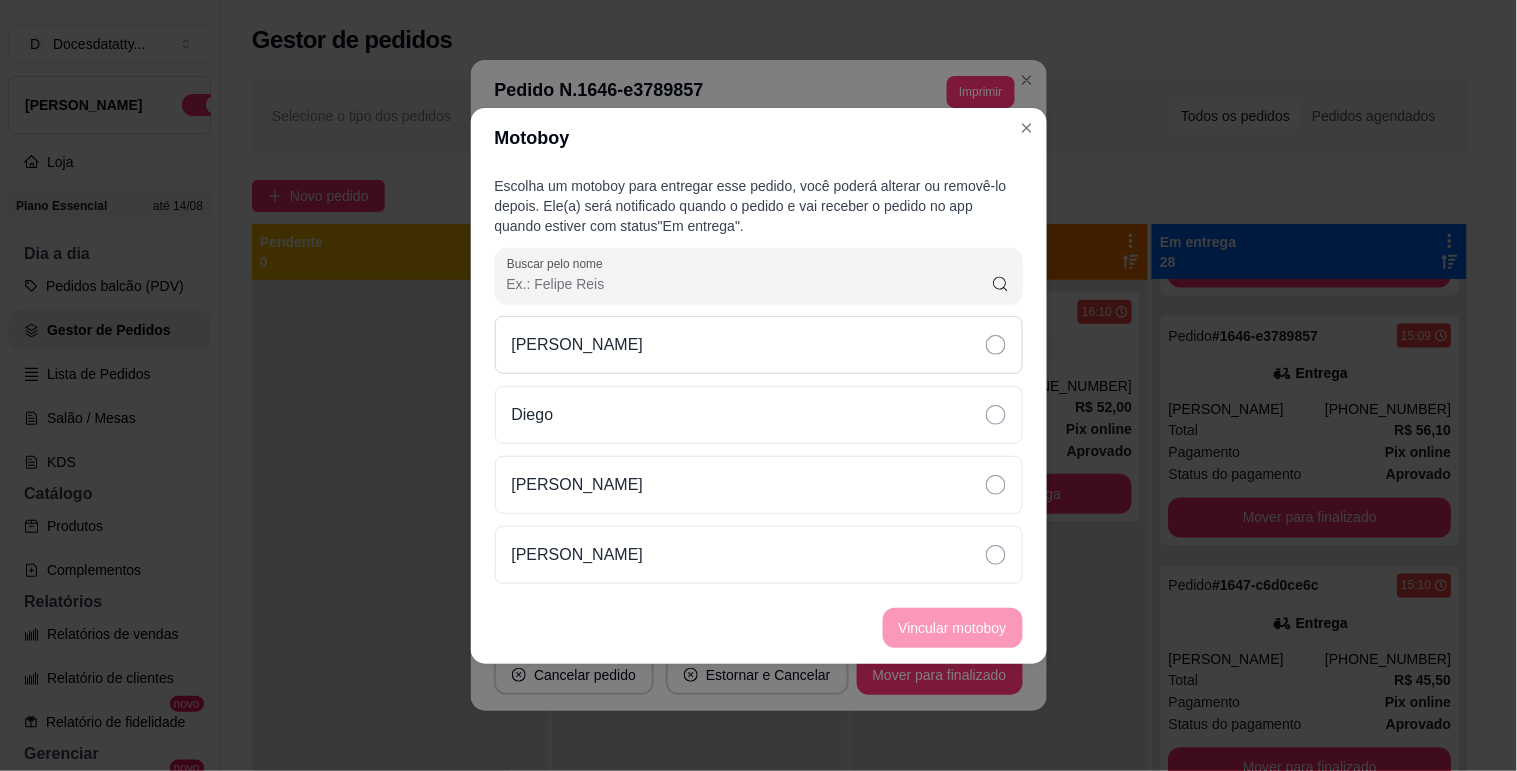 click on "[PERSON_NAME]" at bounding box center (759, 345) 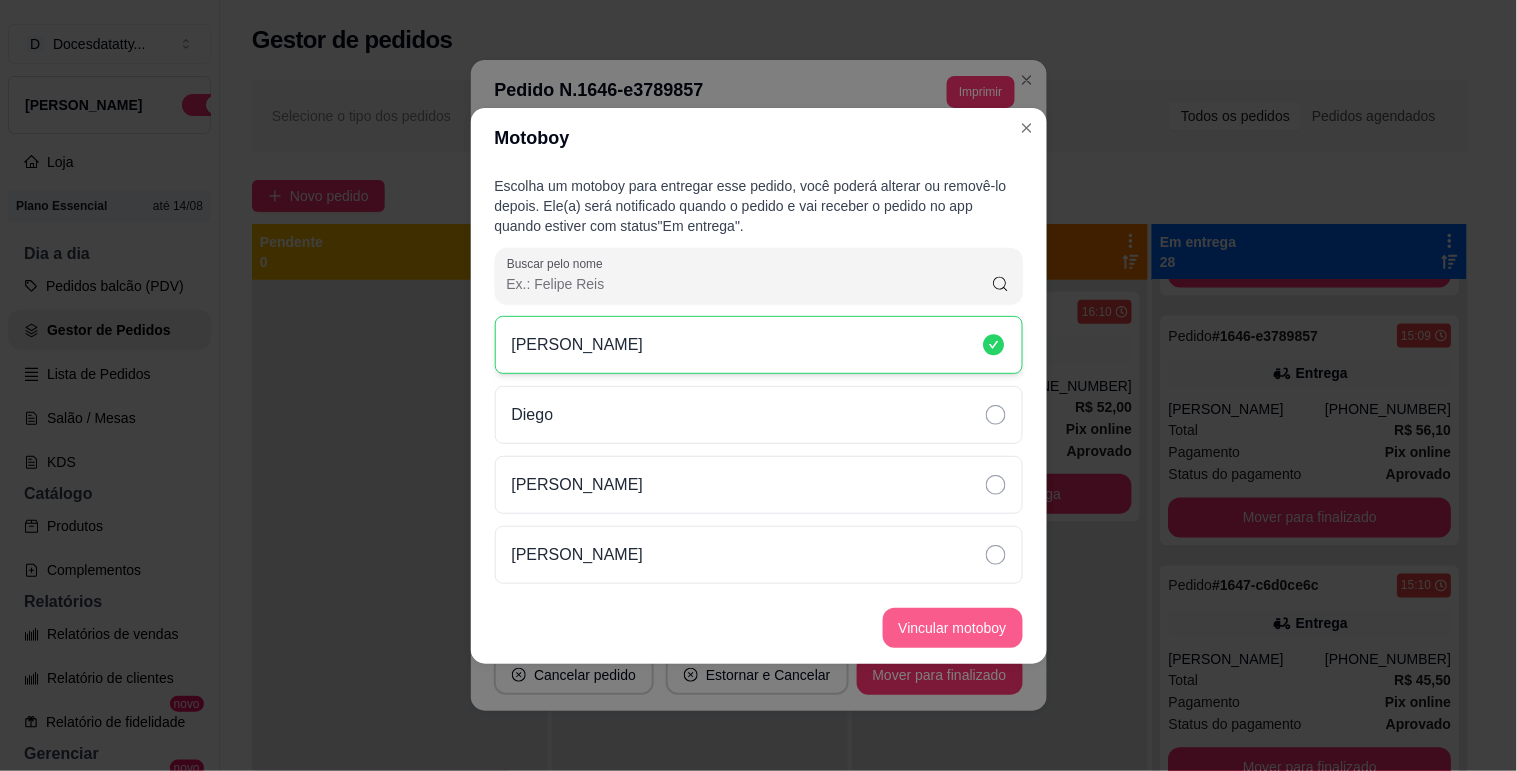 click on "Vincular motoboy" at bounding box center [953, 628] 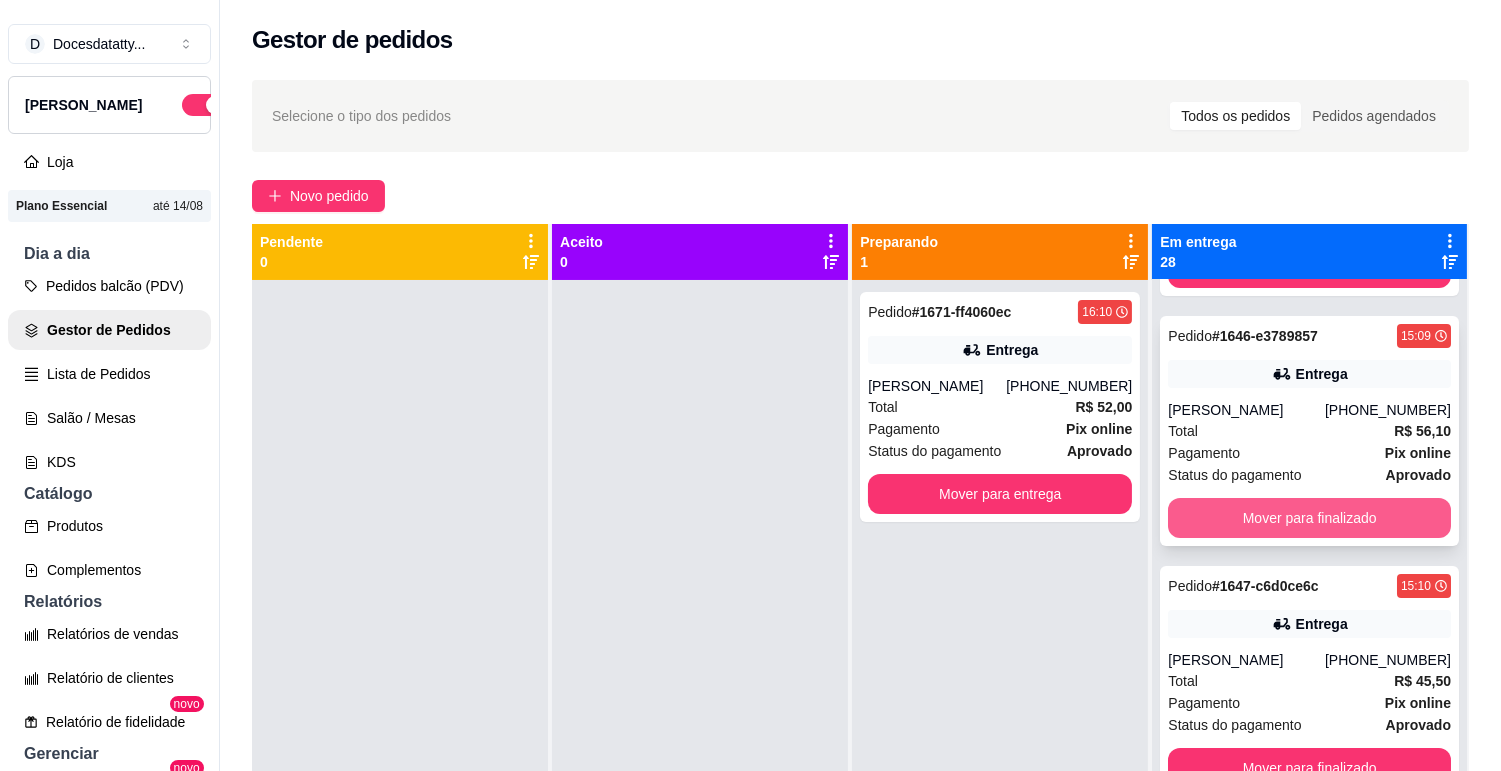 click on "Mover para finalizado" at bounding box center (1309, 518) 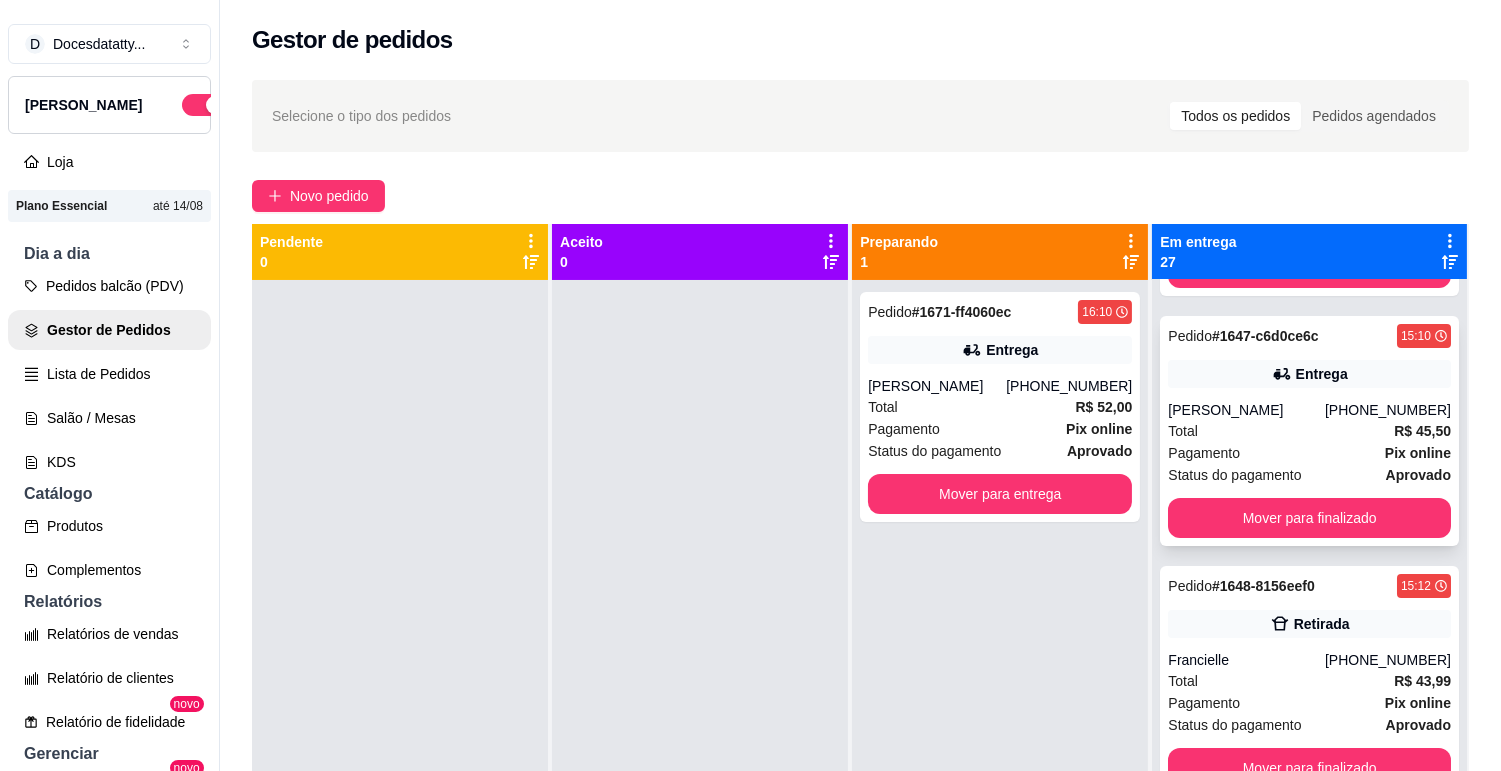 click on "Total R$ 45,50" at bounding box center [1309, 431] 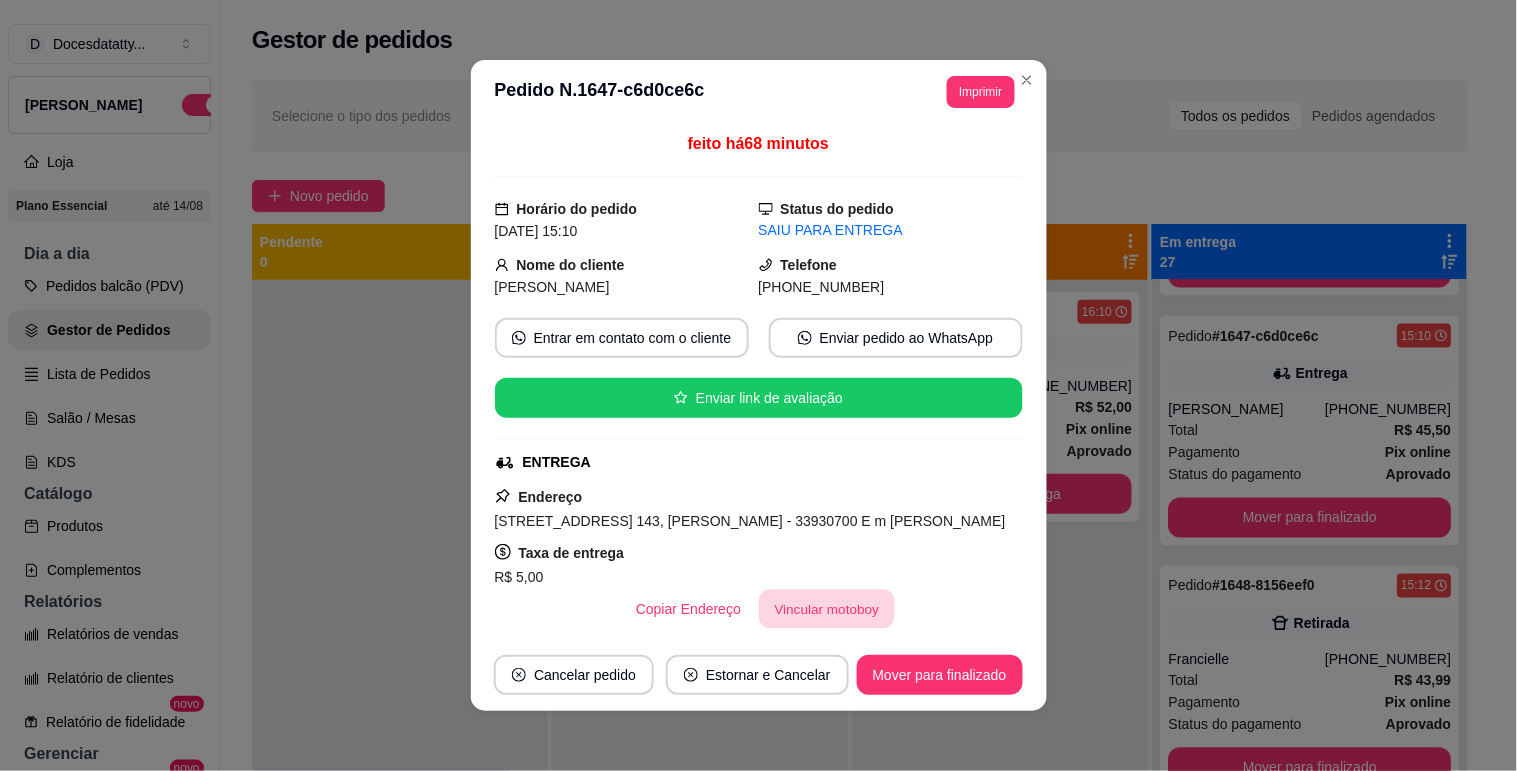 click on "Vincular motoboy" at bounding box center [827, 609] 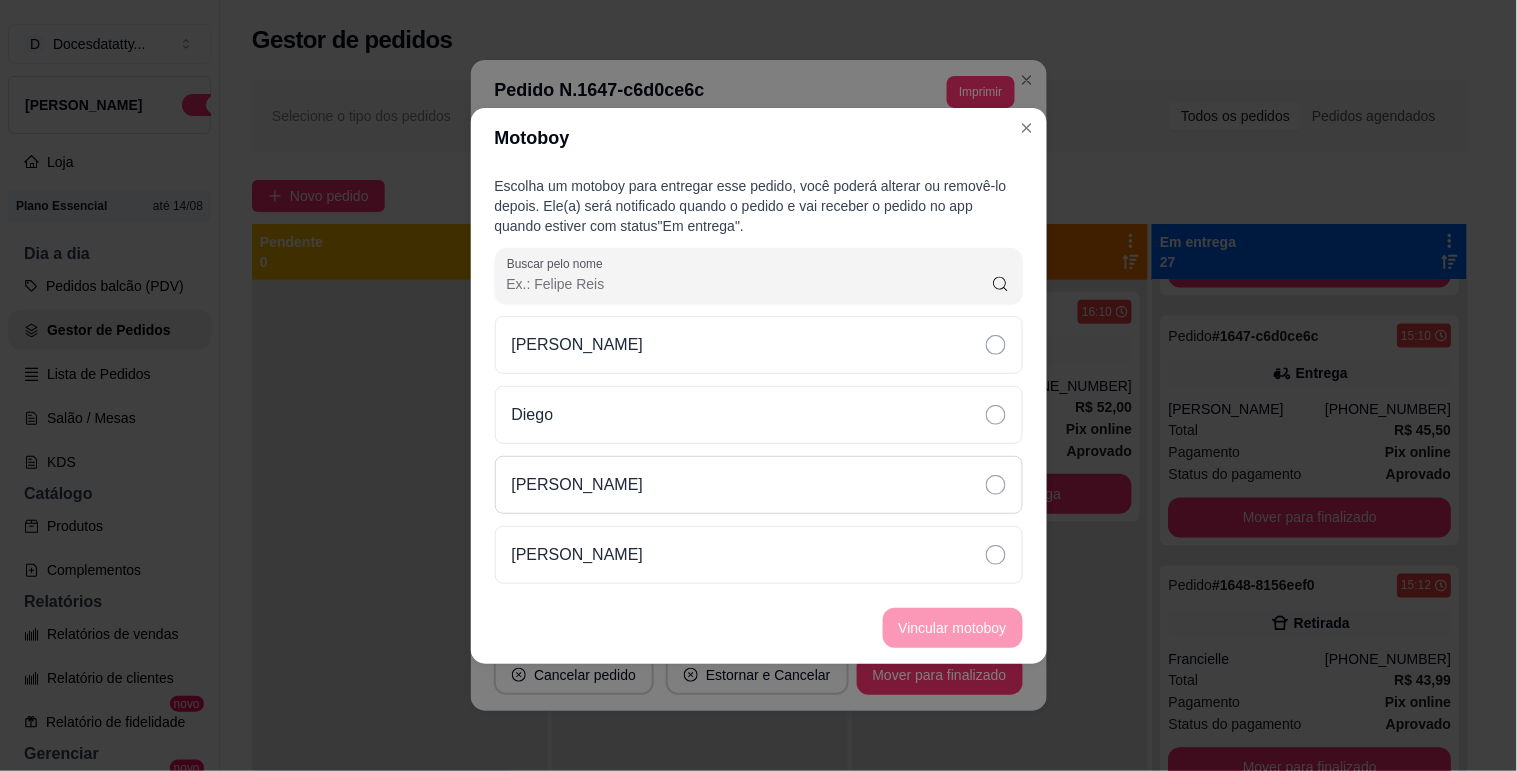 click on "[PERSON_NAME]" at bounding box center (759, 485) 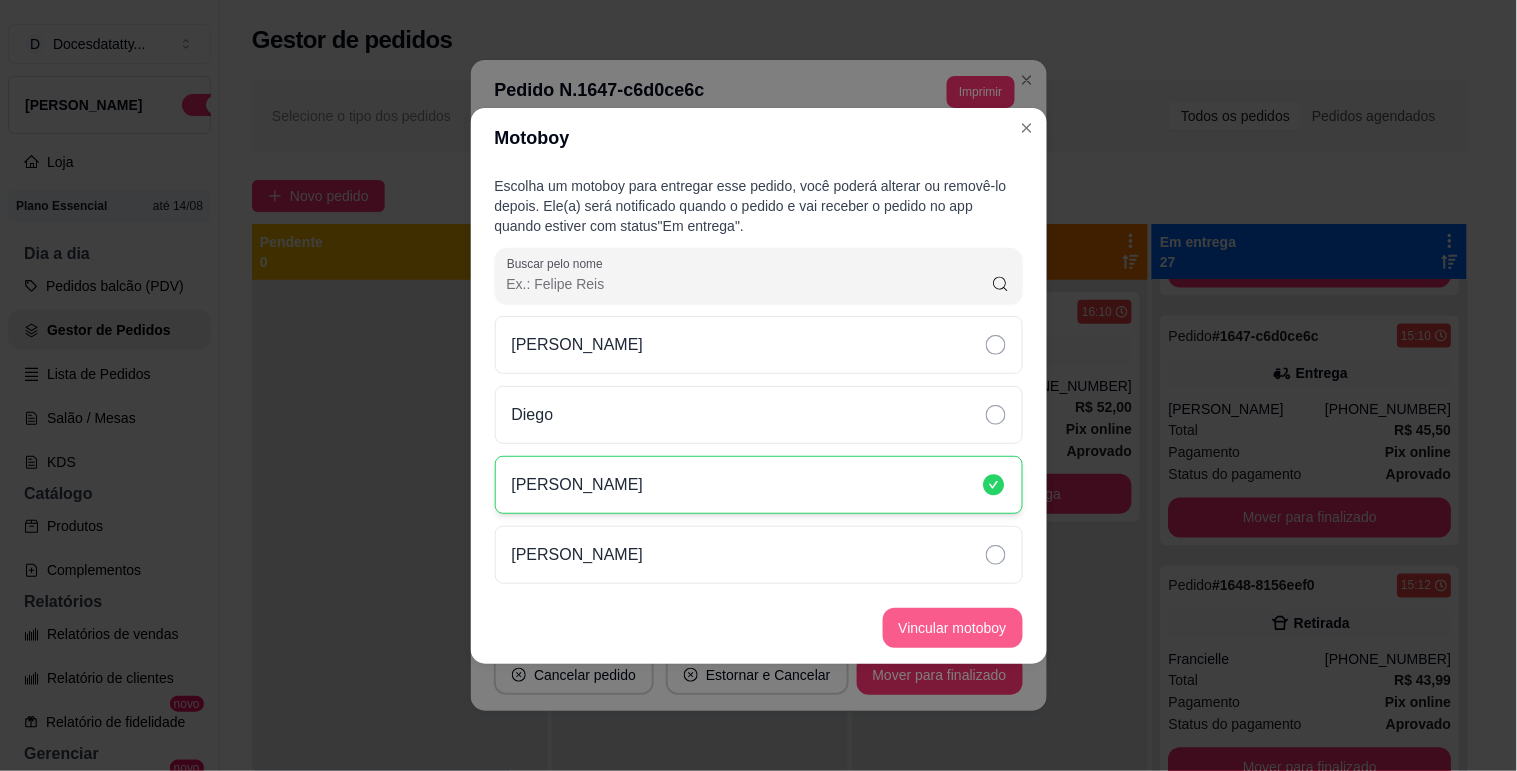 click on "Vincular motoboy" at bounding box center (953, 628) 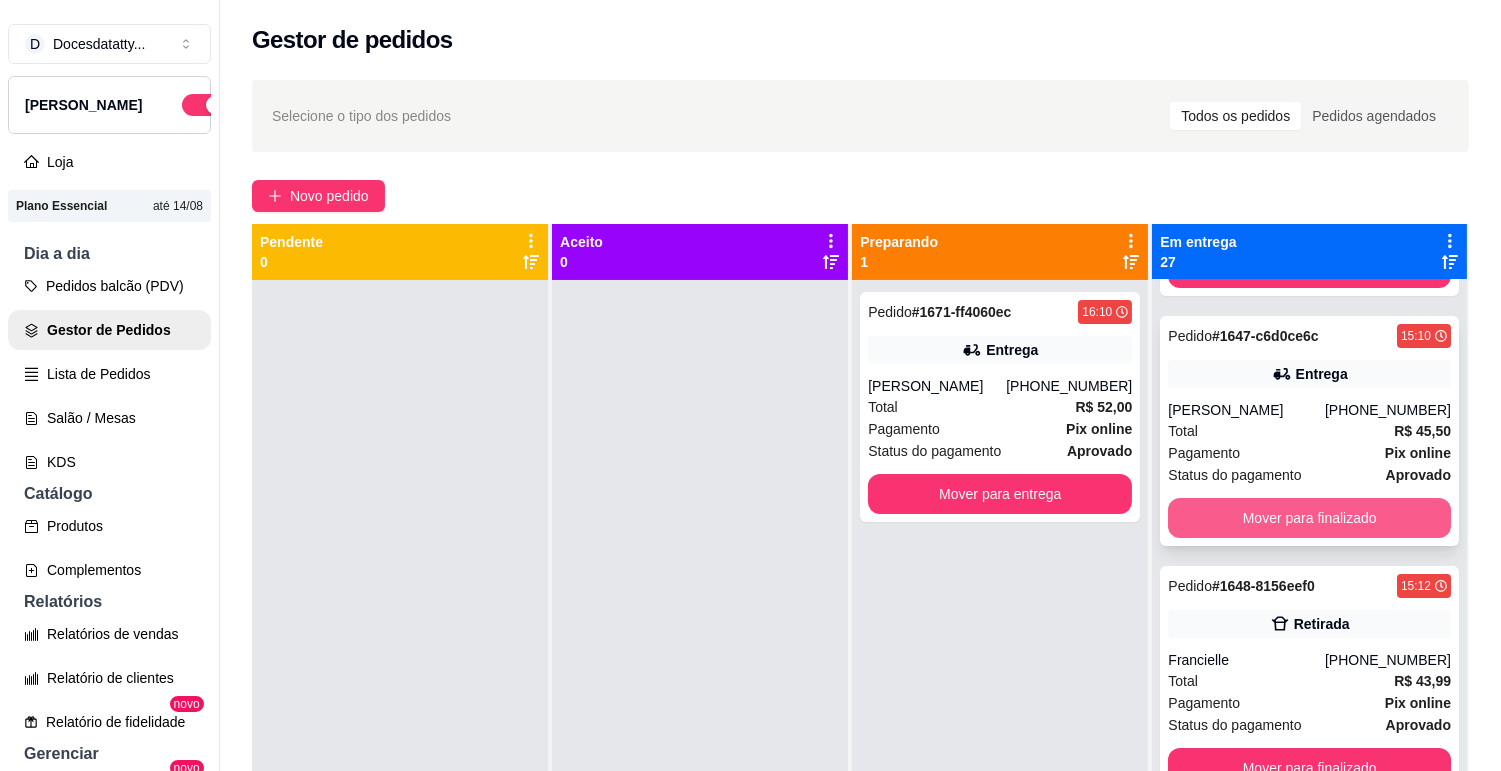 click on "Mover para finalizado" at bounding box center (1309, 518) 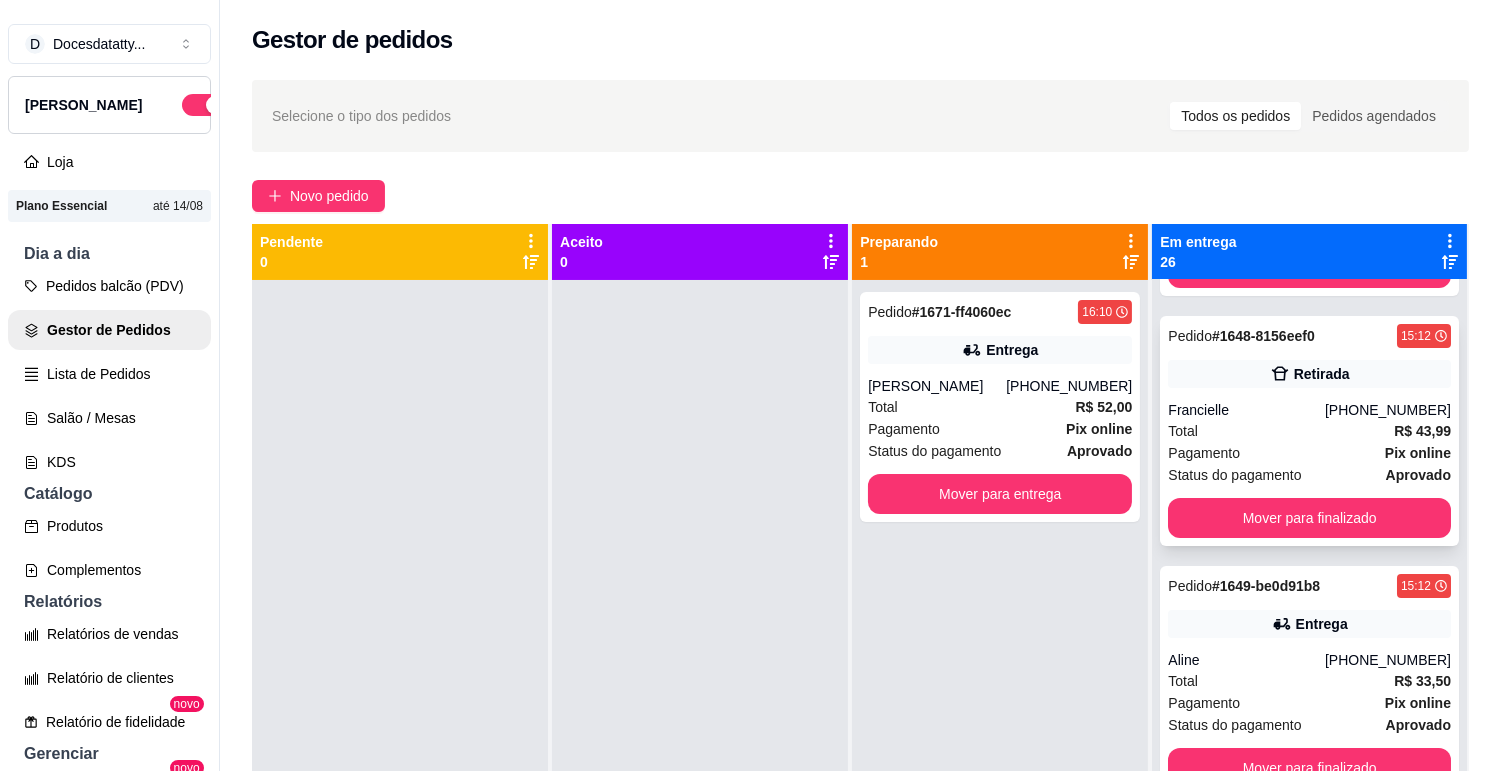 click on "Total R$ 43,99" at bounding box center (1309, 431) 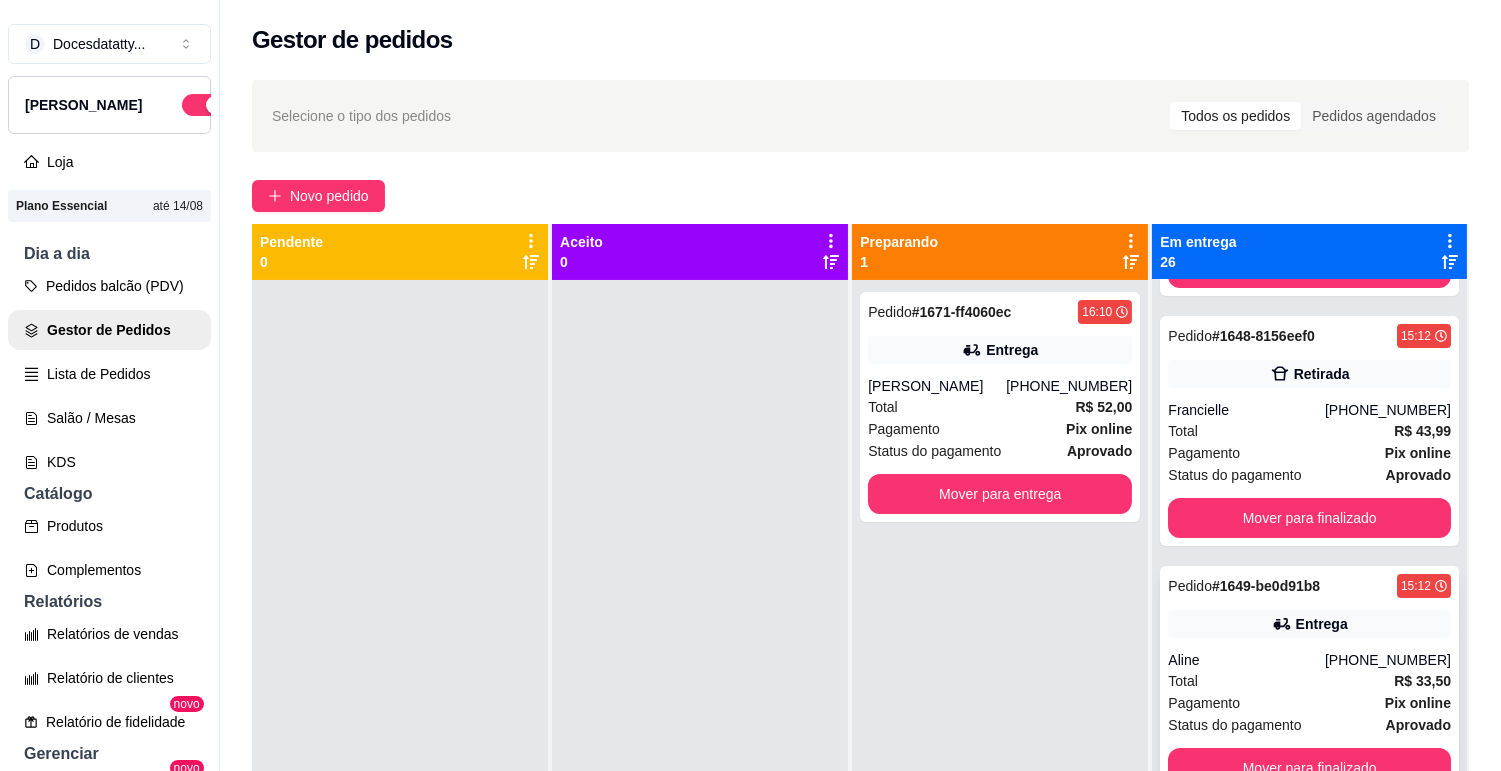 scroll, scrollTop: 1000, scrollLeft: 0, axis: vertical 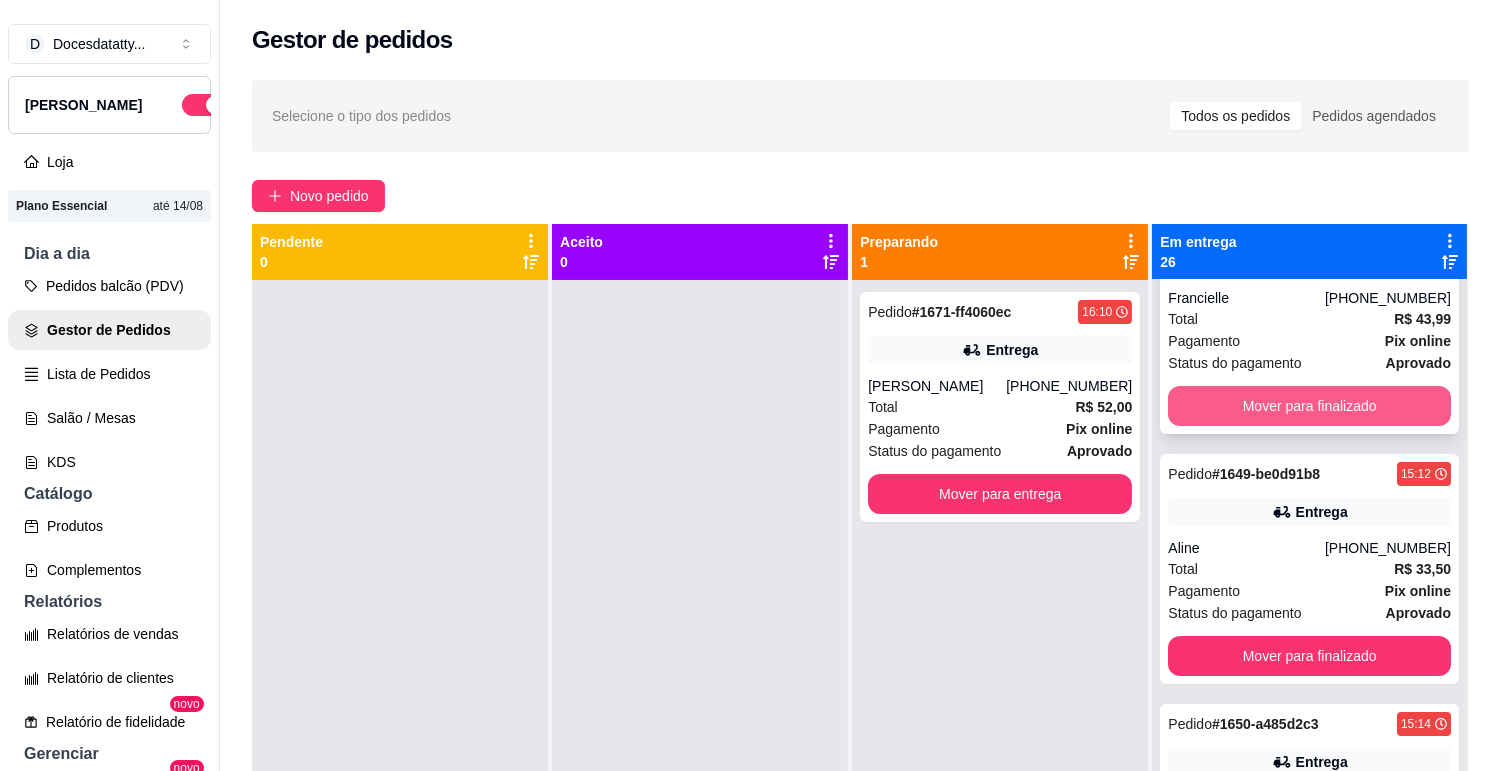 click on "Mover para finalizado" at bounding box center (1309, 406) 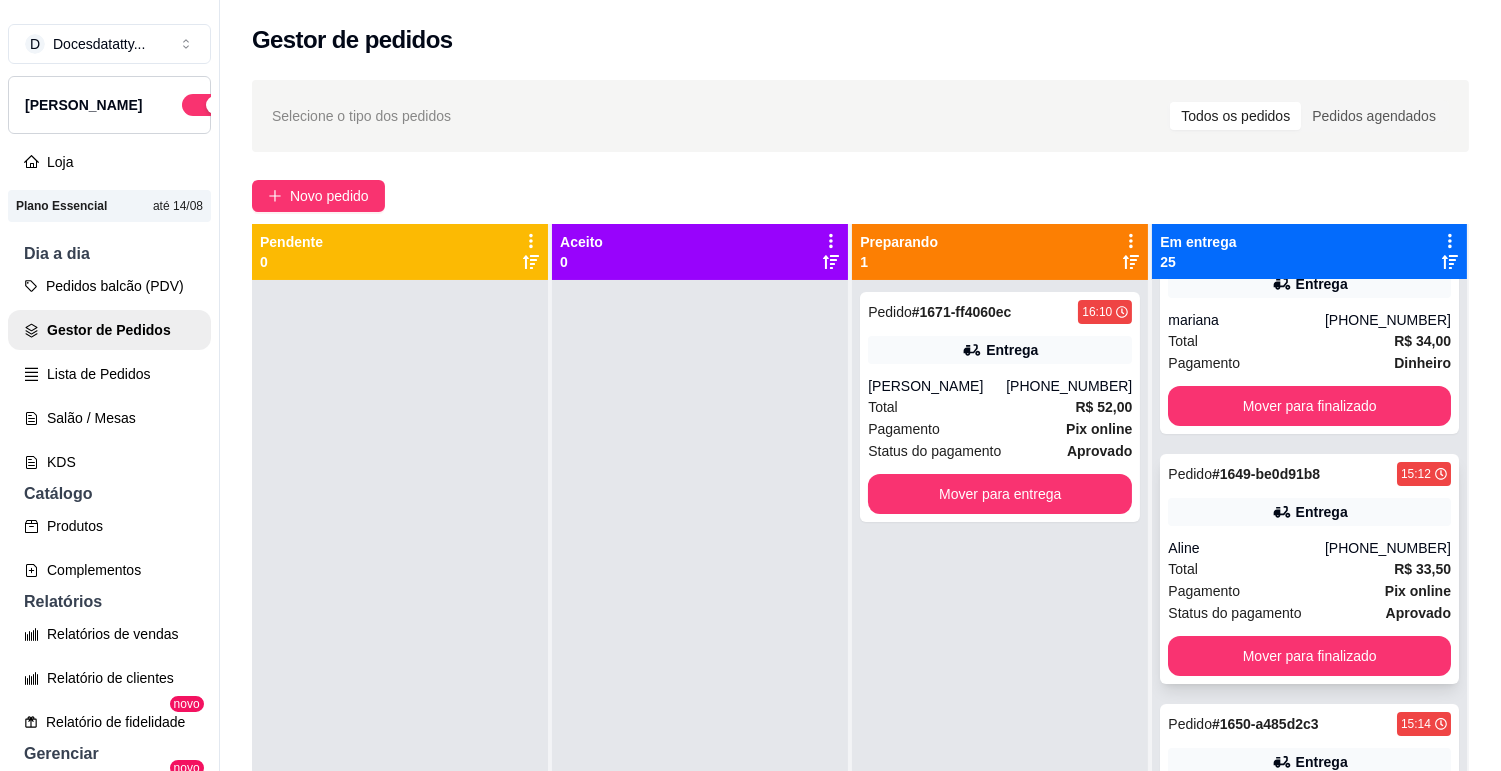 scroll, scrollTop: 638, scrollLeft: 0, axis: vertical 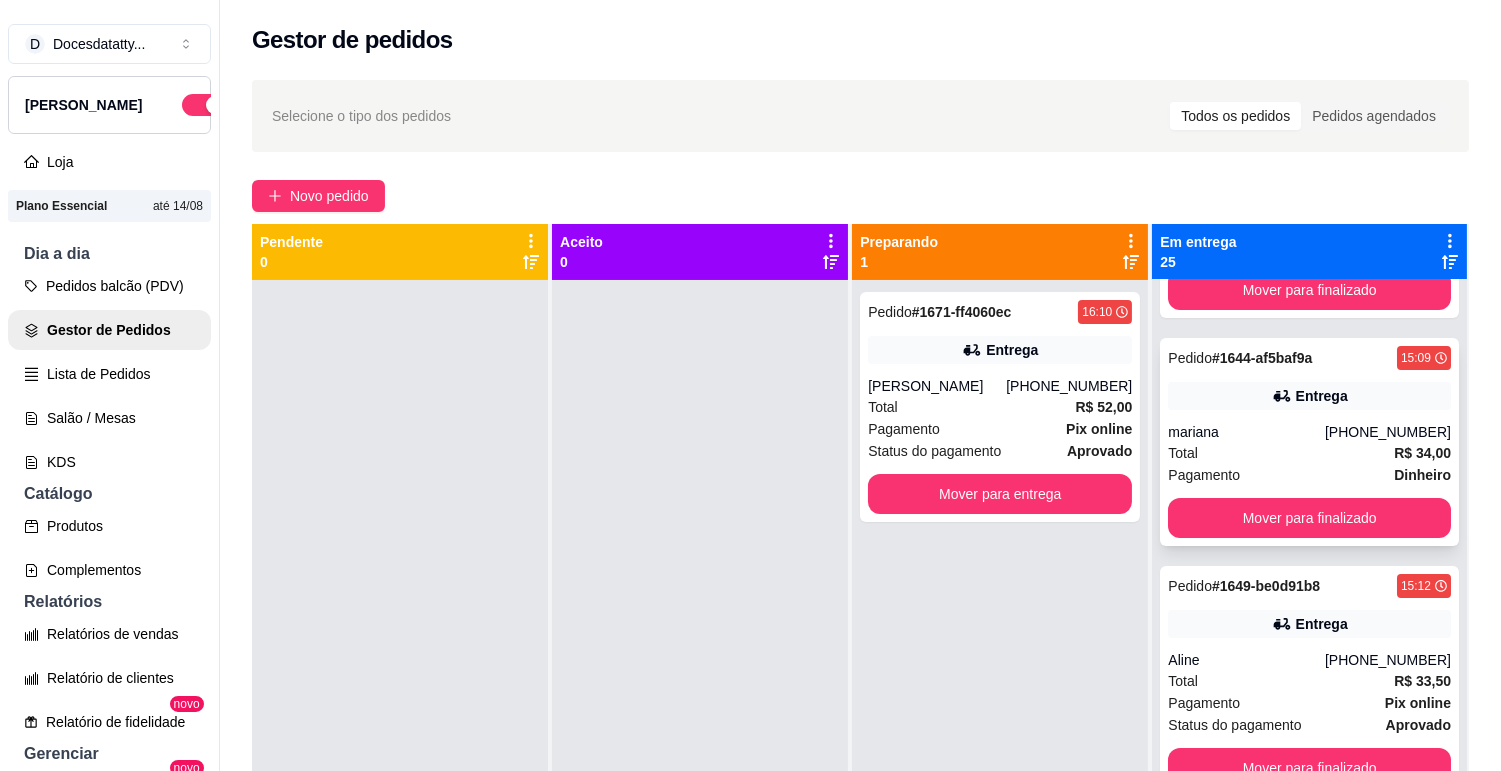 click on "mariana" at bounding box center [1246, 432] 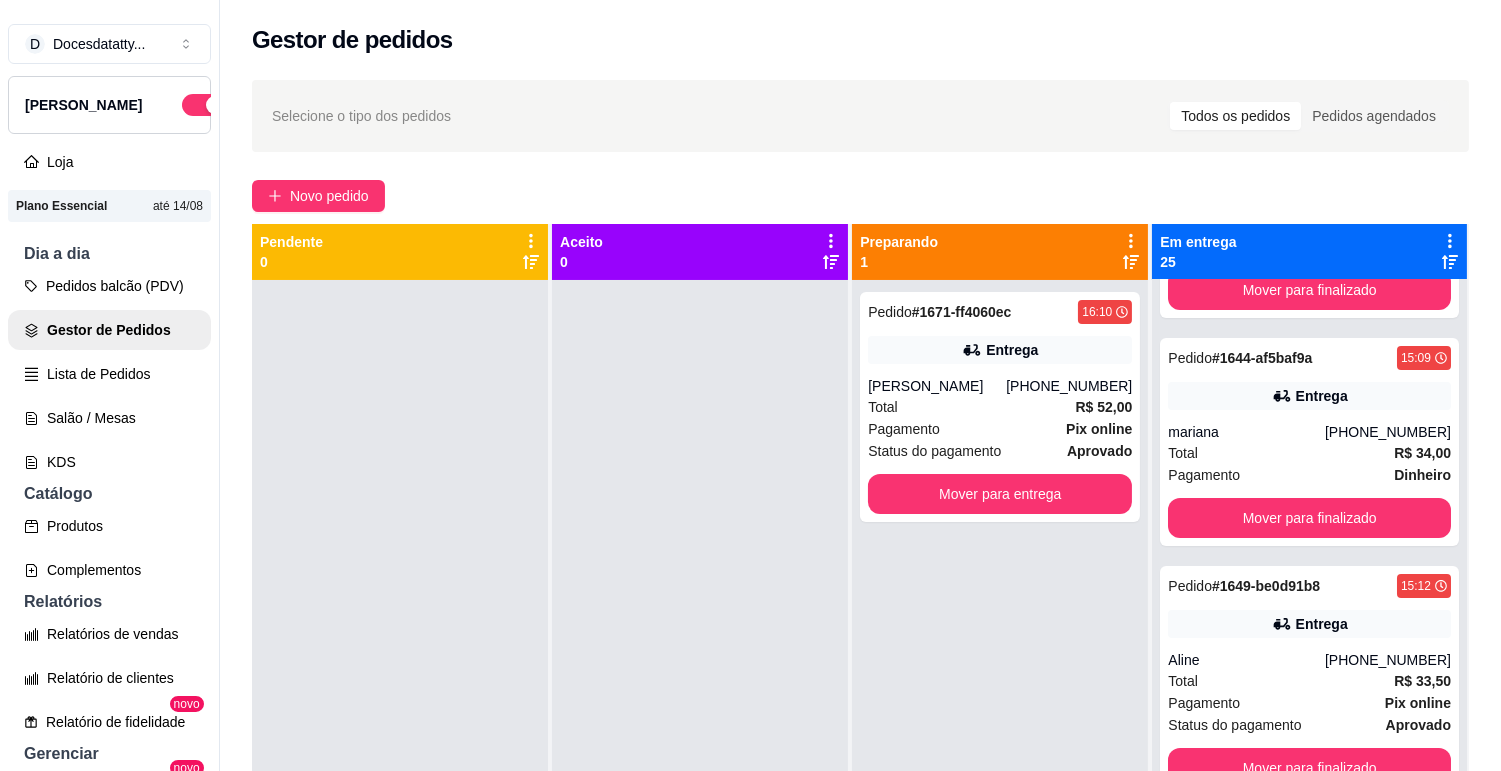 scroll, scrollTop: 750, scrollLeft: 0, axis: vertical 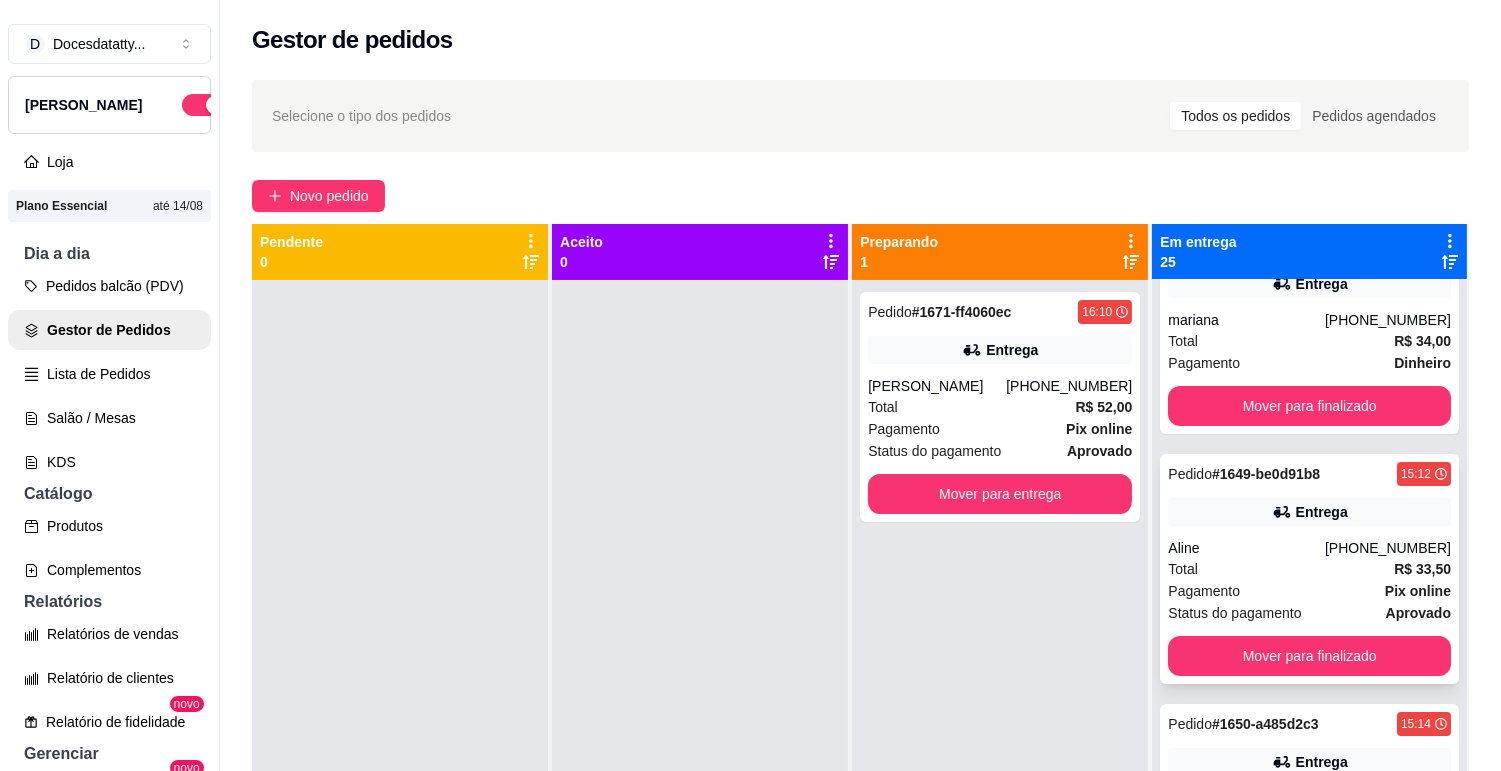 click on "Pedido  # 1649-be0d91b8 15:12 Entrega Aline [PHONE_NUMBER] Total R$ 33,50 Pagamento Pix online Status do pagamento aprovado Mover para finalizado" at bounding box center [1309, 569] 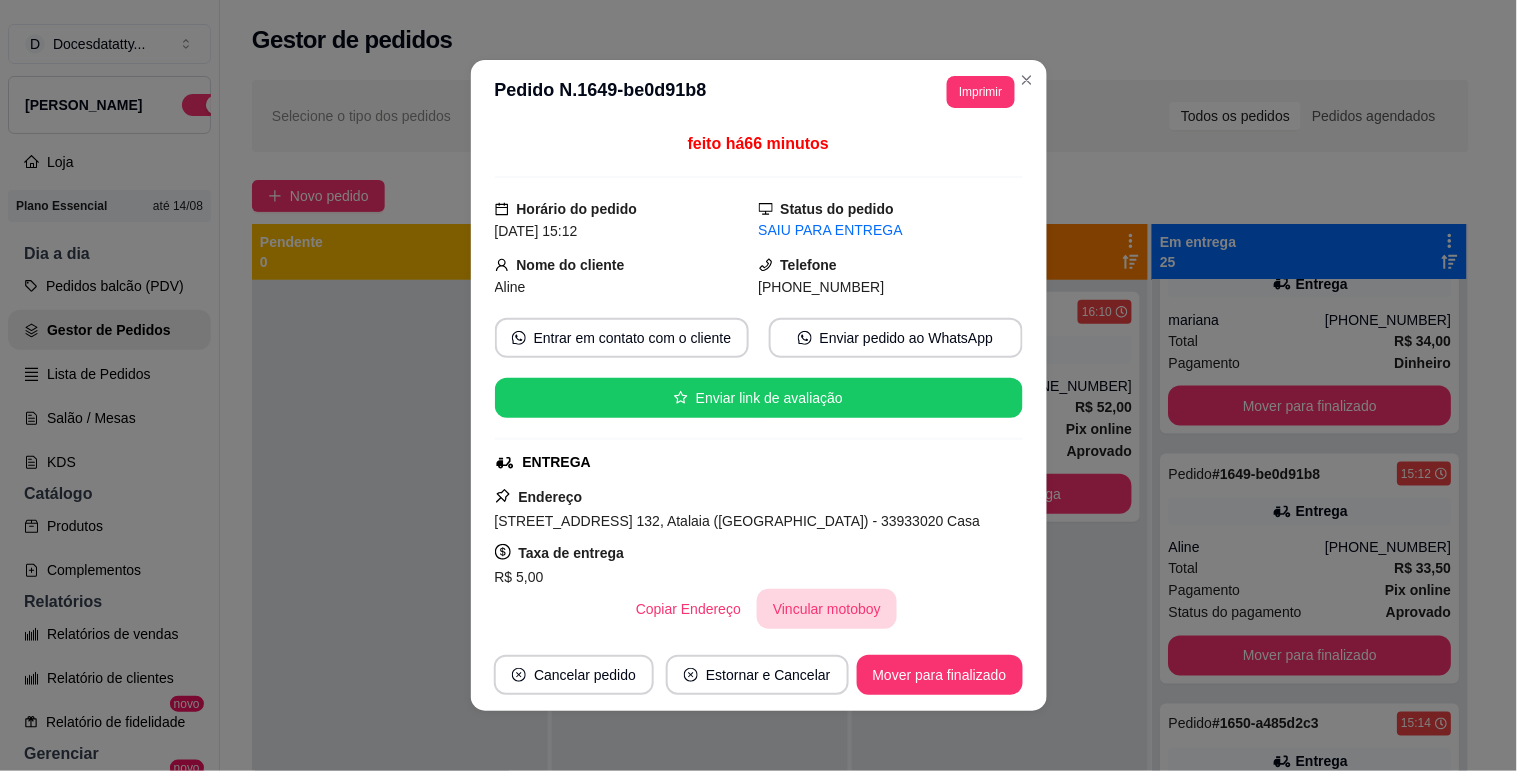 click on "Vincular motoboy" at bounding box center (827, 609) 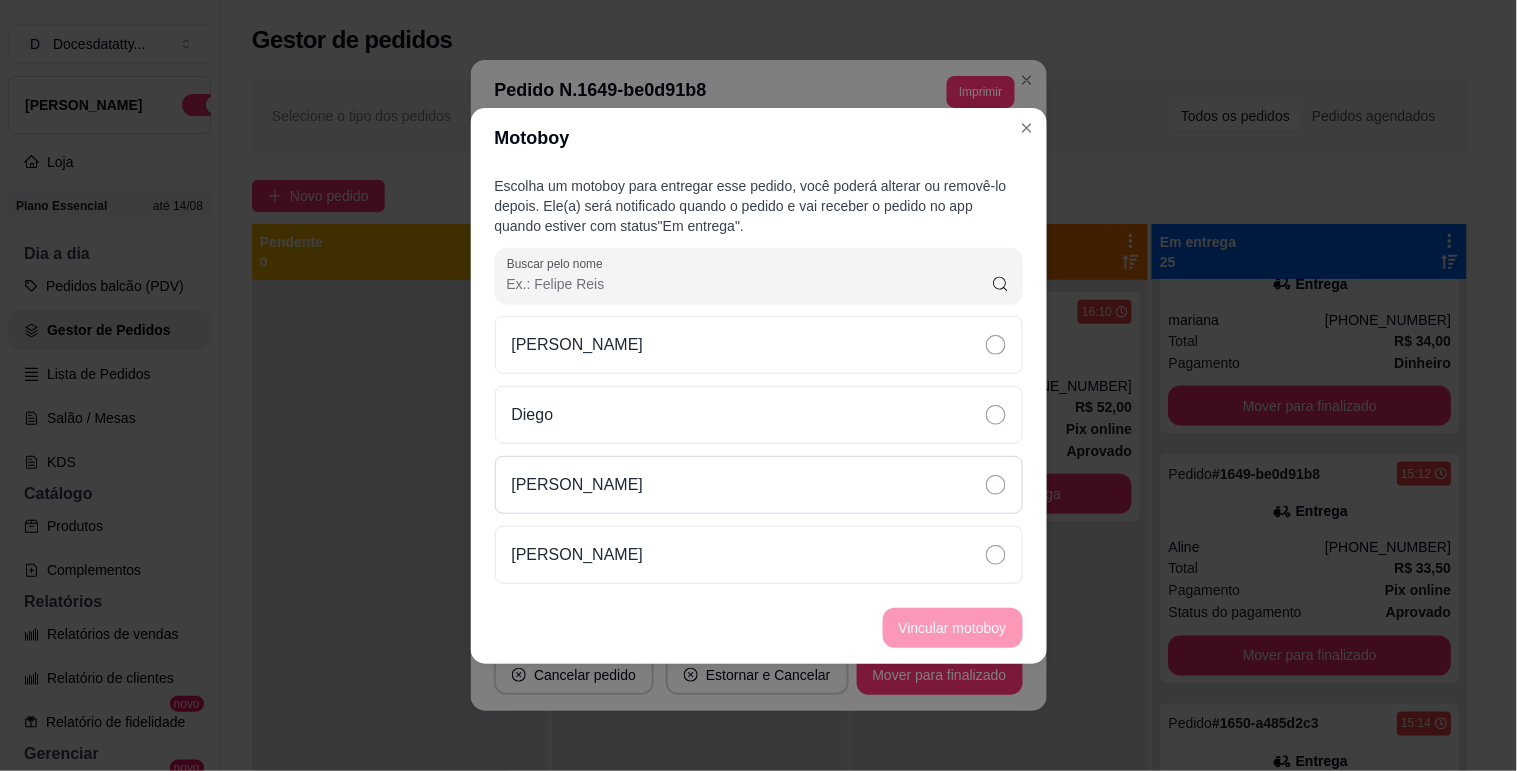 click on "[PERSON_NAME]" at bounding box center (578, 485) 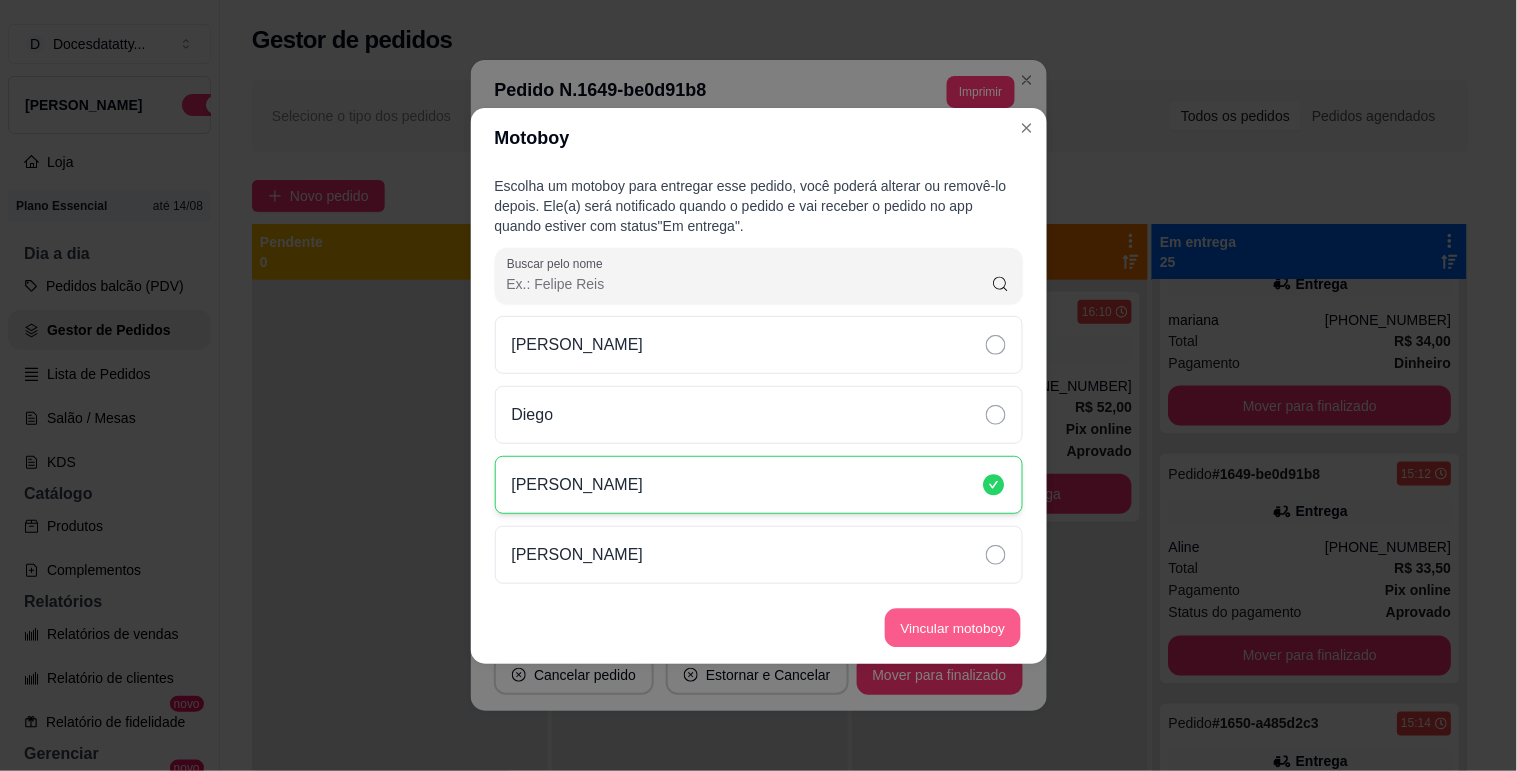 click on "Vincular motoboy" at bounding box center (953, 627) 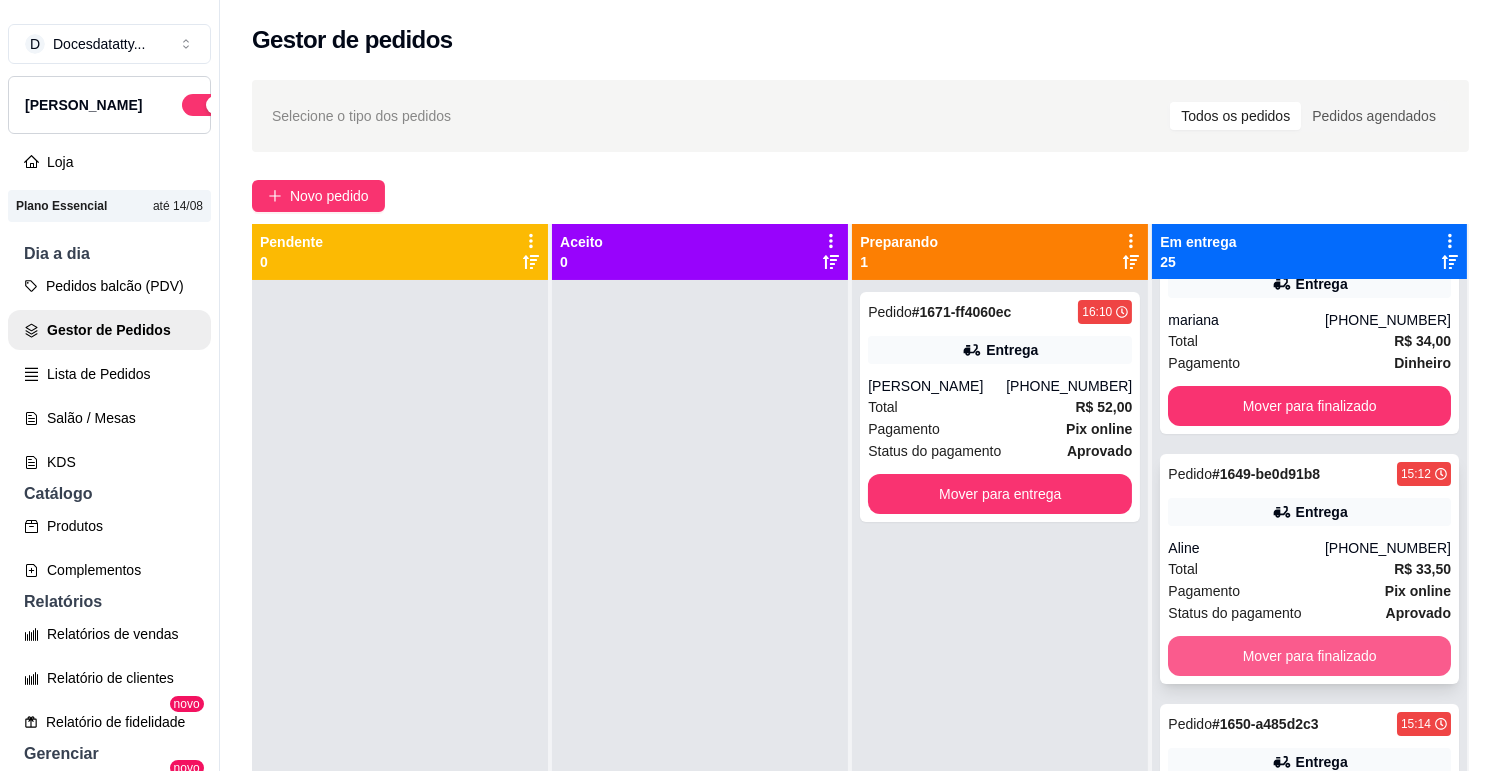 click on "Mover para finalizado" at bounding box center [1309, 656] 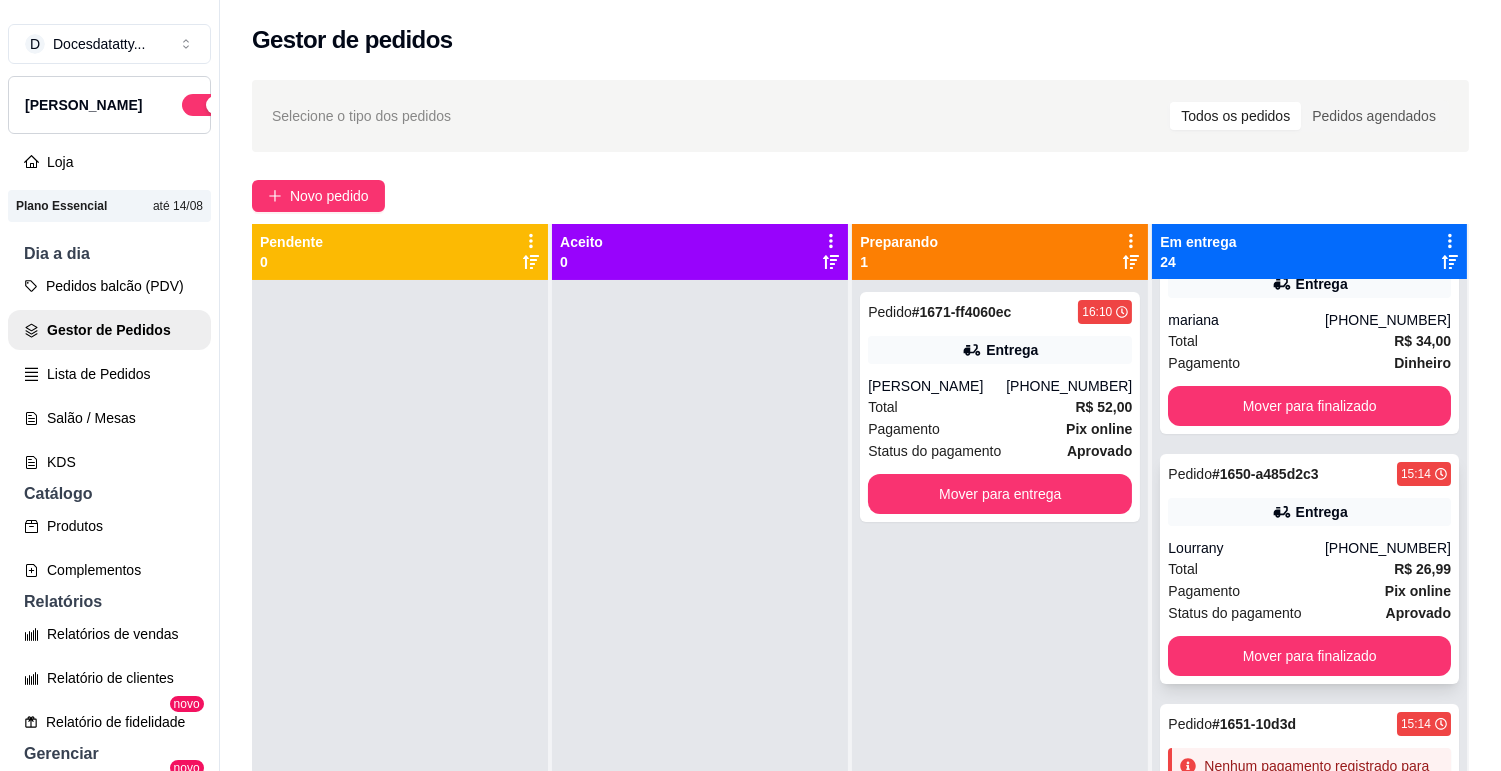 click on "Total R$ 26,99" at bounding box center (1309, 569) 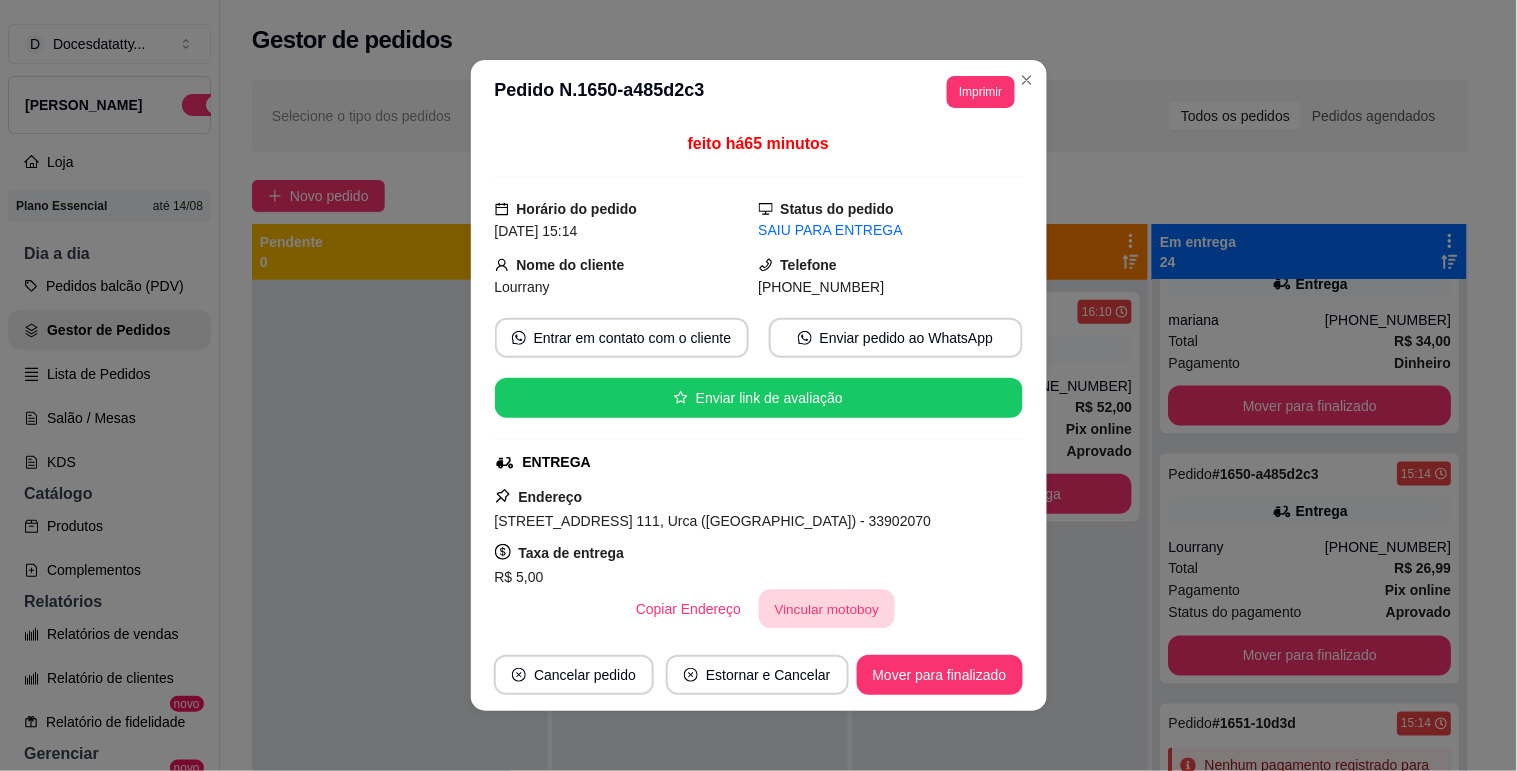 click on "Vincular motoboy" at bounding box center (827, 609) 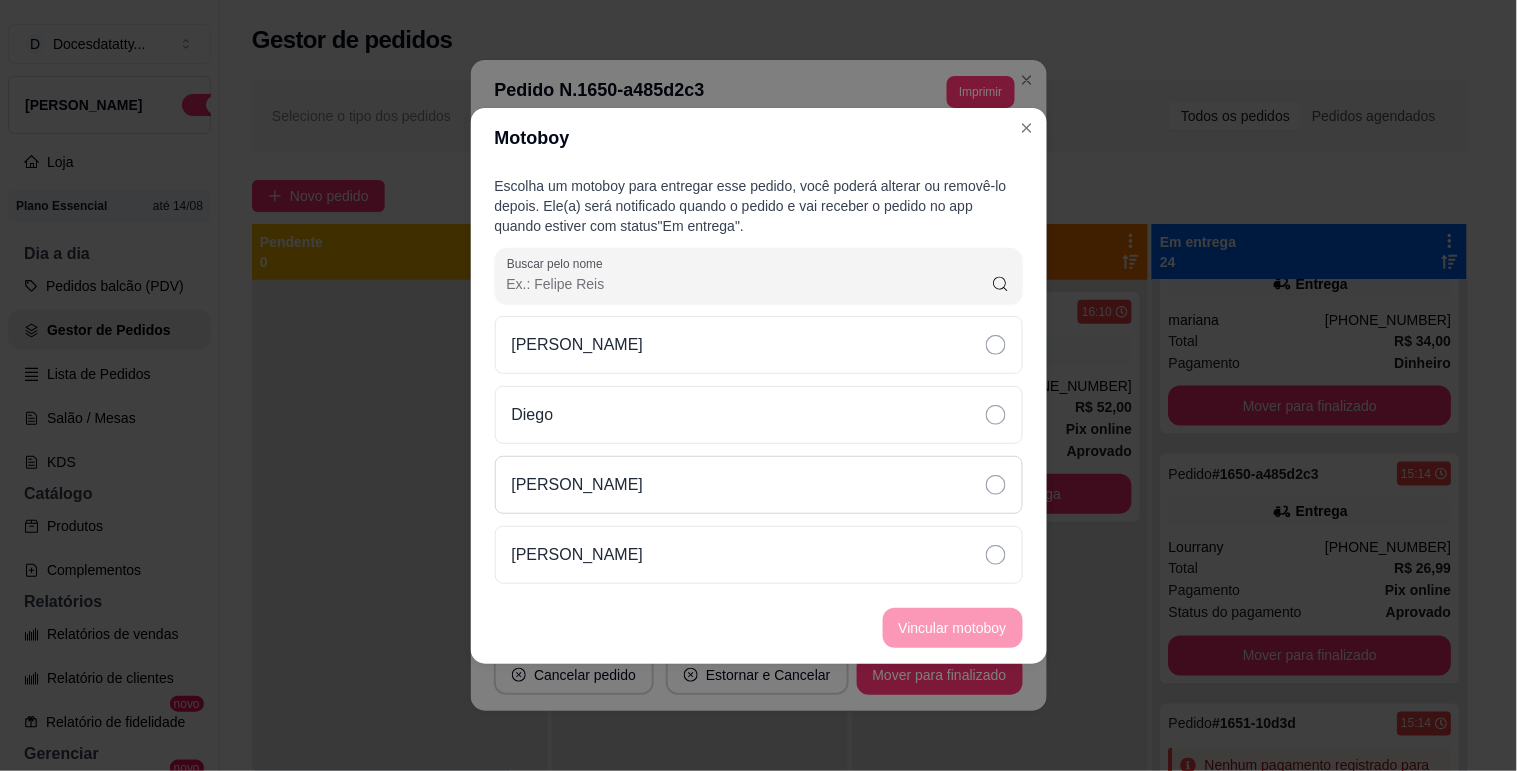 click on "[PERSON_NAME]" at bounding box center [759, 485] 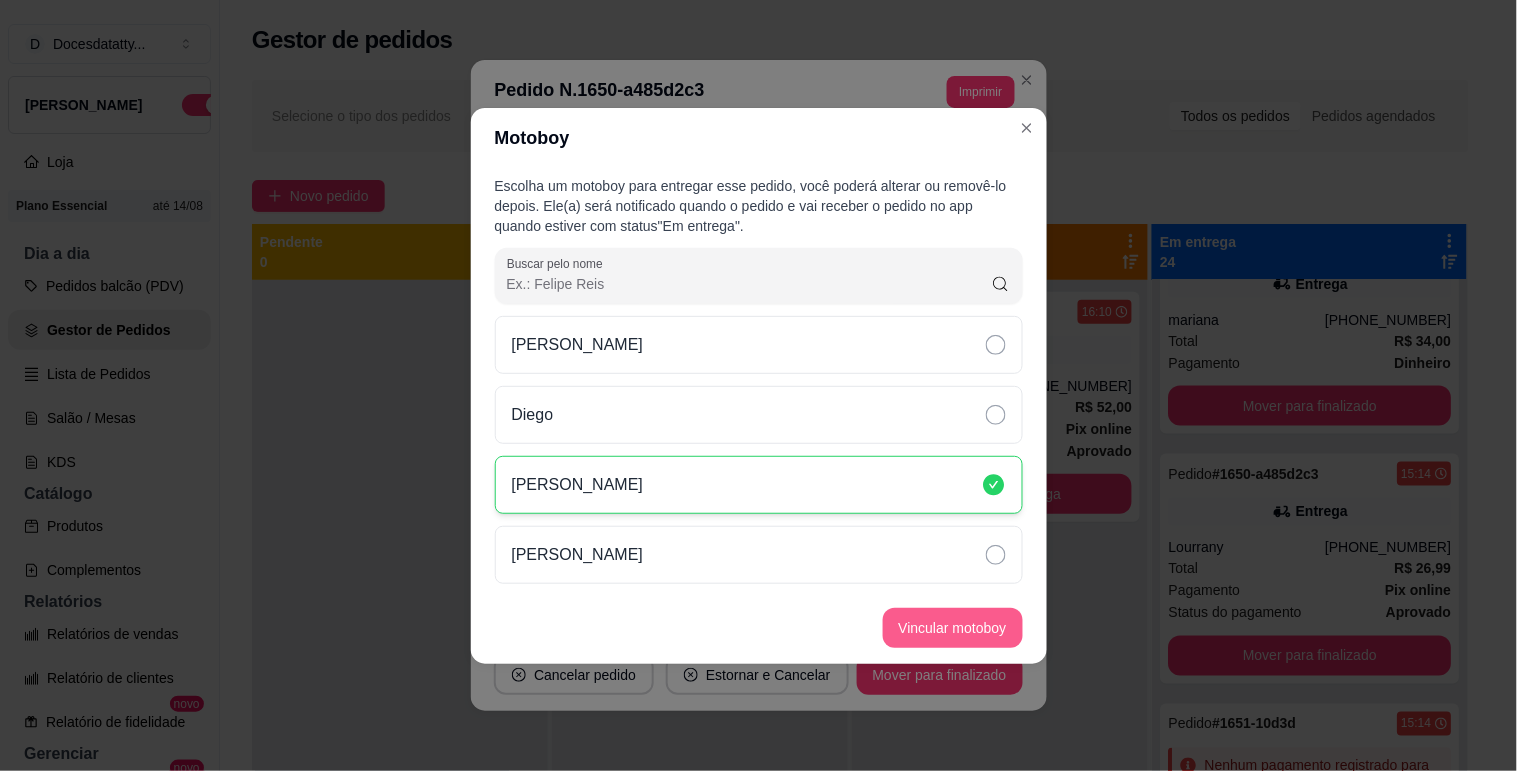 click on "Vincular motoboy" at bounding box center [953, 628] 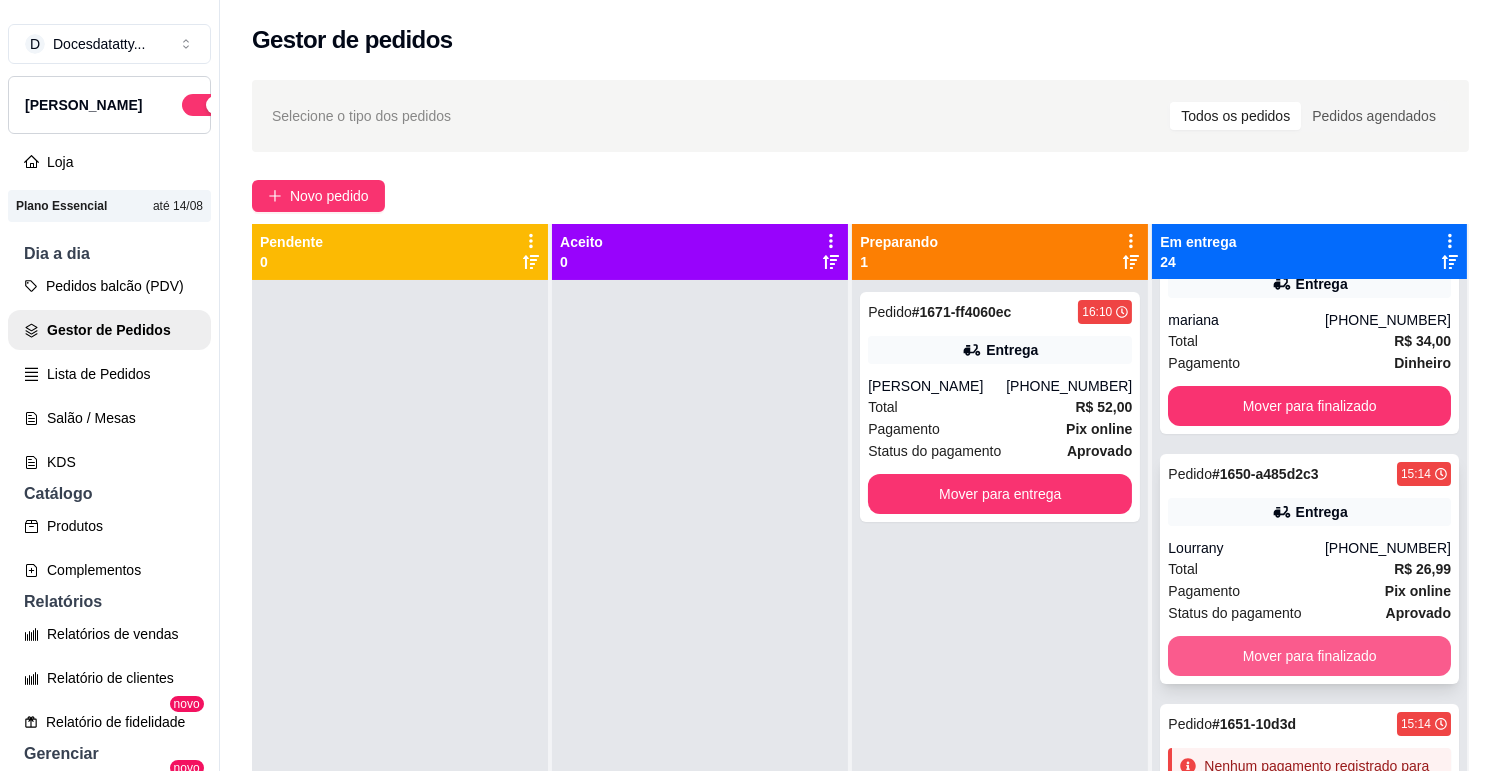 click on "Mover para finalizado" at bounding box center [1309, 656] 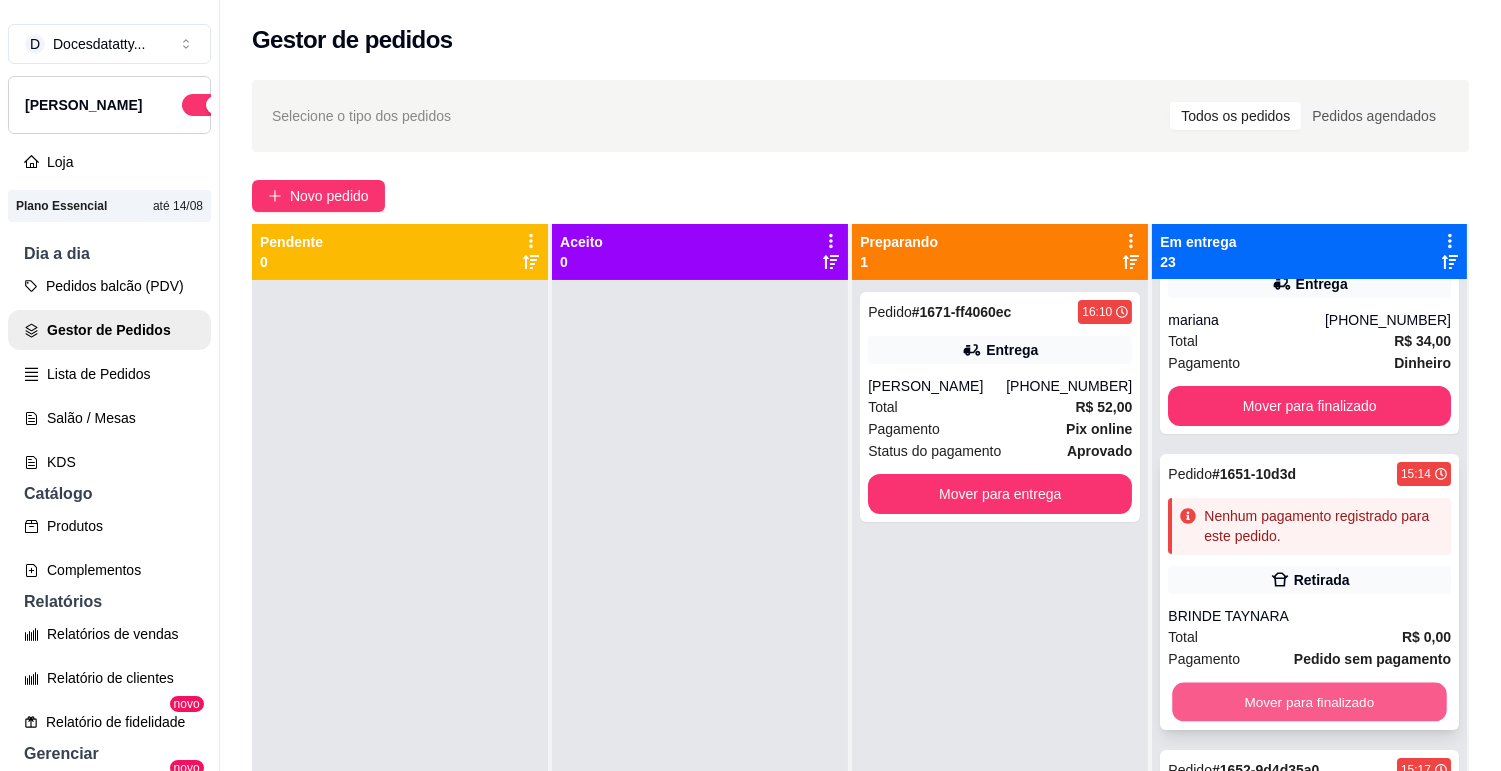 click on "Mover para finalizado" at bounding box center (1310, 702) 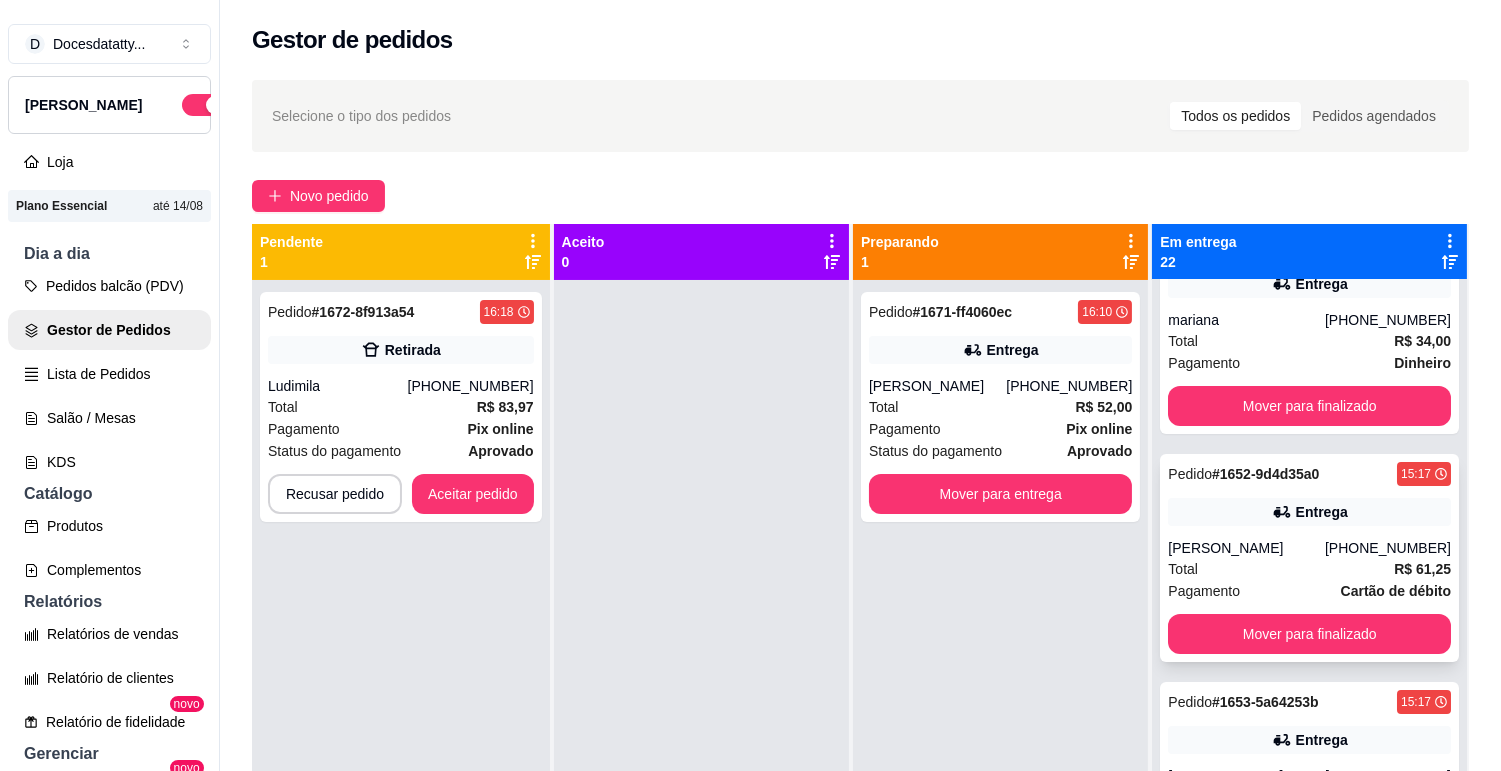 click on "Total R$ 61,25" at bounding box center [1309, 569] 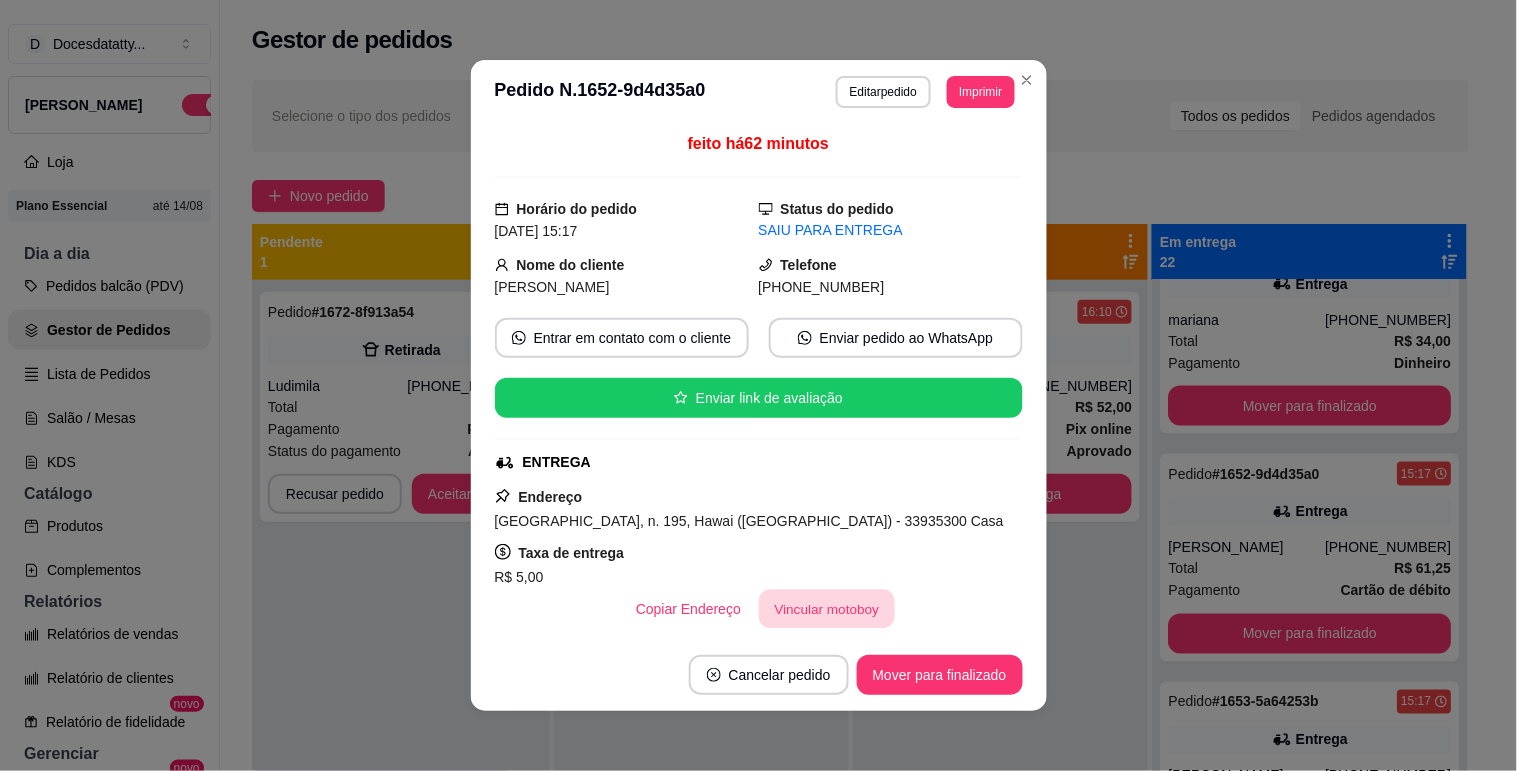 click on "Vincular motoboy" at bounding box center [827, 609] 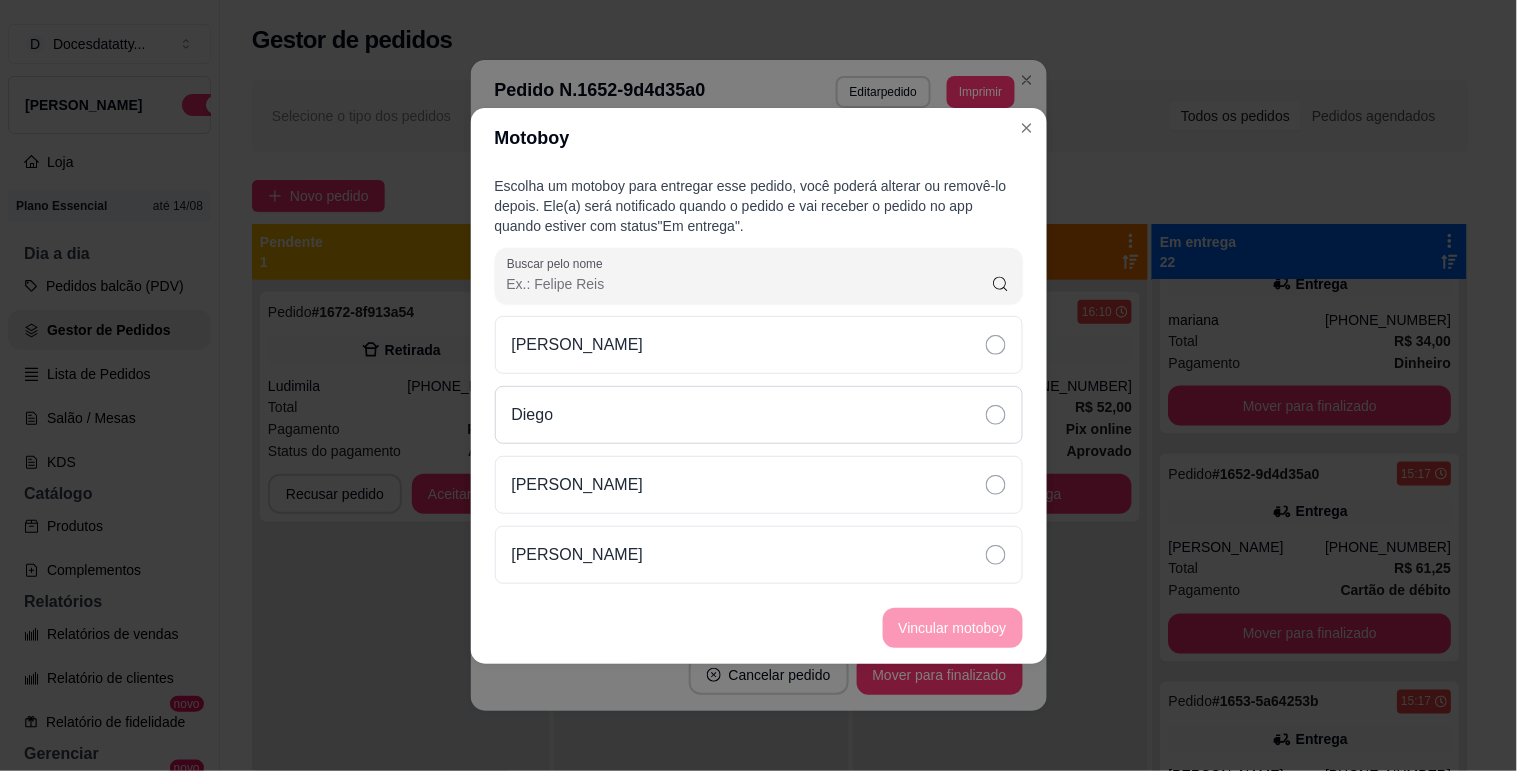 click on "Diego" at bounding box center (759, 415) 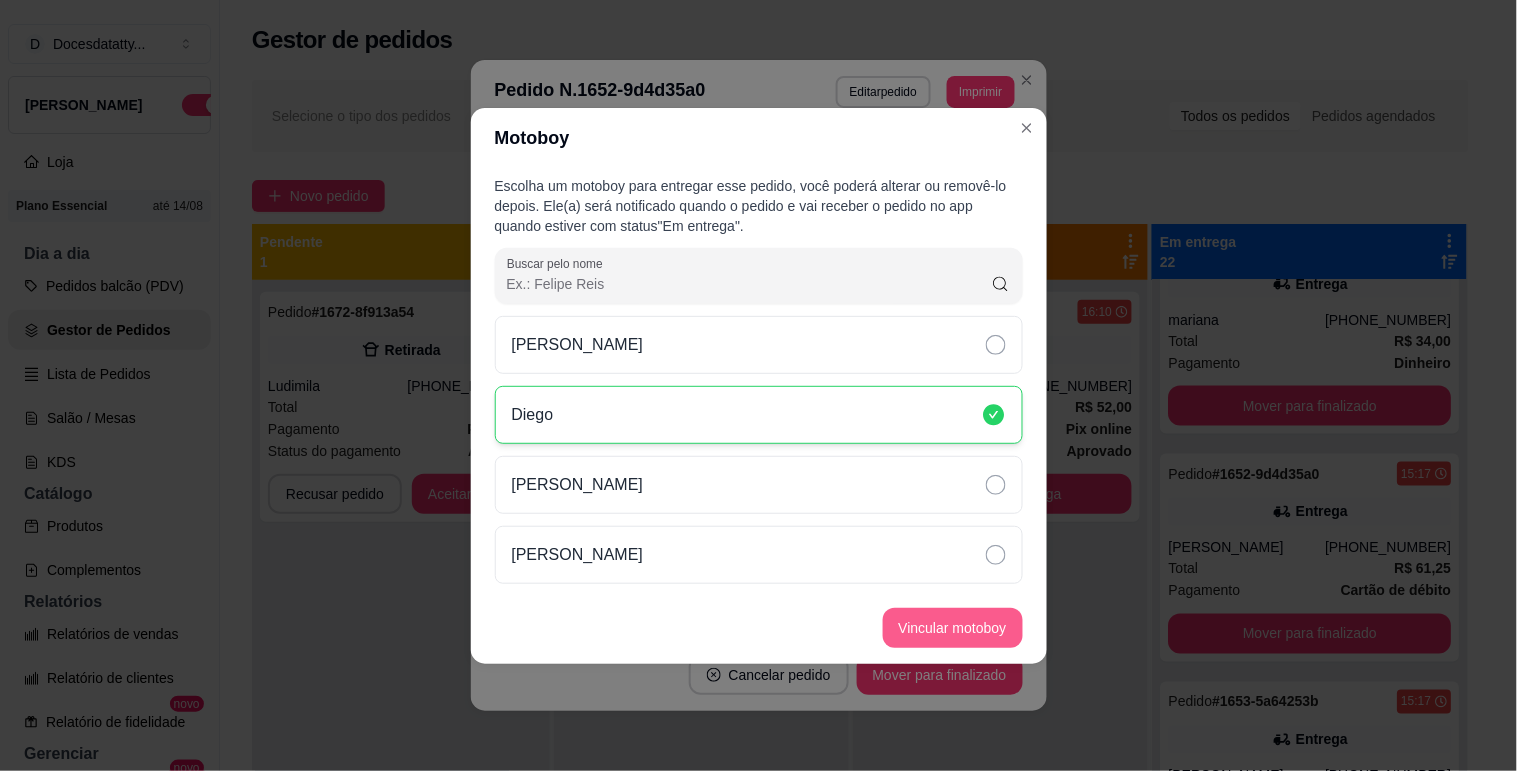 click on "Vincular motoboy" at bounding box center [953, 628] 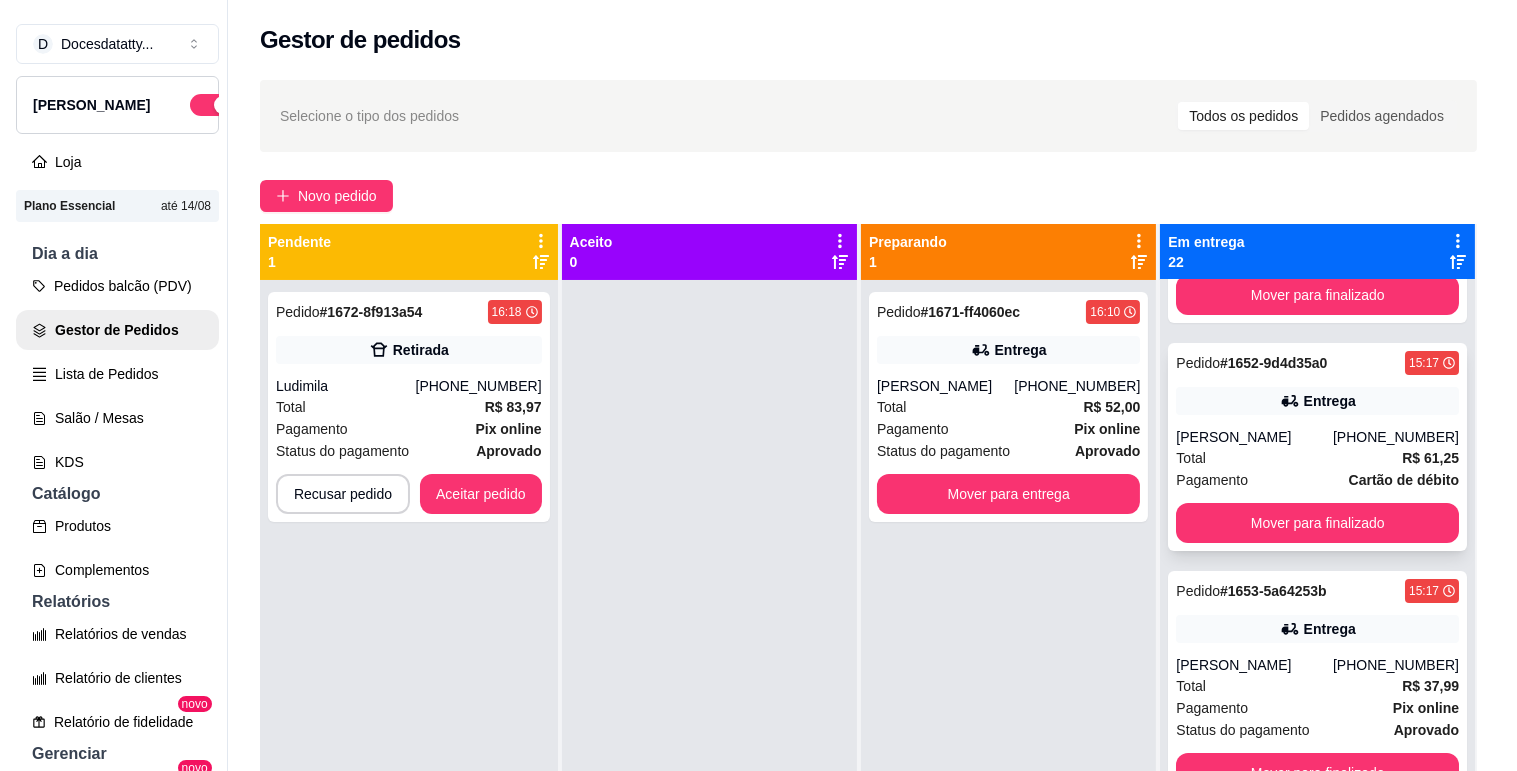 scroll, scrollTop: 972, scrollLeft: 0, axis: vertical 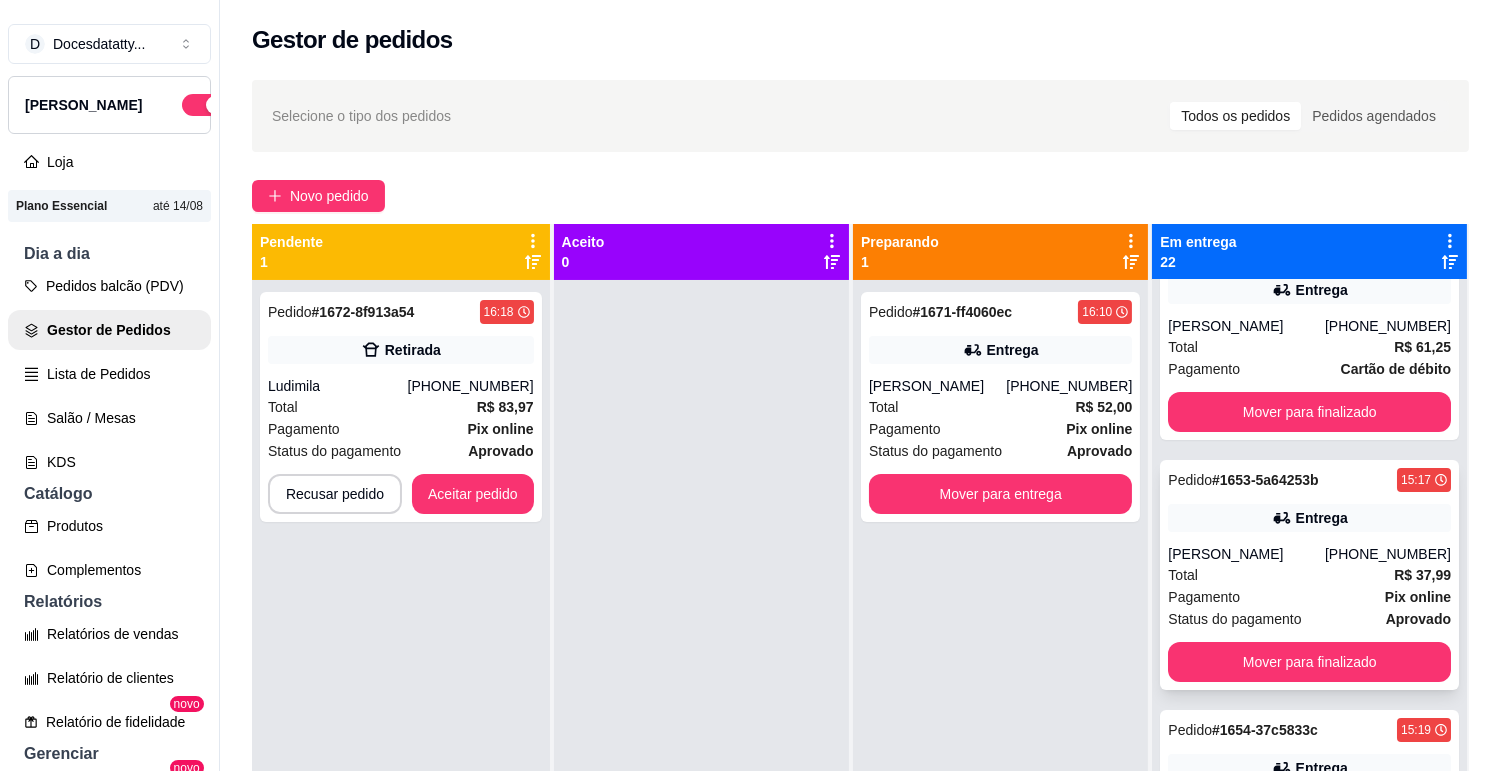 click on "Total R$ 37,99" at bounding box center (1309, 575) 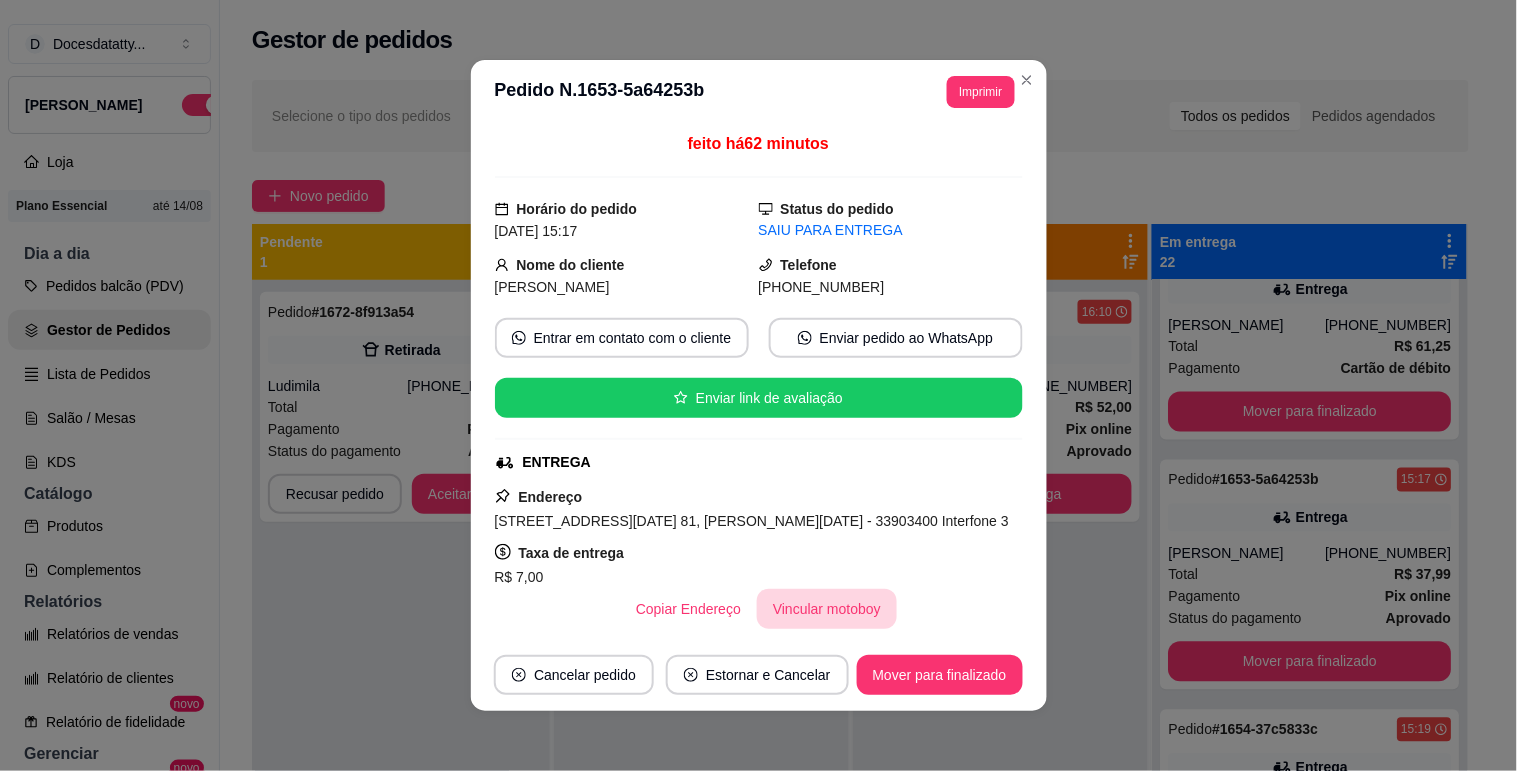 click on "Vincular motoboy" at bounding box center (827, 609) 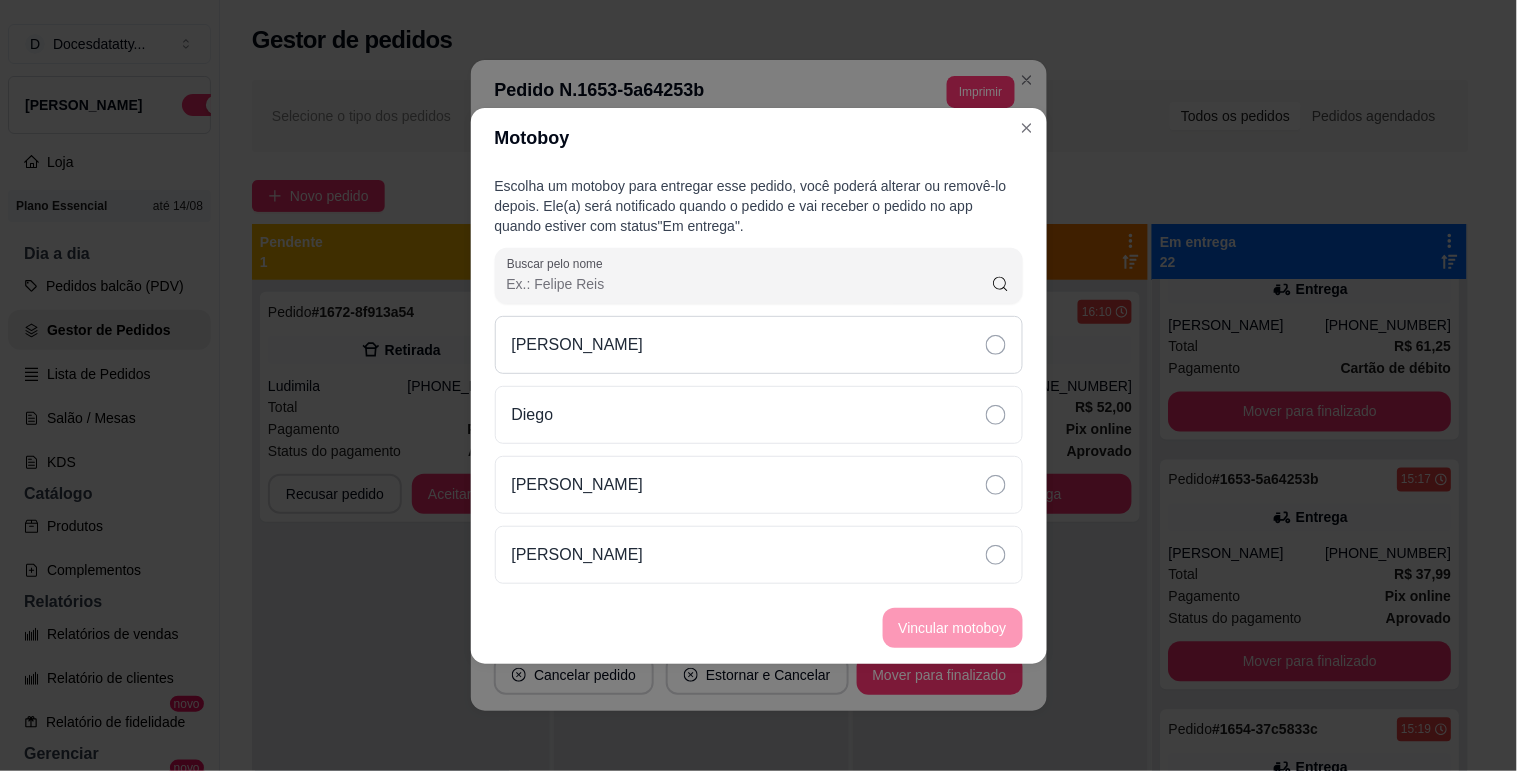 click on "[PERSON_NAME]" at bounding box center [759, 345] 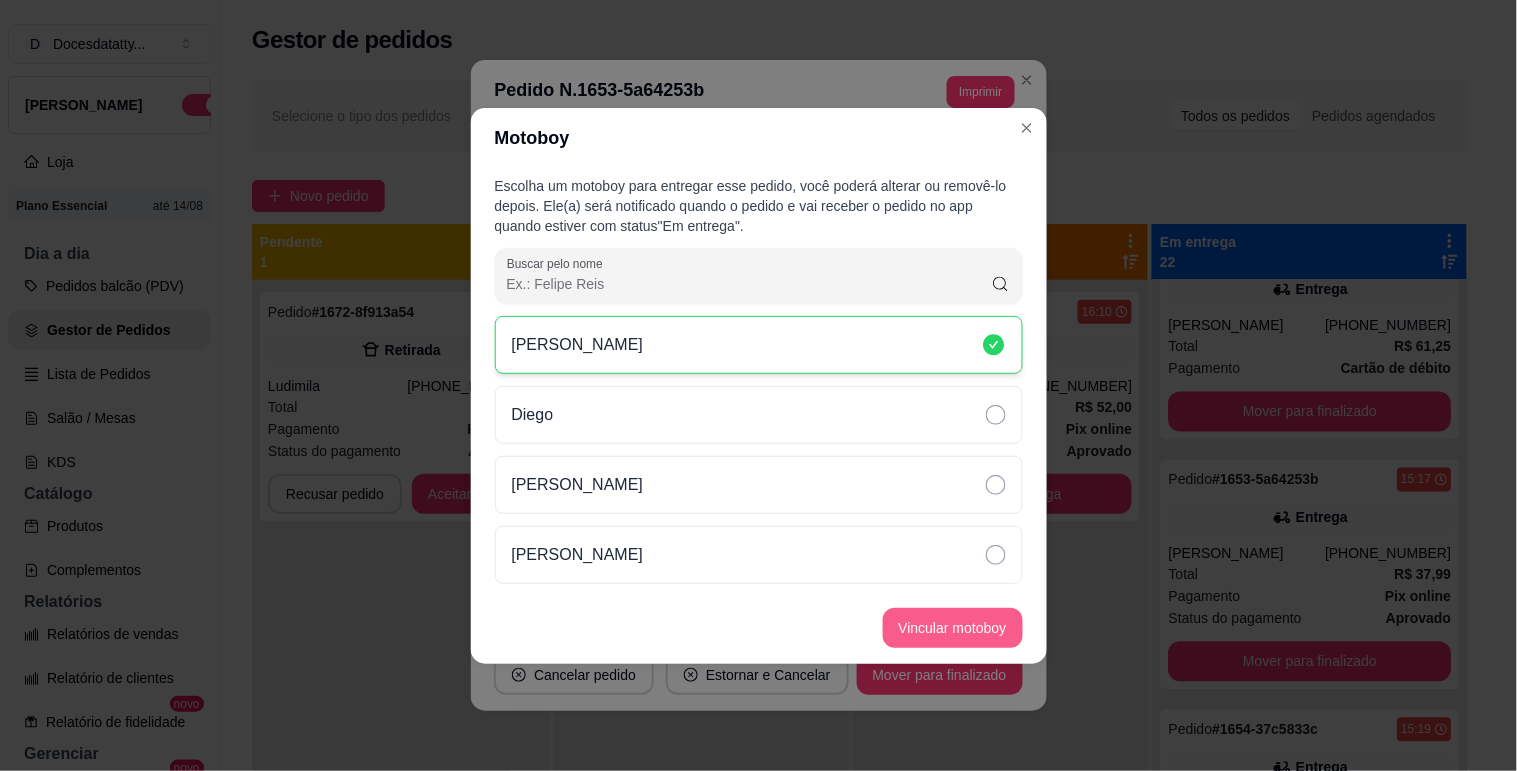 click on "Vincular motoboy" at bounding box center (953, 628) 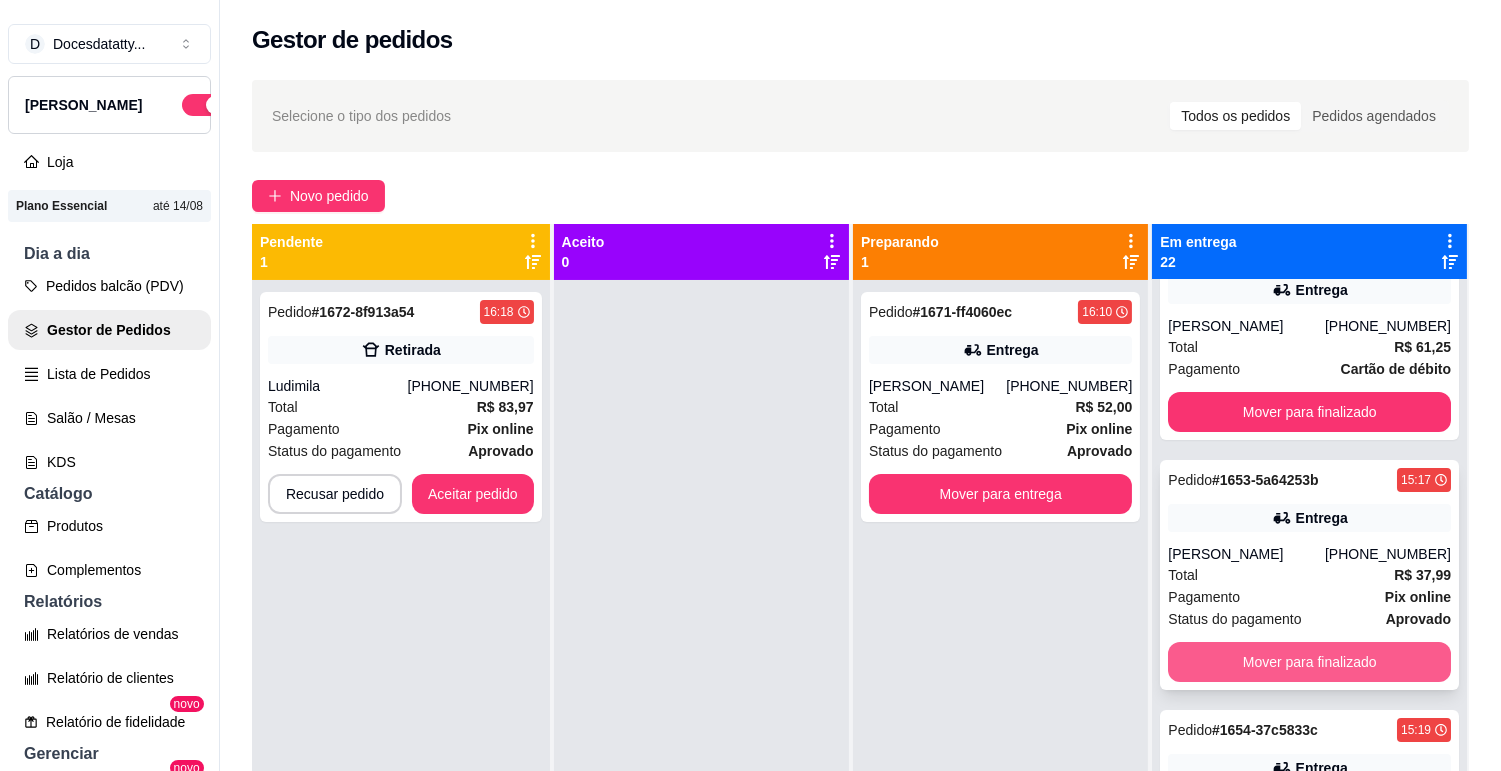 click on "Mover para finalizado" at bounding box center [1309, 662] 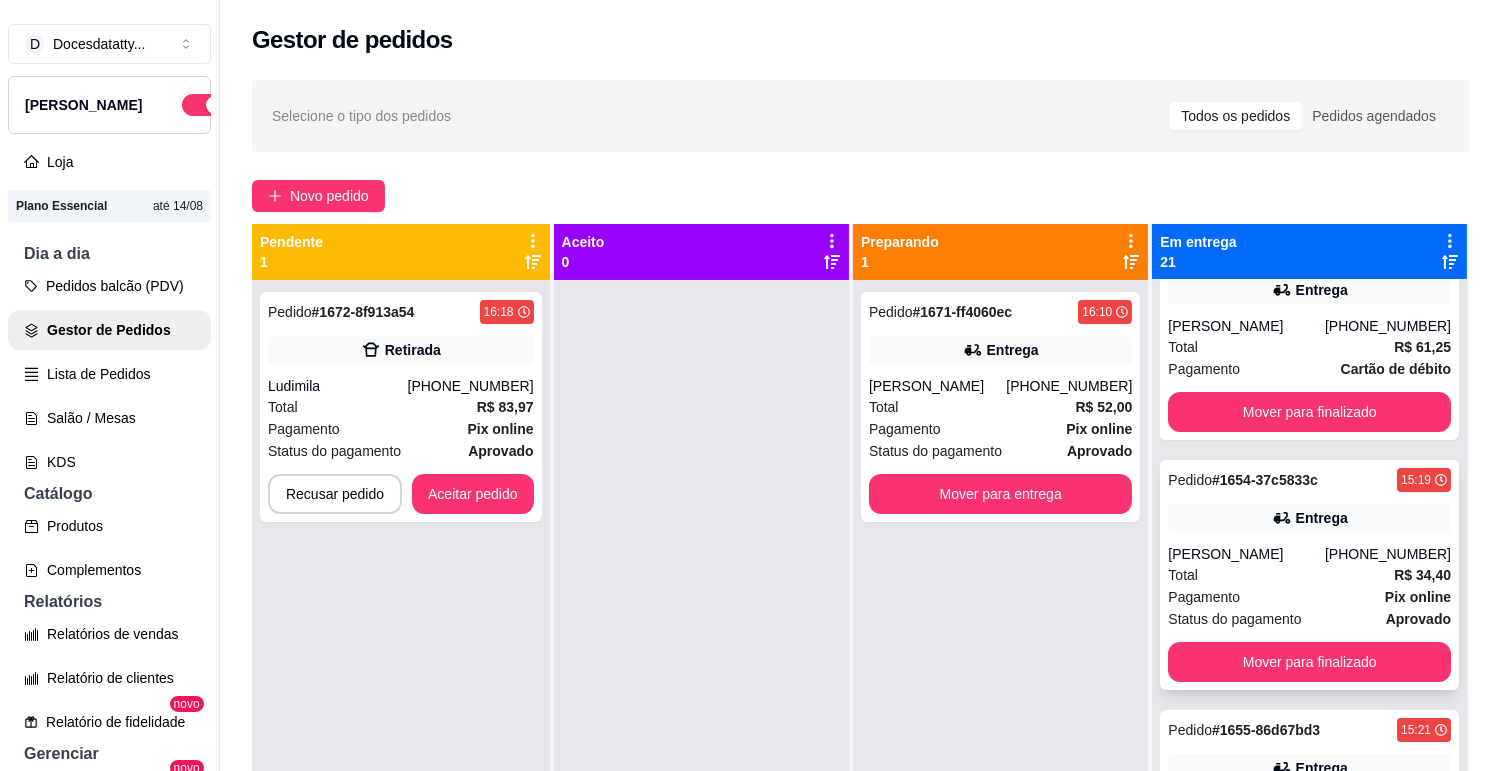 click on "Pagamento Pix online" at bounding box center [1309, 597] 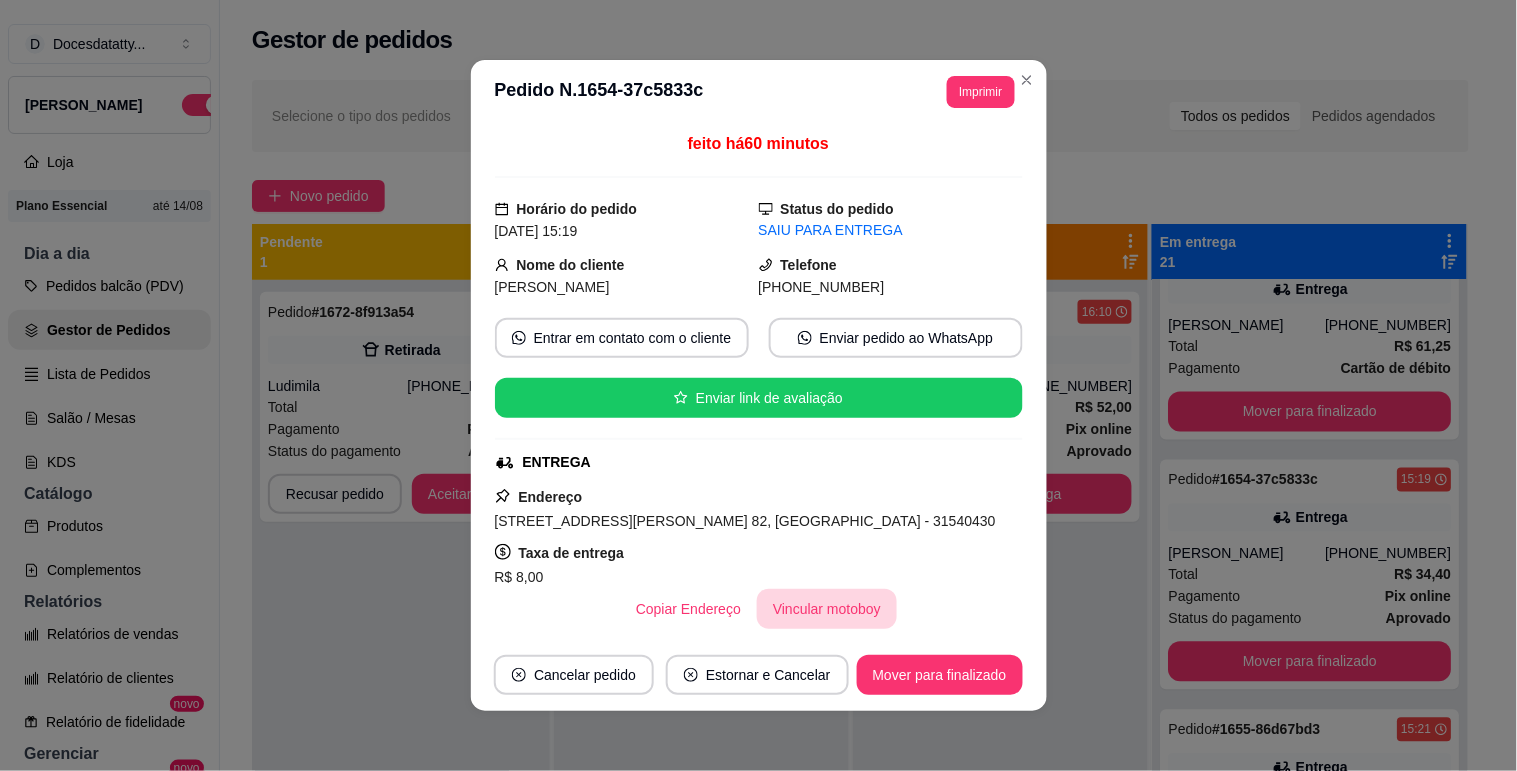 click on "Vincular motoboy" at bounding box center (827, 609) 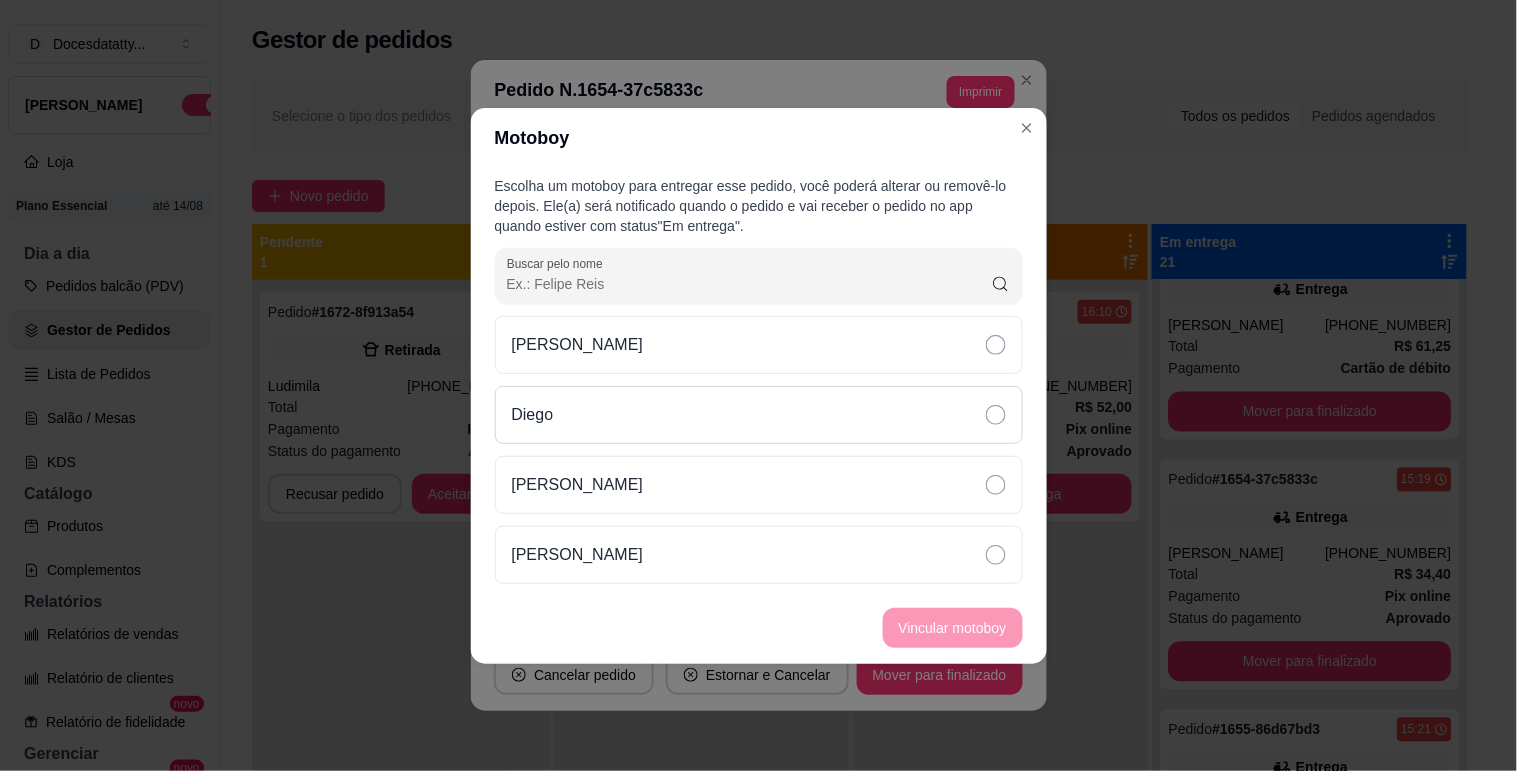 click on "Diego" at bounding box center (759, 415) 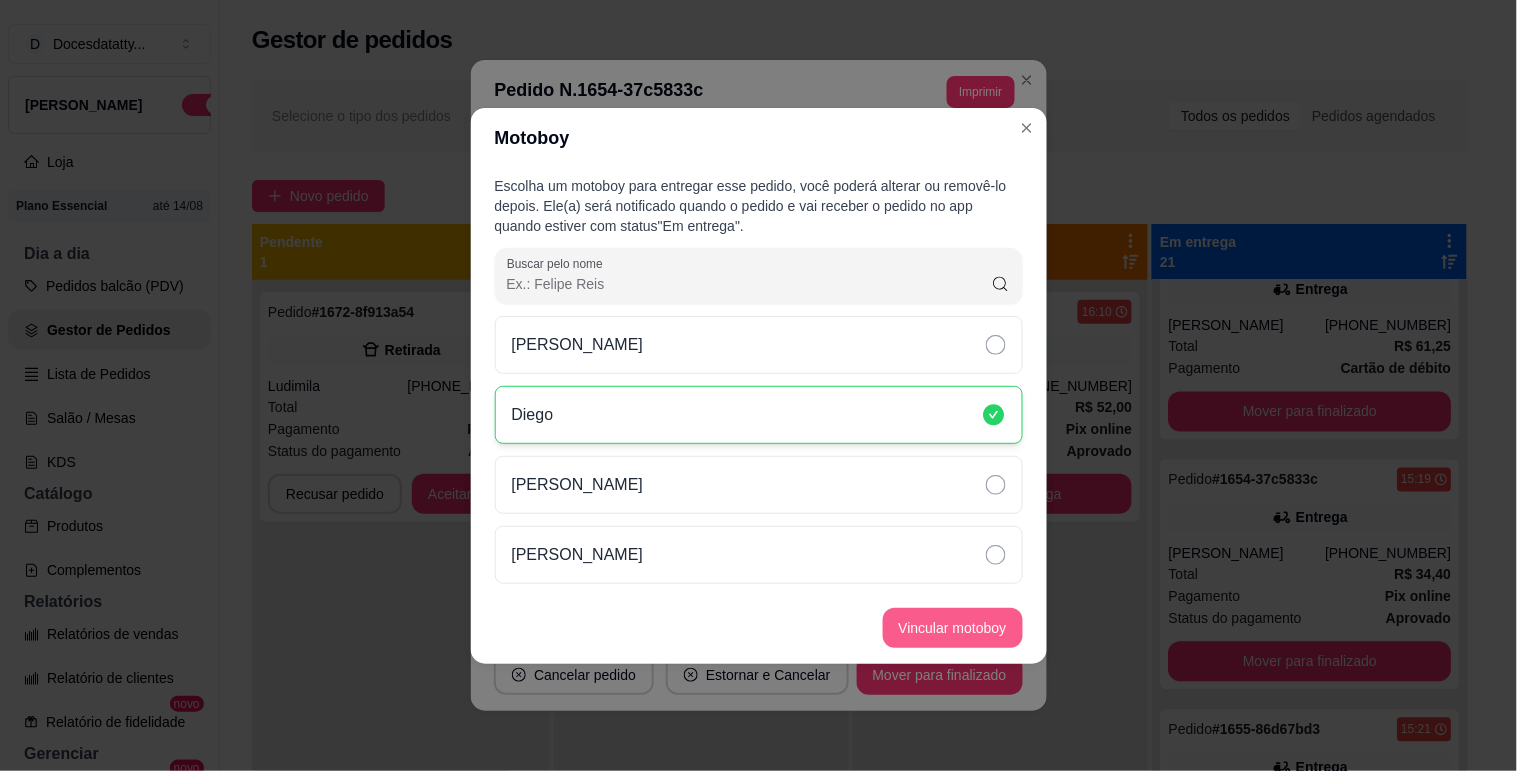 click on "Vincular motoboy" at bounding box center (953, 628) 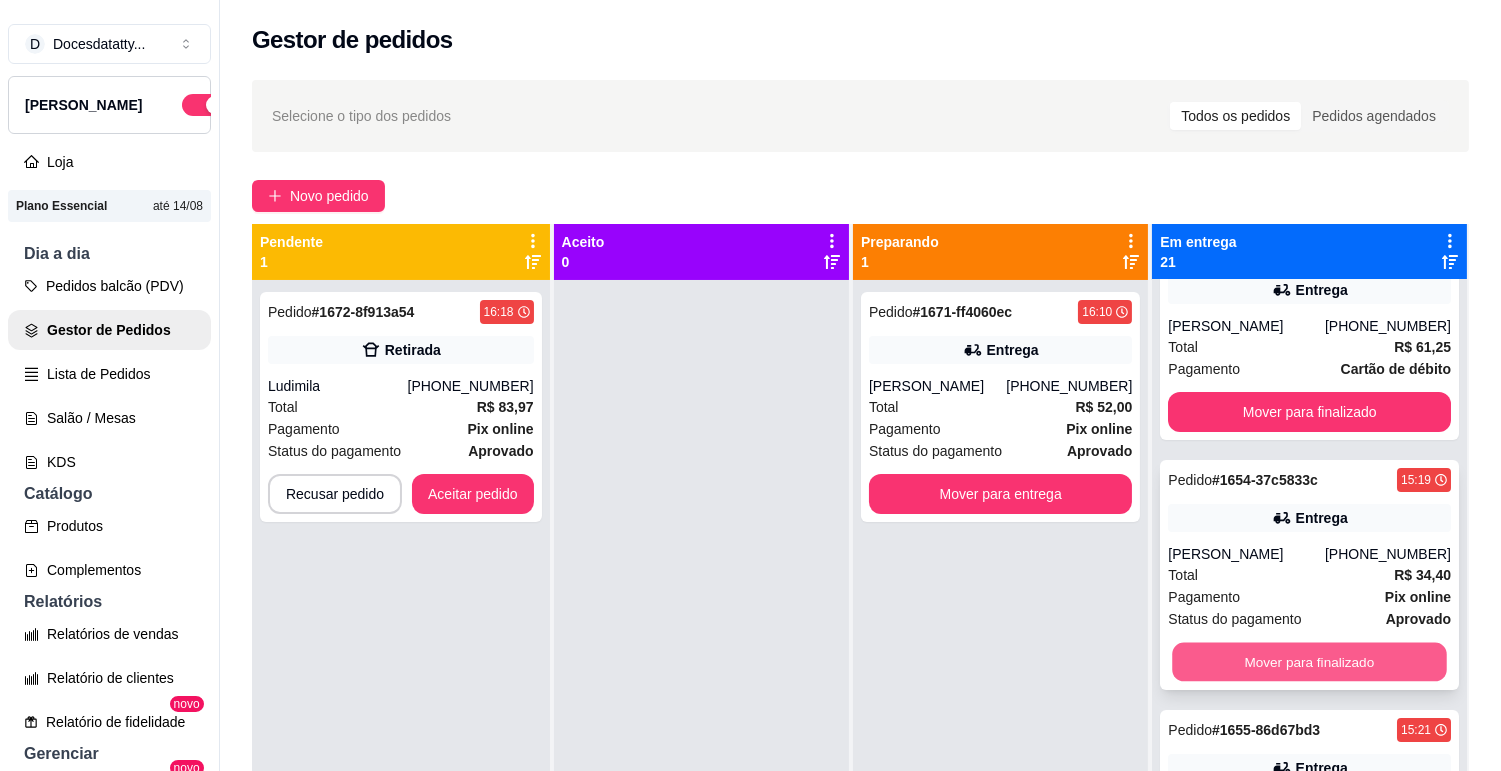 click on "Mover para finalizado" at bounding box center [1310, 662] 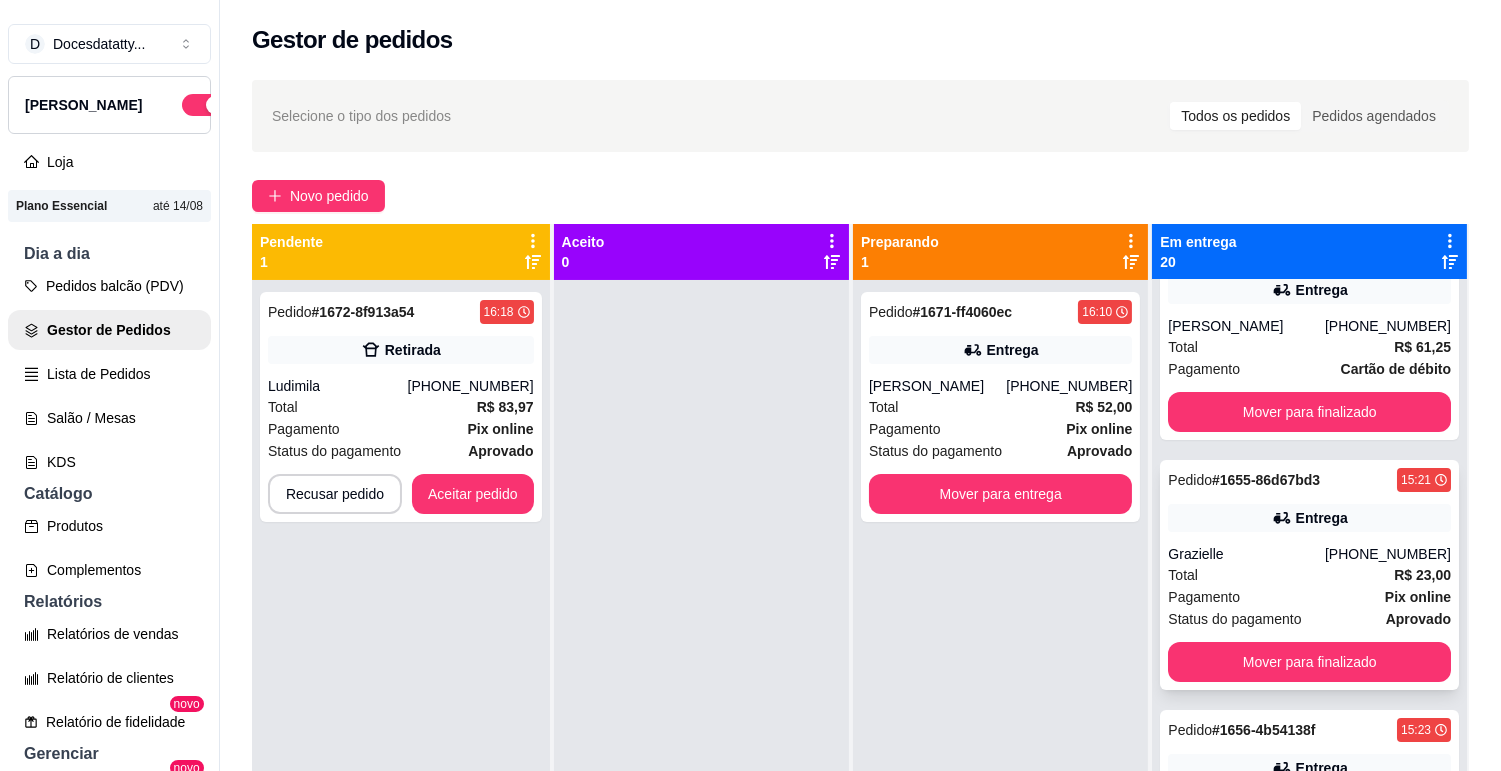 click on "Total R$ 23,00" at bounding box center [1309, 575] 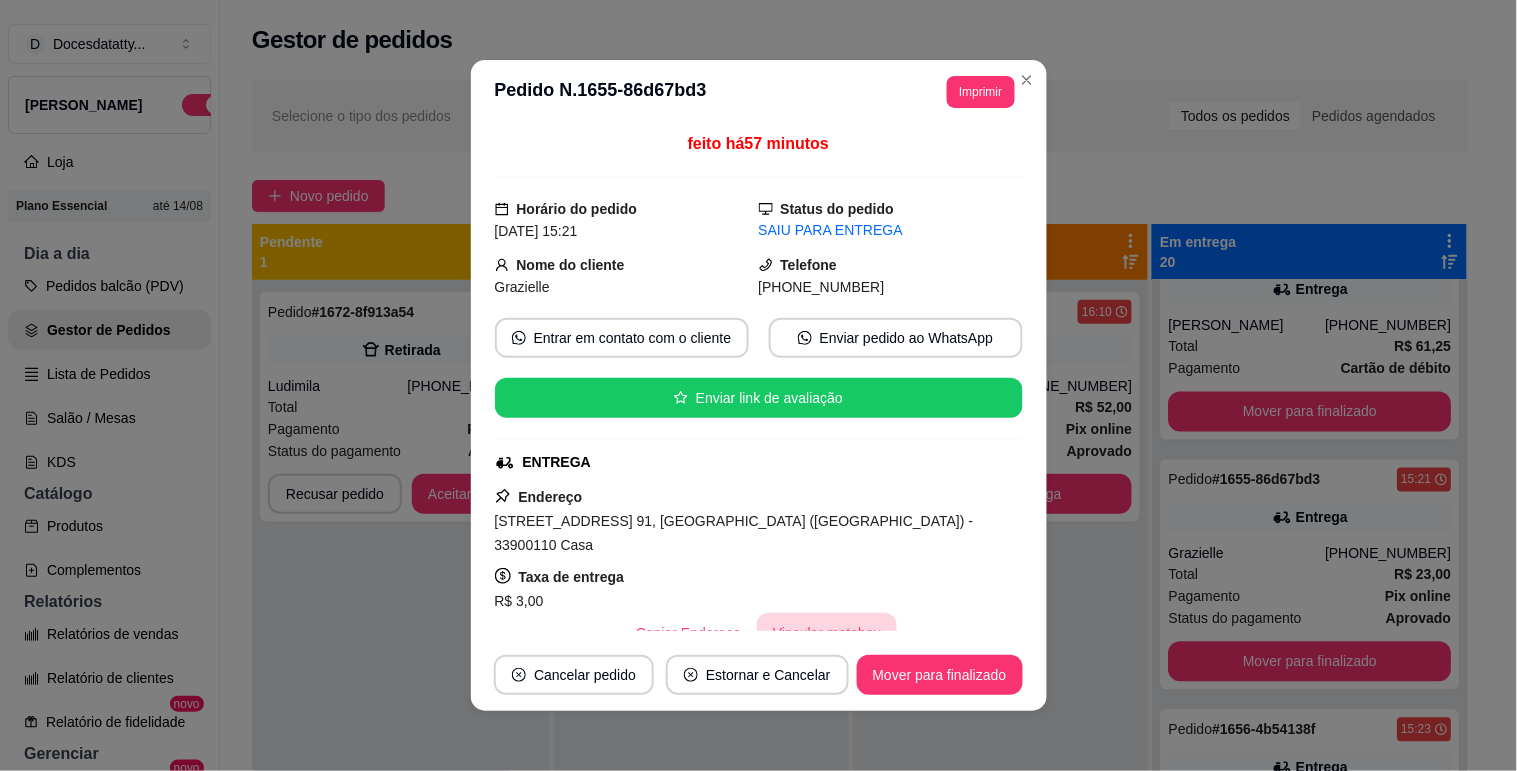 click on "Vincular motoboy" at bounding box center [827, 633] 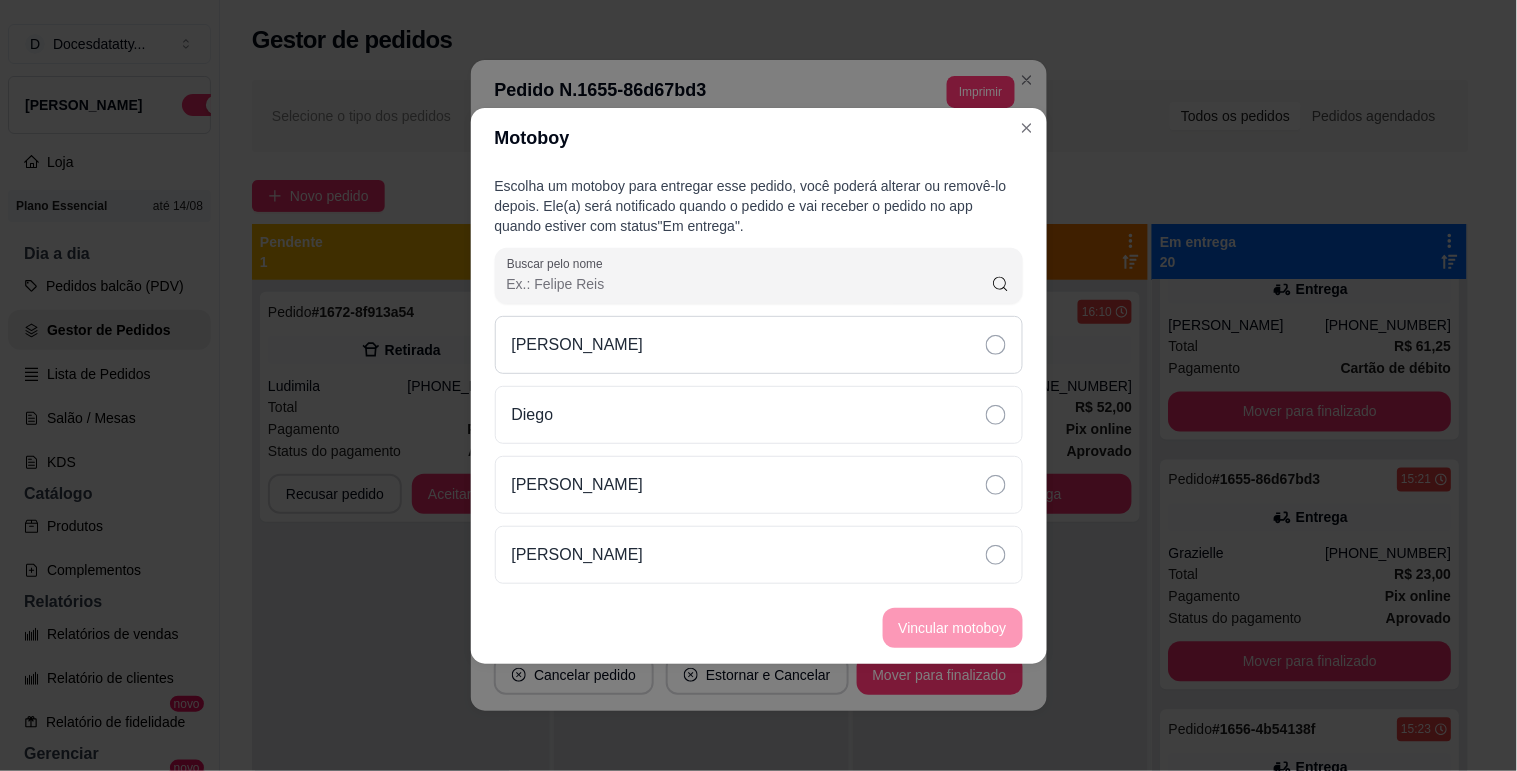 click on "[PERSON_NAME]" at bounding box center (759, 345) 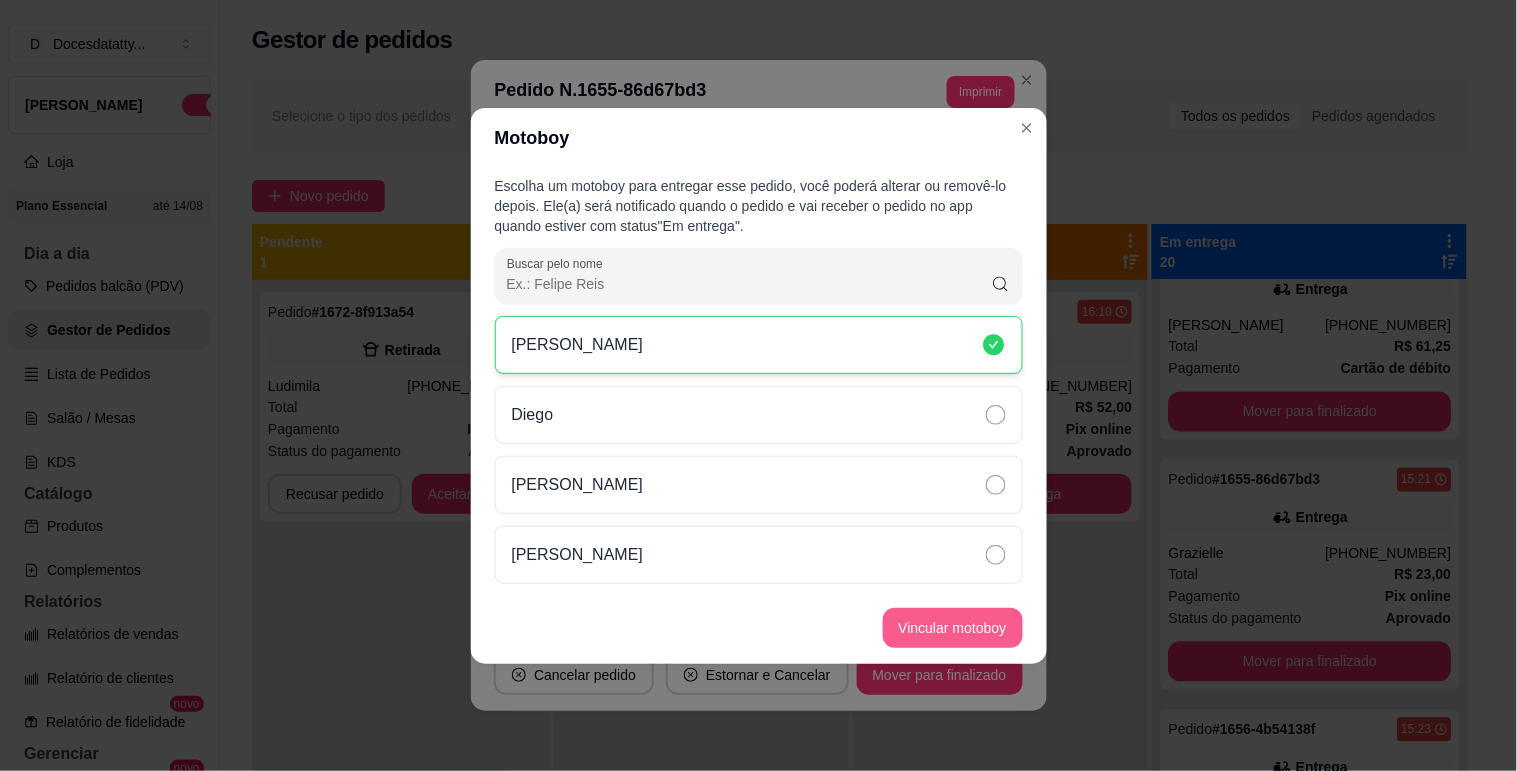 click on "Vincular motoboy" at bounding box center [953, 628] 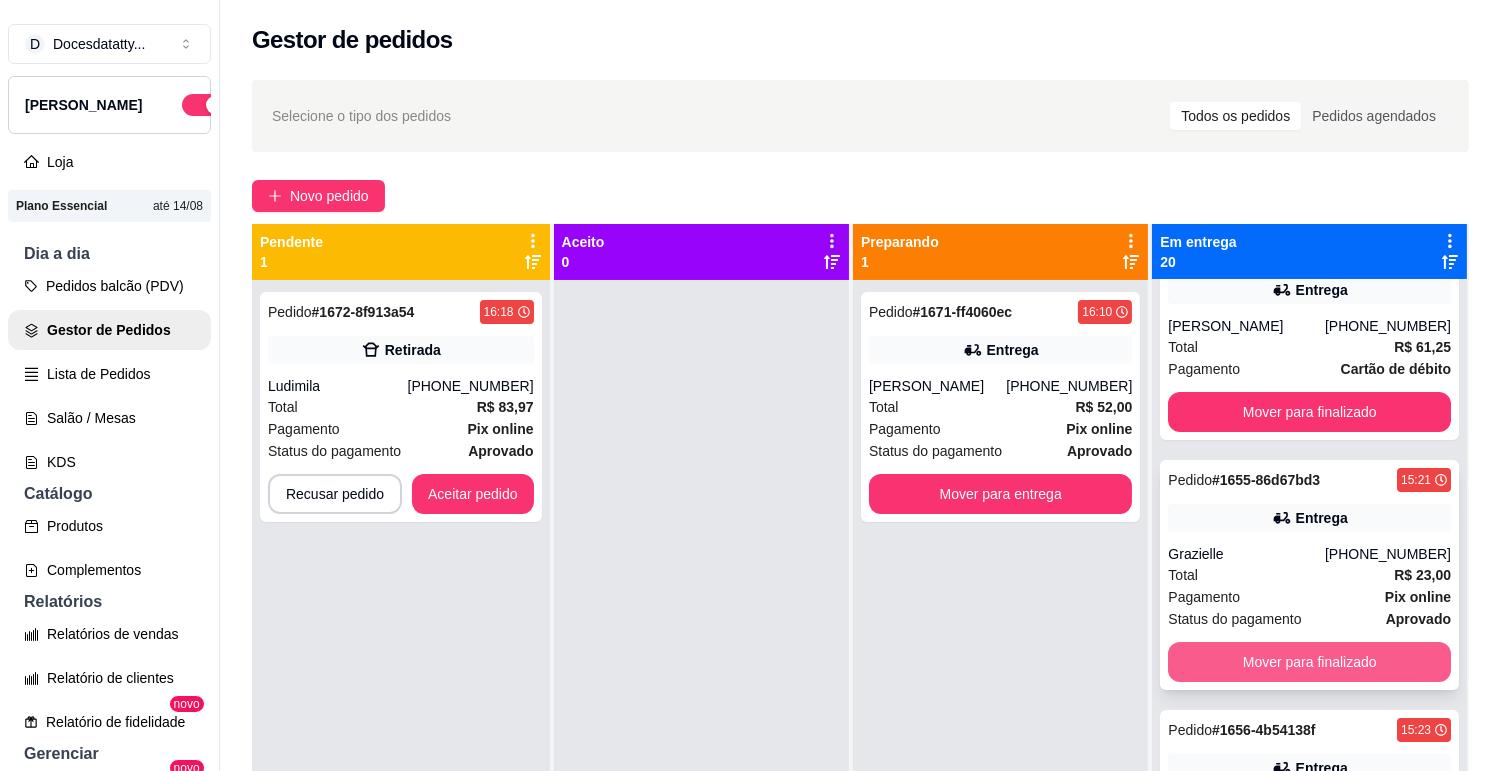 click on "Mover para finalizado" at bounding box center (1309, 662) 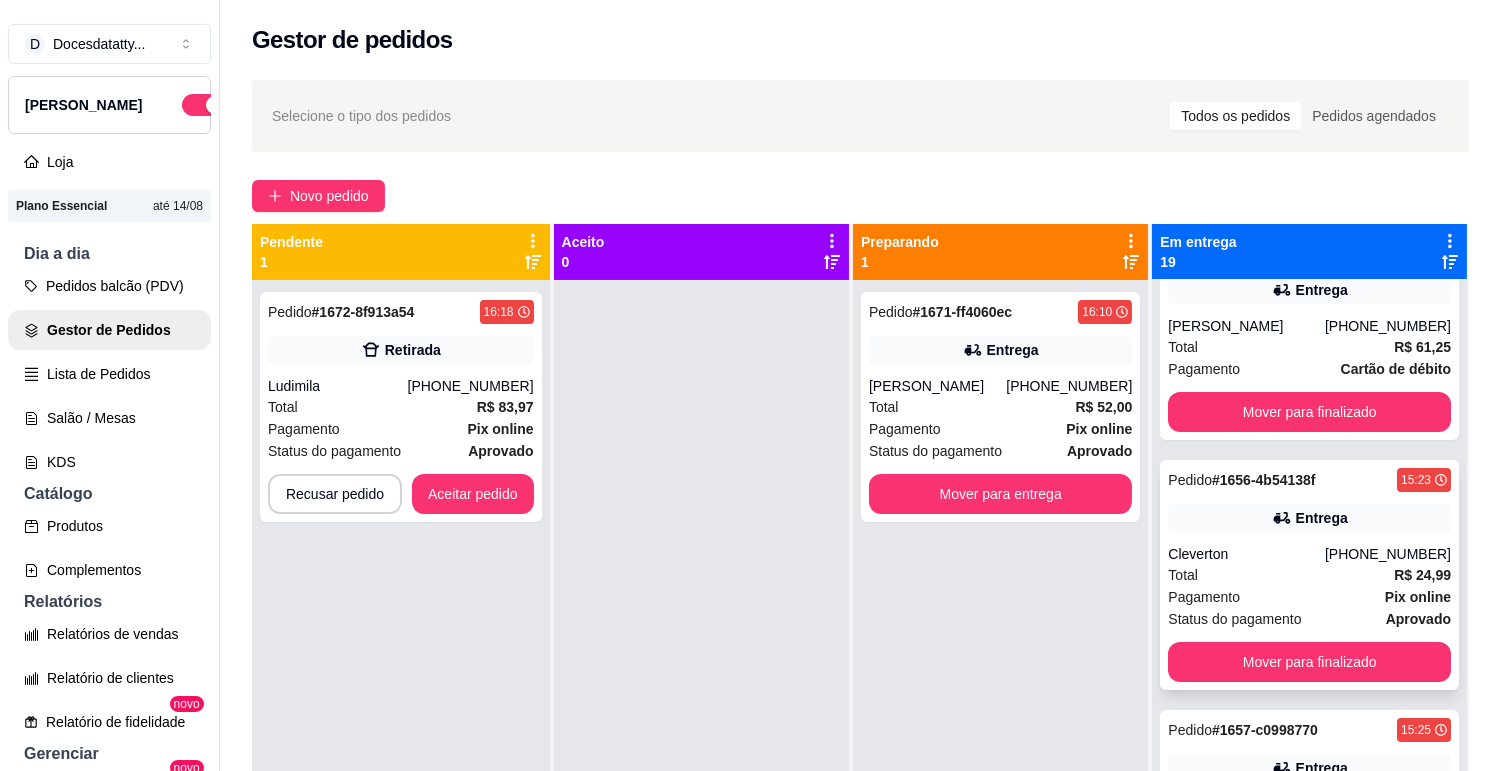 click on "Total R$ 24,99" at bounding box center (1309, 575) 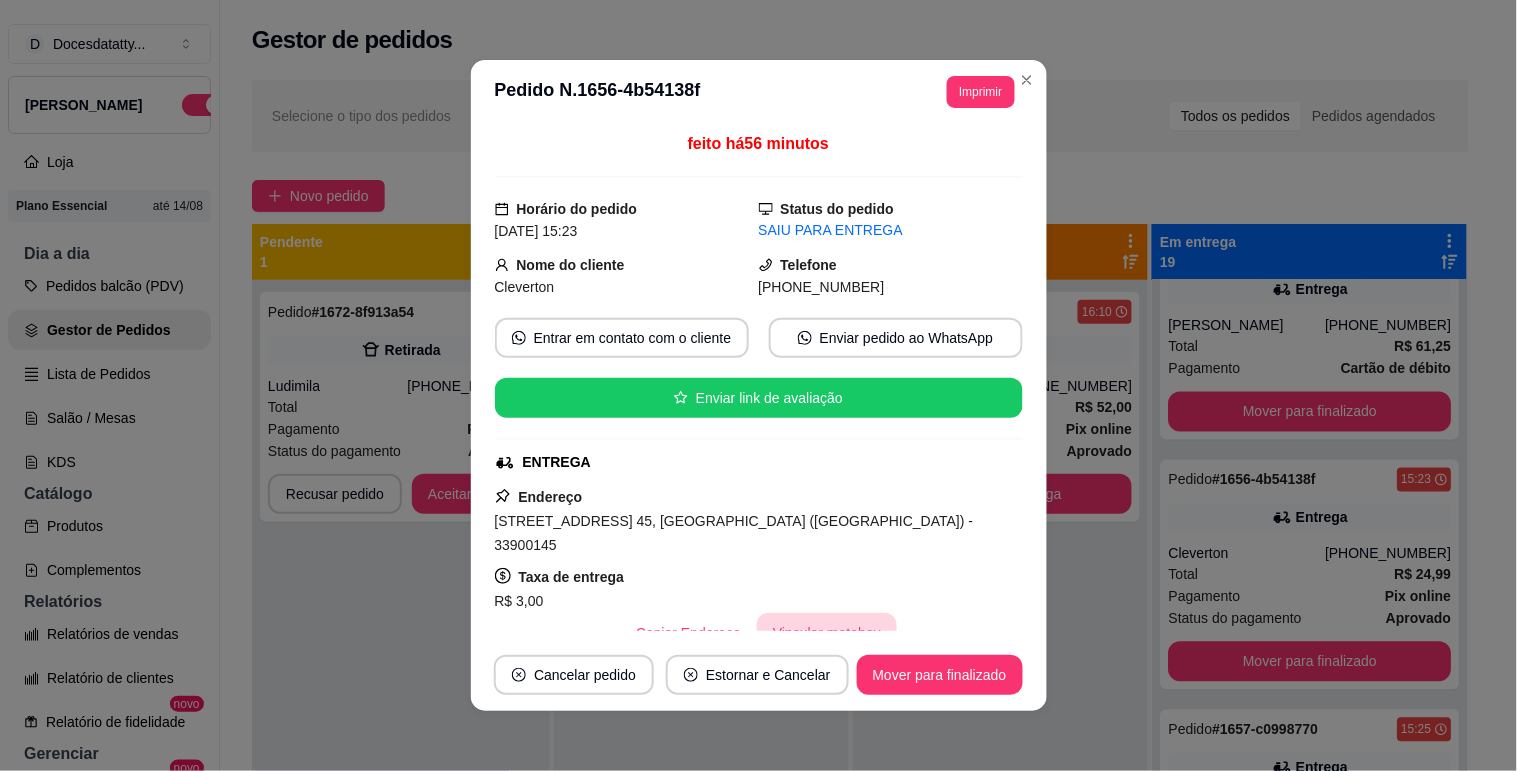 click on "Vincular motoboy" at bounding box center [827, 633] 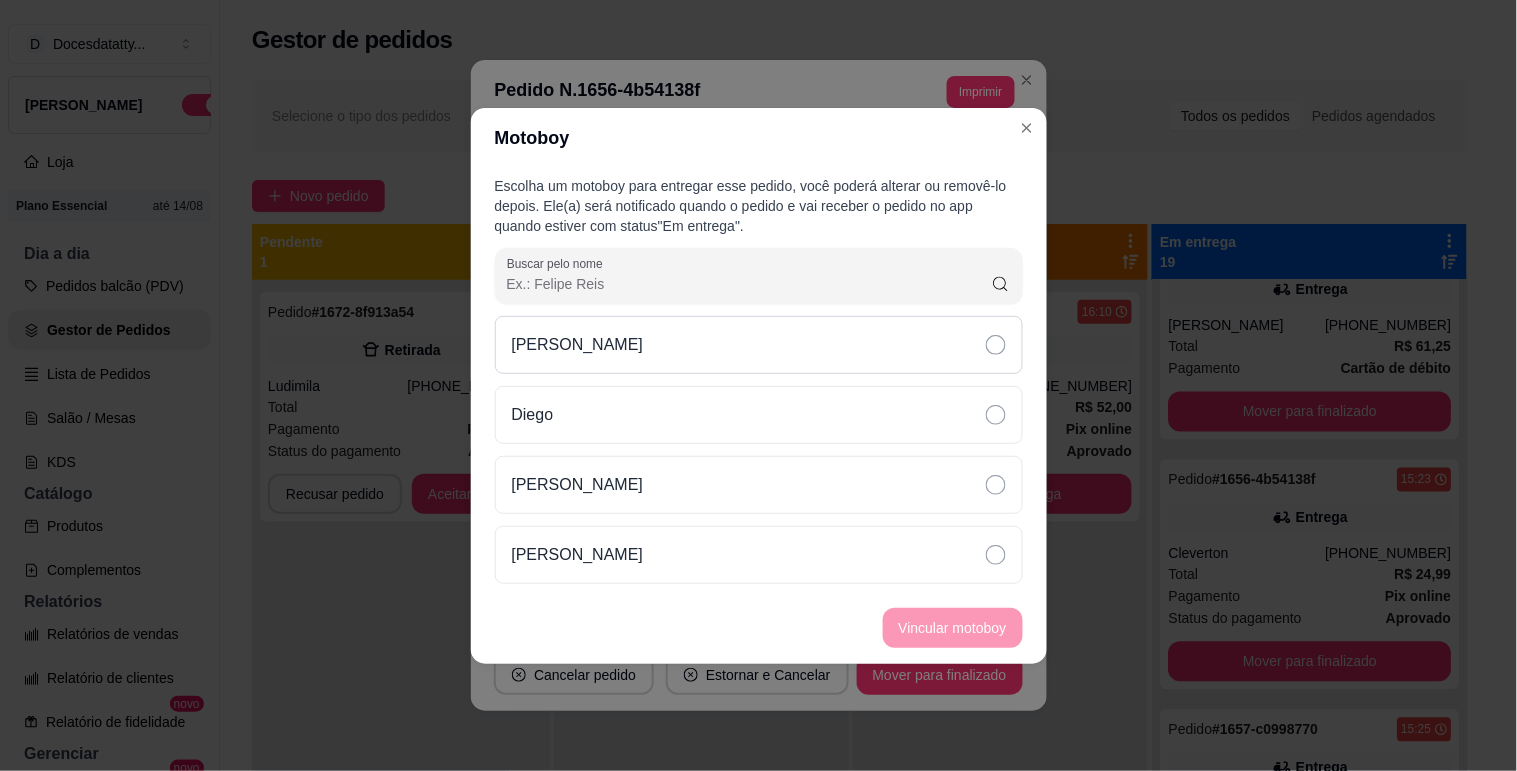 click on "[PERSON_NAME]" at bounding box center (759, 345) 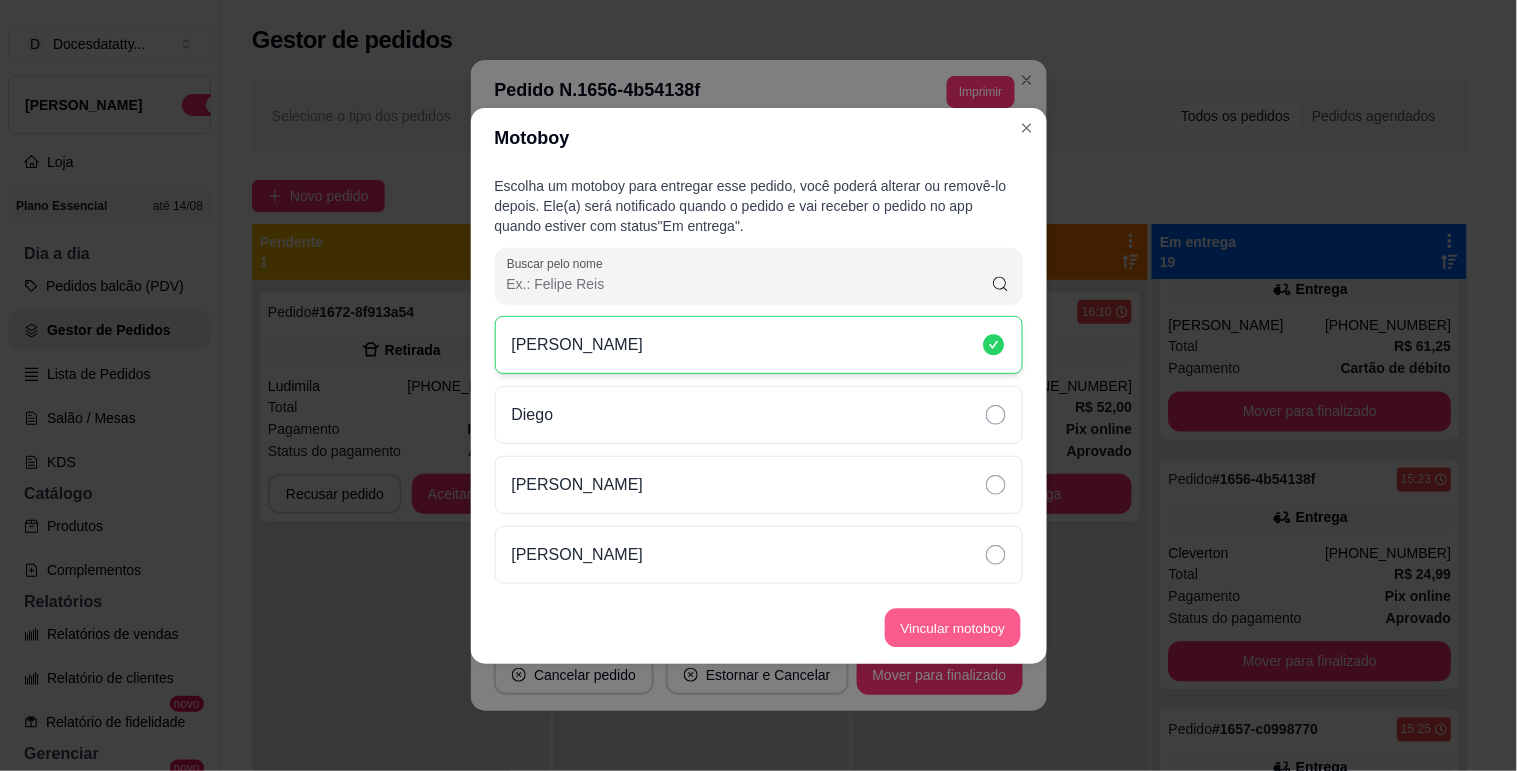 click on "Vincular motoboy" at bounding box center (953, 627) 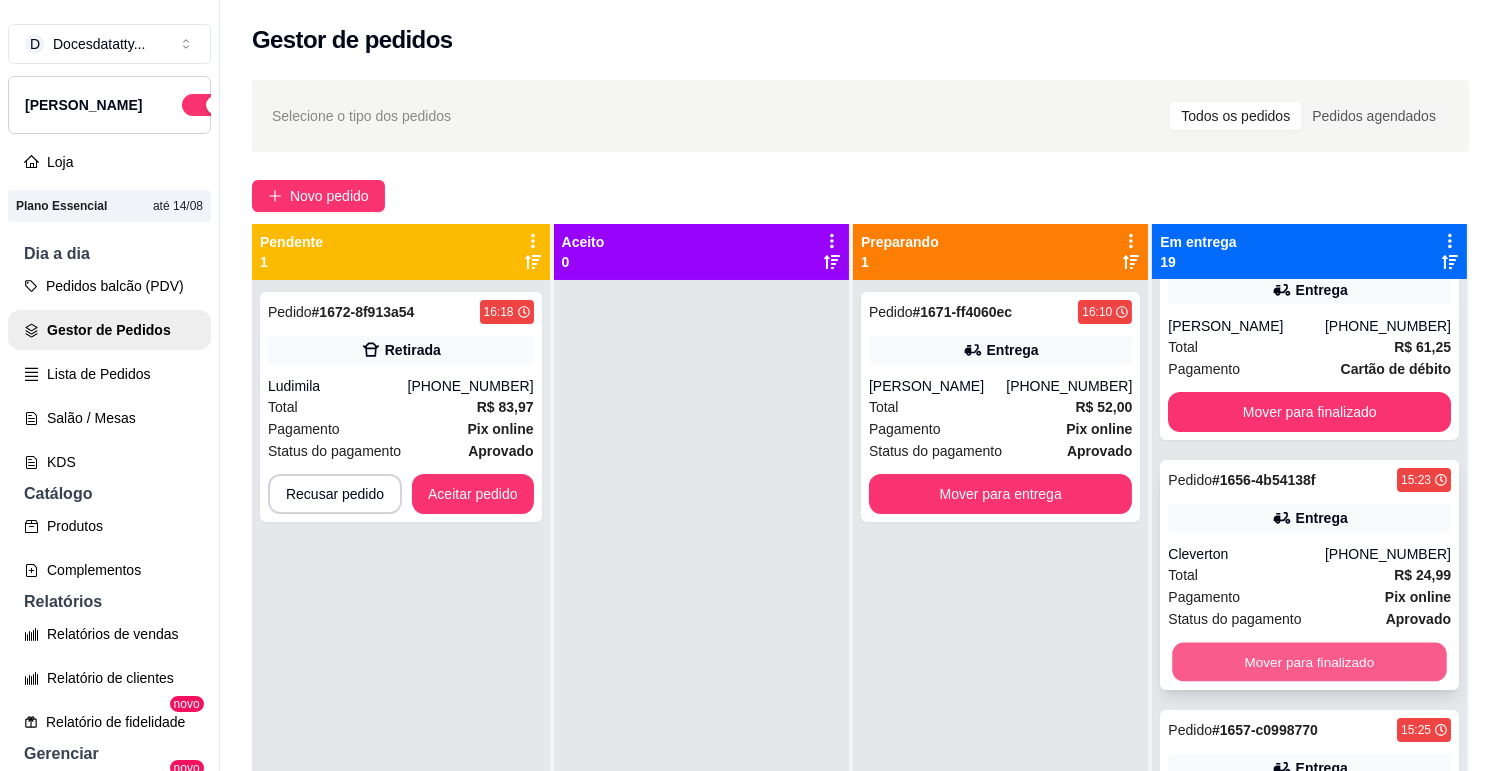 click on "Mover para finalizado" at bounding box center (1310, 662) 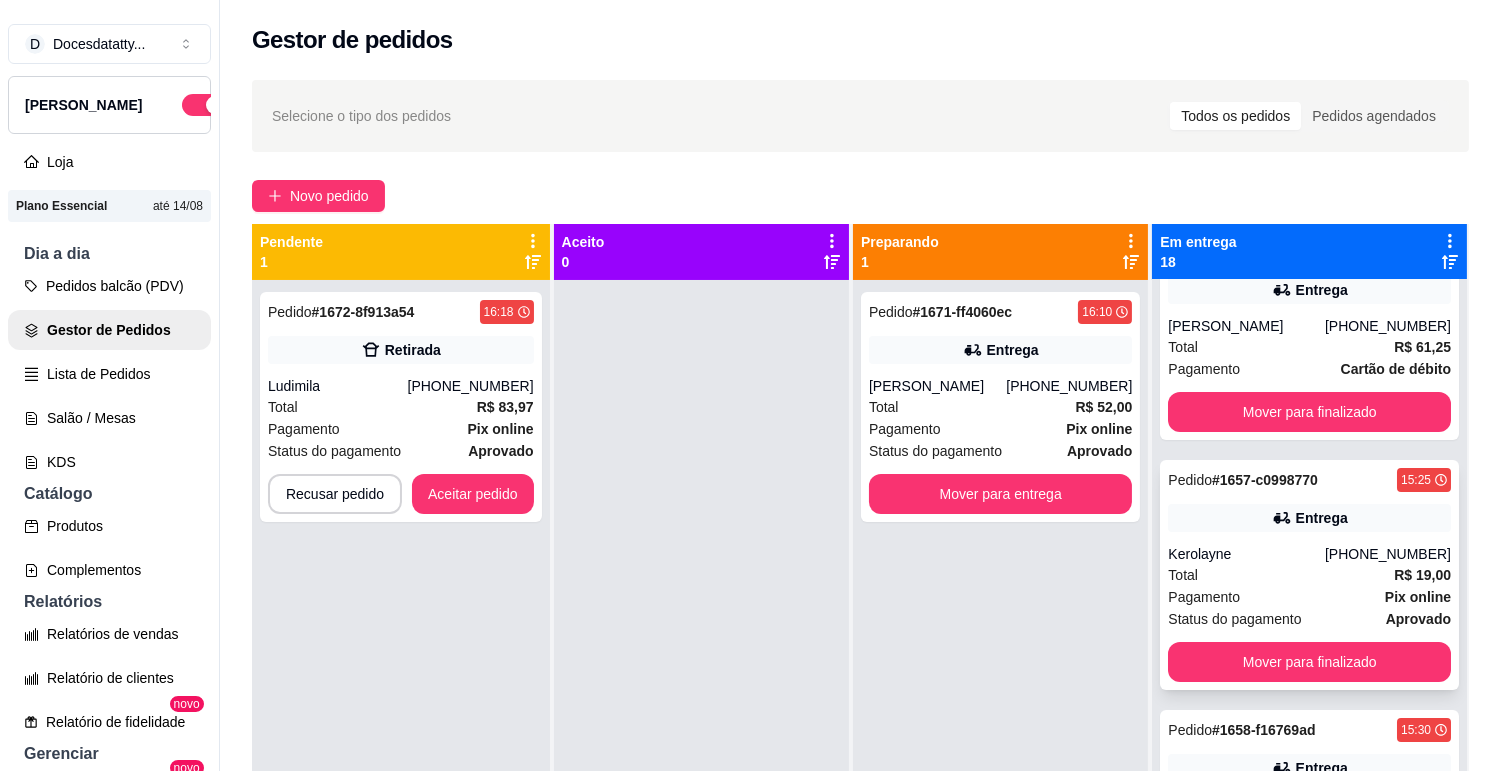 click on "Total R$ 19,00" at bounding box center [1309, 575] 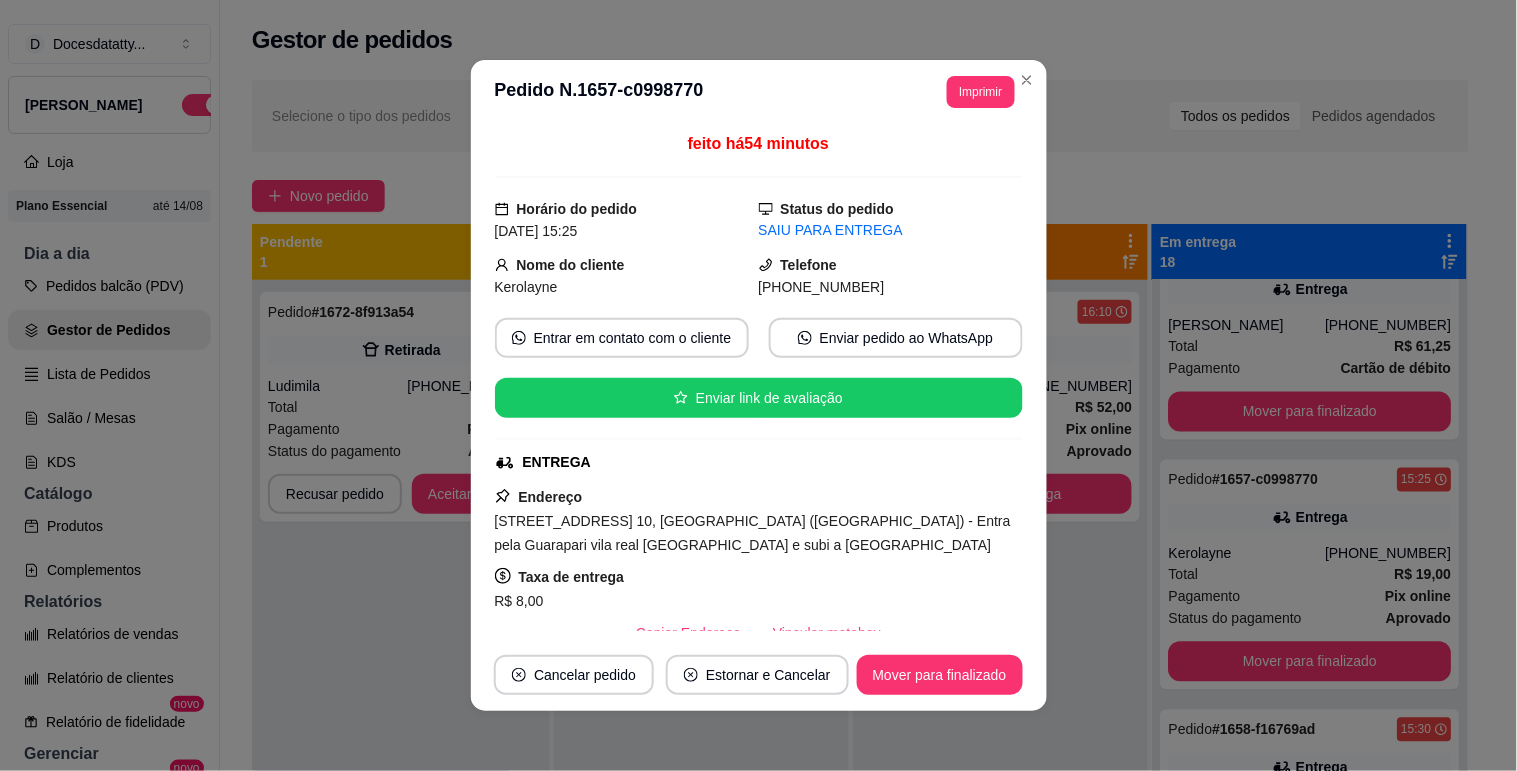 scroll, scrollTop: 111, scrollLeft: 0, axis: vertical 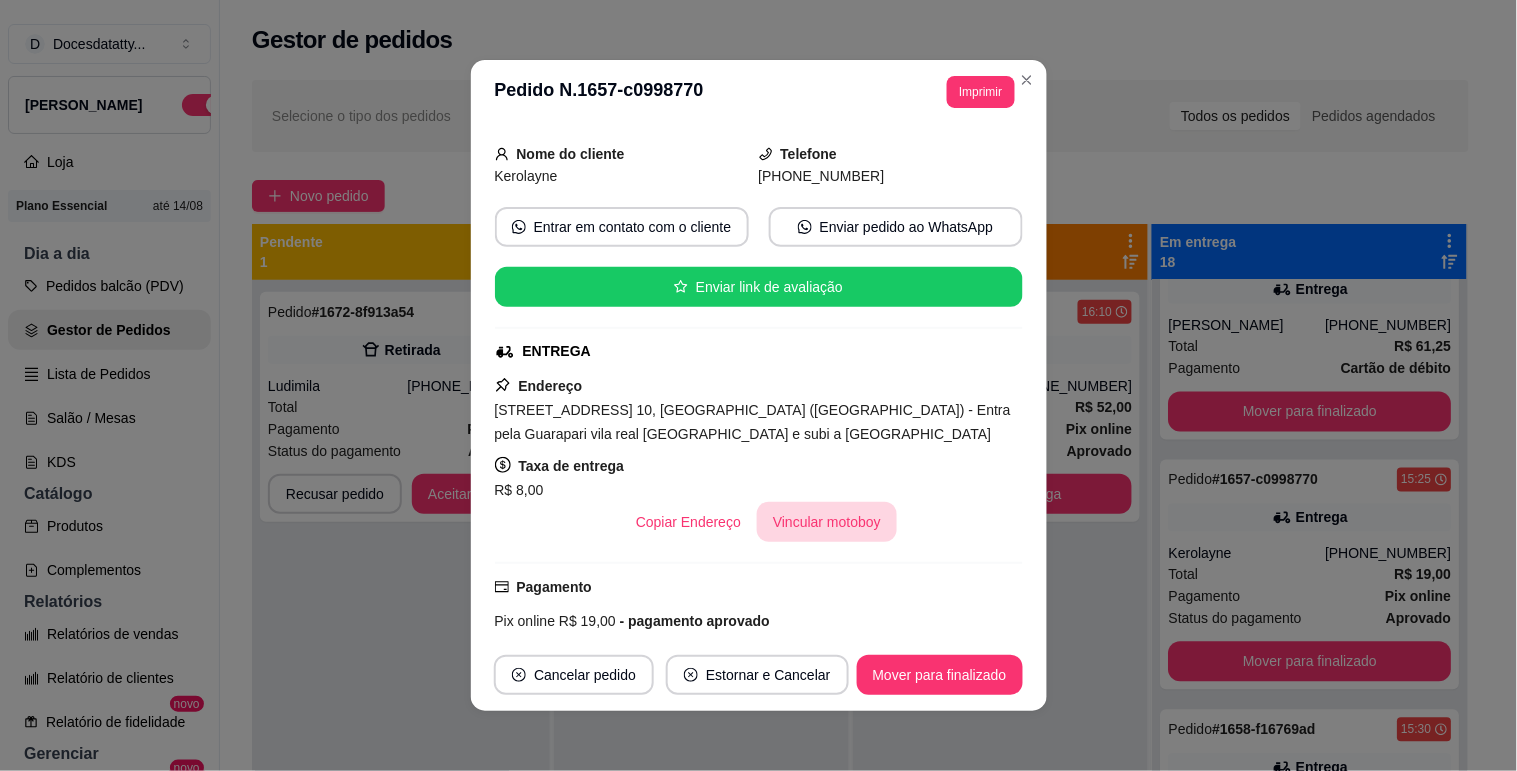 click on "Vincular motoboy" at bounding box center [827, 522] 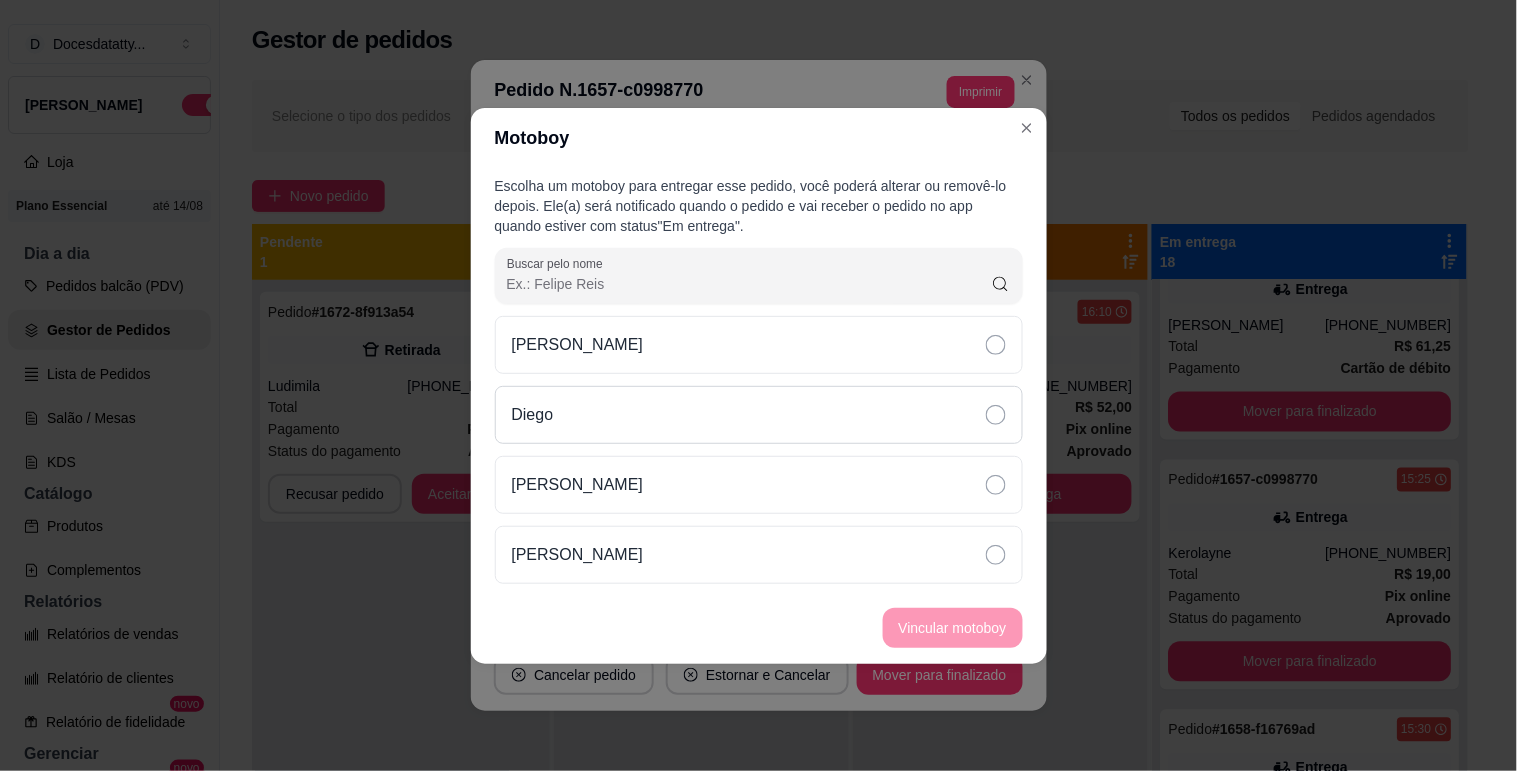 click on "Diego" at bounding box center [759, 415] 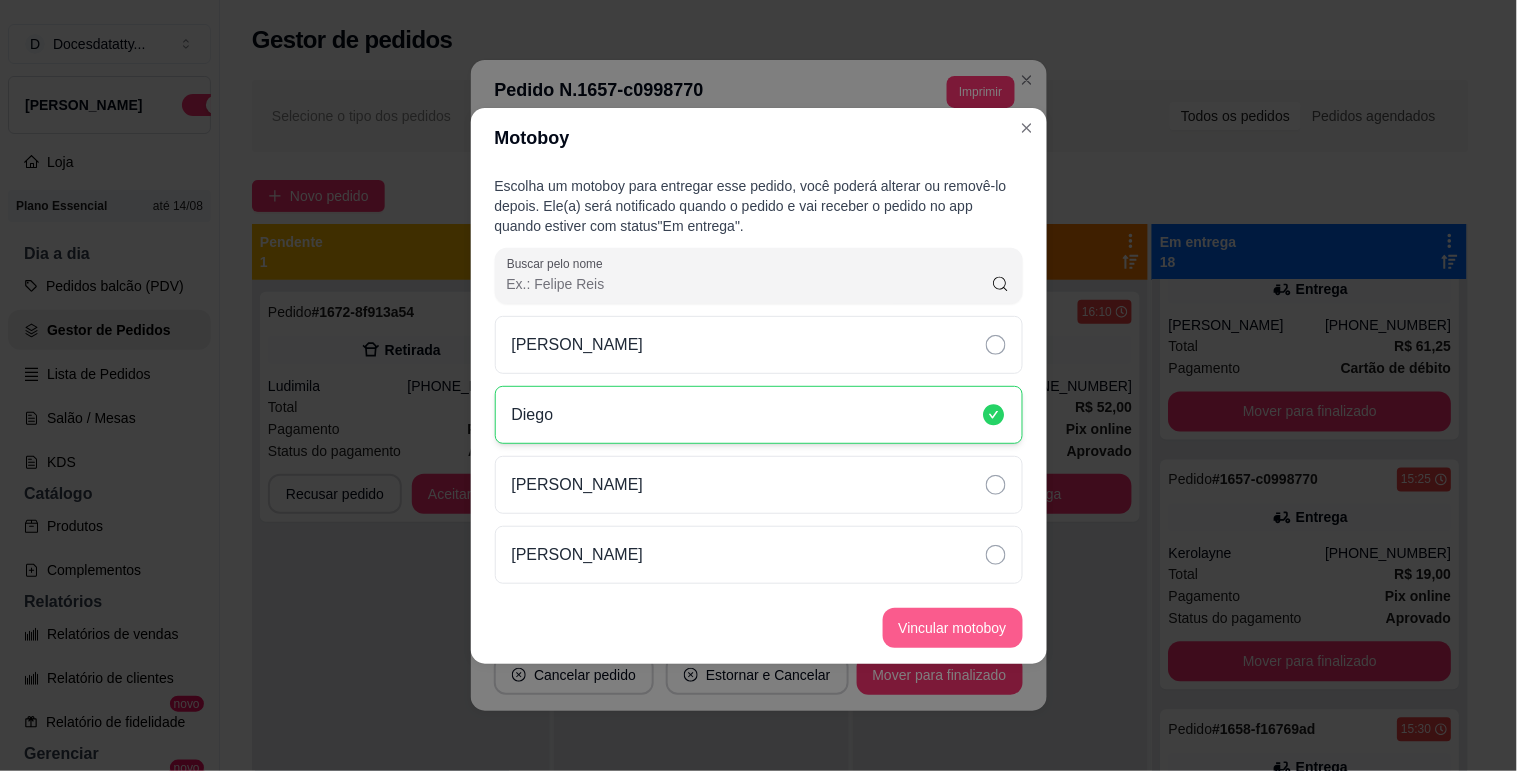 click on "Vincular motoboy" at bounding box center (953, 628) 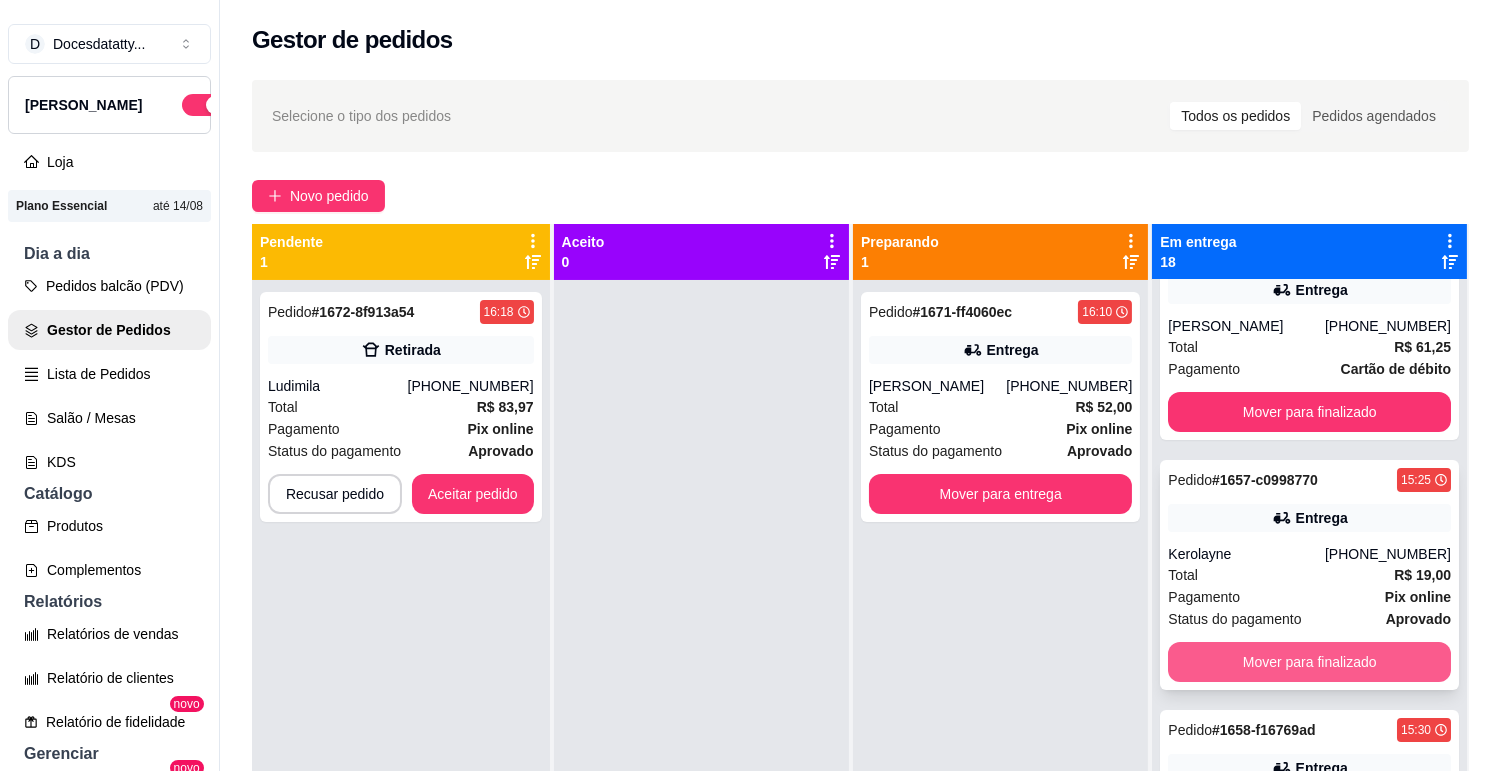 click on "Mover para finalizado" at bounding box center [1309, 662] 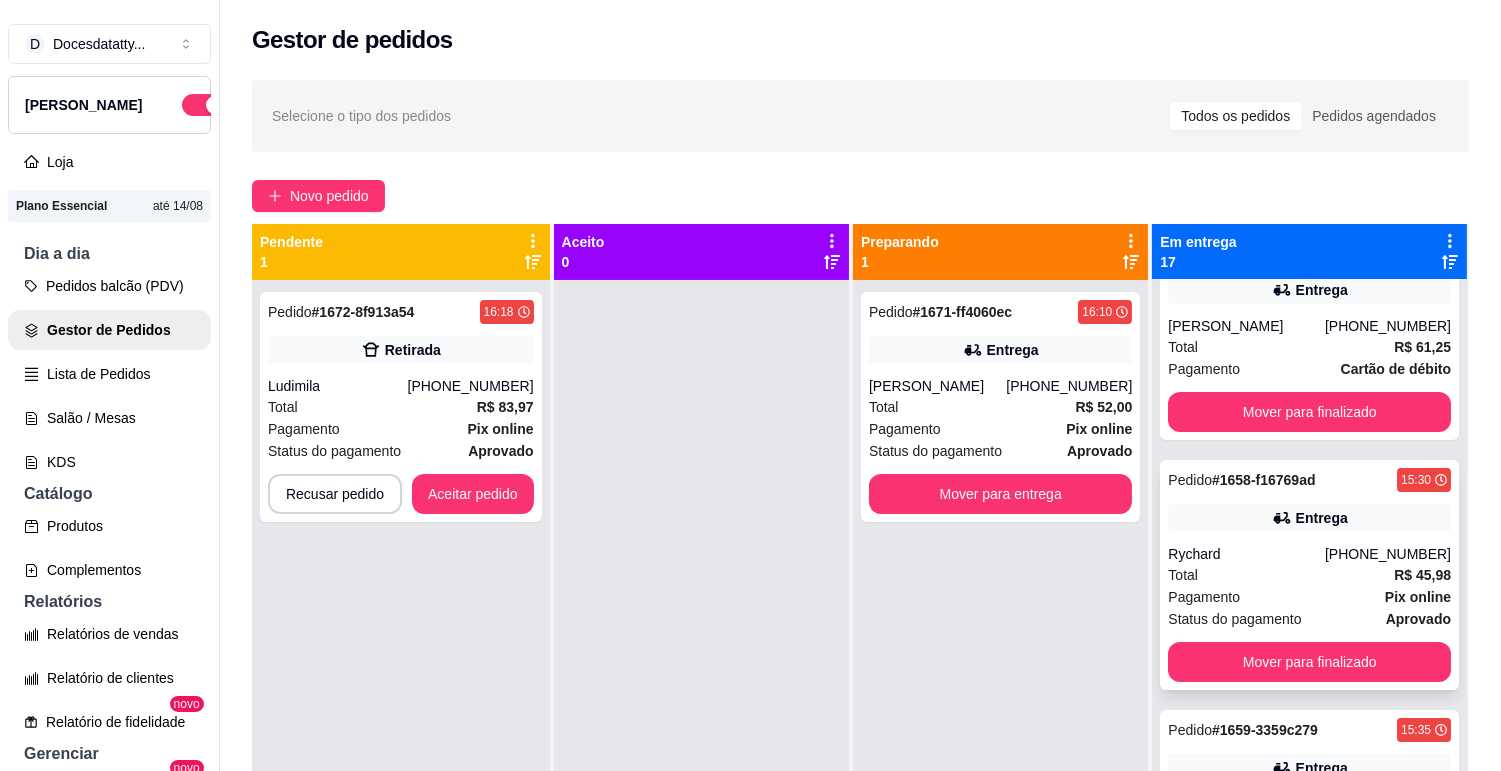 click on "Total R$ 45,98" at bounding box center [1309, 575] 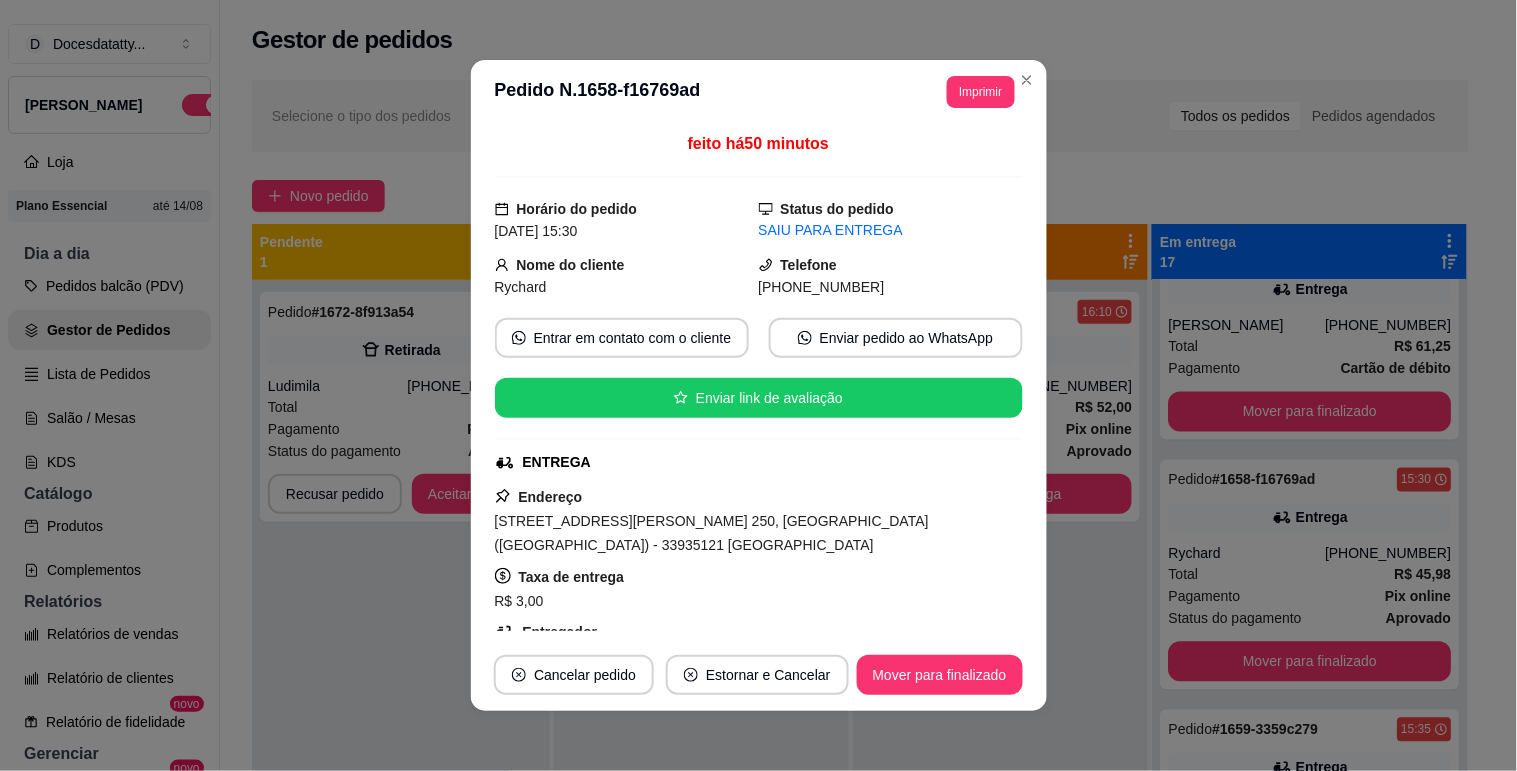 scroll, scrollTop: 111, scrollLeft: 0, axis: vertical 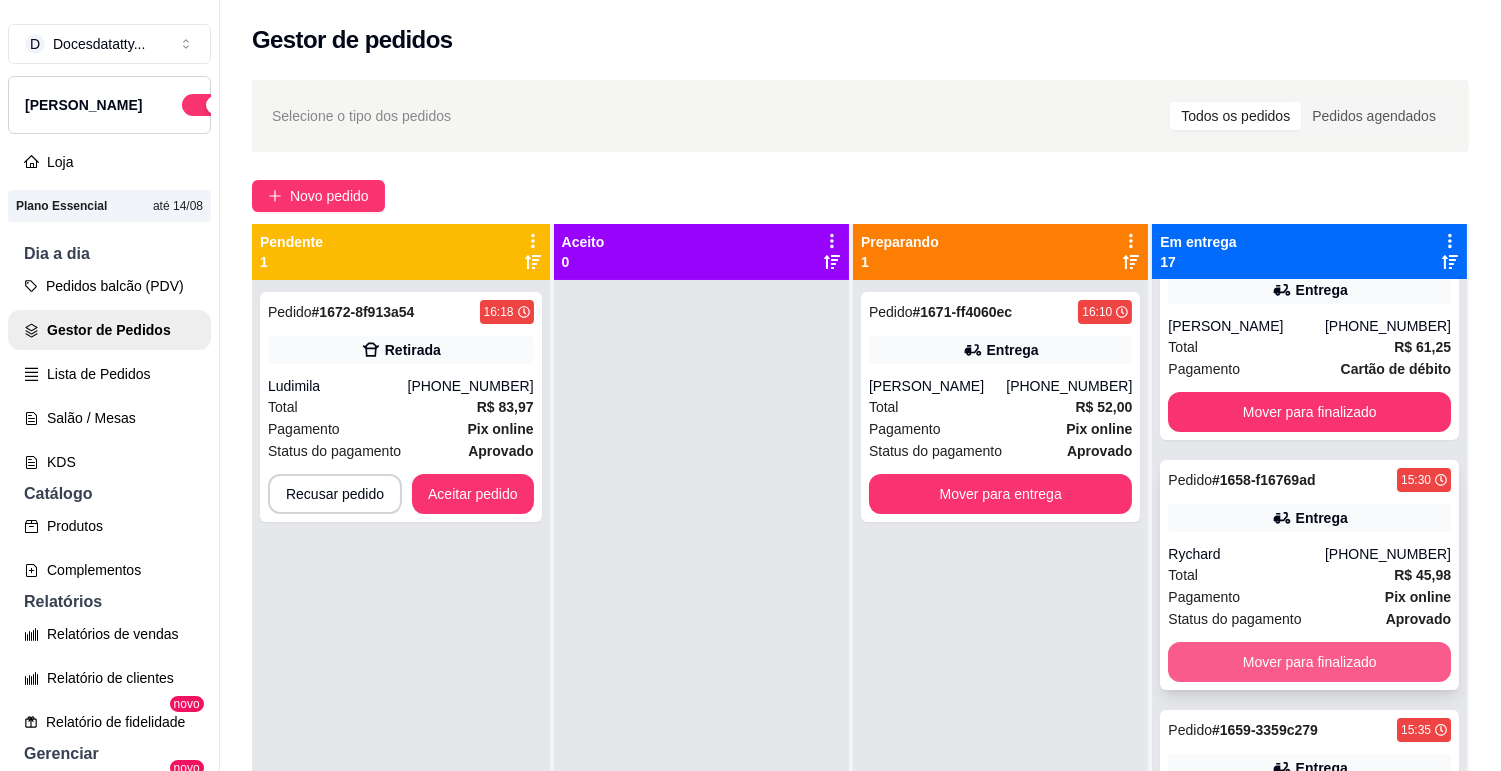 click on "Mover para finalizado" at bounding box center (1309, 662) 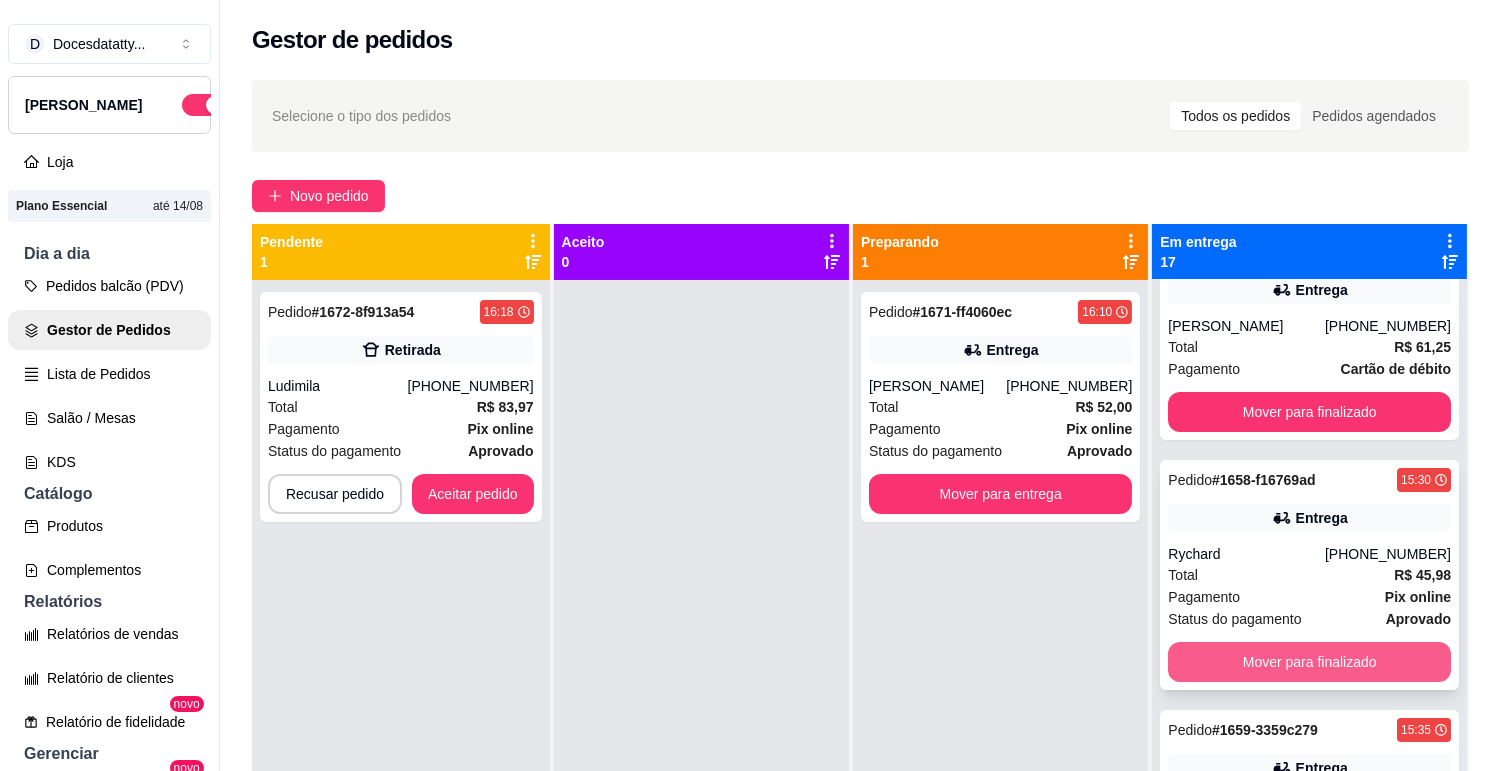 click on "Mover para finalizado" at bounding box center [1309, 662] 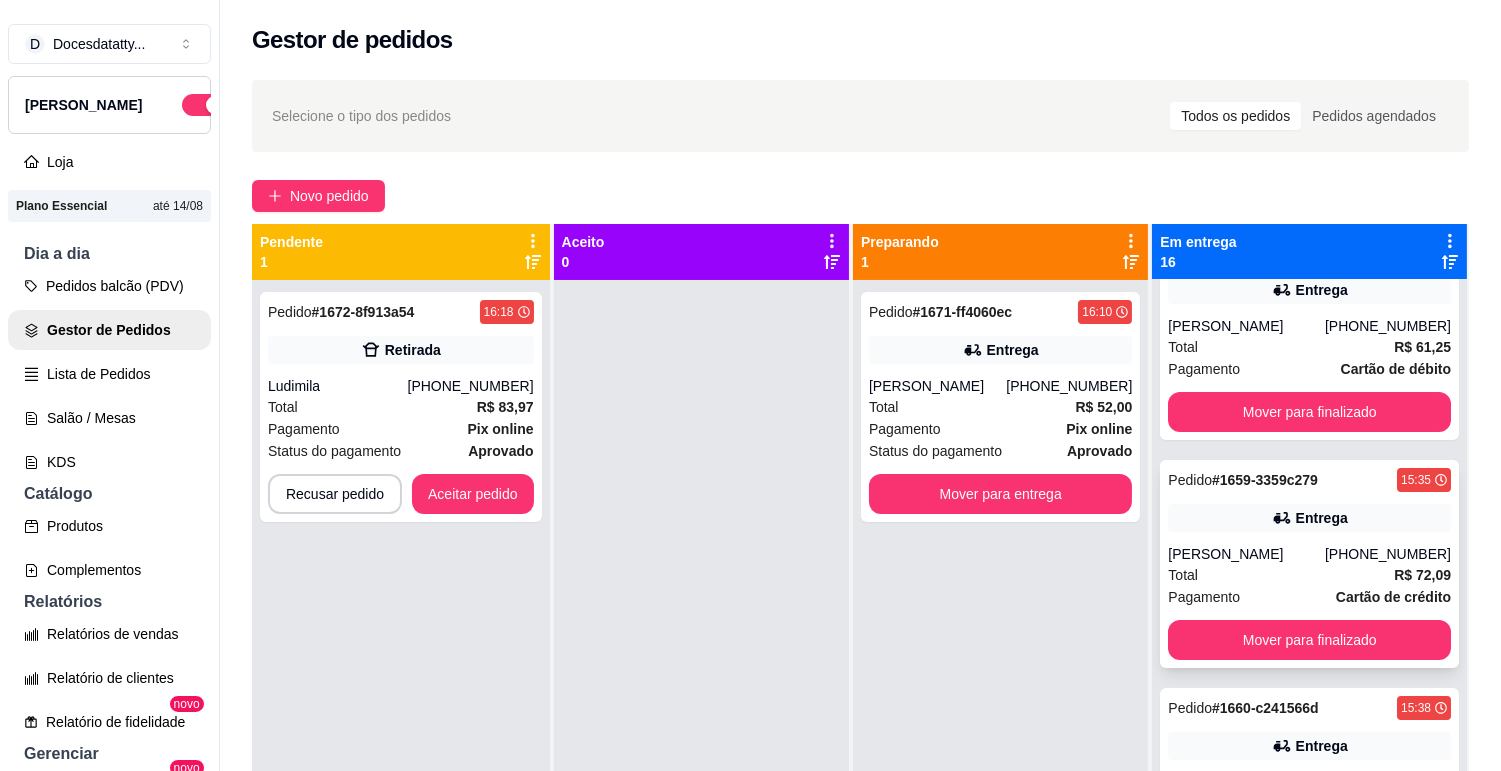 click on "[PERSON_NAME]" at bounding box center [1246, 554] 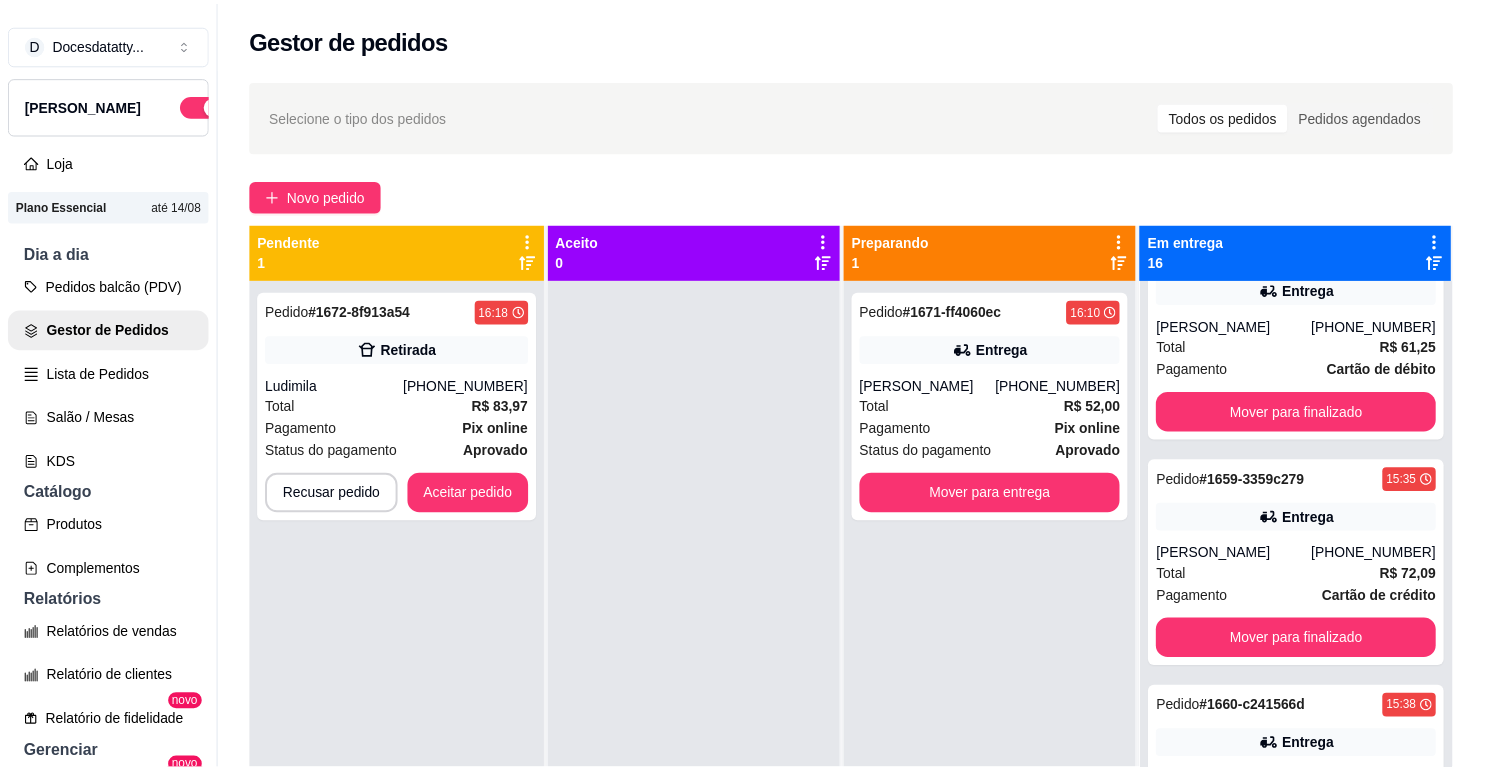 scroll, scrollTop: 222, scrollLeft: 0, axis: vertical 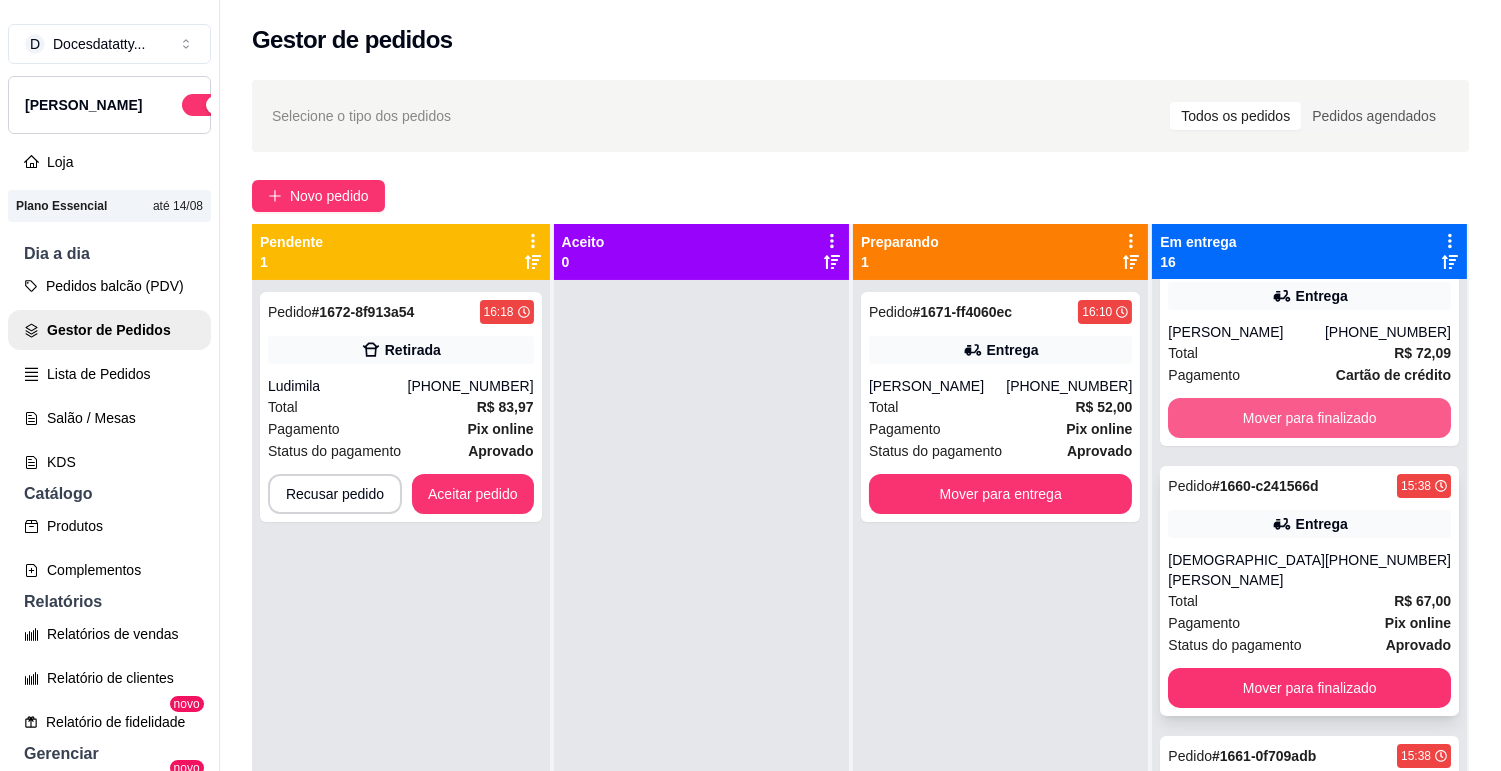 click on "Pedido  # 1660-c241566d 15:38 Entrega [PERSON_NAME] [PHONE_NUMBER] Total R$ 67,00 Pagamento Pix online Status do pagamento aprovado Mover para finalizado" at bounding box center (1309, 591) 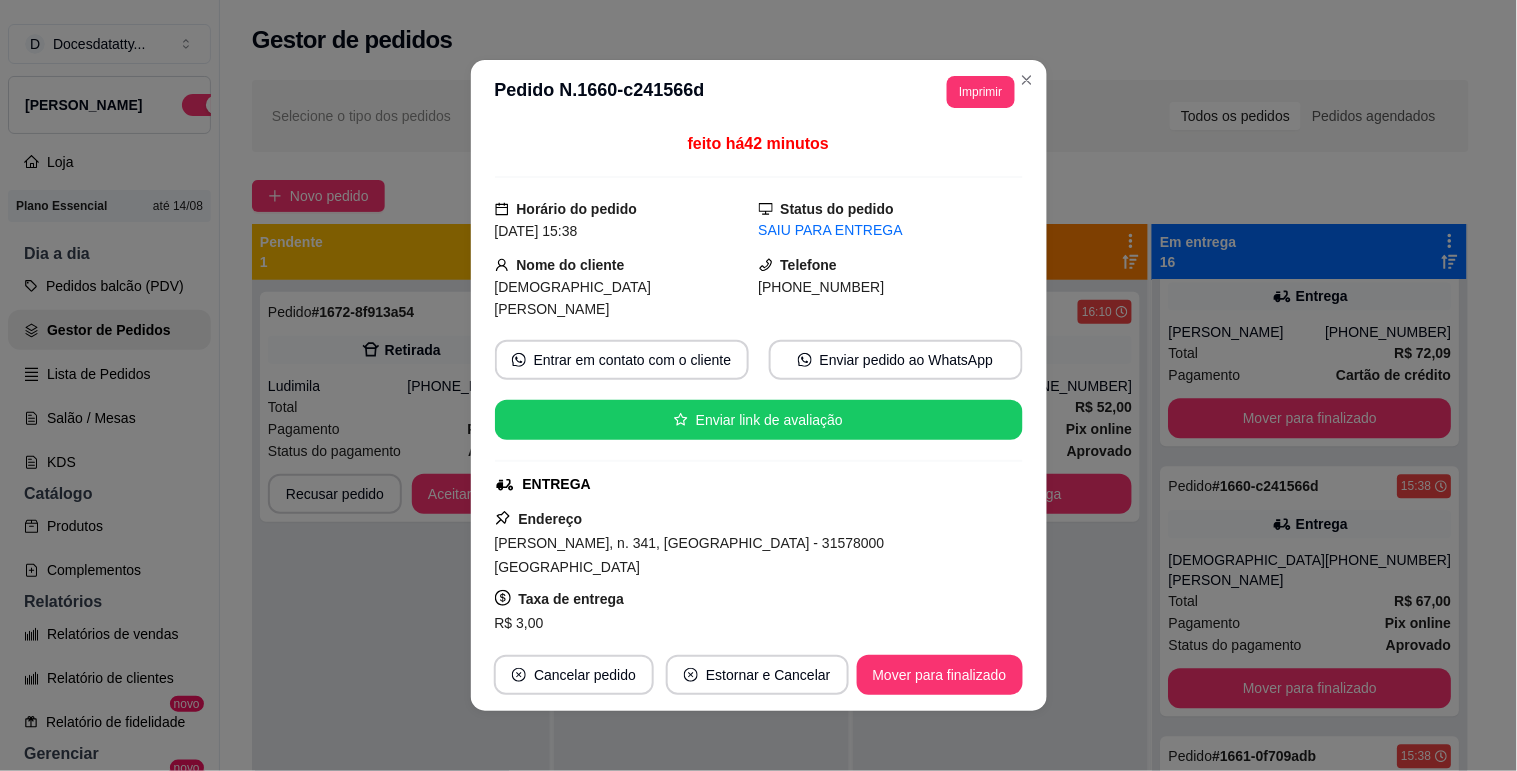 scroll, scrollTop: 111, scrollLeft: 0, axis: vertical 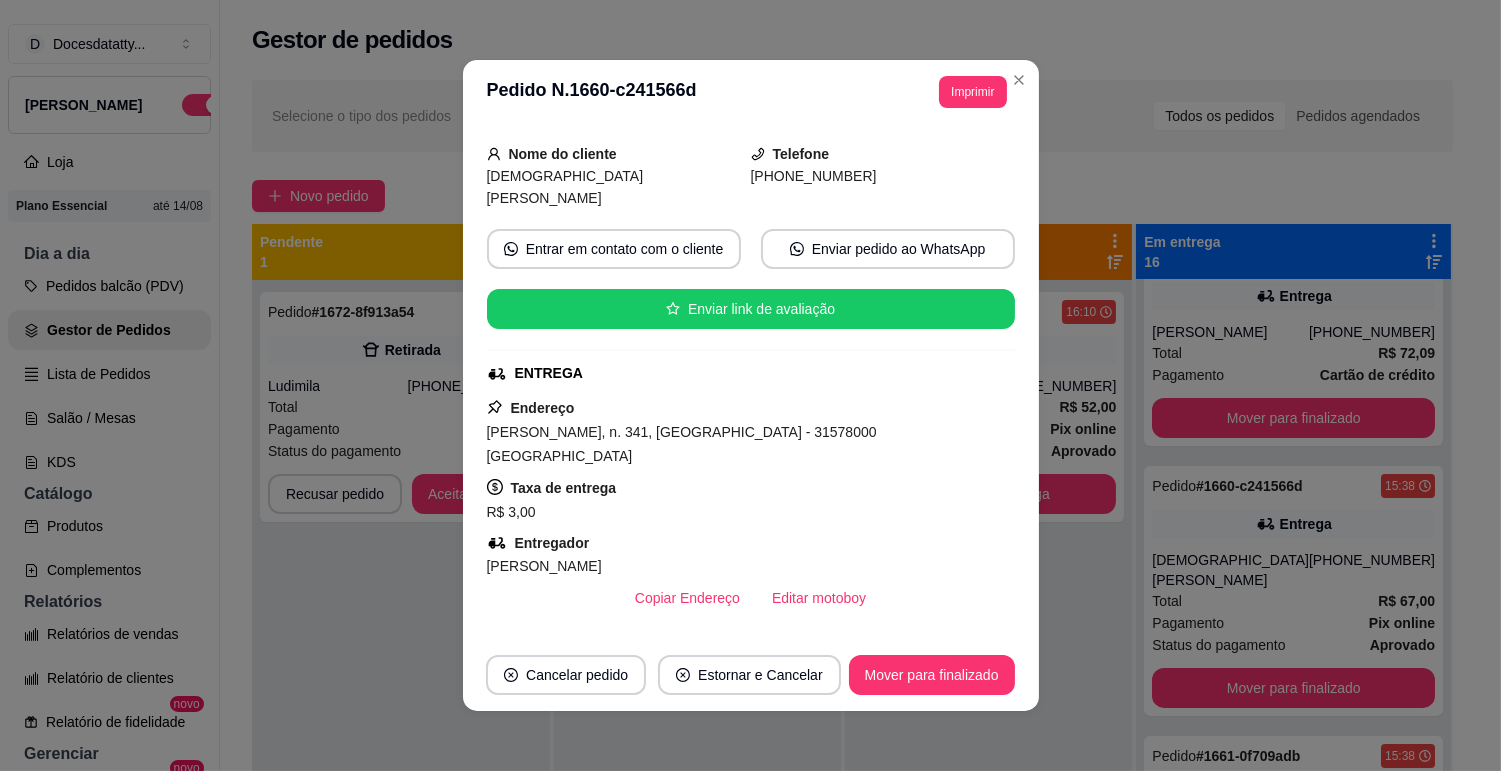 click on "Mover para finalizado" at bounding box center (1293, 688) 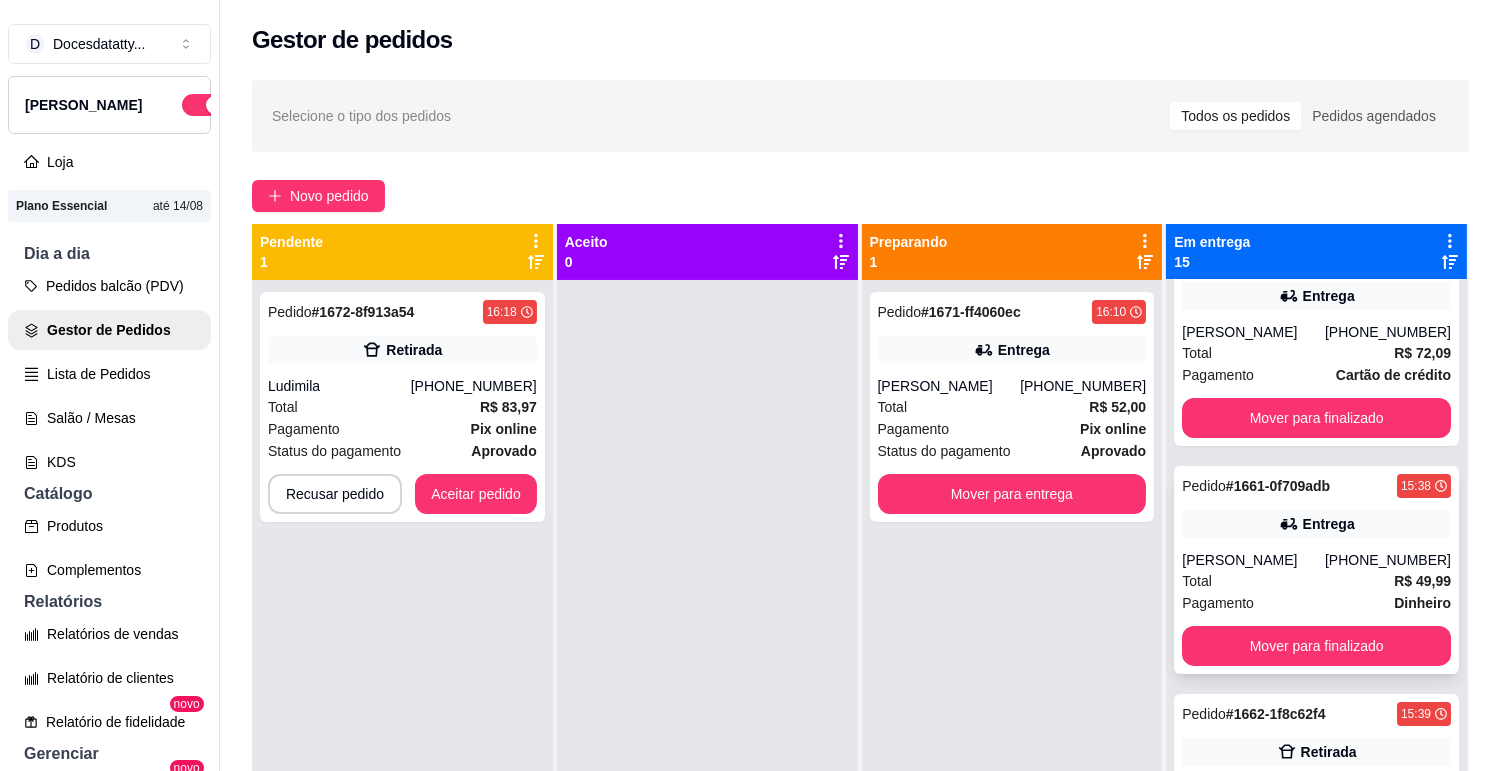 click on "Pedido  # 1661-0f709adb 15:38 Entrega [PERSON_NAME]  [PHONE_NUMBER] Total R$ 49,99 Pagamento Dinheiro Mover para finalizado" at bounding box center (1316, 570) 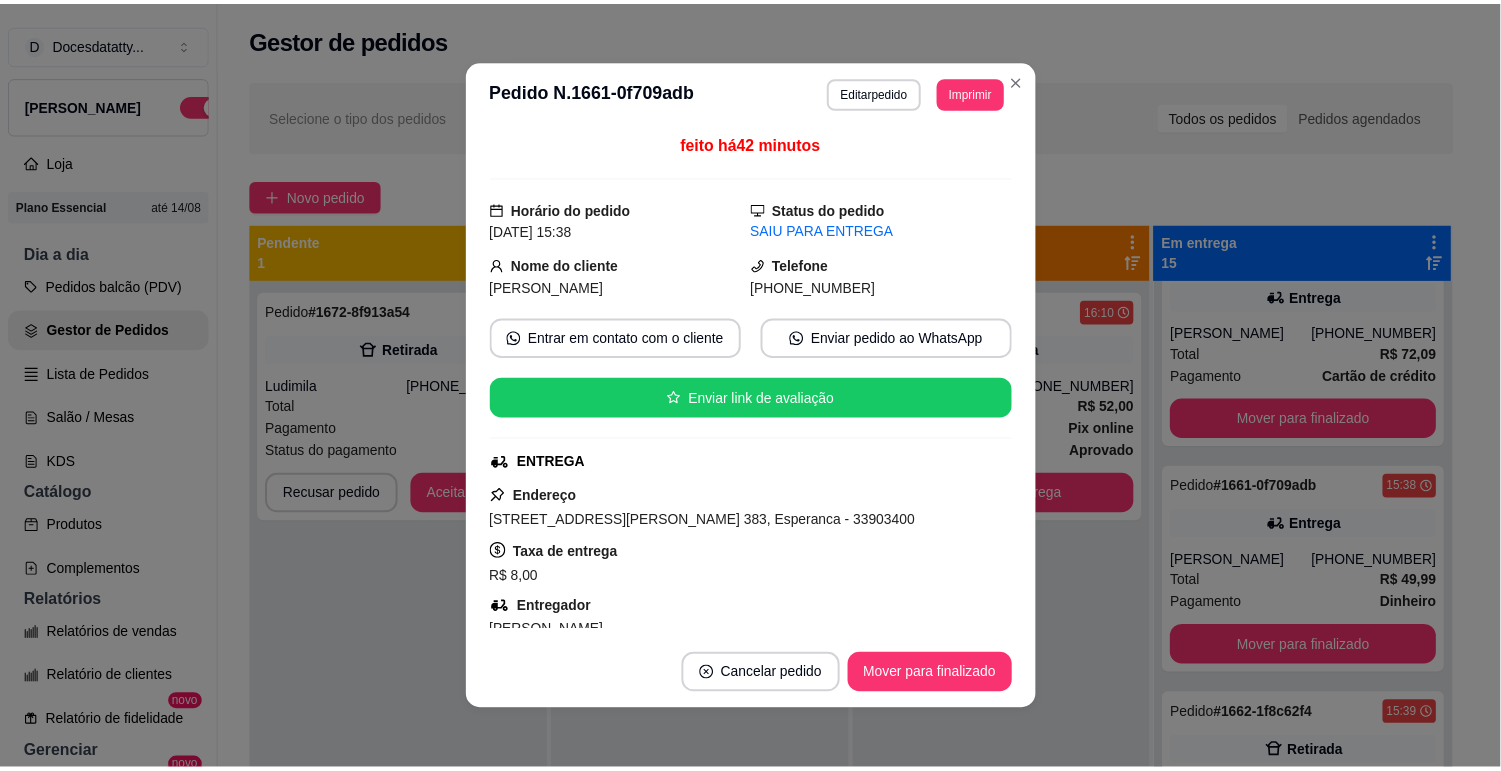 scroll, scrollTop: 111, scrollLeft: 0, axis: vertical 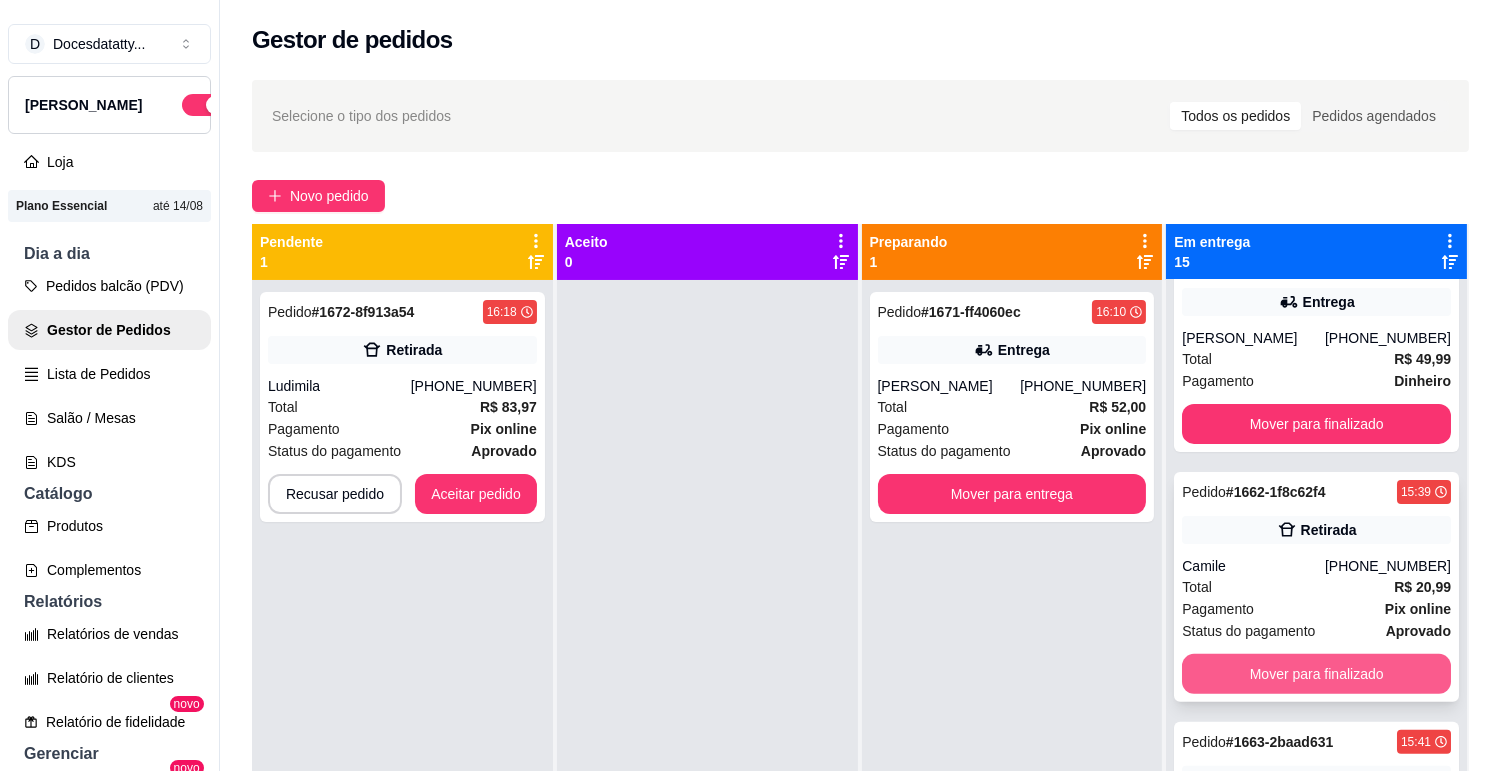 click on "Mover para finalizado" at bounding box center [1316, 674] 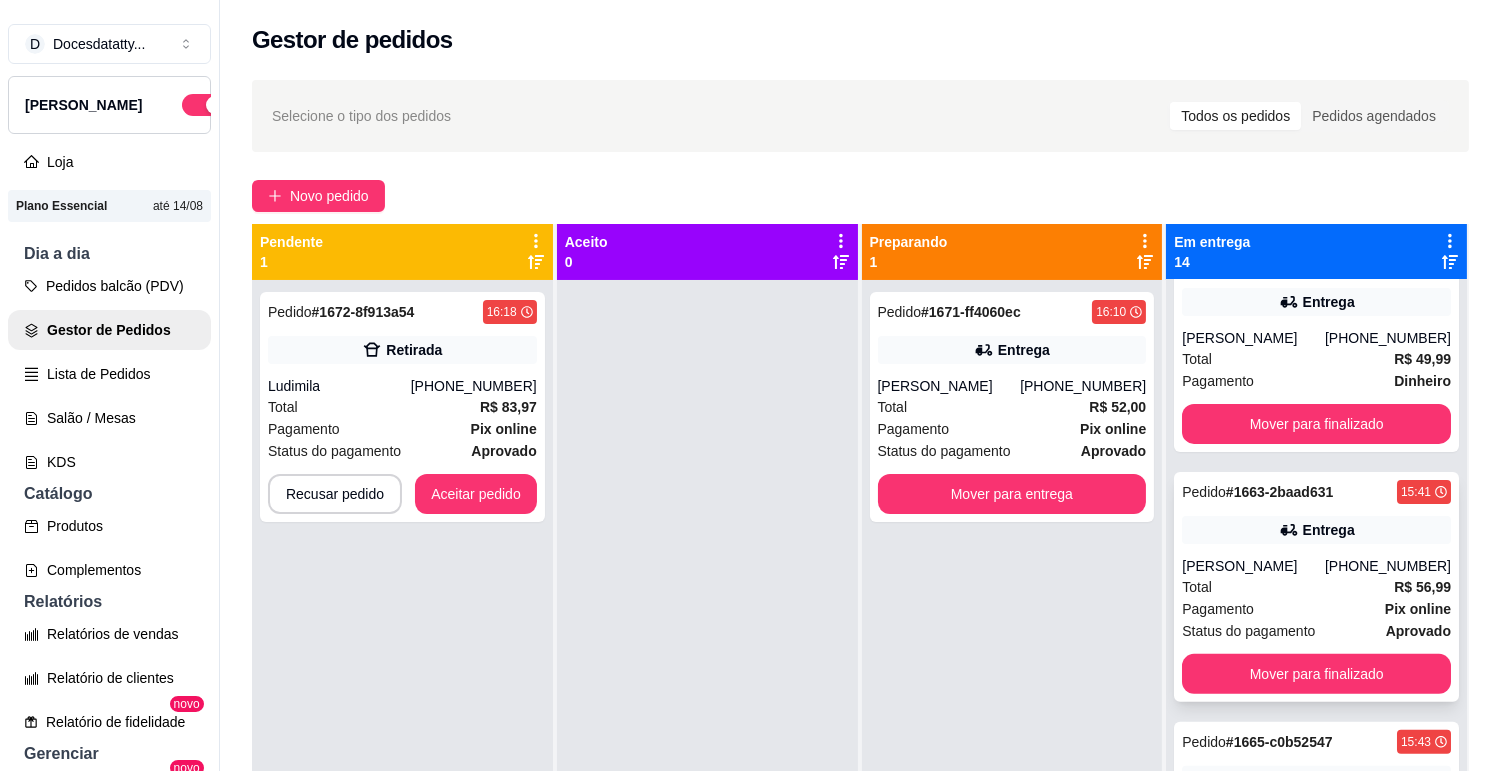 click on "[PERSON_NAME]" at bounding box center (1253, 566) 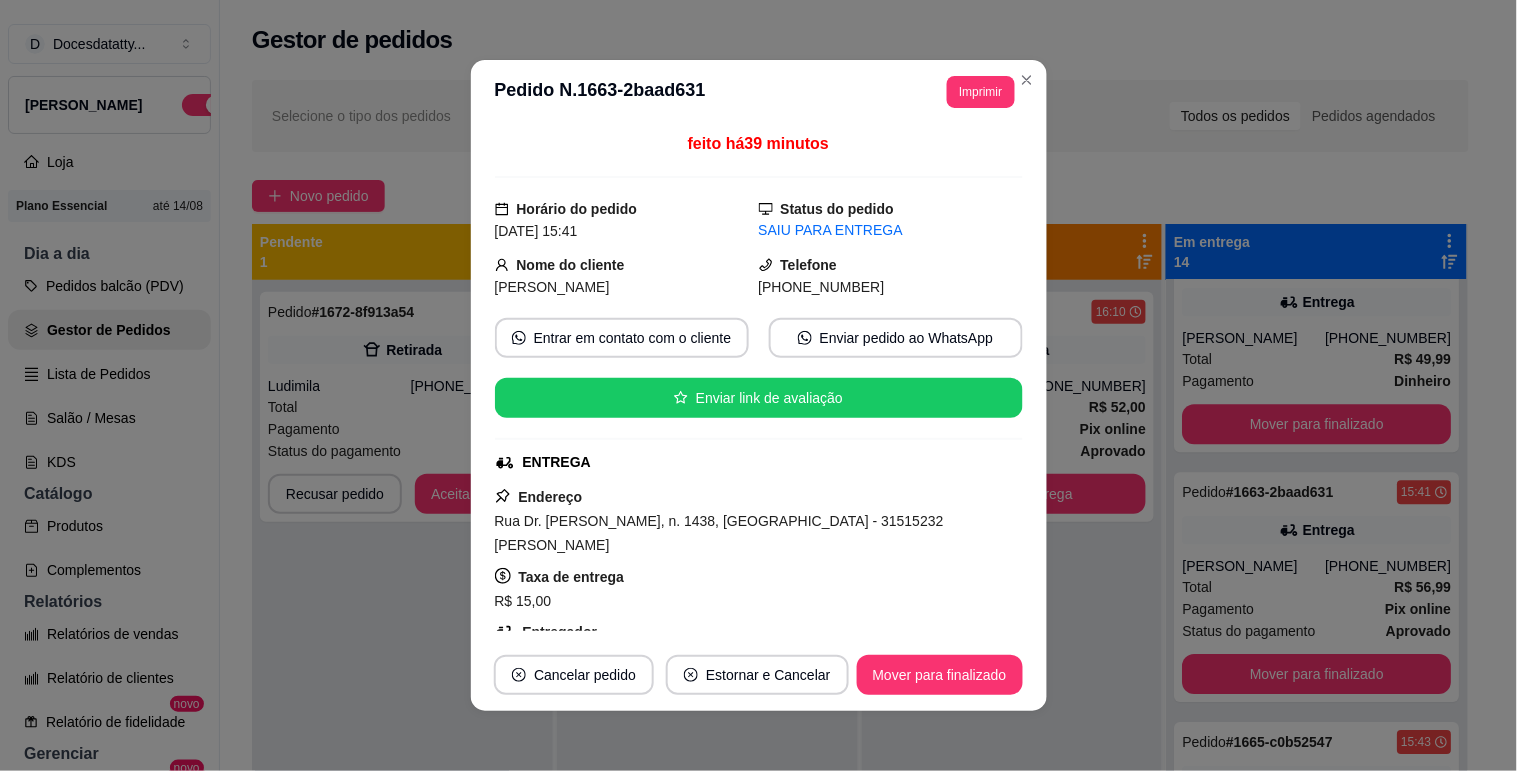 scroll, scrollTop: 222, scrollLeft: 0, axis: vertical 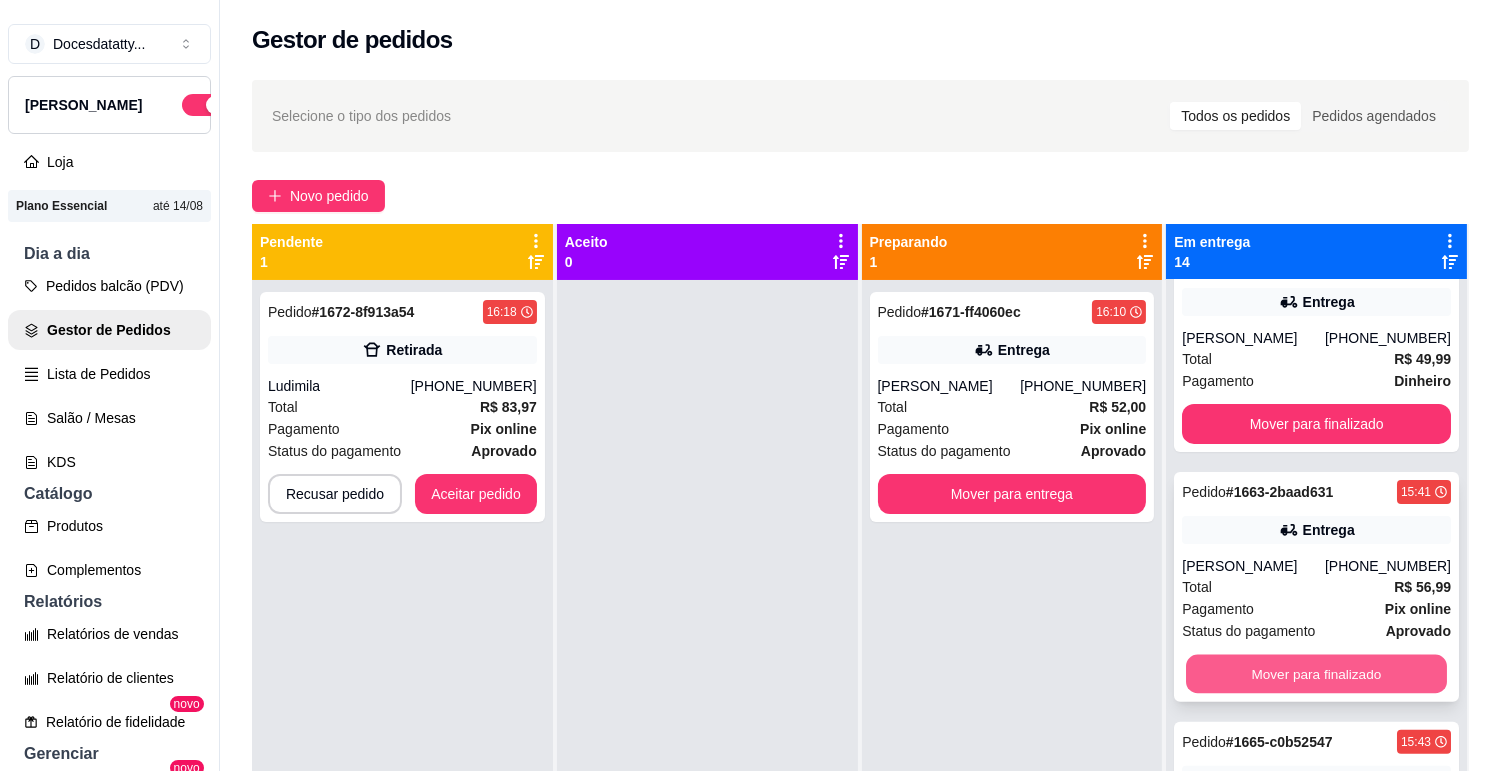 click on "Mover para finalizado" at bounding box center (1316, 674) 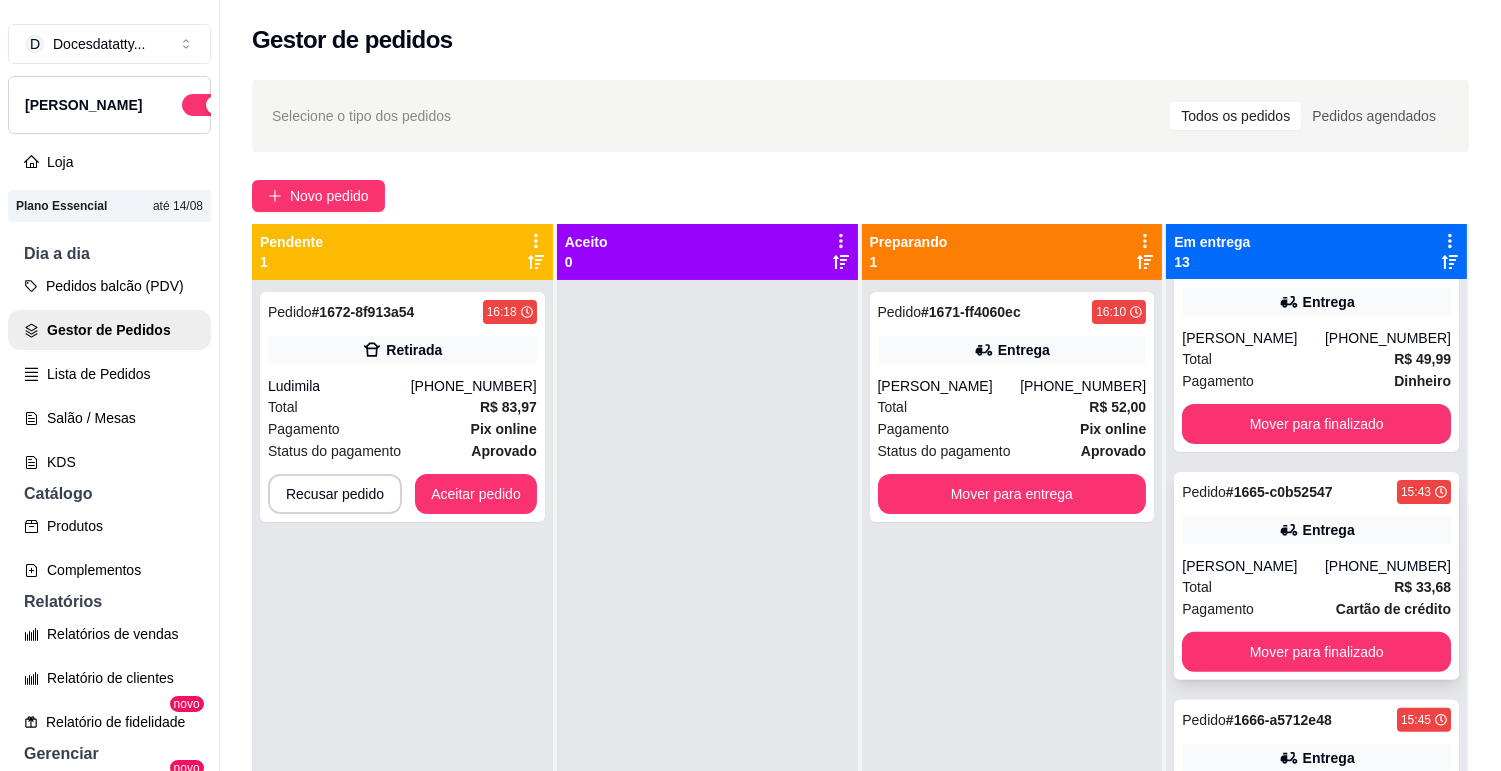 click on "[PERSON_NAME]" at bounding box center (1253, 566) 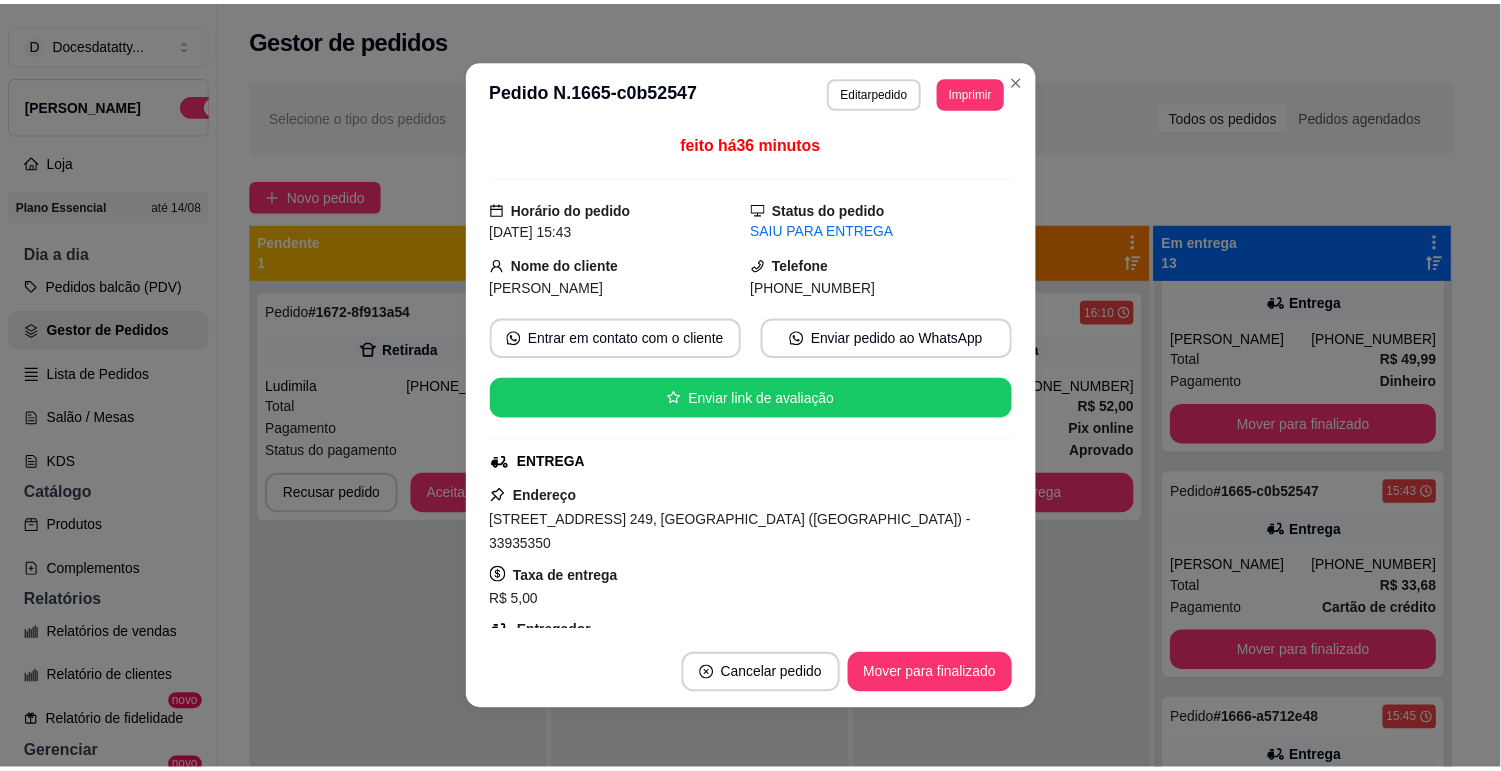 scroll, scrollTop: 111, scrollLeft: 0, axis: vertical 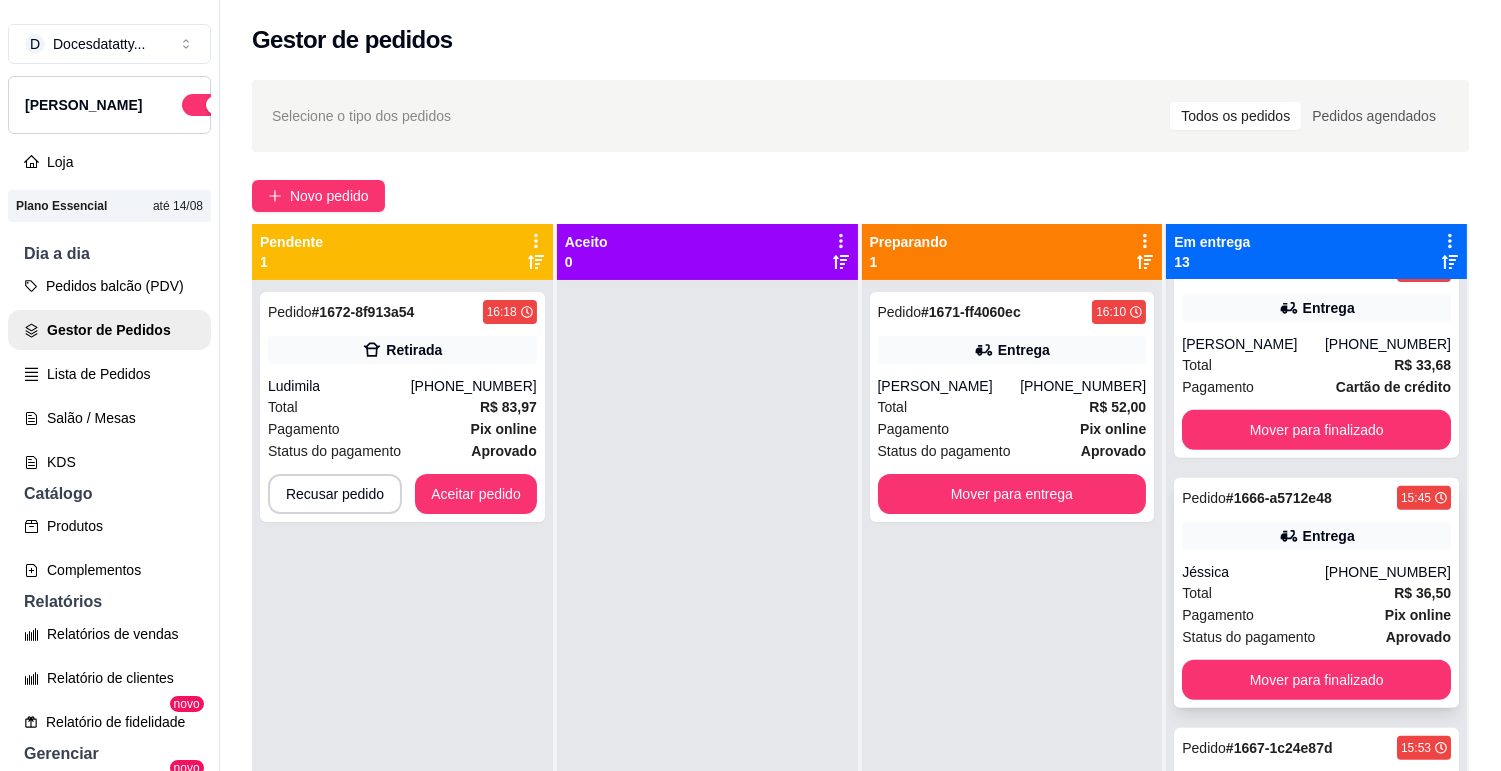 click on "Total R$ 36,50" at bounding box center [1316, 593] 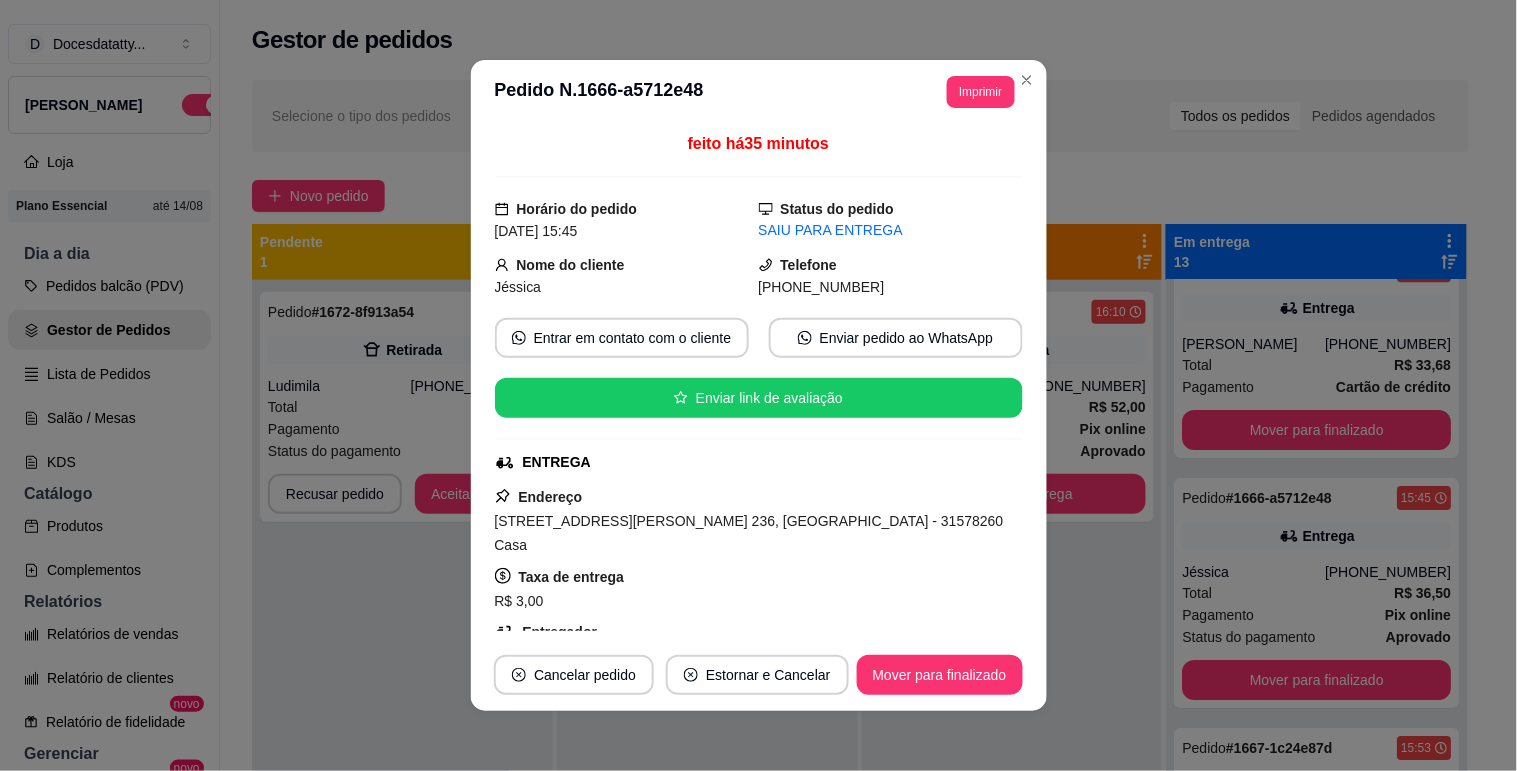 scroll, scrollTop: 111, scrollLeft: 0, axis: vertical 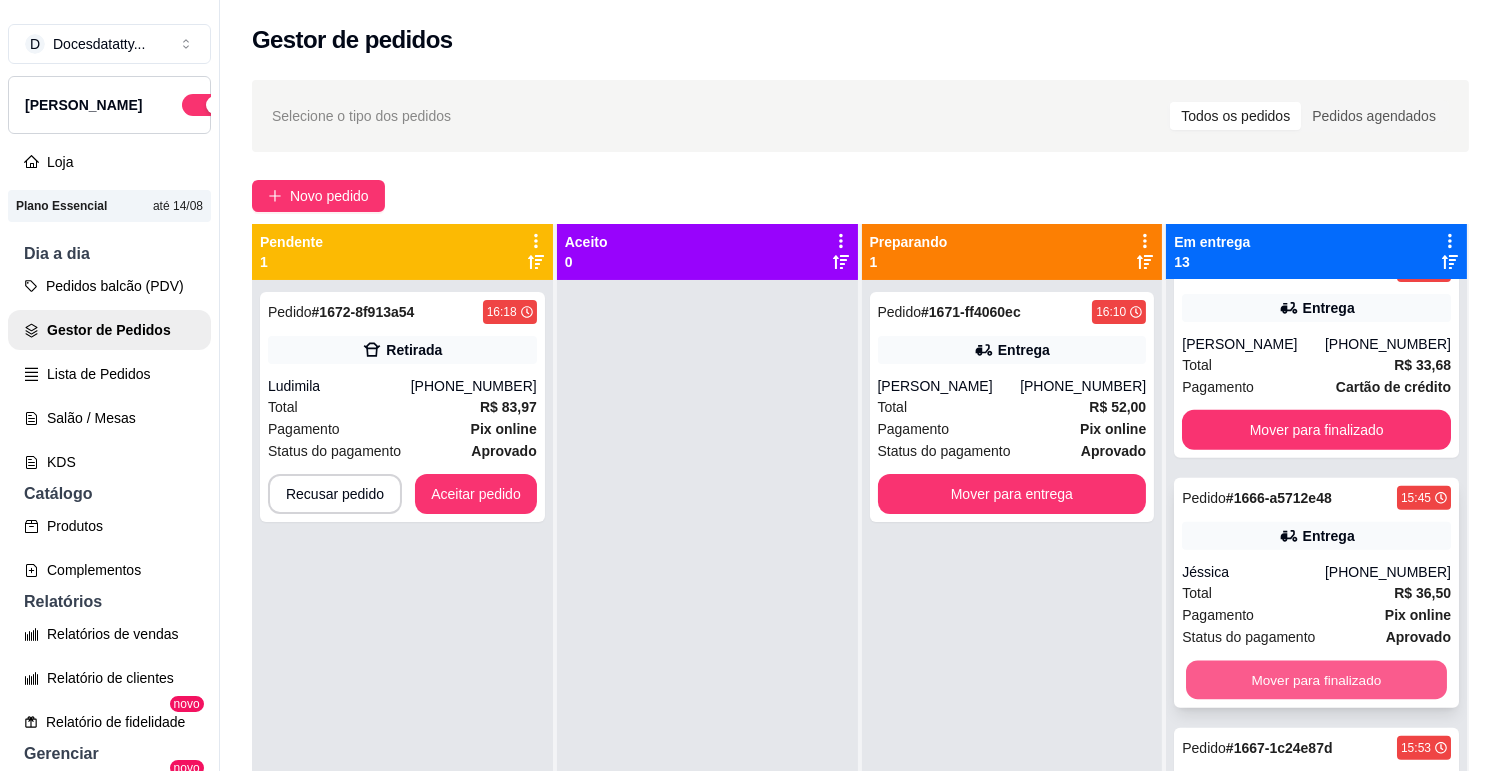 click on "Mover para finalizado" at bounding box center (1316, 680) 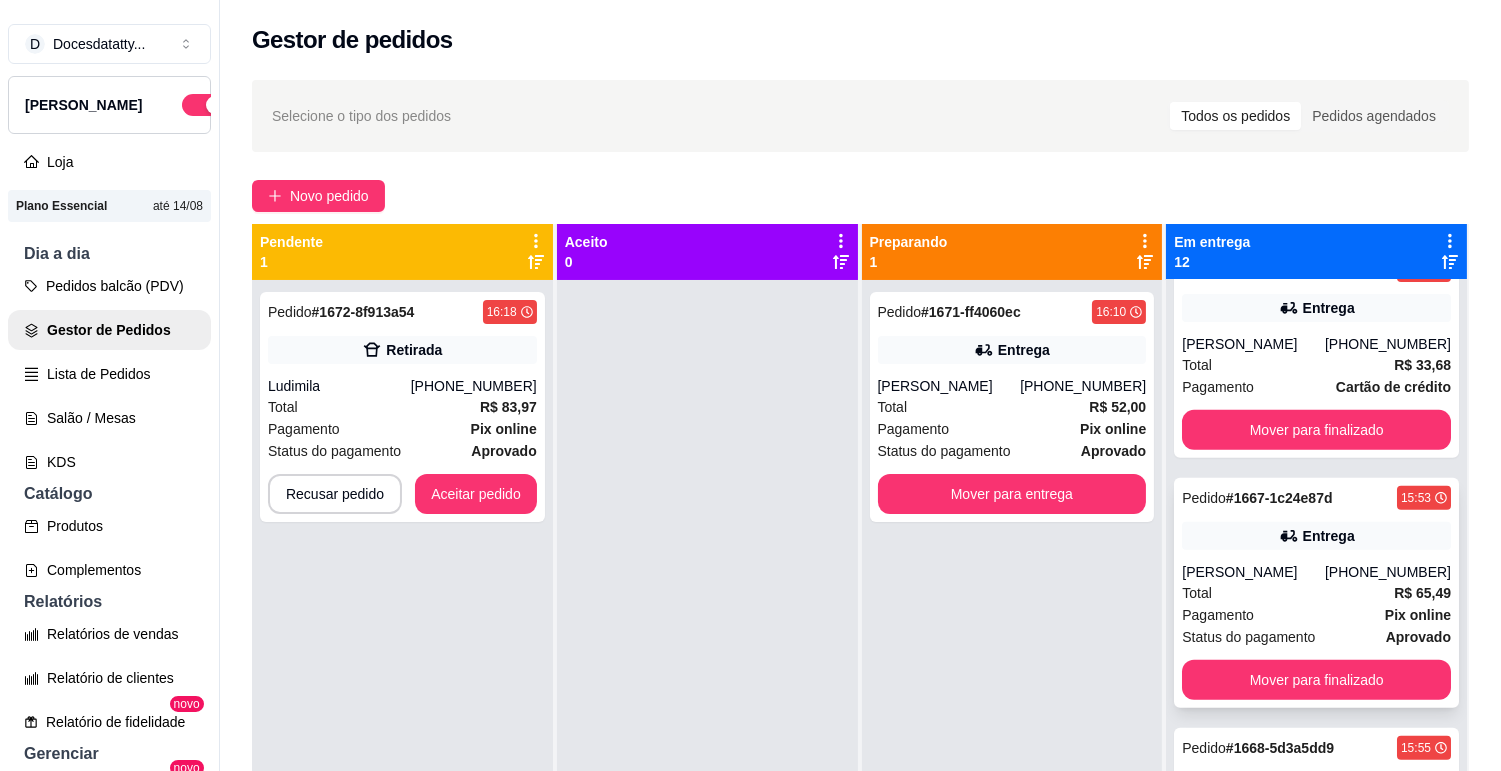 click on "Total R$ 65,49" at bounding box center (1316, 593) 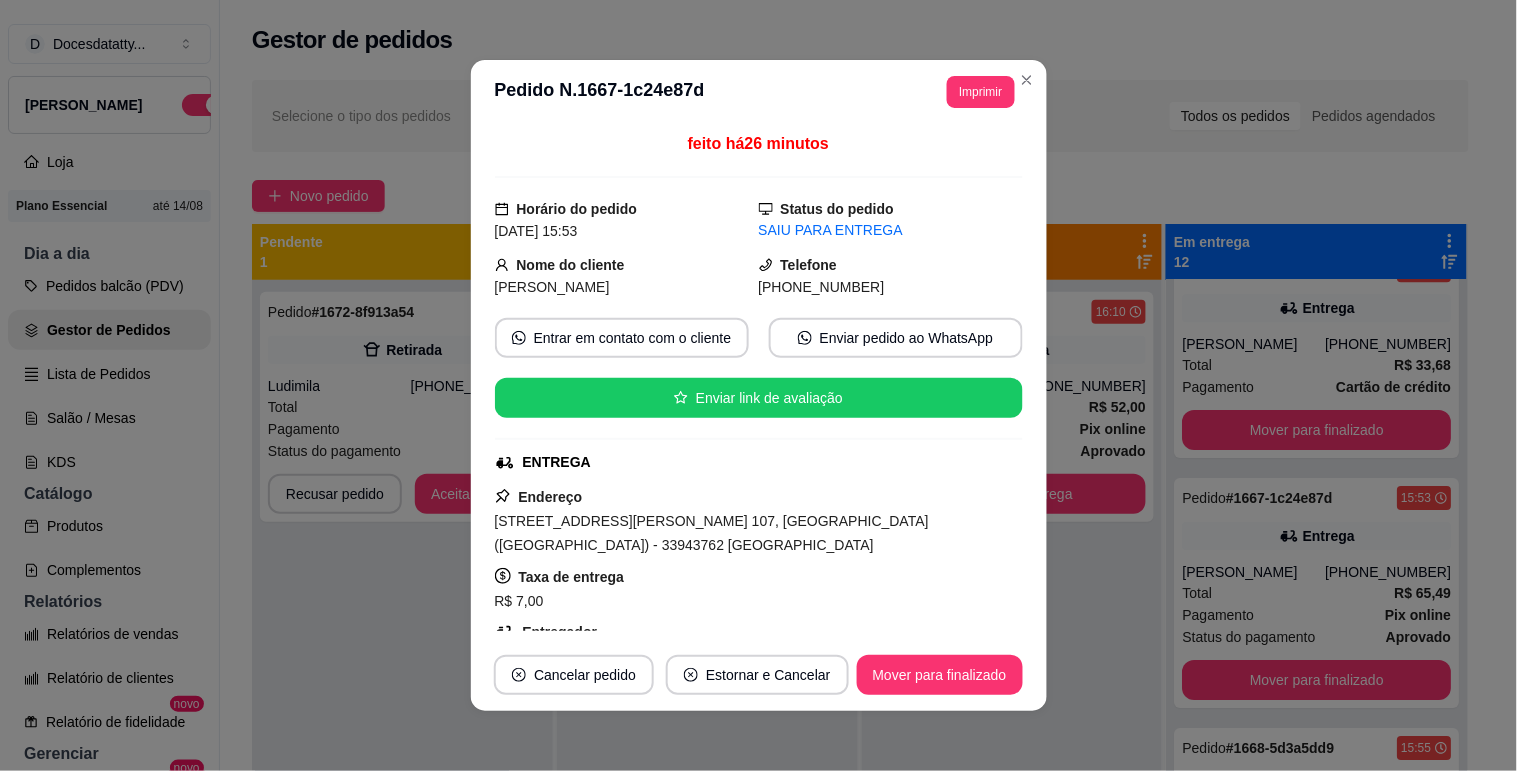scroll, scrollTop: 111, scrollLeft: 0, axis: vertical 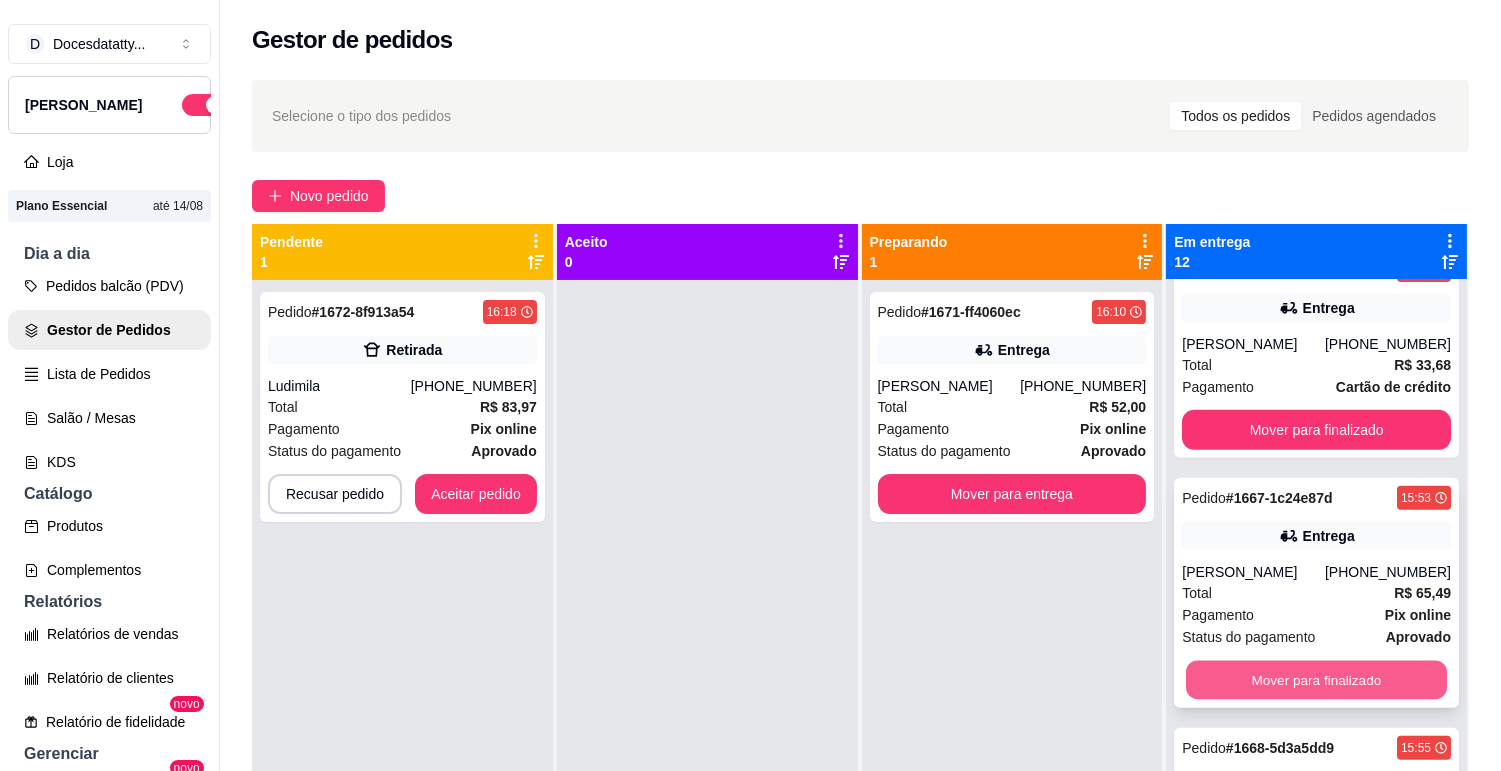 click on "Mover para finalizado" at bounding box center (1316, 680) 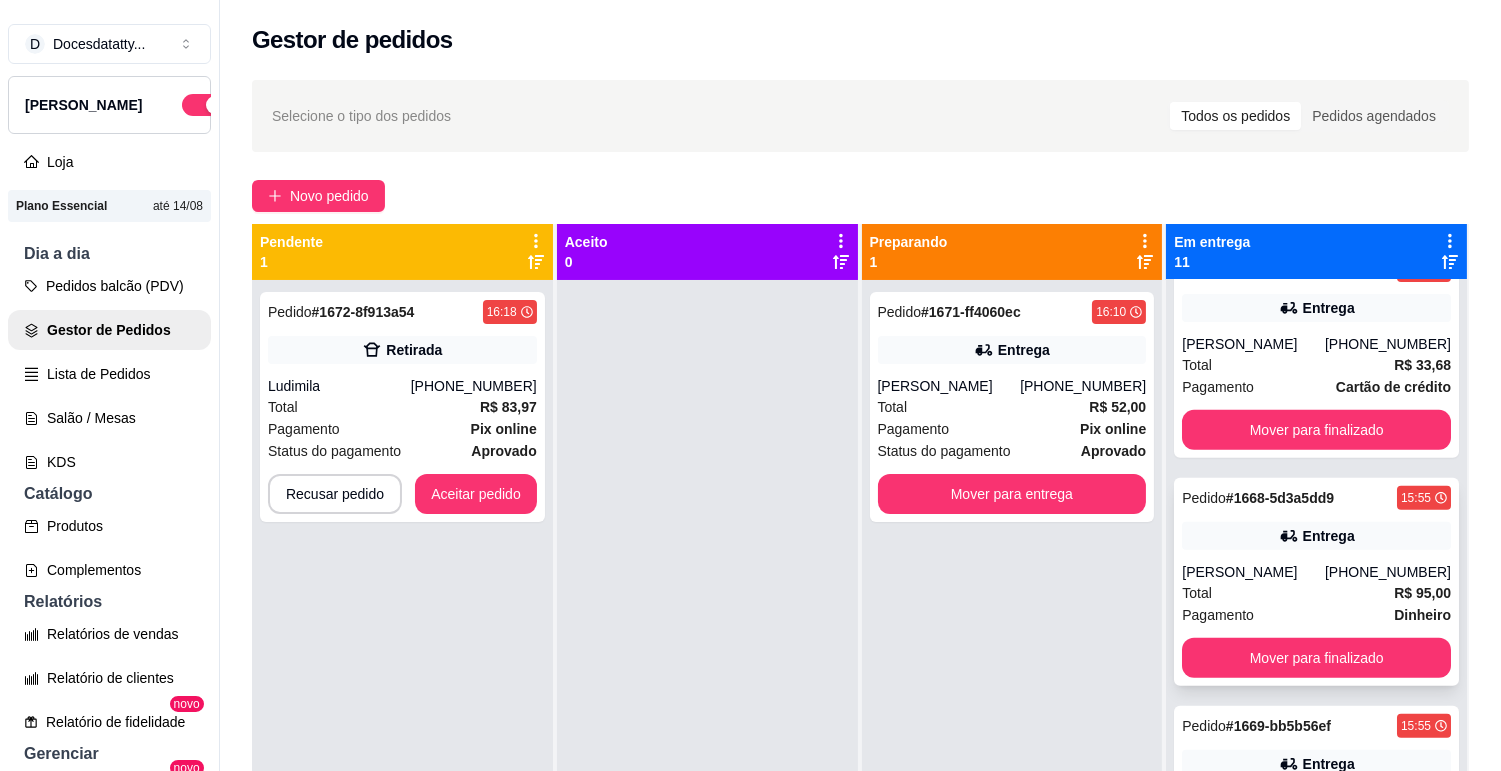 click on "[PERSON_NAME]" at bounding box center [1253, 572] 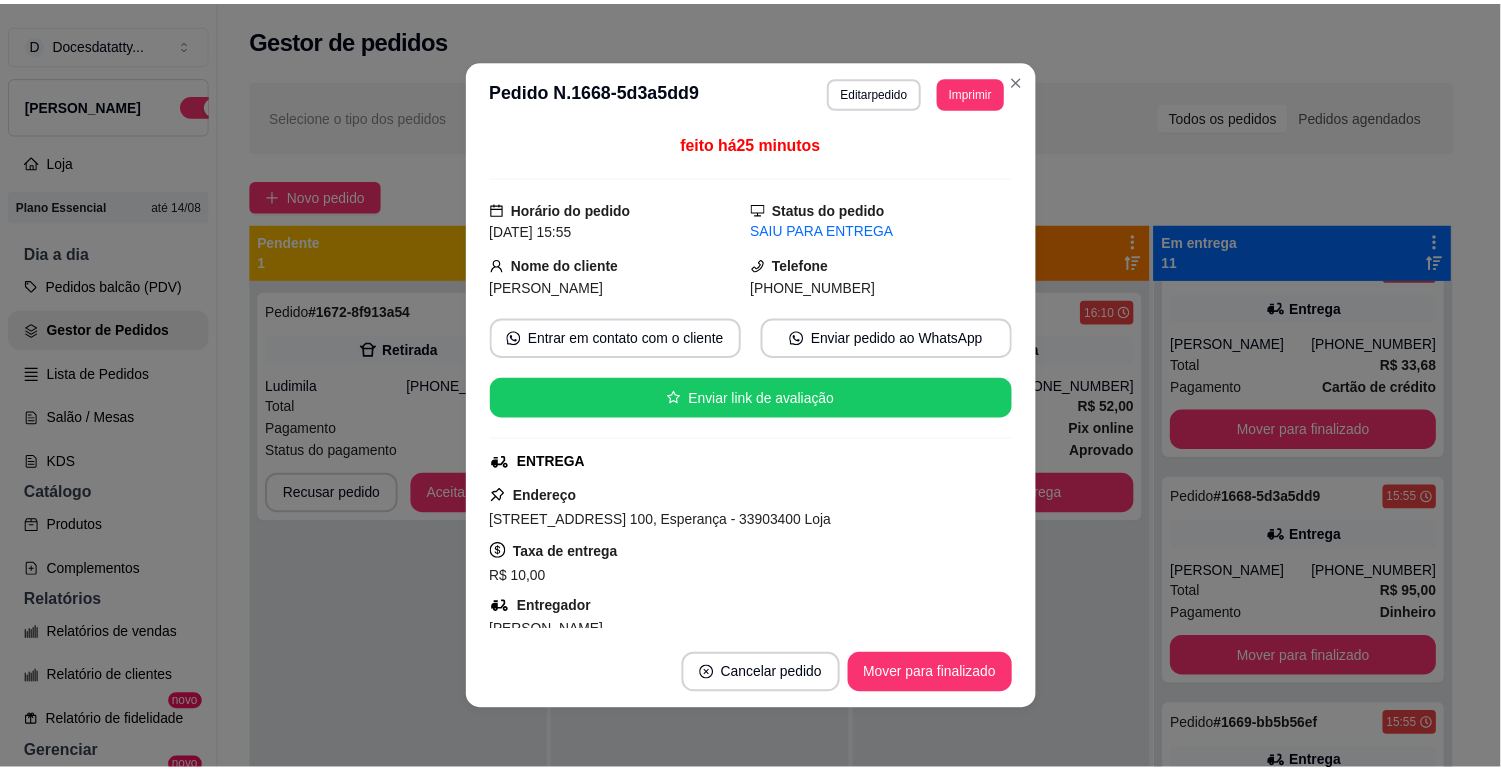 scroll, scrollTop: 111, scrollLeft: 0, axis: vertical 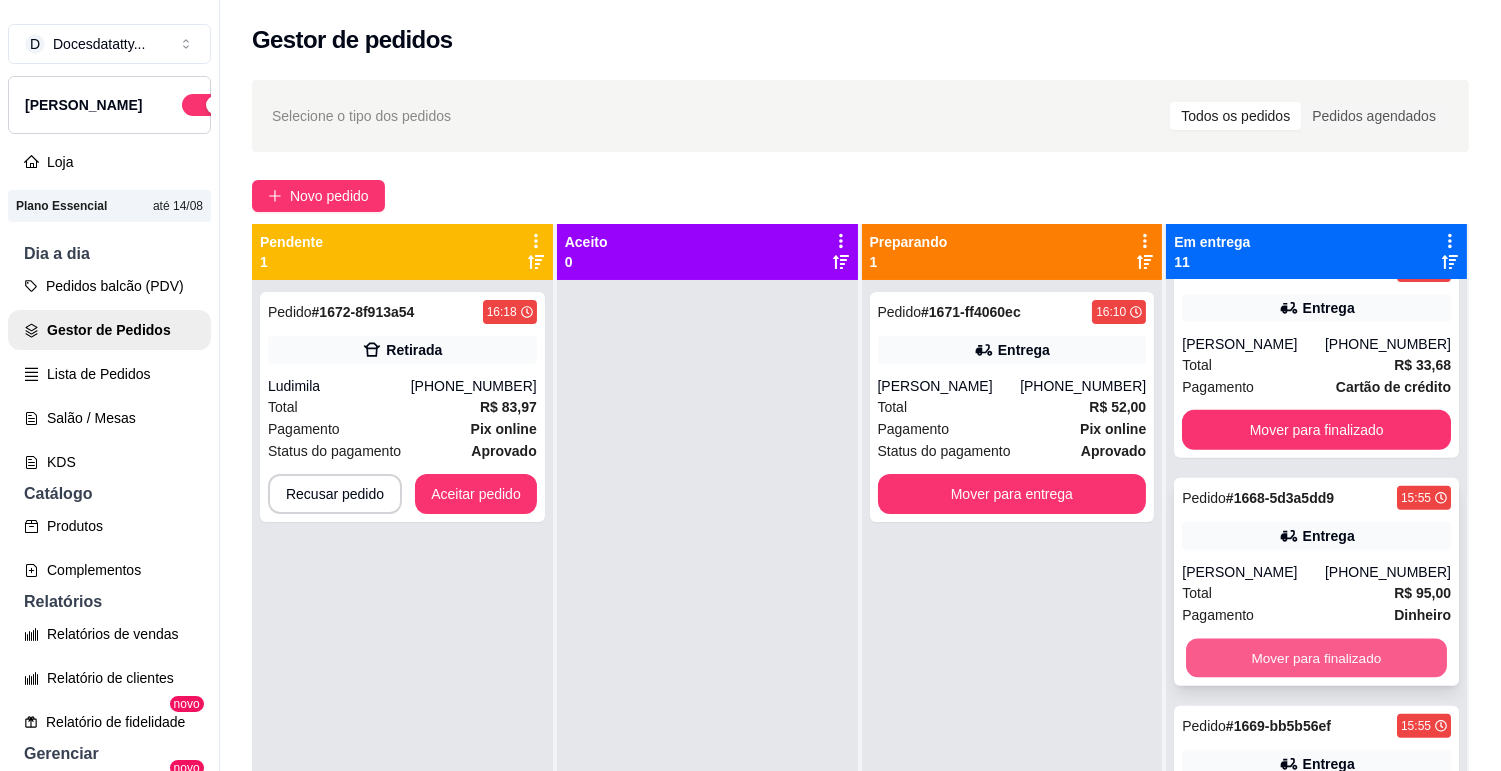 click on "Mover para finalizado" at bounding box center [1316, 658] 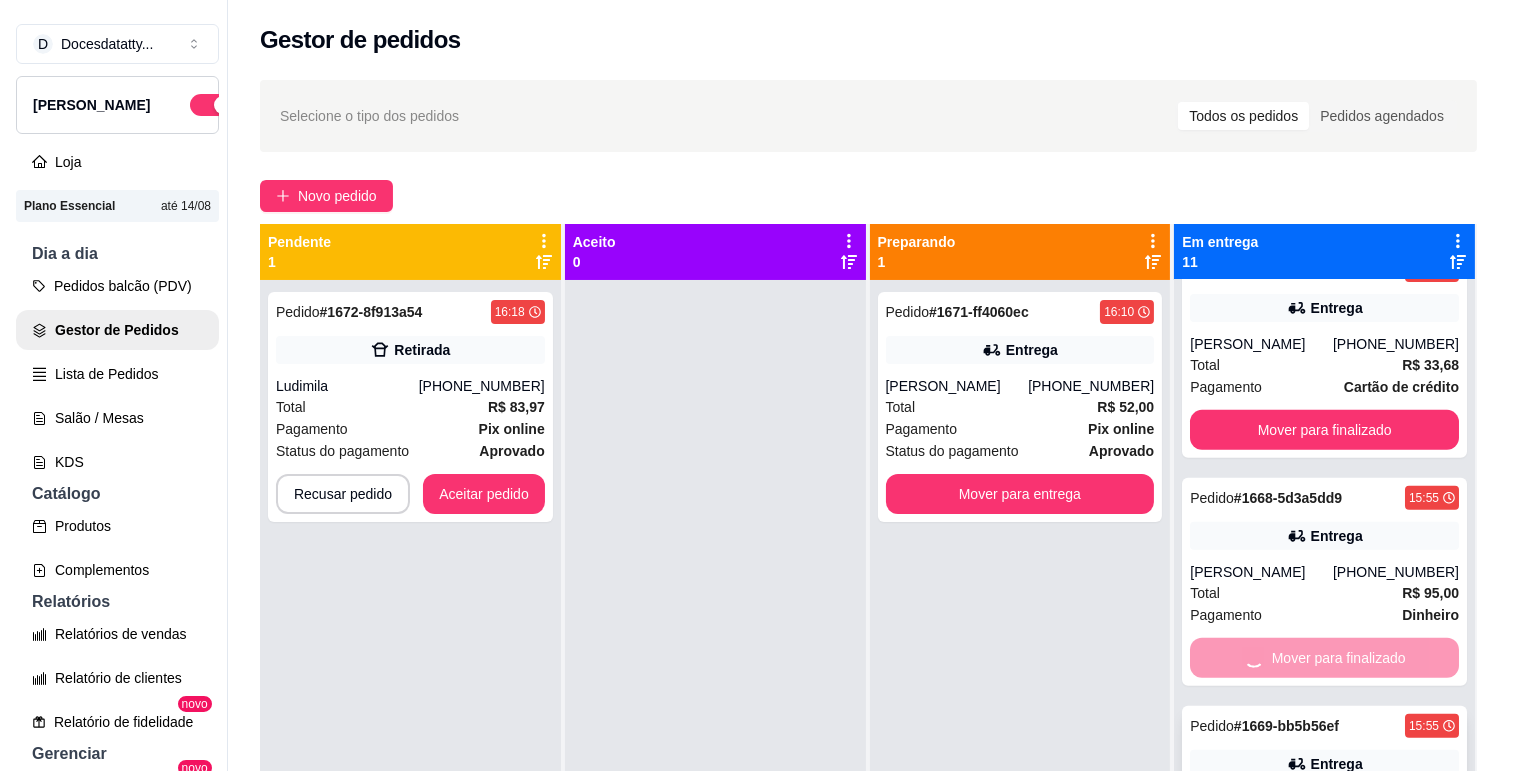 scroll, scrollTop: 1550, scrollLeft: 0, axis: vertical 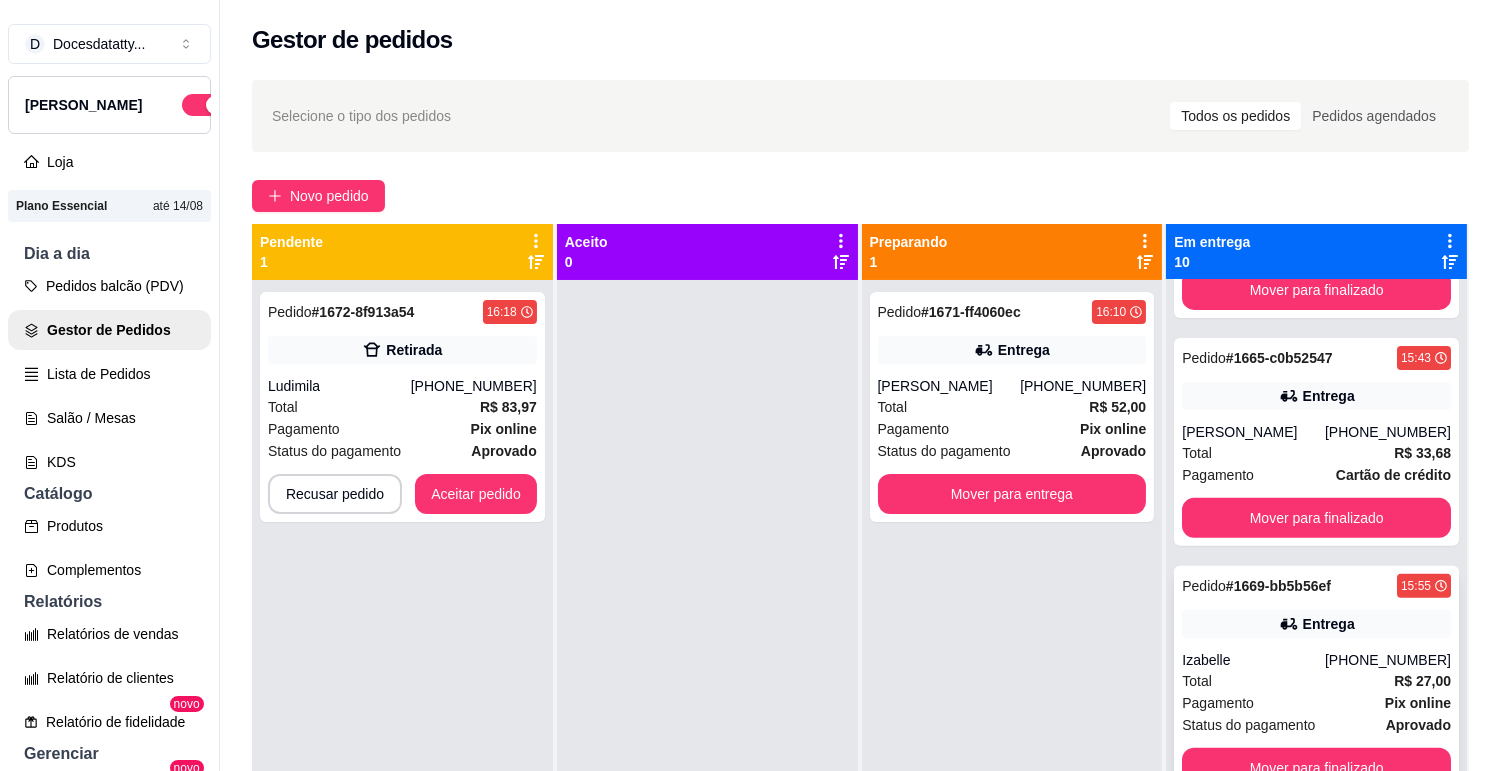 click 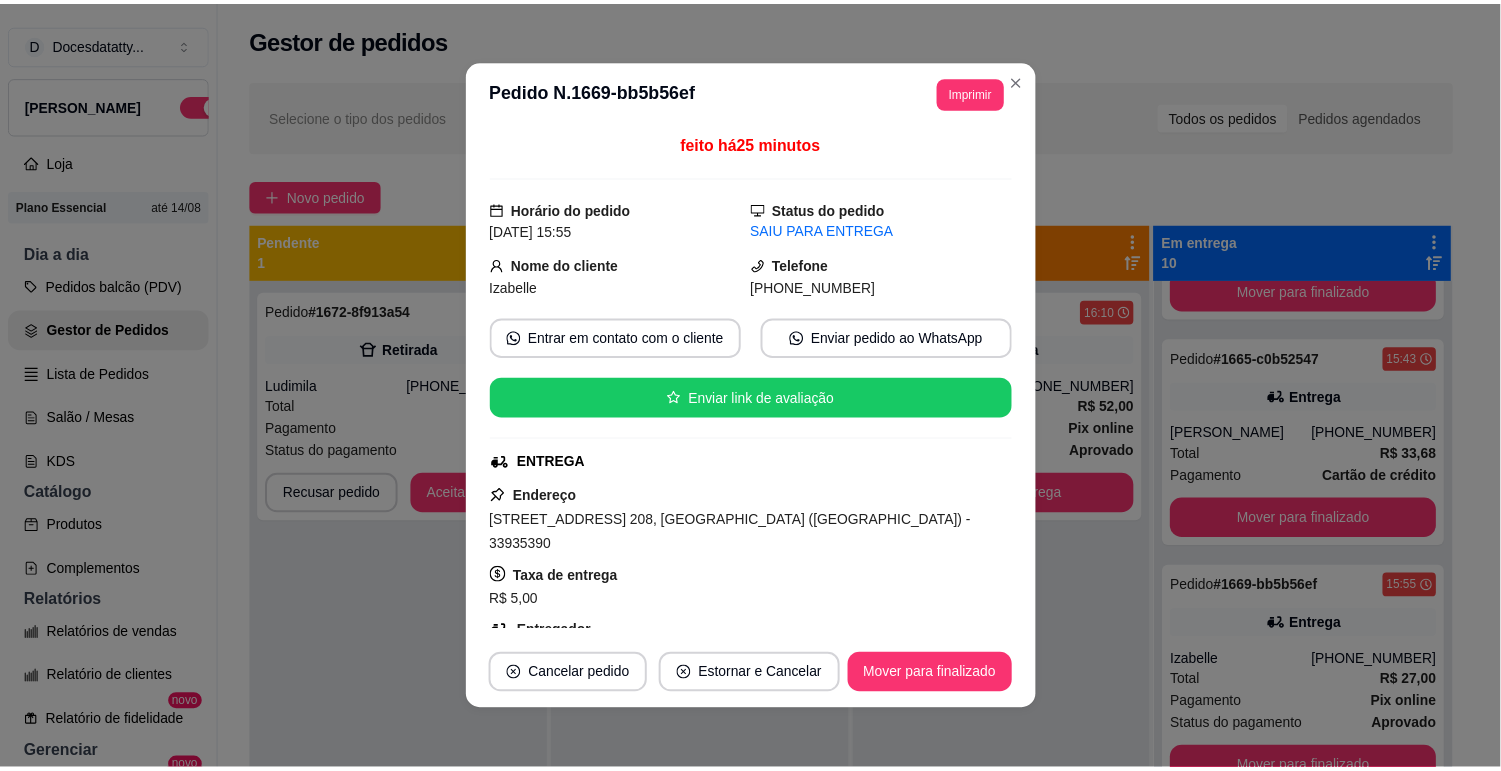 scroll, scrollTop: 111, scrollLeft: 0, axis: vertical 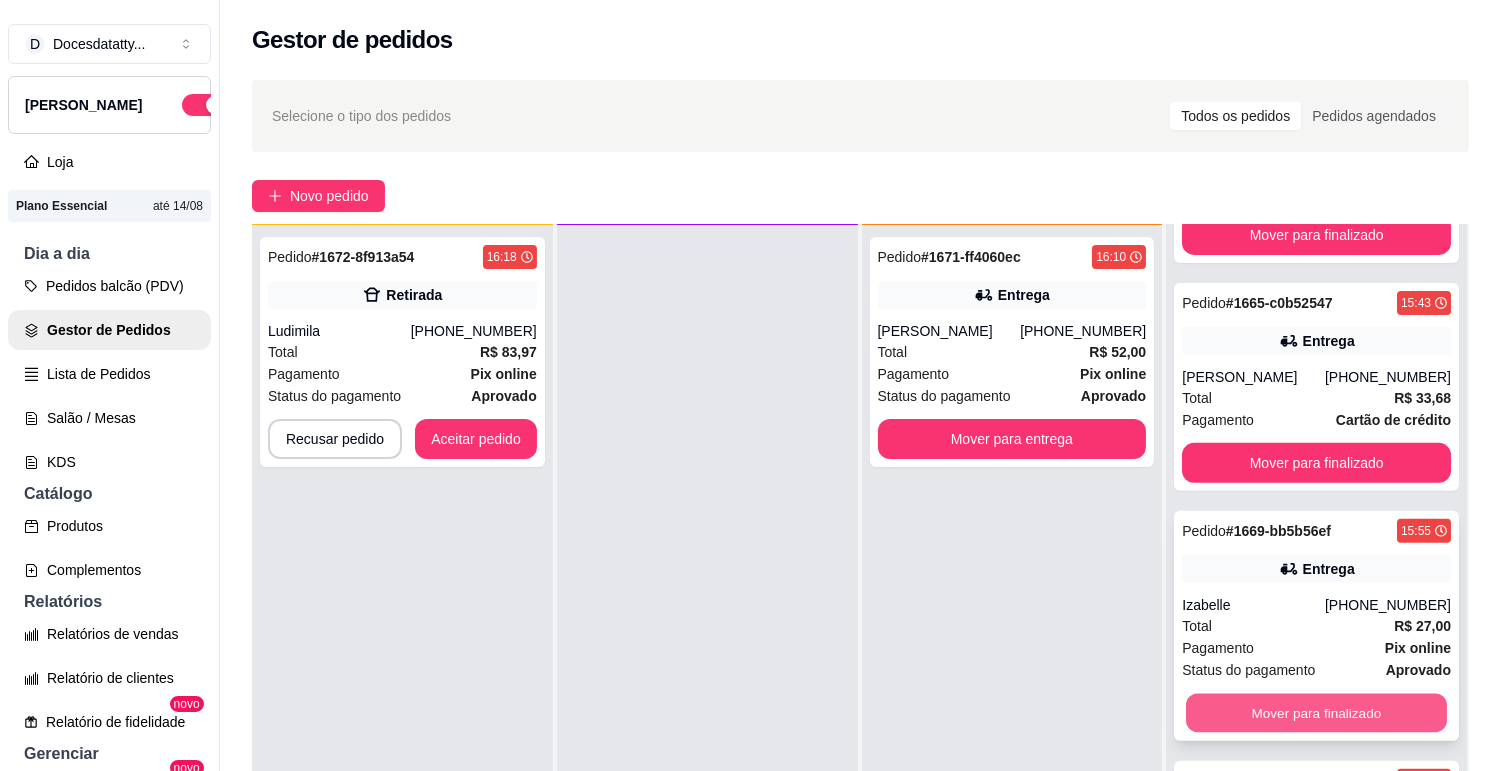 click on "Mover para finalizado" at bounding box center [1316, 713] 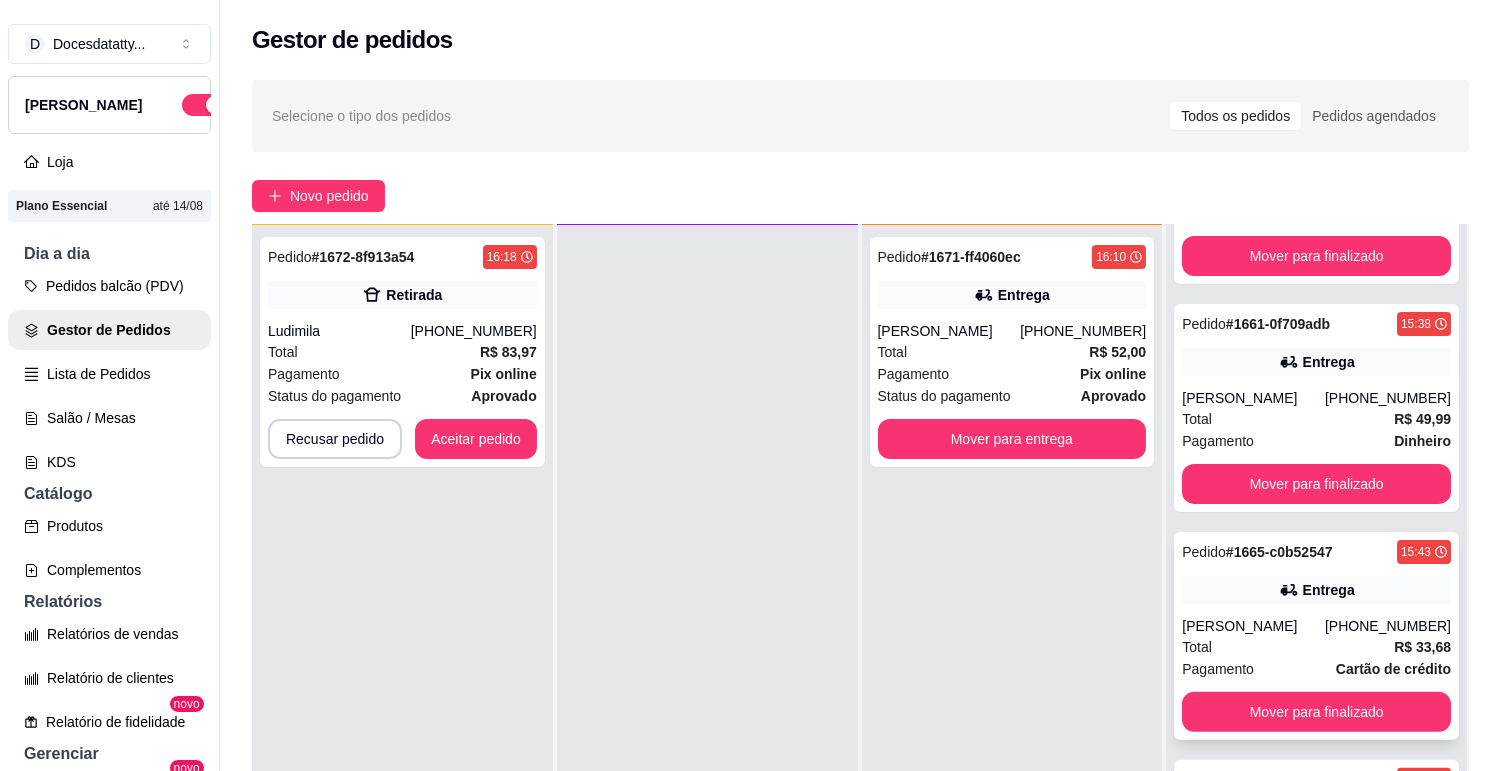 scroll, scrollTop: 1300, scrollLeft: 0, axis: vertical 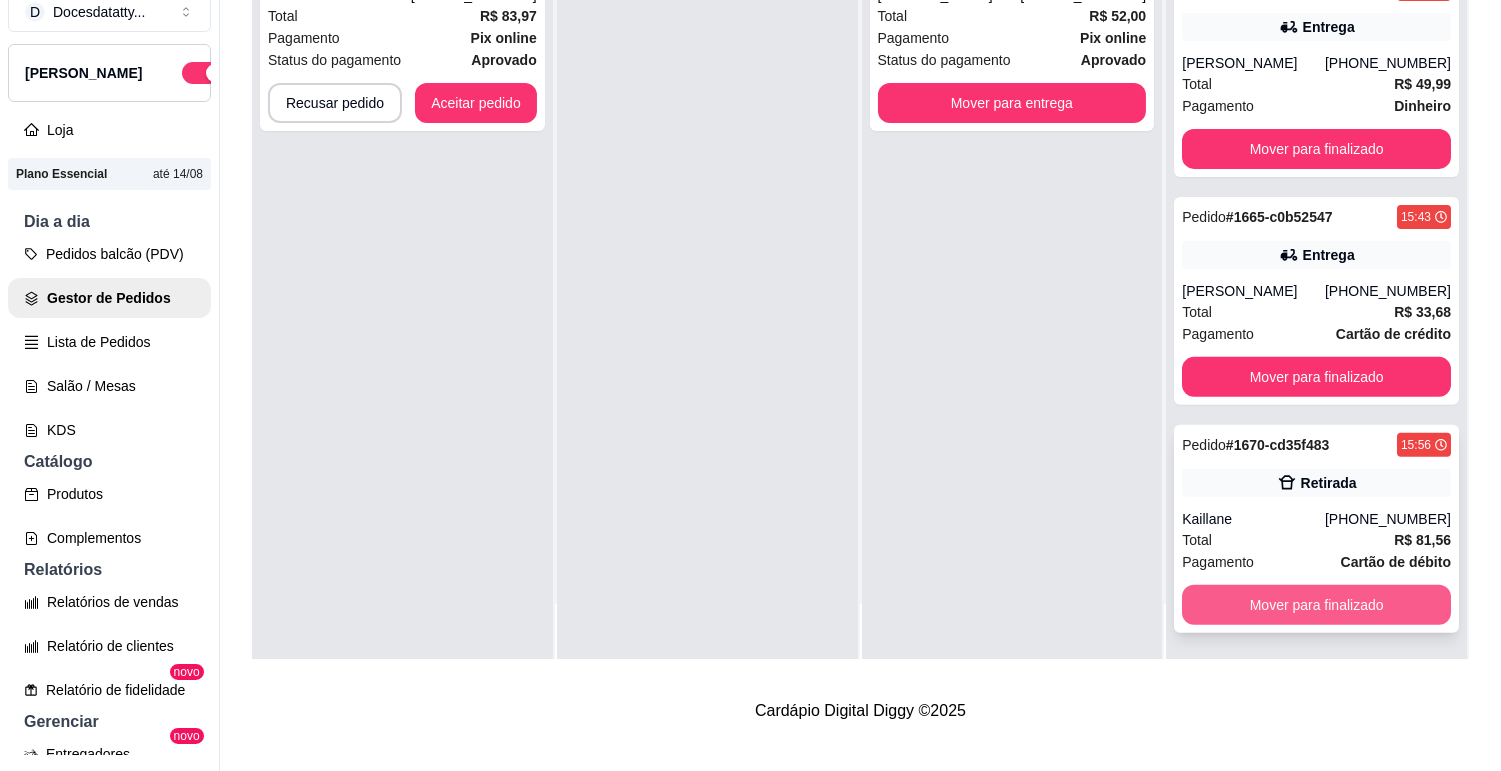 click on "Mover para finalizado" at bounding box center [1316, 605] 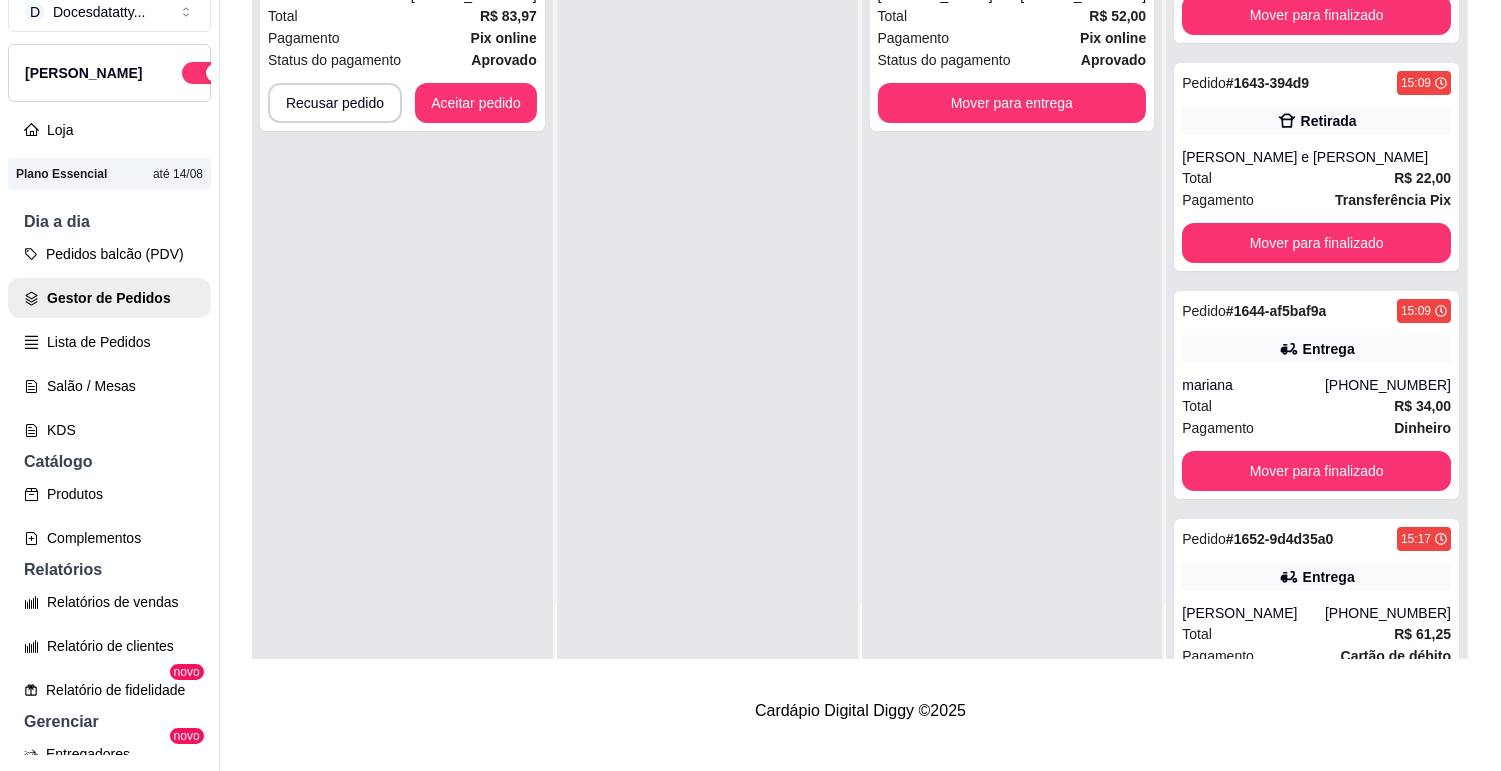 scroll, scrollTop: 0, scrollLeft: 0, axis: both 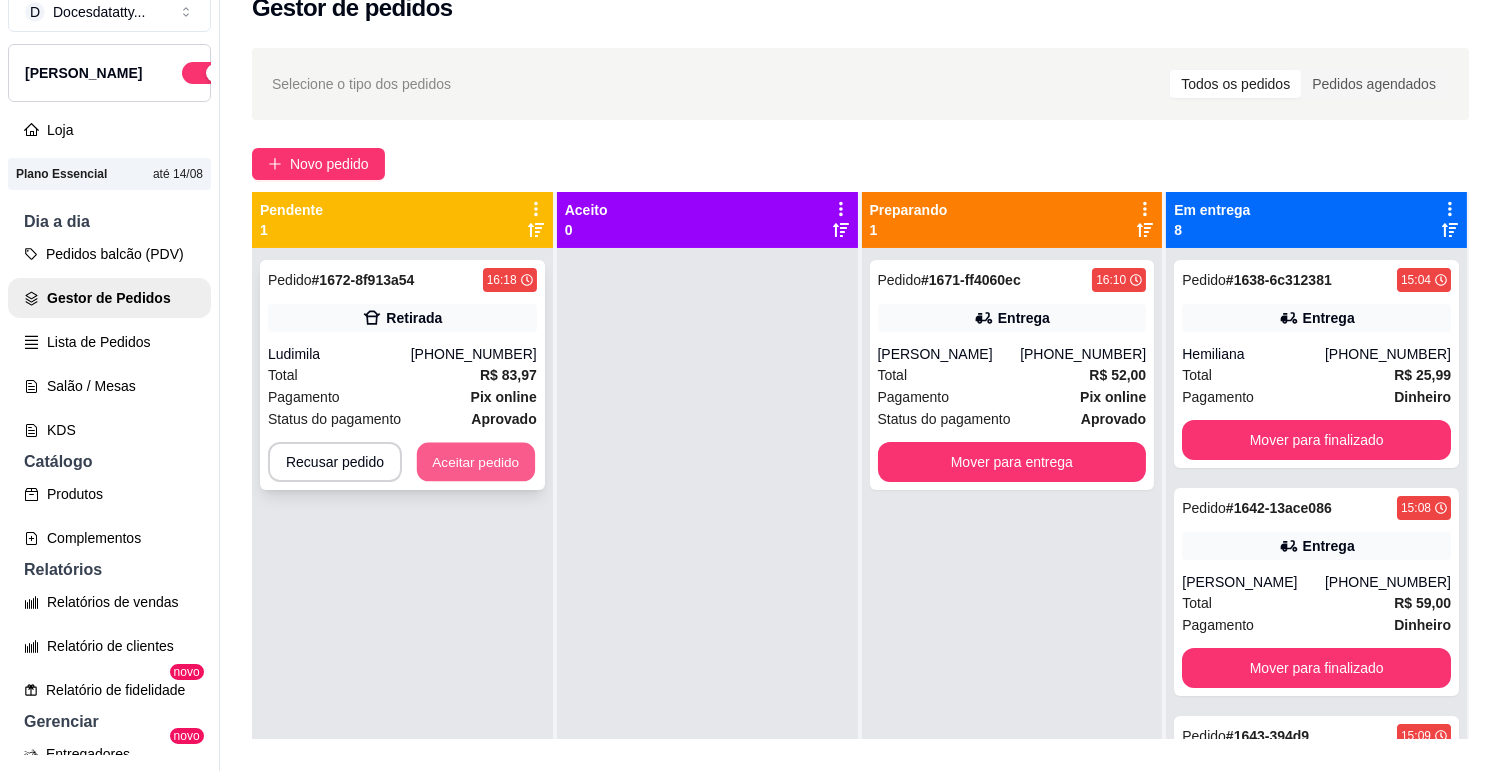 click on "Aceitar pedido" at bounding box center [476, 462] 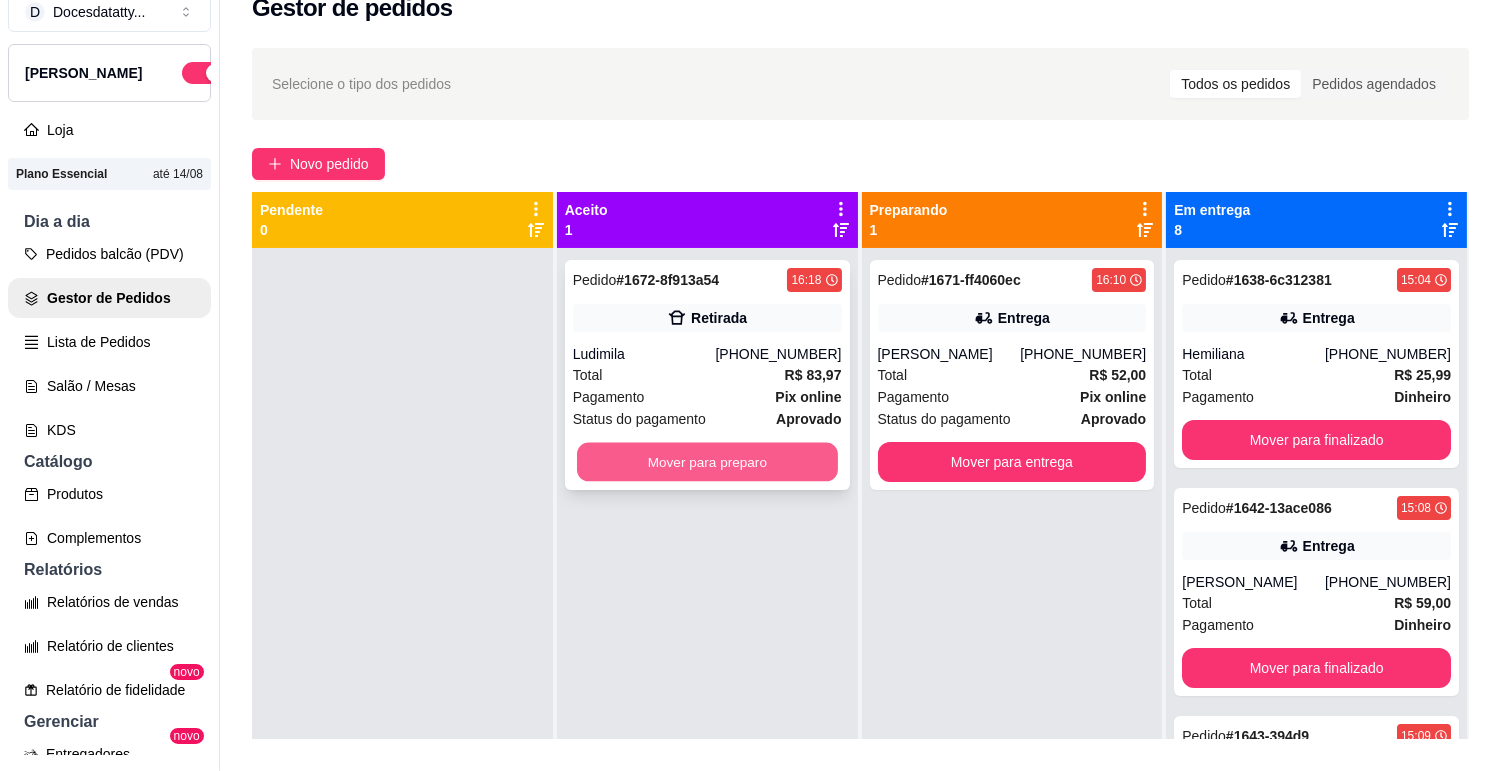 click on "Mover para preparo" at bounding box center (707, 462) 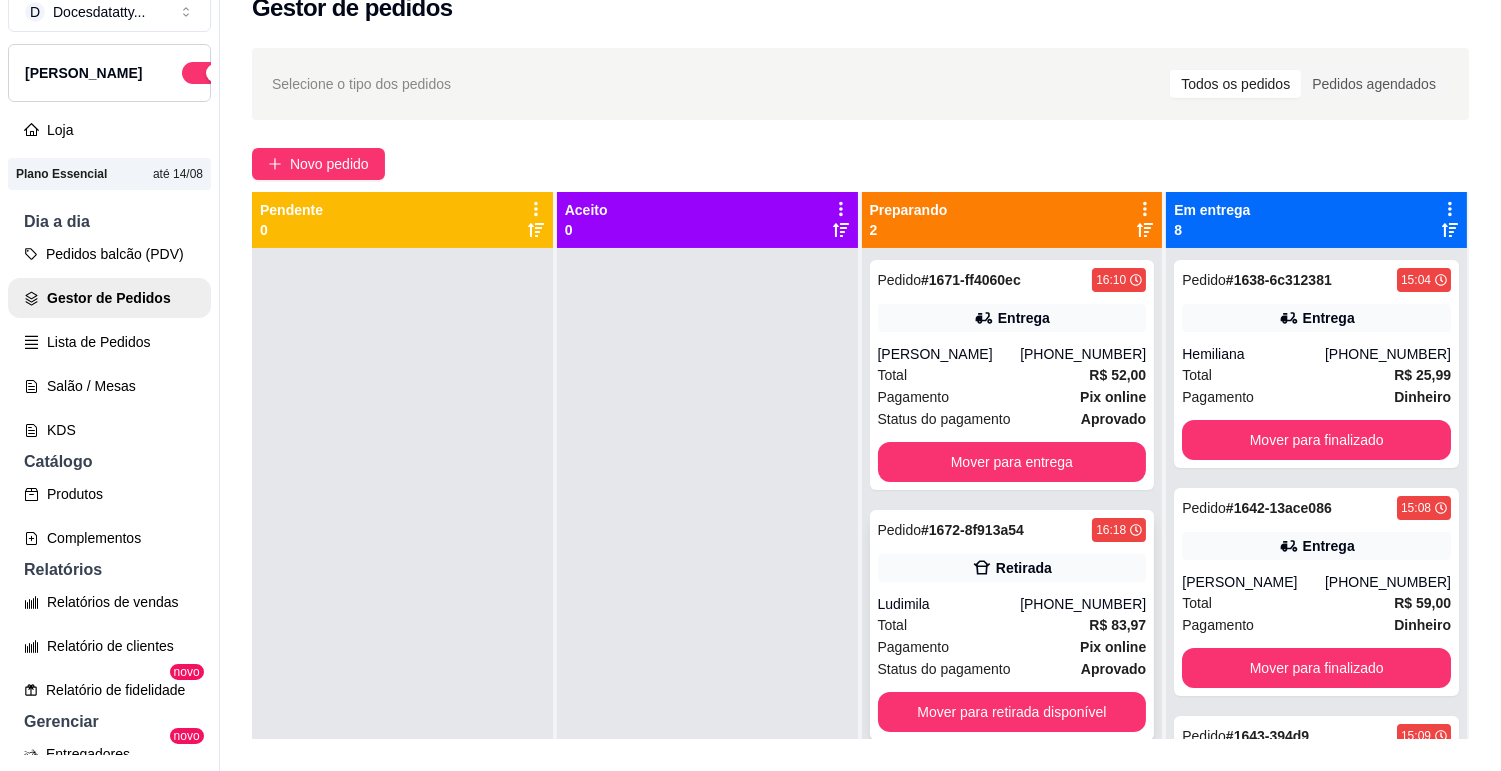 click on "Pedido  # 1672-8f913a54 16:18 Retirada Ludimila  [PHONE_NUMBER] Total R$ 83,97 Pagamento Pix online Status do pagamento aprovado Mover para retirada disponível" at bounding box center [1012, 625] 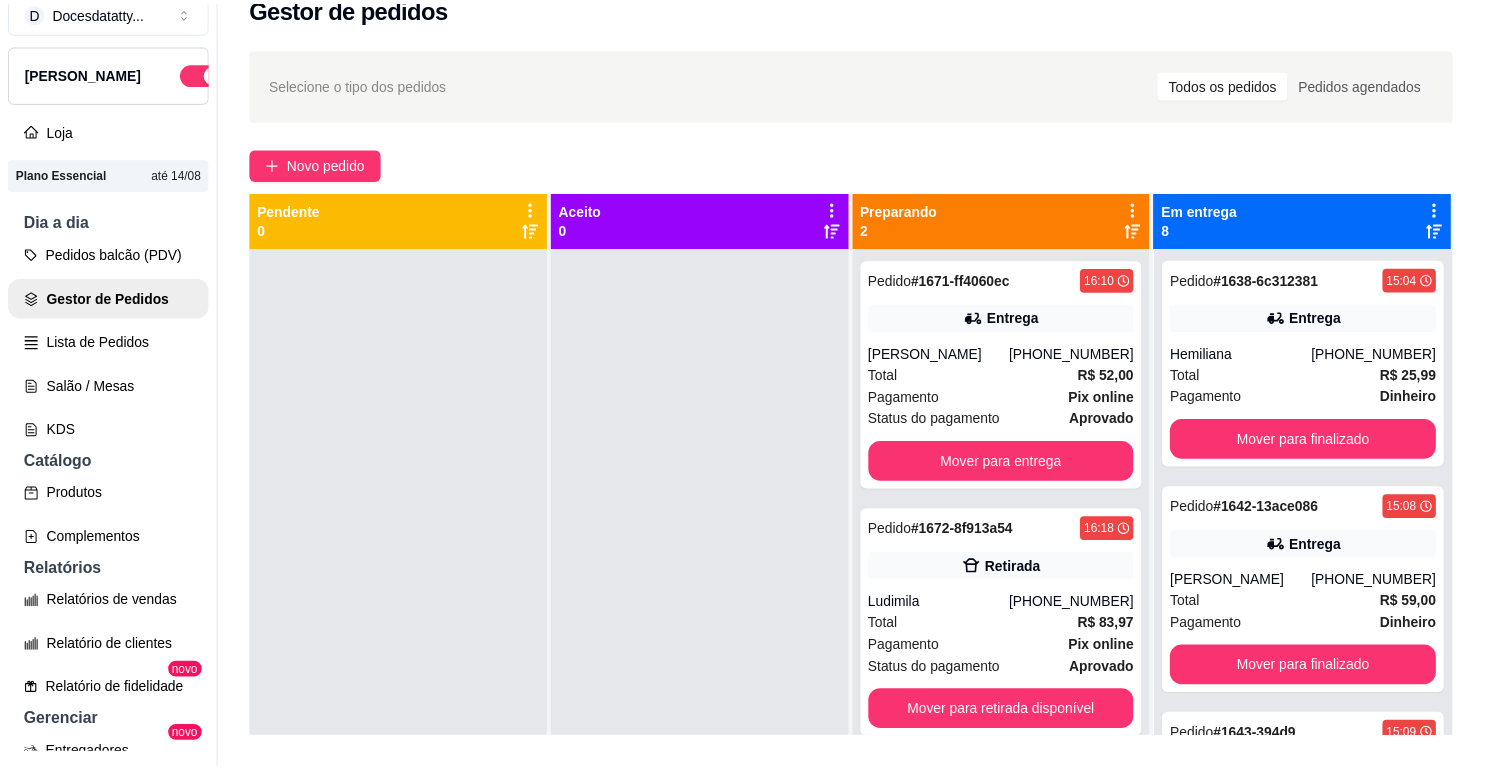 scroll, scrollTop: 311, scrollLeft: 0, axis: vertical 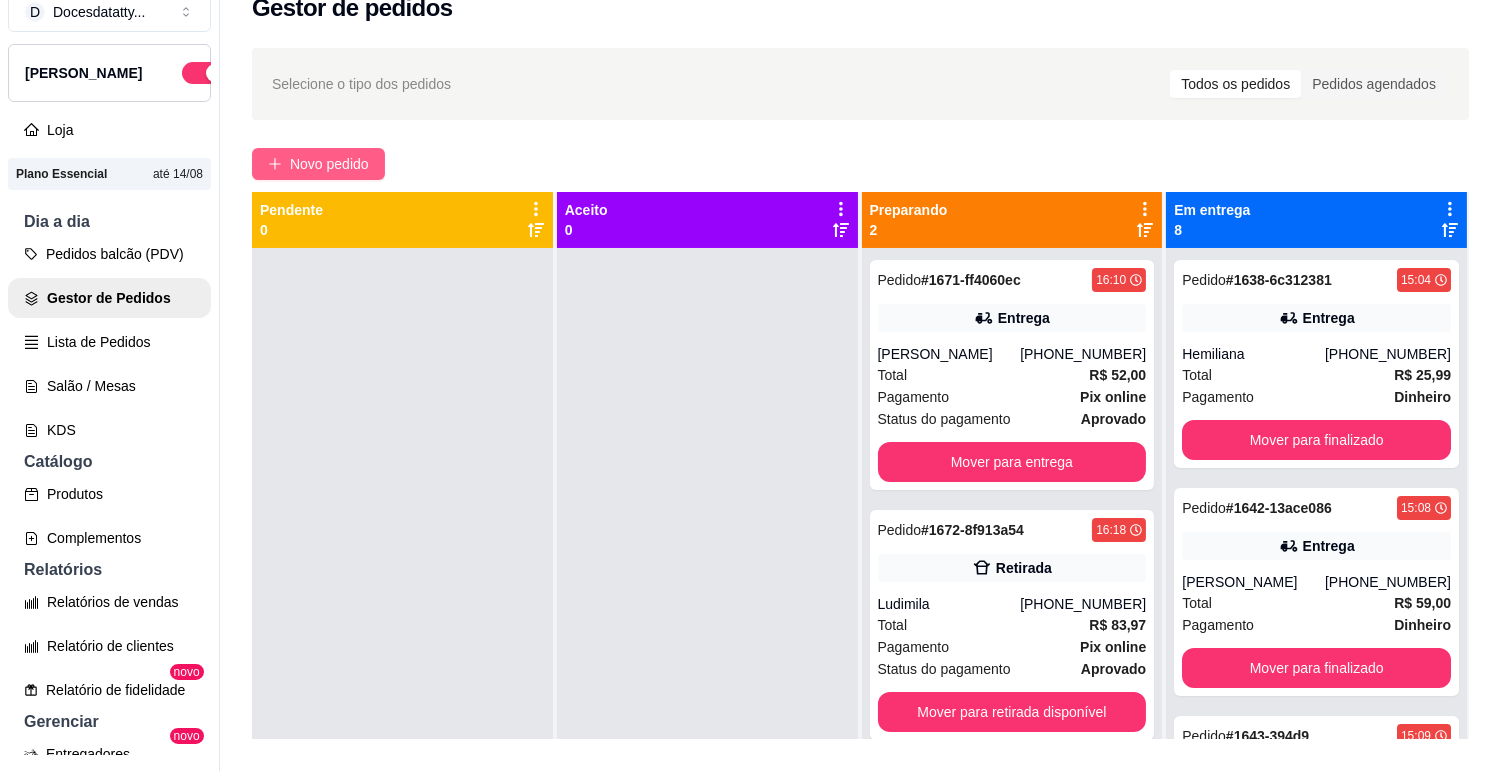 click on "Novo pedido" at bounding box center [329, 164] 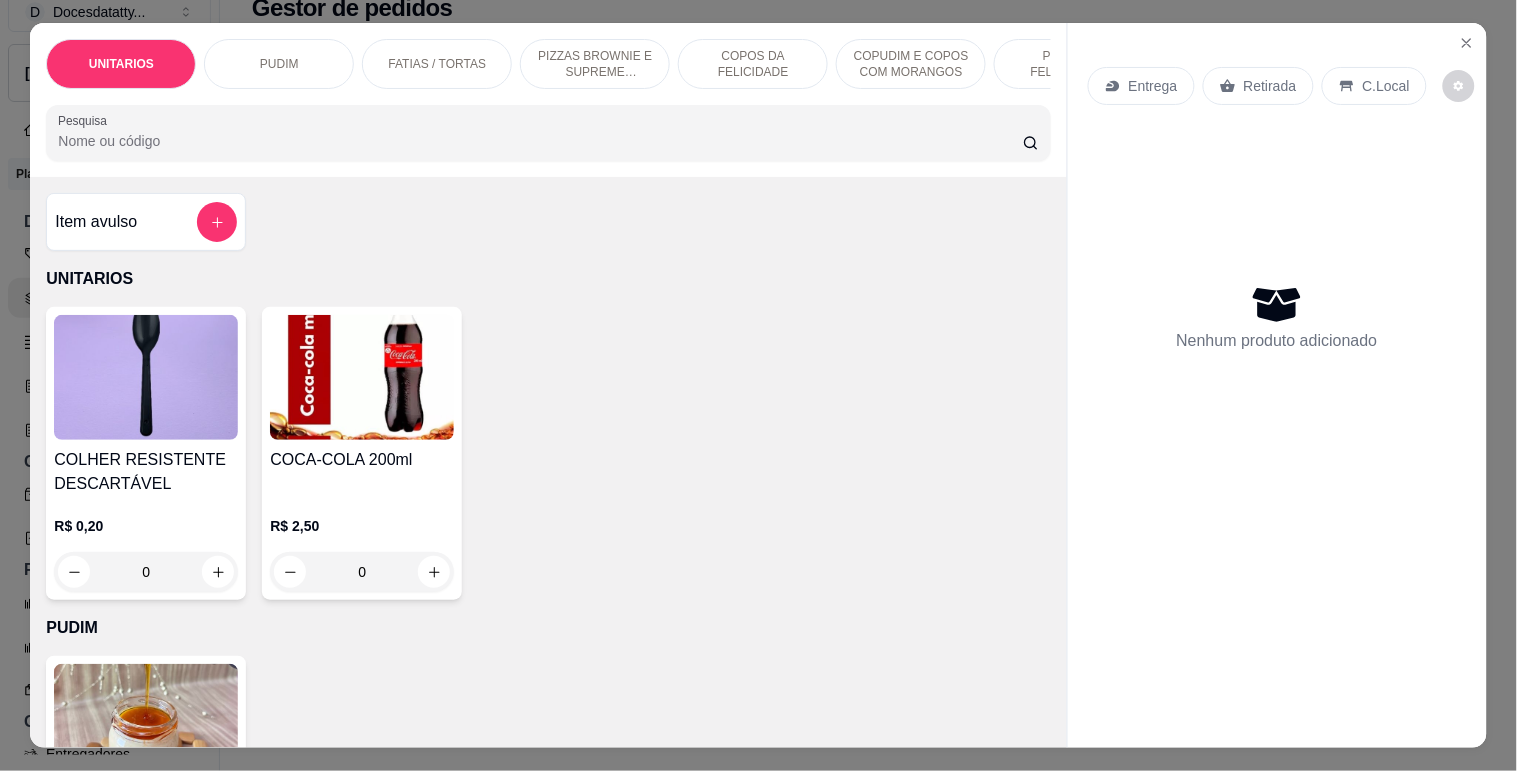 click on "Pesquisa" at bounding box center (540, 141) 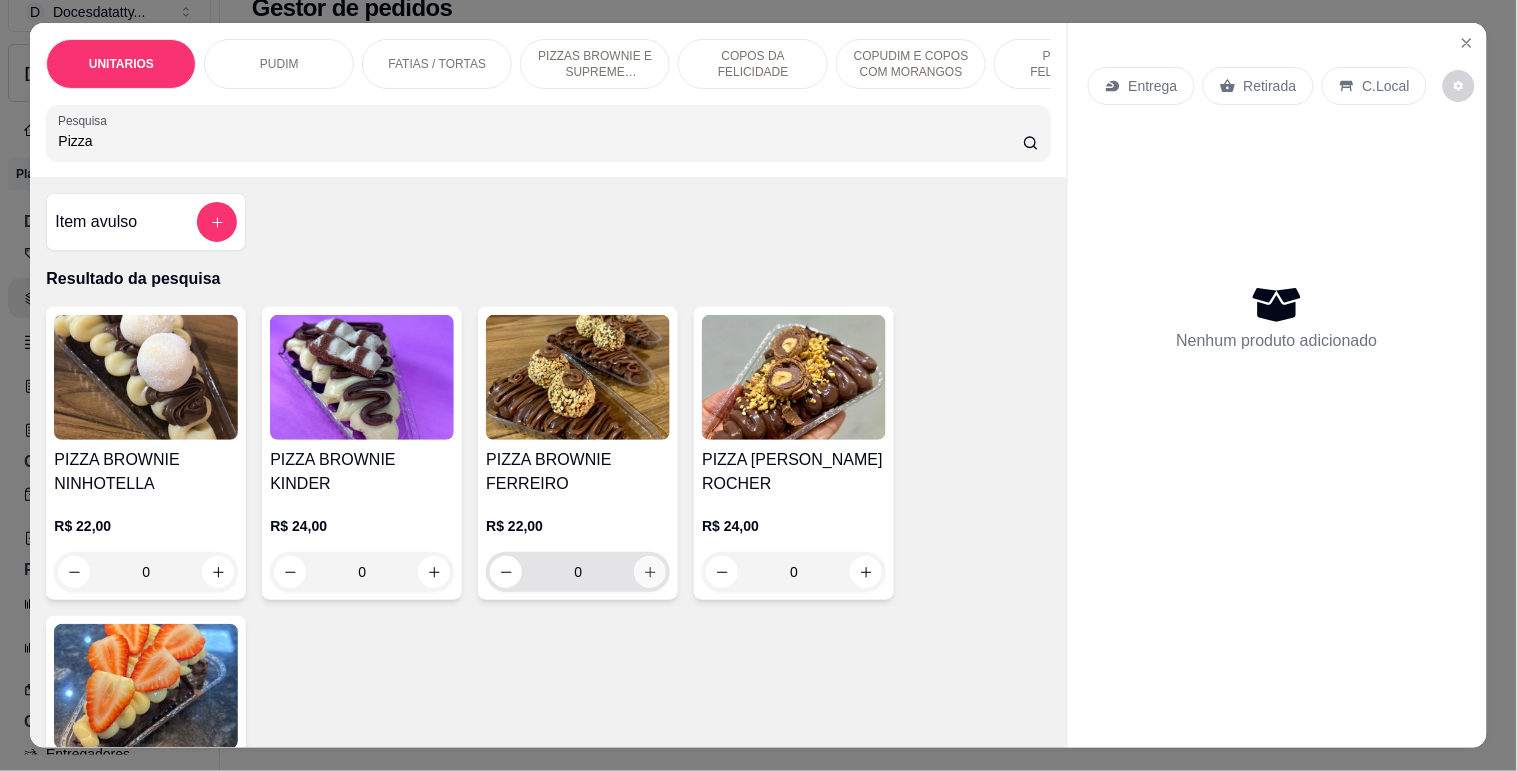 type on "Pizza" 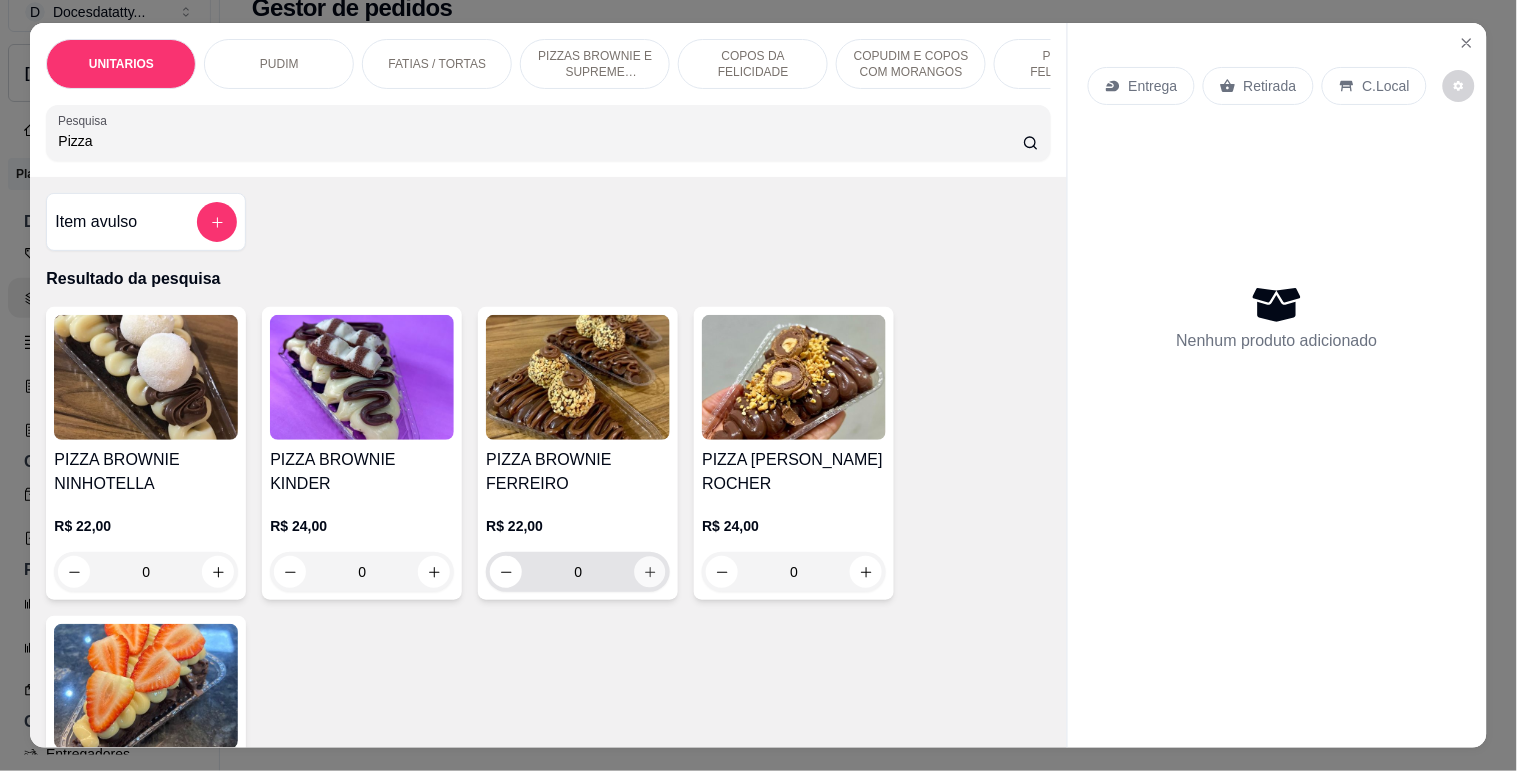 click 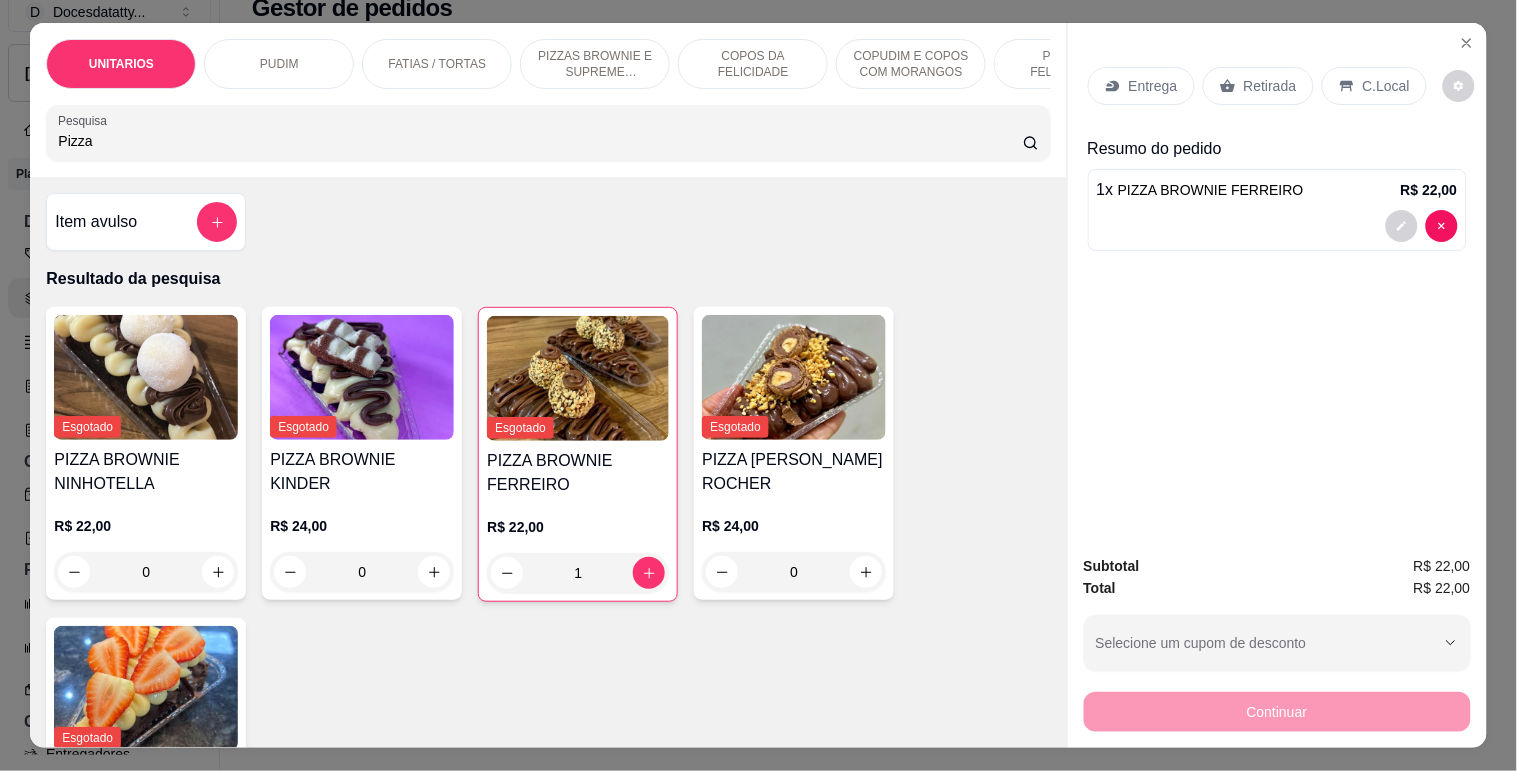 click on "Retirada" at bounding box center (1258, 86) 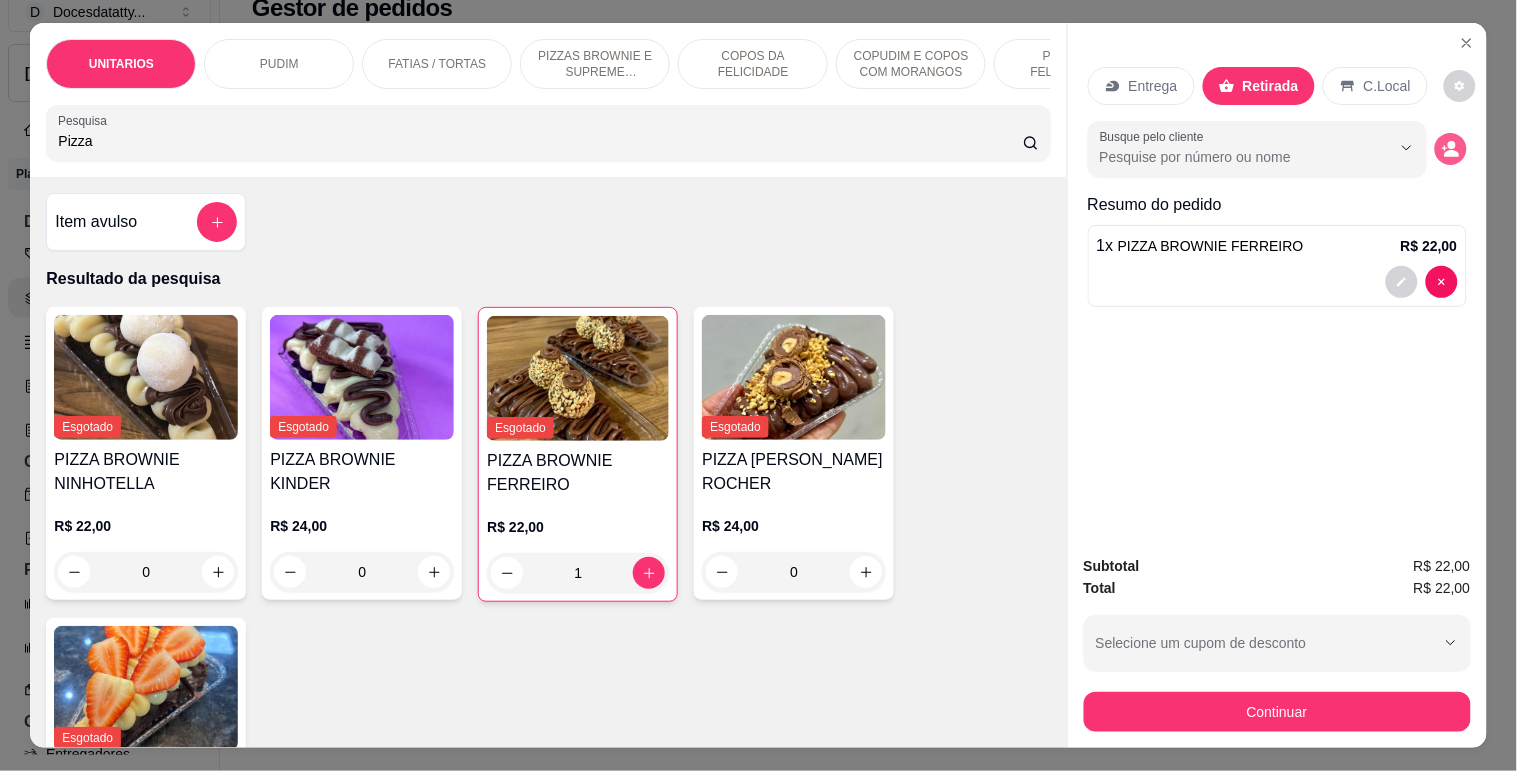 click 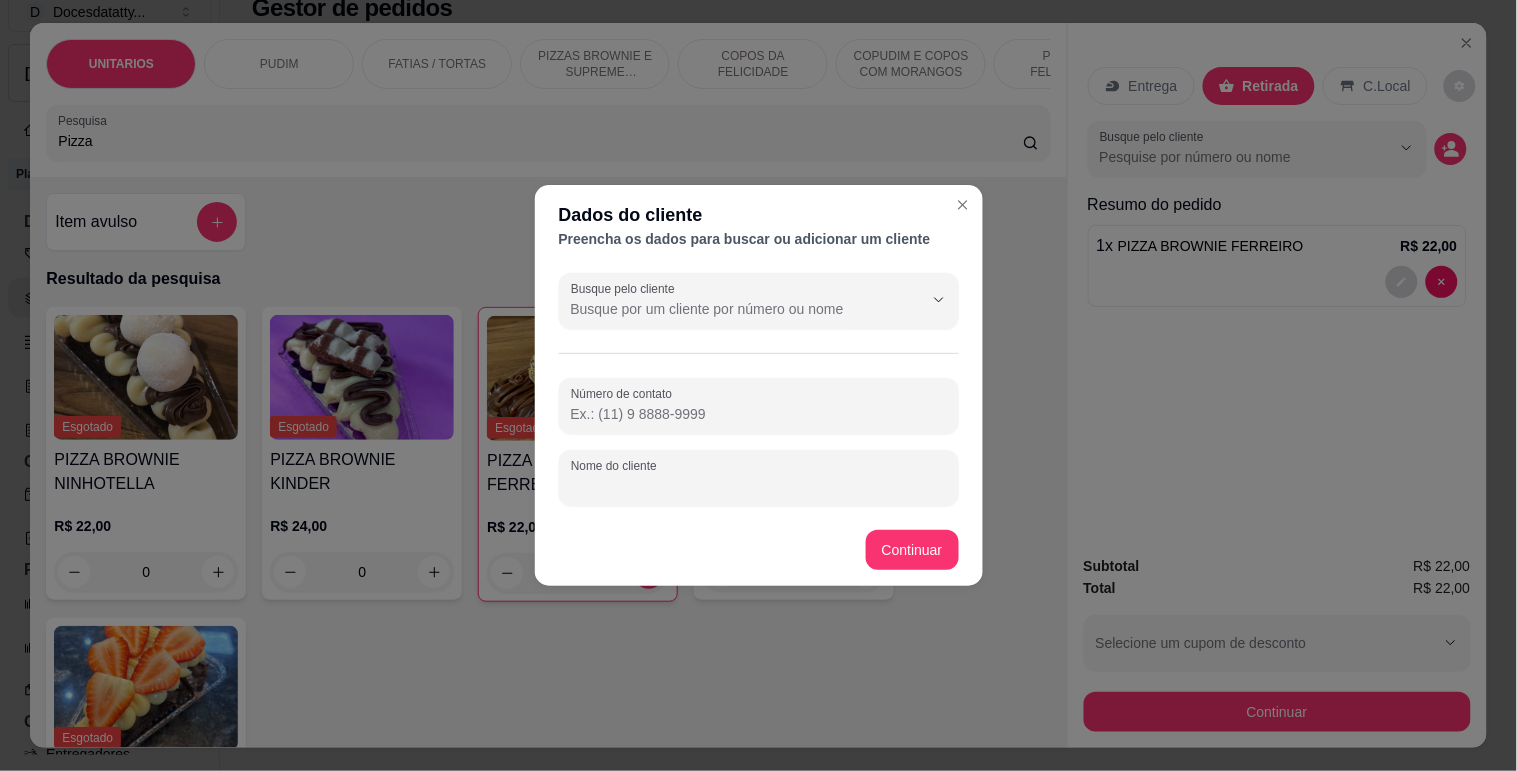 click on "Nome do cliente" at bounding box center [759, 486] 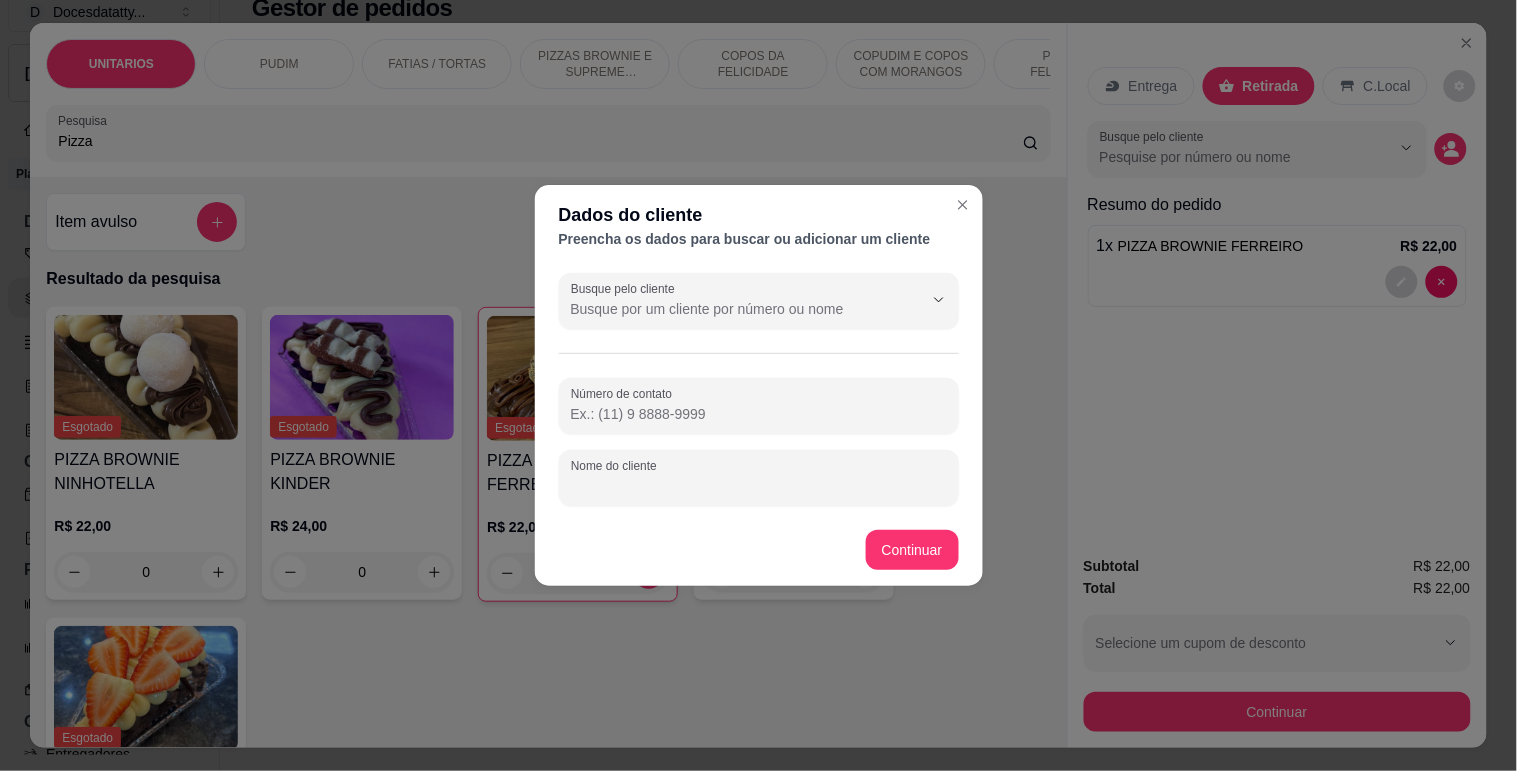 type on "T" 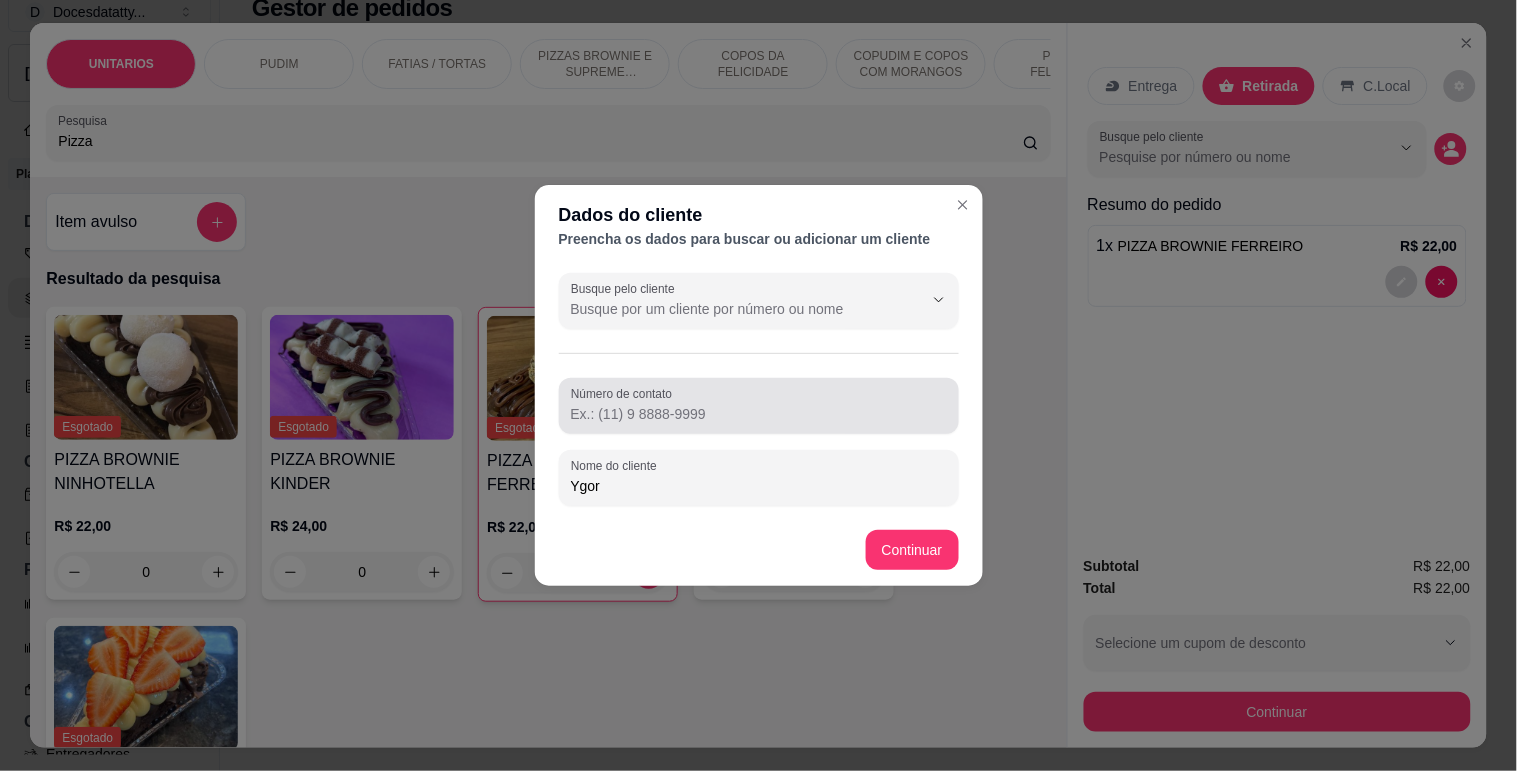 type on "Ygor" 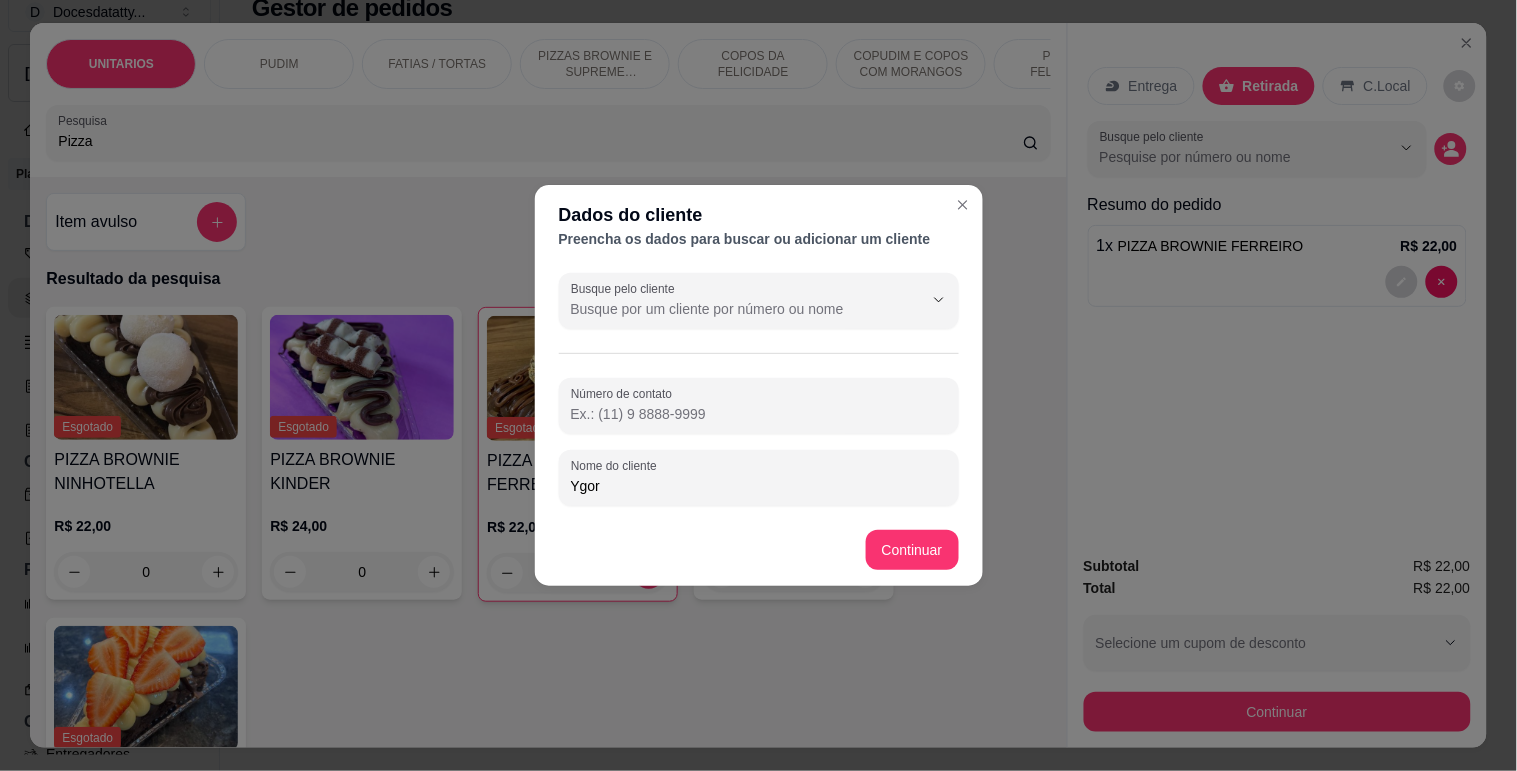 click on "Número de contato" at bounding box center (759, 414) 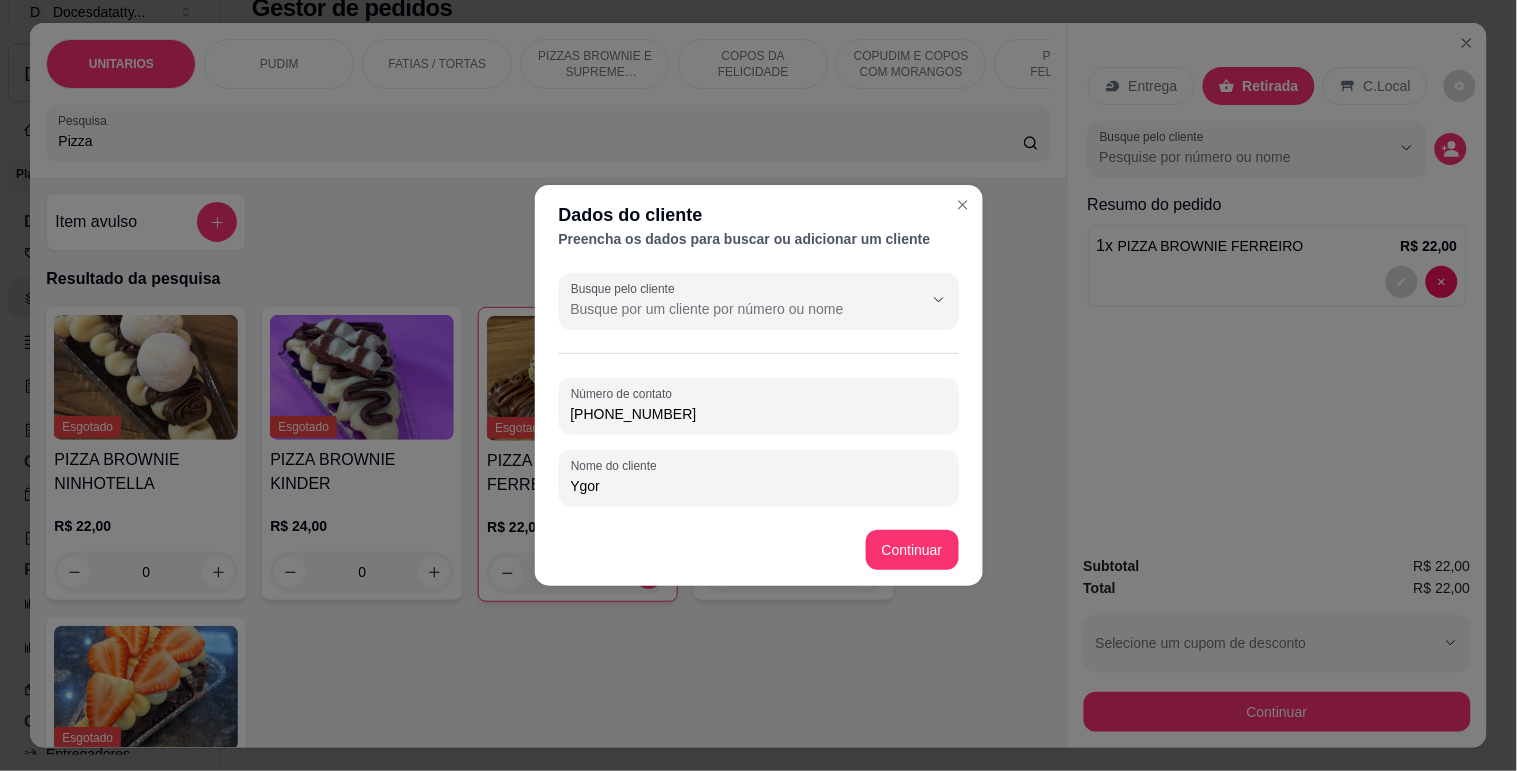 click on "[PHONE_NUMBER]" at bounding box center [759, 414] 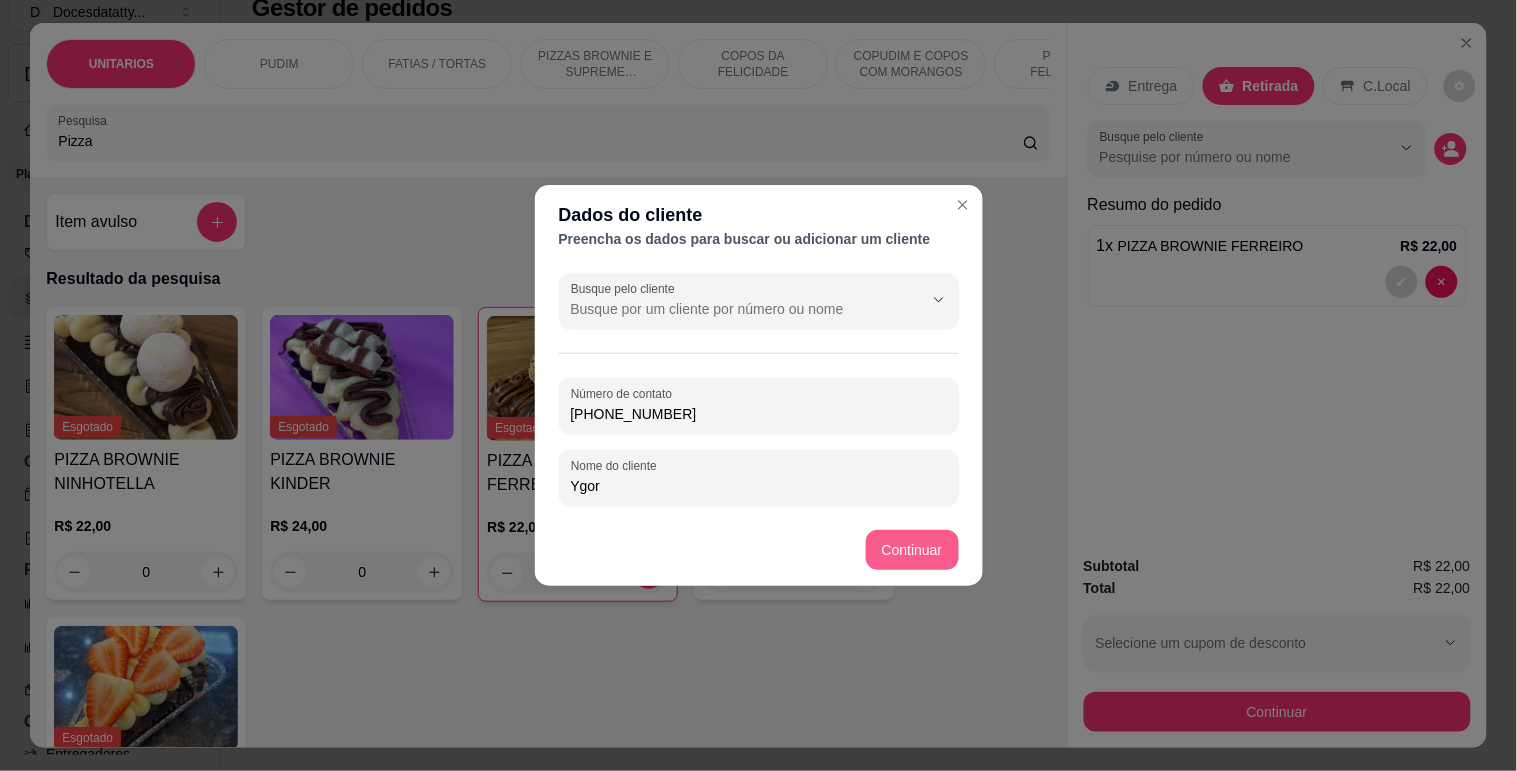 type on "[PHONE_NUMBER]" 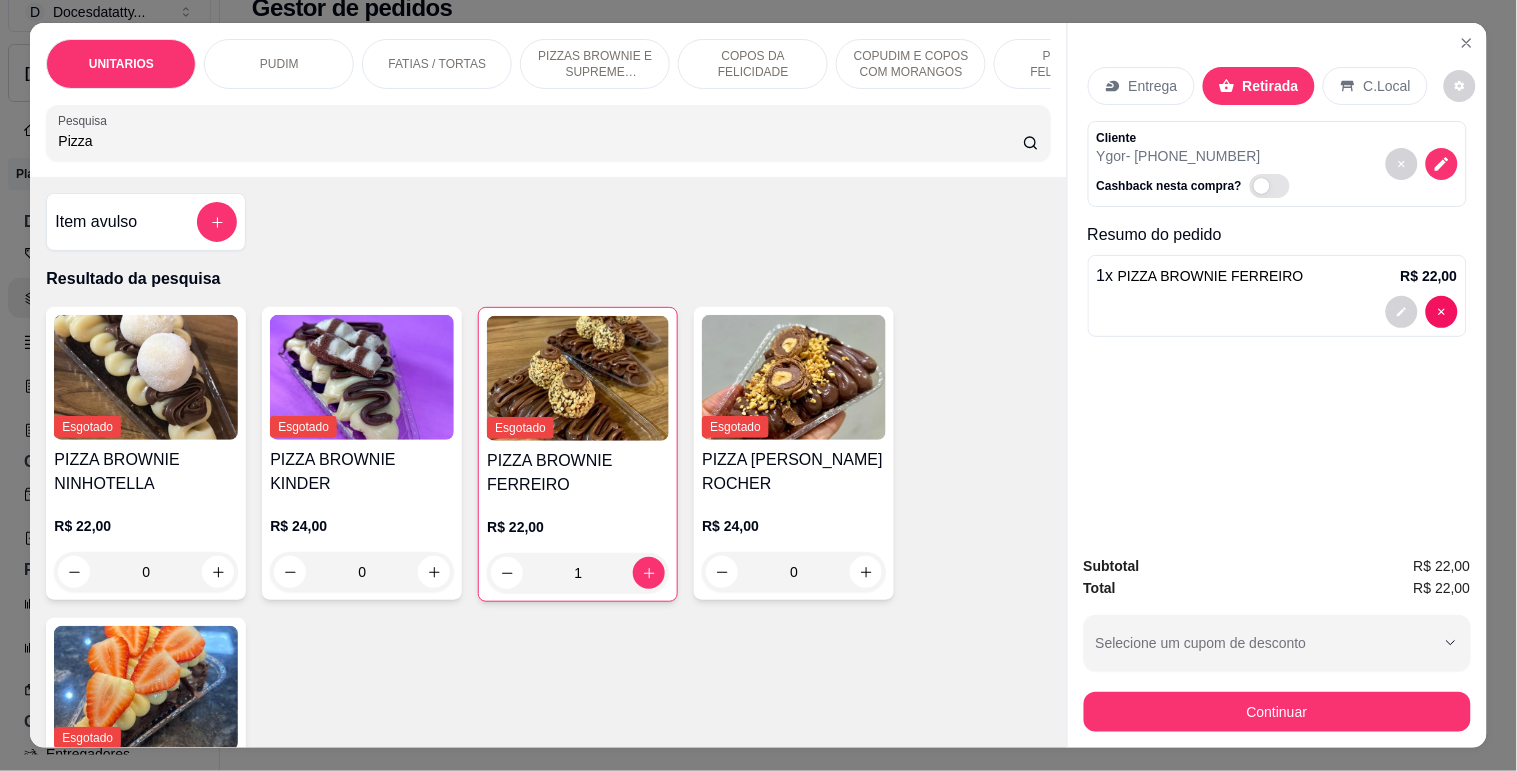 click on "Continuar" at bounding box center [1277, 712] 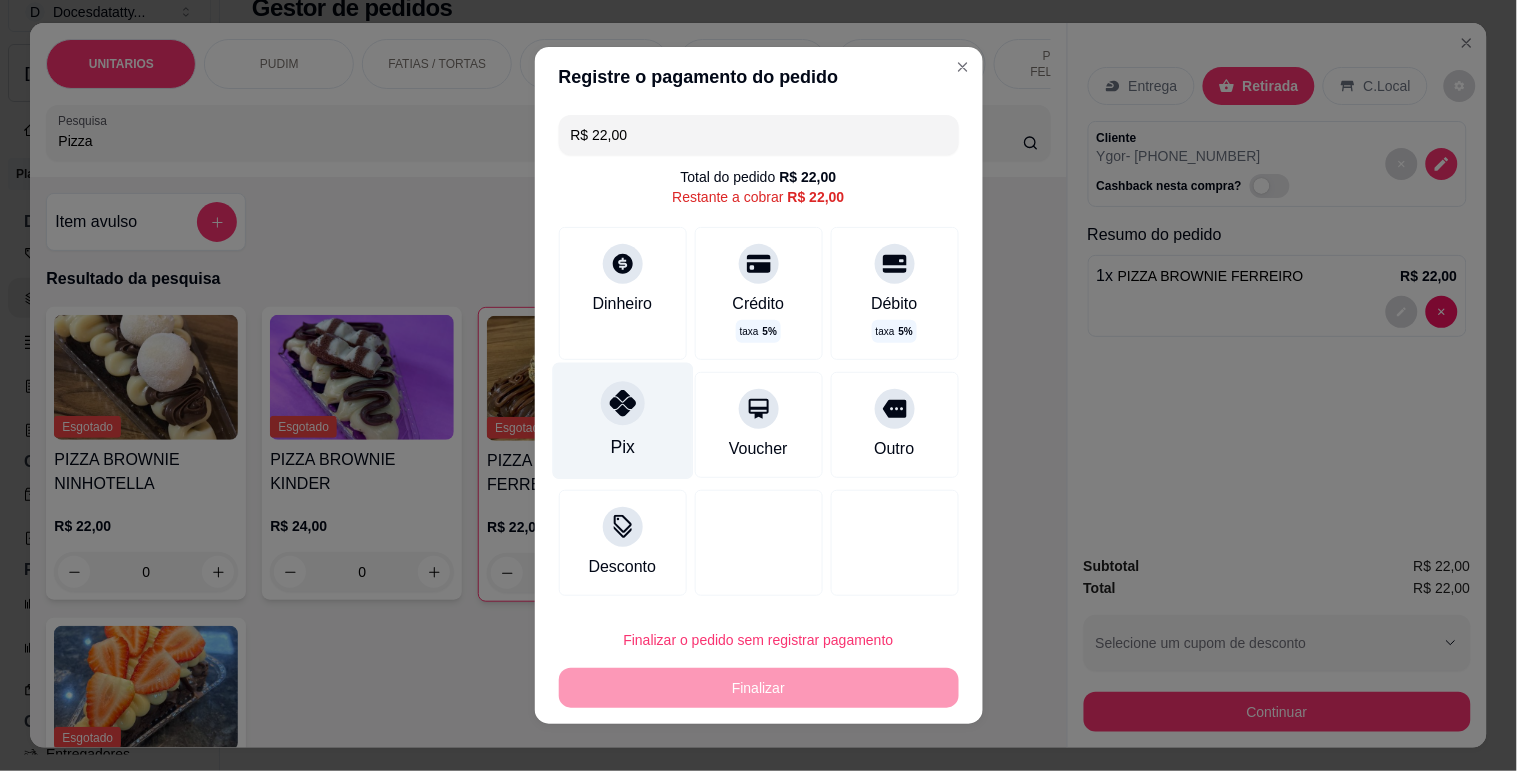 click at bounding box center (623, 403) 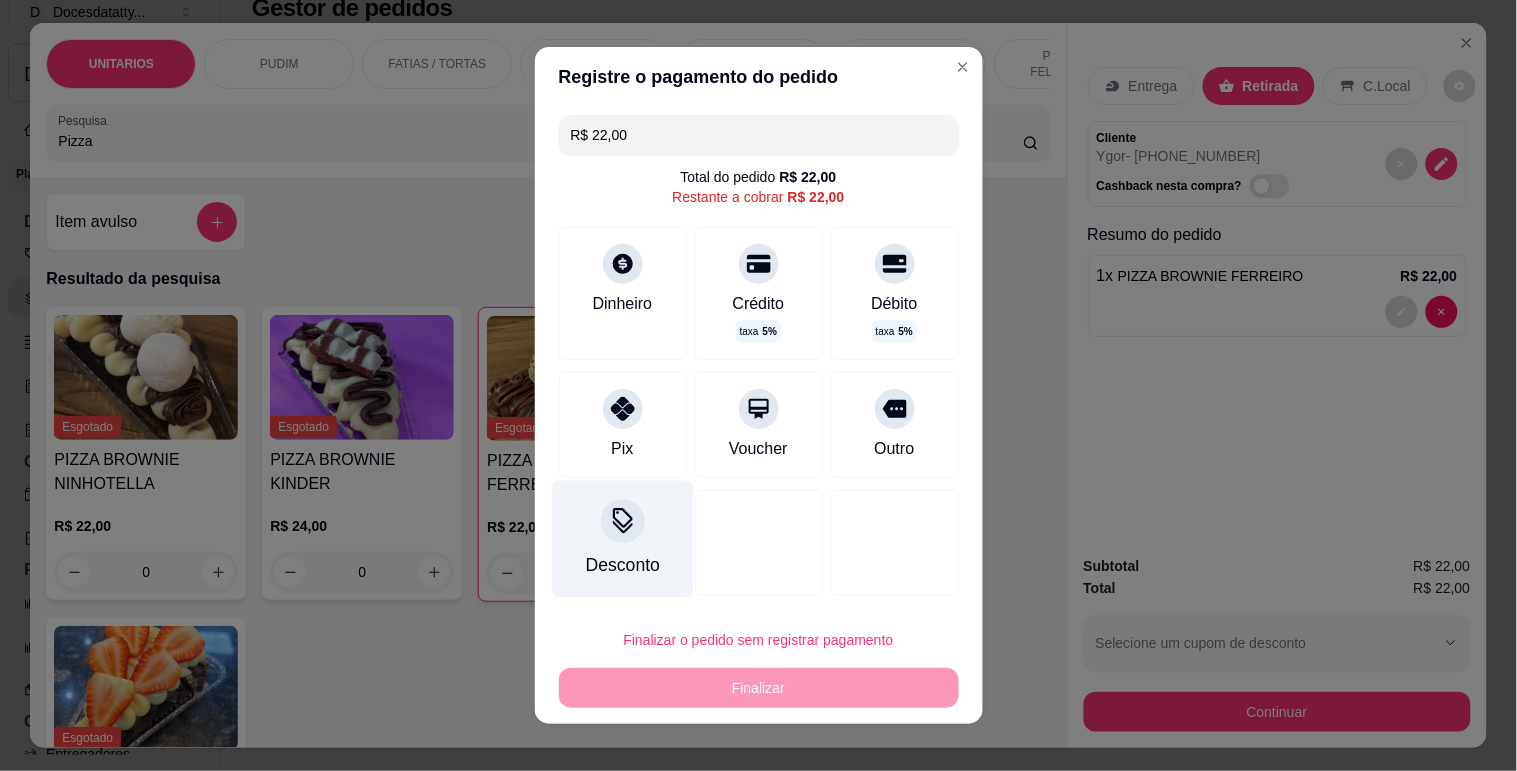 type on "R$ 0,00" 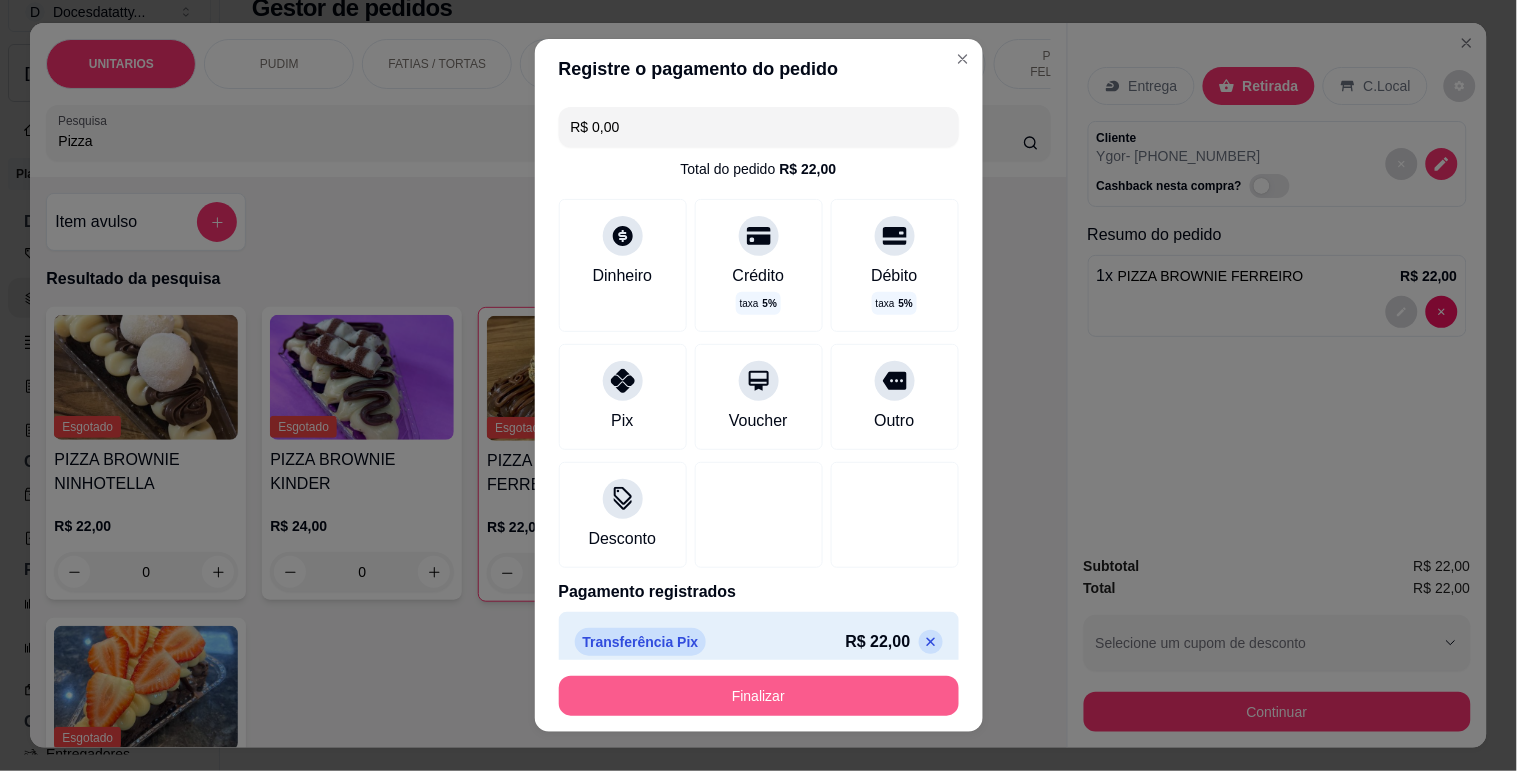 click on "Finalizar" at bounding box center [759, 696] 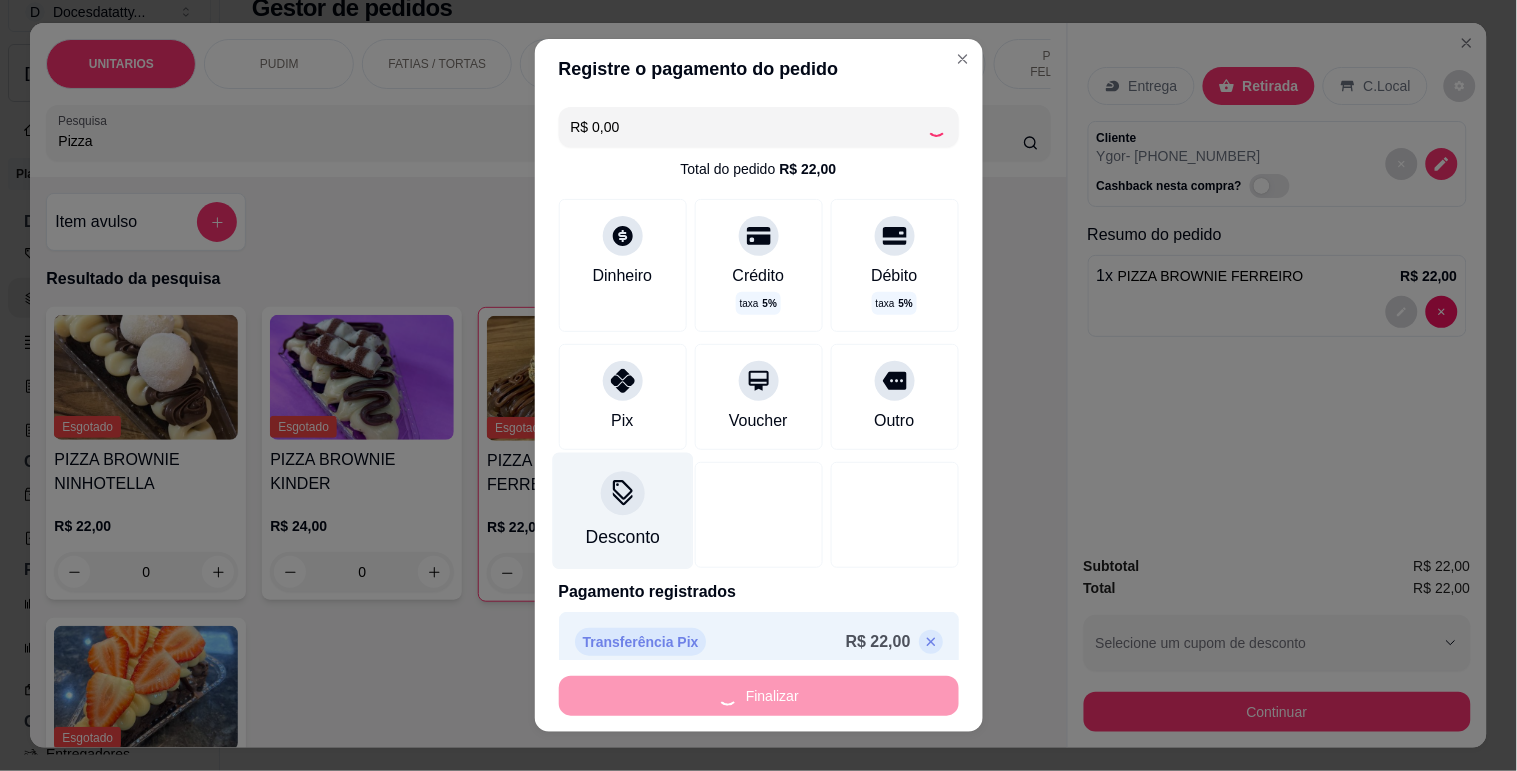 type on "0" 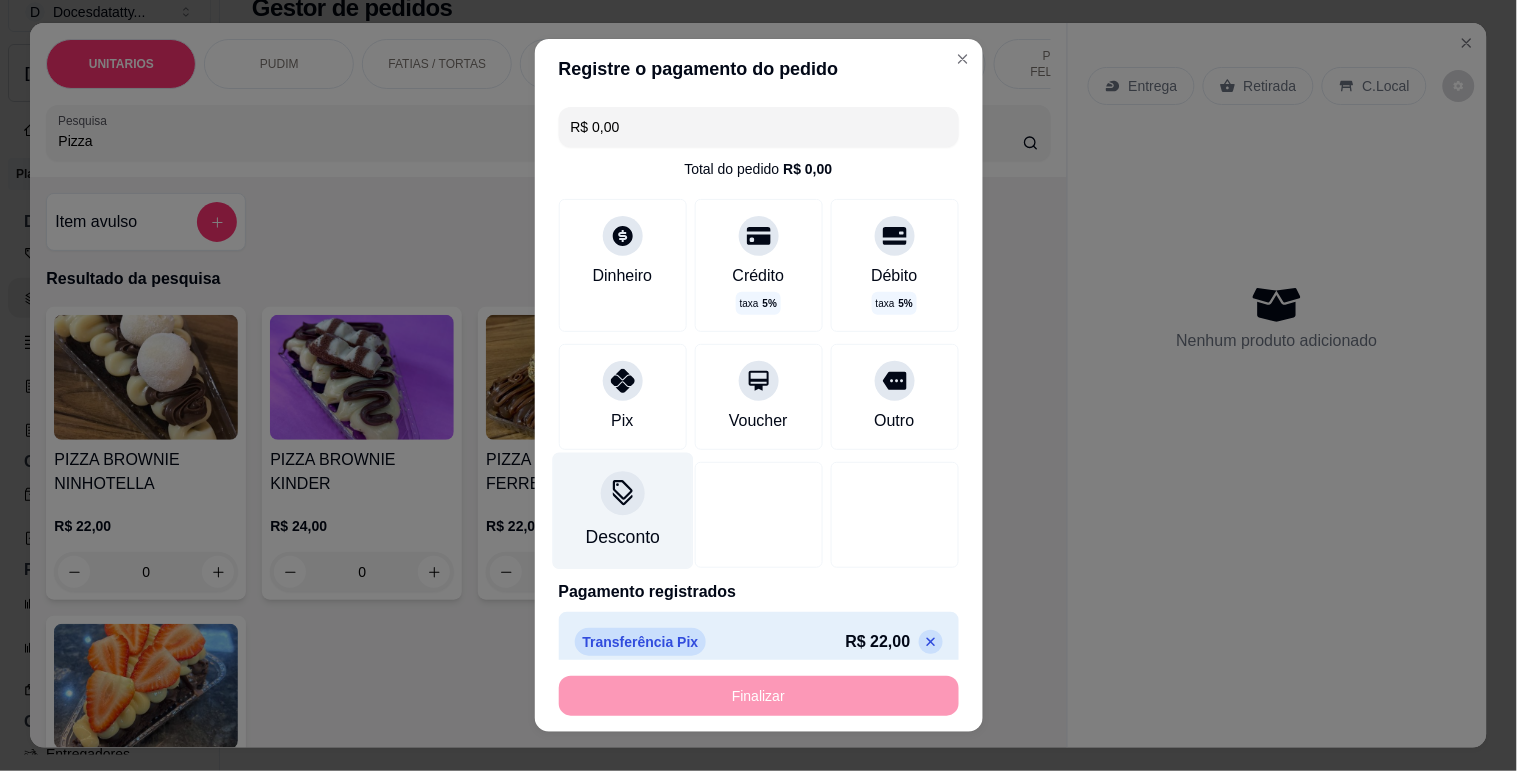 type on "-R$ 22,00" 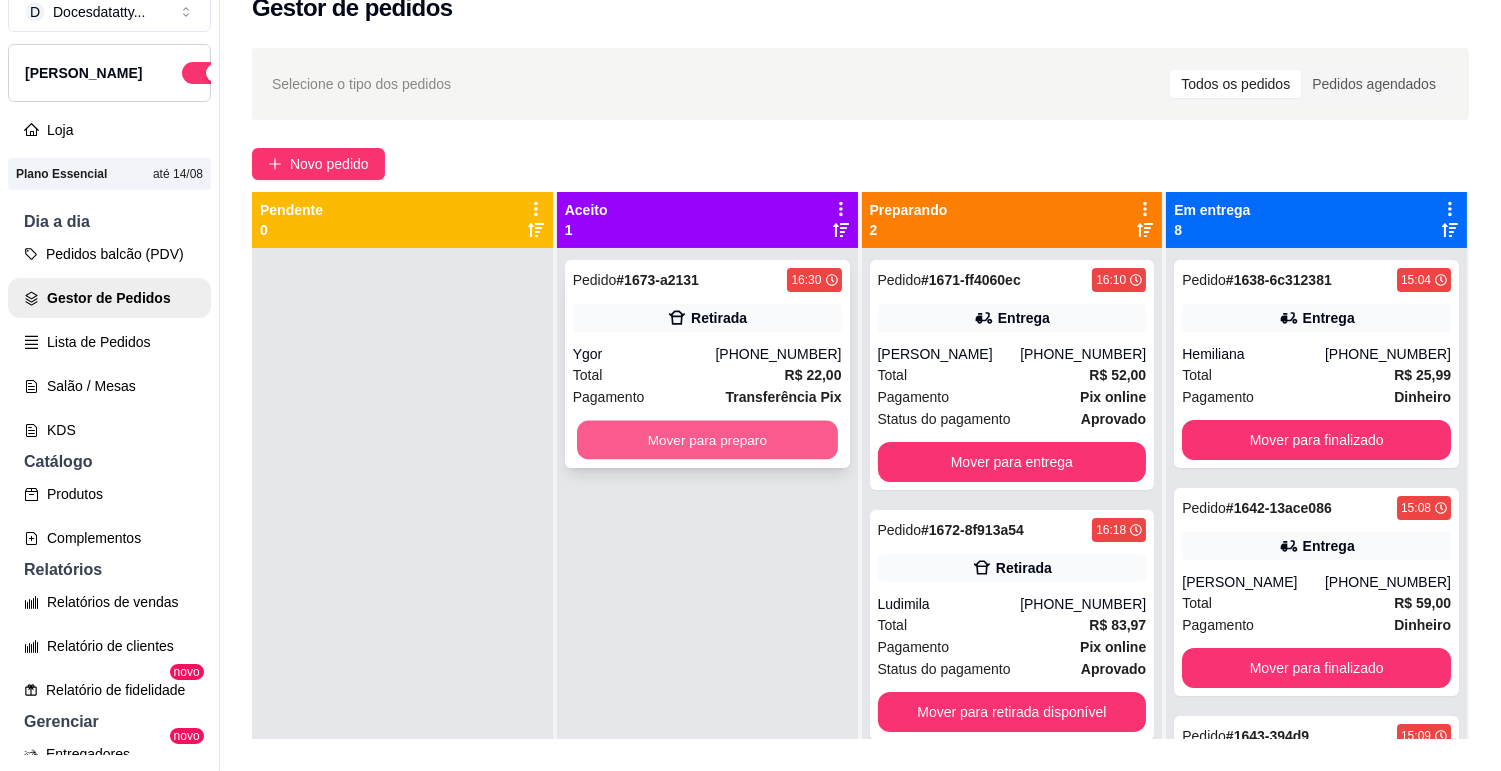 click on "Mover para preparo" at bounding box center (707, 440) 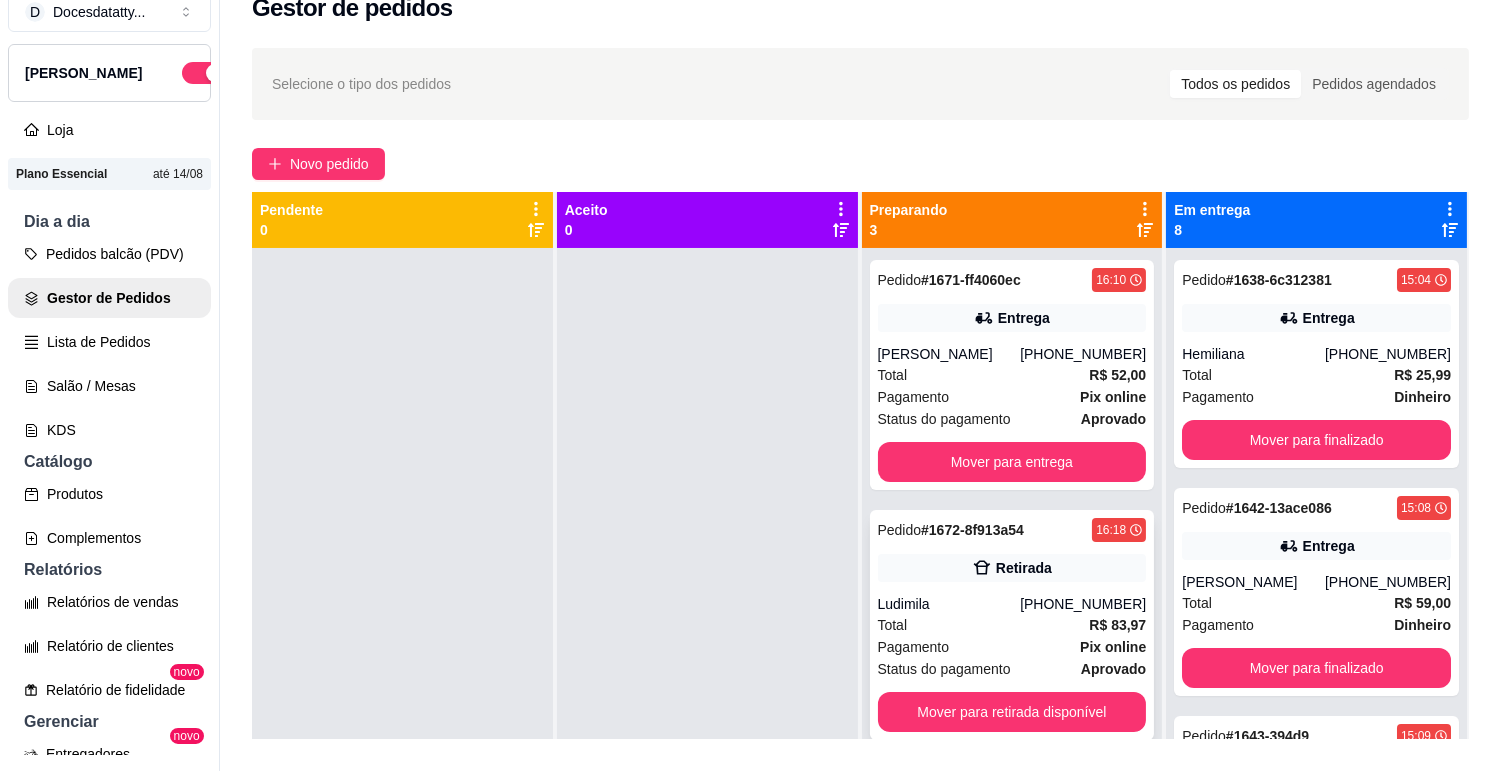 scroll, scrollTop: 55, scrollLeft: 0, axis: vertical 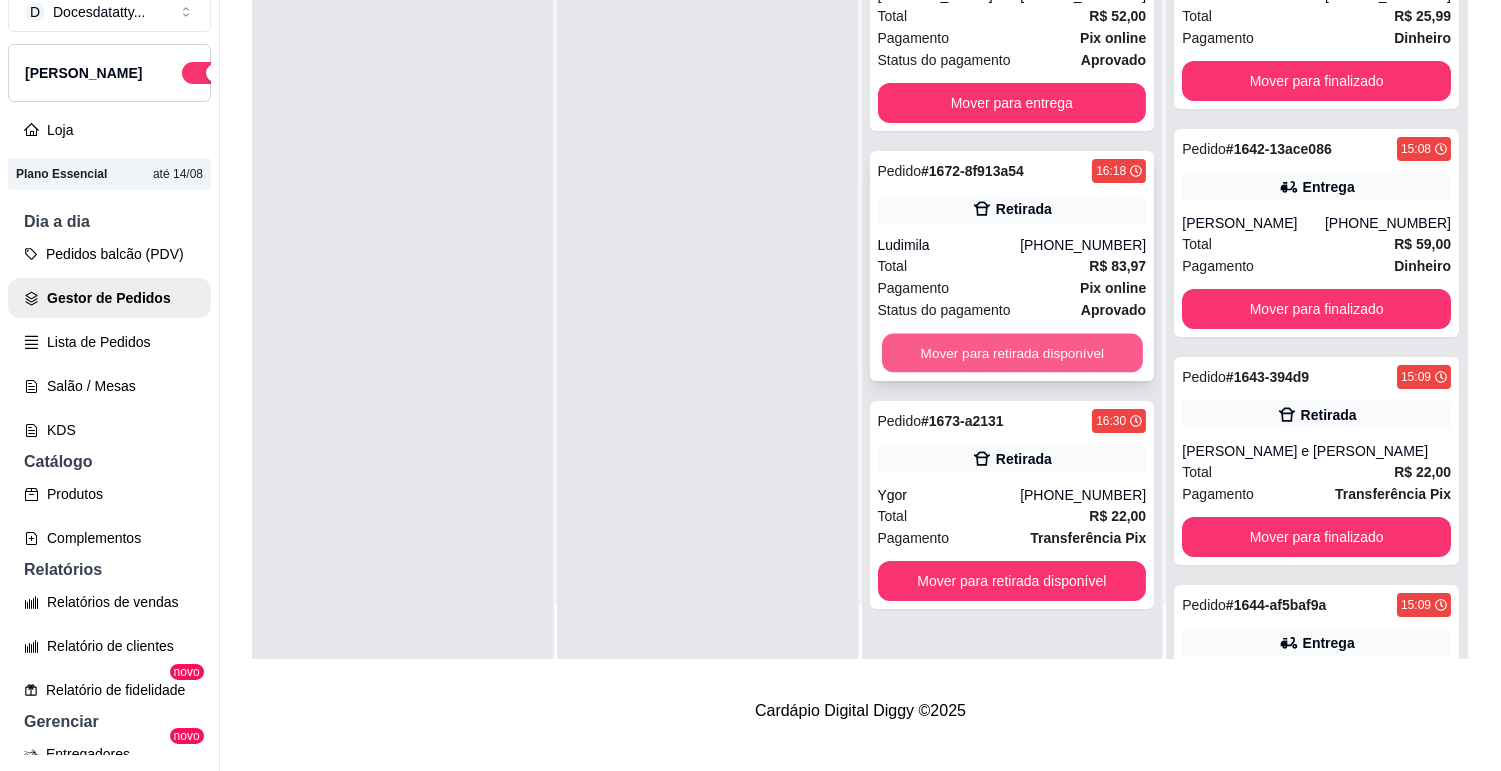click on "Mover para retirada disponível" at bounding box center (1012, 353) 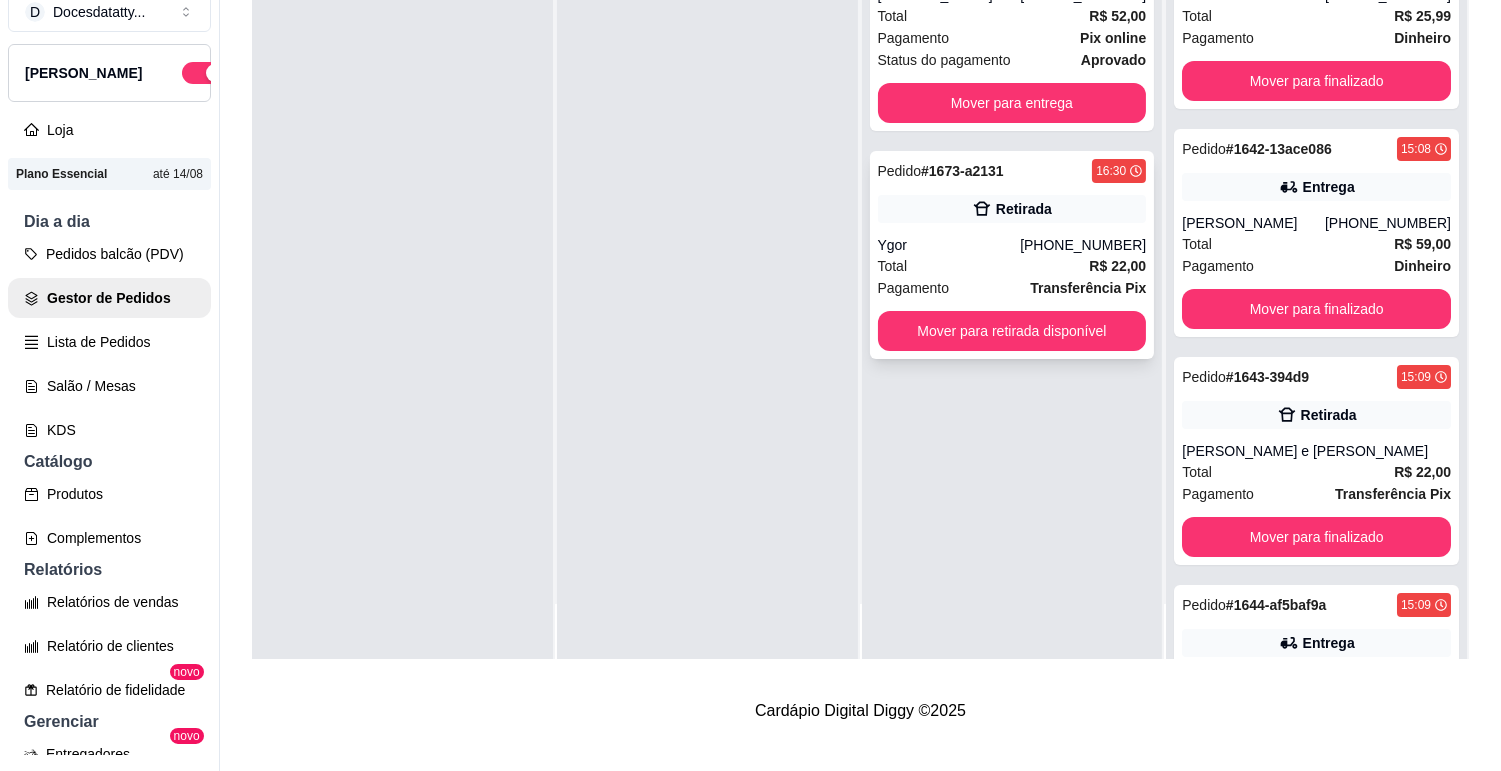 scroll, scrollTop: 0, scrollLeft: 0, axis: both 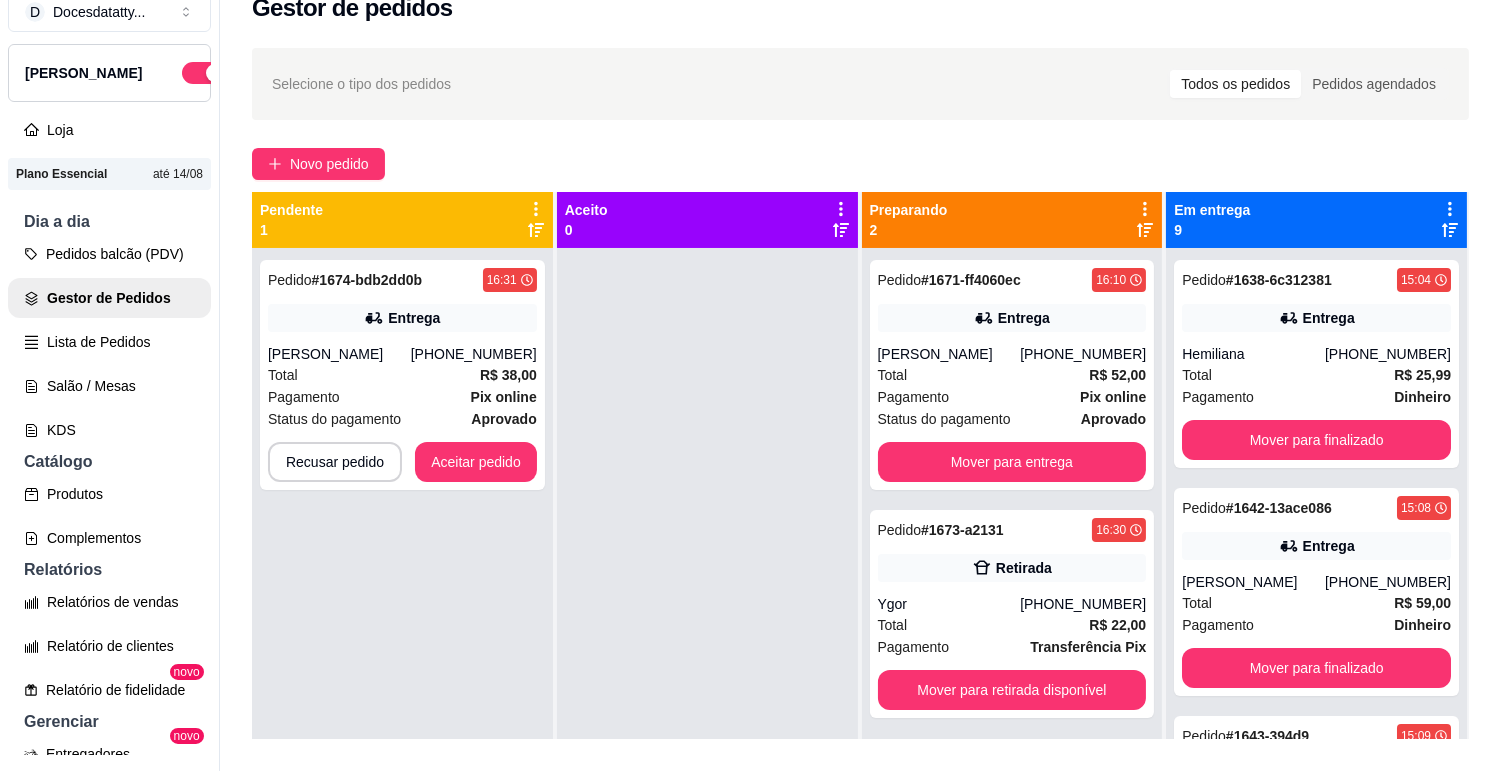 click on "Aceitar pedido" at bounding box center (476, 462) 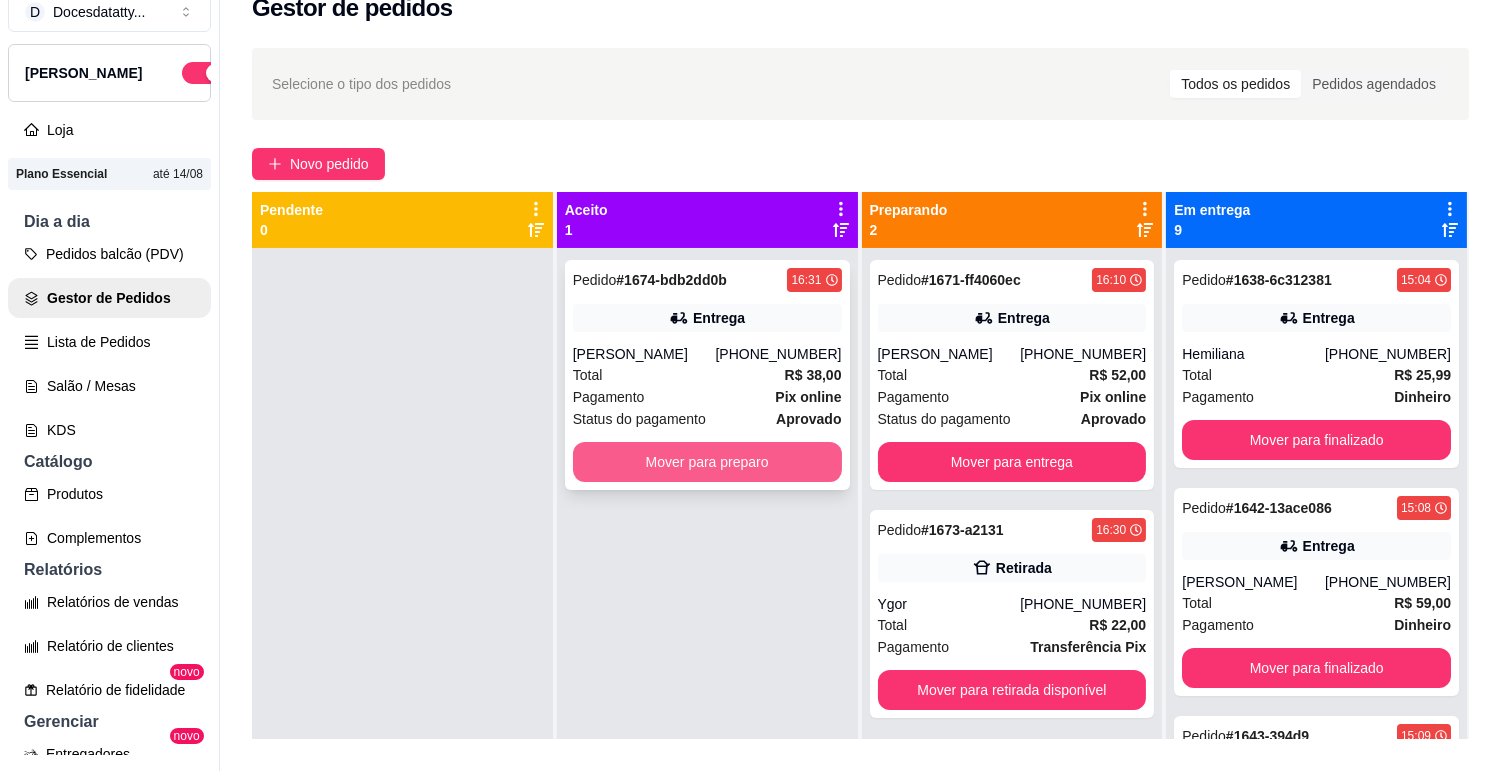 click on "Mover para preparo" at bounding box center (707, 462) 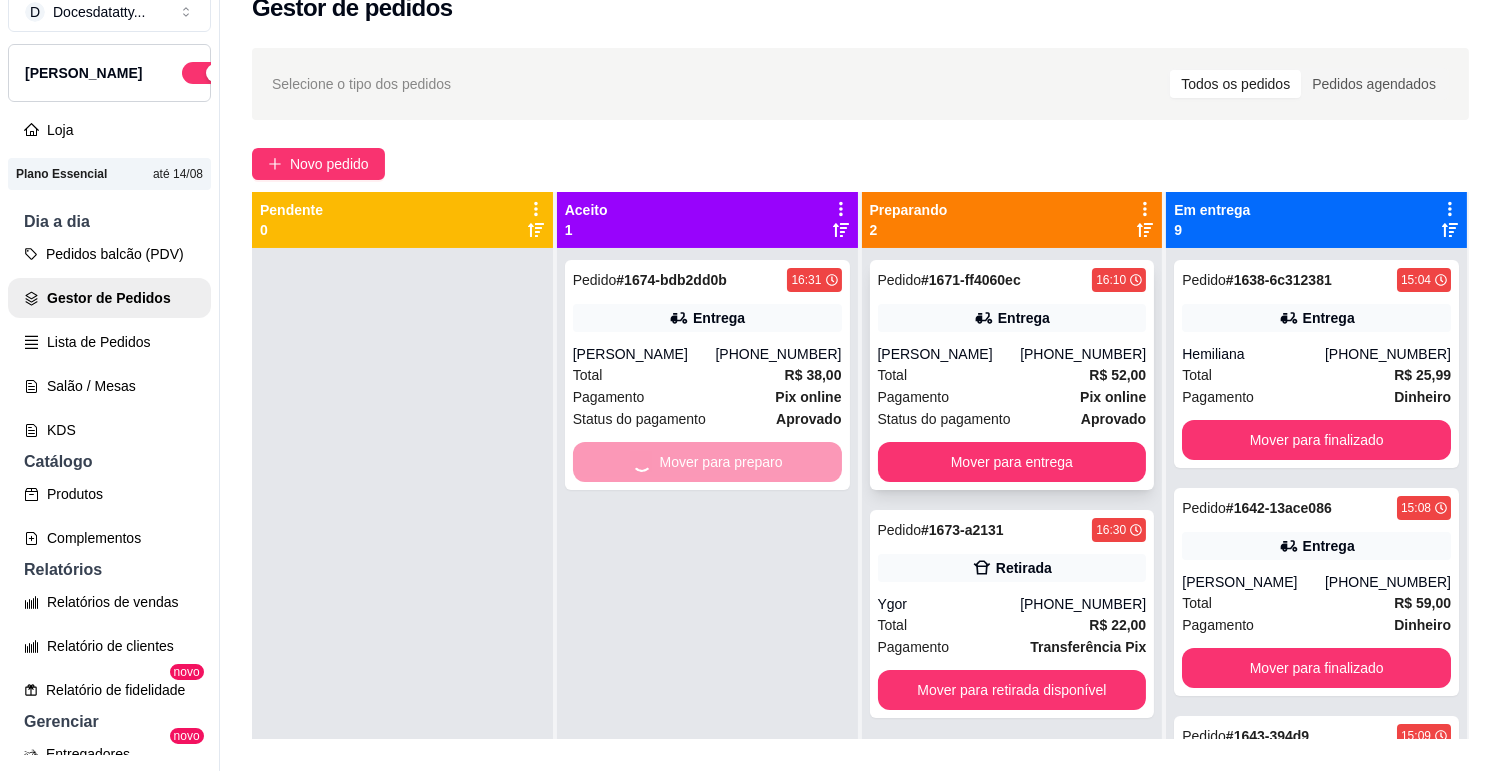 click 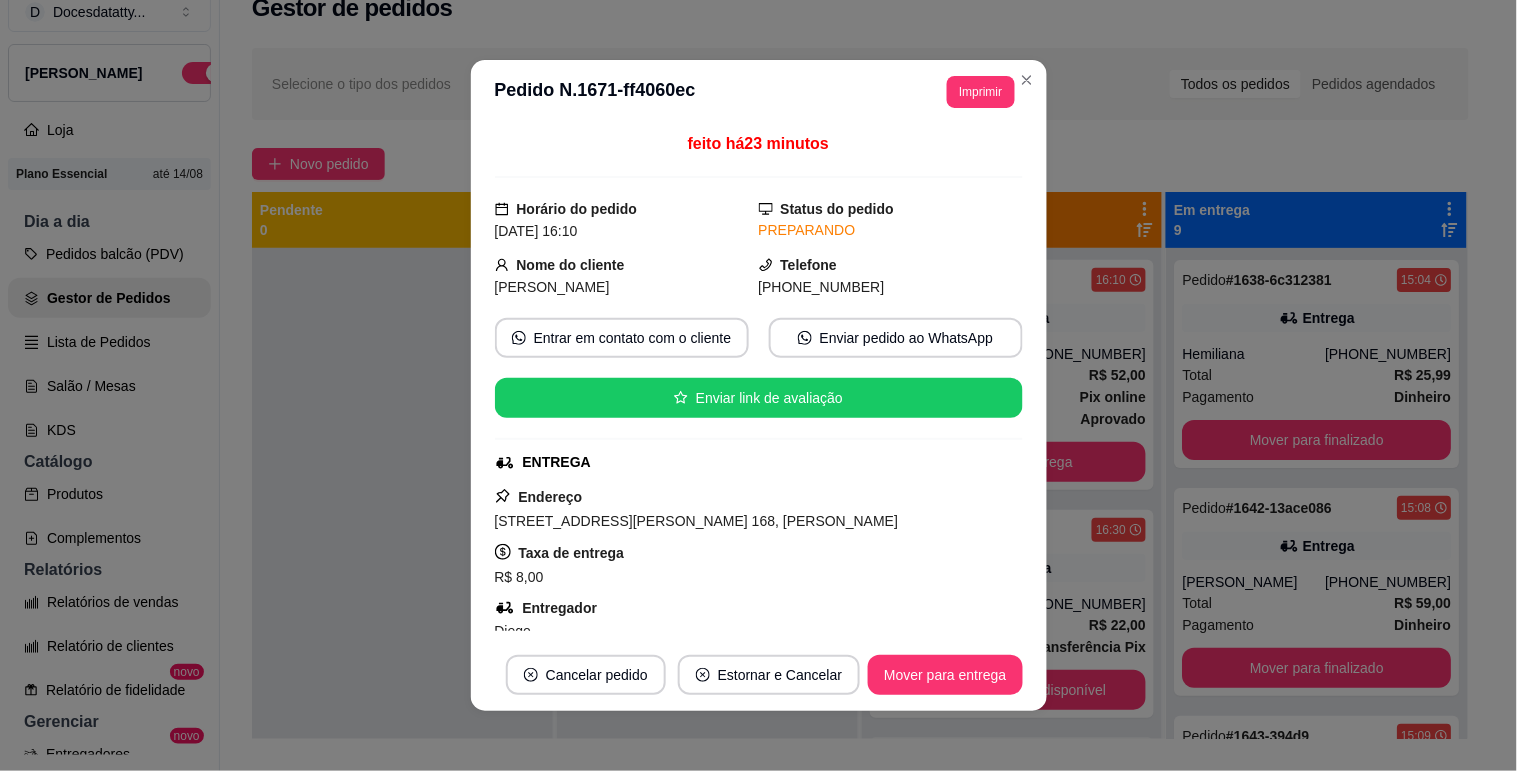 scroll, scrollTop: 111, scrollLeft: 0, axis: vertical 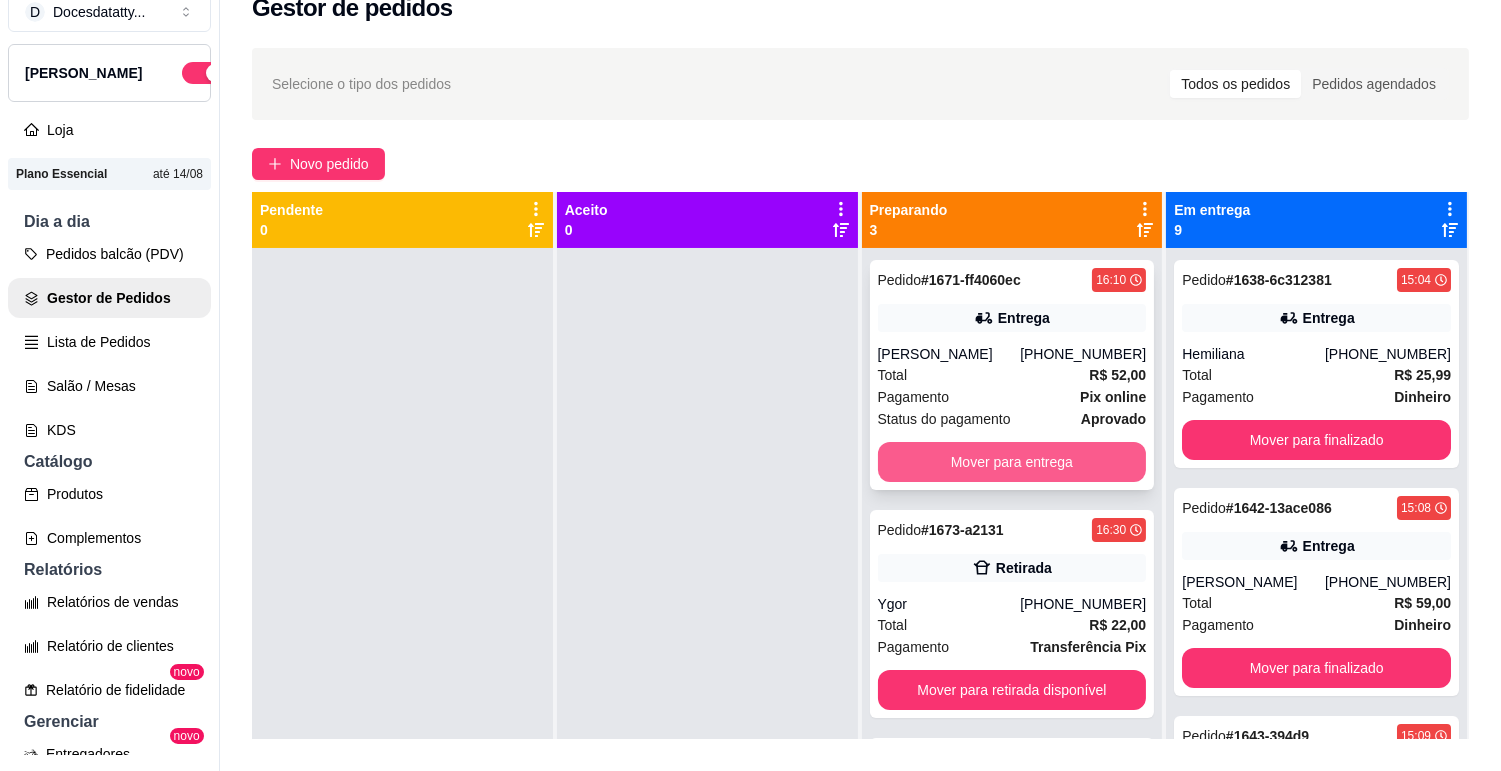 click on "Mover para entrega" at bounding box center (1012, 462) 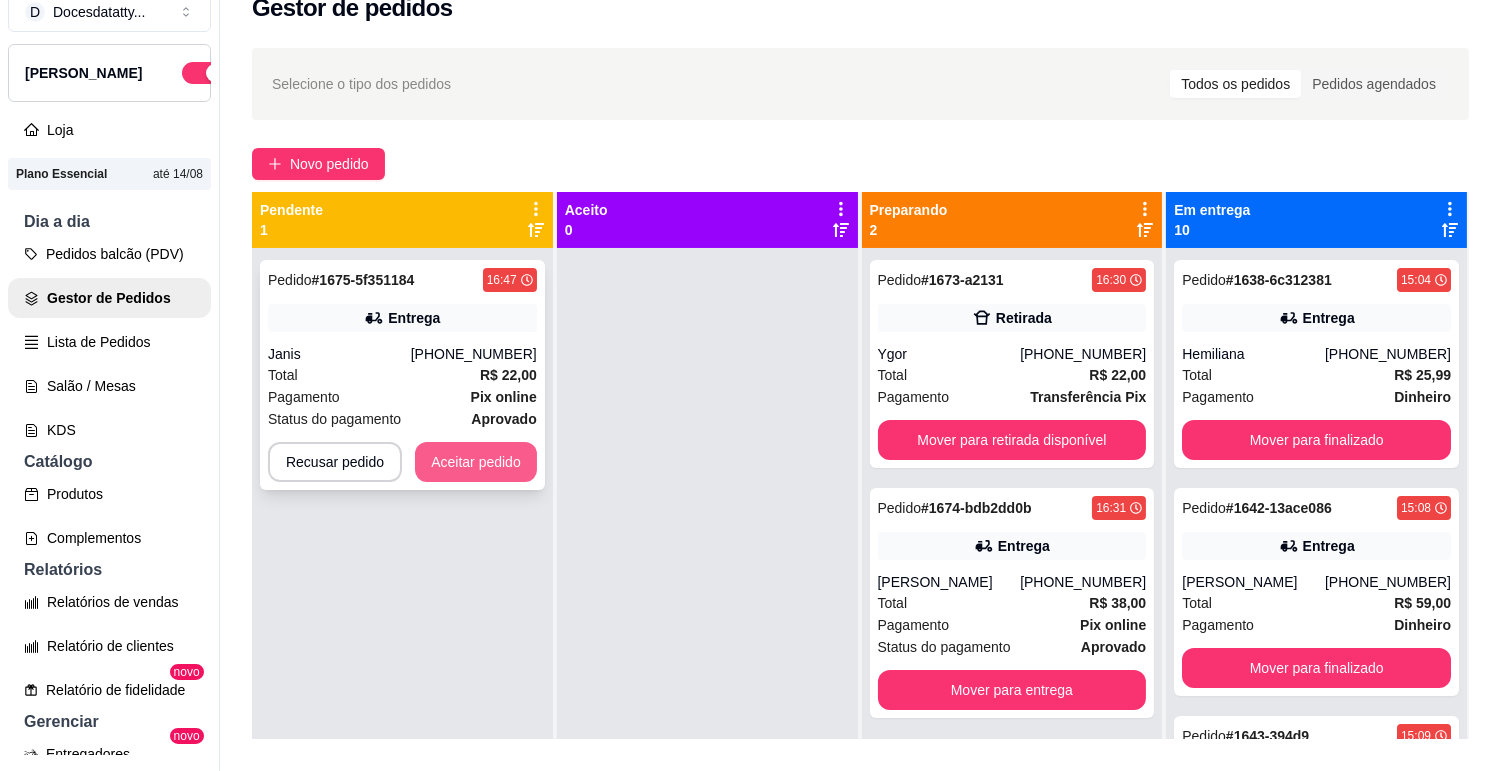 click on "Aceitar pedido" at bounding box center (476, 462) 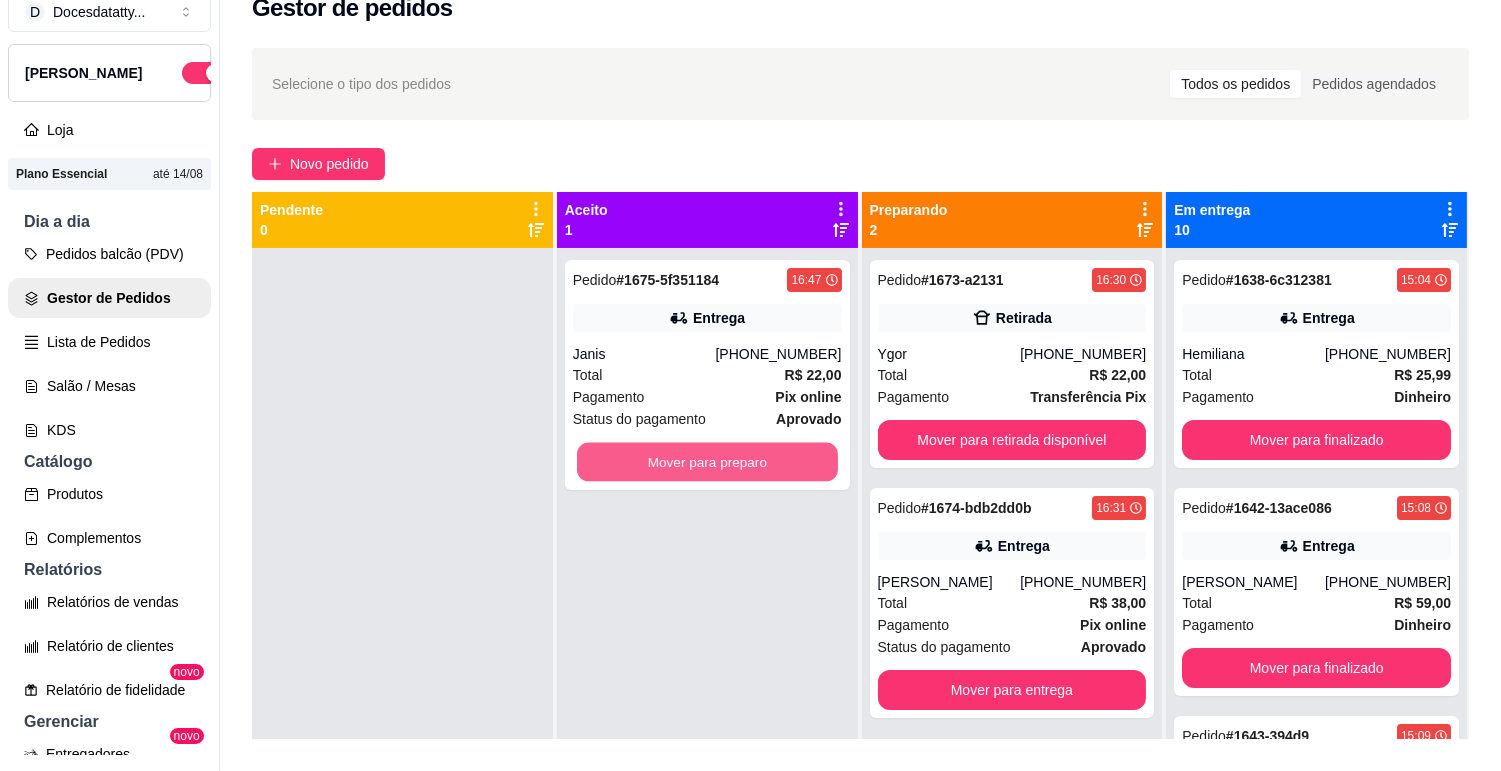 click on "Mover para preparo" at bounding box center [707, 462] 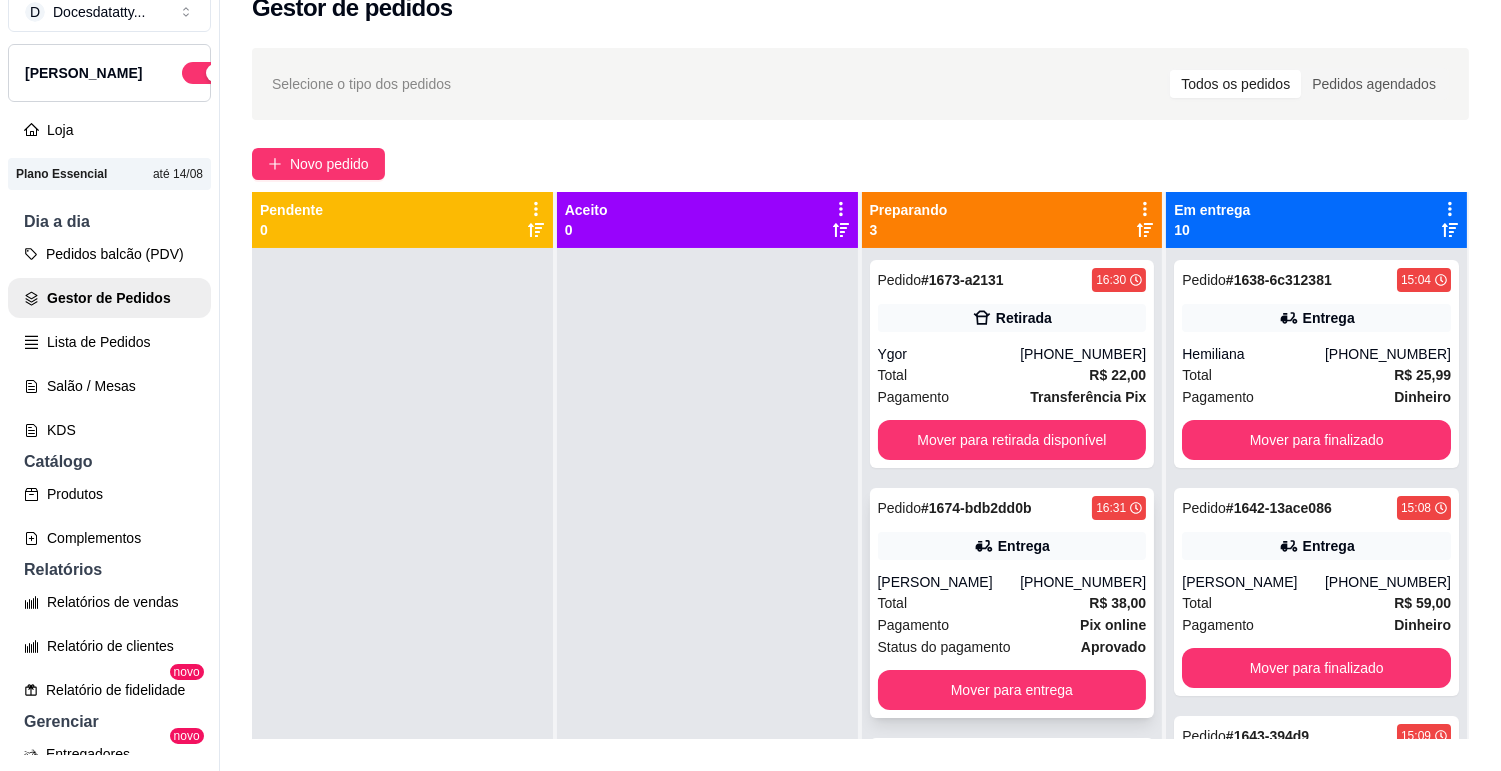 click on "Pedido  # 1674-bdb2dd0b 16:31 Entrega [PERSON_NAME]  [PHONE_NUMBER] Total R$ 38,00 Pagamento Pix online Status do pagamento aprovado Mover para entrega" at bounding box center (1012, 603) 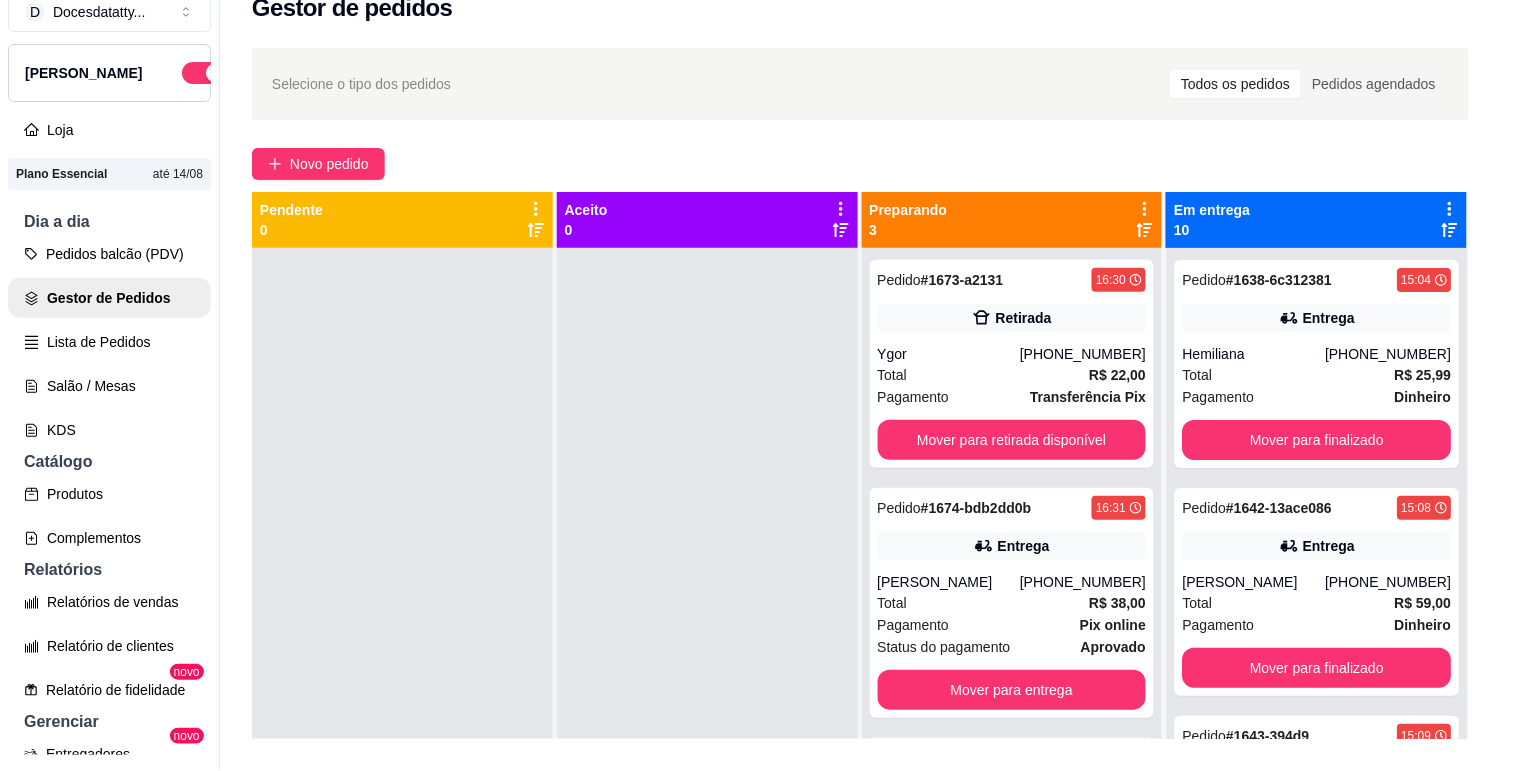 click on "Vincular motoboy" at bounding box center (827, 609) 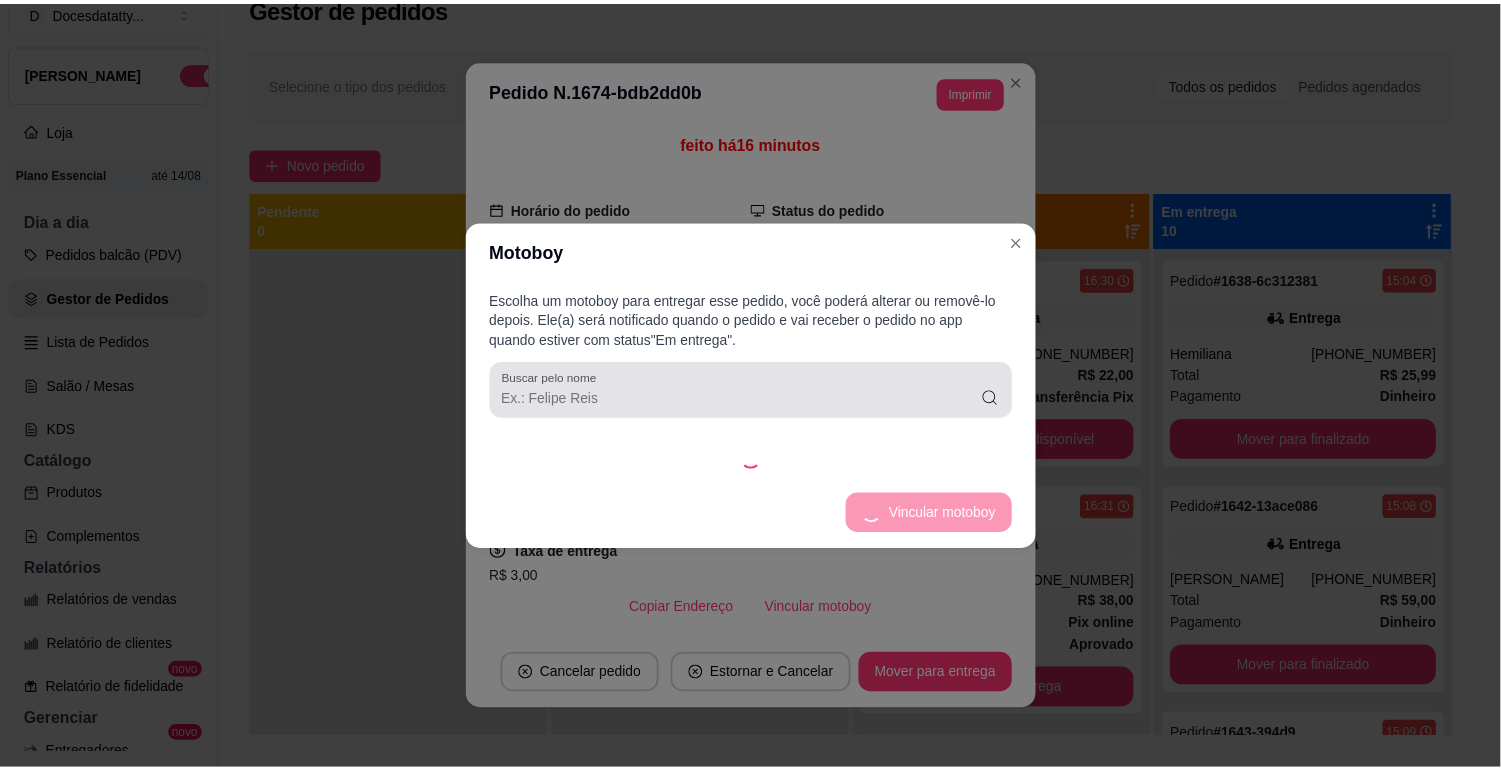 scroll, scrollTop: 222, scrollLeft: 0, axis: vertical 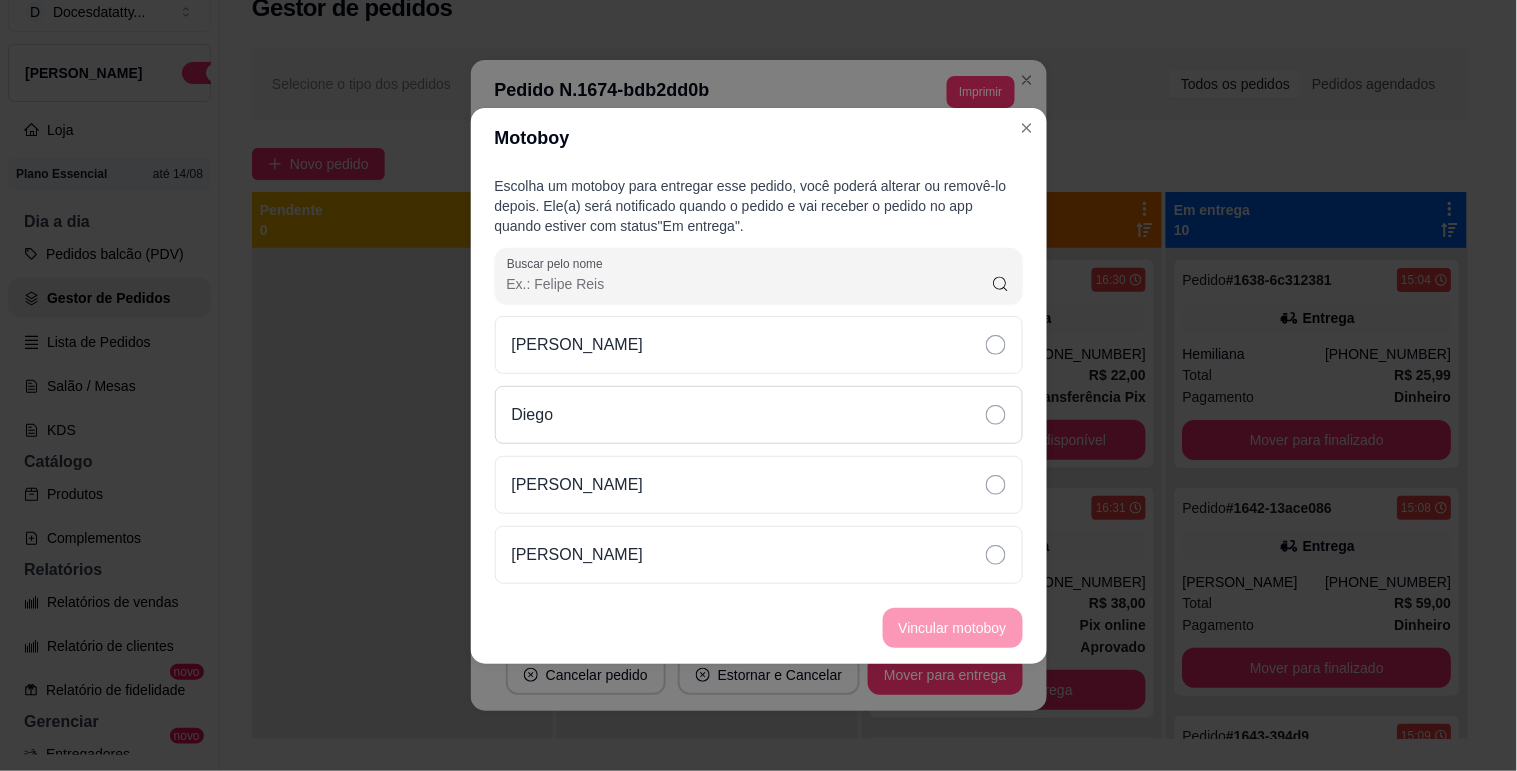 click on "Diego" at bounding box center [759, 415] 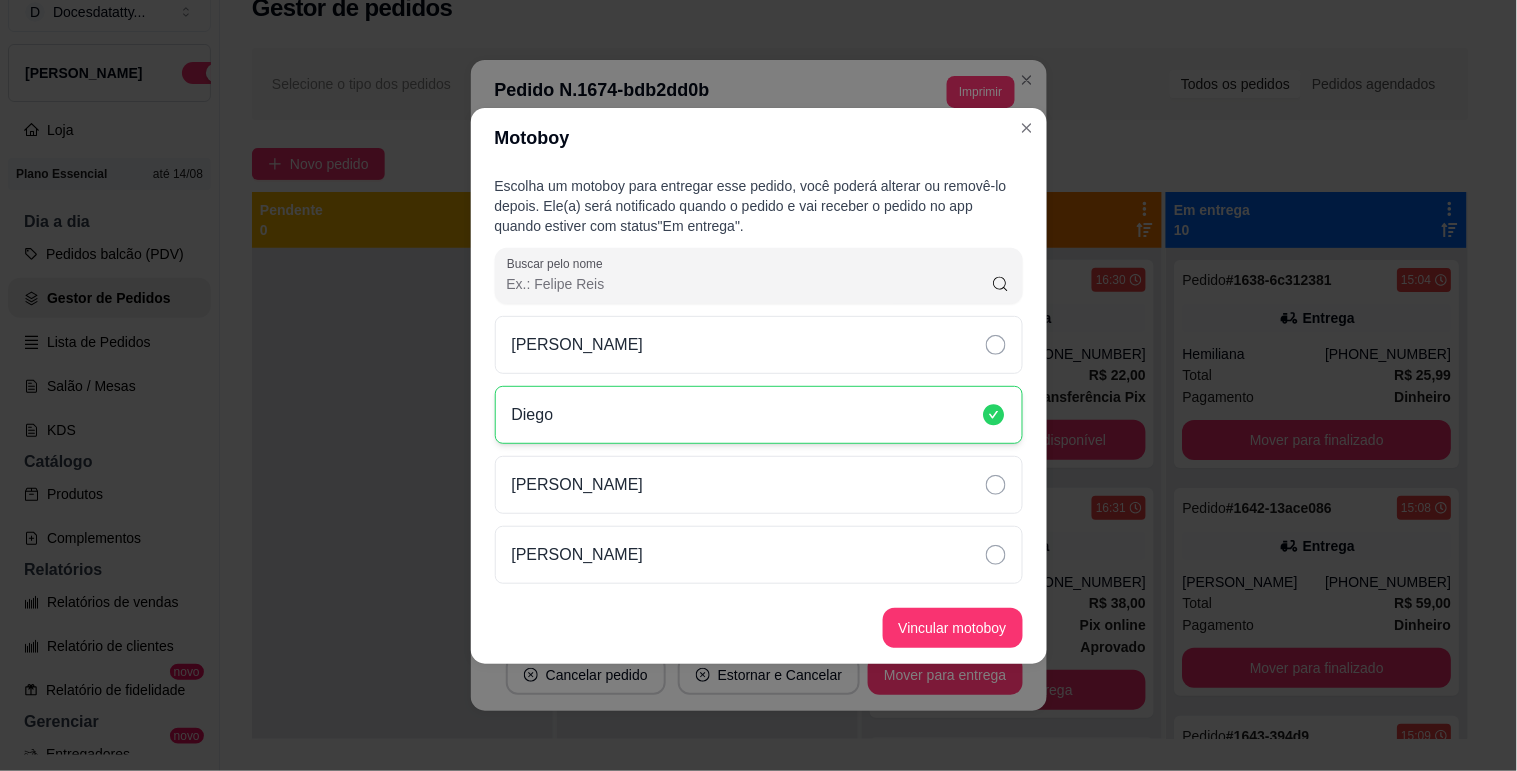 click on "Vincular motoboy" at bounding box center (953, 628) 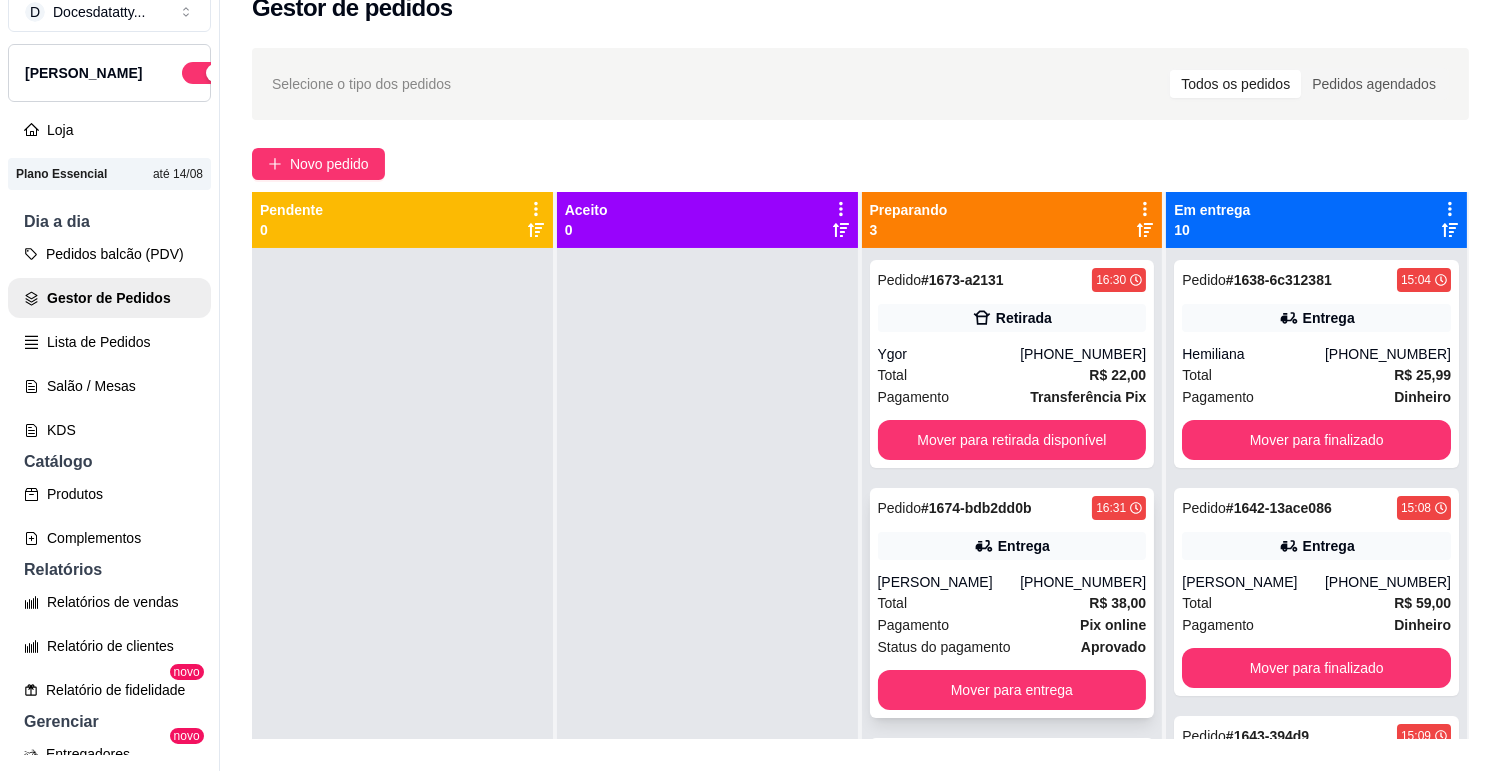scroll, scrollTop: 55, scrollLeft: 0, axis: vertical 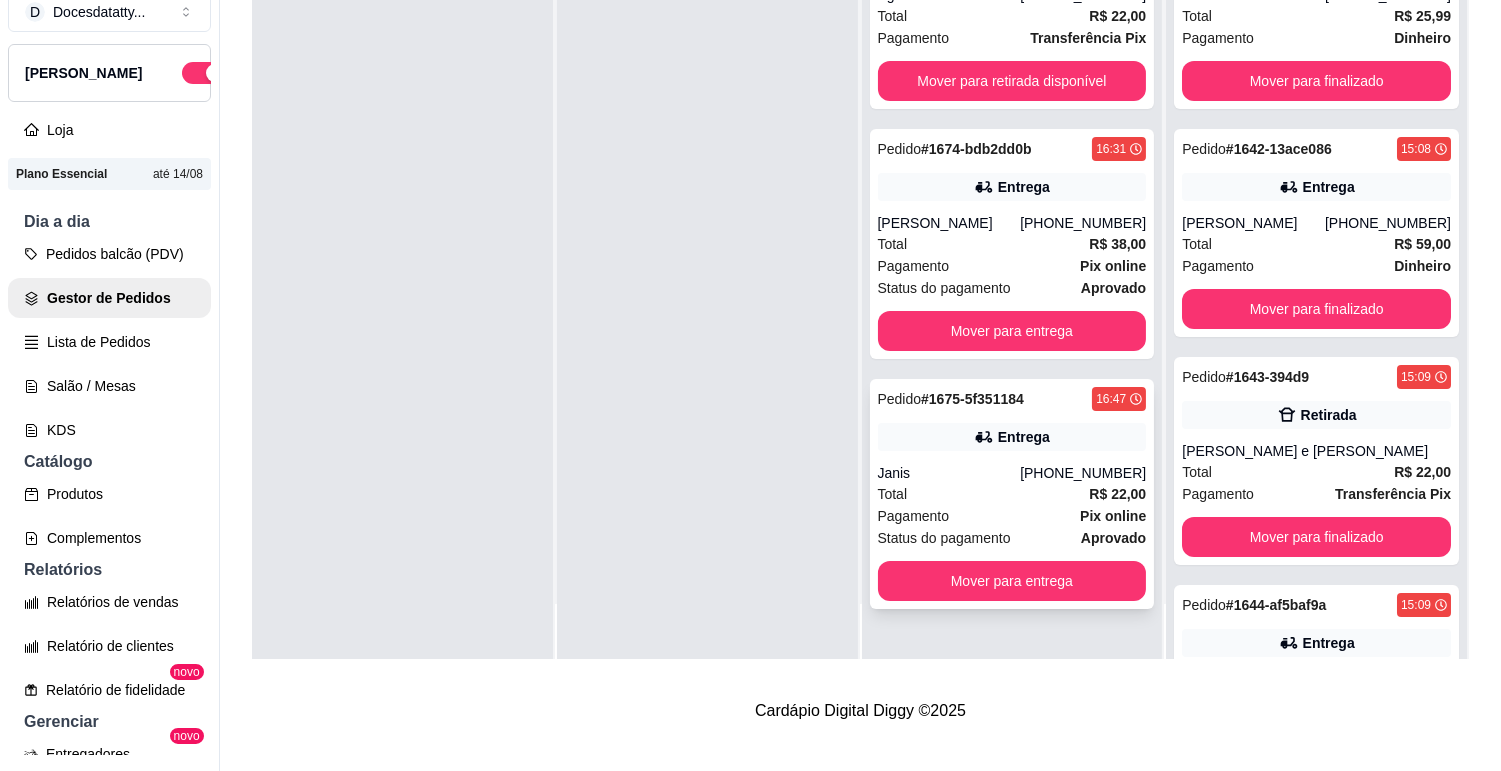 click on "Pedido  # 1675-5f351184 16:47 Entrega Janis  [PHONE_NUMBER] Total R$ 22,00 Pagamento Pix online Status do pagamento aprovado Mover para entrega" at bounding box center [1012, 494] 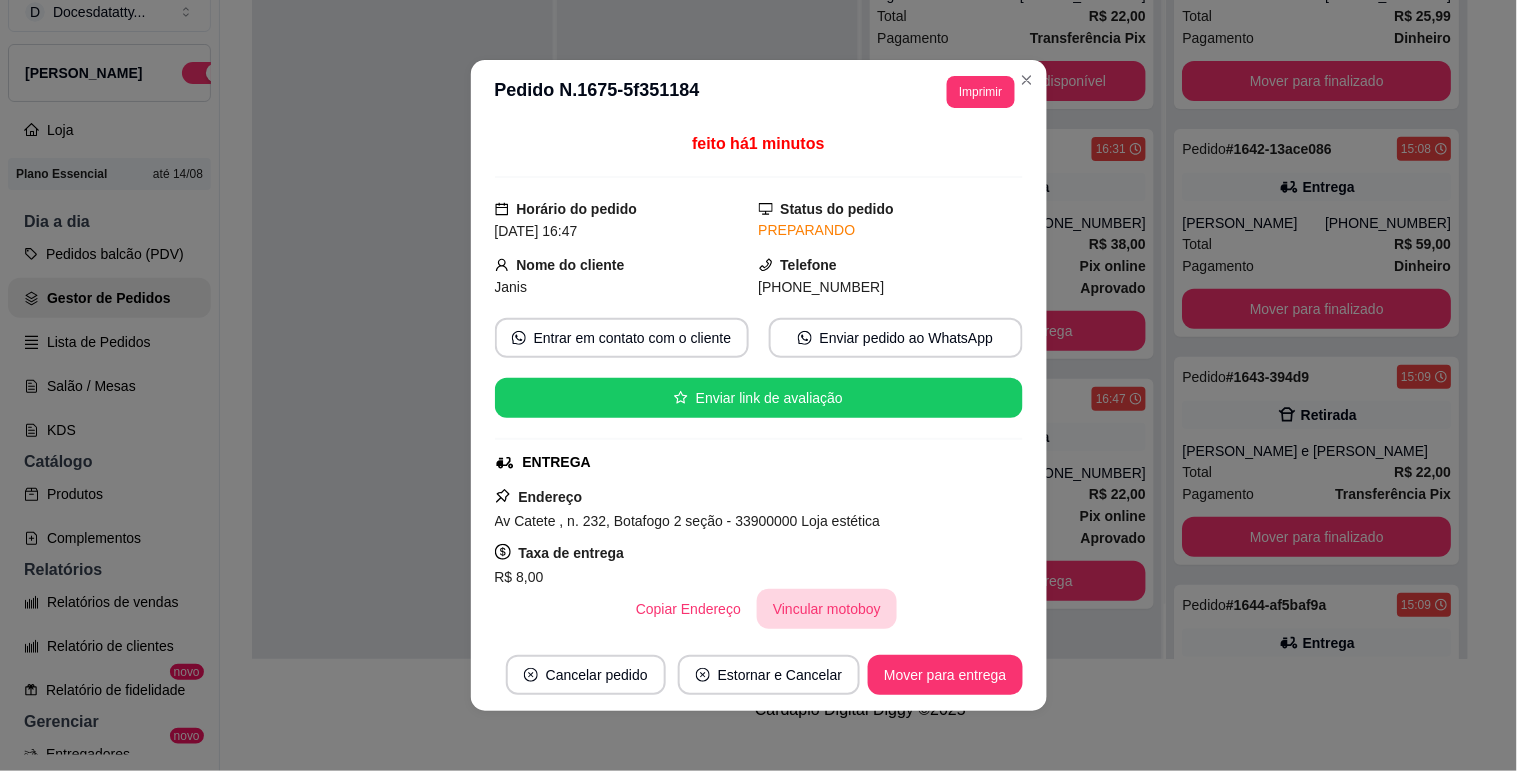 click on "Vincular motoboy" at bounding box center [827, 609] 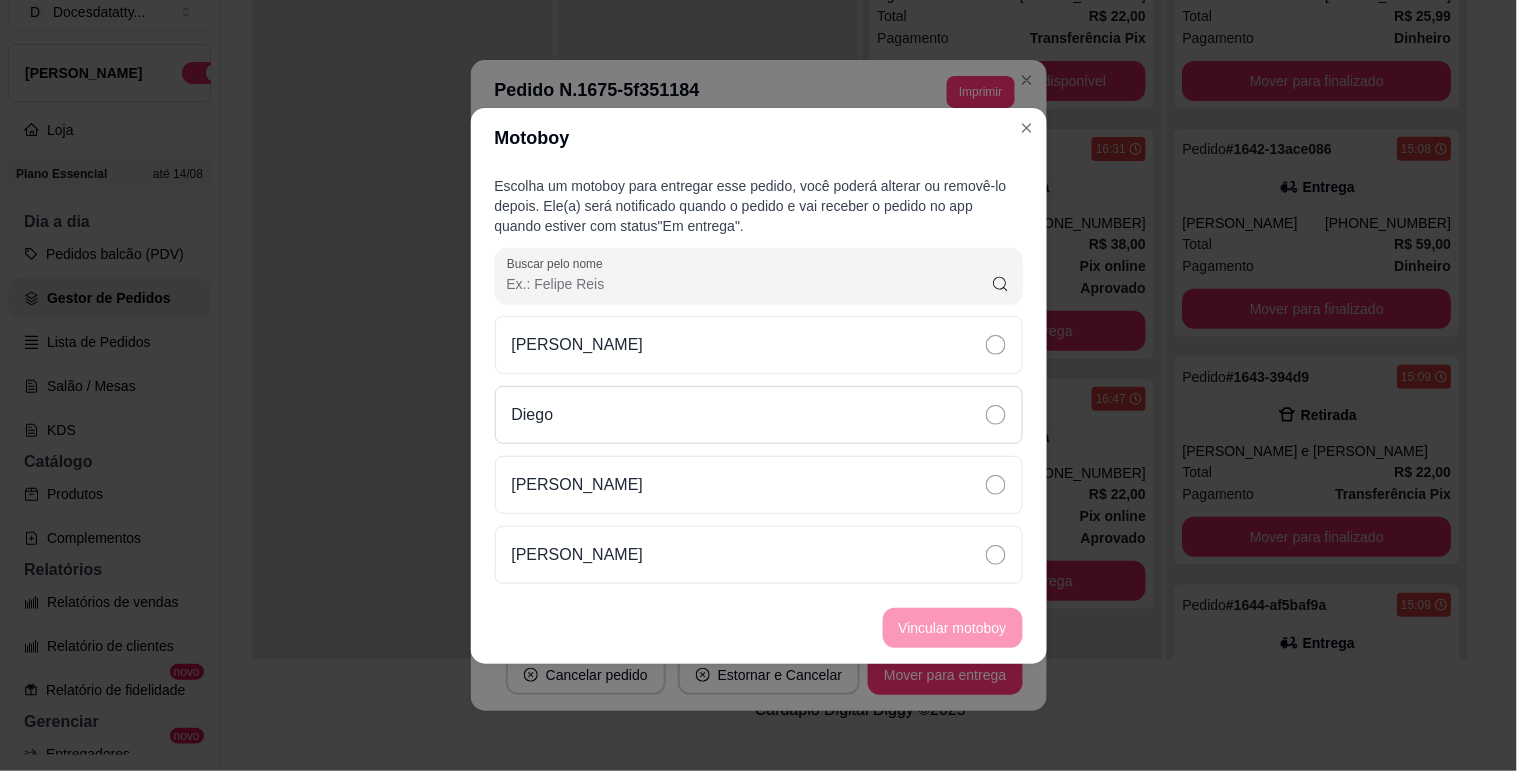 click on "Diego" at bounding box center (759, 415) 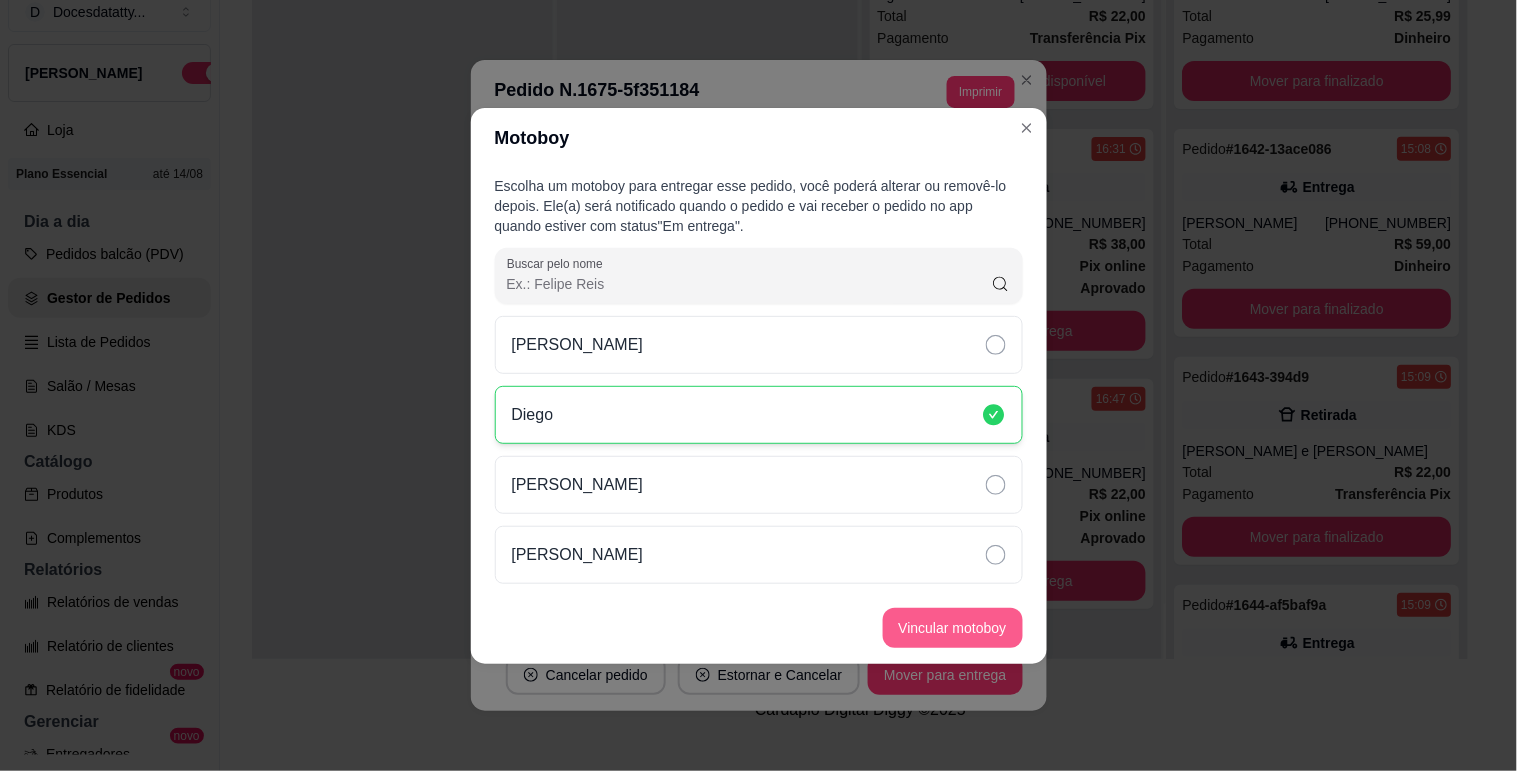 click on "Vincular motoboy" at bounding box center [953, 628] 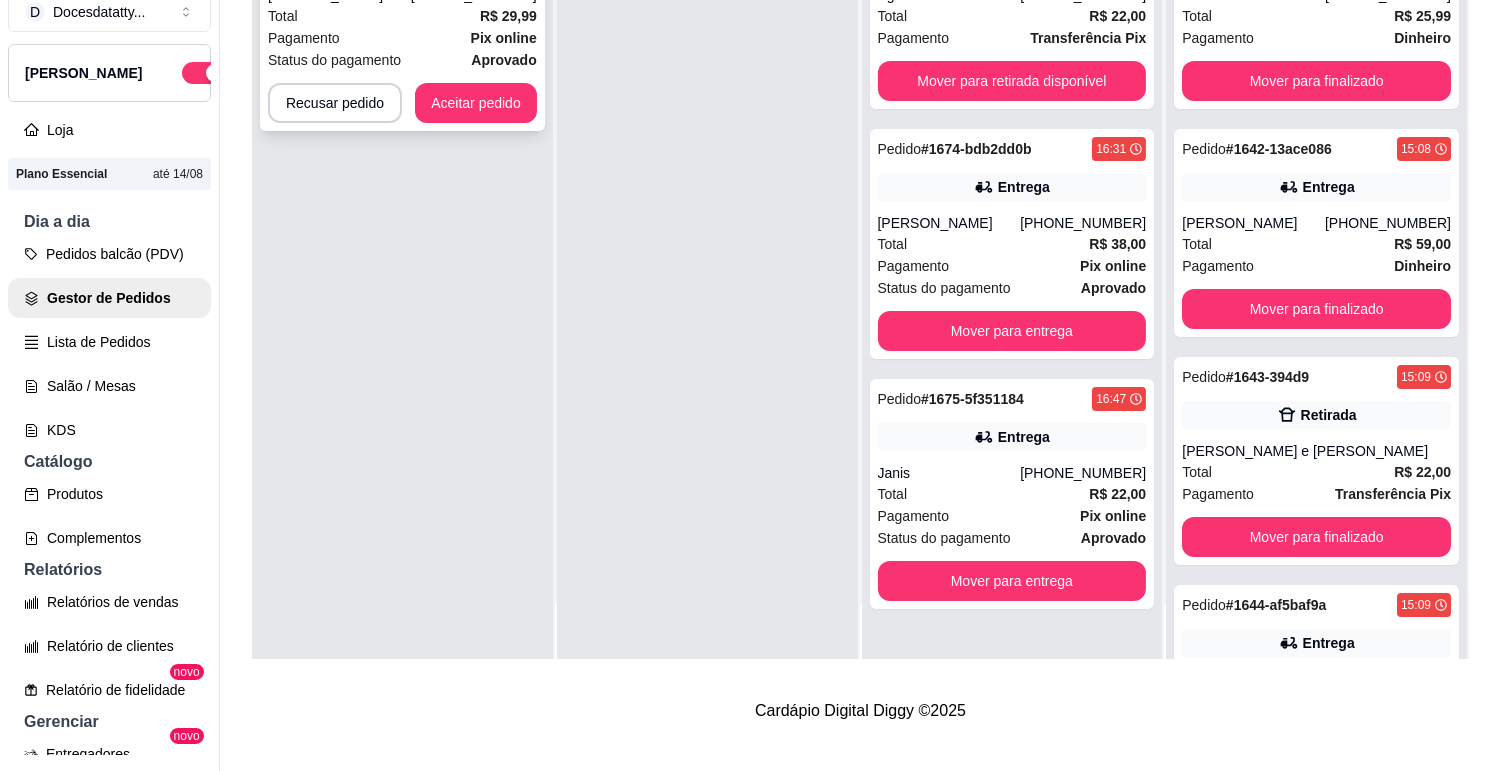 click on "Status do pagamento aprovado" at bounding box center [402, 60] 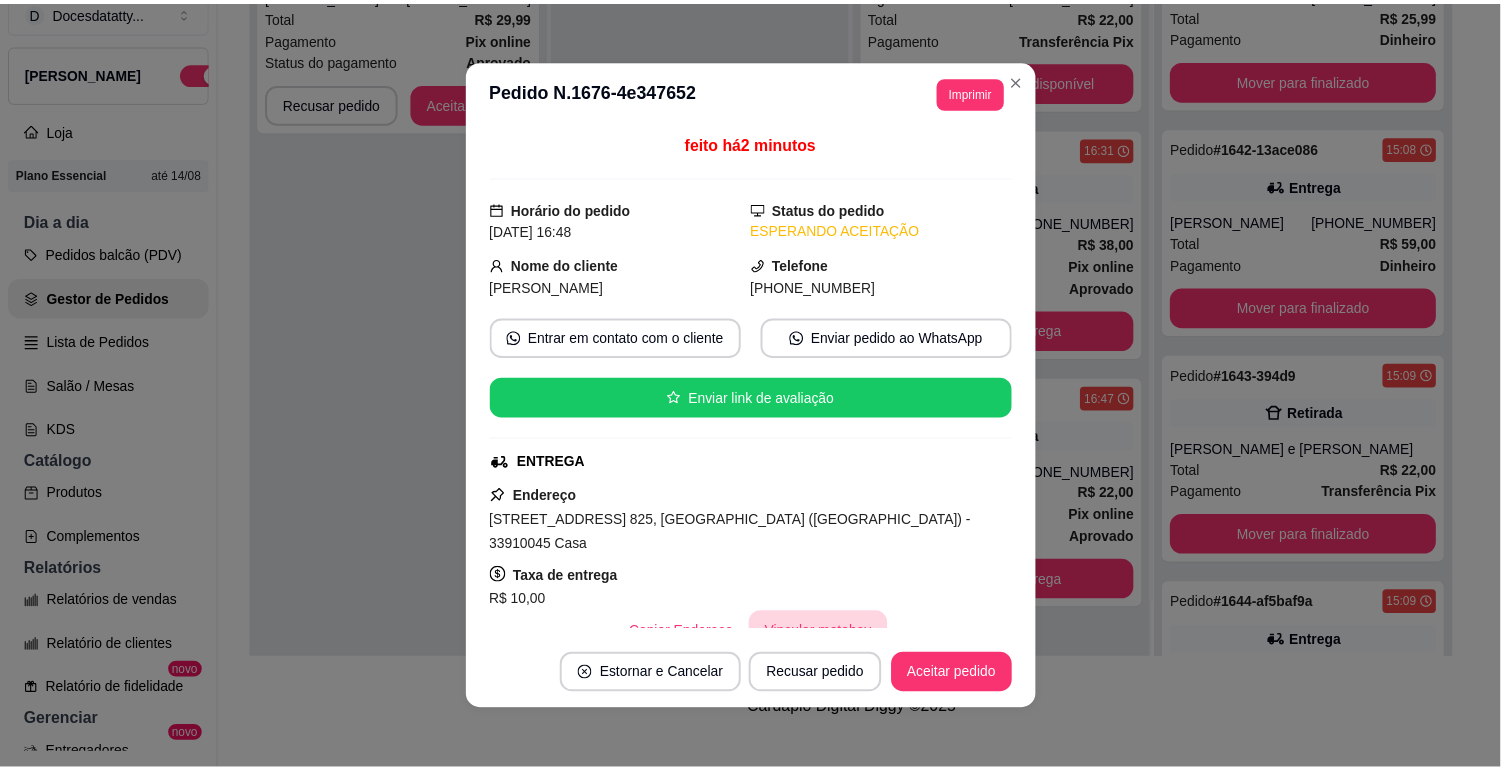 scroll, scrollTop: 111, scrollLeft: 0, axis: vertical 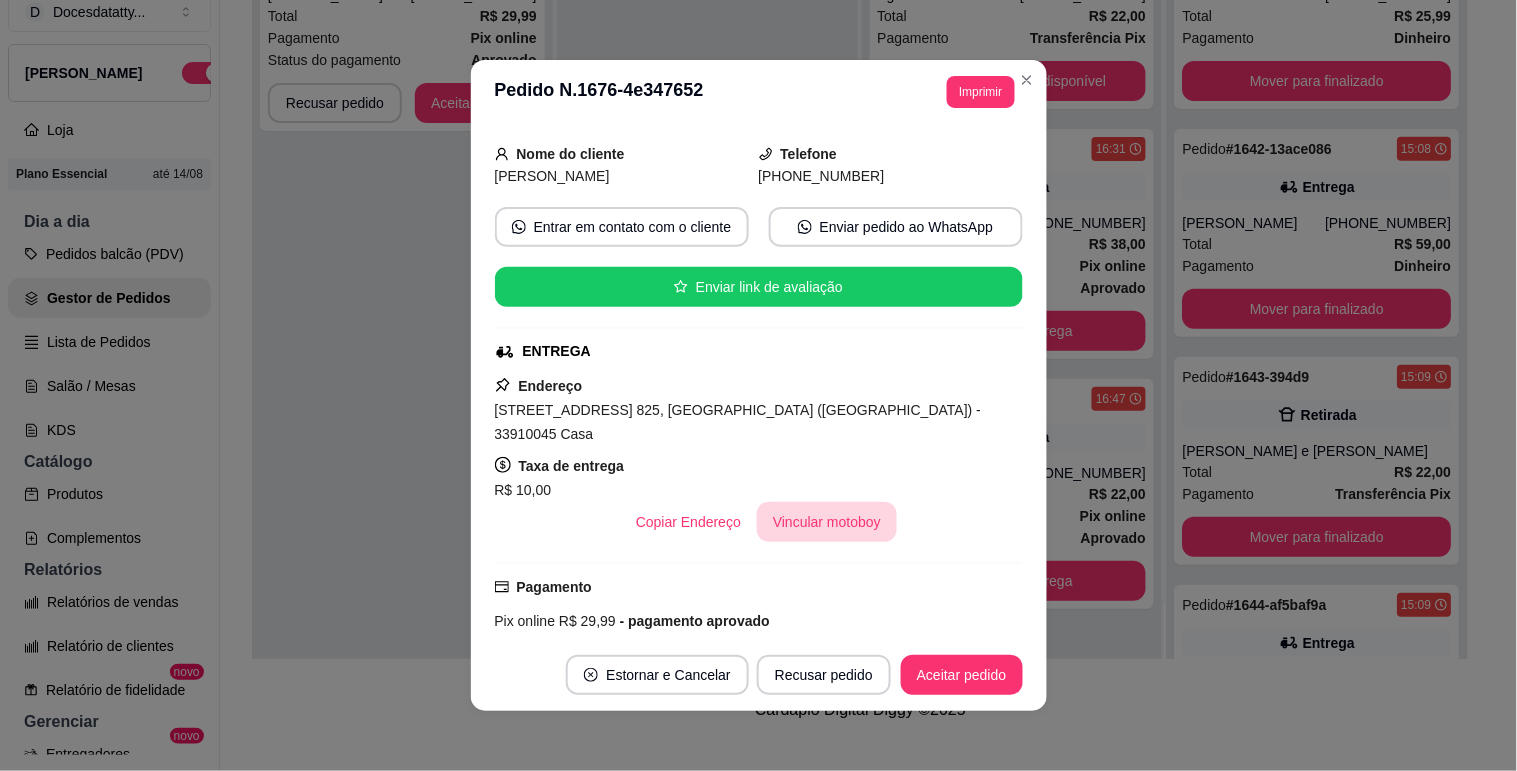 click on "Vincular motoboy" at bounding box center [827, 522] 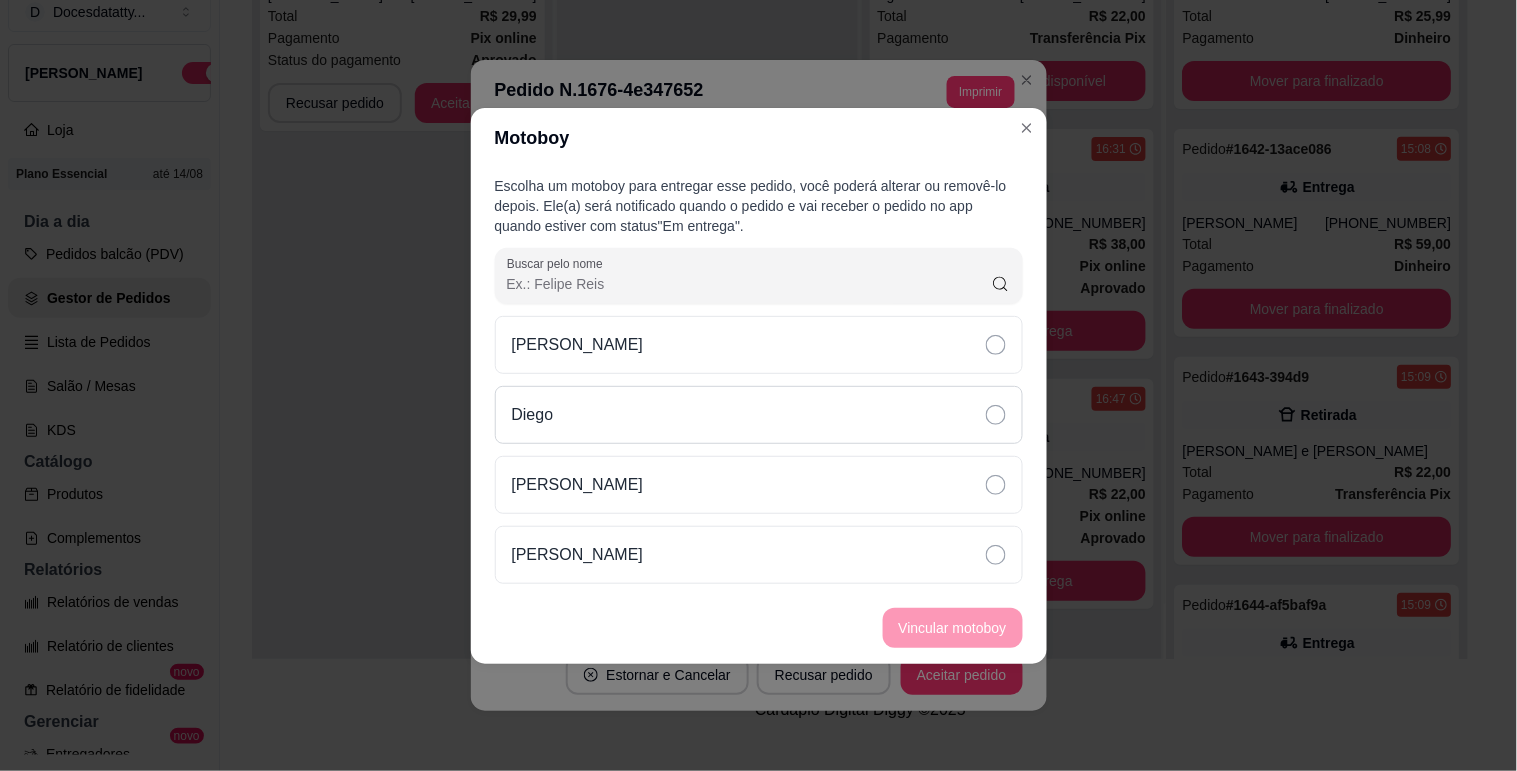 click on "Diego" at bounding box center [759, 415] 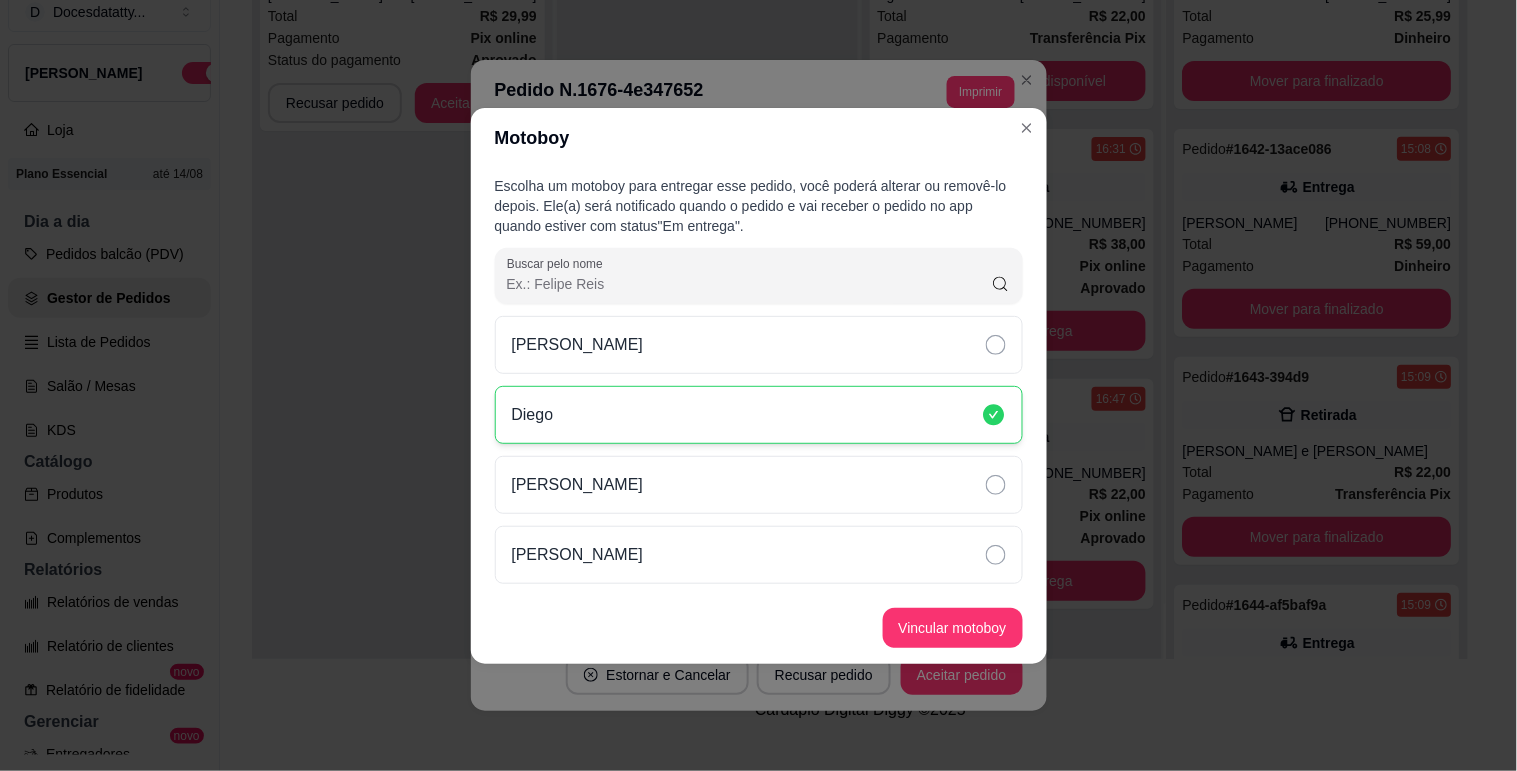 click on "Vincular motoboy" at bounding box center (953, 628) 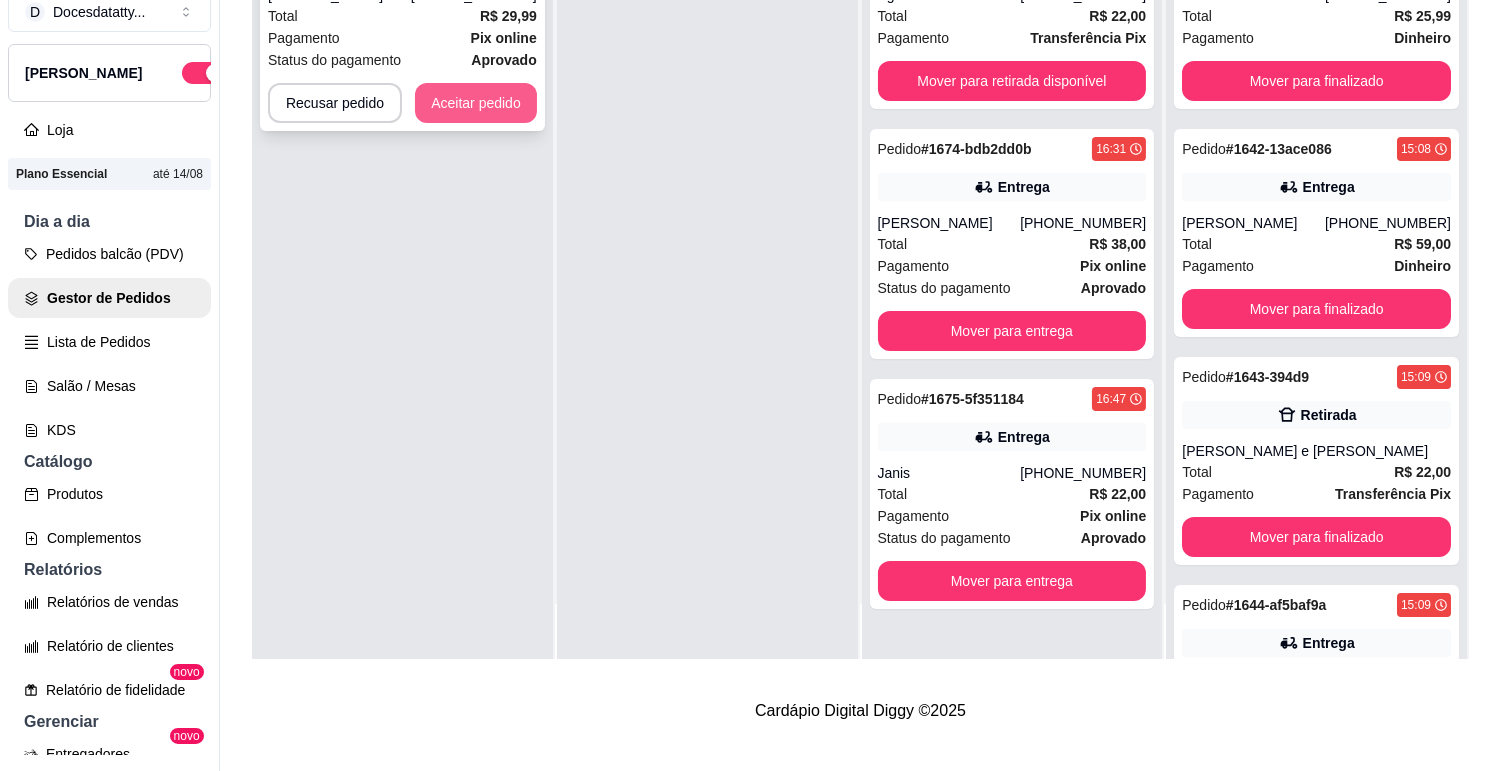 click on "Aceitar pedido" at bounding box center (476, 103) 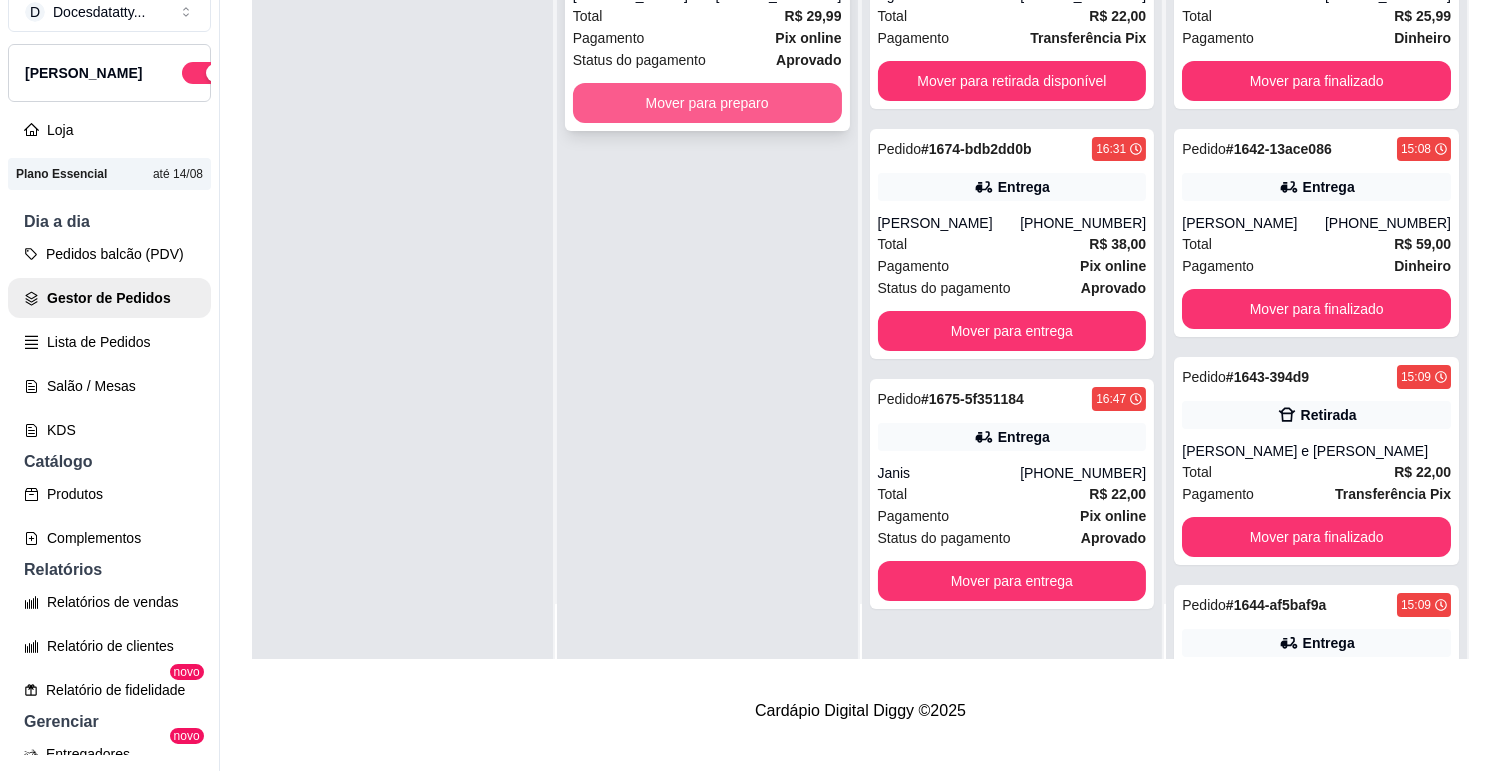 click on "Mover para preparo" at bounding box center [707, 103] 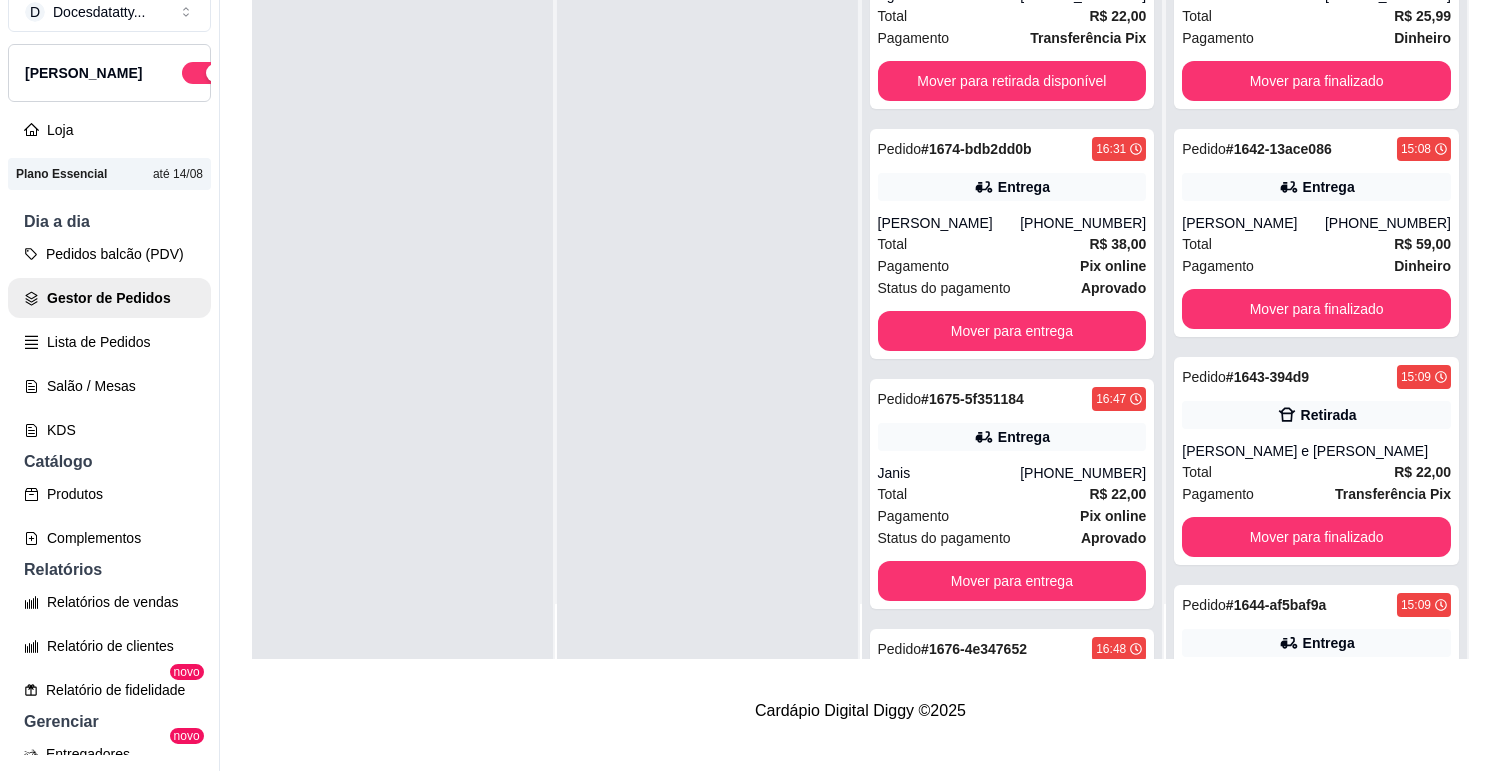 click on "D Docesdatatty ... Loja Aberta Loja Plano Essencial até 14/08   Dia a dia Pedidos balcão (PDV) Gestor de Pedidos Lista de Pedidos Salão / Mesas KDS Catálogo Produtos Complementos Relatórios Relatórios de vendas Relatório de clientes Relatório de fidelidade novo Gerenciar Entregadores novo Nota Fiscal (NFC-e) Controle de caixa Controle de fiado Cupons Clientes Estoque Configurações Diggy Planos Precisa de ajuda? Sair Gestor de pedidos Selecione o tipo dos pedidos Todos os pedidos Pedidos agendados Novo pedido Pendente 0 Aceito 0 Preparando 4 Pedido  # 1673-a2131 16:30 Retirada Ygor [PHONE_NUMBER] Total R$ 22,00 Pagamento Transferência Pix Mover para retirada disponível Pedido  # 1674-bdb2dd0b 16:31 Entrega [PERSON_NAME]  [PHONE_NUMBER] Total R$ 38,00 Pagamento Pix online Status do pagamento aprovado Mover para entrega Pedido  # 1675-5f351184 16:47 Entrega Janis  [PHONE_NUMBER] Total R$ 22,00 Pagamento Pix online Status do pagamento aprovado Mover para entrega Pedido  # 1676-4e347652 16:48" at bounding box center (750, 369) 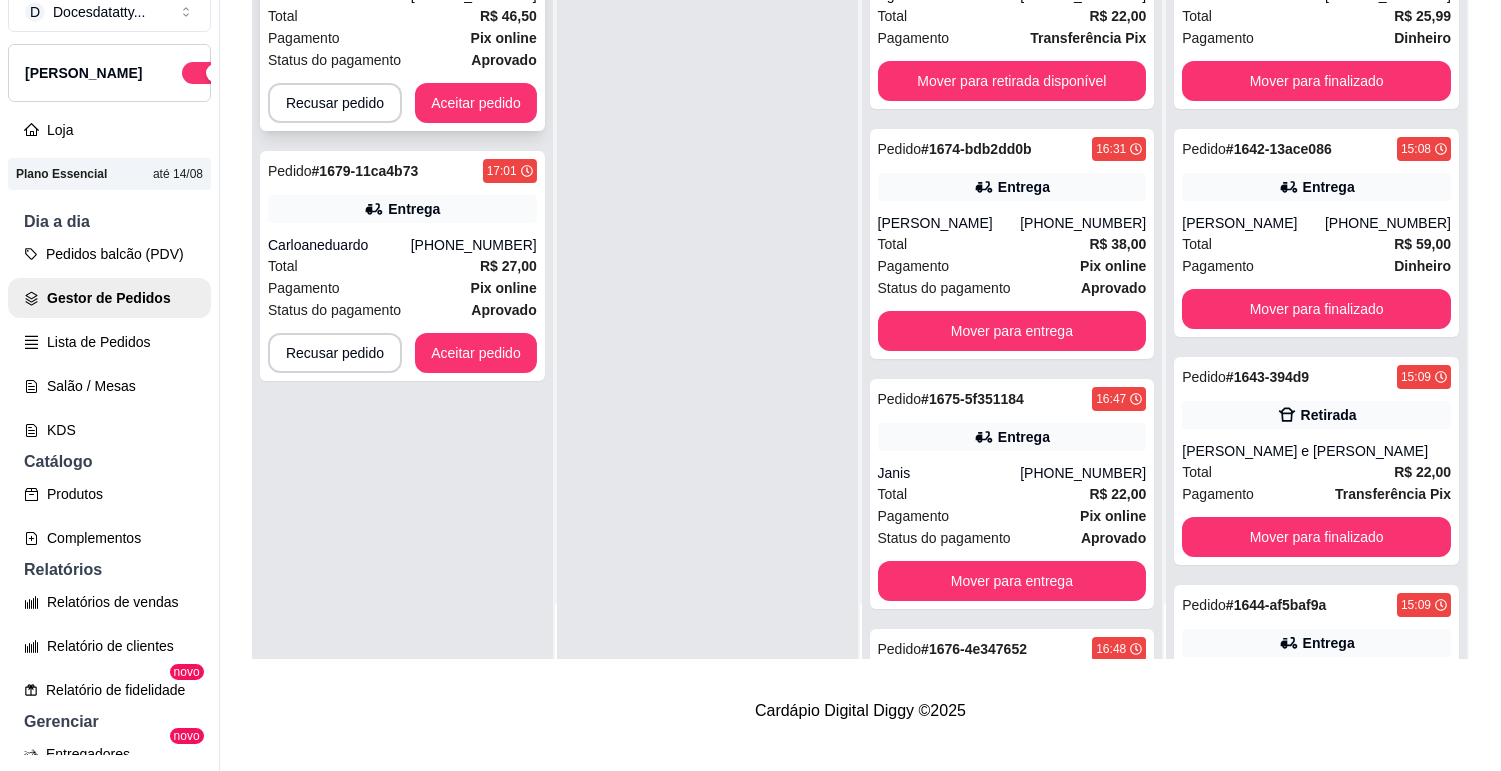 scroll, scrollTop: 0, scrollLeft: 0, axis: both 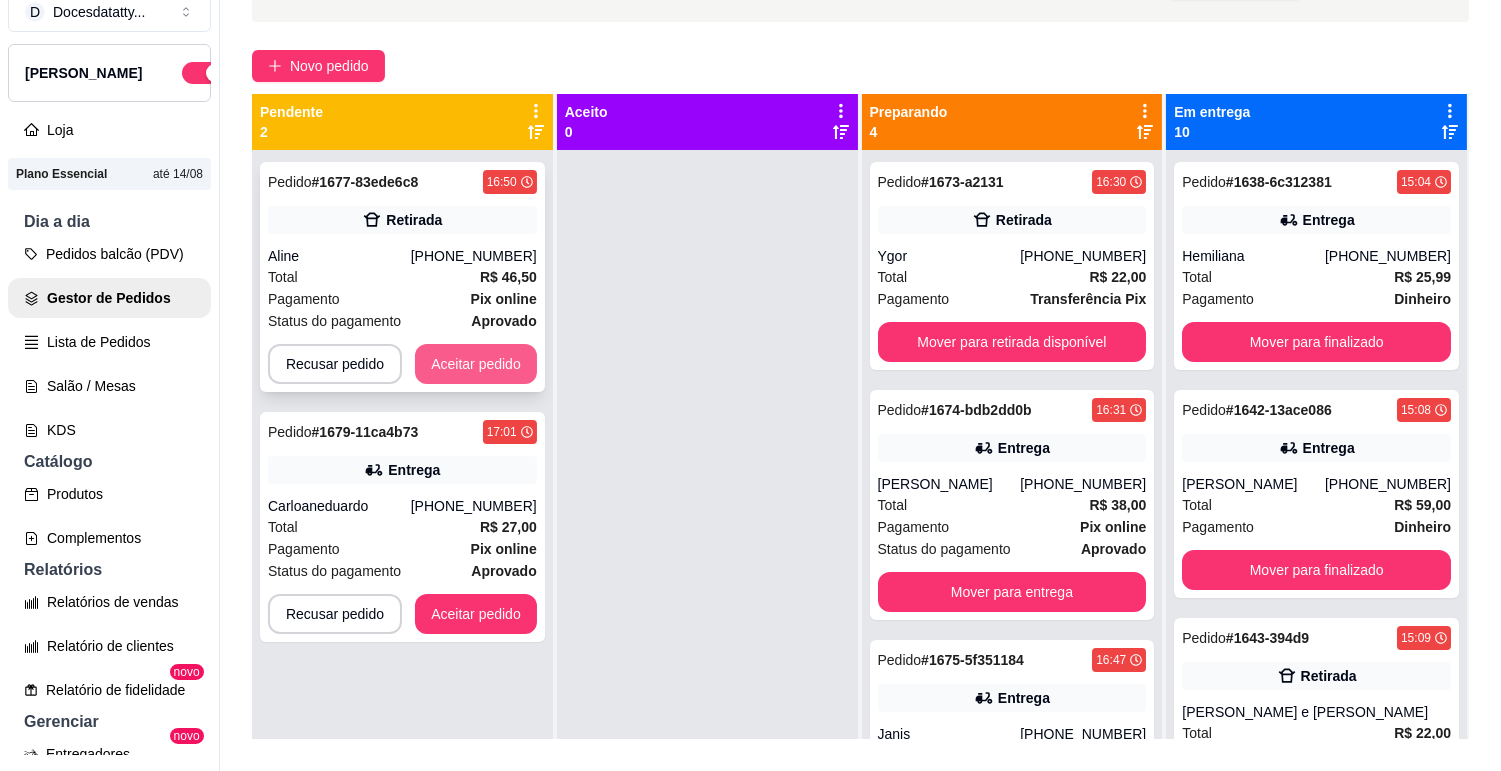 click on "Aceitar pedido" at bounding box center [476, 364] 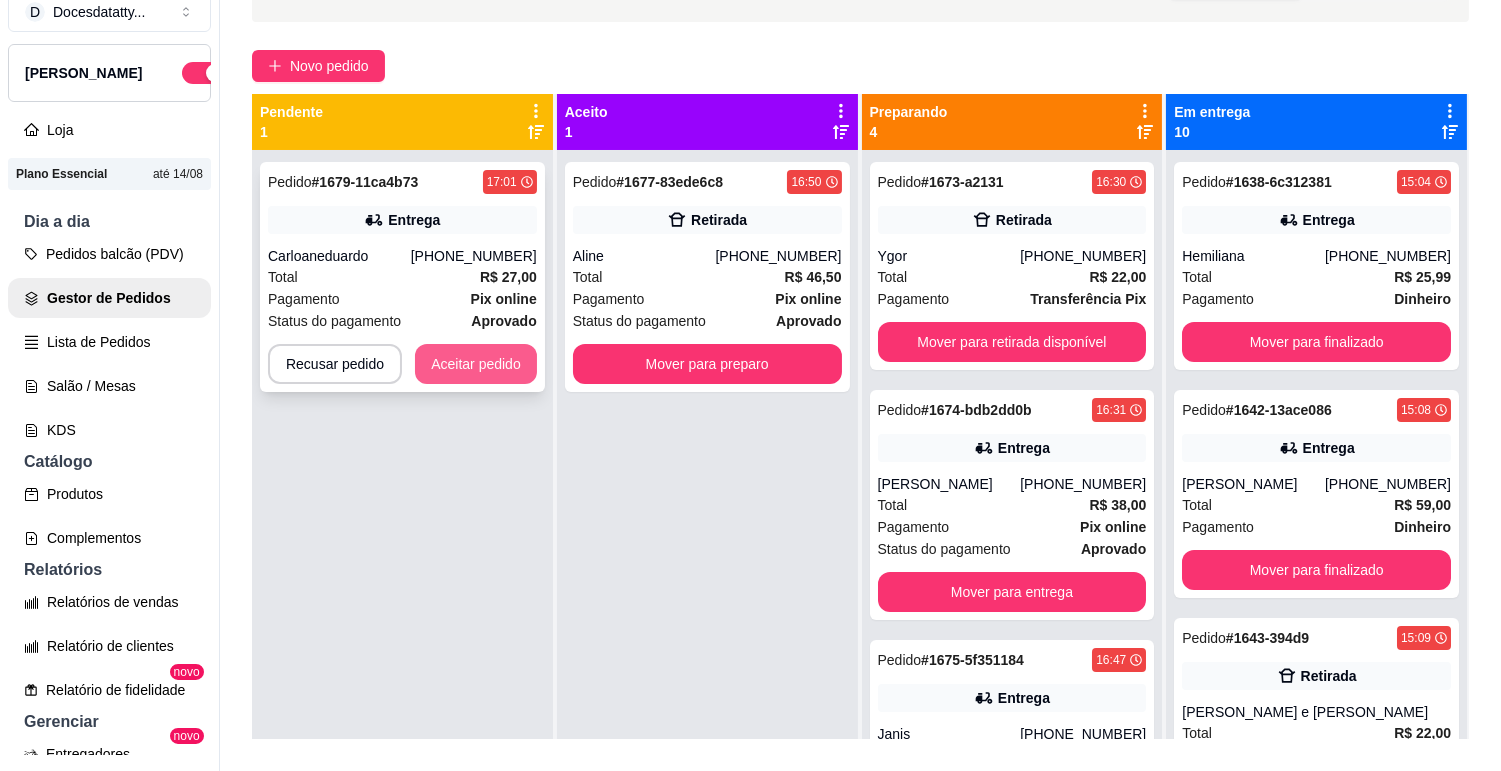 click on "Aceitar pedido" at bounding box center [476, 364] 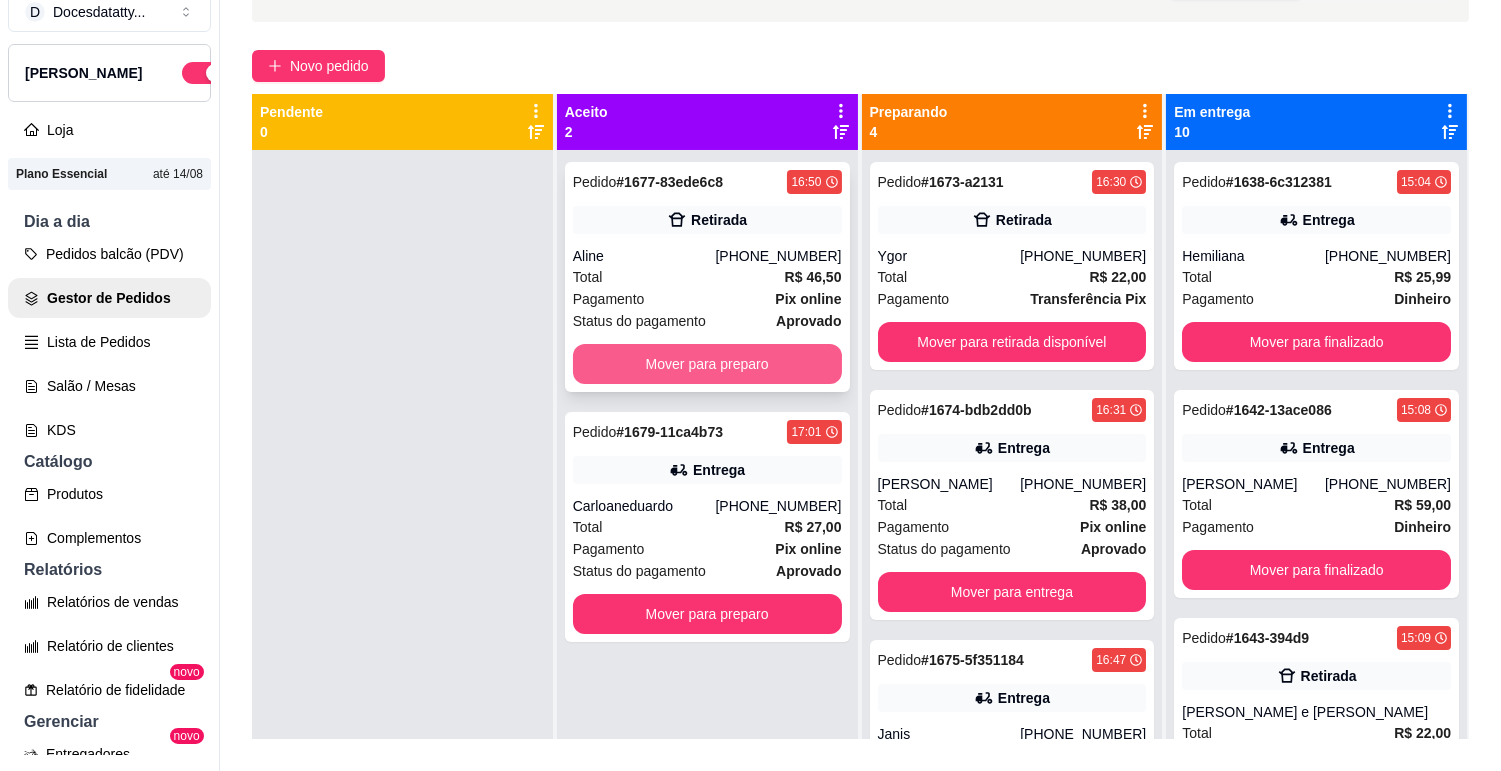 click on "Mover para preparo" at bounding box center [707, 364] 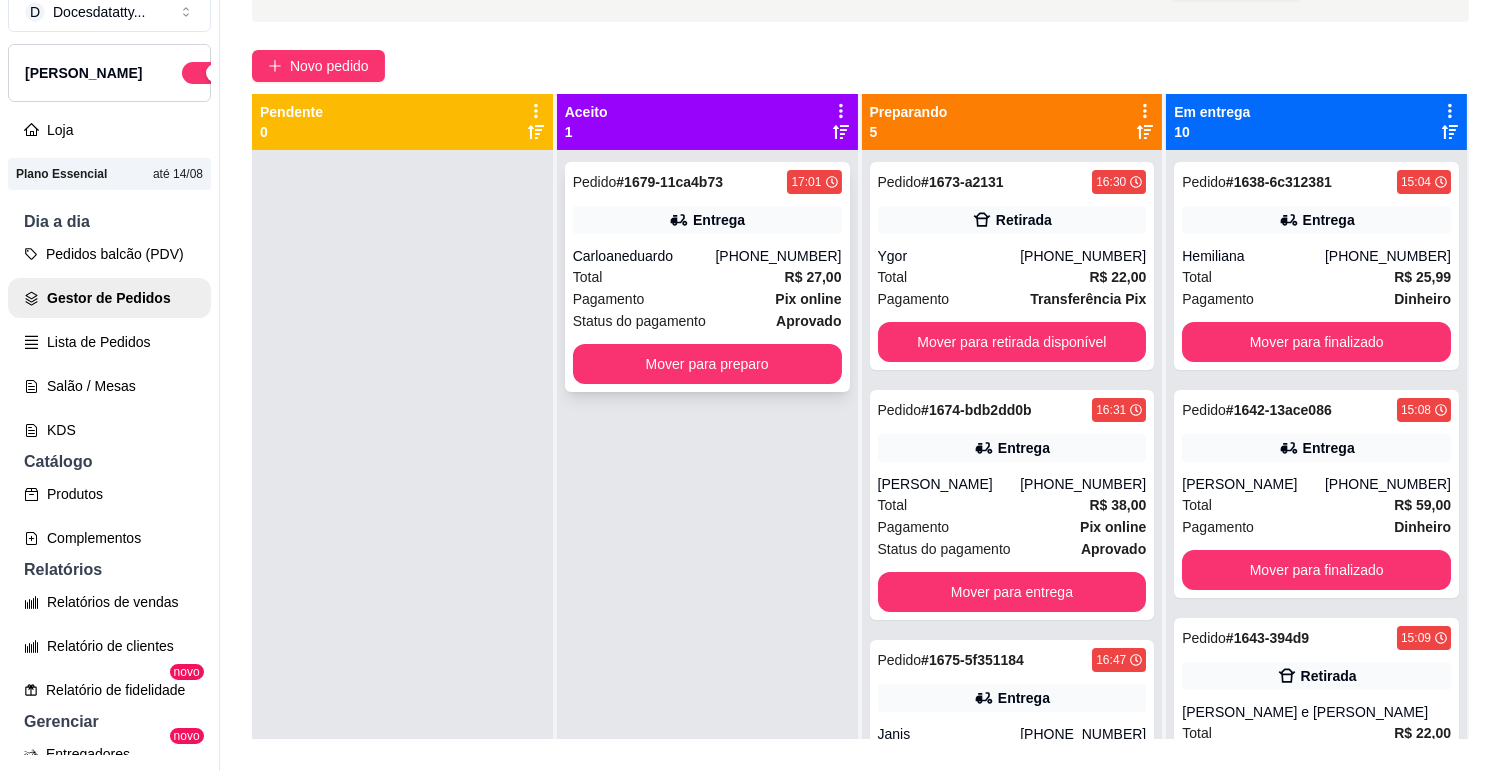 click on "Carloaneduardo" at bounding box center [644, 256] 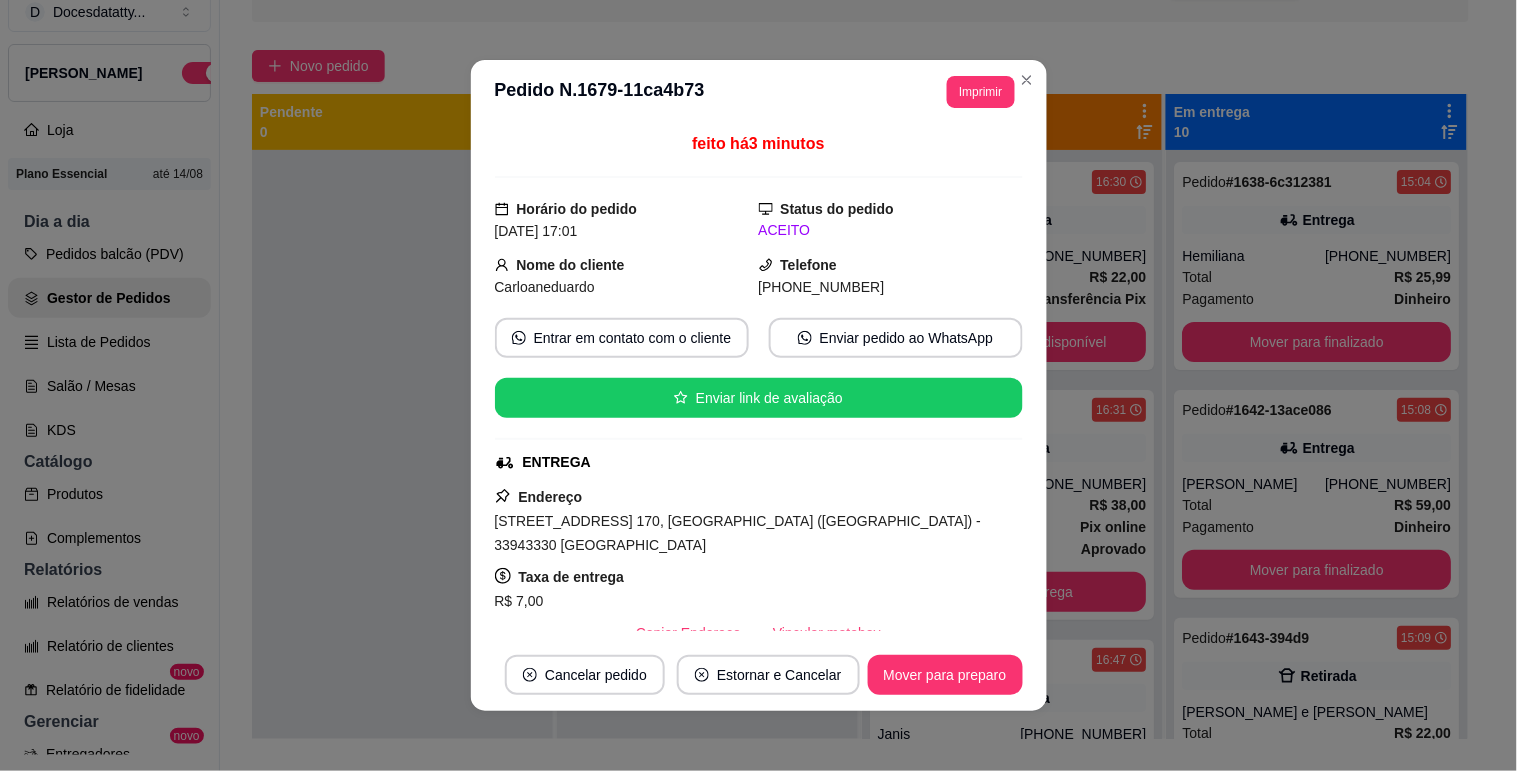 scroll, scrollTop: 111, scrollLeft: 0, axis: vertical 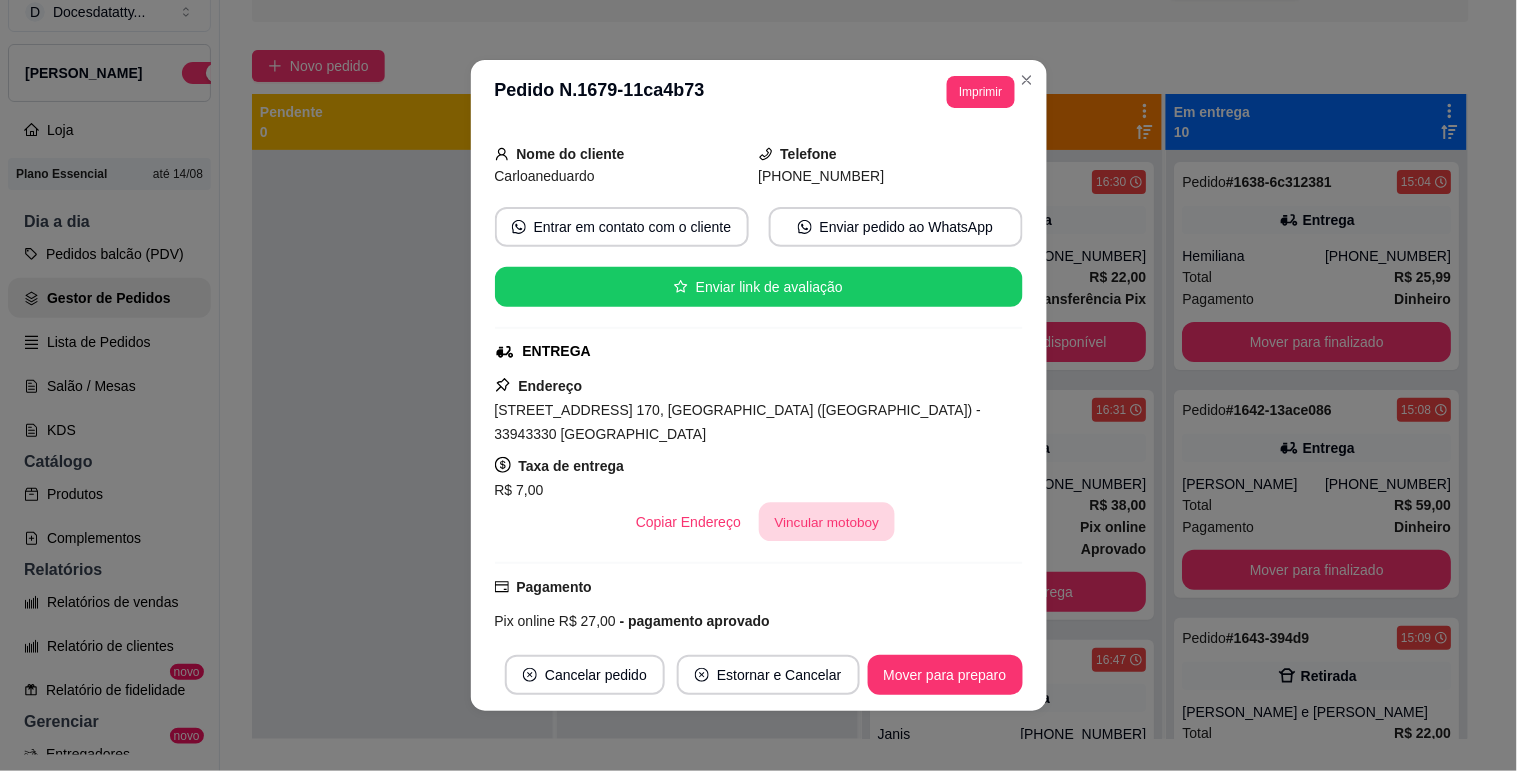 click on "Vincular motoboy" at bounding box center (827, 522) 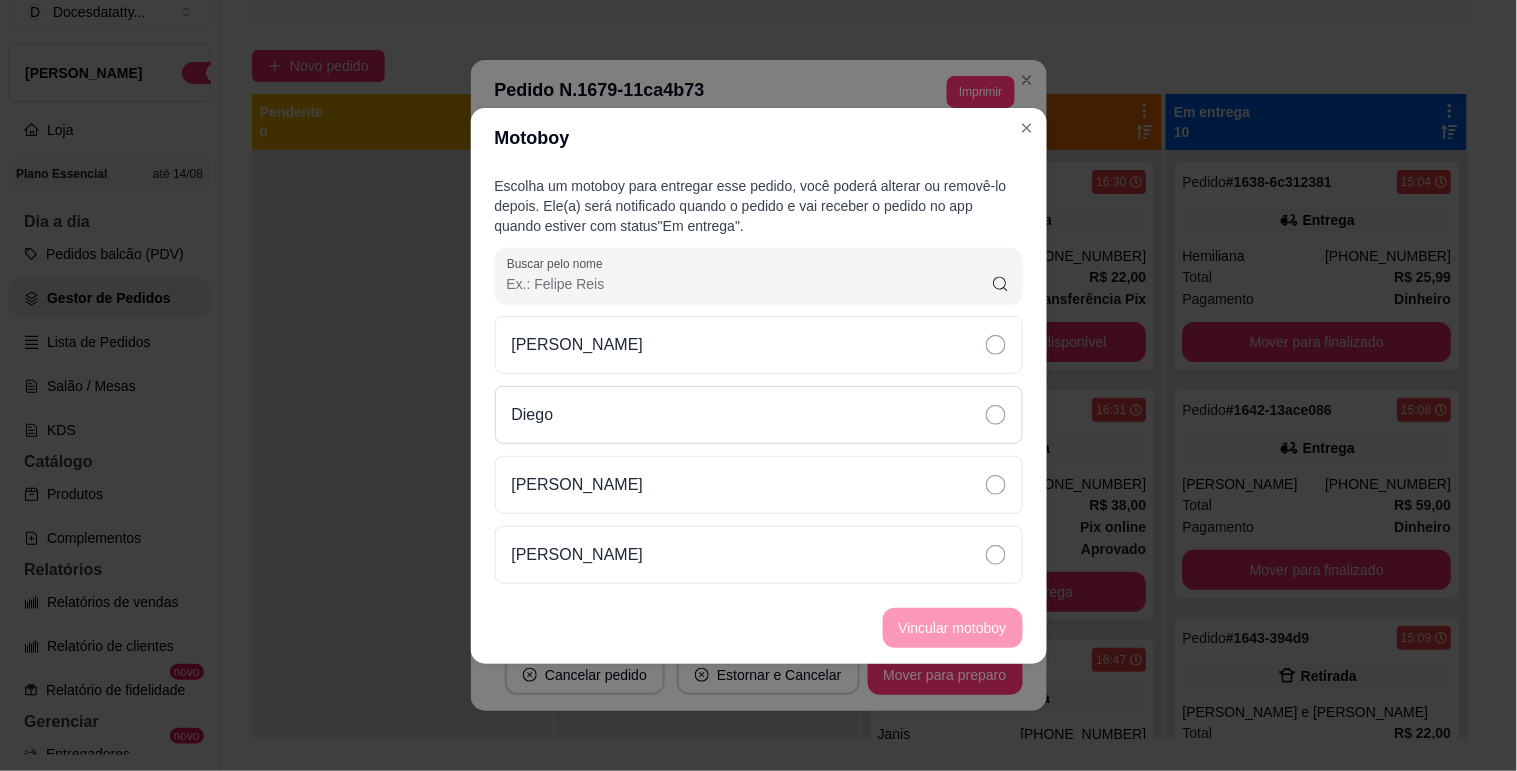 drag, startPoint x: 575, startPoint y: 398, endPoint x: 646, endPoint y: 427, distance: 76.6942 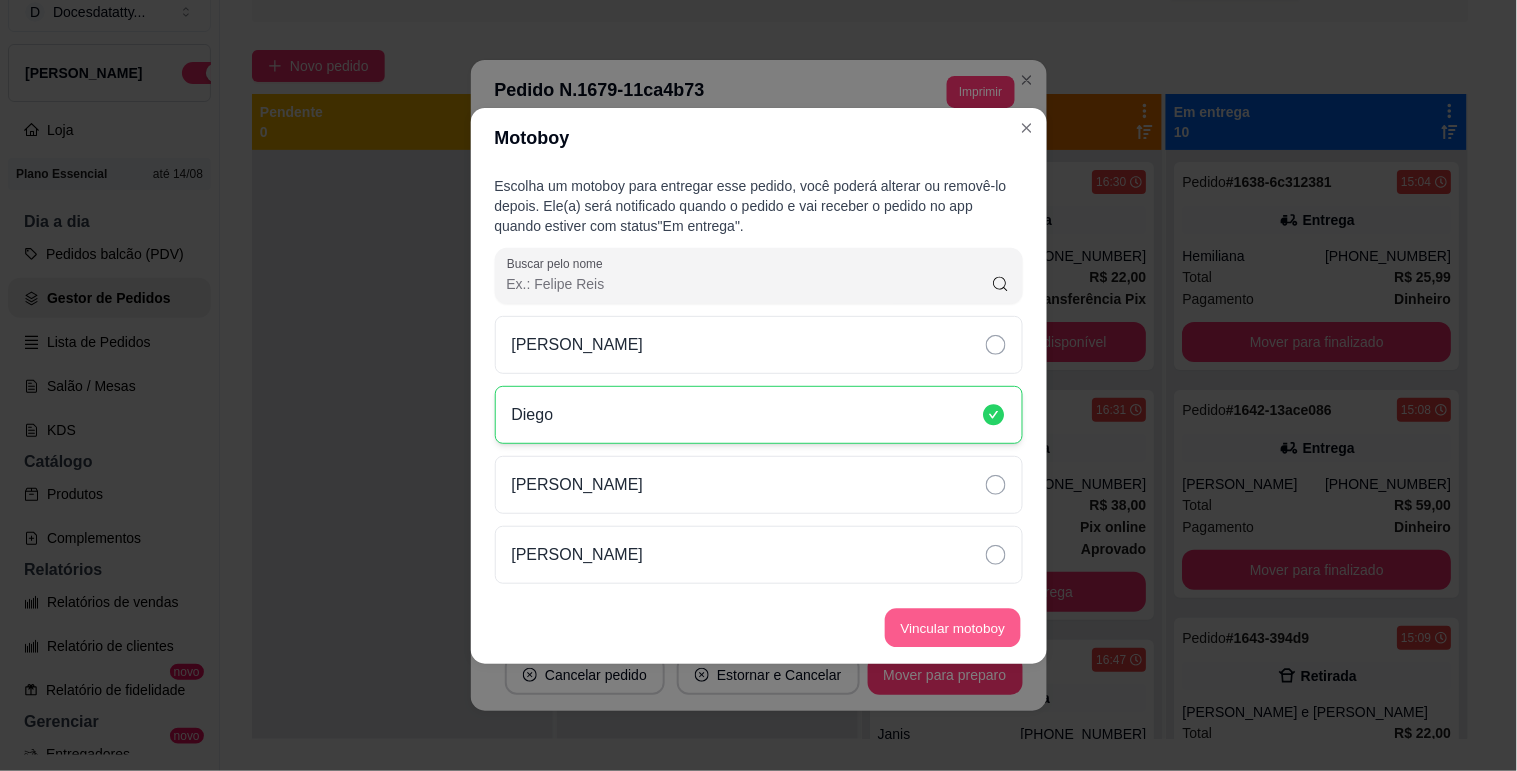 click on "Vincular motoboy" at bounding box center [953, 627] 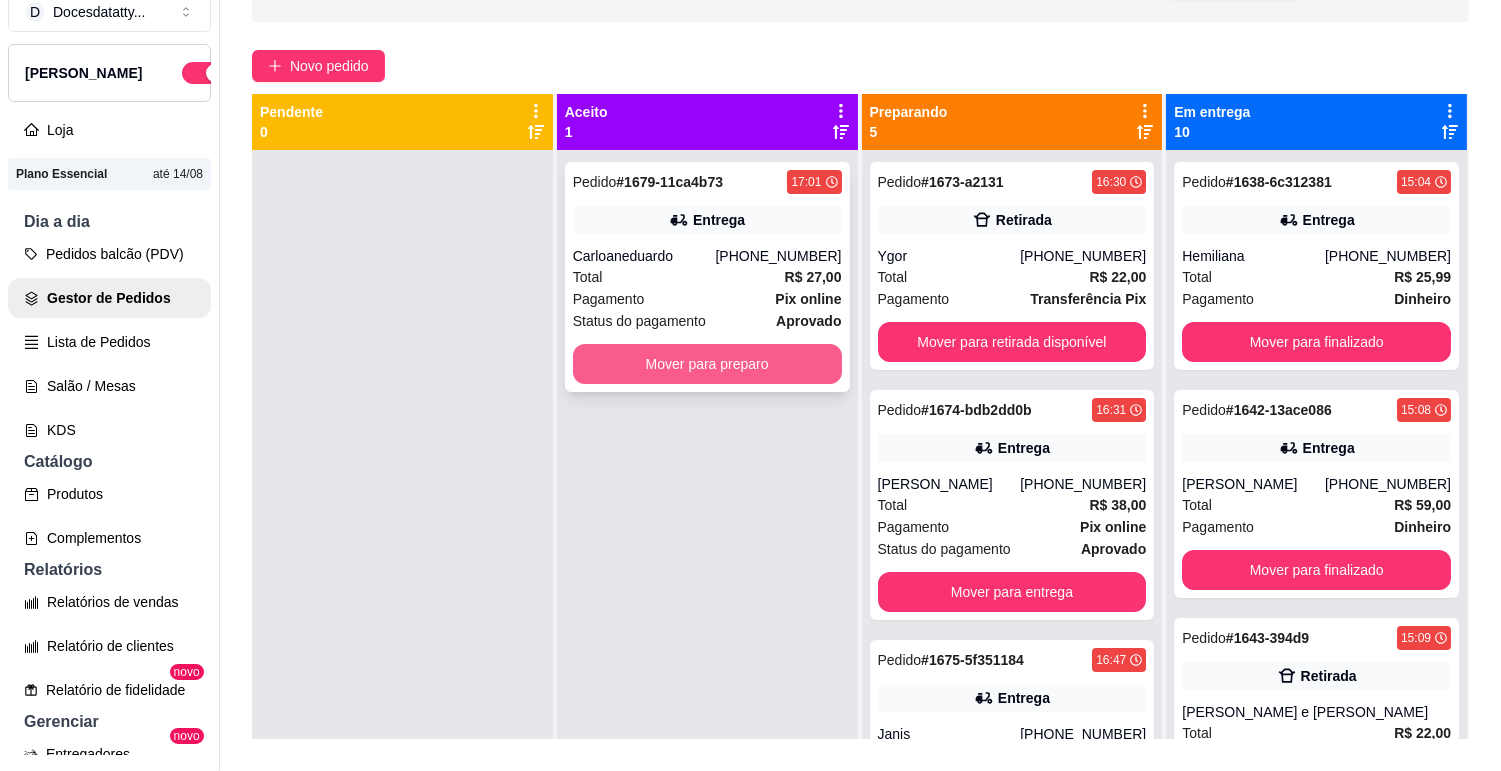 click on "Mover para preparo" at bounding box center (707, 364) 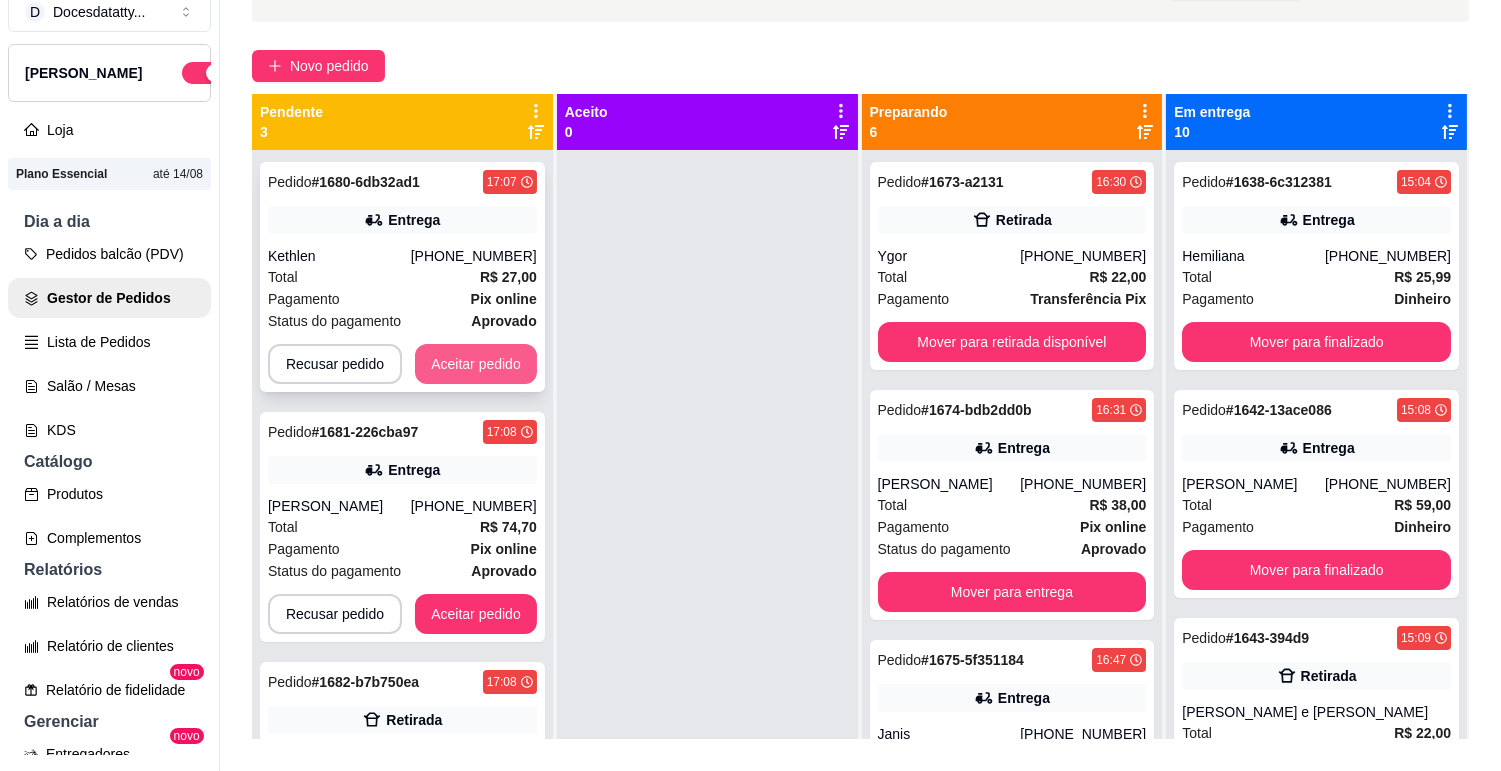 click on "Aceitar pedido" at bounding box center (476, 364) 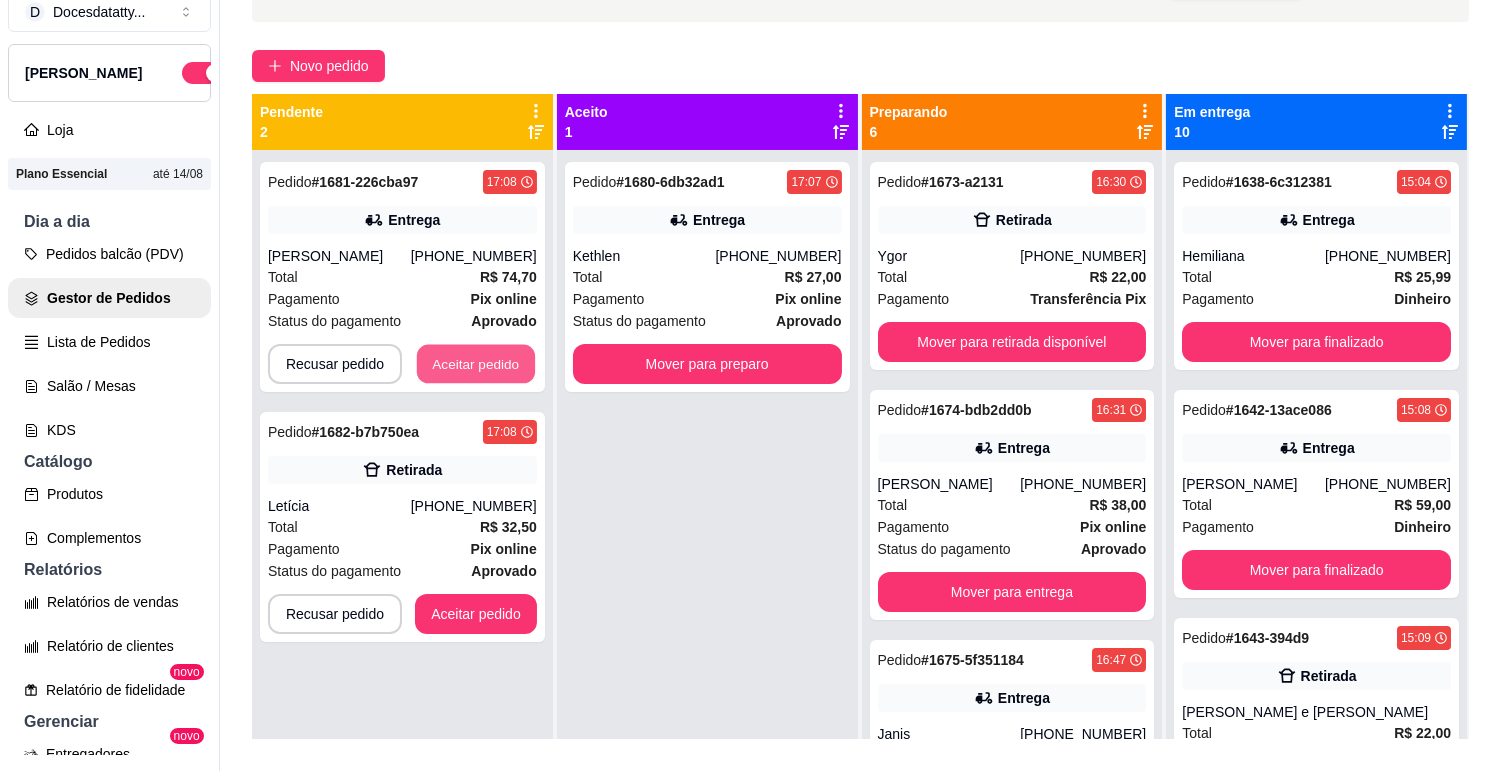 click on "Aceitar pedido" at bounding box center [476, 364] 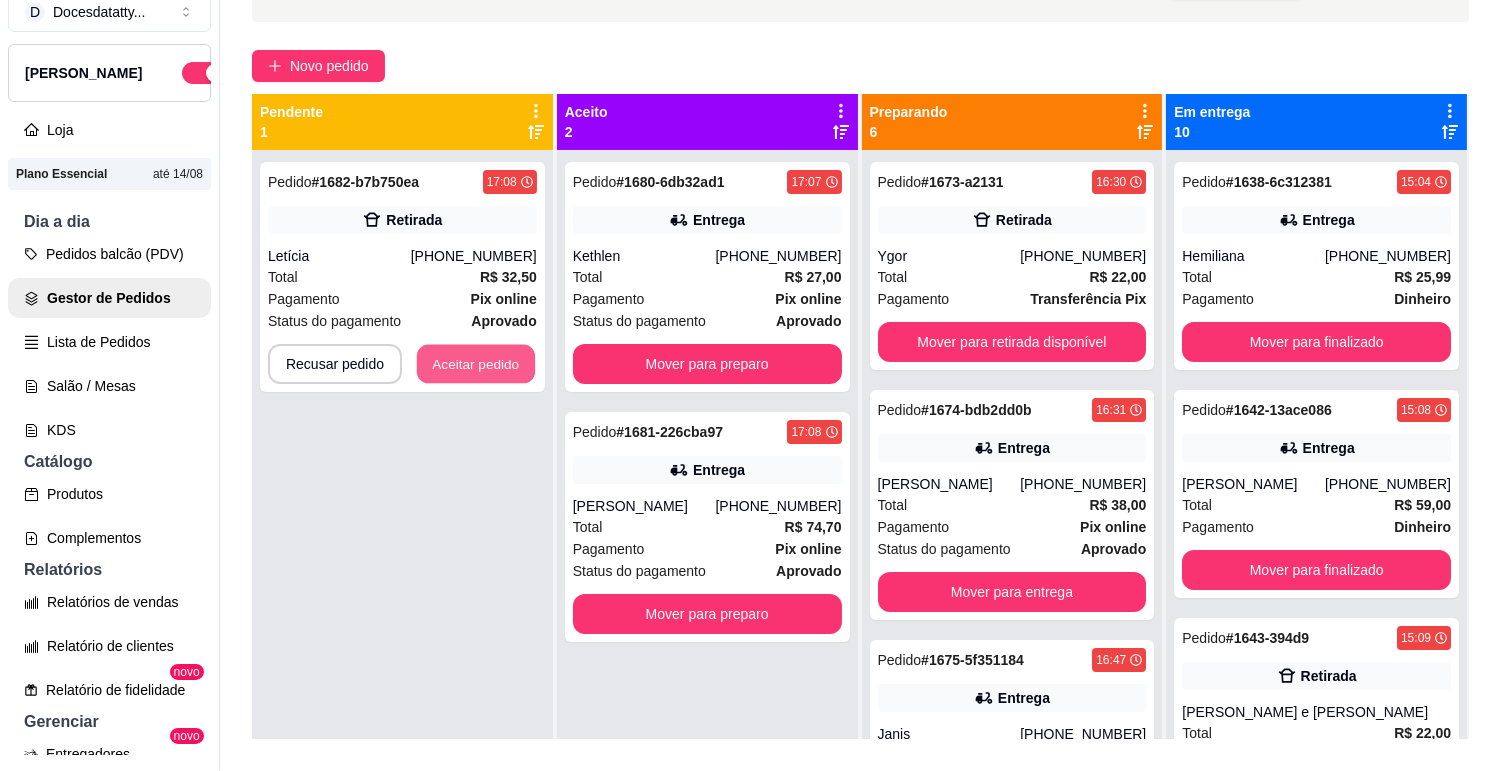click on "Aceitar pedido" at bounding box center [476, 364] 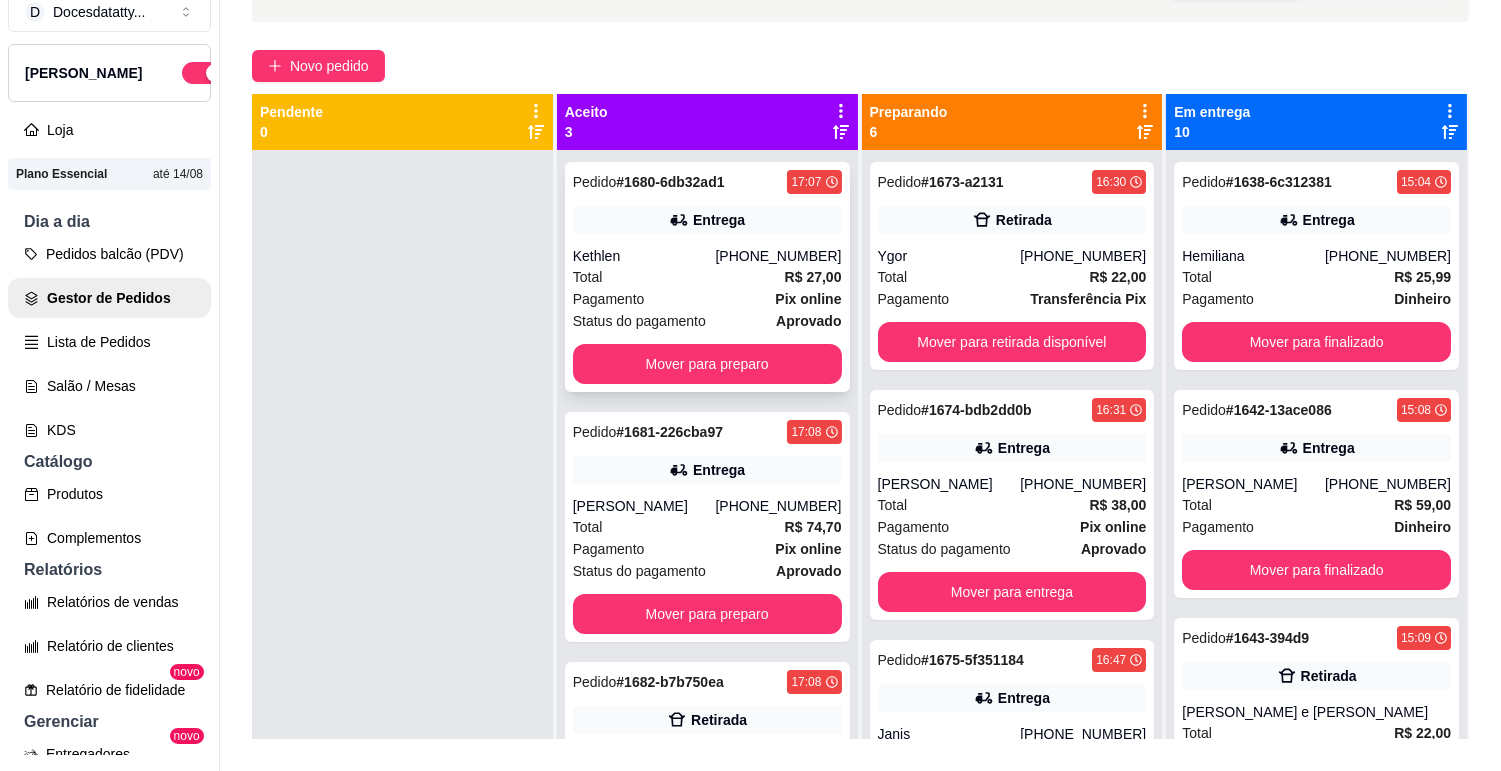 click on "Pedido  # 1680-6db32ad1 17:07 Entrega Kethlen  [PHONE_NUMBER] Total R$ 27,00 Pagamento Pix online Status do pagamento aprovado Mover para preparo" at bounding box center (707, 277) 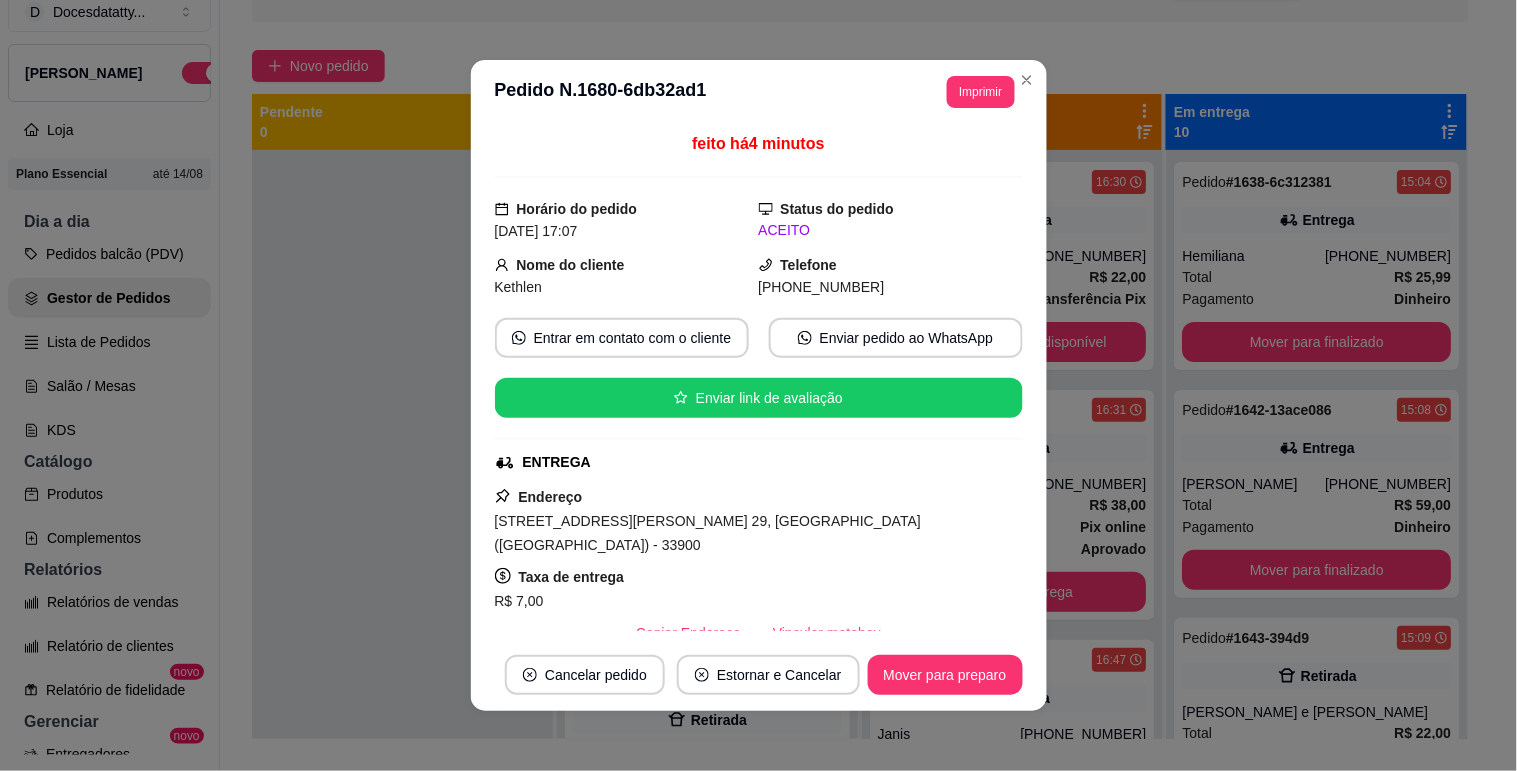 scroll, scrollTop: 111, scrollLeft: 0, axis: vertical 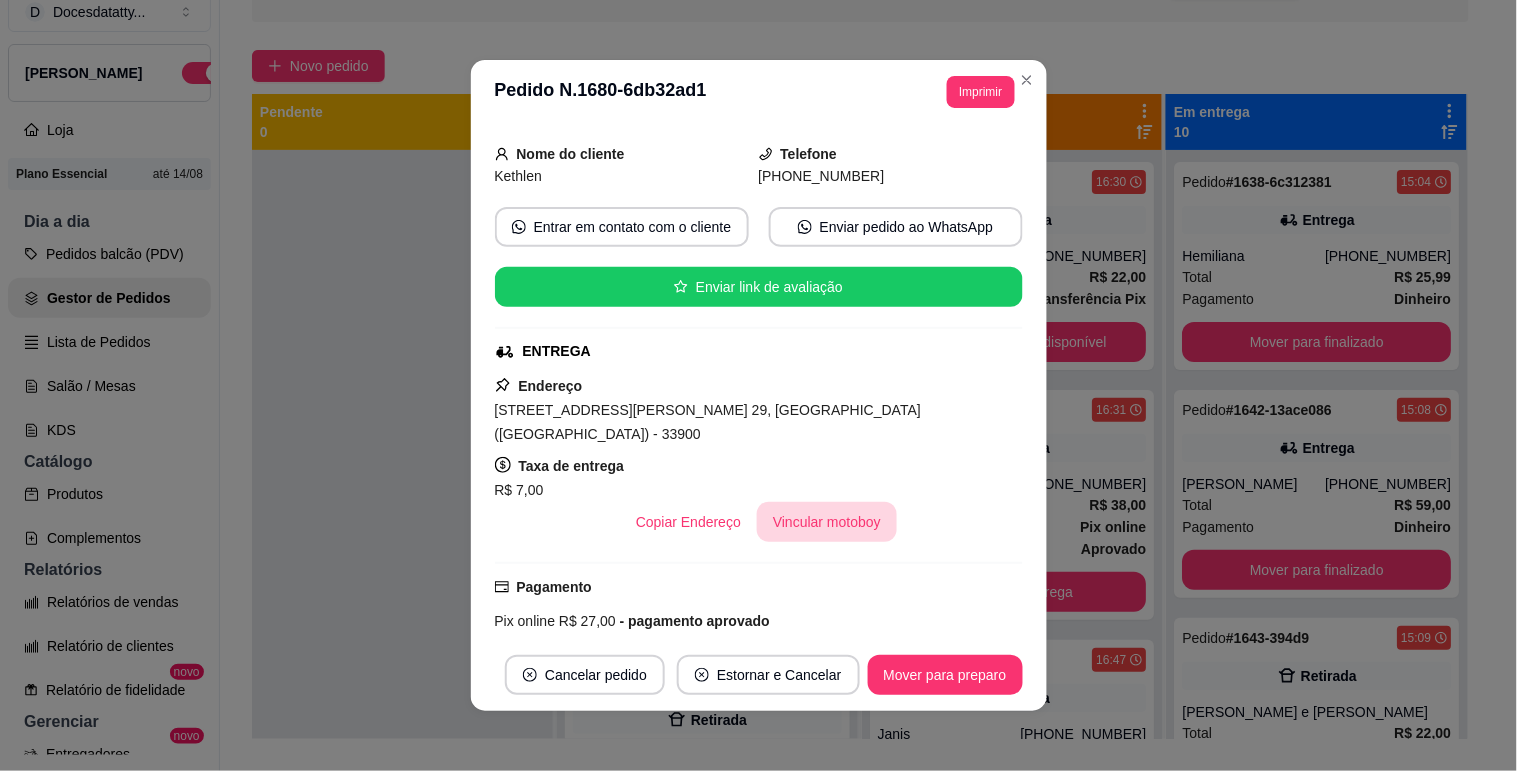 click on "Vincular motoboy" at bounding box center [827, 522] 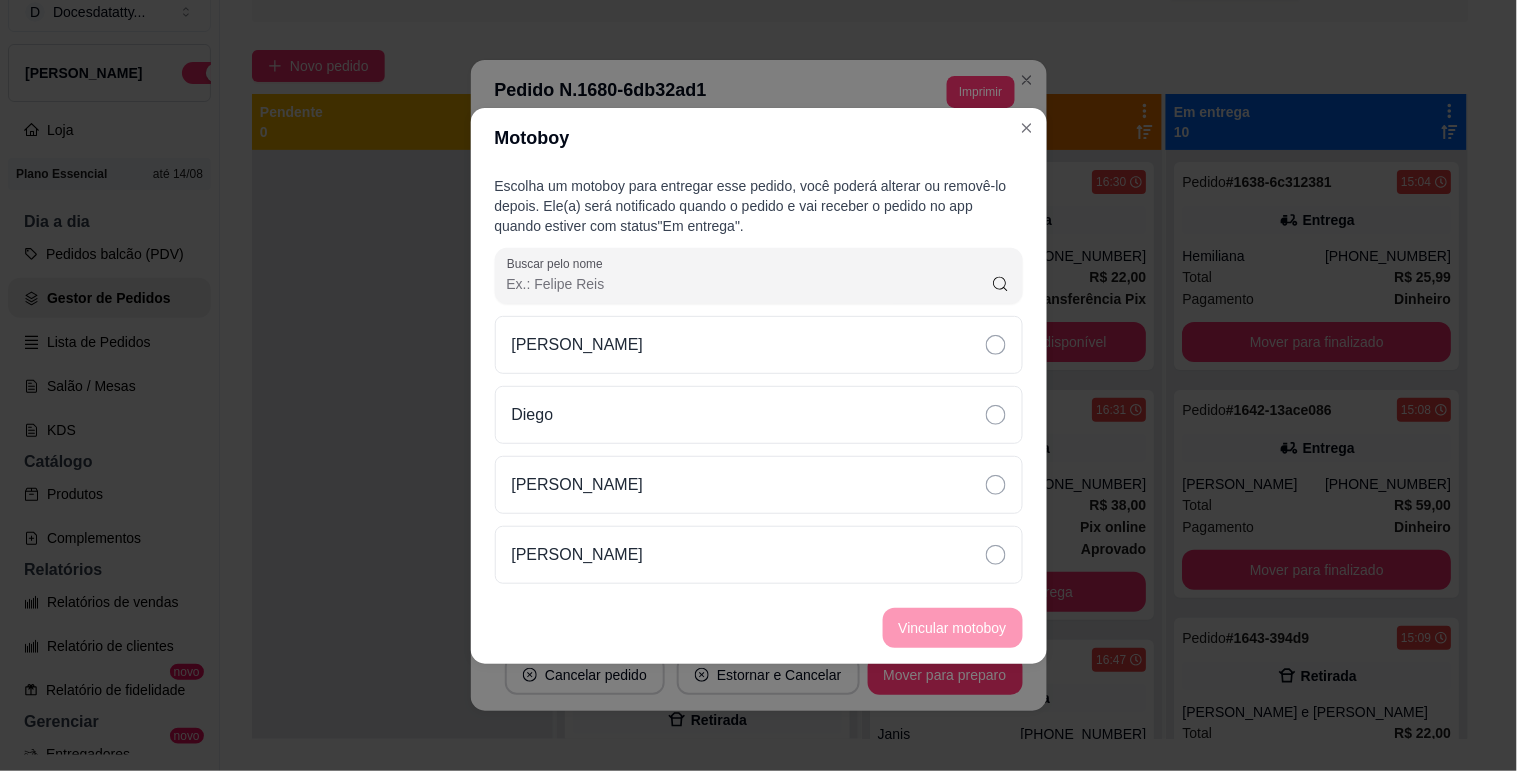 click on "Diego" at bounding box center (759, 415) 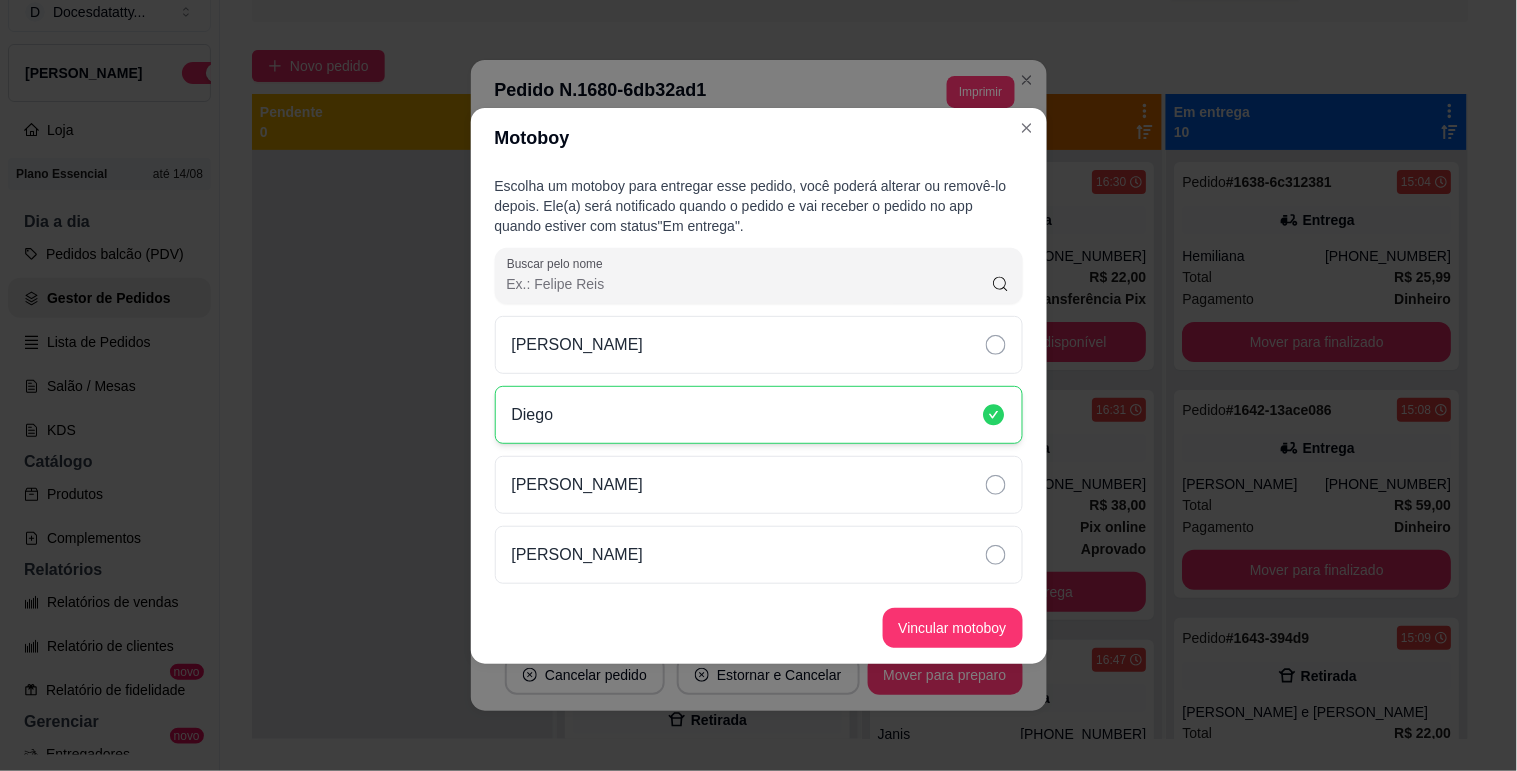 click on "Vincular motoboy" at bounding box center (953, 628) 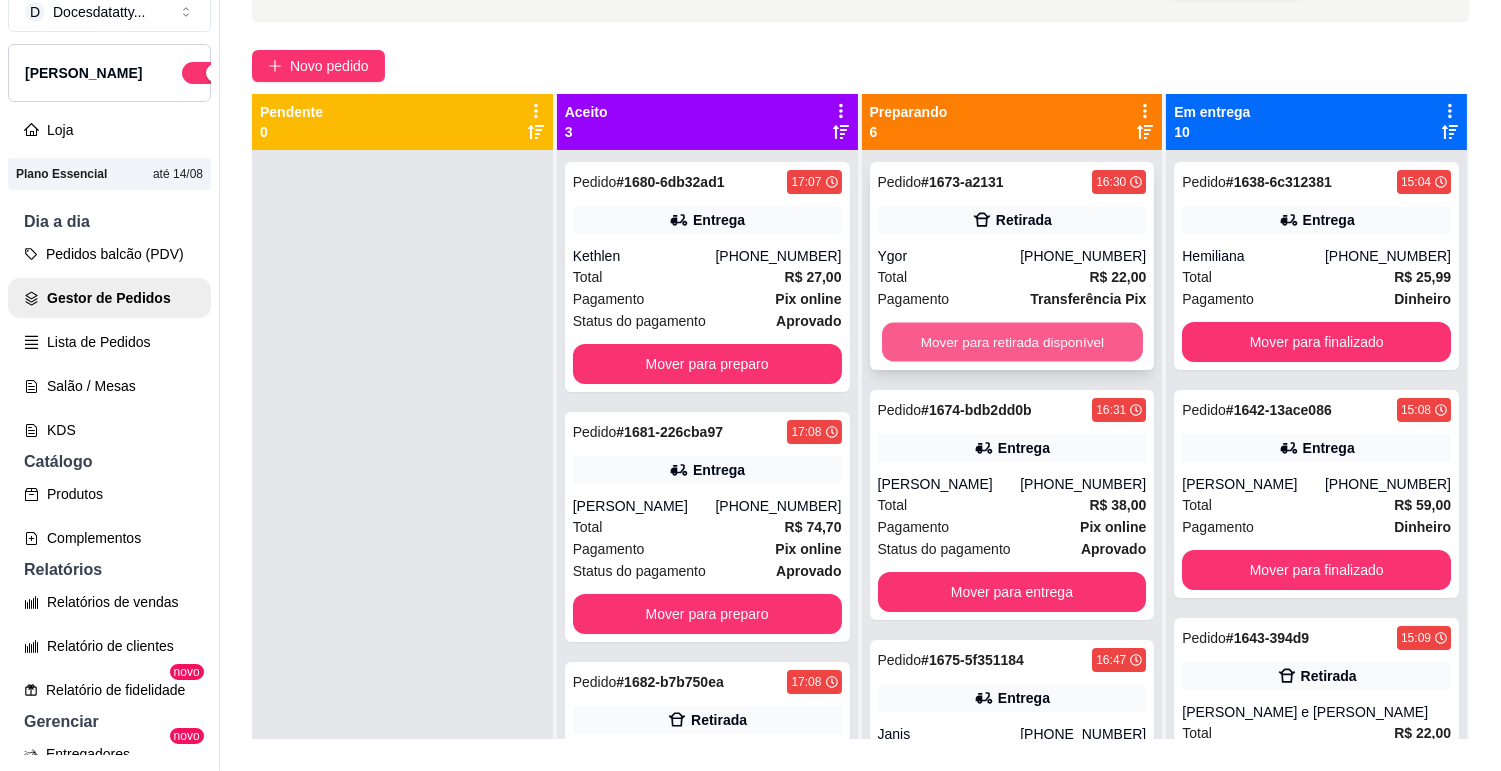 click on "Mover para retirada disponível" at bounding box center [1012, 342] 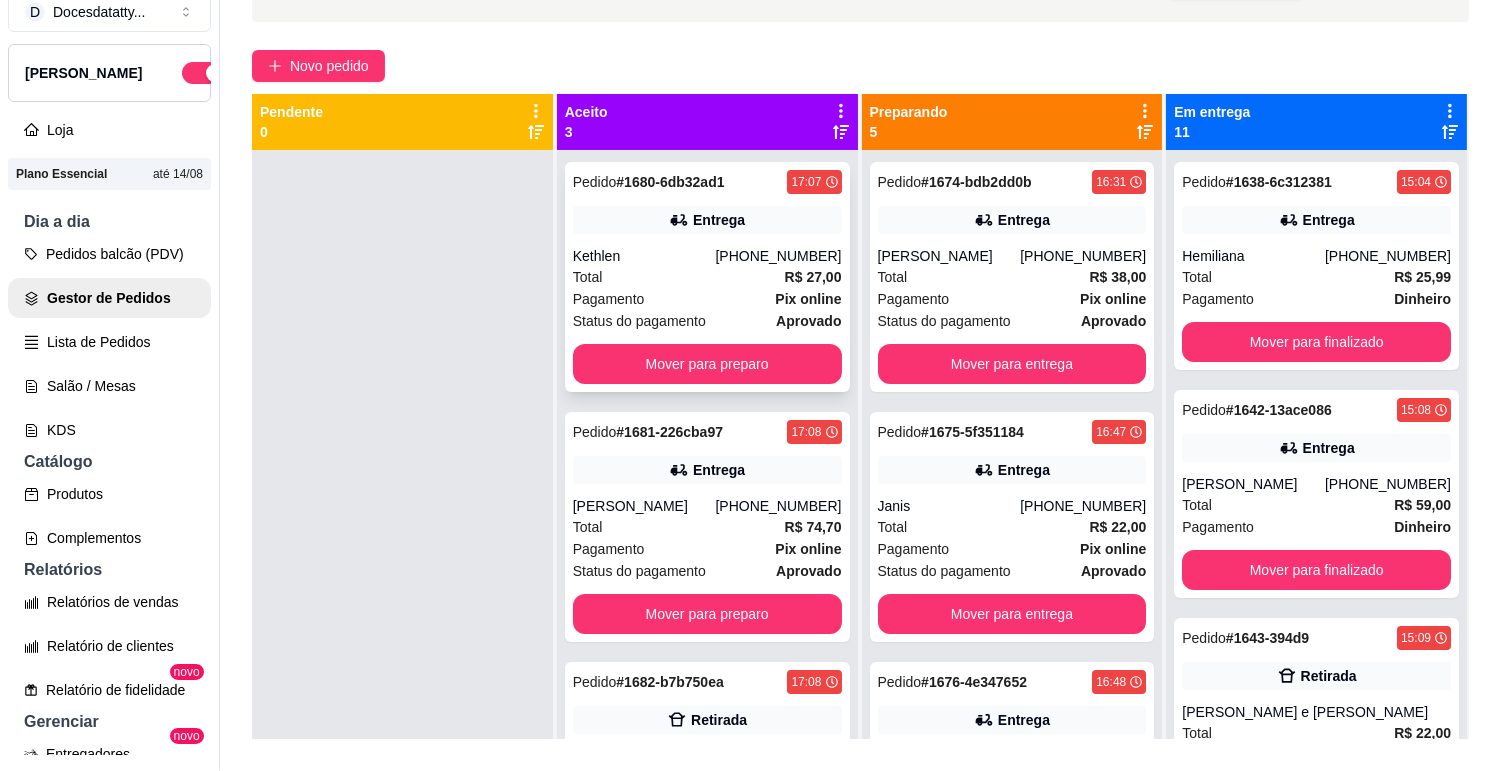 click on "Total R$ 27,00" at bounding box center (707, 277) 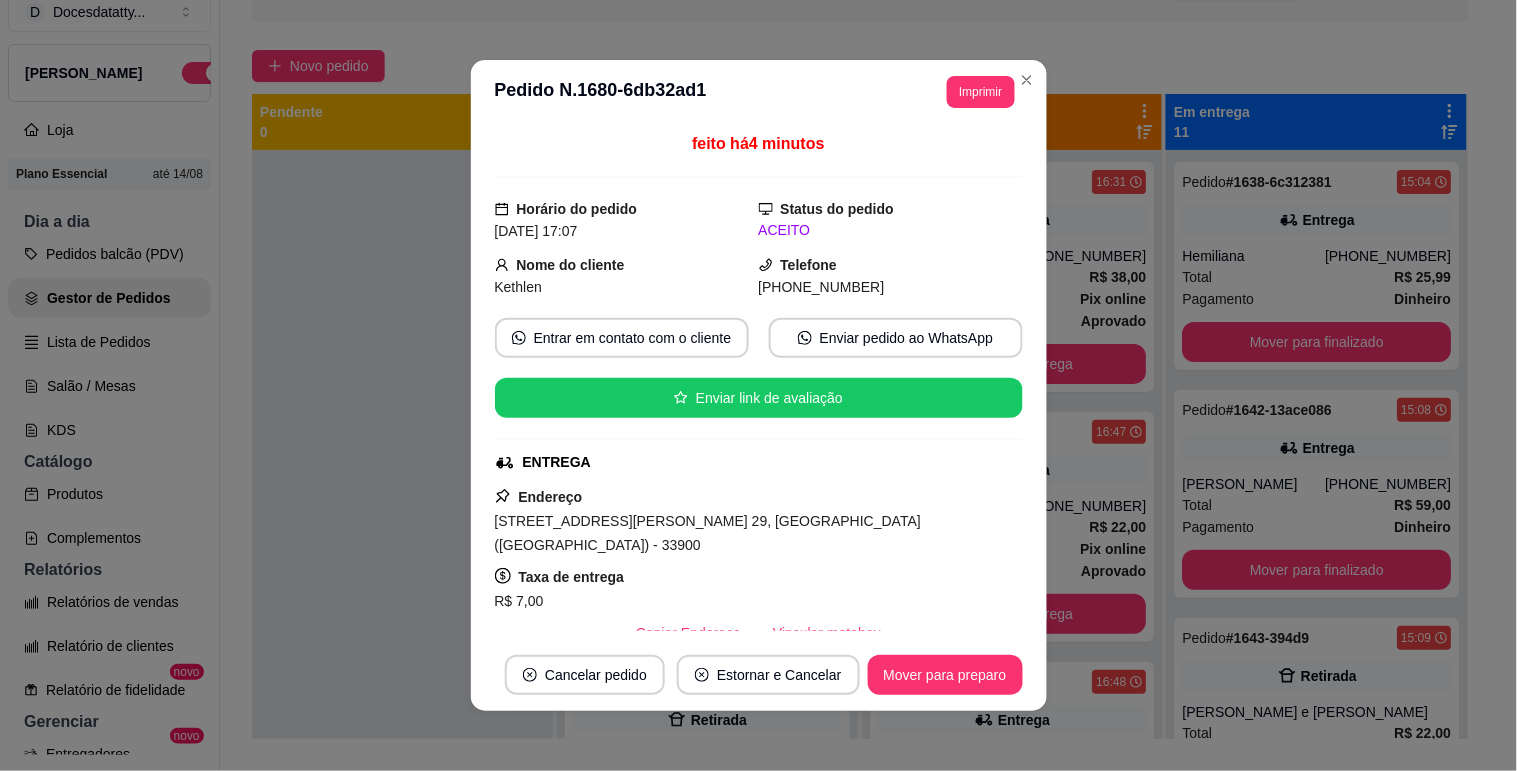 scroll, scrollTop: 111, scrollLeft: 0, axis: vertical 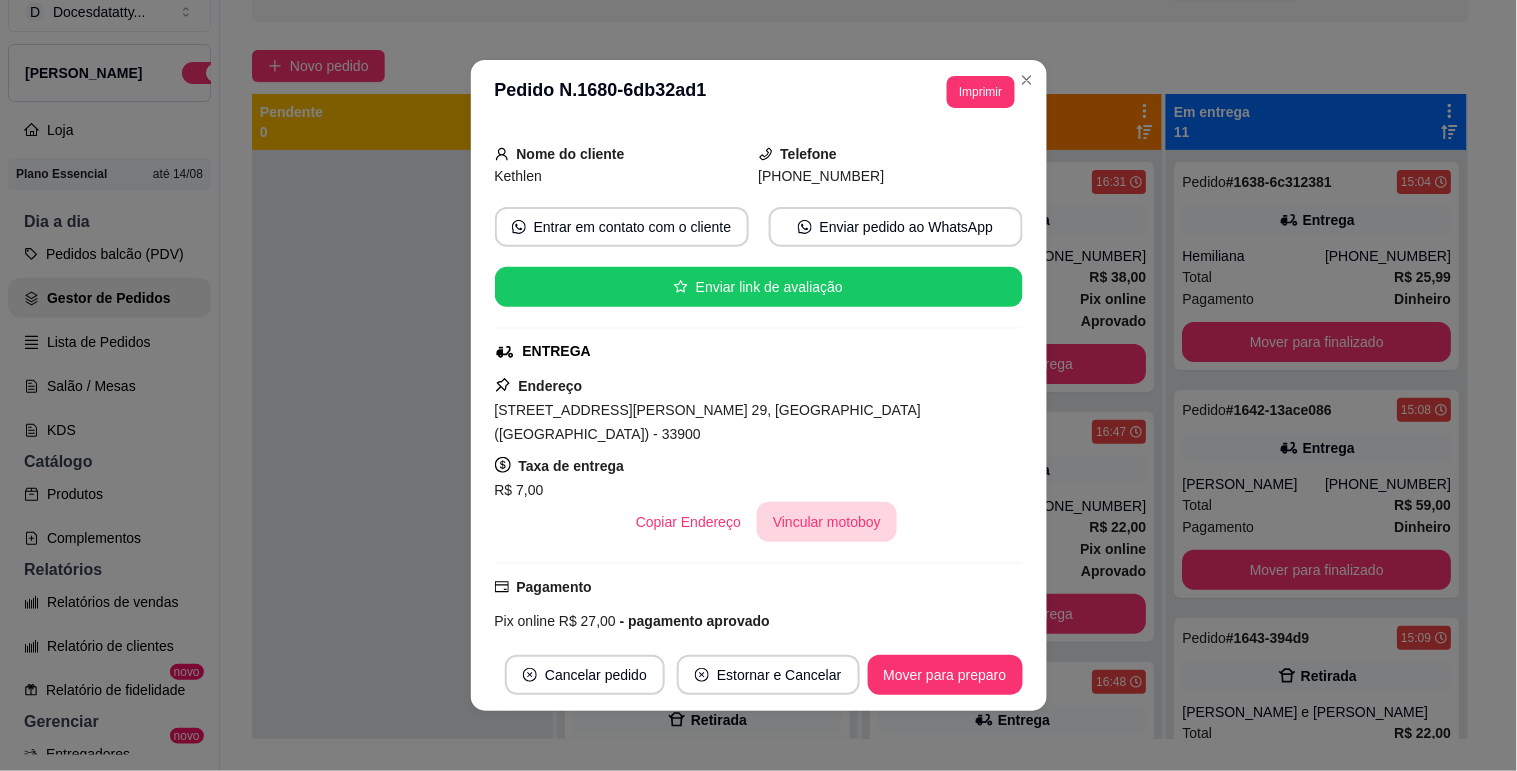 click on "Vincular motoboy" at bounding box center (827, 522) 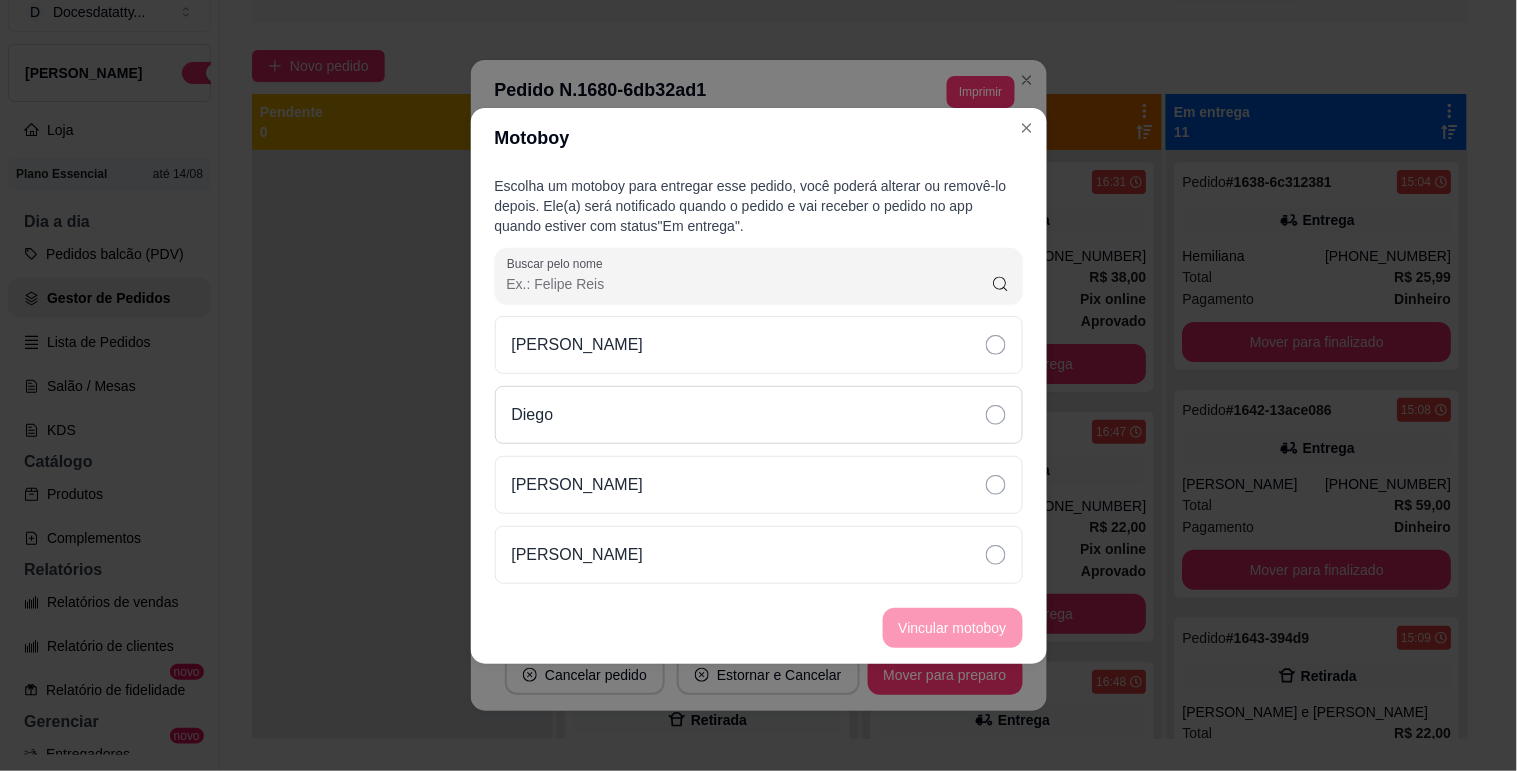 click on "Diego" at bounding box center (533, 415) 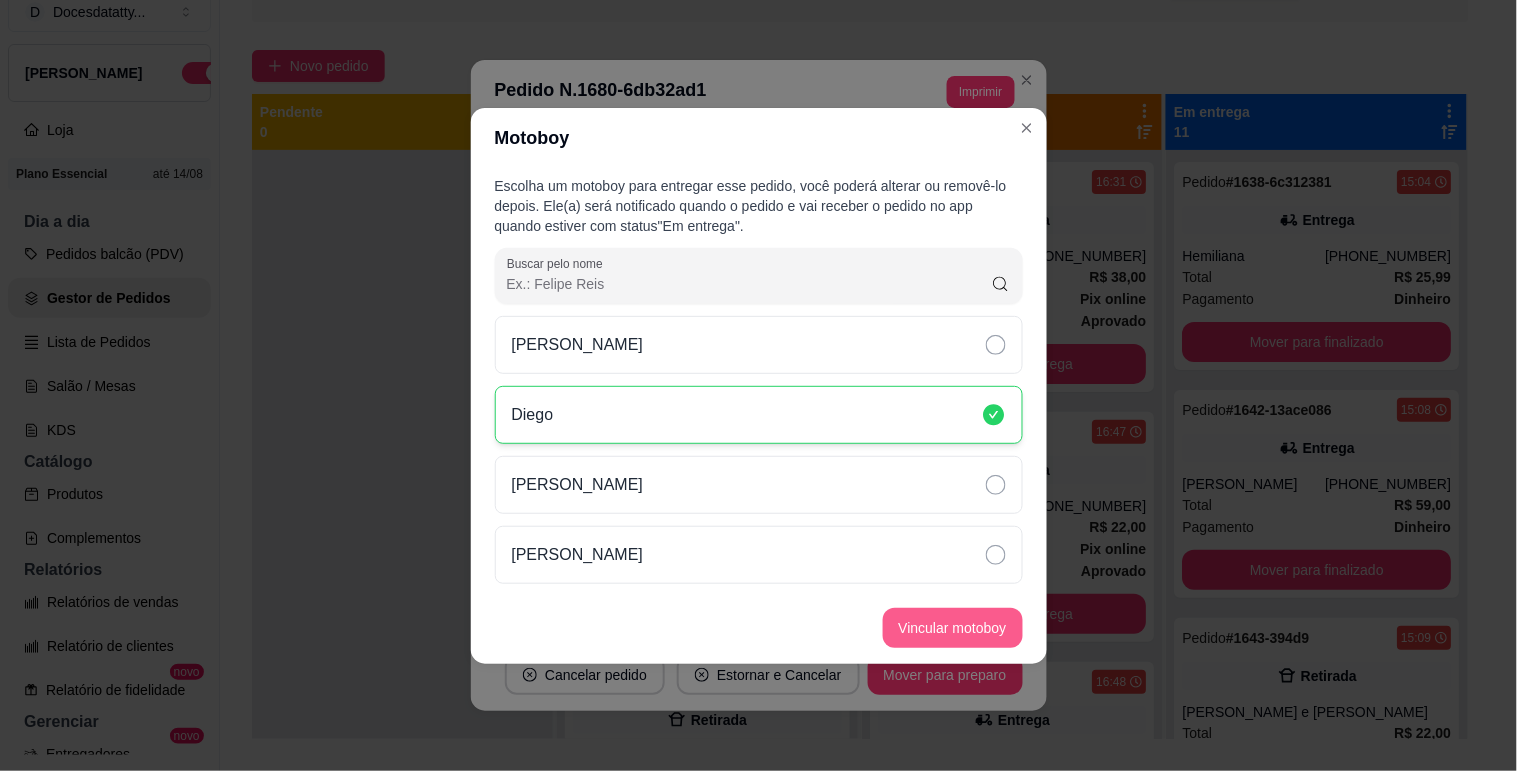 click on "Vincular motoboy" at bounding box center [953, 628] 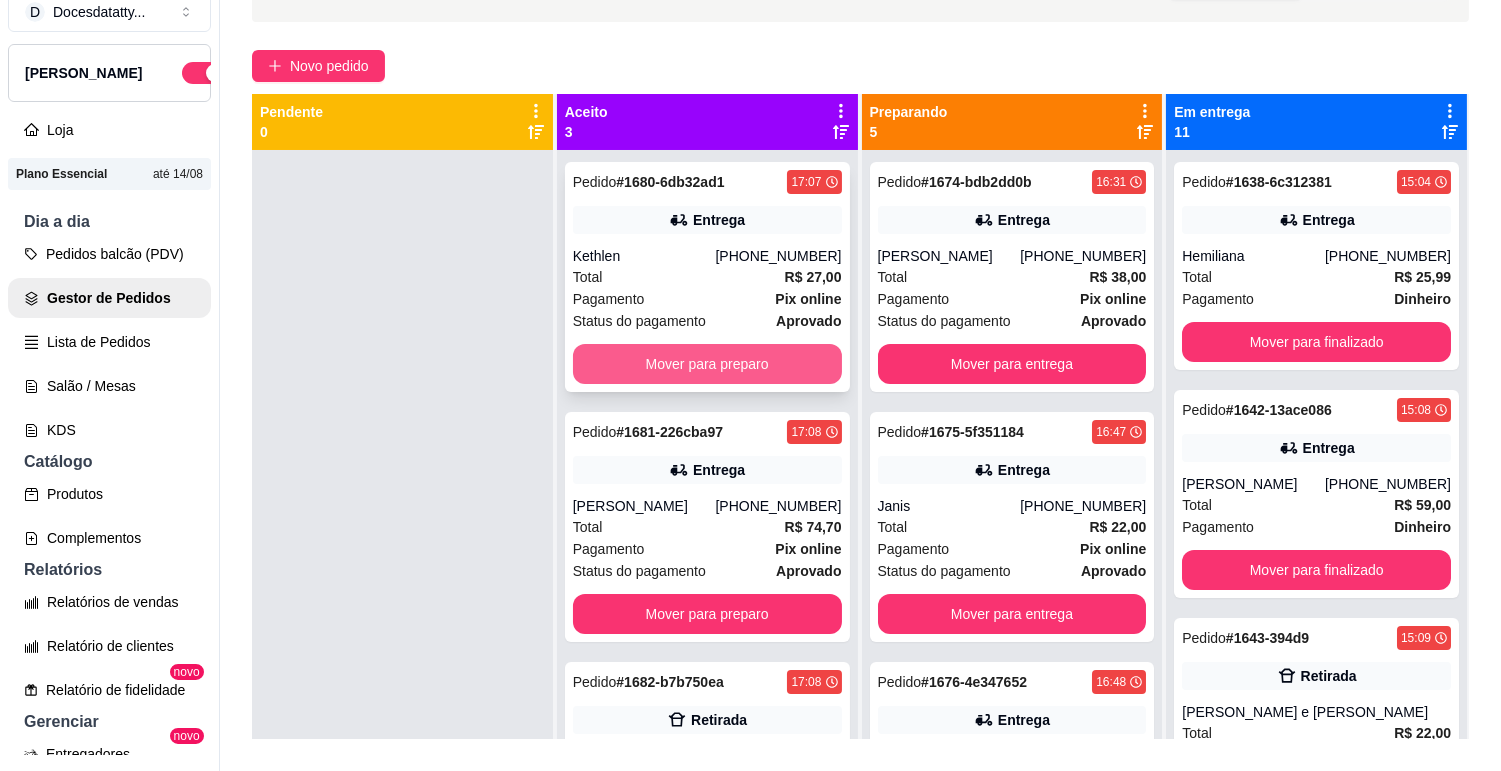 click on "Mover para preparo" at bounding box center [707, 364] 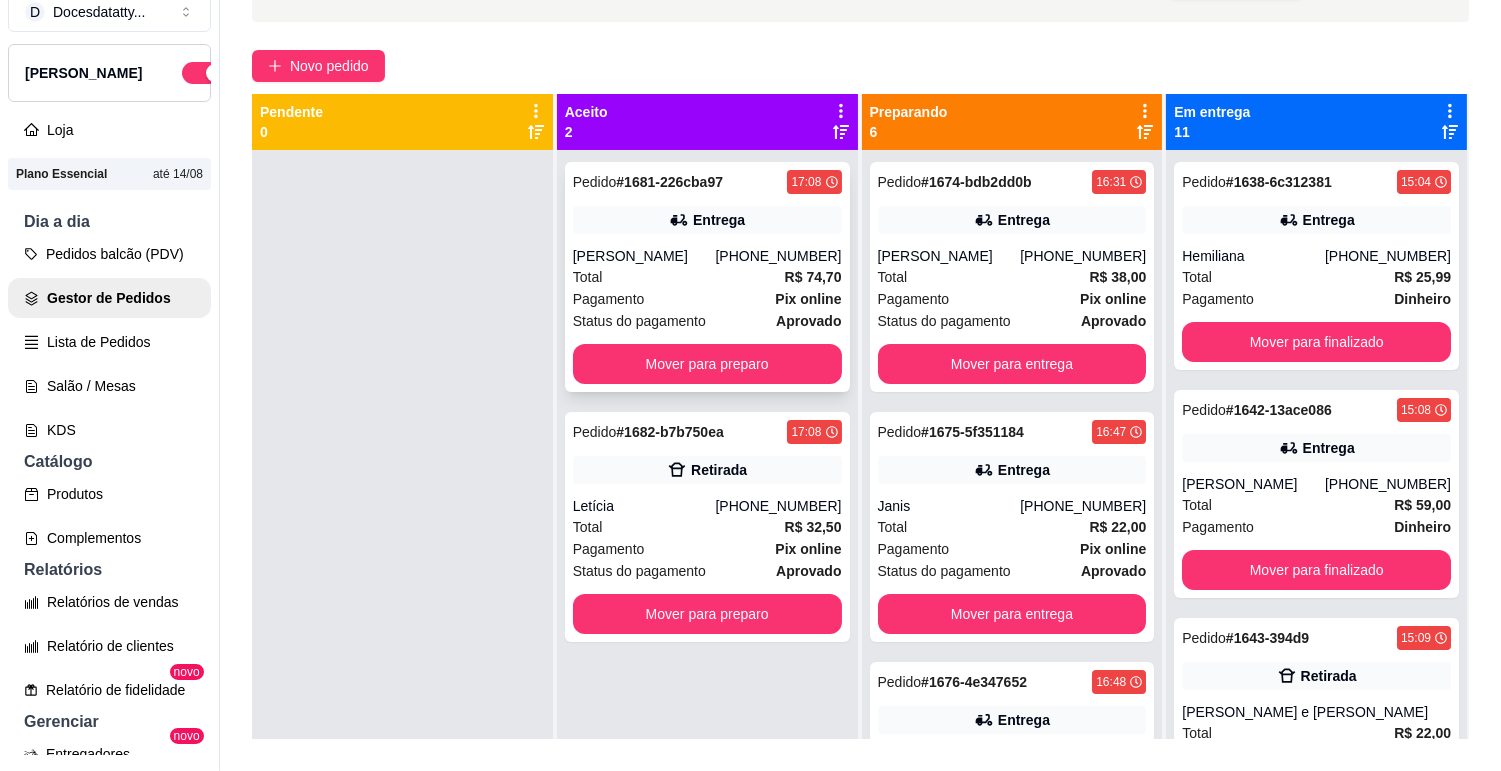 click on "[PERSON_NAME]" at bounding box center (644, 256) 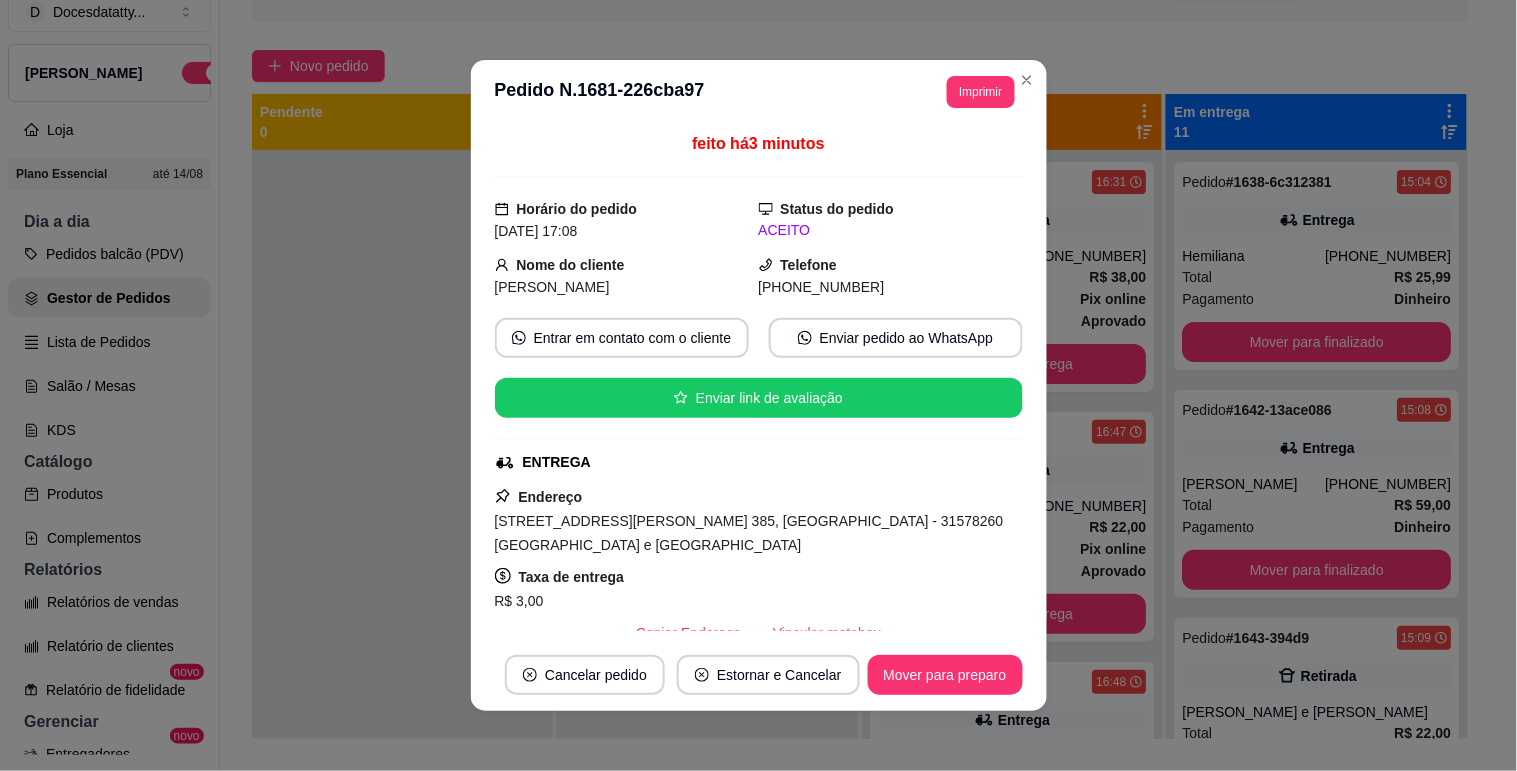 scroll, scrollTop: 111, scrollLeft: 0, axis: vertical 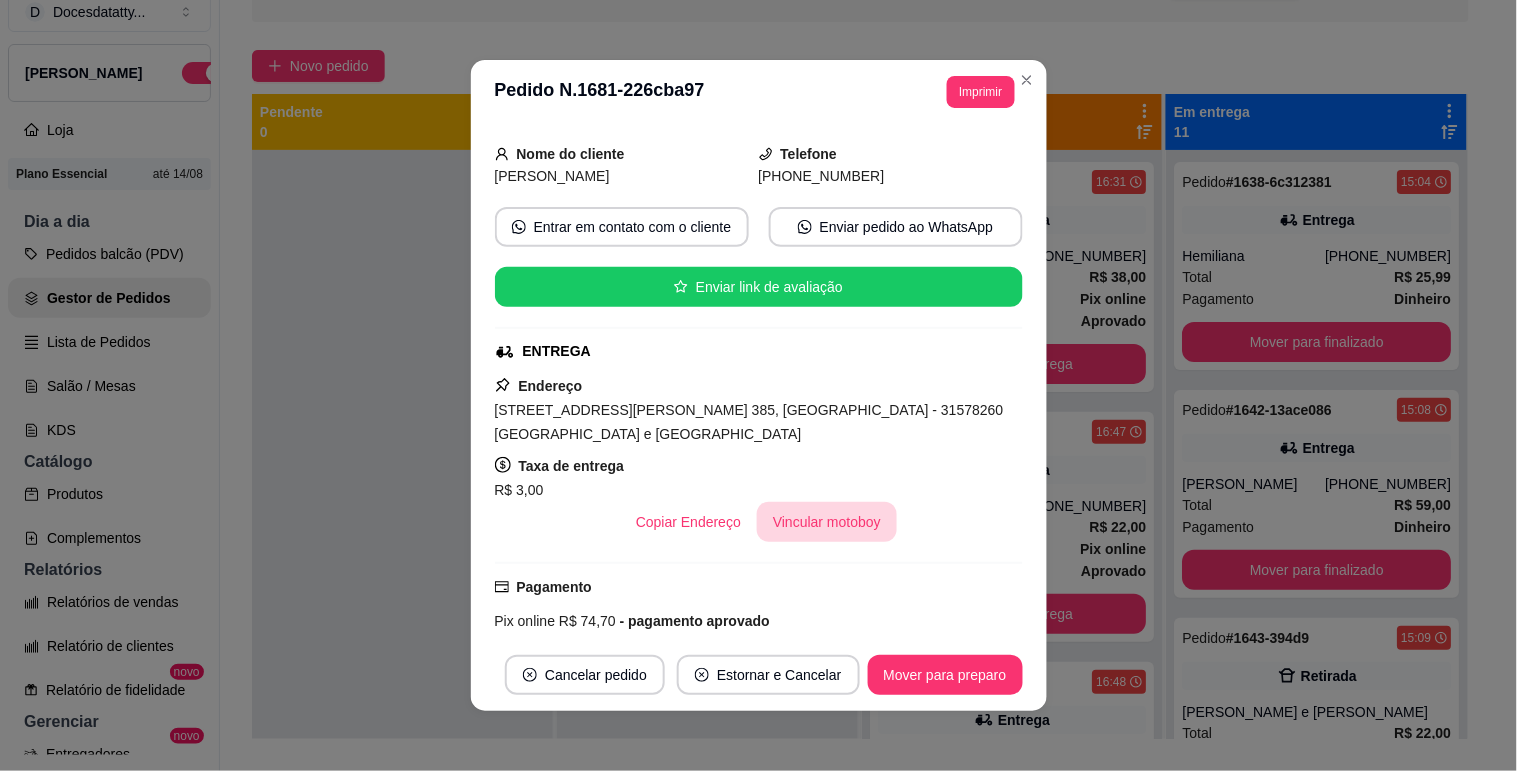 click on "Vincular motoboy" at bounding box center [827, 522] 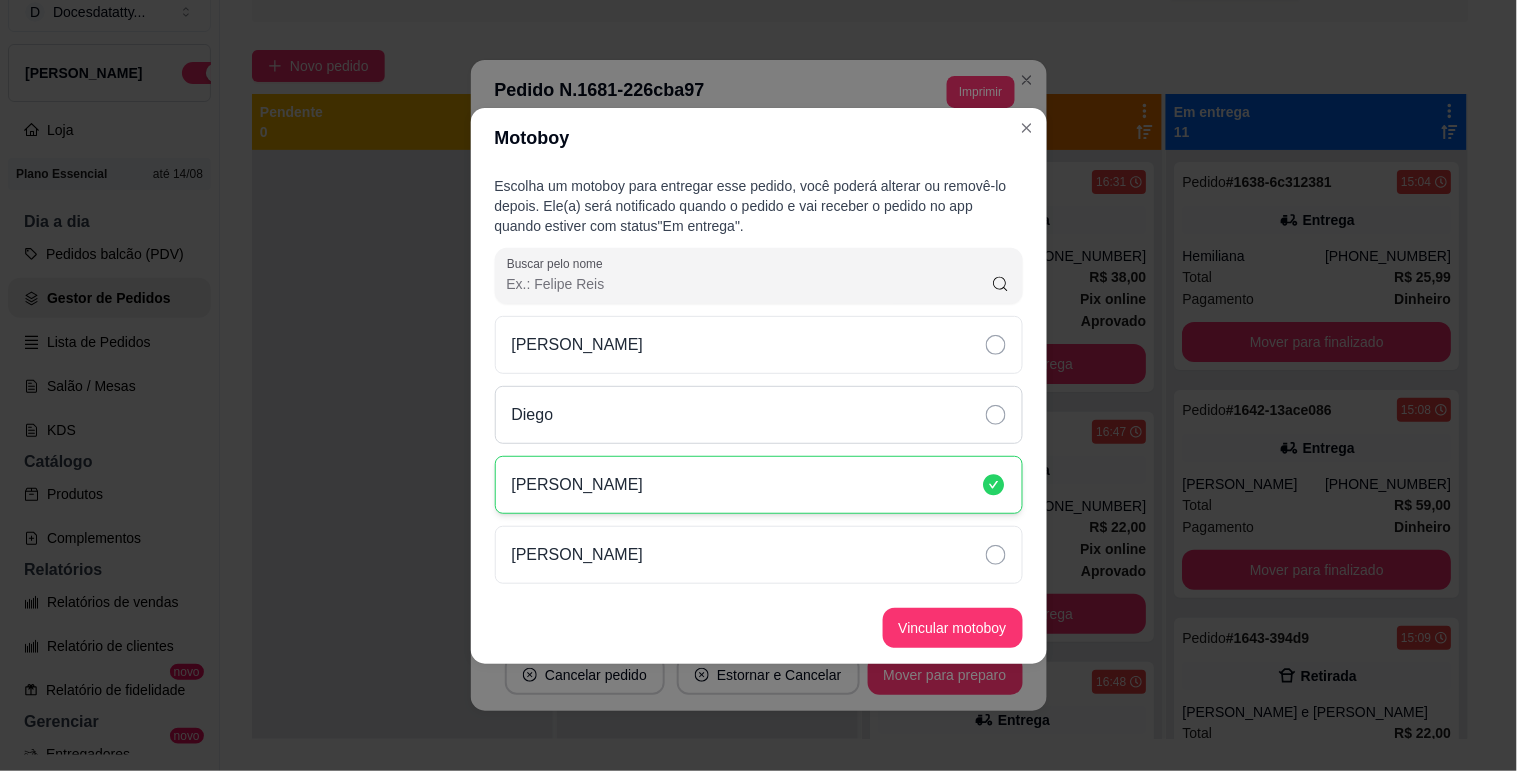 click on "Diego" at bounding box center (759, 415) 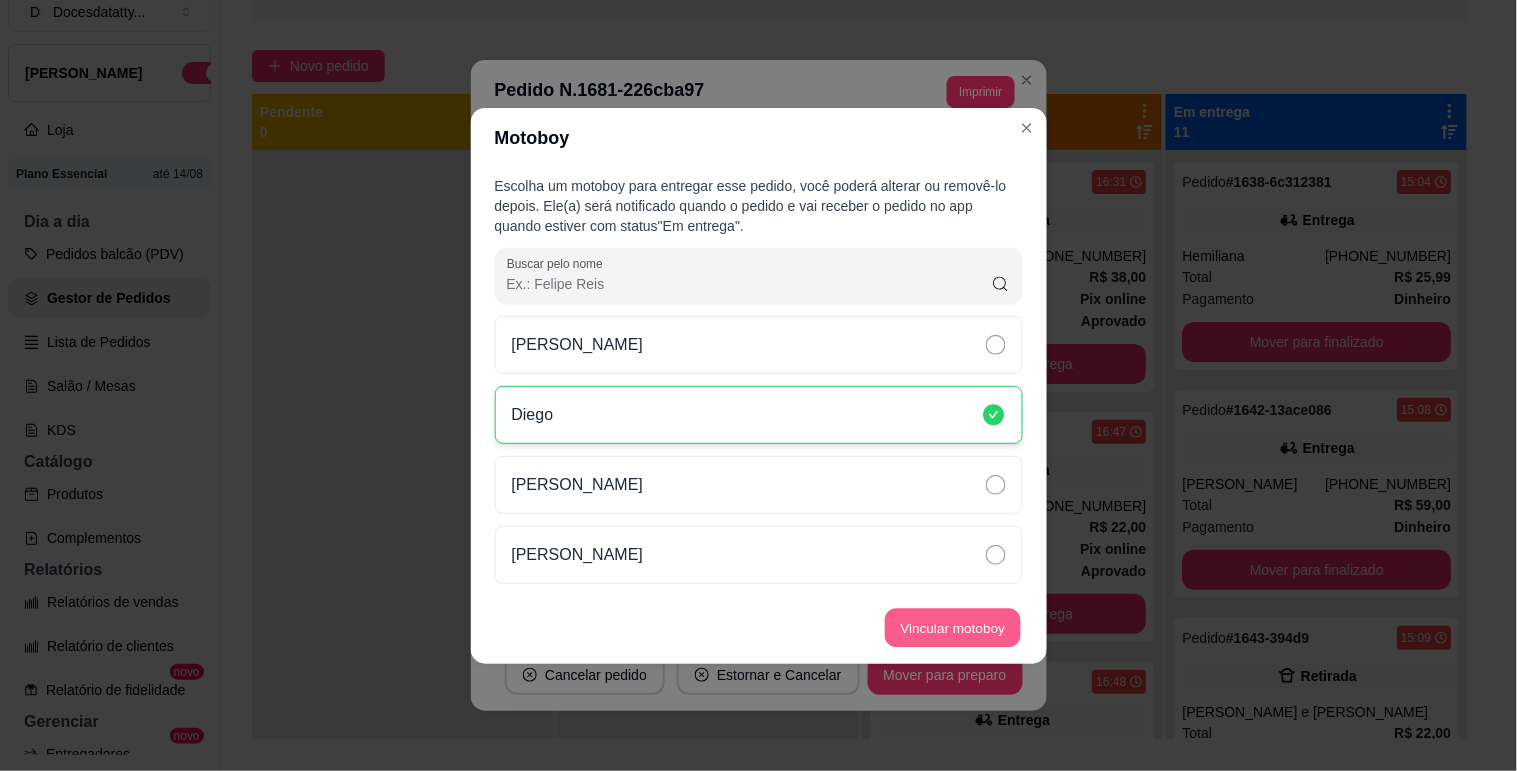 click on "Vincular motoboy" at bounding box center [953, 627] 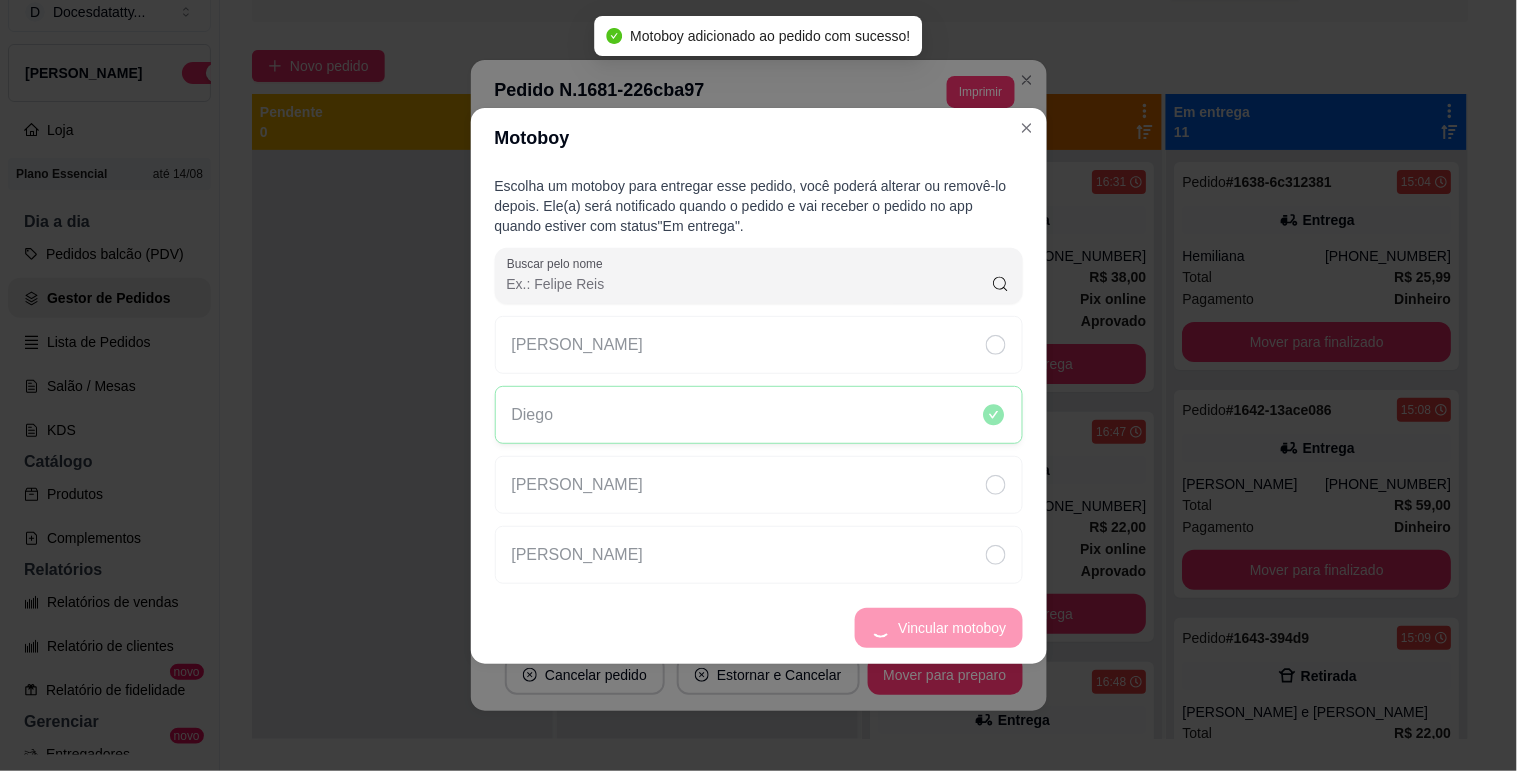 click at bounding box center (402, 535) 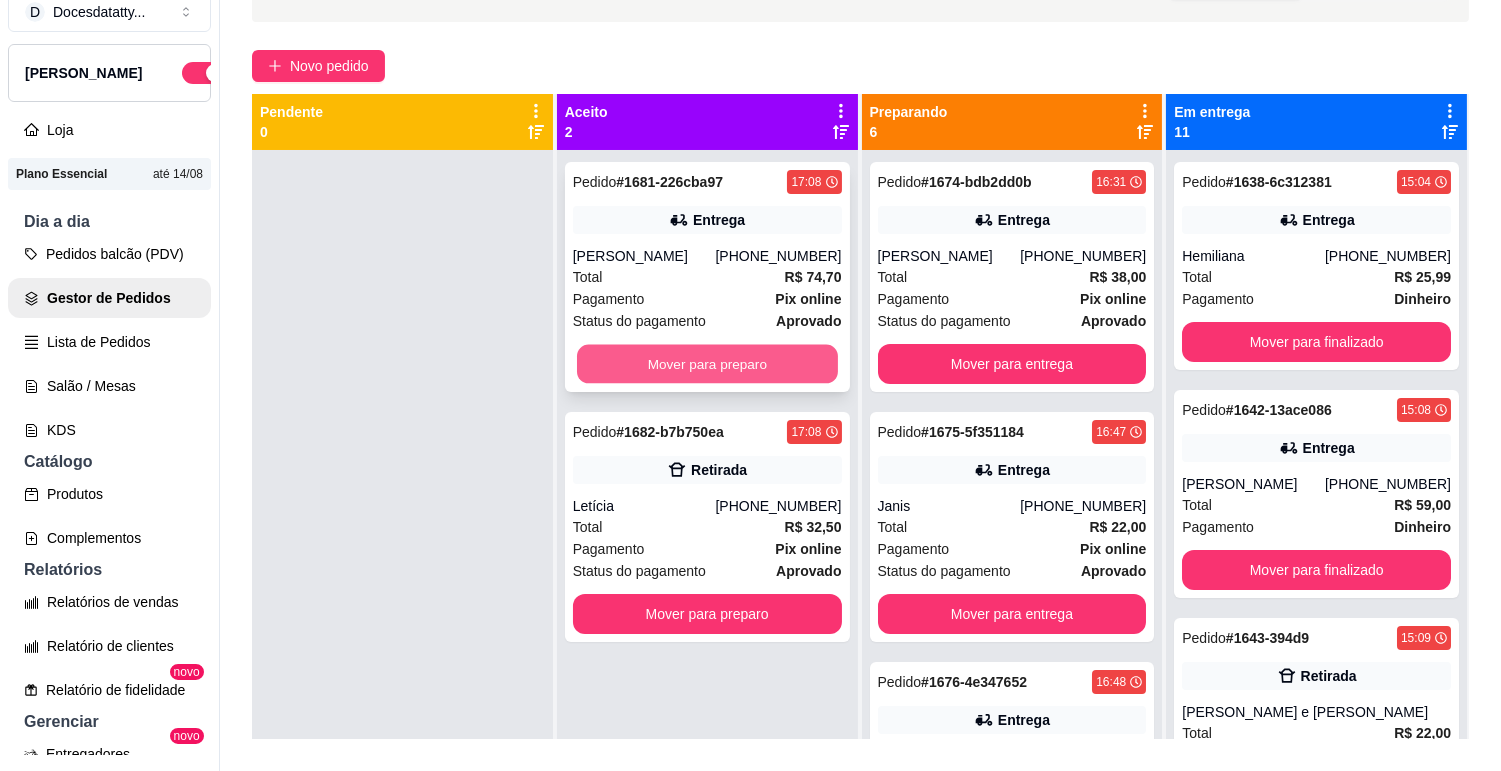 click on "Mover para preparo" at bounding box center (707, 364) 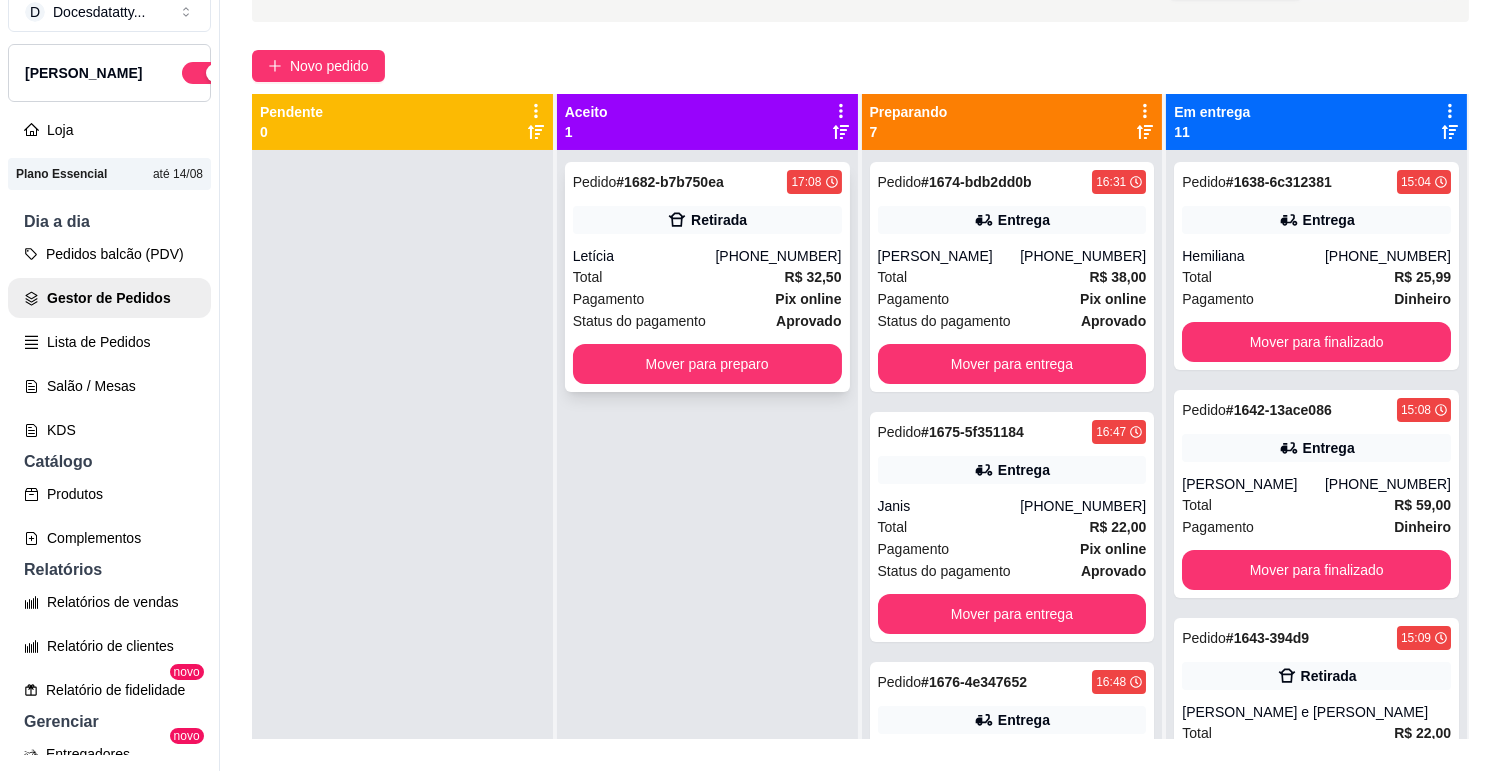 click on "Letícia" at bounding box center [644, 256] 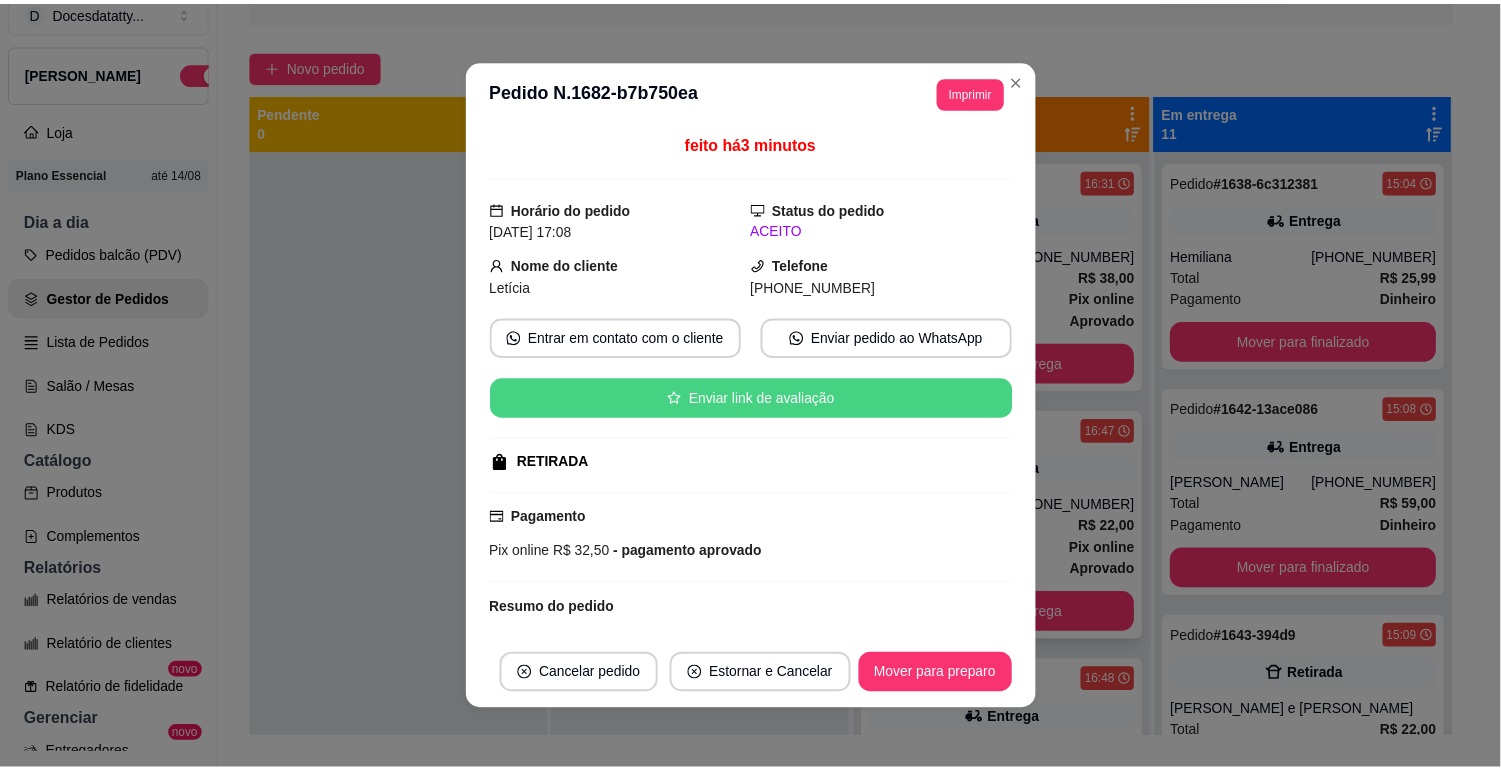 scroll, scrollTop: 186, scrollLeft: 0, axis: vertical 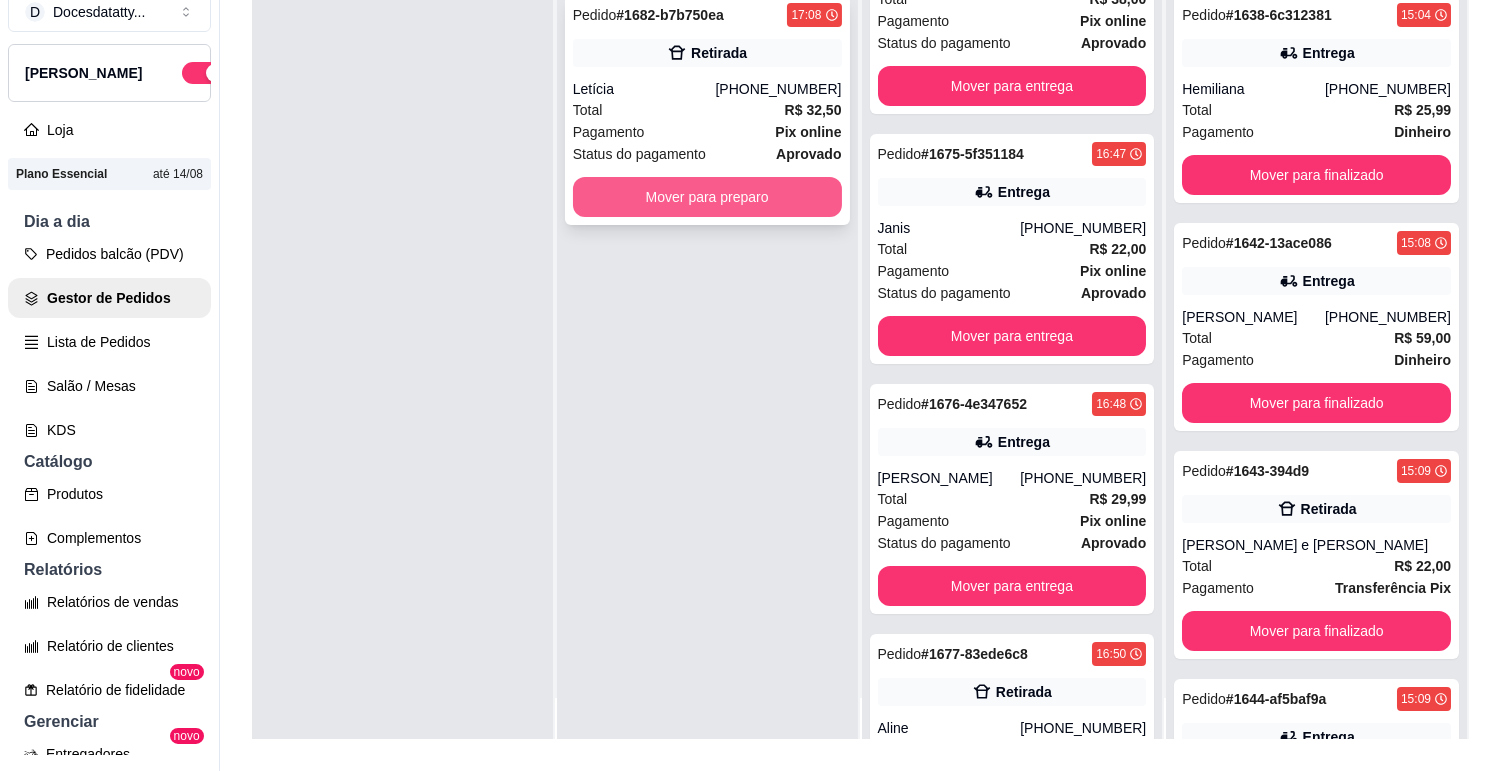 click on "Mover para preparo" at bounding box center (707, 197) 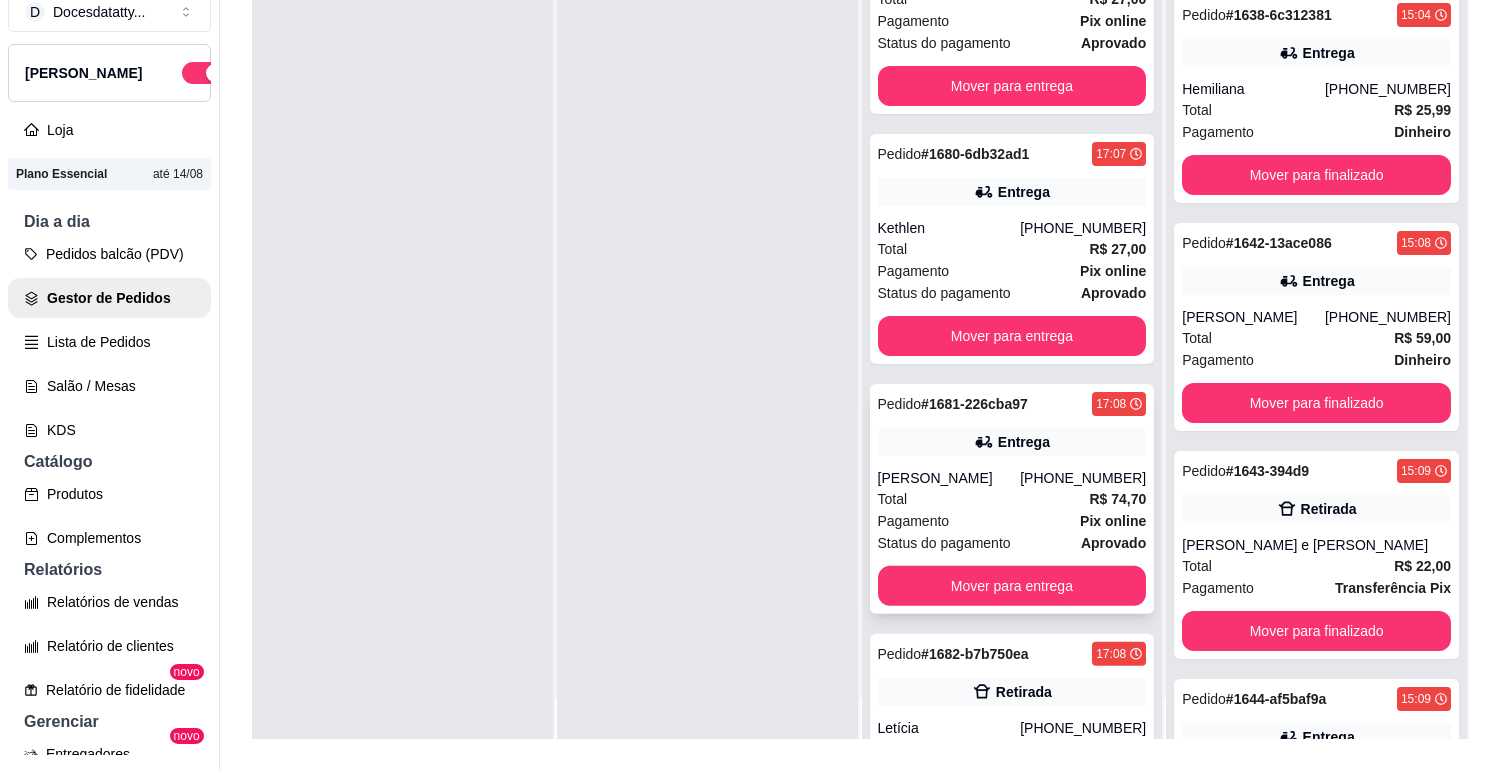 scroll, scrollTop: 1247, scrollLeft: 0, axis: vertical 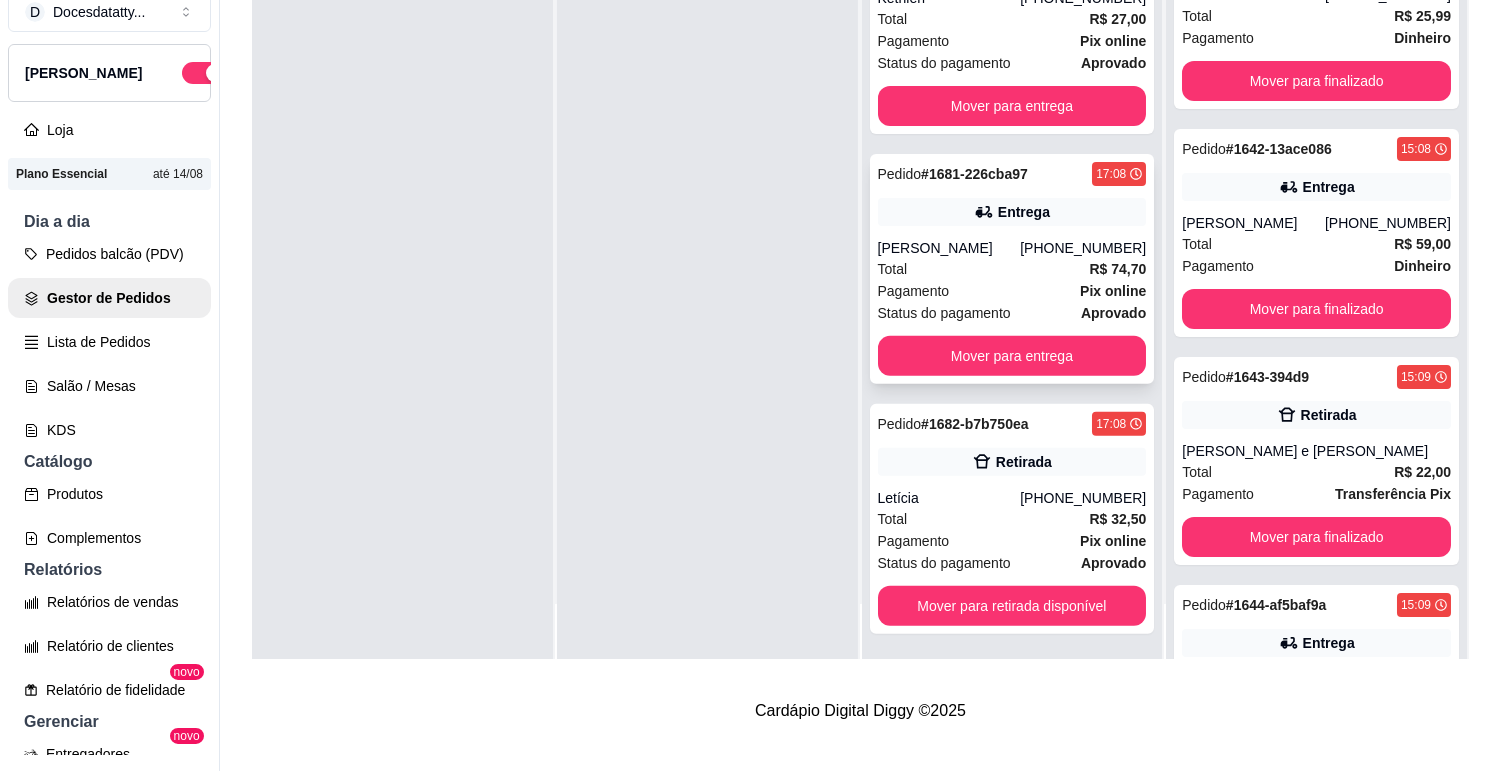 click on "[PERSON_NAME]" at bounding box center (949, 248) 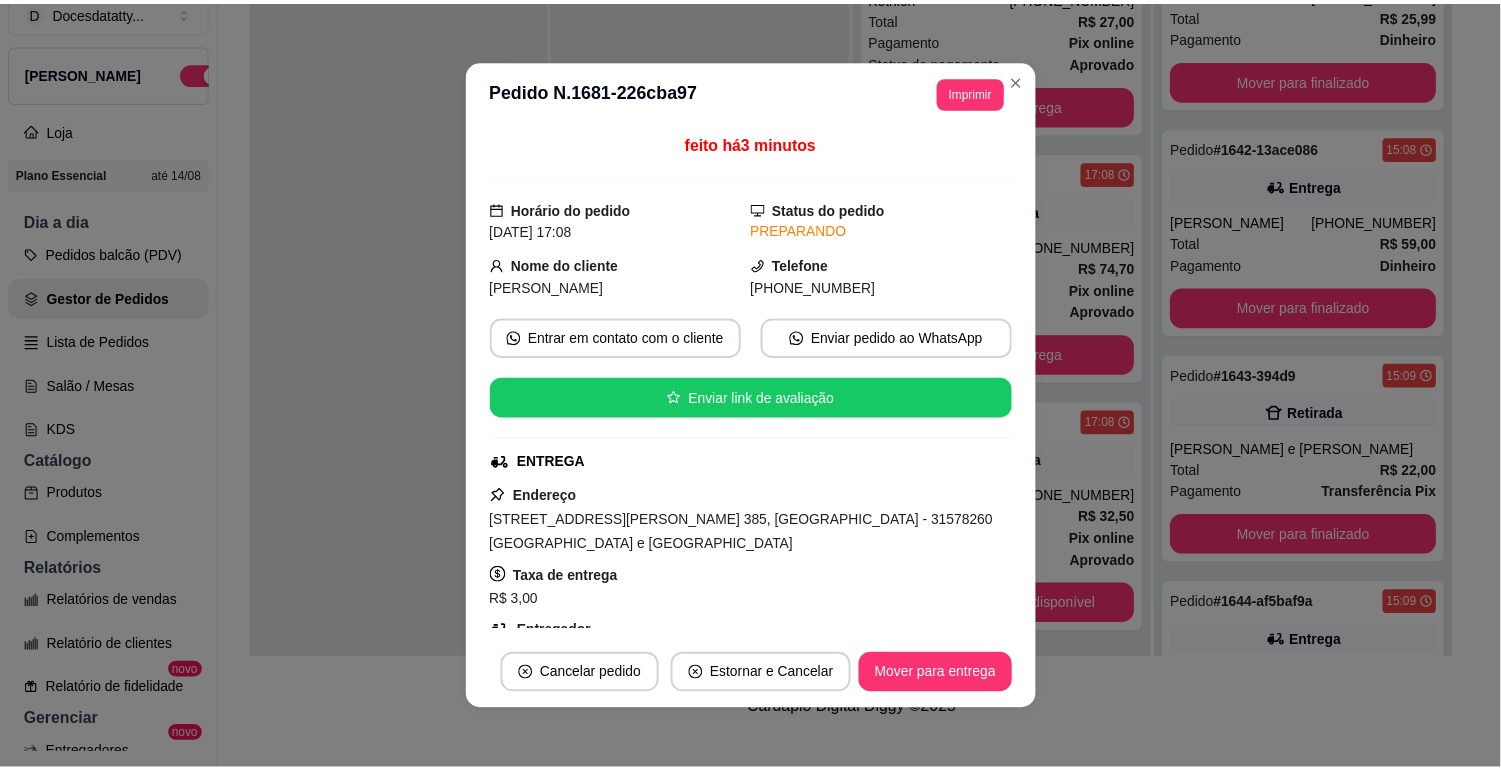 scroll, scrollTop: 222, scrollLeft: 0, axis: vertical 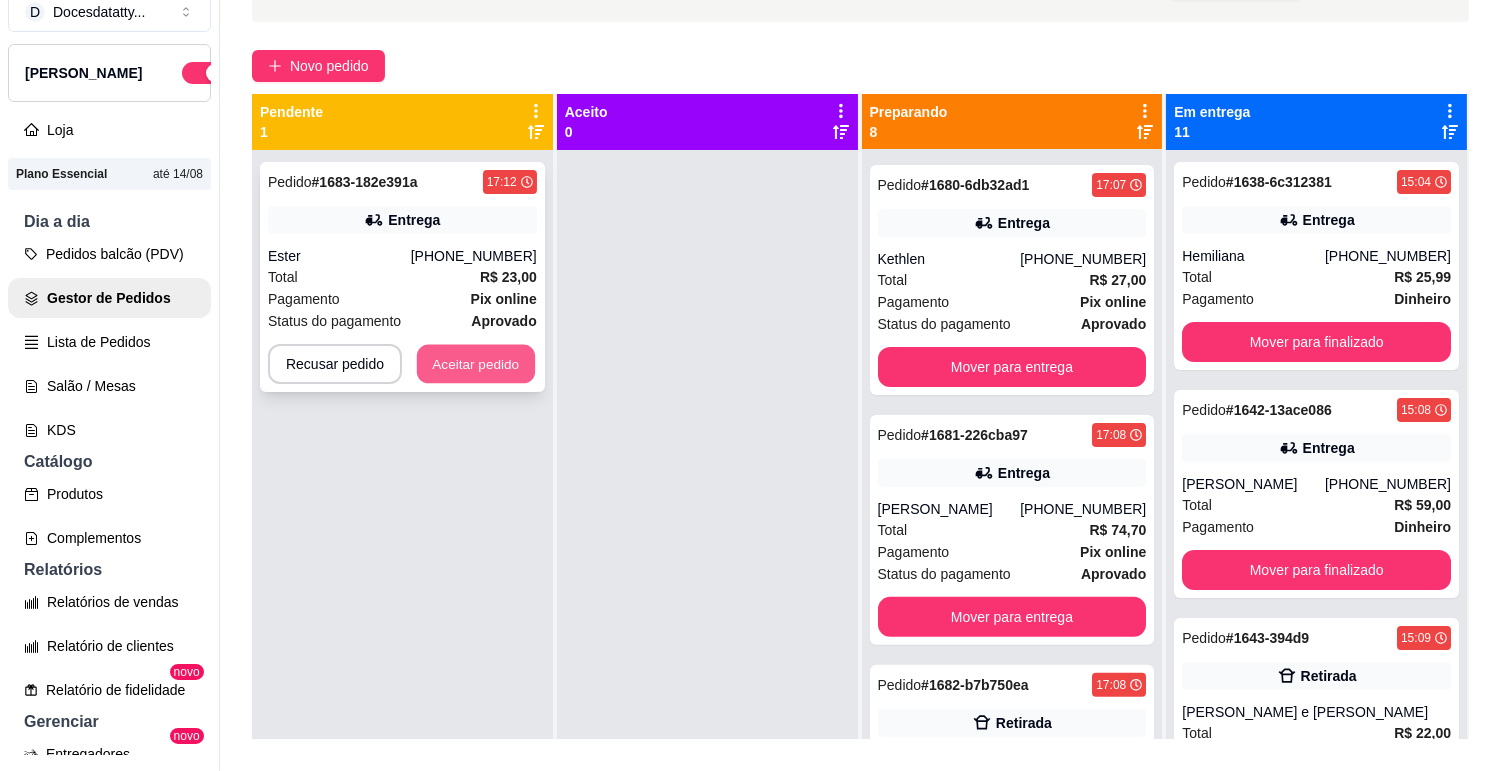 click on "Aceitar pedido" at bounding box center (476, 364) 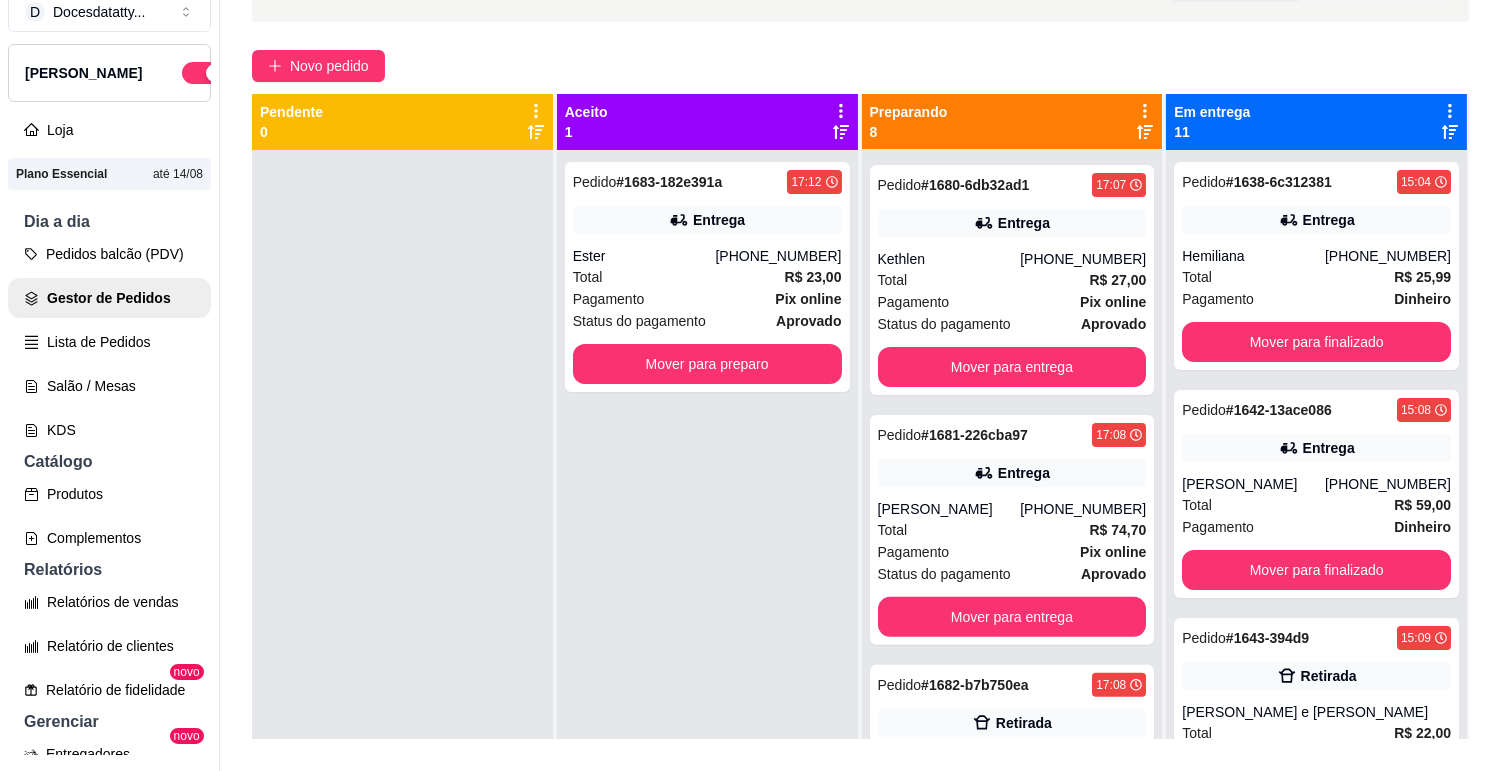 click on "Total R$ 23,00" at bounding box center [707, 277] 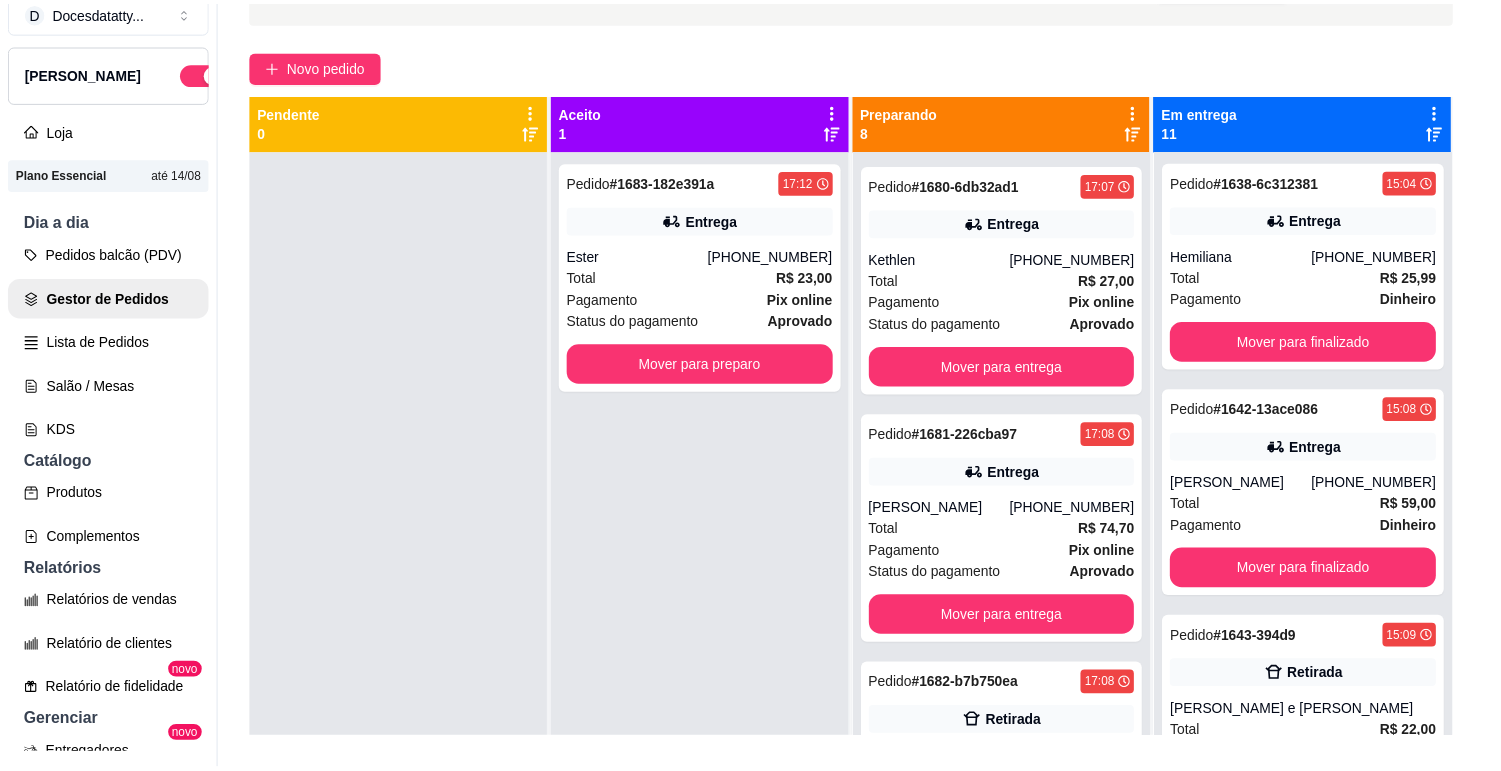 scroll, scrollTop: 111, scrollLeft: 0, axis: vertical 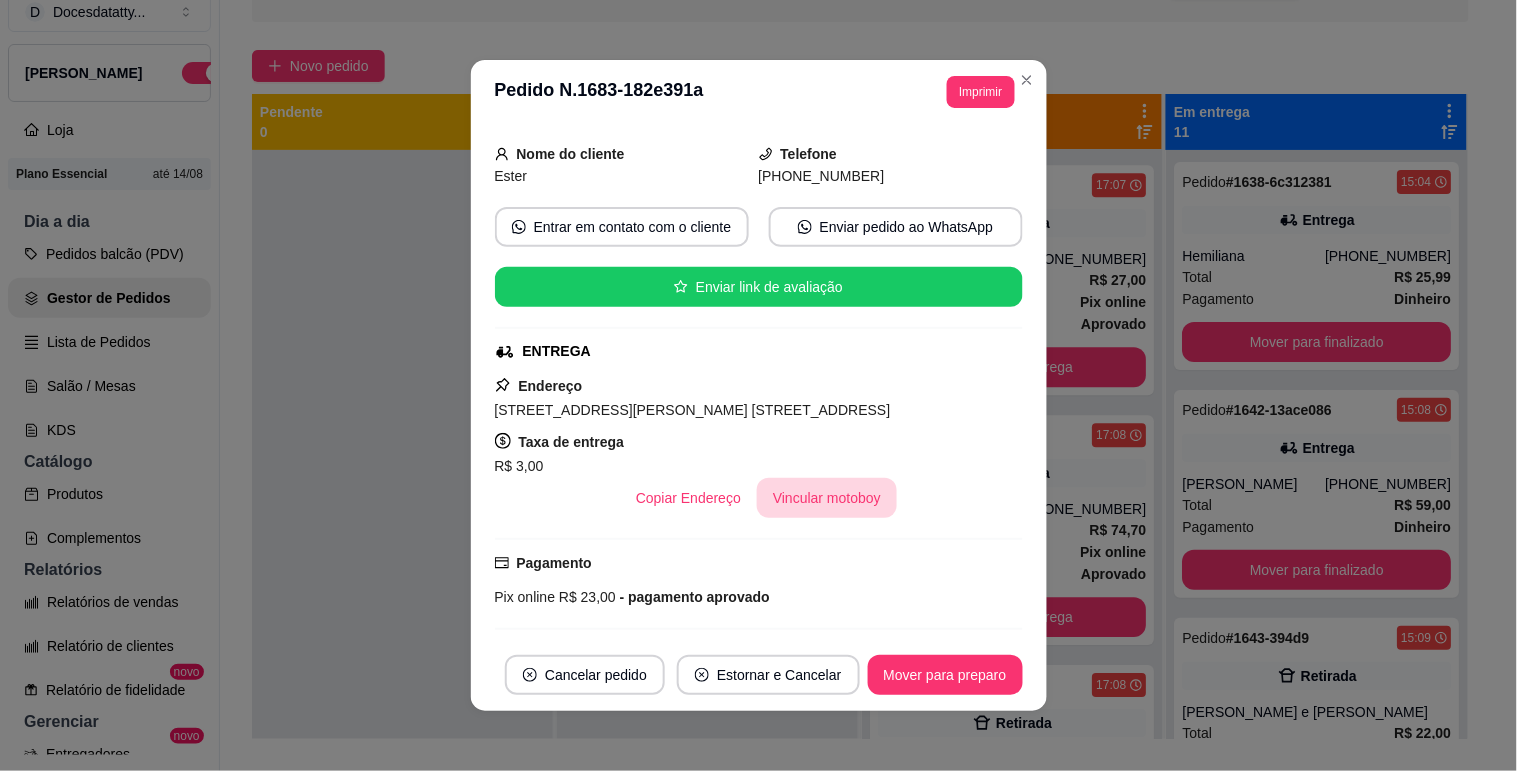 click on "Vincular motoboy" at bounding box center (827, 498) 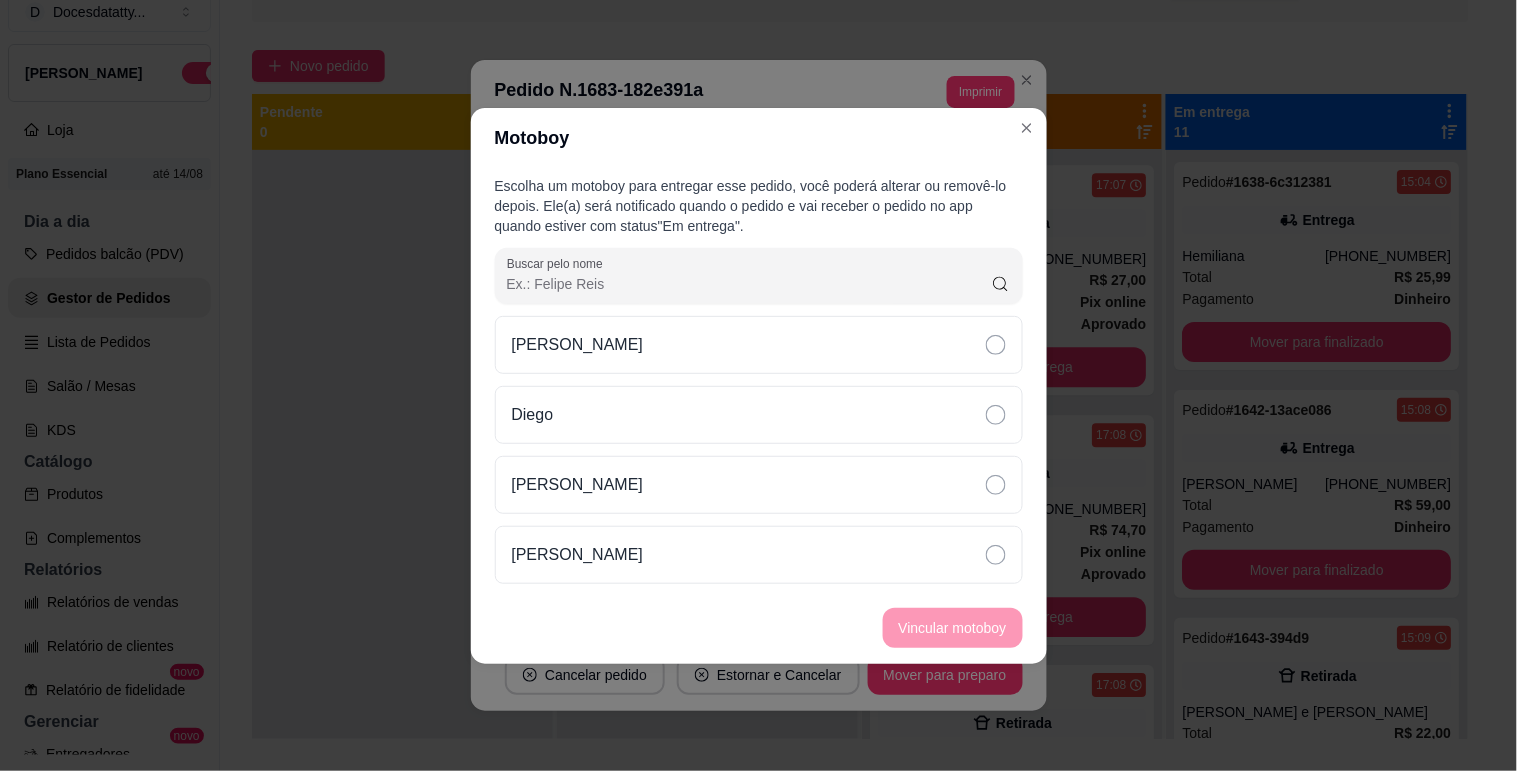 click on "Diego" at bounding box center (759, 415) 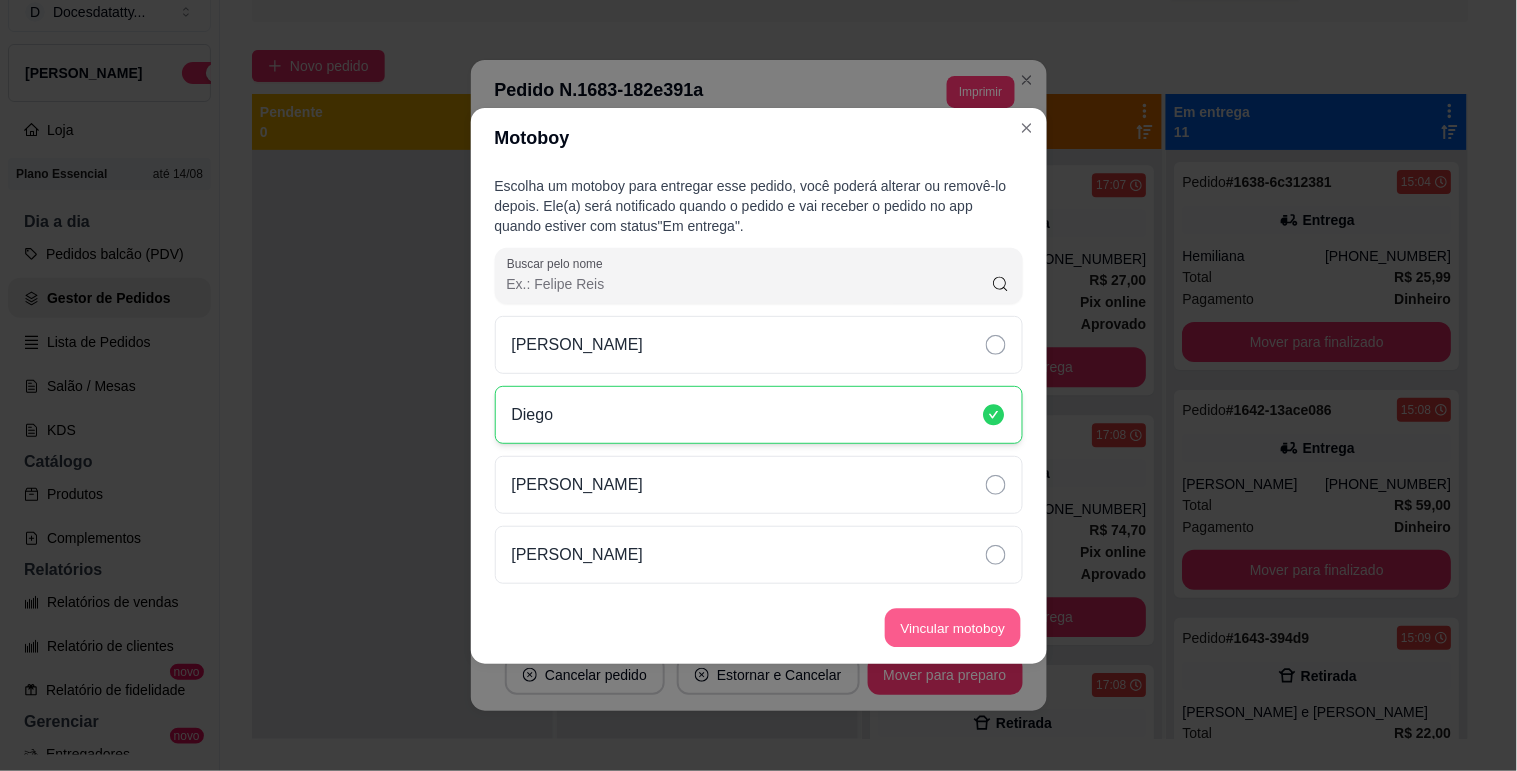 click on "Vincular motoboy" at bounding box center [953, 627] 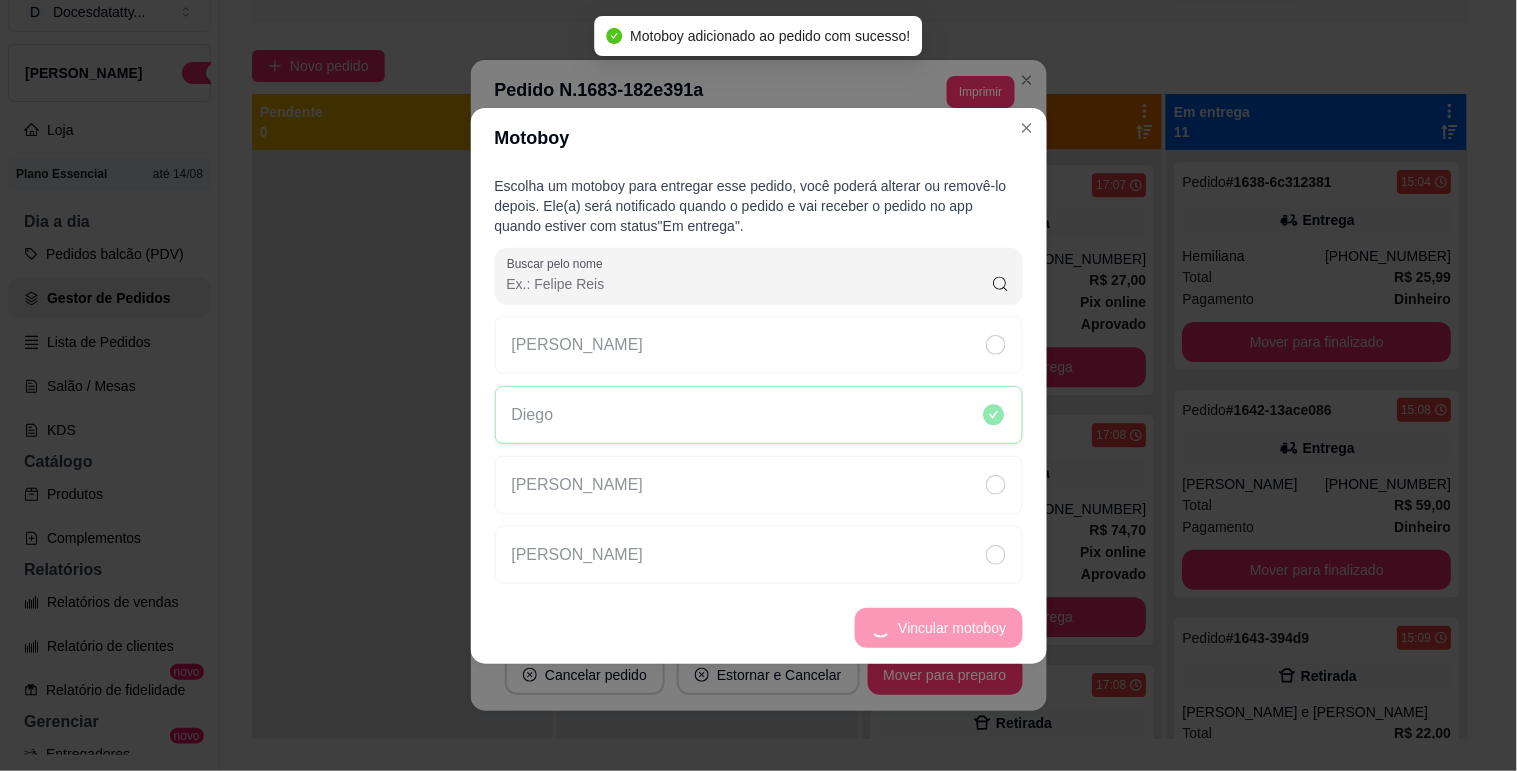 click at bounding box center (402, 535) 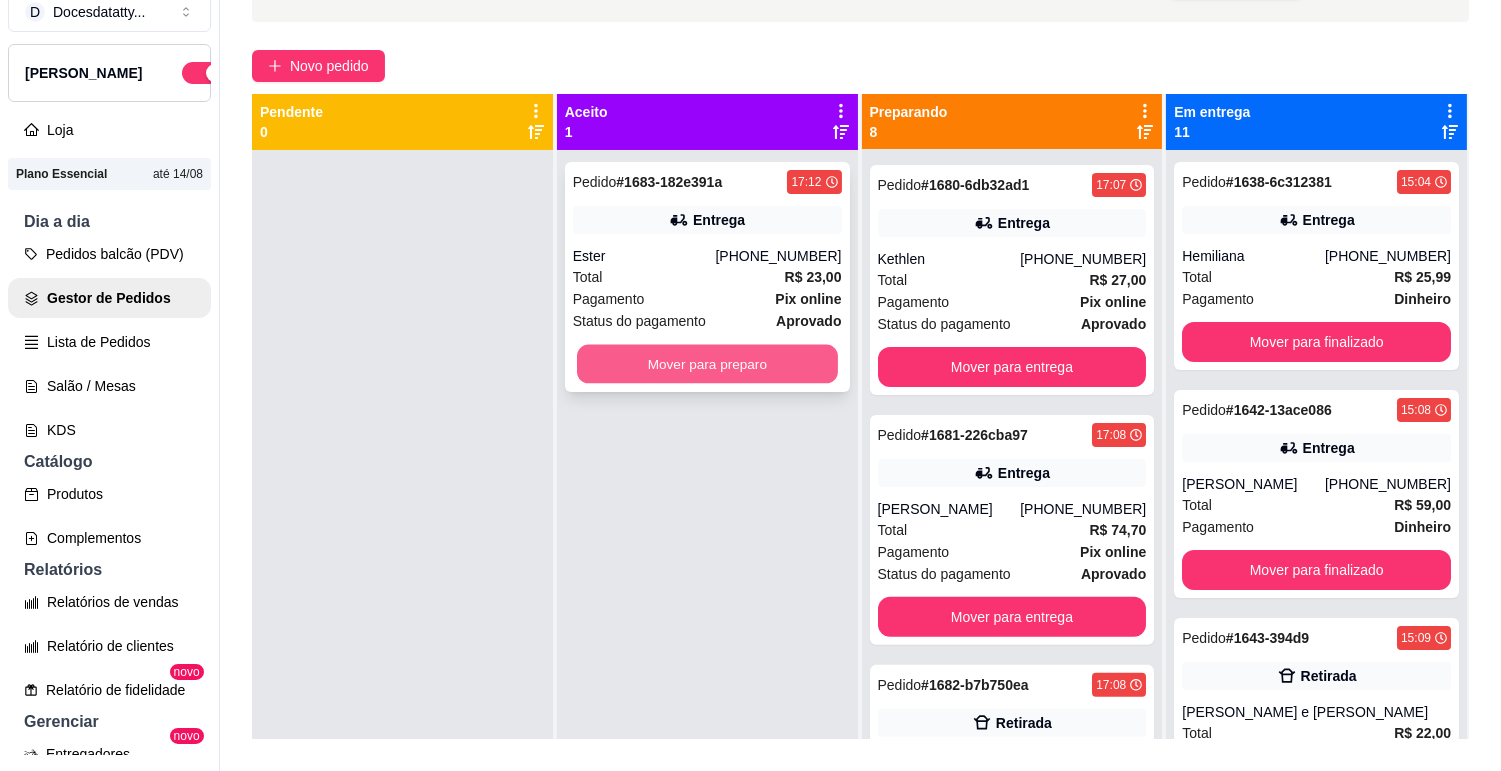 click on "Mover para preparo" at bounding box center (707, 364) 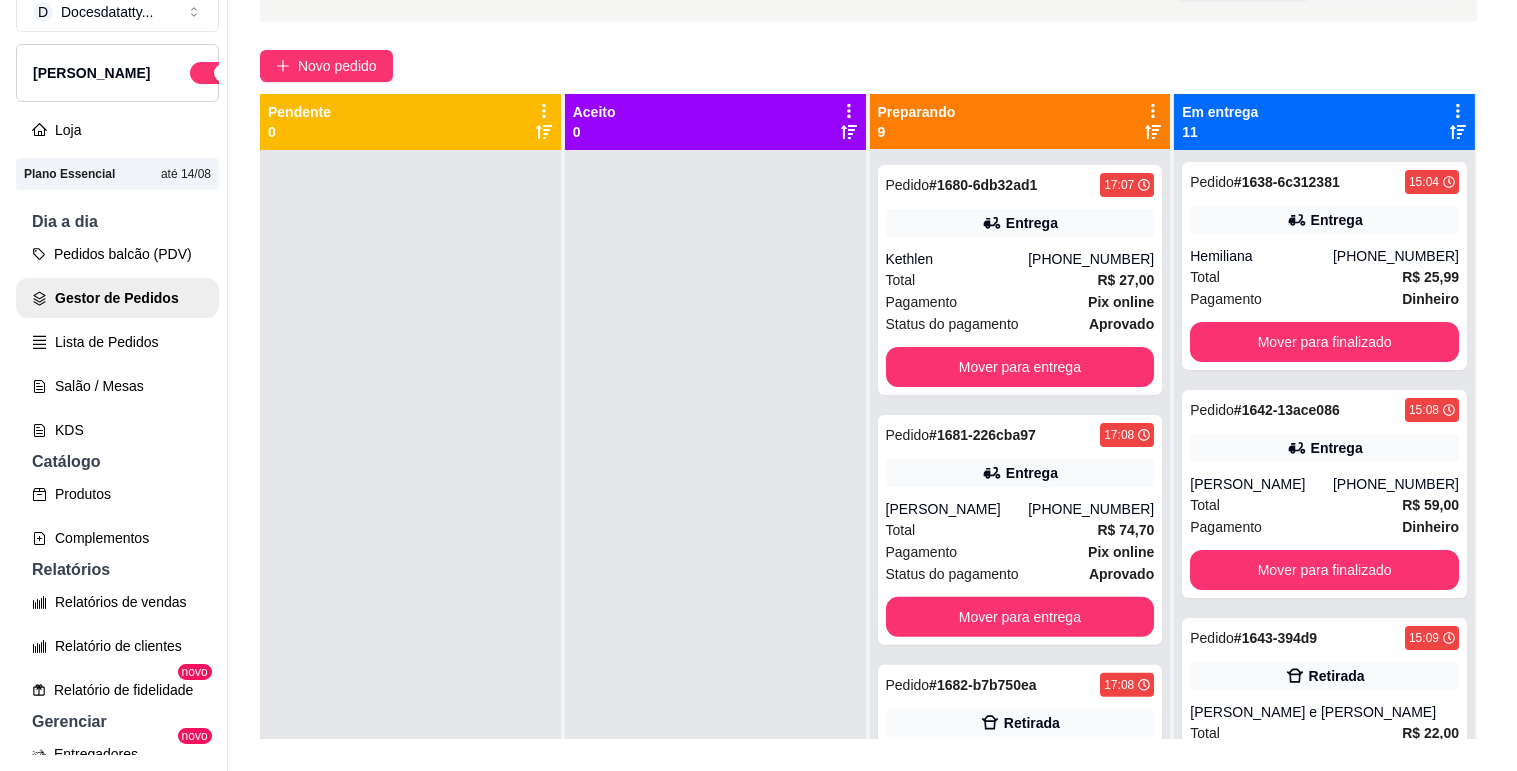 scroll, scrollTop: 0, scrollLeft: 0, axis: both 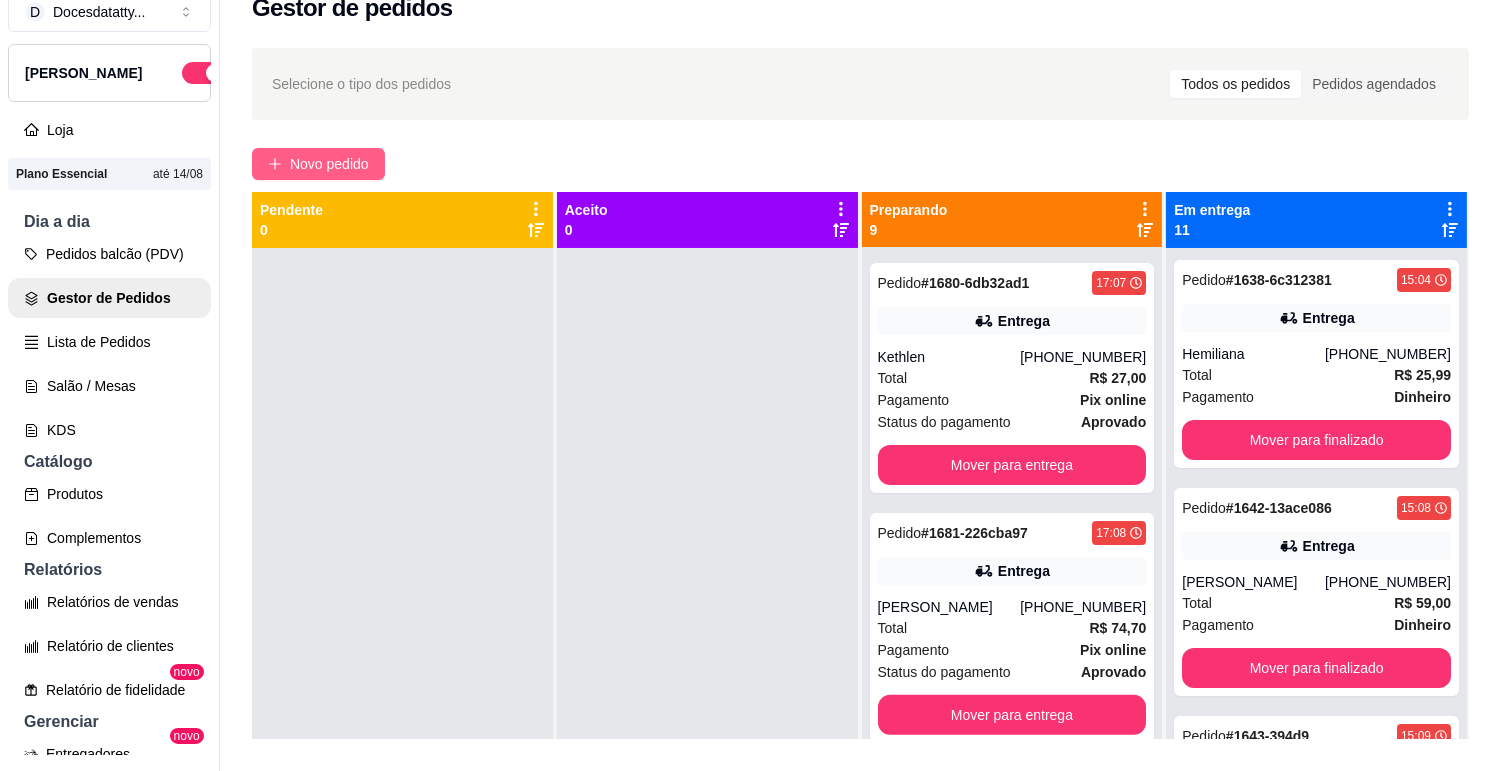 click on "Novo pedido" at bounding box center [329, 164] 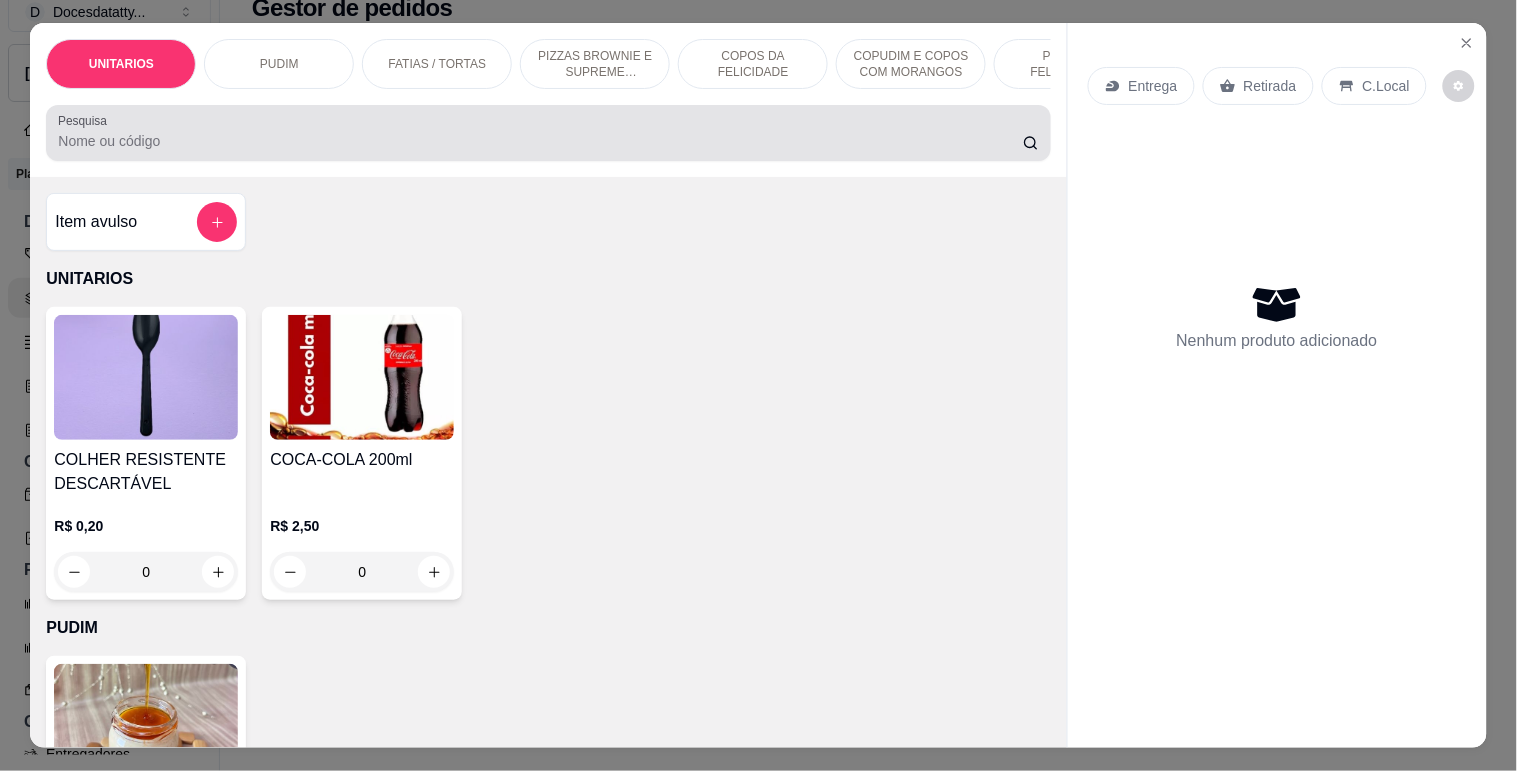 click on "Pesquisa" at bounding box center [540, 141] 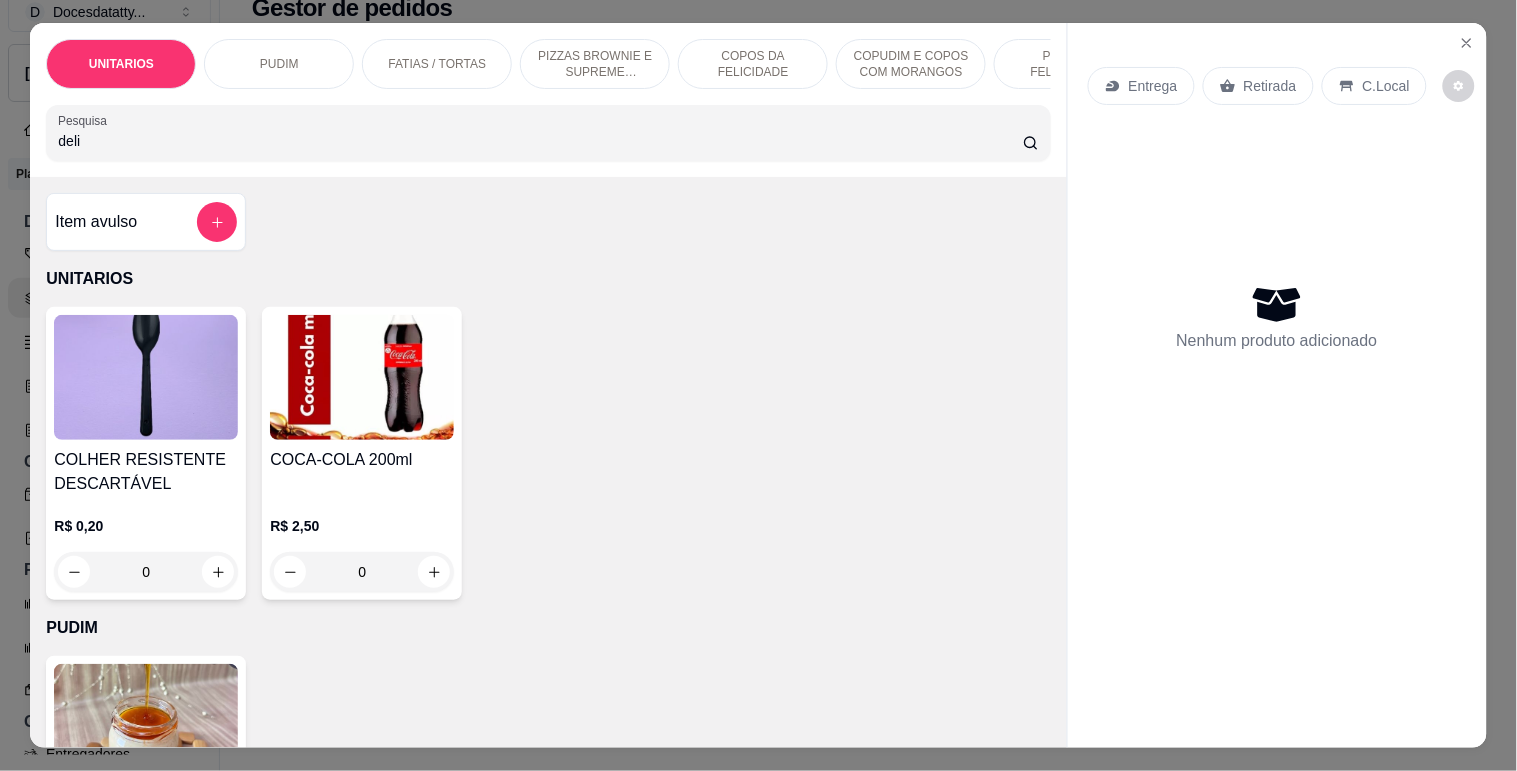 click on "deli" at bounding box center (540, 141) 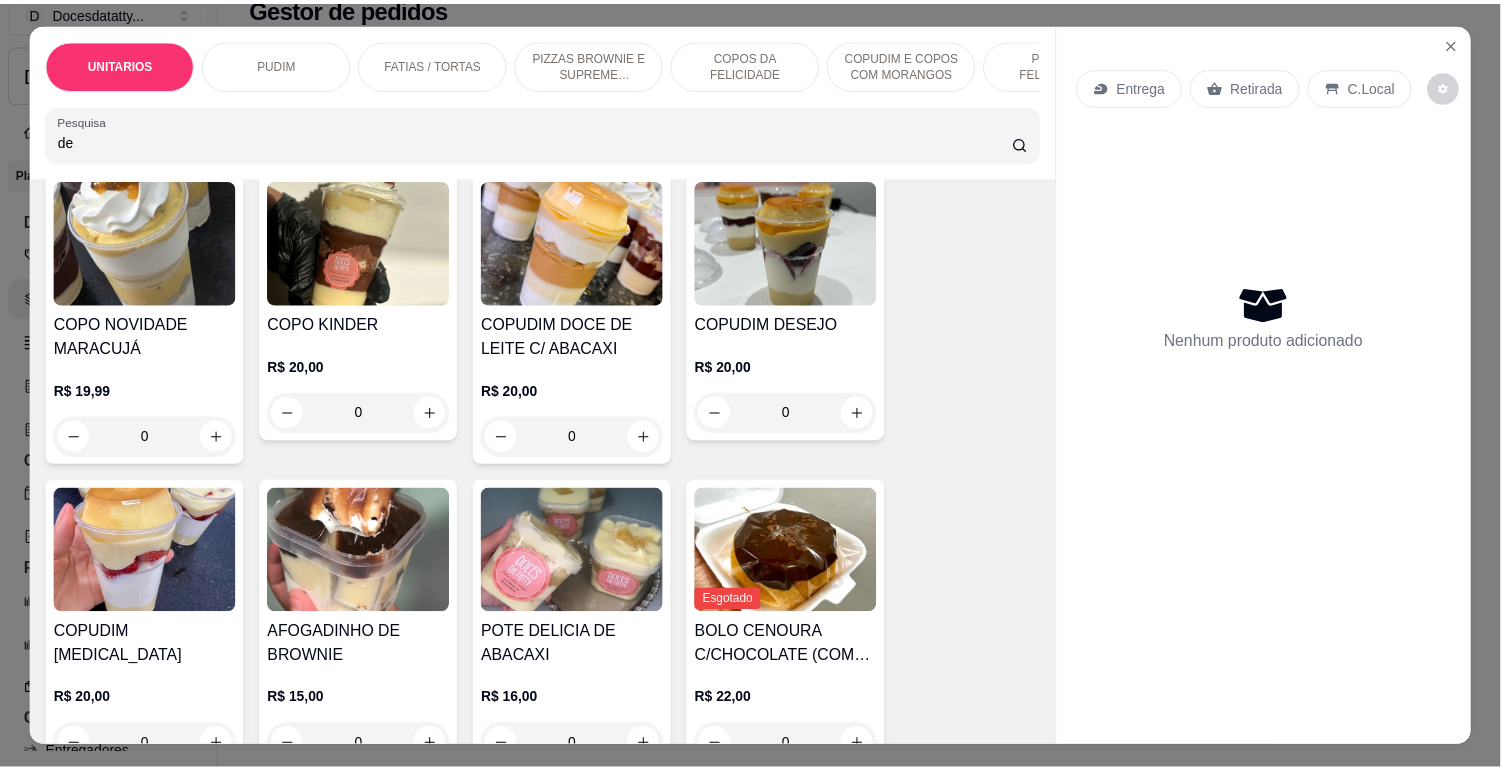 scroll, scrollTop: 666, scrollLeft: 0, axis: vertical 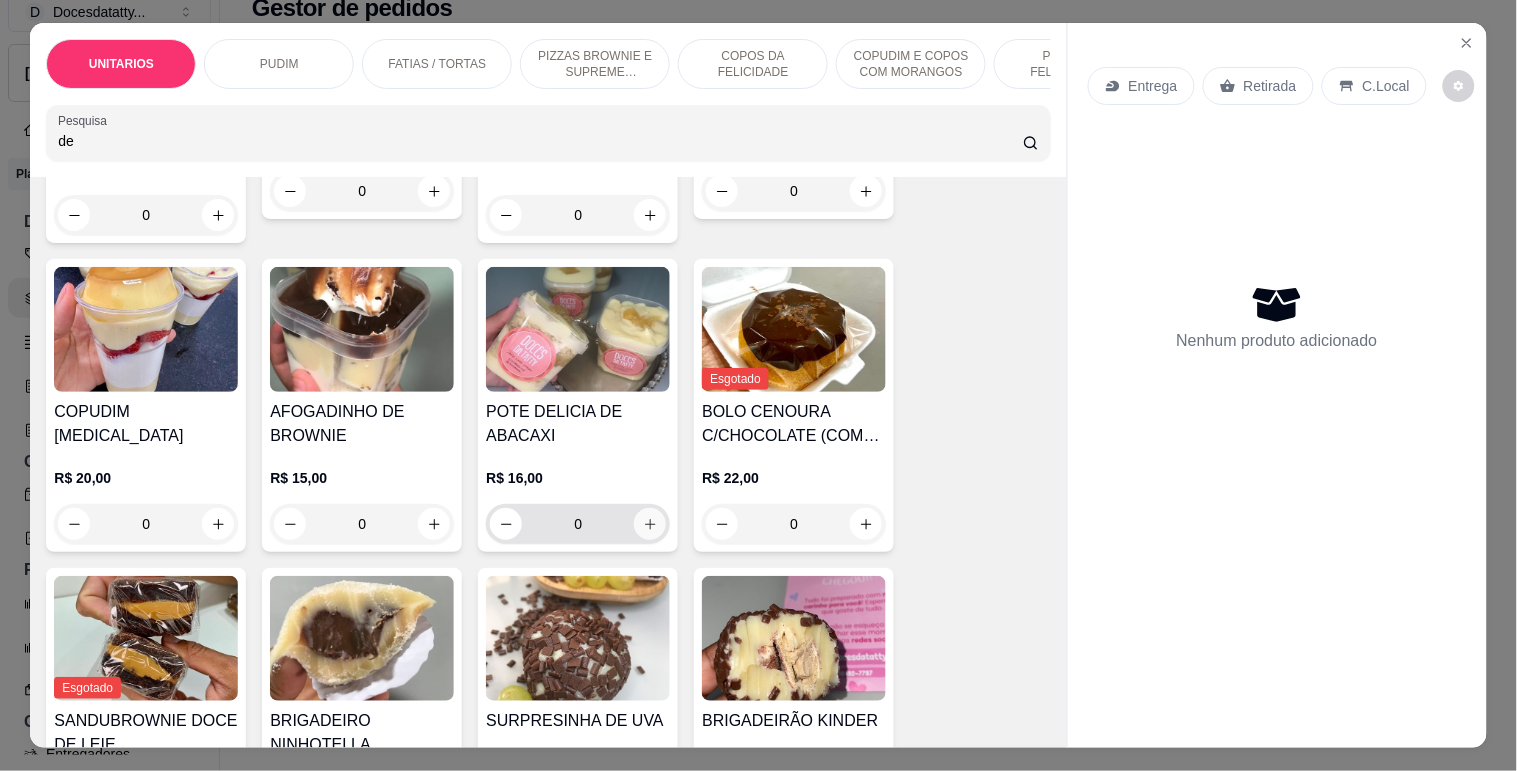 type on "de" 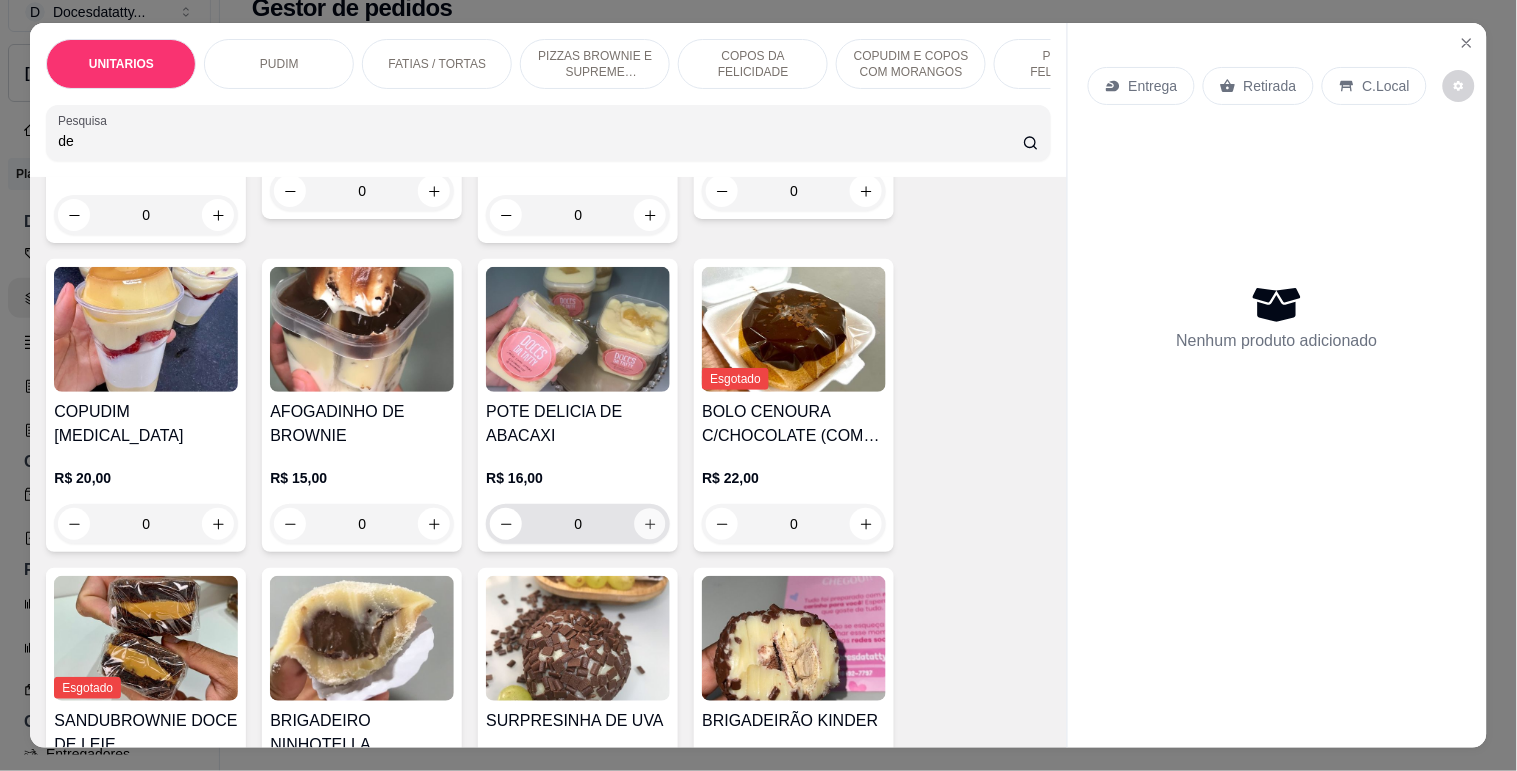 click 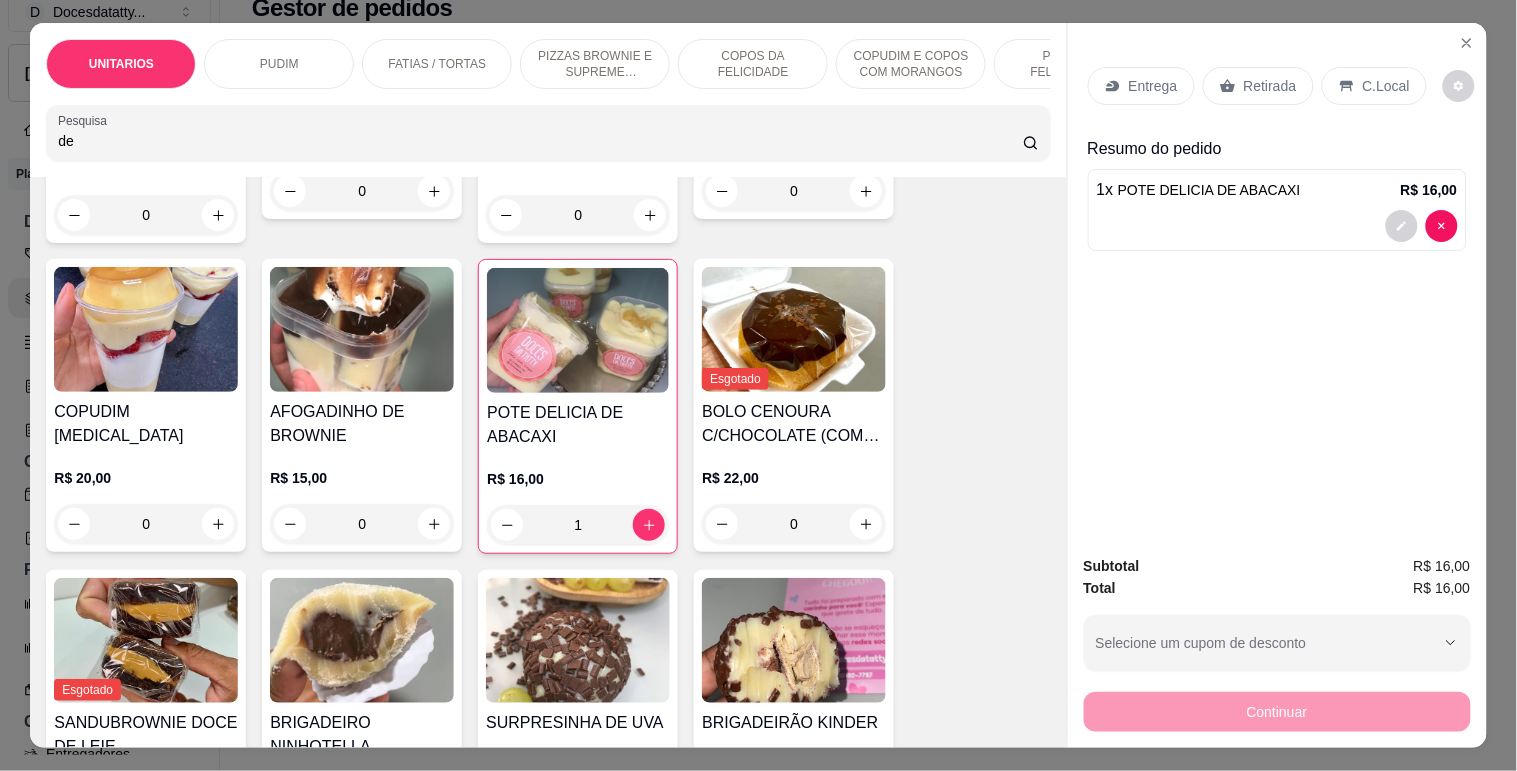 drag, startPoint x: 1255, startPoint y: 70, endPoint x: 1248, endPoint y: 273, distance: 203.12065 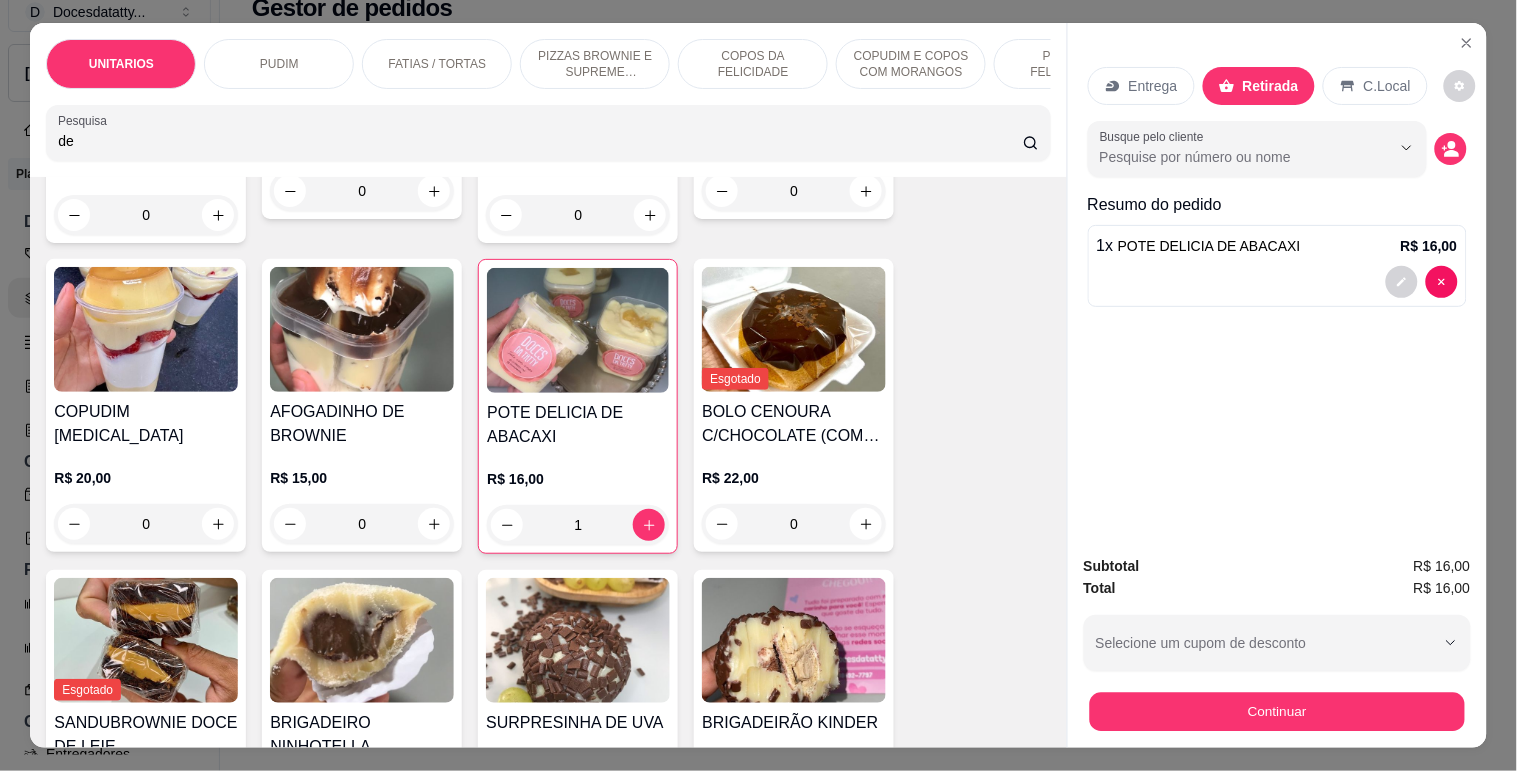 click on "Continuar" at bounding box center [1276, 711] 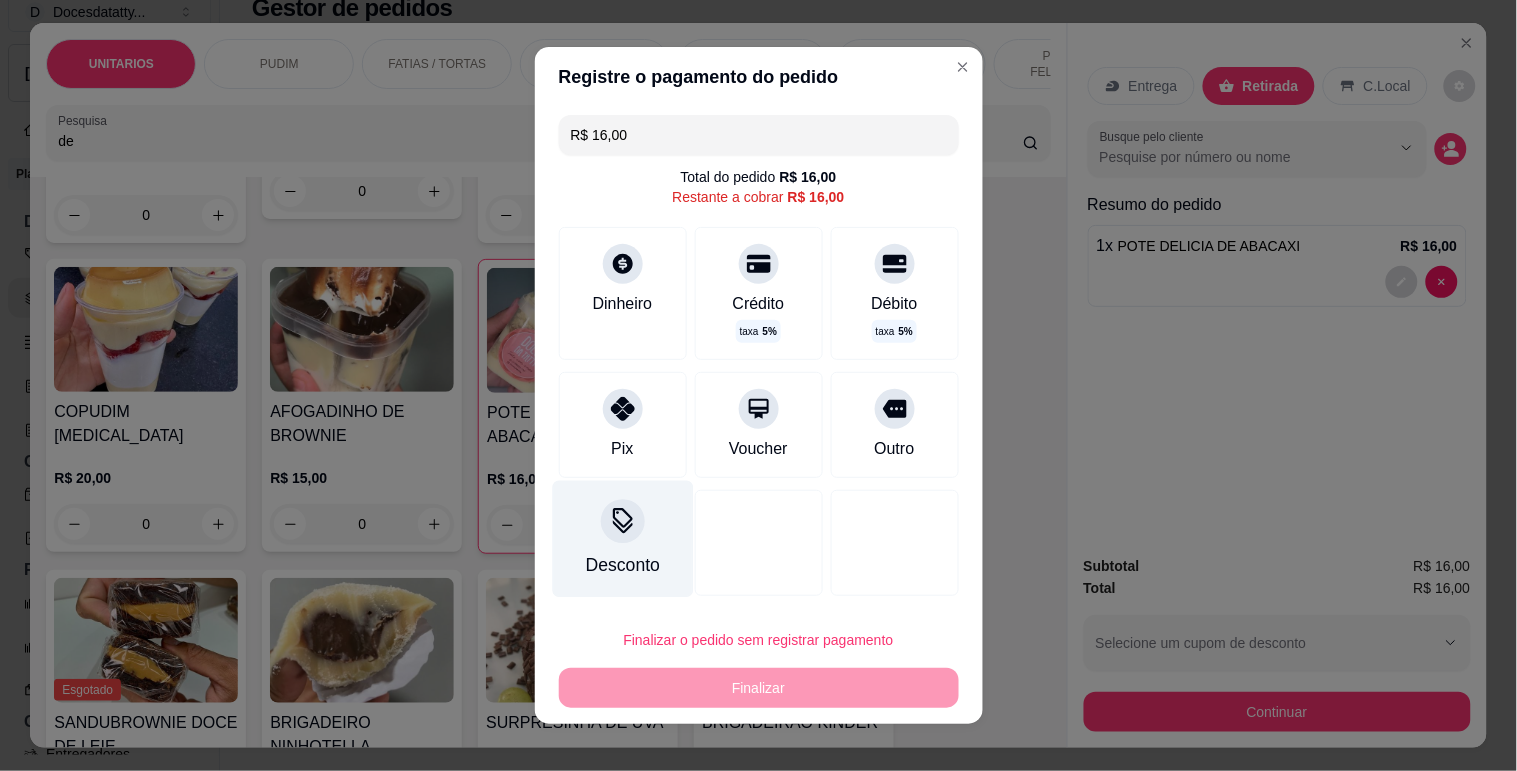 click 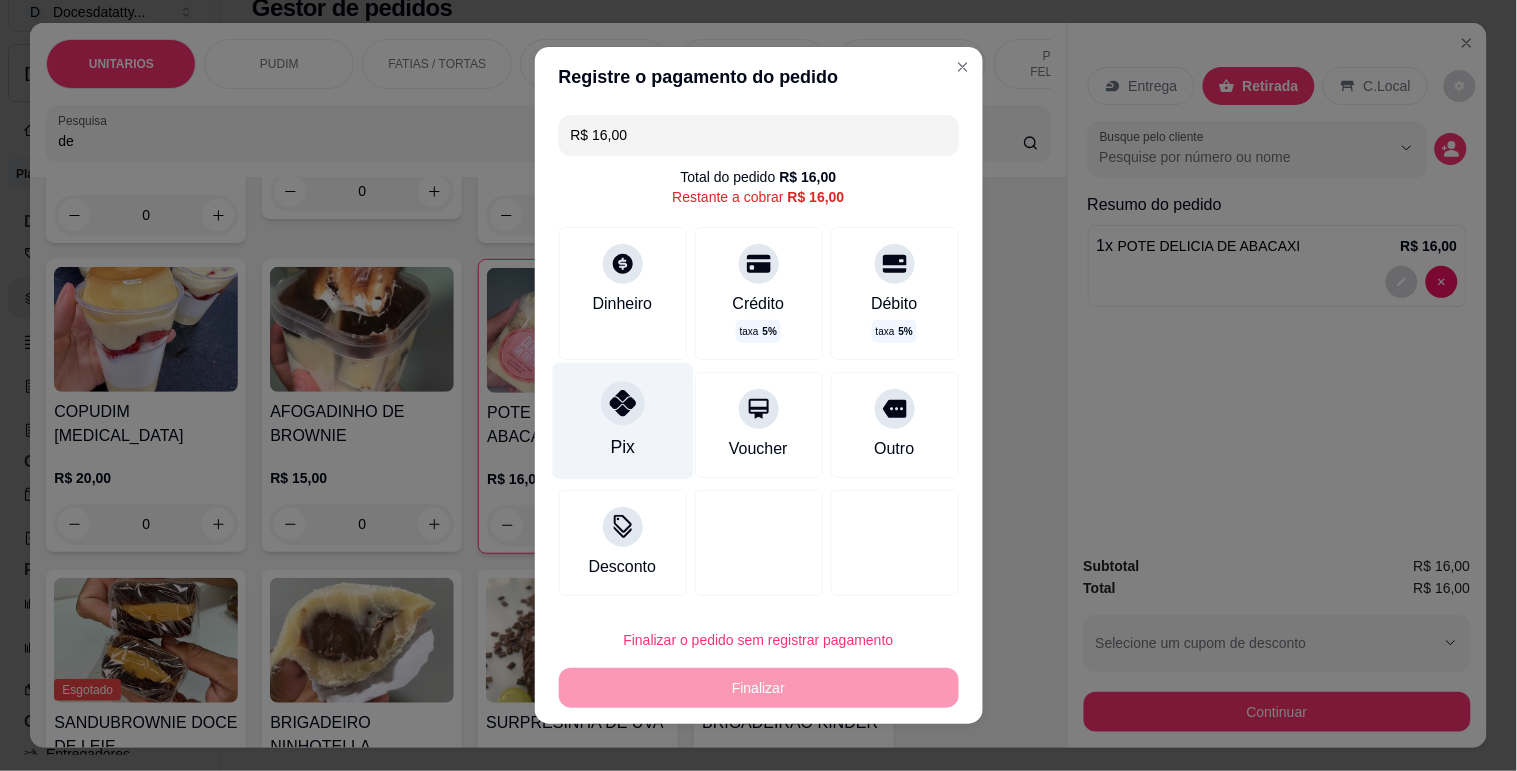 click on "Pix" at bounding box center [622, 447] 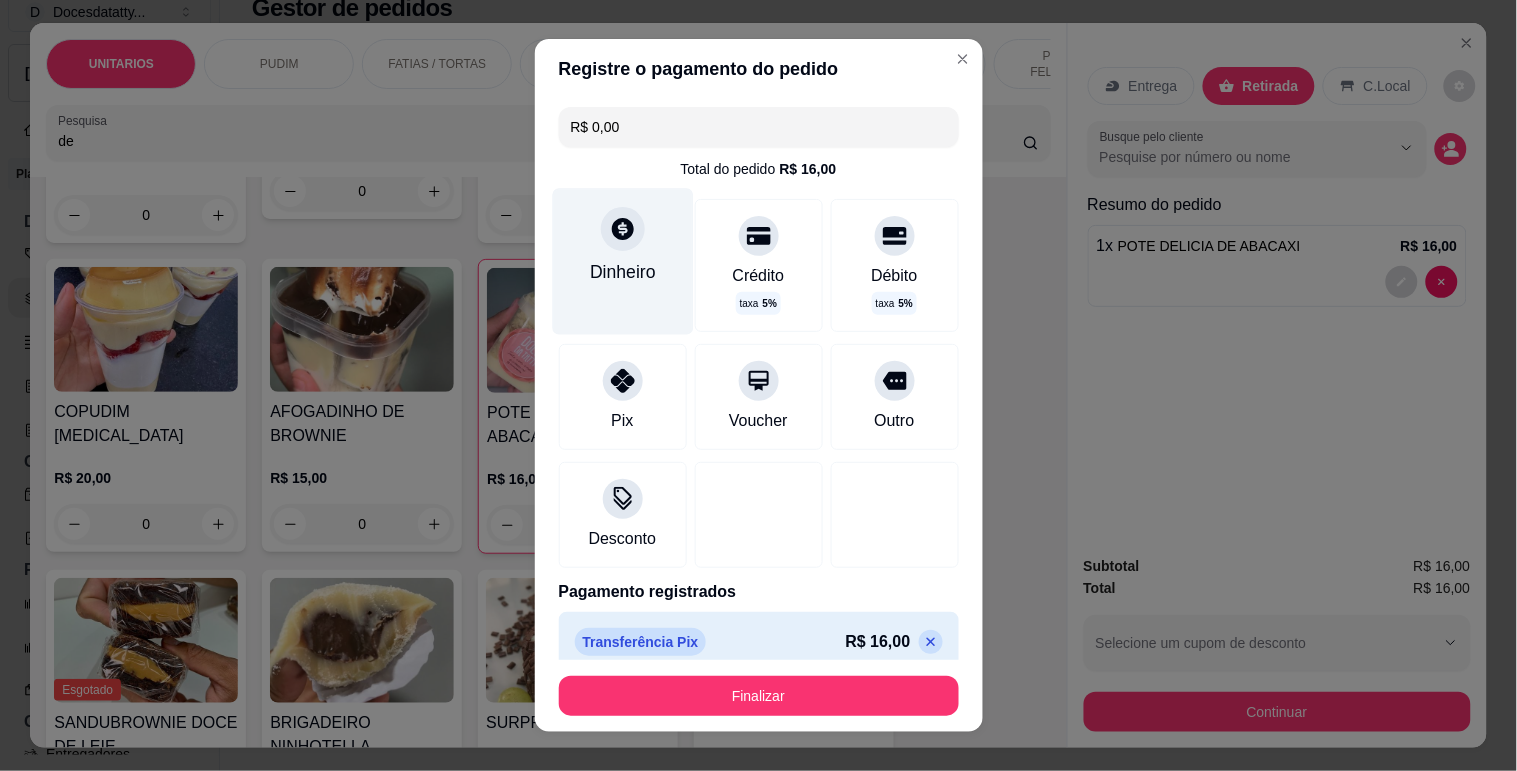 click on "Dinheiro" at bounding box center [622, 261] 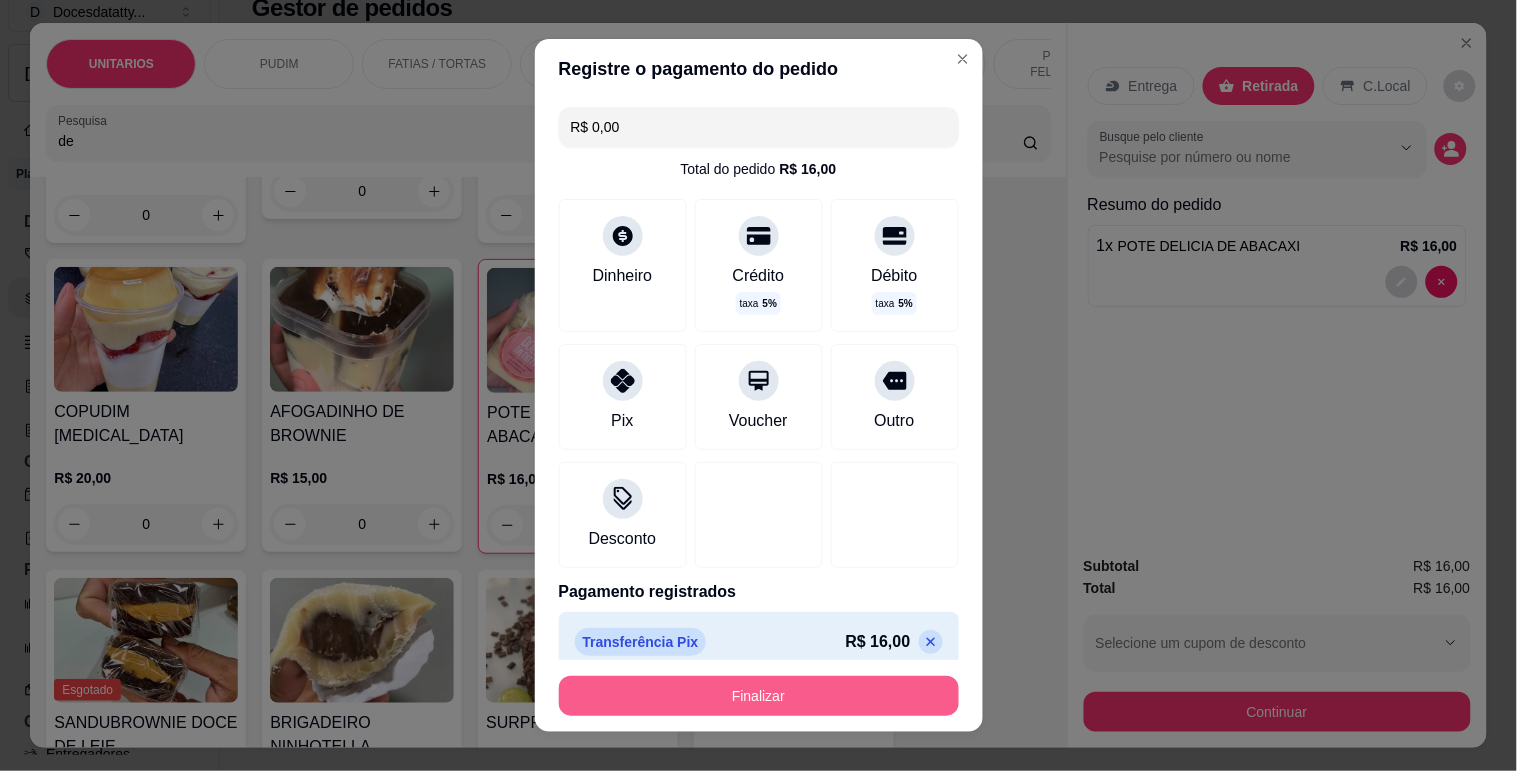 click on "Finalizar" at bounding box center [759, 696] 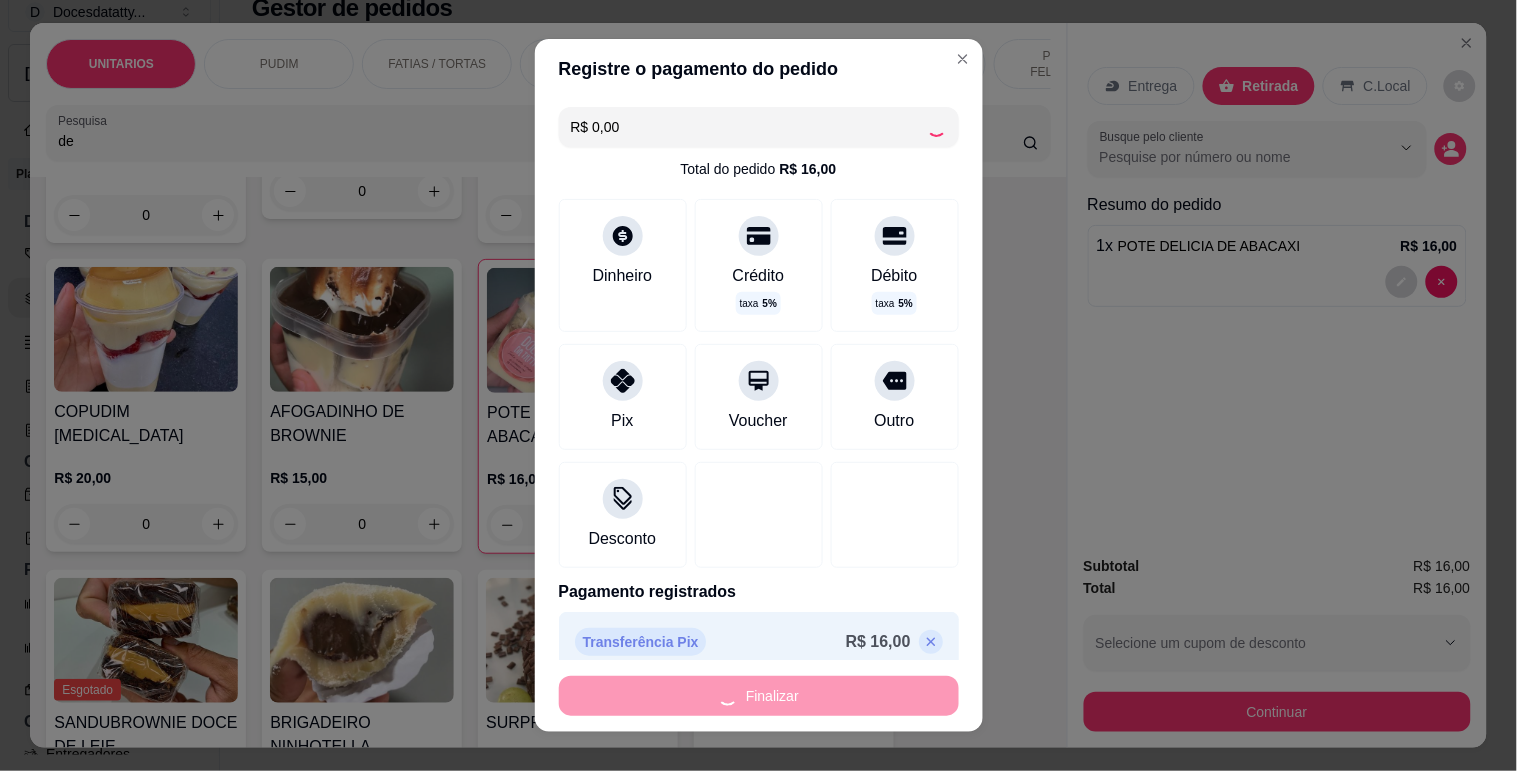 type on "0" 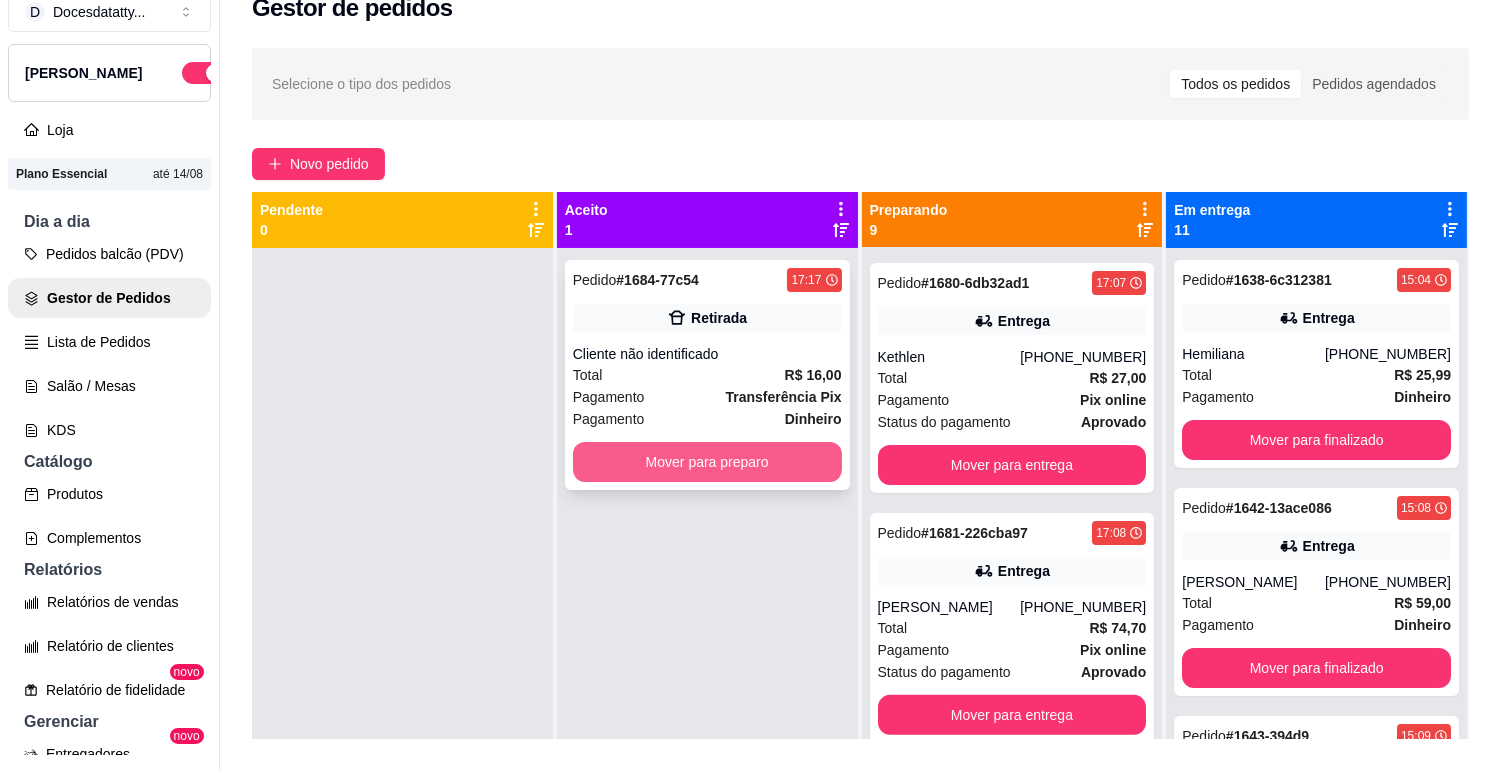 click on "Mover para preparo" at bounding box center [707, 462] 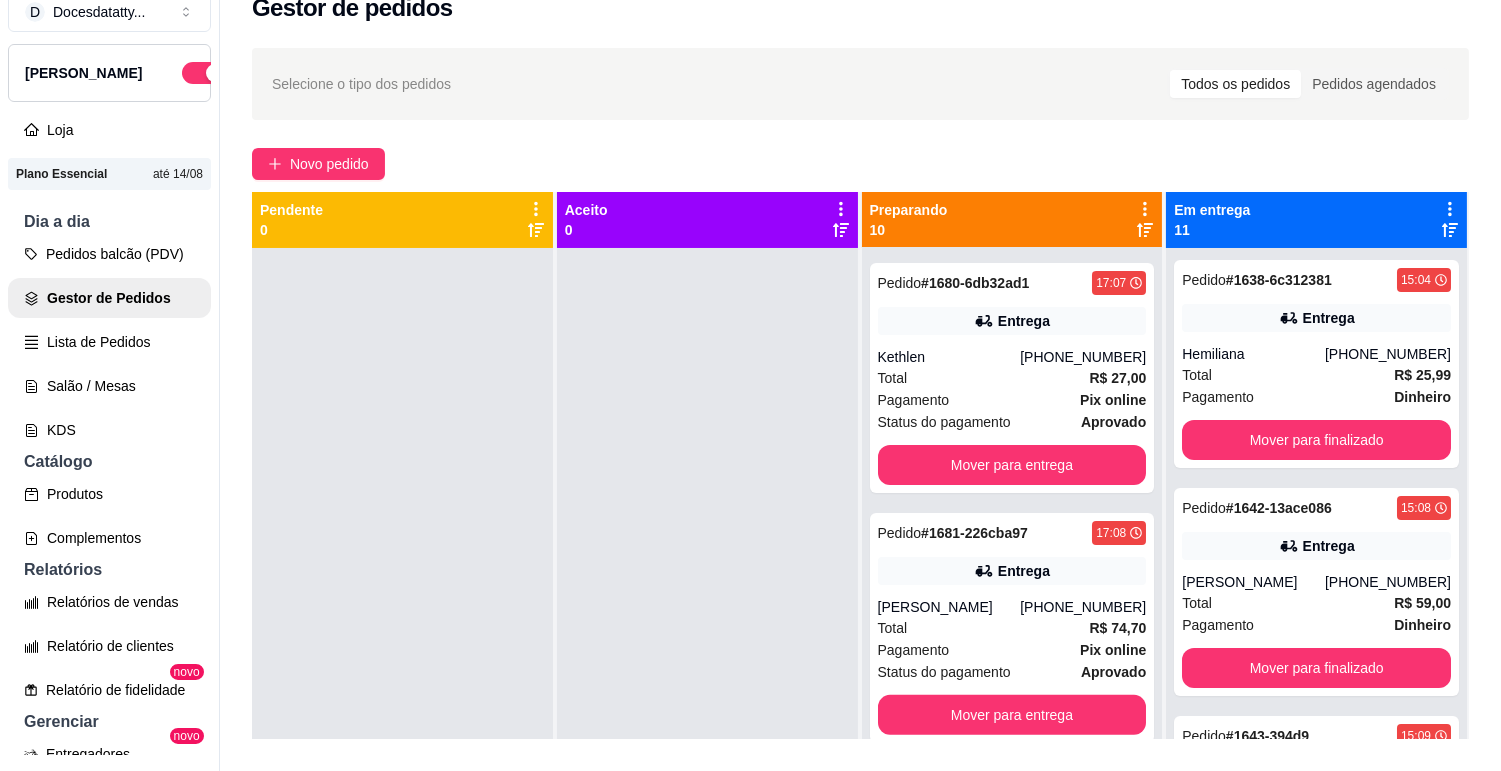 scroll, scrollTop: 1747, scrollLeft: 0, axis: vertical 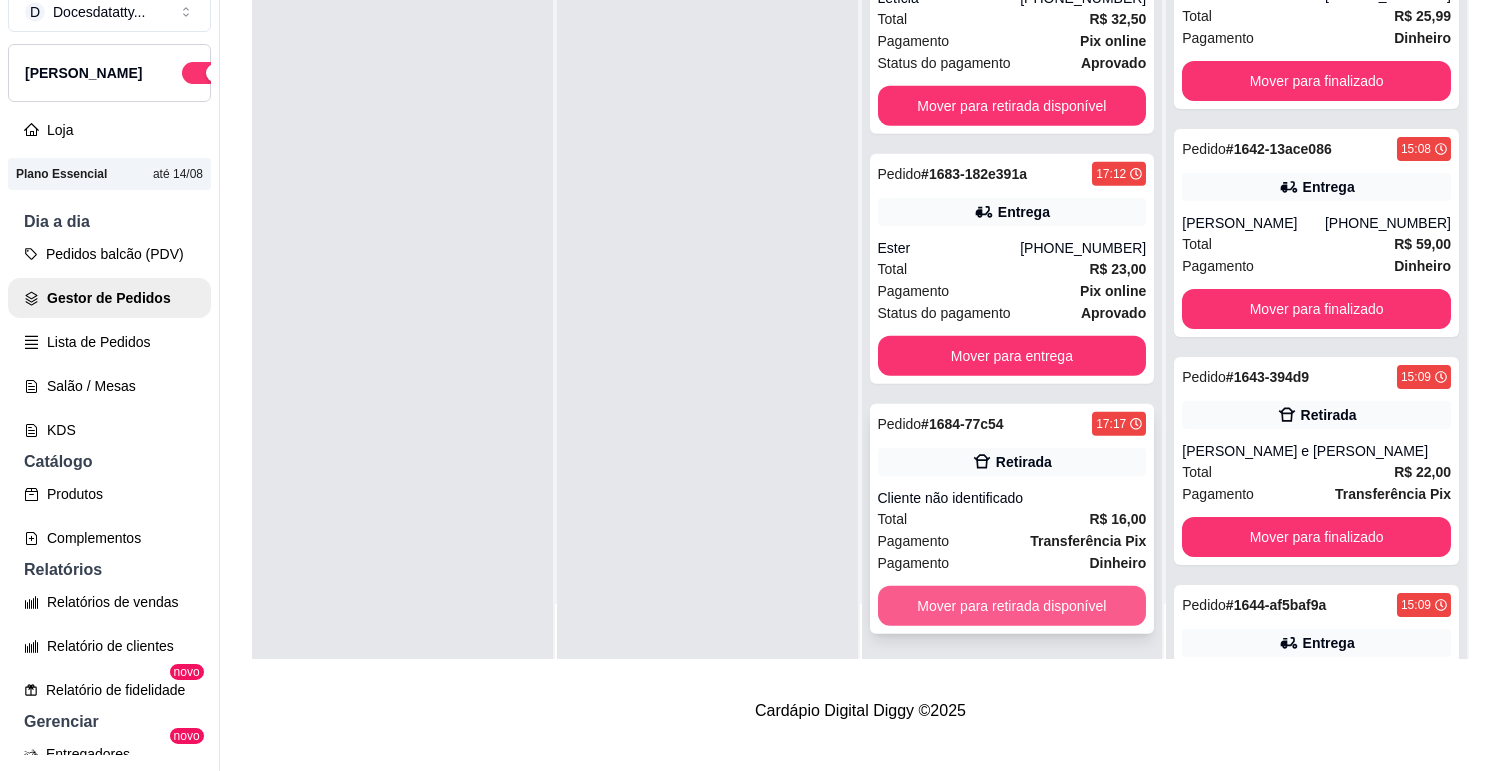 click on "Mover para retirada disponível" at bounding box center [1012, 606] 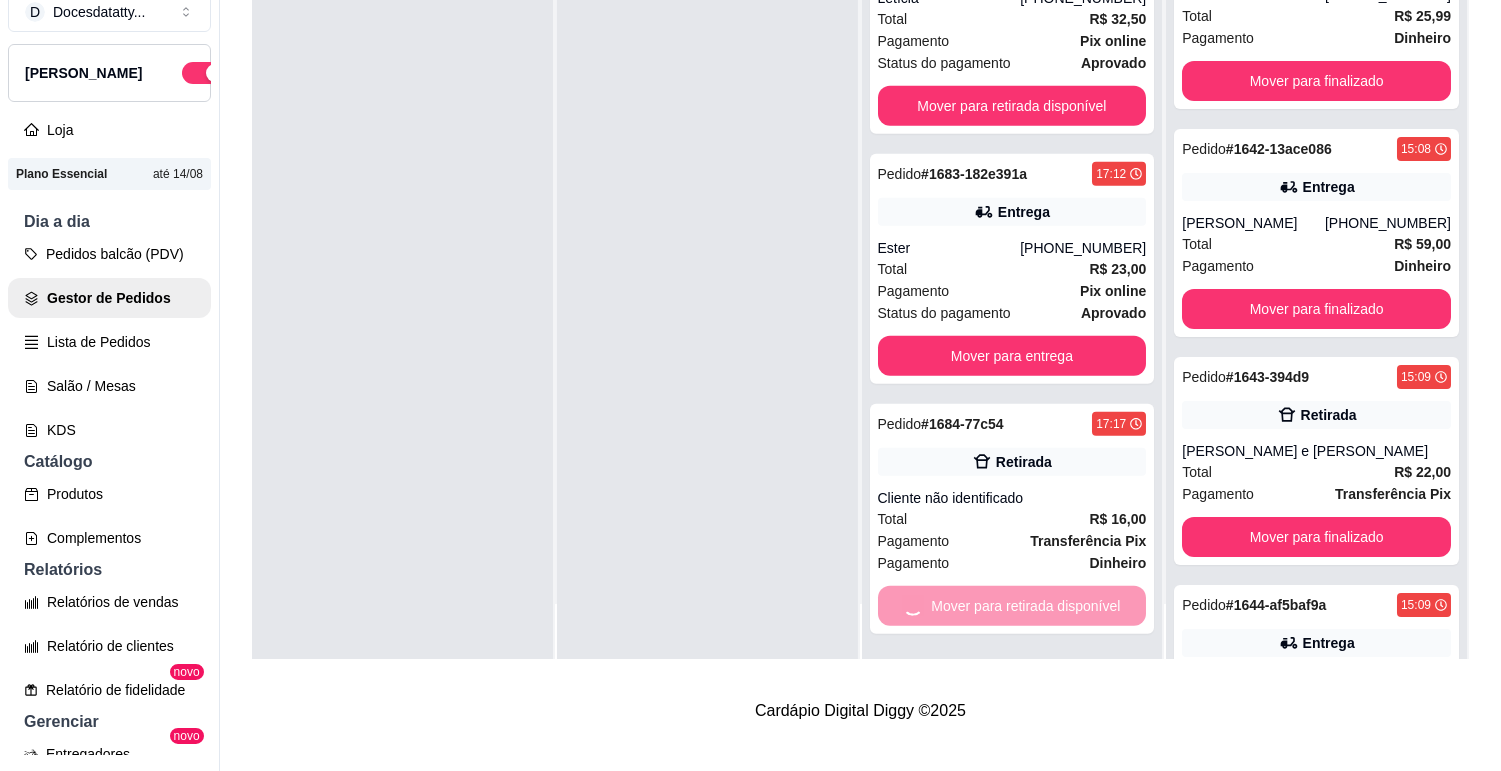 scroll, scrollTop: 1497, scrollLeft: 0, axis: vertical 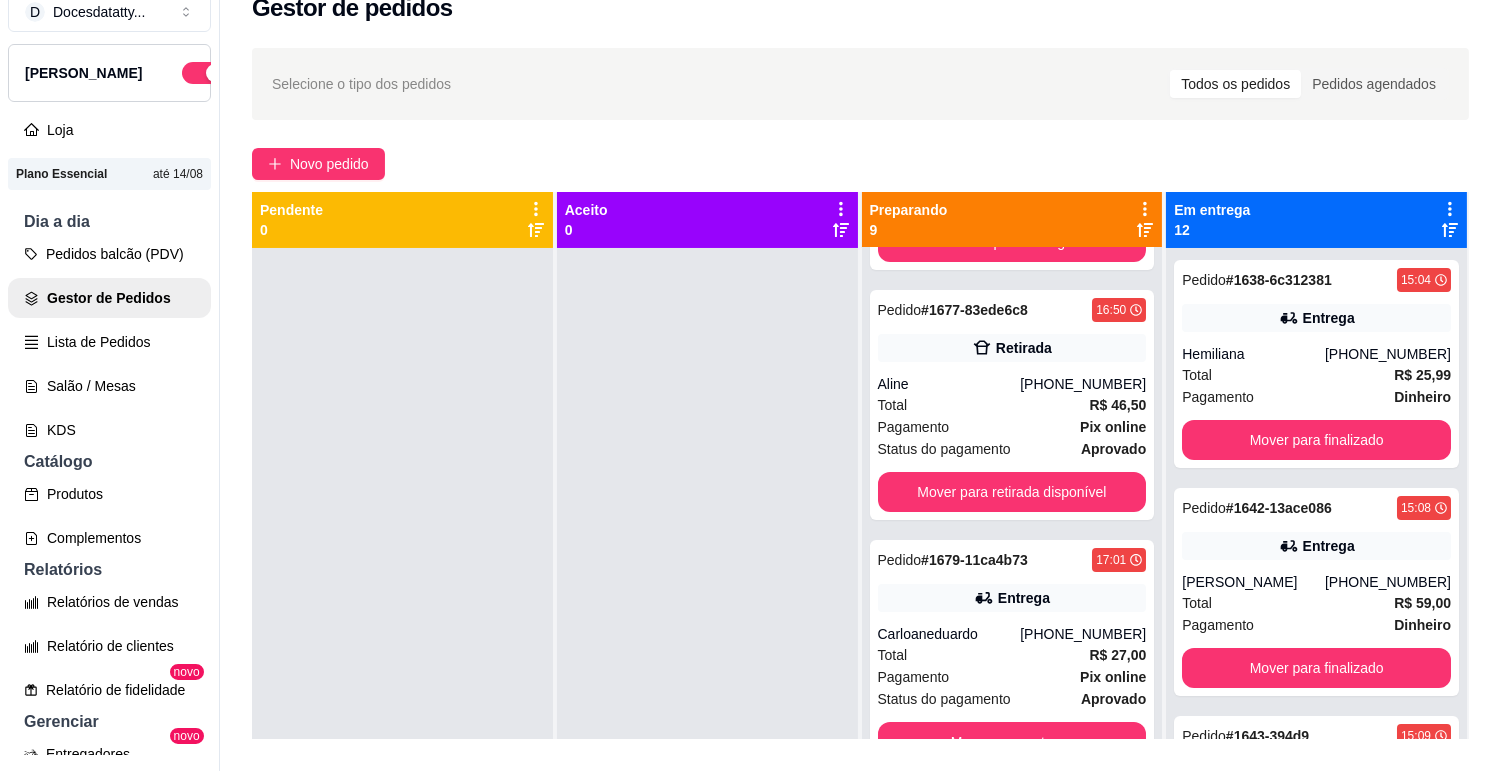 click on "Mover para entrega" at bounding box center [1012, -258] 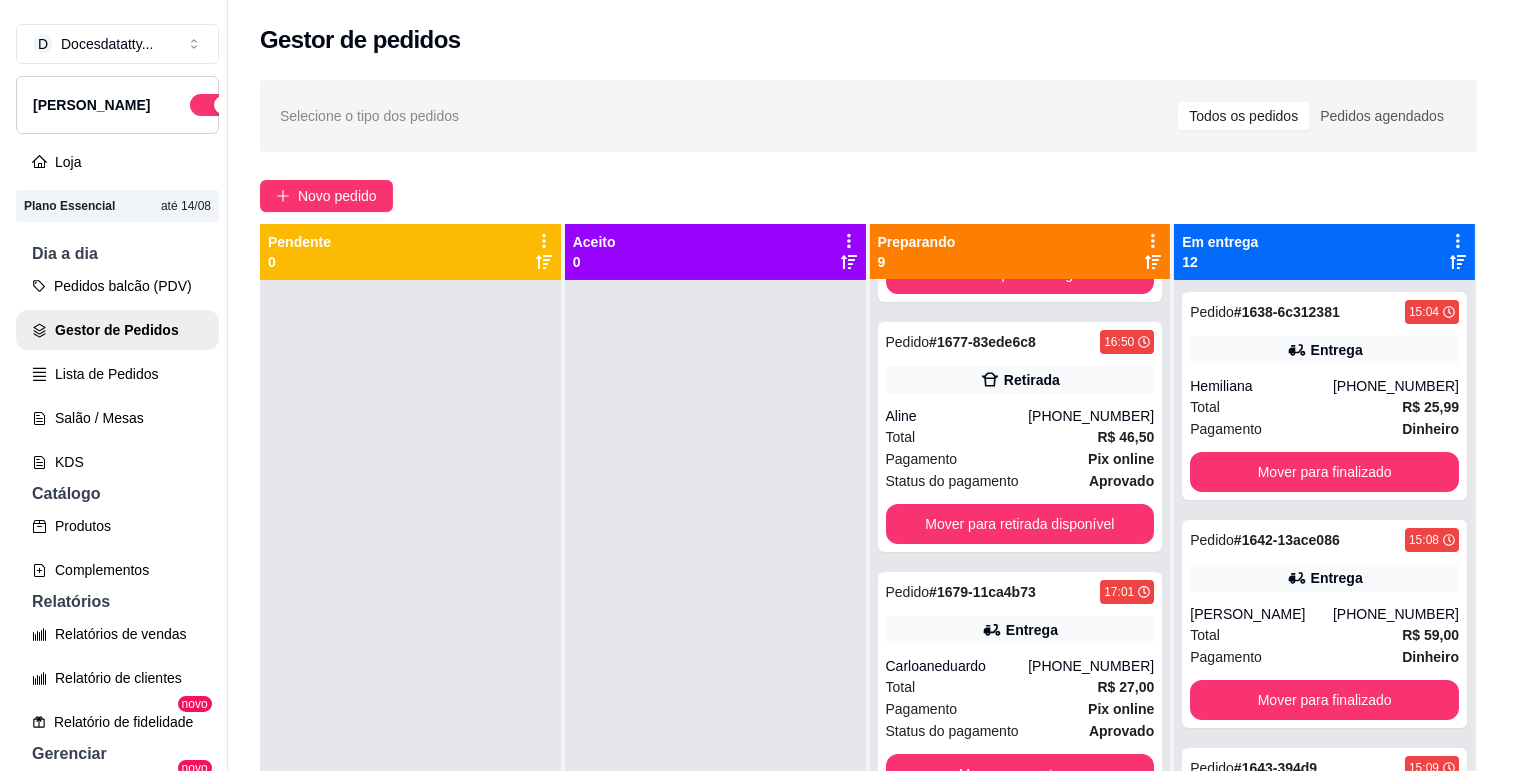 scroll, scrollTop: 0, scrollLeft: 0, axis: both 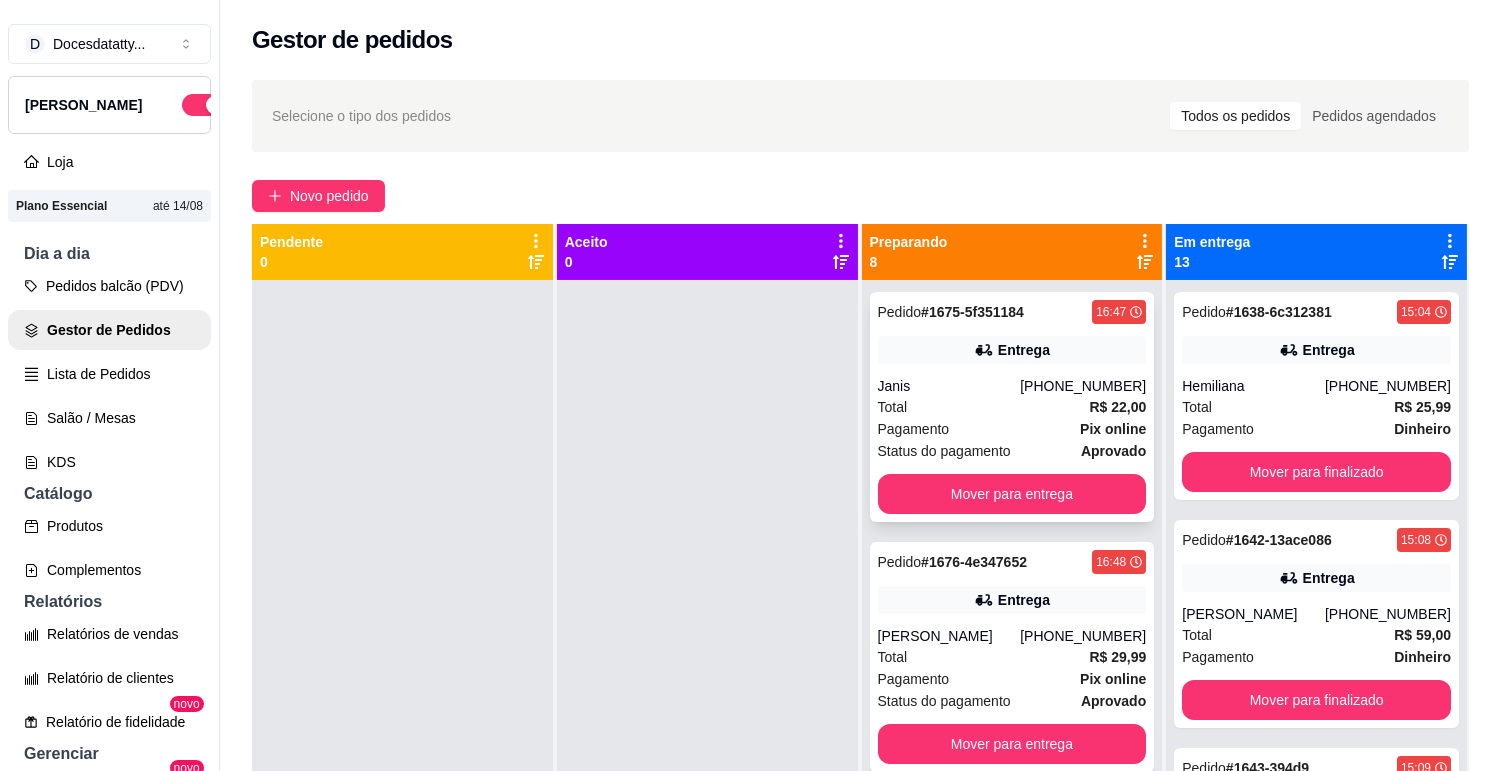 click on "Mover para entrega" at bounding box center [1012, 494] 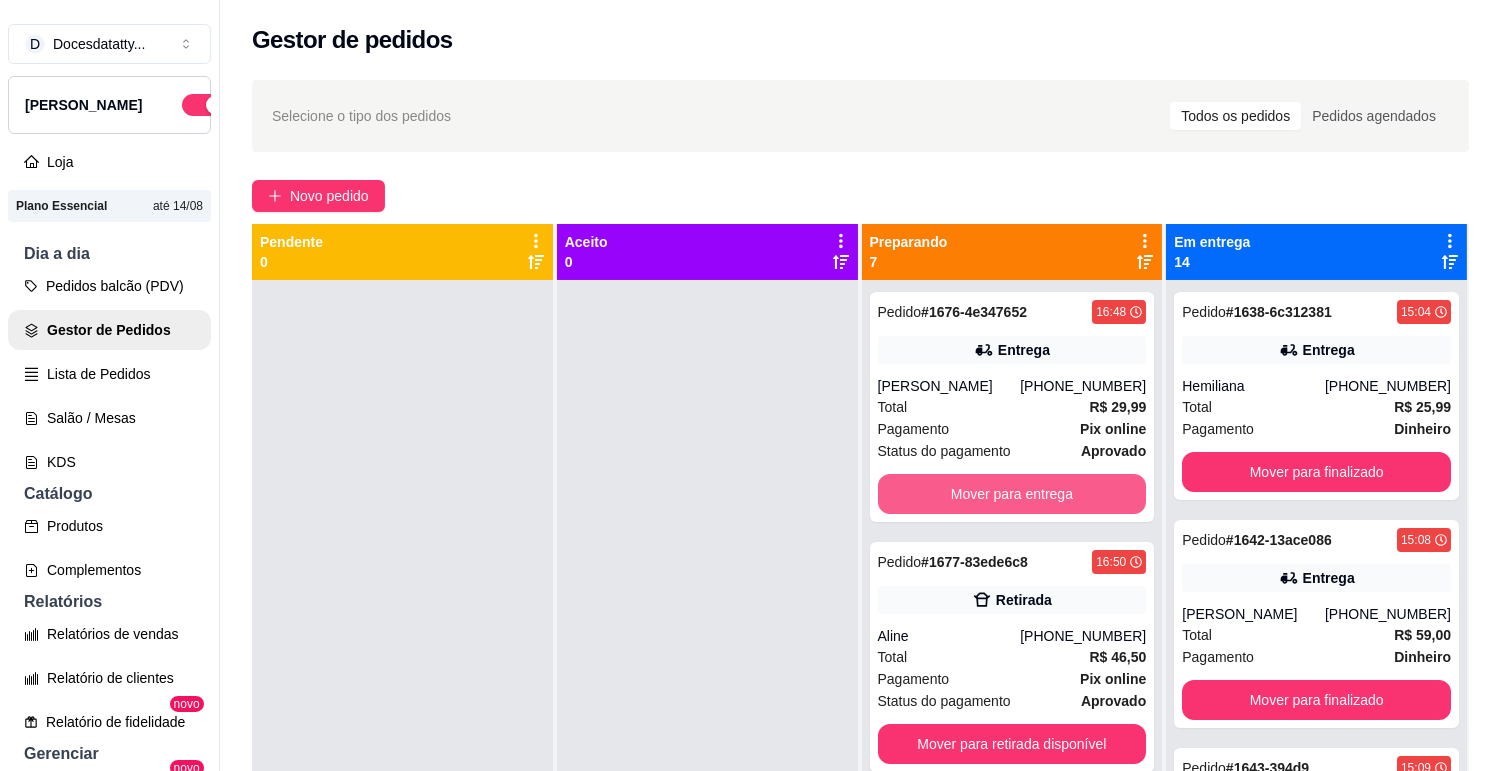 click on "Mover para entrega" at bounding box center [1012, 494] 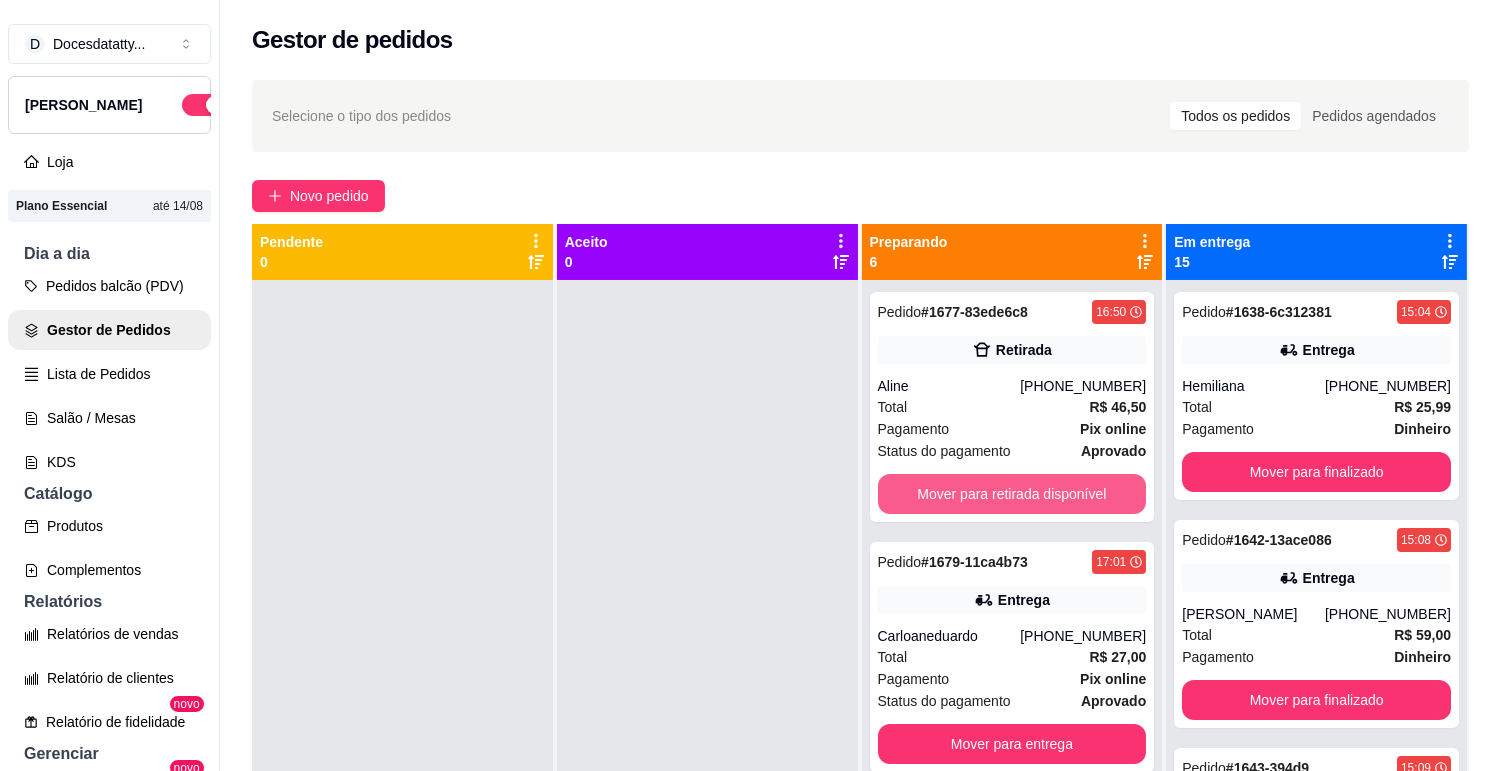 click on "Mover para retirada disponível" at bounding box center [1012, 494] 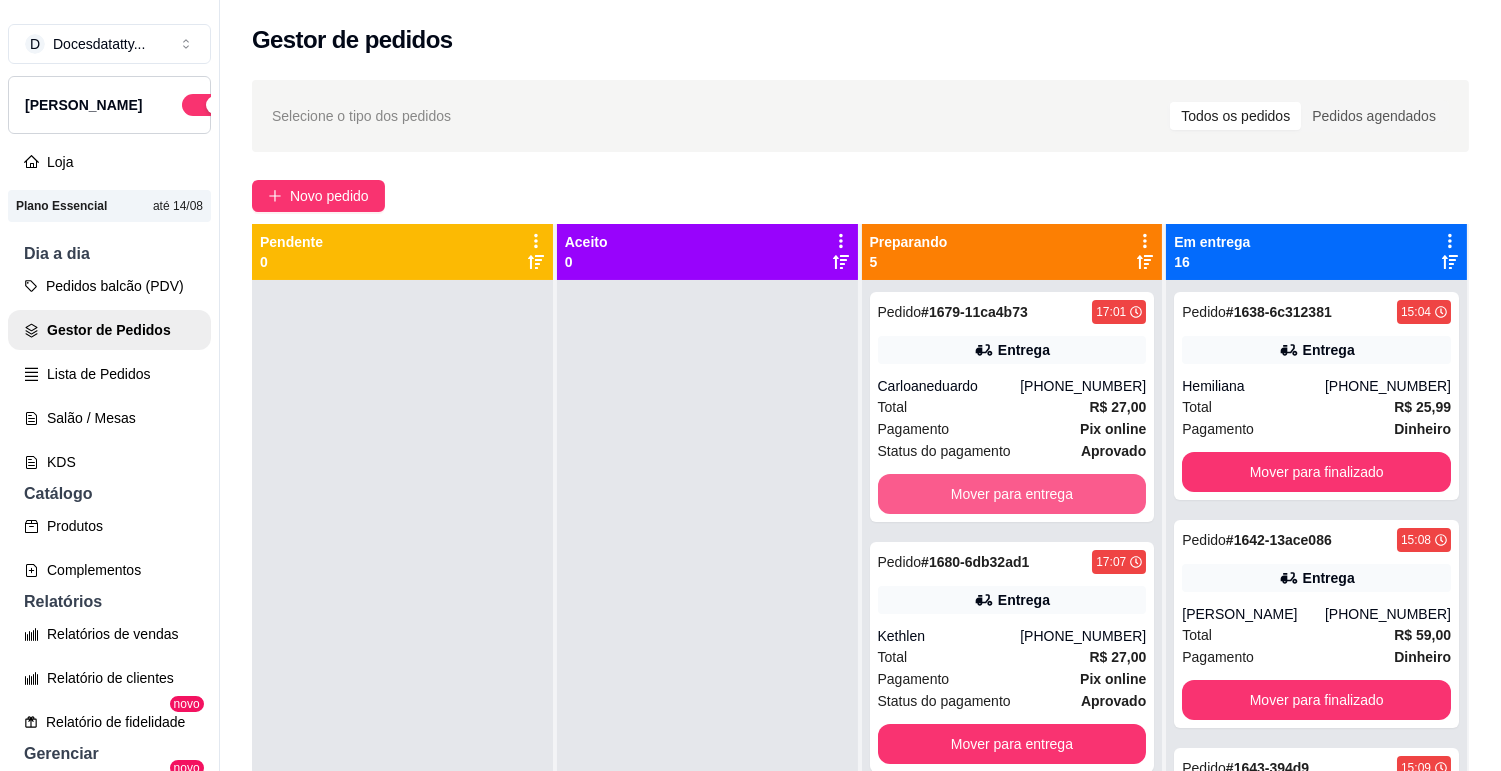 click on "Mover para entrega" at bounding box center [1012, 494] 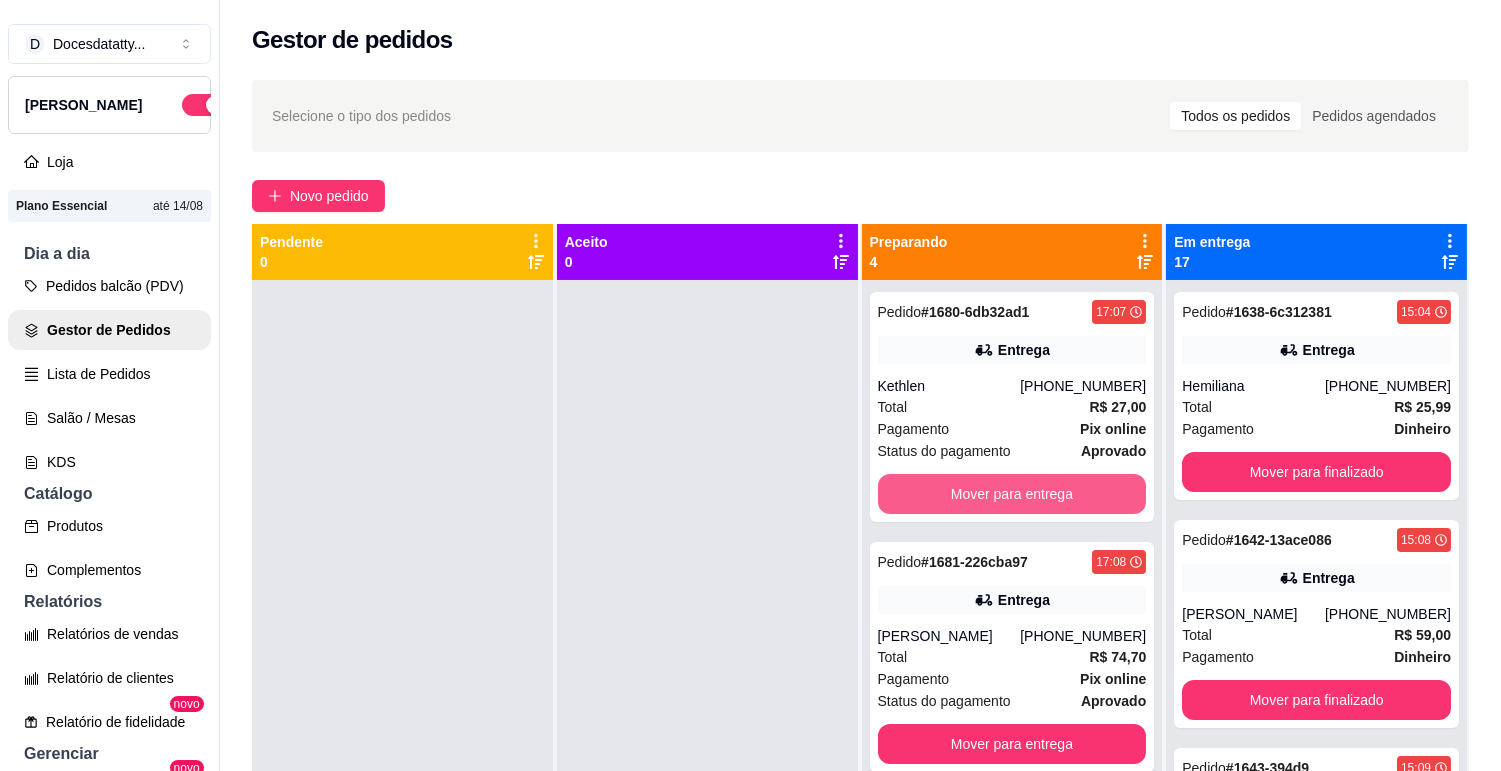 click on "Mover para entrega" at bounding box center (1012, 494) 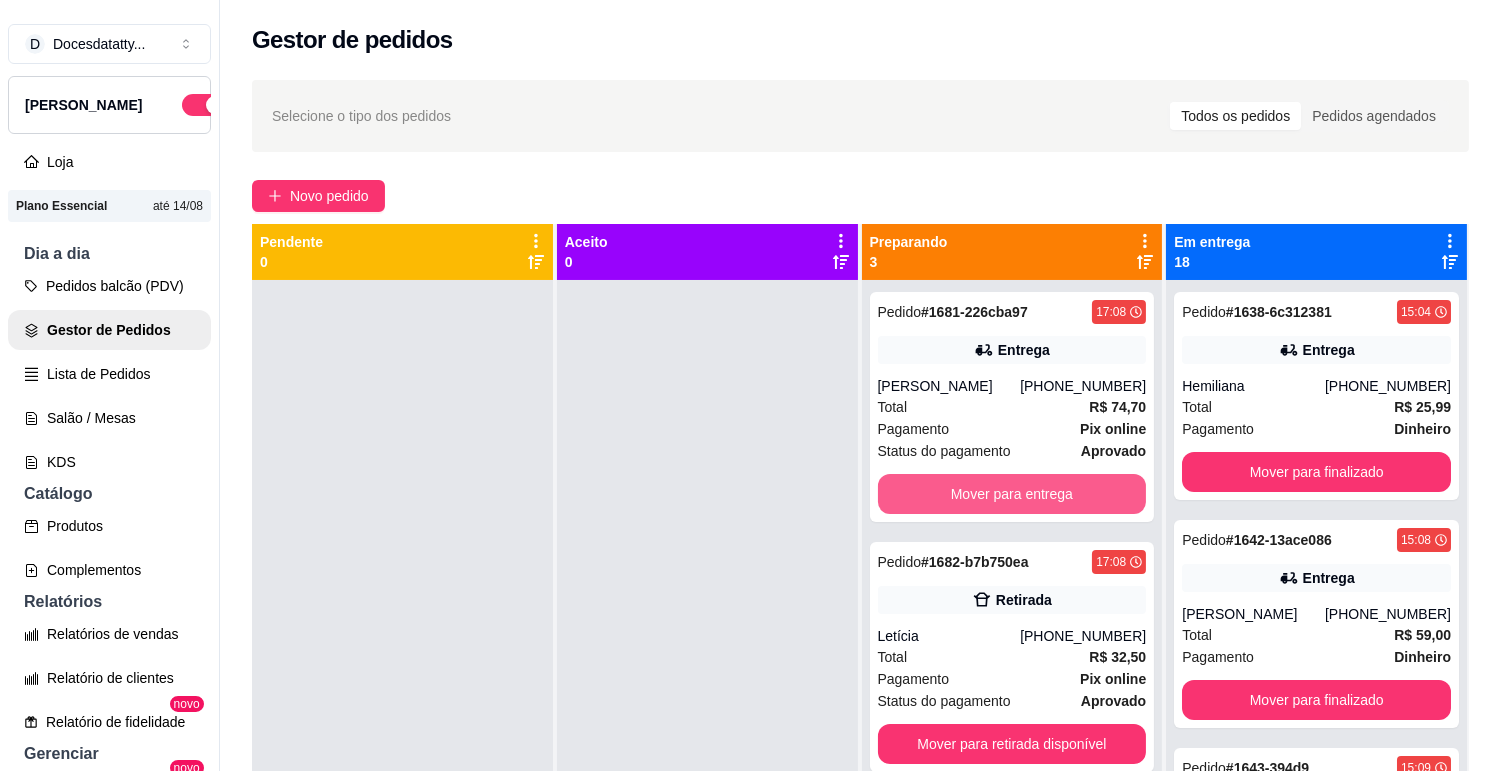click on "Mover para entrega" at bounding box center [1012, 494] 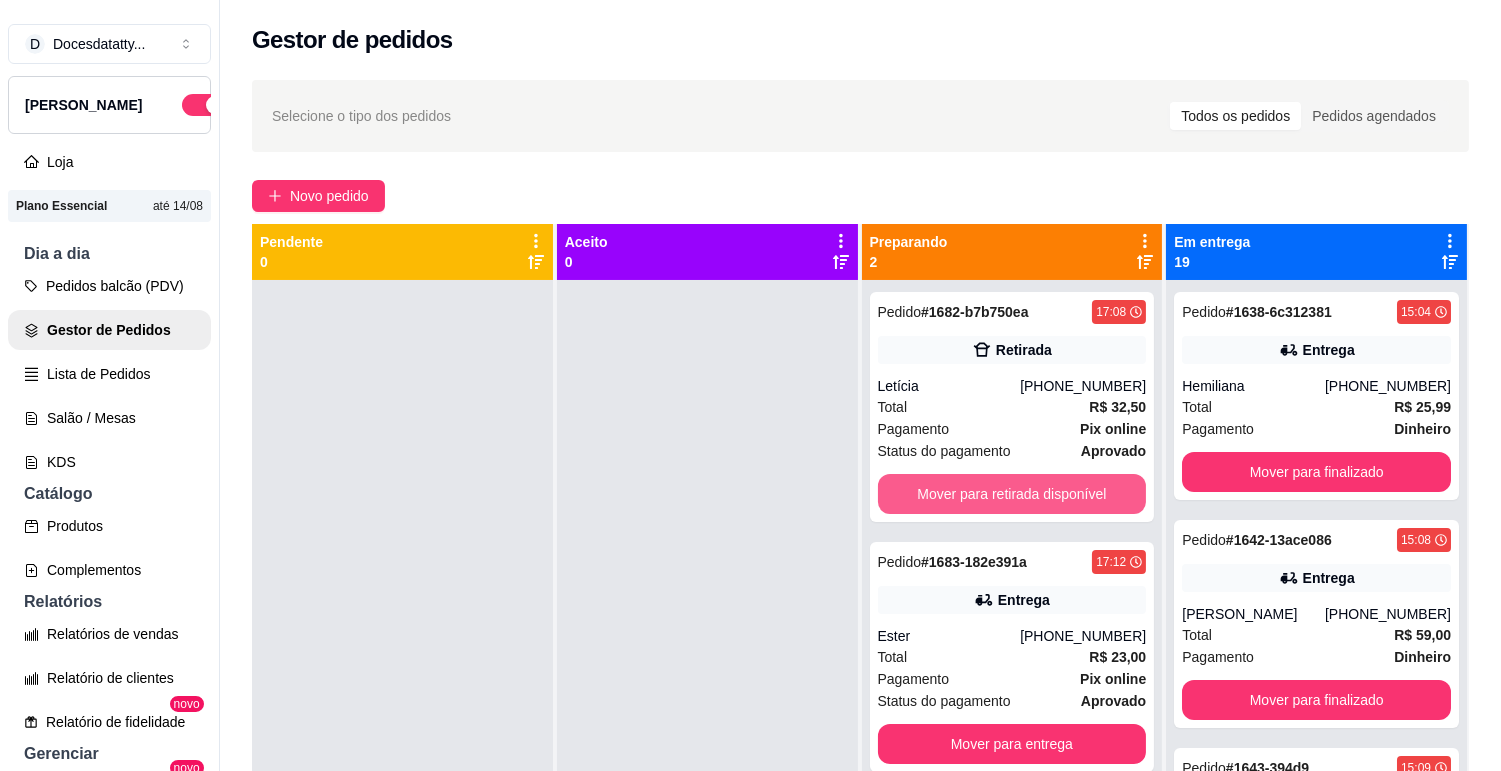 click on "Mover para retirada disponível" at bounding box center [1012, 494] 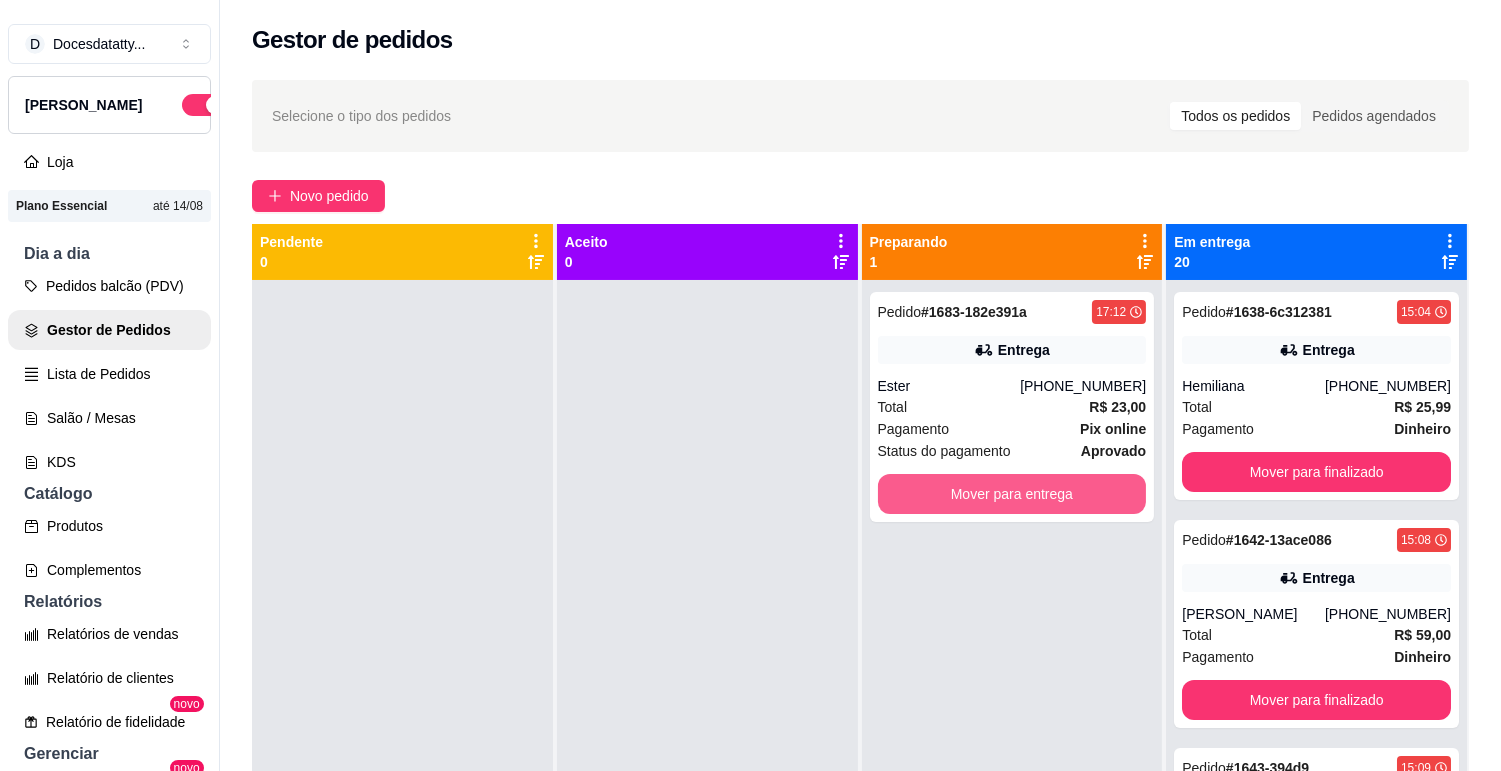 click on "Mover para entrega" at bounding box center (1012, 494) 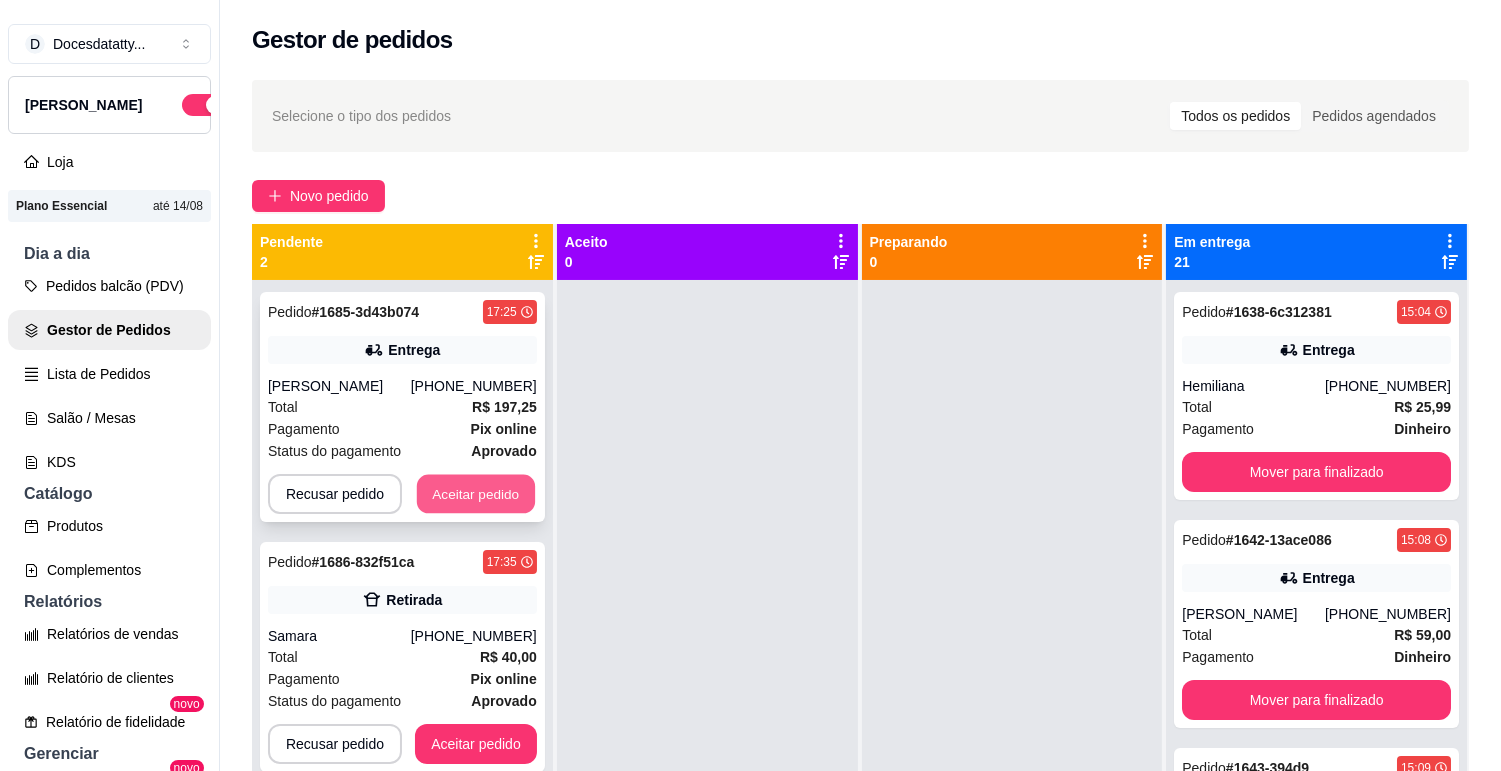 click on "Aceitar pedido" at bounding box center (476, 494) 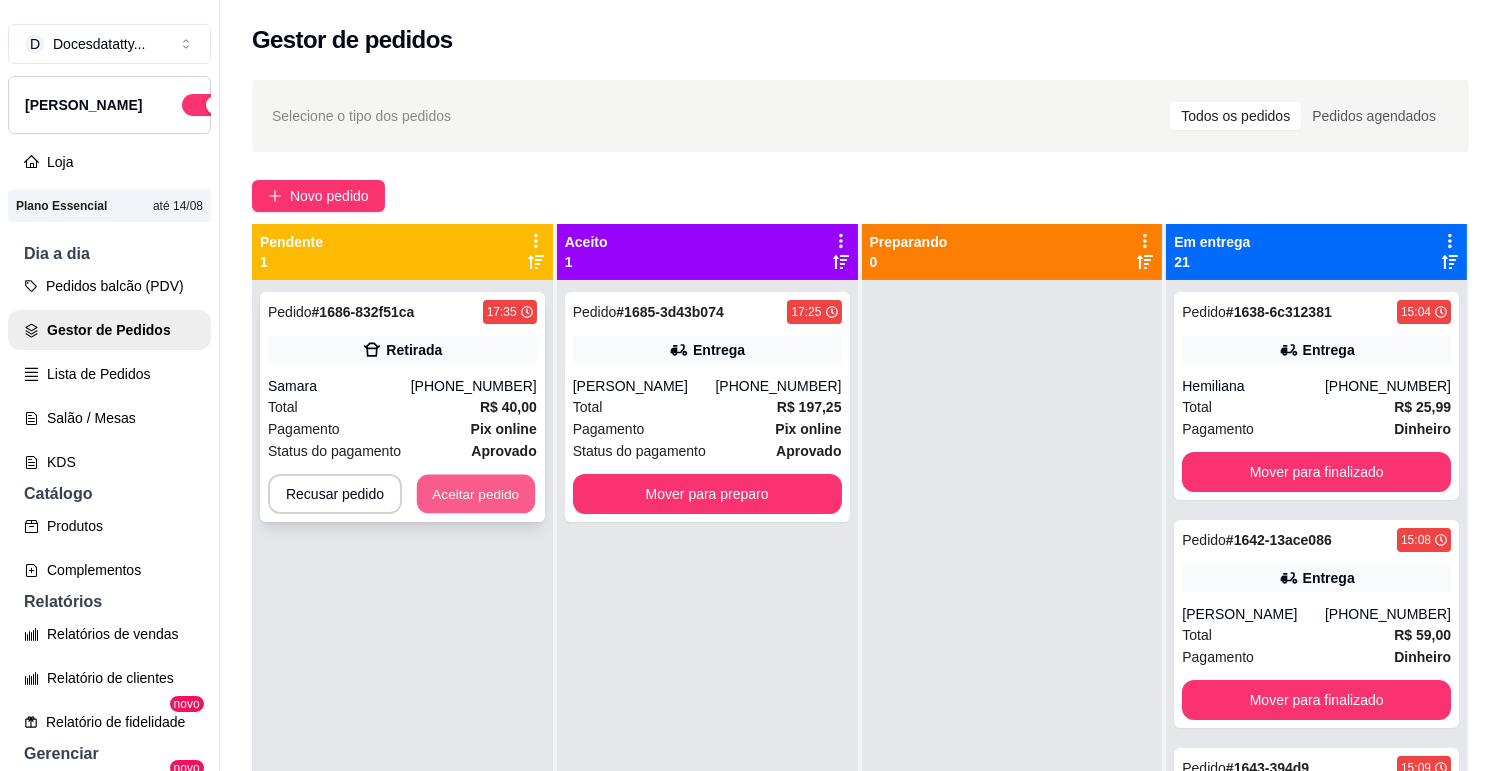 click on "Aceitar pedido" at bounding box center [476, 494] 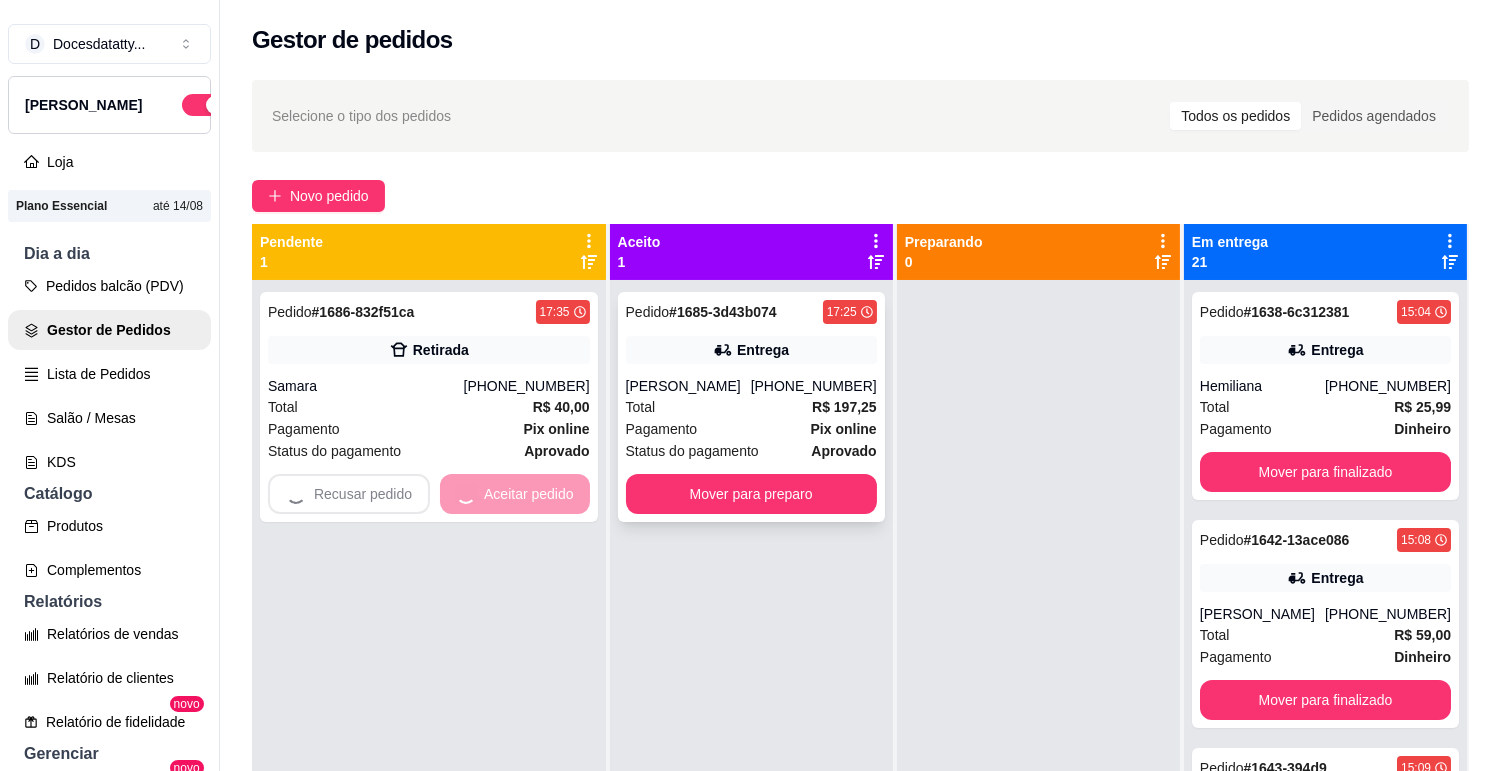 click on "[PERSON_NAME]" at bounding box center [688, 386] 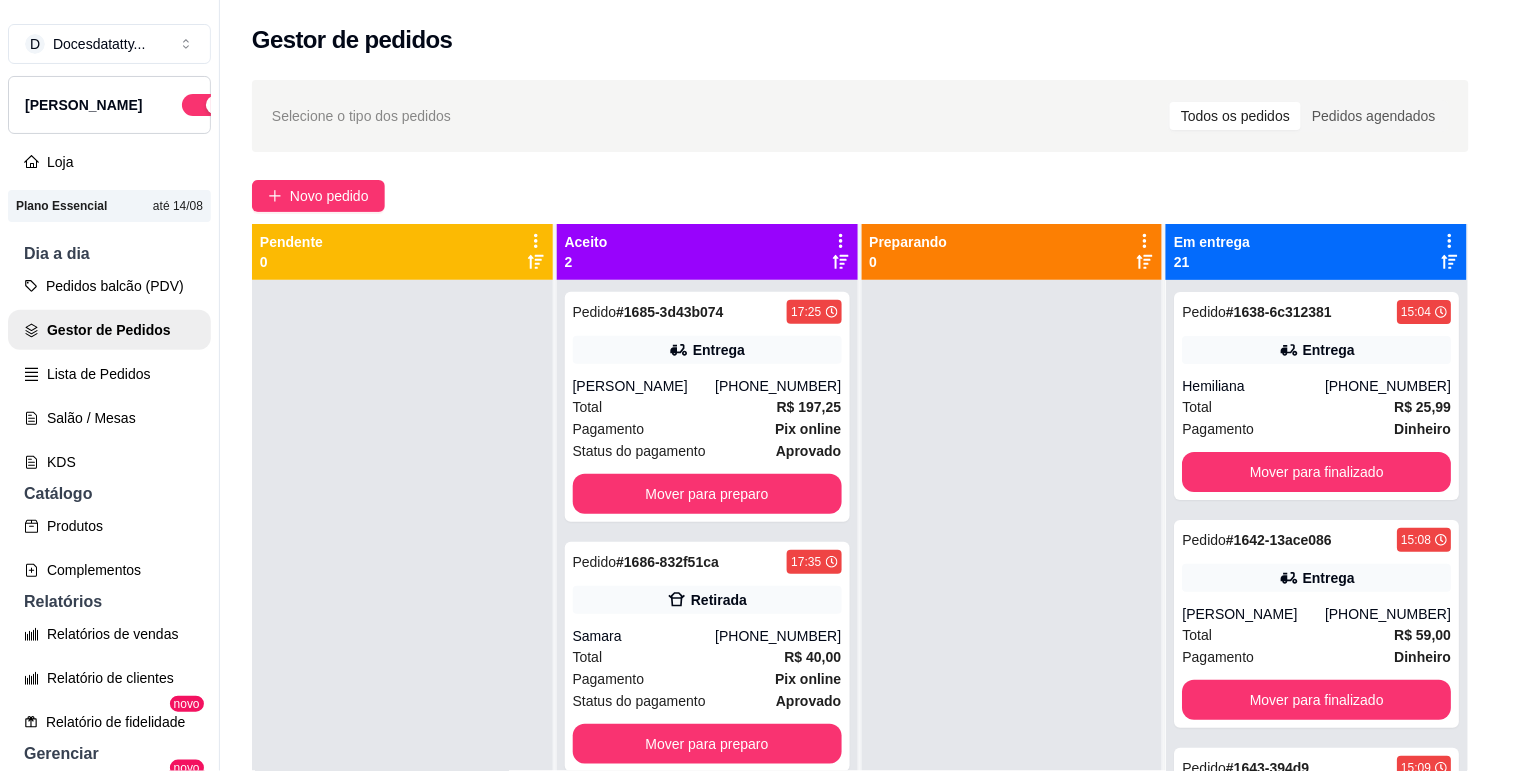 click on "Vincular motoboy" at bounding box center (827, 609) 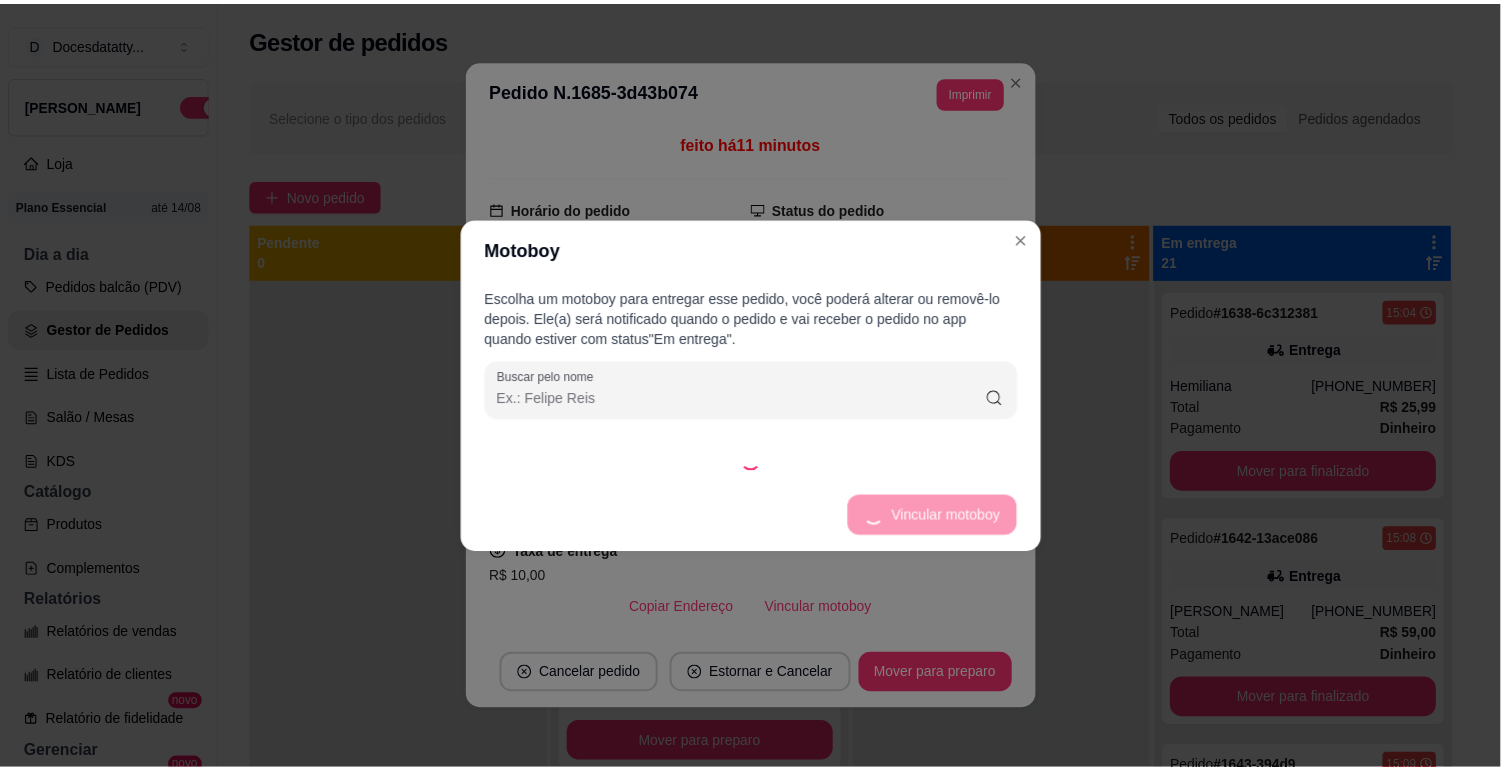 scroll, scrollTop: 111, scrollLeft: 0, axis: vertical 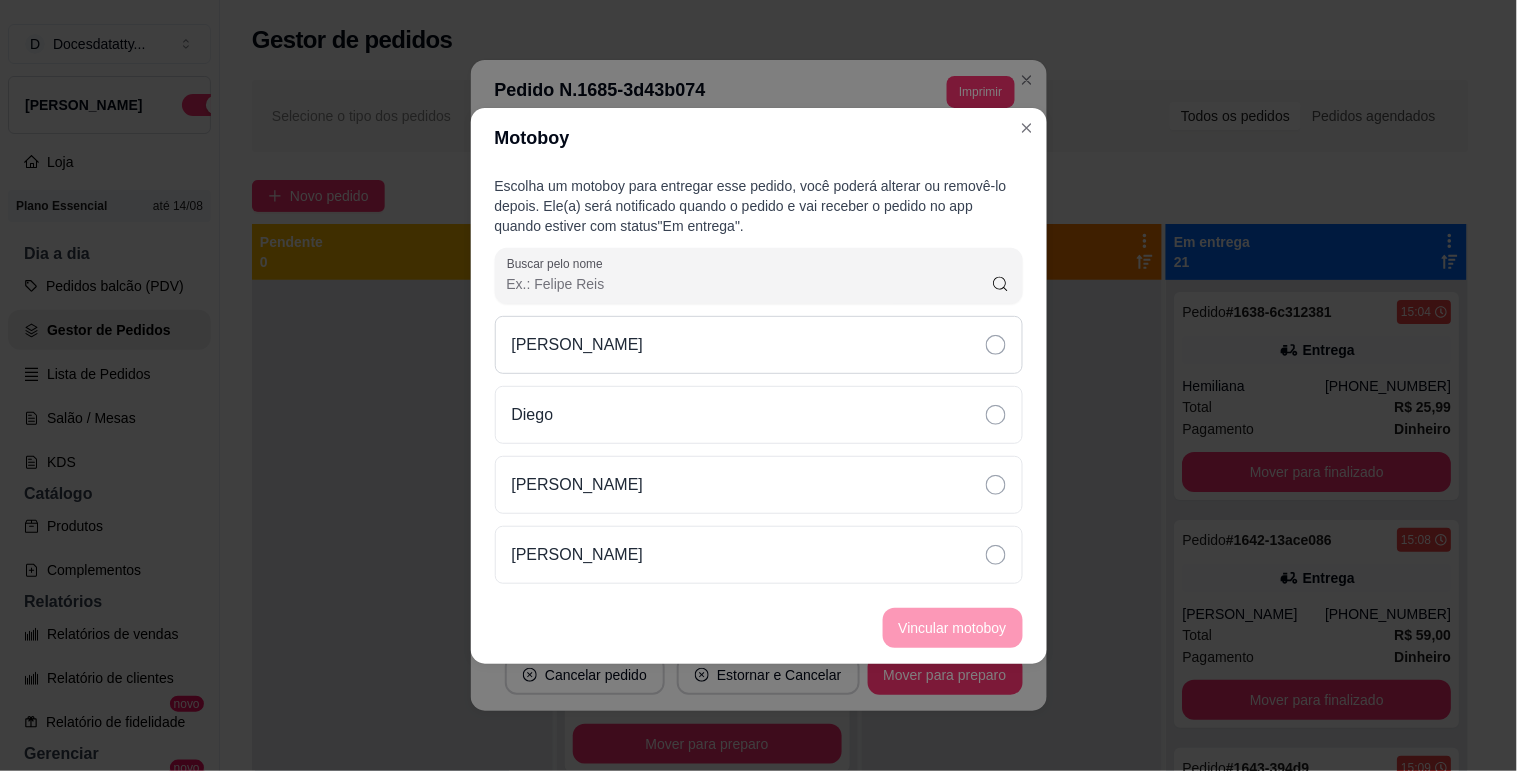 click on "[PERSON_NAME]" at bounding box center (578, 345) 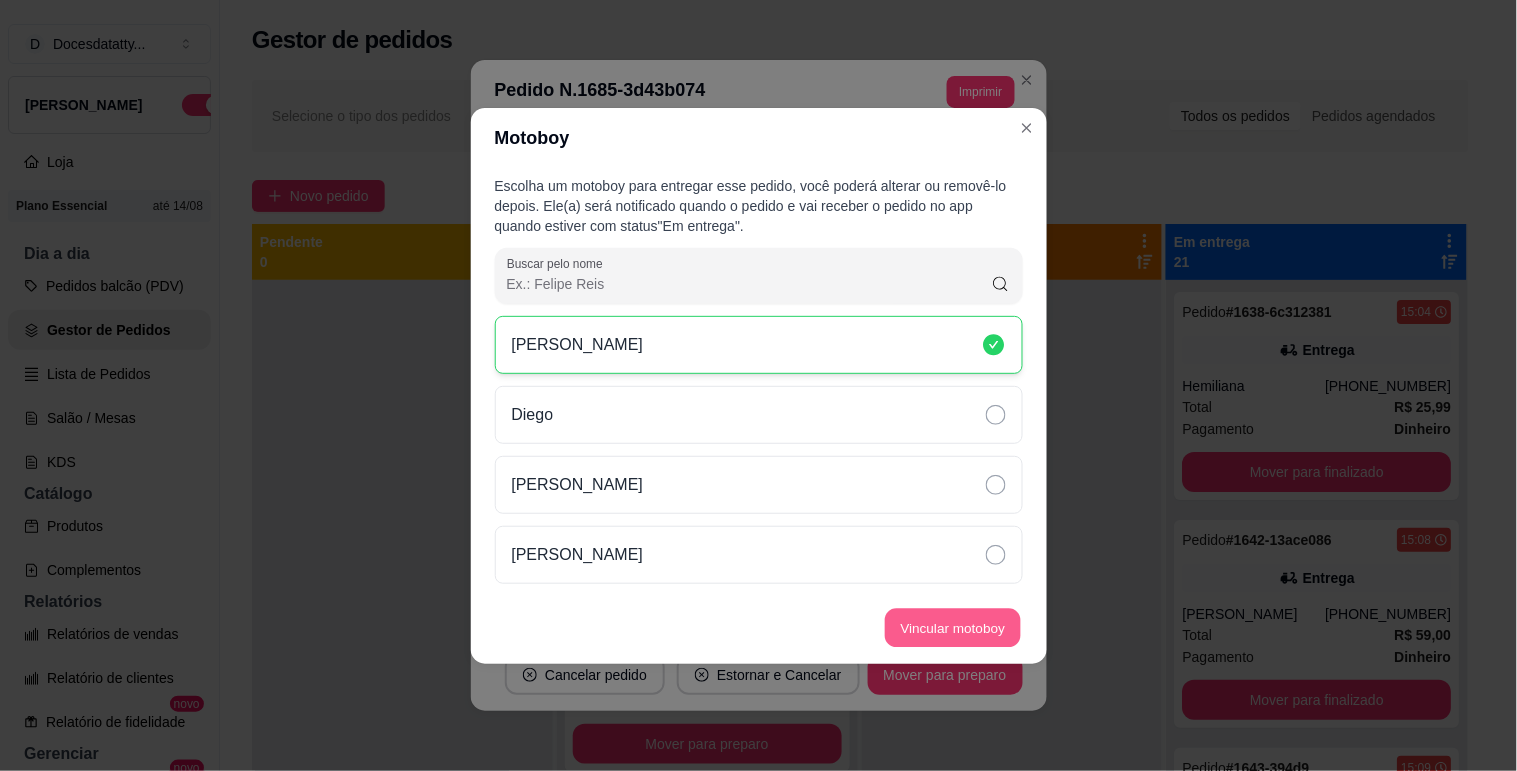 click on "Vincular motoboy" at bounding box center [953, 627] 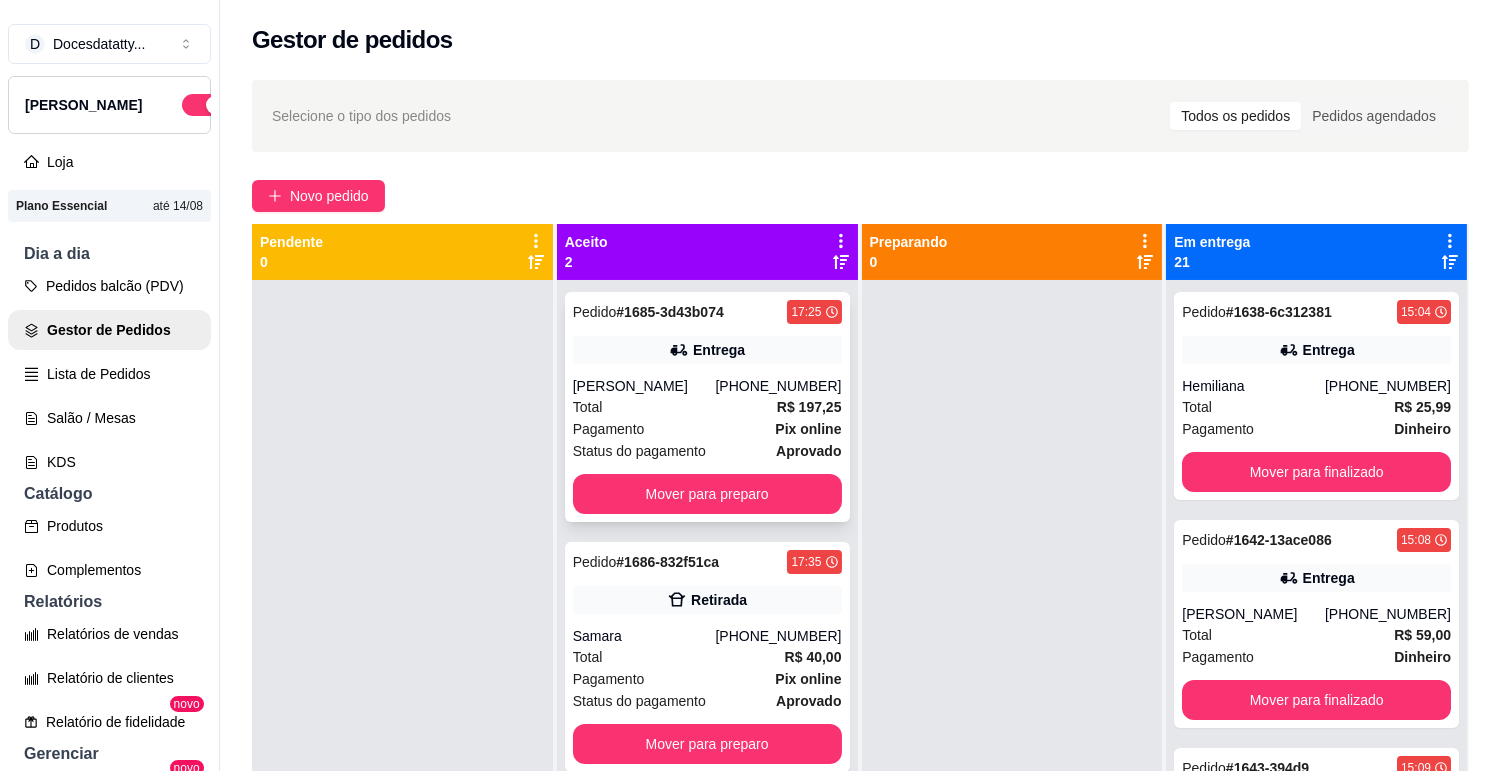 scroll, scrollTop: 55, scrollLeft: 0, axis: vertical 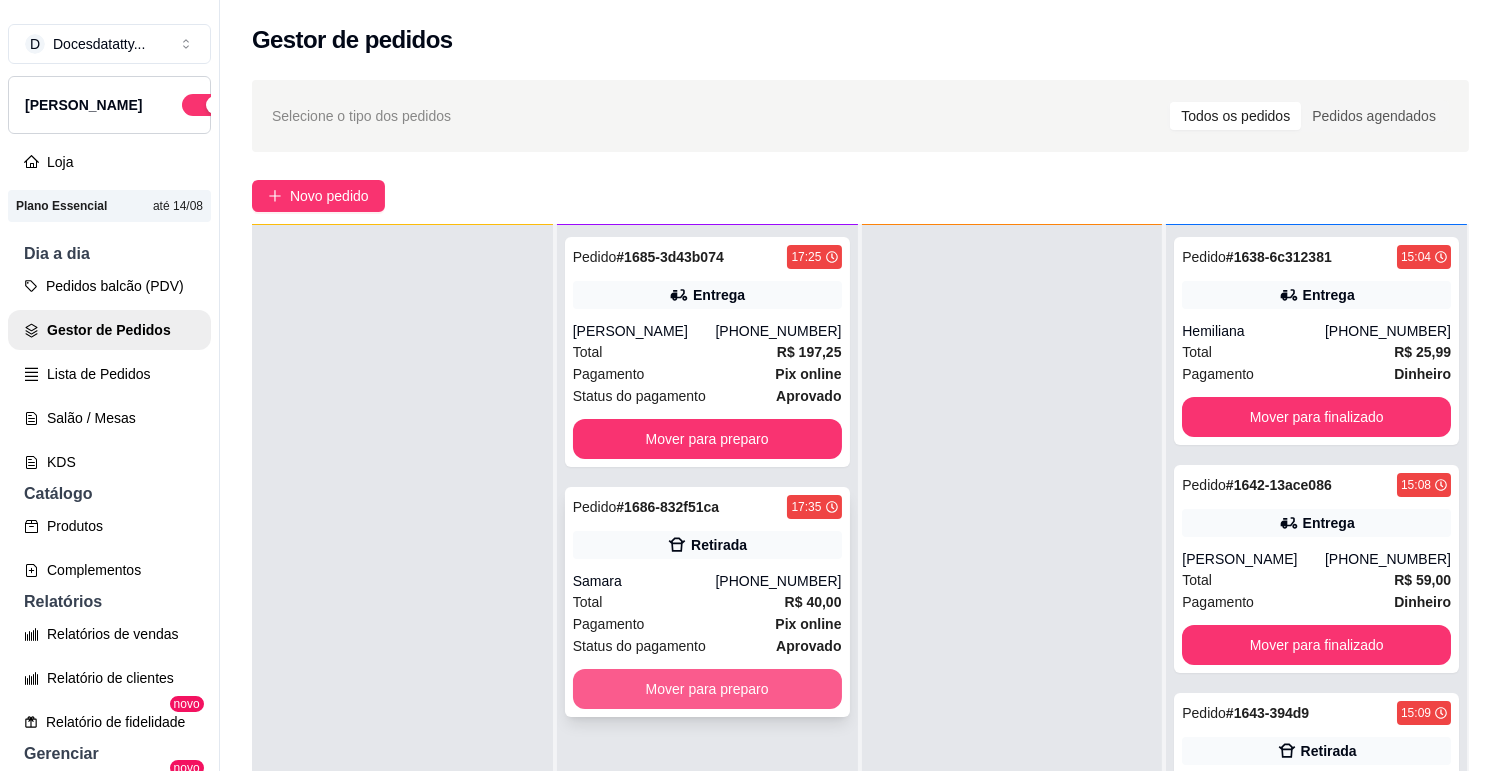 click on "Mover para preparo" at bounding box center (707, 689) 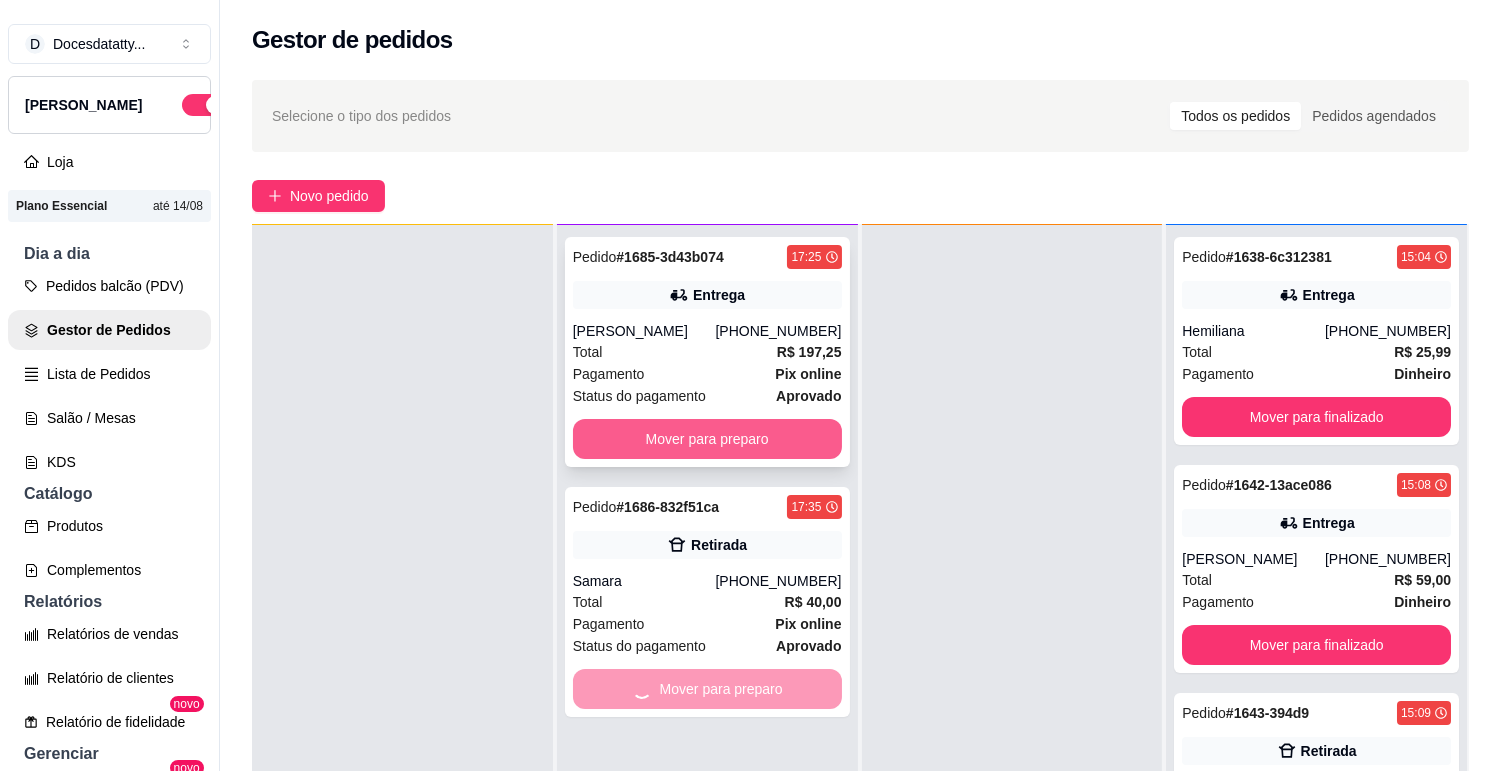 click on "Mover para preparo" at bounding box center [707, 439] 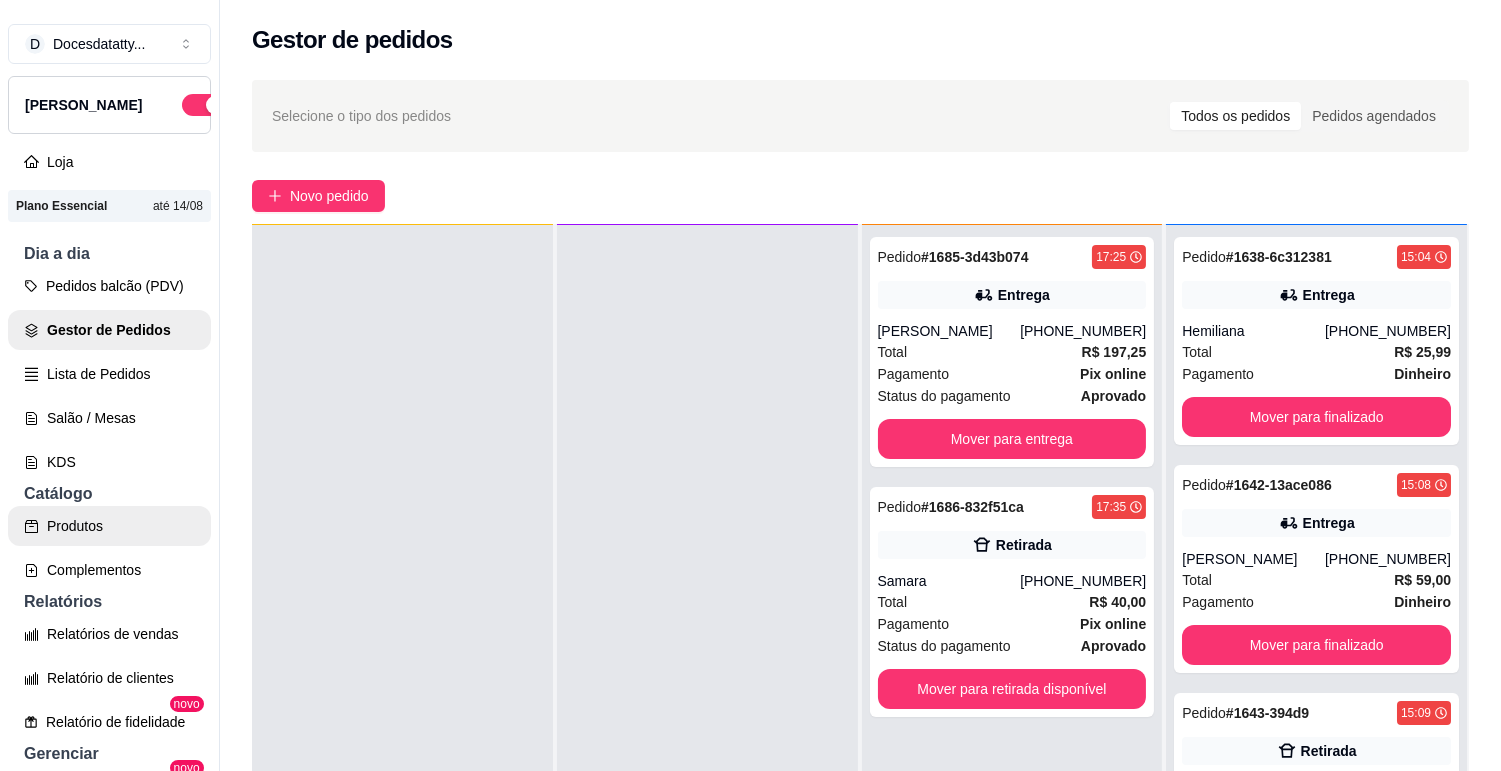 click on "Produtos" at bounding box center [109, 526] 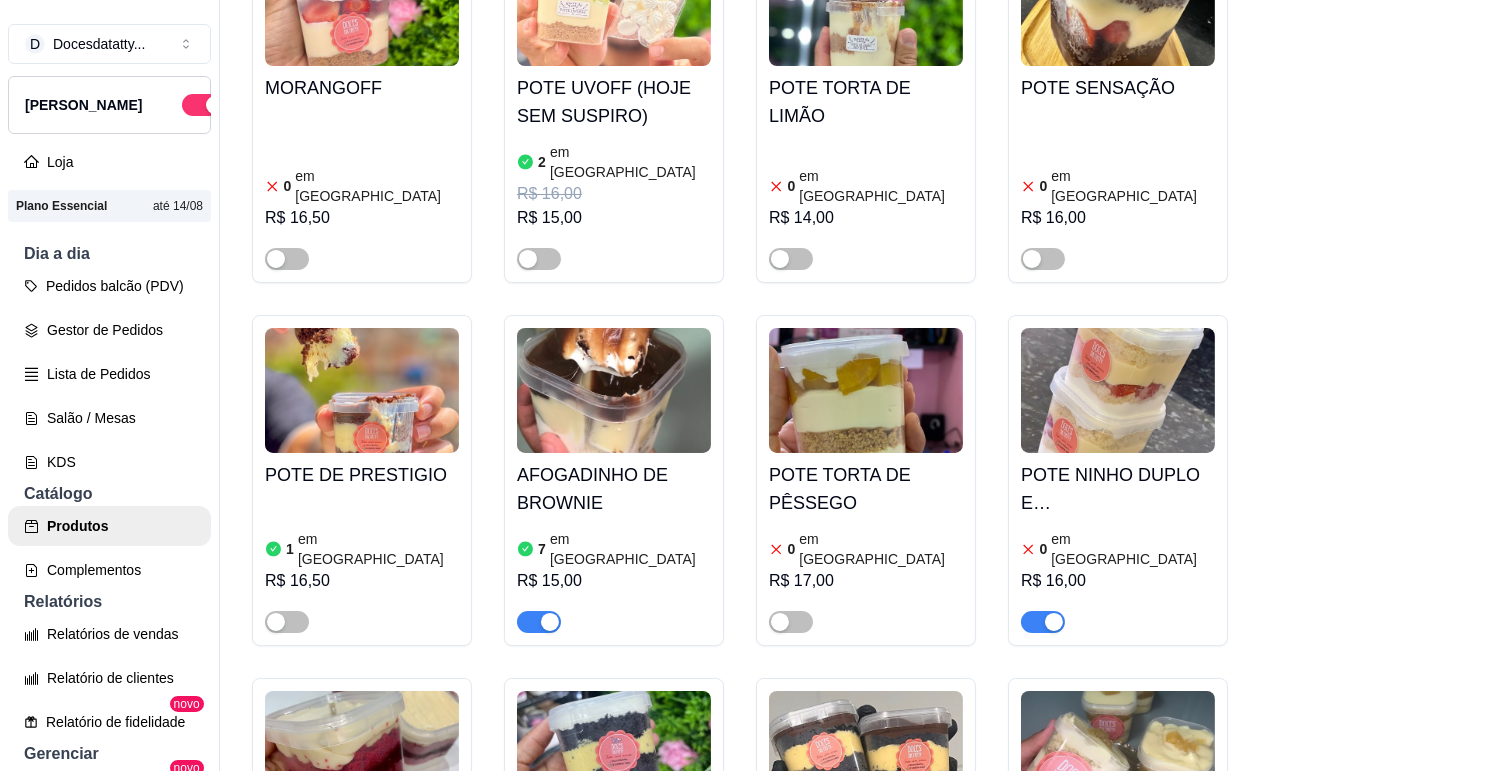 scroll, scrollTop: 8333, scrollLeft: 0, axis: vertical 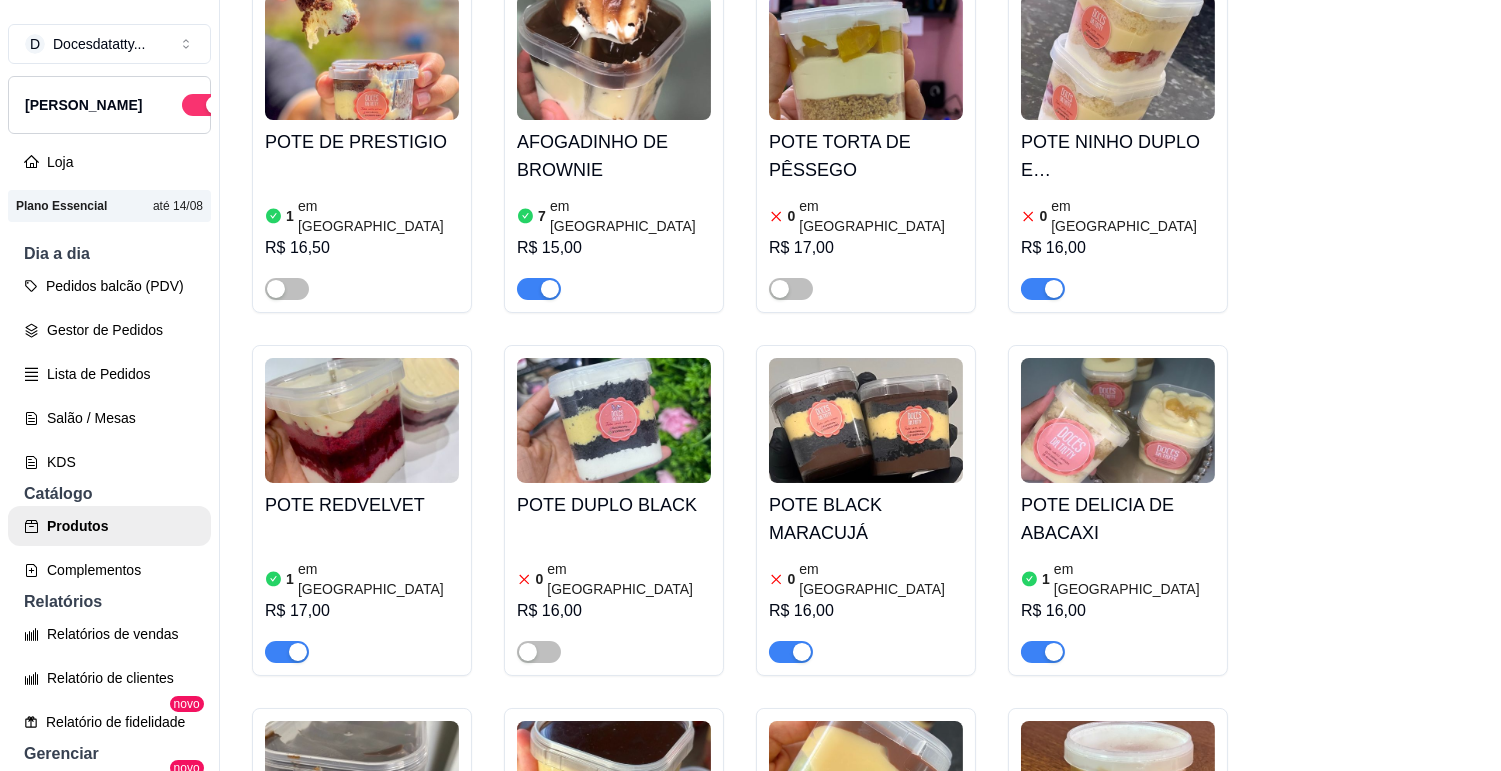 click at bounding box center [1043, 1015] 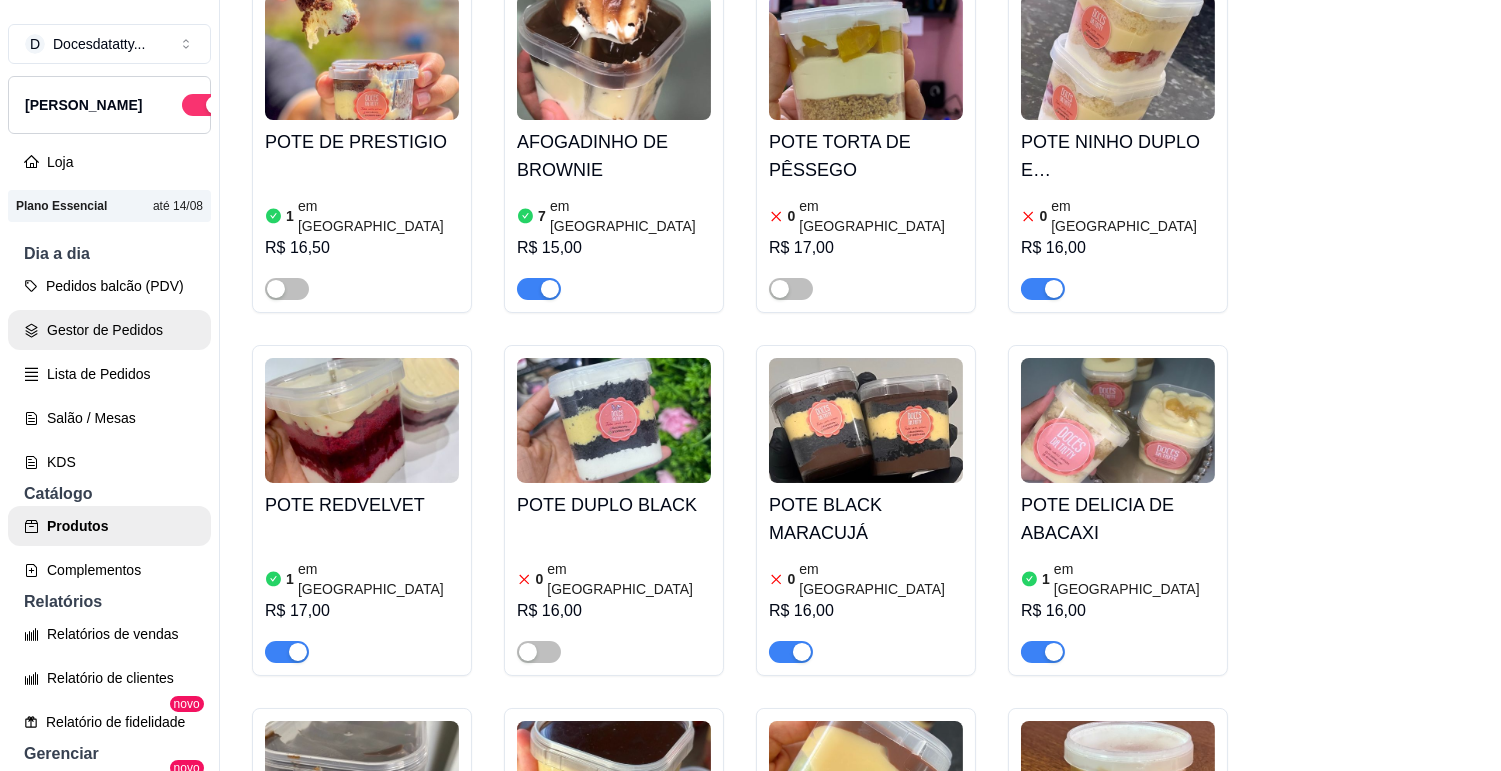 click on "Gestor de Pedidos" at bounding box center [109, 330] 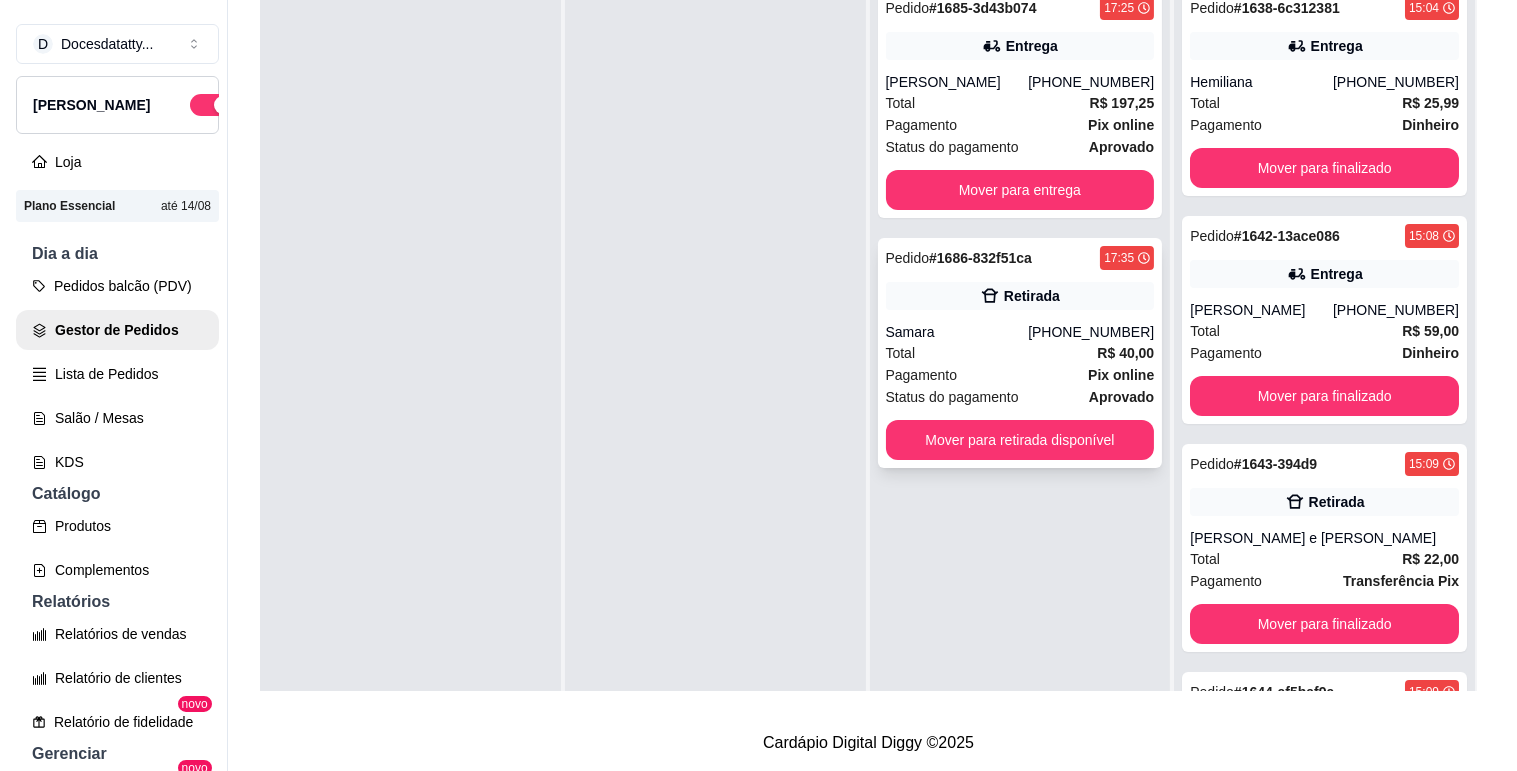 scroll, scrollTop: 0, scrollLeft: 0, axis: both 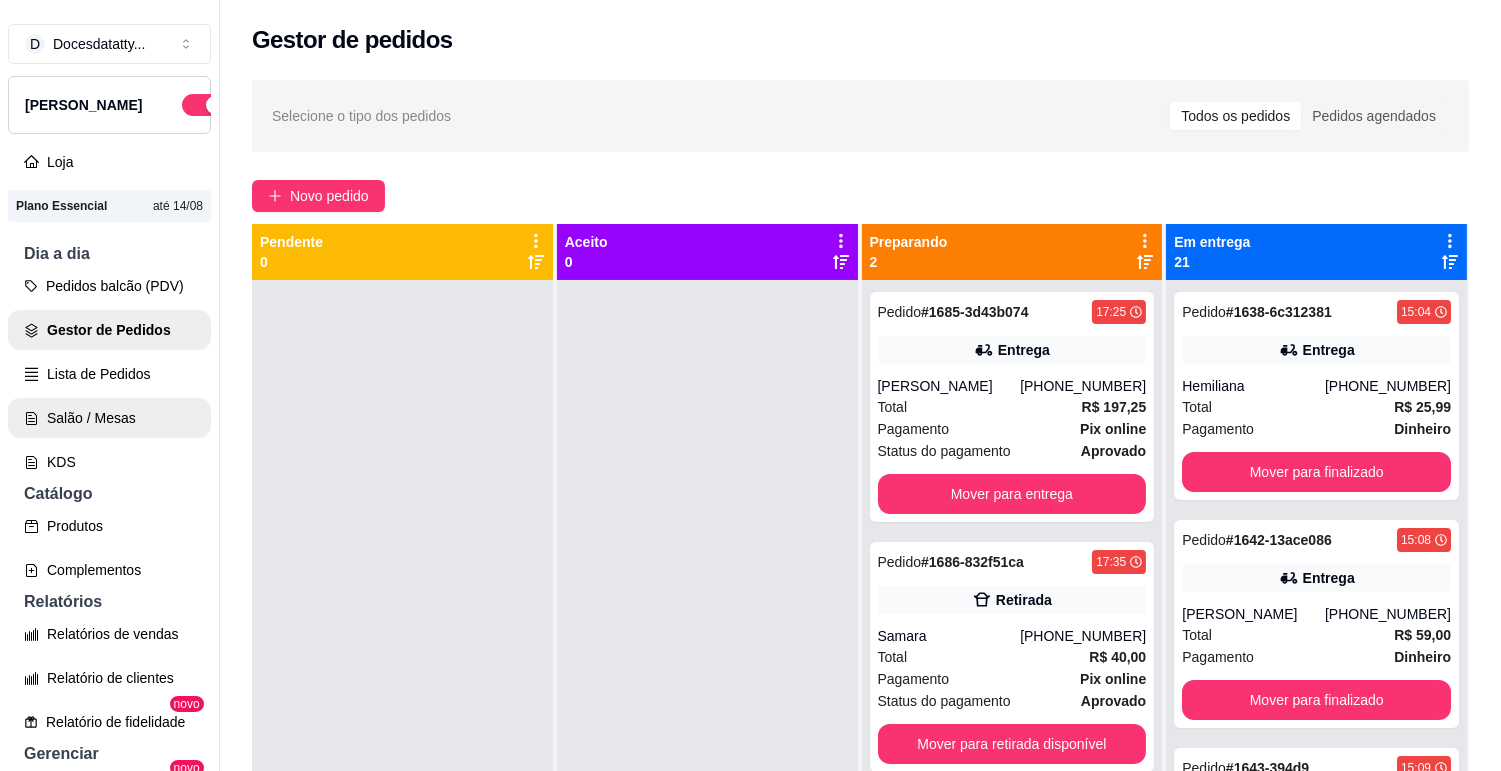 click on "Produtos" at bounding box center [109, 526] 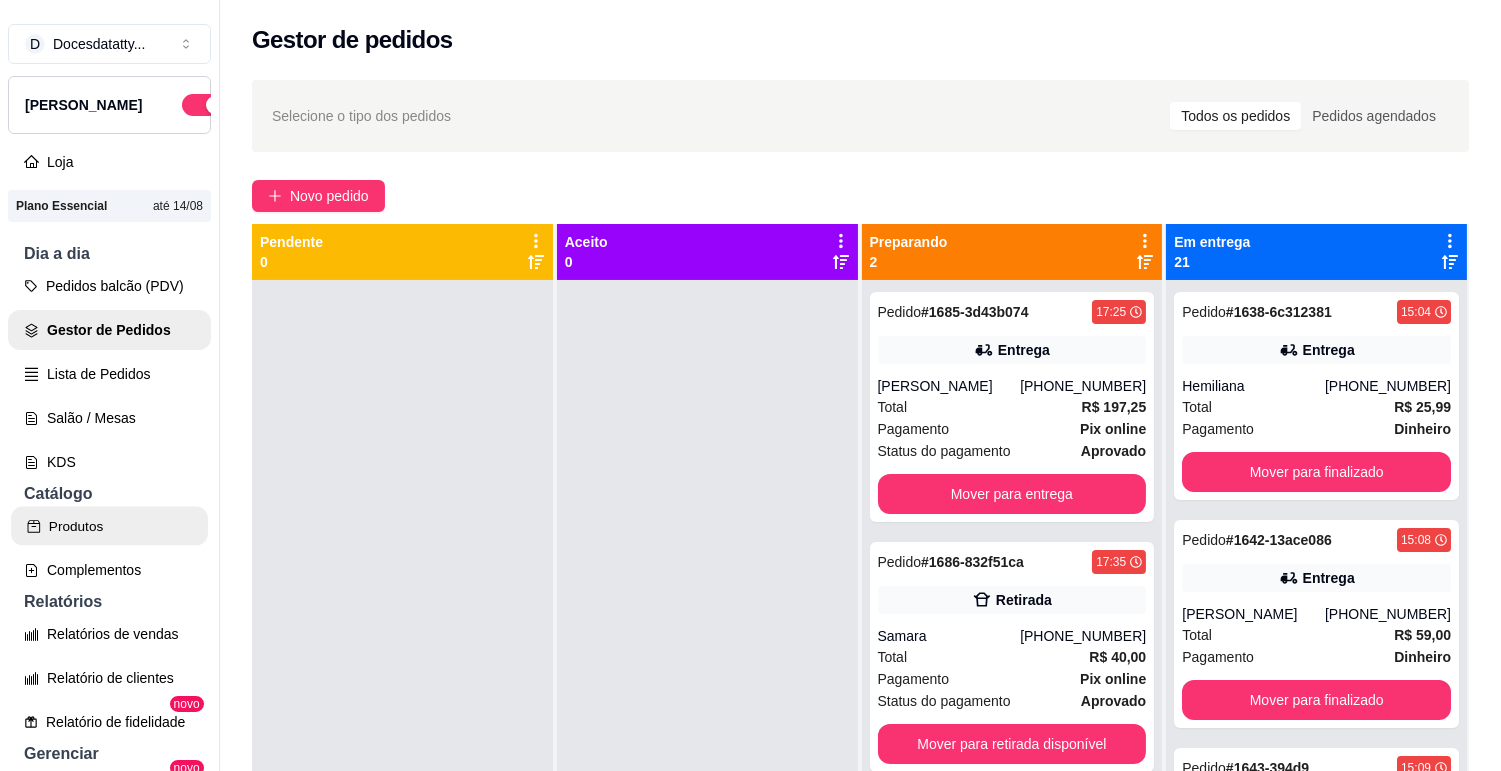 click on "Produtos" at bounding box center (109, 526) 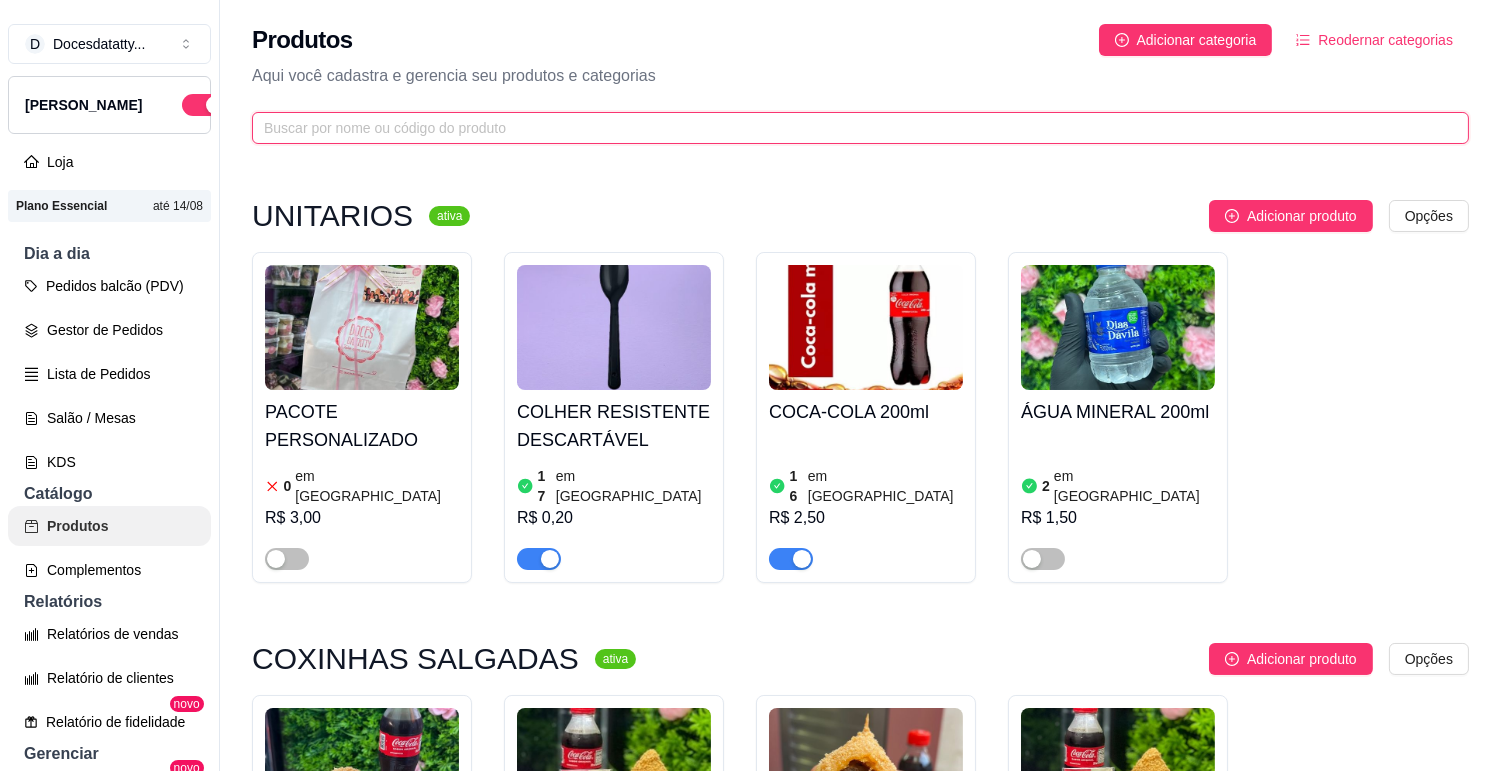 click at bounding box center (852, 128) 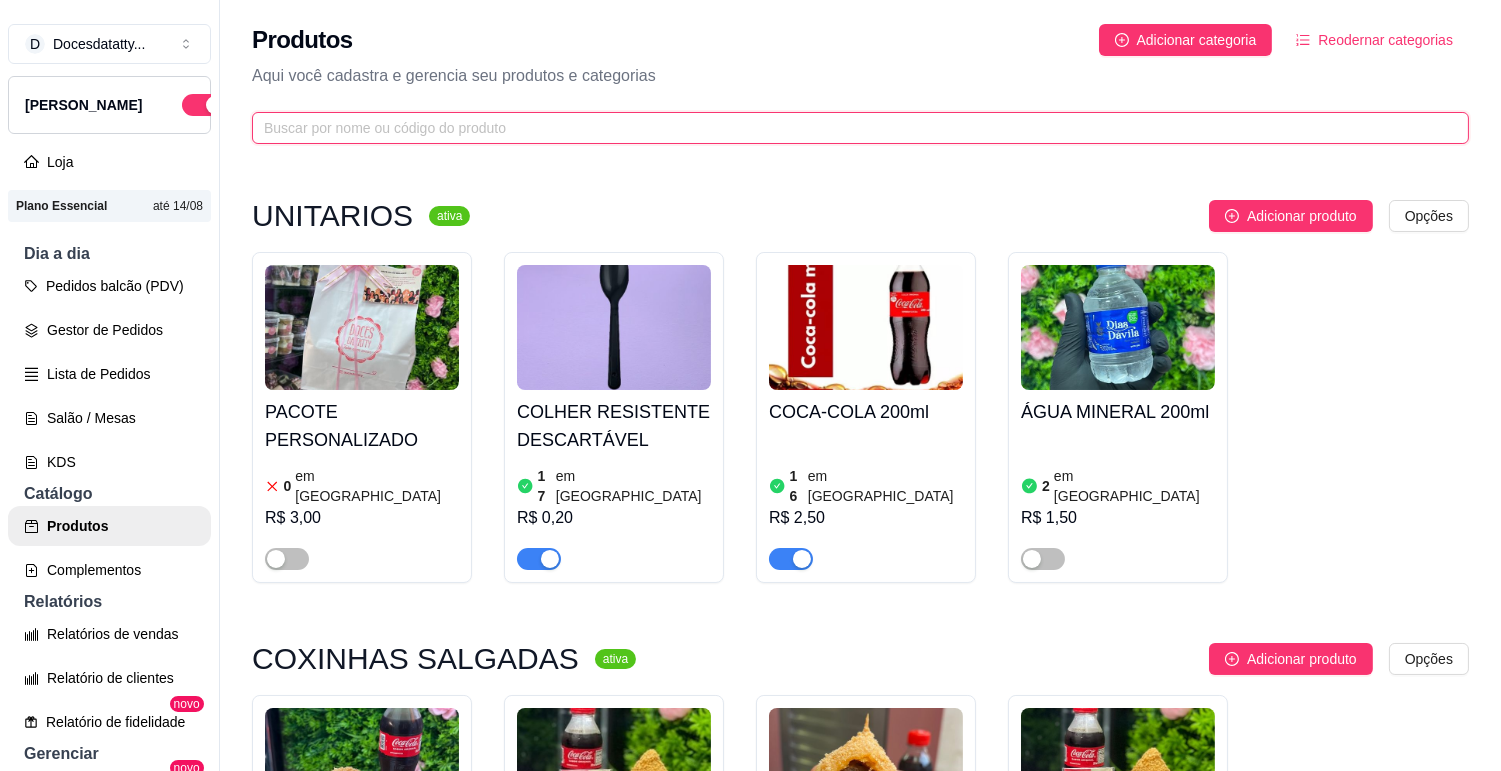 click at bounding box center (852, 128) 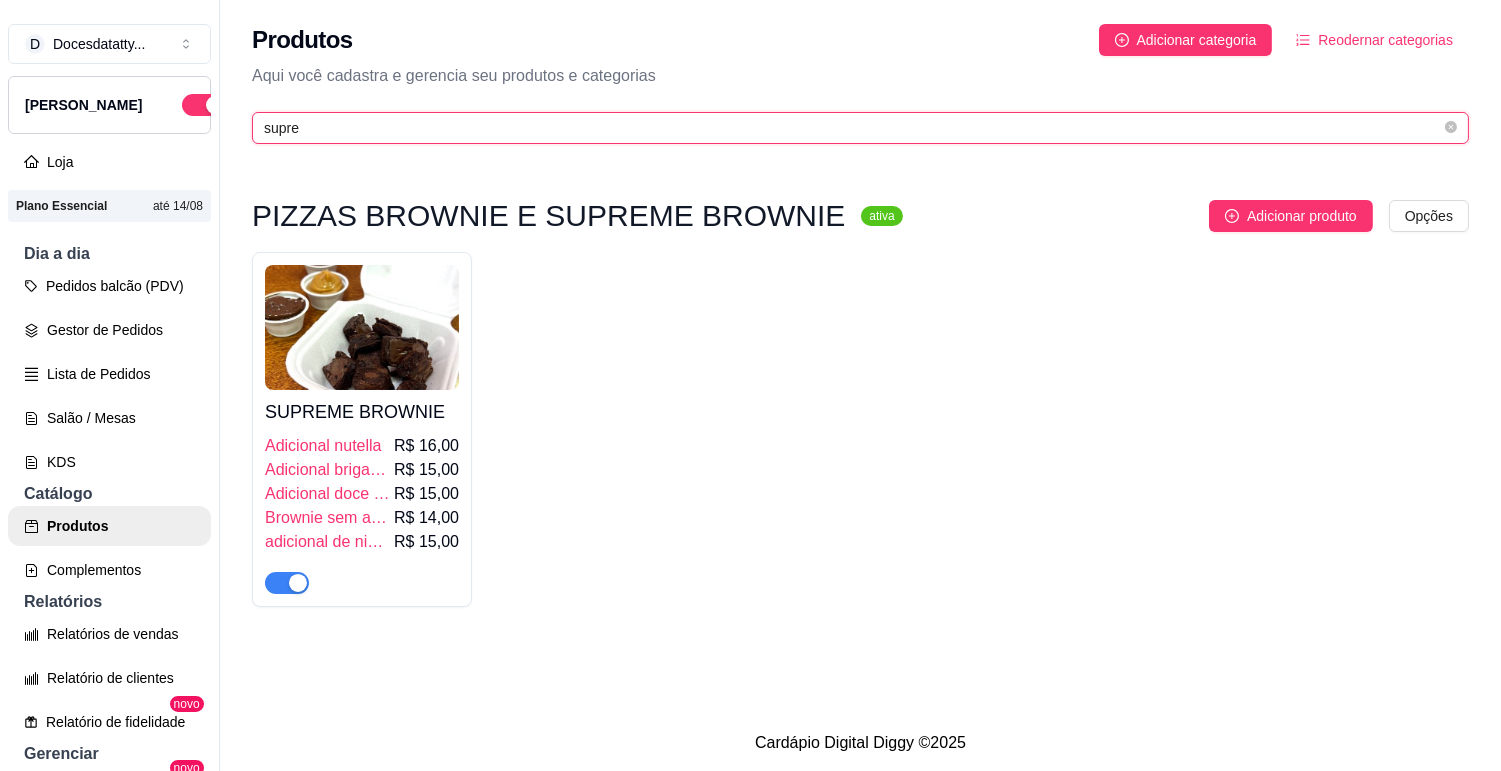 type on "supre" 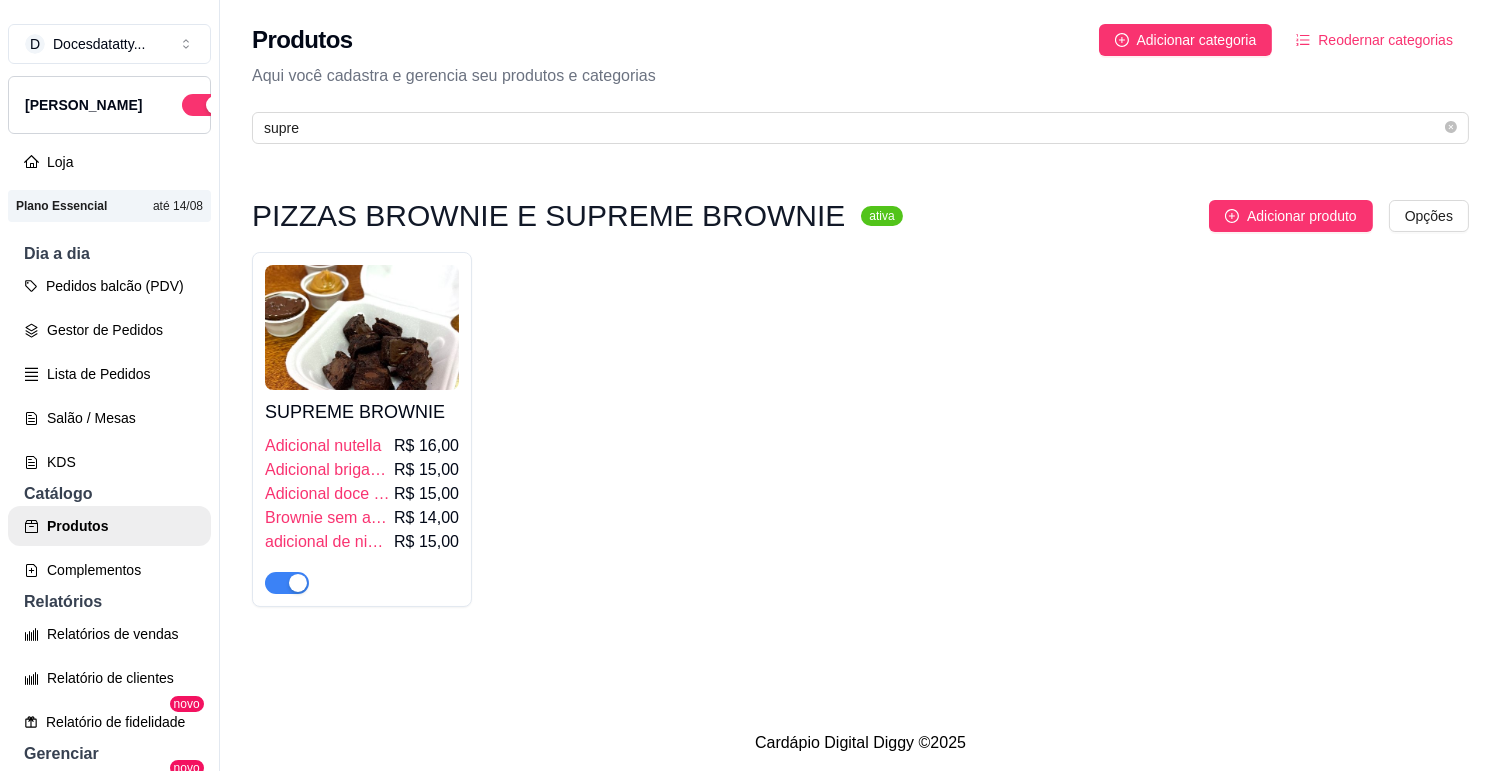 click at bounding box center [287, 583] 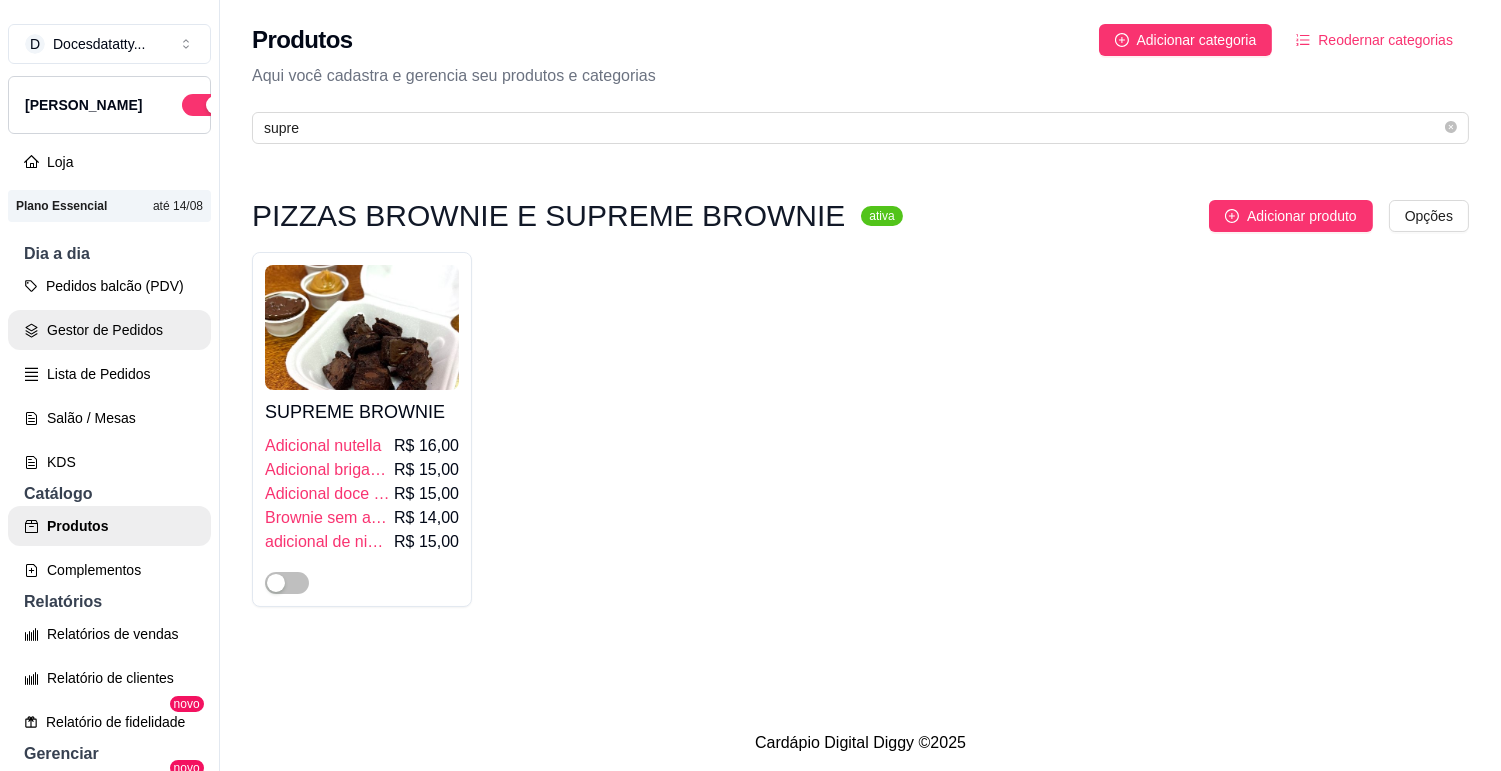 click on "Gestor de Pedidos" at bounding box center (109, 330) 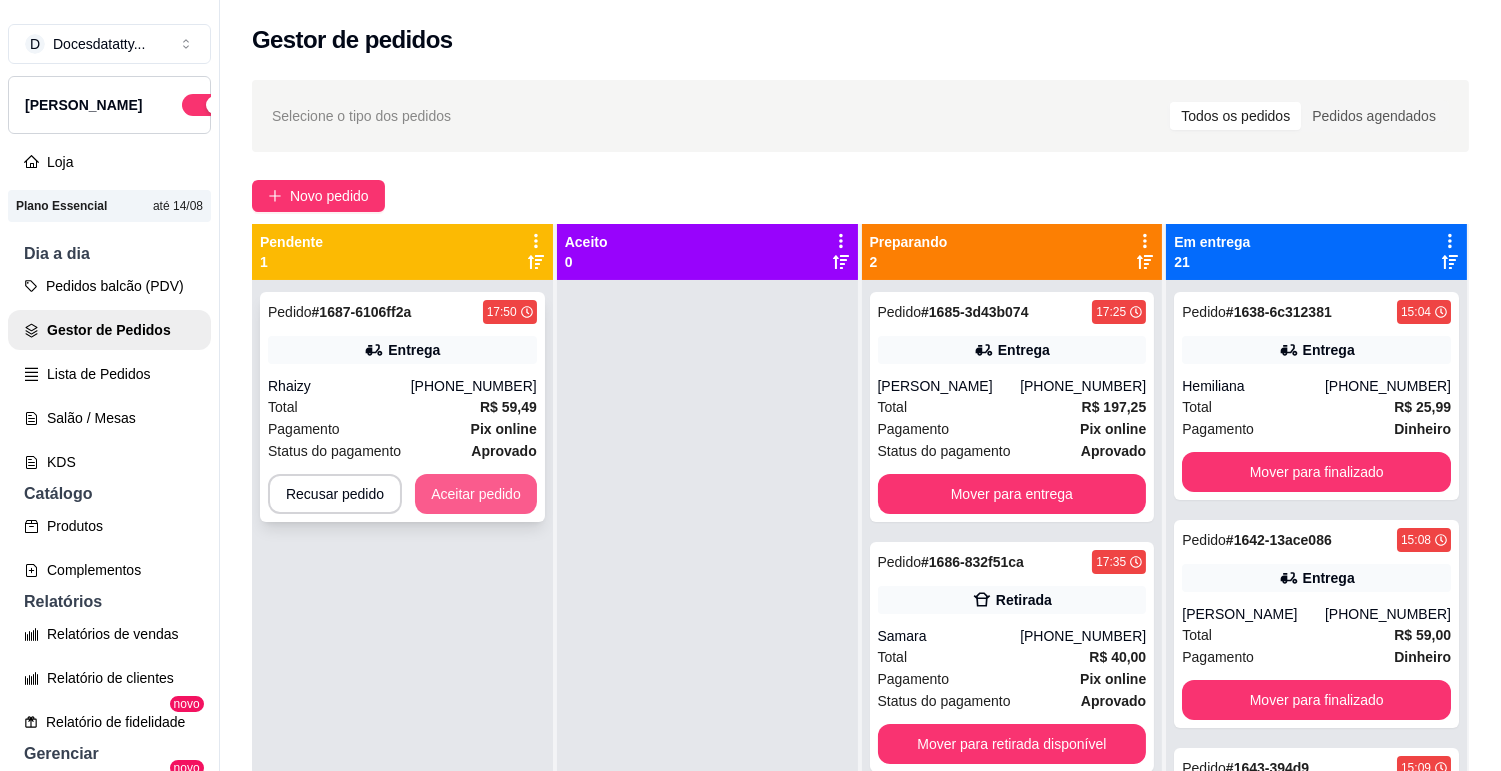 click on "Aceitar pedido" at bounding box center [476, 494] 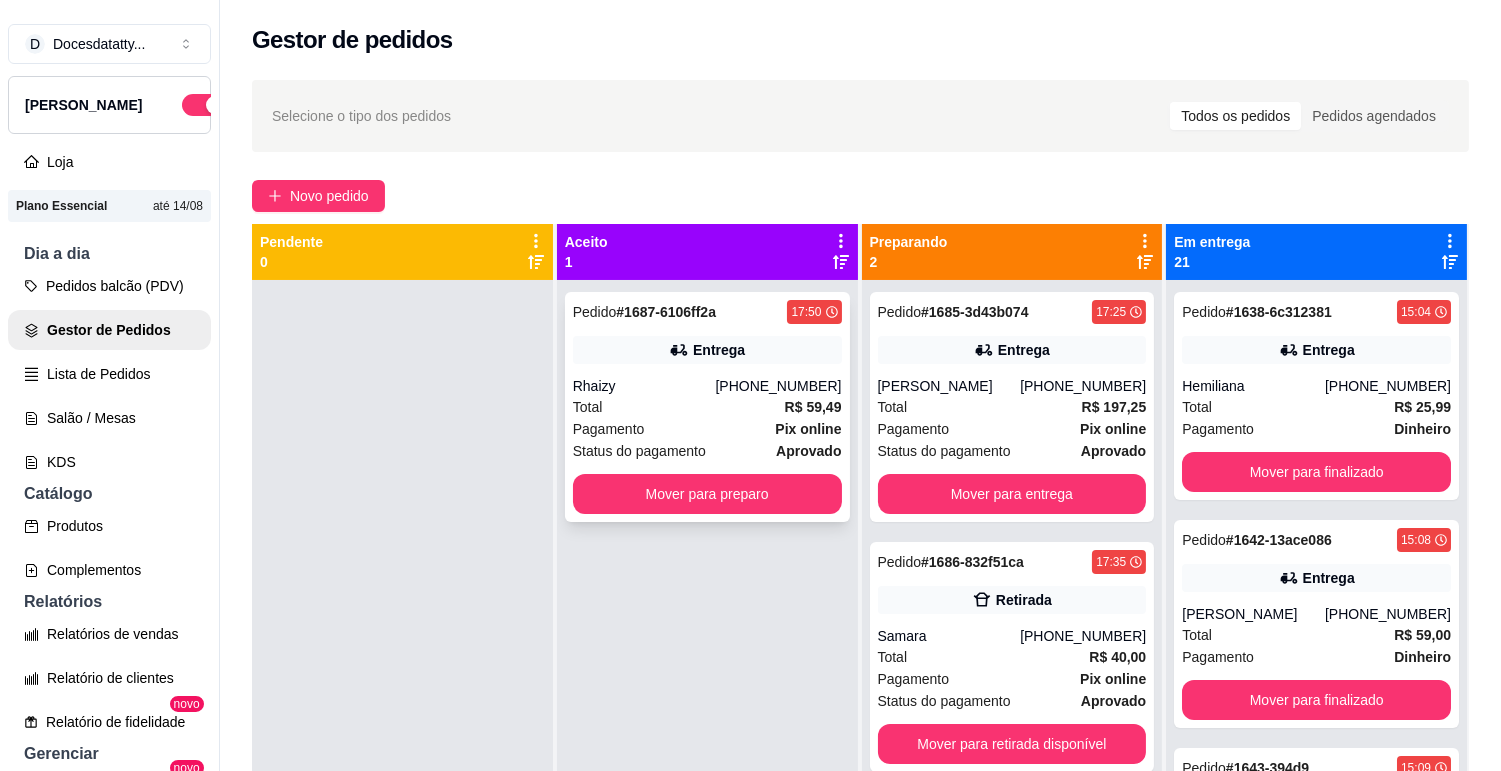 click on "Pagamento Pix online" at bounding box center (707, 429) 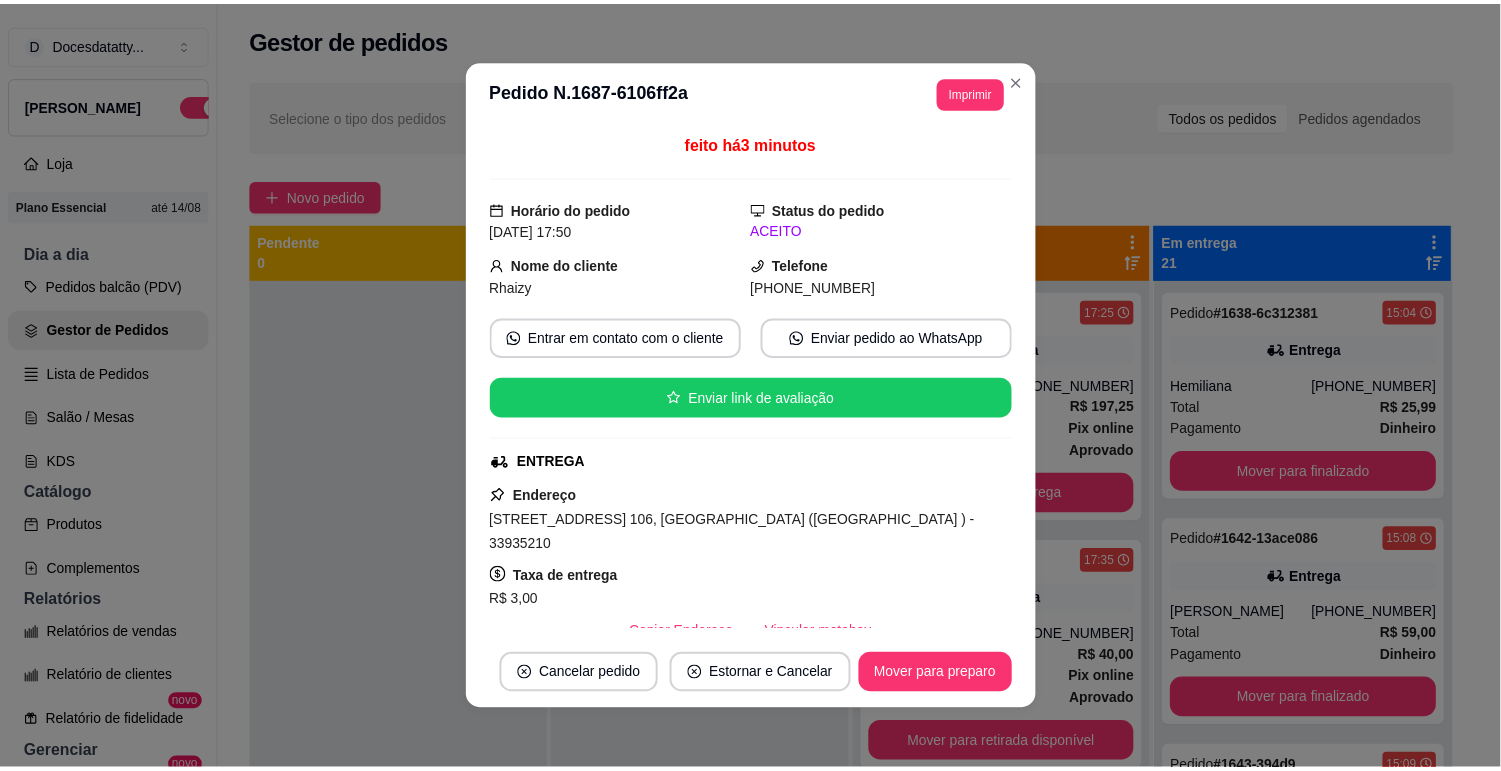 scroll, scrollTop: 222, scrollLeft: 0, axis: vertical 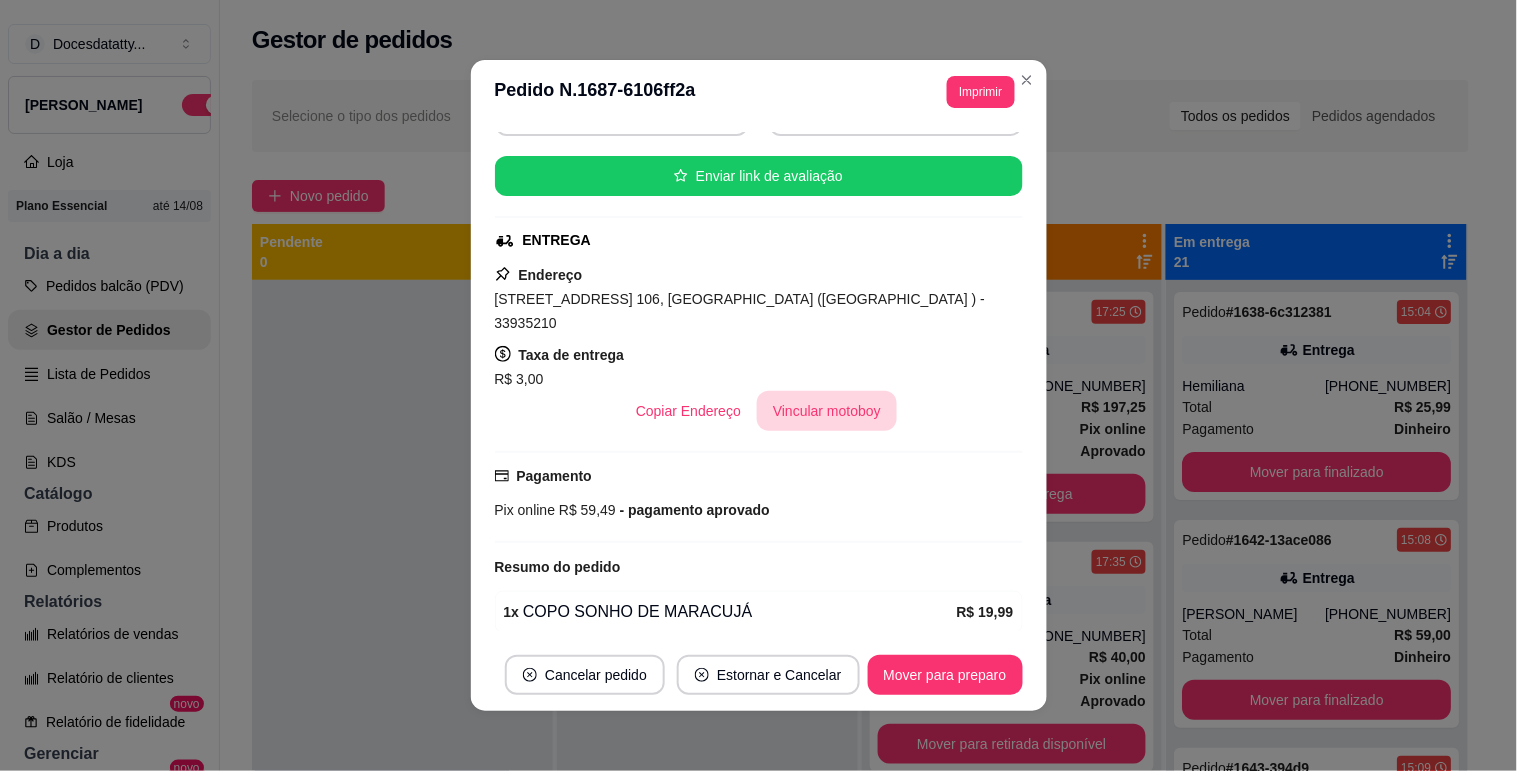 click on "Vincular motoboy" at bounding box center [827, 411] 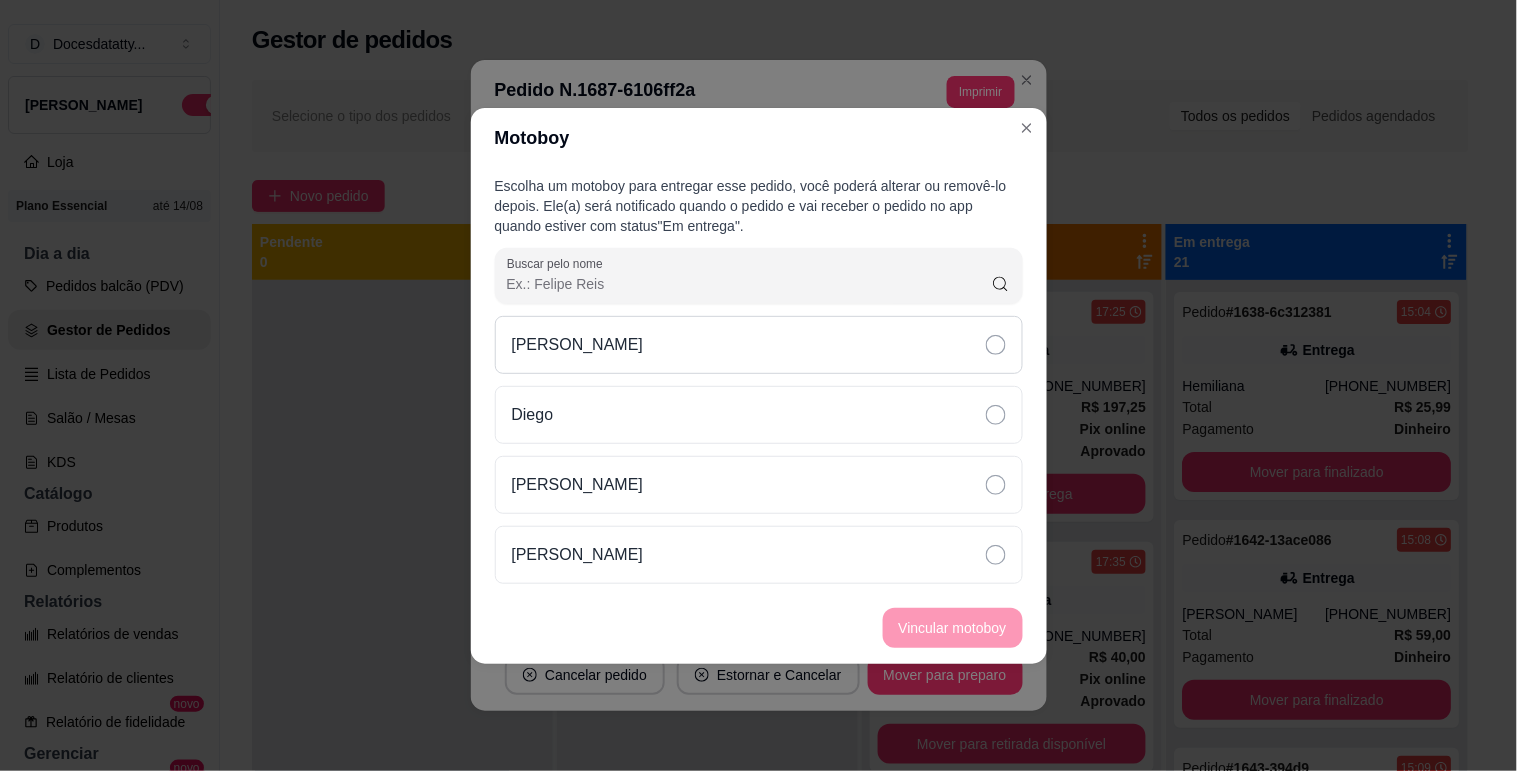 click on "[PERSON_NAME]" at bounding box center [578, 345] 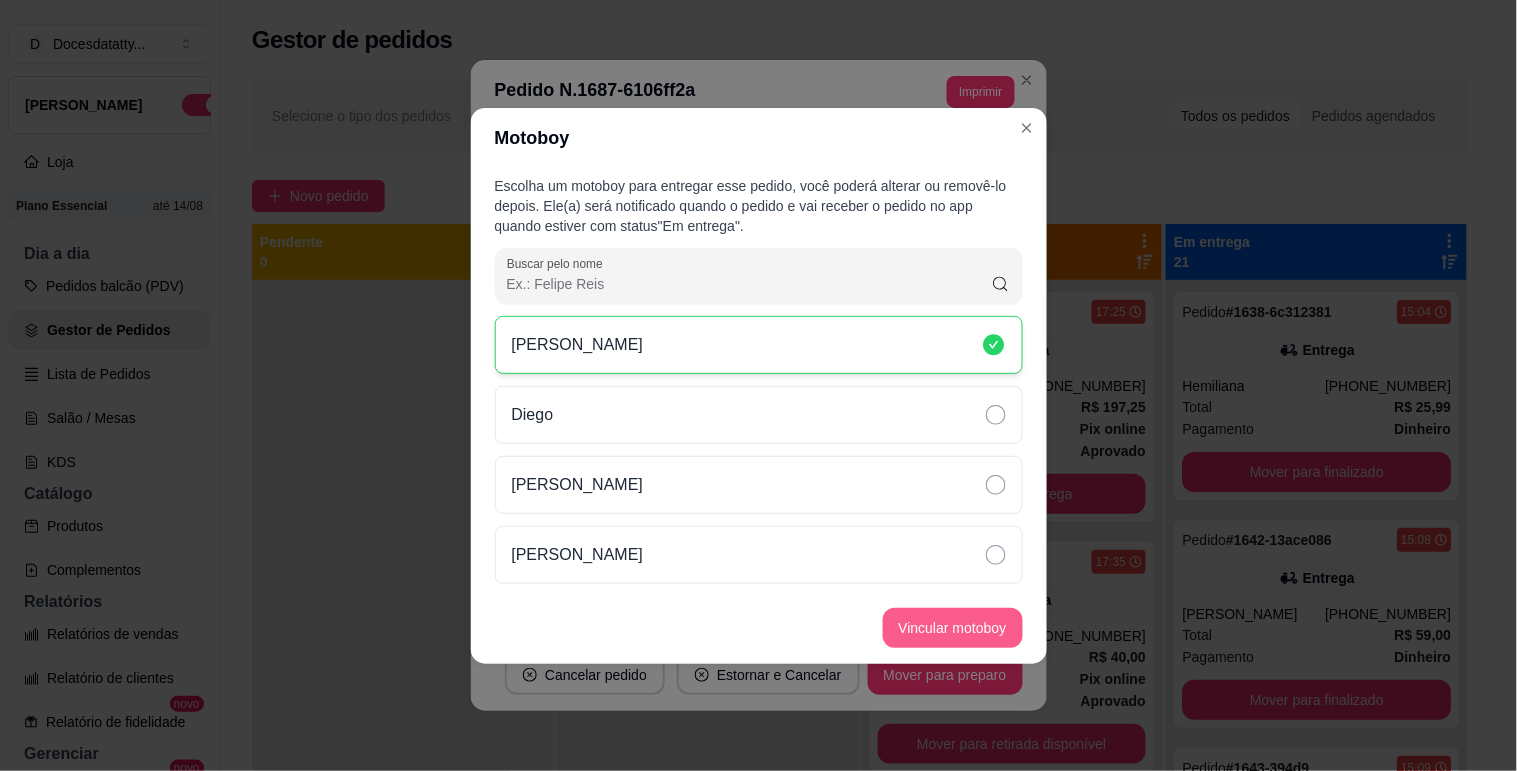 click on "Vincular motoboy" at bounding box center (953, 628) 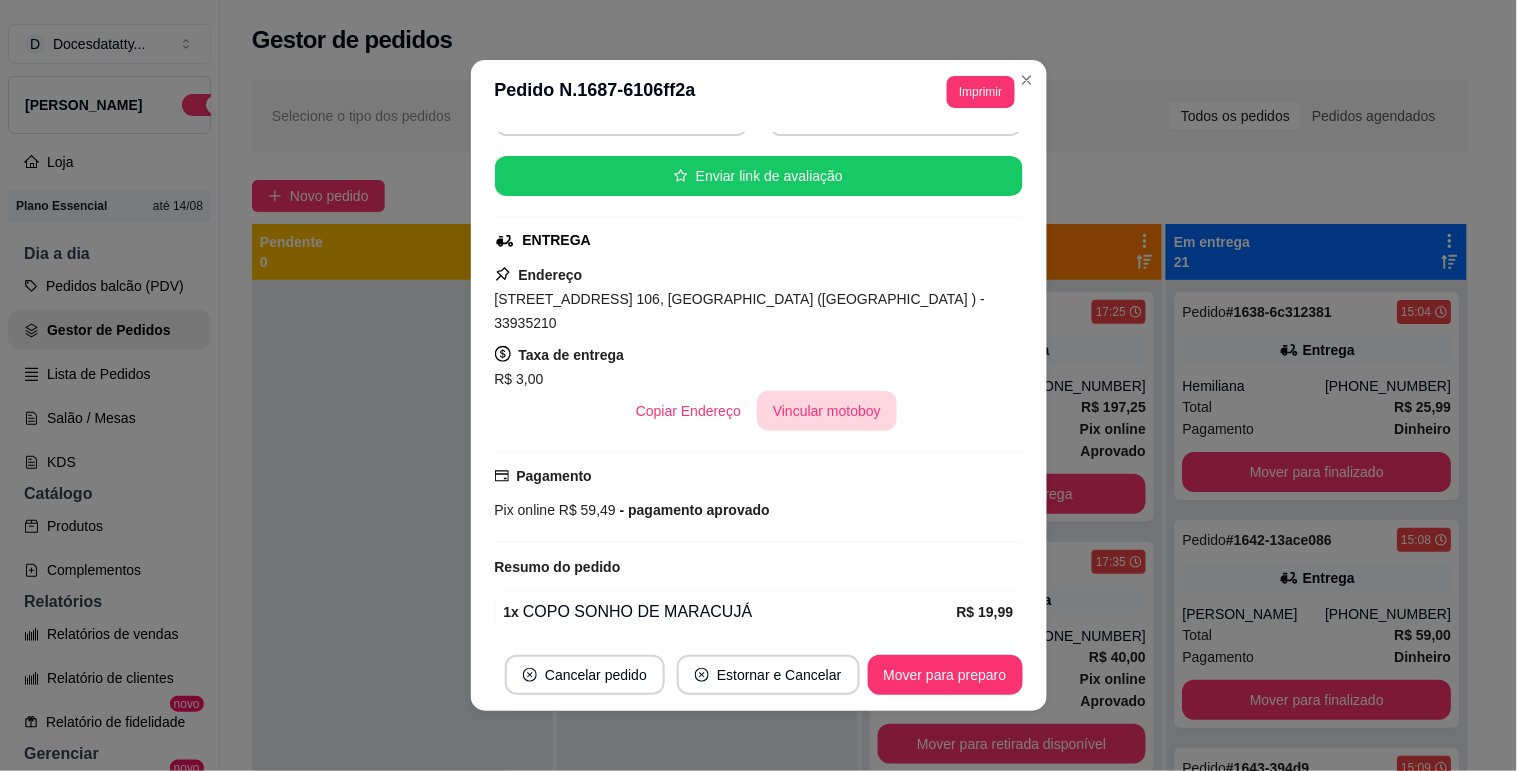 click on "Vincular motoboy" at bounding box center [827, 411] 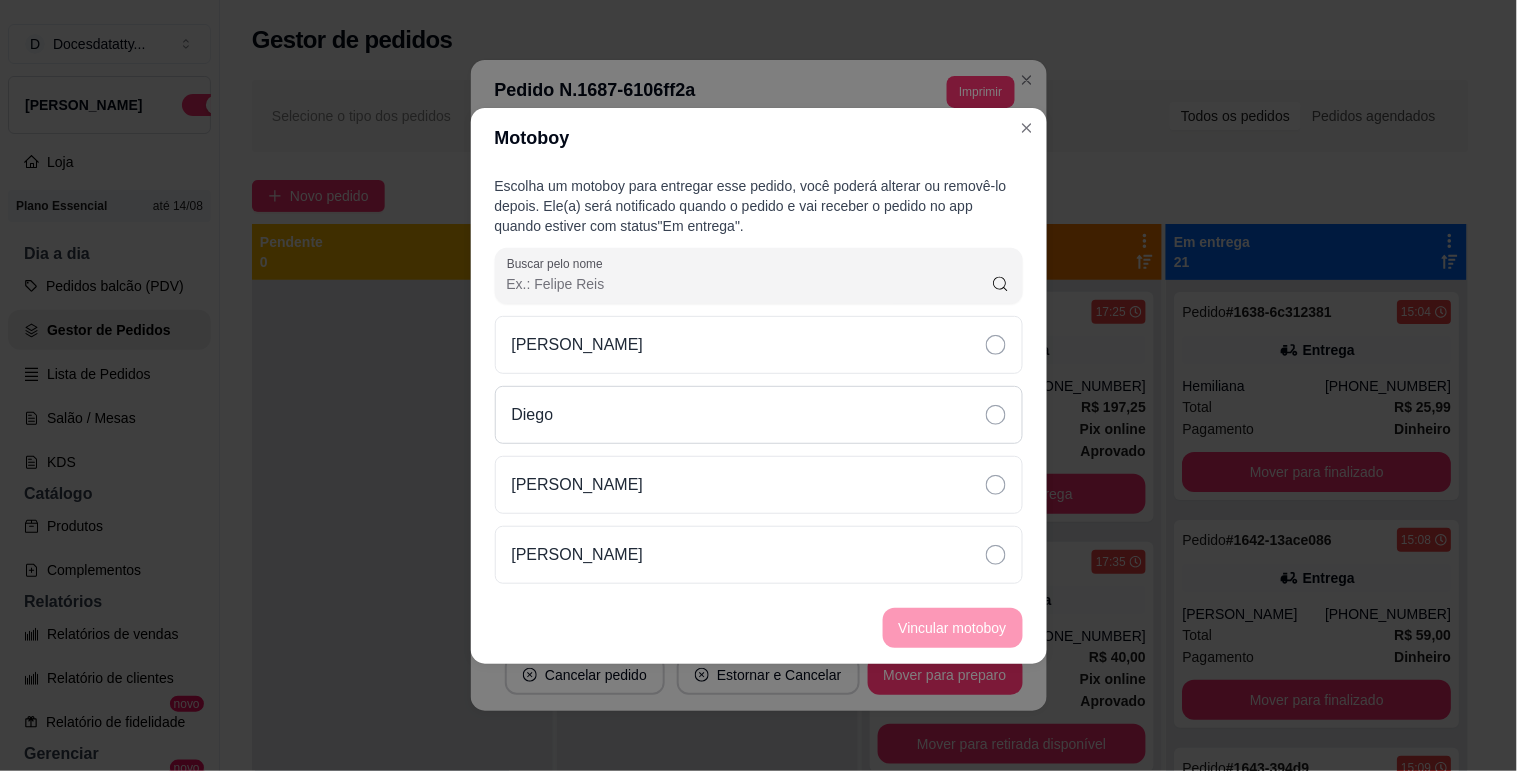 drag, startPoint x: 765, startPoint y: 356, endPoint x: 821, endPoint y: 442, distance: 102.625534 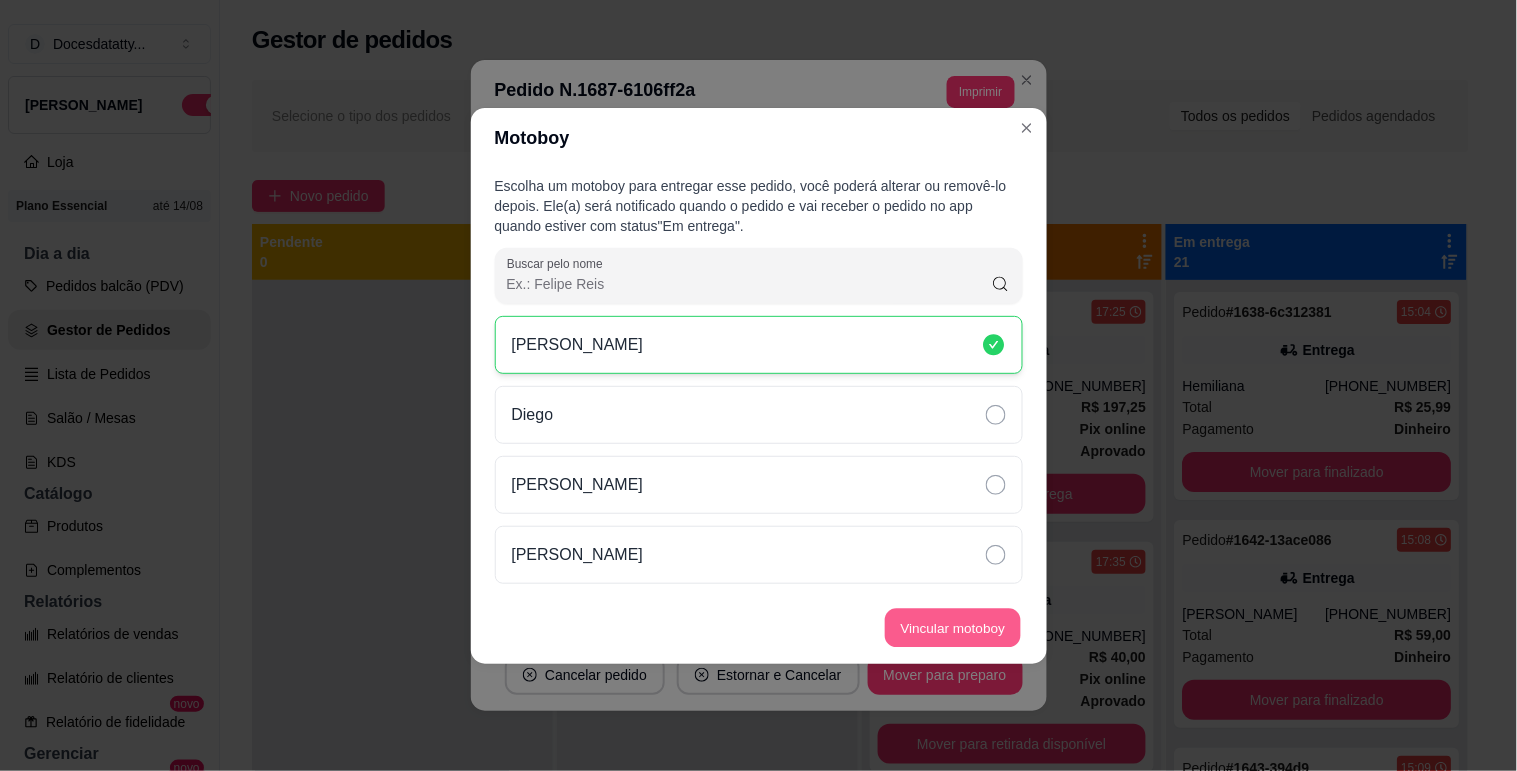 click on "Vincular motoboy" at bounding box center (953, 627) 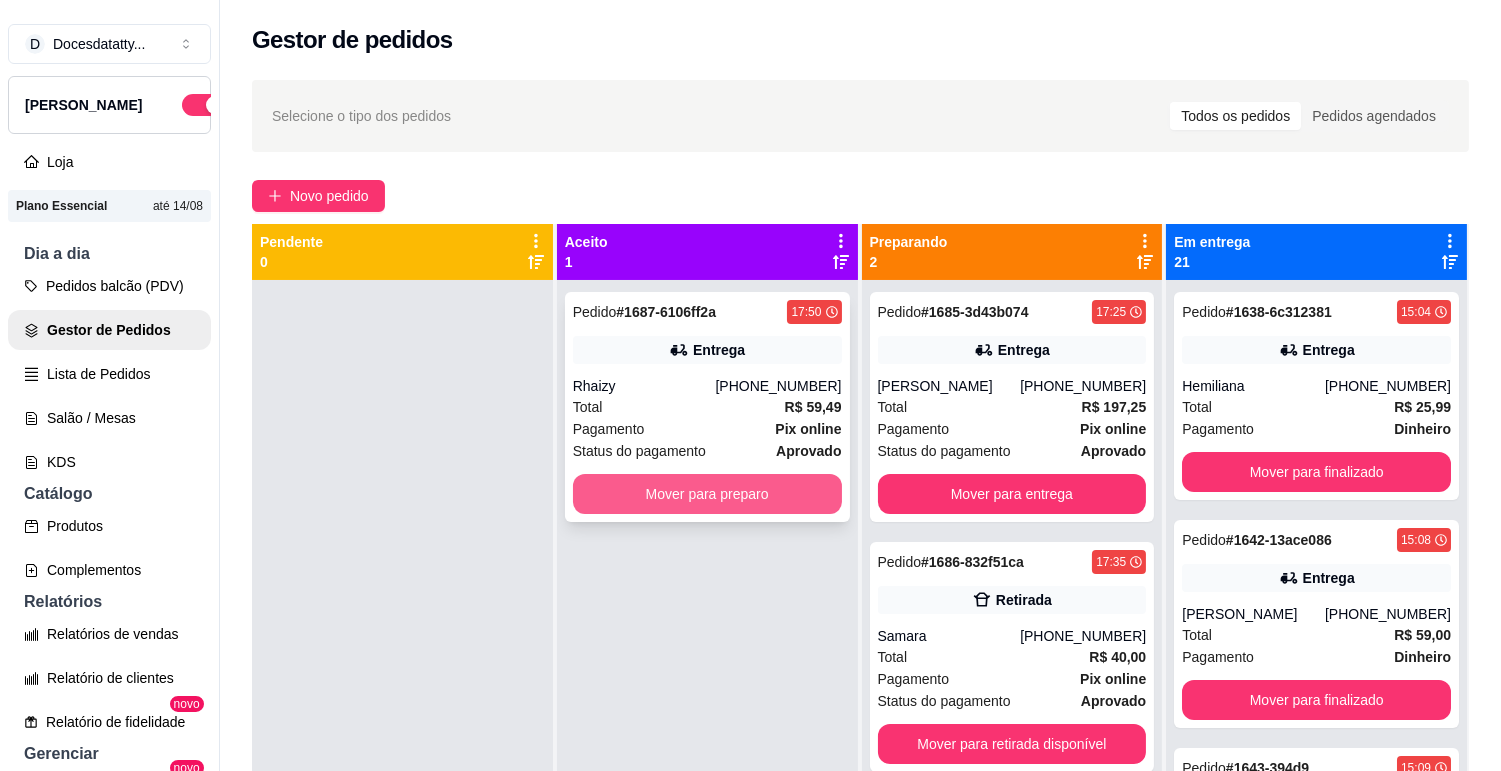 click on "Mover para preparo" at bounding box center [707, 494] 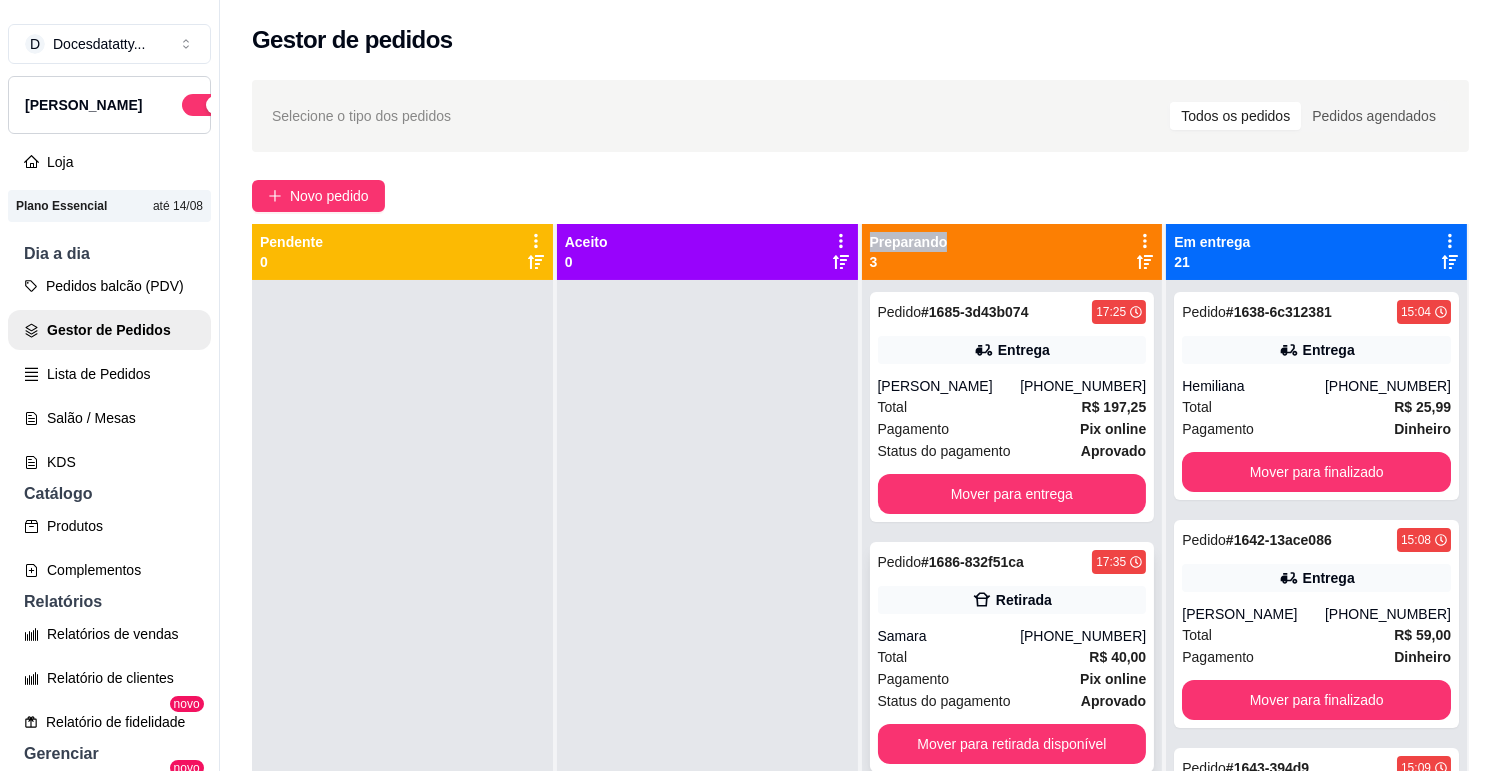 scroll, scrollTop: 55, scrollLeft: 0, axis: vertical 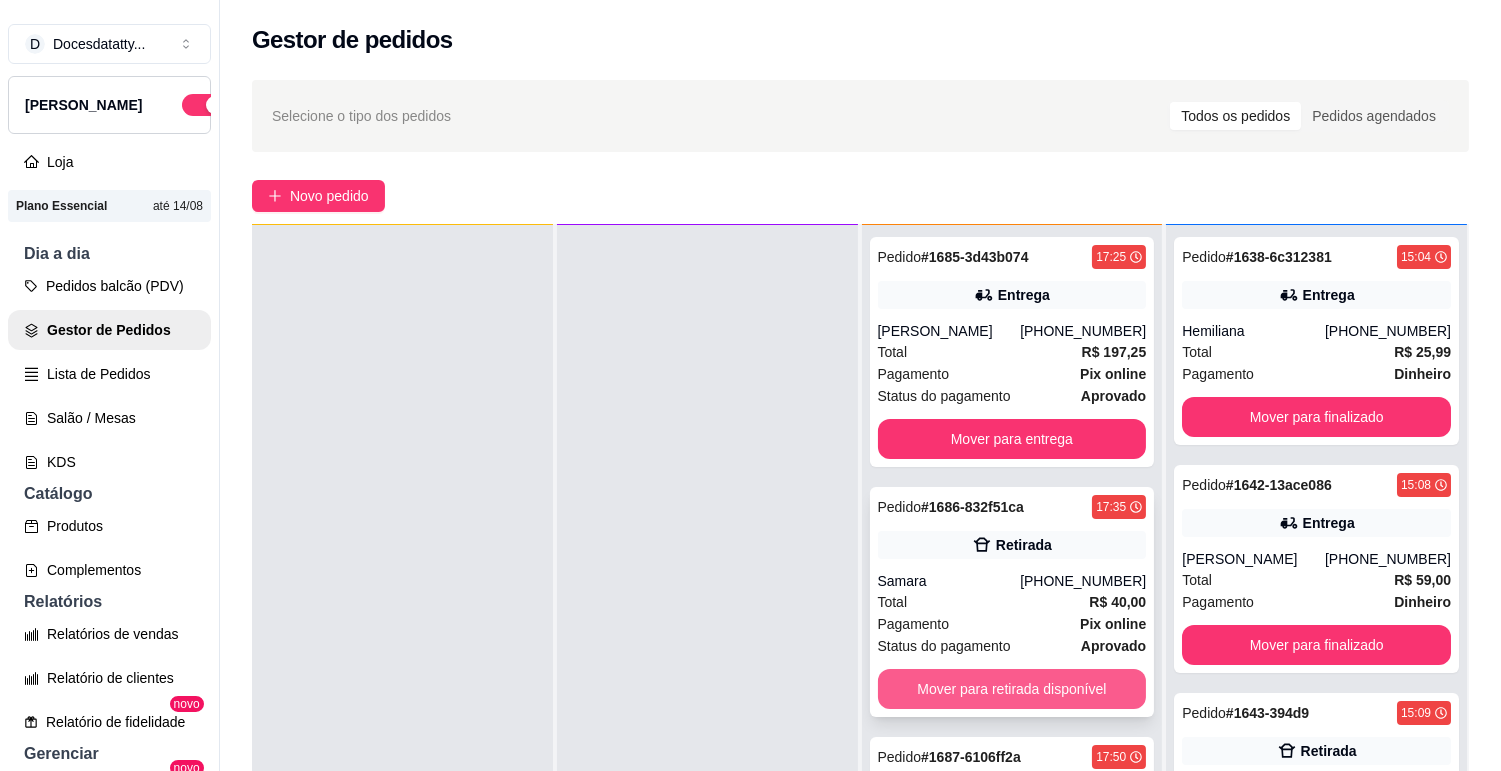 click on "Mover para retirada disponível" at bounding box center [1012, 689] 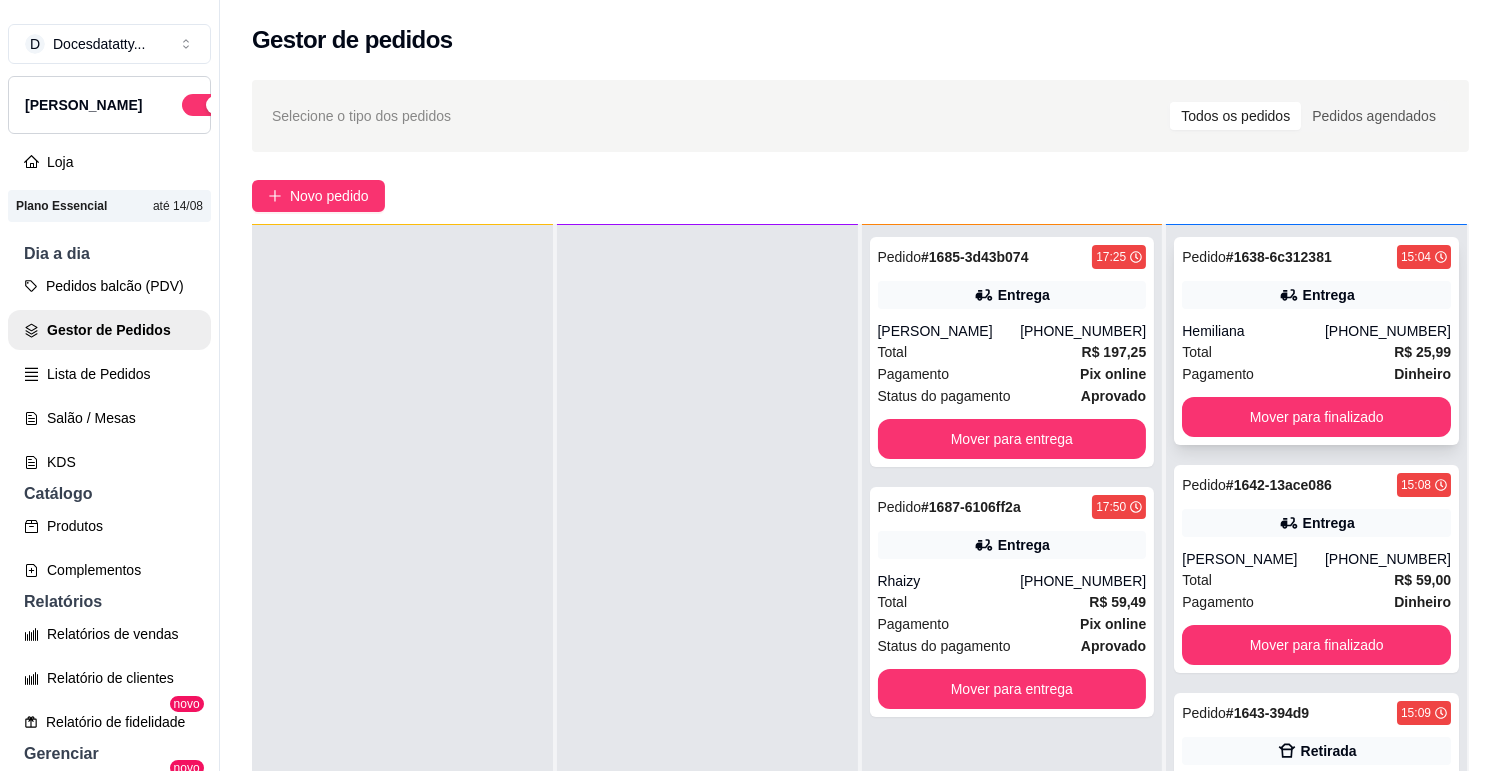 scroll, scrollTop: 0, scrollLeft: 0, axis: both 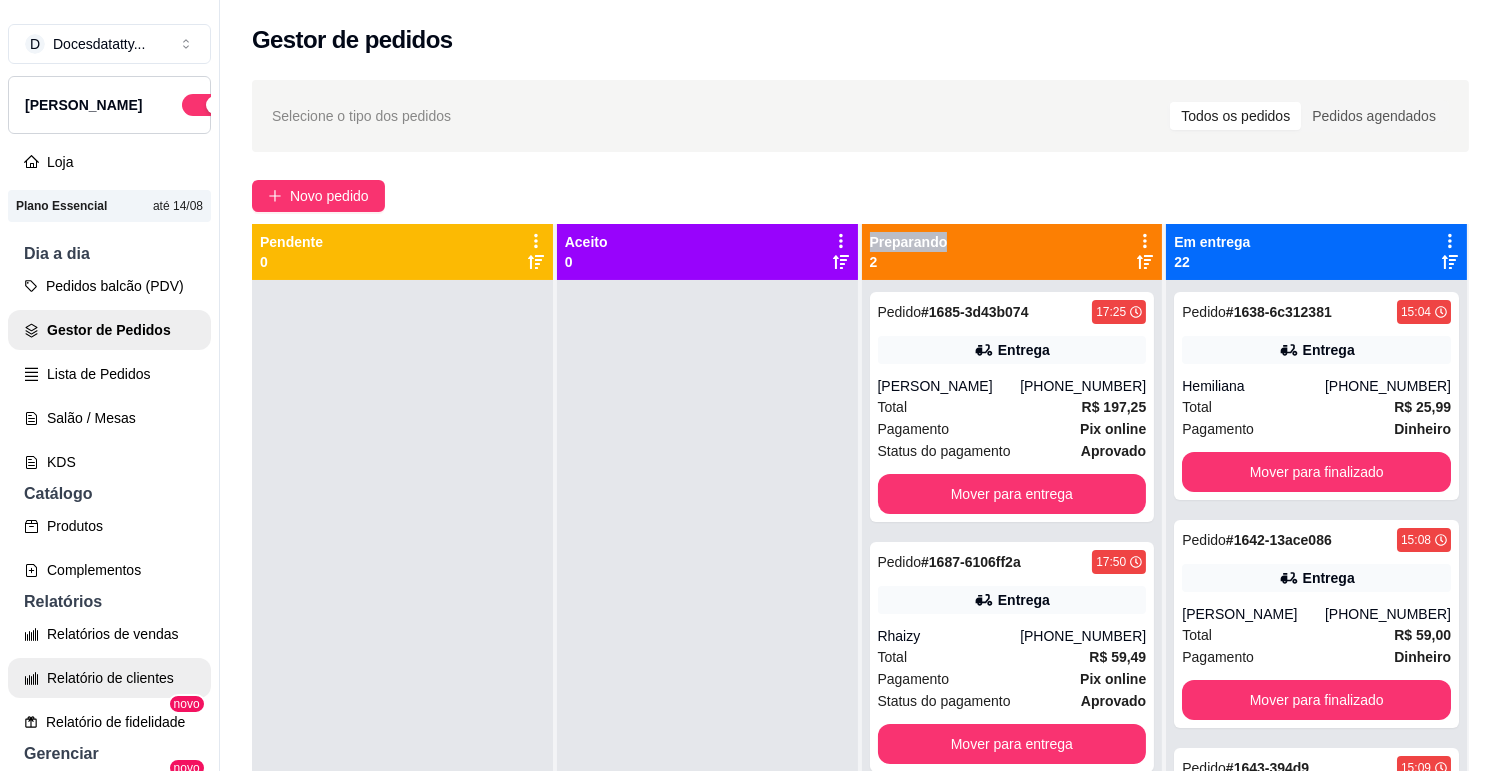 click on "Relatórios de vendas" at bounding box center [109, 634] 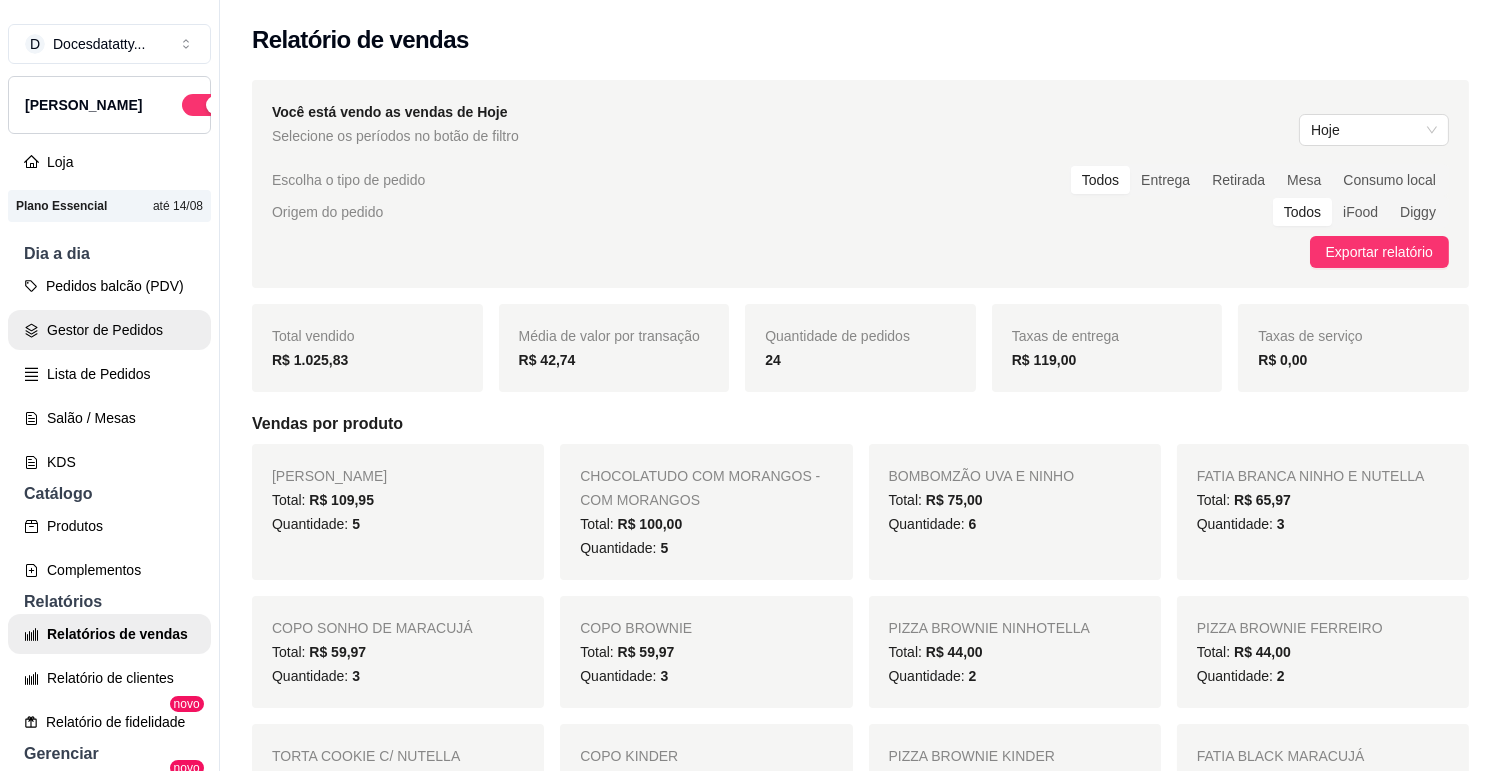 click on "Gestor de Pedidos" at bounding box center [109, 330] 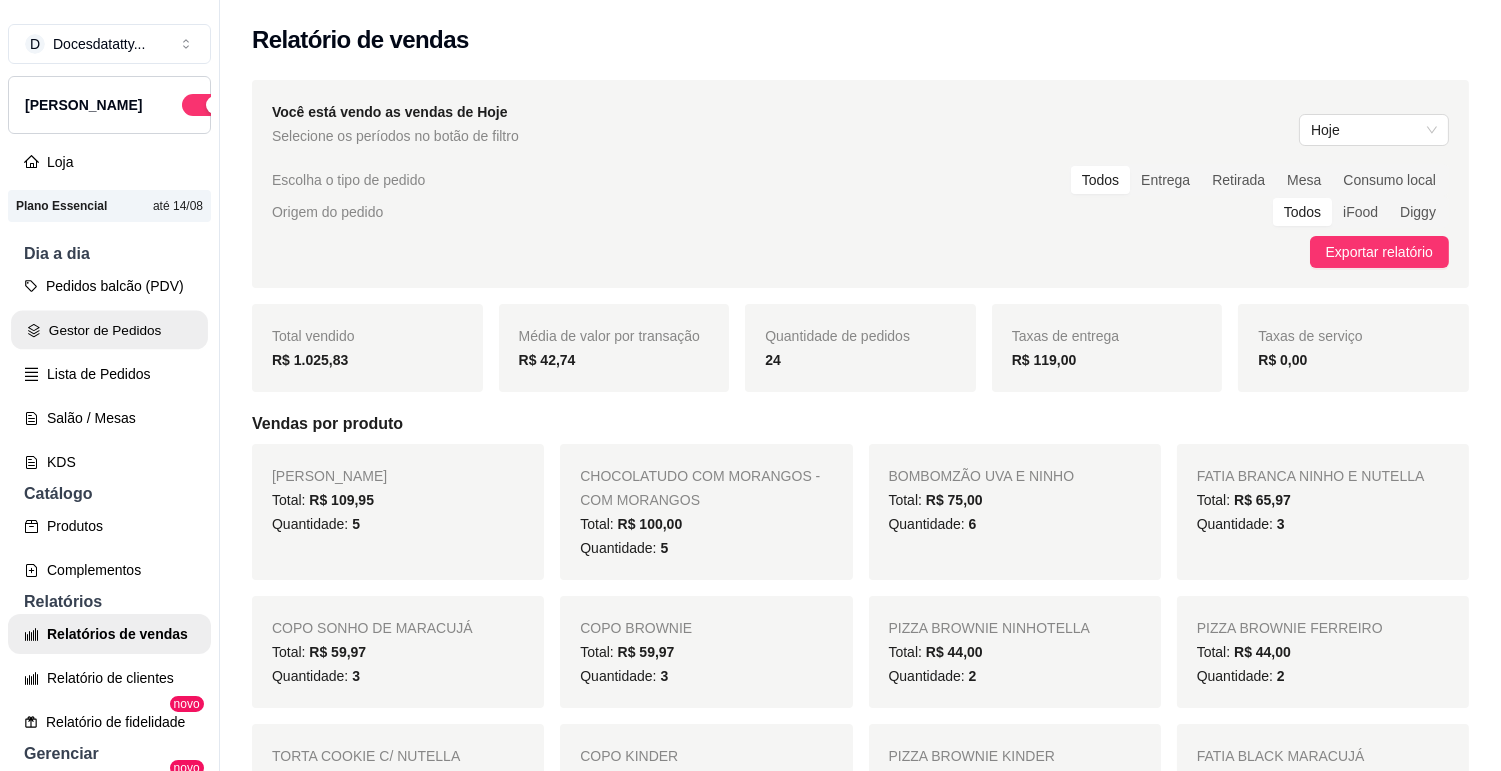 click on "Gestor de Pedidos" at bounding box center (109, 330) 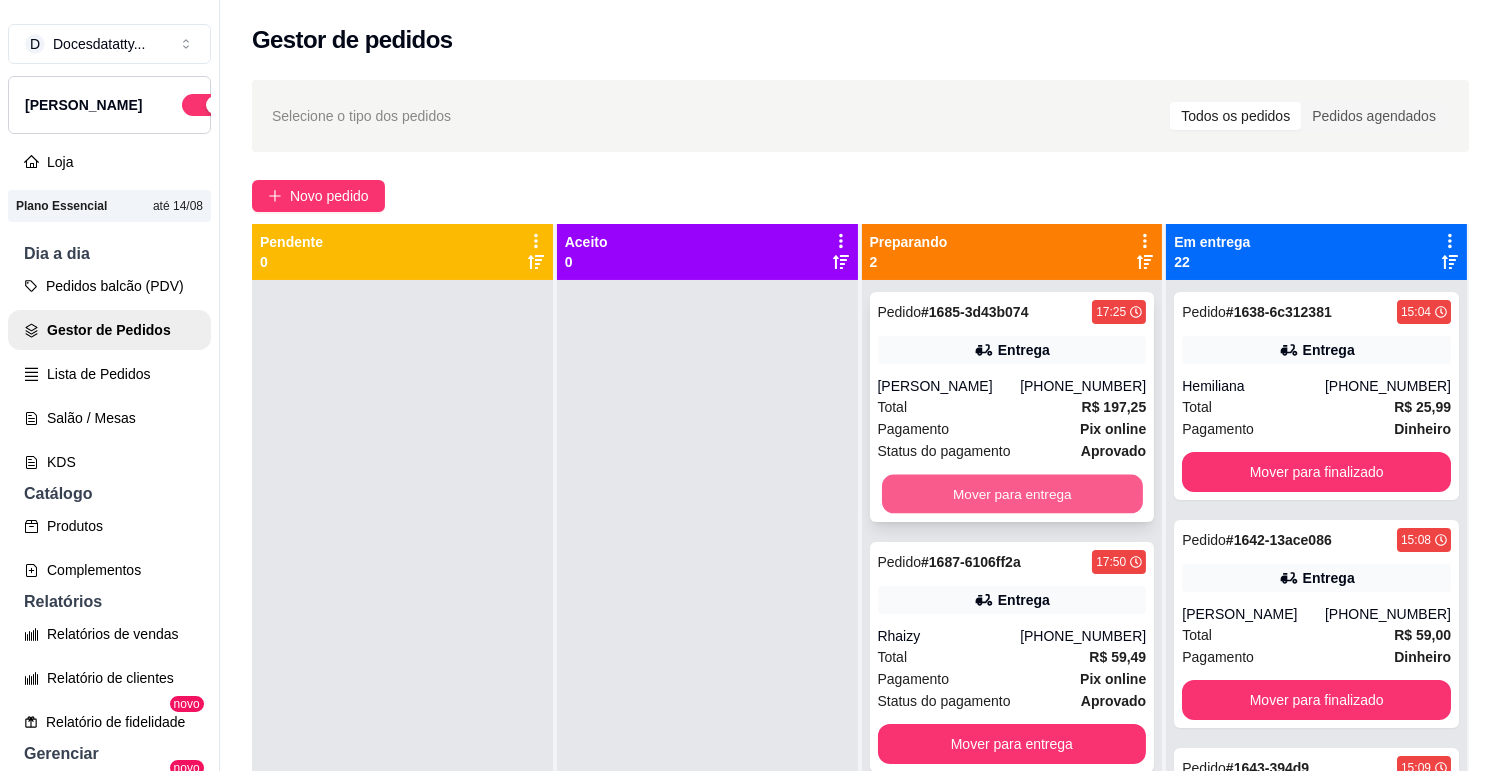 click on "Mover para entrega" at bounding box center (1012, 494) 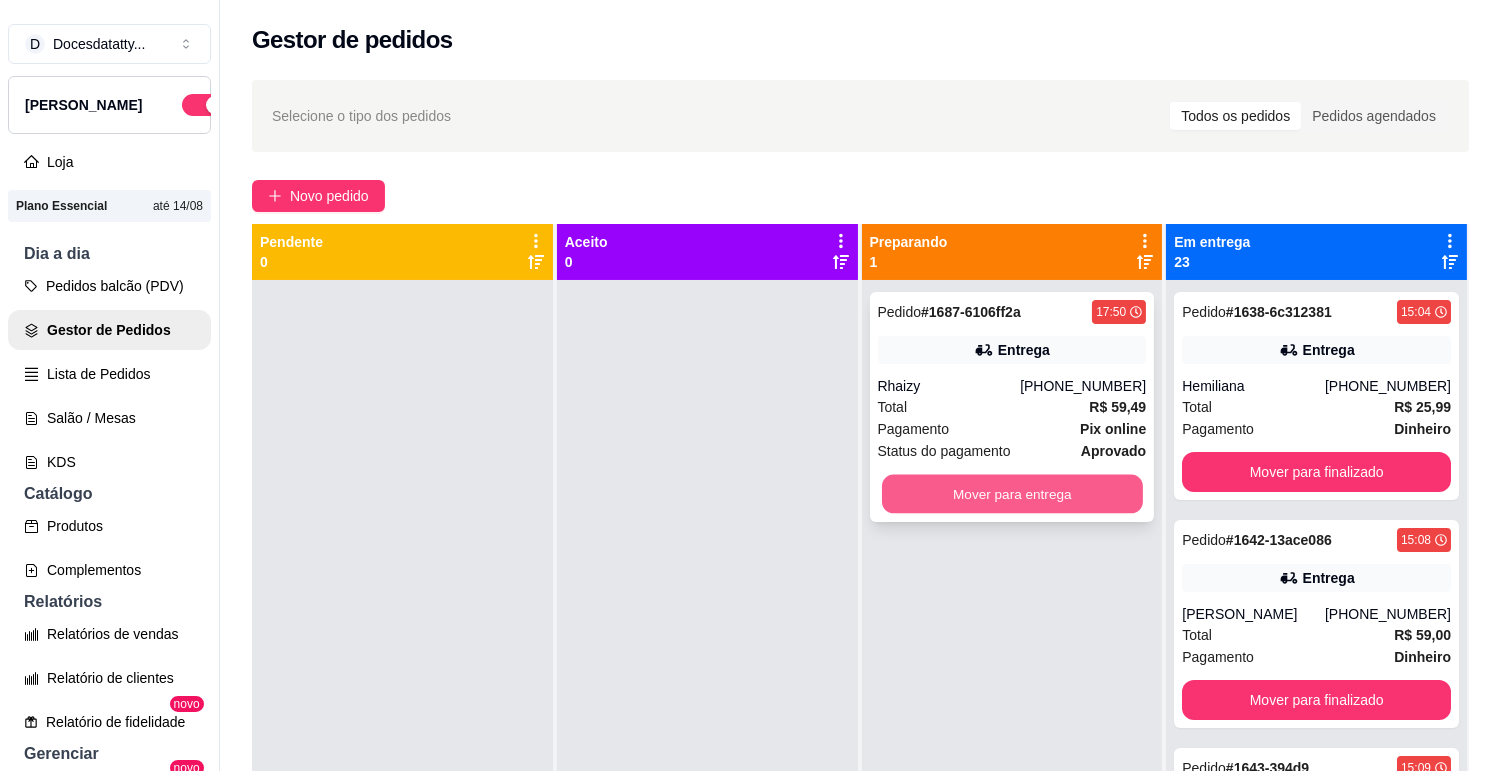 click on "Mover para entrega" at bounding box center [1012, 494] 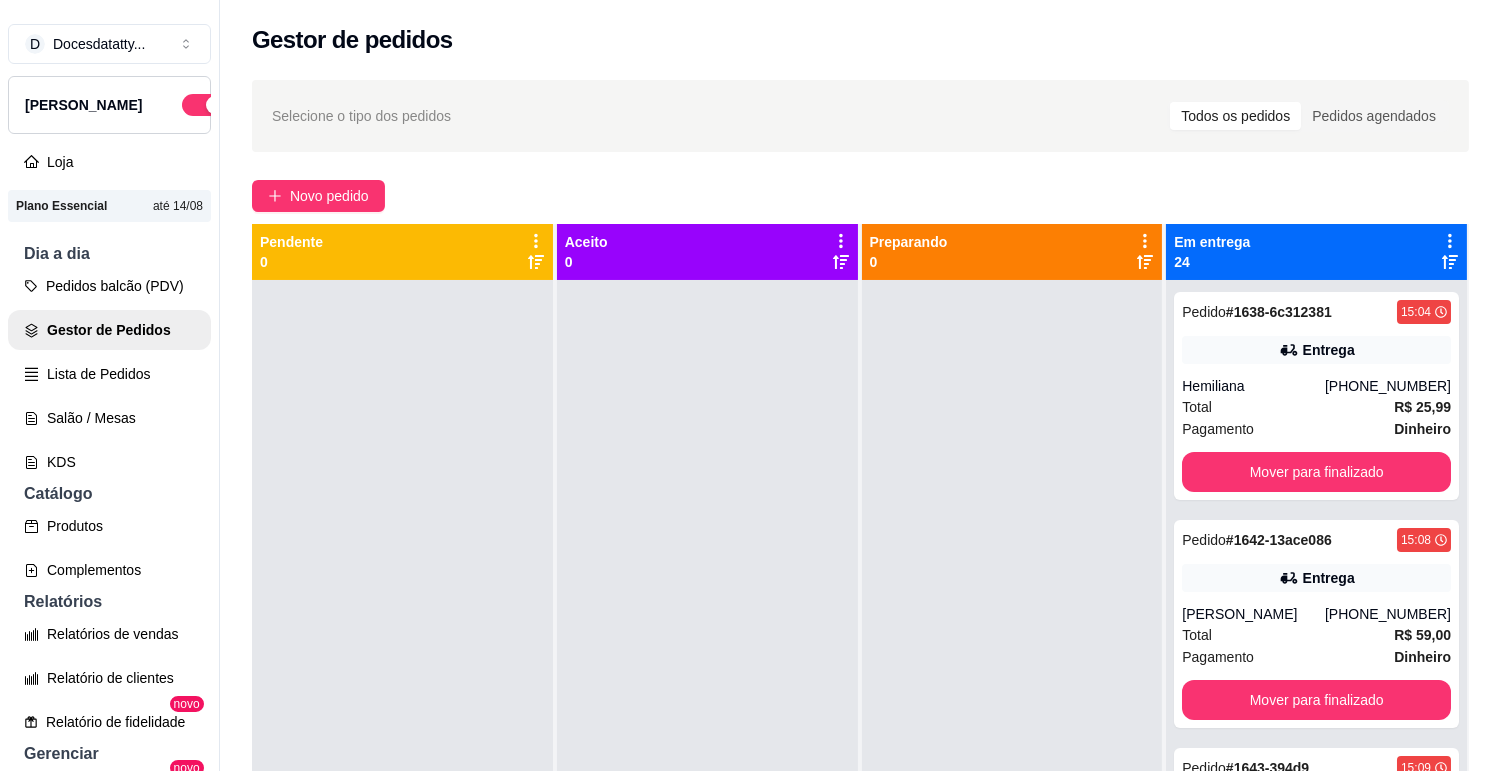 scroll, scrollTop: 55, scrollLeft: 0, axis: vertical 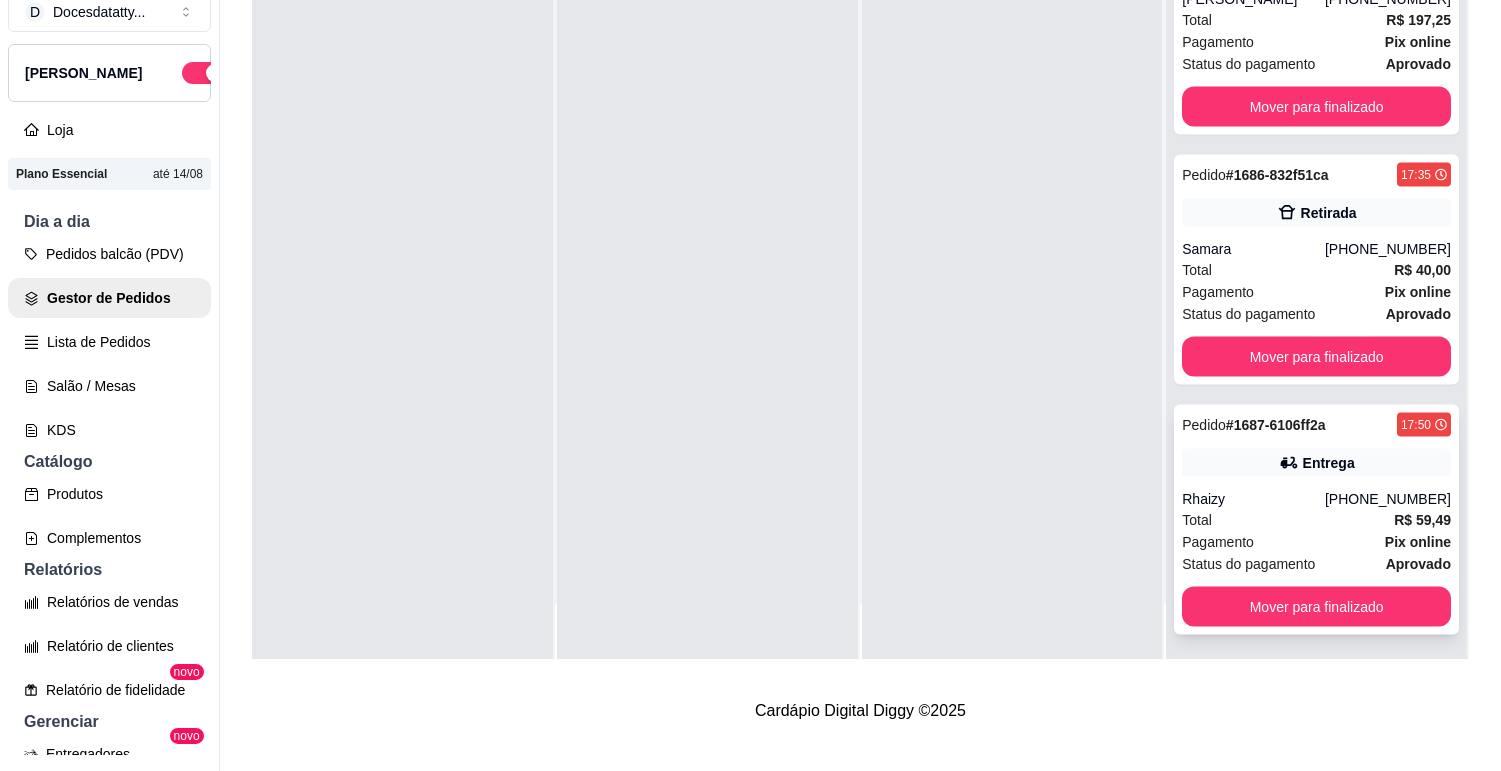 click on "Rhaizy" at bounding box center [1253, 499] 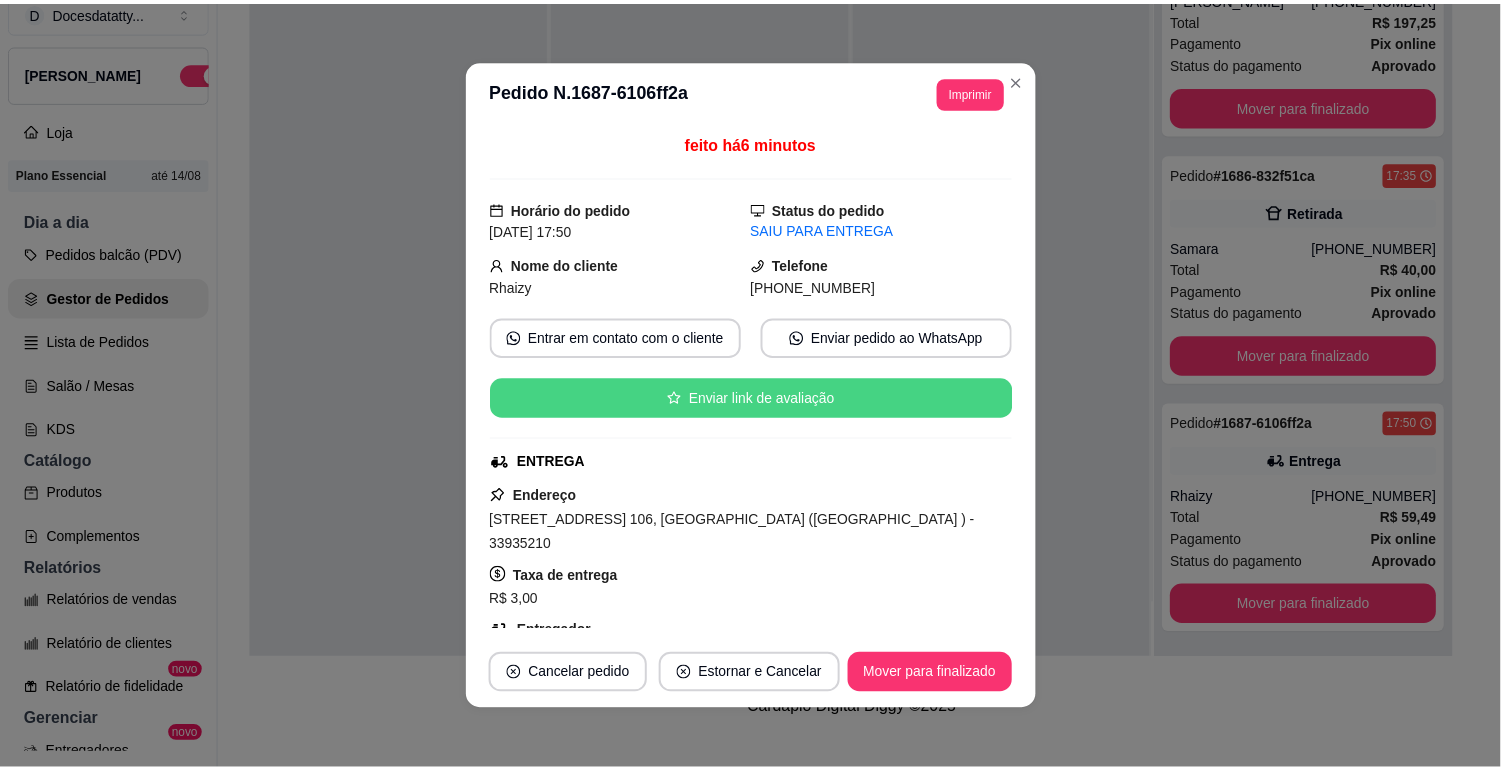 scroll, scrollTop: 111, scrollLeft: 0, axis: vertical 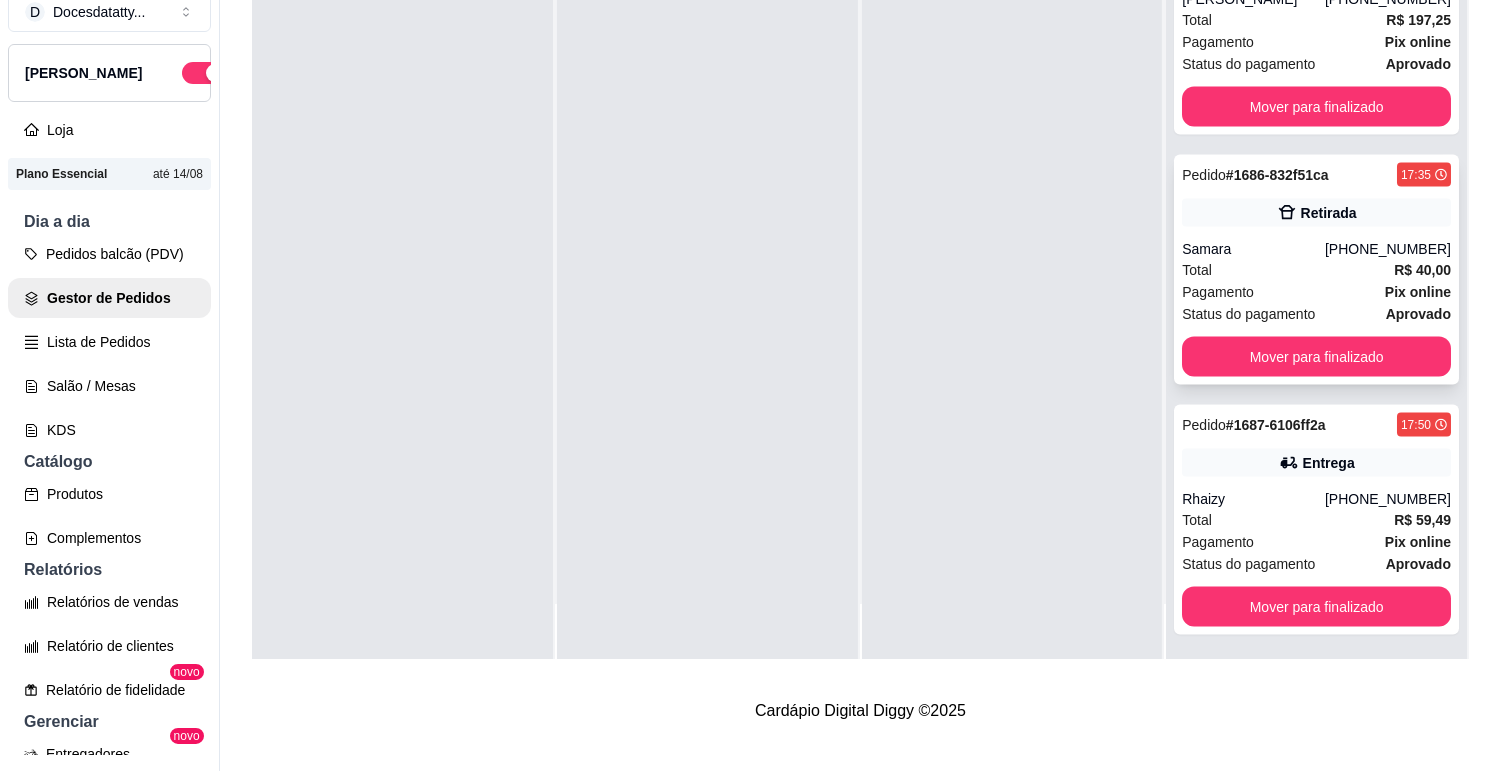 click on "Samara" at bounding box center [1253, 249] 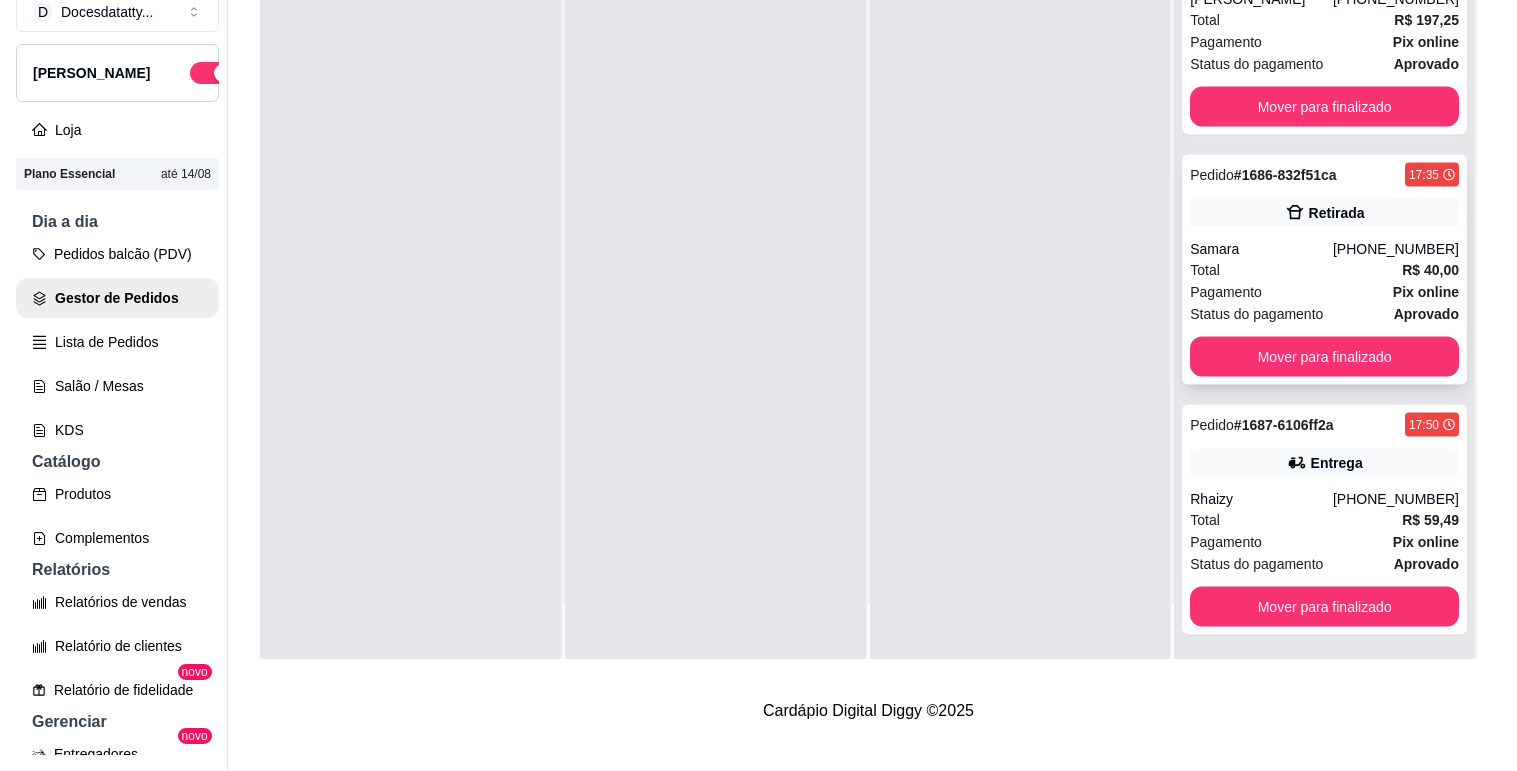 scroll, scrollTop: 4937, scrollLeft: 0, axis: vertical 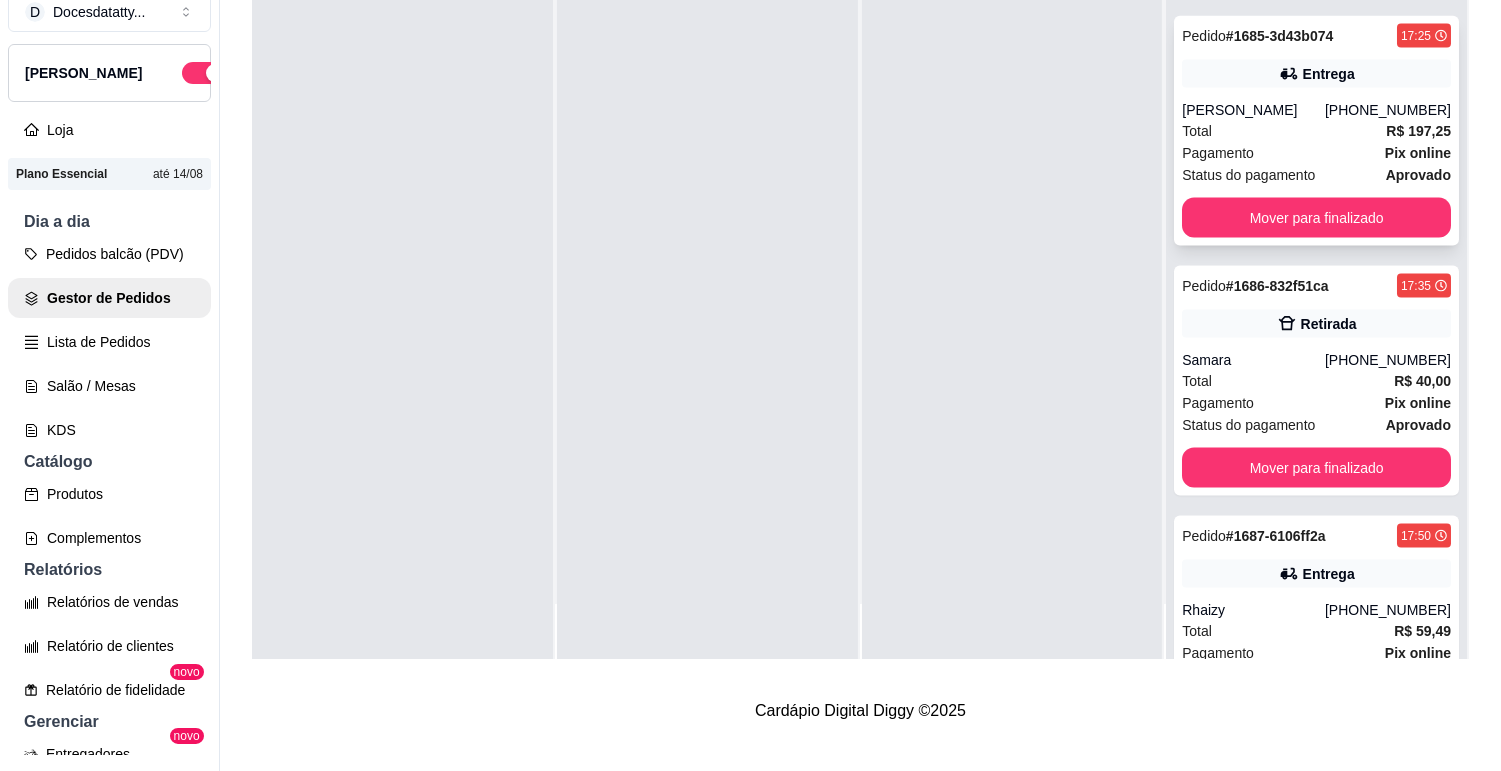 click on "[PERSON_NAME]" at bounding box center [1253, 110] 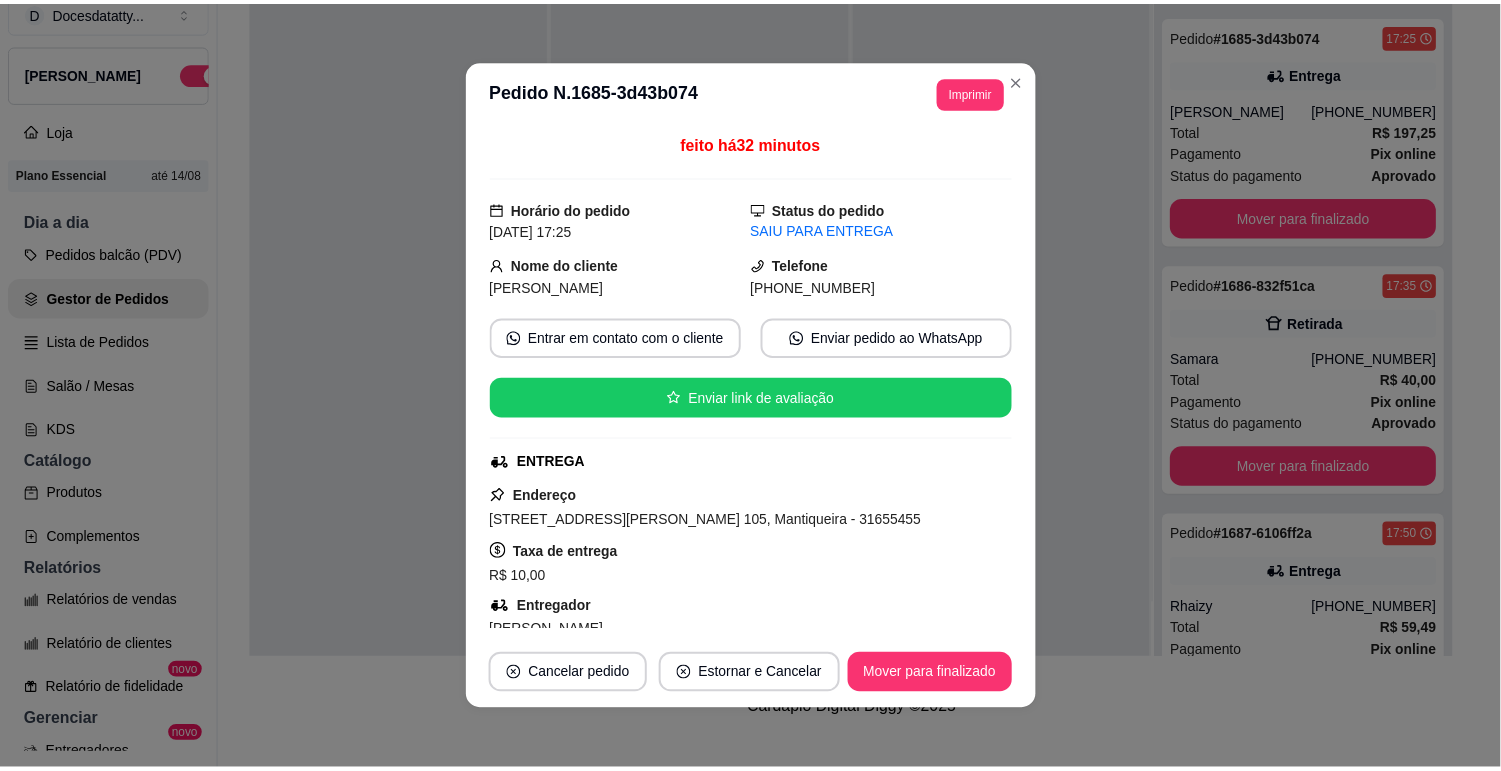 scroll, scrollTop: 111, scrollLeft: 0, axis: vertical 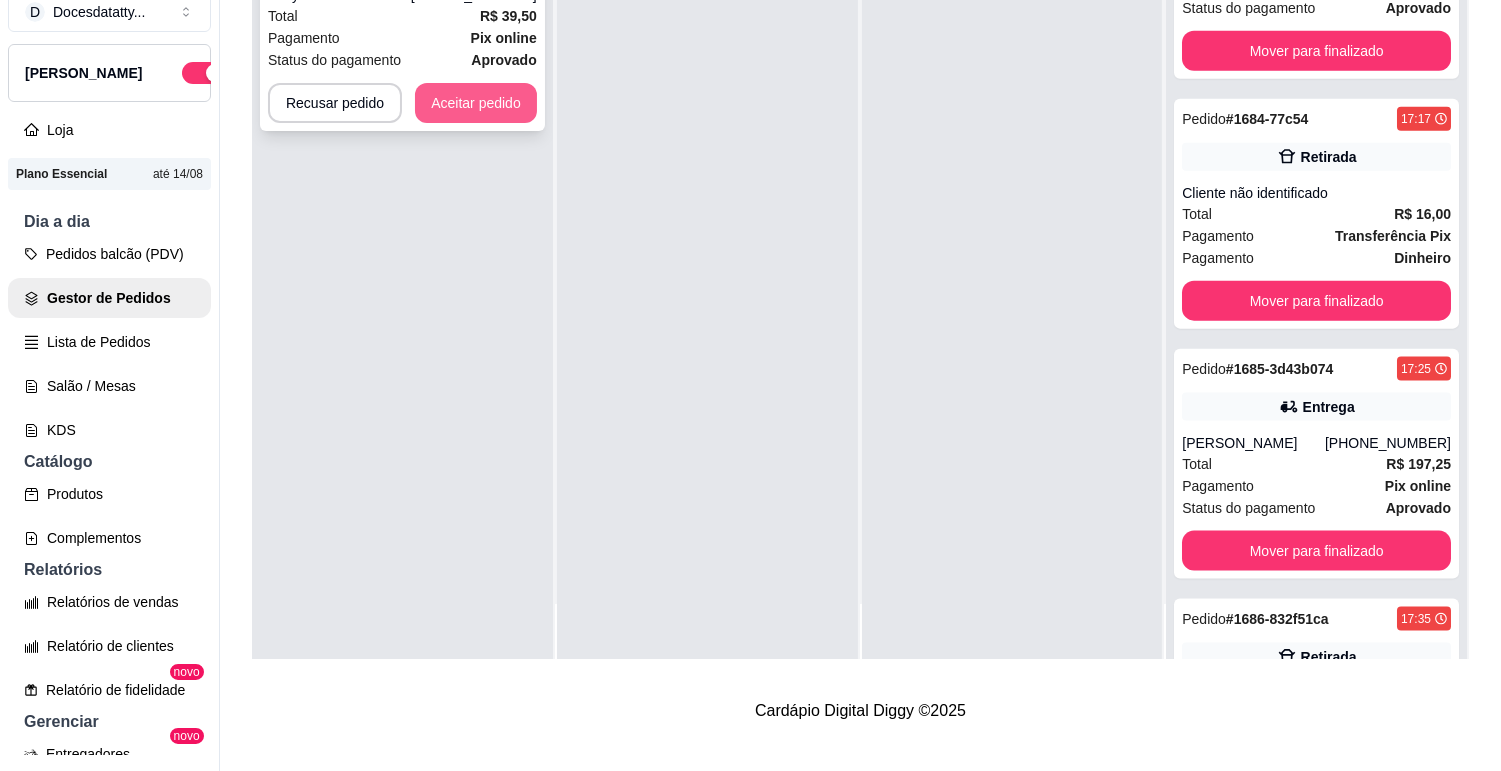 click on "Aceitar pedido" at bounding box center [476, 103] 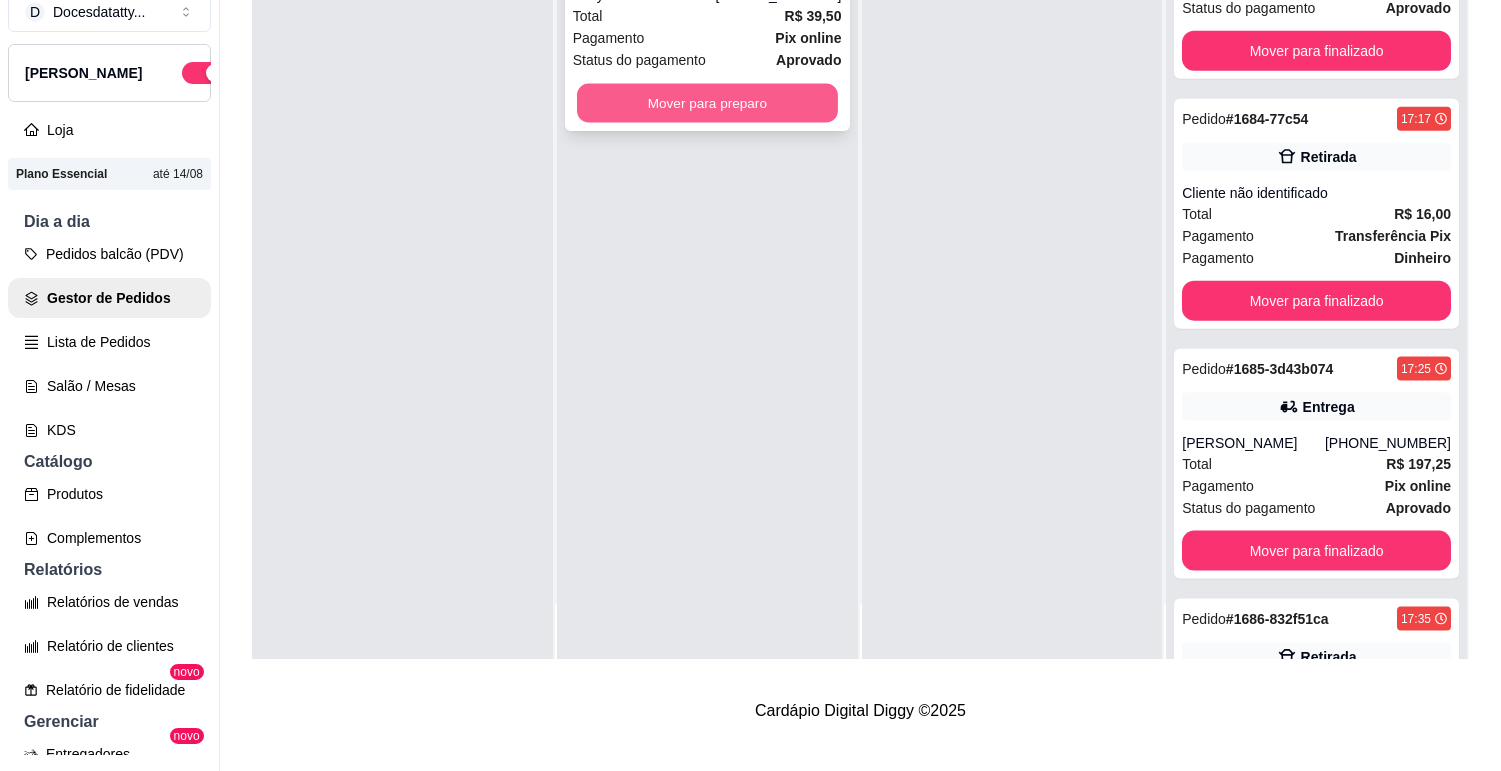 click on "Mover para preparo" at bounding box center (707, 103) 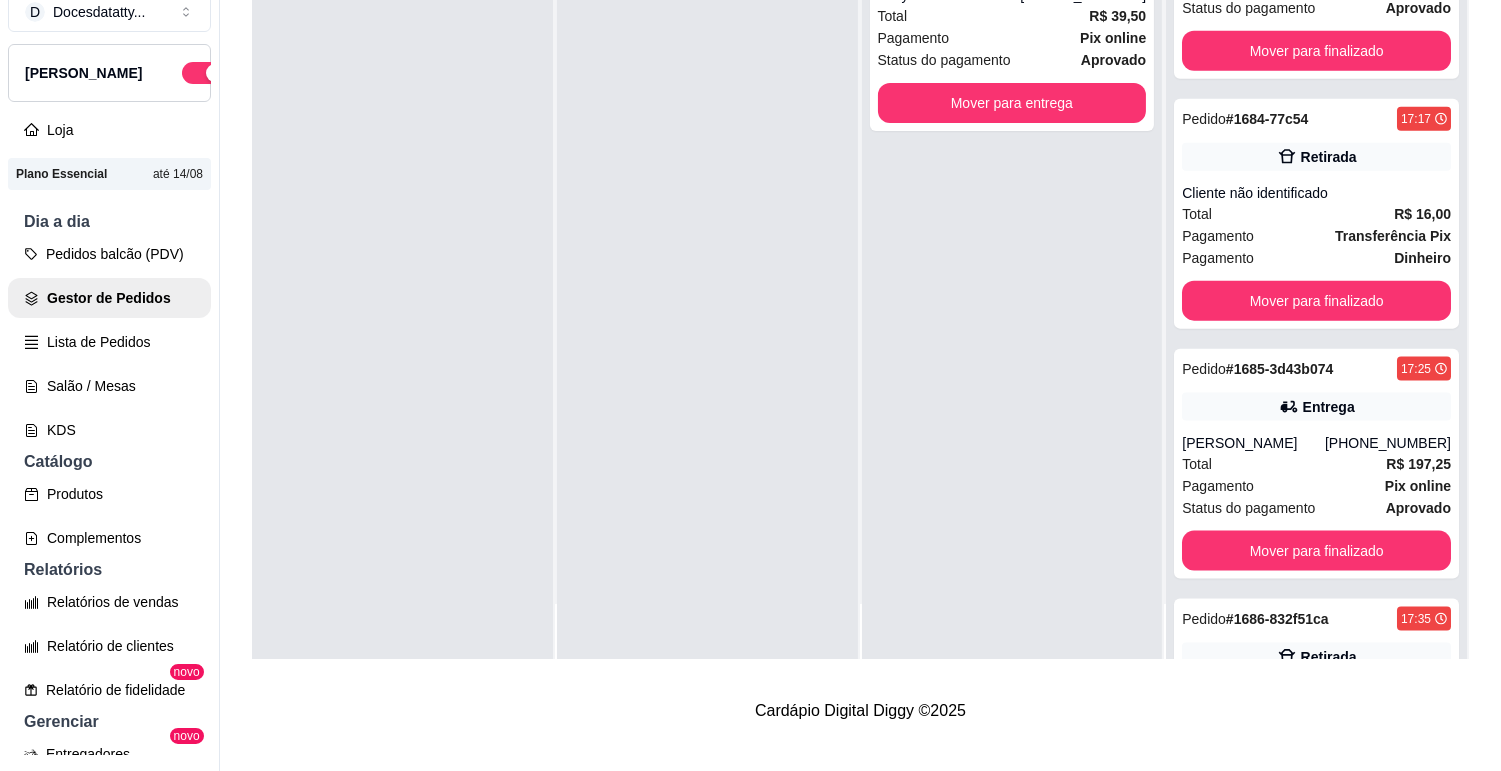 scroll, scrollTop: 0, scrollLeft: 0, axis: both 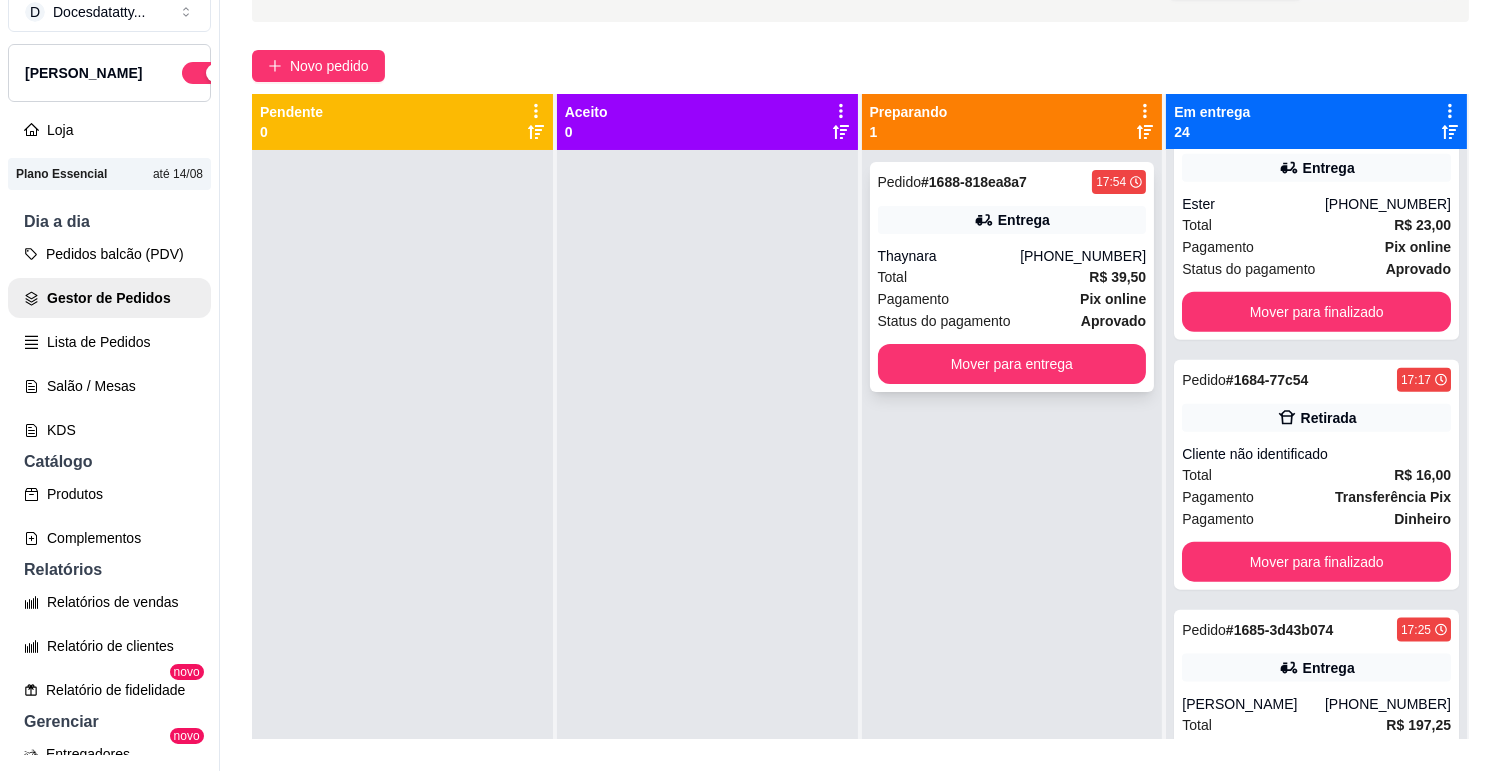 click on "Pedido  # 1688-818ea8a7 17:54 Entrega Thaynara [PHONE_NUMBER] Total R$ 39,50 Pagamento Pix online Status do pagamento aprovado Mover para entrega" at bounding box center (1012, 277) 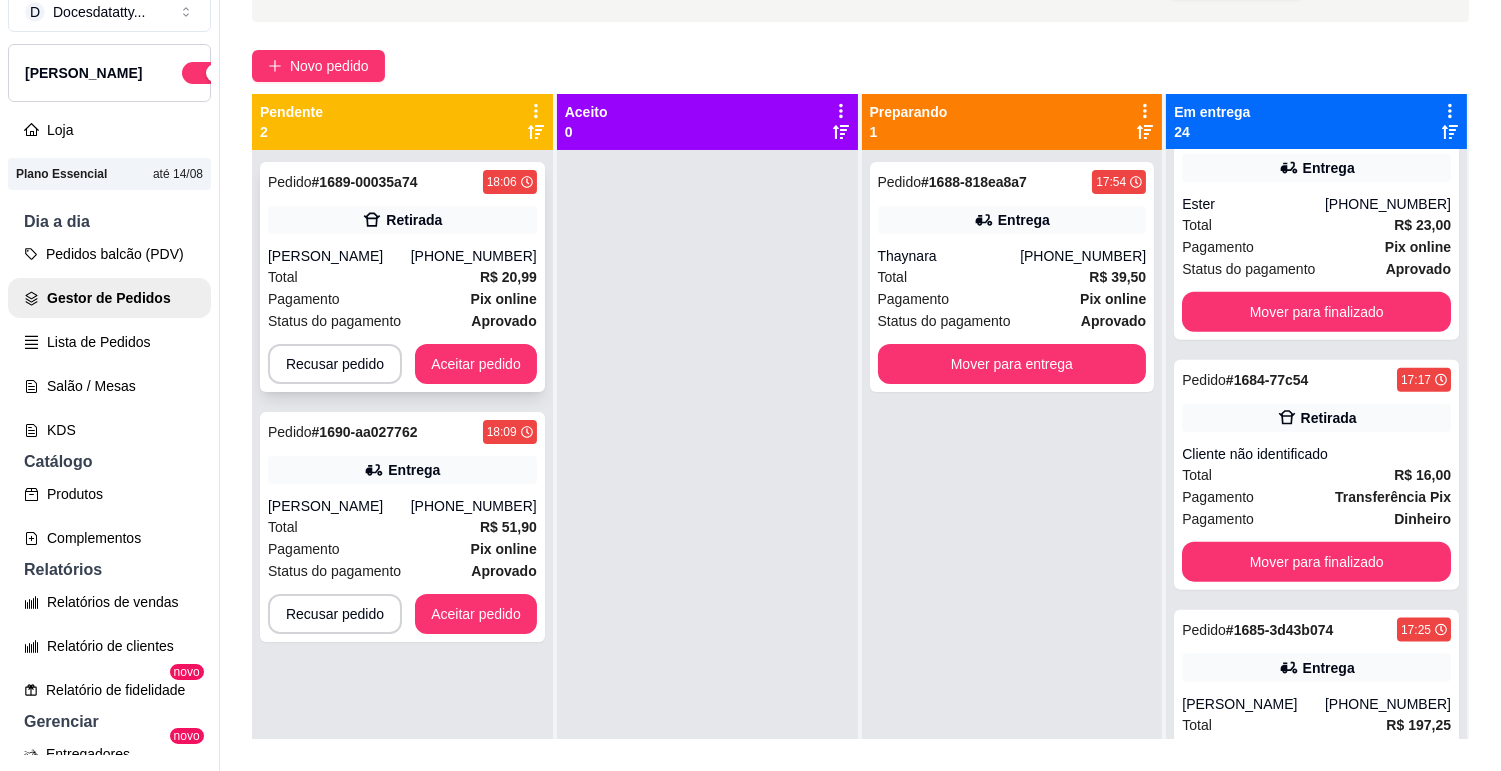 drag, startPoint x: 497, startPoint y: 393, endPoint x: 483, endPoint y: 374, distance: 23.600847 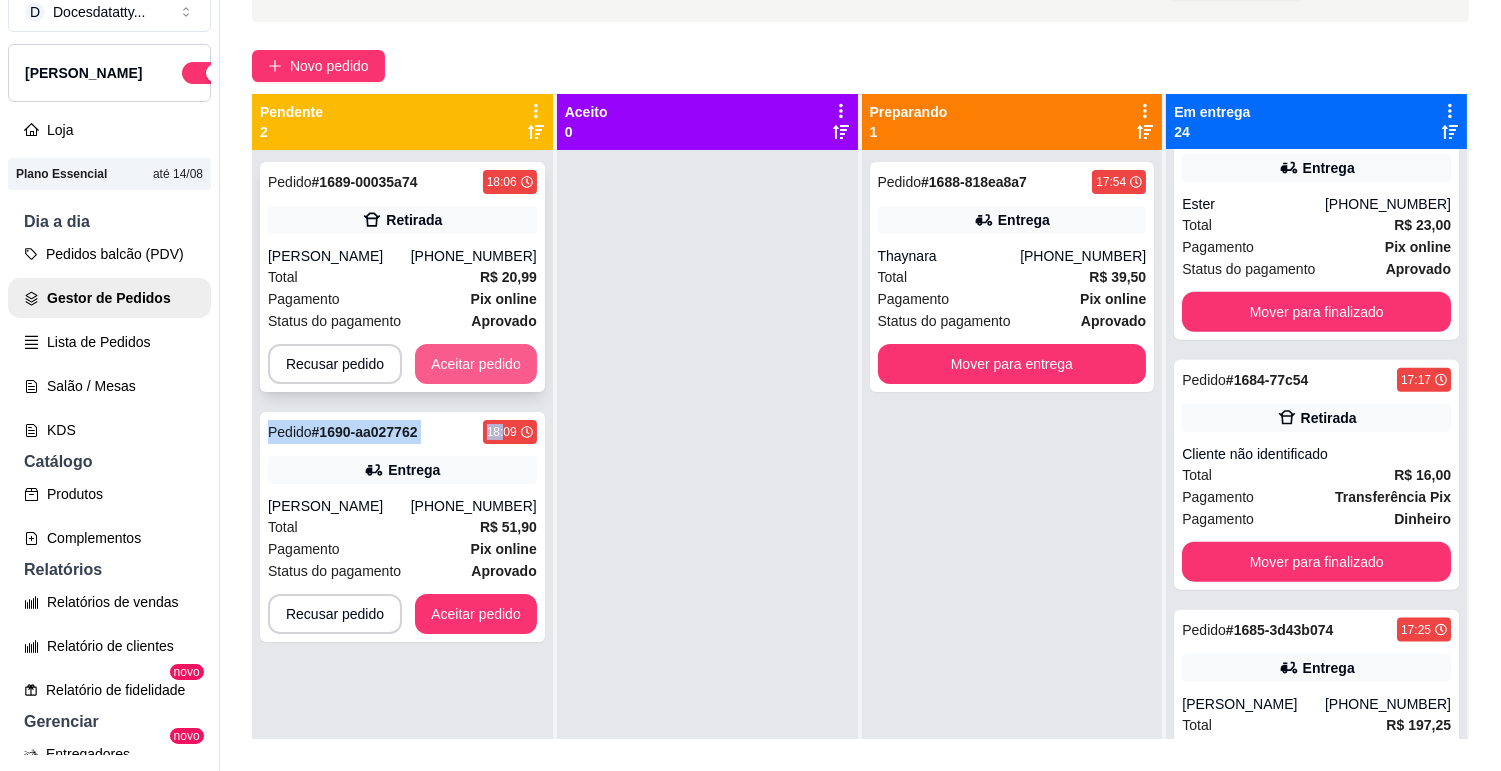 click on "Aceitar pedido" at bounding box center (476, 364) 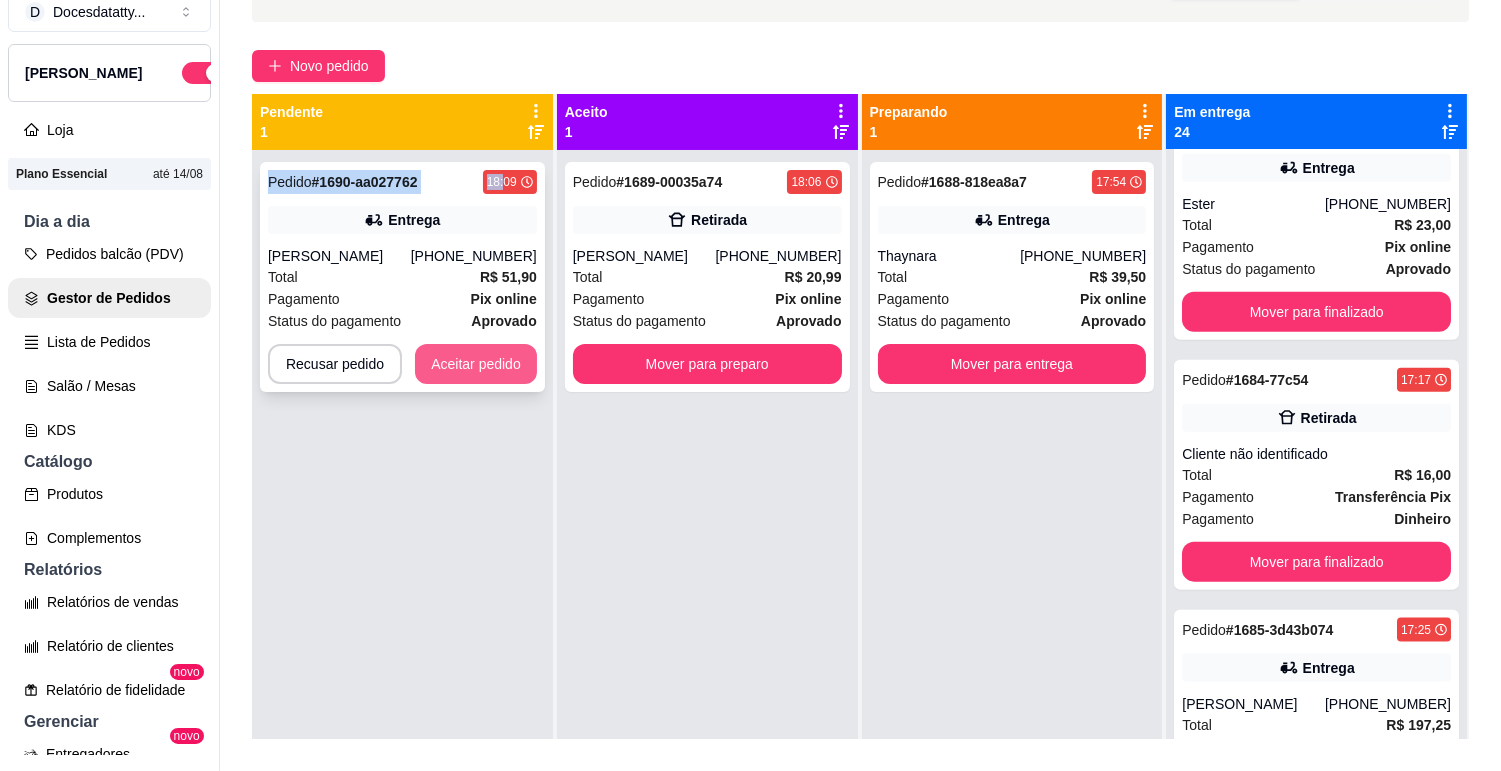click on "Aceitar pedido" at bounding box center [476, 364] 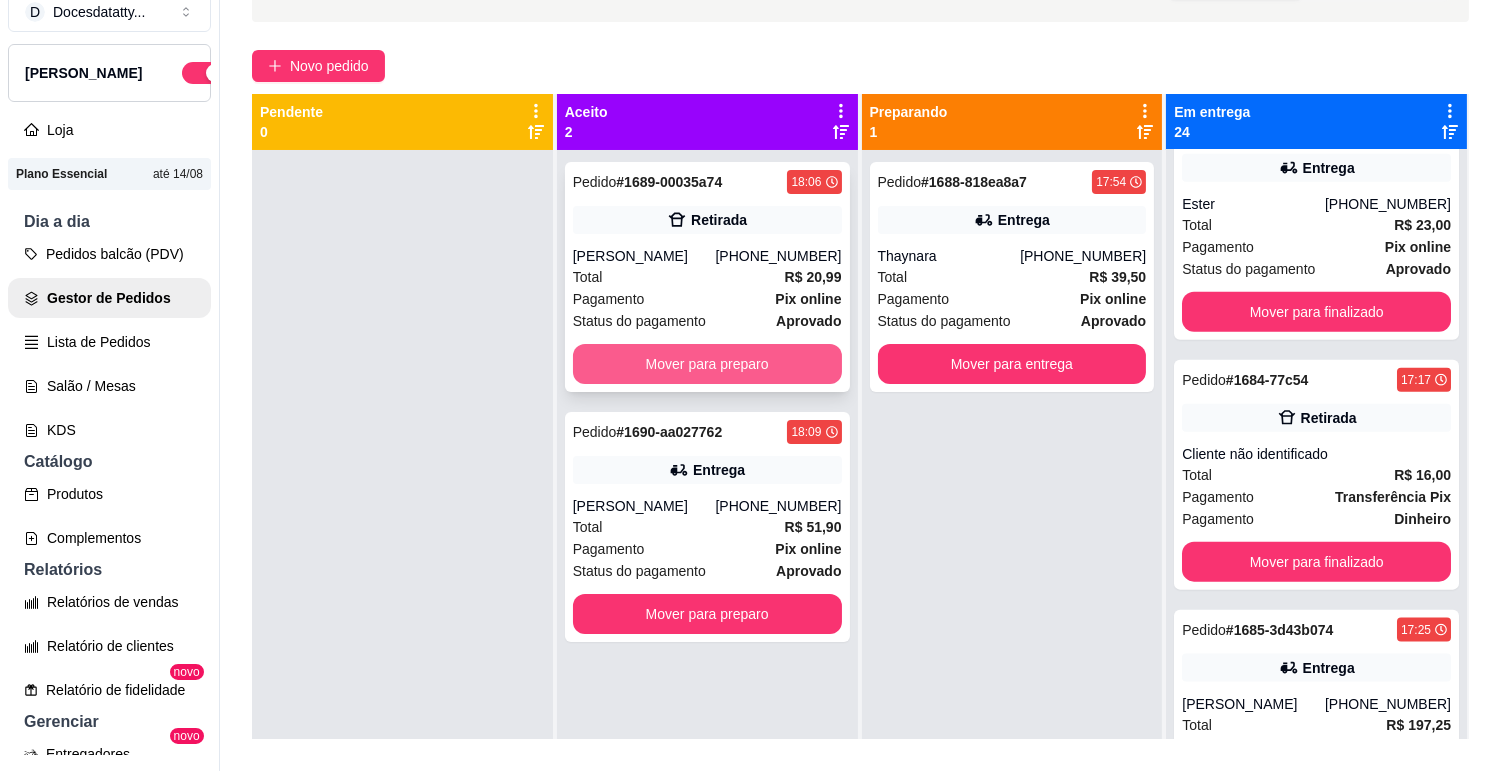 click on "Mover para preparo" at bounding box center (707, 364) 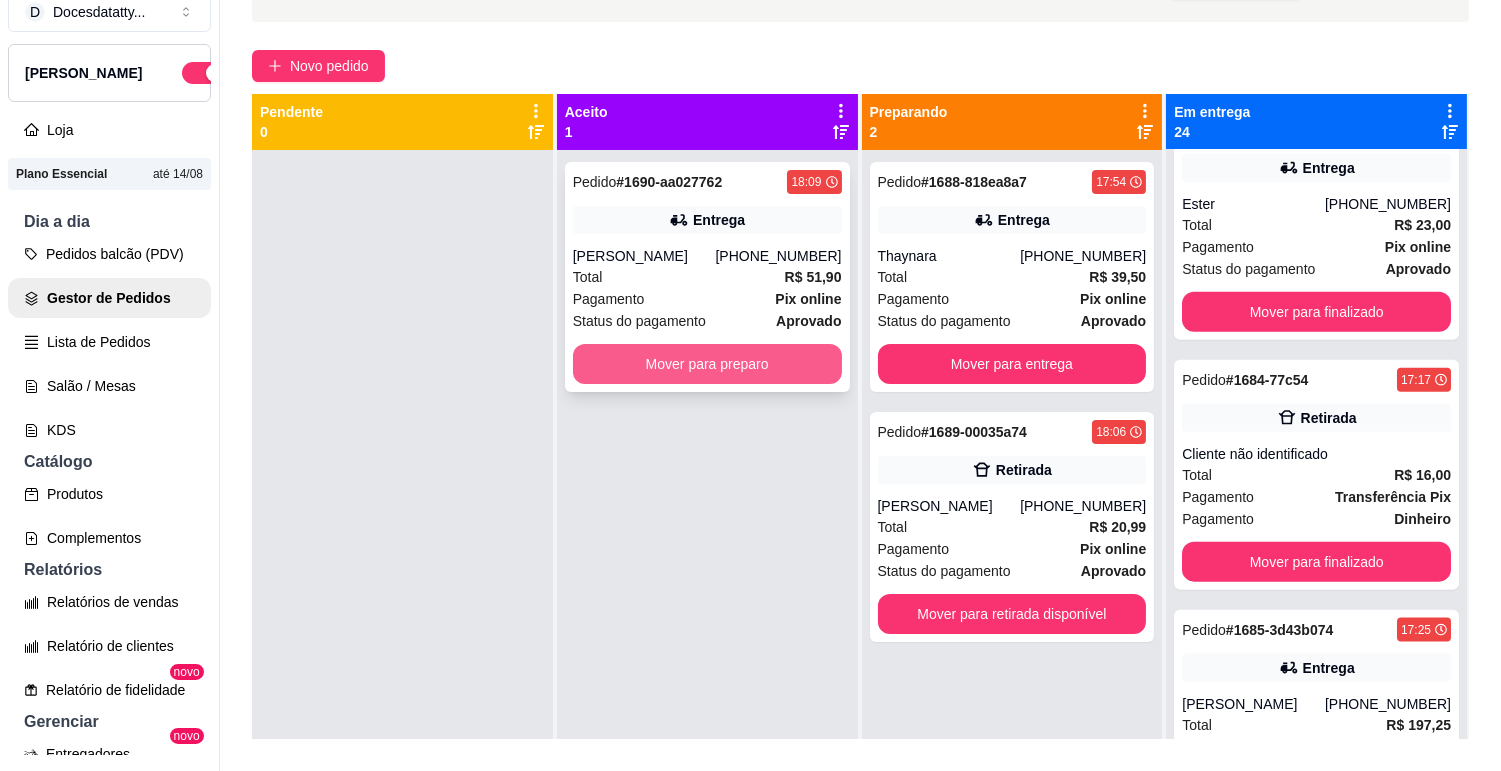 click on "Mover para preparo" at bounding box center [707, 364] 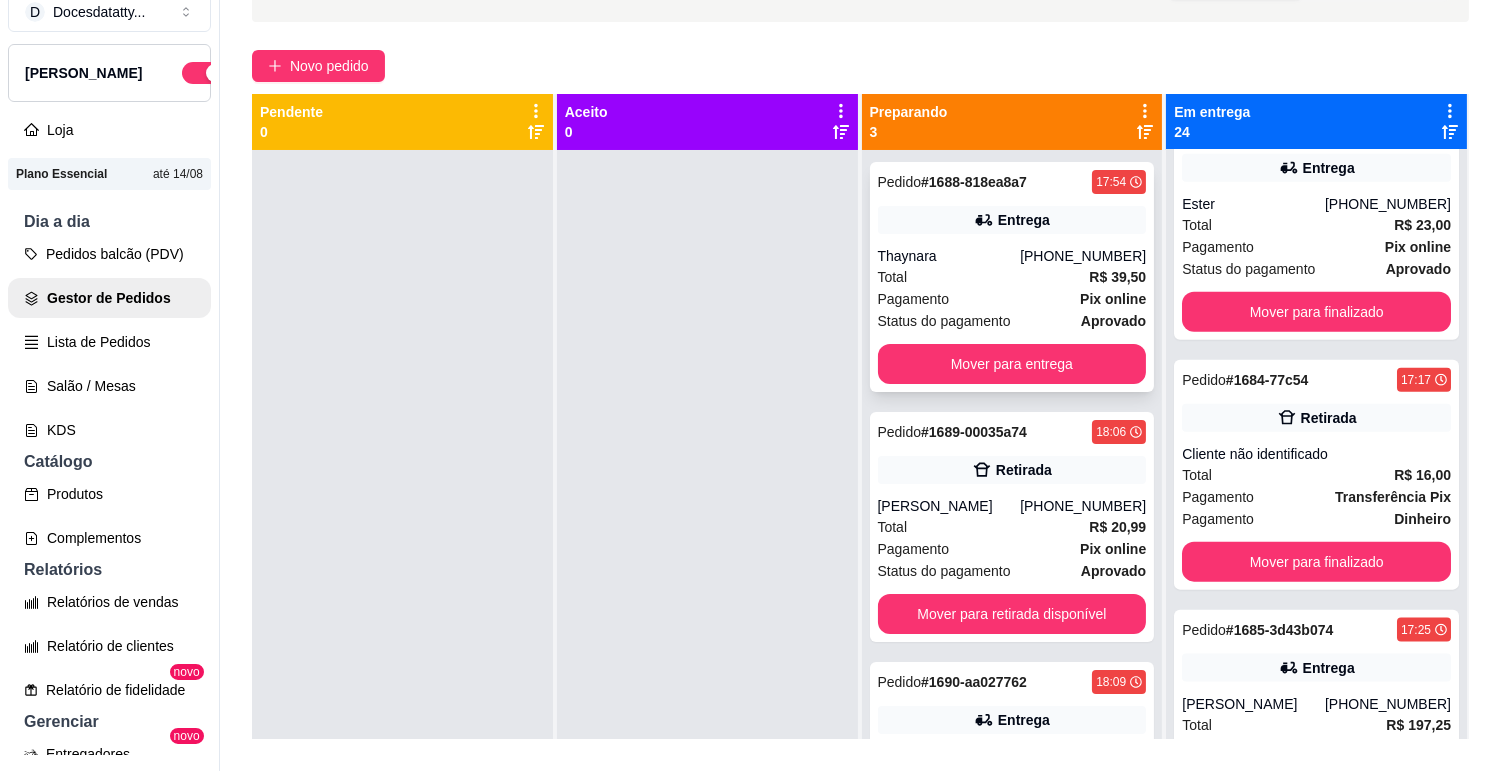click on "Thaynara" at bounding box center [949, 256] 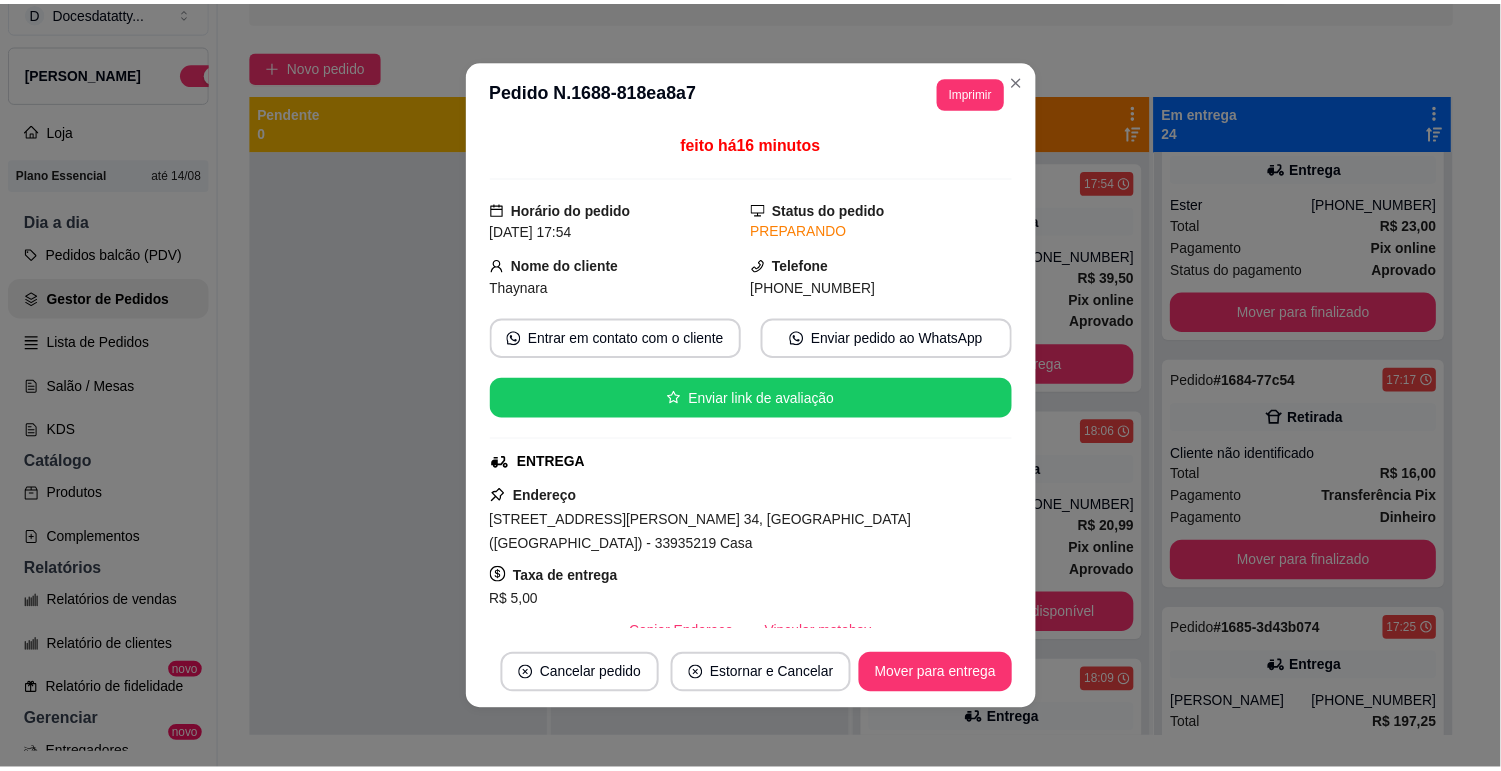 scroll, scrollTop: 111, scrollLeft: 0, axis: vertical 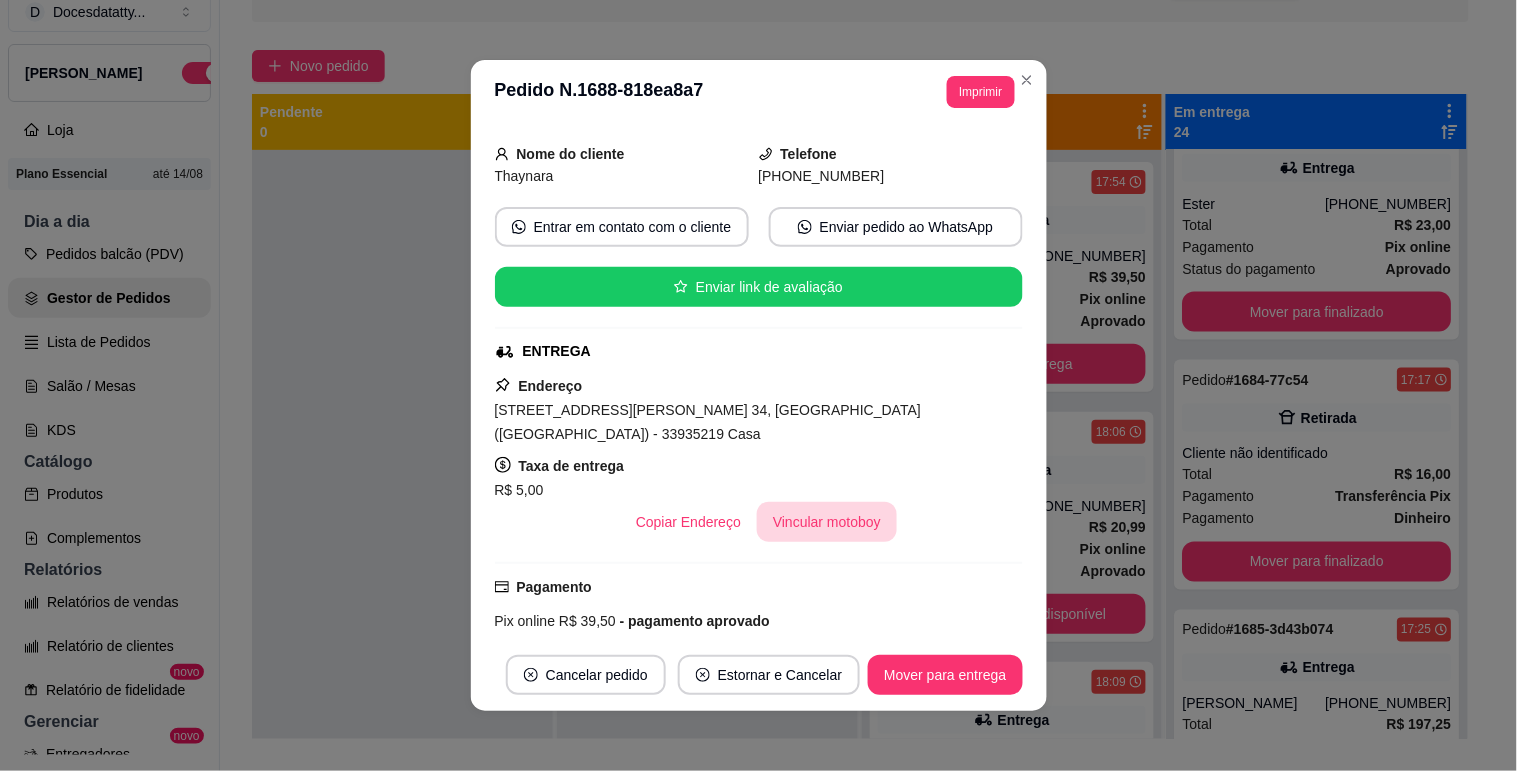 click on "Vincular motoboy" at bounding box center [827, 522] 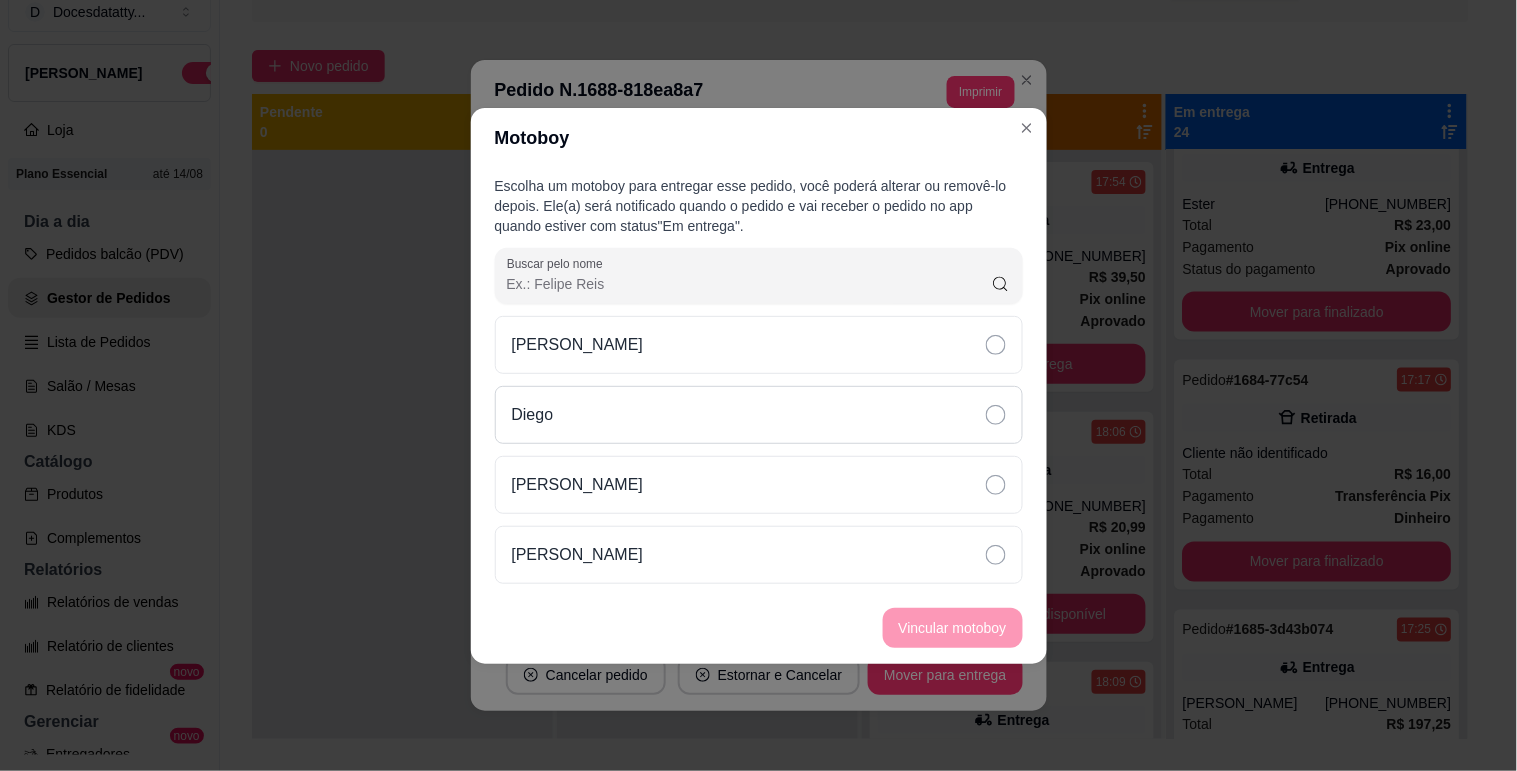 click on "Diego" at bounding box center [533, 415] 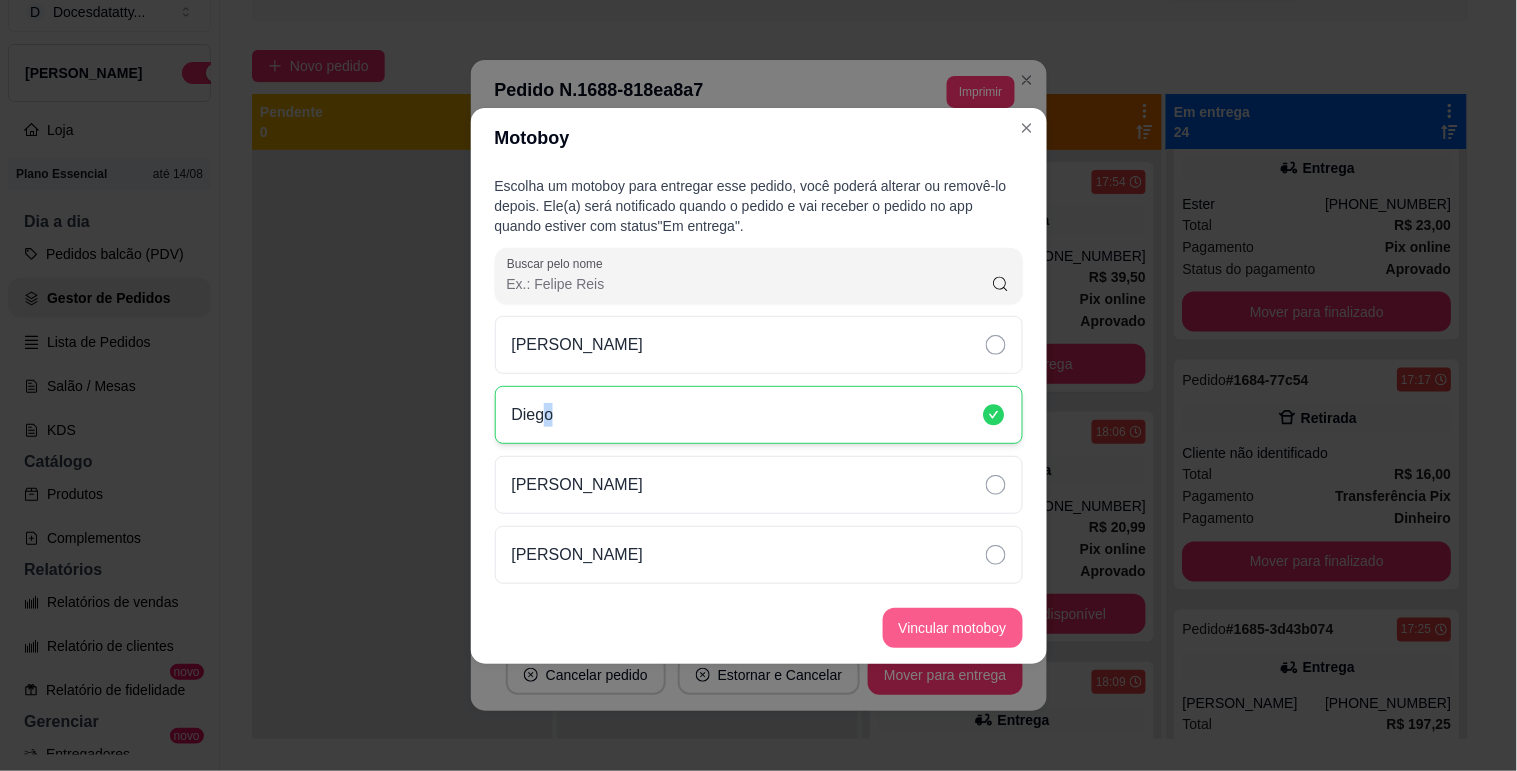 click on "Vincular motoboy" at bounding box center (953, 628) 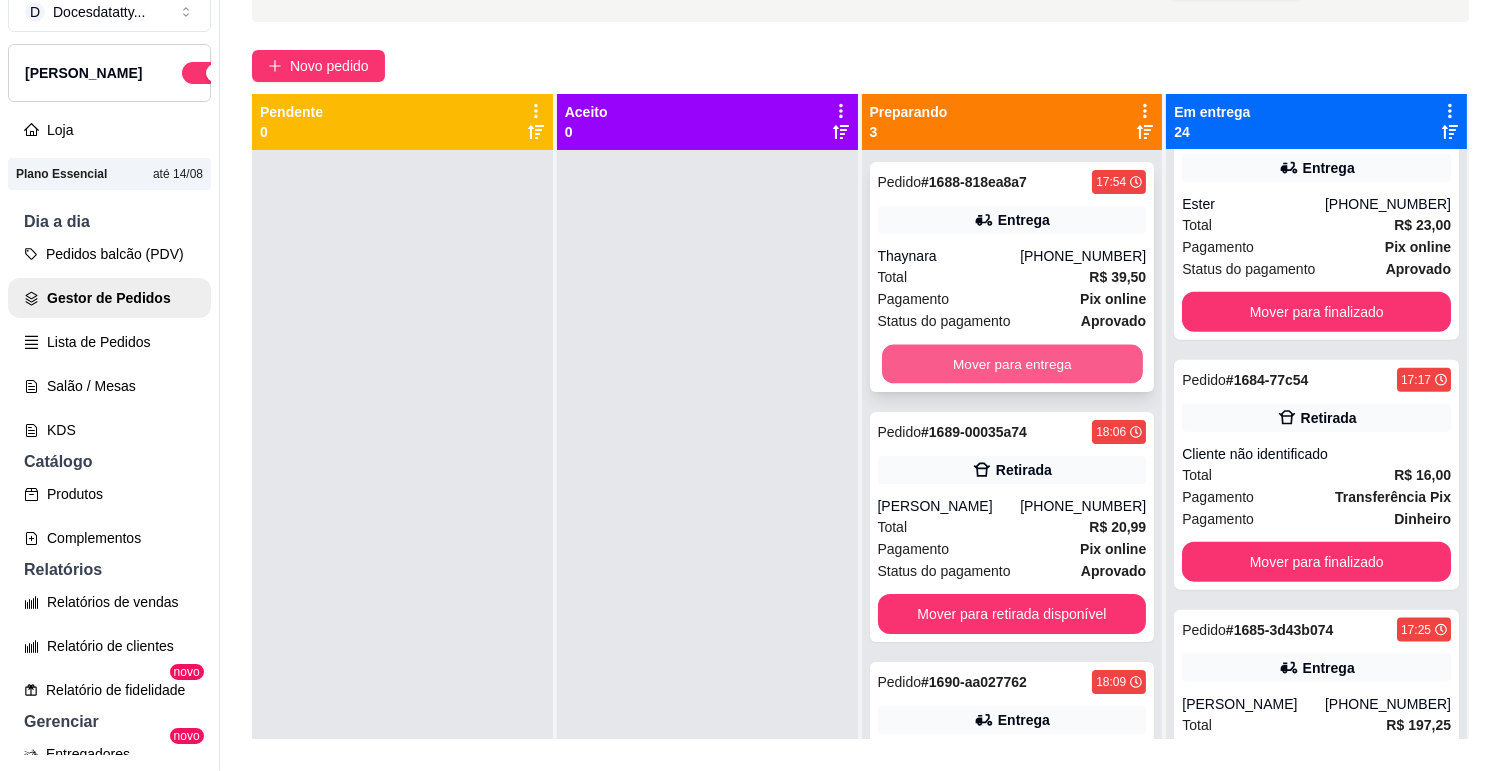 click on "Mover para entrega" at bounding box center (1012, 364) 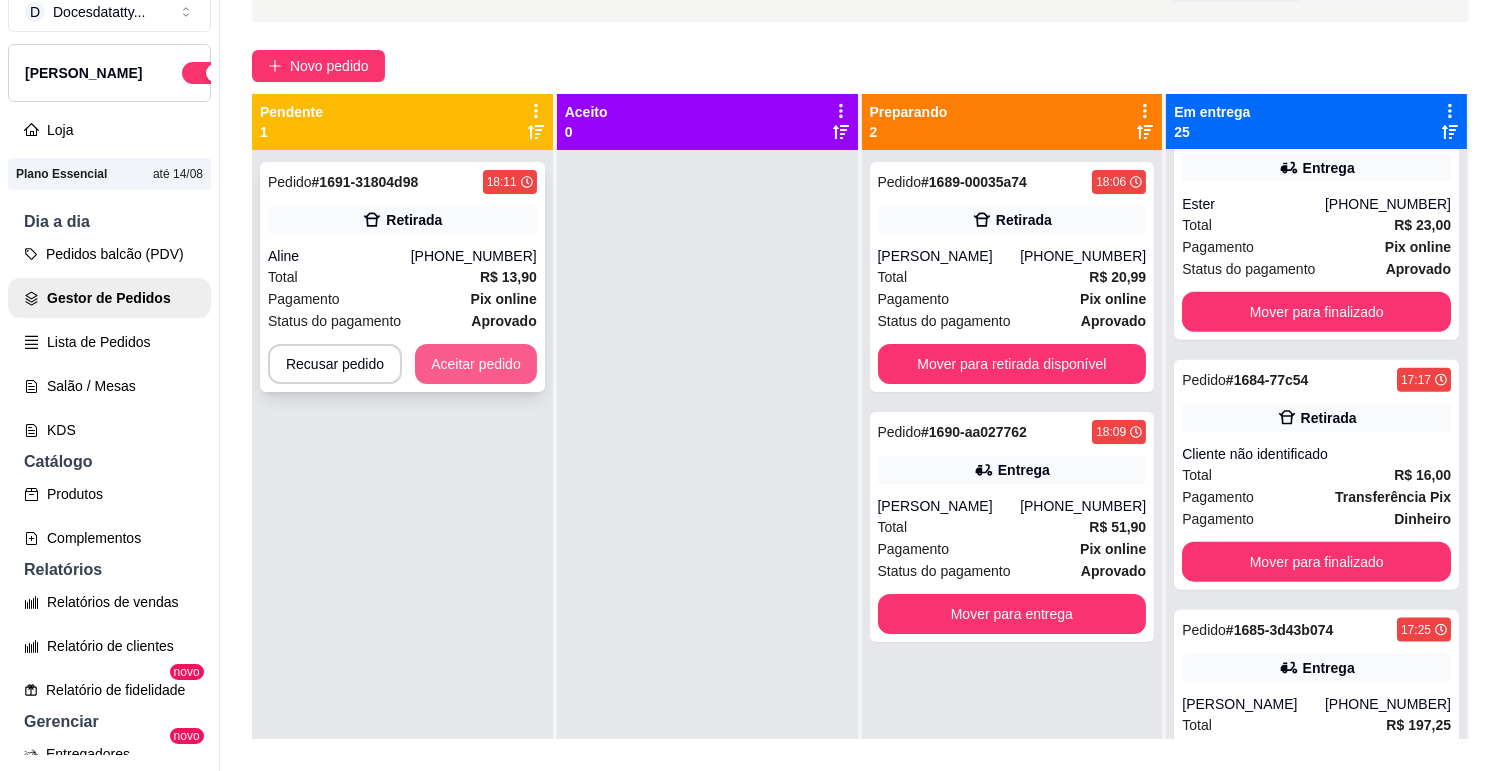 click on "Aceitar pedido" at bounding box center [476, 364] 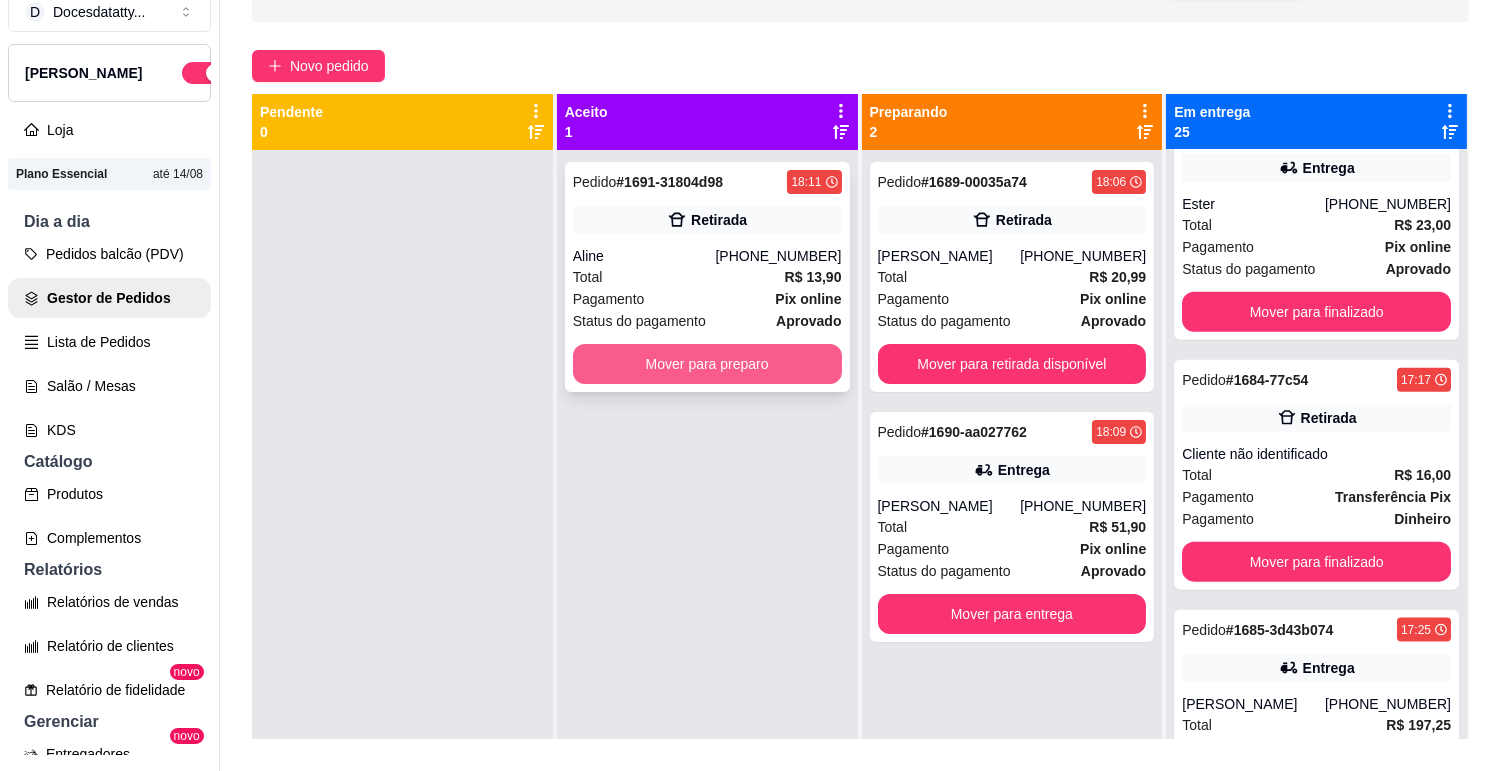 click on "Mover para preparo" at bounding box center (707, 364) 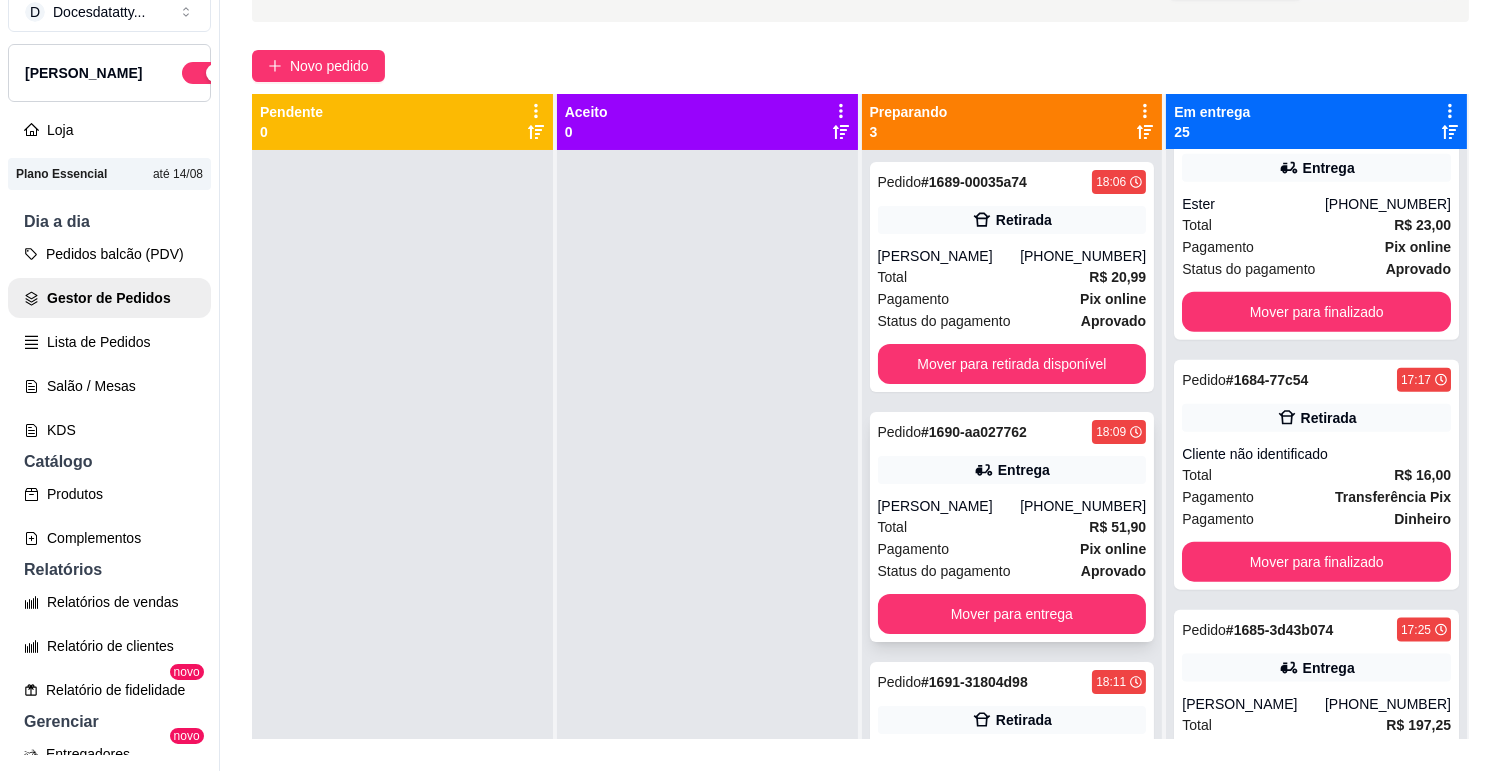 scroll, scrollTop: 0, scrollLeft: 0, axis: both 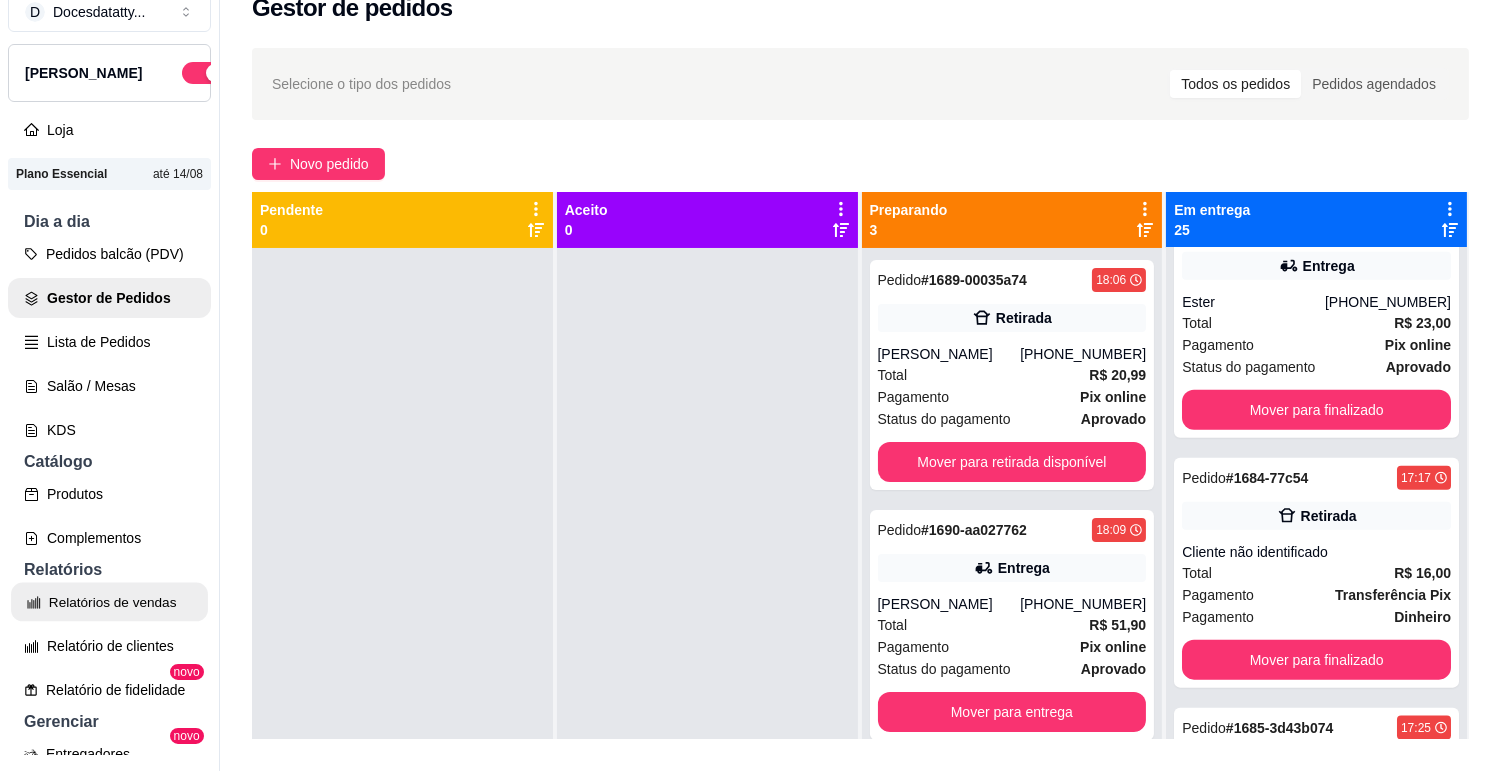 click on "Relatórios de vendas" at bounding box center [109, 602] 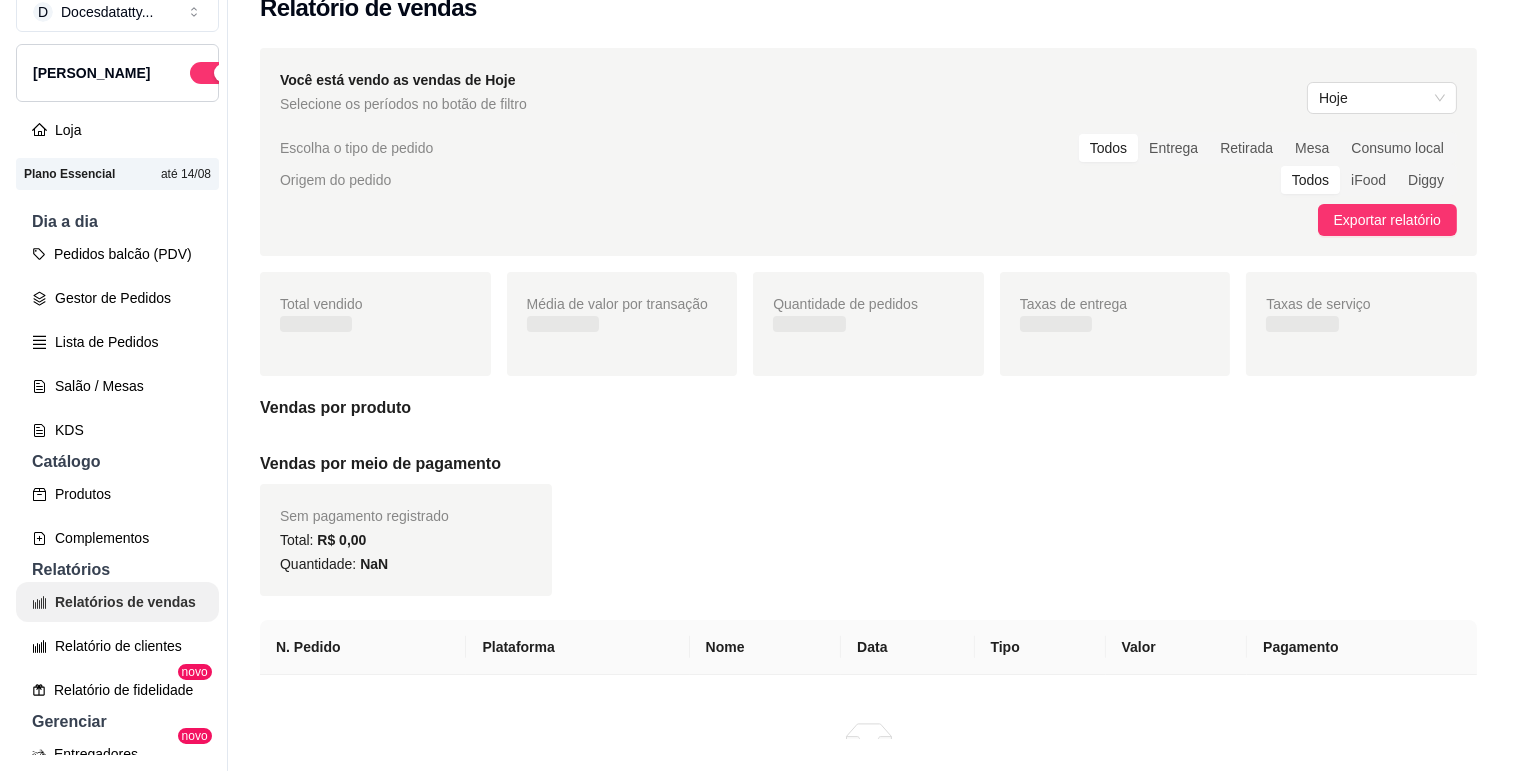 scroll, scrollTop: 0, scrollLeft: 0, axis: both 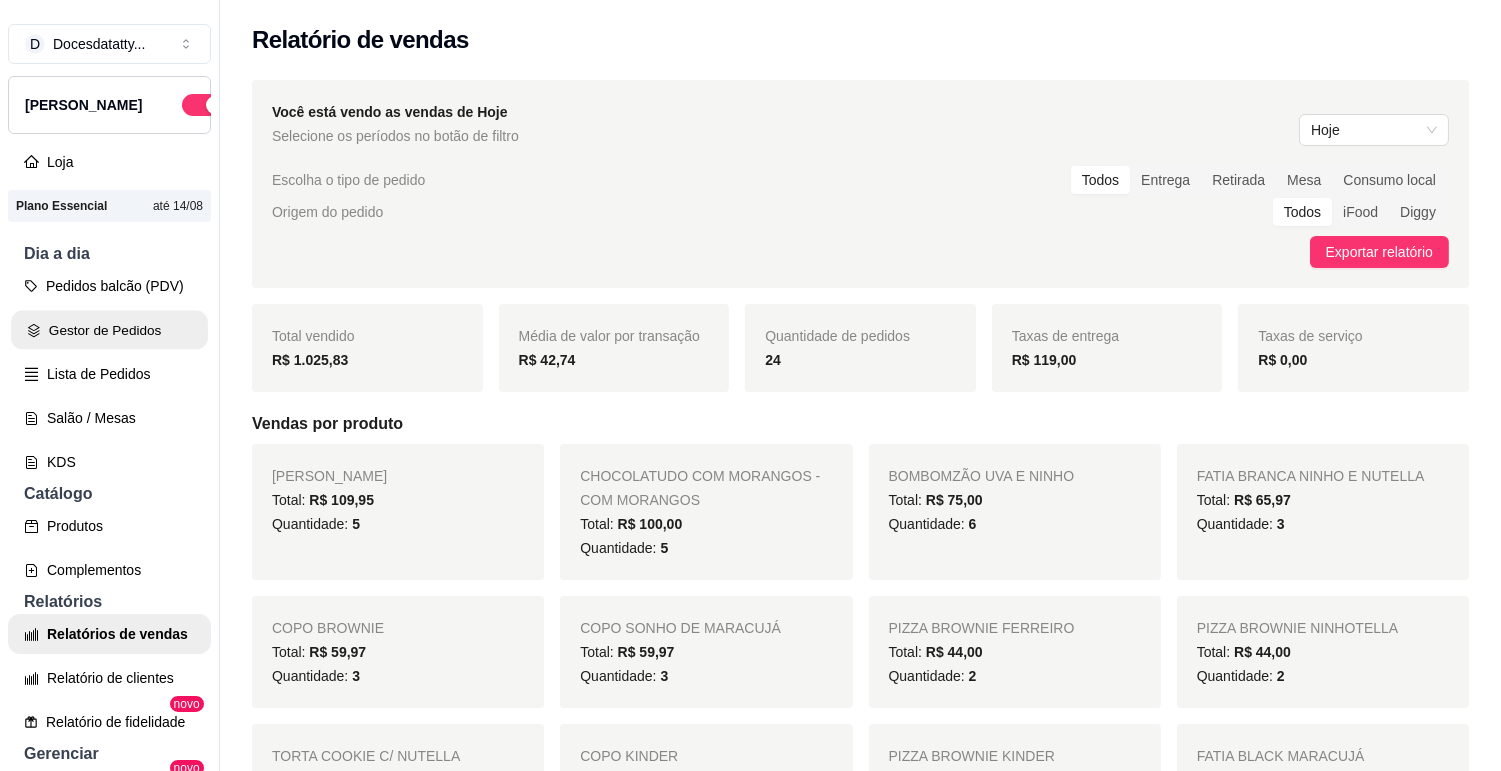 click on "Gestor de Pedidos" at bounding box center (109, 330) 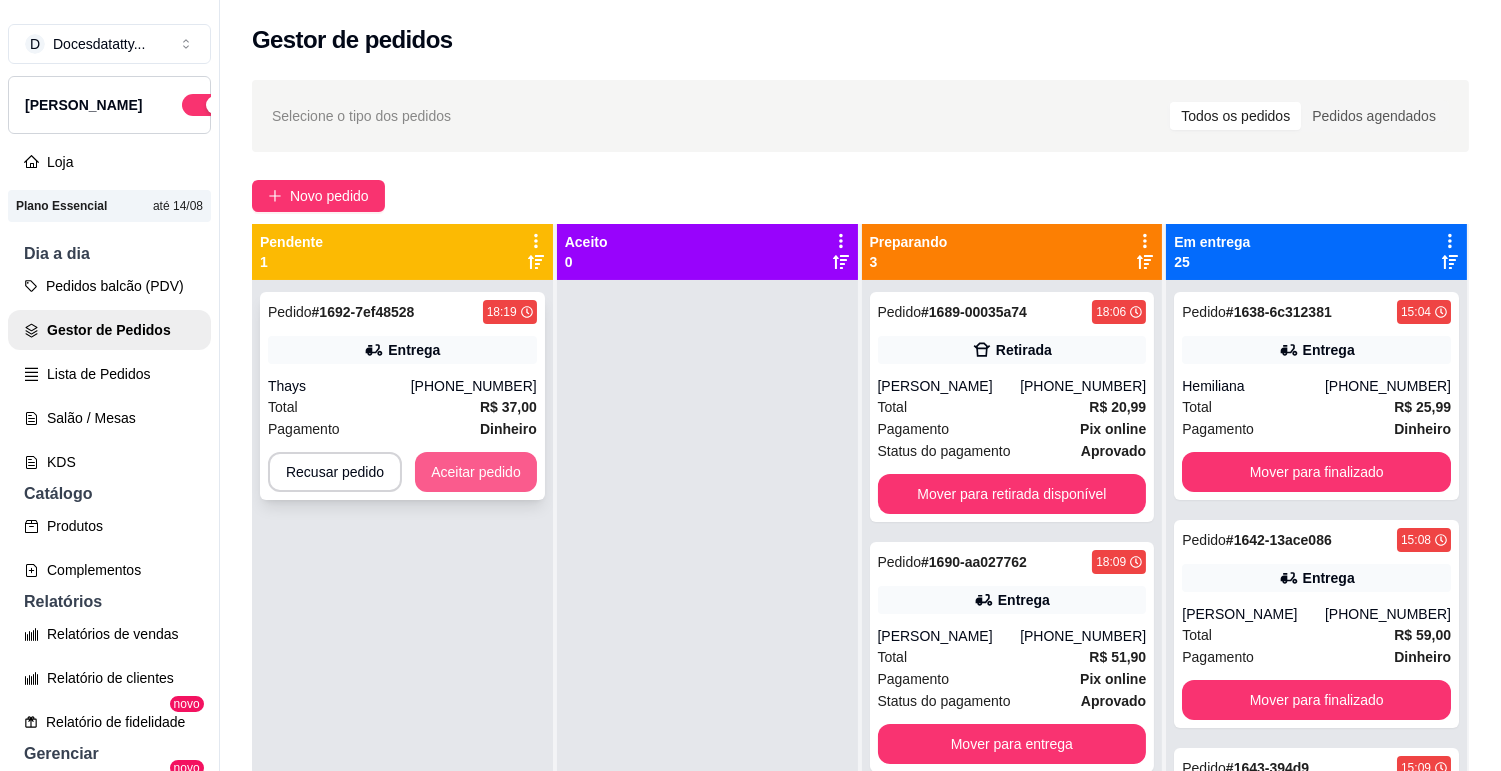 click on "Aceitar pedido" at bounding box center [476, 472] 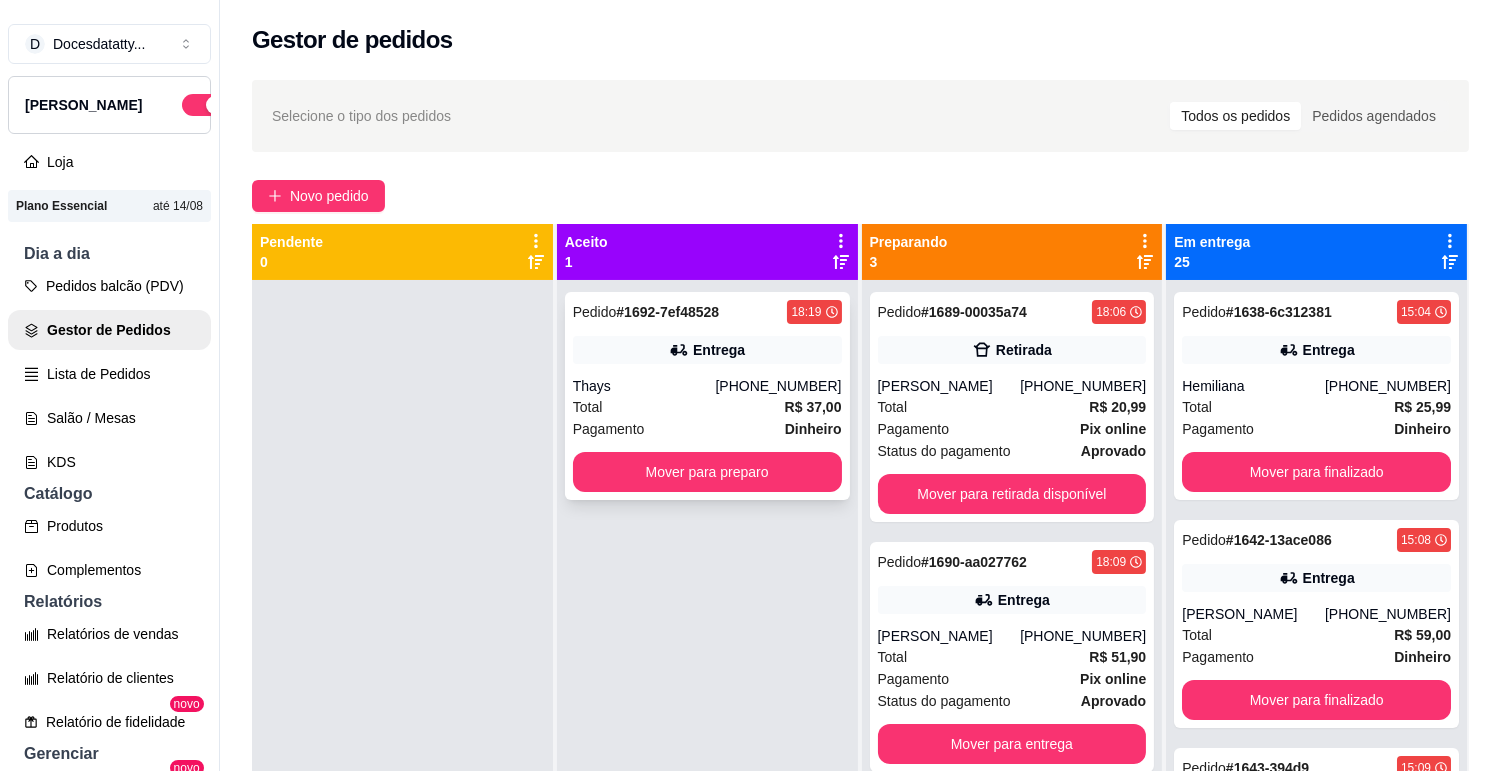 click on "Entrega" at bounding box center [707, 350] 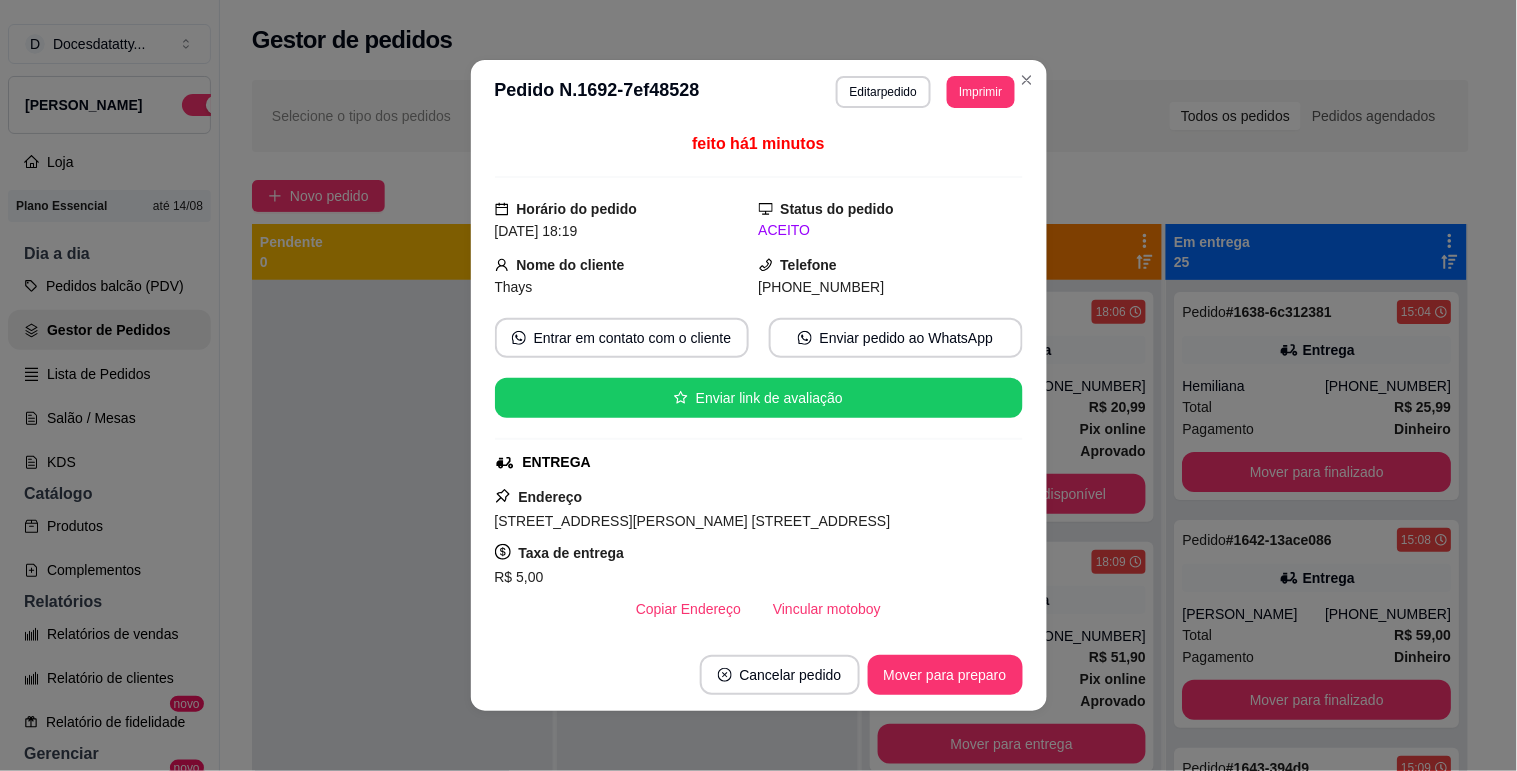 scroll, scrollTop: 111, scrollLeft: 0, axis: vertical 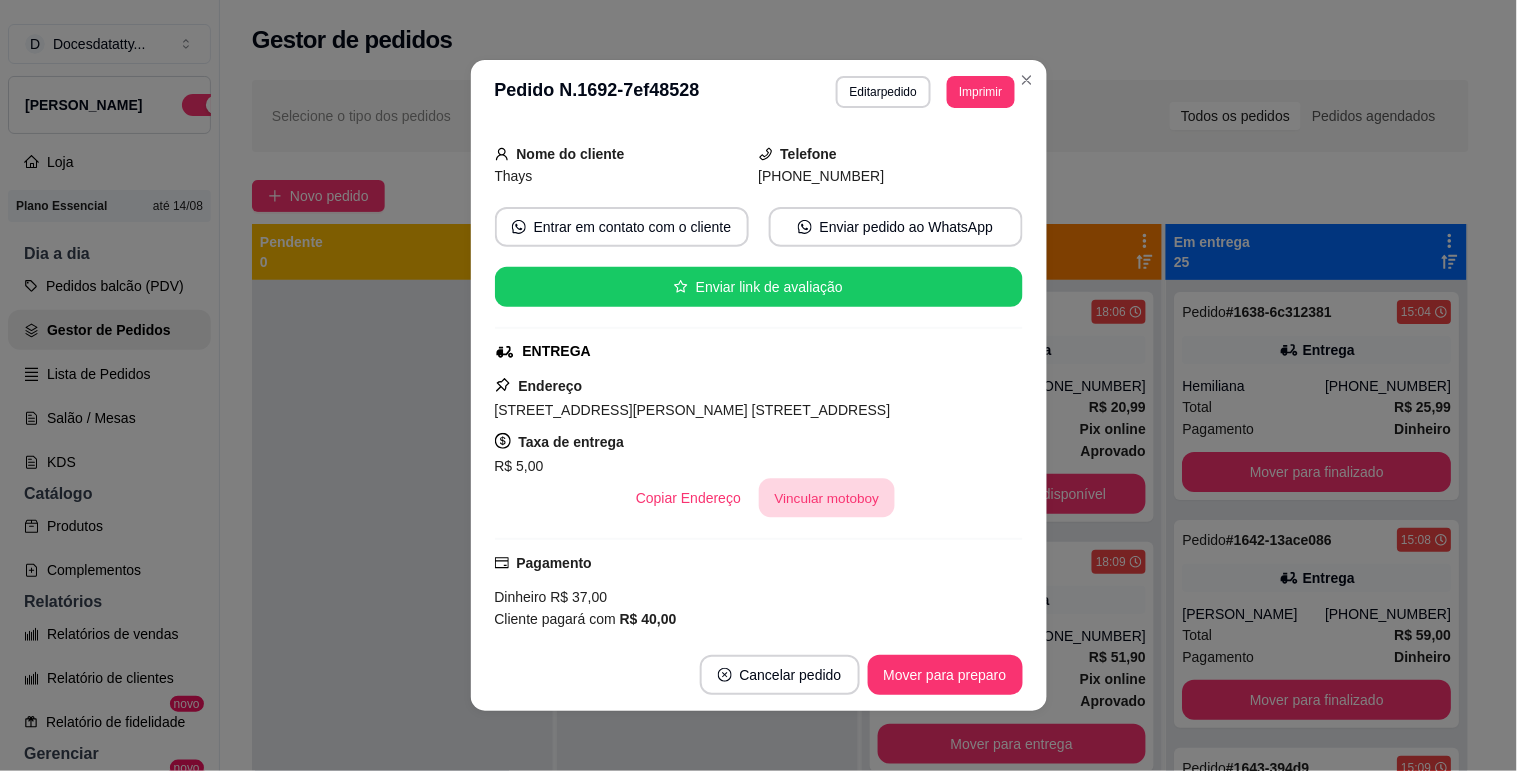 click on "Vincular motoboy" at bounding box center [827, 498] 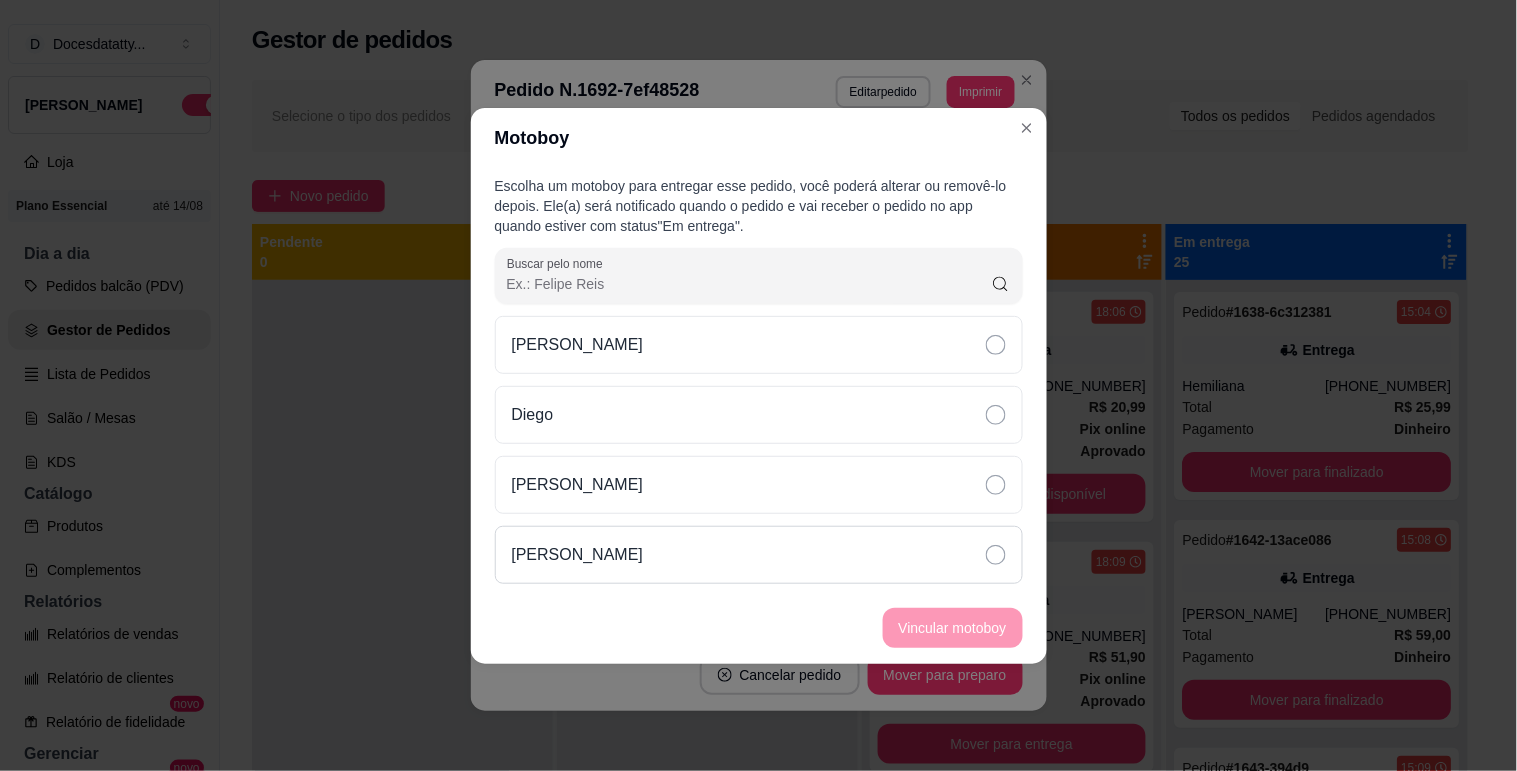 click on "[PERSON_NAME]" at bounding box center (578, 345) 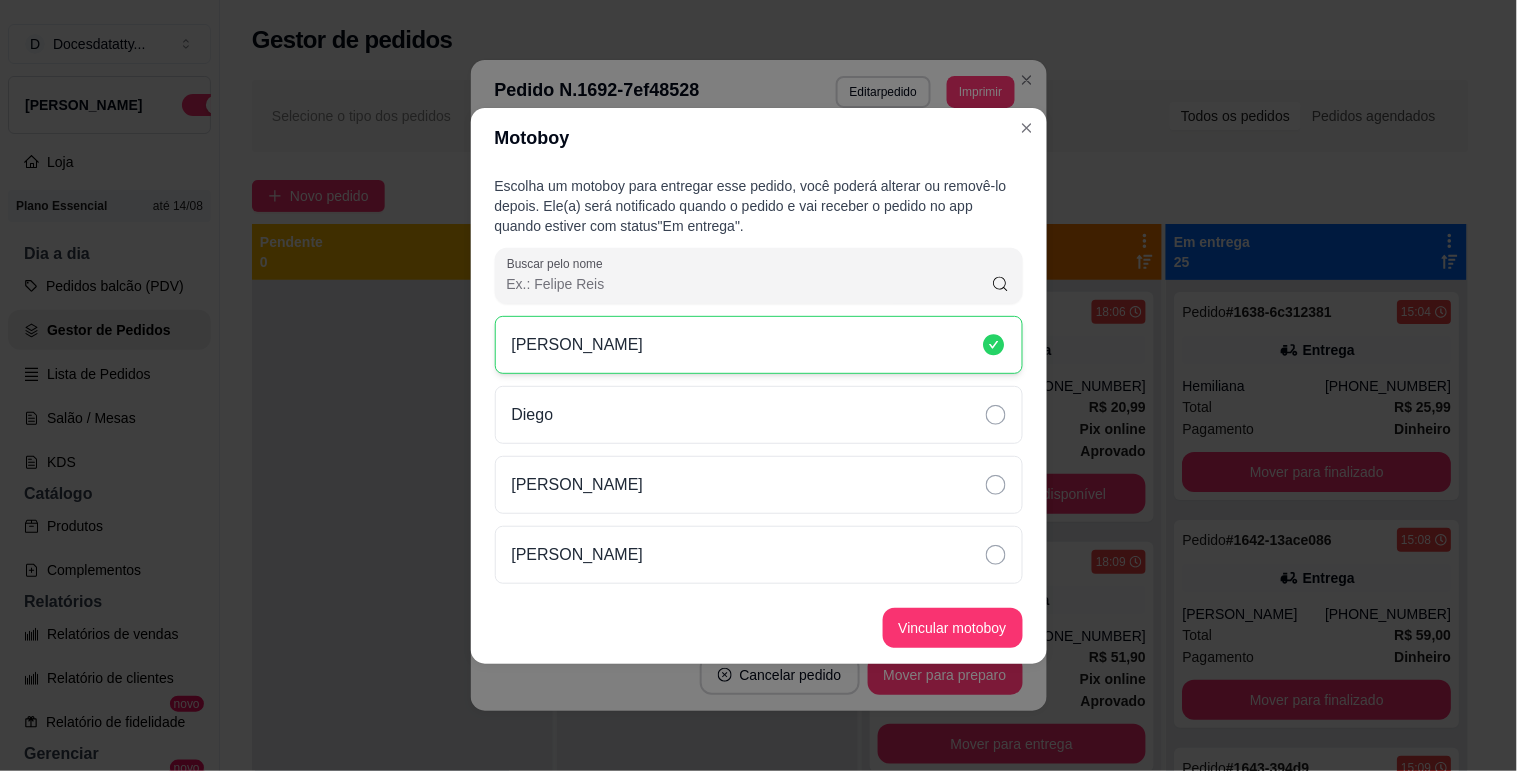 click on "Vincular motoboy" at bounding box center [759, 628] 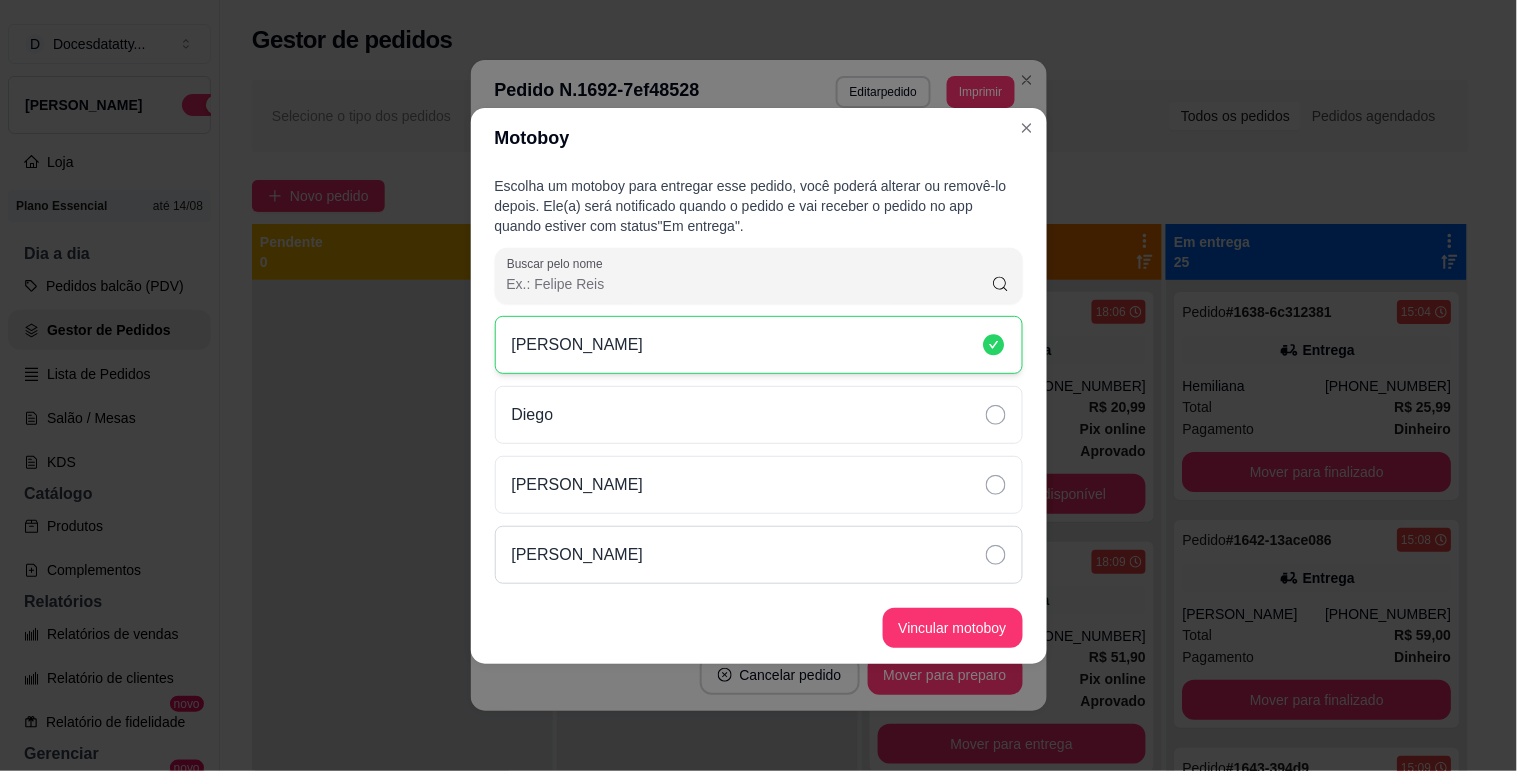 click on "Vincular motoboy" at bounding box center [953, 628] 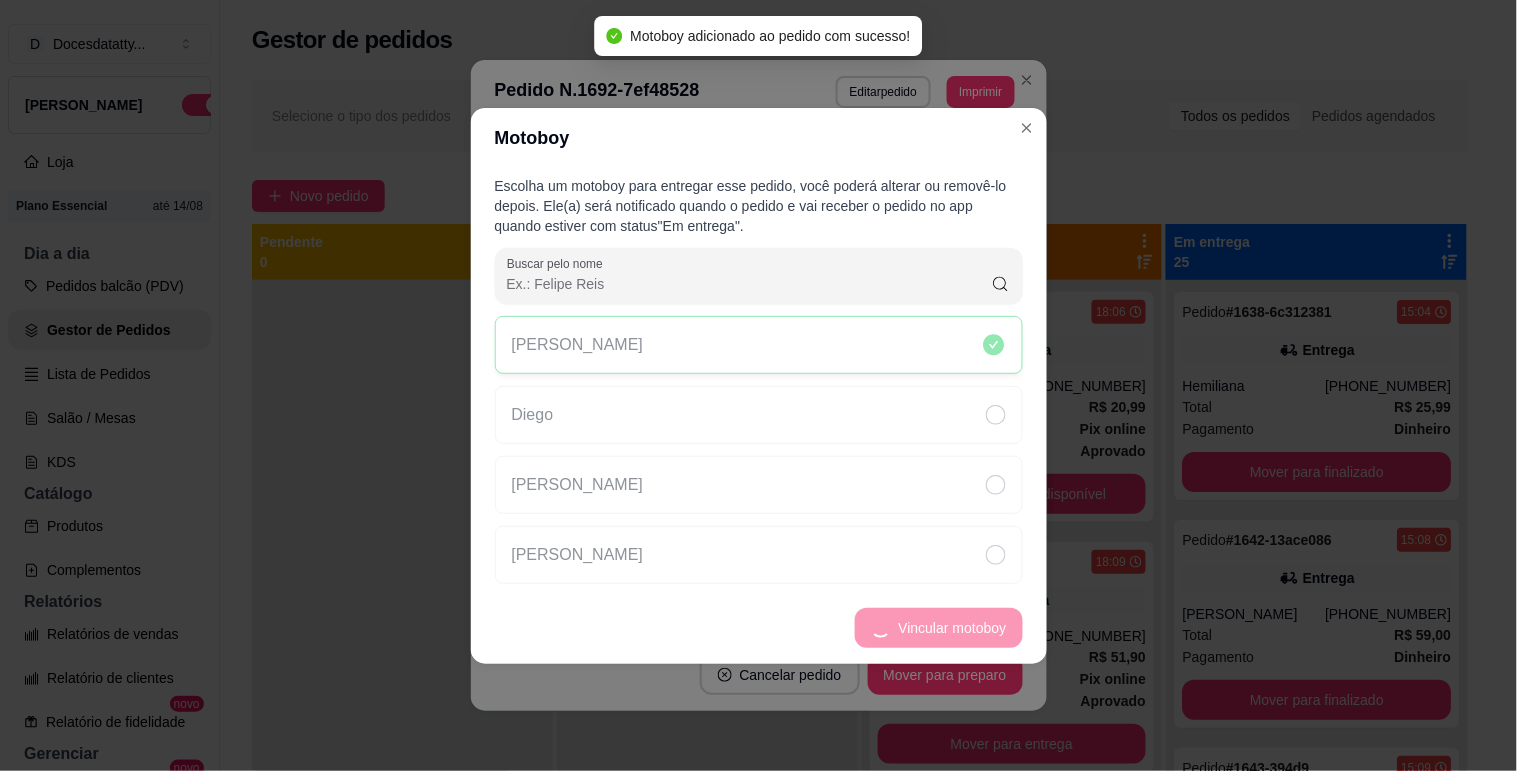 click at bounding box center (402, 665) 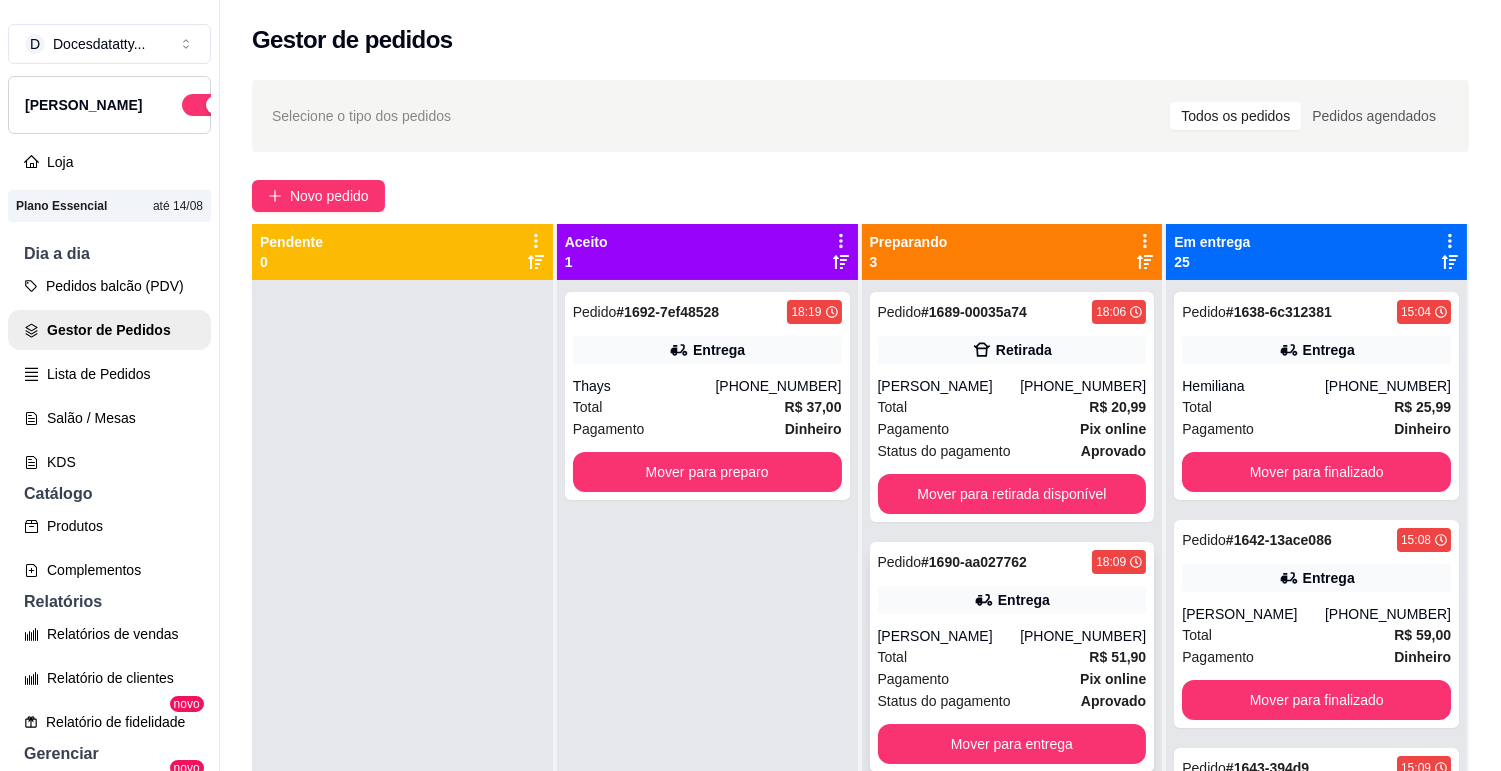 click on "Pedido  # 1690-aa027762 18:09 Entrega [PERSON_NAME]  [PHONE_NUMBER] Total R$ 51,90 Pagamento Pix online Status do pagamento aprovado Mover para entrega" at bounding box center [1012, 657] 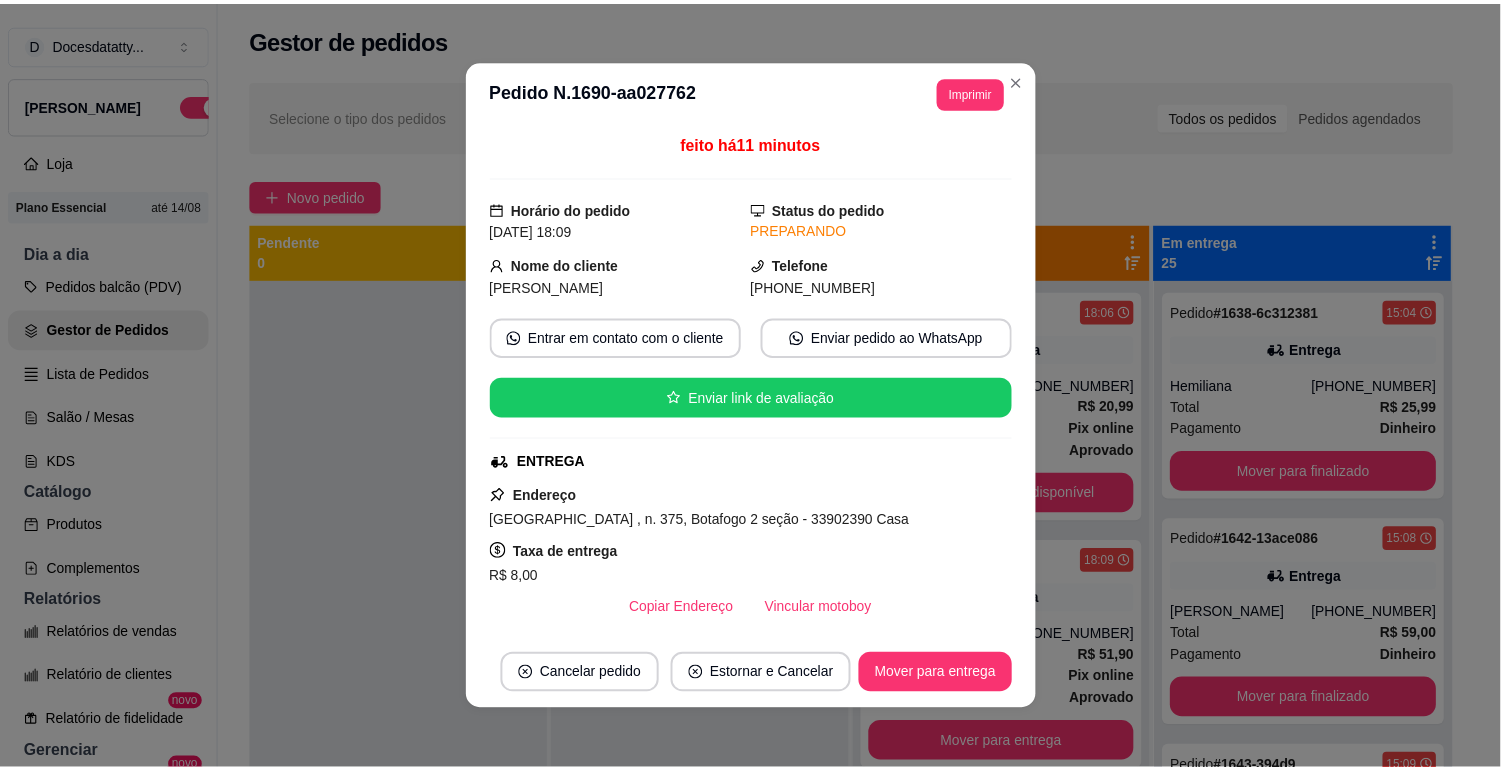 scroll, scrollTop: 111, scrollLeft: 0, axis: vertical 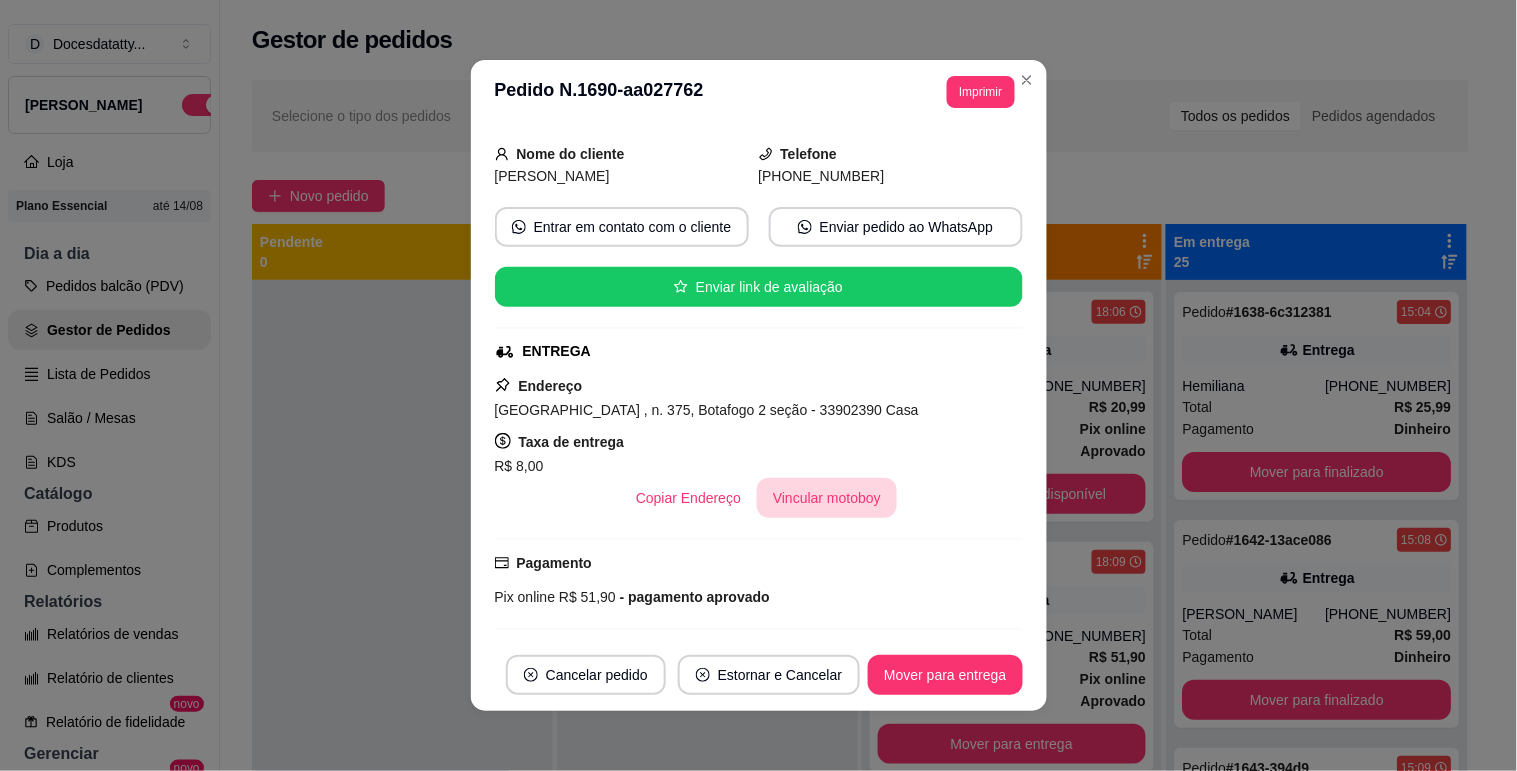 click on "Vincular motoboy" at bounding box center (827, 498) 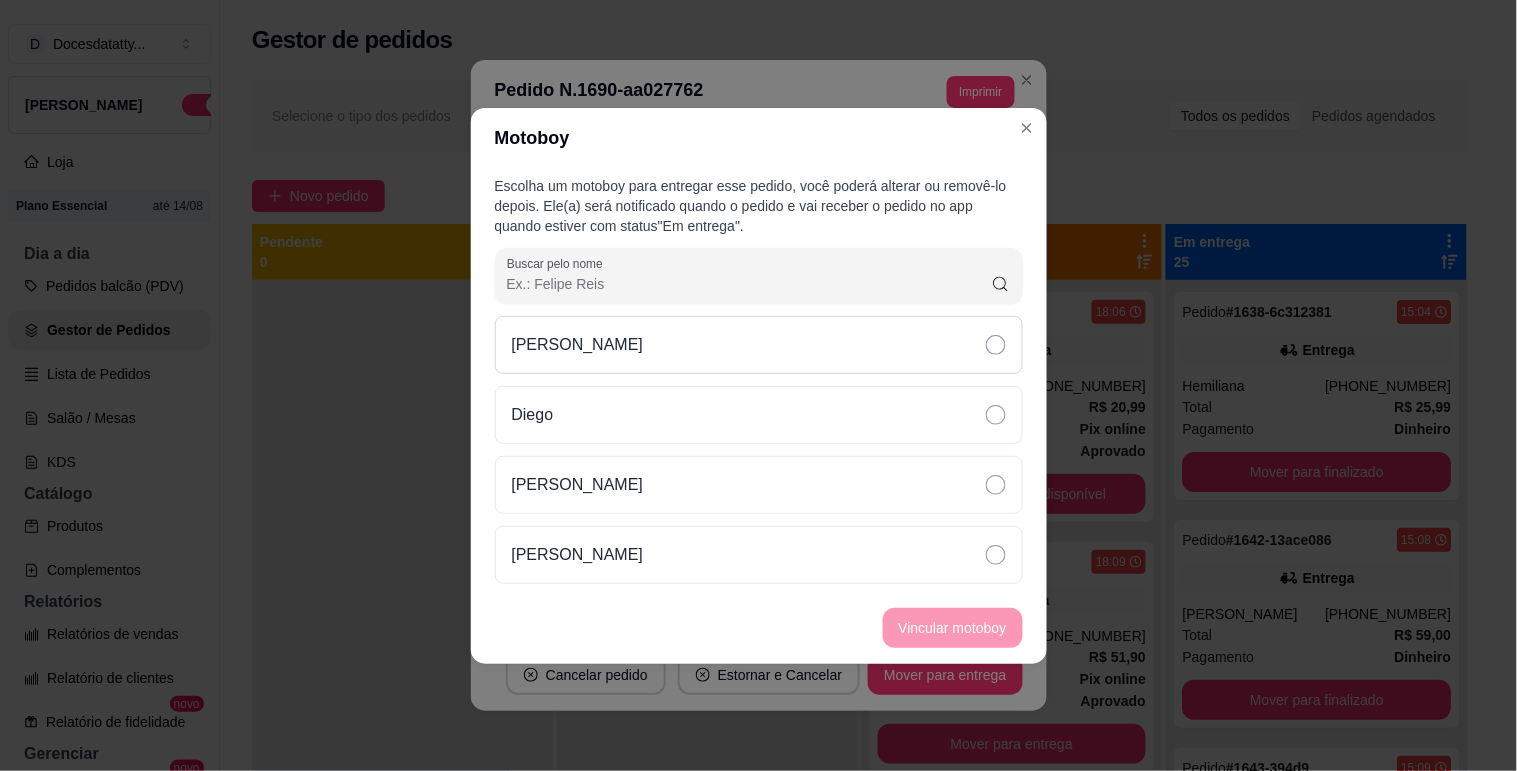 drag, startPoint x: 604, startPoint y: 348, endPoint x: 615, endPoint y: 350, distance: 11.18034 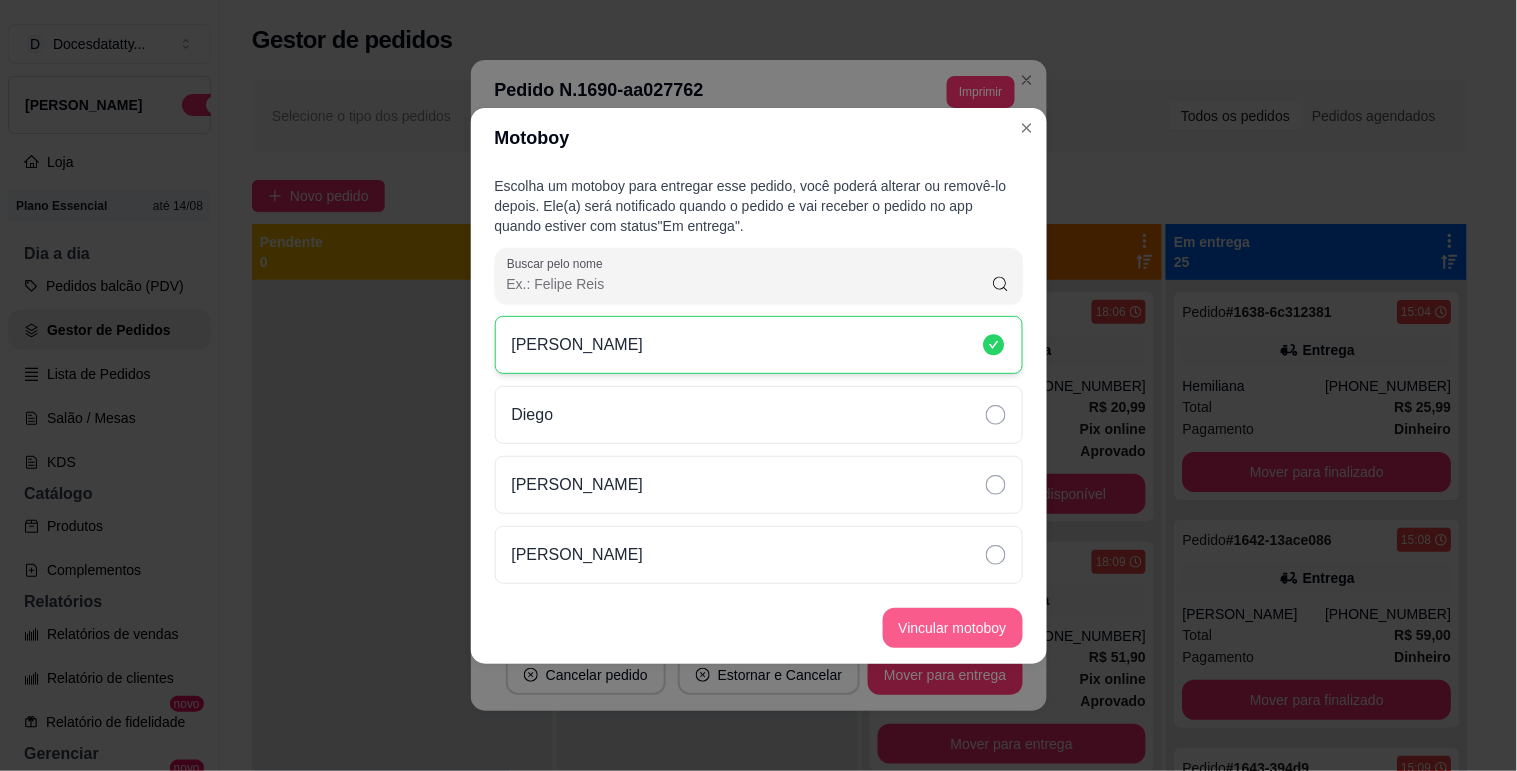 click on "Vincular motoboy" at bounding box center [953, 628] 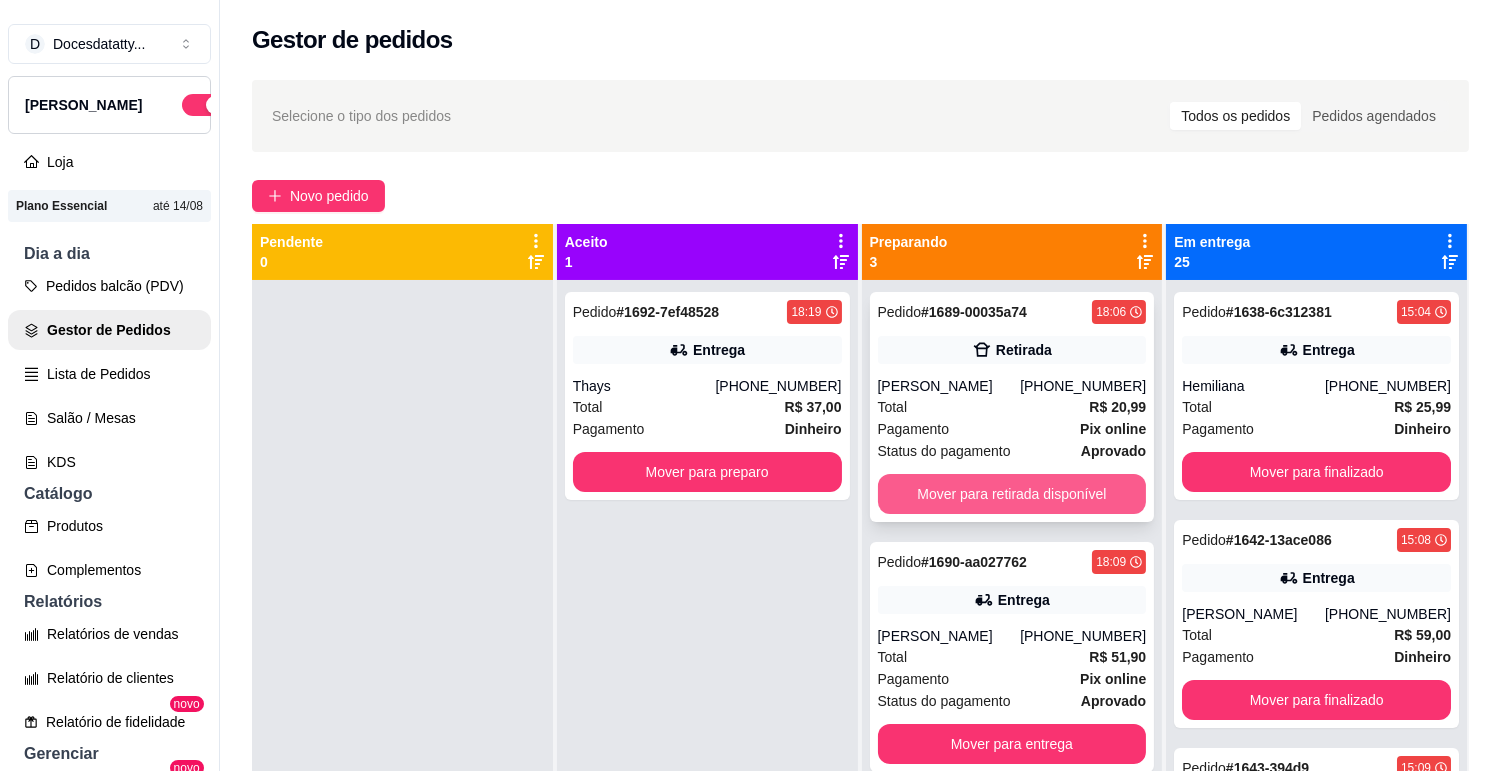 click on "Mover para retirada disponível" at bounding box center (1012, 494) 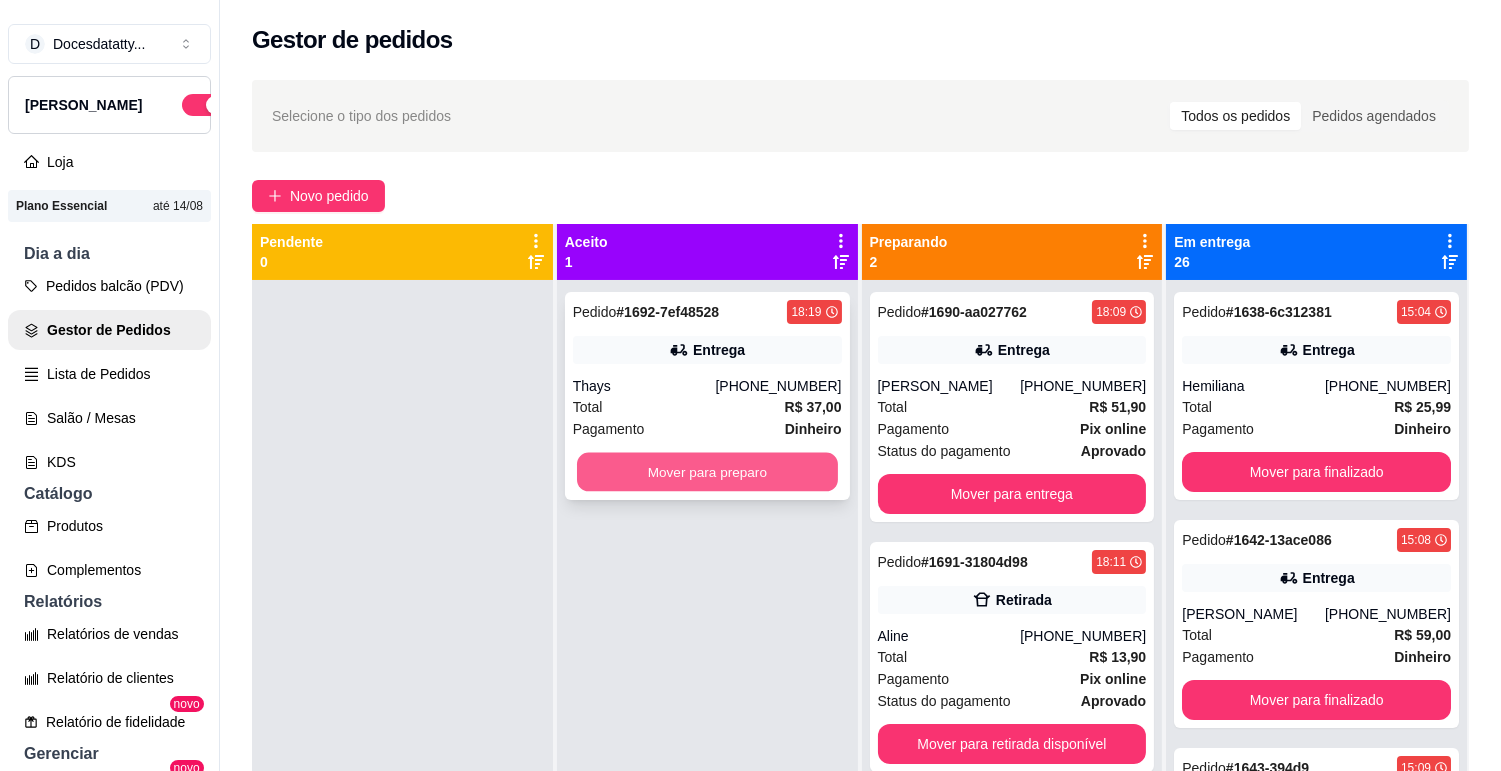 click on "Mover para preparo" at bounding box center [707, 472] 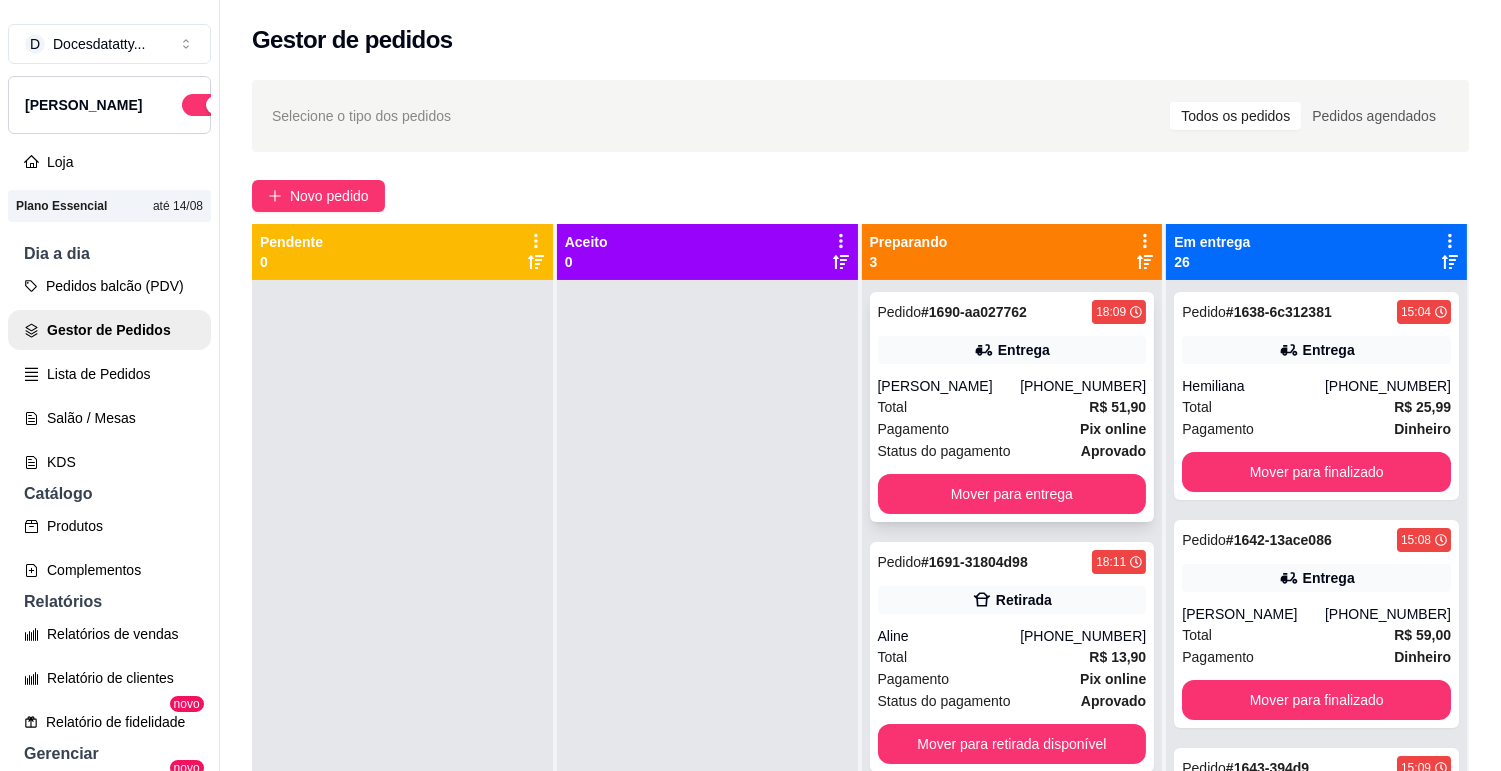 scroll, scrollTop: 55, scrollLeft: 0, axis: vertical 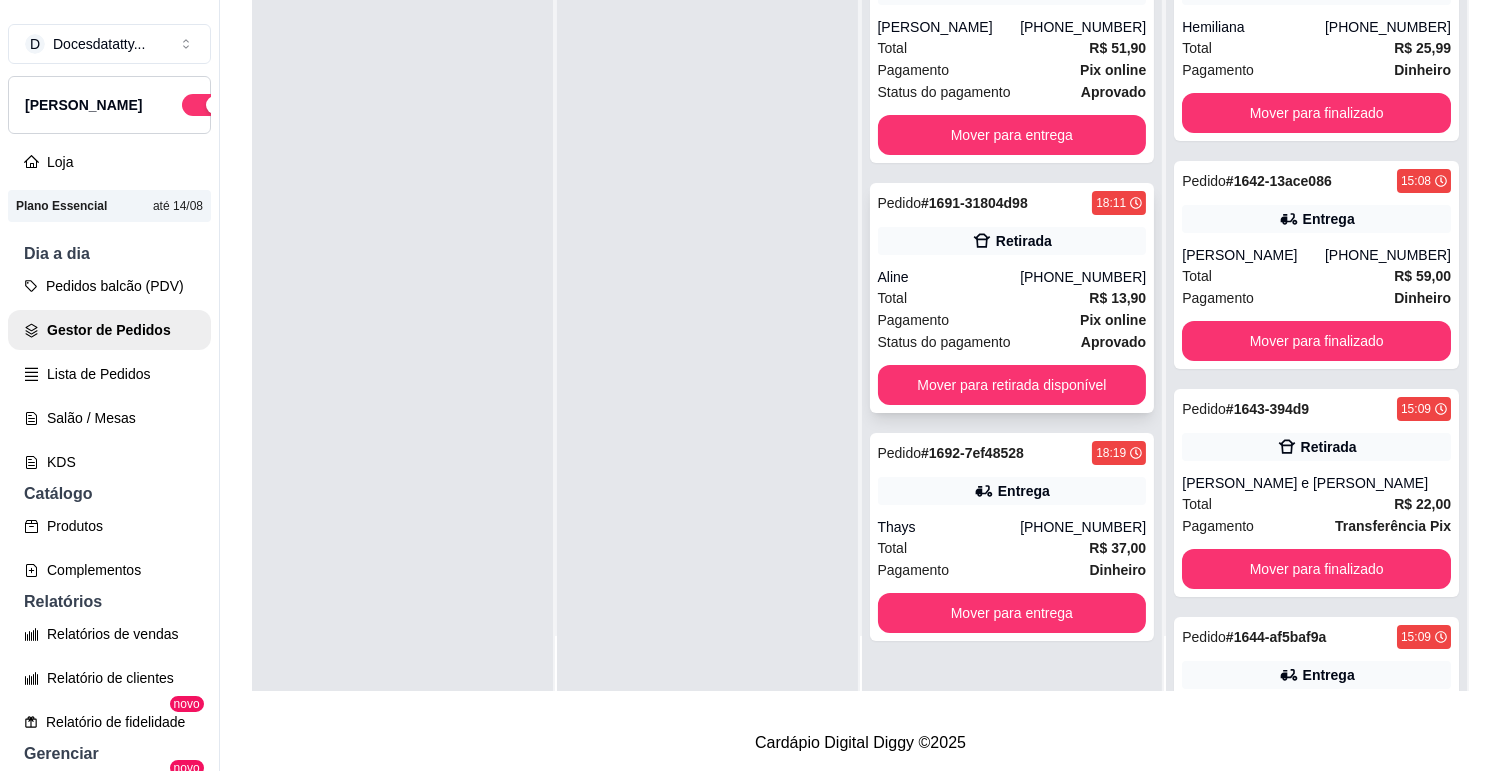 click on "Total R$ 13,90" at bounding box center [1012, 298] 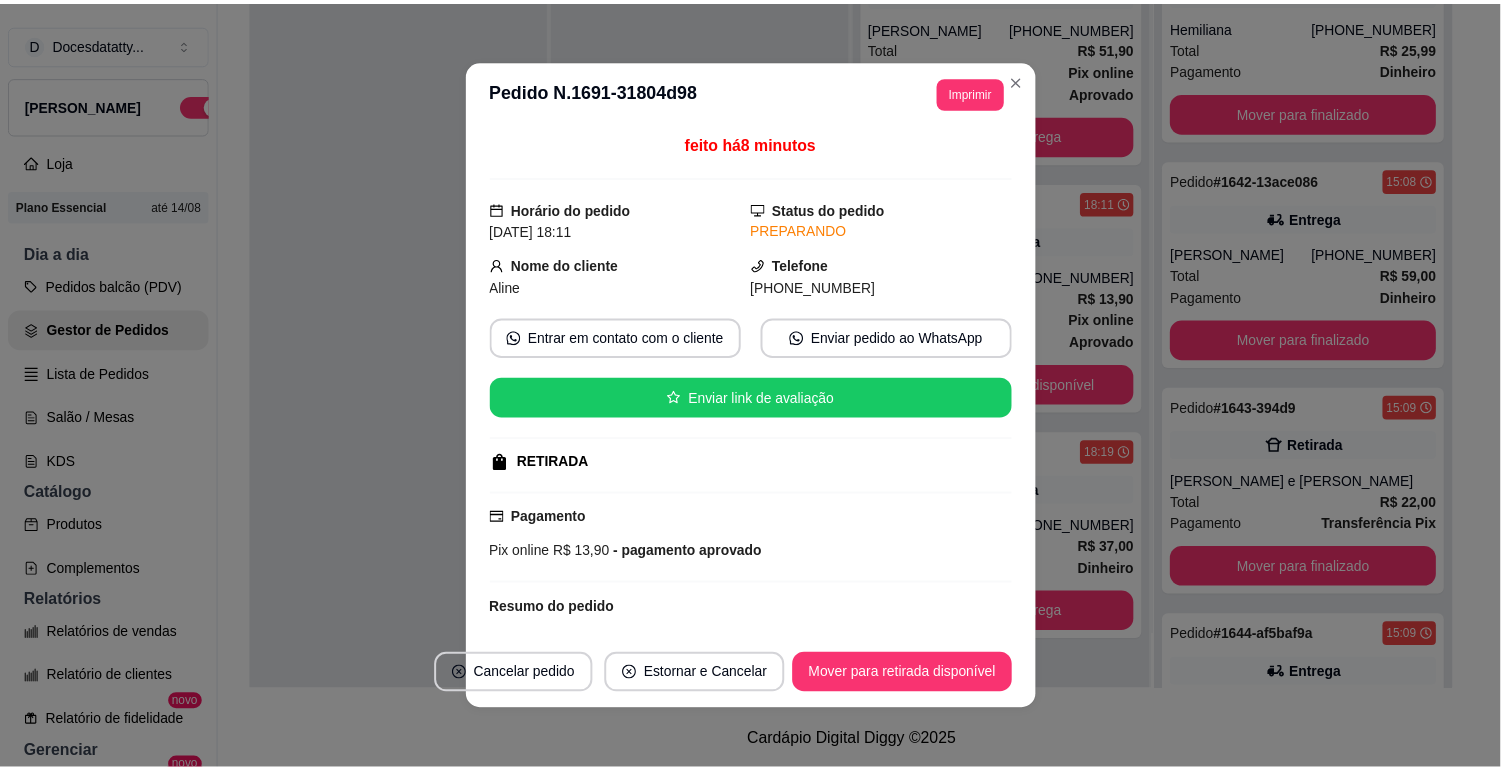 scroll, scrollTop: 124, scrollLeft: 0, axis: vertical 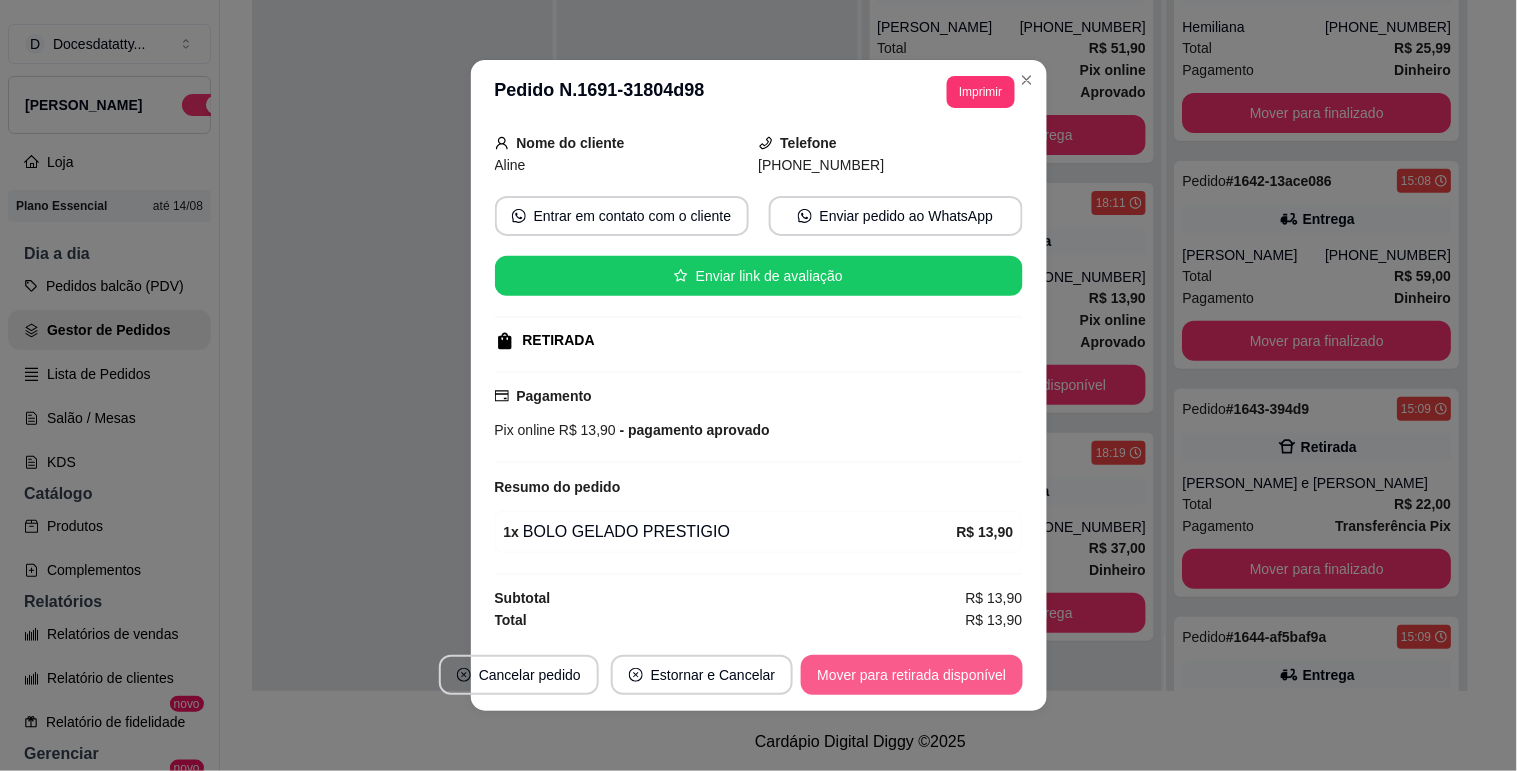 click on "Mover para retirada disponível" at bounding box center [911, 675] 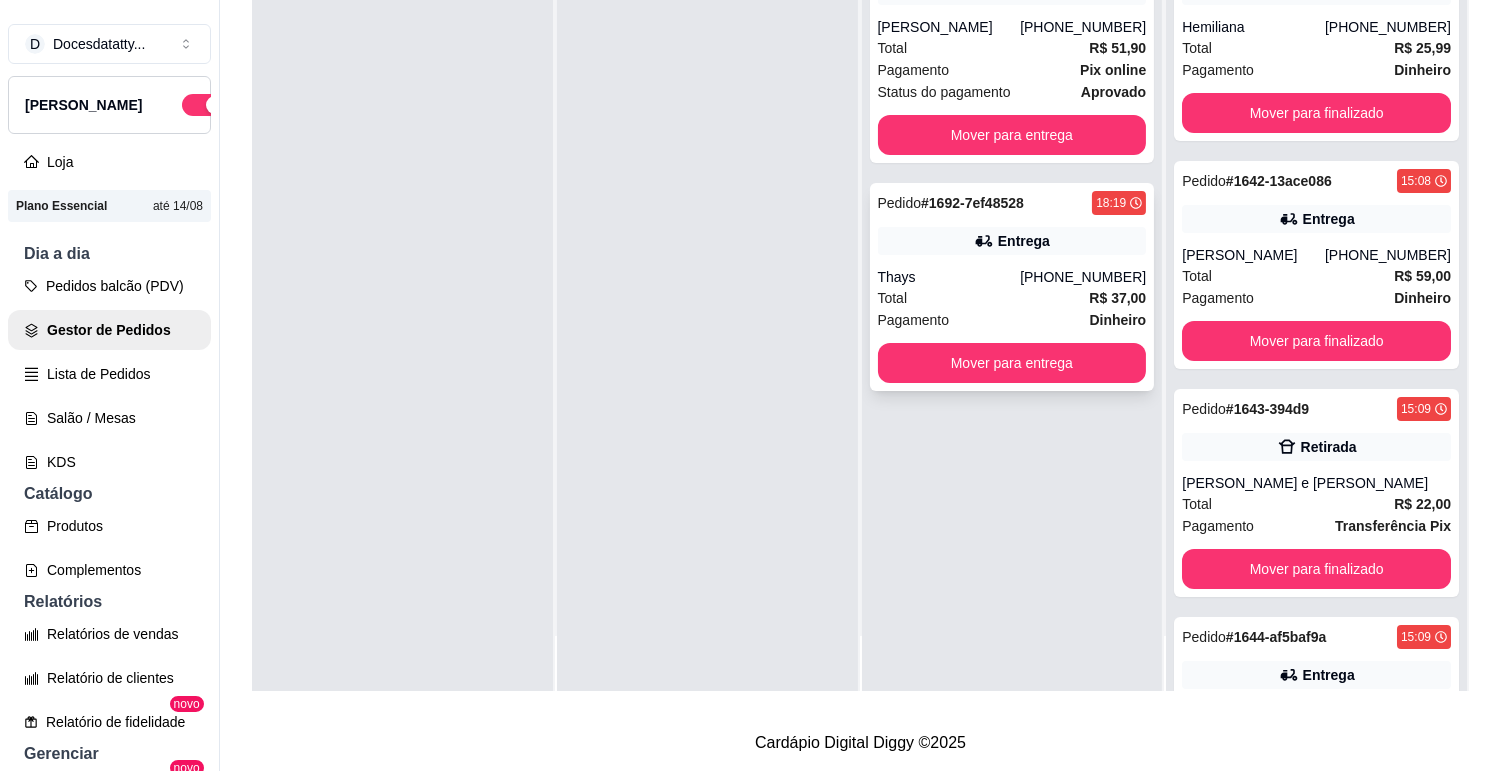 scroll, scrollTop: 0, scrollLeft: 0, axis: both 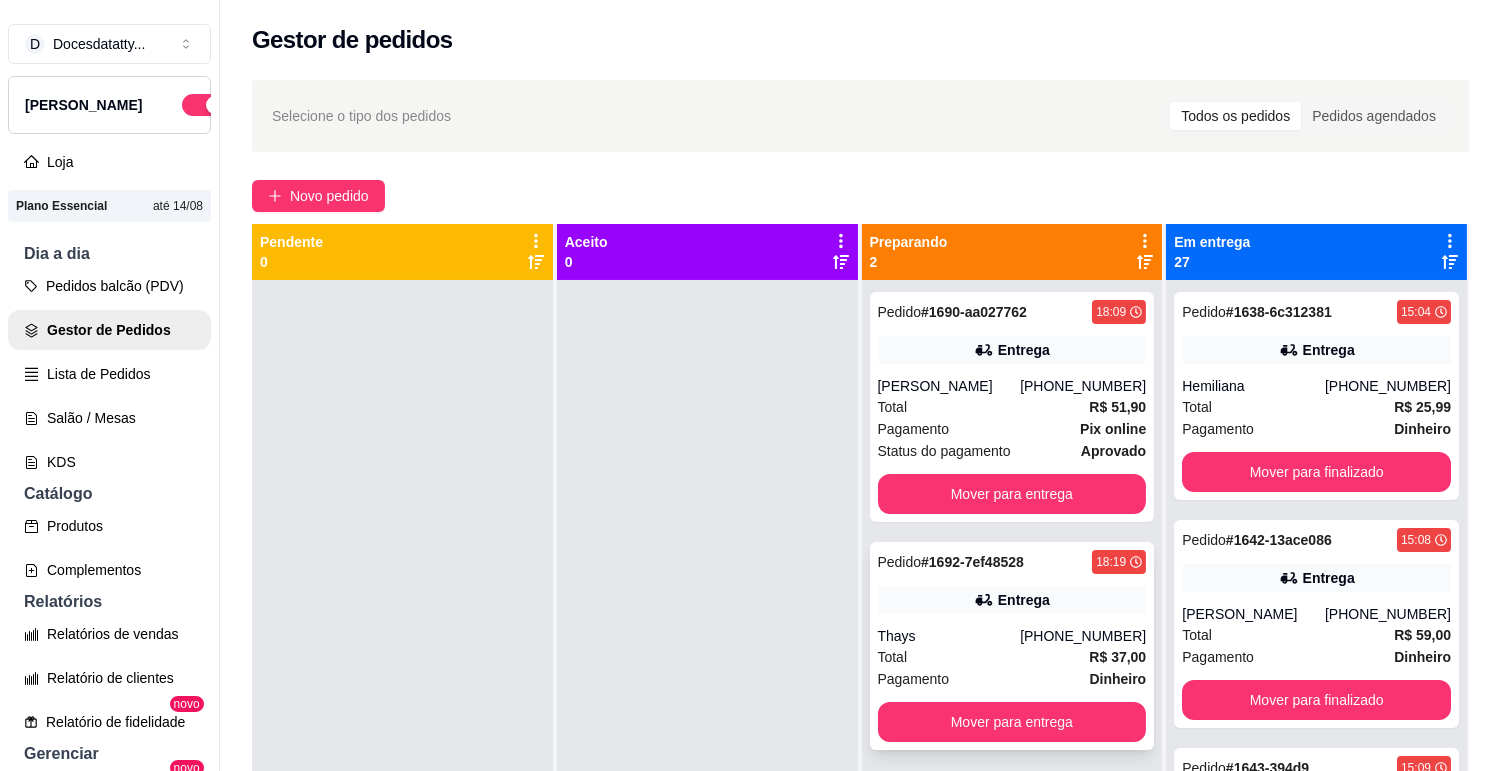 click on "# 1692-7ef48528" at bounding box center (972, 562) 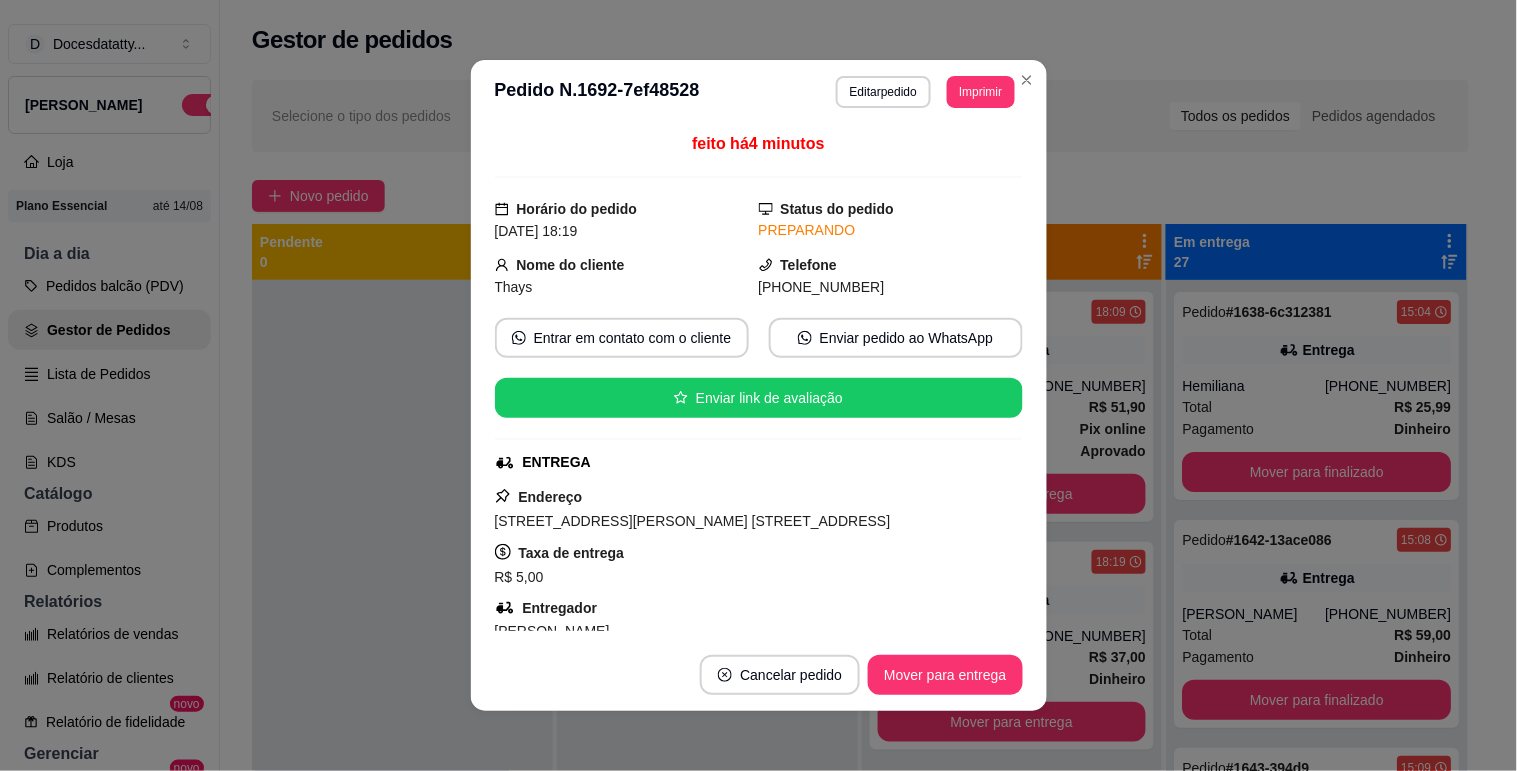 scroll, scrollTop: 111, scrollLeft: 0, axis: vertical 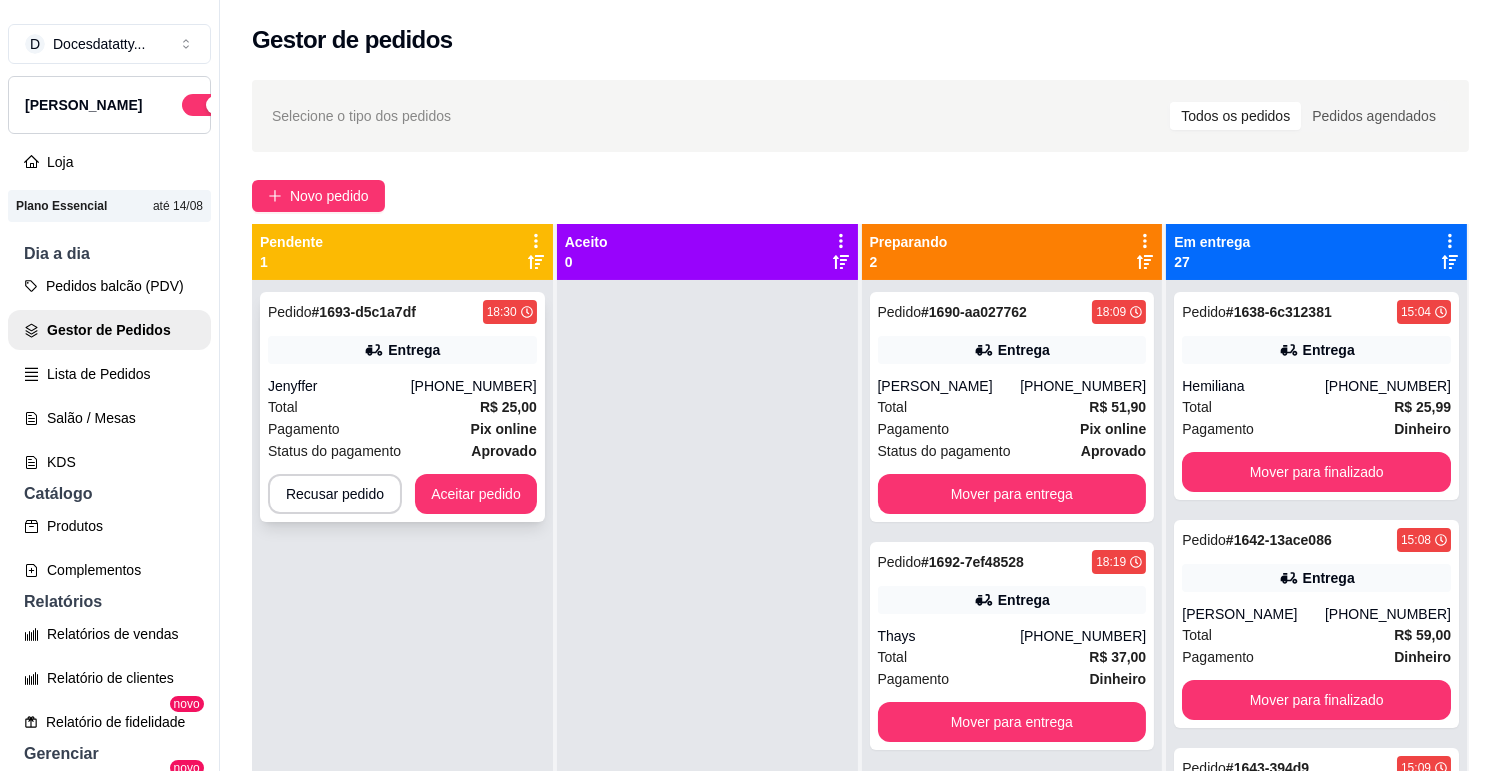 click on "[PHONE_NUMBER]" at bounding box center [474, 386] 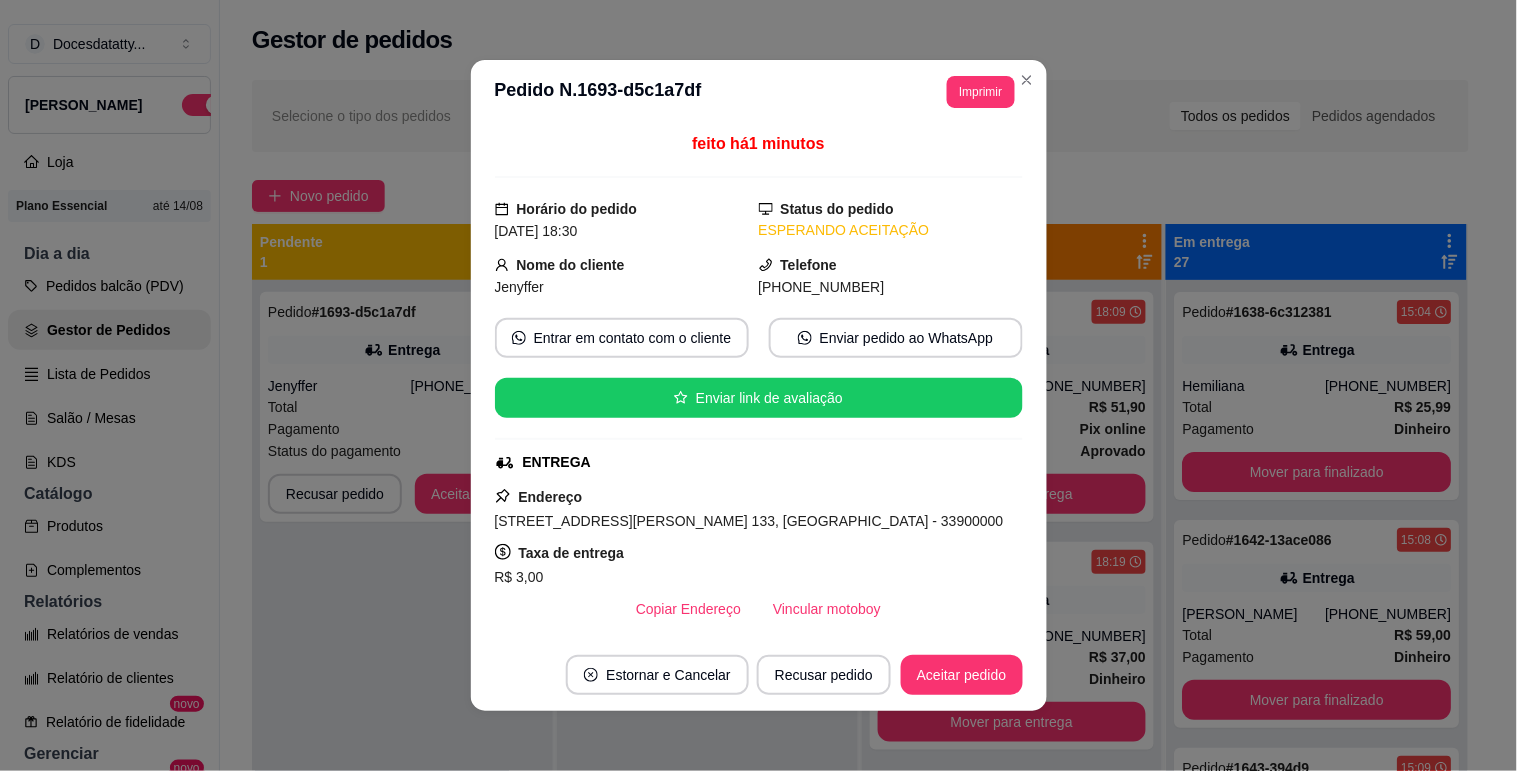 click on "Vincular motoboy" at bounding box center [827, 609] 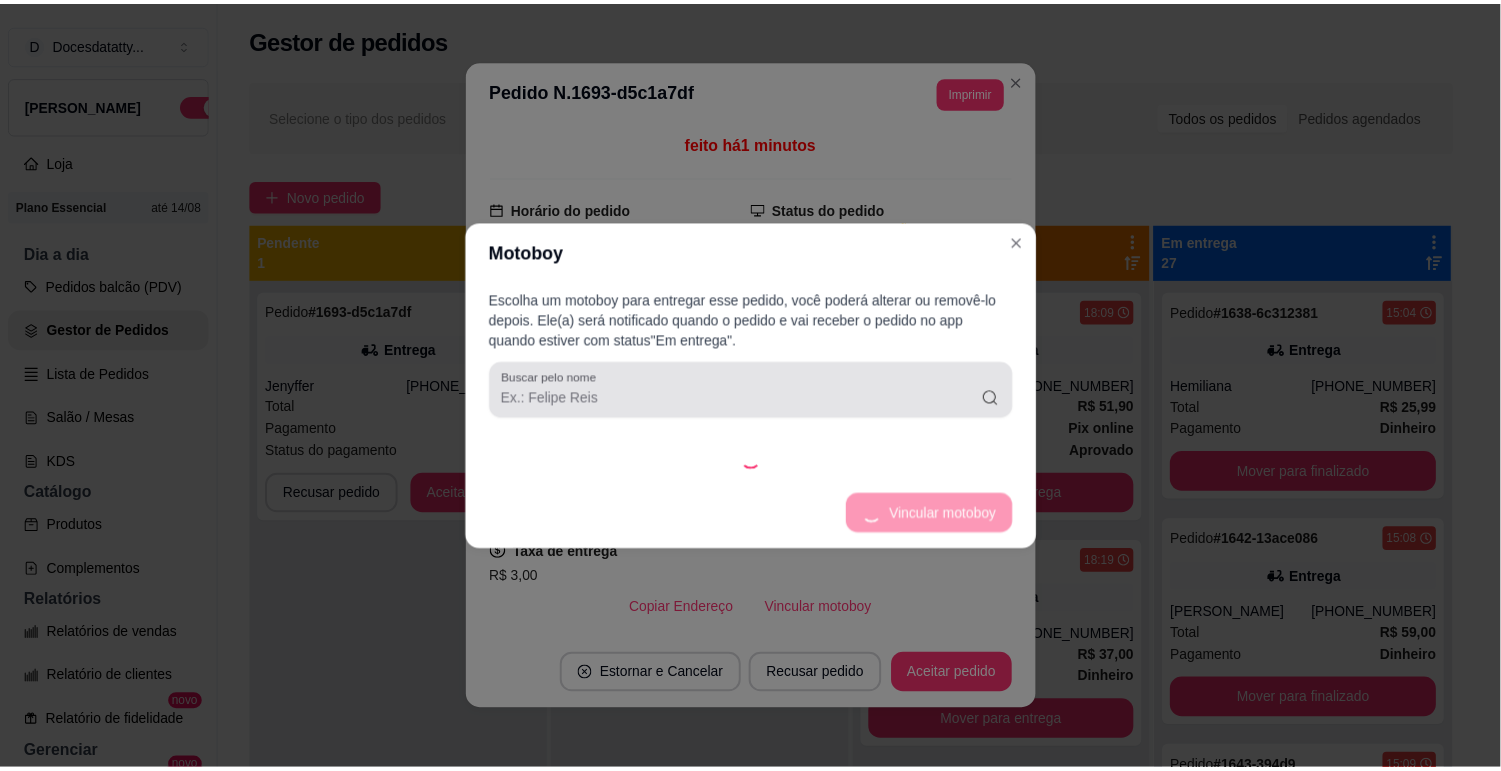 scroll, scrollTop: 222, scrollLeft: 0, axis: vertical 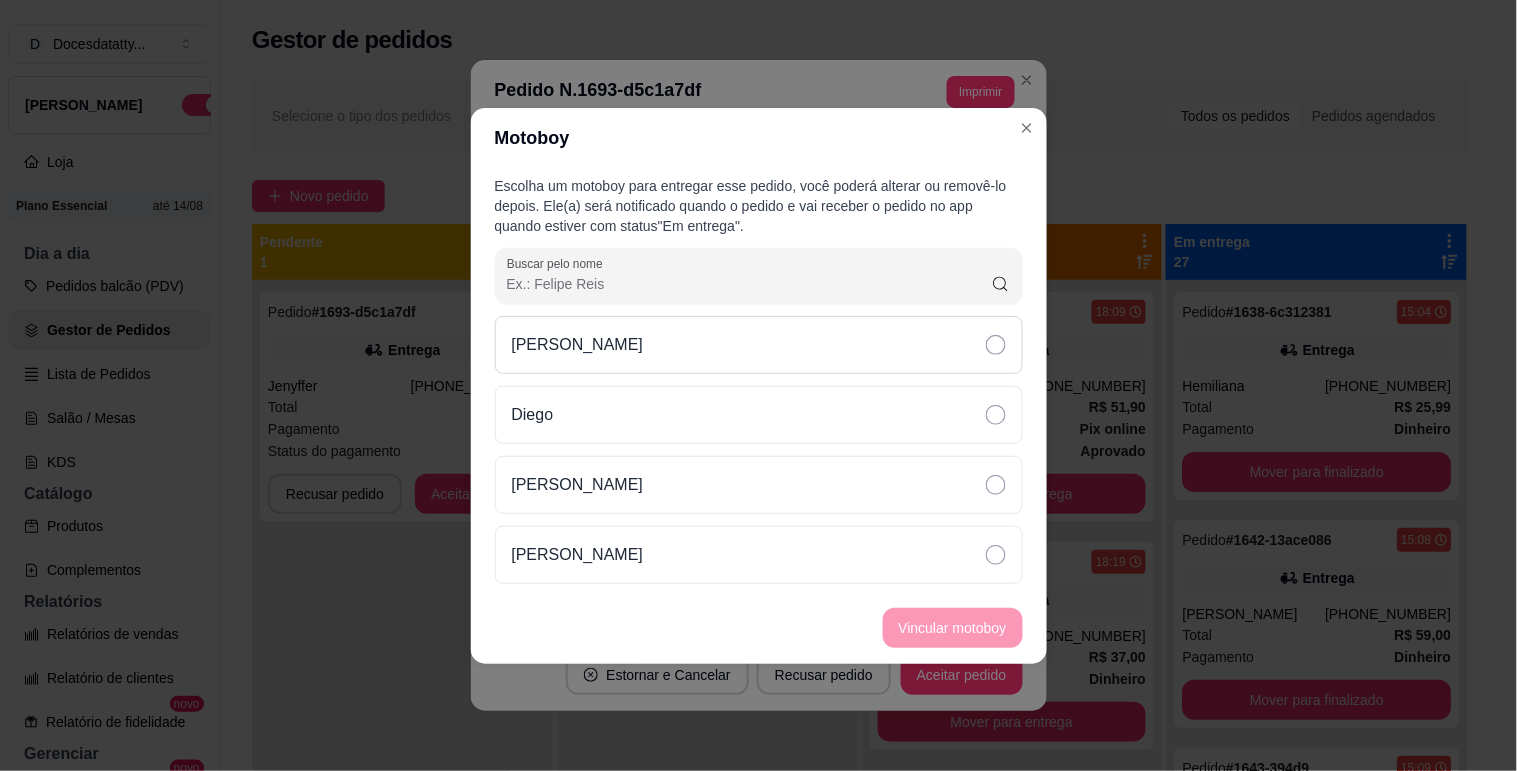 click on "[PERSON_NAME]" at bounding box center (759, 345) 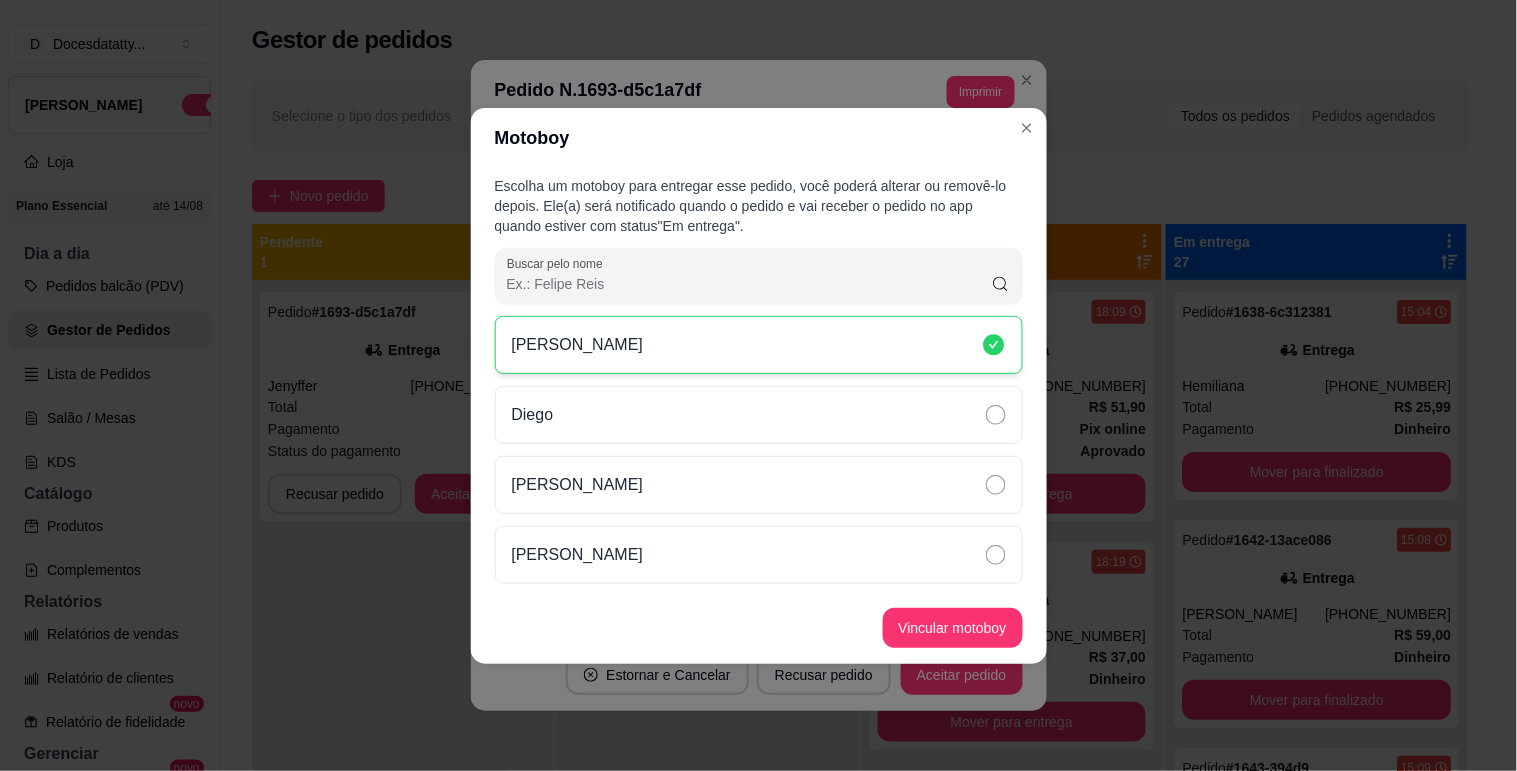click on "Vincular motoboy" at bounding box center (953, 628) 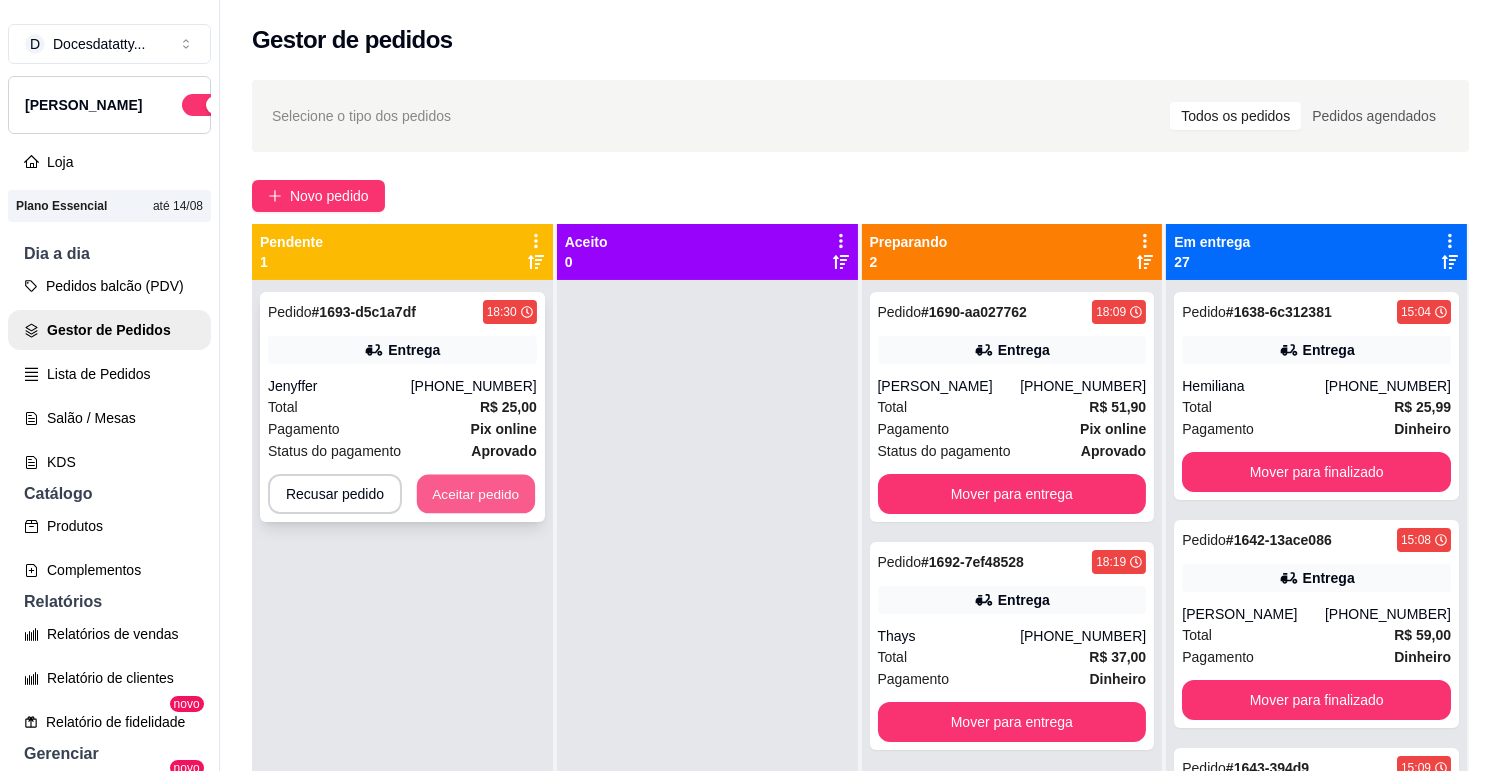 click on "Aceitar pedido" at bounding box center (476, 494) 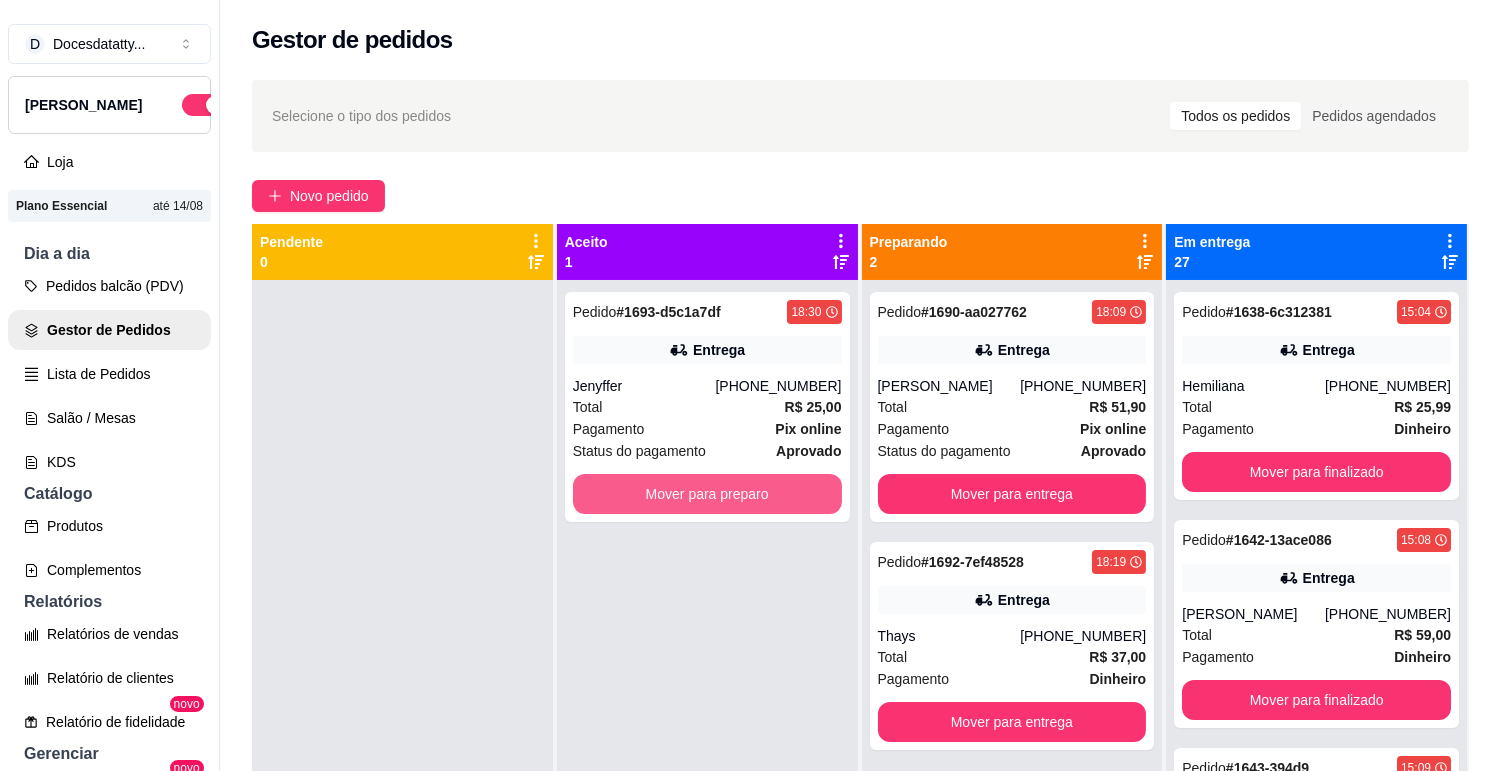 click on "Mover para preparo" at bounding box center (707, 494) 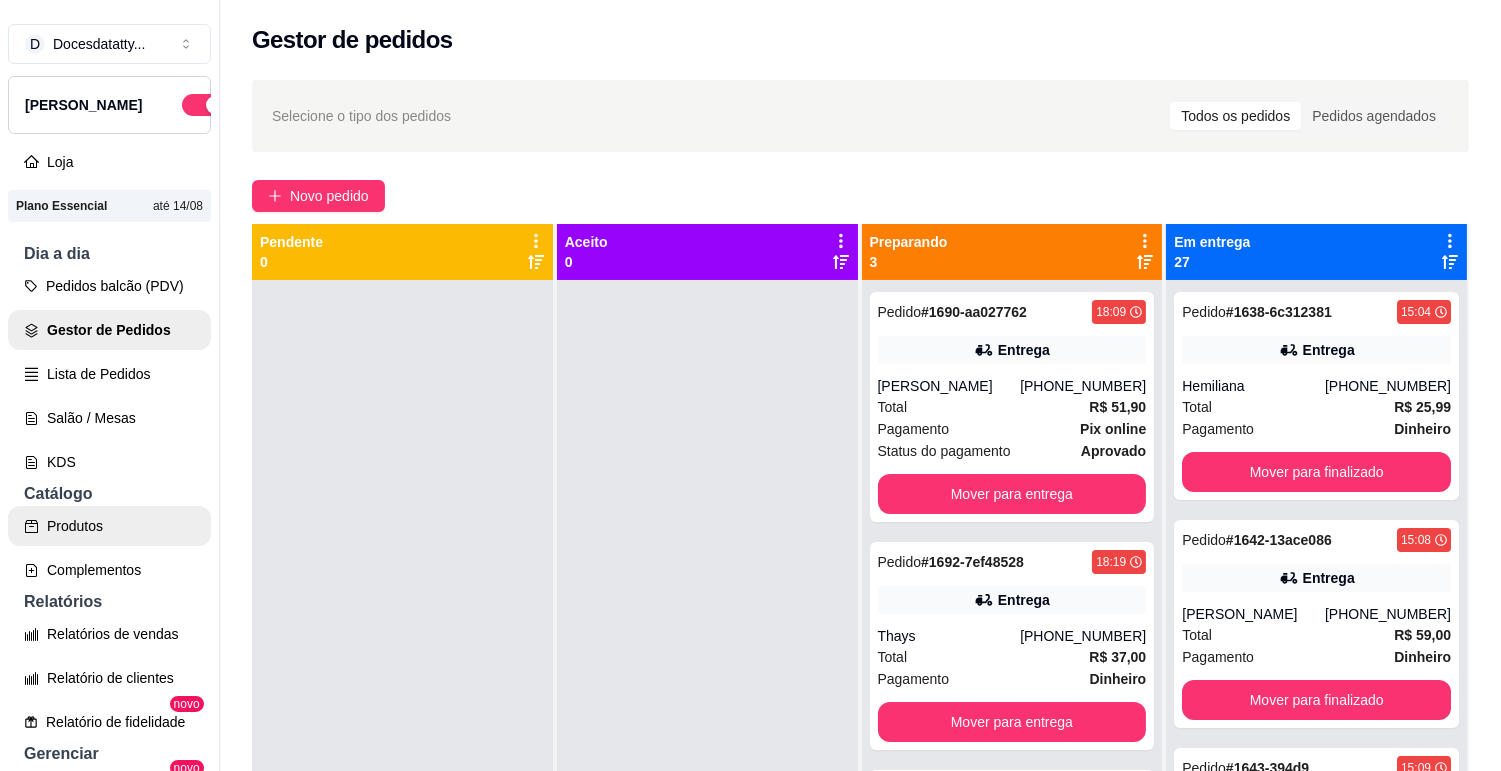 click on "Produtos" at bounding box center [109, 526] 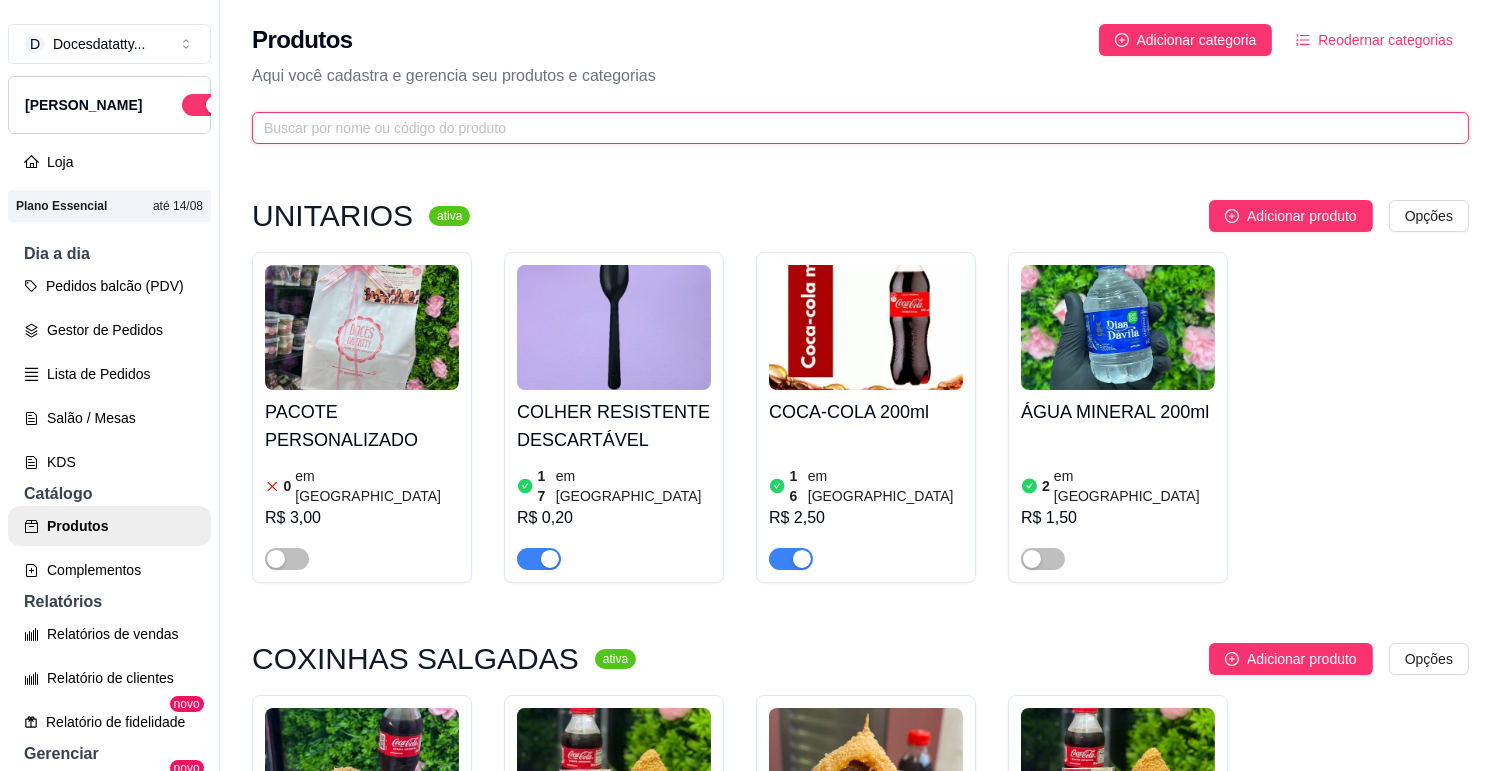 click at bounding box center [852, 128] 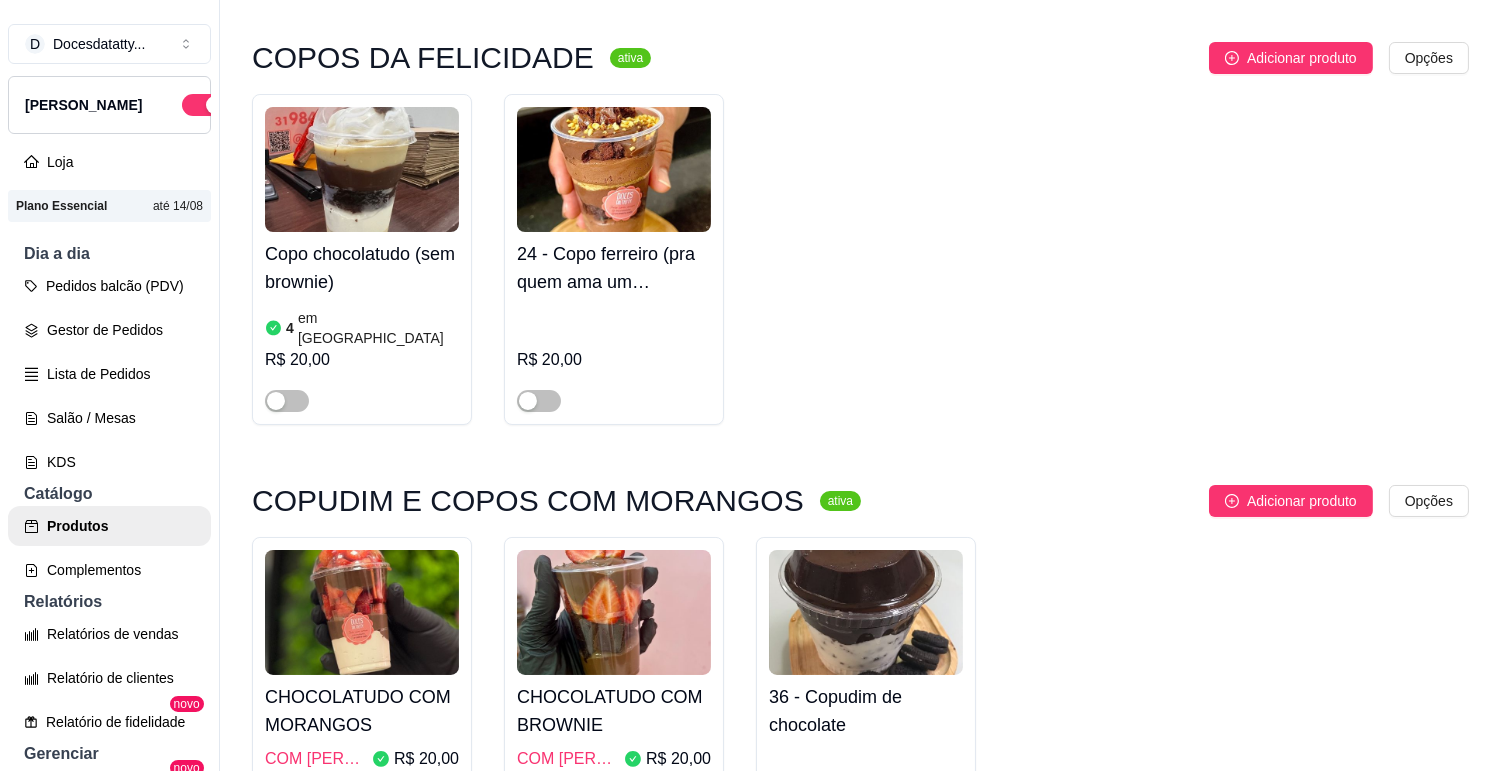 scroll, scrollTop: 1222, scrollLeft: 0, axis: vertical 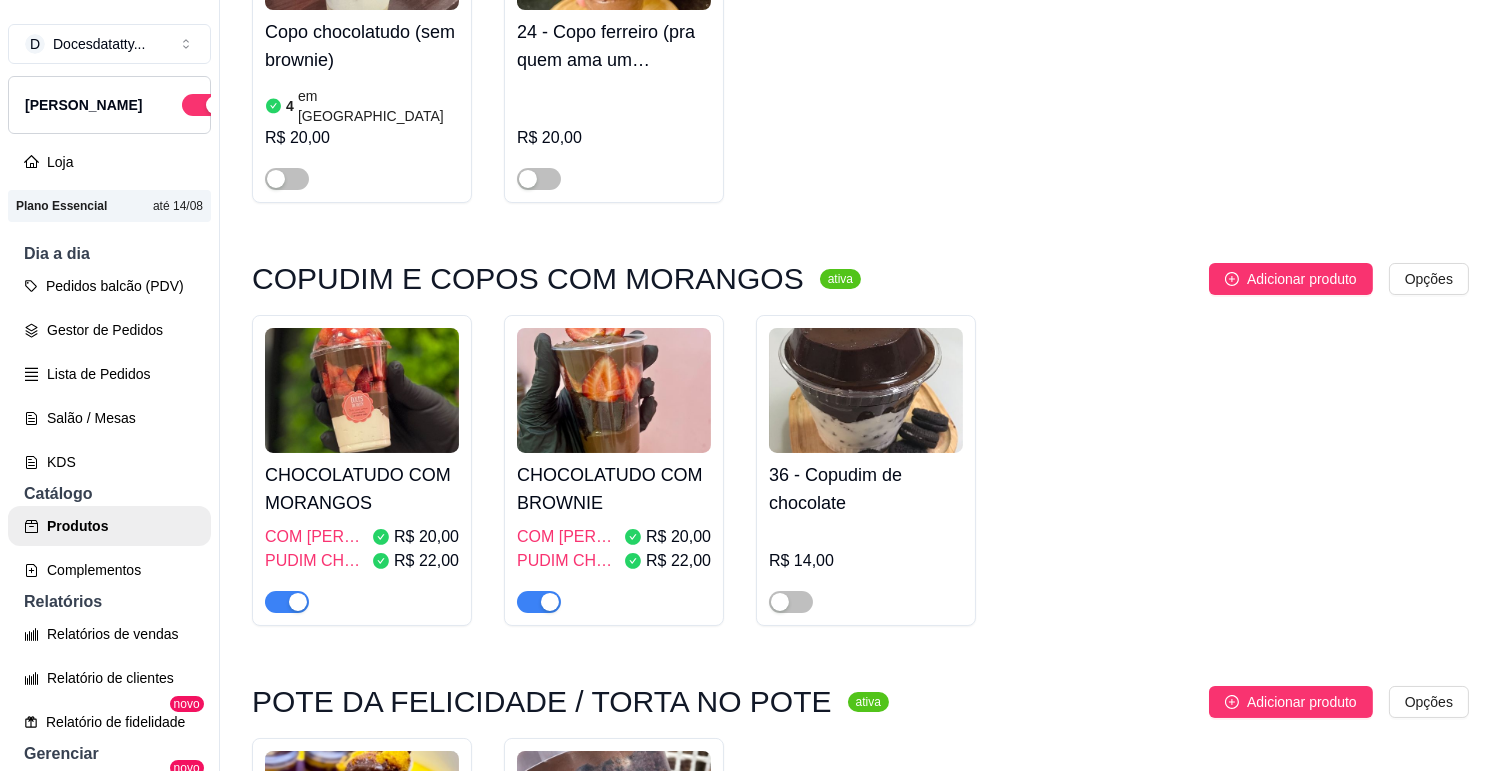 type on "chocol" 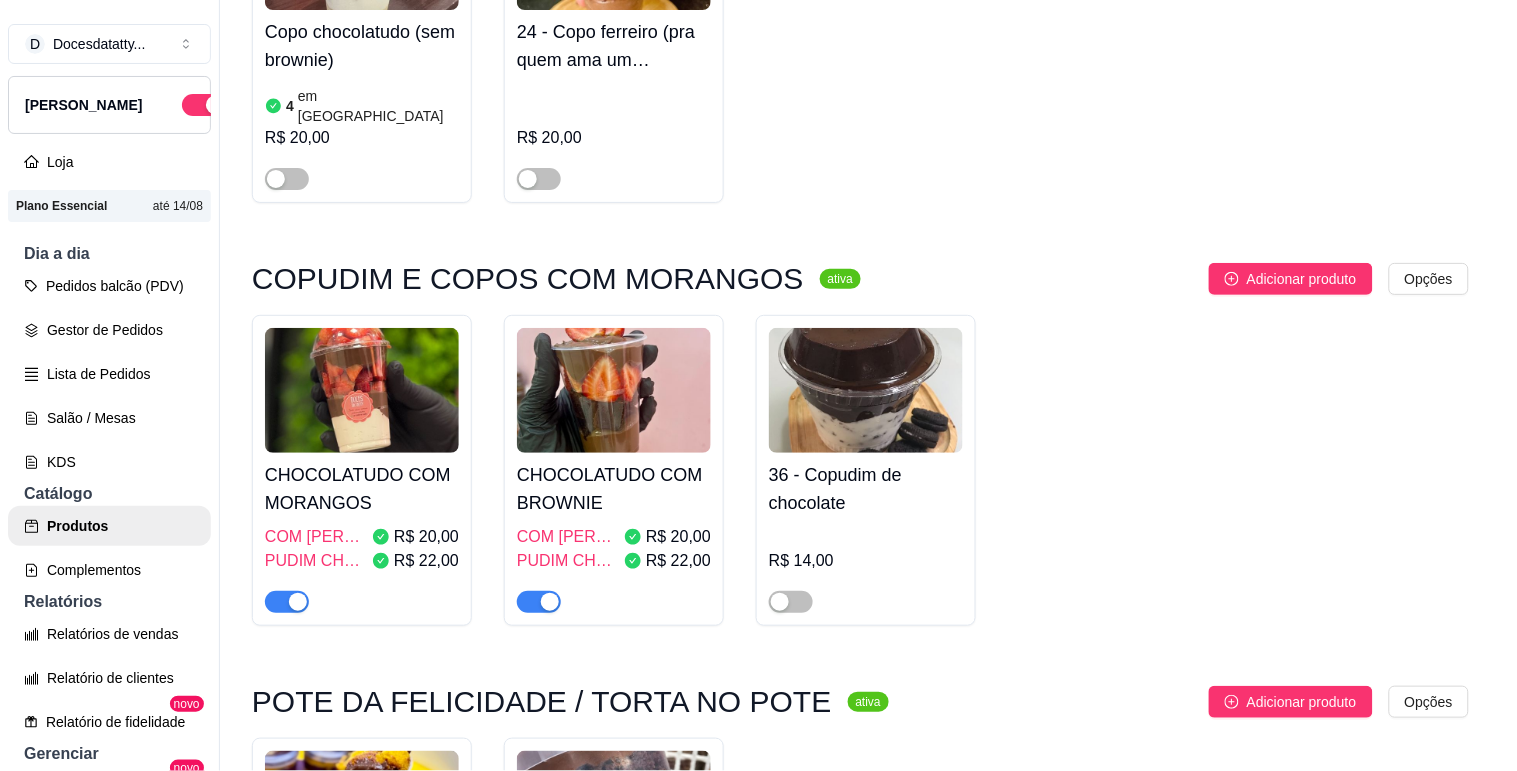 click on "Estoque" at bounding box center [975, 156] 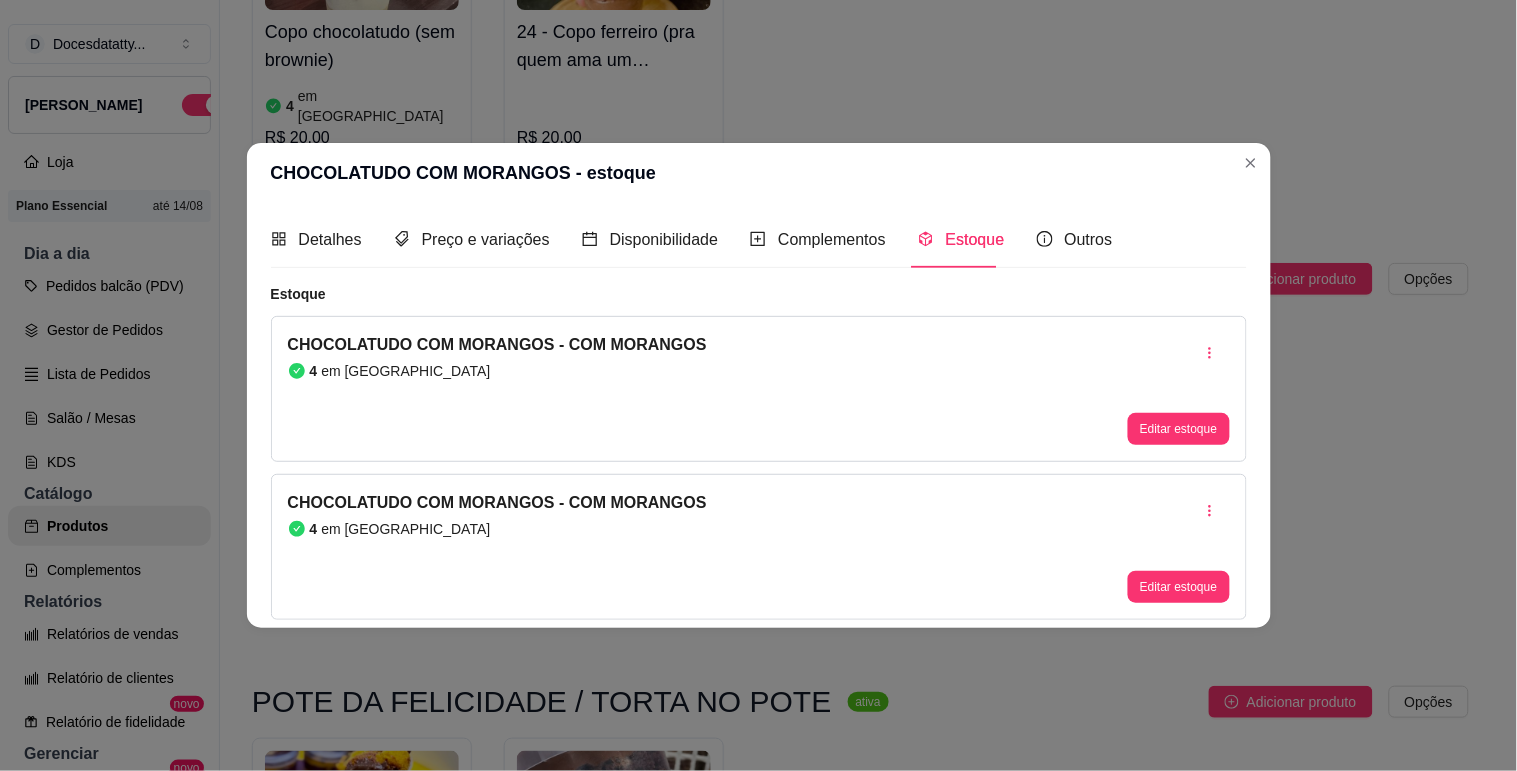 type 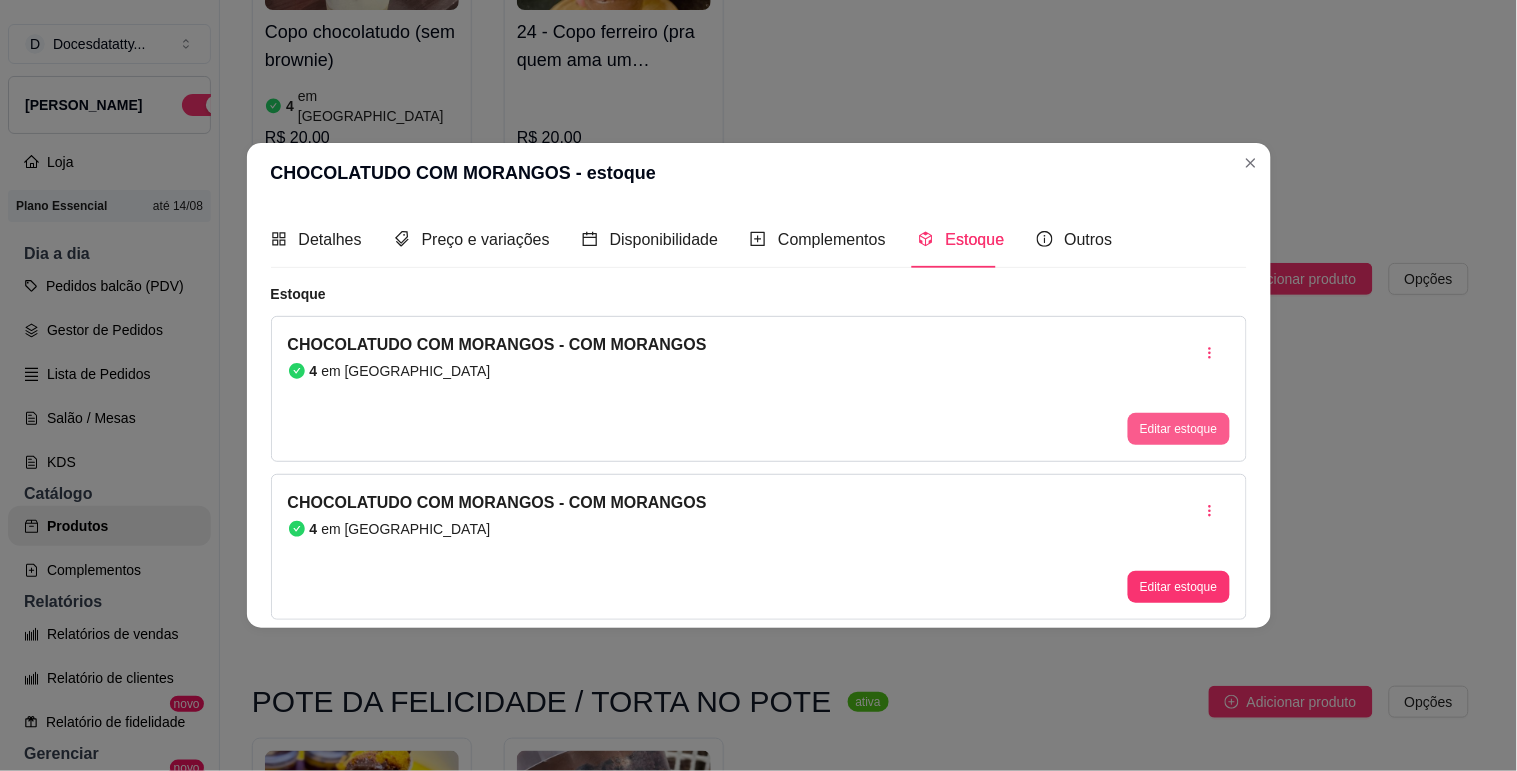 click on "Editar estoque" at bounding box center (1178, 429) 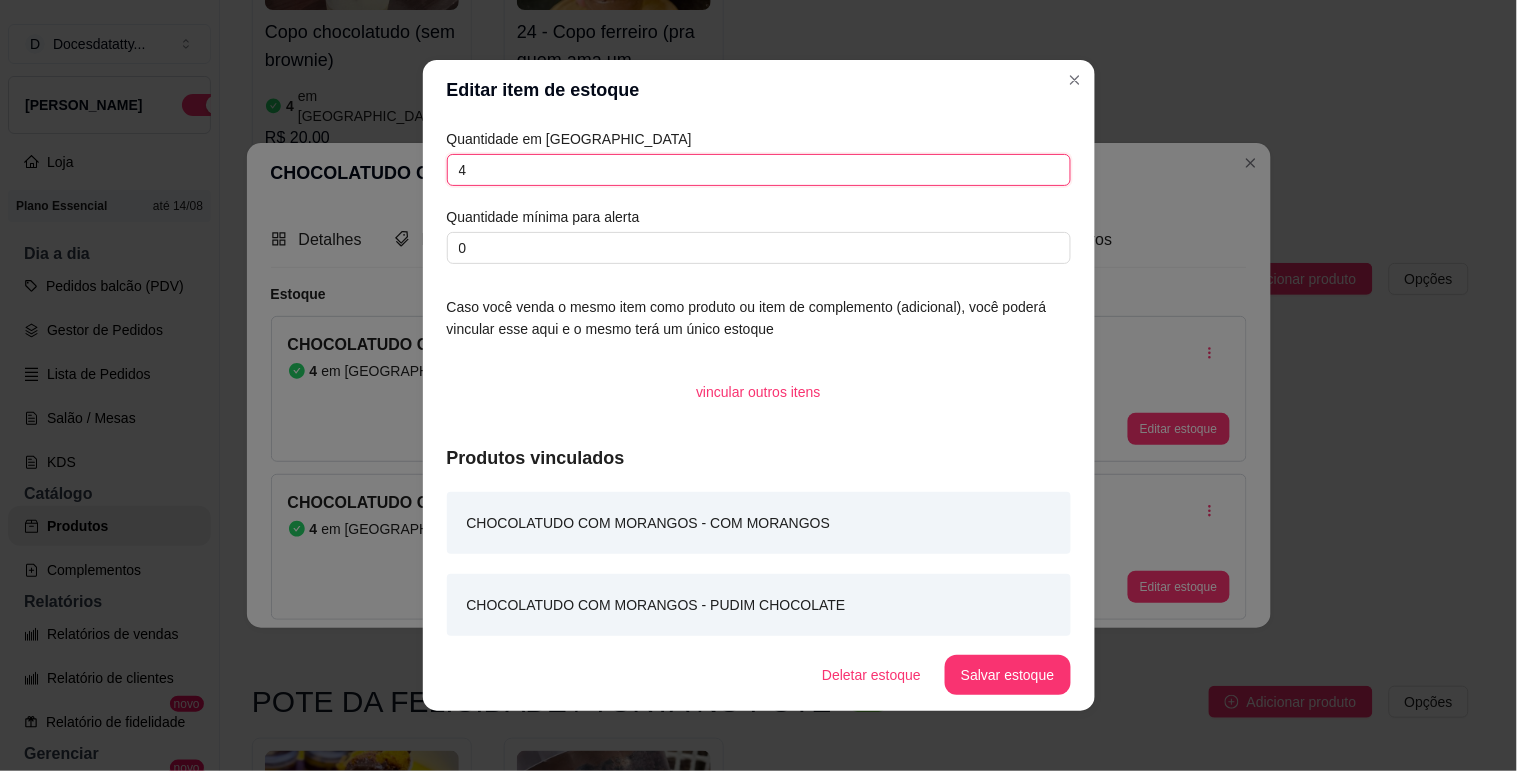 click on "4" at bounding box center (759, 170) 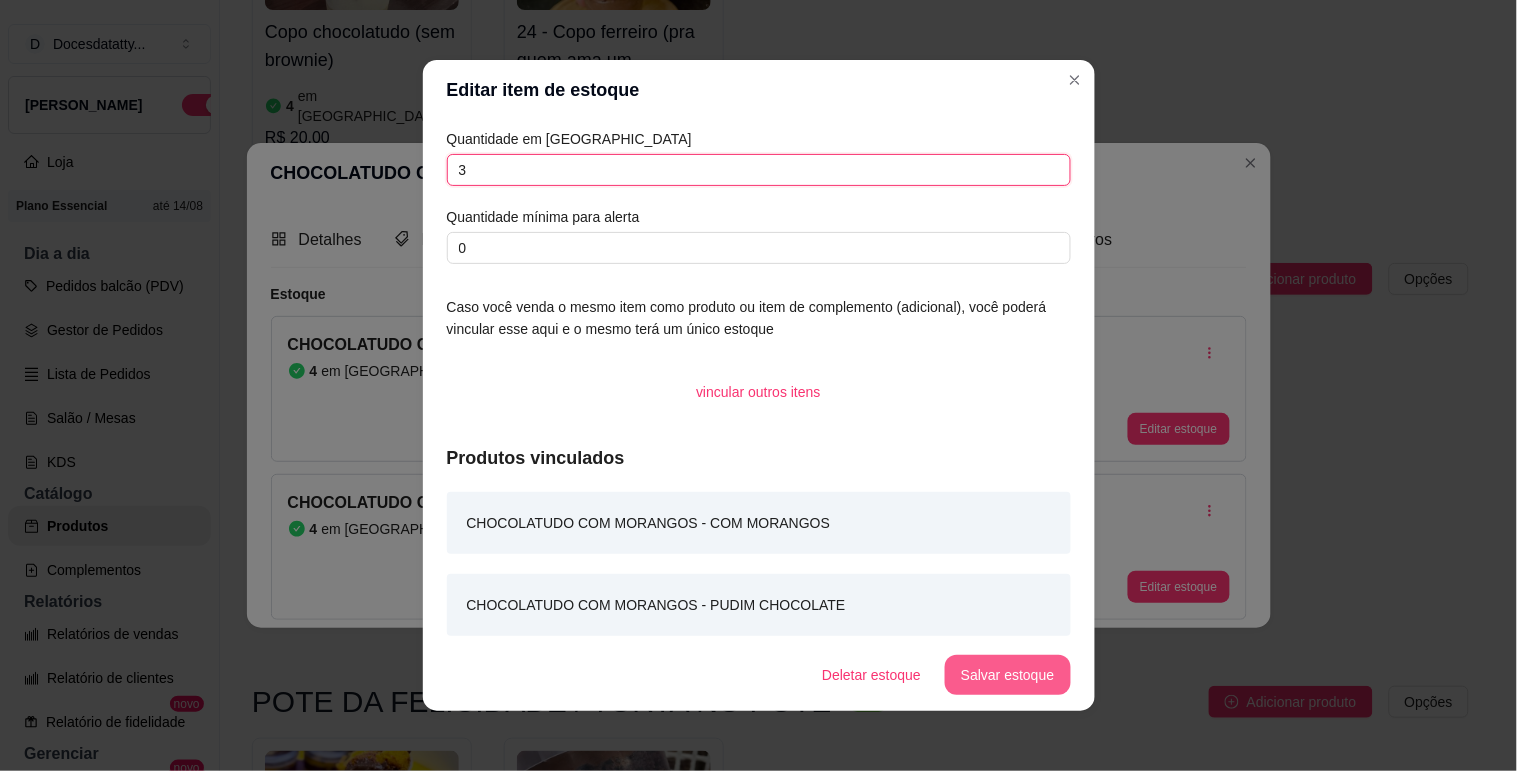type on "3" 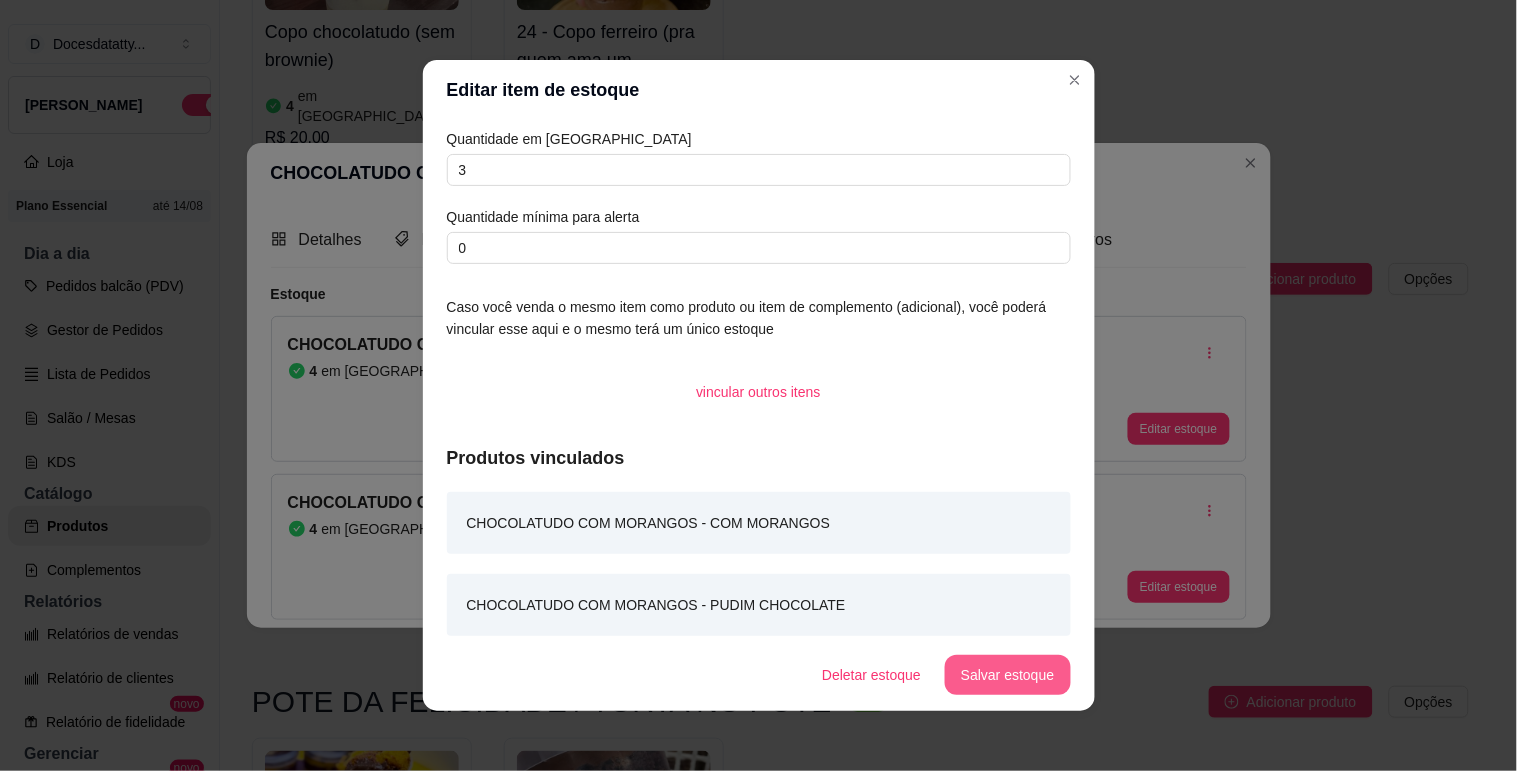 click on "Salvar estoque" at bounding box center [1007, 675] 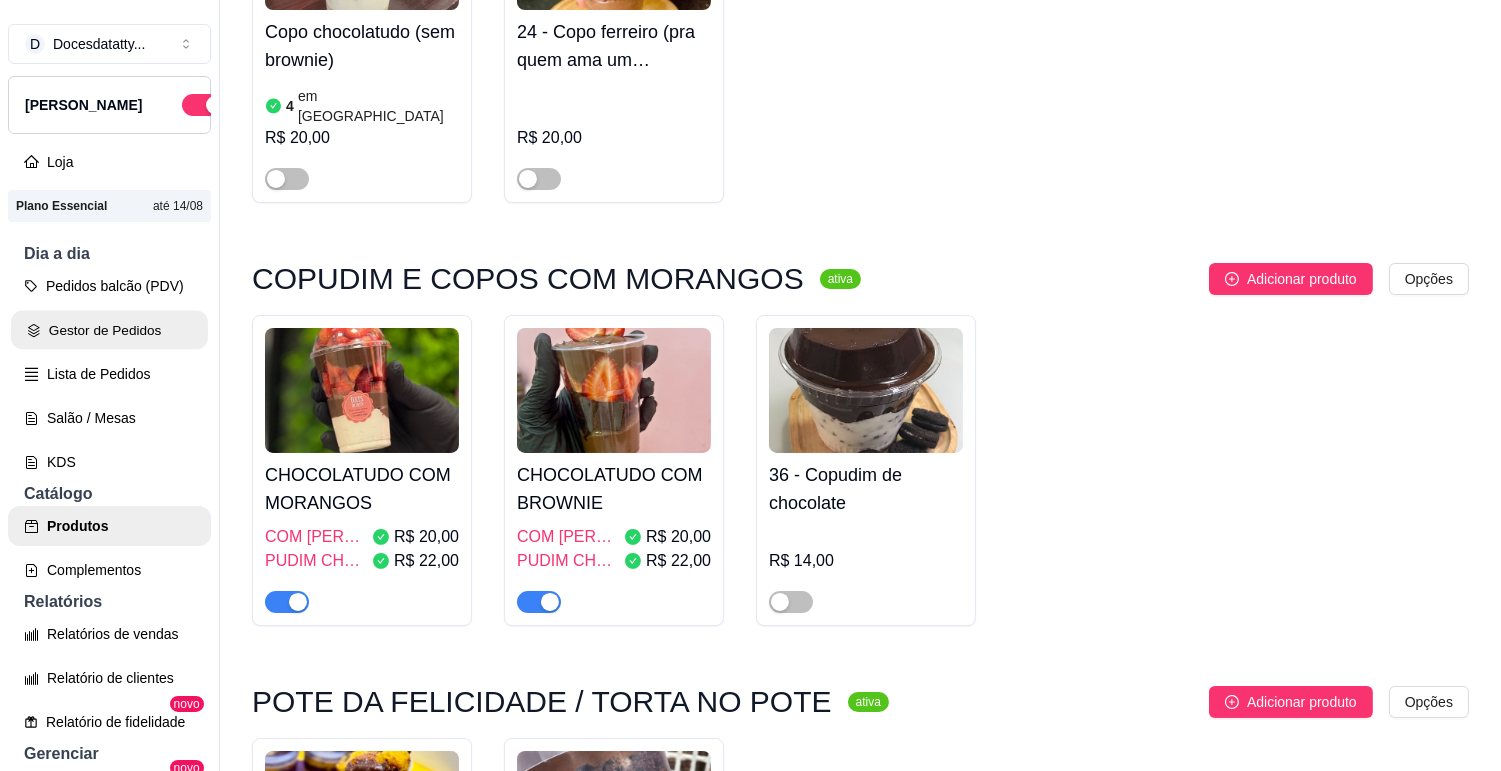 click on "Gestor de Pedidos" at bounding box center [109, 330] 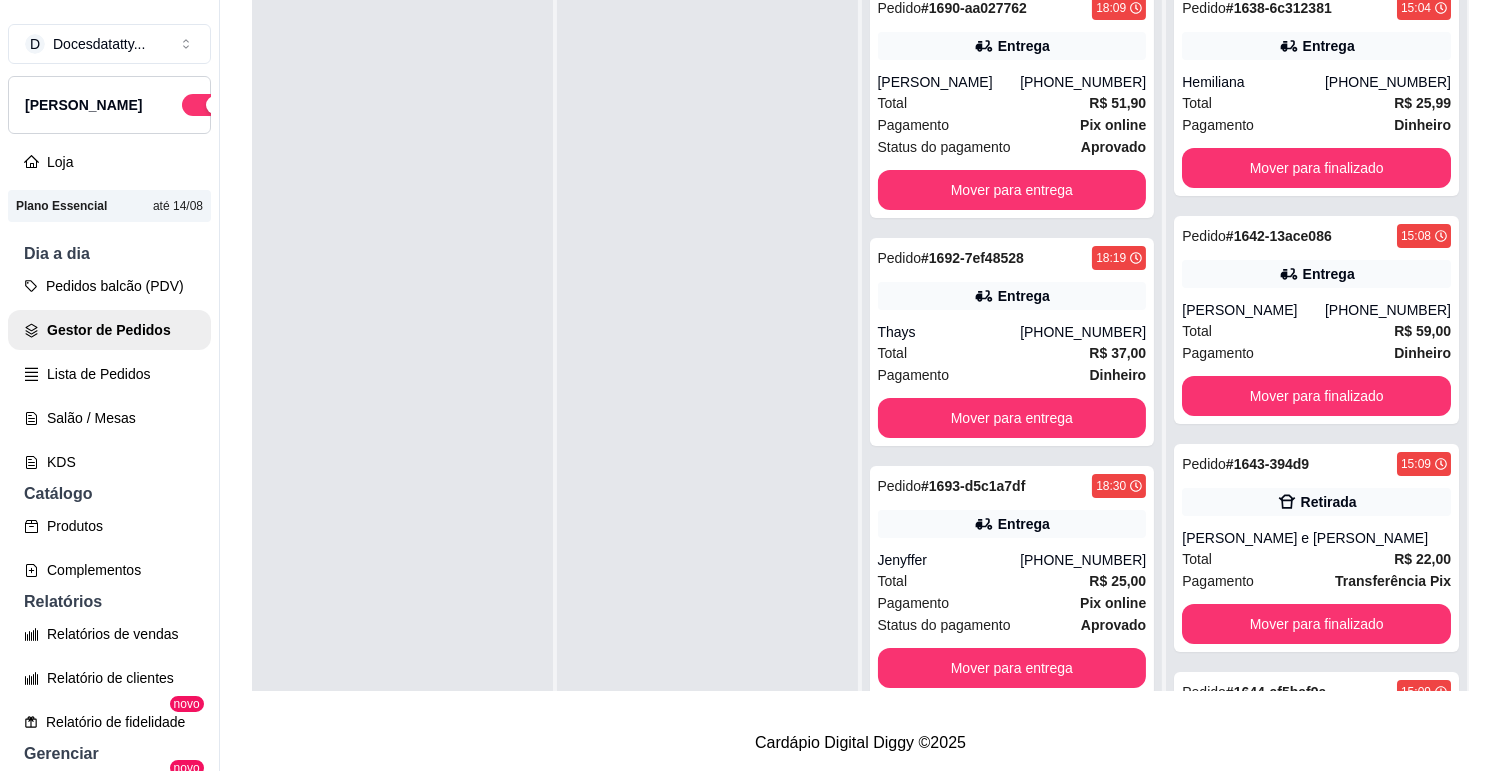 scroll, scrollTop: 0, scrollLeft: 0, axis: both 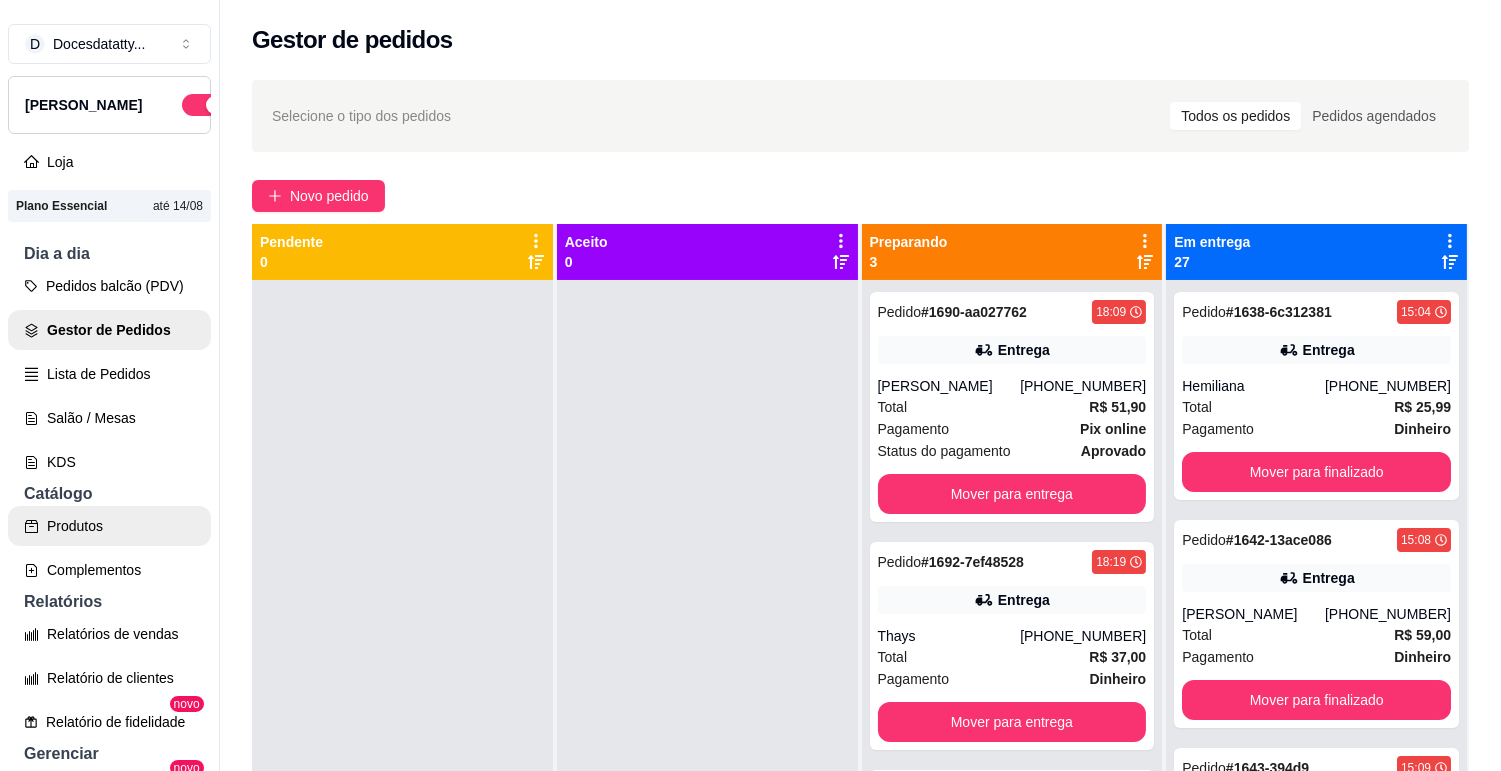 click on "Produtos" at bounding box center [109, 526] 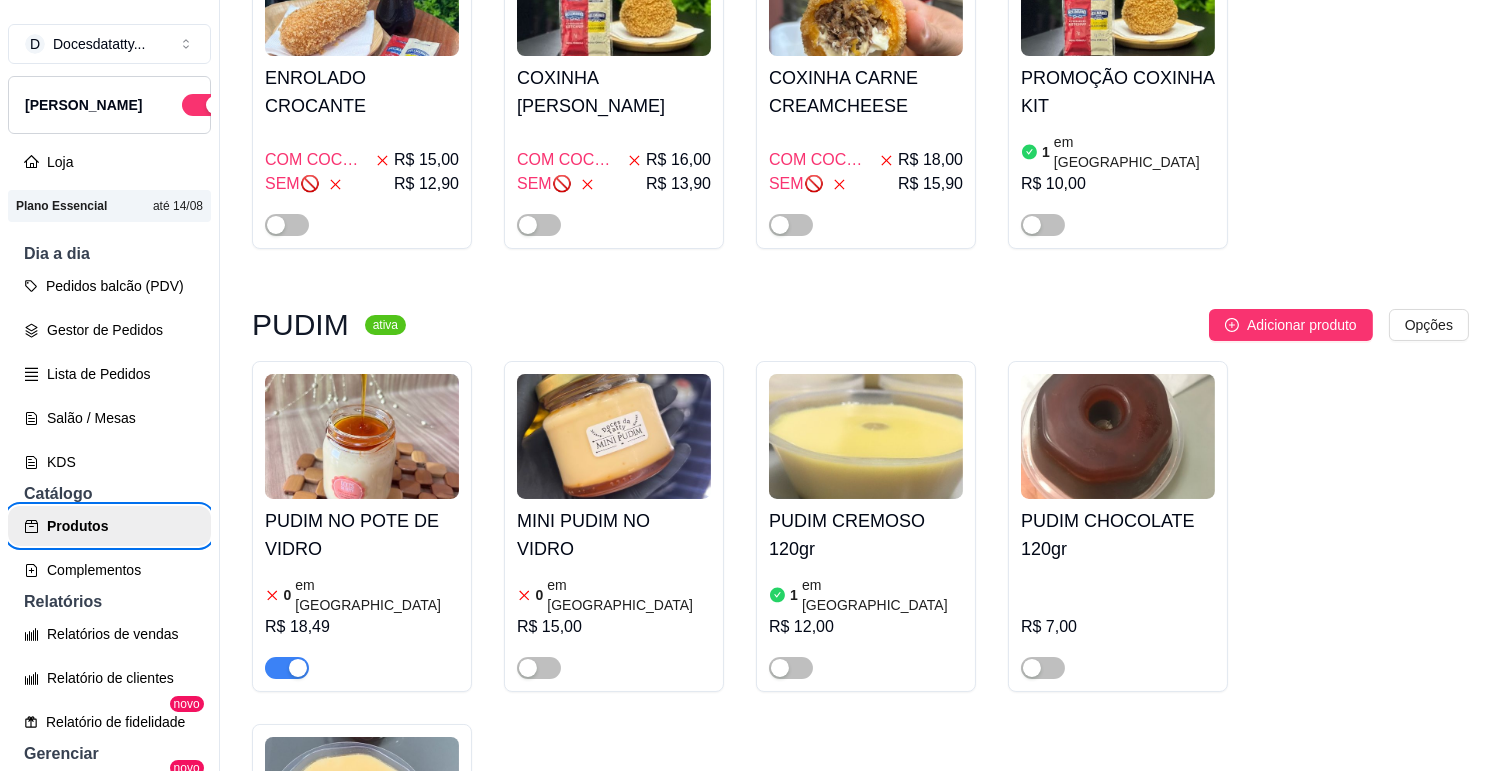 scroll, scrollTop: 1111, scrollLeft: 0, axis: vertical 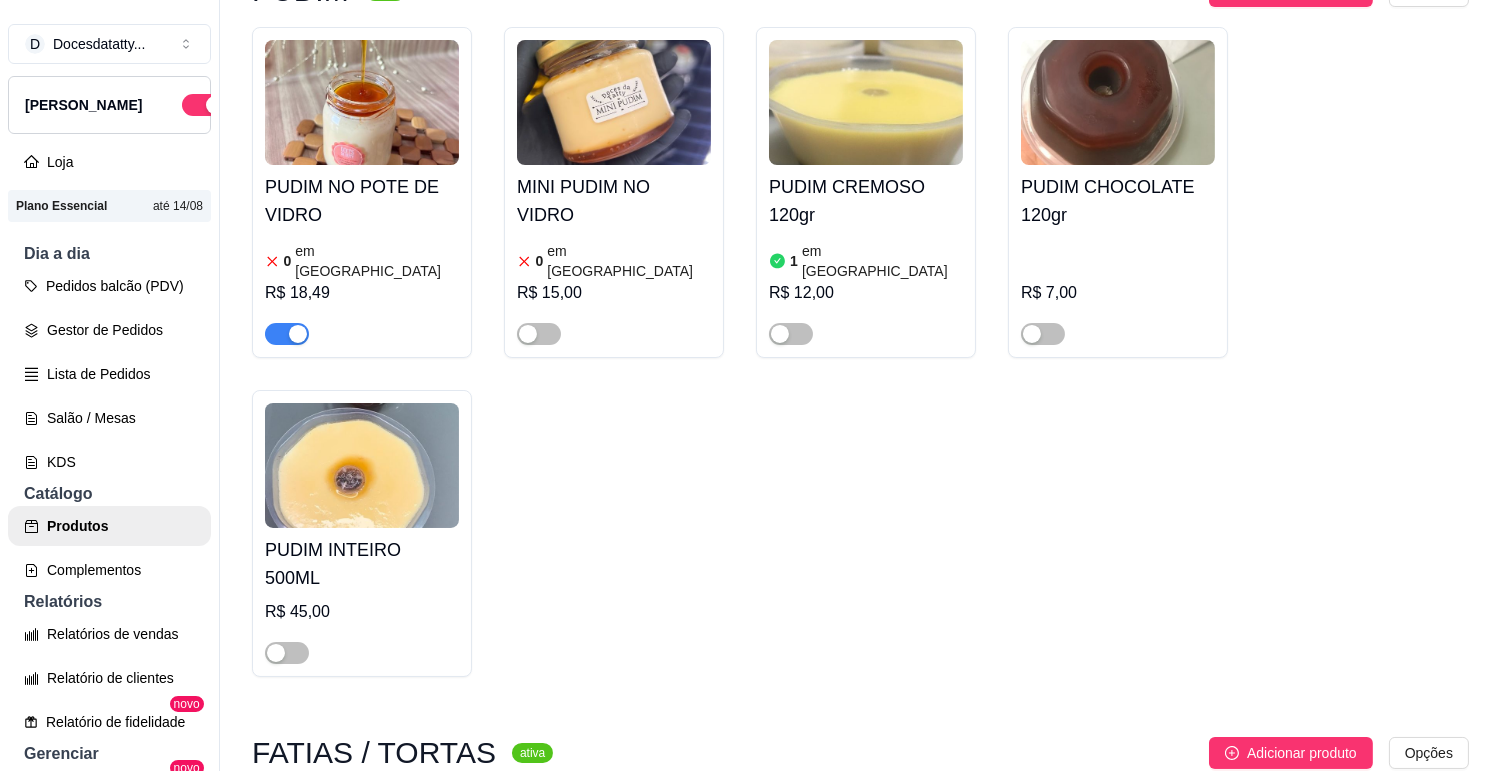 click at bounding box center [298, 334] 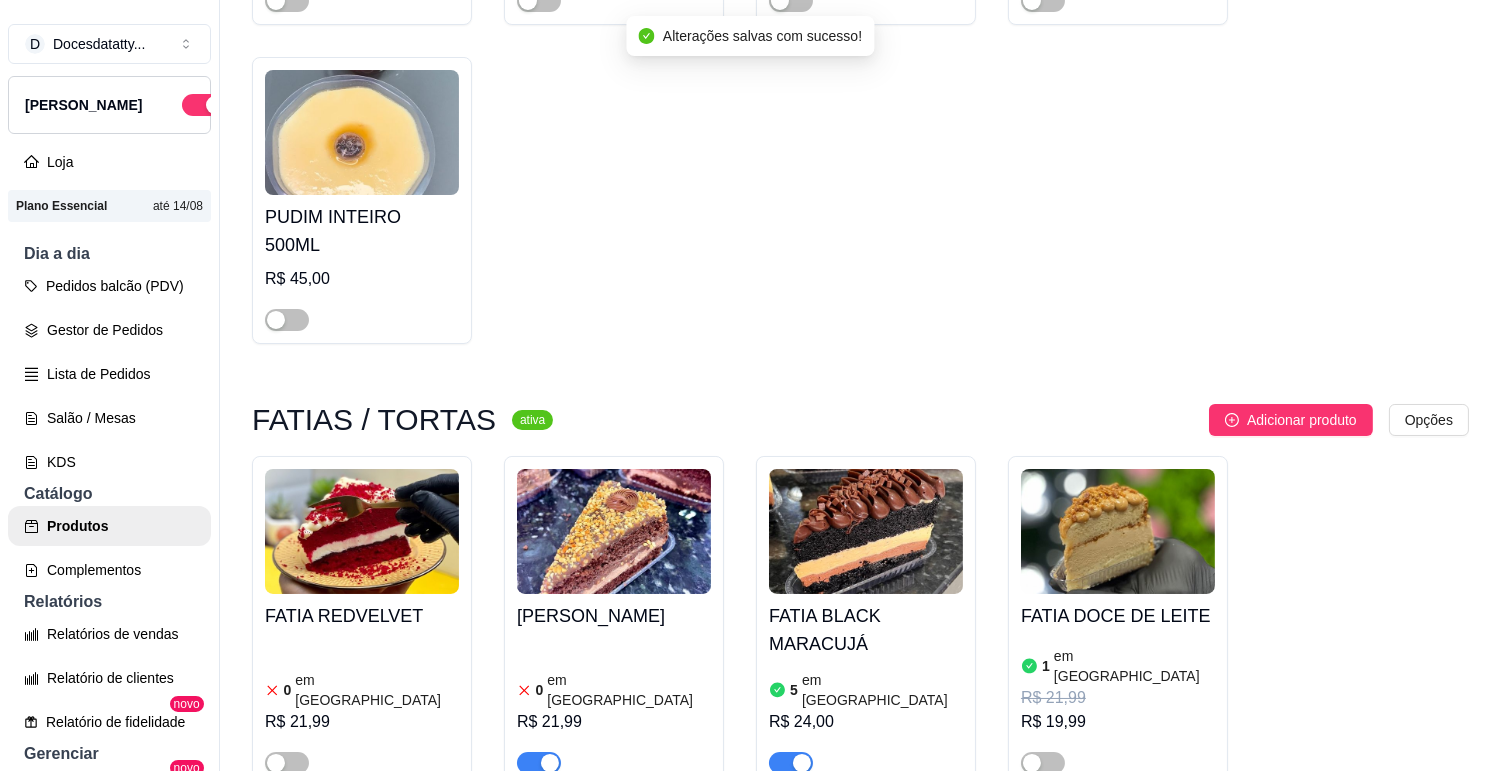 scroll, scrollTop: 1777, scrollLeft: 0, axis: vertical 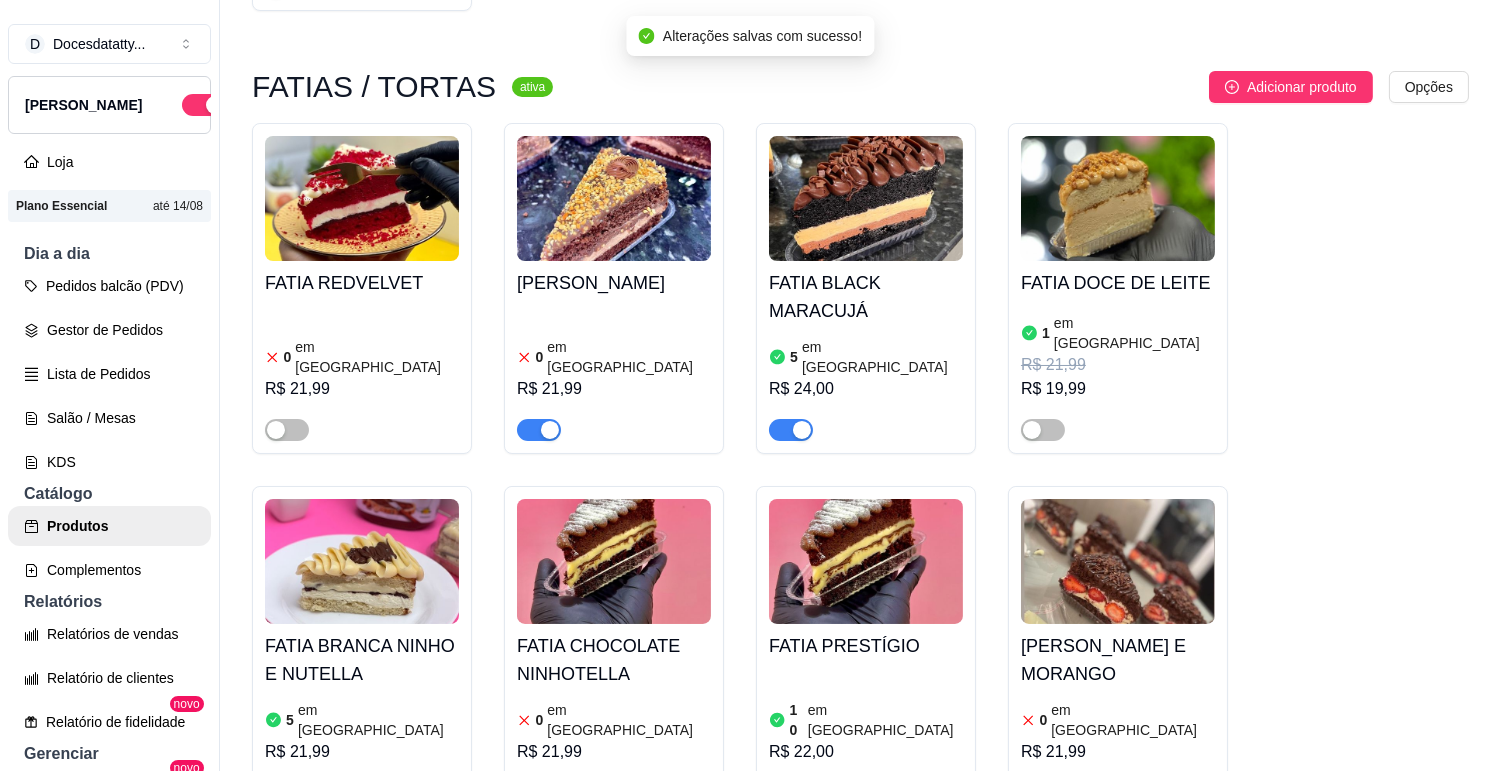 click at bounding box center [550, 430] 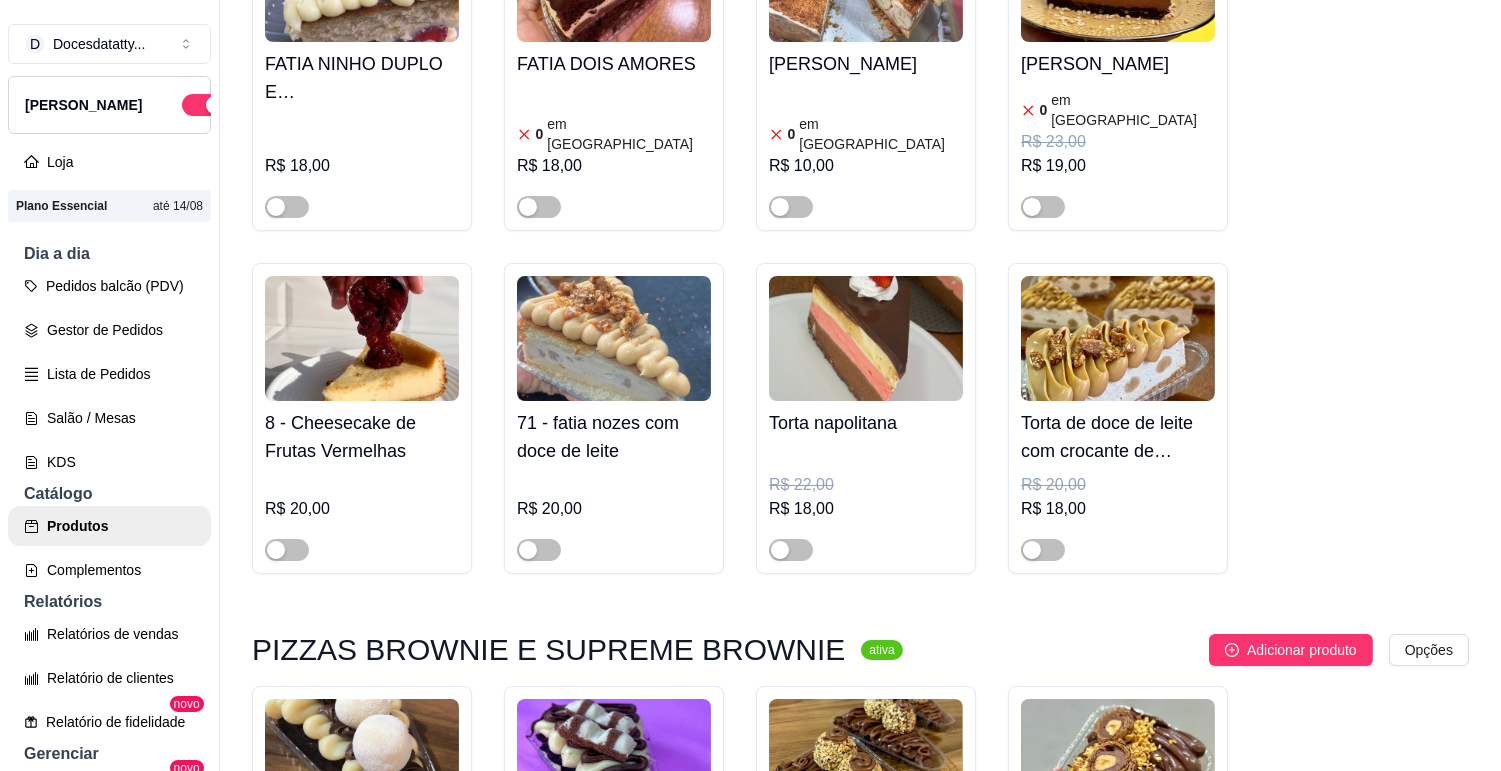 scroll, scrollTop: 4000, scrollLeft: 0, axis: vertical 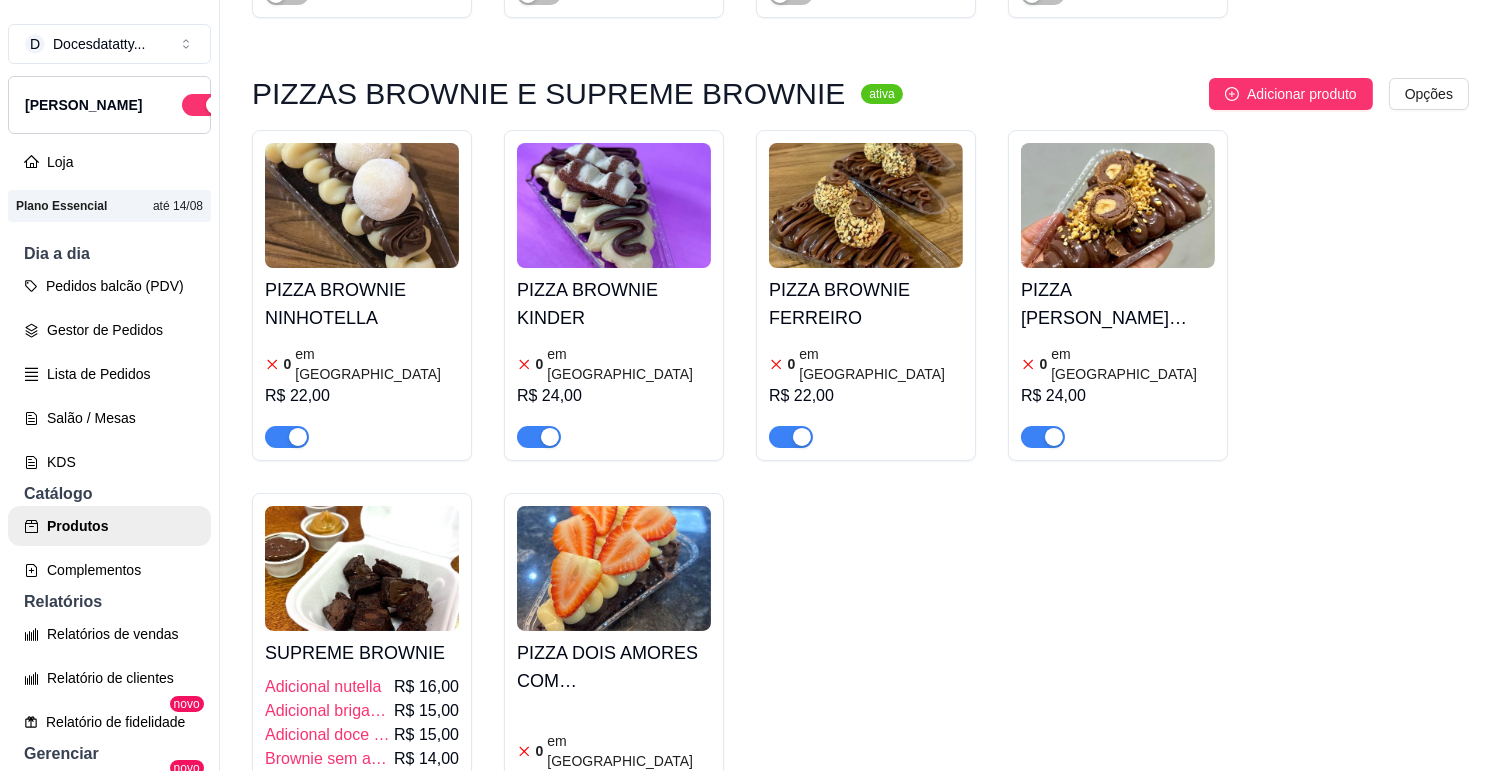 click at bounding box center (298, 437) 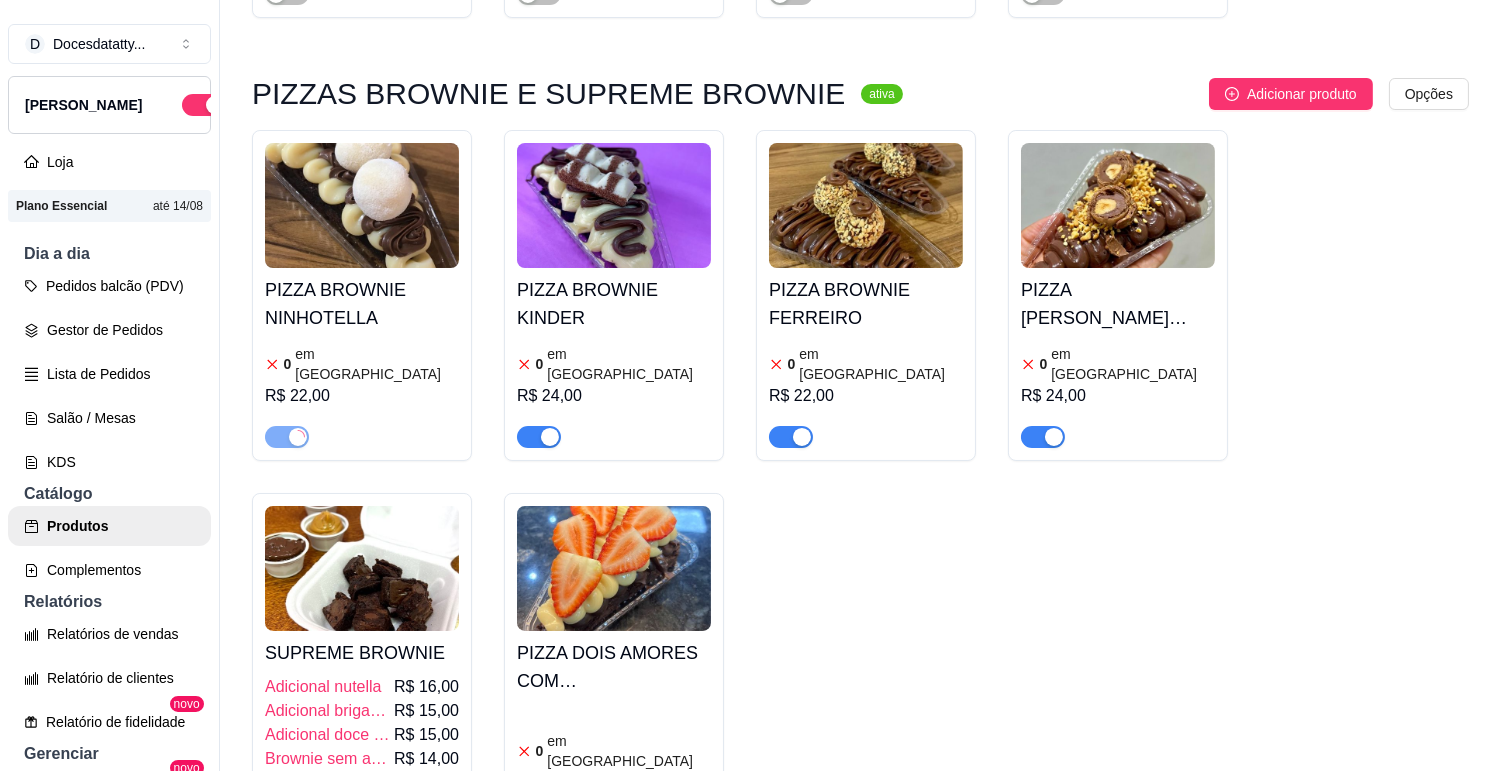 click at bounding box center (550, 437) 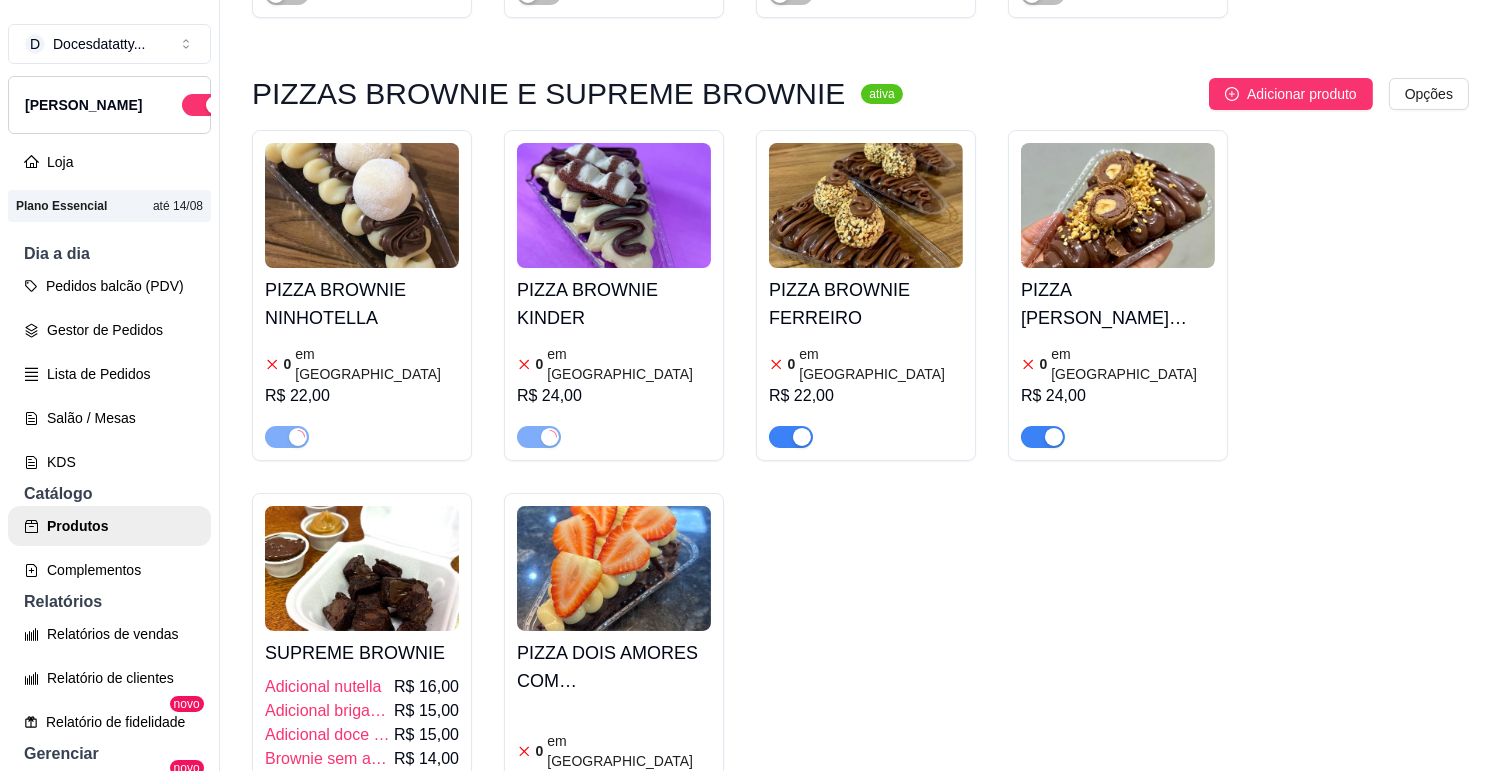 click at bounding box center (791, 437) 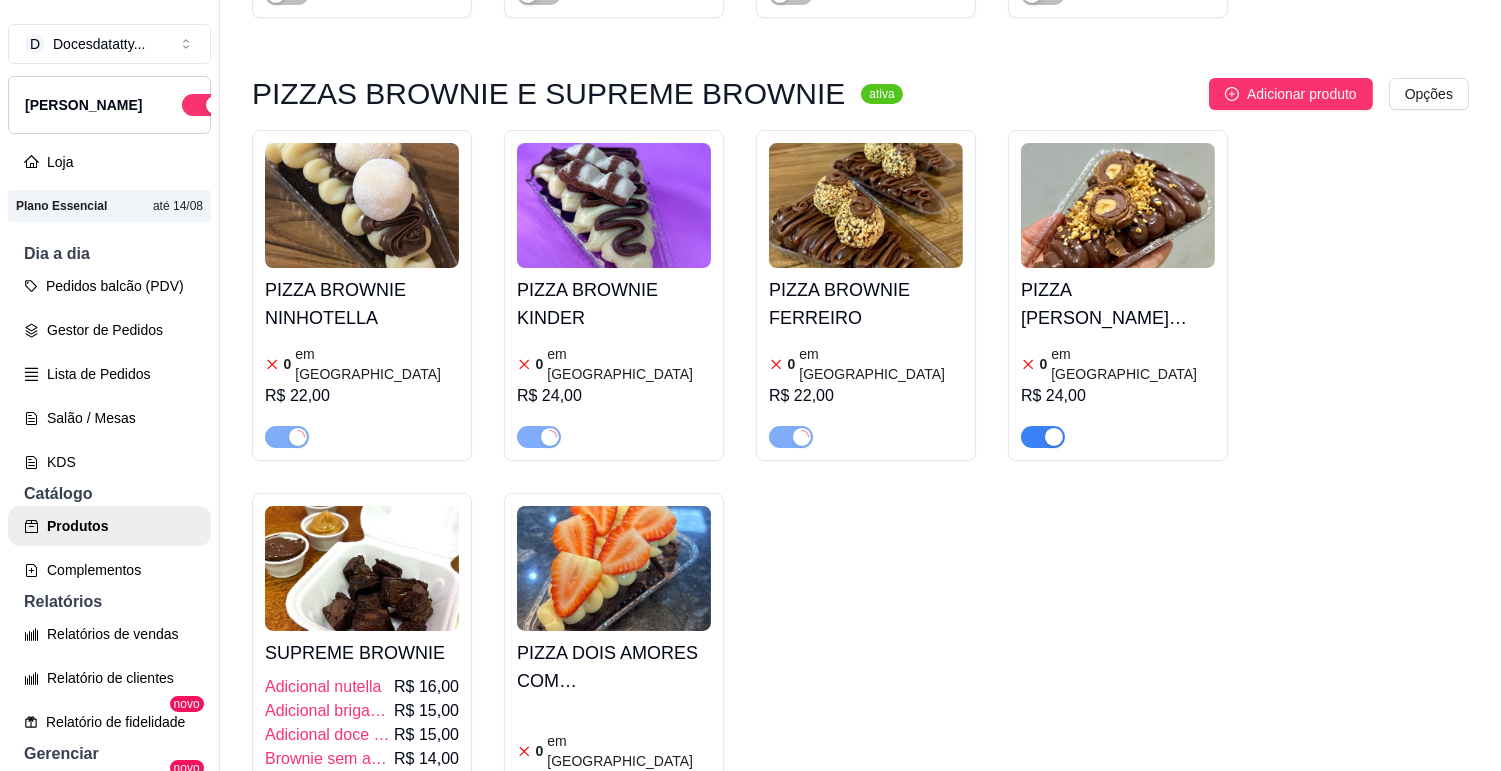 click at bounding box center [1043, 437] 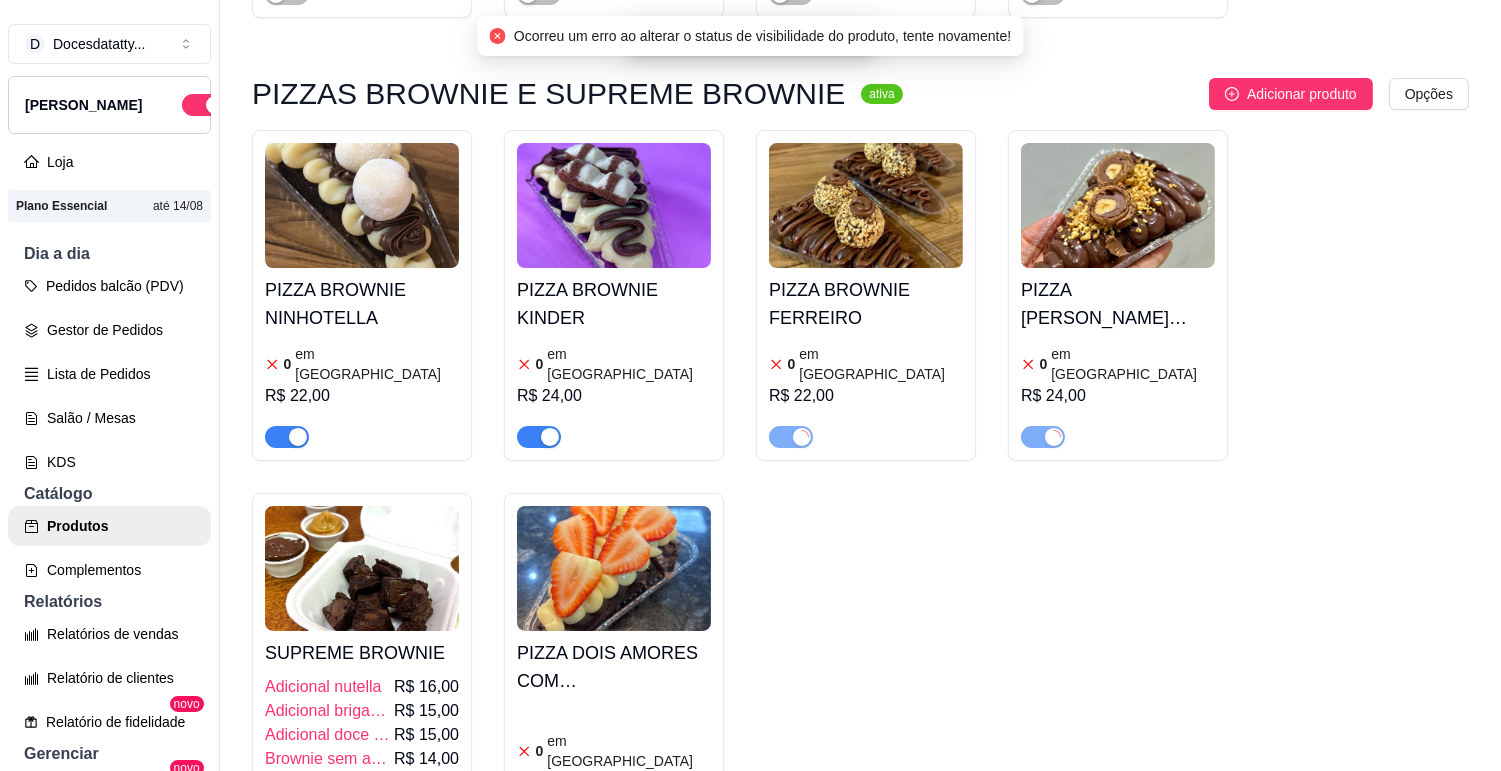 click at bounding box center (550, 824) 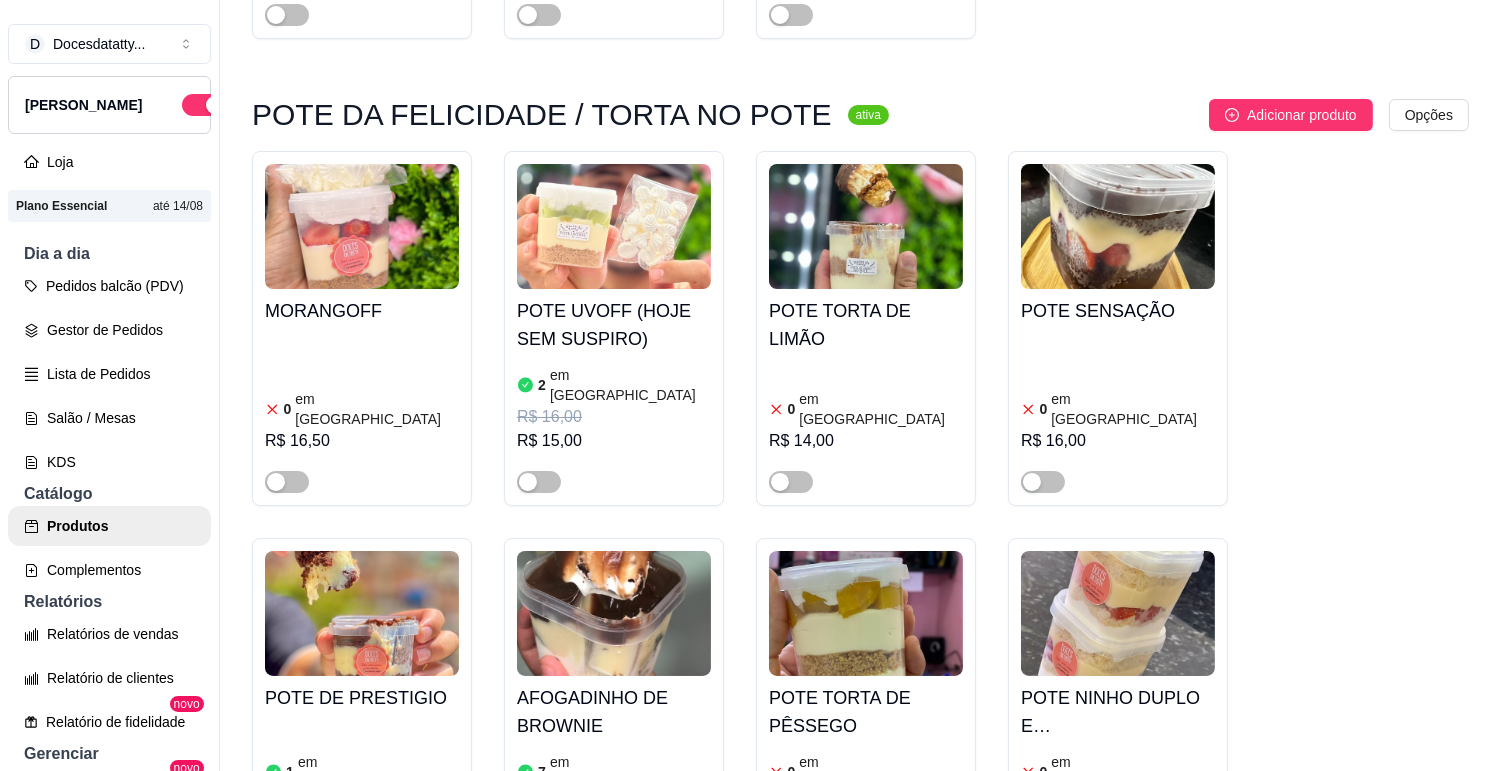 scroll, scrollTop: 7888, scrollLeft: 0, axis: vertical 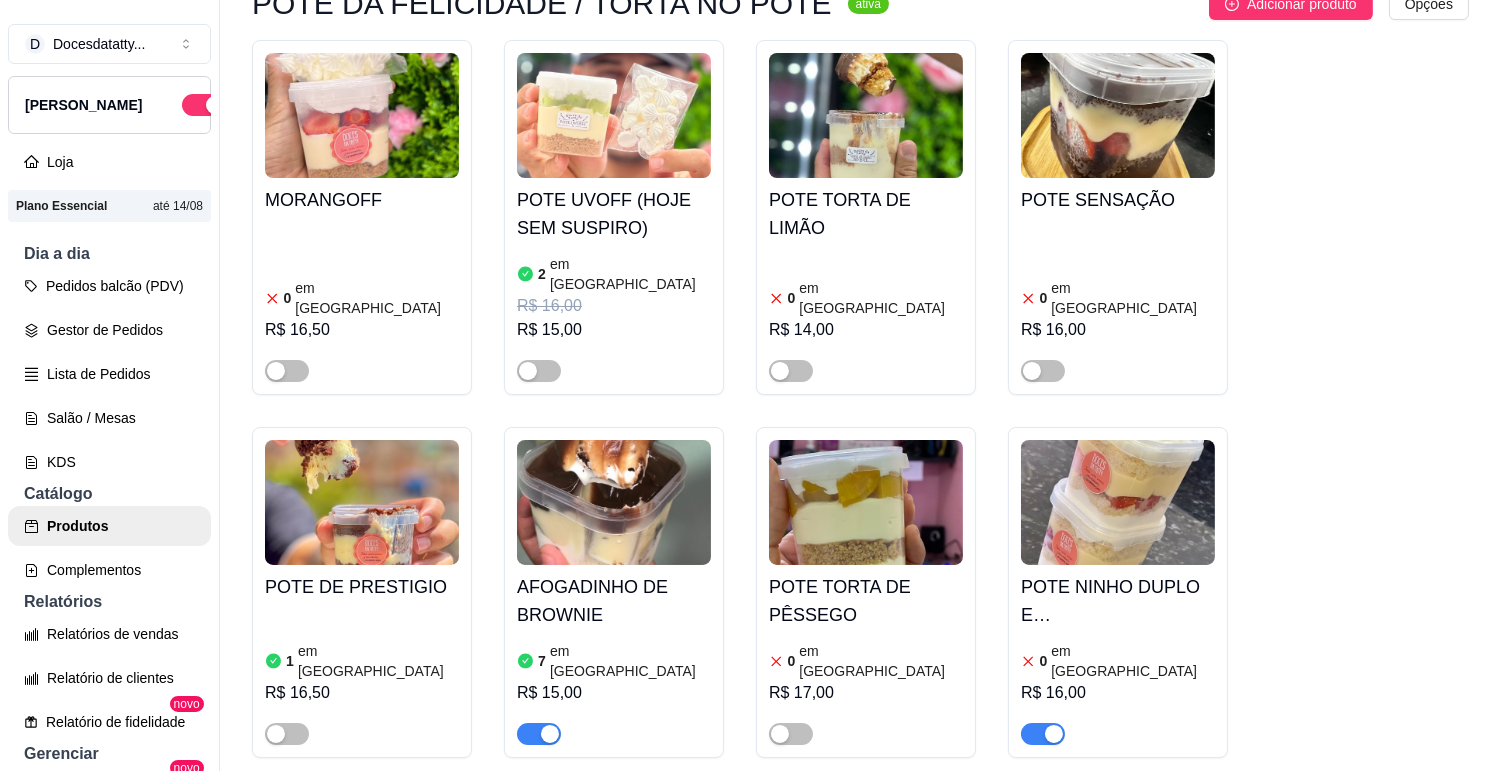 click at bounding box center [1043, 734] 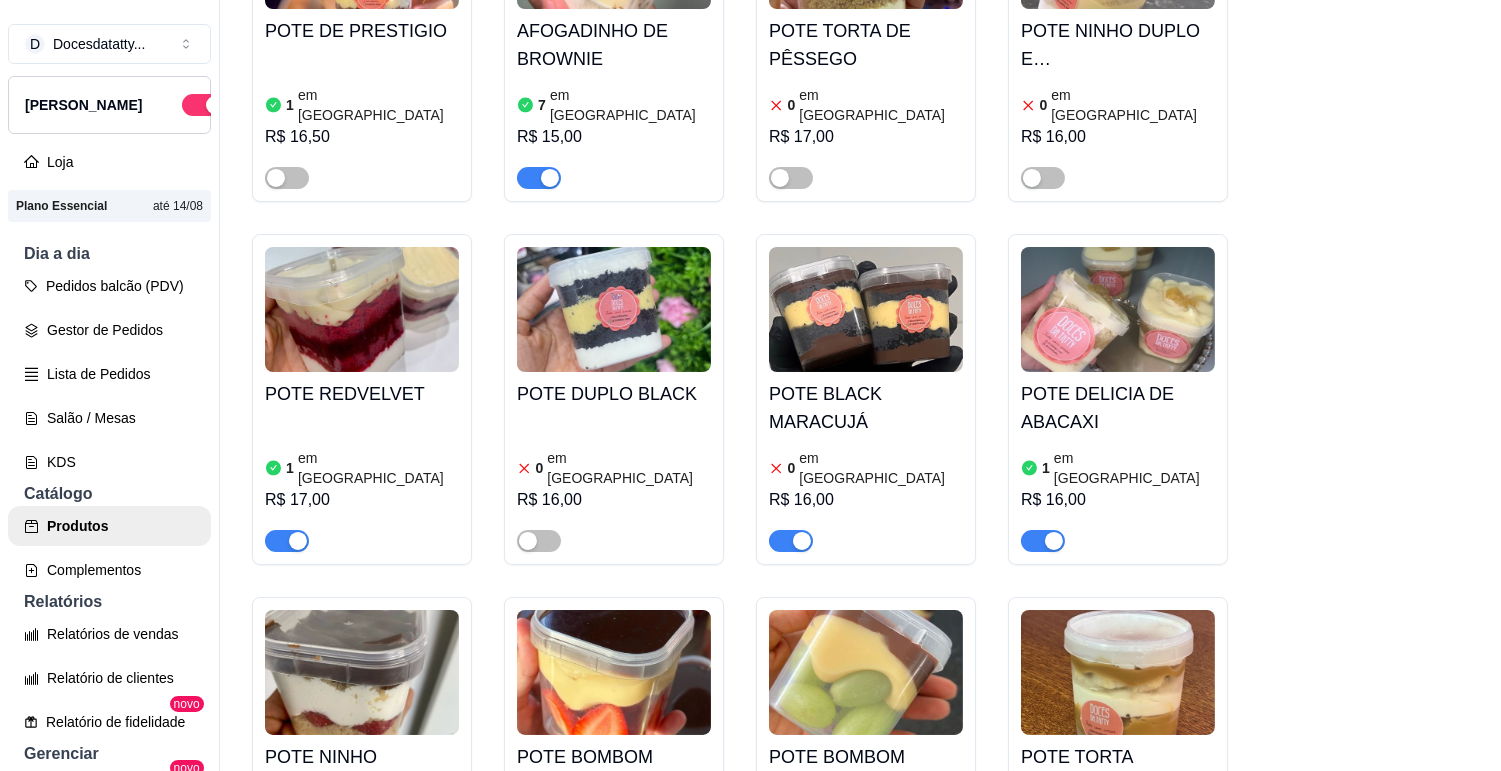 scroll, scrollTop: 8000, scrollLeft: 0, axis: vertical 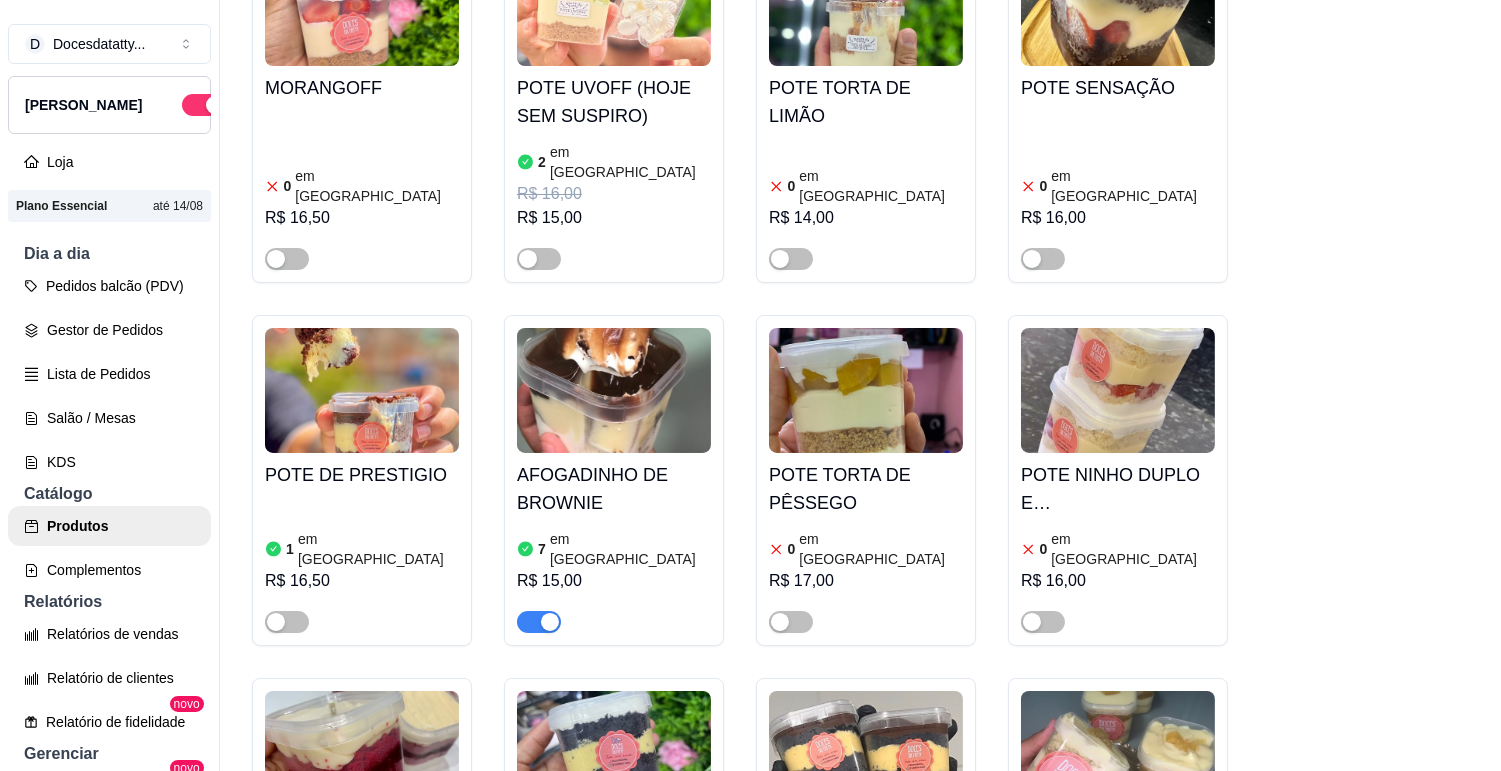 click on "AFOGADINHO DE BROWNIE" at bounding box center [614, 489] 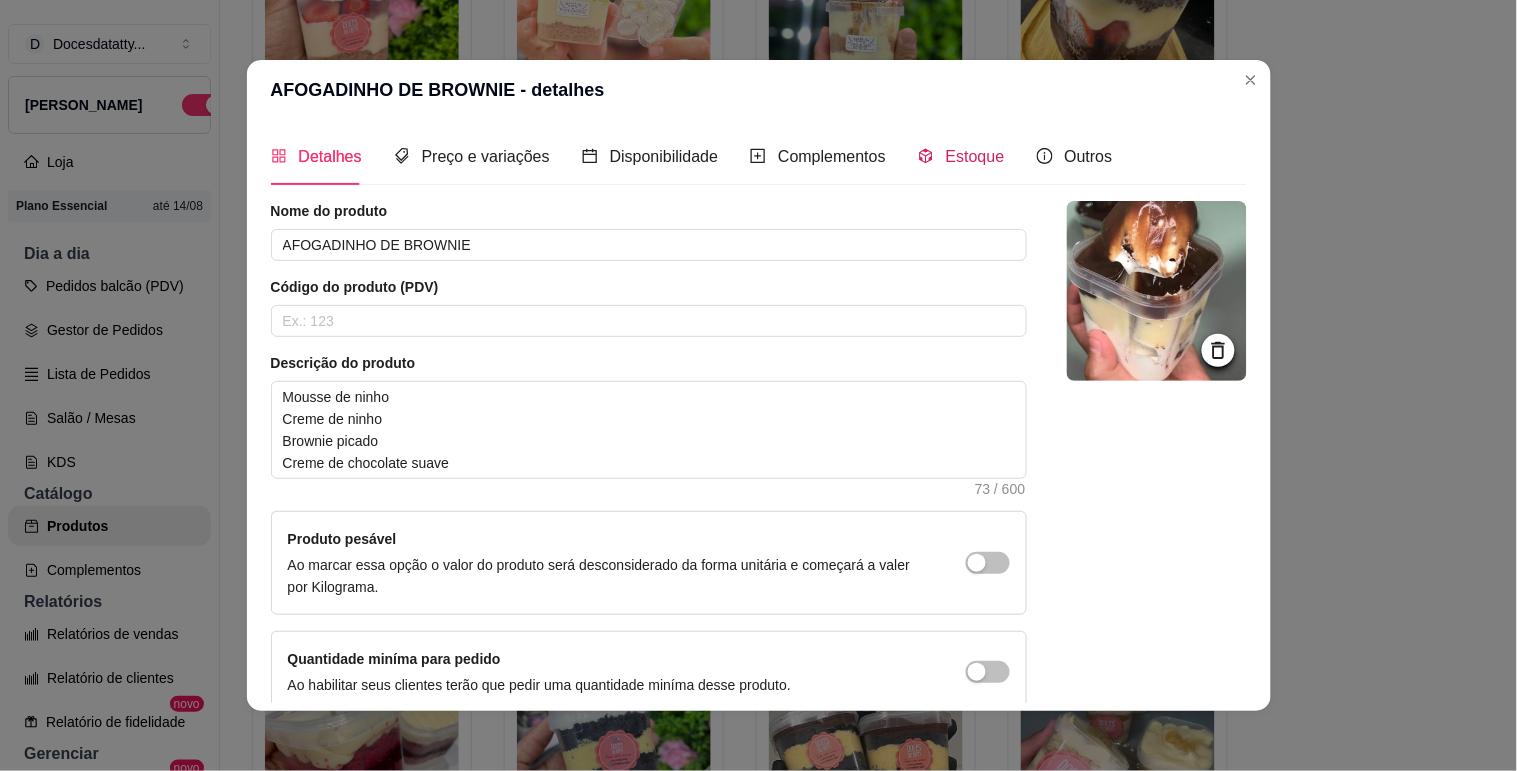 click 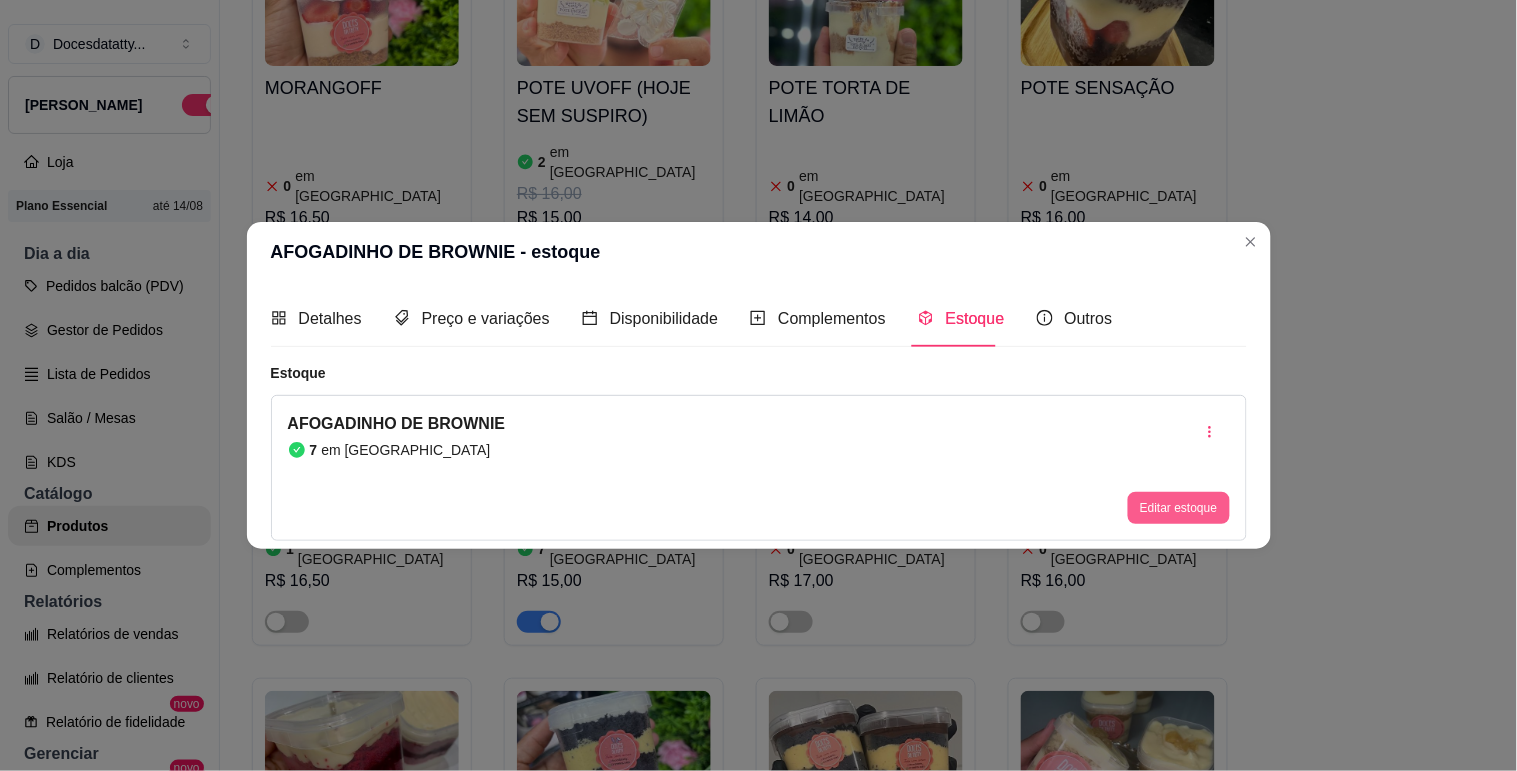click on "Editar estoque" at bounding box center [1178, 508] 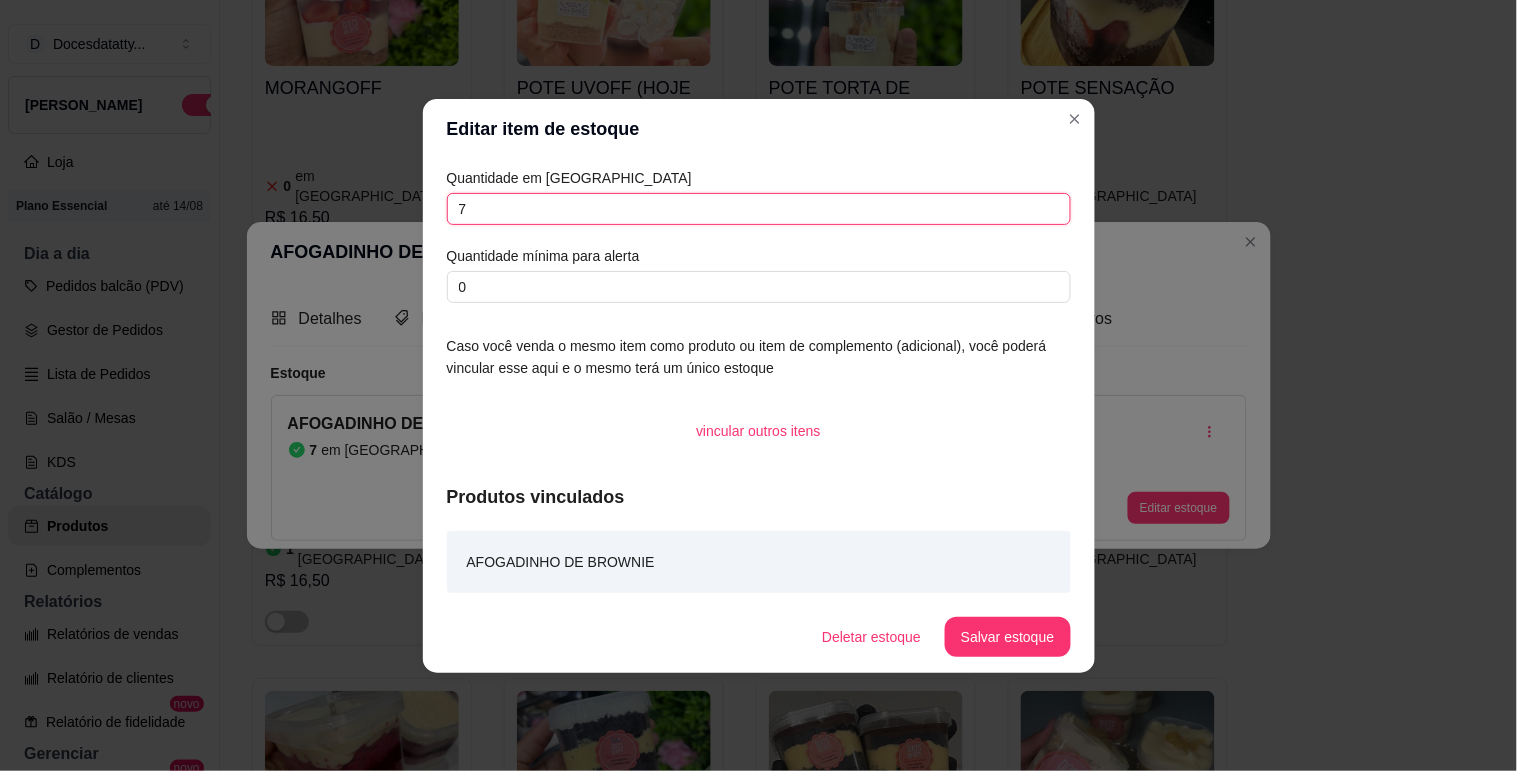 click on "7" at bounding box center [759, 209] 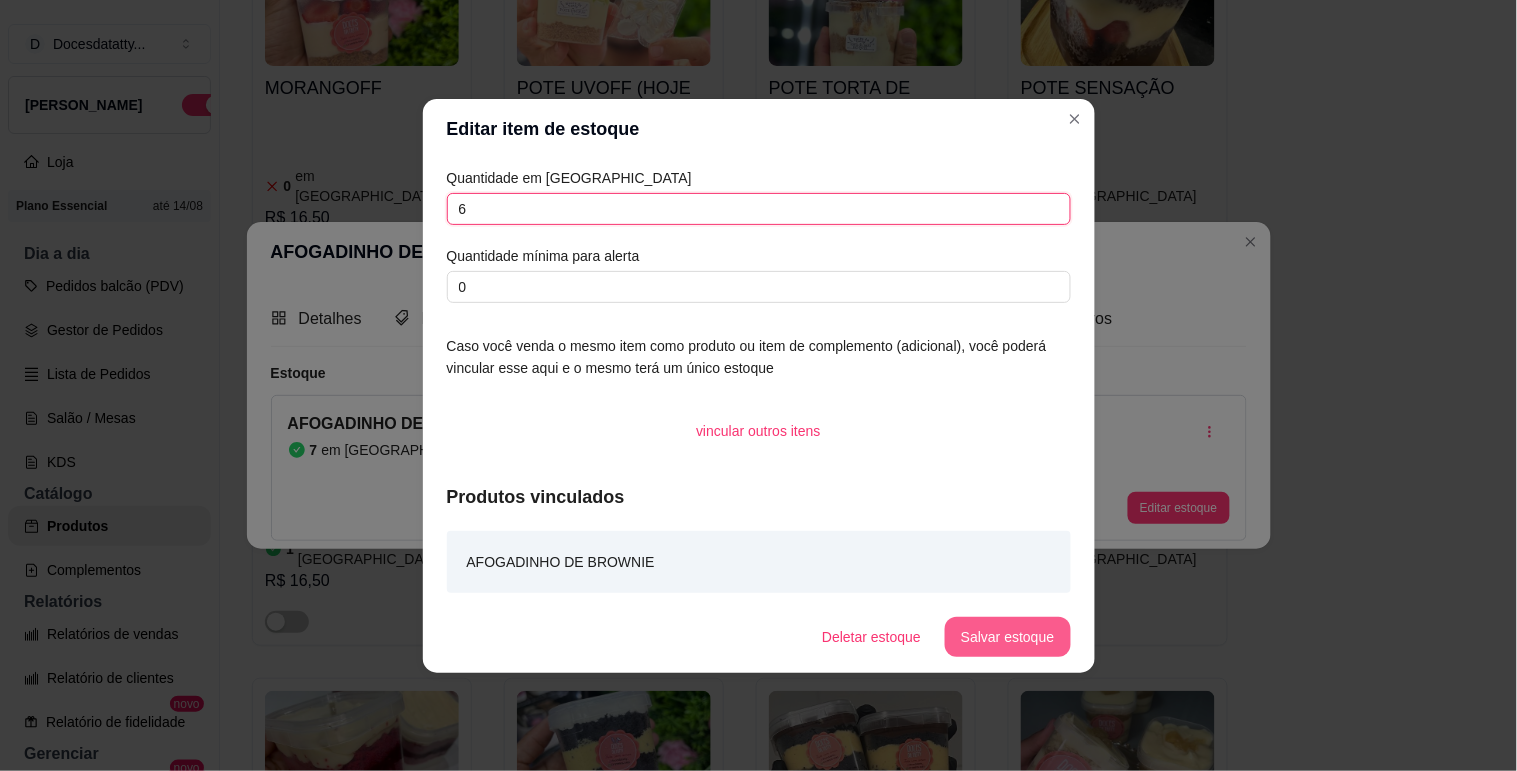 type on "6" 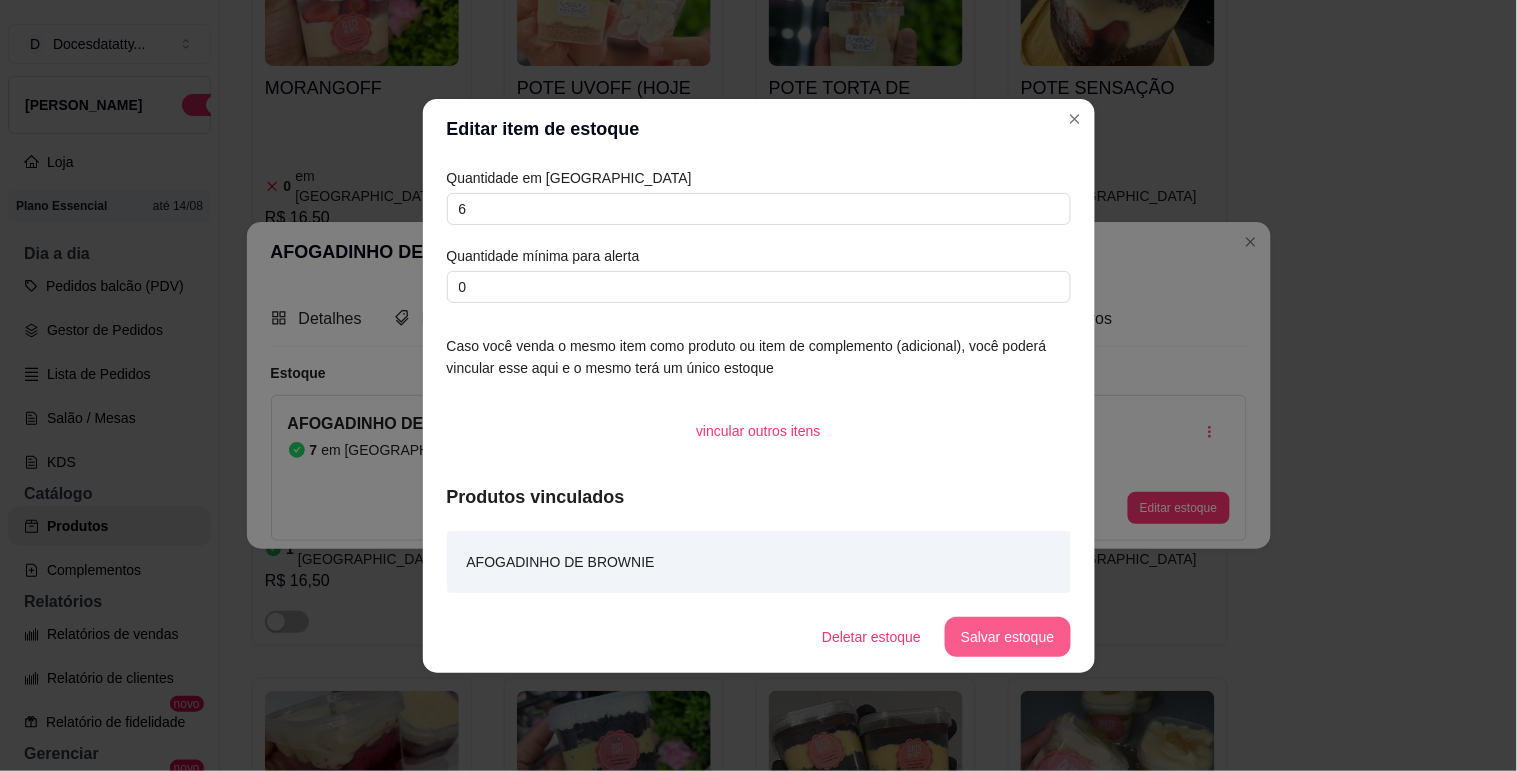 click on "Salvar estoque" at bounding box center (1007, 637) 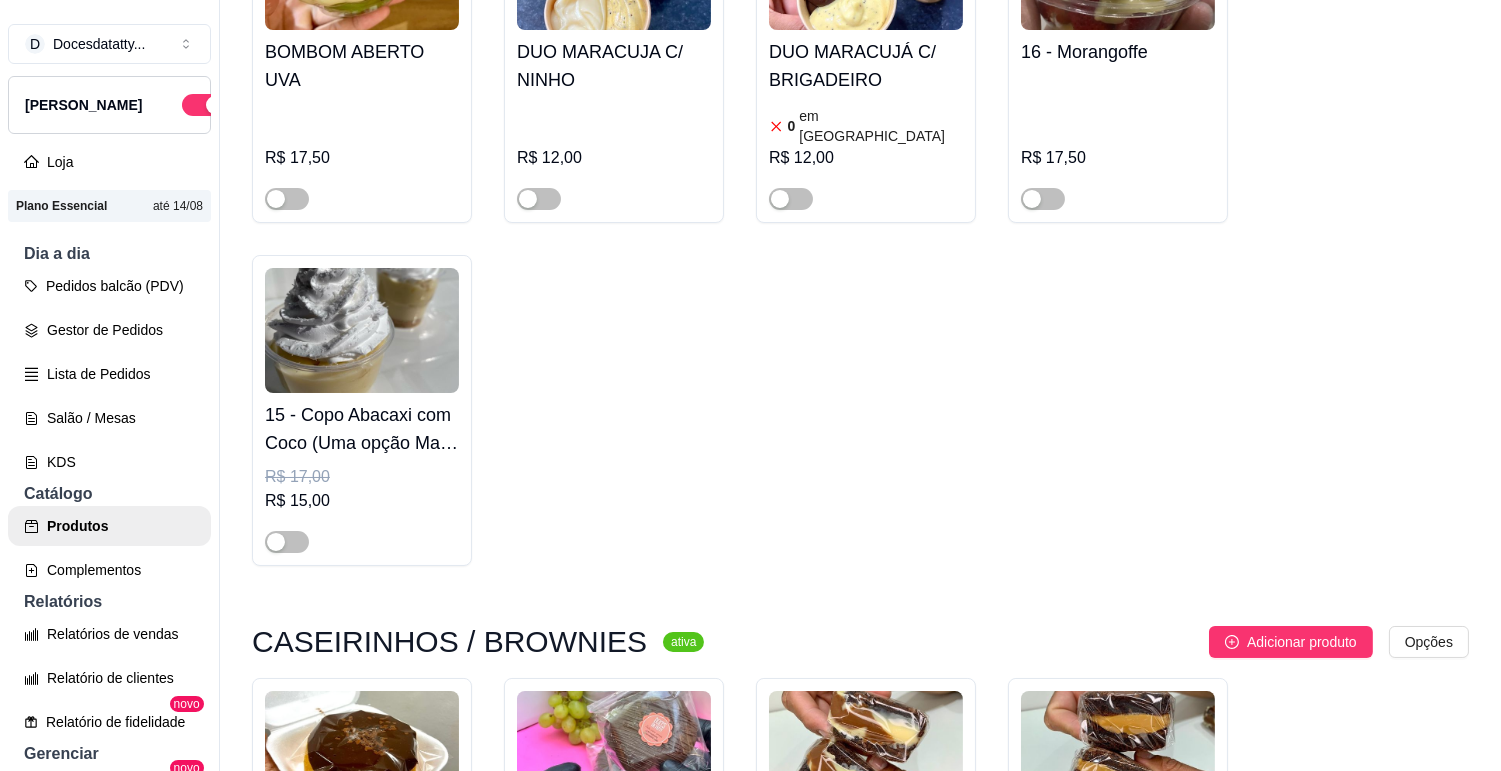 scroll, scrollTop: 11777, scrollLeft: 0, axis: vertical 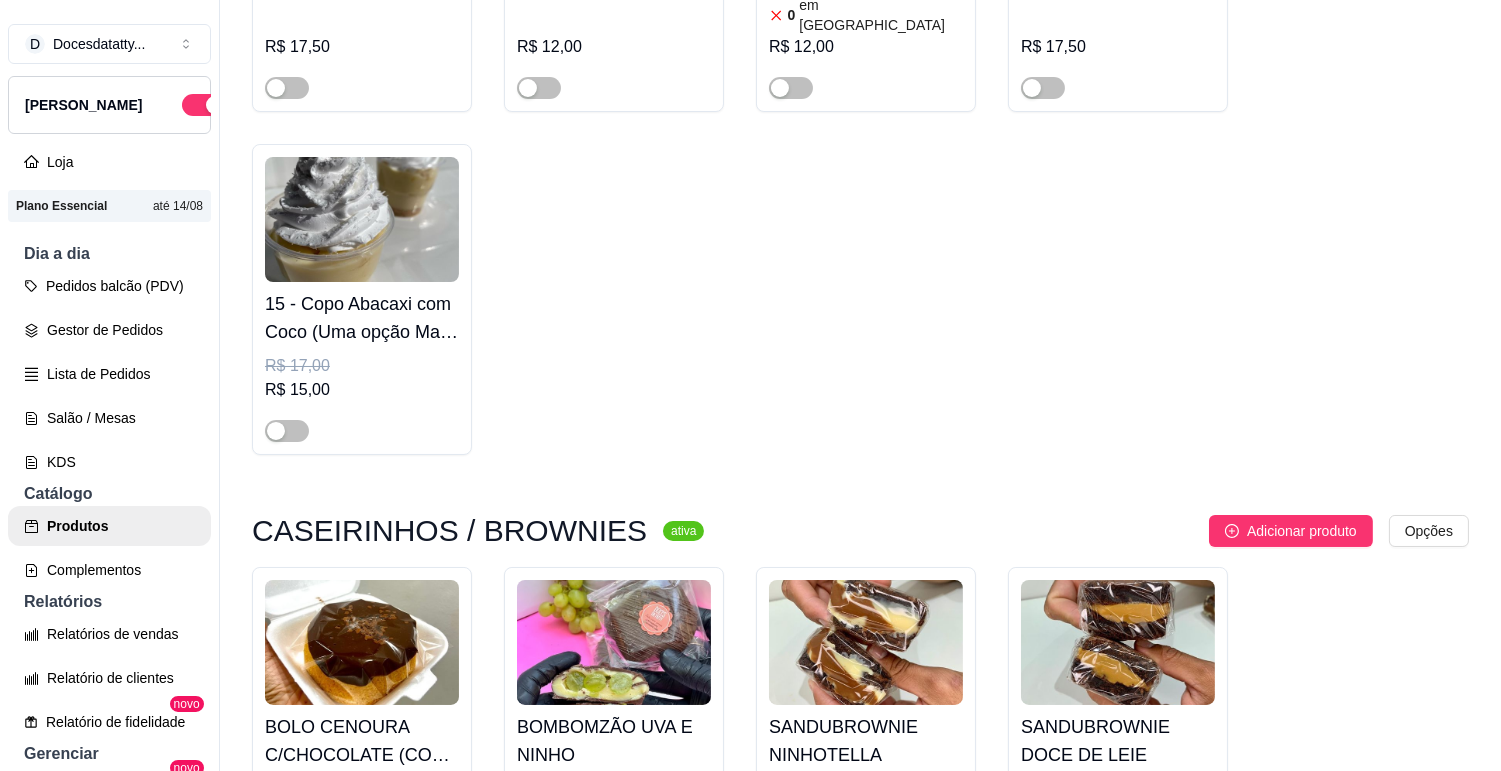 click at bounding box center (287, 898) 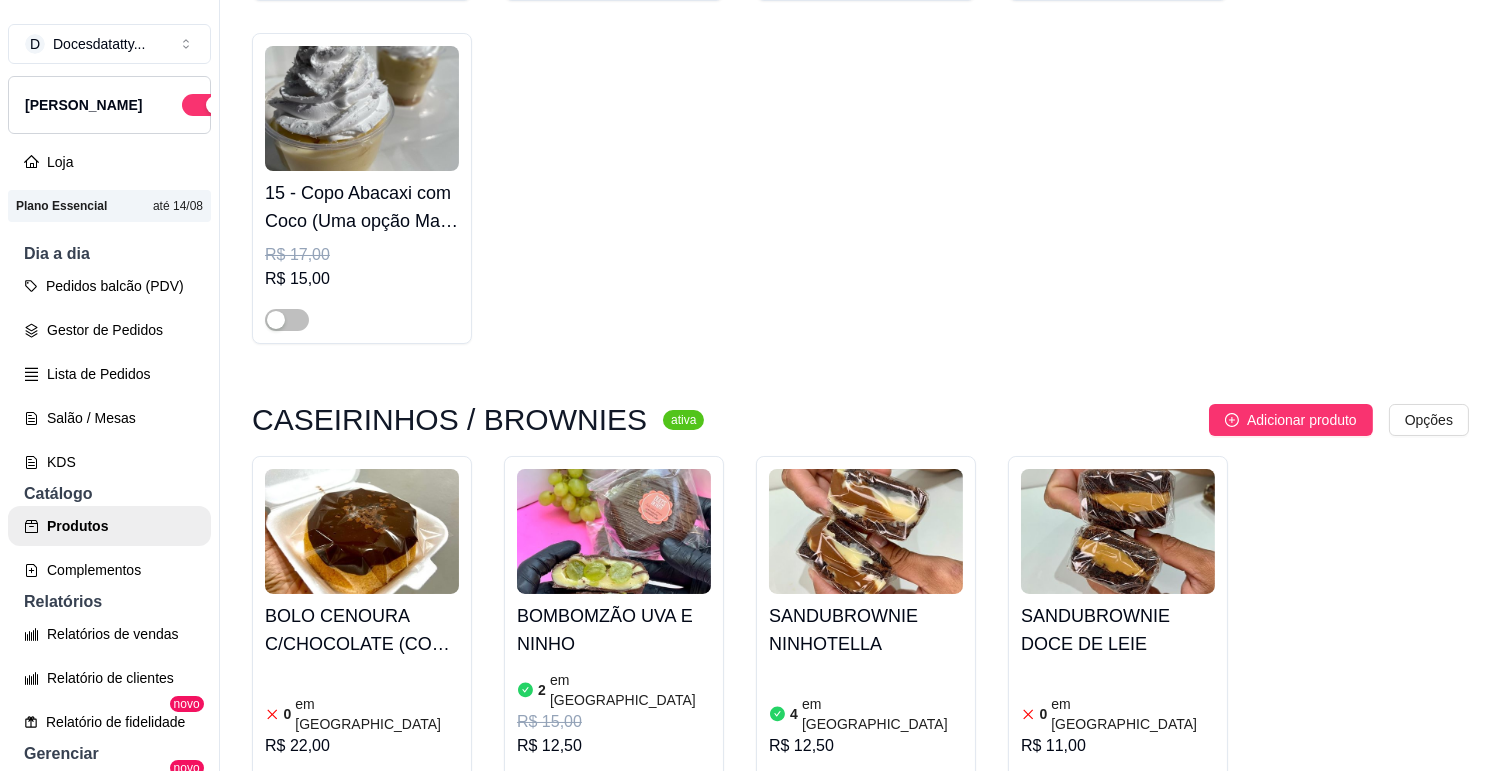 scroll, scrollTop: 12000, scrollLeft: 0, axis: vertical 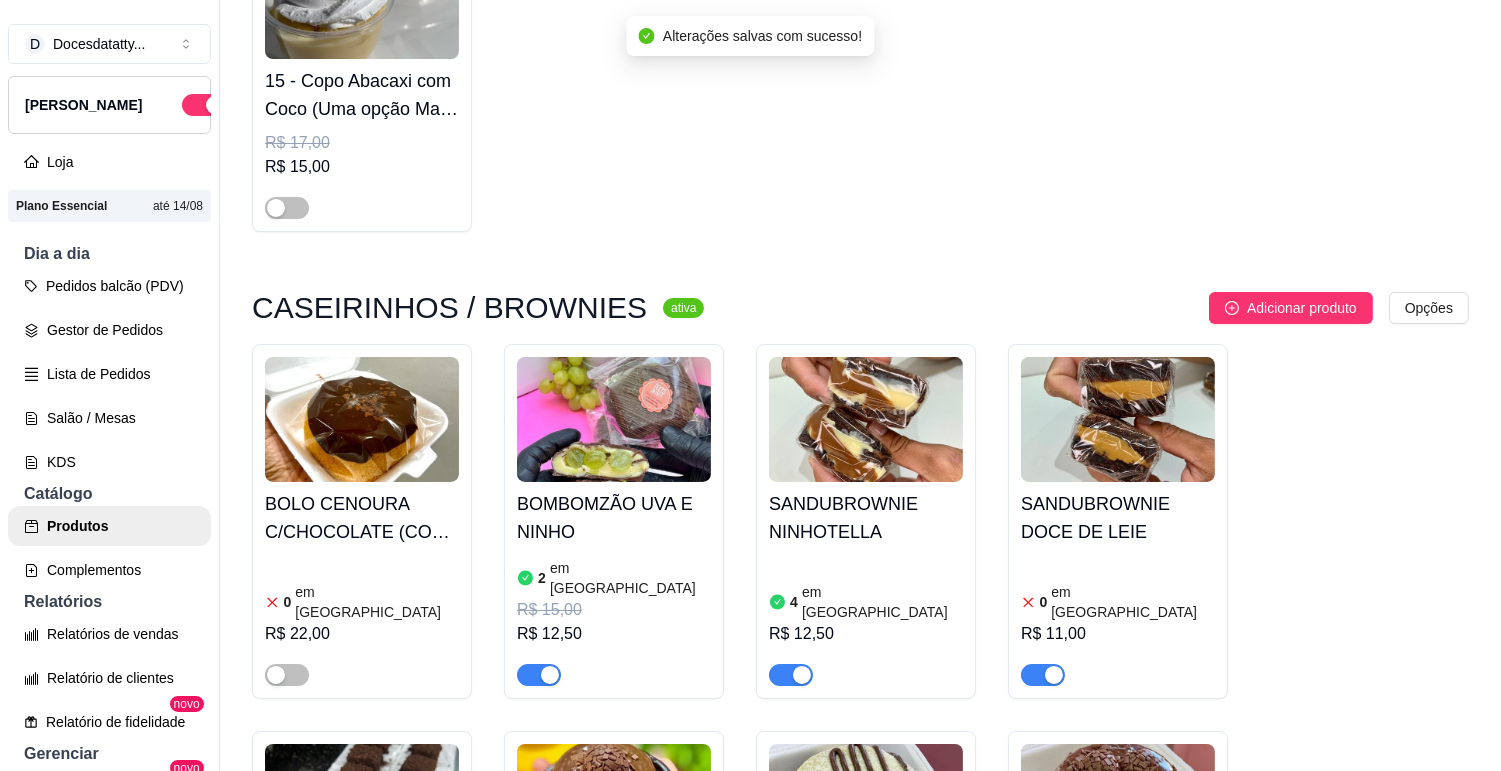 click at bounding box center (1043, 675) 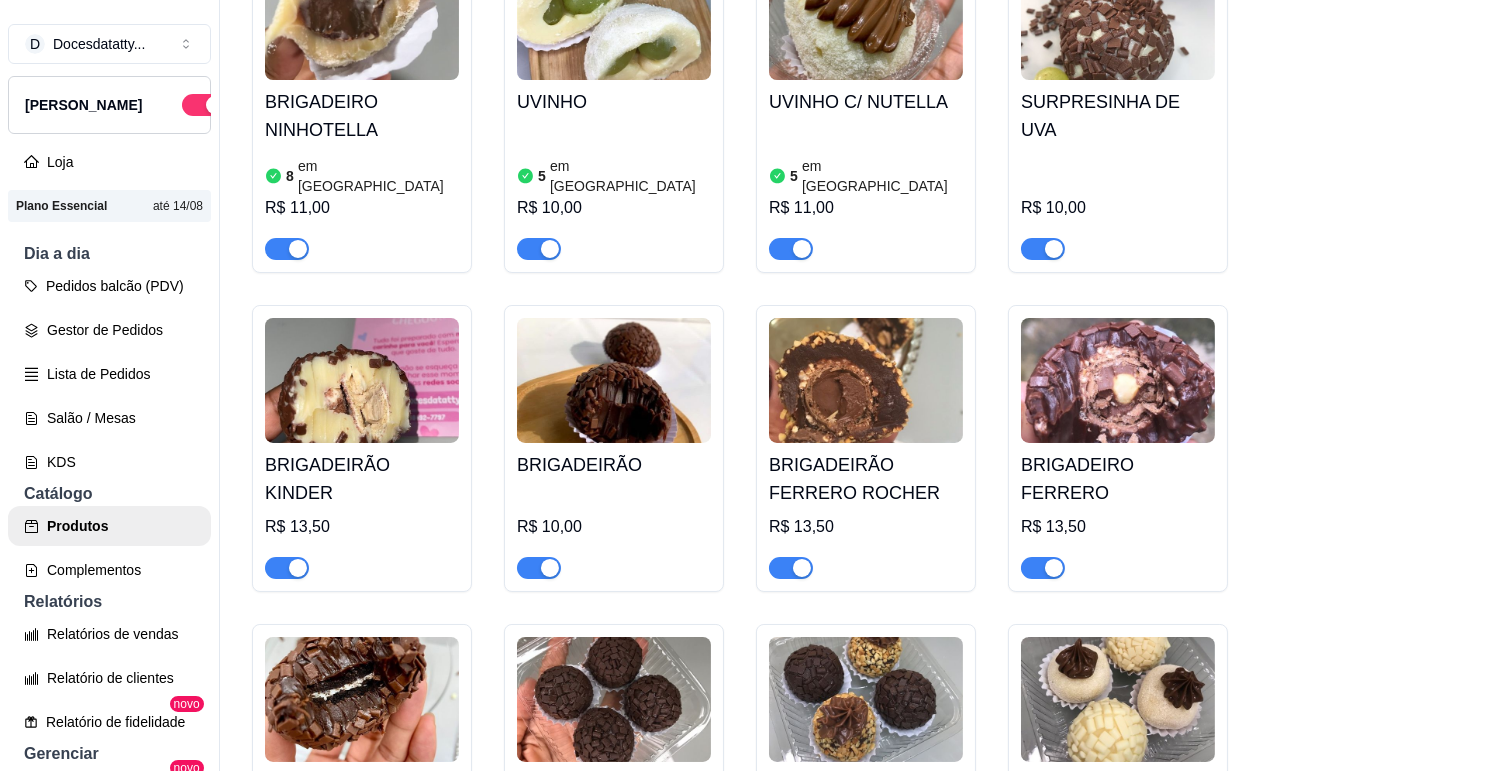 scroll, scrollTop: 17000, scrollLeft: 0, axis: vertical 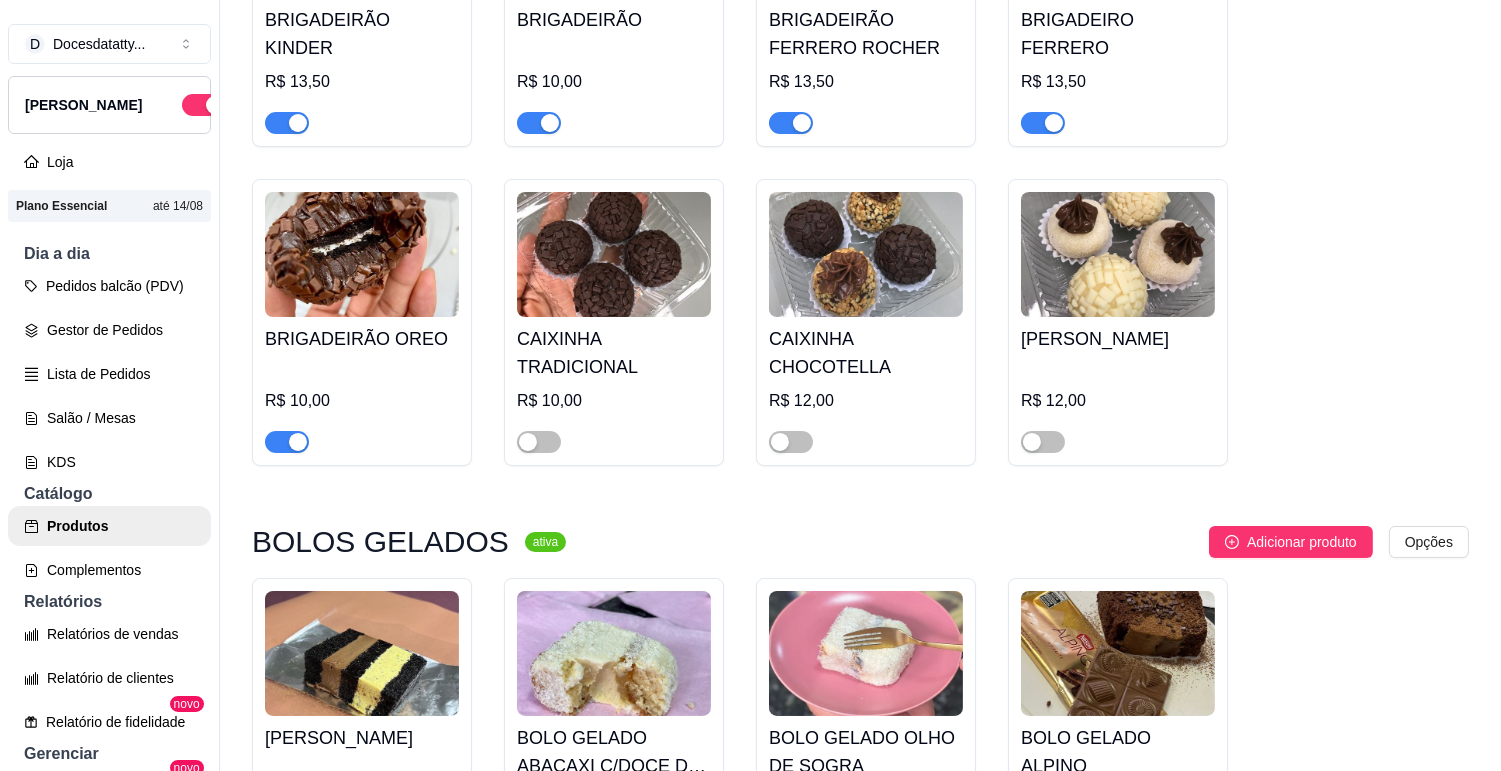 click at bounding box center (1054, 909) 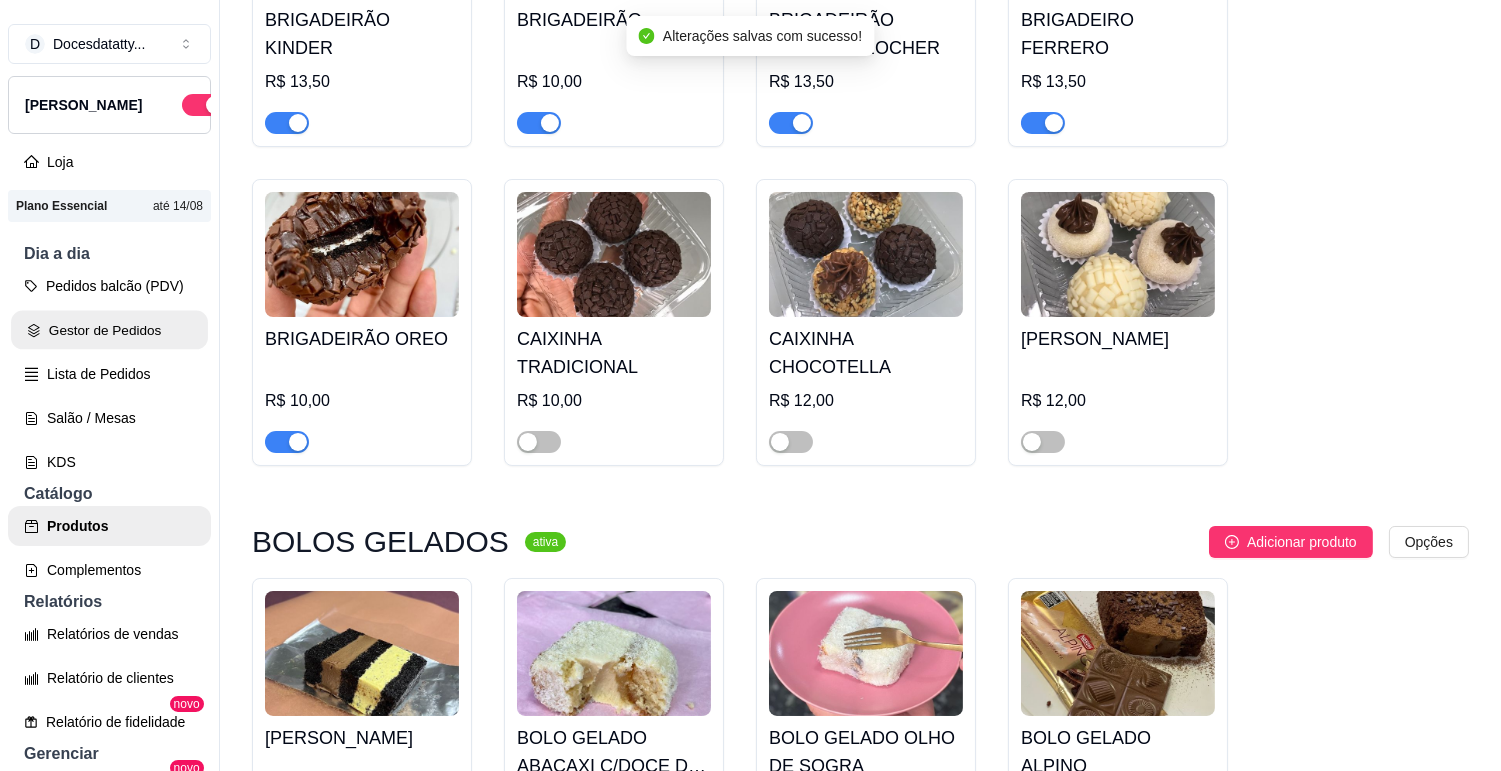 click on "Gestor de Pedidos" at bounding box center [109, 330] 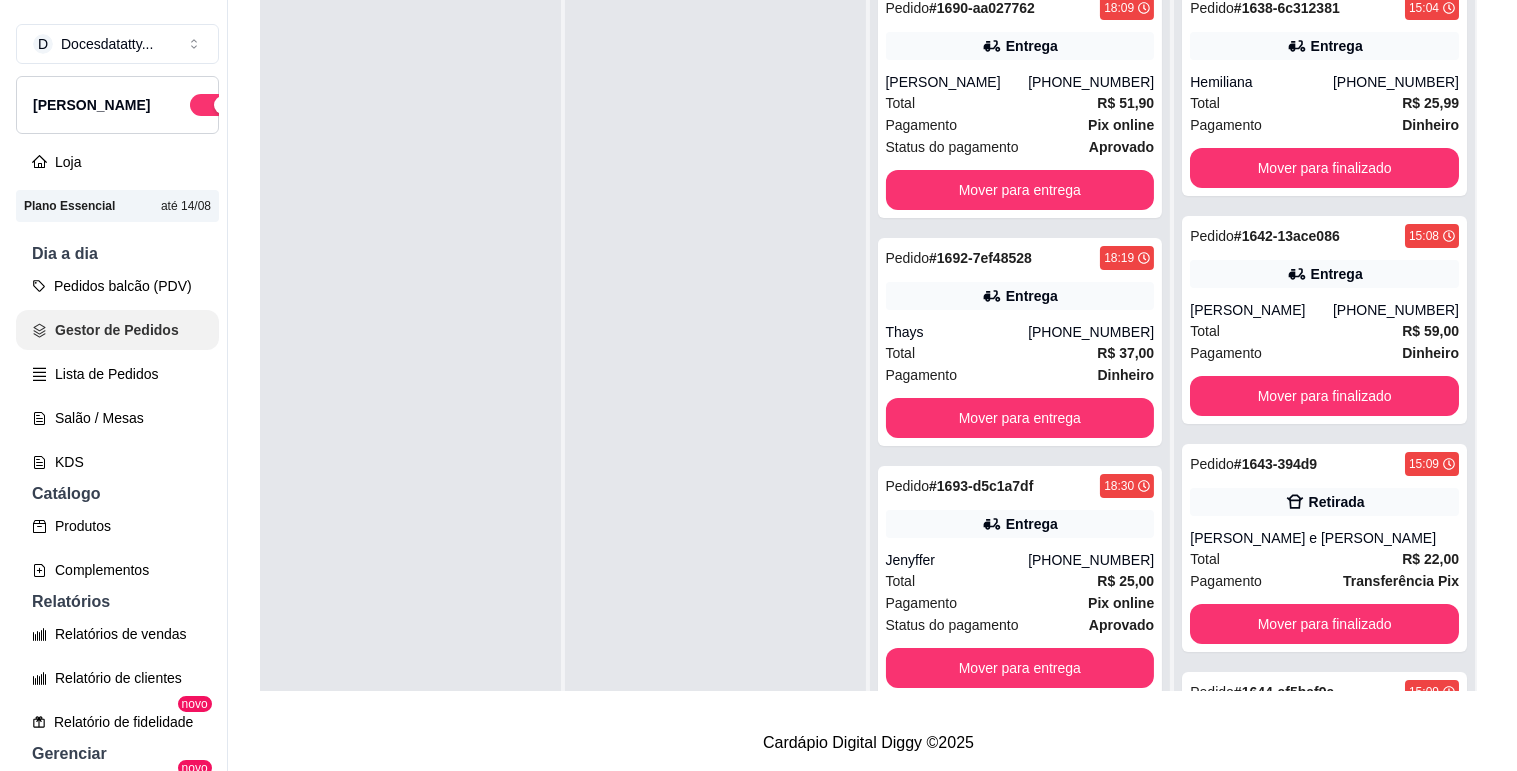 scroll, scrollTop: 0, scrollLeft: 0, axis: both 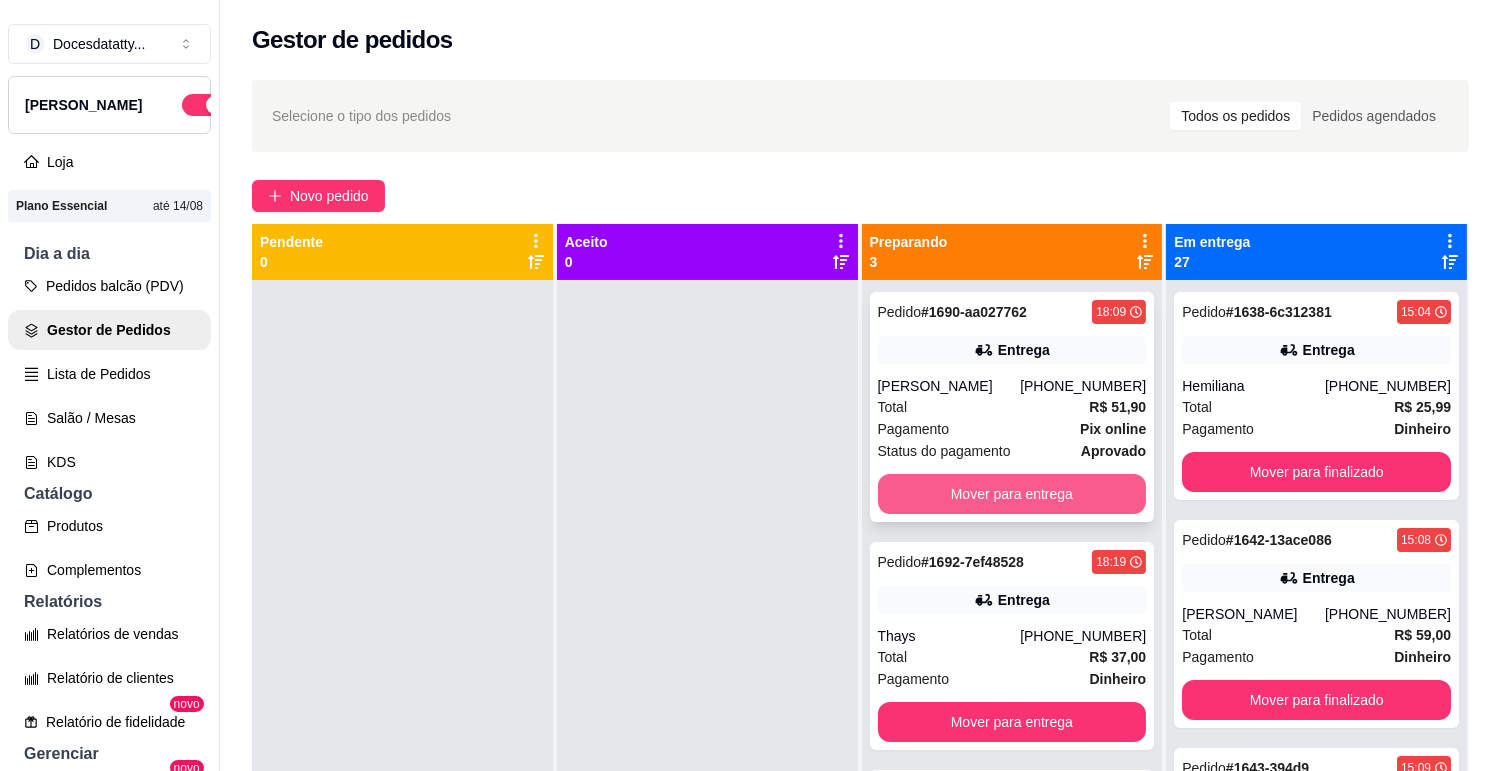 click on "Mover para entrega" at bounding box center (1012, 494) 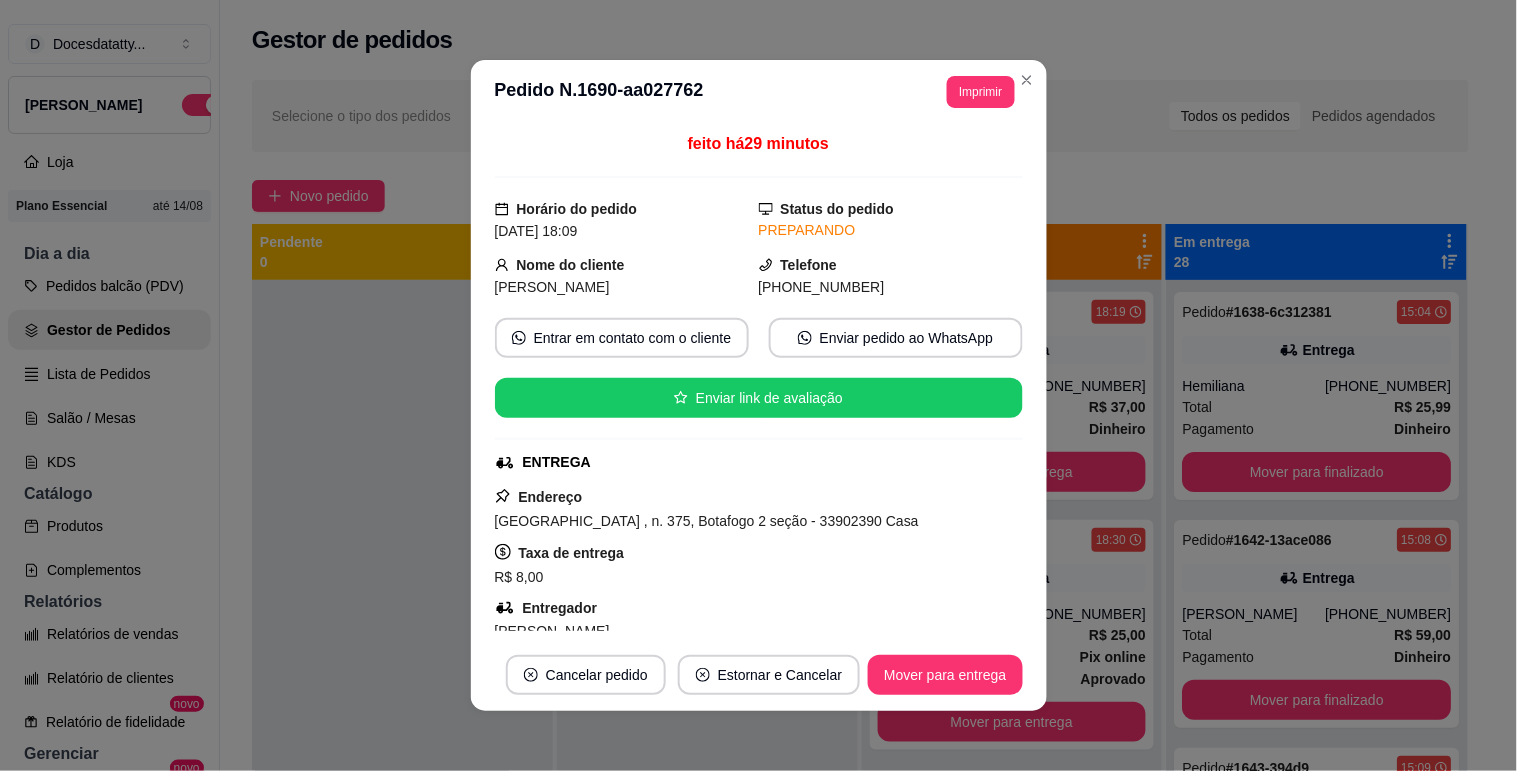 scroll, scrollTop: 333, scrollLeft: 0, axis: vertical 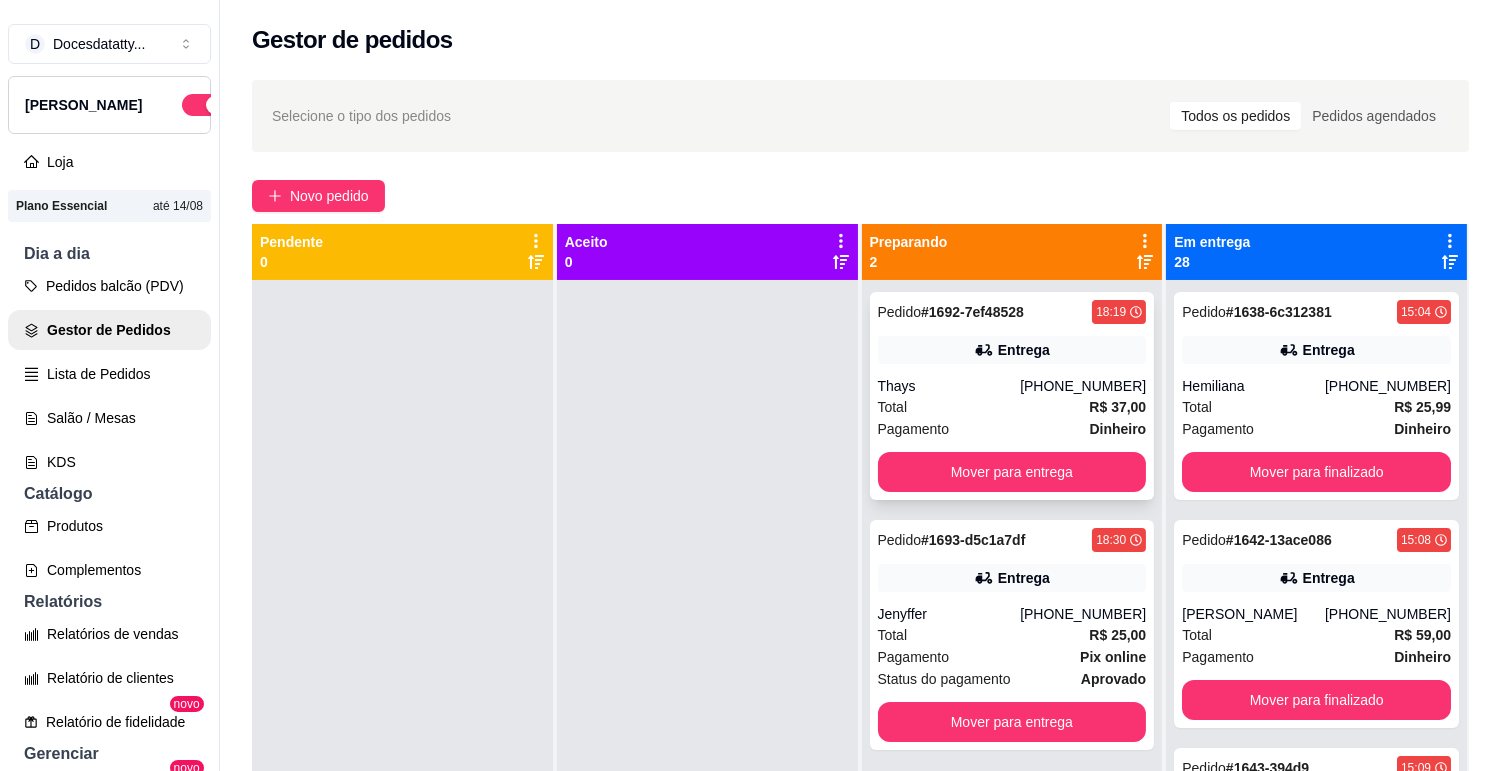 click on "Thays" at bounding box center [949, 386] 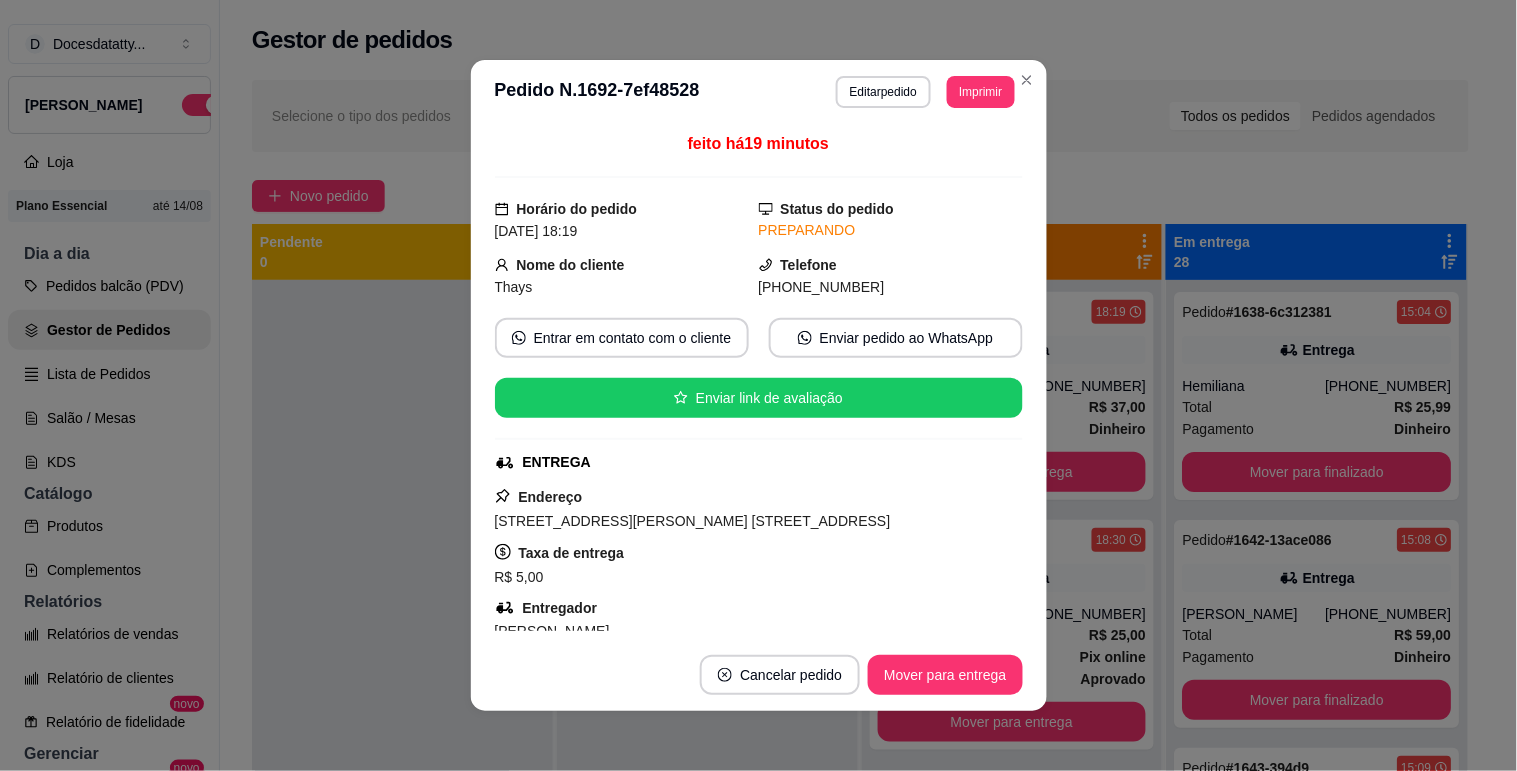 scroll, scrollTop: 222, scrollLeft: 0, axis: vertical 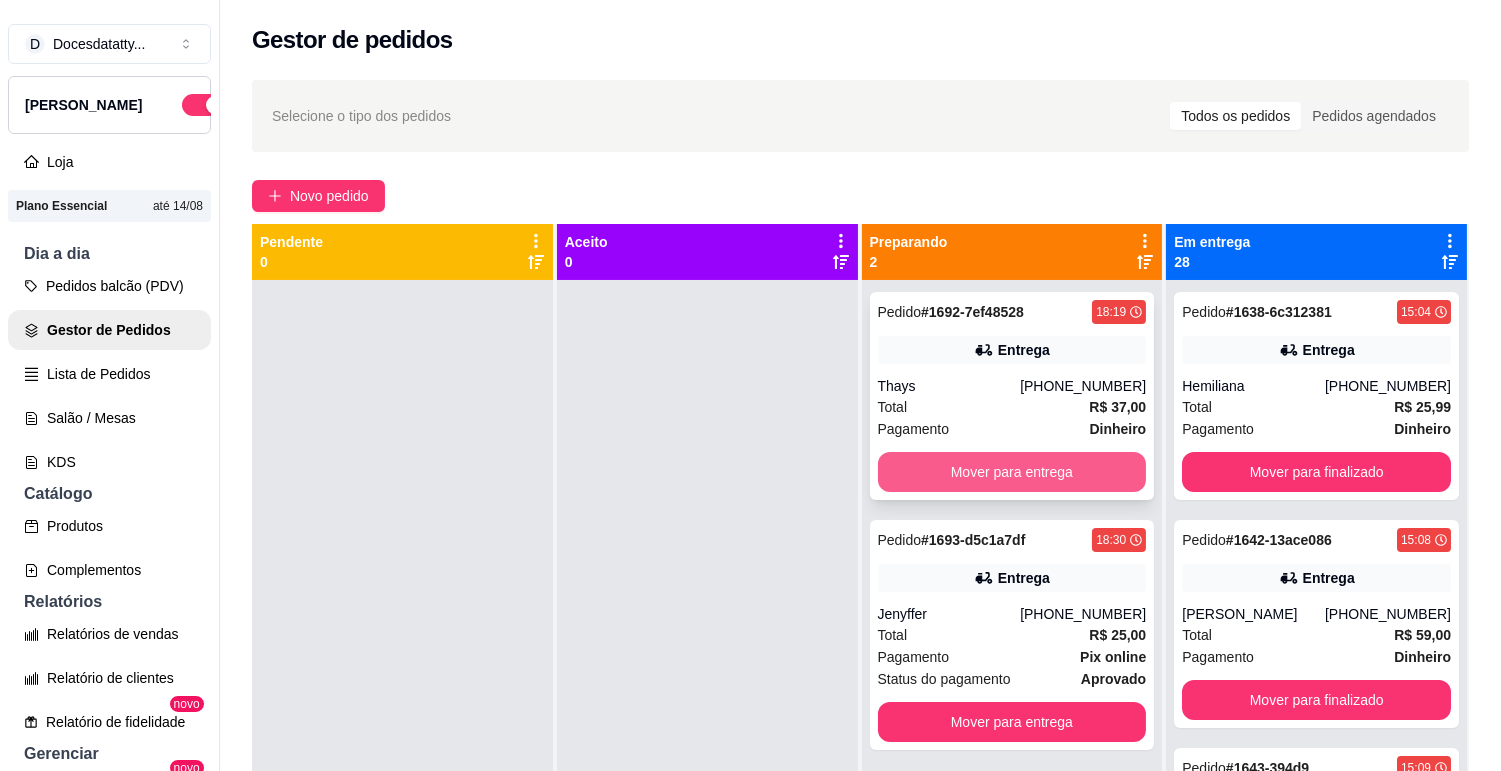 click on "Mover para entrega" at bounding box center [1012, 472] 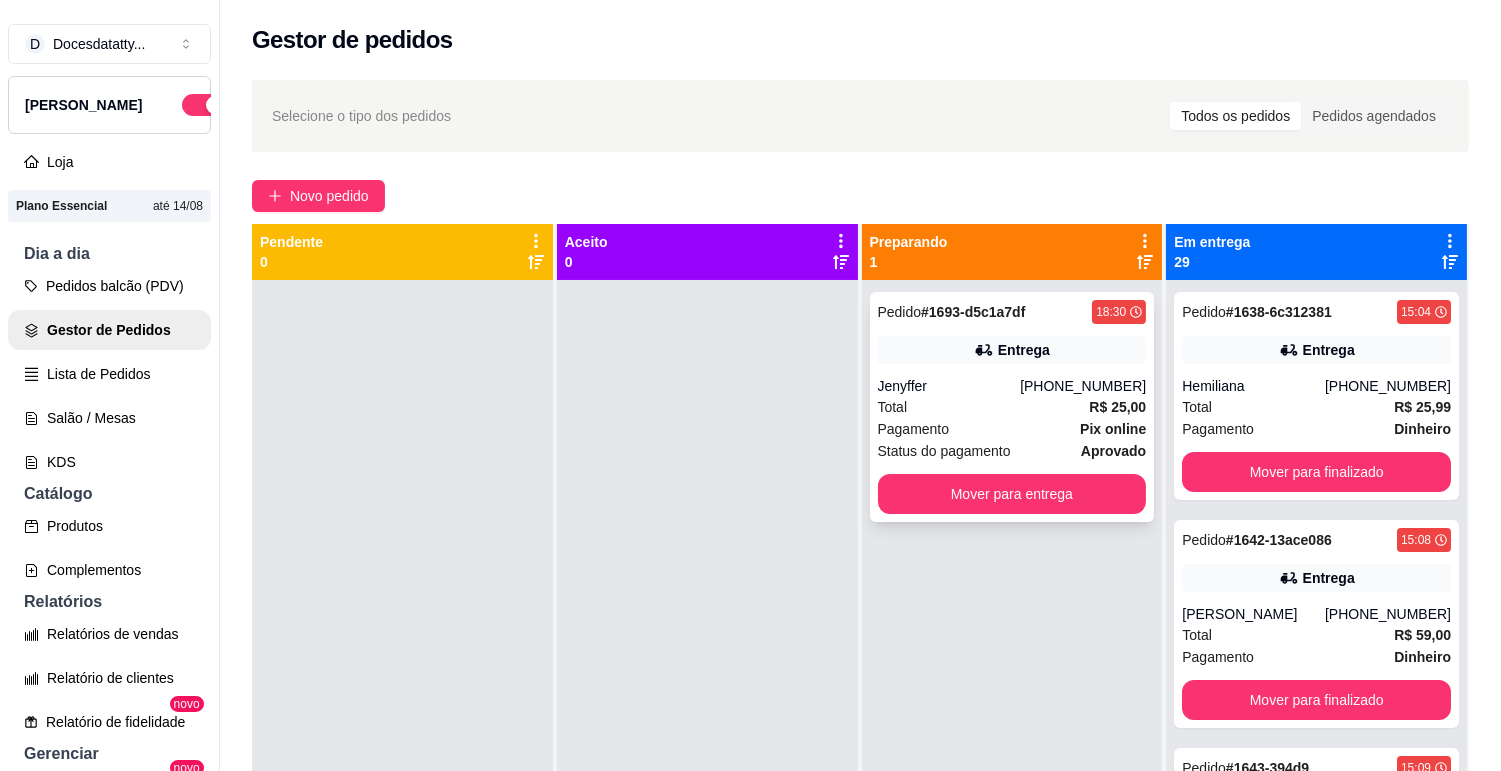 click on "Jenyffer" at bounding box center [949, 386] 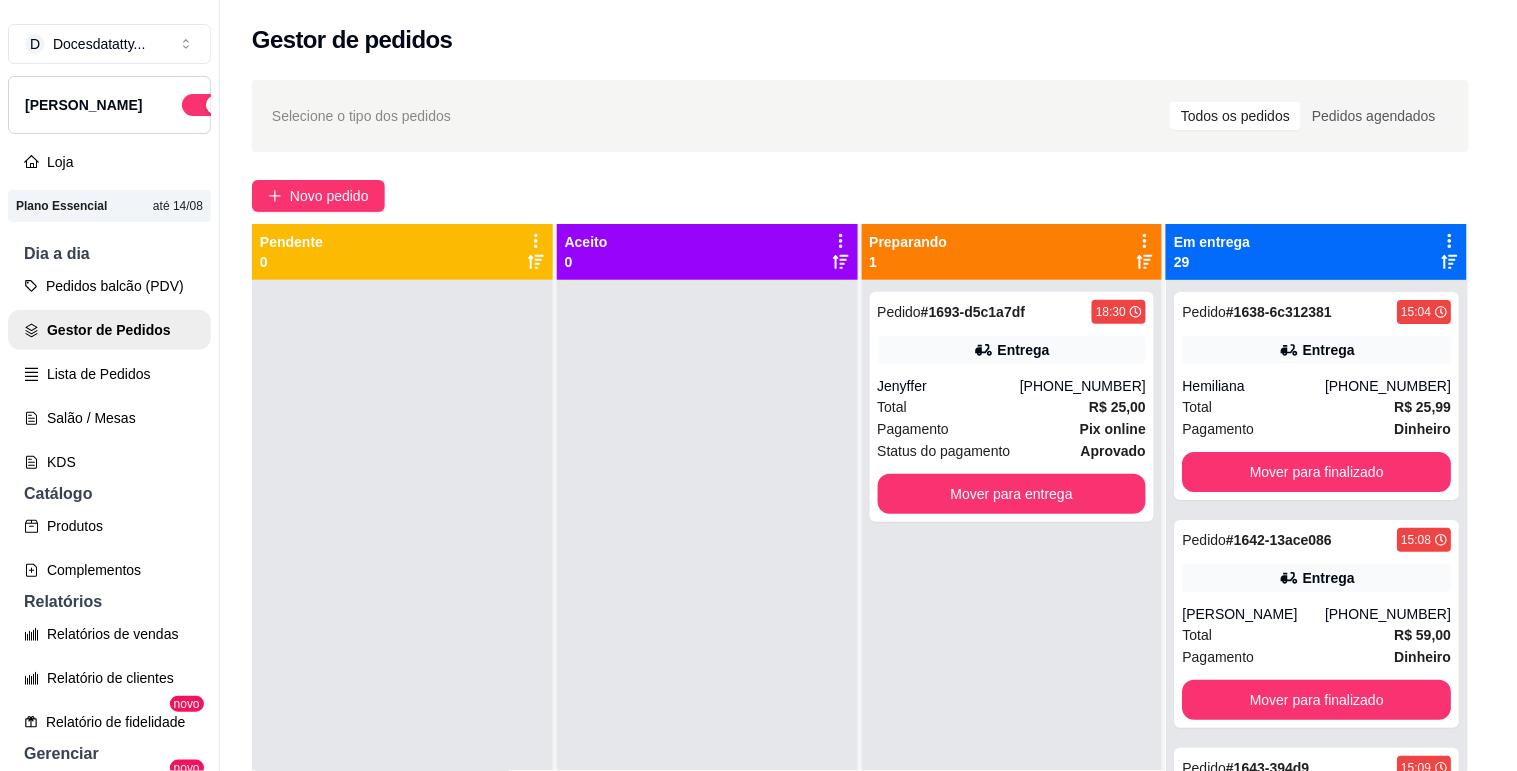 scroll, scrollTop: 222, scrollLeft: 0, axis: vertical 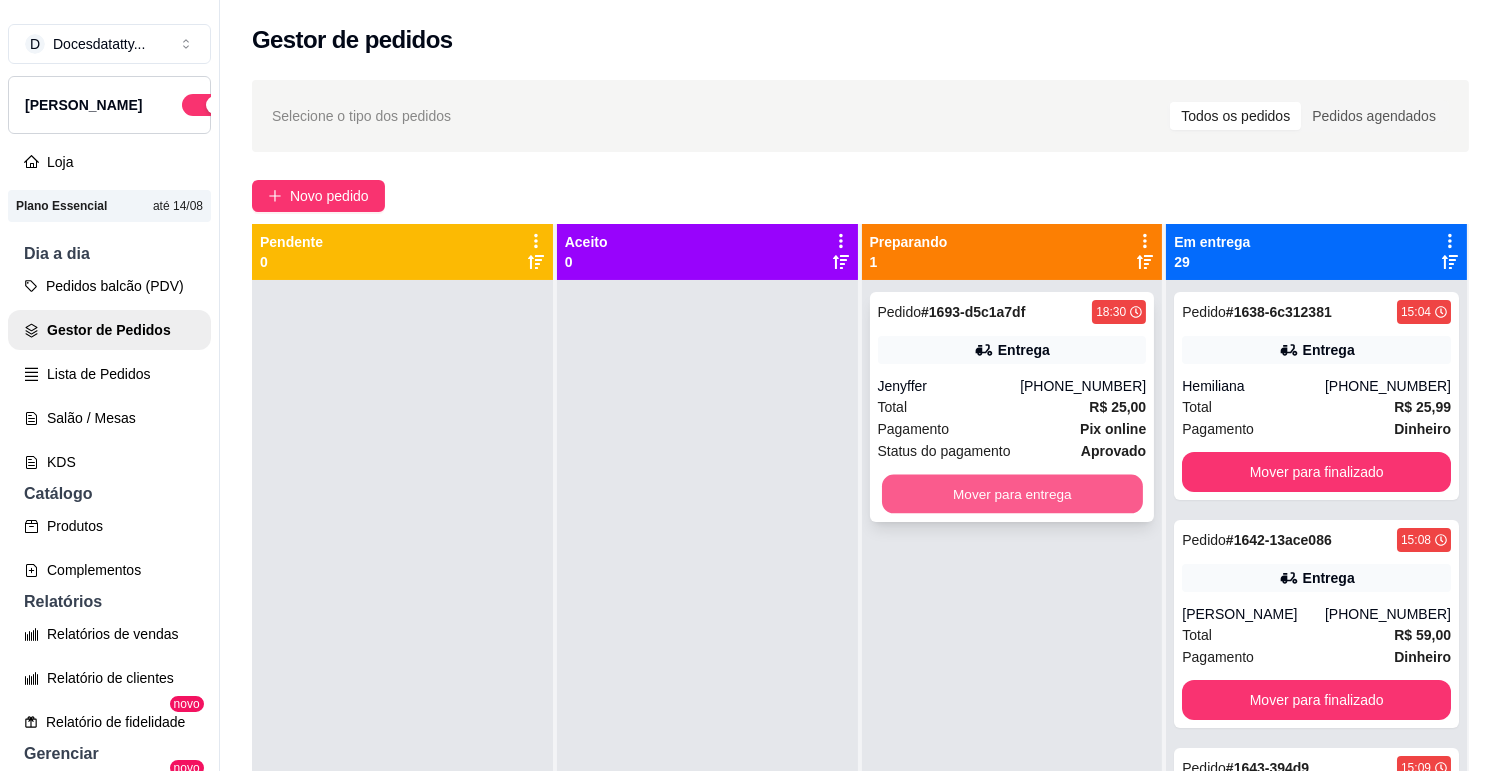 click on "Mover para entrega" at bounding box center [1012, 494] 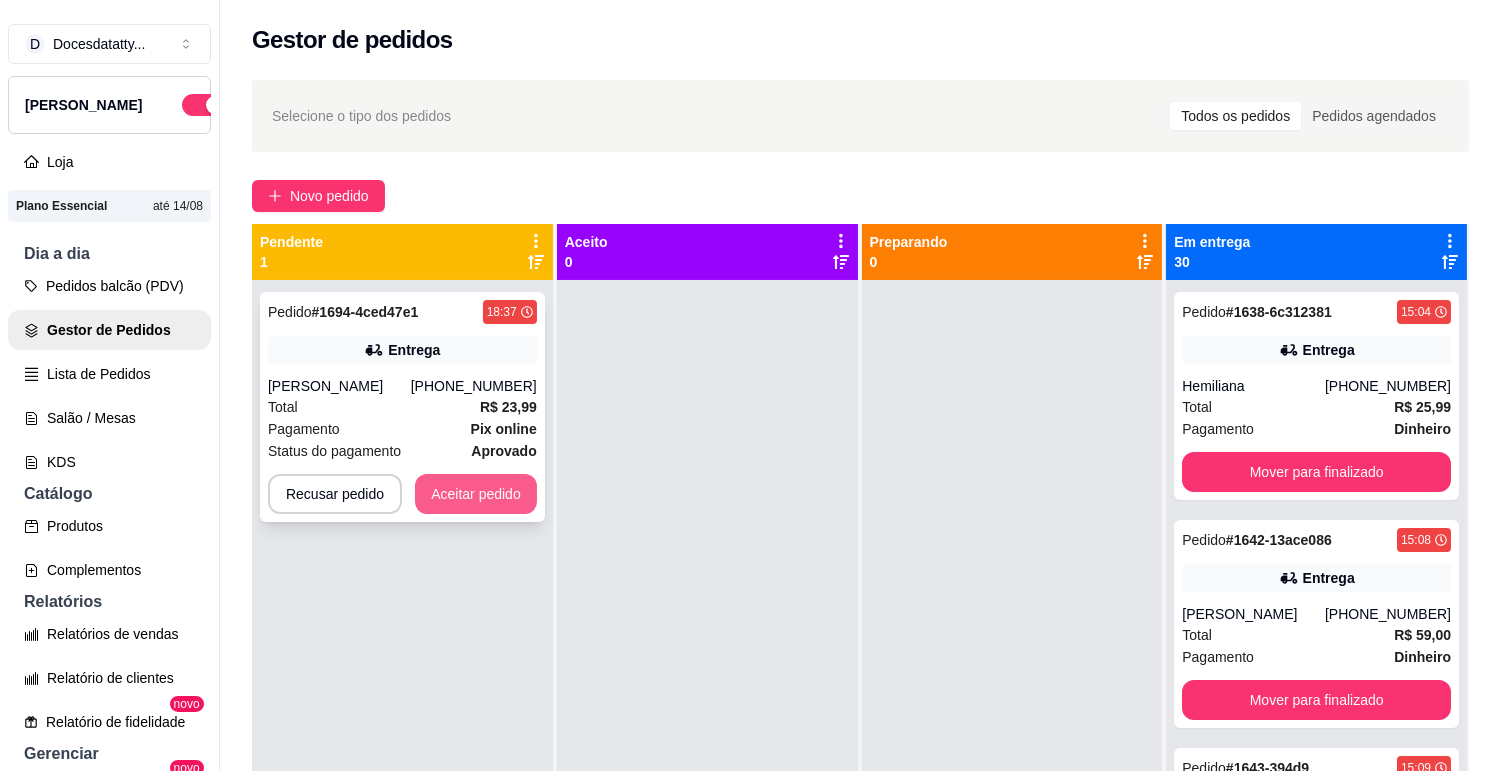 click on "Aceitar pedido" at bounding box center (476, 494) 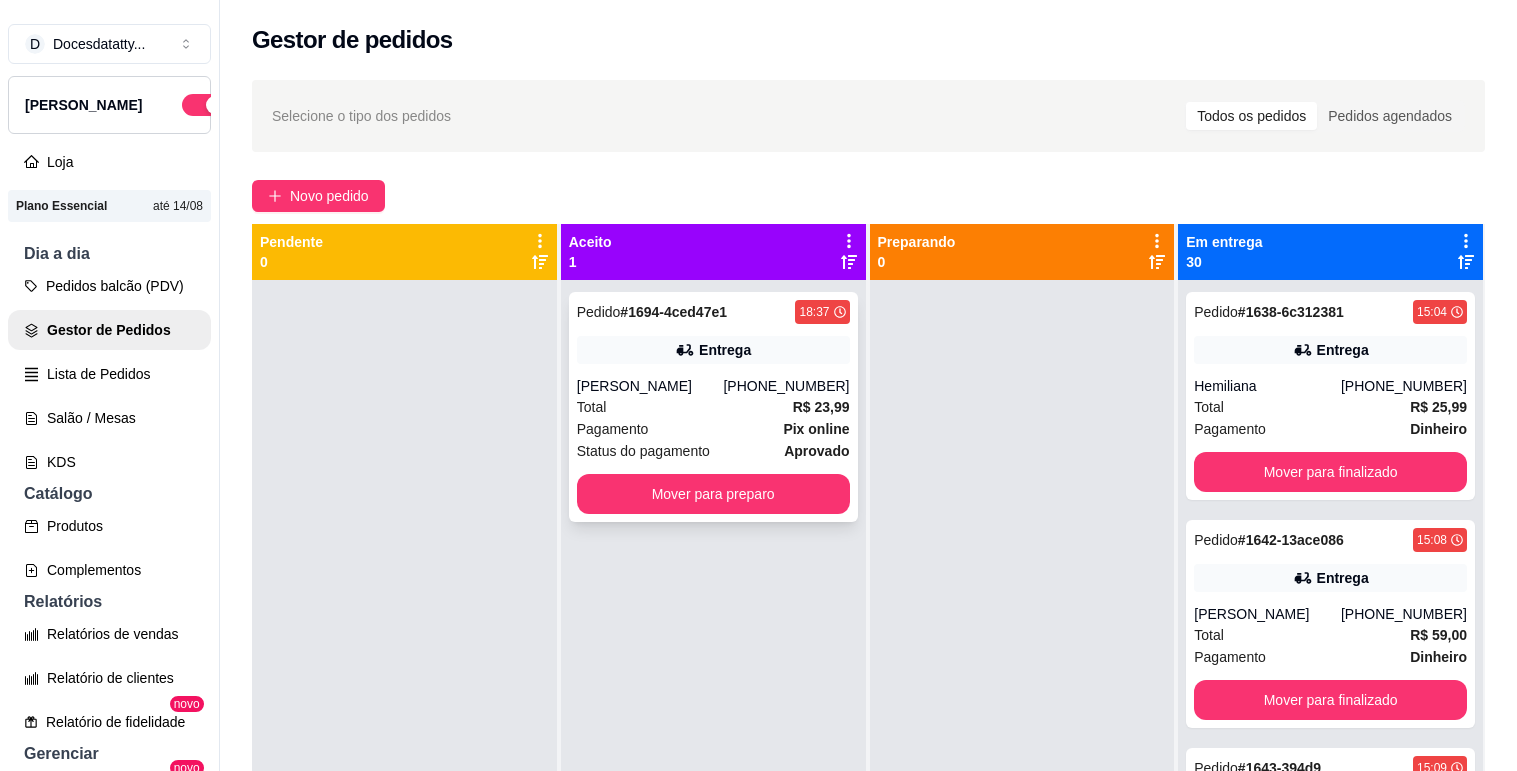 scroll, scrollTop: 0, scrollLeft: 0, axis: both 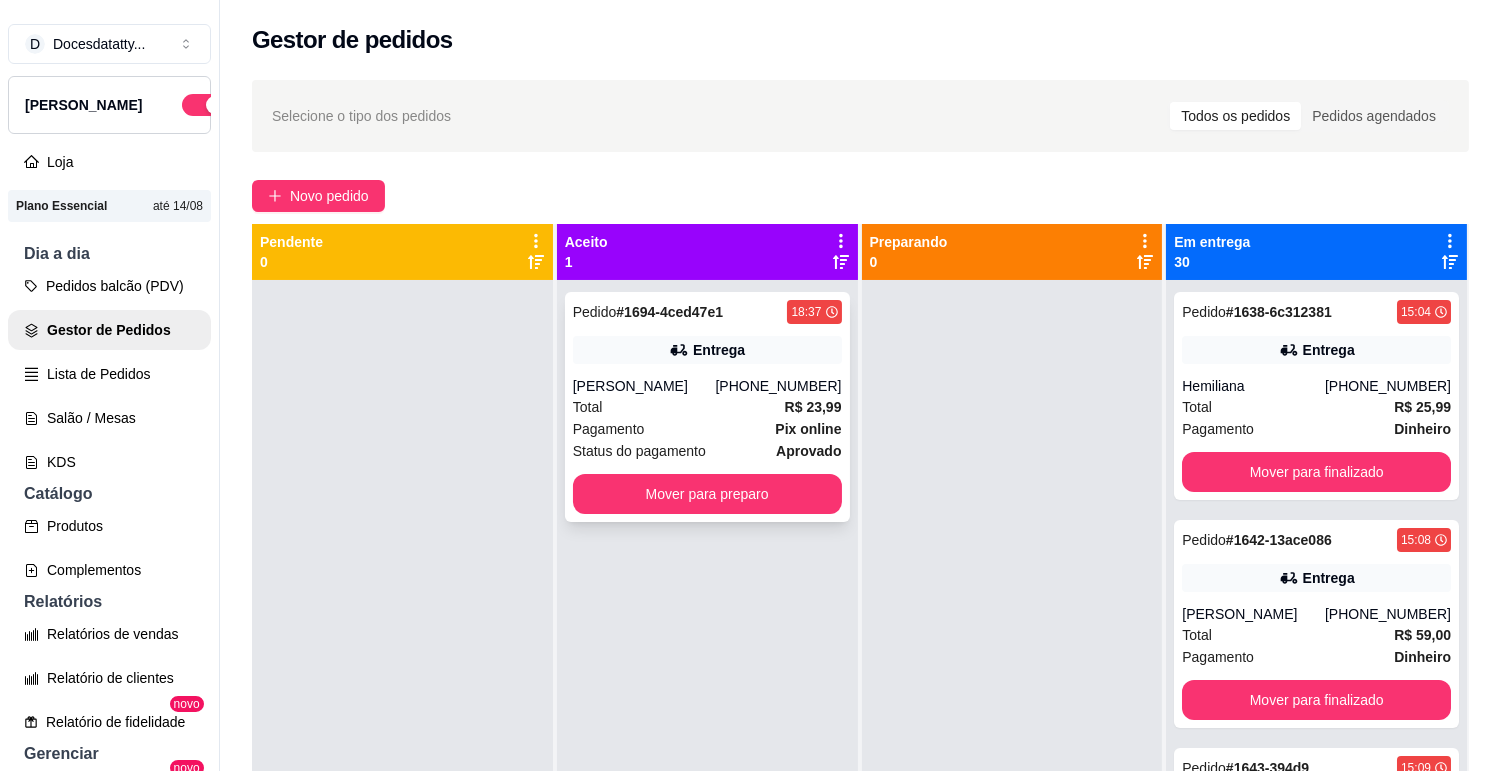 click on "[PERSON_NAME]" at bounding box center (644, 386) 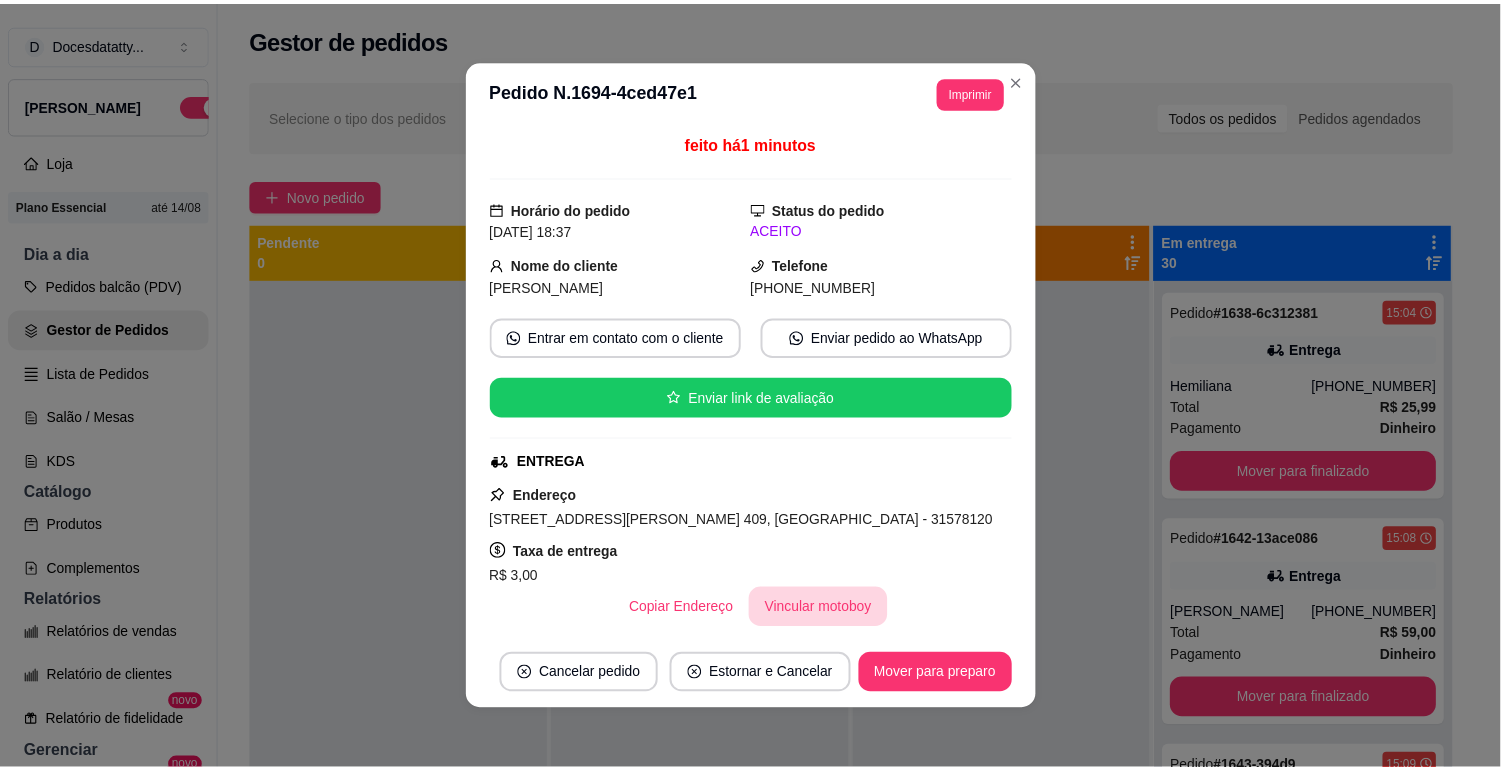 scroll, scrollTop: 111, scrollLeft: 0, axis: vertical 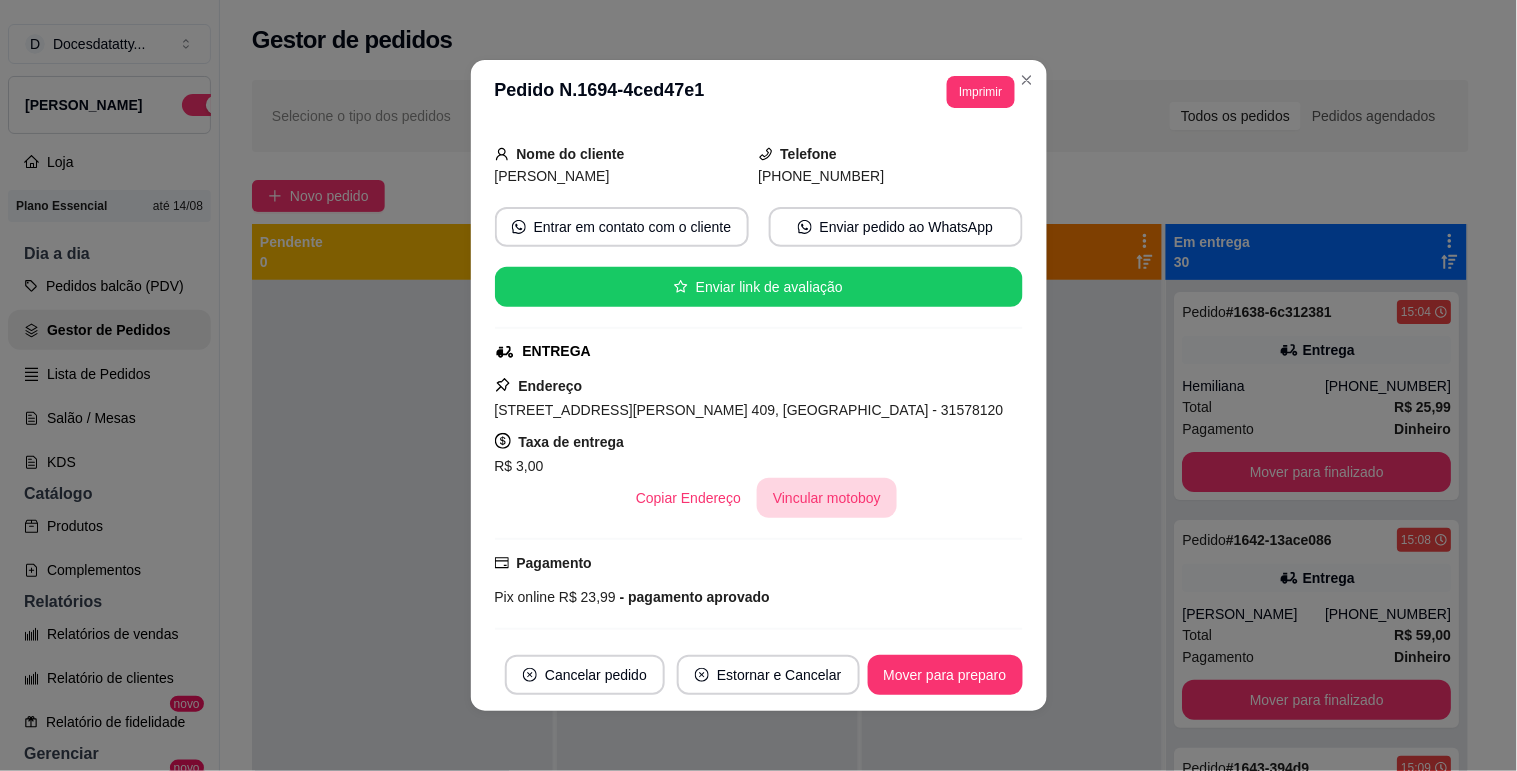 click on "Vincular motoboy" at bounding box center (827, 498) 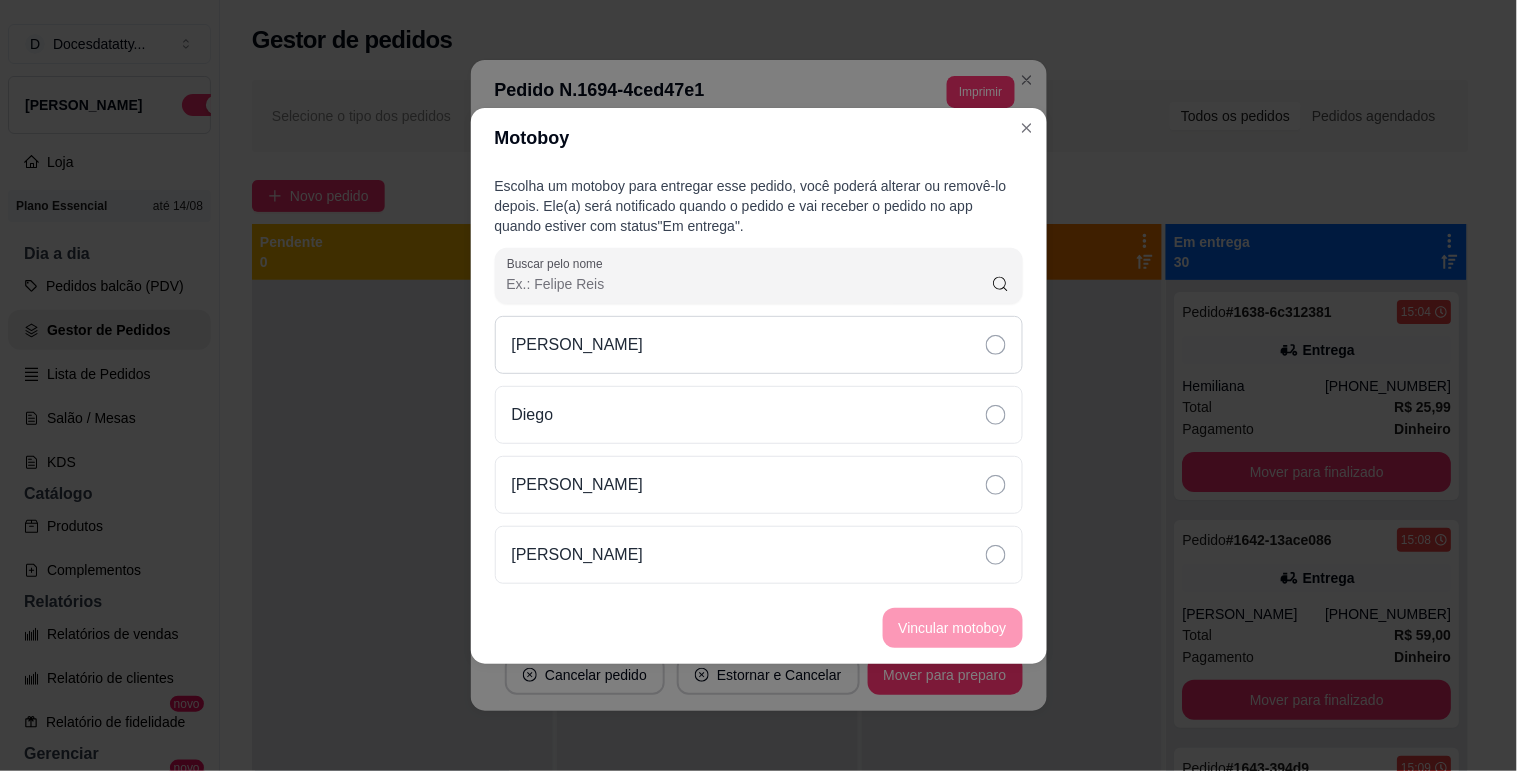 click on "[PERSON_NAME]" at bounding box center (578, 345) 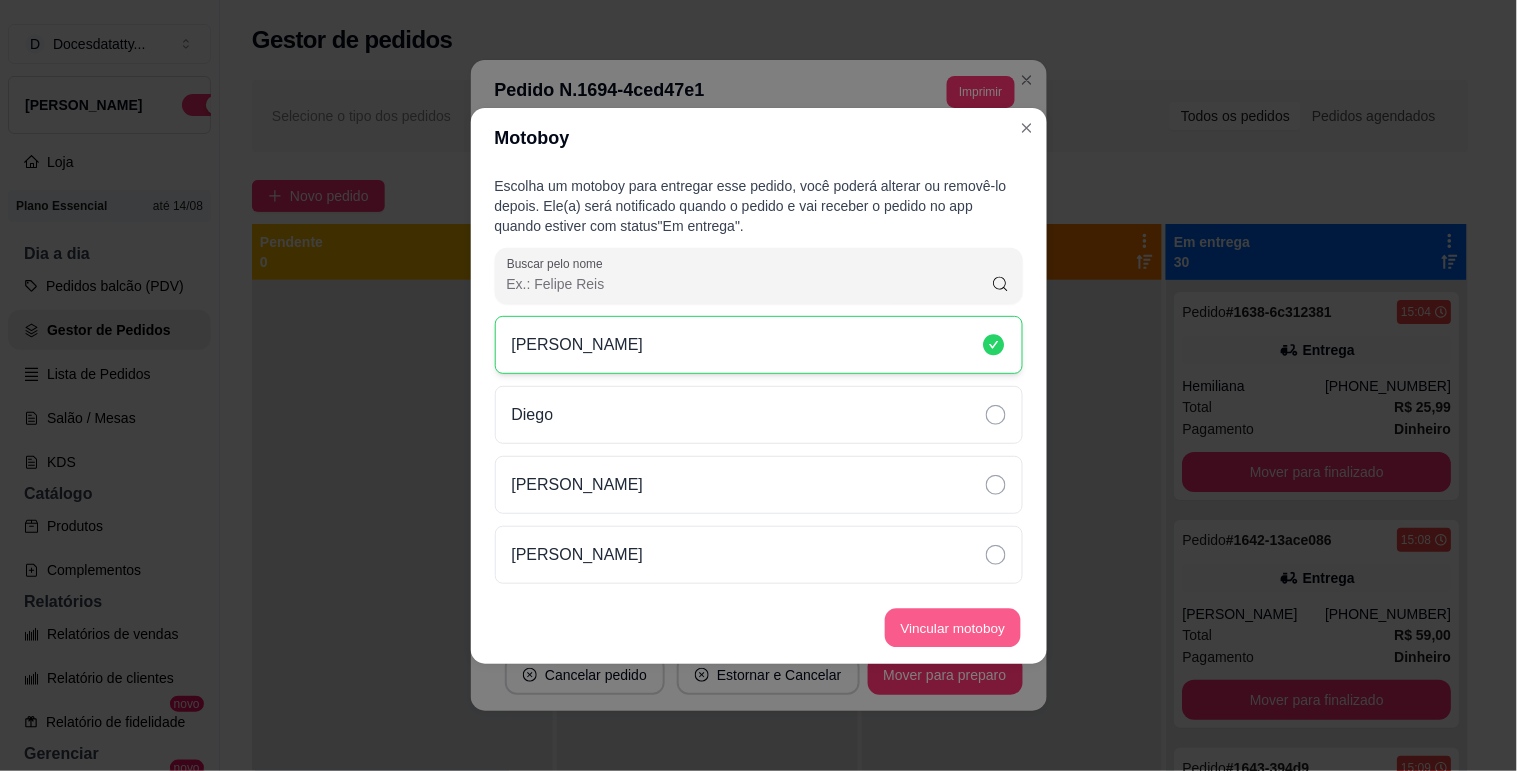 click on "Vincular motoboy" at bounding box center (953, 627) 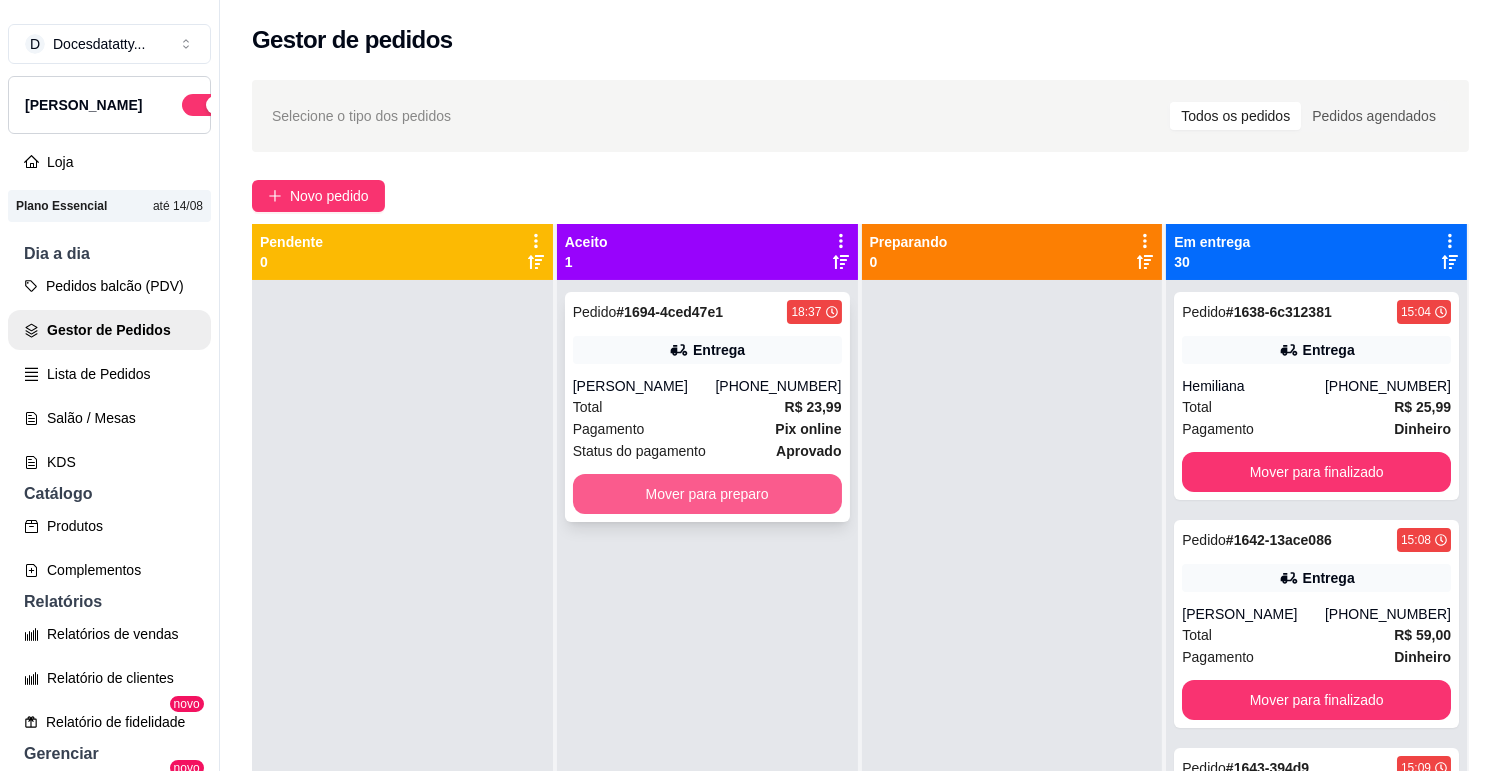 click on "Mover para preparo" at bounding box center [707, 494] 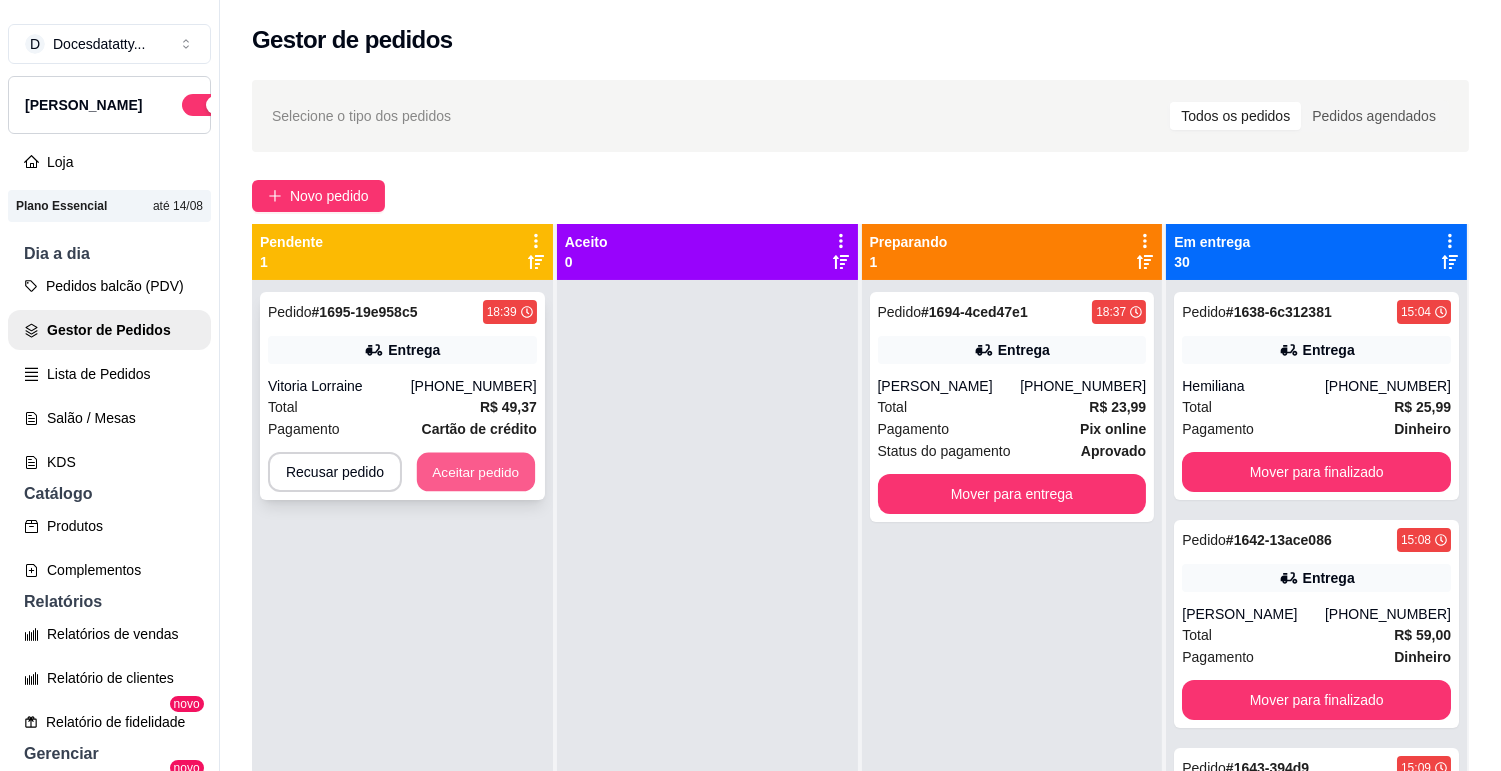 click on "Aceitar pedido" at bounding box center [476, 472] 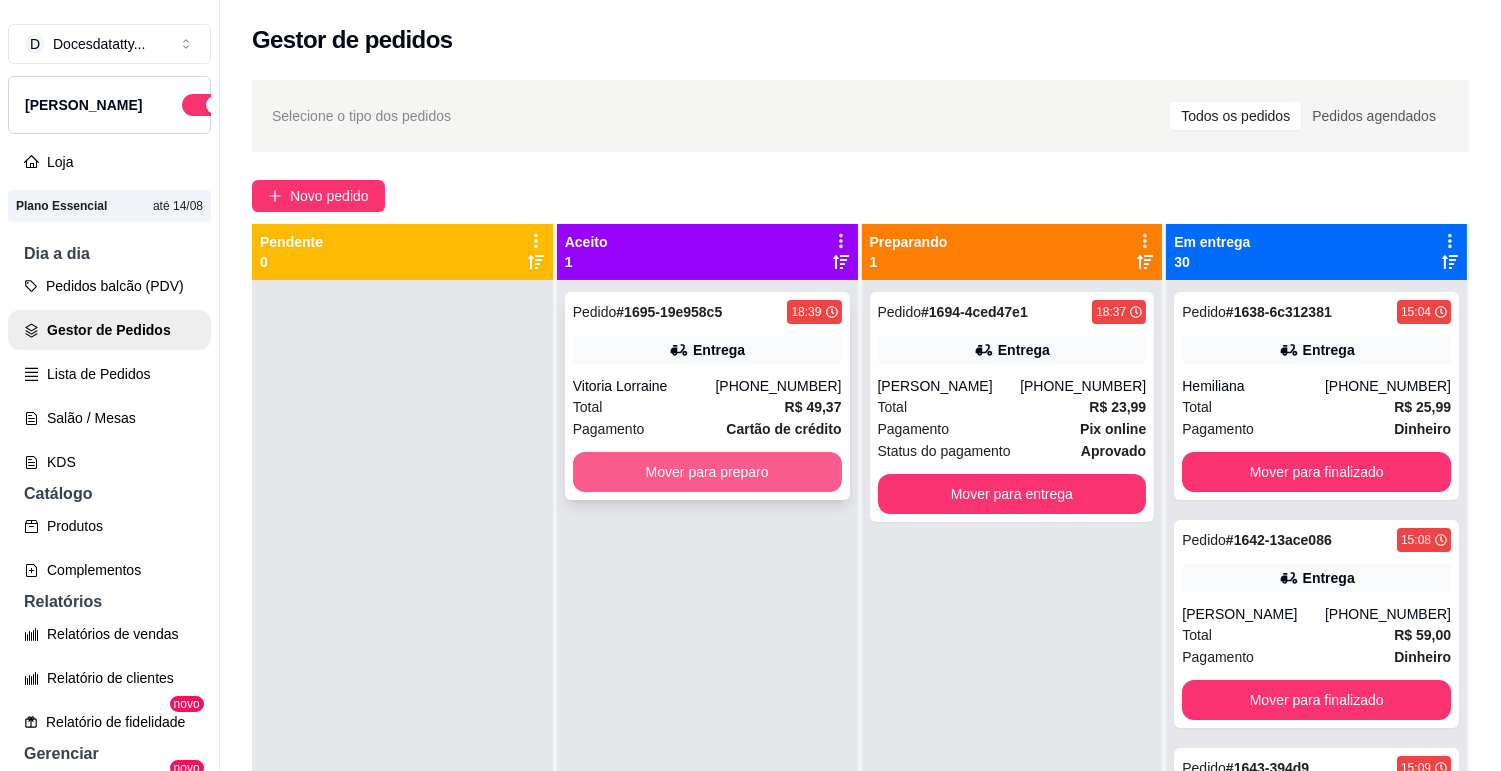 click on "Mover para preparo" at bounding box center [707, 472] 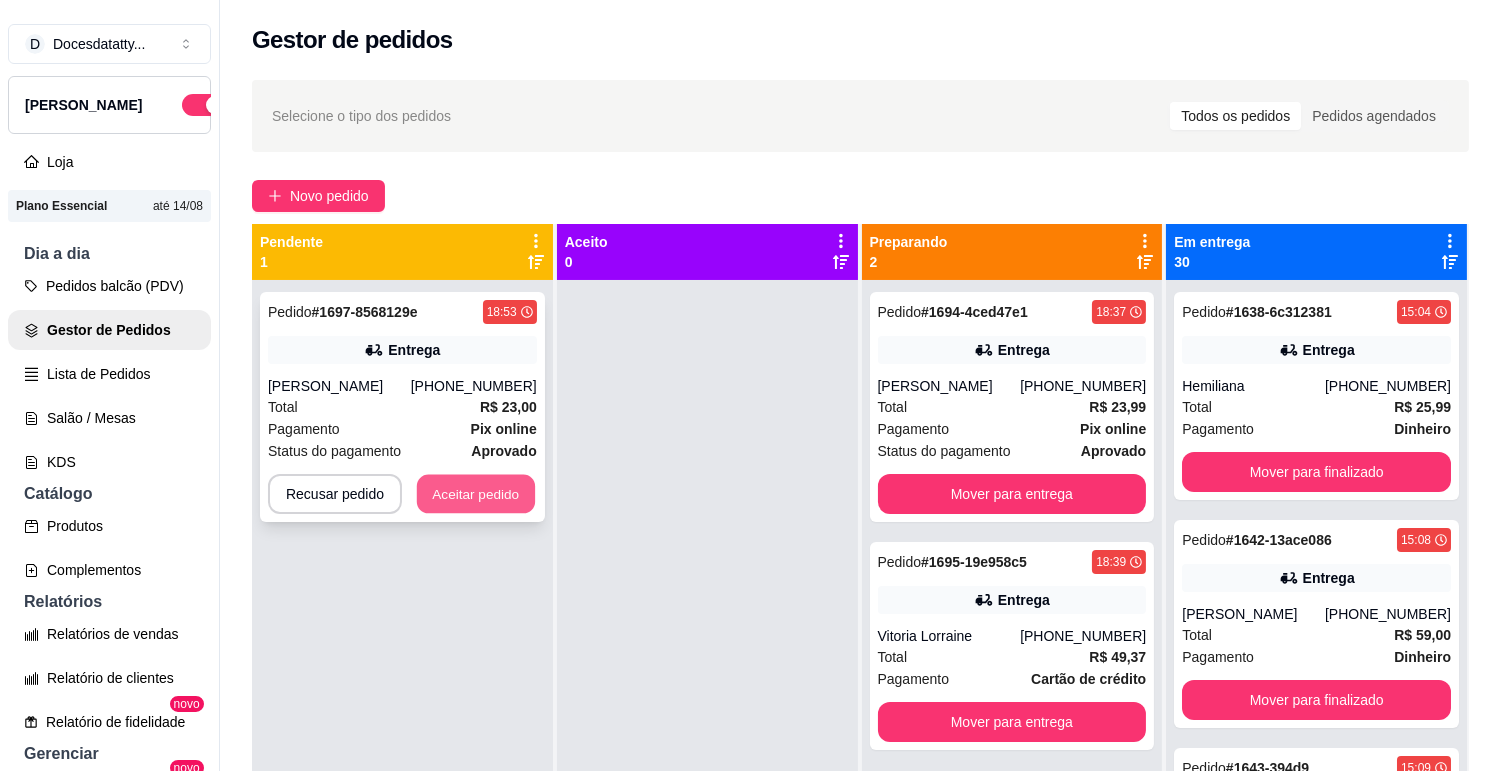 click on "Aceitar pedido" at bounding box center [476, 494] 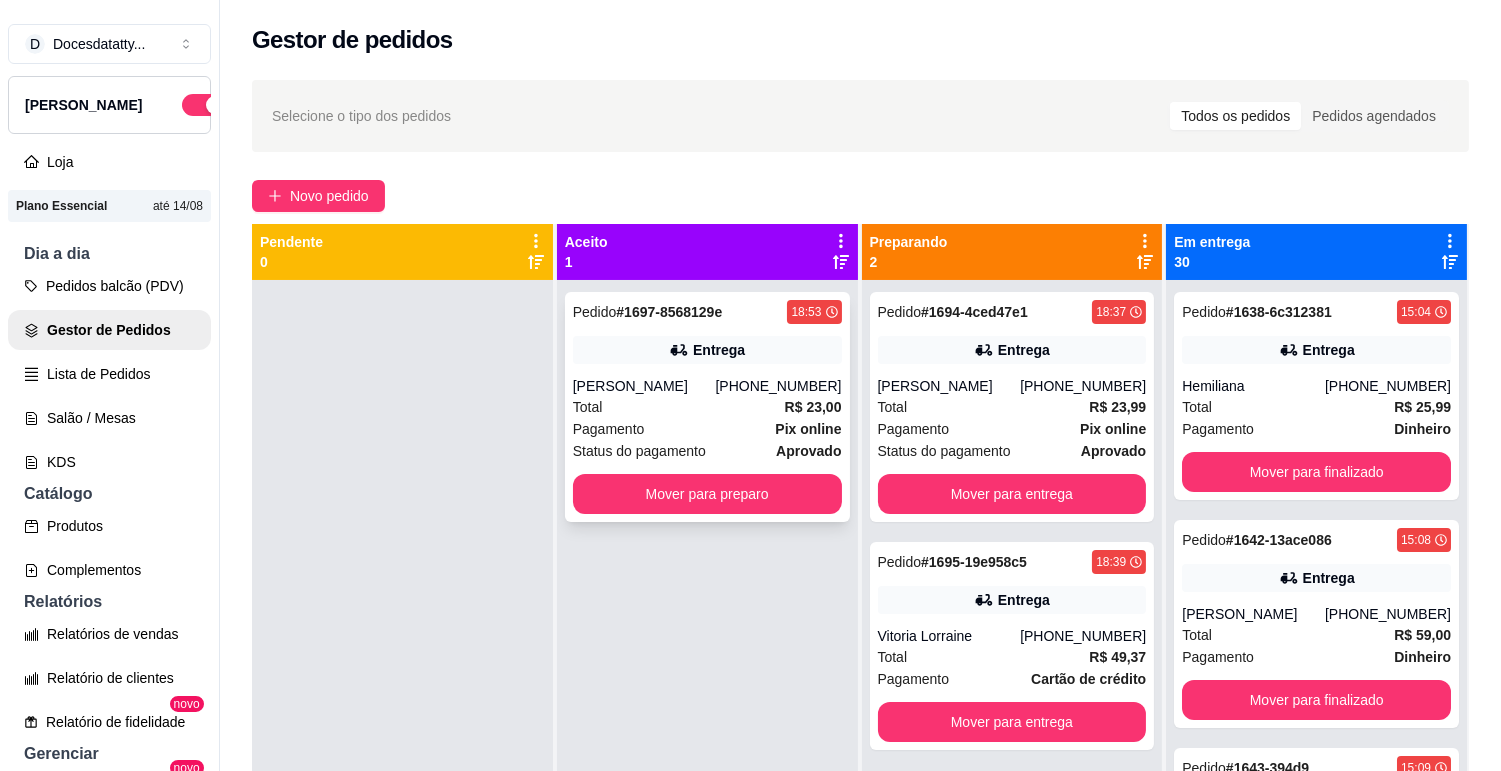 click on "Jailson José rodrigues silva" at bounding box center [644, 386] 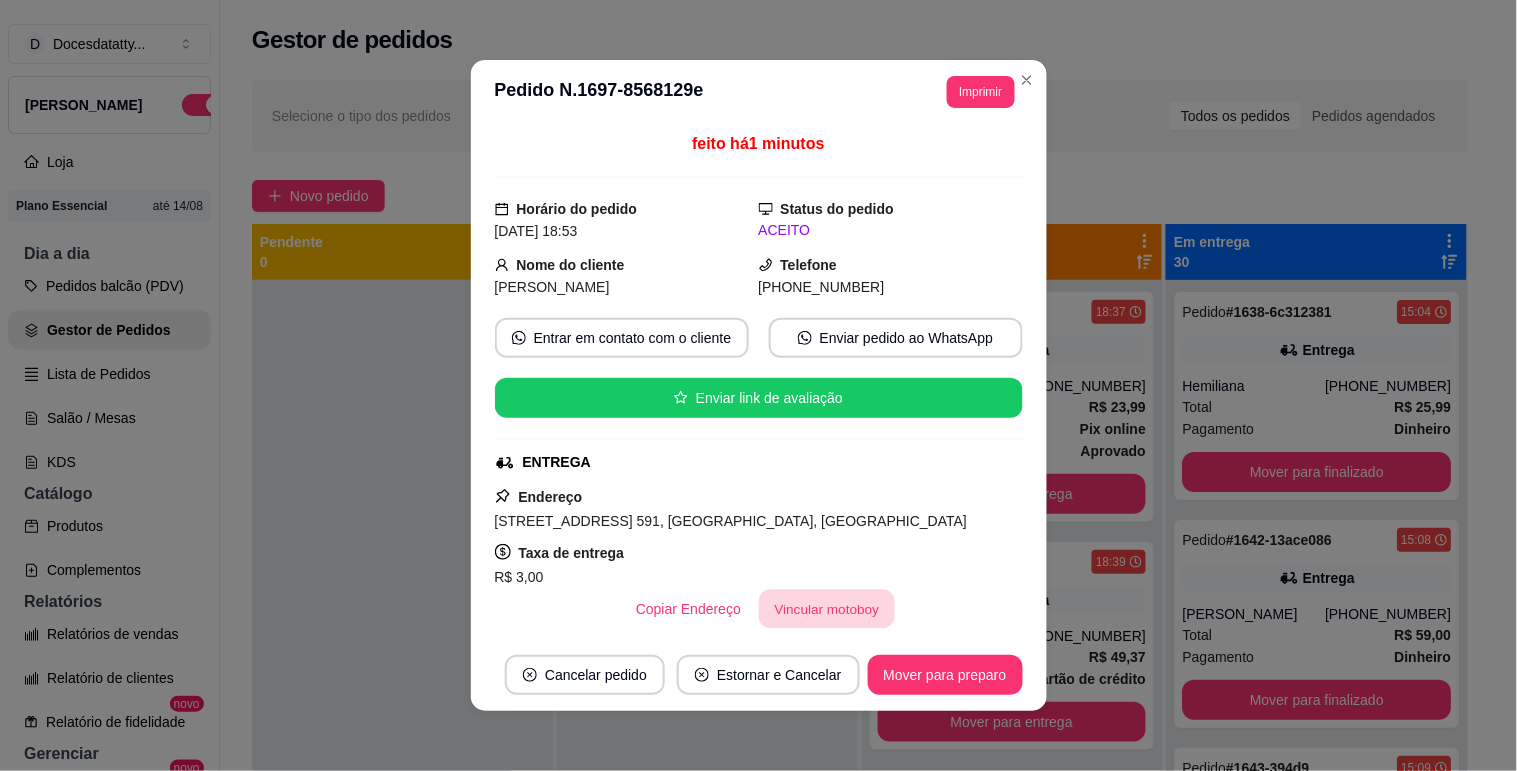 click on "Vincular motoboy" at bounding box center (827, 609) 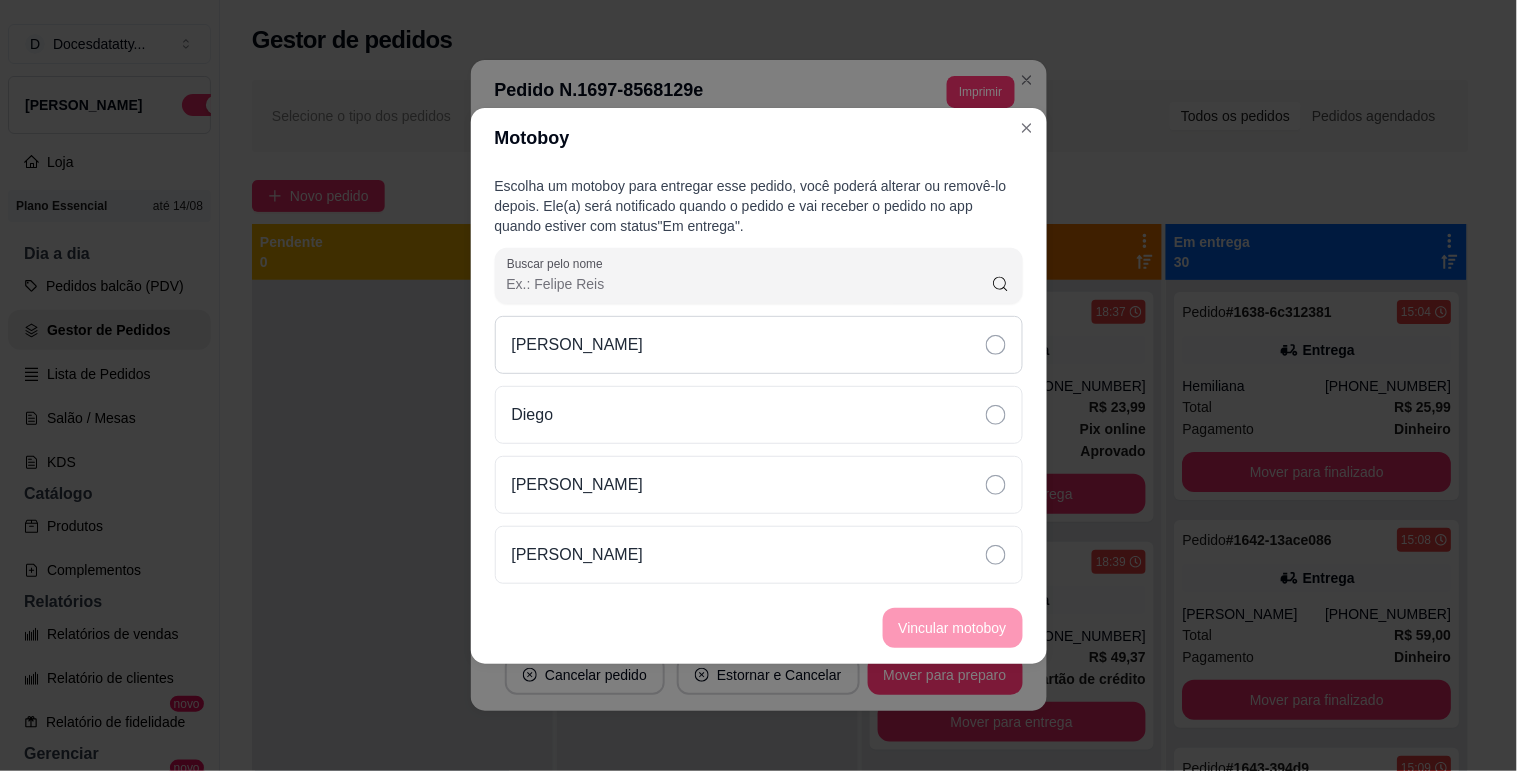 click on "[PERSON_NAME]" at bounding box center [578, 345] 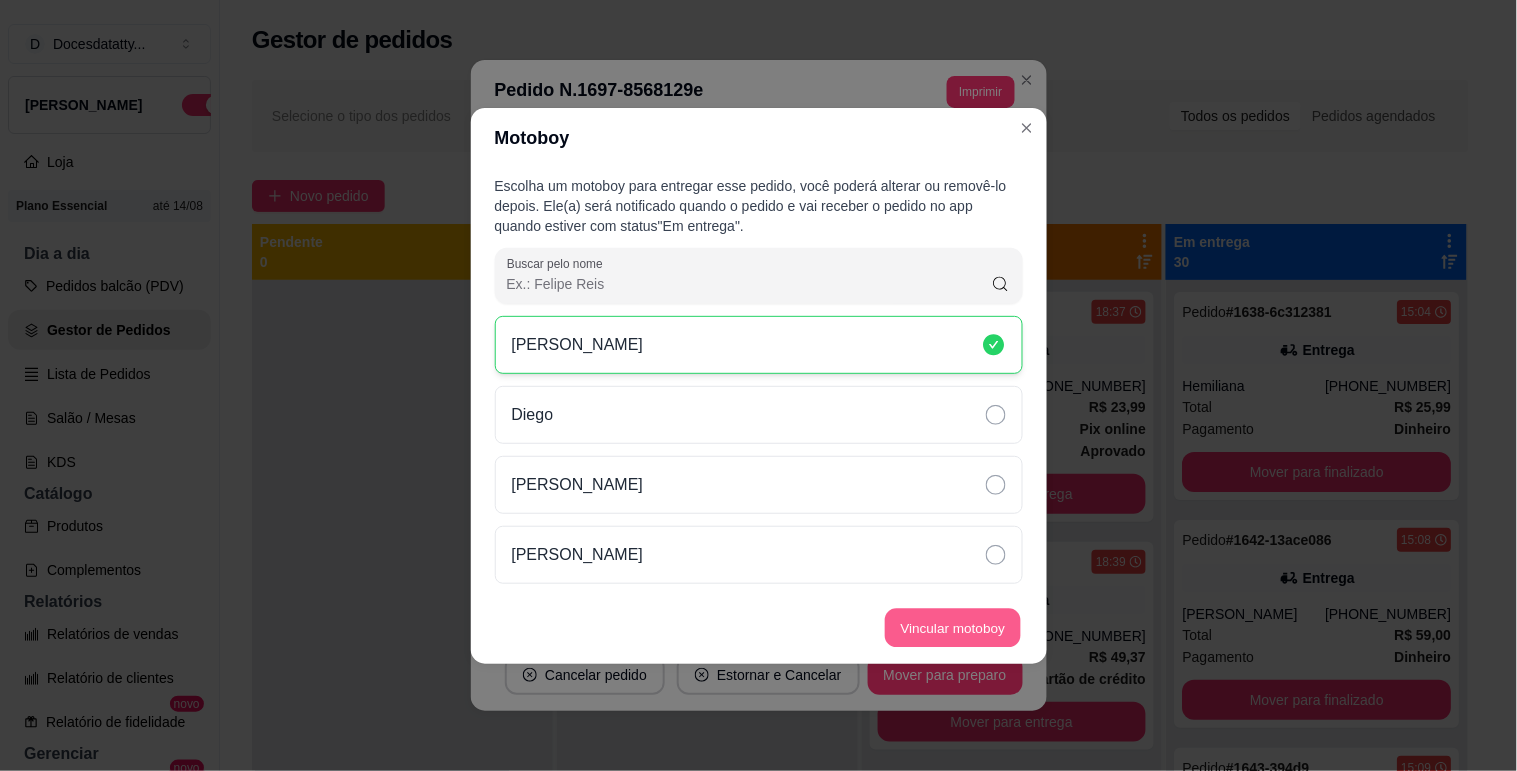 click on "Vincular motoboy" at bounding box center [953, 627] 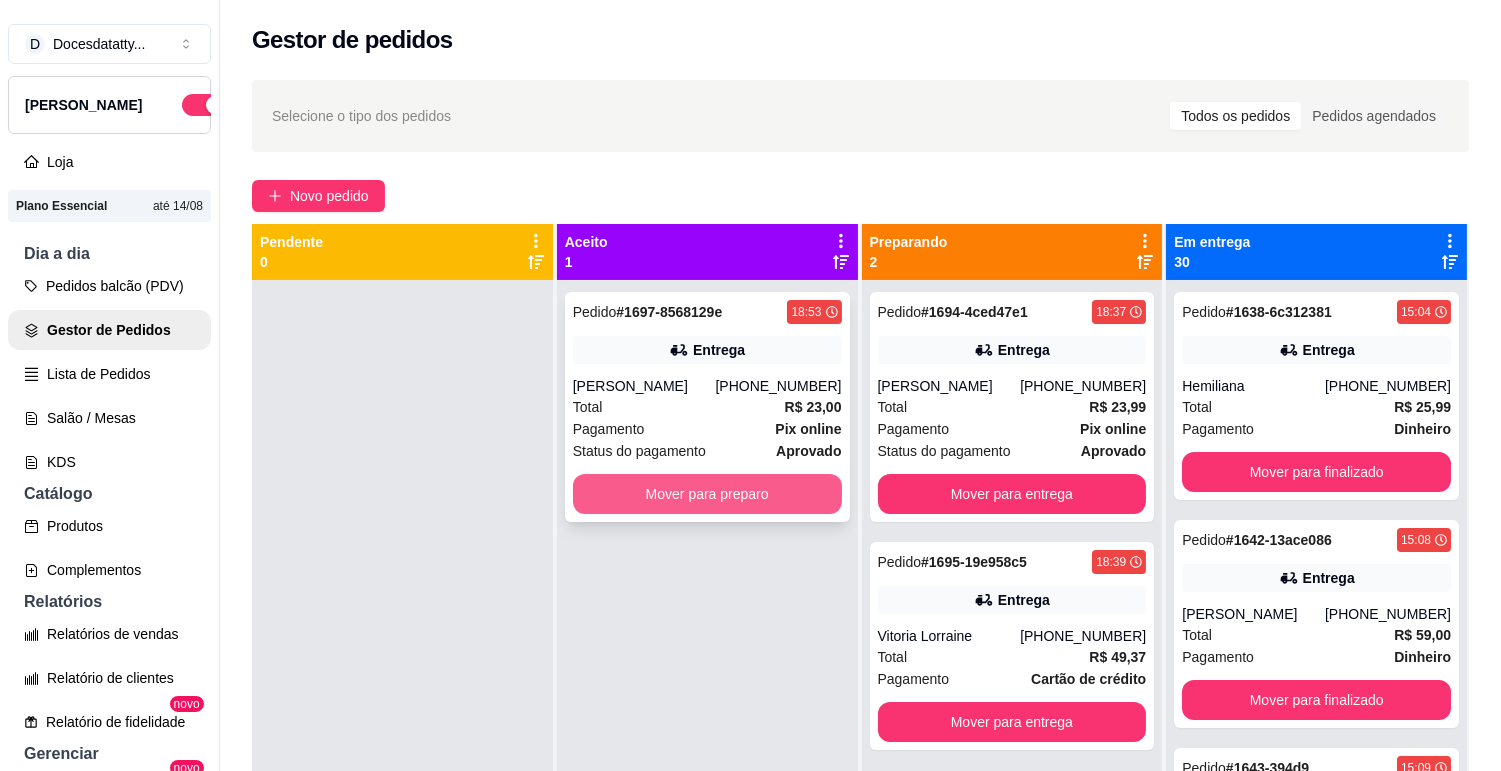 click on "Mover para preparo" at bounding box center [707, 494] 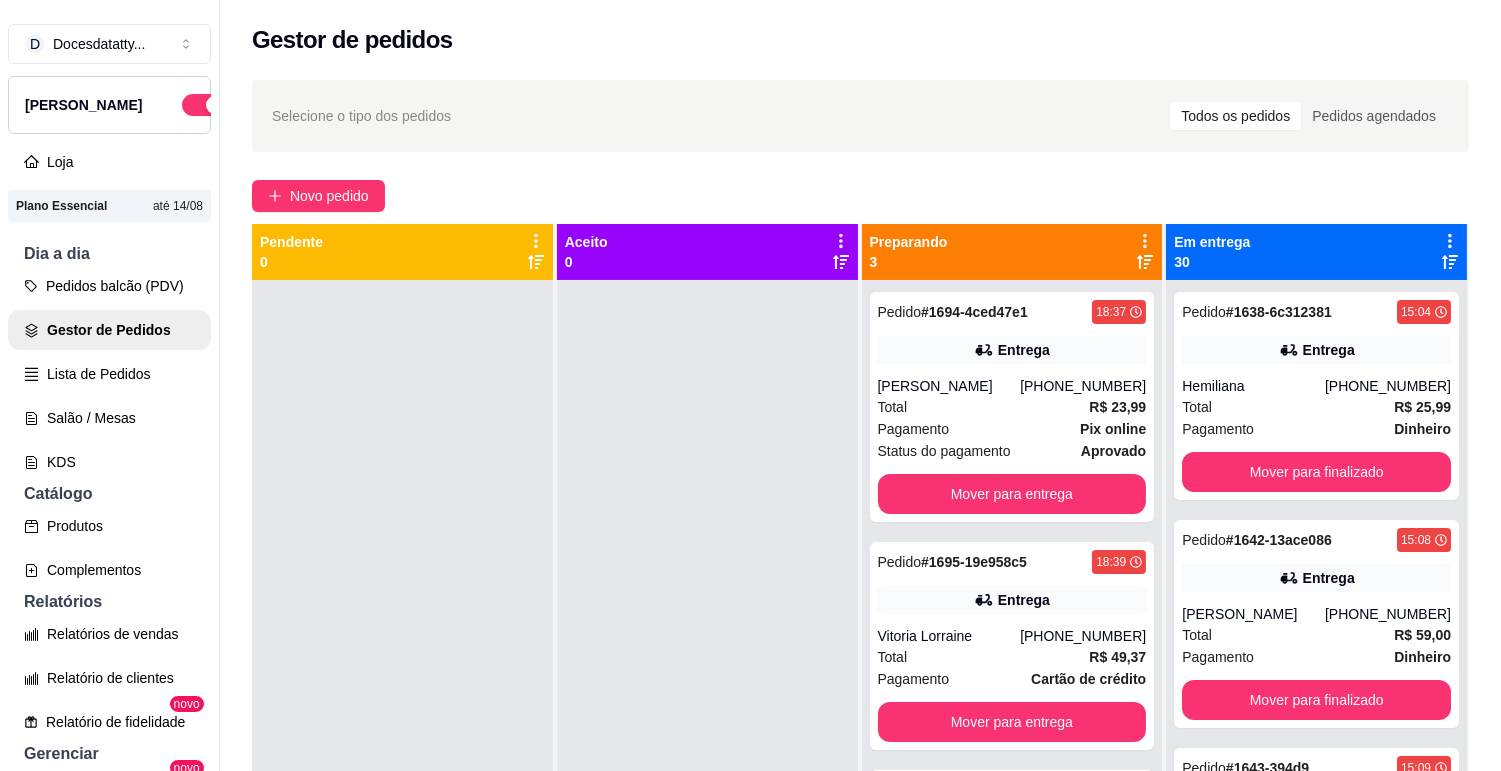 scroll, scrollTop: 55, scrollLeft: 0, axis: vertical 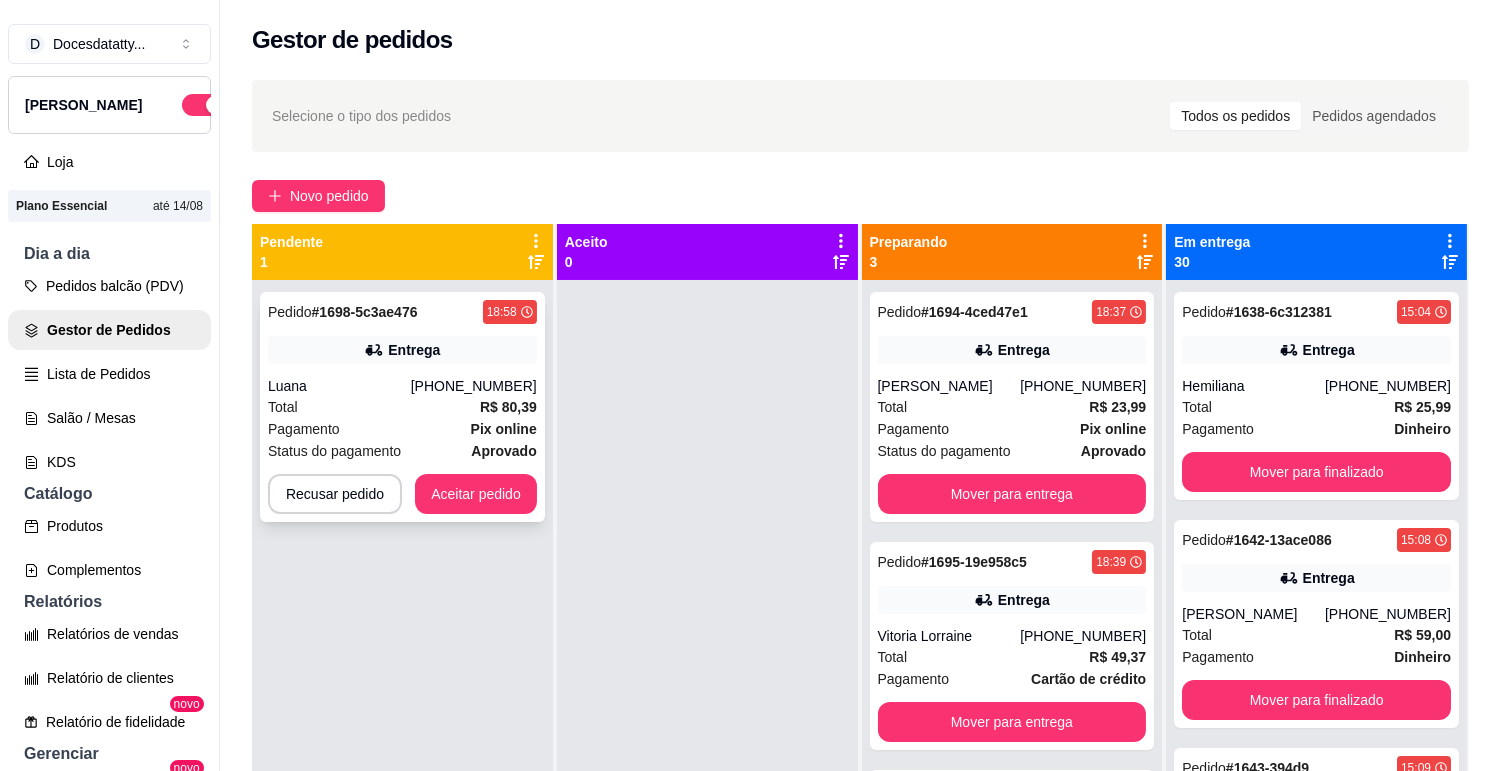 click on "(31) 99529-3799" at bounding box center [474, 386] 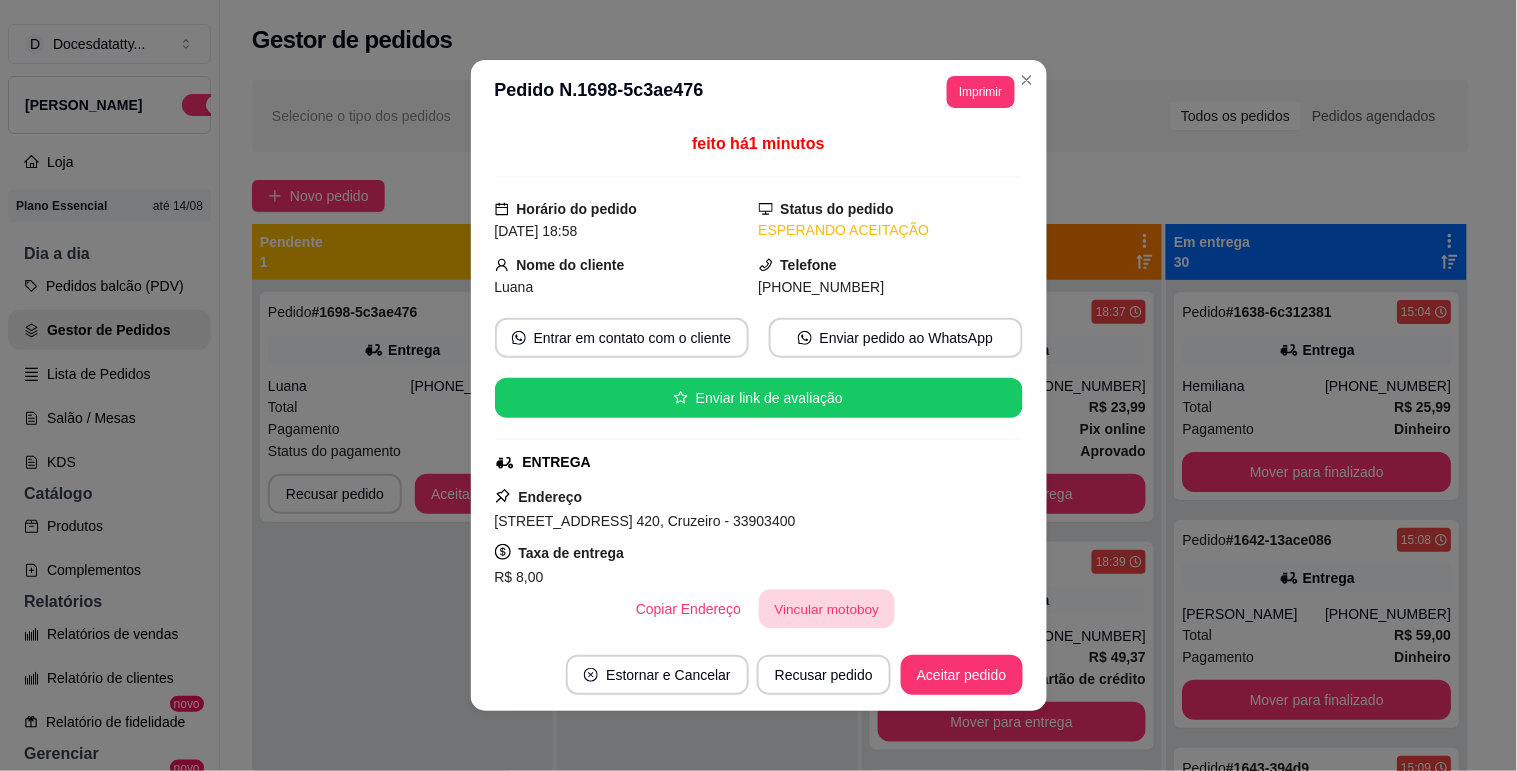 click on "Vincular motoboy" at bounding box center (827, 609) 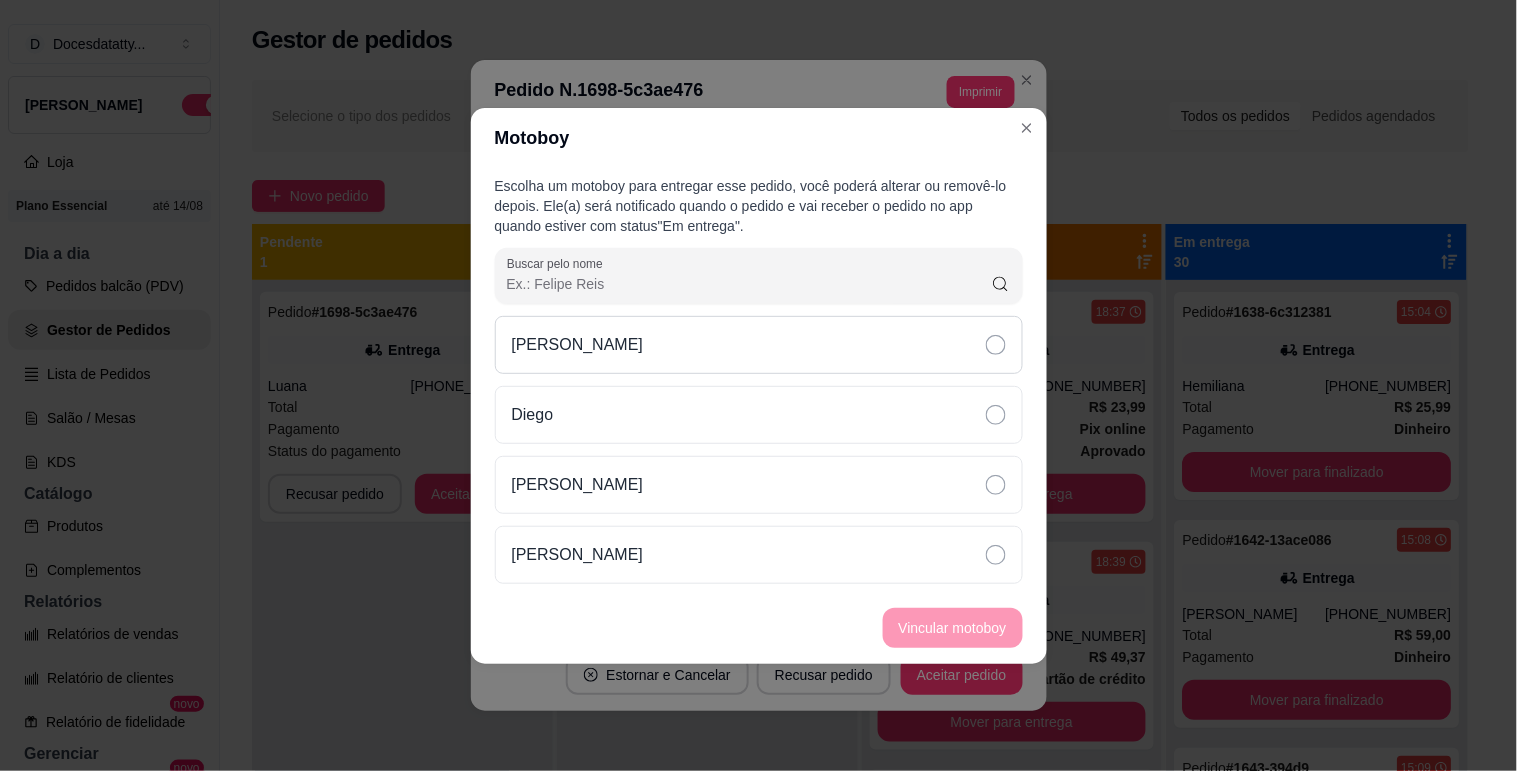 click on "[PERSON_NAME]" at bounding box center (578, 345) 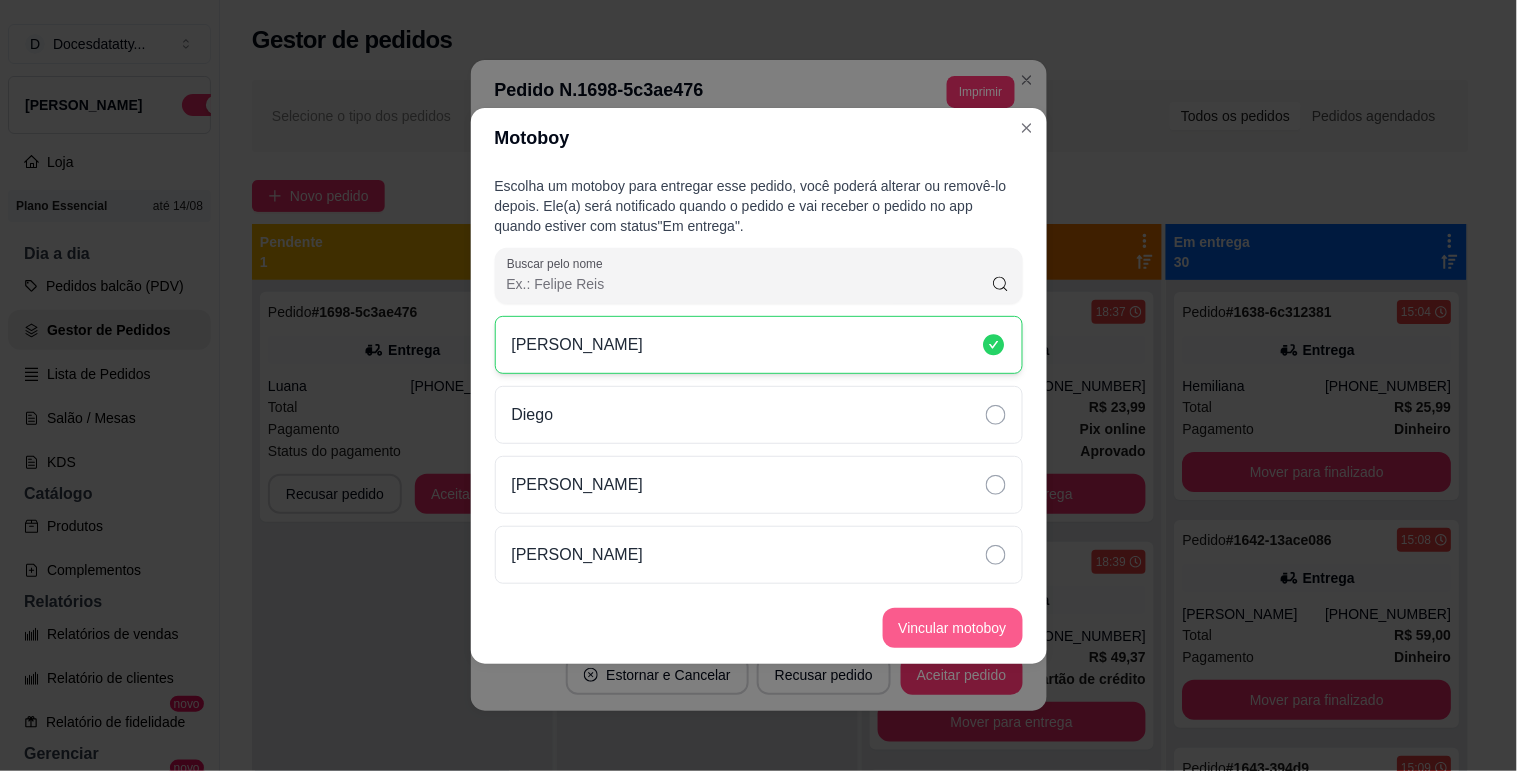click on "Vincular motoboy" at bounding box center [953, 628] 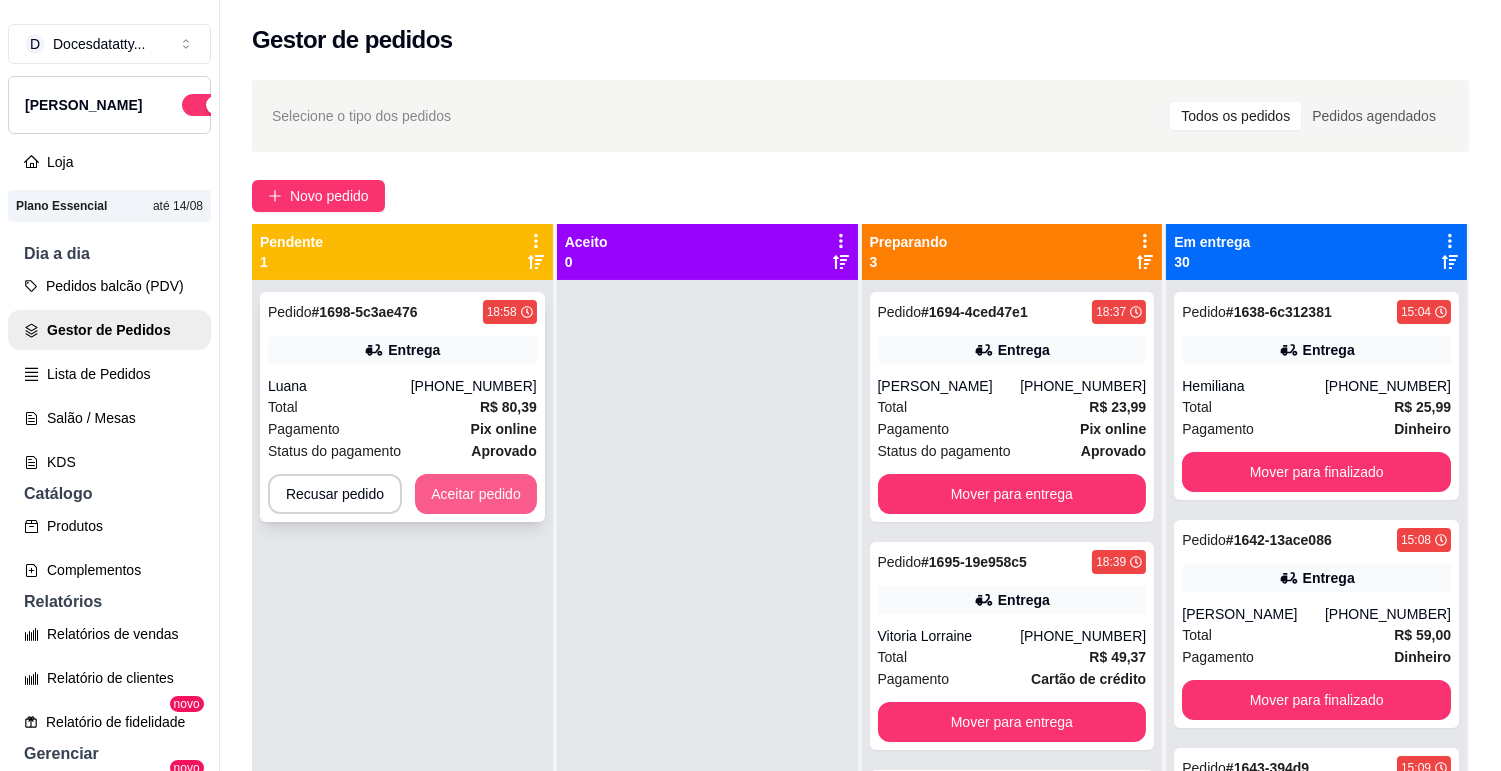click on "Aceitar pedido" at bounding box center [476, 494] 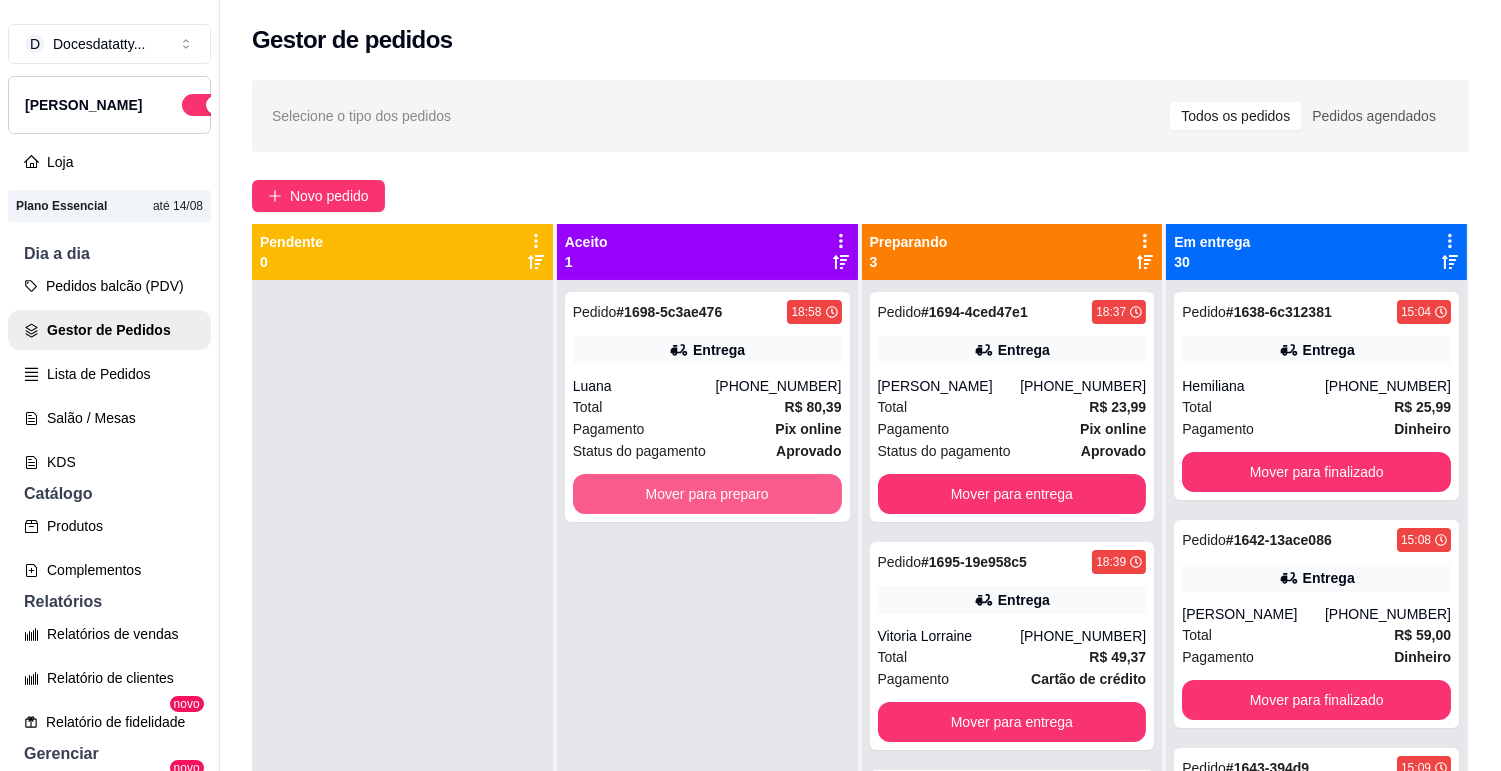 click on "Mover para preparo" at bounding box center (707, 494) 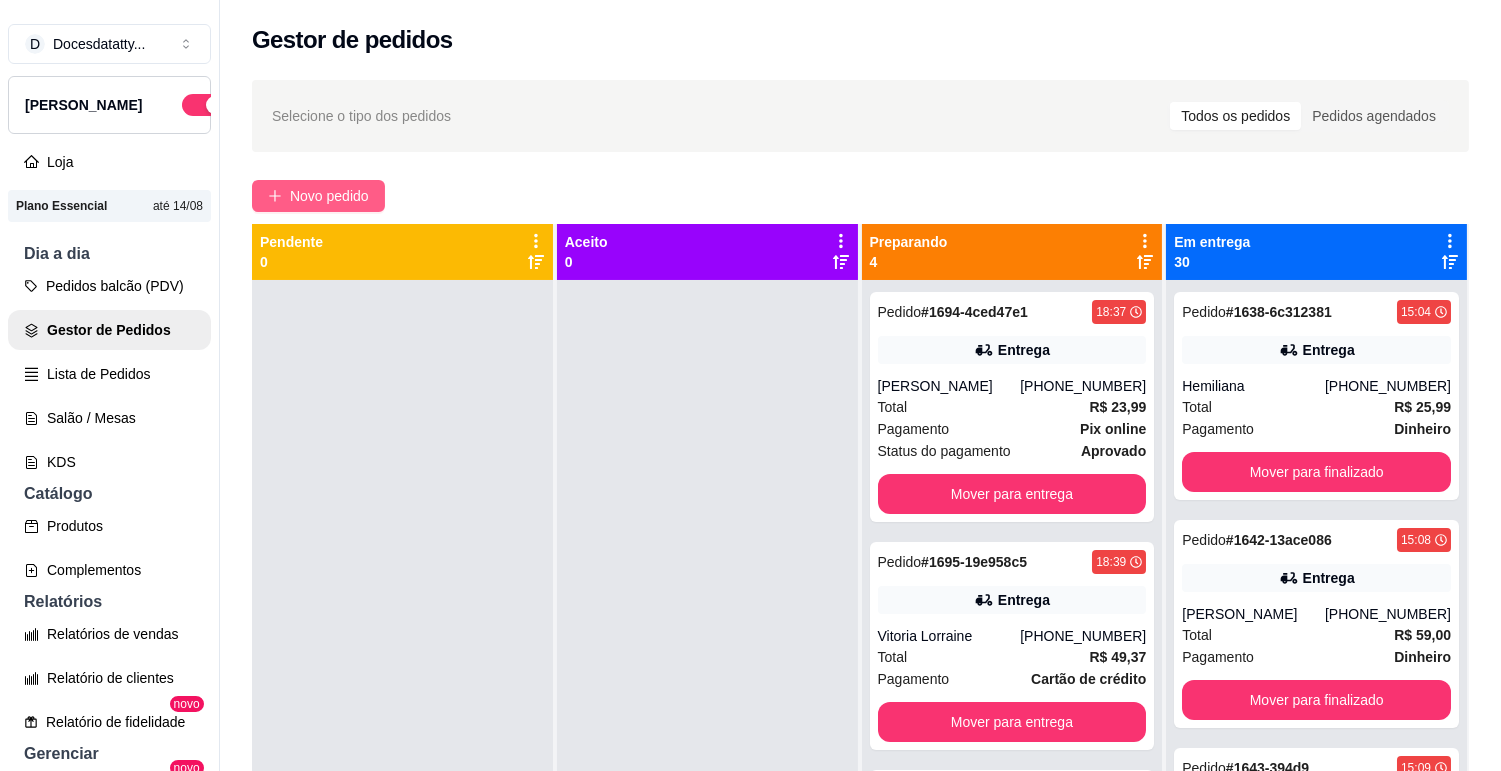 click on "Novo pedido" at bounding box center [329, 196] 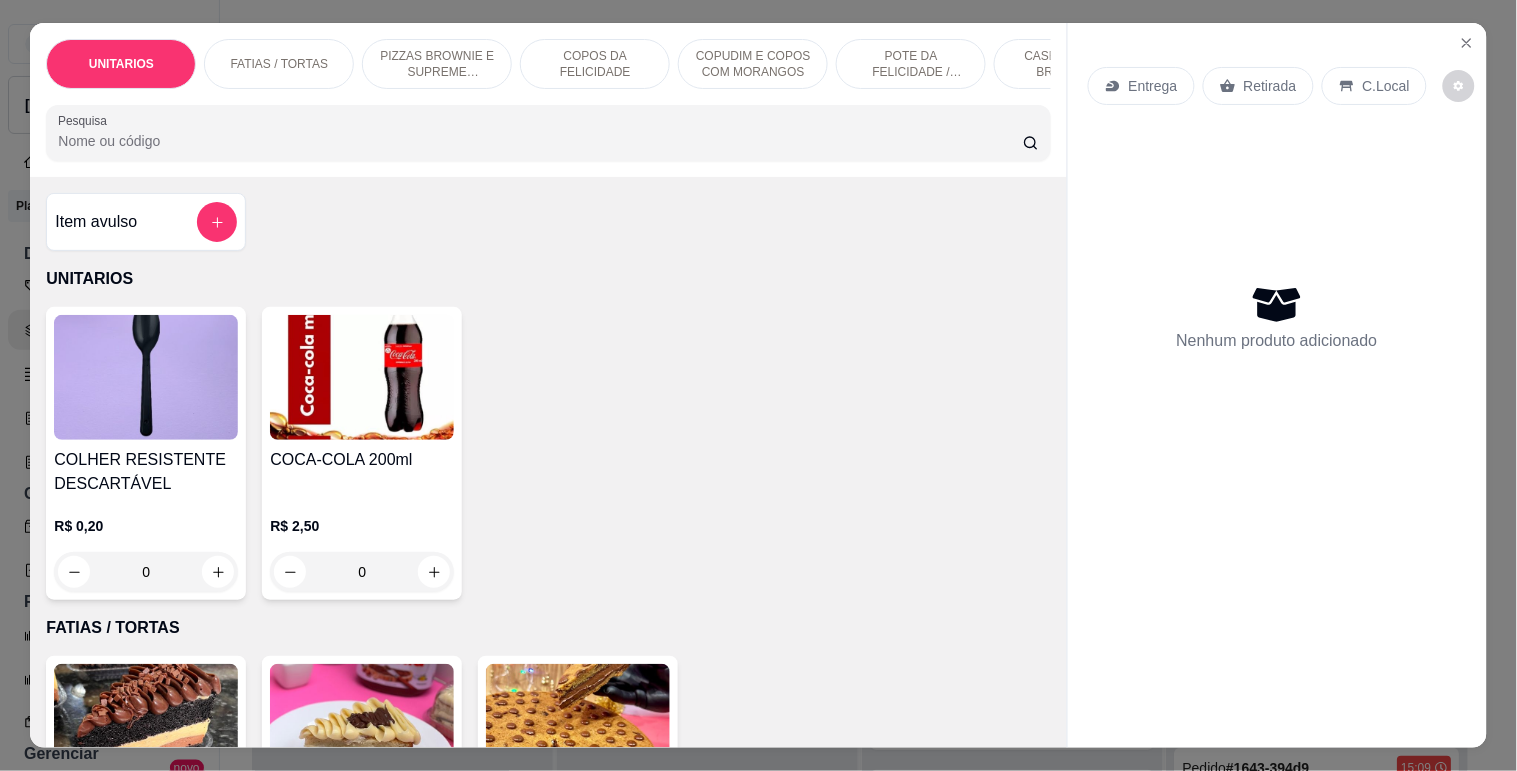 click on "Entrega" at bounding box center (1141, 86) 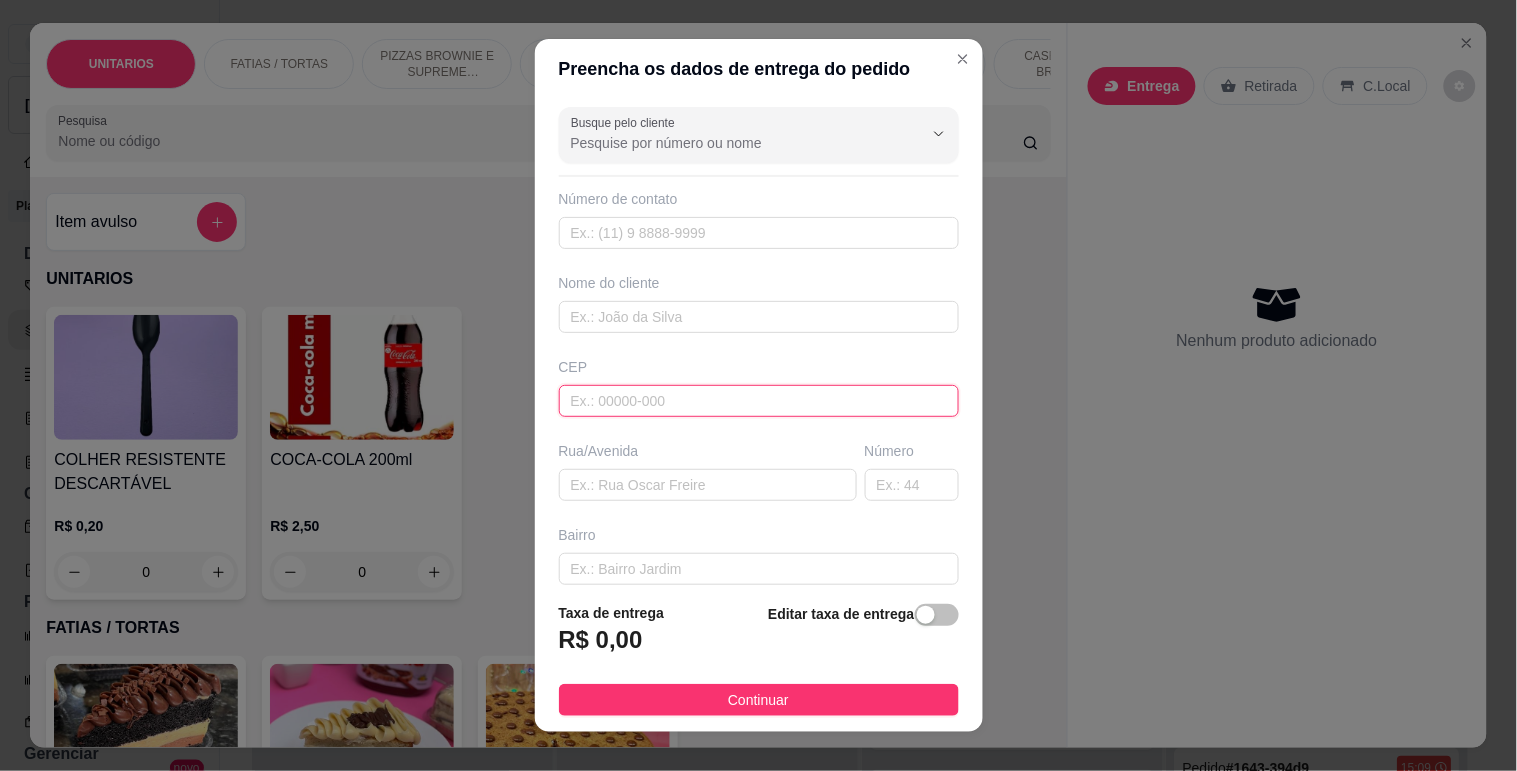 click at bounding box center (759, 401) 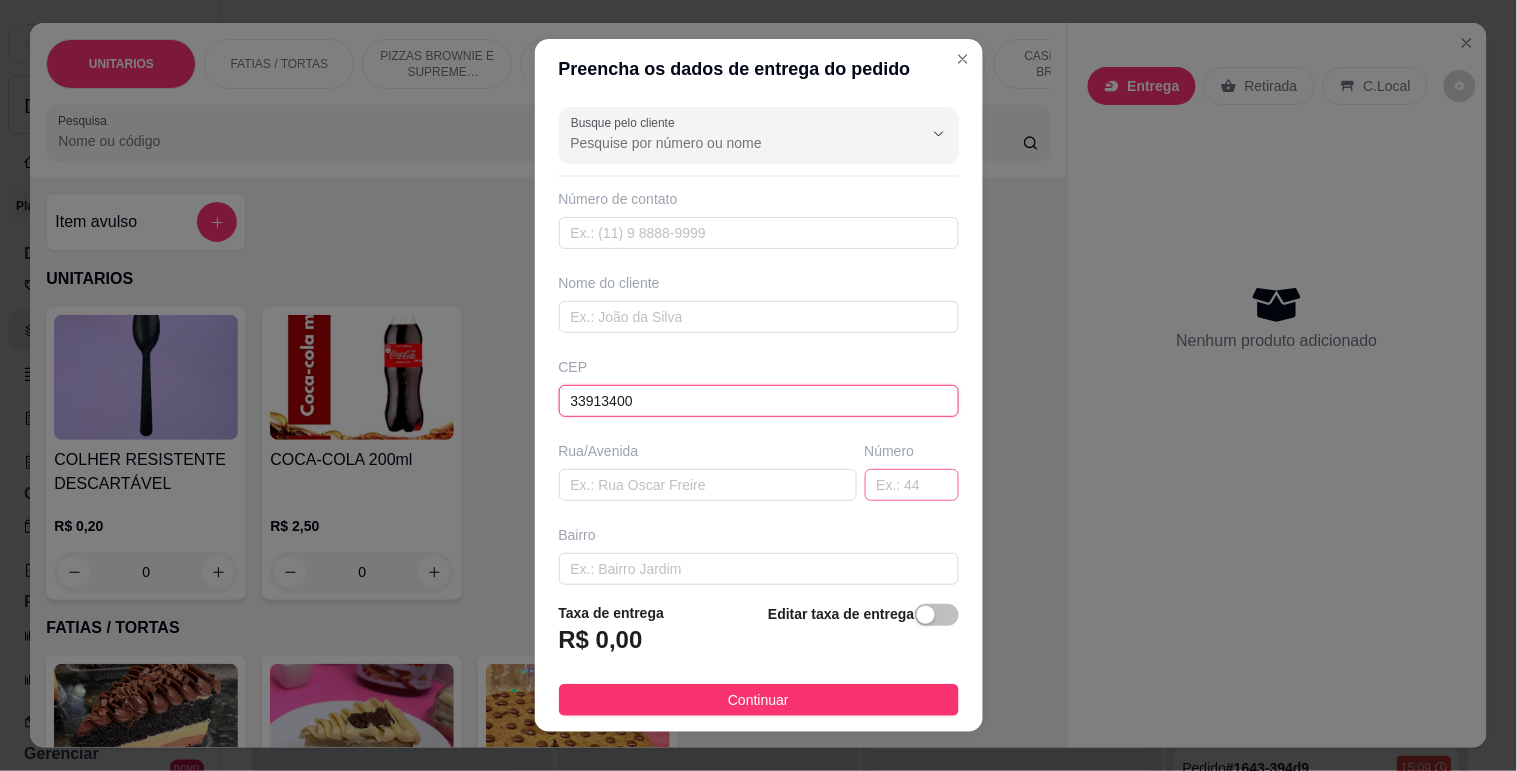 type on "Rua Juscelino Kubitschek" 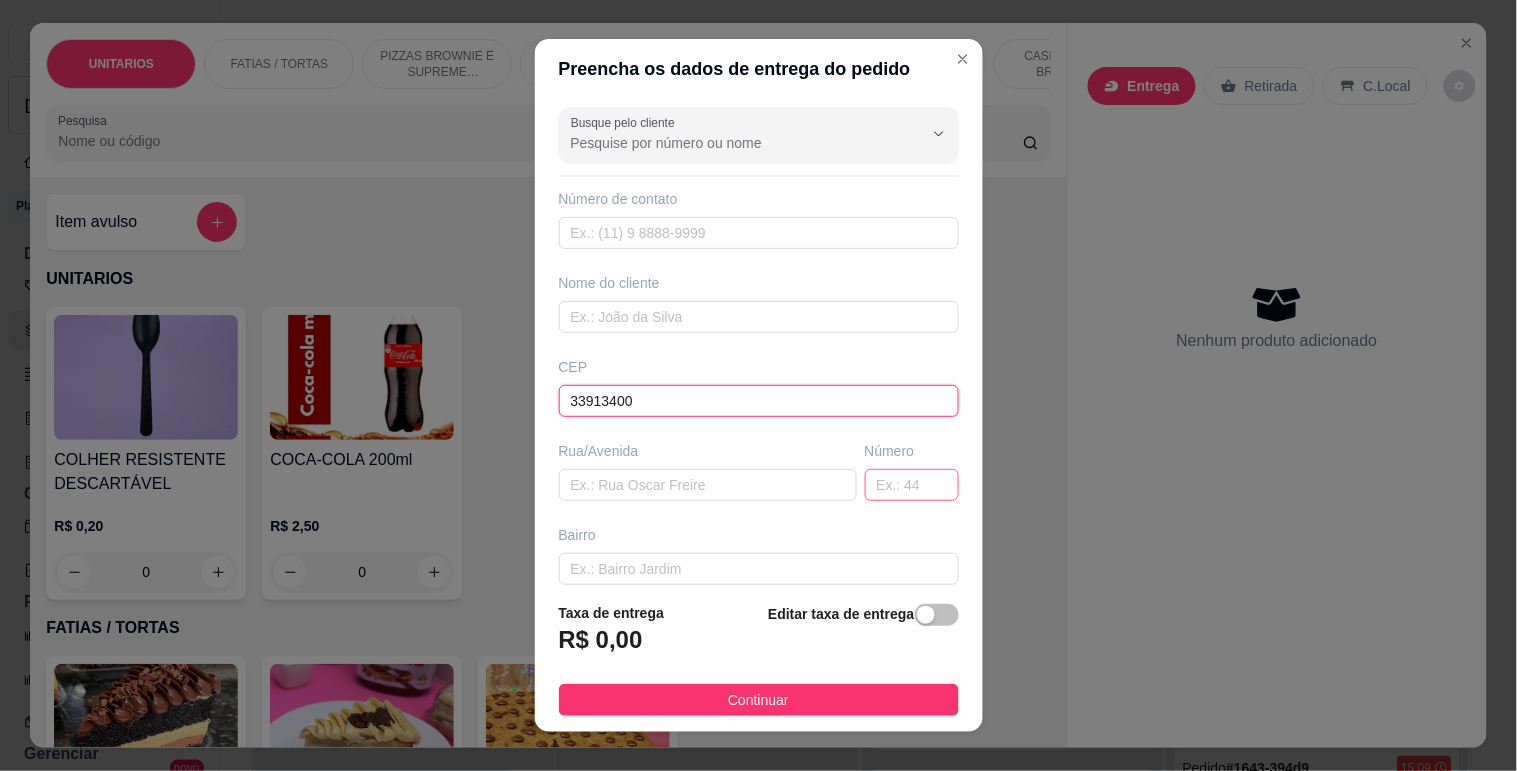 type on "Menezes ([GEOGRAPHIC_DATA])" 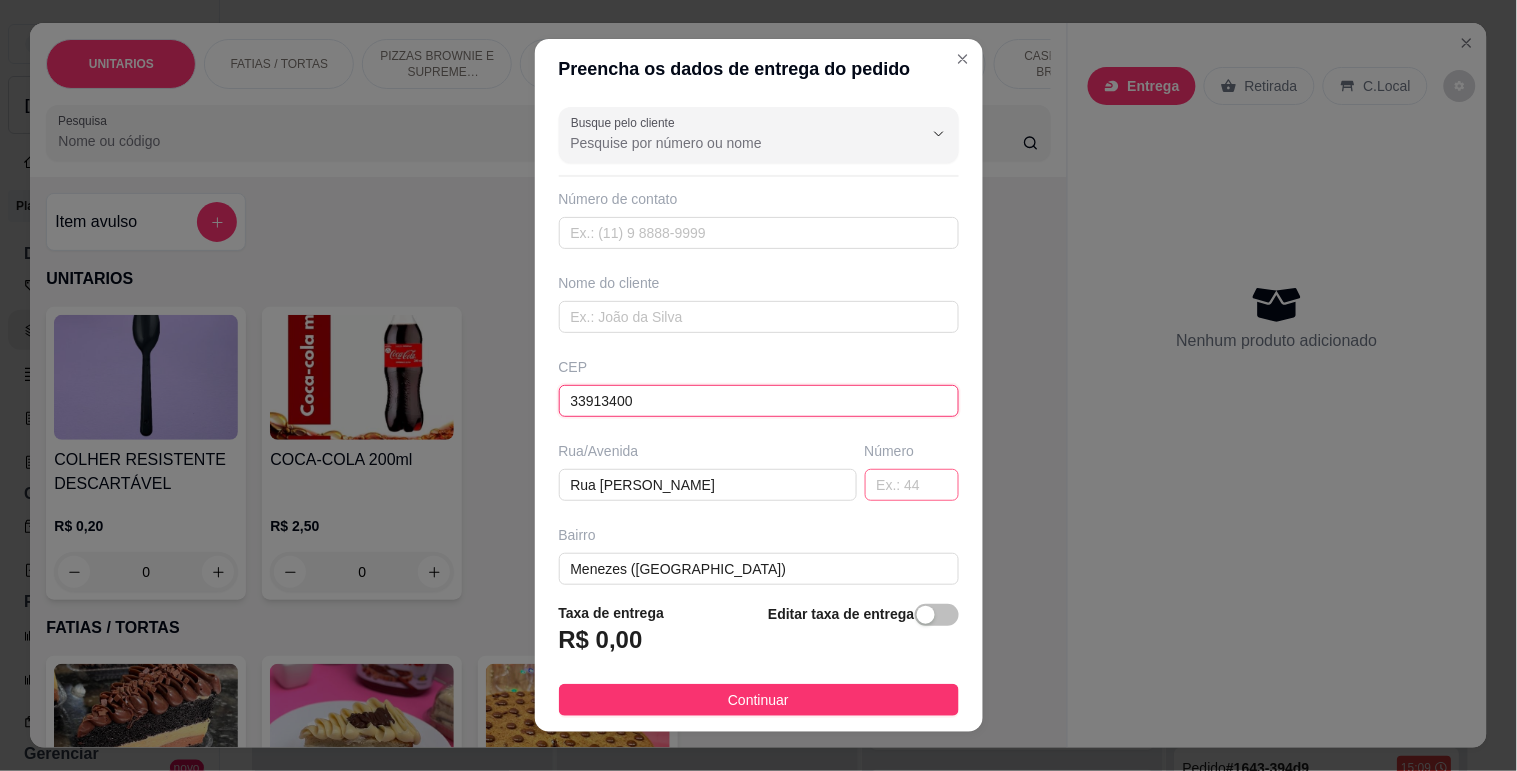 type on "33913400" 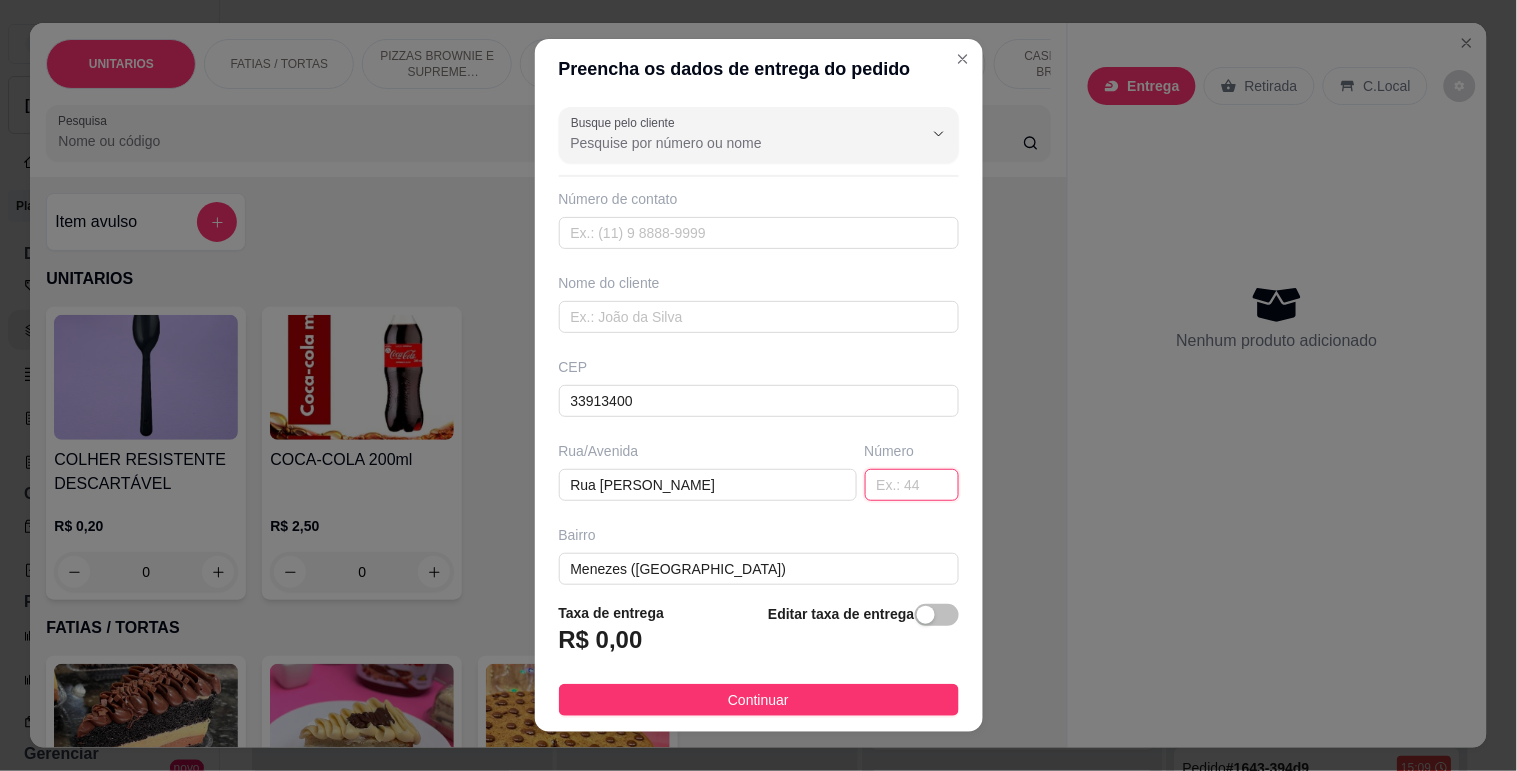 click at bounding box center [912, 485] 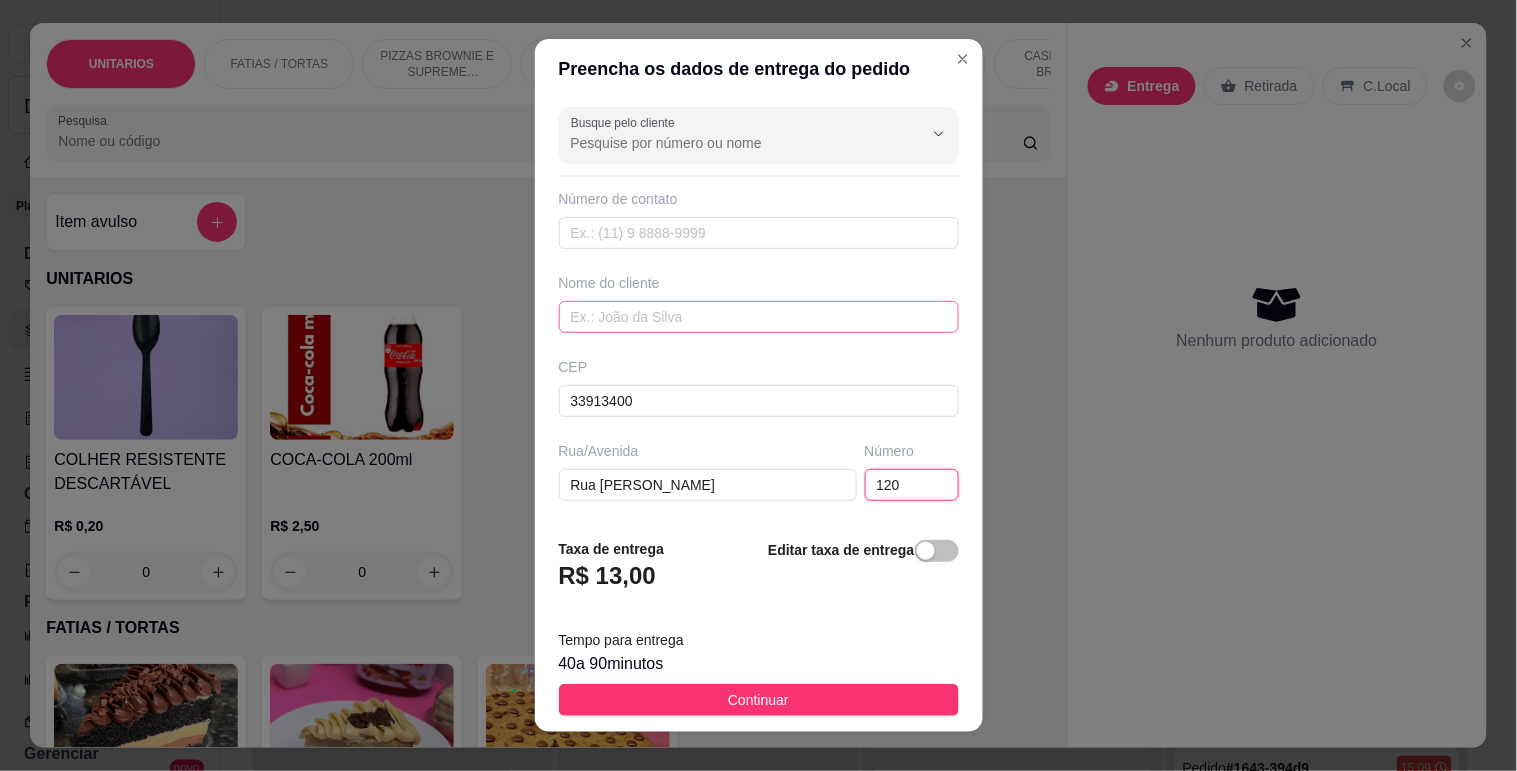 type on "120" 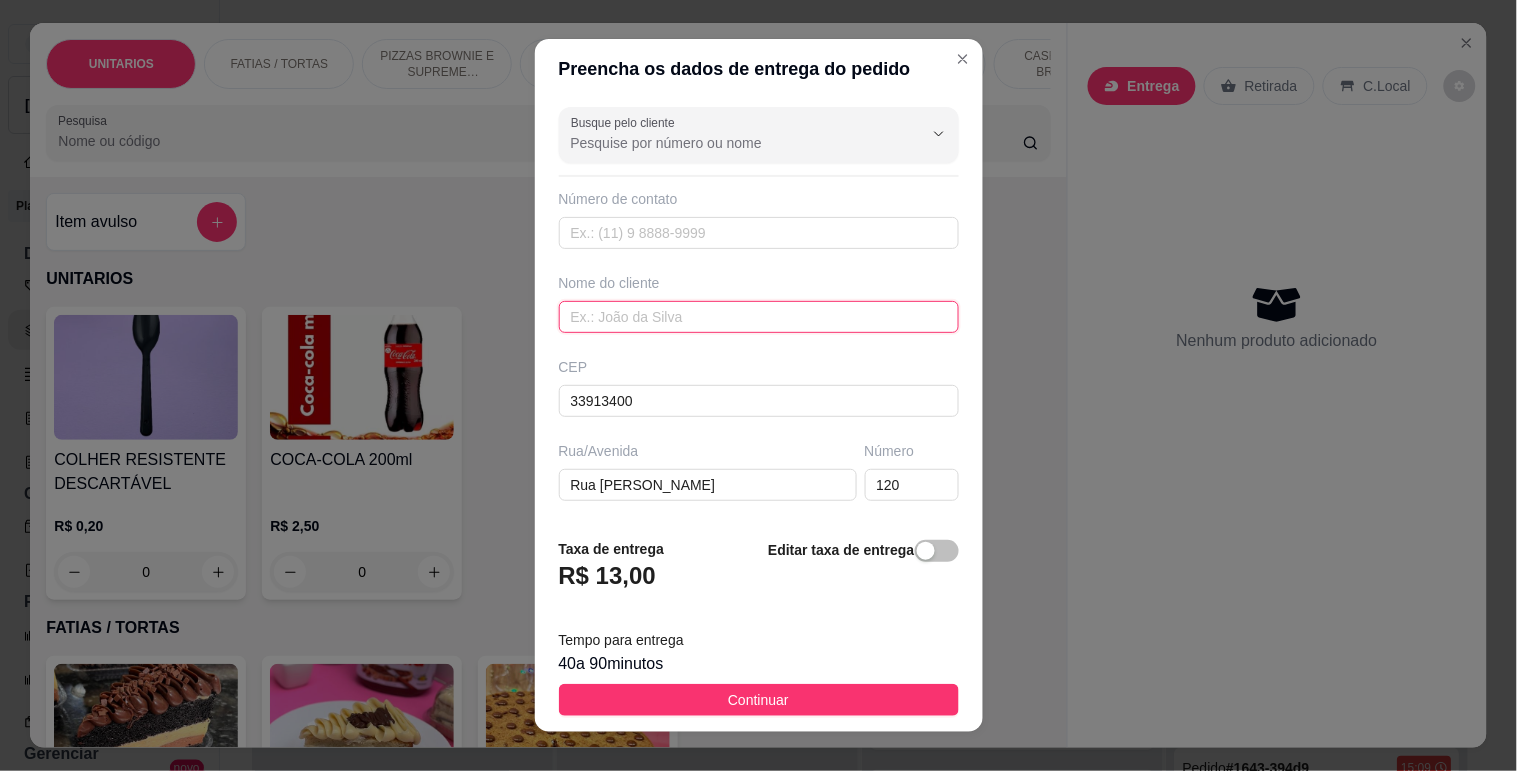click at bounding box center (759, 317) 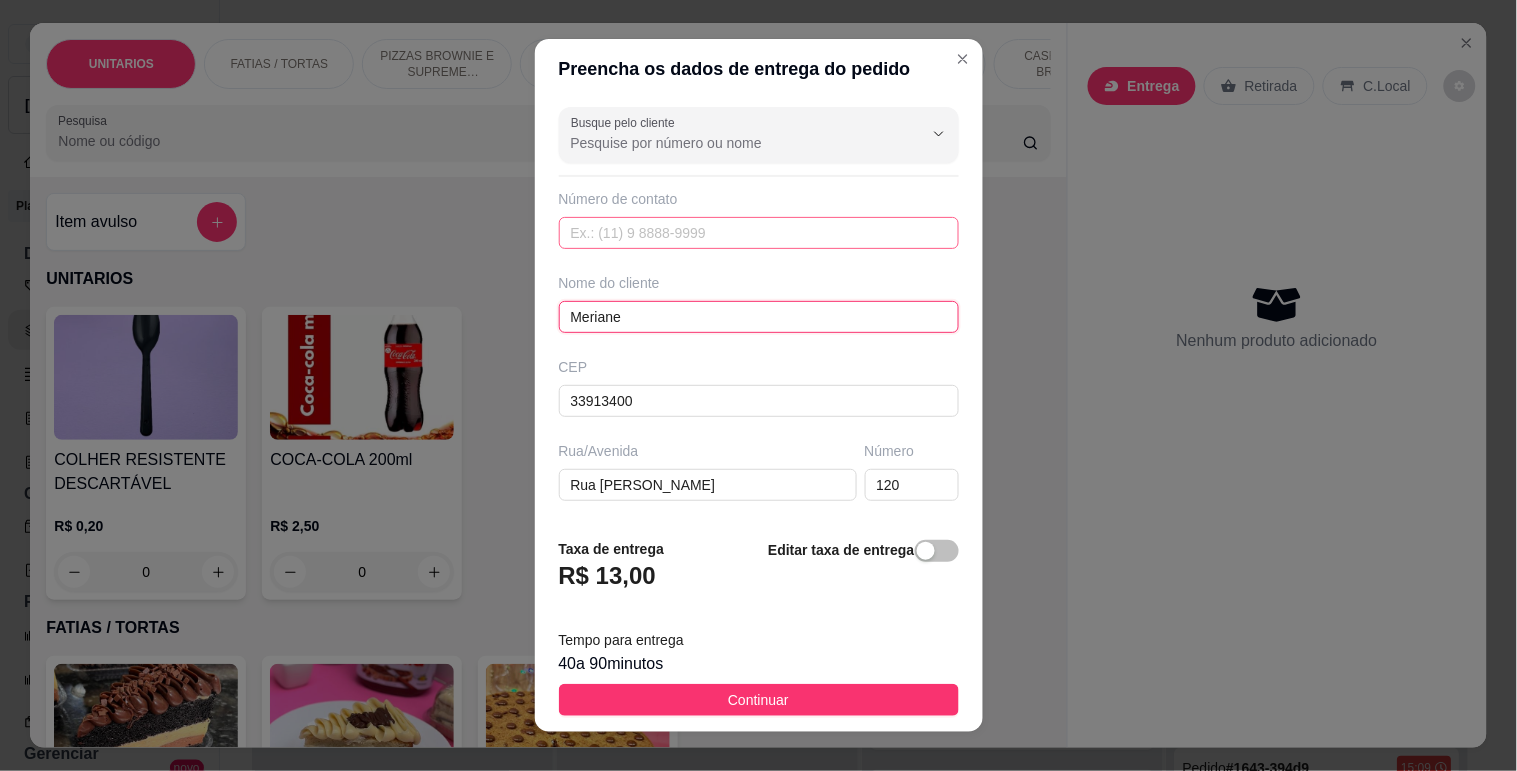 type on "Meriane" 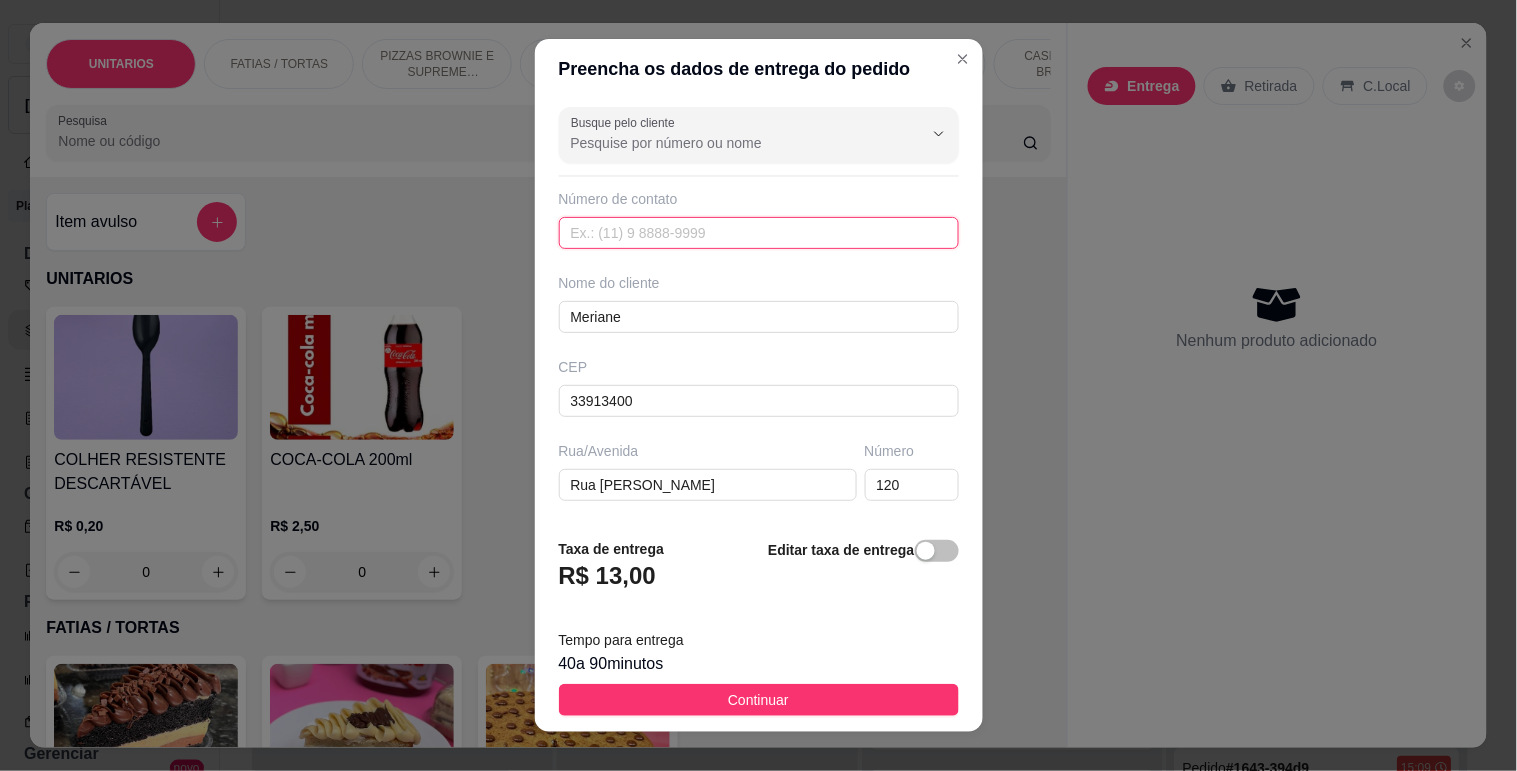 click at bounding box center [759, 233] 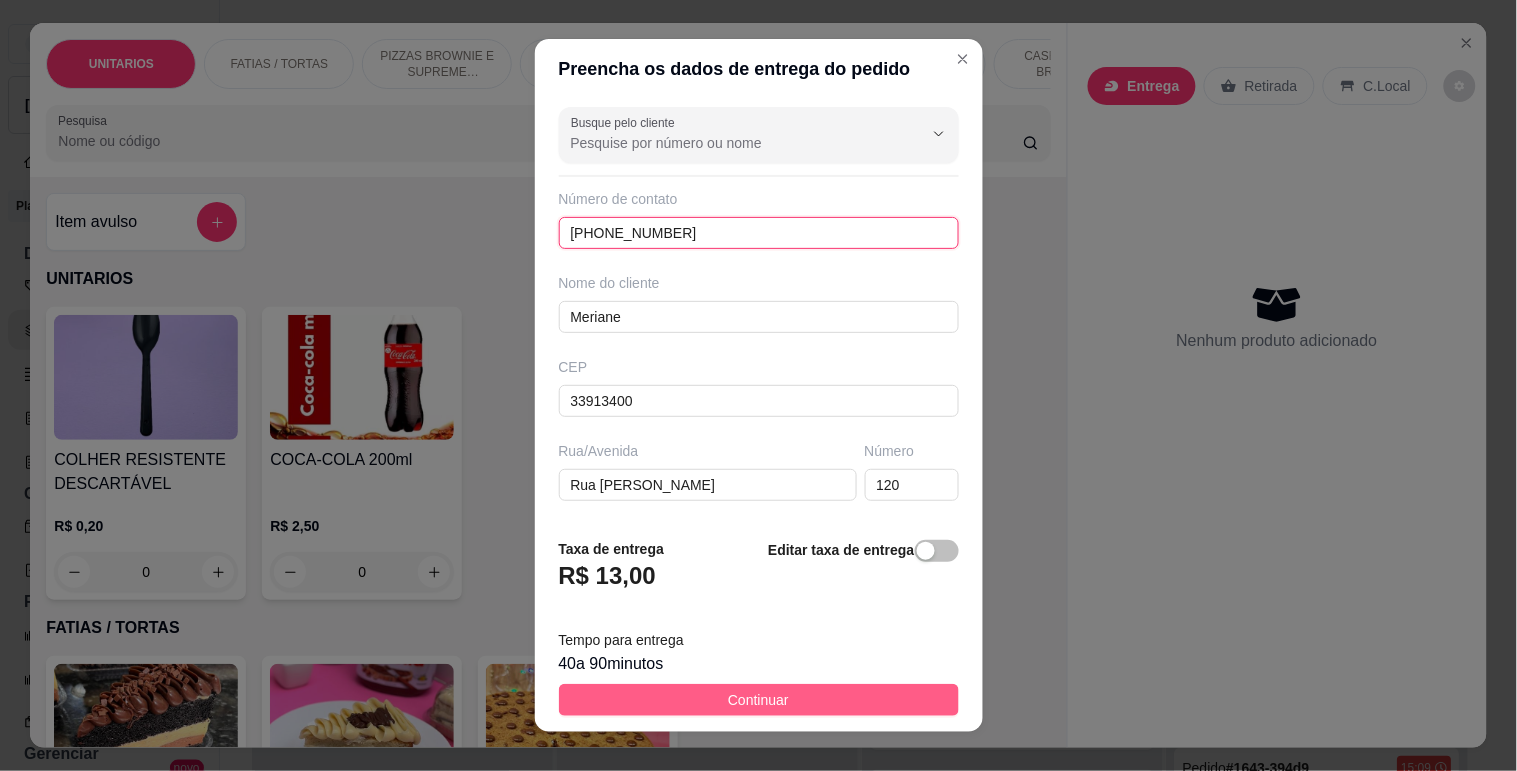 type on "[PHONE_NUMBER]" 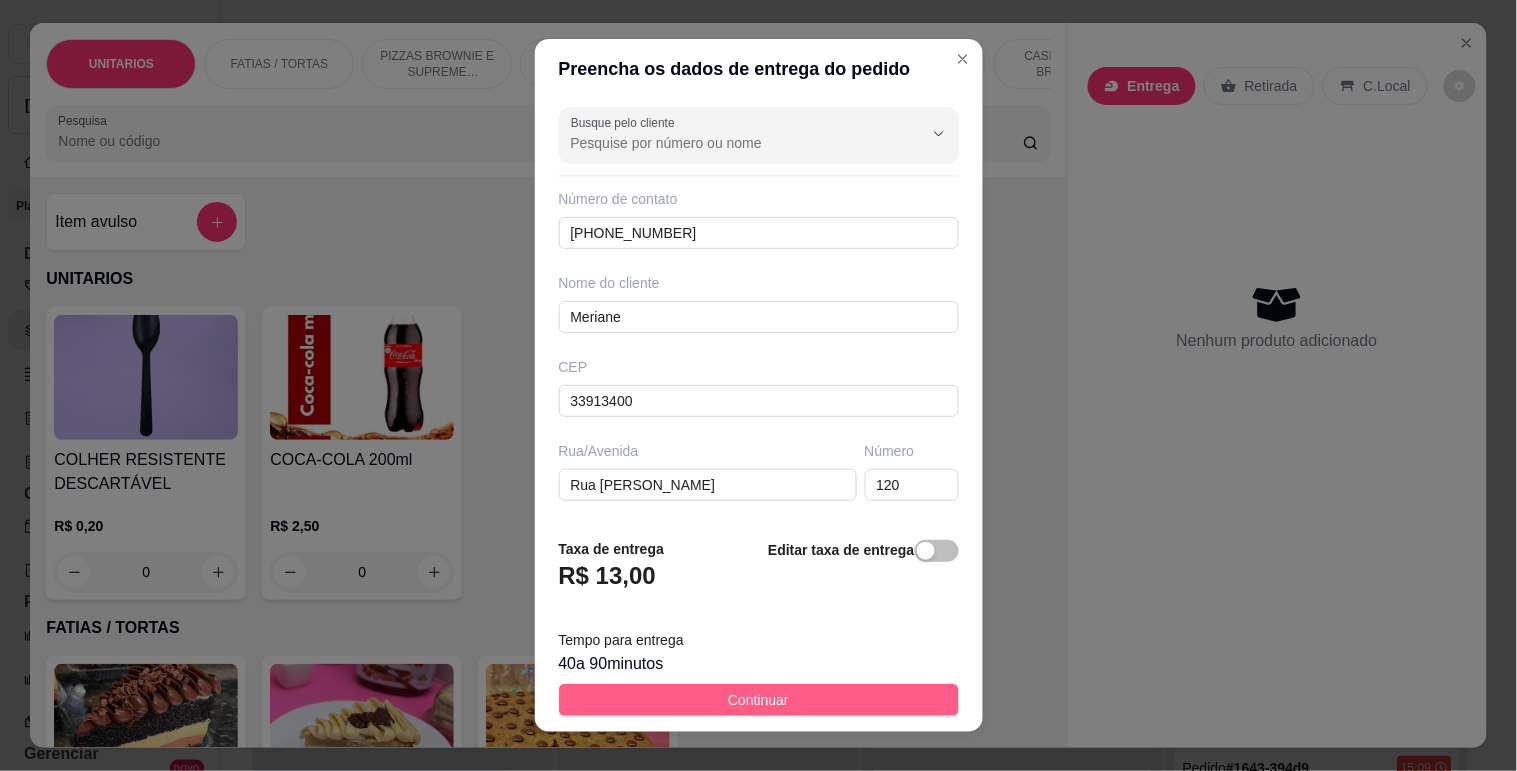 click on "Continuar" at bounding box center [759, 700] 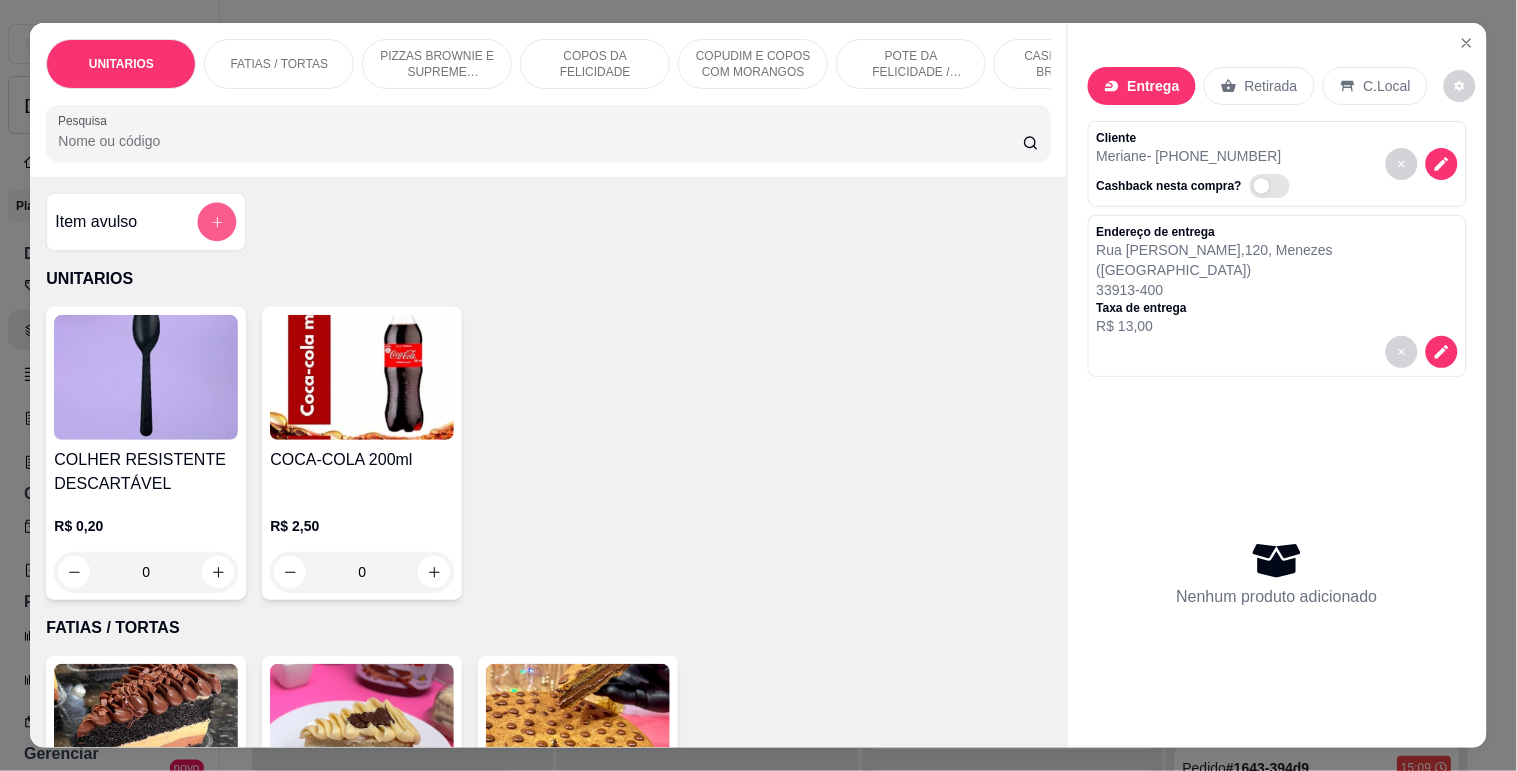 click at bounding box center [217, 222] 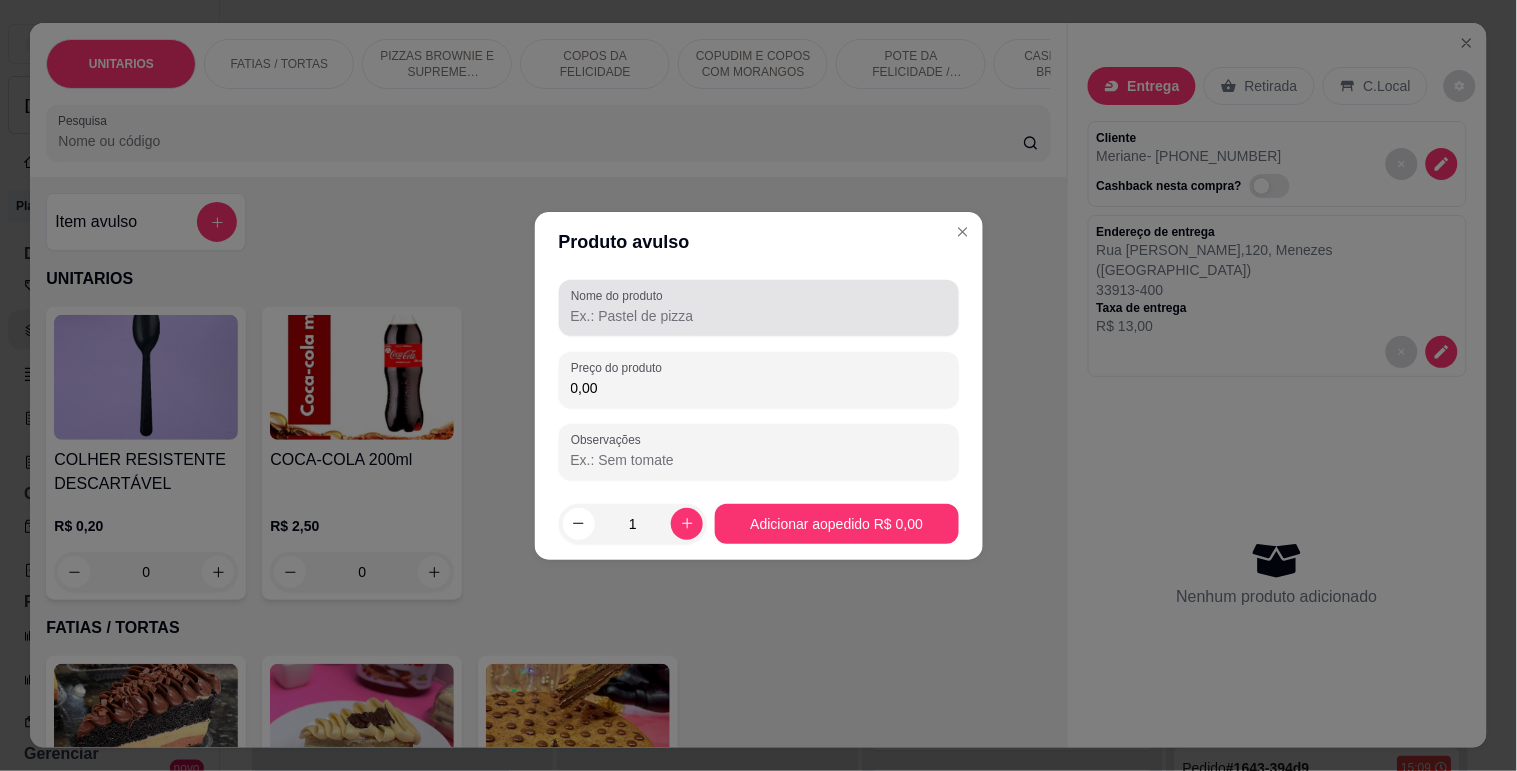 click on "Nome do produto" at bounding box center (620, 295) 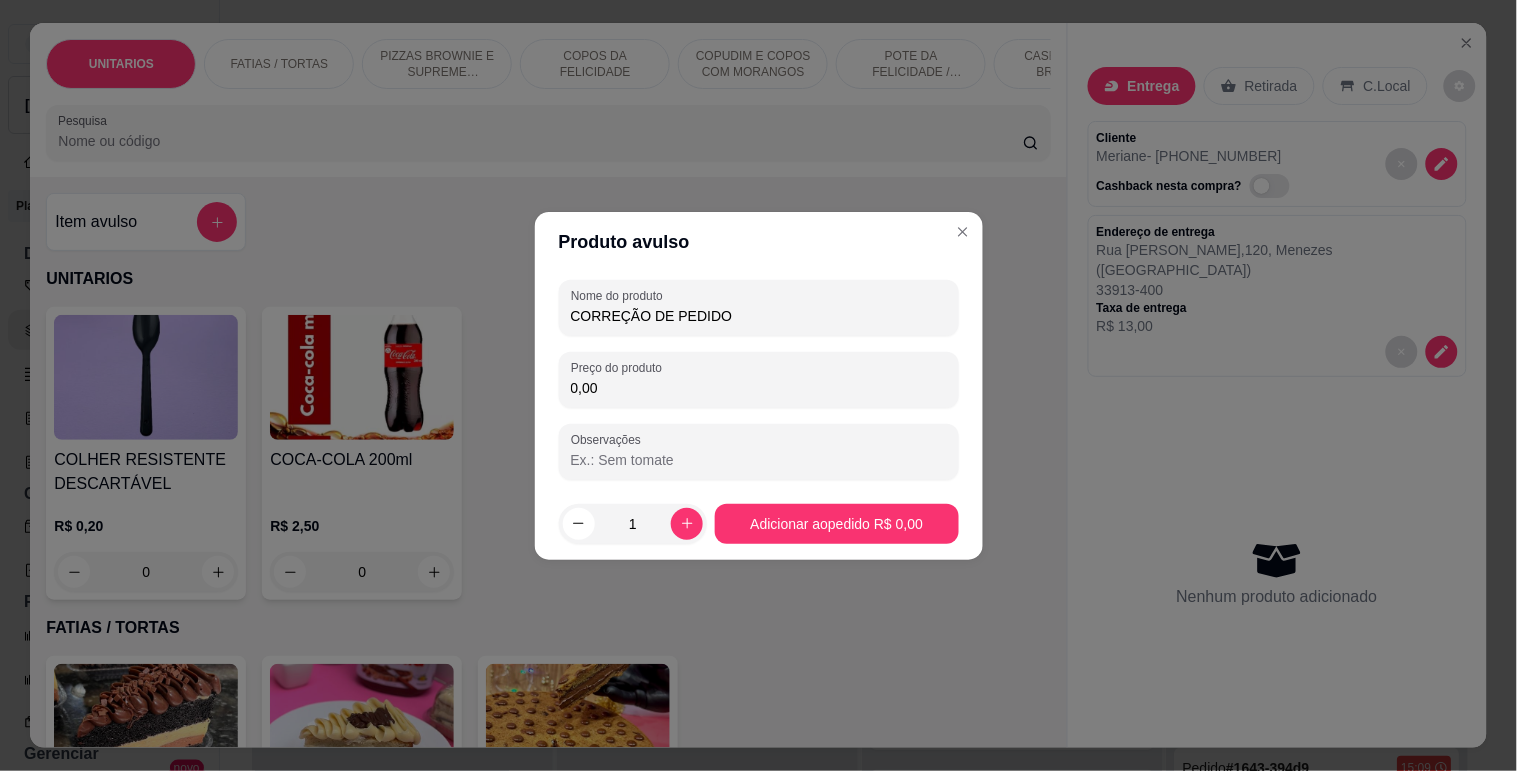 type on "CORREÇÃO DE PEDIDO" 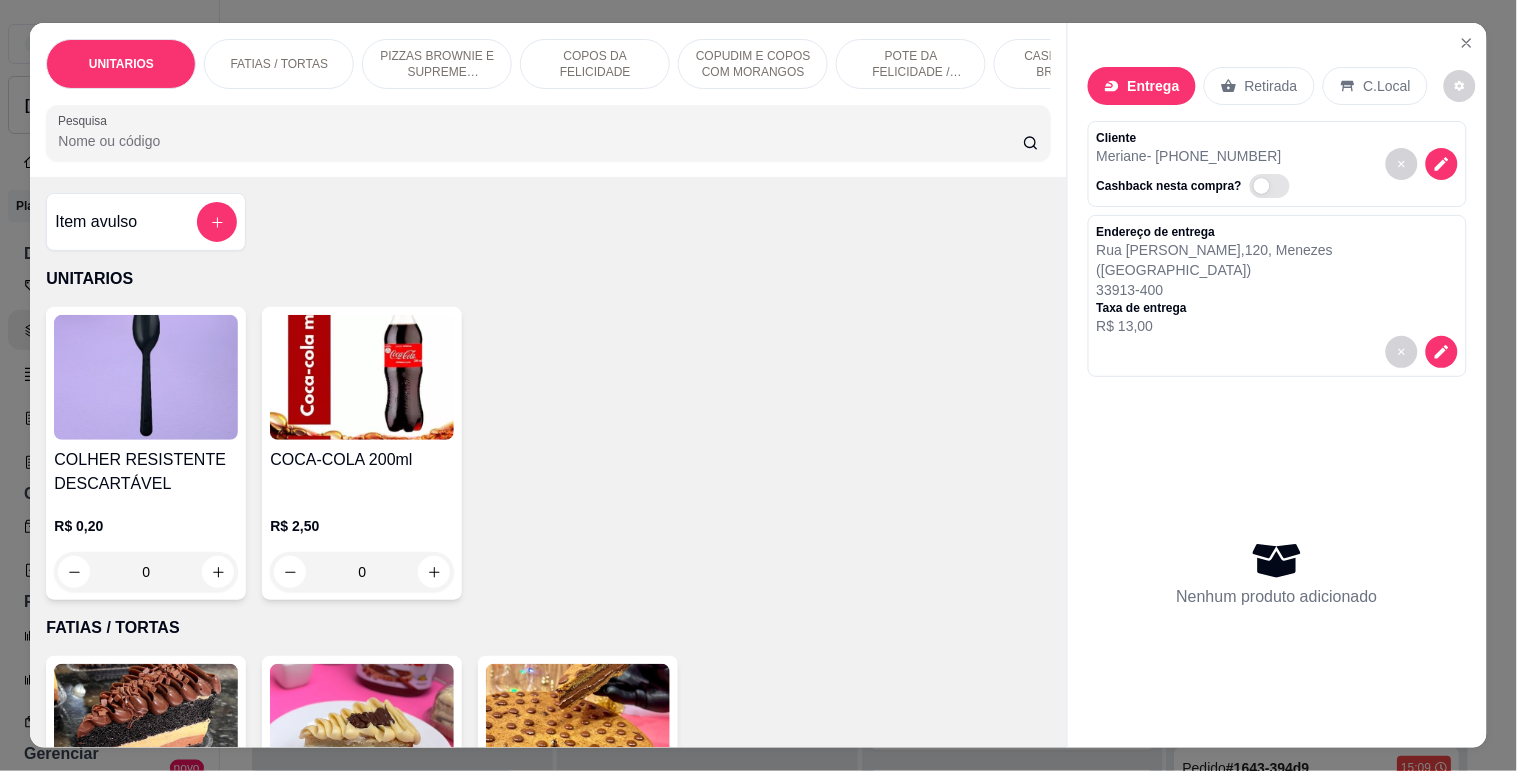 click on "COLHER RESISTENTE DESCARTÁVEL    R$ 0,20 0 COCA-COLA 200ml   R$ 2,50 0" at bounding box center (548, 453) 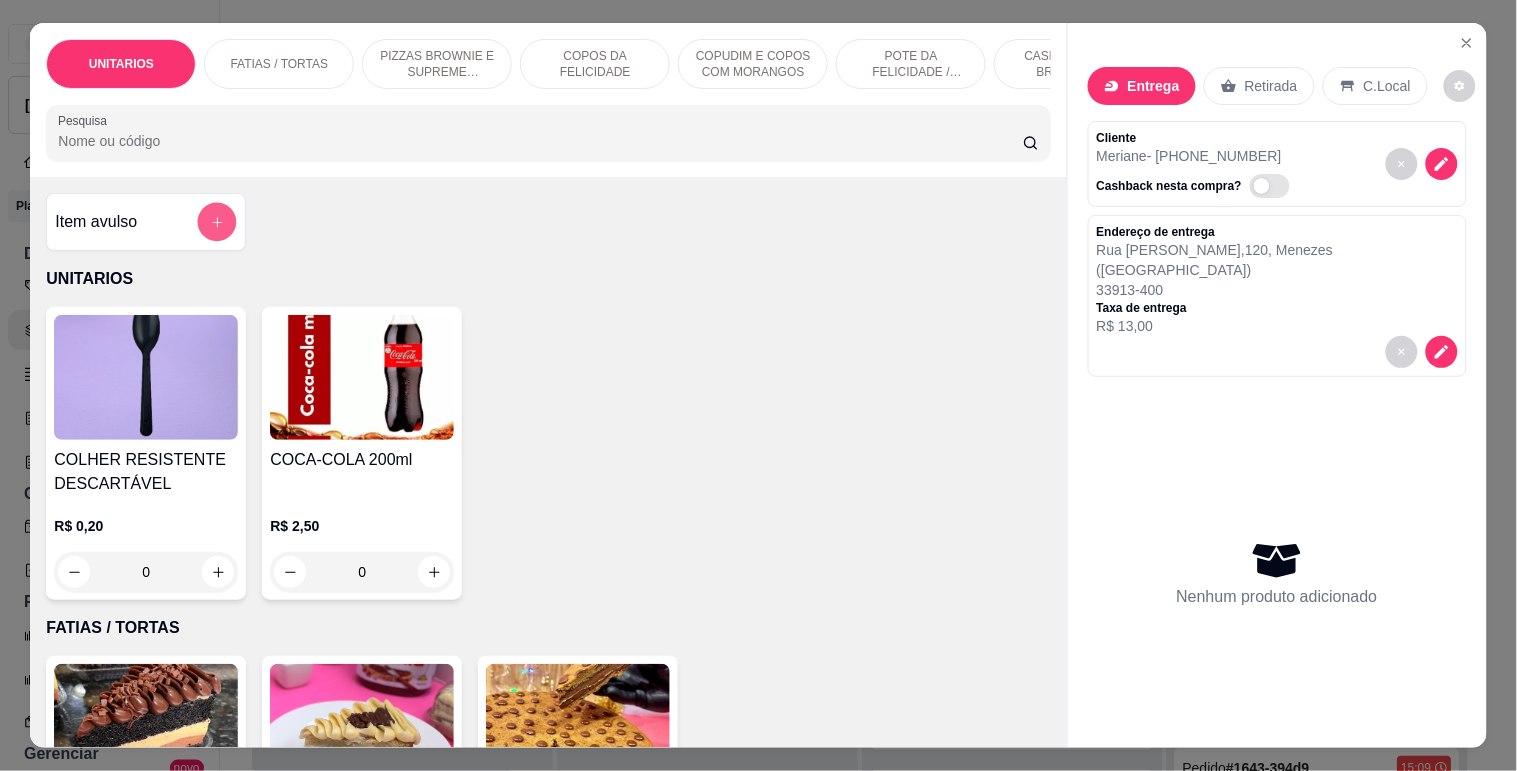 click at bounding box center [217, 222] 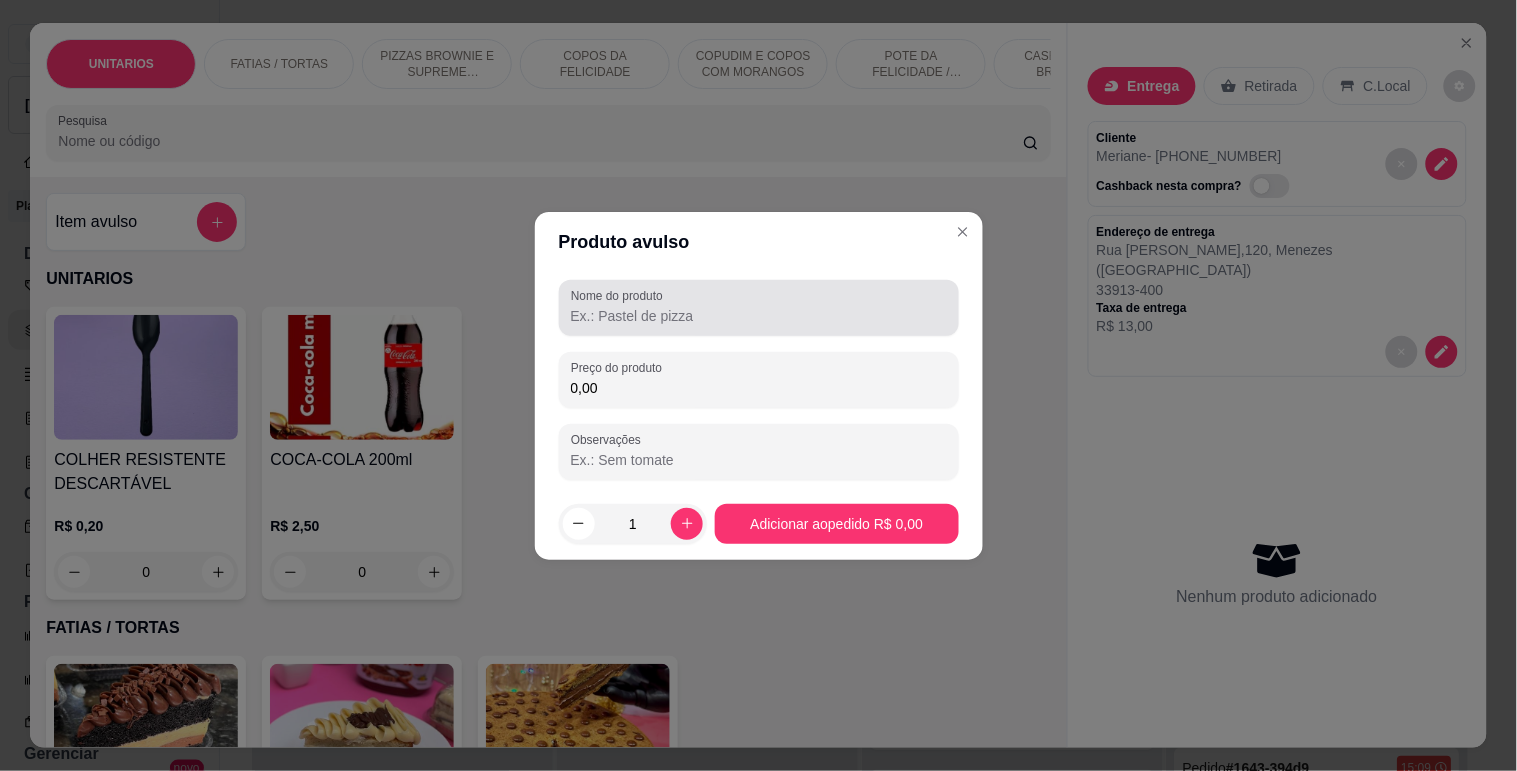 click on "Nome do produto" at bounding box center (759, 316) 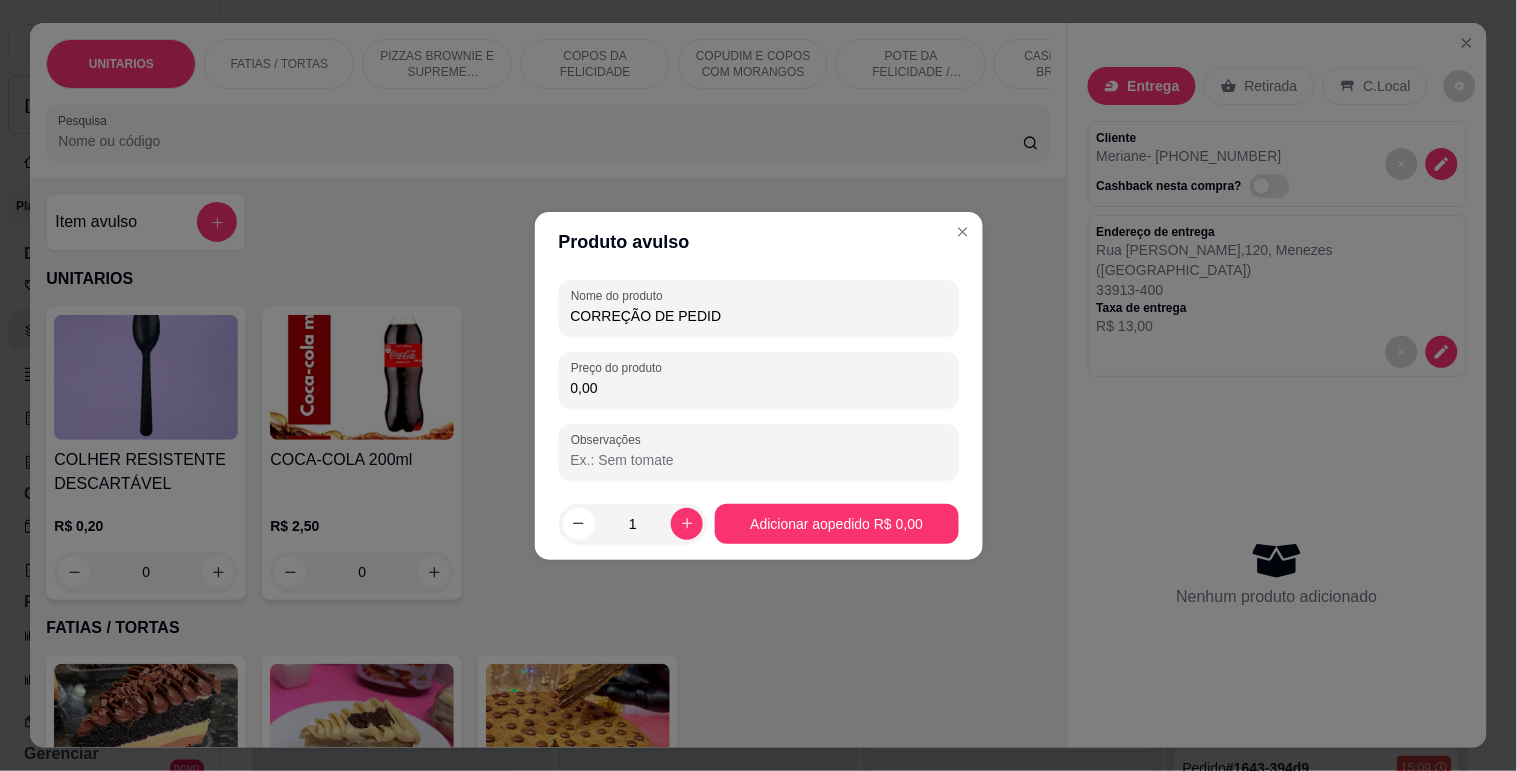 type on "CORREÇÃO DE PEDIDO" 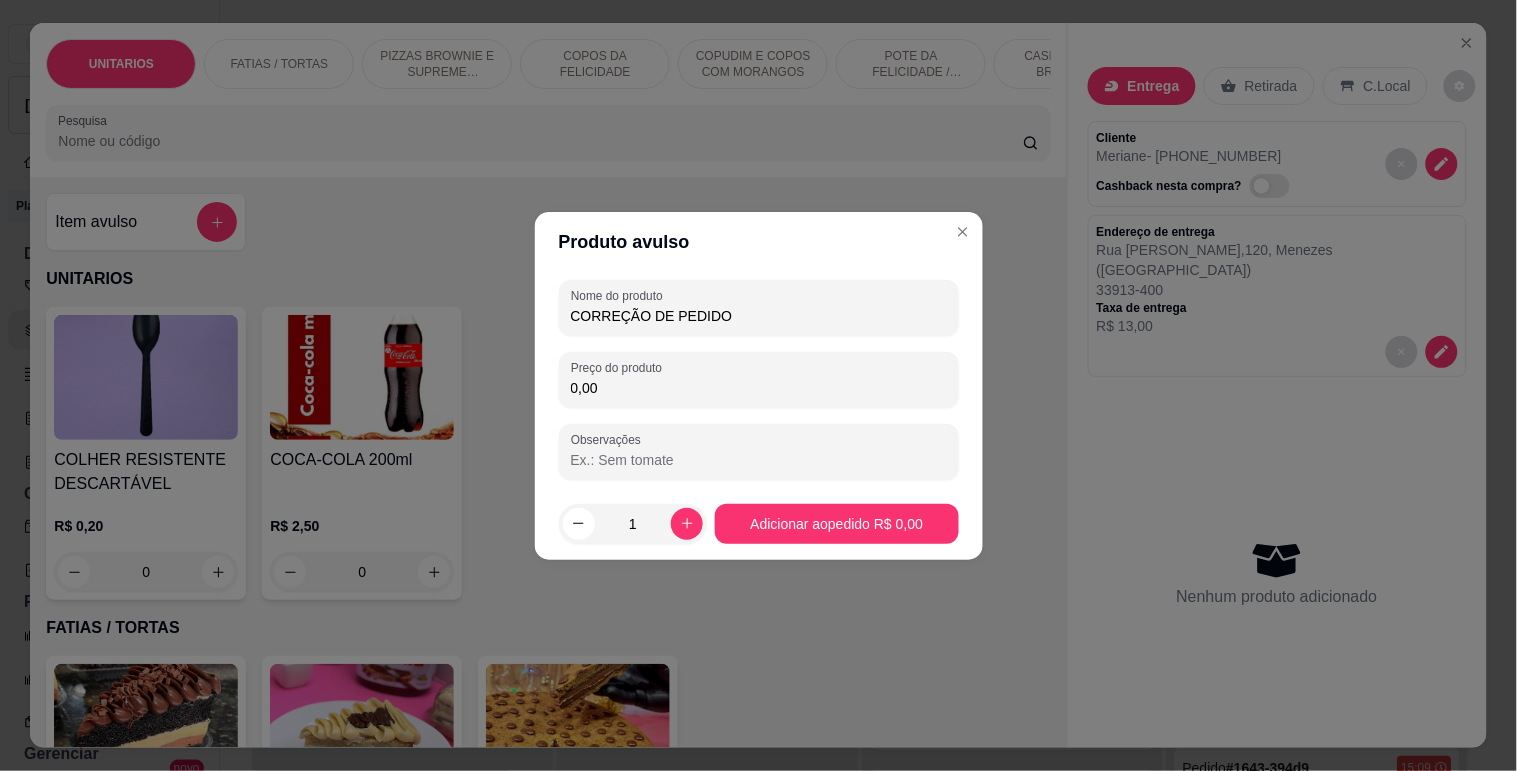 click on "CORREÇÃO DE PEDIDO" at bounding box center (759, 316) 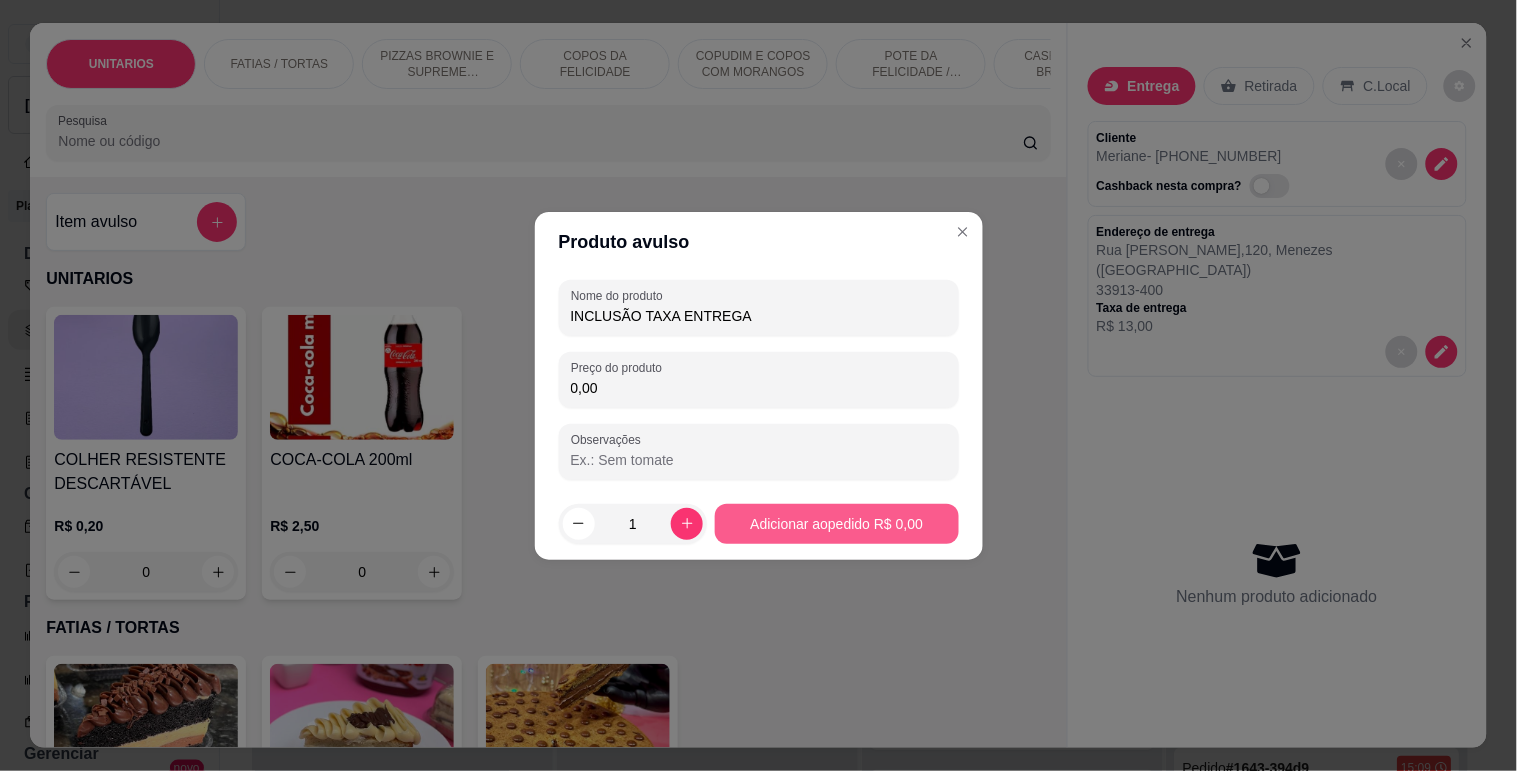 type on "INCLUSÃO TAXA ENTREGA" 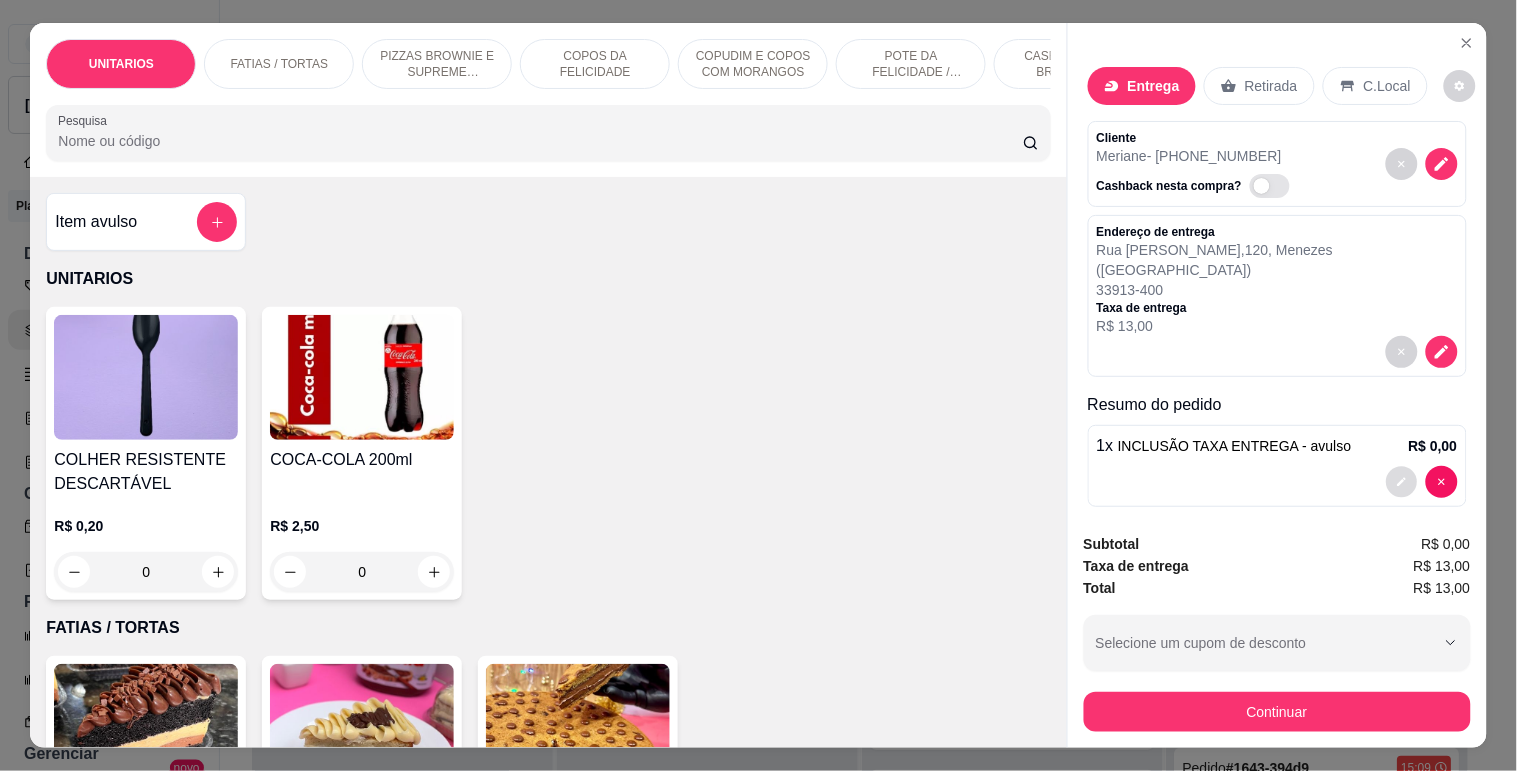 click 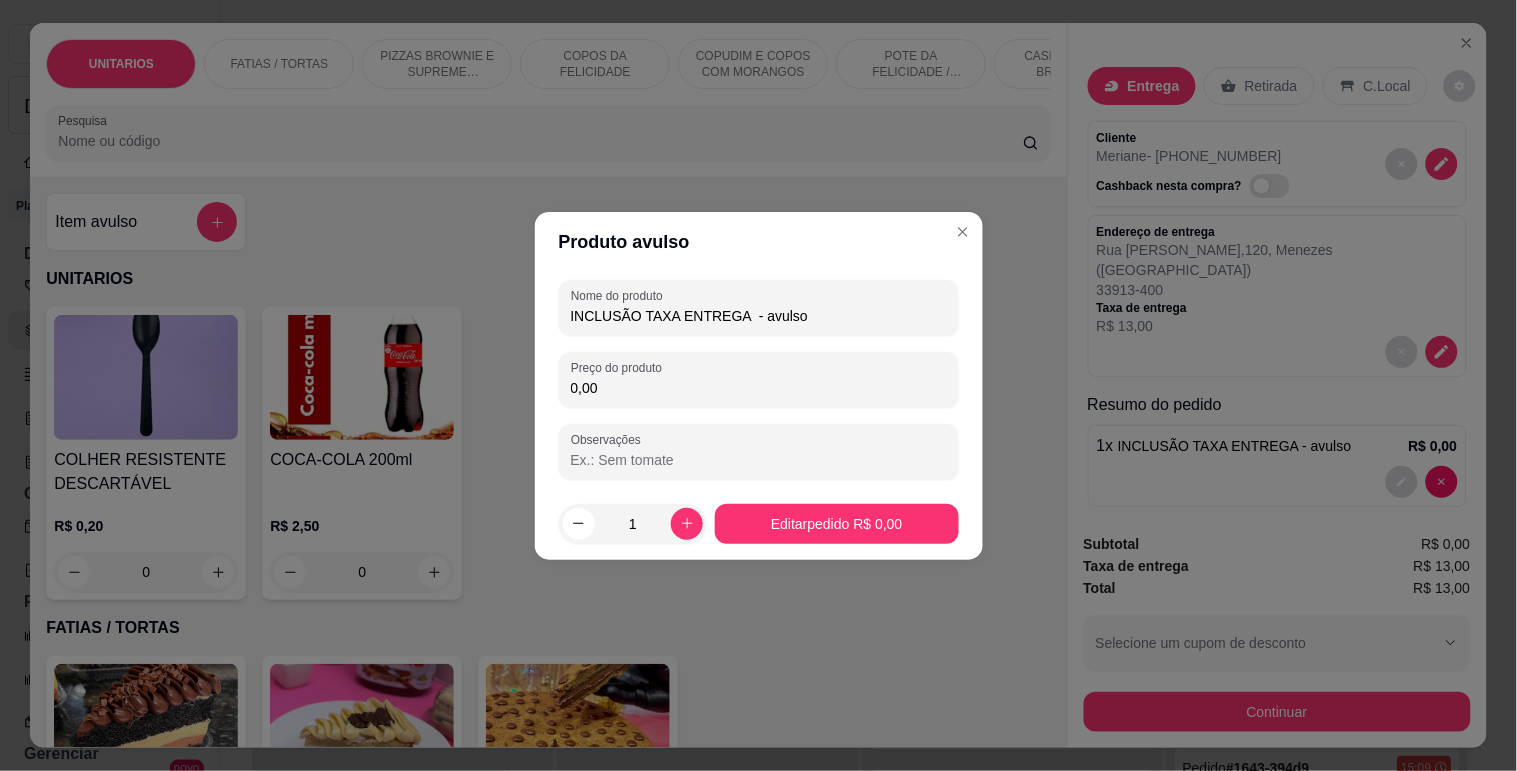 drag, startPoint x: 825, startPoint y: 316, endPoint x: 738, endPoint y: 300, distance: 88.45903 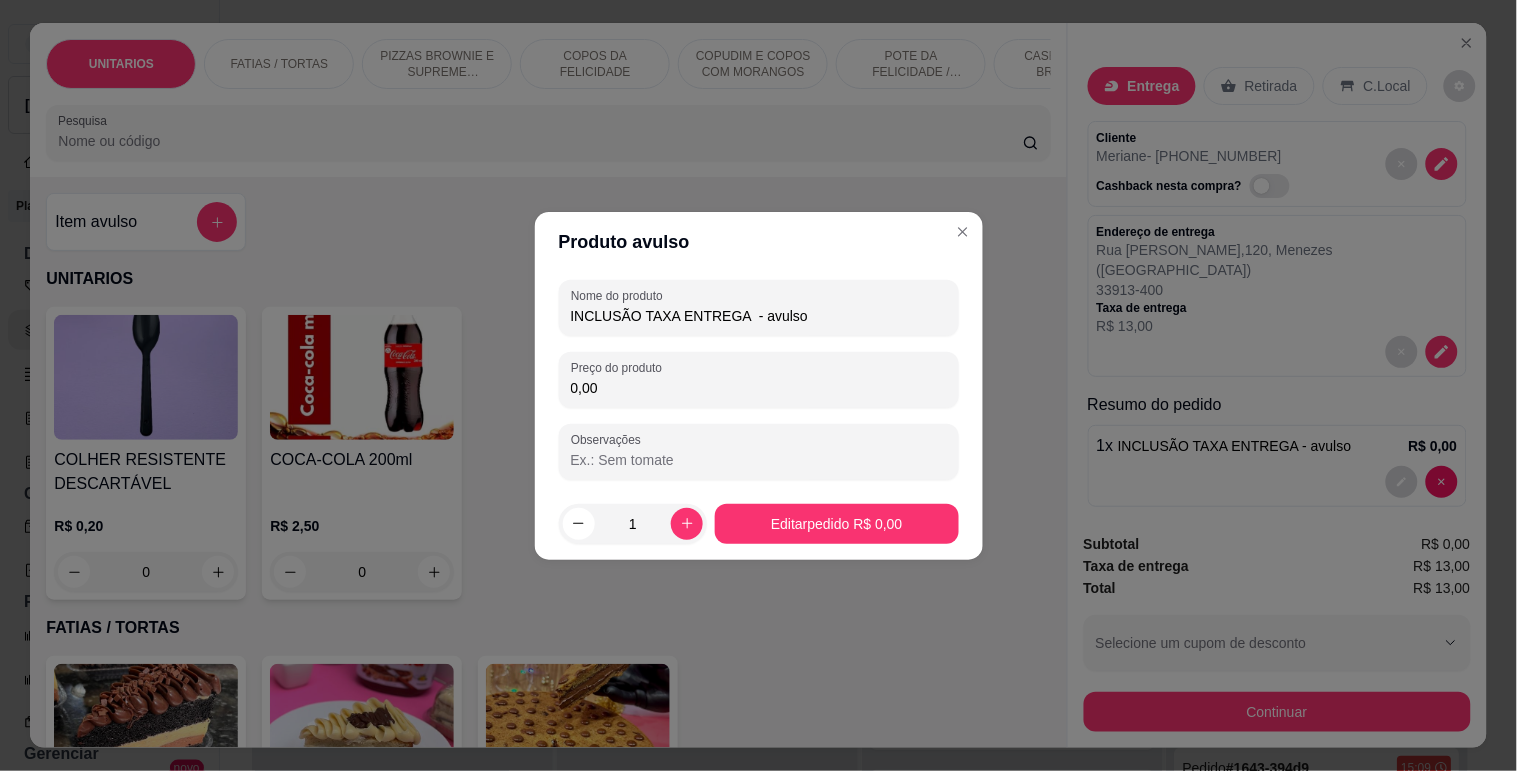 click on "INCLUSÃO TAXA ENTREGA  - avulso" at bounding box center (759, 308) 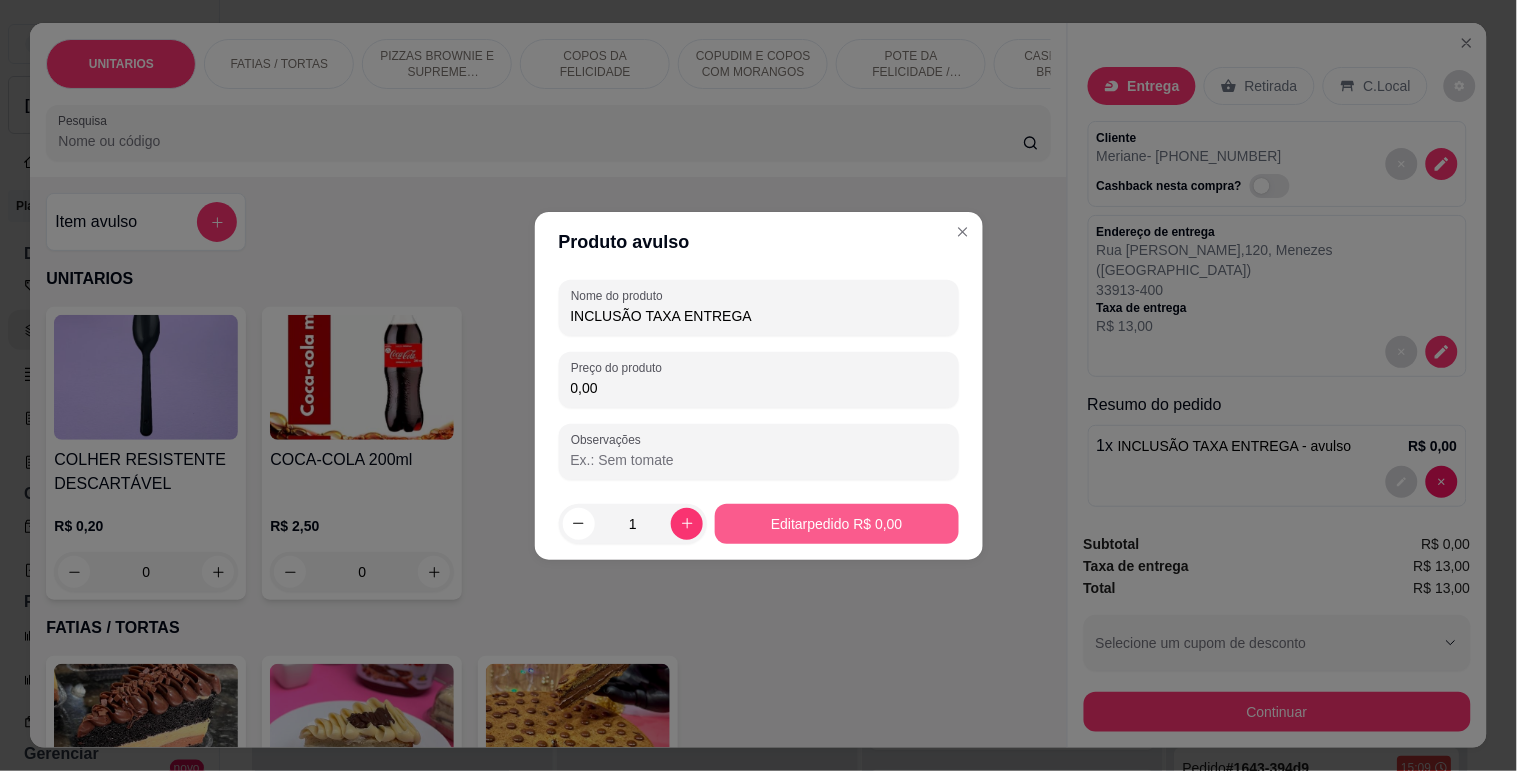 type on "INCLUSÃO TAXA ENTREGA" 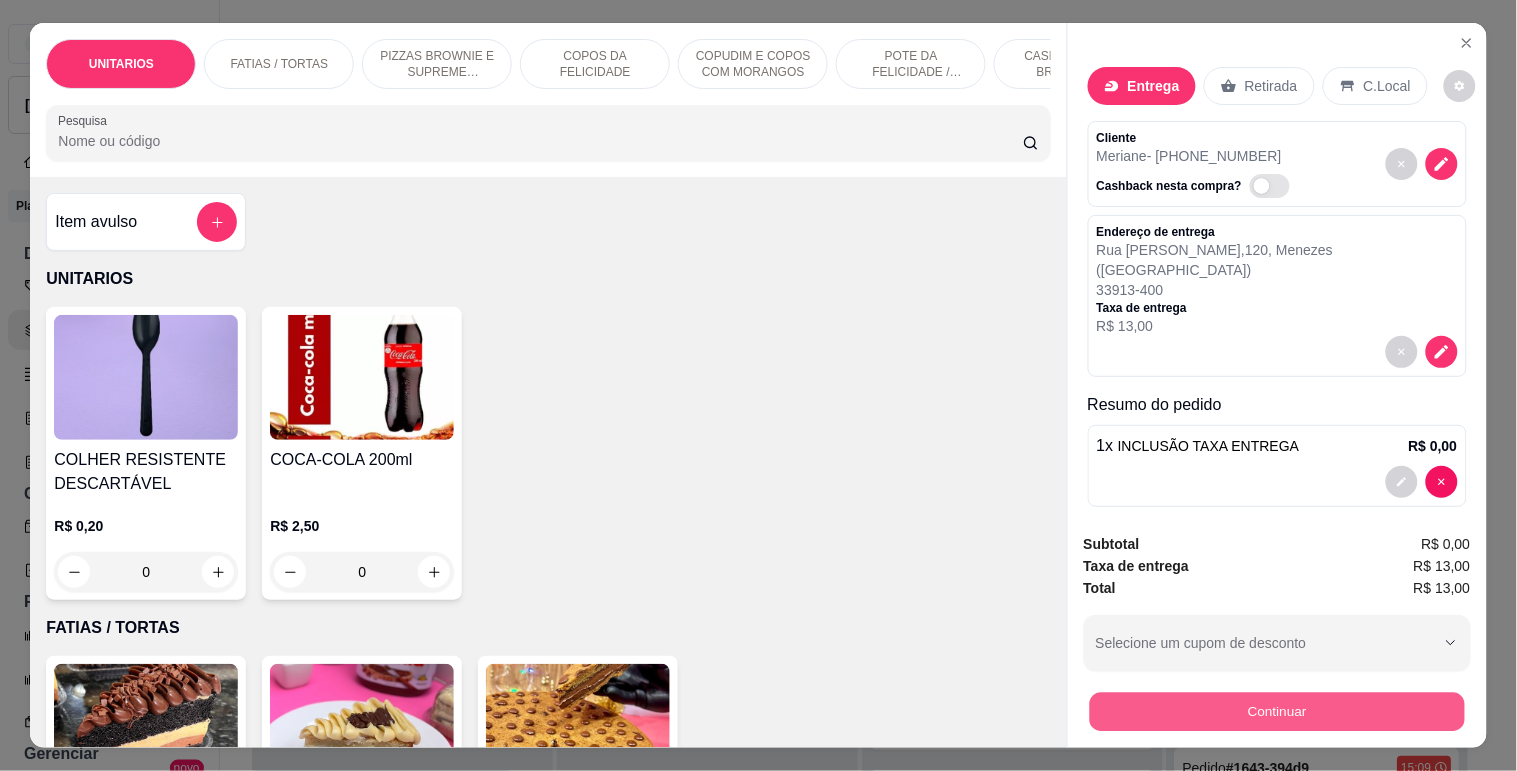 click on "Continuar" at bounding box center (1276, 711) 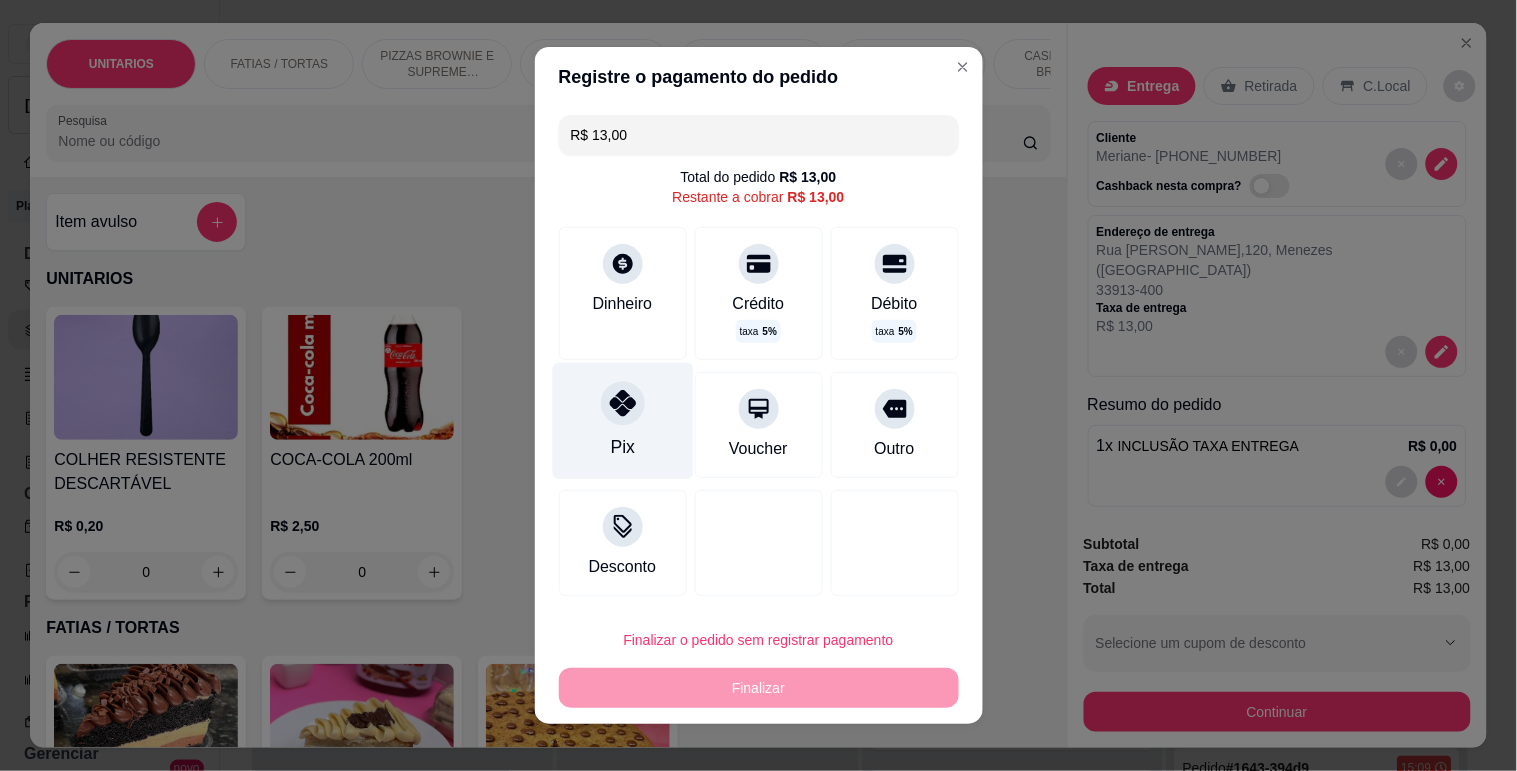 click at bounding box center [623, 403] 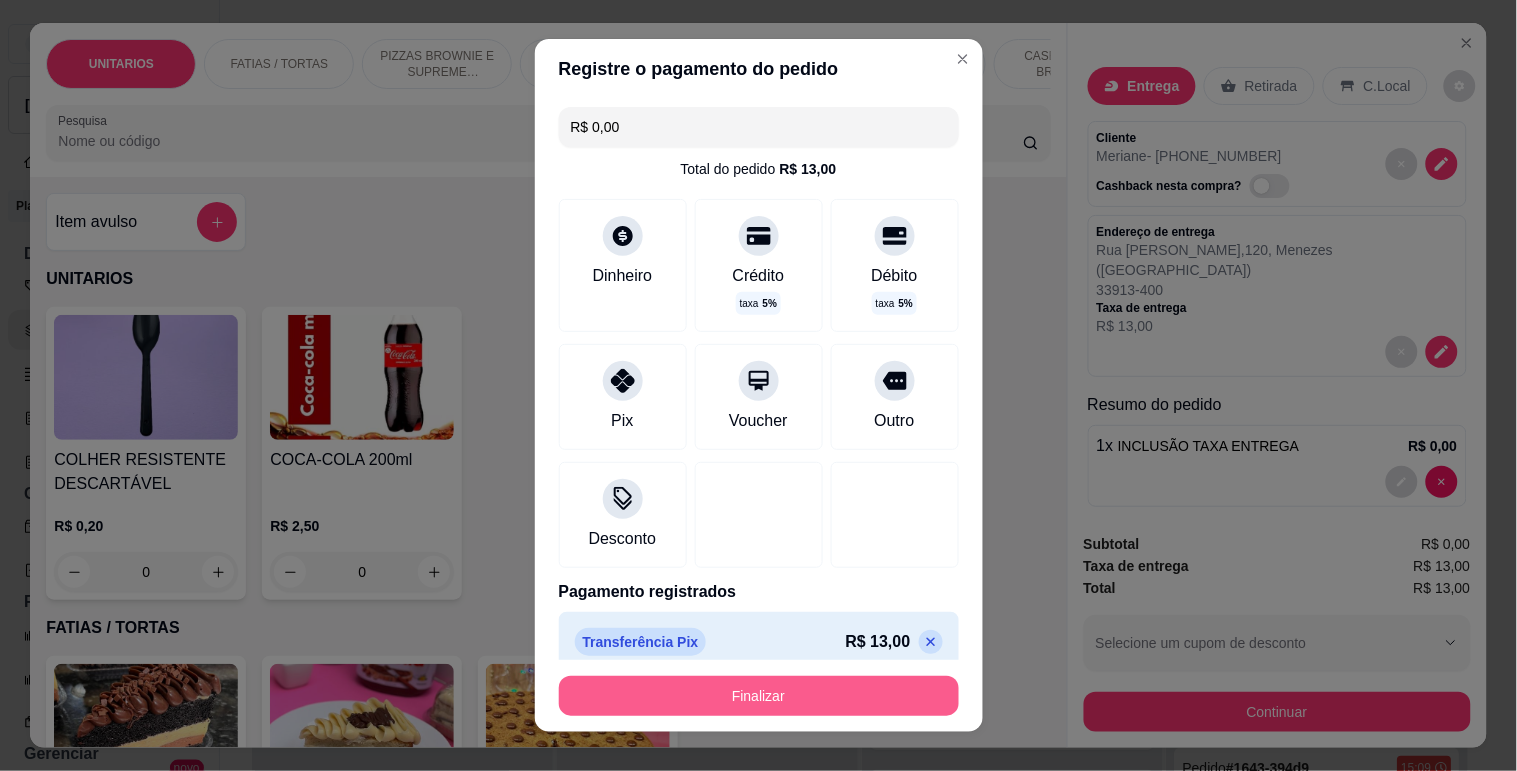 click on "Finalizar" at bounding box center (759, 696) 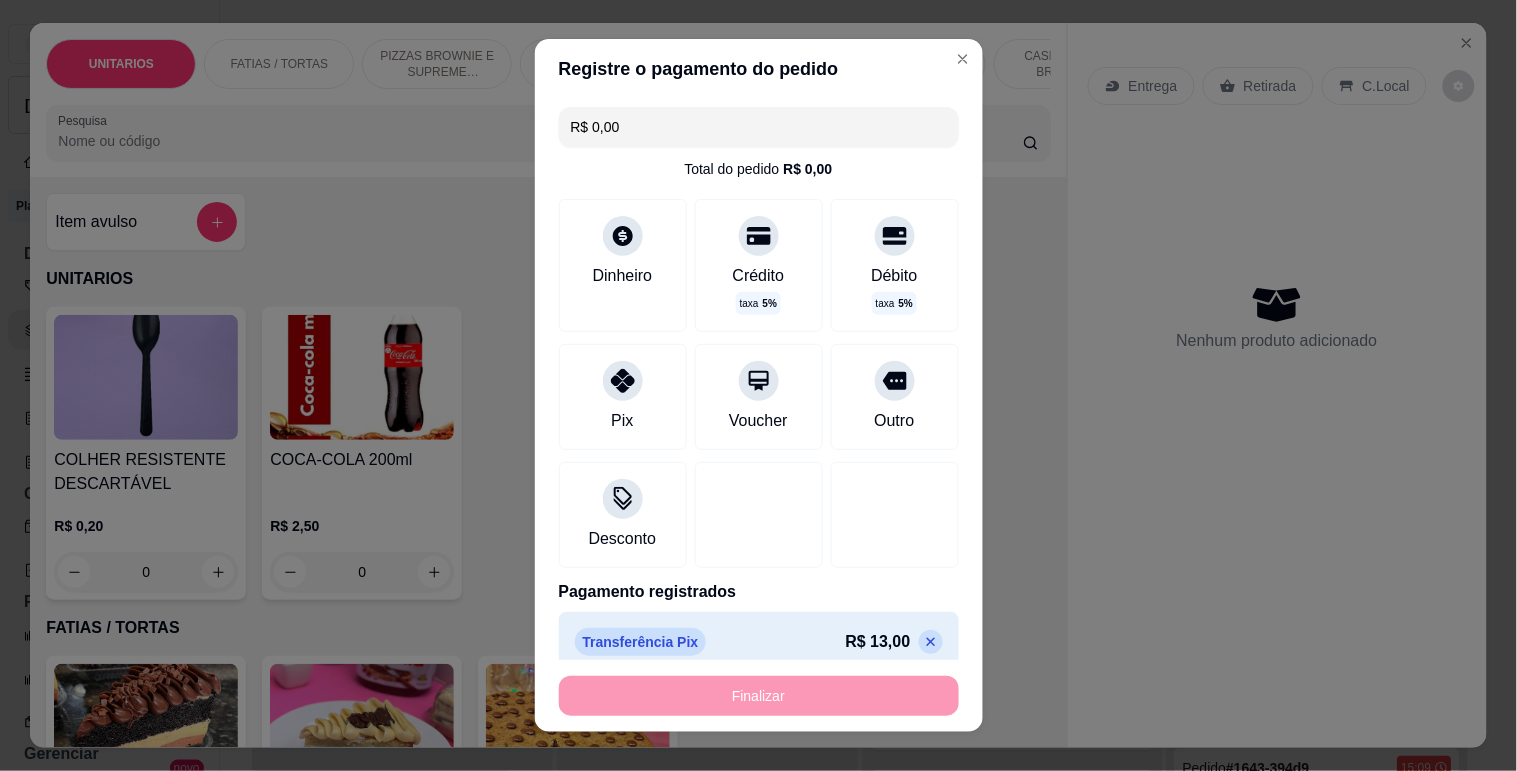 type on "-R$ 13,00" 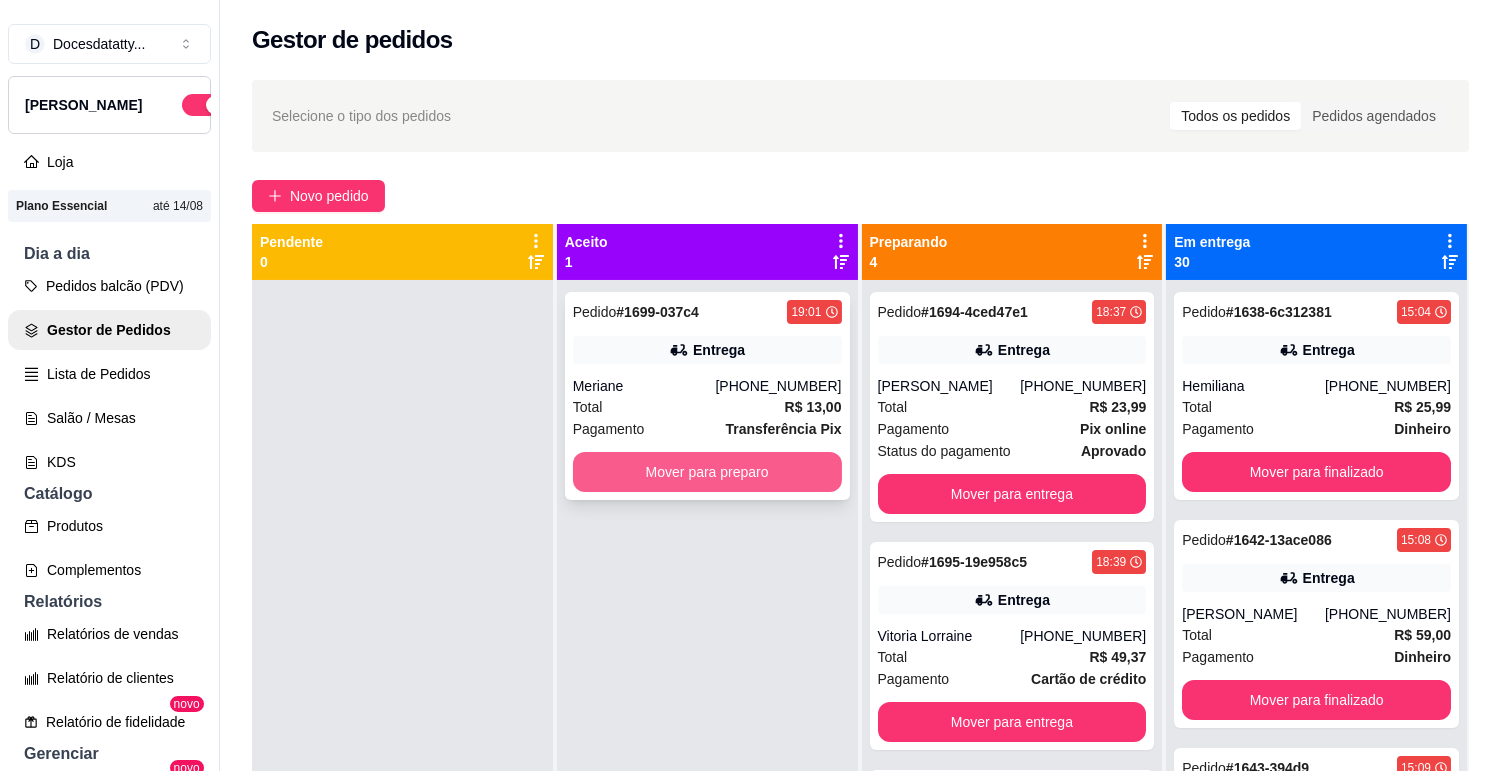 click on "Mover para preparo" at bounding box center [707, 472] 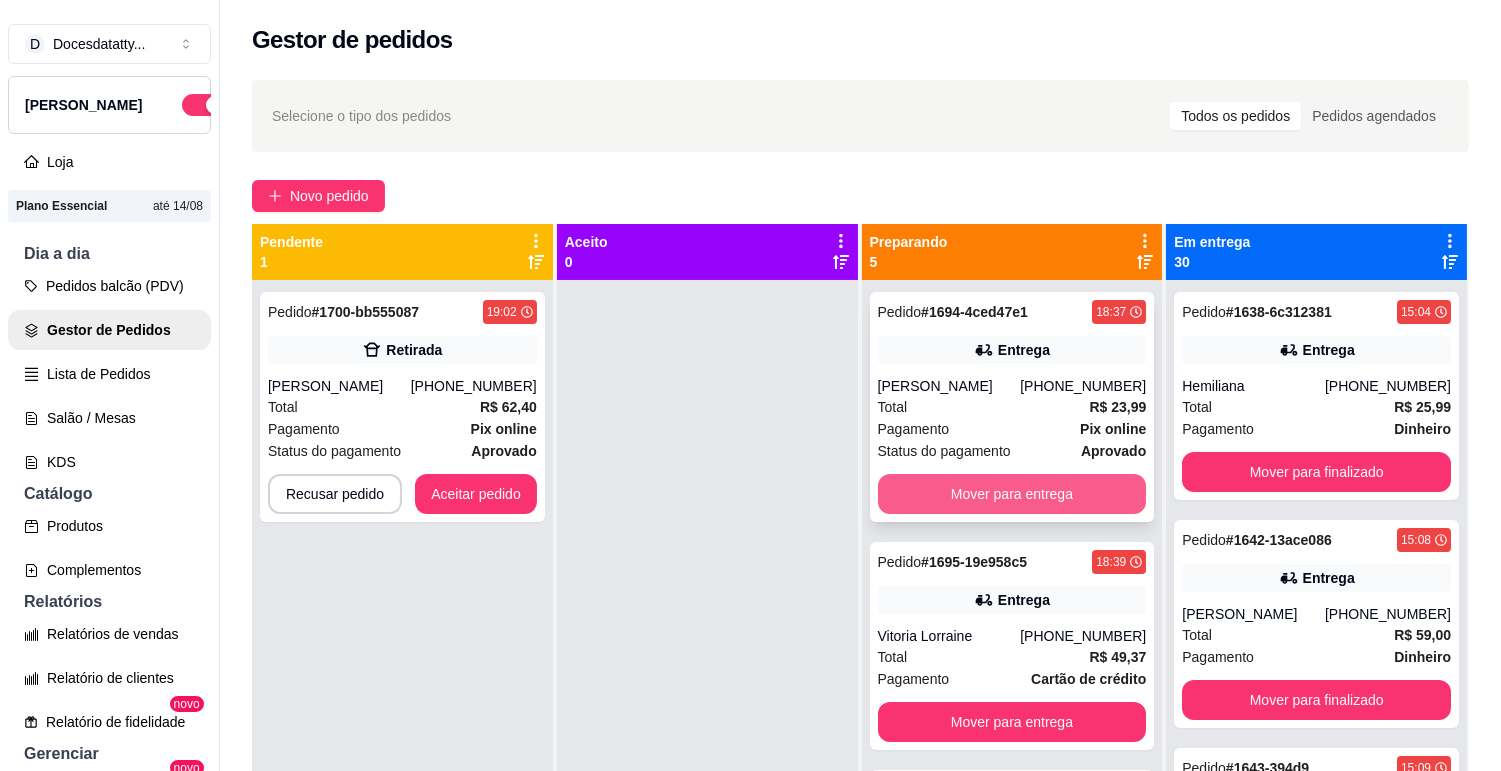 click on "Mover para entrega" at bounding box center [1012, 494] 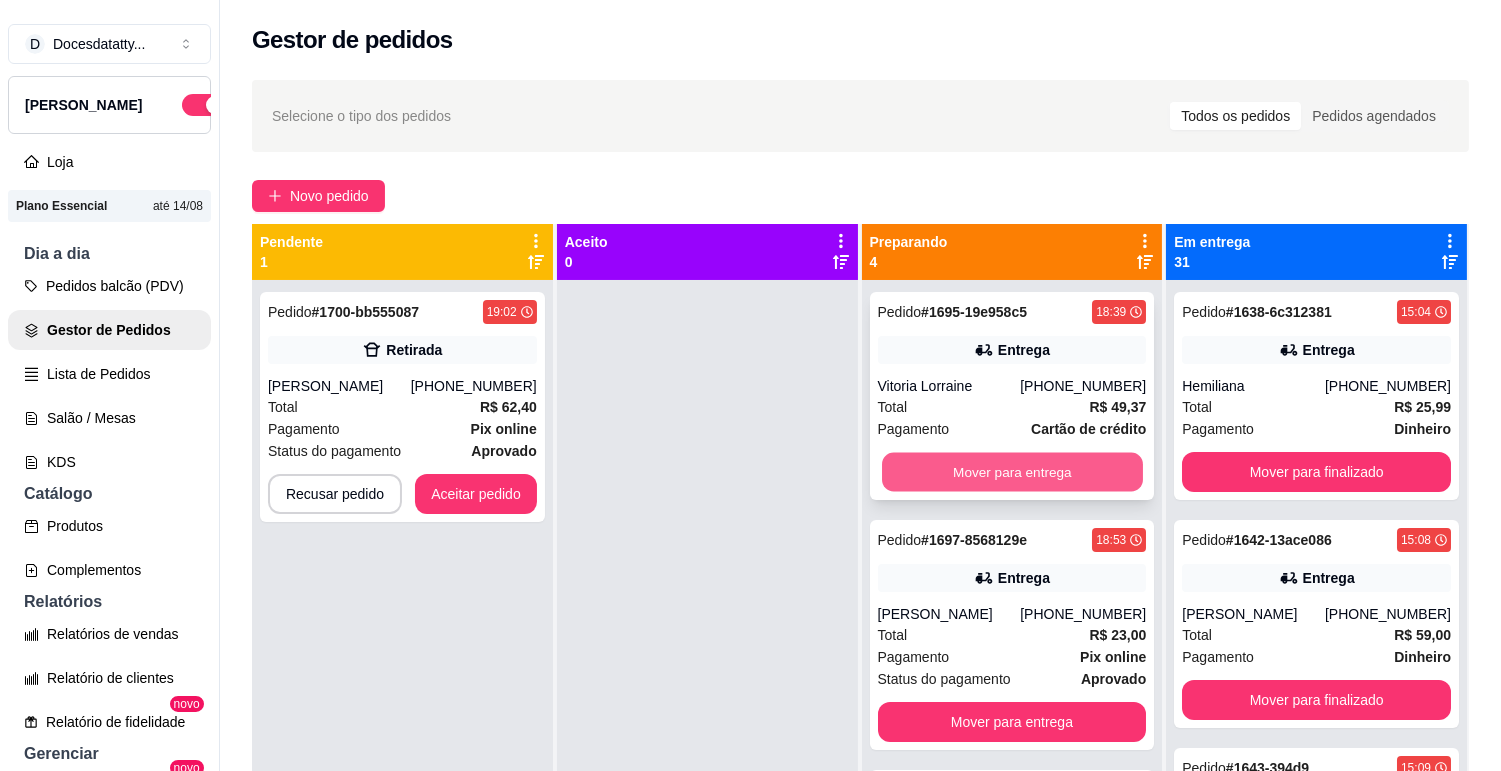 click on "Mover para entrega" at bounding box center (1012, 472) 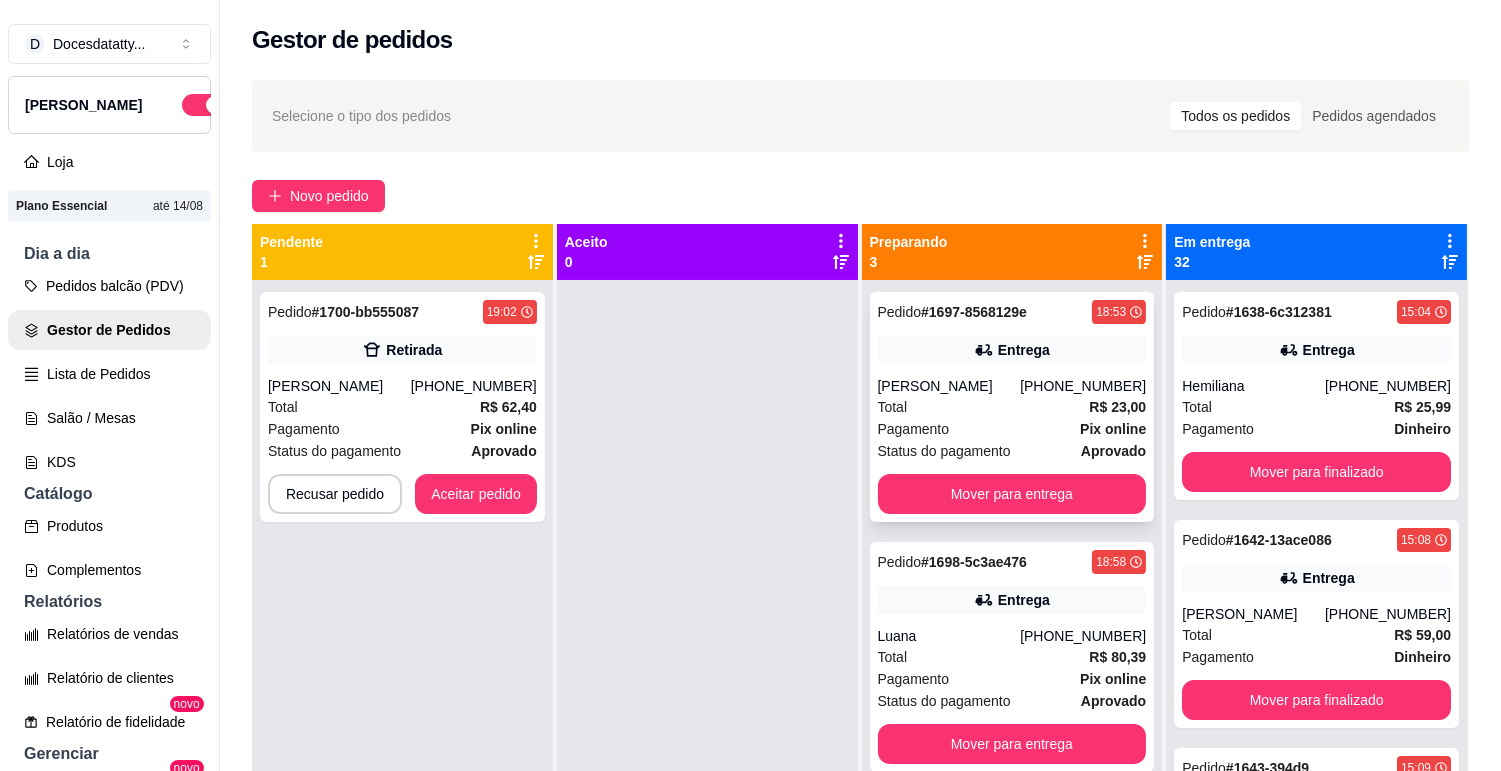 click on "Total R$ 23,00" at bounding box center (1012, 407) 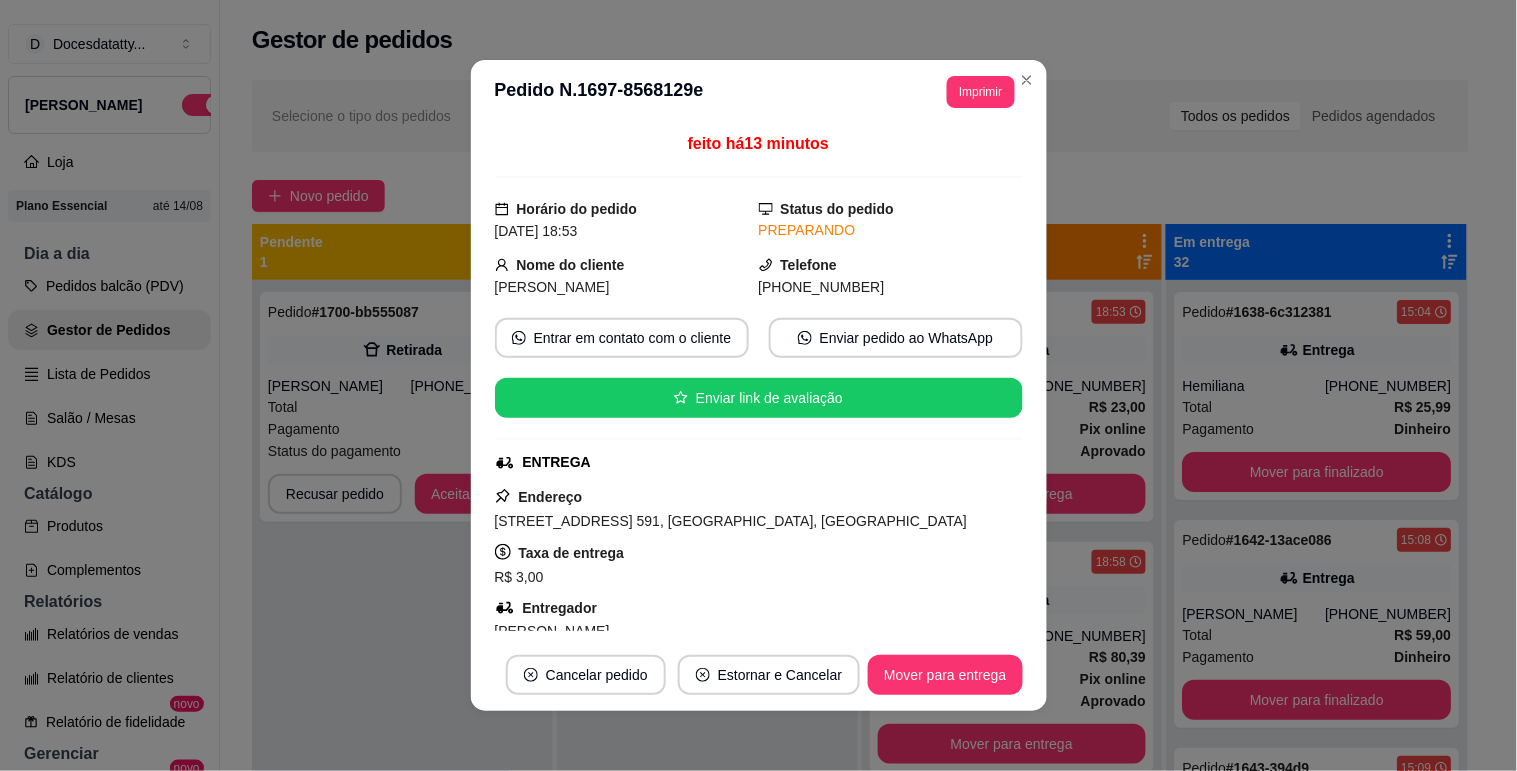 scroll, scrollTop: 333, scrollLeft: 0, axis: vertical 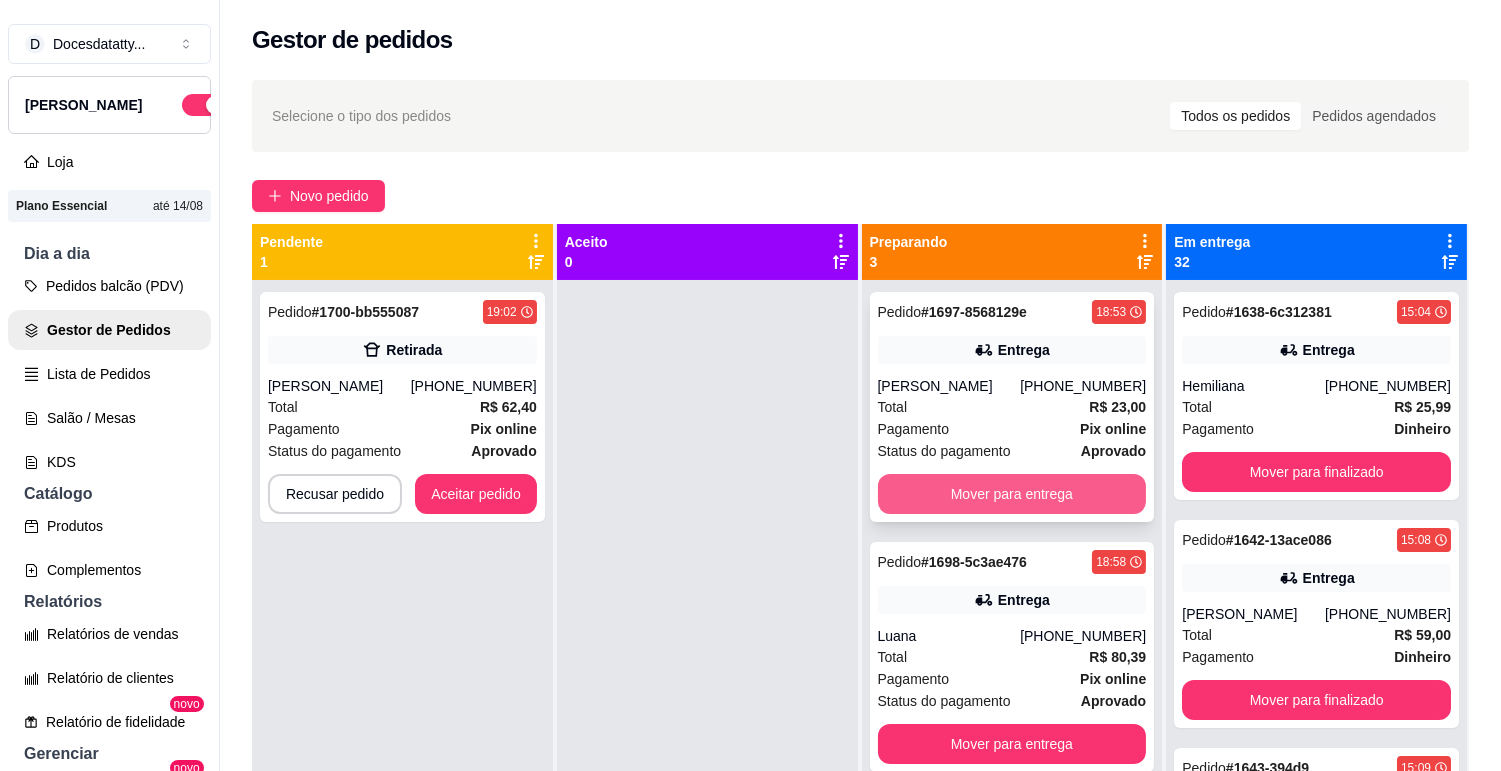 click on "Mover para entrega" at bounding box center [1012, 494] 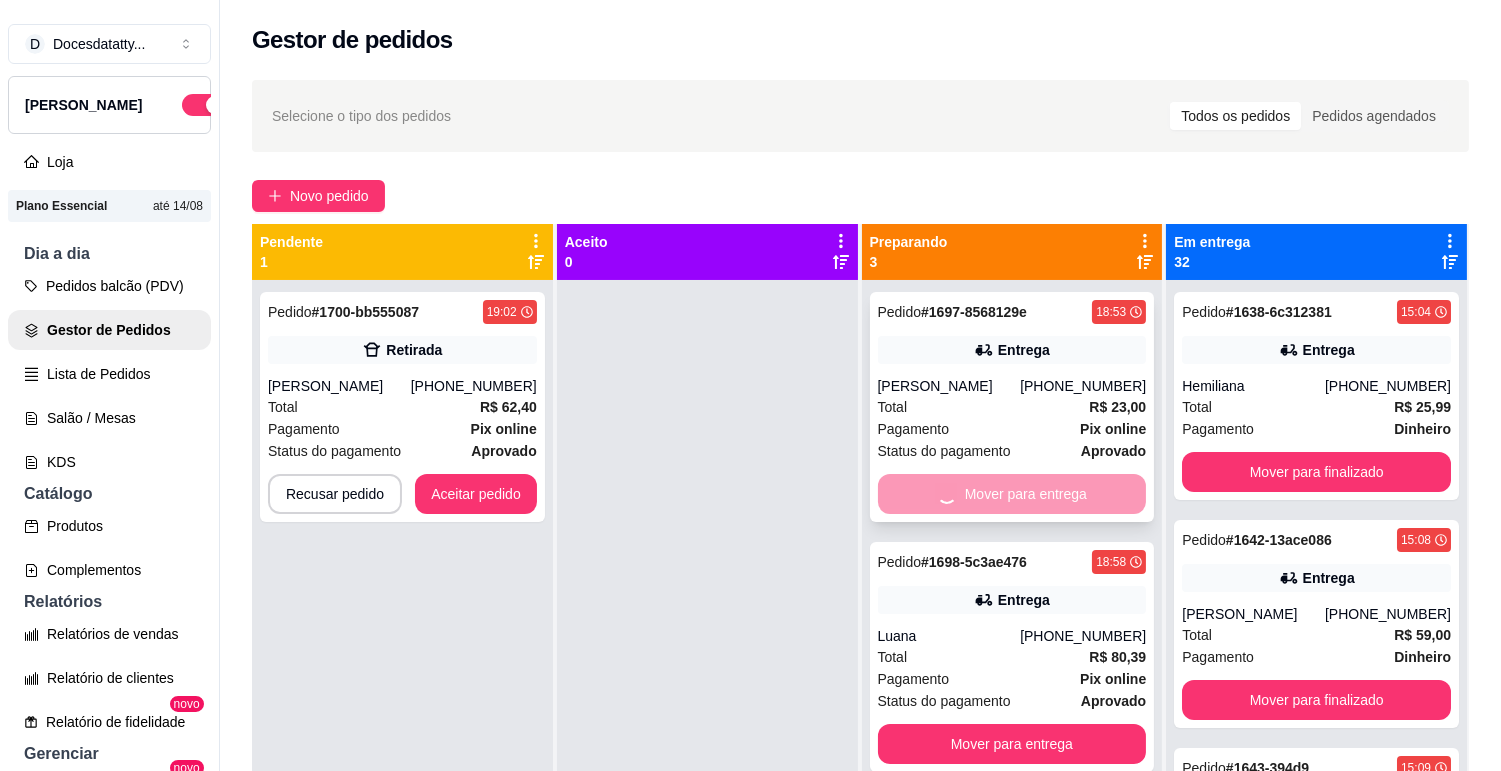 click on "Mover para entrega" at bounding box center (1012, 494) 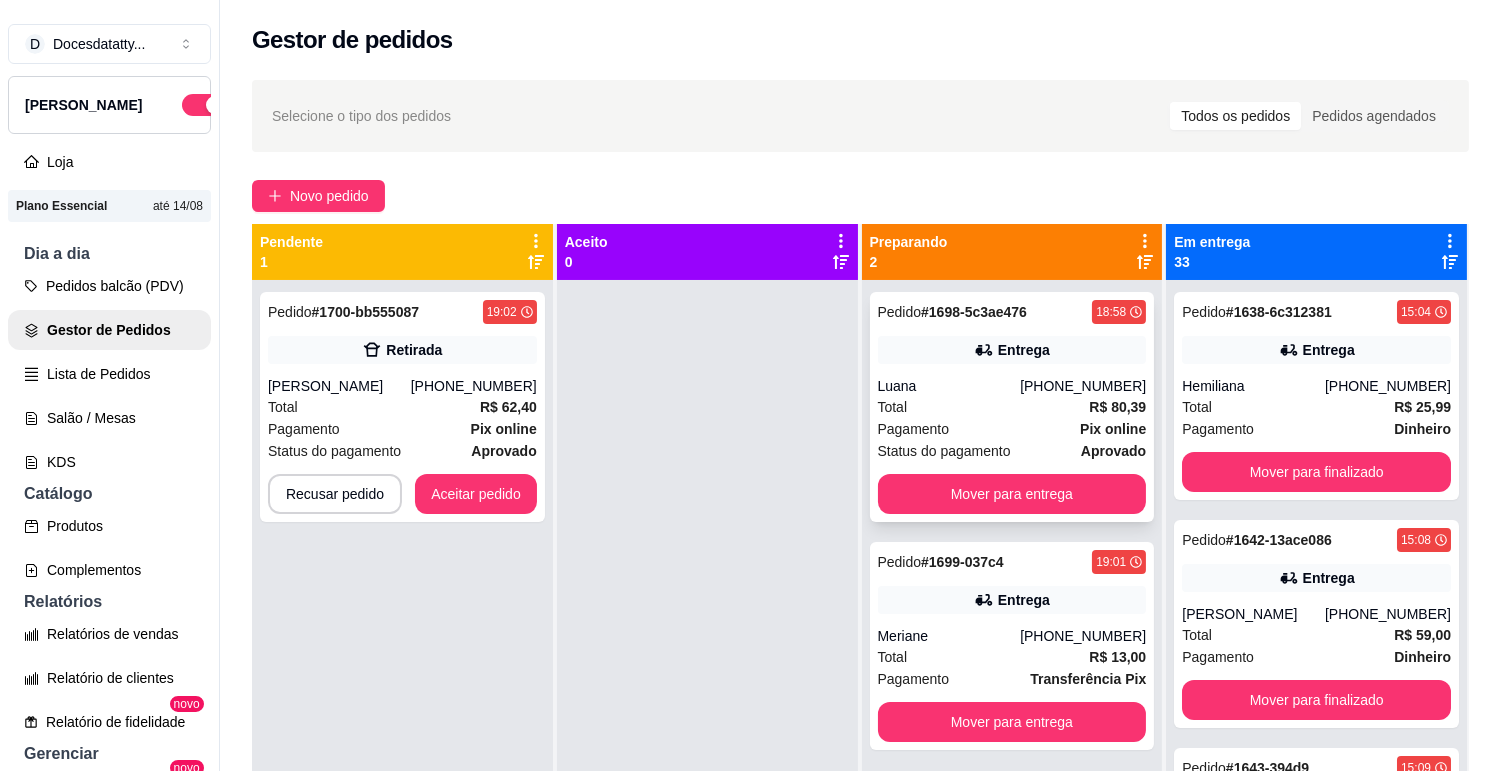 click on "Luana" at bounding box center (949, 386) 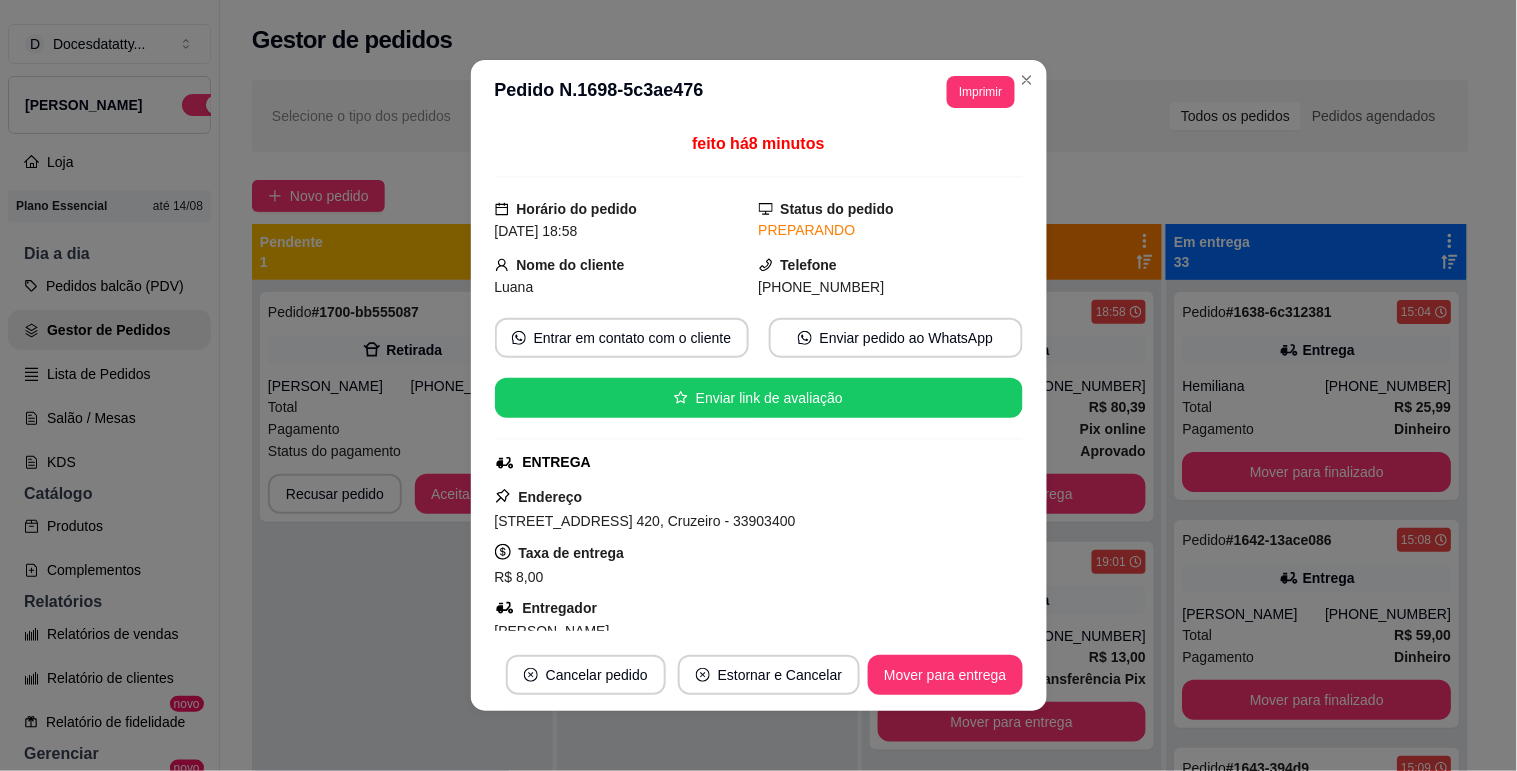 scroll, scrollTop: 222, scrollLeft: 0, axis: vertical 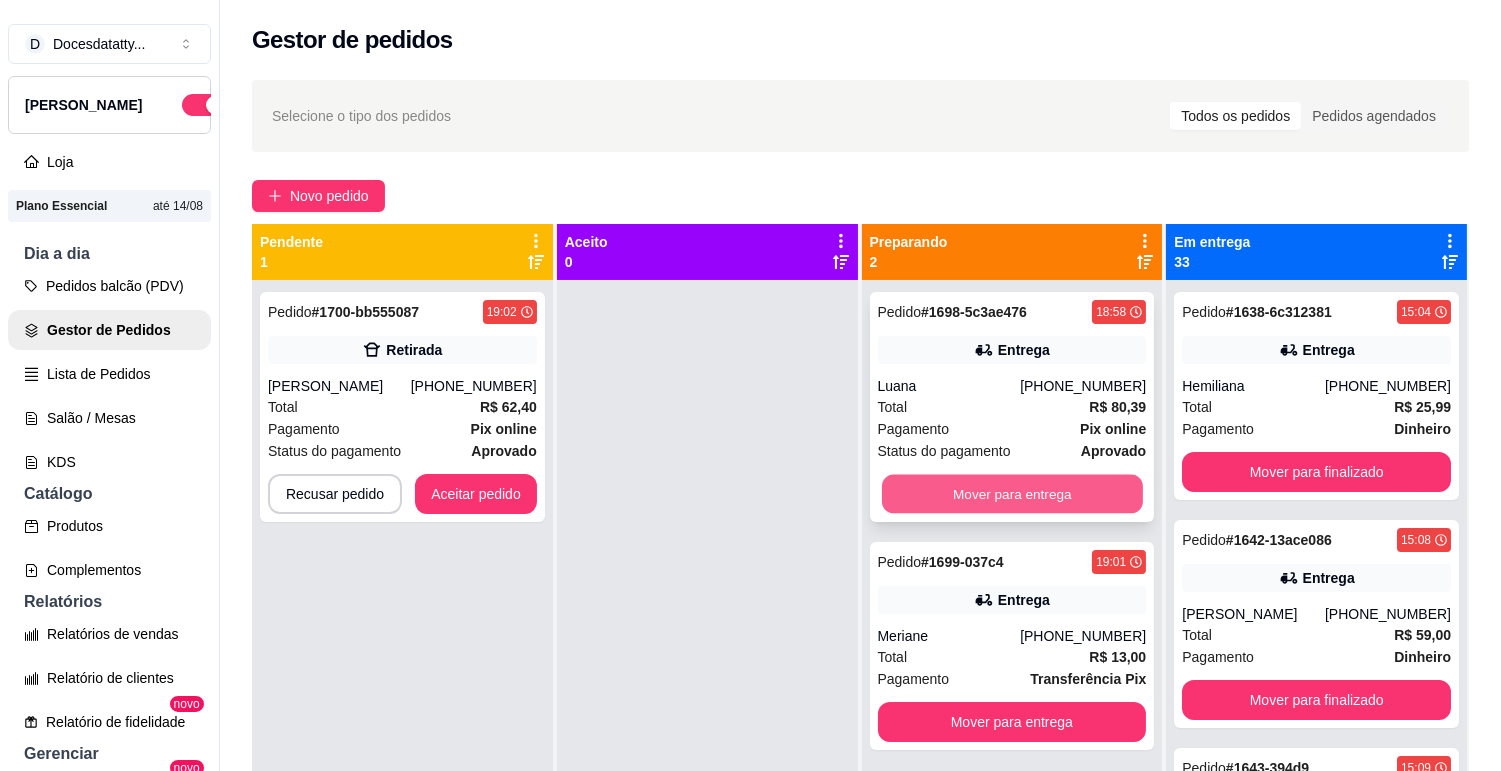click on "Mover para entrega" at bounding box center [1012, 494] 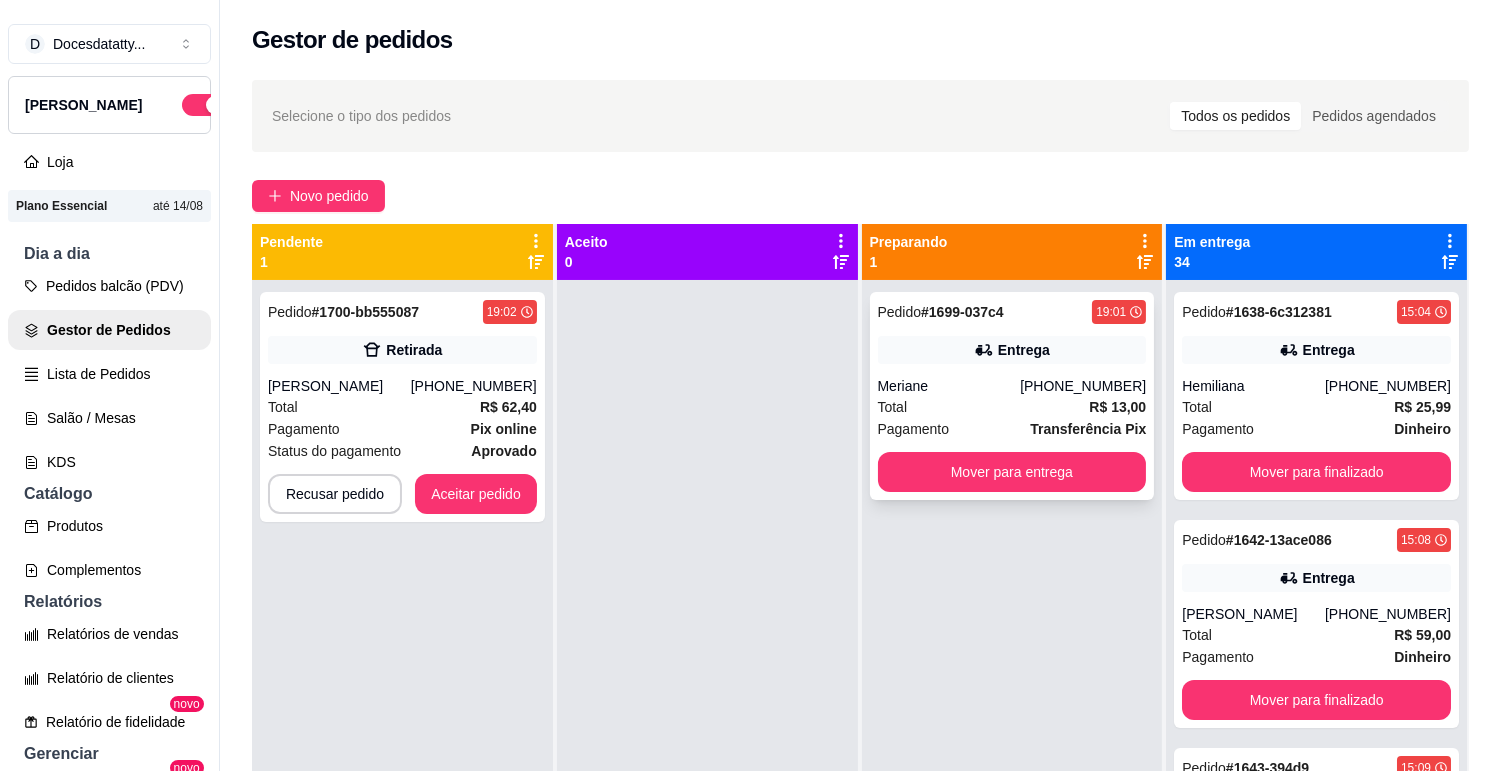 click on "Total R$ 13,00" at bounding box center [1012, 407] 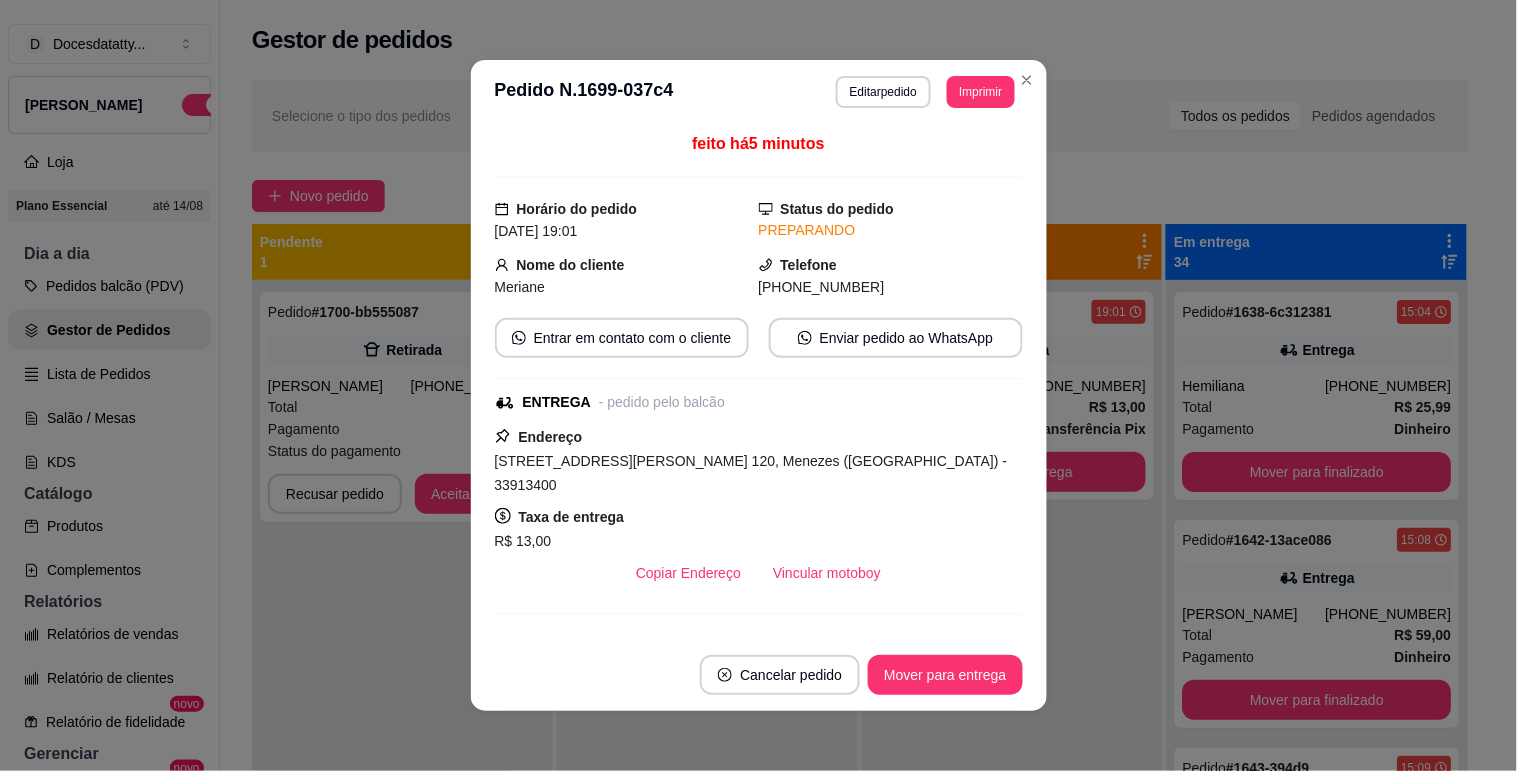 scroll, scrollTop: 221, scrollLeft: 0, axis: vertical 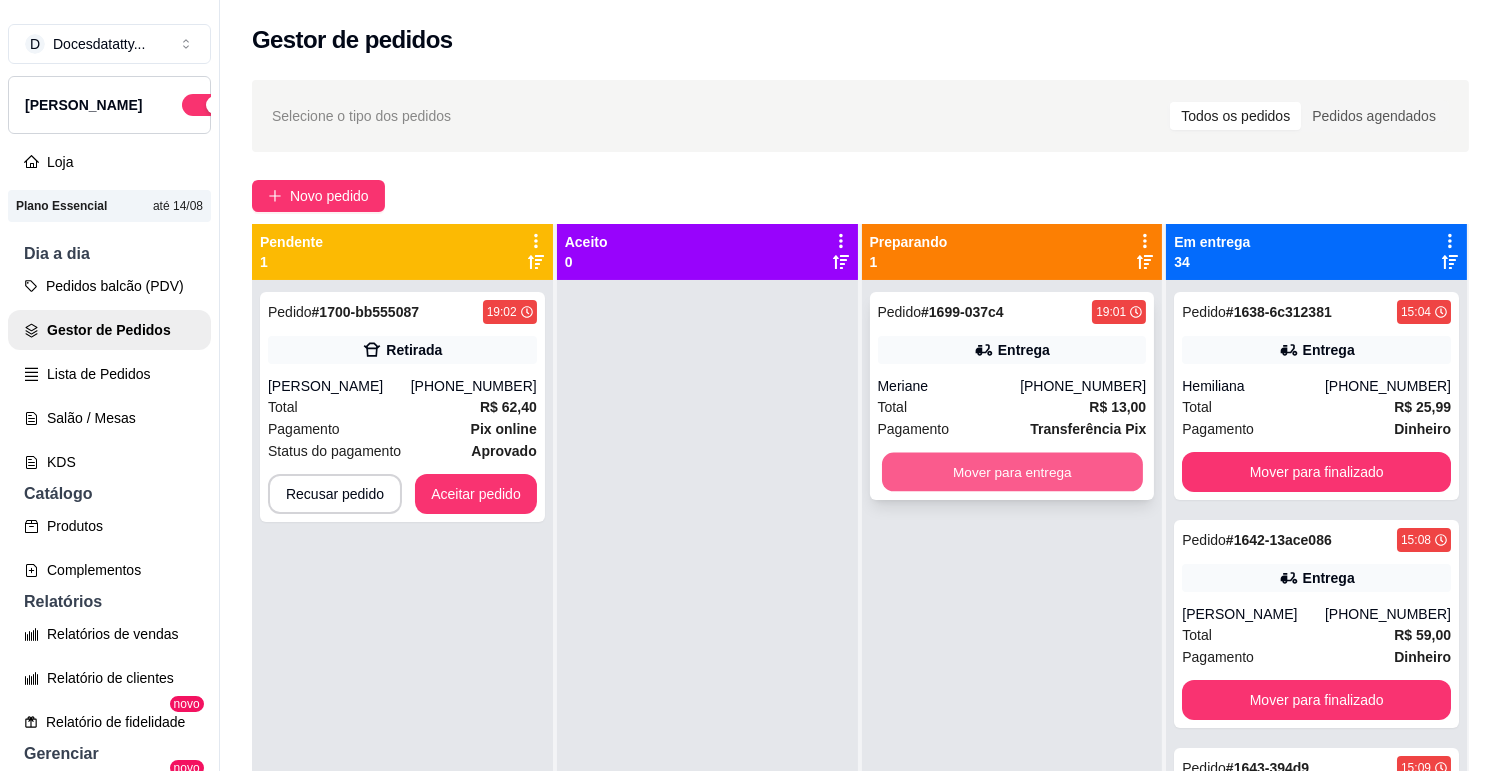 click on "Mover para entrega" at bounding box center [1012, 472] 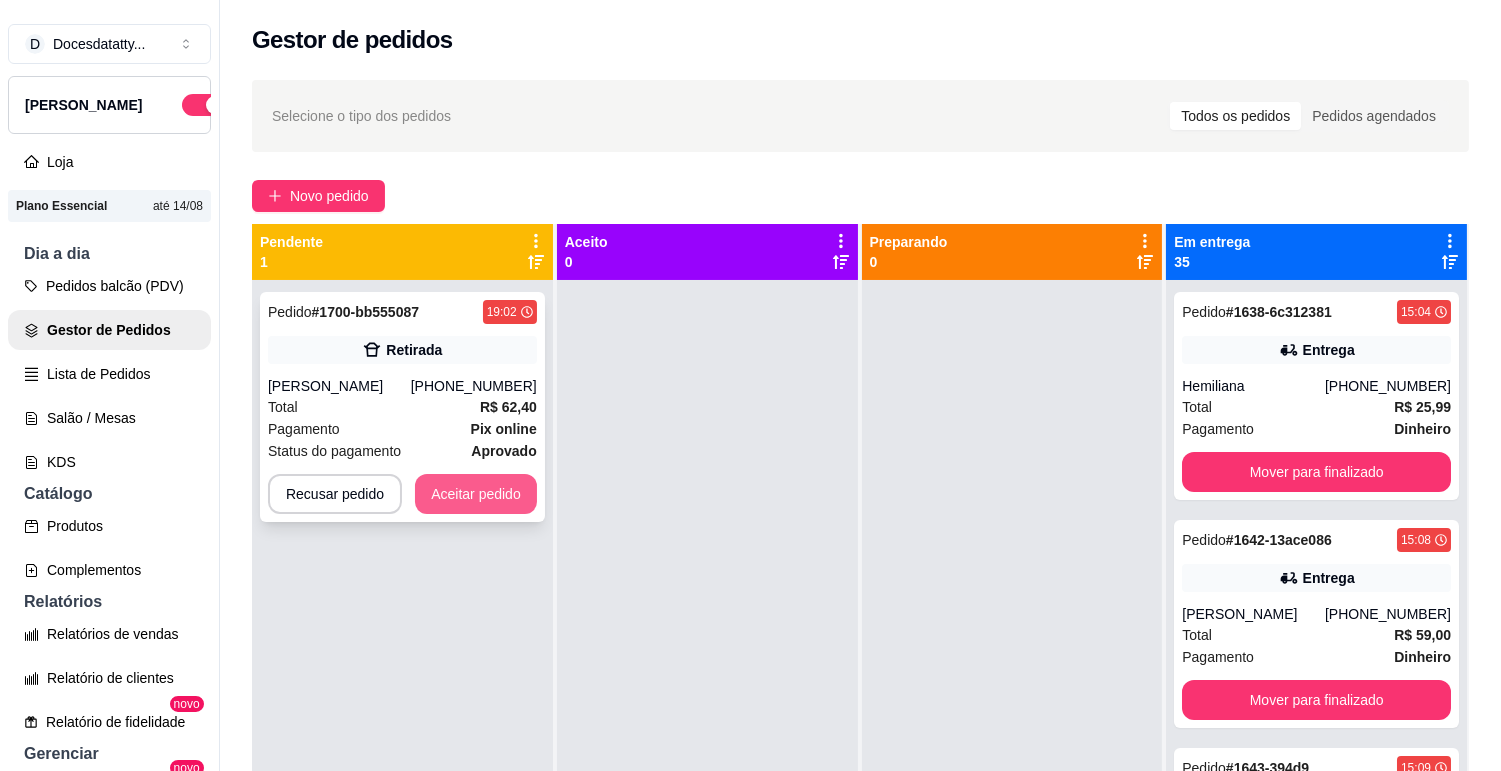click on "Aceitar pedido" at bounding box center [476, 494] 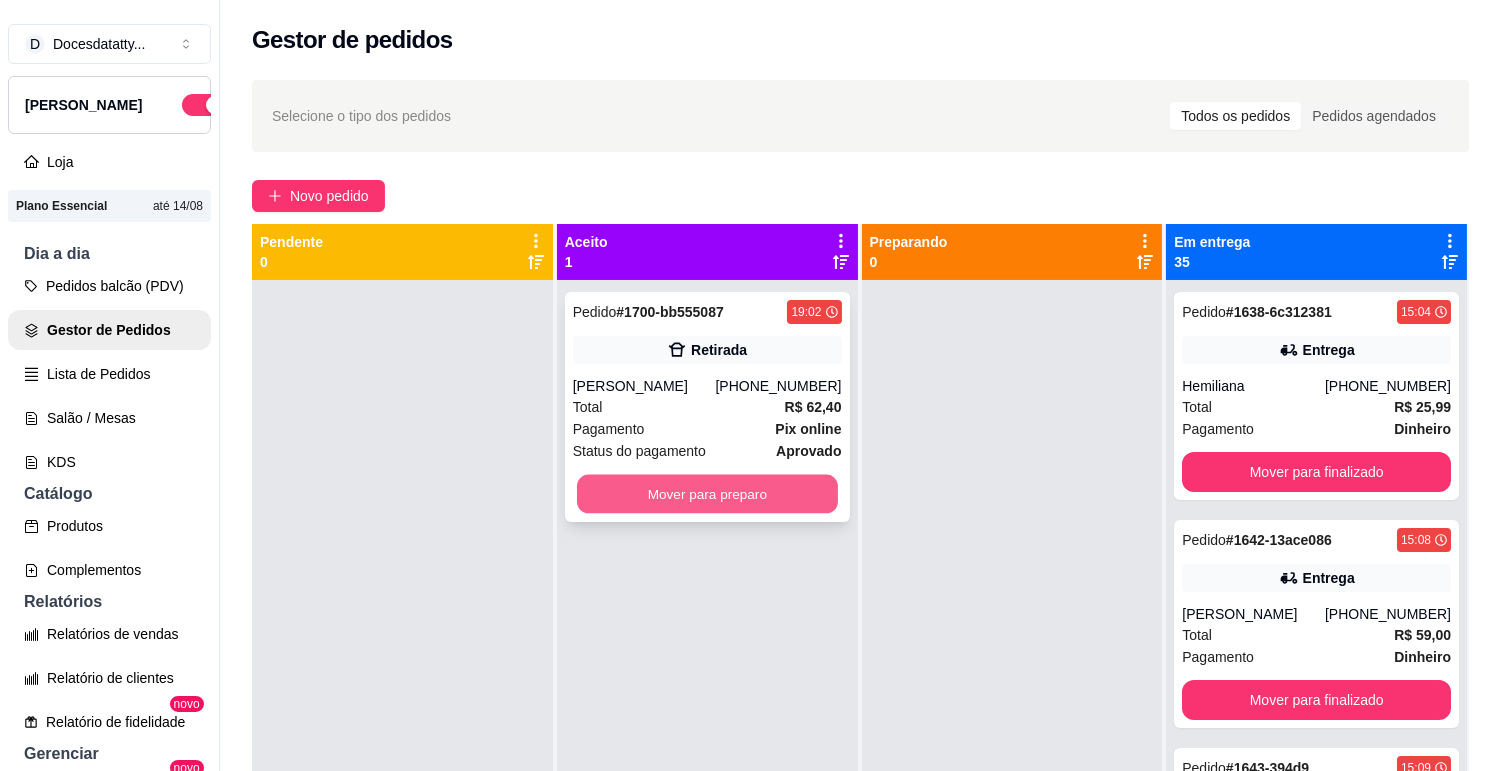 click on "Mover para preparo" at bounding box center [707, 494] 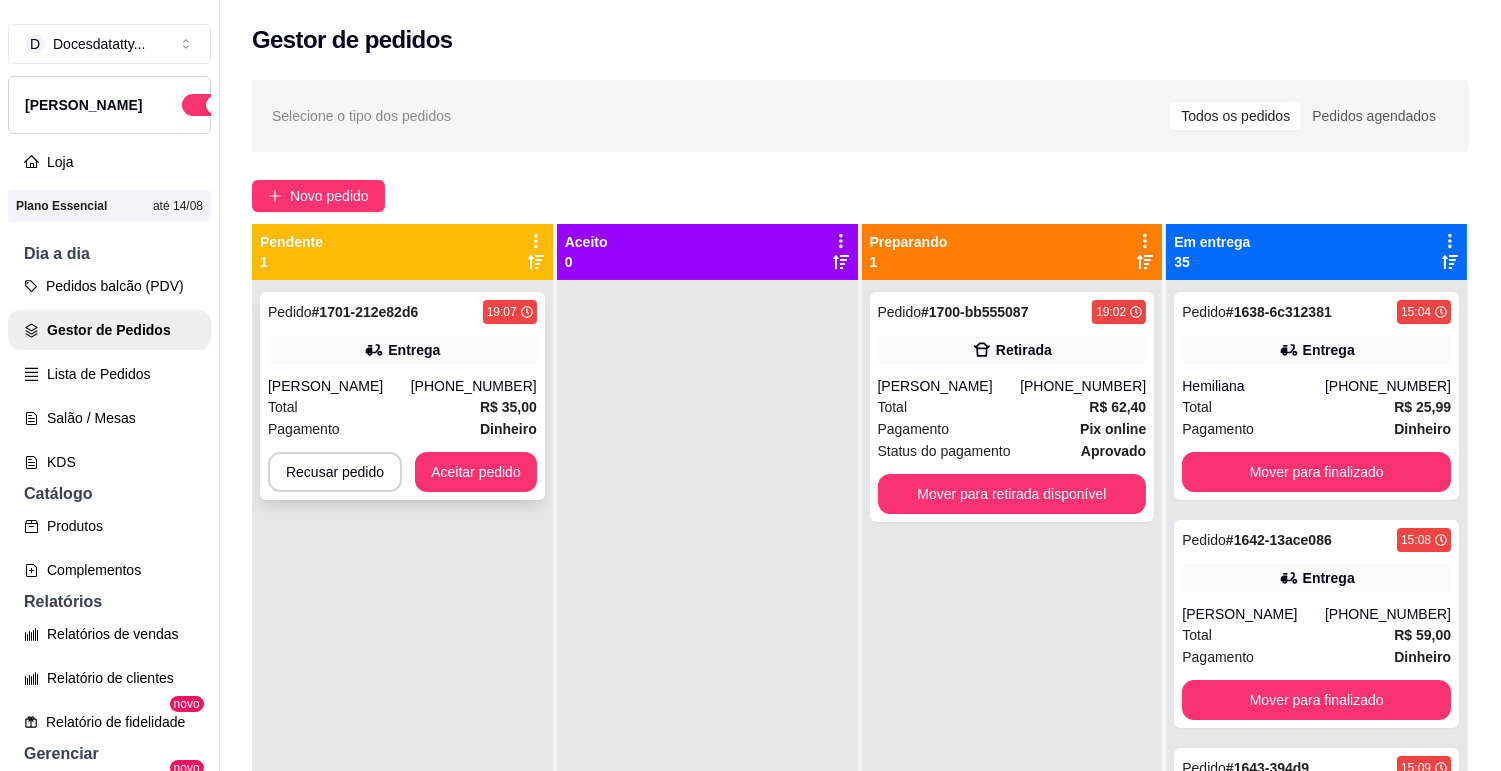 click on "Sabrina" at bounding box center (339, 386) 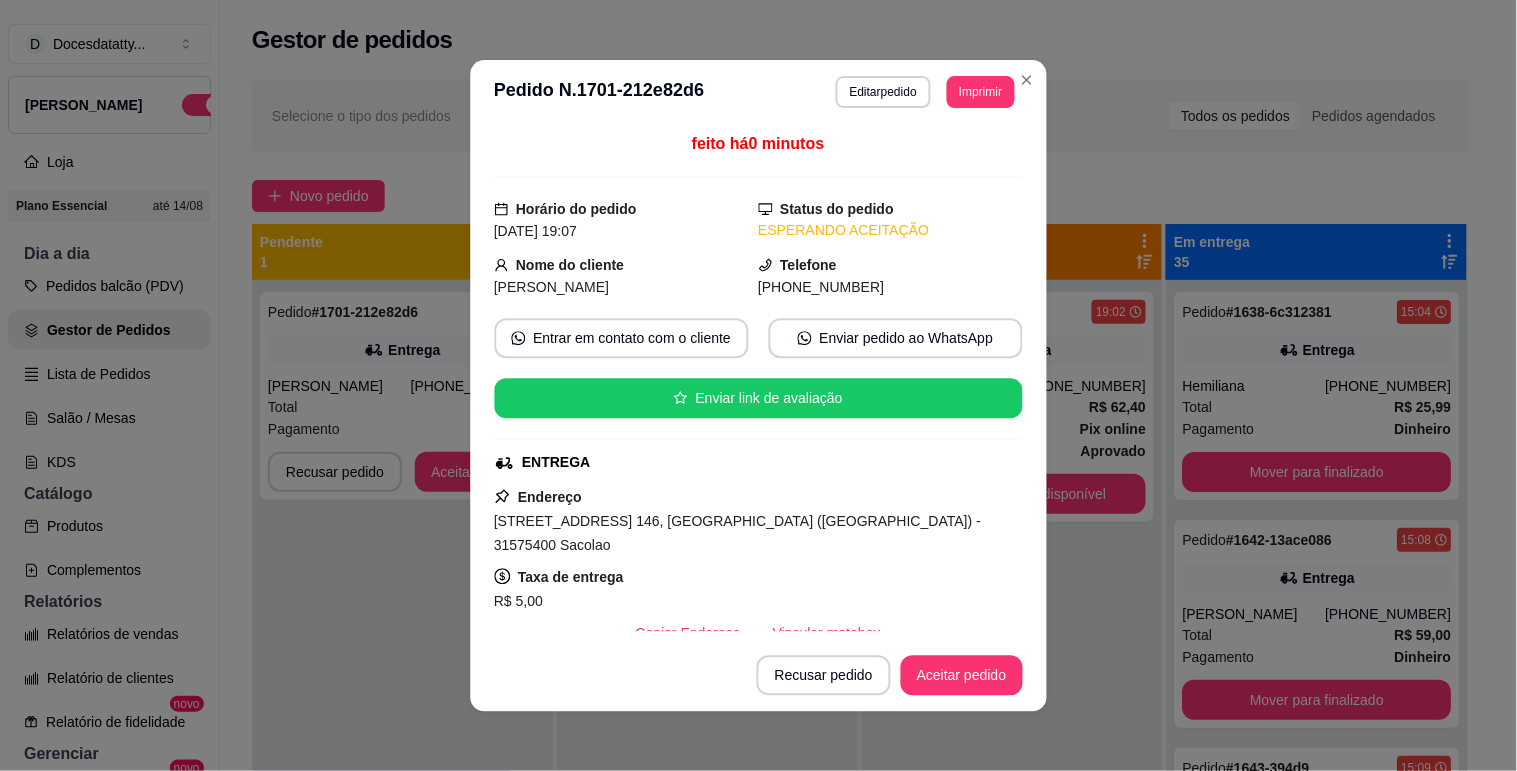 click on "Editar  pedido" at bounding box center (883, 92) 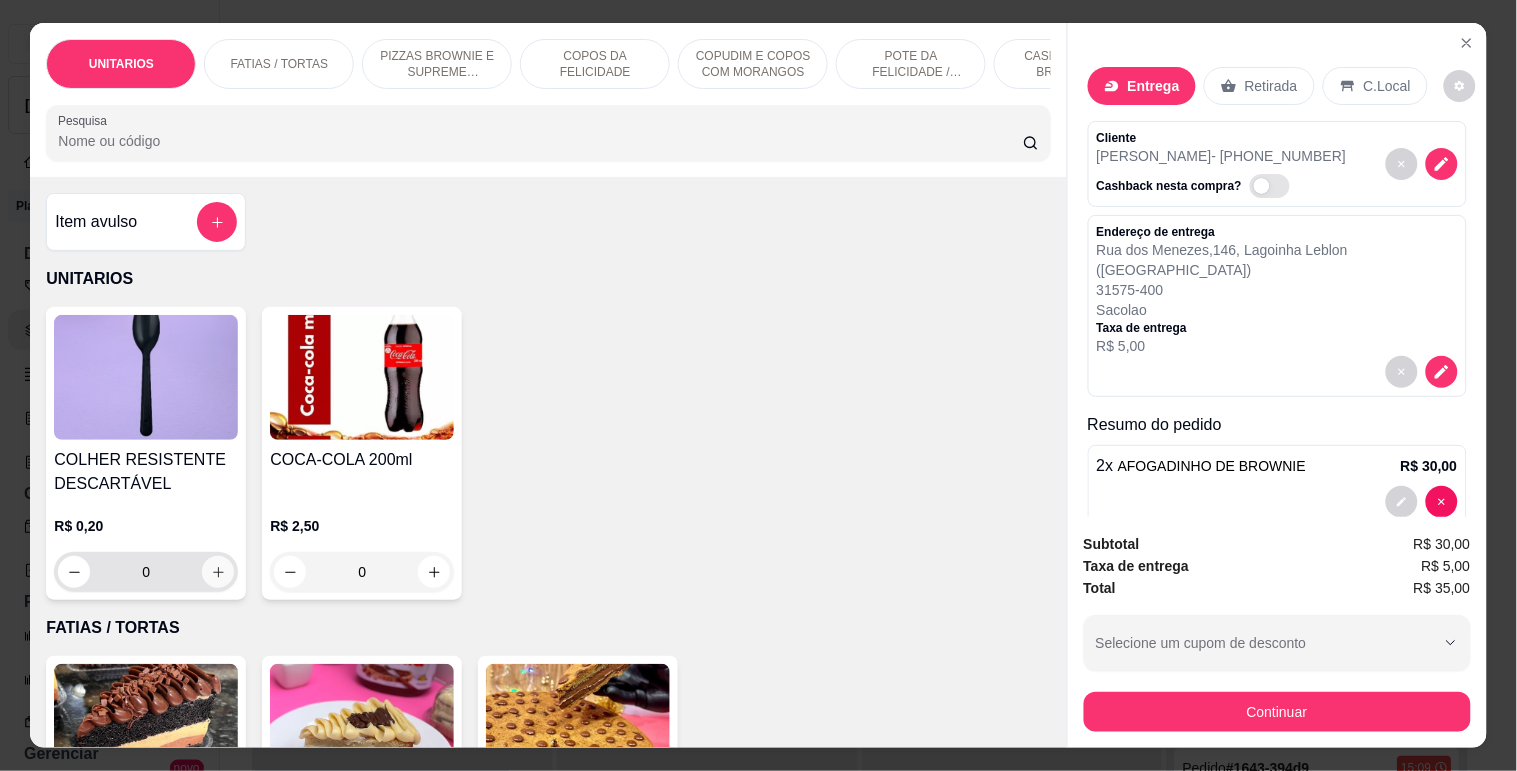 click 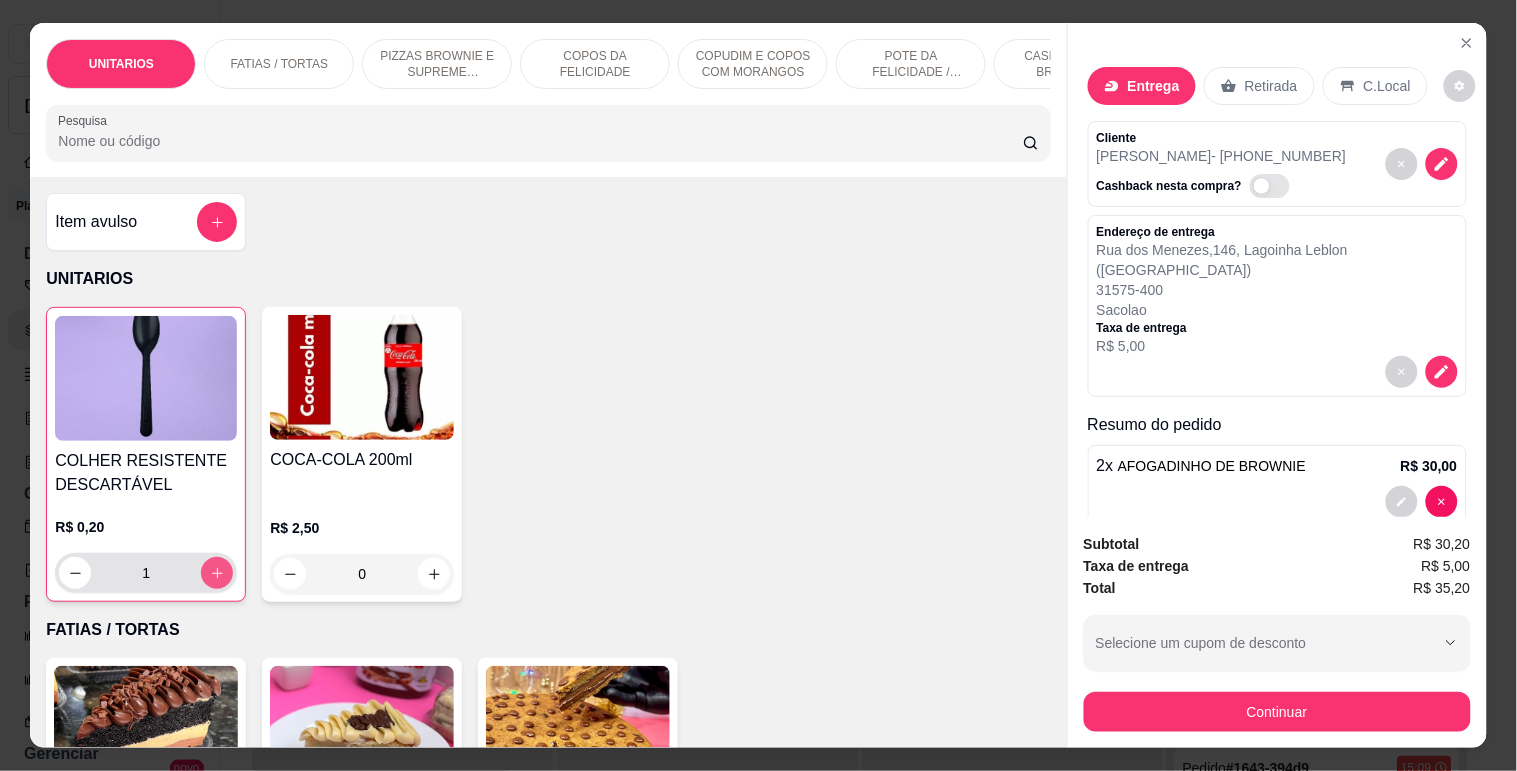 click 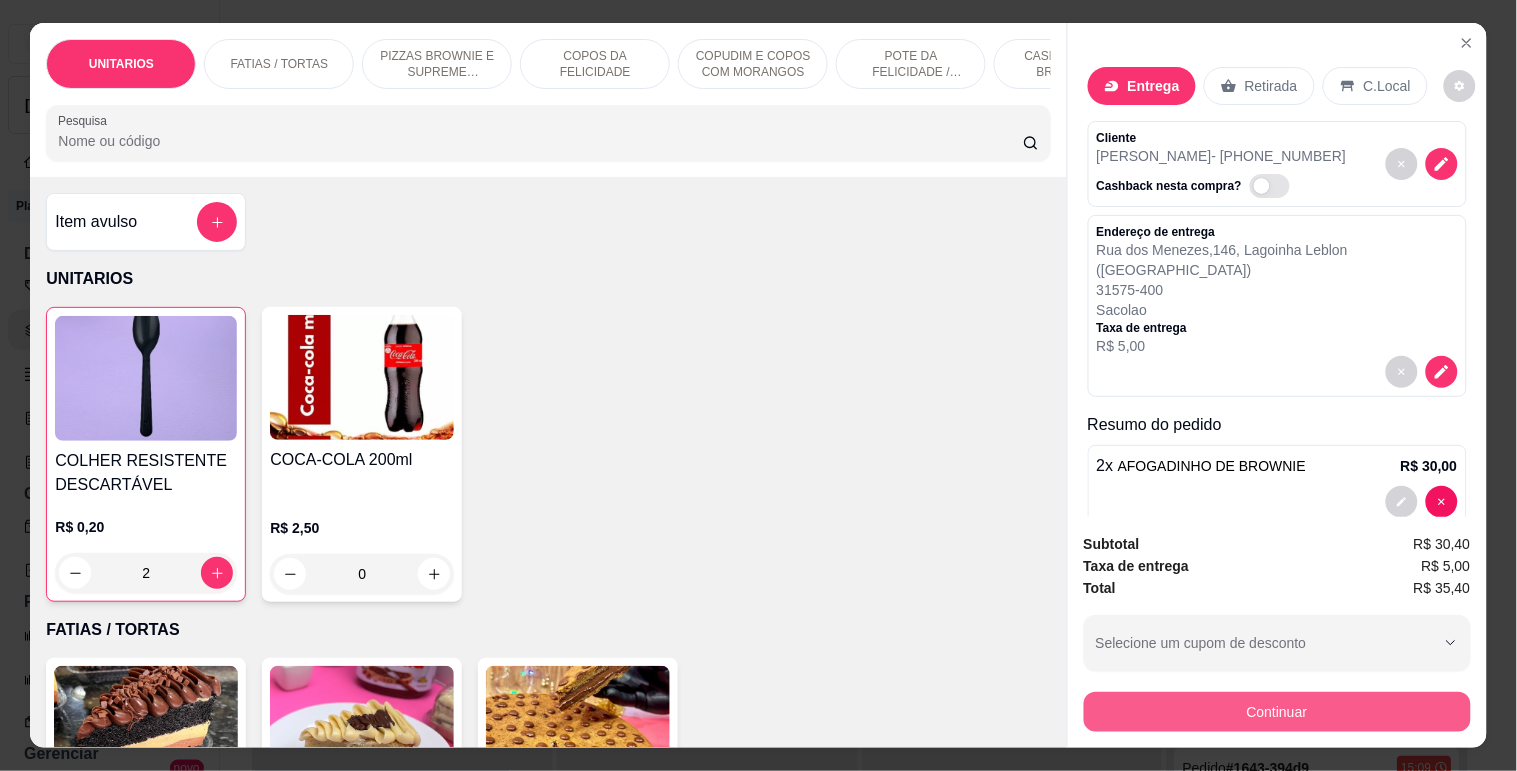 click on "Continuar" at bounding box center [1277, 712] 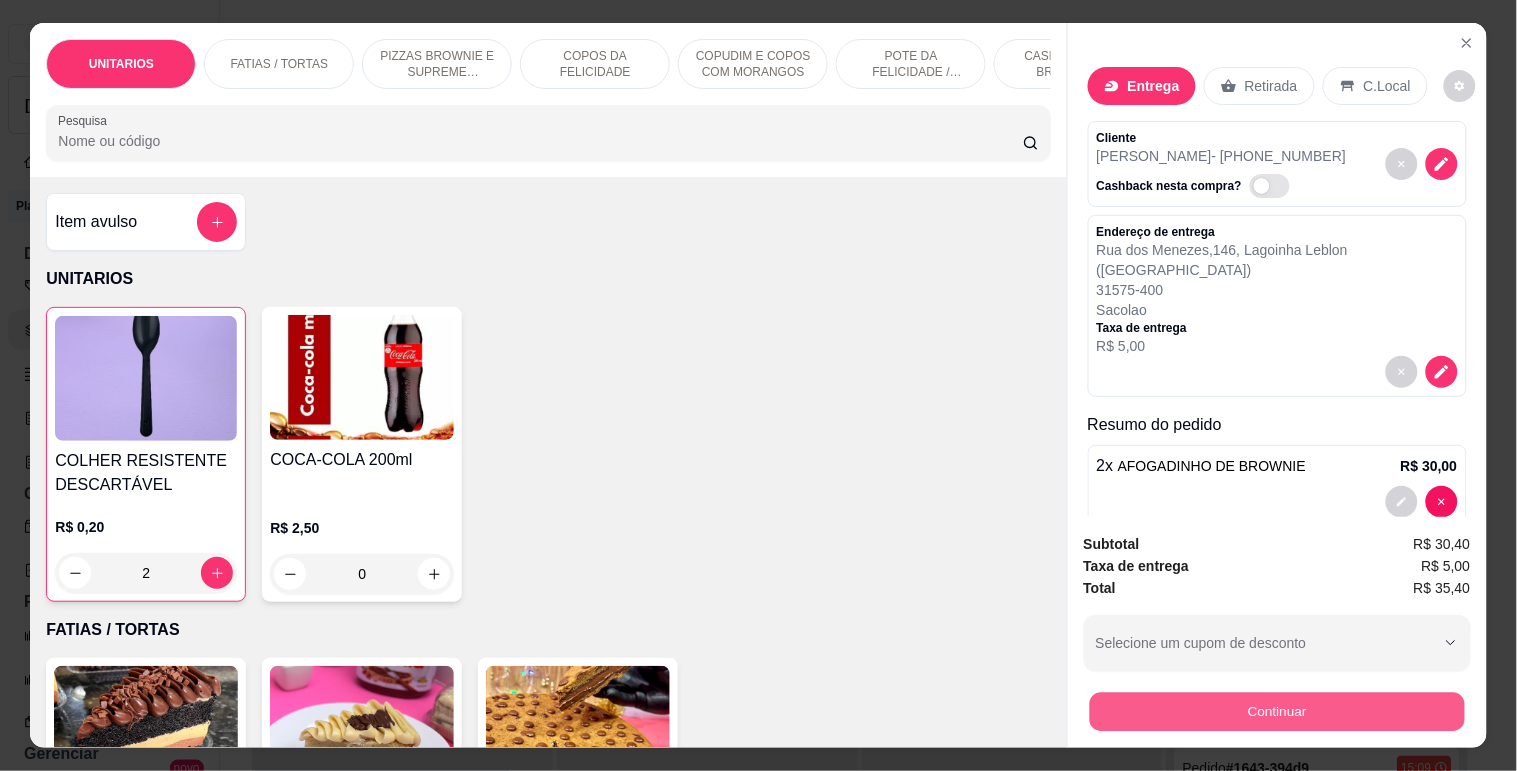 click on "Continuar" at bounding box center [1276, 711] 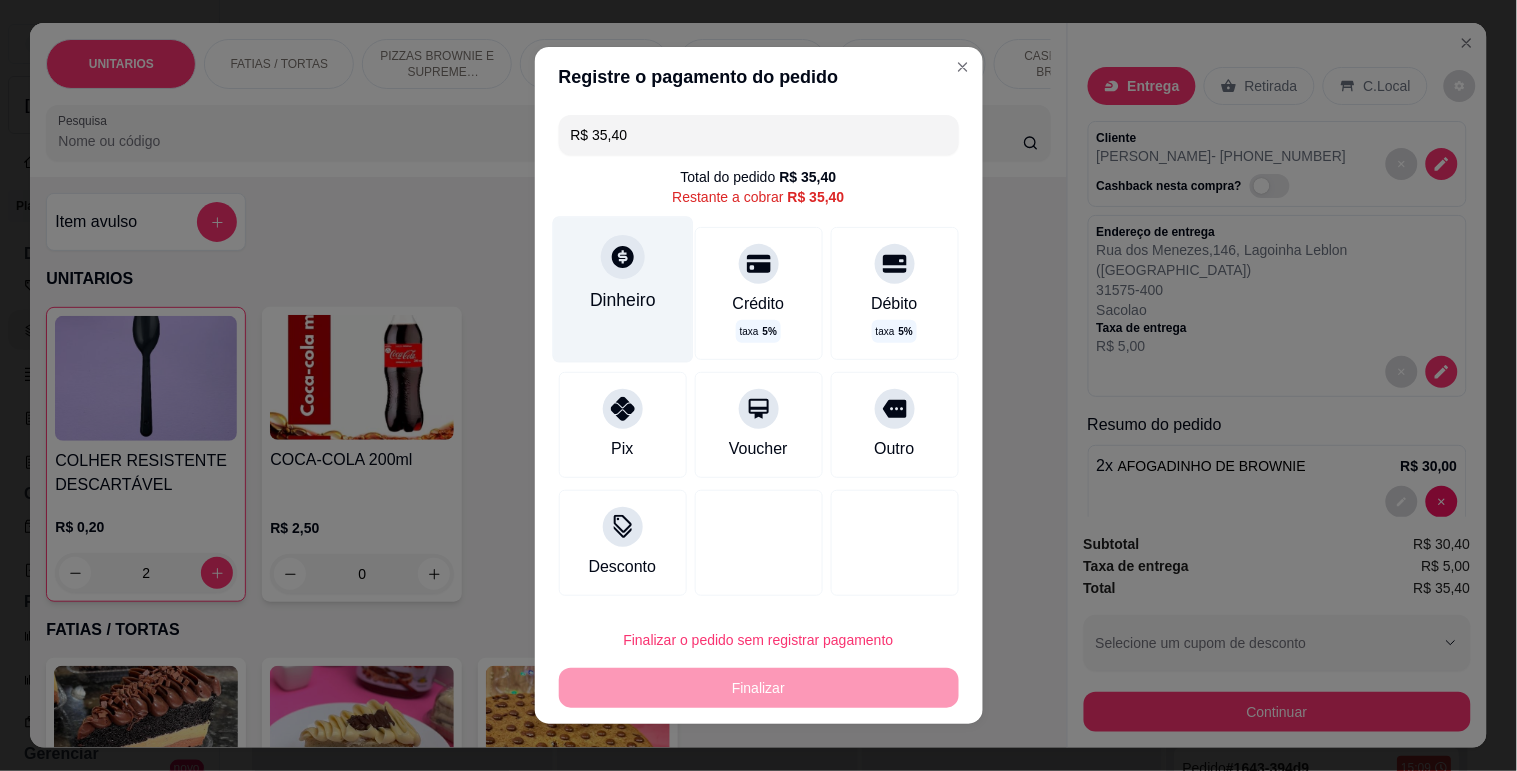 click 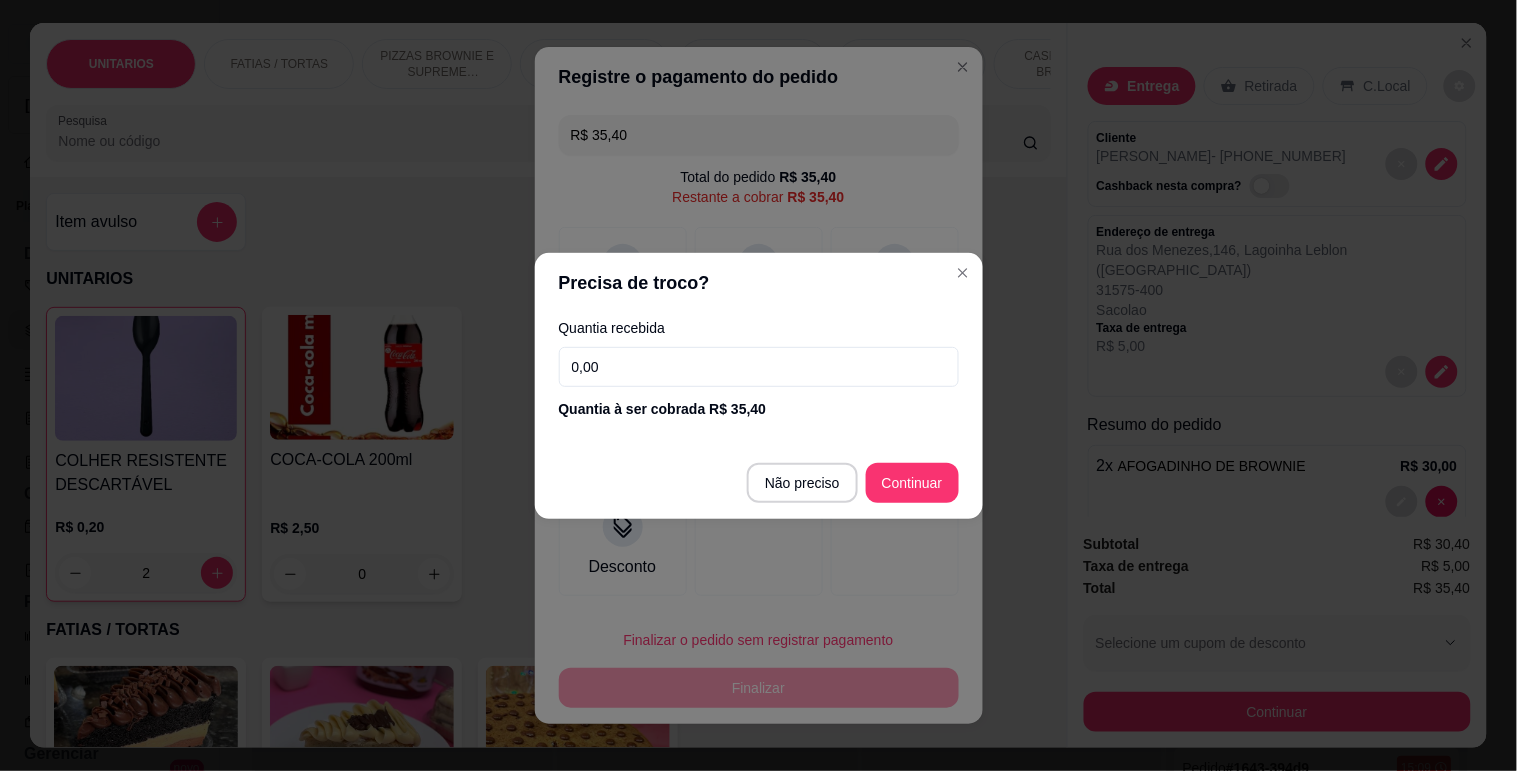 click on "0,00" at bounding box center (759, 367) 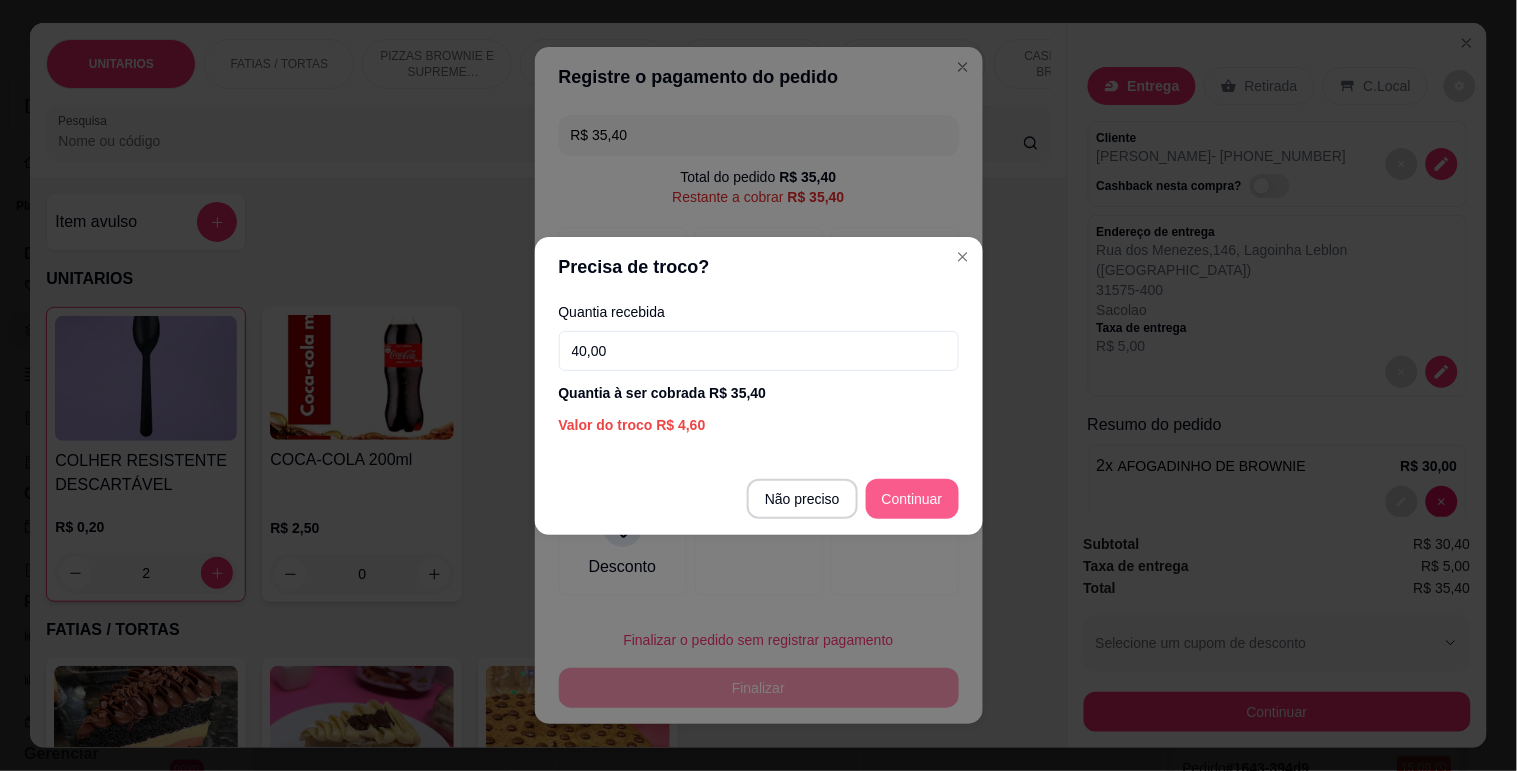 type on "40,00" 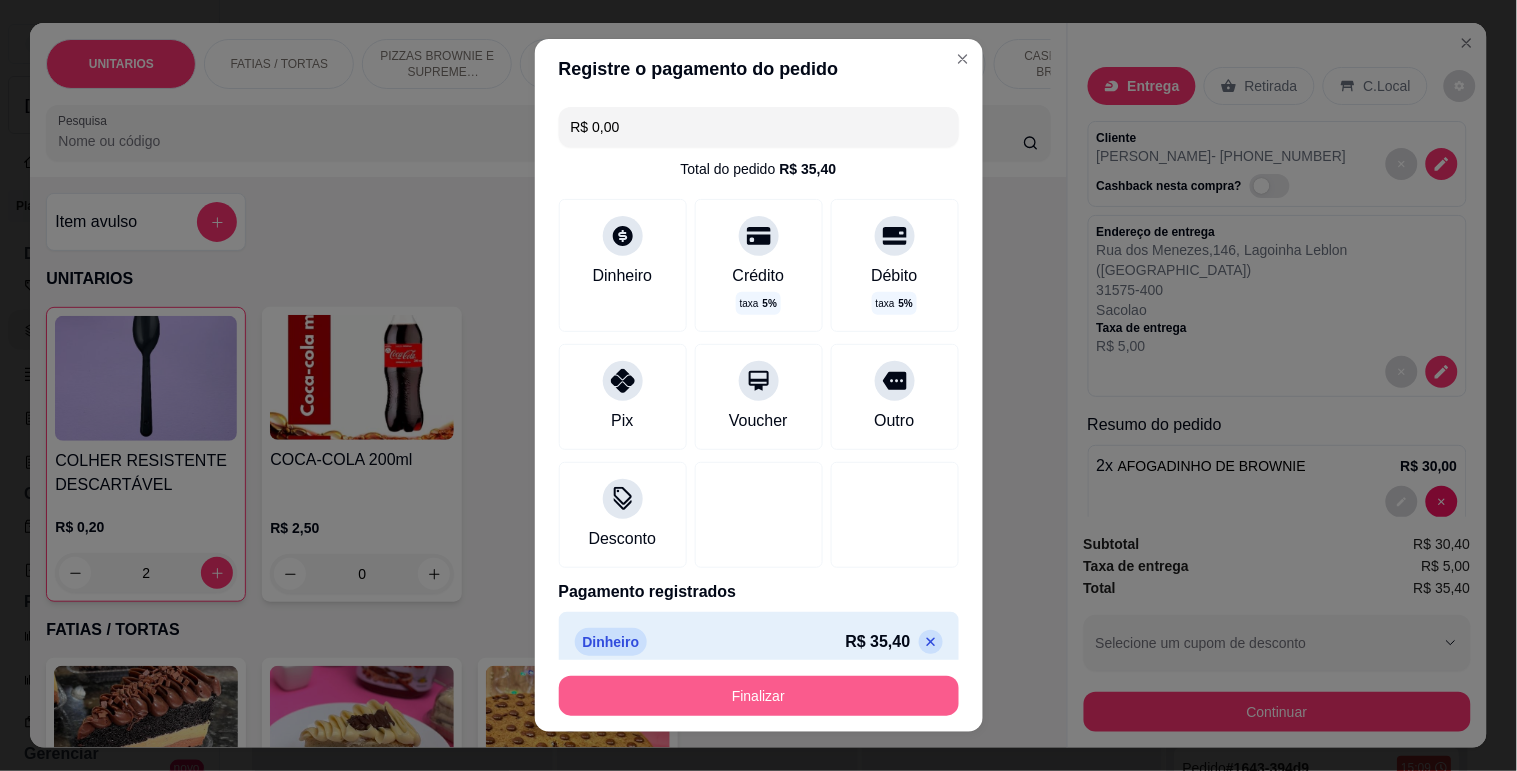 click on "Finalizar" at bounding box center (759, 696) 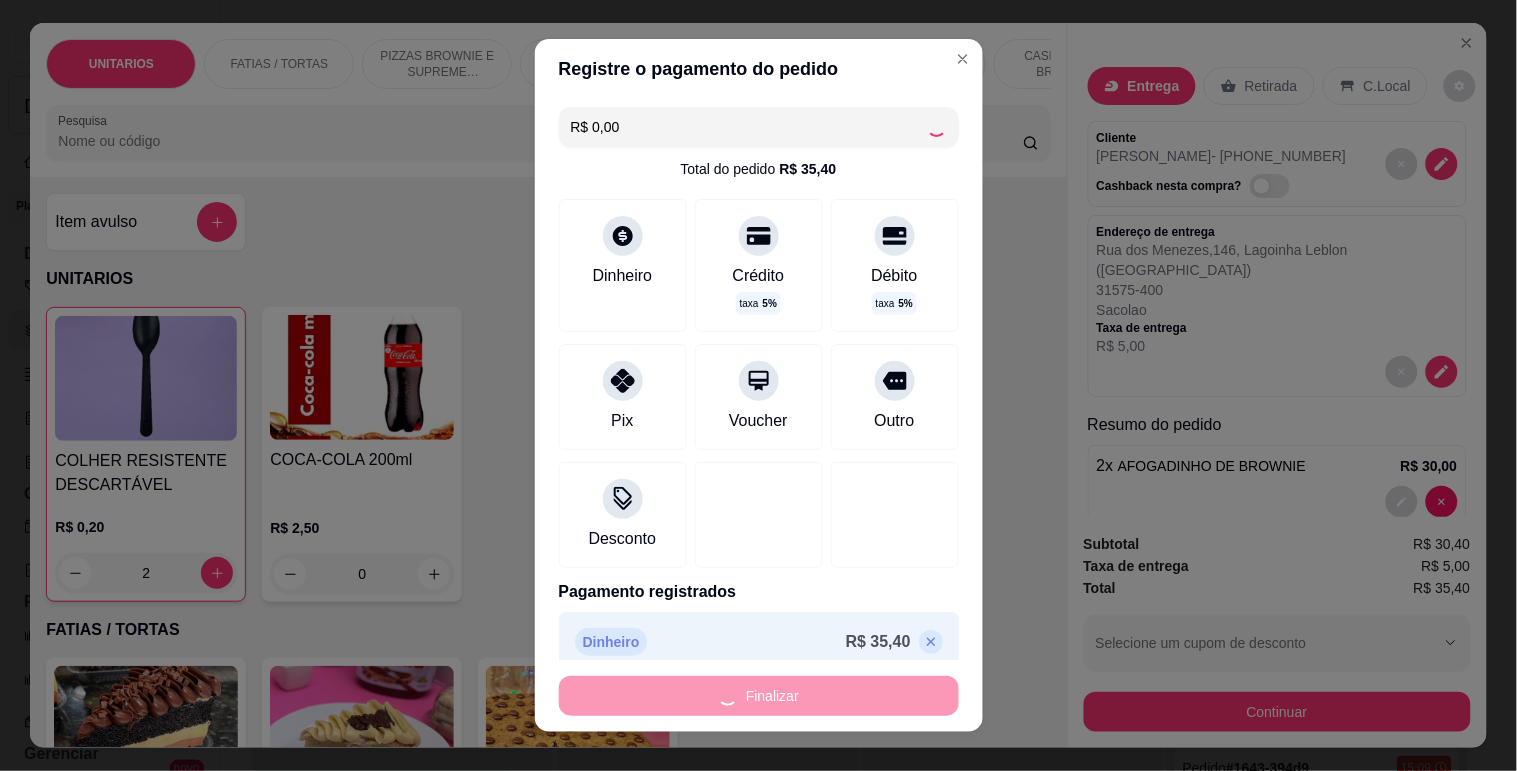 type on "0" 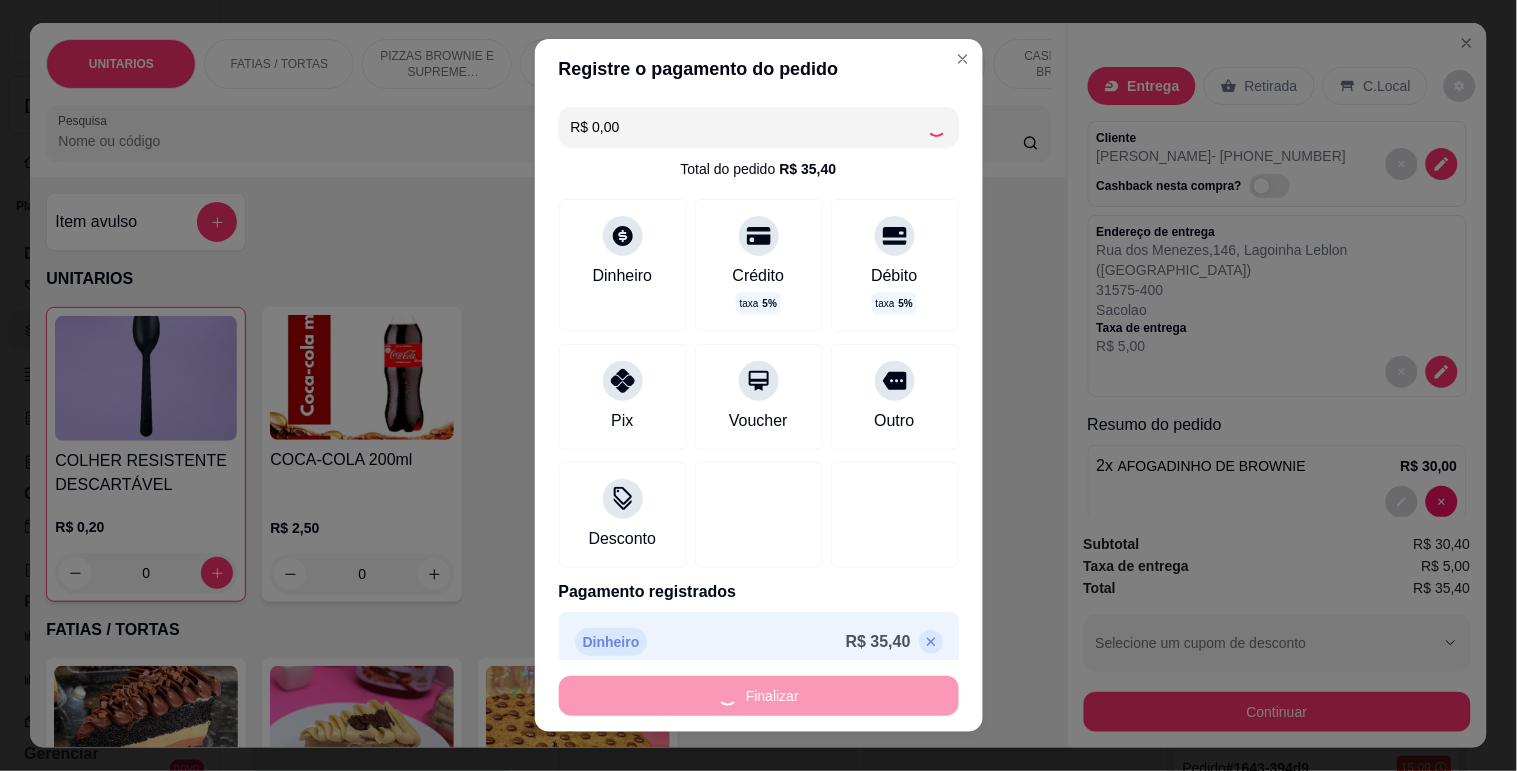 type on "-R$ 35,40" 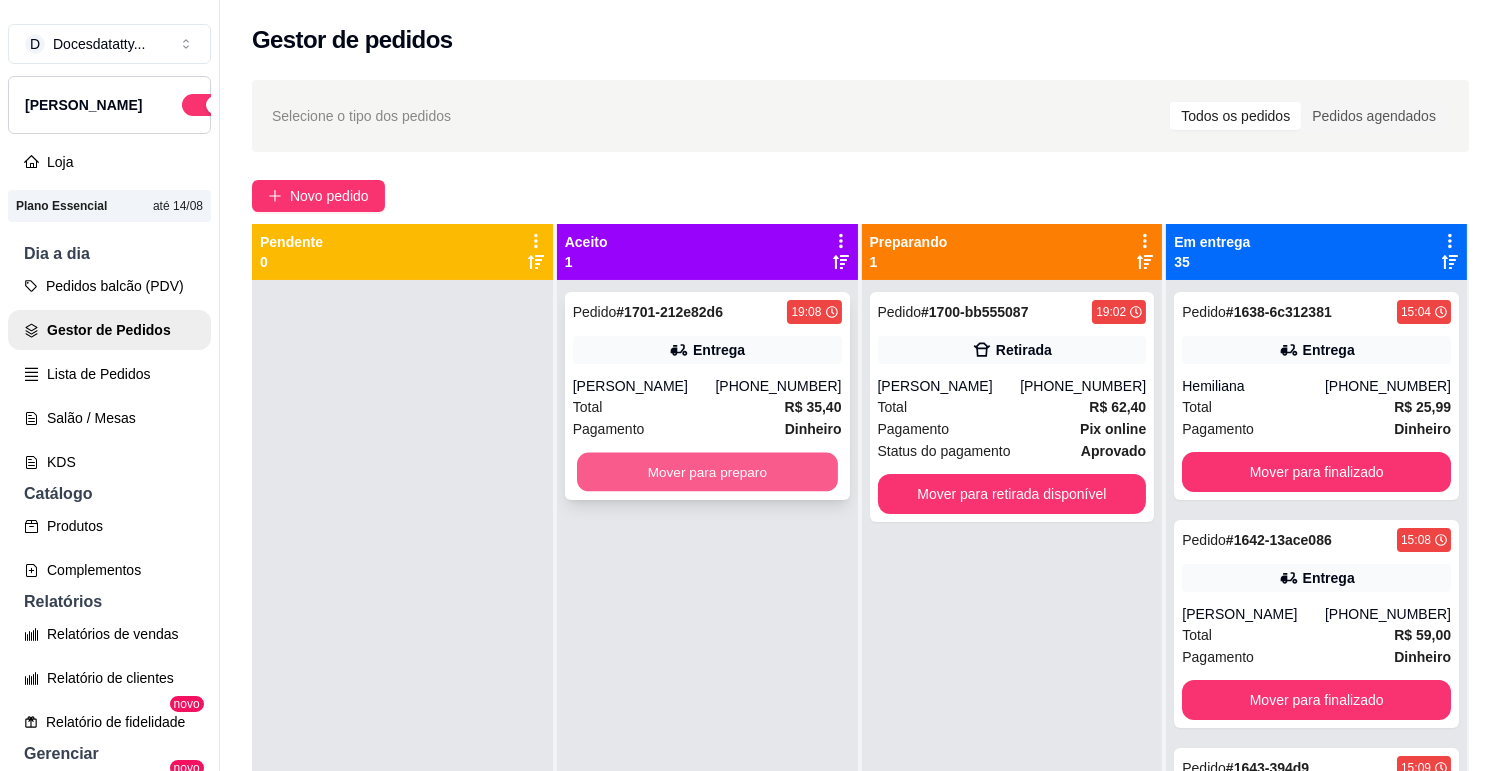 click on "Mover para preparo" at bounding box center (707, 472) 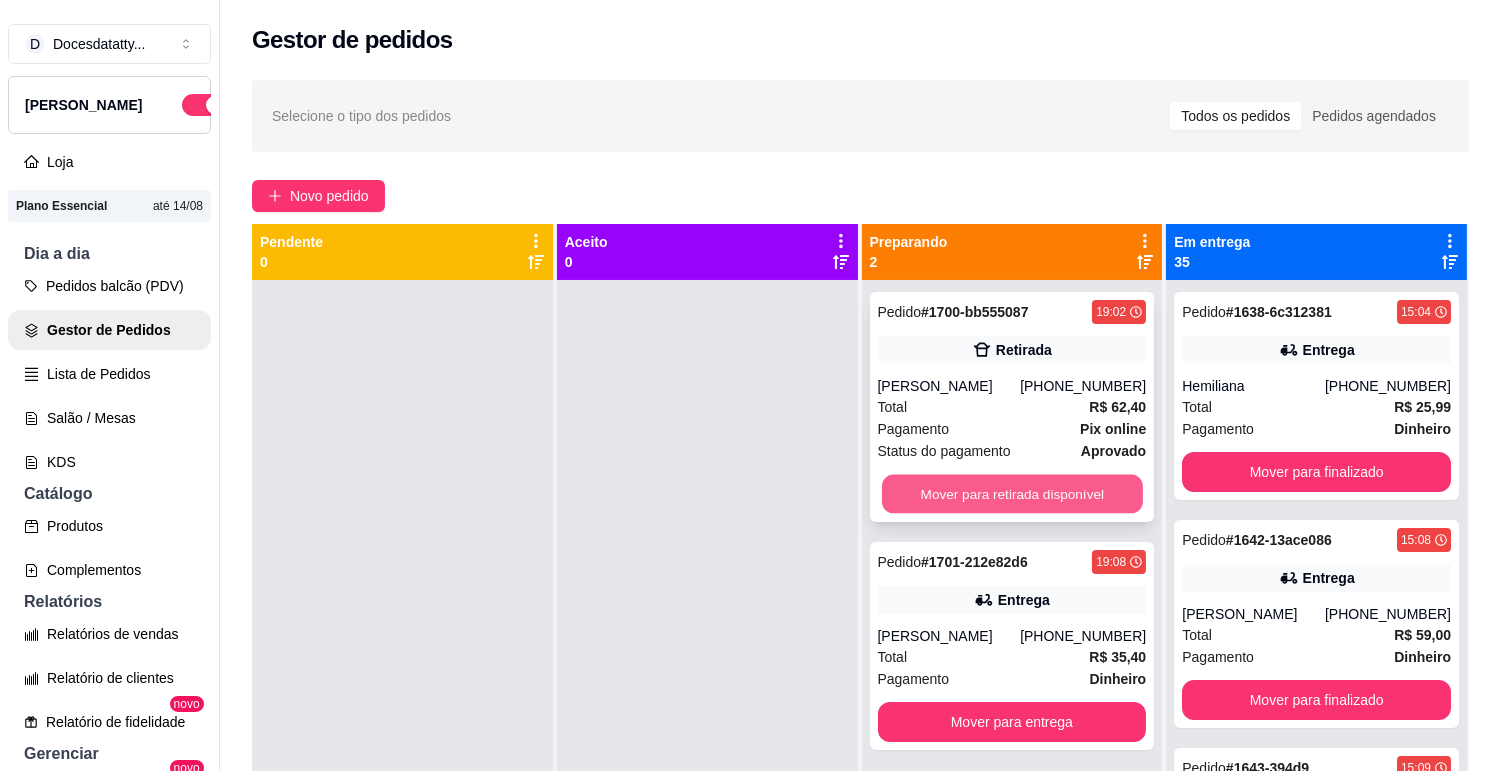 click on "Mover para retirada disponível" at bounding box center [1012, 494] 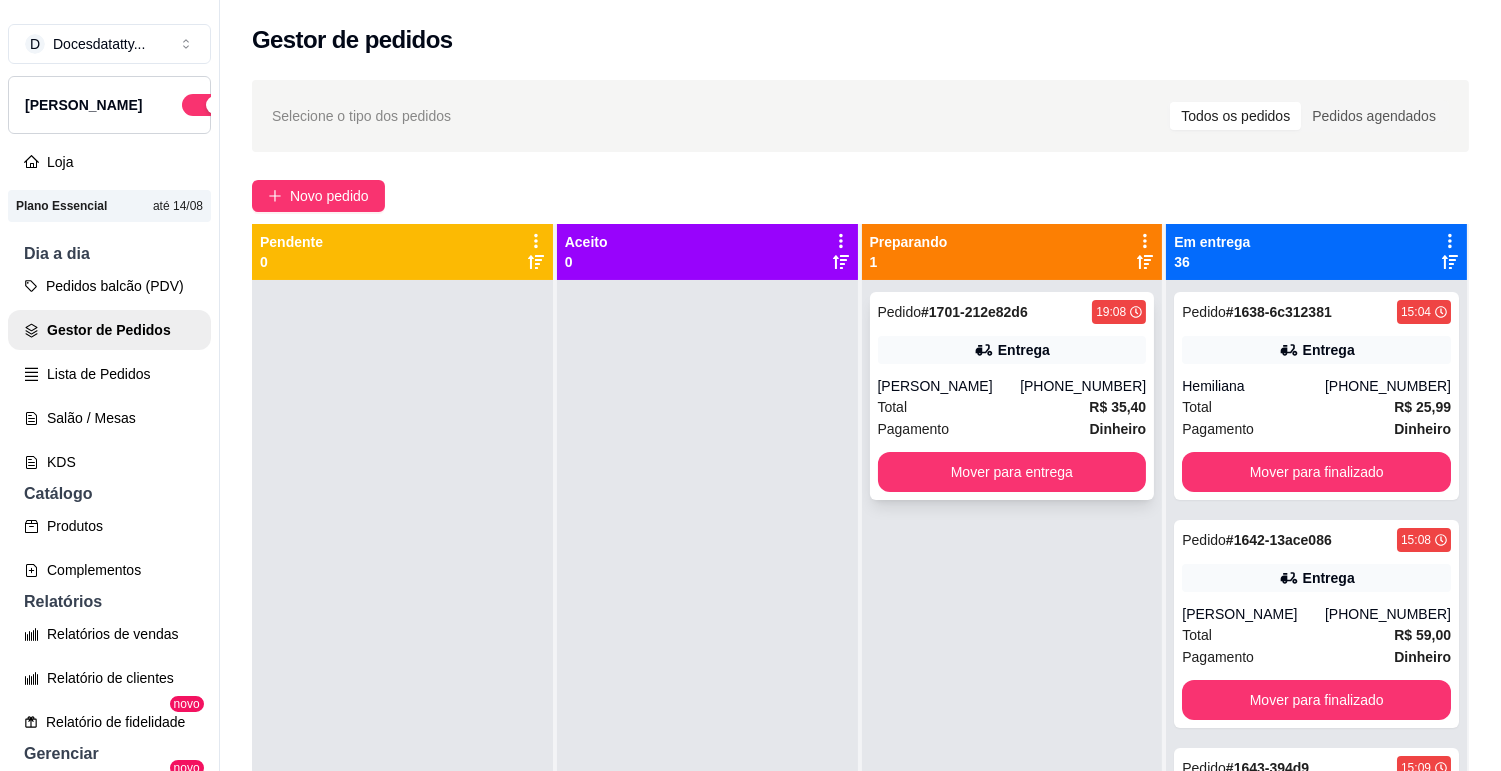 click on "Pedido  # 1701-212e82d6 19:08 Entrega Sabrina  (31) 98245-6945 Total R$ 35,40 Pagamento Dinheiro Mover para entrega" at bounding box center (1012, 396) 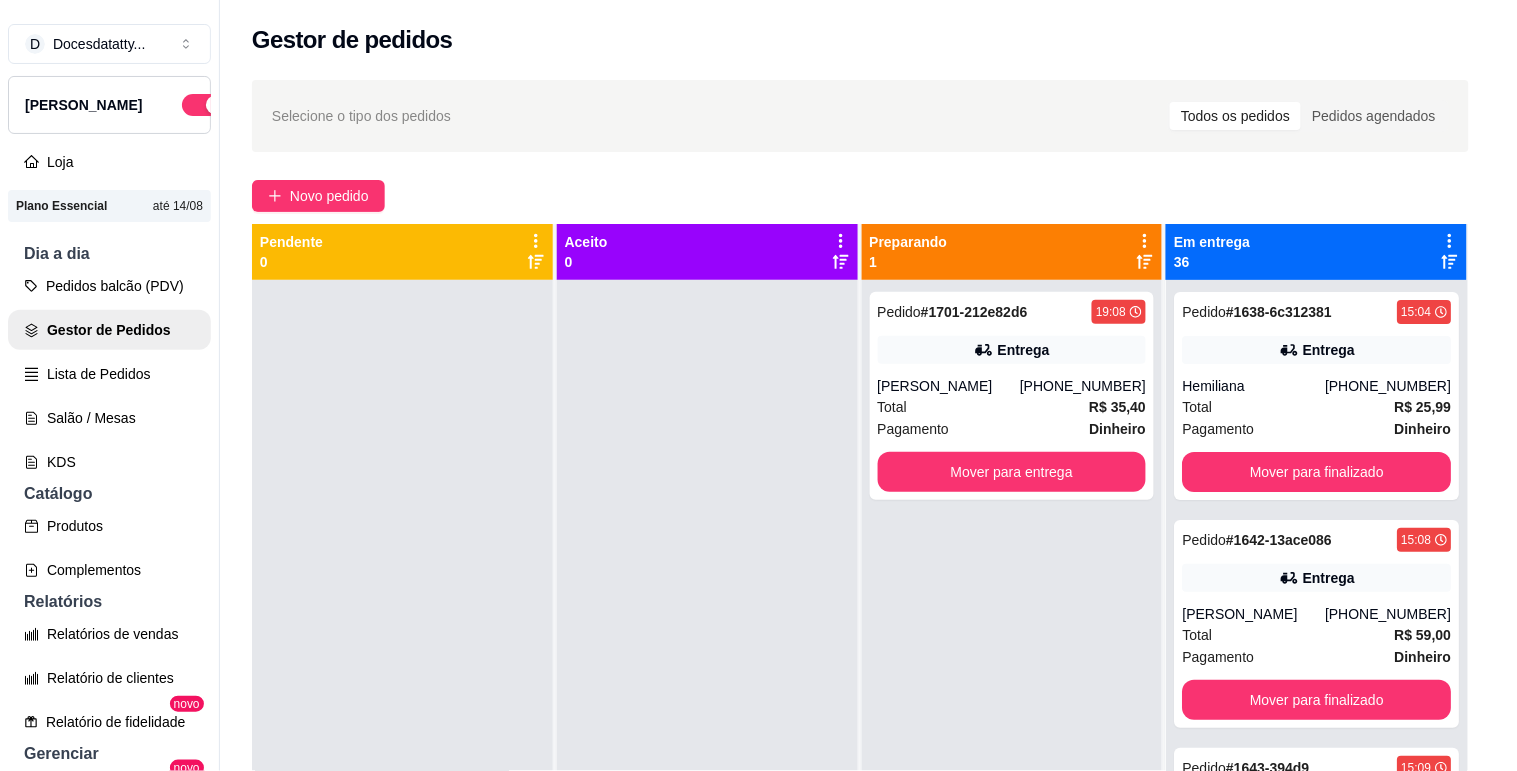 scroll, scrollTop: 111, scrollLeft: 0, axis: vertical 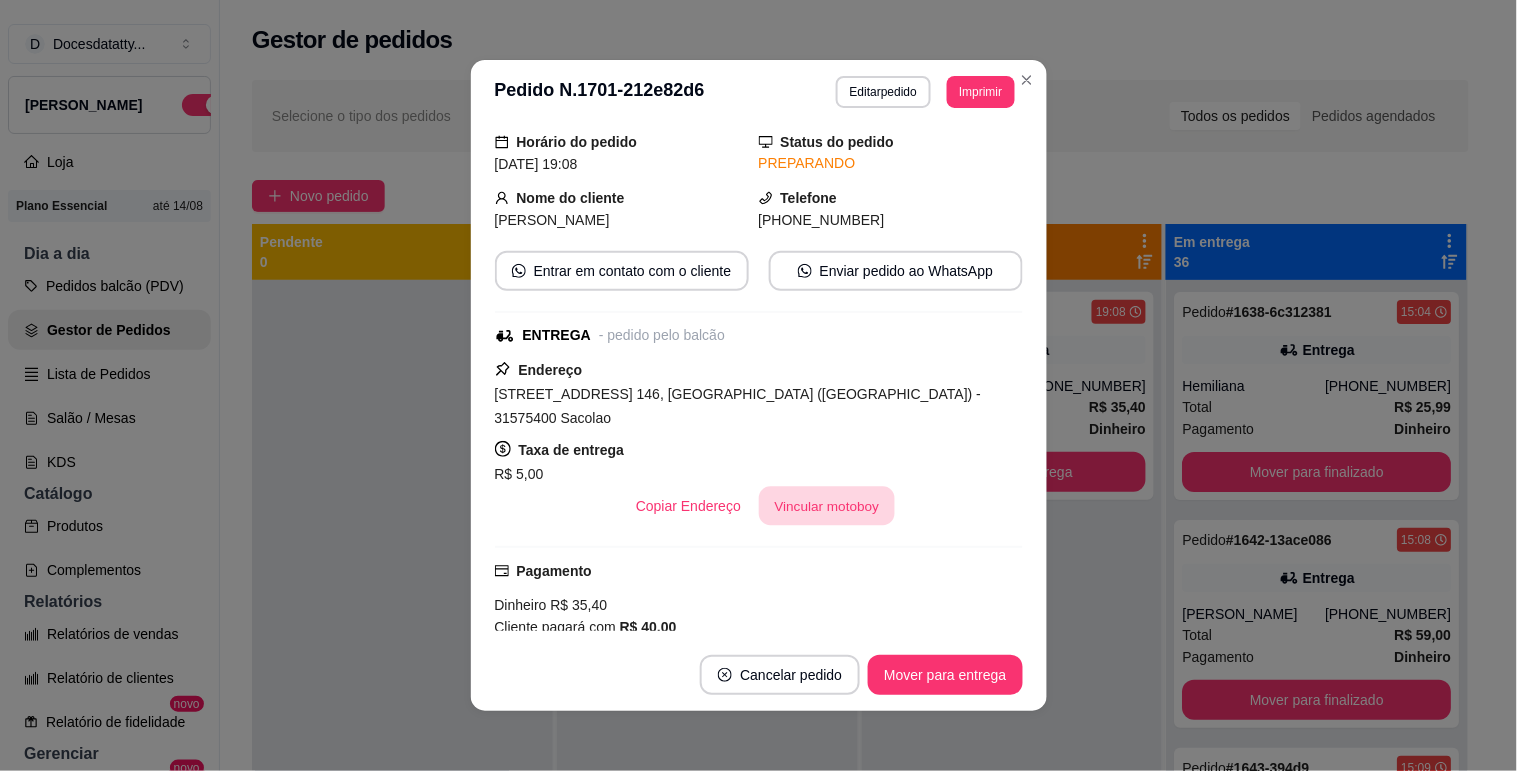click on "Vincular motoboy" at bounding box center (827, 506) 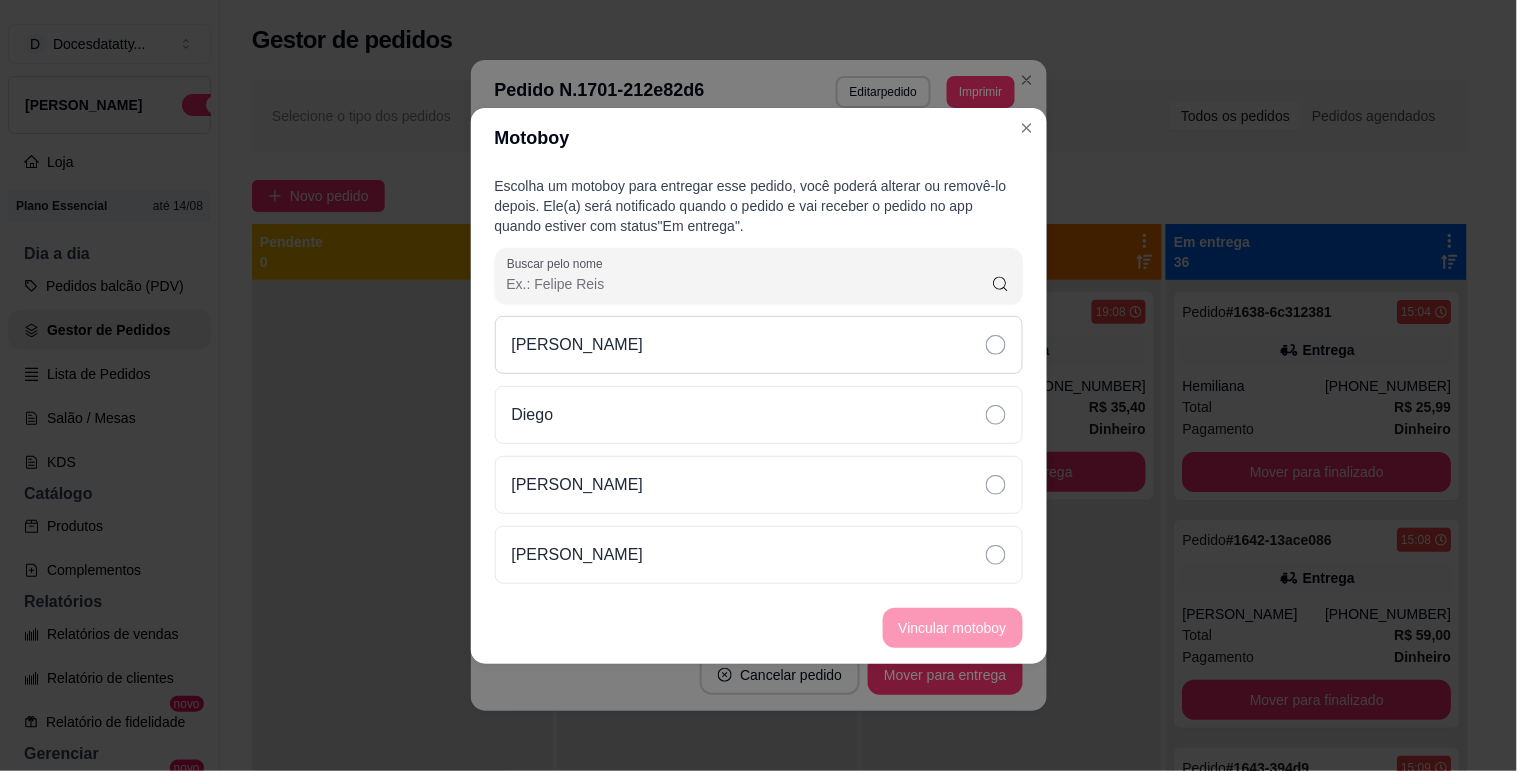 click on "[PERSON_NAME]" at bounding box center (578, 345) 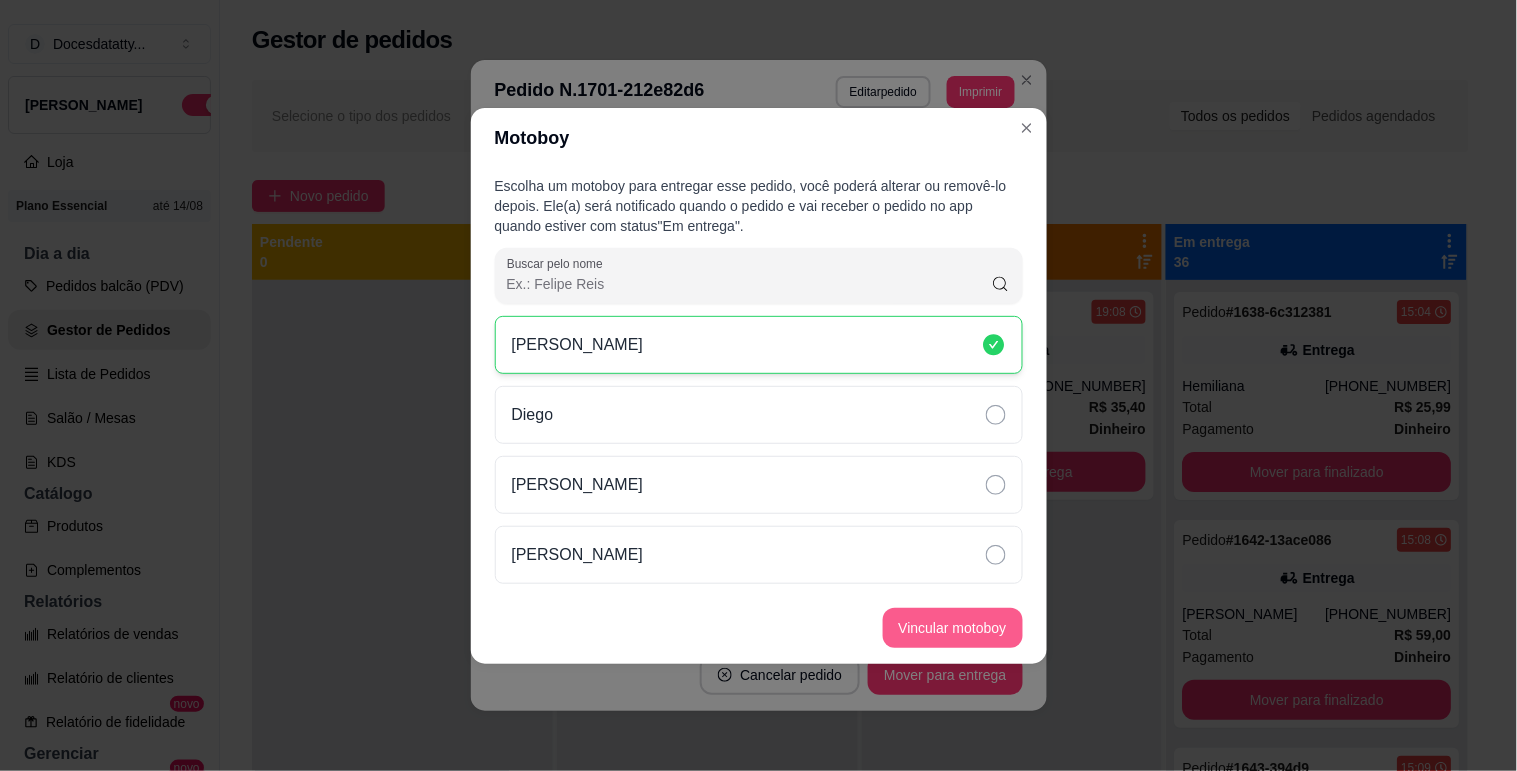 click on "Vincular motoboy" at bounding box center (953, 628) 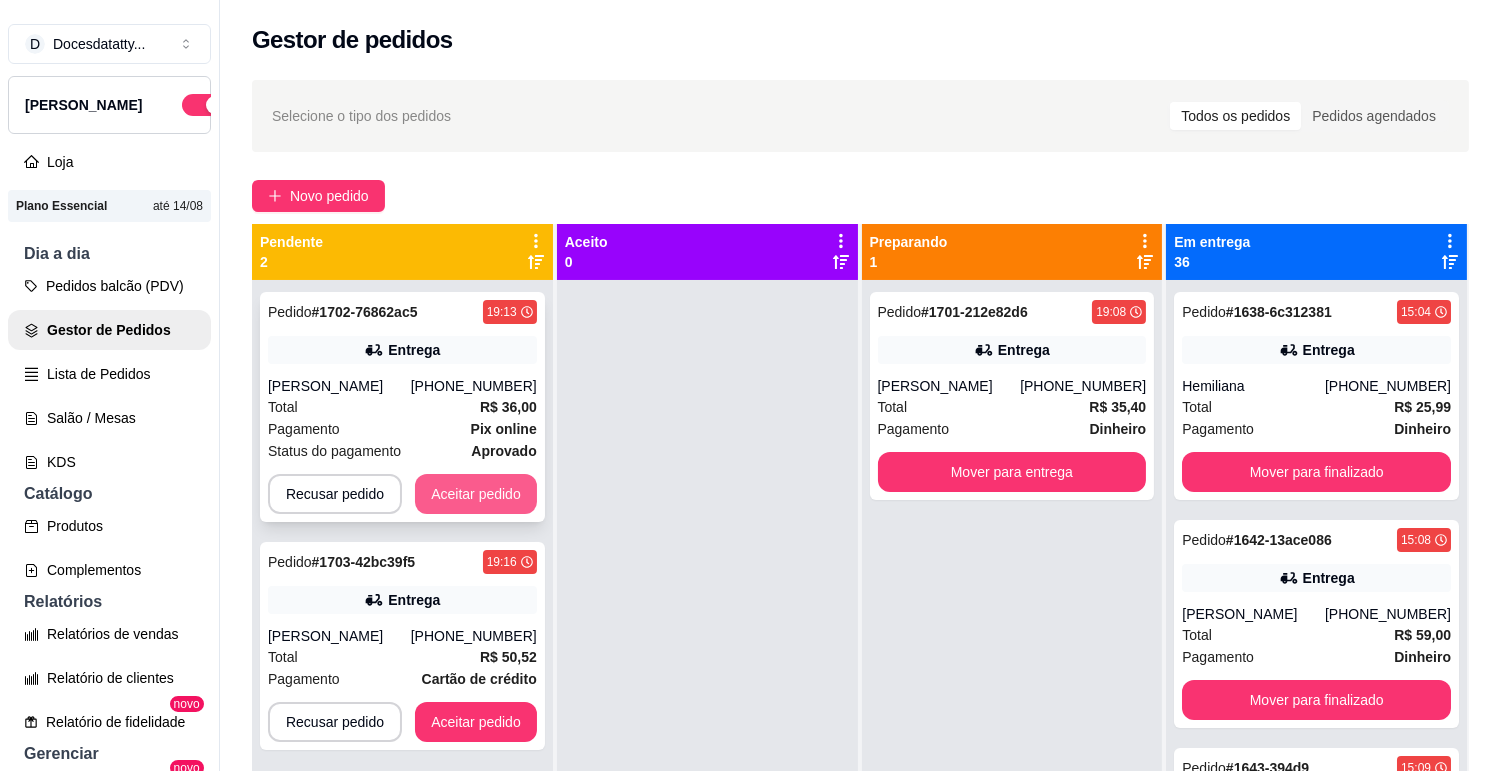 click on "Aceitar pedido" at bounding box center (476, 494) 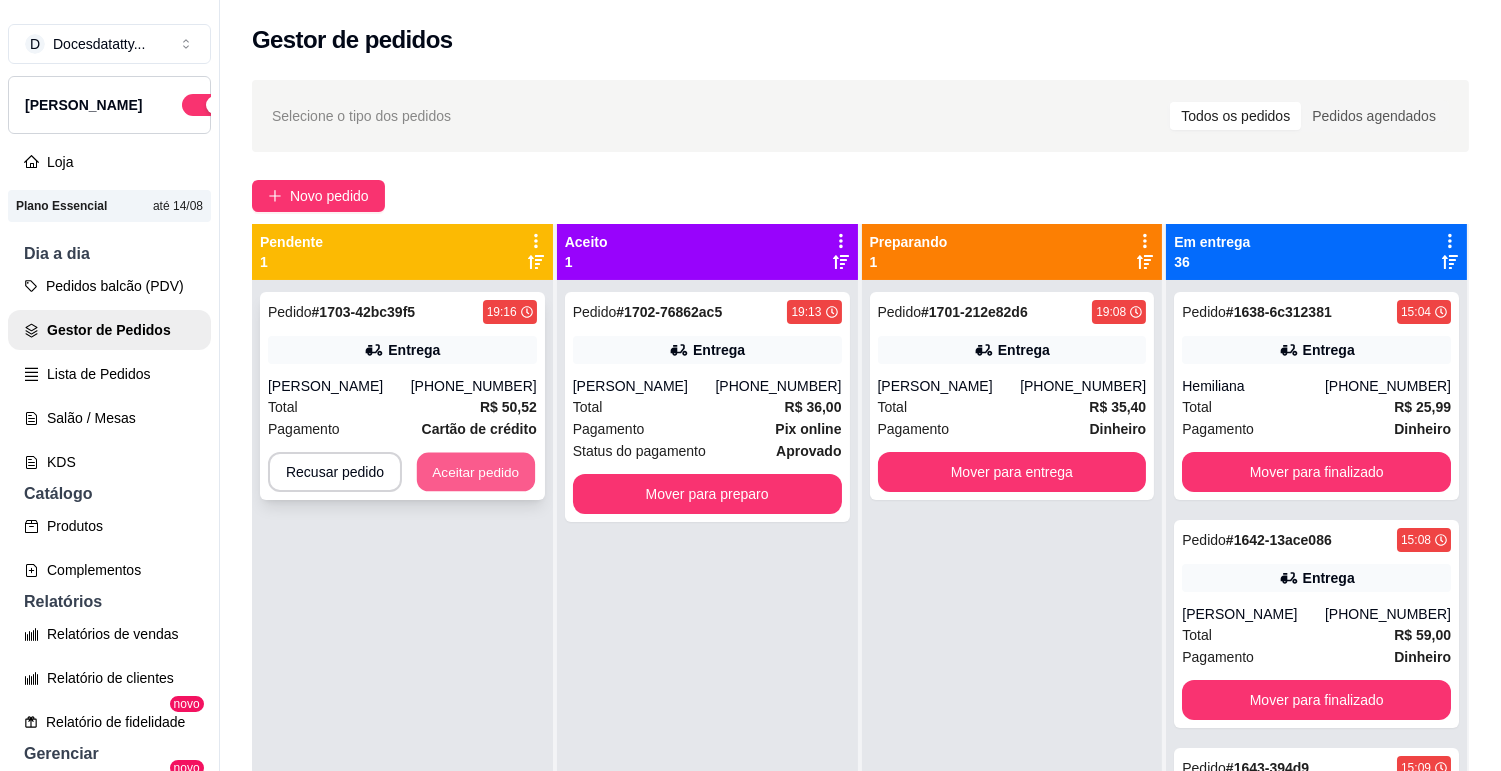 click on "Aceitar pedido" at bounding box center [476, 472] 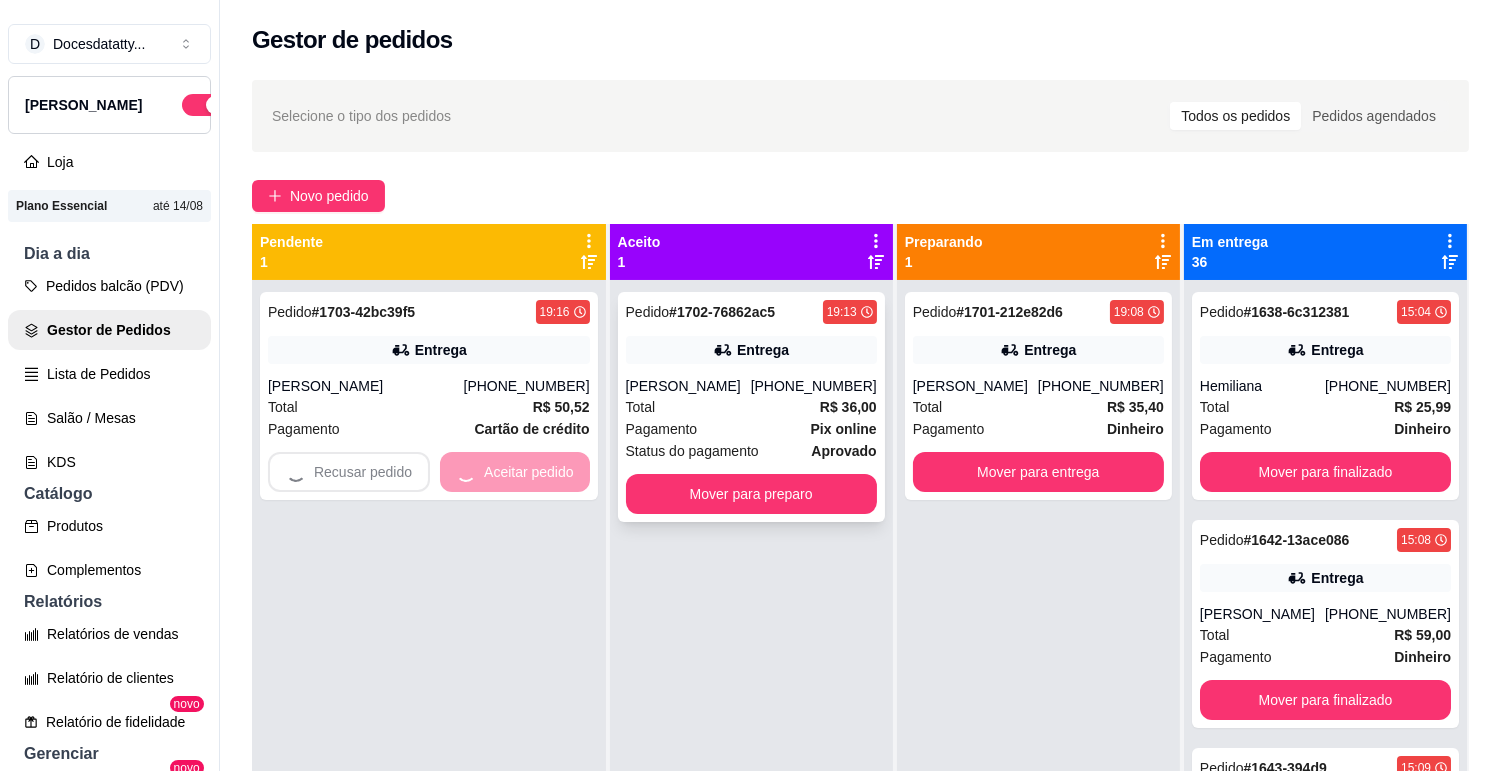 click on "Nicole" at bounding box center [688, 386] 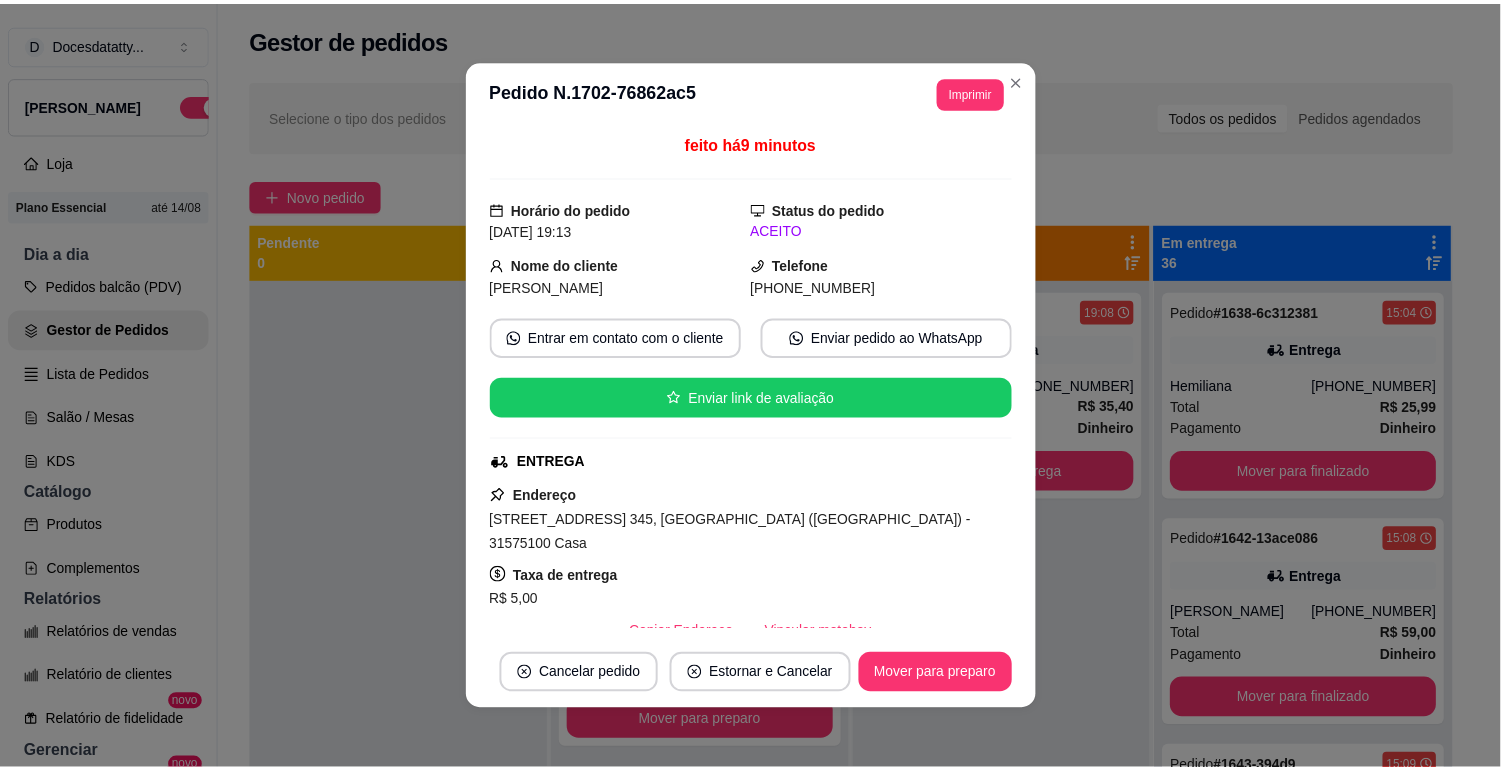 scroll, scrollTop: 111, scrollLeft: 0, axis: vertical 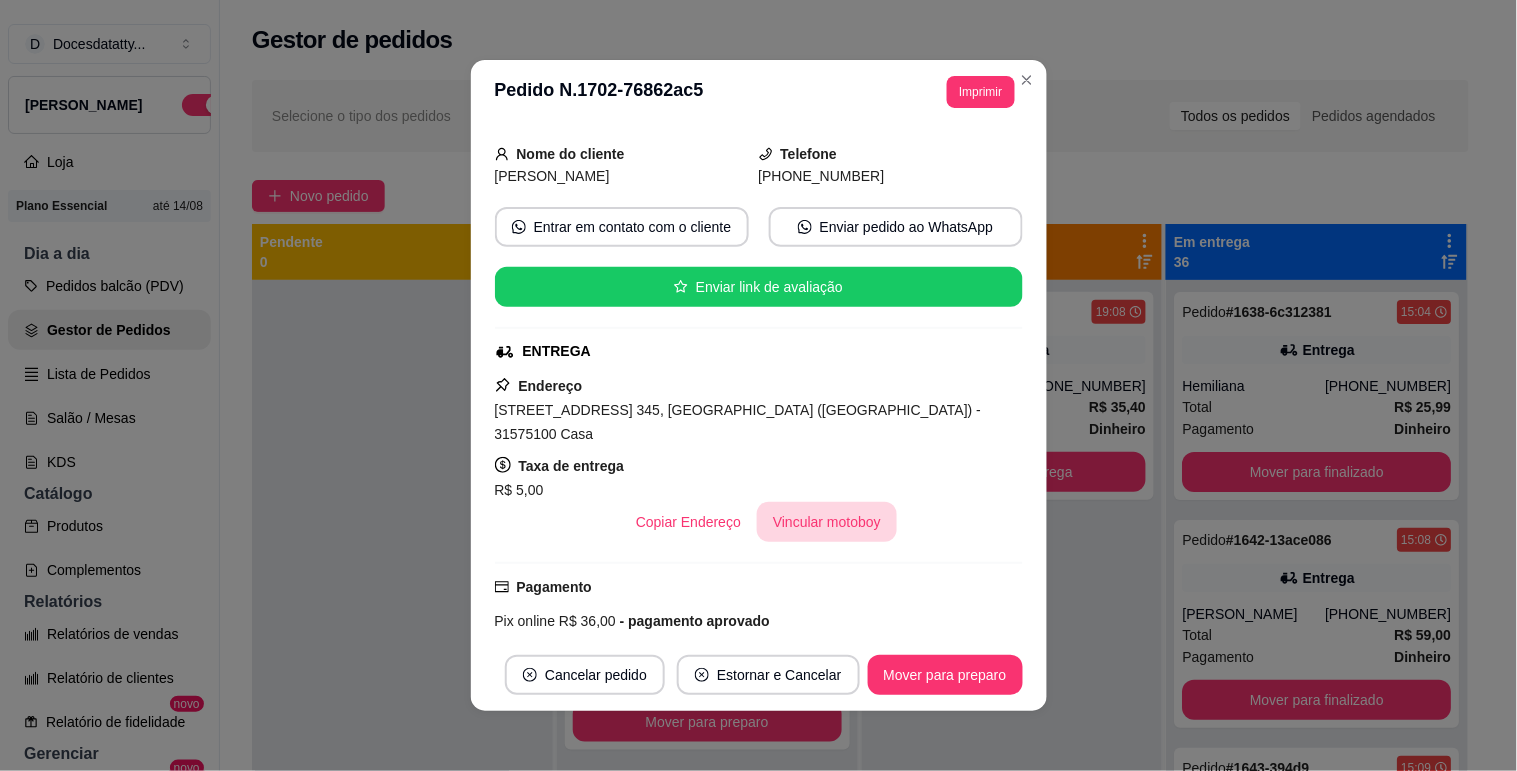 click on "Vincular motoboy" at bounding box center (827, 522) 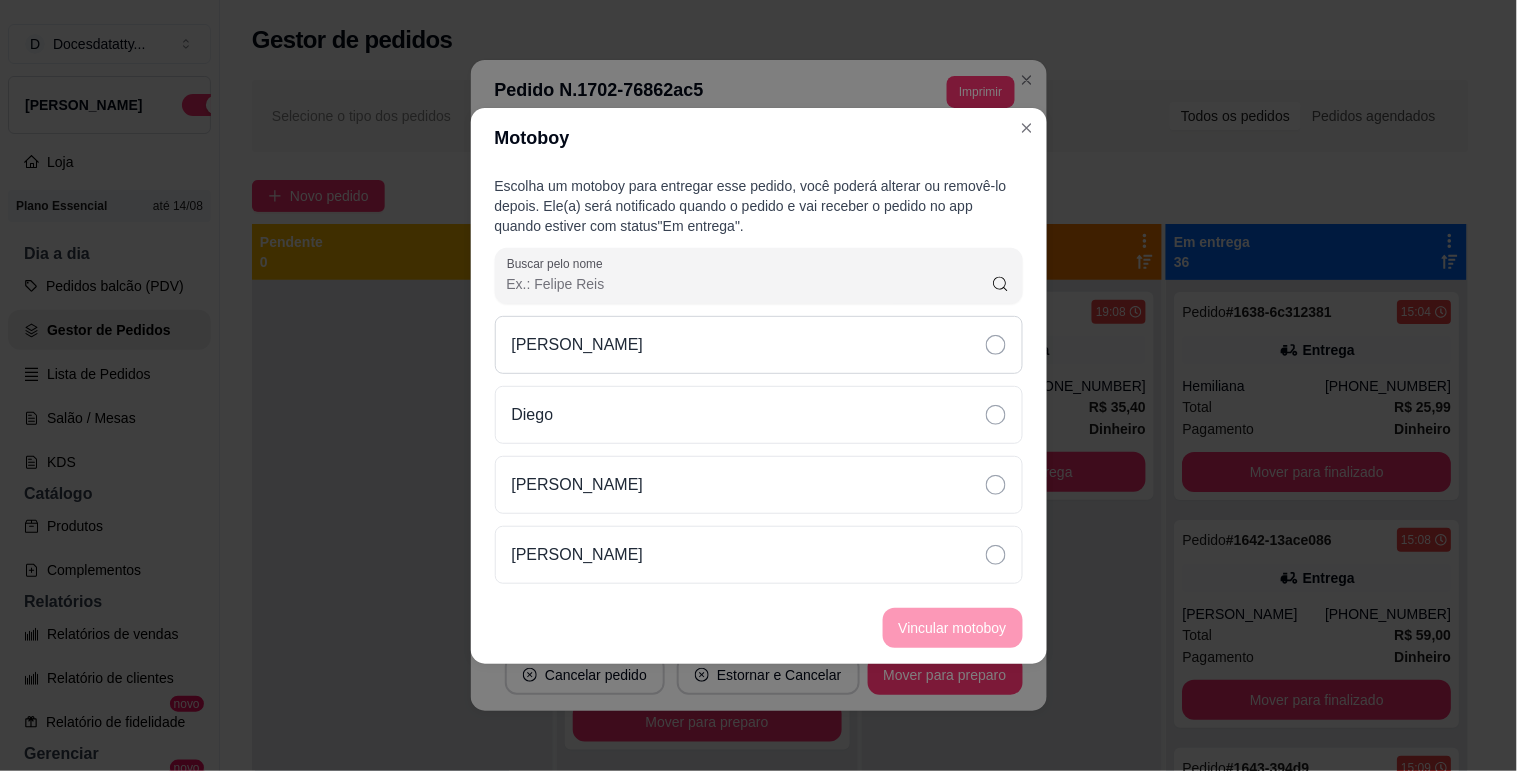 click on "[PERSON_NAME]" at bounding box center (578, 345) 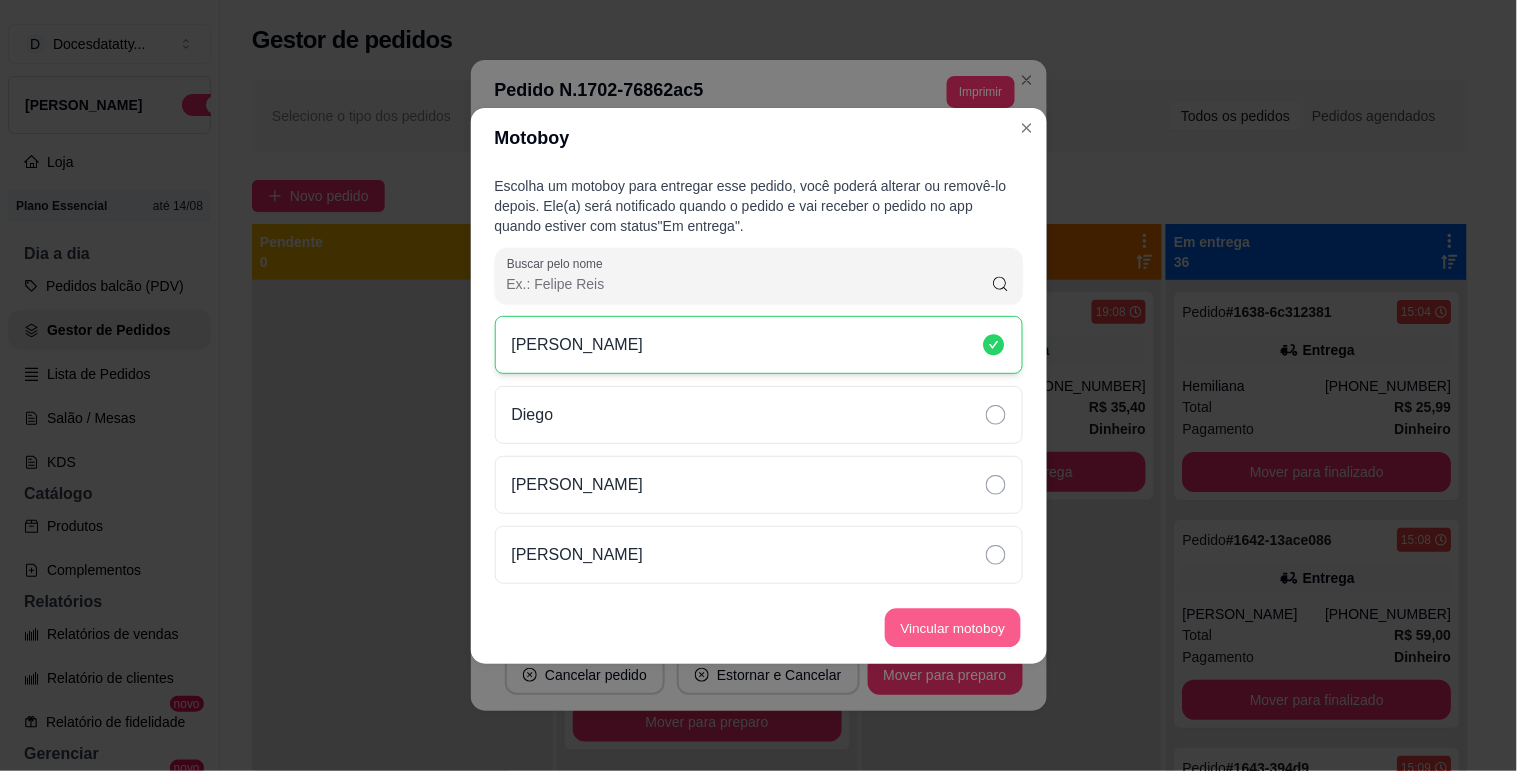 click on "Vincular motoboy" at bounding box center [953, 627] 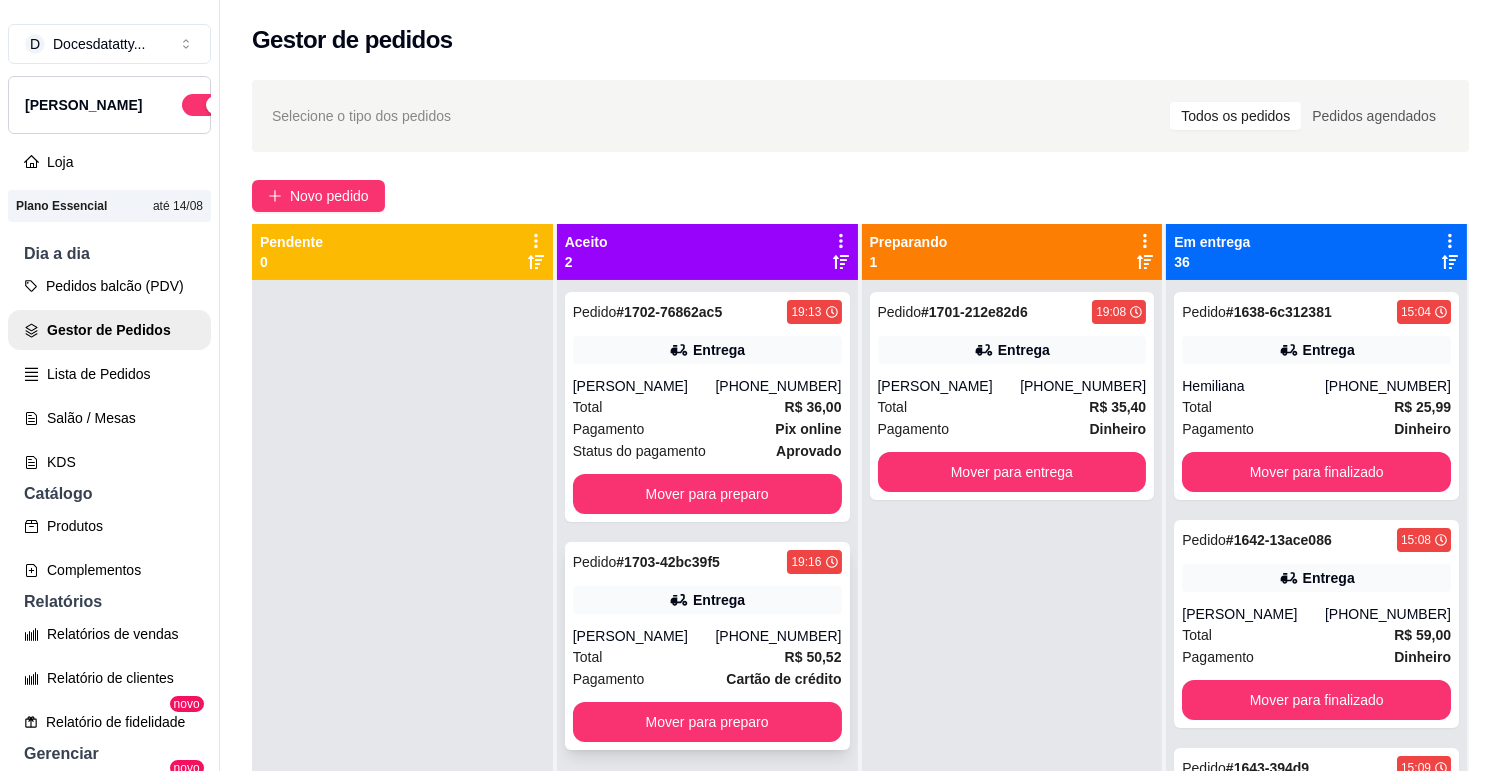 click on "Pedido  # 1703-42bc39f5 19:16" at bounding box center (707, 562) 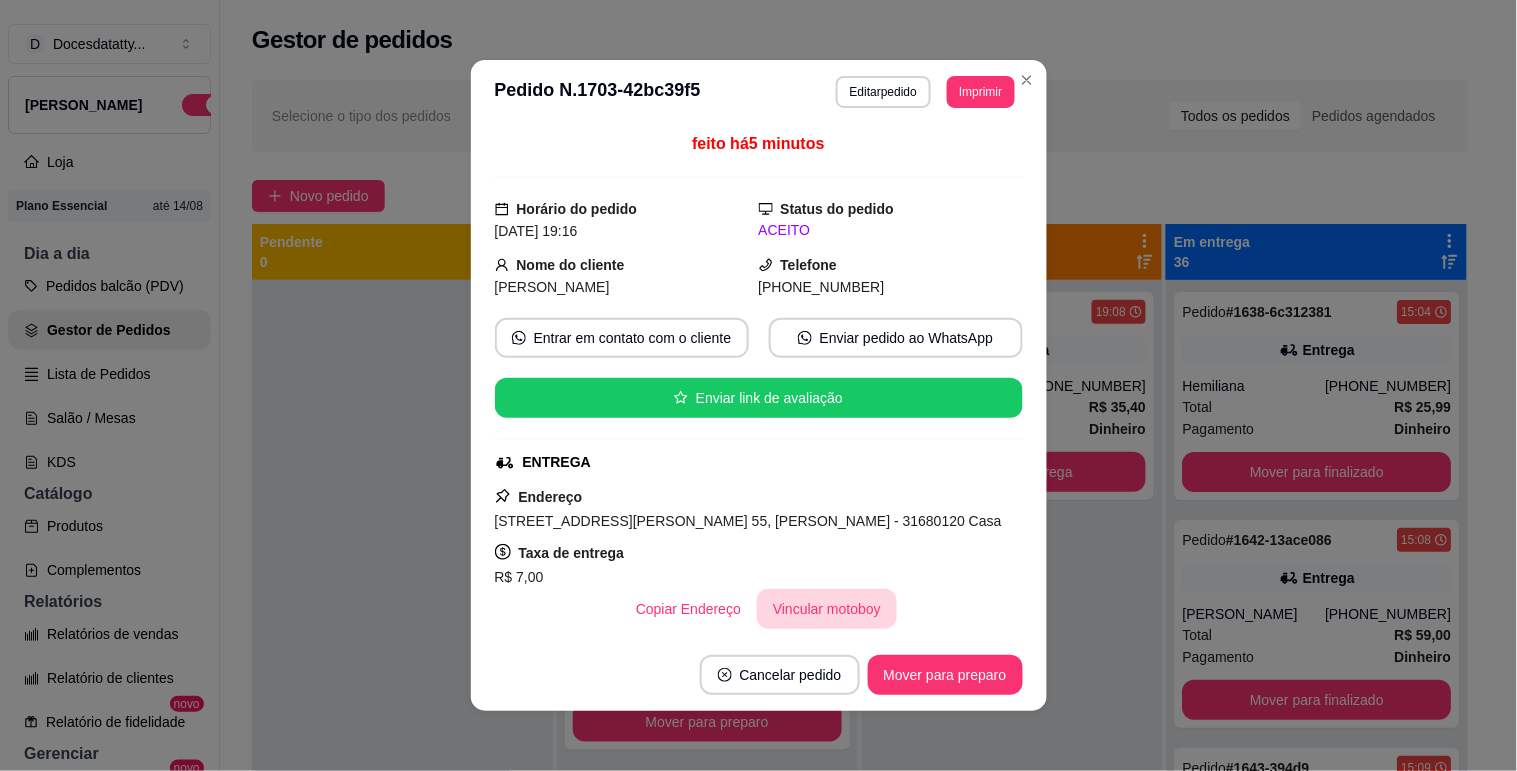 click on "Vincular motoboy" at bounding box center (827, 609) 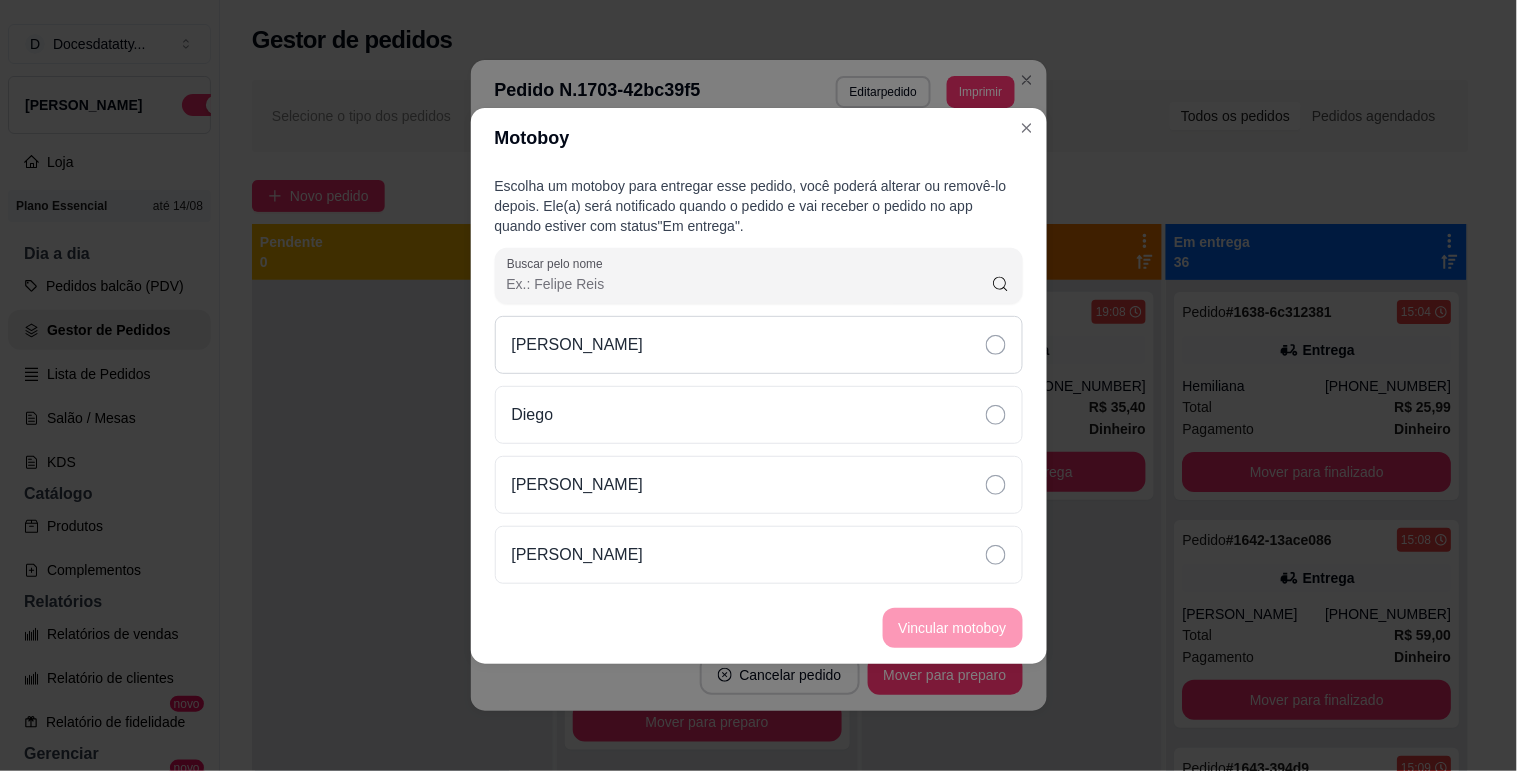 click on "[PERSON_NAME]" at bounding box center [578, 345] 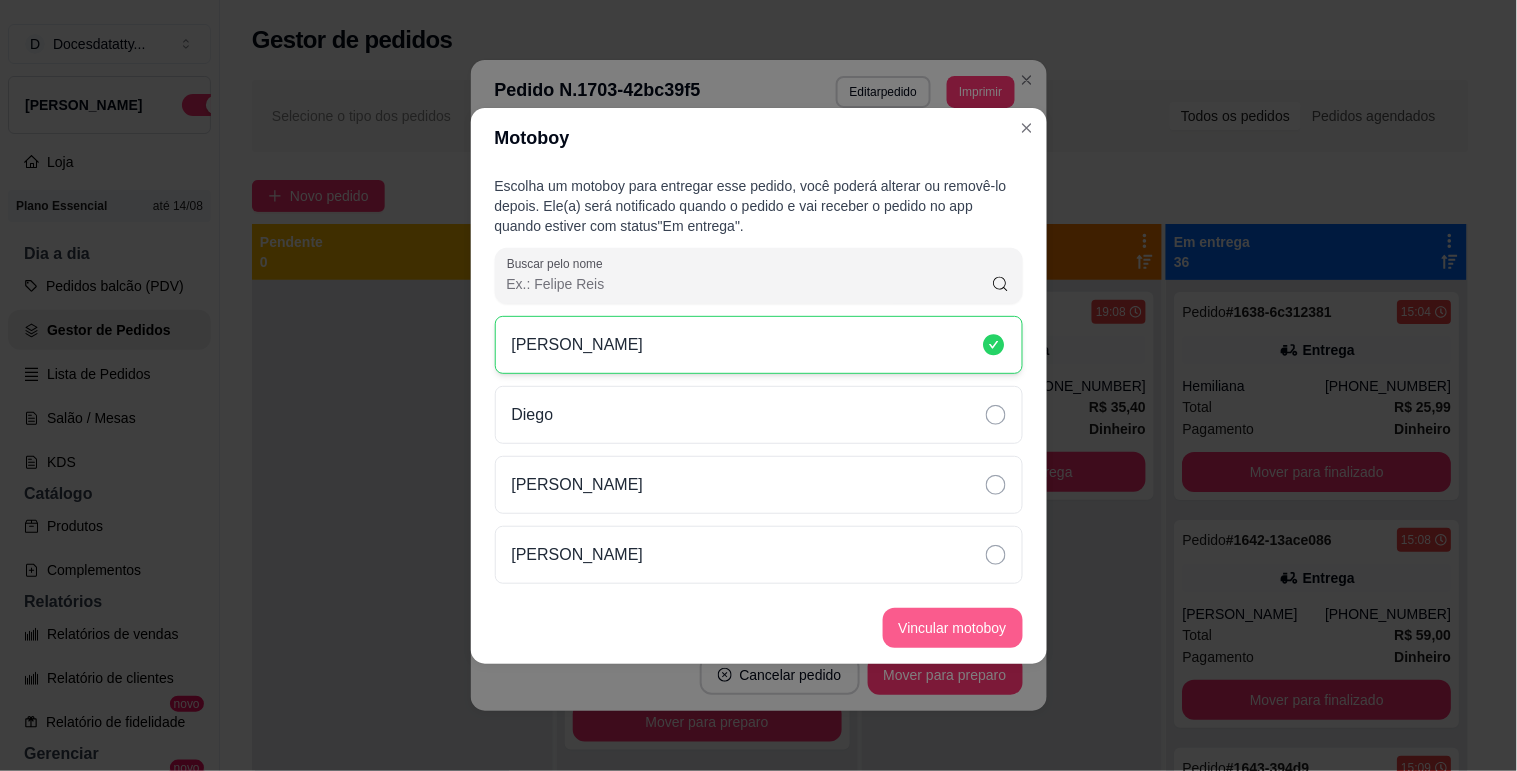 click on "Vincular motoboy" at bounding box center [953, 628] 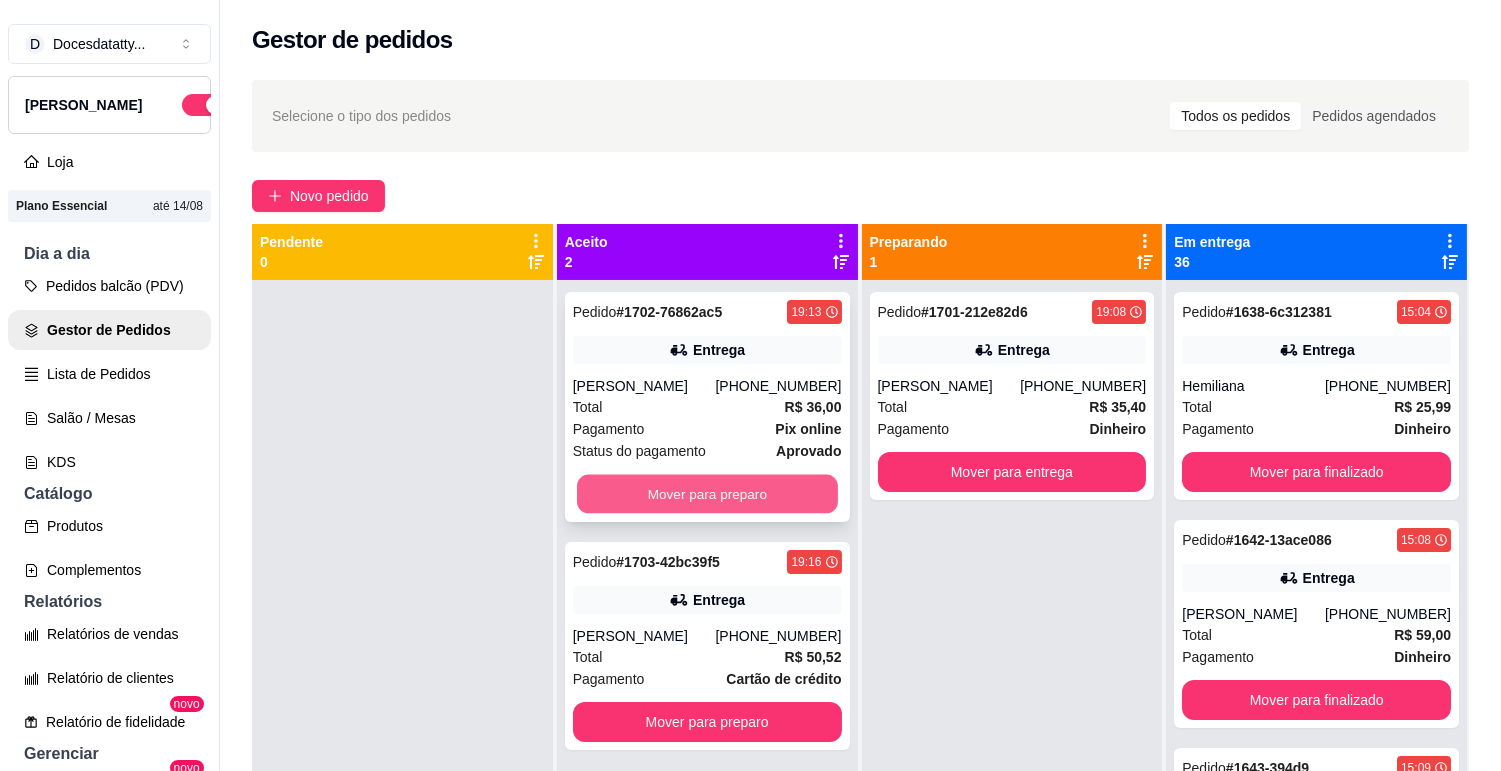 click on "Mover para preparo" at bounding box center (707, 494) 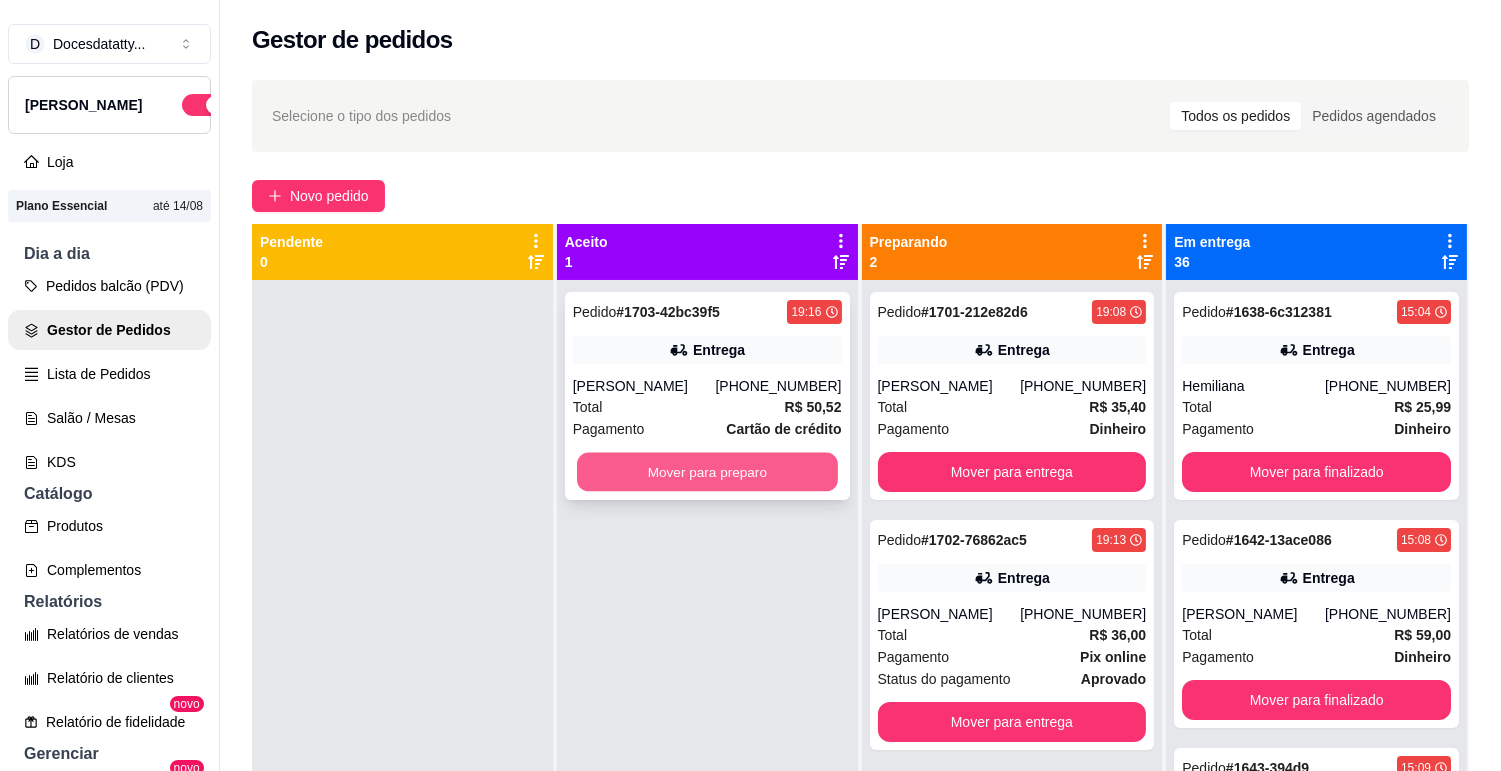 click on "Mover para preparo" at bounding box center (707, 472) 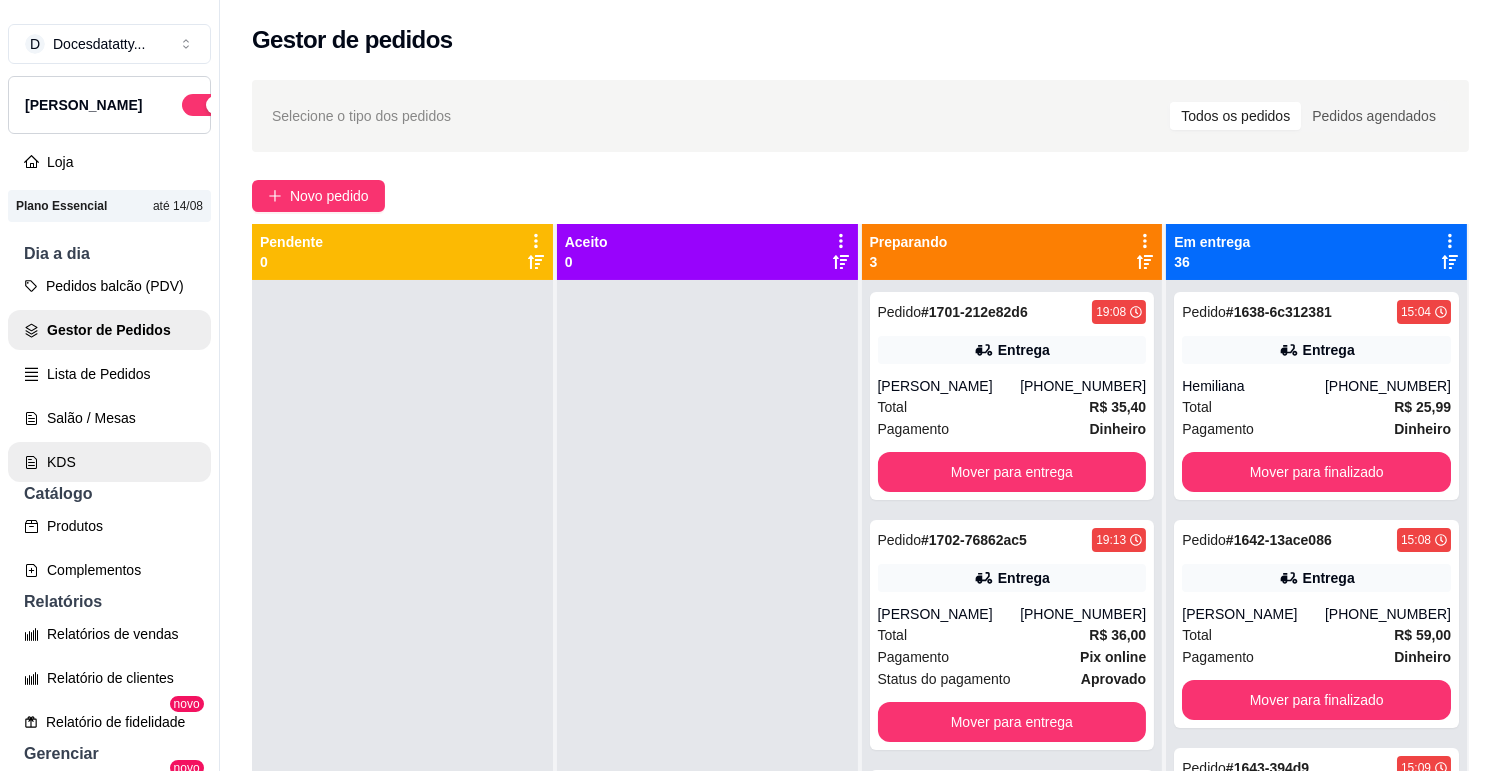 click on "Produtos" at bounding box center (109, 526) 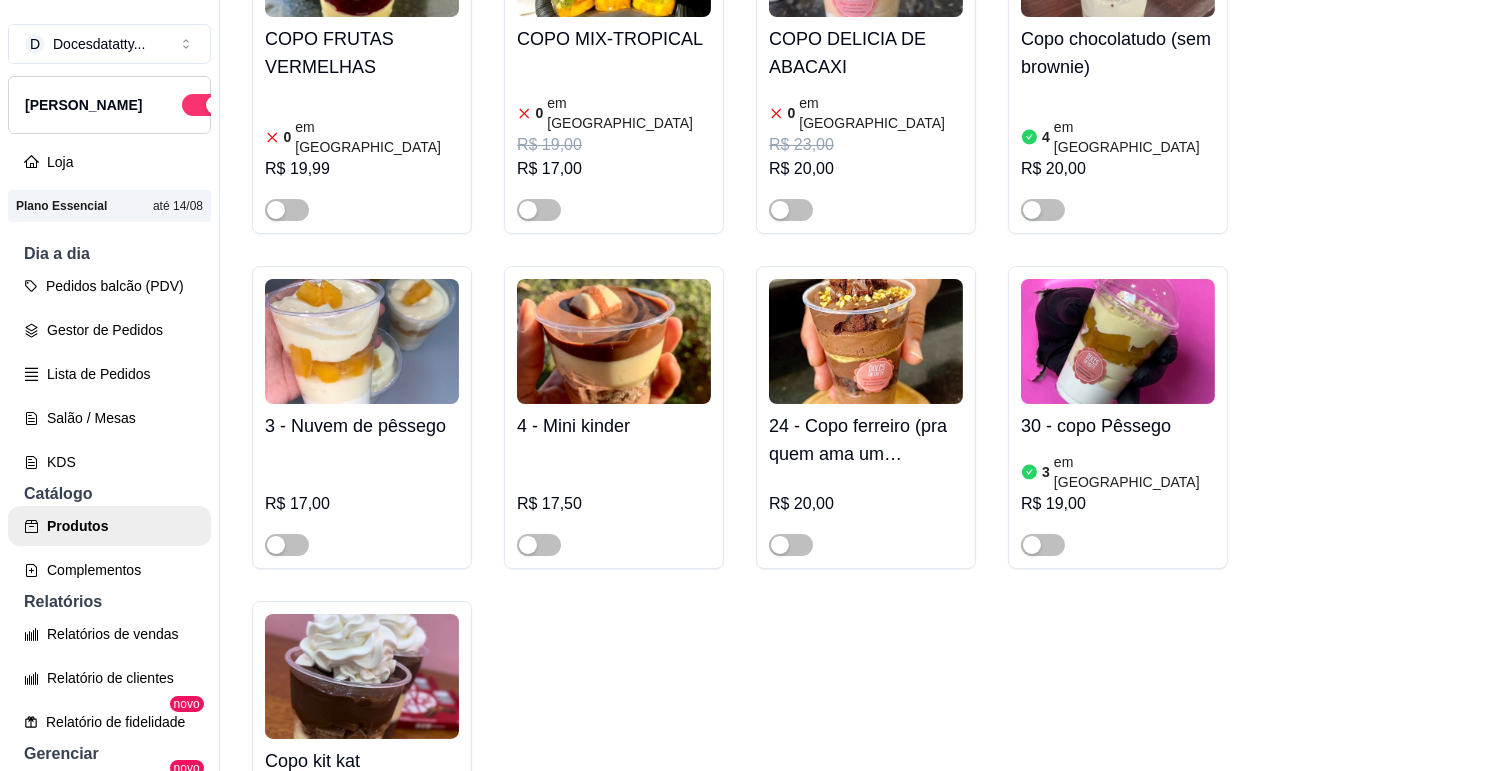 scroll, scrollTop: 6000, scrollLeft: 0, axis: vertical 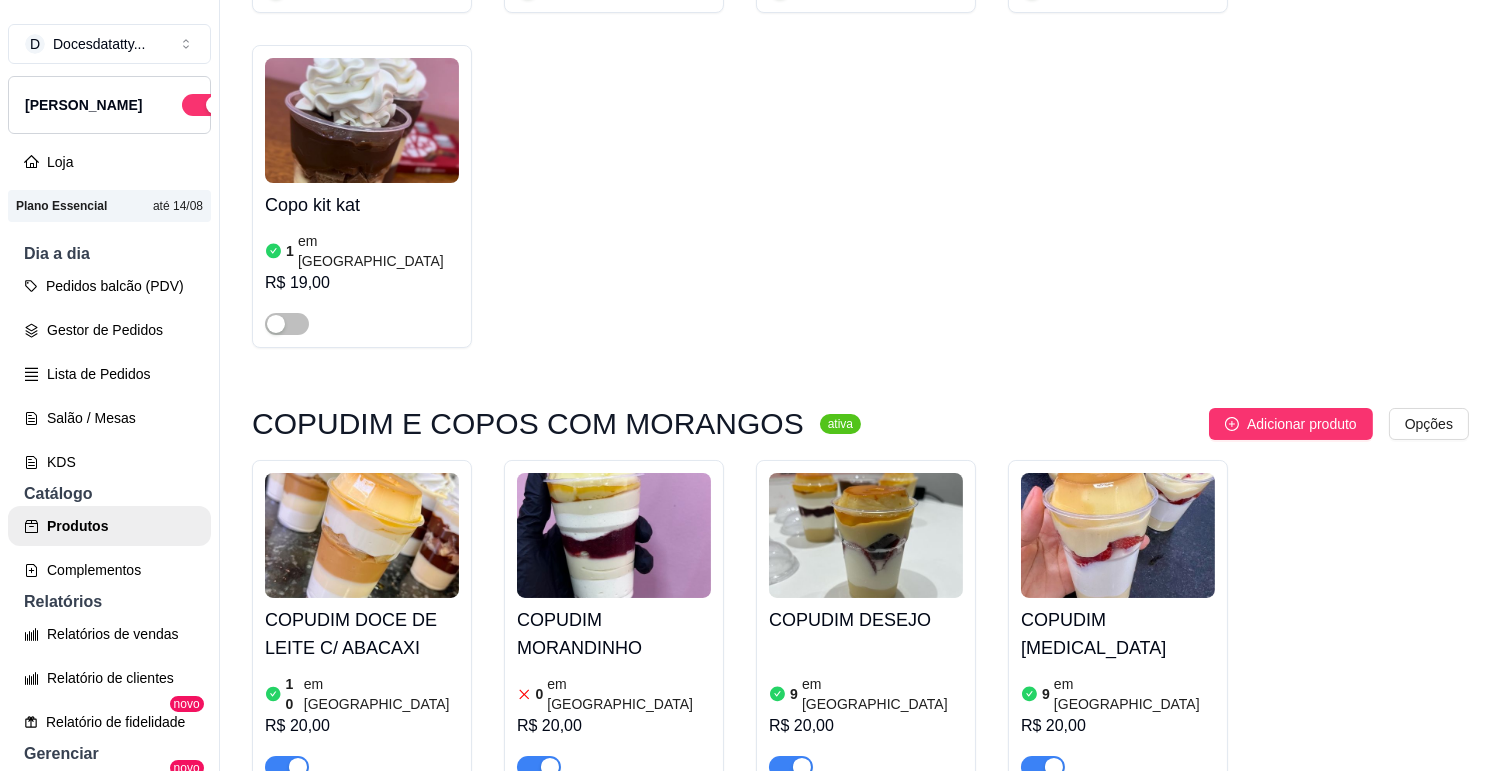 click at bounding box center (539, 767) 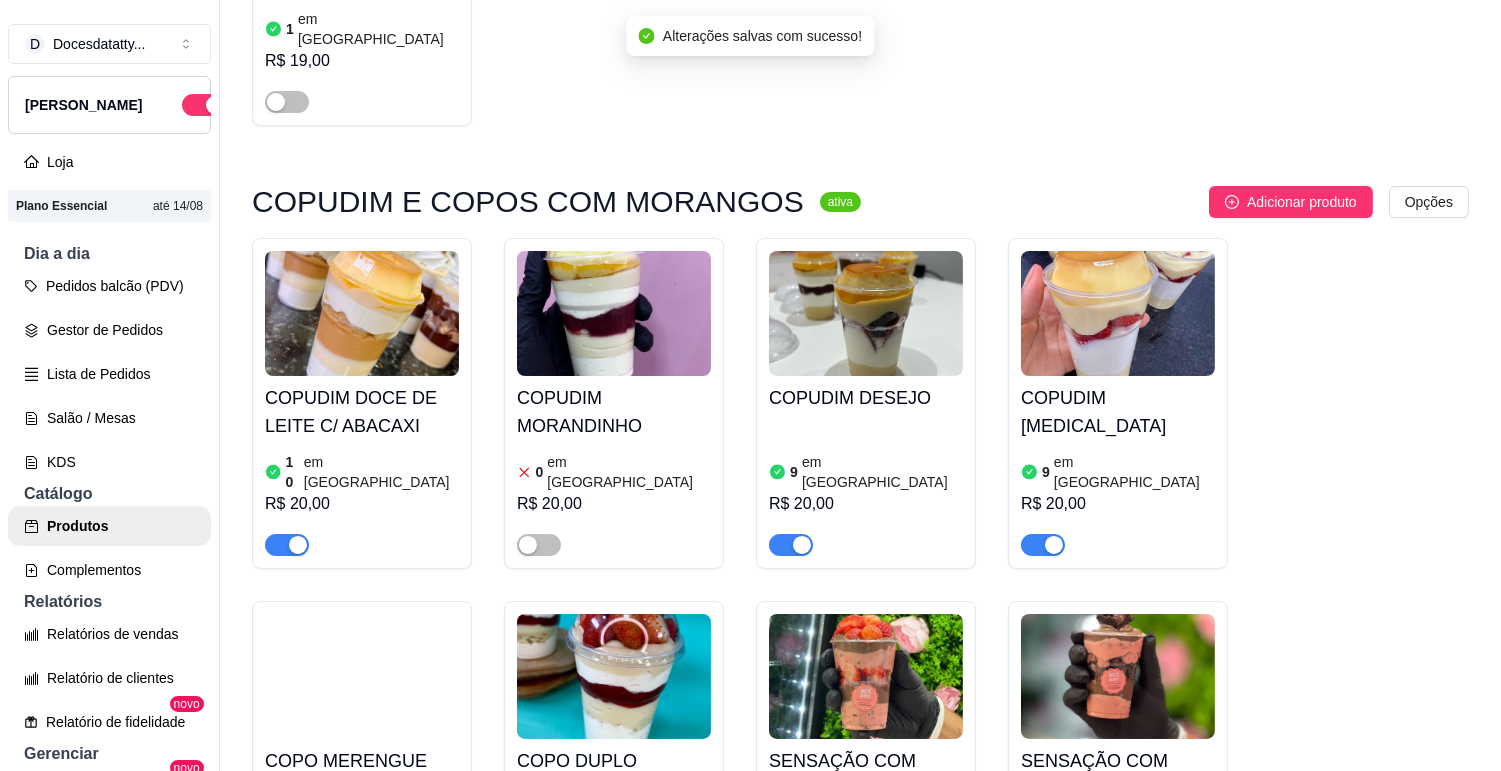 scroll, scrollTop: 6444, scrollLeft: 0, axis: vertical 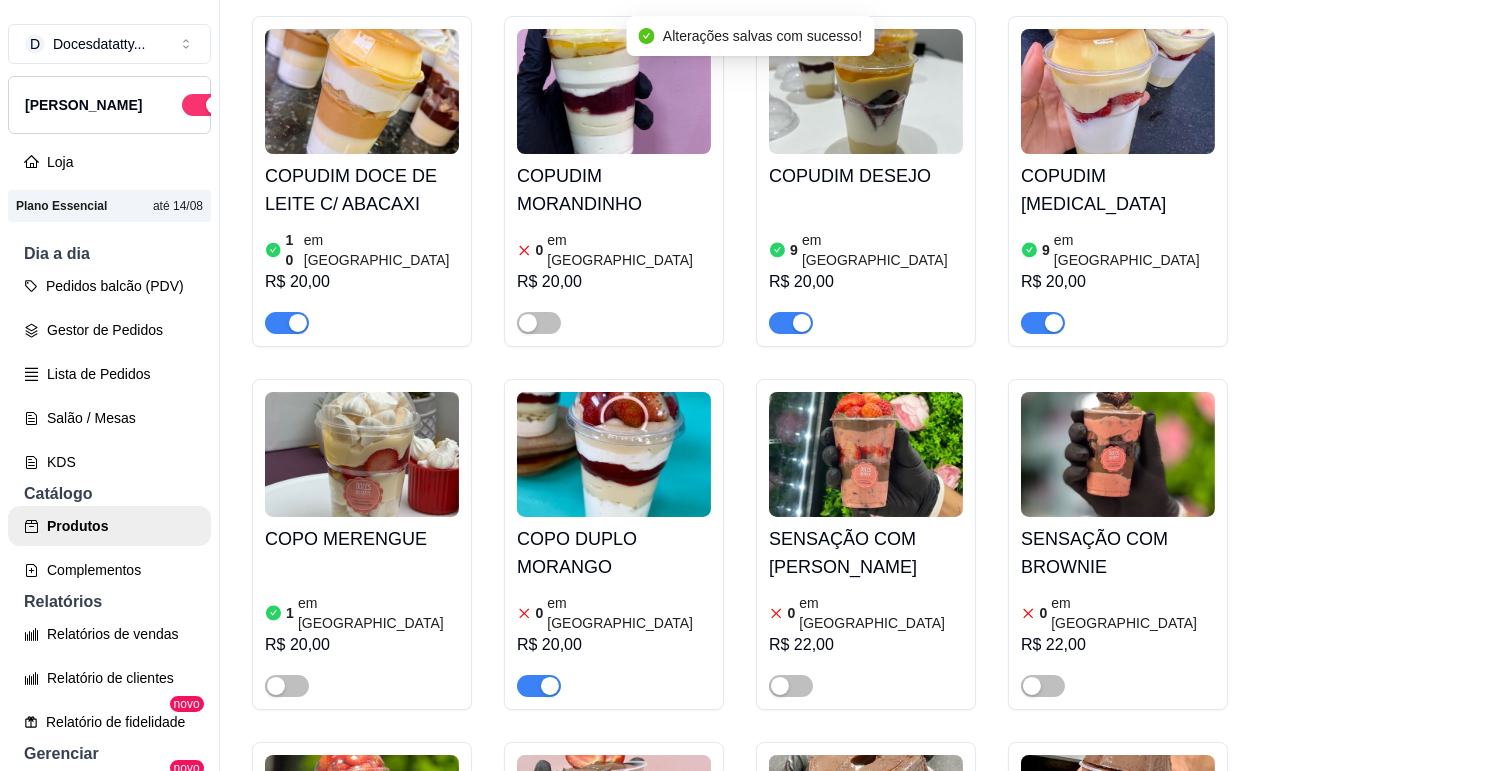 click at bounding box center (539, 686) 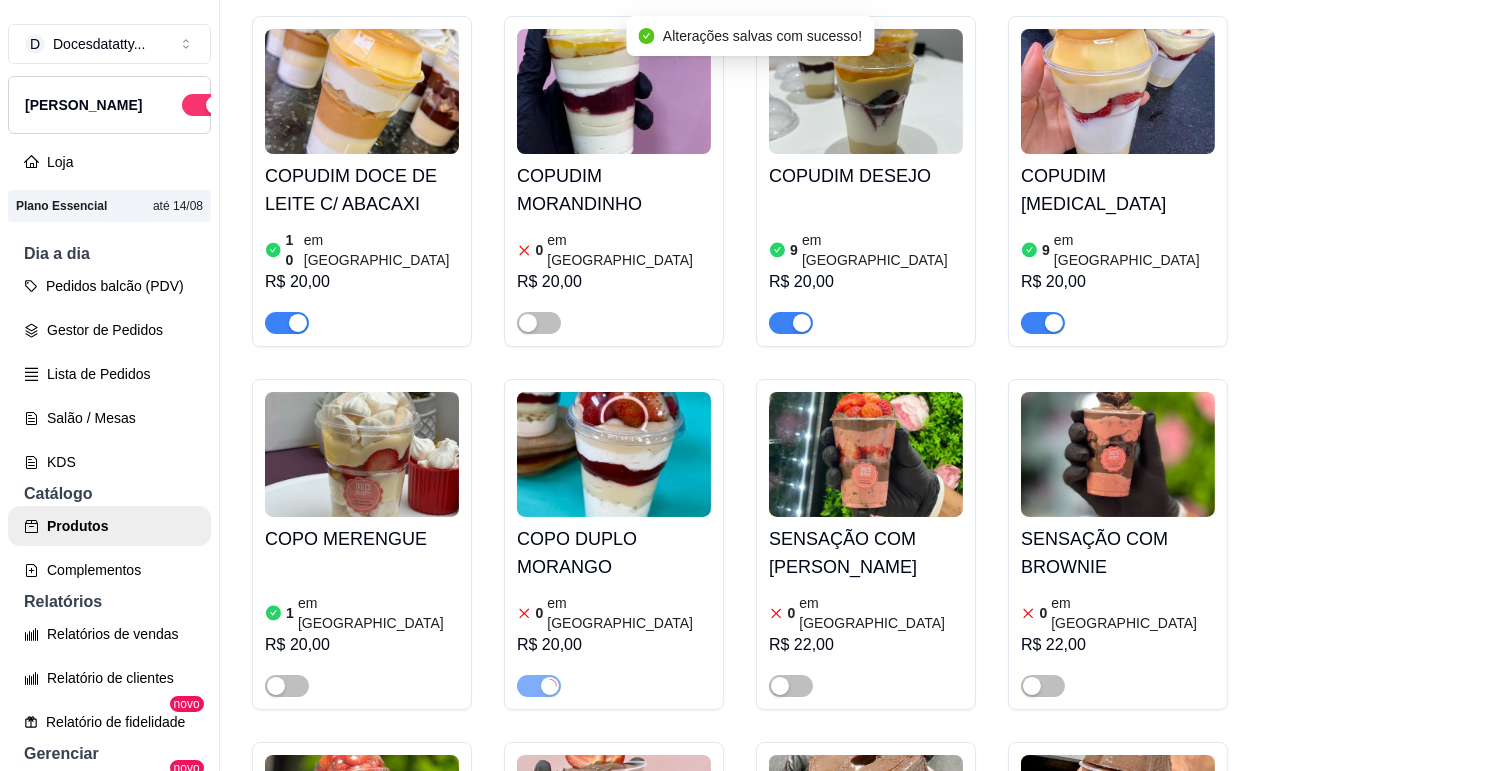 scroll, scrollTop: 6222, scrollLeft: 0, axis: vertical 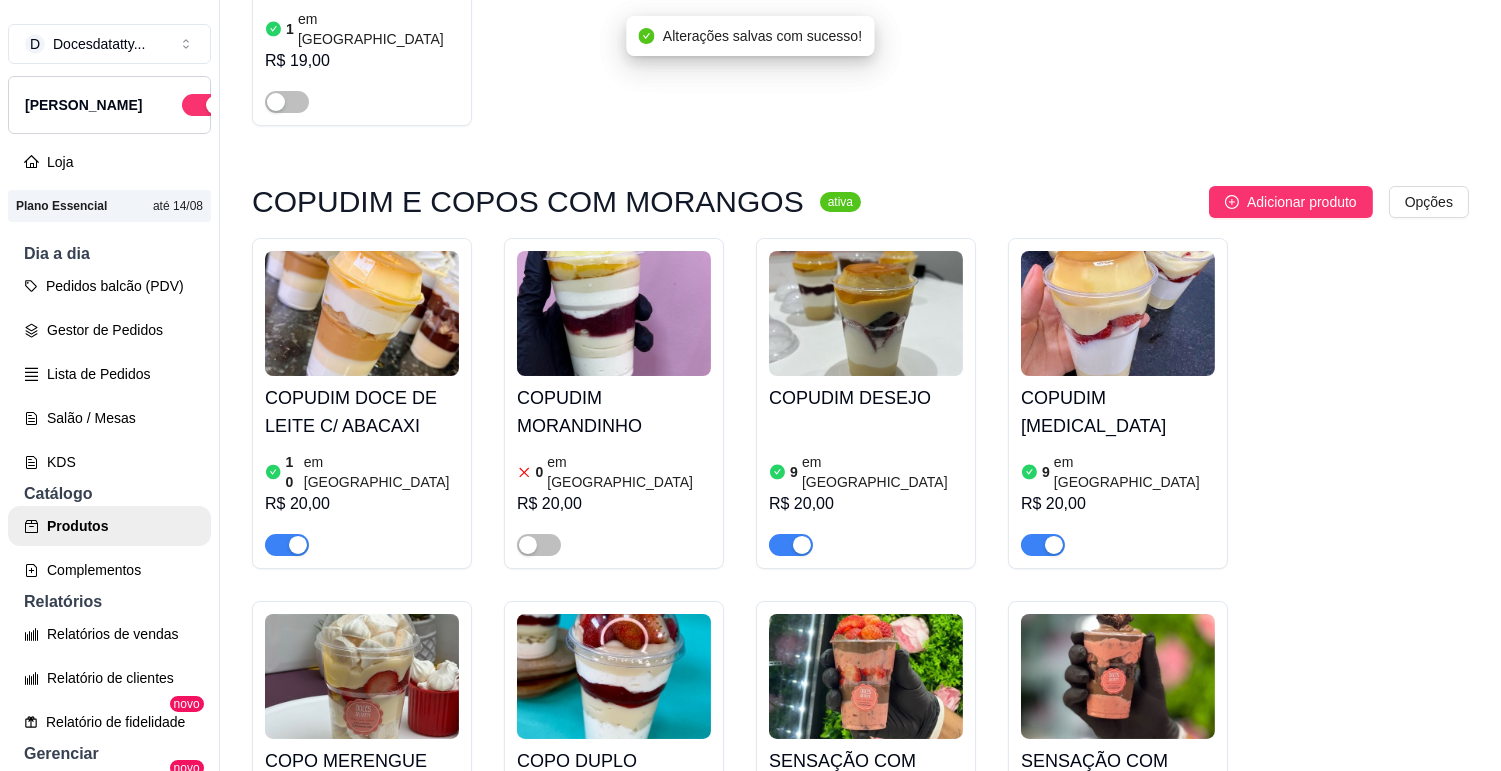 click at bounding box center (791, 545) 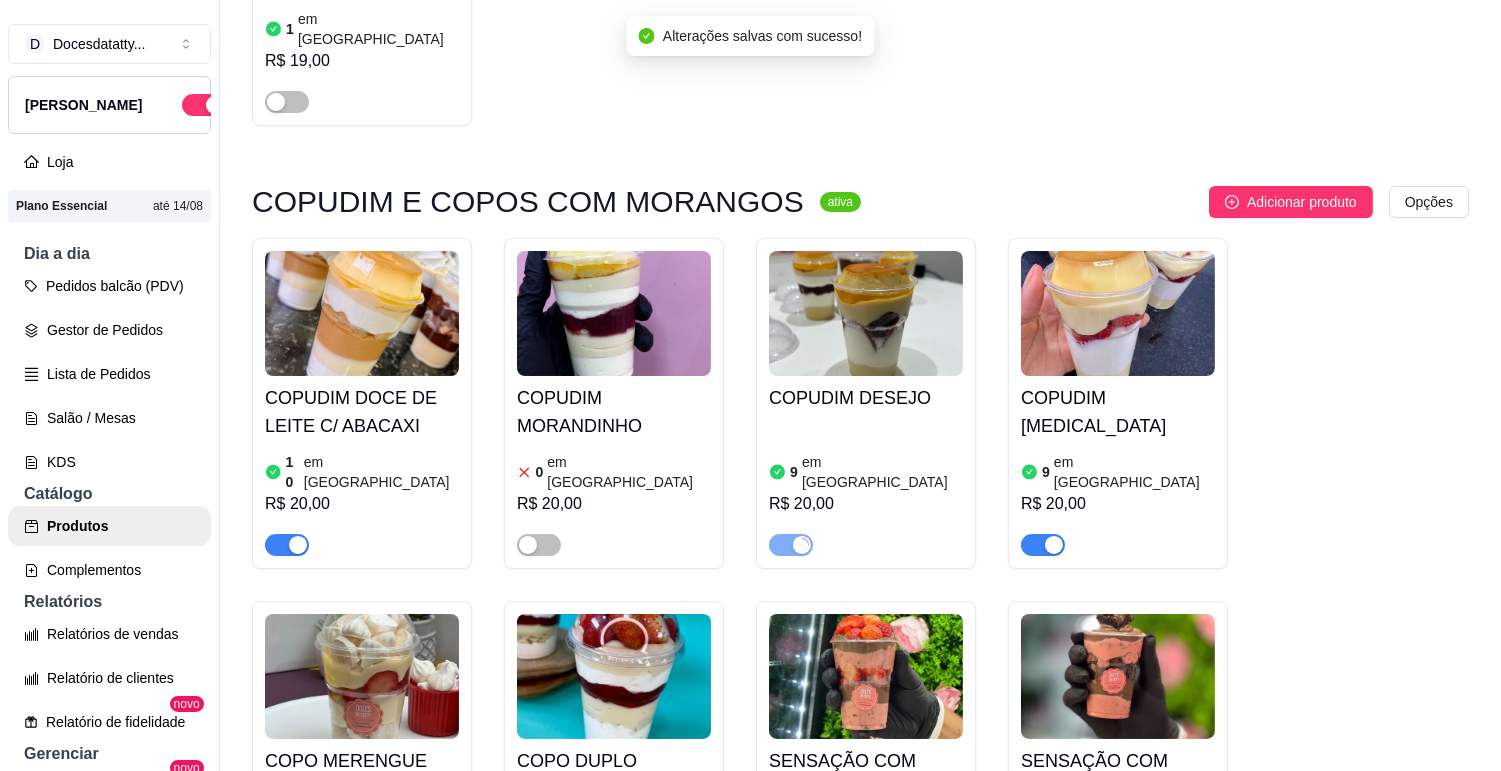 click at bounding box center [1054, 545] 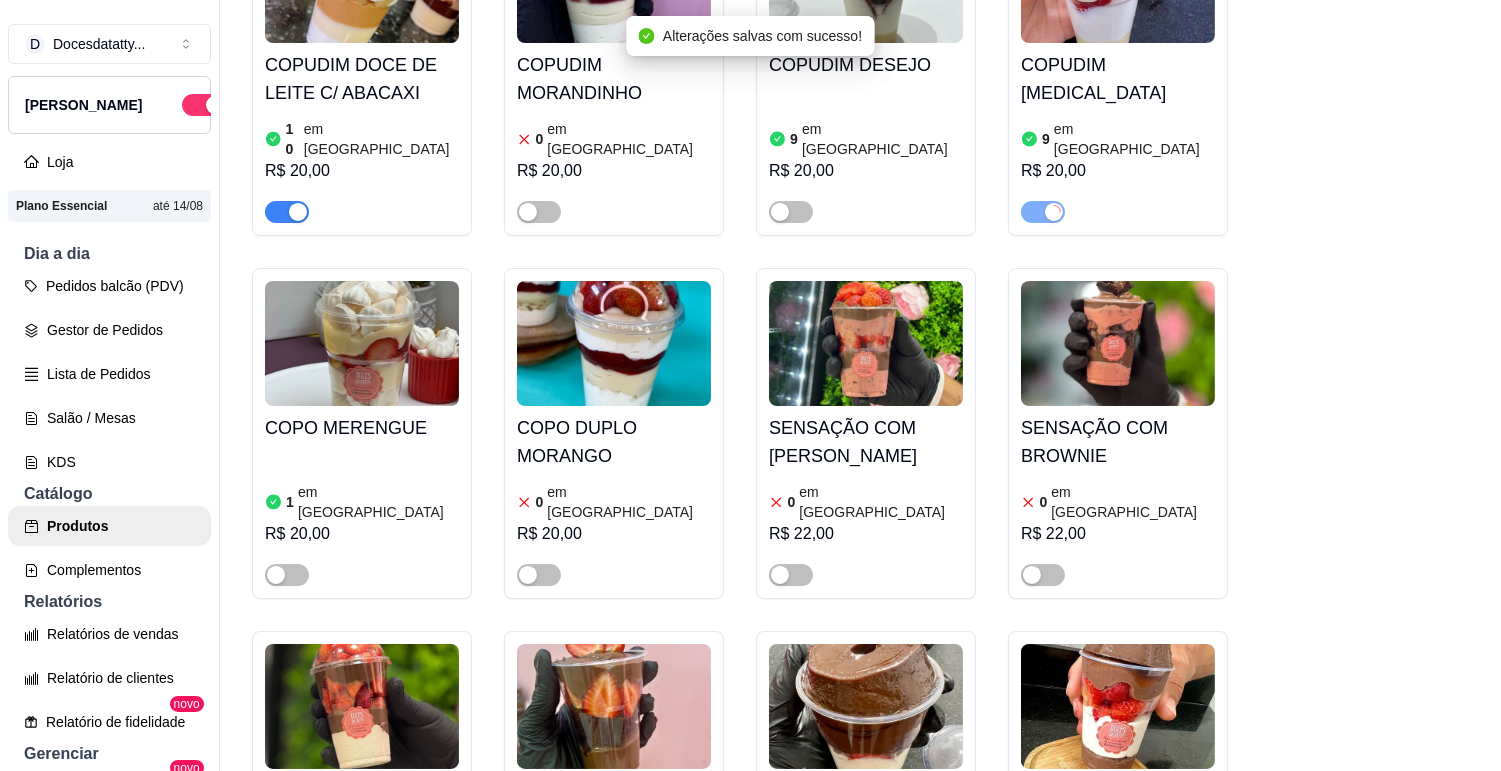 scroll, scrollTop: 6666, scrollLeft: 0, axis: vertical 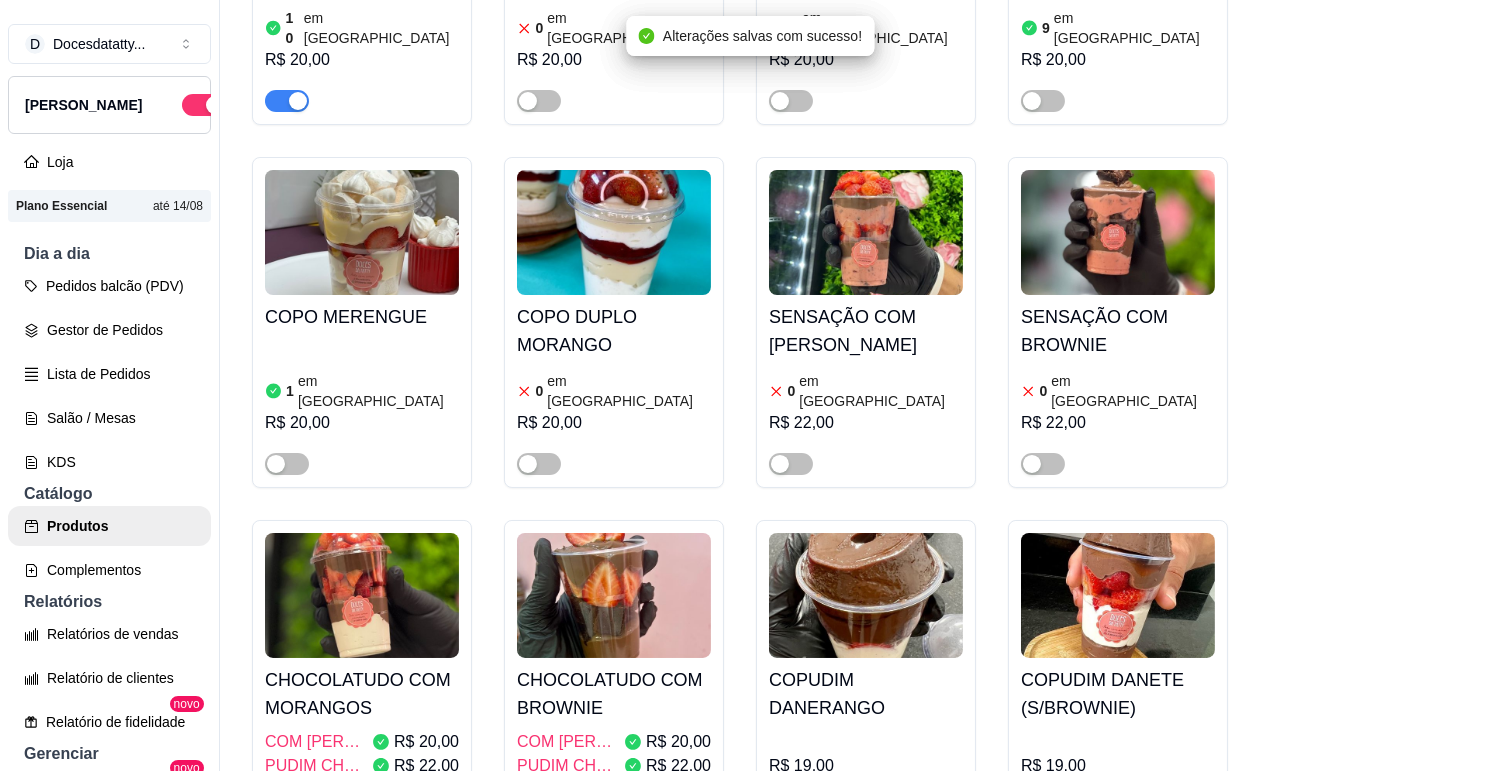 click at bounding box center [539, 807] 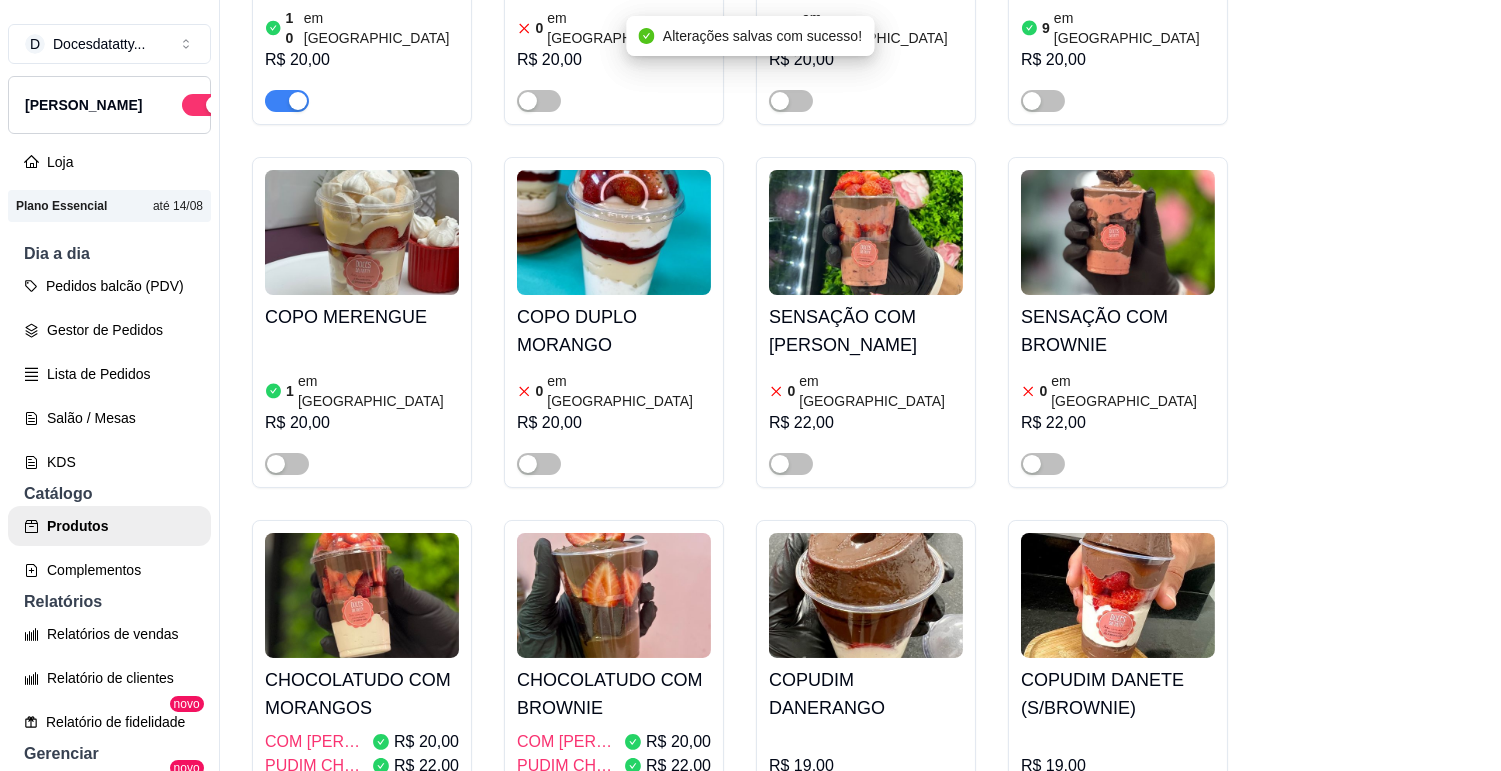 click at bounding box center (287, 807) 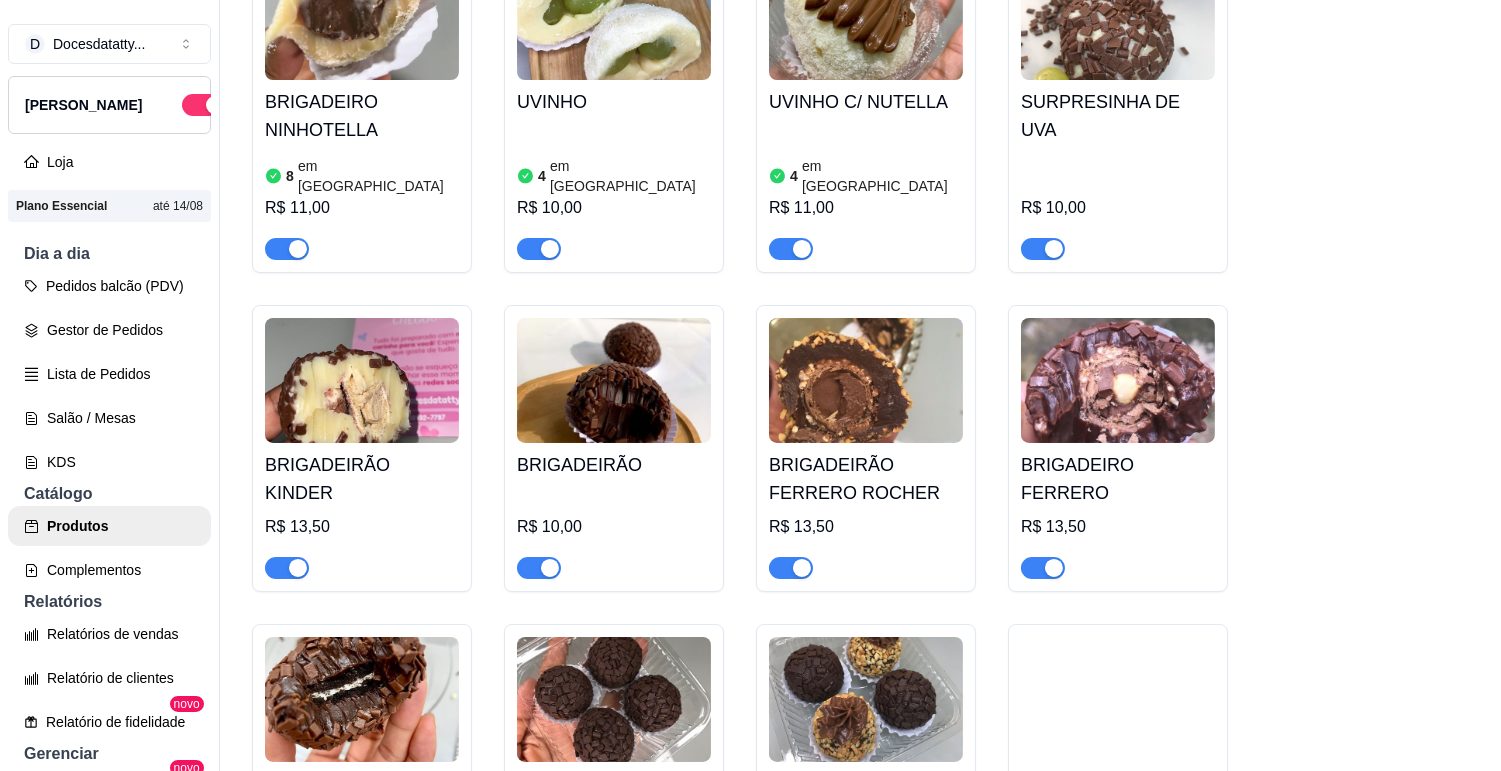 scroll, scrollTop: 16888, scrollLeft: 0, axis: vertical 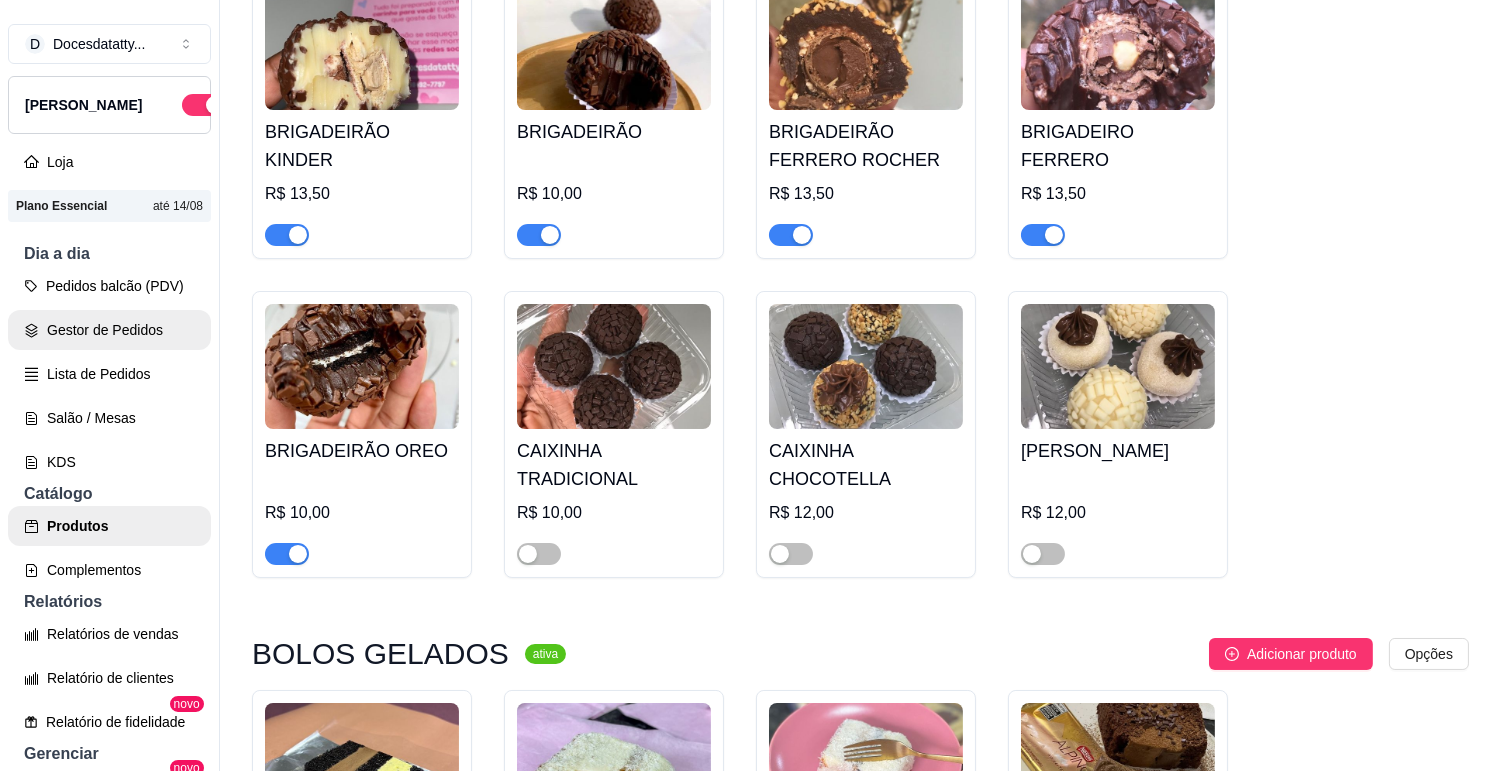 click on "Gestor de Pedidos" at bounding box center [109, 330] 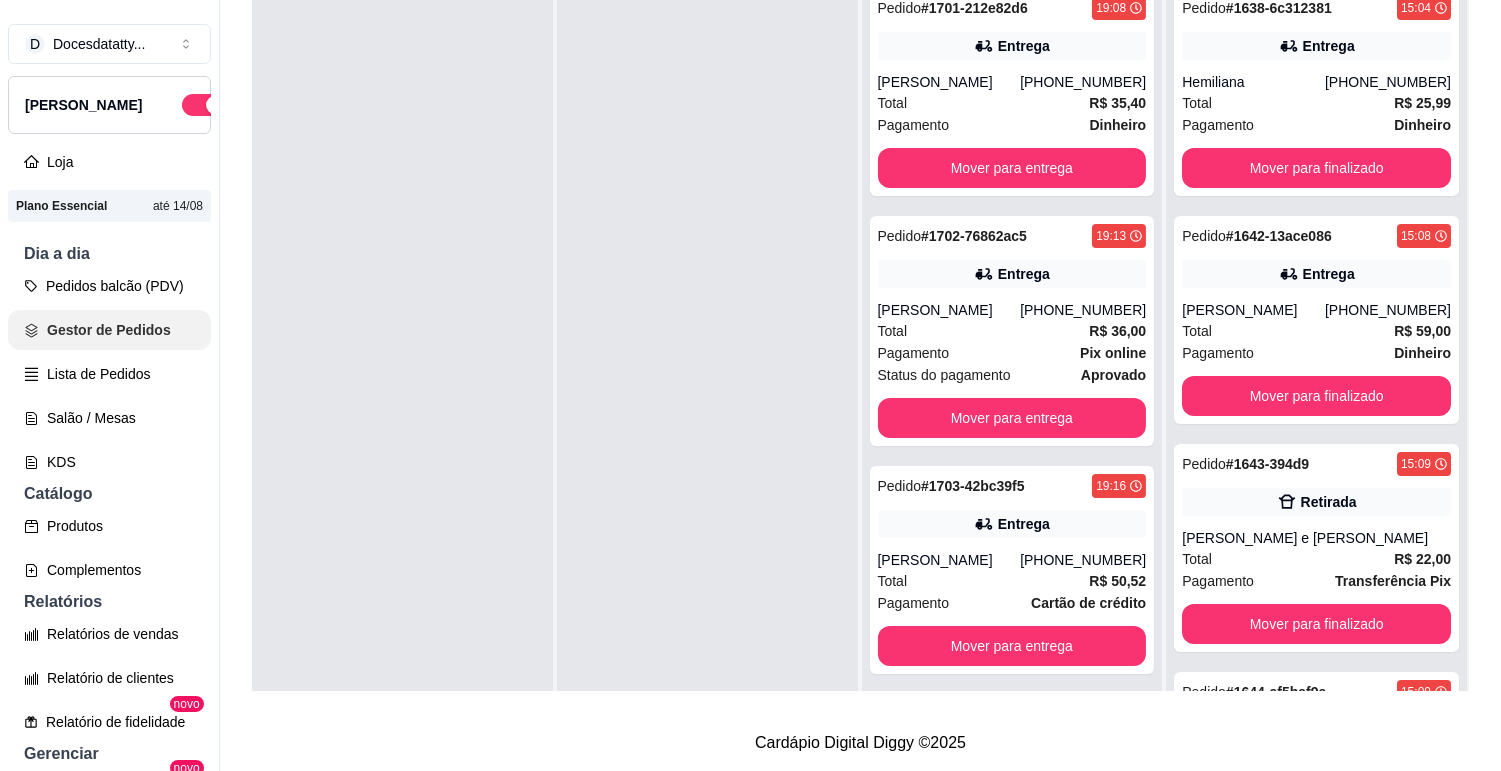 scroll, scrollTop: 0, scrollLeft: 0, axis: both 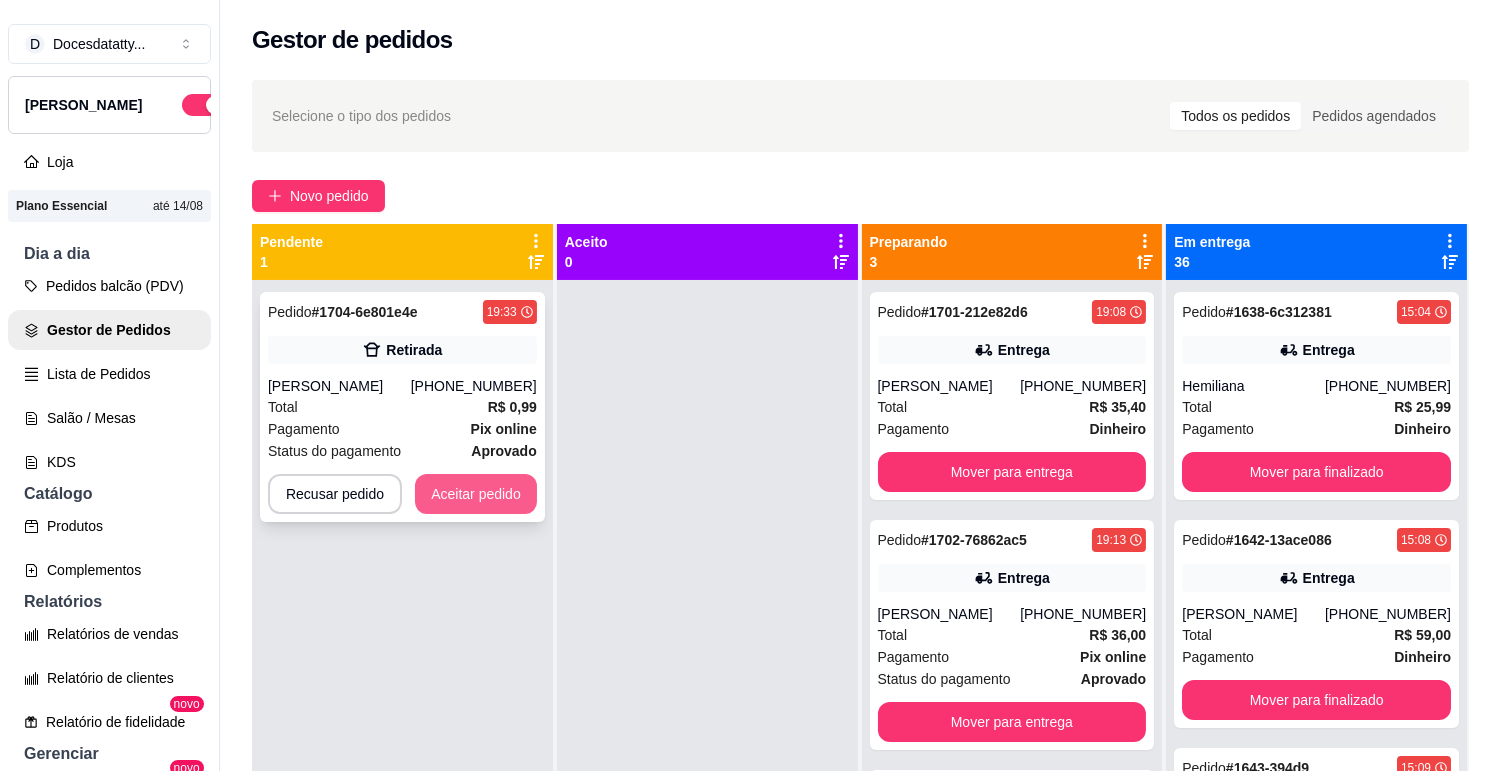 click on "Aceitar pedido" at bounding box center (476, 494) 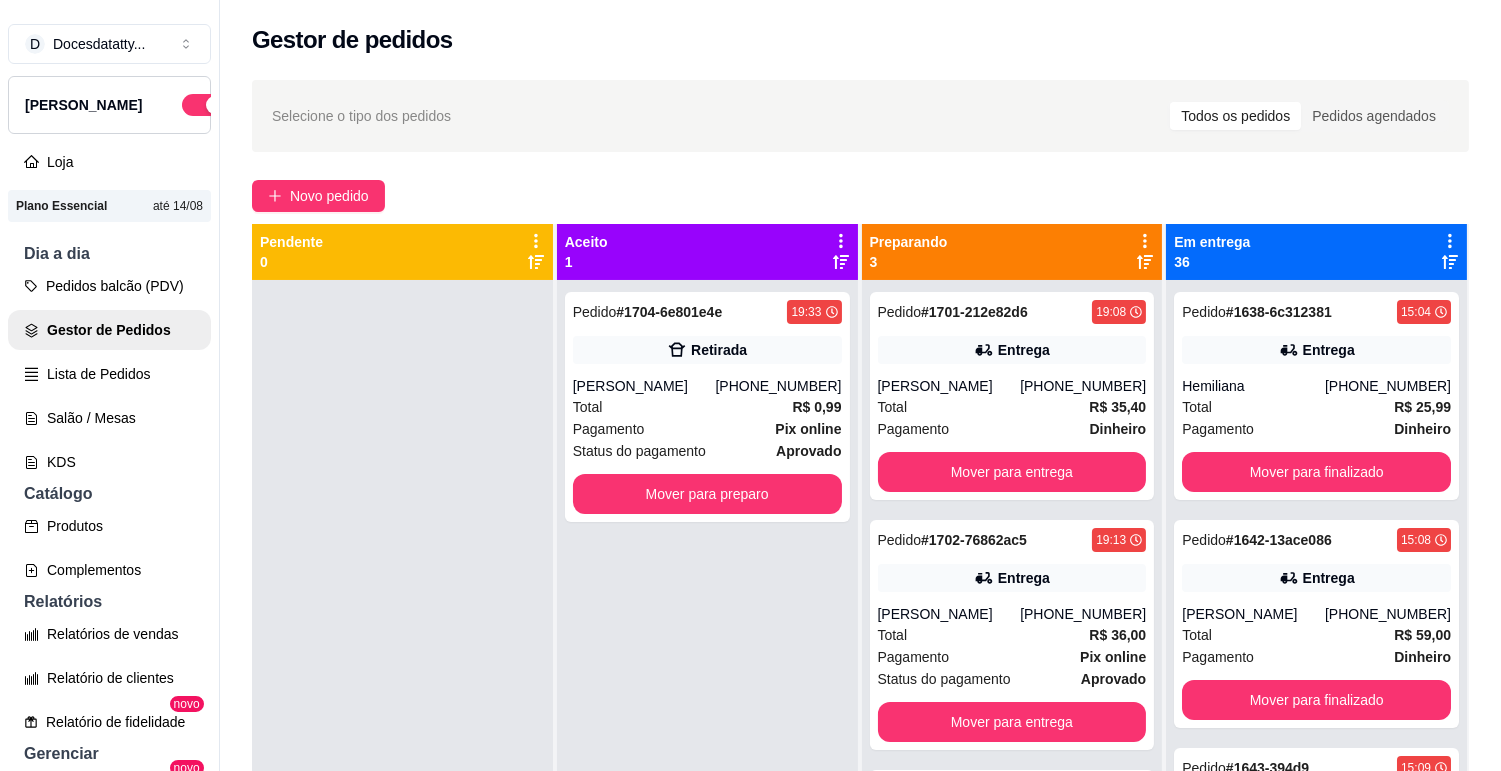 scroll, scrollTop: 32, scrollLeft: 0, axis: vertical 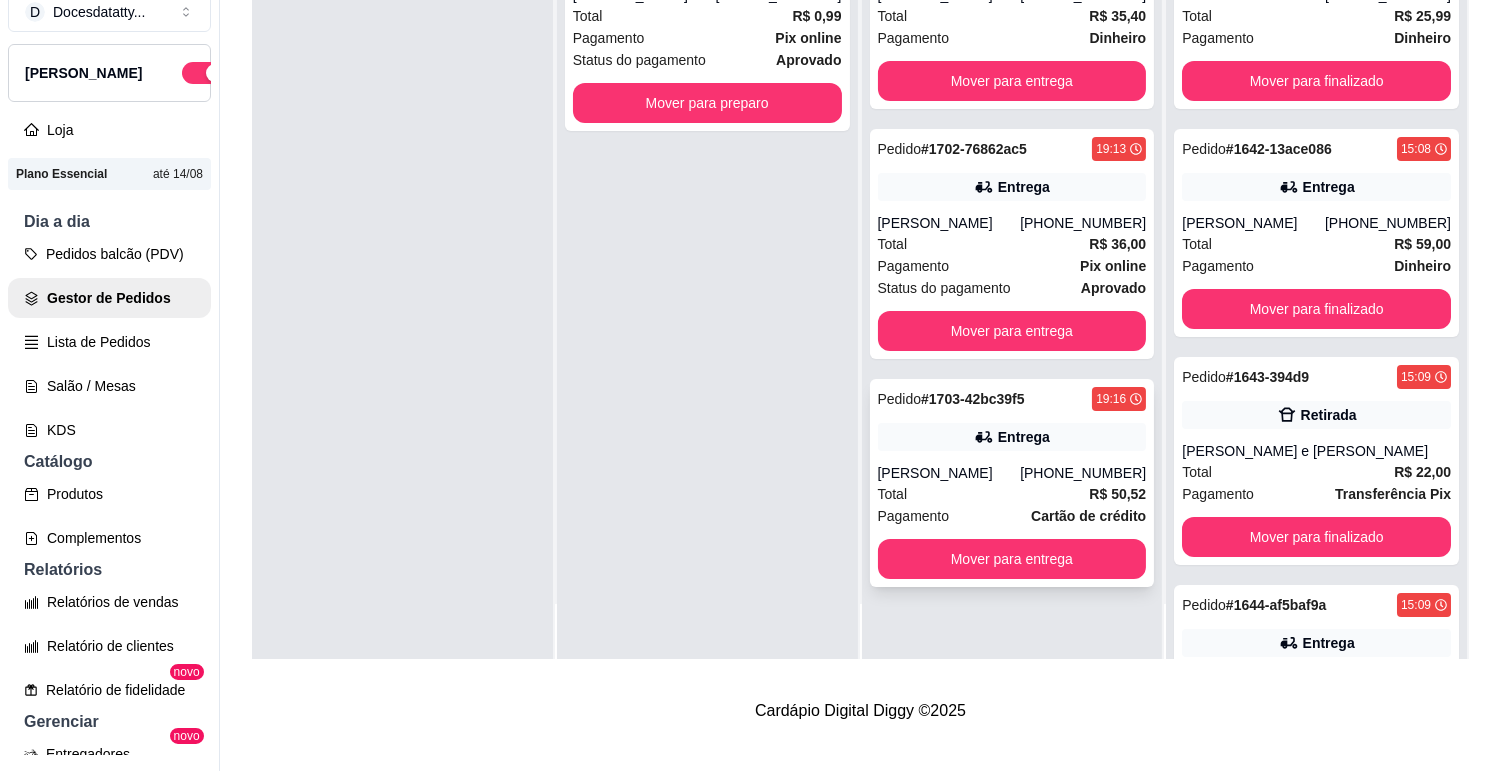 click on "Joao" at bounding box center [949, 473] 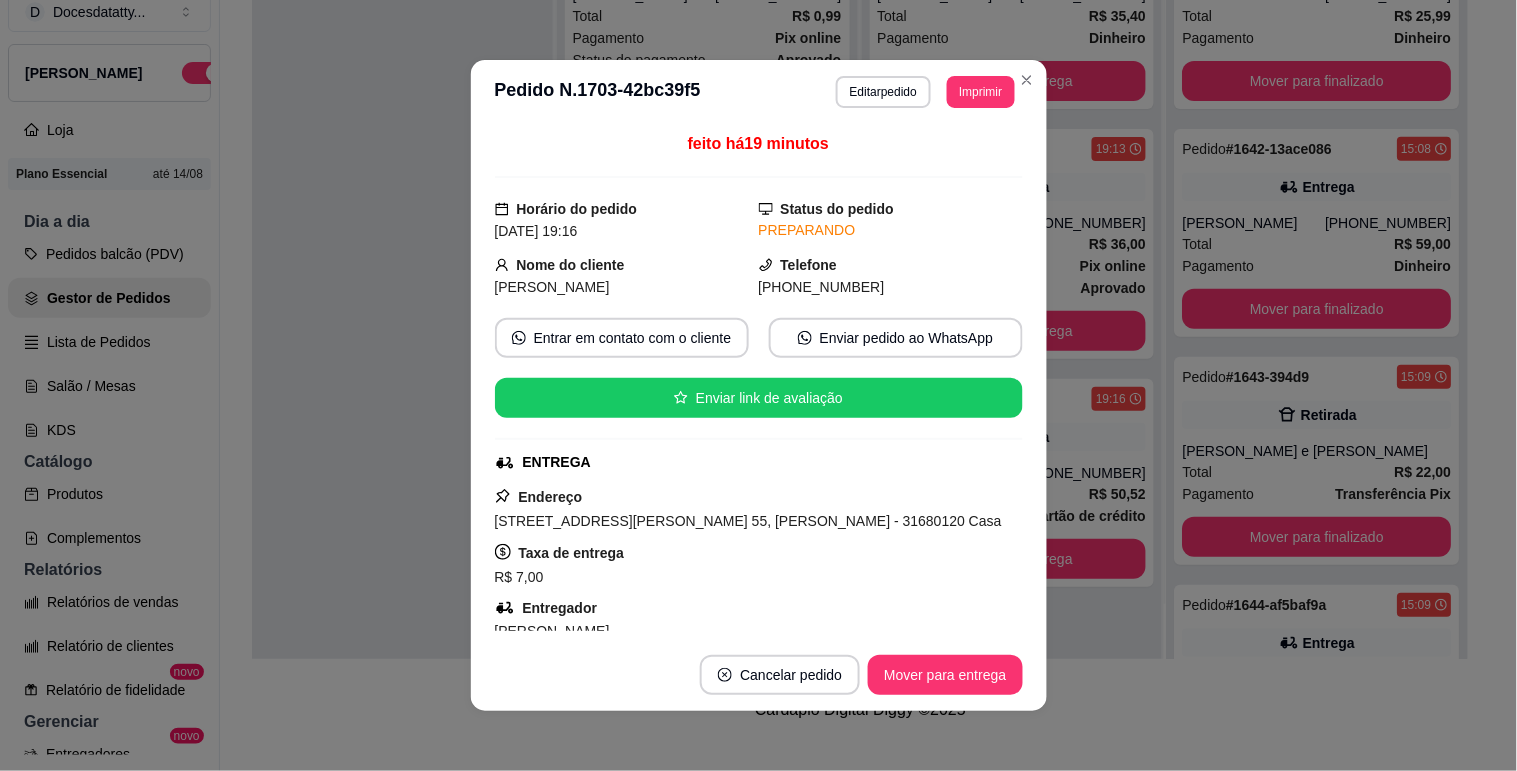 scroll, scrollTop: 222, scrollLeft: 0, axis: vertical 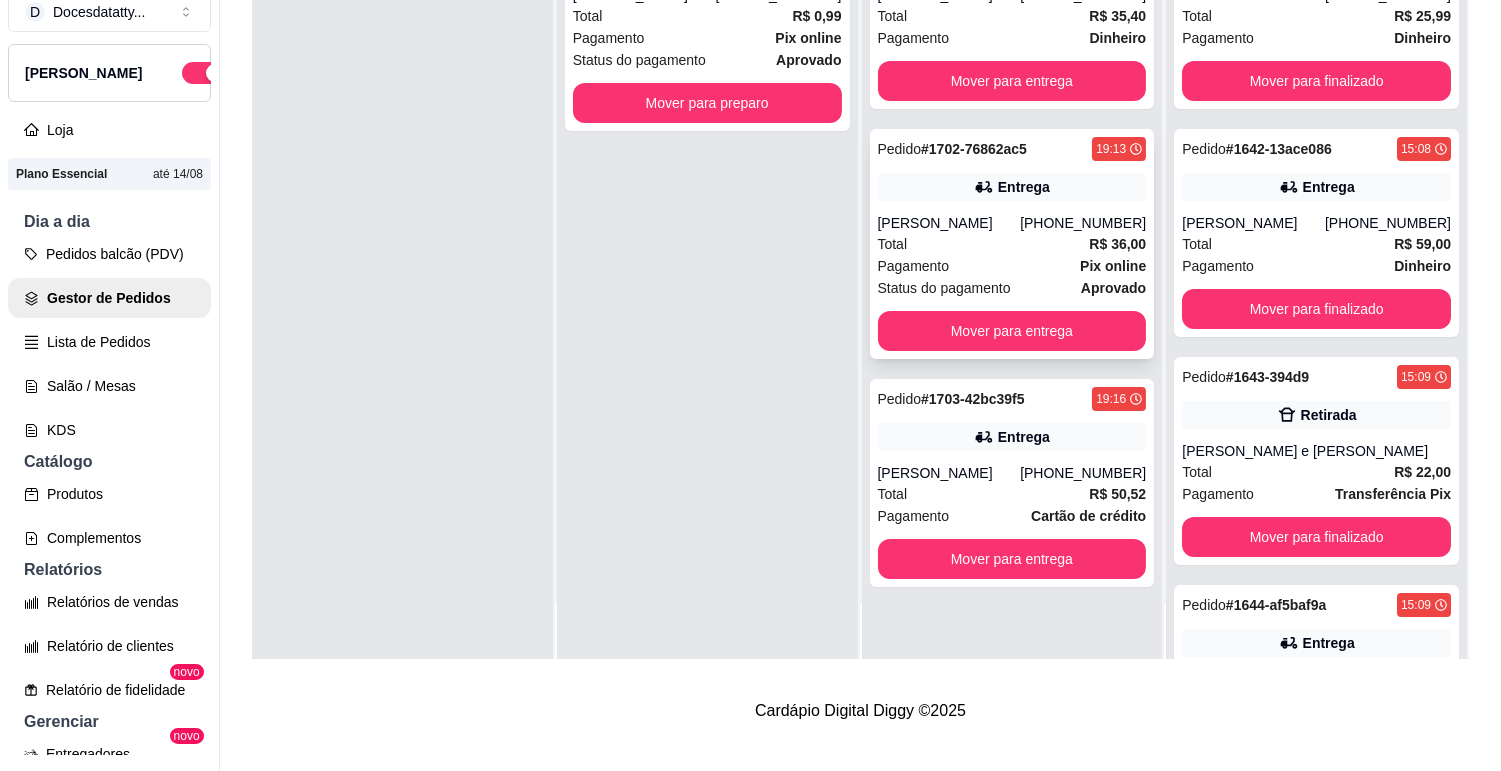 click on "Nicole" at bounding box center [949, 223] 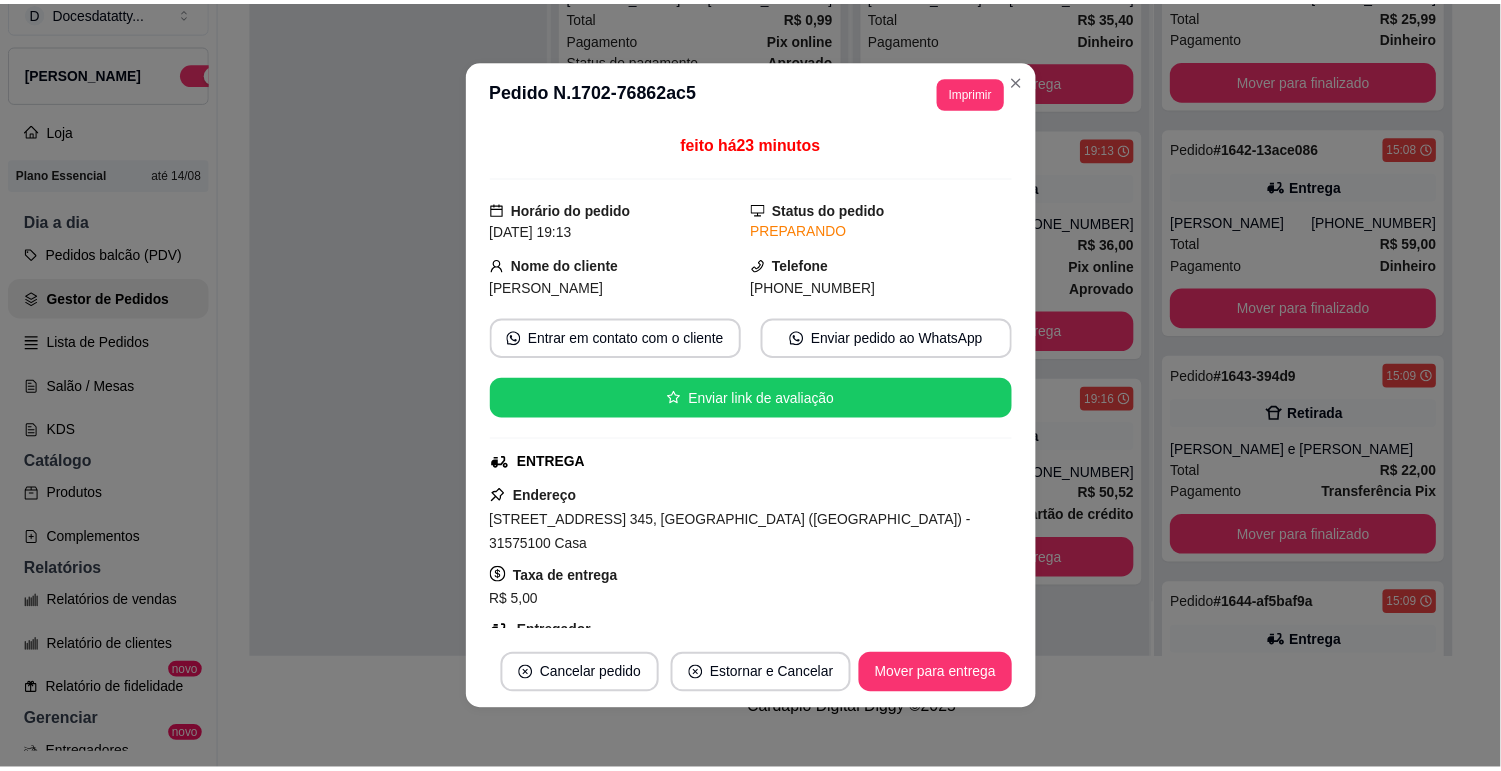 scroll, scrollTop: 333, scrollLeft: 0, axis: vertical 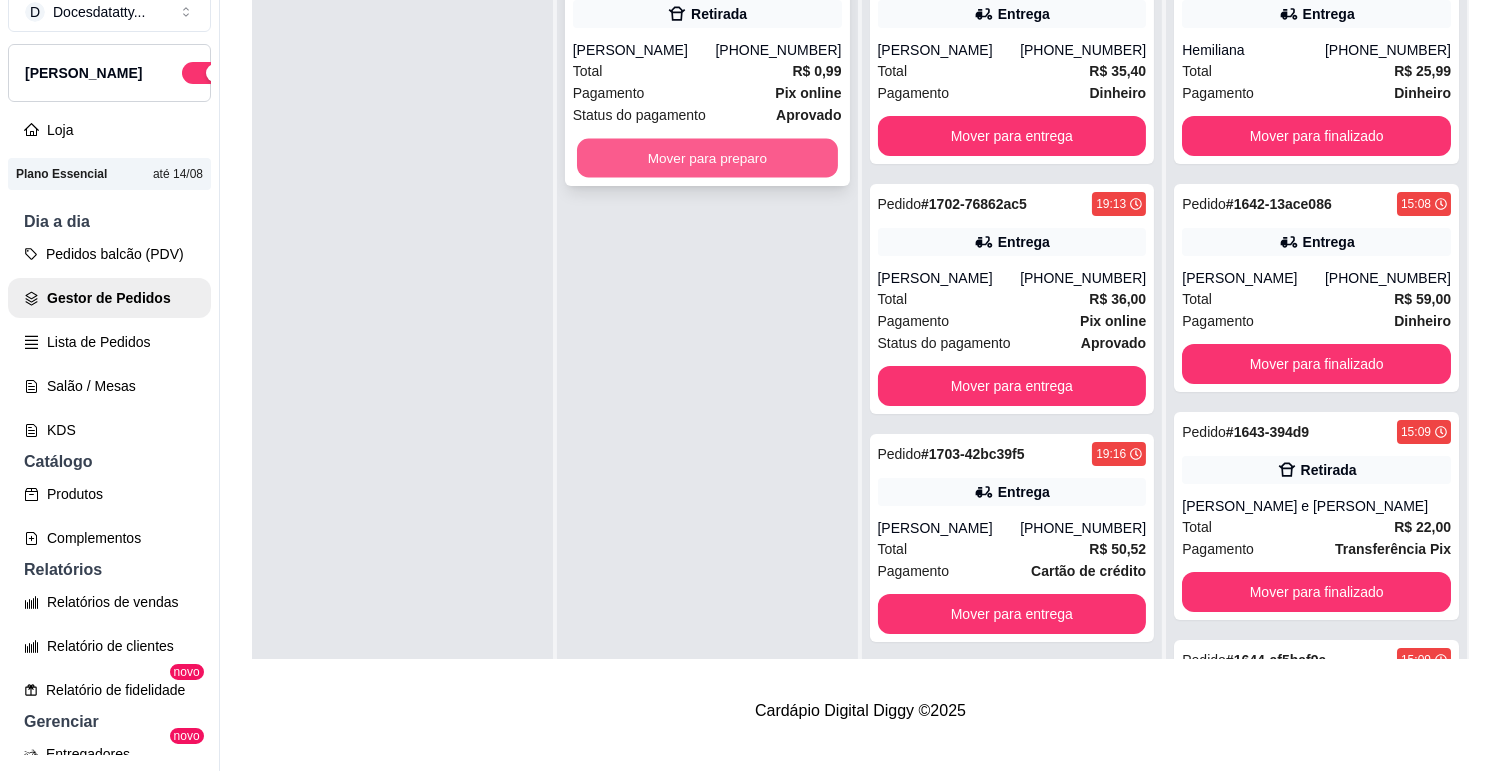 click on "Mover para preparo" at bounding box center [707, 158] 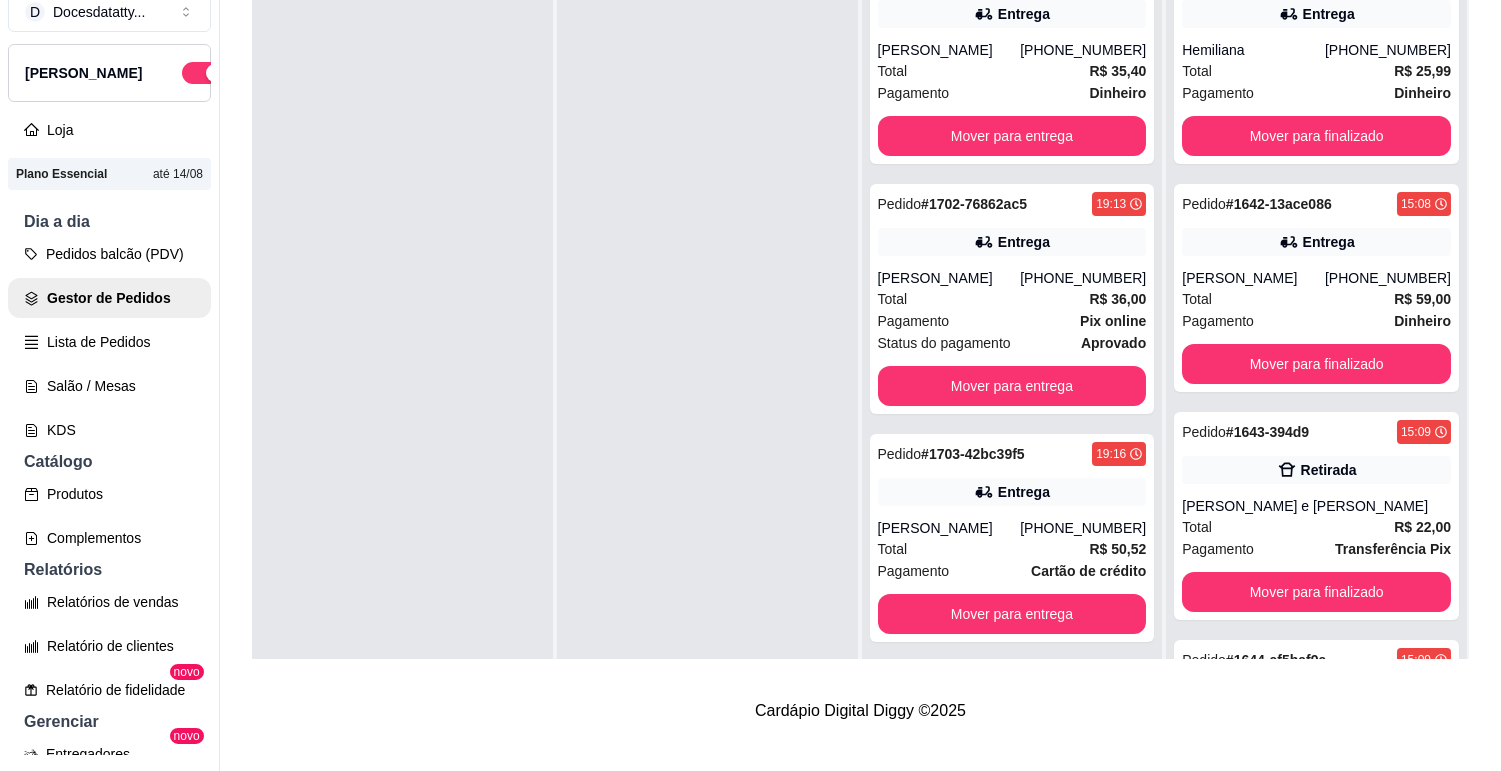 scroll, scrollTop: 204, scrollLeft: 0, axis: vertical 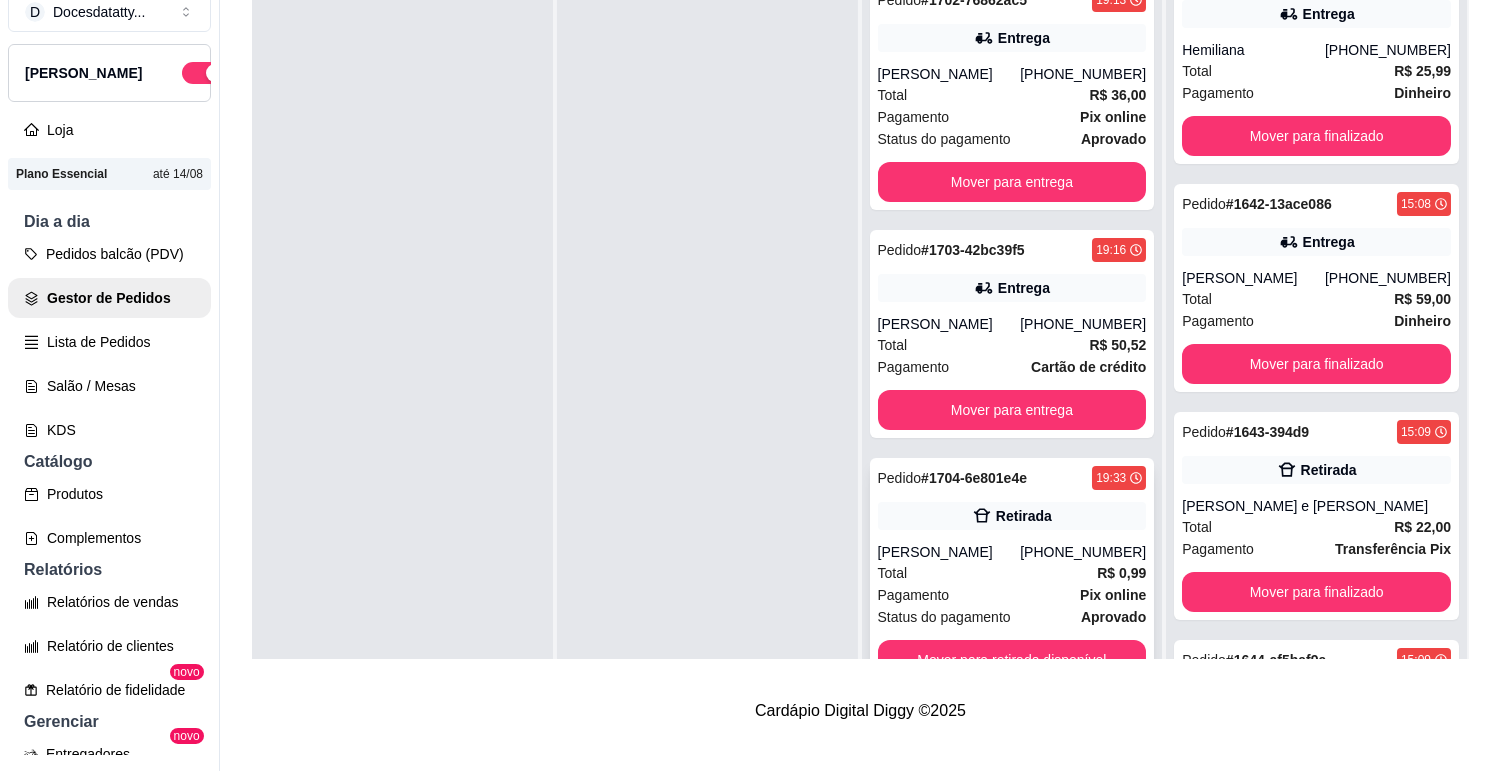 click on "Mover para retirada disponível" at bounding box center (1012, 660) 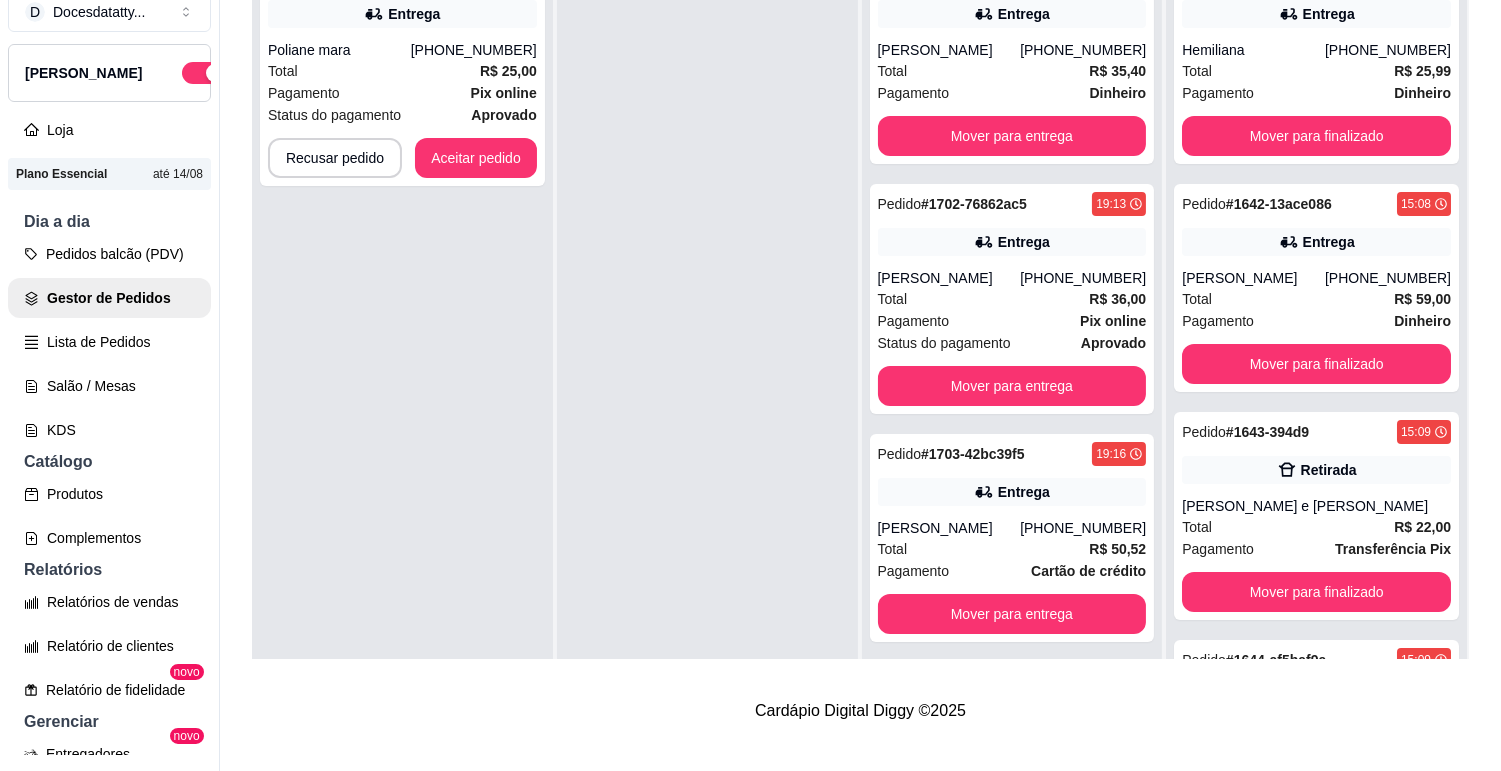 scroll, scrollTop: 55, scrollLeft: 0, axis: vertical 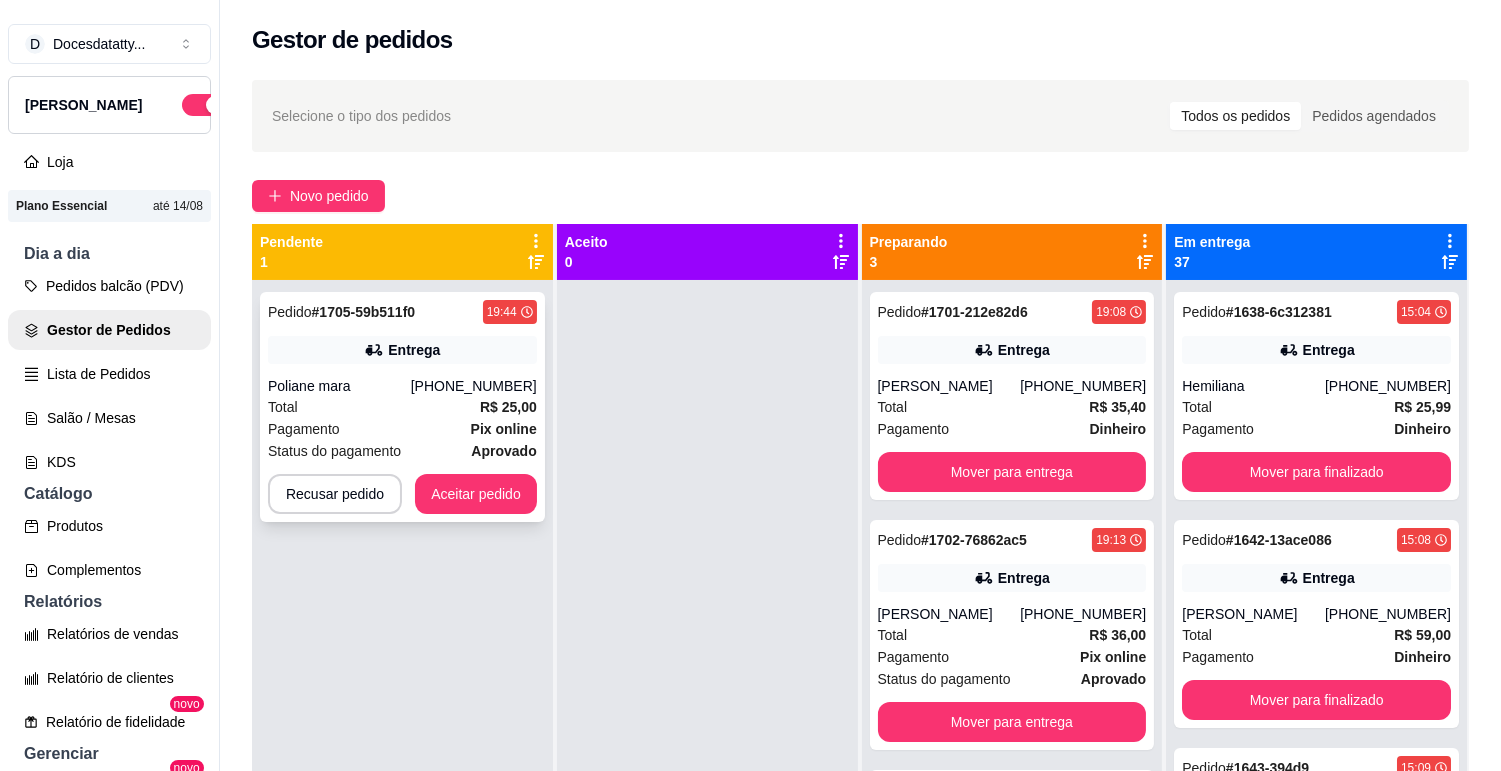click on "Pedido  # 1705-59b511f0 19:44 Entrega Poliane mara (31) 99688-9646 Total R$ 25,00 Pagamento Pix online Status do pagamento aprovado Recusar pedido Aceitar pedido" at bounding box center [402, 407] 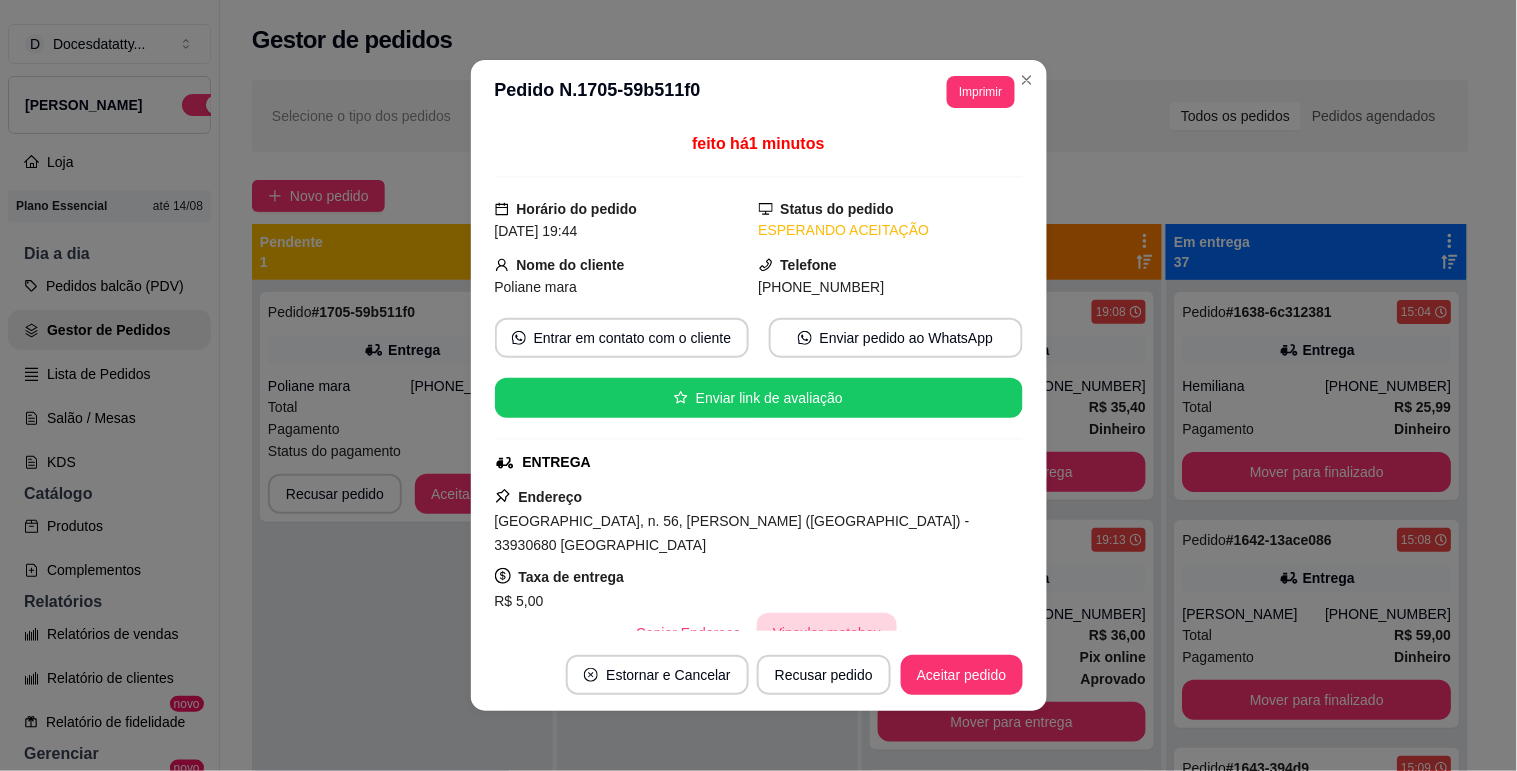click on "Vincular motoboy" at bounding box center (827, 633) 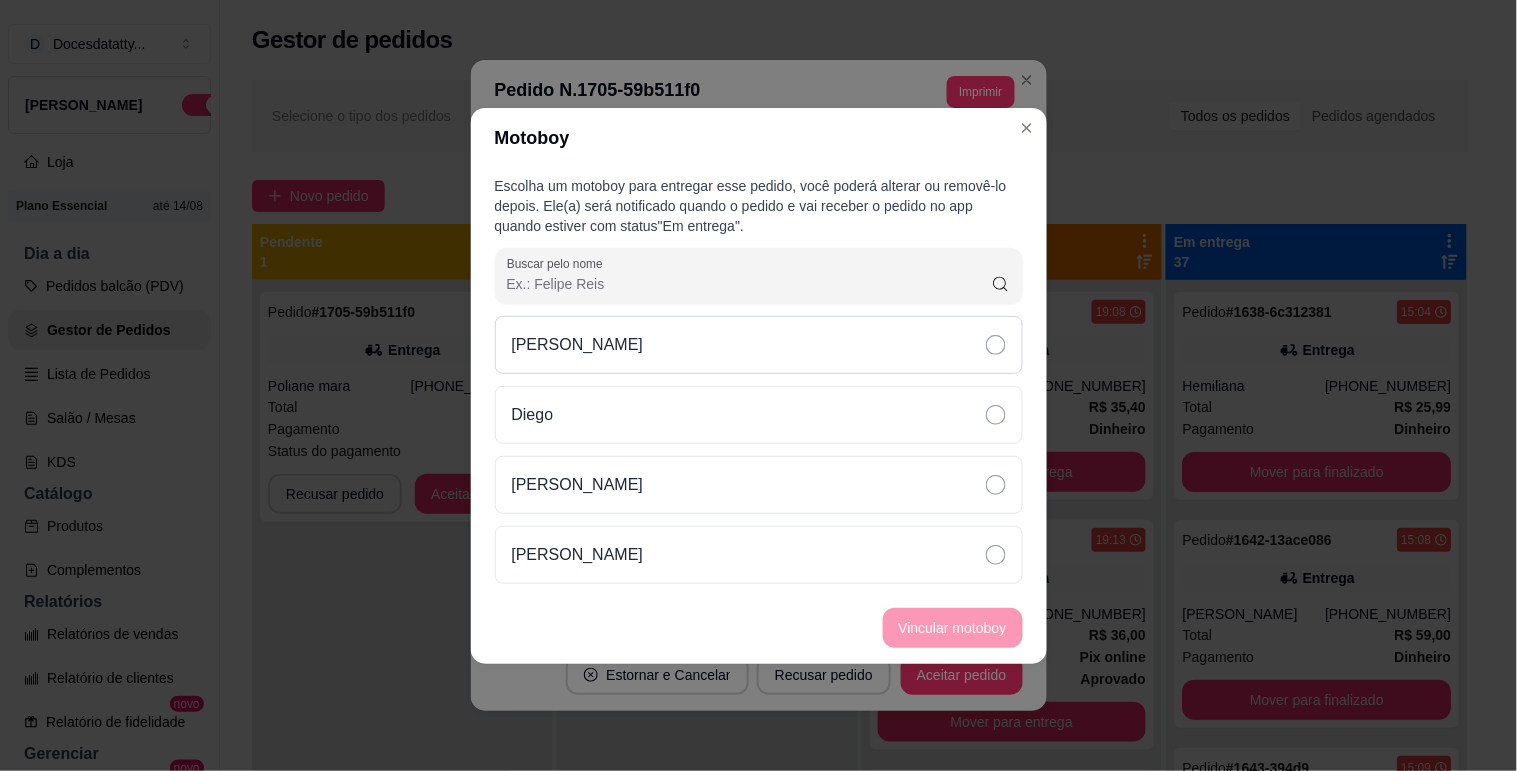 click on "[PERSON_NAME]" at bounding box center (759, 345) 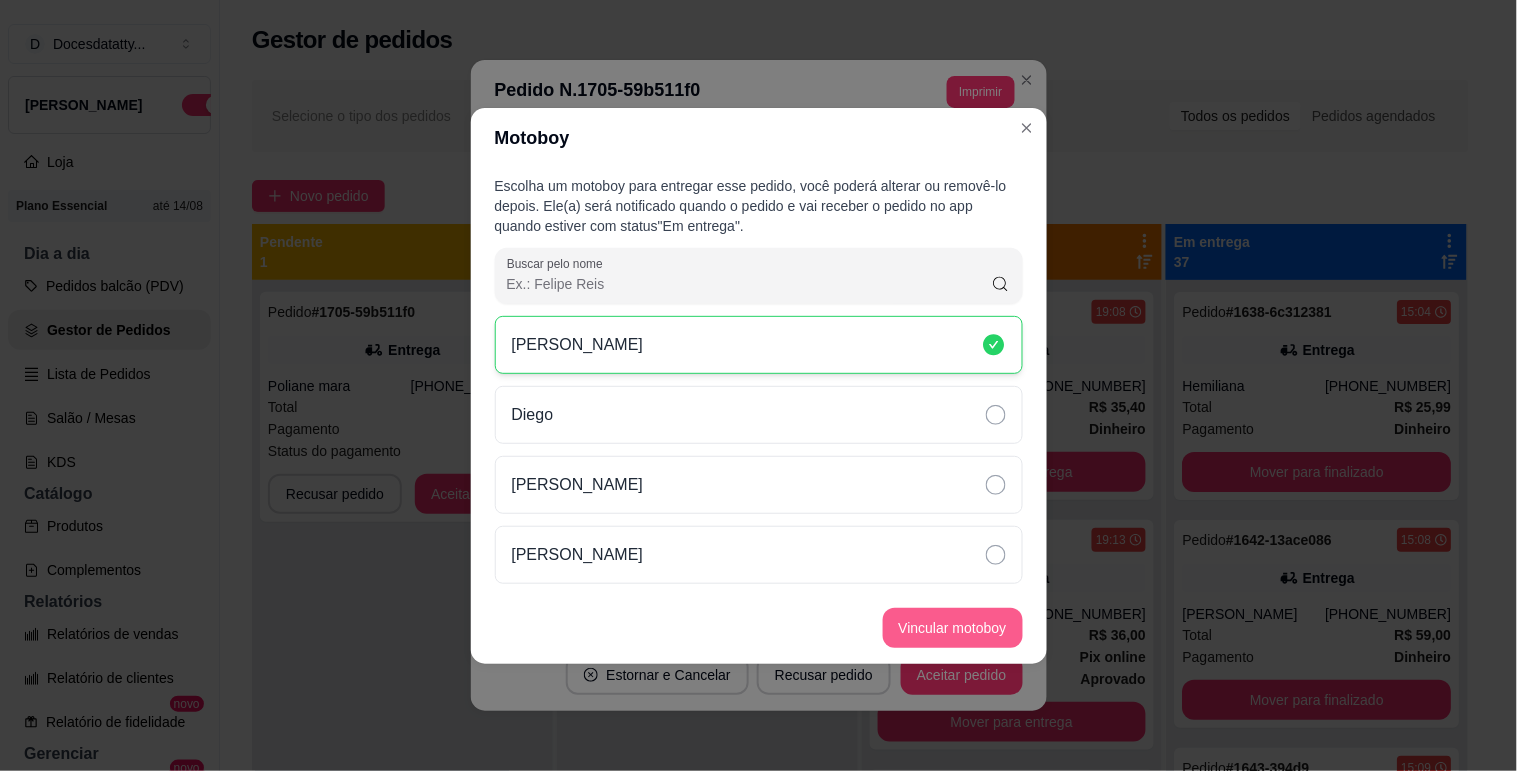 click on "Vincular motoboy" at bounding box center (953, 628) 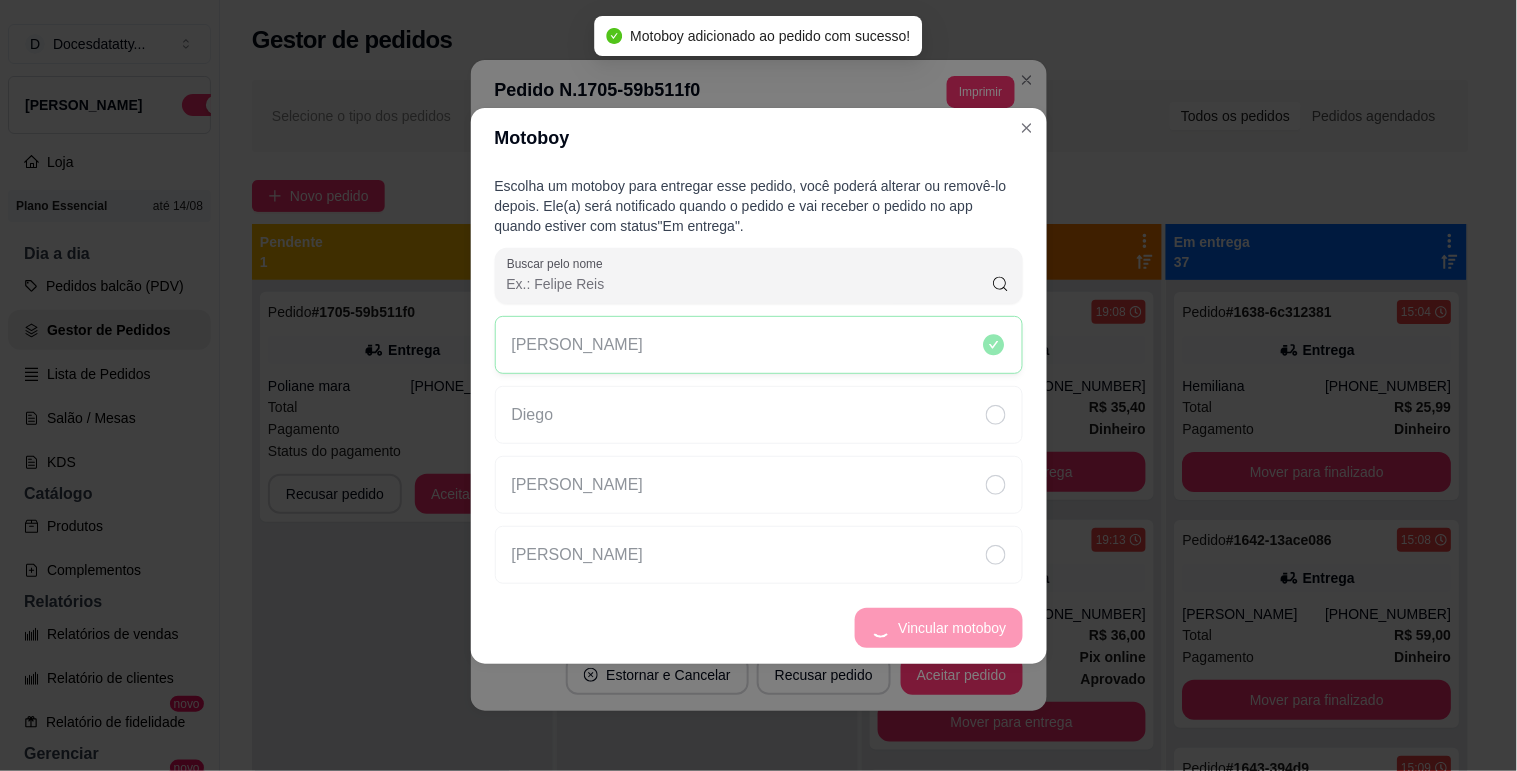 click on "Pedido  # 1705-59b511f0 19:44 Entrega Poliane mara (31) 99688-9646 Total R$ 25,00 Pagamento Pix online Status do pagamento aprovado Recusar pedido Aceitar pedido" at bounding box center [402, 665] 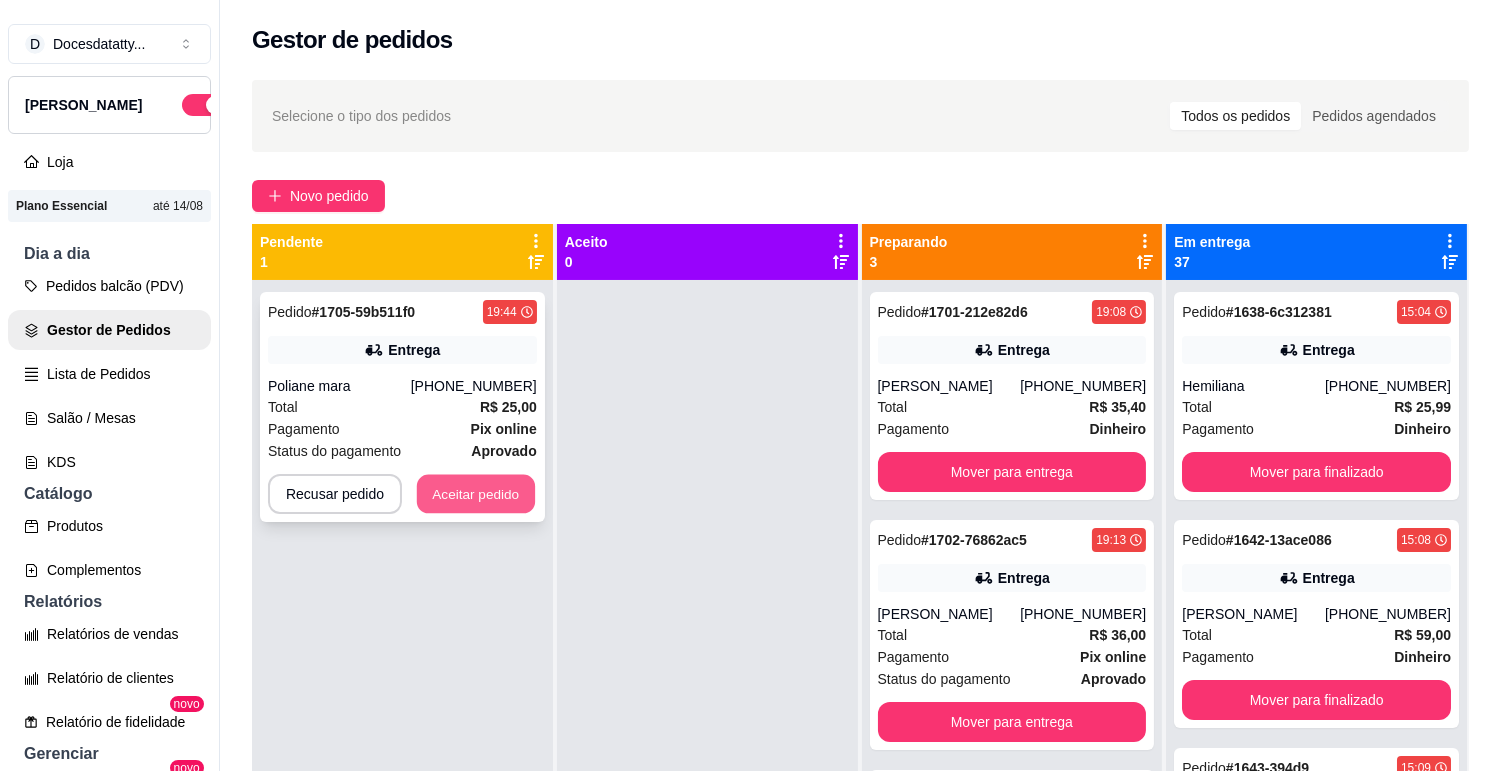 click on "Aceitar pedido" at bounding box center (476, 494) 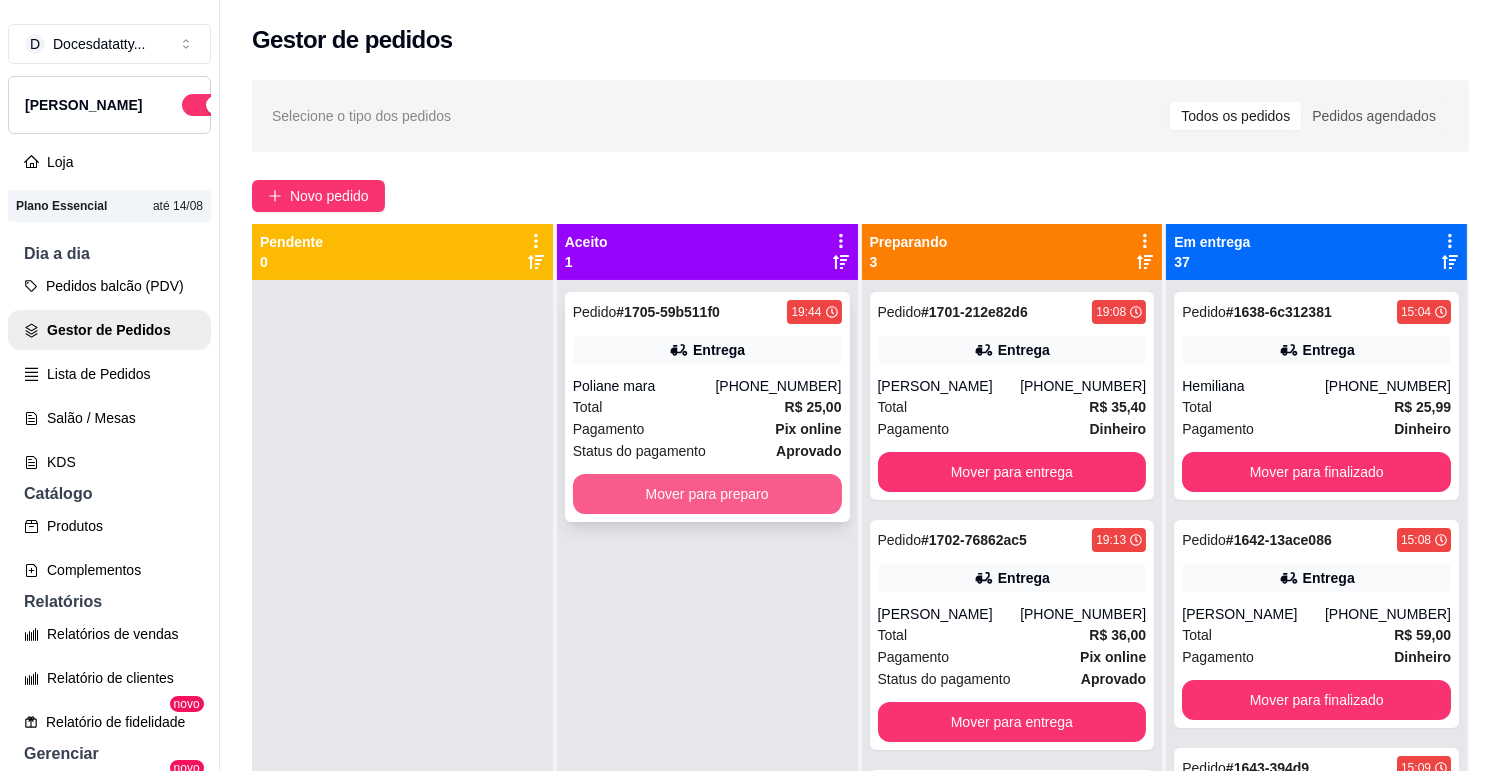 click on "Mover para preparo" at bounding box center (707, 494) 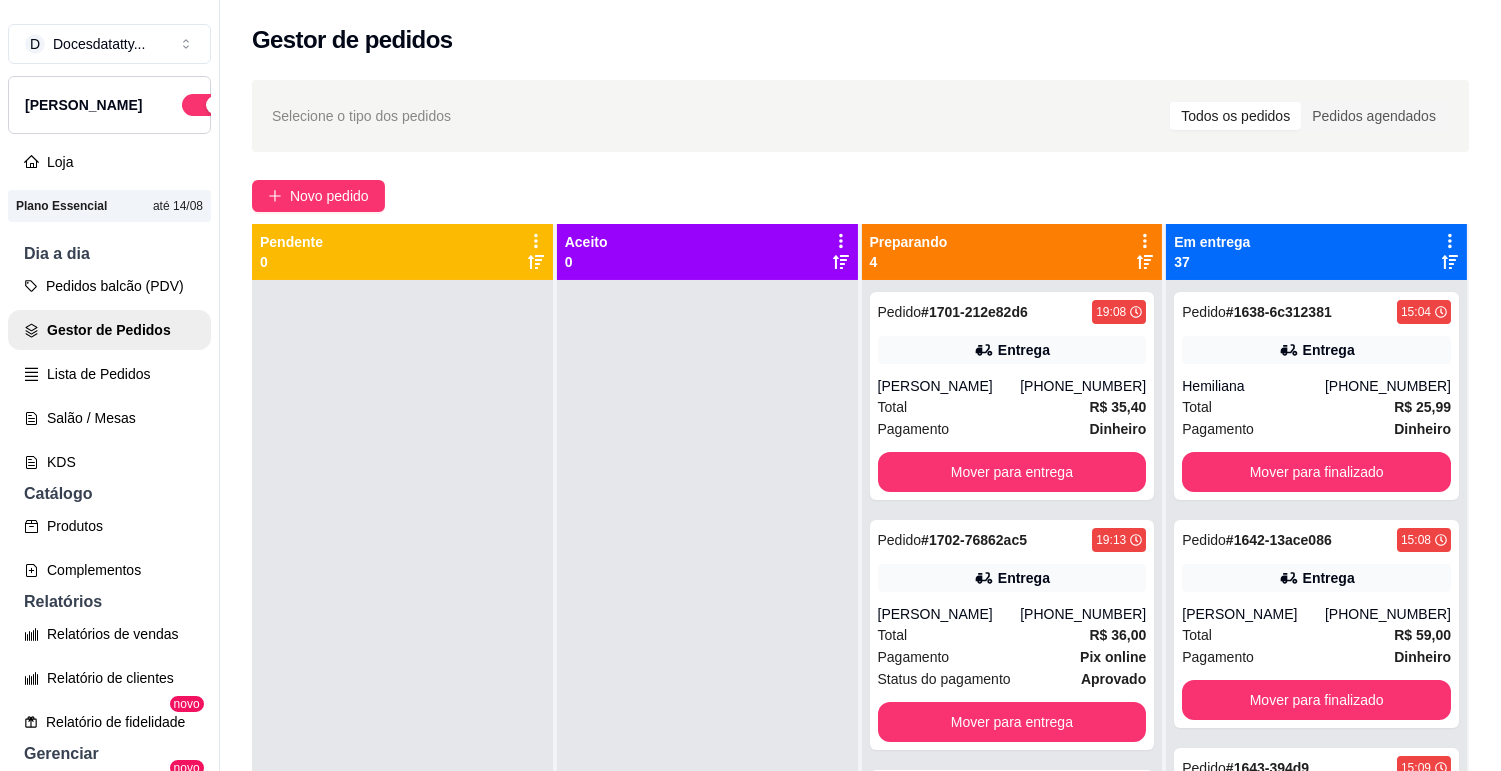 scroll, scrollTop: 204, scrollLeft: 0, axis: vertical 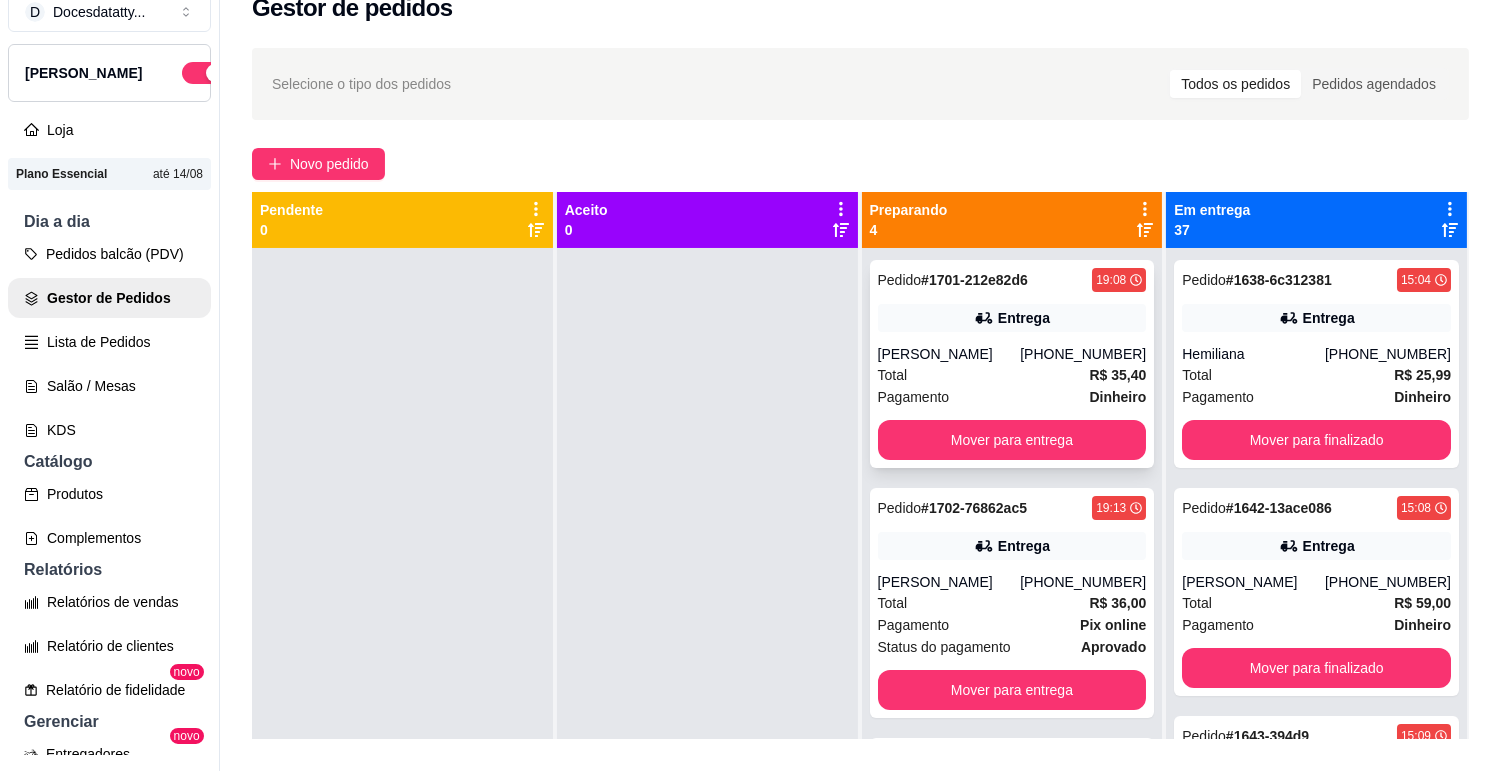 click on "Pedido  # 1701-212e82d6 19:08 Entrega Sabrina  (31) 98245-6945 Total R$ 35,40 Pagamento Dinheiro Mover para entrega" at bounding box center (1012, 364) 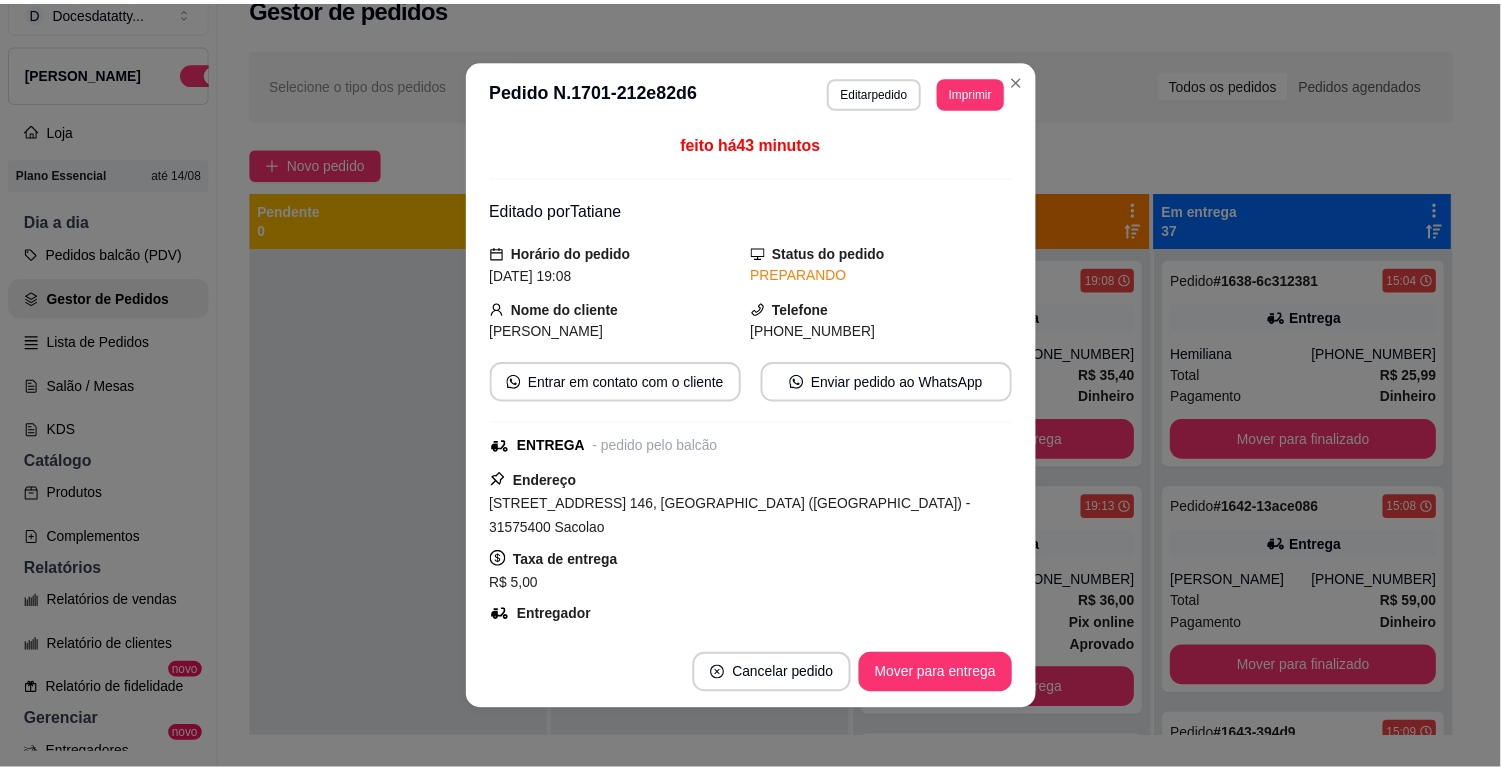 scroll, scrollTop: 222, scrollLeft: 0, axis: vertical 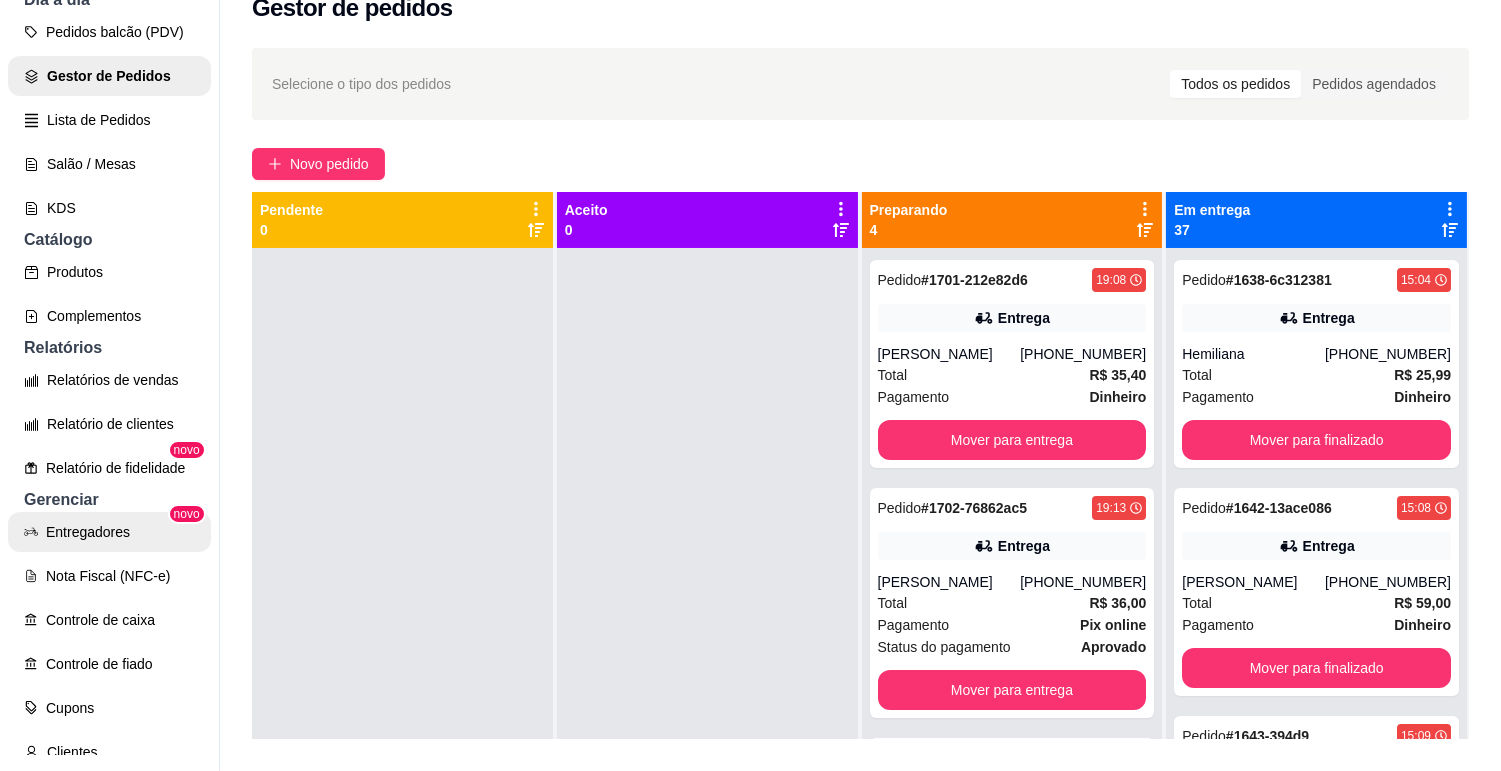 click on "Entregadores" at bounding box center (109, 532) 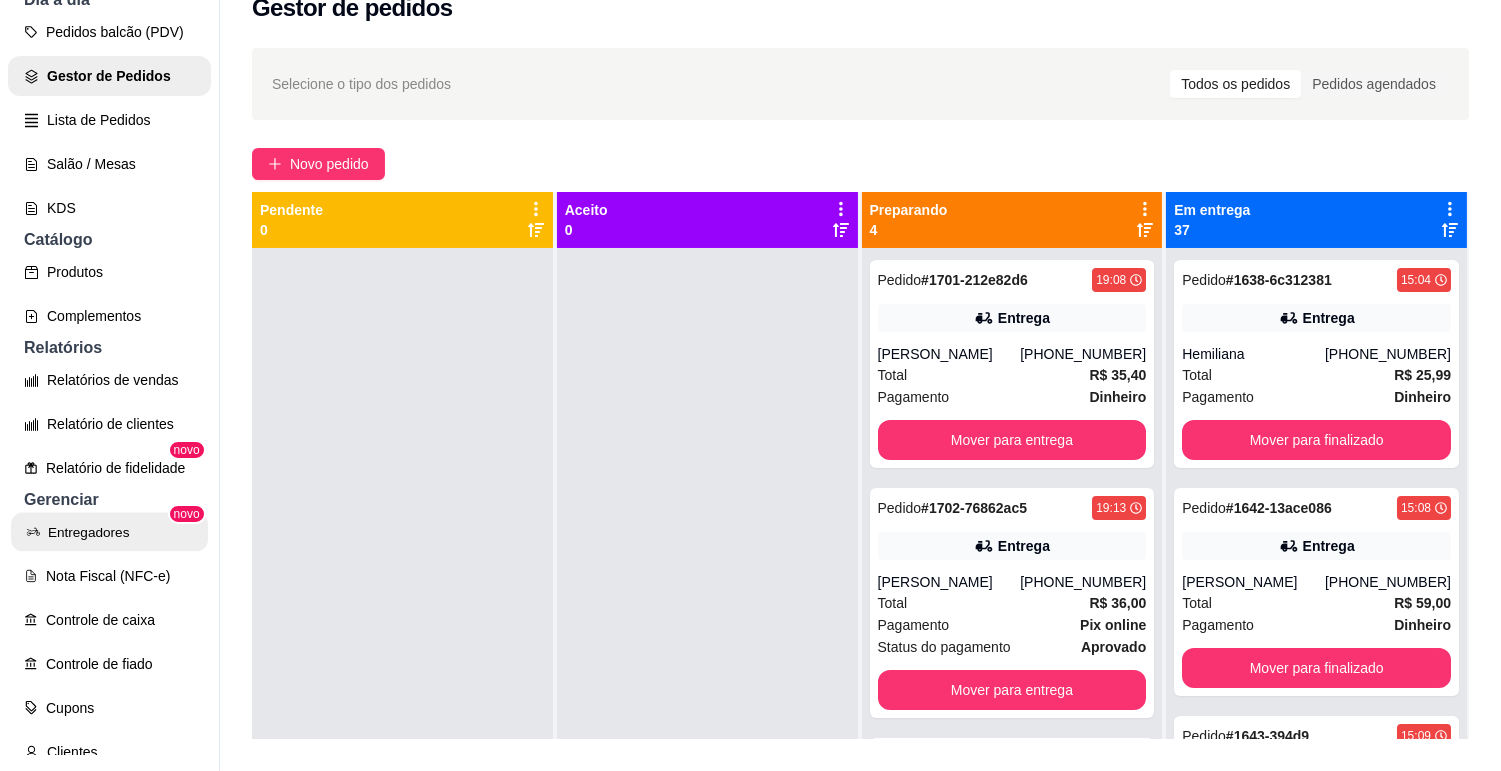 click on "Entregadores" at bounding box center [109, 532] 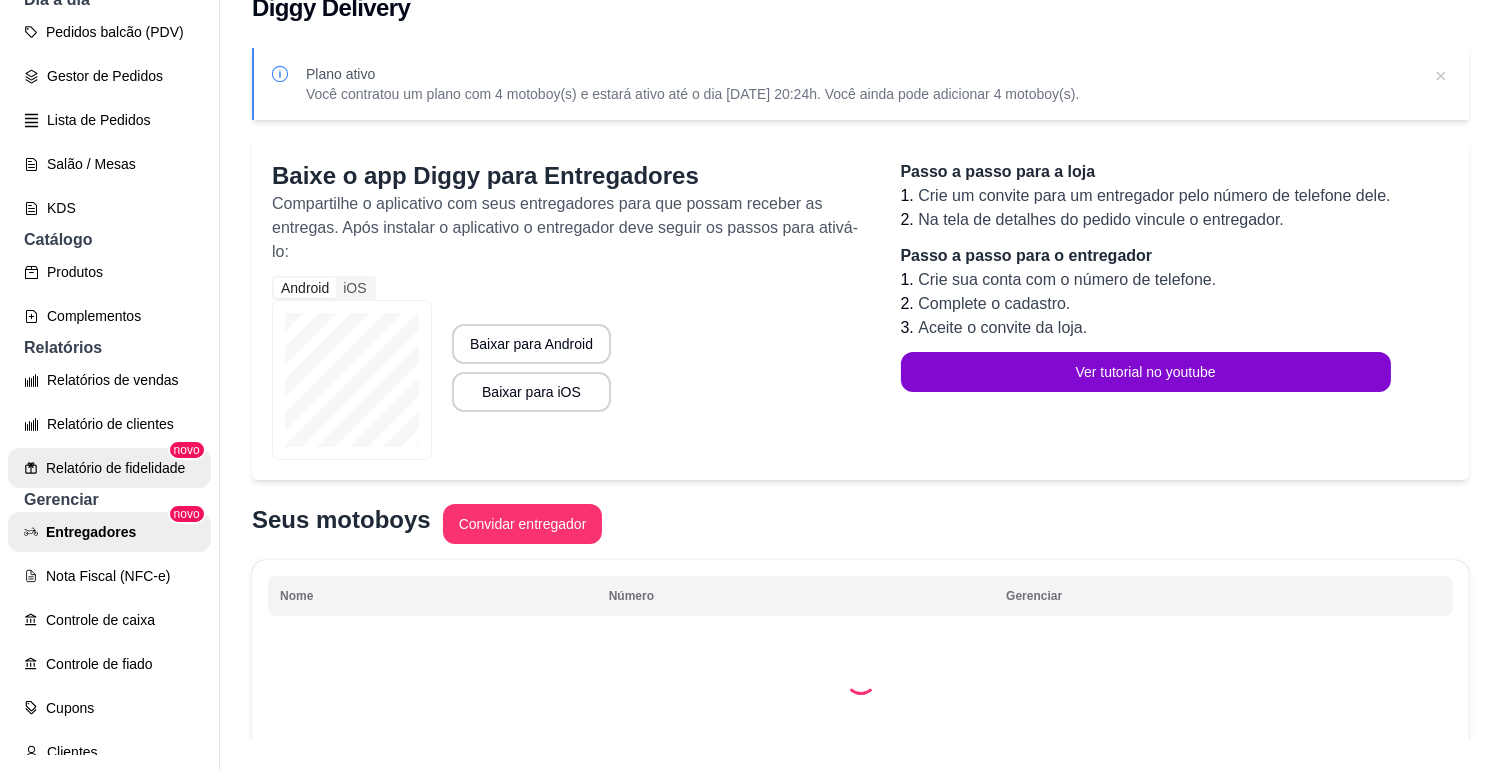scroll, scrollTop: 0, scrollLeft: 0, axis: both 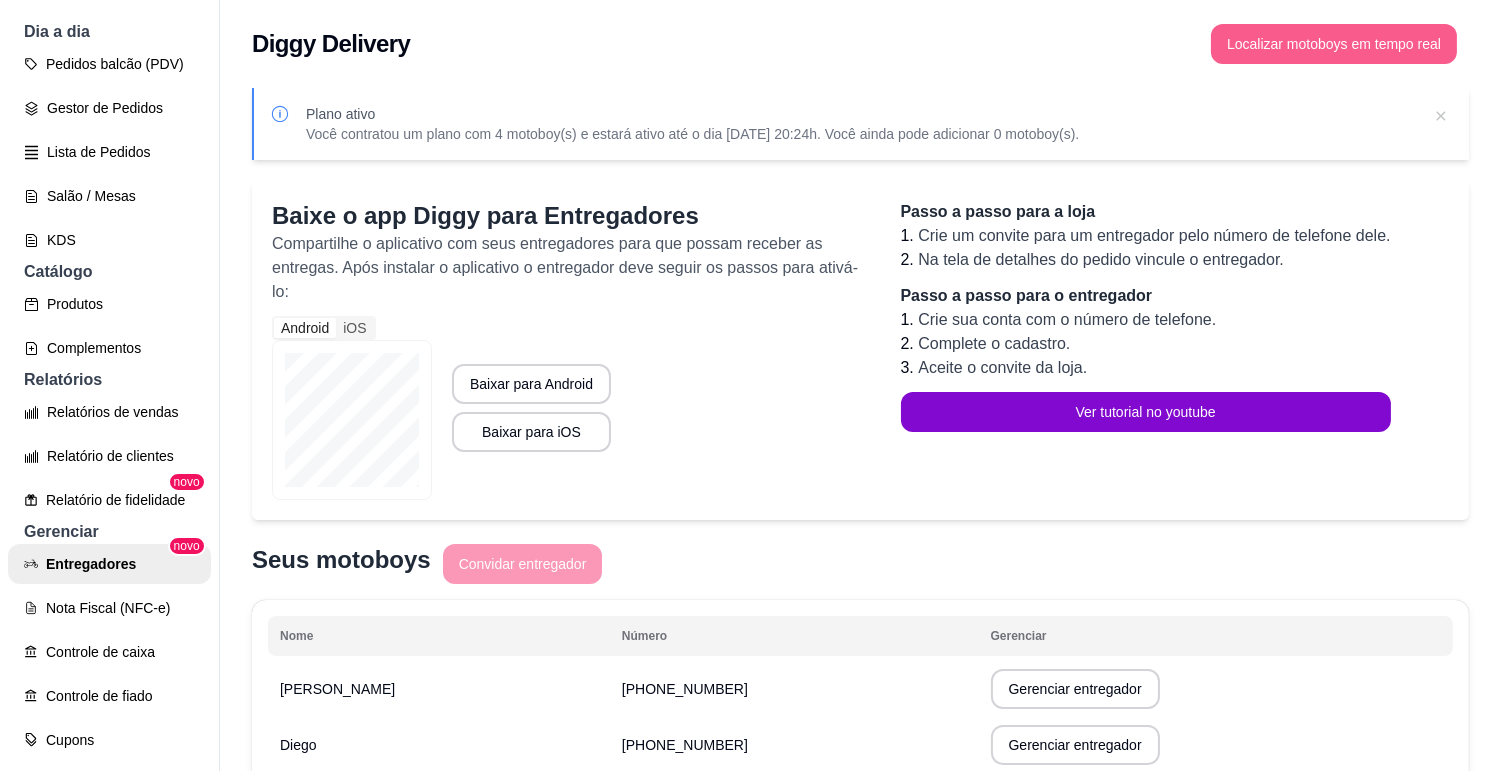 click on "Localizar motoboys em tempo real" at bounding box center [1334, 44] 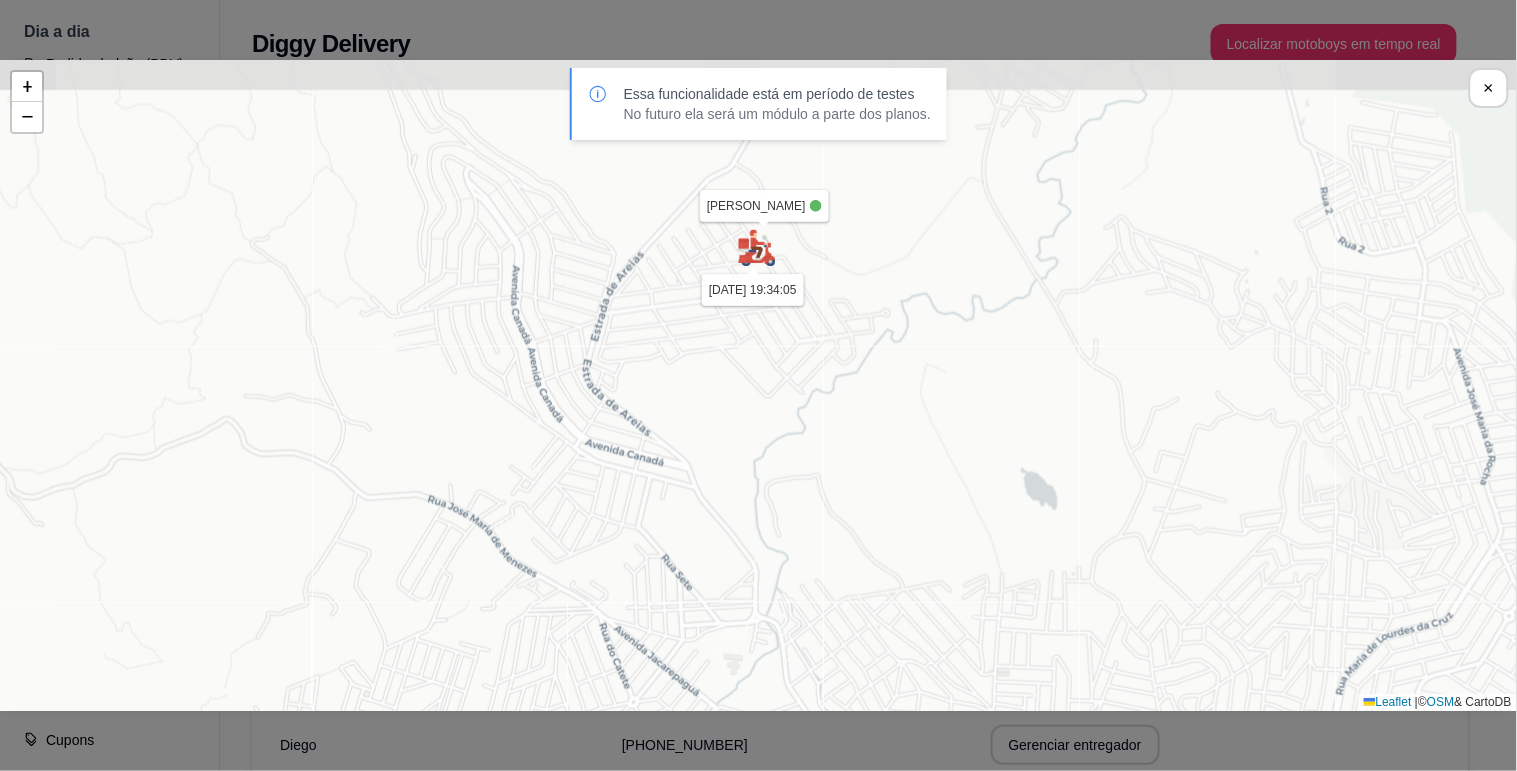 drag, startPoint x: 730, startPoint y: 265, endPoint x: 774, endPoint y: 500, distance: 239.08366 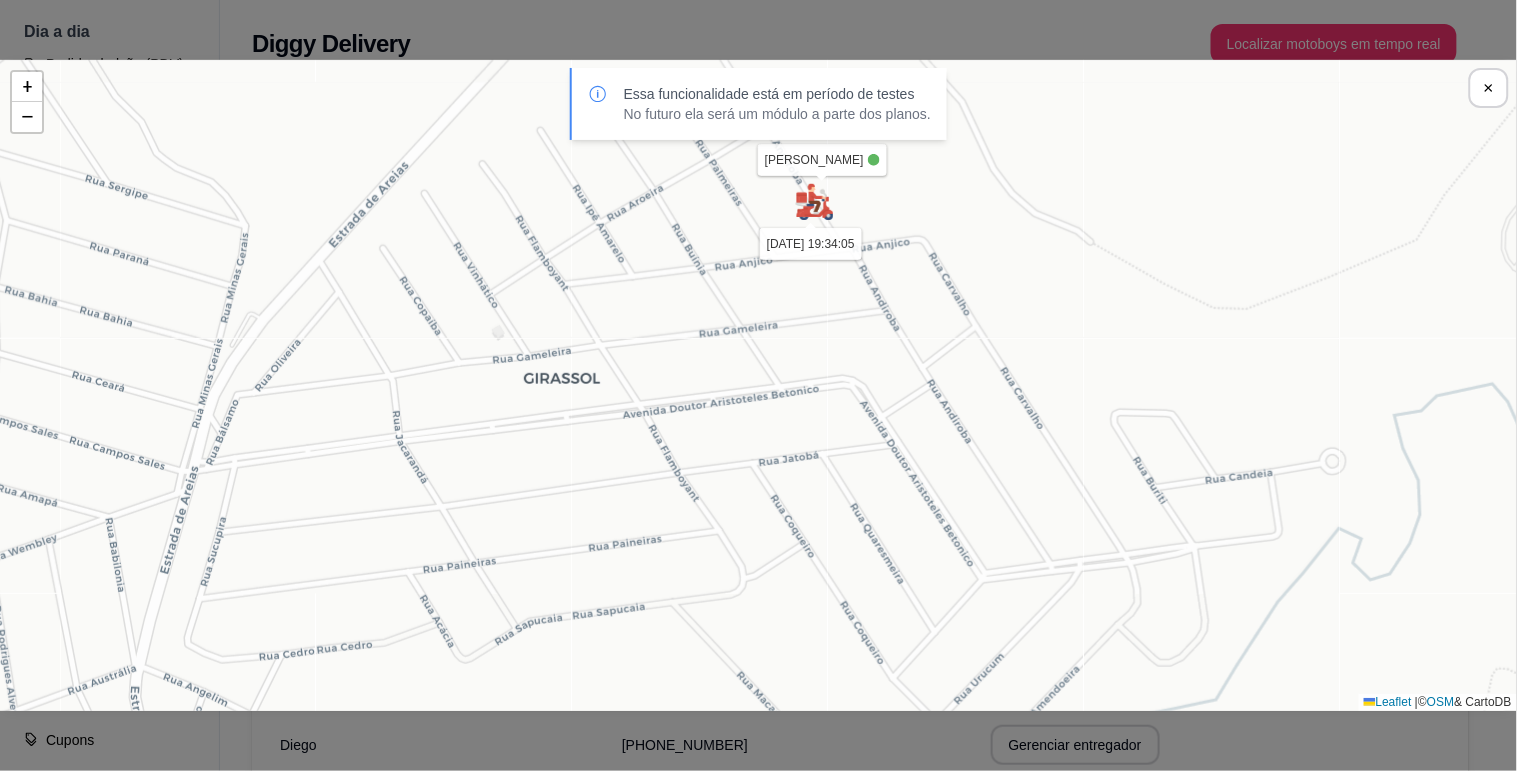 drag, startPoint x: 752, startPoint y: 317, endPoint x: 776, endPoint y: 442, distance: 127.28315 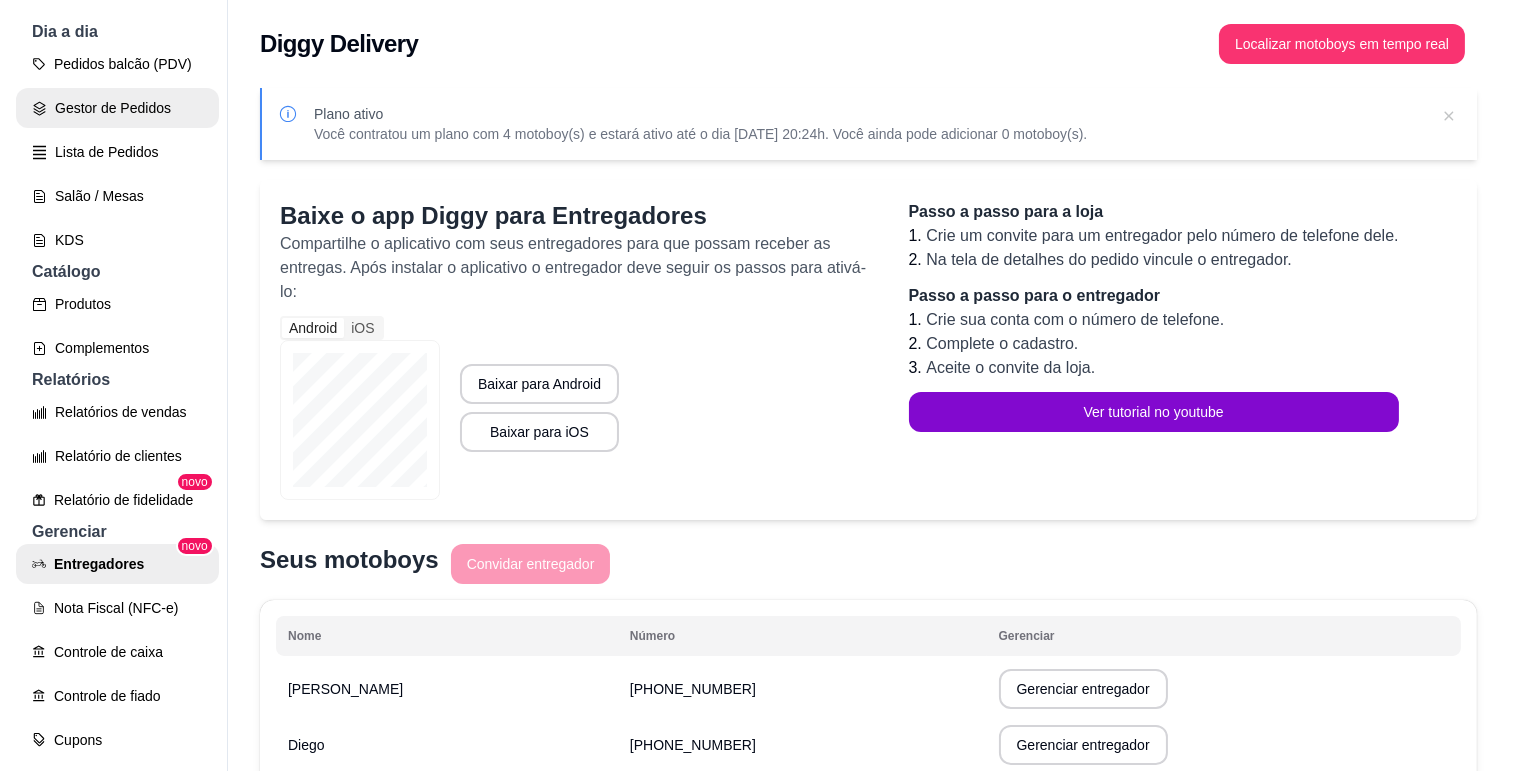 scroll, scrollTop: 0, scrollLeft: 0, axis: both 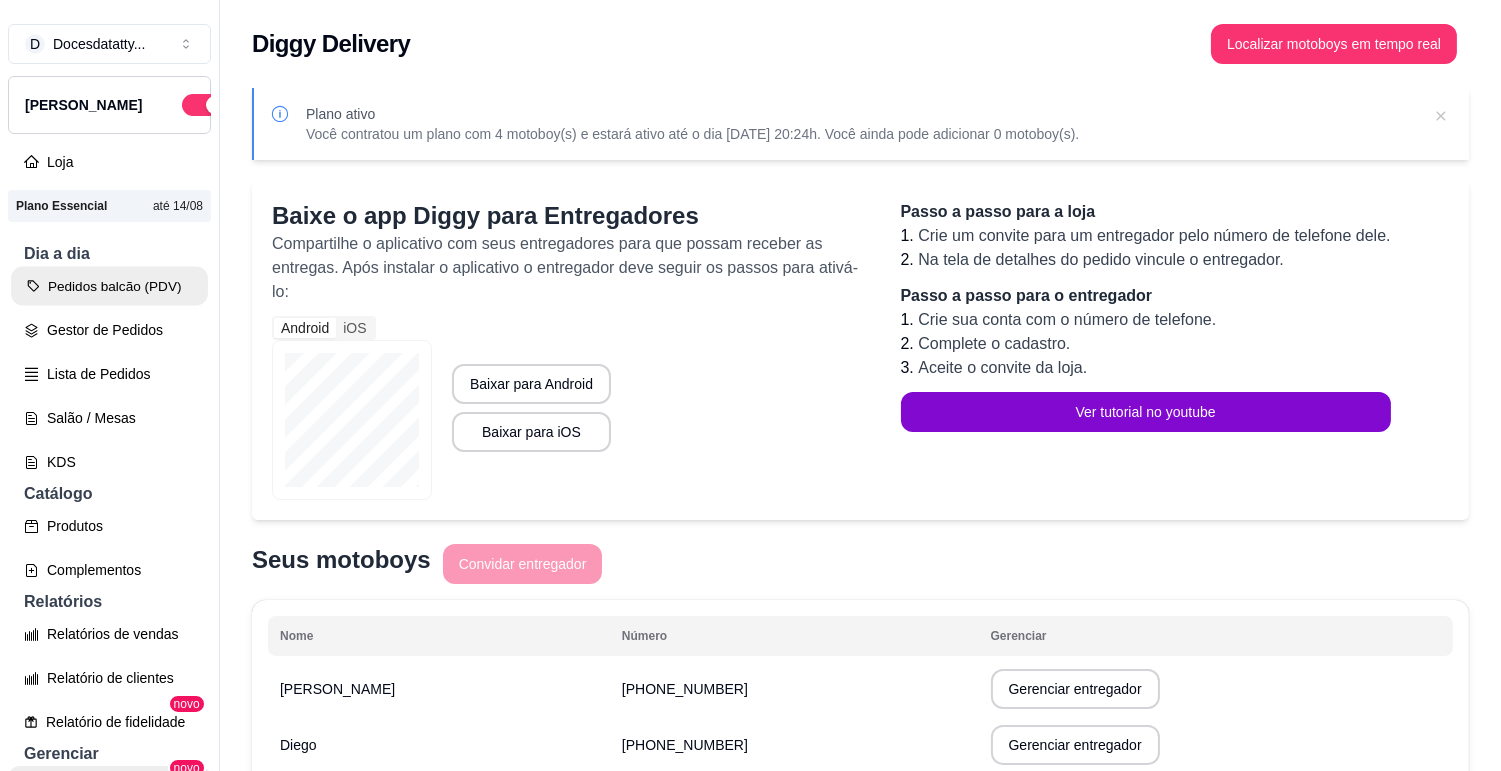 click on "Pedidos balcão (PDV)" at bounding box center [109, 286] 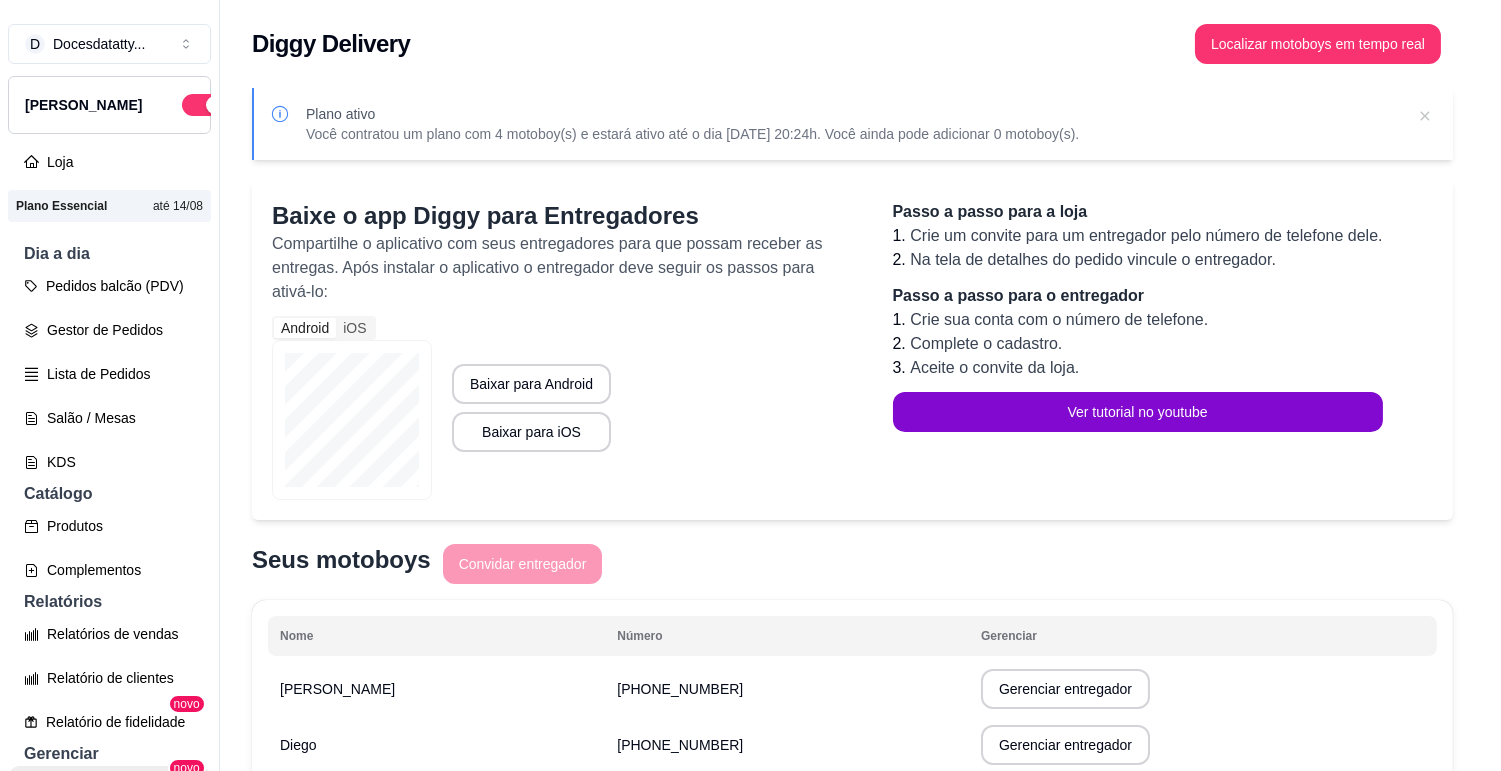 click at bounding box center (132, 378) 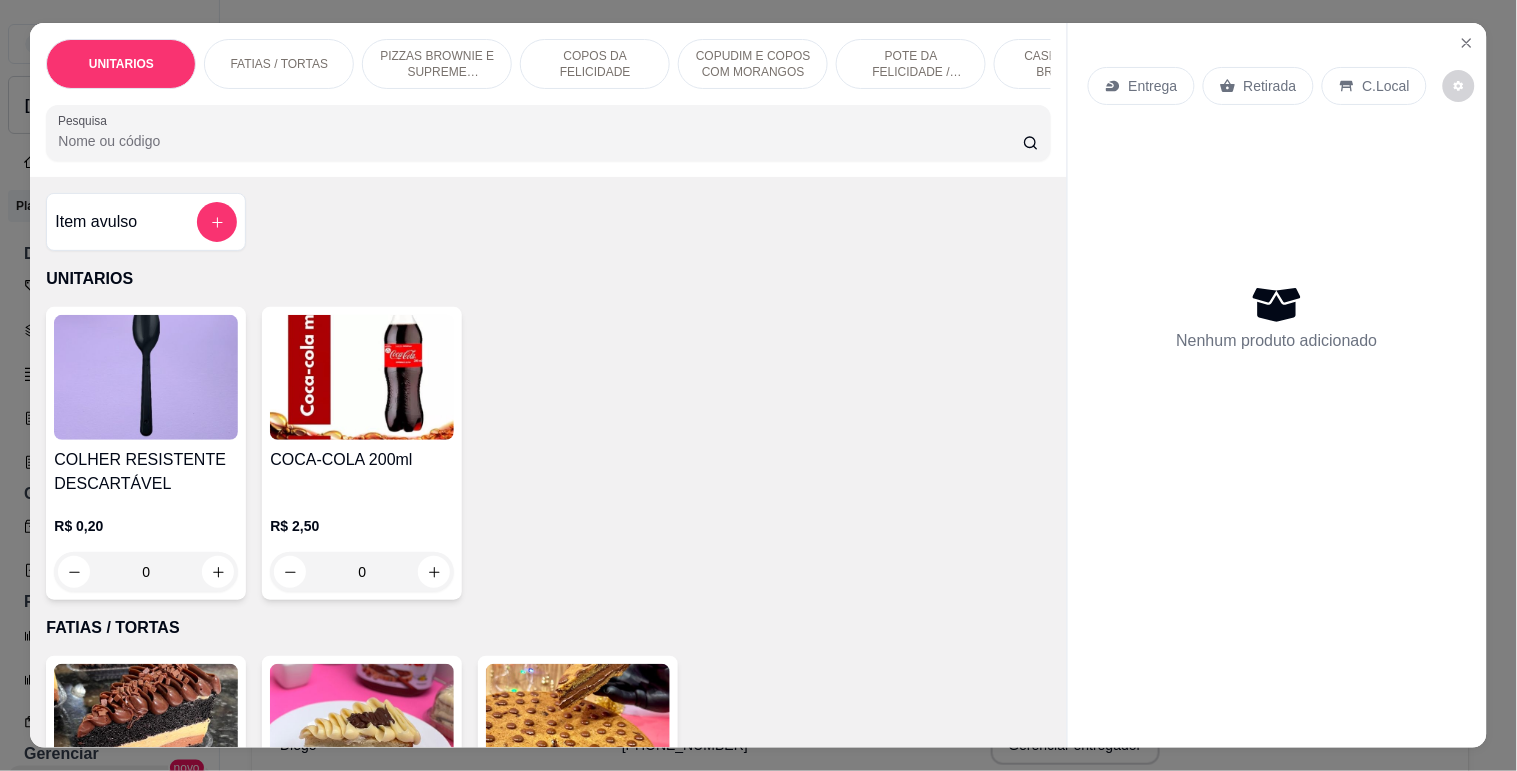 type 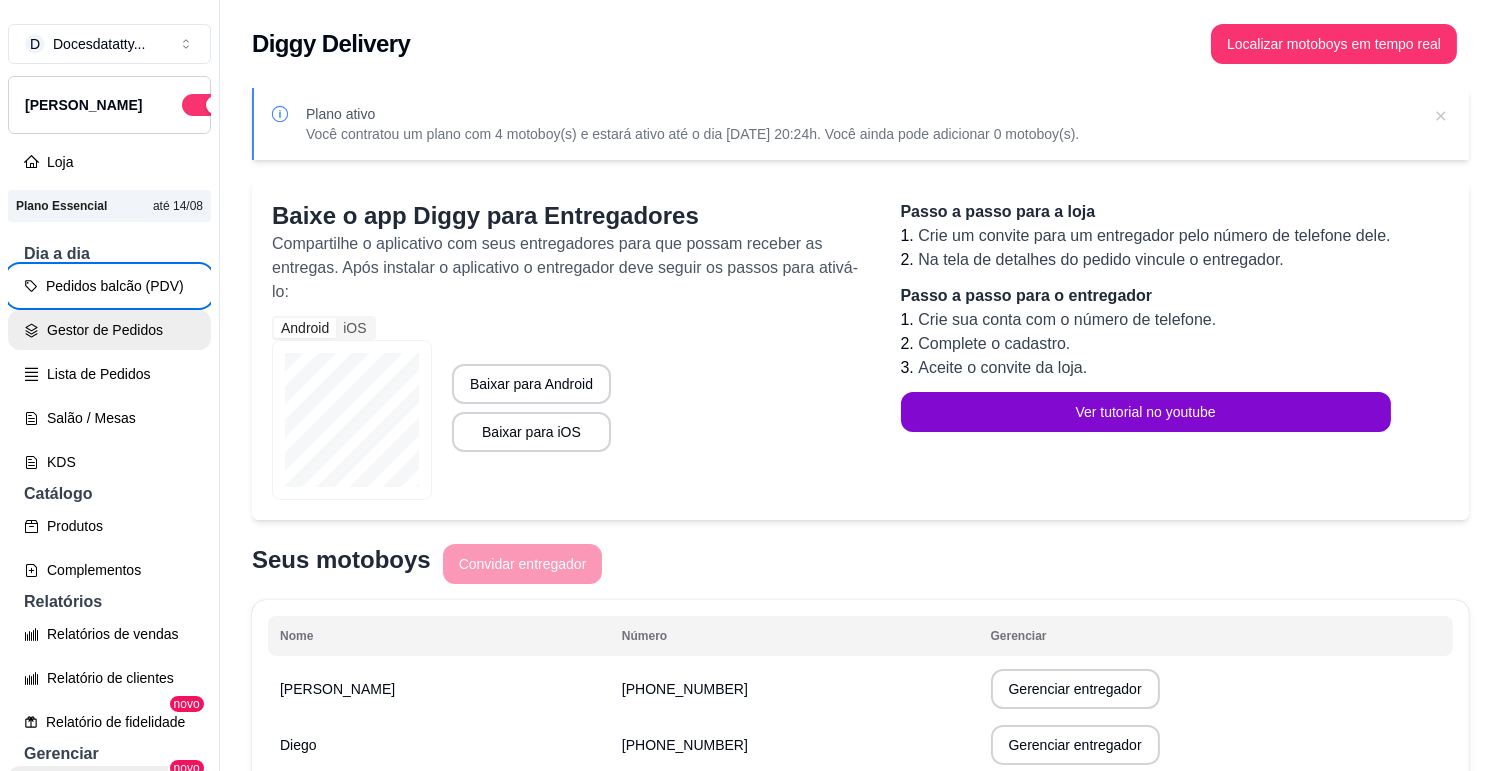 click on "Gestor de Pedidos" at bounding box center [109, 330] 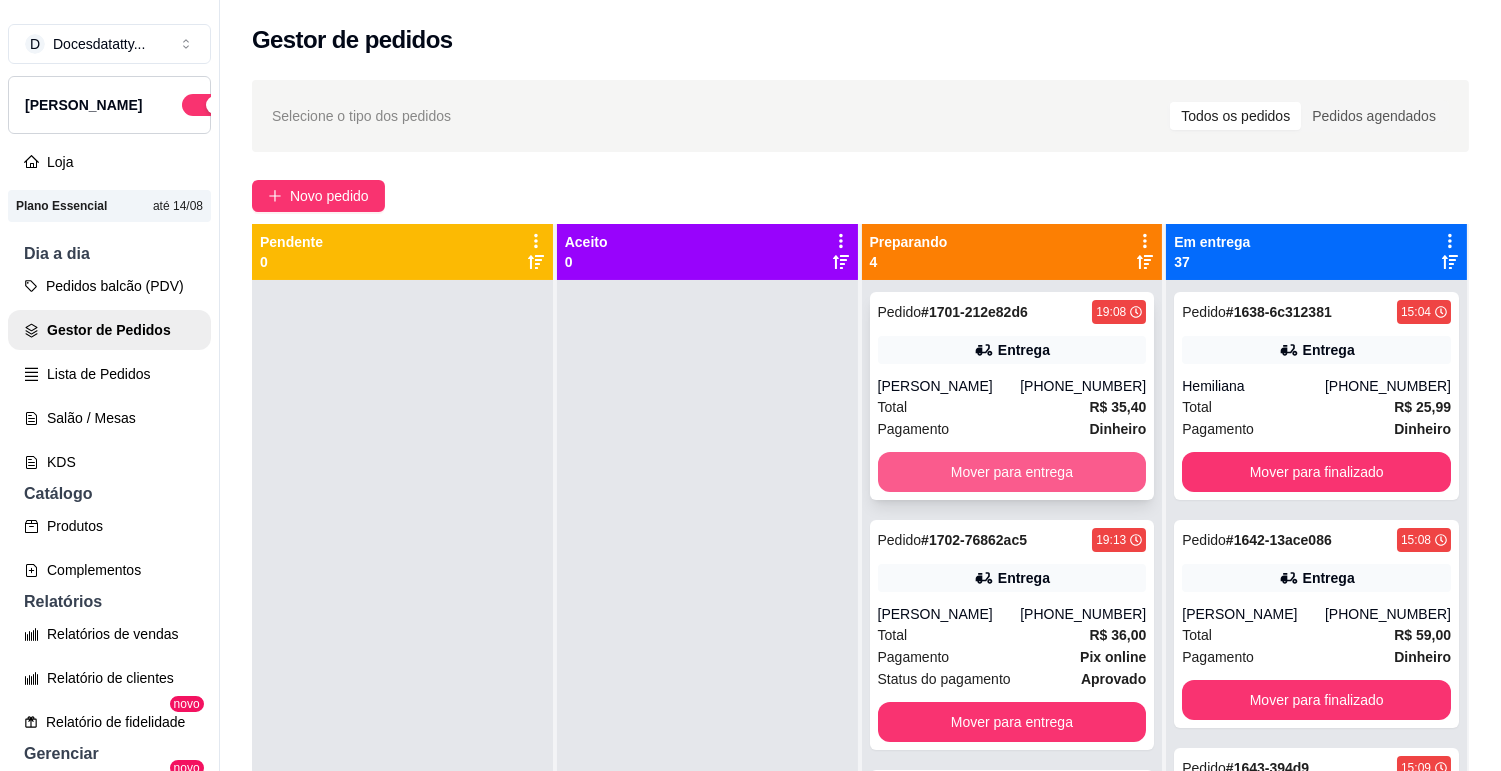 click on "Mover para entrega" at bounding box center (1012, 472) 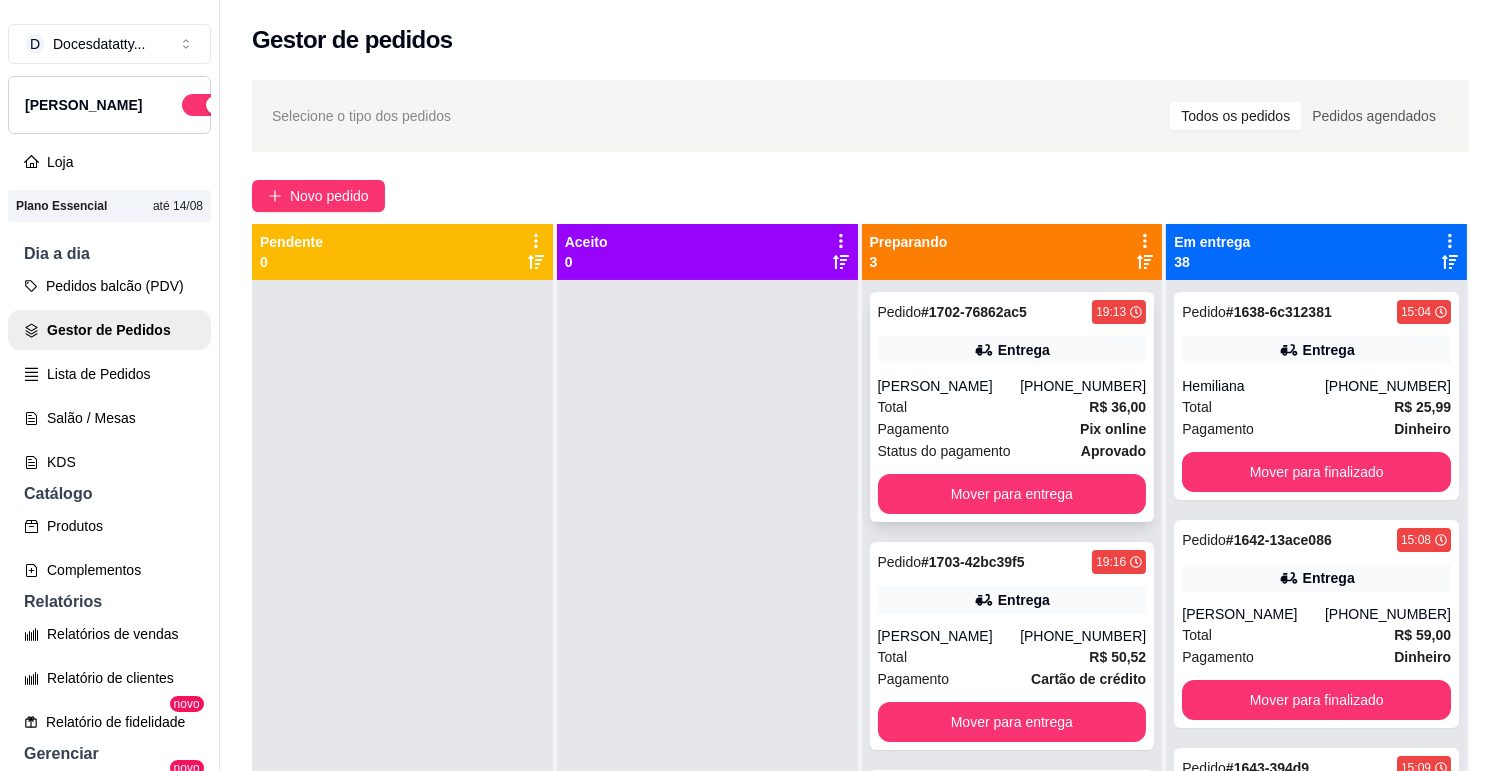 click on "Nicole" at bounding box center (949, 386) 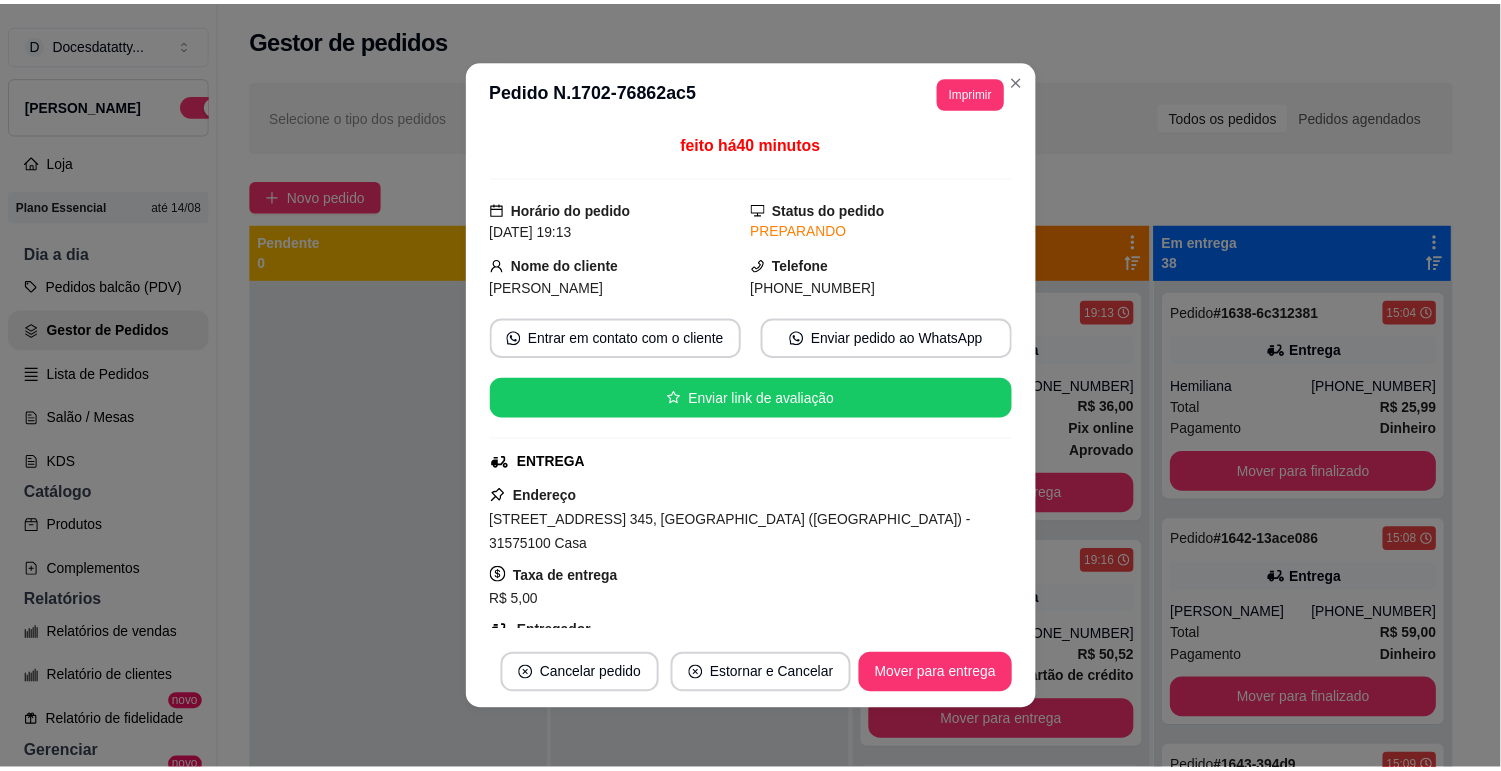 scroll, scrollTop: 111, scrollLeft: 0, axis: vertical 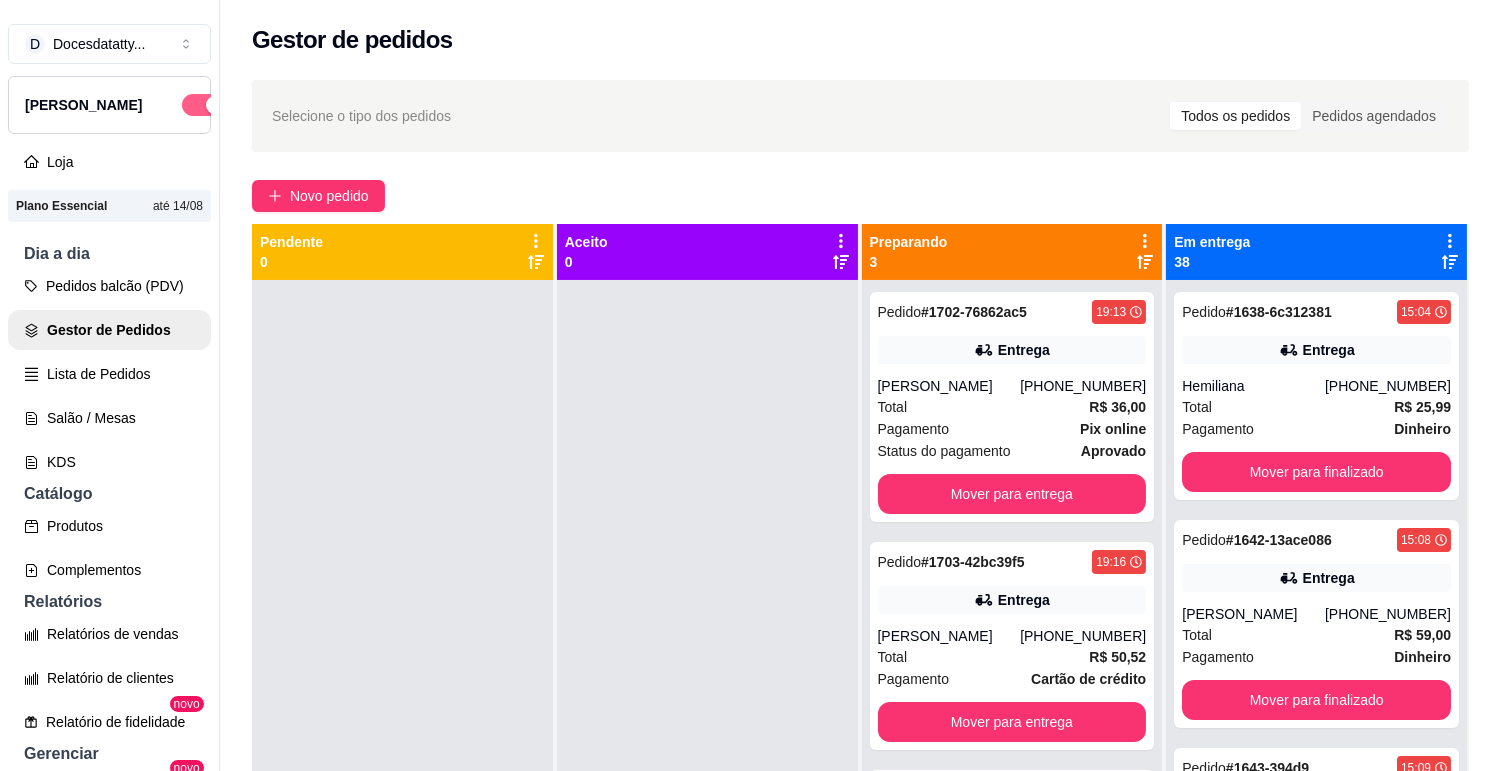 click at bounding box center (215, 105) 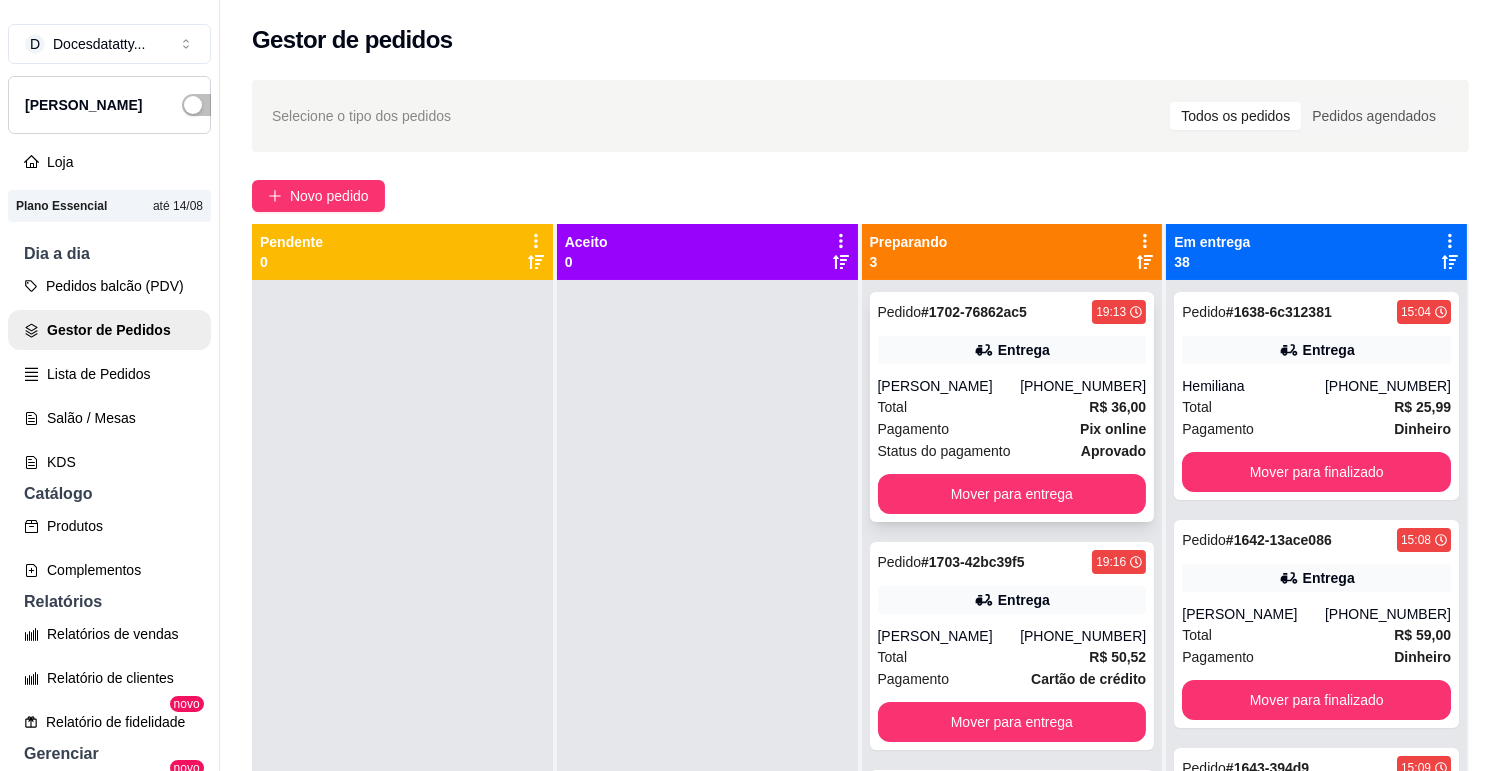 click on "Mover para entrega" at bounding box center [1012, 494] 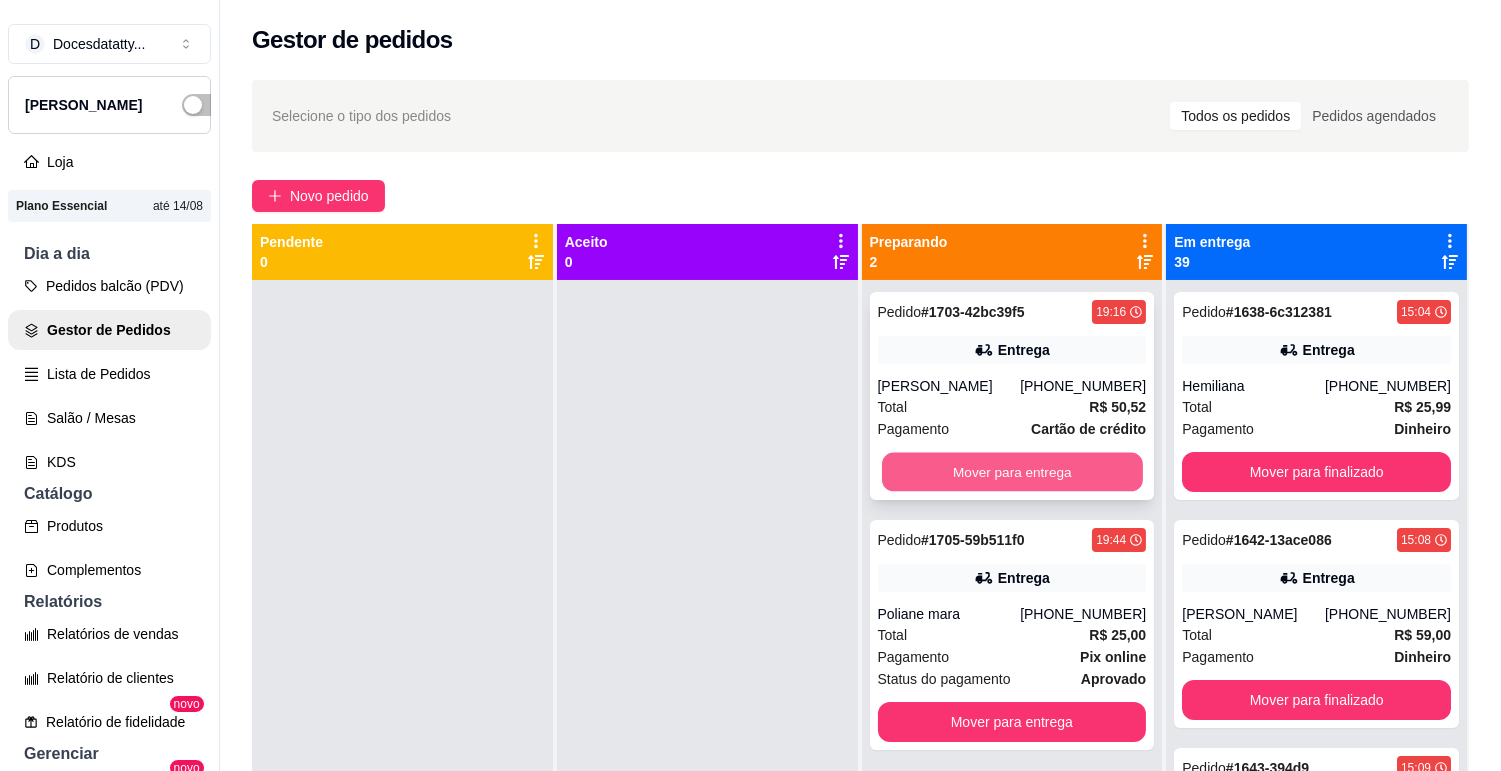 click on "Mover para entrega" at bounding box center (1012, 472) 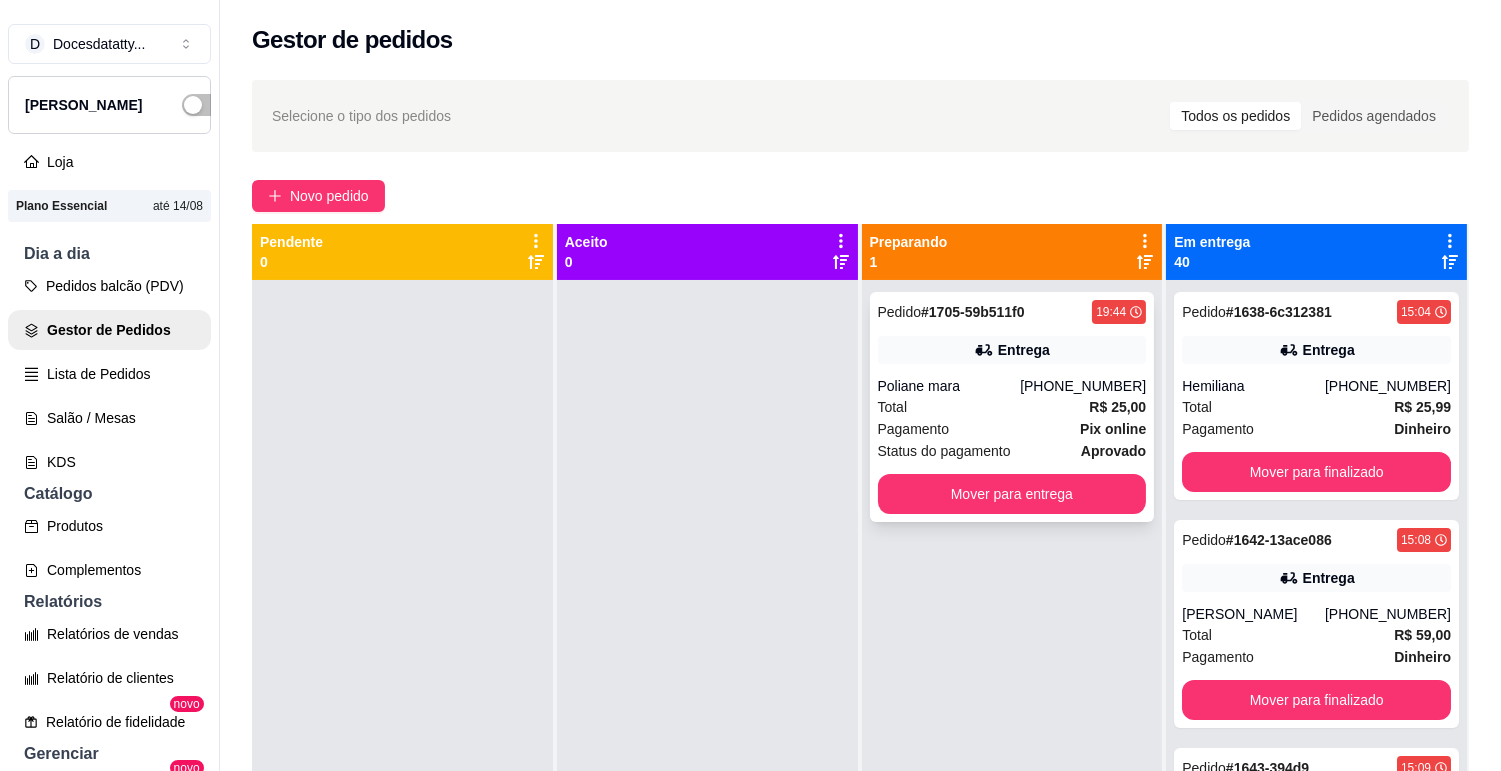 click on "Mover para entrega" at bounding box center [1012, 494] 